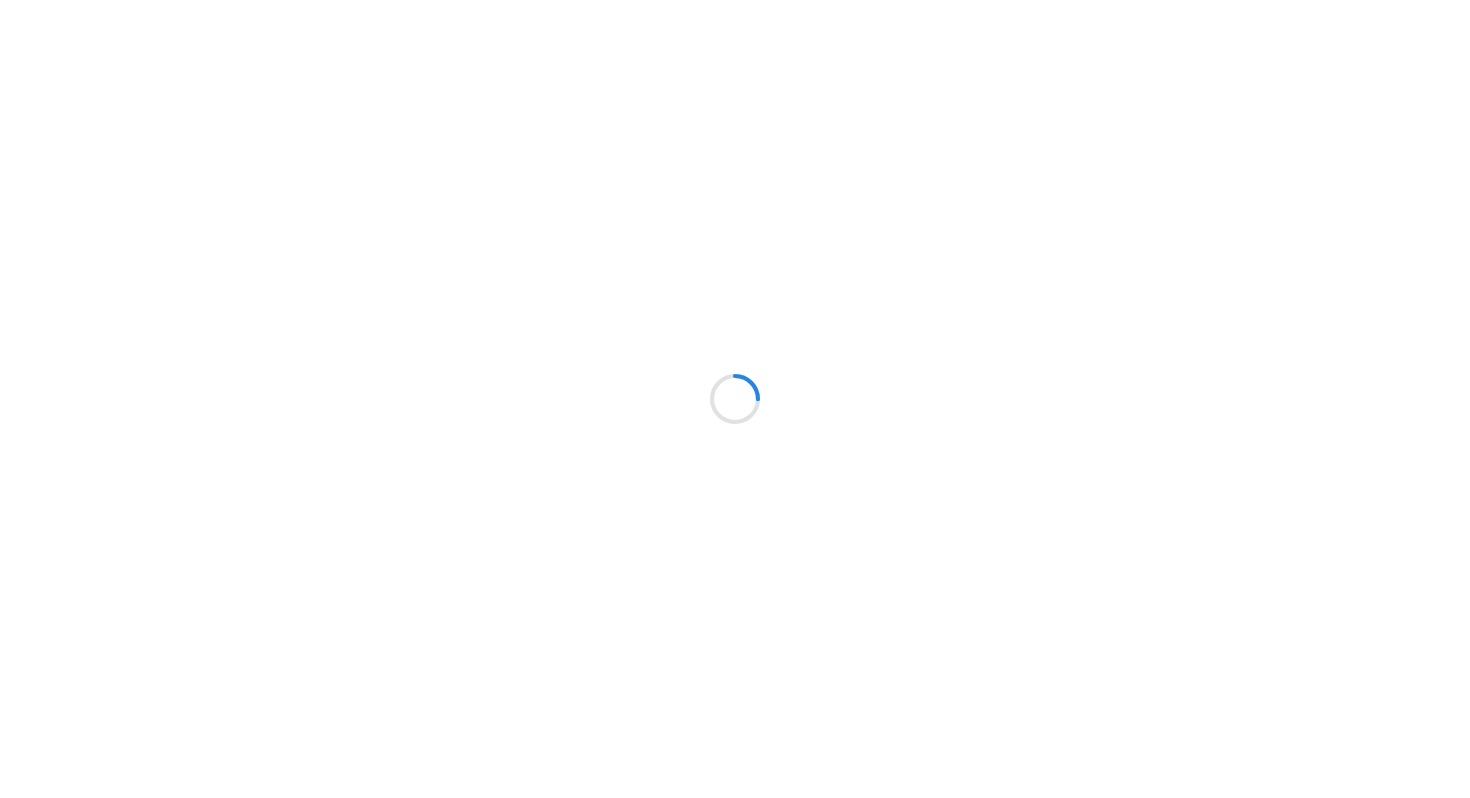 scroll, scrollTop: 0, scrollLeft: 0, axis: both 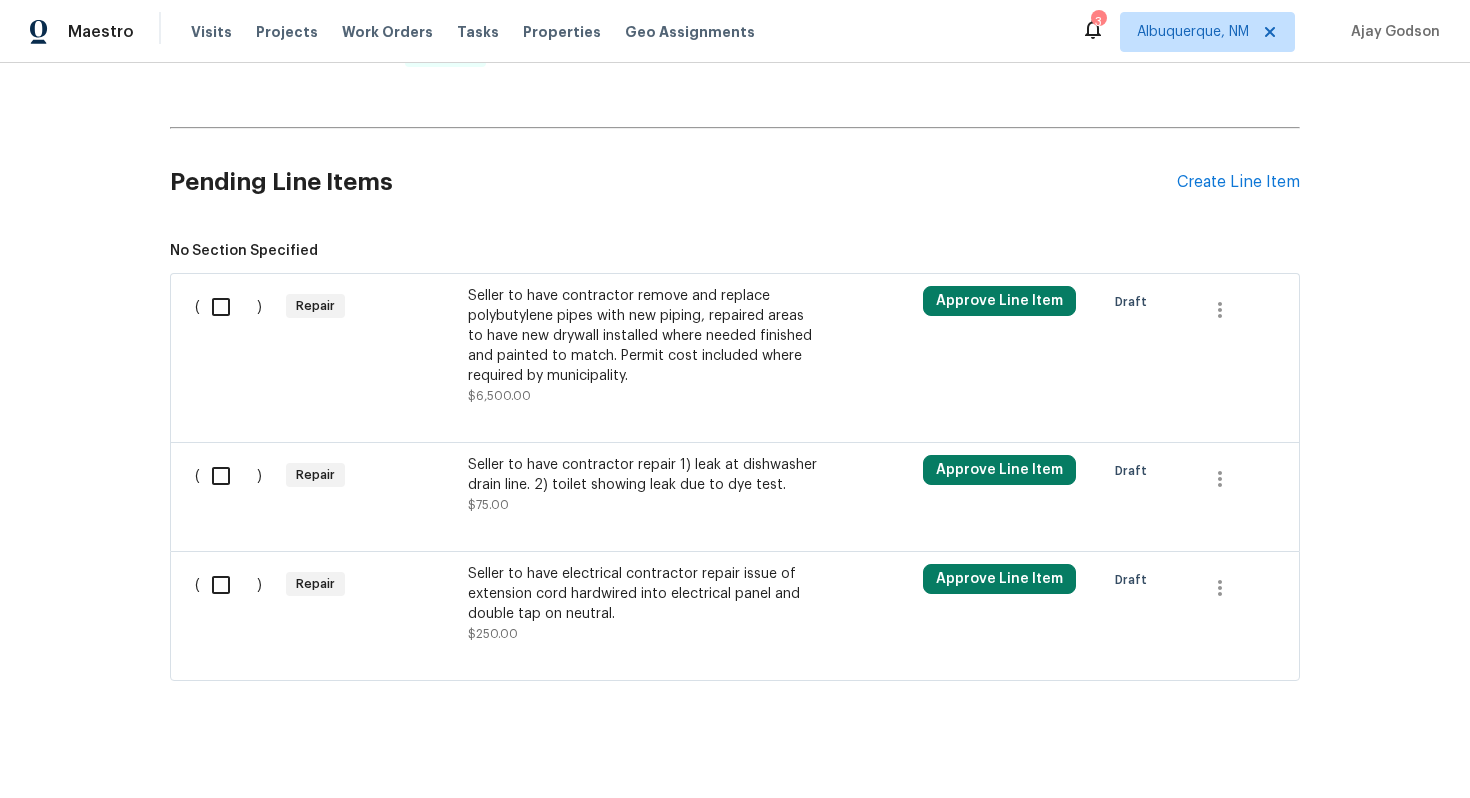 click on "Seller to have electrical contractor repair issue of extension cord hardwired into electrical panel and double tap on neutral." at bounding box center [644, 594] 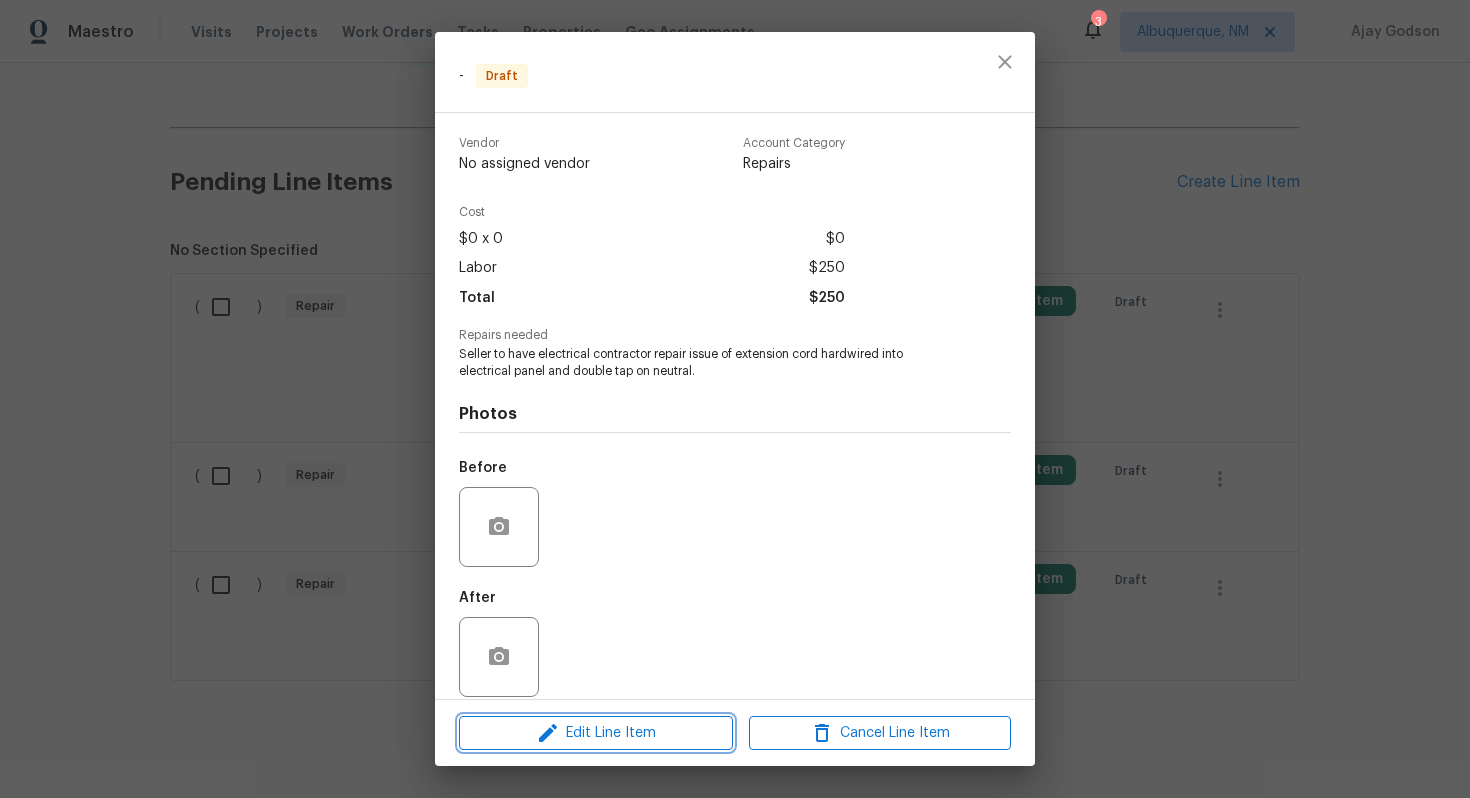 click on "Edit Line Item" at bounding box center [596, 733] 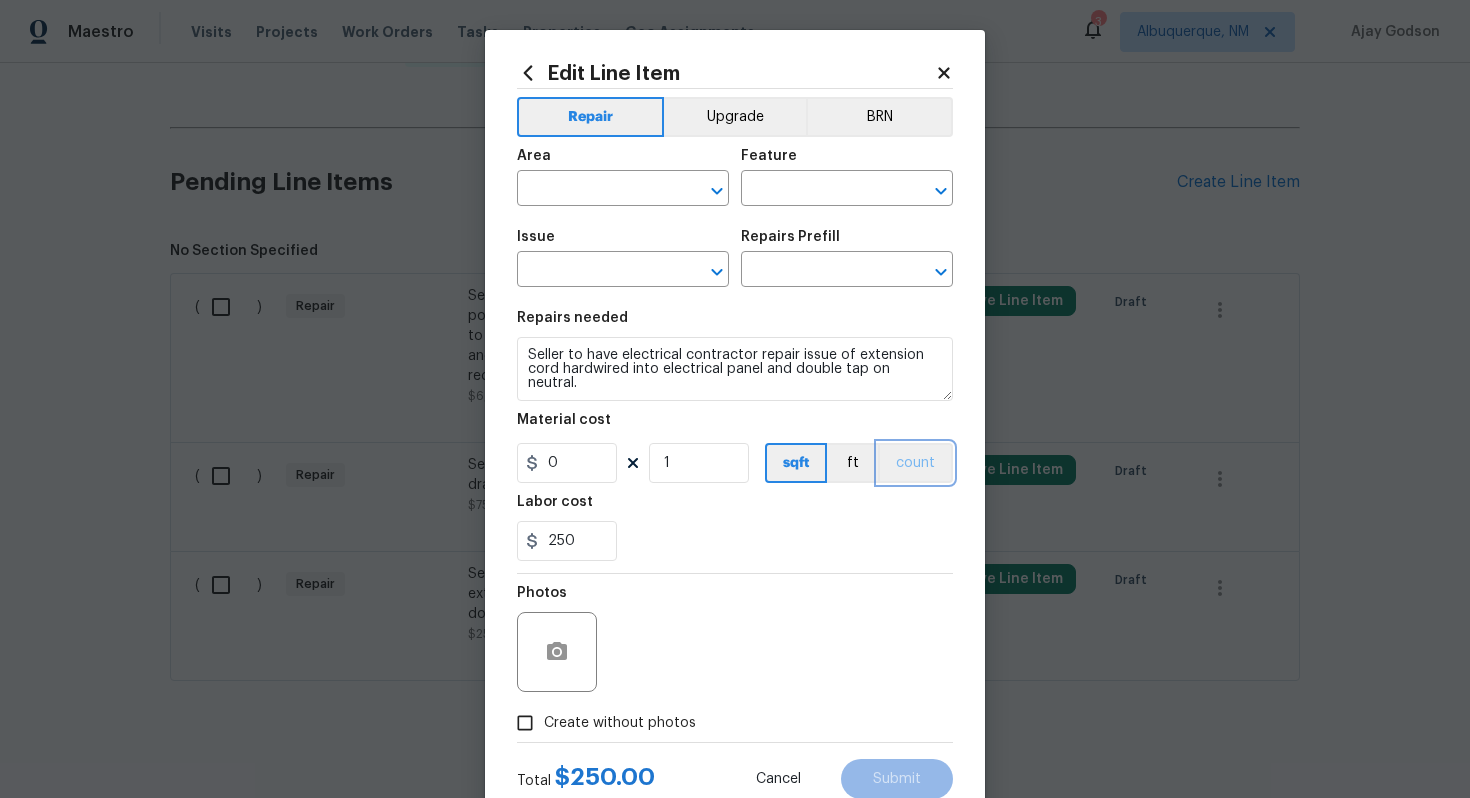 click on "count" at bounding box center (915, 463) 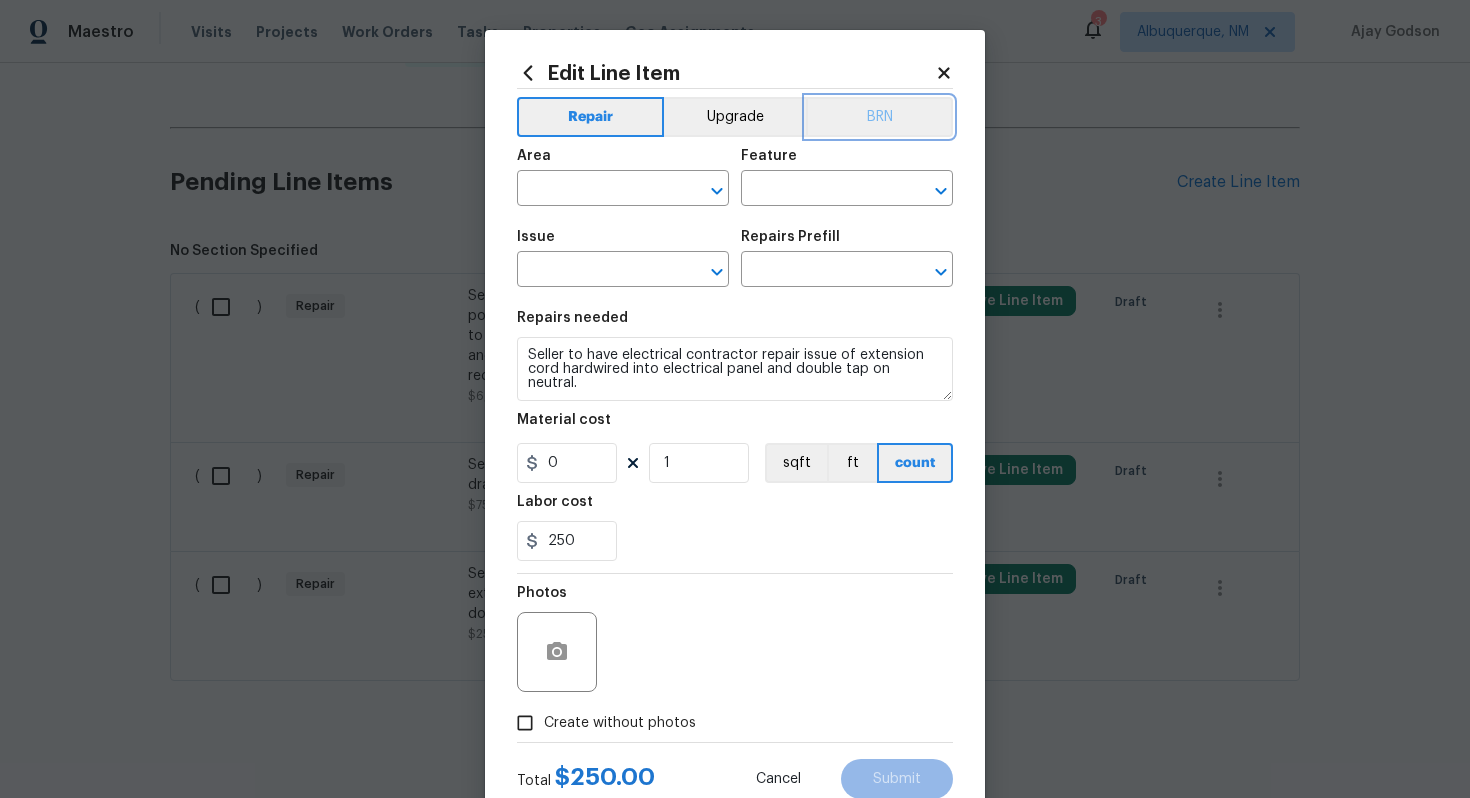 click on "BRN" at bounding box center (879, 117) 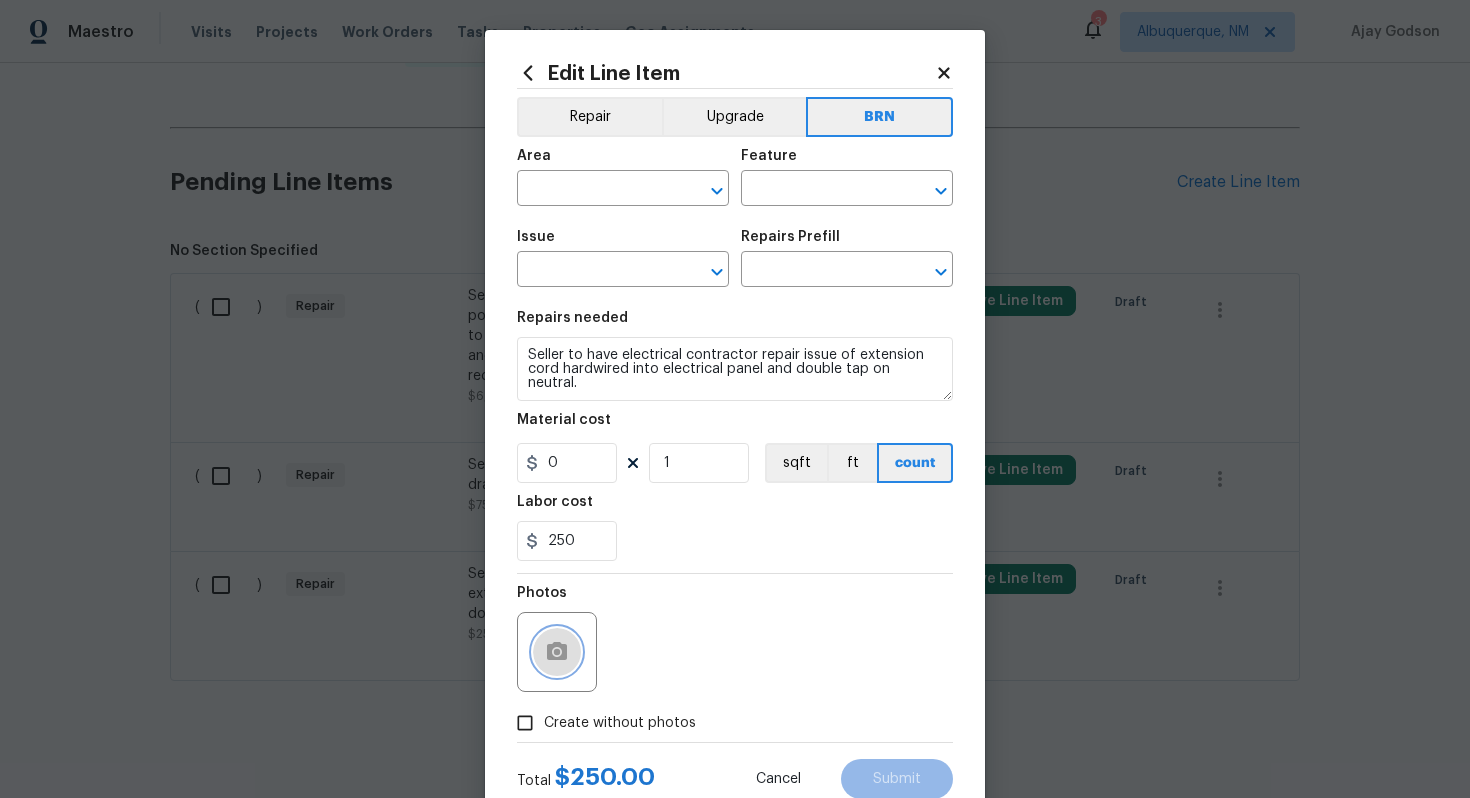 click at bounding box center [557, 652] 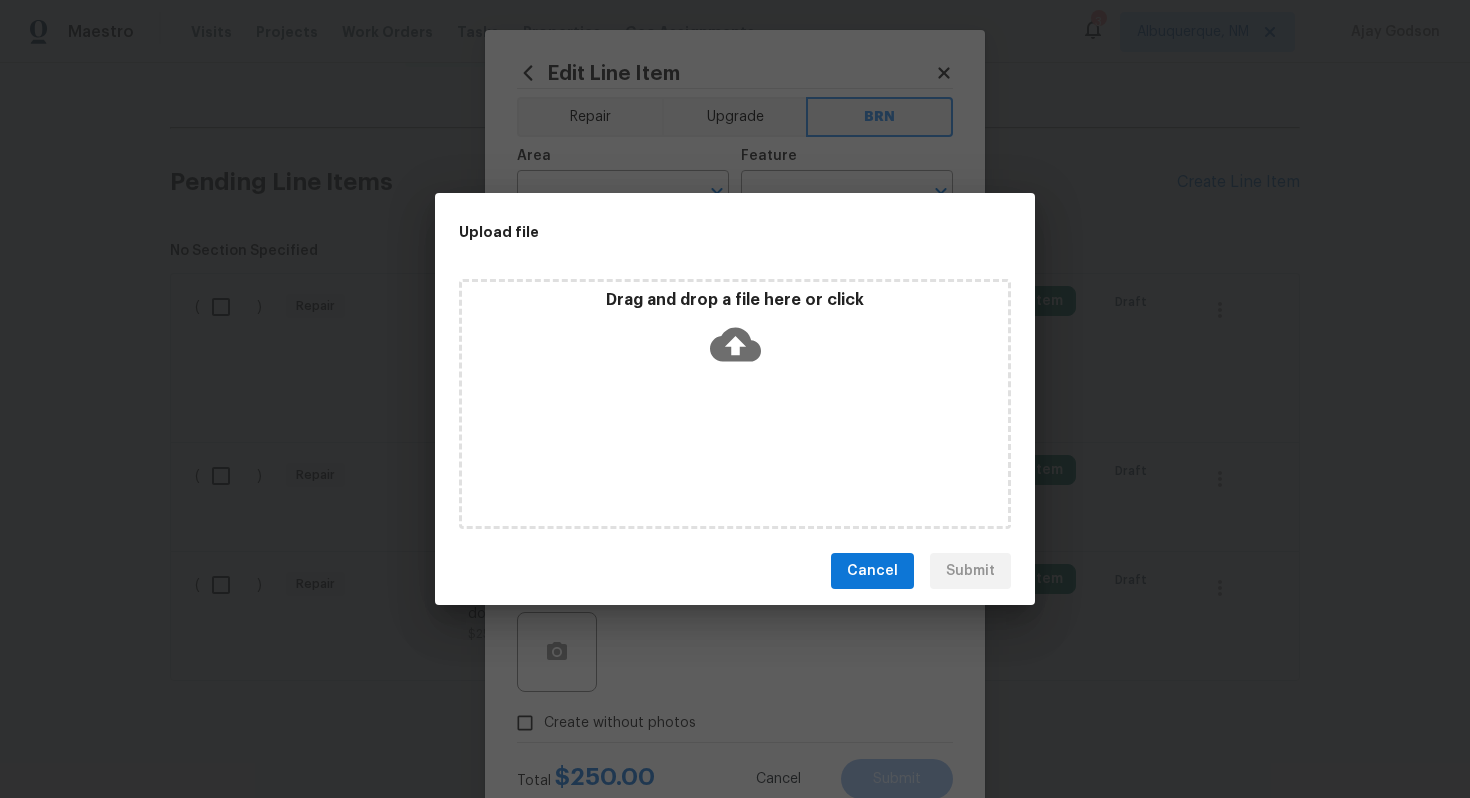 click 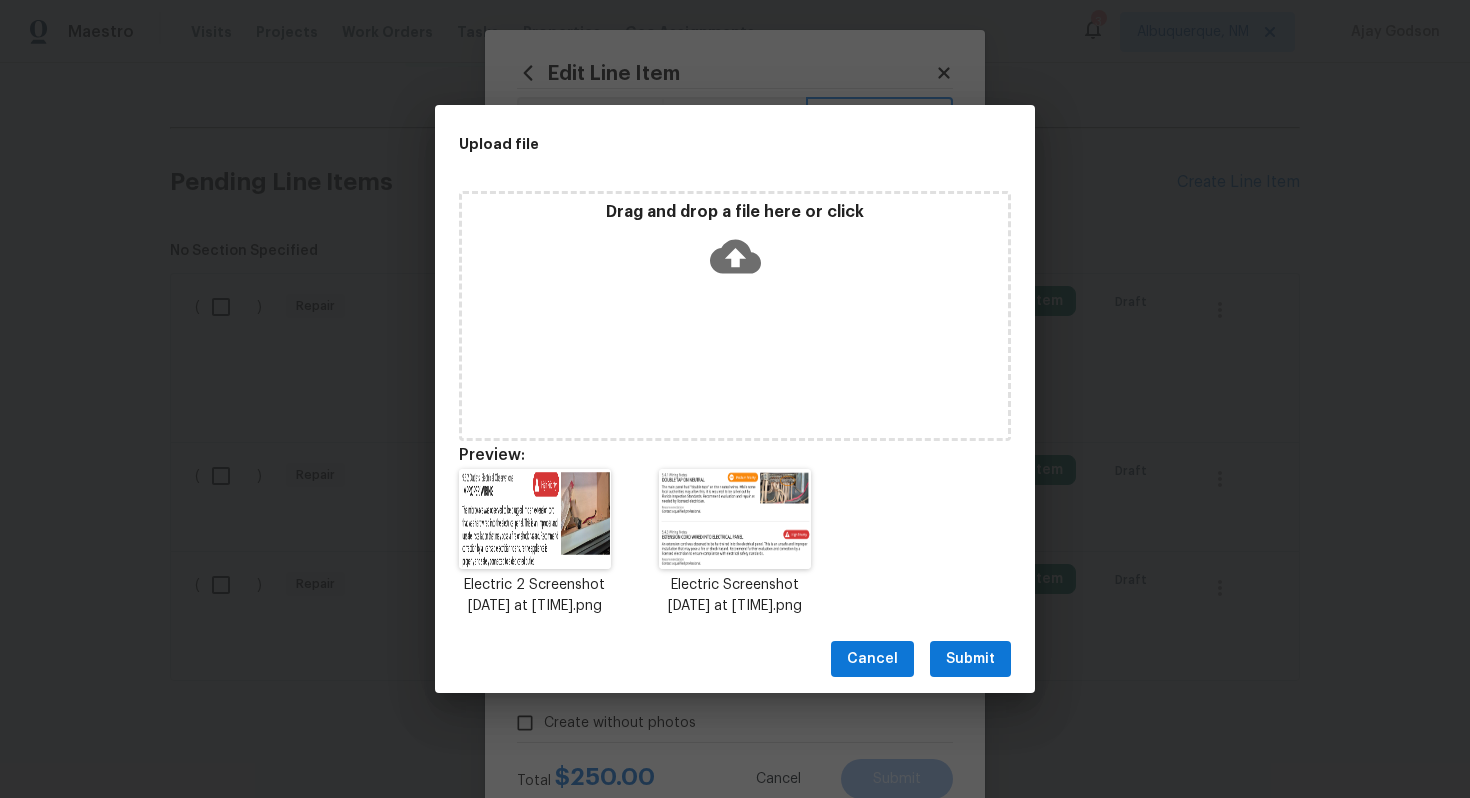 click on "Submit" at bounding box center [970, 659] 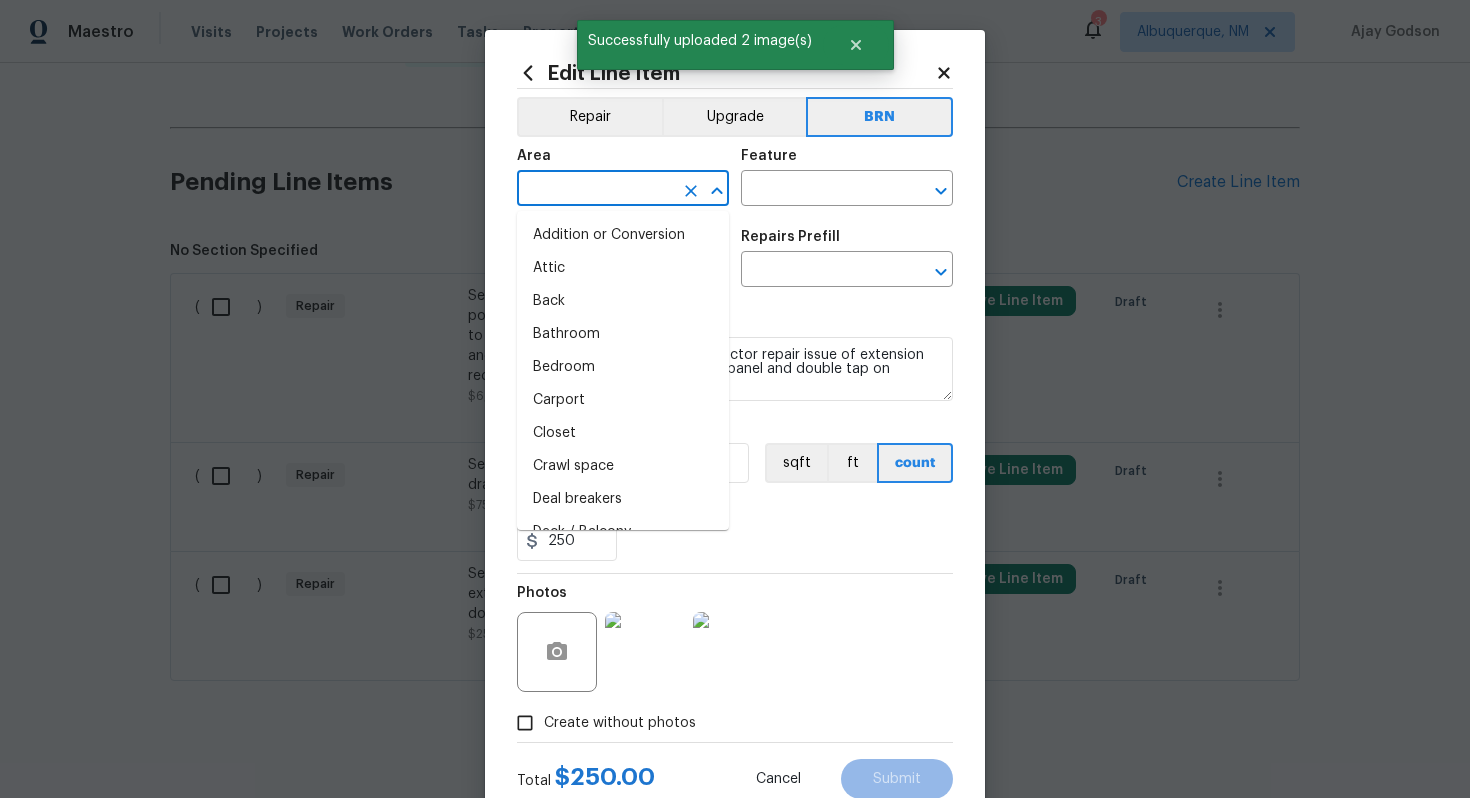 click at bounding box center [595, 190] 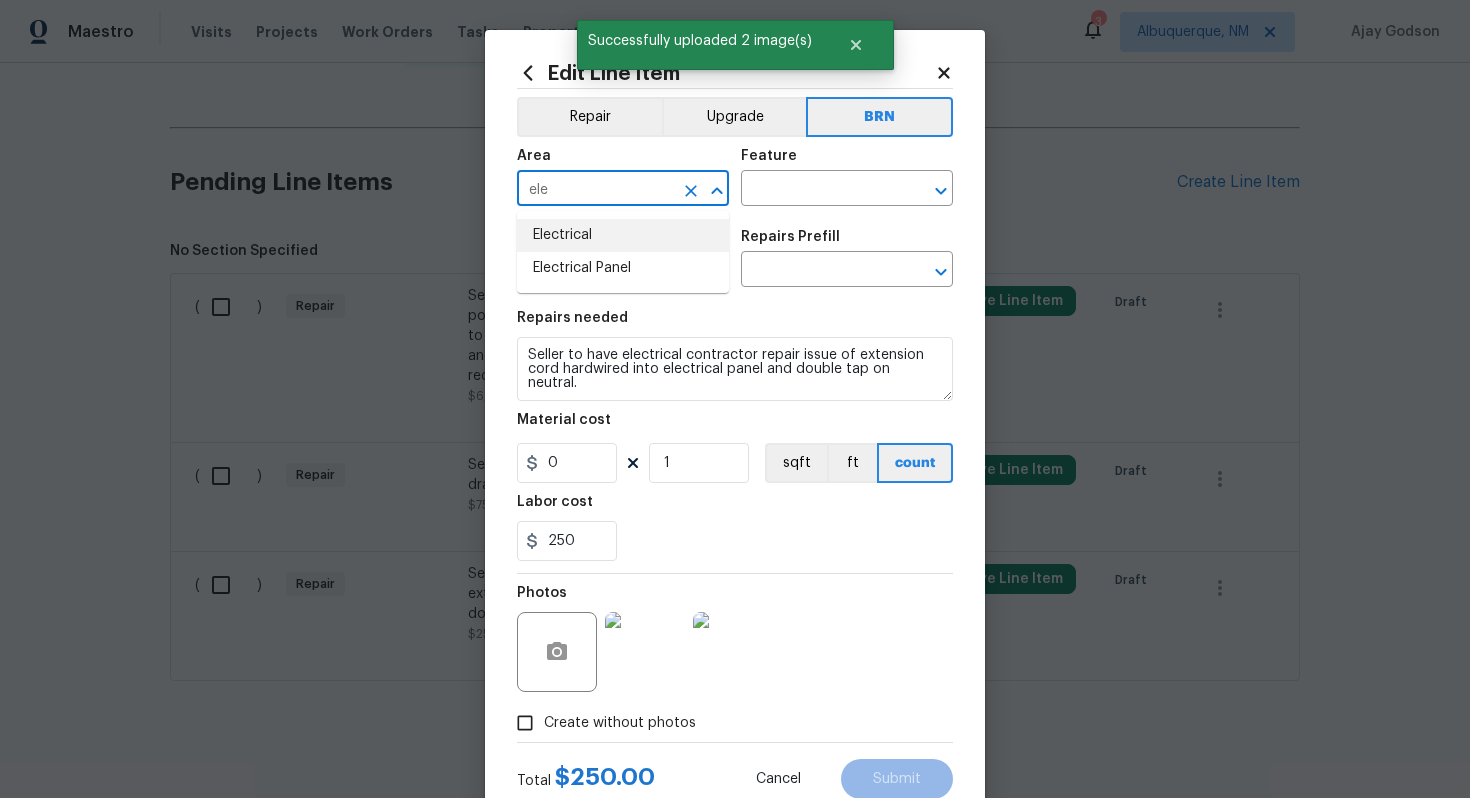 click on "Electrical" at bounding box center [623, 235] 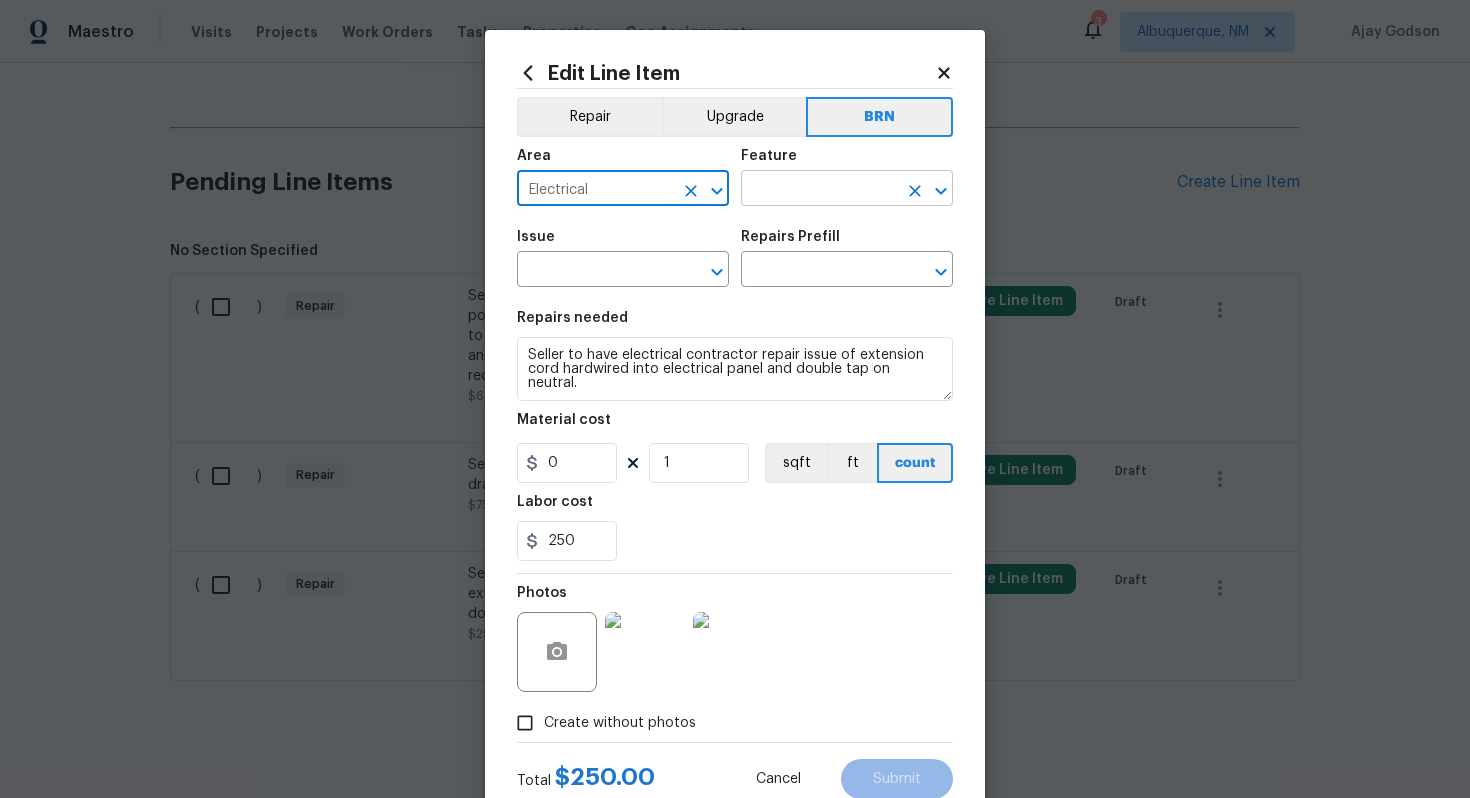 type on "Electrical" 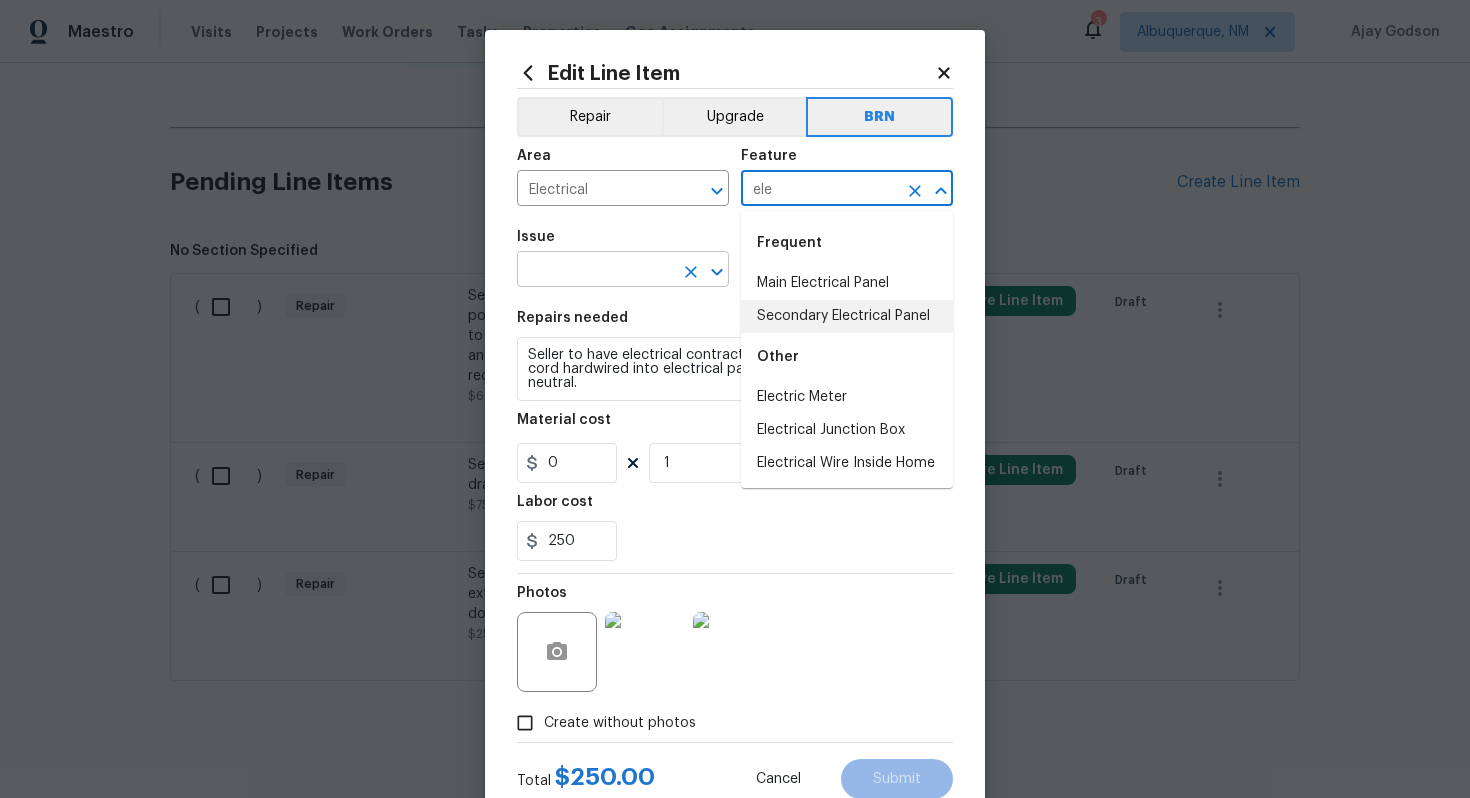 type on "ele" 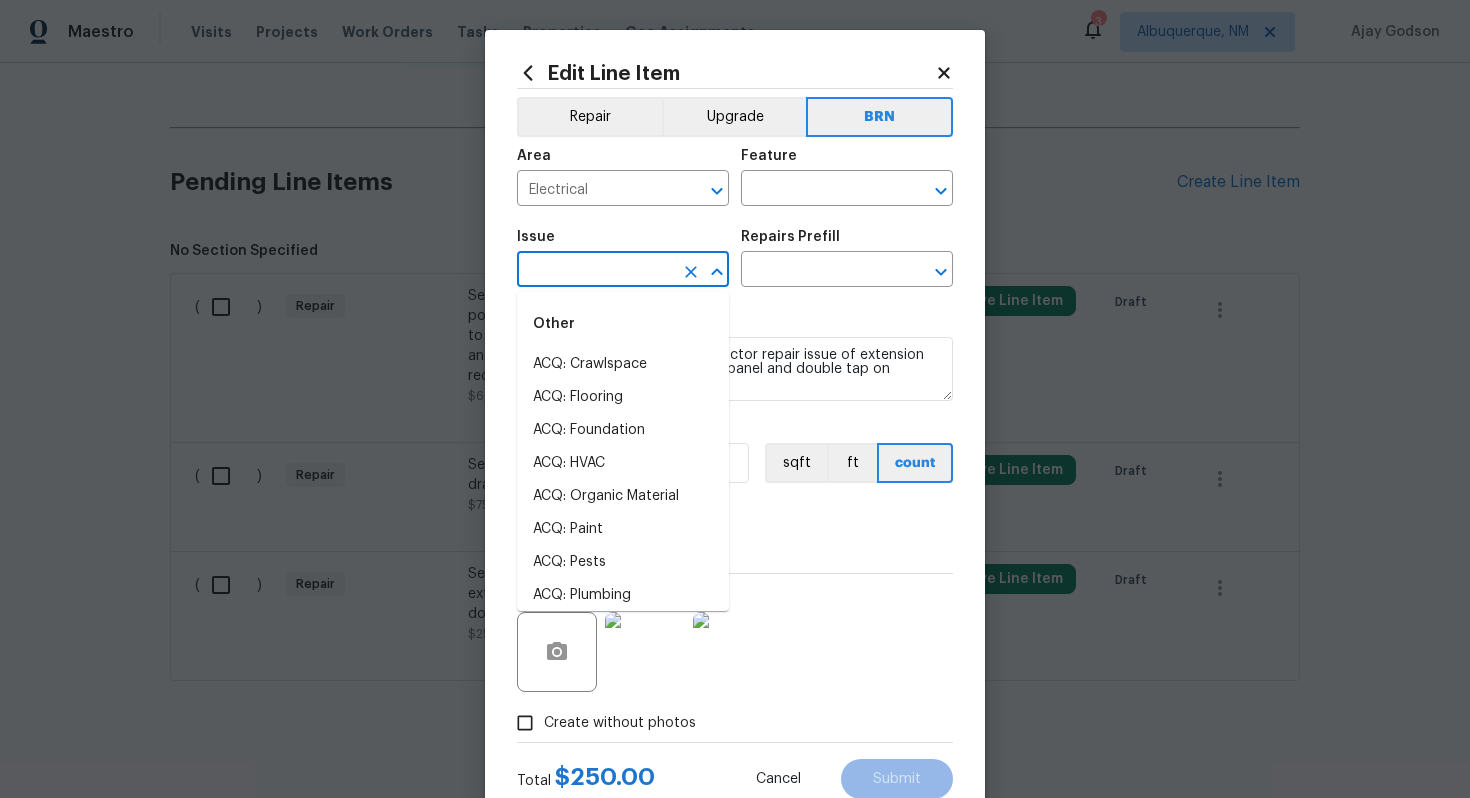 click at bounding box center (595, 271) 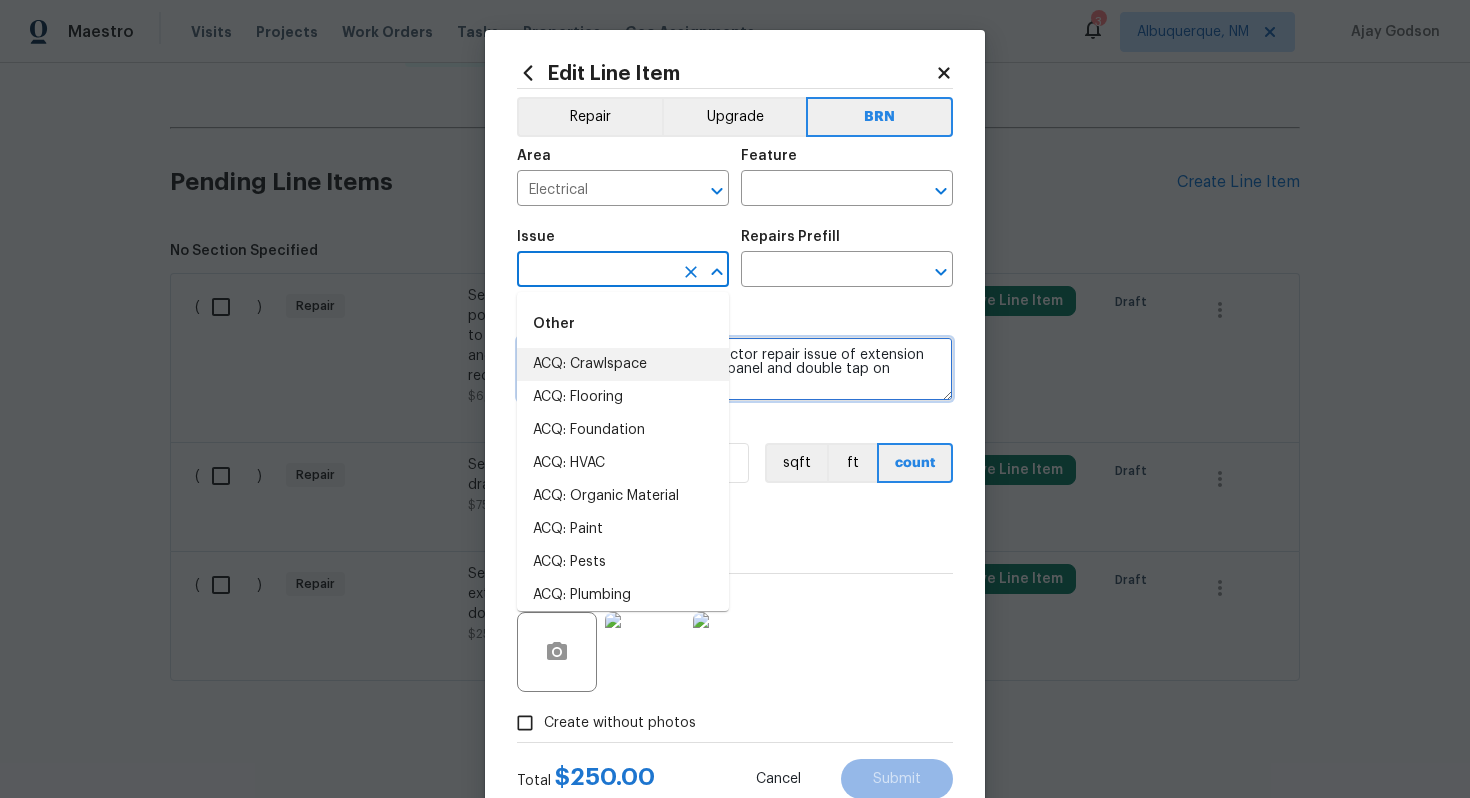 click on "Seller to have electrical contractor repair issue of extension cord hardwired into electrical panel and double tap on neutral." at bounding box center (735, 369) 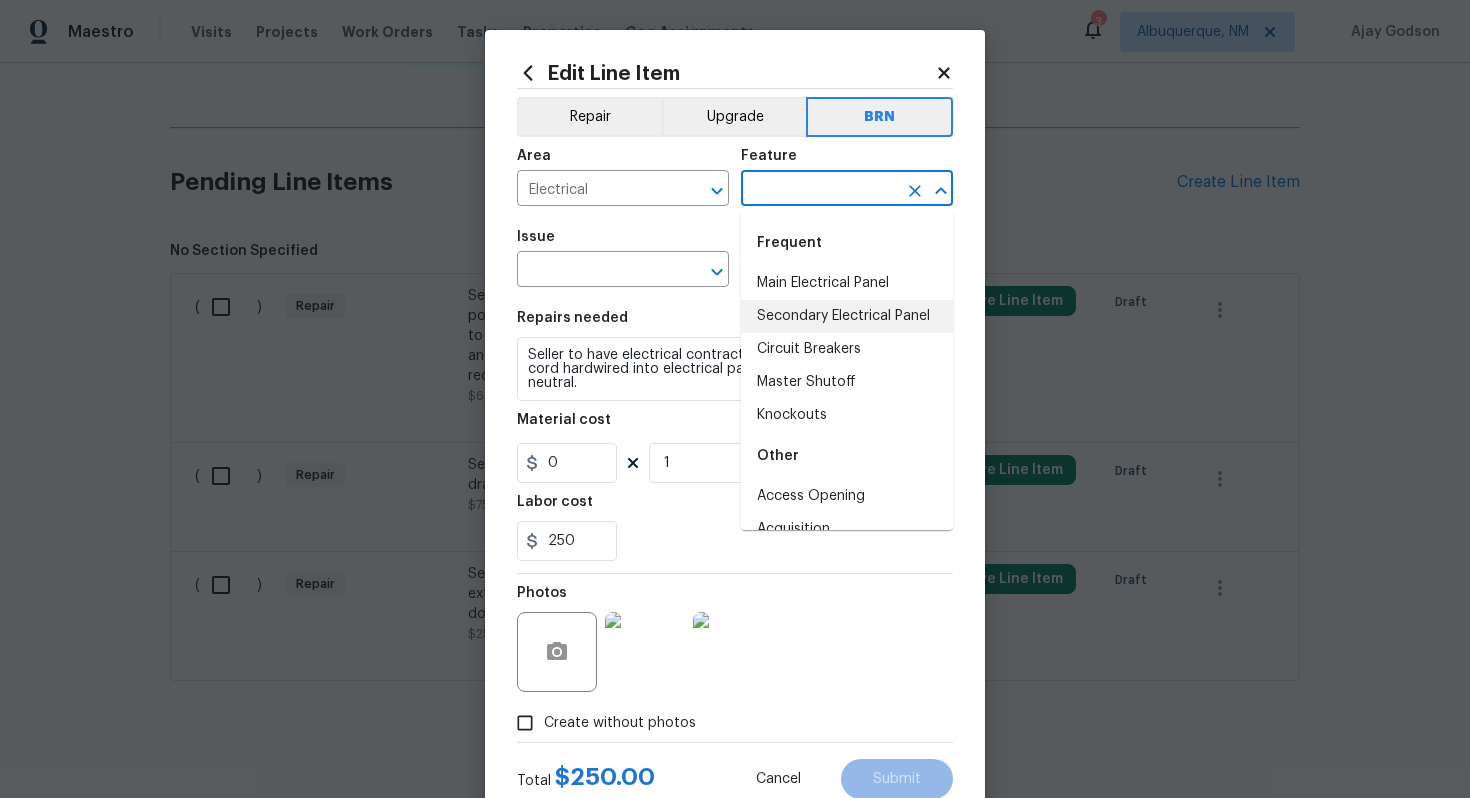 click at bounding box center [819, 190] 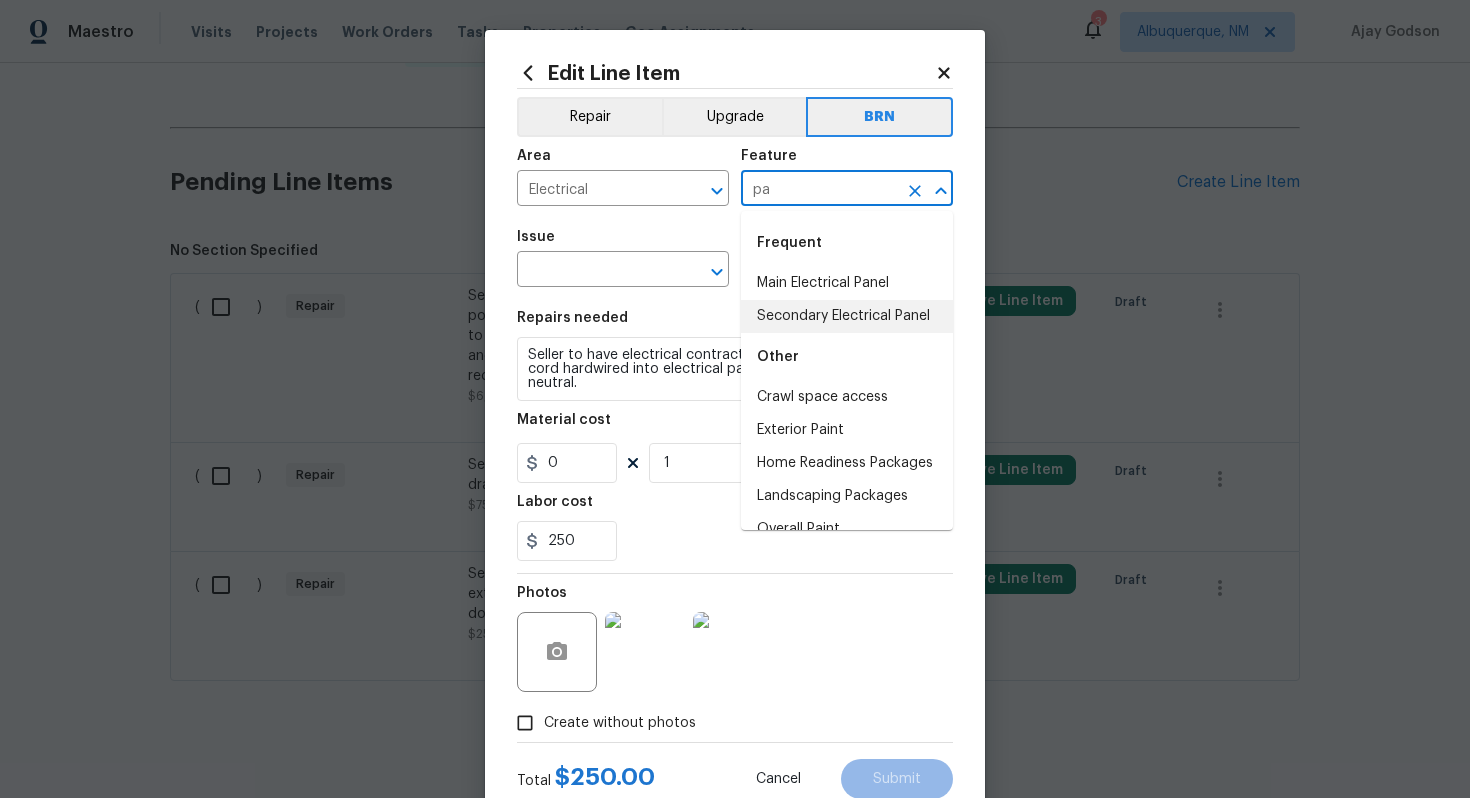 click on "Secondary Electrical Panel" at bounding box center (847, 316) 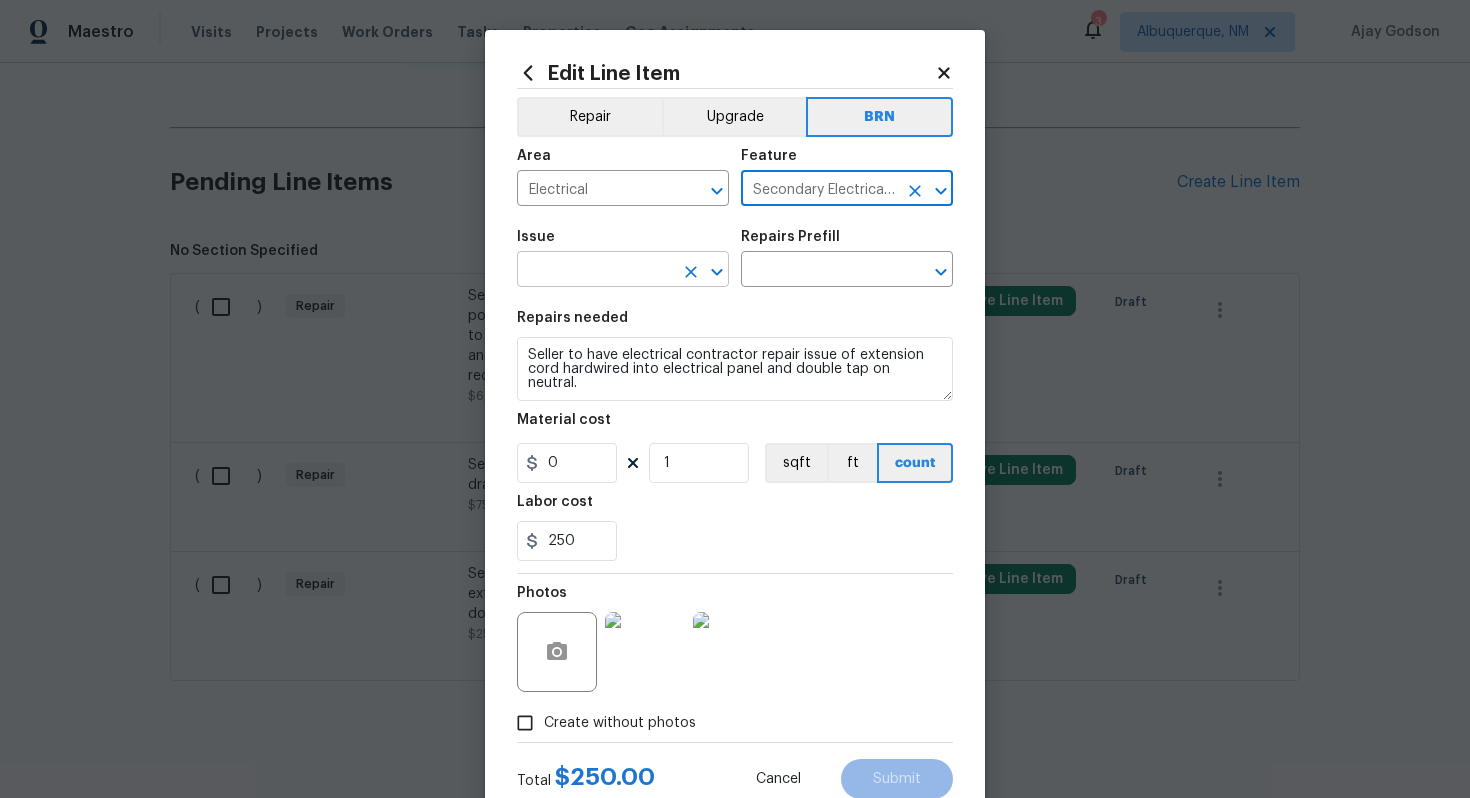 type on "Secondary Electrical Panel" 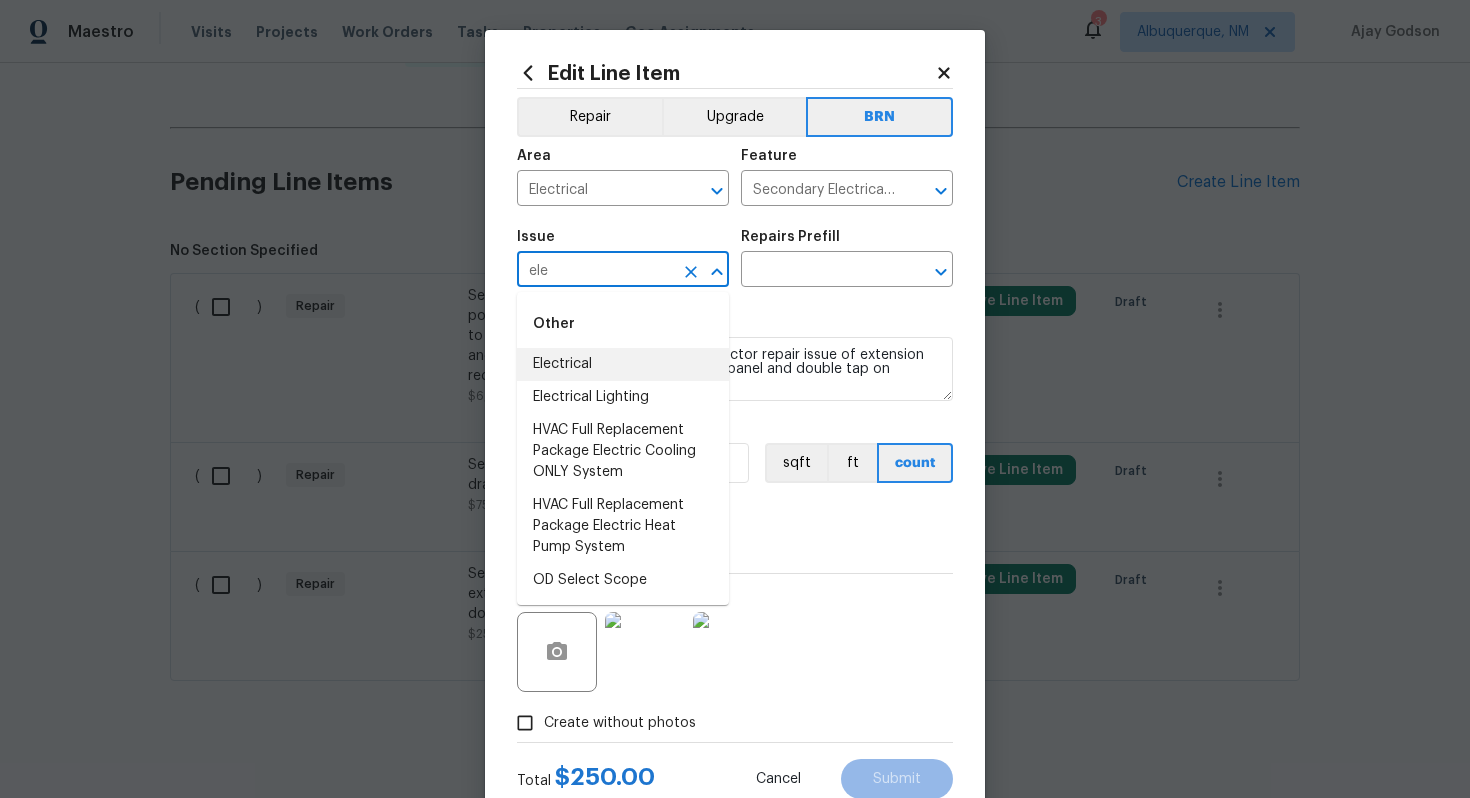 click on "Electrical" at bounding box center (623, 364) 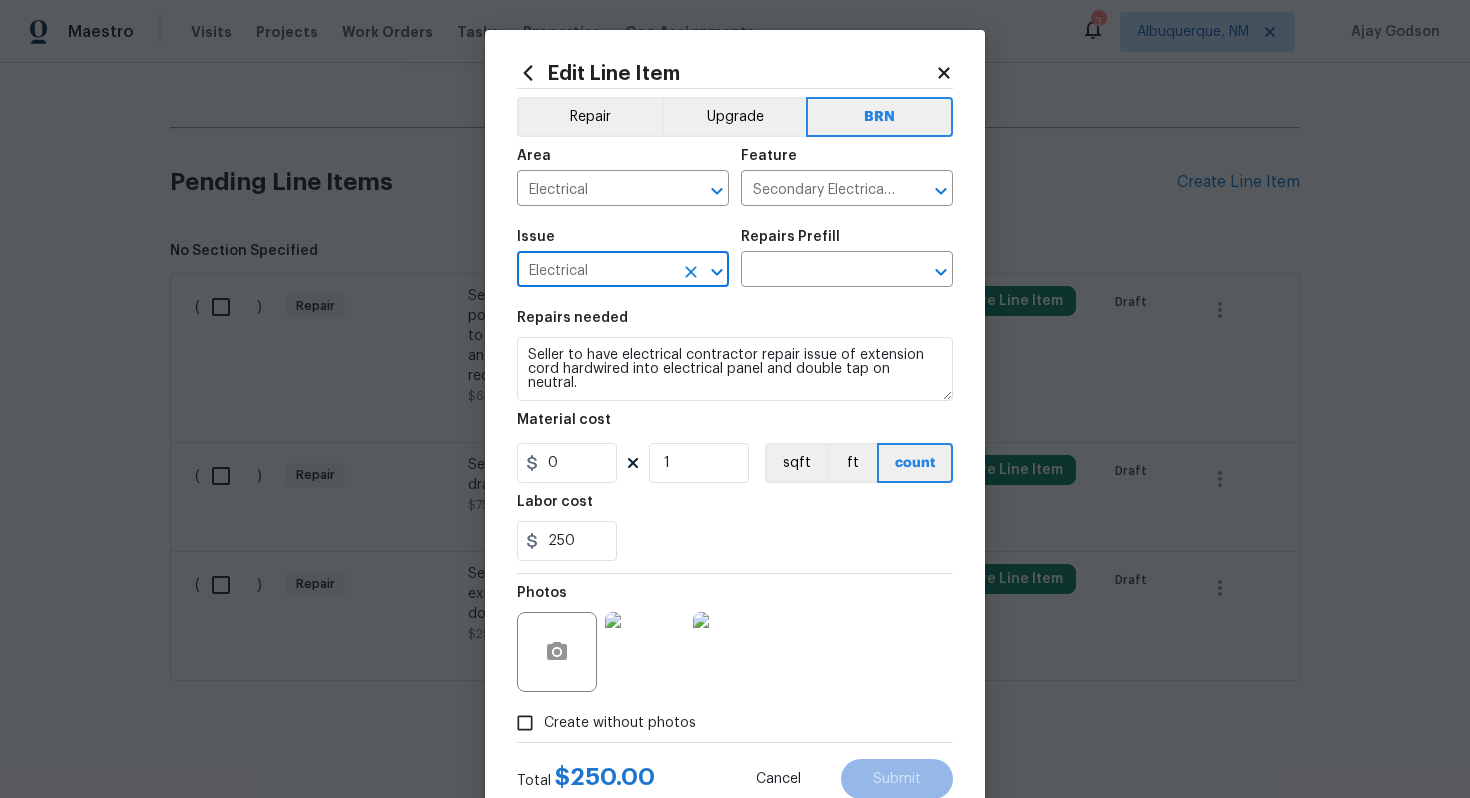 type on "Electrical" 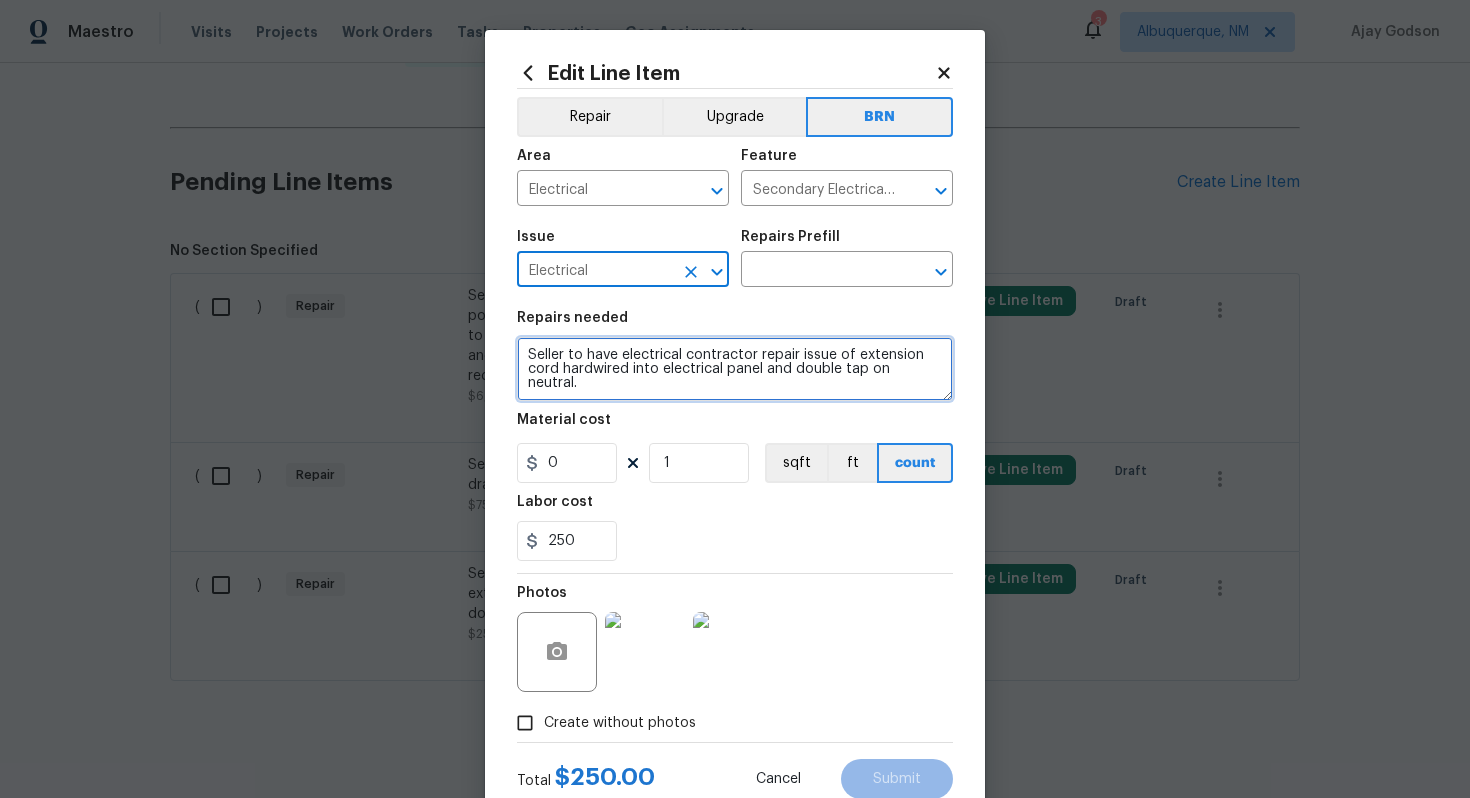 click on "Seller to have electrical contractor repair issue of extension cord hardwired into electrical panel and double tap on neutral." at bounding box center (735, 369) 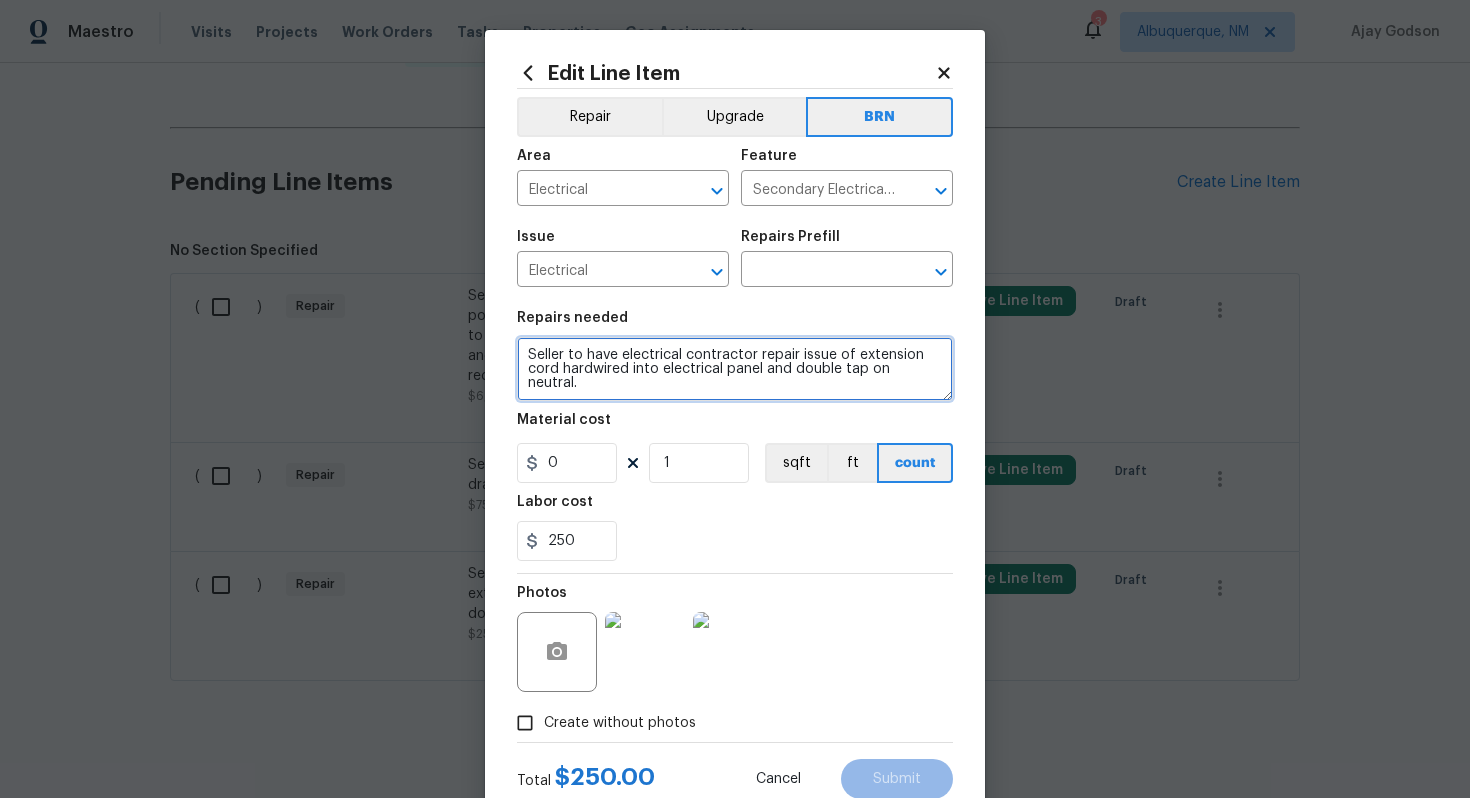 click on "Seller to have electrical contractor repair issue of extension cord hardwired into electrical panel and double tap on neutral." at bounding box center (735, 369) 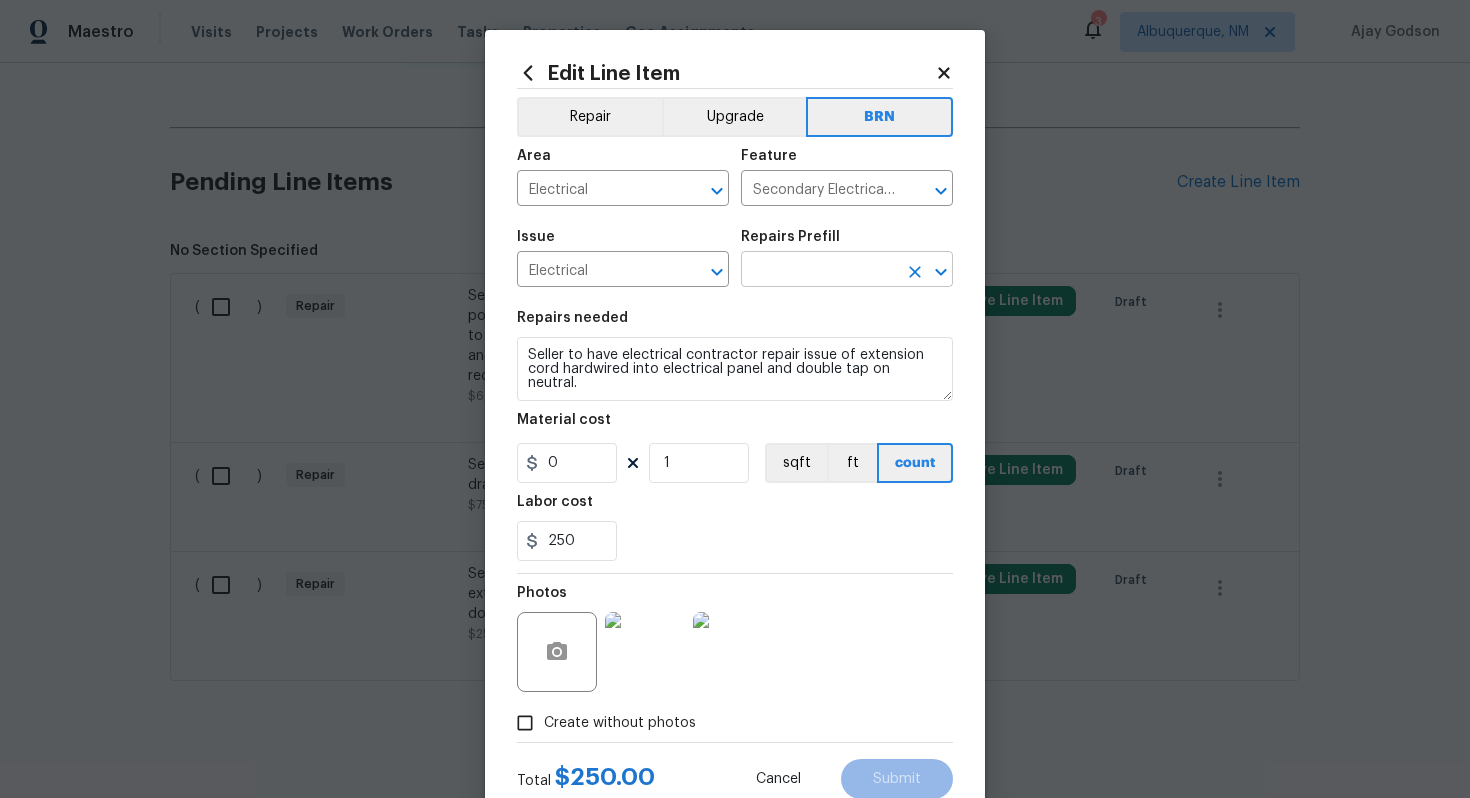 click at bounding box center [819, 271] 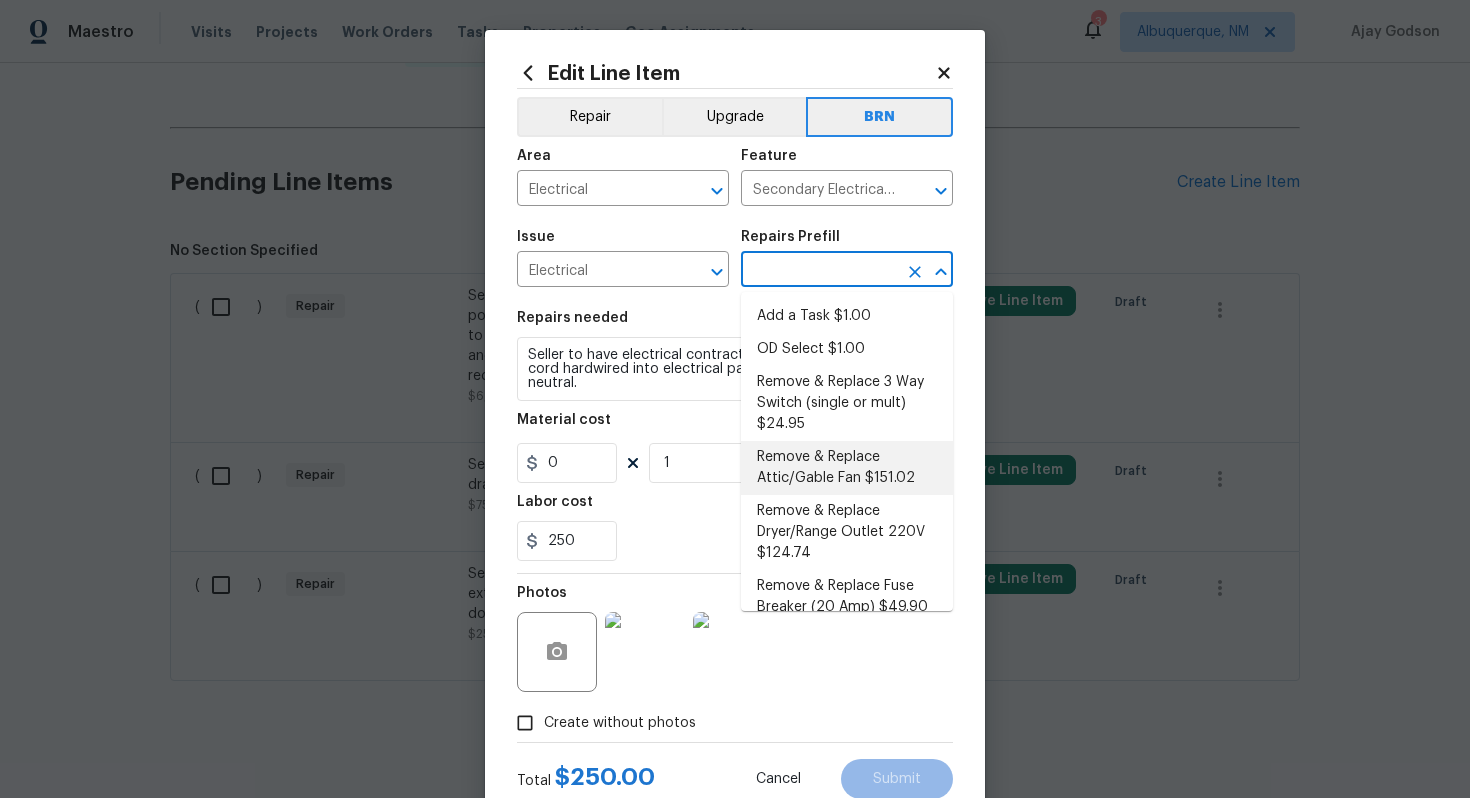 click on "Remove & Replace Attic/Gable Fan $151.02" at bounding box center [847, 468] 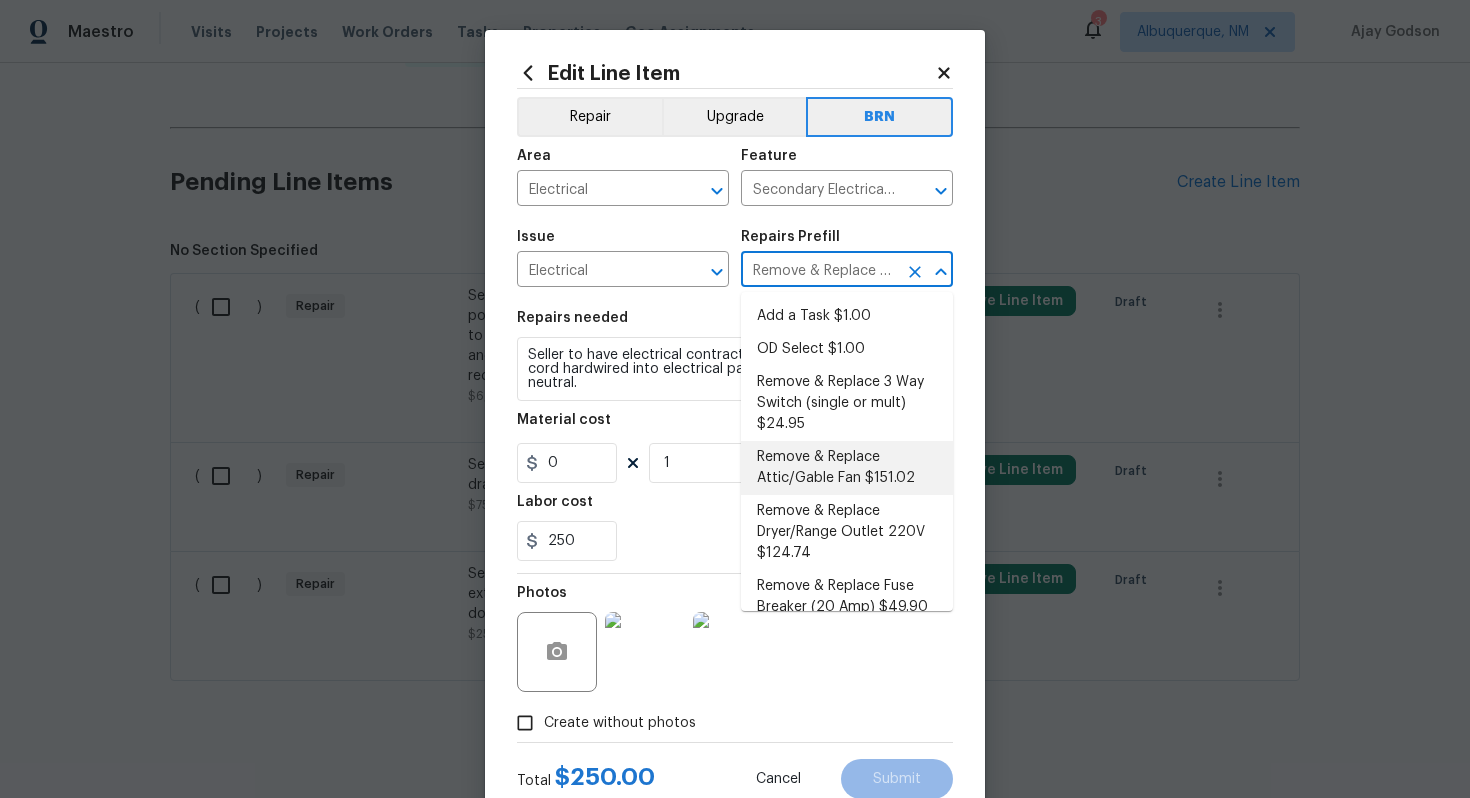 type on "Remove and replace the existing attic/gable fan with new (style to be approved by the PM). Ensure that the new attic/gable fan is properly installed and  operates as intended. Haul away and dispose of debris properly." 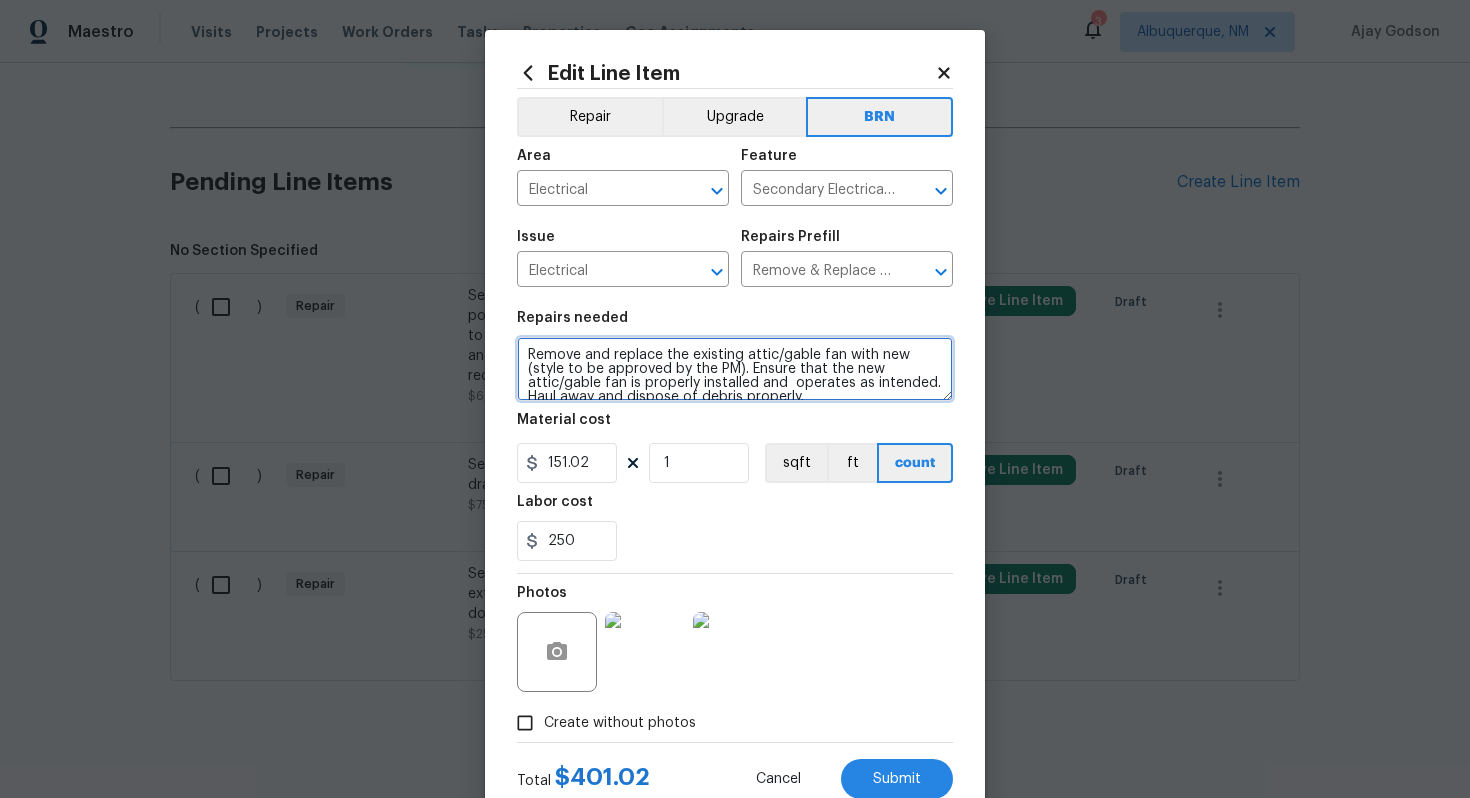 scroll, scrollTop: 14, scrollLeft: 0, axis: vertical 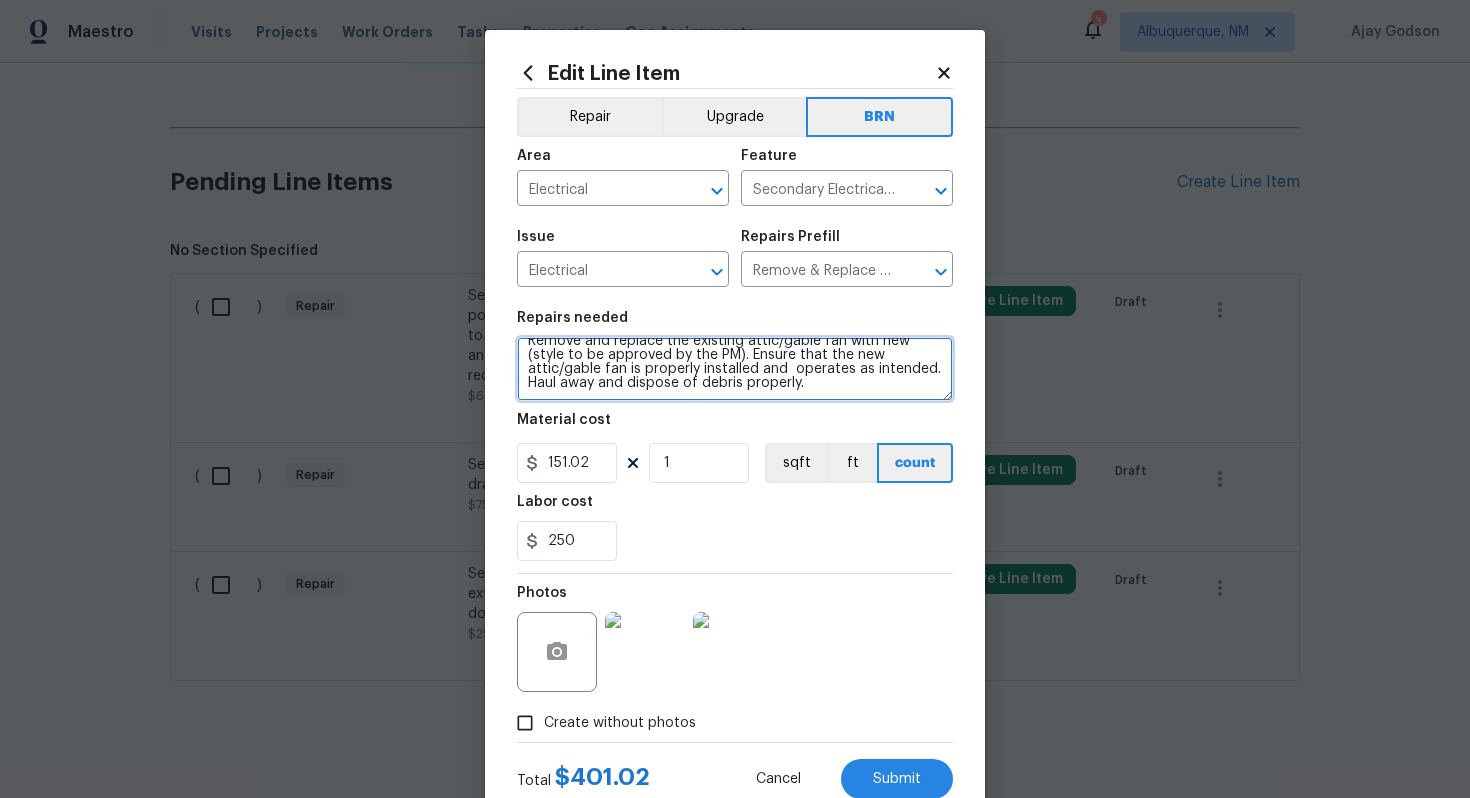 drag, startPoint x: 527, startPoint y: 358, endPoint x: 666, endPoint y: 410, distance: 148.40822 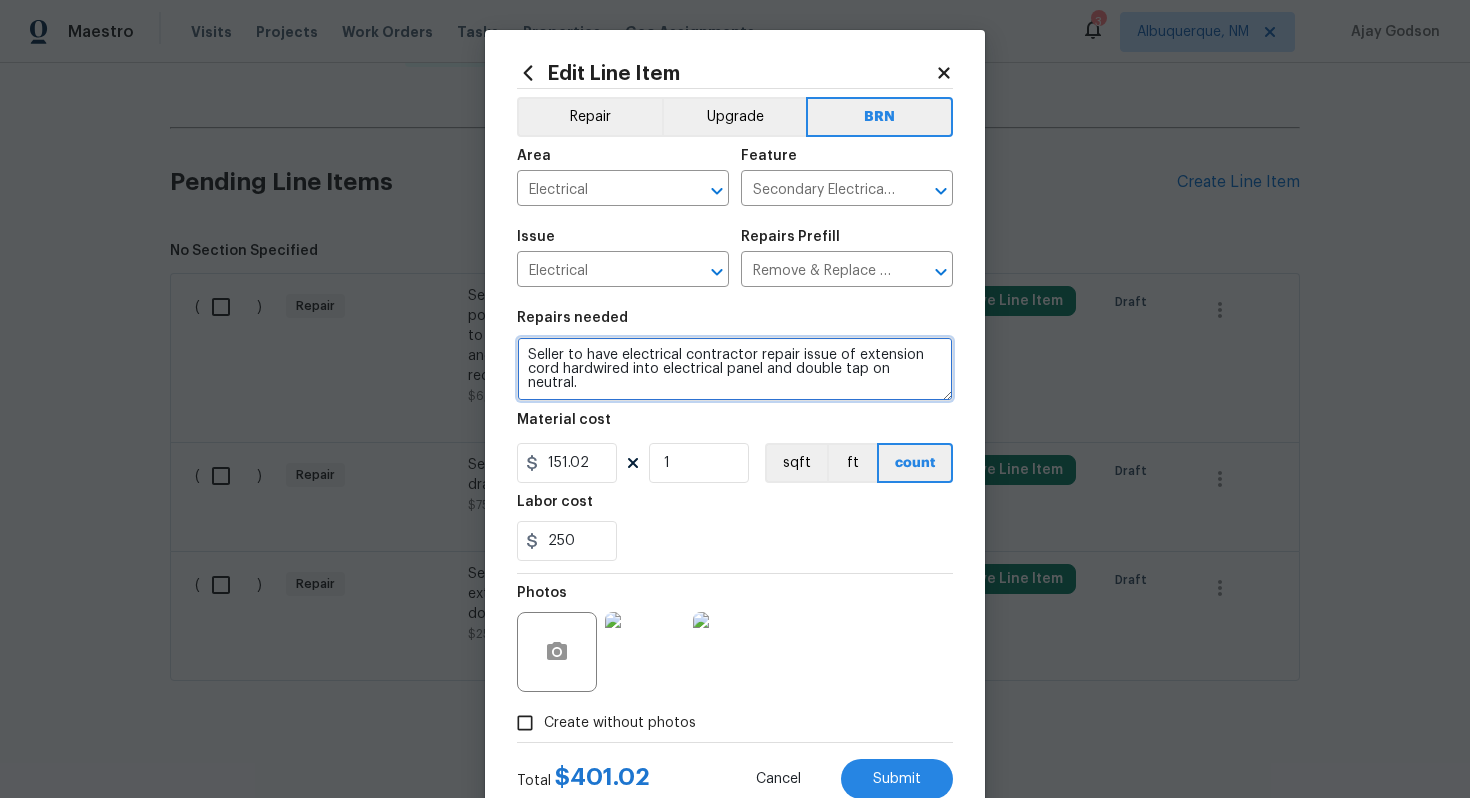 scroll, scrollTop: 0, scrollLeft: 0, axis: both 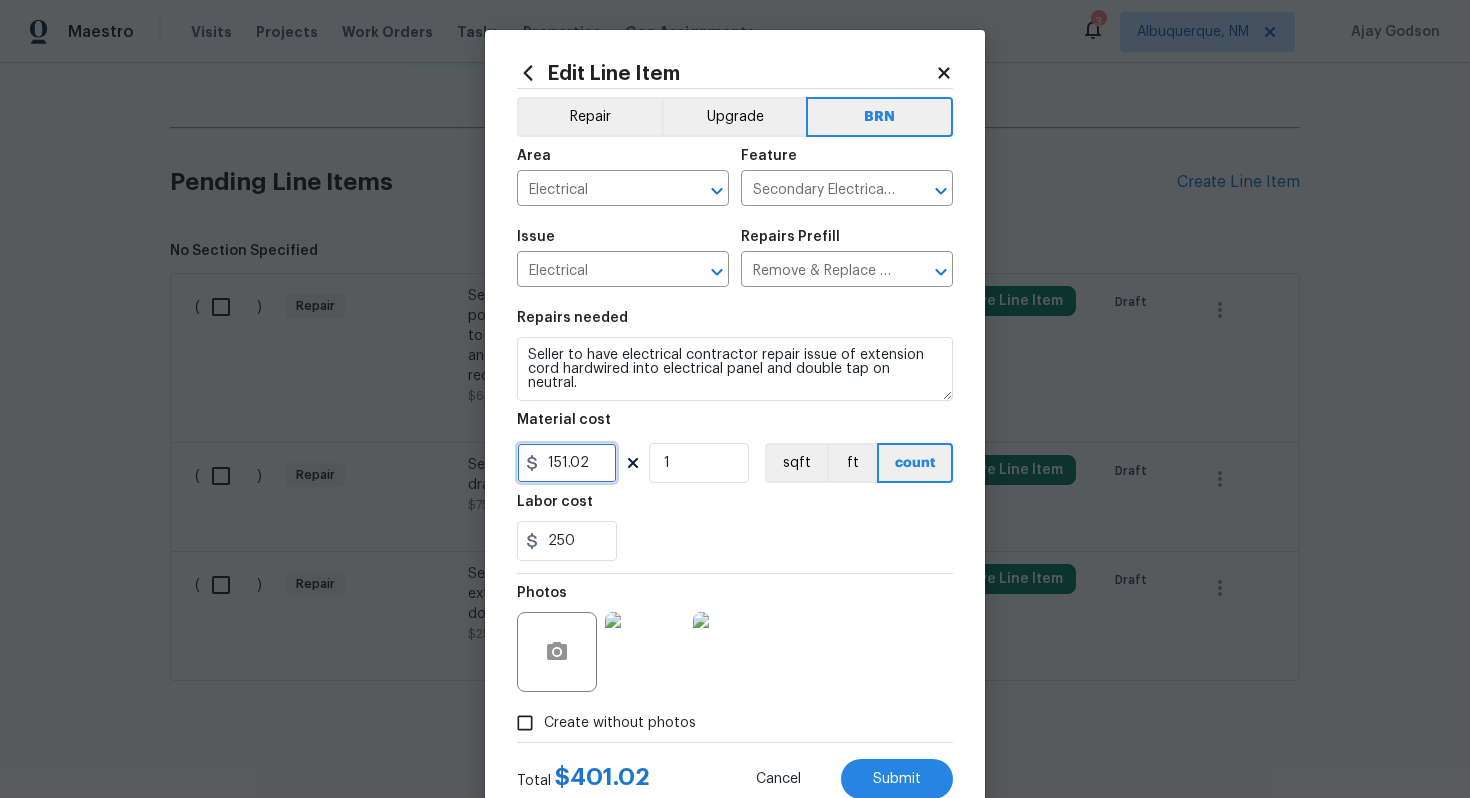 drag, startPoint x: 600, startPoint y: 466, endPoint x: 537, endPoint y: 465, distance: 63.007935 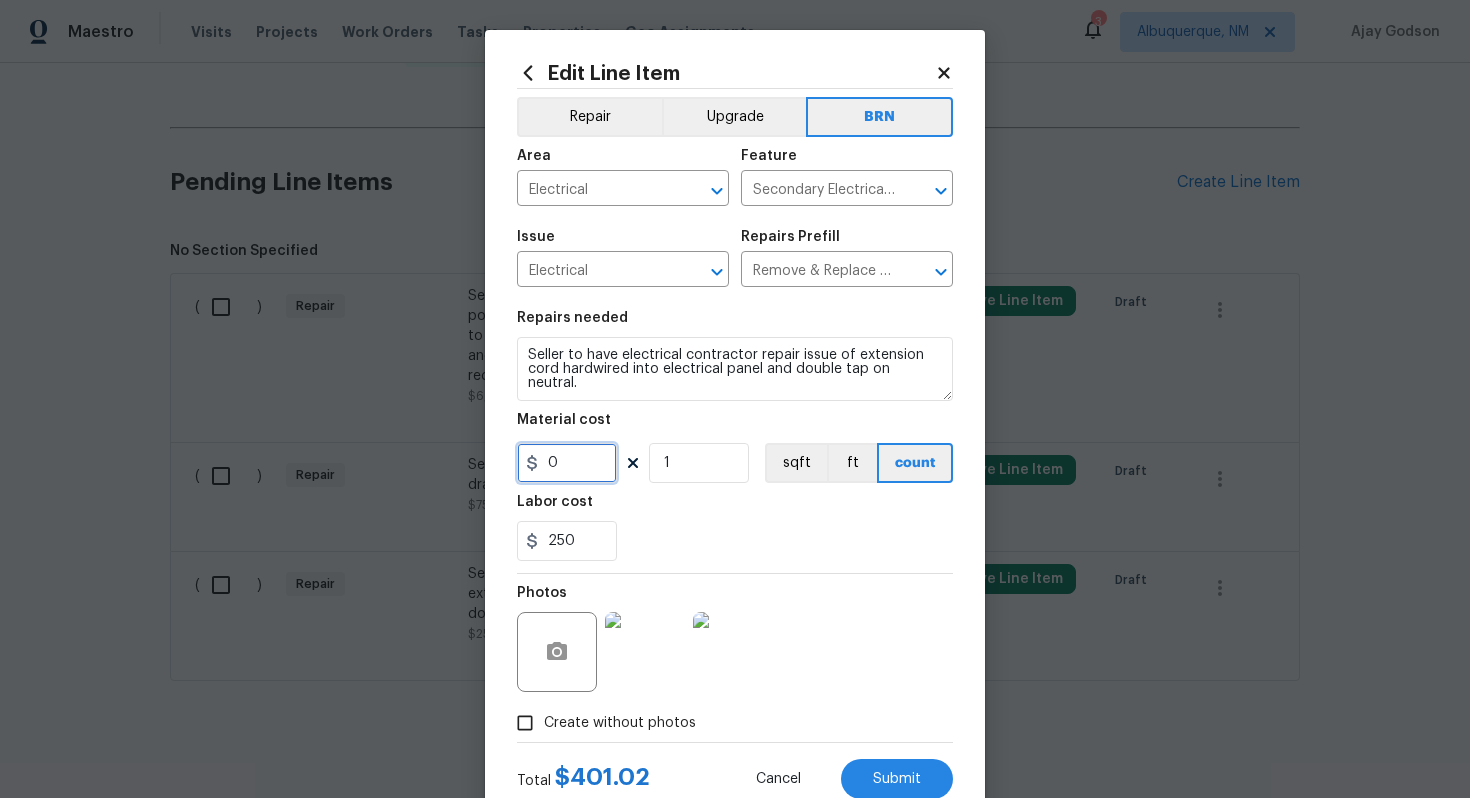 type on "0" 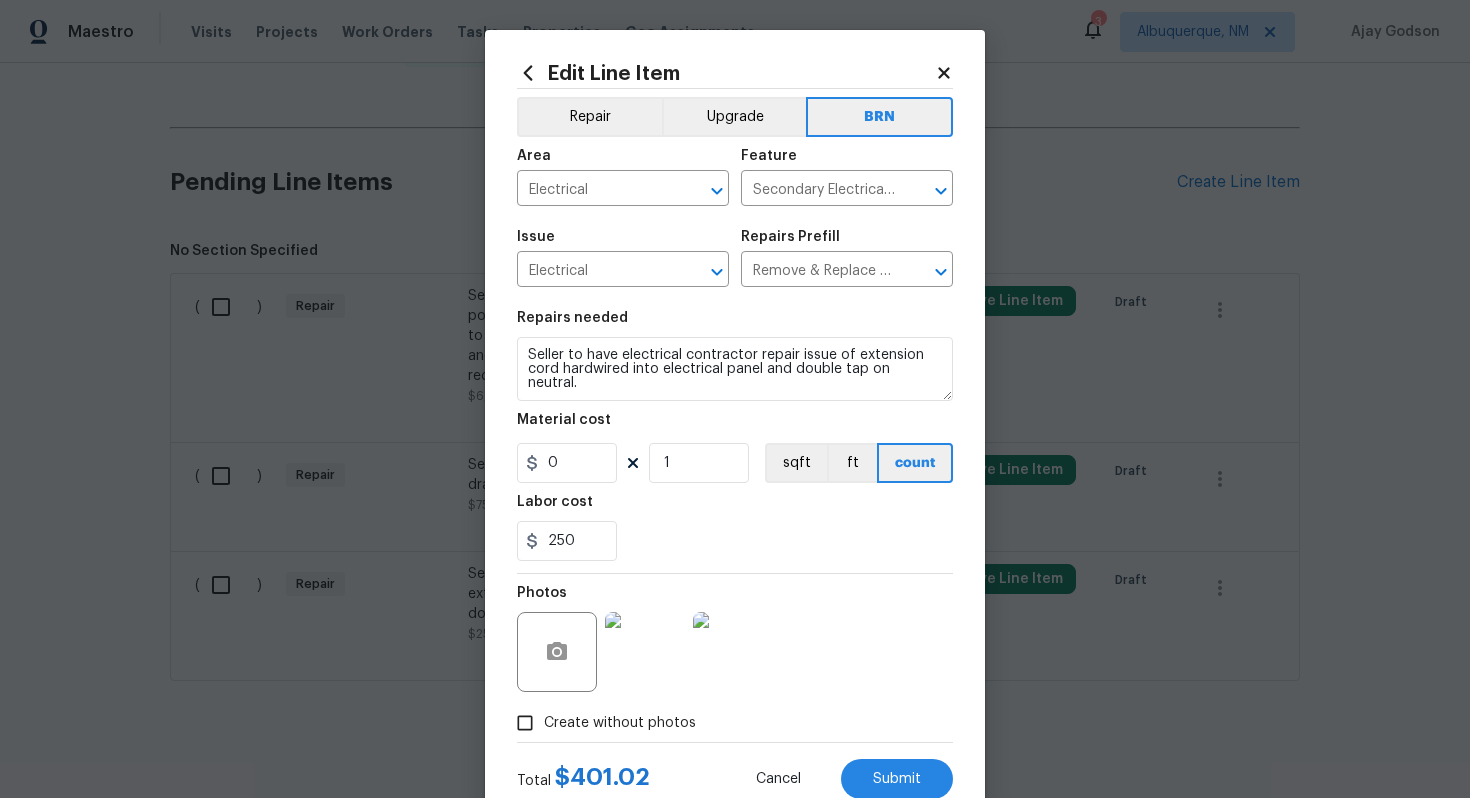 click on "Photos" at bounding box center [735, 639] 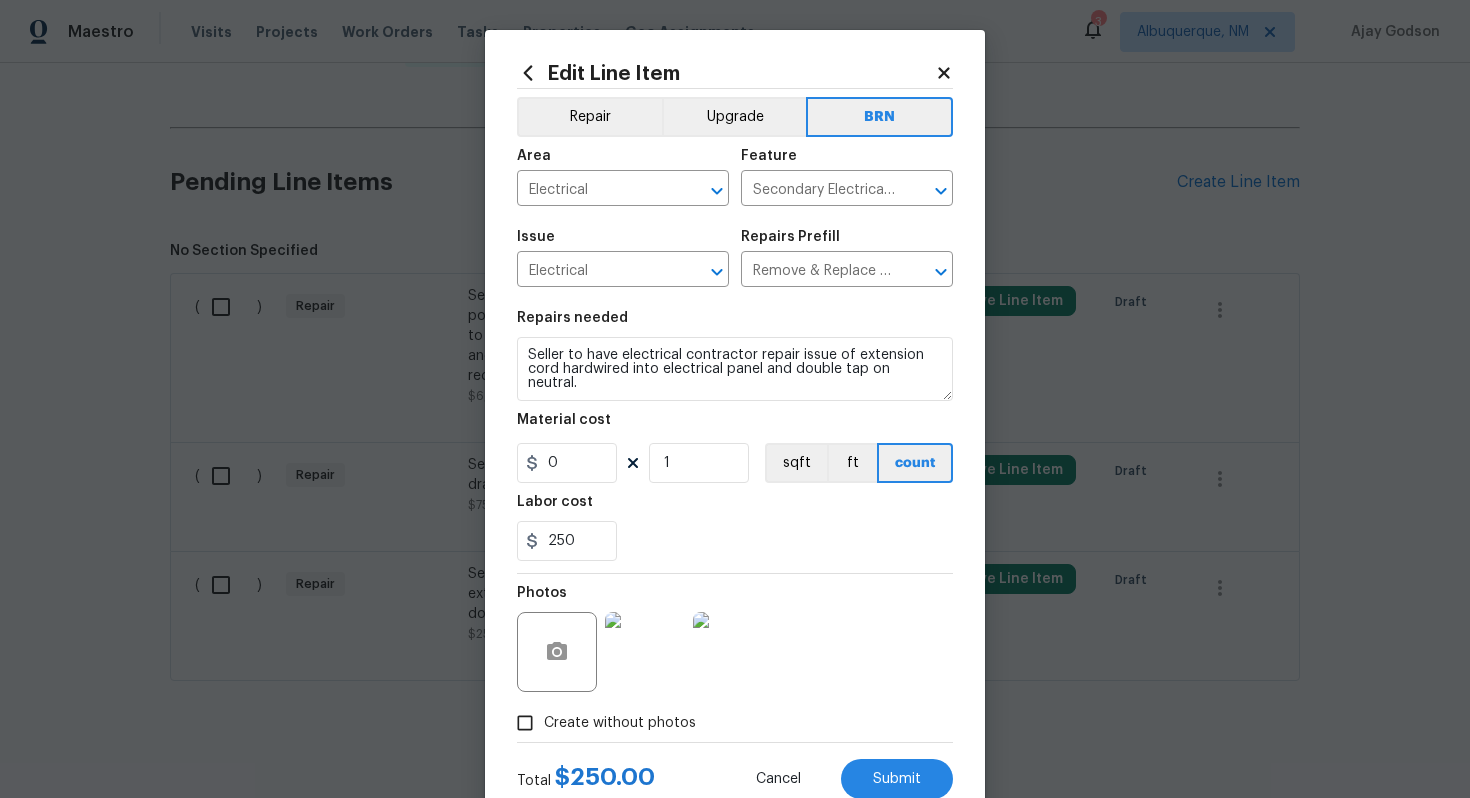 scroll, scrollTop: 64, scrollLeft: 0, axis: vertical 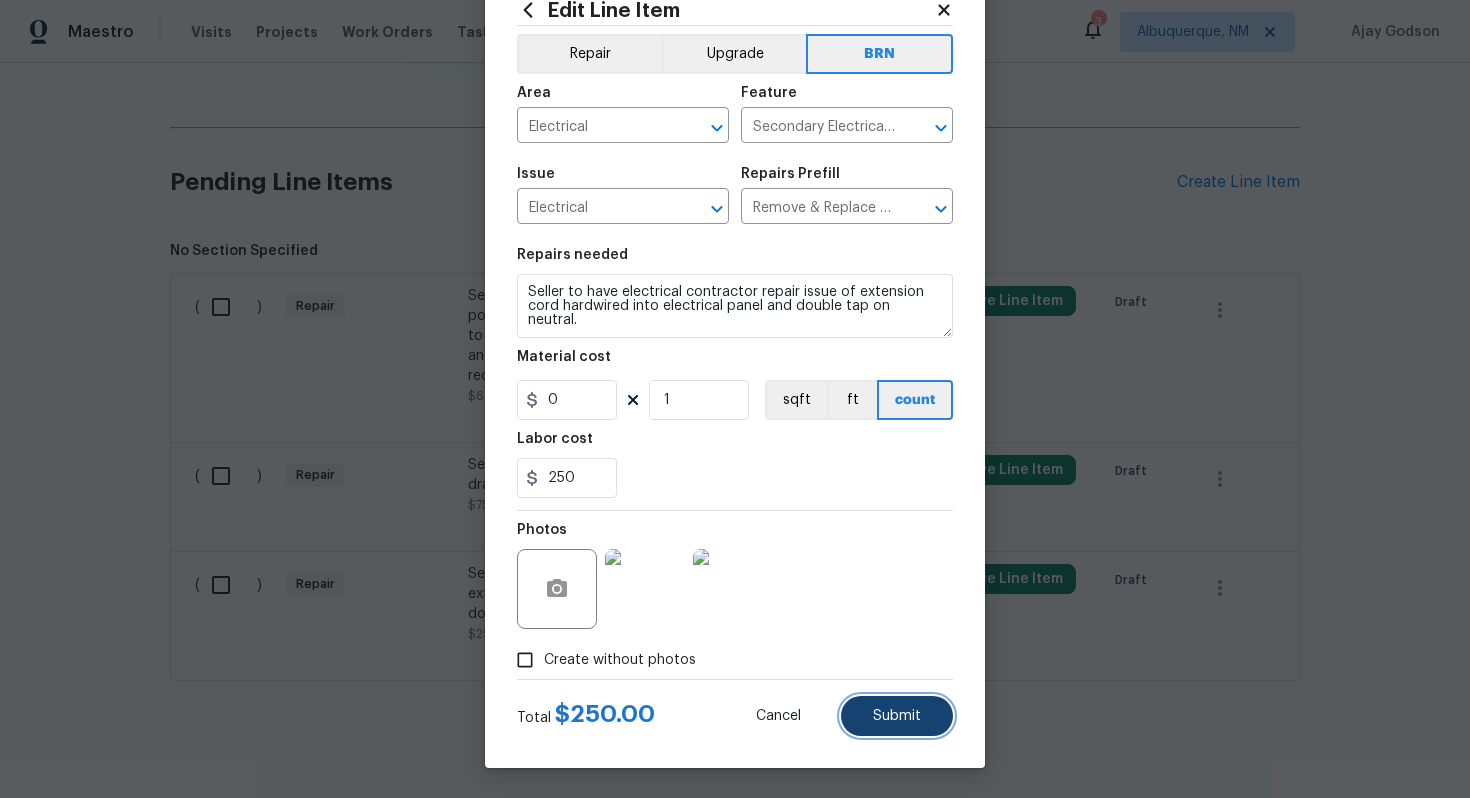 click on "Submit" at bounding box center (897, 716) 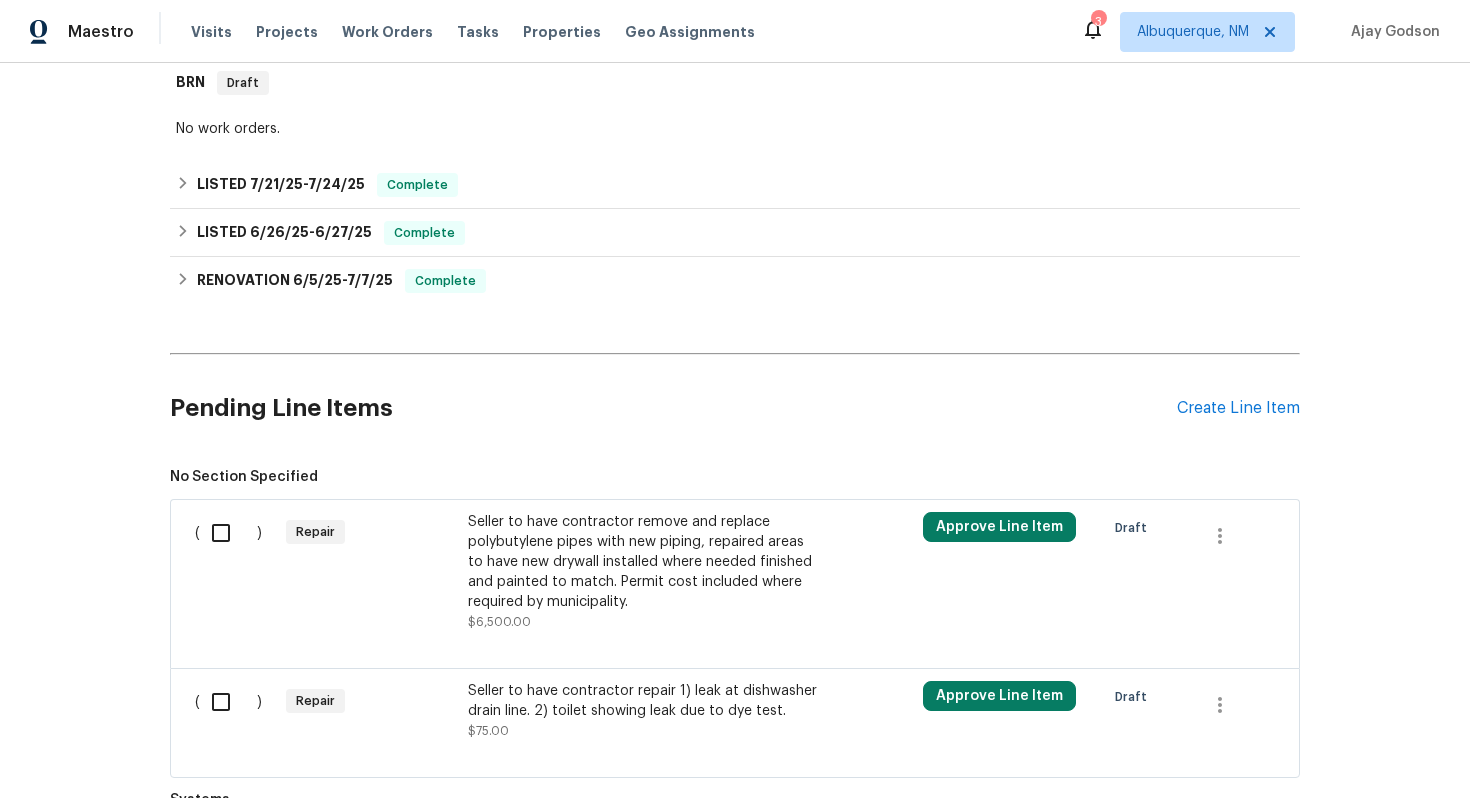 scroll, scrollTop: 574, scrollLeft: 0, axis: vertical 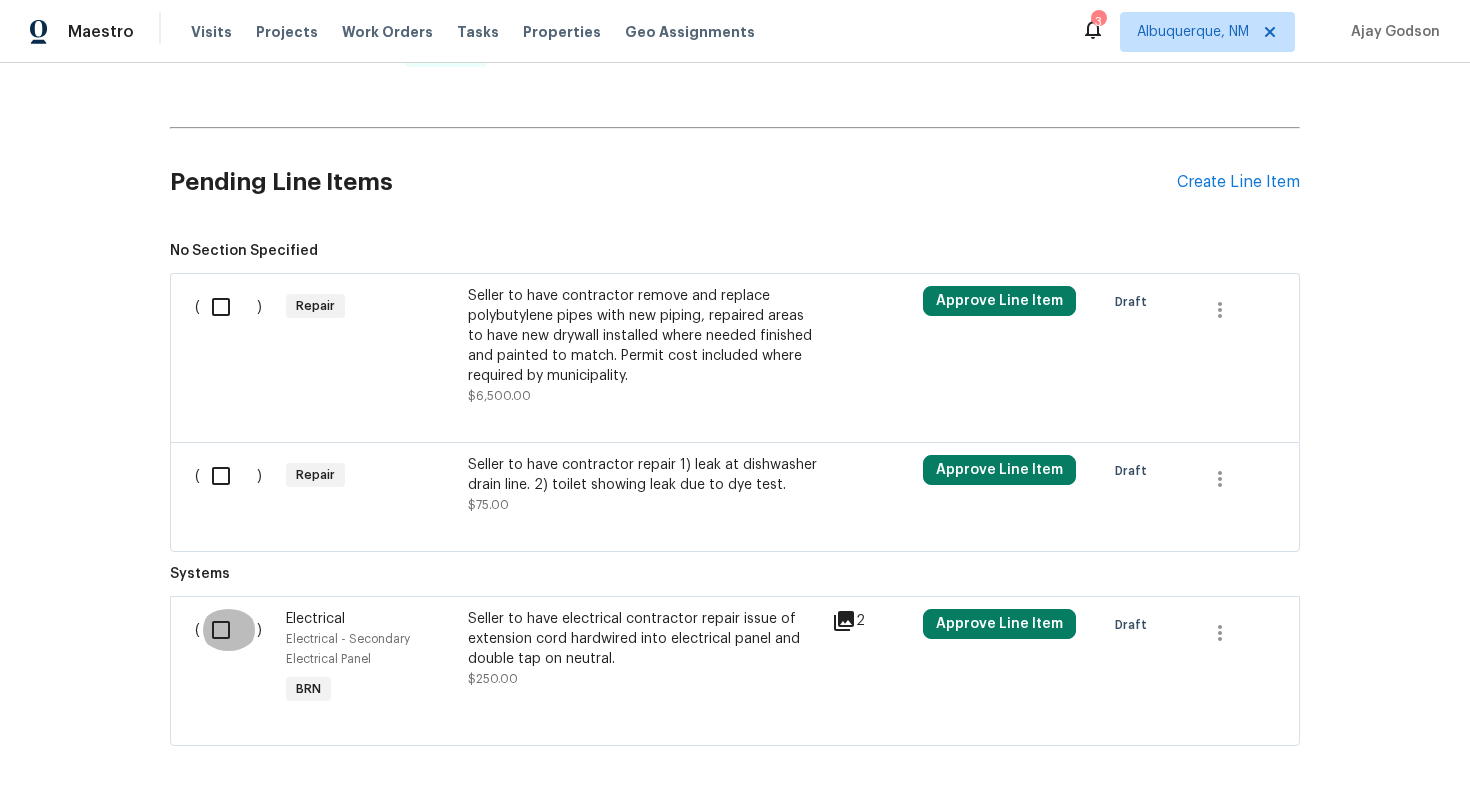 click at bounding box center [228, 630] 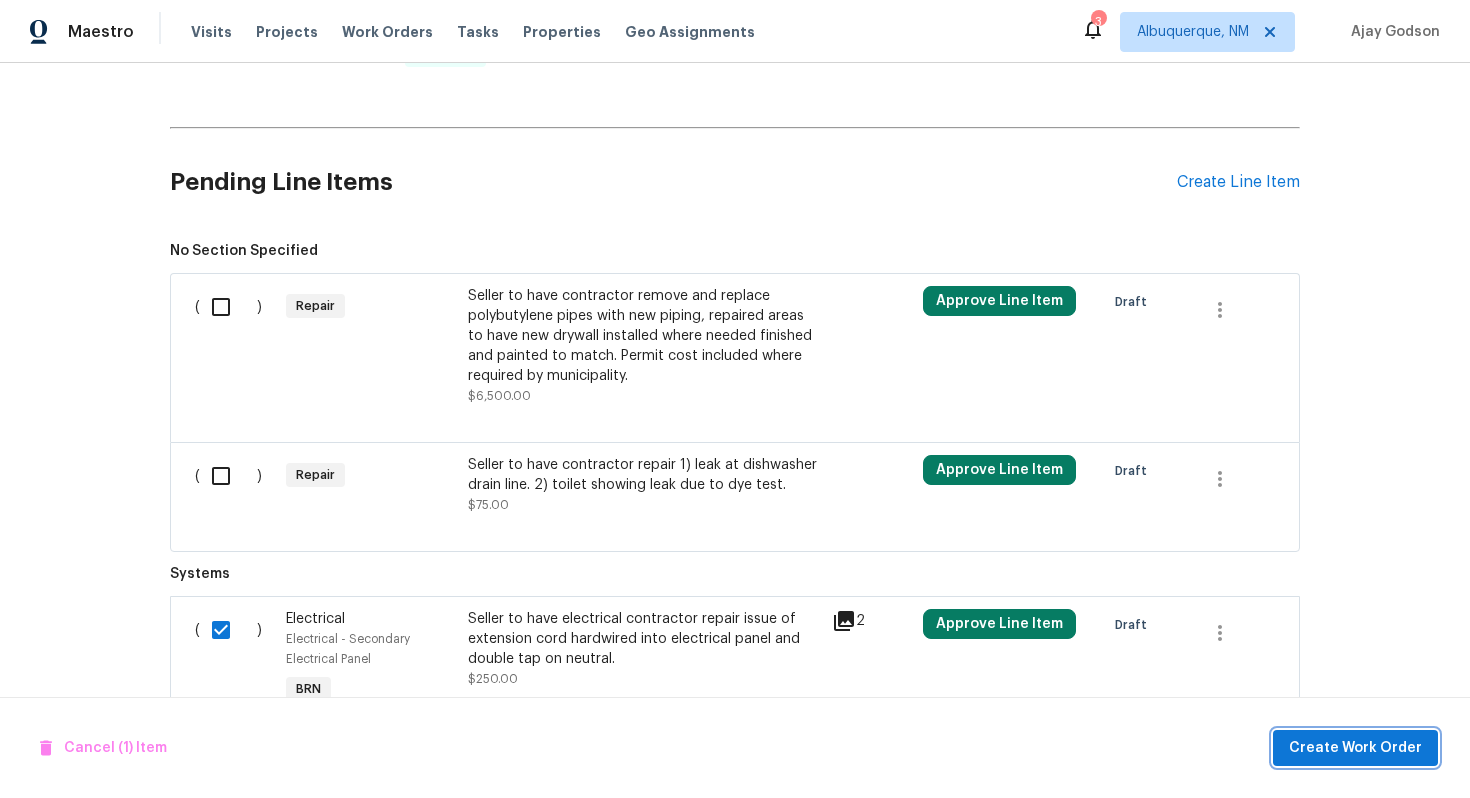 click on "Create Work Order" at bounding box center (1355, 748) 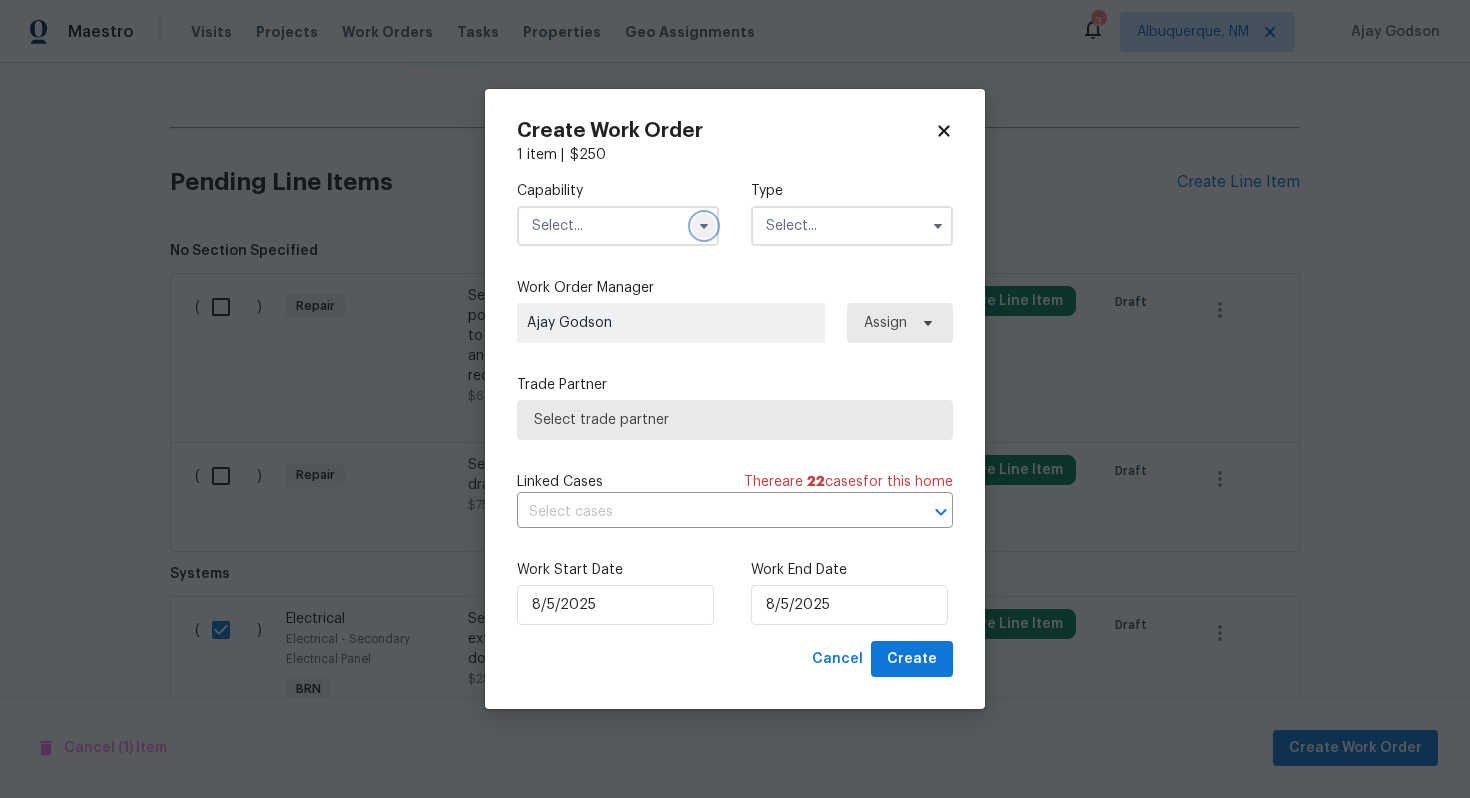 click at bounding box center (704, 226) 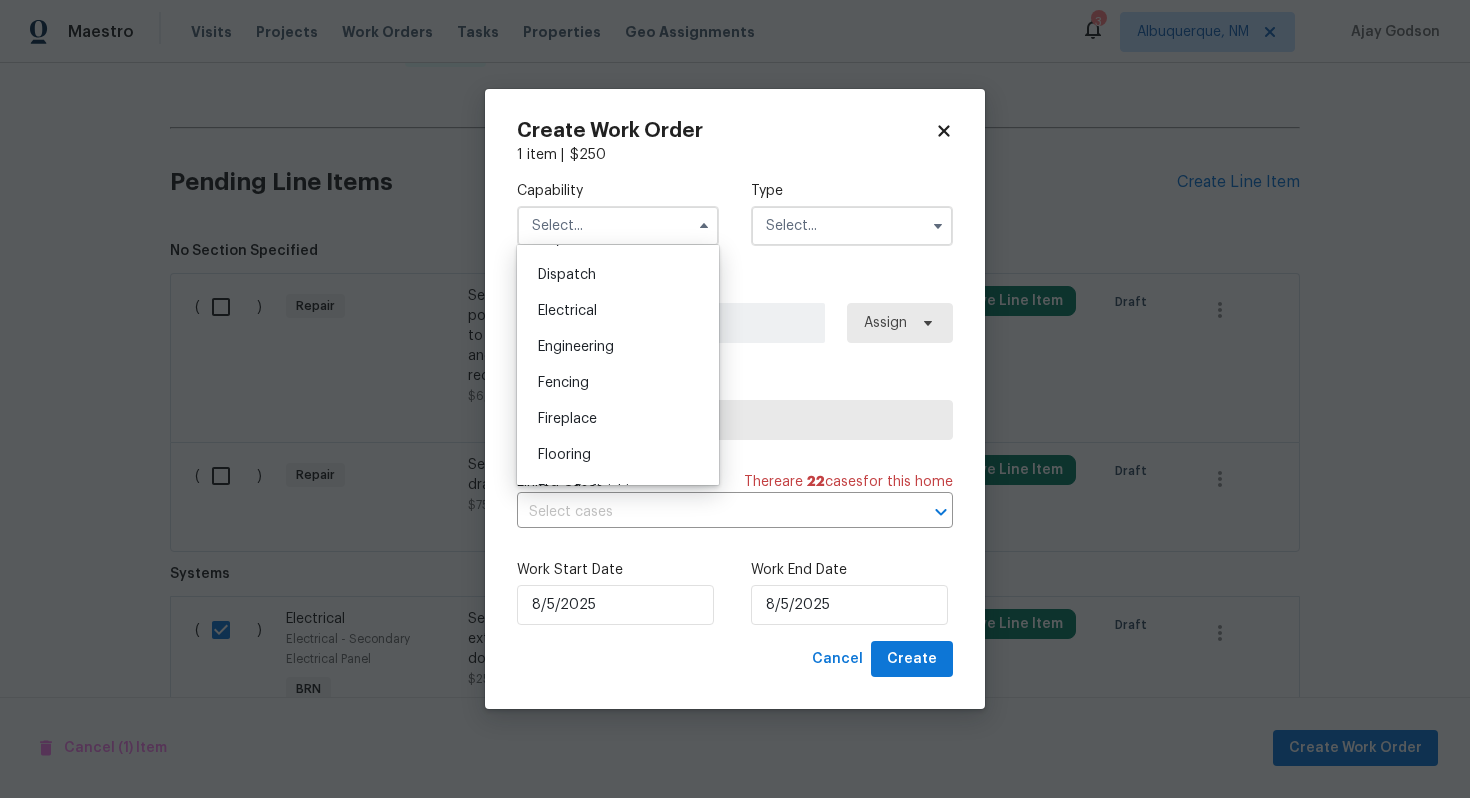 scroll, scrollTop: 584, scrollLeft: 0, axis: vertical 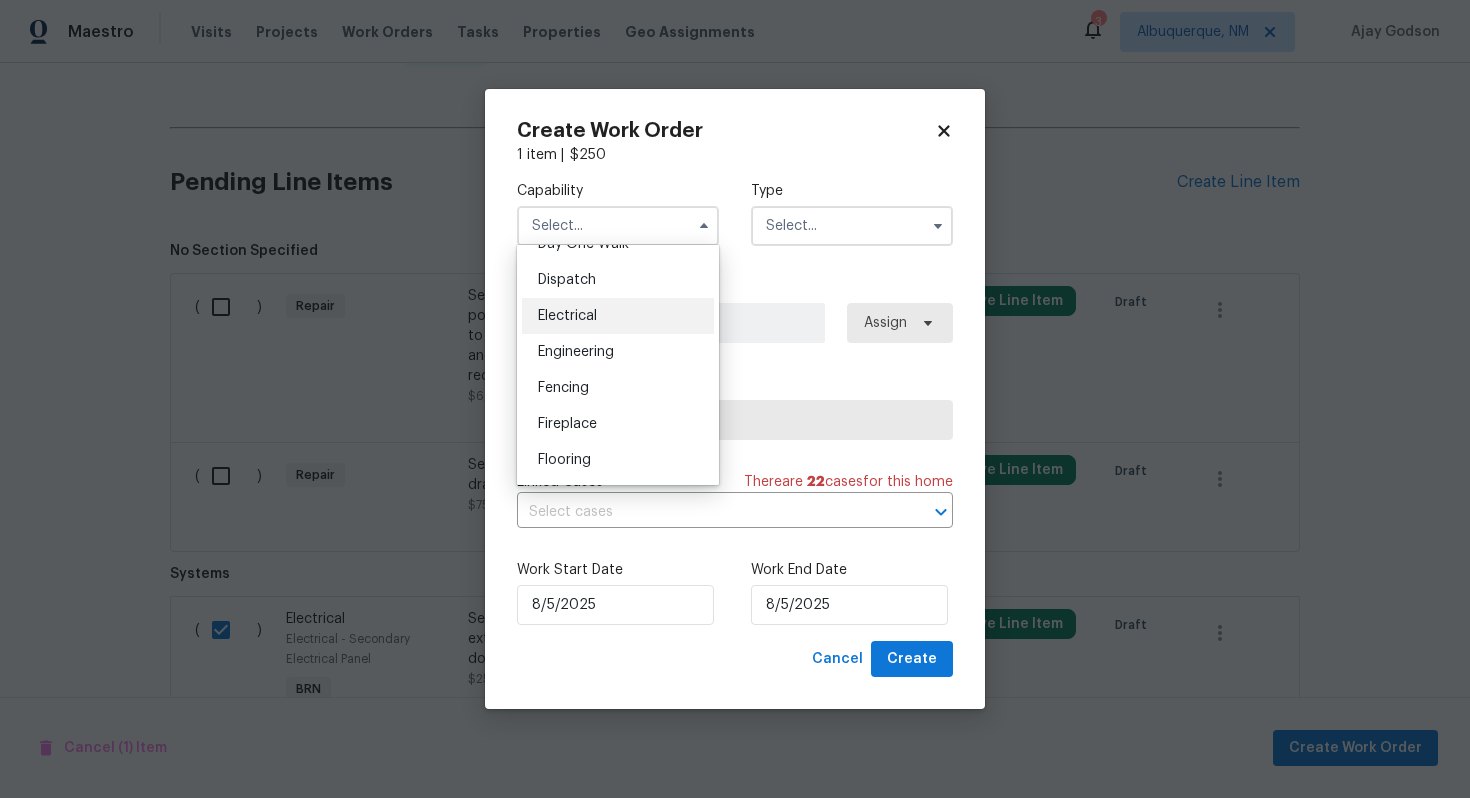 click on "Electrical" at bounding box center [618, 316] 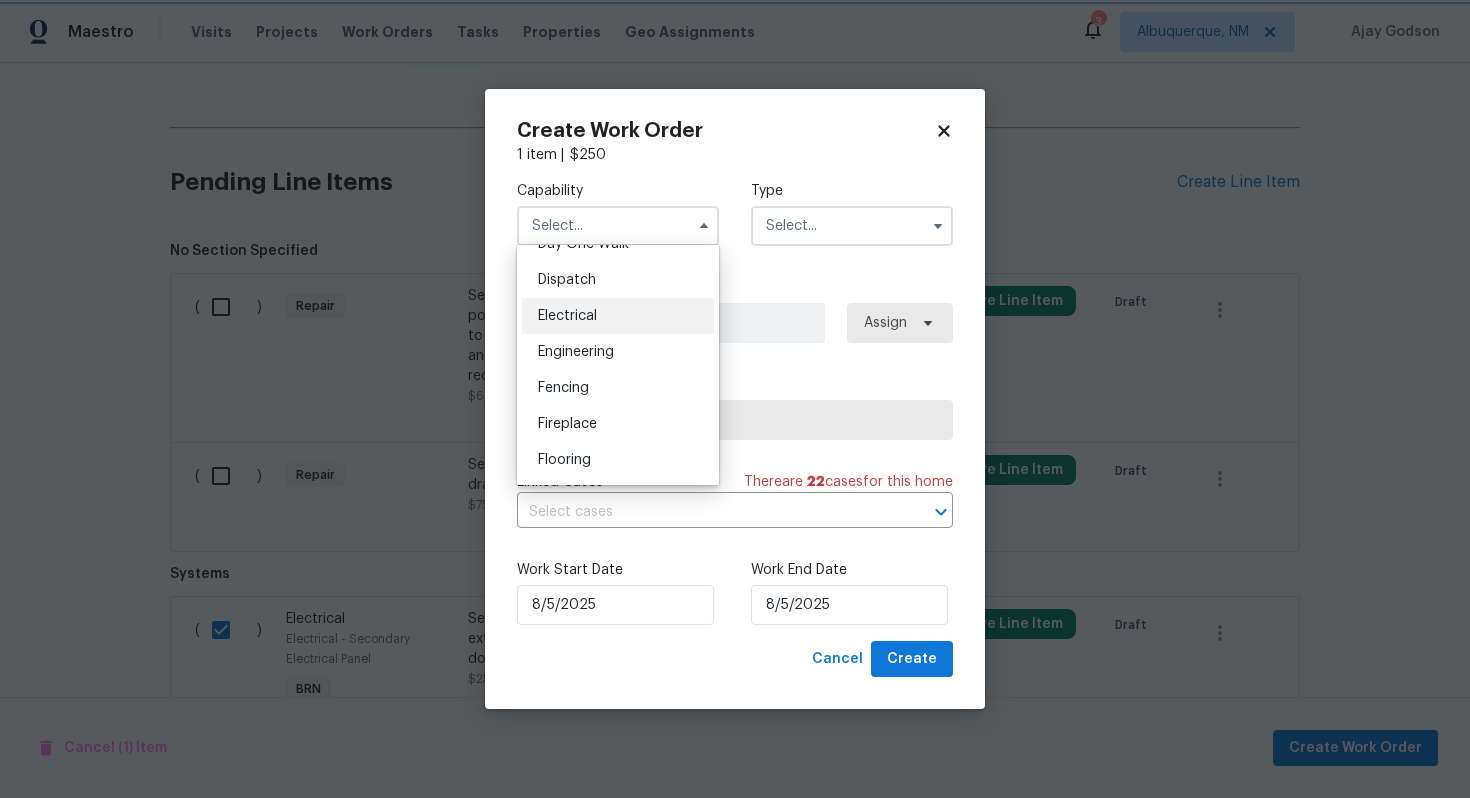 type on "Electrical" 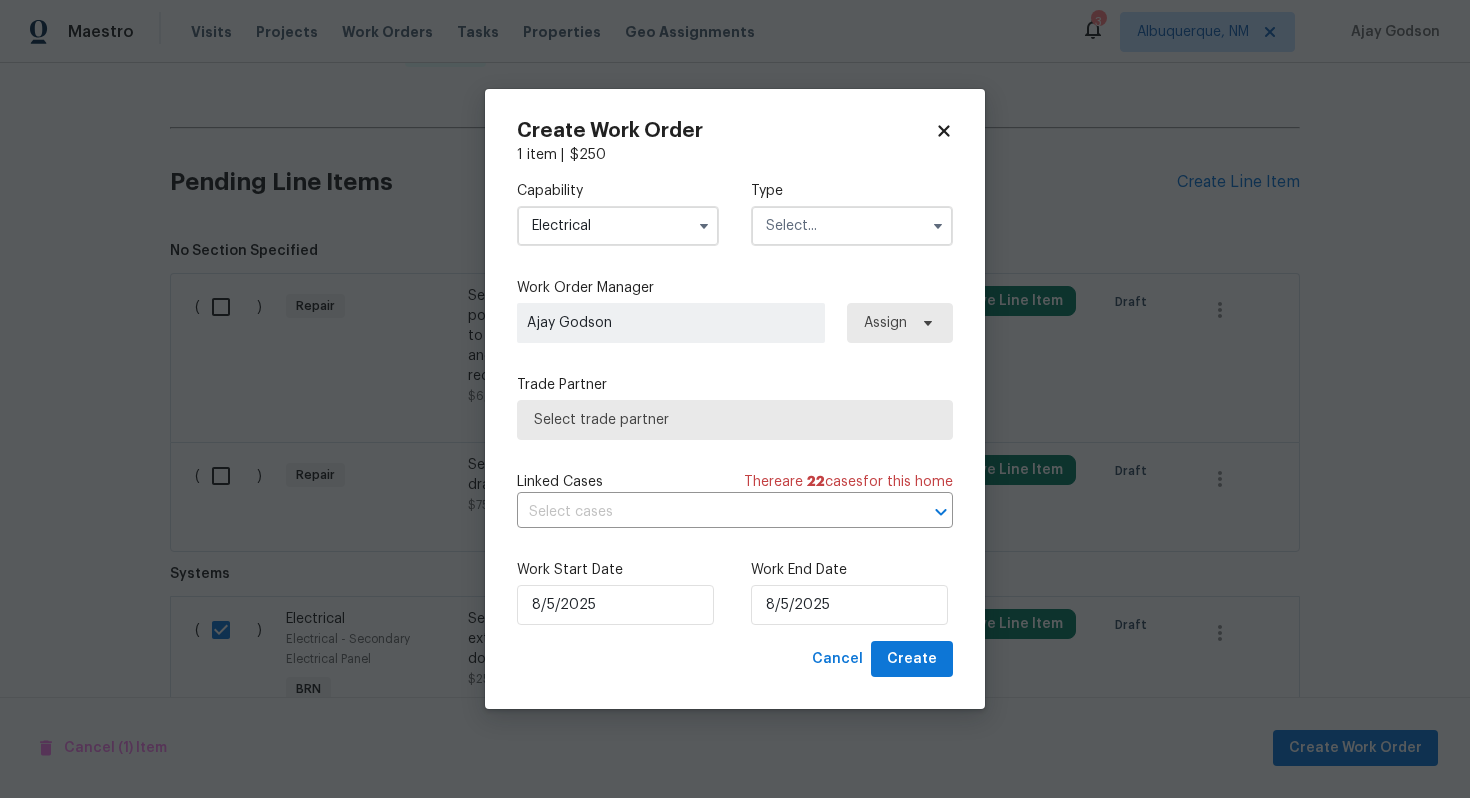 click at bounding box center (852, 226) 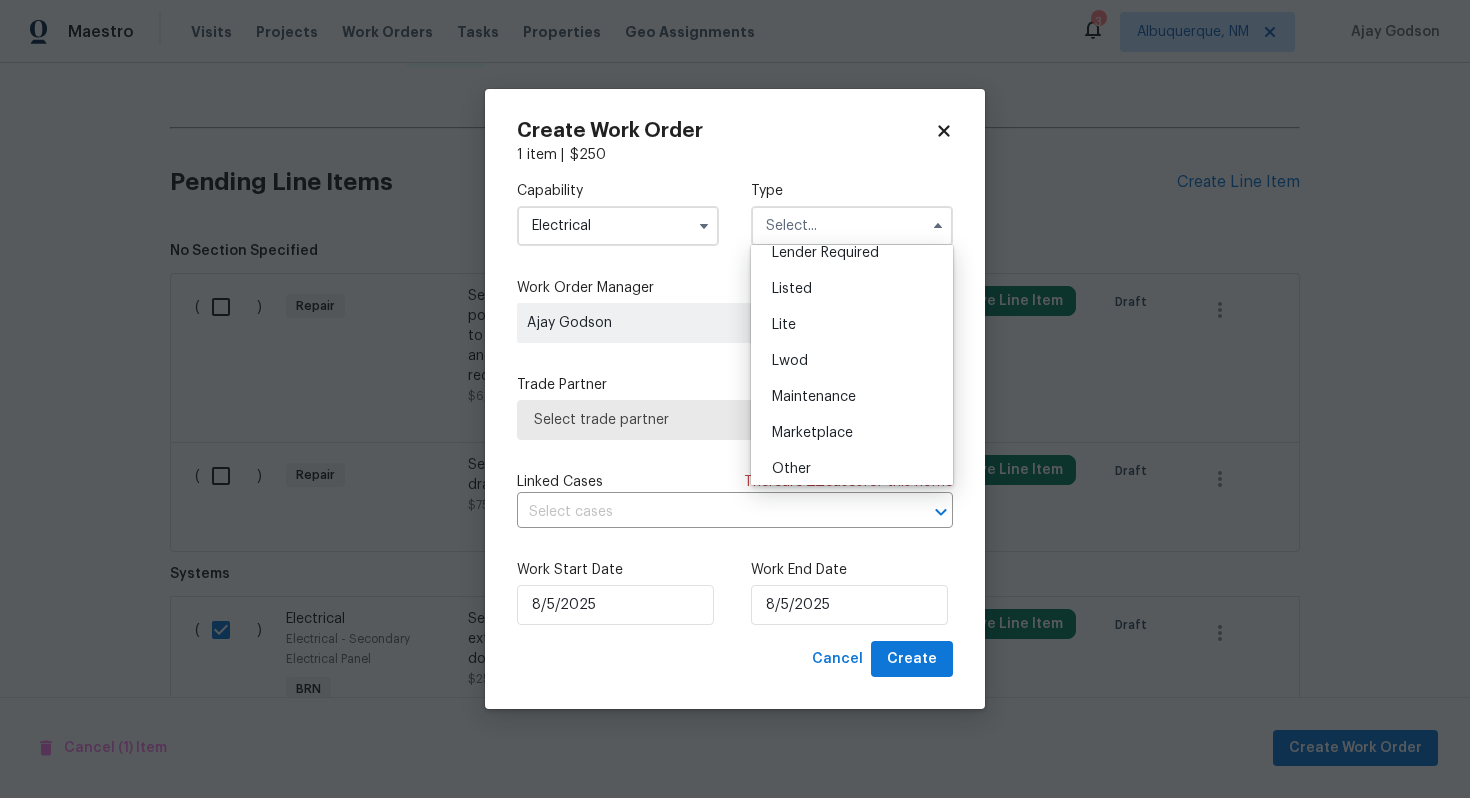 scroll, scrollTop: 454, scrollLeft: 0, axis: vertical 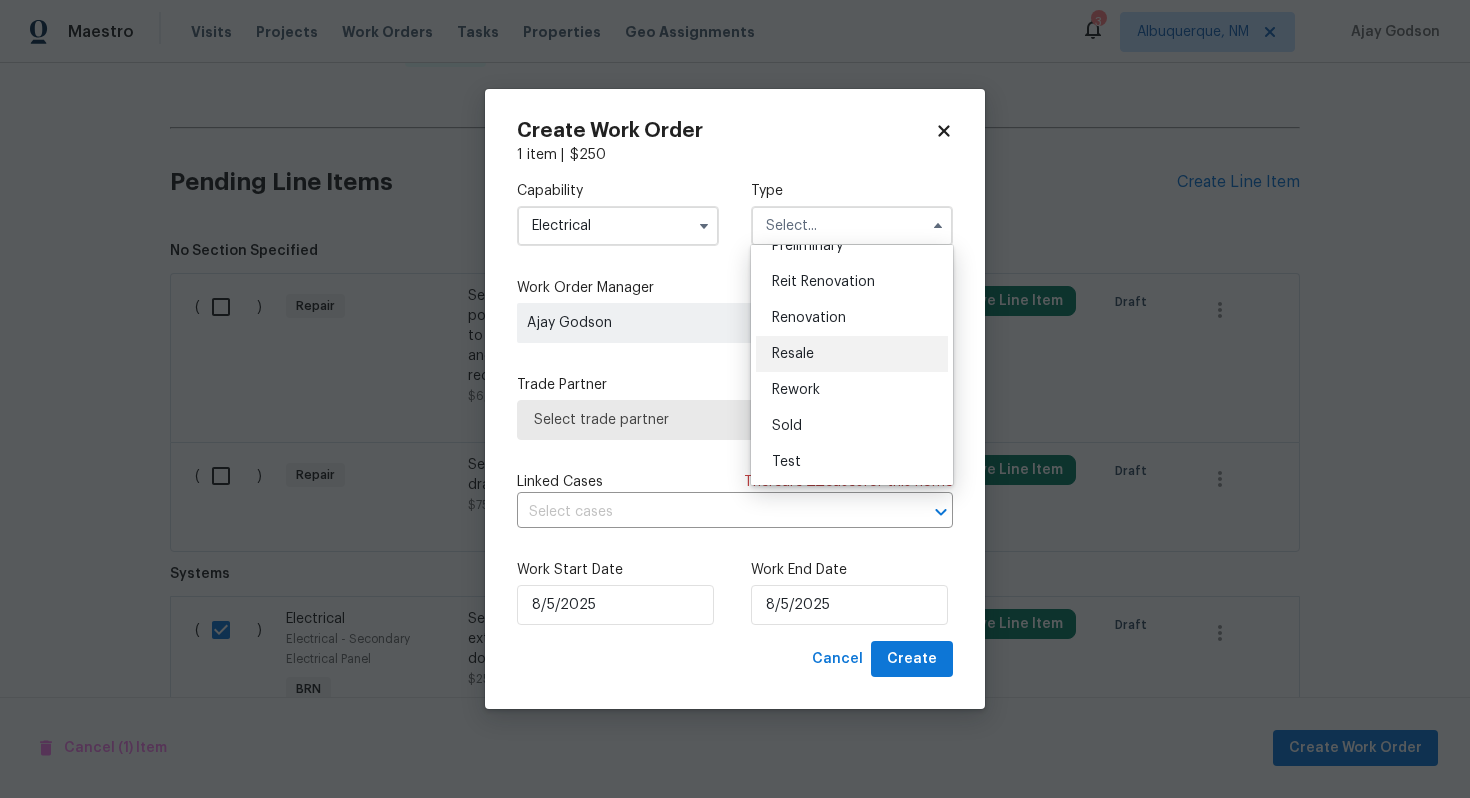 click on "Resale" at bounding box center (852, 354) 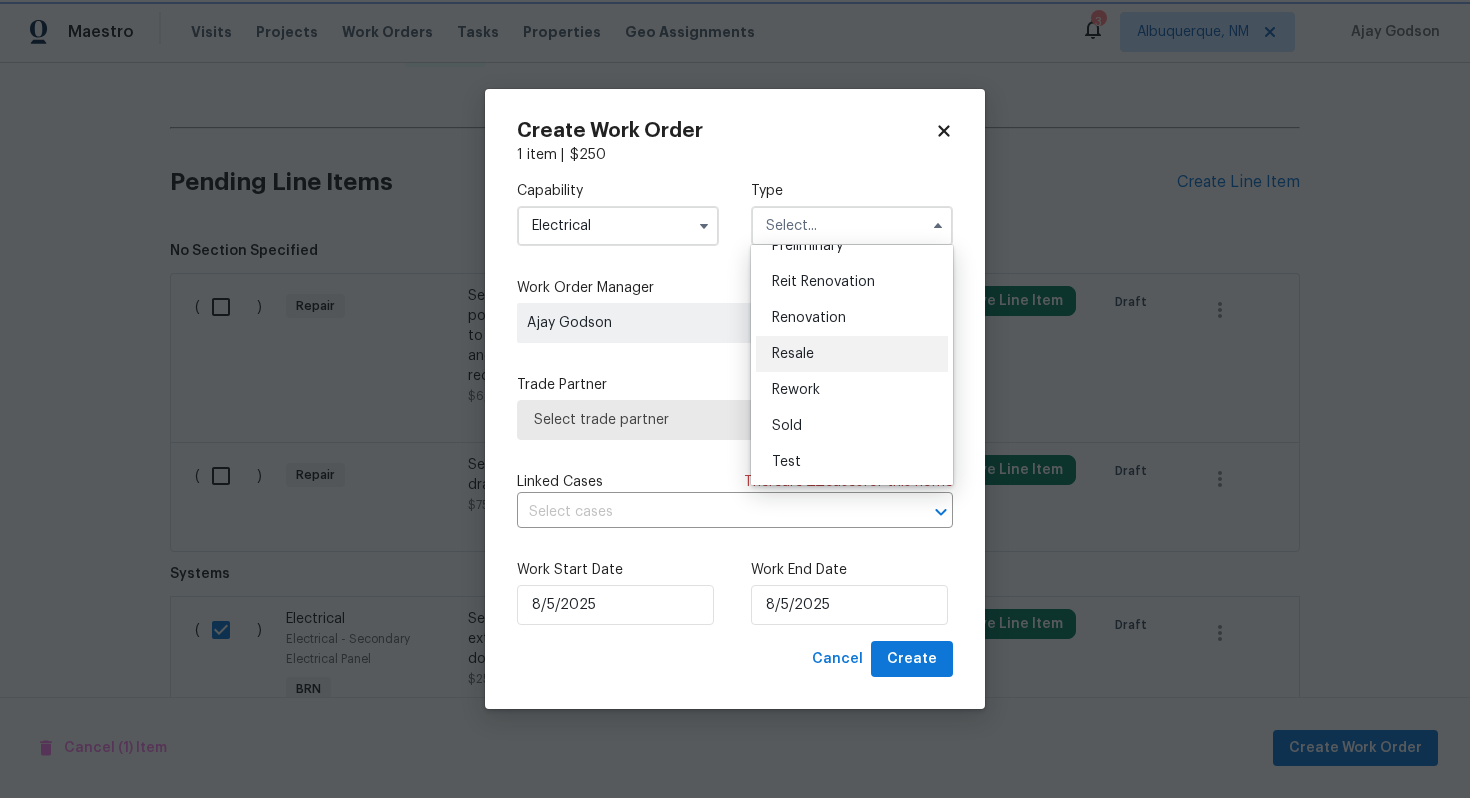 type on "Resale" 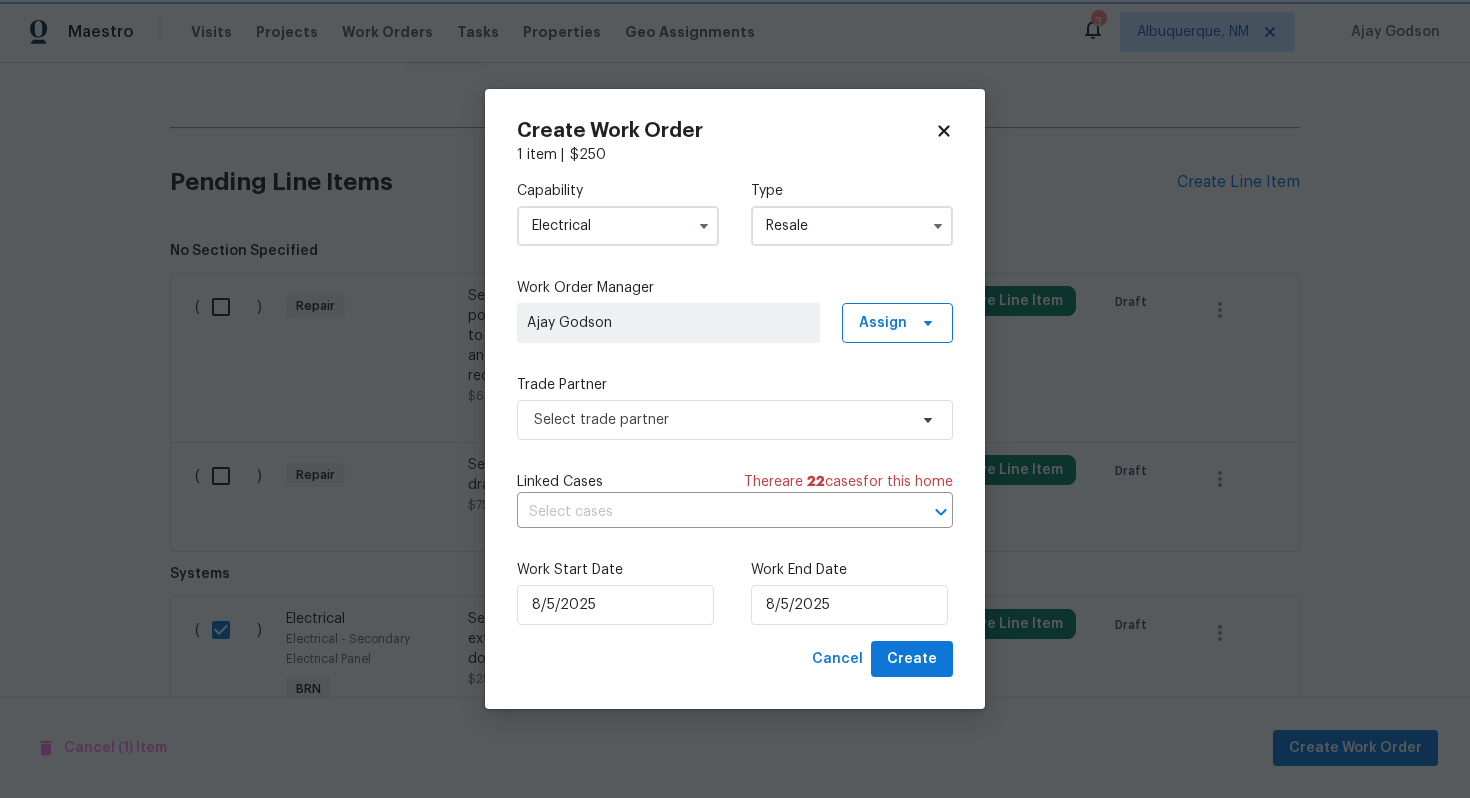 scroll, scrollTop: 0, scrollLeft: 0, axis: both 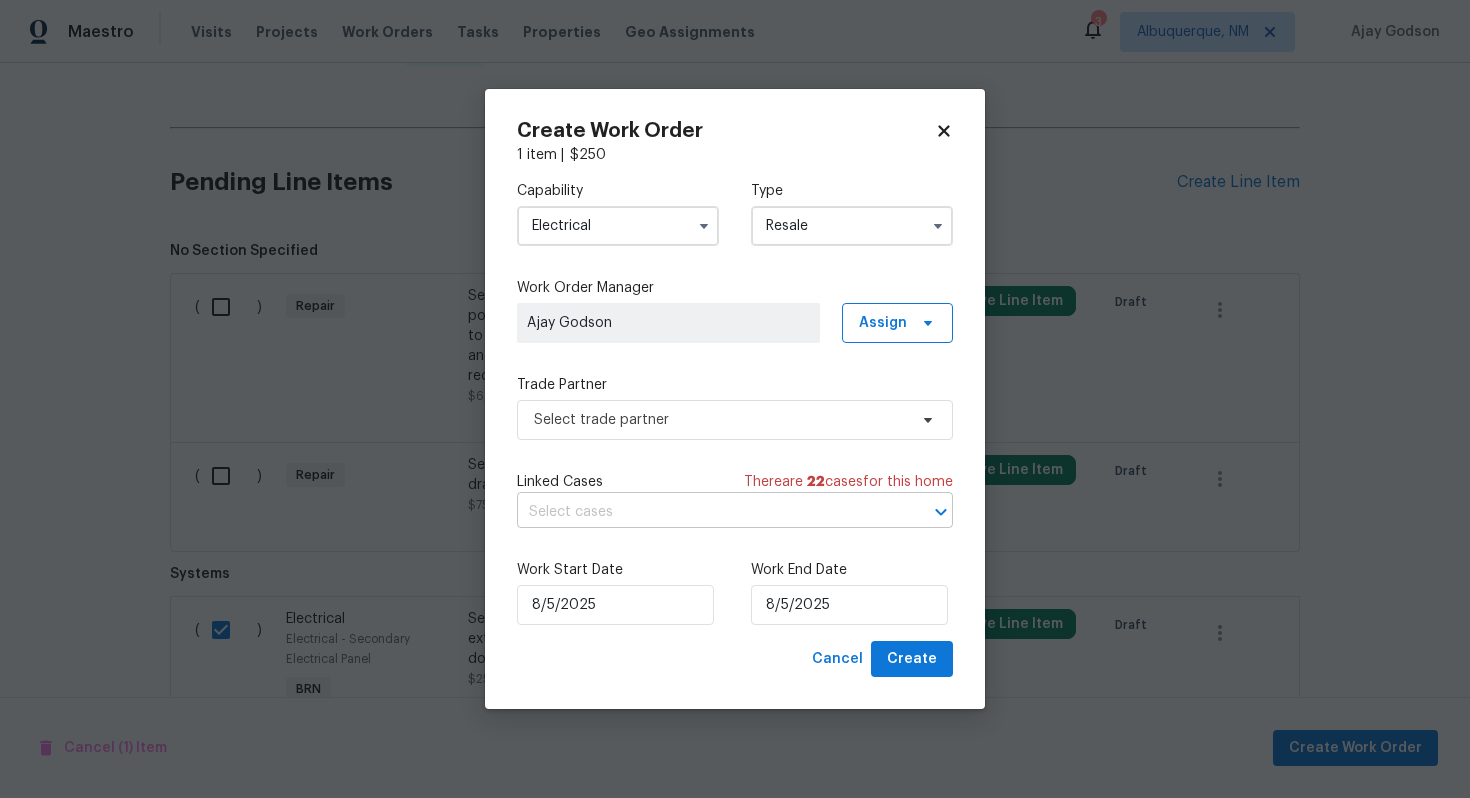 click at bounding box center (707, 512) 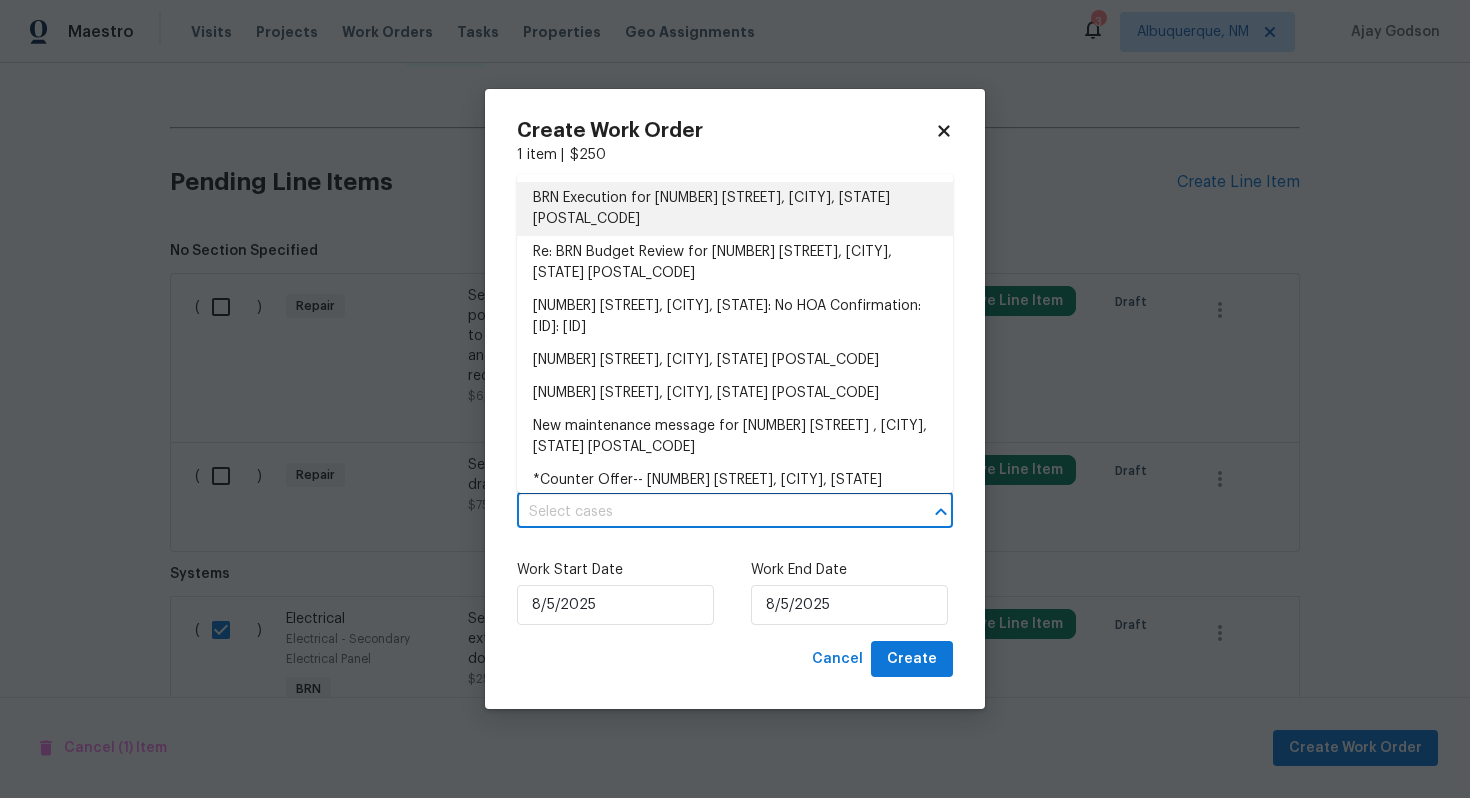 click on "BRN Execution for 412 Ranch Trl, Casselberry, FL 32707" at bounding box center [735, 209] 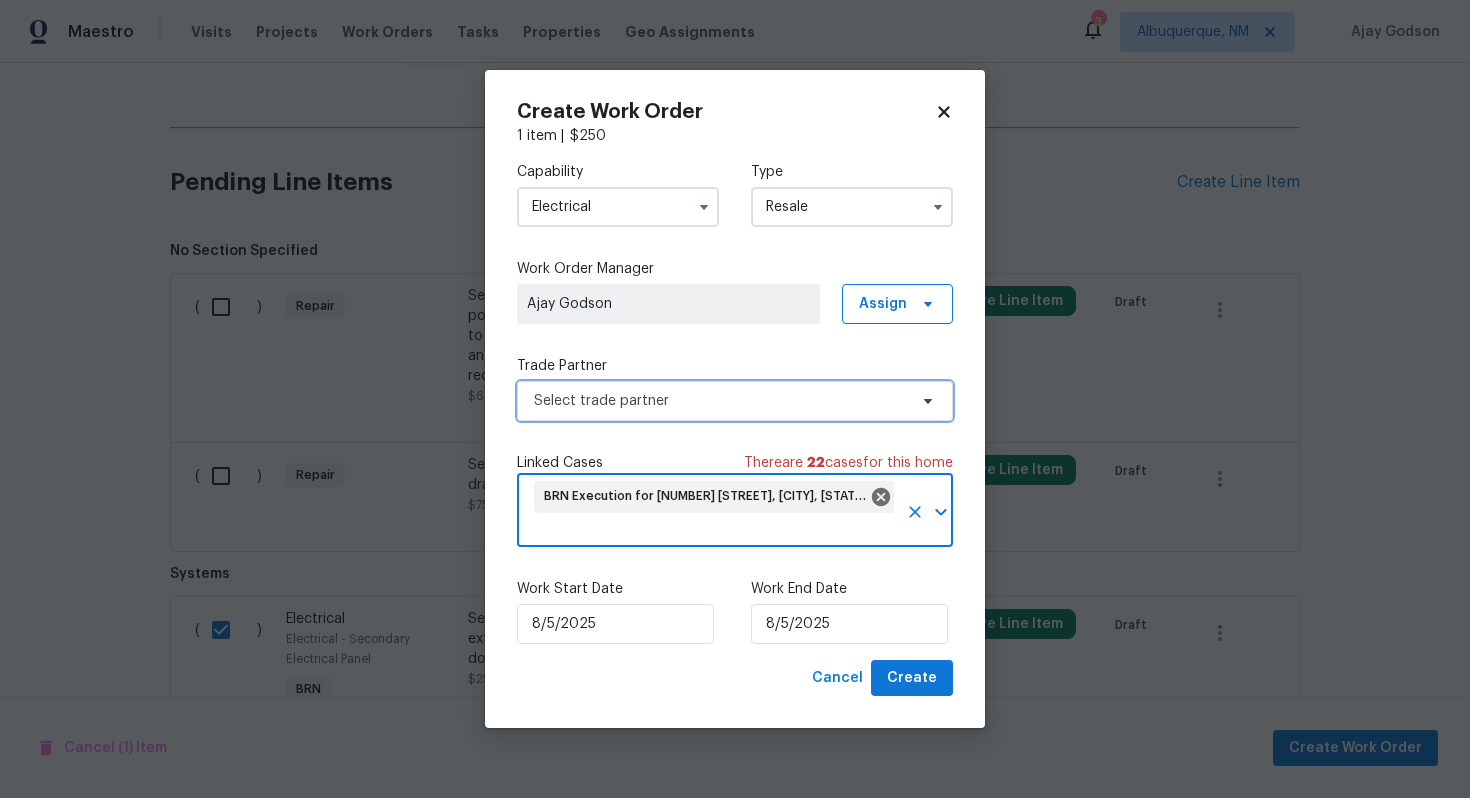 click on "Select trade partner" at bounding box center [720, 401] 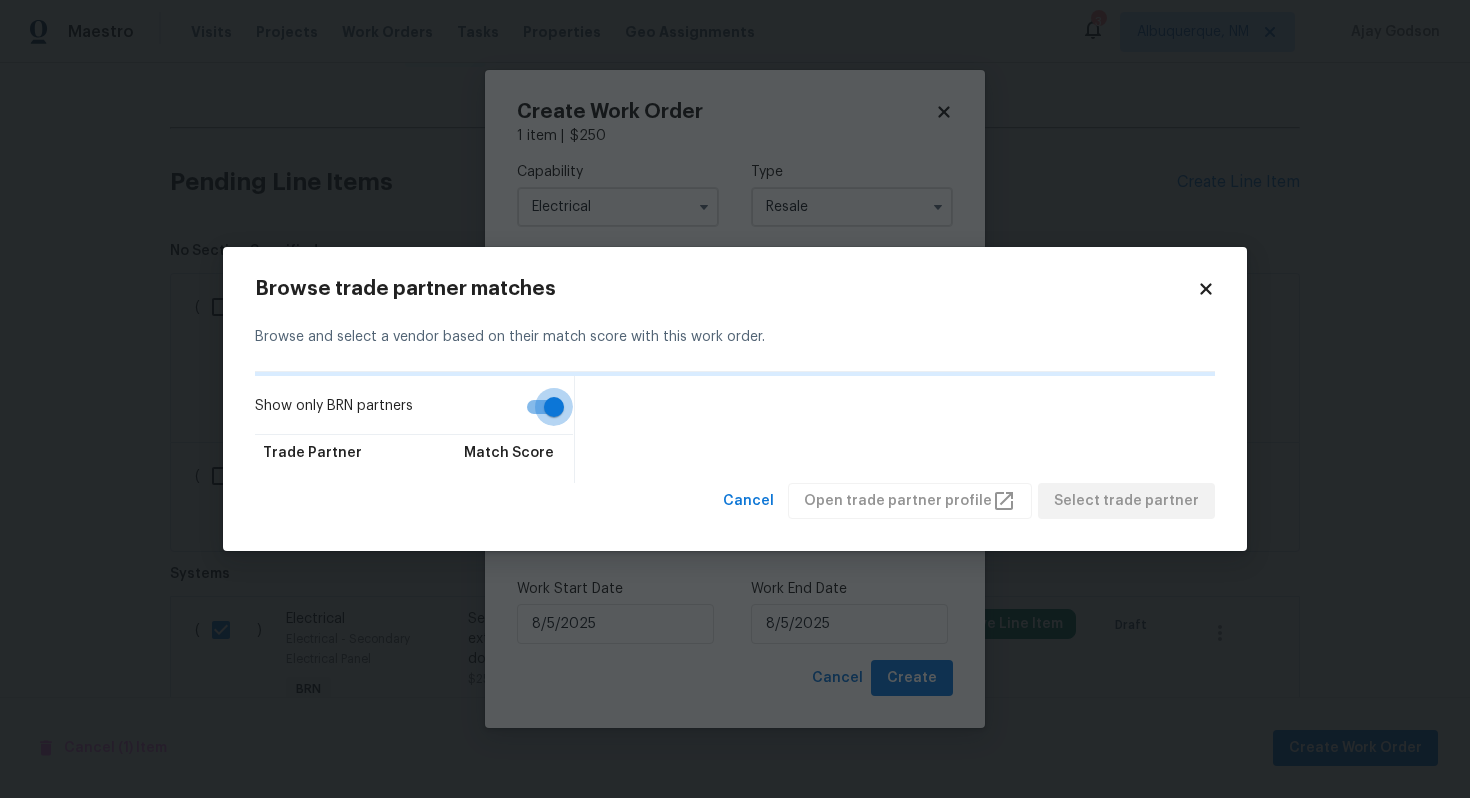 click on "Show only BRN partners" at bounding box center (554, 407) 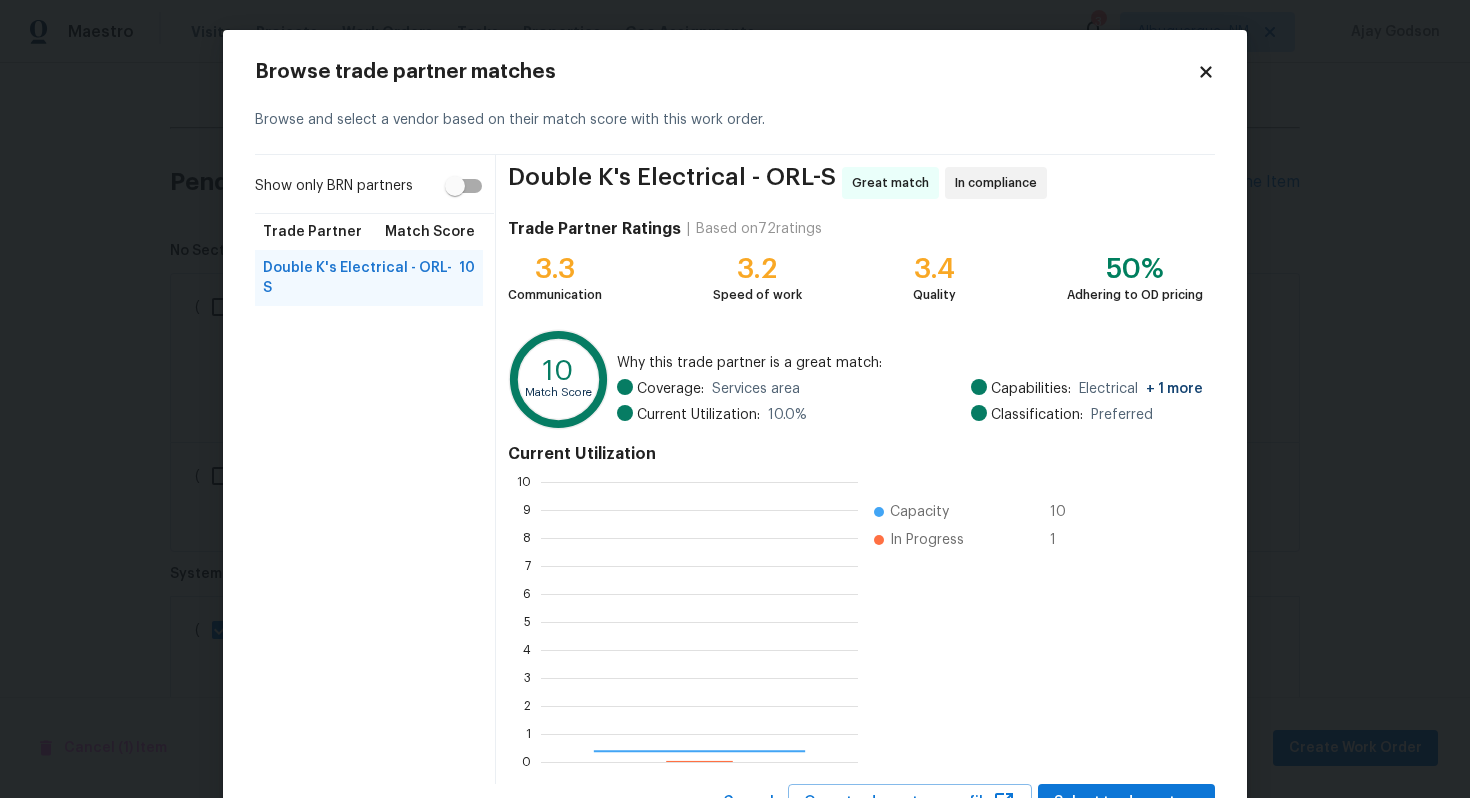 scroll, scrollTop: 2, scrollLeft: 2, axis: both 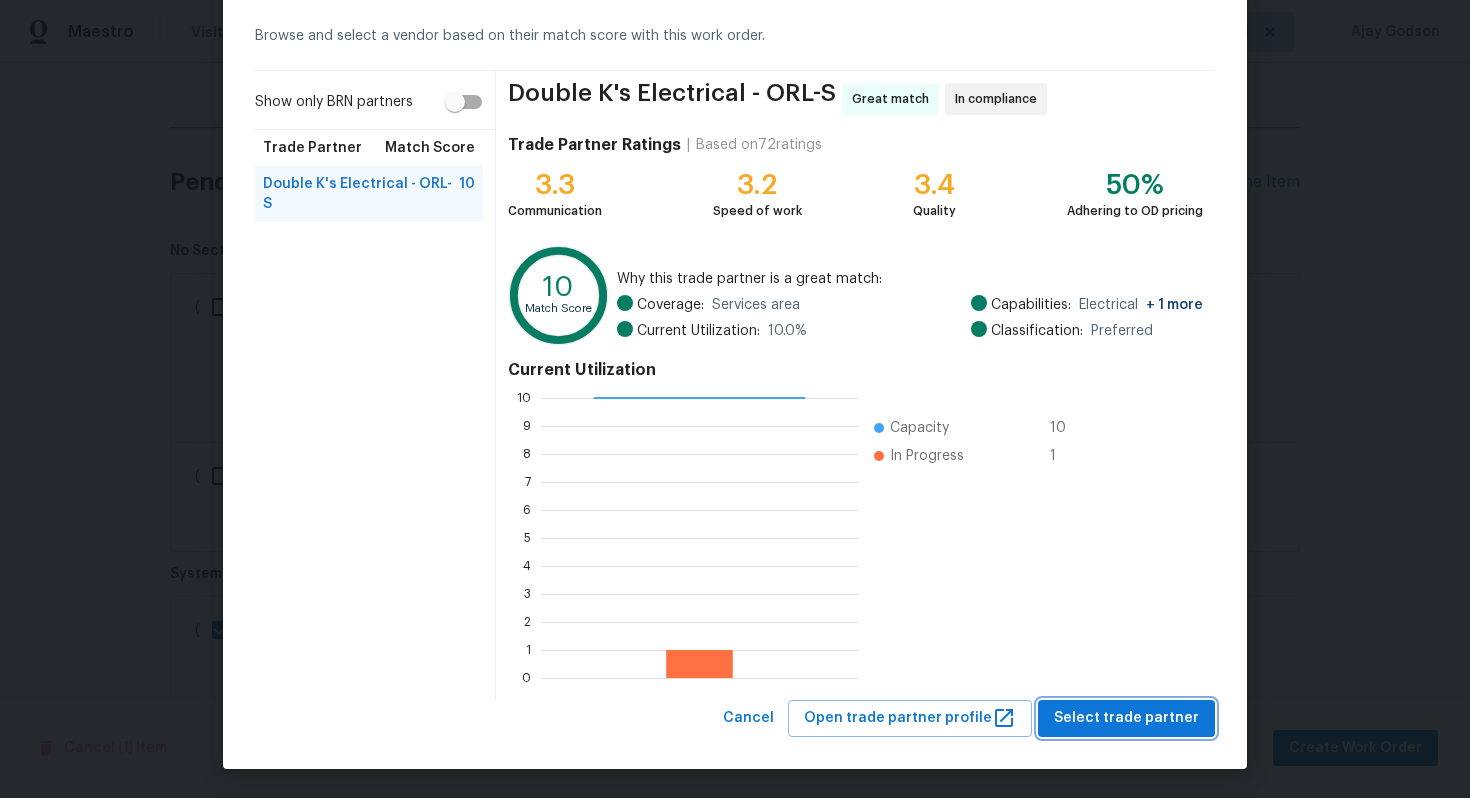 click on "Select trade partner" at bounding box center (1126, 718) 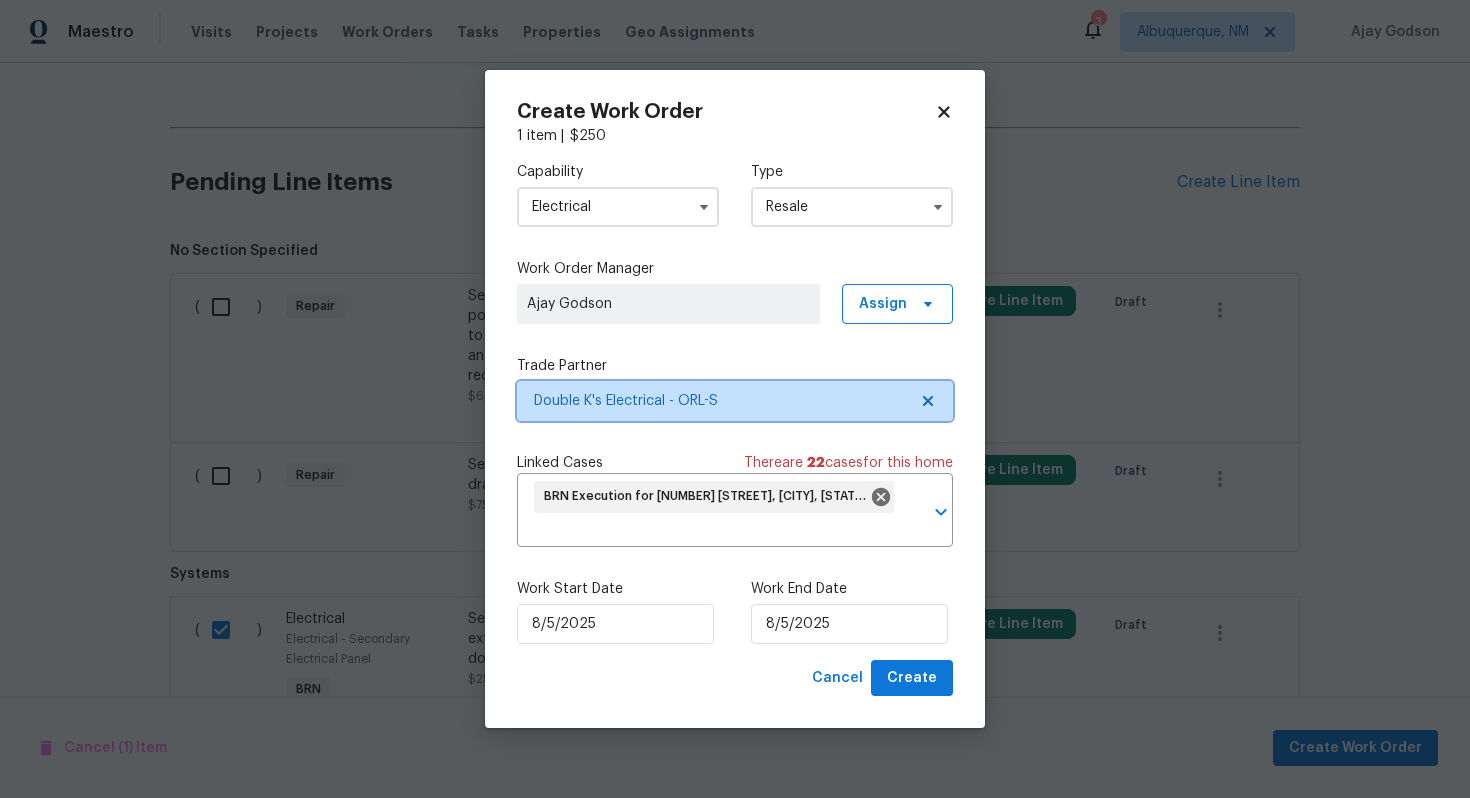 scroll, scrollTop: 0, scrollLeft: 0, axis: both 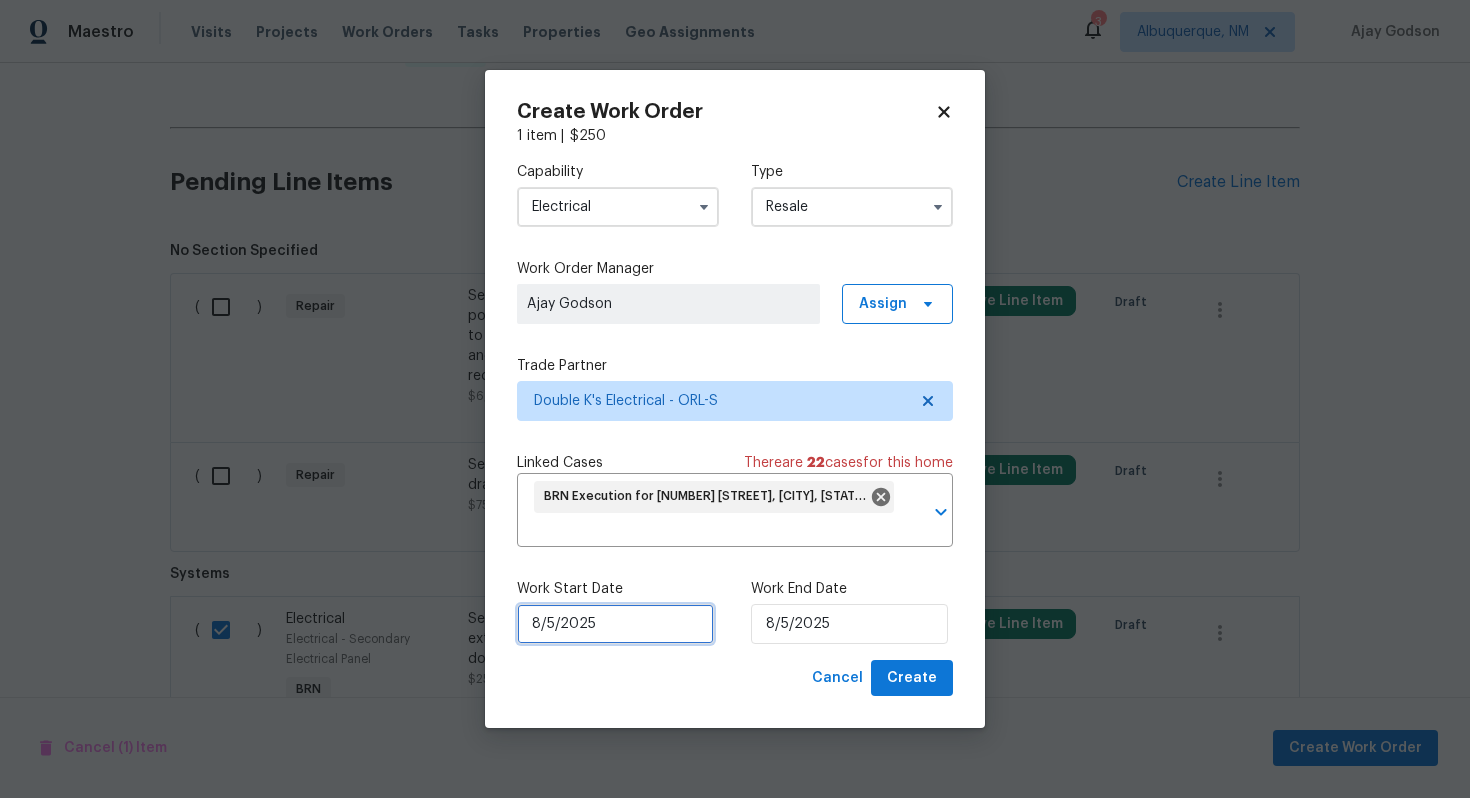 click on "8/5/2025" at bounding box center (615, 624) 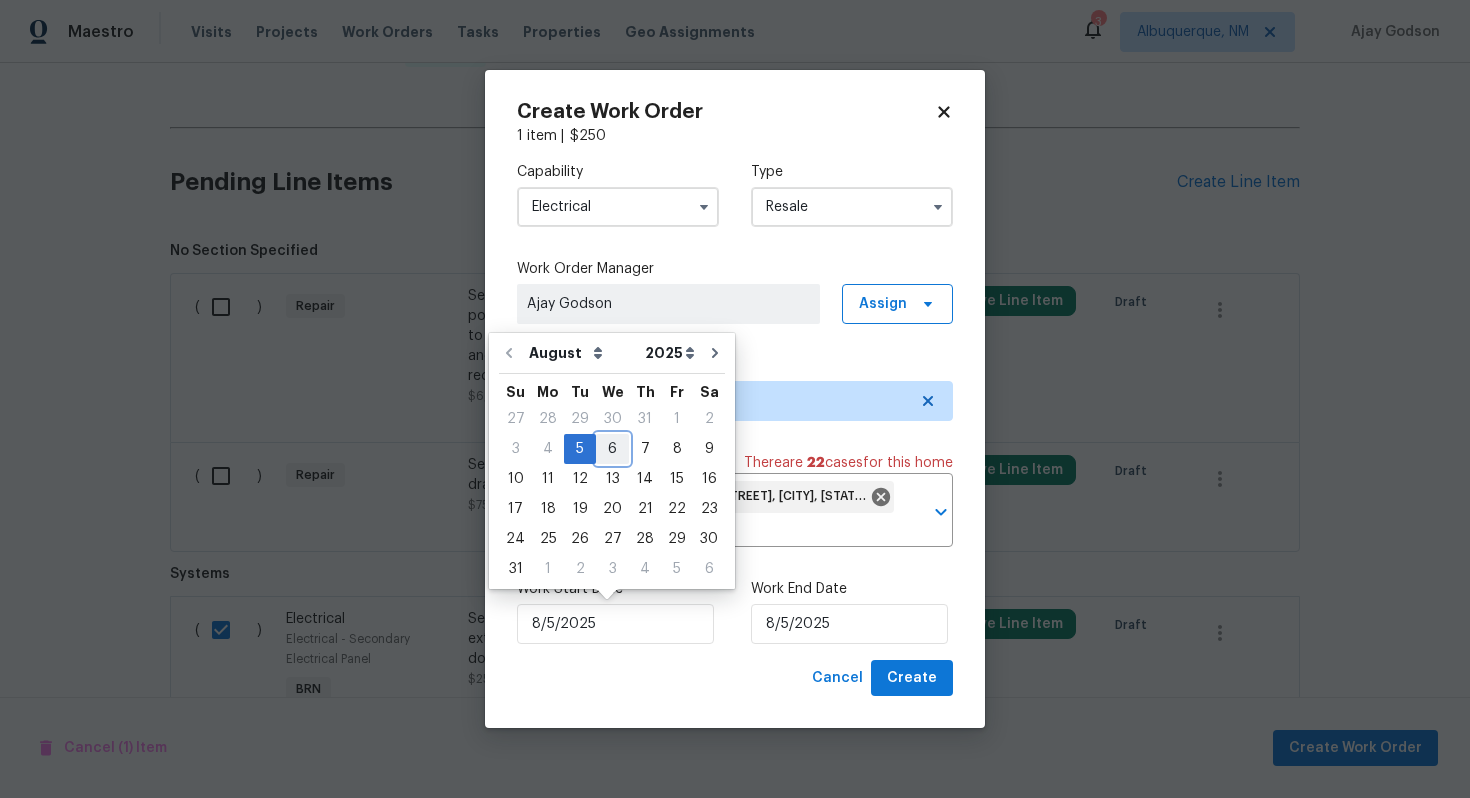 click on "6" at bounding box center [612, 449] 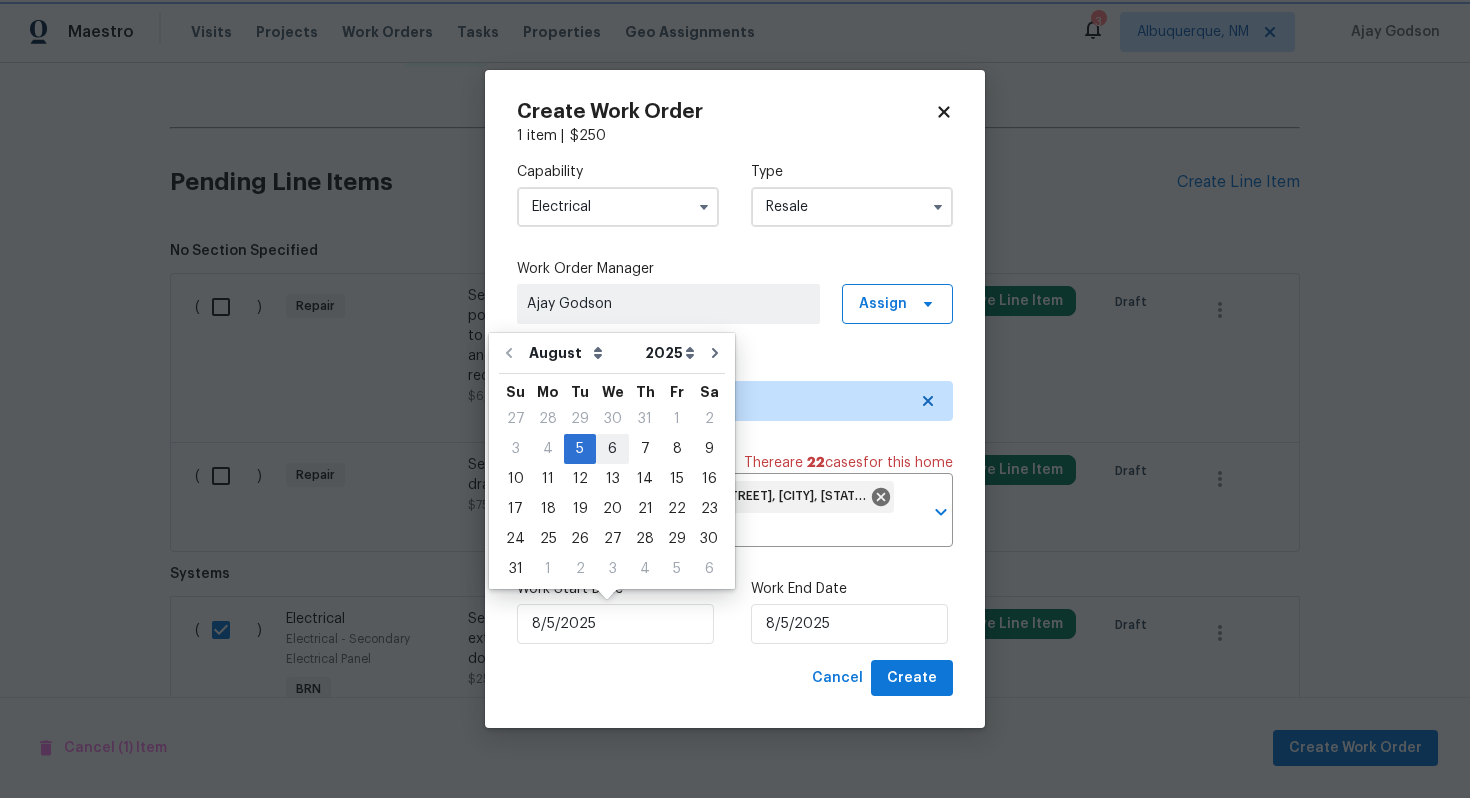 type on "8/6/2025" 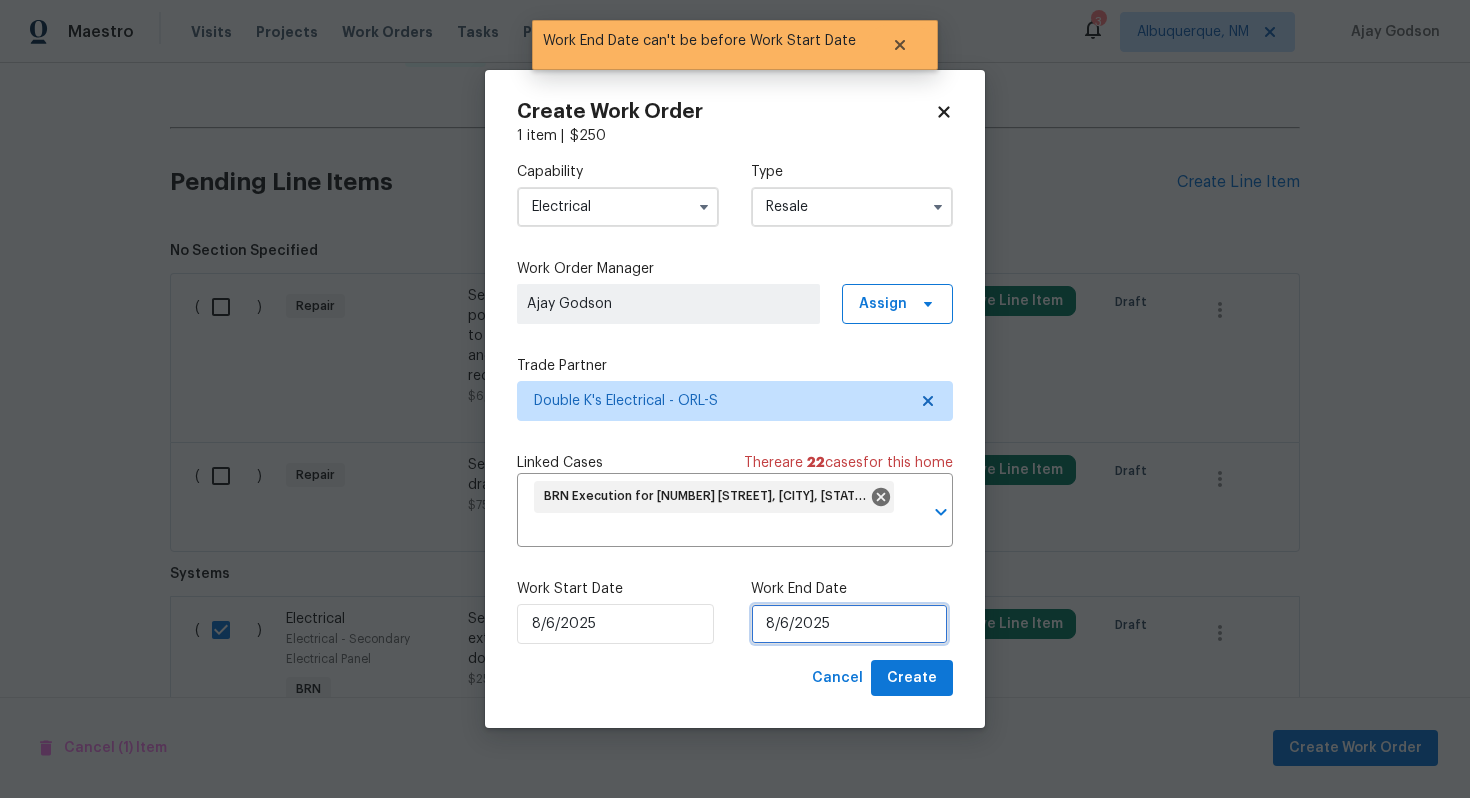 click on "8/6/2025" at bounding box center [849, 624] 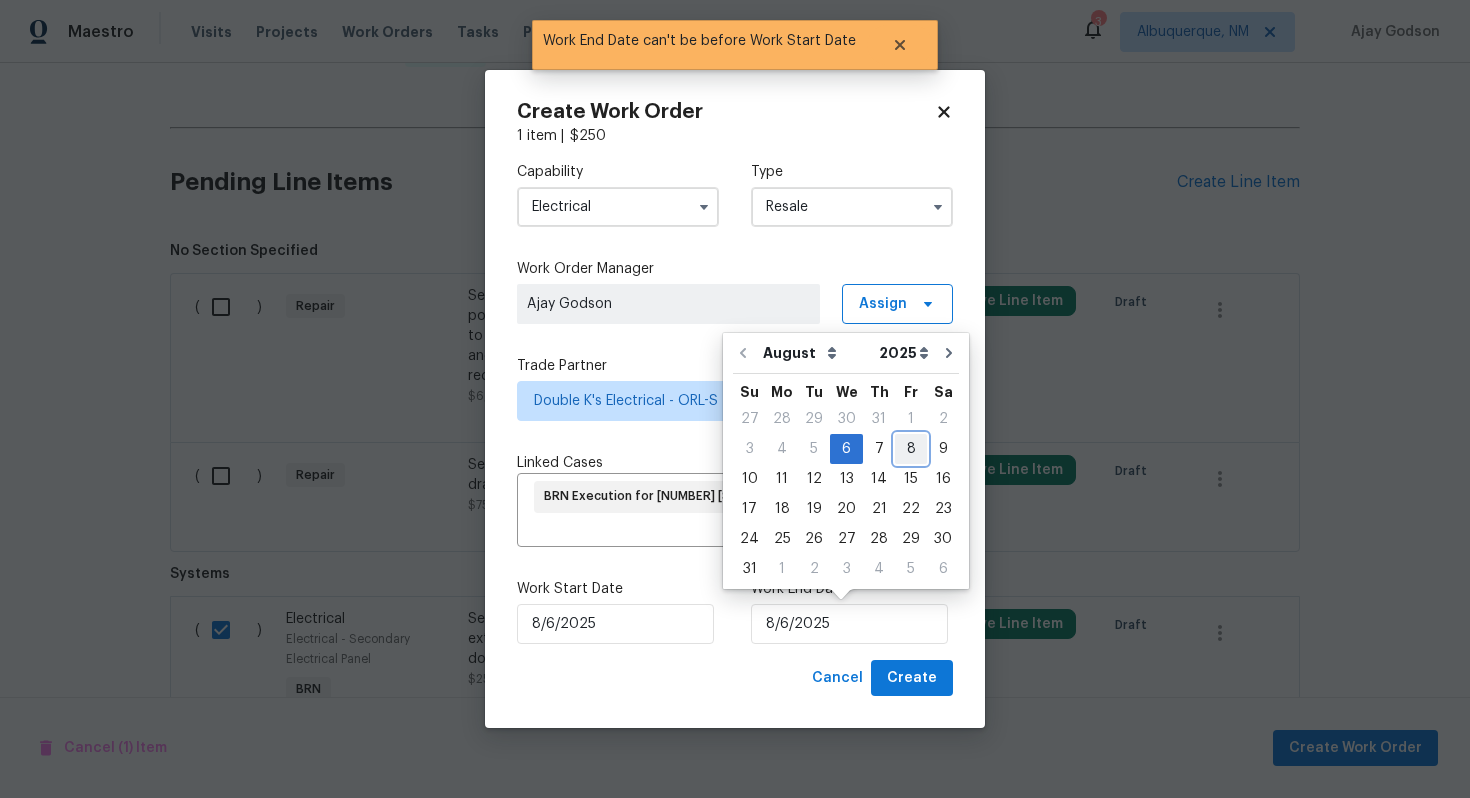 click on "8" at bounding box center (911, 449) 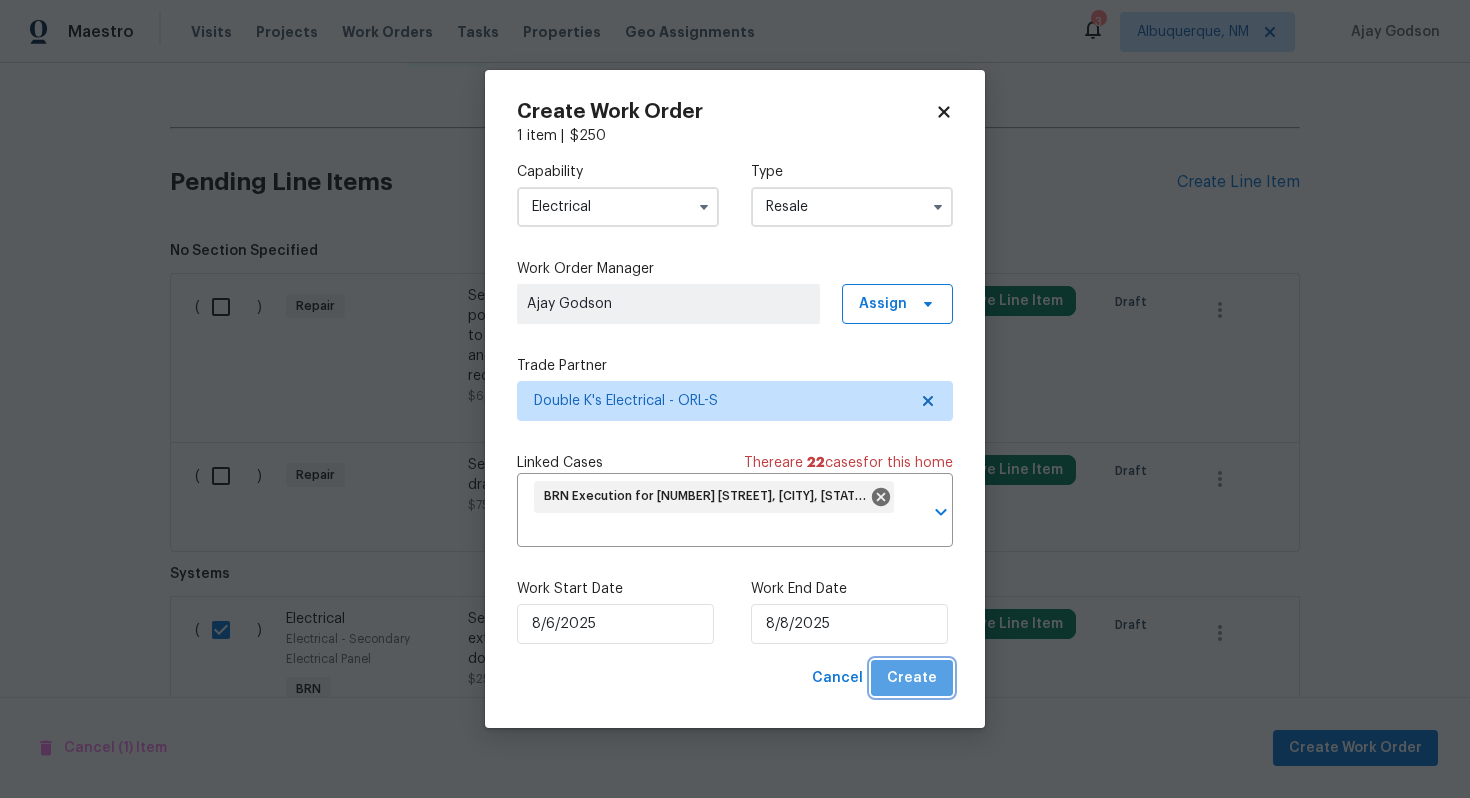 click on "Create" at bounding box center [912, 678] 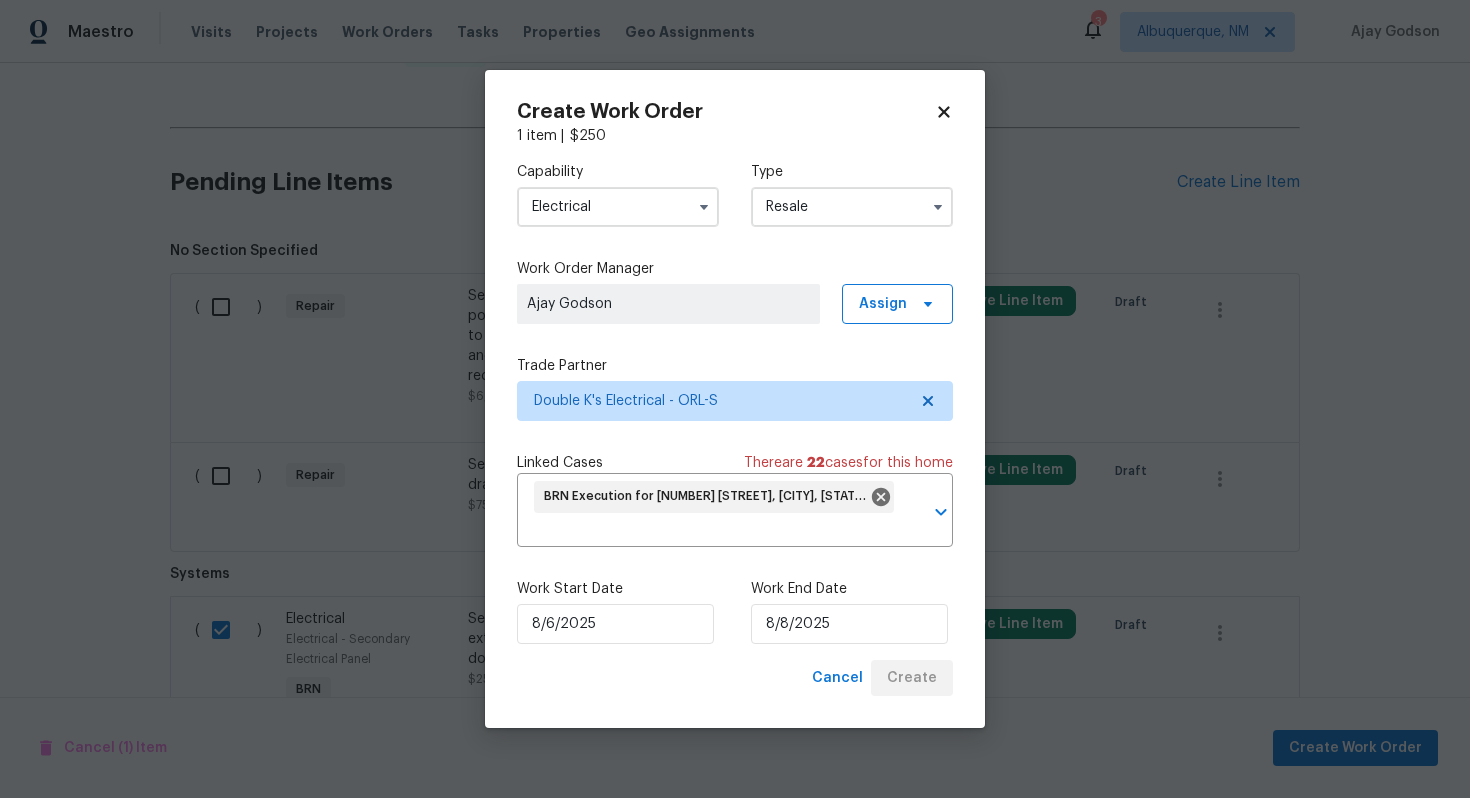 checkbox on "false" 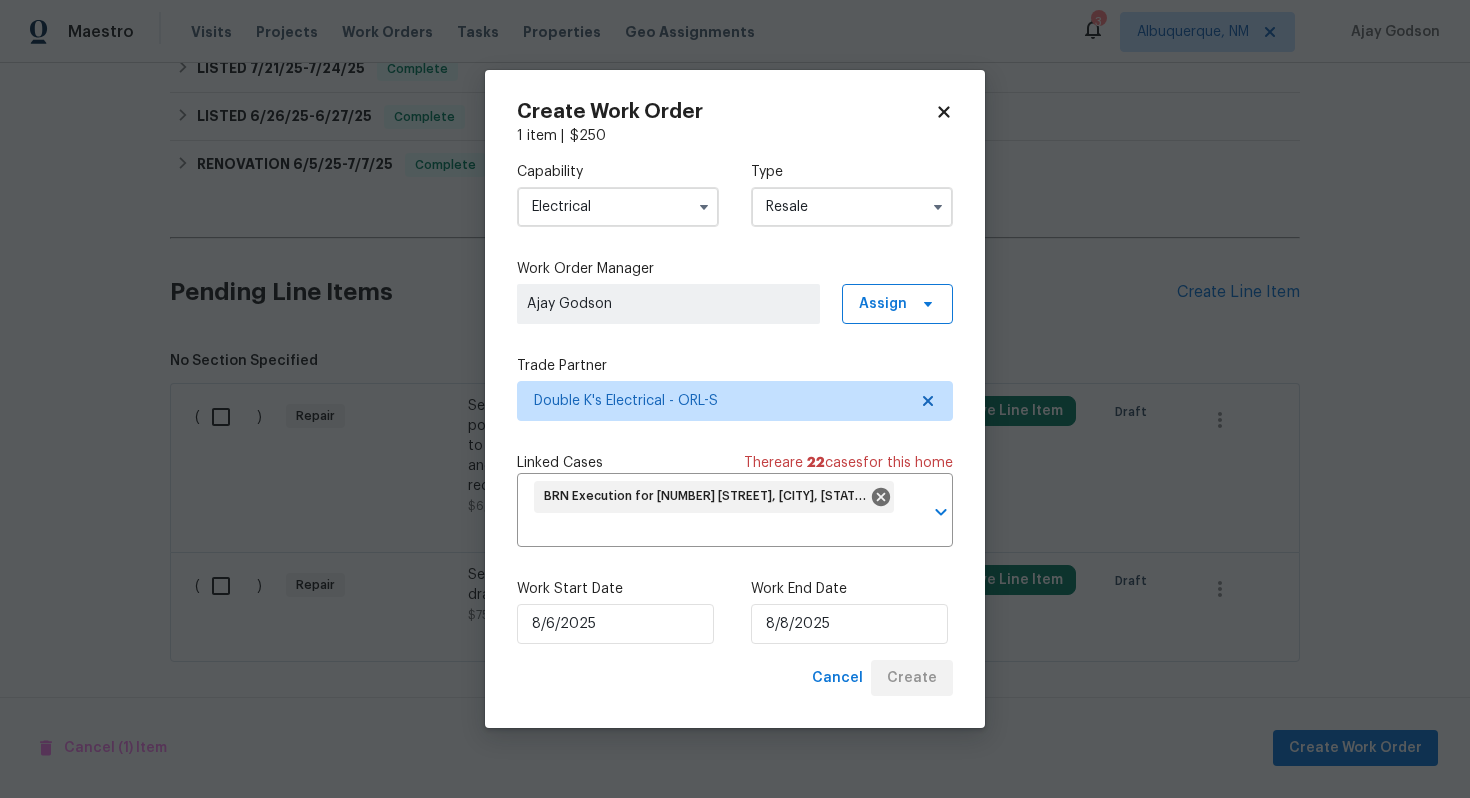 scroll, scrollTop: 498, scrollLeft: 0, axis: vertical 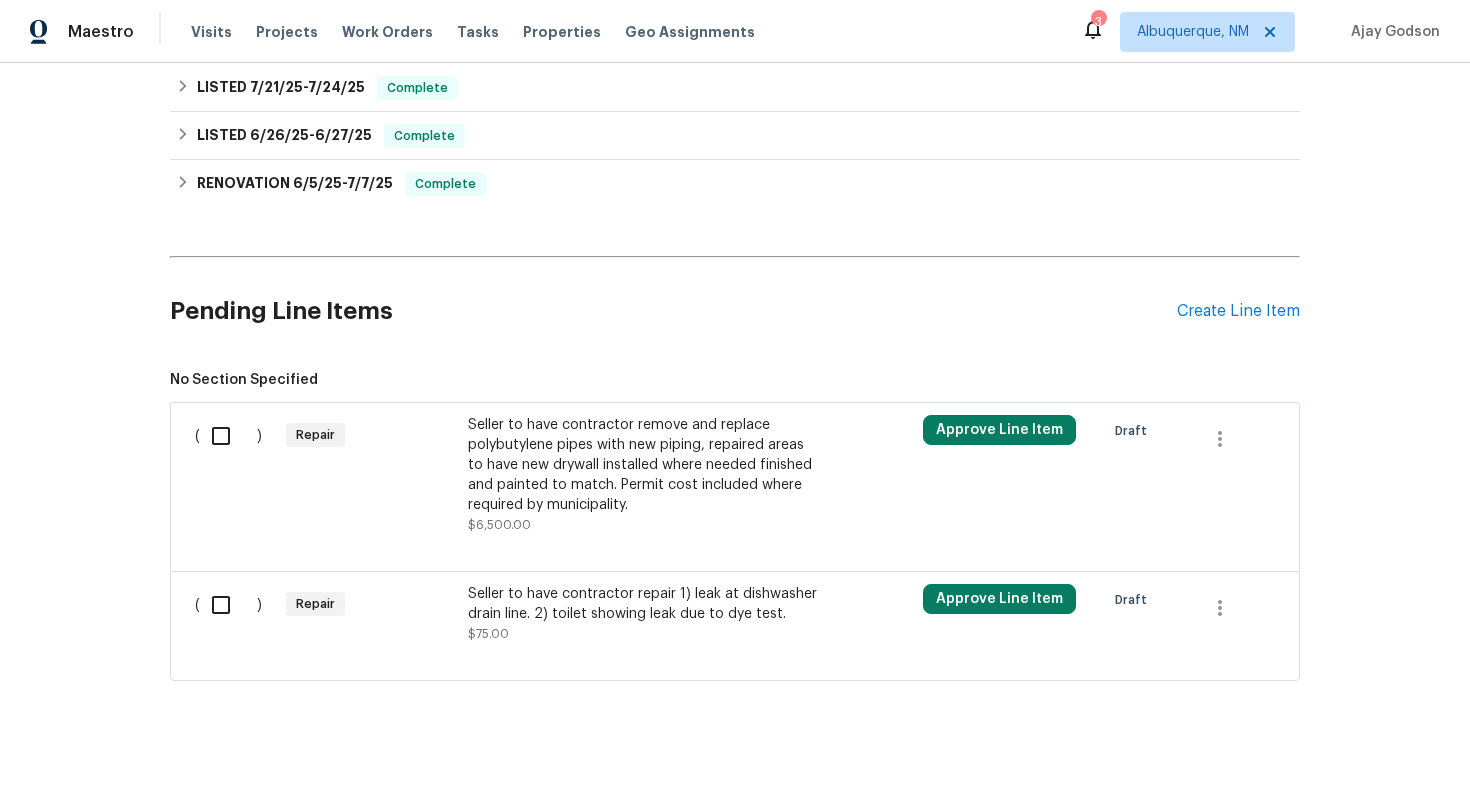 click on "Seller to have contractor repair 1) leak at dishwasher drain line.   2) toilet showing leak due to dye test." at bounding box center [644, 604] 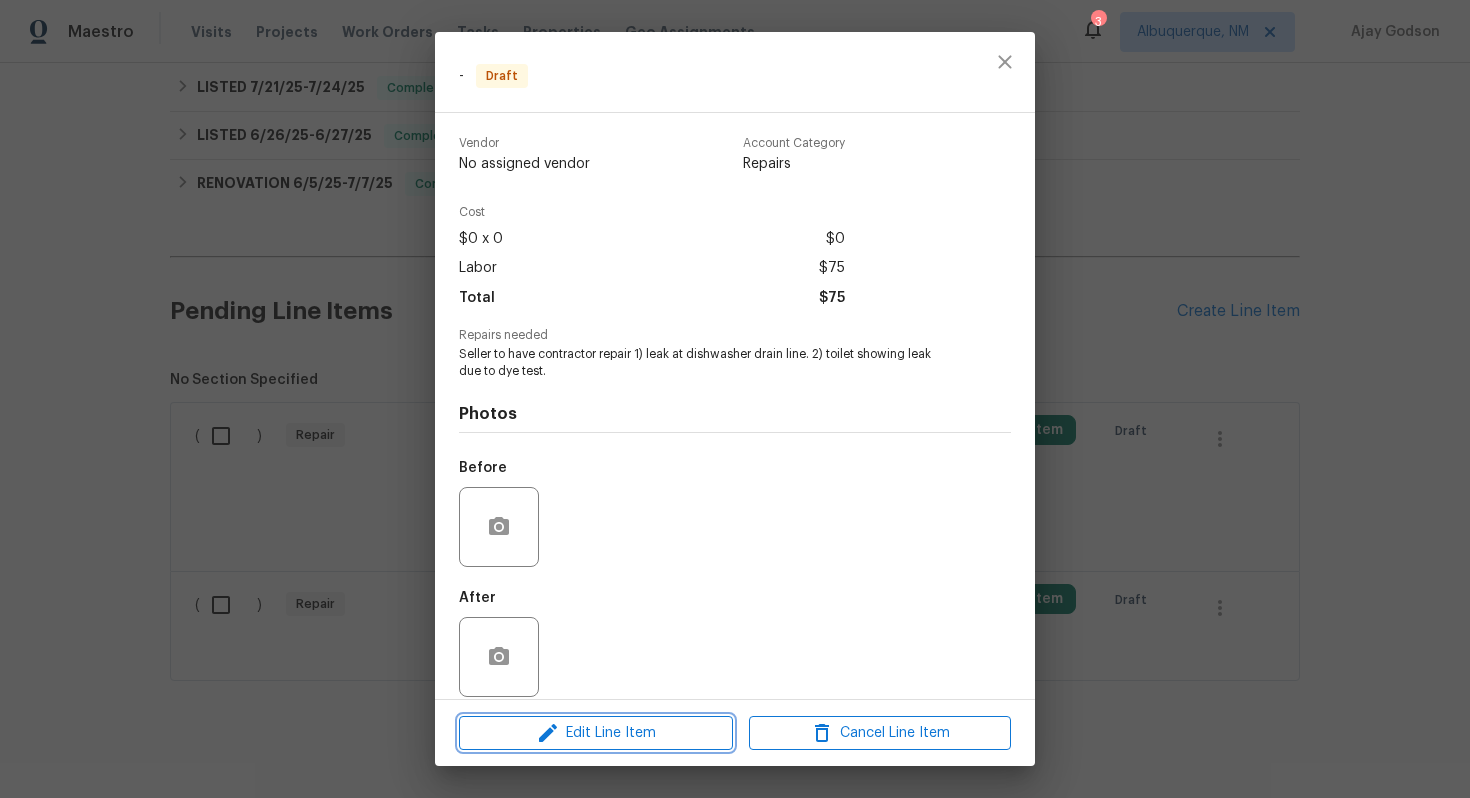 click on "Edit Line Item" at bounding box center [596, 733] 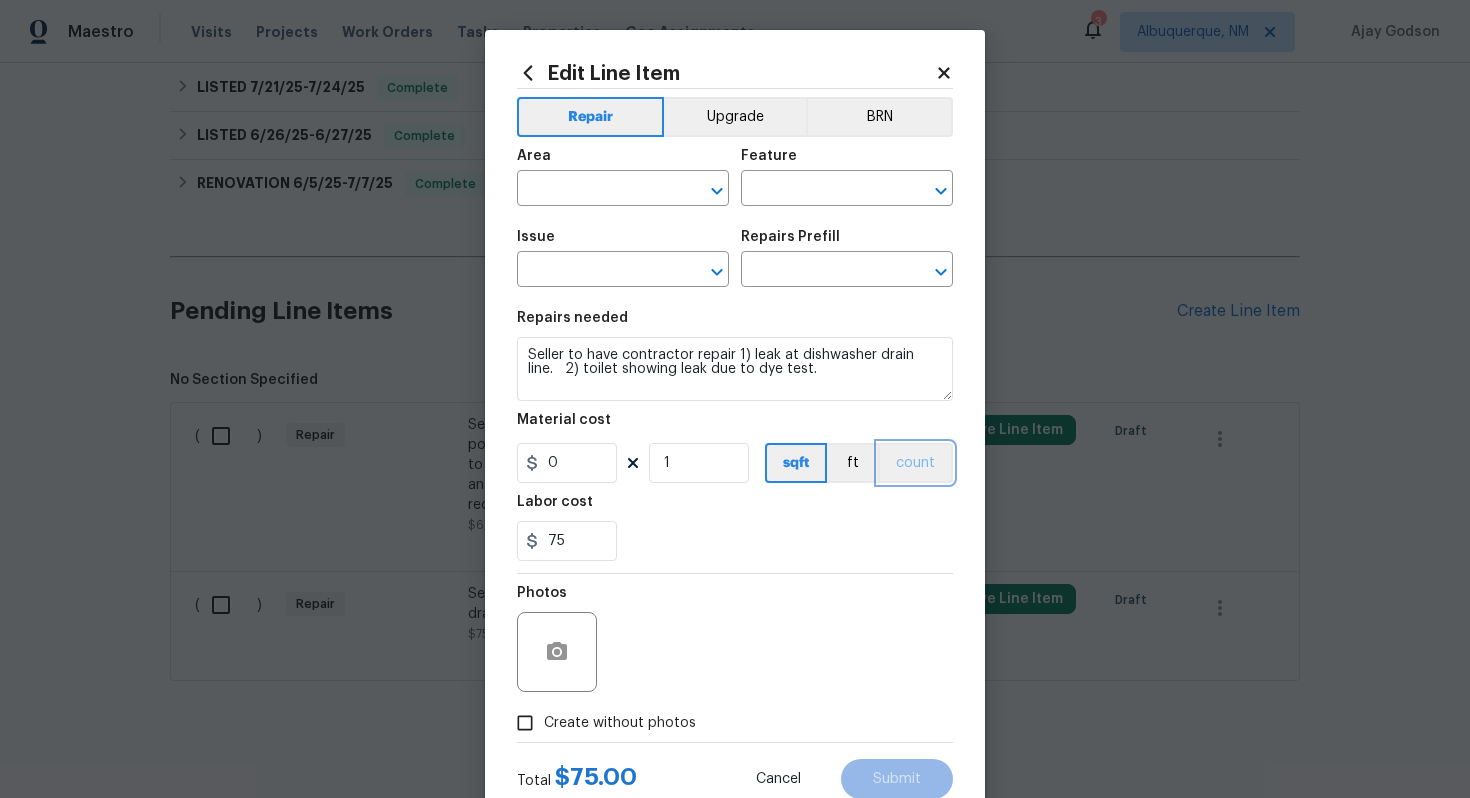 click on "count" at bounding box center (915, 463) 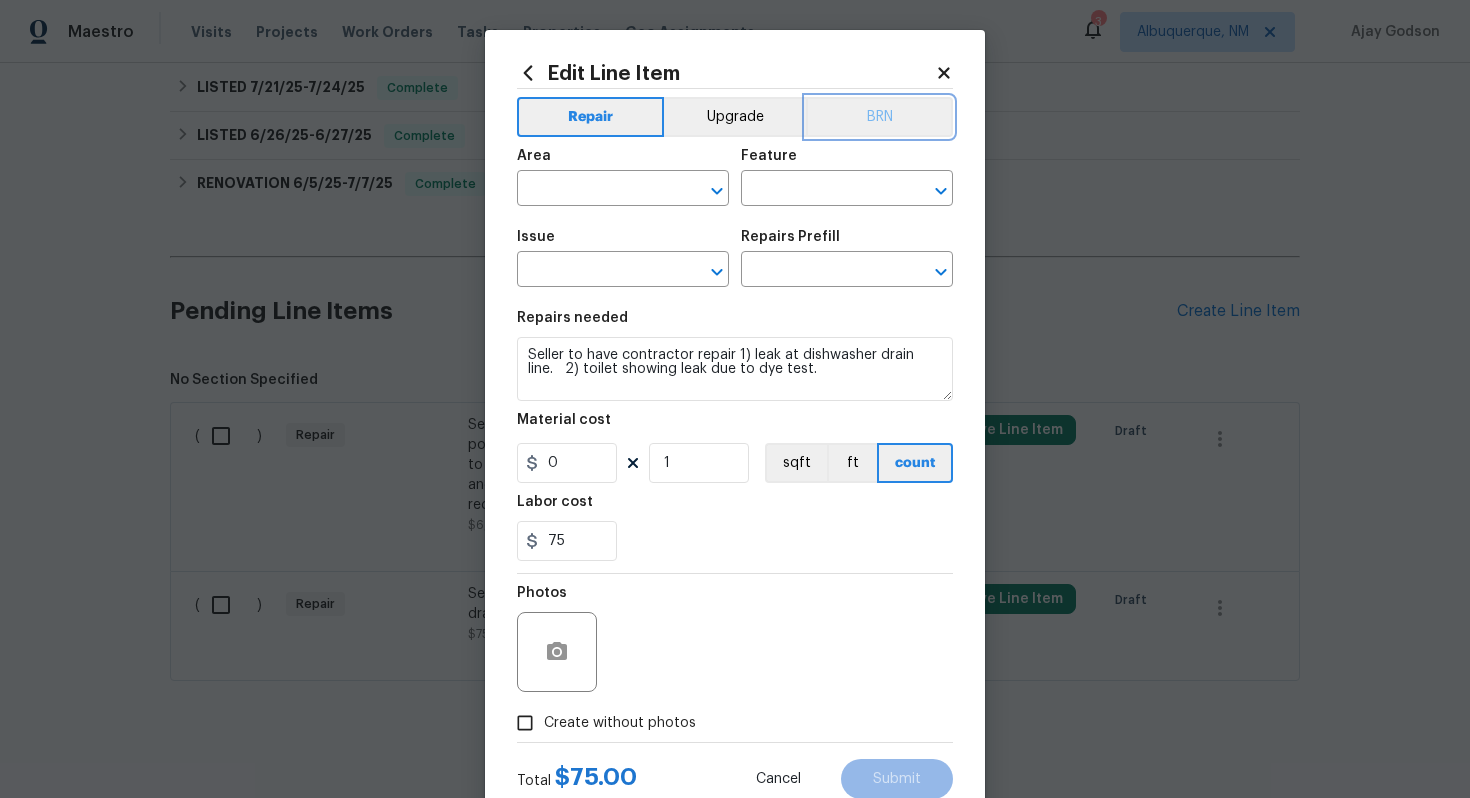 click on "BRN" at bounding box center (879, 117) 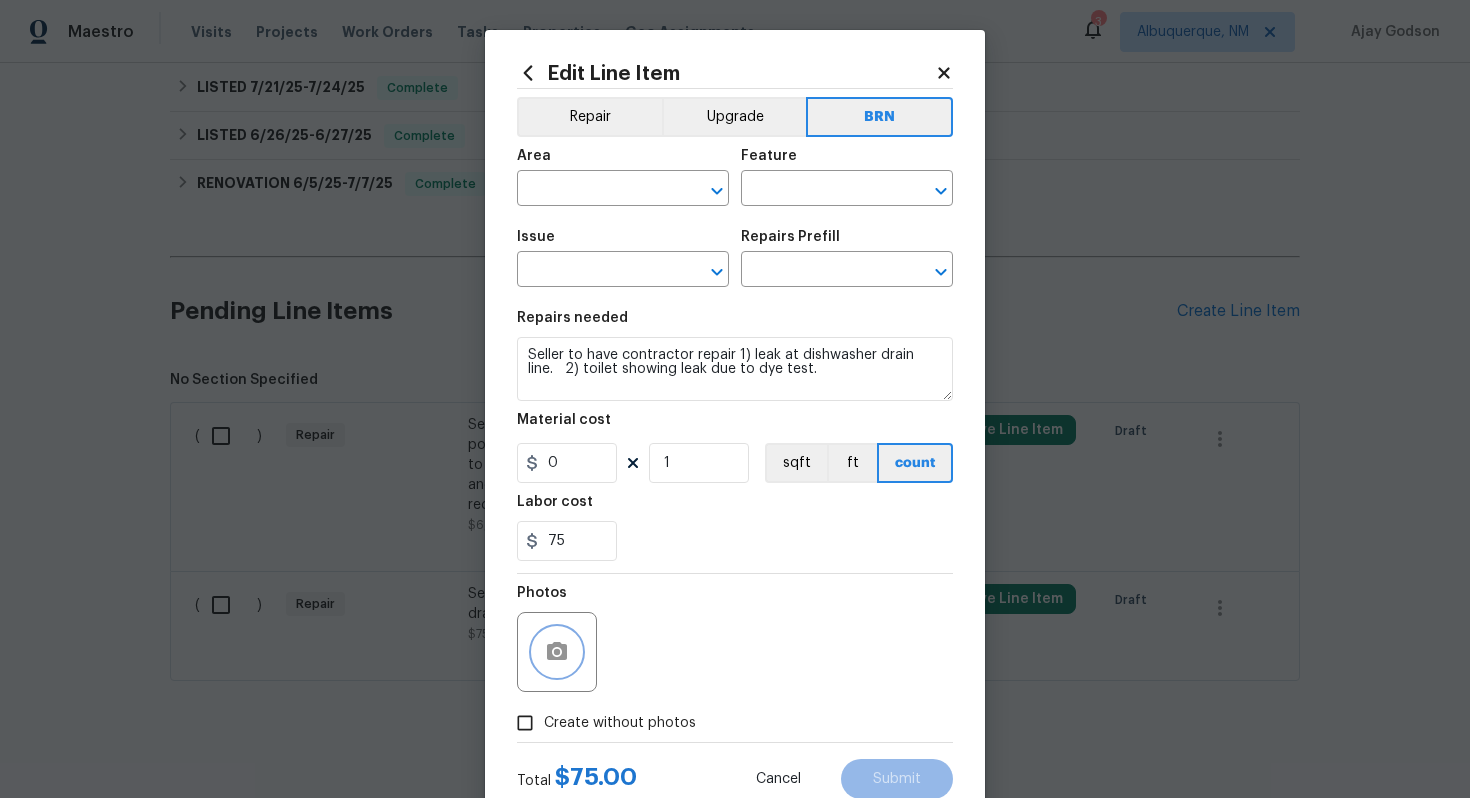 click 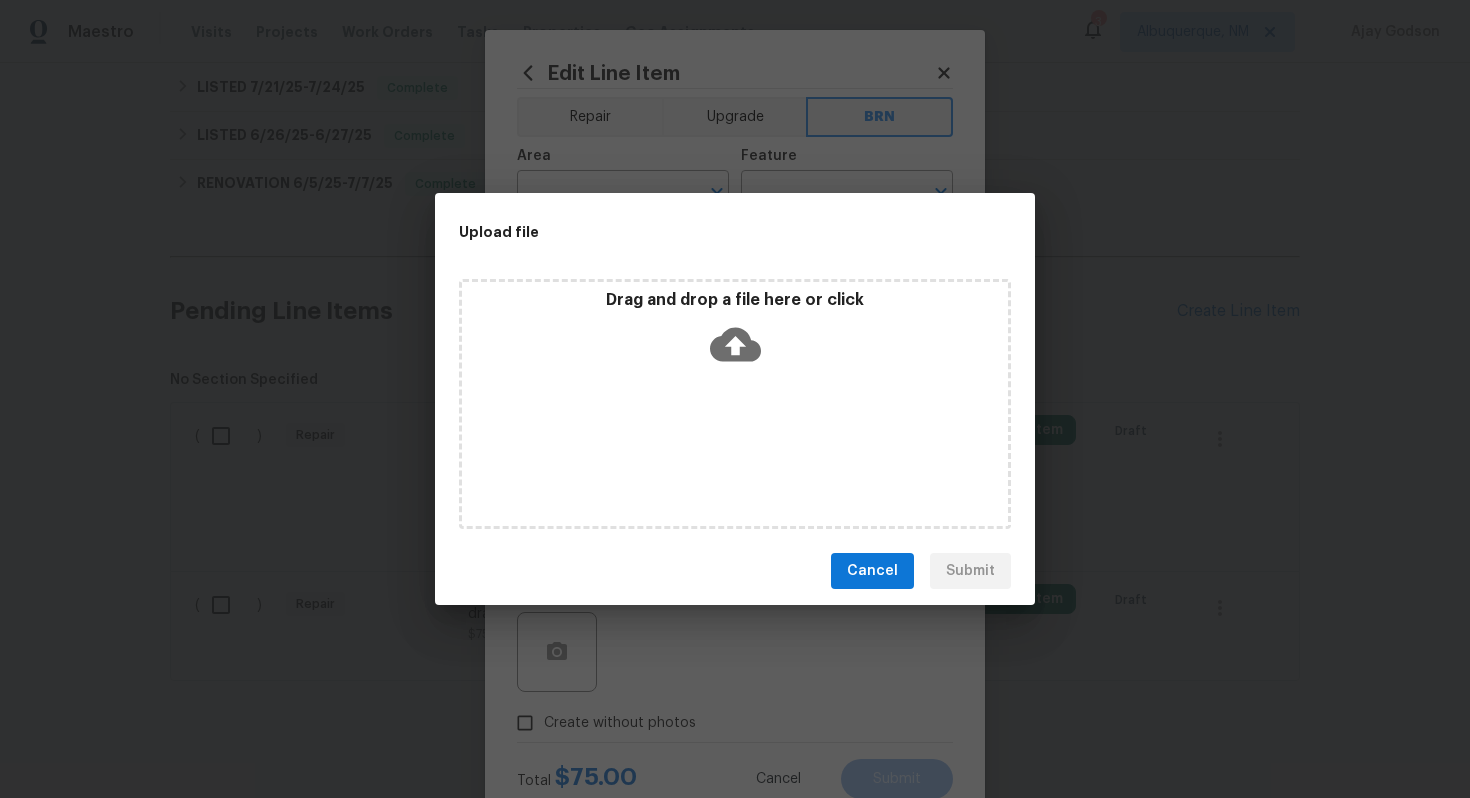 click 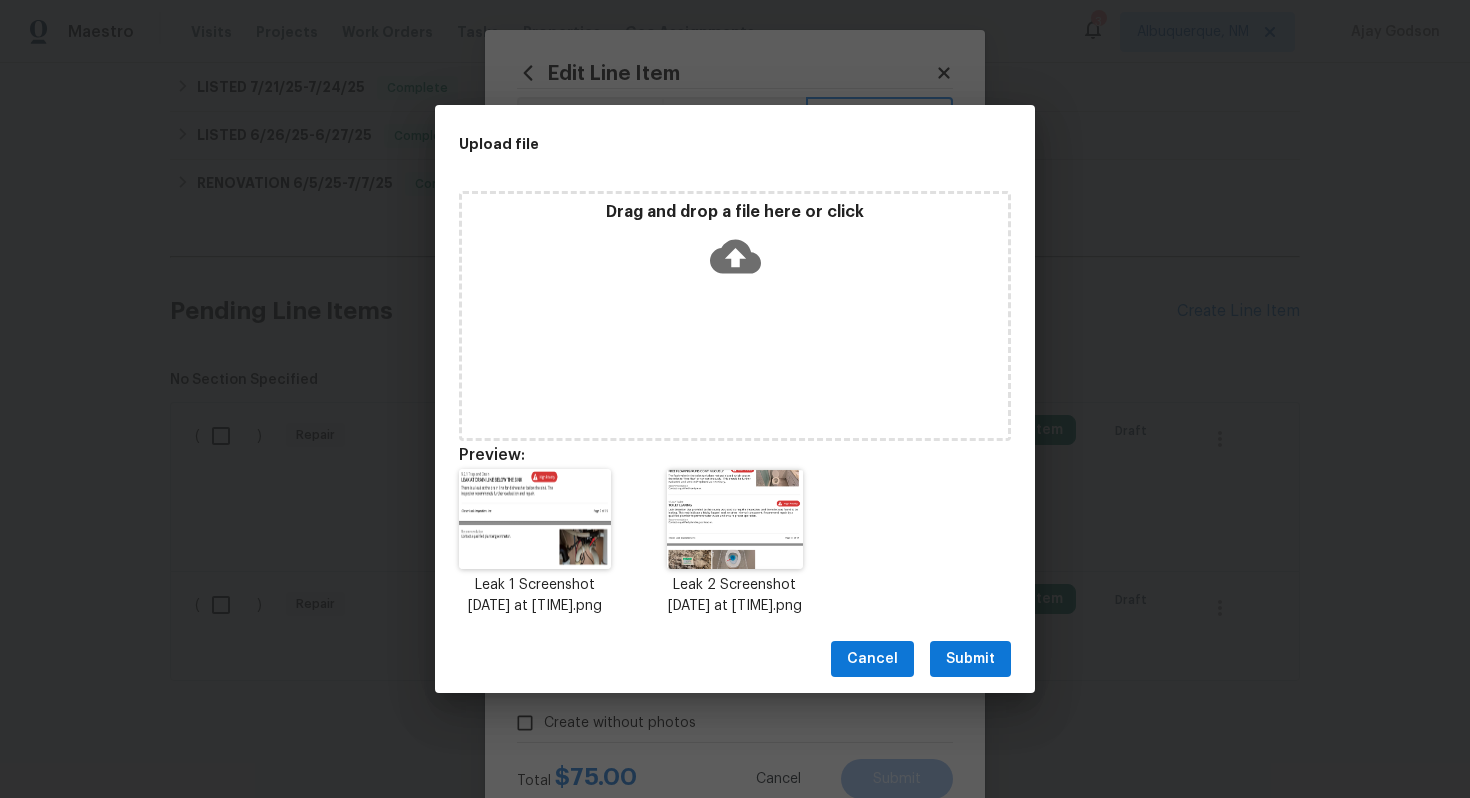 click on "Submit" at bounding box center (970, 659) 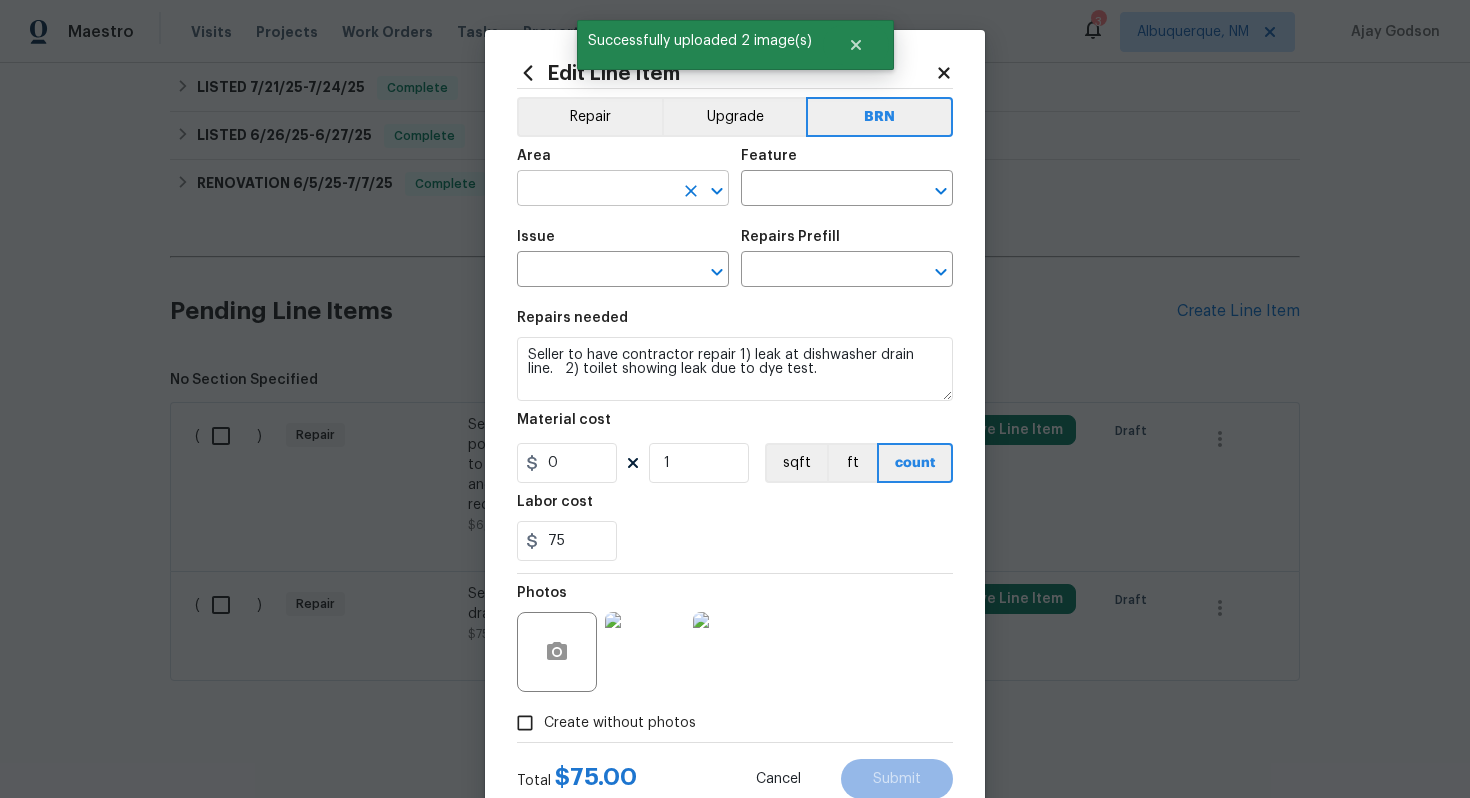 click at bounding box center (595, 190) 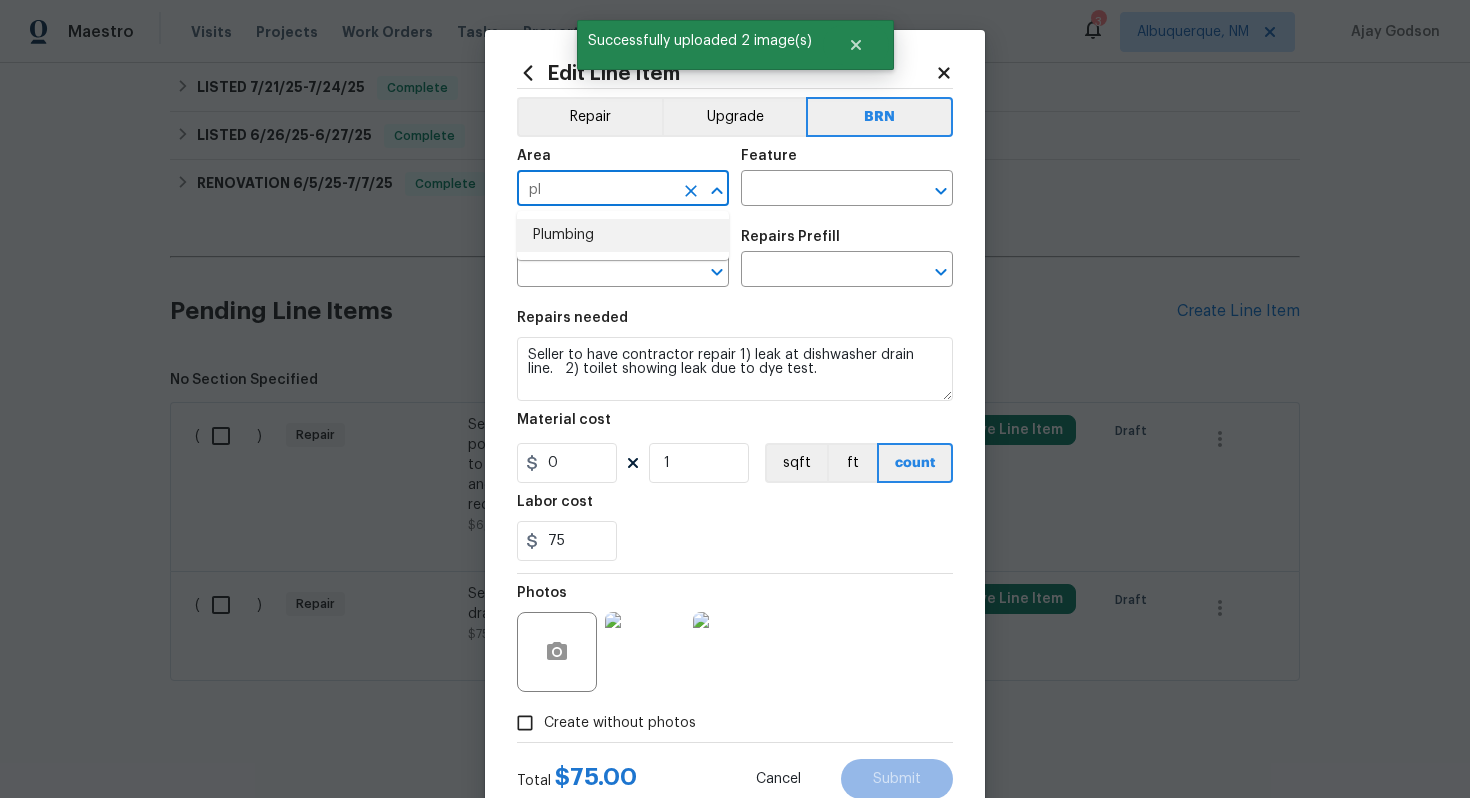 click on "Plumbing" at bounding box center (623, 235) 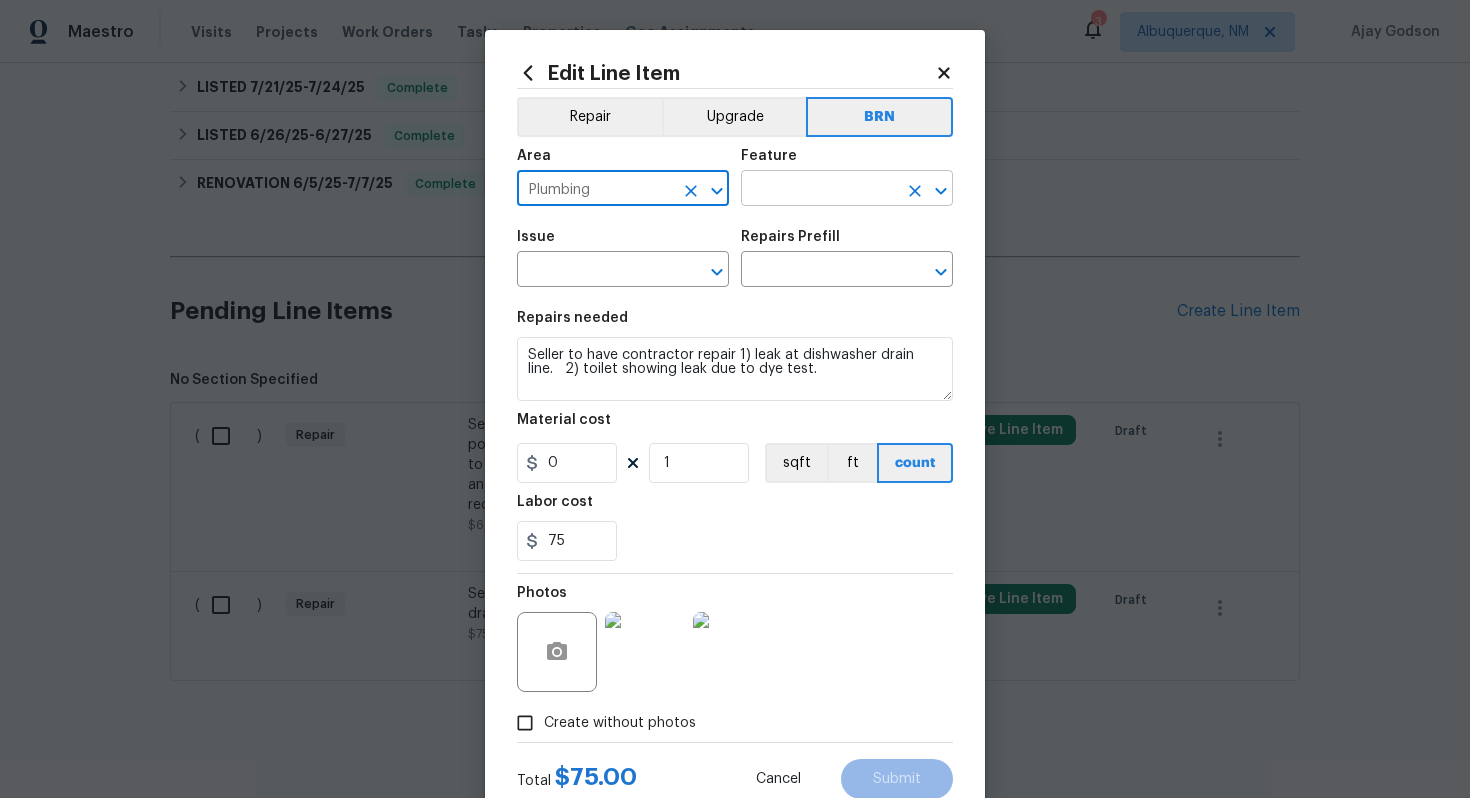 type on "Plumbing" 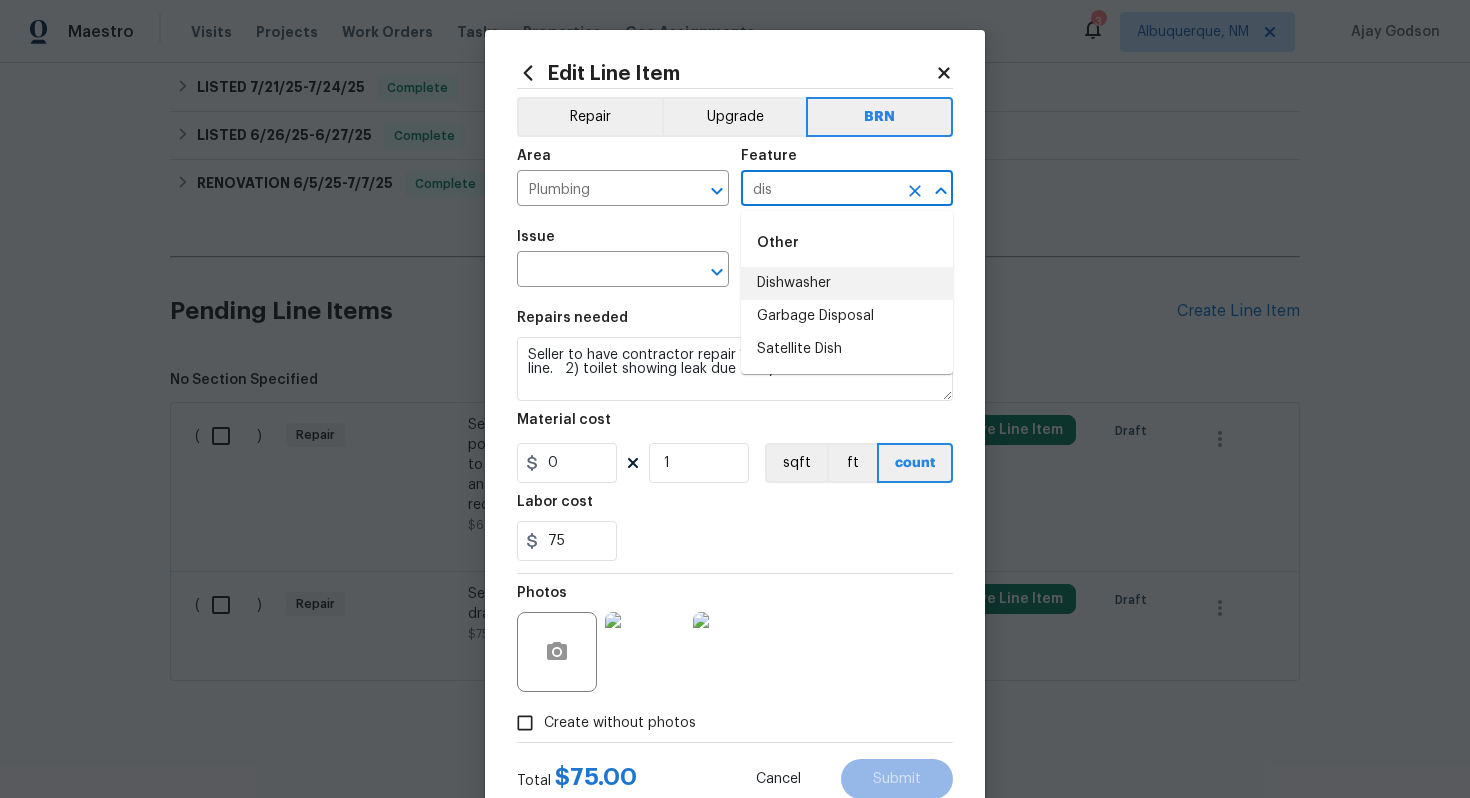 click on "Dishwasher" at bounding box center [847, 283] 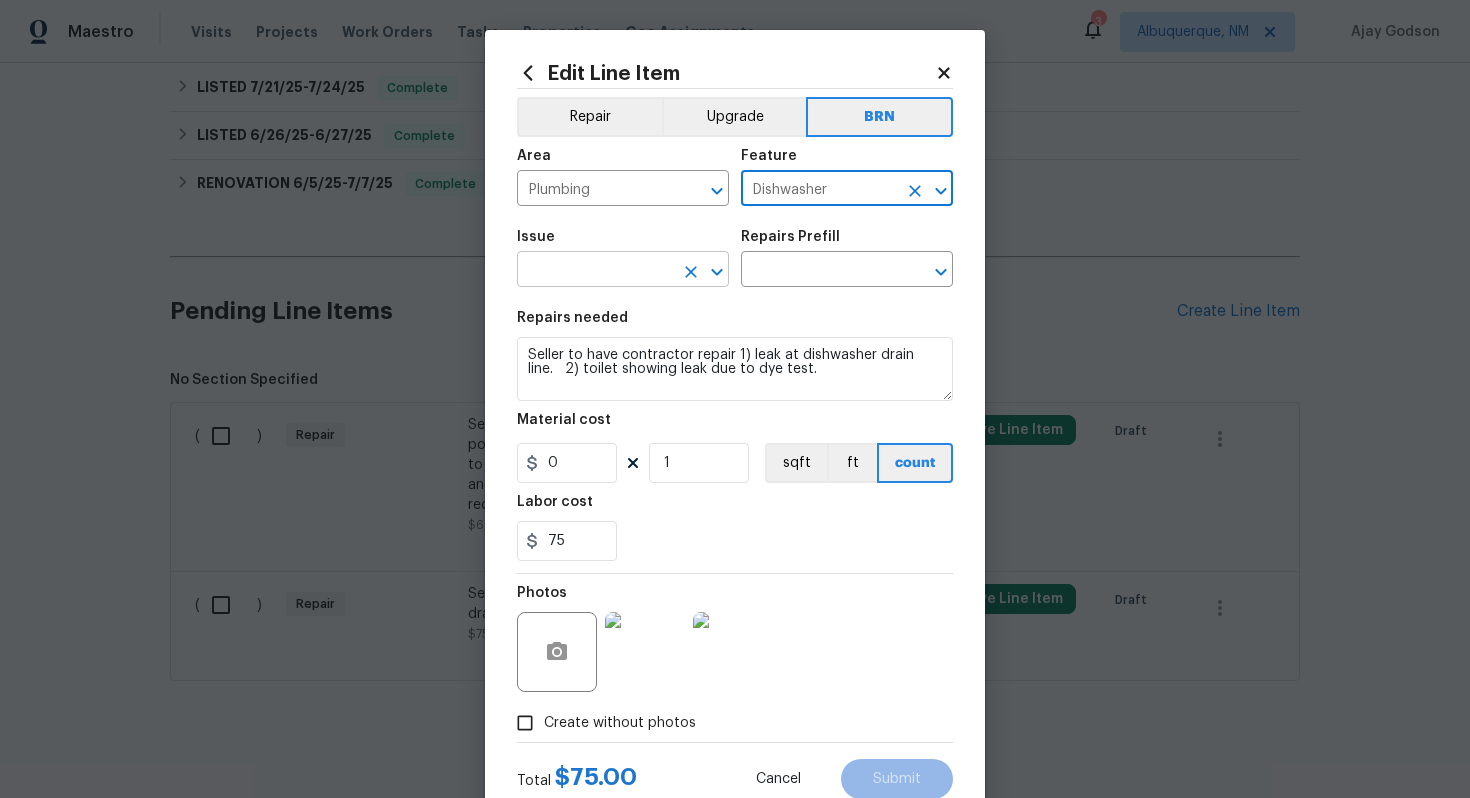 type on "Dishwasher" 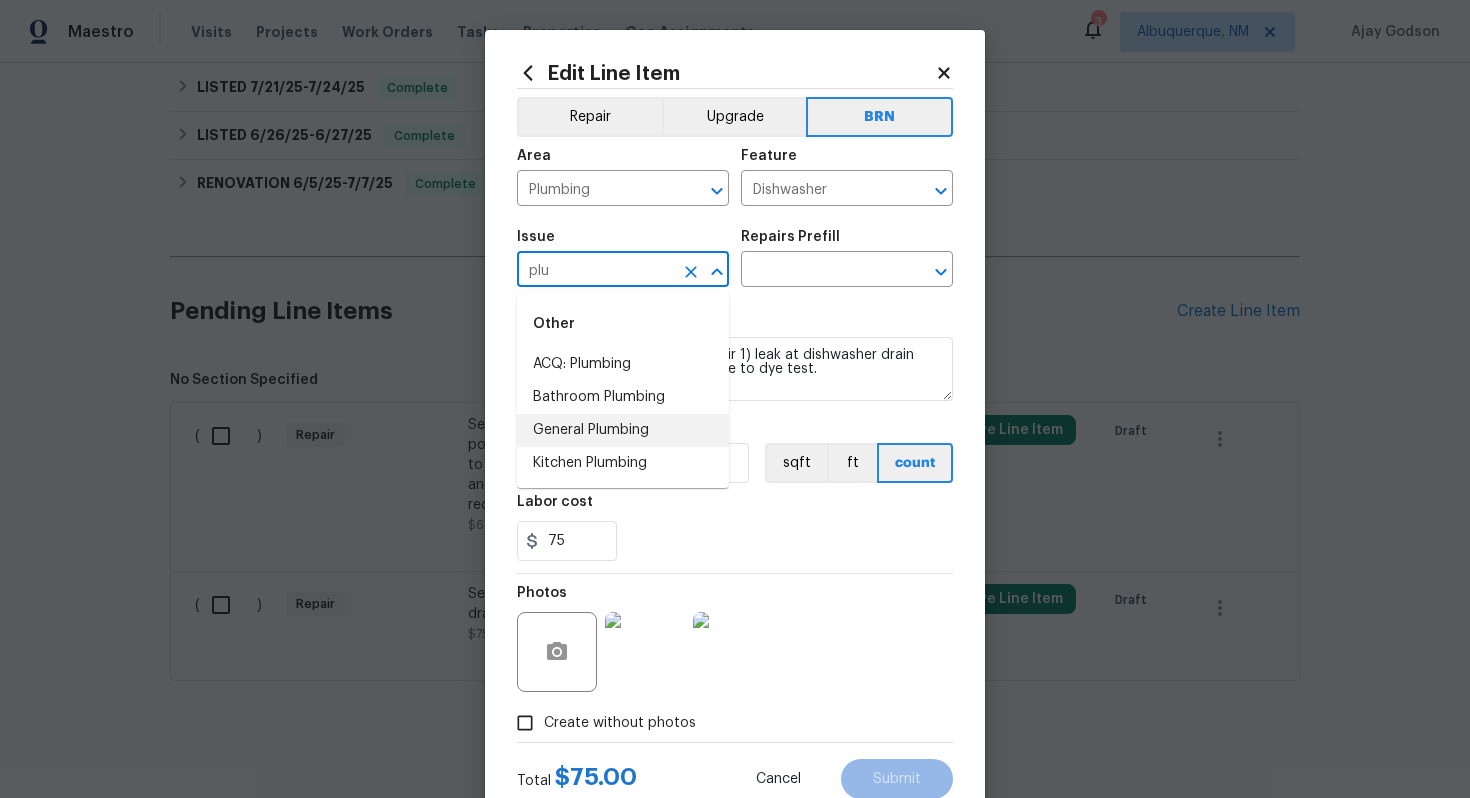 click on "General Plumbing" at bounding box center (623, 430) 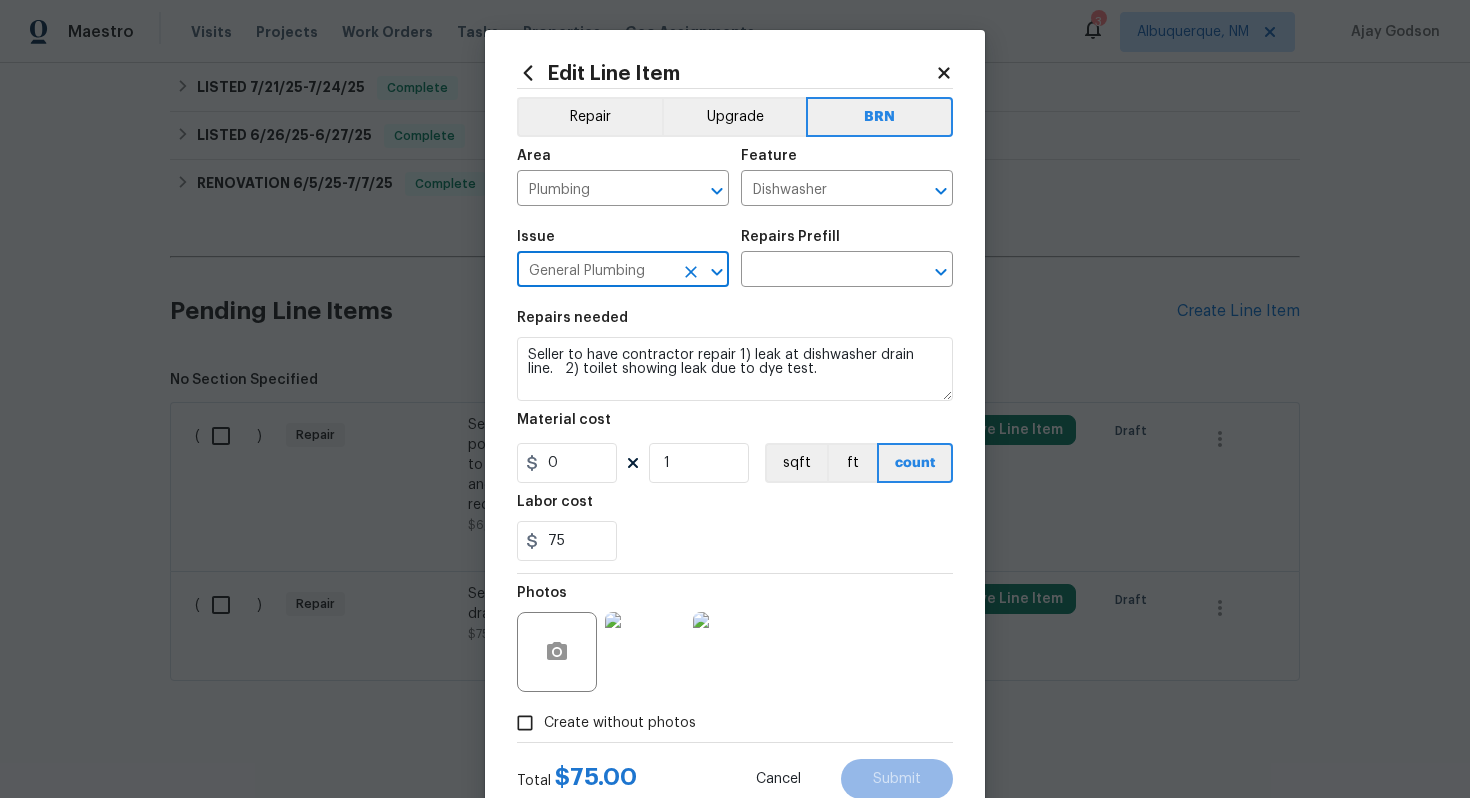 type on "General Plumbing" 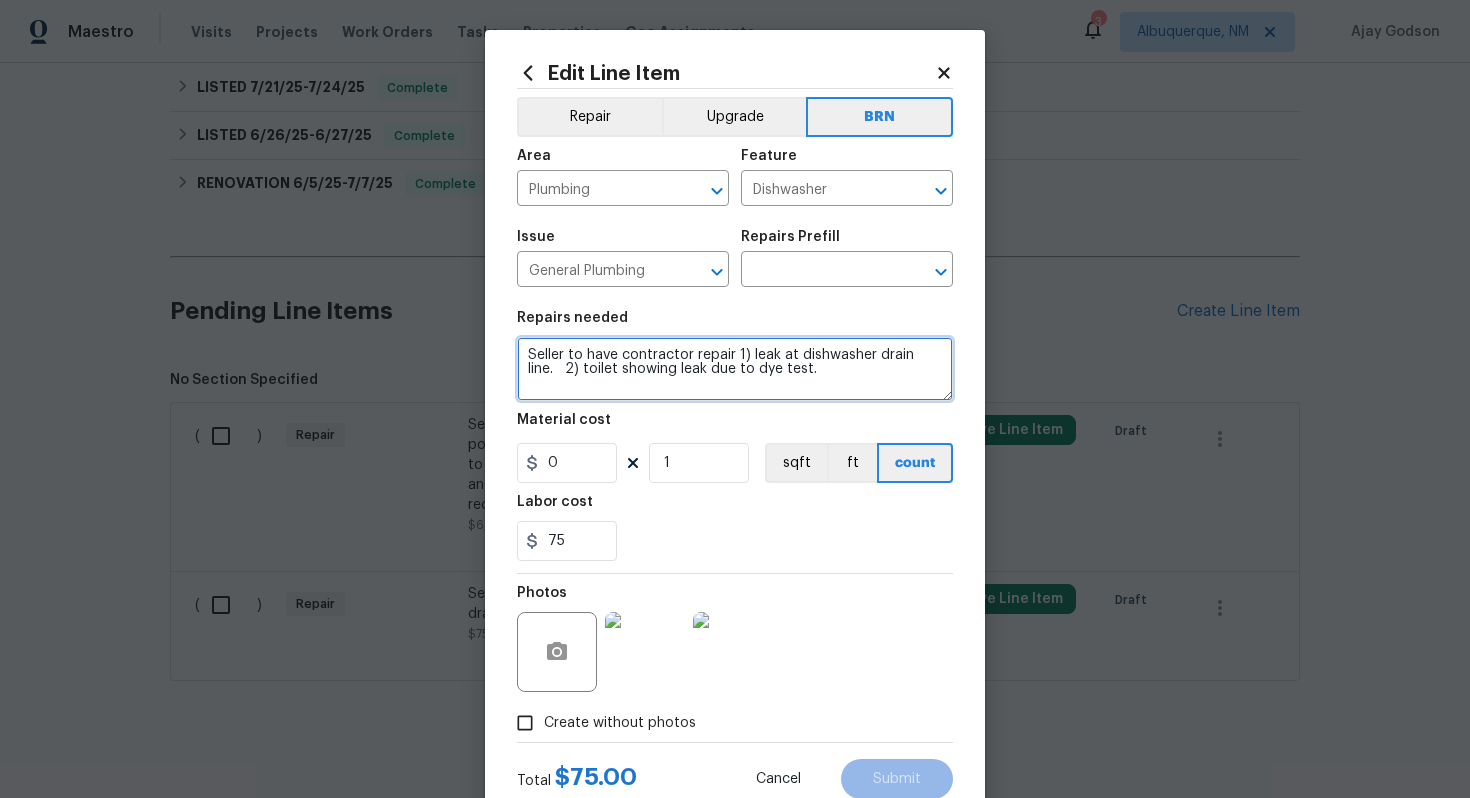 drag, startPoint x: 521, startPoint y: 358, endPoint x: 818, endPoint y: 397, distance: 299.54965 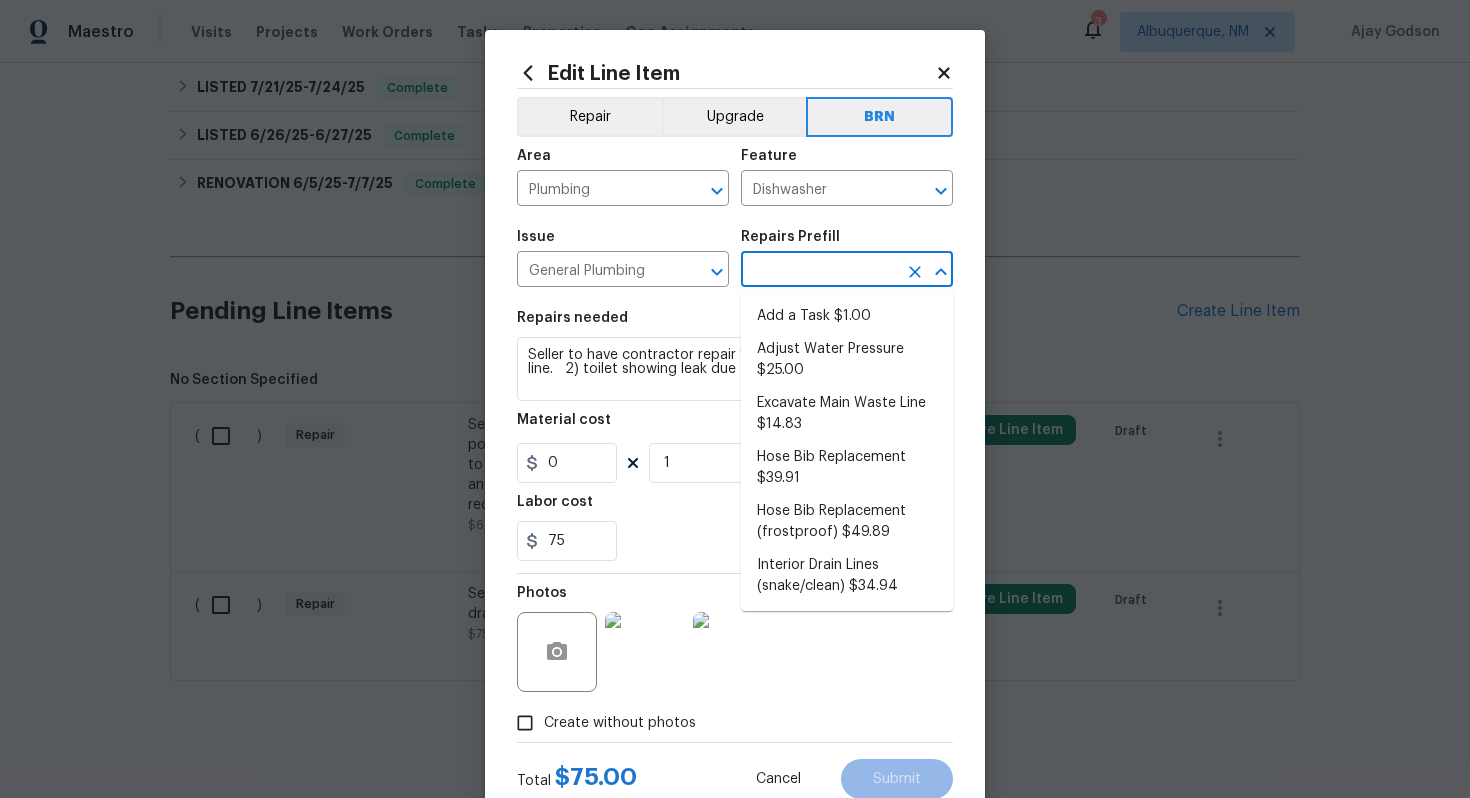 click at bounding box center [819, 271] 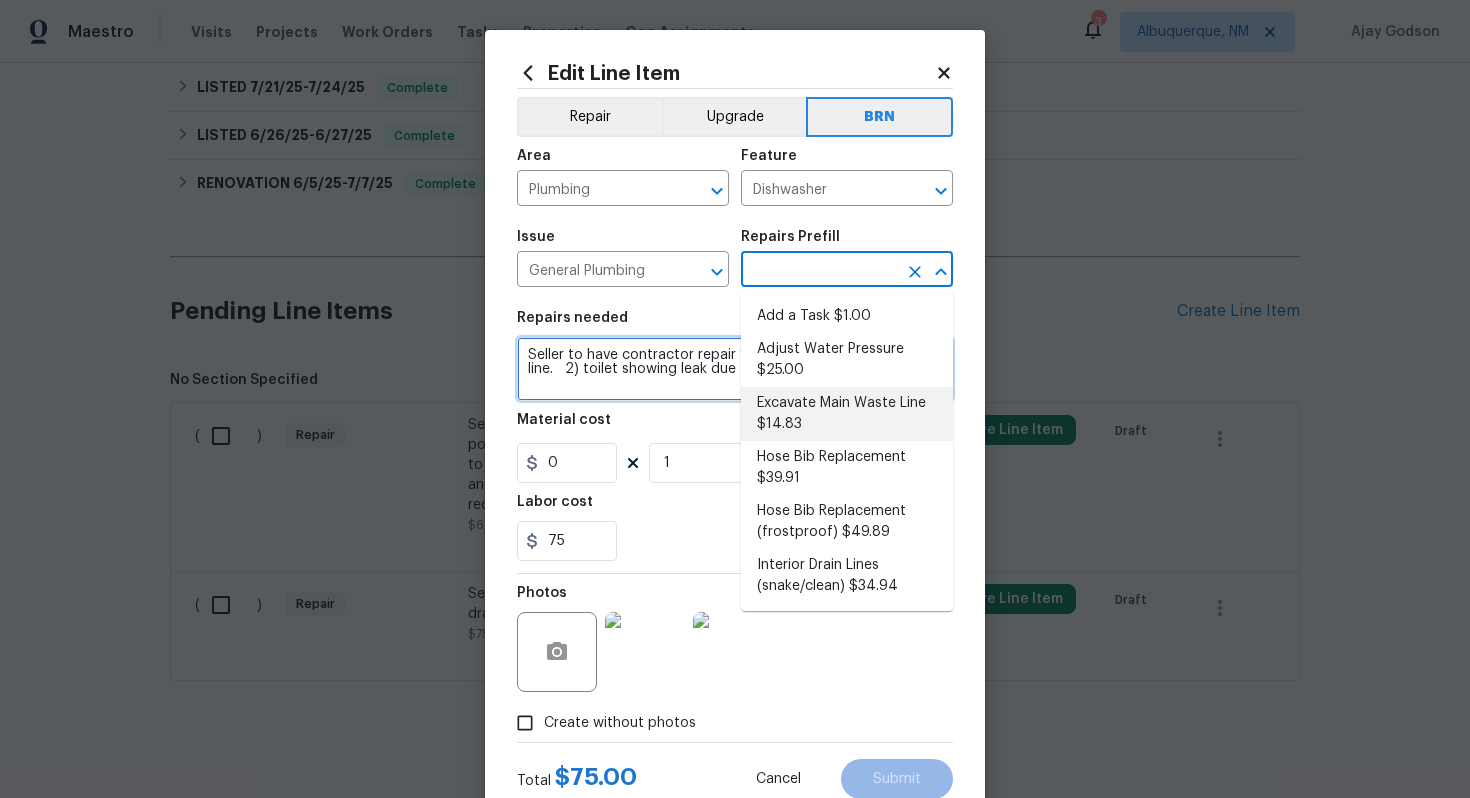 click on "Seller to have contractor repair 1) leak at dishwasher drain line.   2) toilet showing leak due to dye test." at bounding box center [735, 369] 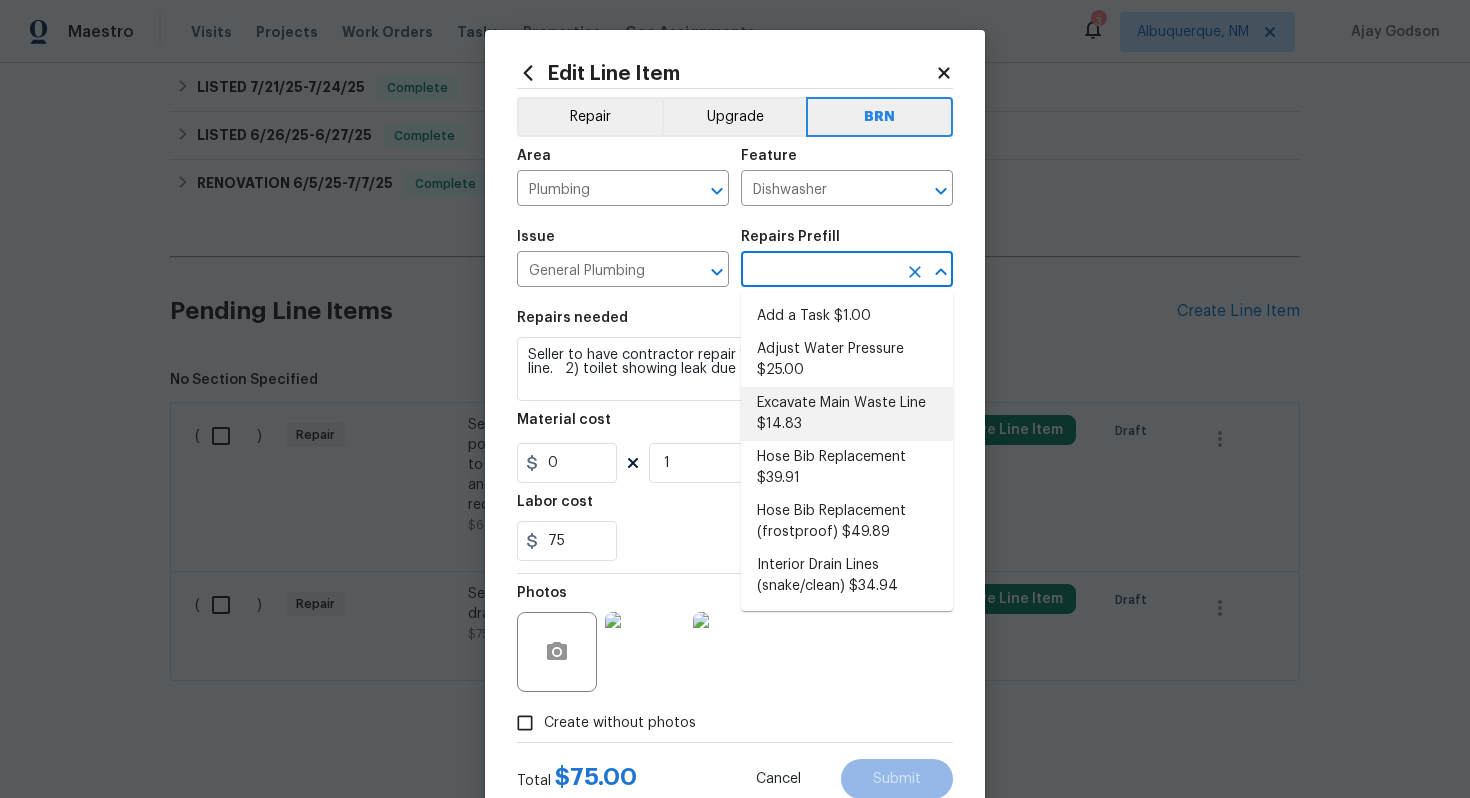 click at bounding box center [819, 271] 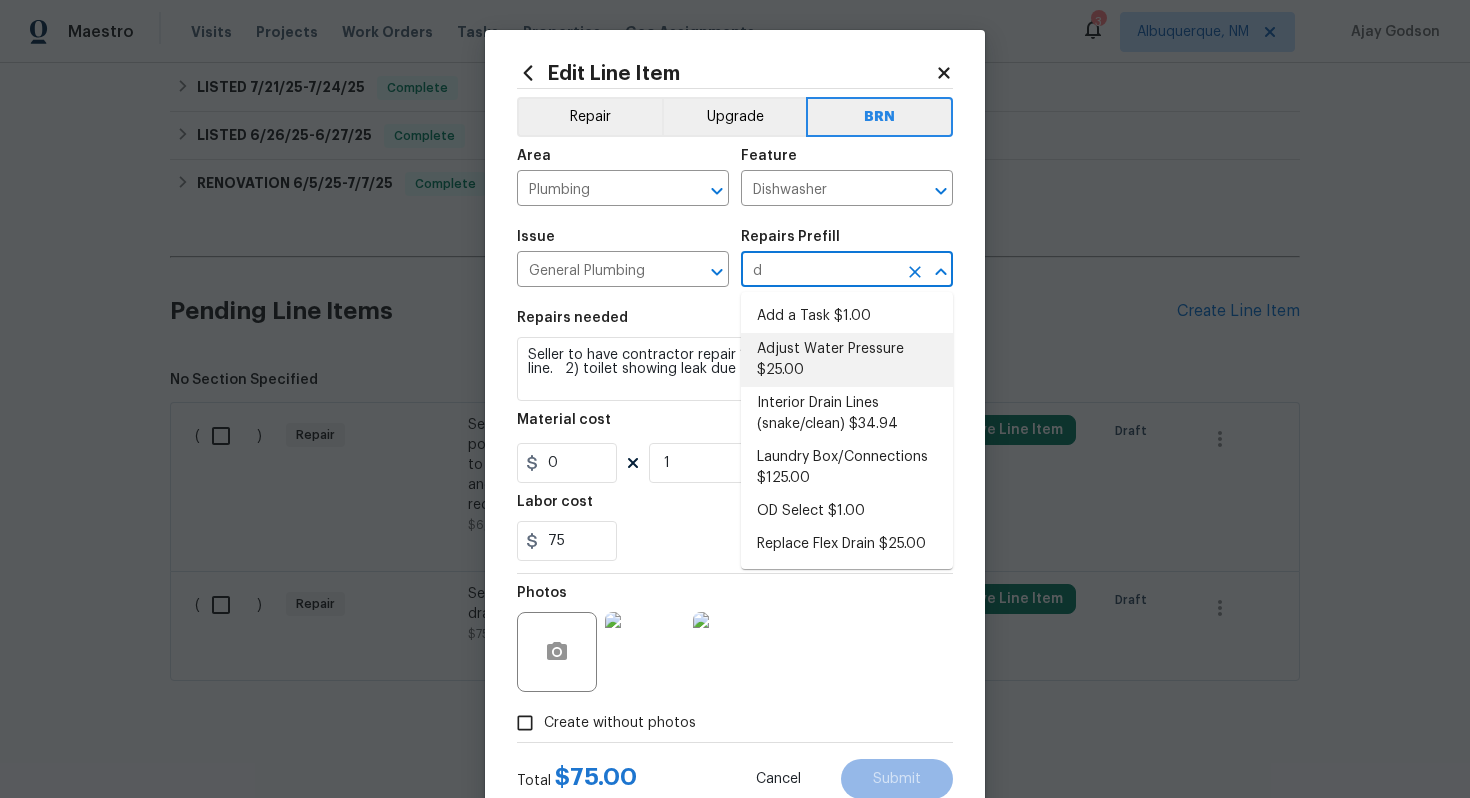 click on "Adjust Water Pressure $25.00" at bounding box center [847, 360] 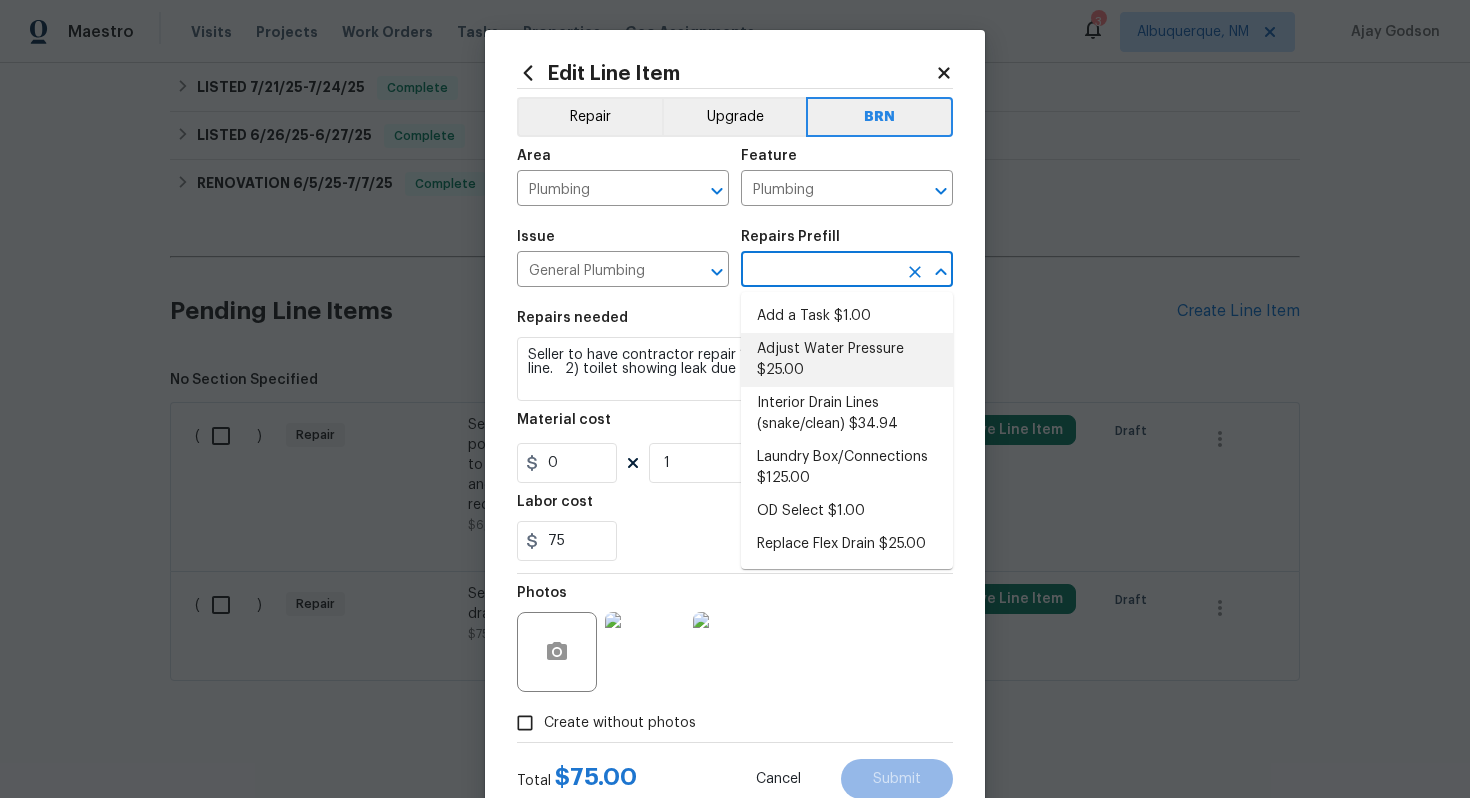 type on "Adjust Water Pressure $25.00" 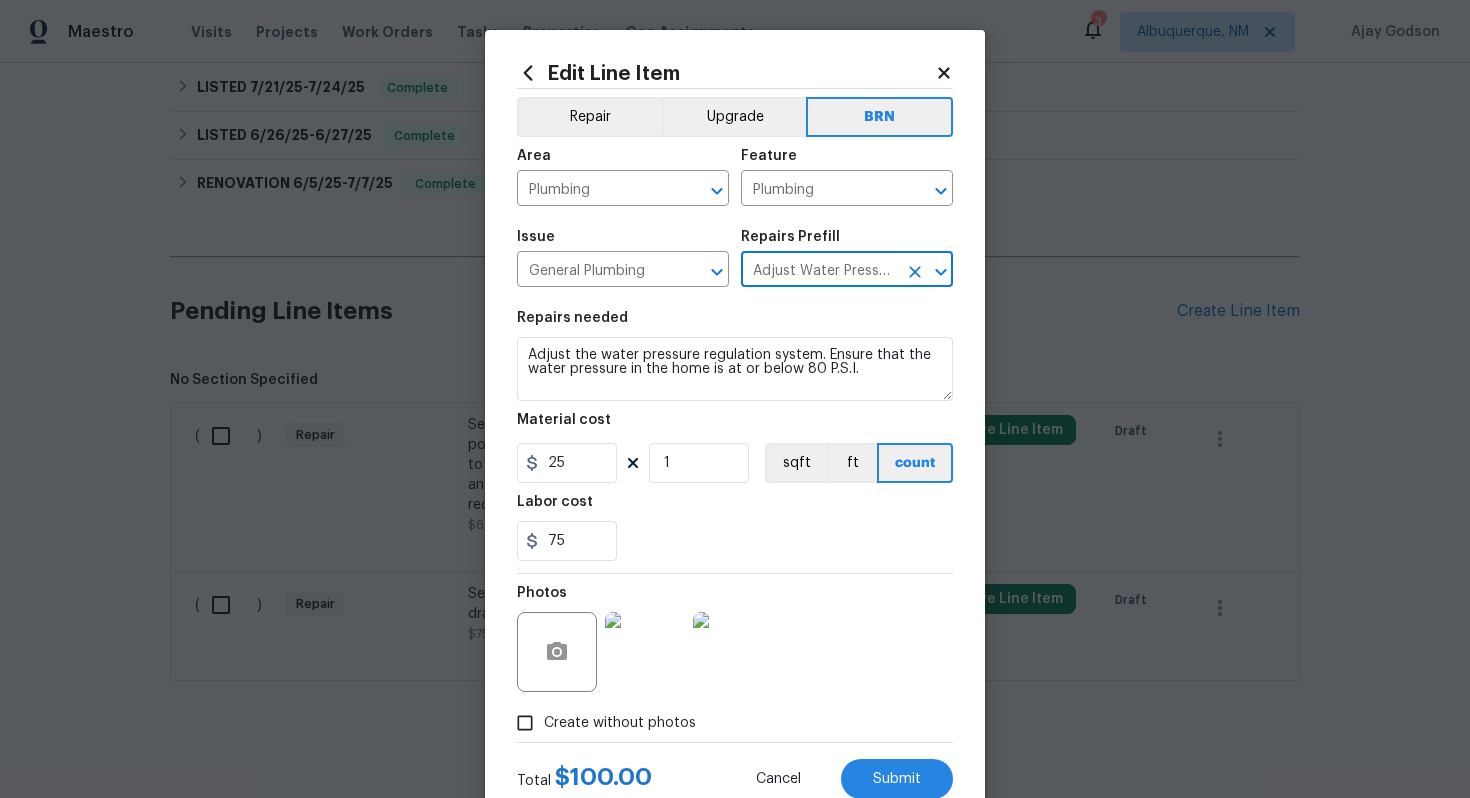 type on "Adjust Water Pressure $25.00" 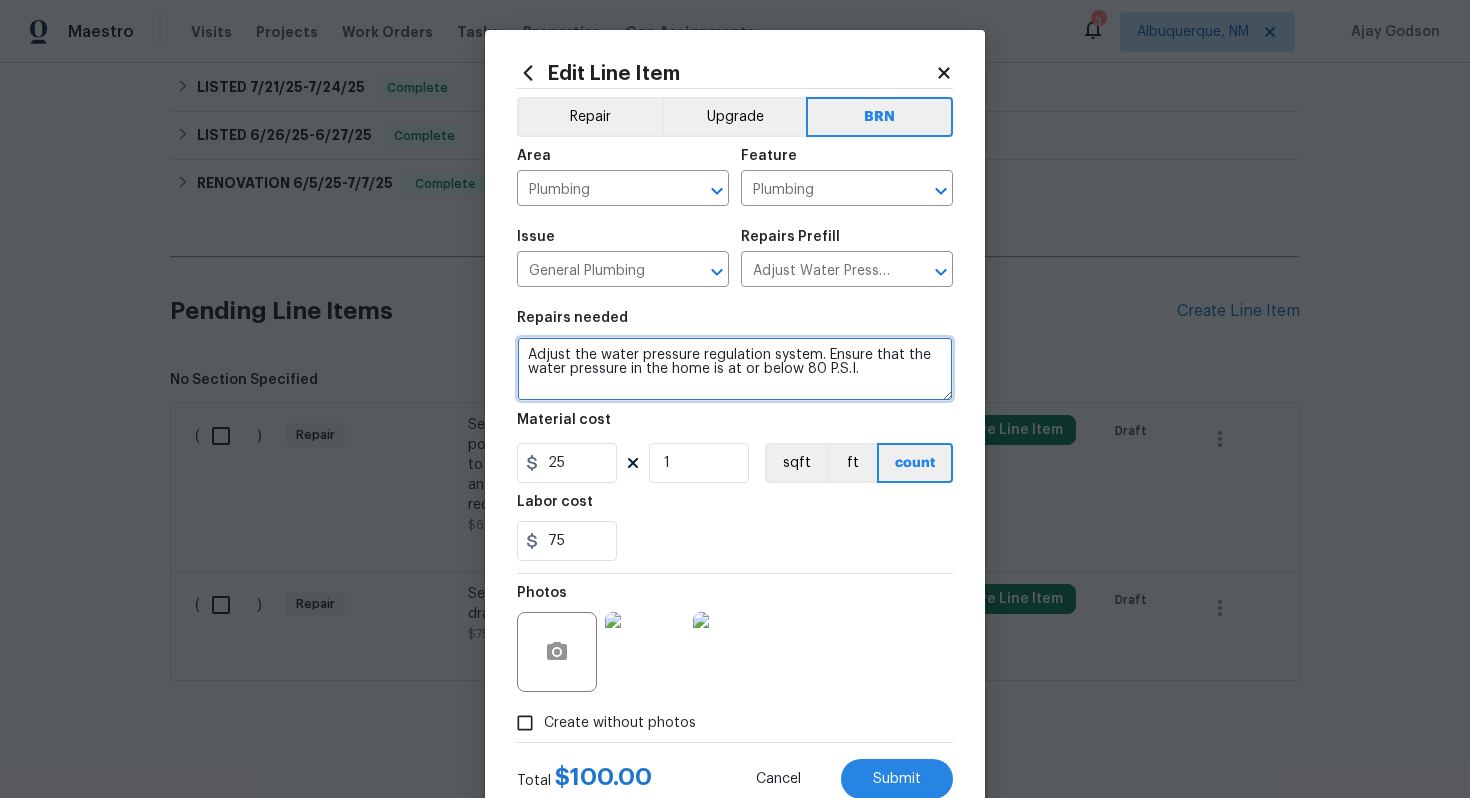 drag, startPoint x: 527, startPoint y: 361, endPoint x: 784, endPoint y: 401, distance: 260.0942 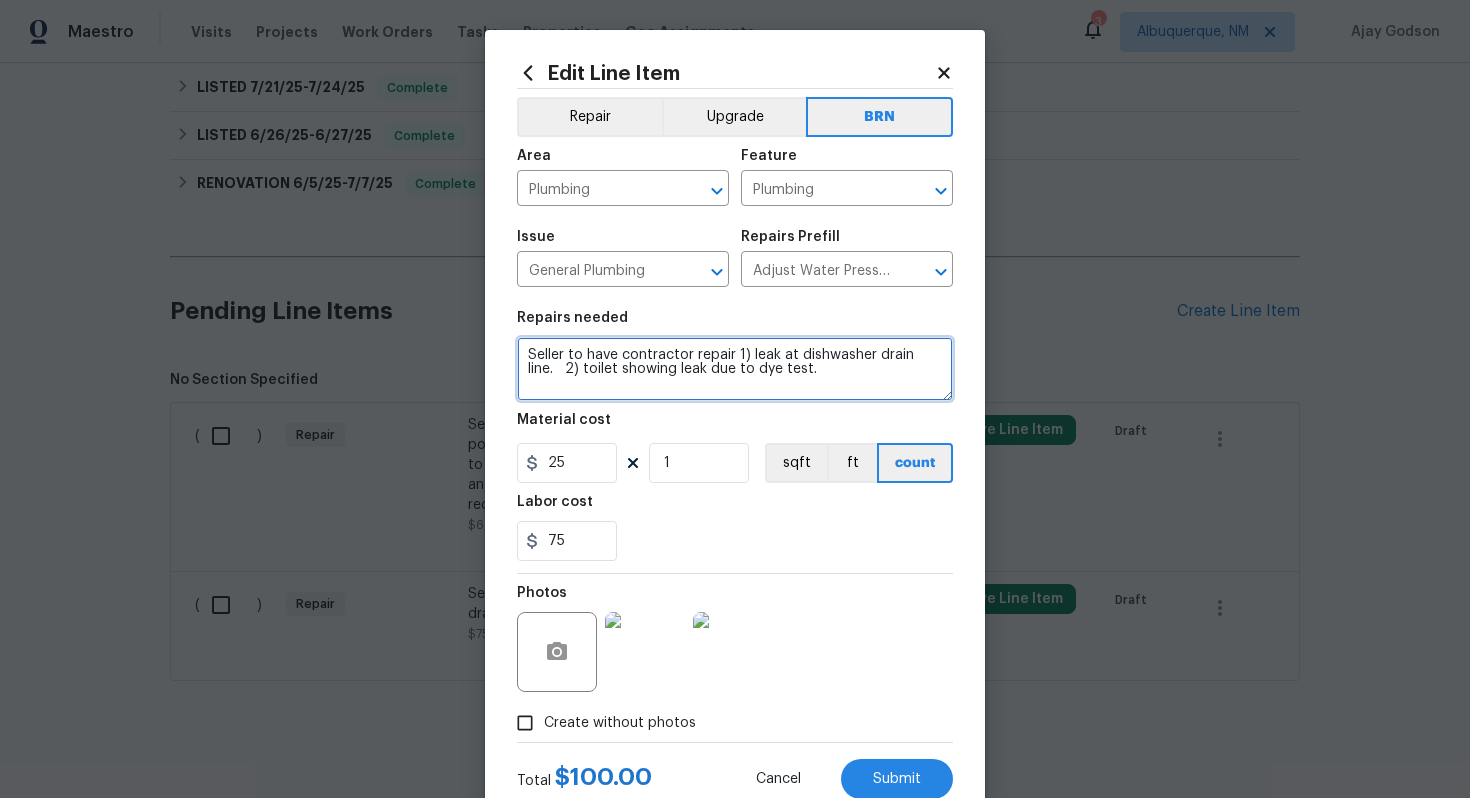 type on "Seller to have contractor repair 1) leak at dishwasher drain line.   2) toilet showing leak due to dye test." 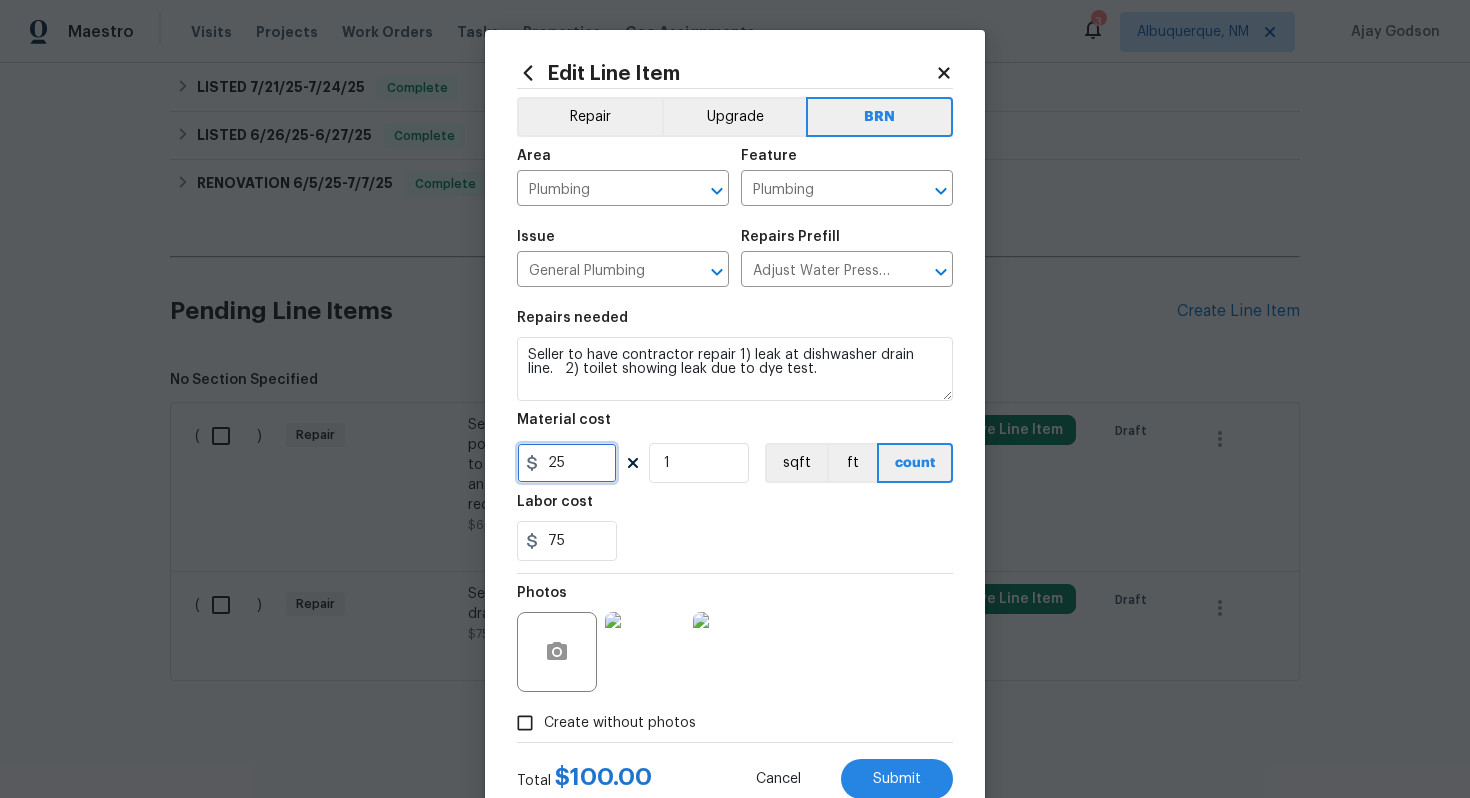 drag, startPoint x: 584, startPoint y: 460, endPoint x: 539, endPoint y: 462, distance: 45.044422 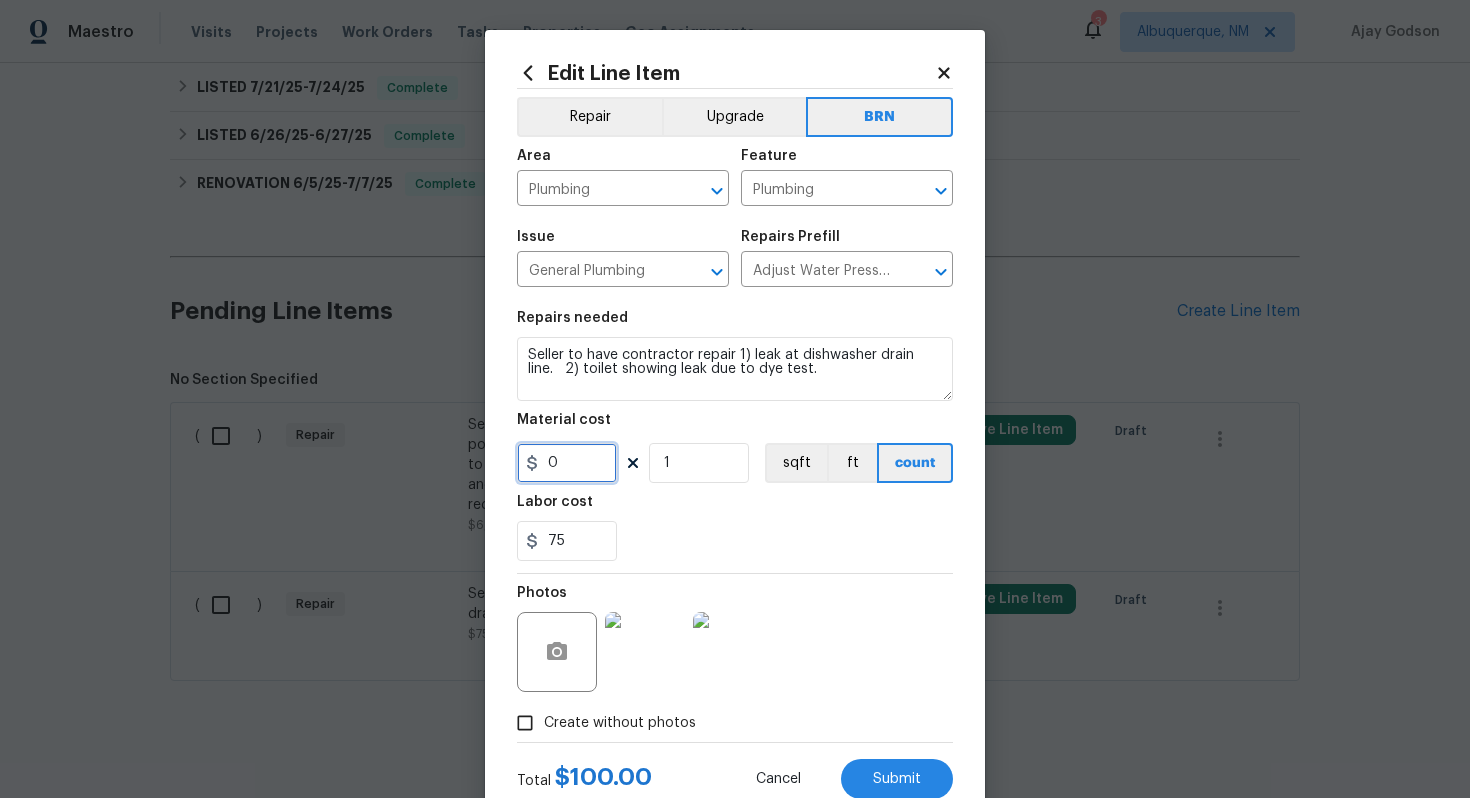 type on "0" 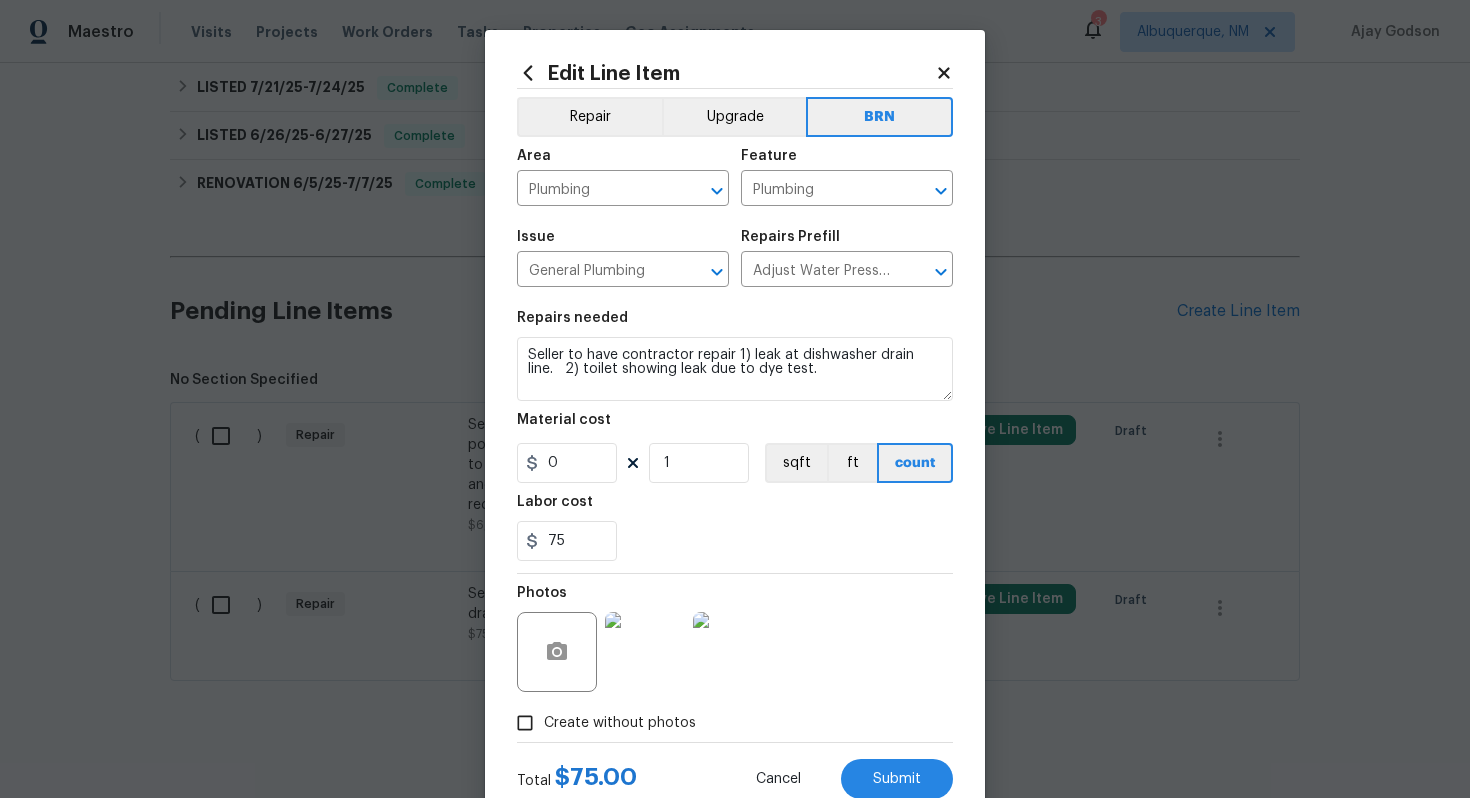 click on "75" at bounding box center (735, 541) 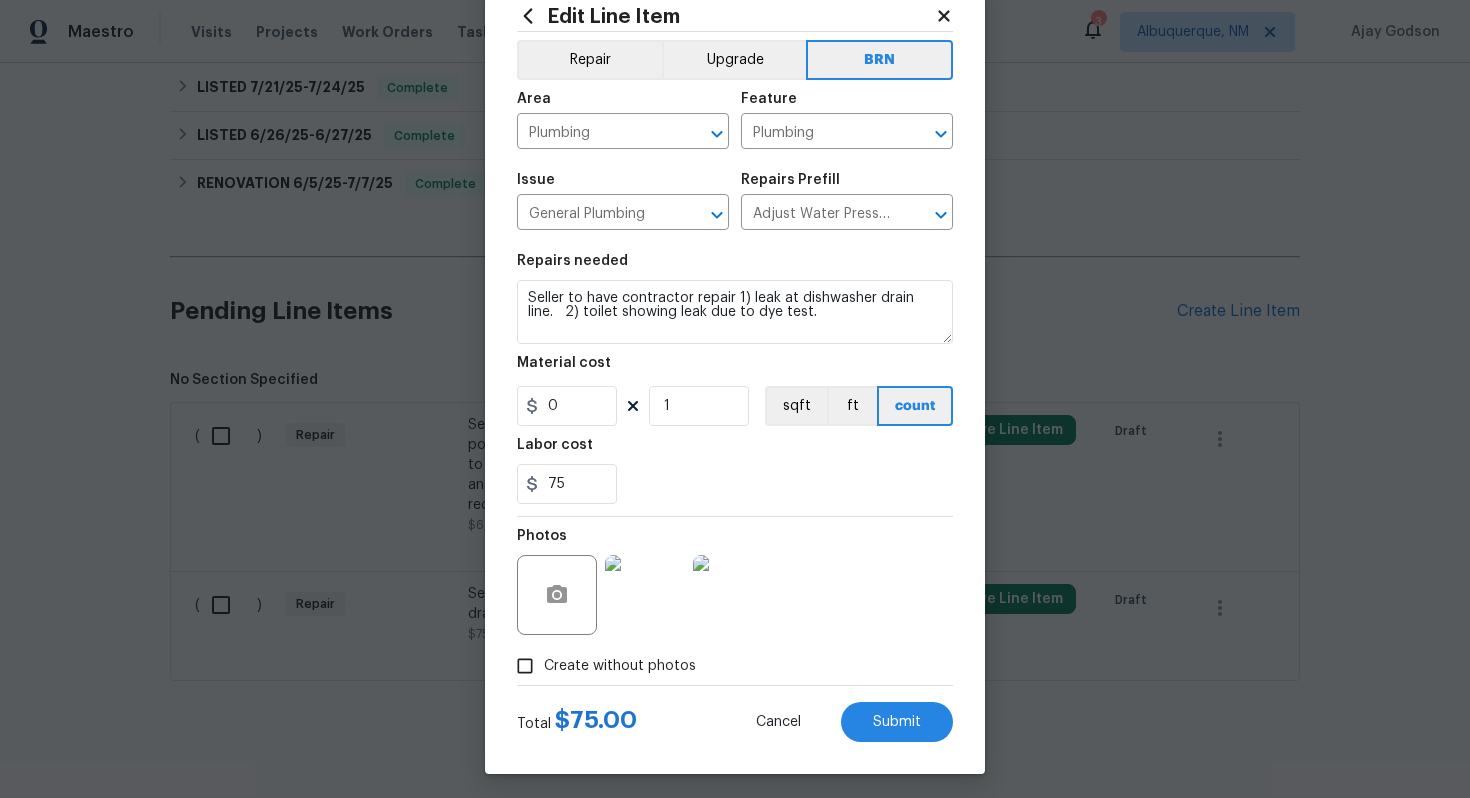 scroll, scrollTop: 64, scrollLeft: 0, axis: vertical 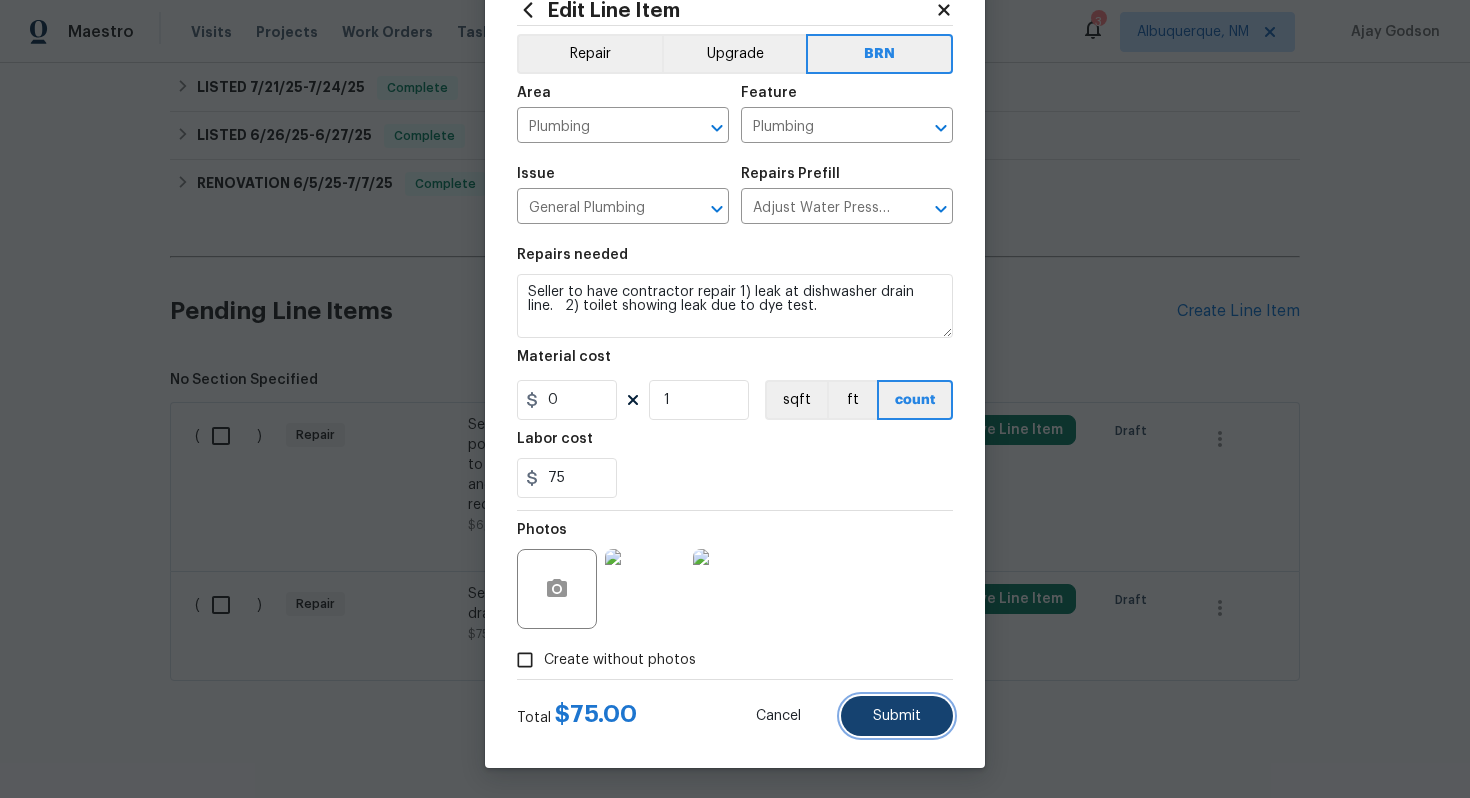 click on "Submit" at bounding box center (897, 716) 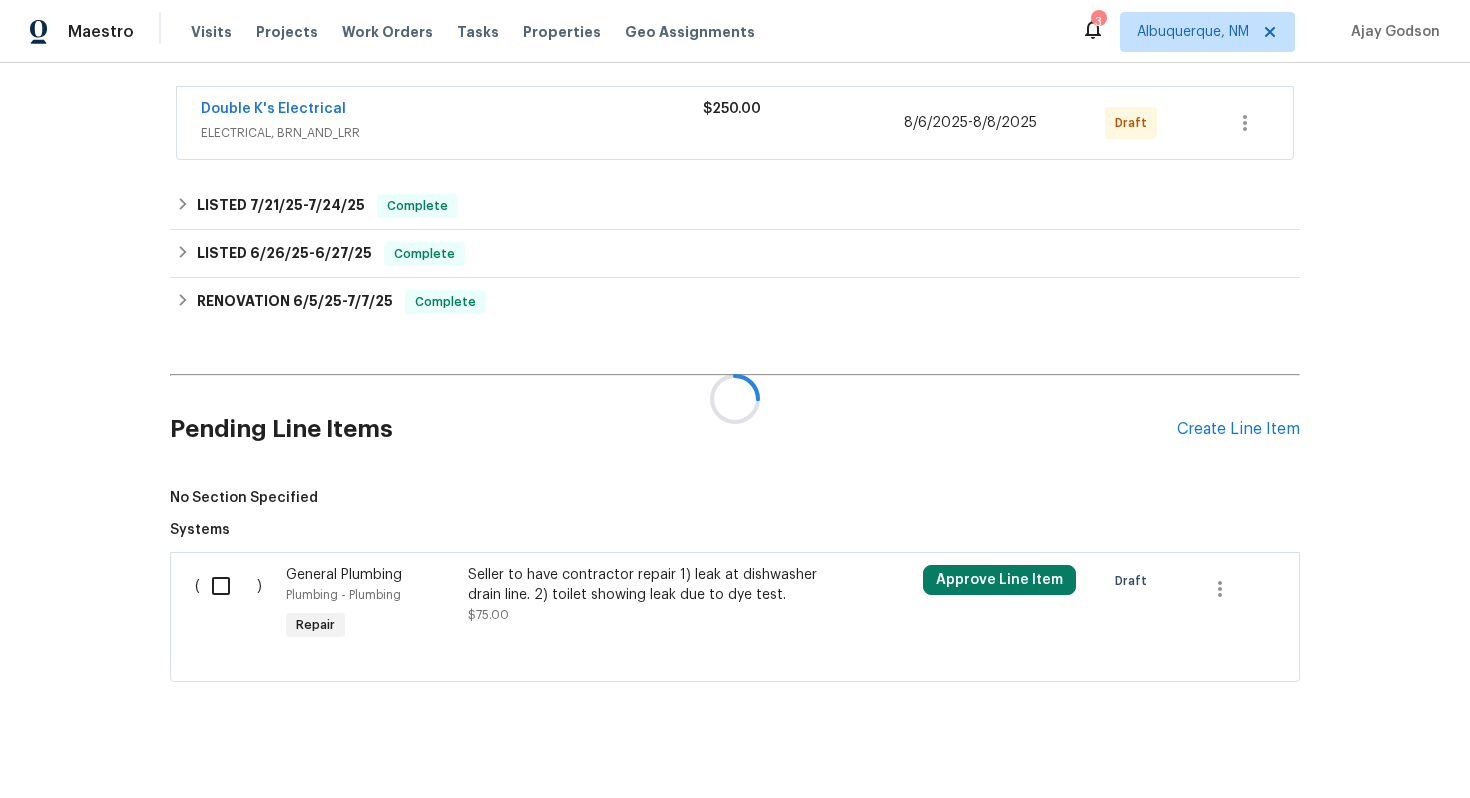 scroll, scrollTop: 563, scrollLeft: 0, axis: vertical 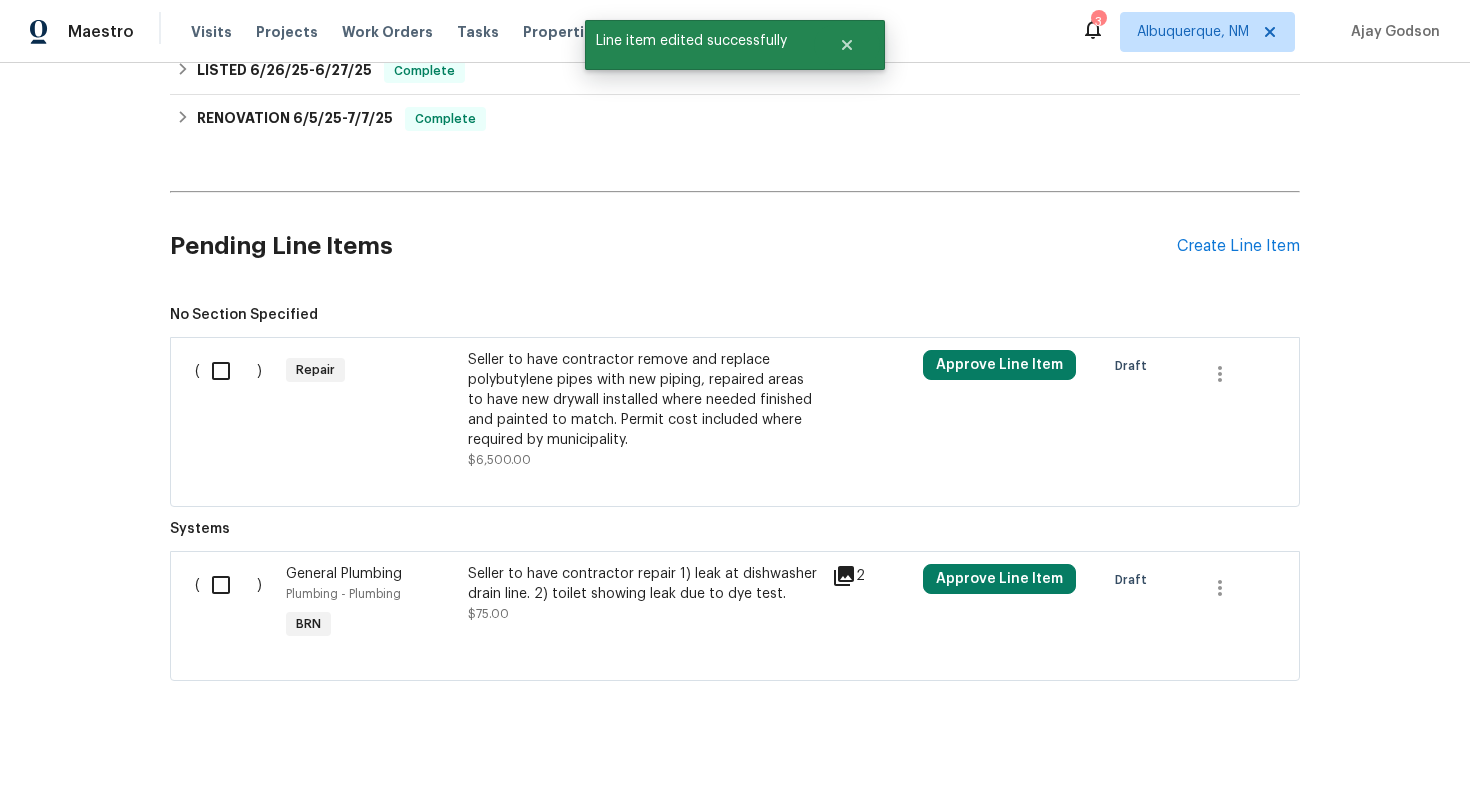click on "Seller to have contractor remove and replace polybutylene pipes with new piping, repaired areas to have new drywall installed where needed finished and painted to match. Permit cost included where required by municipality." at bounding box center (644, 400) 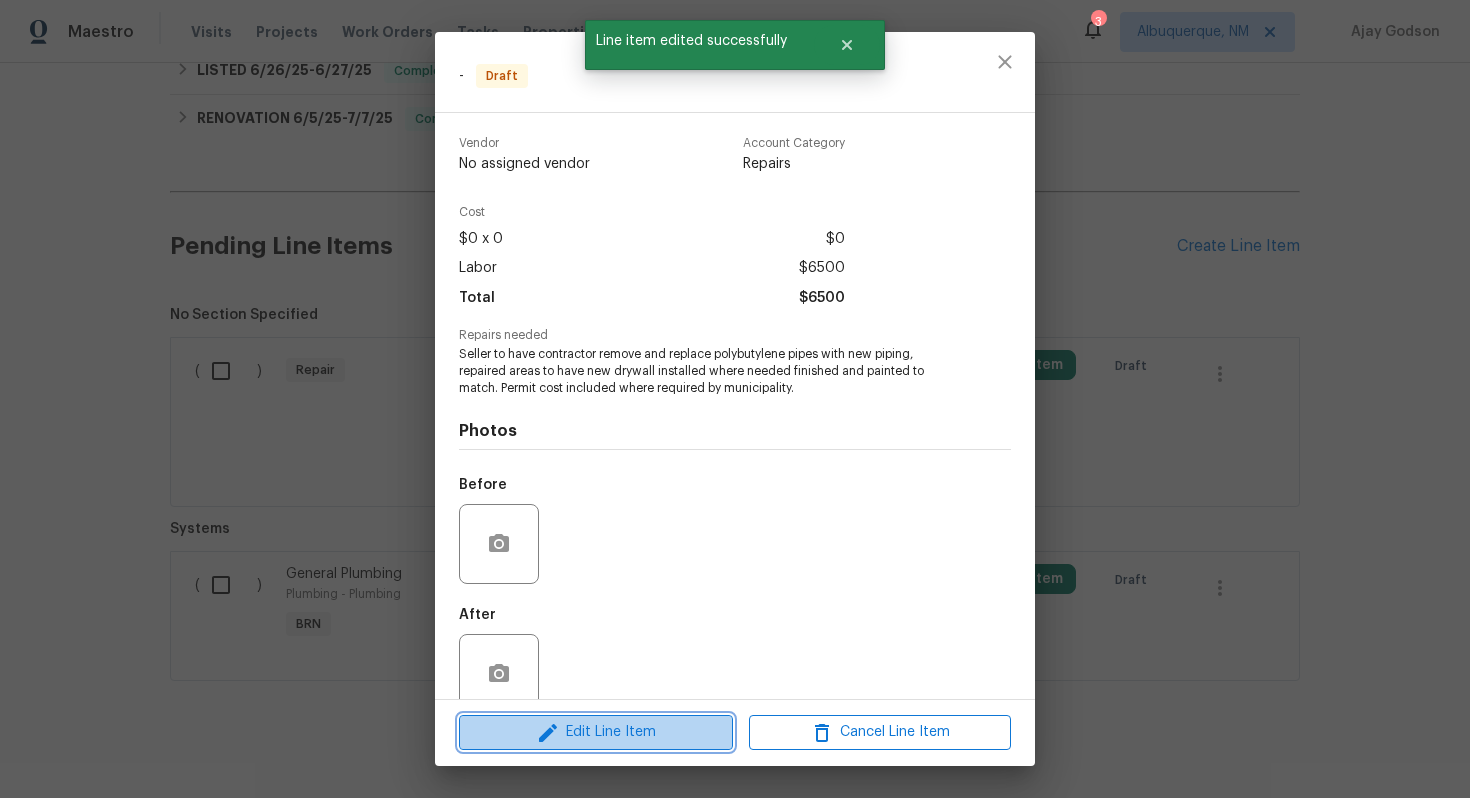click on "Edit Line Item" at bounding box center (596, 732) 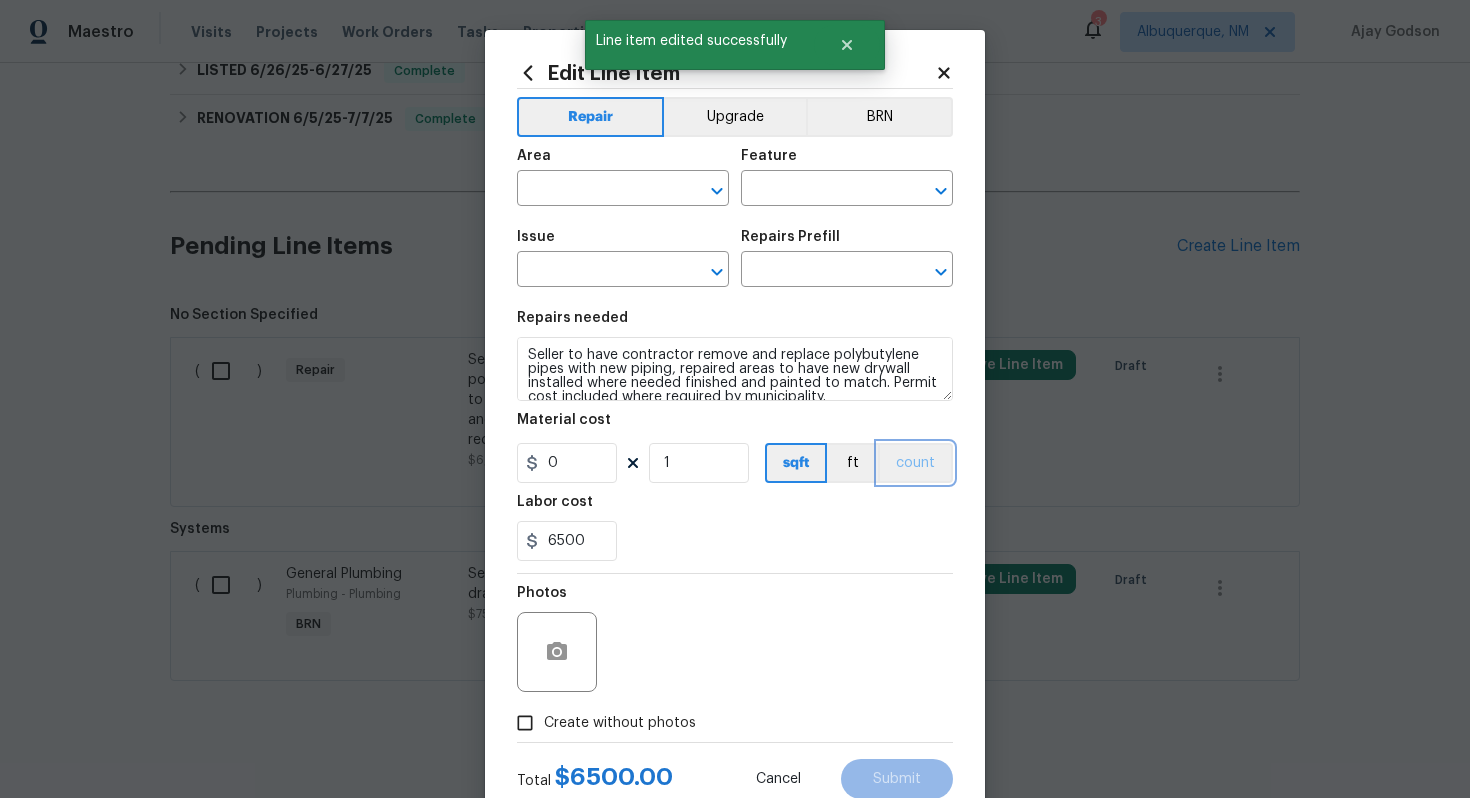 click on "count" at bounding box center [915, 463] 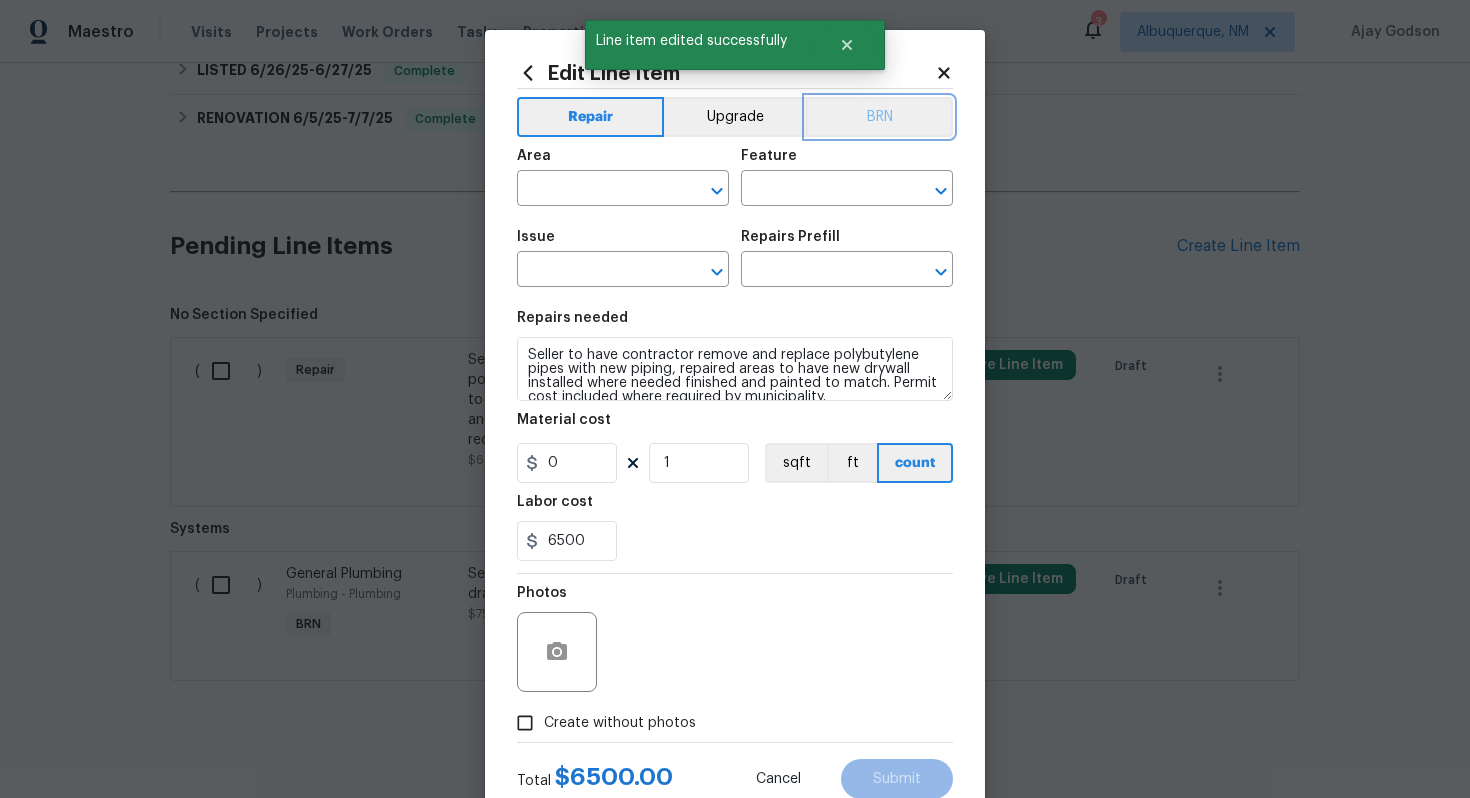 click on "BRN" at bounding box center (879, 117) 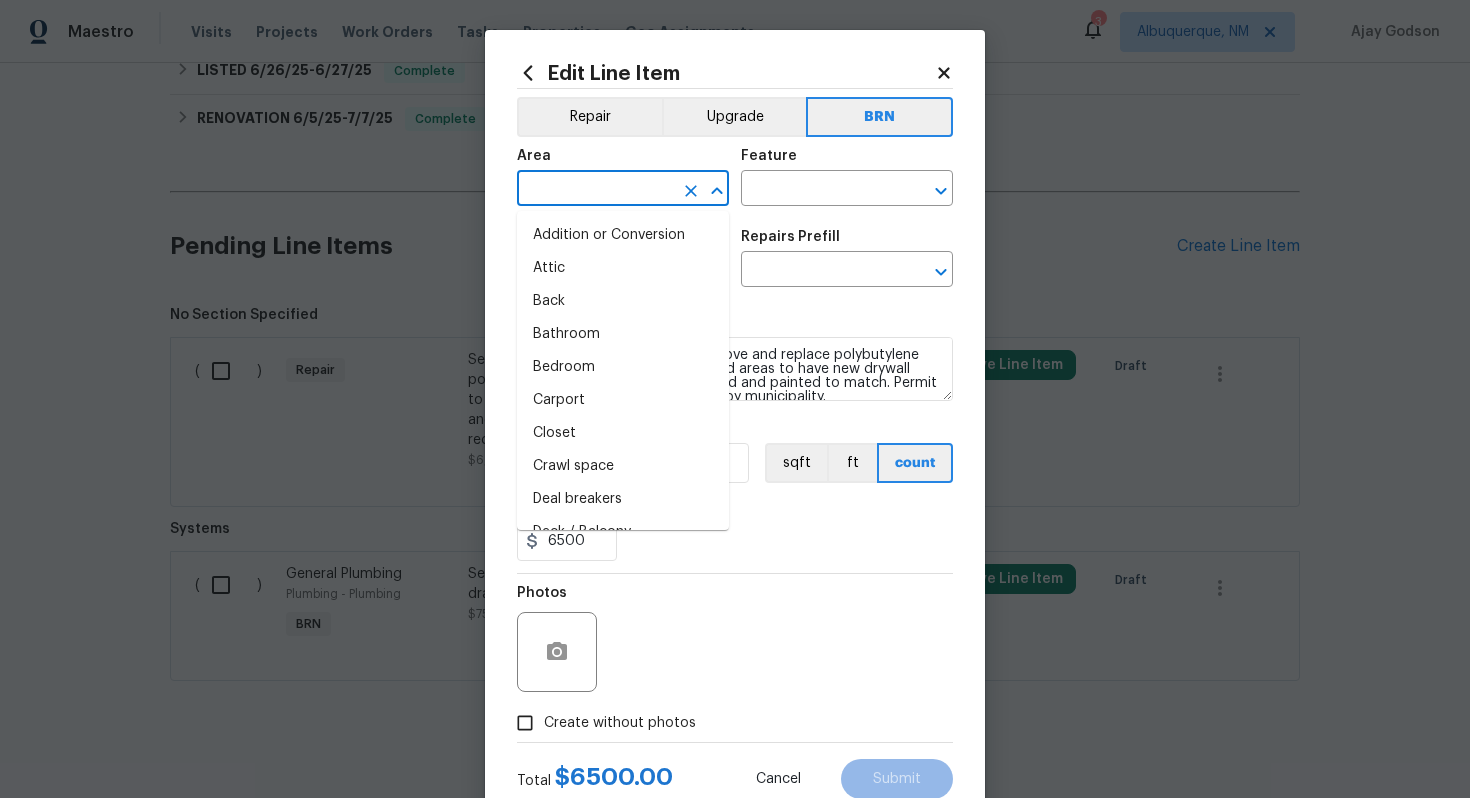 click at bounding box center (595, 190) 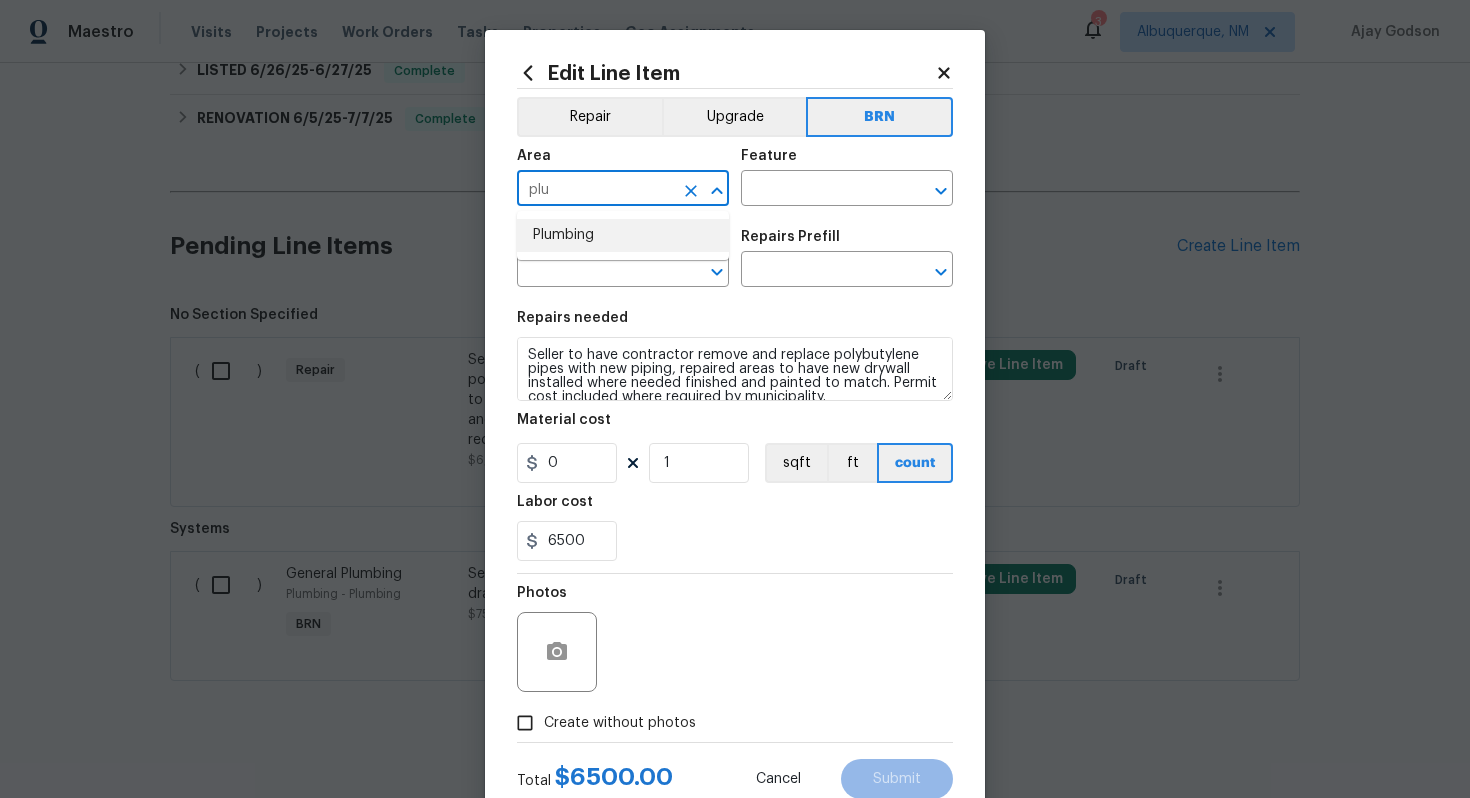 click on "Plumbing" at bounding box center (623, 235) 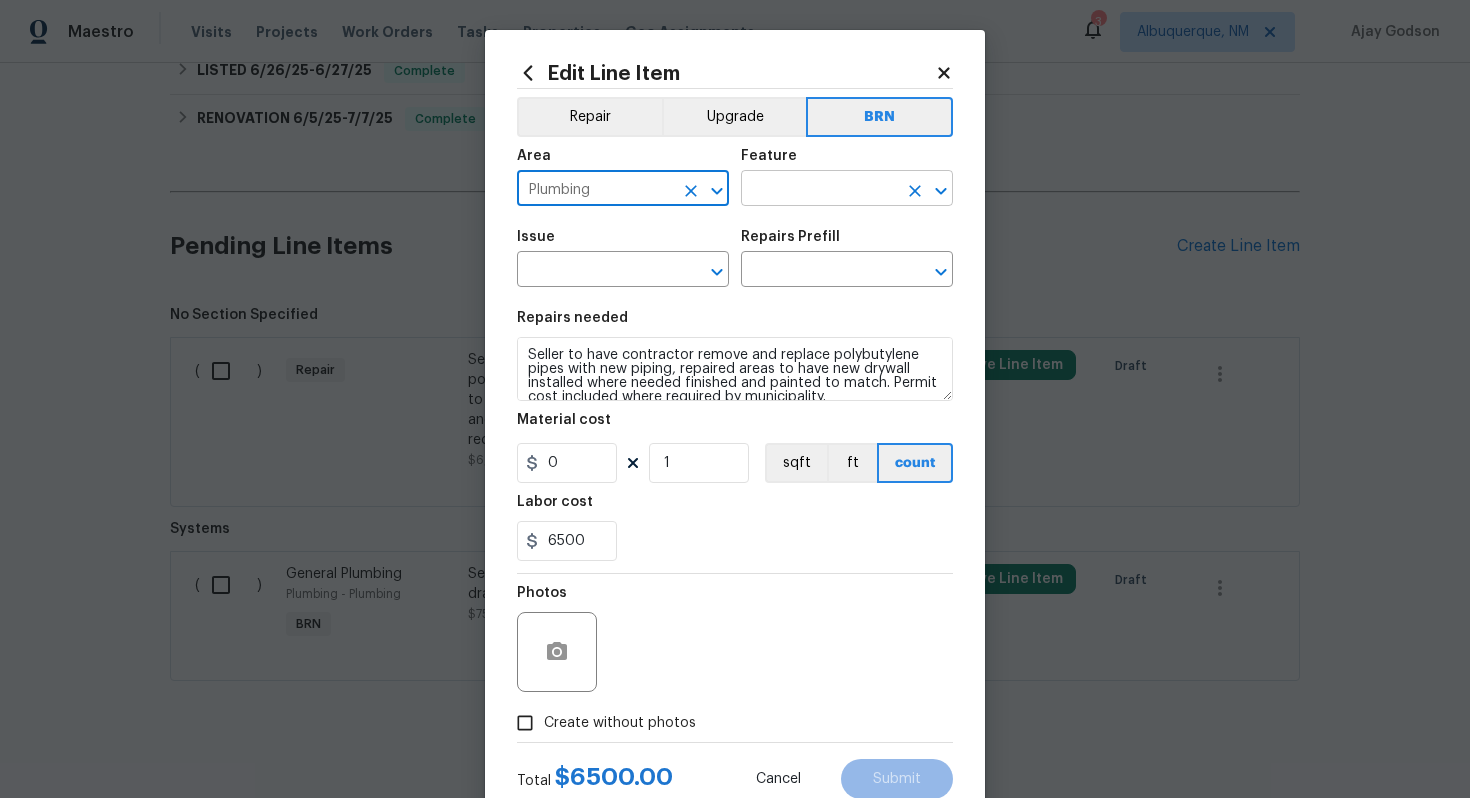 type on "Plumbing" 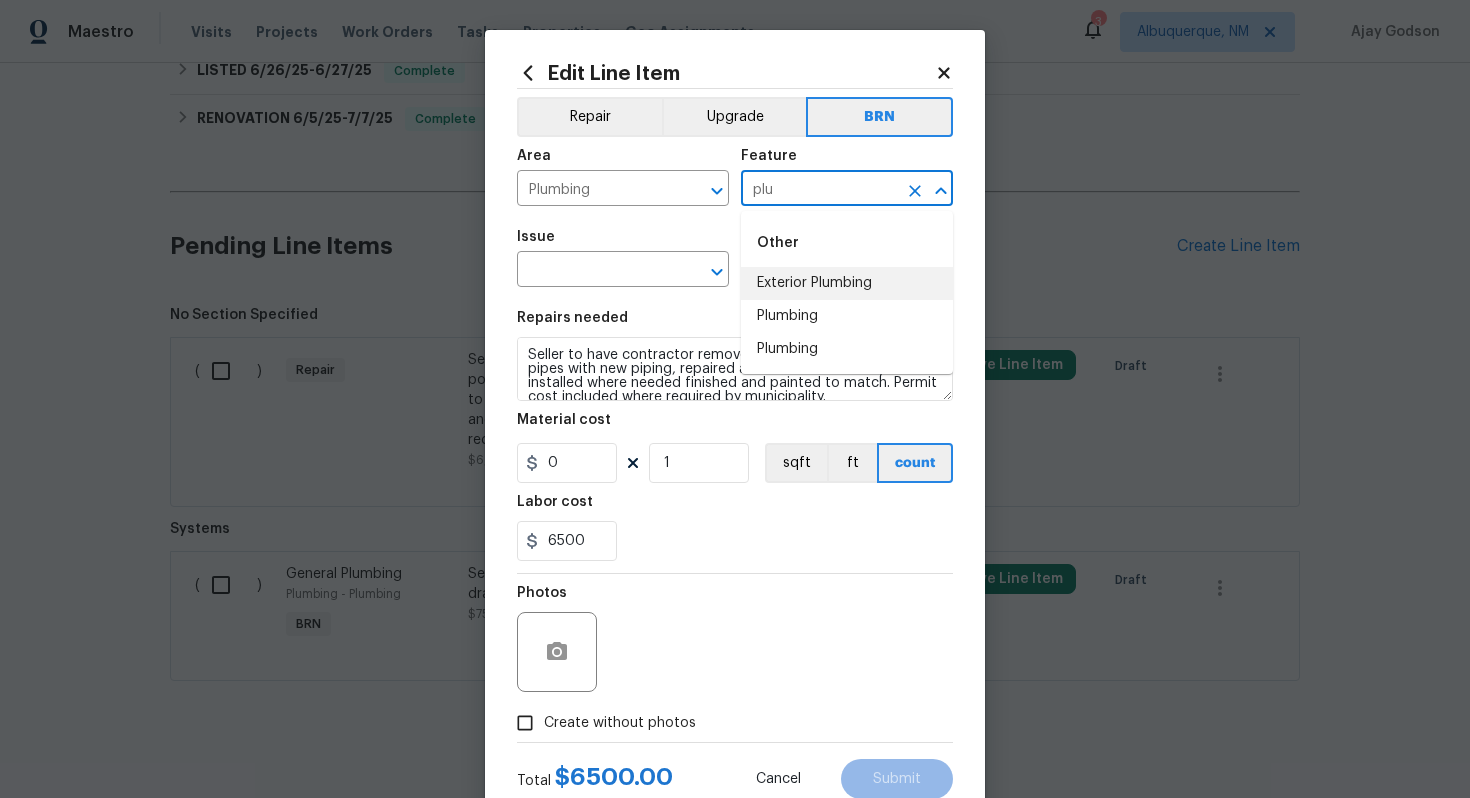 click on "Exterior Plumbing" at bounding box center [847, 283] 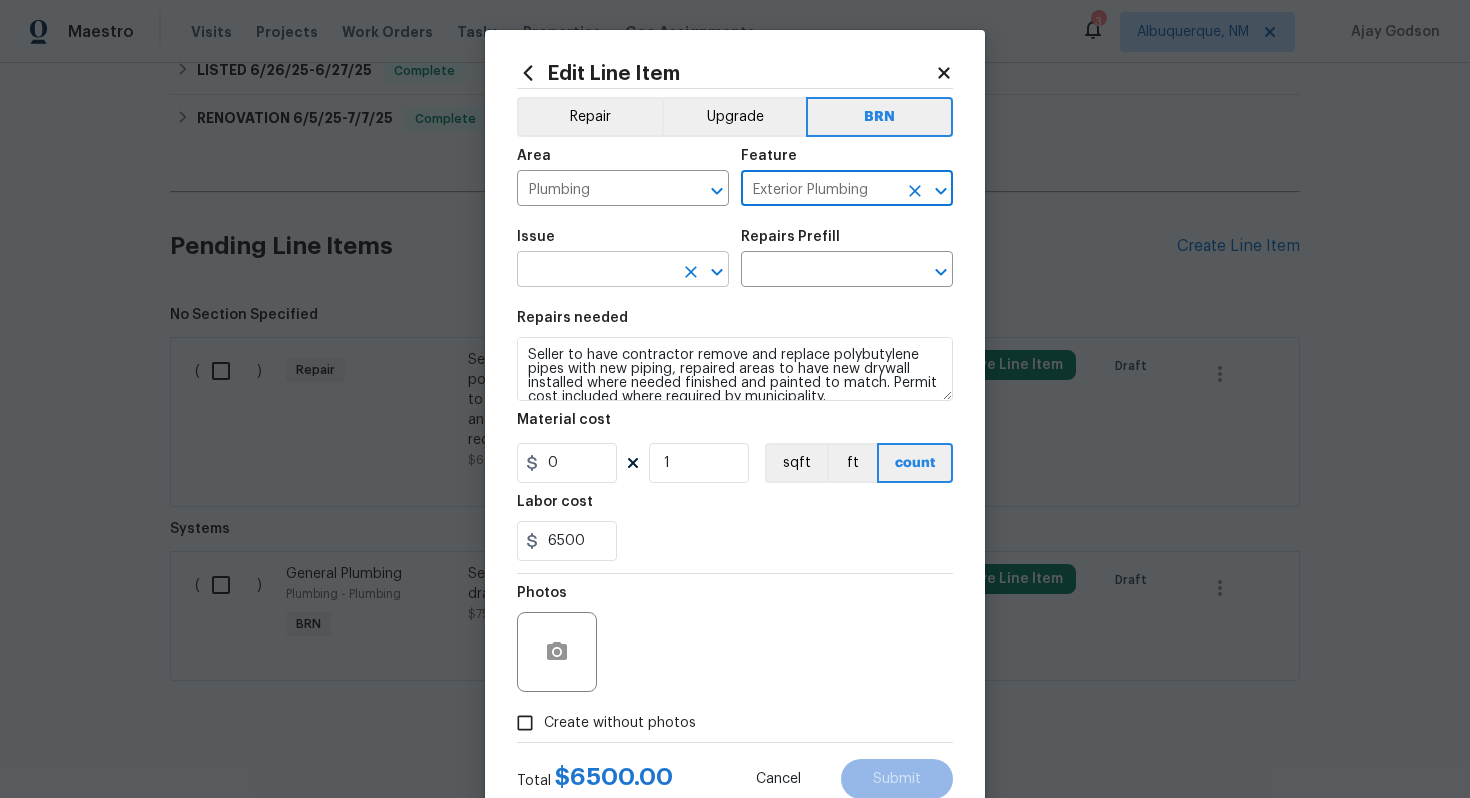 type on "Exterior Plumbing" 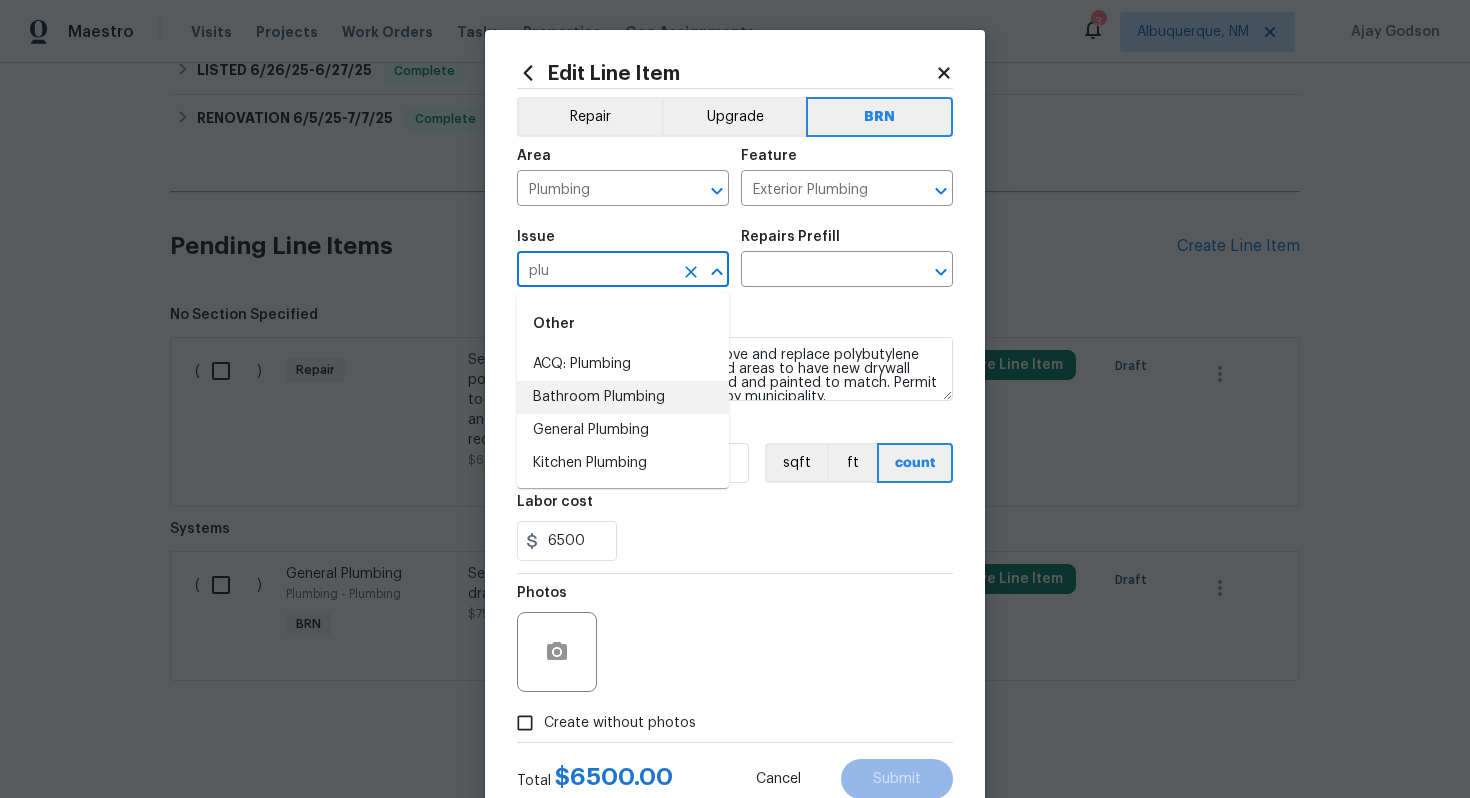click on "Bathroom Plumbing" at bounding box center (623, 397) 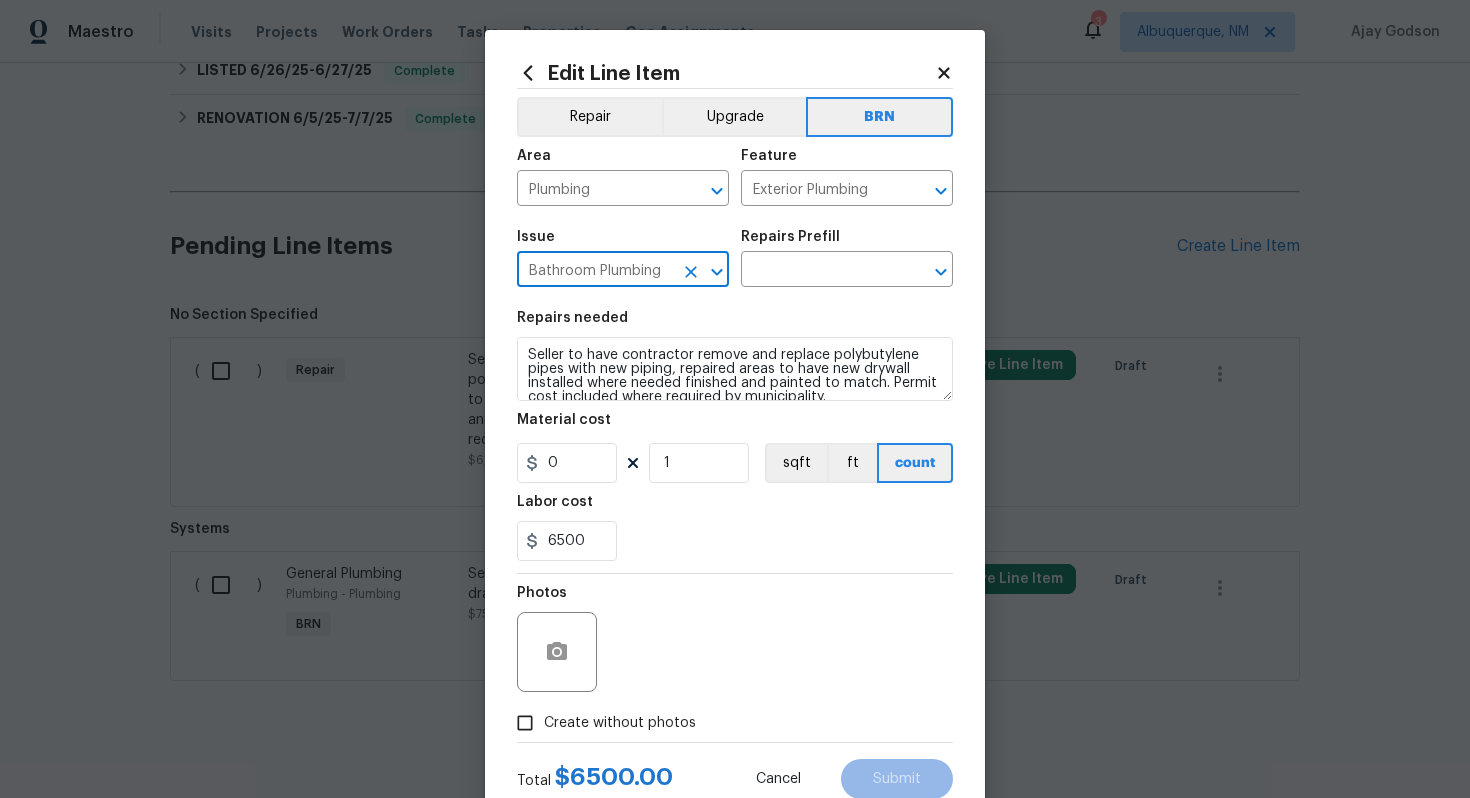type on "Bathroom Plumbing" 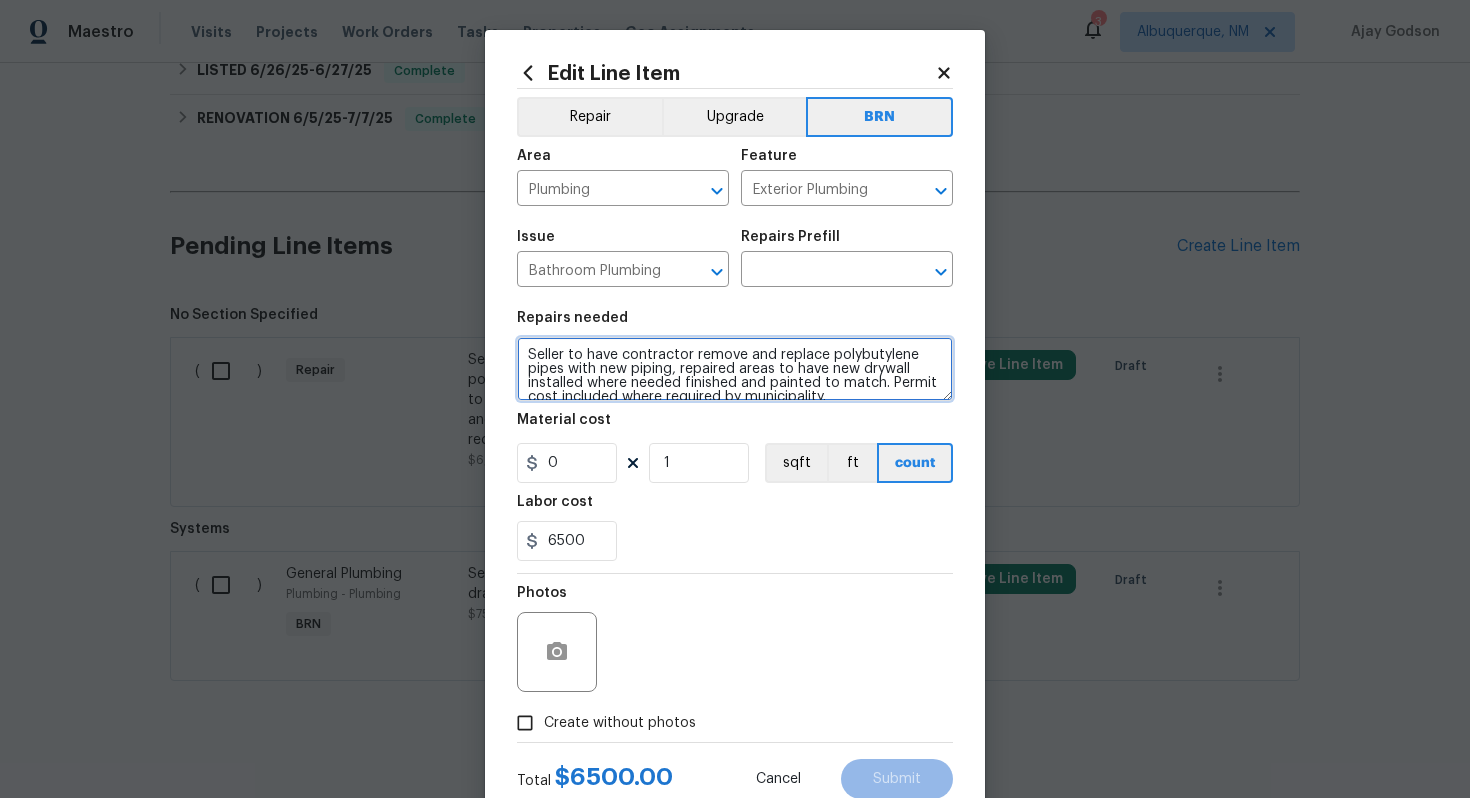 scroll, scrollTop: 14, scrollLeft: 0, axis: vertical 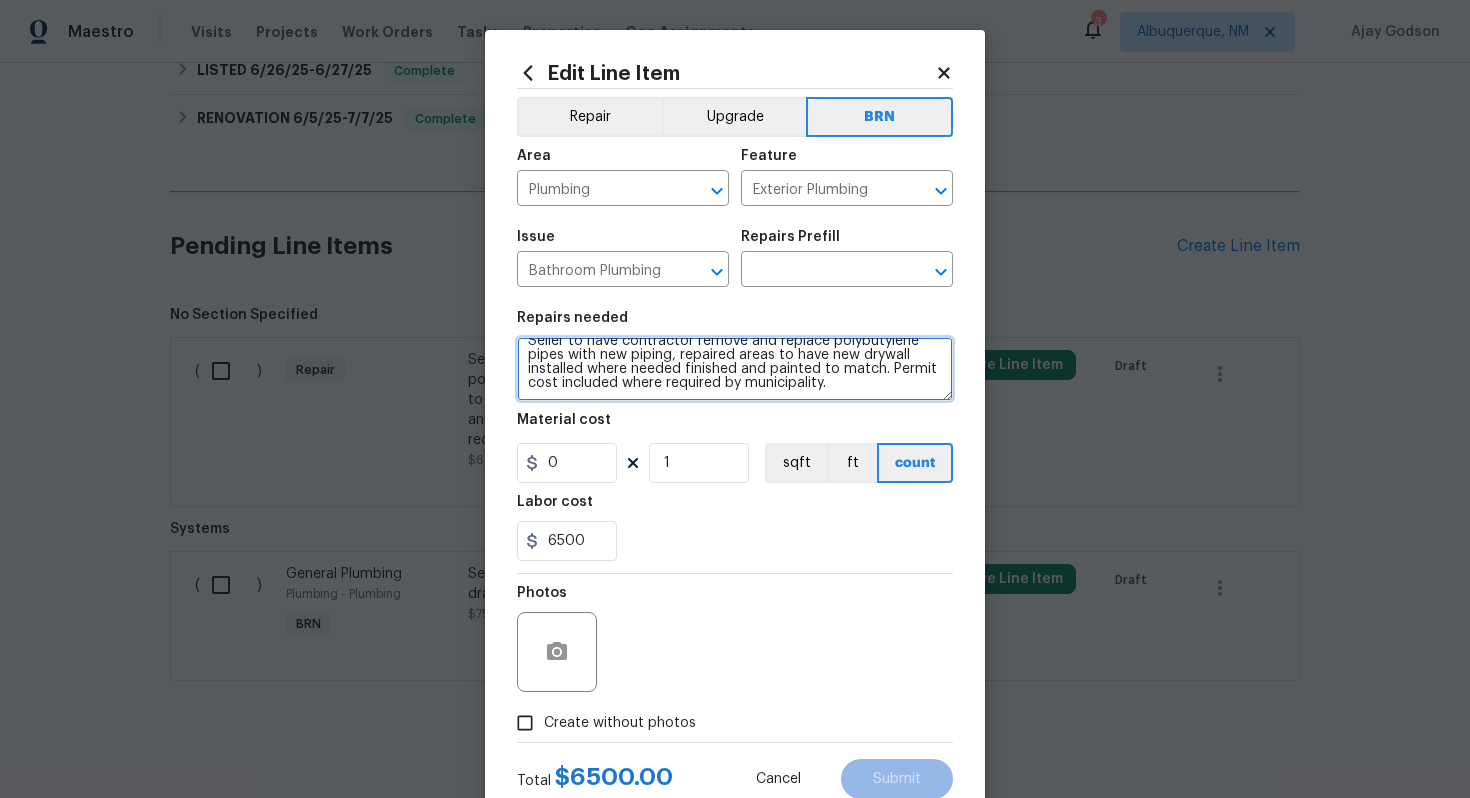 drag, startPoint x: 525, startPoint y: 356, endPoint x: 684, endPoint y: 435, distance: 177.54436 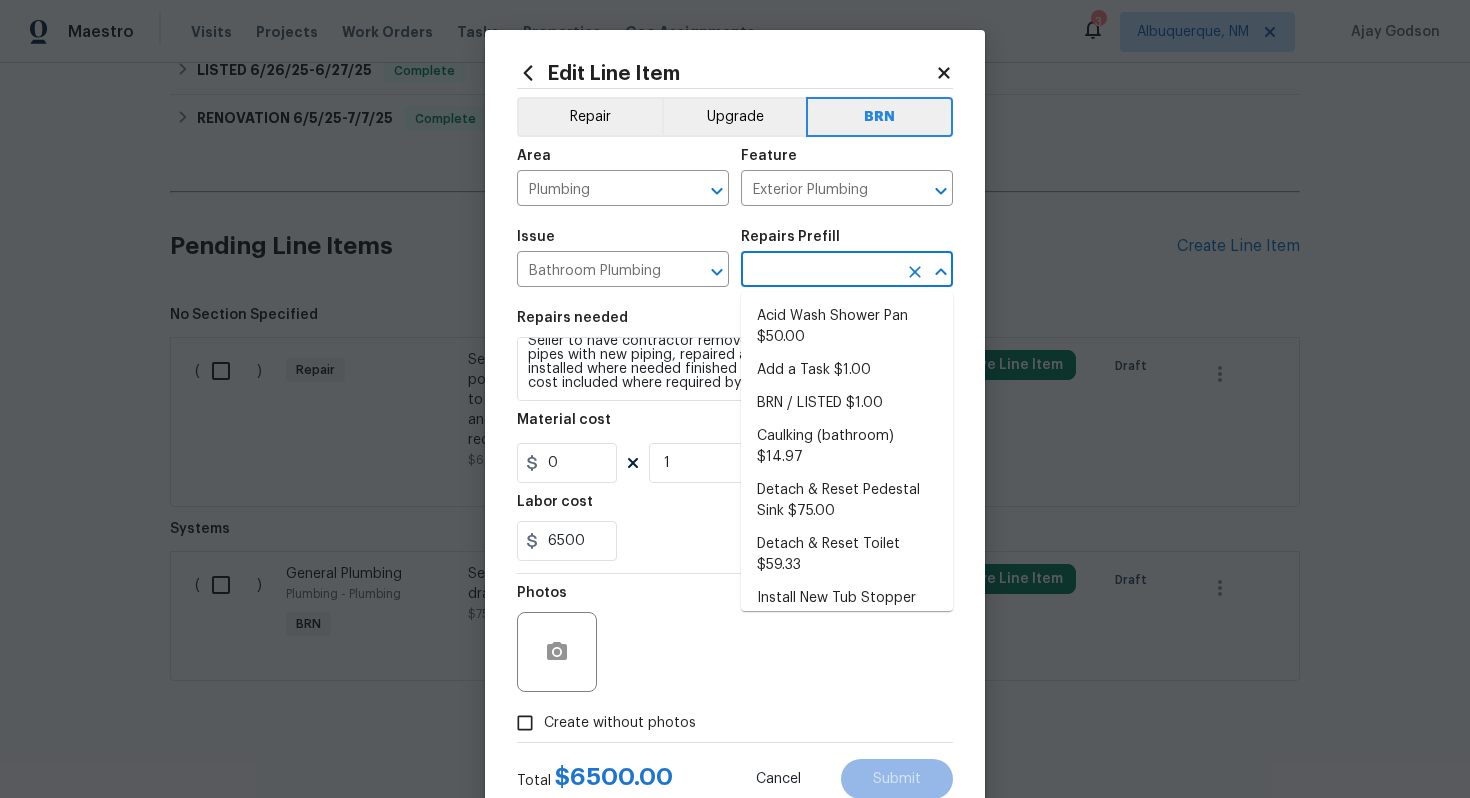 click at bounding box center [819, 271] 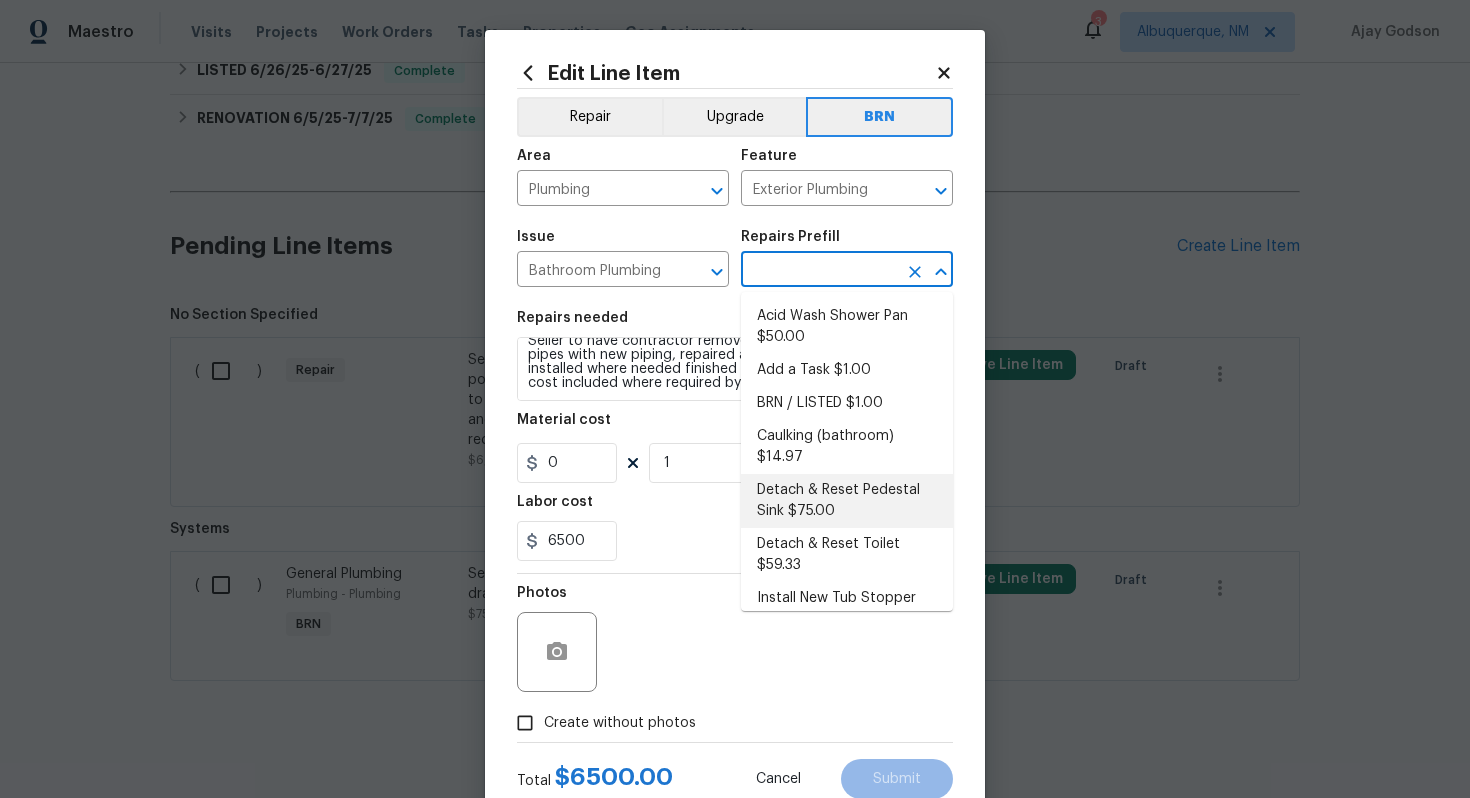click on "Detach & Reset Pedestal Sink $75.00" at bounding box center (847, 501) 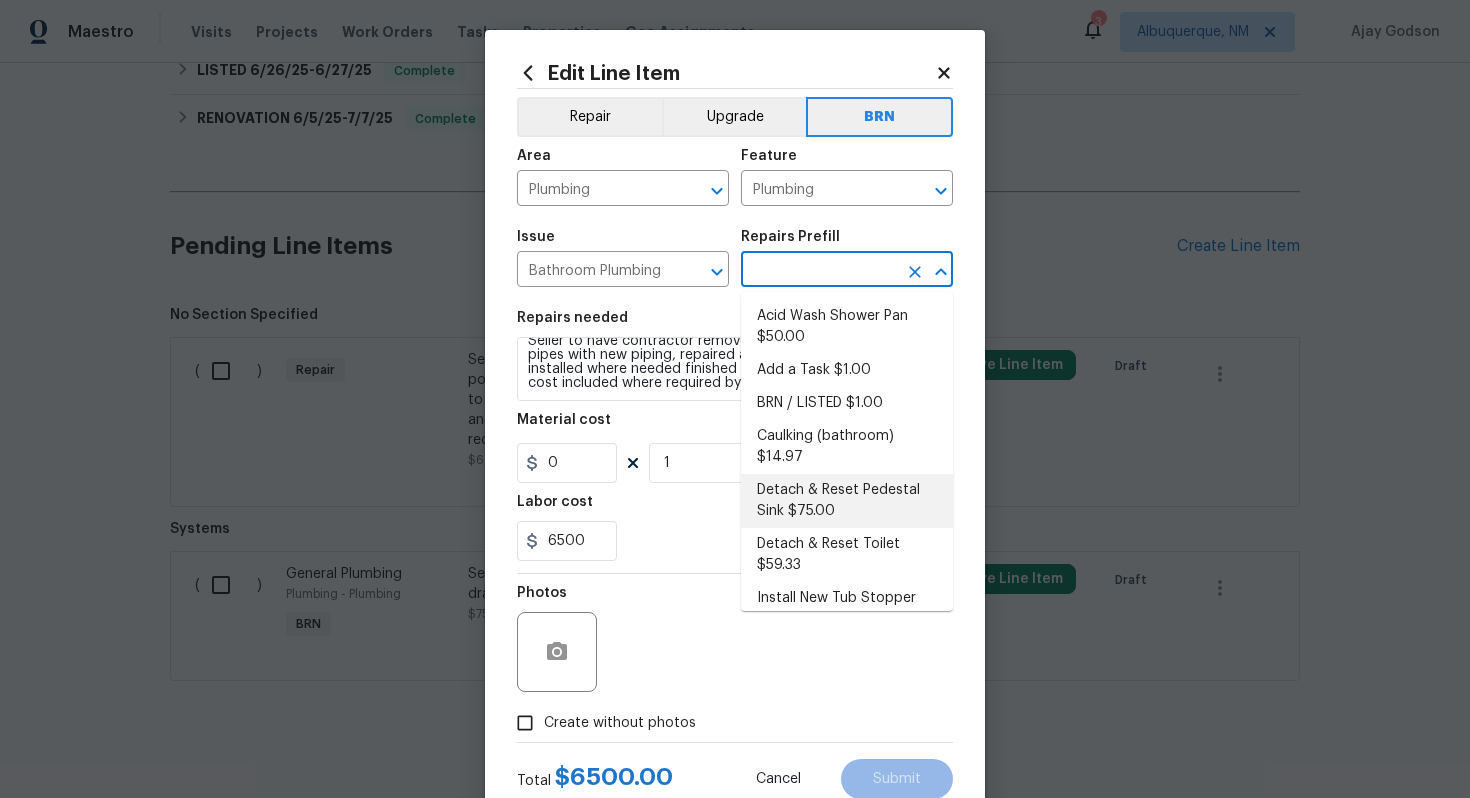 type on "Detach & Reset Pedestal Sink $75.00" 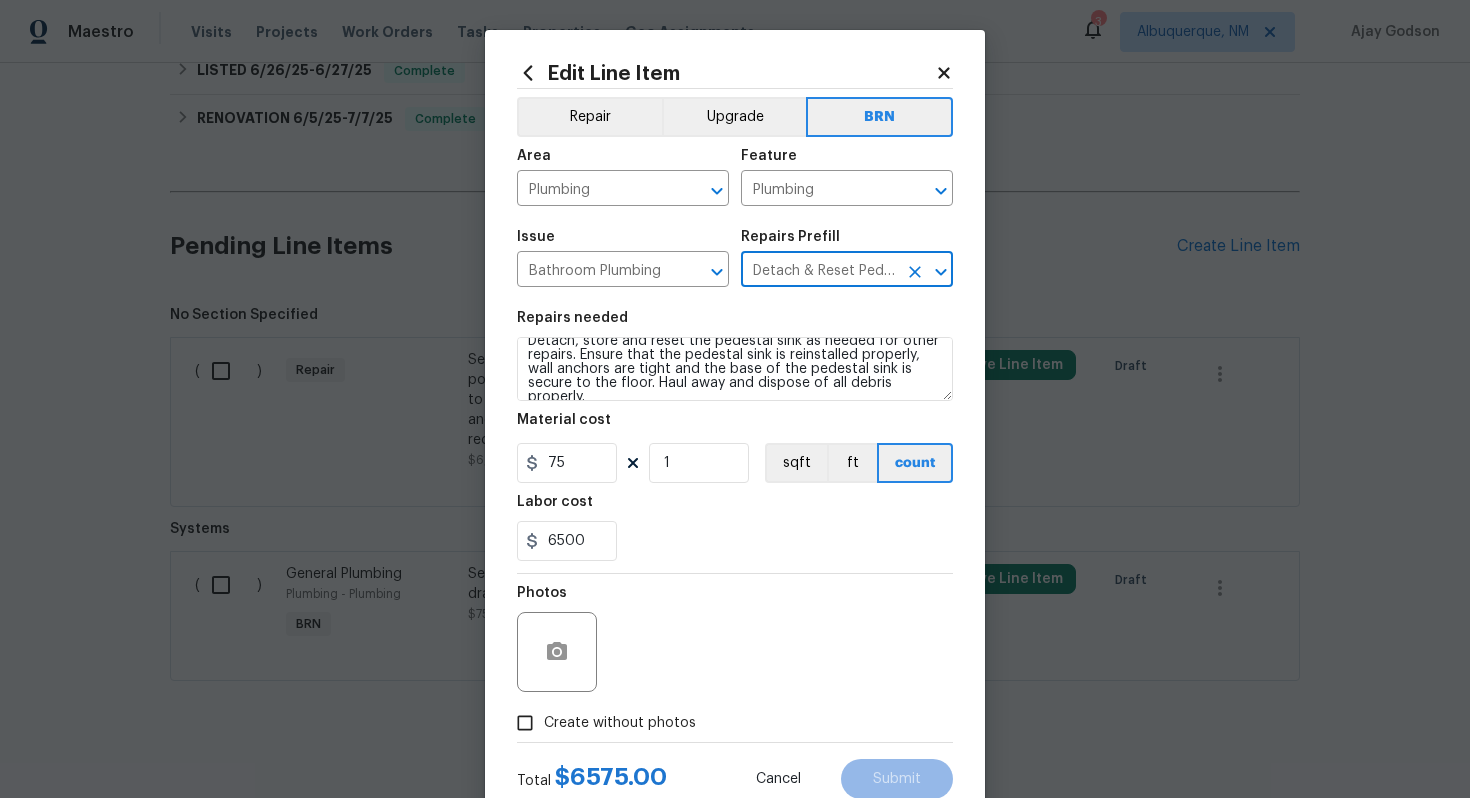 scroll, scrollTop: 0, scrollLeft: 0, axis: both 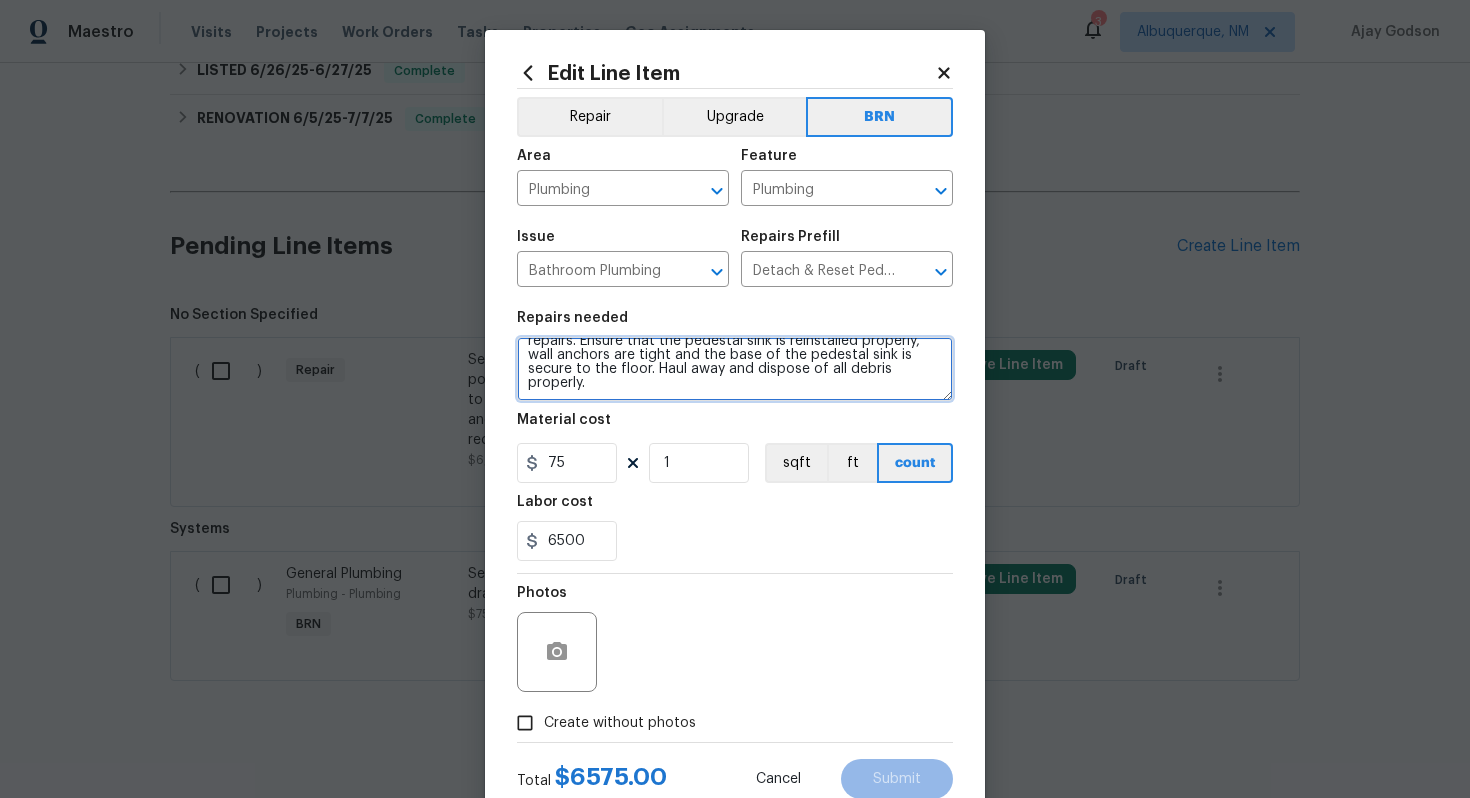 drag, startPoint x: 524, startPoint y: 355, endPoint x: 605, endPoint y: 411, distance: 98.47334 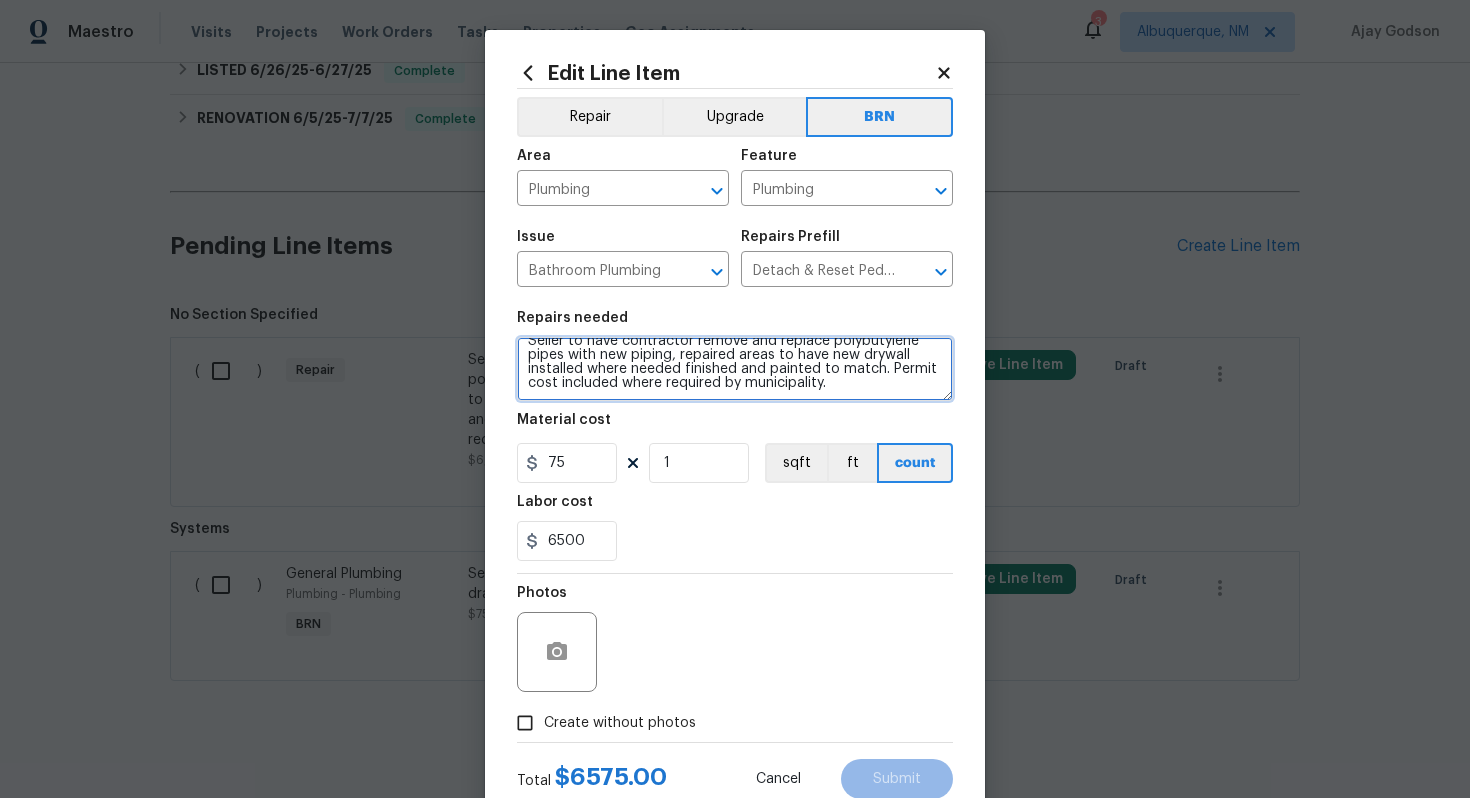 scroll, scrollTop: 14, scrollLeft: 0, axis: vertical 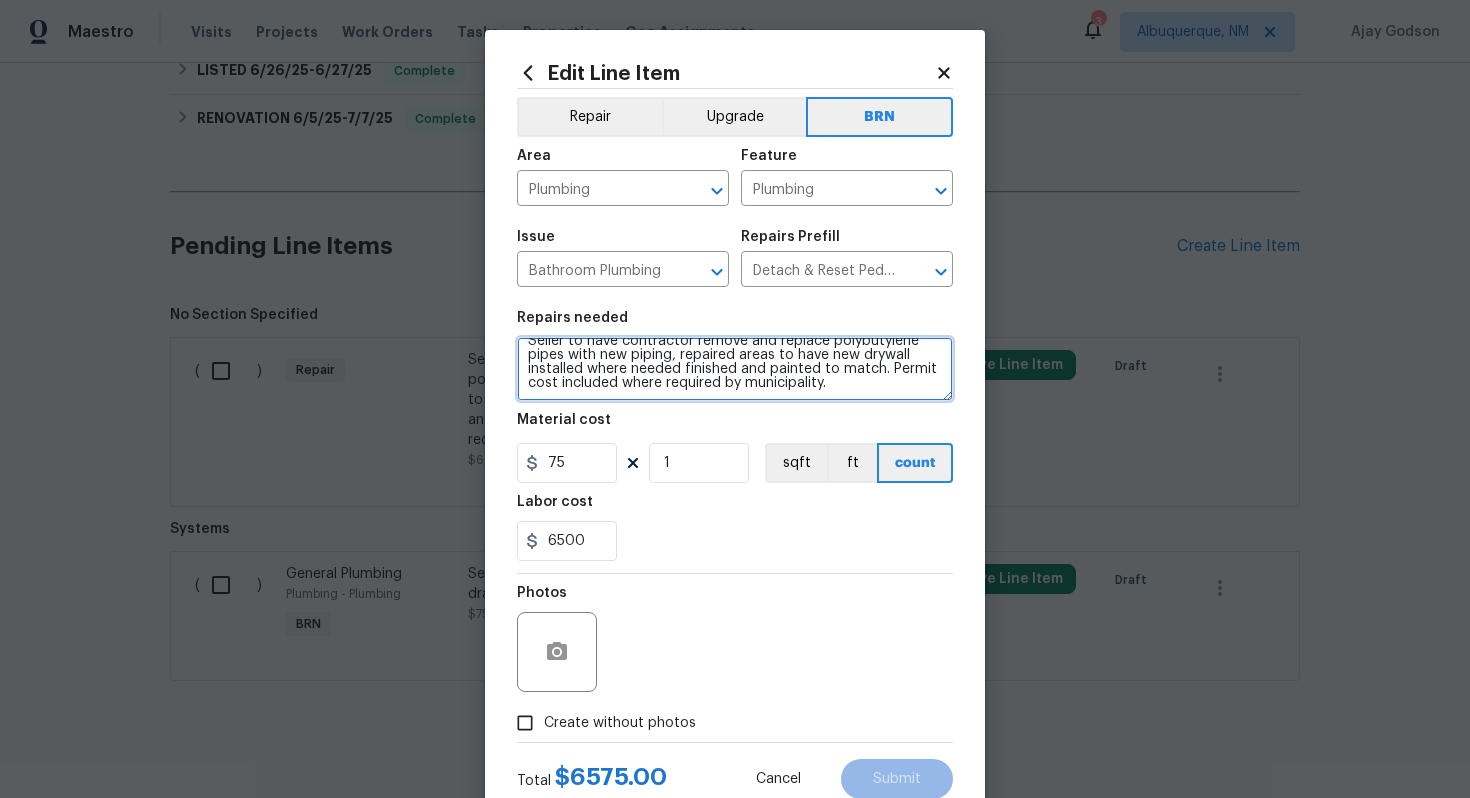 type on "Seller to have contractor remove and replace polybutylene pipes with new piping, repaired areas to have new drywall installed where needed finished and painted to match. Permit cost included where required by municipality." 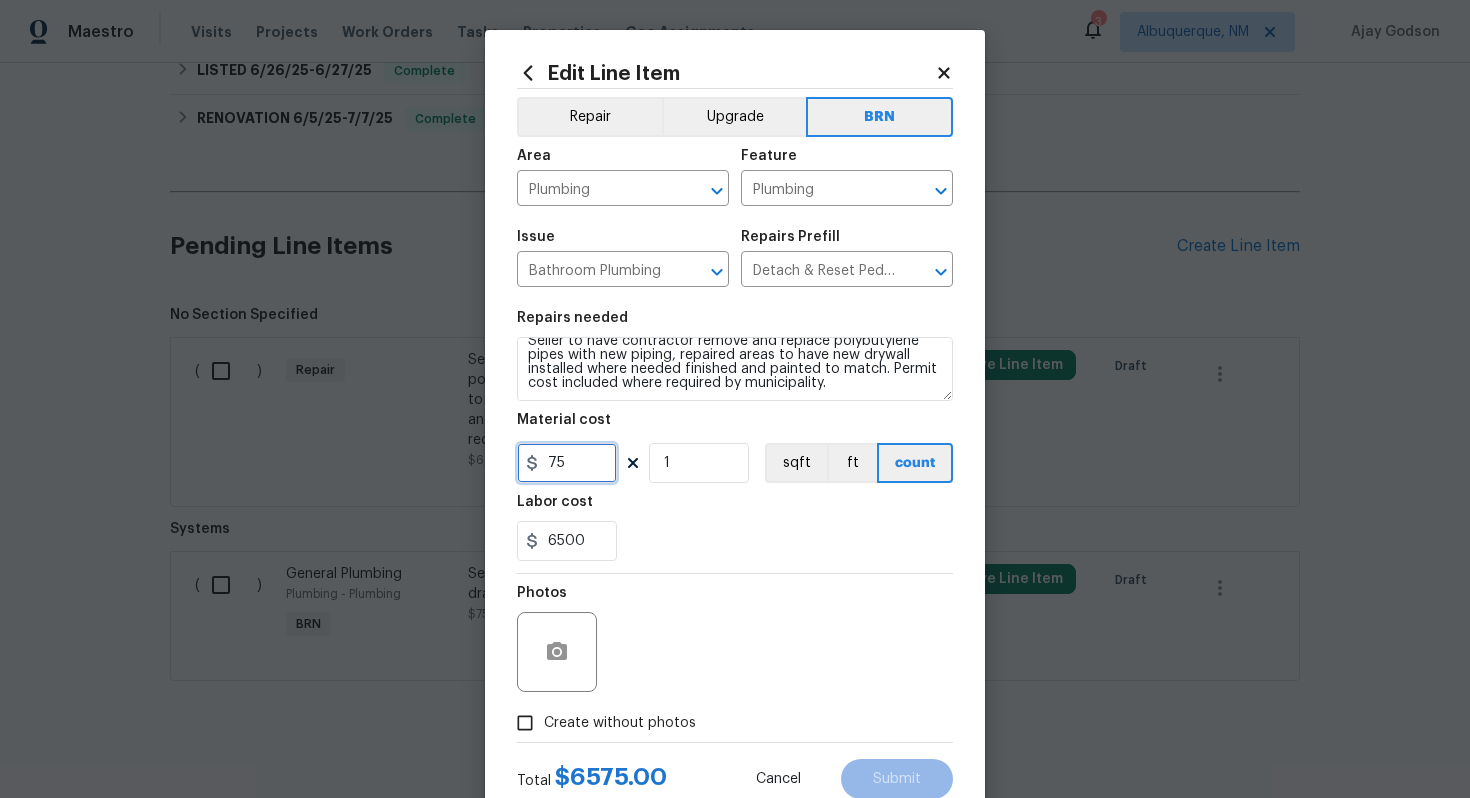 drag, startPoint x: 574, startPoint y: 461, endPoint x: 520, endPoint y: 460, distance: 54.00926 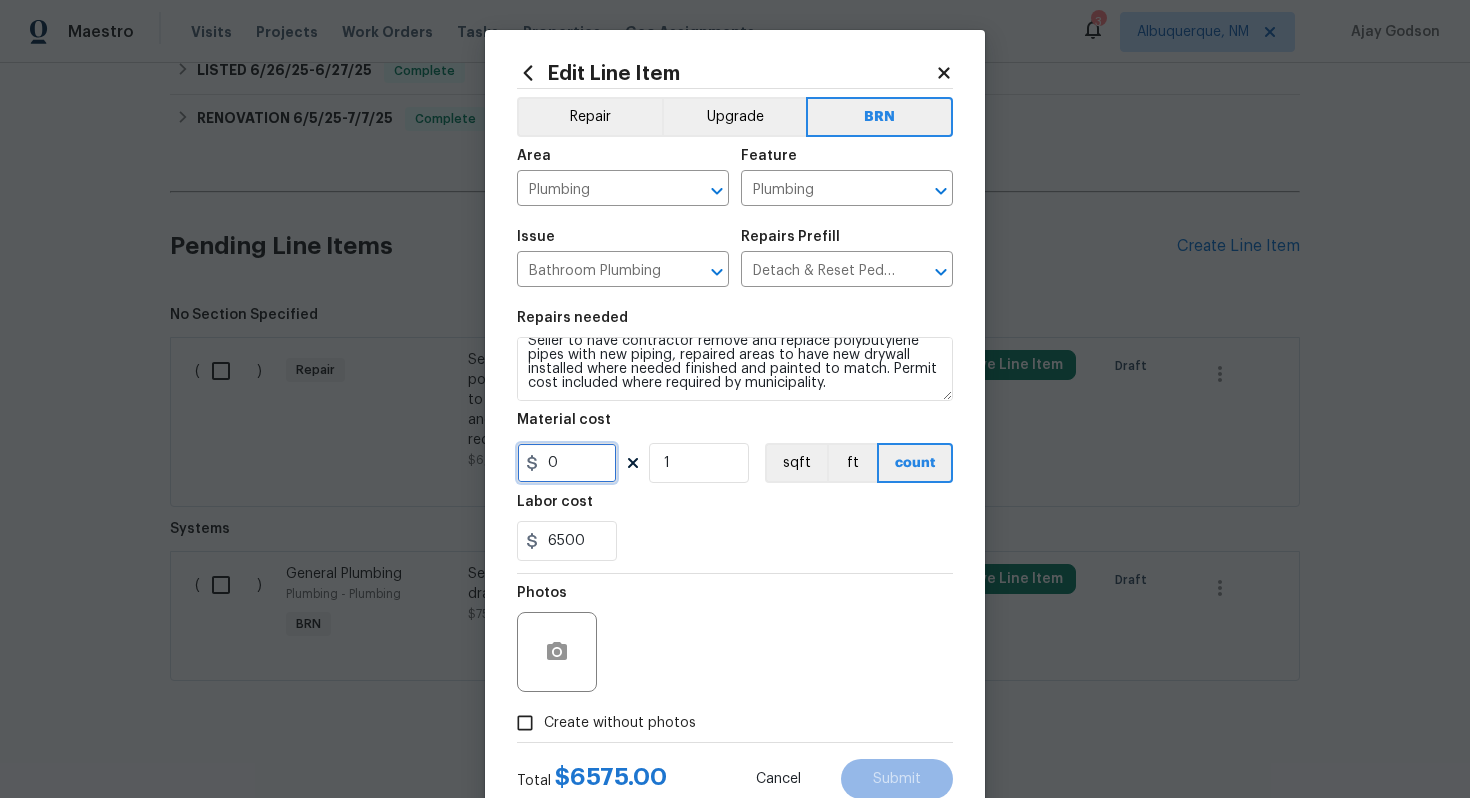 type on "0" 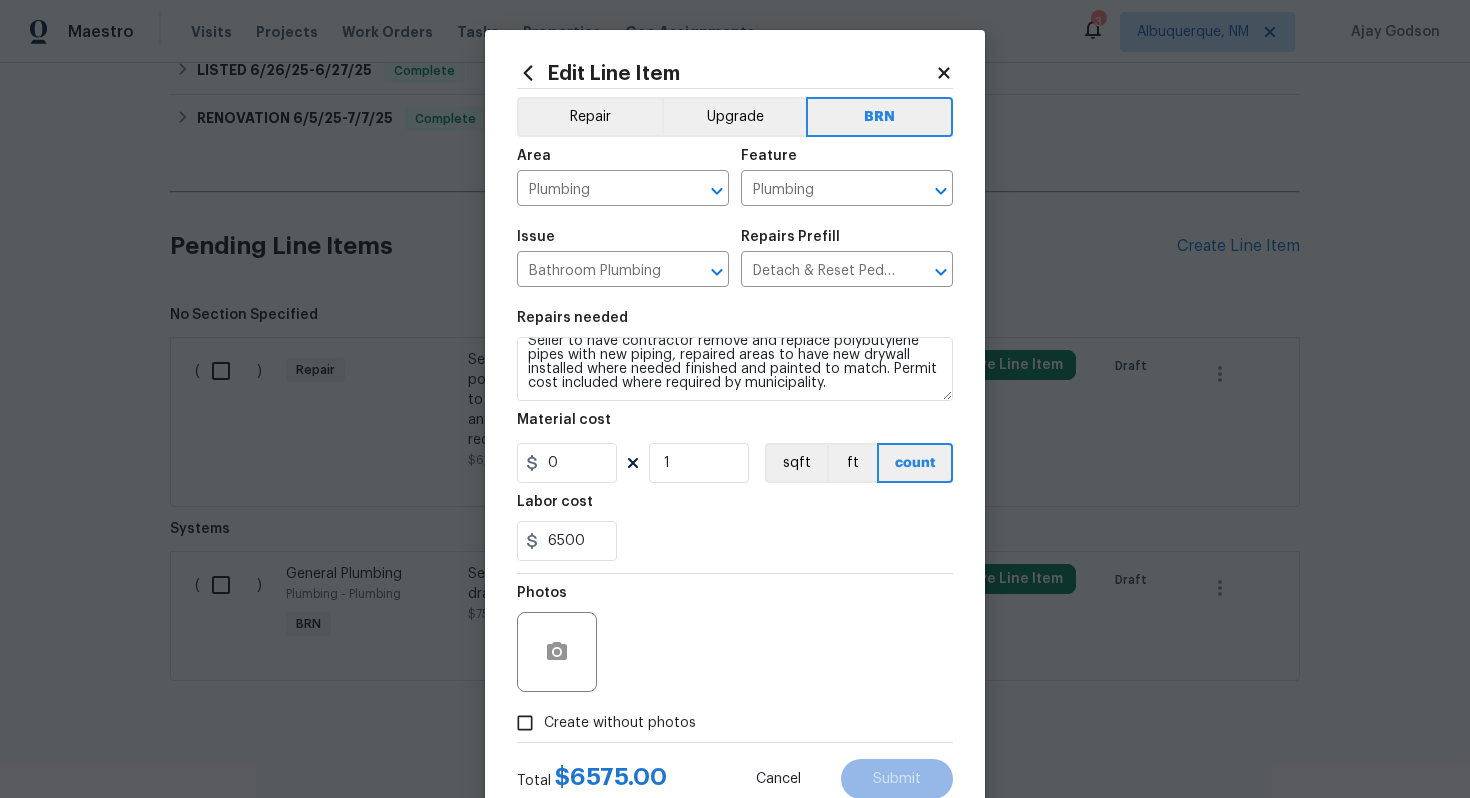 click on "Photos" at bounding box center [735, 639] 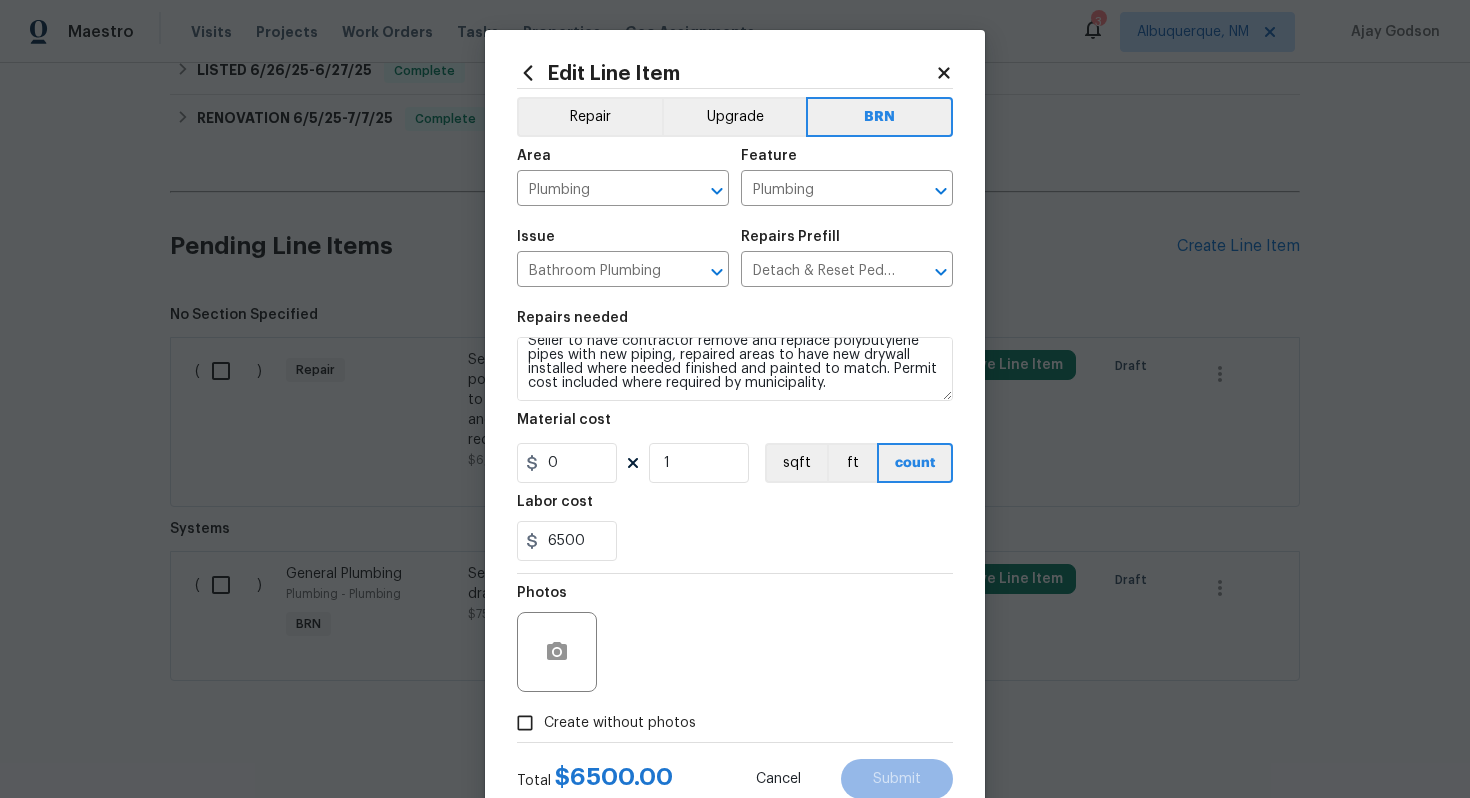 scroll, scrollTop: 64, scrollLeft: 0, axis: vertical 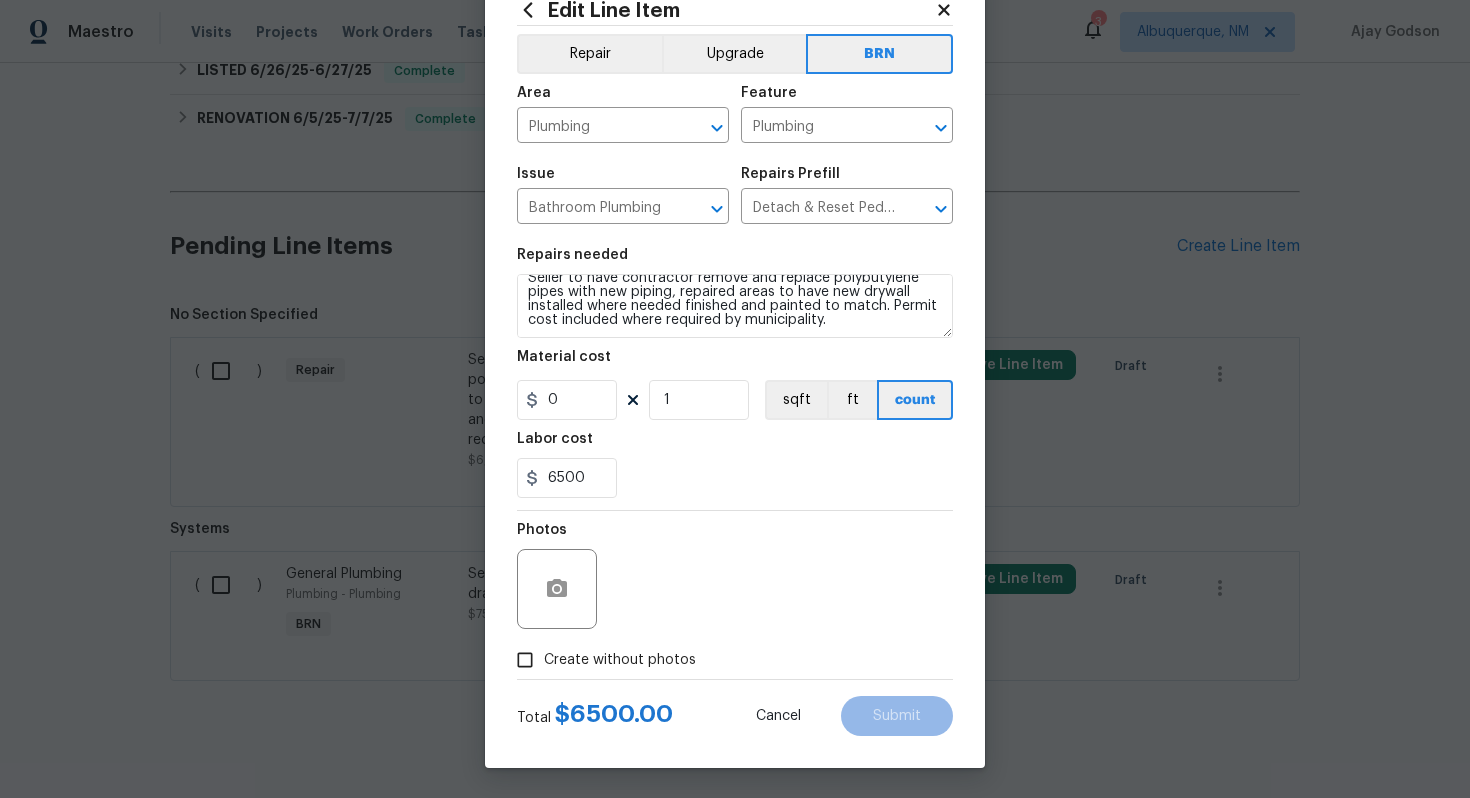 click on "Create without photos" at bounding box center [620, 660] 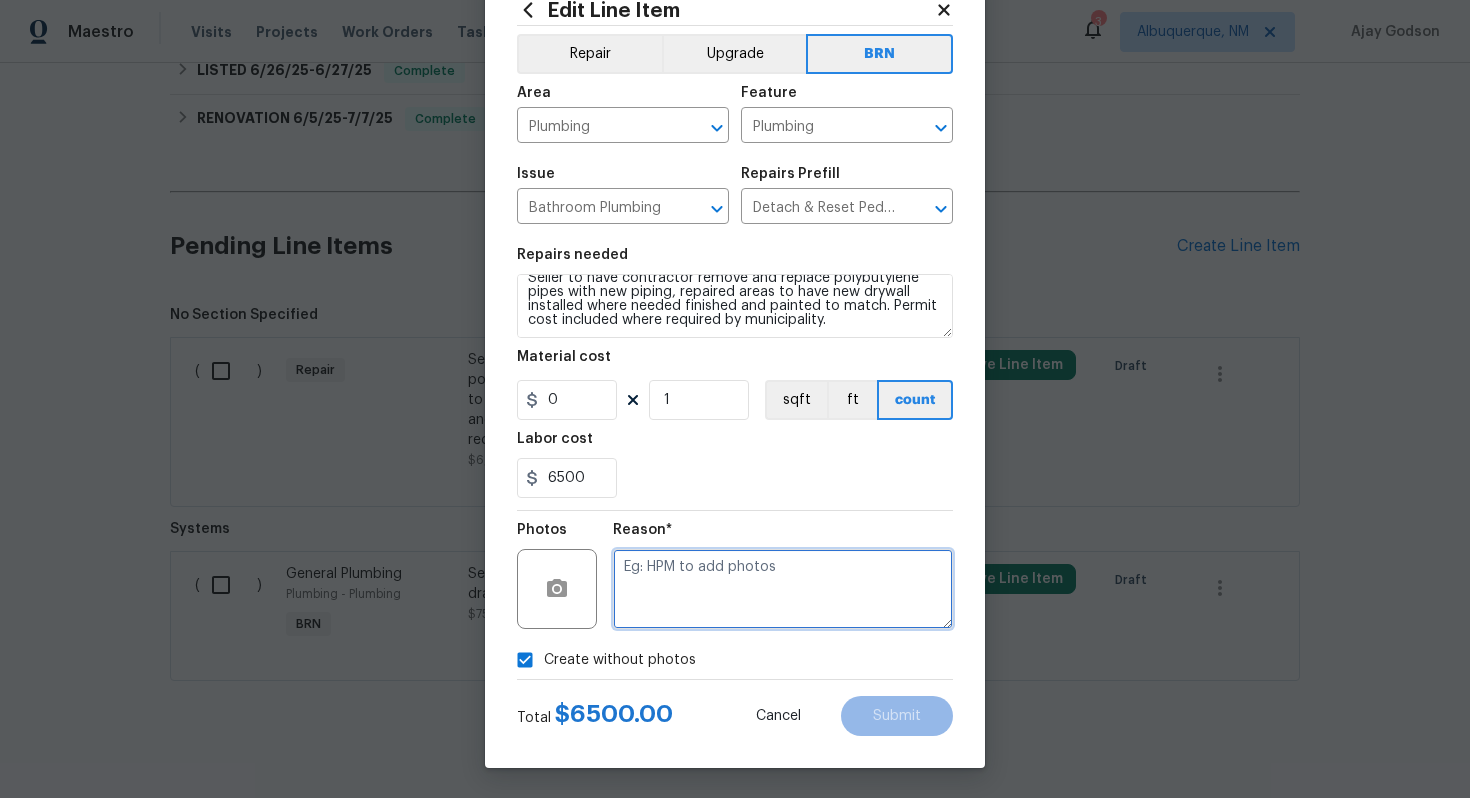 click at bounding box center [783, 589] 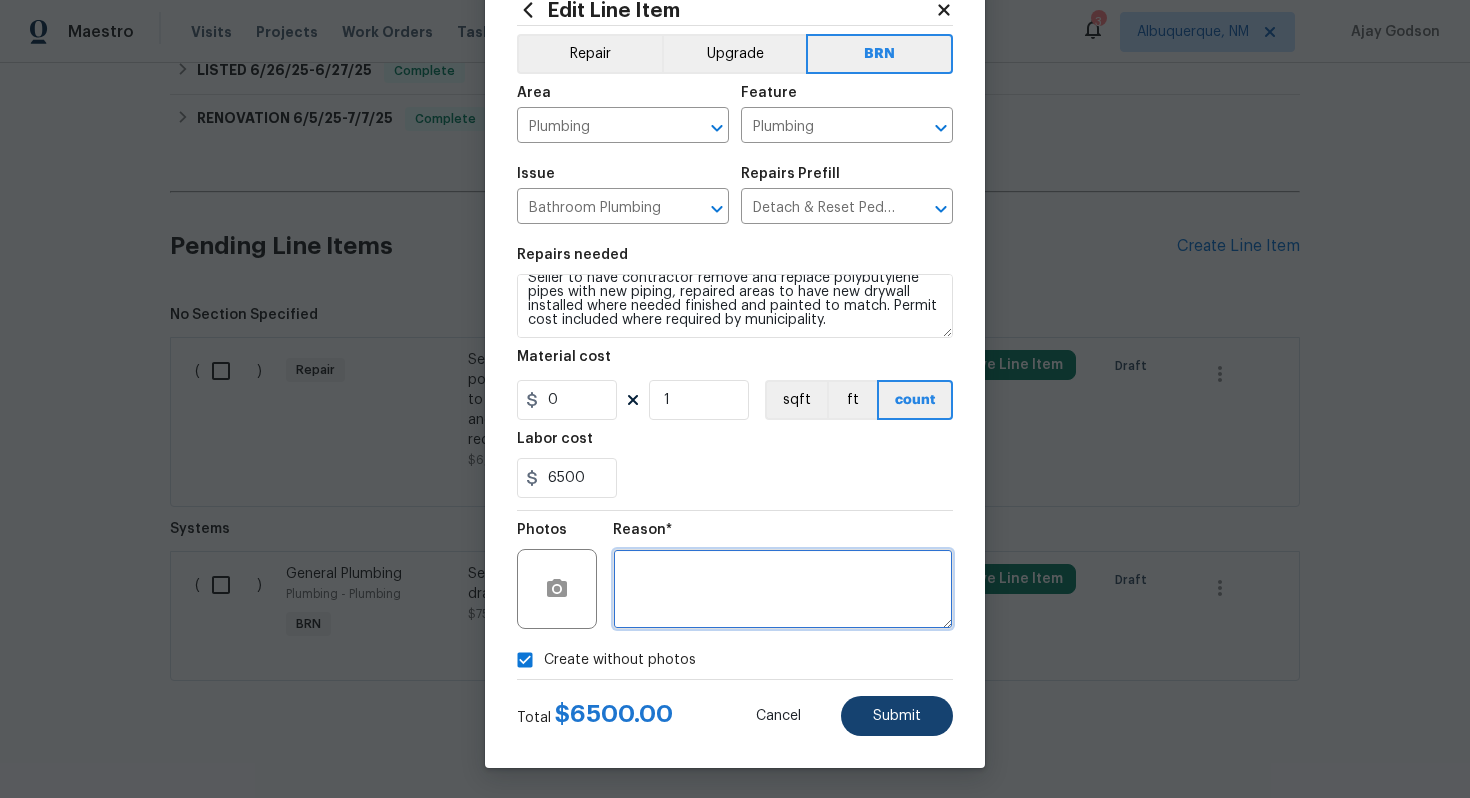 type 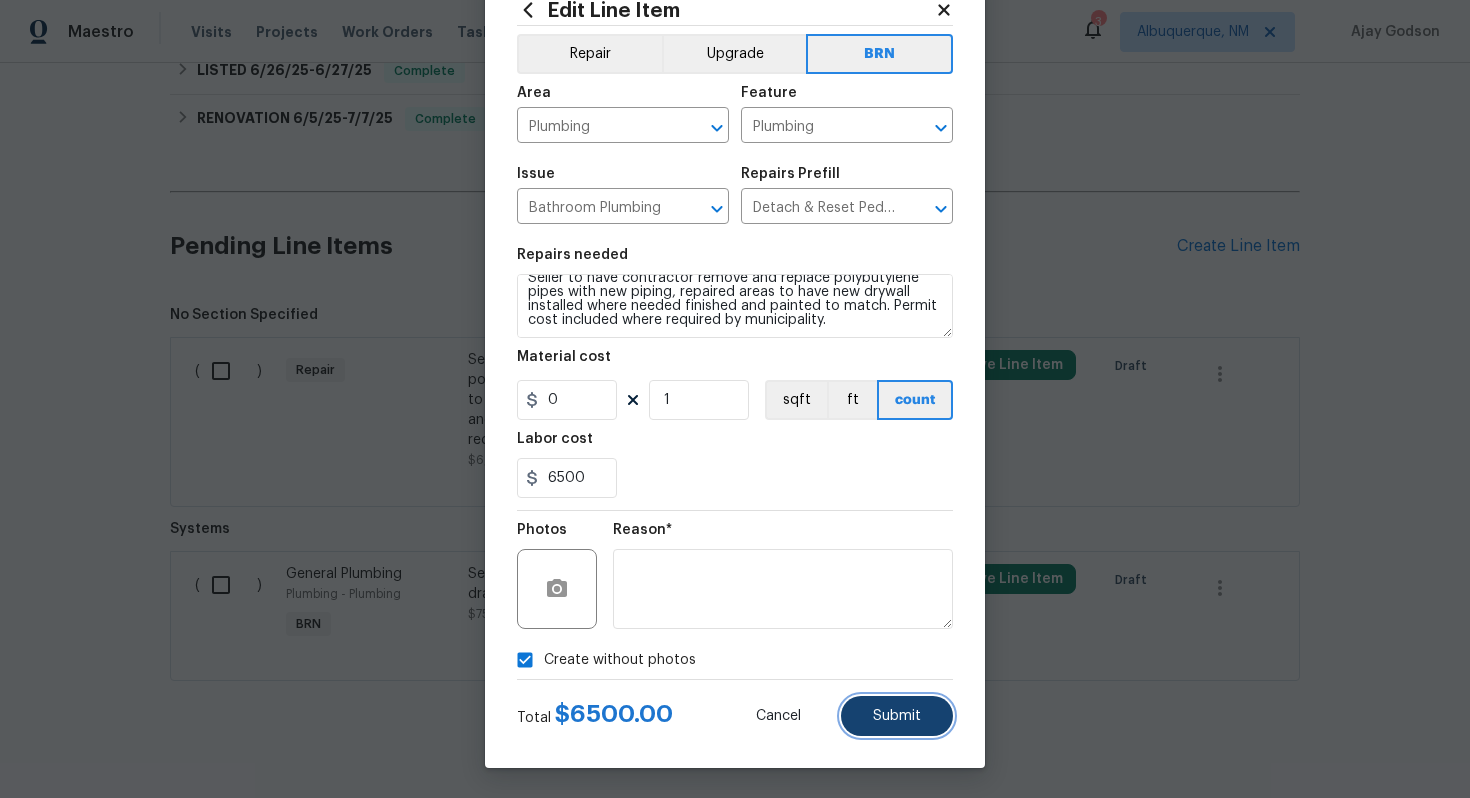 click on "Submit" at bounding box center [897, 716] 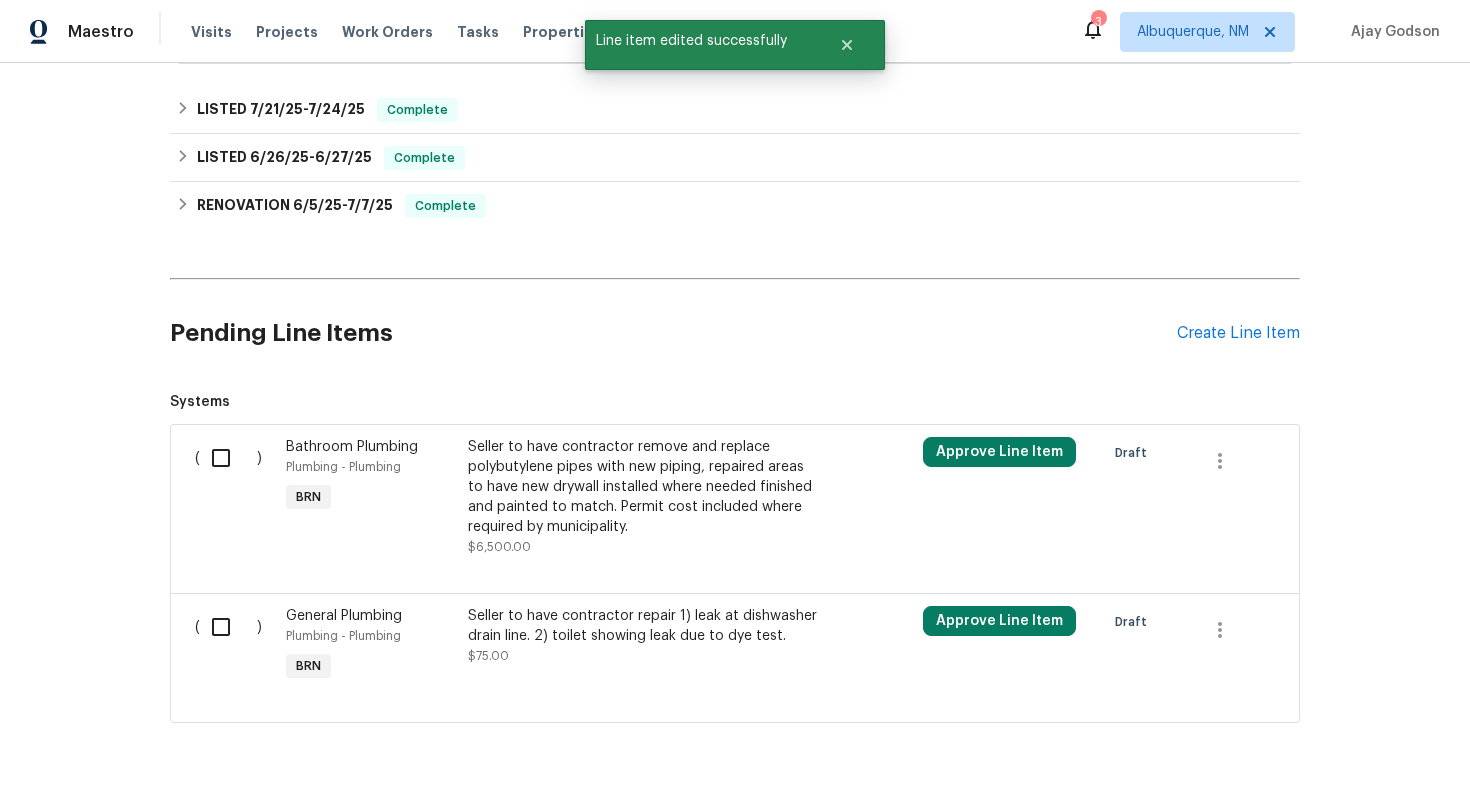 scroll, scrollTop: 518, scrollLeft: 0, axis: vertical 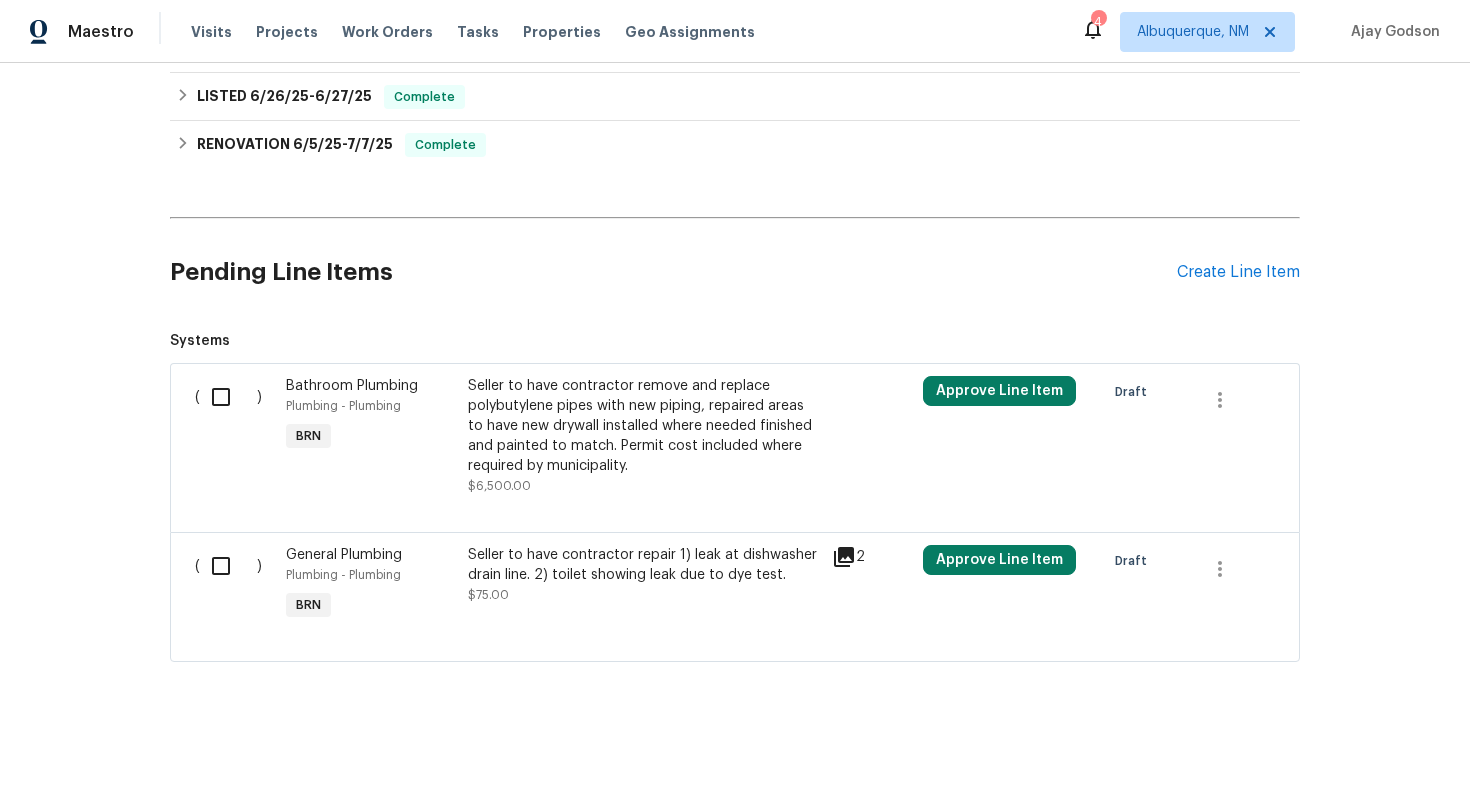 click at bounding box center (228, 566) 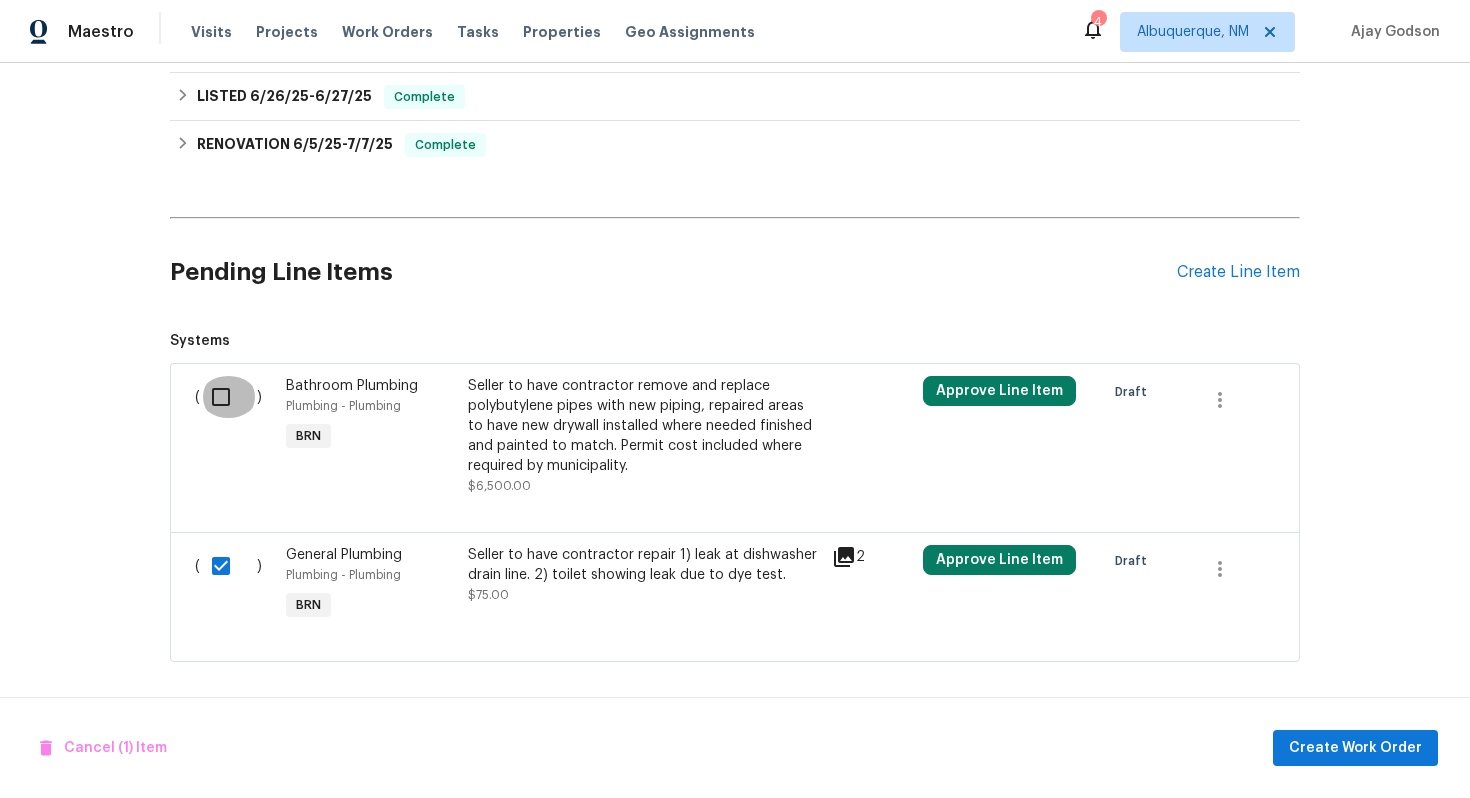 click at bounding box center [228, 397] 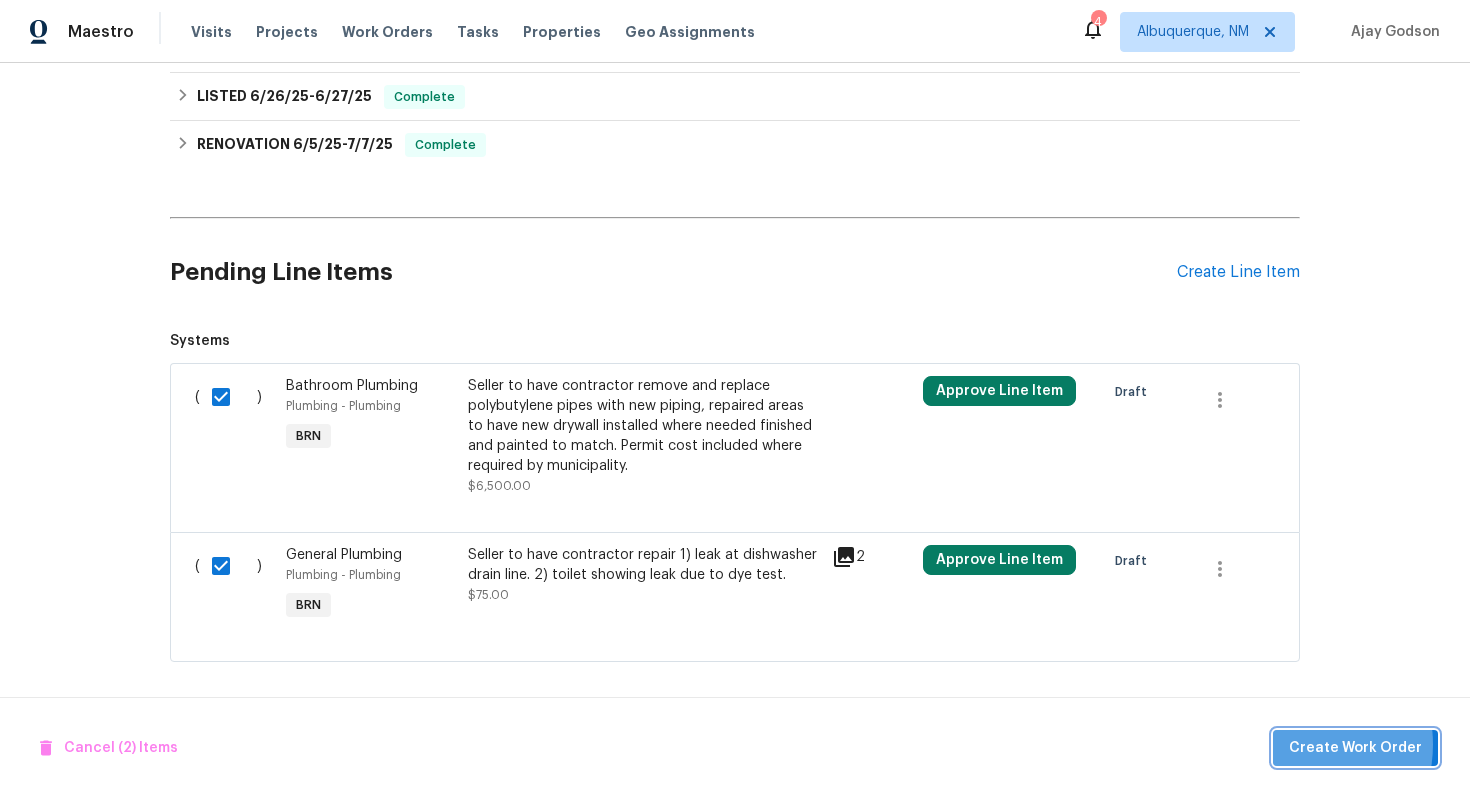 click on "Create Work Order" at bounding box center (1355, 748) 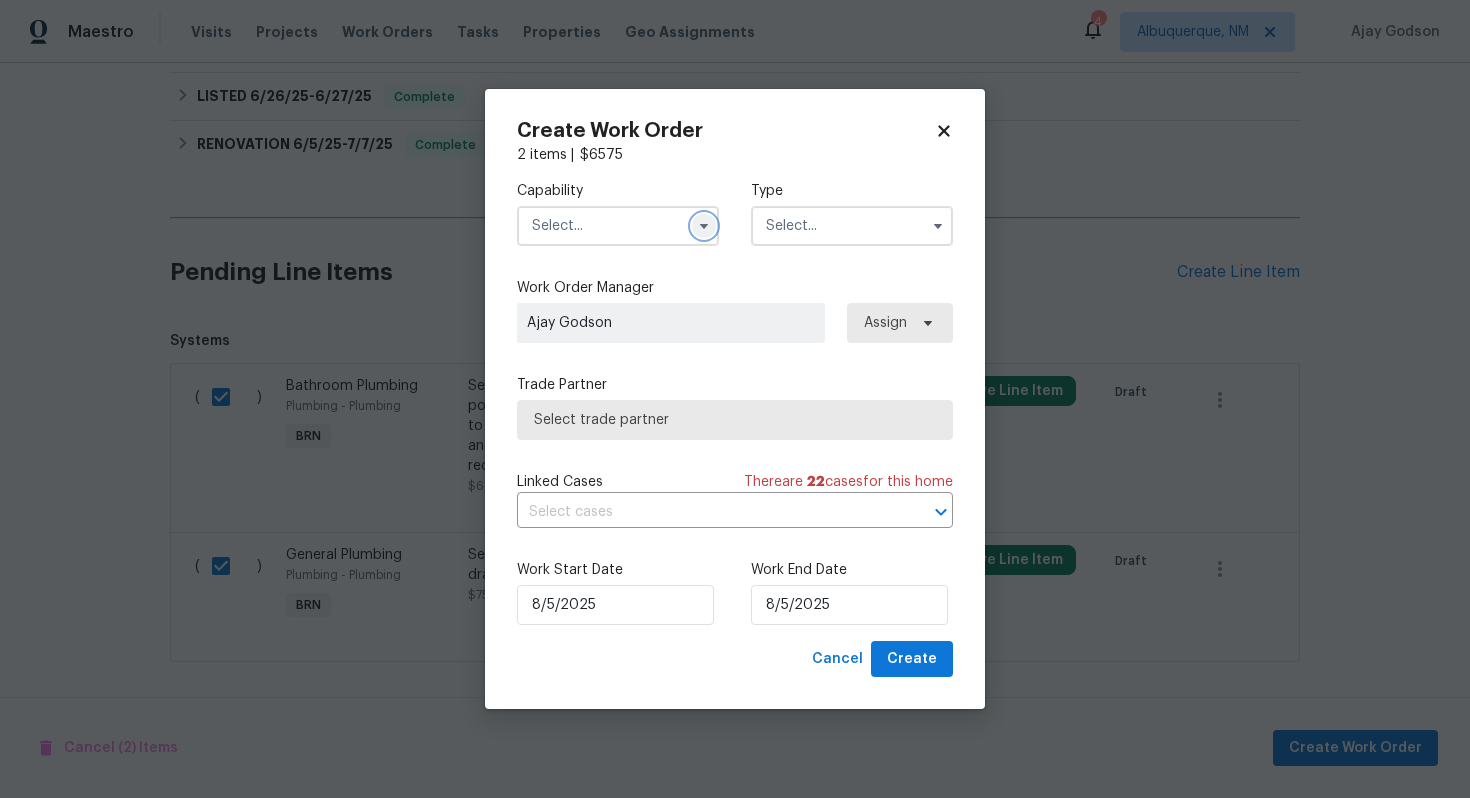click 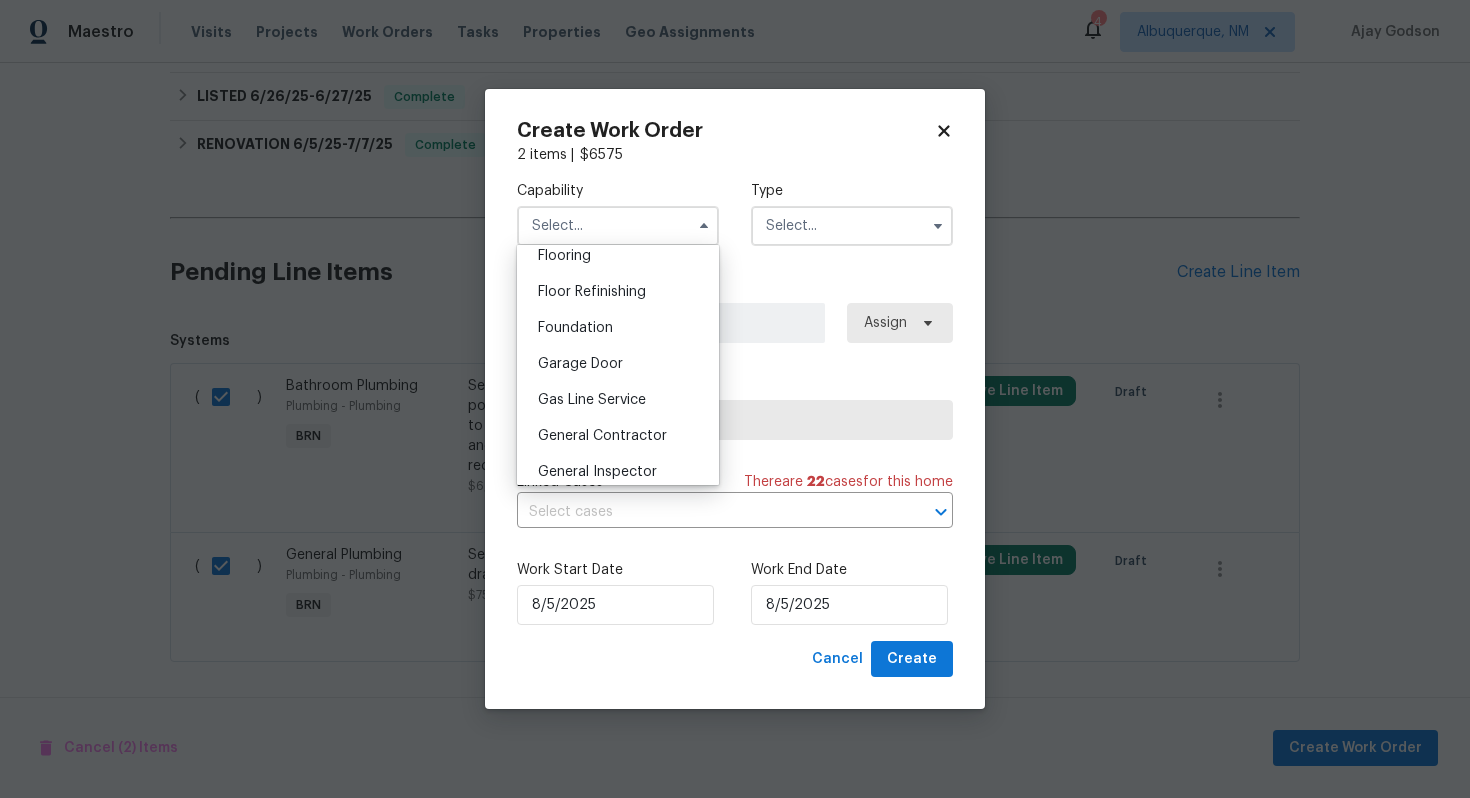 scroll, scrollTop: 805, scrollLeft: 0, axis: vertical 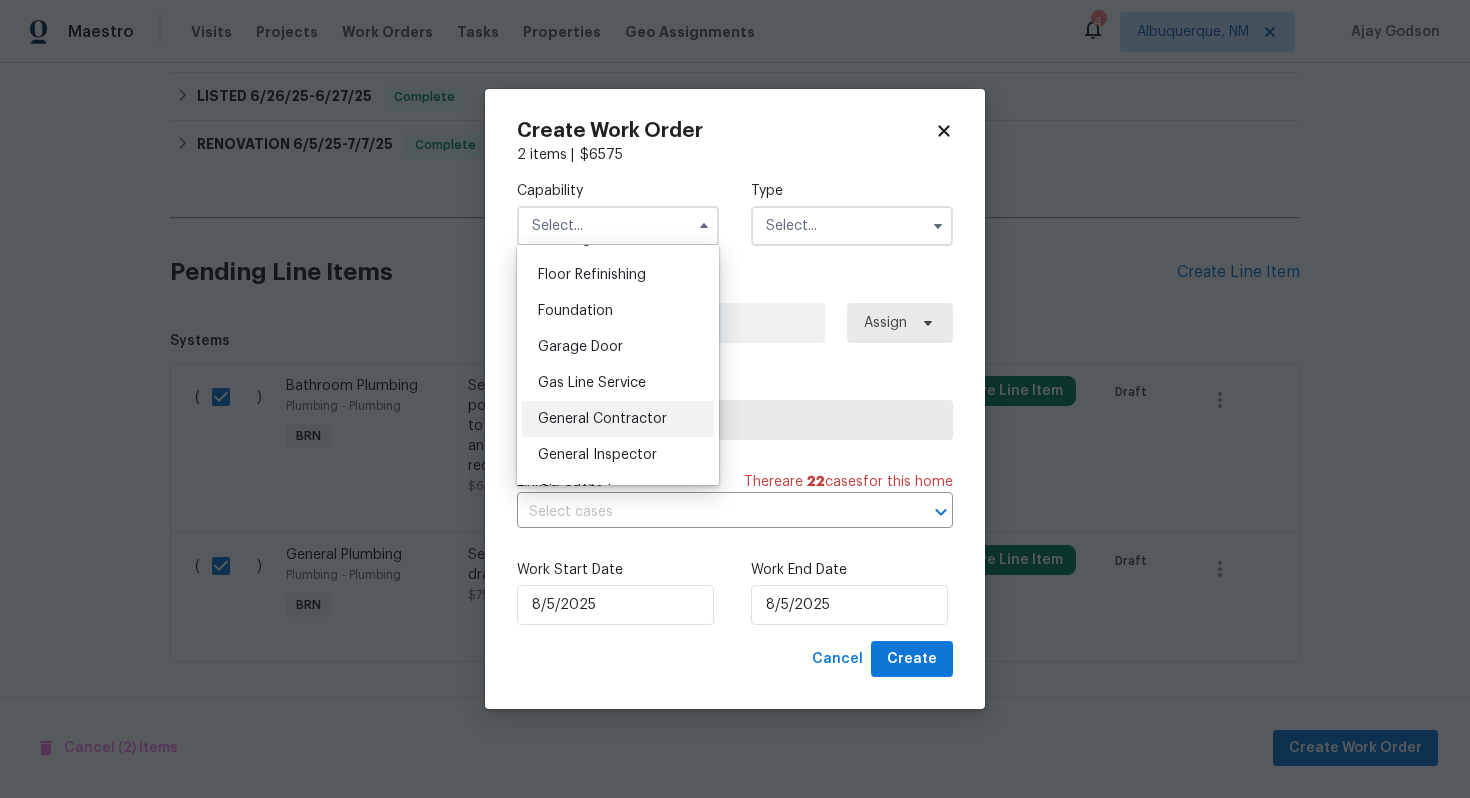 click on "General Contractor" at bounding box center (602, 419) 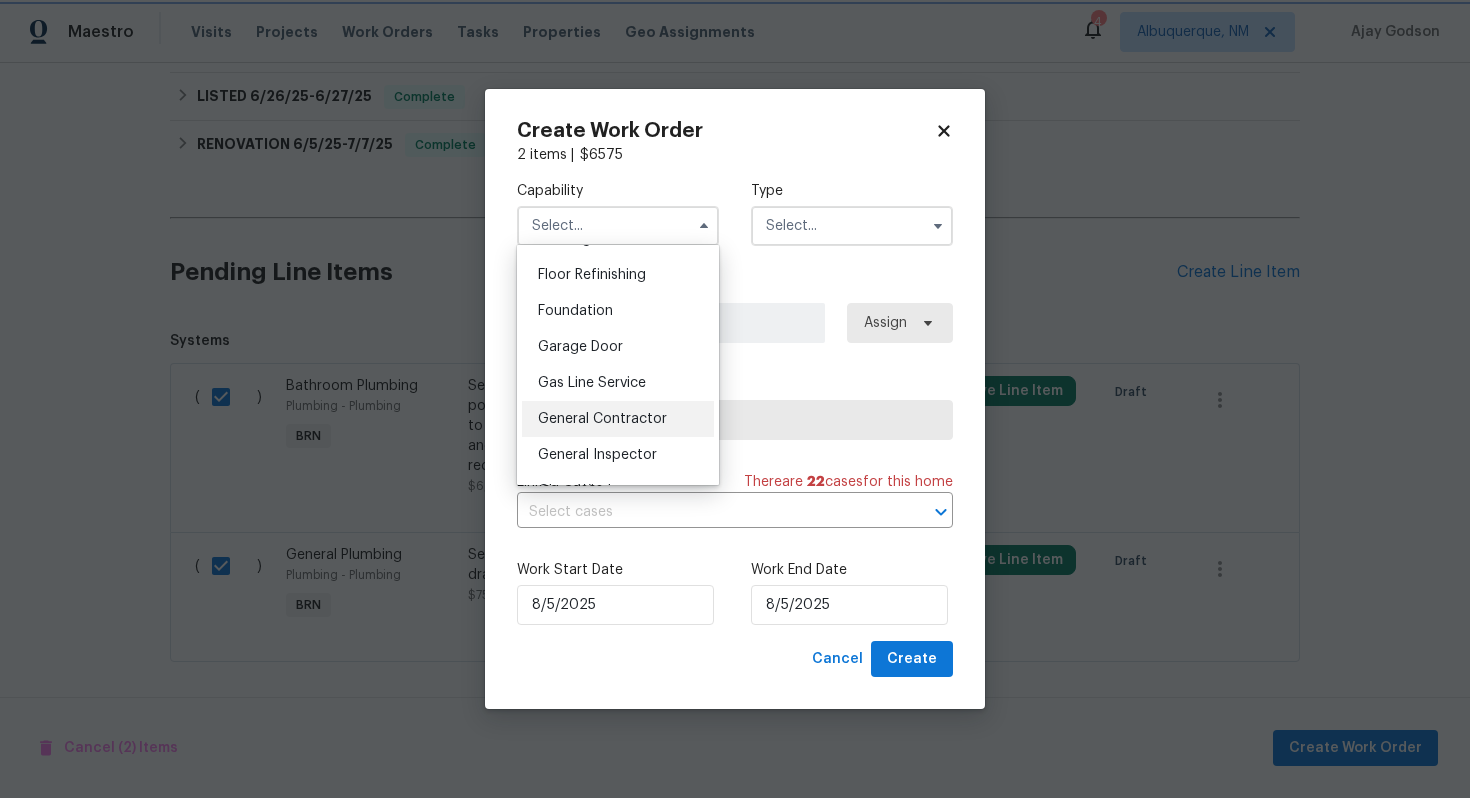 type on "General Contractor" 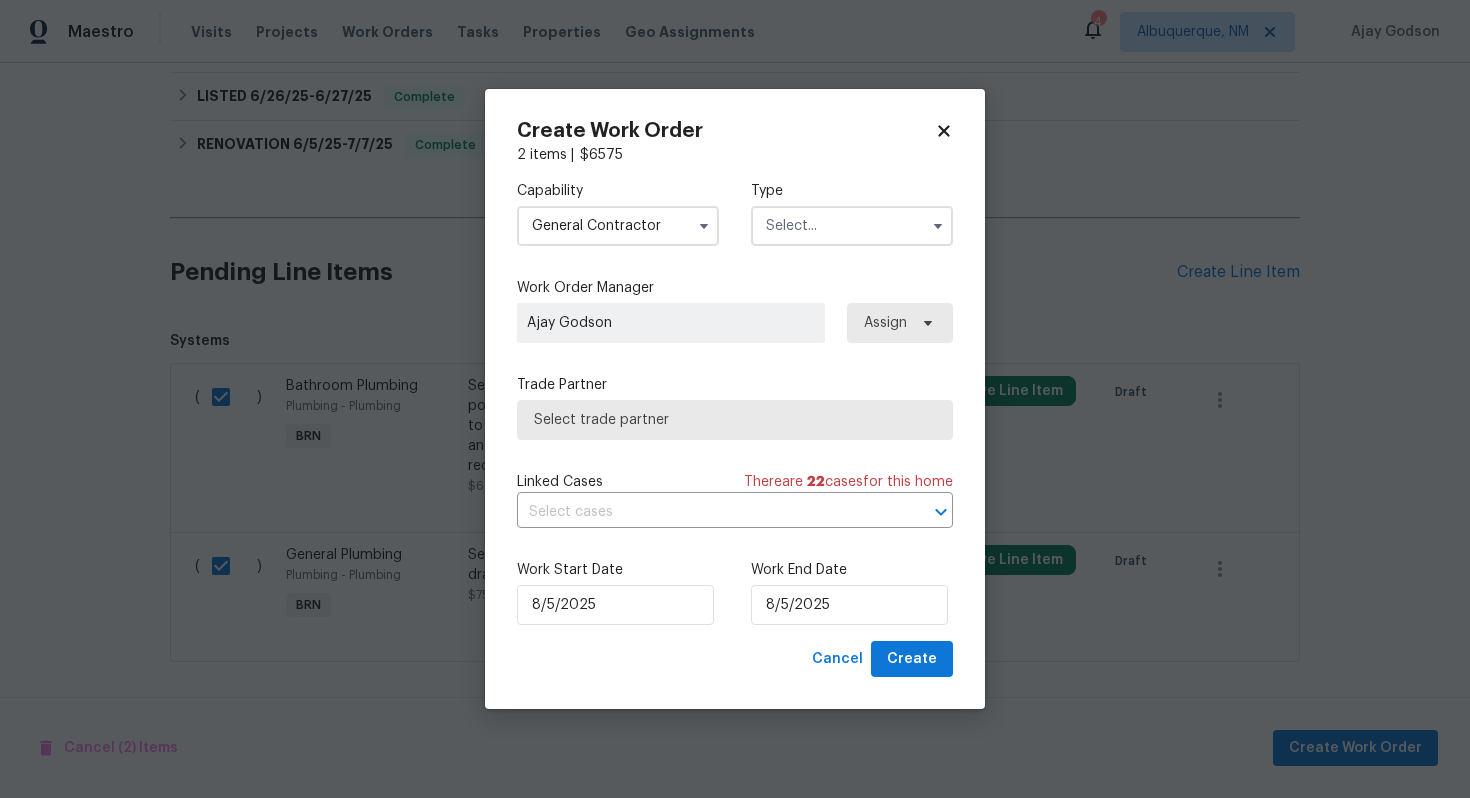 click at bounding box center [852, 226] 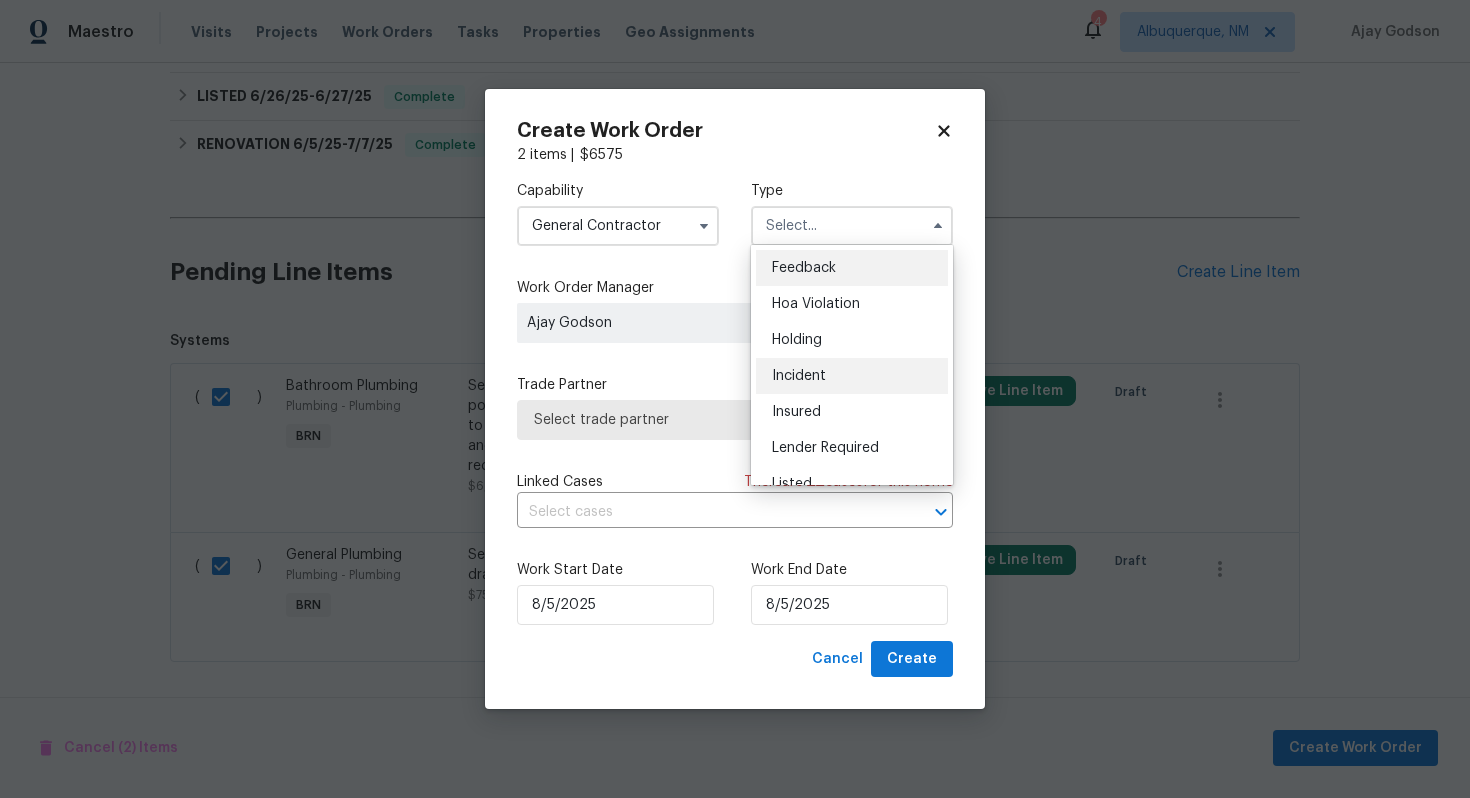 scroll, scrollTop: 454, scrollLeft: 0, axis: vertical 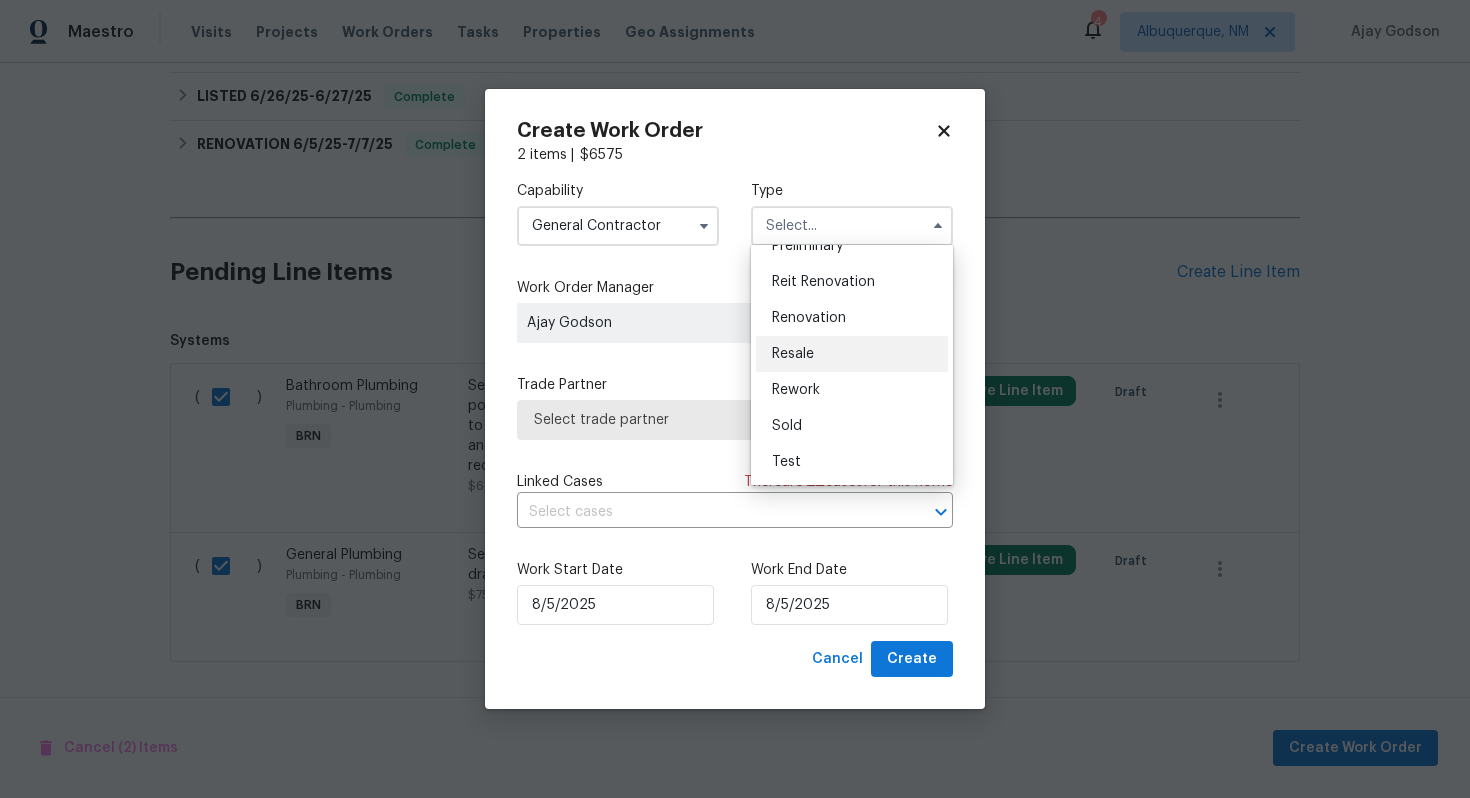 click on "Resale" at bounding box center (793, 354) 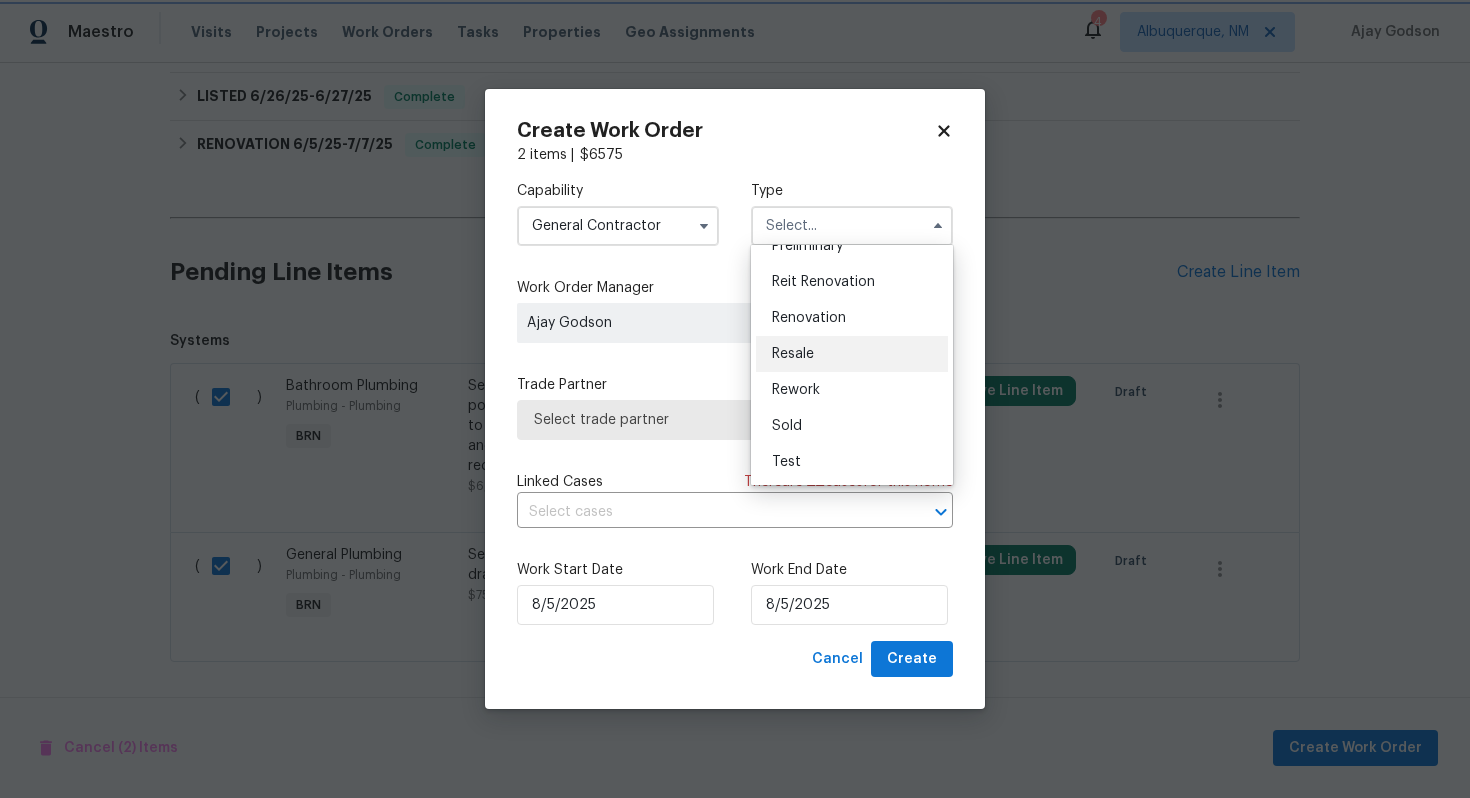 type on "Resale" 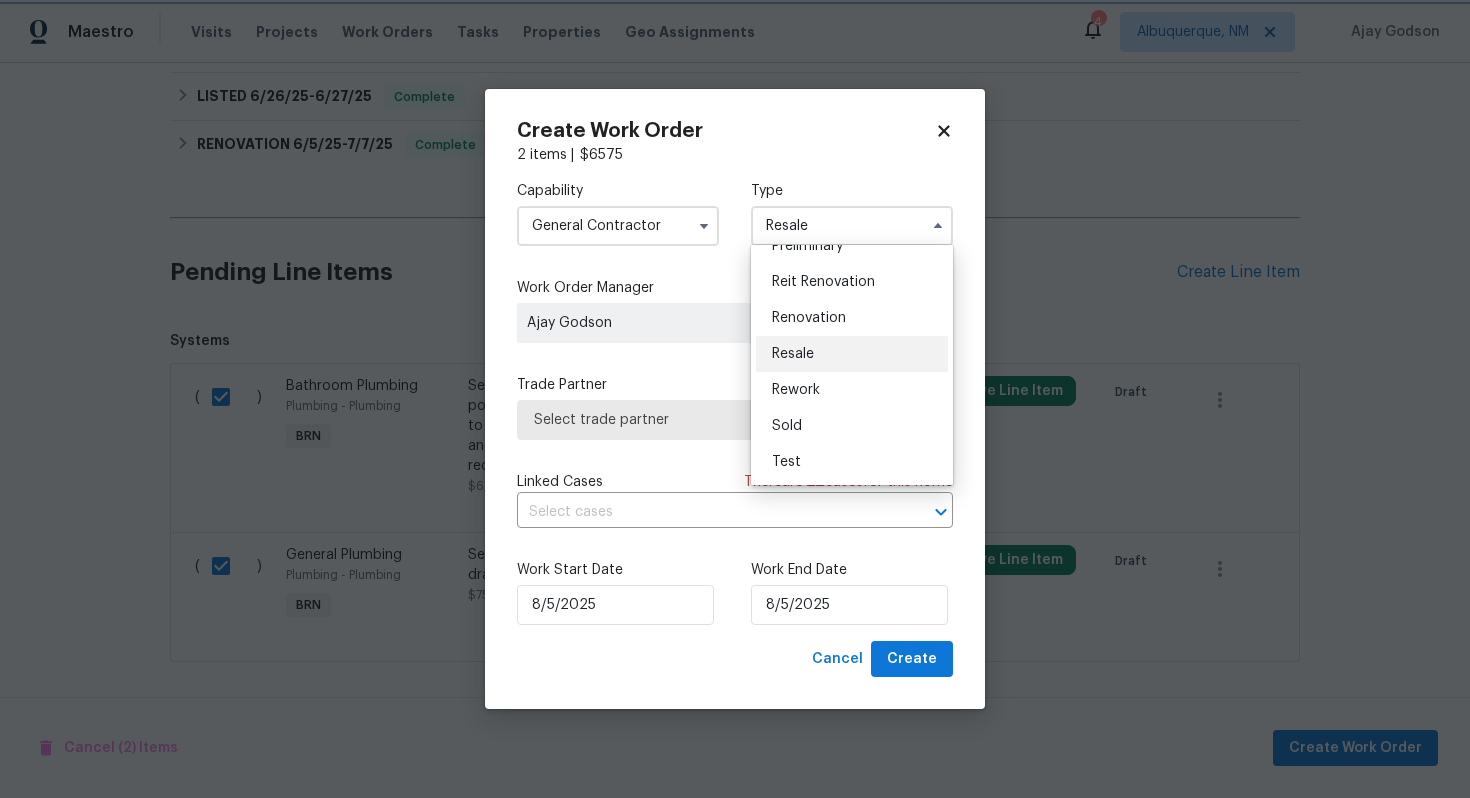 scroll, scrollTop: 0, scrollLeft: 0, axis: both 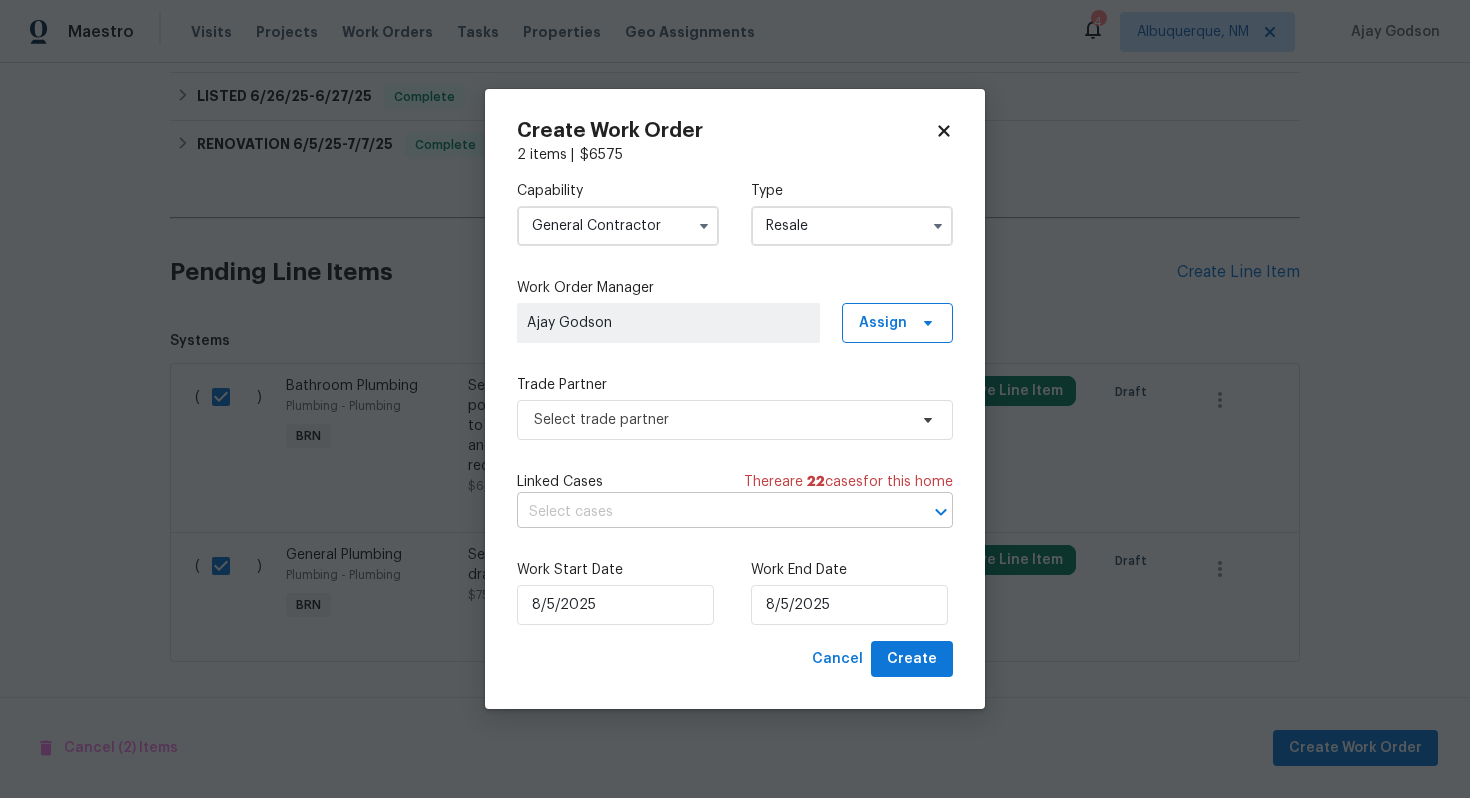 click at bounding box center [707, 512] 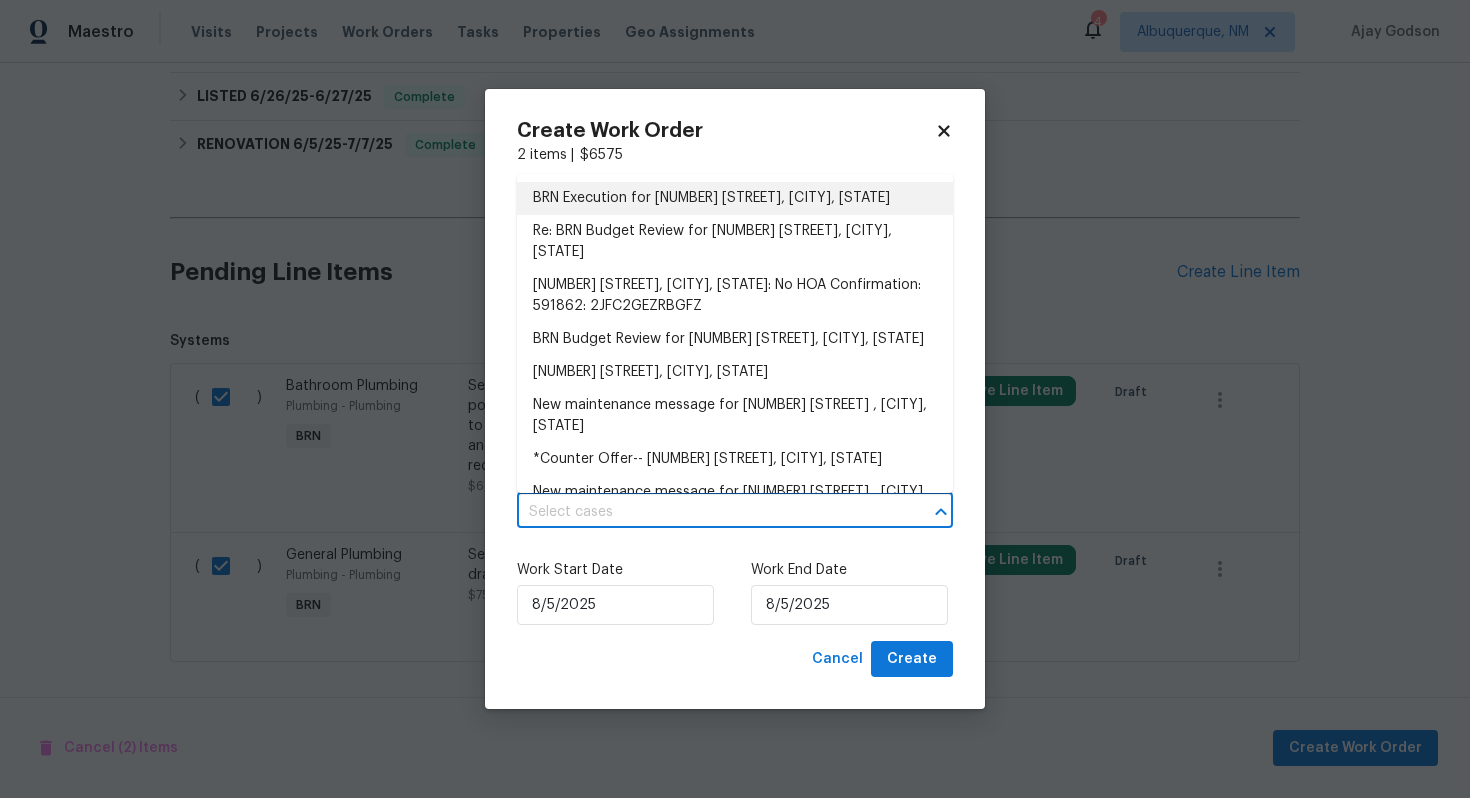 click on "BRN Execution for 412 Ranch Trl, Casselberry, FL 32707" at bounding box center [735, 198] 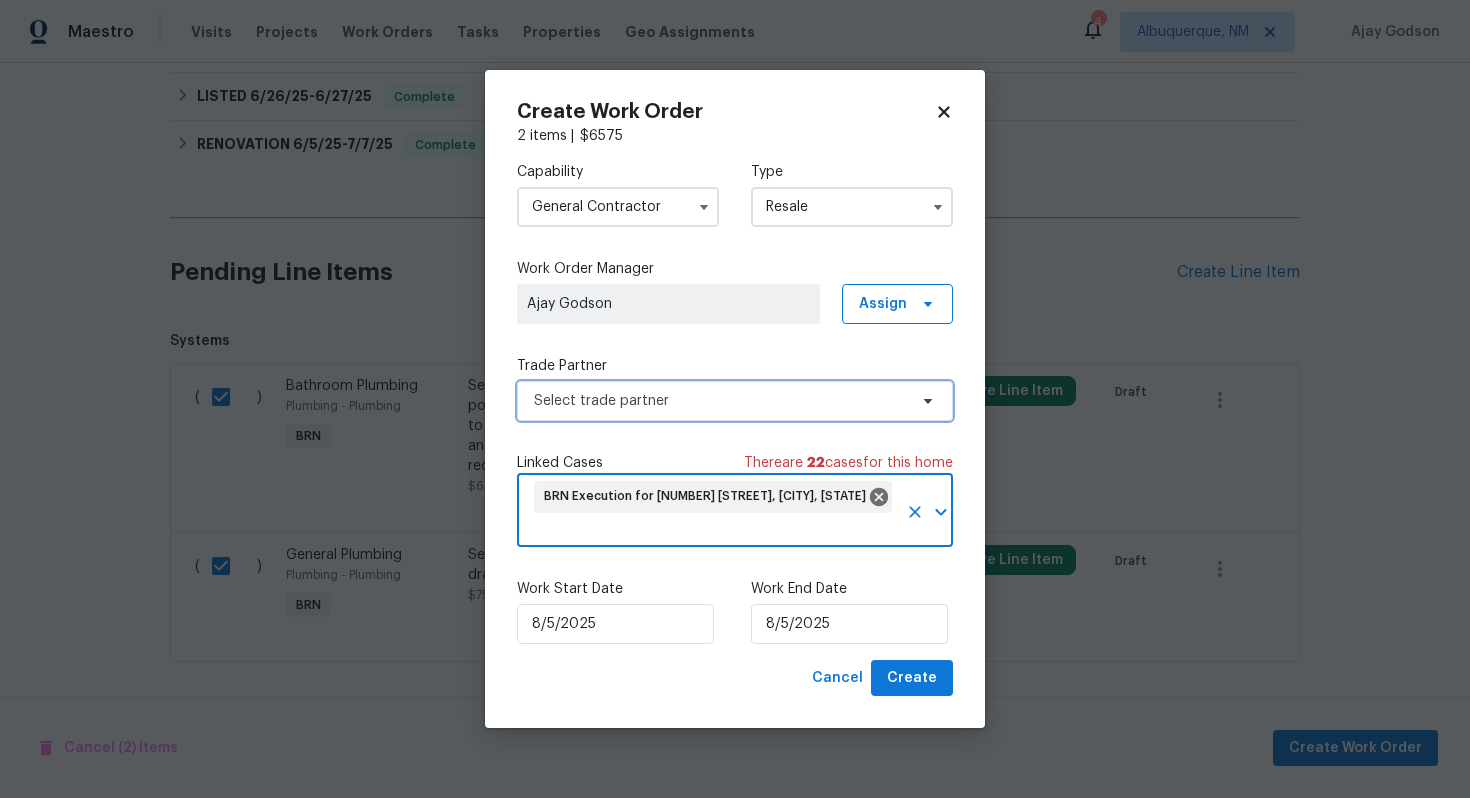 click on "Select trade partner" at bounding box center (720, 401) 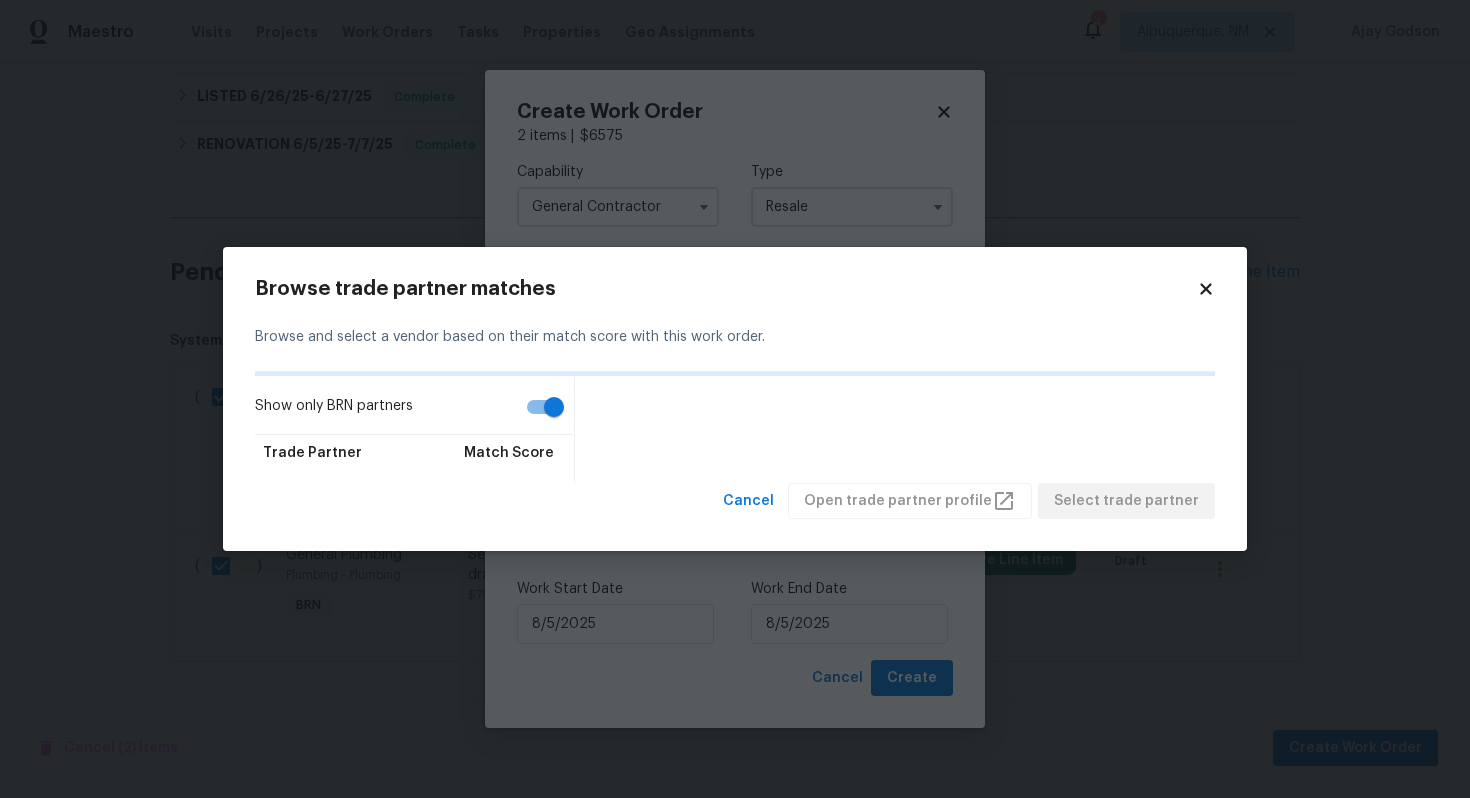 click on "Show only BRN partners" at bounding box center [554, 407] 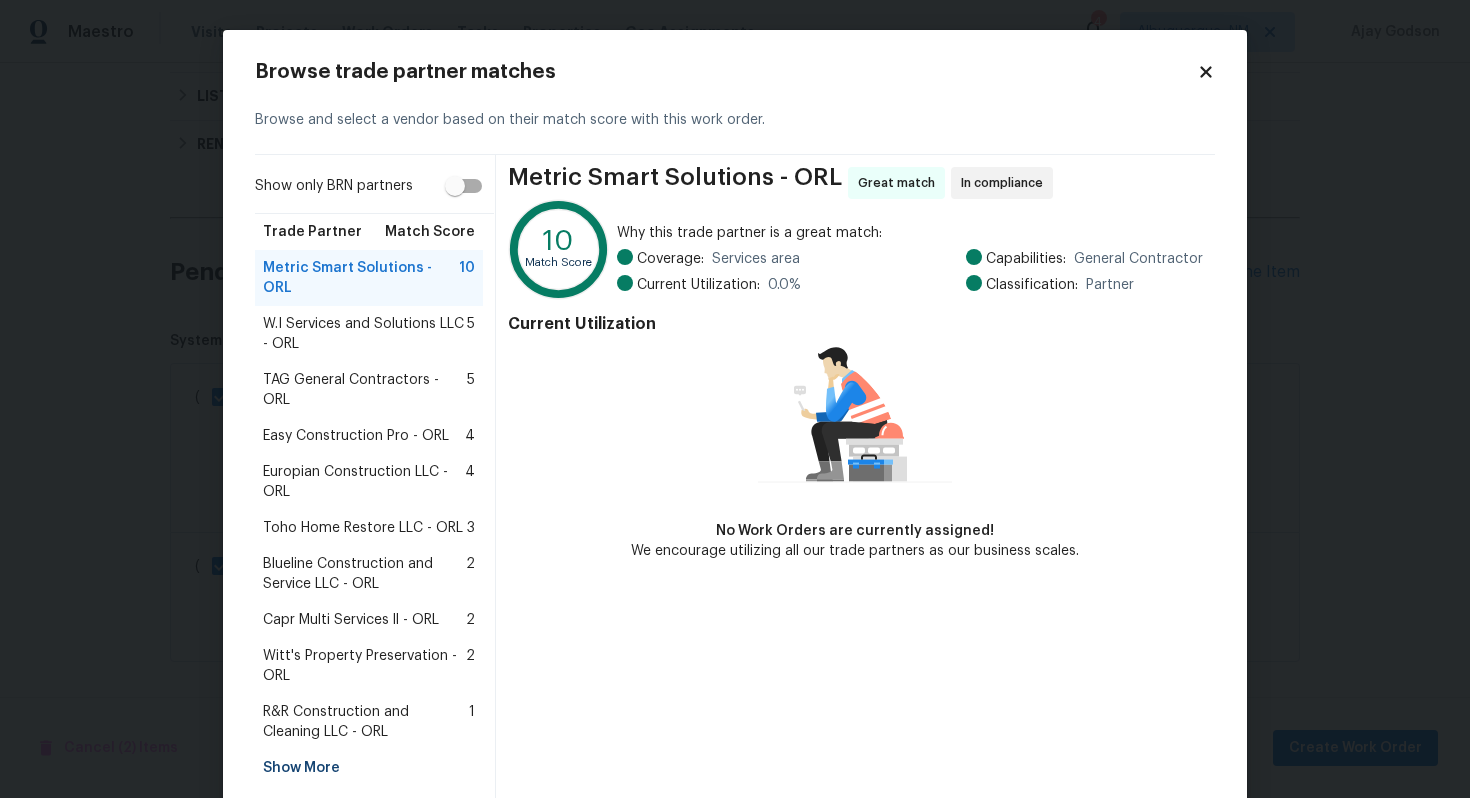 scroll, scrollTop: 58, scrollLeft: 0, axis: vertical 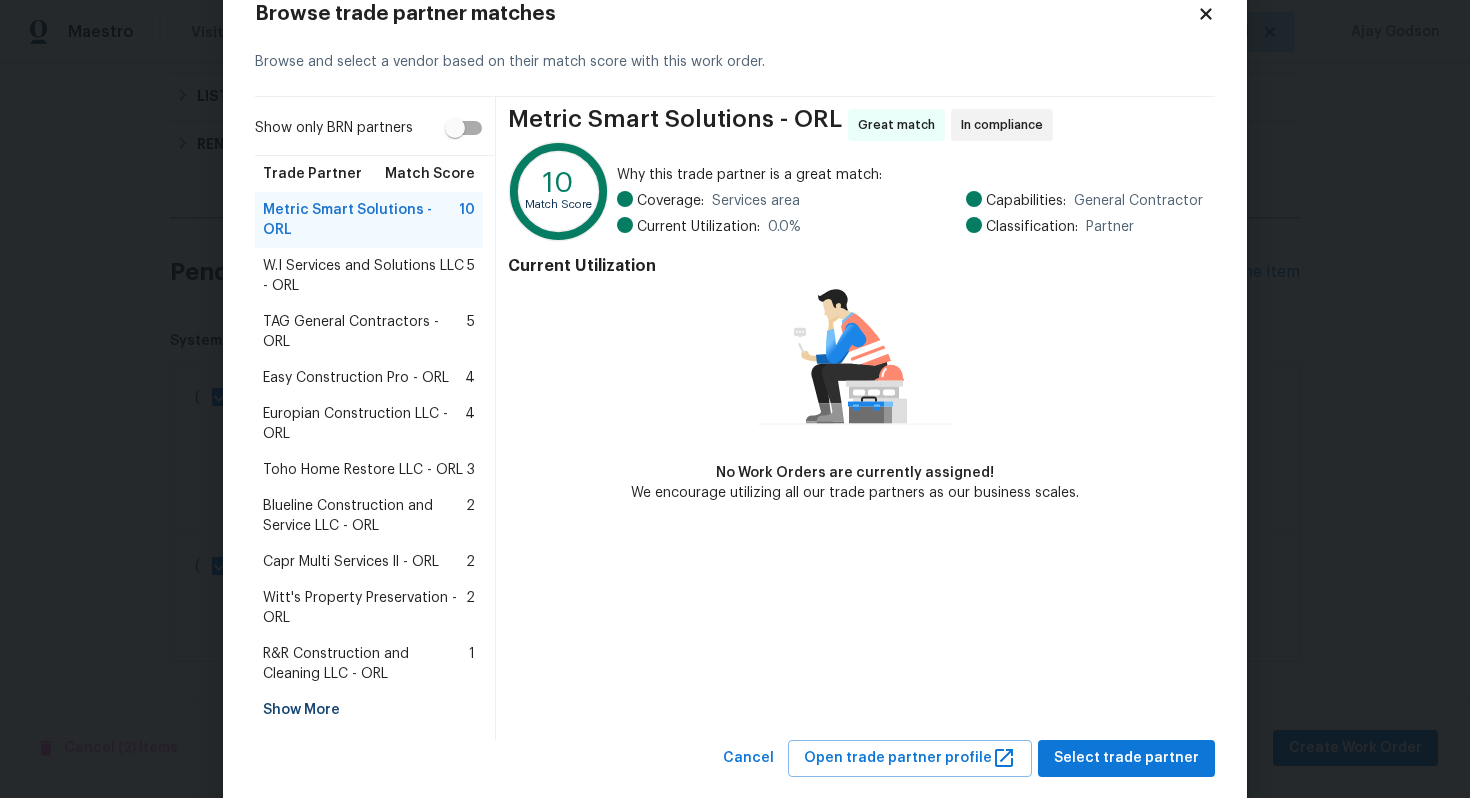 click on "Blueline Construction and Service LLC - ORL" at bounding box center [364, 516] 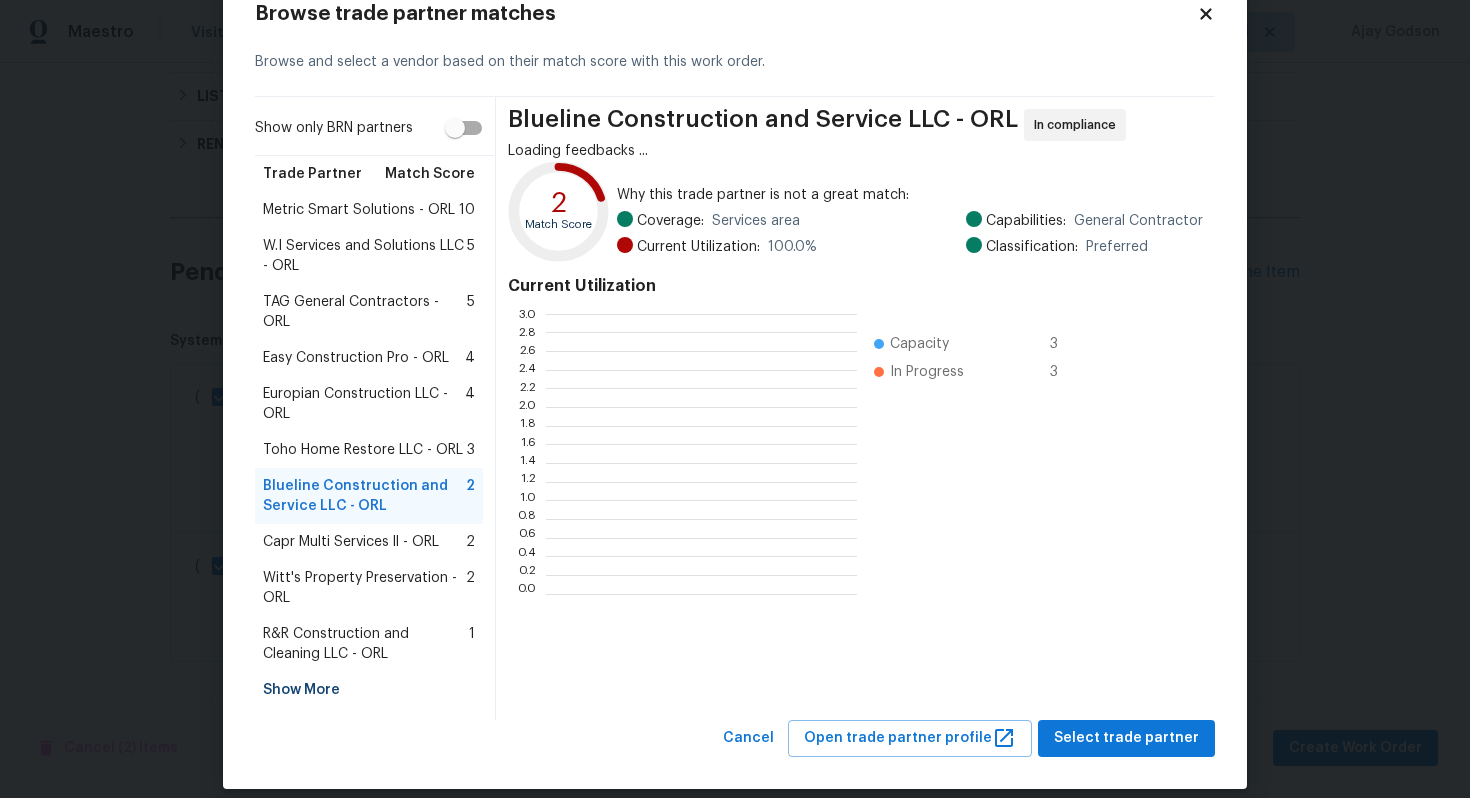 scroll, scrollTop: 2, scrollLeft: 1, axis: both 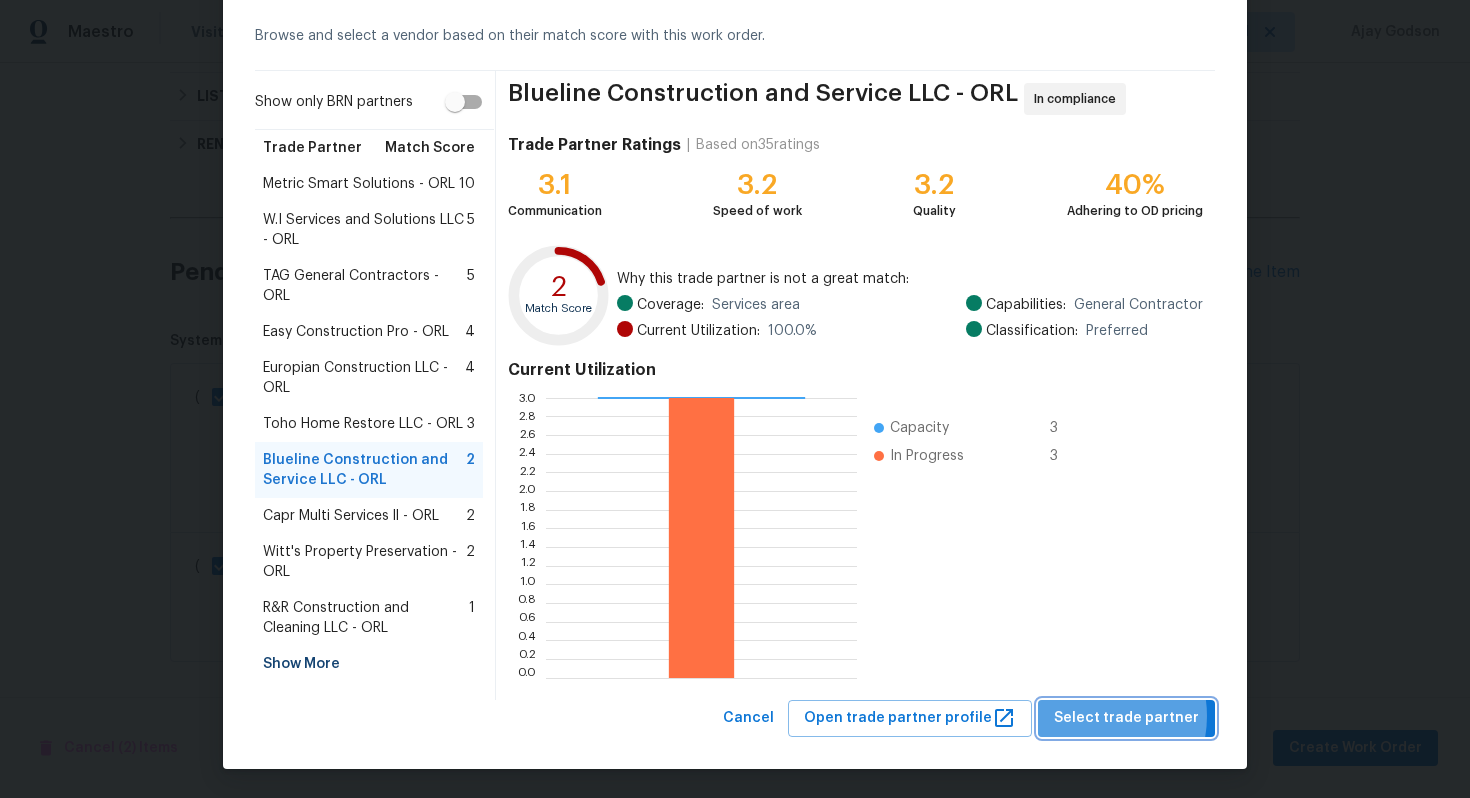 click on "Select trade partner" at bounding box center [1126, 718] 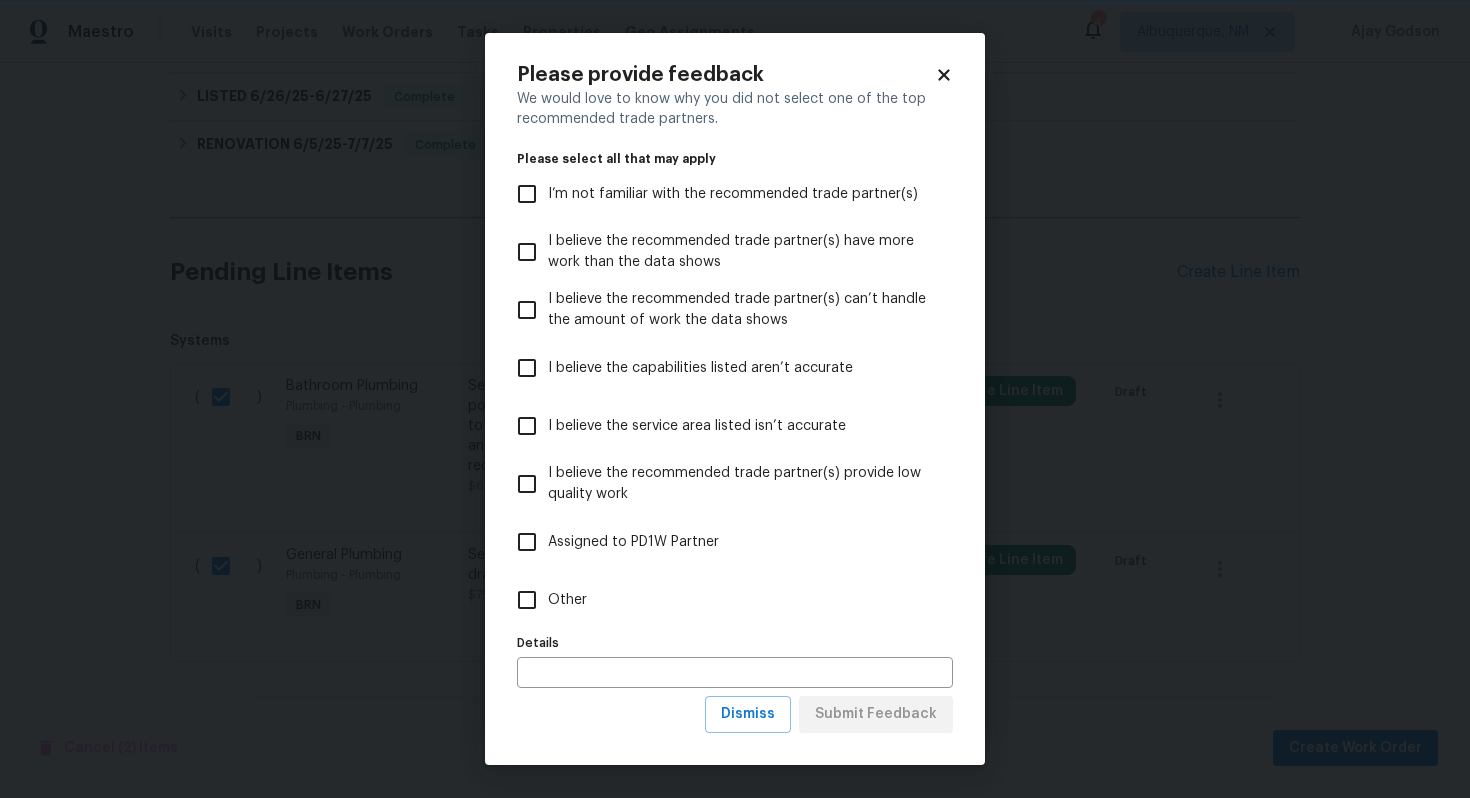 scroll, scrollTop: 0, scrollLeft: 0, axis: both 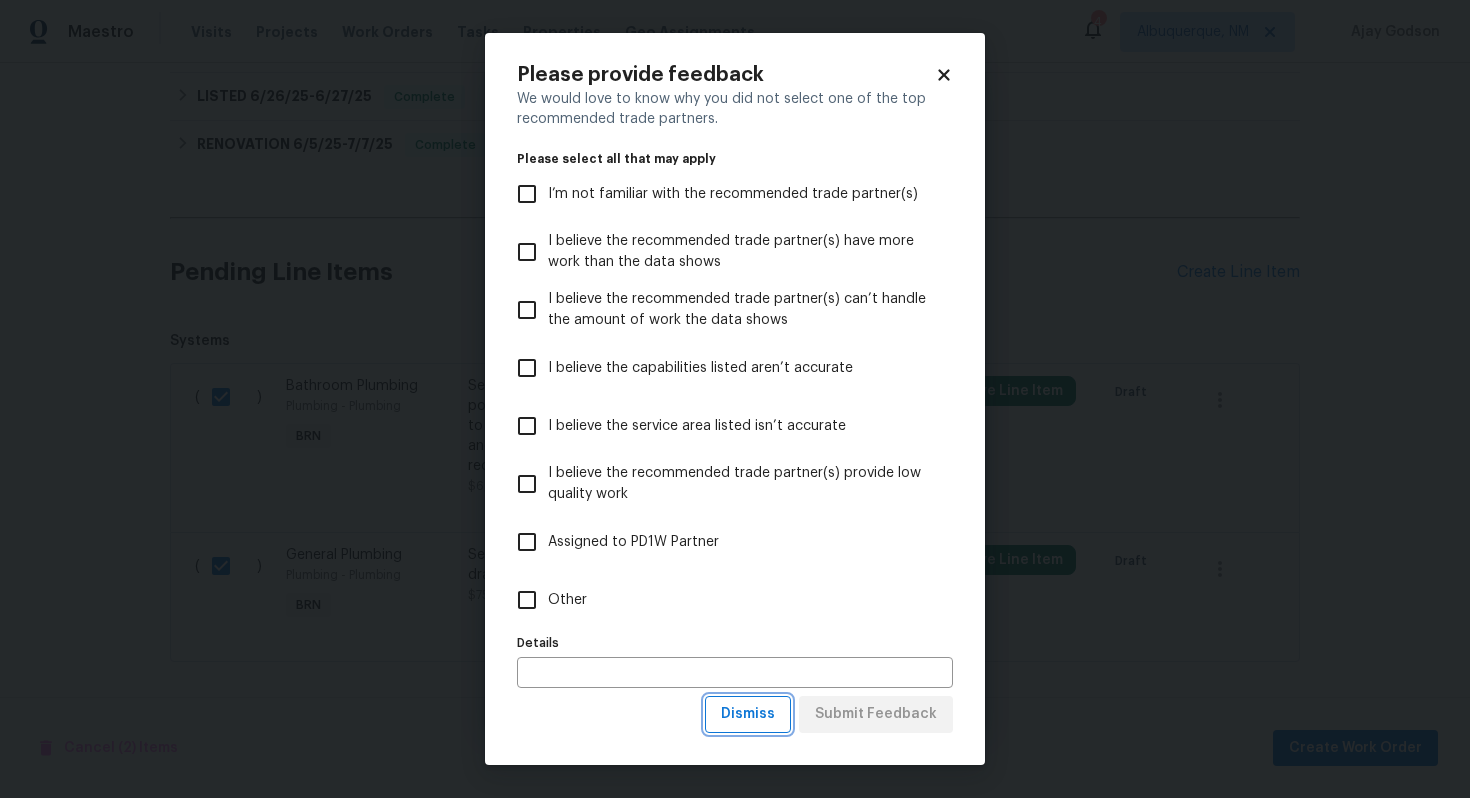 click on "Dismiss" at bounding box center [748, 714] 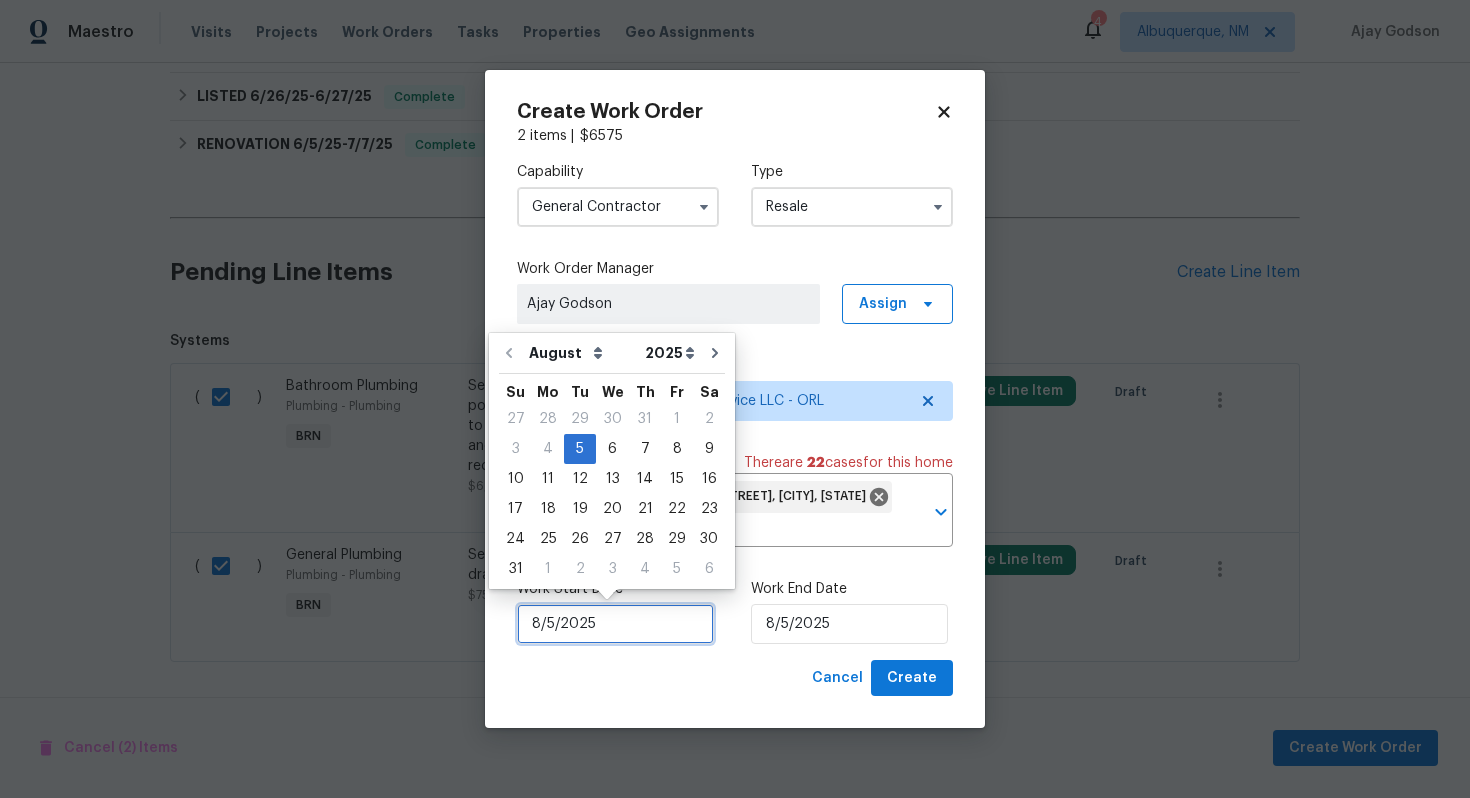 click on "8/5/2025" at bounding box center (615, 624) 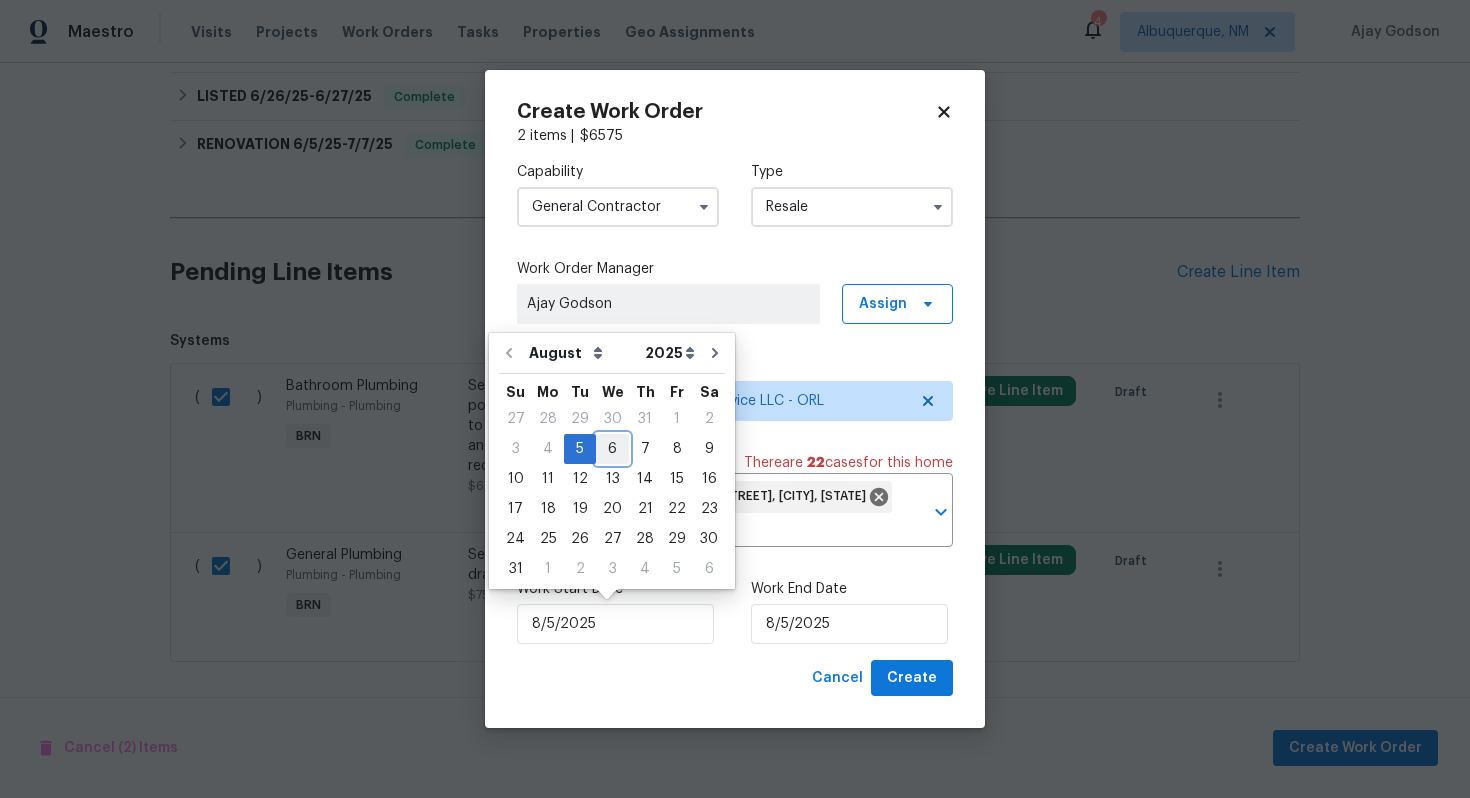 click on "6" at bounding box center [612, 449] 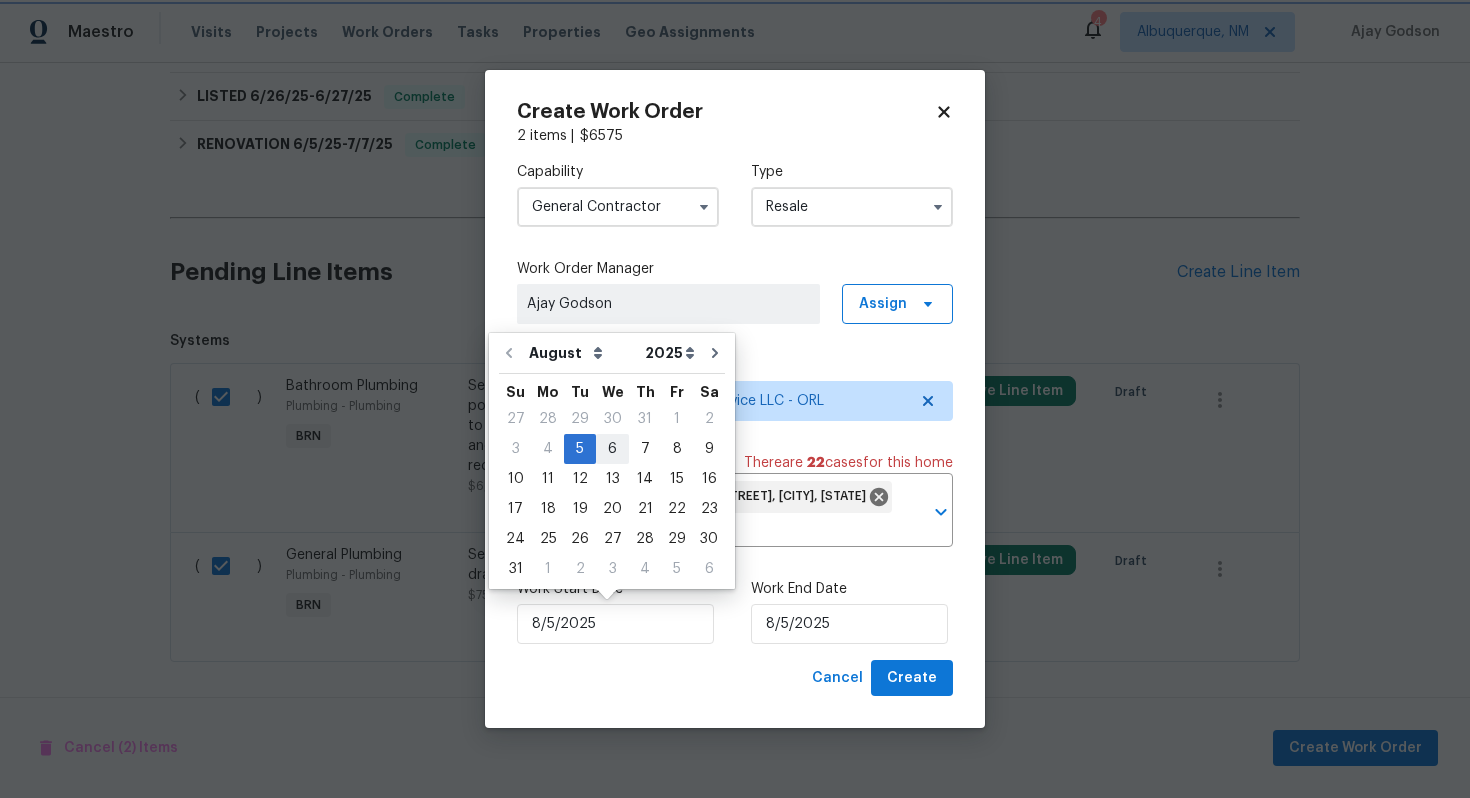 type on "8/6/2025" 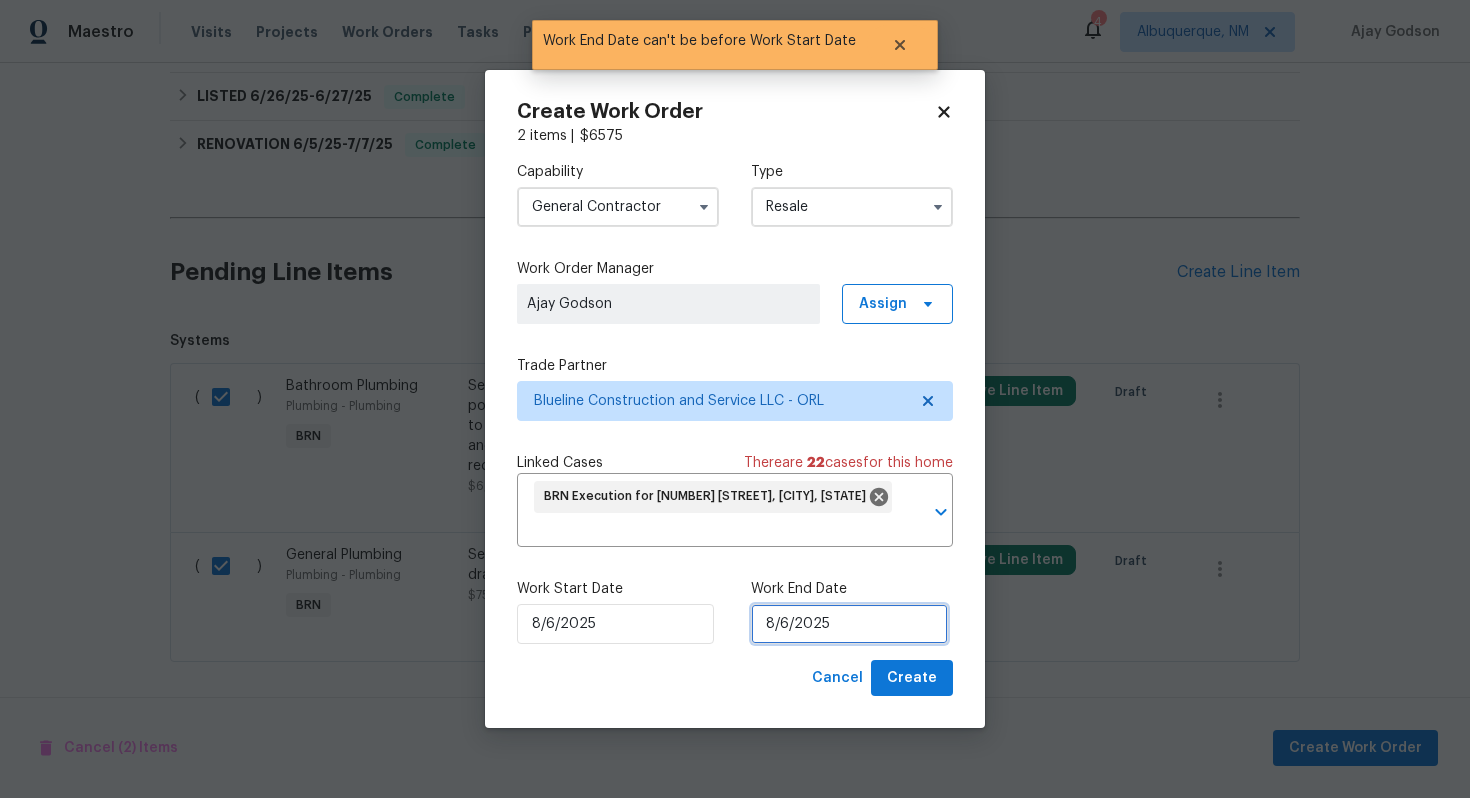 click on "8/6/2025" at bounding box center (849, 624) 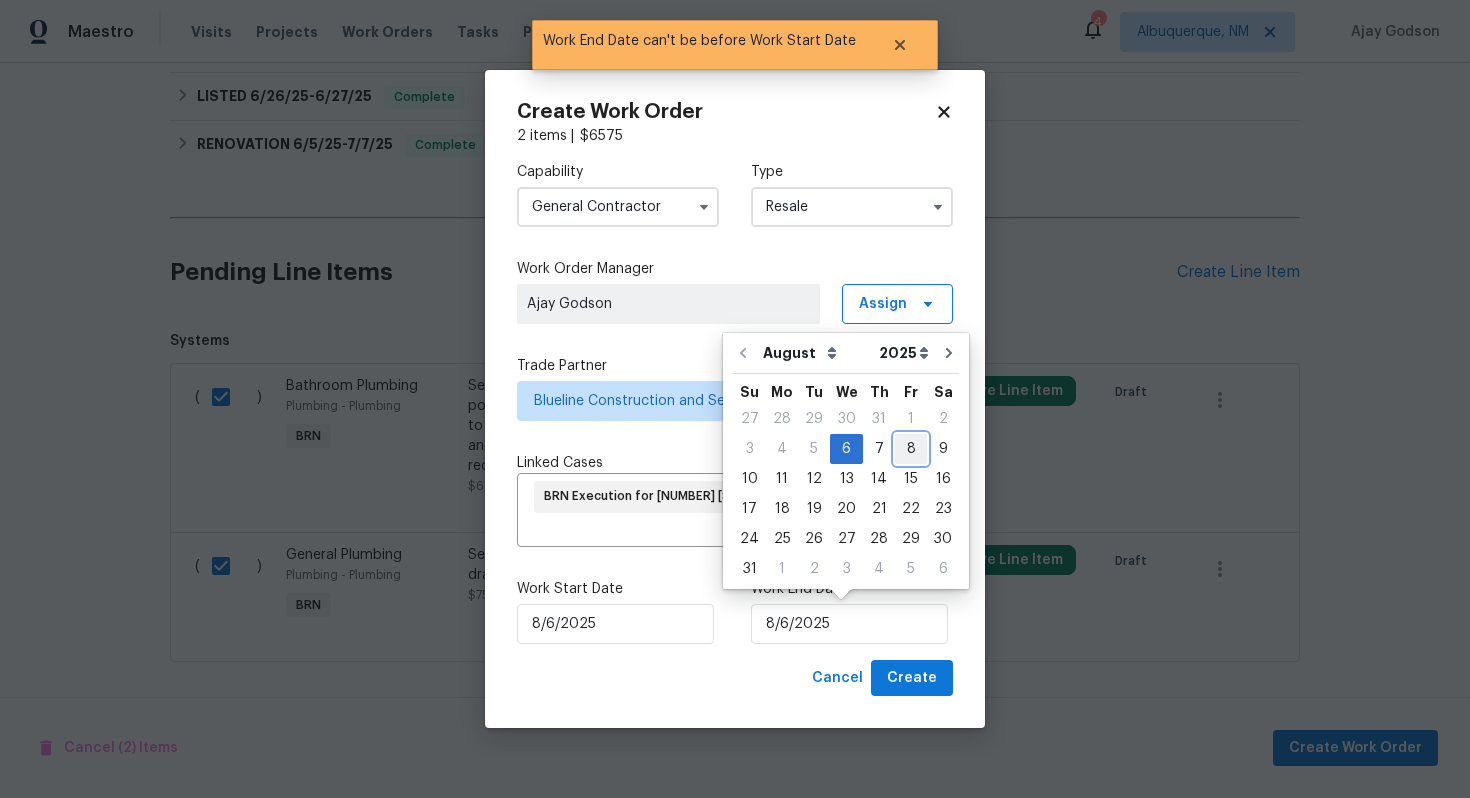 click on "8" at bounding box center [911, 449] 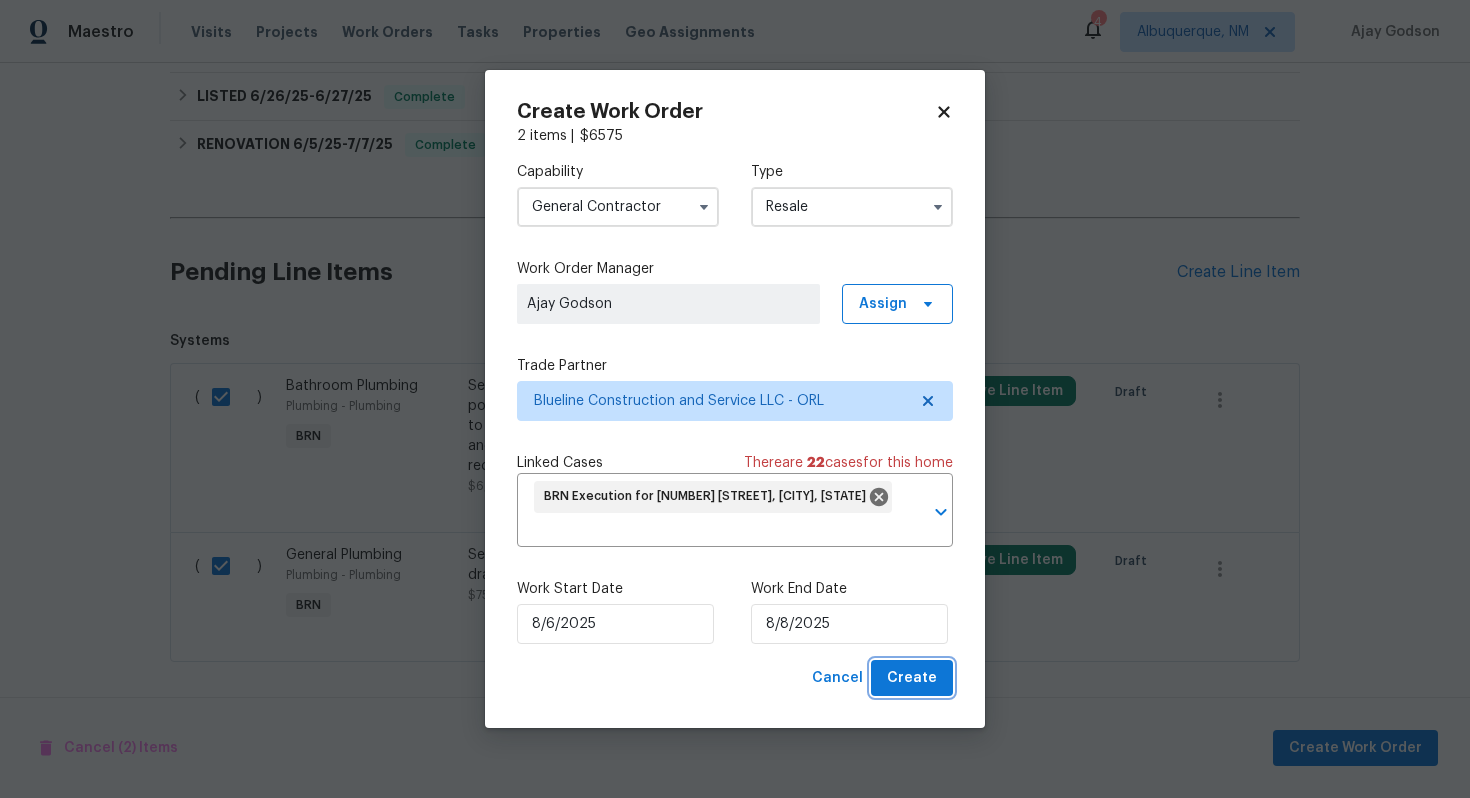 click on "Create" at bounding box center (912, 678) 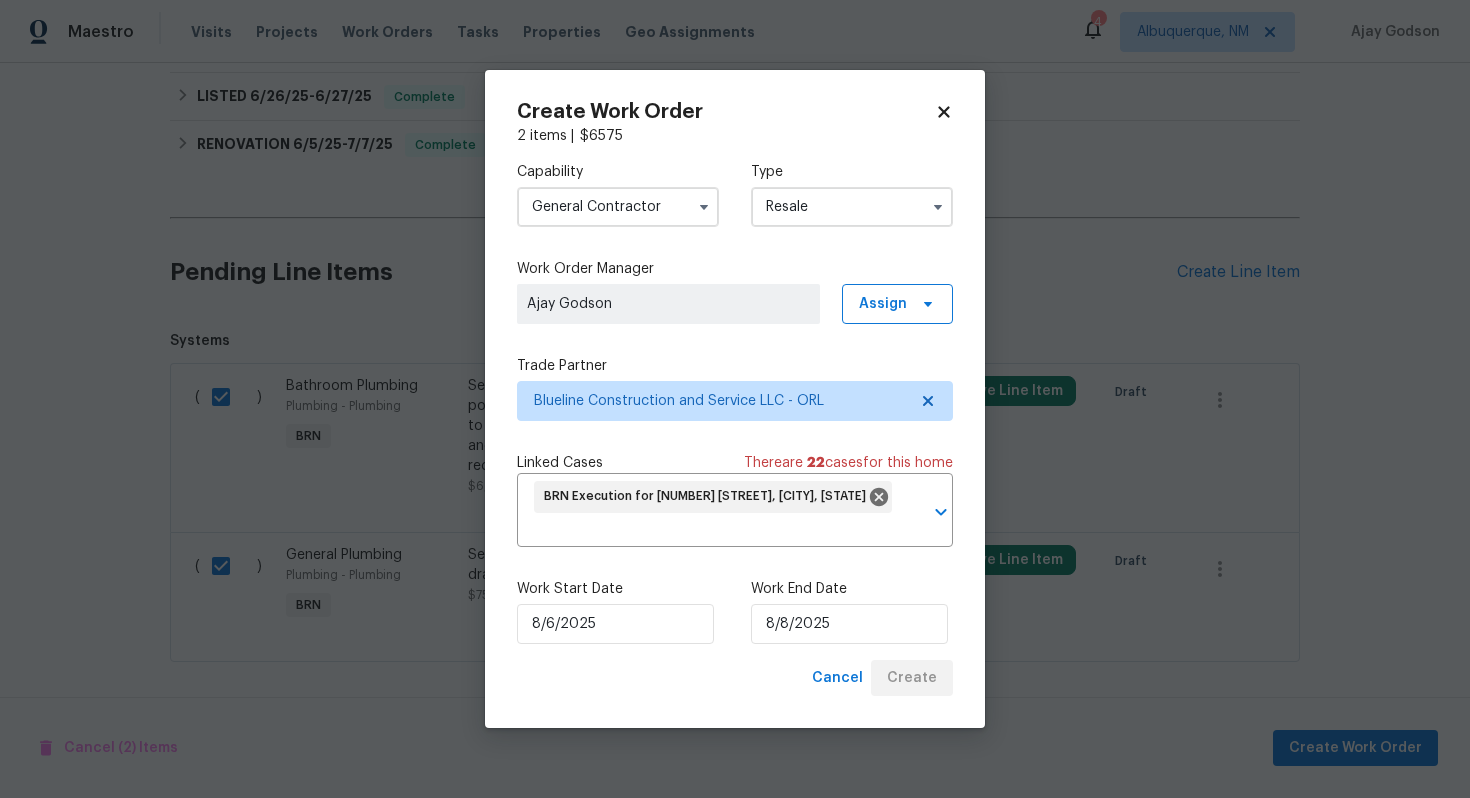 checkbox on "false" 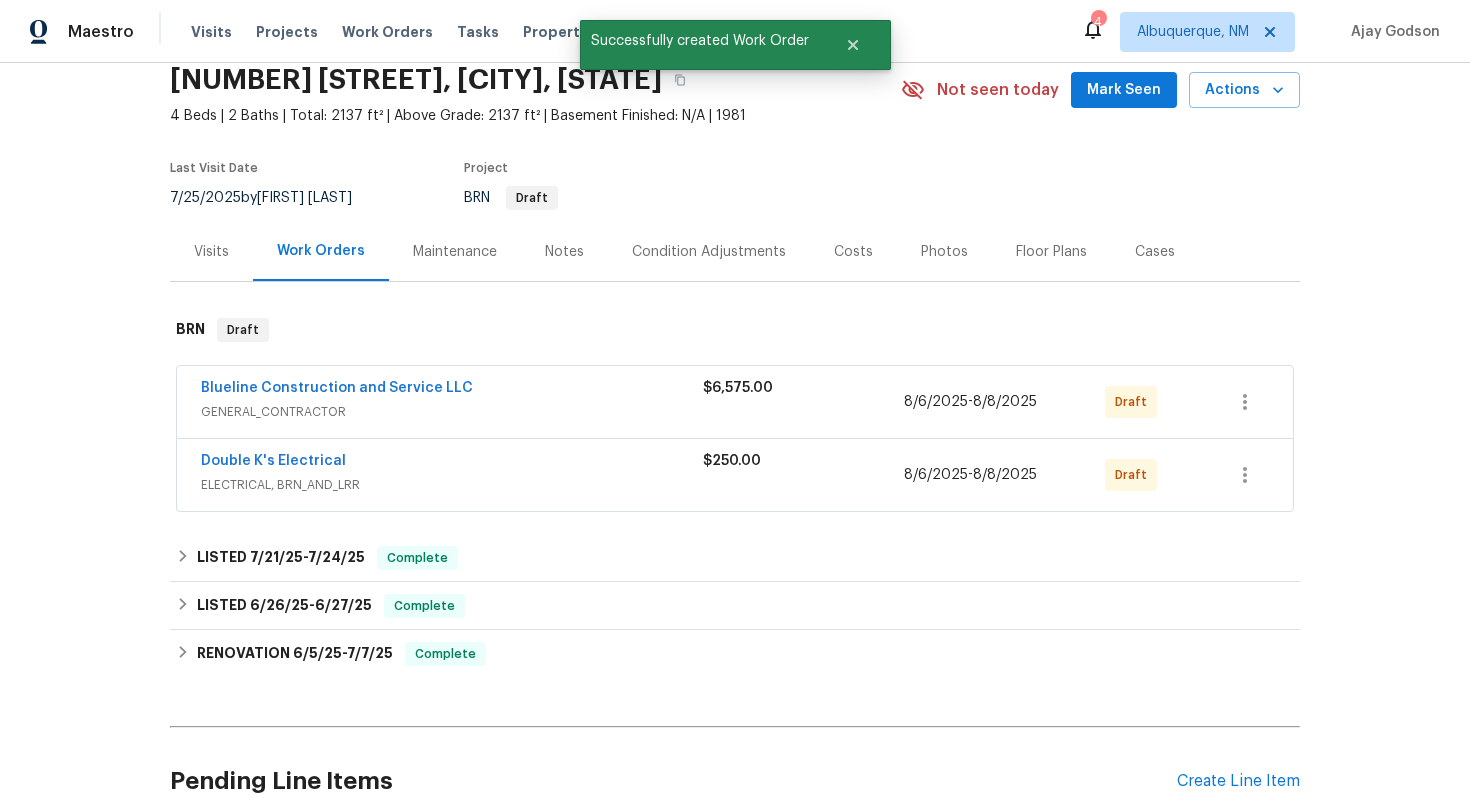 scroll, scrollTop: 0, scrollLeft: 0, axis: both 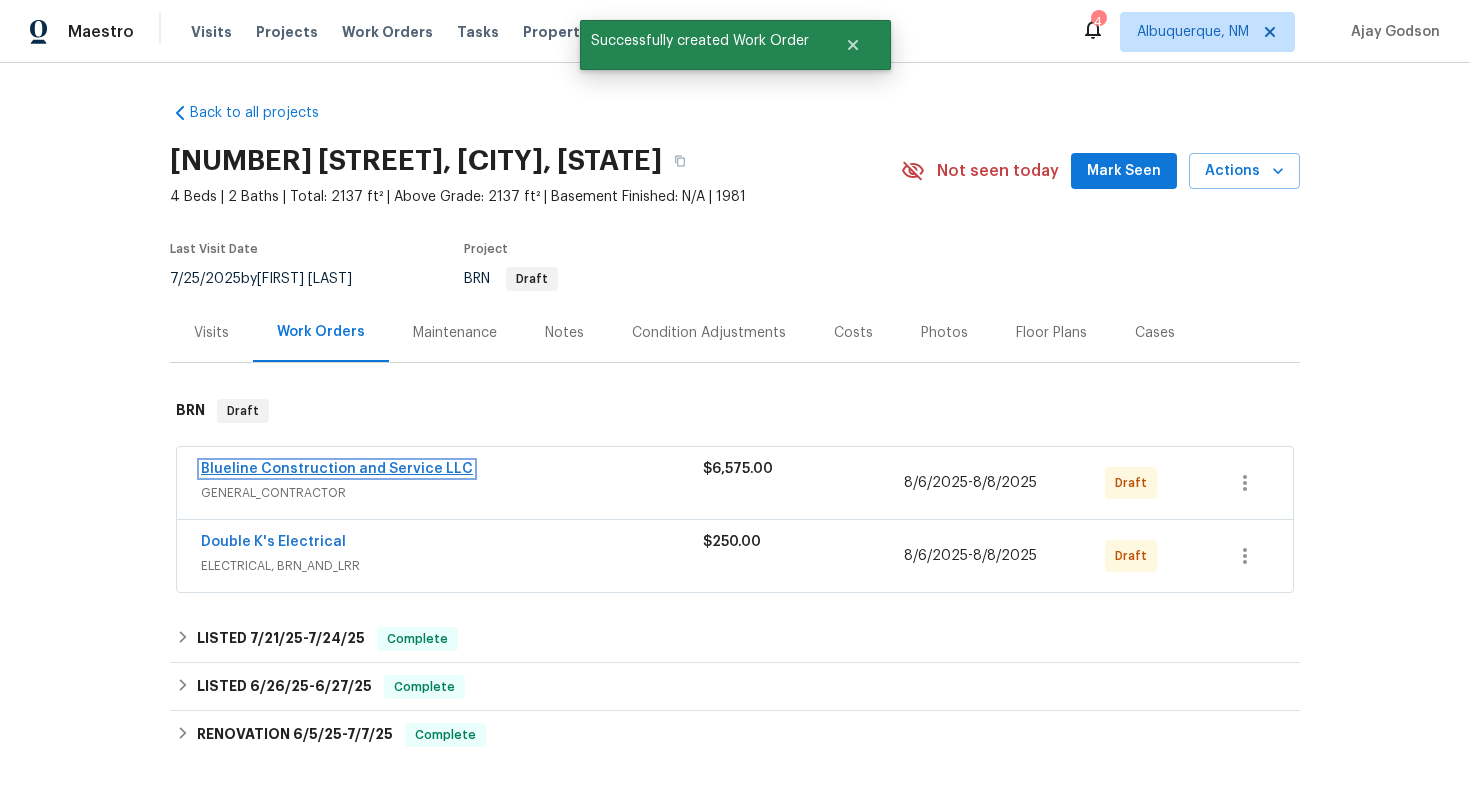 click on "Blueline Construction and Service LLC" at bounding box center (337, 469) 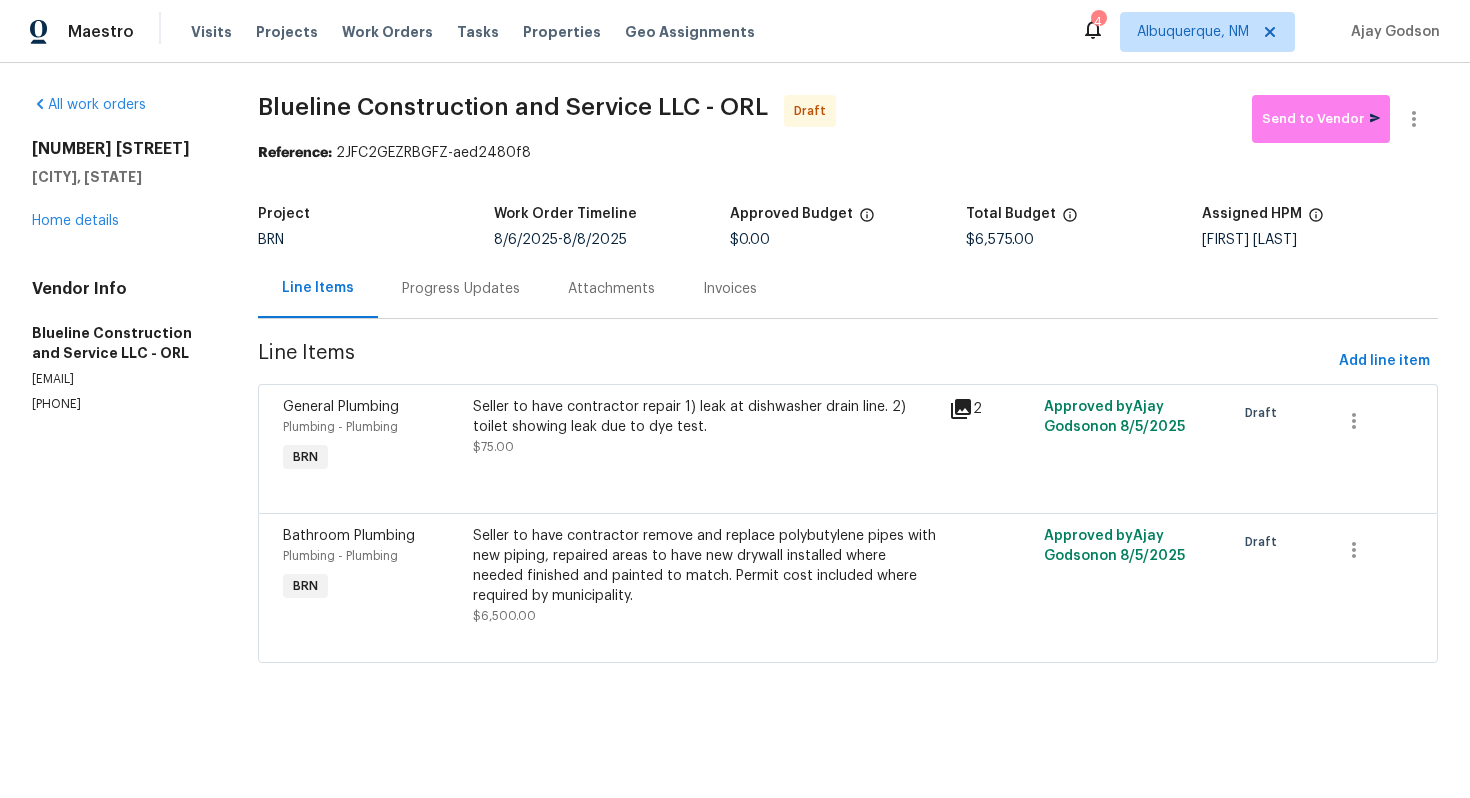click on "Progress Updates" at bounding box center (461, 289) 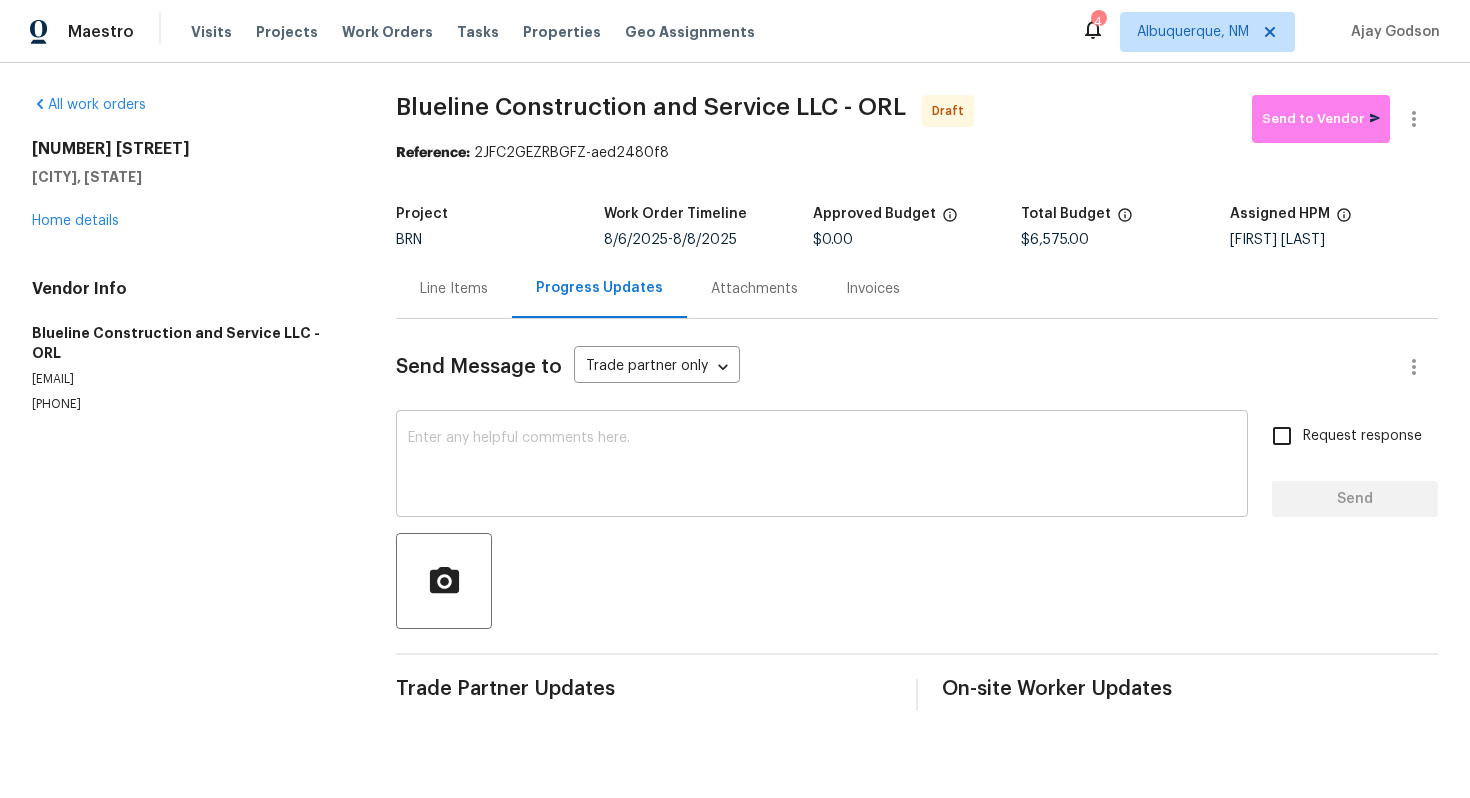 click at bounding box center [822, 466] 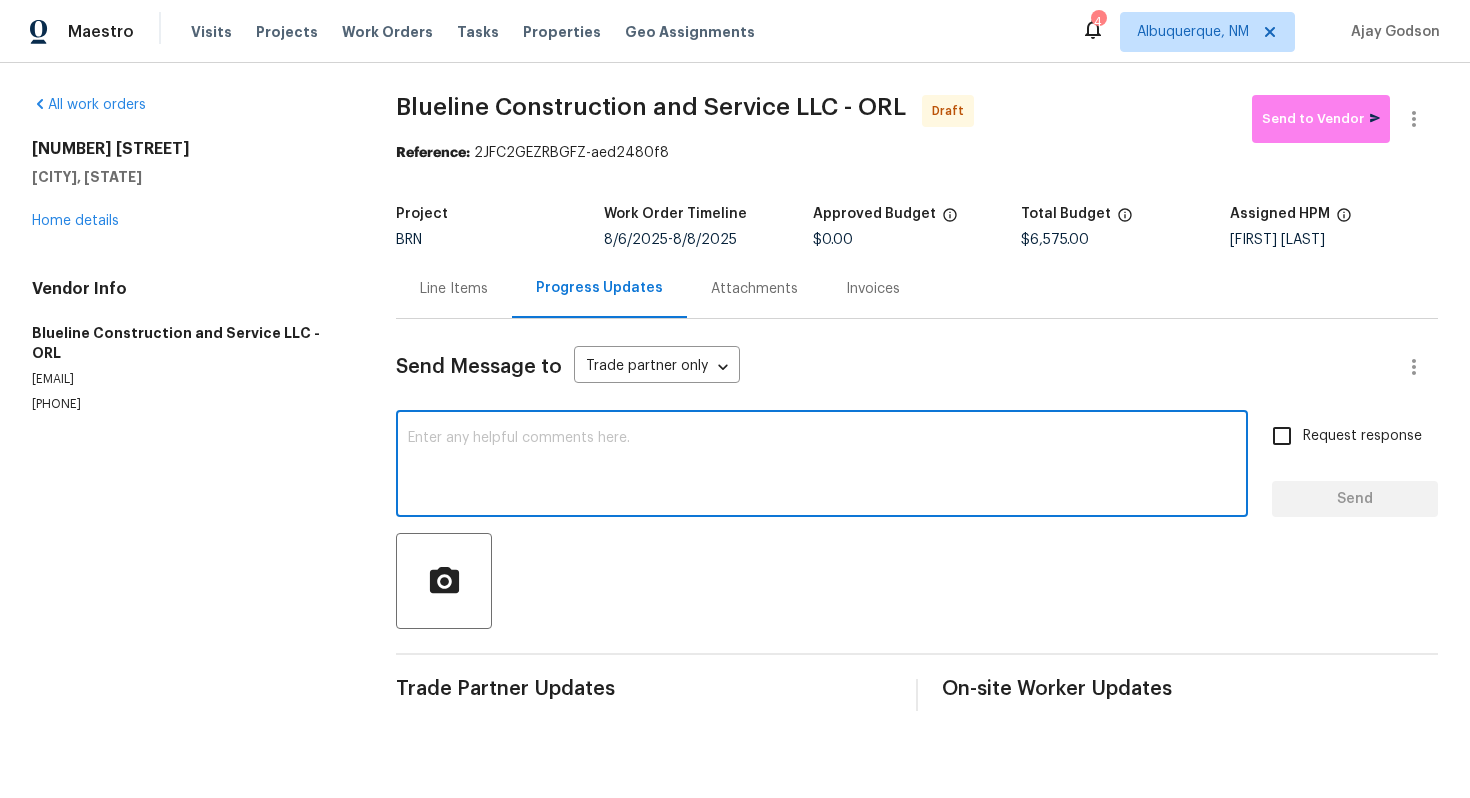 paste on "Hey! This is Ajay with Opendoor. I’m confirming a BRN Work Order for the property at Address with a target date of 8/. Please review and accept the WO within 24 hours and provide a schedule within the target date. The given target date is based on the criticality of the closing. However, if you need more time to complete this work, please do let me know and I’ll see what can be done about it. And the cost can be updated based on the work required here at the time of inspection too. You can contact us through the portal or by phone/text at 650-800-9524." 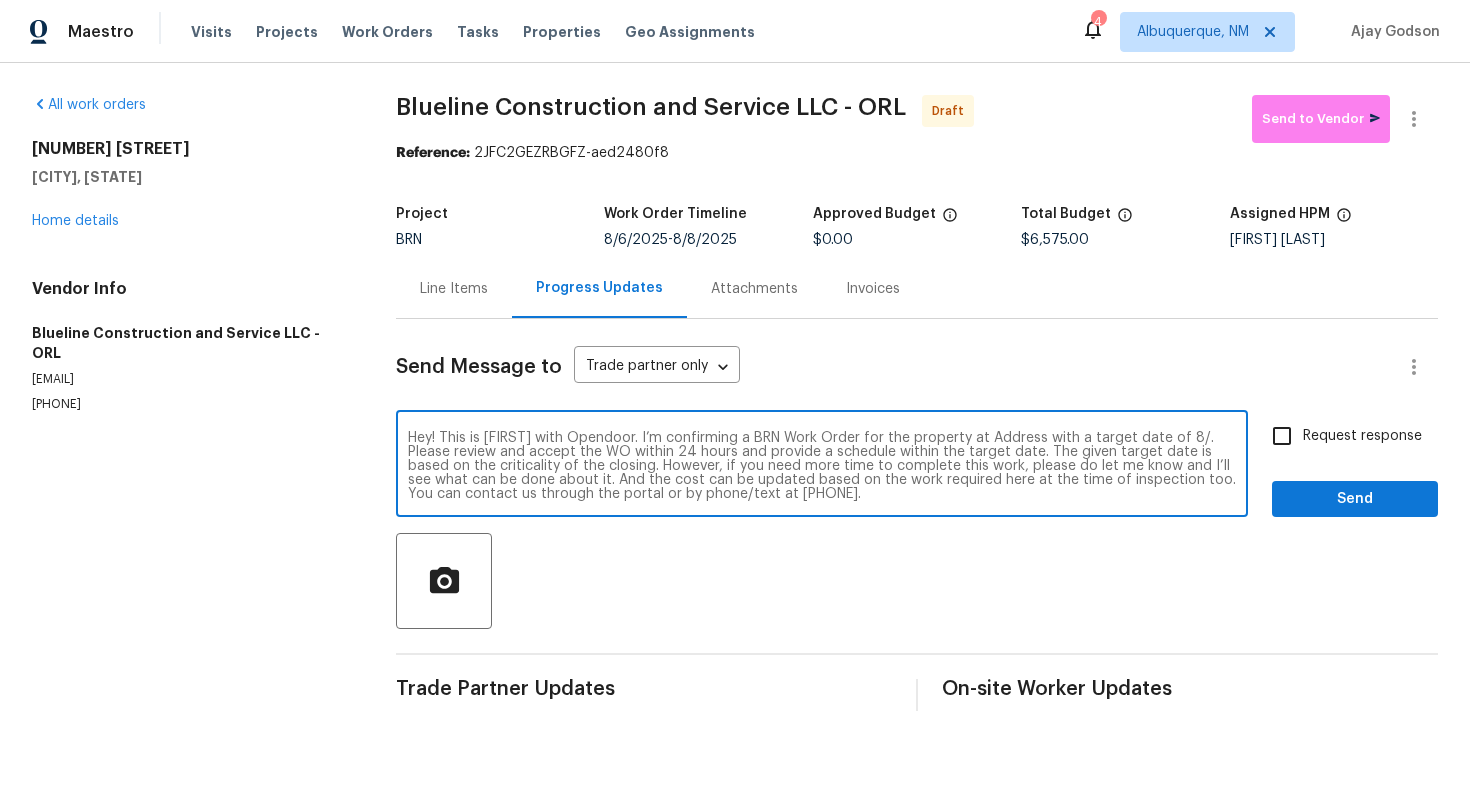 scroll, scrollTop: 0, scrollLeft: 0, axis: both 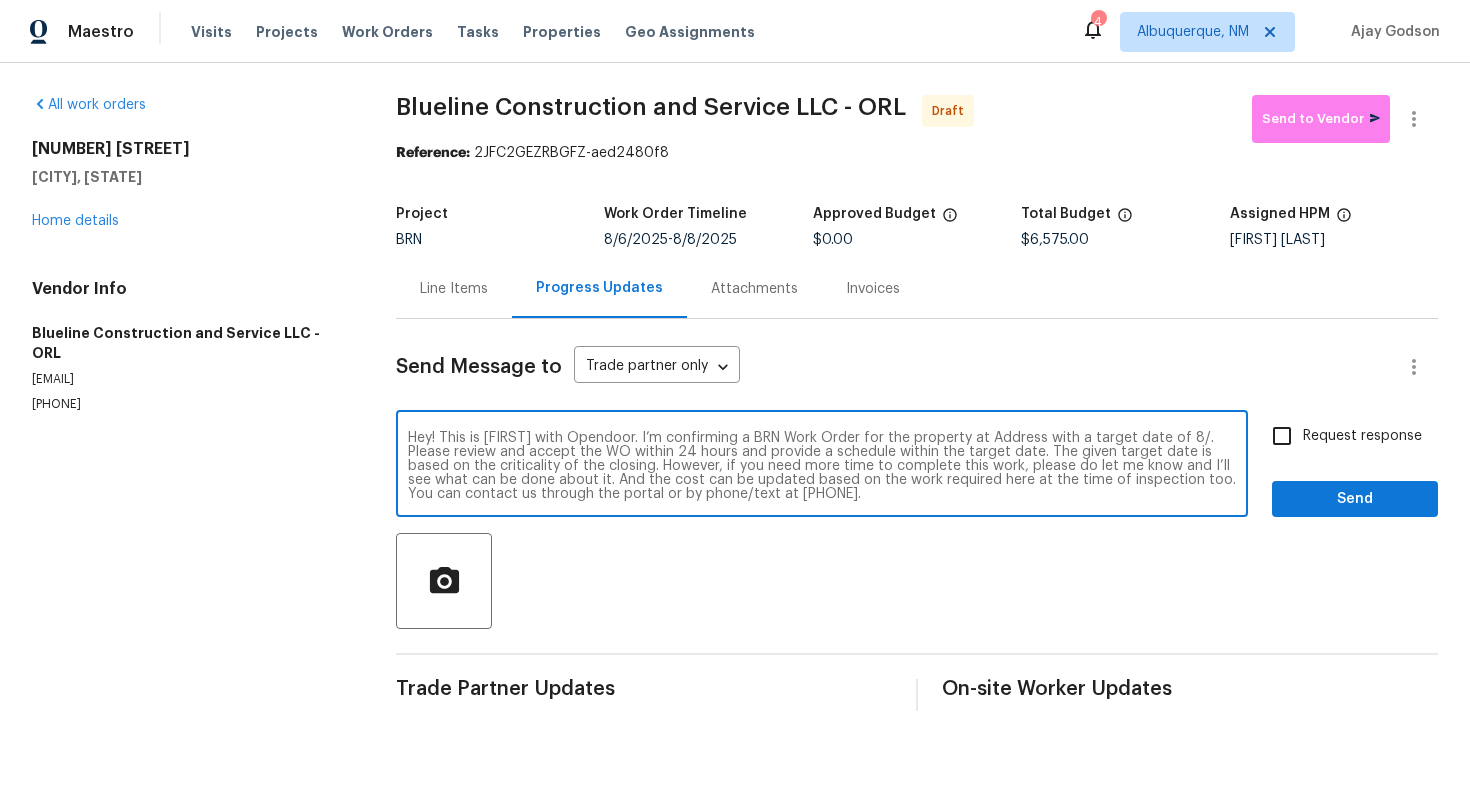 click on "Hey! This is Ajay with Opendoor. I’m confirming a BRN Work Order for the property at Address with a target date of 8/. Please review and accept the WO within 24 hours and provide a schedule within the target date. The given target date is based on the criticality of the closing. However, if you need more time to complete this work, please do let me know and I’ll see what can be done about it. And the cost can be updated based on the work required here at the time of inspection too. You can contact us through the portal or by phone/text at 650-800-9524." at bounding box center (822, 466) 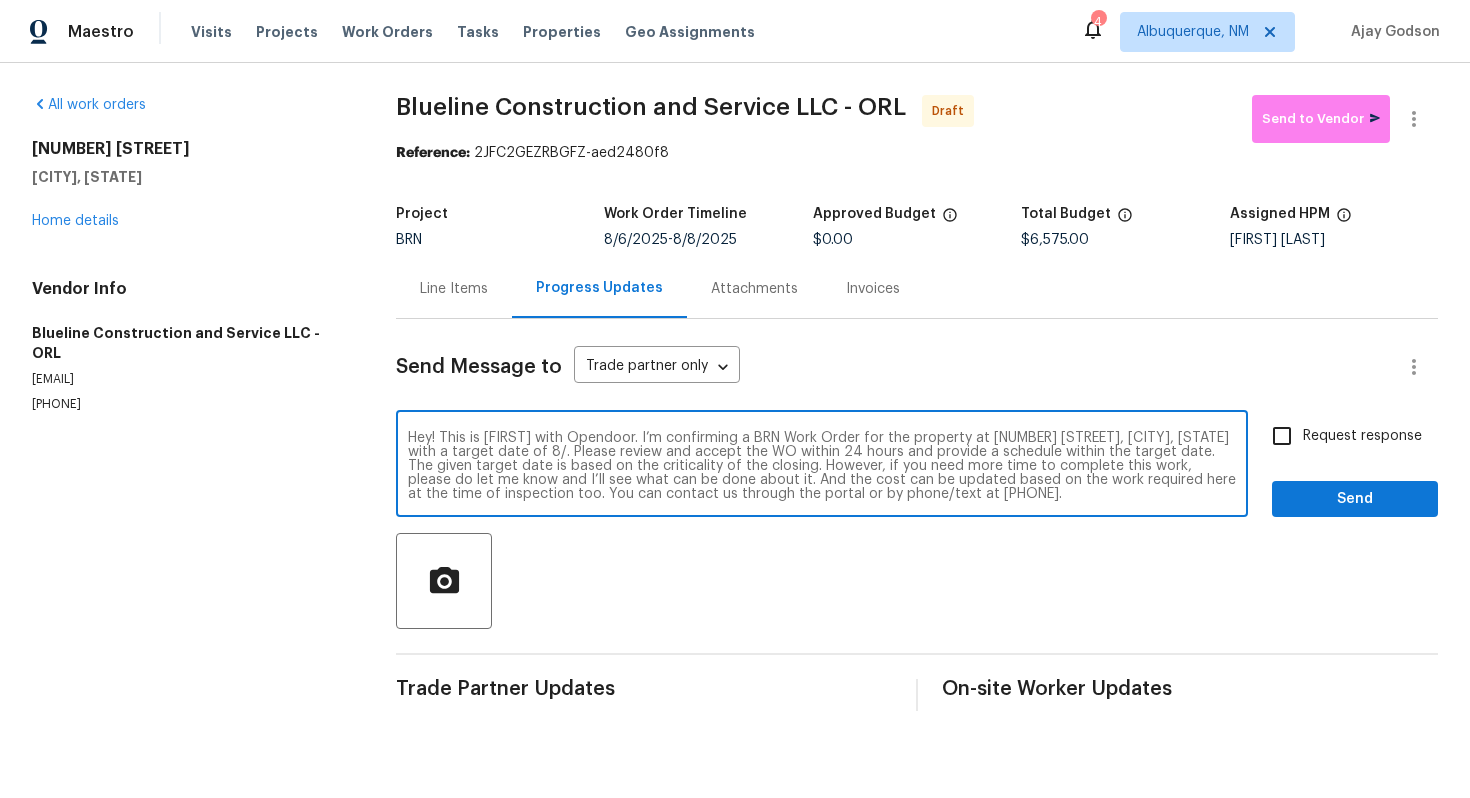 click on "Hey! This is Ajay with Opendoor. I’m confirming a BRN Work Order for the property at 412 Ranch Trl, Casselberry, FL 32707 with a target date of 8/. Please review and accept the WO within 24 hours and provide a schedule within the target date. The given target date is based on the criticality of the closing. However, if you need more time to complete this work, please do let me know and I’ll see what can be done about it. And the cost can be updated based on the work required here at the time of inspection too. You can contact us through the portal or by phone/text at 650-800-9524." at bounding box center [822, 466] 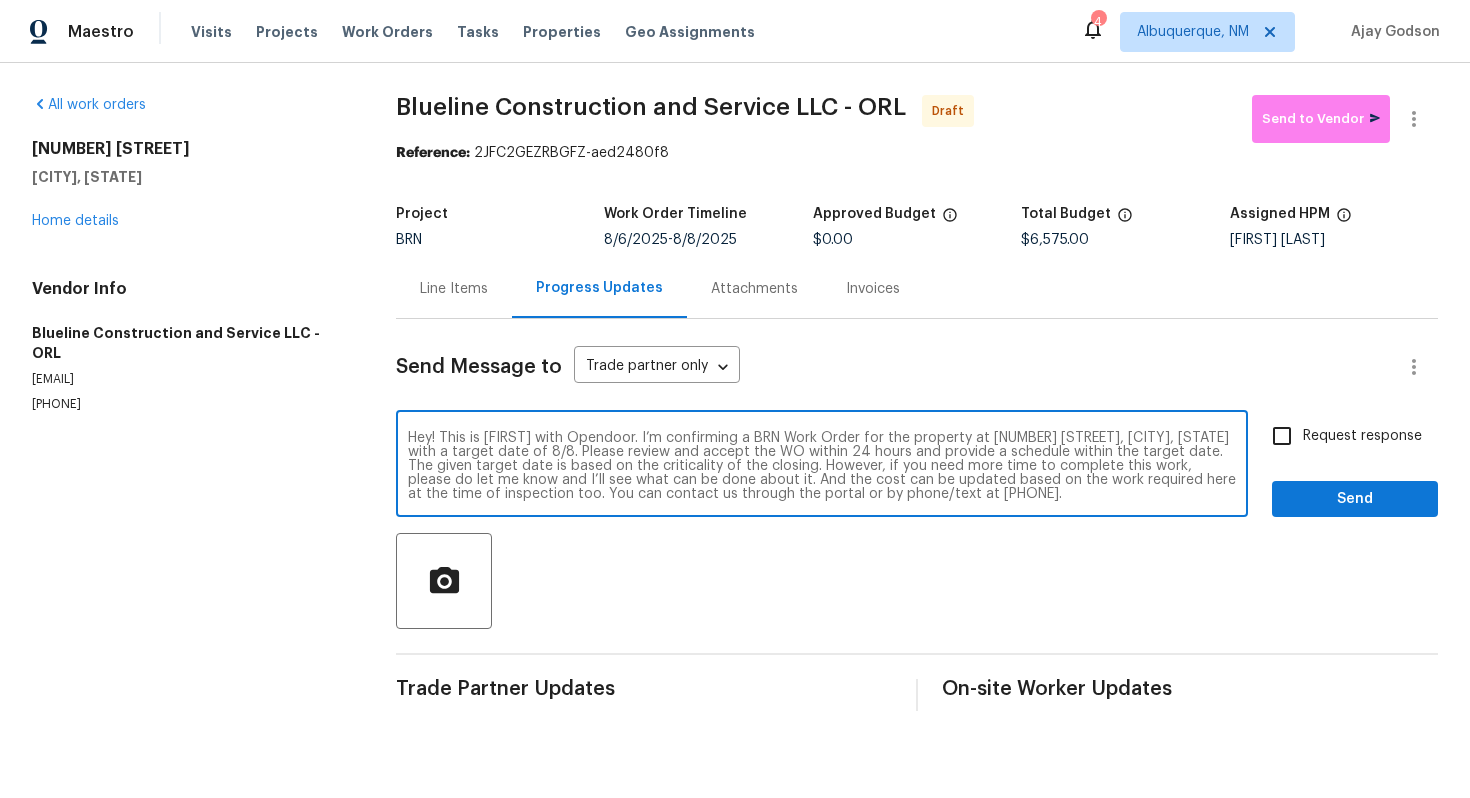 type on "Hey! This is Ajay with Opendoor. I’m confirming a BRN Work Order for the property at 412 Ranch Trl, Casselberry, FL 32707 with a target date of 8/8. Please review and accept the WO within 24 hours and provide a schedule within the target date. The given target date is based on the criticality of the closing. However, if you need more time to complete this work, please do let me know and I’ll see what can be done about it. And the cost can be updated based on the work required here at the time of inspection too. You can contact us through the portal or by phone/text at 650-800-9524." 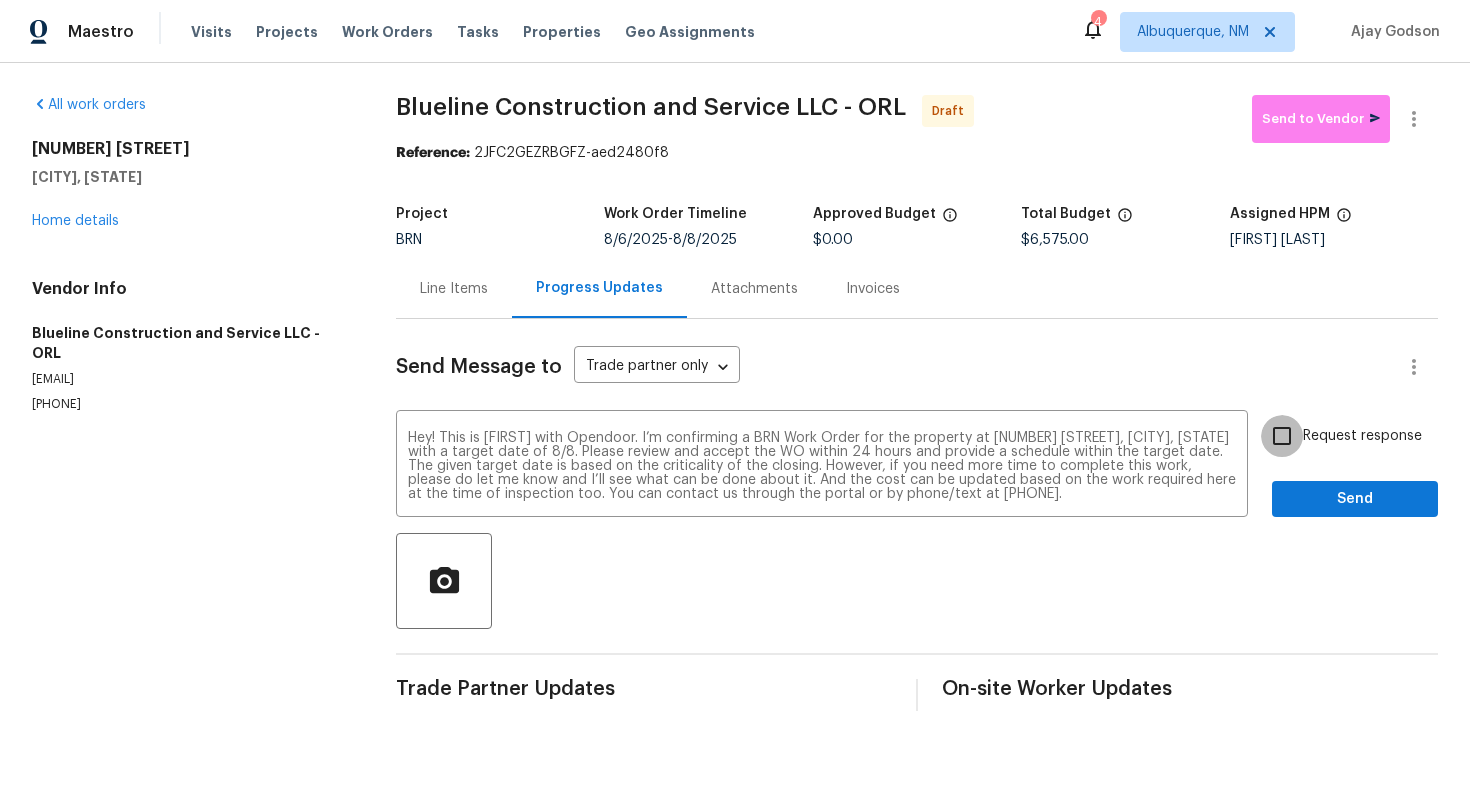click on "Request response" at bounding box center [1282, 436] 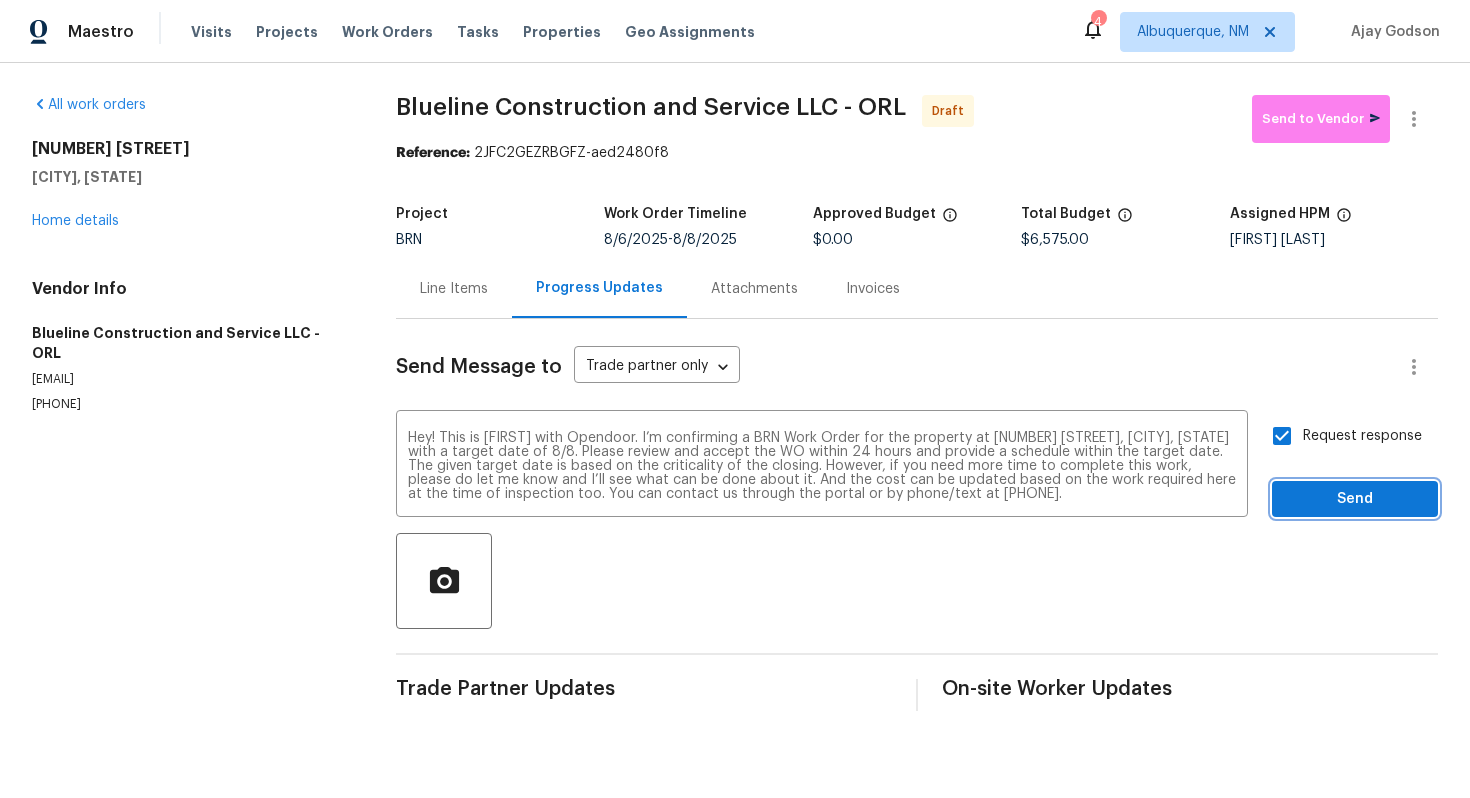 click on "Send" at bounding box center [1355, 499] 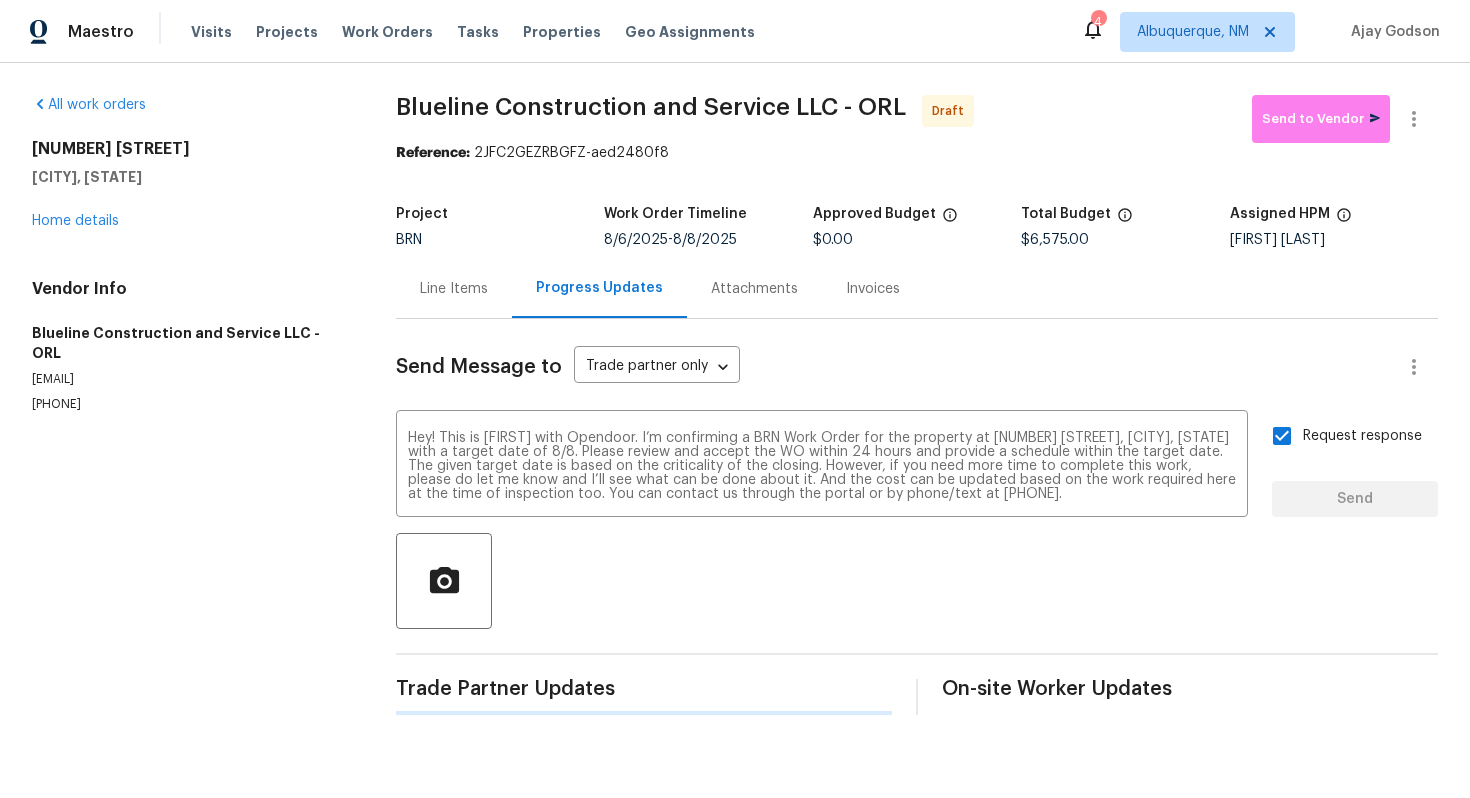 type 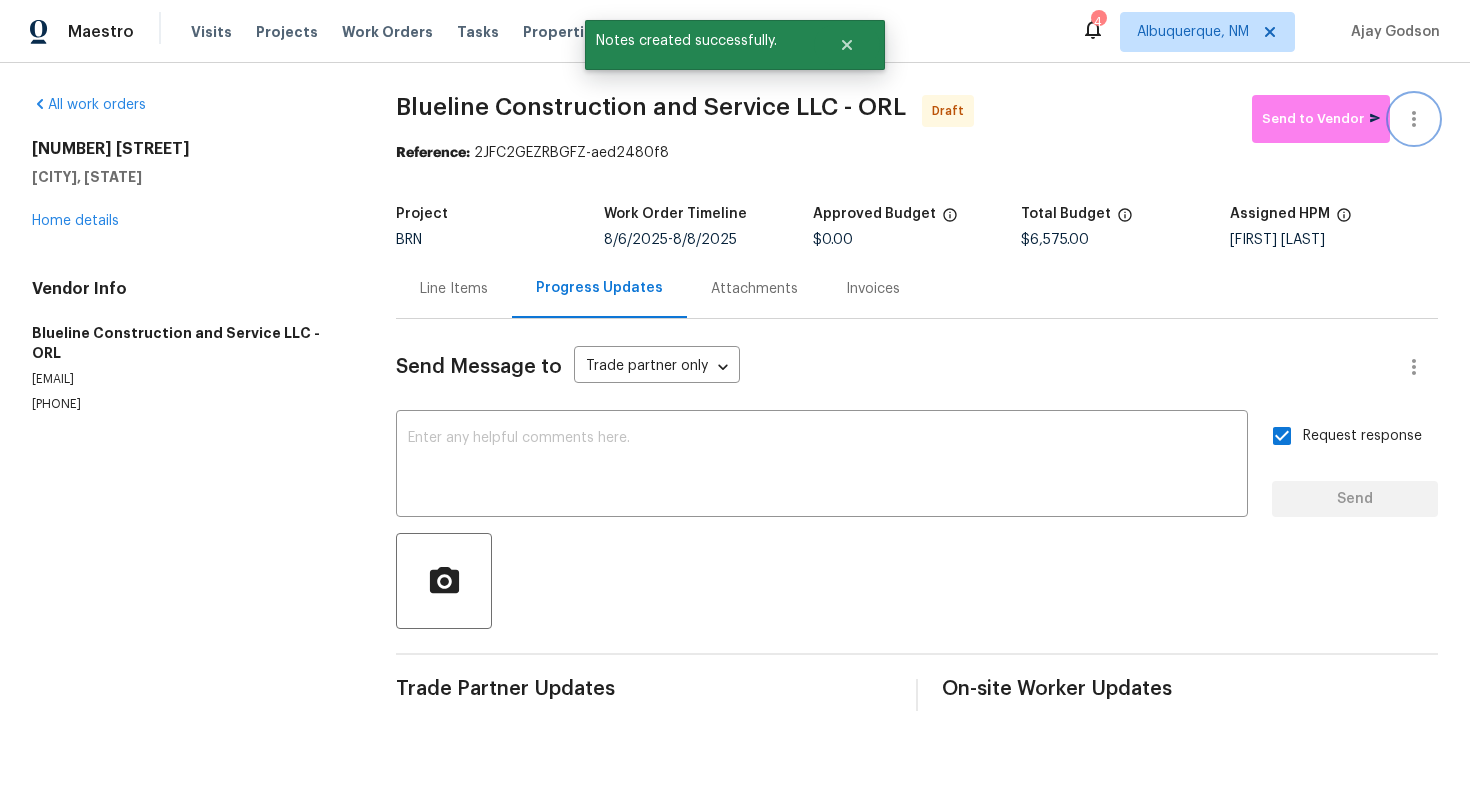 click 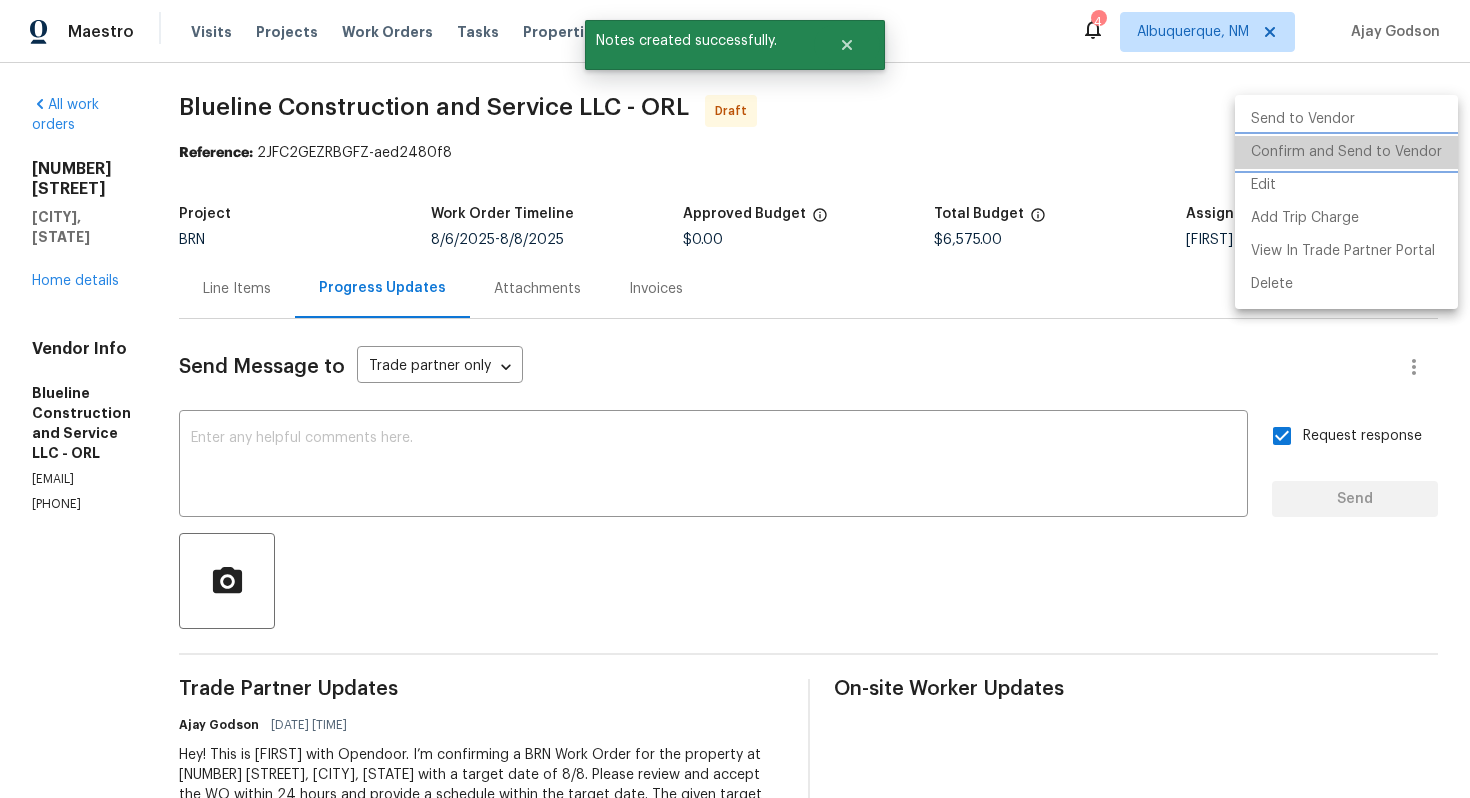 click on "Confirm and Send to Vendor" at bounding box center (1346, 152) 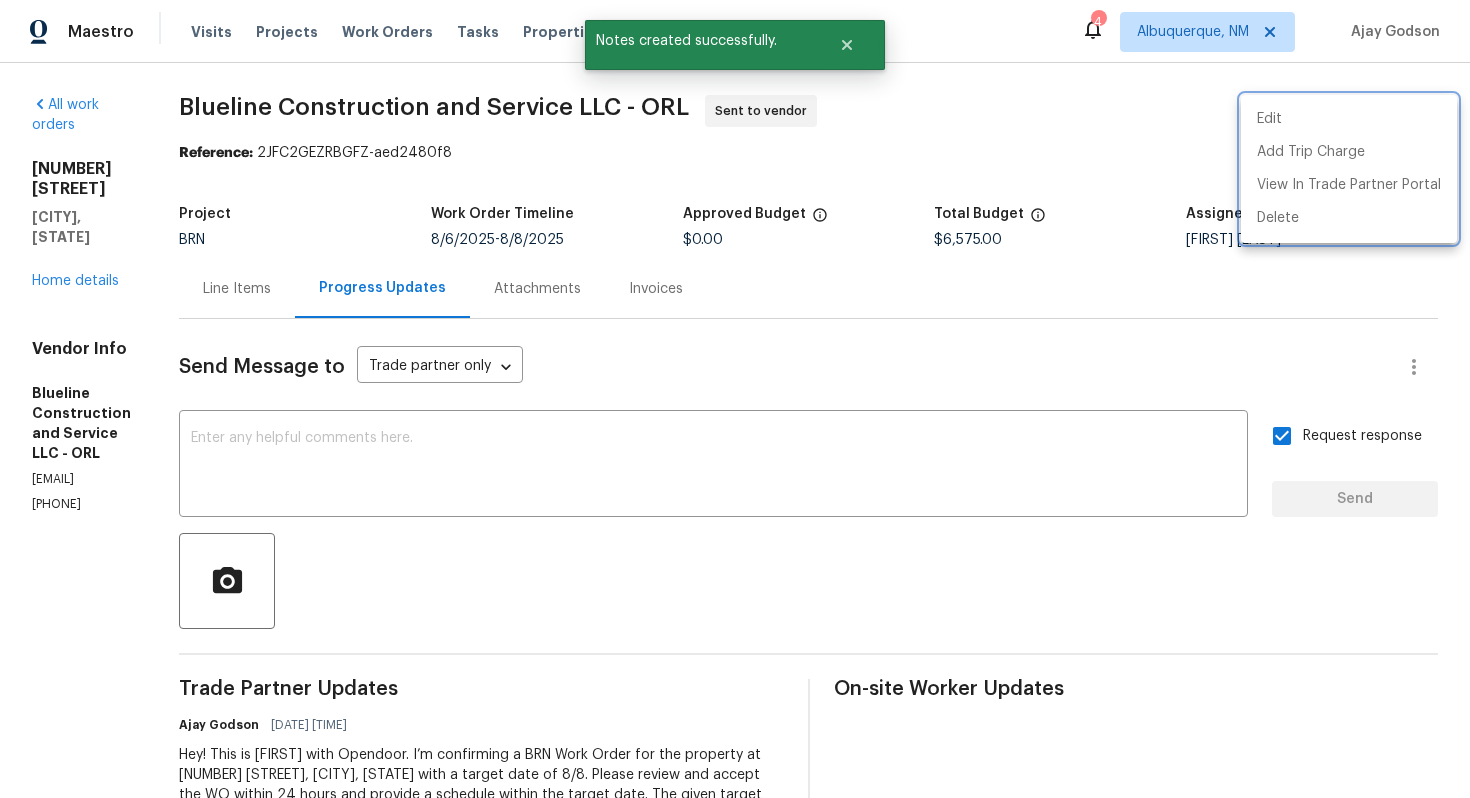 click at bounding box center [735, 399] 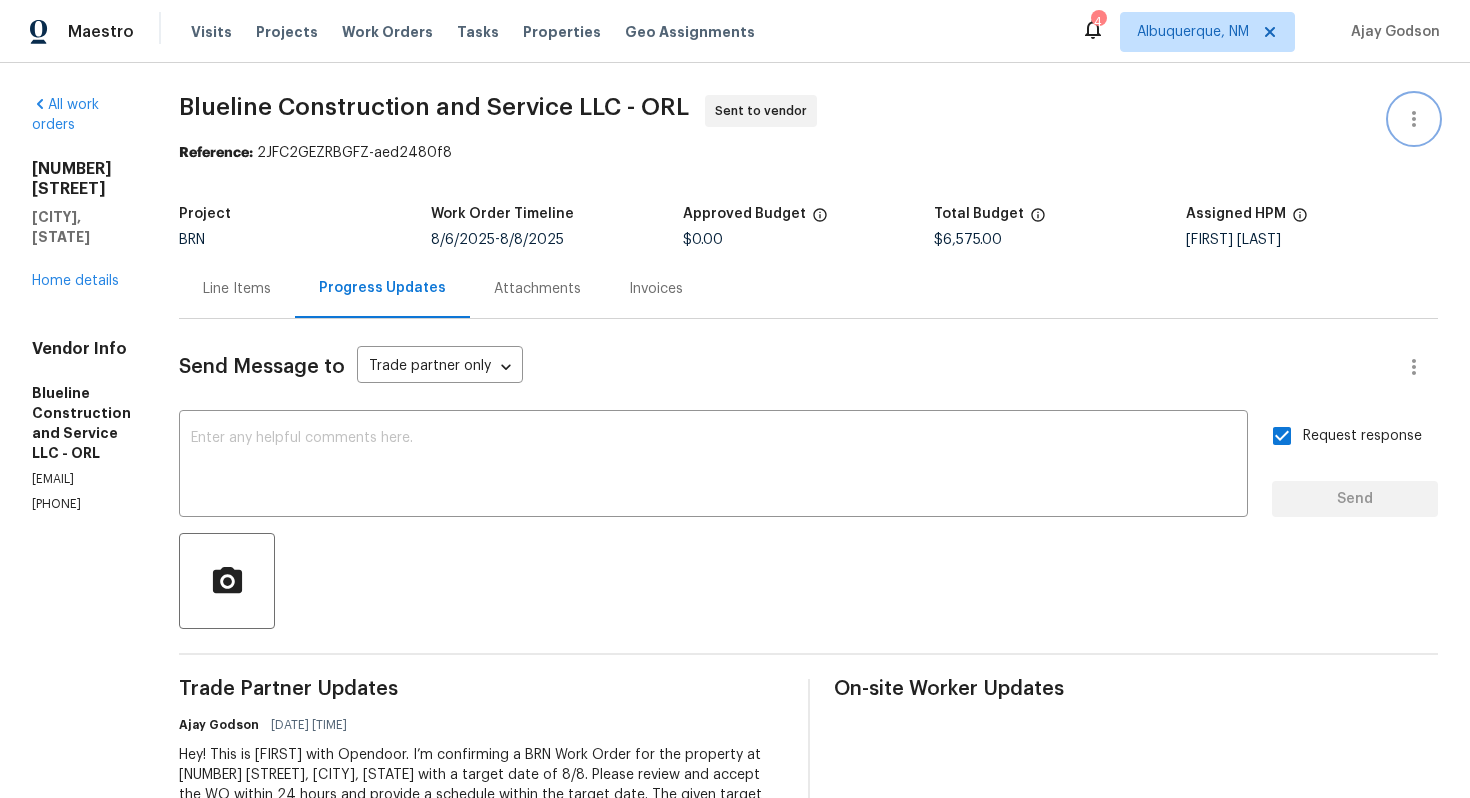 scroll, scrollTop: 163, scrollLeft: 0, axis: vertical 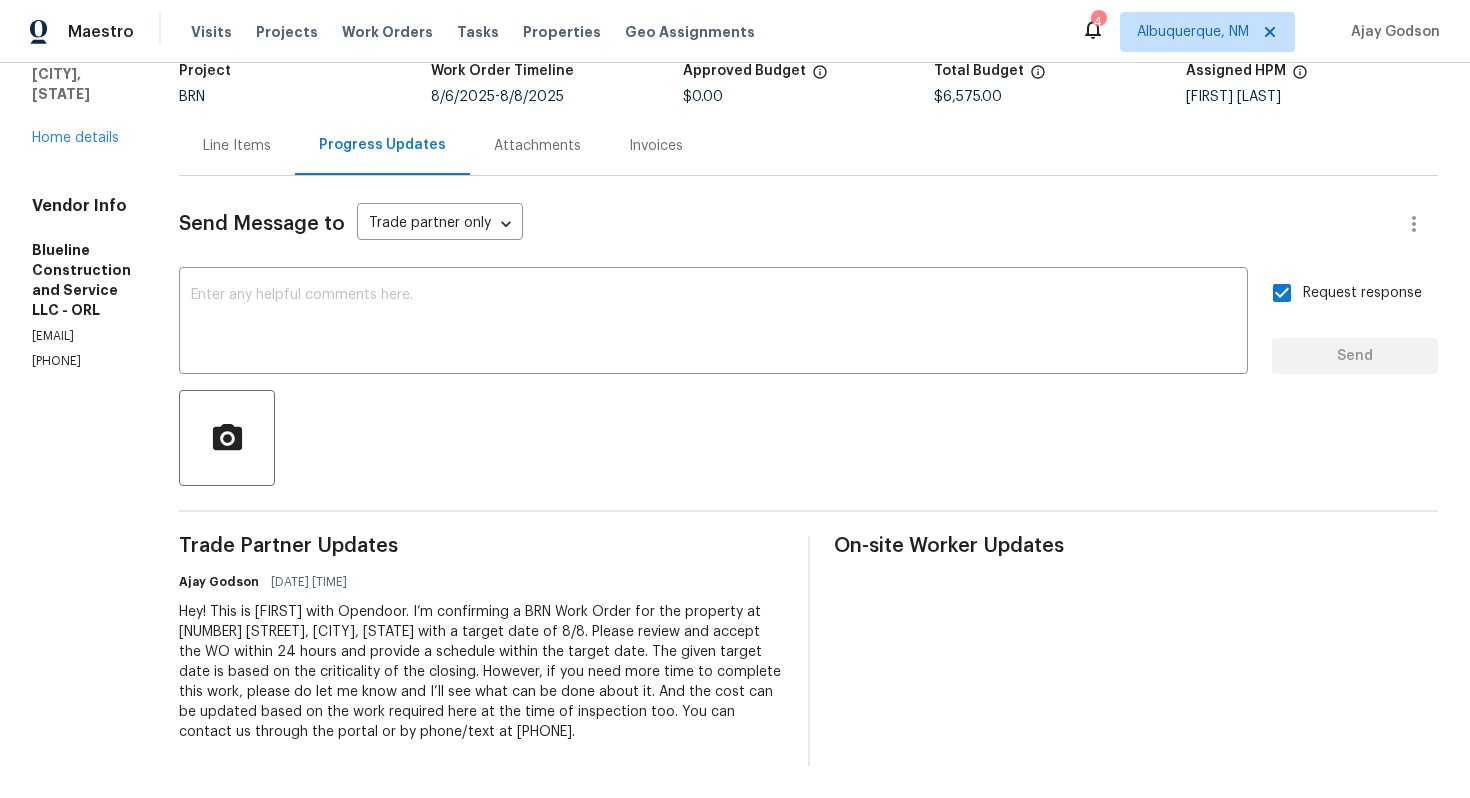 click on "Hey! This is Ajay with Opendoor. I’m confirming a BRN Work Order for the property at 412 Ranch Trl, Casselberry, FL 32707 with a target date of 8/8. Please review and accept the WO within 24 hours and provide a schedule within the target date. The given target date is based on the criticality of the closing. However, if you need more time to complete this work, please do let me know and I’ll see what can be done about it. And the cost can be updated based on the work required here at the time of inspection too. You can contact us through the portal or by phone/text at 650-800-9524." at bounding box center [481, 672] 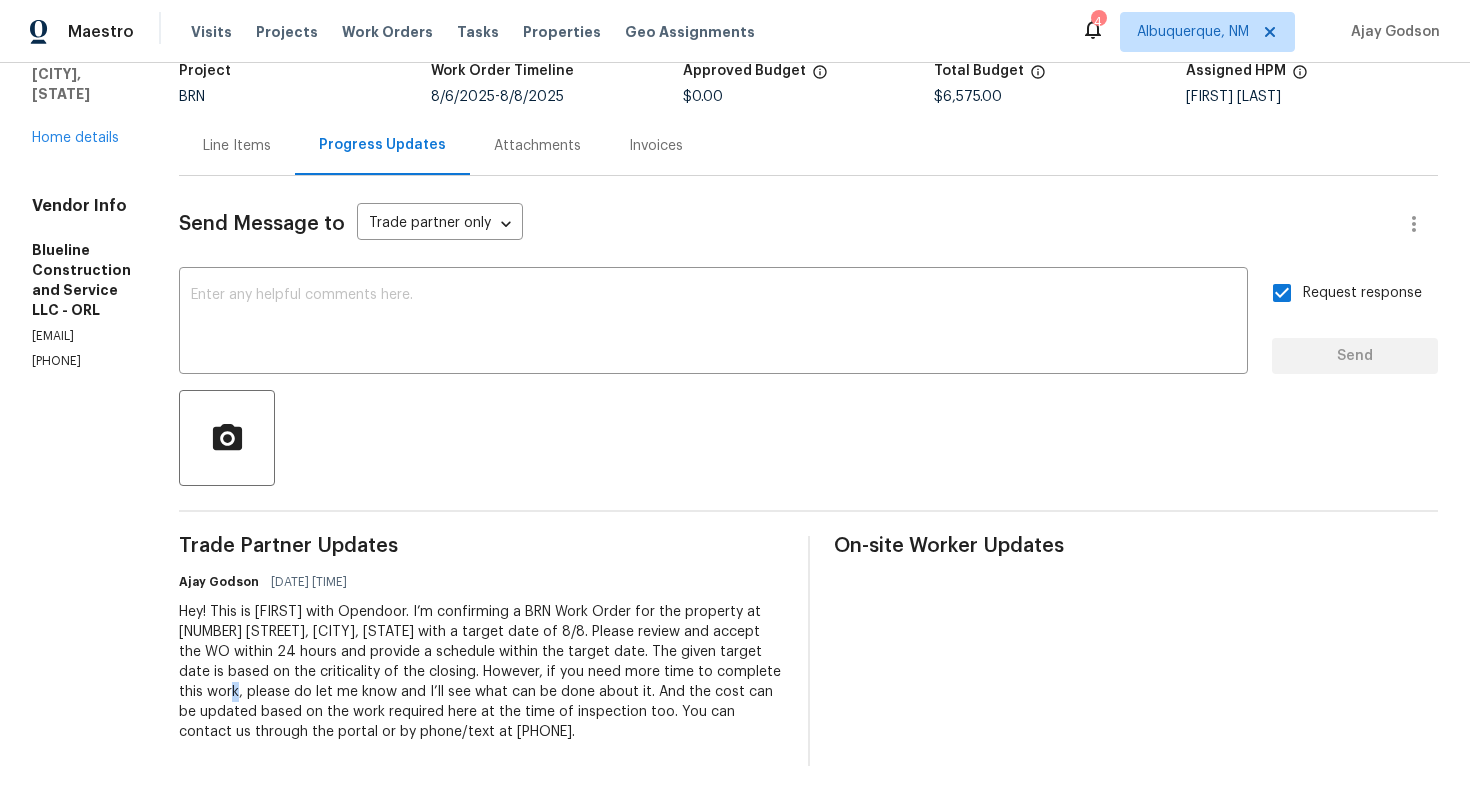 click on "Hey! This is Ajay with Opendoor. I’m confirming a BRN Work Order for the property at 412 Ranch Trl, Casselberry, FL 32707 with a target date of 8/8. Please review and accept the WO within 24 hours and provide a schedule within the target date. The given target date is based on the criticality of the closing. However, if you need more time to complete this work, please do let me know and I’ll see what can be done about it. And the cost can be updated based on the work required here at the time of inspection too. You can contact us through the portal or by phone/text at 650-800-9524." at bounding box center (481, 672) 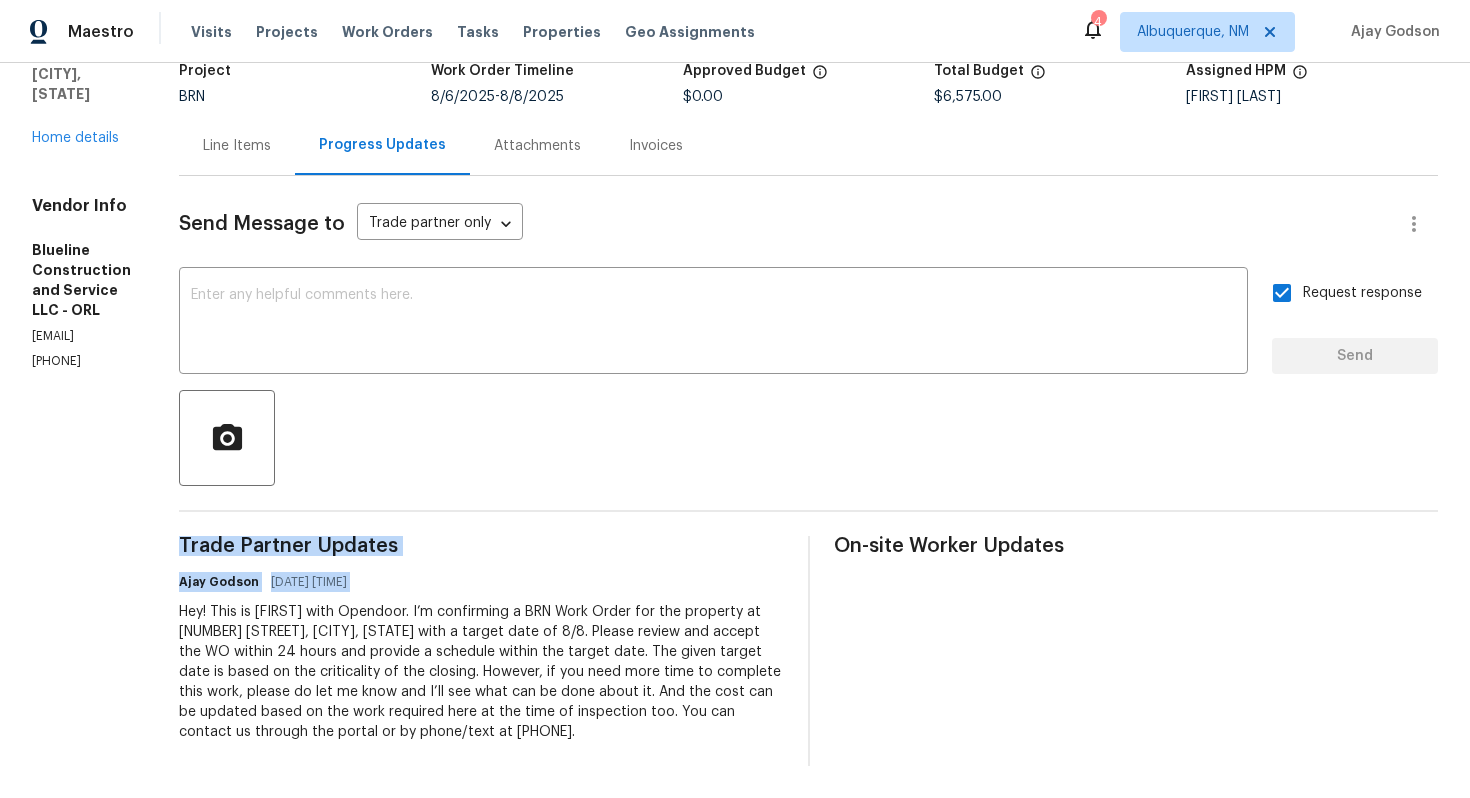 copy on "Trade Partner Updates Ajay Godson 08/05/2025 10:39 AM" 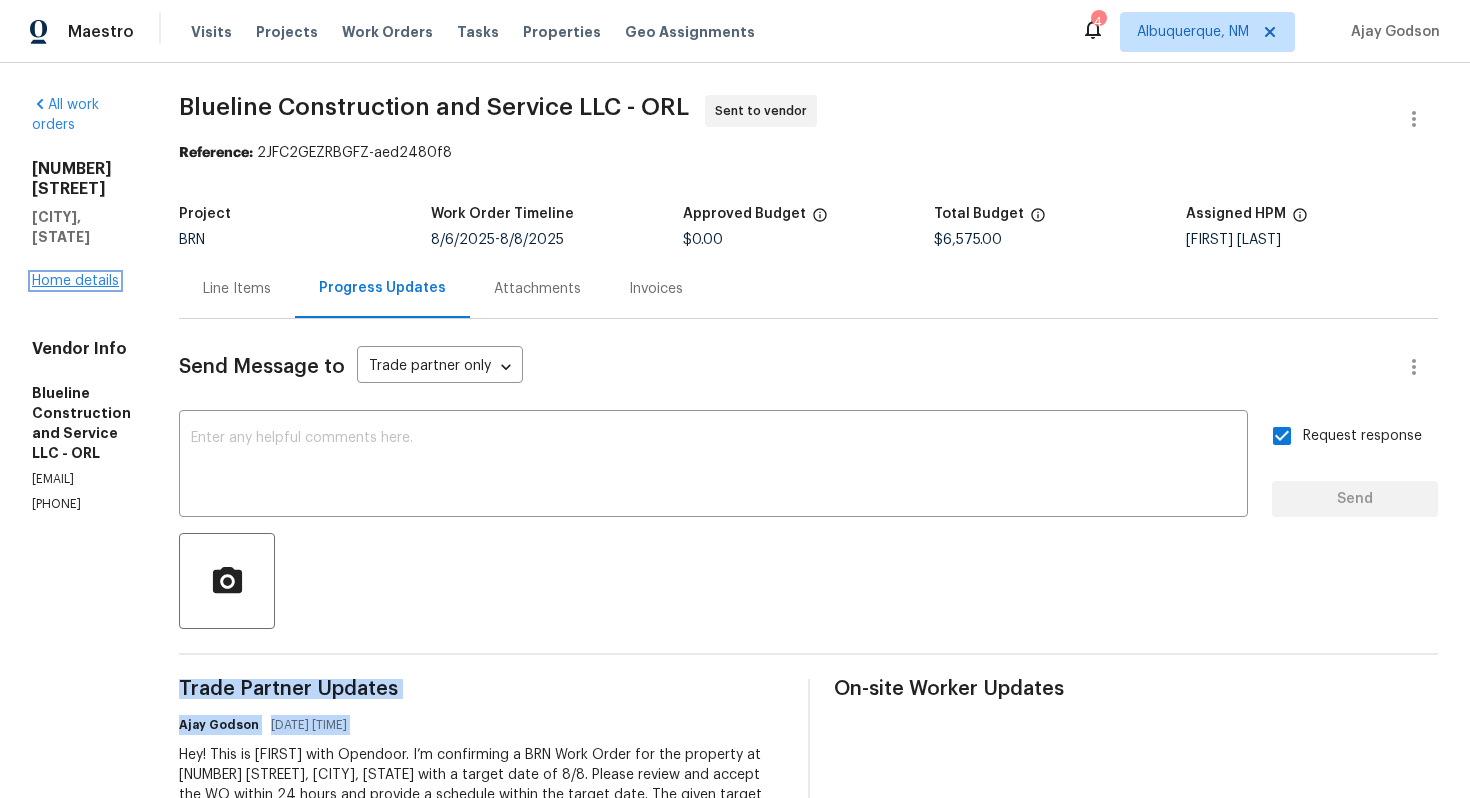 click on "Home details" at bounding box center (75, 281) 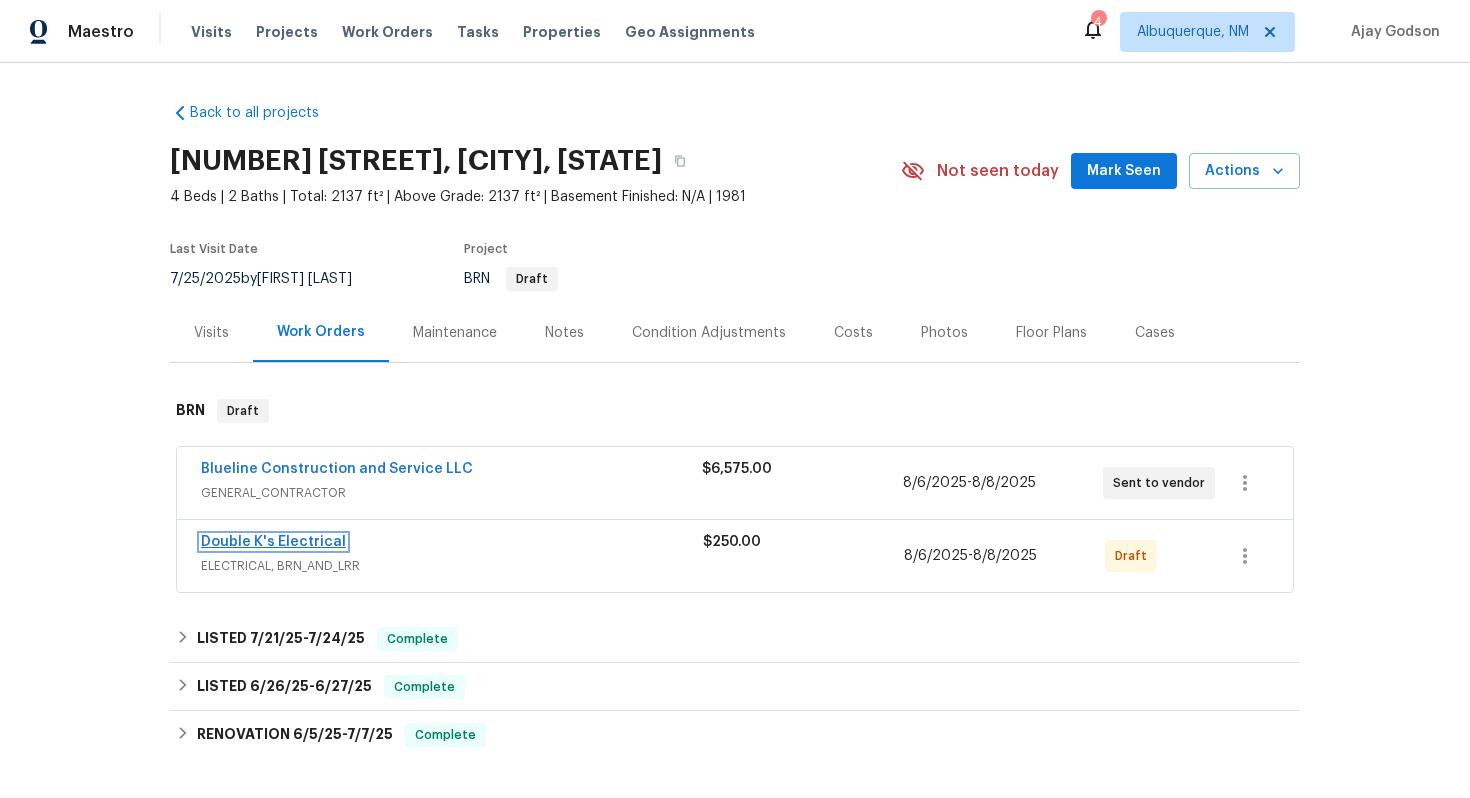 click on "Double K's Electrical" at bounding box center [273, 542] 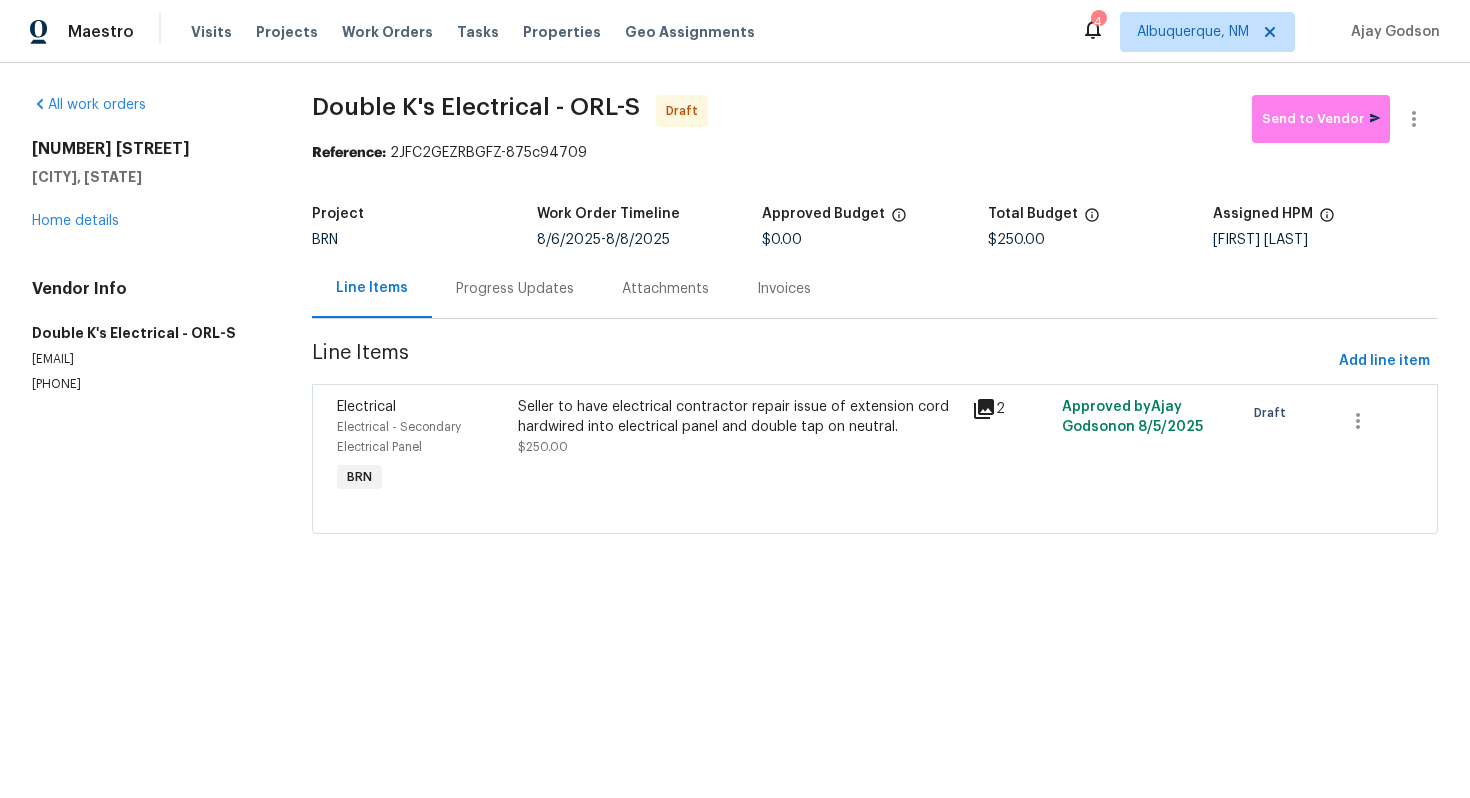 click on "Progress Updates" at bounding box center [515, 289] 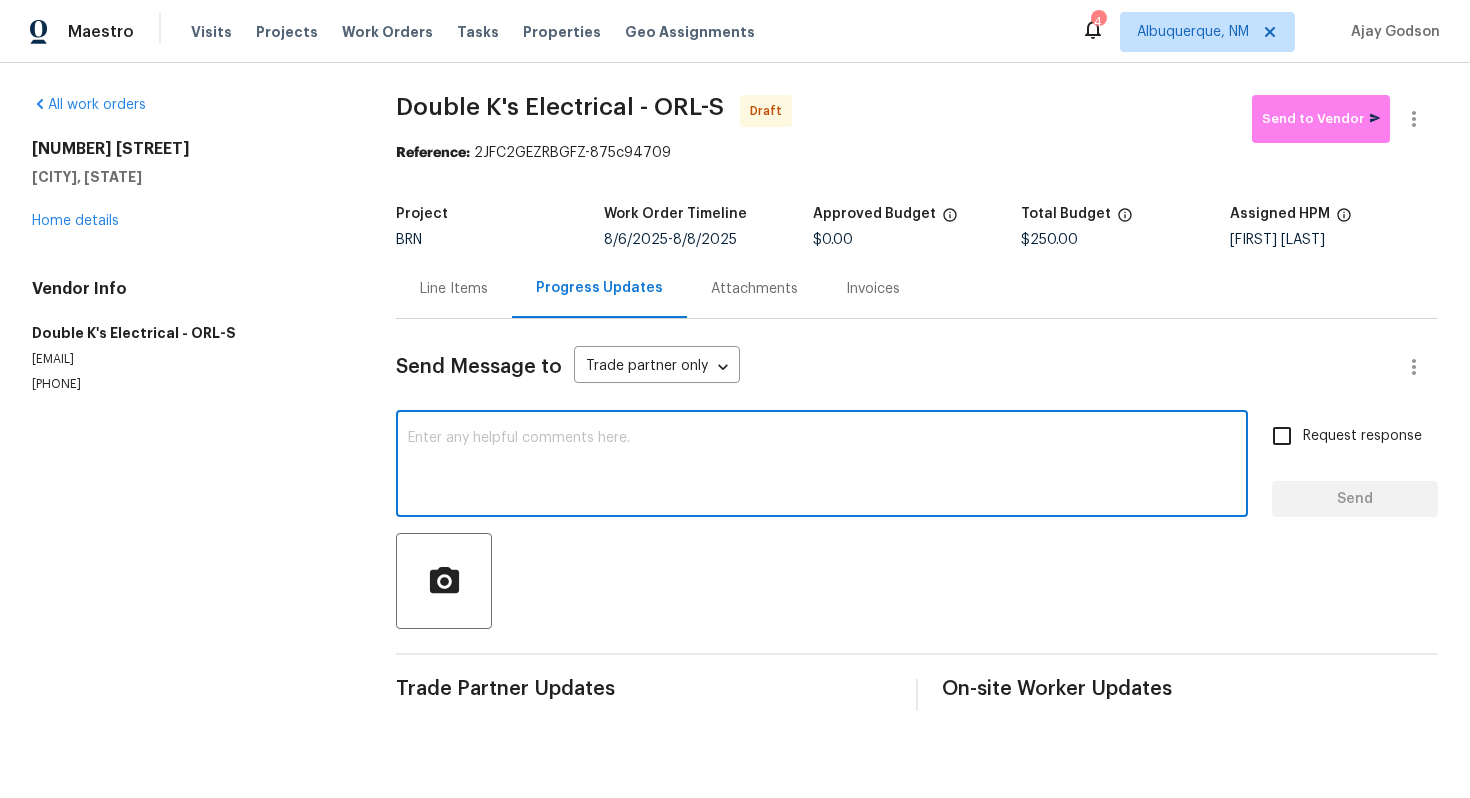 click at bounding box center [822, 466] 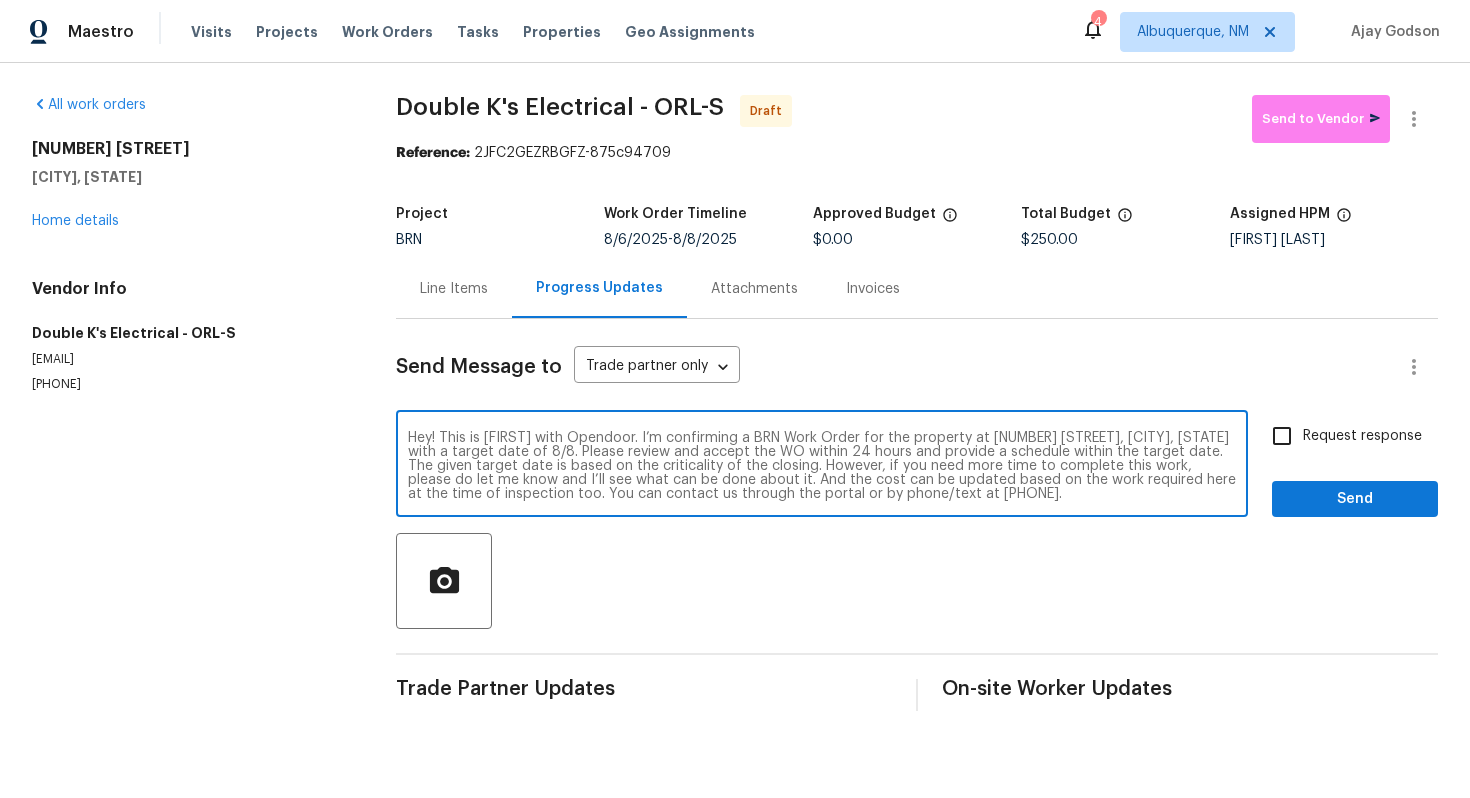 scroll, scrollTop: 0, scrollLeft: 0, axis: both 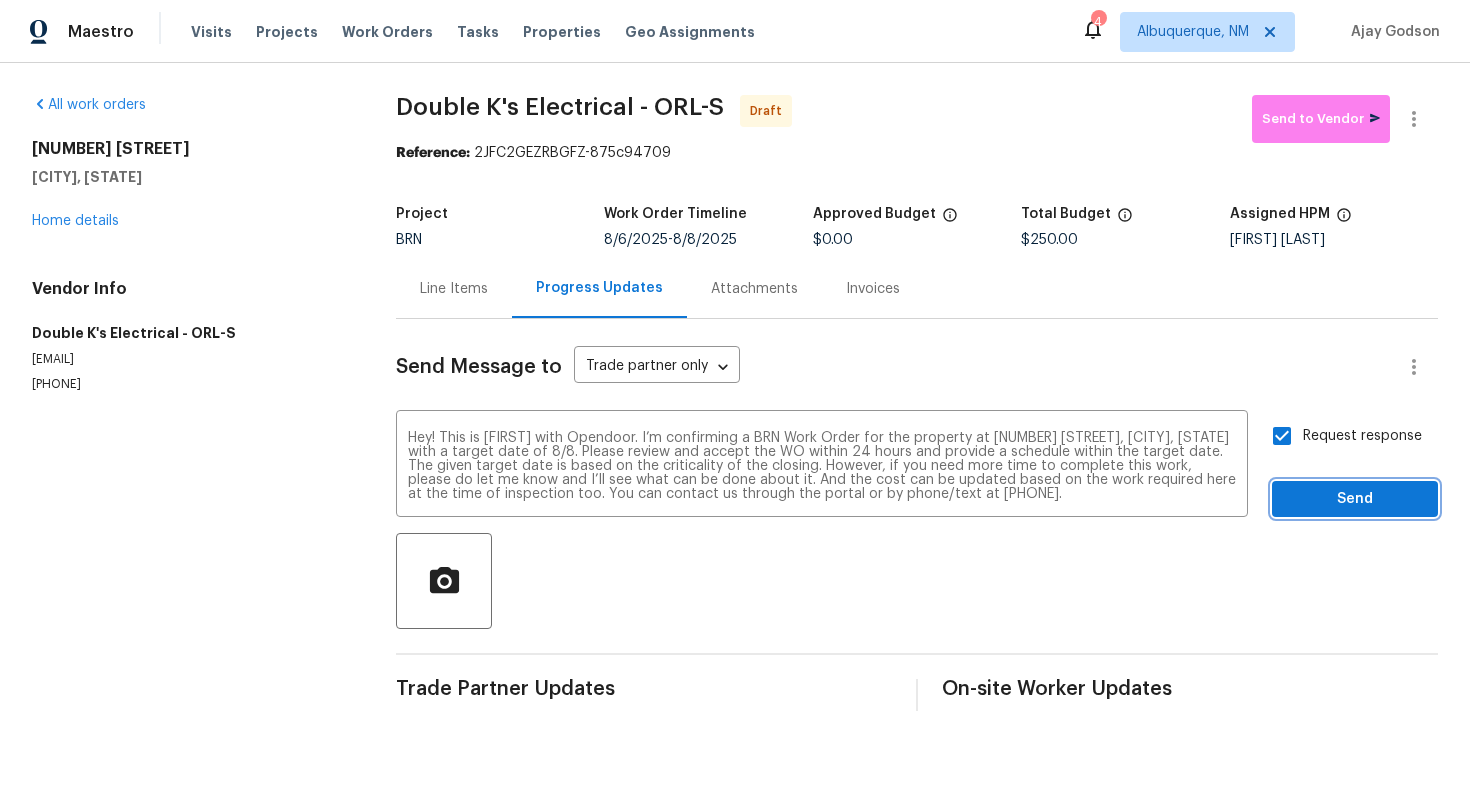 click on "Send" at bounding box center (1355, 499) 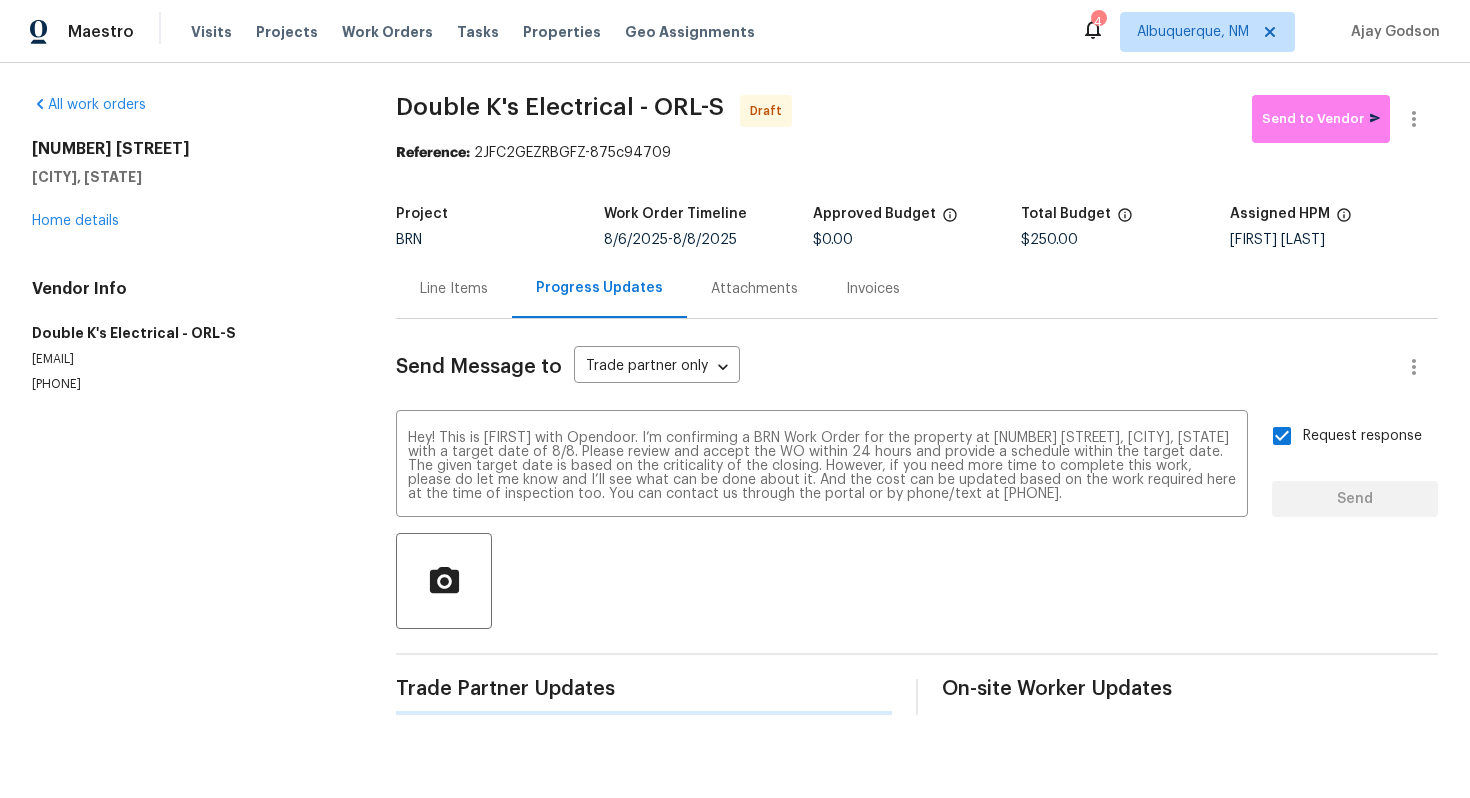 type 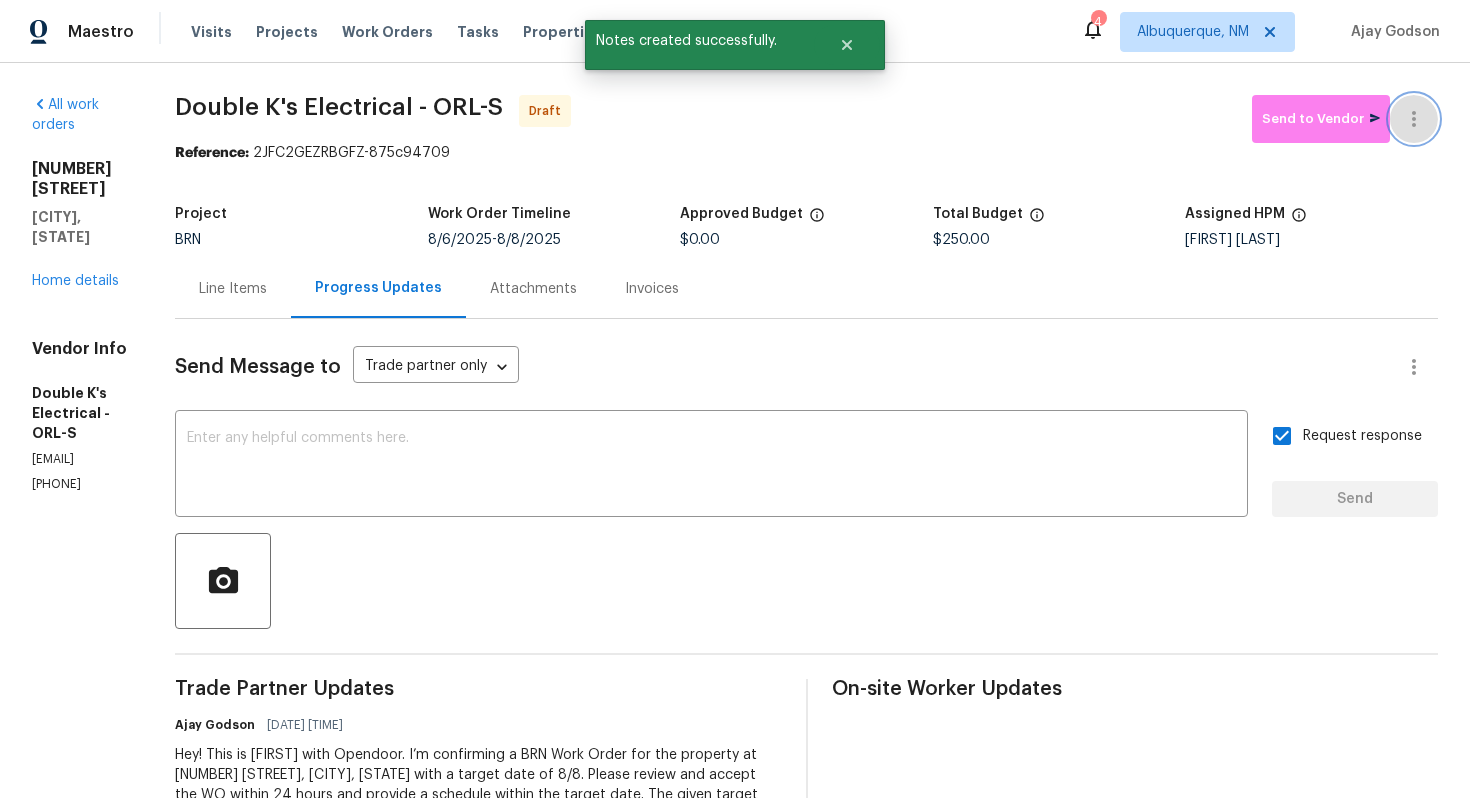 click 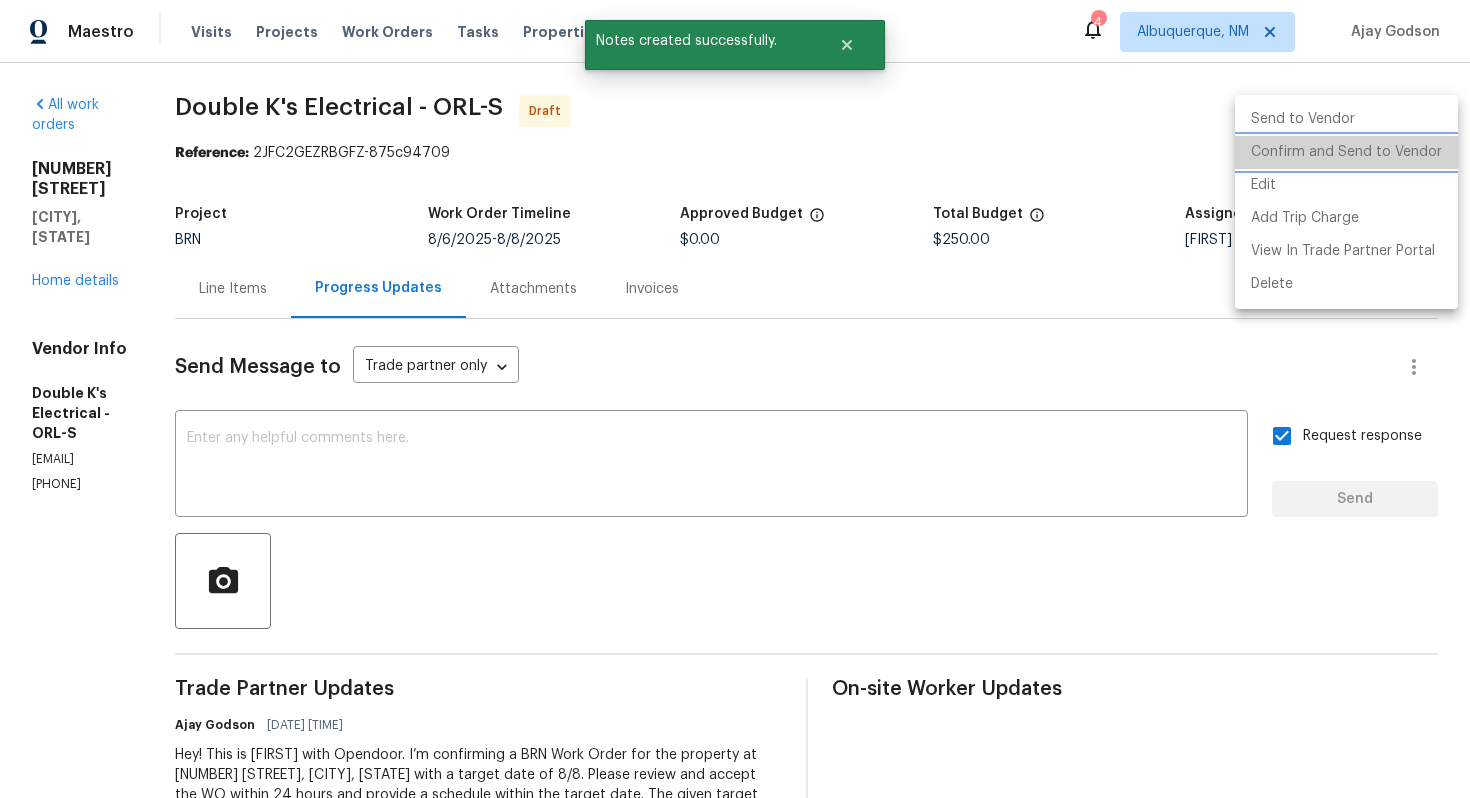 click on "Confirm and Send to Vendor" at bounding box center (1346, 152) 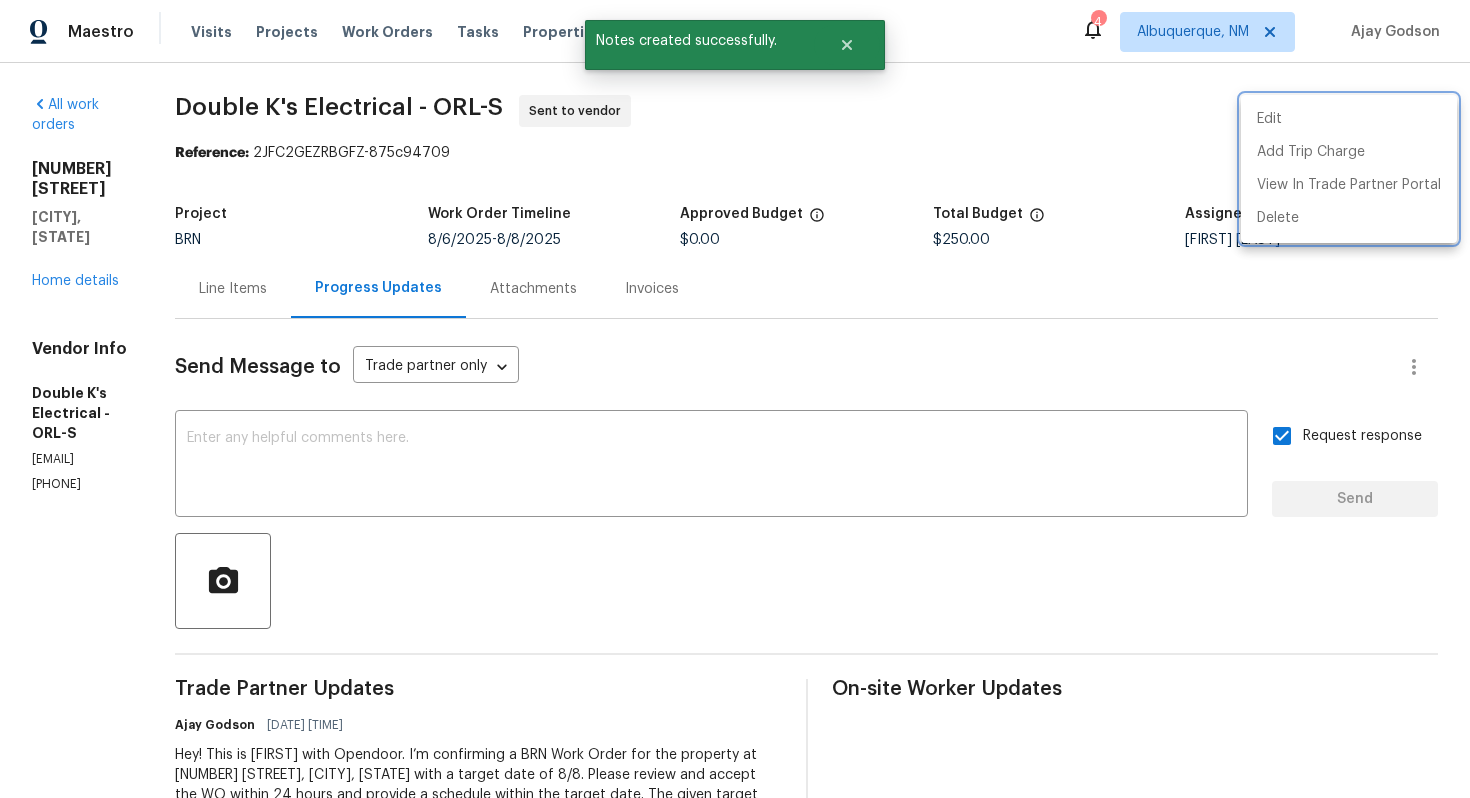 click at bounding box center (735, 399) 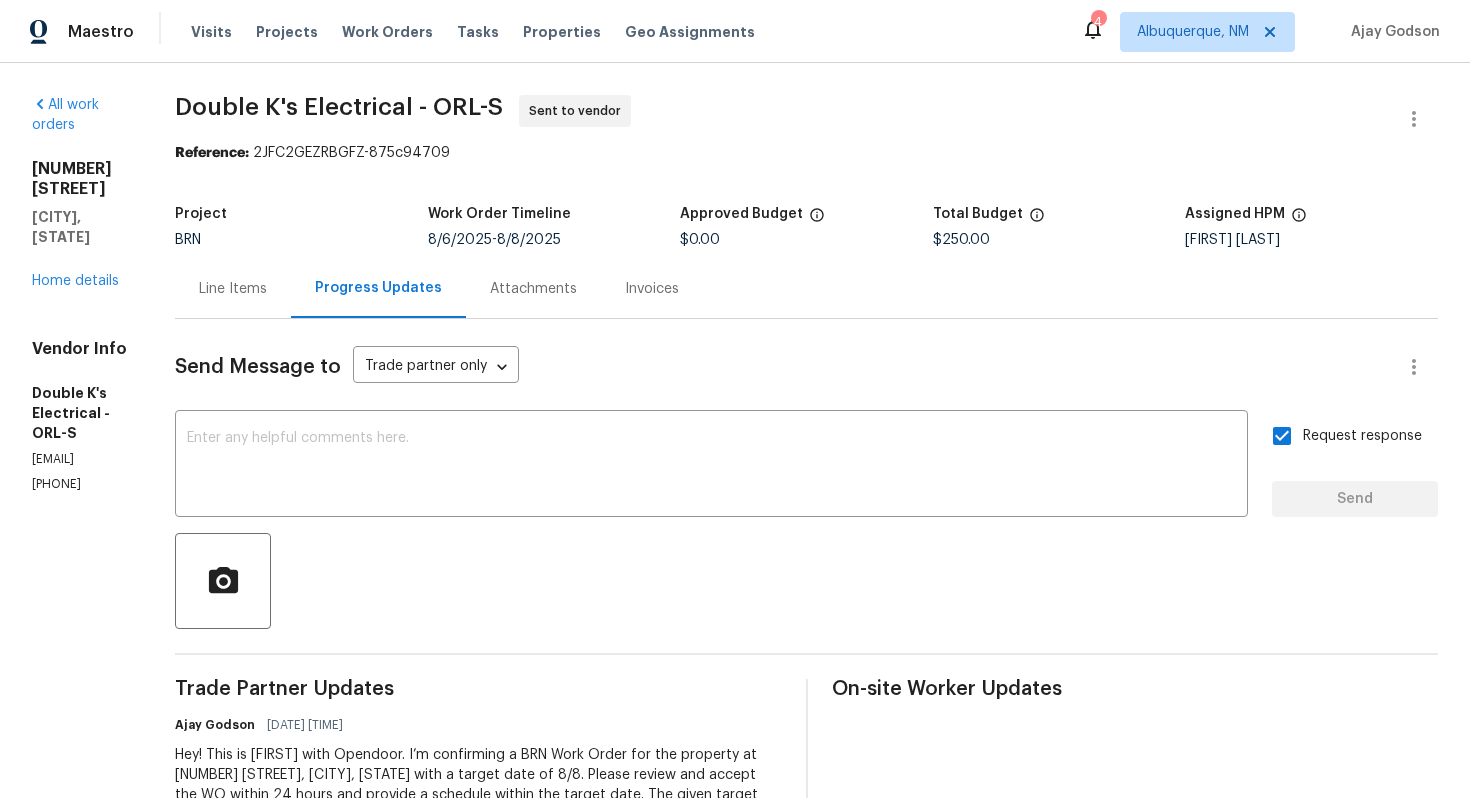 click on "Line Items" at bounding box center (233, 289) 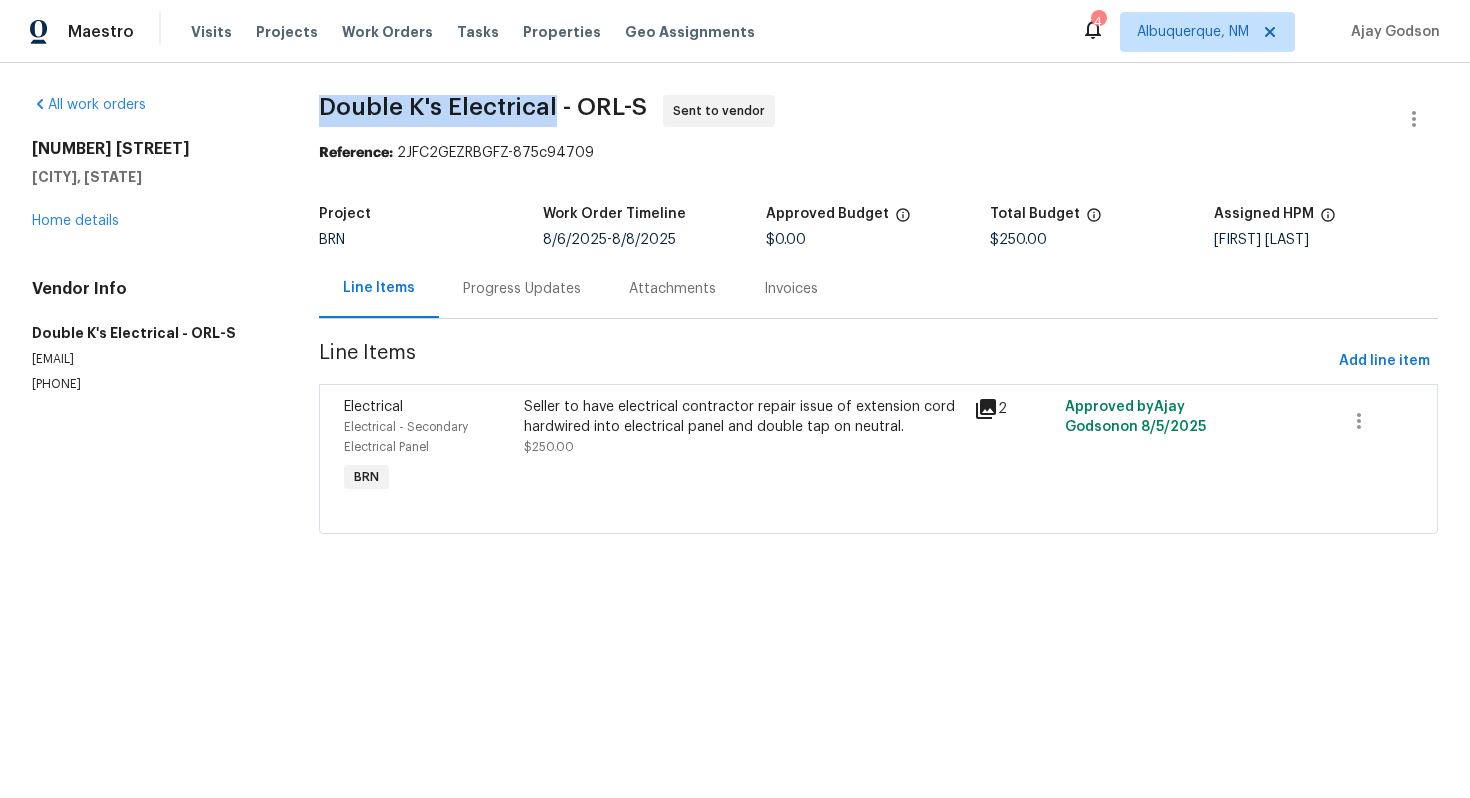 drag, startPoint x: 322, startPoint y: 109, endPoint x: 549, endPoint y: 104, distance: 227.05505 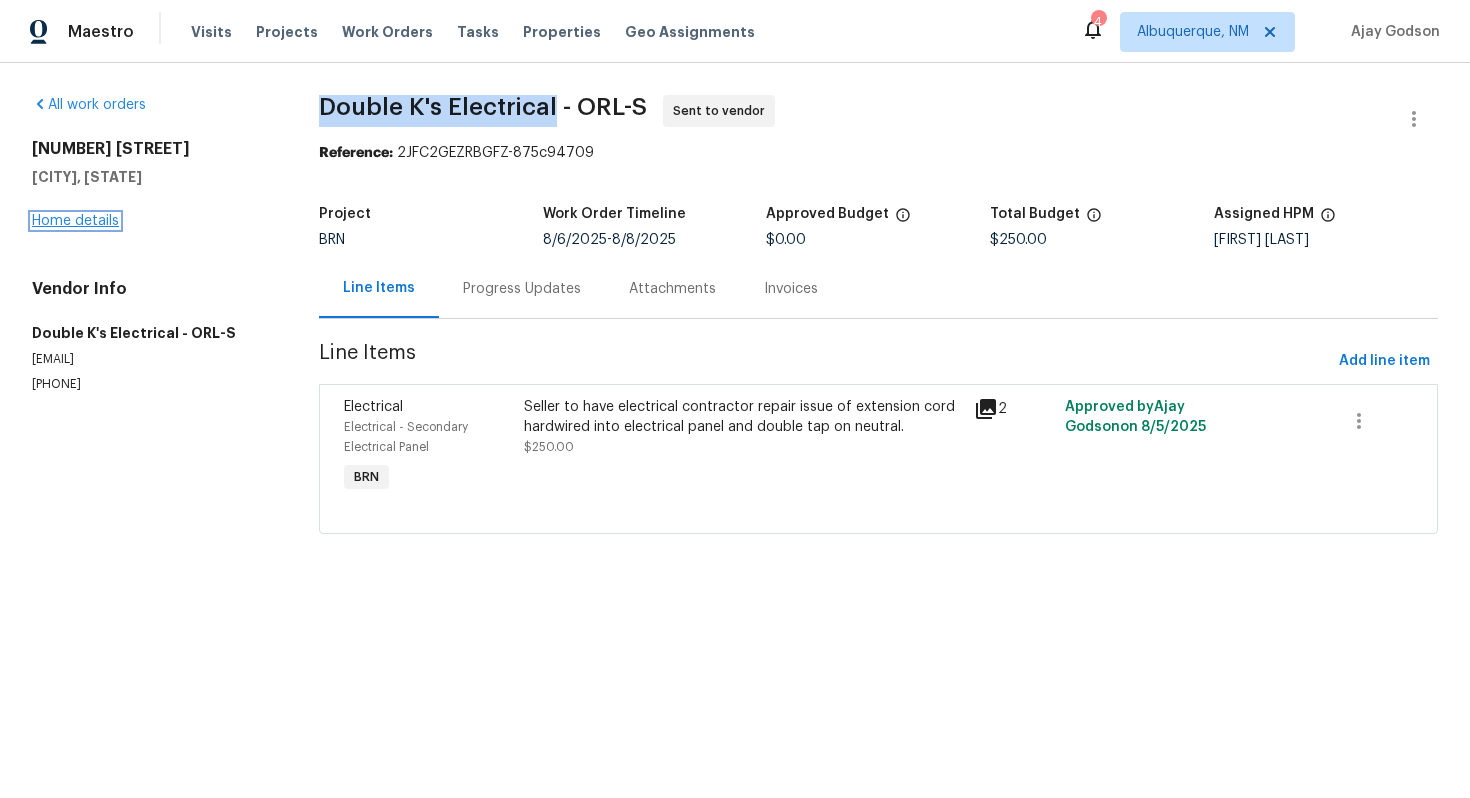 click on "Home details" at bounding box center [75, 221] 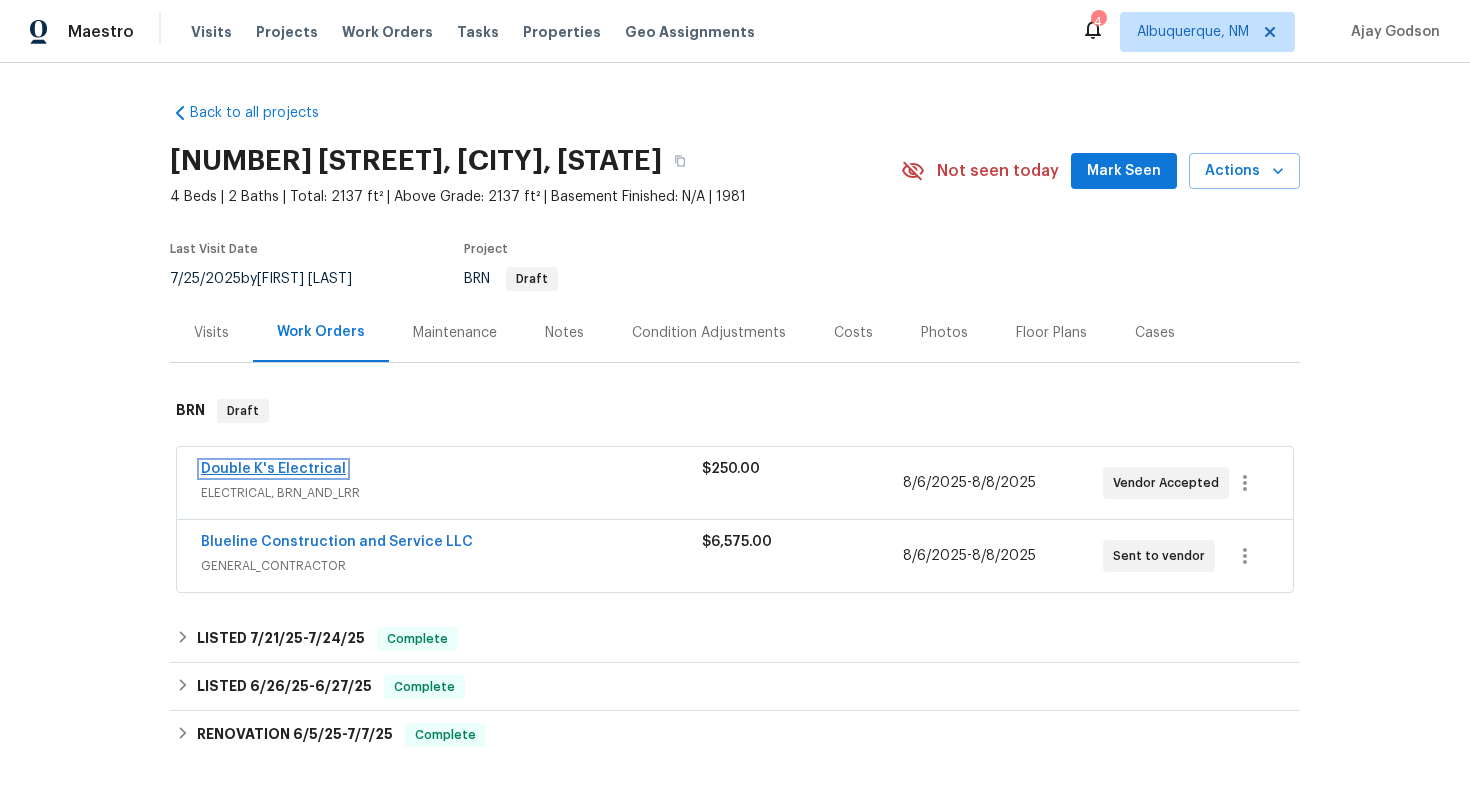 click on "Double K's Electrical" at bounding box center (273, 469) 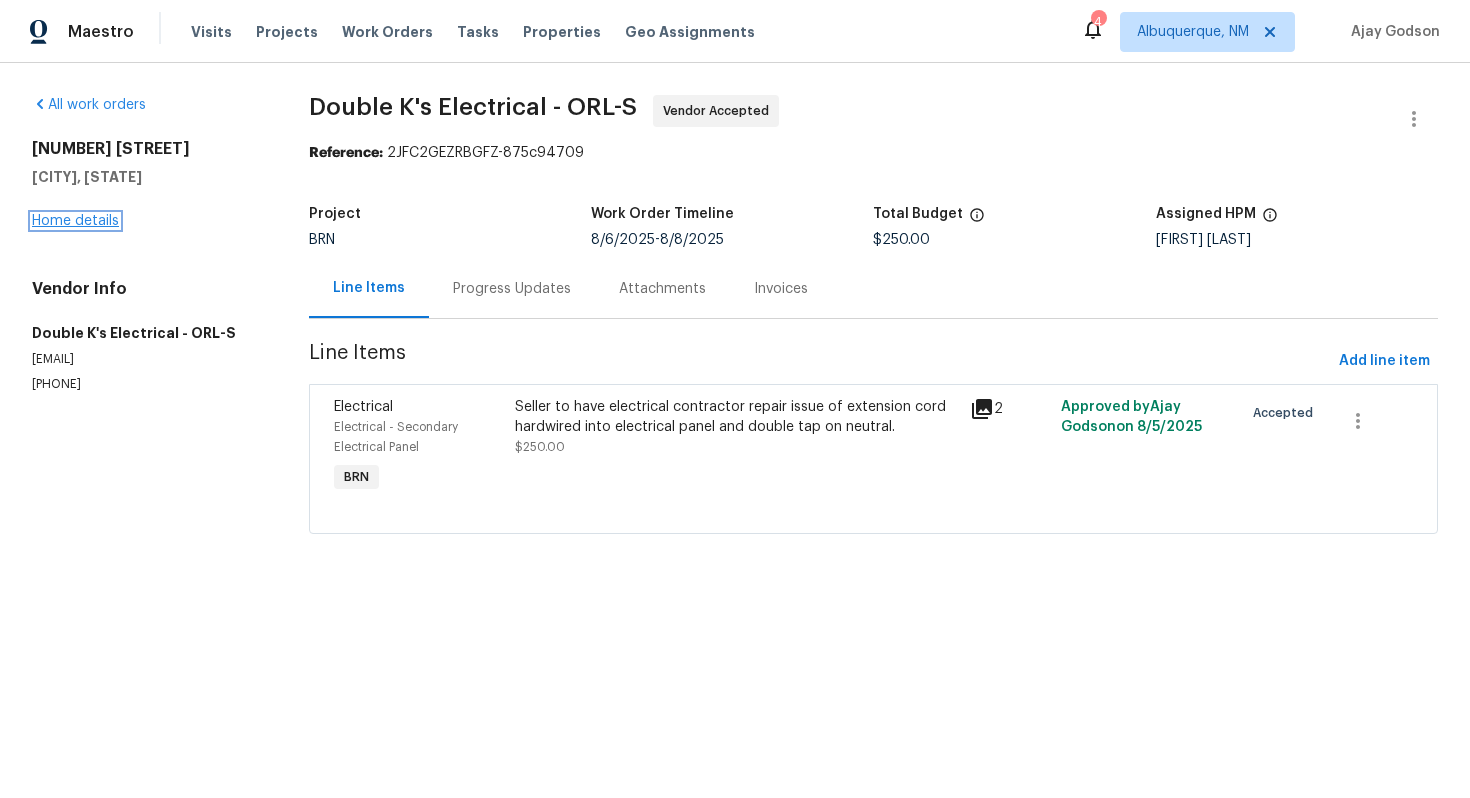 click on "Home details" at bounding box center (75, 221) 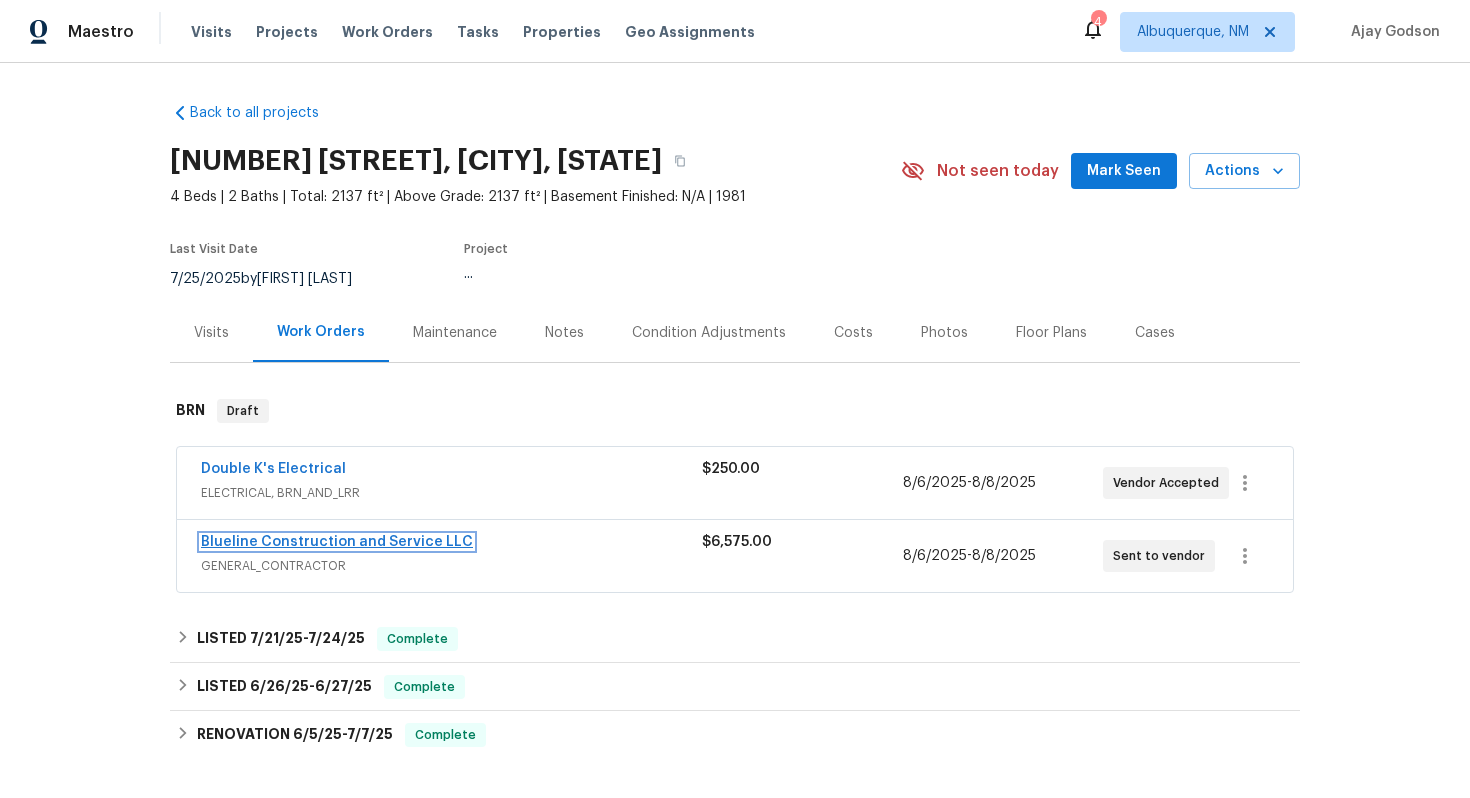 click on "Blueline Construction and Service LLC" at bounding box center (337, 542) 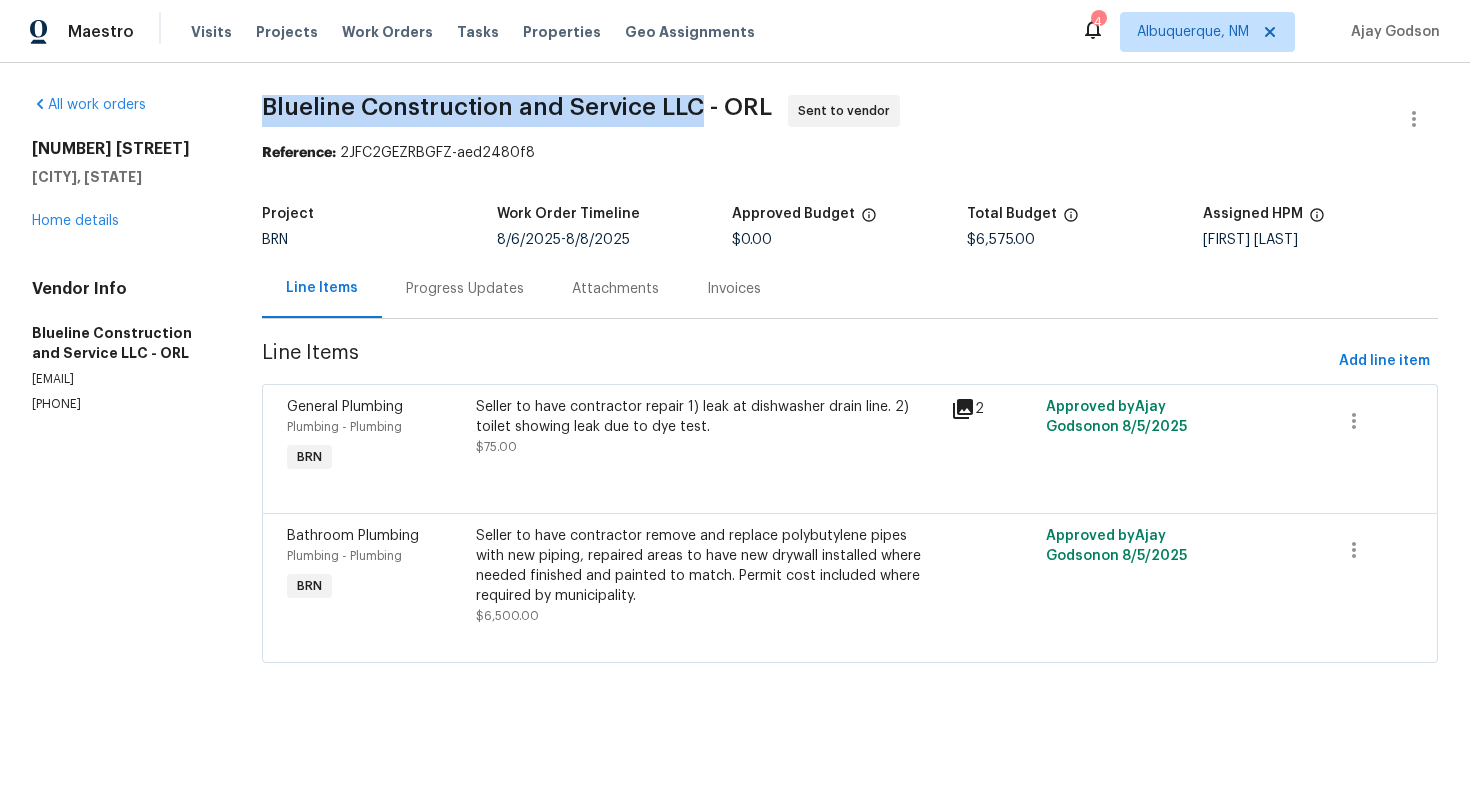 drag, startPoint x: 269, startPoint y: 111, endPoint x: 702, endPoint y: 105, distance: 433.04156 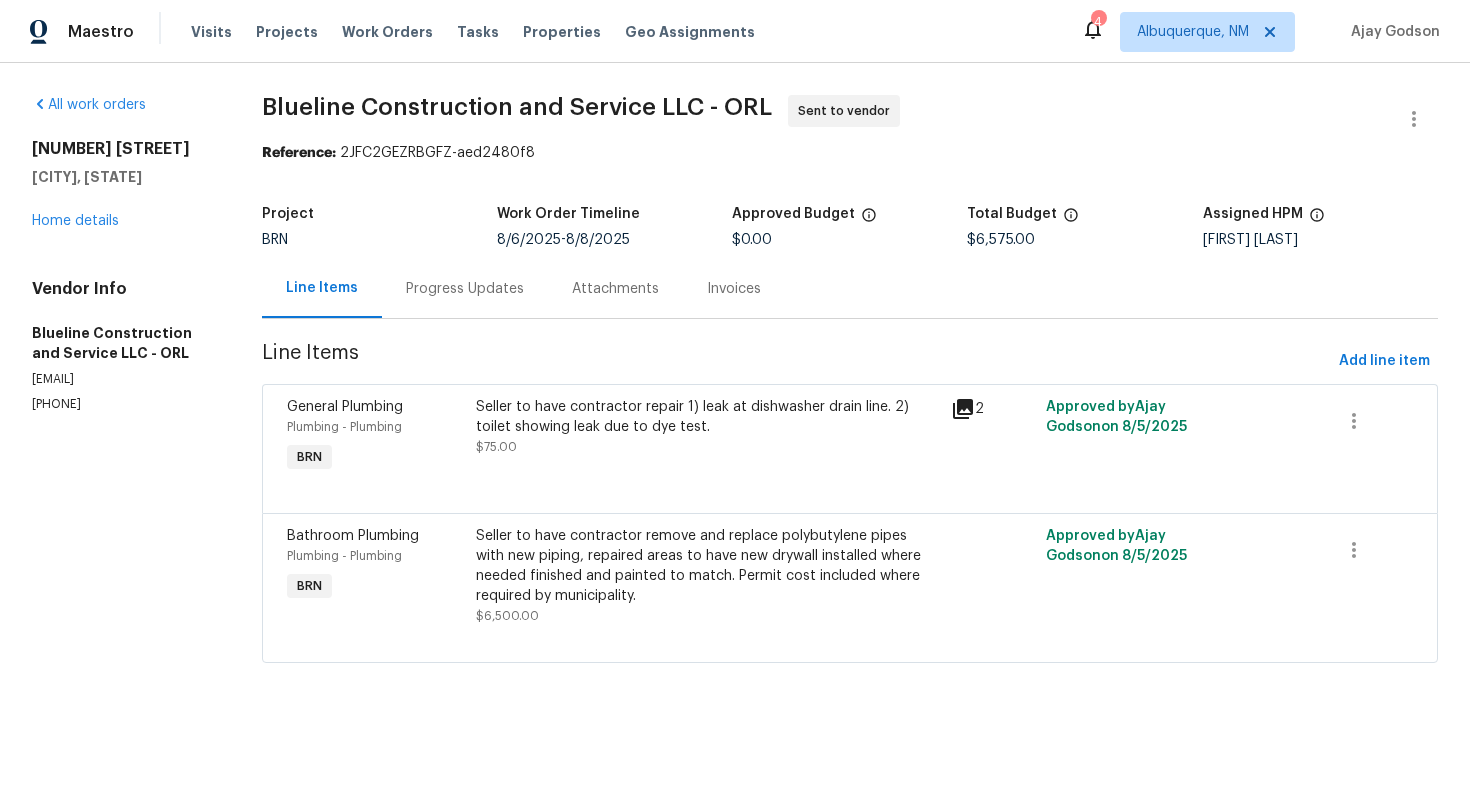 click on "Project BRN   Work Order Timeline 8/6/2025  -  8/8/2025 Approved Budget $0.00 Total Budget $6,575.00 Assigned HPM Austin Jones" at bounding box center (850, 227) 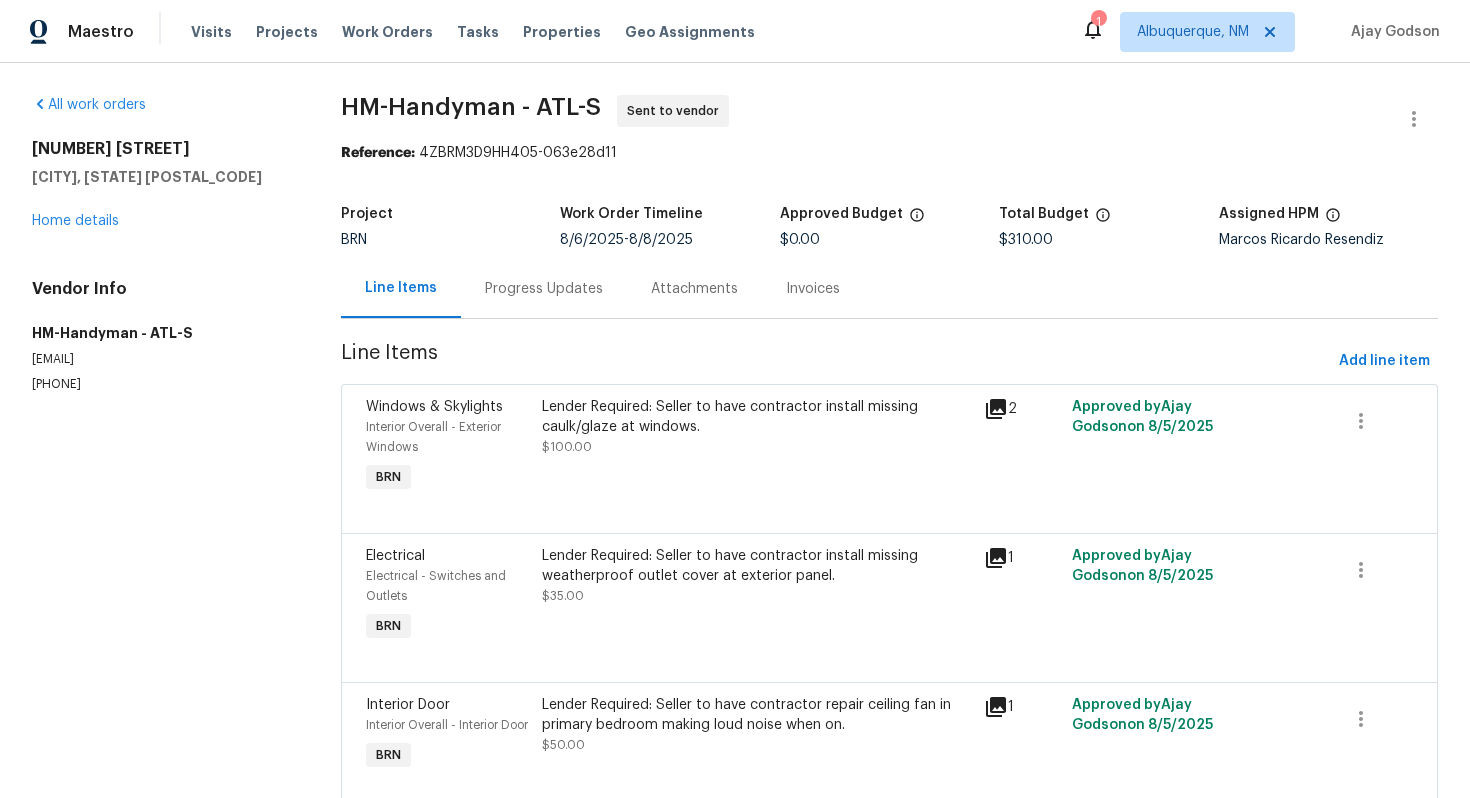 scroll, scrollTop: 0, scrollLeft: 0, axis: both 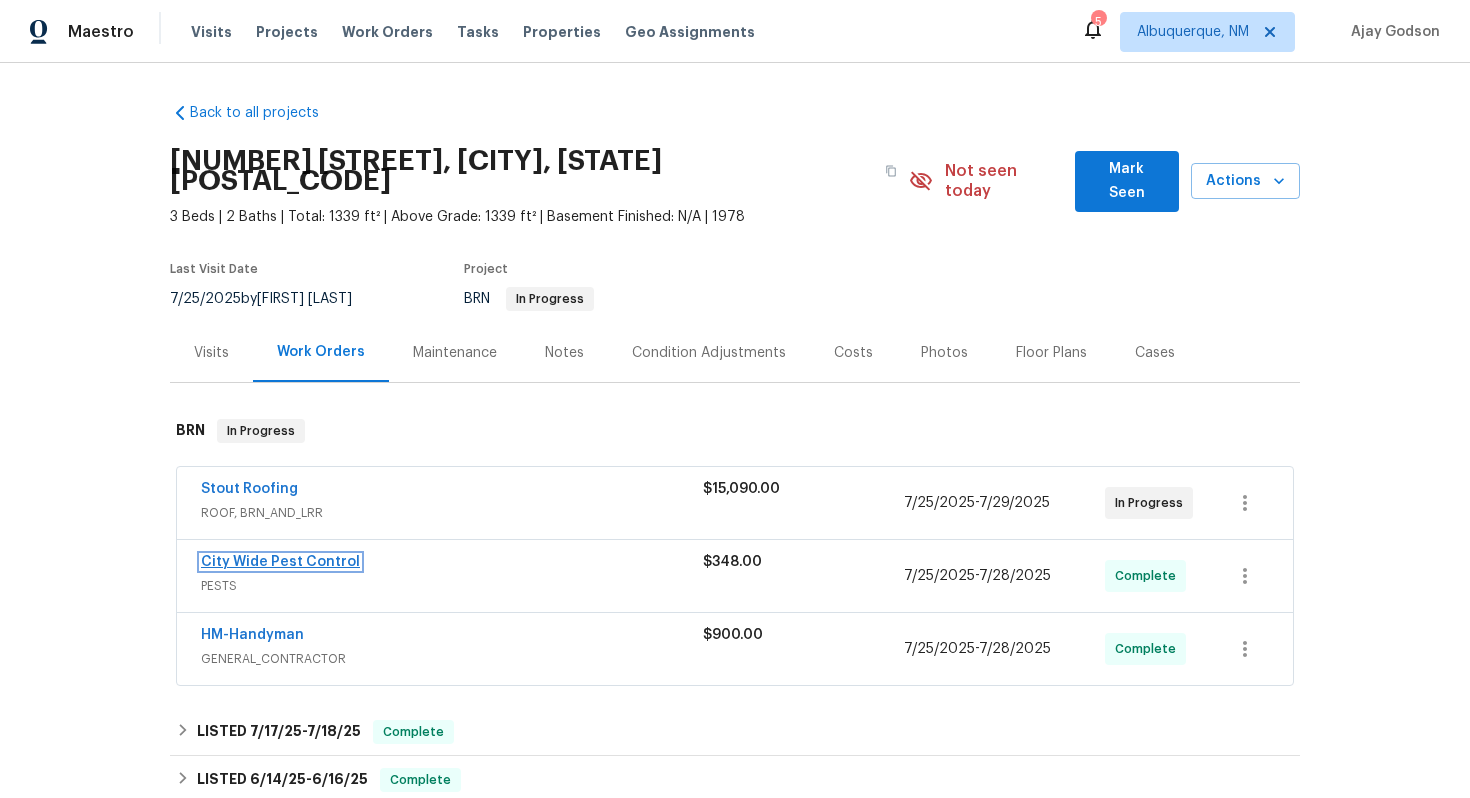 click on "City Wide Pest Control" at bounding box center [280, 562] 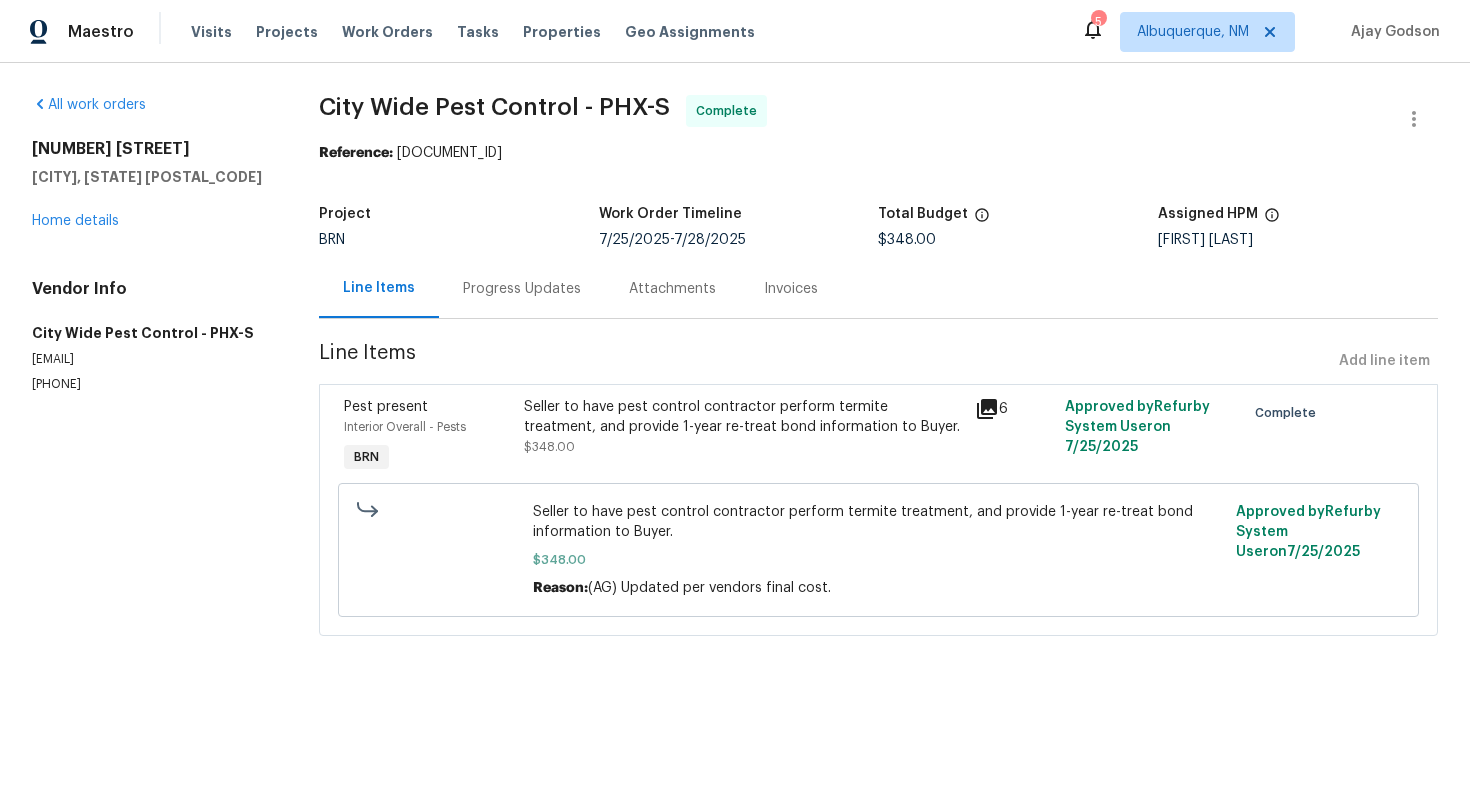 click on "Progress Updates" at bounding box center (522, 289) 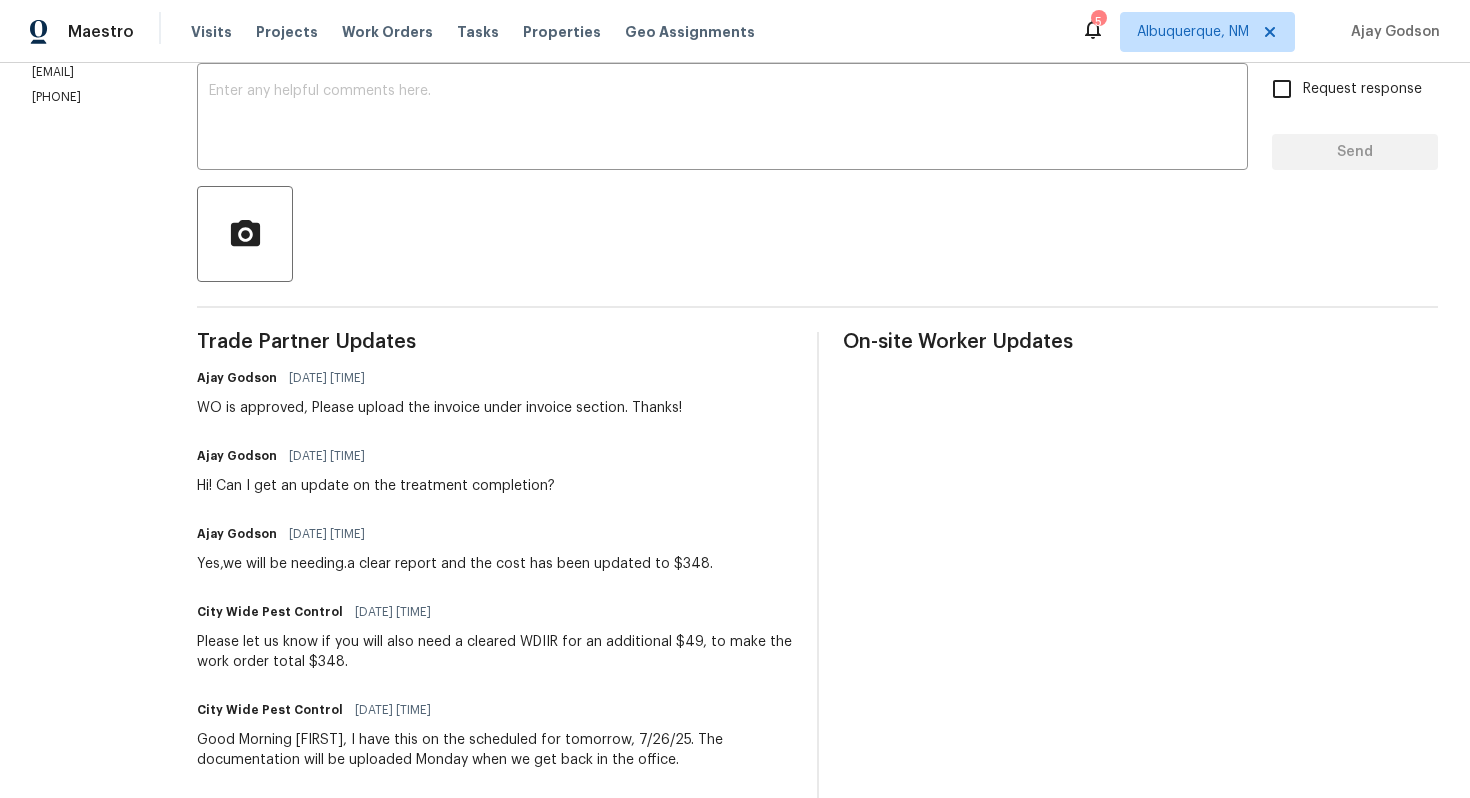 scroll, scrollTop: 0, scrollLeft: 0, axis: both 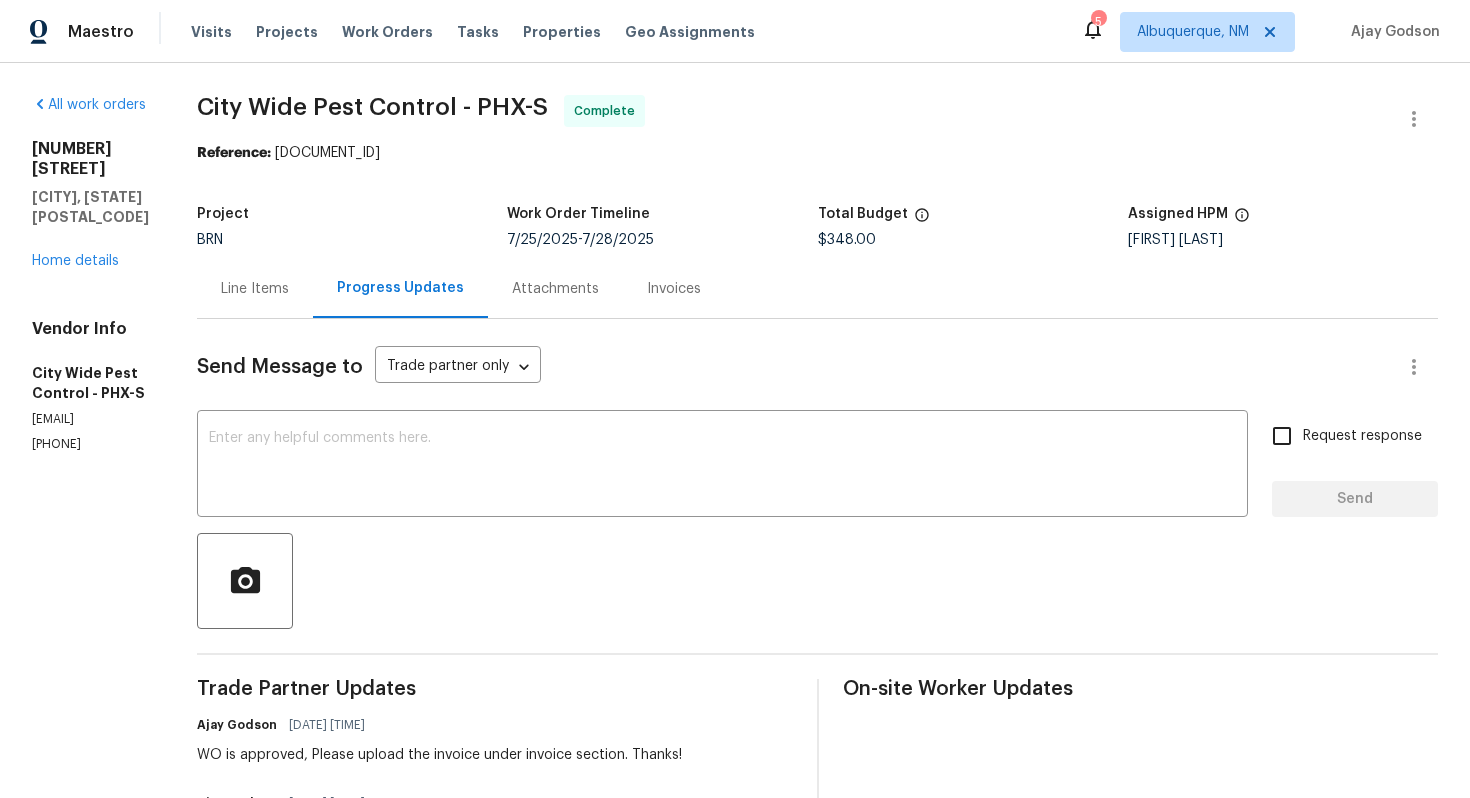 click on "Line Items" at bounding box center [255, 288] 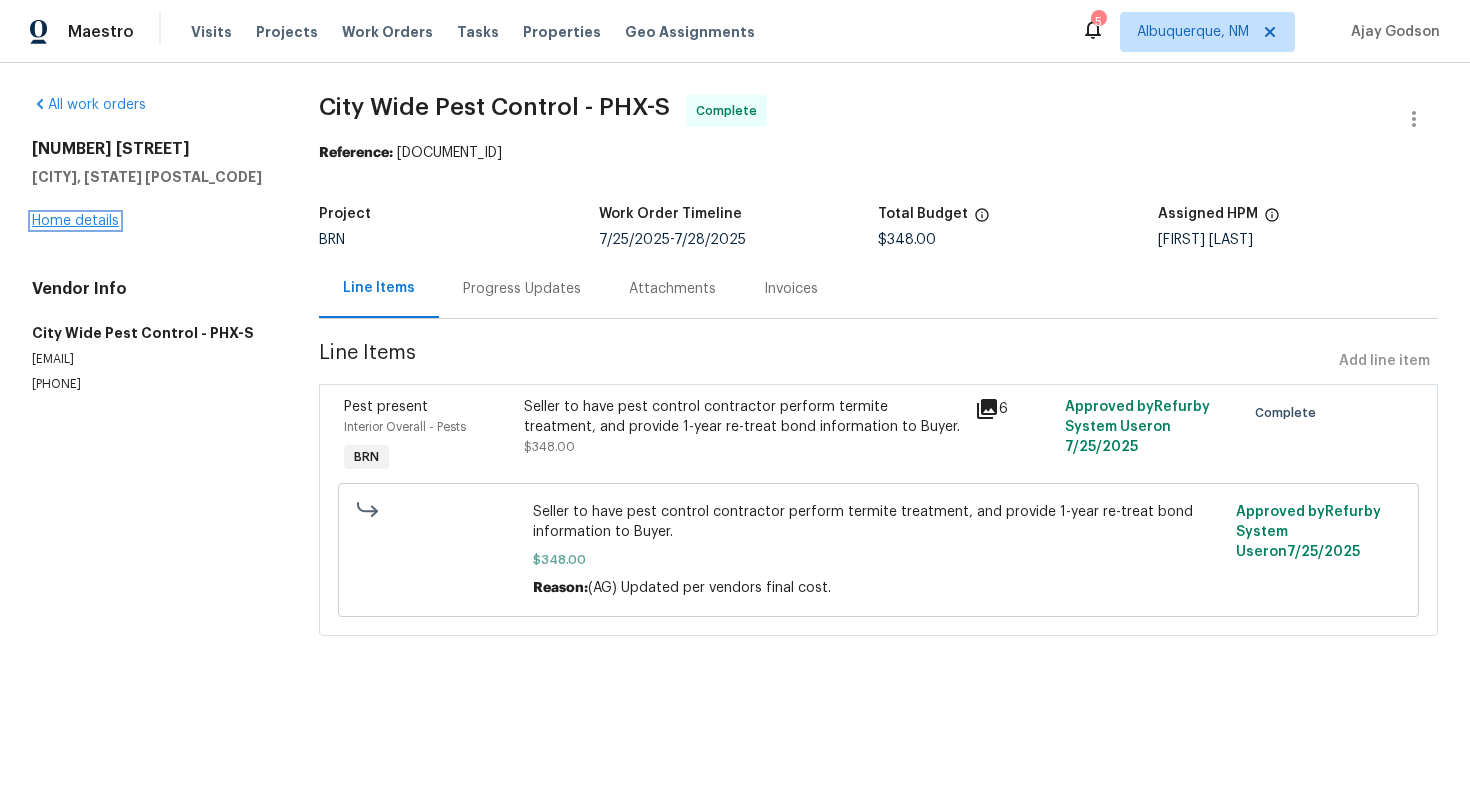 click on "Home details" at bounding box center [75, 221] 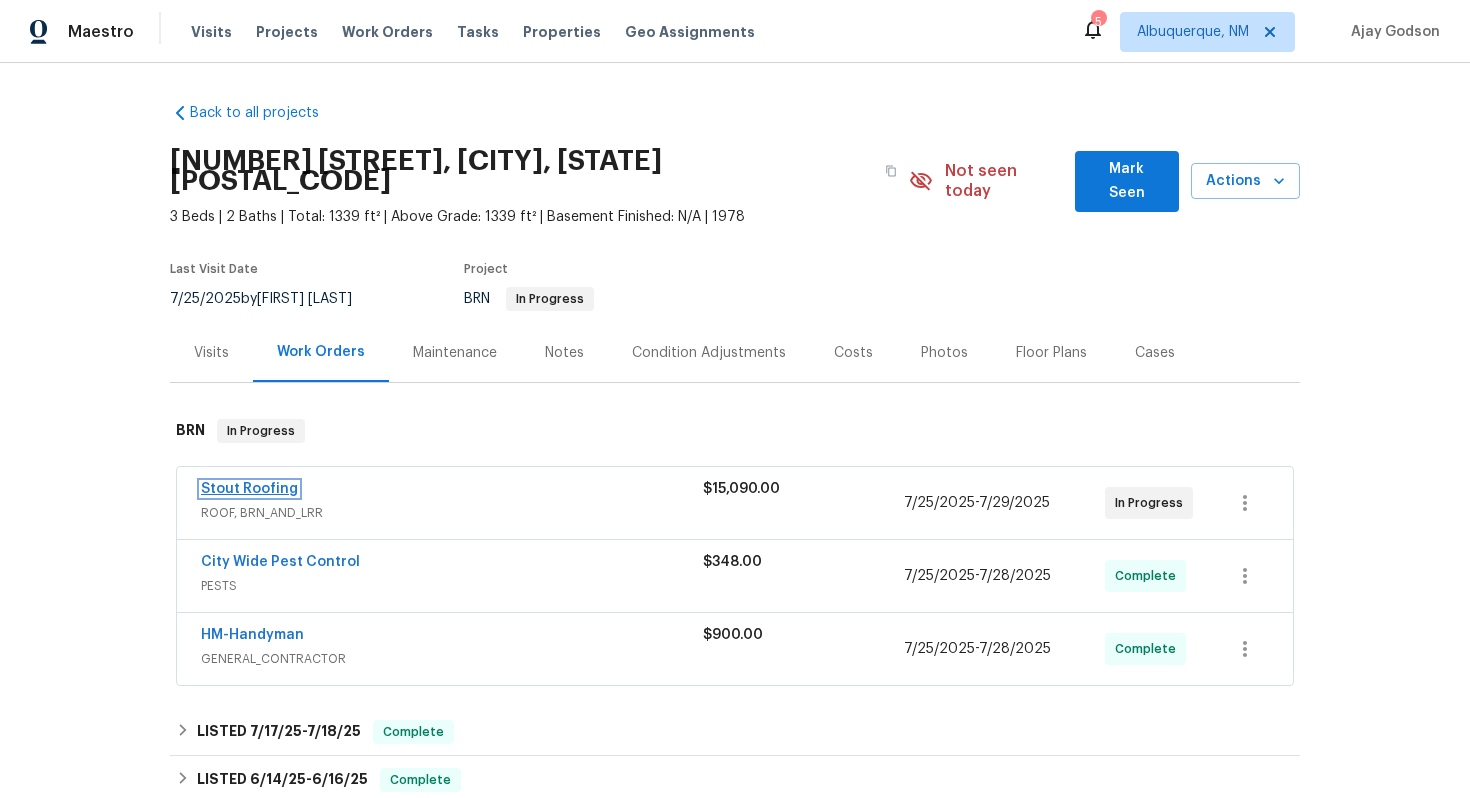 click on "Stout Roofing" at bounding box center (249, 489) 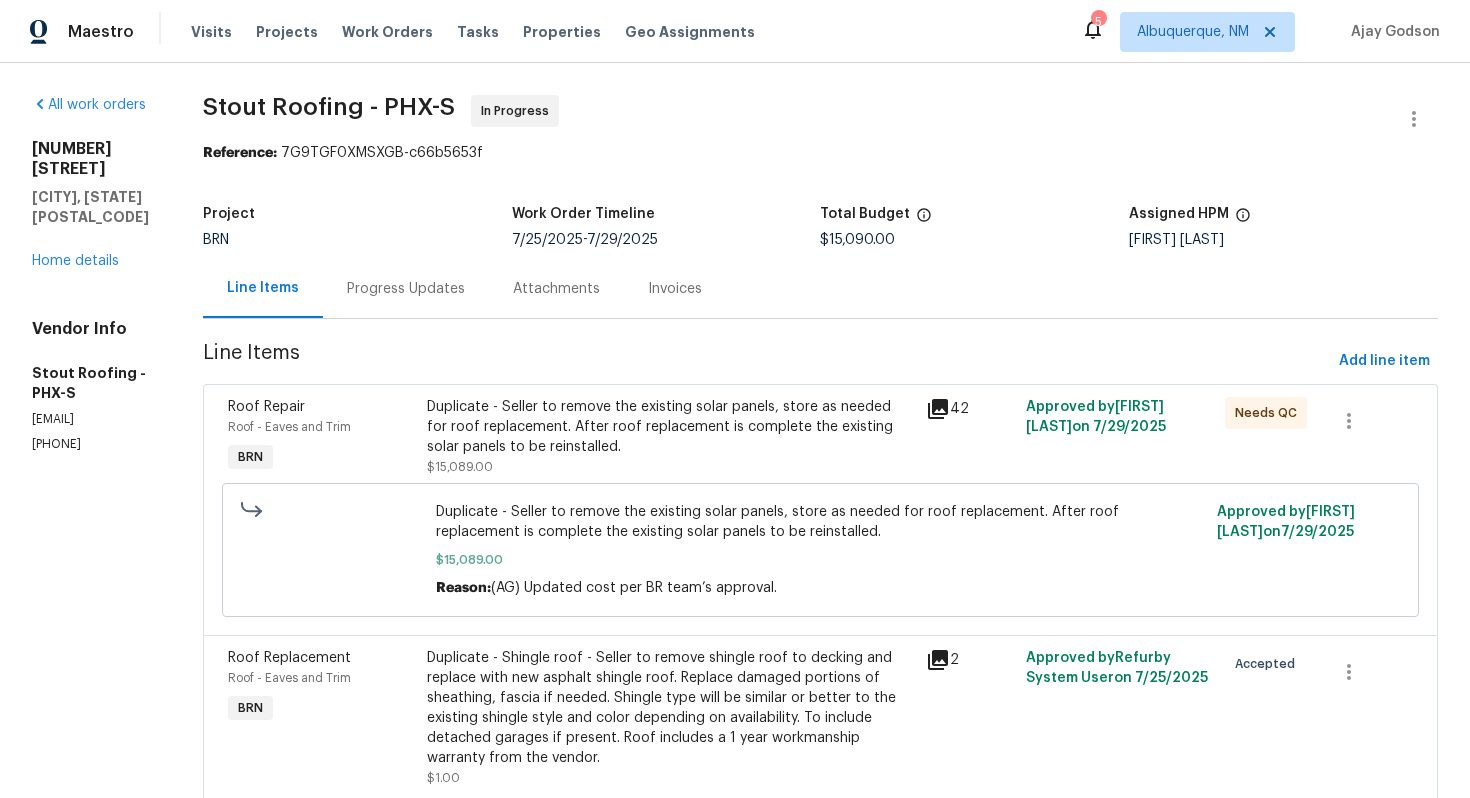 scroll, scrollTop: 84, scrollLeft: 0, axis: vertical 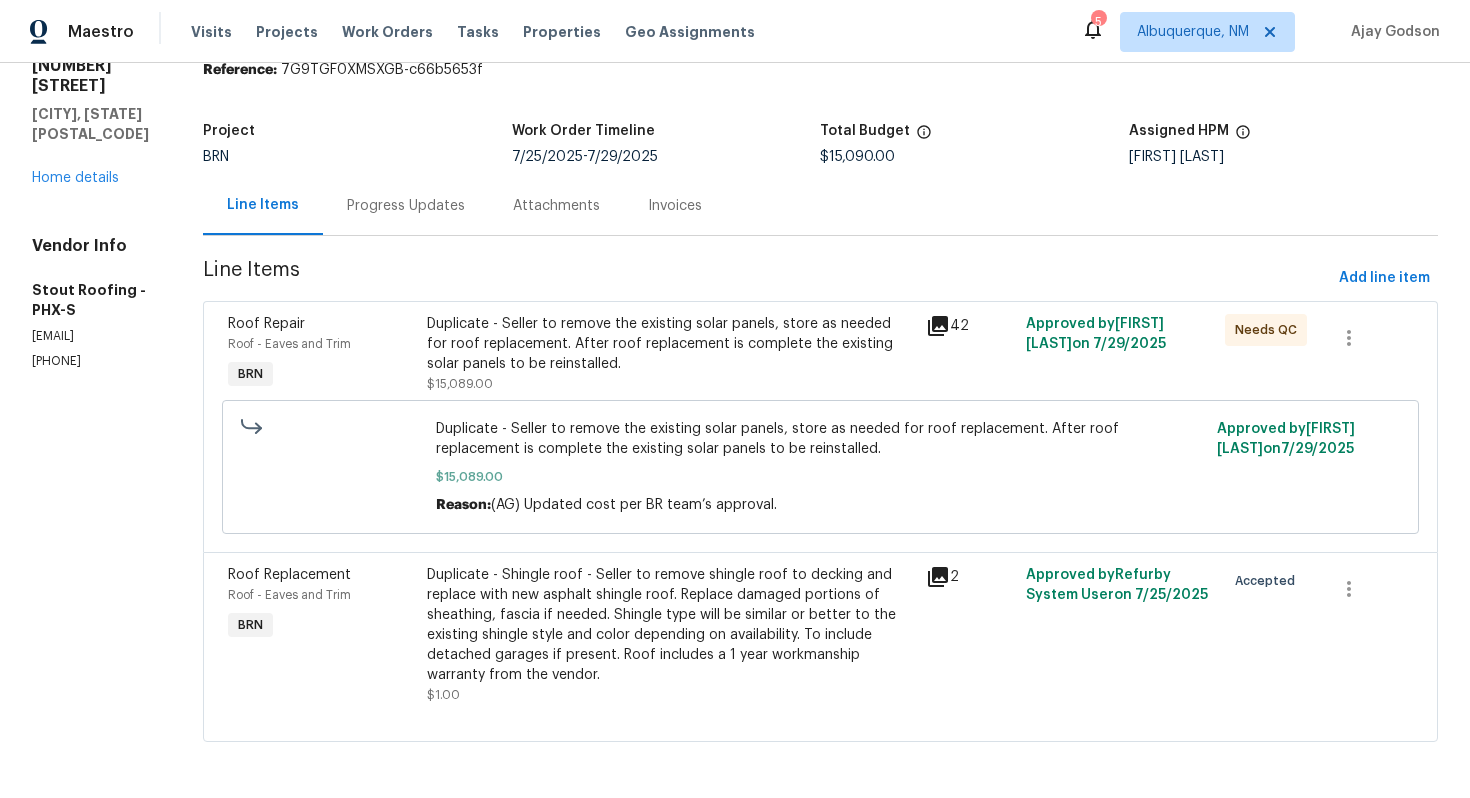 click on "Progress Updates" at bounding box center [406, 205] 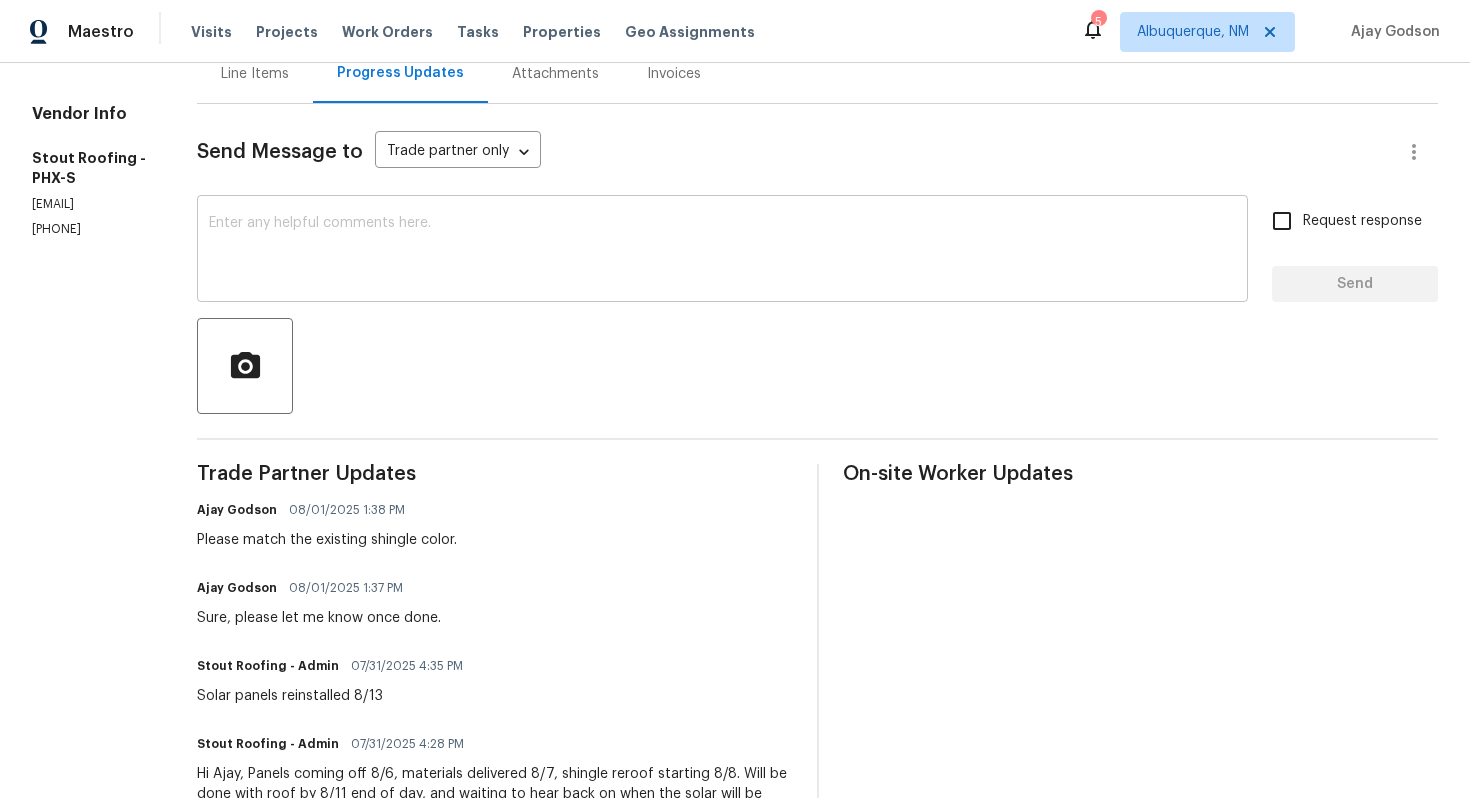 scroll, scrollTop: 0, scrollLeft: 0, axis: both 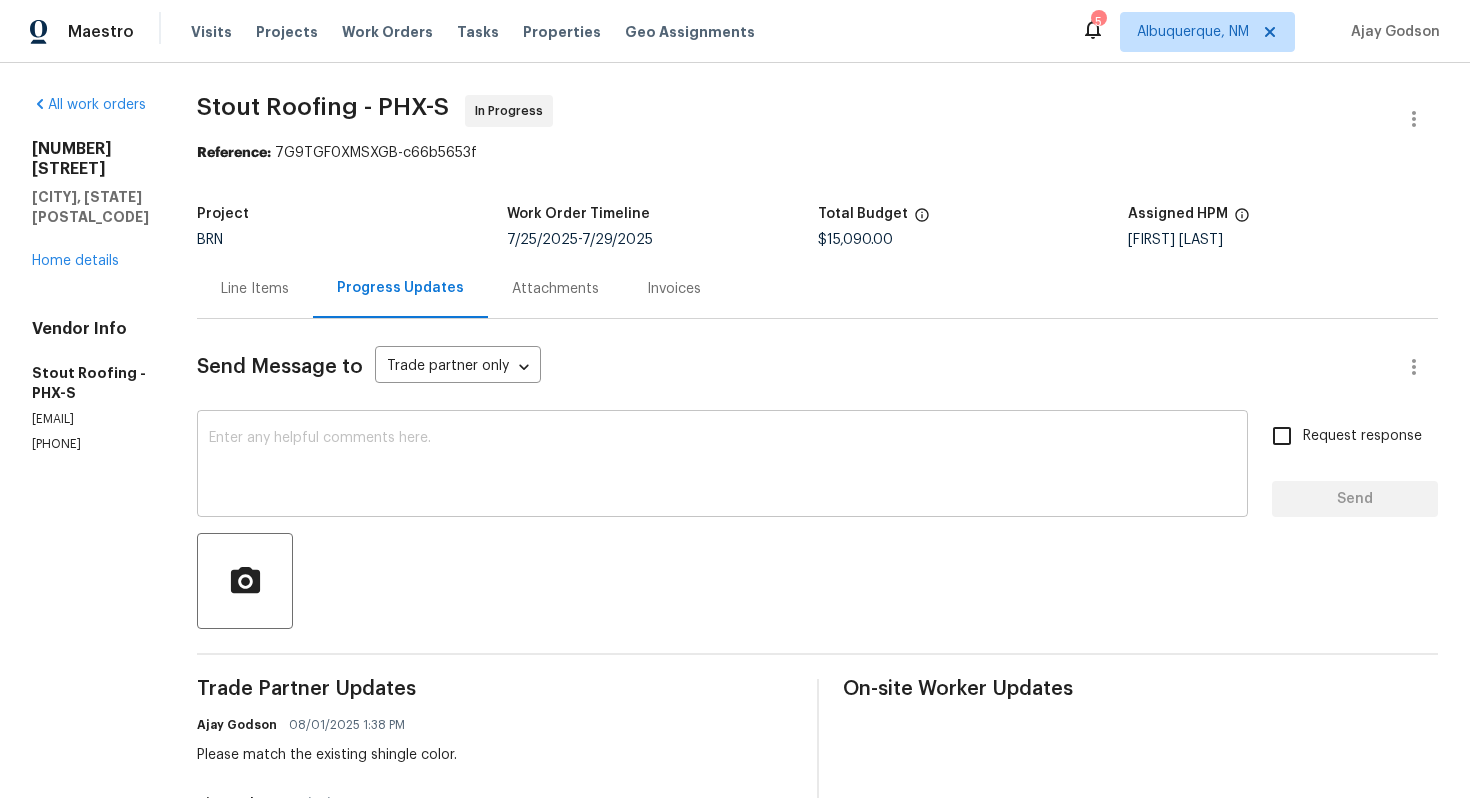 click at bounding box center [722, 466] 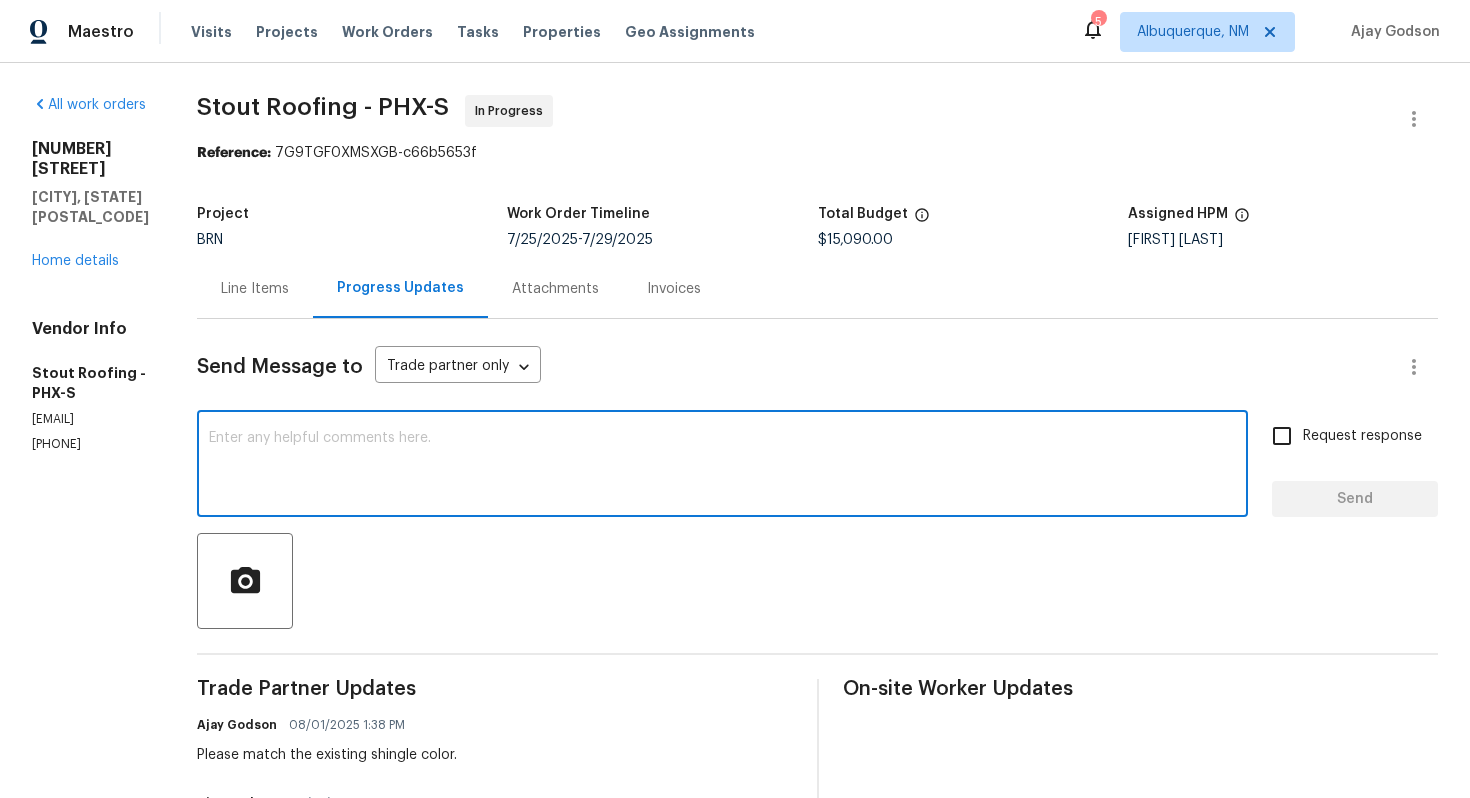 paste on "The agent/buyer reached out for an update on if the roof replacement can be completed sooner. He would like for it to be done by 8/10 if possible and let me know that he is becoming very frustrated with the timeline being pushed out and possibly causing a delay in closing." 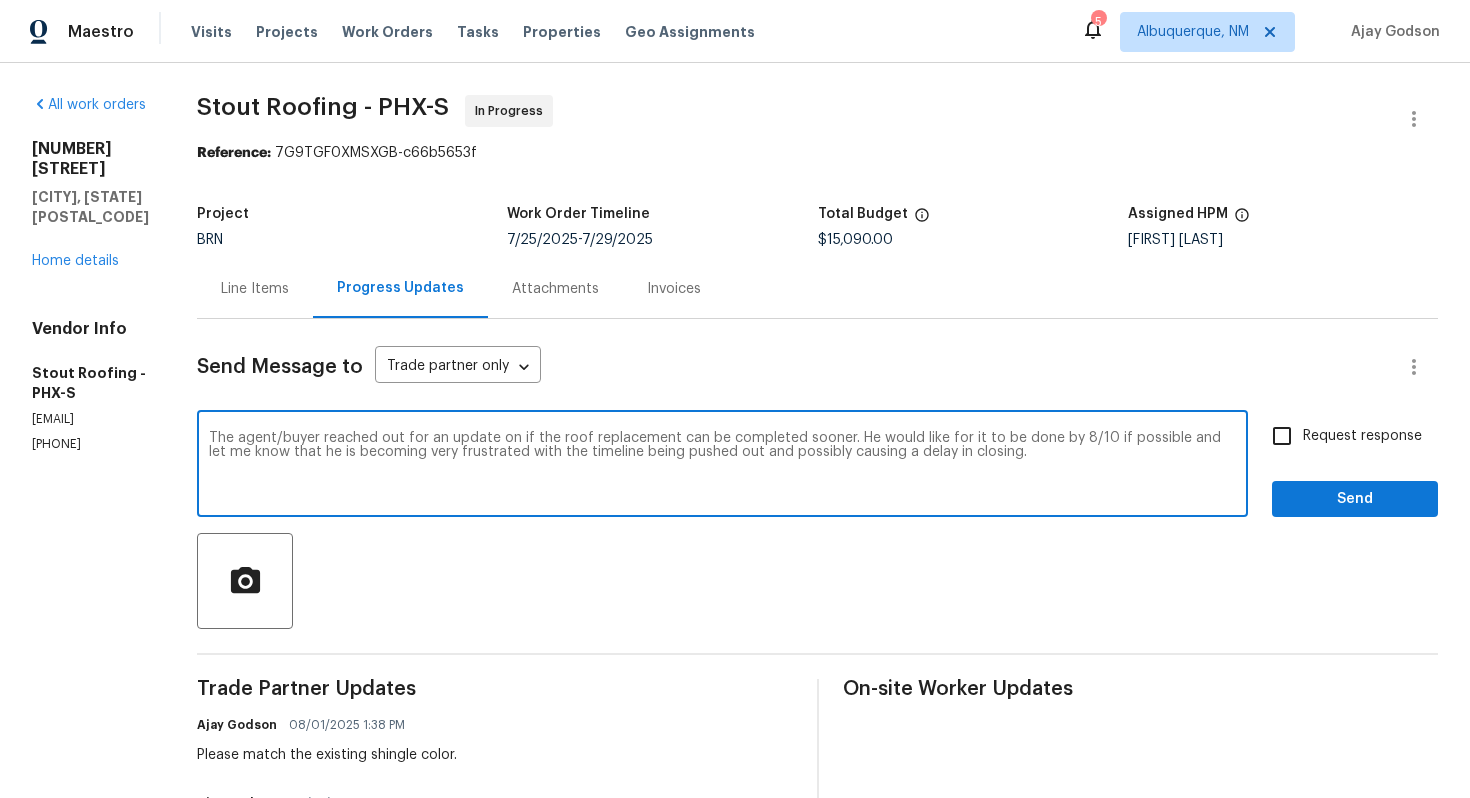 click on "The agent/buyer reached out for an update on if the roof replacement can be completed sooner. He would like for it to be done by 8/10 if possible and let me know that he is becoming very frustrated with the timeline being pushed out and possibly causing a delay in closing." at bounding box center (722, 466) 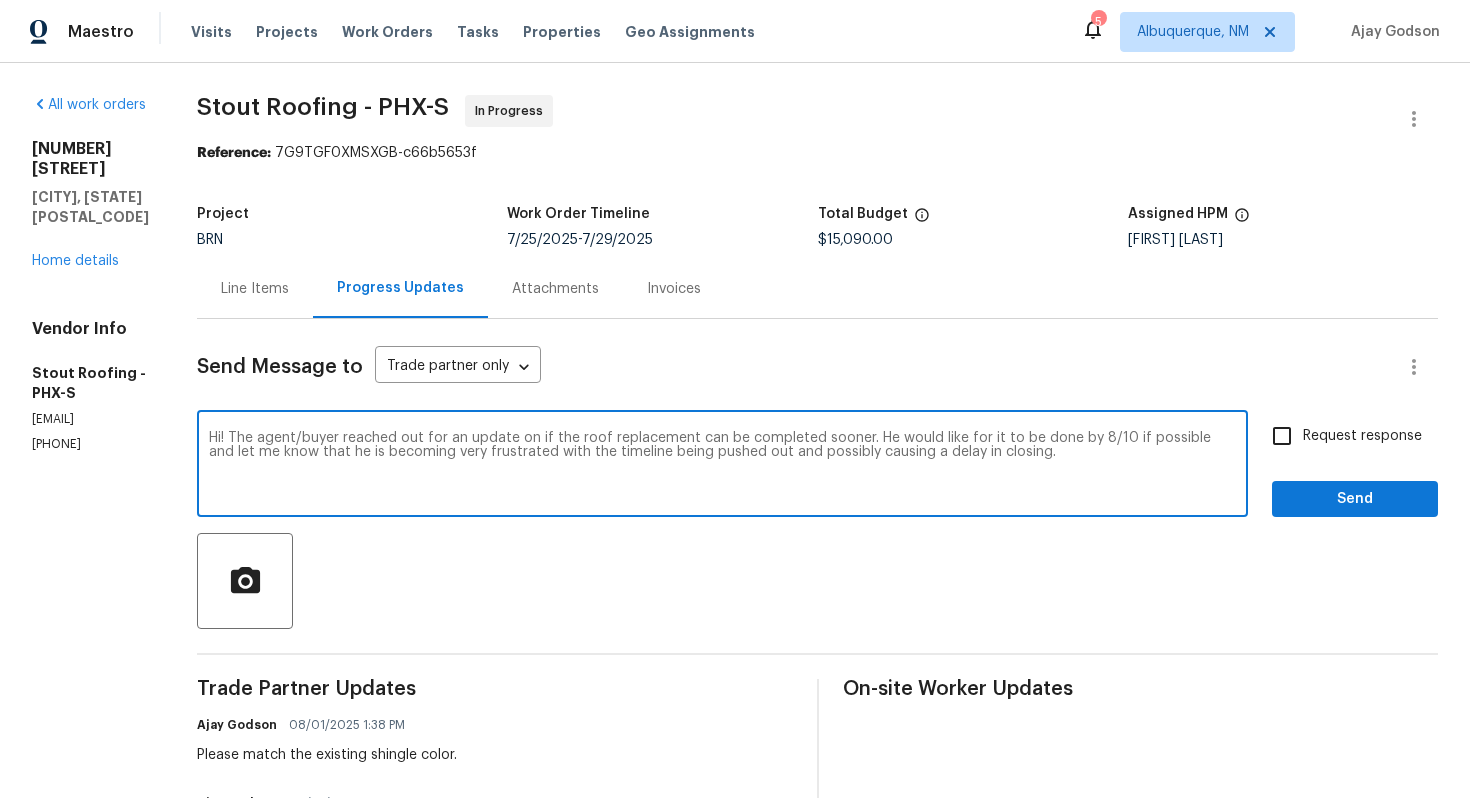 click on "Hi! The agent/buyer reached out for an update on if the roof replacement can be completed sooner. He would like for it to be done by 8/10 if possible and let me know that he is becoming very frustrated with the timeline being pushed out and possibly causing a delay in closing." at bounding box center (722, 466) 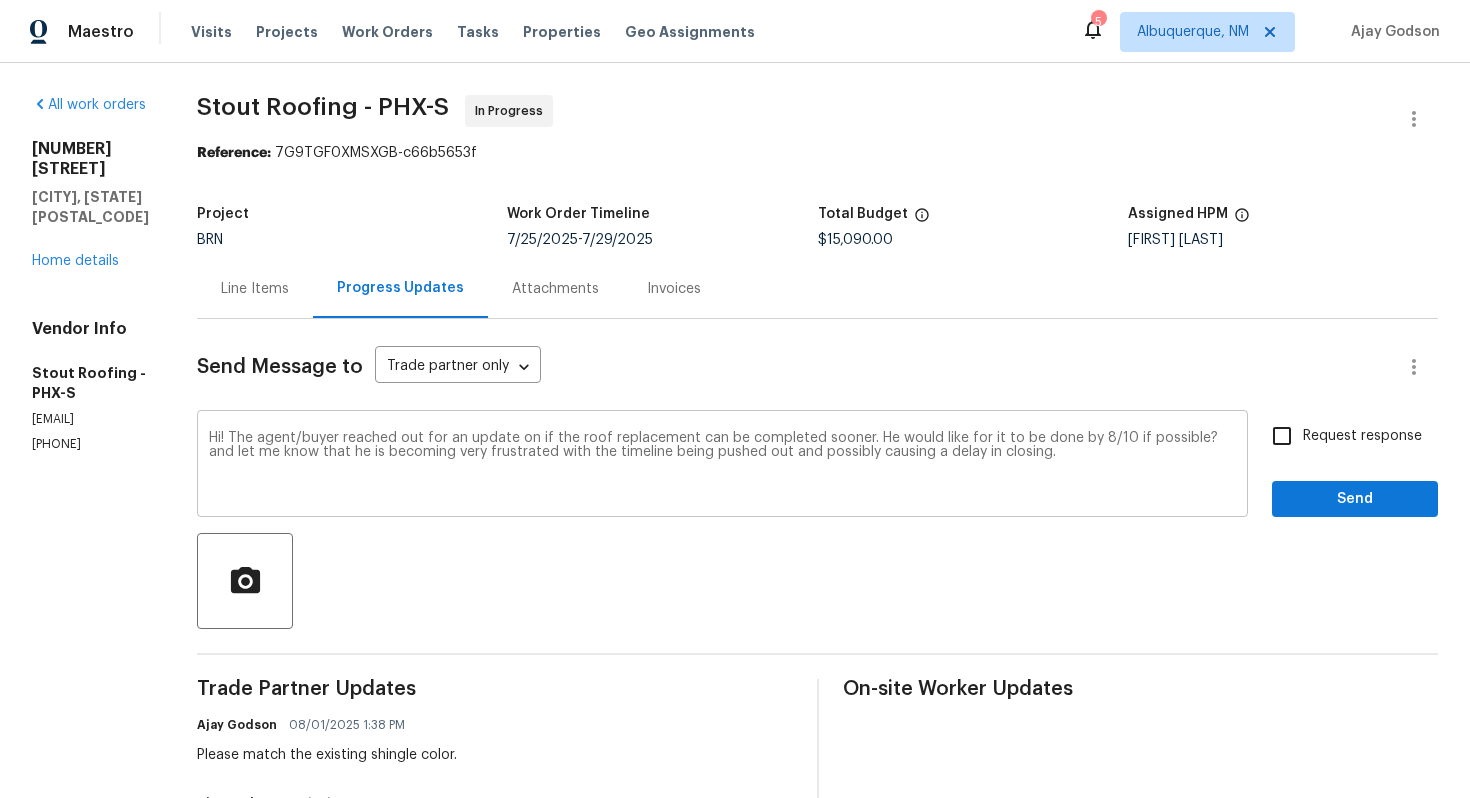 drag, startPoint x: 247, startPoint y: 457, endPoint x: 679, endPoint y: 464, distance: 432.0567 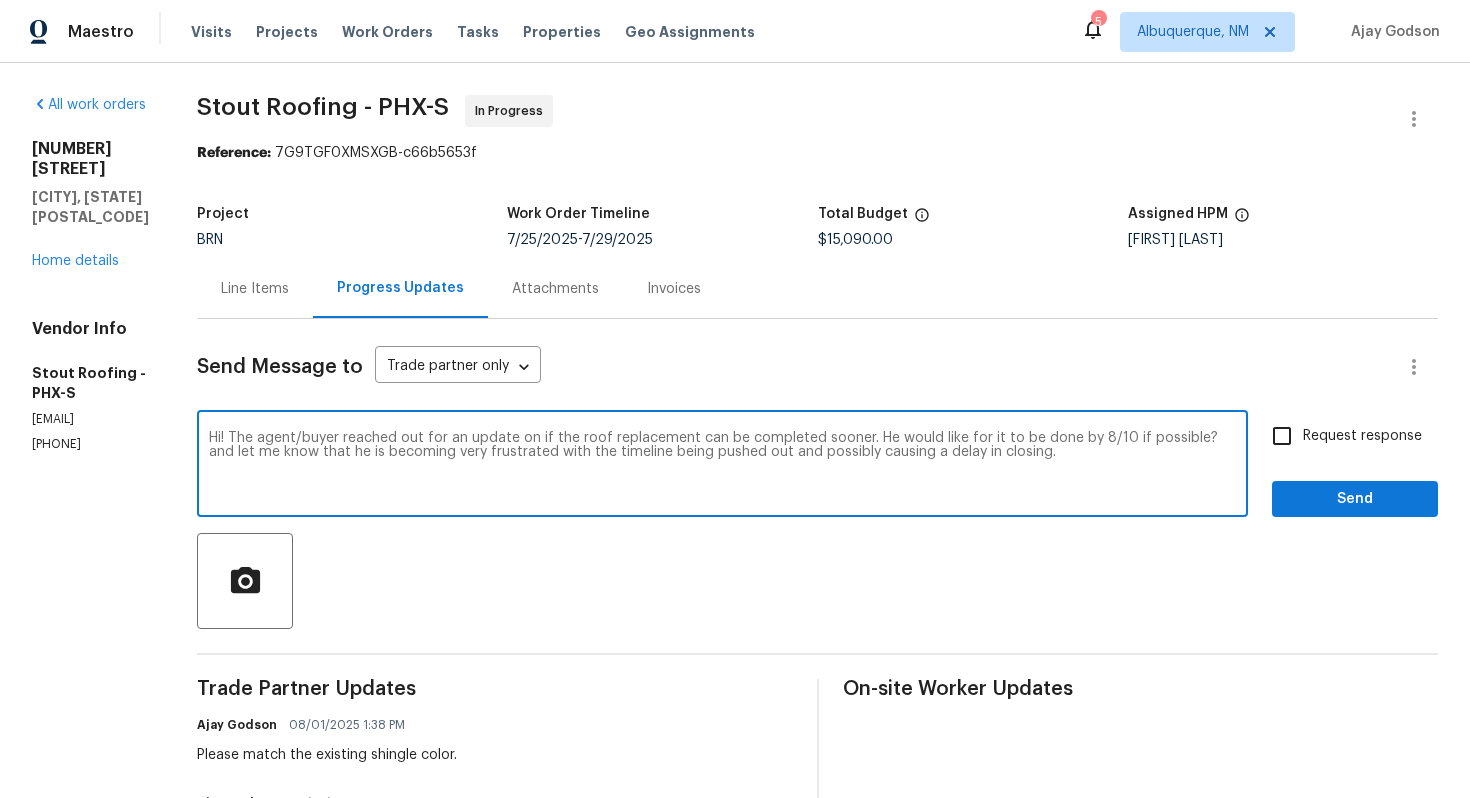 click on "Hi! The agent/buyer reached out for an update on if the roof replacement can be completed sooner. He would like for it to be done by 8/10 if possible? and let me know that he is becoming very frustrated with the timeline being pushed out and possibly causing a delay in closing." at bounding box center (722, 466) 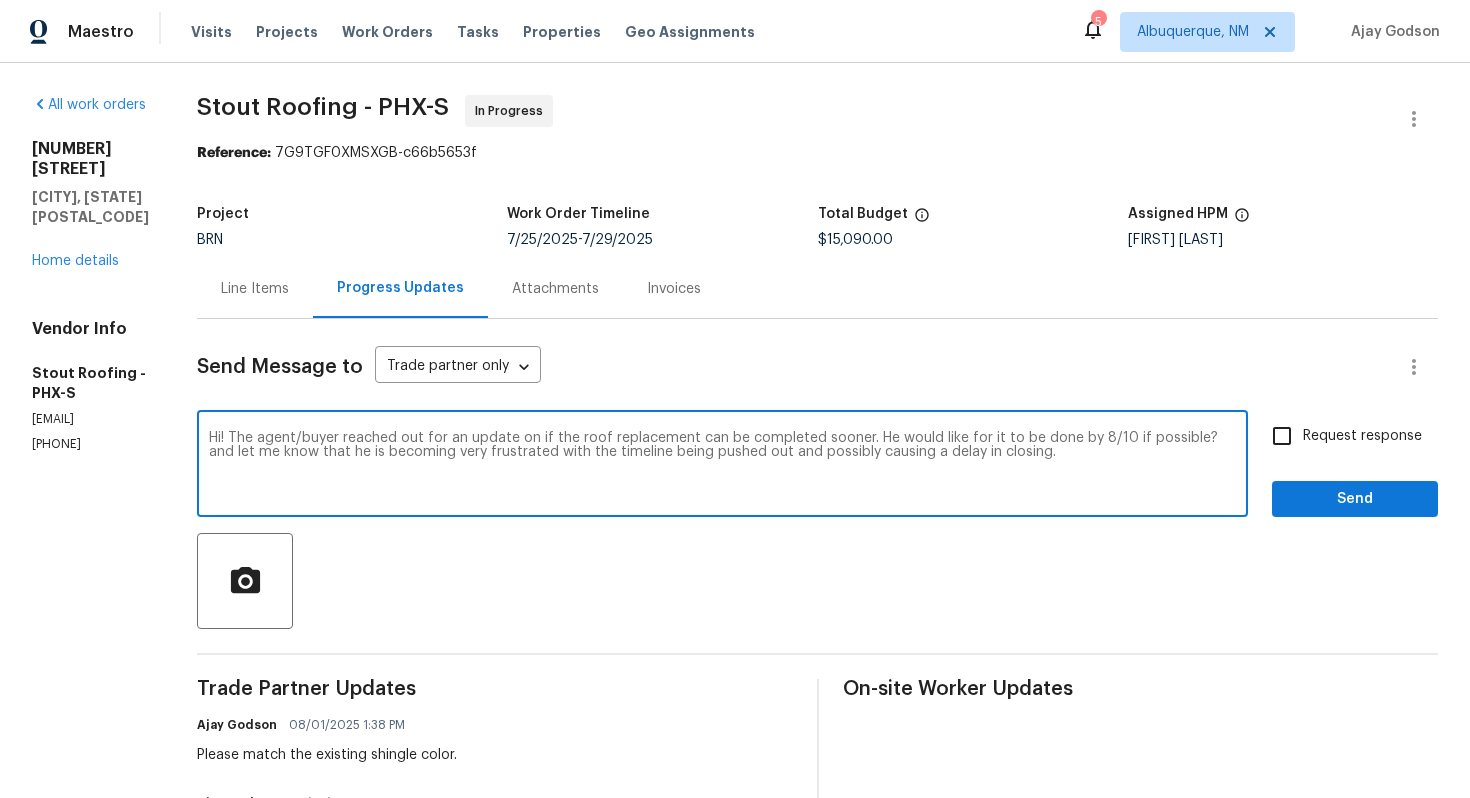 drag, startPoint x: 1087, startPoint y: 458, endPoint x: 247, endPoint y: 458, distance: 840 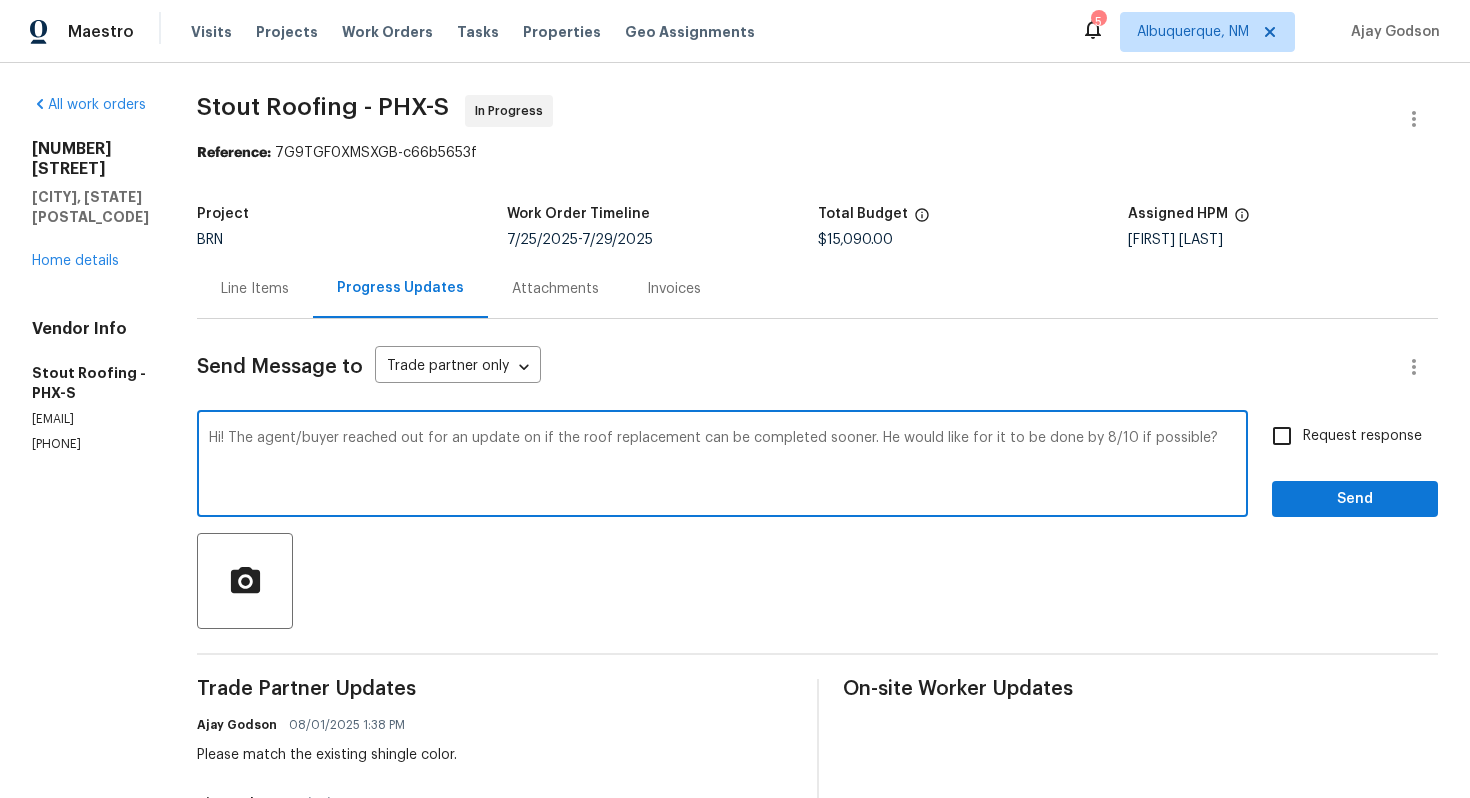 type on "Hi! The agent/buyer reached out for an update on if the roof replacement can be completed sooner. He would like for it to be done by 8/10 if possible?" 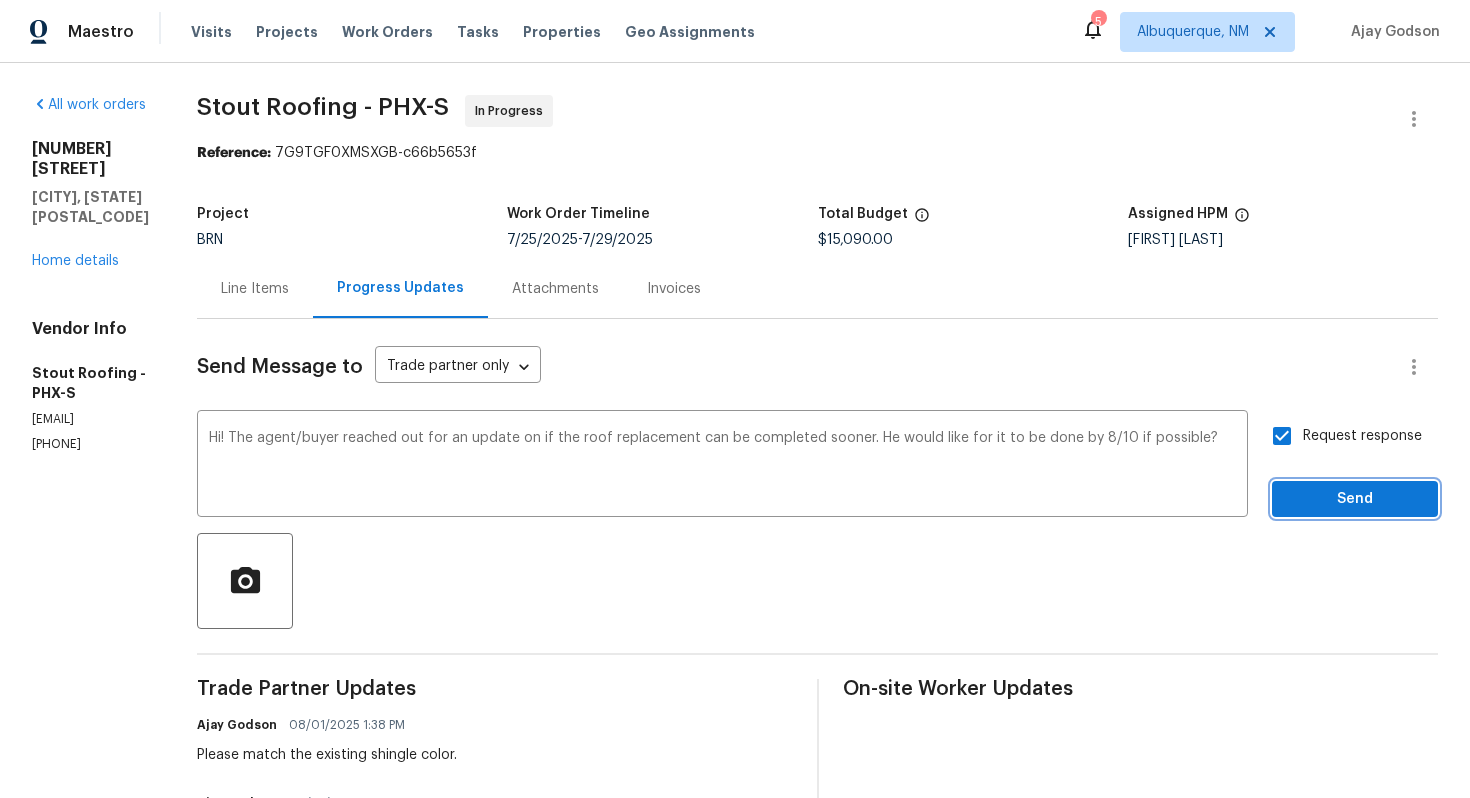 click on "Send" at bounding box center (1355, 499) 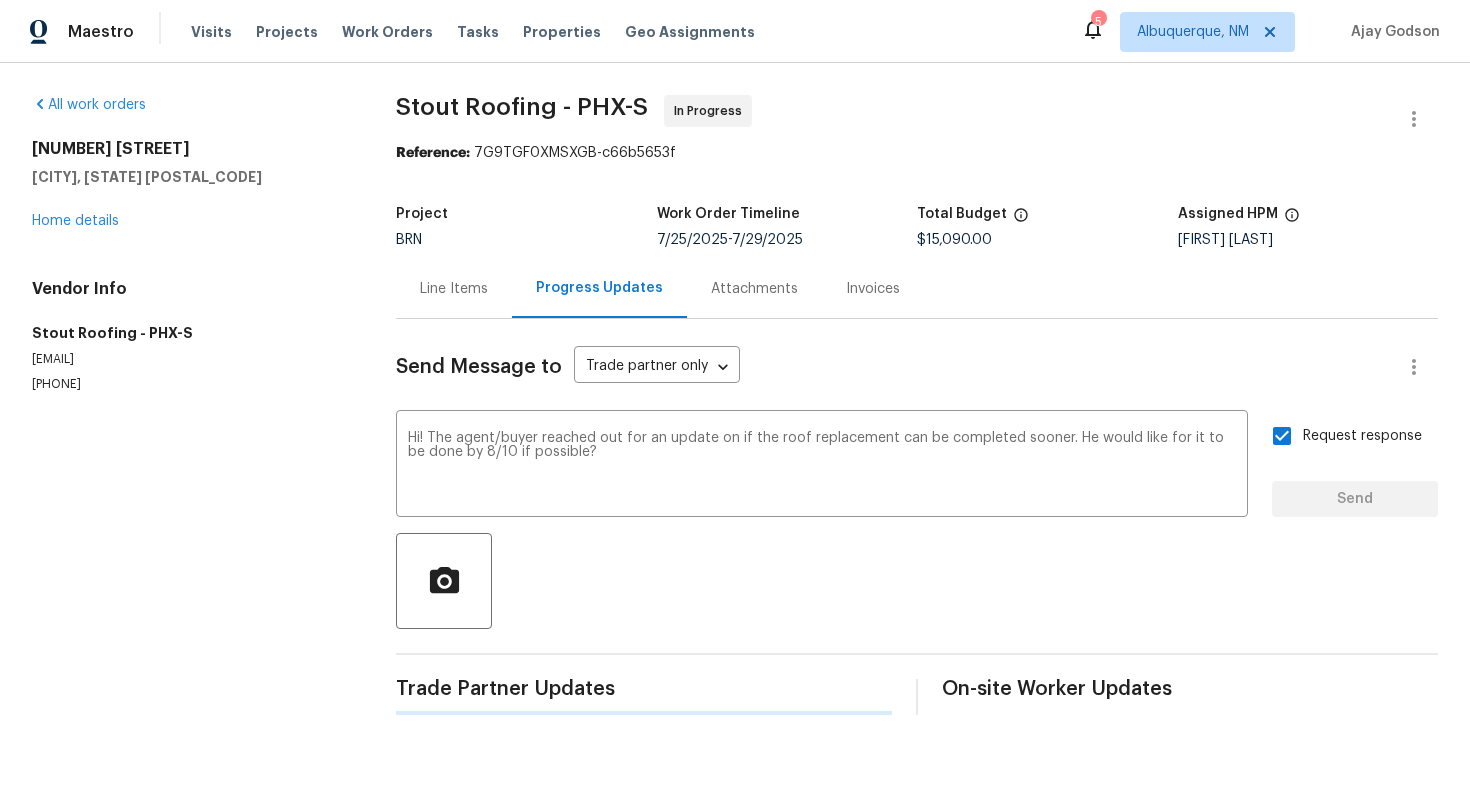 type 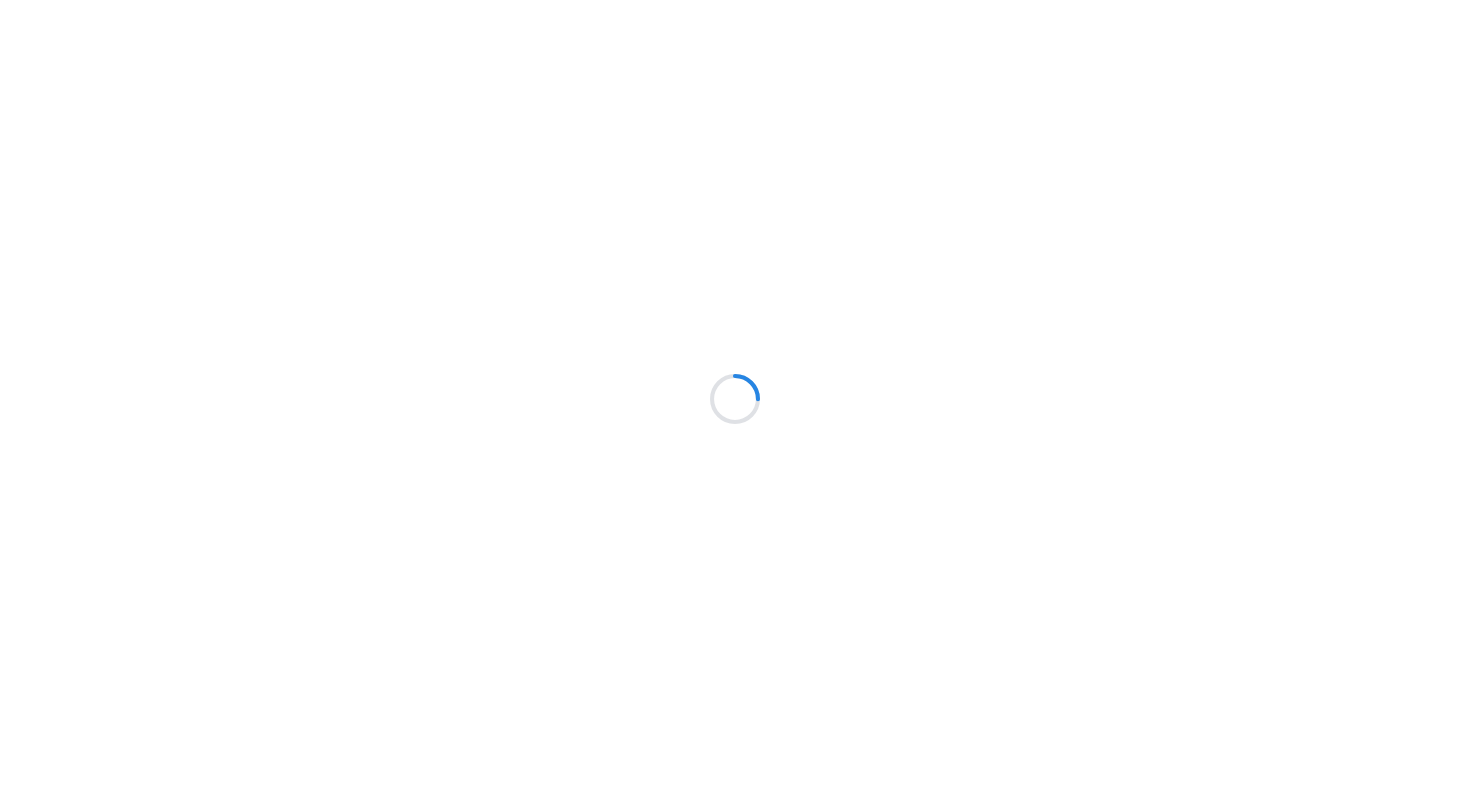 scroll, scrollTop: 0, scrollLeft: 0, axis: both 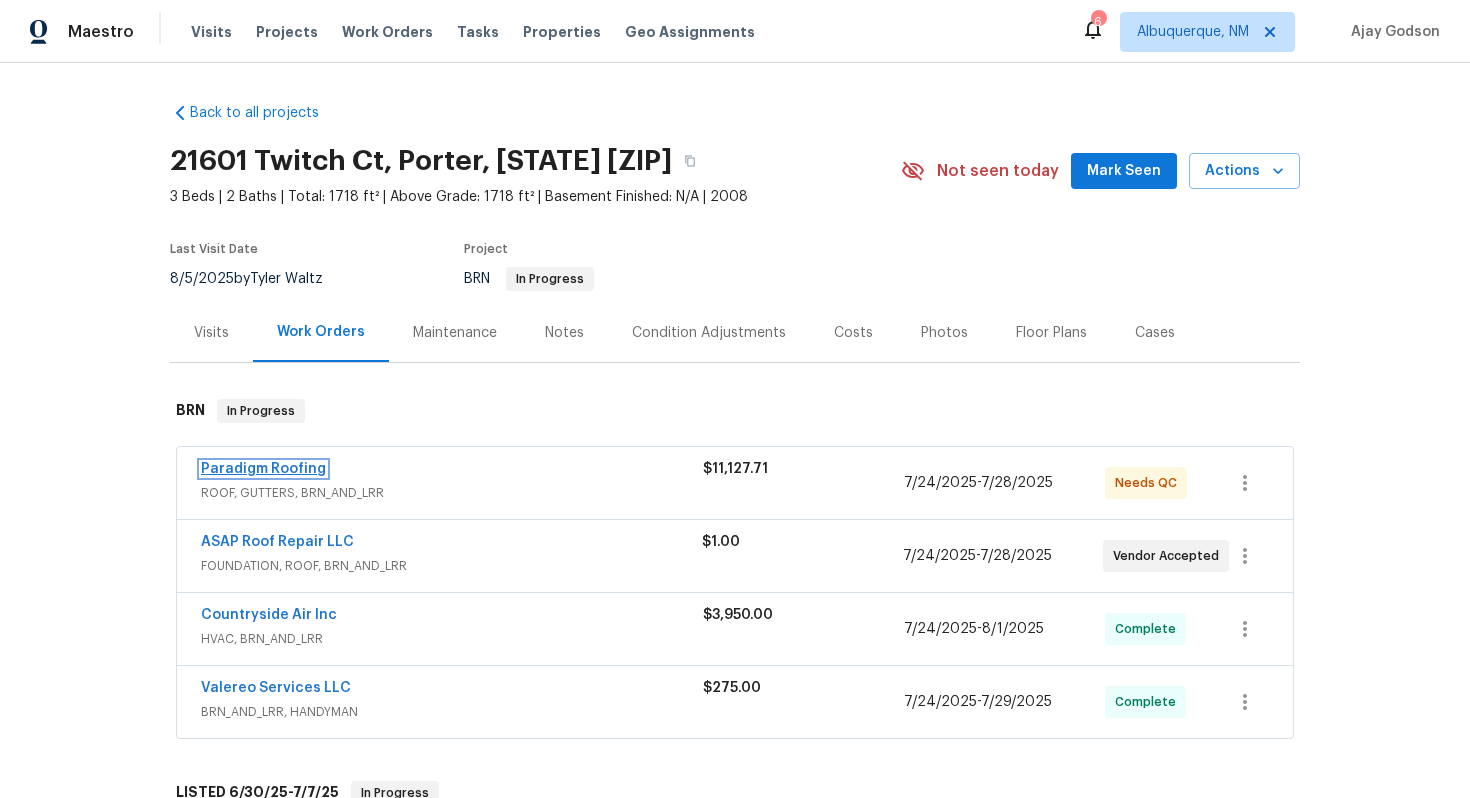 click on "Paradigm Roofing" at bounding box center (263, 469) 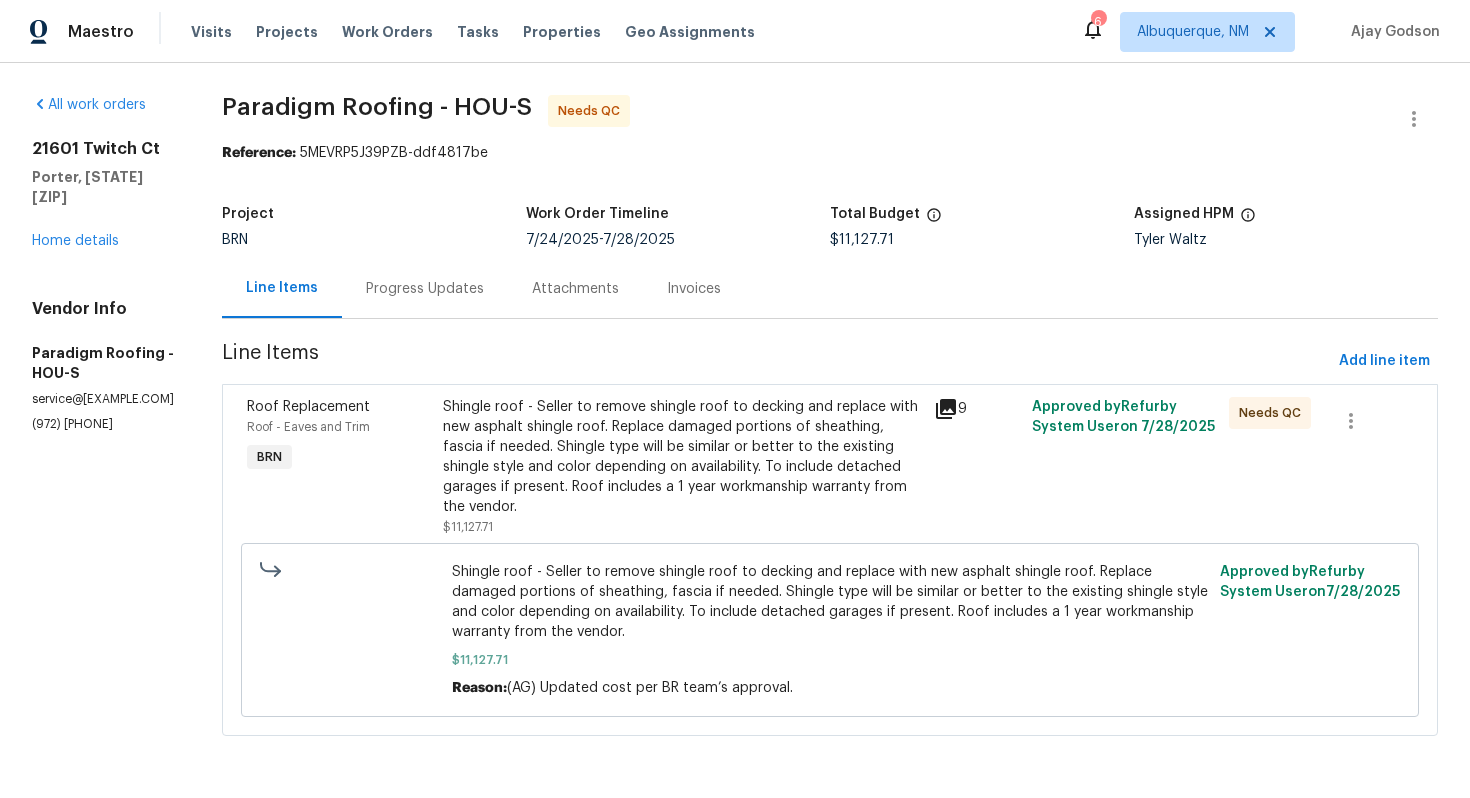 click on "Progress Updates" at bounding box center [425, 288] 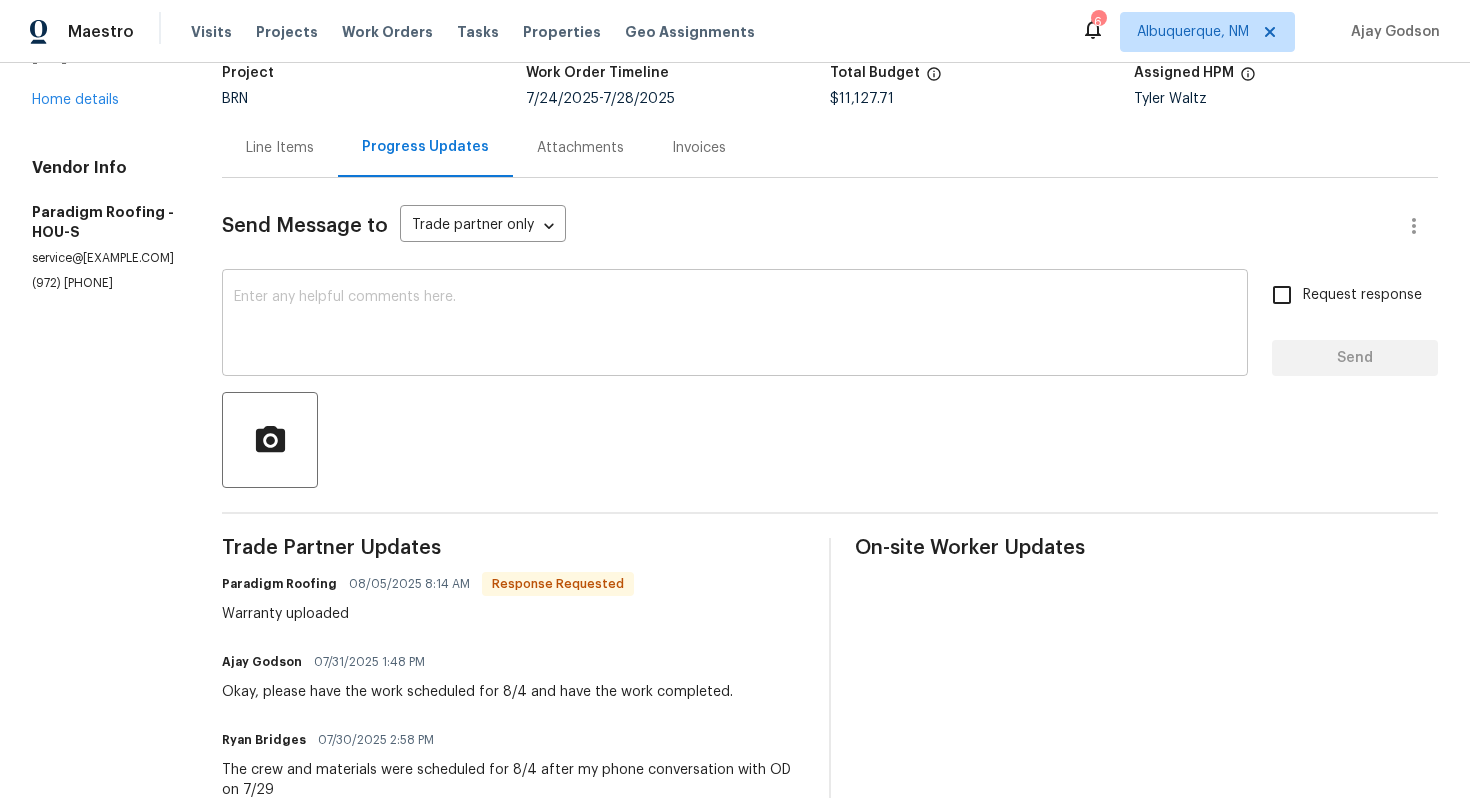 scroll, scrollTop: 0, scrollLeft: 0, axis: both 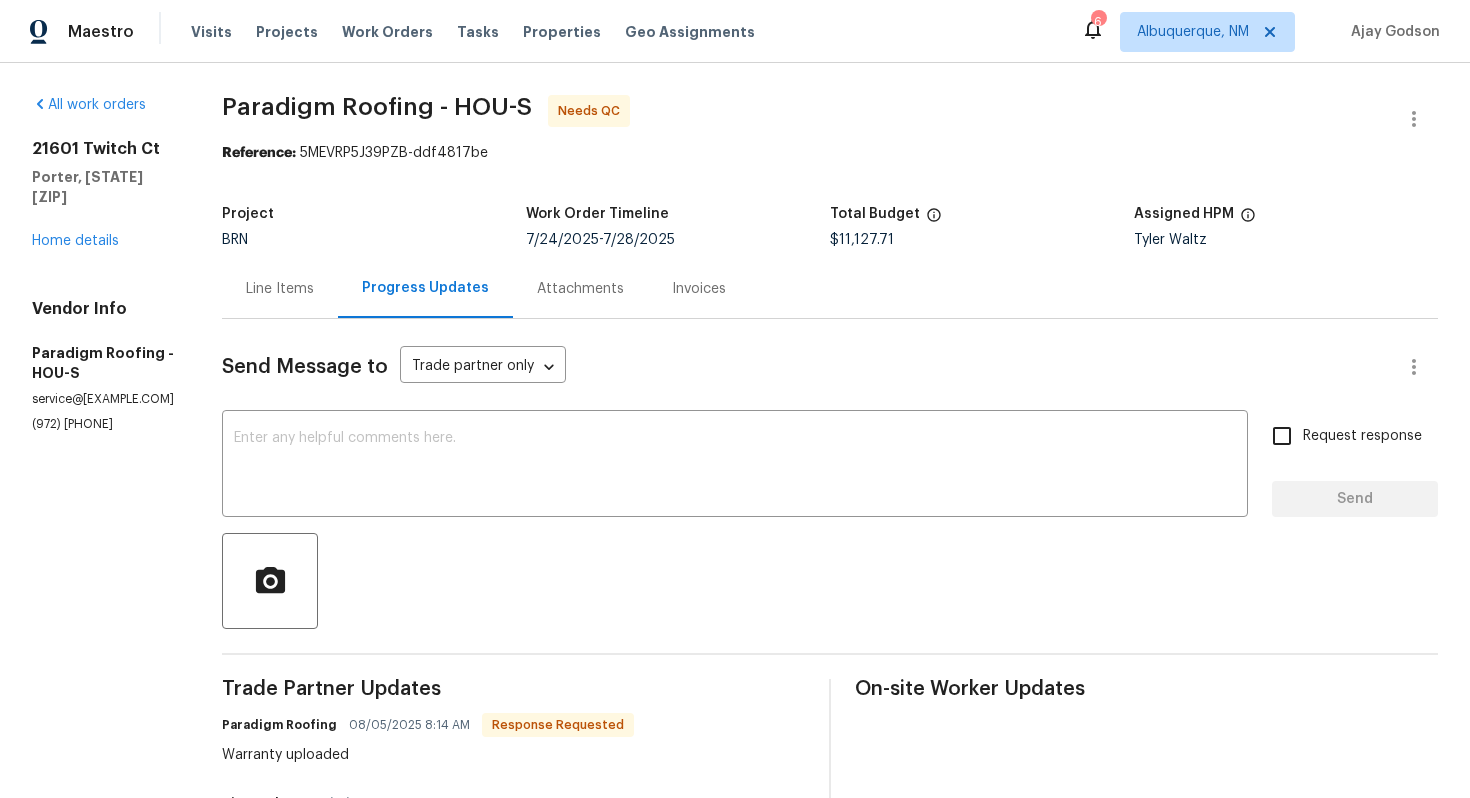 click on "Line Items" at bounding box center [280, 289] 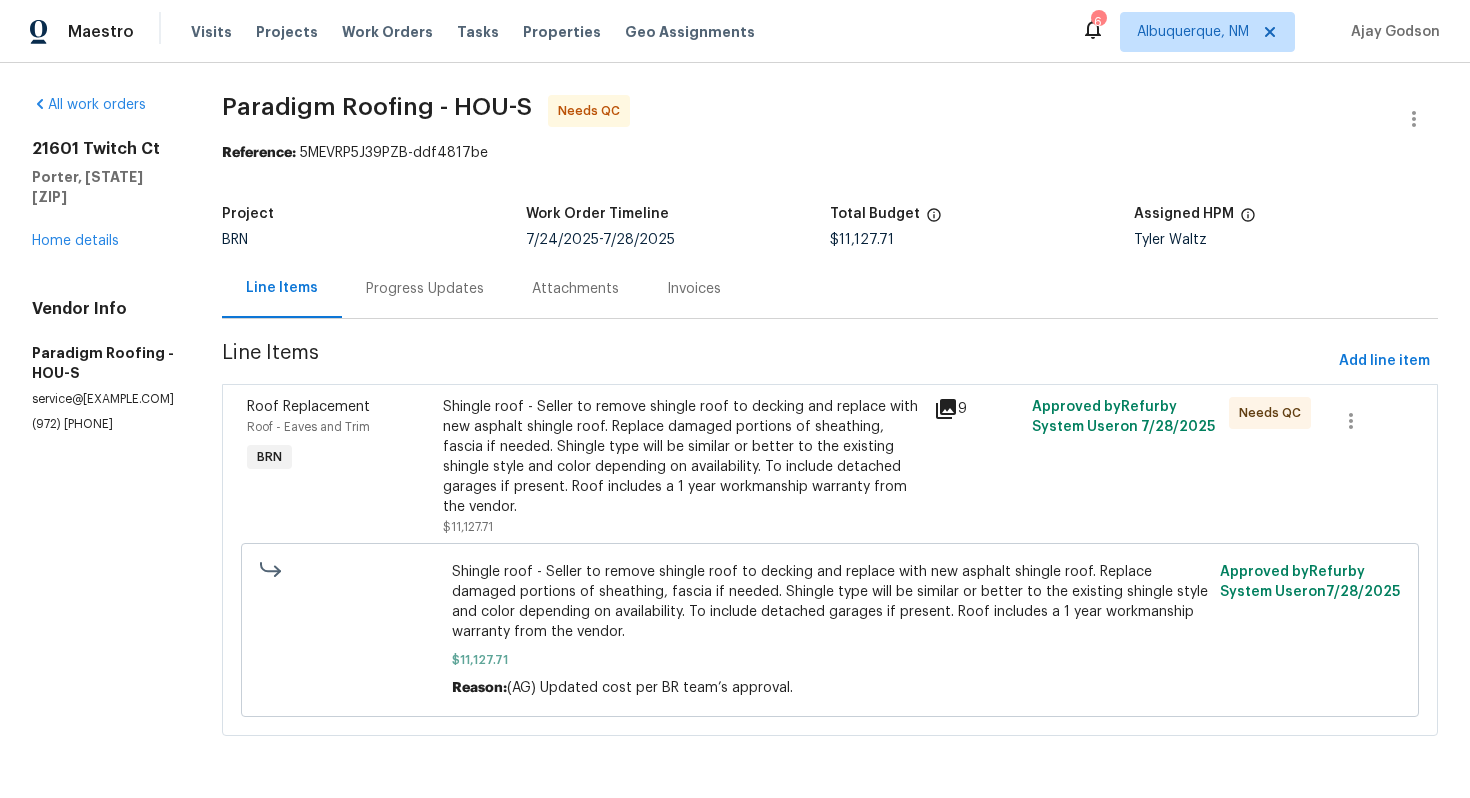 click on "Shingle roof - Seller to remove shingle roof to decking and replace with new asphalt shingle roof. Replace damaged portions of sheathing, fascia if needed. Shingle type will be similar or better to the existing shingle style and color depending on availability. To include detached garages if present. Roof includes a 1 year workmanship warranty from the vendor." at bounding box center (682, 457) 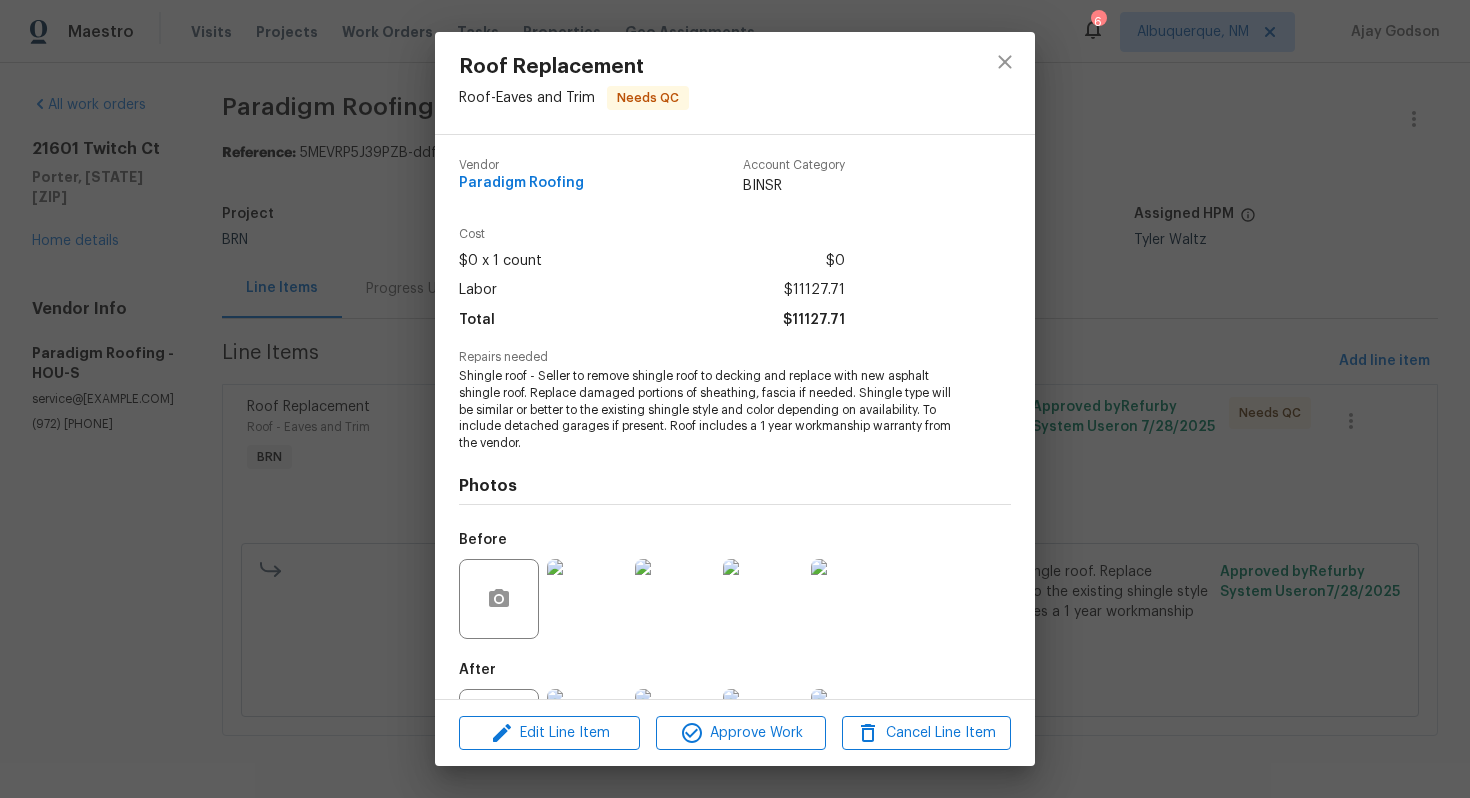 scroll, scrollTop: 90, scrollLeft: 0, axis: vertical 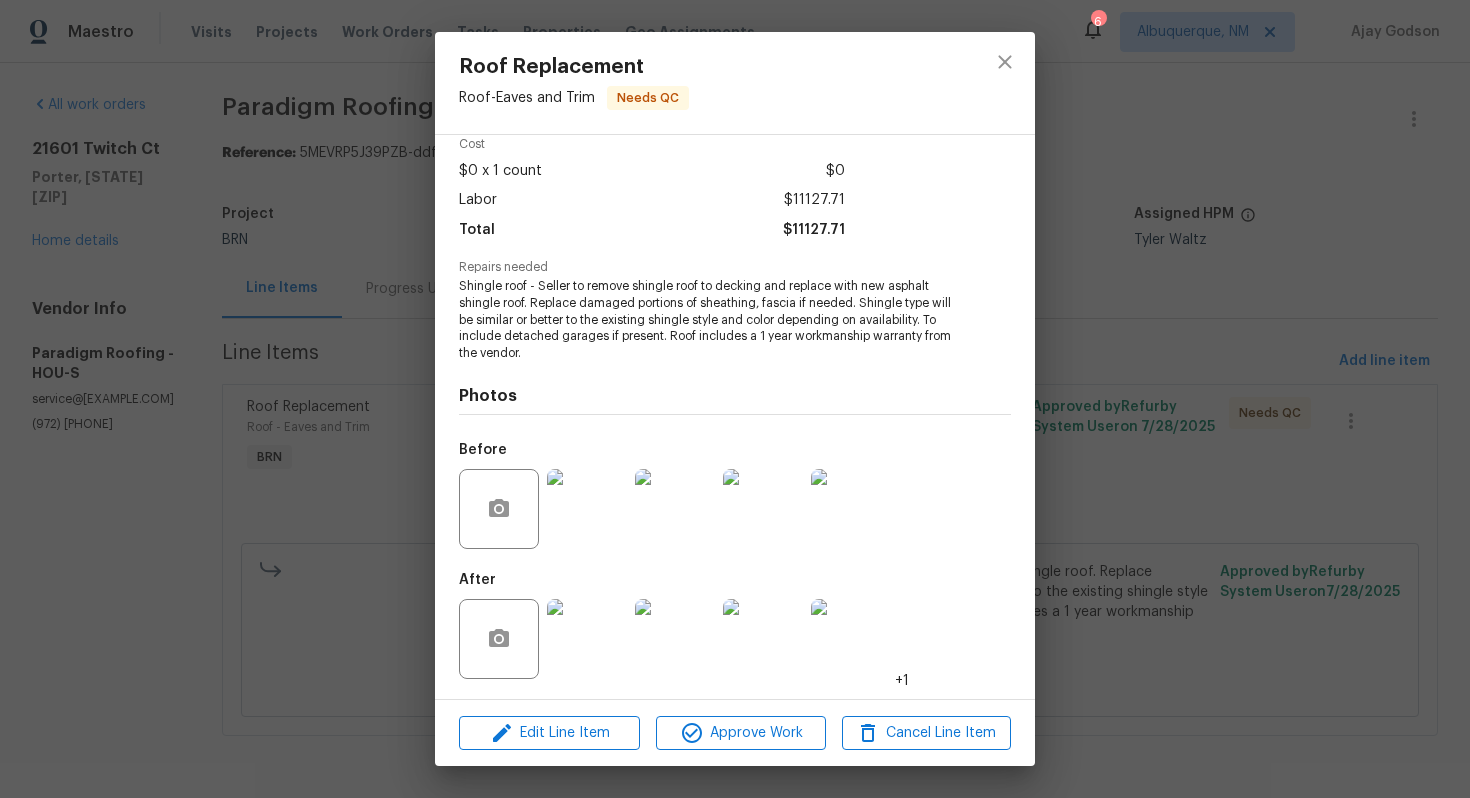 click at bounding box center [587, 639] 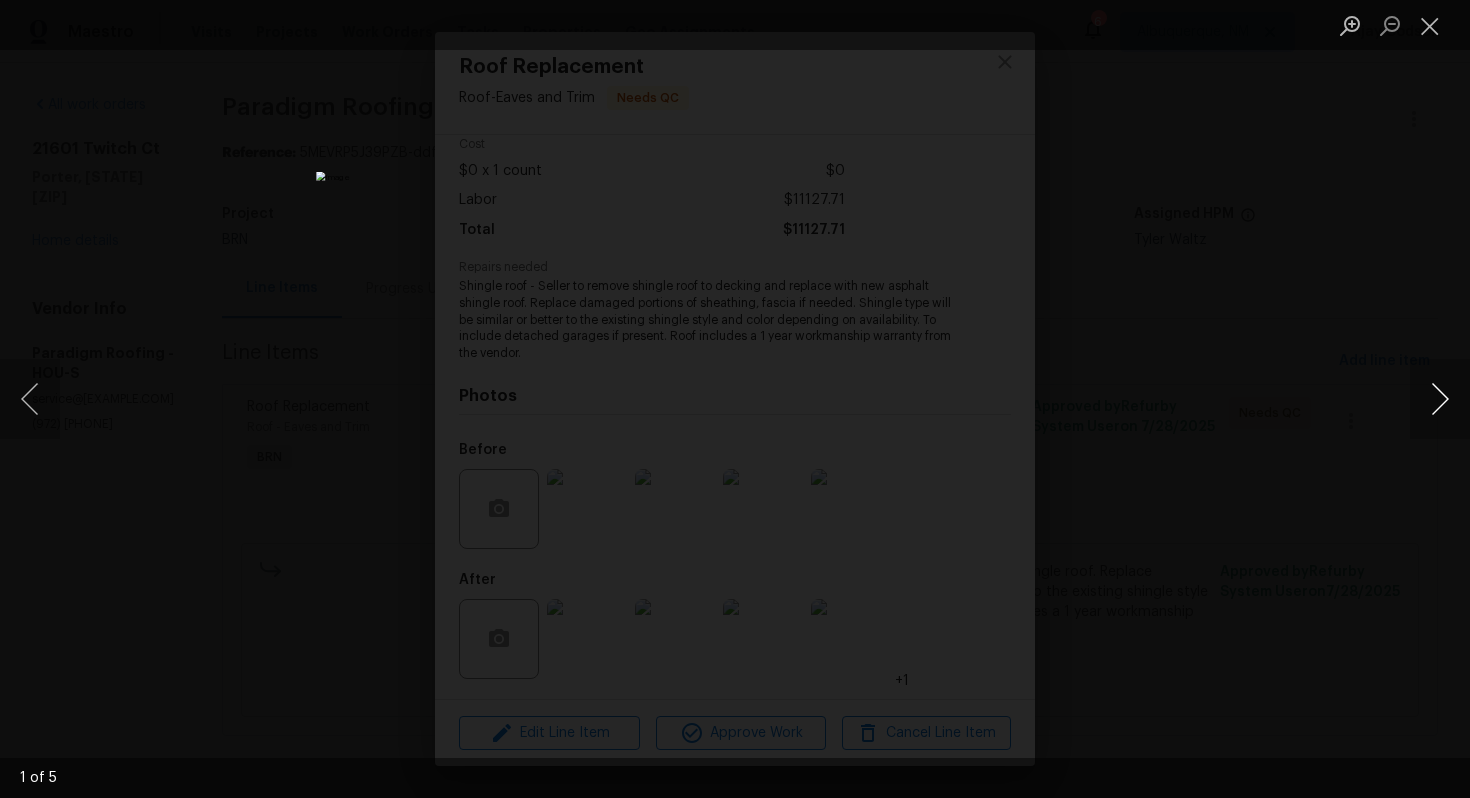 click at bounding box center [1440, 399] 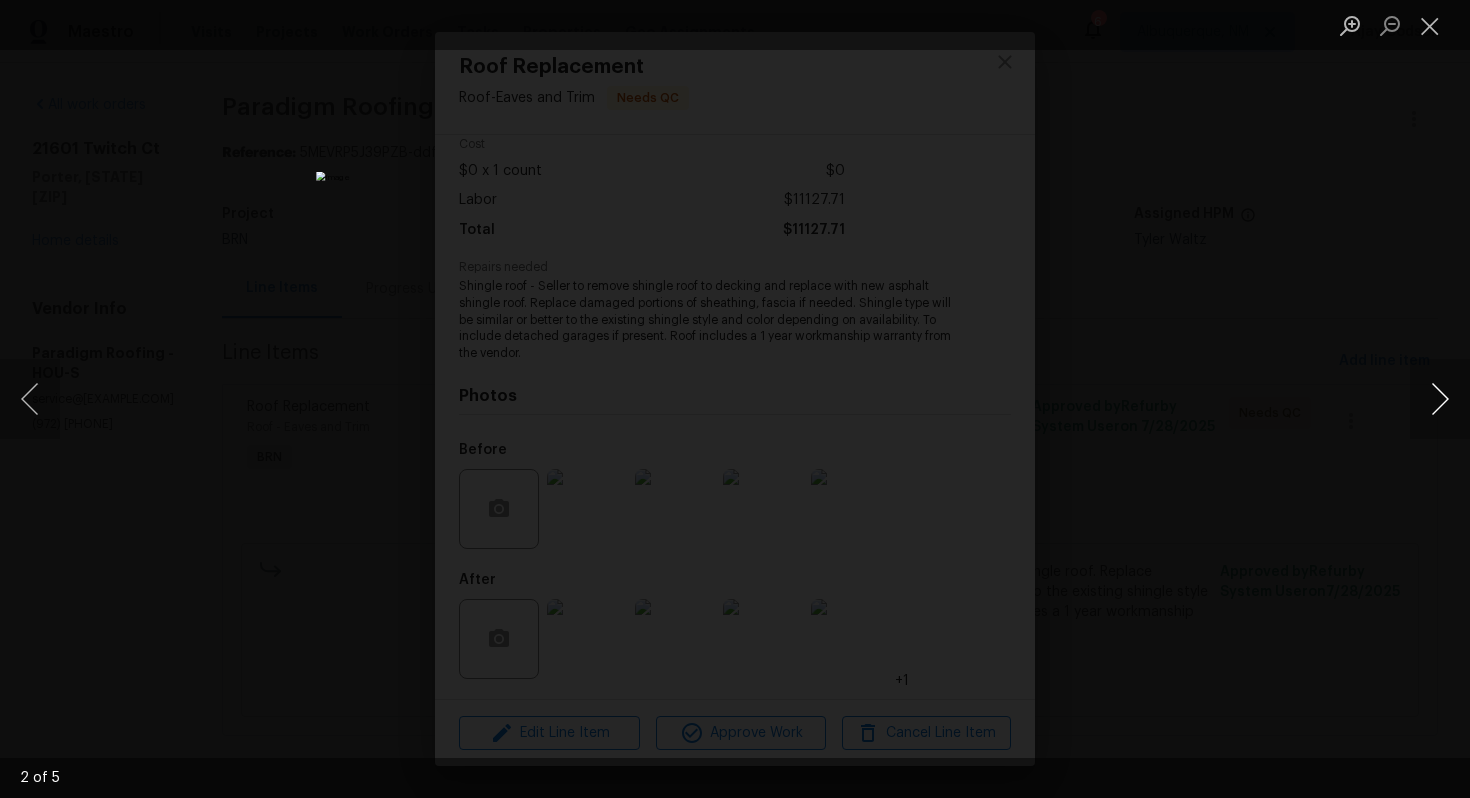 click at bounding box center [1440, 399] 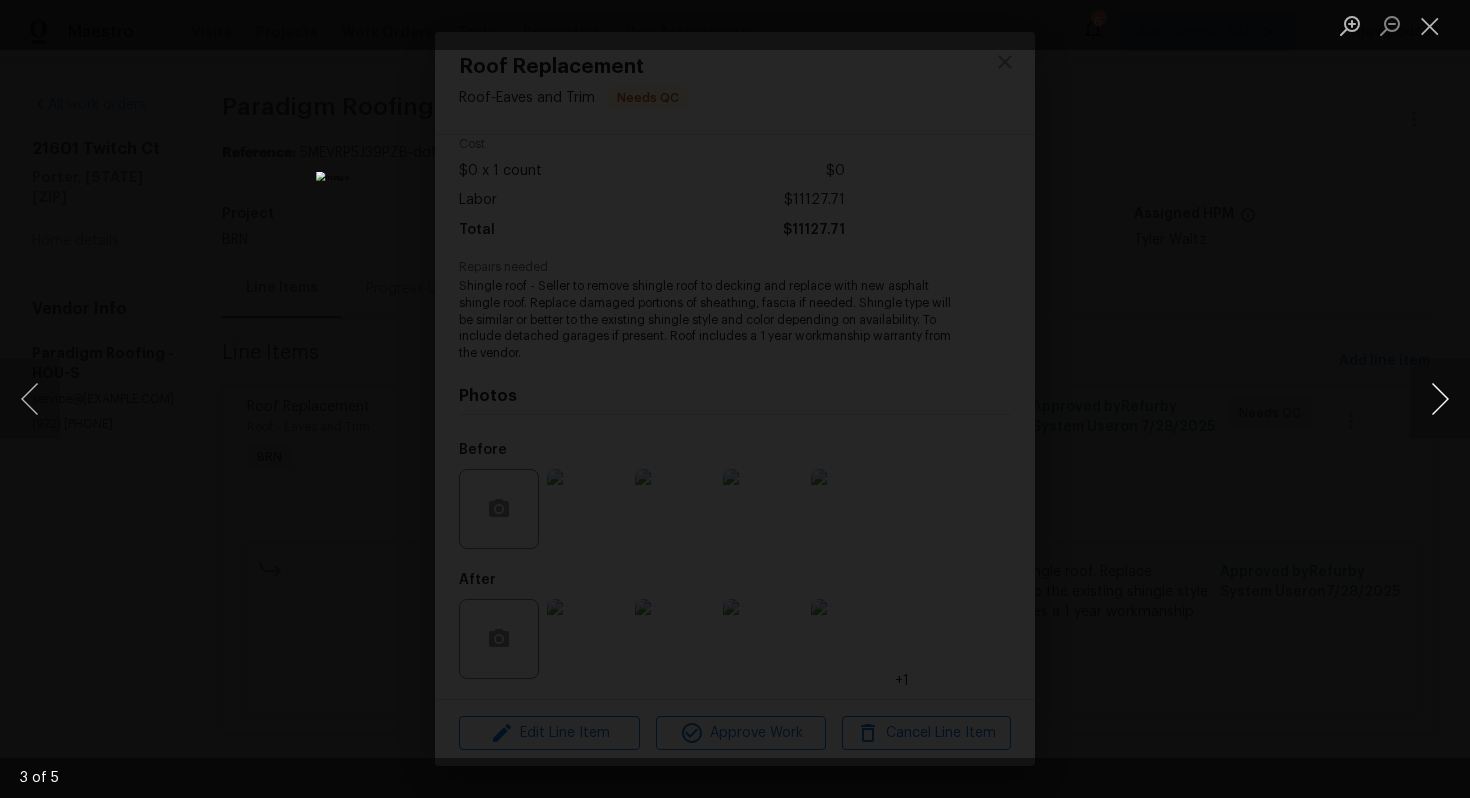 click at bounding box center (1440, 399) 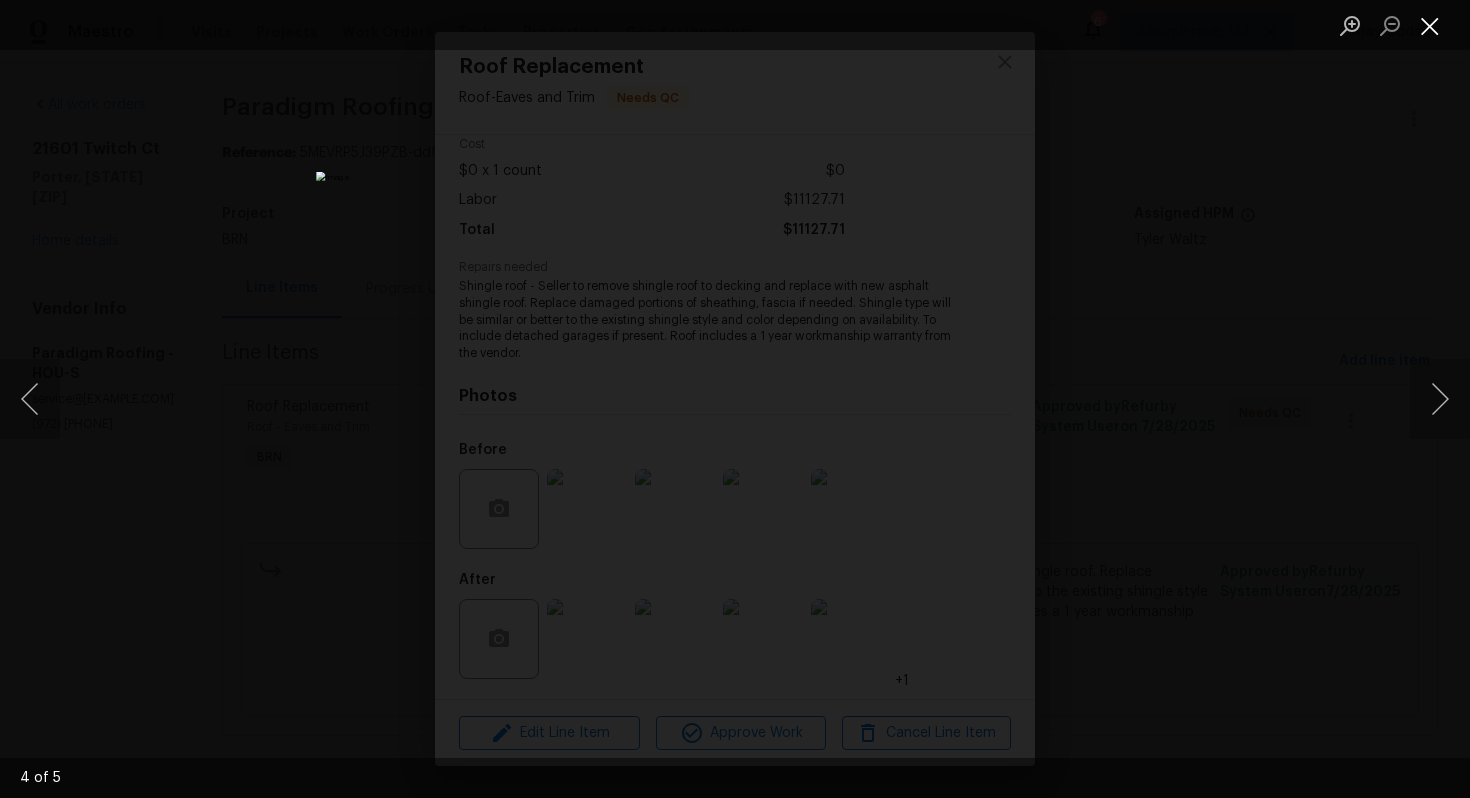 click at bounding box center (1430, 25) 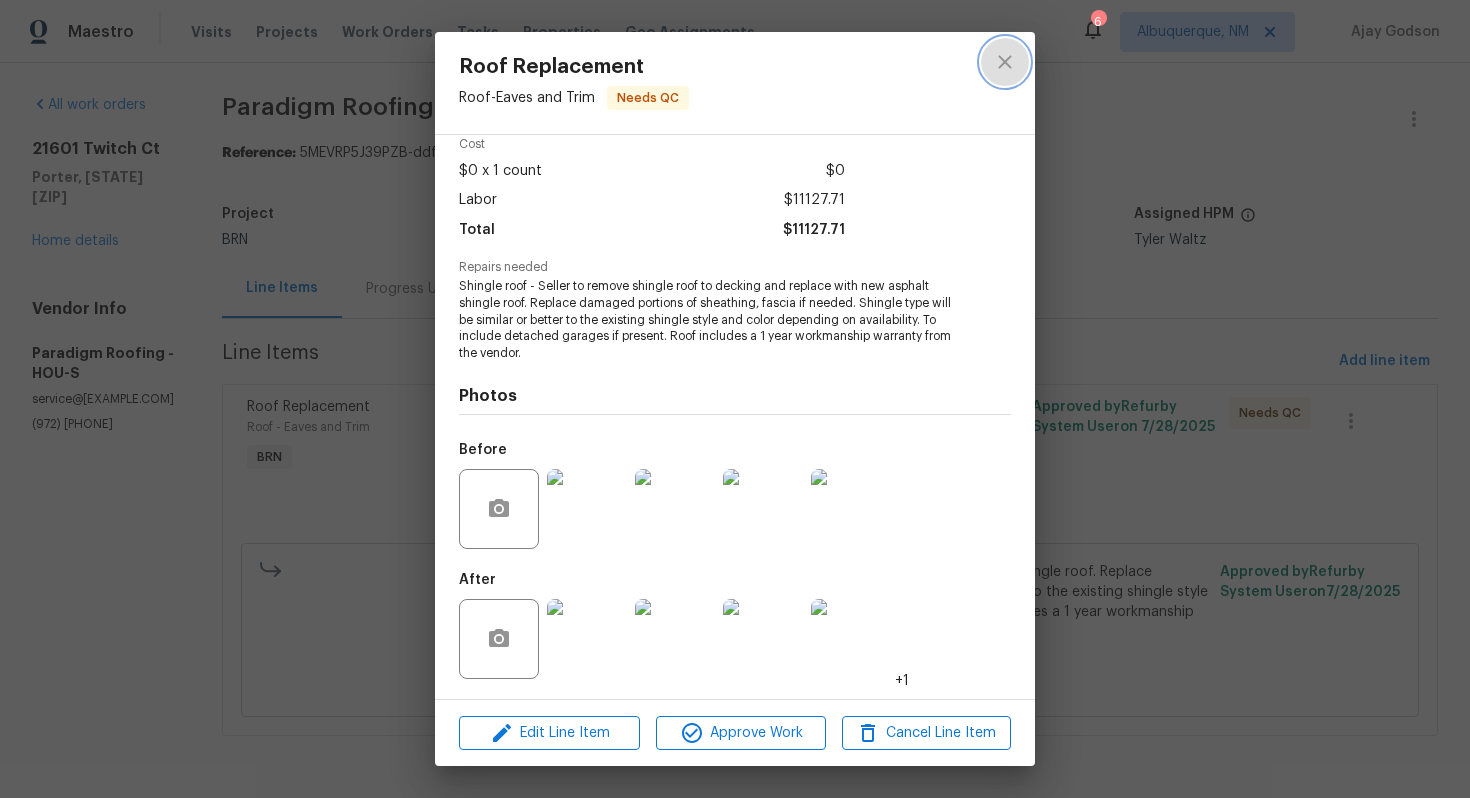 click 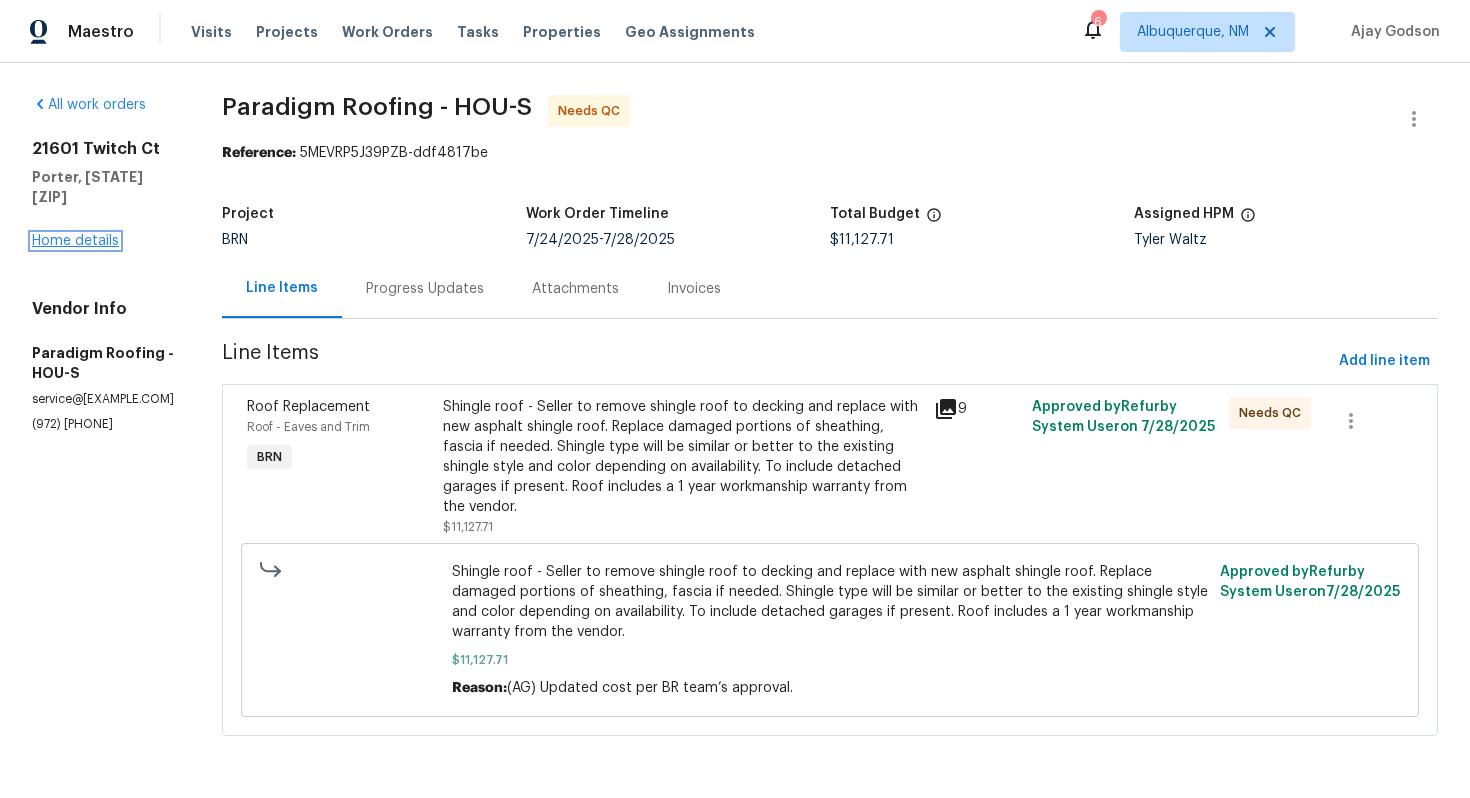 click on "Home details" at bounding box center [75, 241] 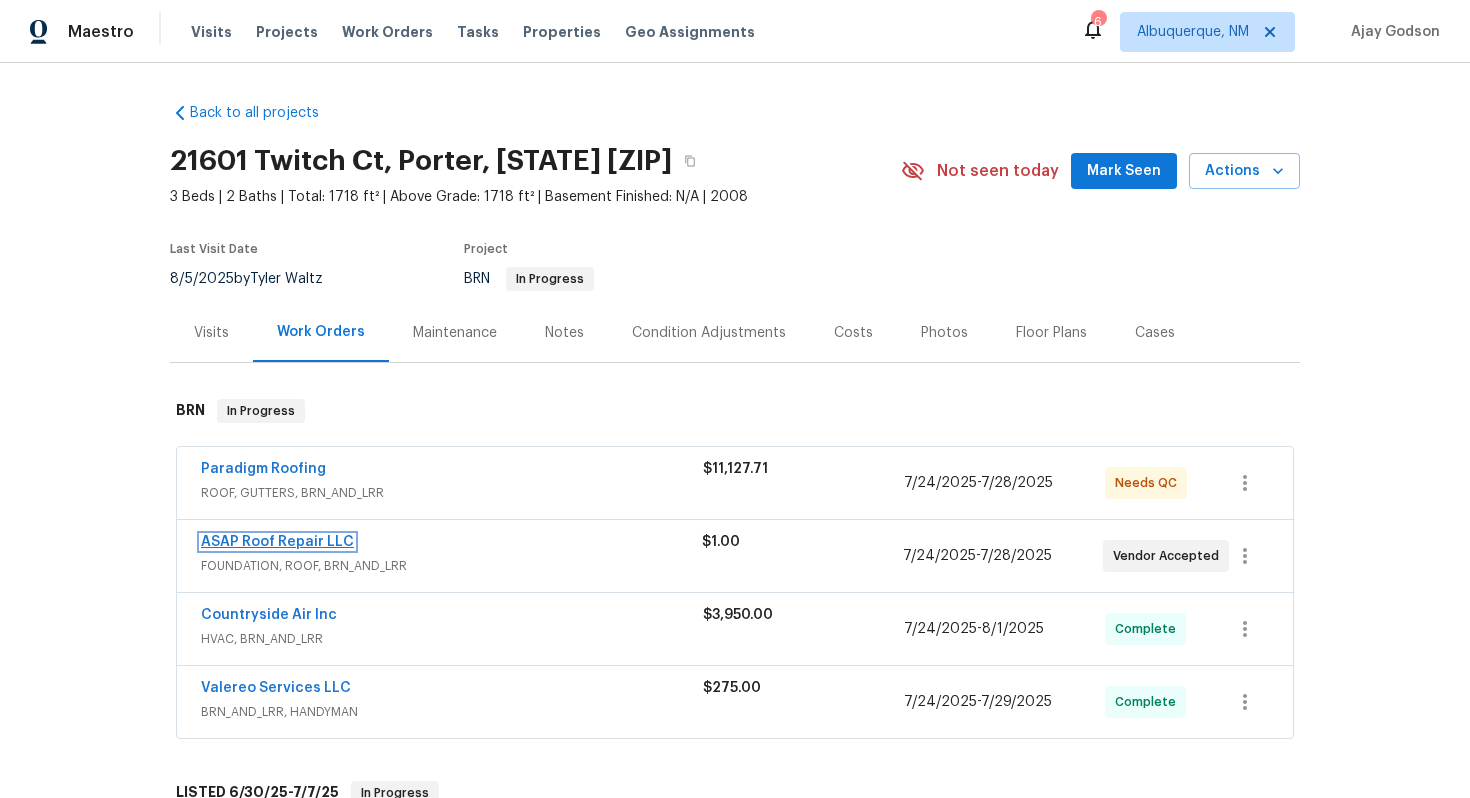 click on "ASAP Roof Repair LLC" at bounding box center (277, 542) 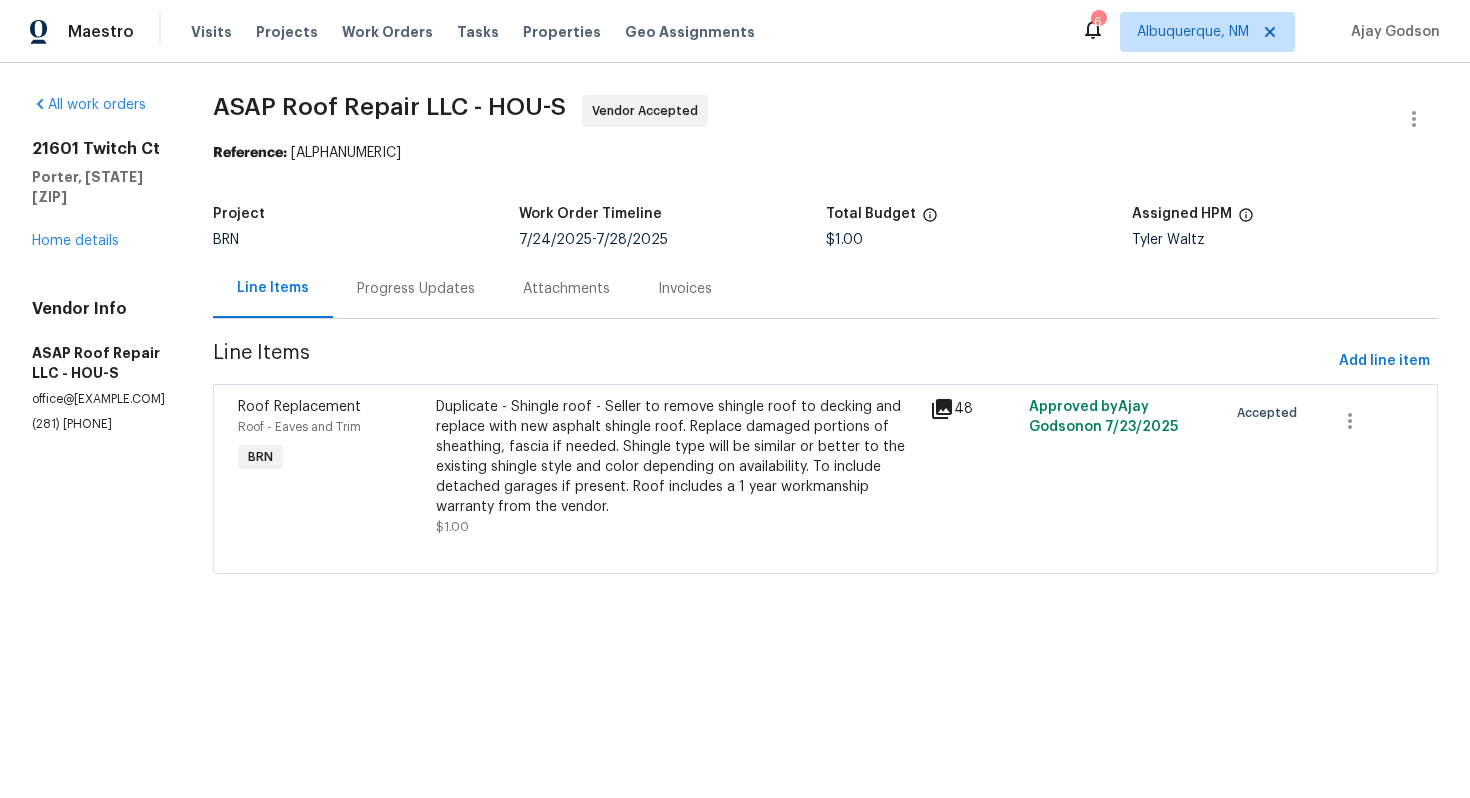 click on "Progress Updates" at bounding box center [416, 288] 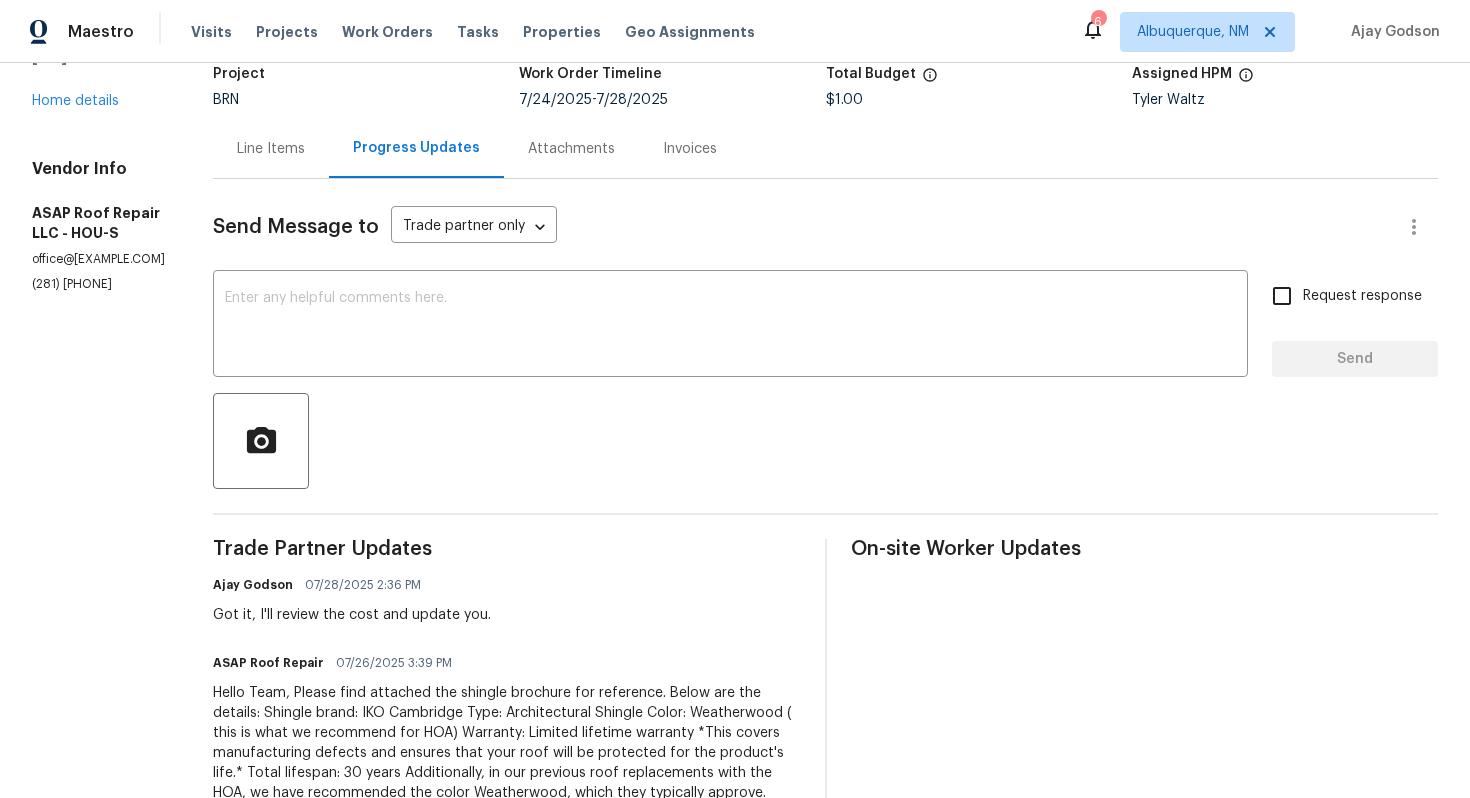 scroll, scrollTop: 0, scrollLeft: 0, axis: both 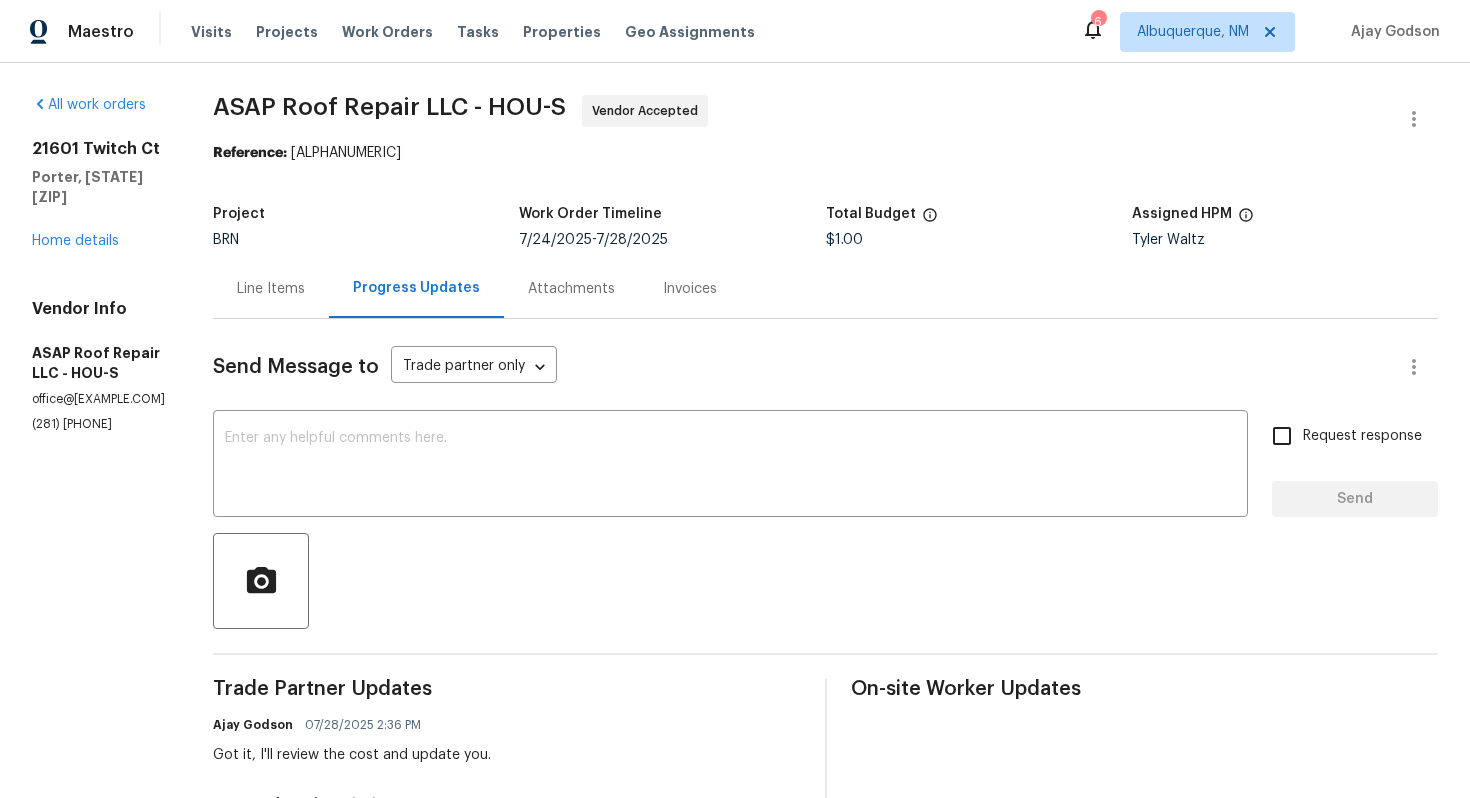drag, startPoint x: 24, startPoint y: 401, endPoint x: 112, endPoint y: 405, distance: 88.09086 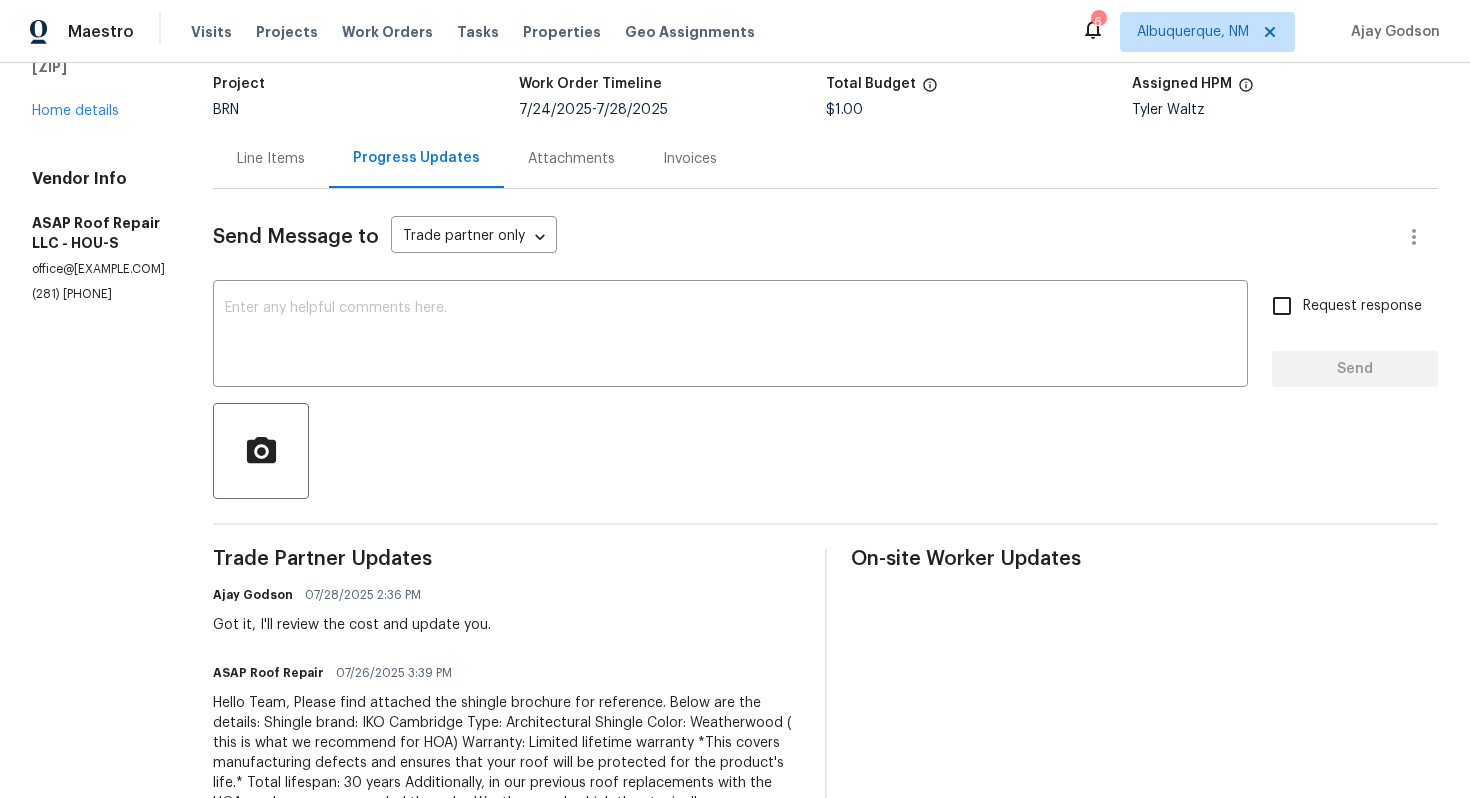 scroll, scrollTop: 0, scrollLeft: 0, axis: both 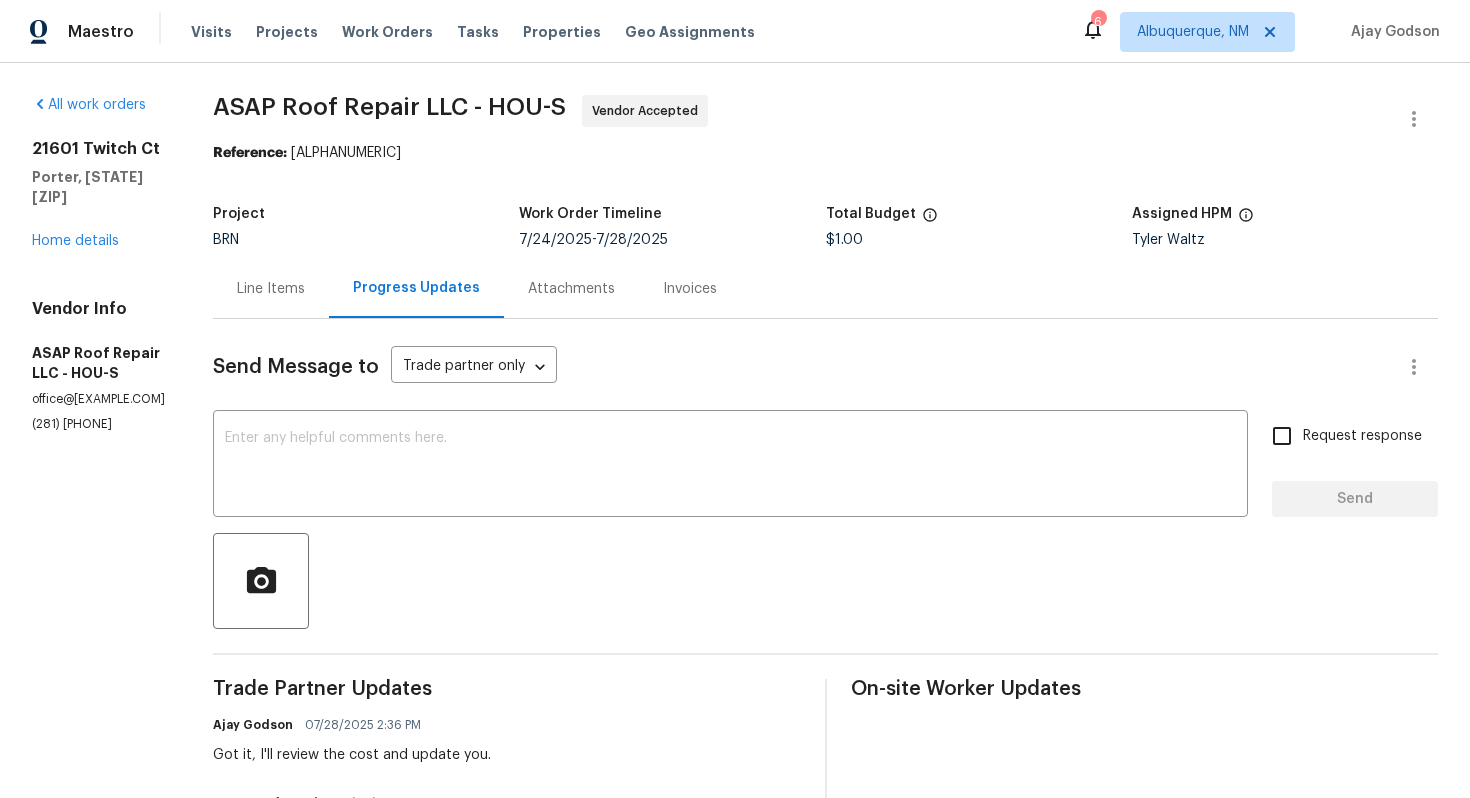 click on "Line Items" at bounding box center (271, 289) 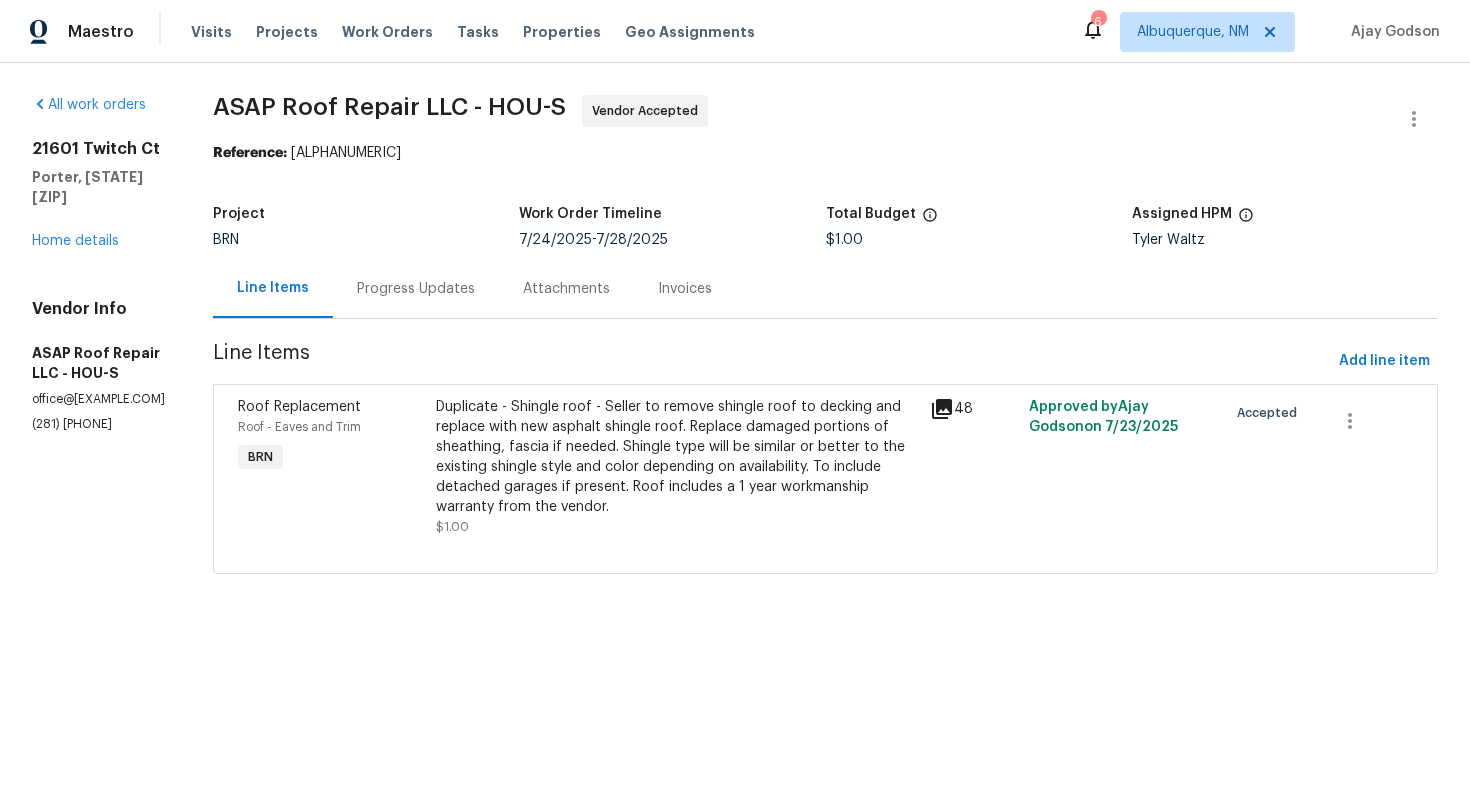 click on "Progress Updates" at bounding box center [416, 288] 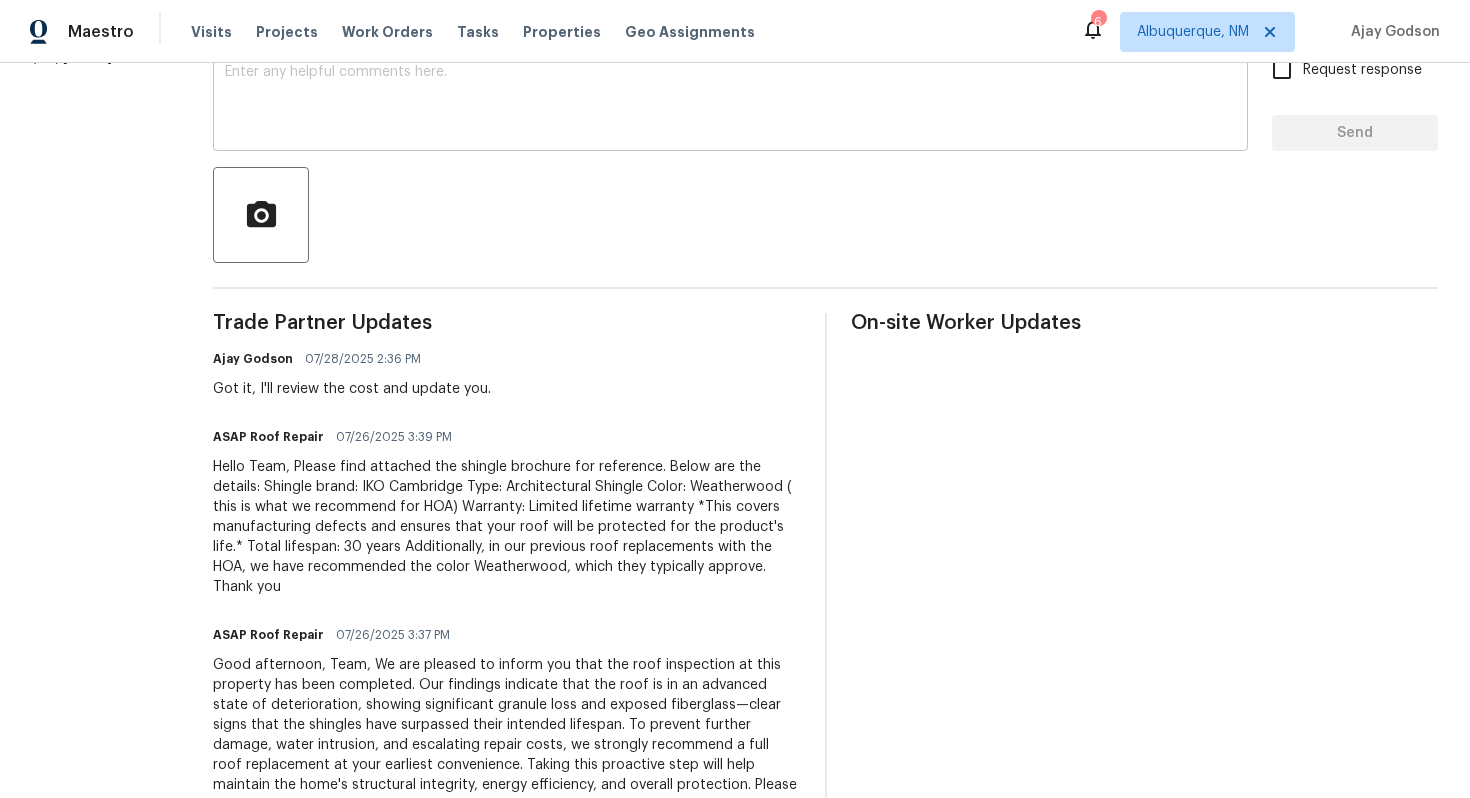 scroll, scrollTop: 0, scrollLeft: 0, axis: both 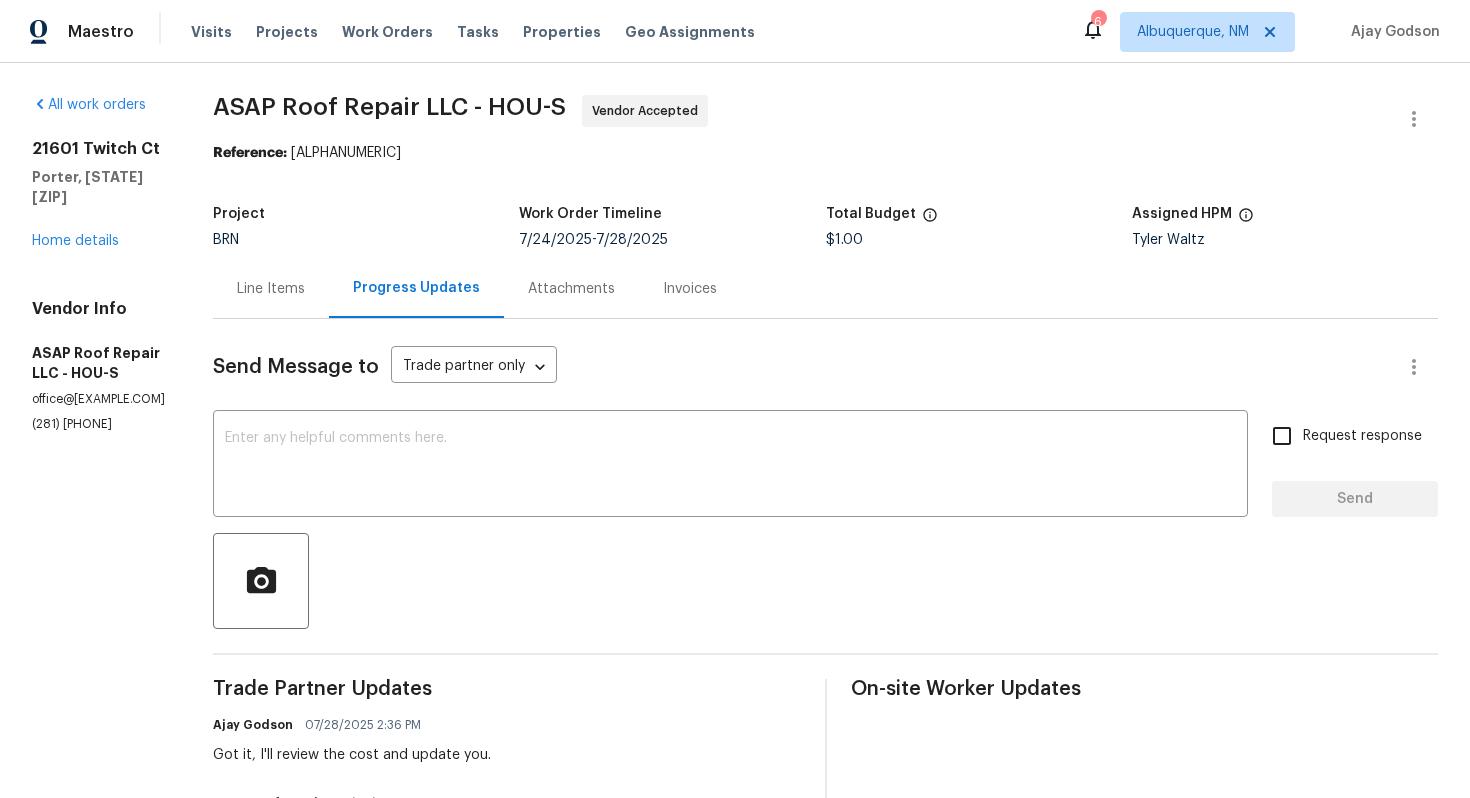 click on "Line Items" at bounding box center (271, 288) 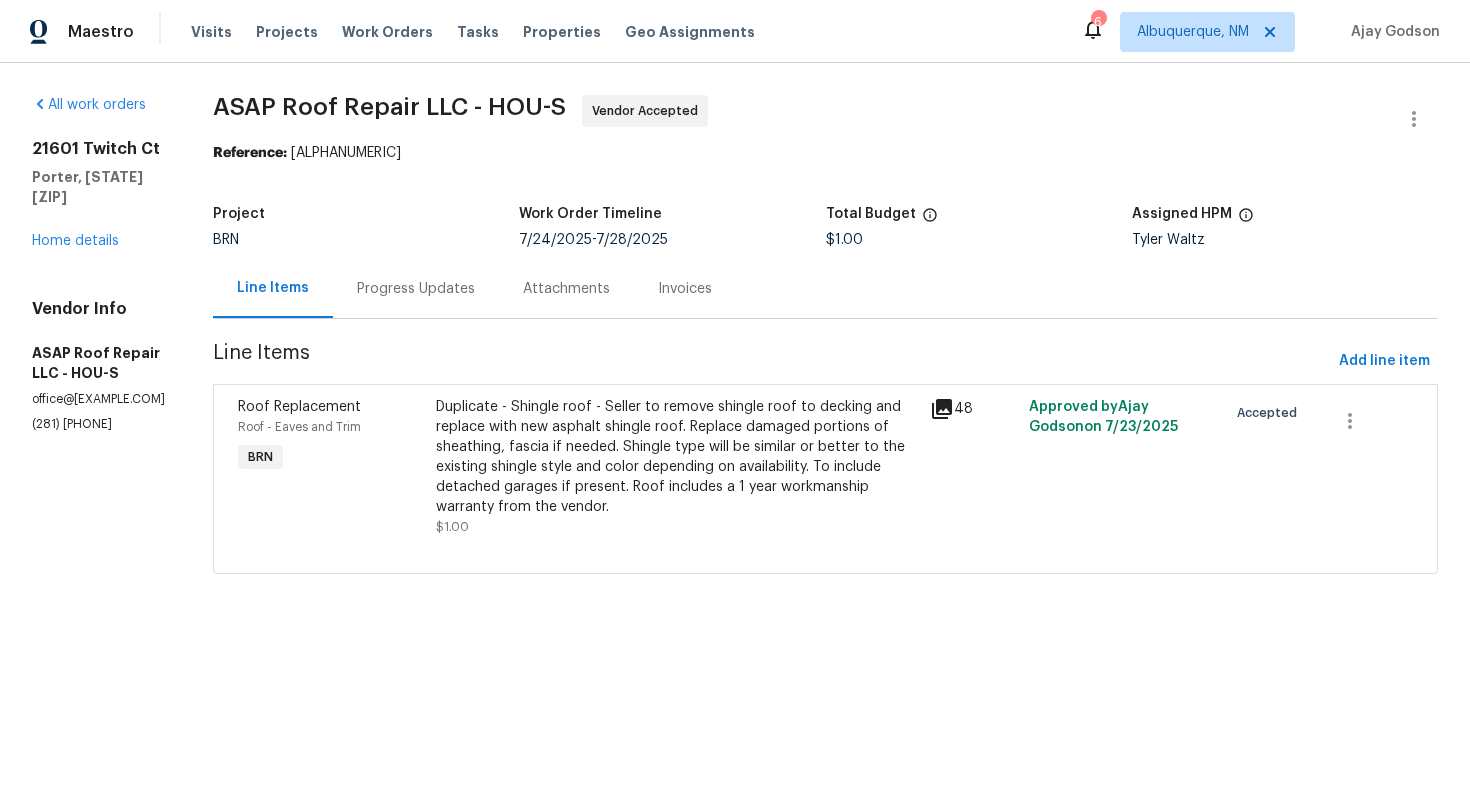 click on "Progress Updates" at bounding box center (416, 288) 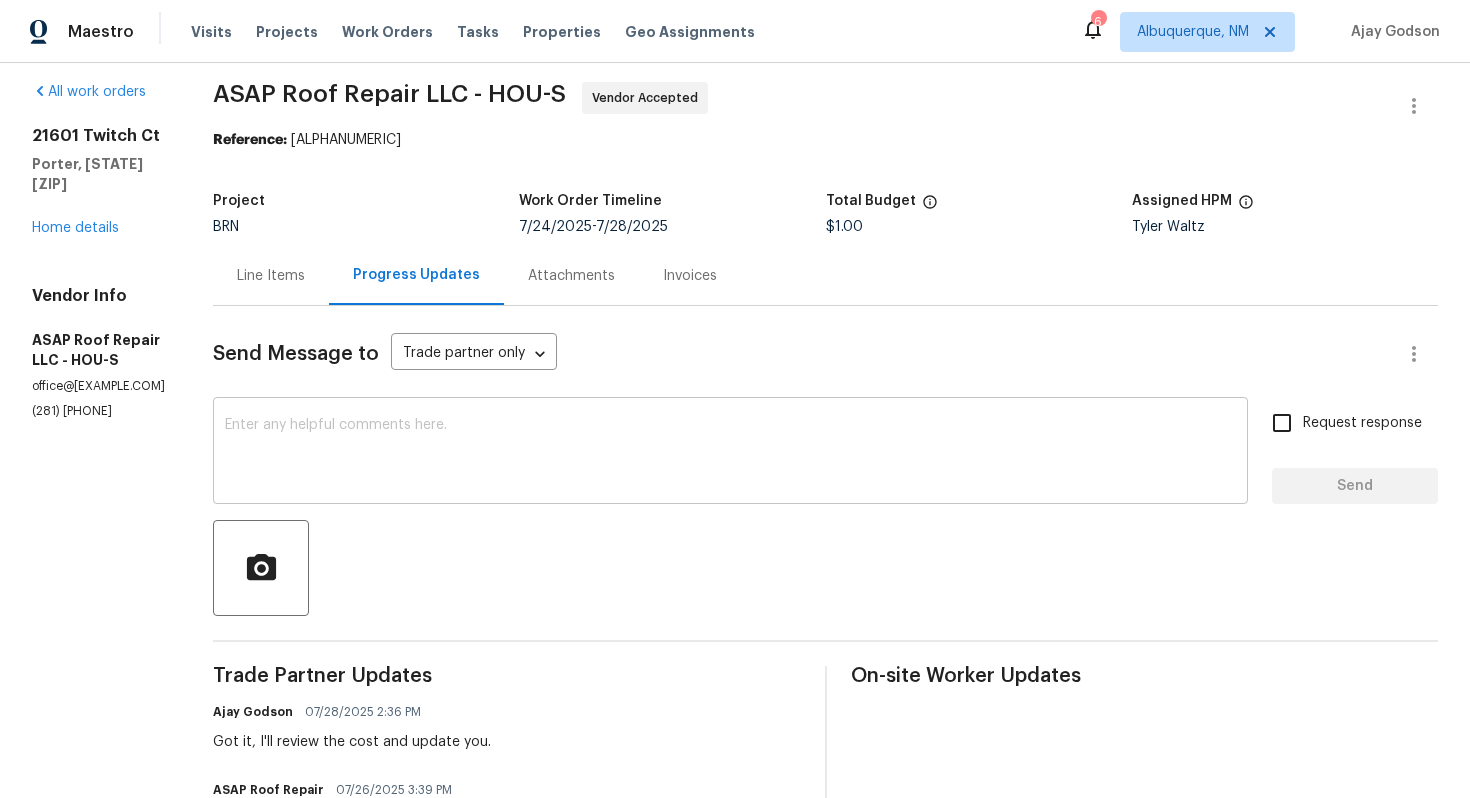 scroll, scrollTop: 0, scrollLeft: 0, axis: both 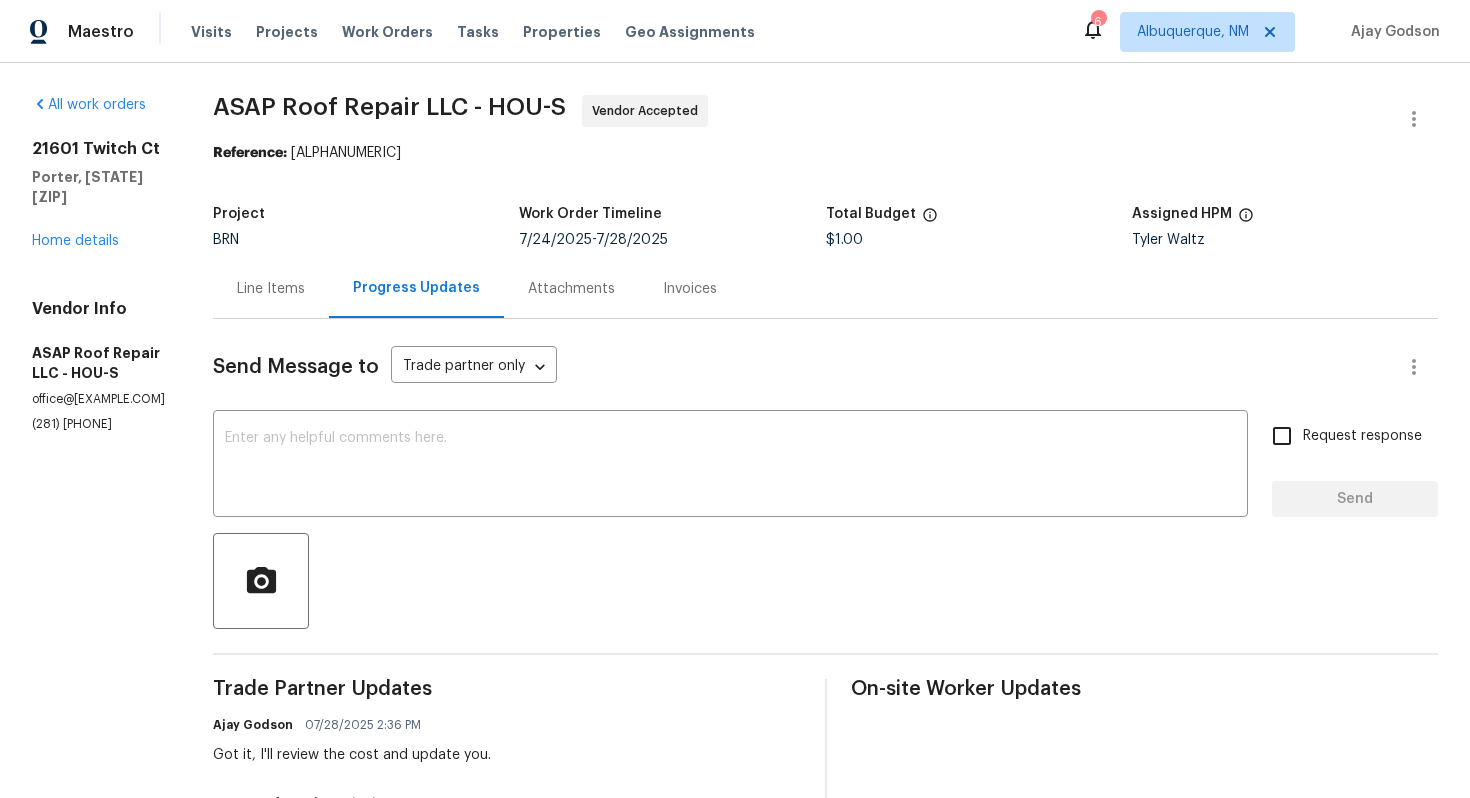 click on "Line Items" at bounding box center (271, 288) 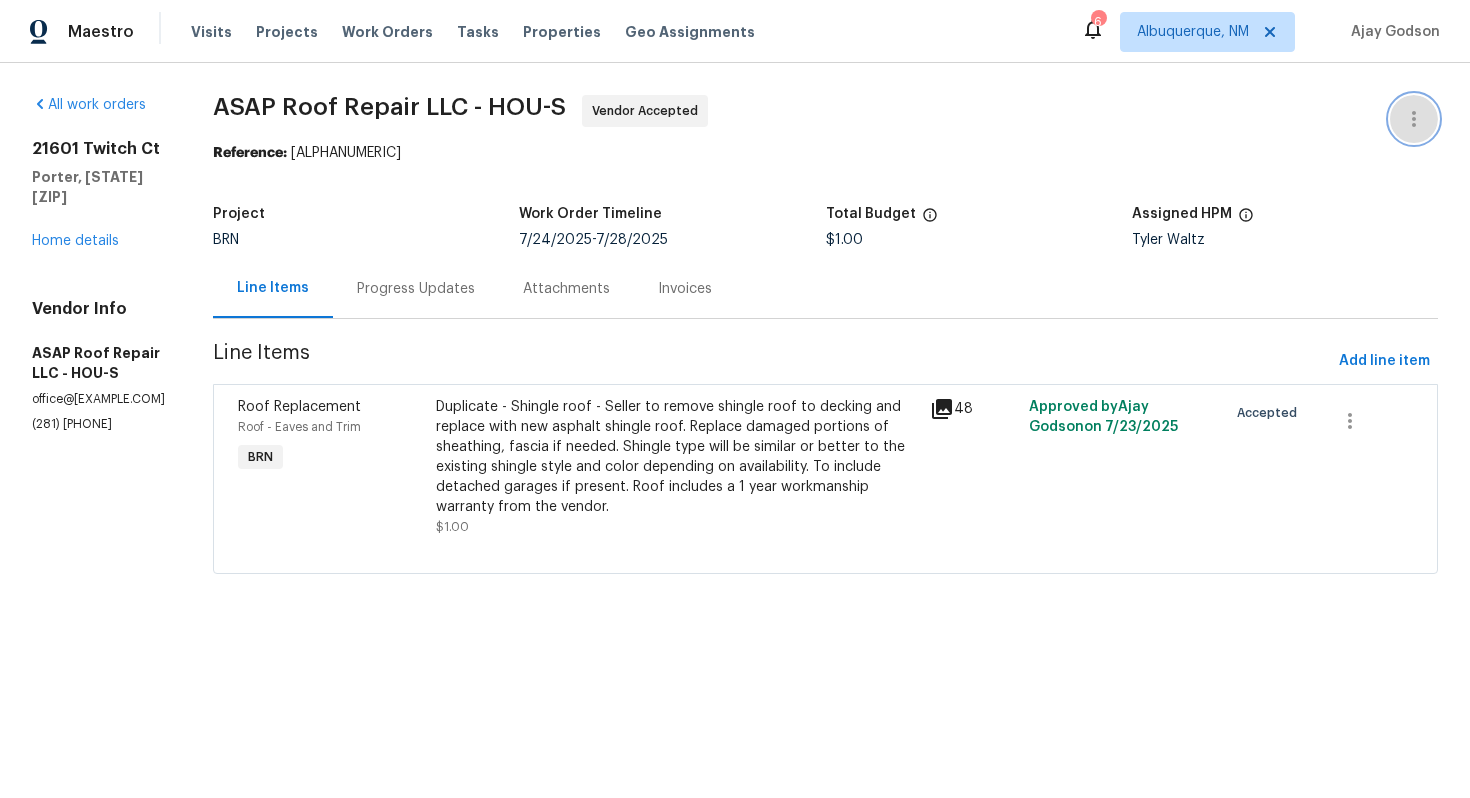 click 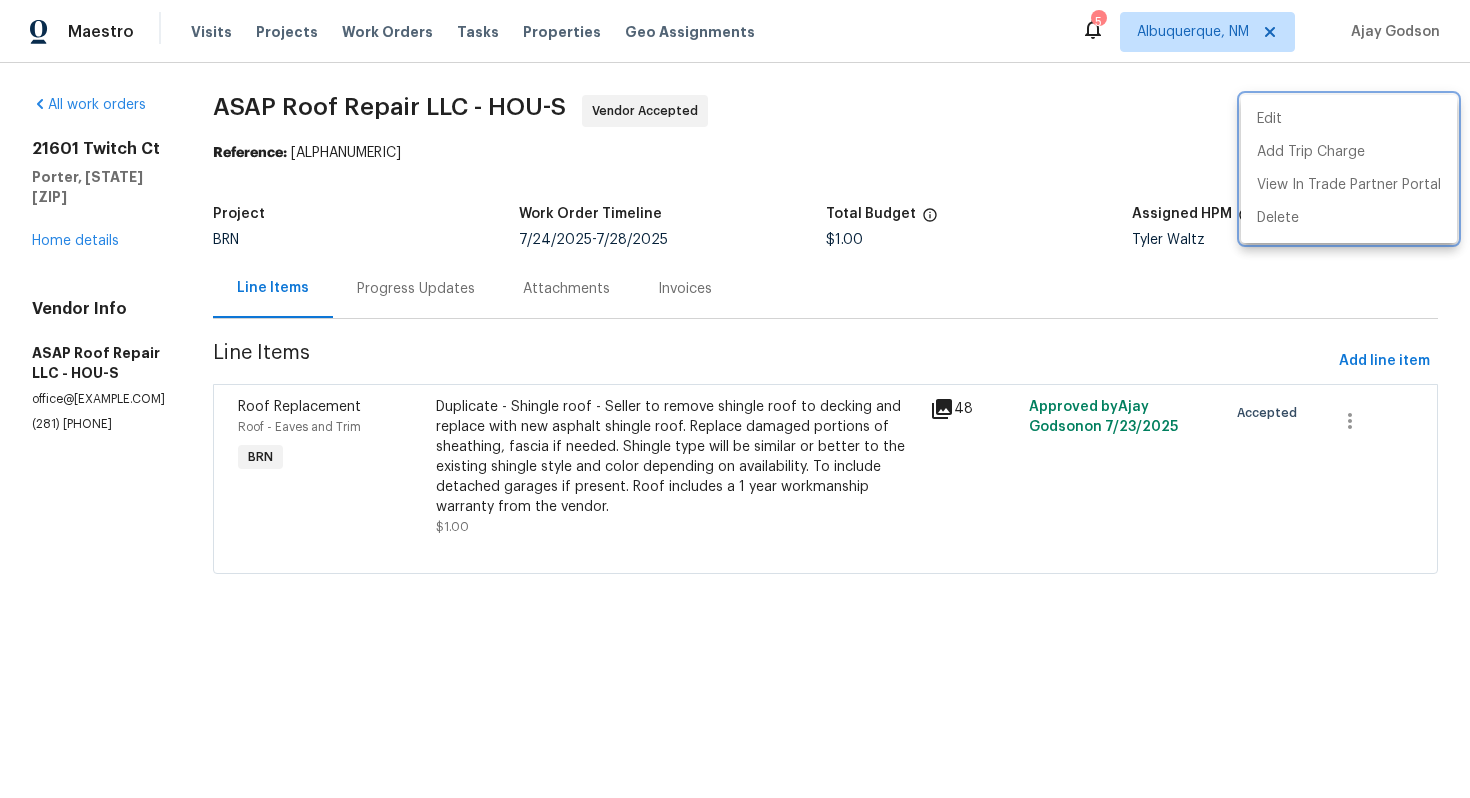 click at bounding box center [735, 399] 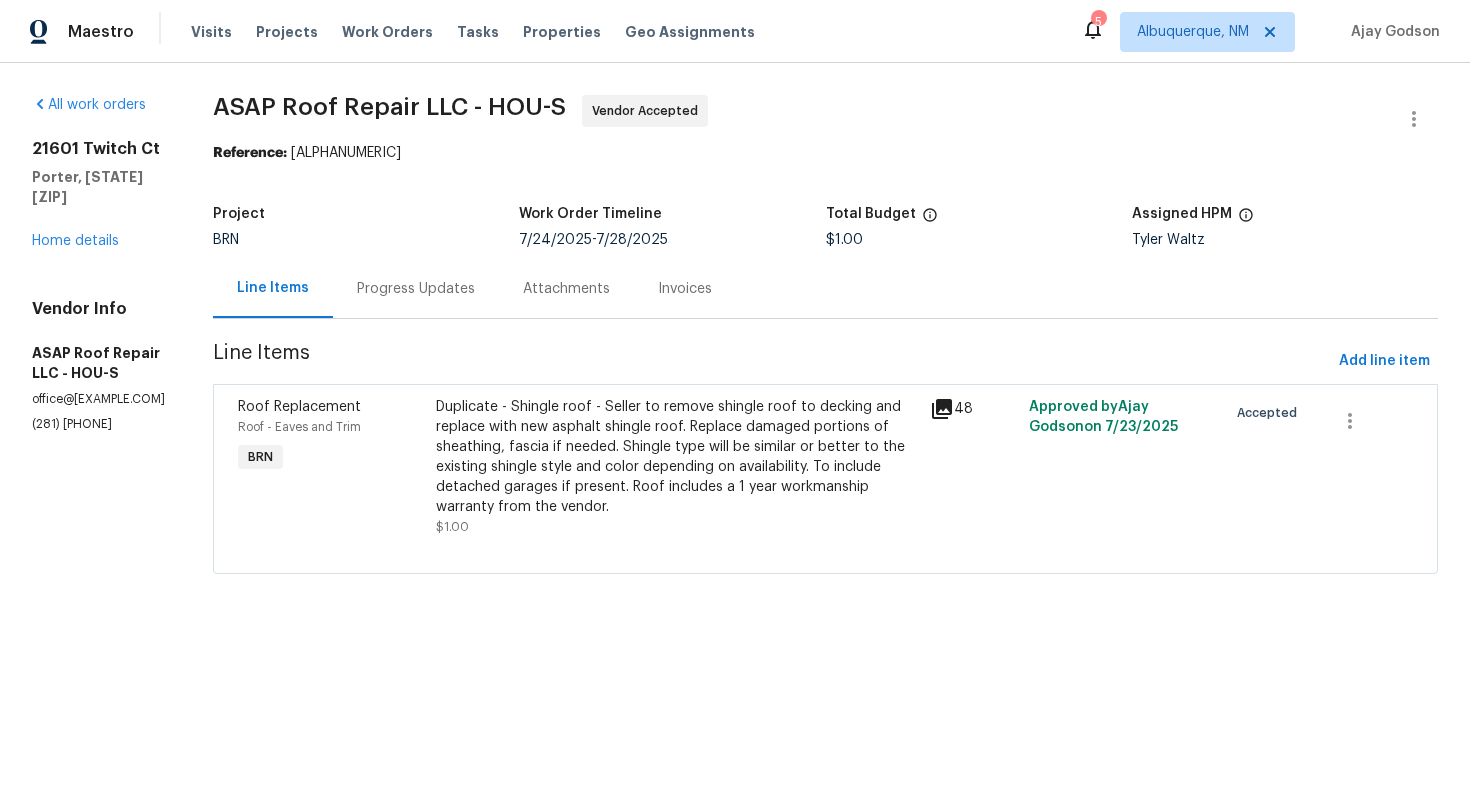 click on "Progress Updates" at bounding box center (416, 289) 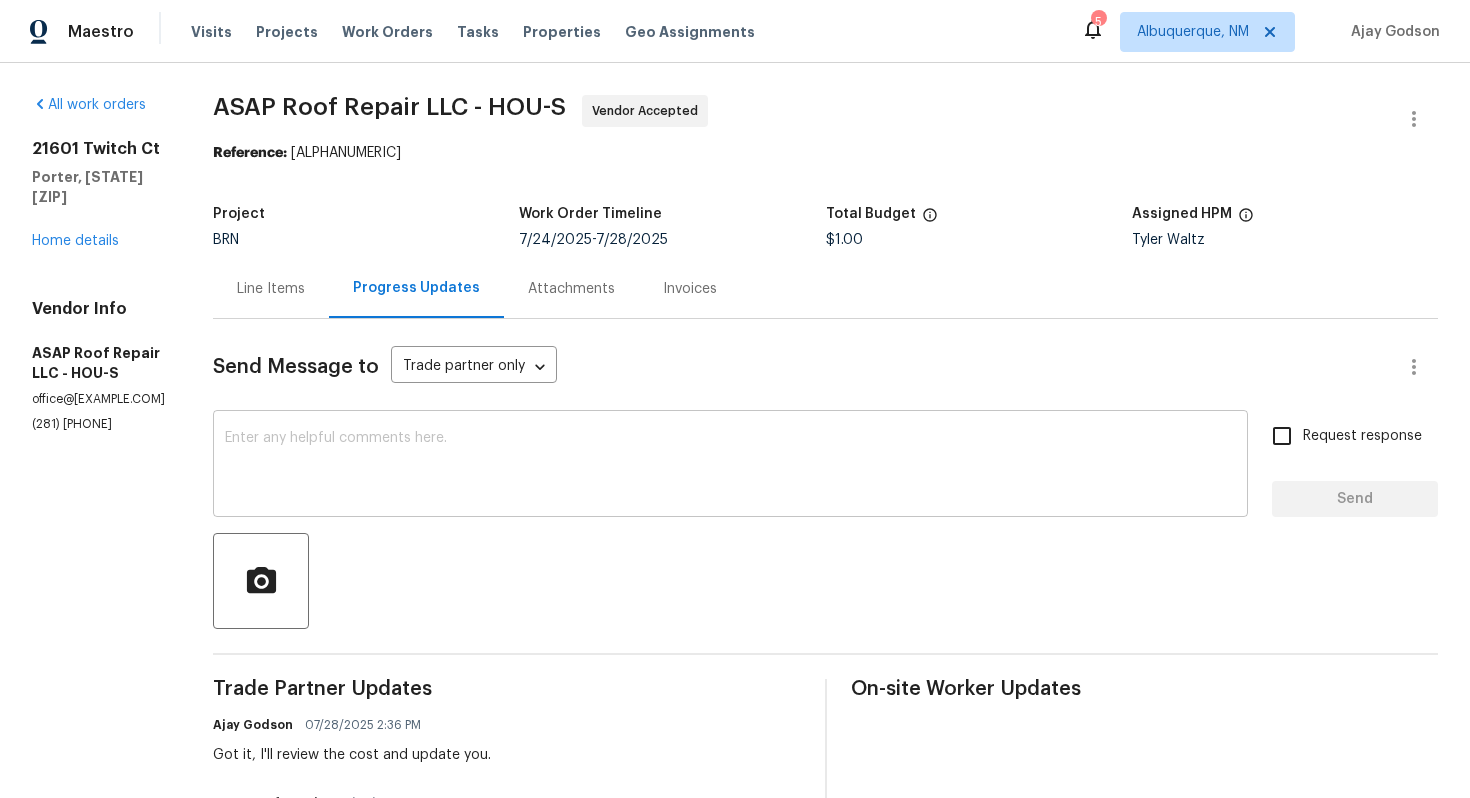 click at bounding box center (730, 466) 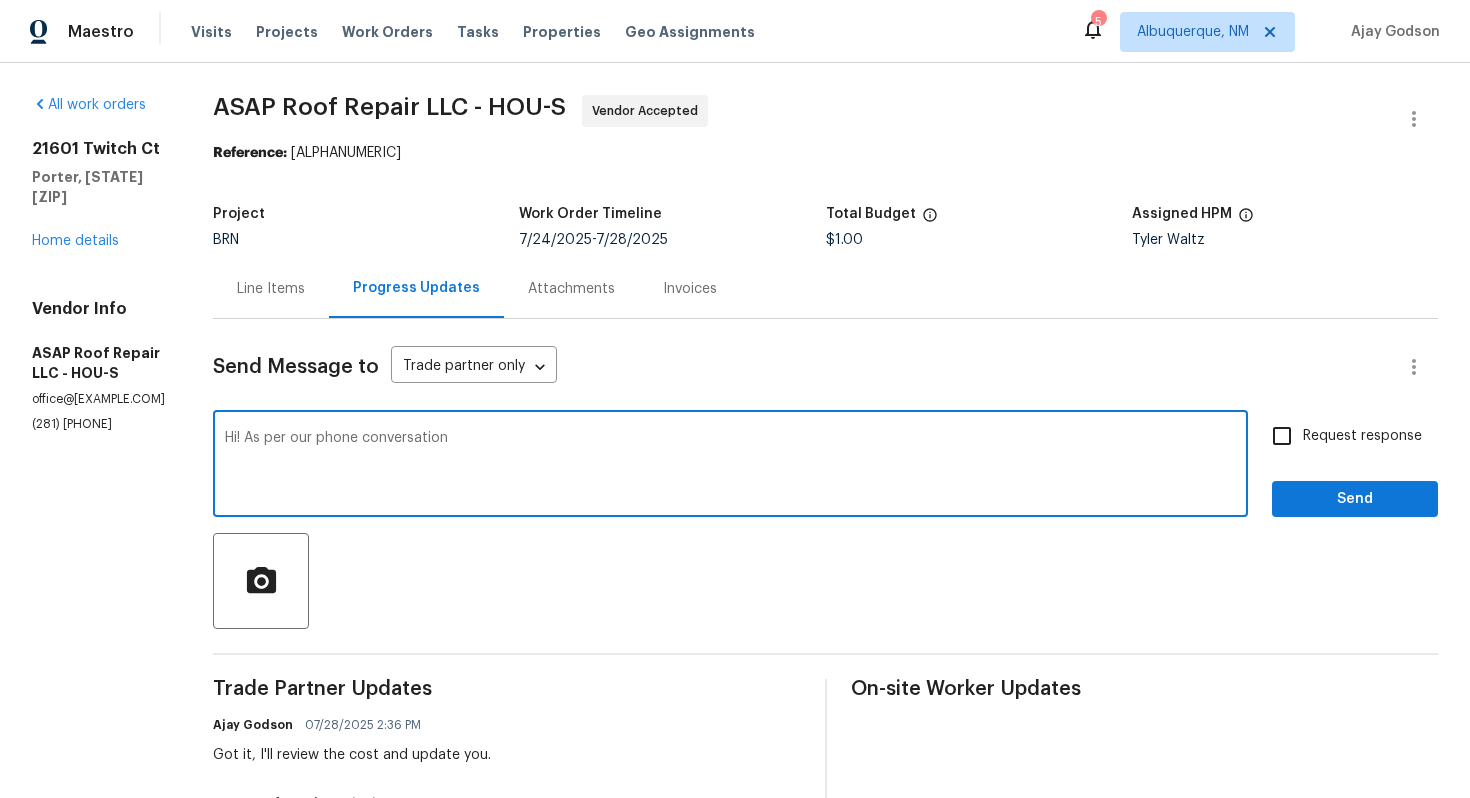 click on "Hi! As per our phone conversation" at bounding box center [730, 466] 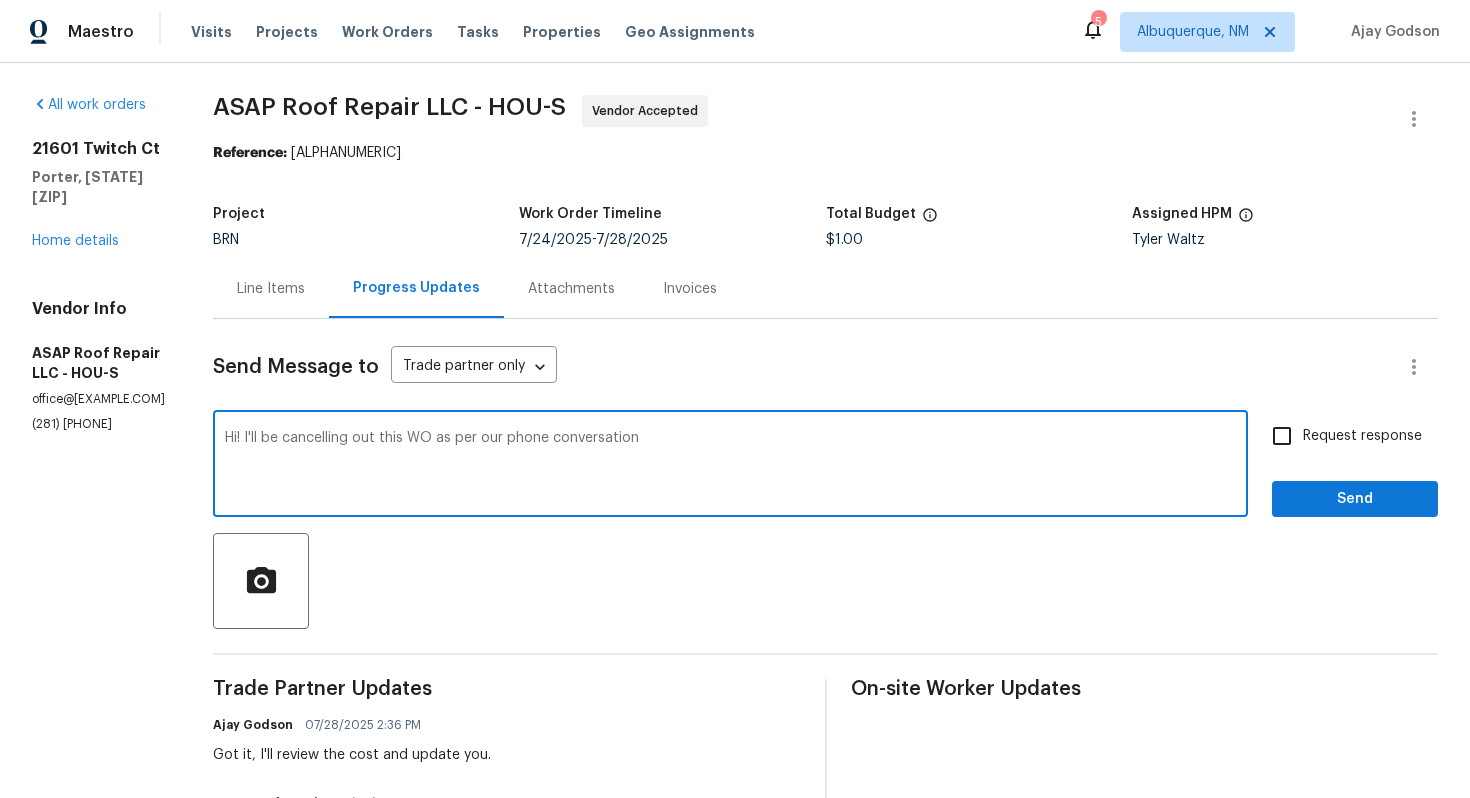 click on "Hi! I'll be cancelling out this WO as per our phone conversation" at bounding box center [730, 466] 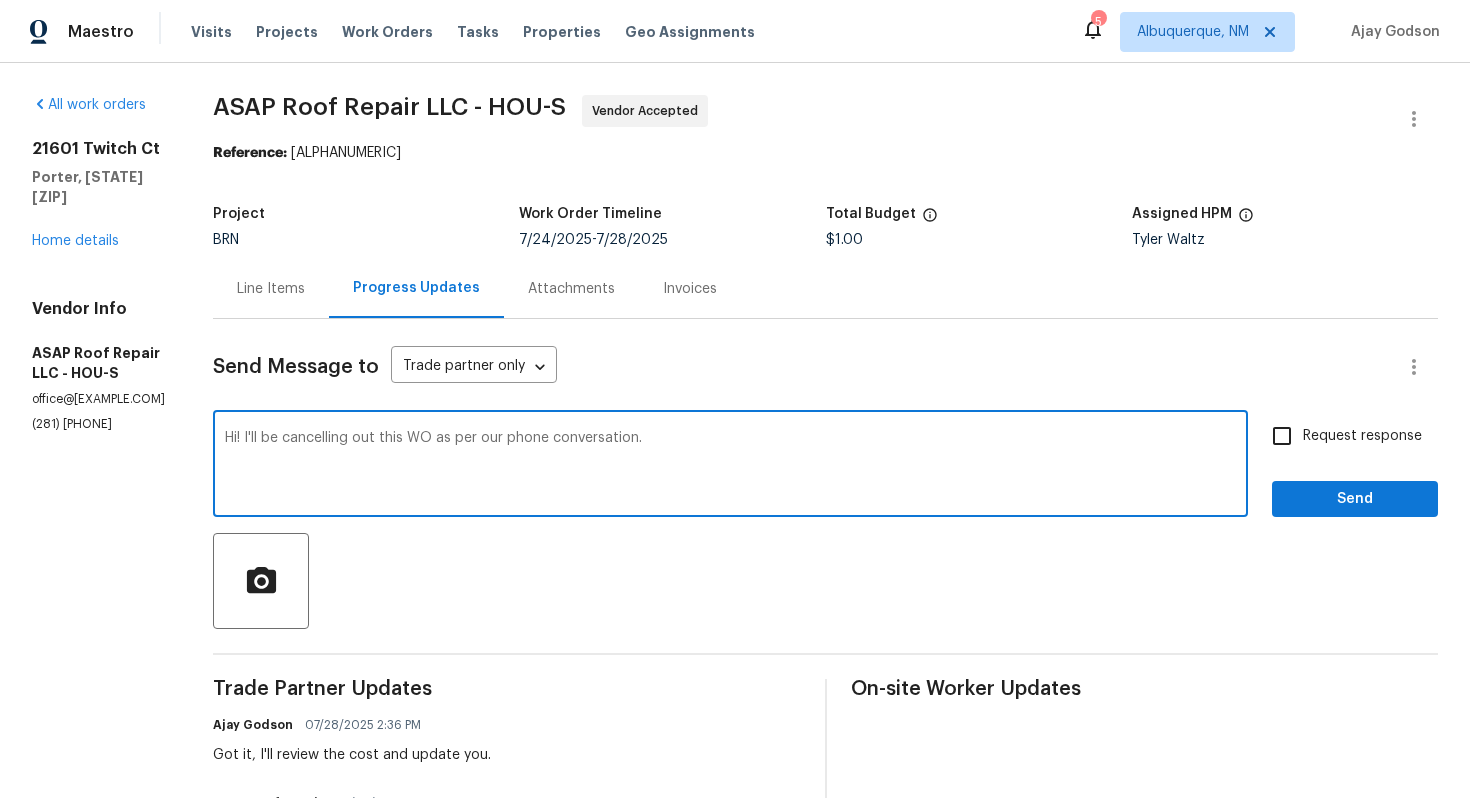 type on "Hi! I'll be cancelling out this WO as per our phone conversation." 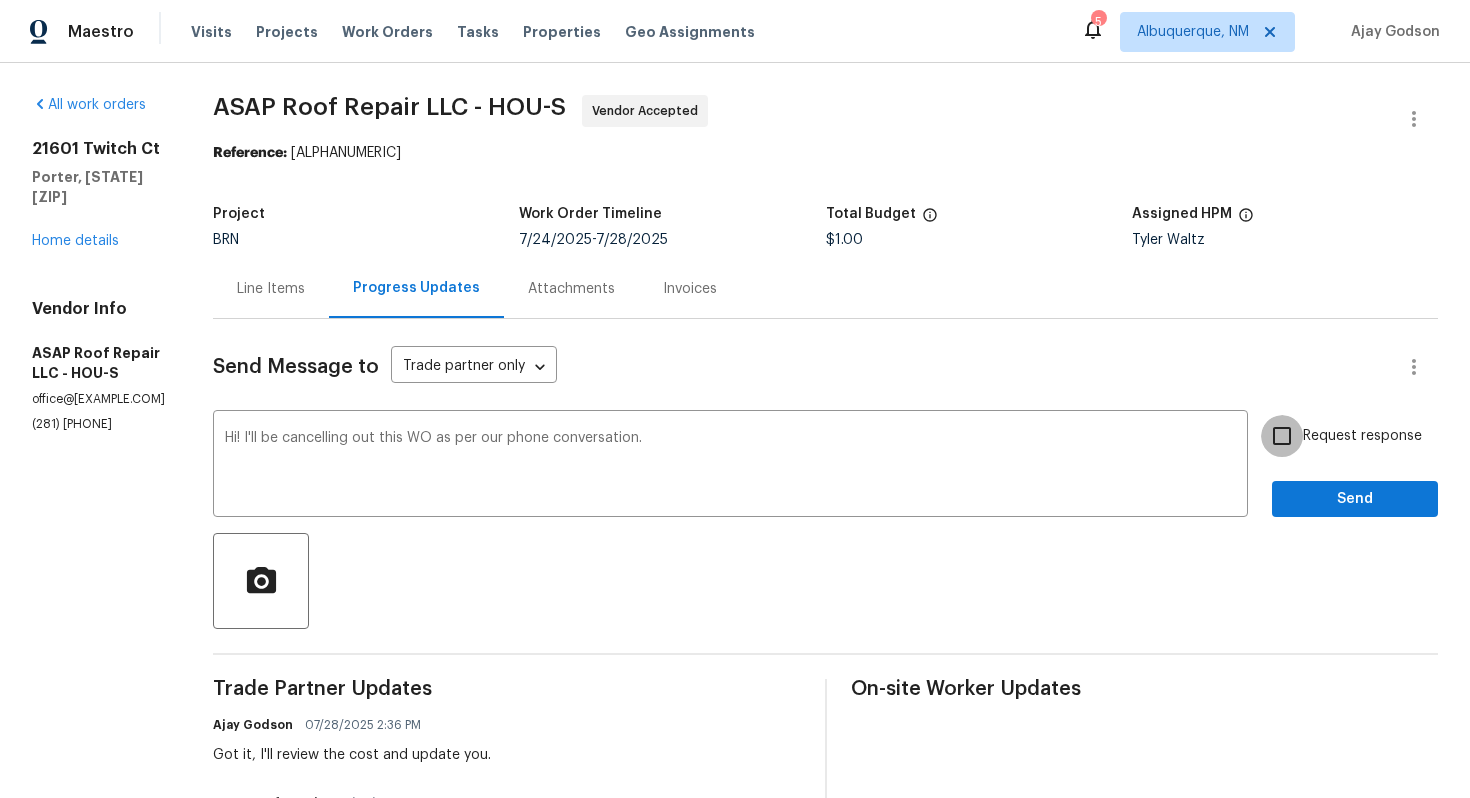 click on "Request response" at bounding box center [1282, 436] 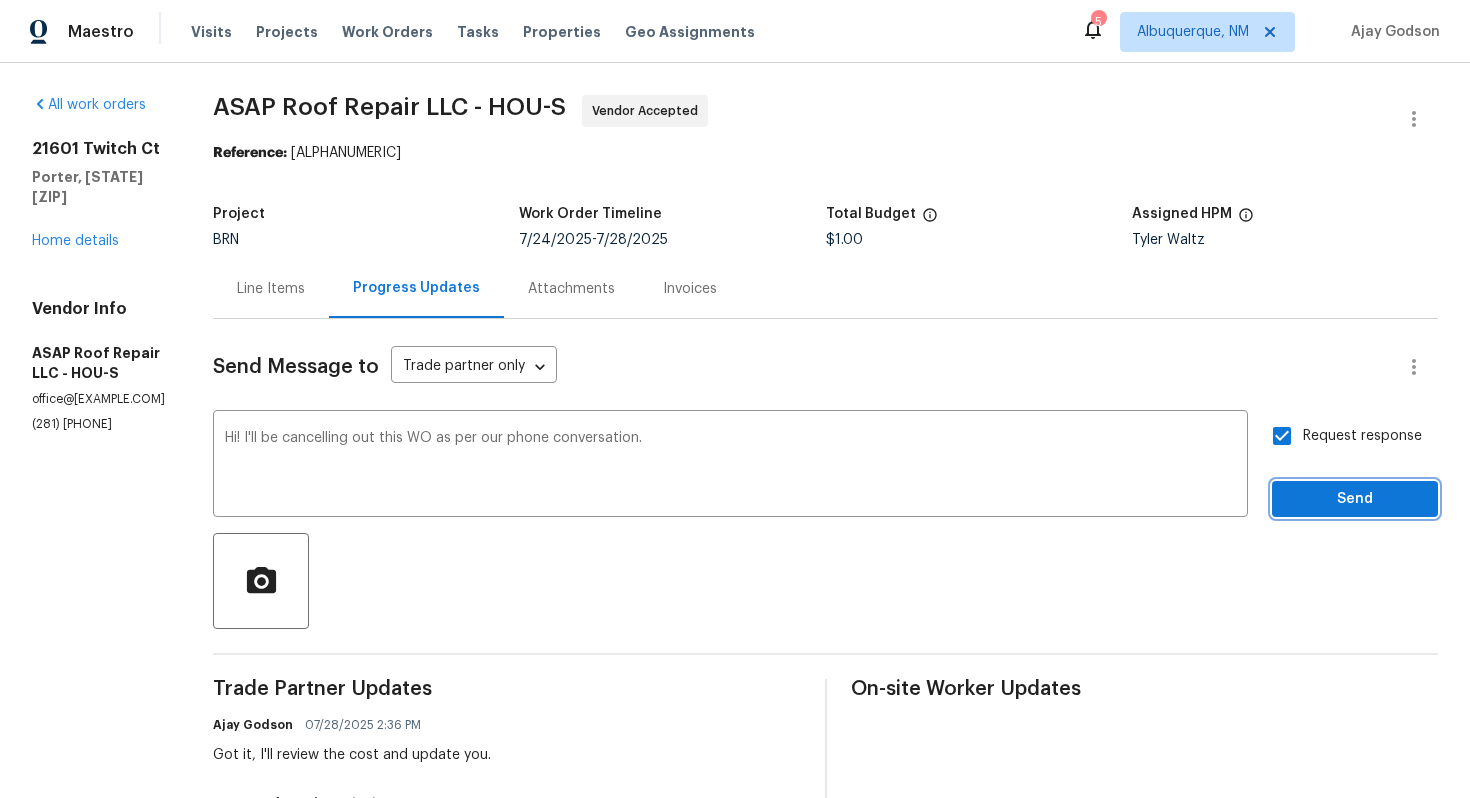 click on "Send" at bounding box center [1355, 499] 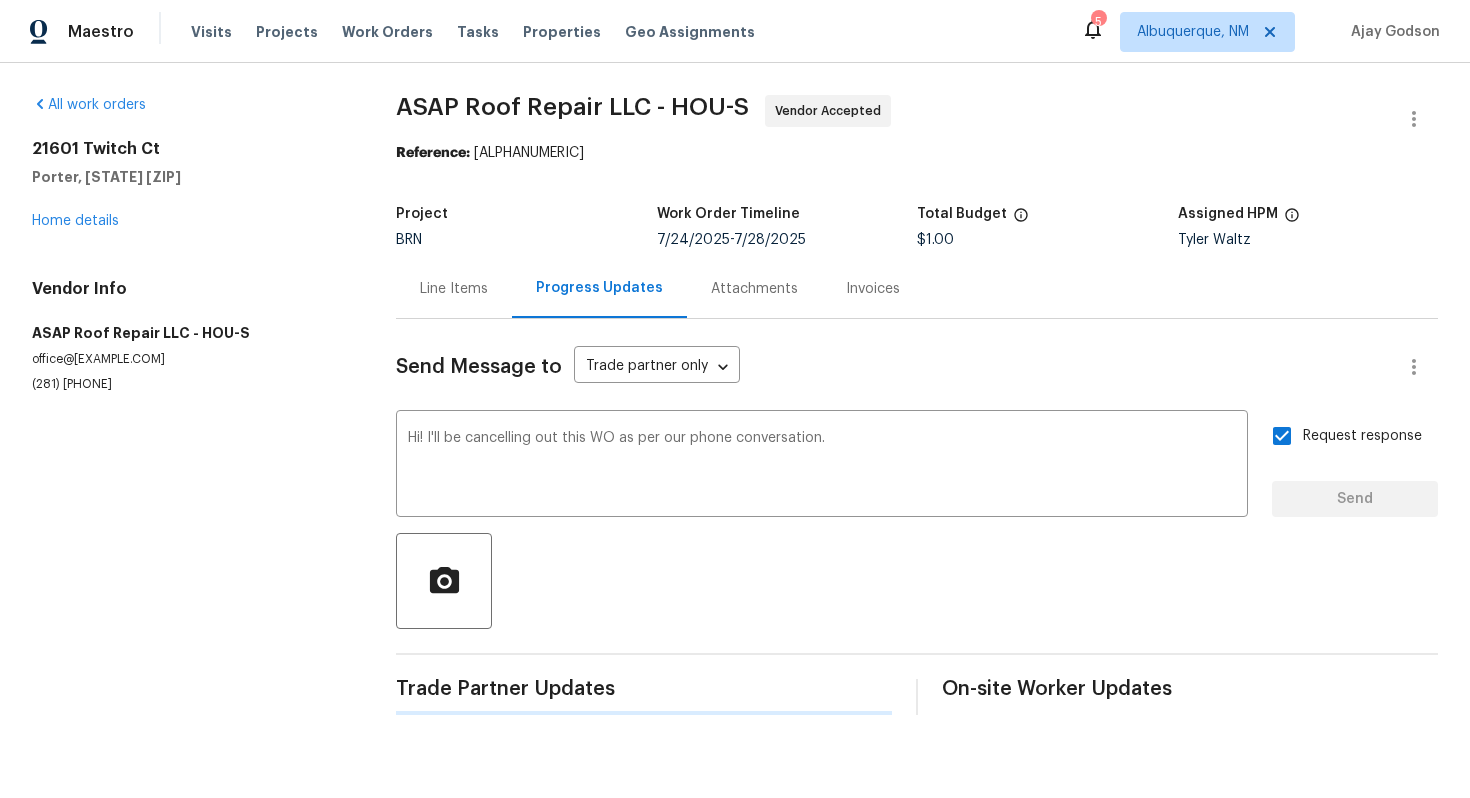 type 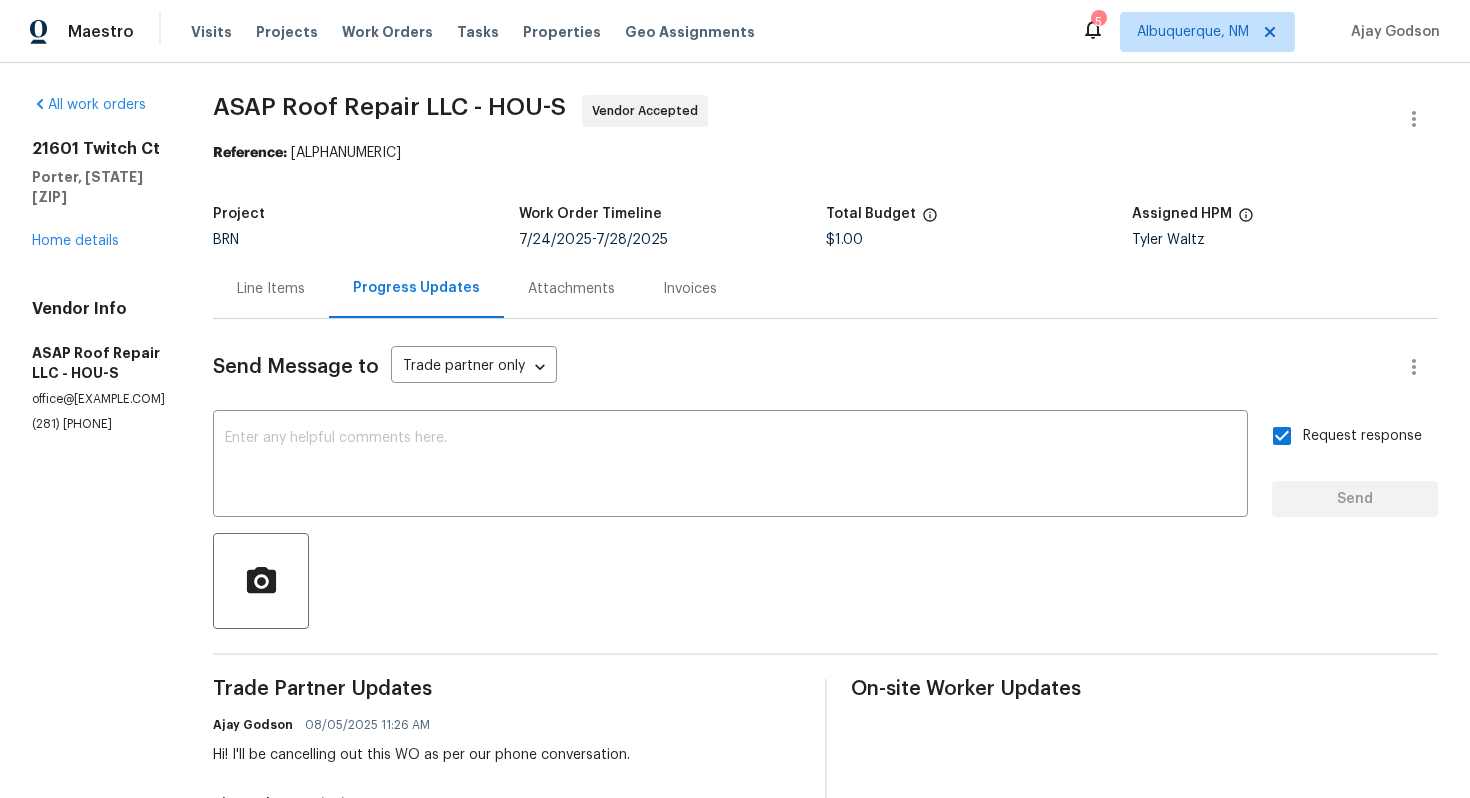 click on "Line Items" at bounding box center [271, 289] 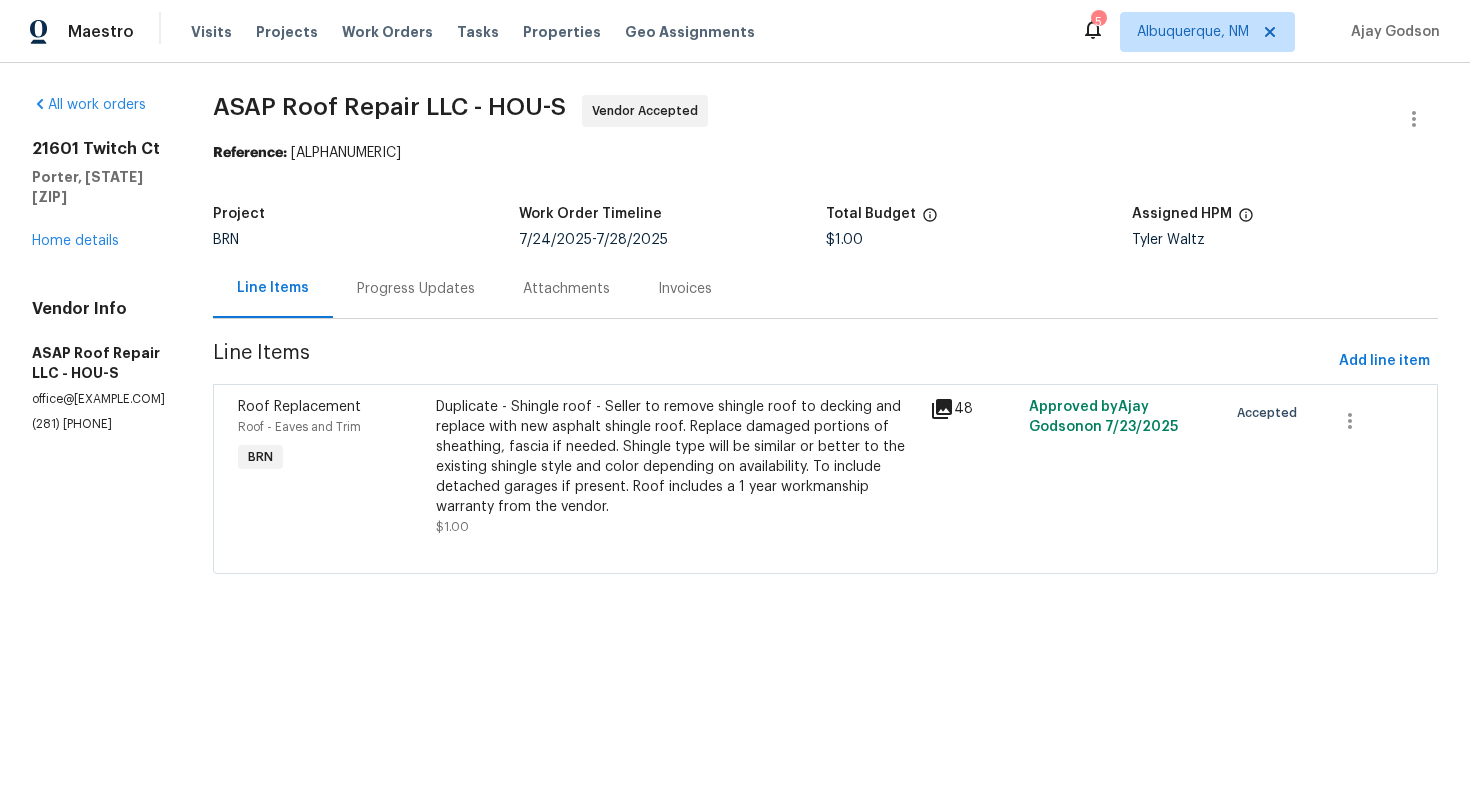 click on "Duplicate - Shingle roof - Seller to remove shingle roof to decking and replace with new asphalt shingle roof. Replace damaged portions of sheathing, fascia if needed. Shingle type will be similar or better to the existing shingle style and color depending on availability. To include detached garages if present. Roof includes a 1 year workmanship warranty from the vendor." at bounding box center [677, 457] 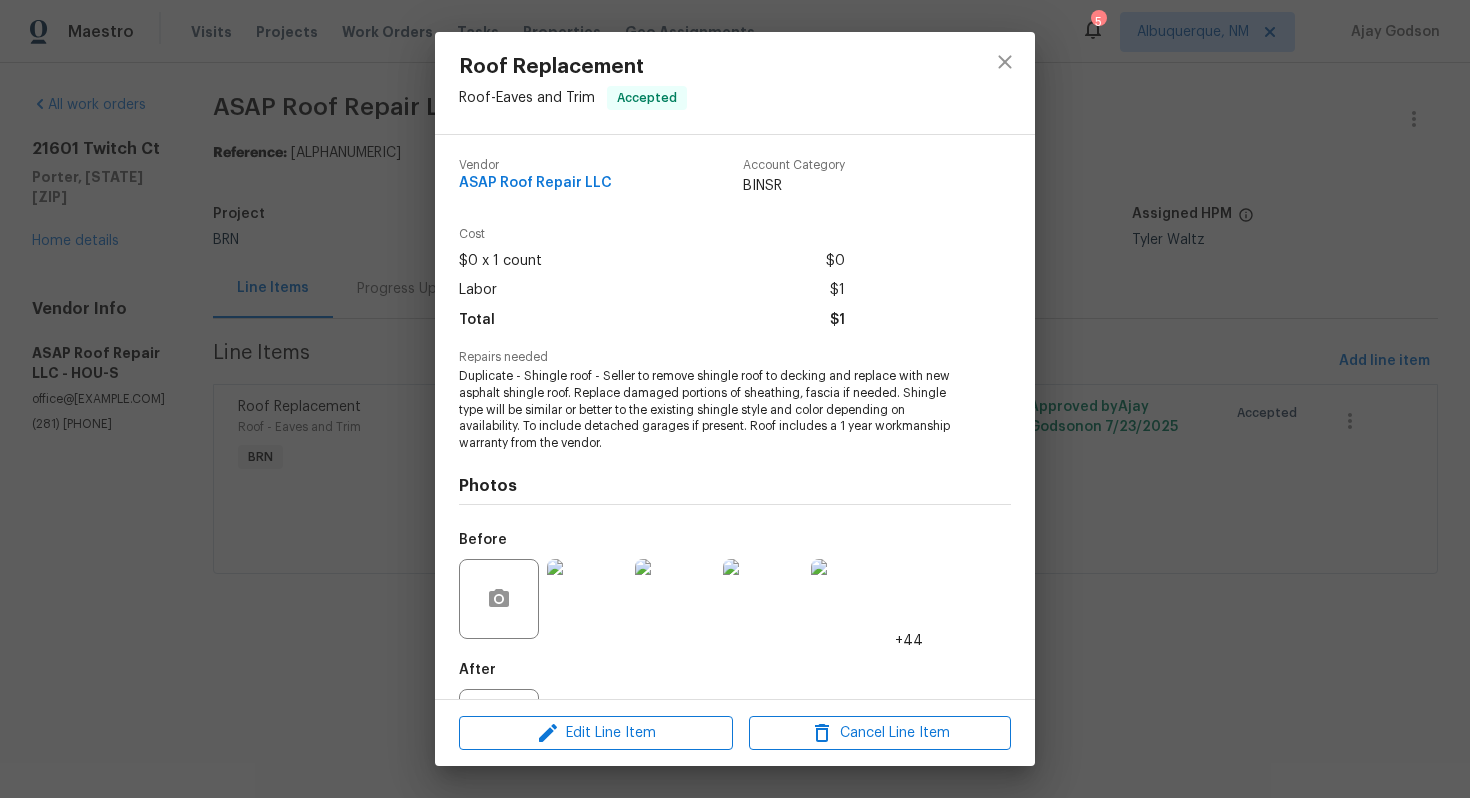 scroll, scrollTop: 90, scrollLeft: 0, axis: vertical 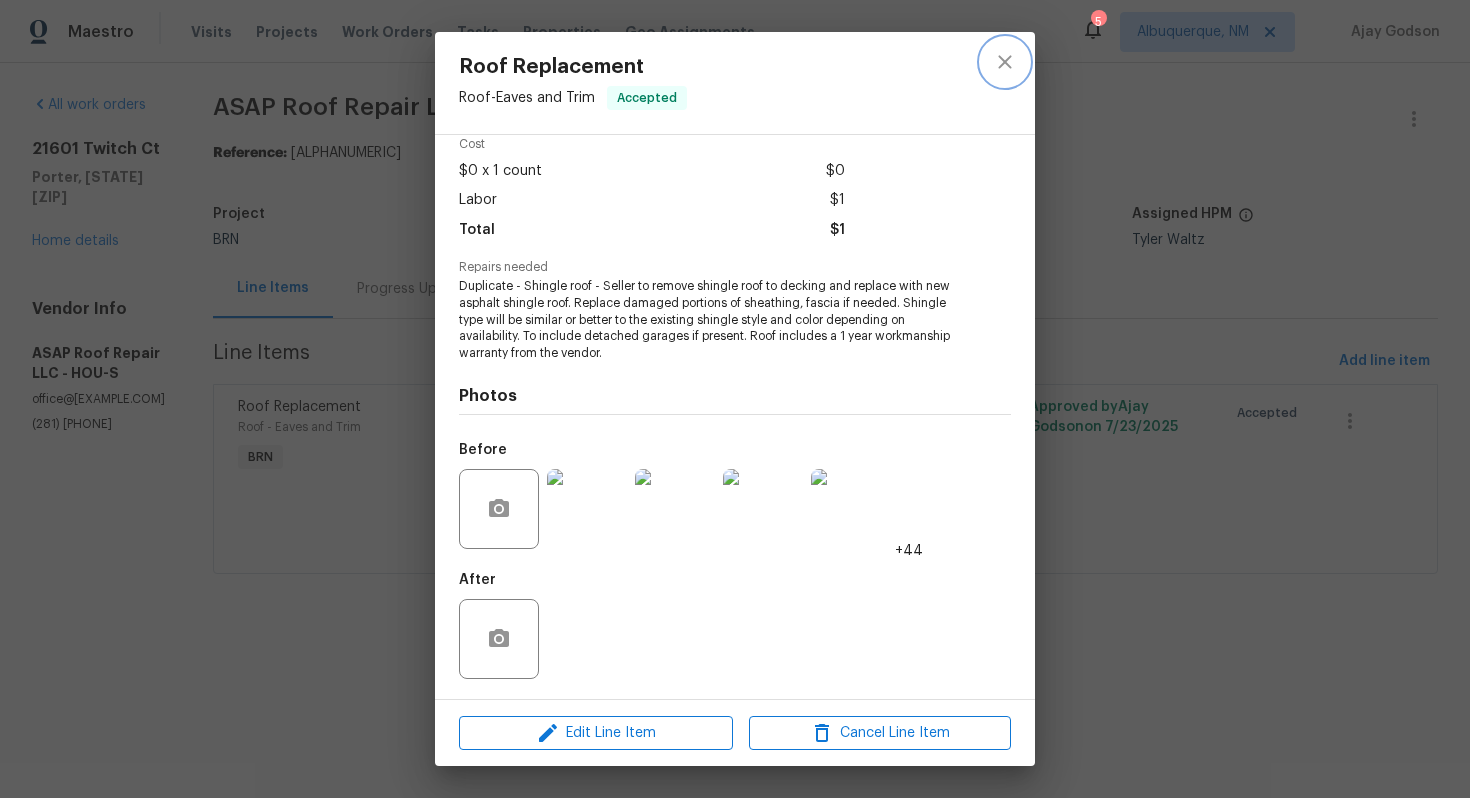 click 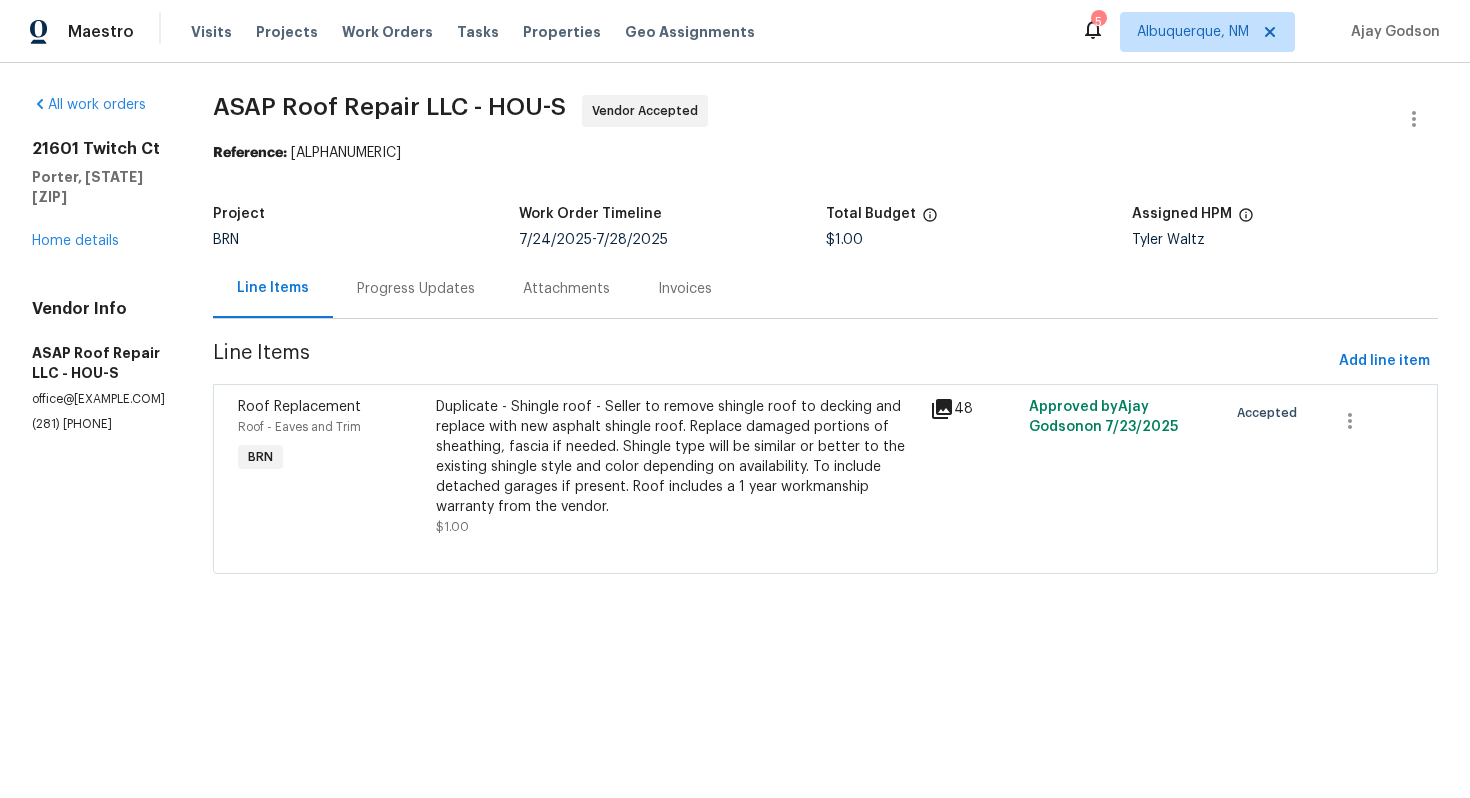 click on "21601 Twitch Ct Porter, TX 77365 Home details" at bounding box center (98, 195) 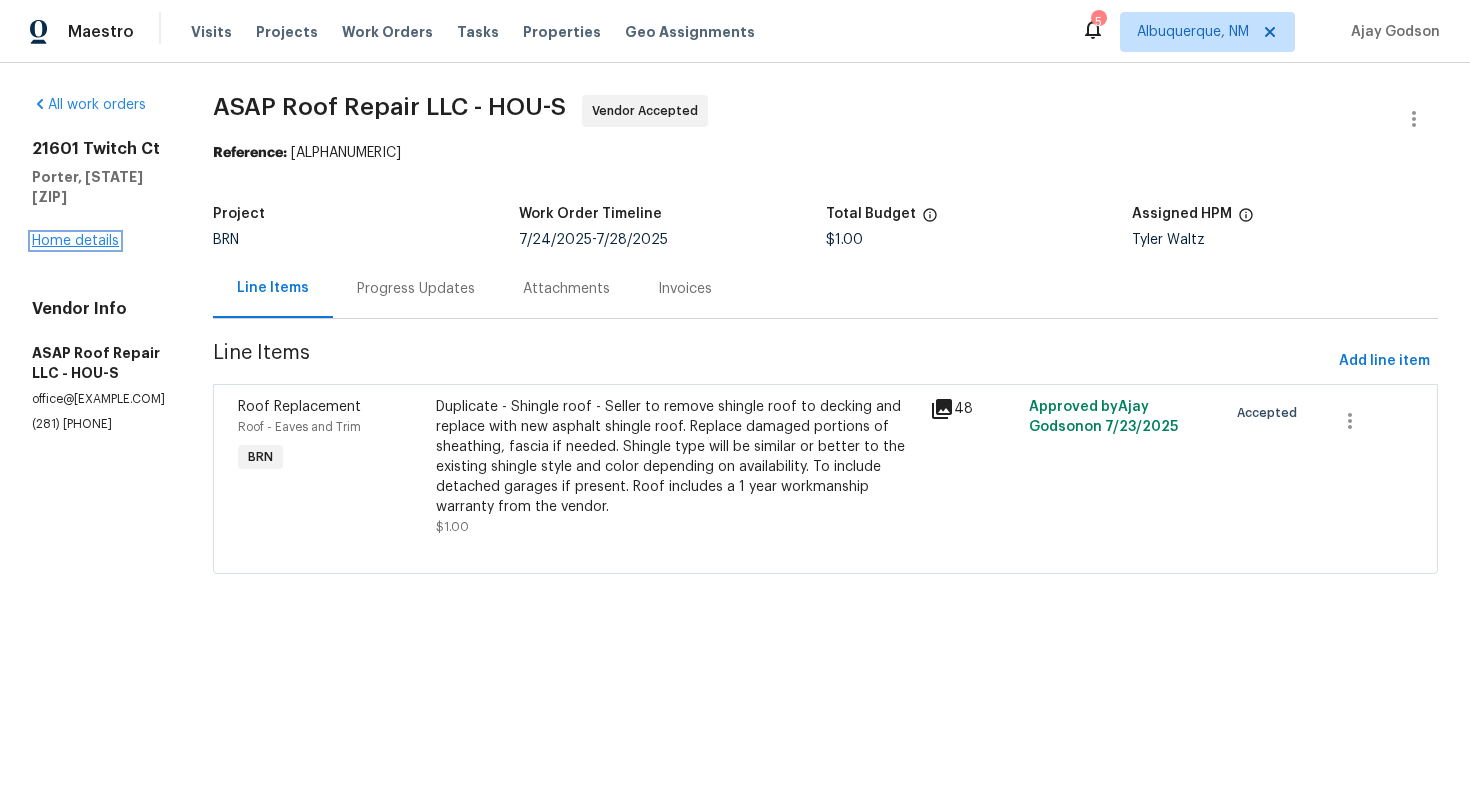 click on "Home details" at bounding box center [75, 241] 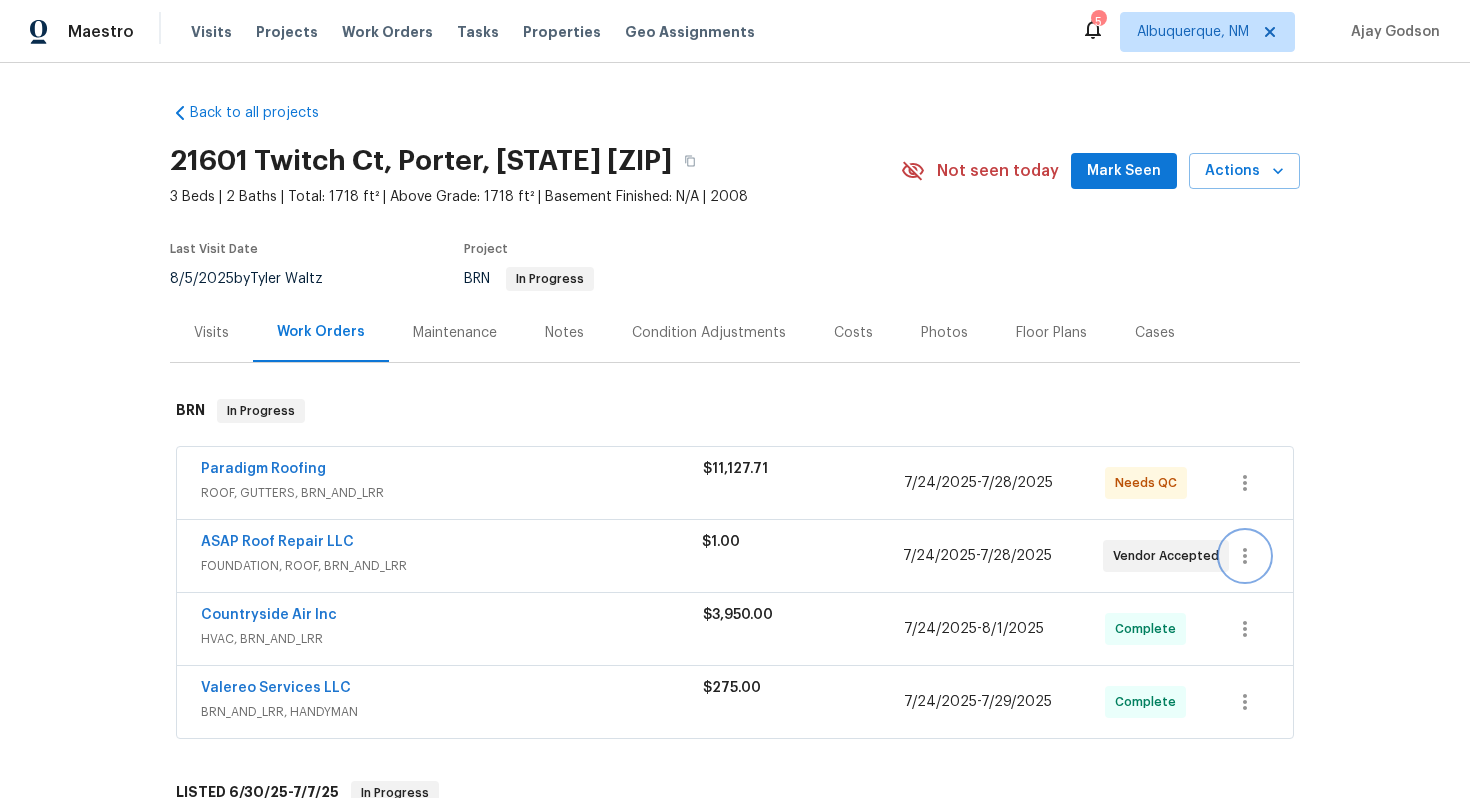 click 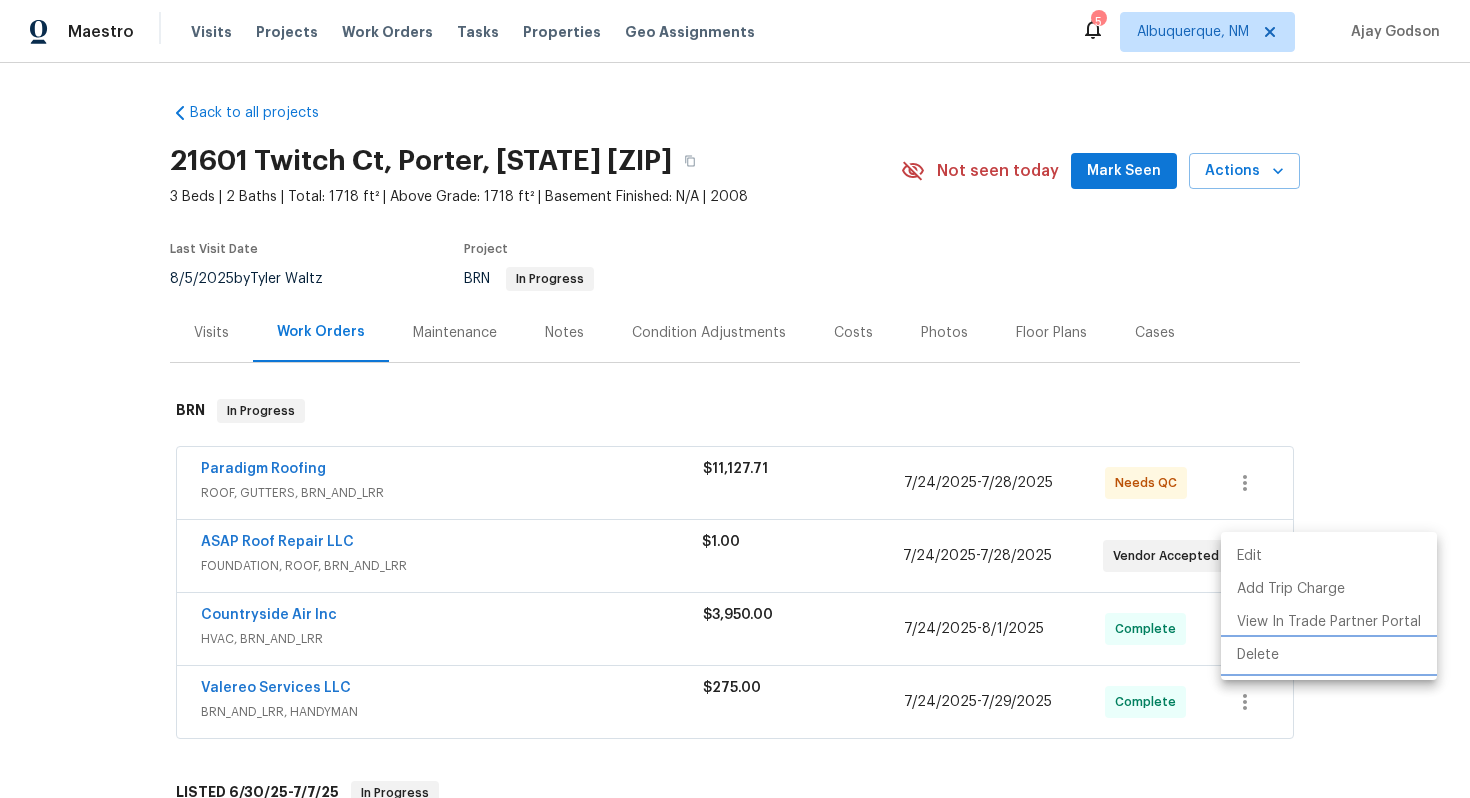 click on "Delete" at bounding box center [1329, 655] 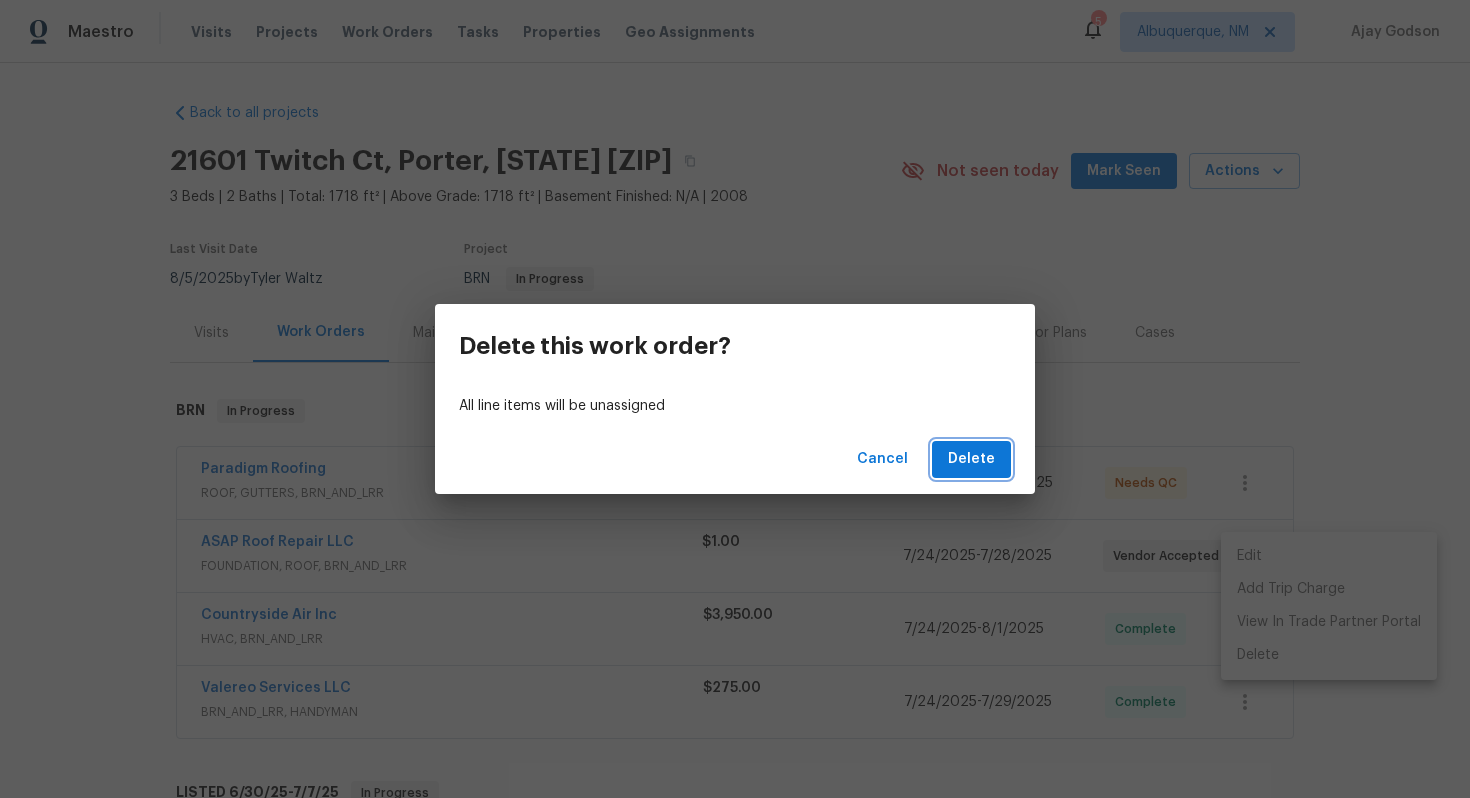 click on "Delete" at bounding box center [971, 459] 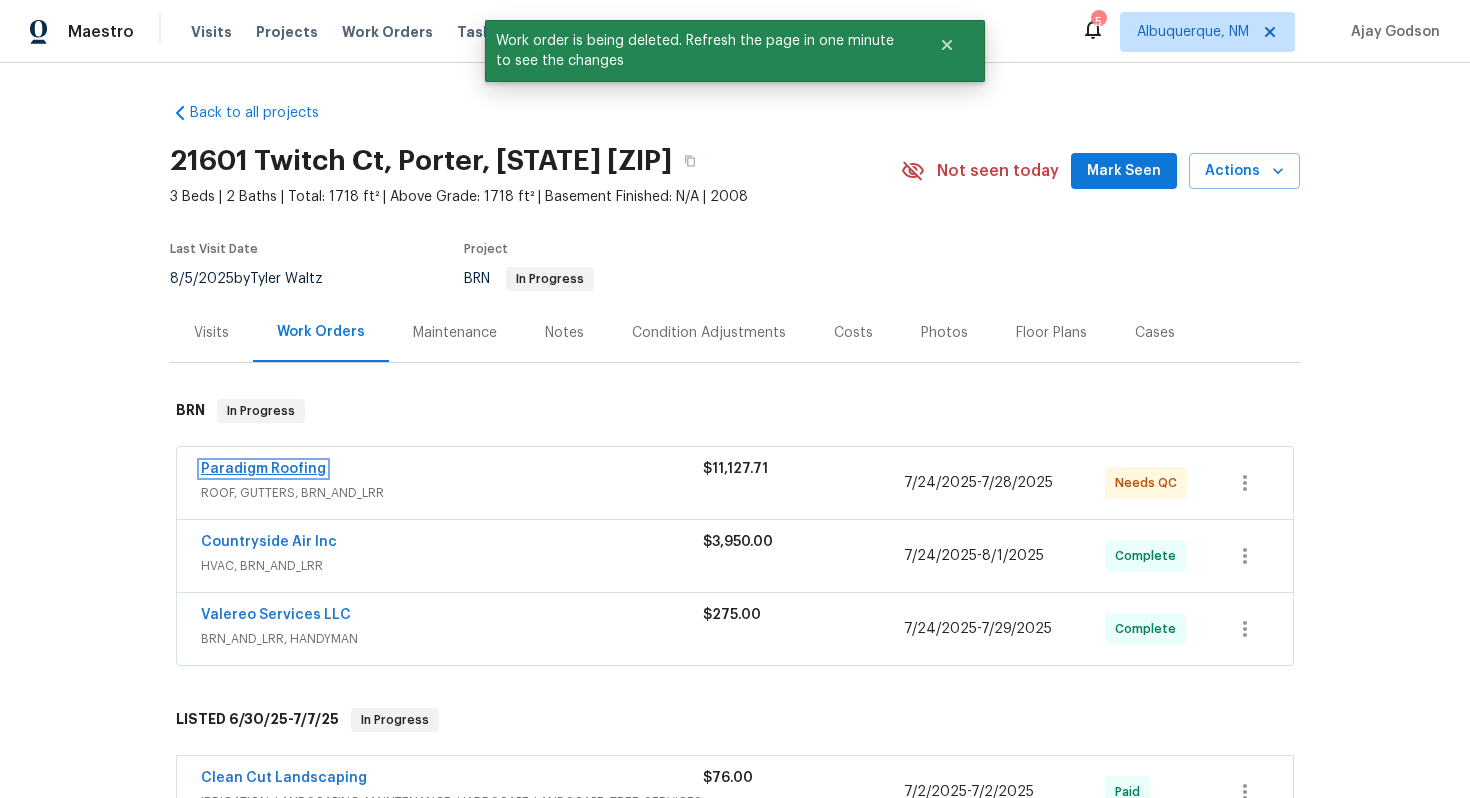click on "Paradigm Roofing" at bounding box center (263, 469) 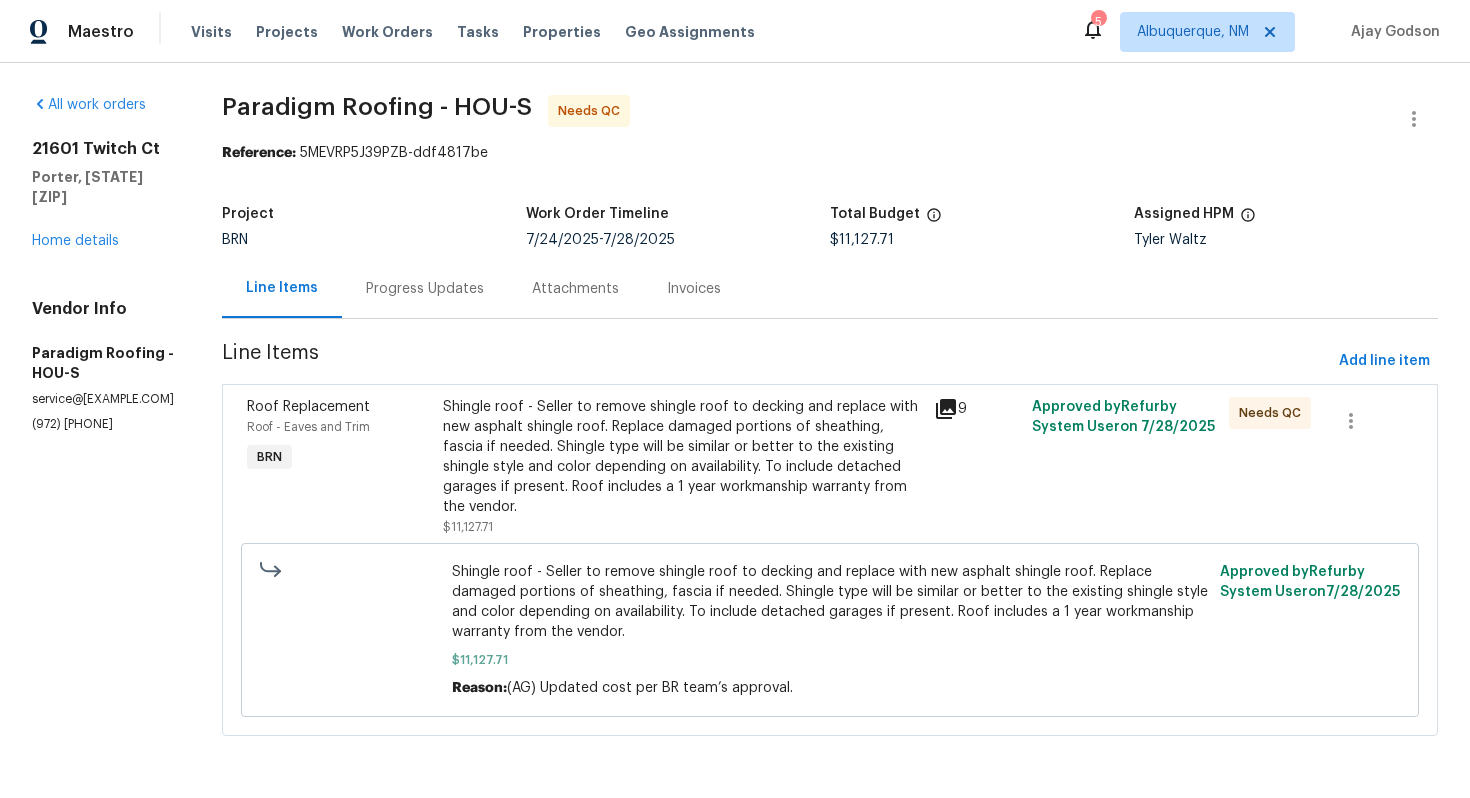 click on "21601 Twitch Ct Porter, TX 77365 Home details" at bounding box center [103, 195] 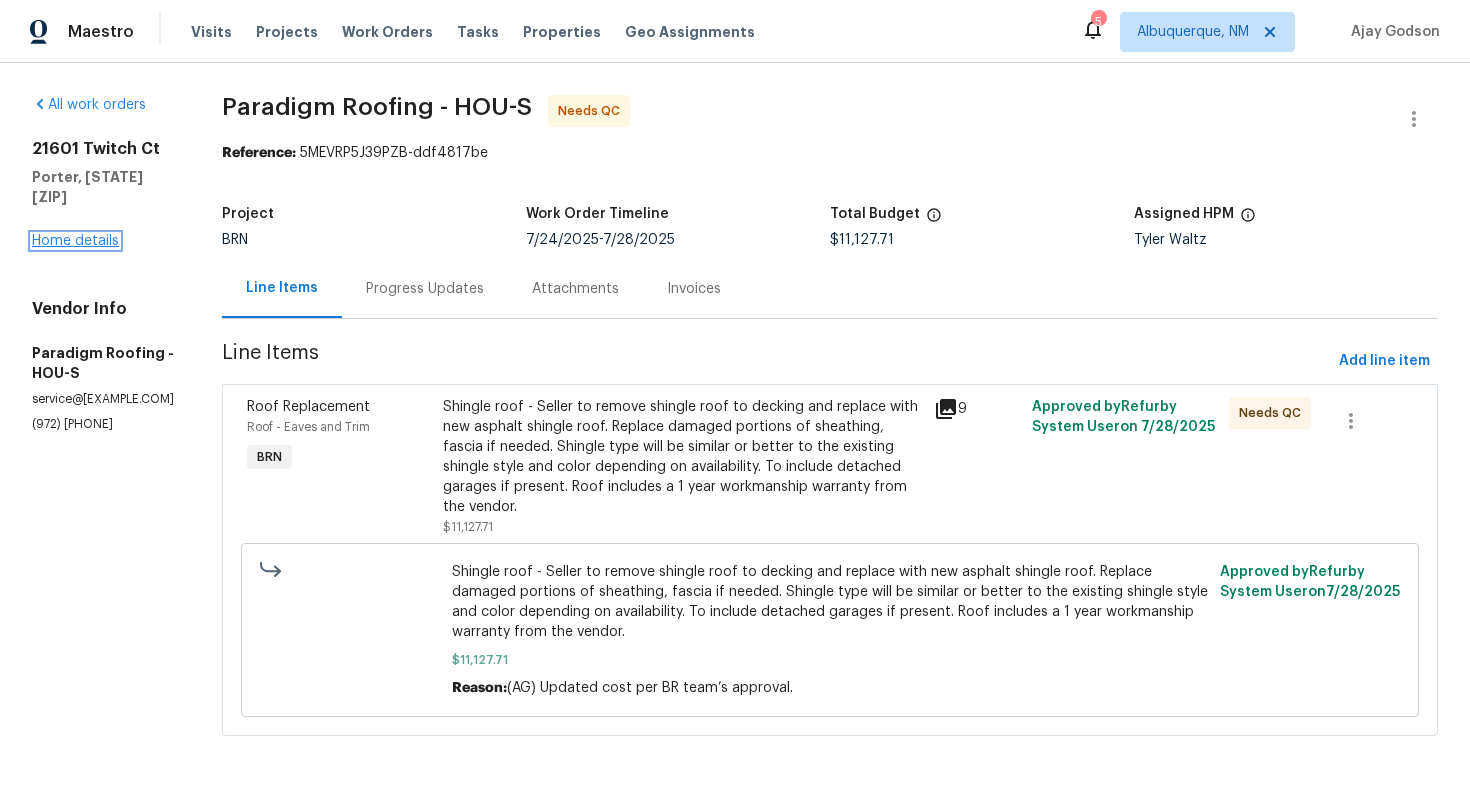 click on "Home details" at bounding box center [75, 241] 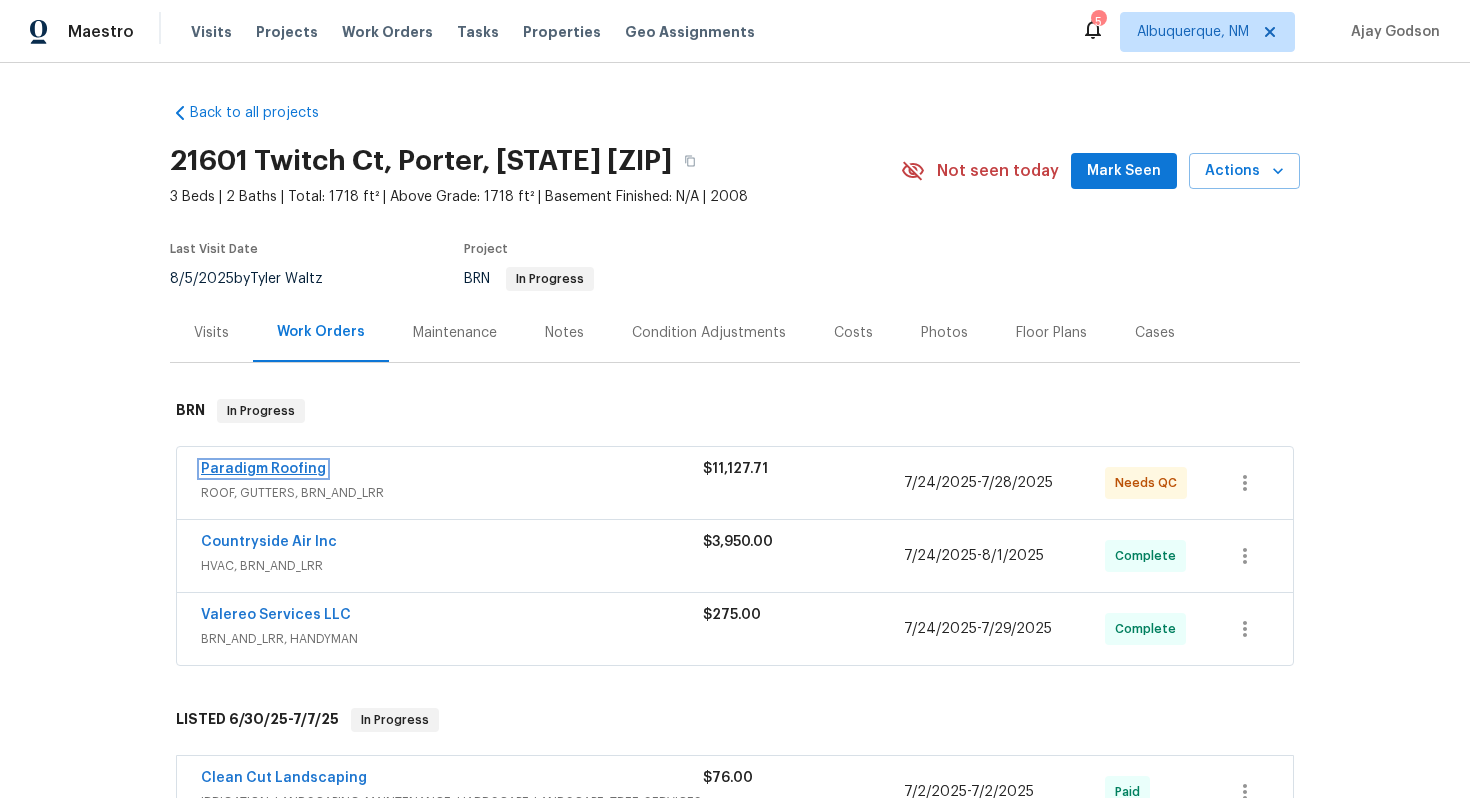 click on "Paradigm Roofing" at bounding box center [263, 469] 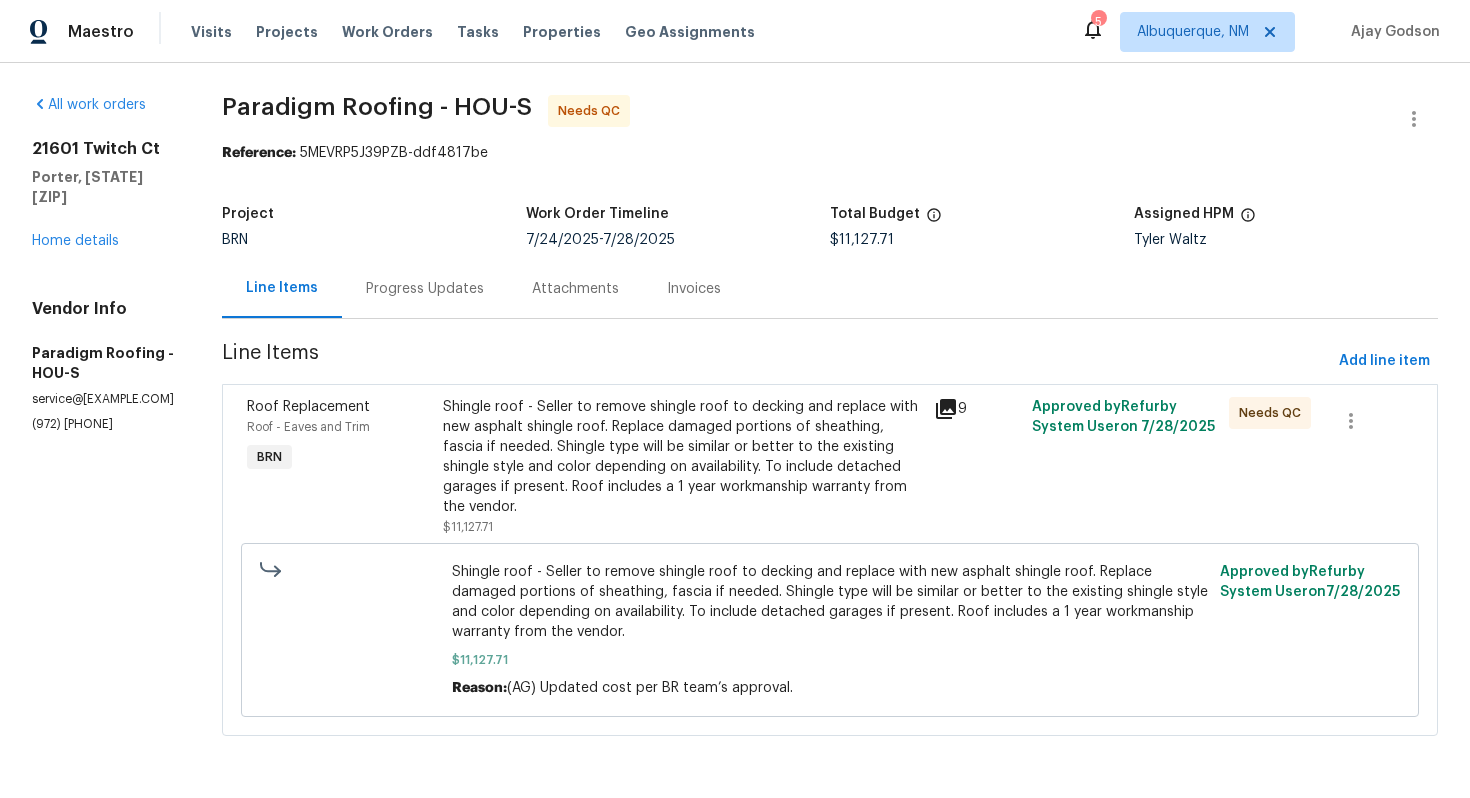 click on "Progress Updates" at bounding box center [425, 289] 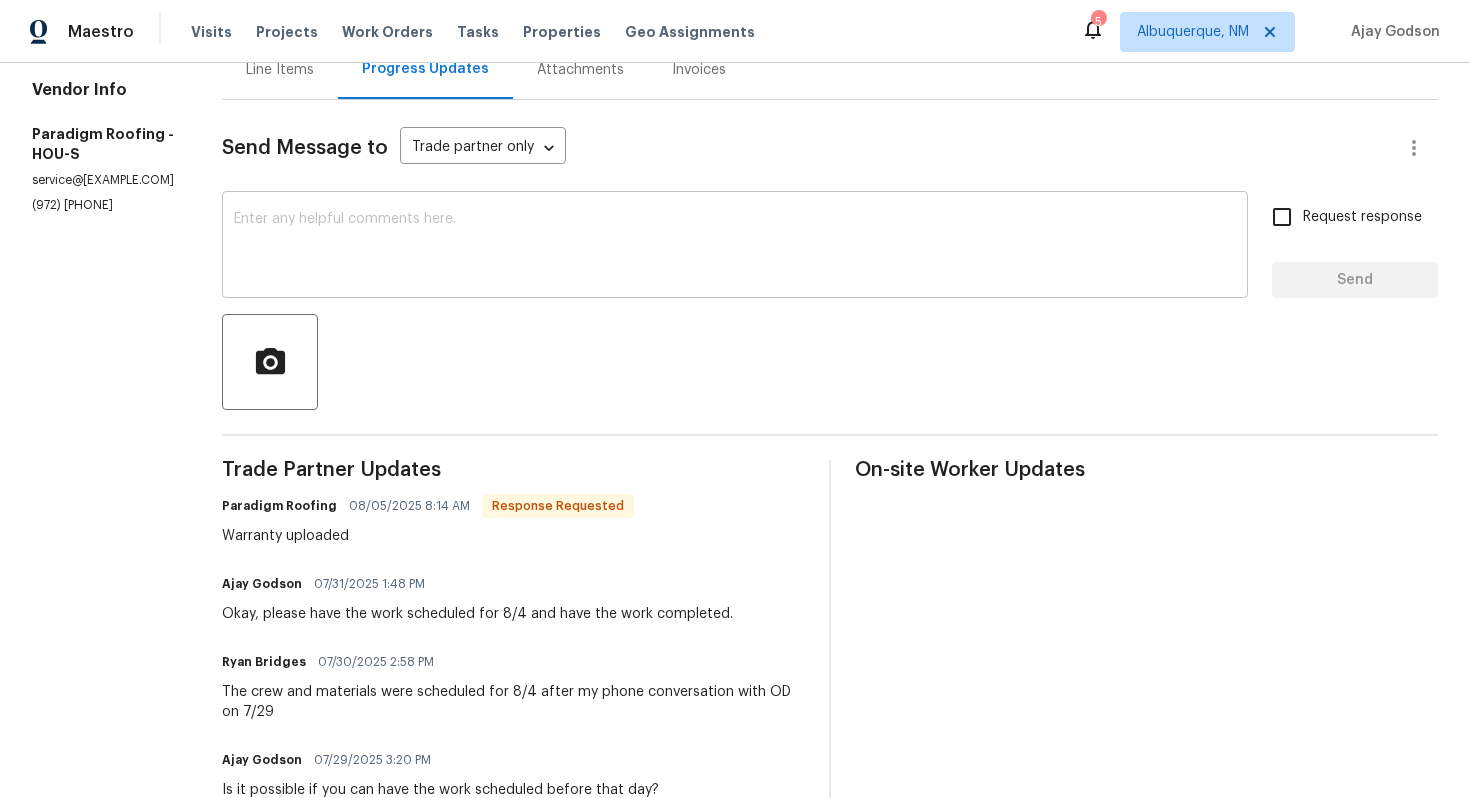 scroll, scrollTop: 224, scrollLeft: 0, axis: vertical 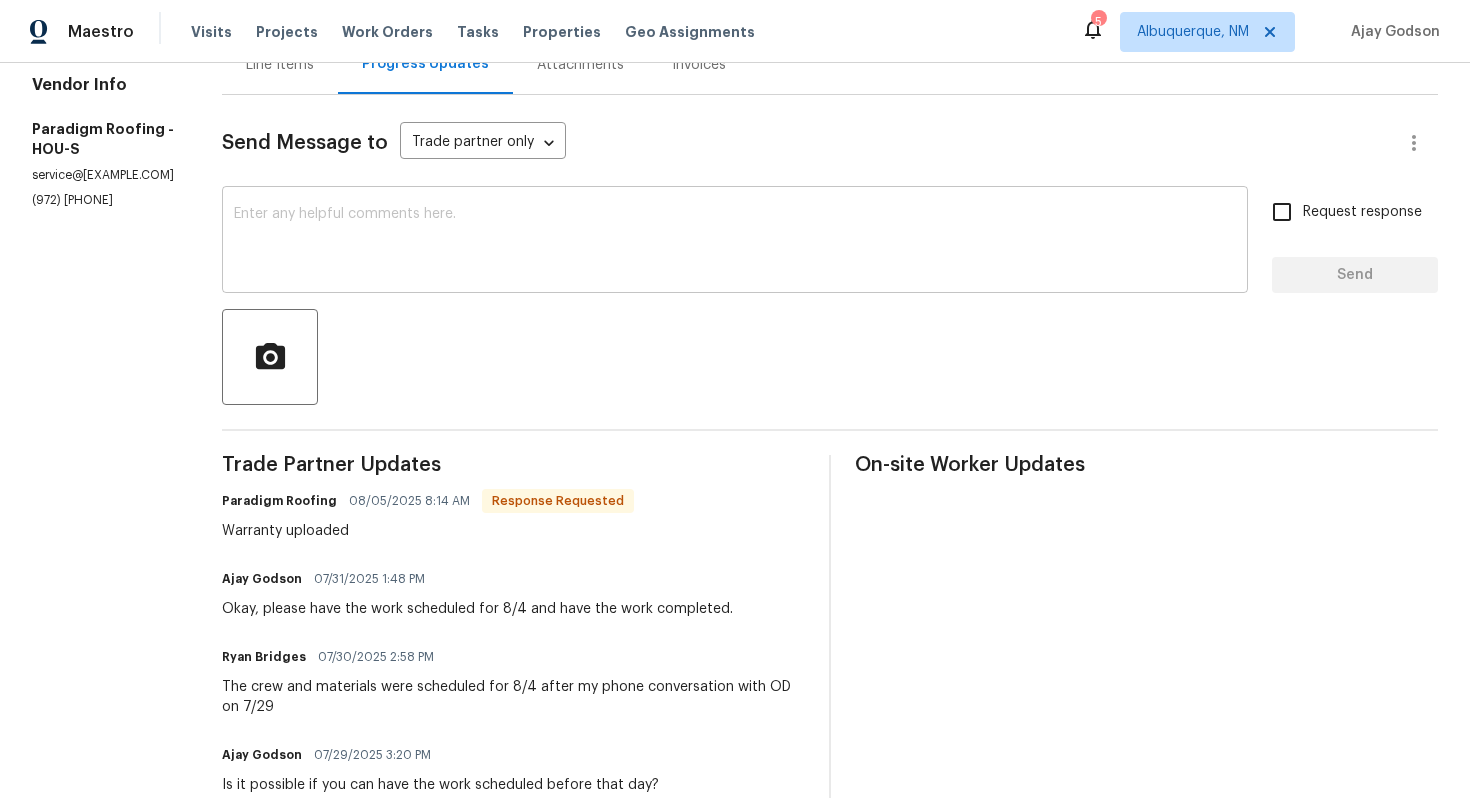click at bounding box center [735, 242] 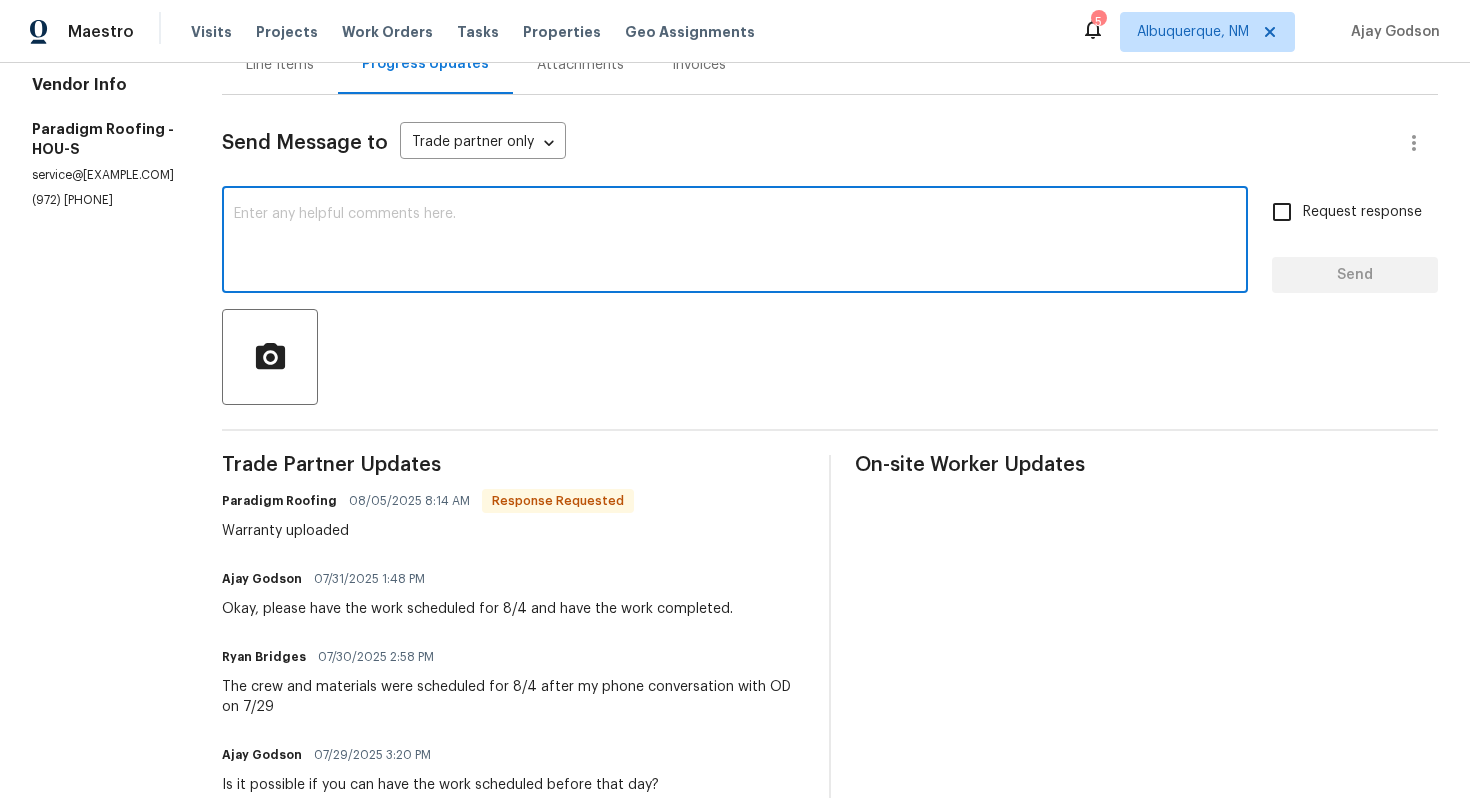 paste on "WO is approved. Please upload the invoice under invoice section. Thanks!" 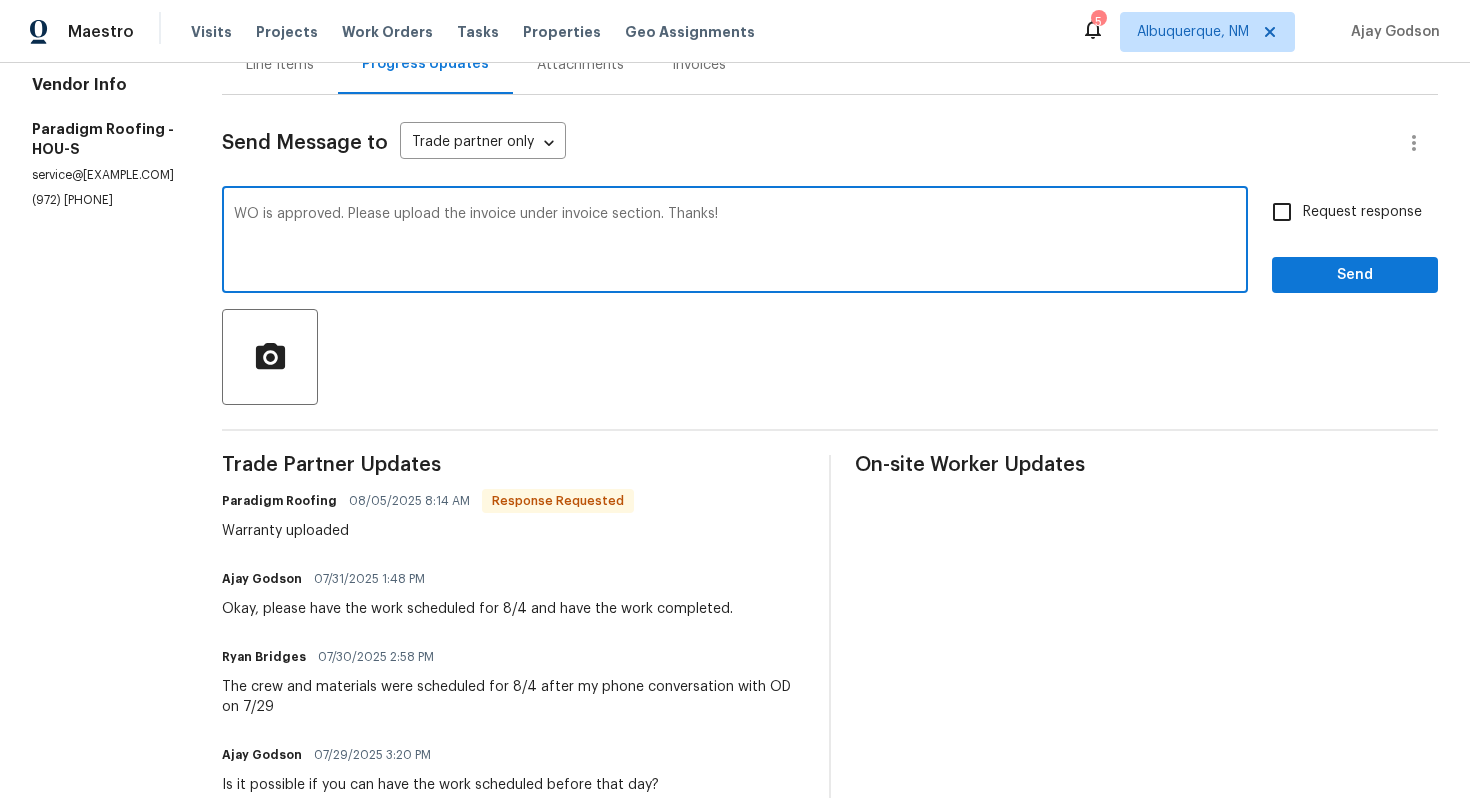 scroll, scrollTop: 0, scrollLeft: 0, axis: both 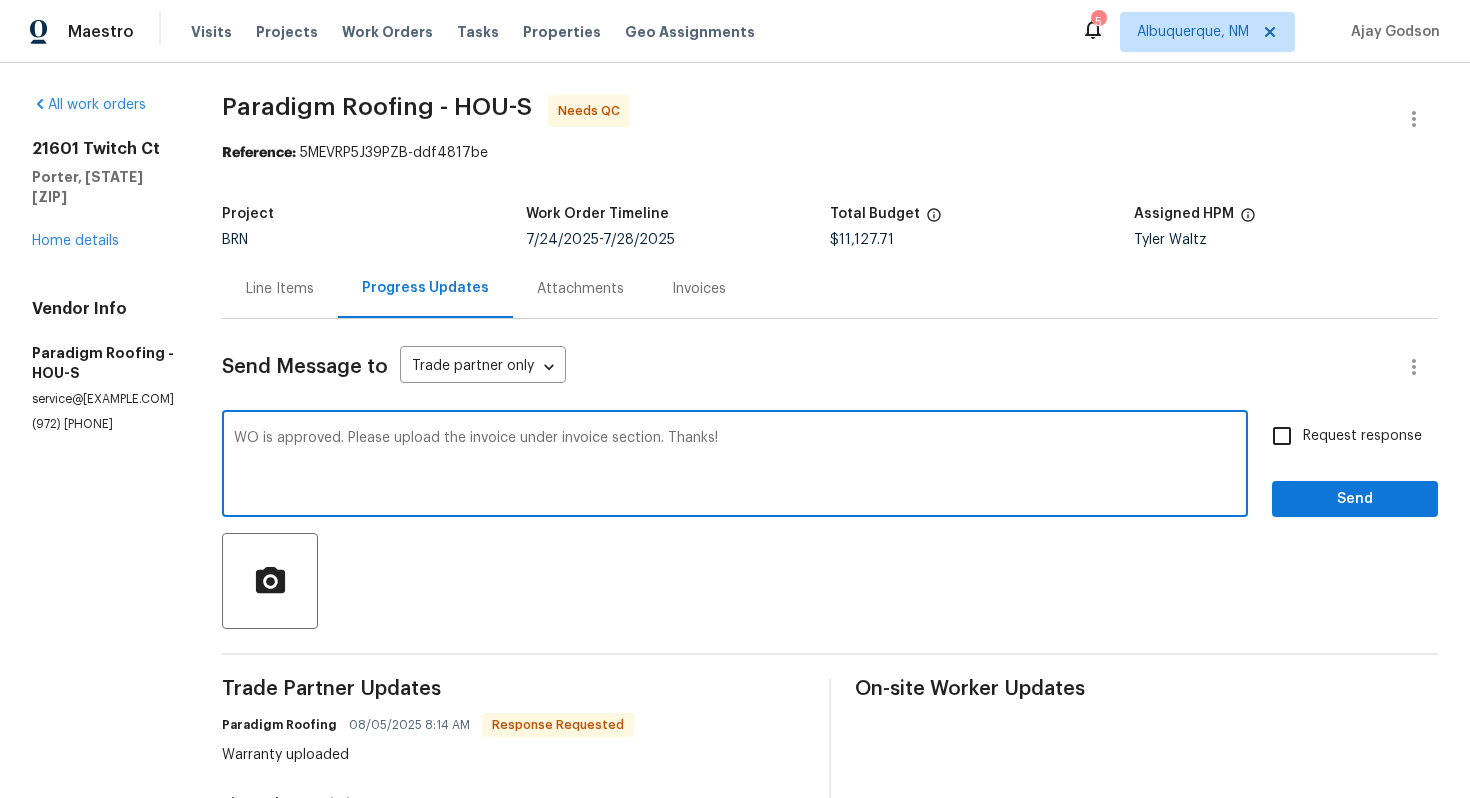 type on "WO is approved. Please upload the invoice under invoice section. Thanks!" 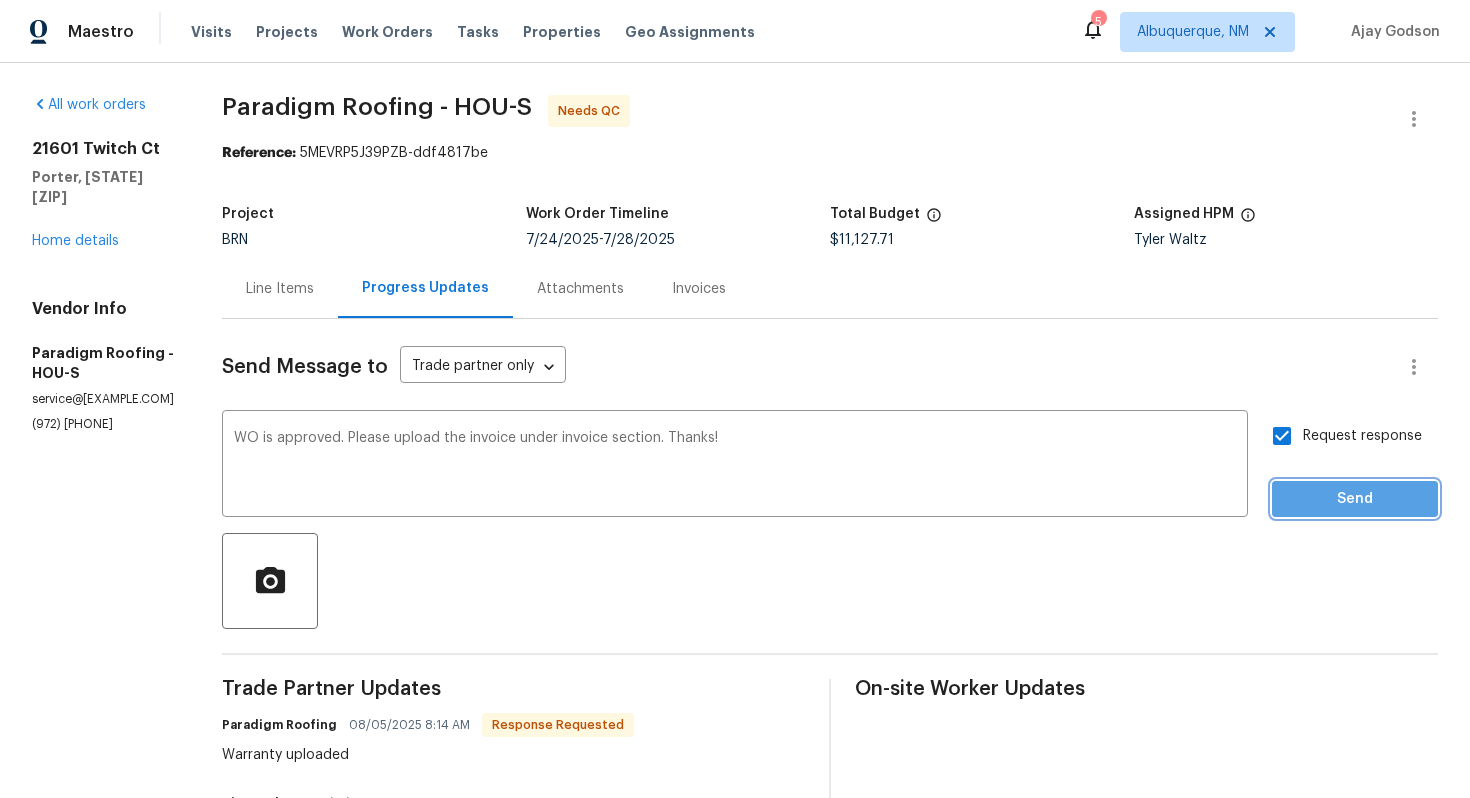 click on "Send" at bounding box center (1355, 499) 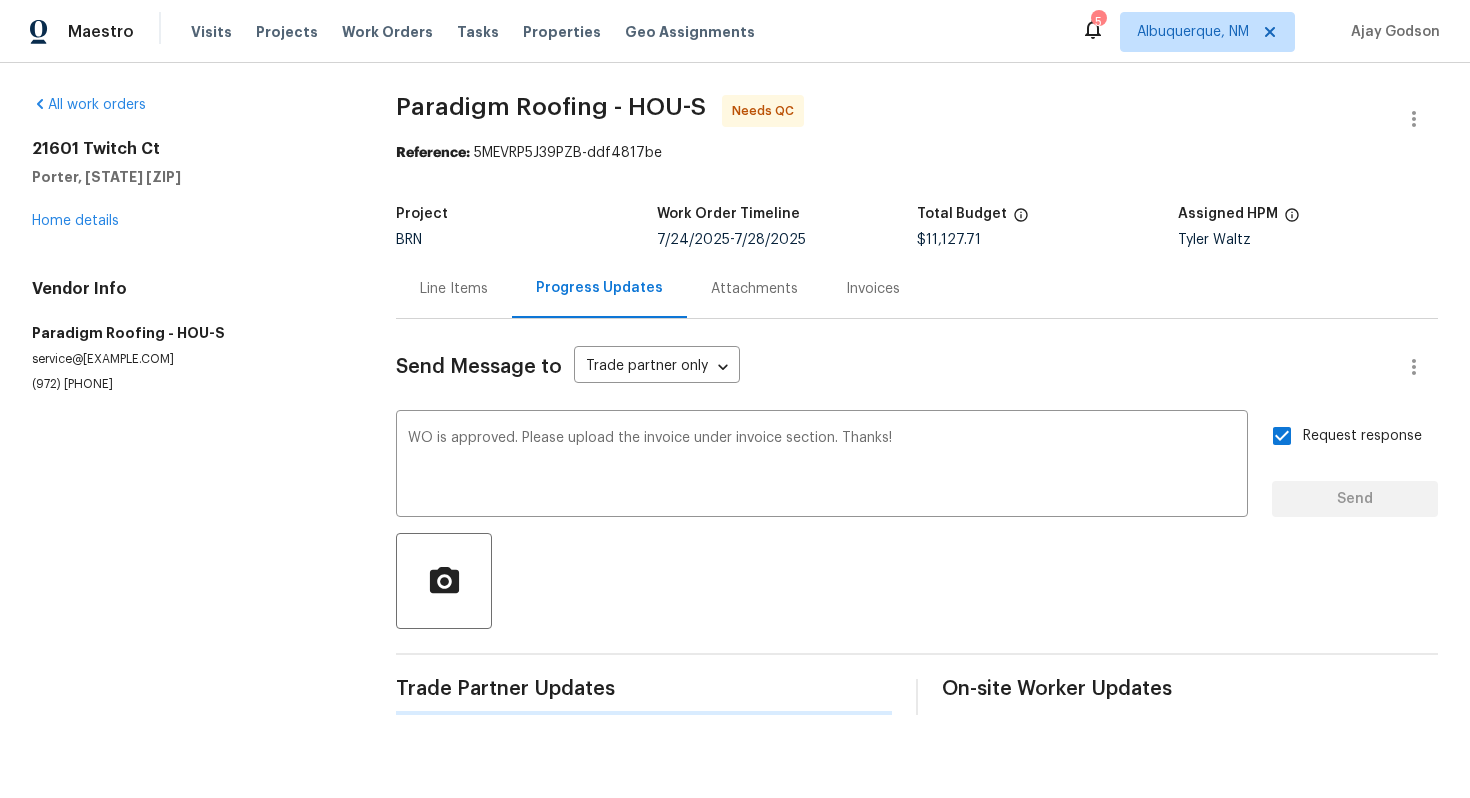 type 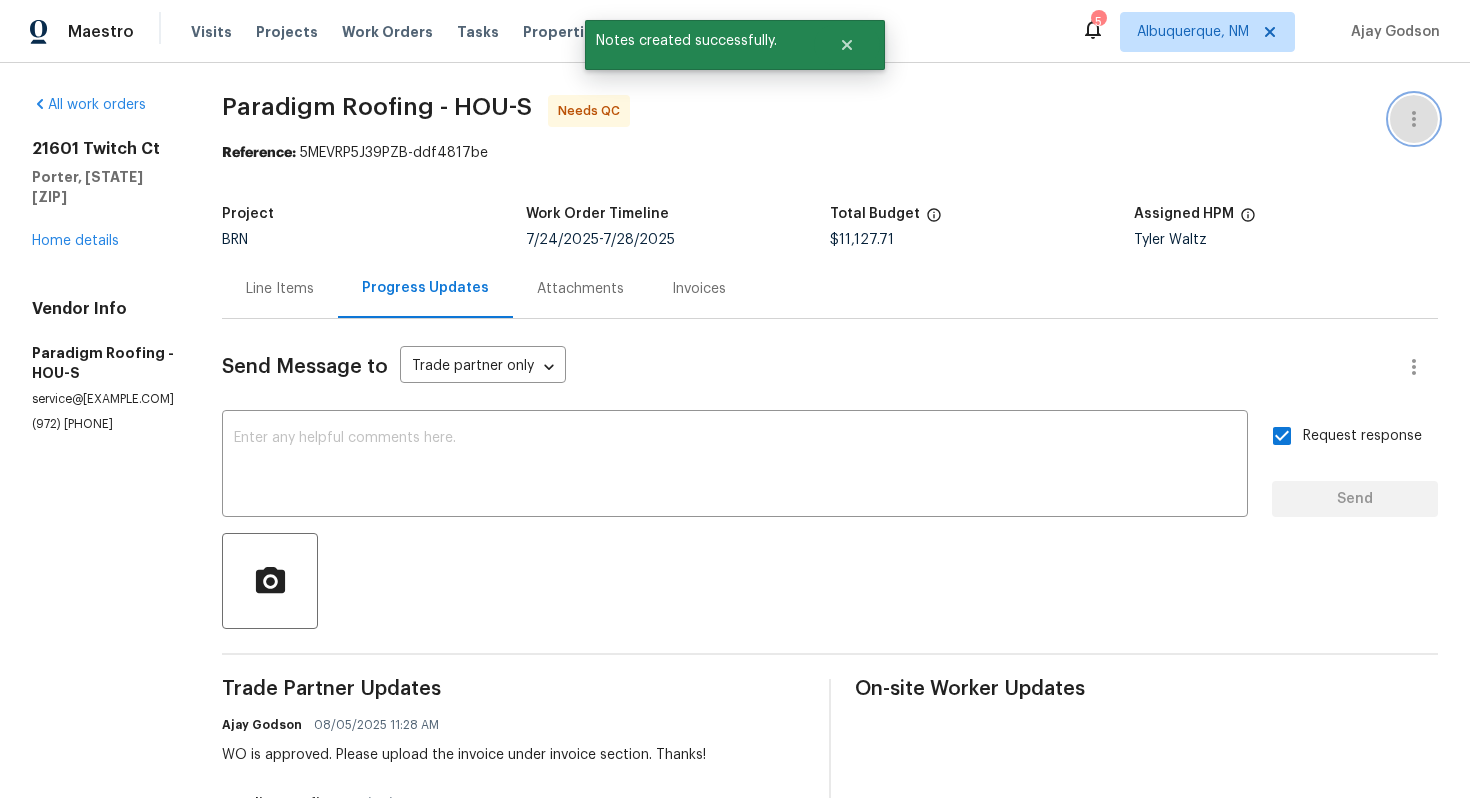 click 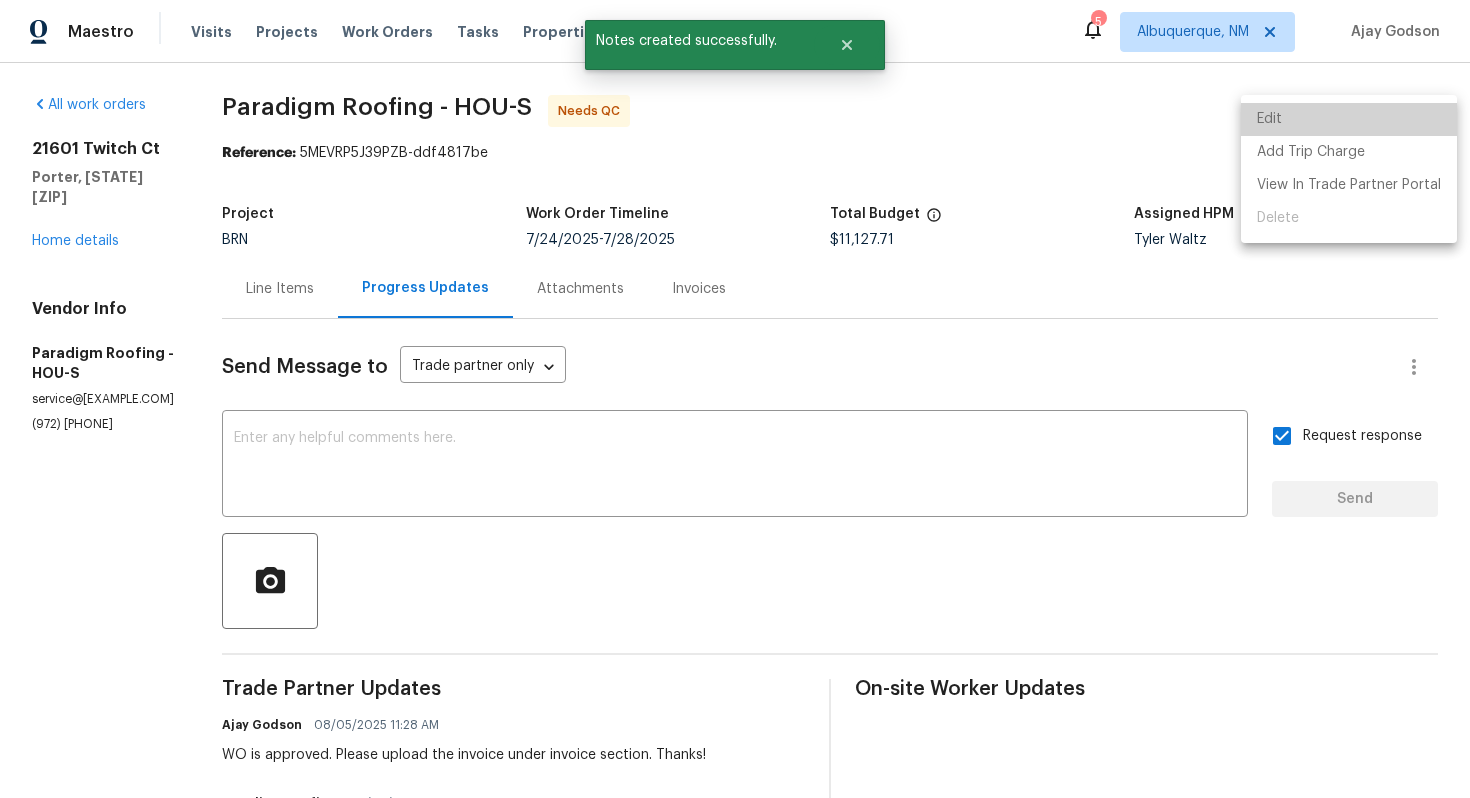 click on "Edit" at bounding box center [1349, 119] 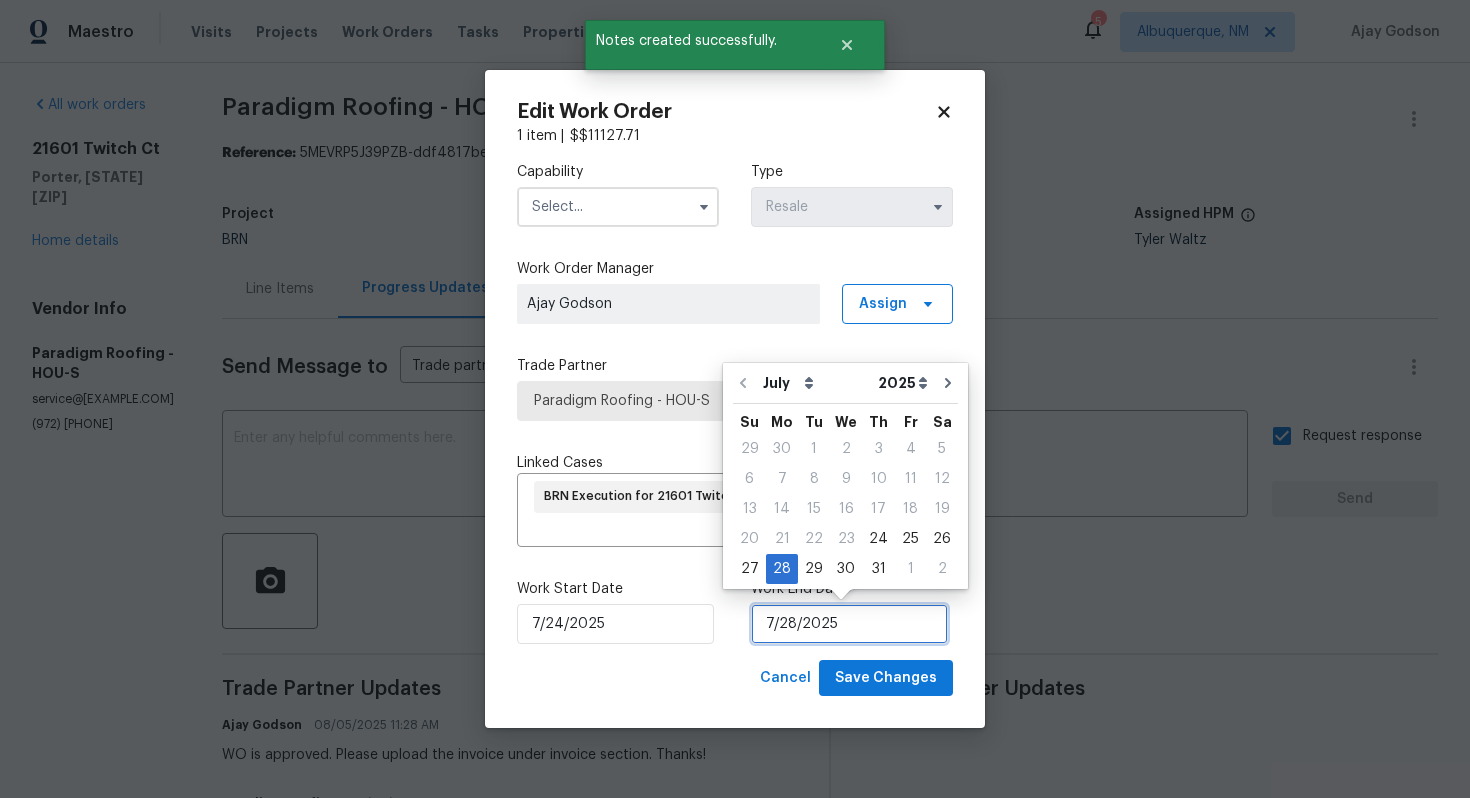 click on "7/28/2025" at bounding box center (849, 624) 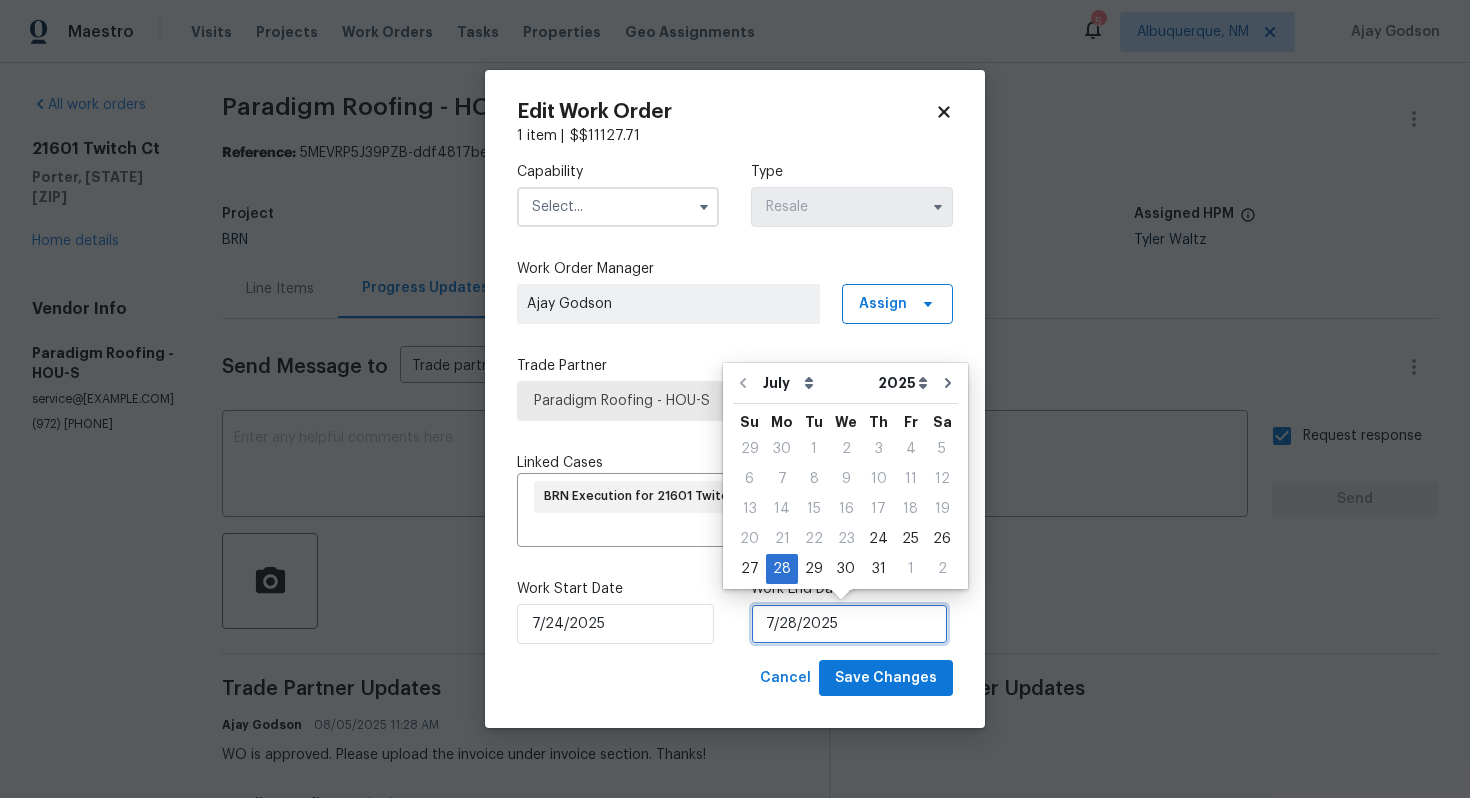 click on "7/28/2025" at bounding box center (849, 624) 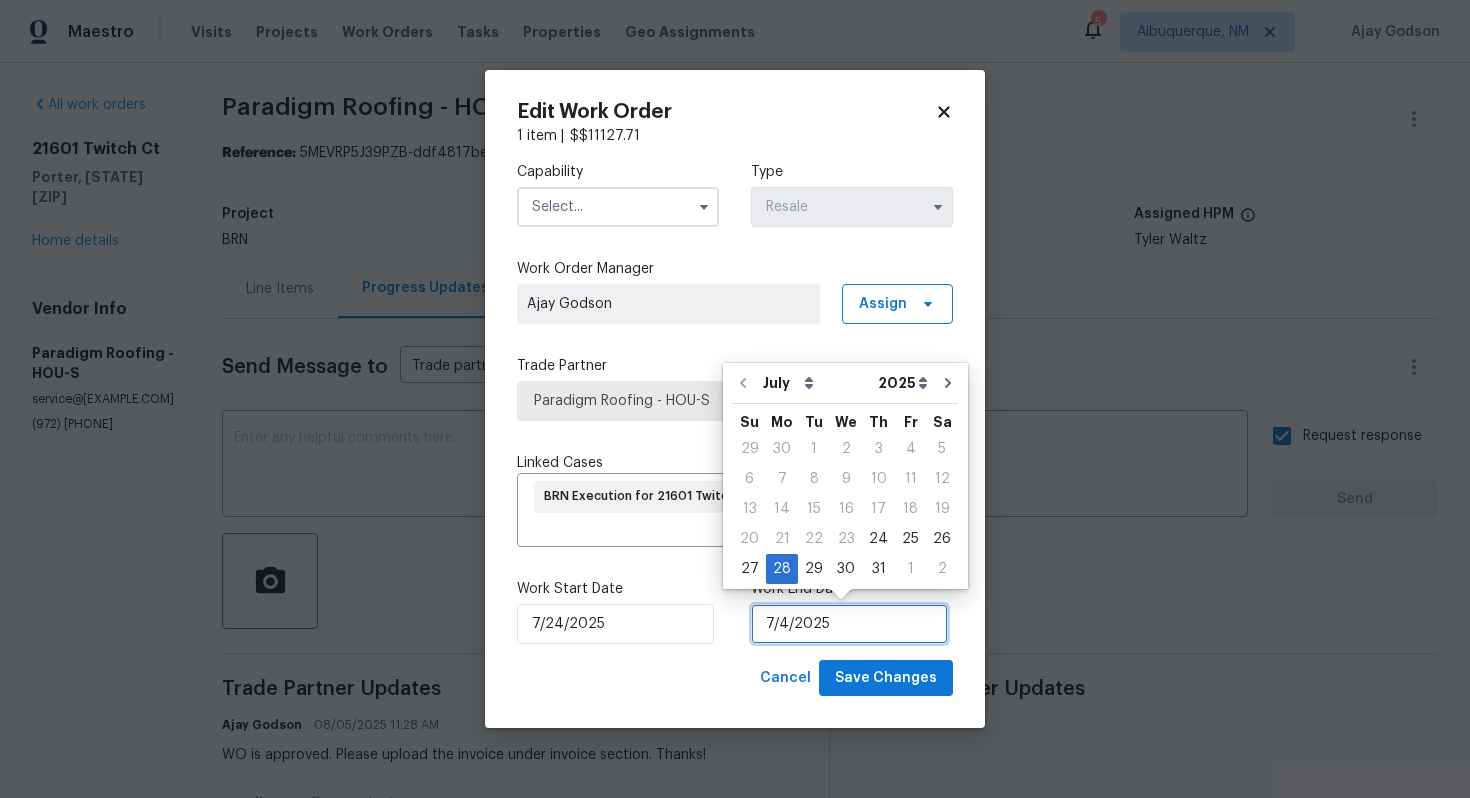 click on "7/4/2025" at bounding box center (849, 624) 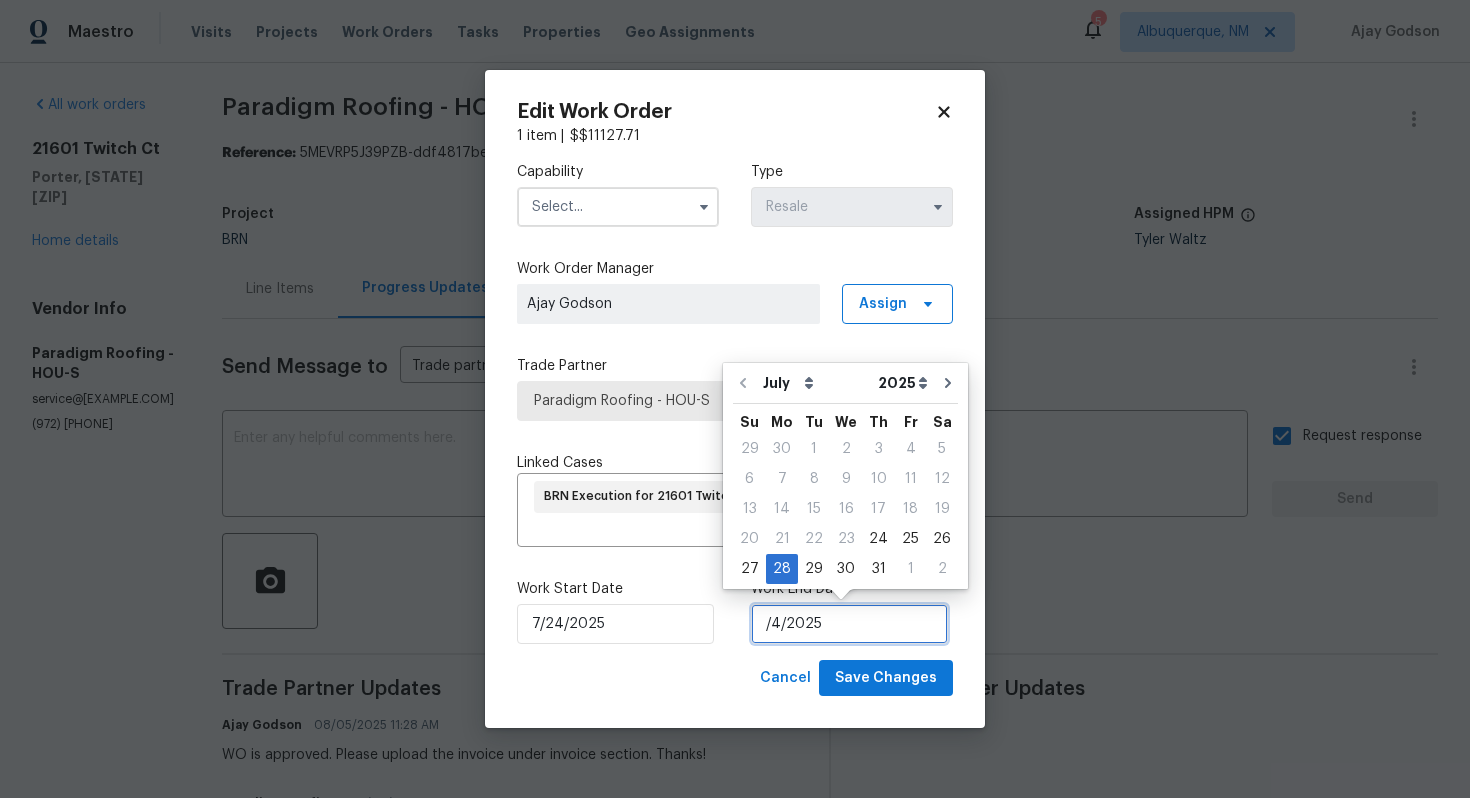 type on "8/4/2025" 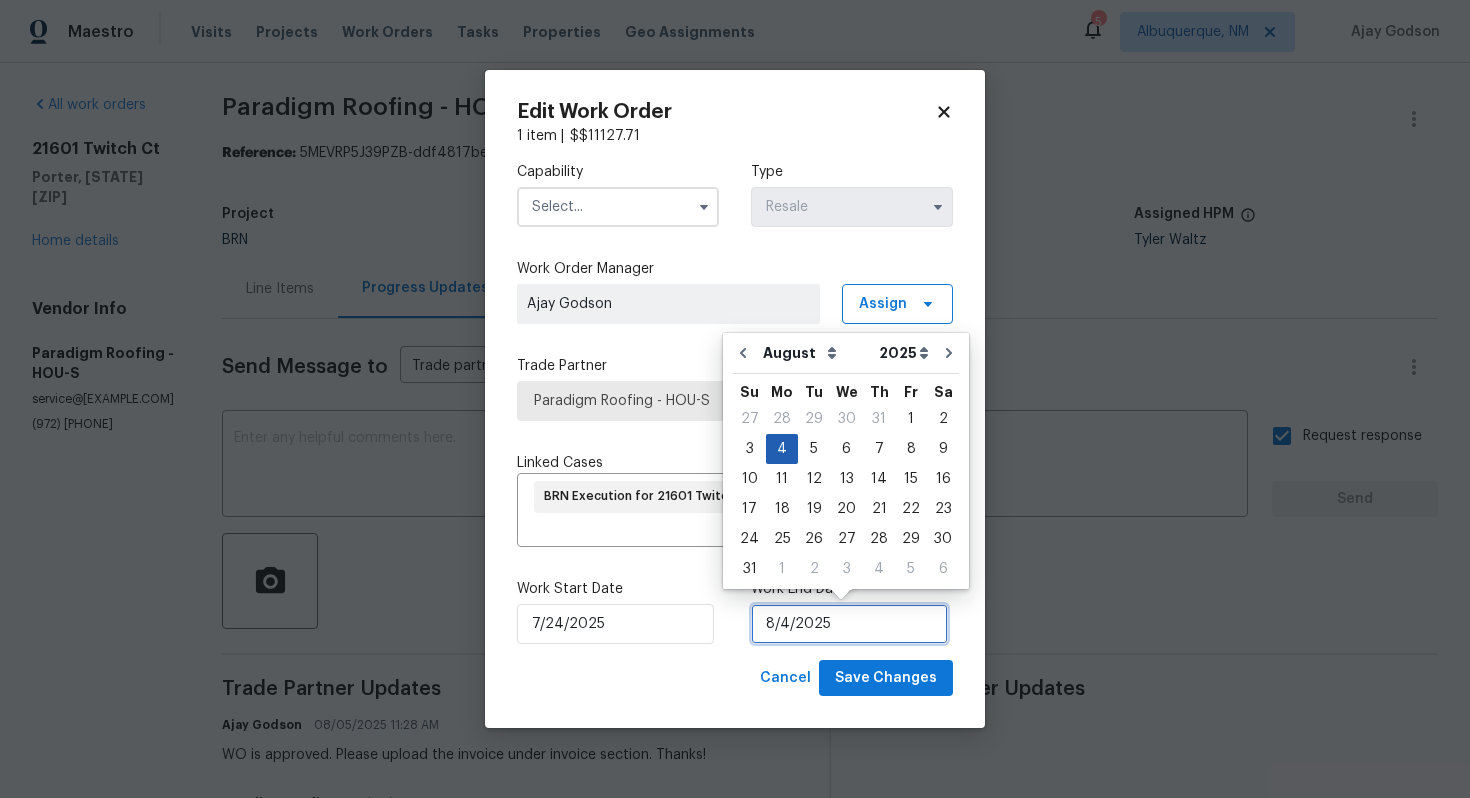 type on "8/4/2025" 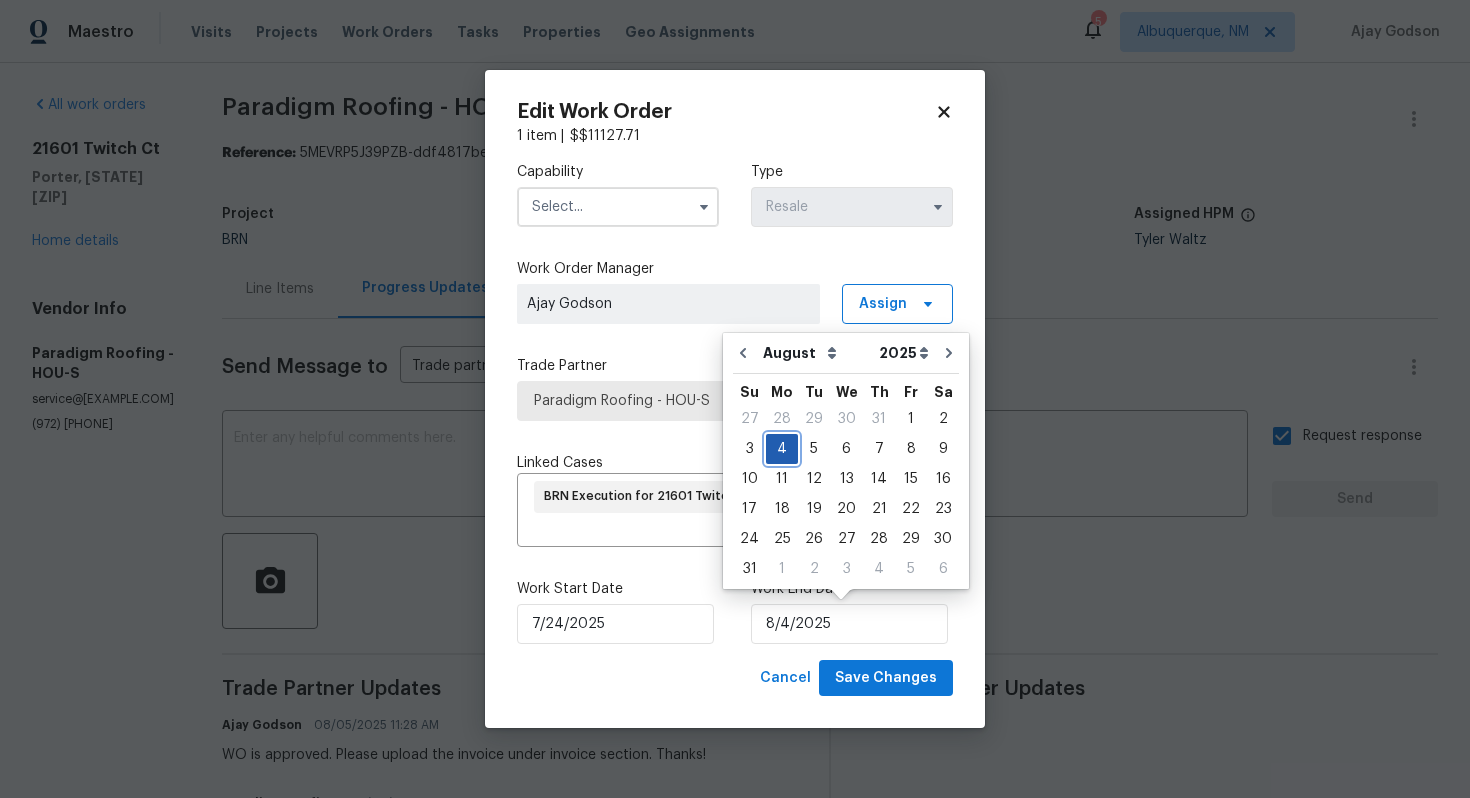 click on "4" at bounding box center [782, 449] 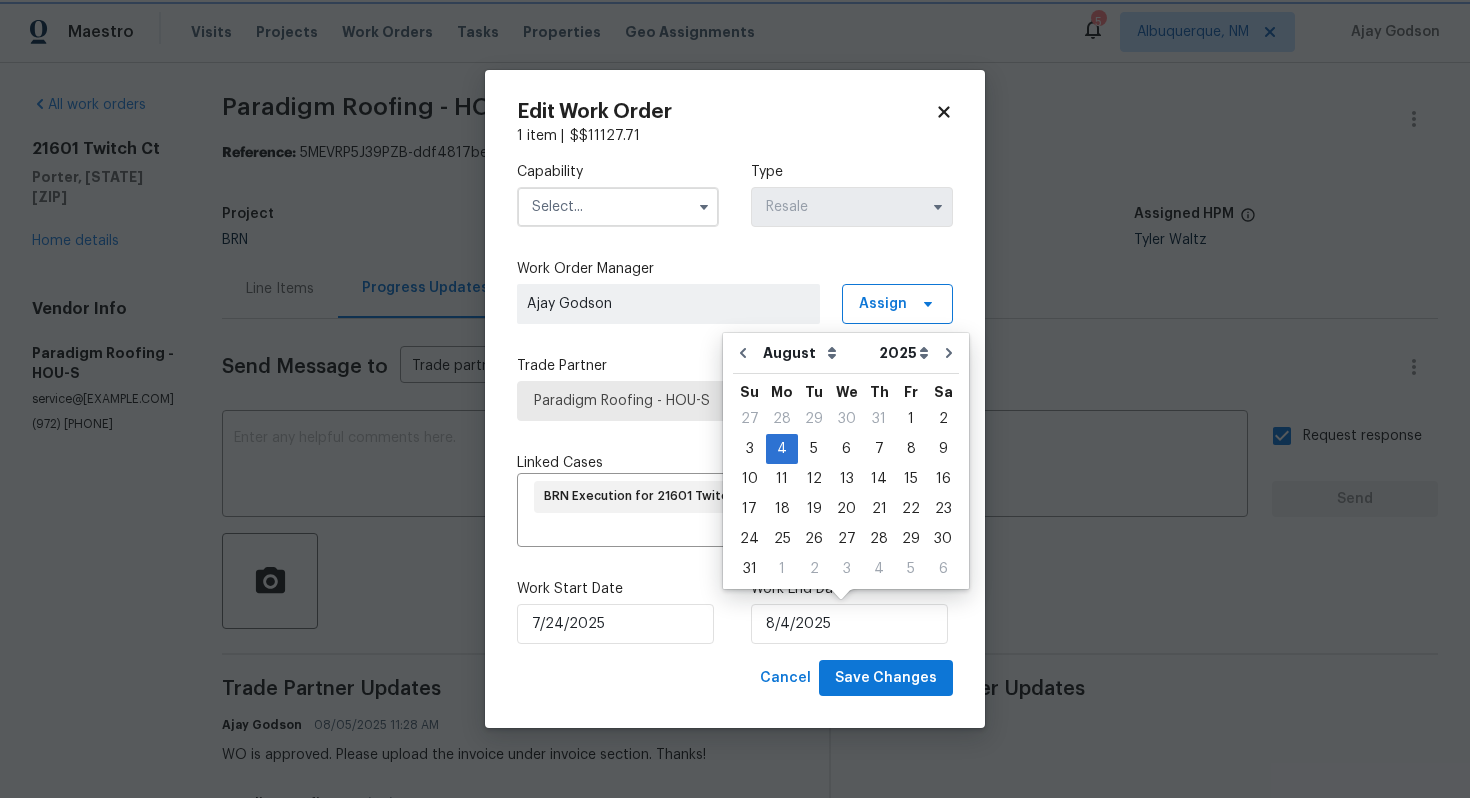 click at bounding box center (704, 207) 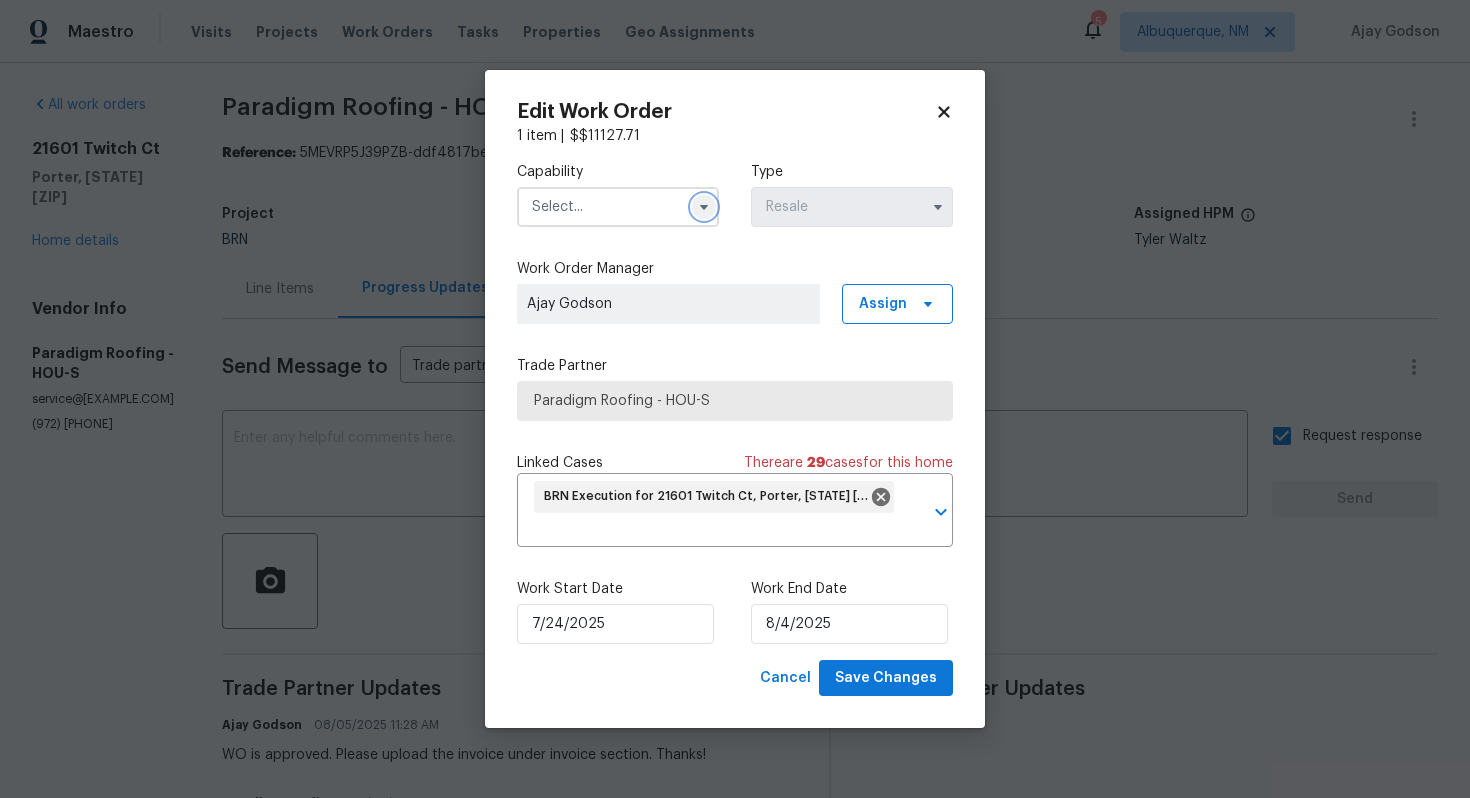 click 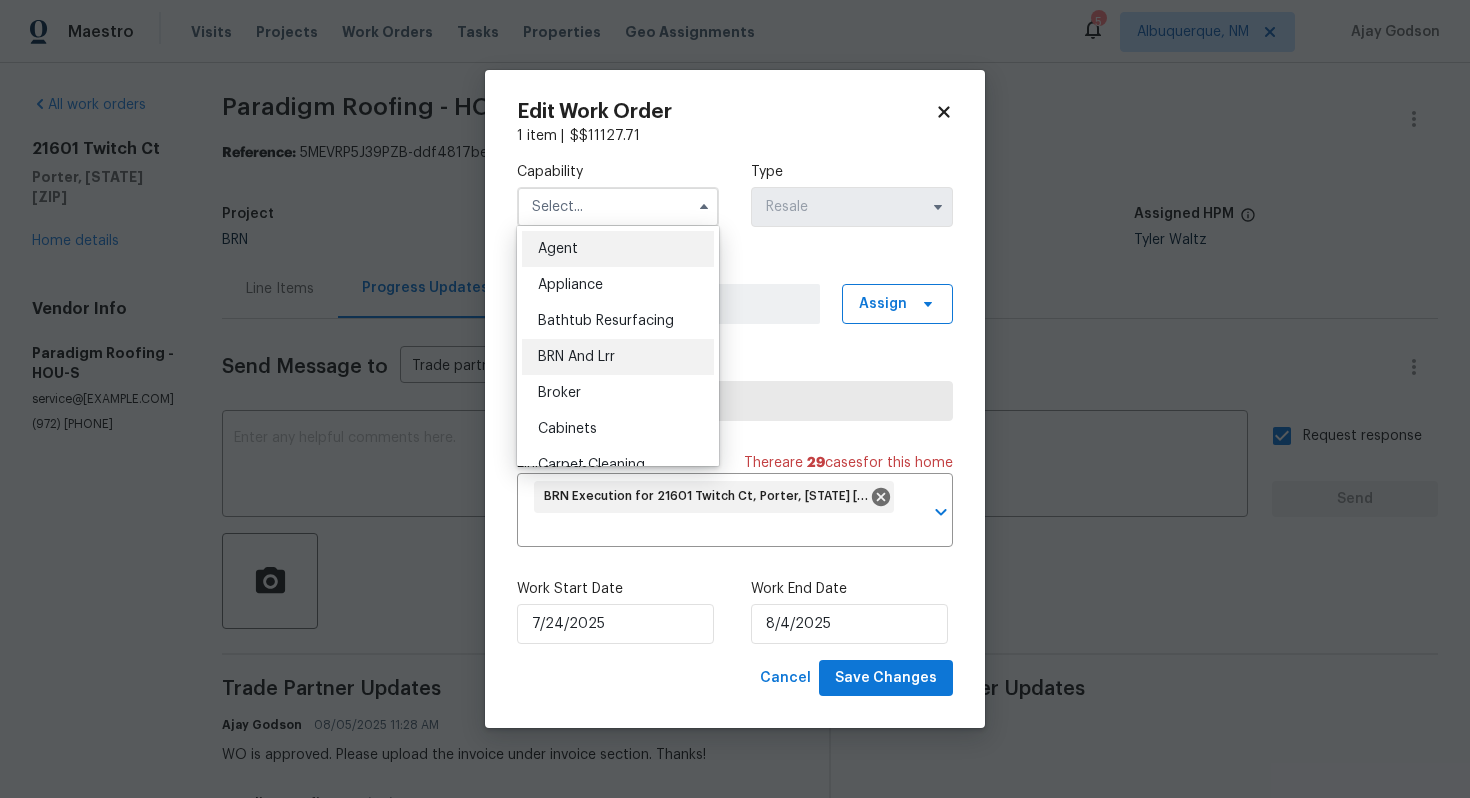 click on "BRN And Lrr" at bounding box center (618, 357) 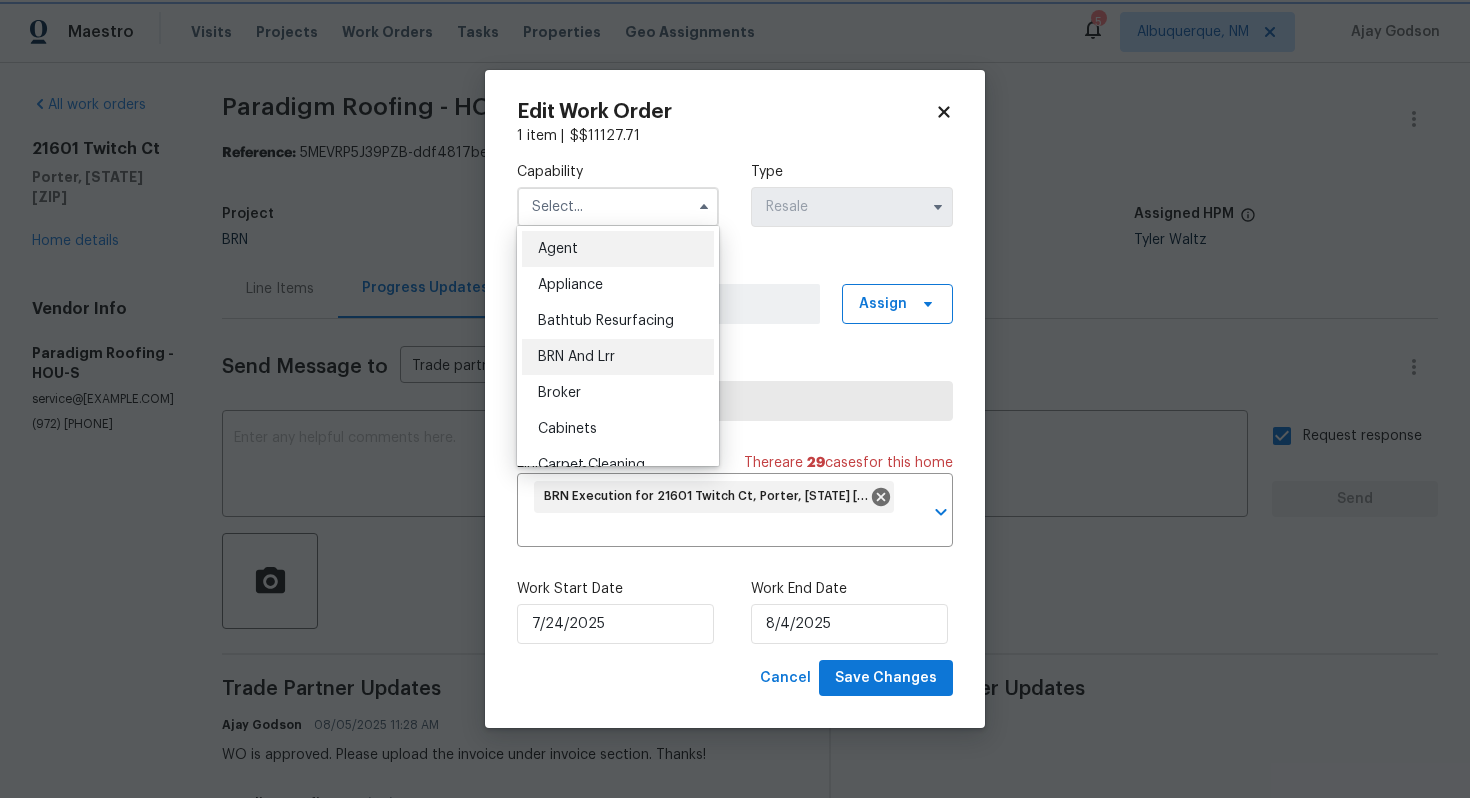 type on "BRN And Lrr" 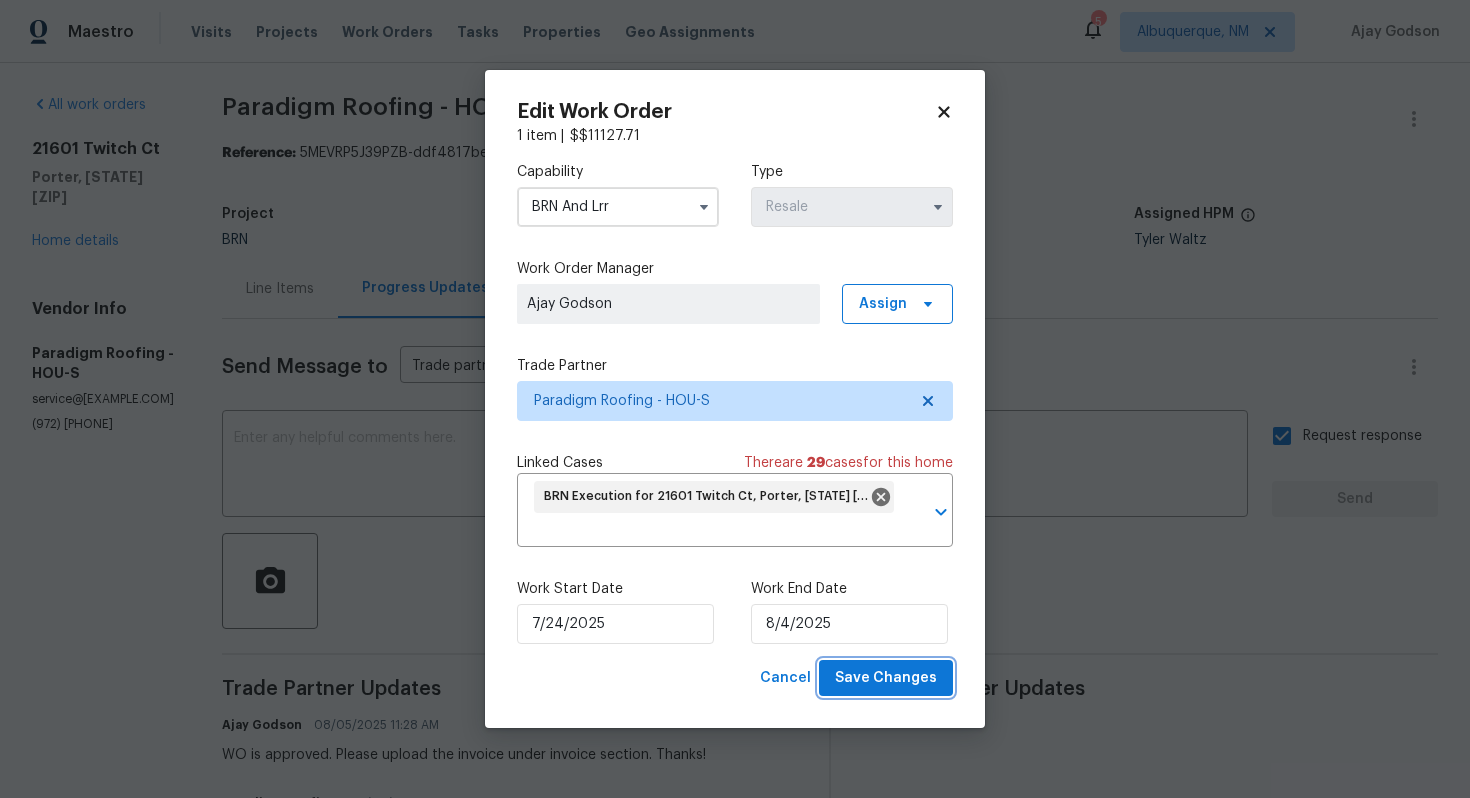 click on "Save Changes" at bounding box center [886, 678] 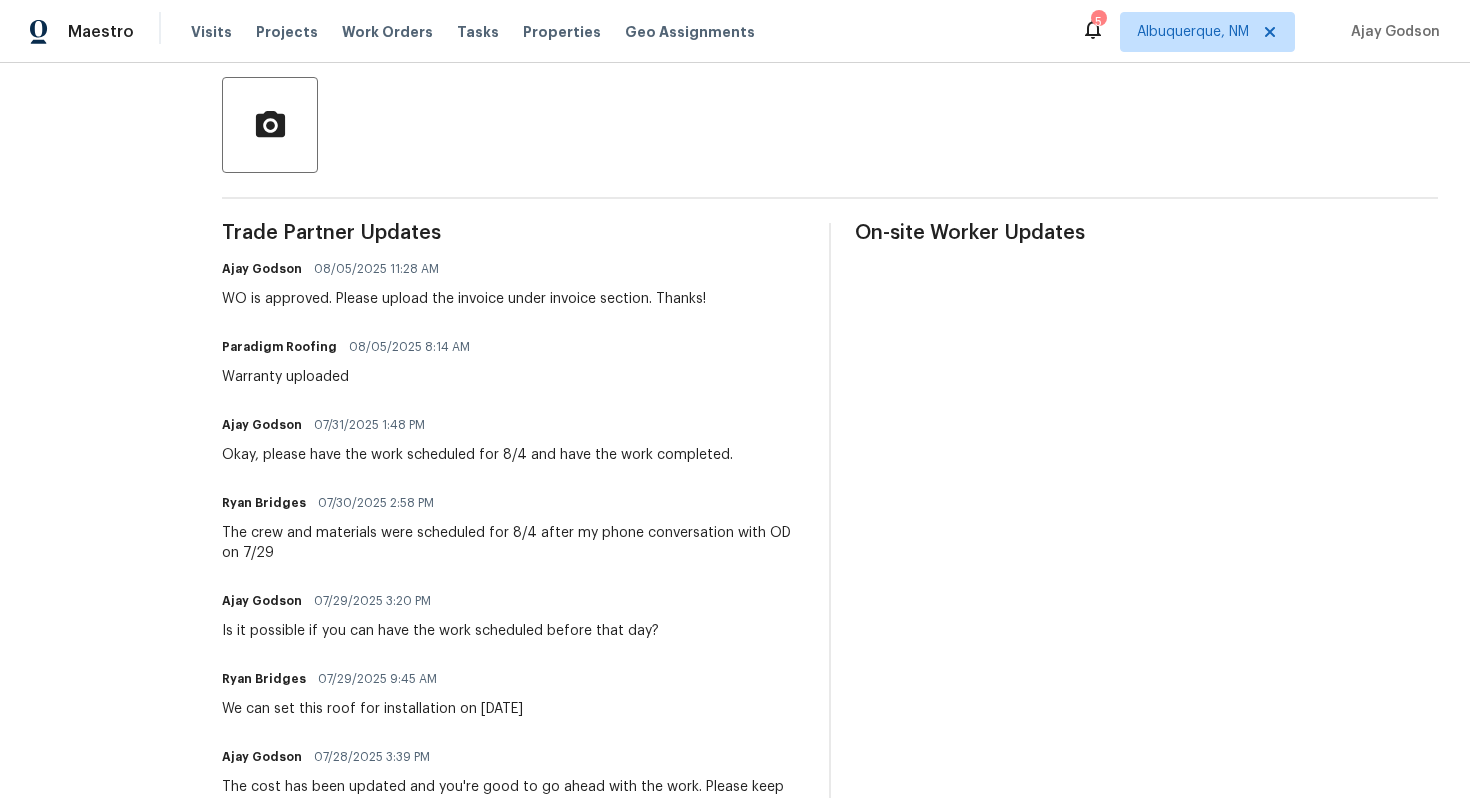 scroll, scrollTop: 0, scrollLeft: 0, axis: both 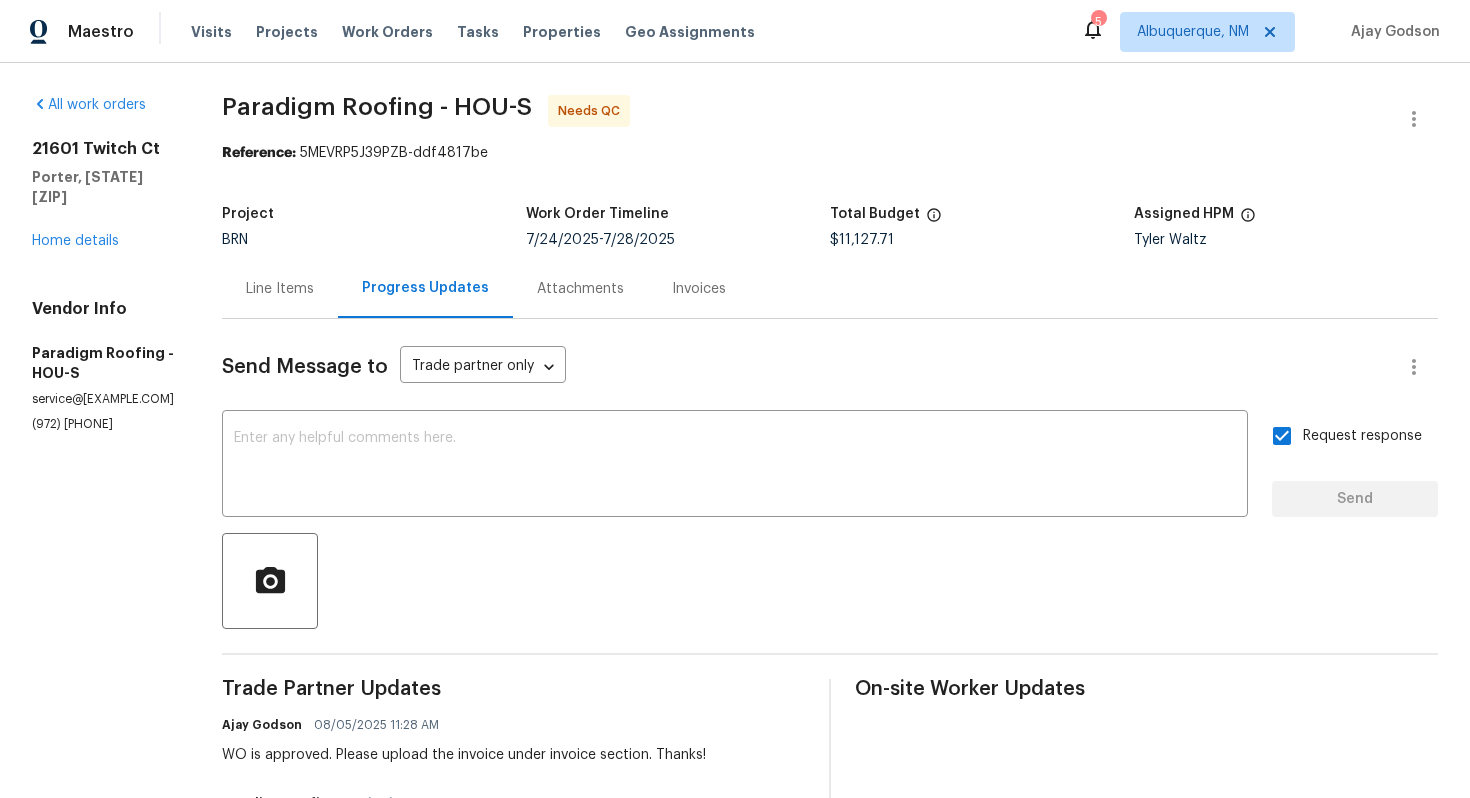 click on "Line Items" at bounding box center [280, 289] 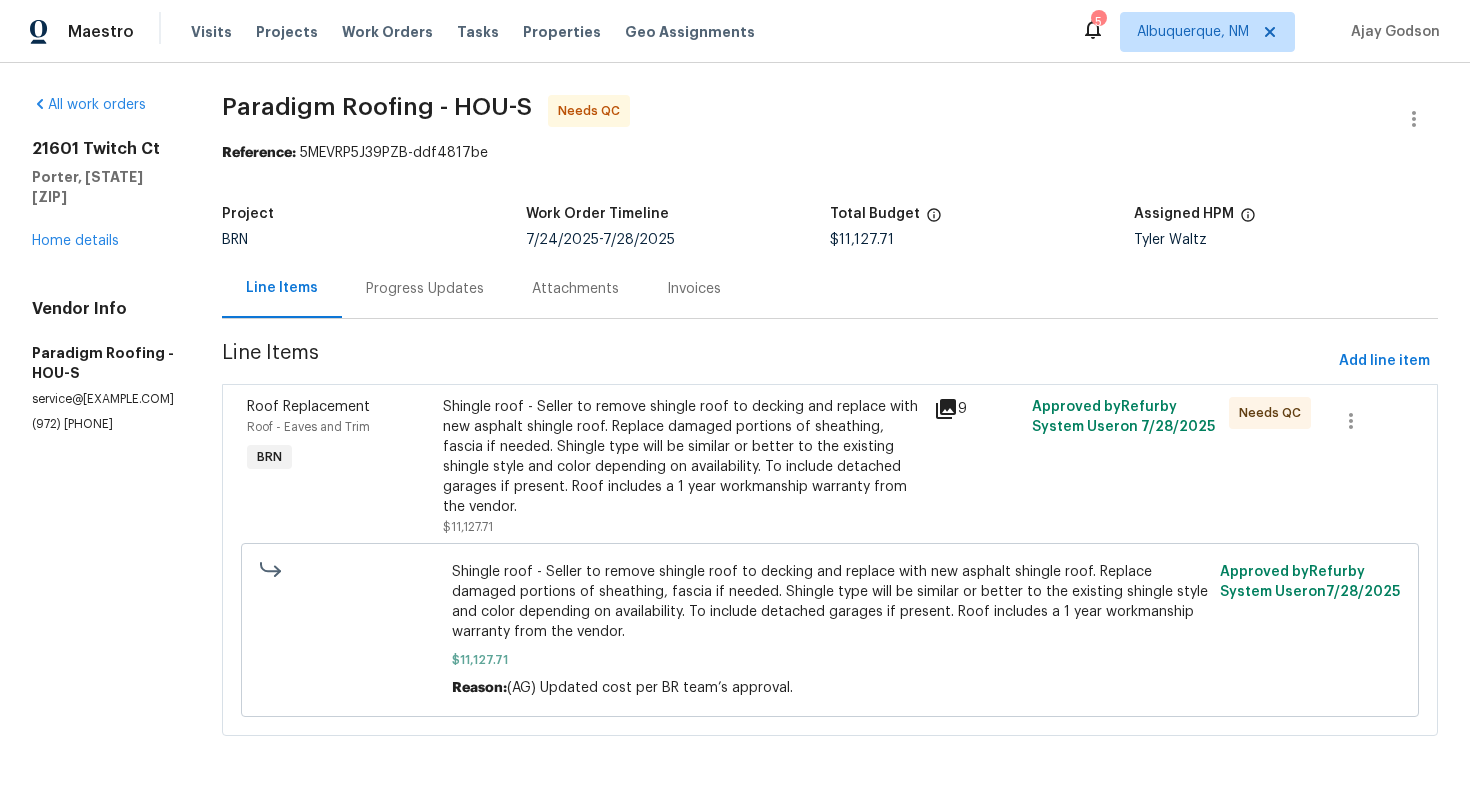 click on "Shingle roof - Seller to remove shingle roof to decking and replace with new asphalt shingle roof. Replace damaged portions of sheathing, fascia if needed. Shingle type will be similar or better to the existing shingle style and color depending on availability. To include detached garages if present. Roof includes a 1 year workmanship warranty from the vendor." at bounding box center (682, 457) 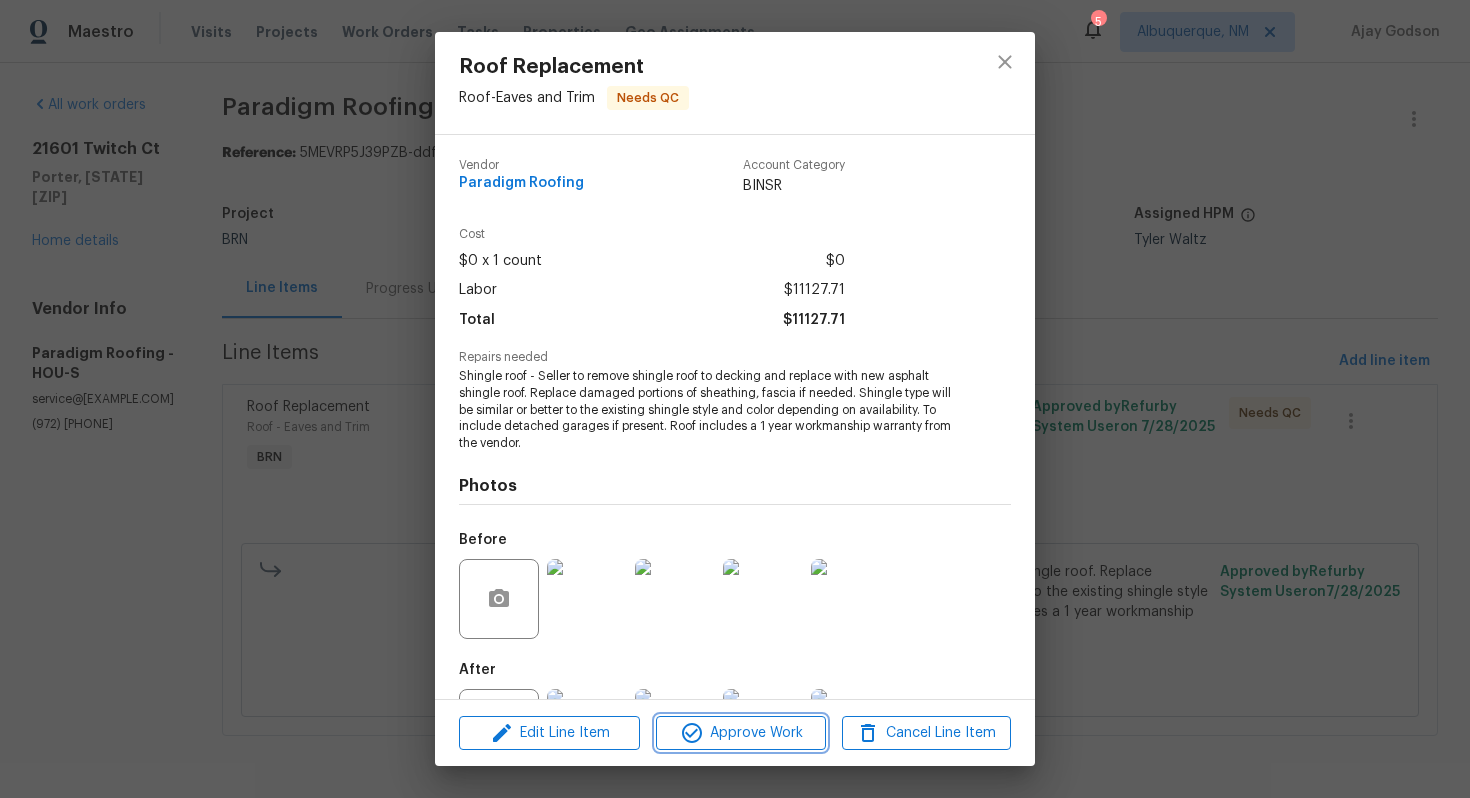 click on "Approve Work" at bounding box center [740, 733] 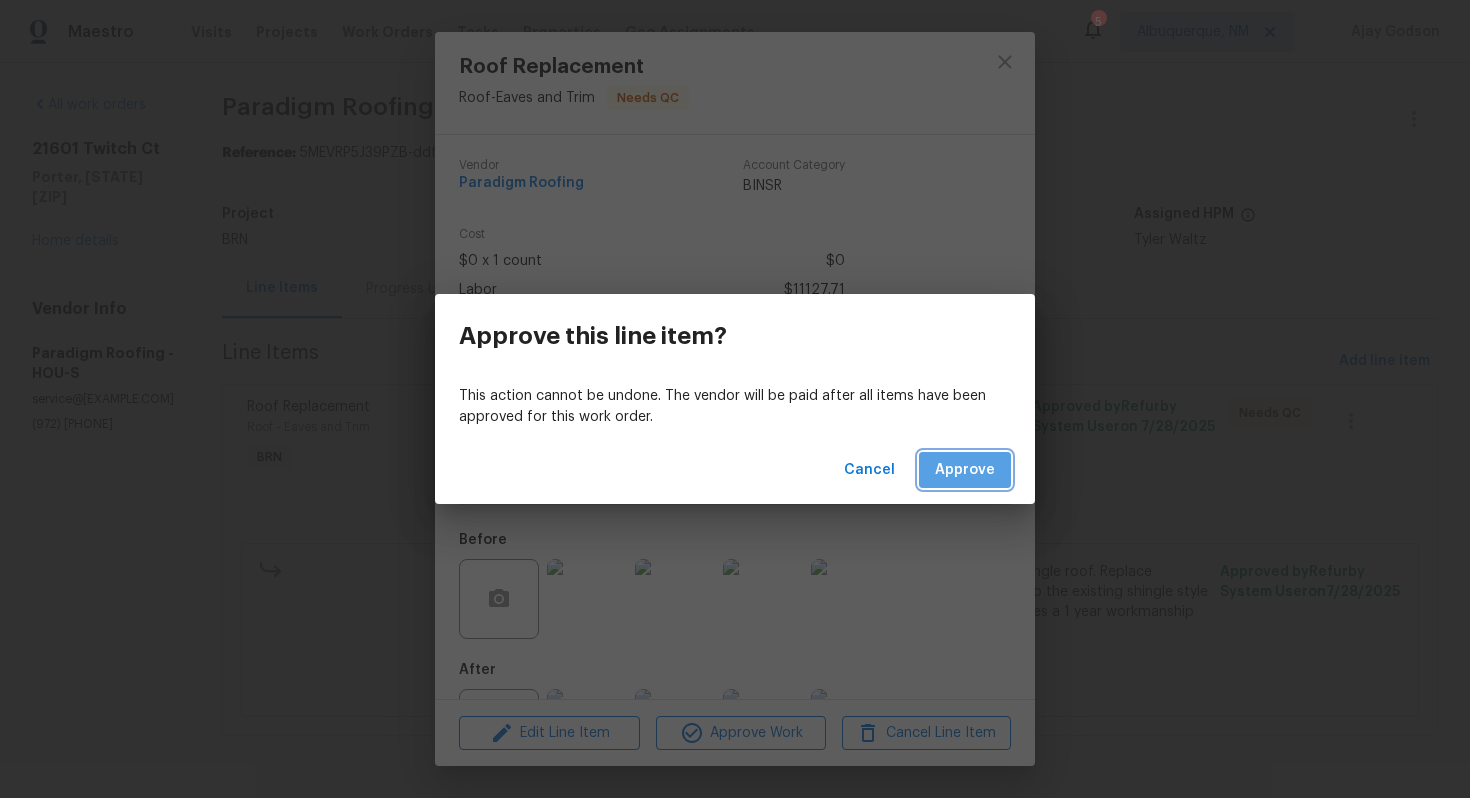 click on "Approve" at bounding box center [965, 470] 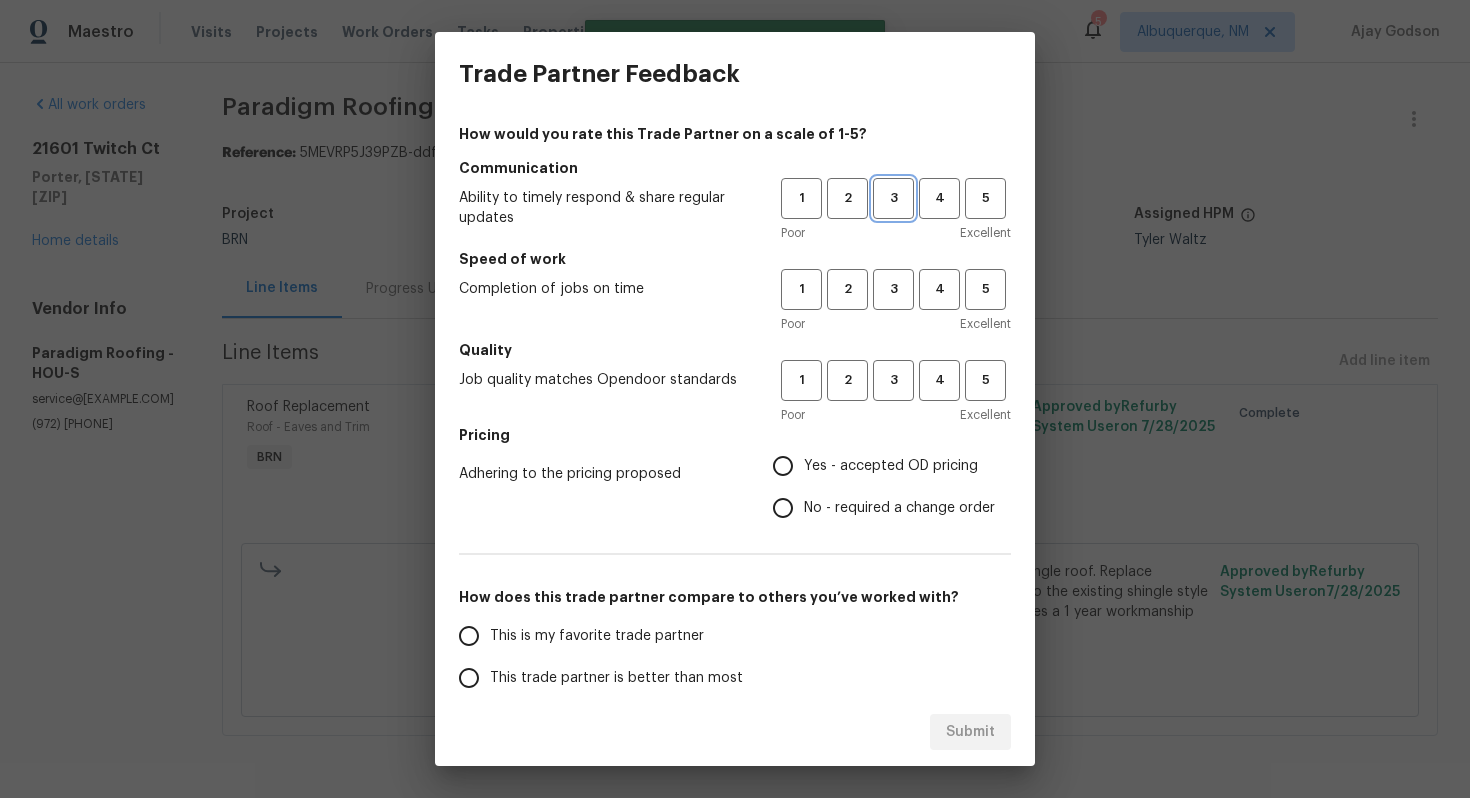 click on "3" at bounding box center (893, 198) 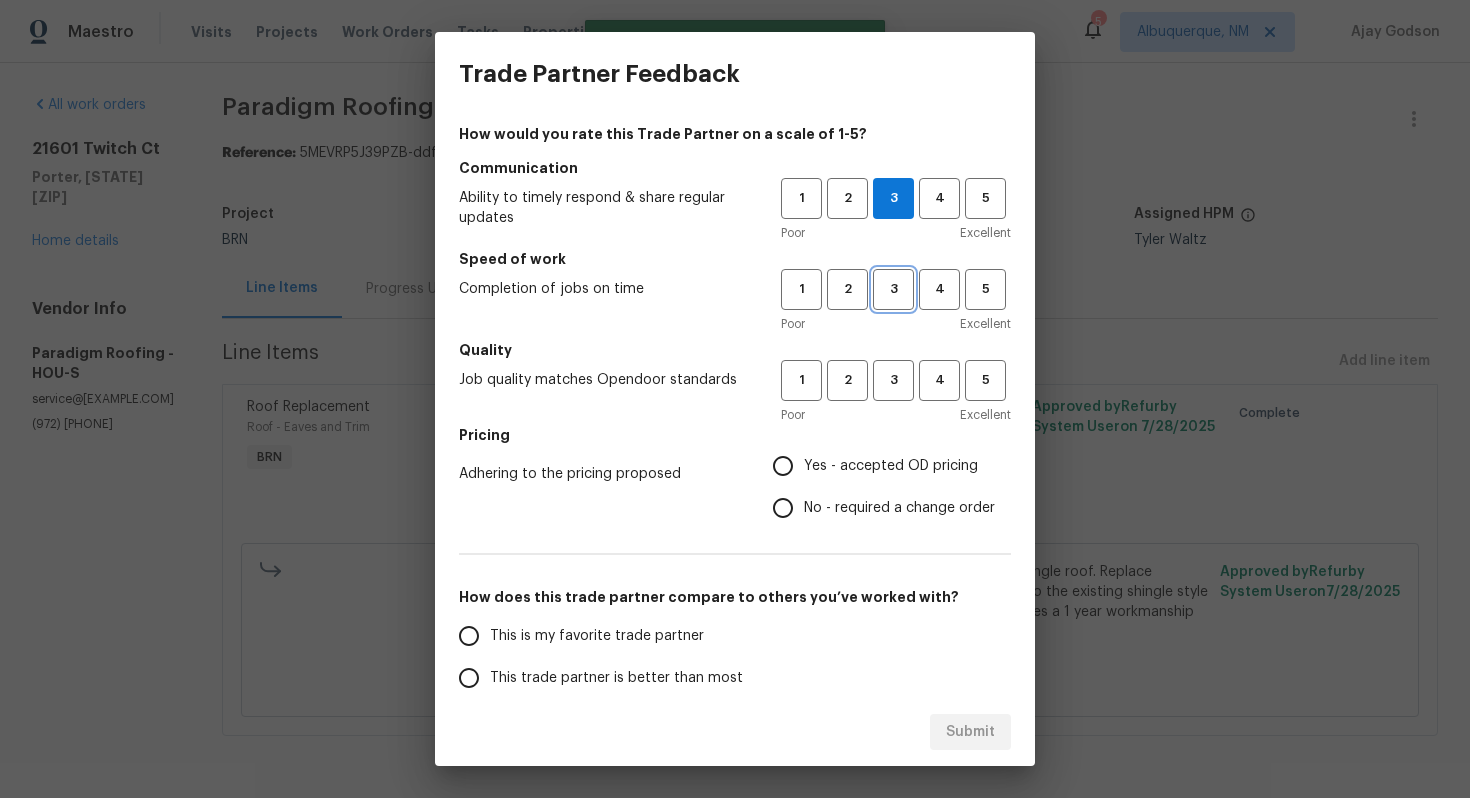 click on "3" at bounding box center [893, 289] 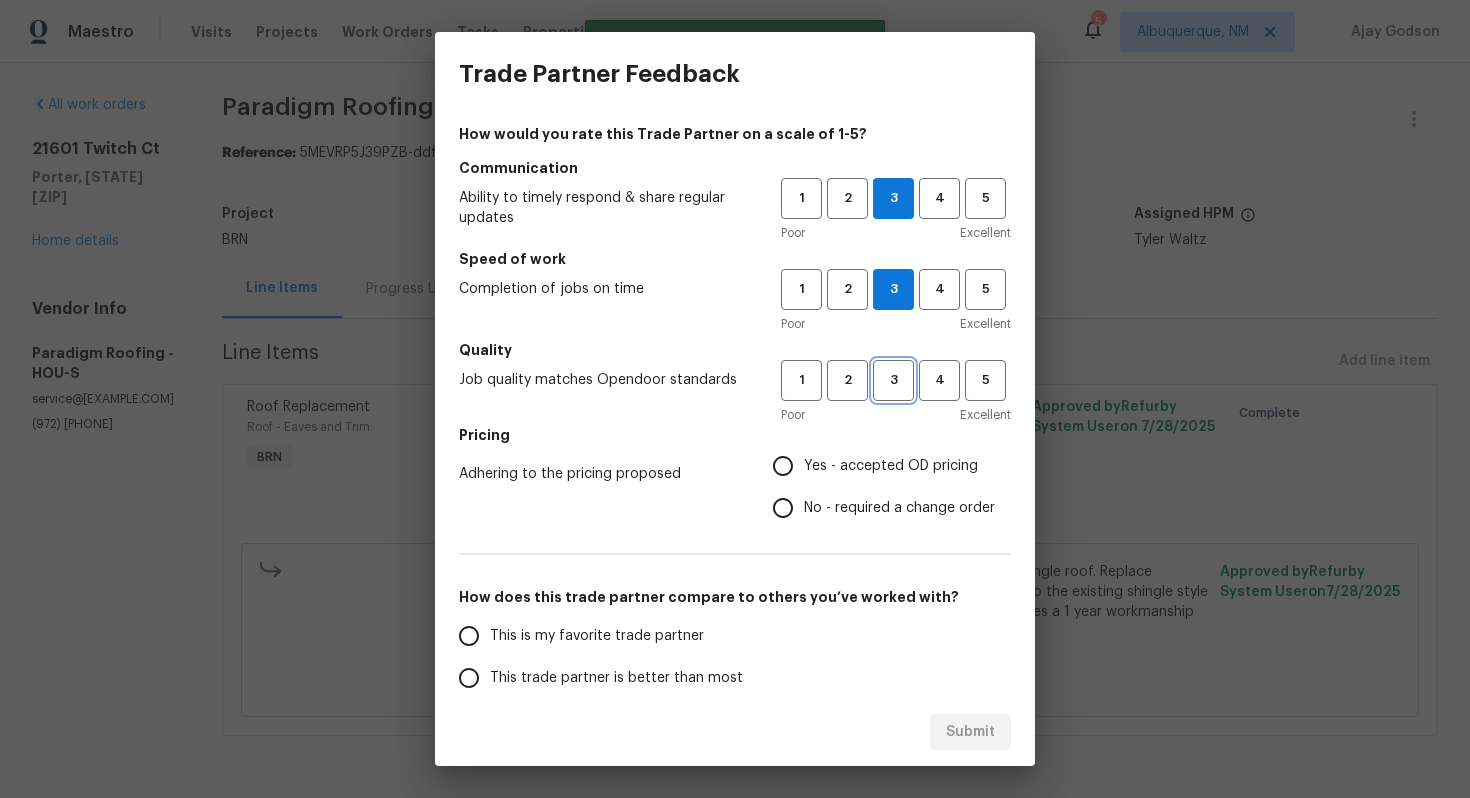 click on "3" at bounding box center [893, 380] 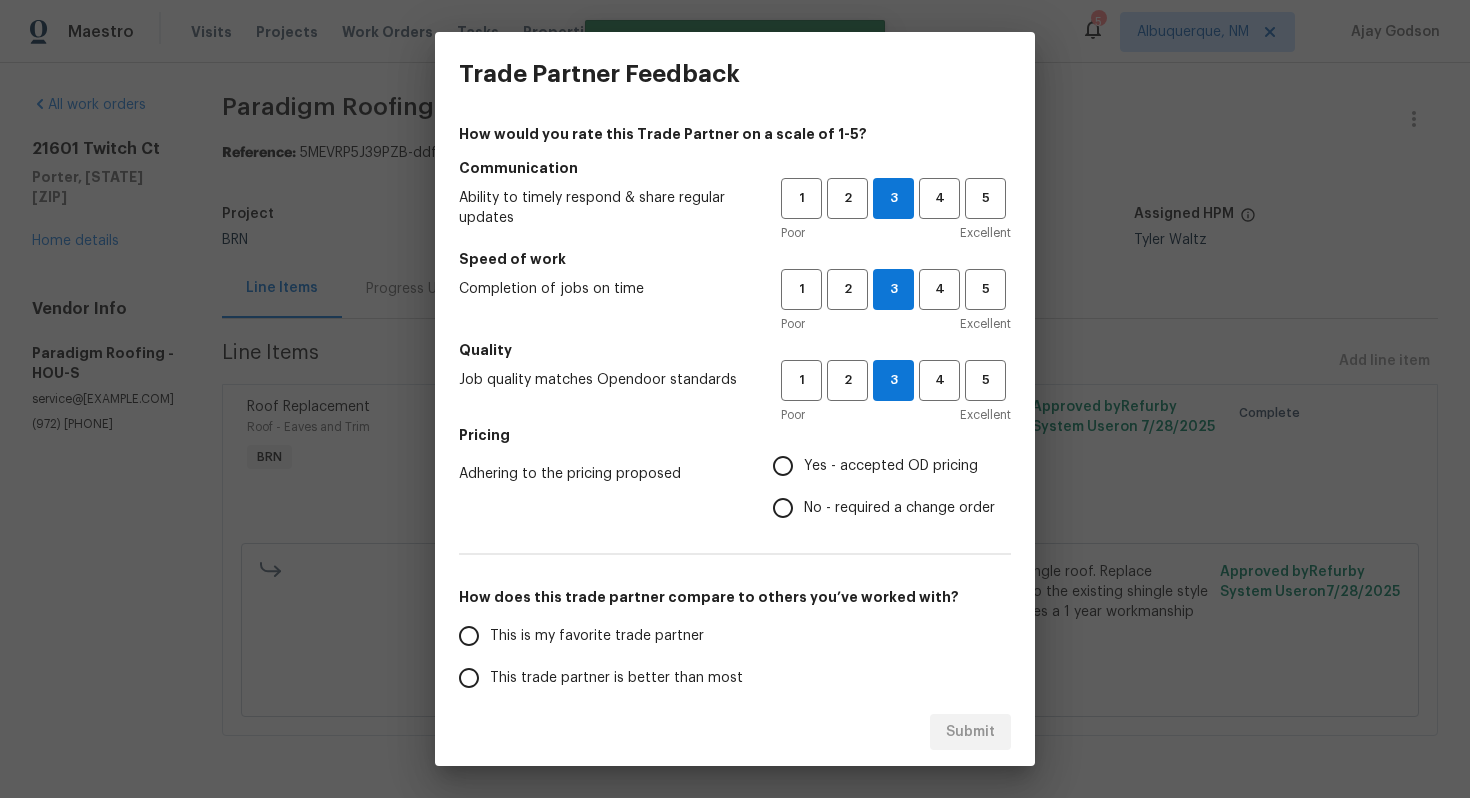 click on "No - required a change order" at bounding box center [899, 508] 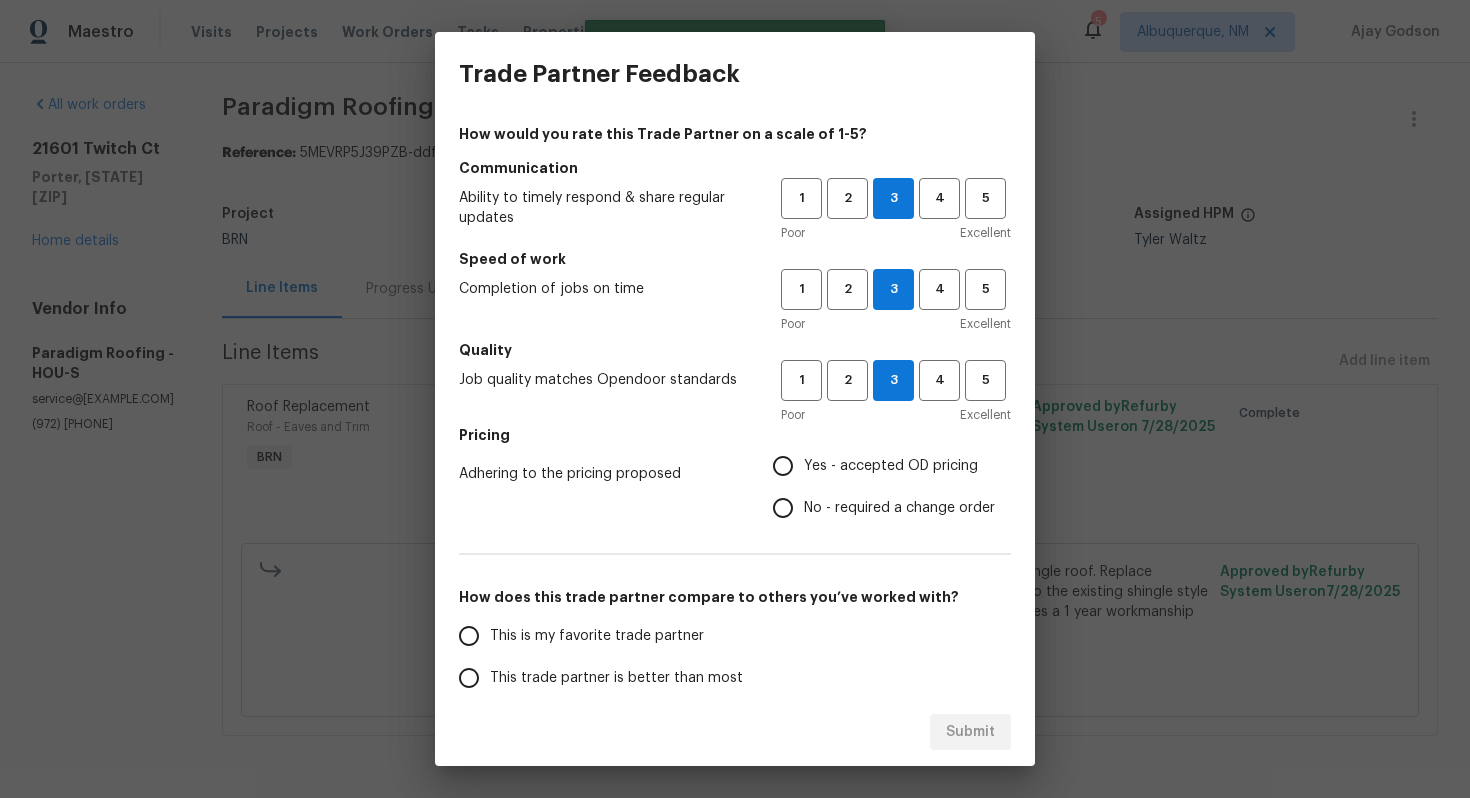 click on "No - required a change order" at bounding box center [783, 508] 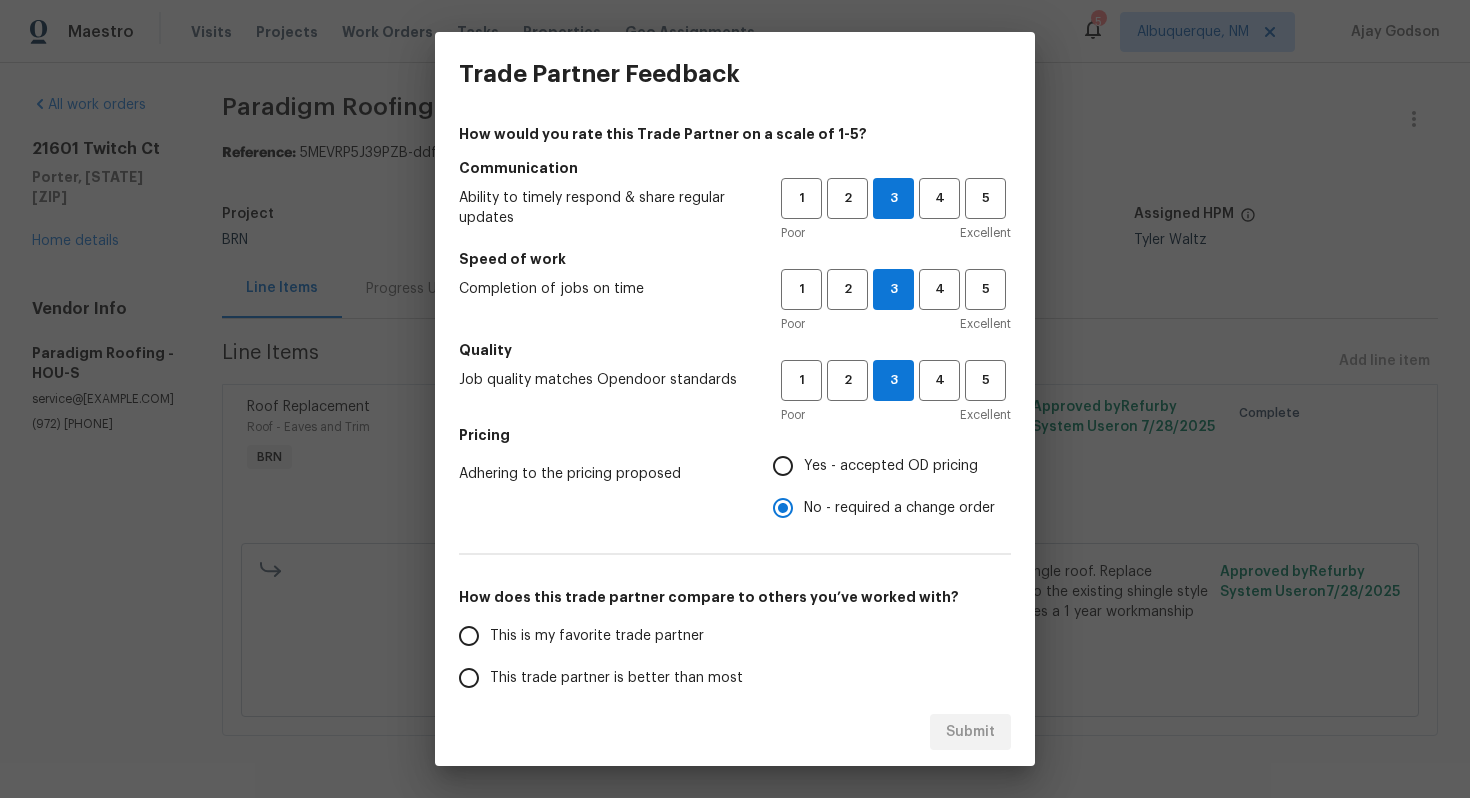scroll, scrollTop: 217, scrollLeft: 0, axis: vertical 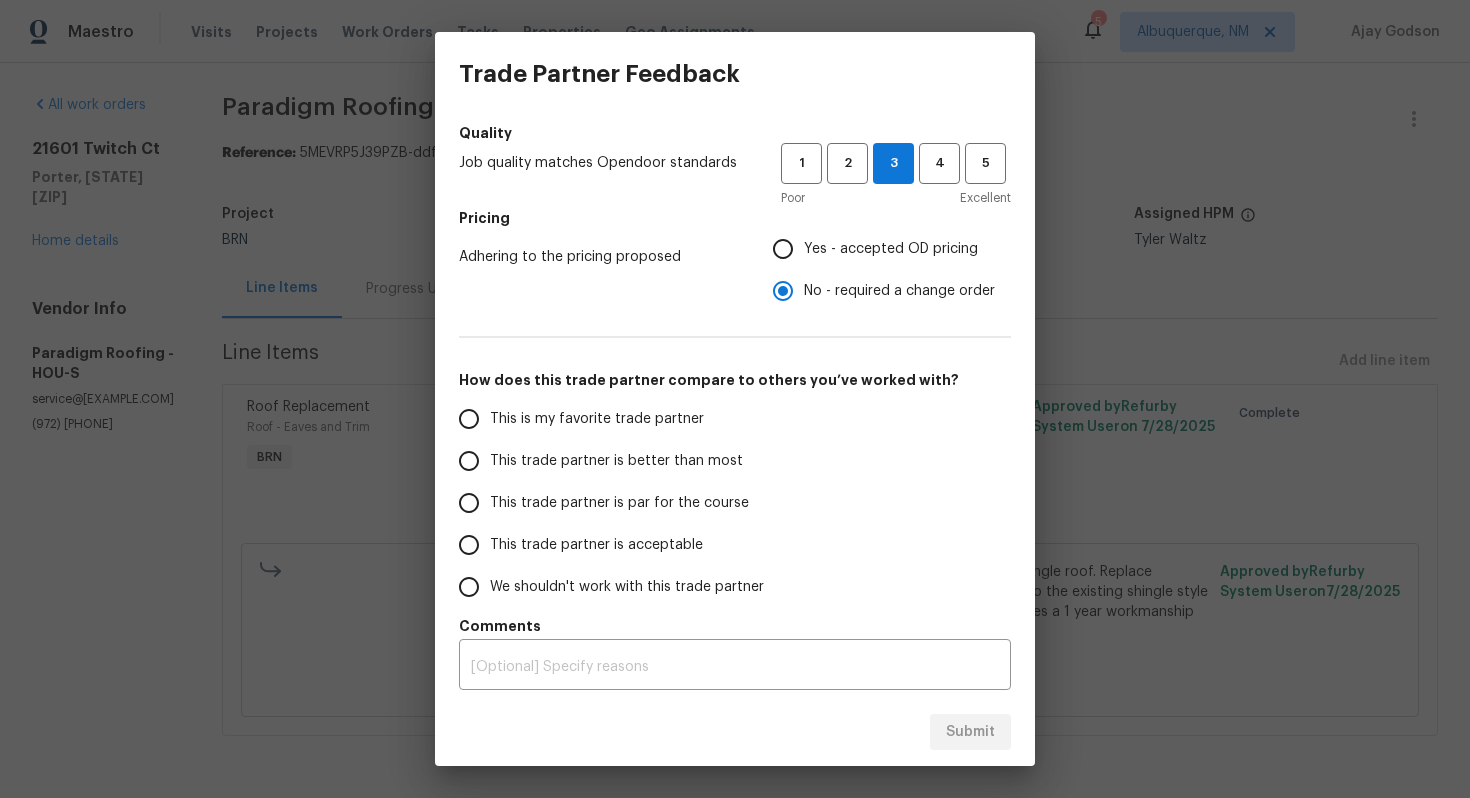 click on "This trade partner is par for the course" at bounding box center [619, 503] 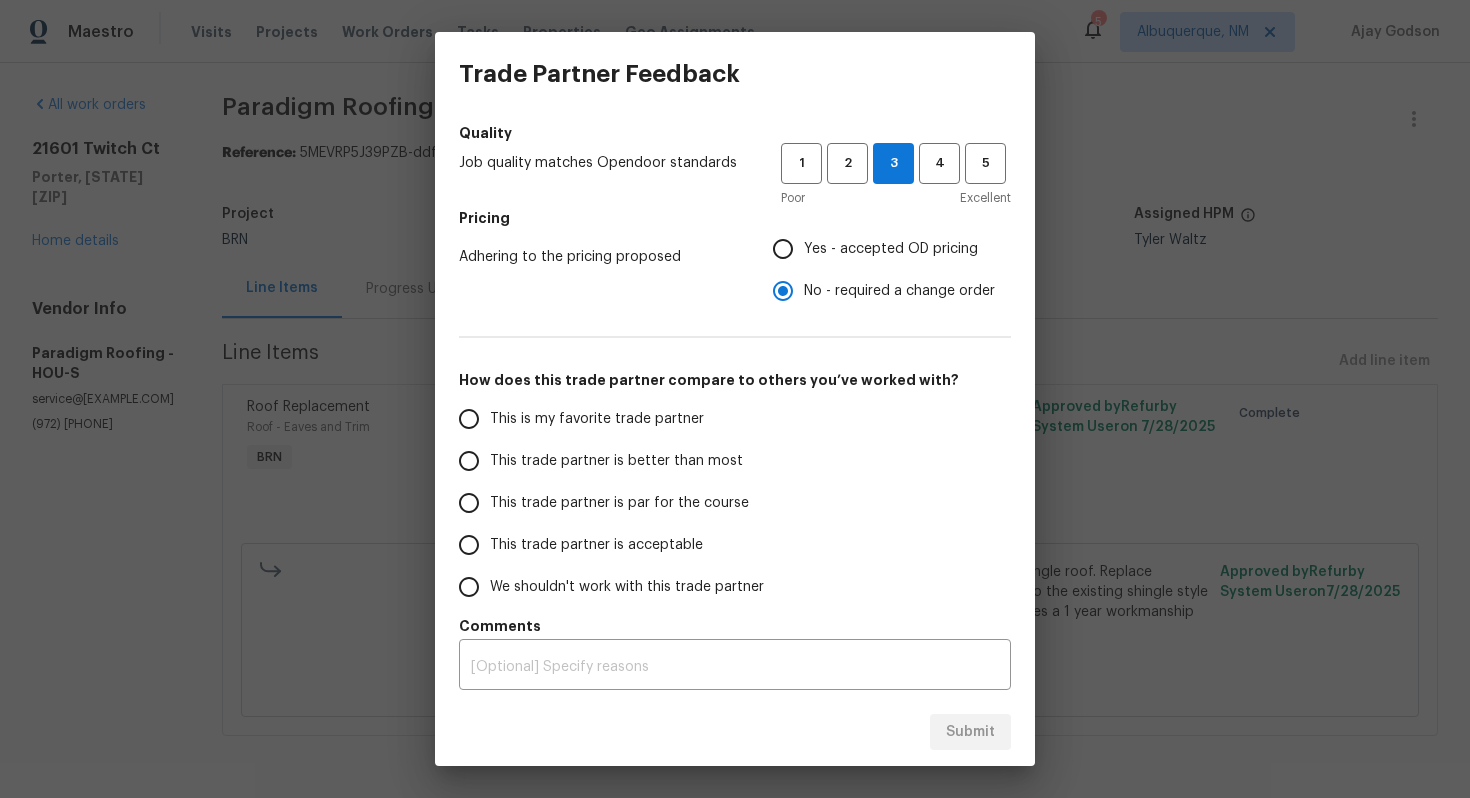 click on "This trade partner is par for the course" at bounding box center (469, 503) 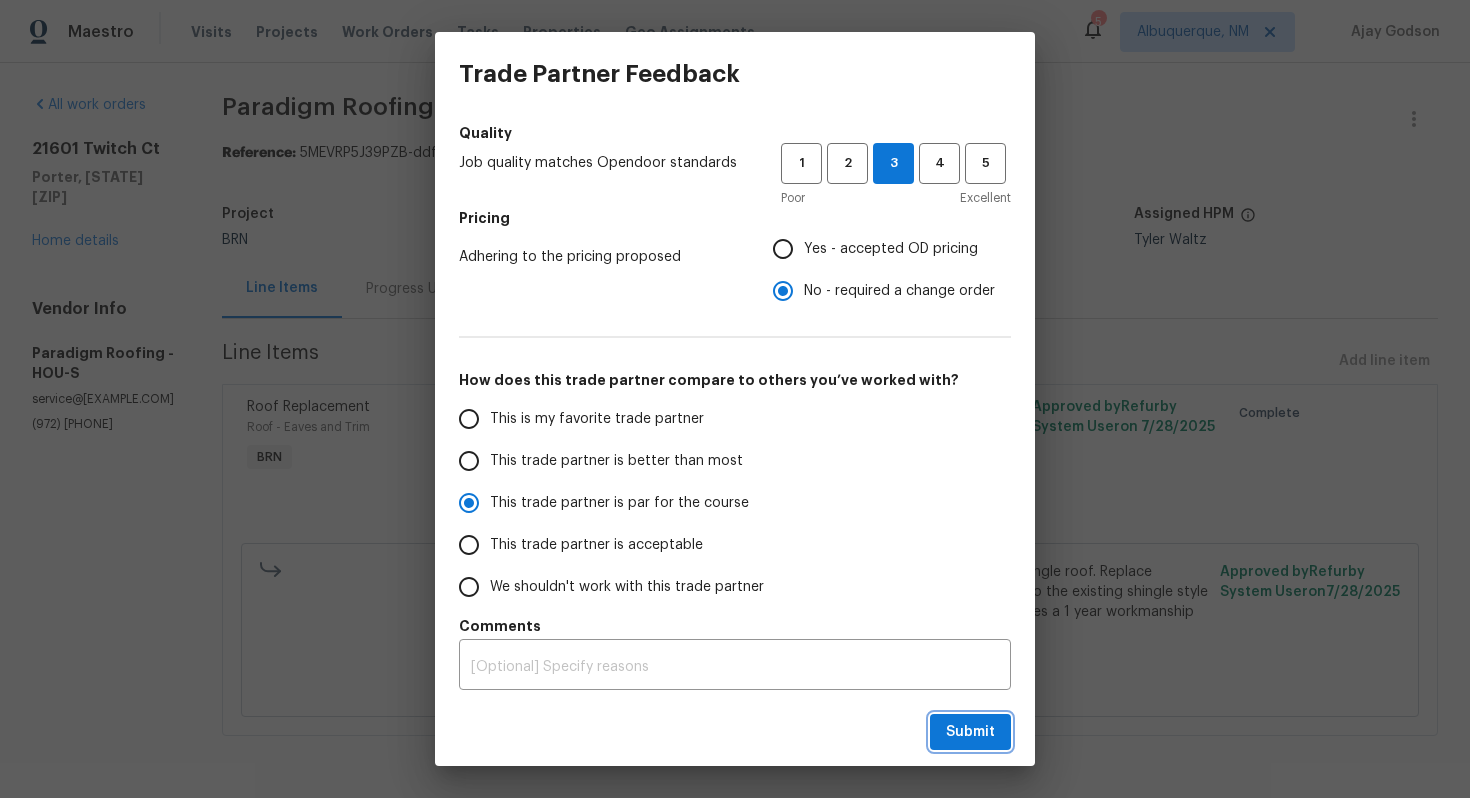 click on "Submit" at bounding box center (970, 732) 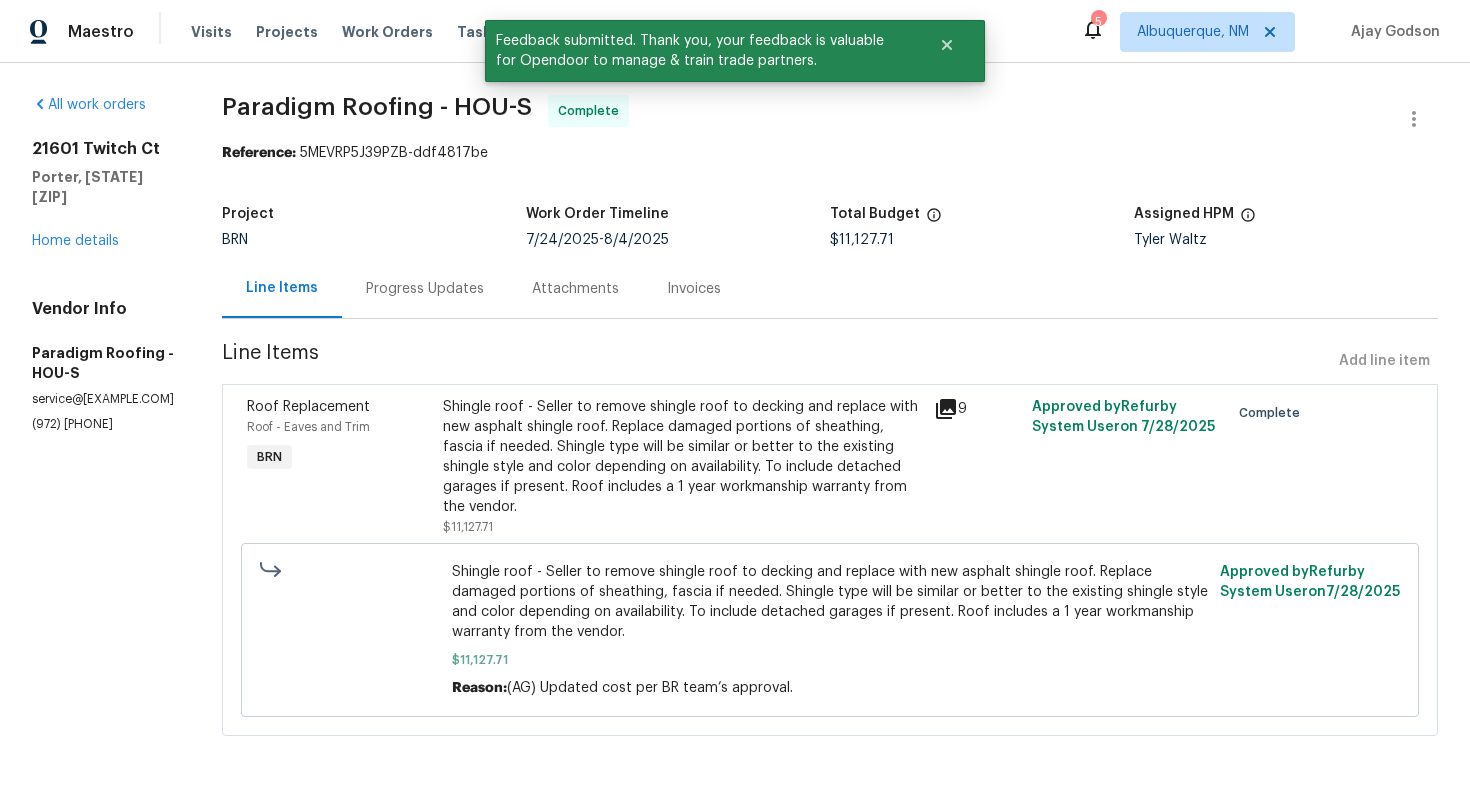 click on "Progress Updates" at bounding box center (425, 289) 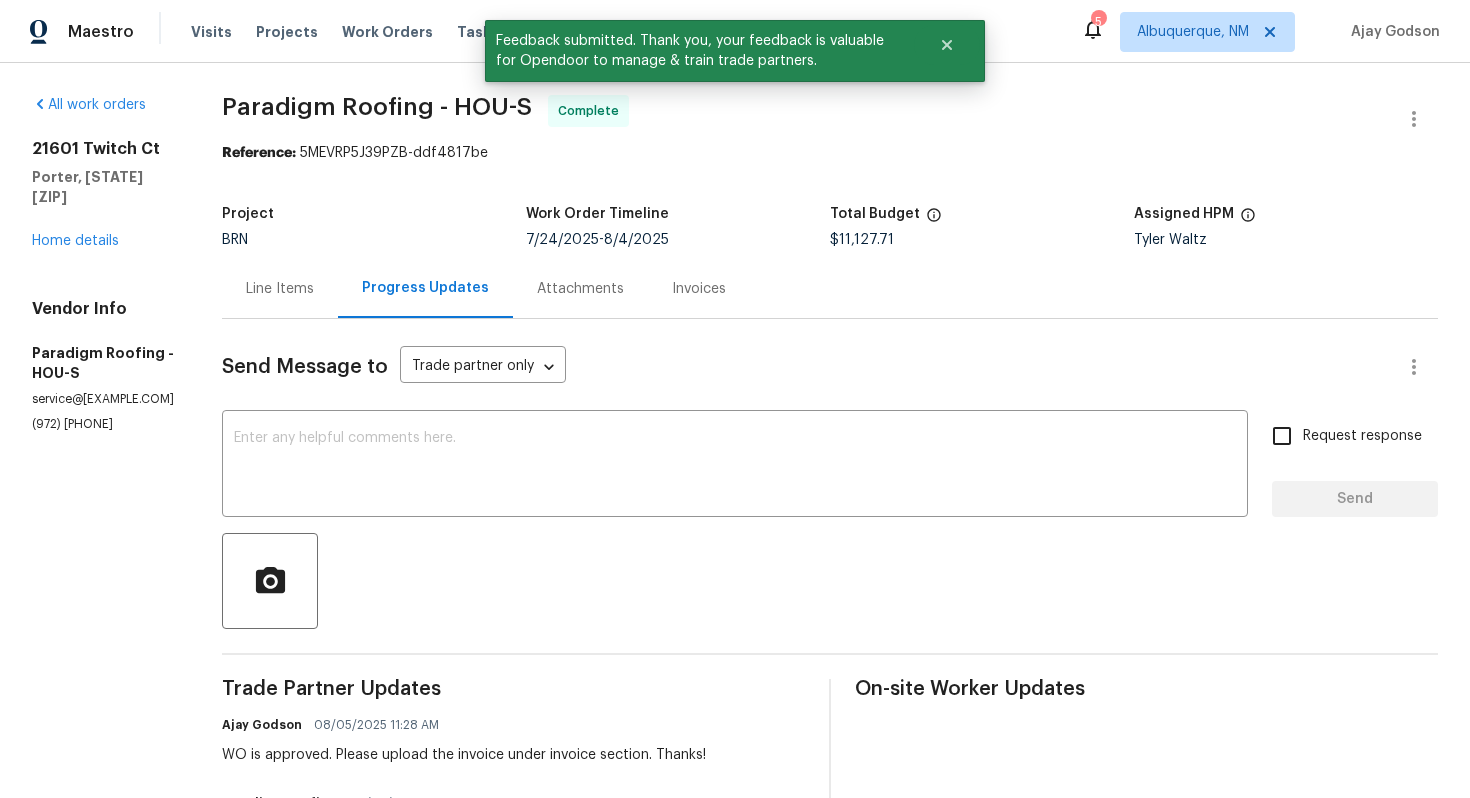 click on "Line Items" at bounding box center [280, 289] 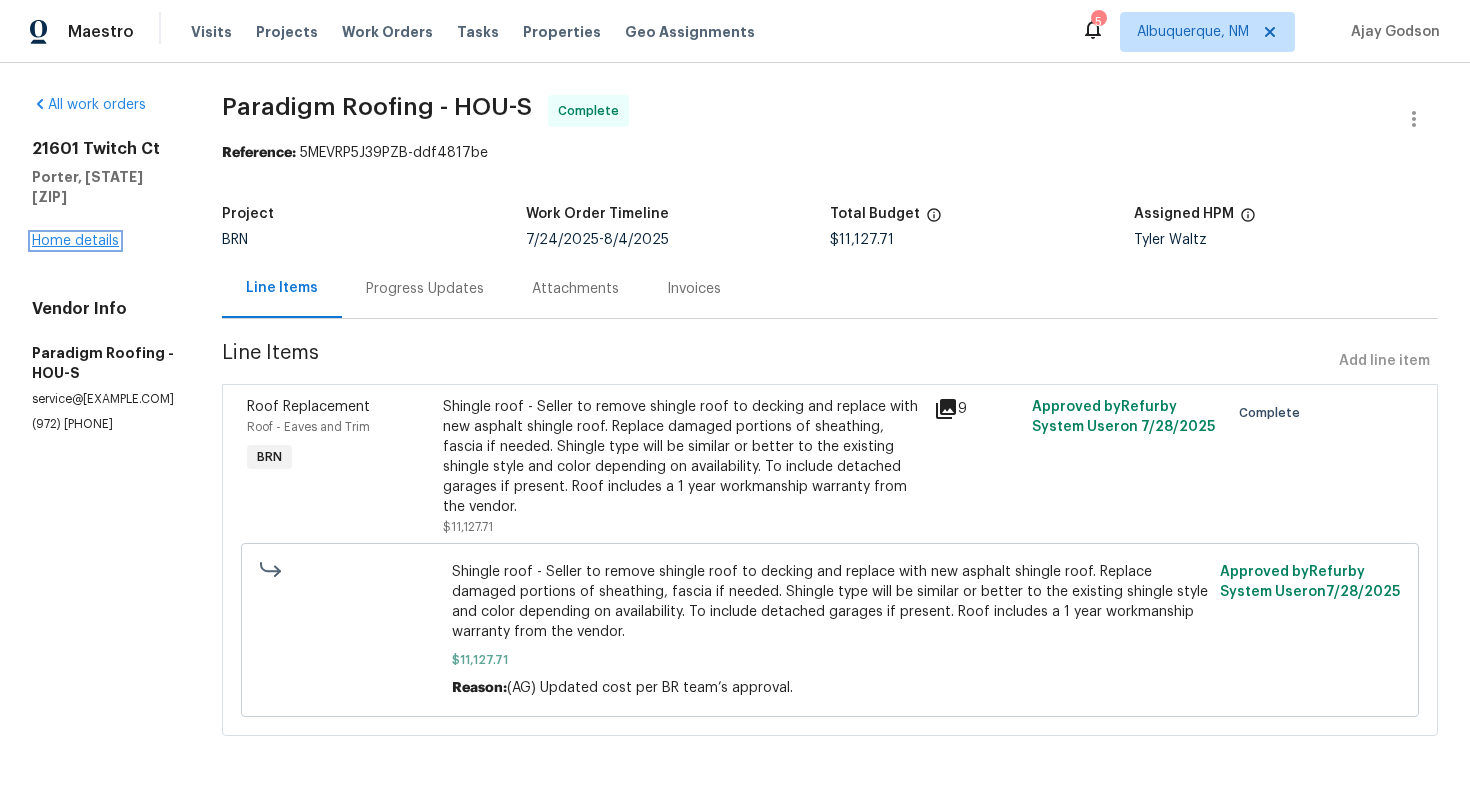 click on "Home details" at bounding box center [75, 241] 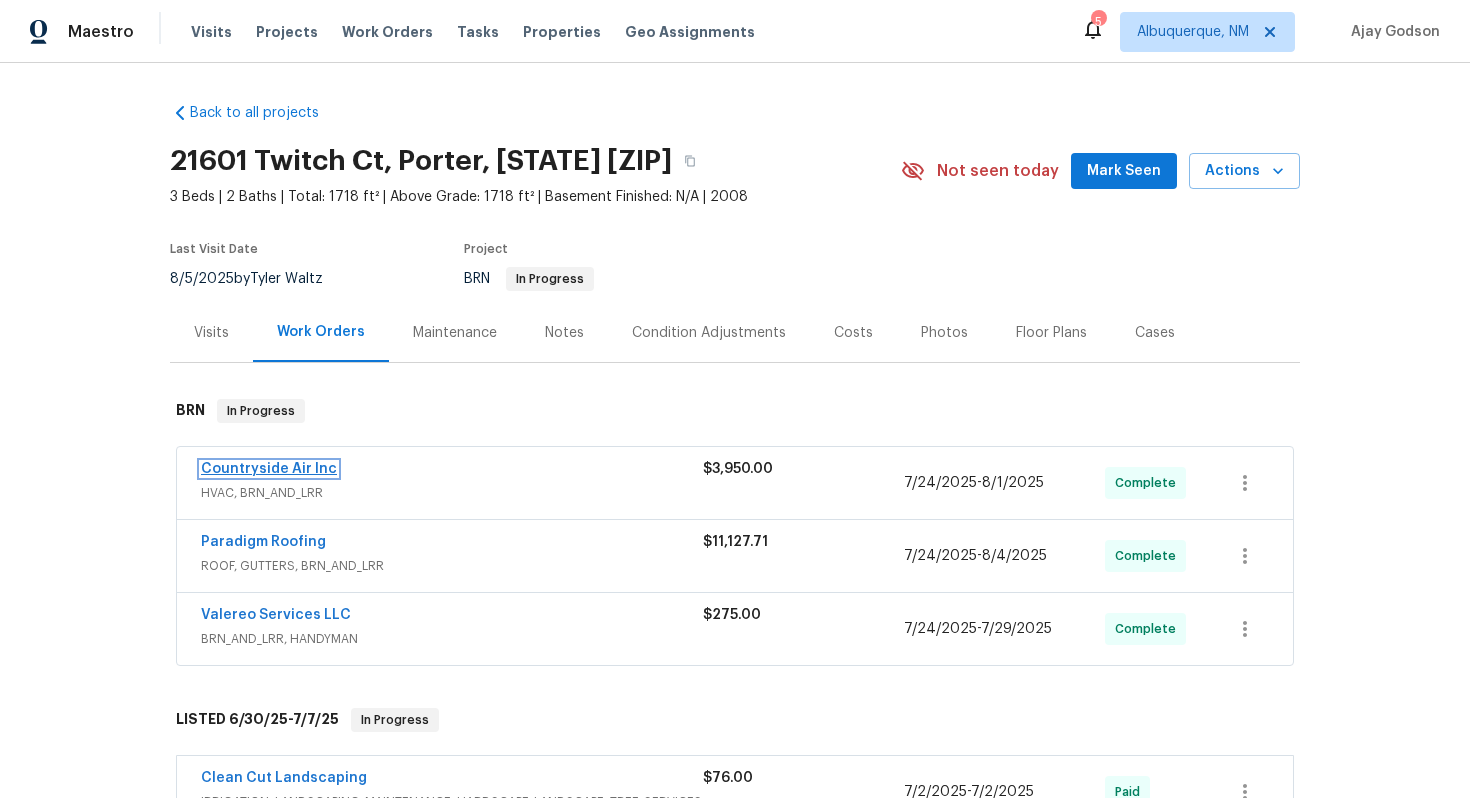 click on "Countryside Air Inc" at bounding box center [269, 469] 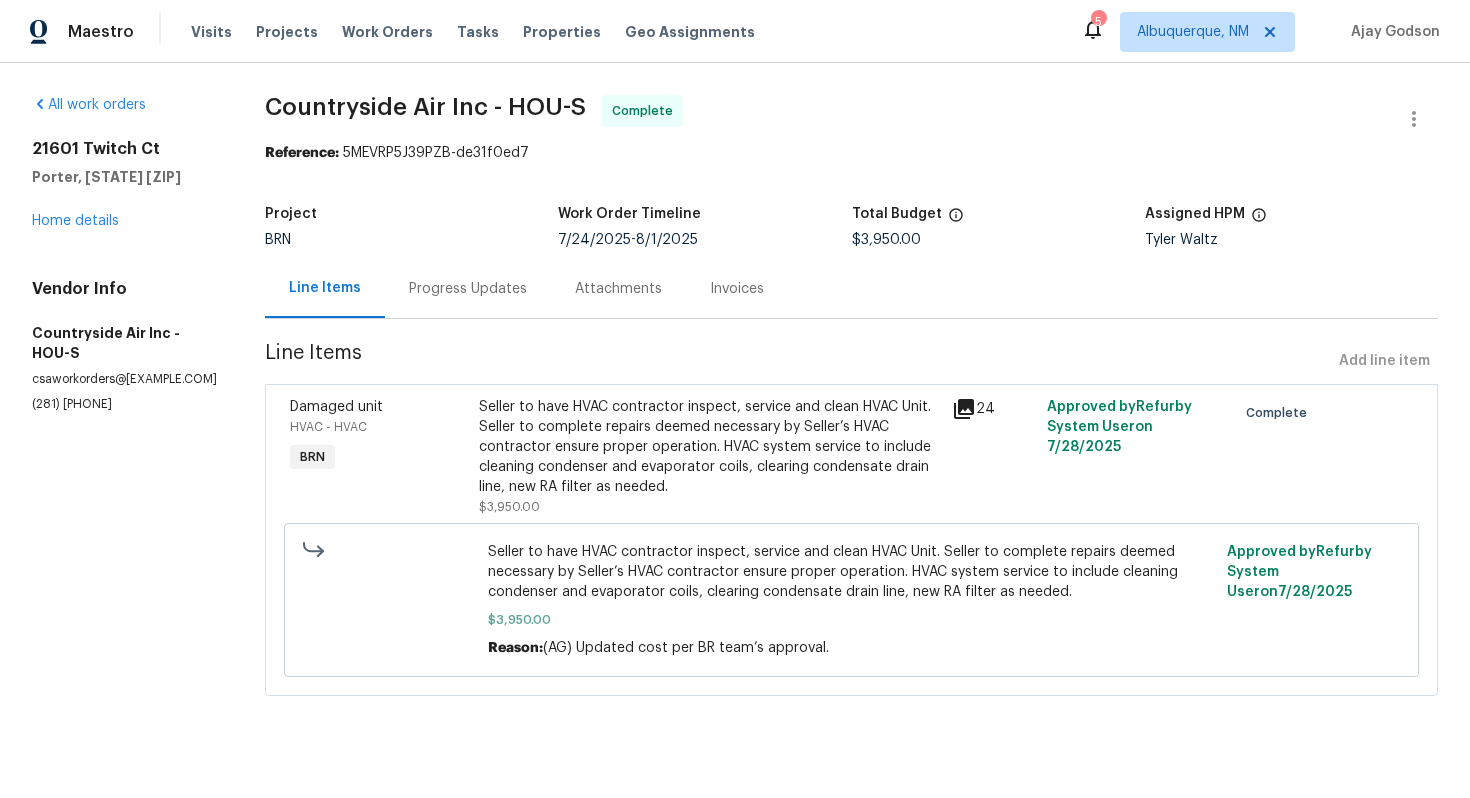 click on "Seller to have HVAC contractor inspect, service and clean HVAC Unit. Seller to complete repairs deemed necessary by Seller’s HVAC contractor ensure proper operation. HVAC system service to  include cleaning condenser and evaporator coils, clearing condensate drain line, new RA filter as needed." at bounding box center (709, 447) 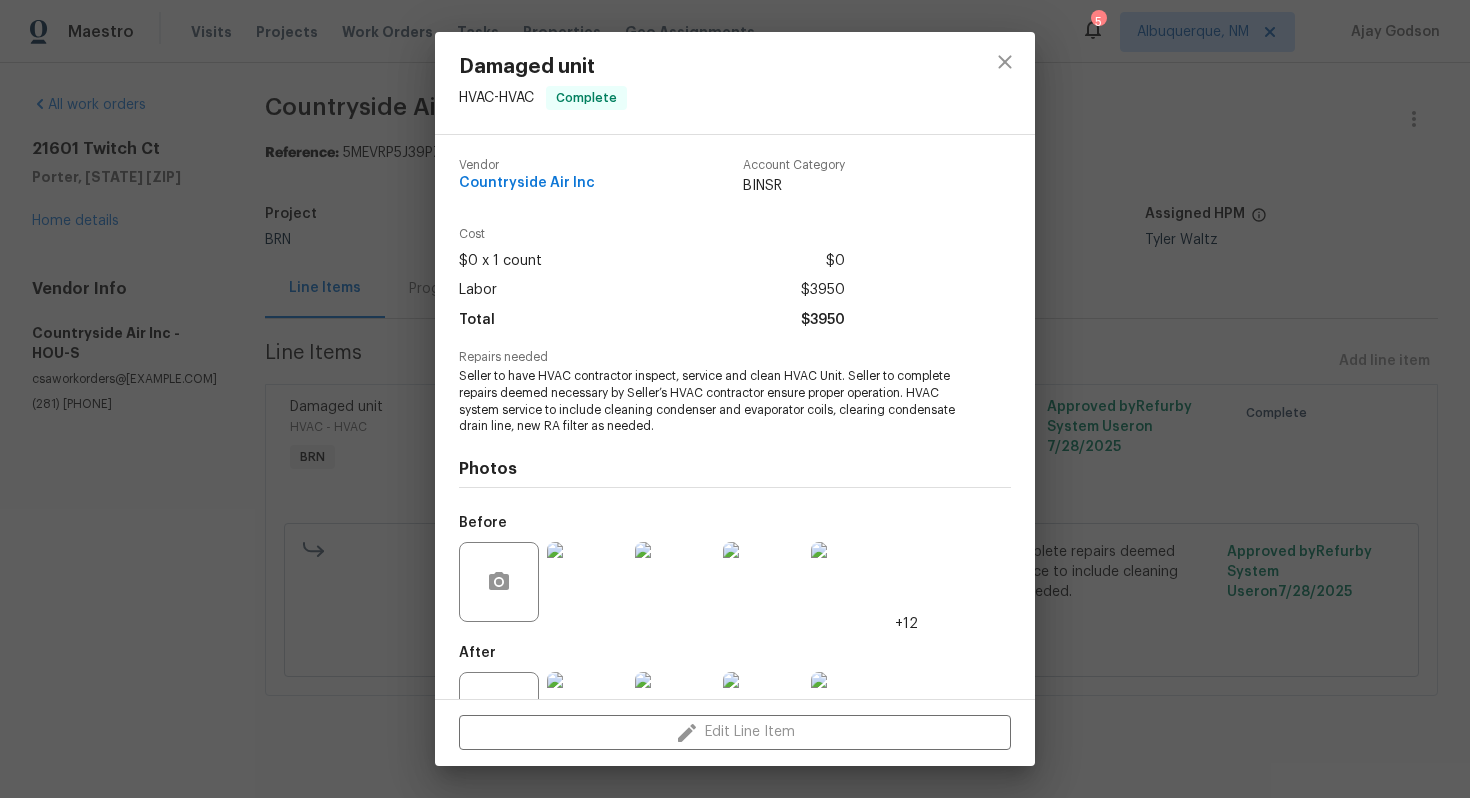 click on "Seller to have HVAC contractor inspect, service and clean HVAC Unit. Seller to complete repairs deemed necessary by Seller’s HVAC contractor ensure proper operation. HVAC system service to  include cleaning condenser and evaporator coils, clearing condensate drain line, new RA filter as needed." at bounding box center (707, 401) 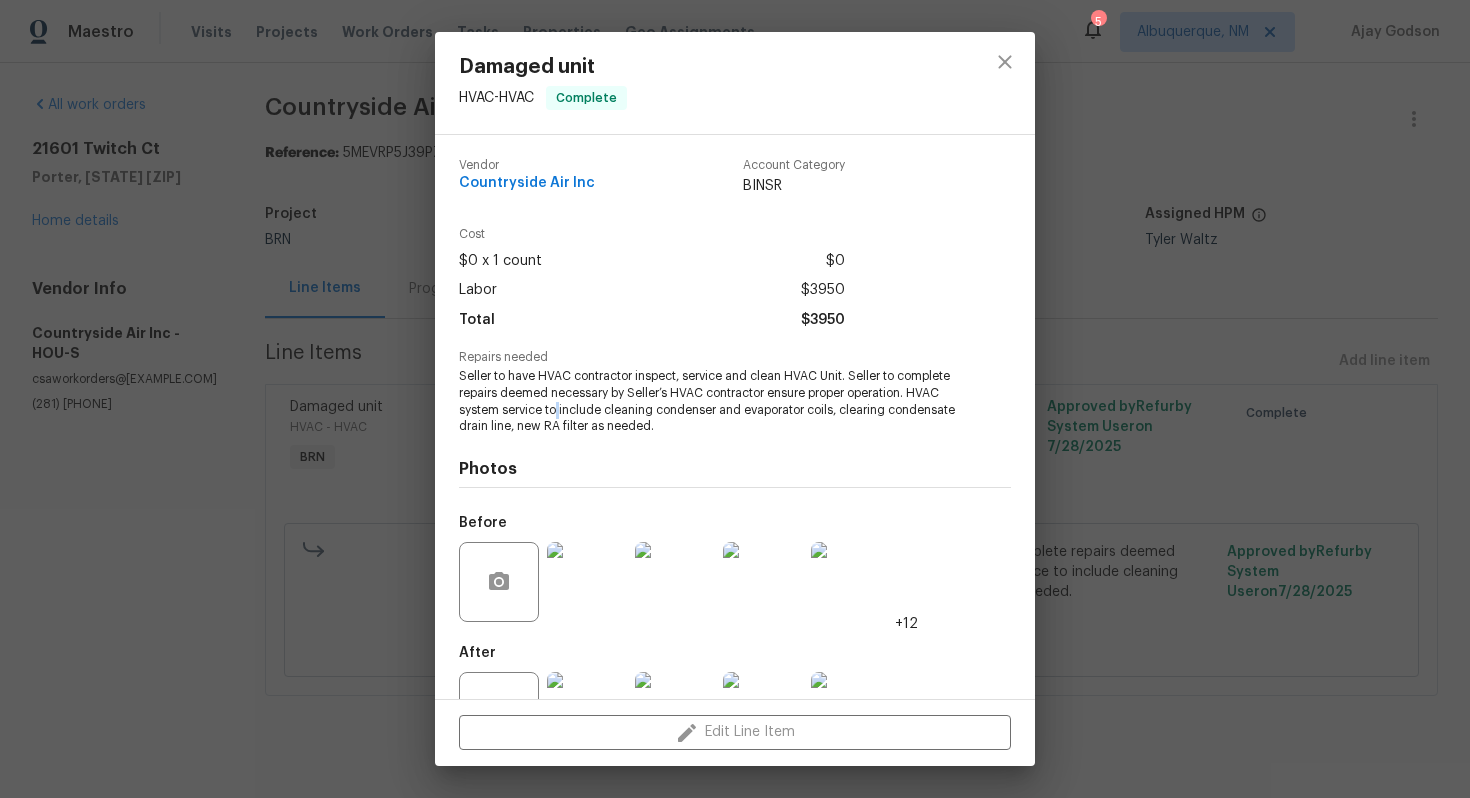 click on "Seller to have HVAC contractor inspect, service and clean HVAC Unit. Seller to complete repairs deemed necessary by Seller’s HVAC contractor ensure proper operation. HVAC system service to  include cleaning condenser and evaporator coils, clearing condensate drain line, new RA filter as needed." at bounding box center [707, 401] 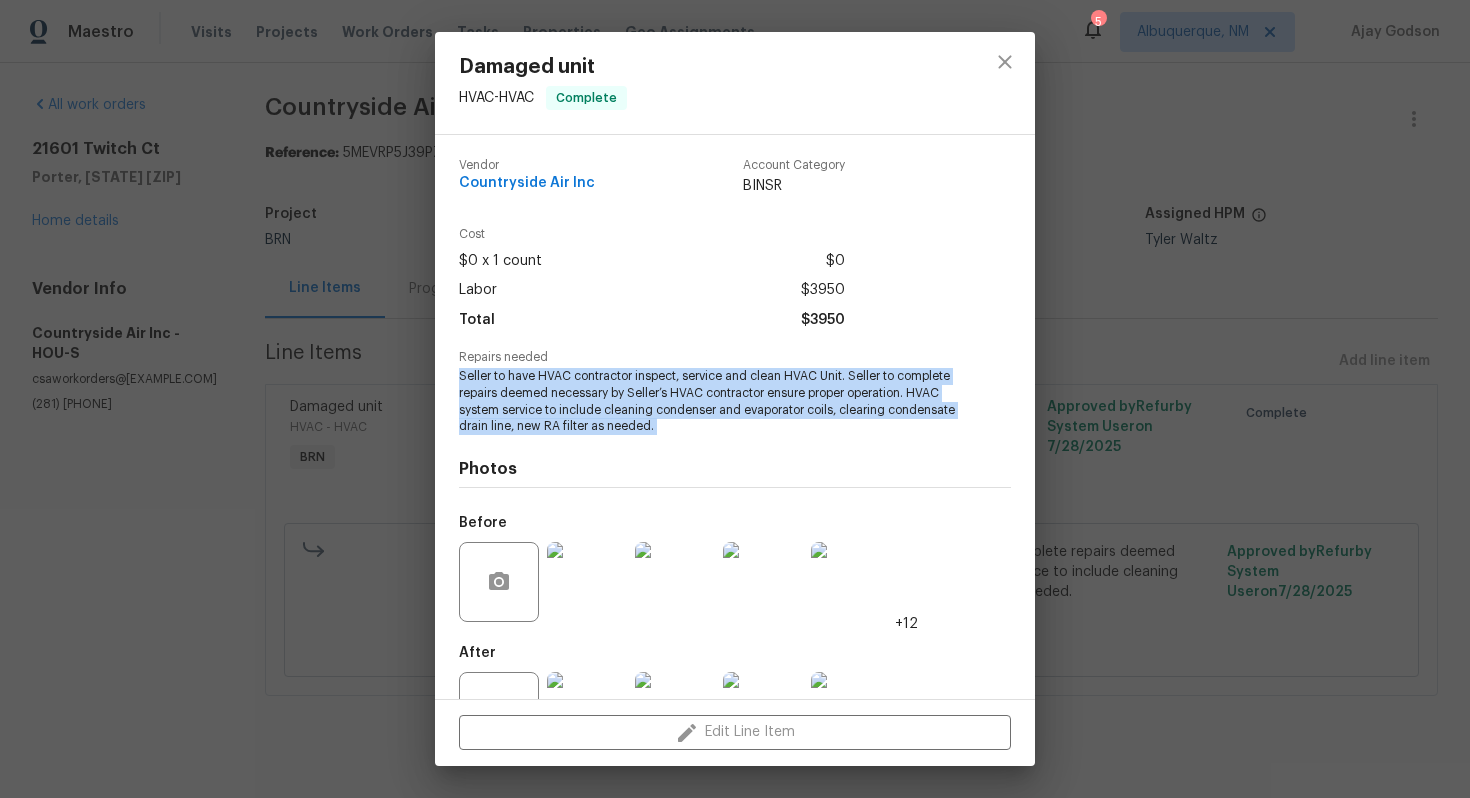click on "Seller to have HVAC contractor inspect, service and clean HVAC Unit. Seller to complete repairs deemed necessary by Seller’s HVAC contractor ensure proper operation. HVAC system service to  include cleaning condenser and evaporator coils, clearing condensate drain line, new RA filter as needed." at bounding box center (707, 401) 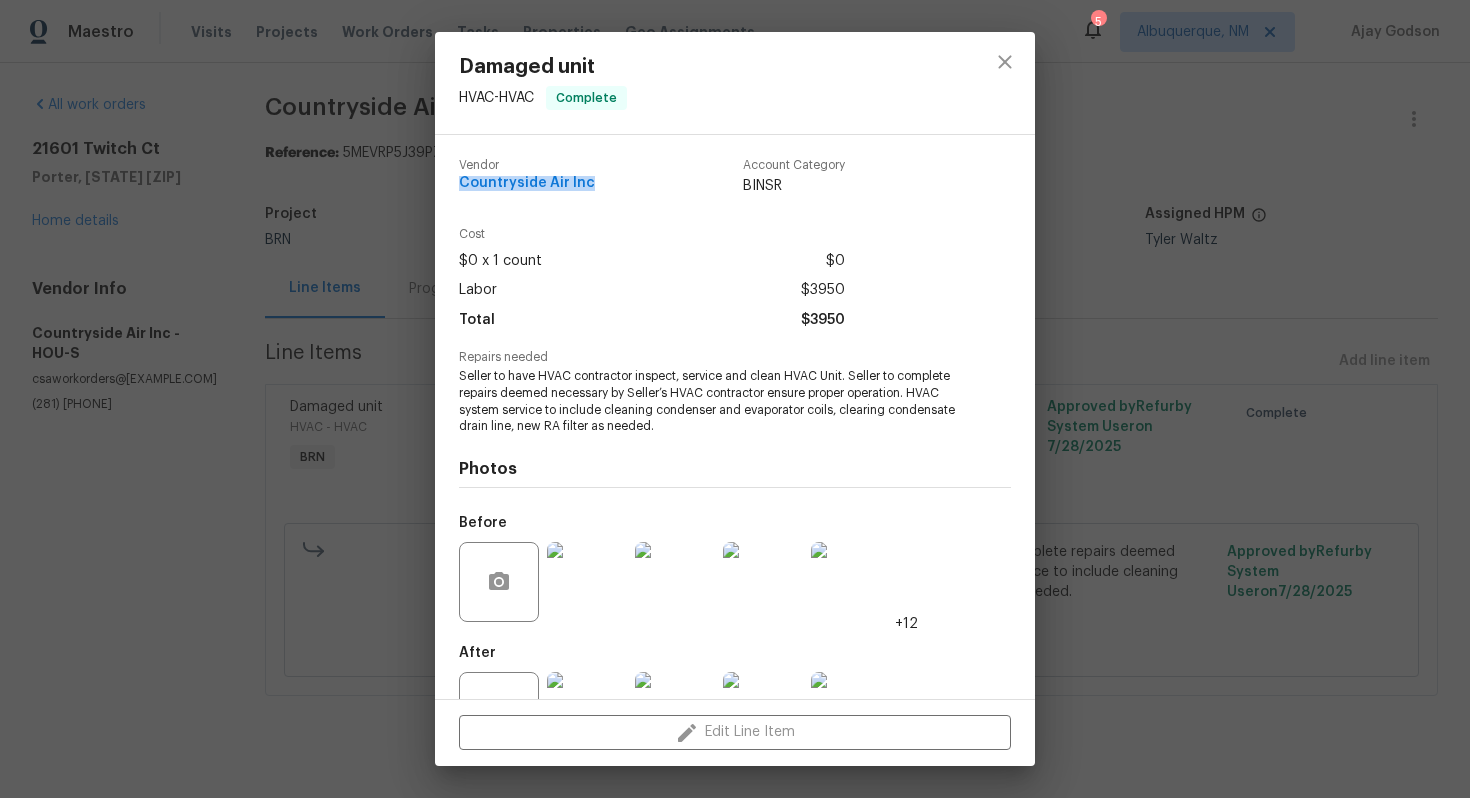 drag, startPoint x: 451, startPoint y: 180, endPoint x: 592, endPoint y: 200, distance: 142.41138 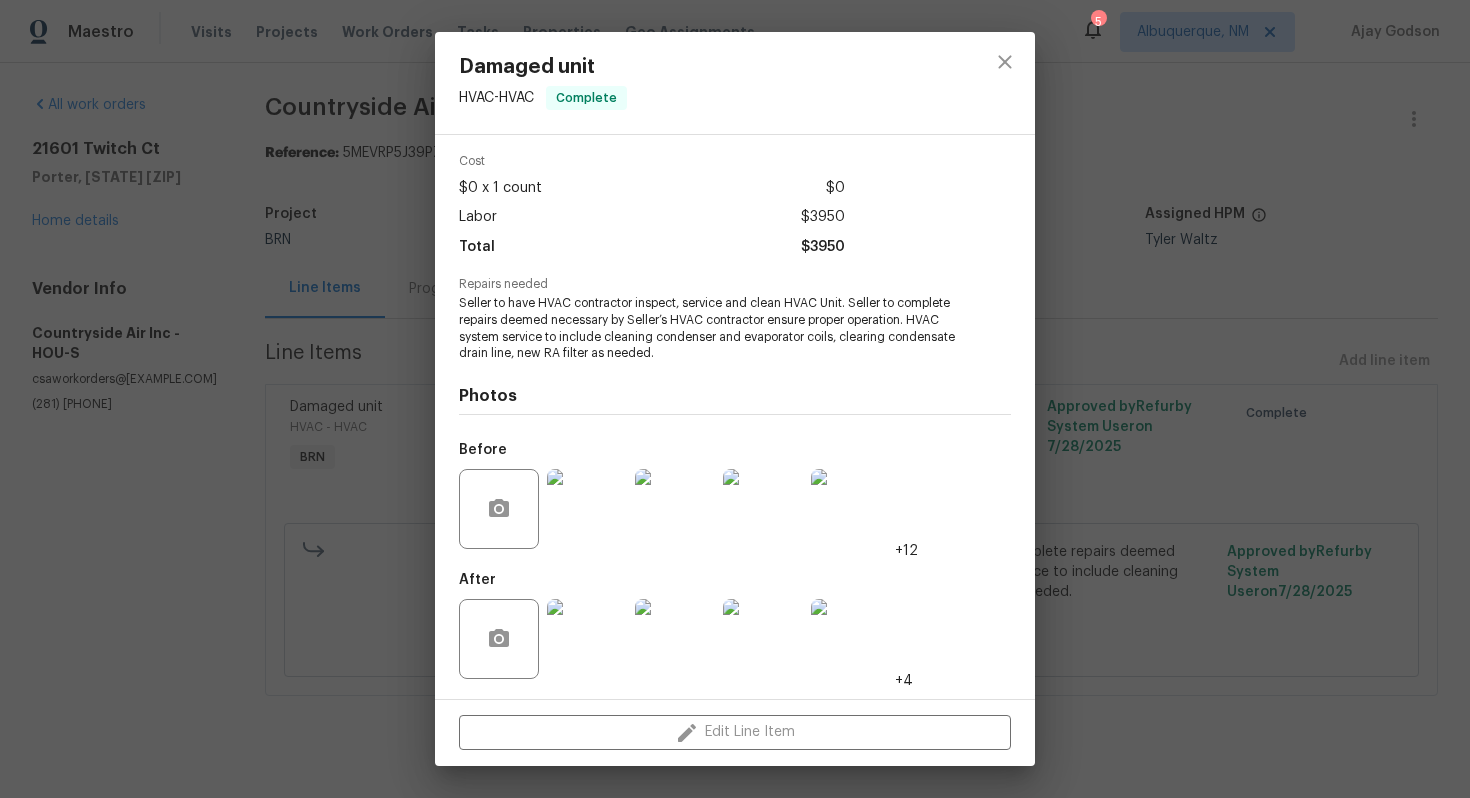 click at bounding box center (587, 509) 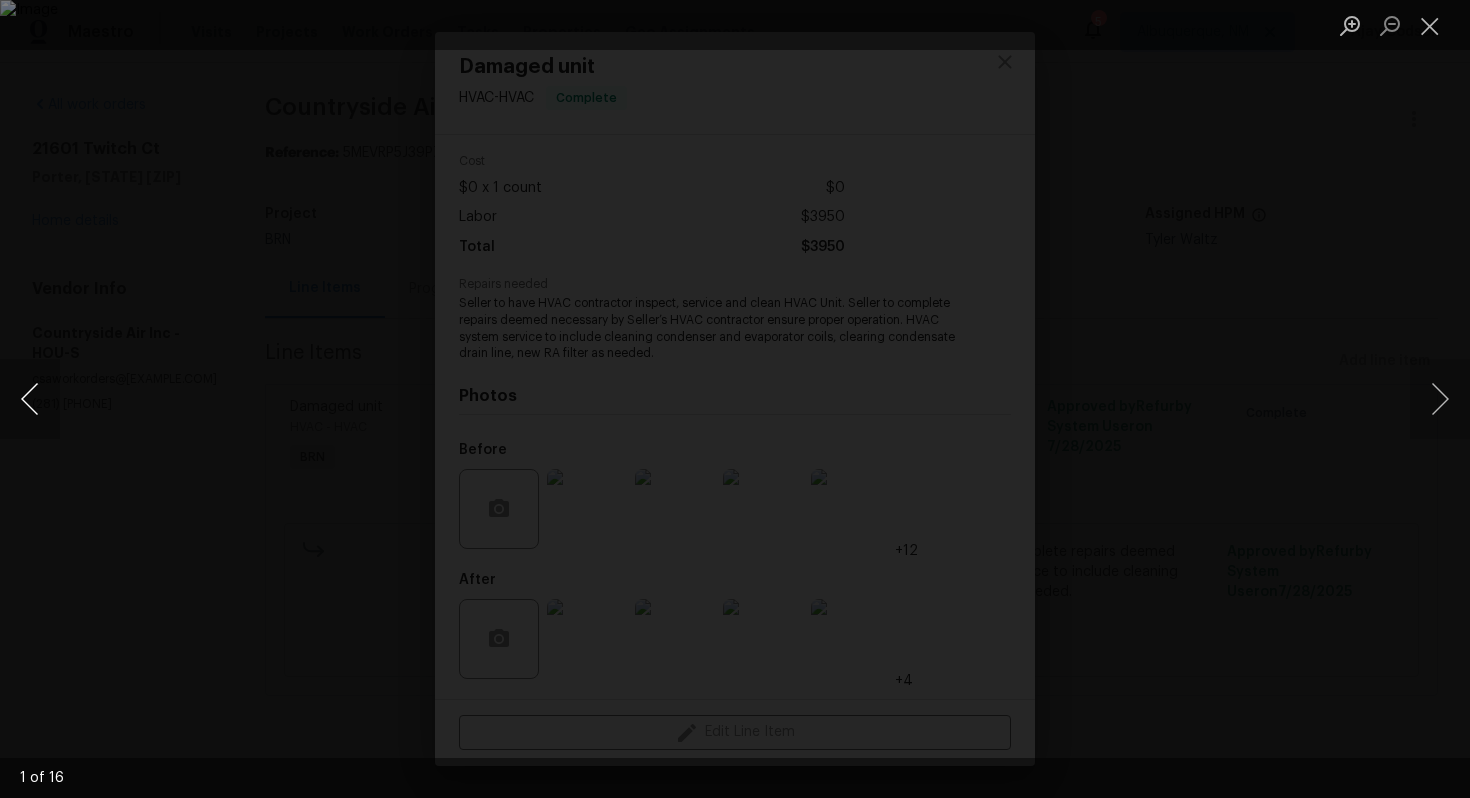 click at bounding box center (30, 399) 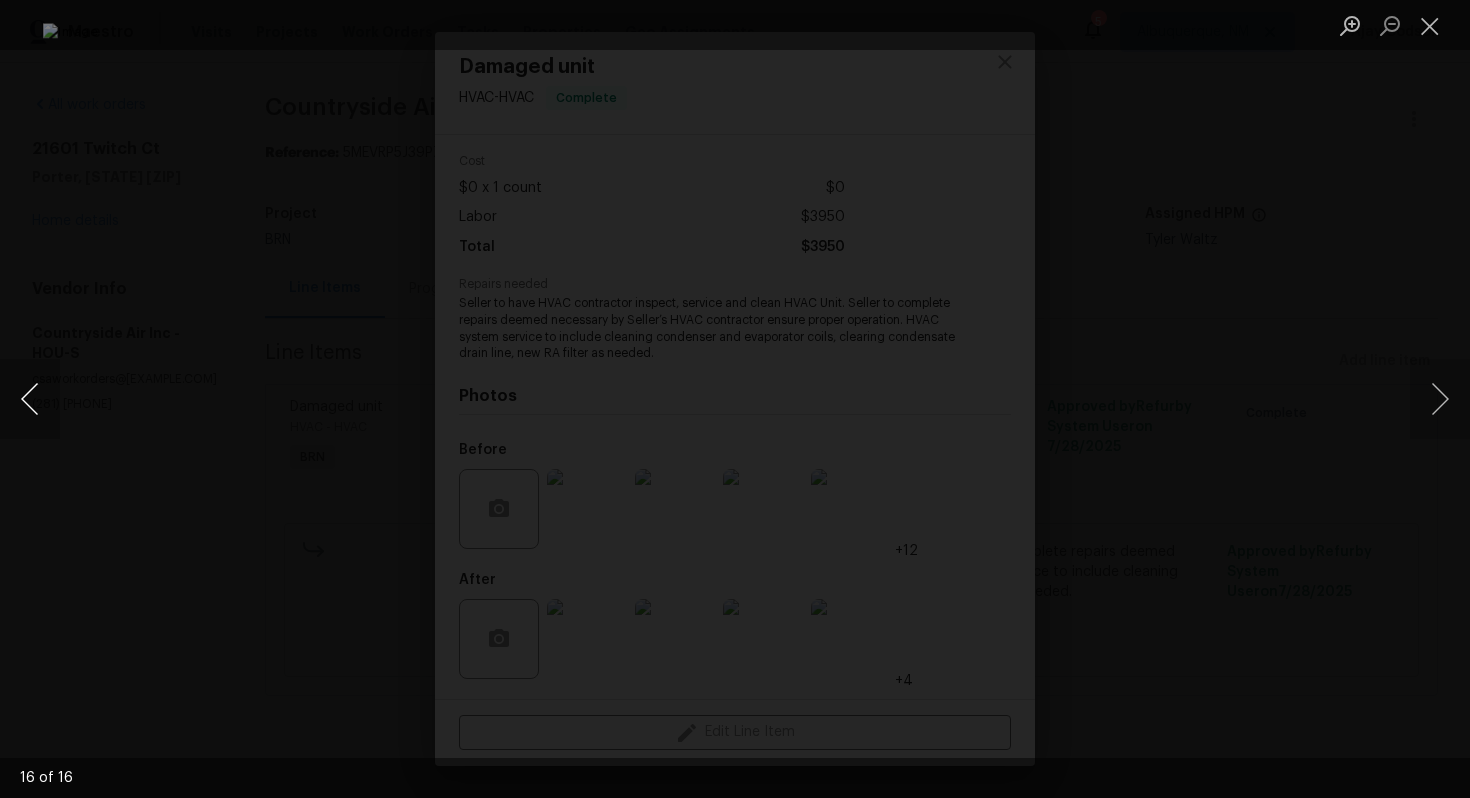 click at bounding box center [30, 399] 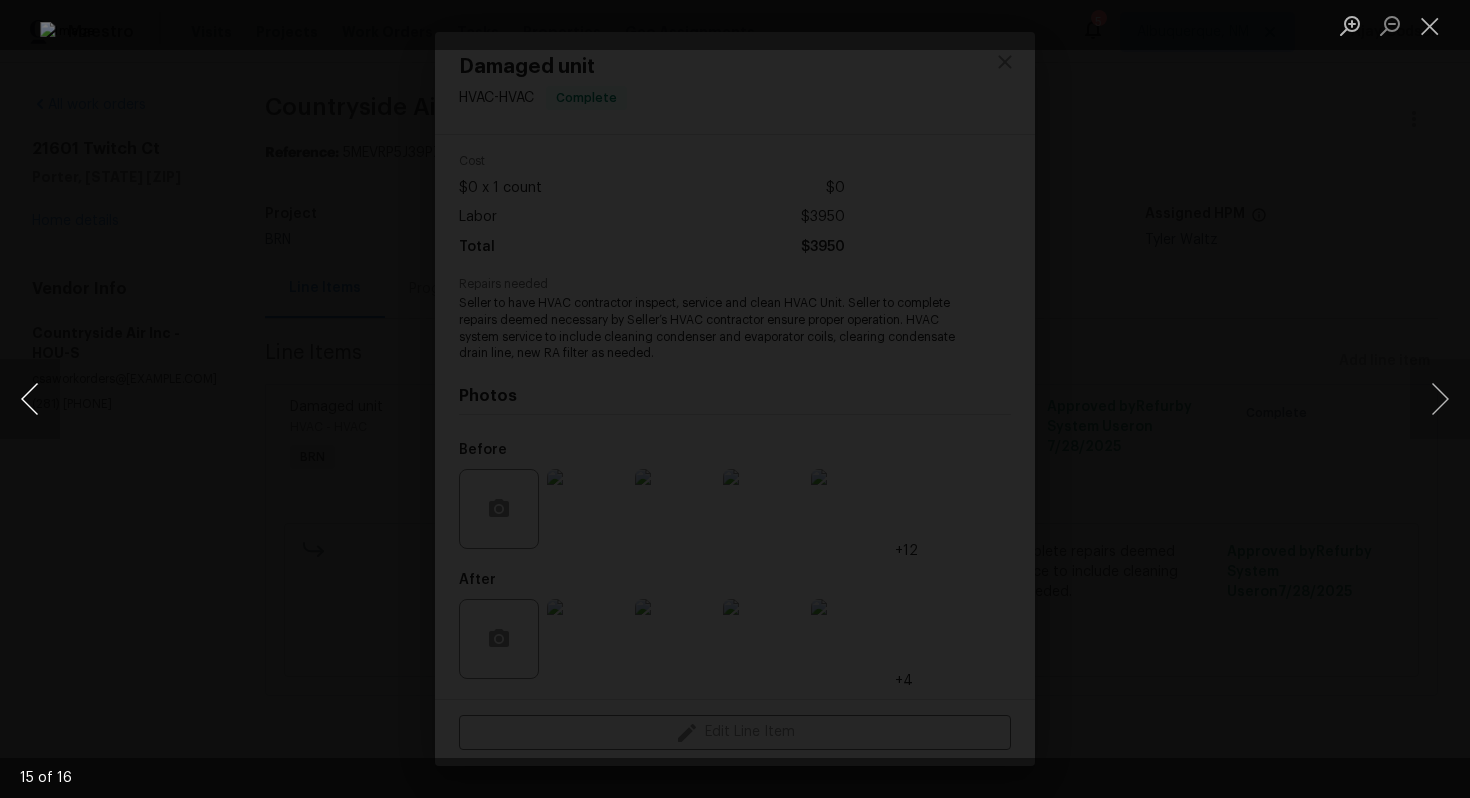 click at bounding box center [30, 399] 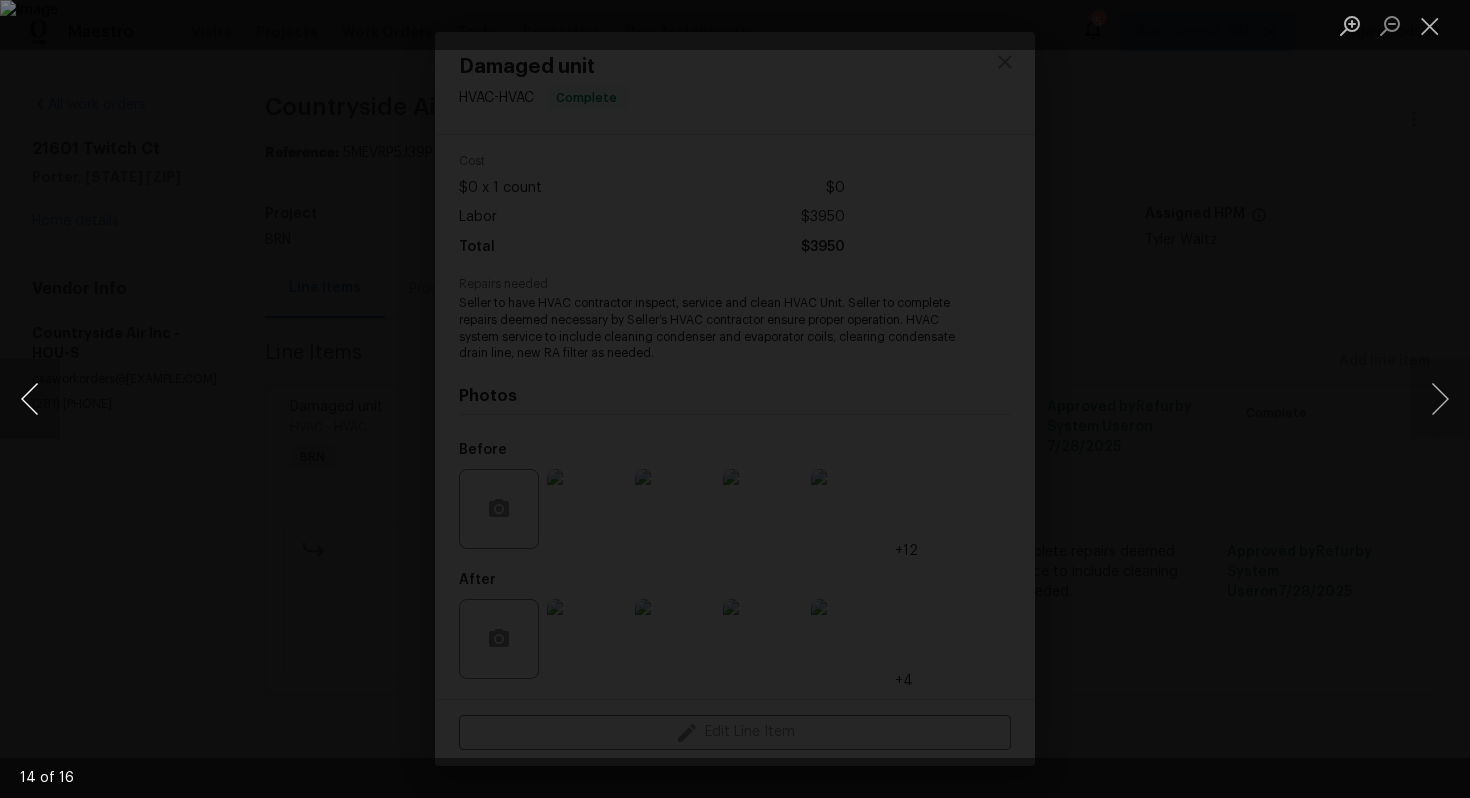 click at bounding box center (30, 399) 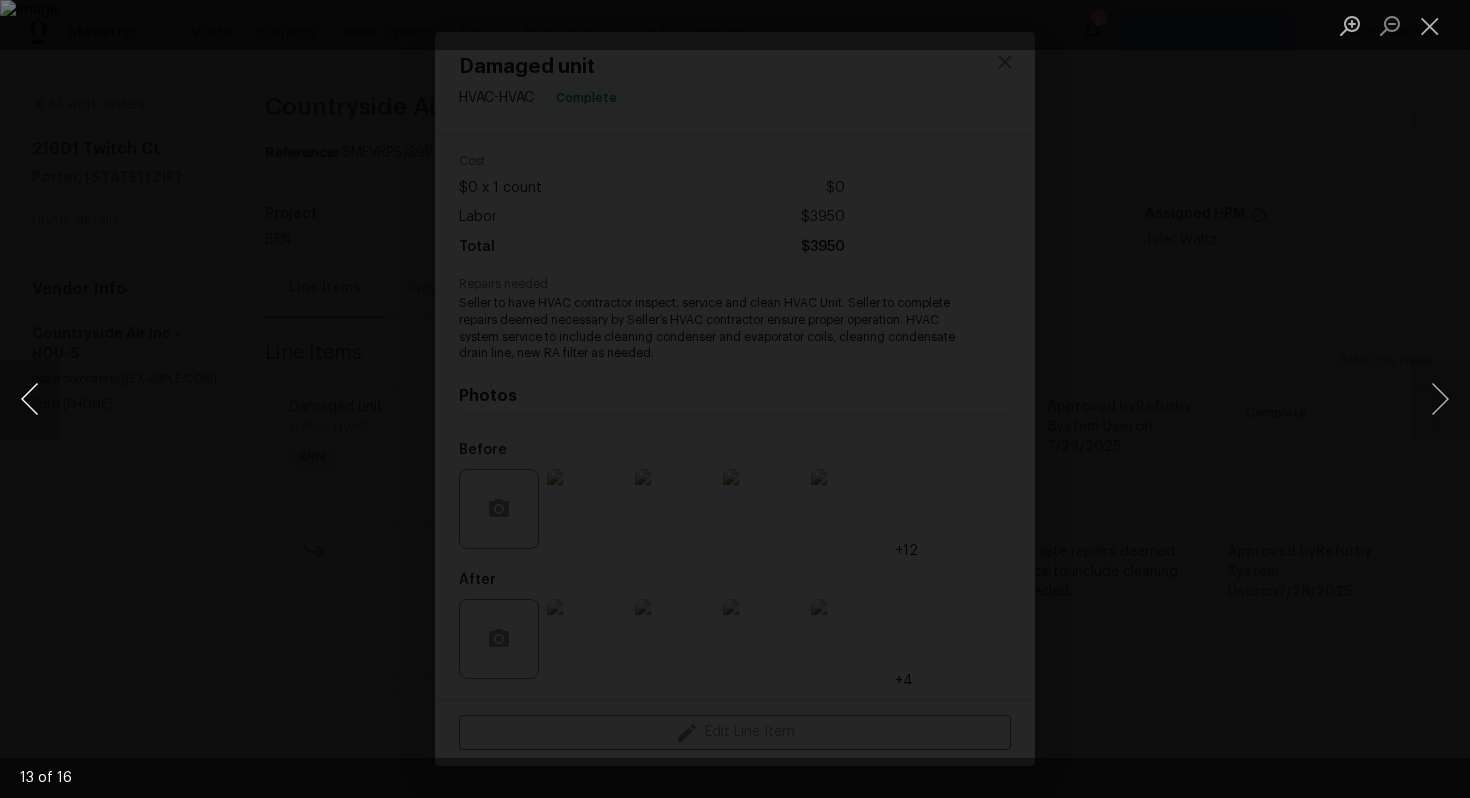 click at bounding box center [30, 399] 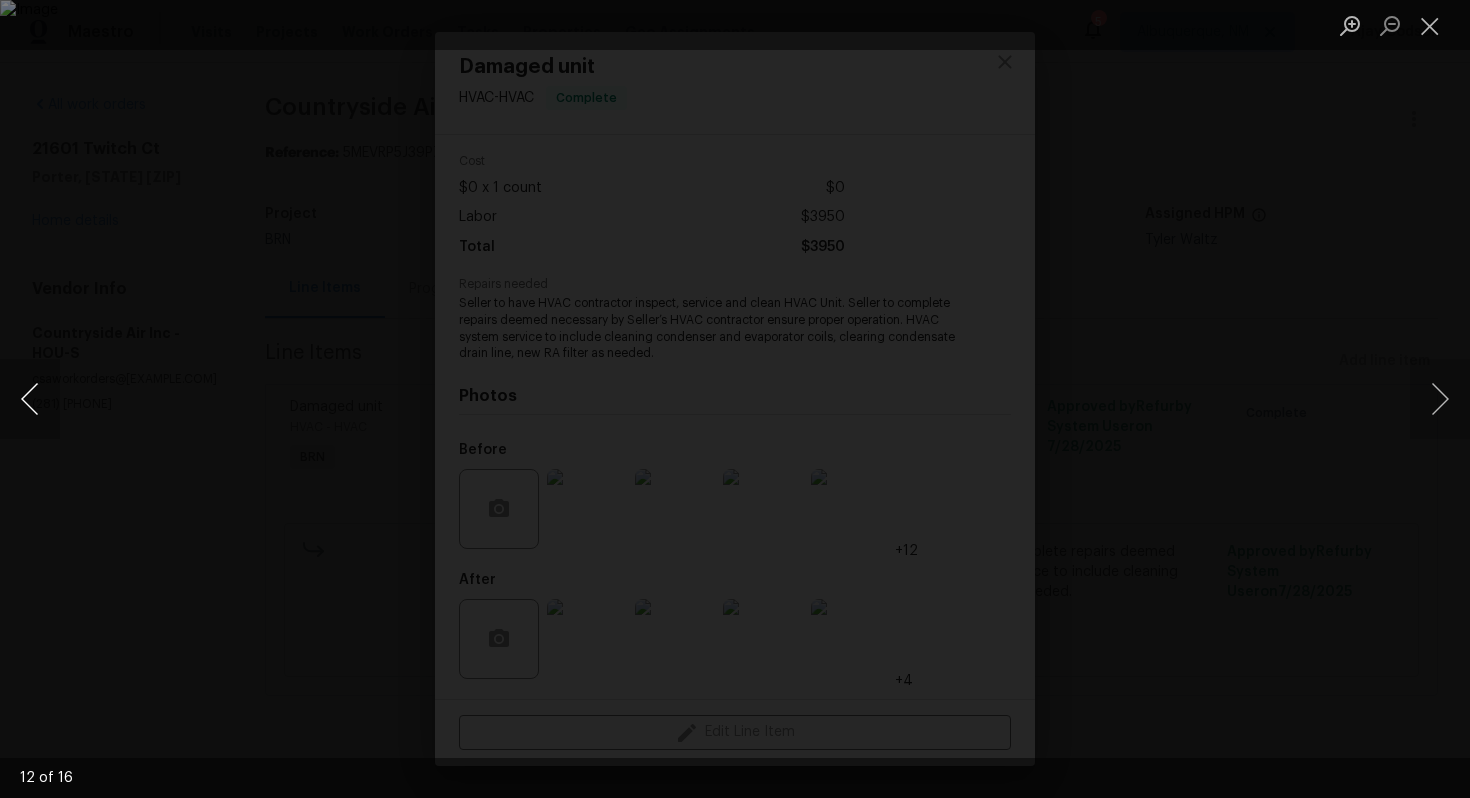 click at bounding box center (30, 399) 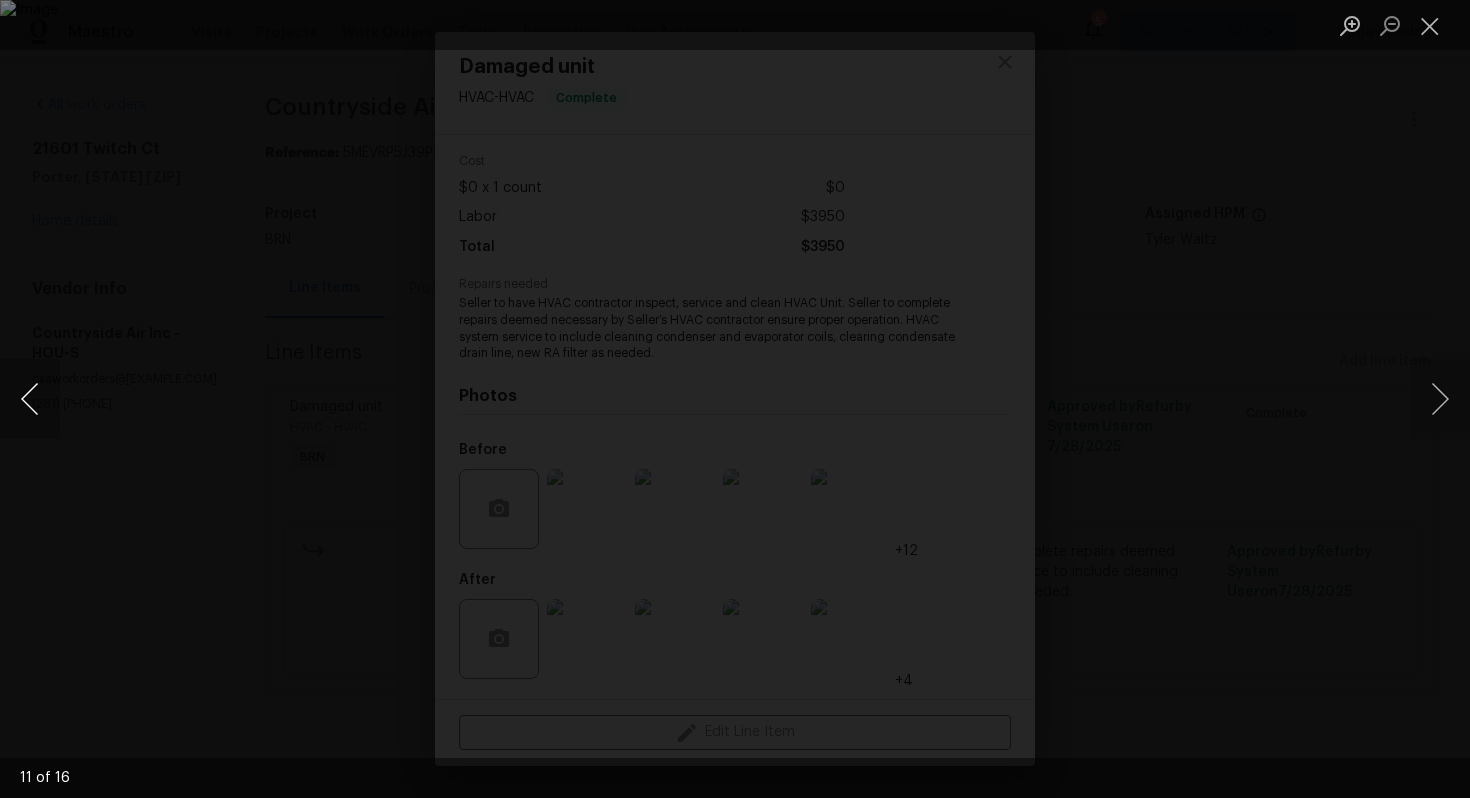 click at bounding box center (30, 399) 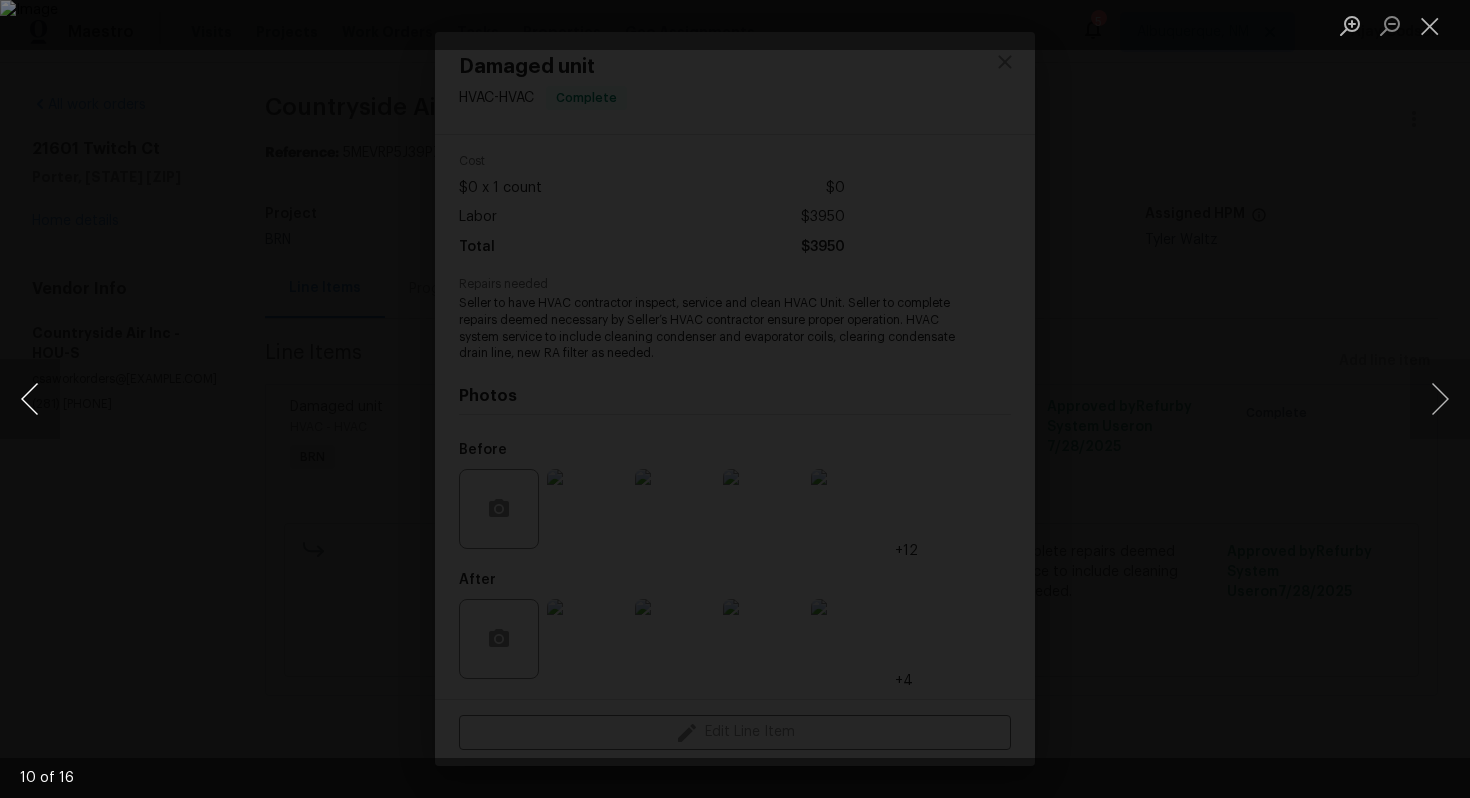 click at bounding box center (30, 399) 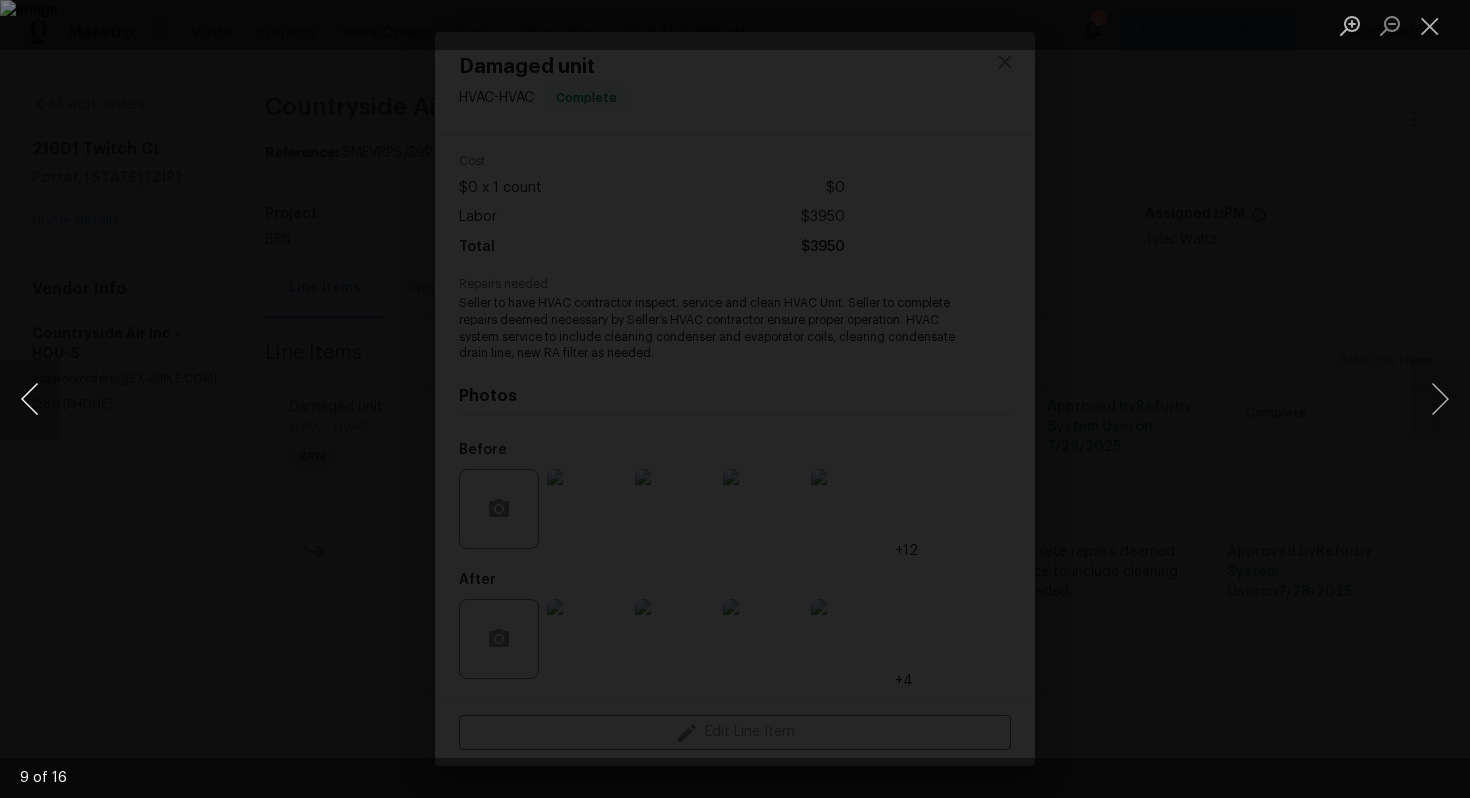 click at bounding box center (30, 399) 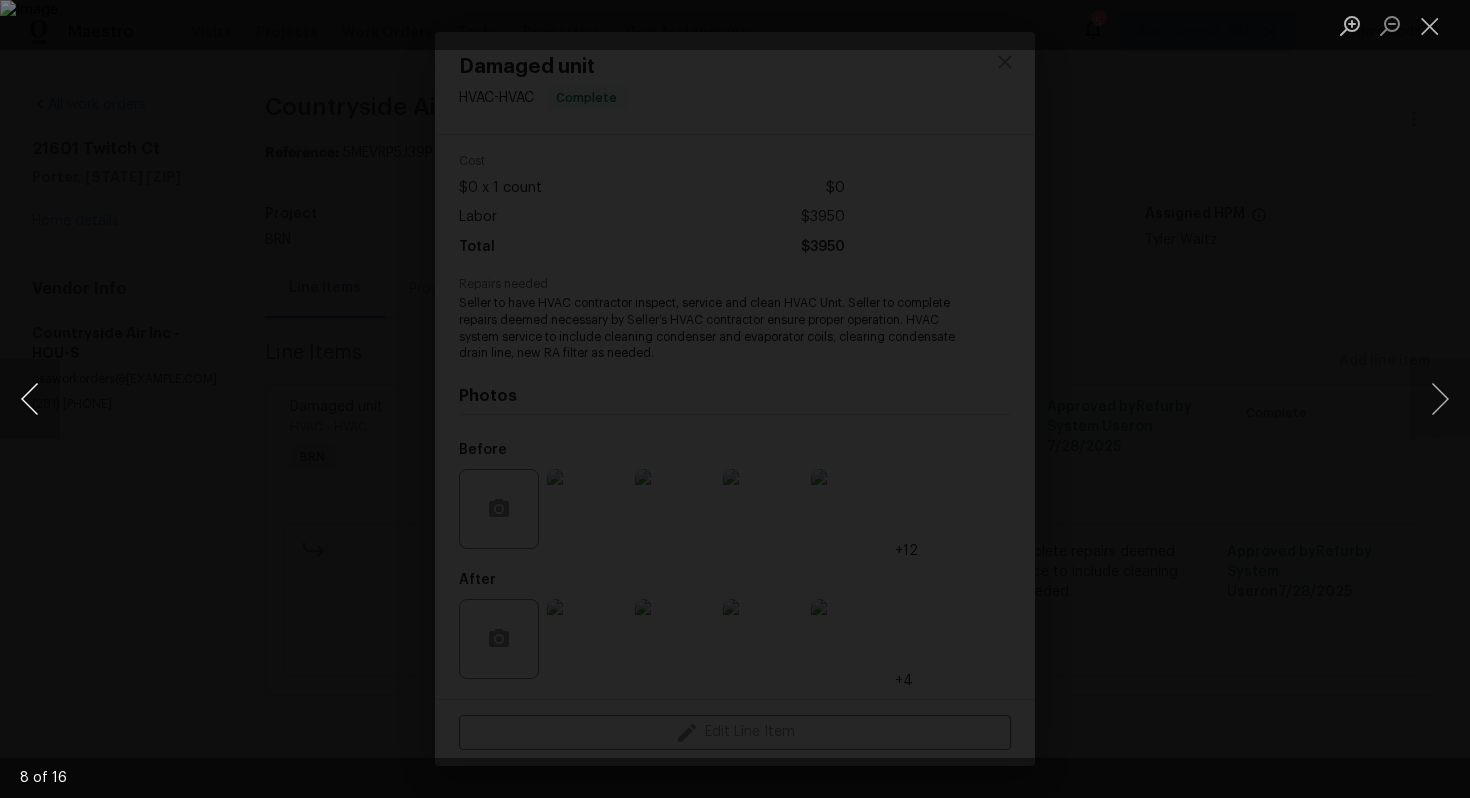 click at bounding box center (30, 399) 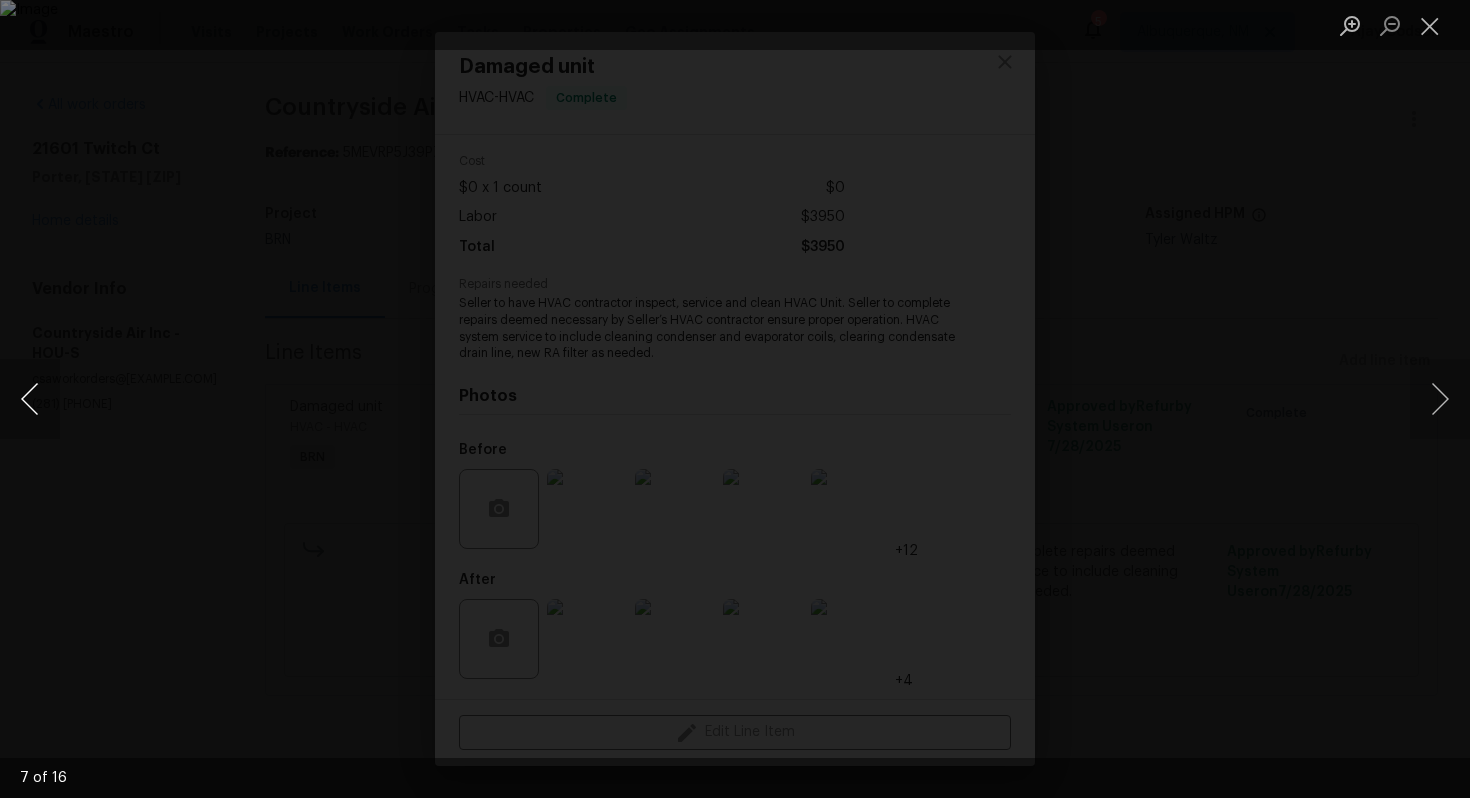 click at bounding box center [30, 399] 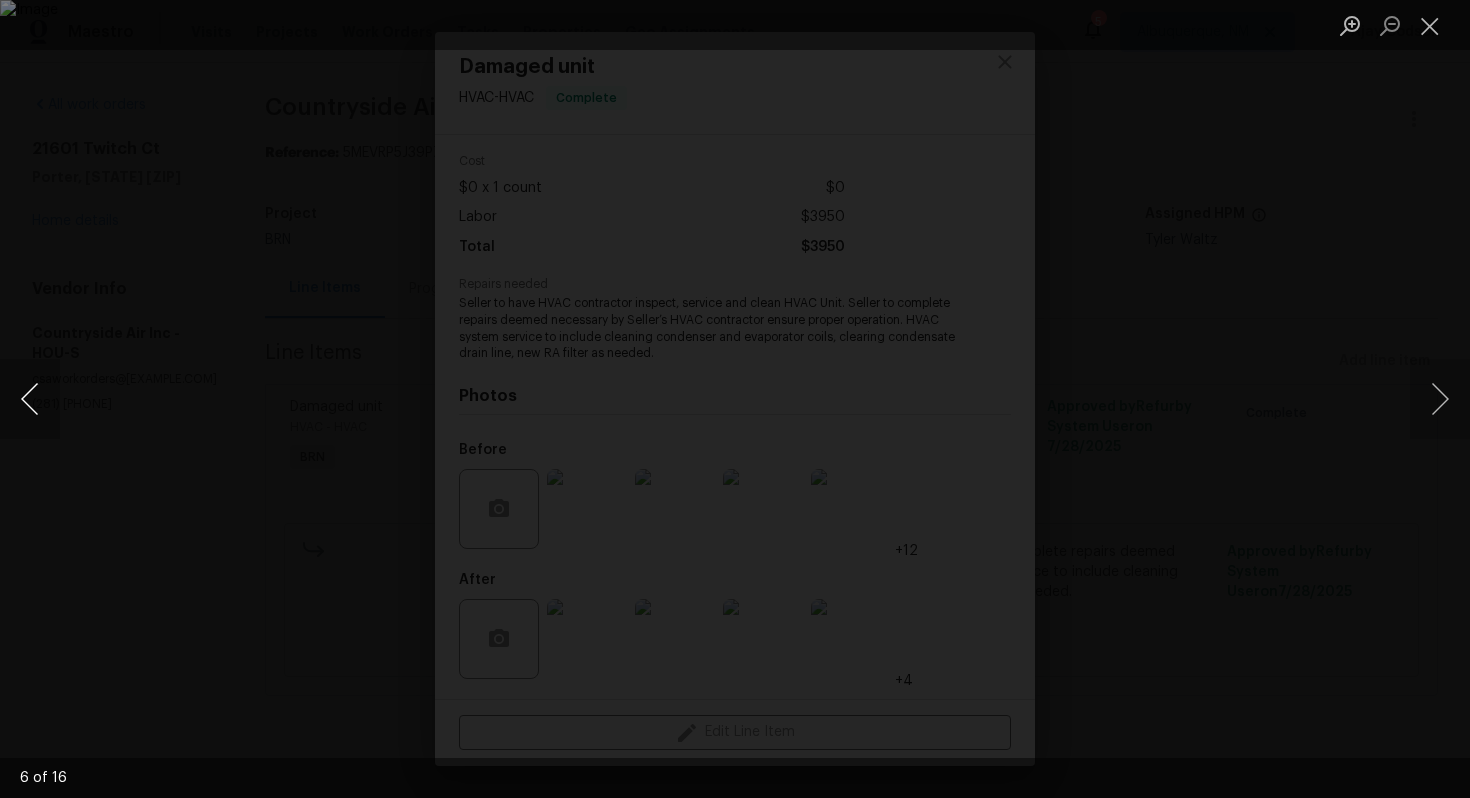 click at bounding box center (30, 399) 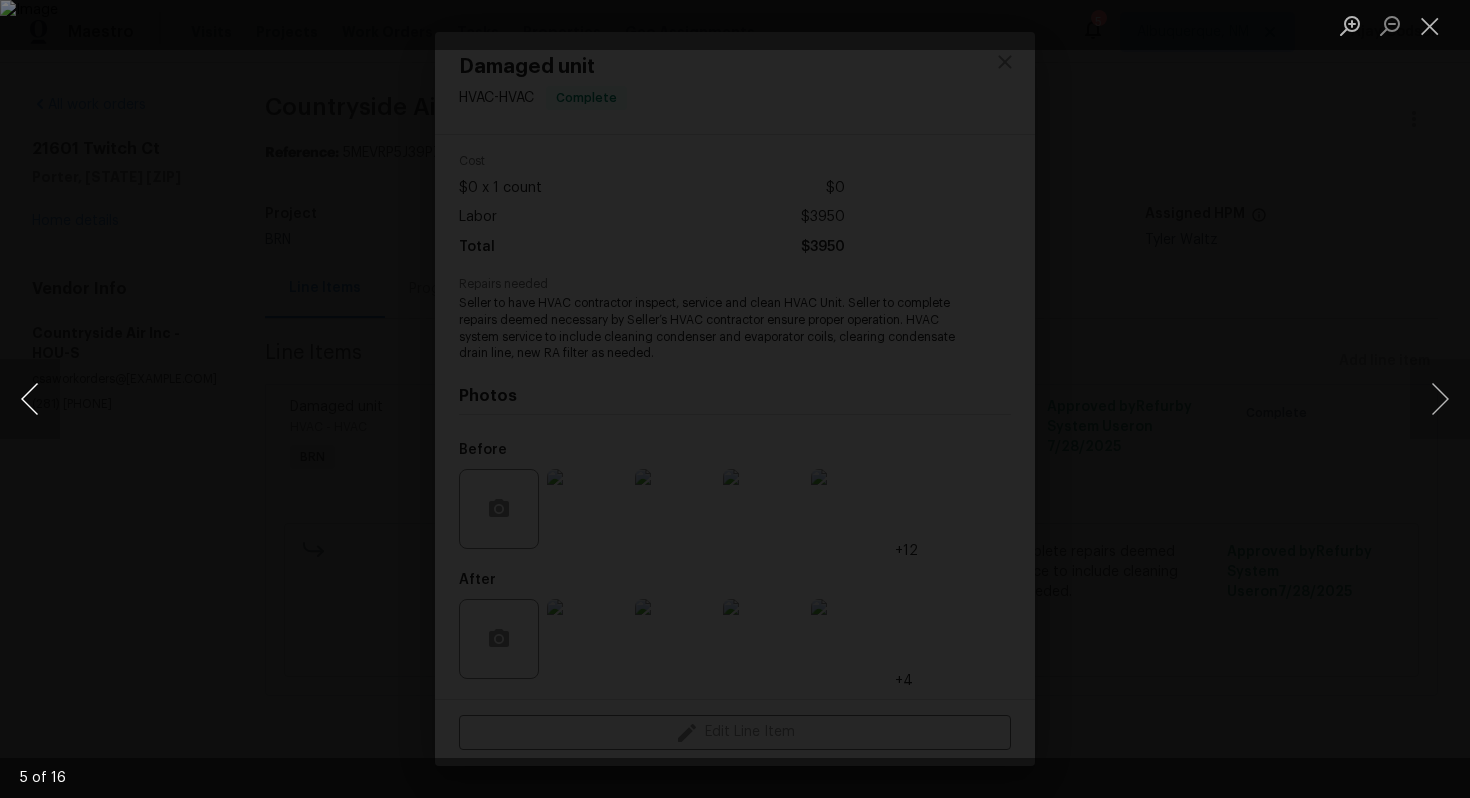 click at bounding box center [30, 399] 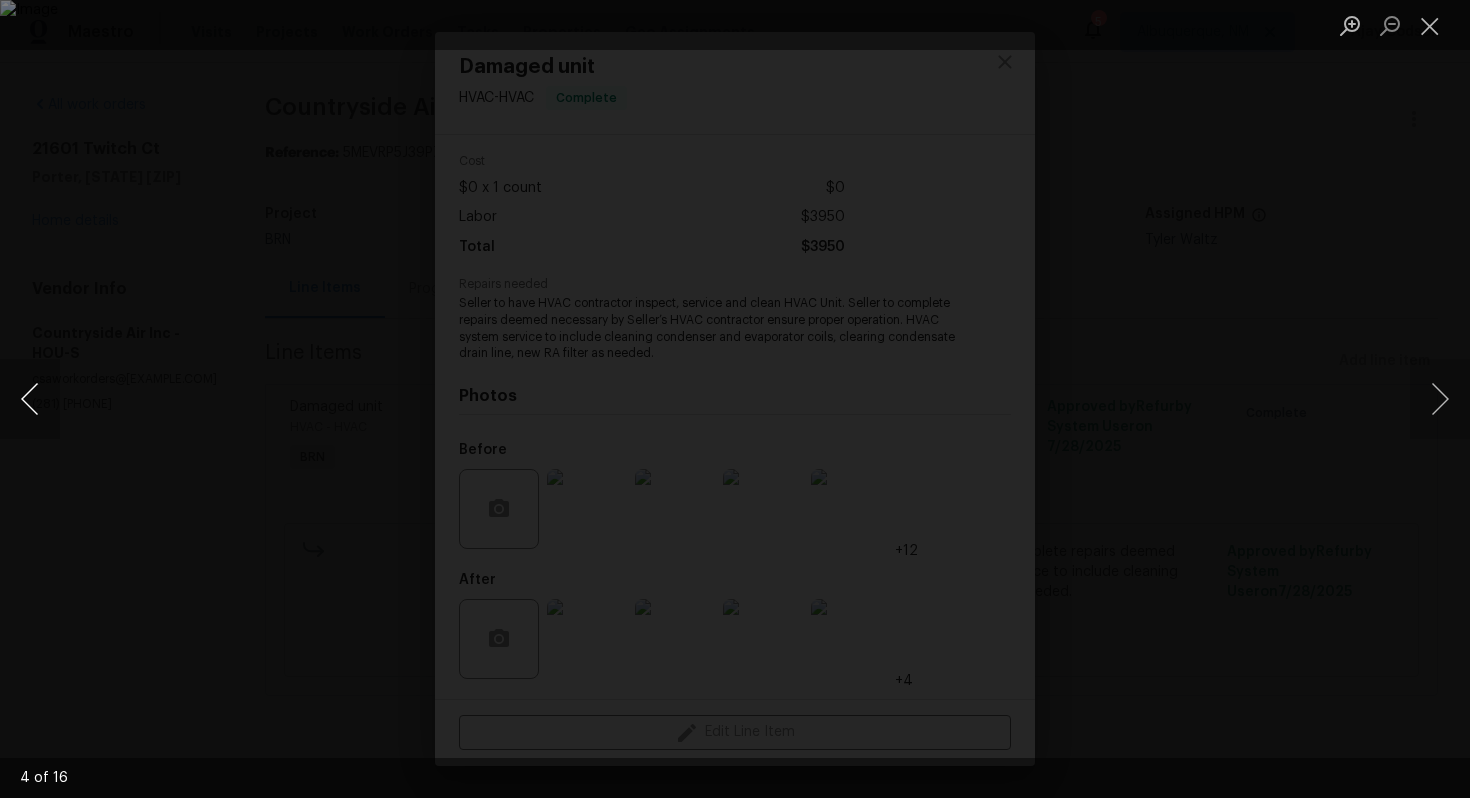 click at bounding box center [30, 399] 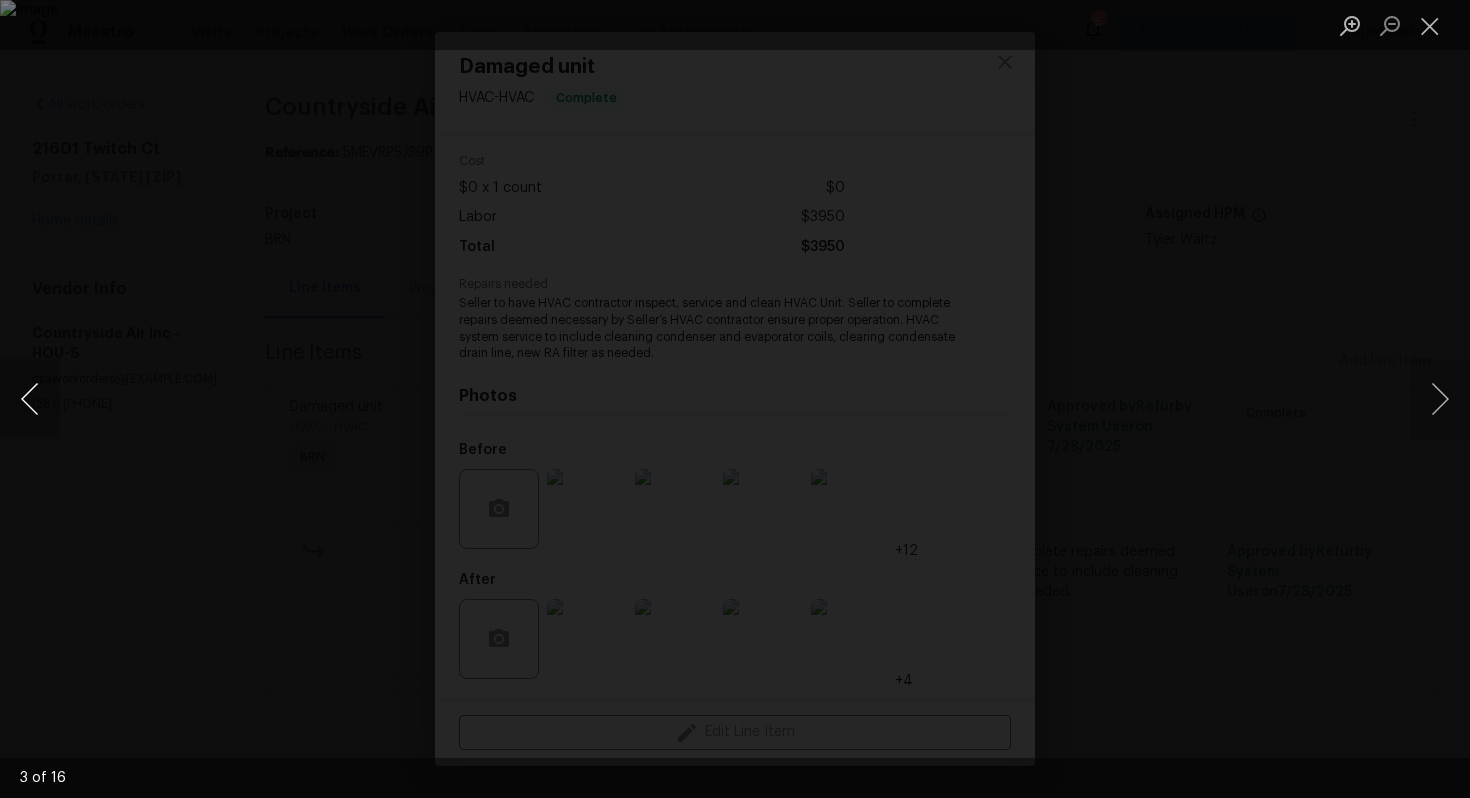 click at bounding box center [30, 399] 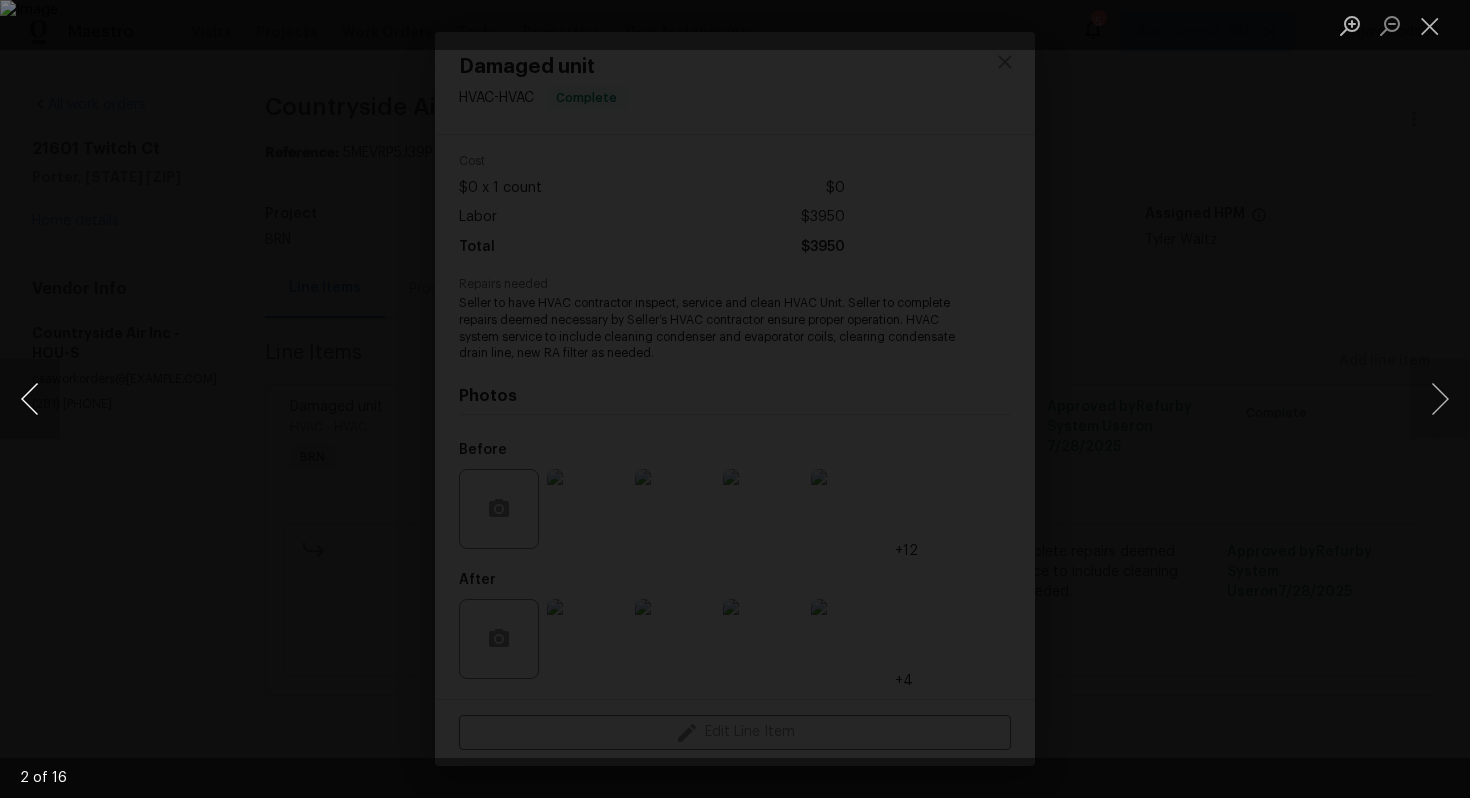 click at bounding box center (30, 399) 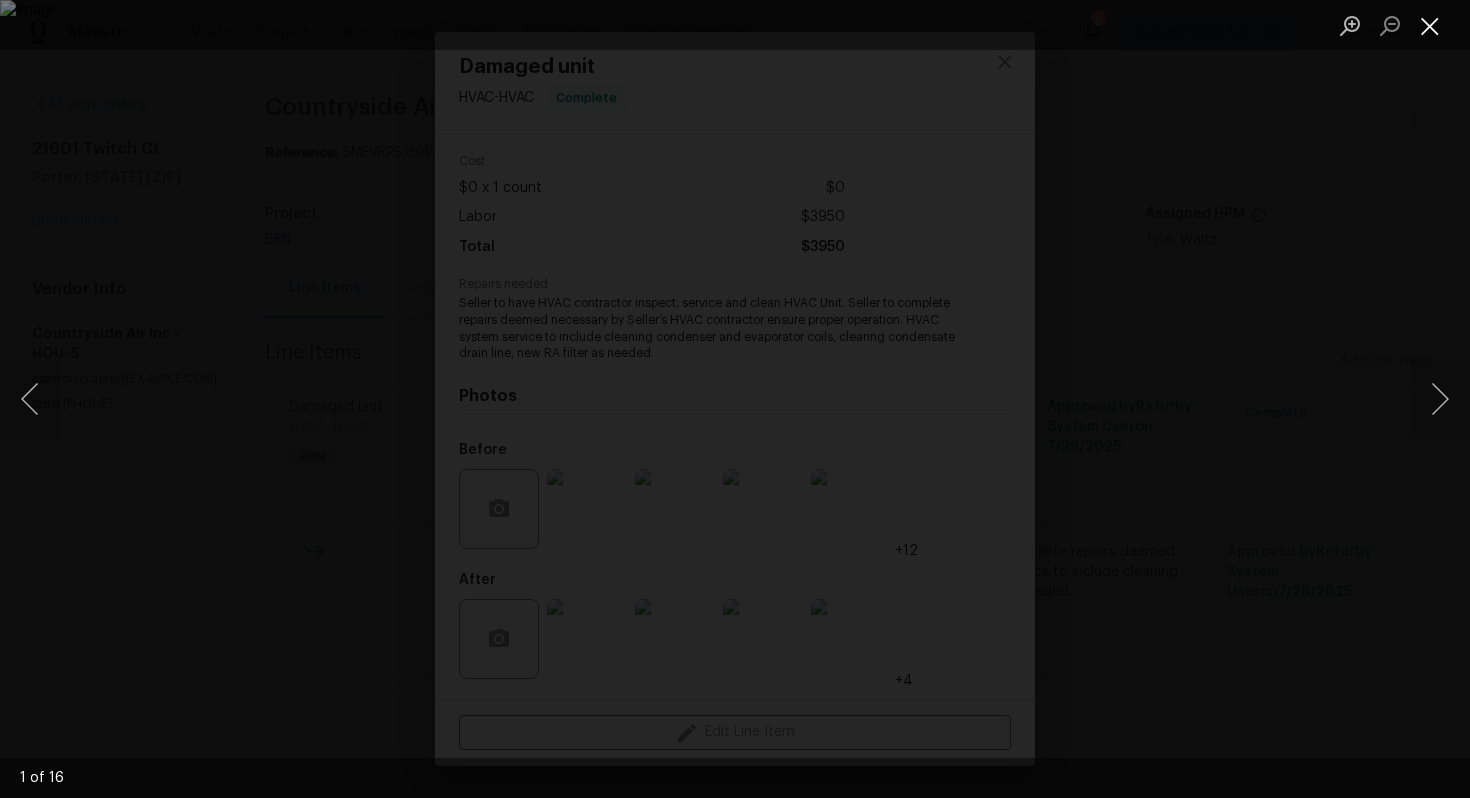 click at bounding box center [1430, 25] 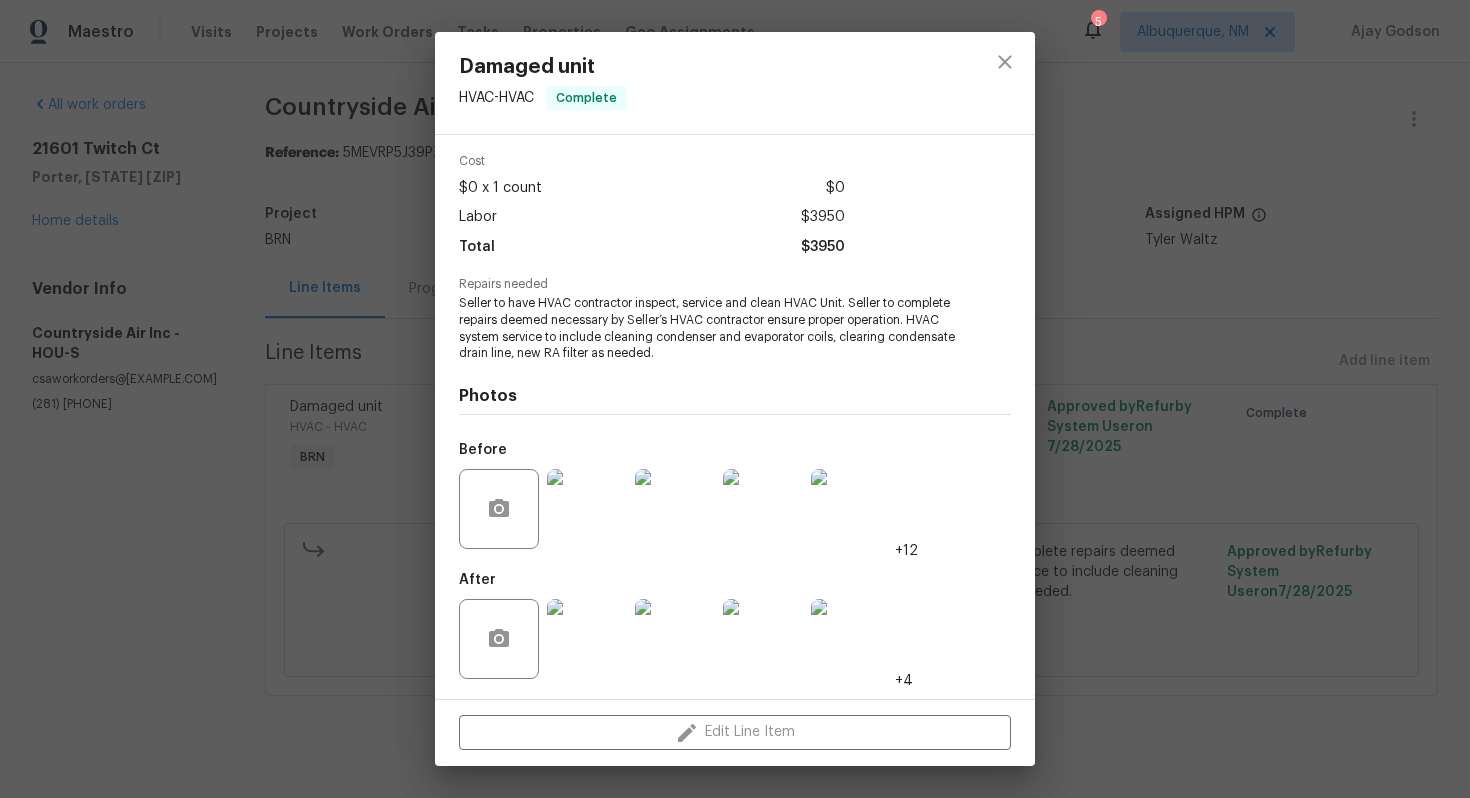 click at bounding box center [587, 639] 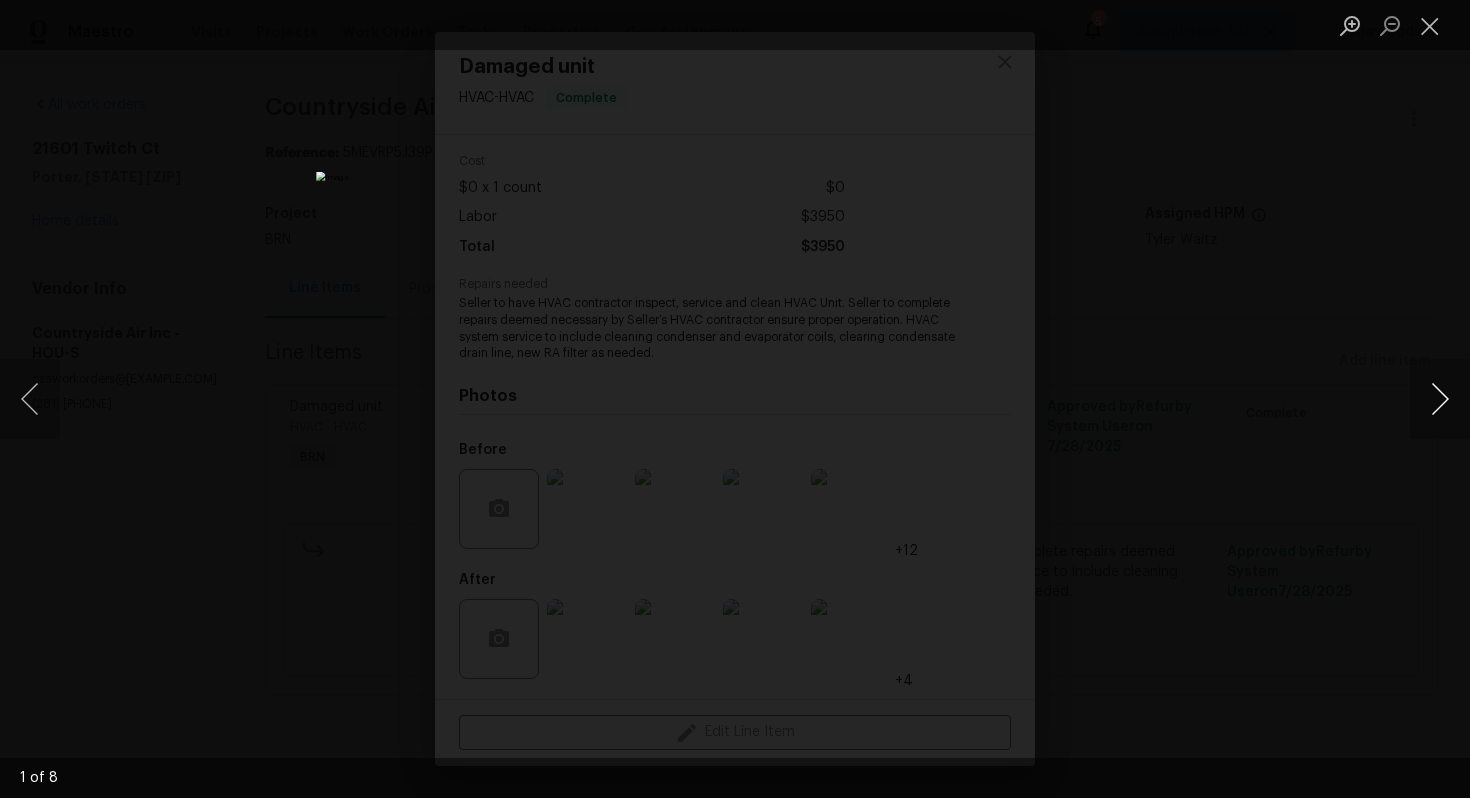 click at bounding box center (1440, 399) 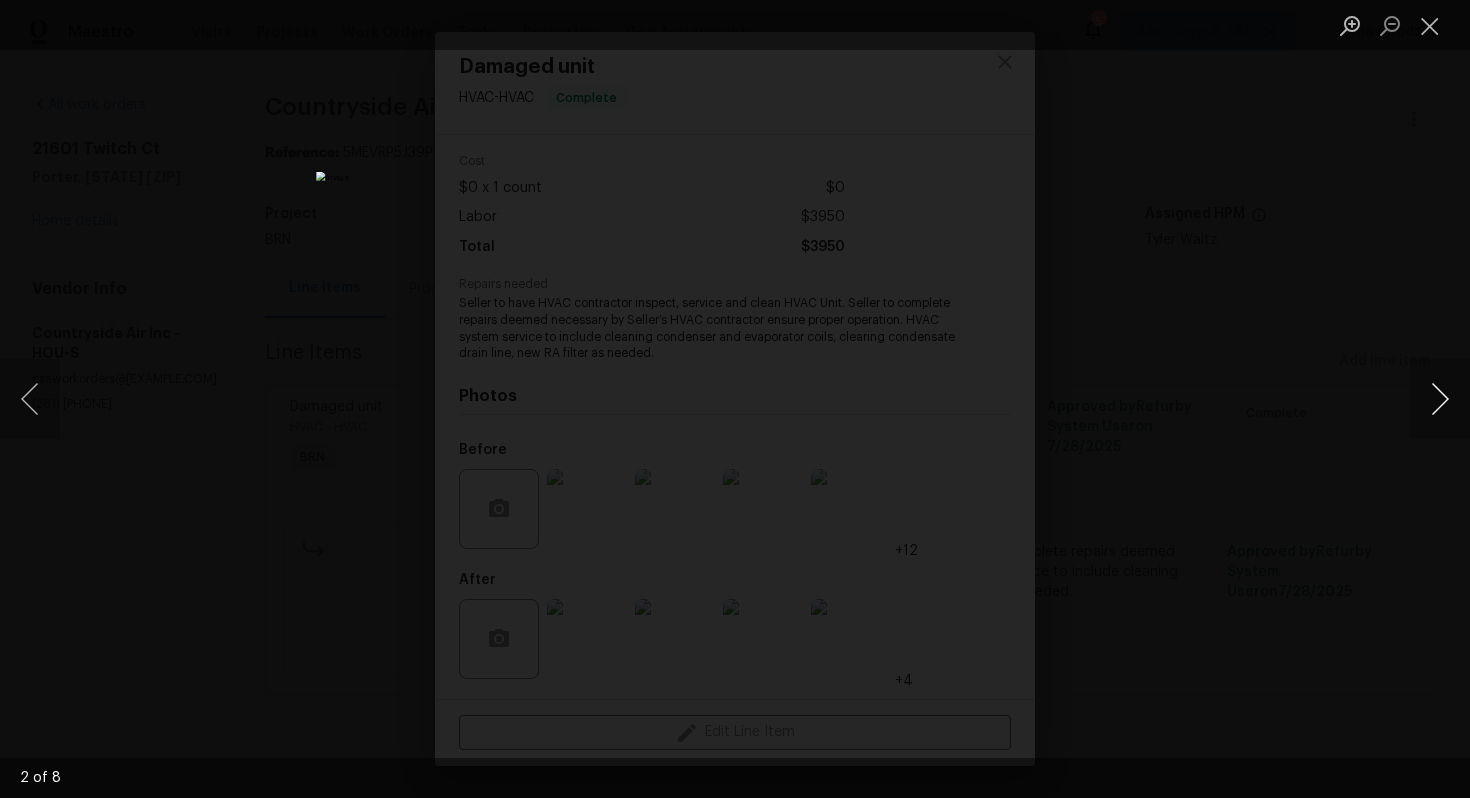 click at bounding box center (1440, 399) 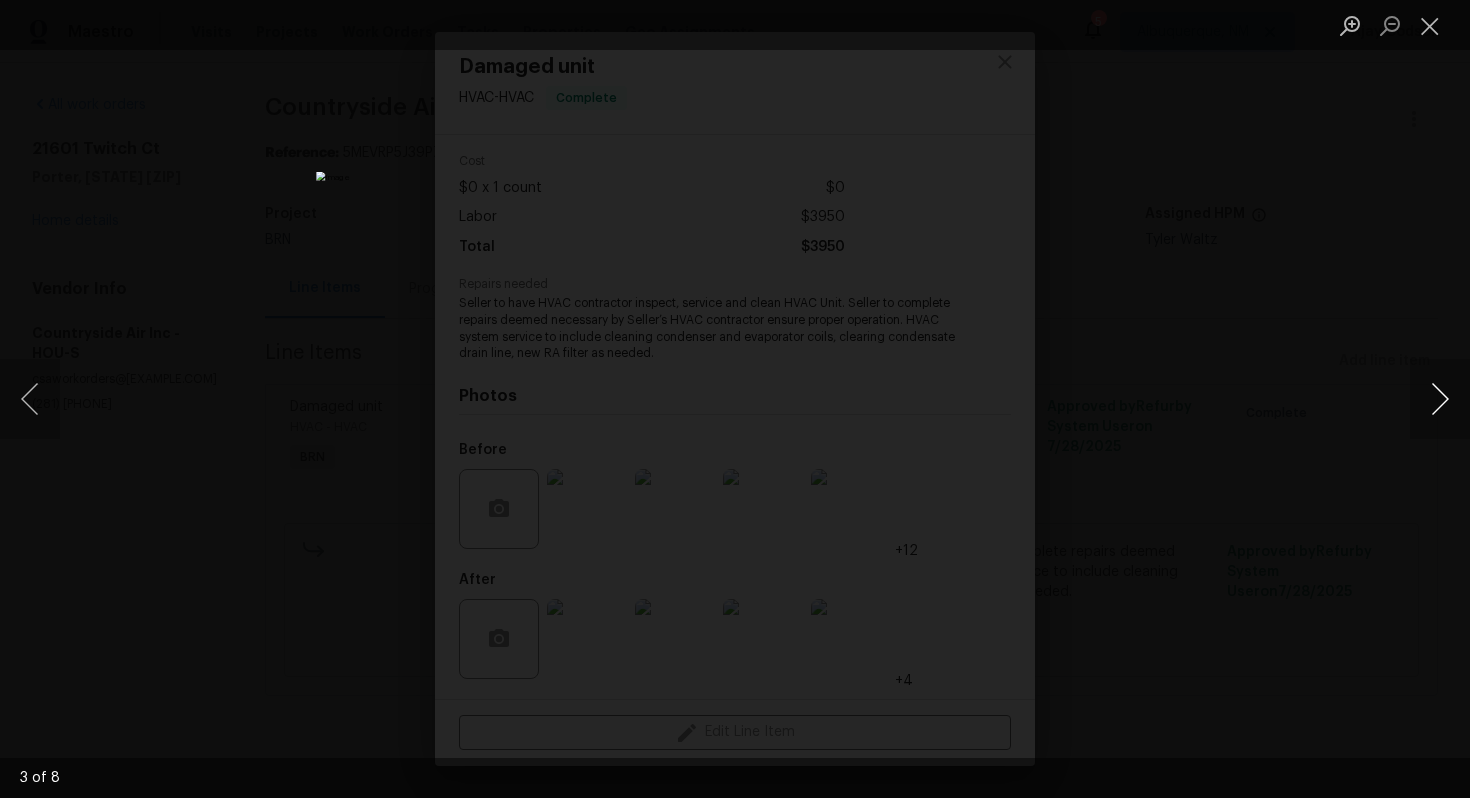 click at bounding box center (1440, 399) 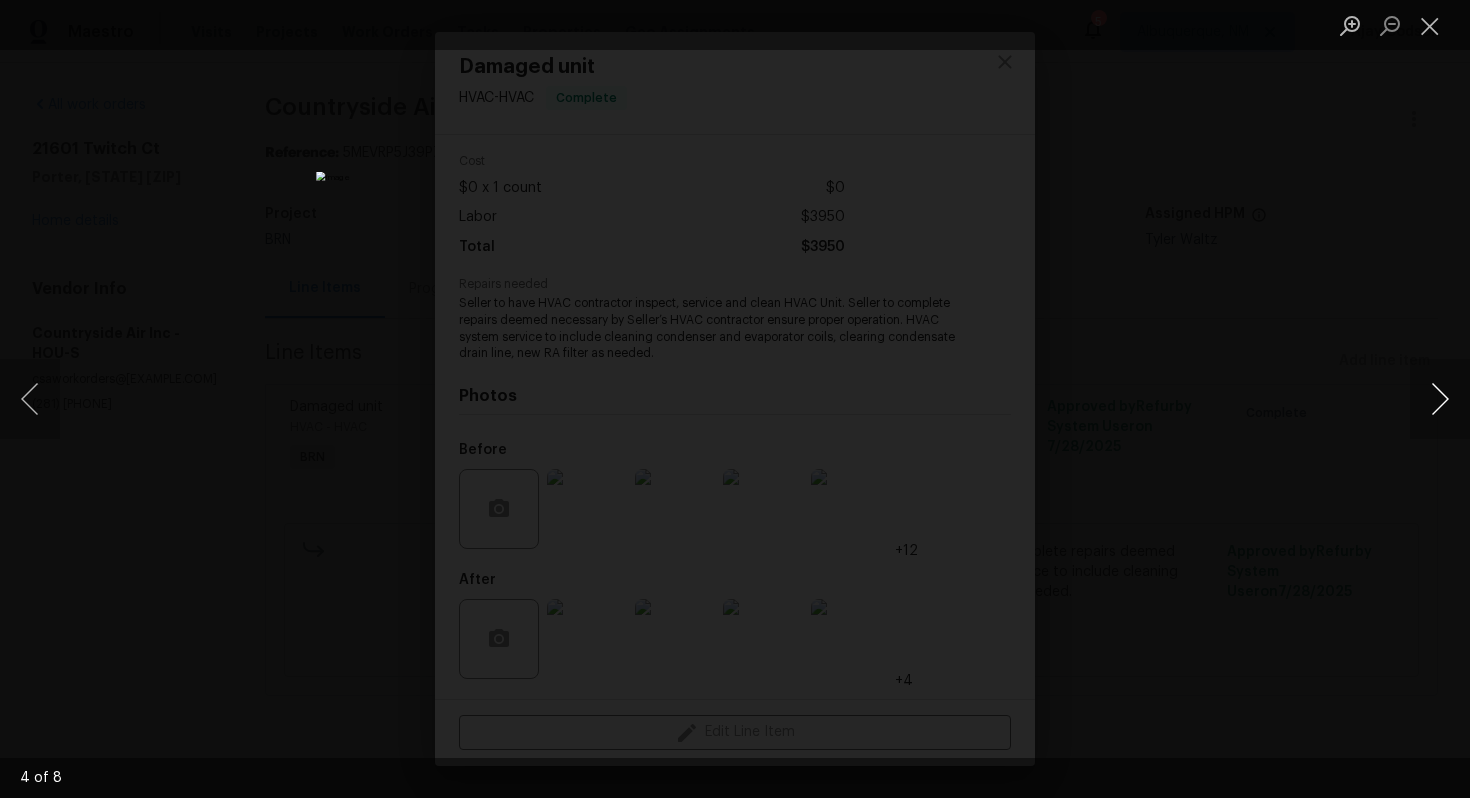 click at bounding box center (1440, 399) 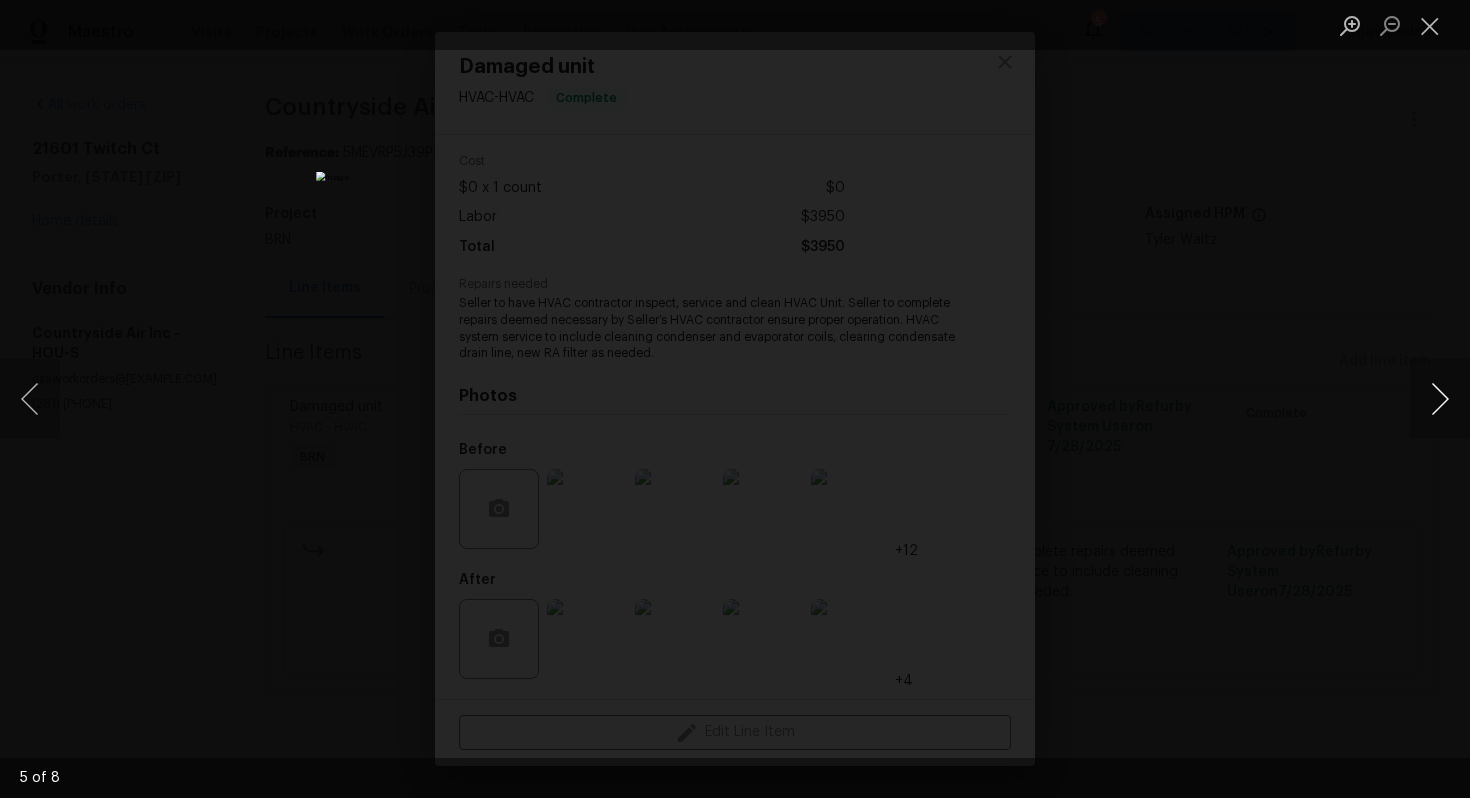 click at bounding box center [1440, 399] 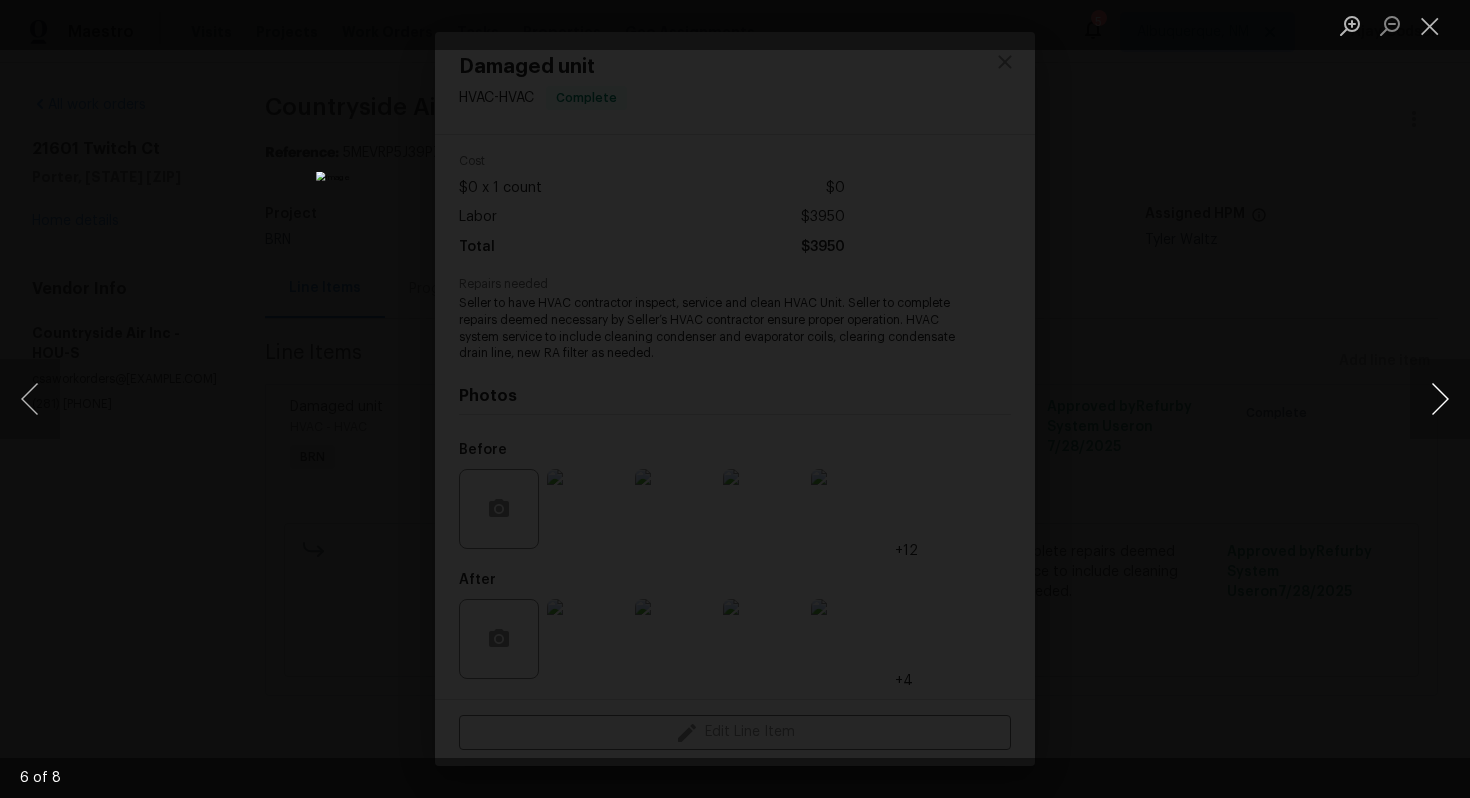 click at bounding box center [1440, 399] 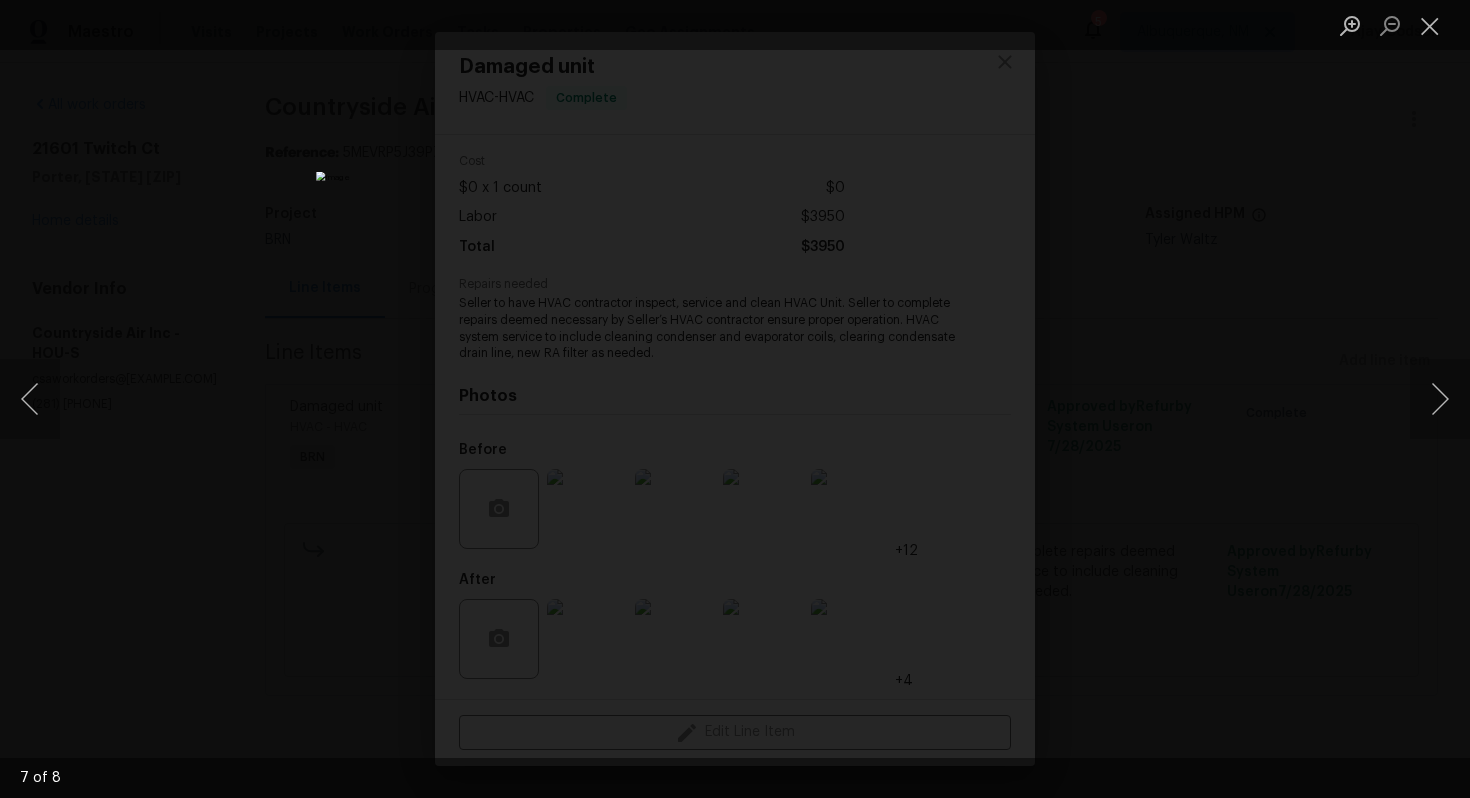 click at bounding box center (735, 399) 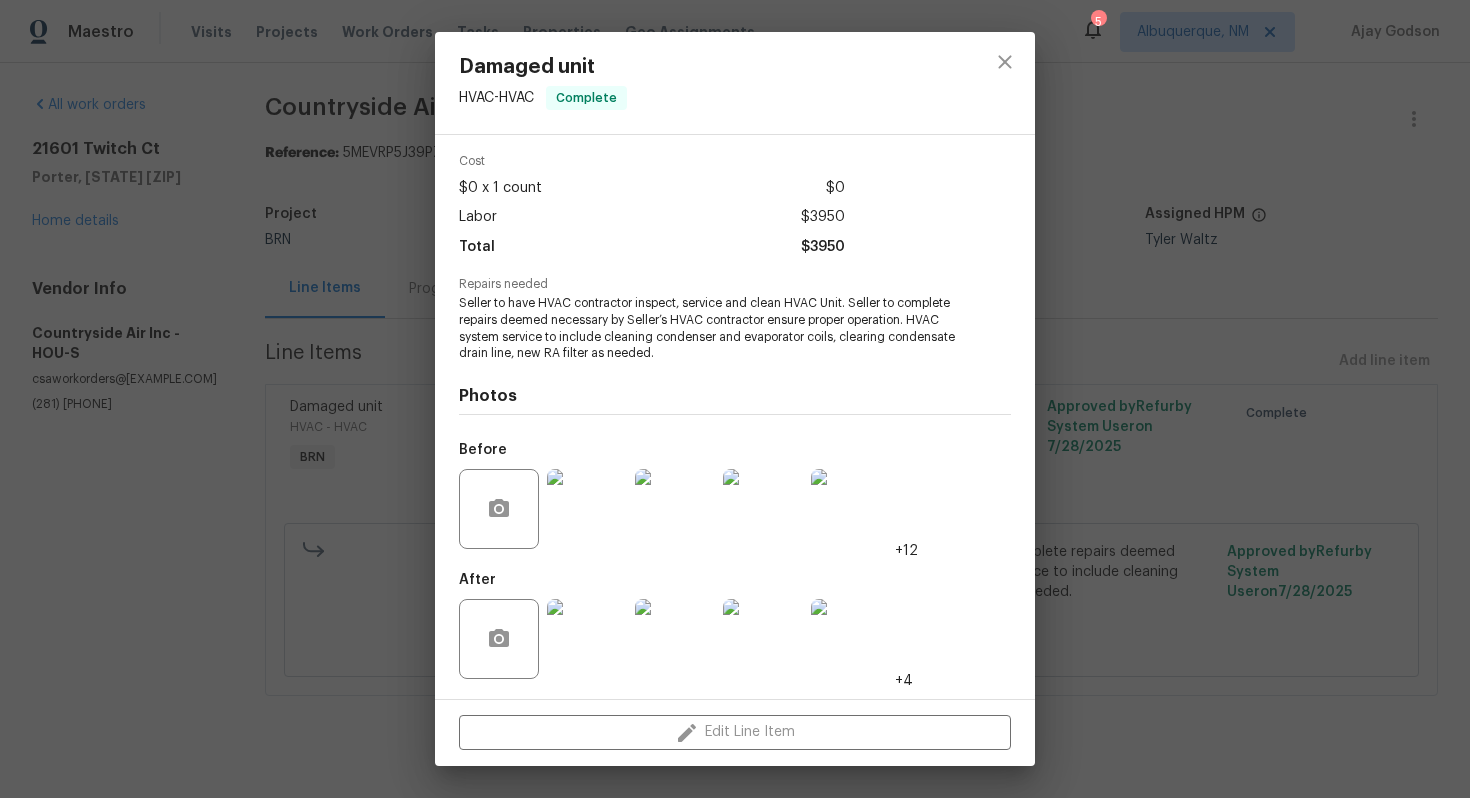 click at bounding box center [851, 639] 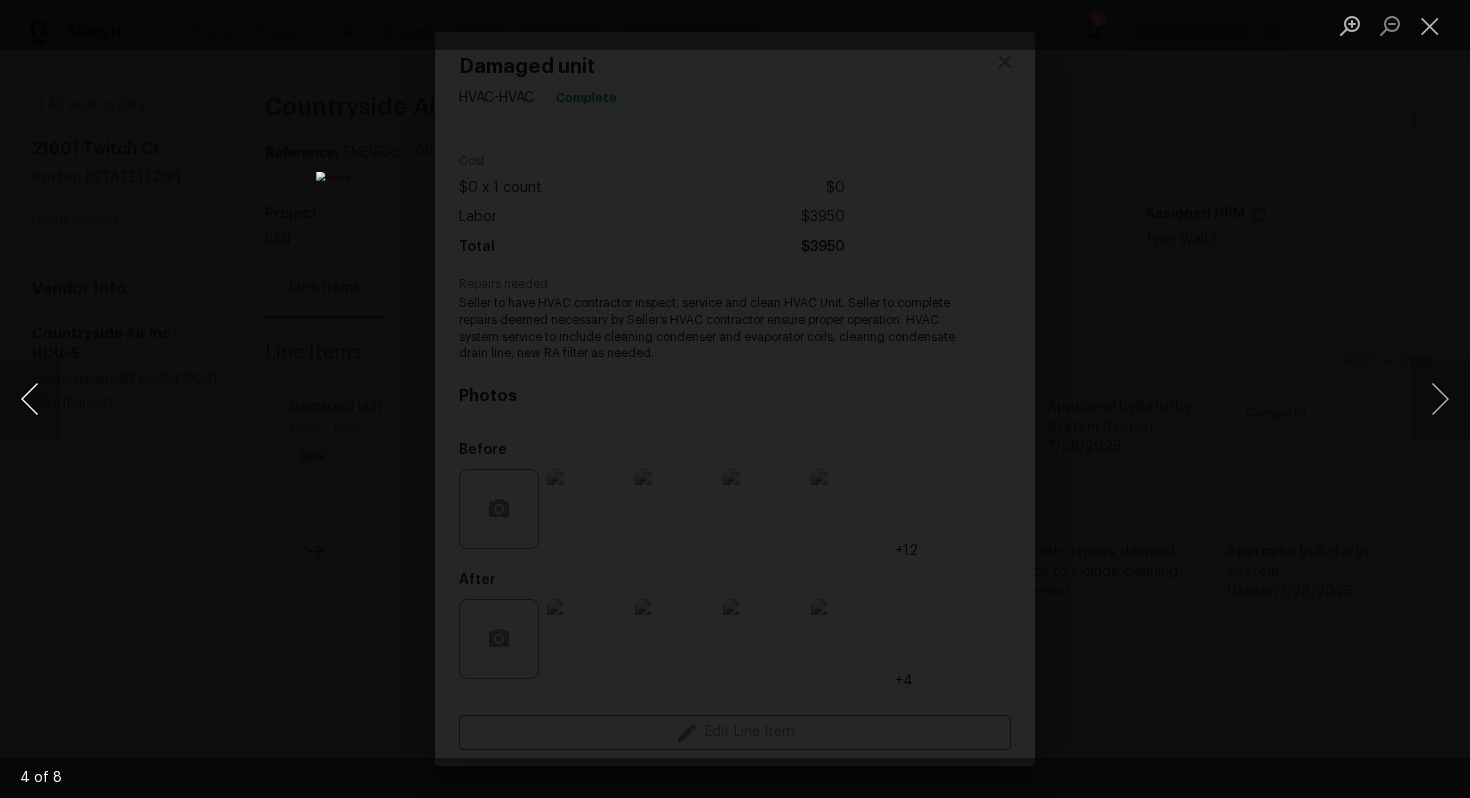 click at bounding box center (30, 399) 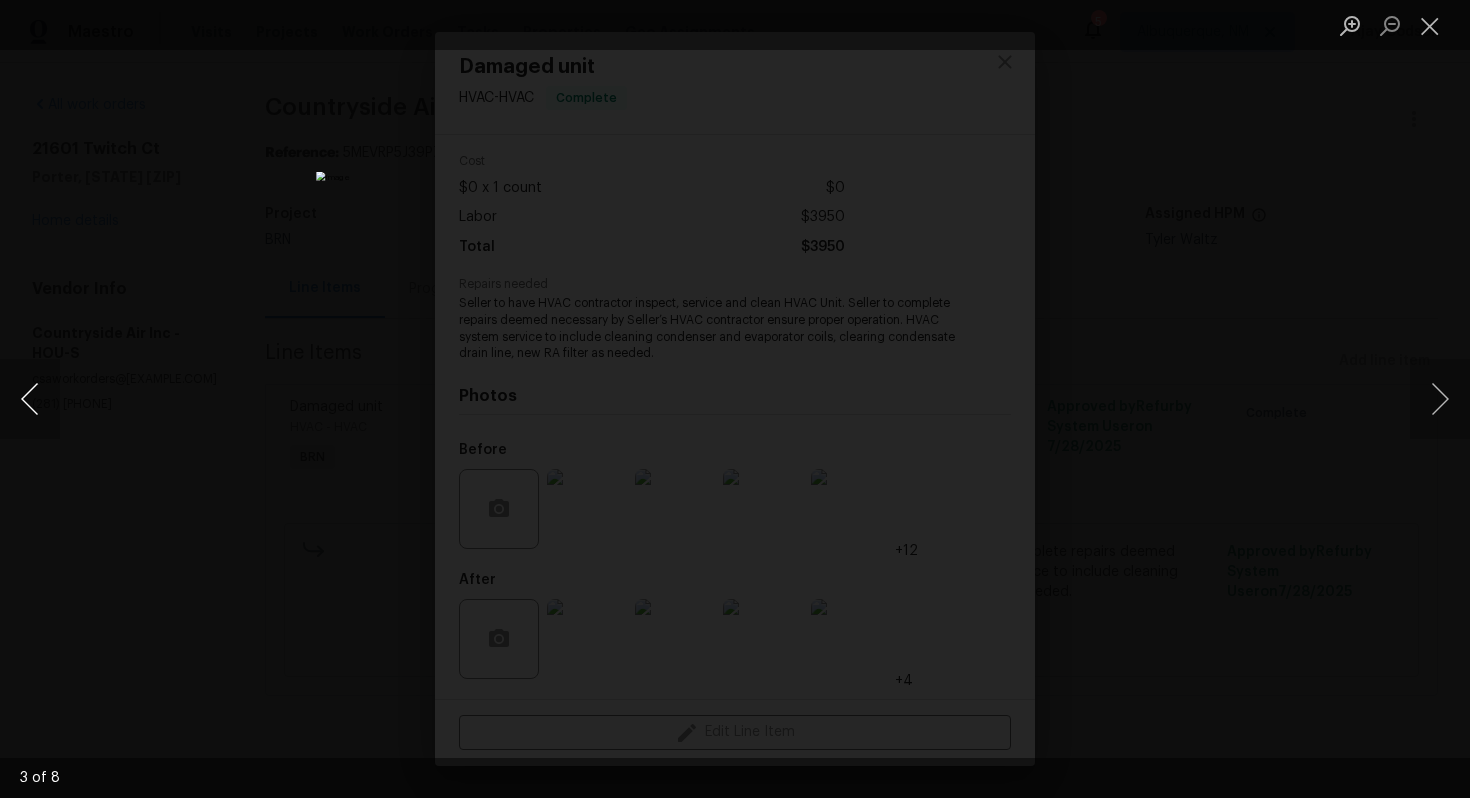 click at bounding box center (30, 399) 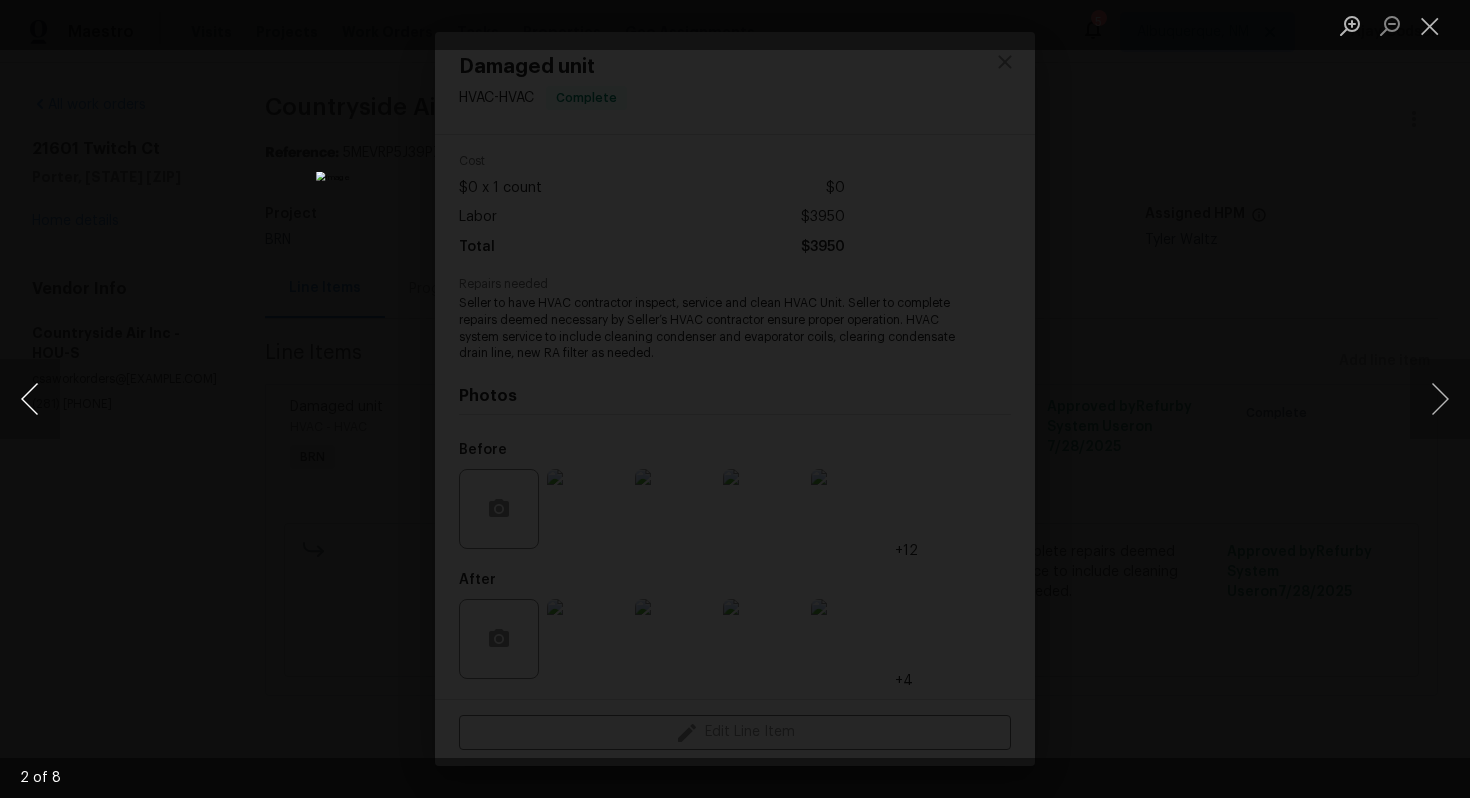click at bounding box center [30, 399] 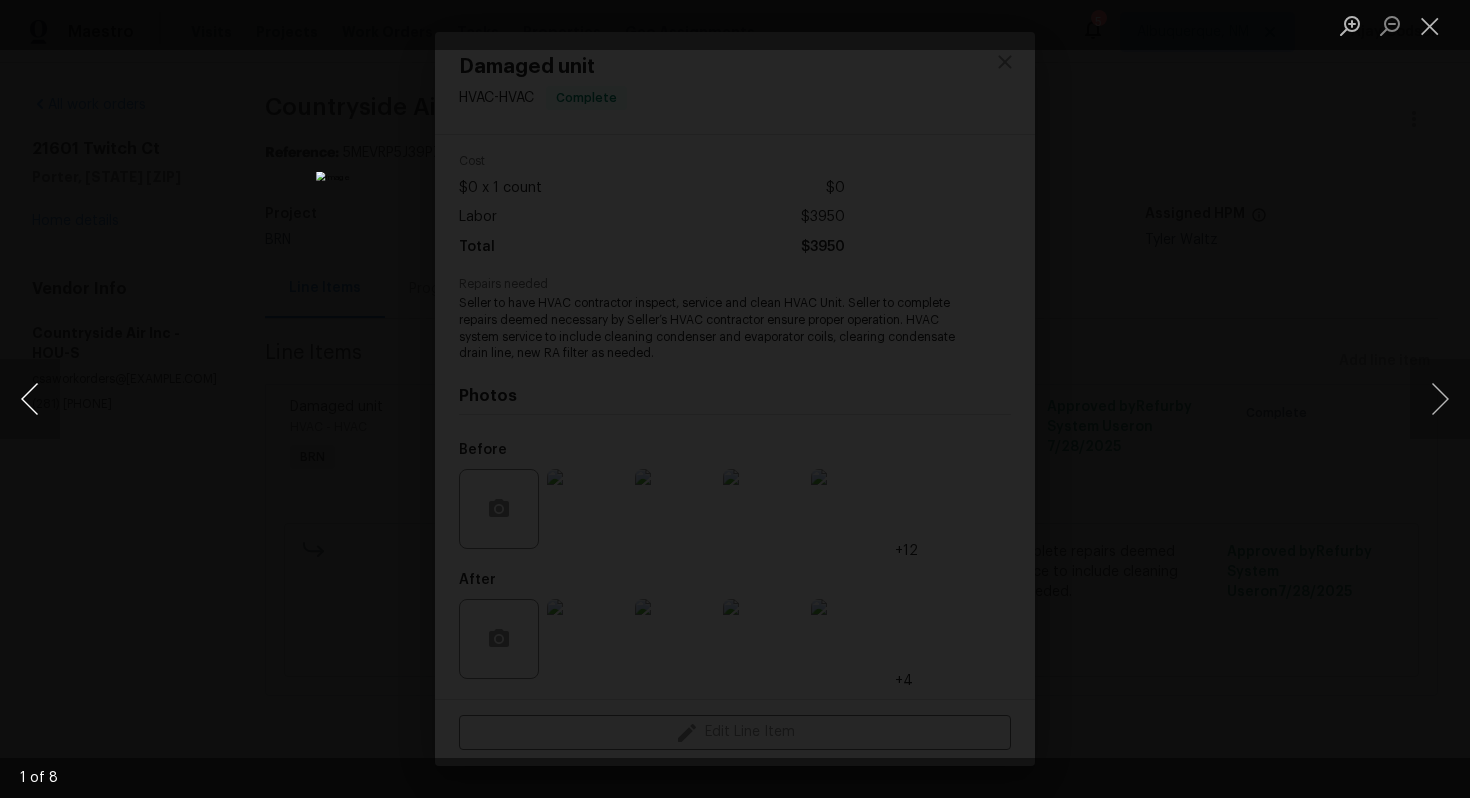 click at bounding box center (30, 399) 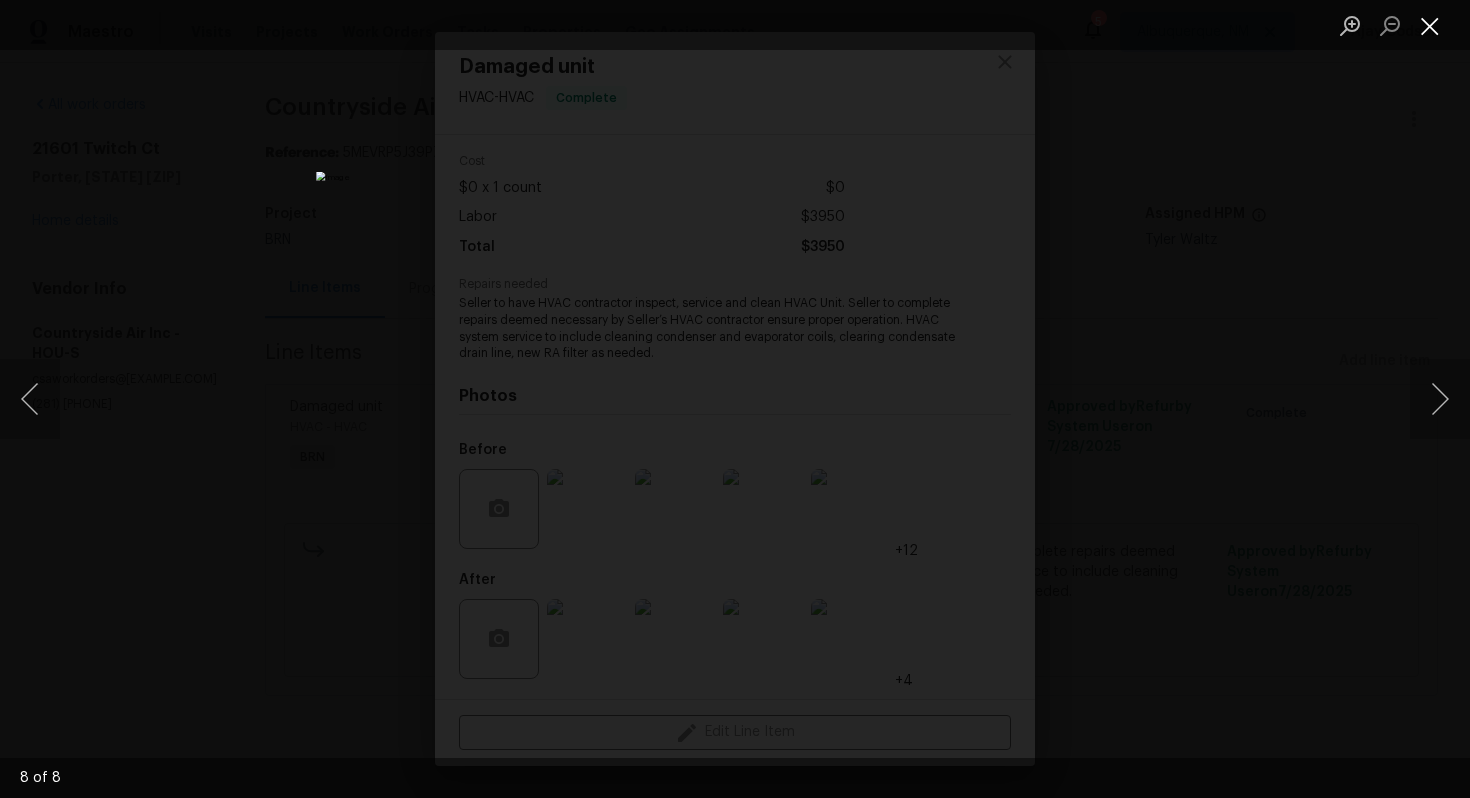 click at bounding box center [1430, 25] 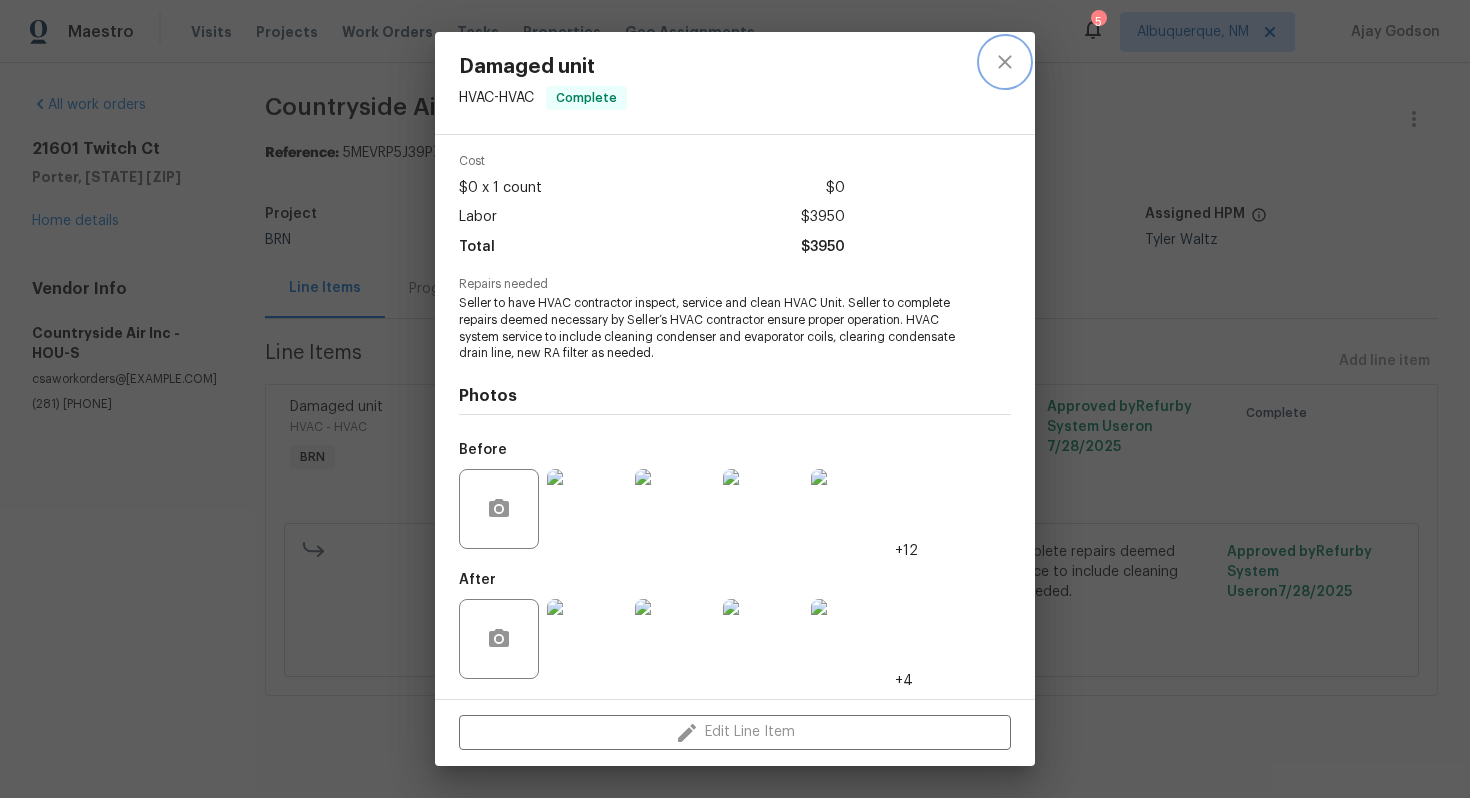 click 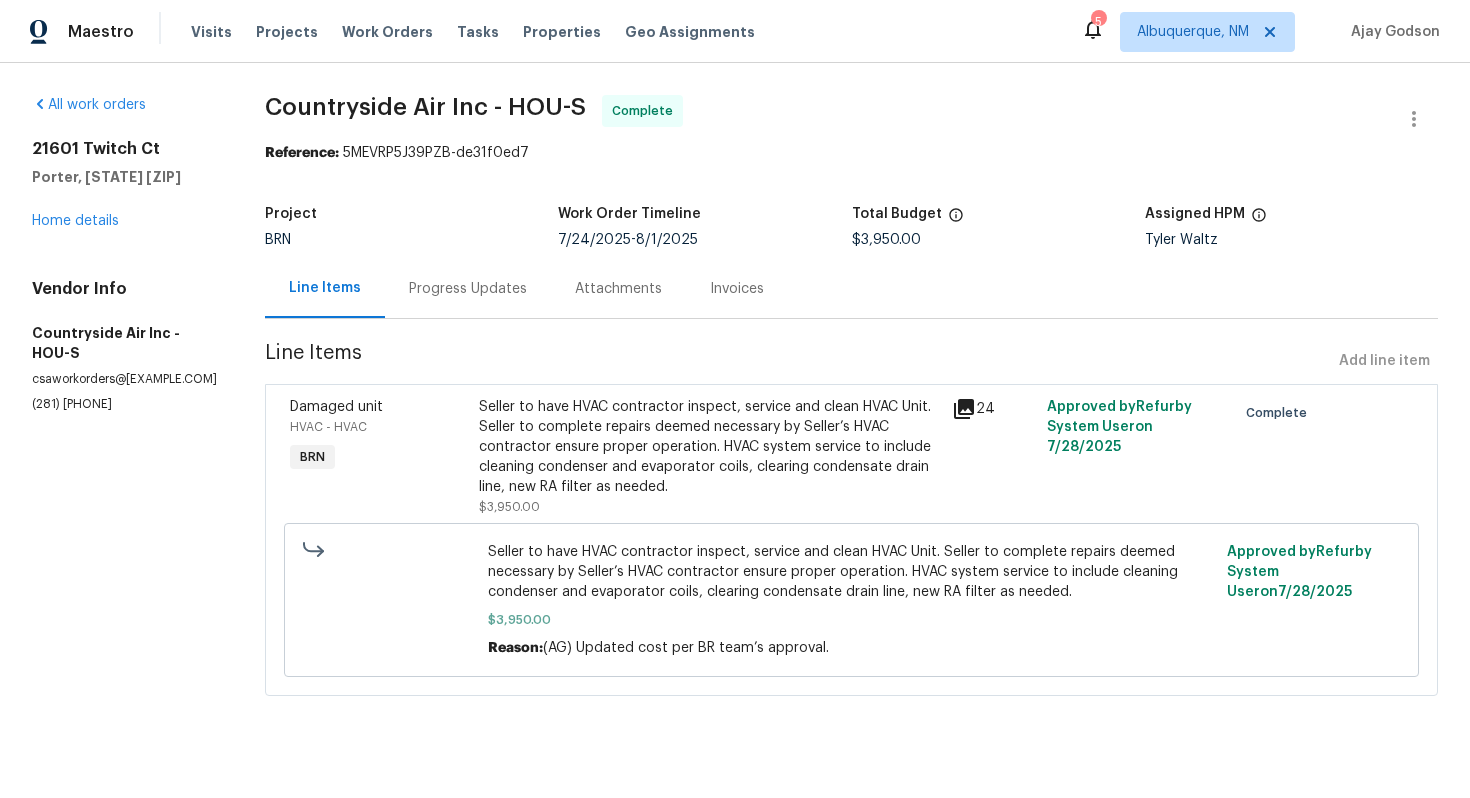 click on "Invoices" at bounding box center (737, 289) 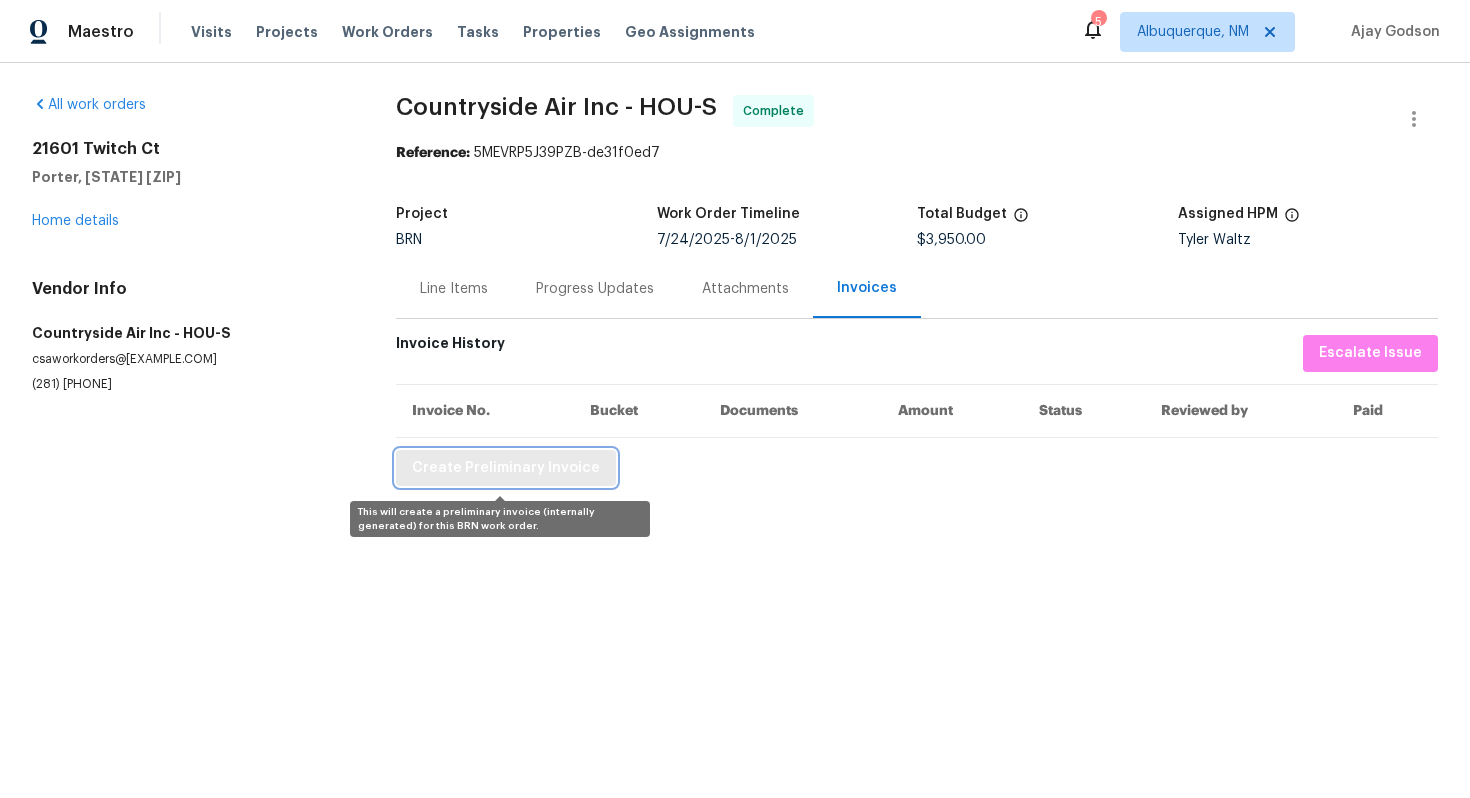 click on "Create Preliminary Invoice" at bounding box center (506, 468) 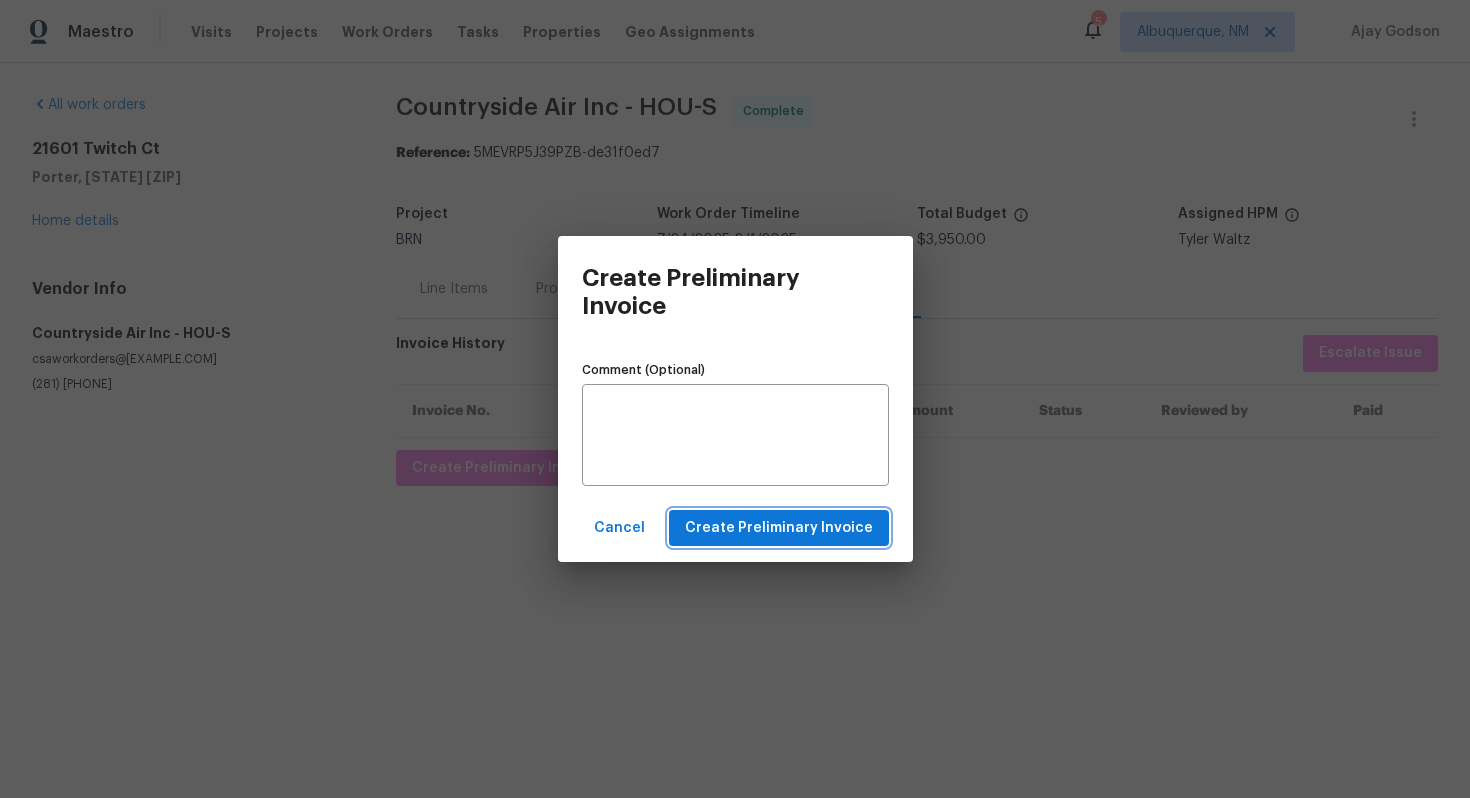 click on "Create Preliminary Invoice" at bounding box center (779, 528) 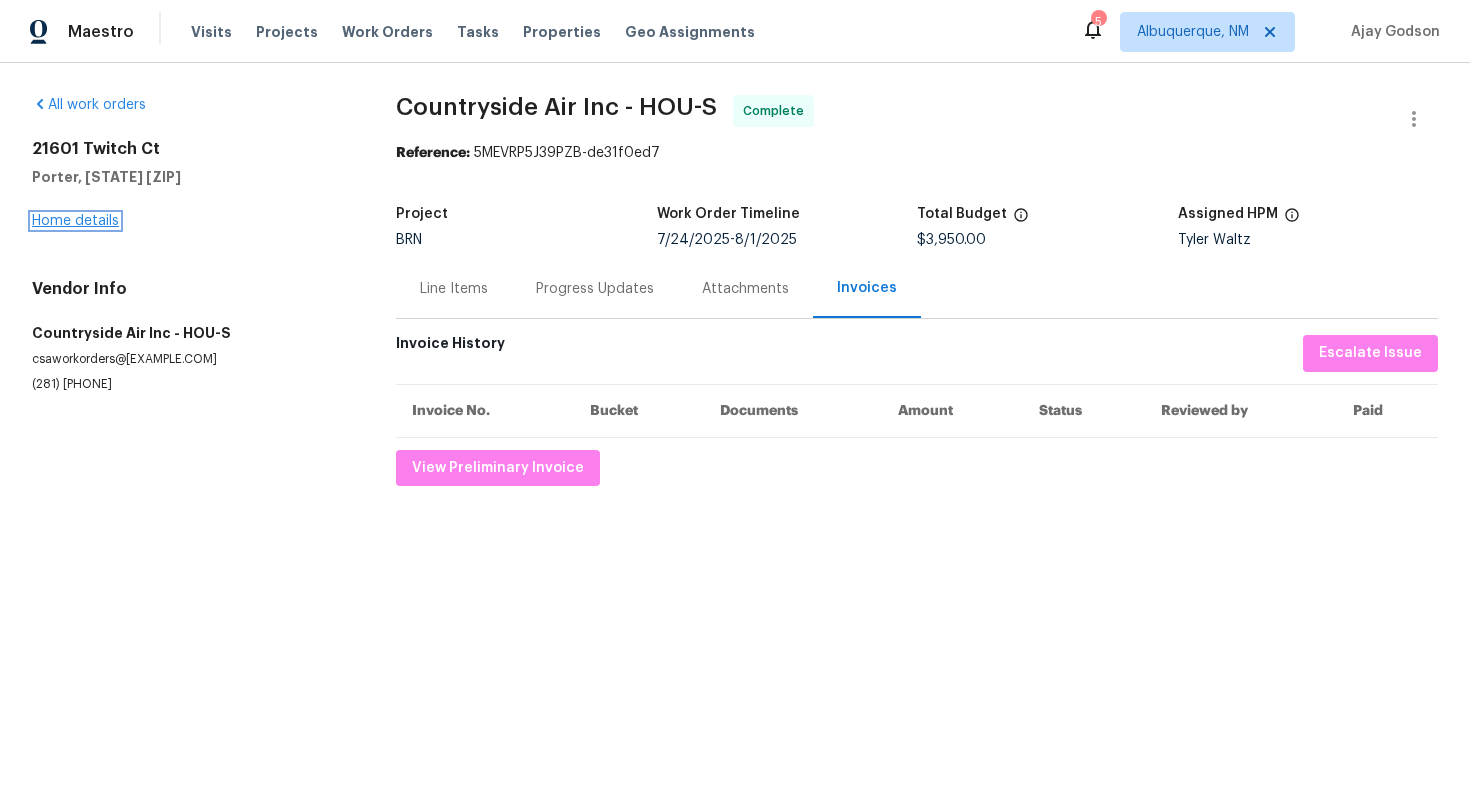 click on "Home details" at bounding box center (75, 221) 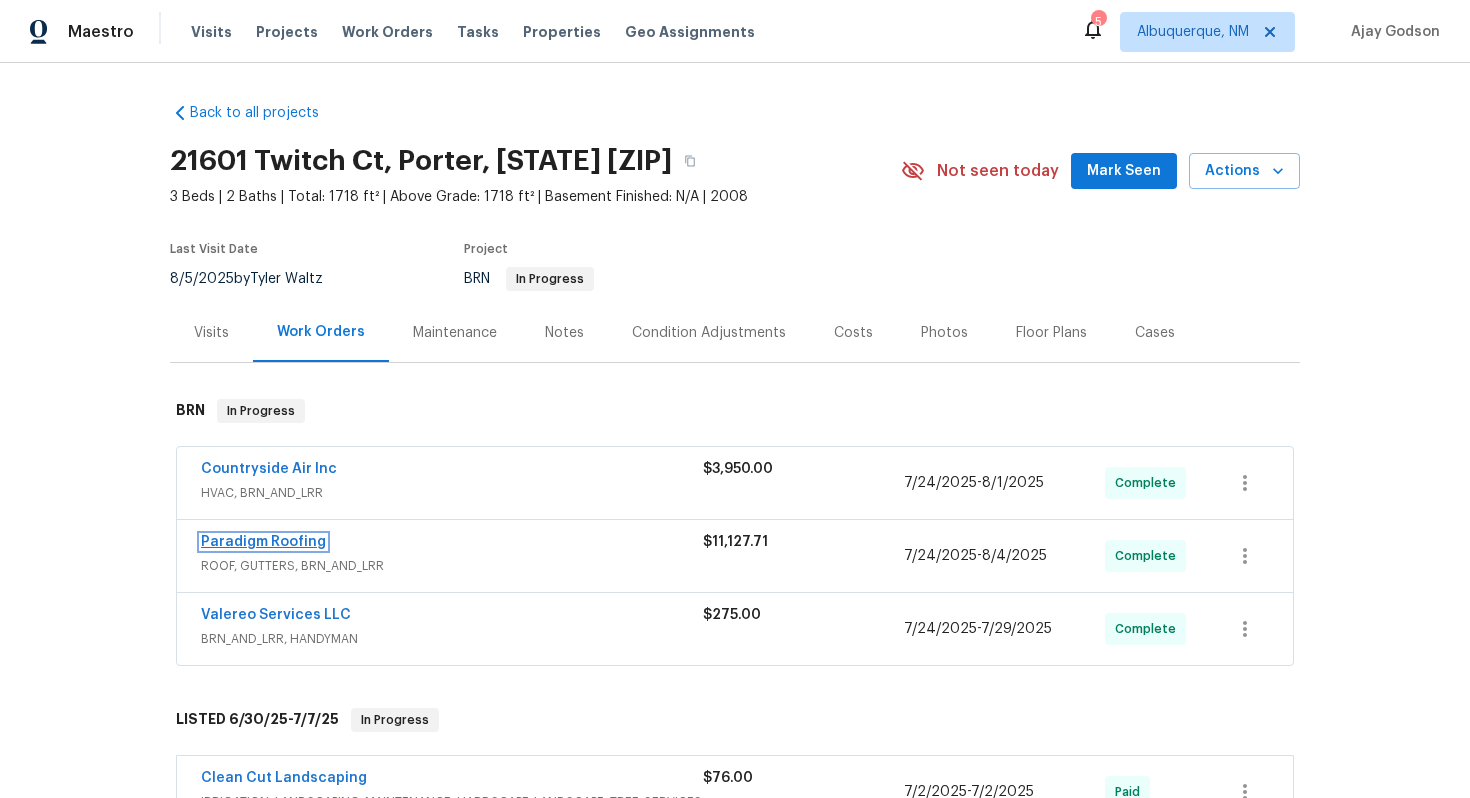 click on "Paradigm Roofing" at bounding box center (263, 542) 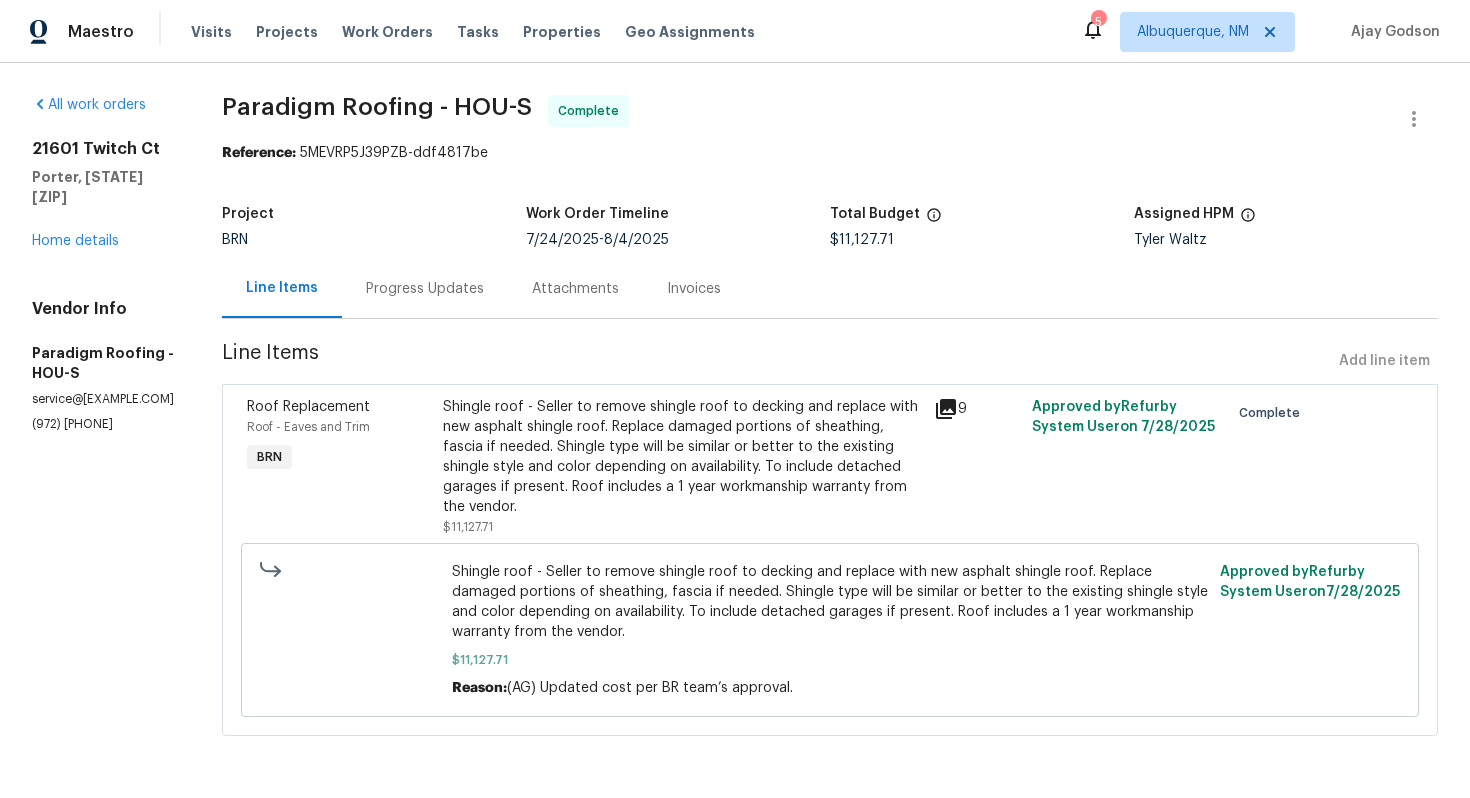 click on "Shingle roof - Seller to remove shingle roof to decking and replace with new asphalt shingle roof. Replace damaged portions of sheathing, fascia if needed. Shingle type will be similar or better to the existing shingle style and color depending on availability. To include detached garages if present. Roof includes a 1 year workmanship warranty from the vendor." at bounding box center (682, 457) 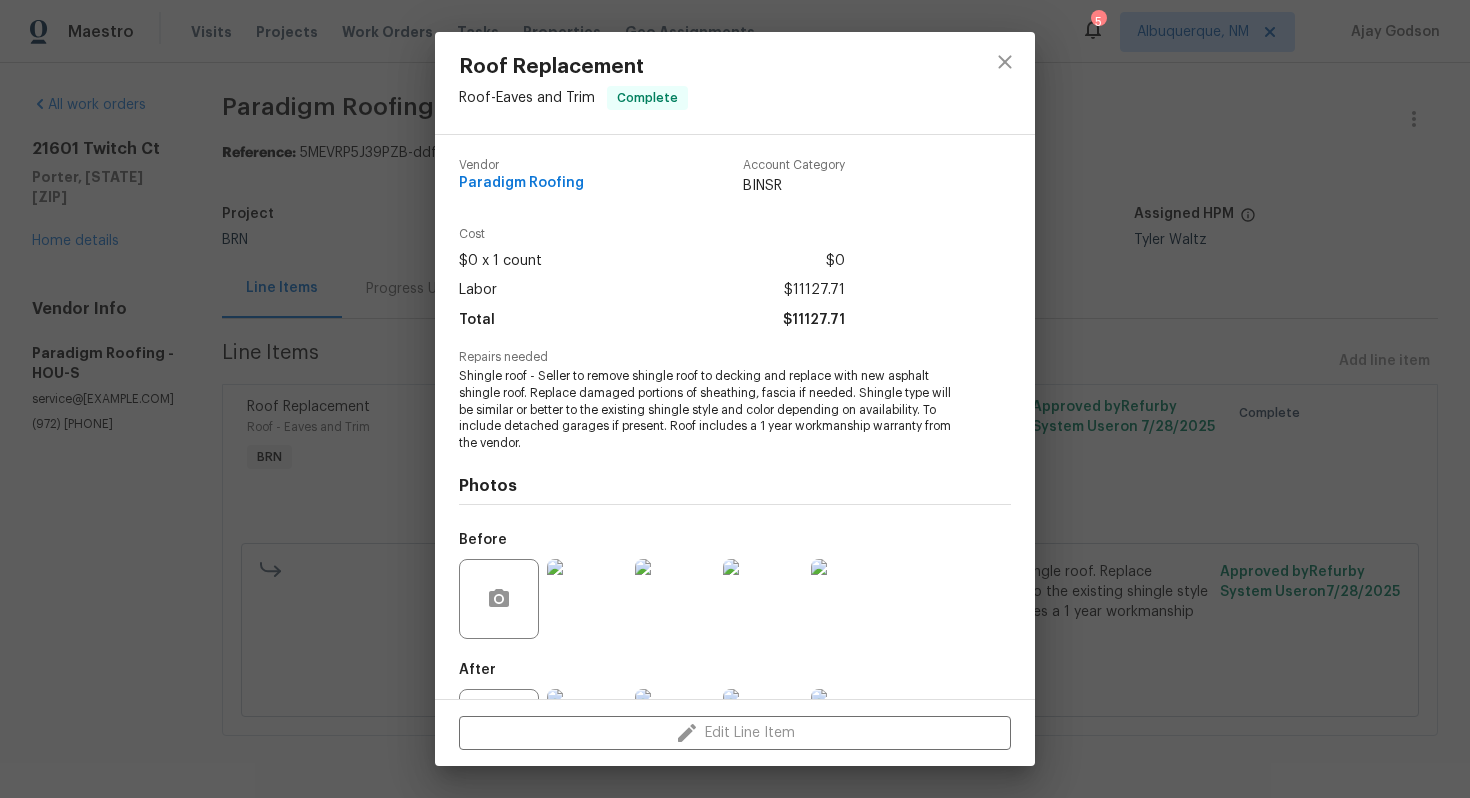click on "Shingle roof - Seller to remove shingle roof to decking and replace with new asphalt shingle roof. Replace damaged portions of sheathing, fascia if needed. Shingle type will be similar or better to the existing shingle style and color depending on availability. To include detached garages if present. Roof includes a 1 year workmanship warranty from the vendor." at bounding box center (707, 410) 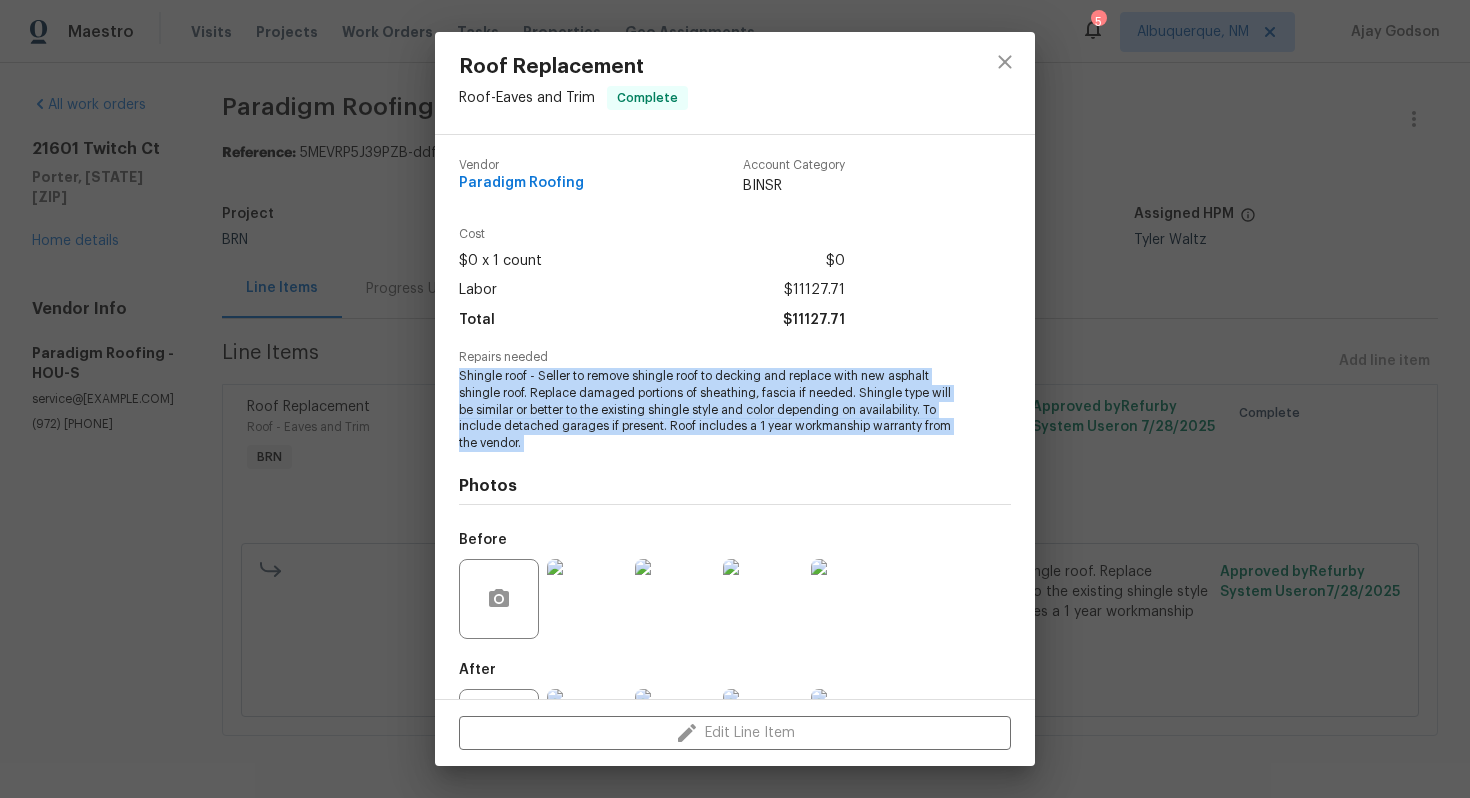 click on "Shingle roof - Seller to remove shingle roof to decking and replace with new asphalt shingle roof. Replace damaged portions of sheathing, fascia if needed. Shingle type will be similar or better to the existing shingle style and color depending on availability. To include detached garages if present. Roof includes a 1 year workmanship warranty from the vendor." at bounding box center [707, 410] 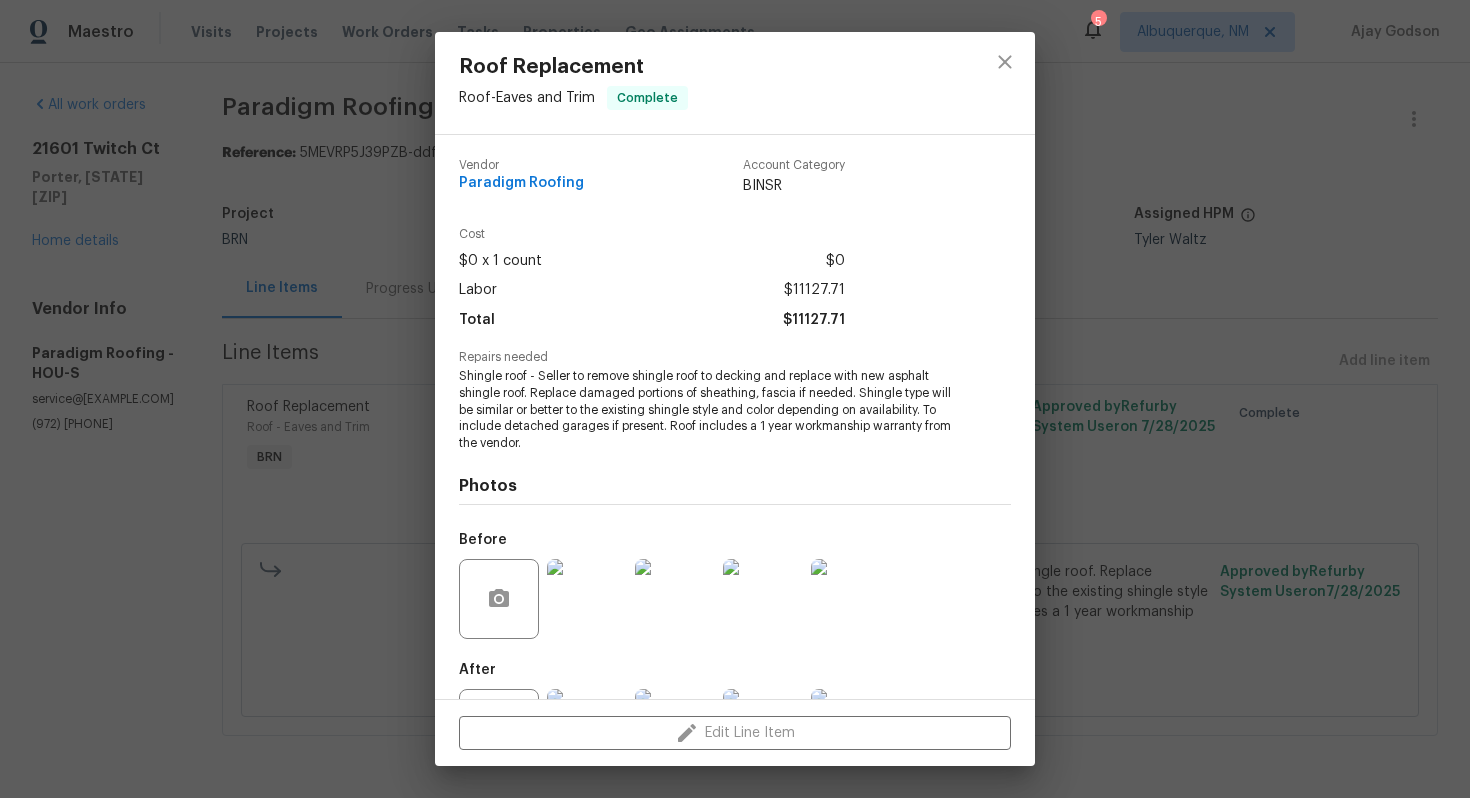 click on "Cost" at bounding box center [652, 234] 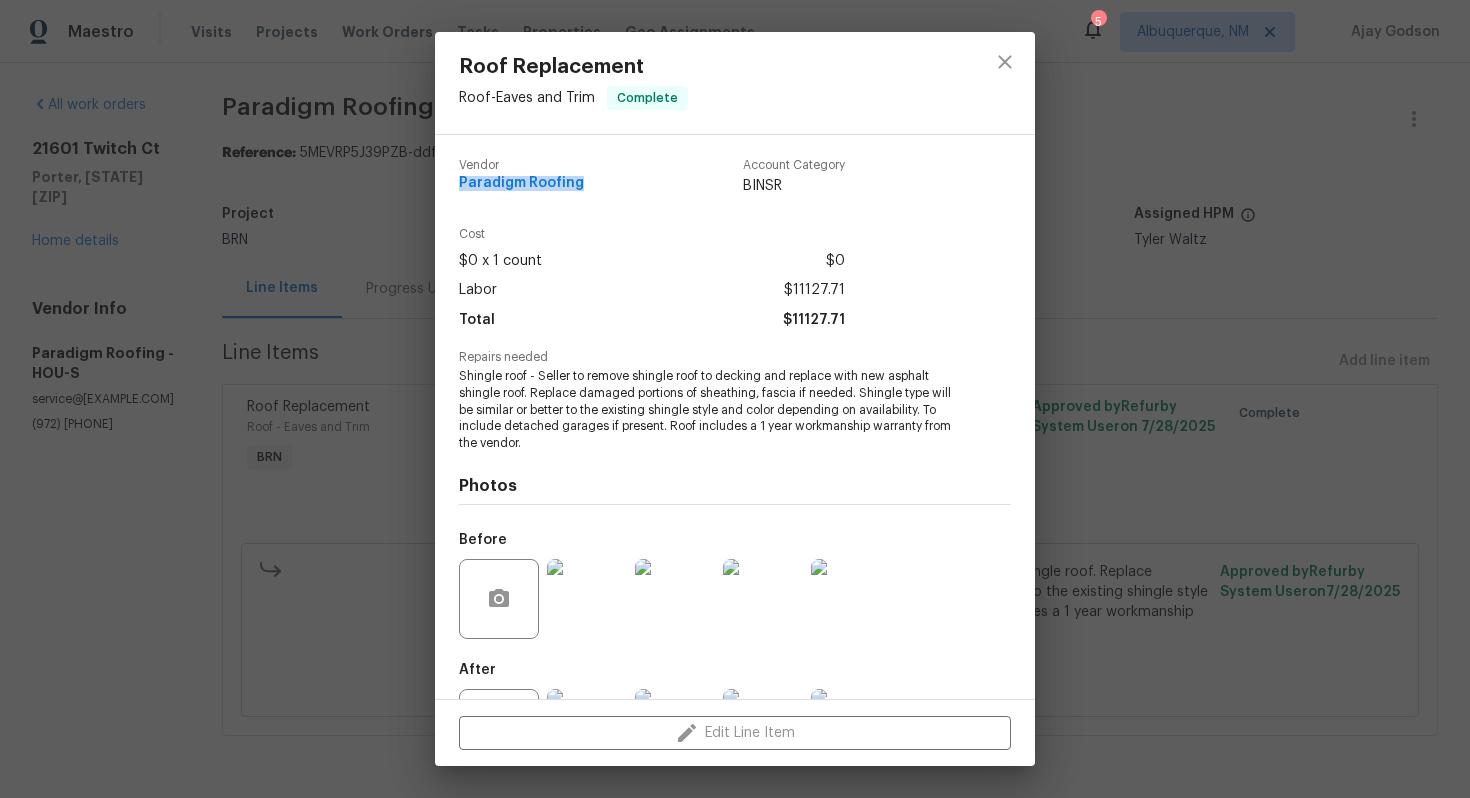 drag, startPoint x: 456, startPoint y: 187, endPoint x: 596, endPoint y: 187, distance: 140 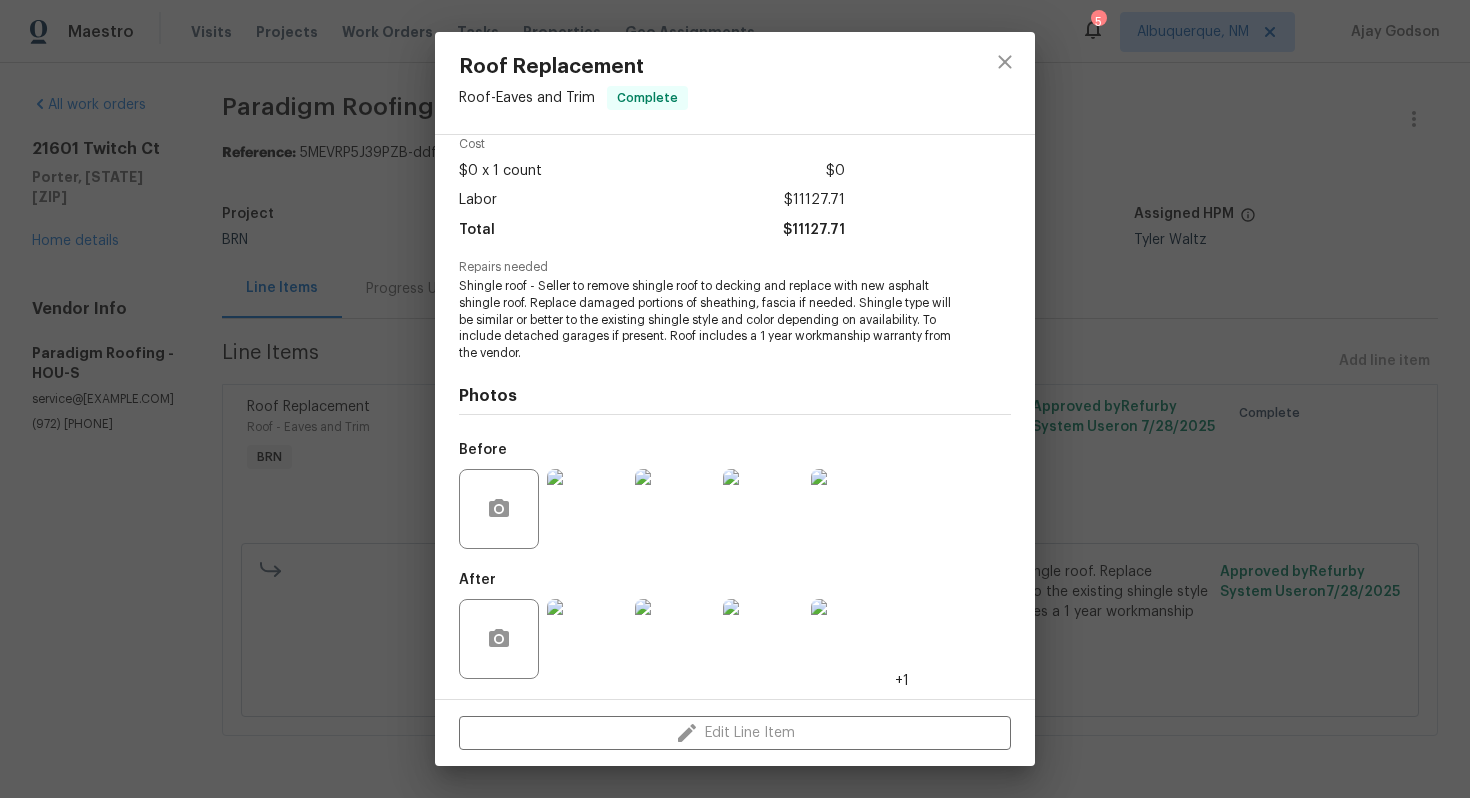 click at bounding box center (851, 509) 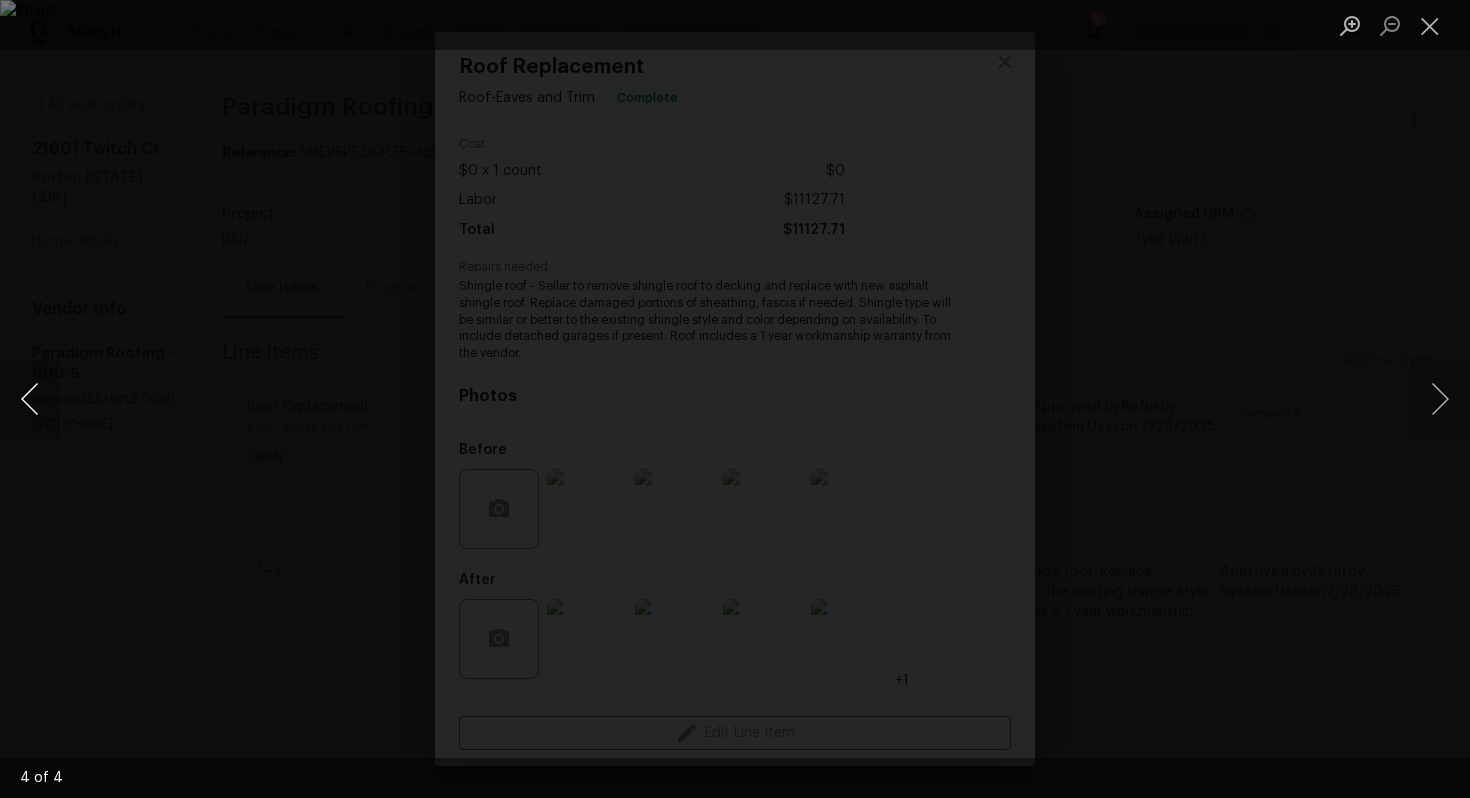 click at bounding box center (30, 399) 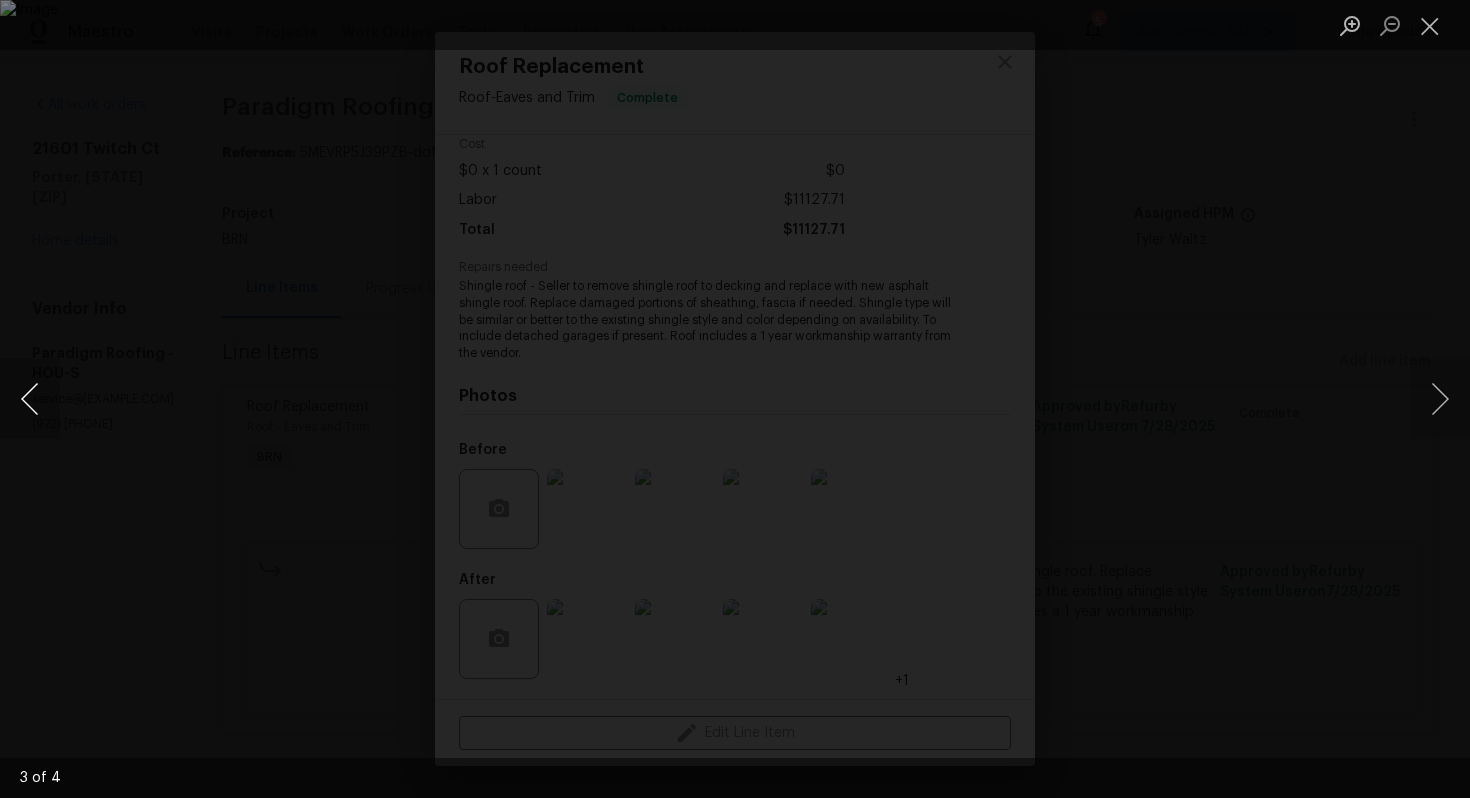 click at bounding box center [30, 399] 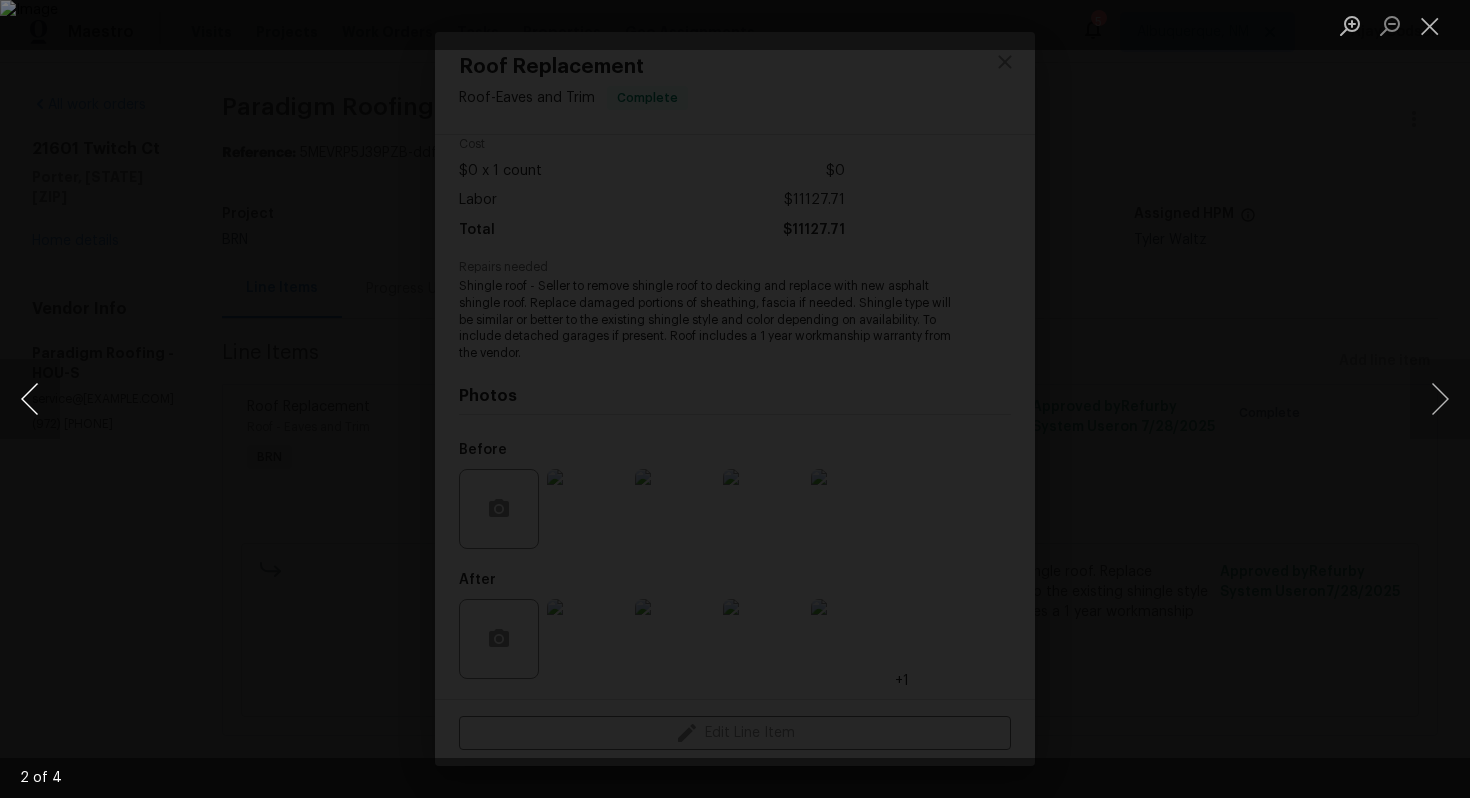 click at bounding box center (30, 399) 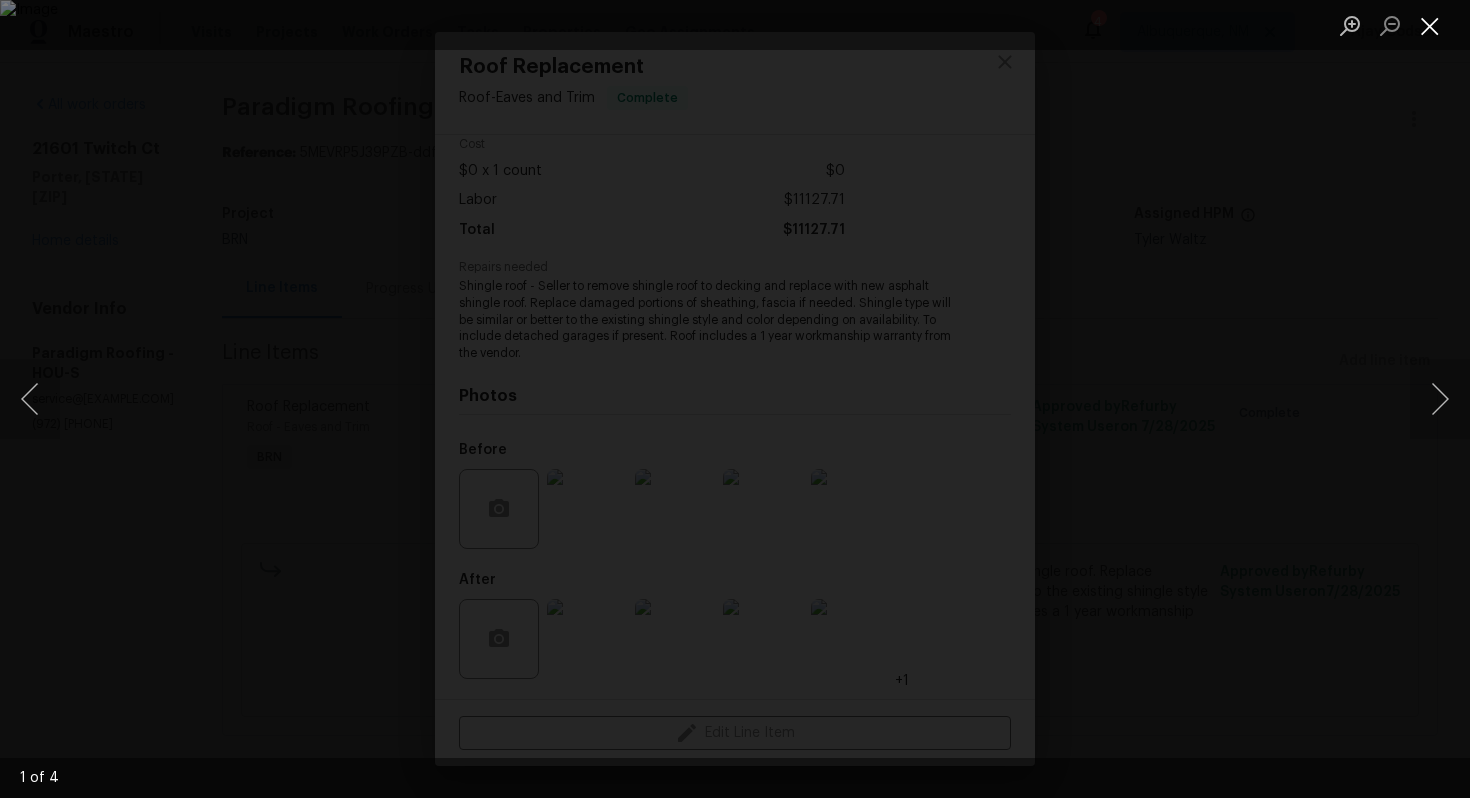 click at bounding box center [1430, 25] 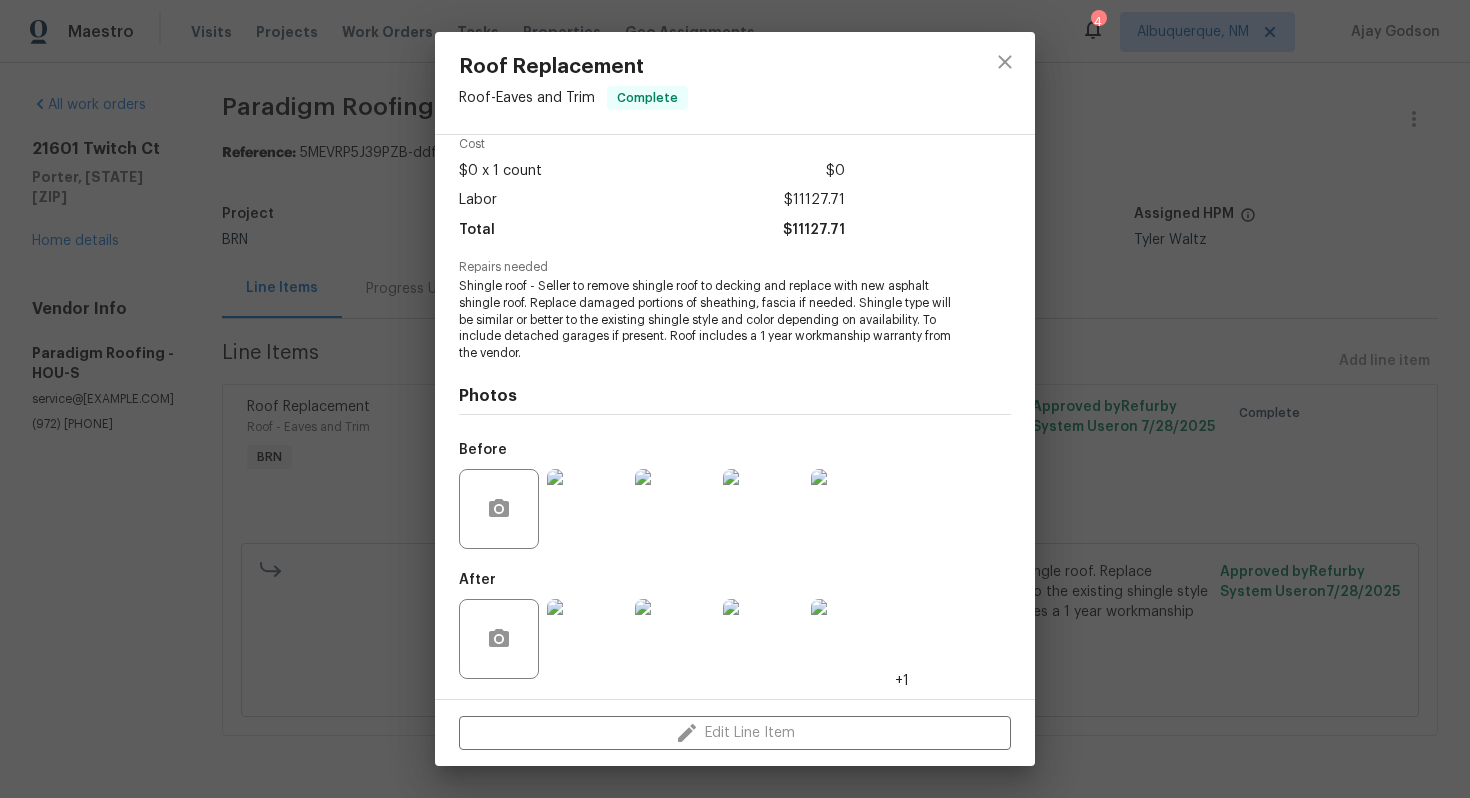 click at bounding box center [851, 639] 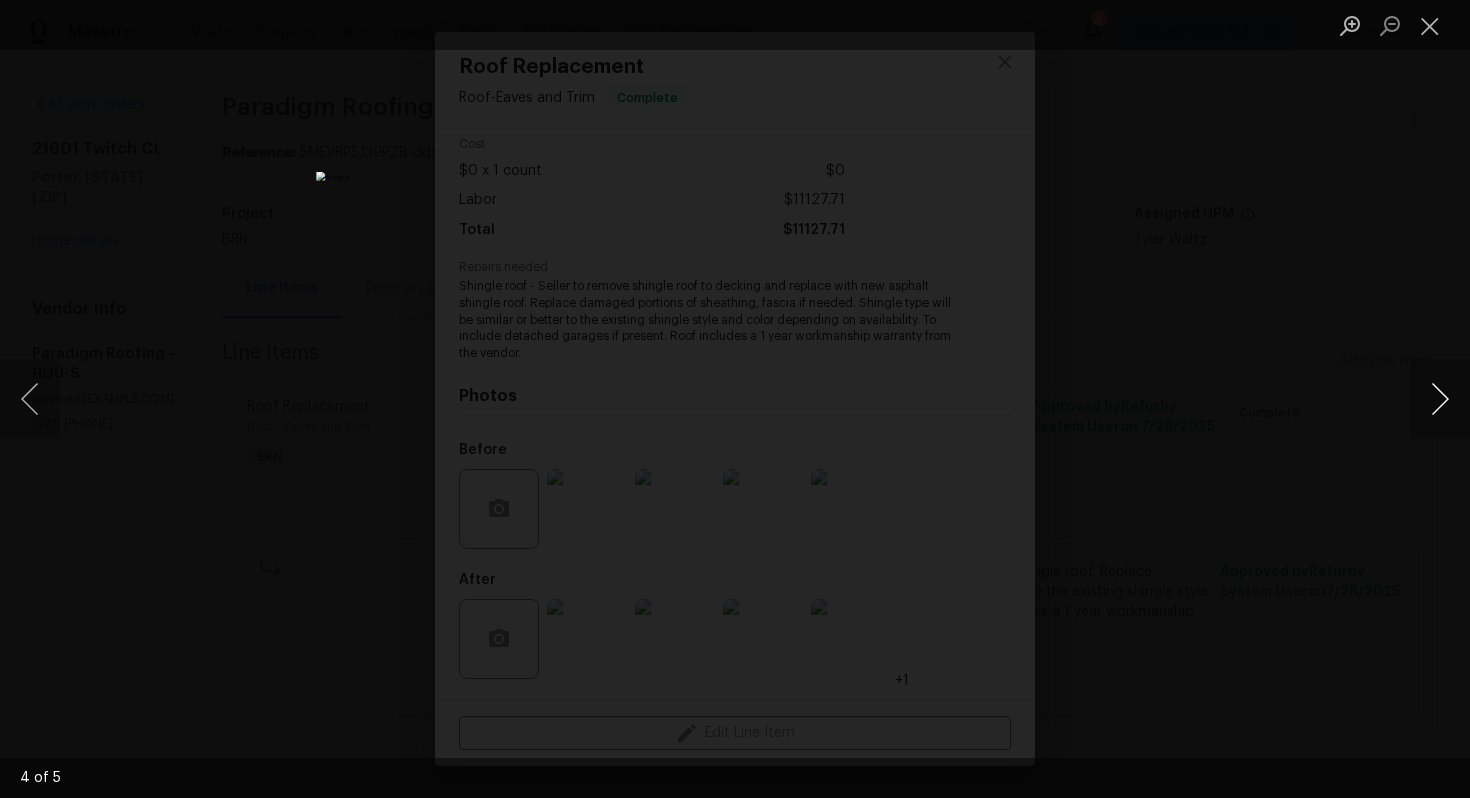 click at bounding box center (1440, 399) 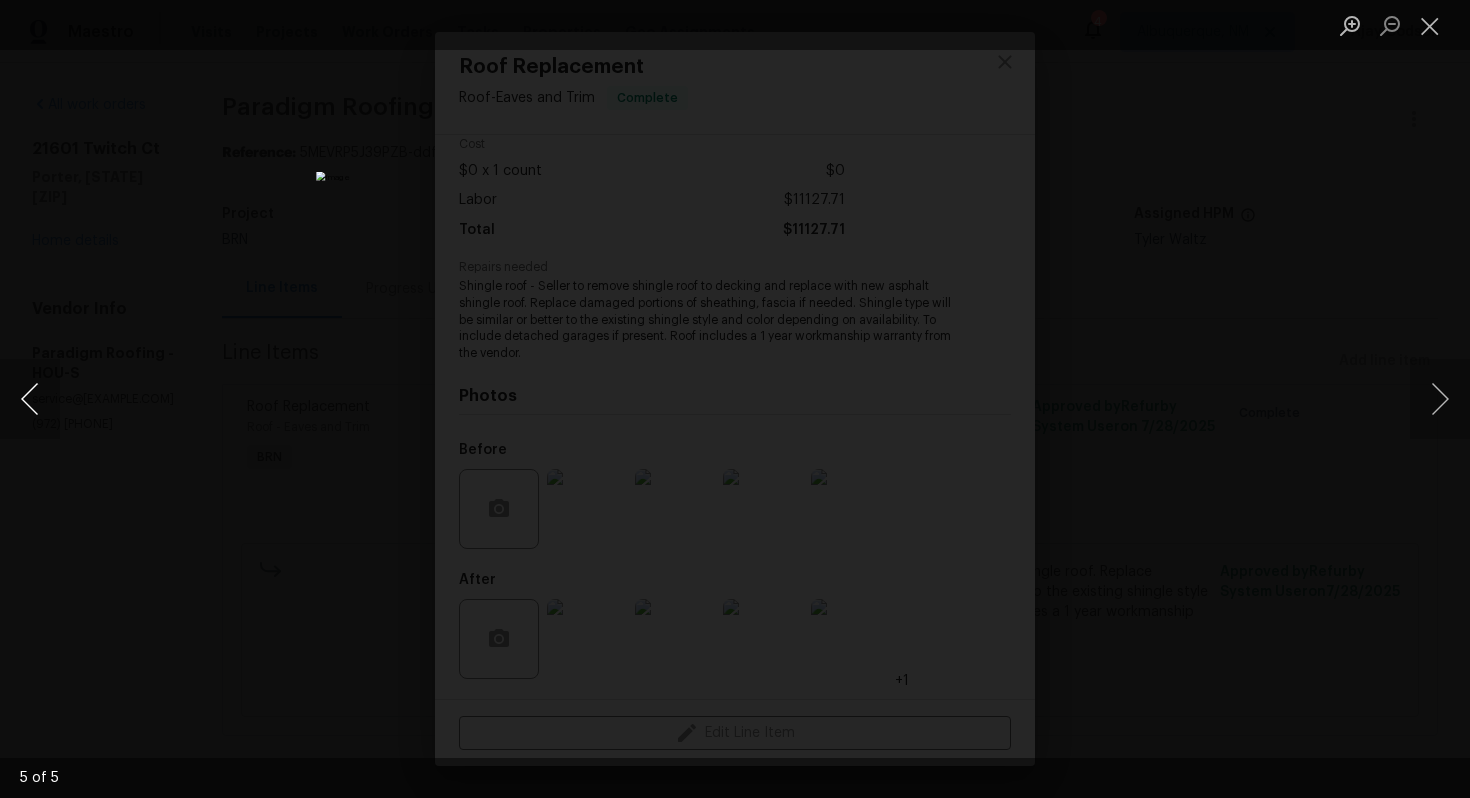 click at bounding box center (30, 399) 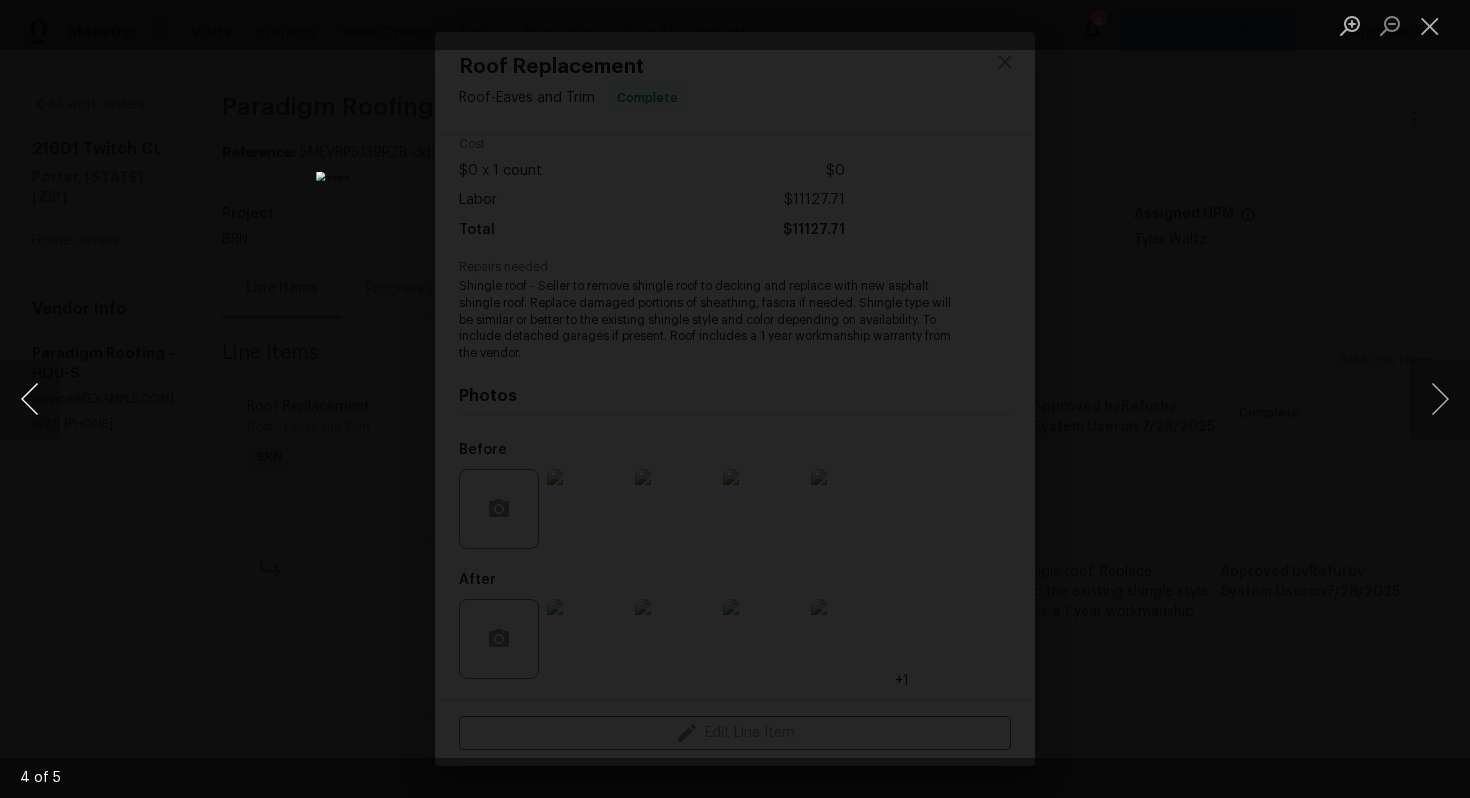 click at bounding box center [30, 399] 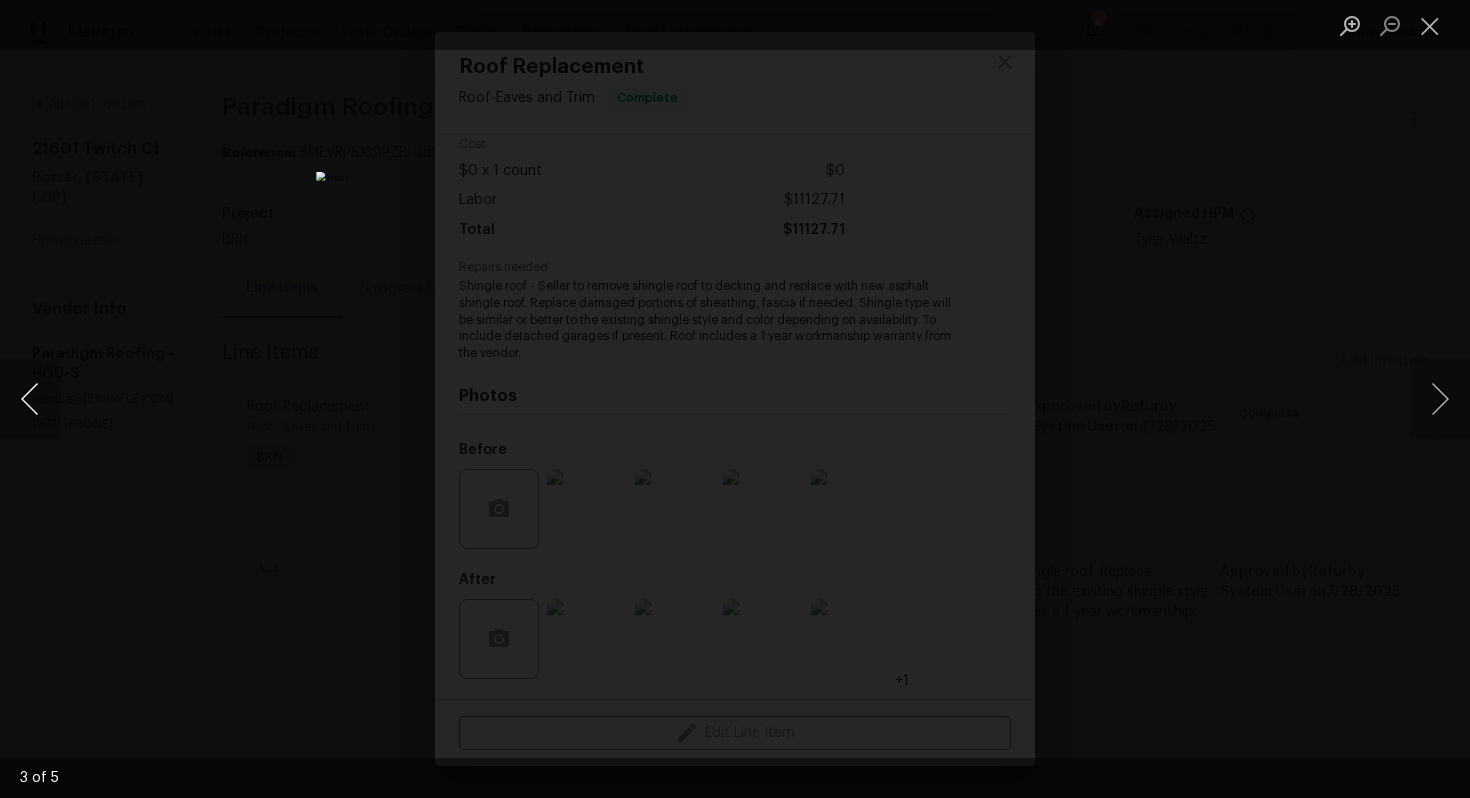 click at bounding box center [30, 399] 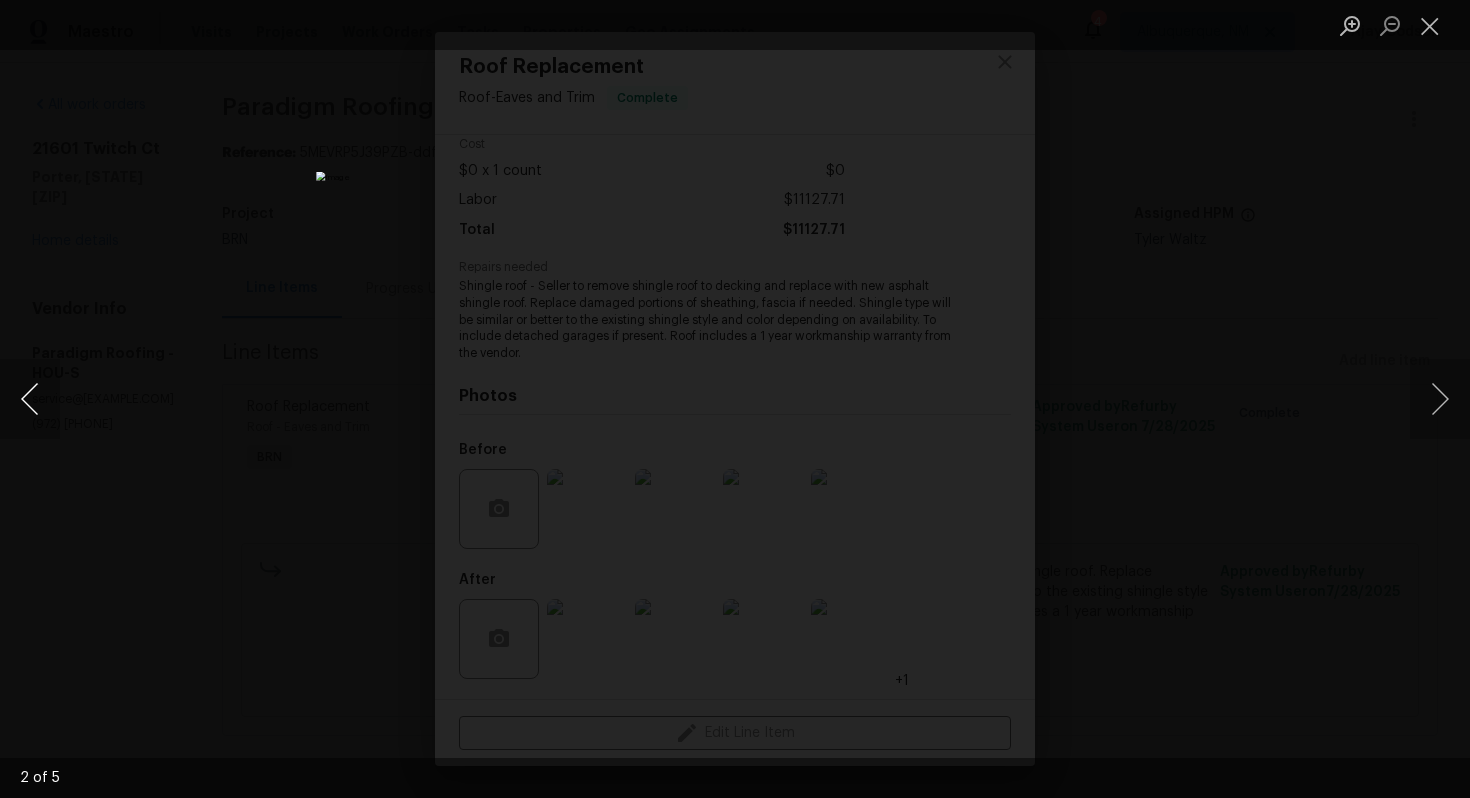 click at bounding box center [30, 399] 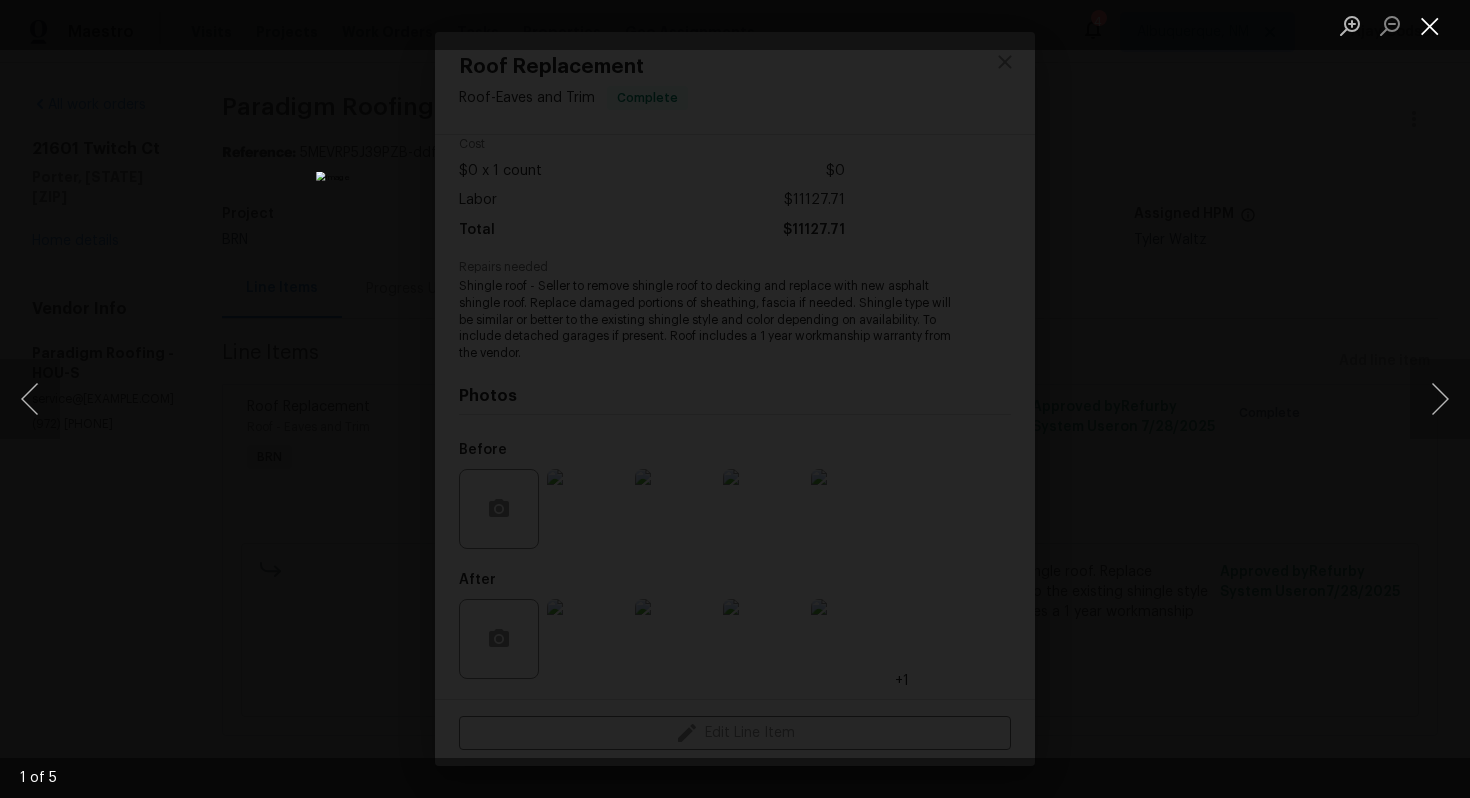 click at bounding box center (1430, 25) 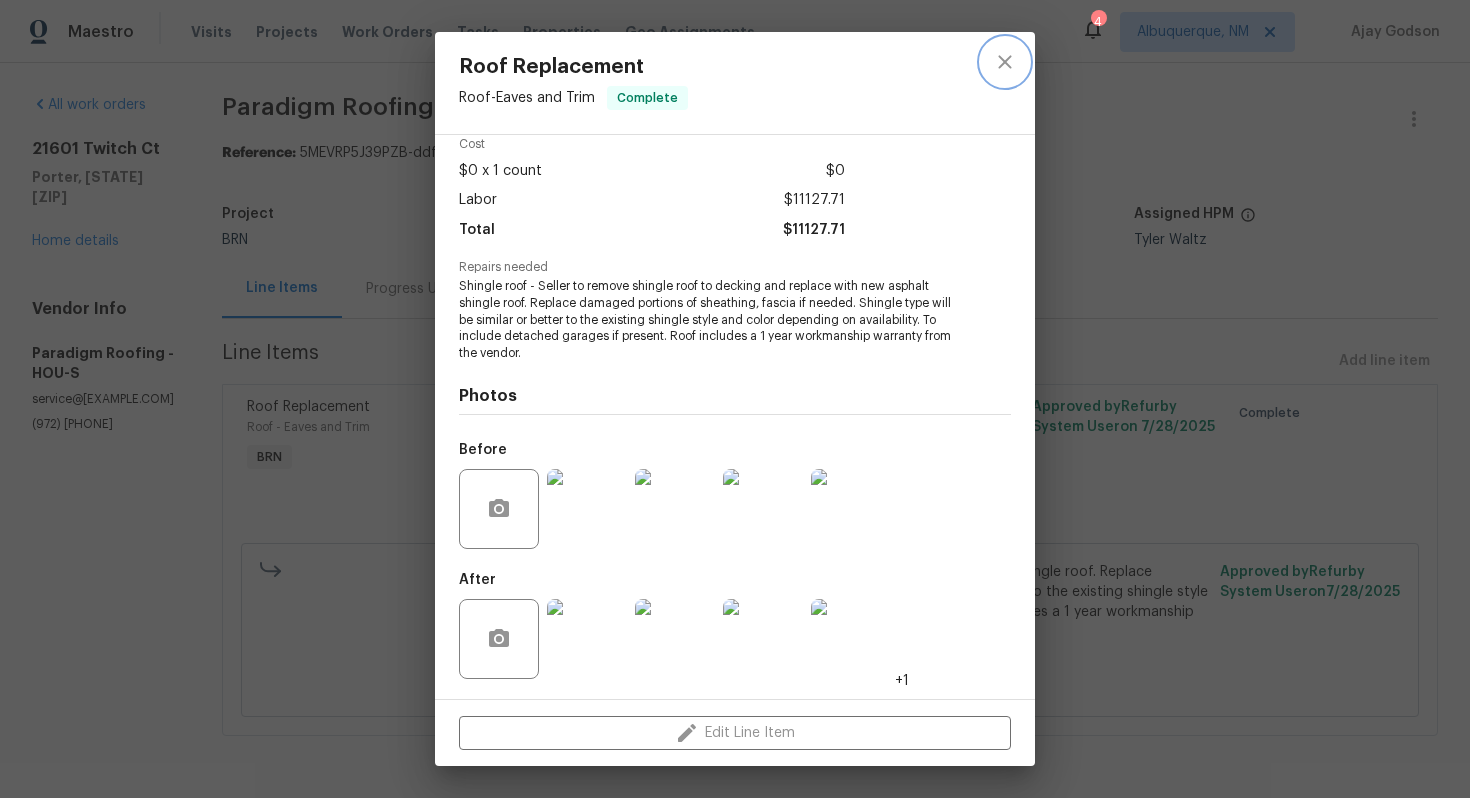click 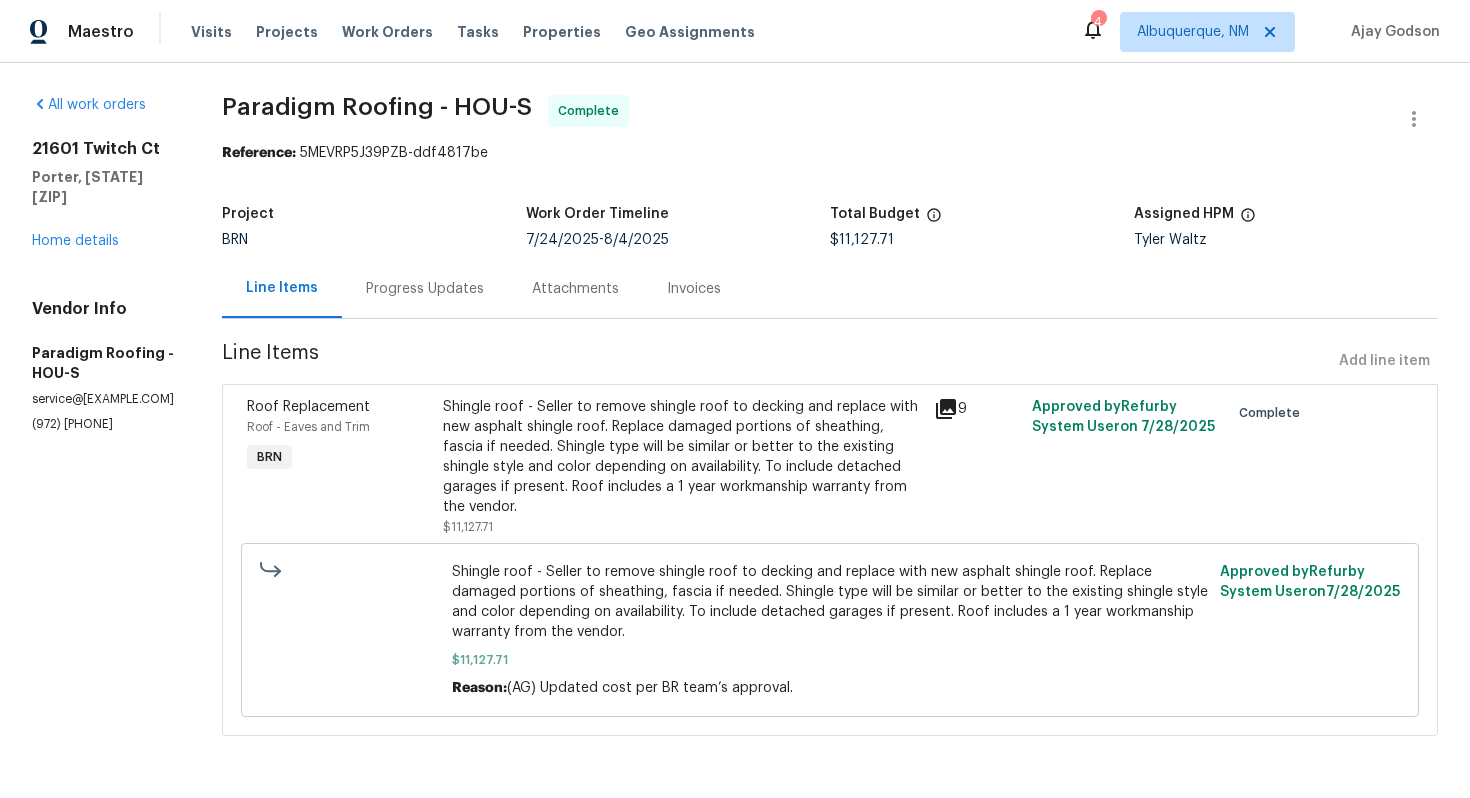 click on "Invoices" at bounding box center [694, 289] 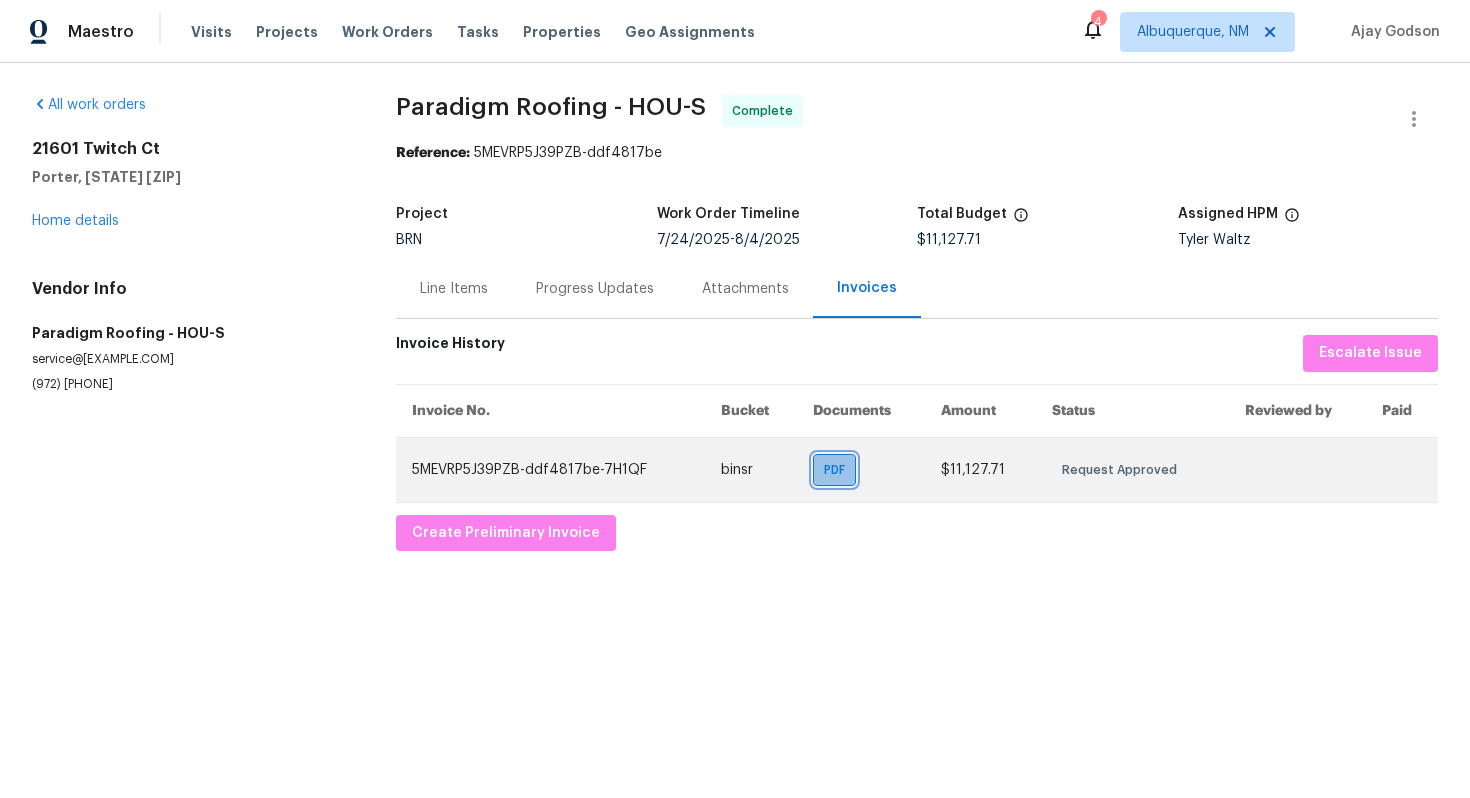 click on "PDF" at bounding box center [838, 470] 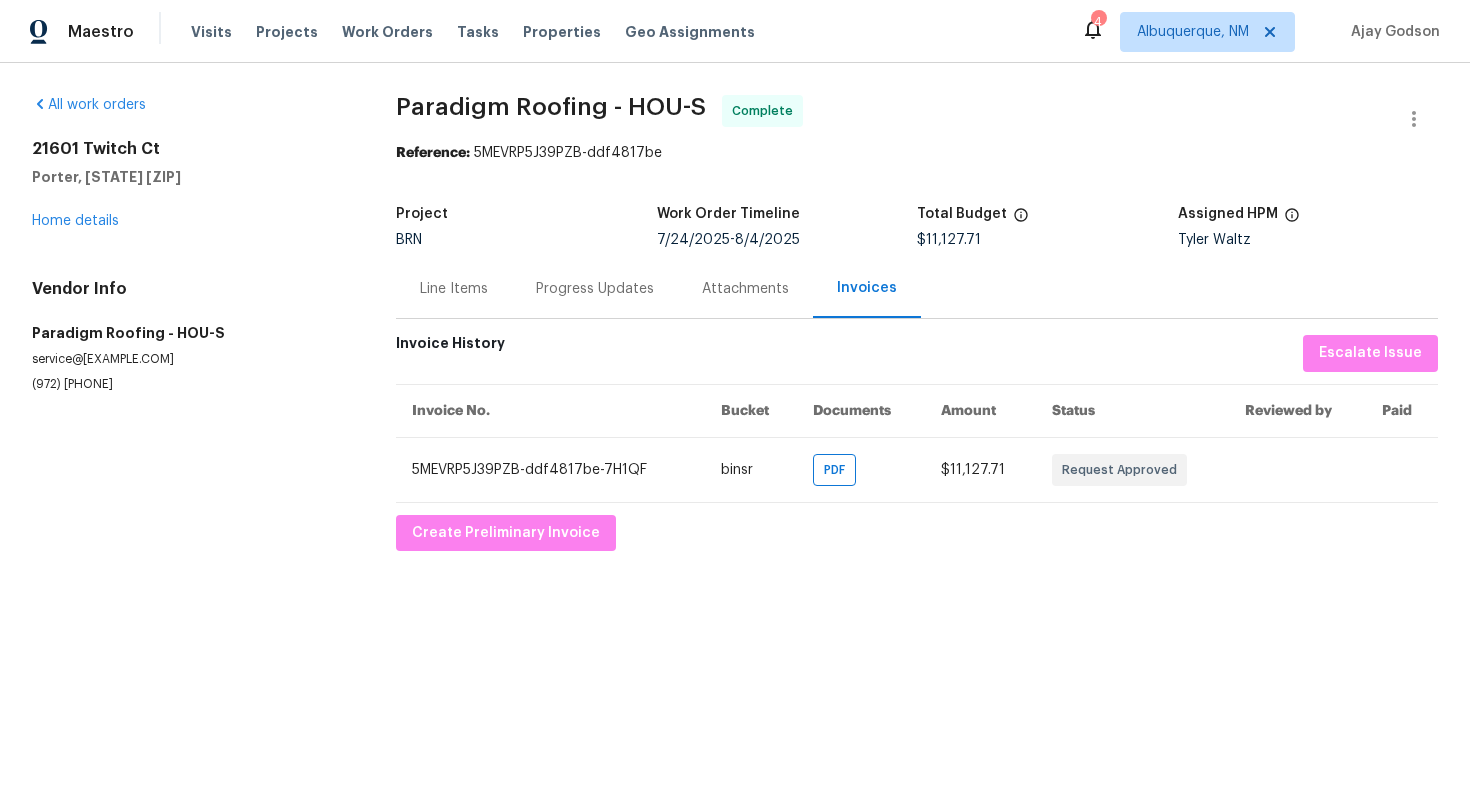 click on "Line Items" at bounding box center (454, 289) 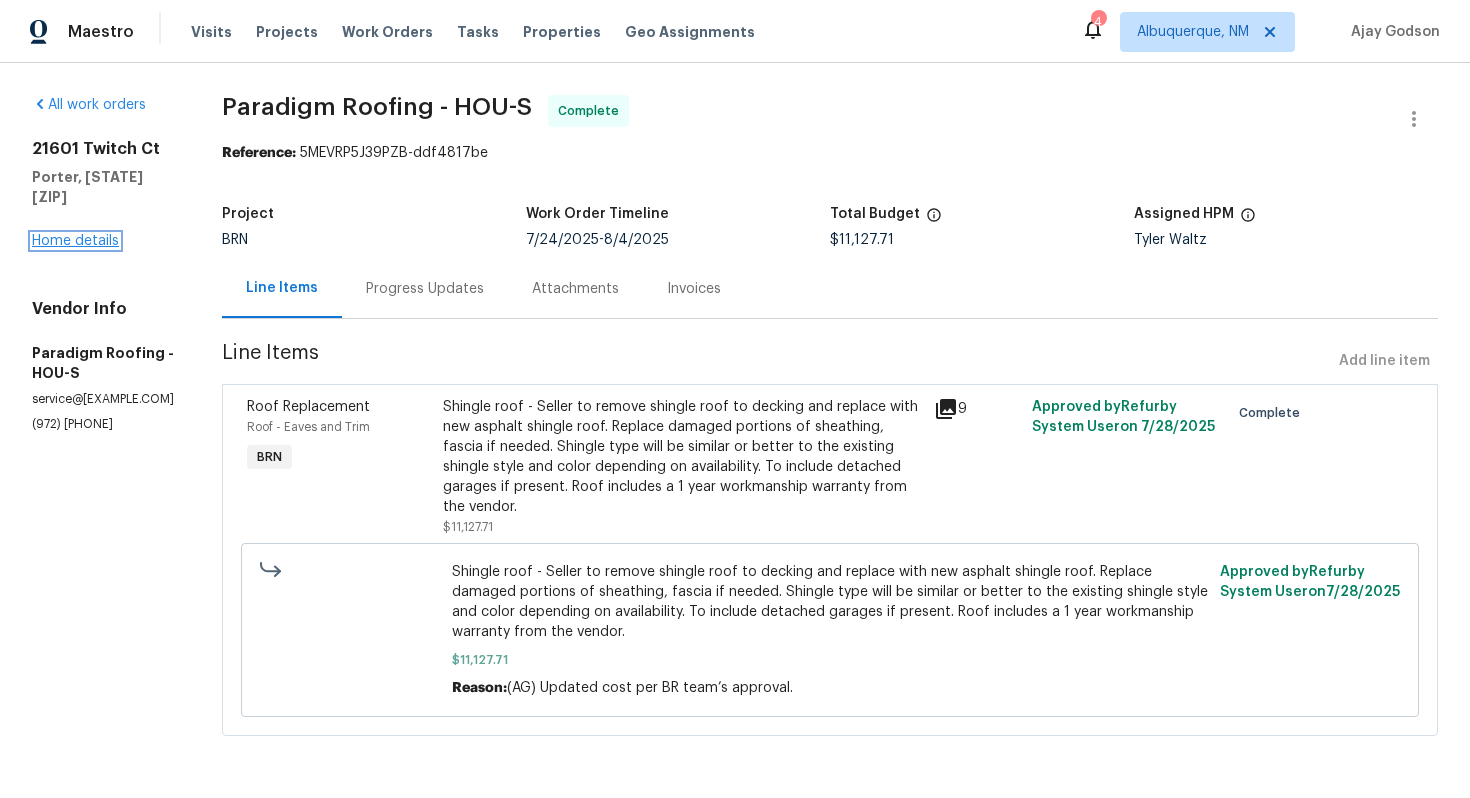 click on "Home details" at bounding box center [75, 241] 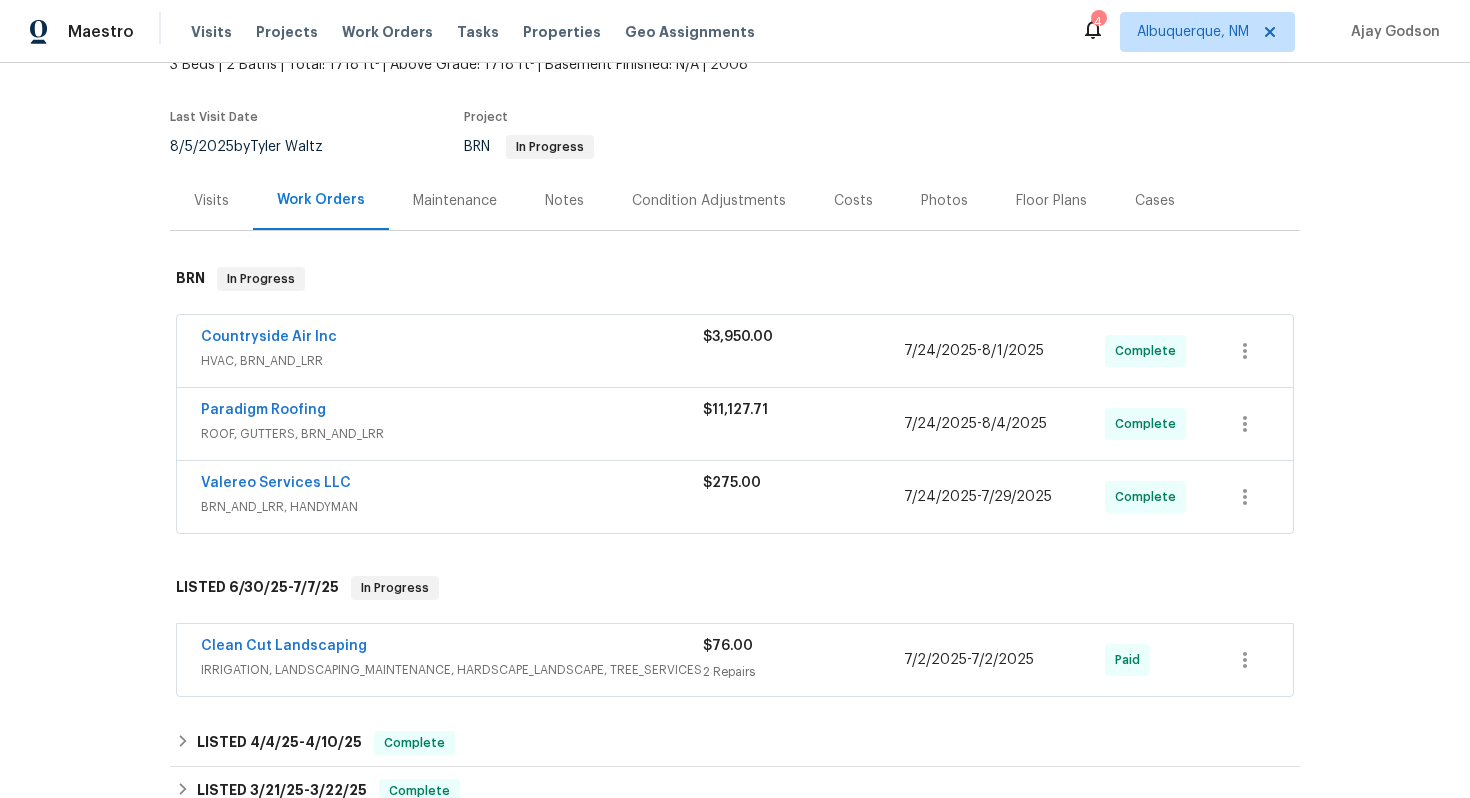 scroll, scrollTop: 142, scrollLeft: 0, axis: vertical 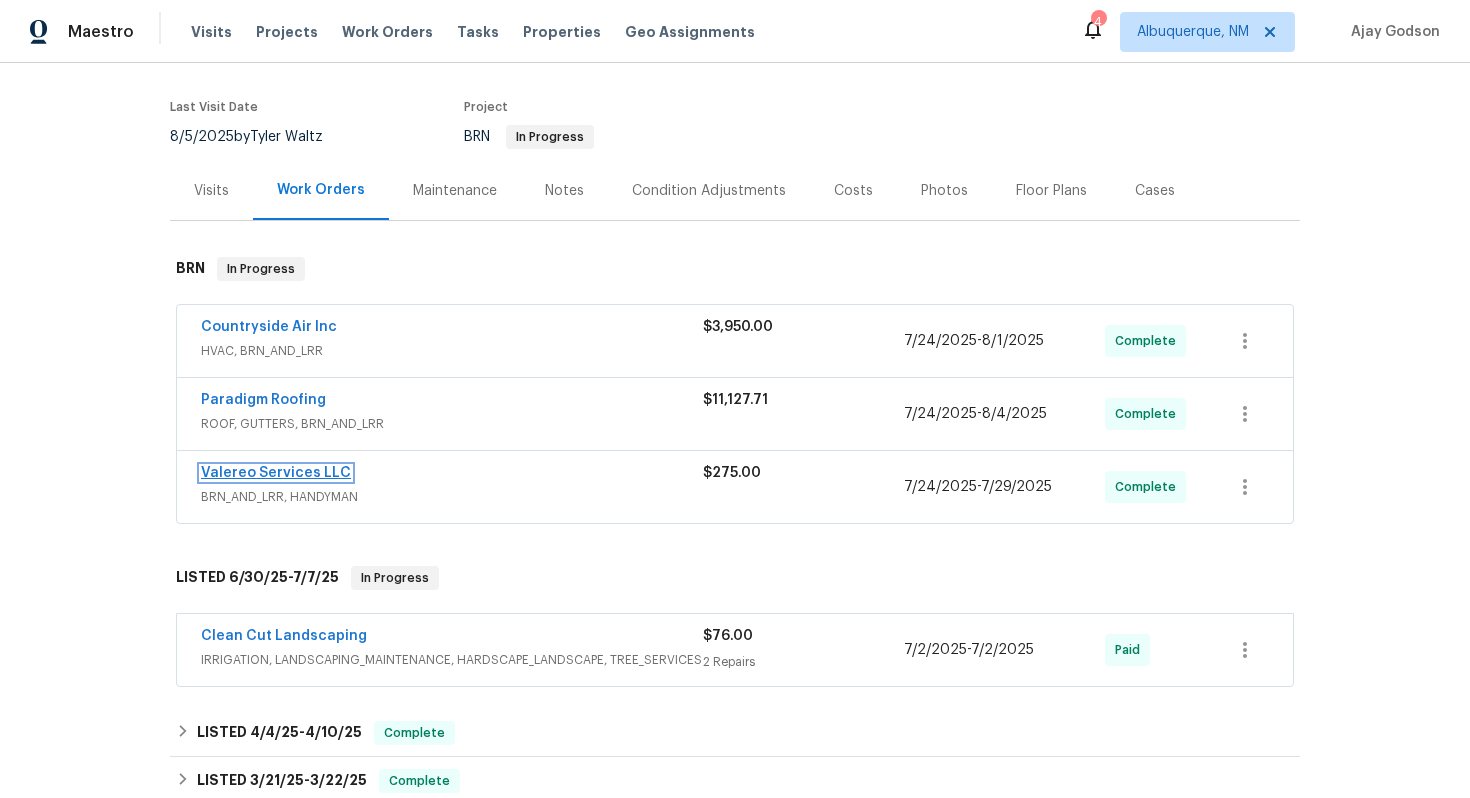 click on "Valereo Services LLC" at bounding box center (276, 473) 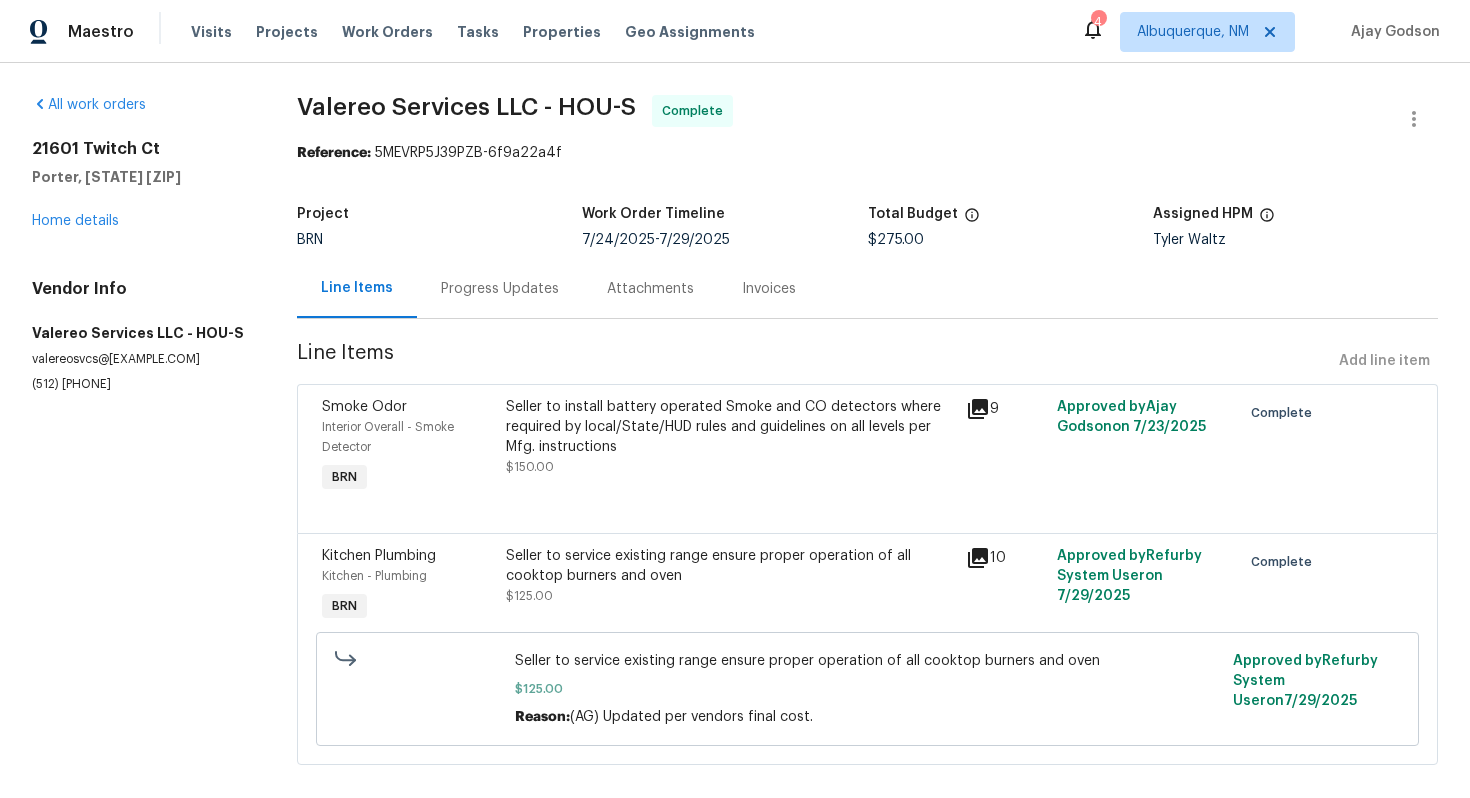 scroll, scrollTop: 25, scrollLeft: 0, axis: vertical 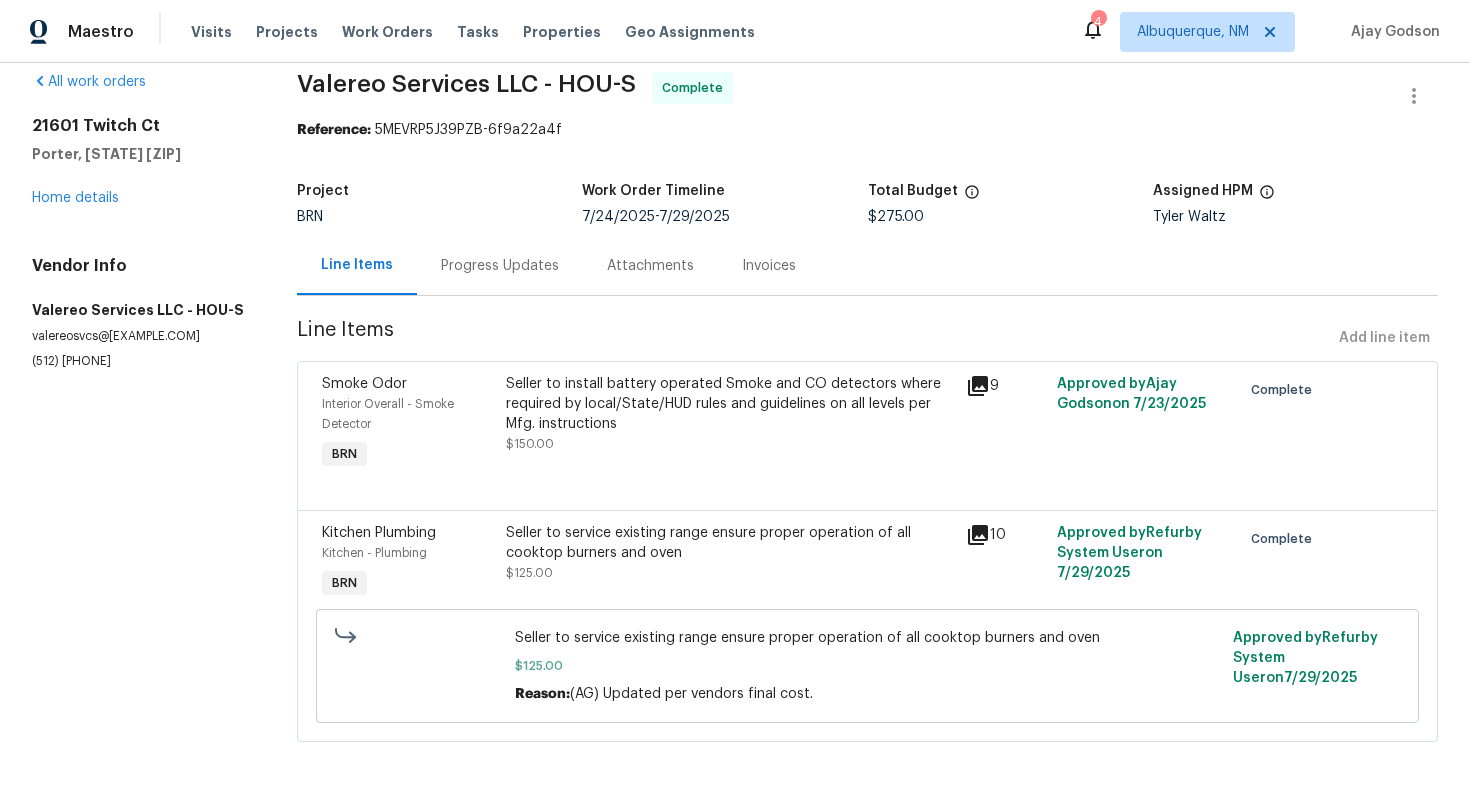 click on "Seller to install  battery operated Smoke and CO detectors where required  by local/State/HUD rules and guidelines on all levels per Mfg. instructions" at bounding box center [729, 404] 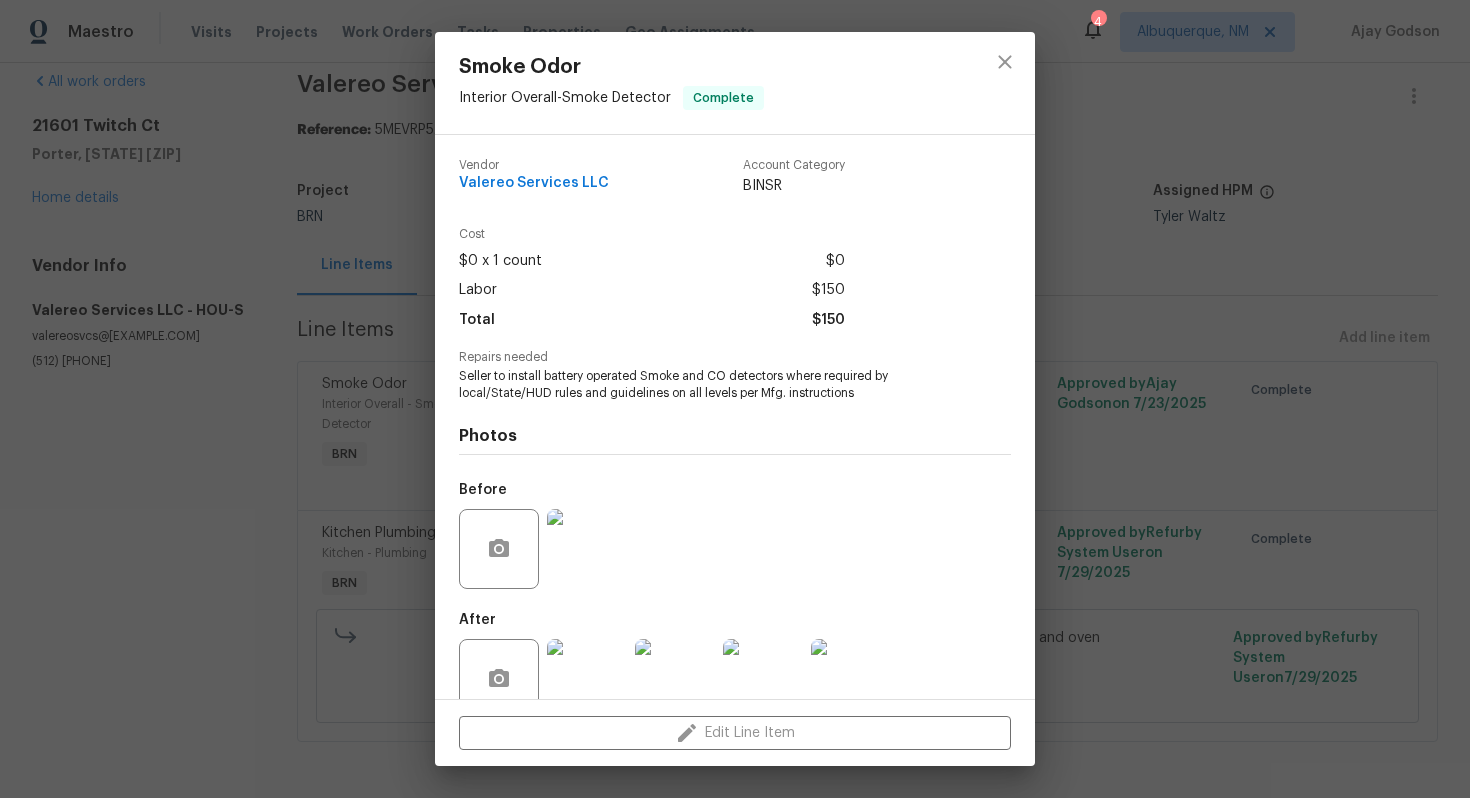 scroll, scrollTop: 40, scrollLeft: 0, axis: vertical 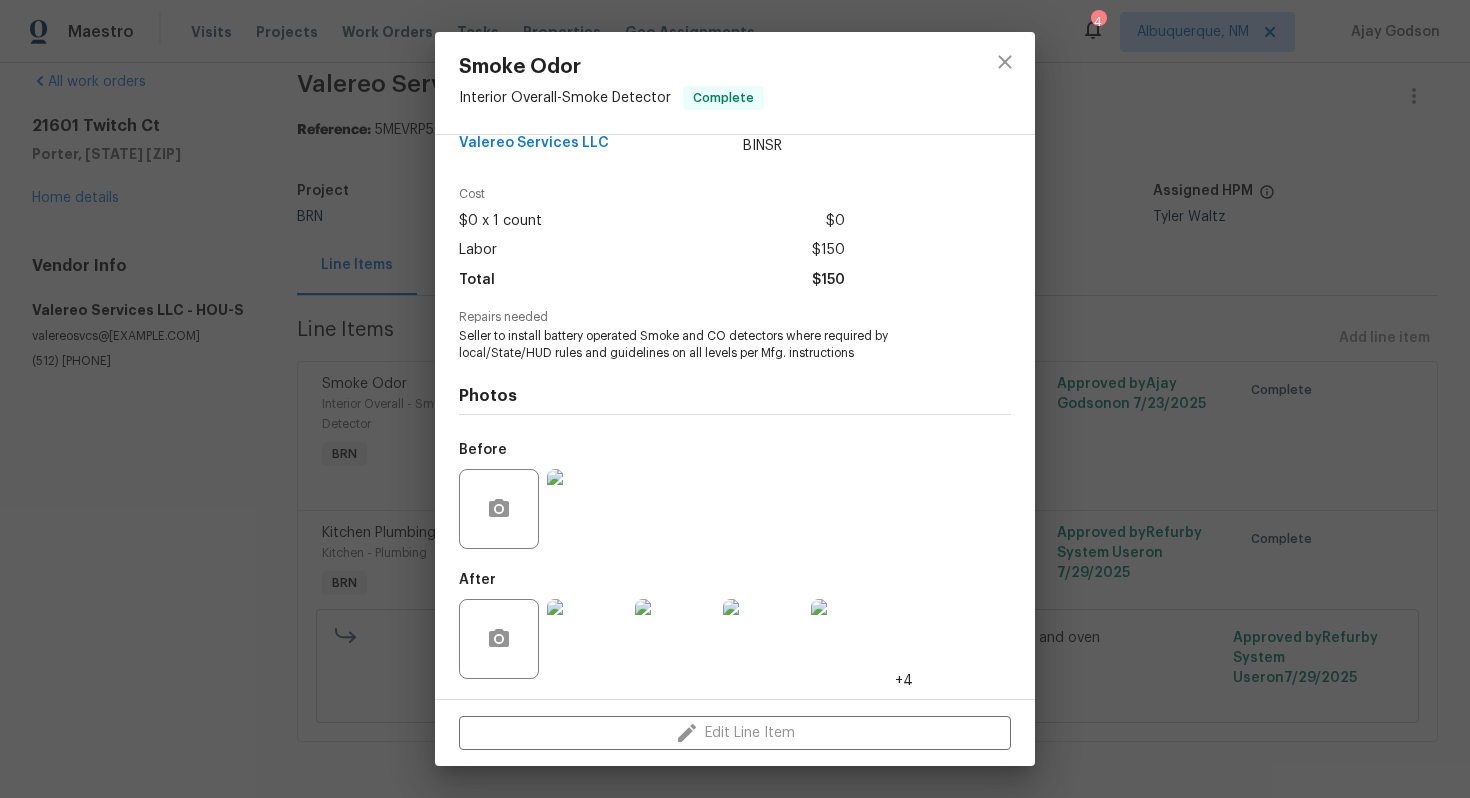 click at bounding box center (587, 509) 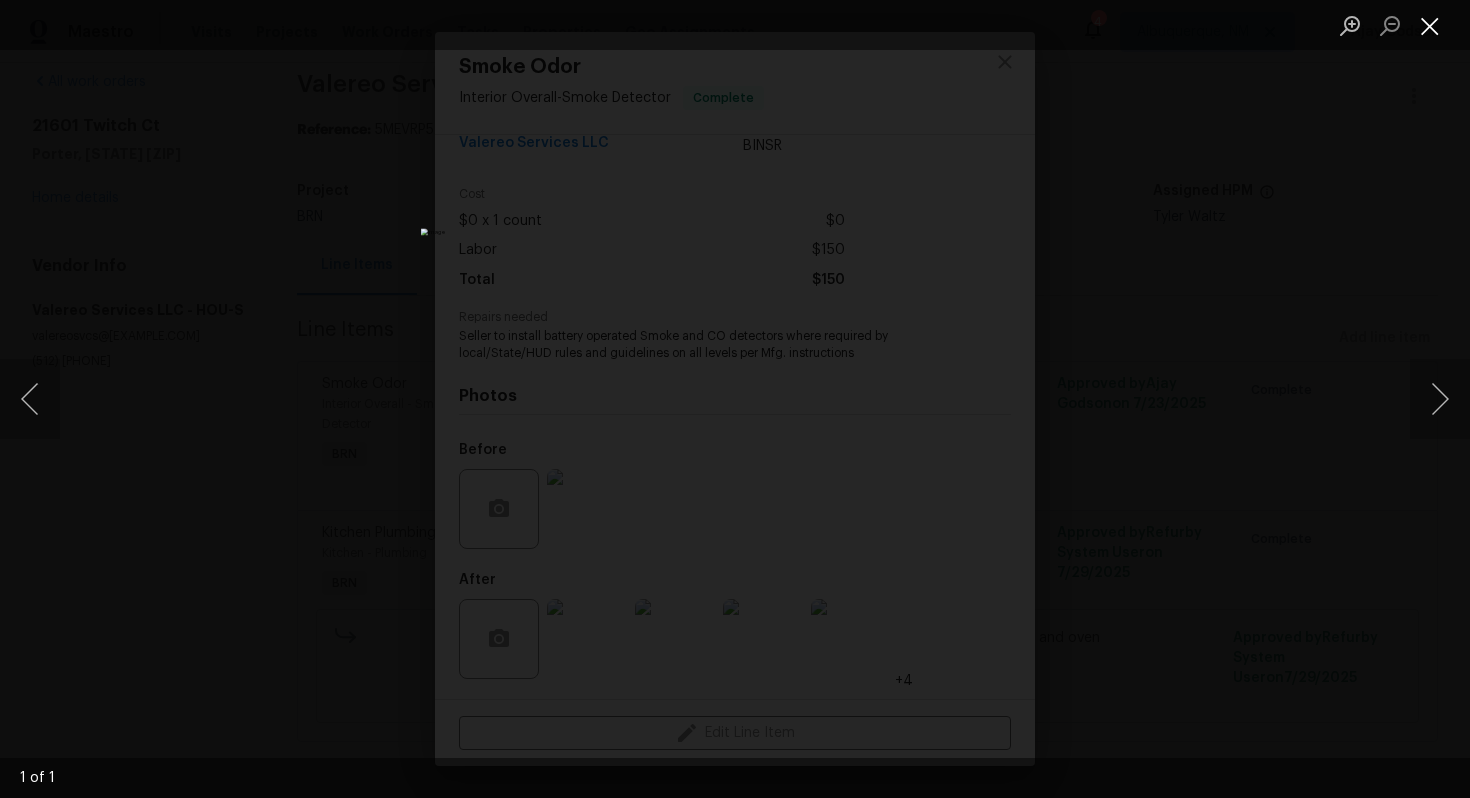 click at bounding box center (1430, 25) 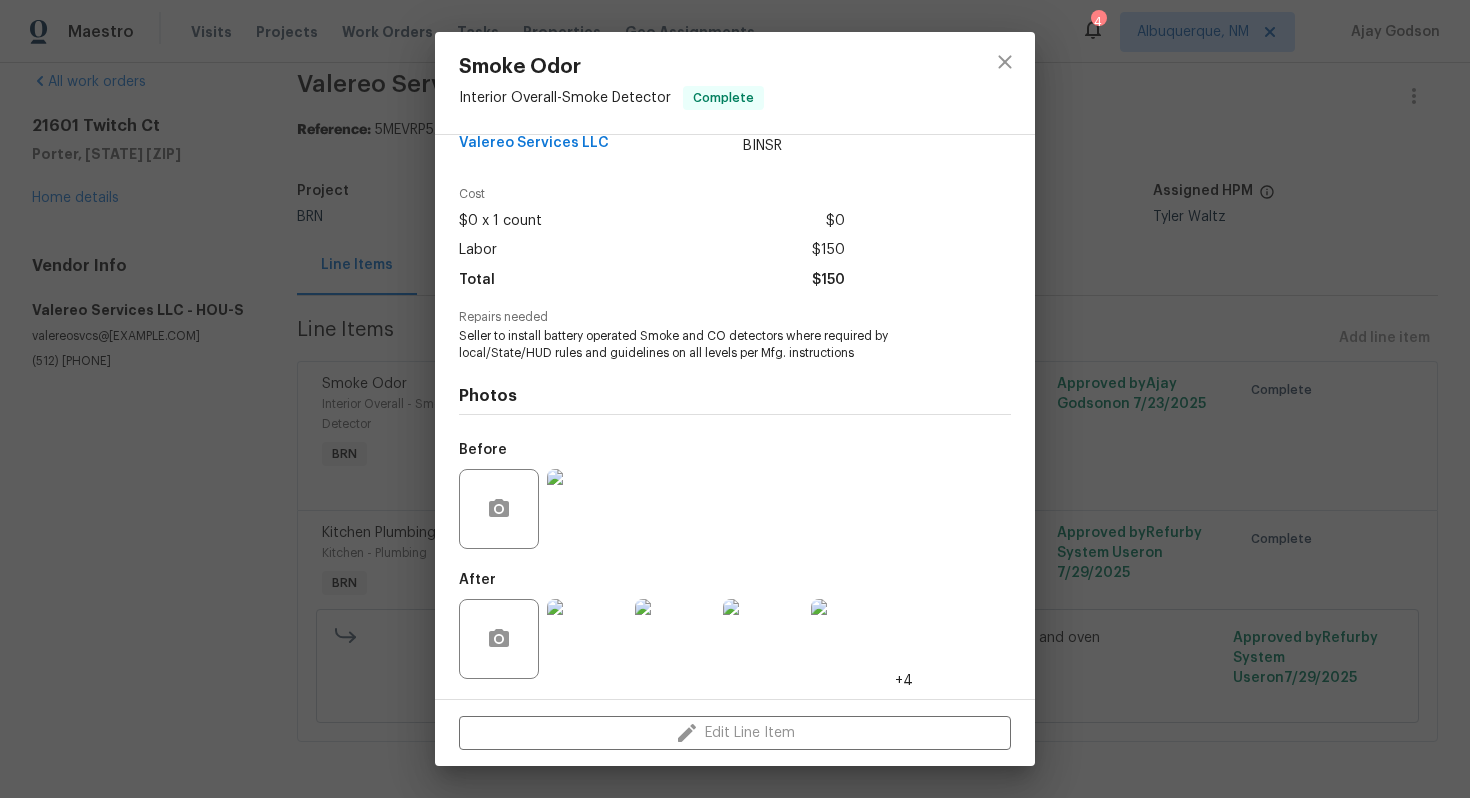 click on "Seller to install  battery operated Smoke and CO detectors where required  by local/State/HUD rules and guidelines on all levels per Mfg. instructions" at bounding box center (707, 345) 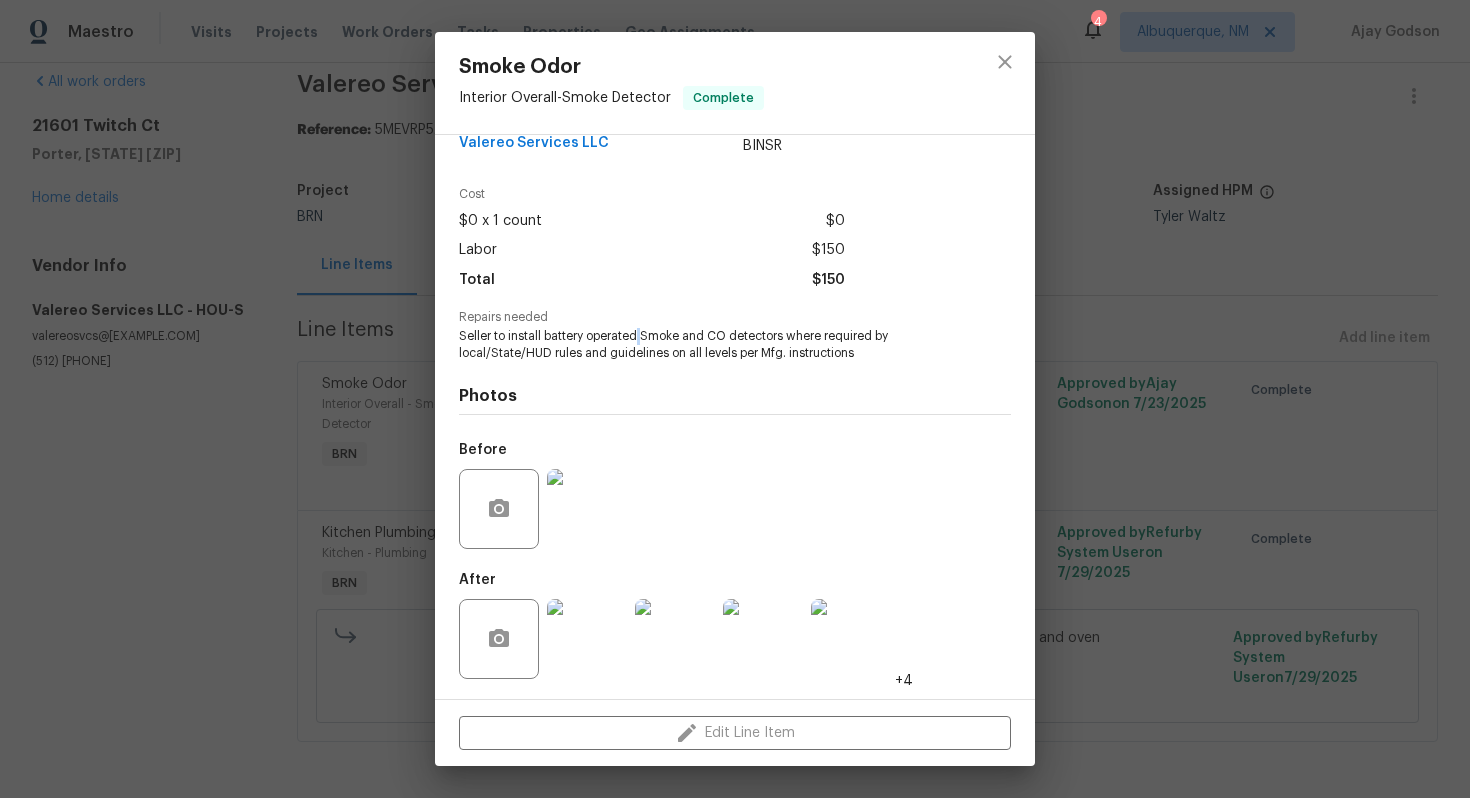click on "Seller to install  battery operated Smoke and CO detectors where required  by local/State/HUD rules and guidelines on all levels per Mfg. instructions" at bounding box center (707, 345) 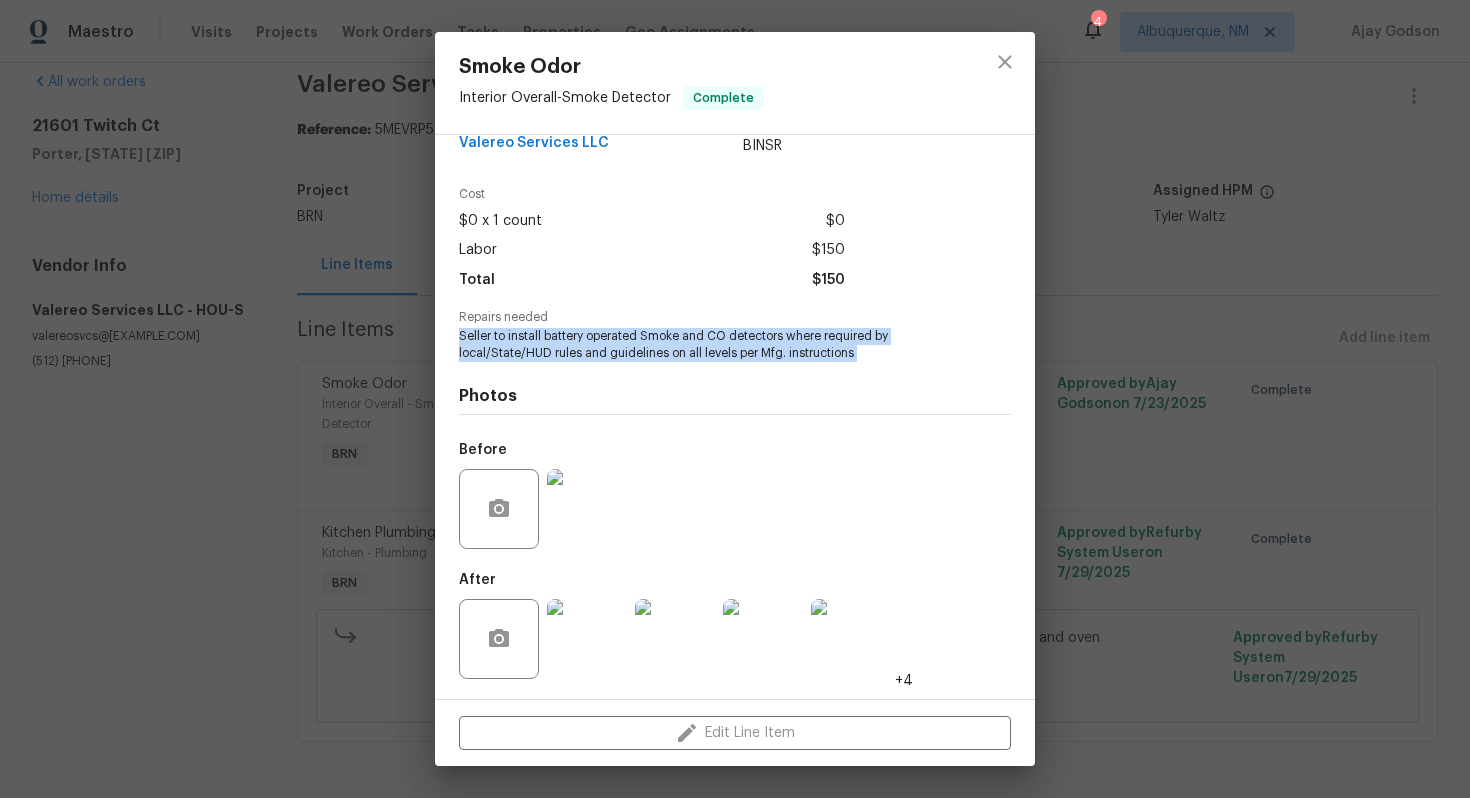 copy on "Seller to install  battery operated Smoke and CO detectors where required  by local/State/HUD rules and guidelines on all levels per Mfg. instructions" 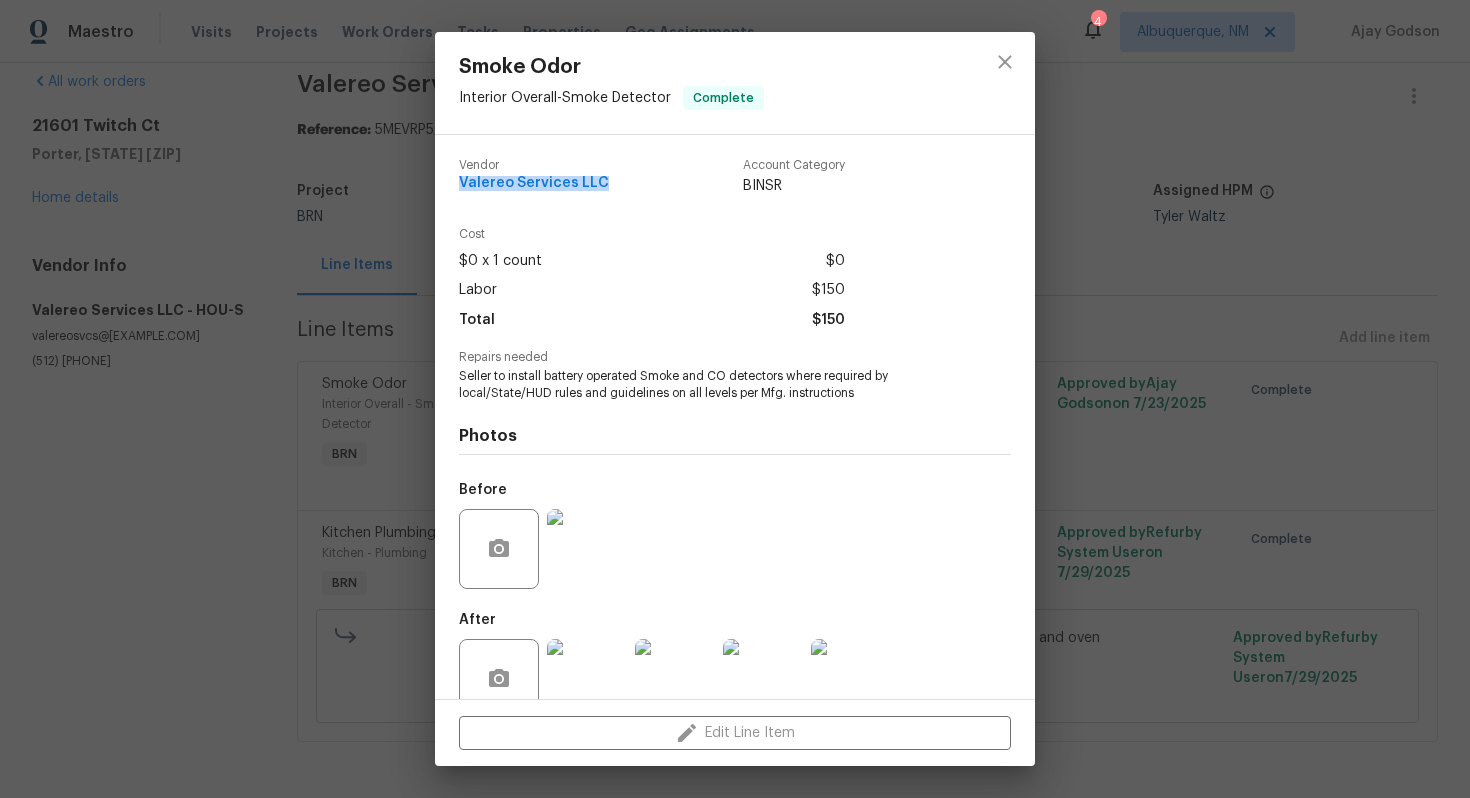 drag, startPoint x: 456, startPoint y: 183, endPoint x: 607, endPoint y: 183, distance: 151 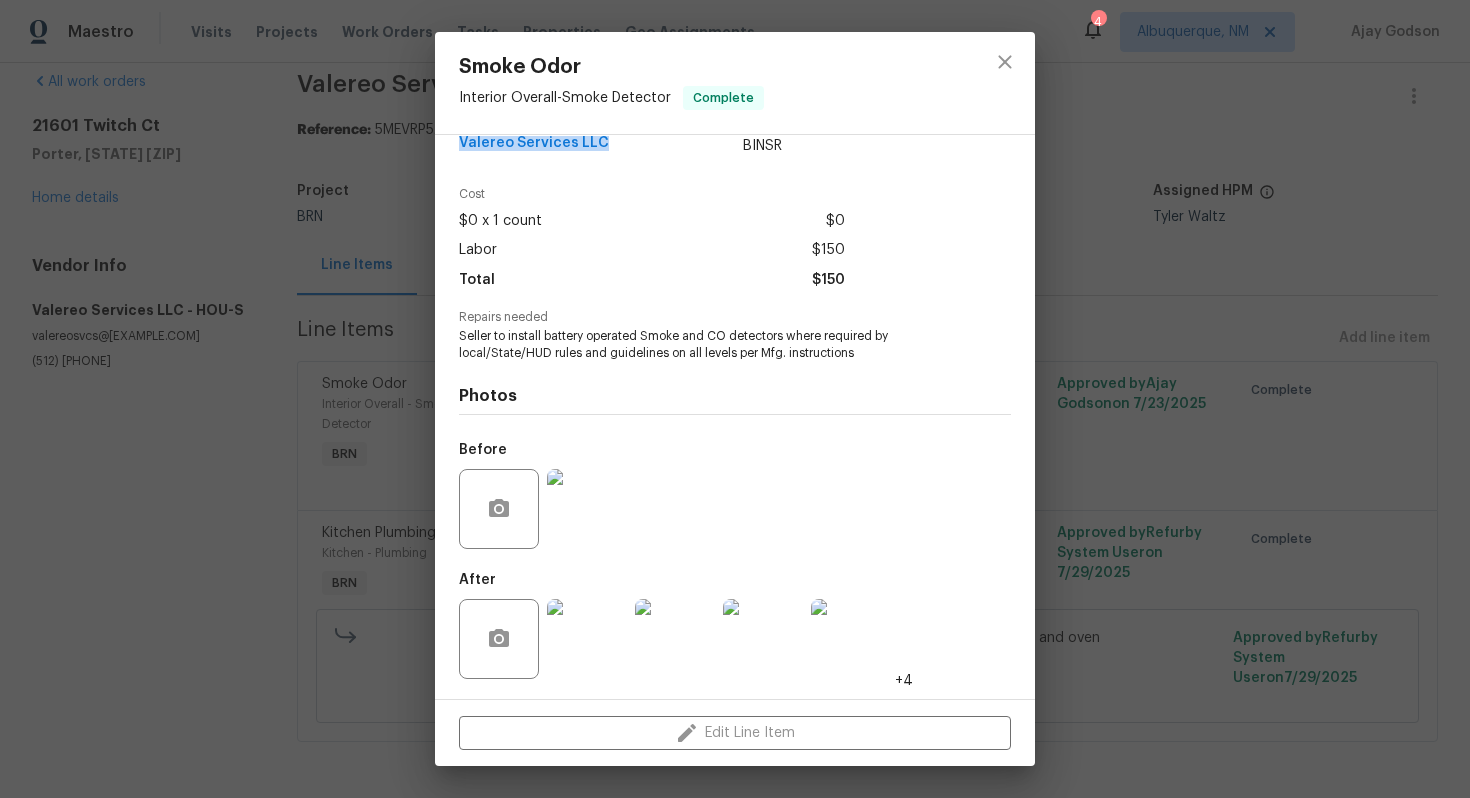 click at bounding box center [587, 509] 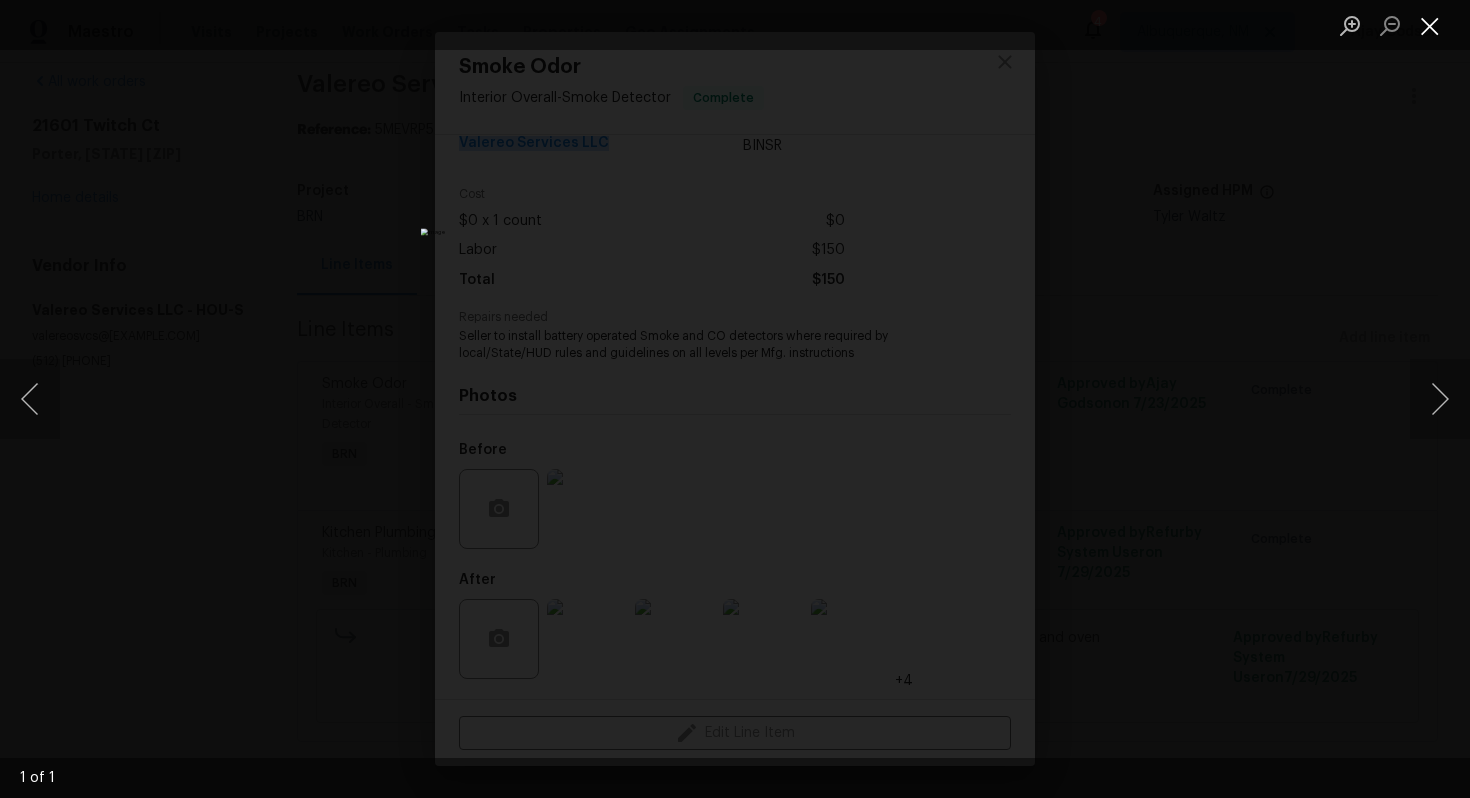 click at bounding box center (1430, 25) 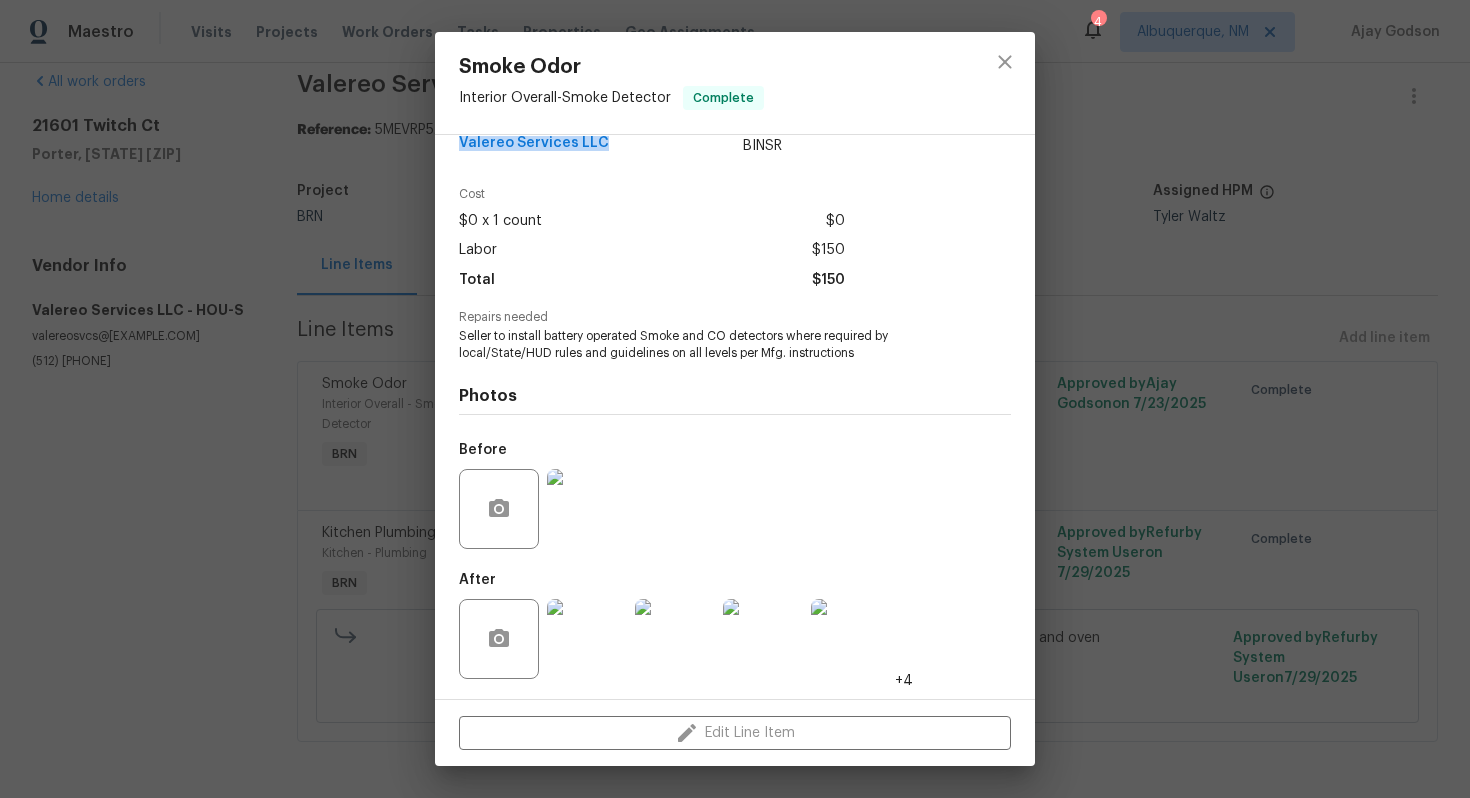 click at bounding box center [587, 639] 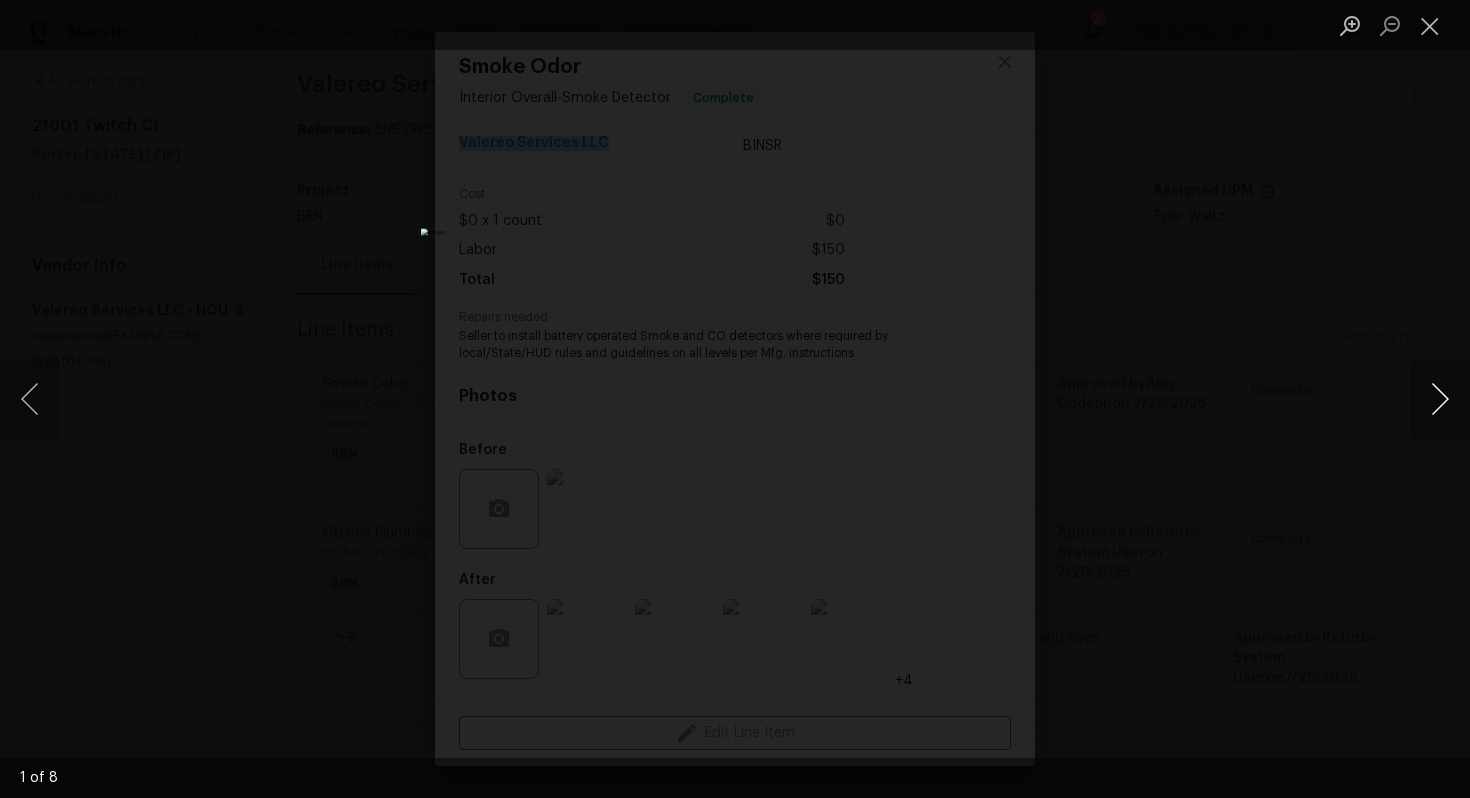 click at bounding box center (1440, 399) 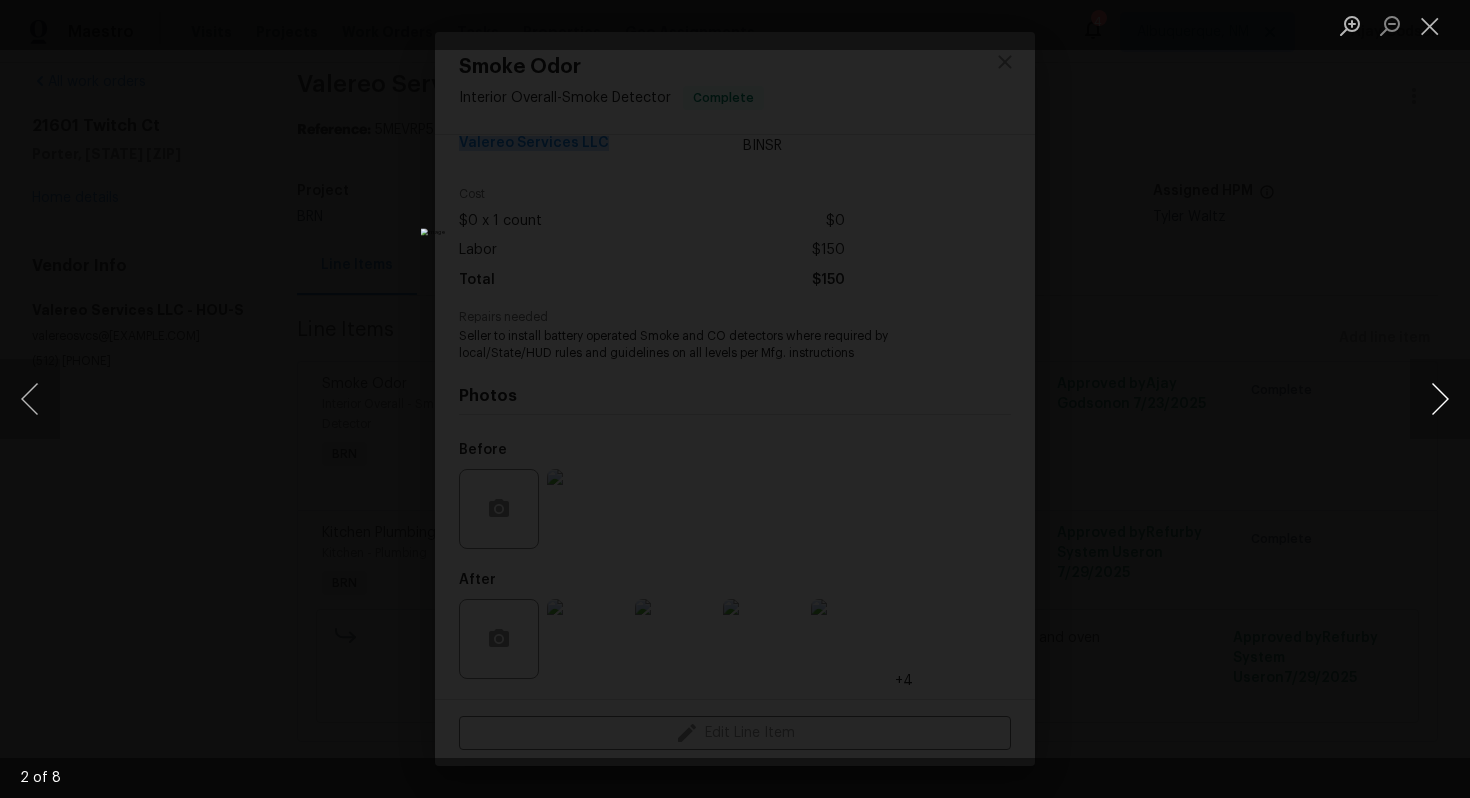 click at bounding box center [1440, 399] 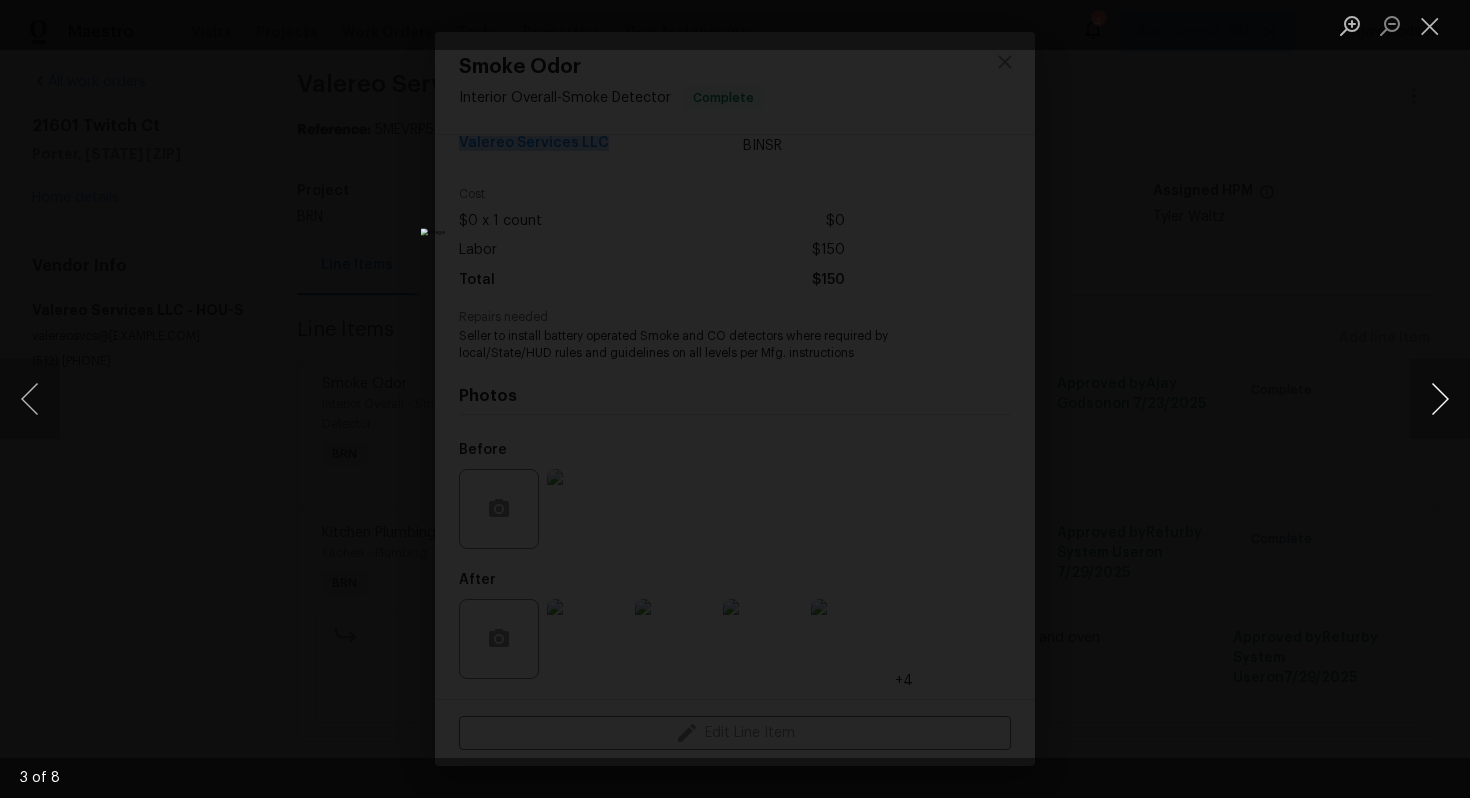 click at bounding box center [1440, 399] 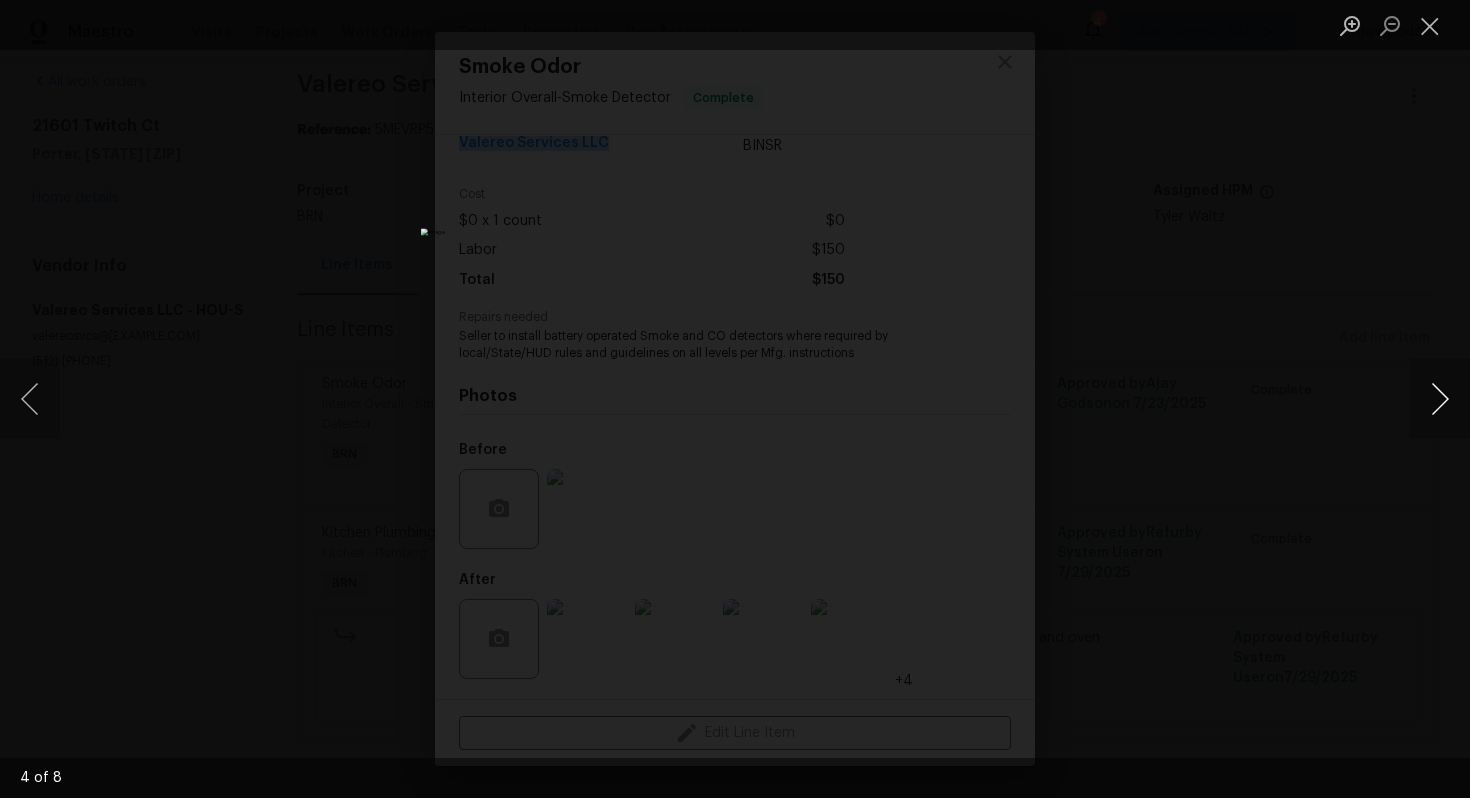click at bounding box center (1440, 399) 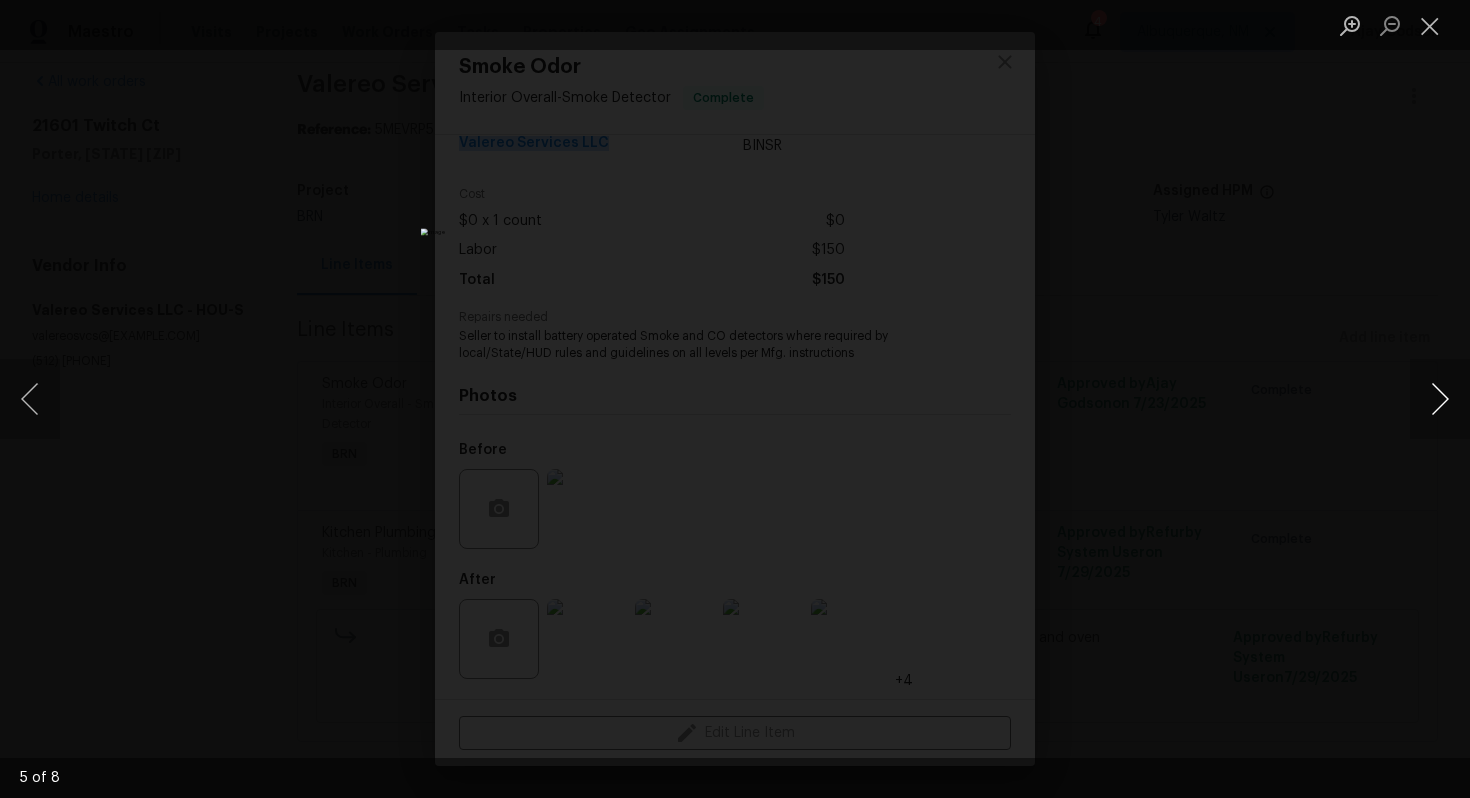 click at bounding box center (1440, 399) 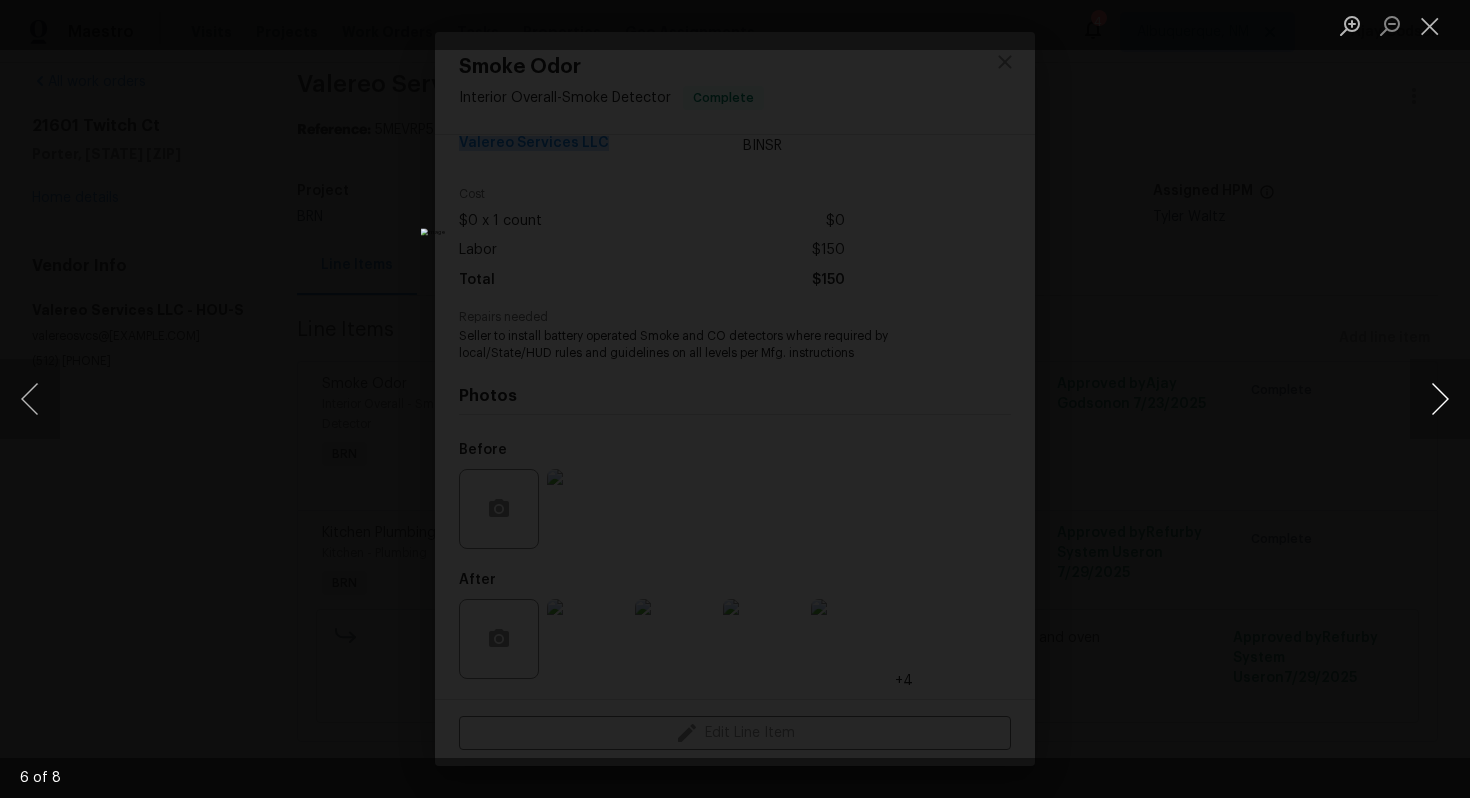 click at bounding box center (1440, 399) 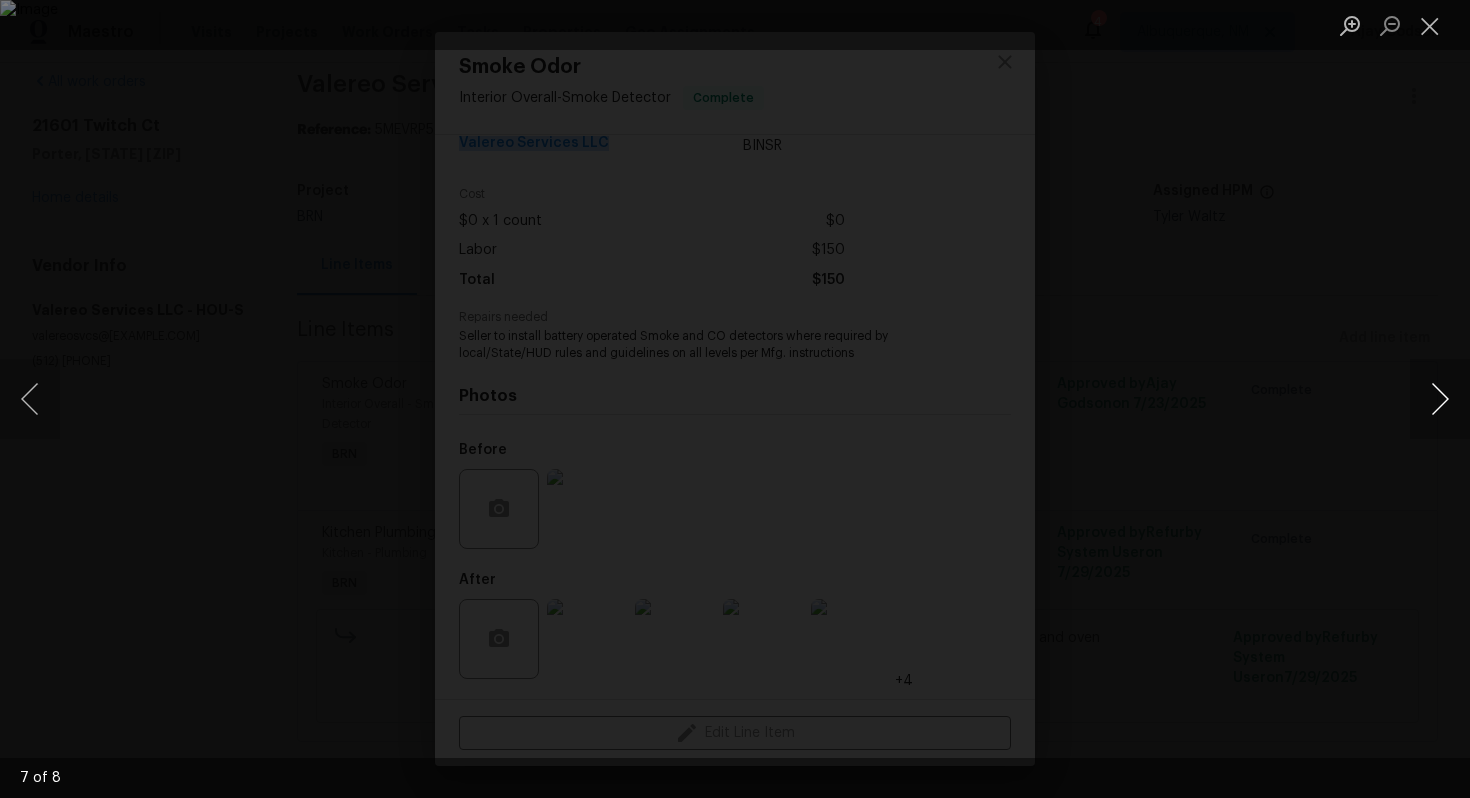 click at bounding box center (1440, 399) 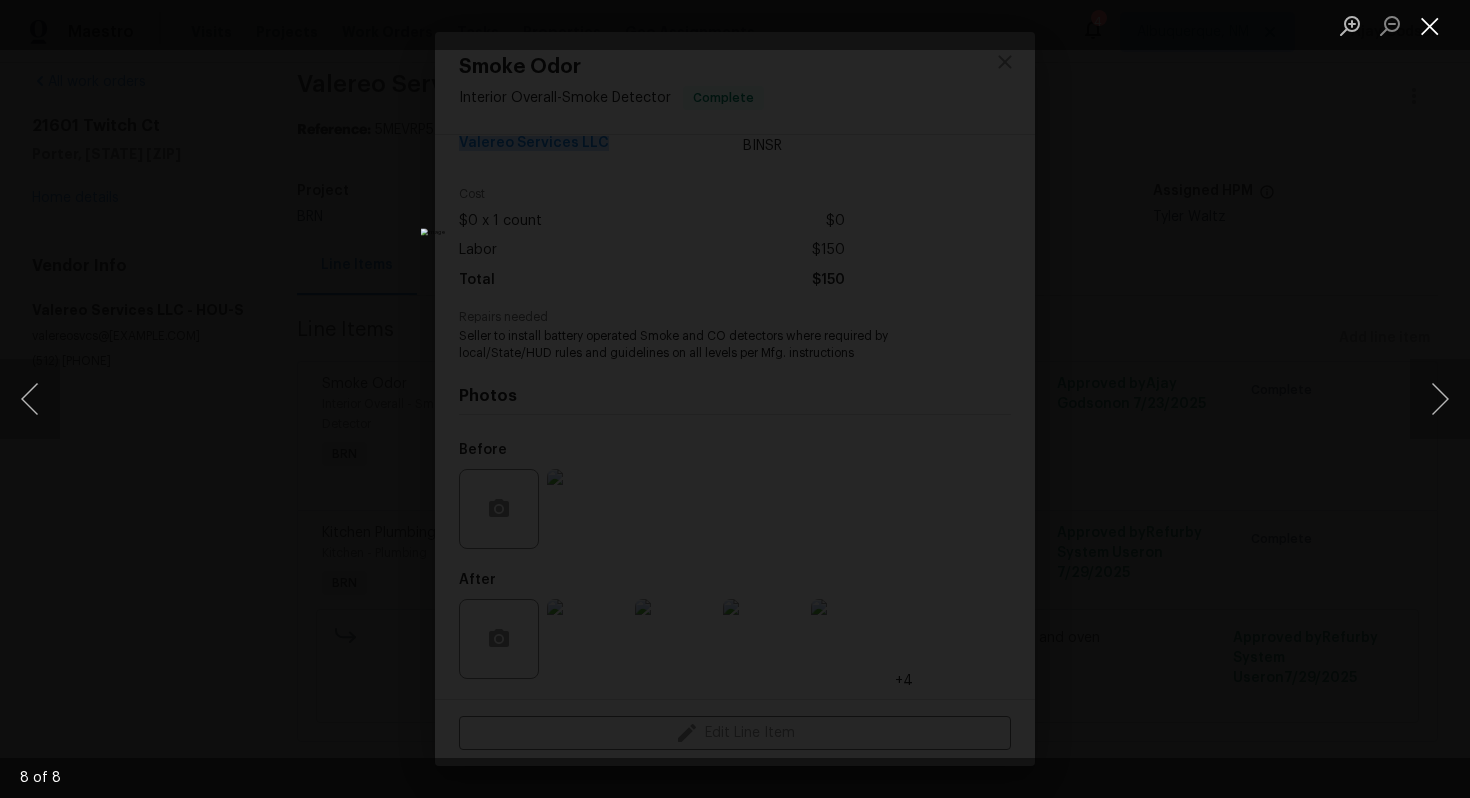 click at bounding box center (1430, 25) 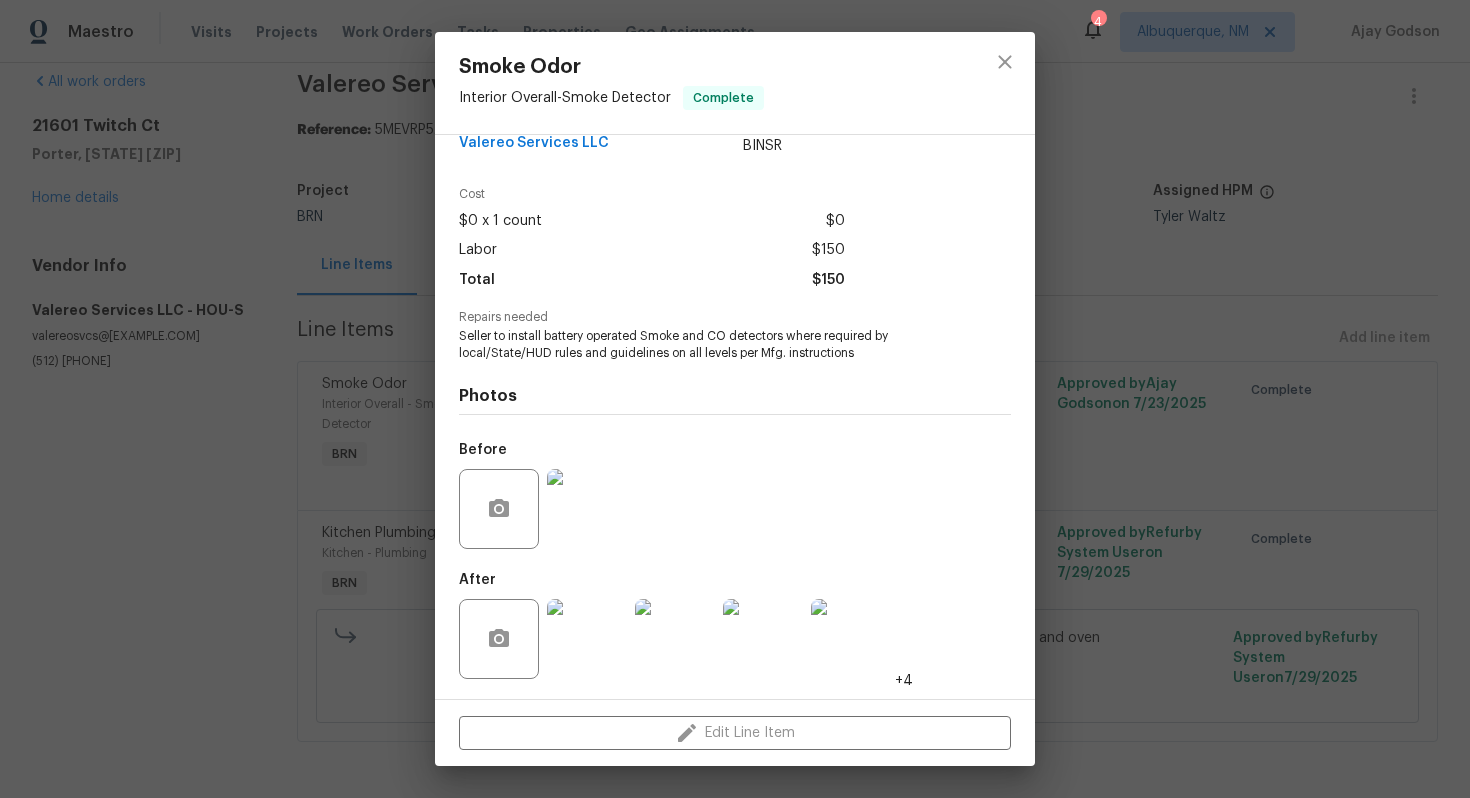click on "Smoke Odor Interior Overall  -  Smoke Detector Complete Vendor Valereo Services LLC Account Category BINSR Cost $0 x 1 count $0 Labor $150 Total $150 Repairs needed Seller to install  battery operated Smoke and CO detectors where required  by local/State/HUD rules and guidelines on all levels per Mfg. instructions Photos Before After  +4  Edit Line Item" at bounding box center (735, 399) 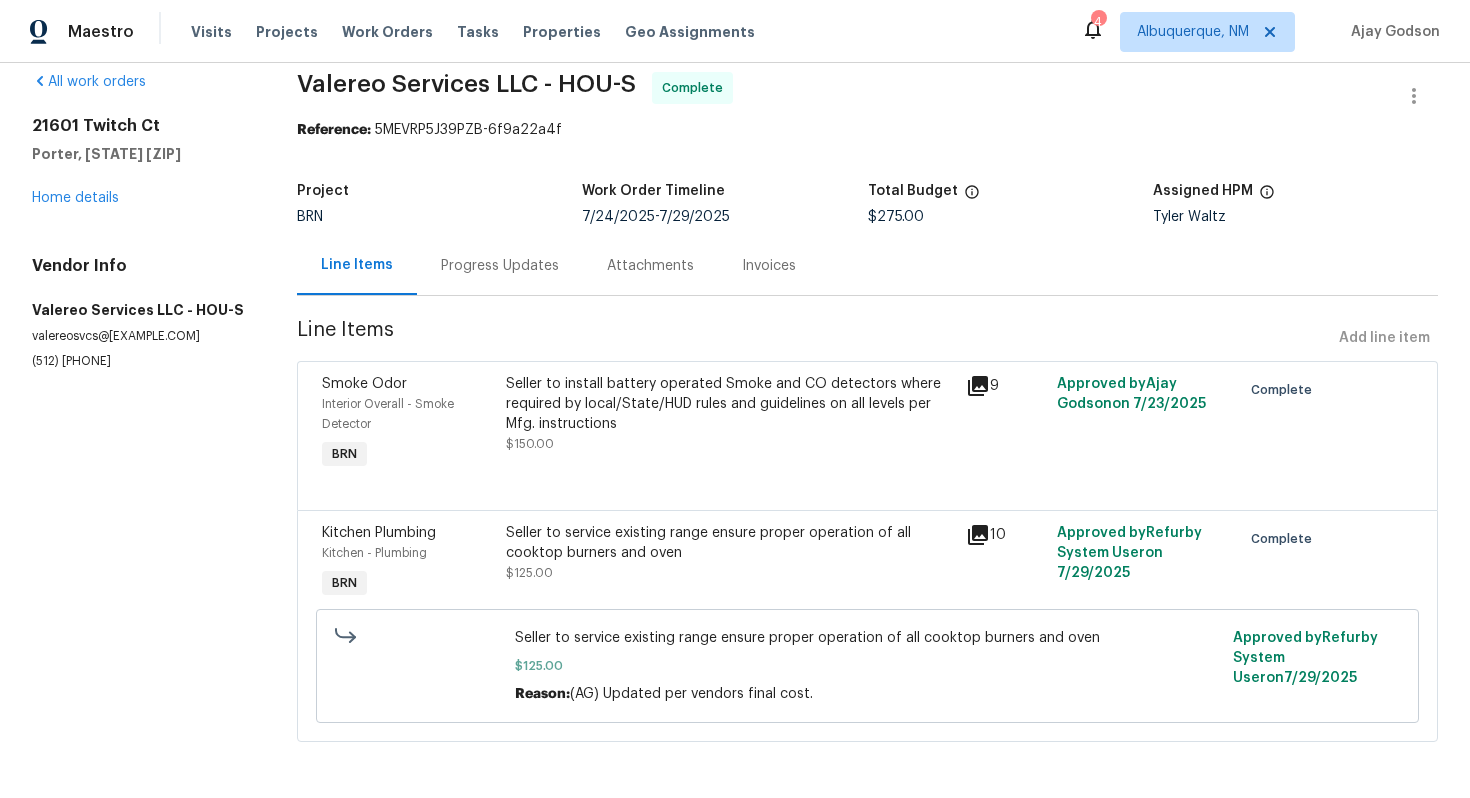 click on "Seller to service existing range ensure proper operation of all cooktop burners and oven" at bounding box center (729, 543) 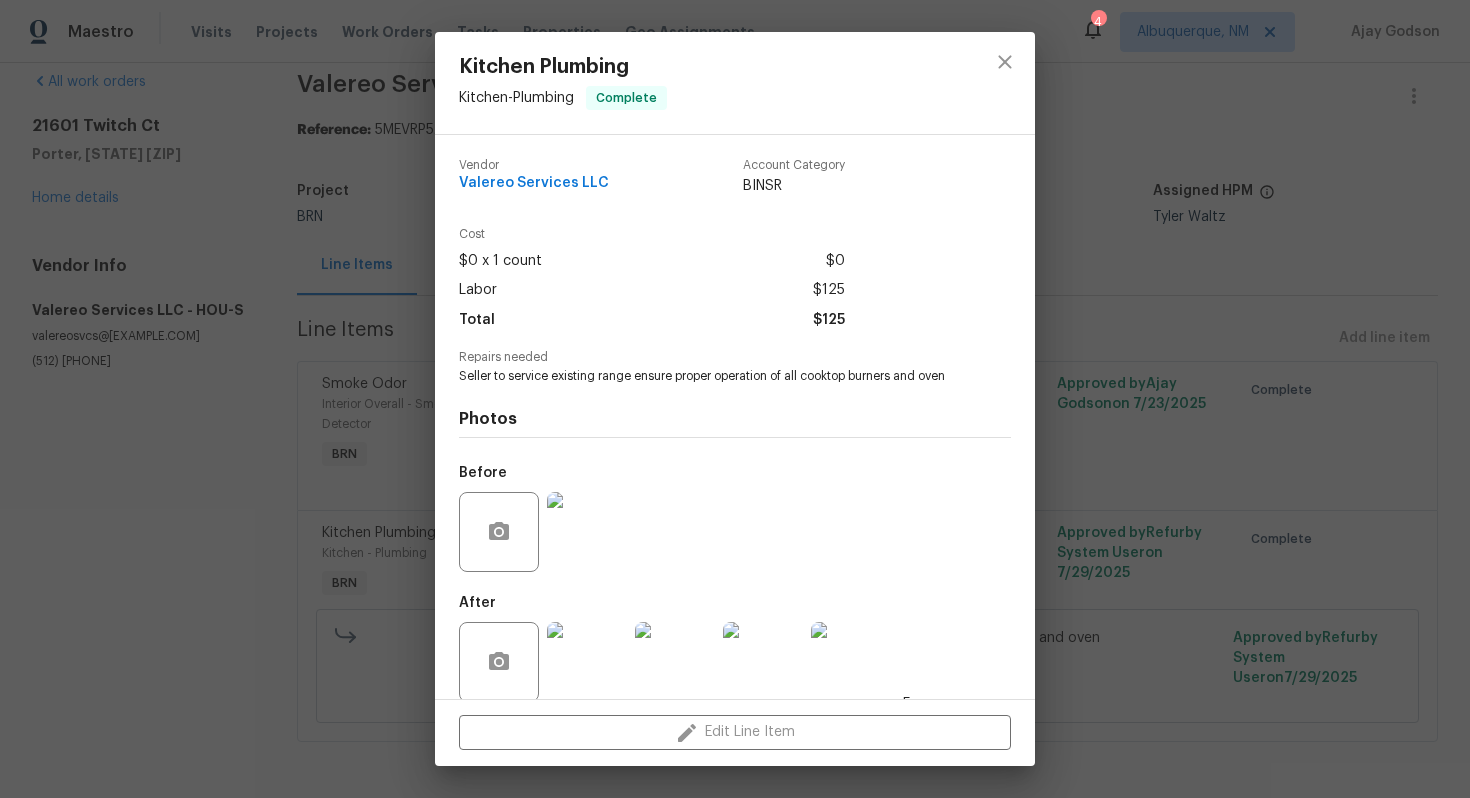 click on "Seller to service existing range ensure proper operation of all cooktop burners and oven" at bounding box center [707, 376] 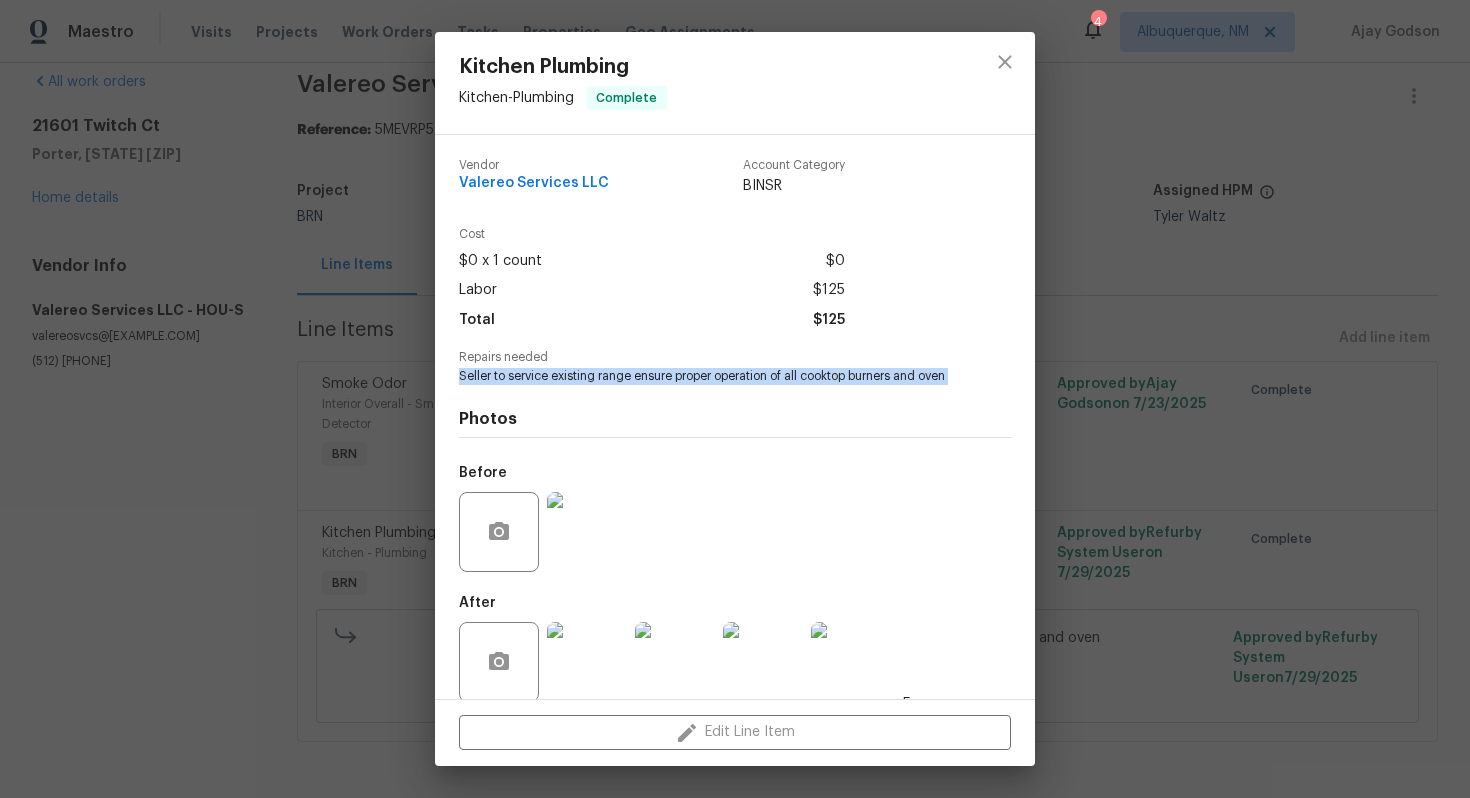 click on "Seller to service existing range ensure proper operation of all cooktop burners and oven" at bounding box center [707, 376] 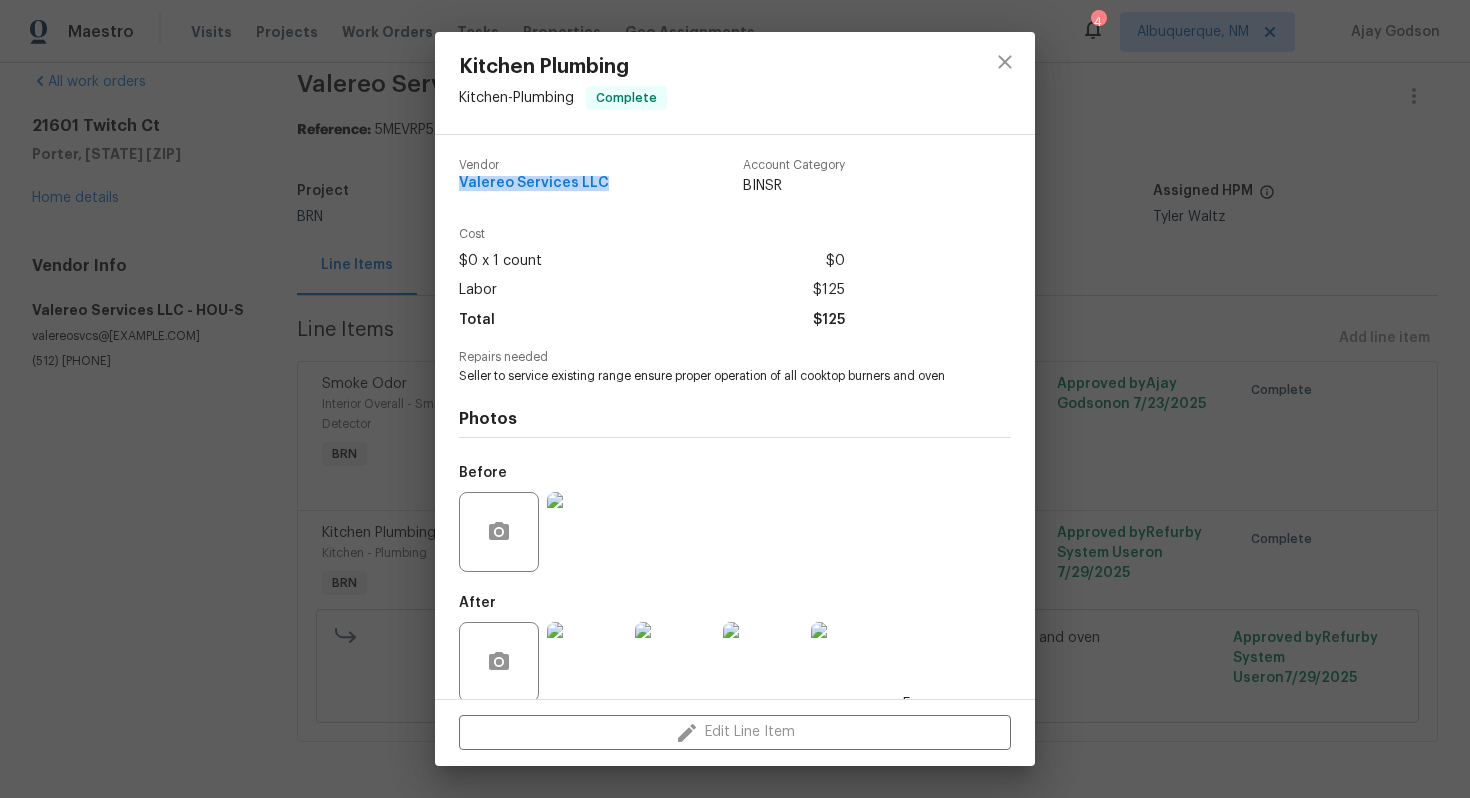 drag, startPoint x: 455, startPoint y: 185, endPoint x: 596, endPoint y: 184, distance: 141.00354 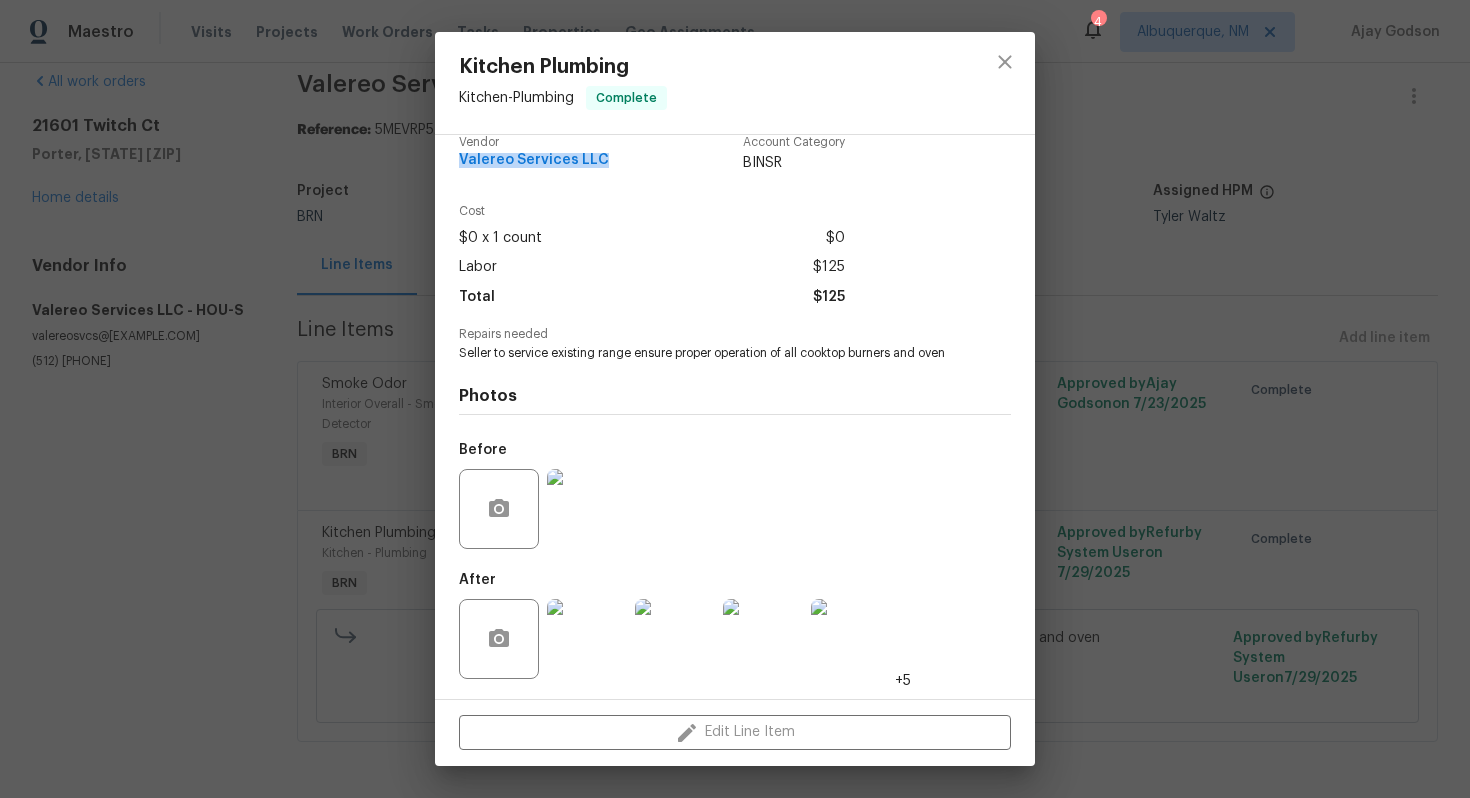 click at bounding box center [587, 509] 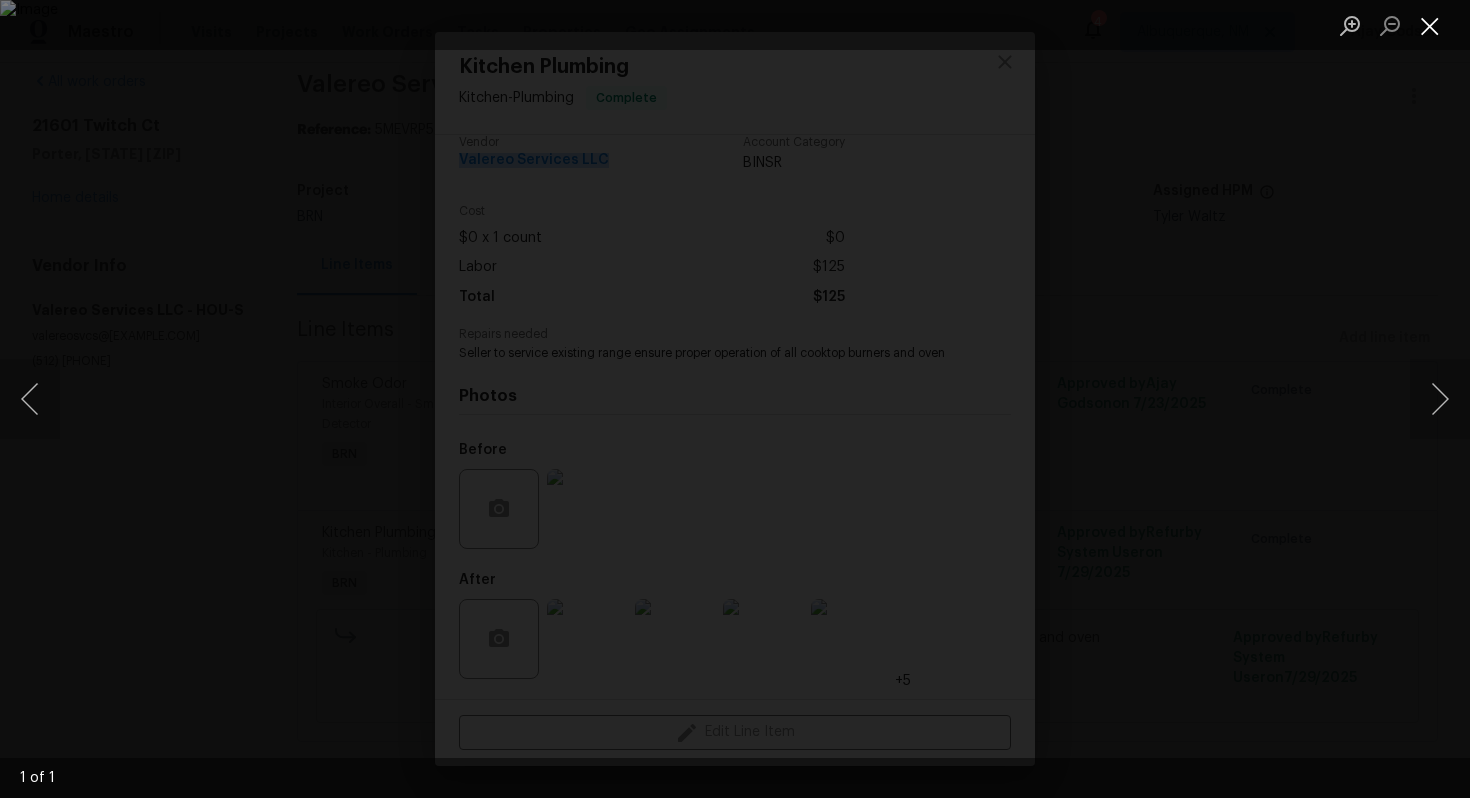 click at bounding box center (1430, 25) 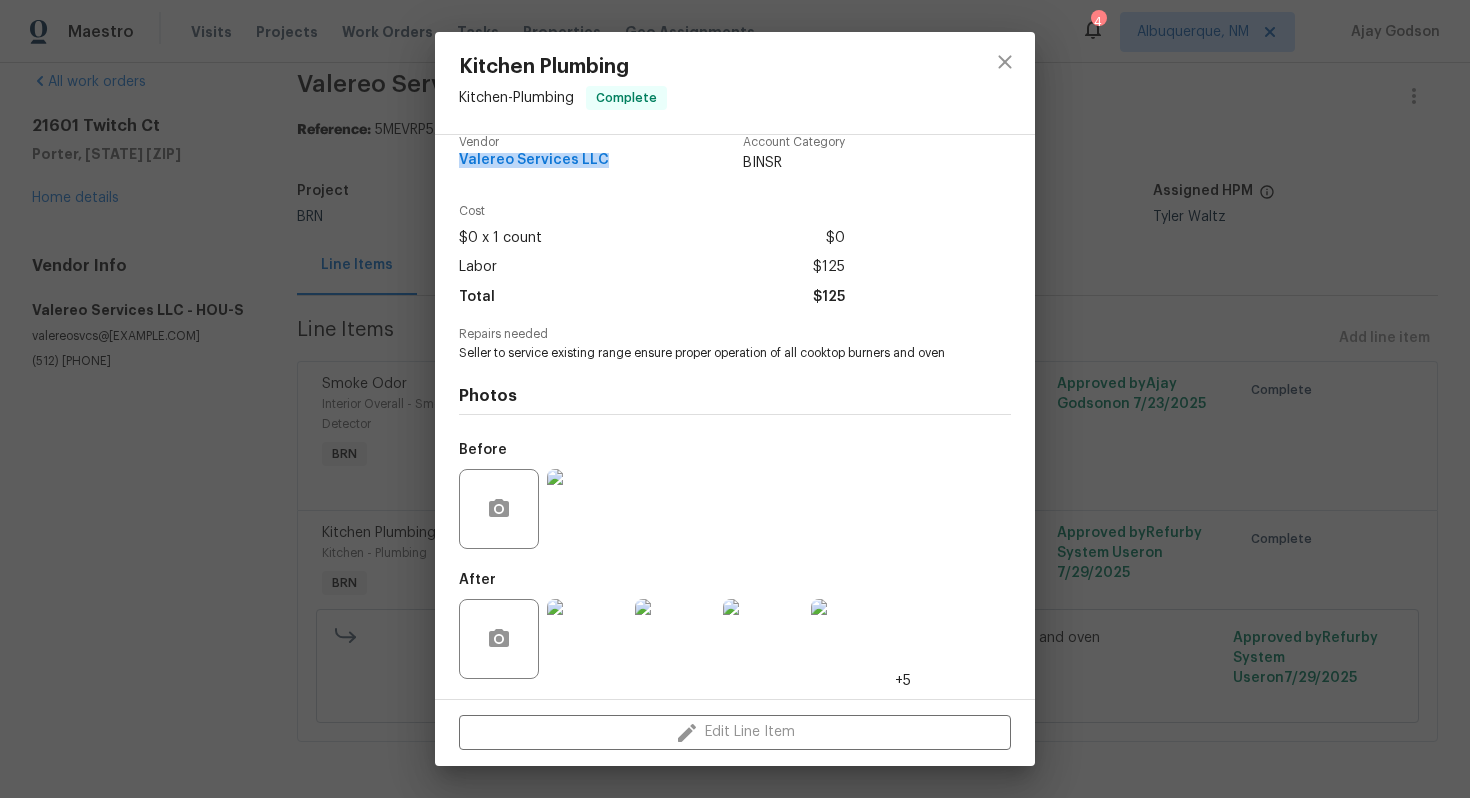 click at bounding box center (587, 639) 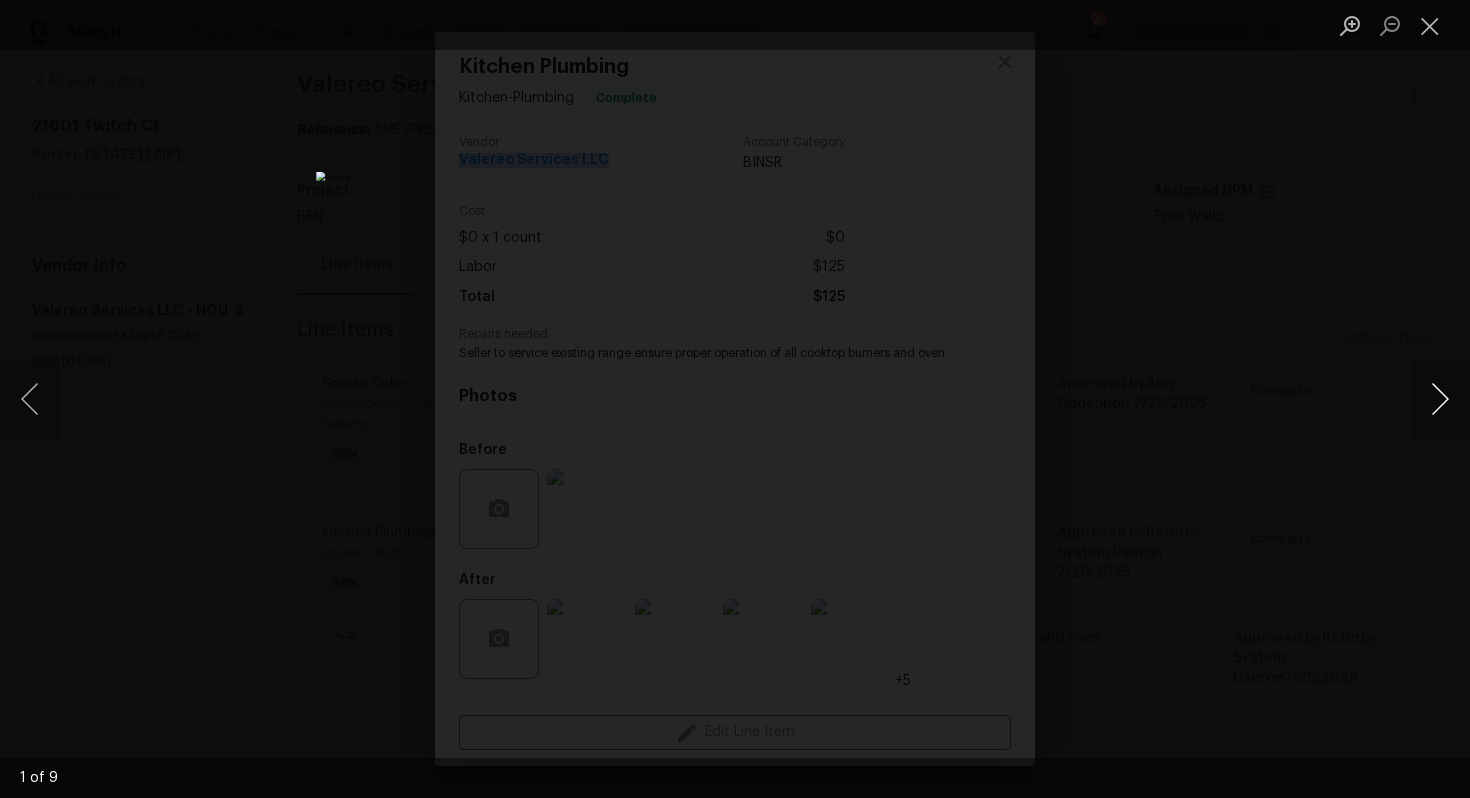 click at bounding box center [1440, 399] 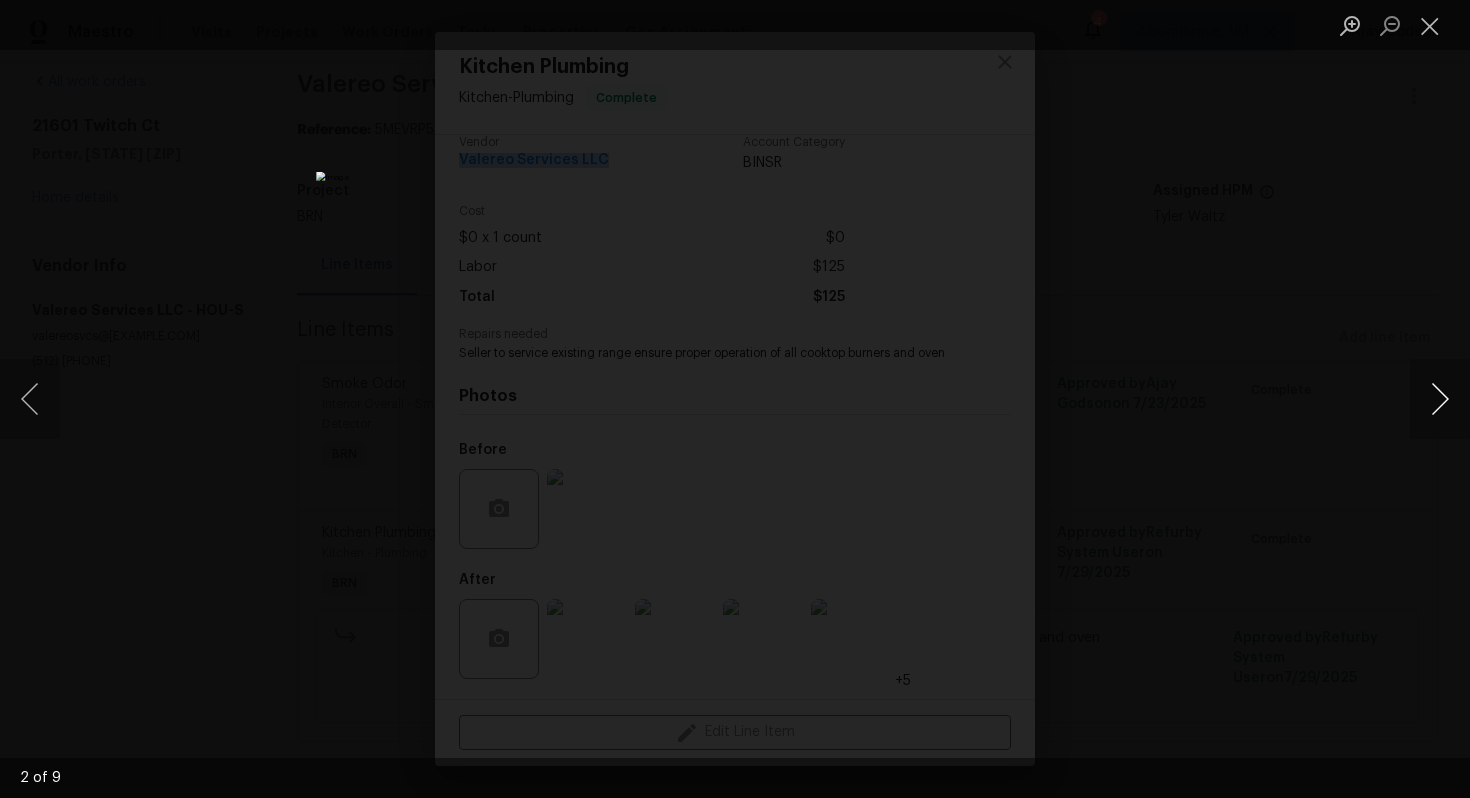 click at bounding box center [1440, 399] 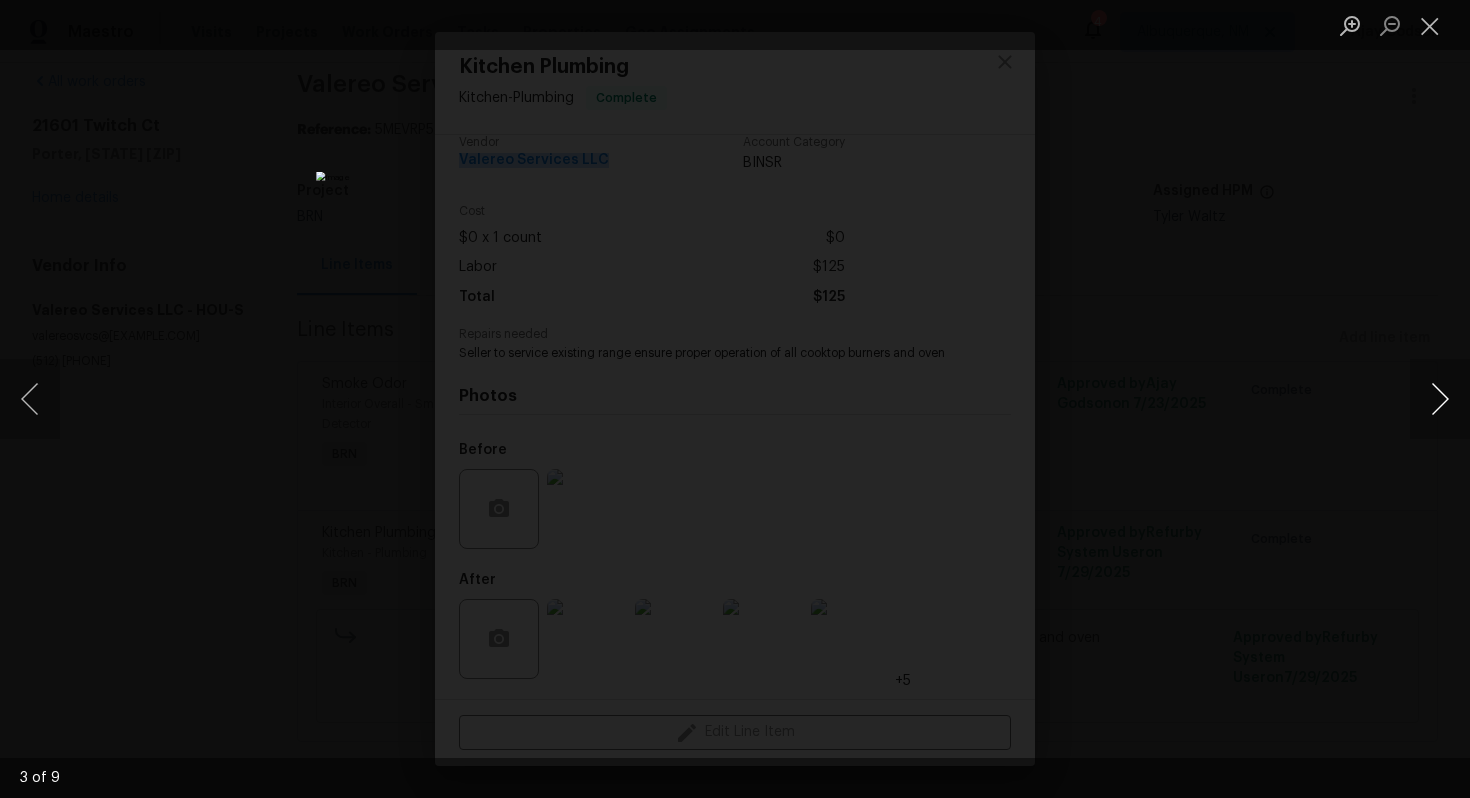 click at bounding box center [1440, 399] 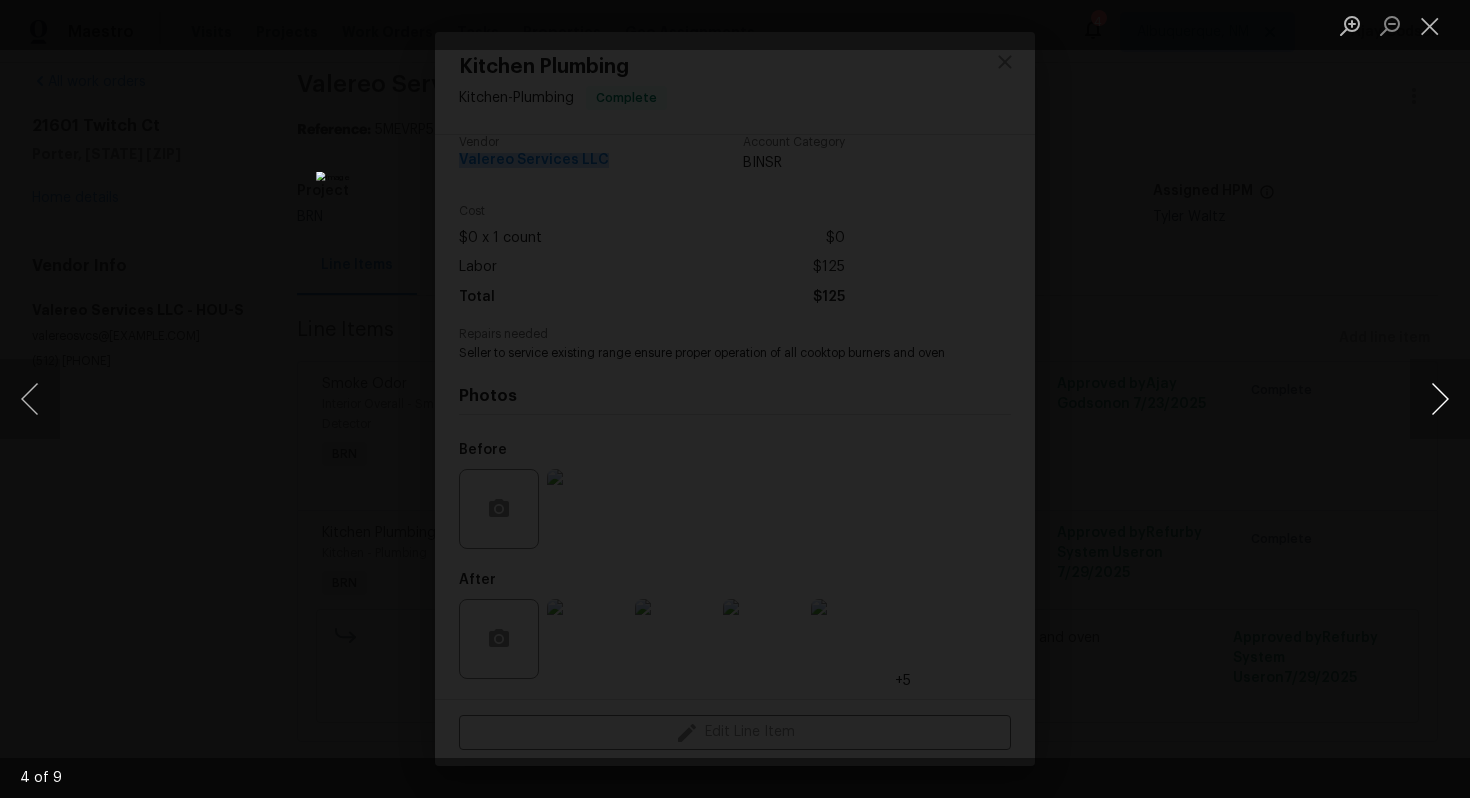 click at bounding box center (1440, 399) 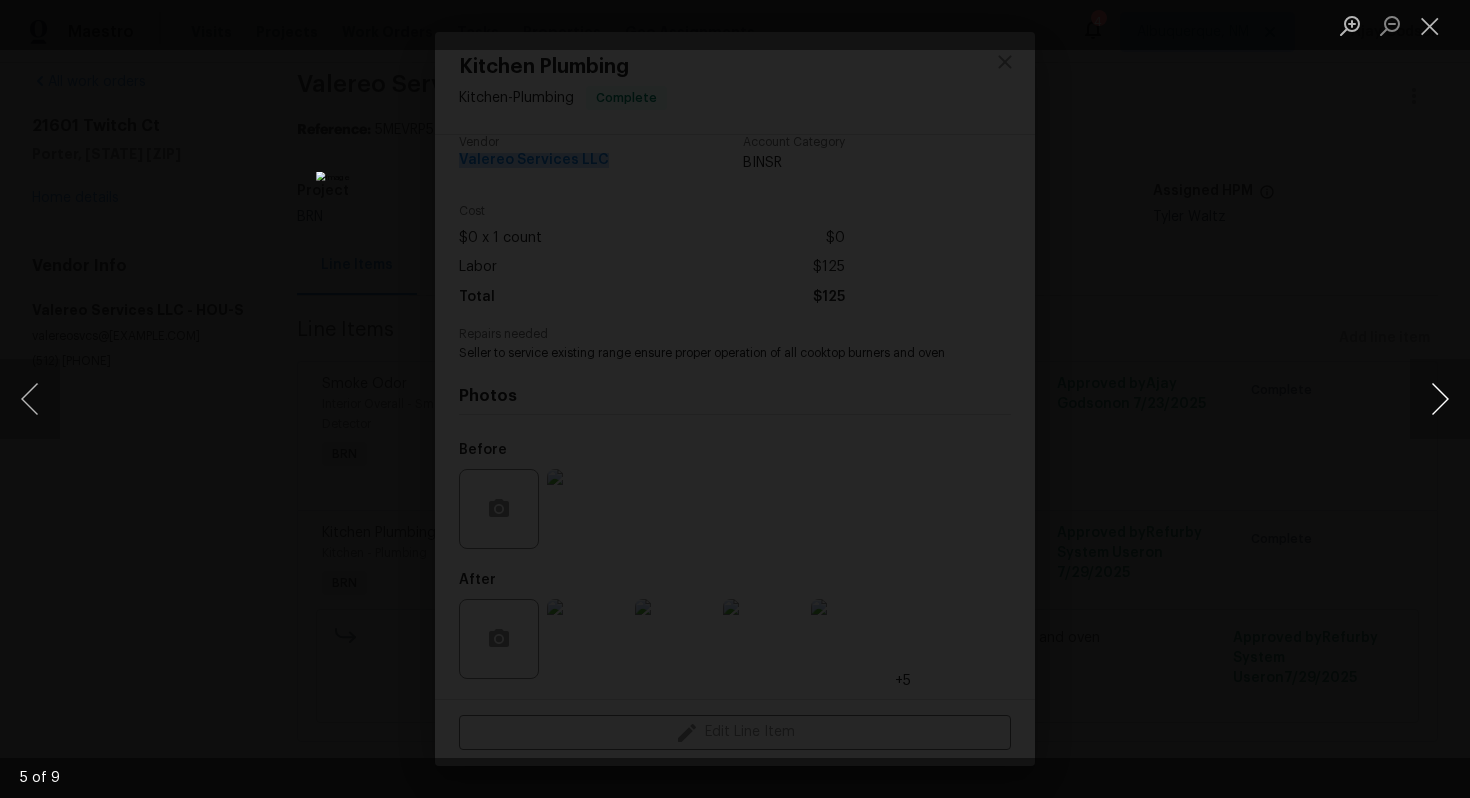 click at bounding box center (1440, 399) 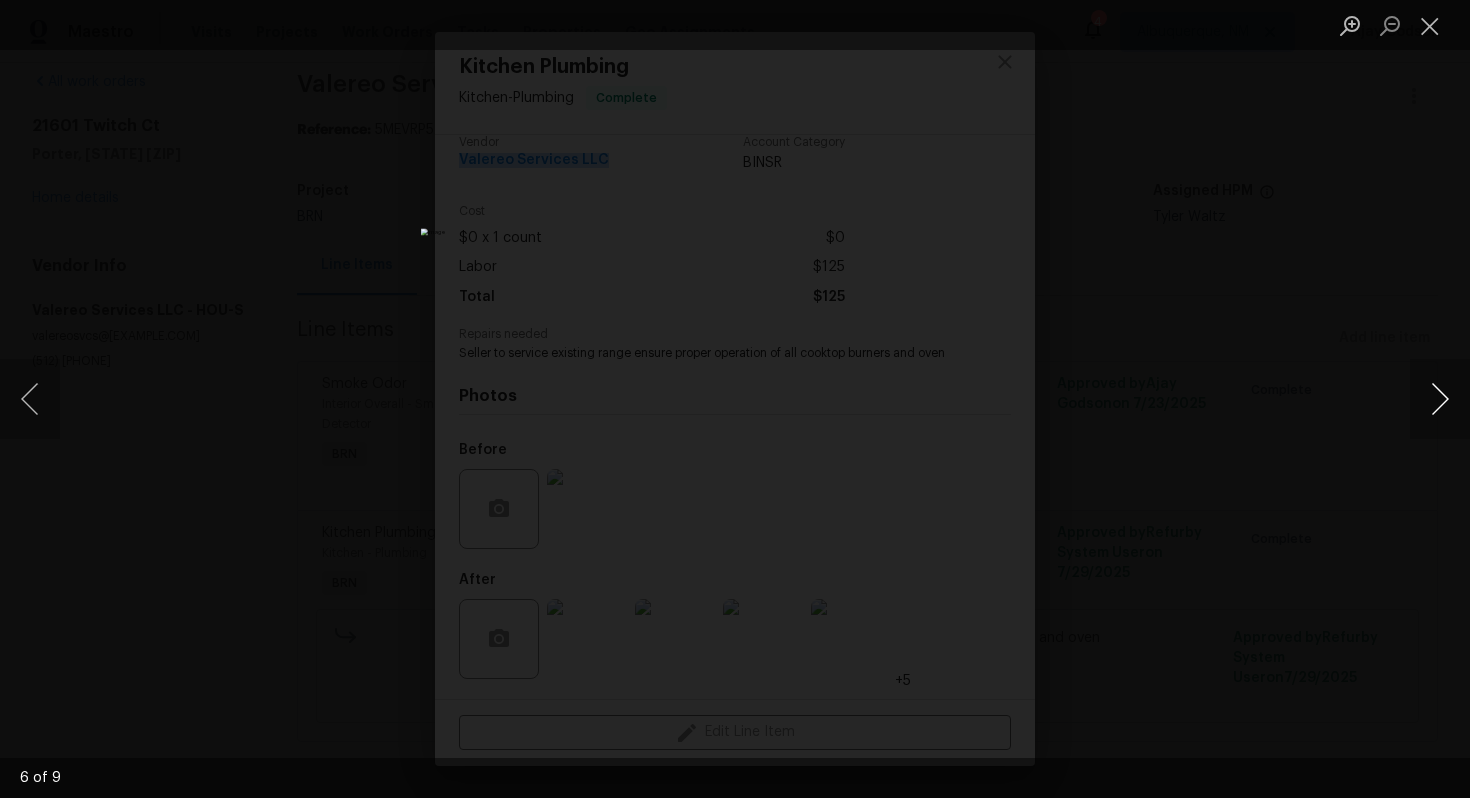 click at bounding box center (1440, 399) 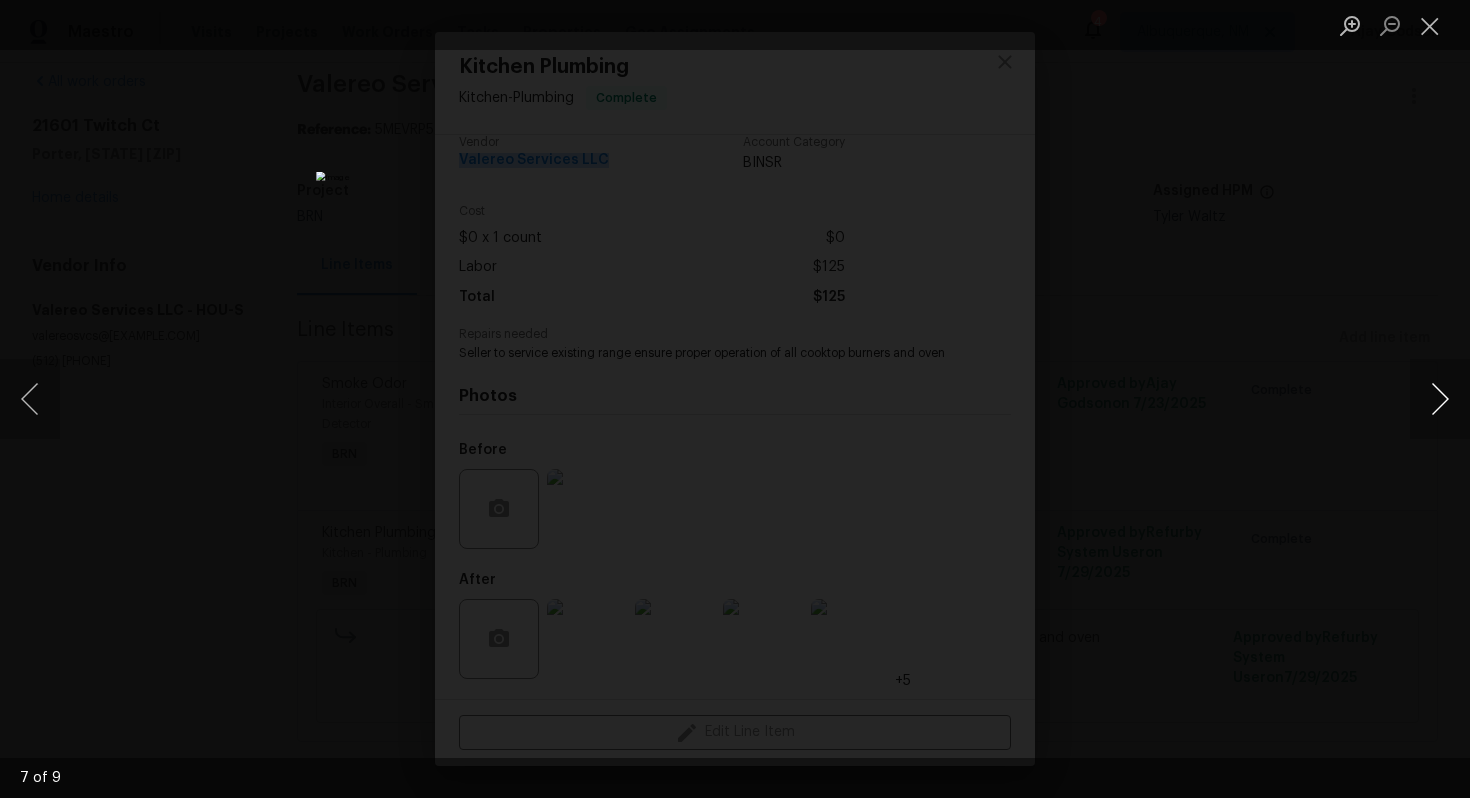 click at bounding box center (1440, 399) 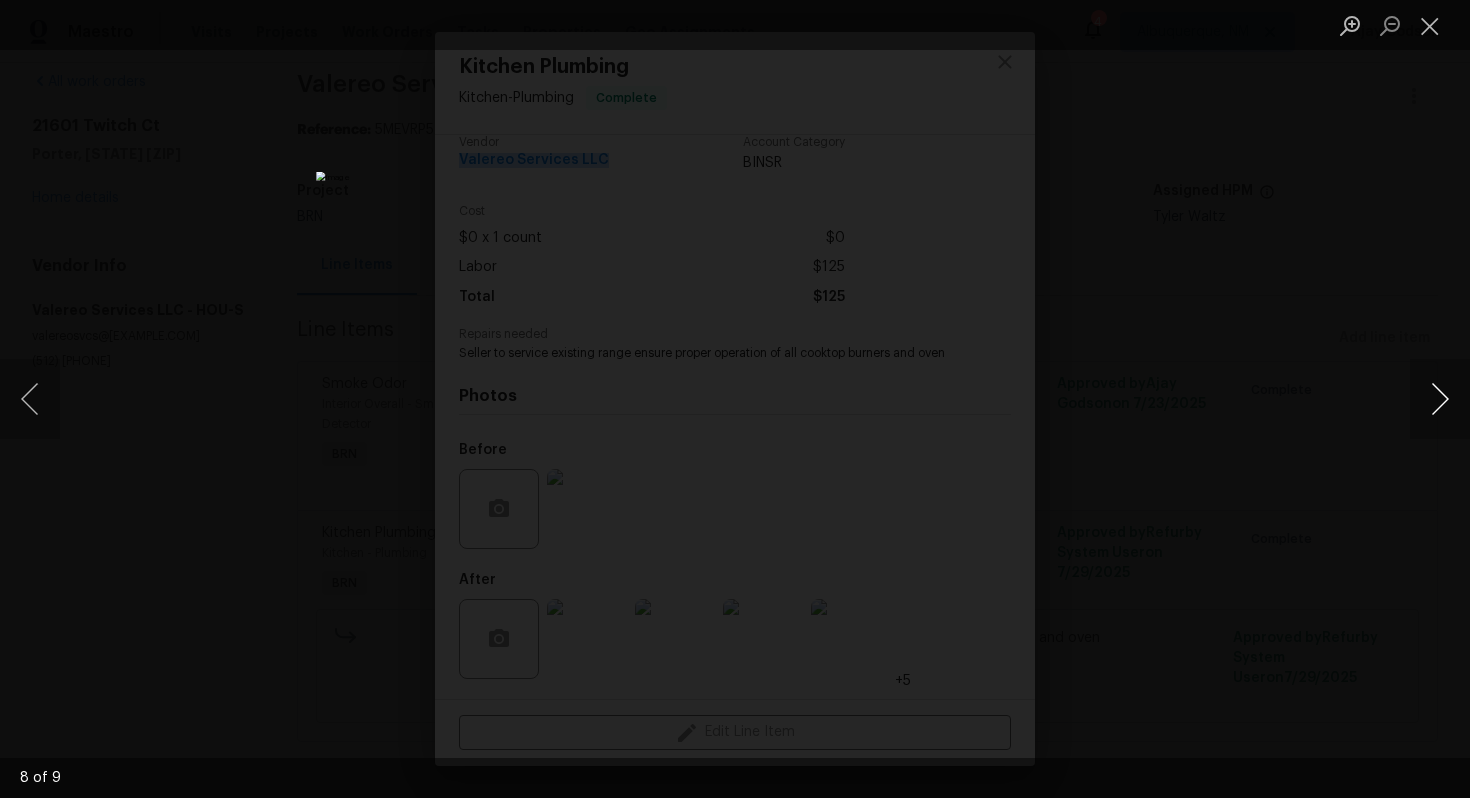 click at bounding box center (1440, 399) 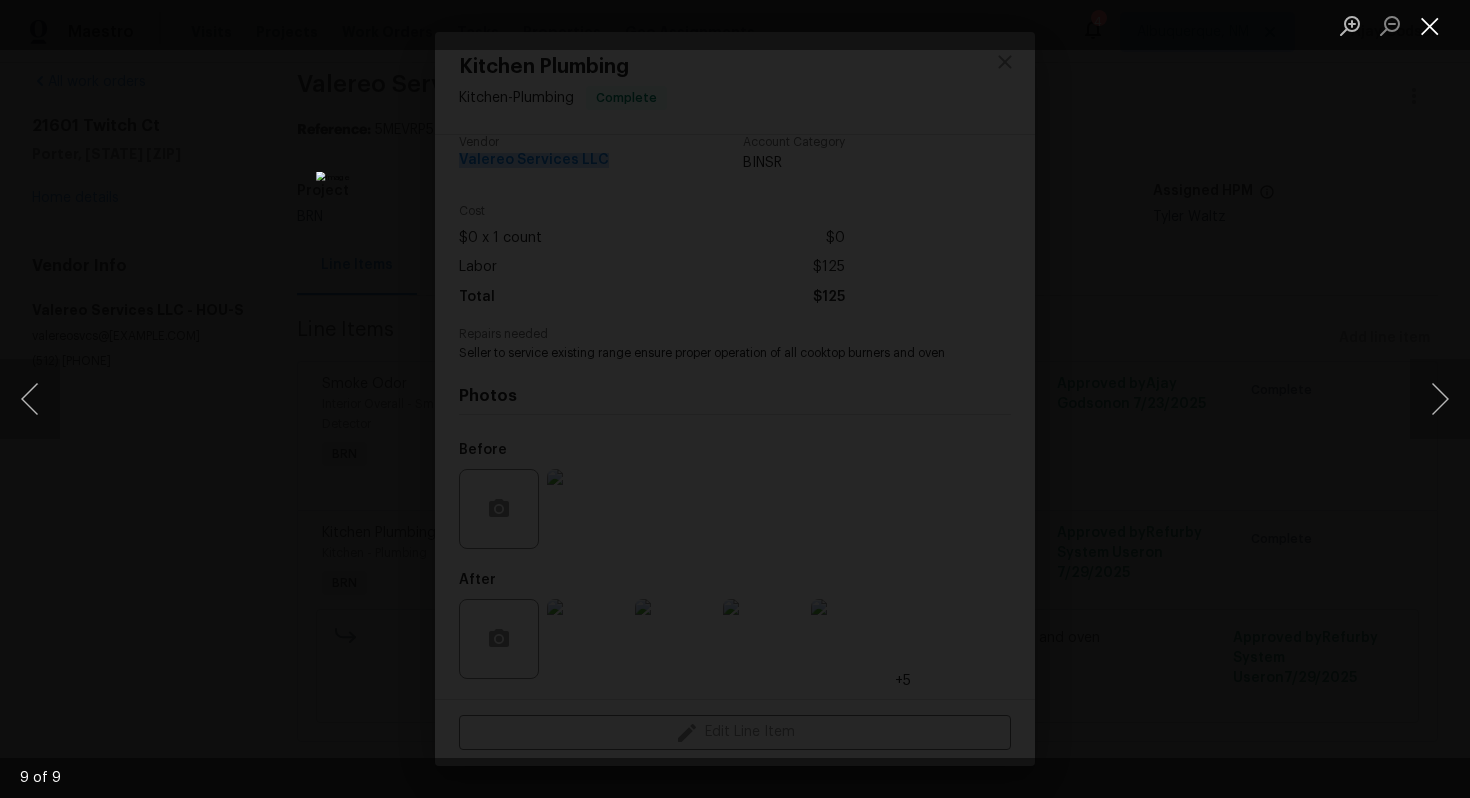 click at bounding box center [1430, 25] 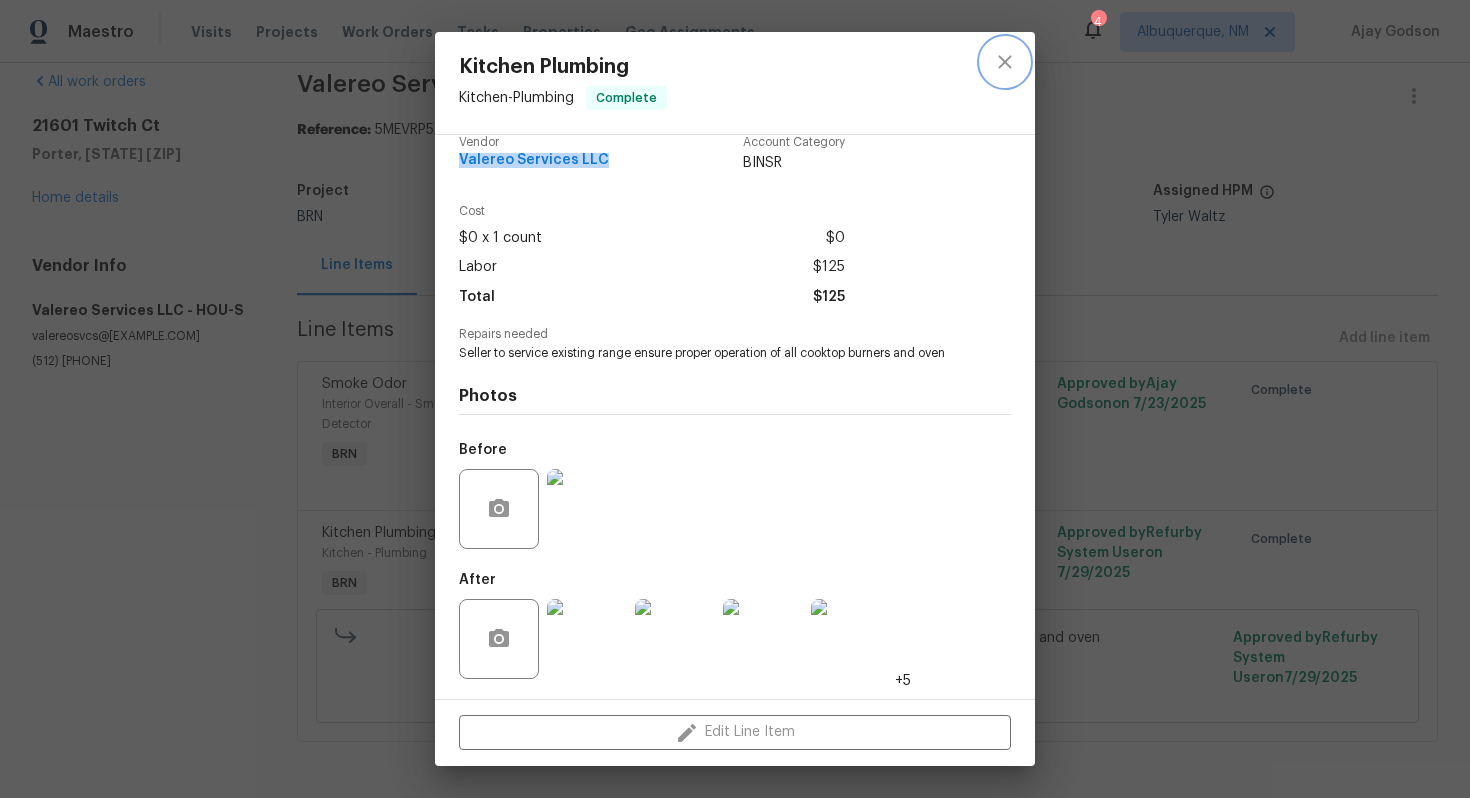 click at bounding box center [1005, 62] 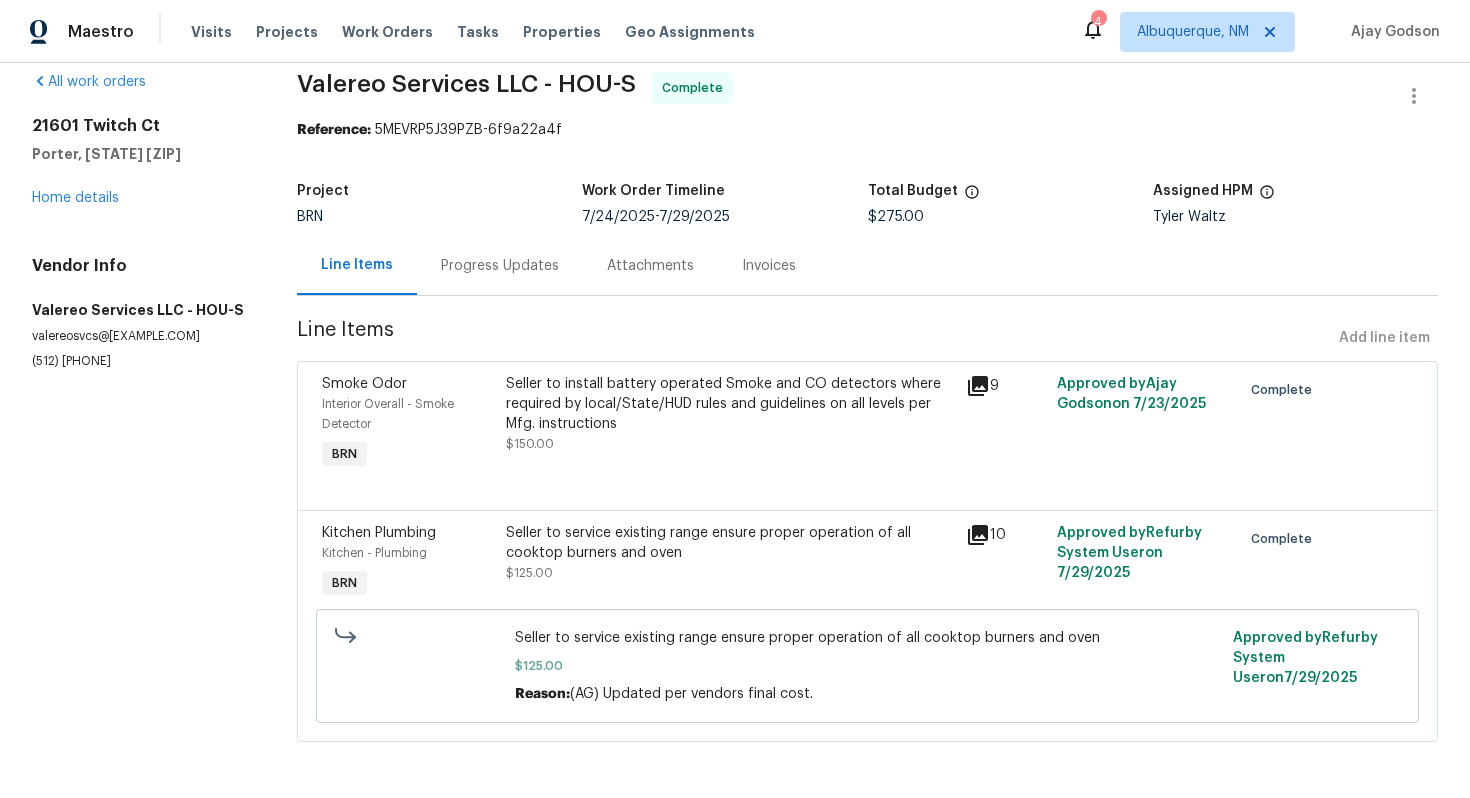 click on "Invoices" at bounding box center (769, 265) 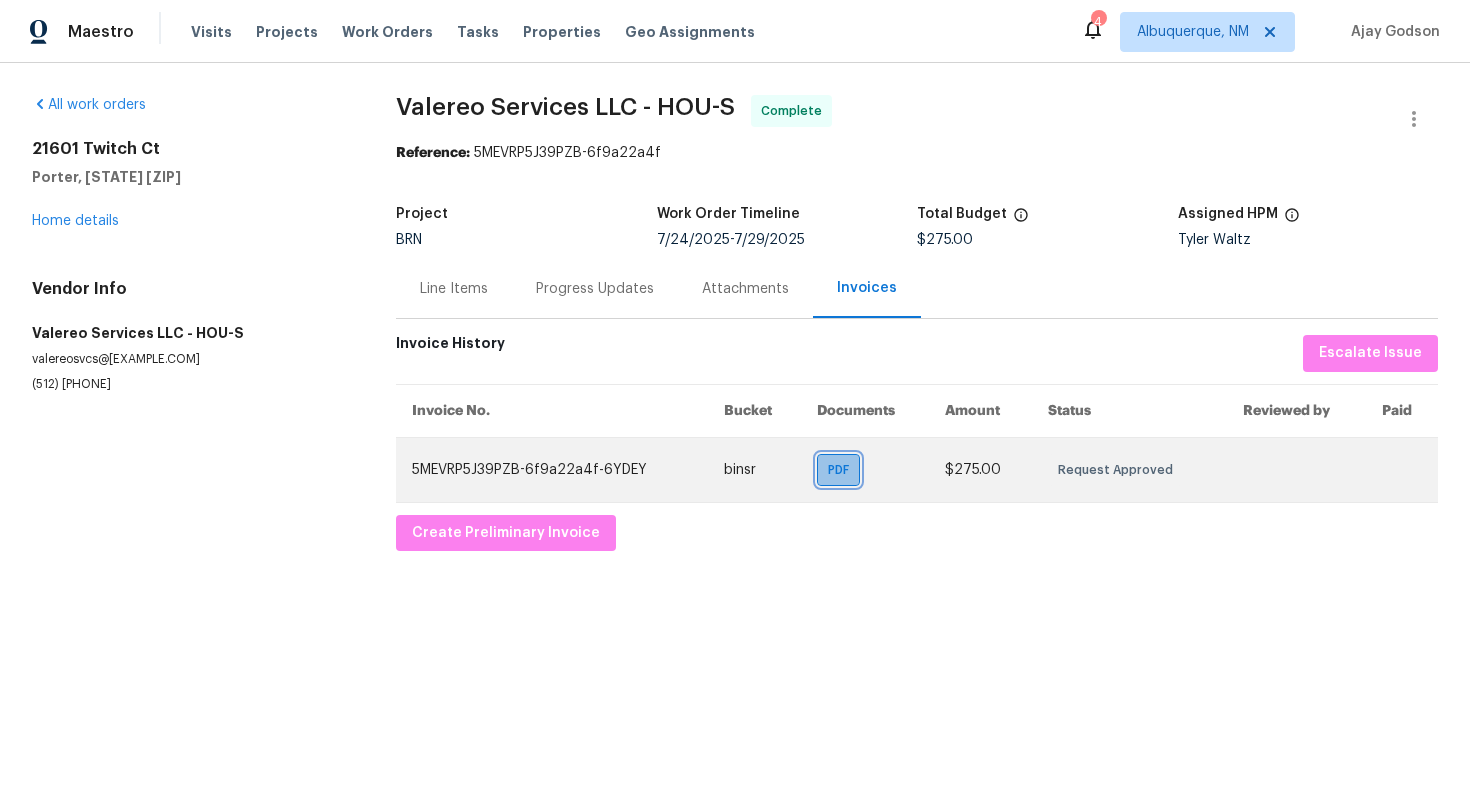 click on "PDF" at bounding box center [842, 470] 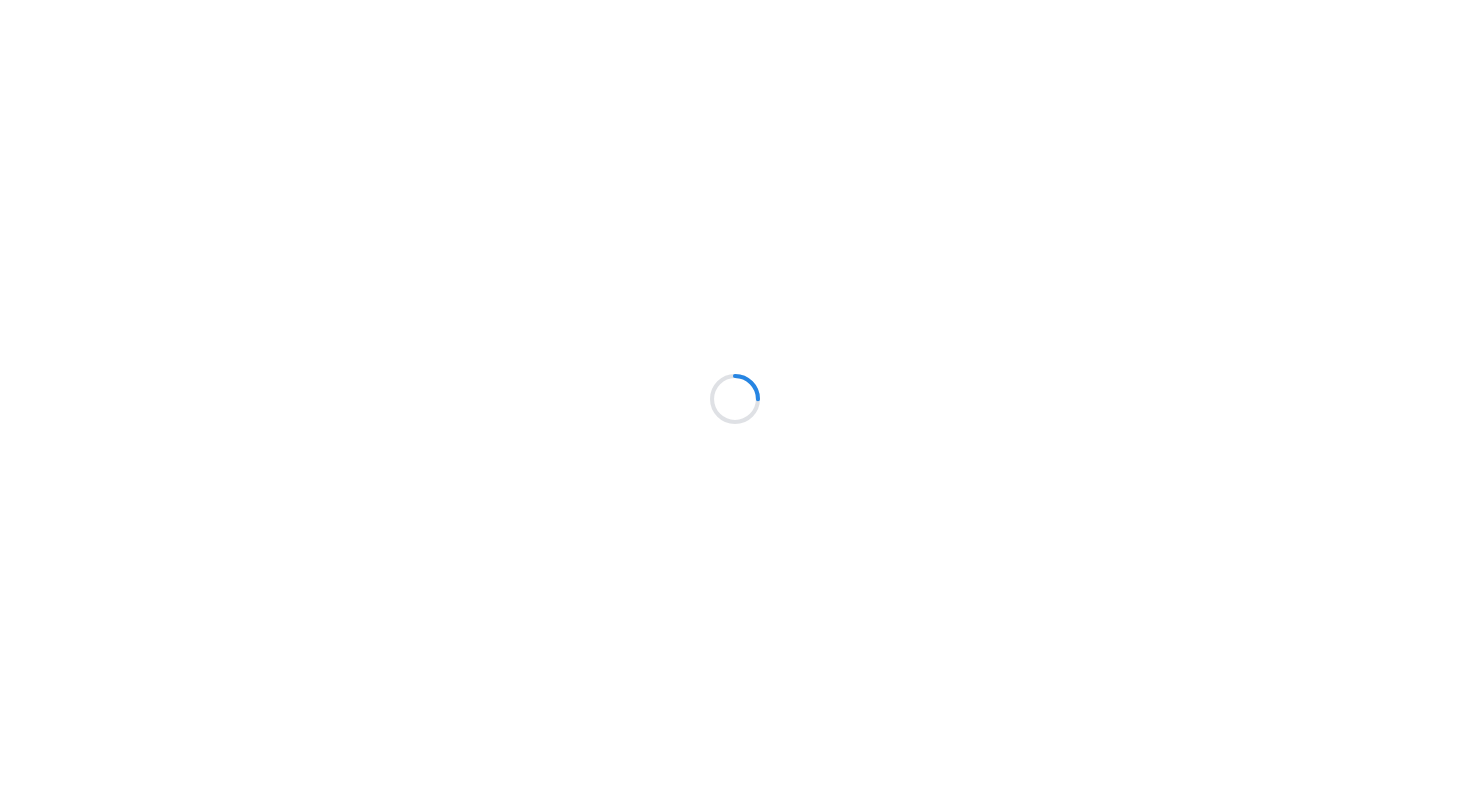 scroll, scrollTop: 0, scrollLeft: 0, axis: both 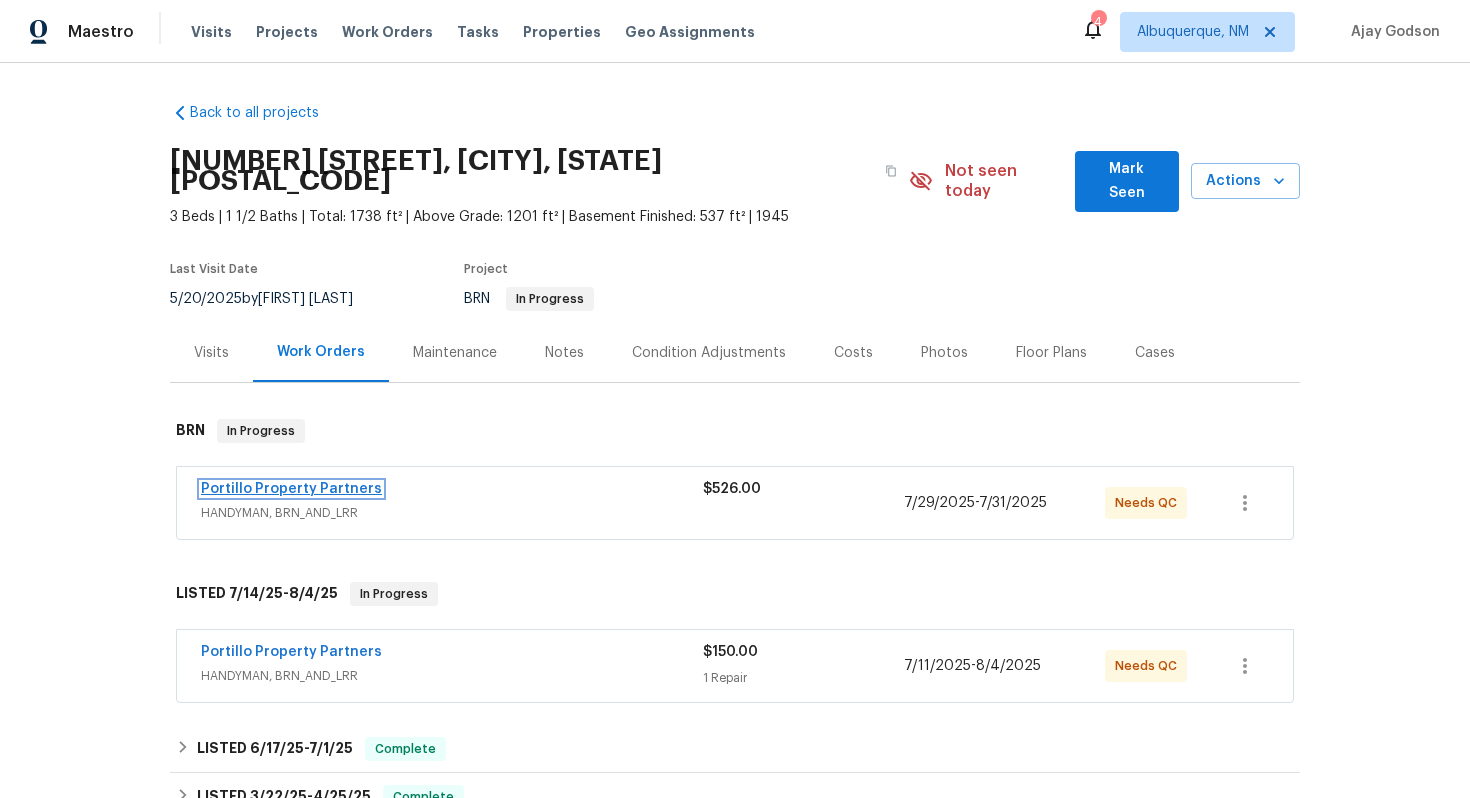 click on "Portillo Property Partners" at bounding box center [291, 489] 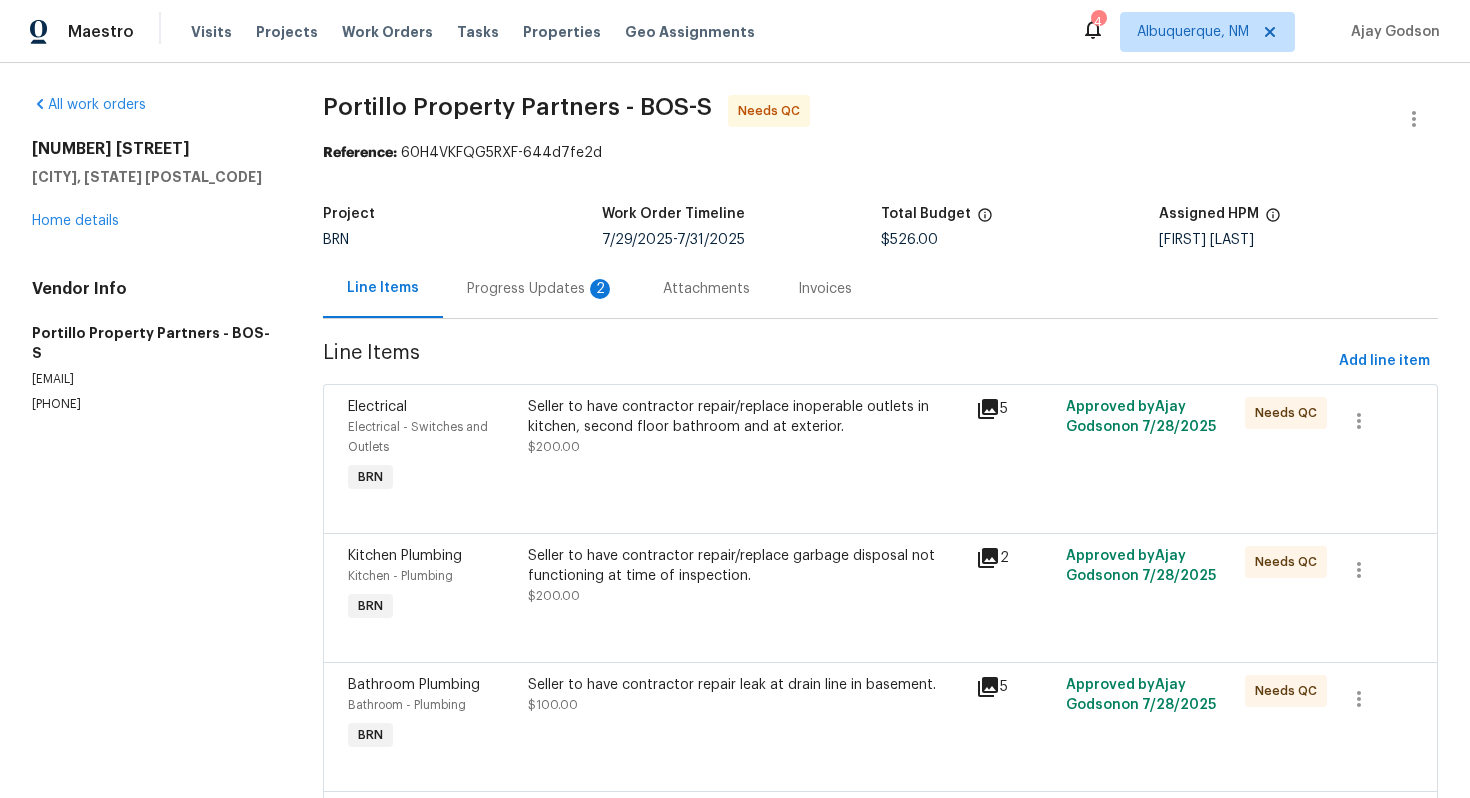 click on "Progress Updates 2" at bounding box center (541, 288) 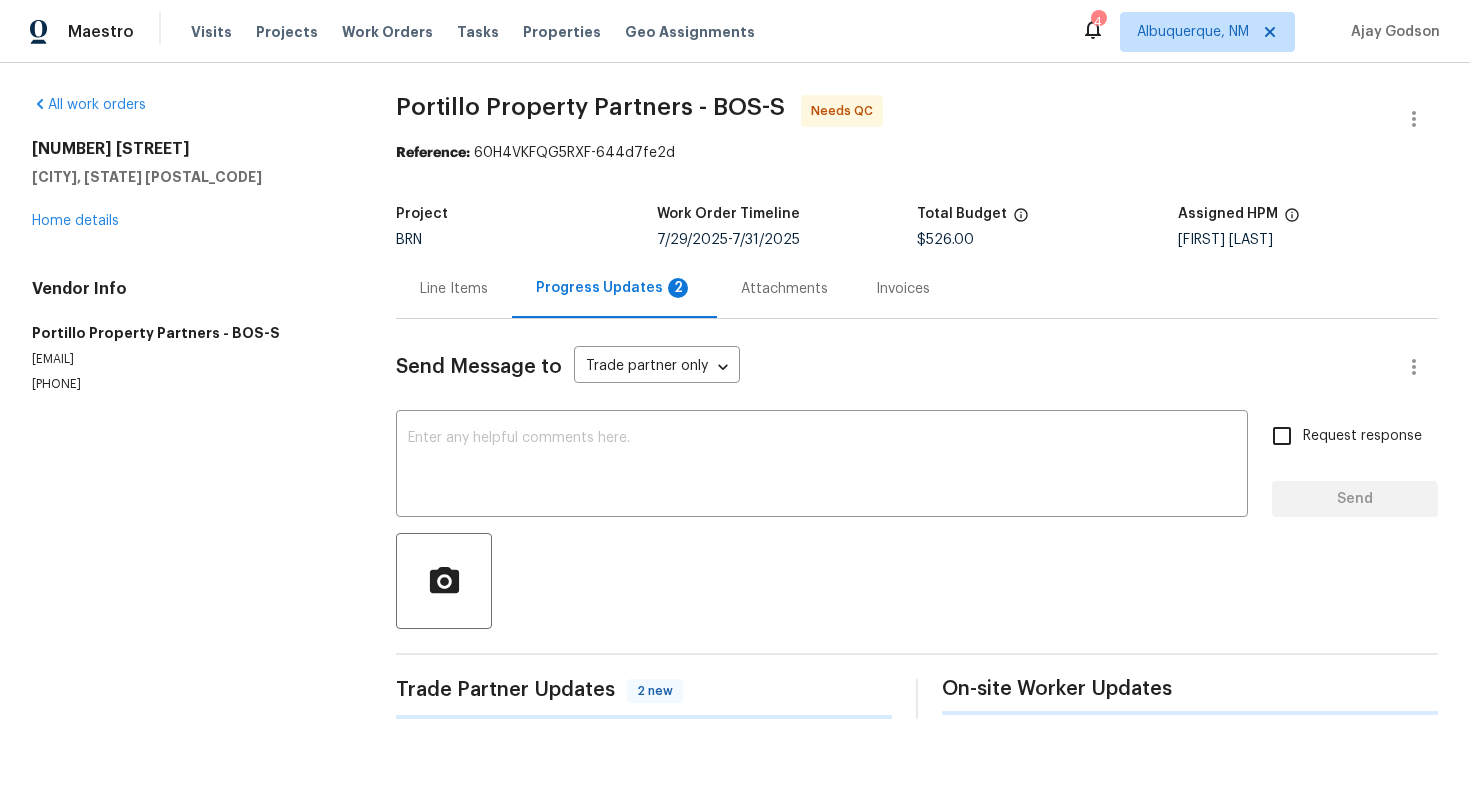 click on "Progress Updates 2" at bounding box center [614, 288] 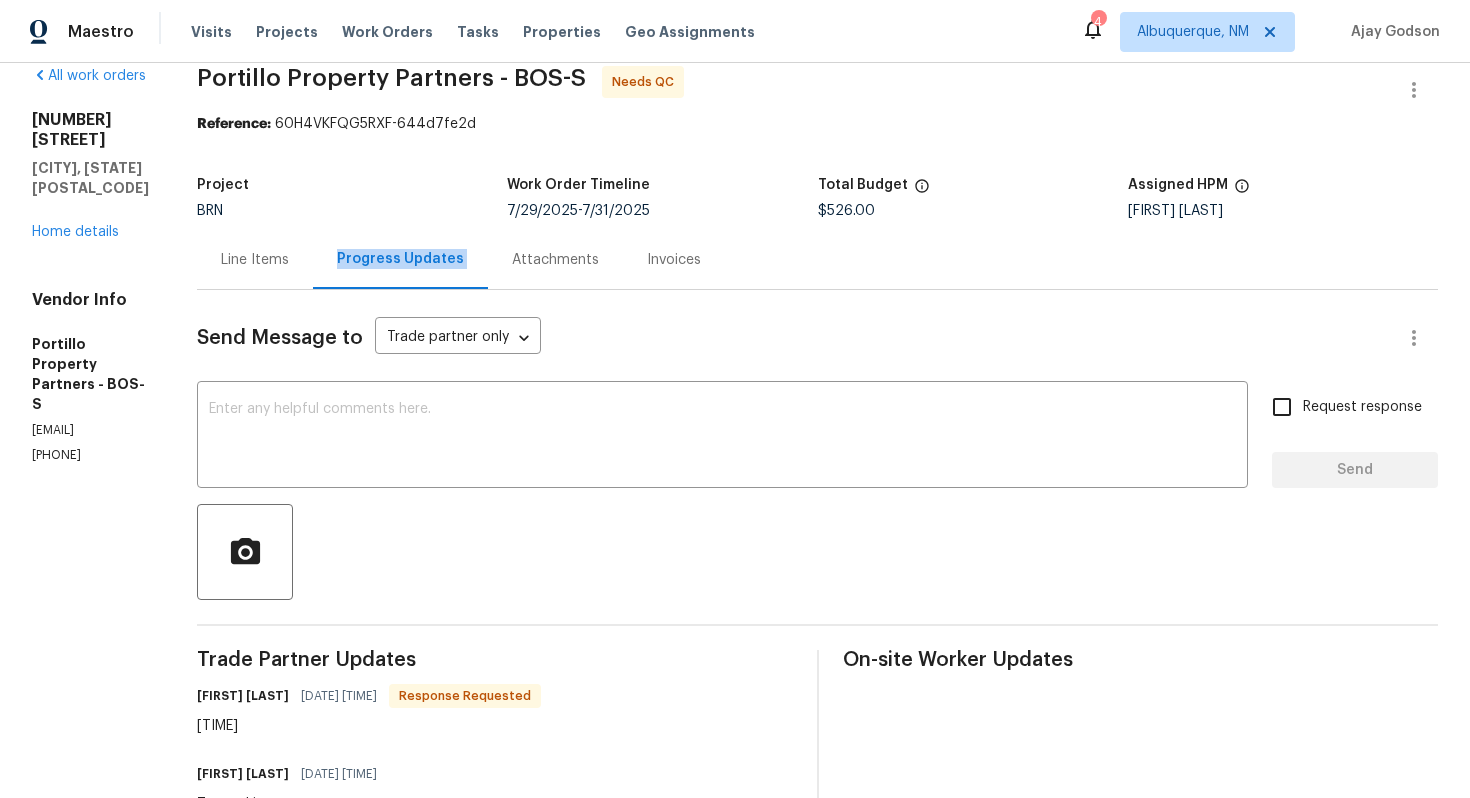 scroll, scrollTop: 0, scrollLeft: 0, axis: both 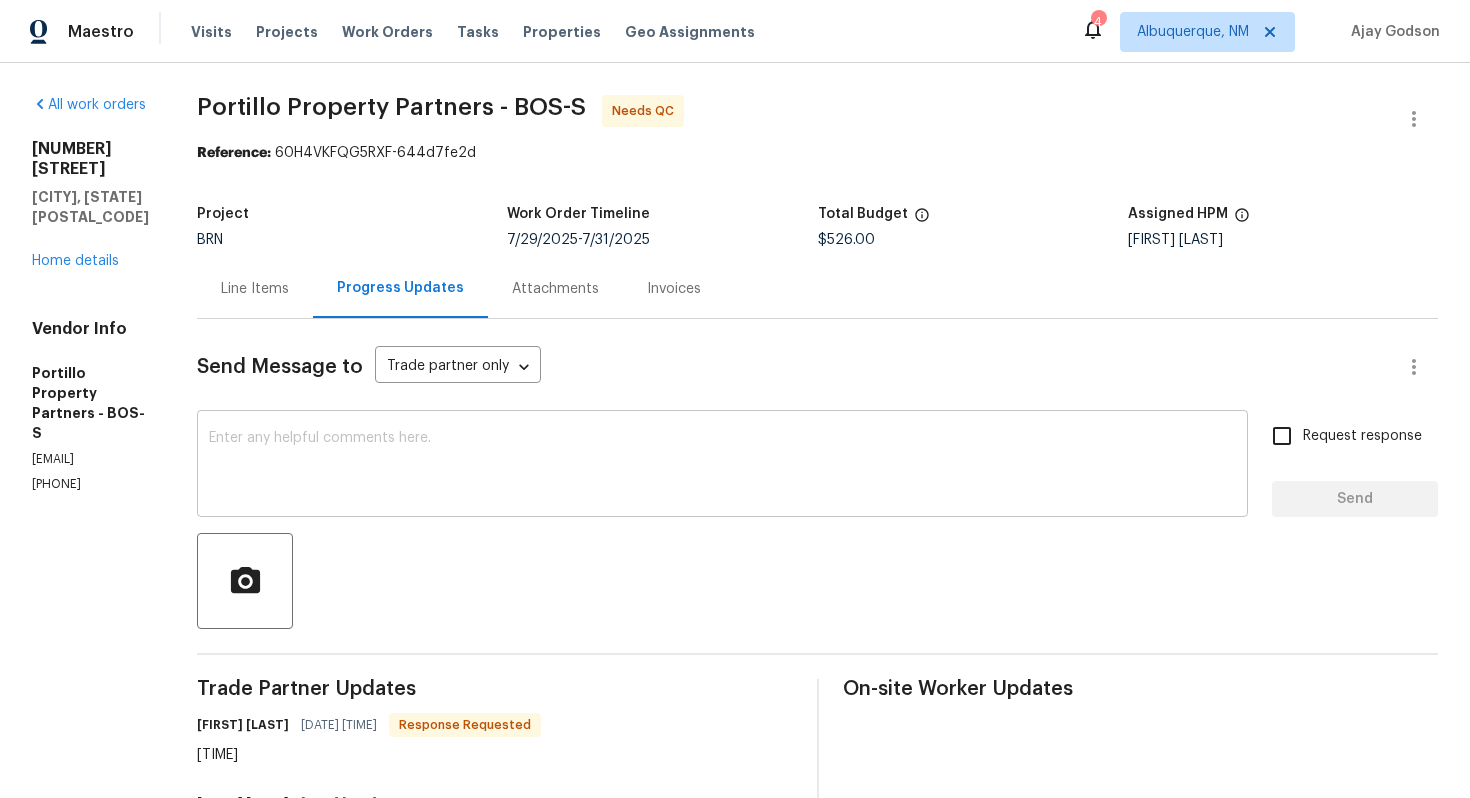 click at bounding box center (722, 466) 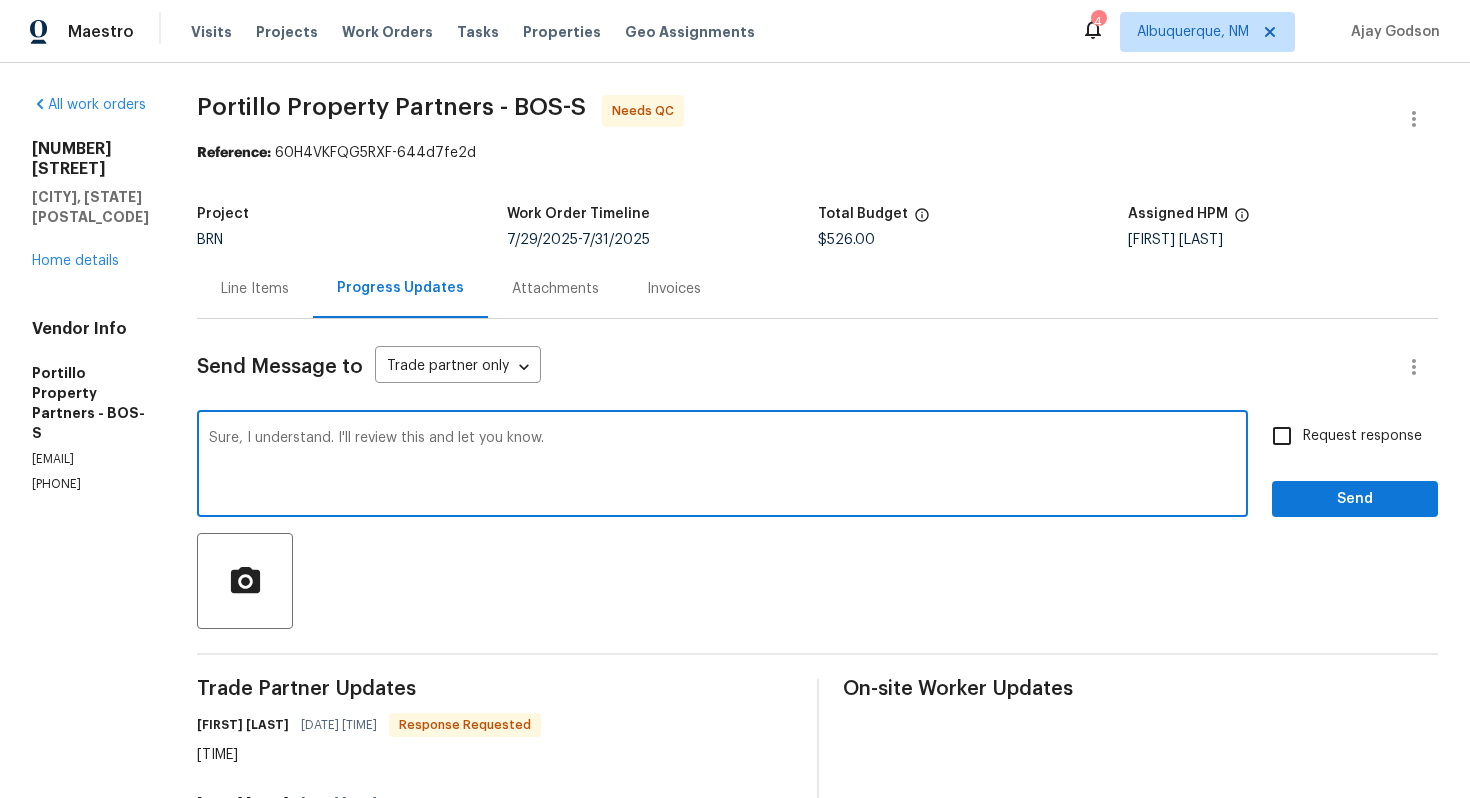 type on "Sure, I understand. I'll review this and let you know." 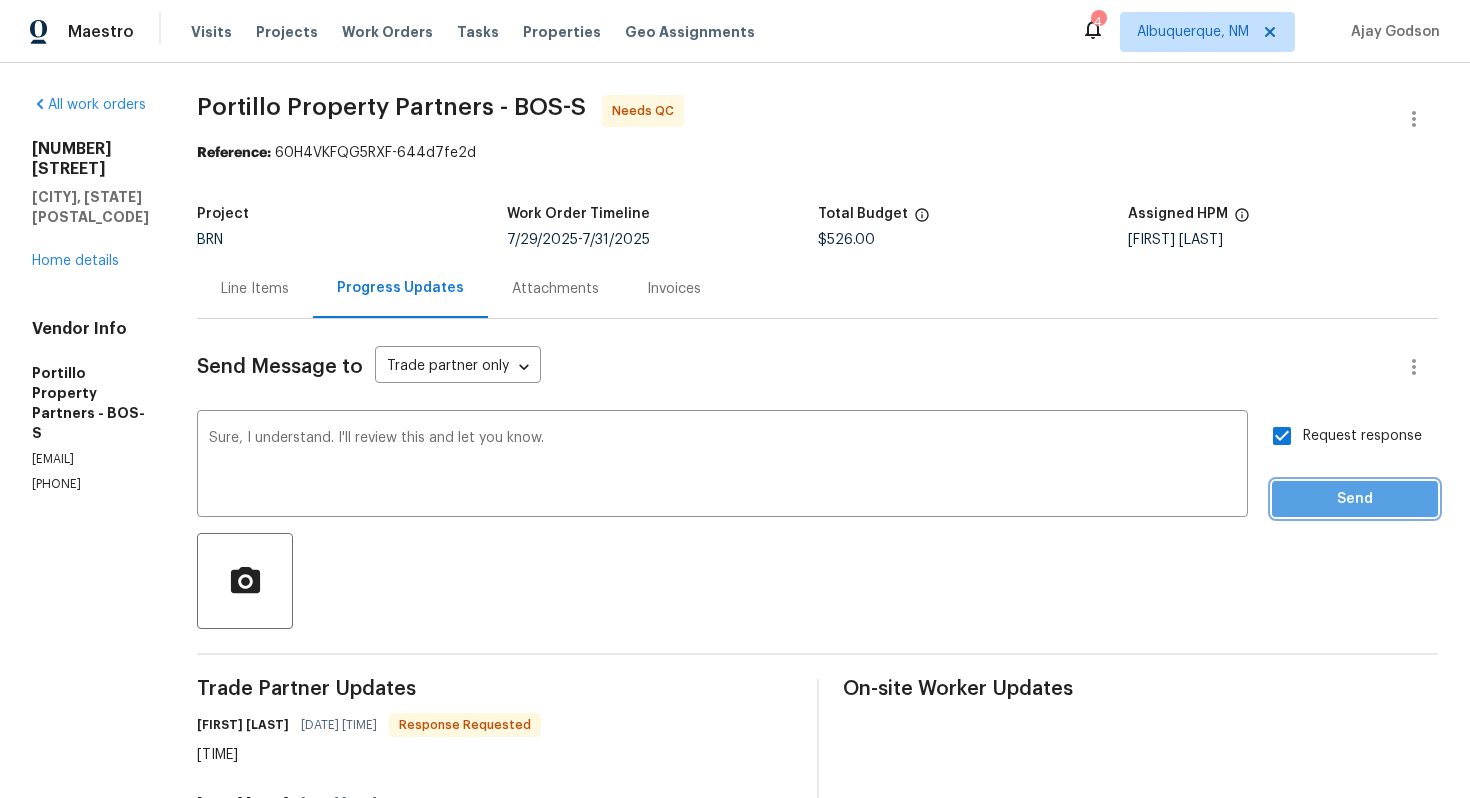 click on "Send" at bounding box center (1355, 499) 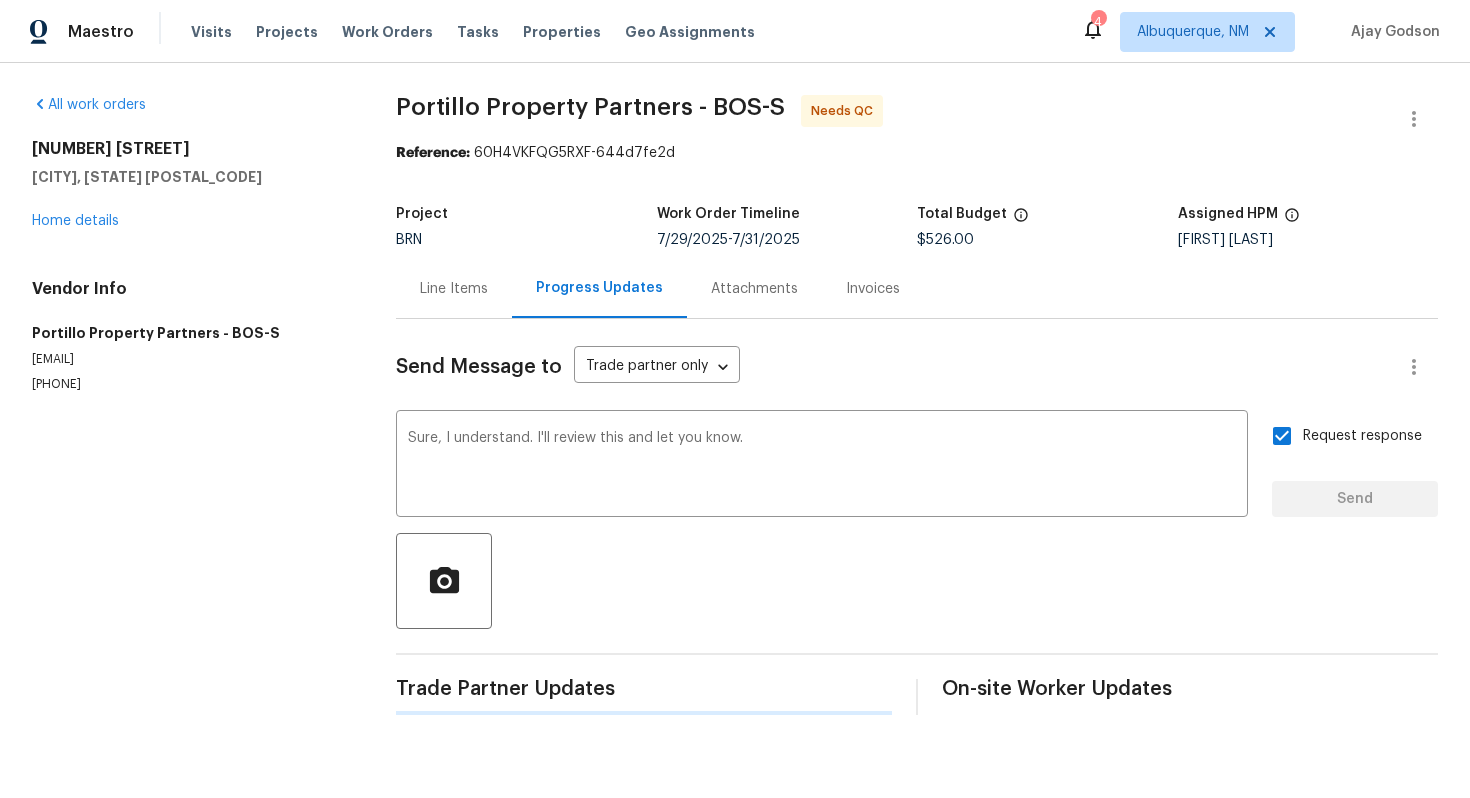 type 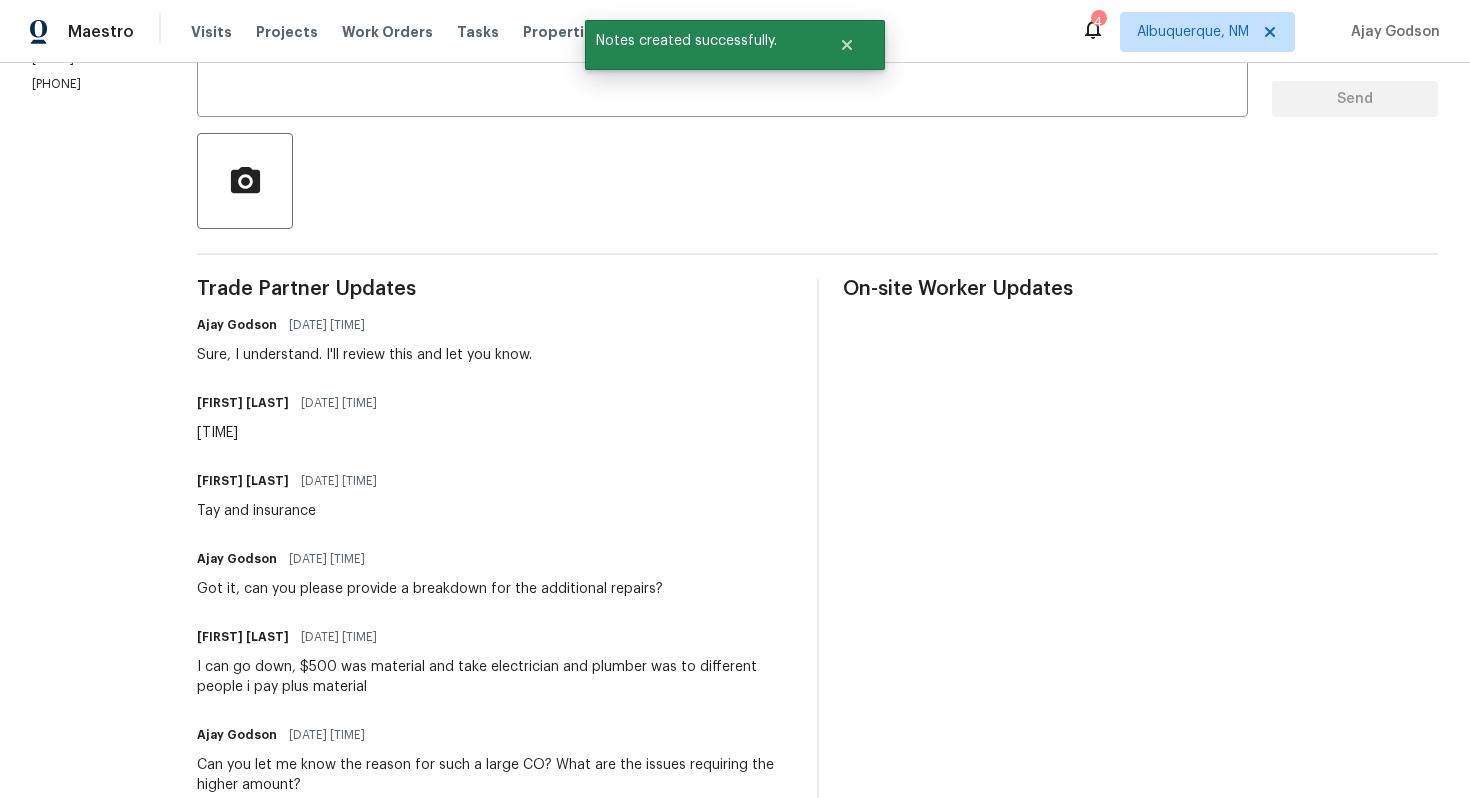 scroll, scrollTop: 406, scrollLeft: 0, axis: vertical 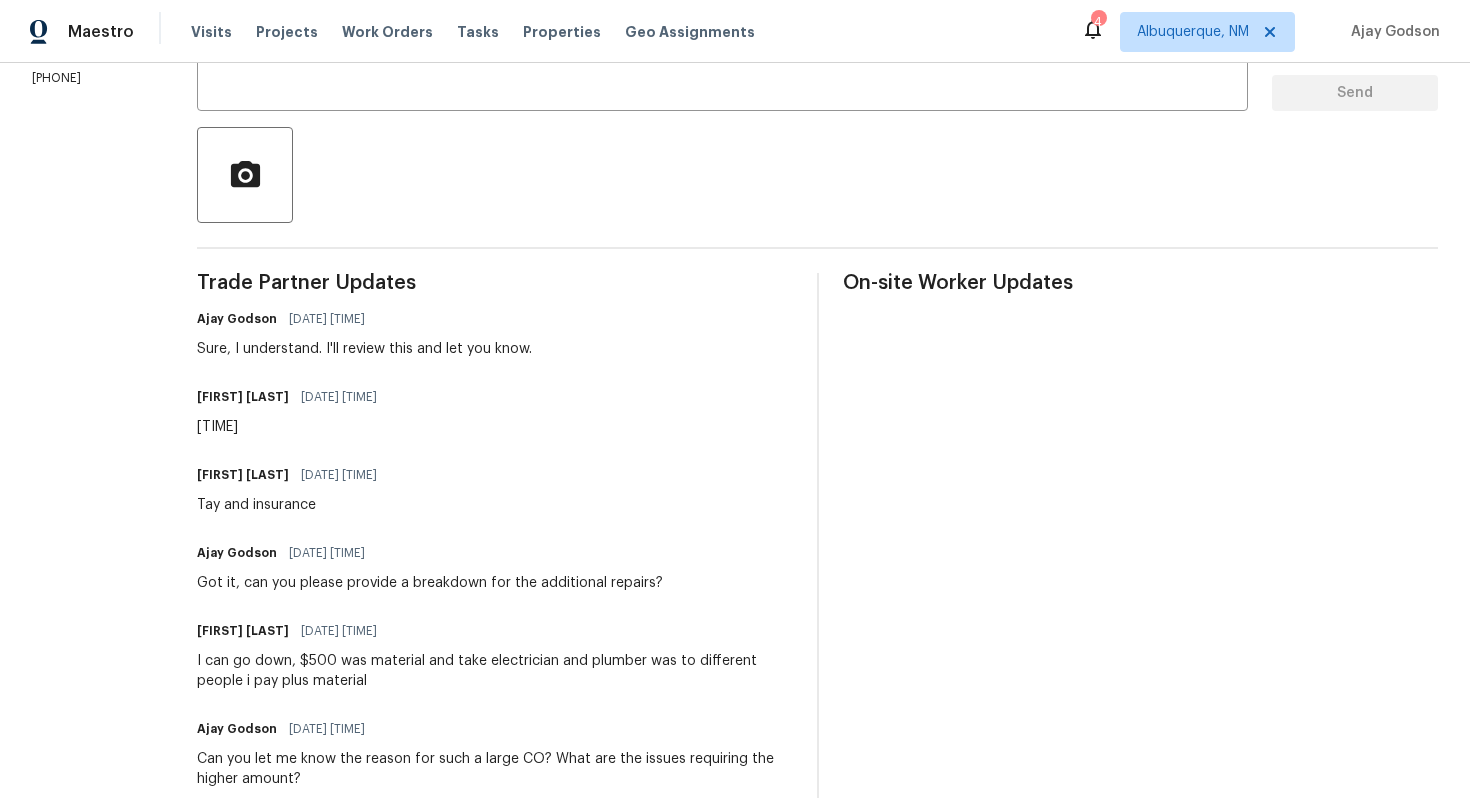 drag, startPoint x: 327, startPoint y: 528, endPoint x: 427, endPoint y: 591, distance: 118.19052 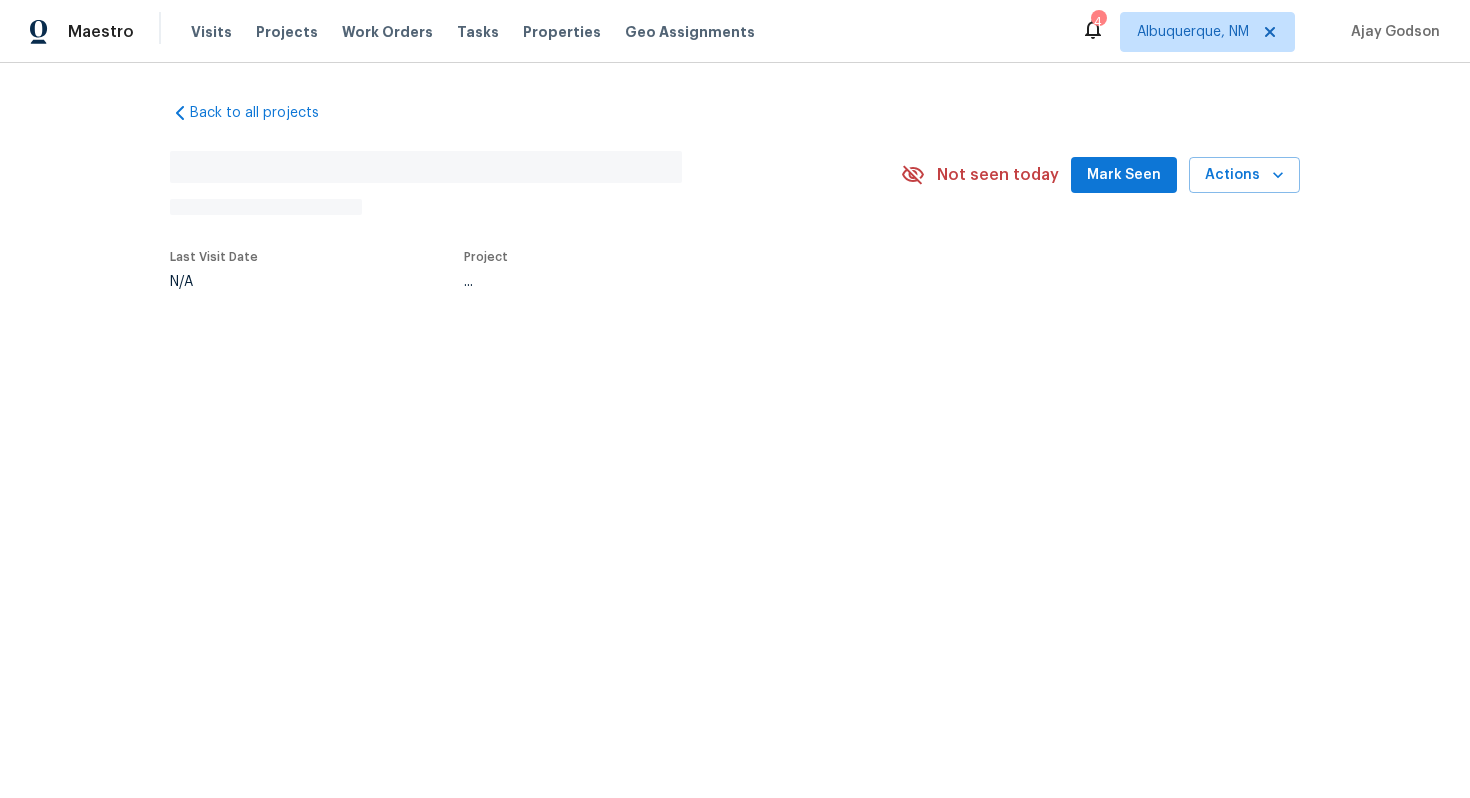 scroll, scrollTop: 0, scrollLeft: 0, axis: both 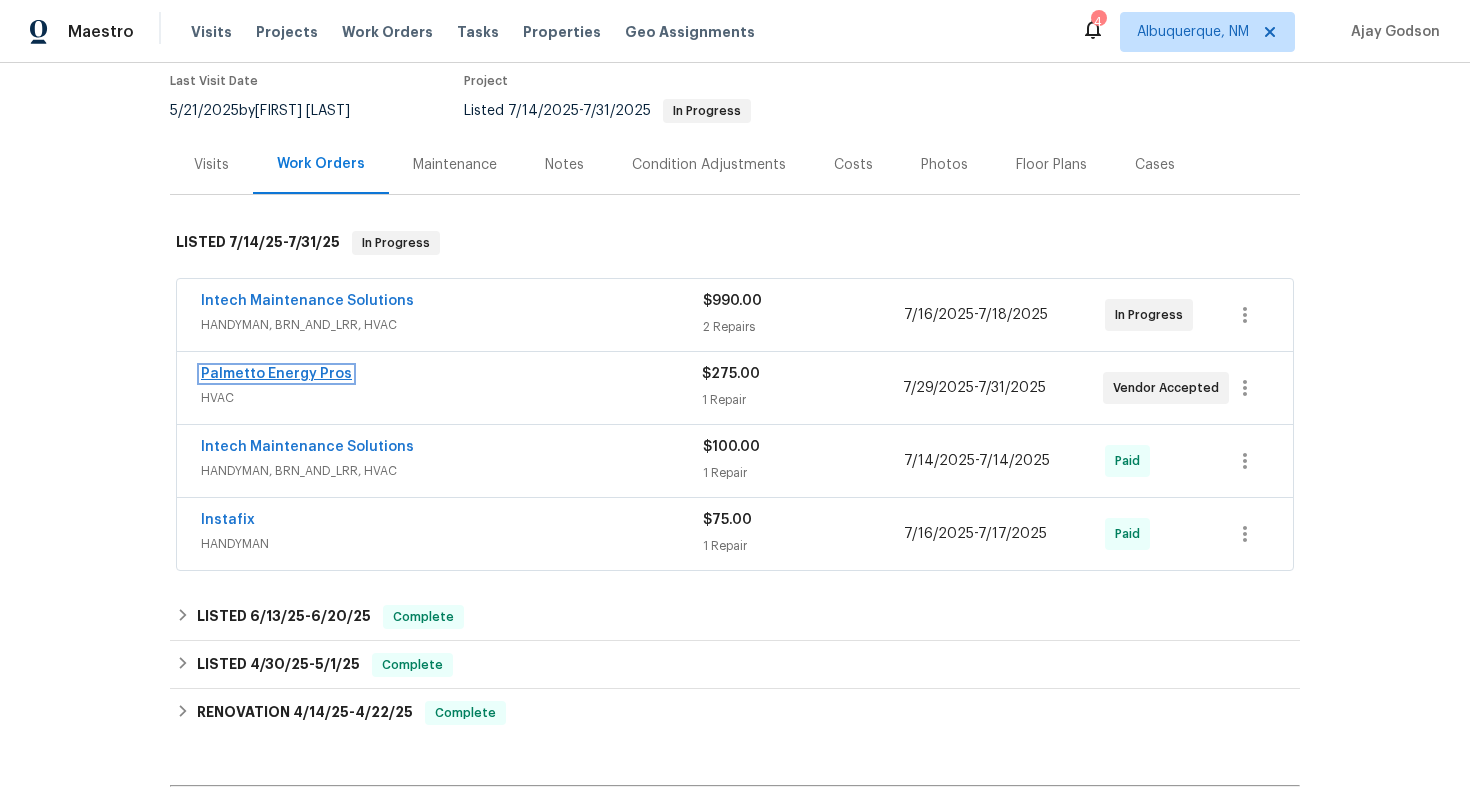 click on "Palmetto Energy Pros" at bounding box center [276, 374] 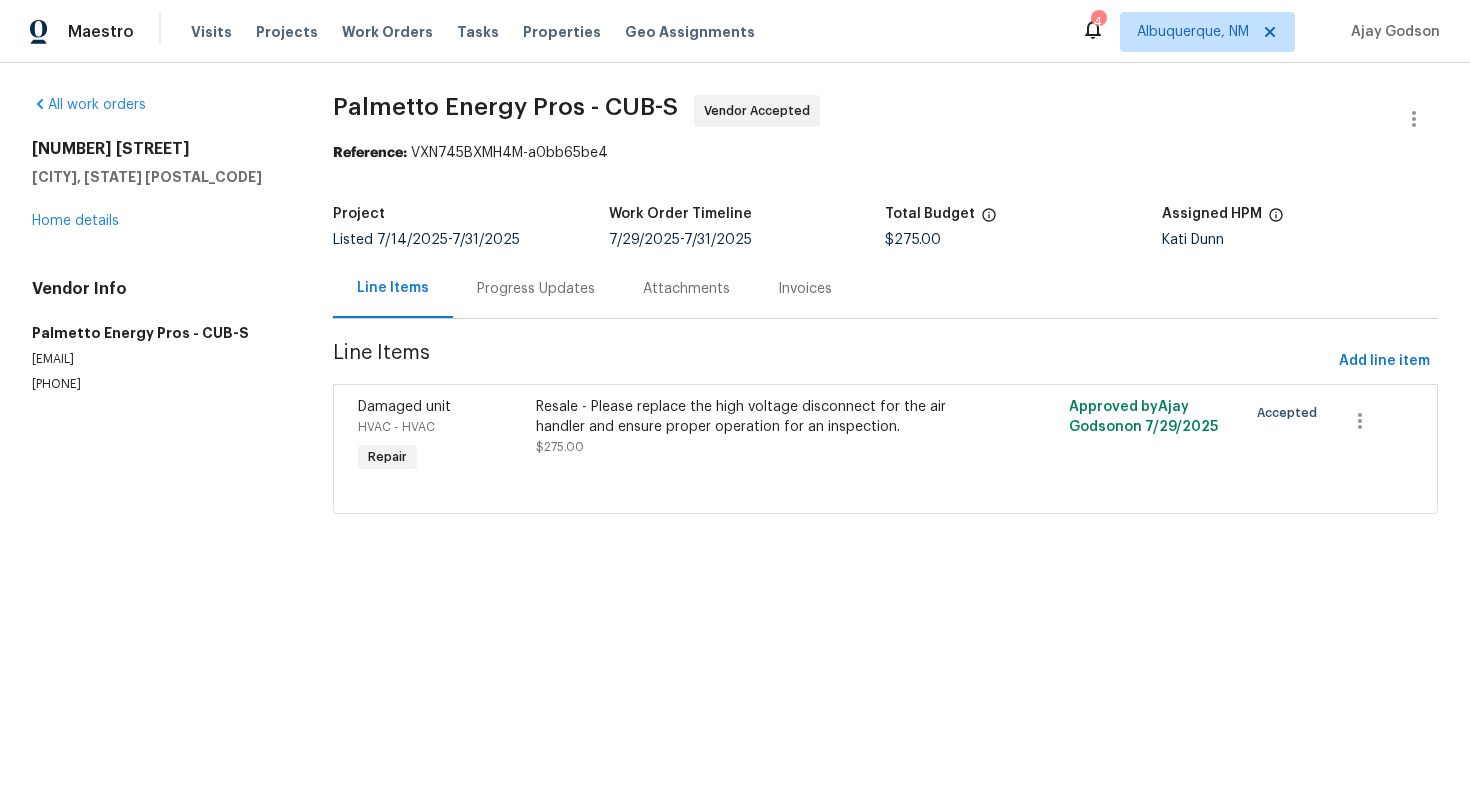 click on "Progress Updates" at bounding box center (536, 289) 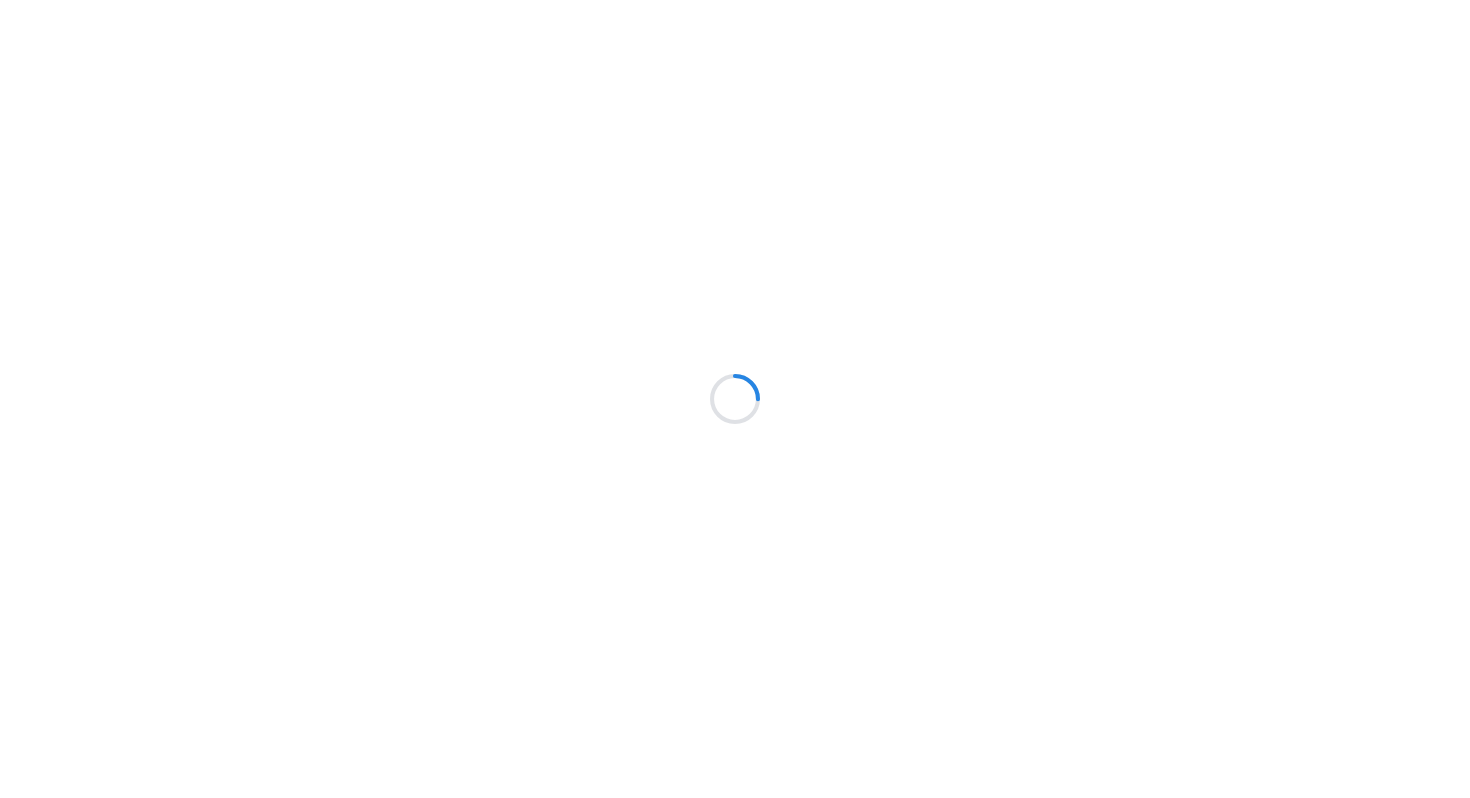 scroll, scrollTop: 0, scrollLeft: 0, axis: both 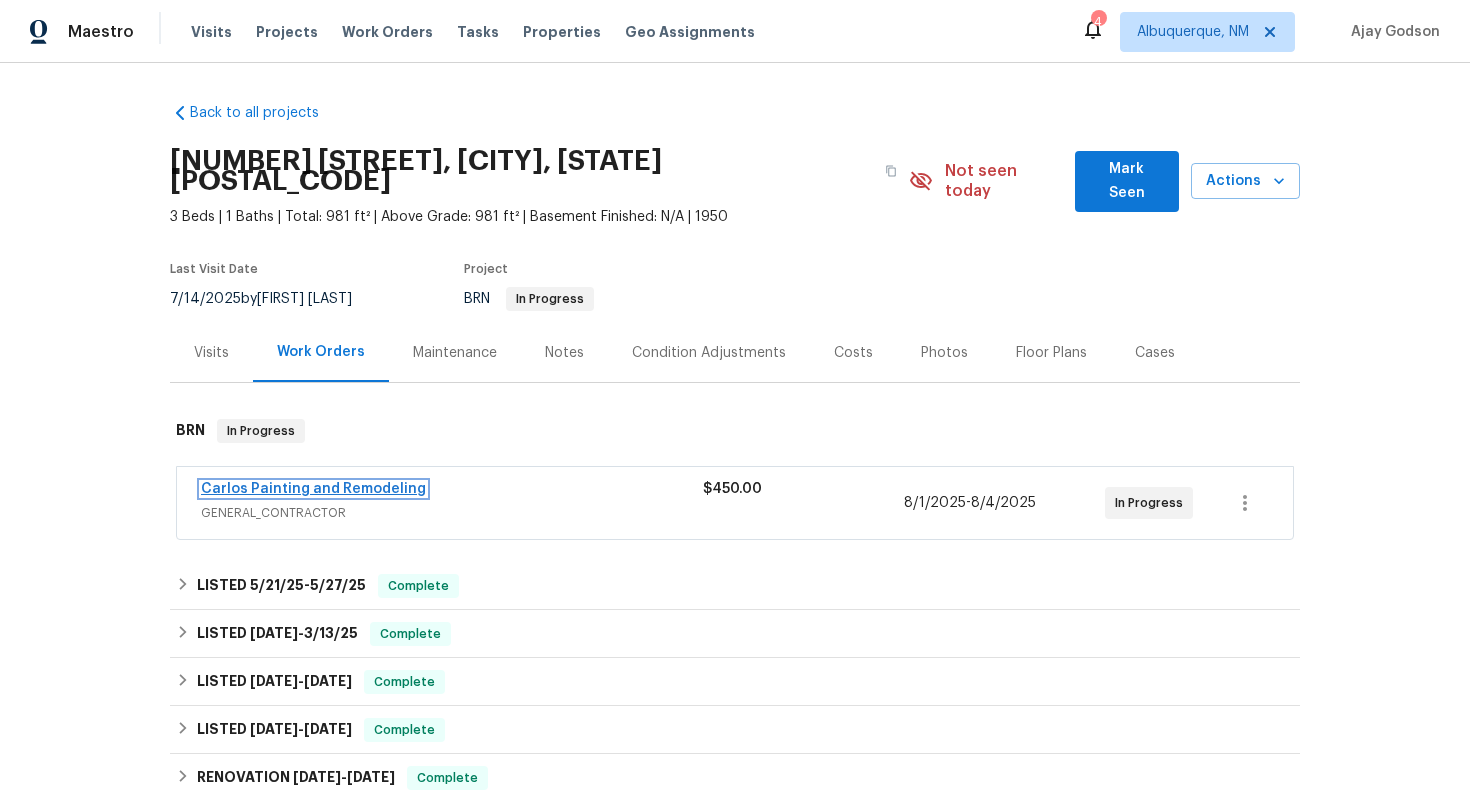 click on "Carlos Painting and Remodeling" at bounding box center [313, 489] 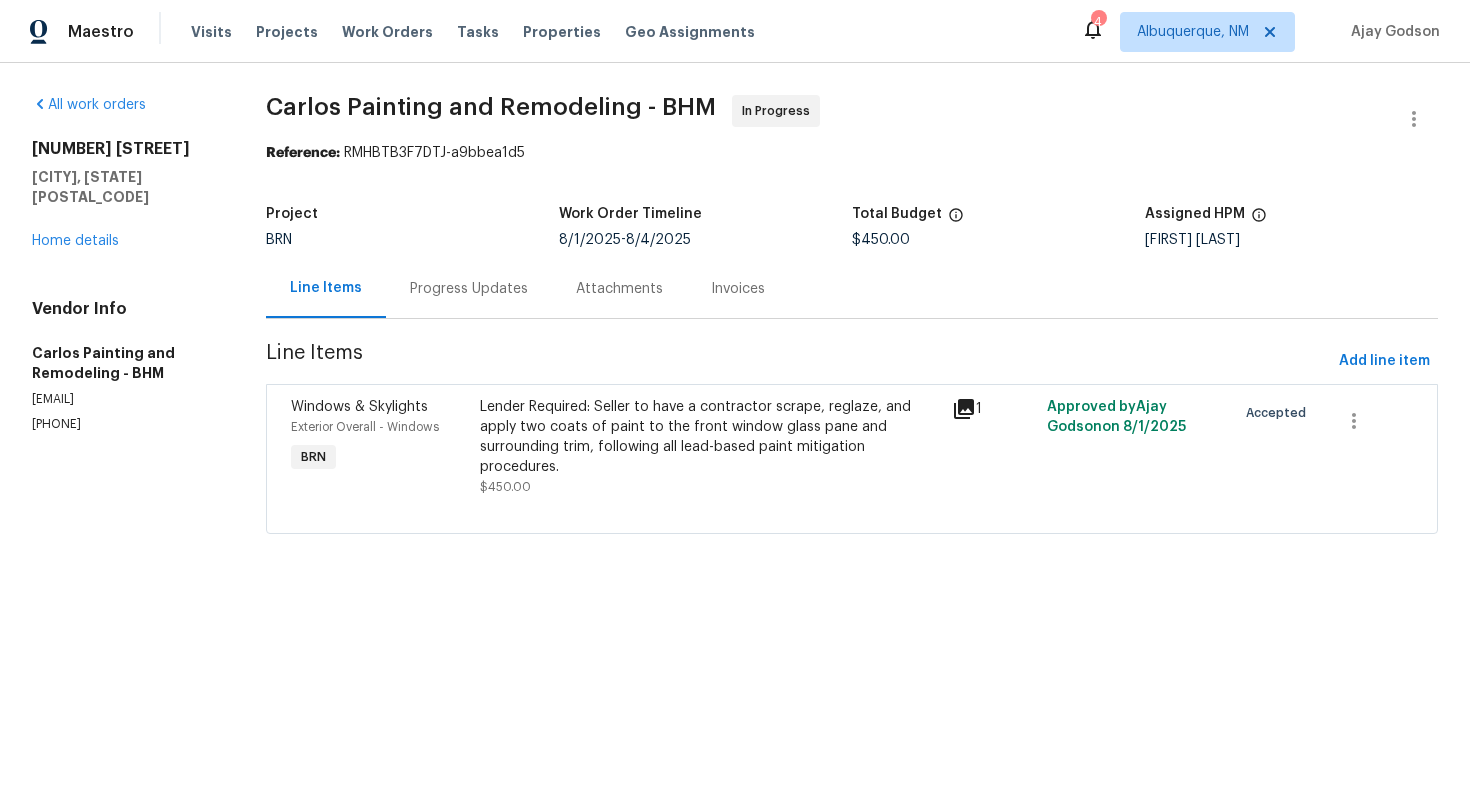 drag, startPoint x: 26, startPoint y: 401, endPoint x: 140, endPoint y: 404, distance: 114.03947 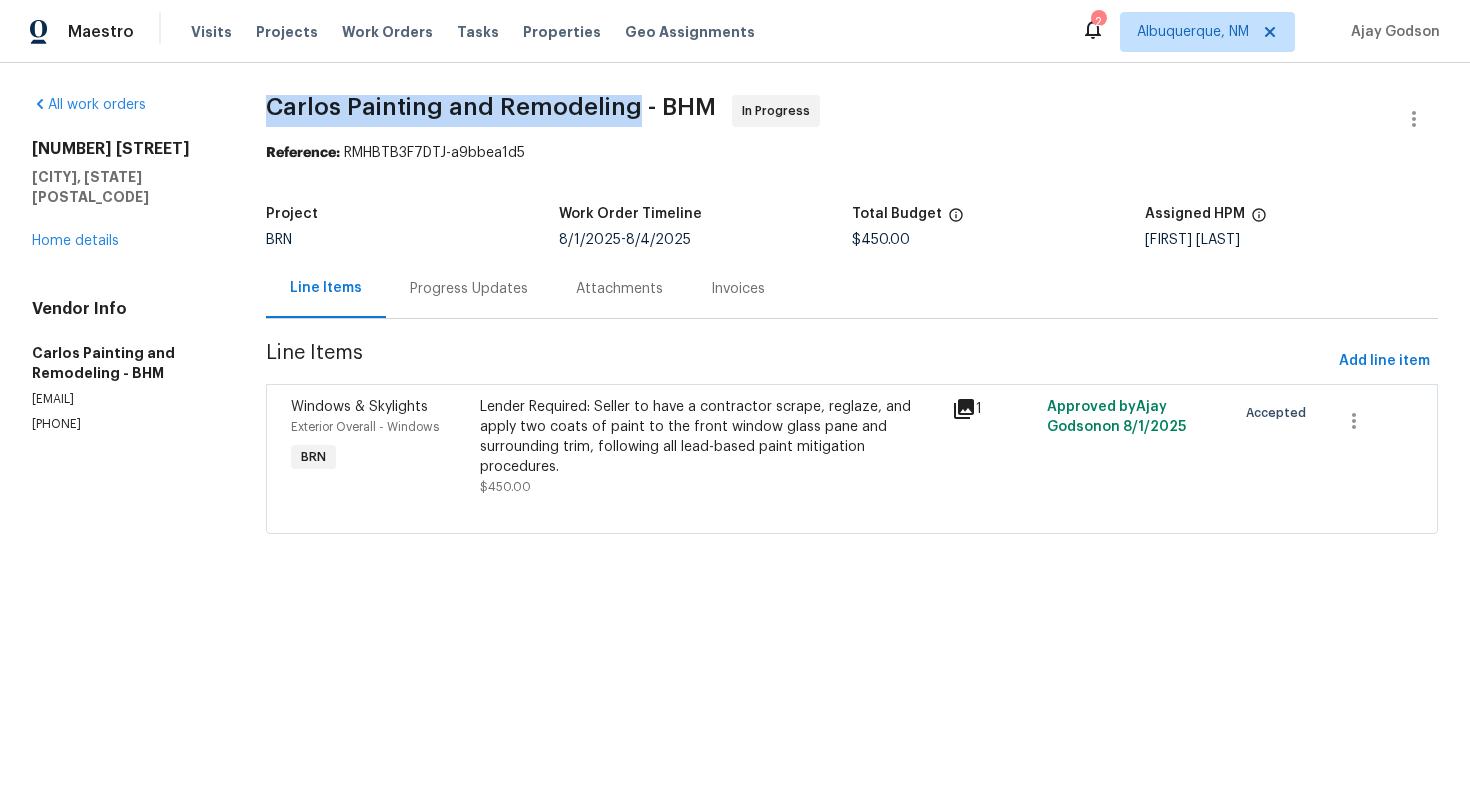 drag, startPoint x: 267, startPoint y: 108, endPoint x: 630, endPoint y: 108, distance: 363 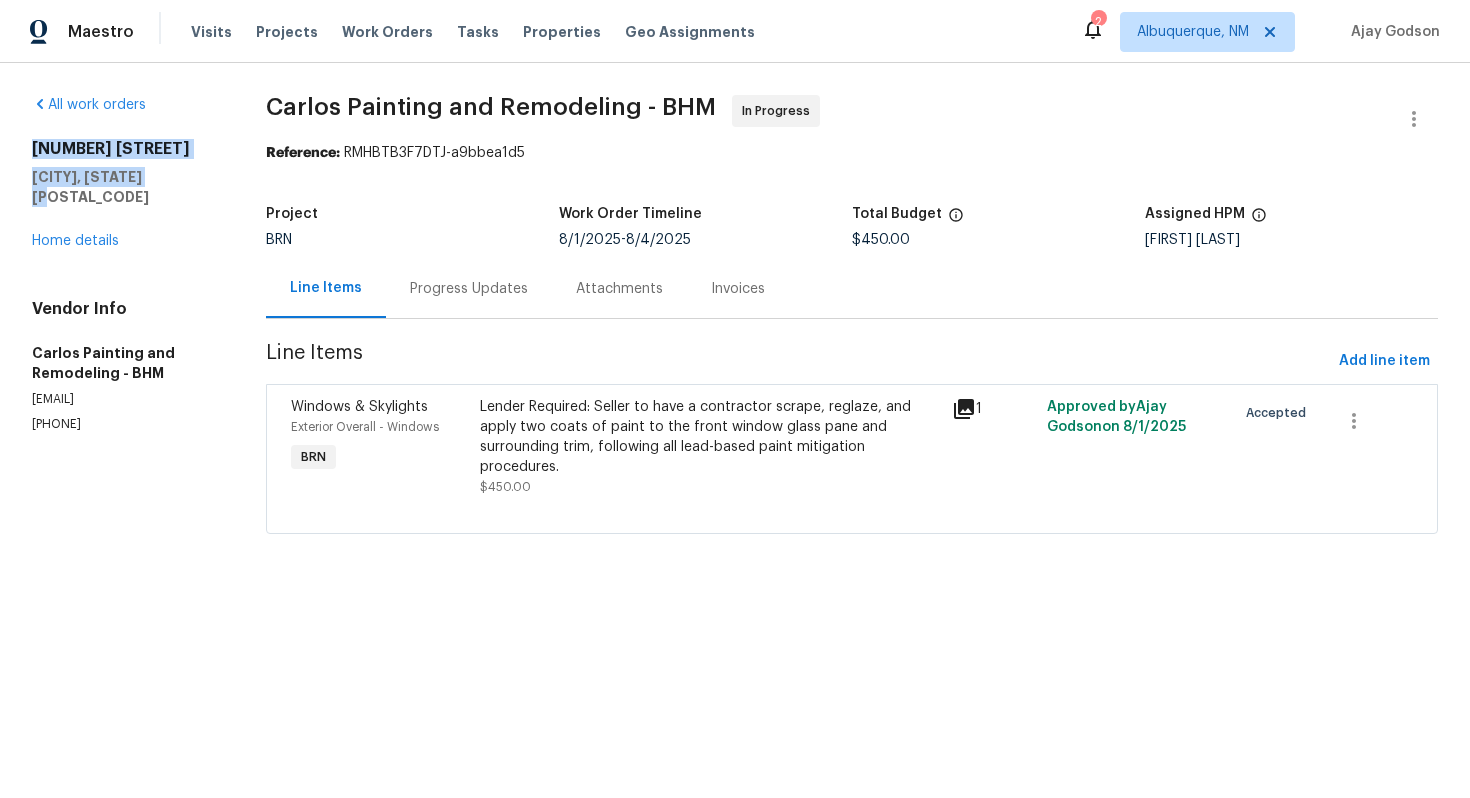 drag, startPoint x: 28, startPoint y: 151, endPoint x: 170, endPoint y: 180, distance: 144.93102 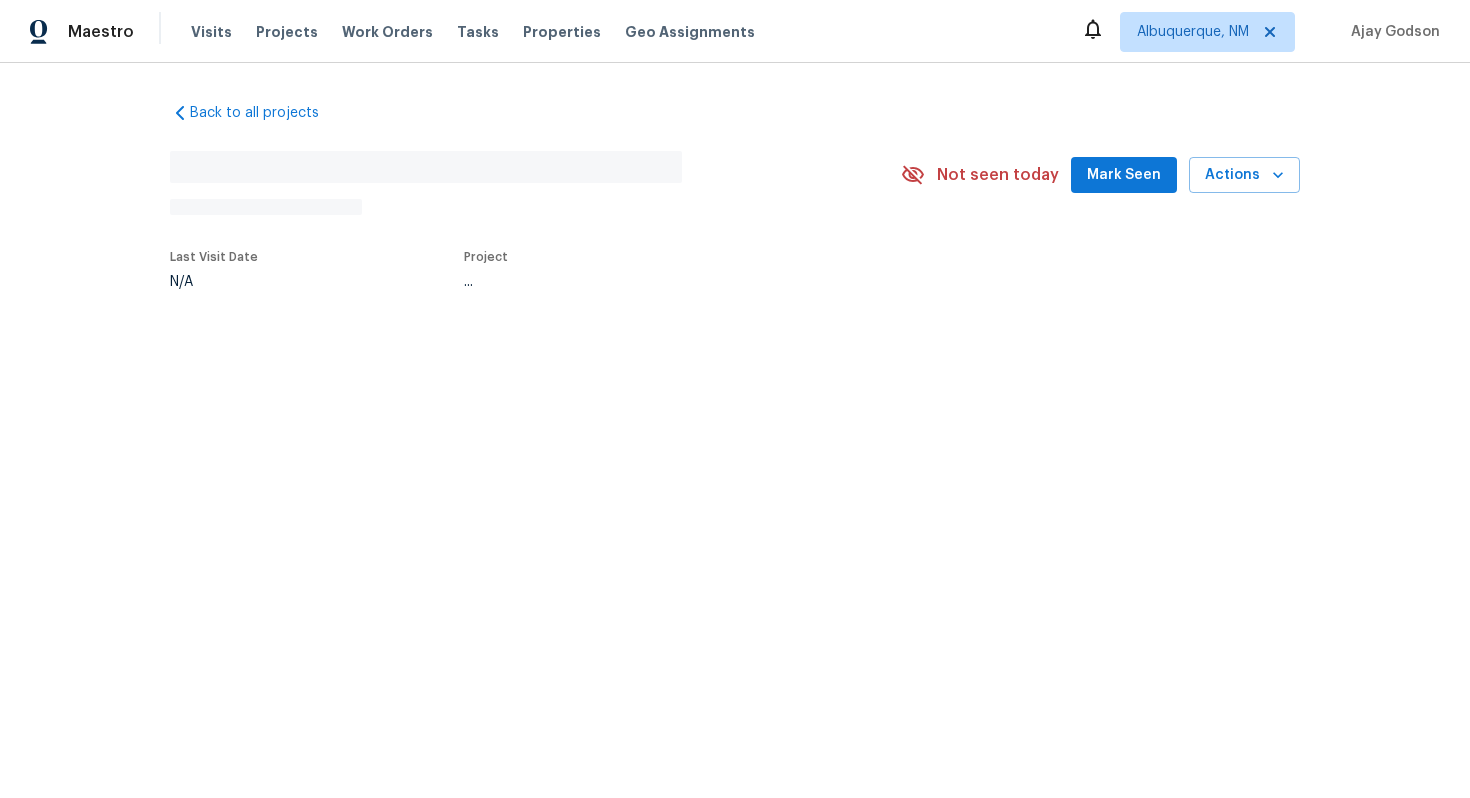 scroll, scrollTop: 0, scrollLeft: 0, axis: both 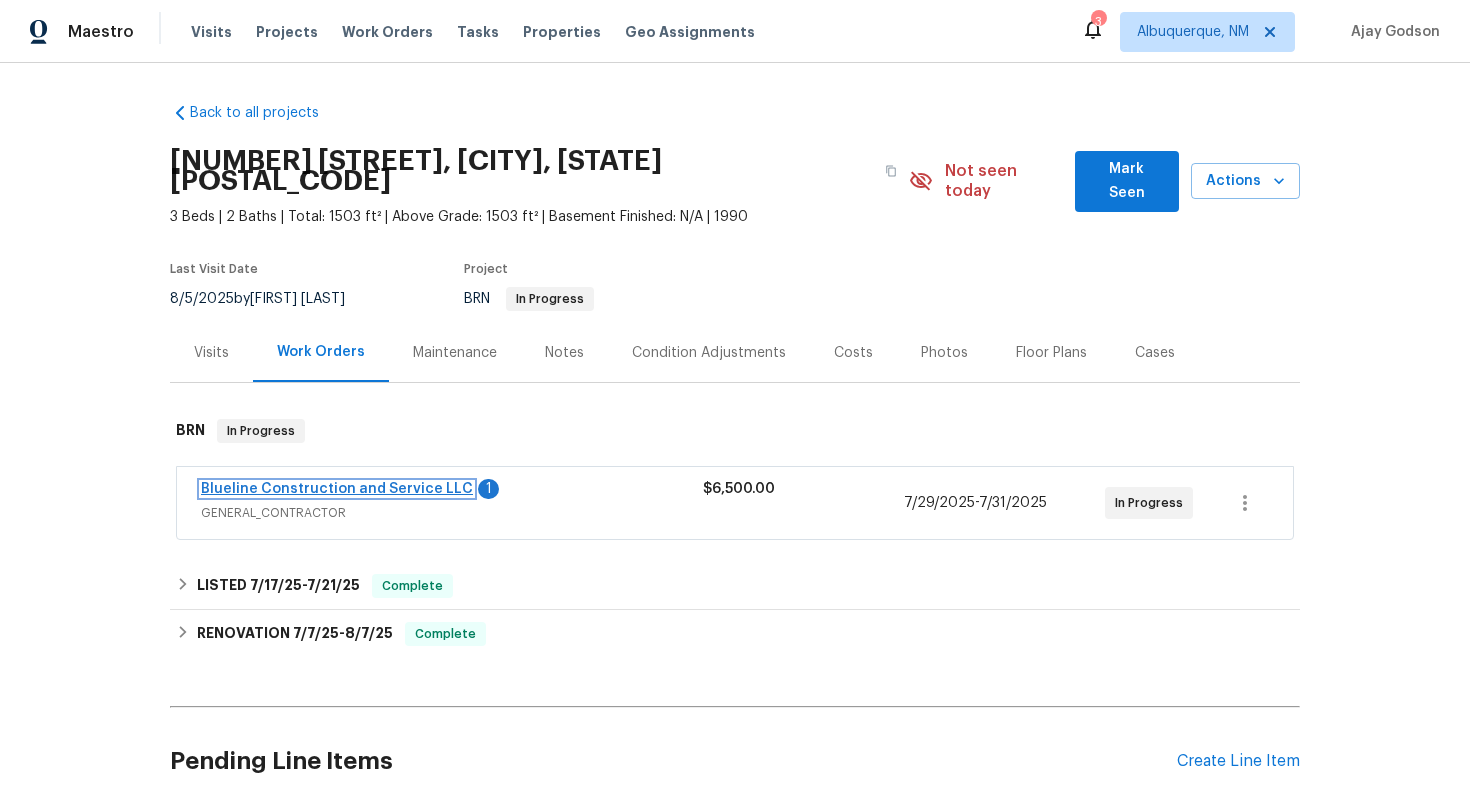 click on "Blueline Construction and Service LLC" at bounding box center [337, 489] 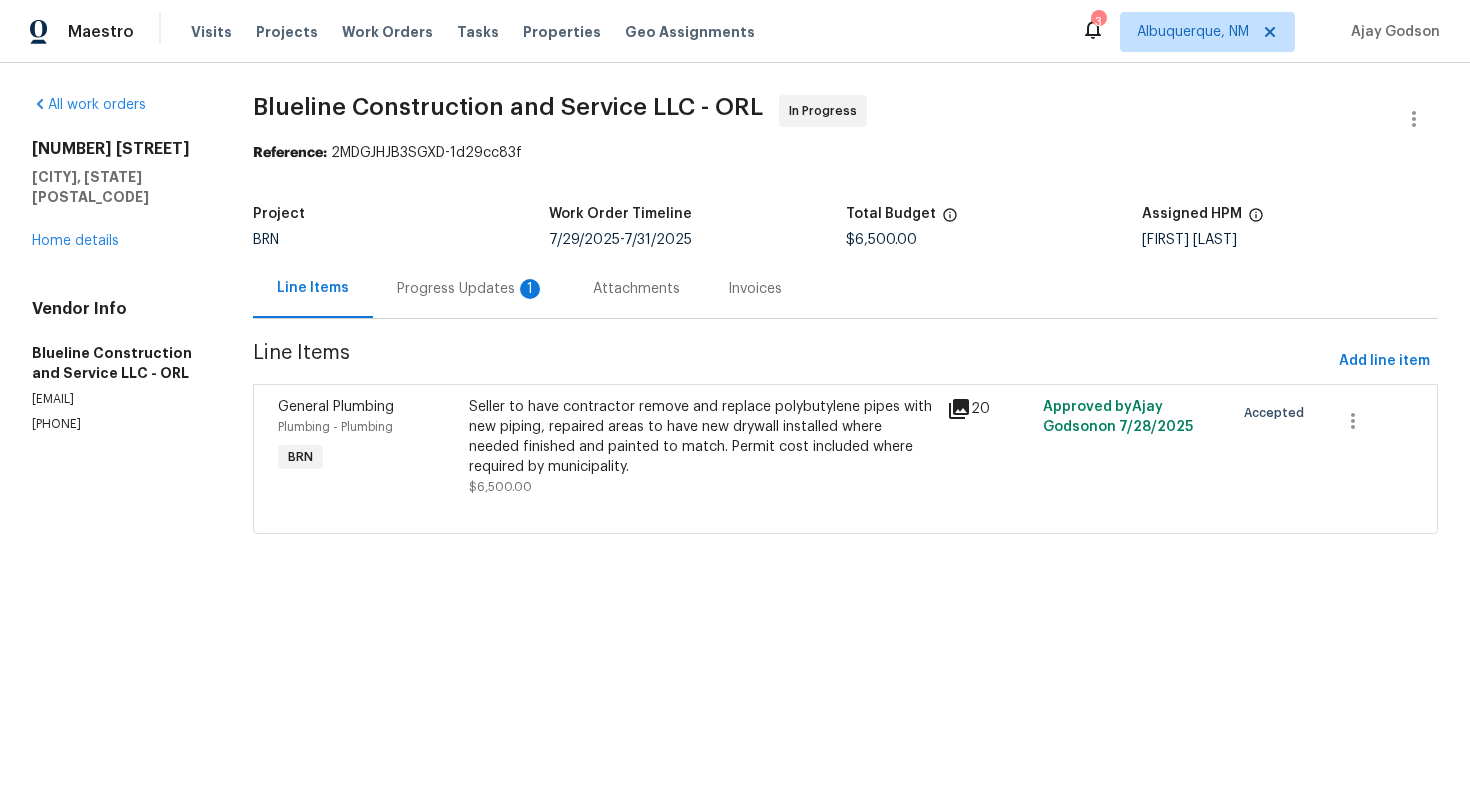 click on "Progress Updates 1" at bounding box center (471, 289) 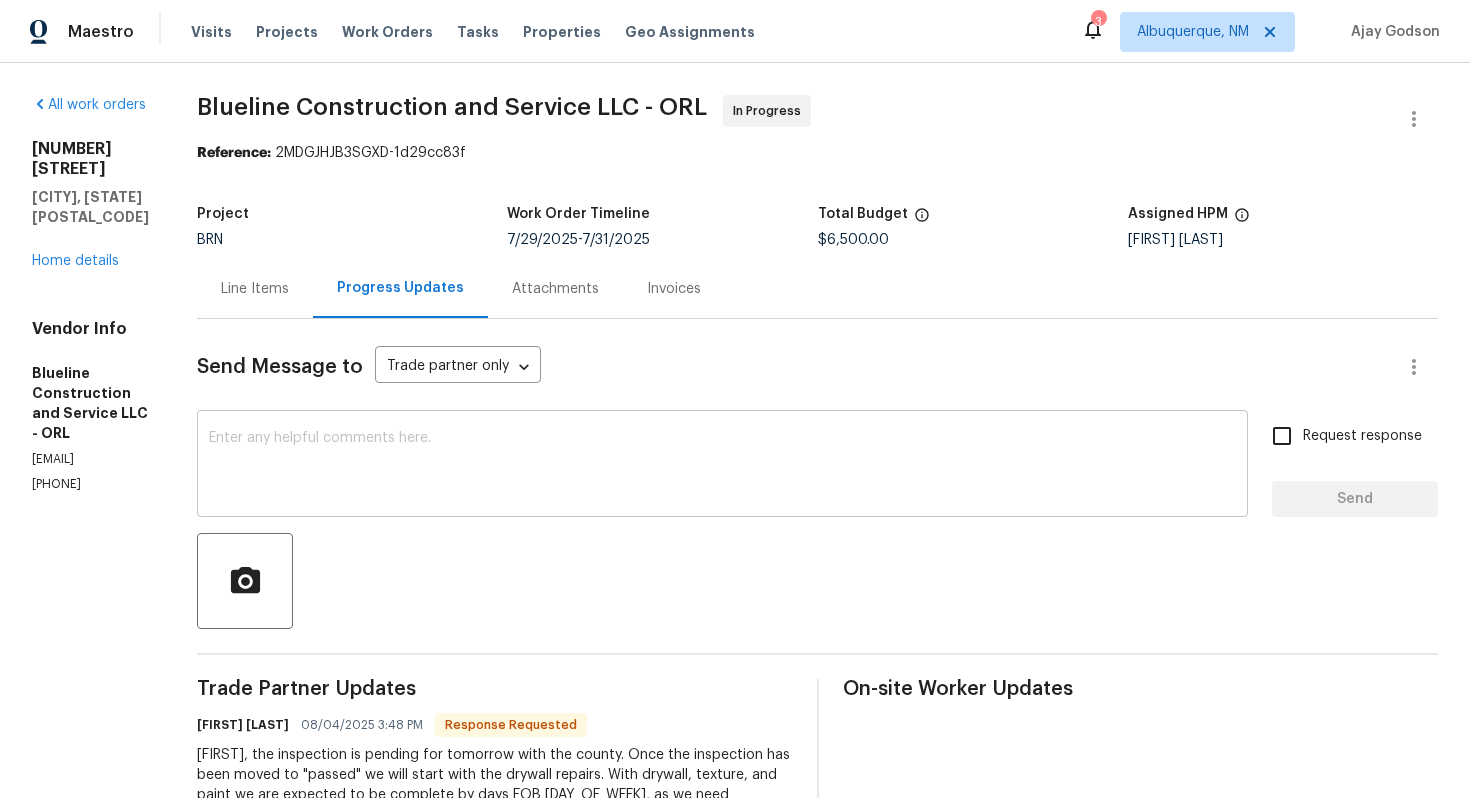 click at bounding box center [722, 466] 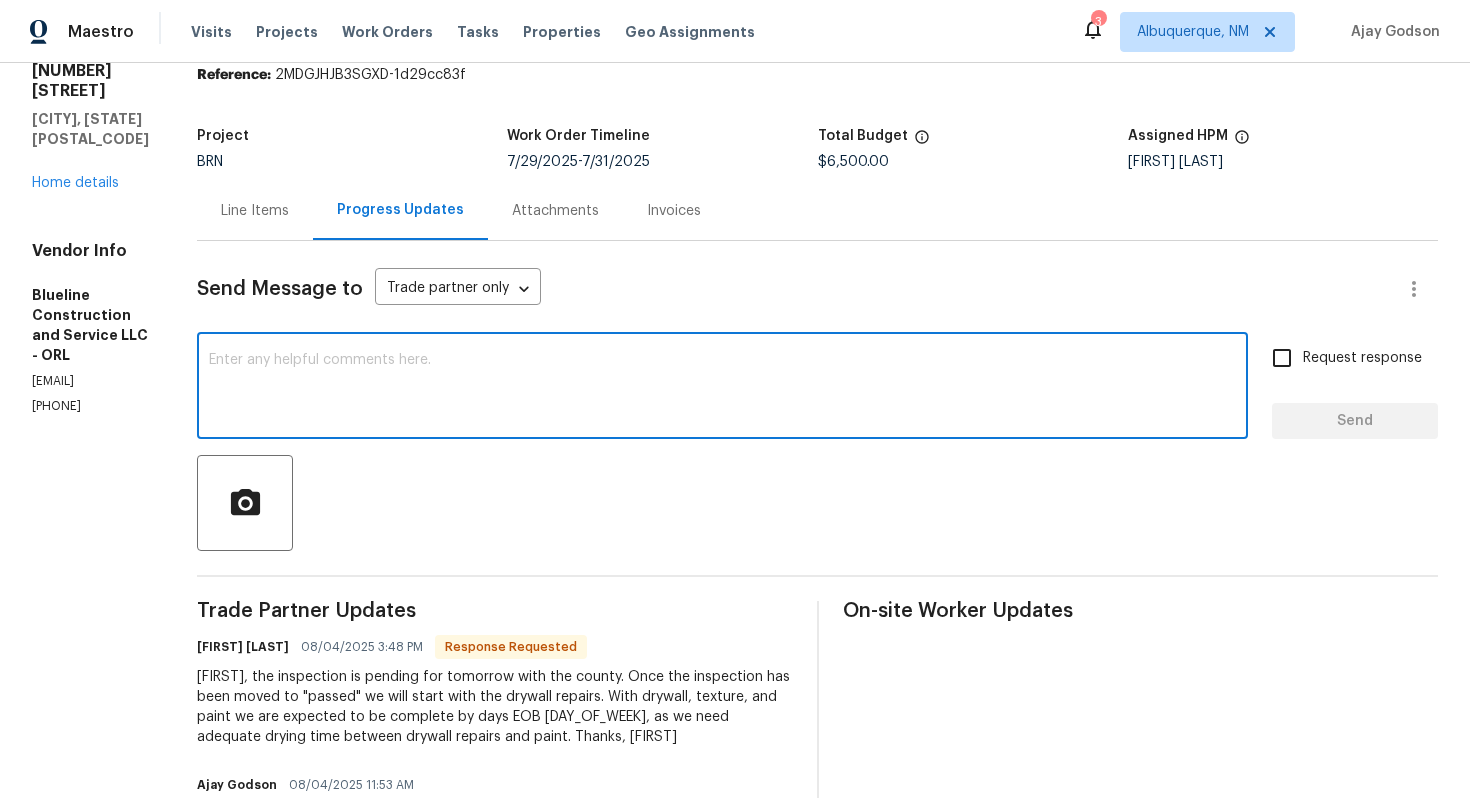 scroll, scrollTop: 65, scrollLeft: 0, axis: vertical 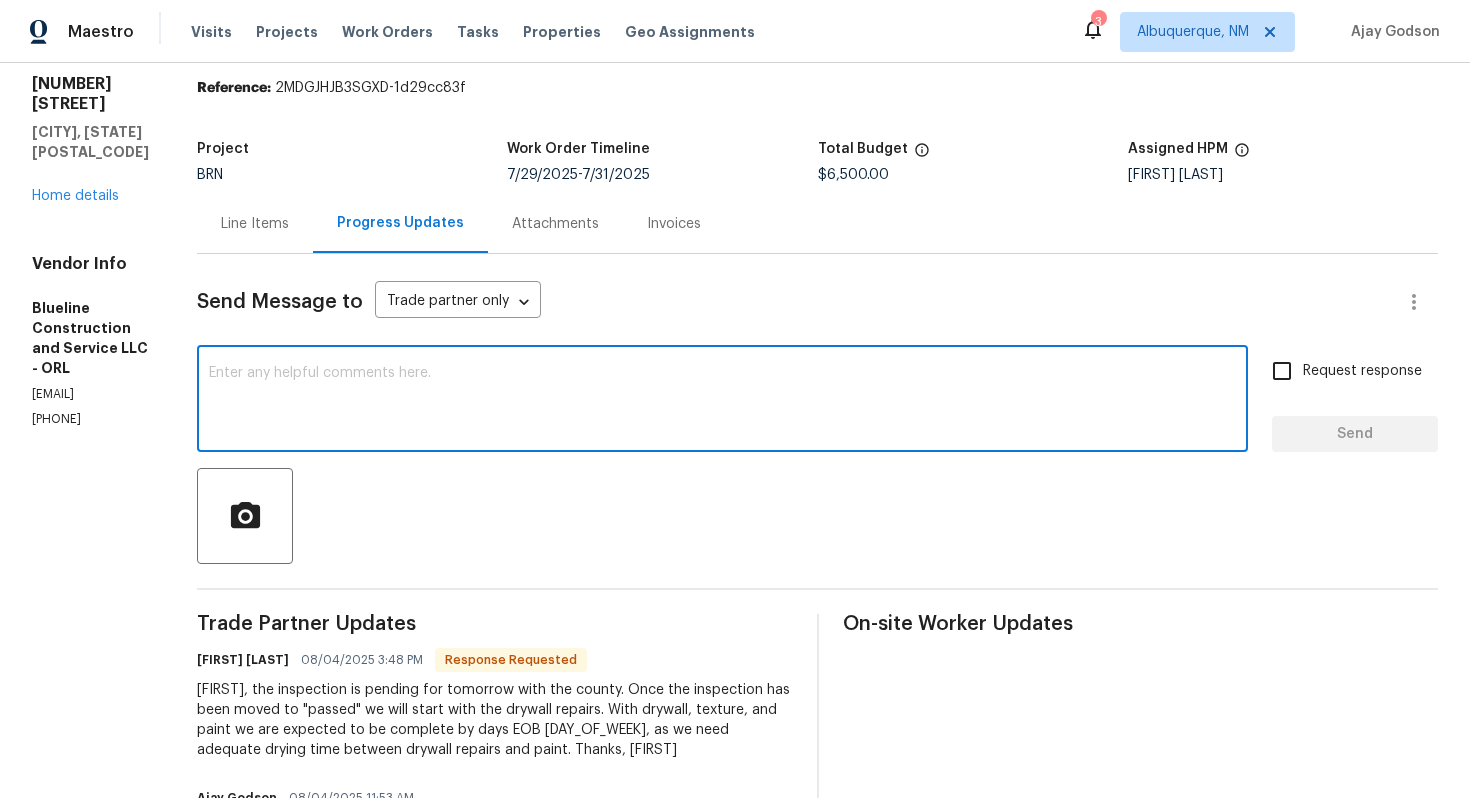 click at bounding box center (722, 401) 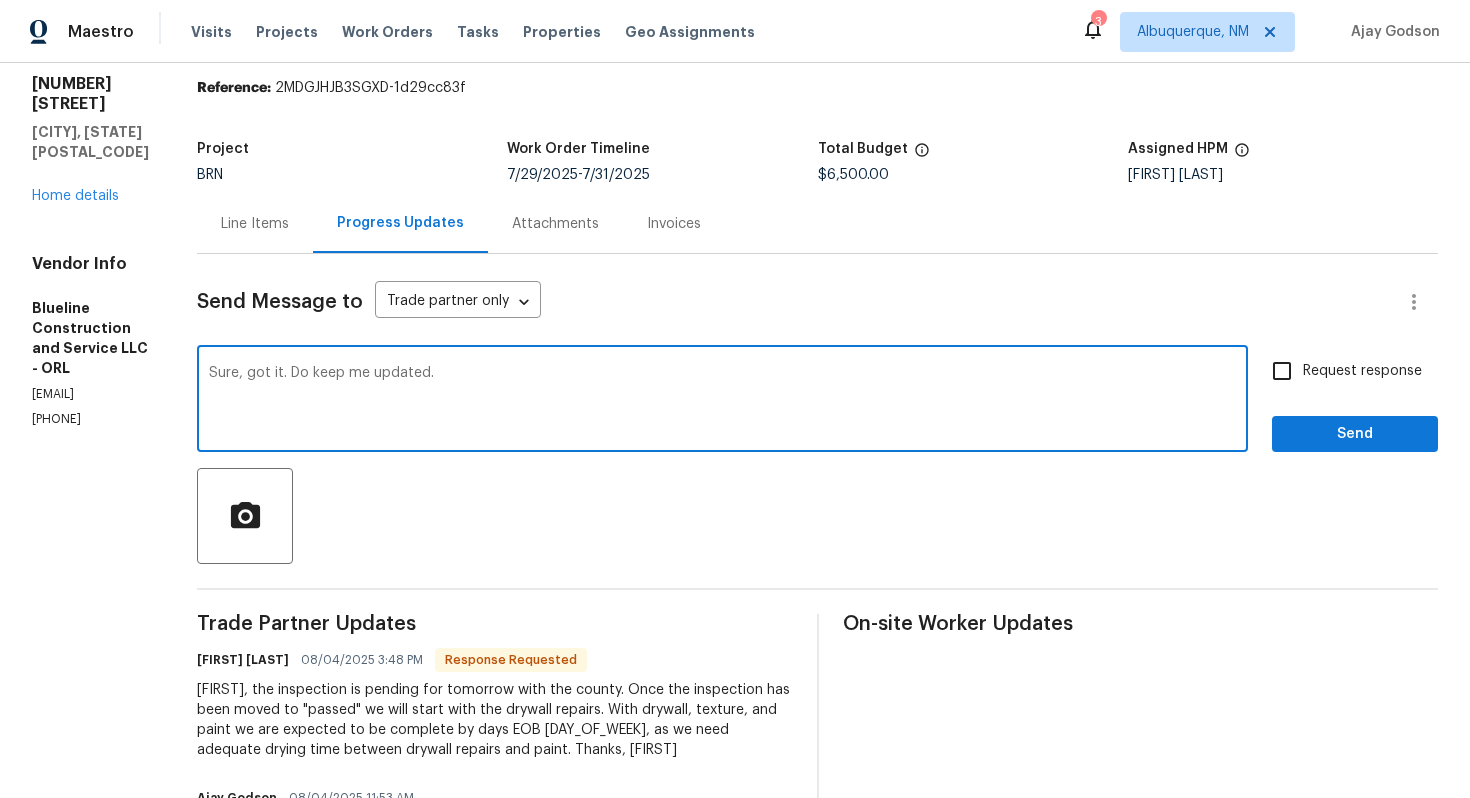 type on "Sure, got it. Do keep me updated." 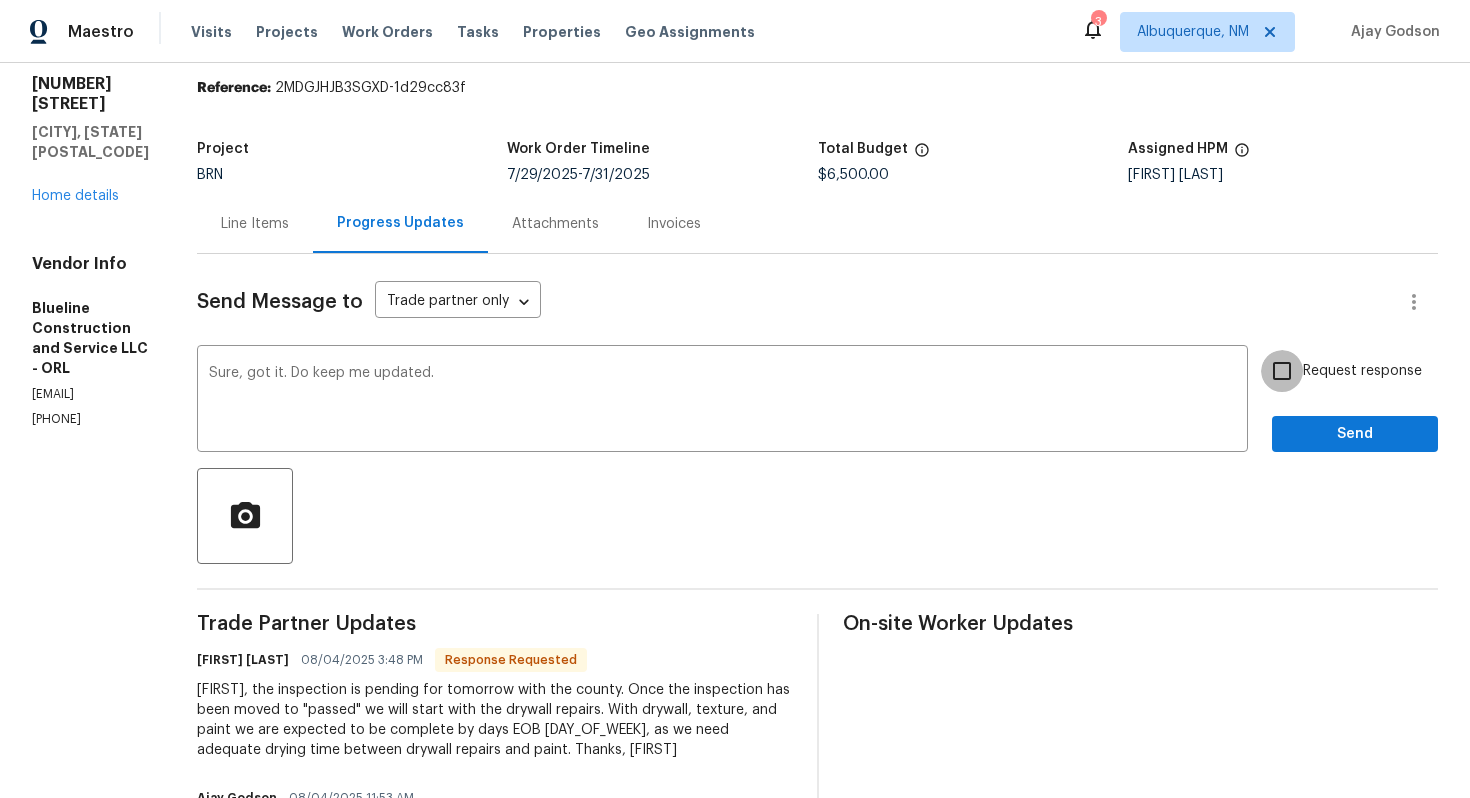 click on "Request response" at bounding box center [1282, 371] 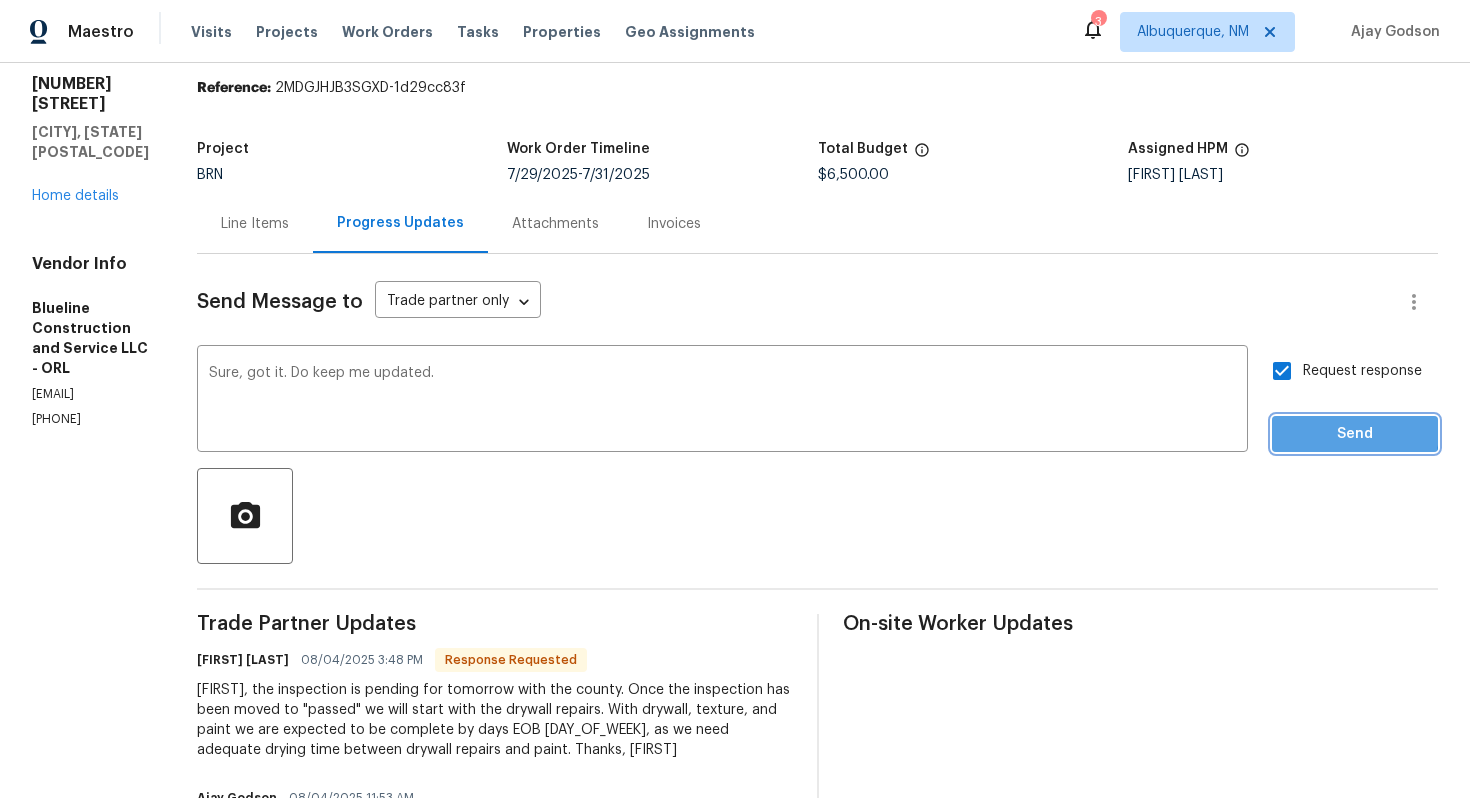 click on "Send" at bounding box center [1355, 434] 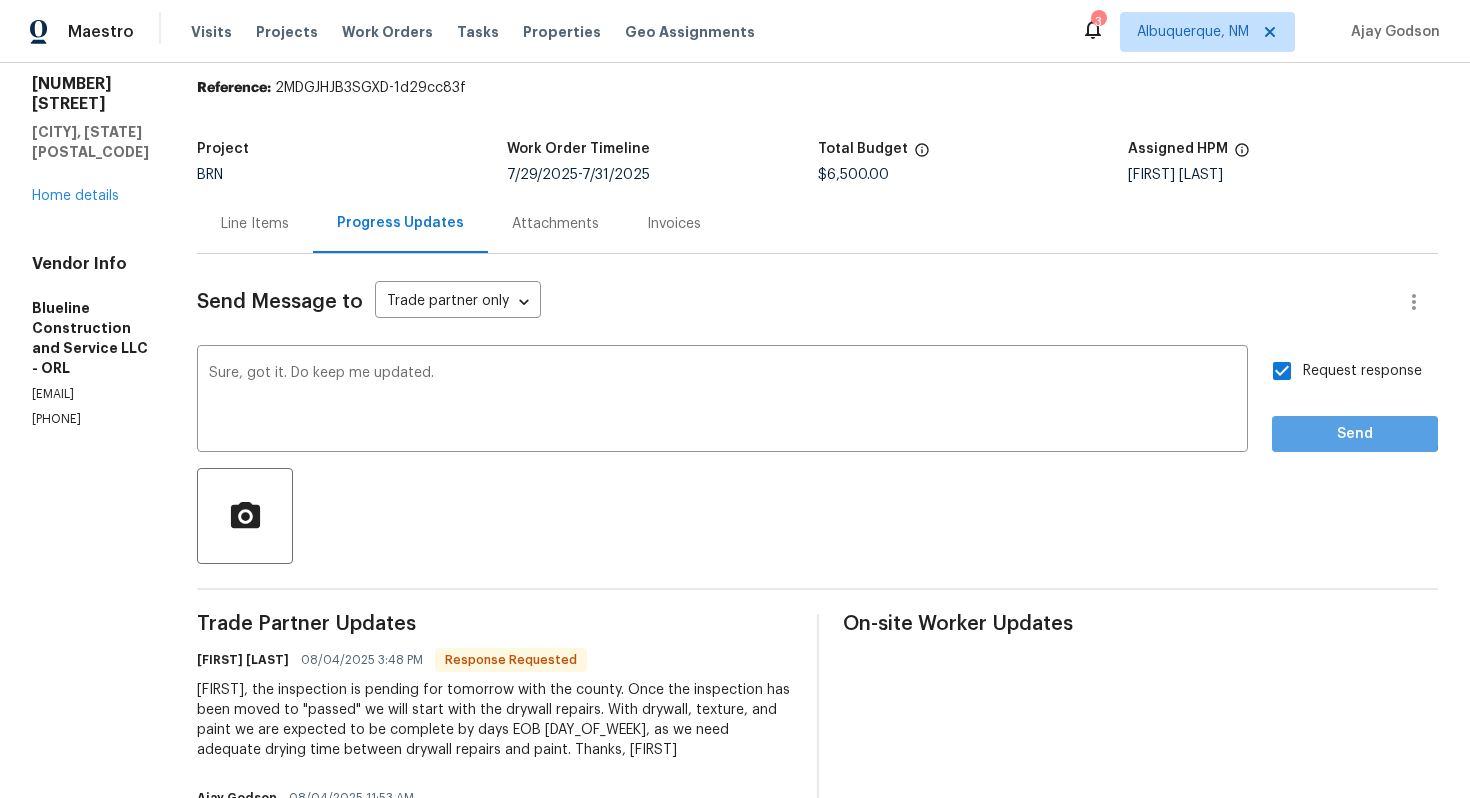 scroll, scrollTop: 0, scrollLeft: 0, axis: both 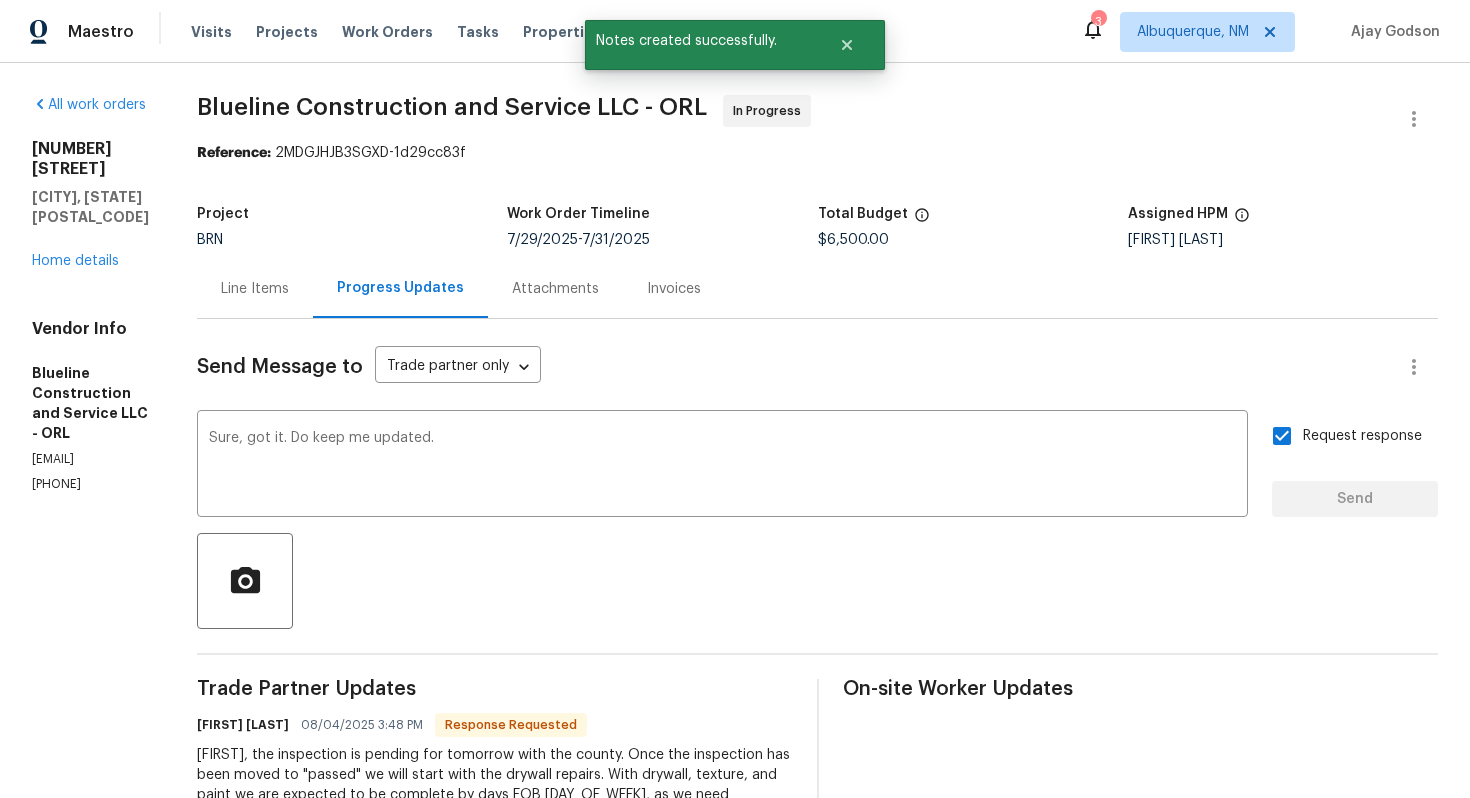 type 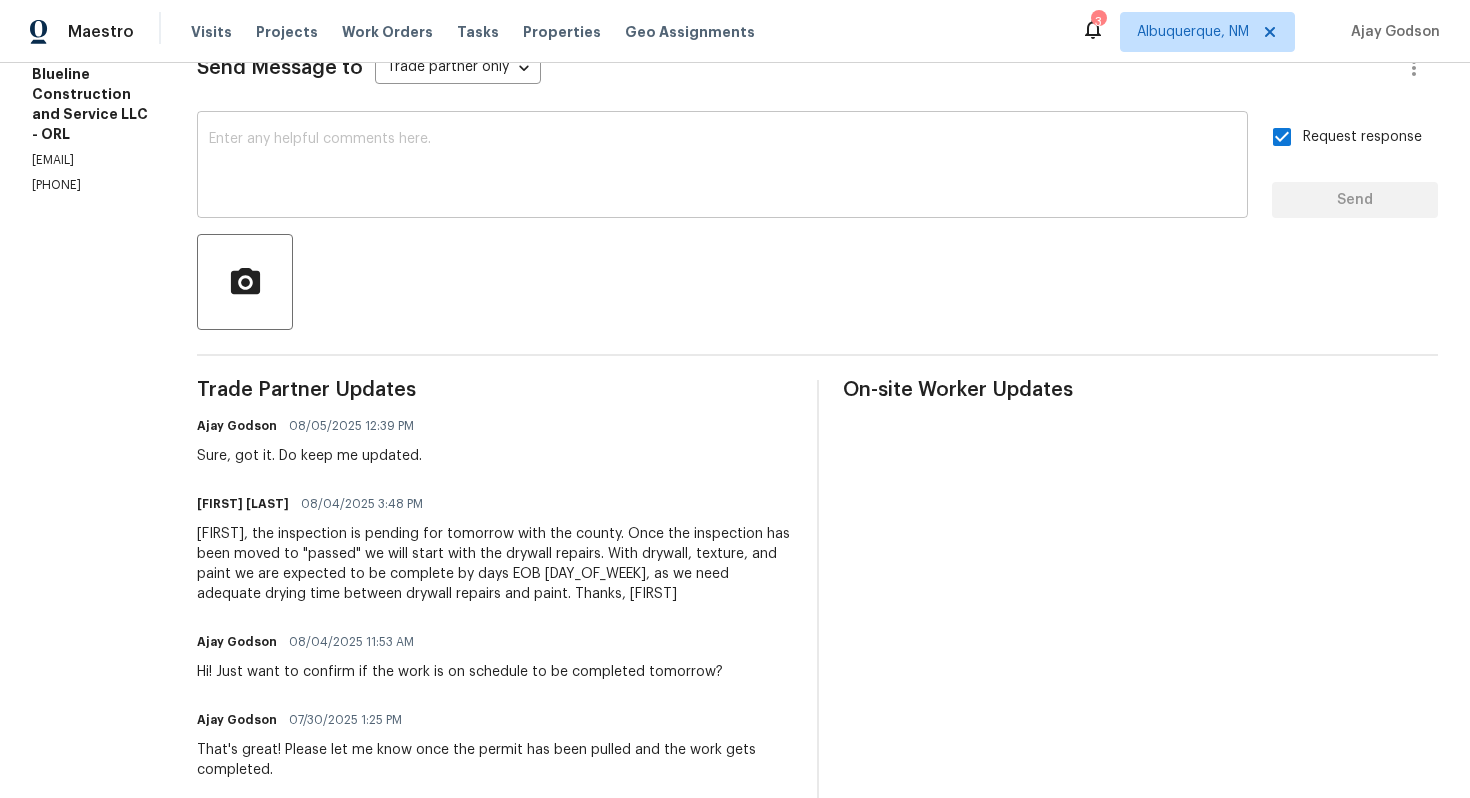 scroll, scrollTop: 305, scrollLeft: 0, axis: vertical 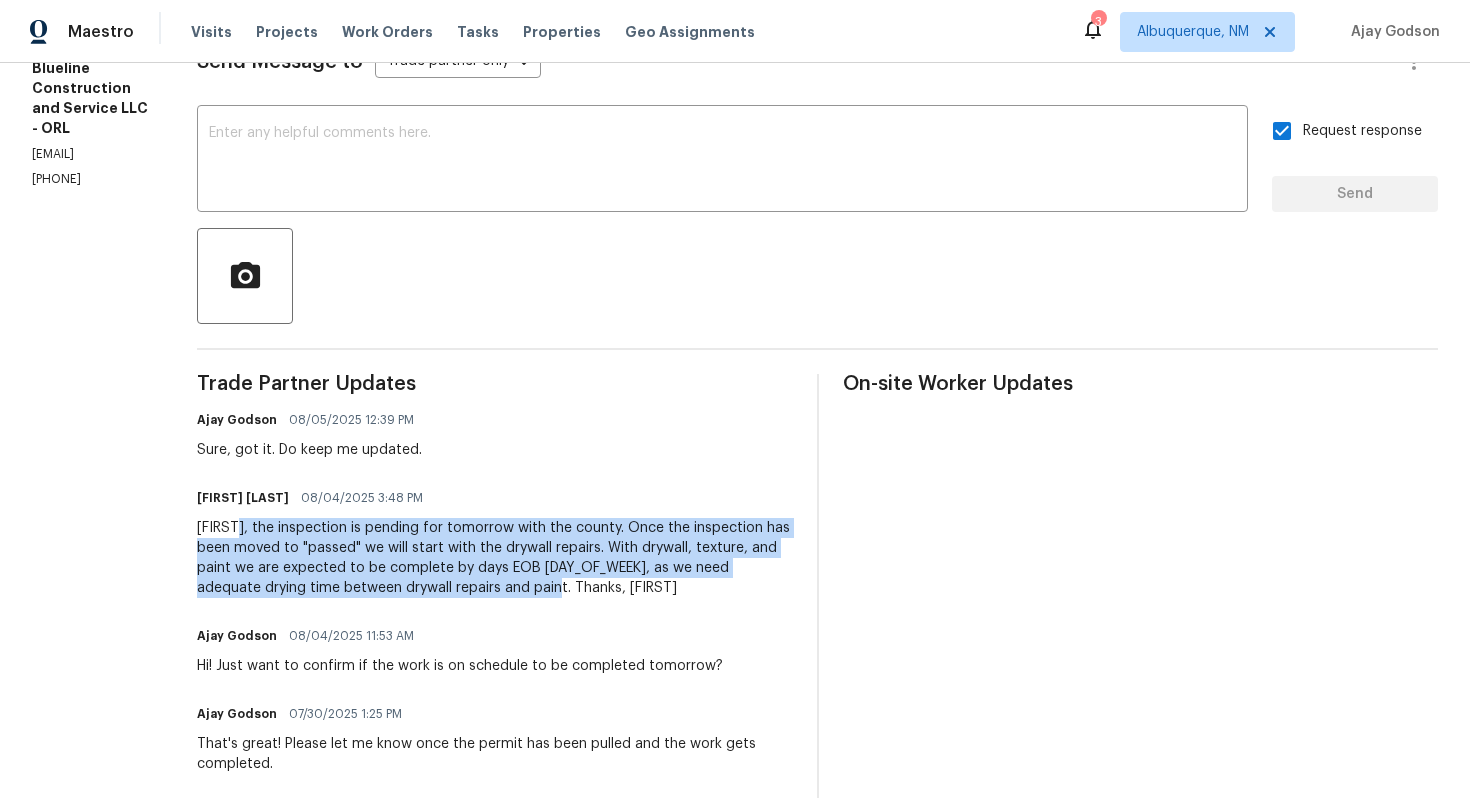 drag, startPoint x: 307, startPoint y: 532, endPoint x: 680, endPoint y: 586, distance: 376.88858 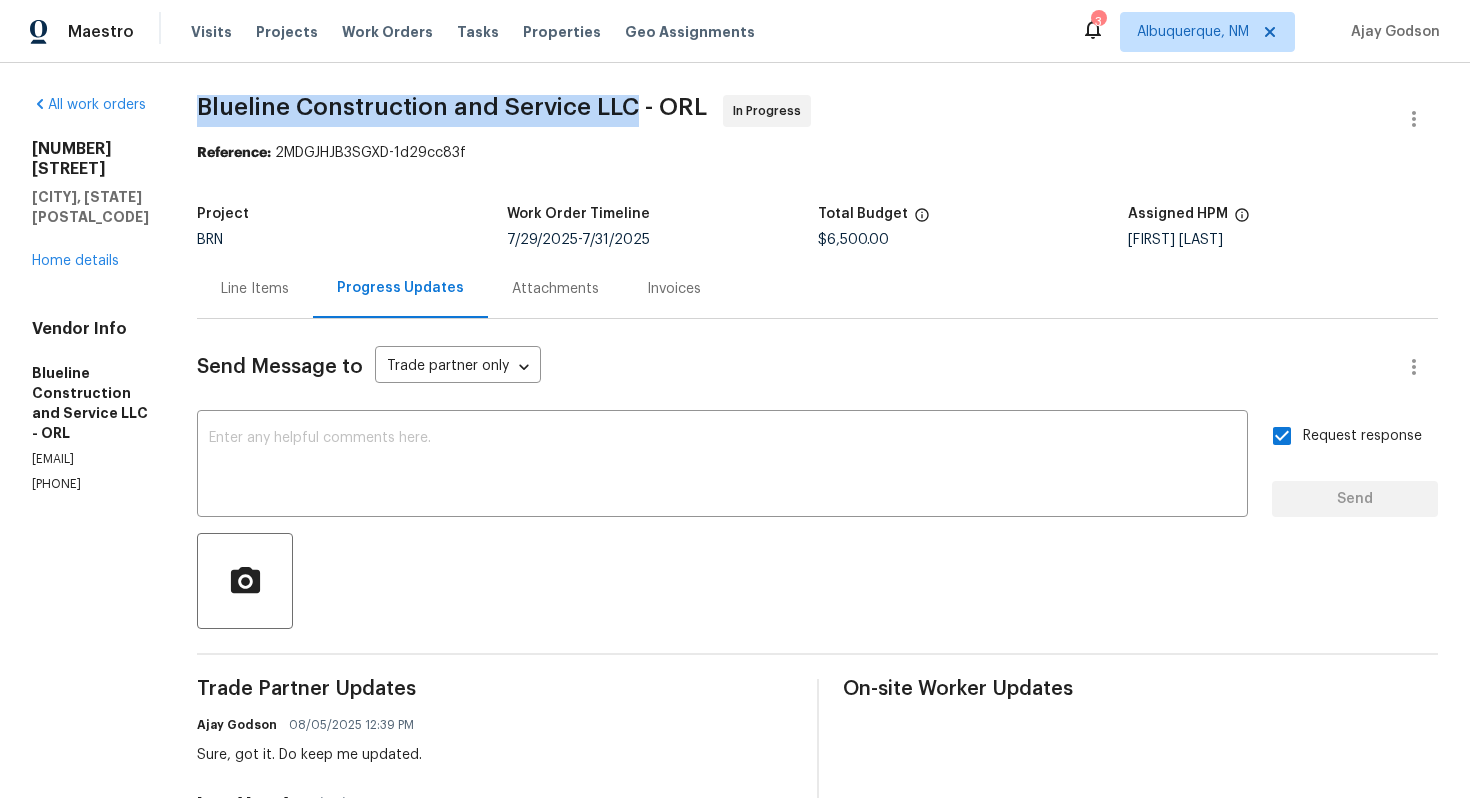 drag, startPoint x: 260, startPoint y: 107, endPoint x: 704, endPoint y: 105, distance: 444.00452 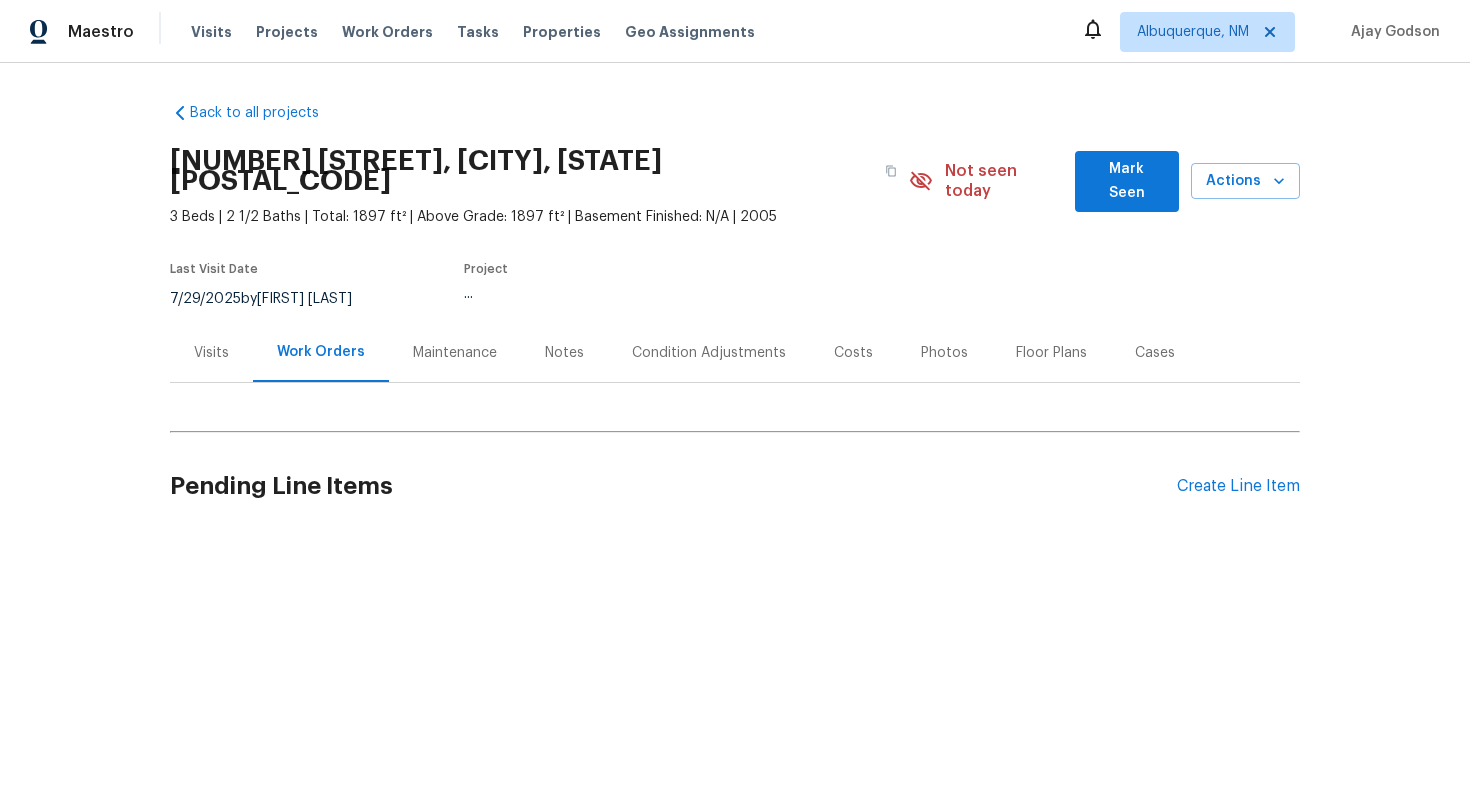 scroll, scrollTop: 0, scrollLeft: 0, axis: both 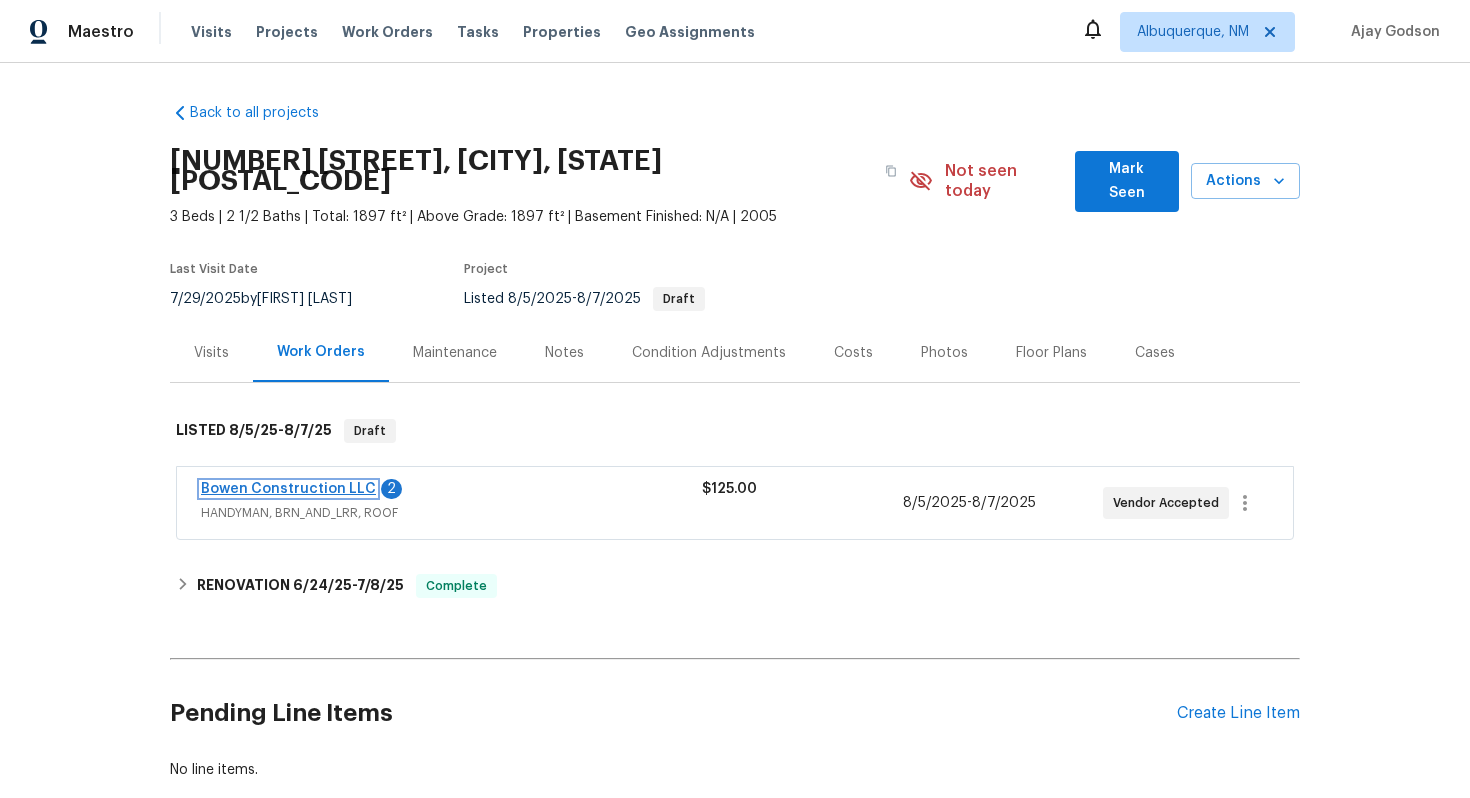 click on "Bowen Construction LLC" at bounding box center (288, 489) 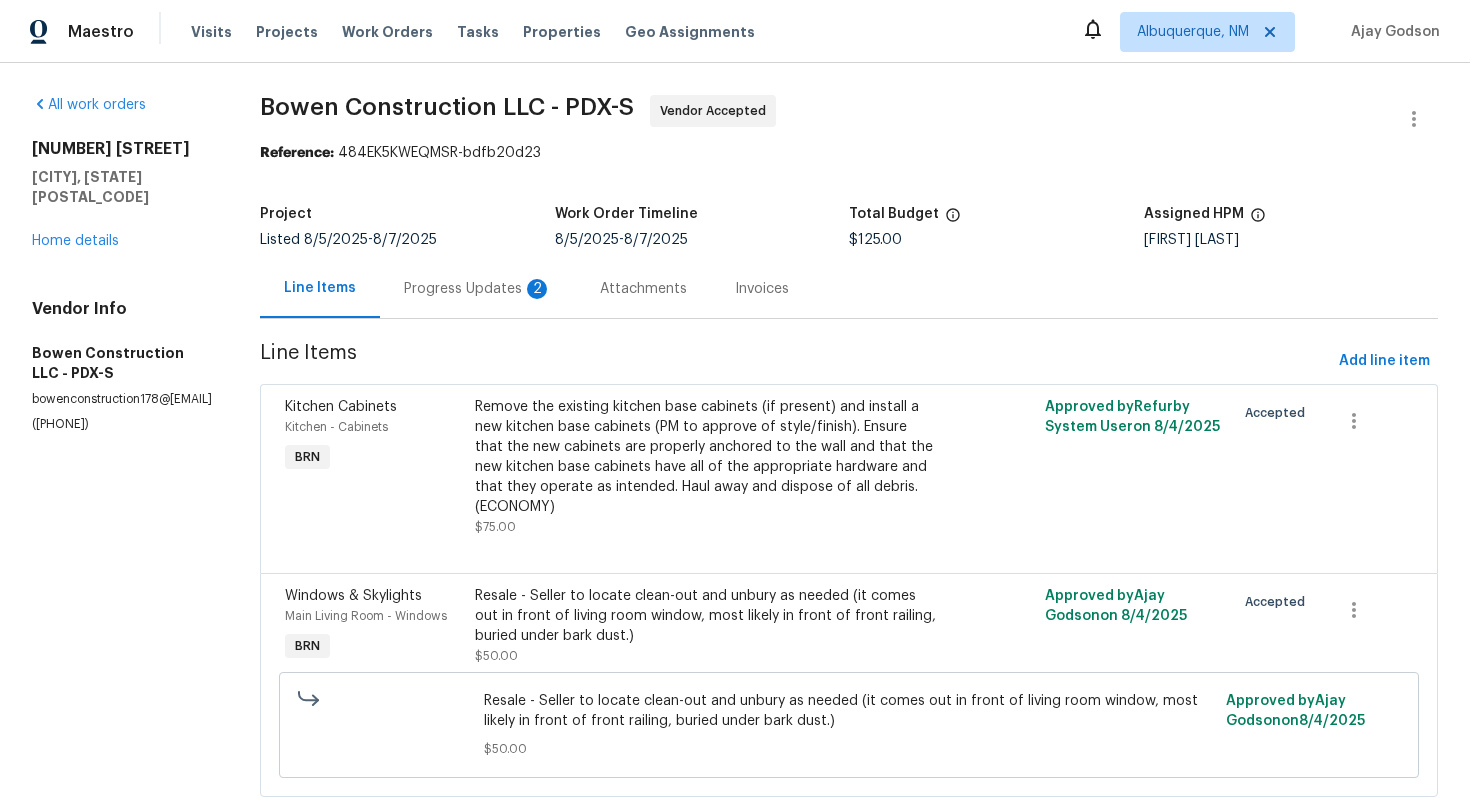 click on "Progress Updates 2" at bounding box center [478, 288] 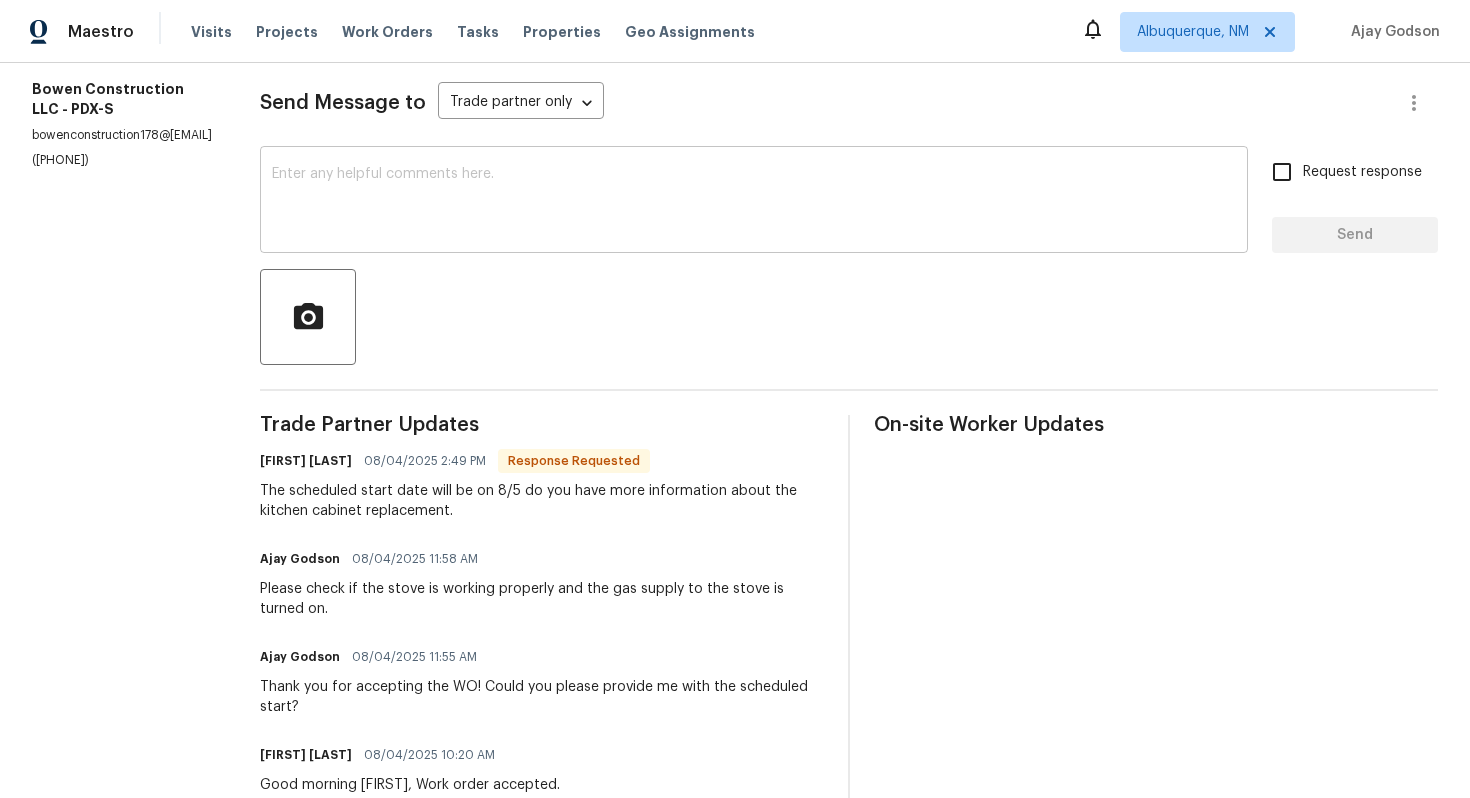 scroll, scrollTop: 0, scrollLeft: 0, axis: both 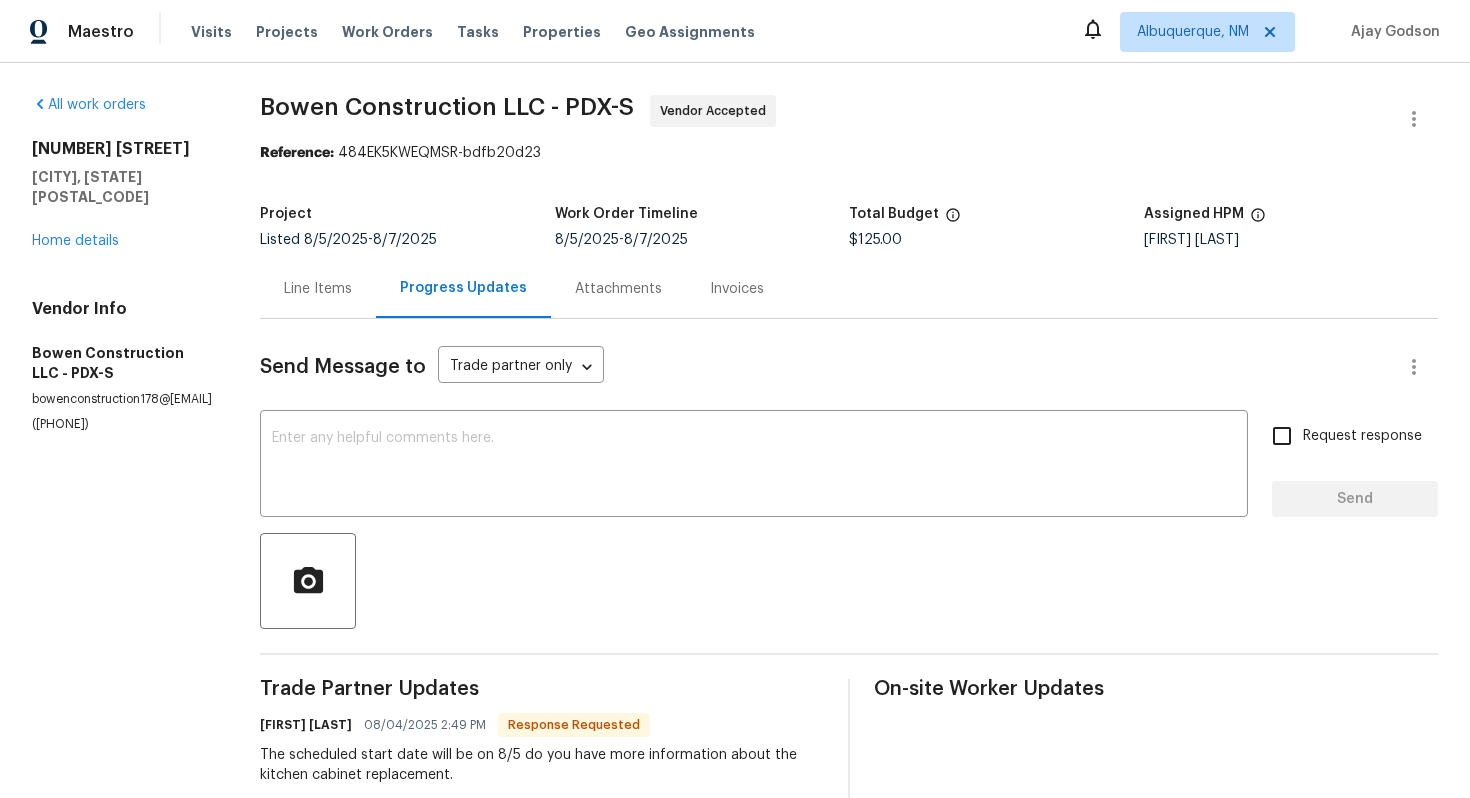 click on "Line Items" at bounding box center (318, 288) 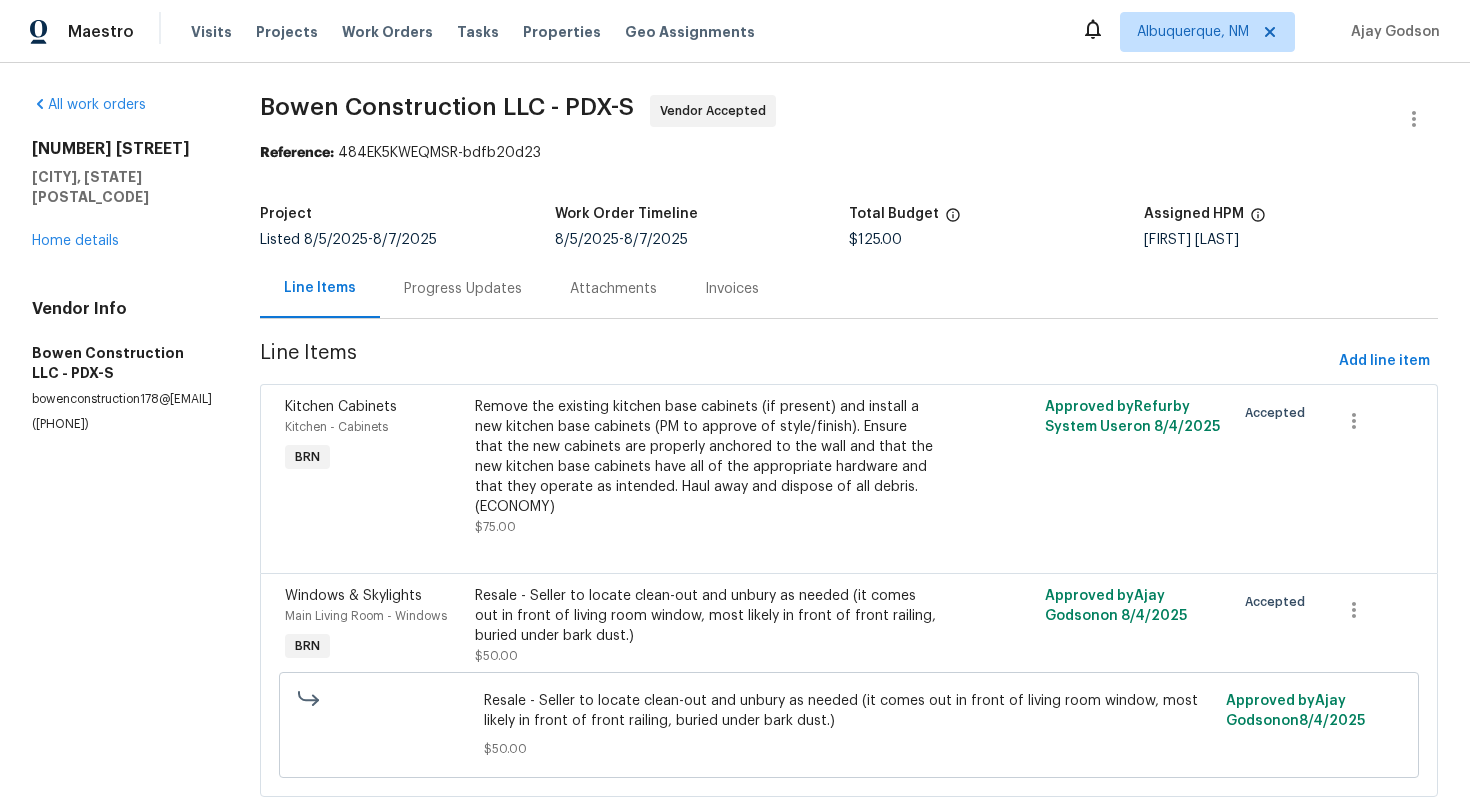 click on "Progress Updates" at bounding box center [463, 288] 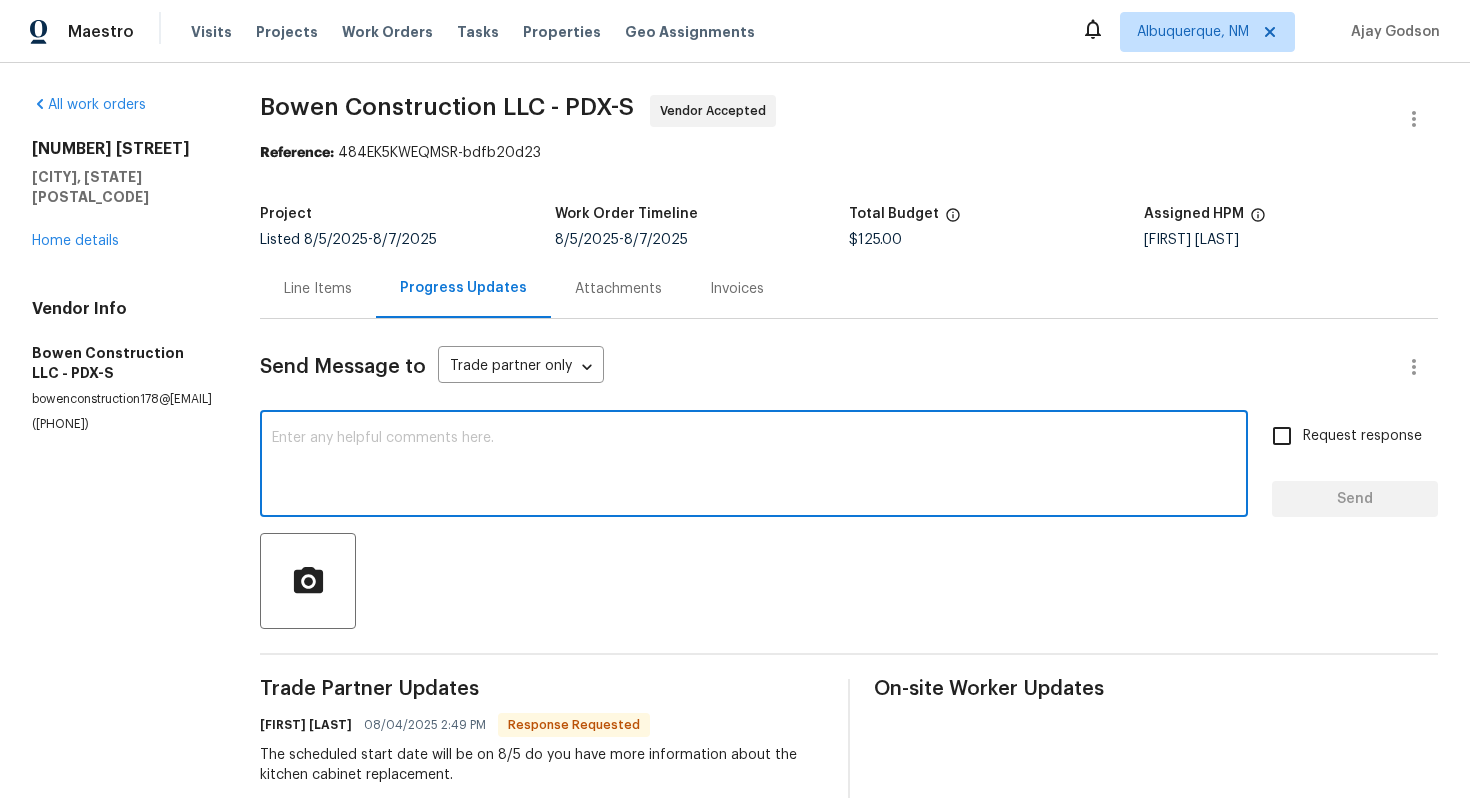 click at bounding box center [754, 466] 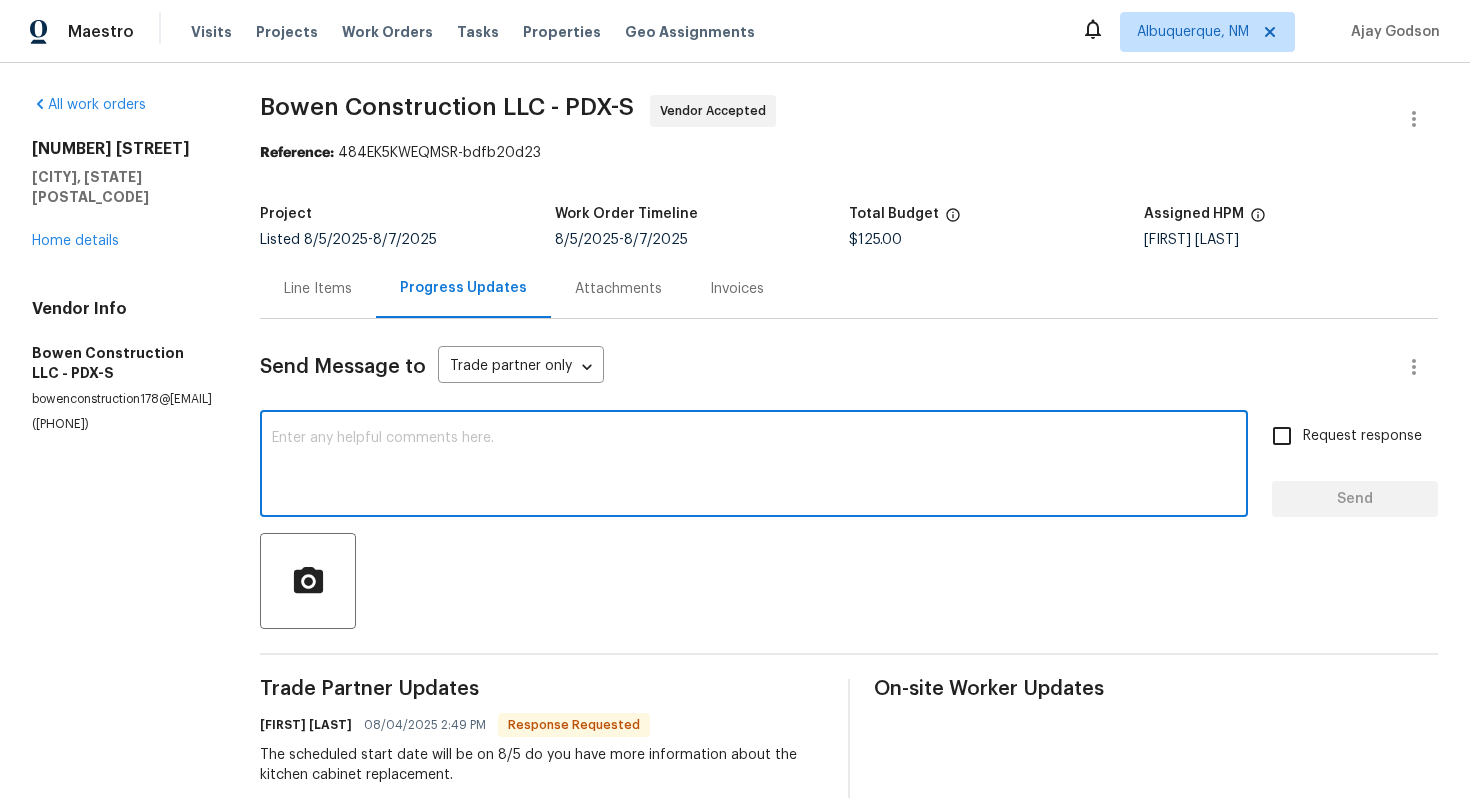 type on "R" 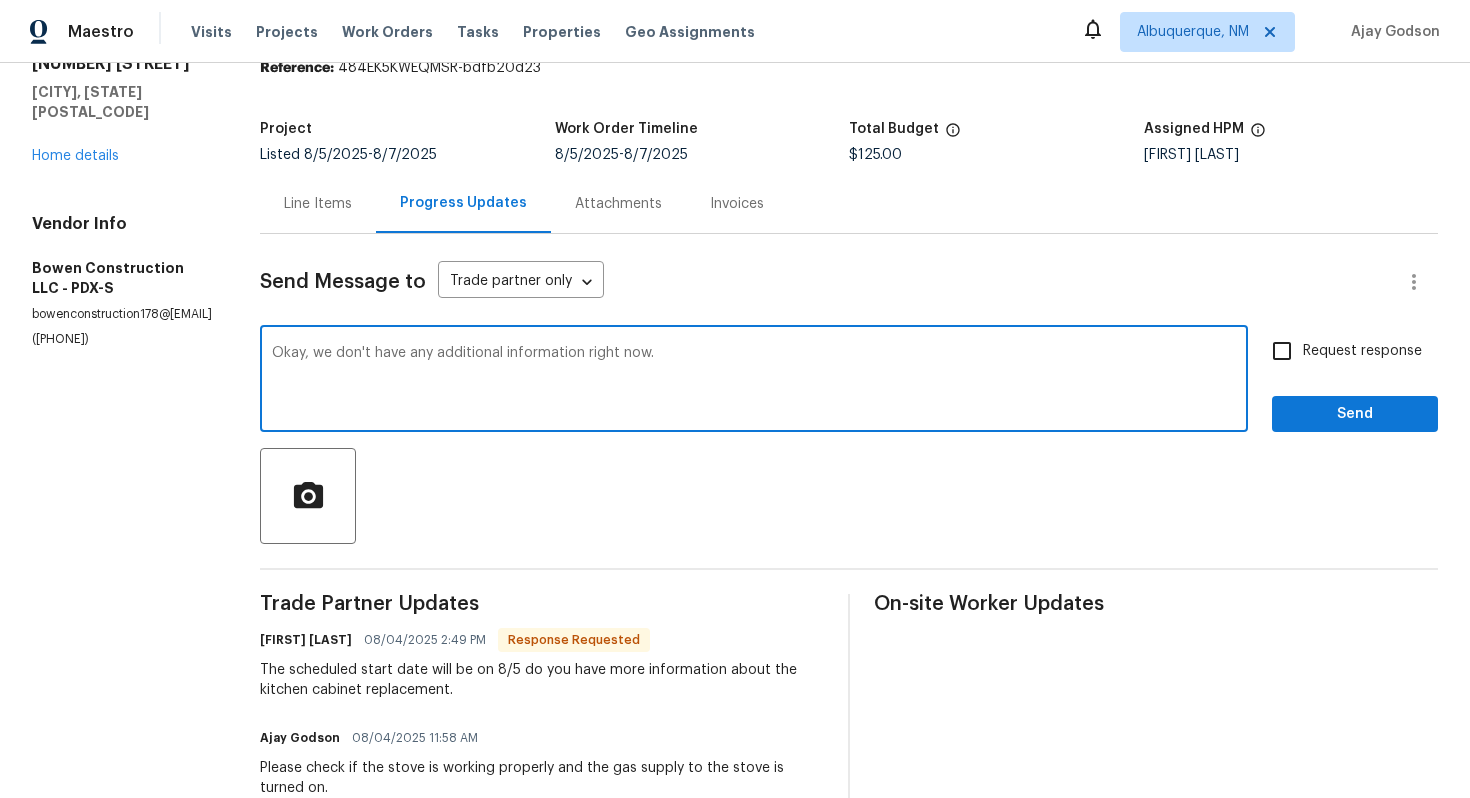 scroll, scrollTop: 0, scrollLeft: 0, axis: both 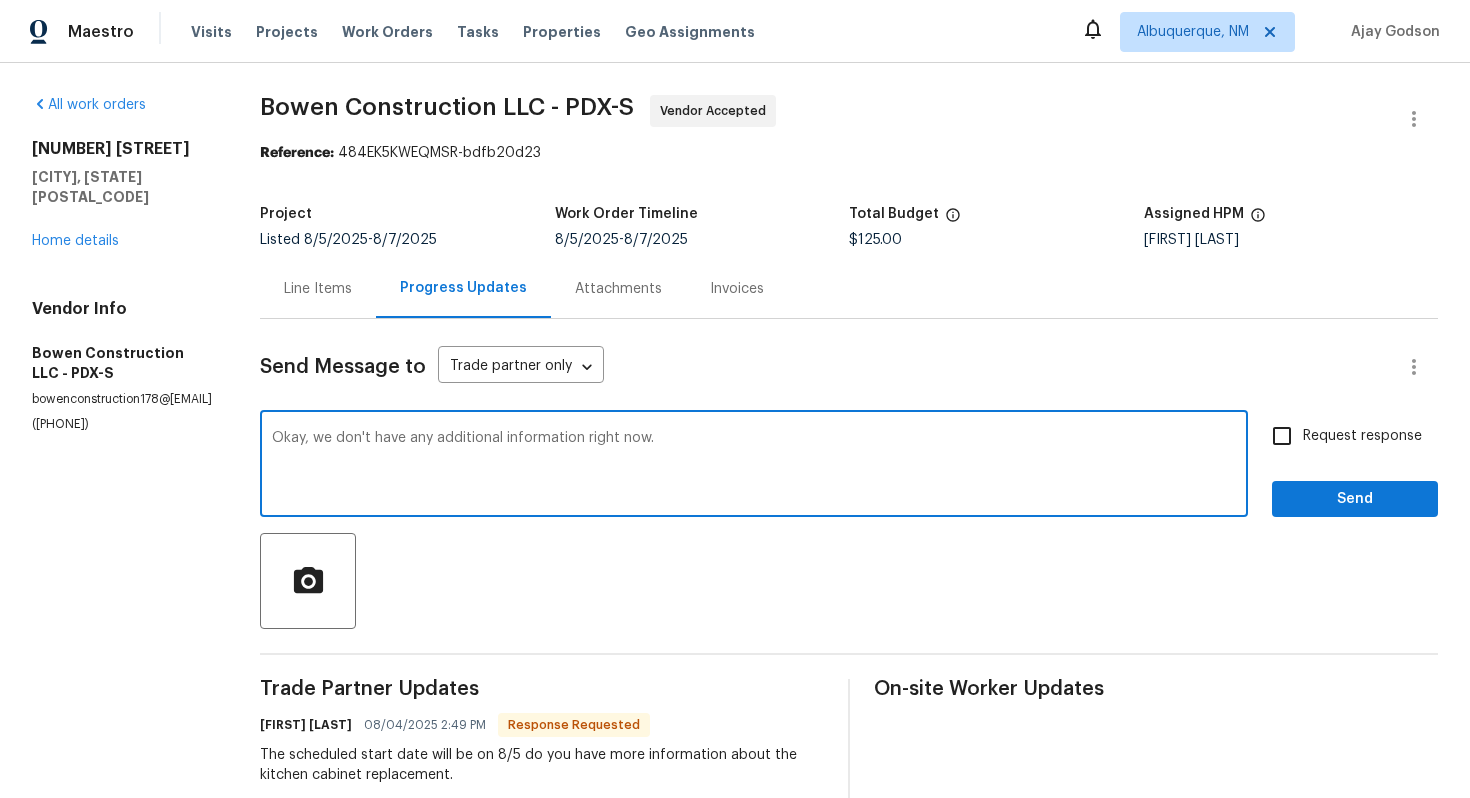 type on "Okay, we don't have any additional information right now." 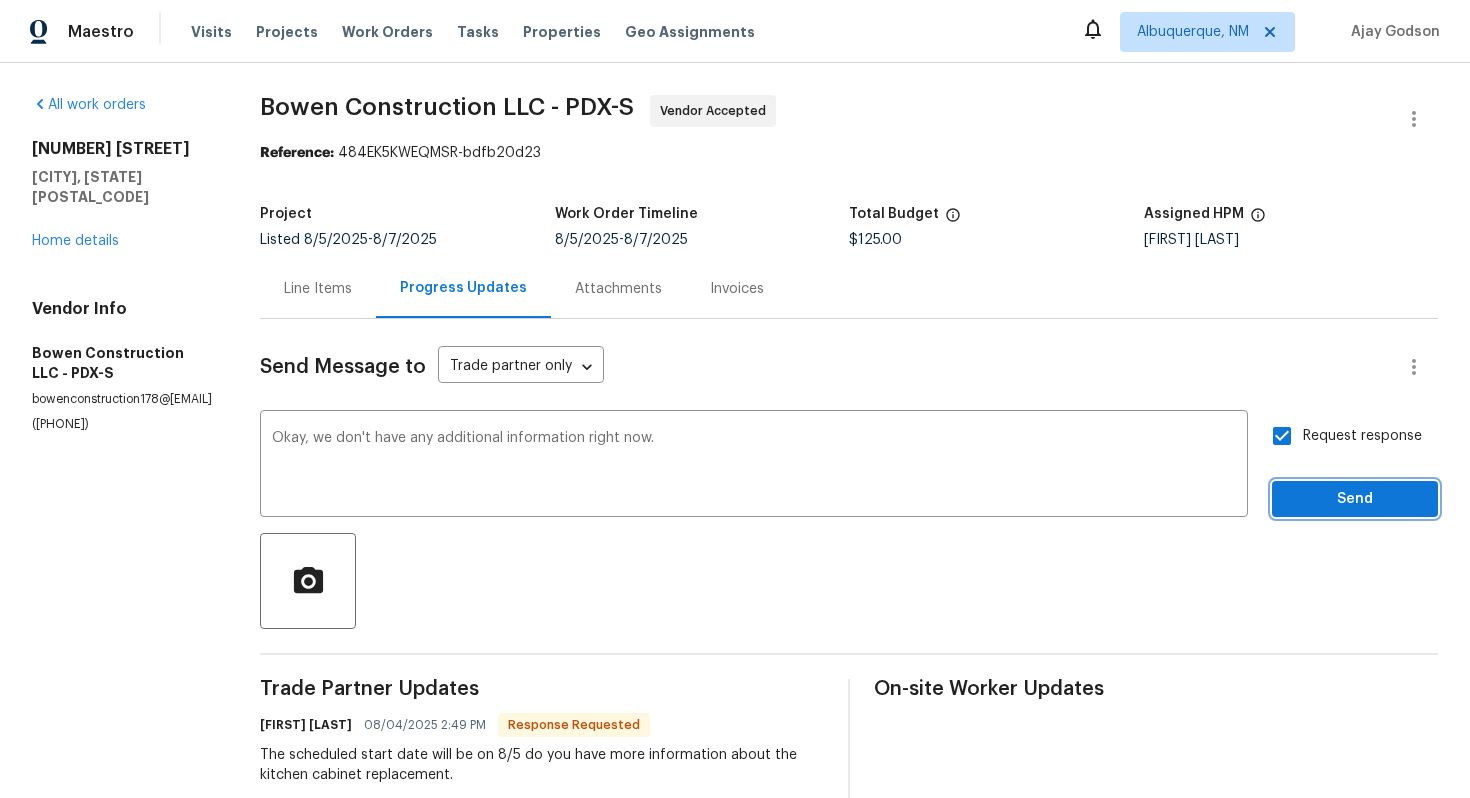 click on "Send" at bounding box center (1355, 499) 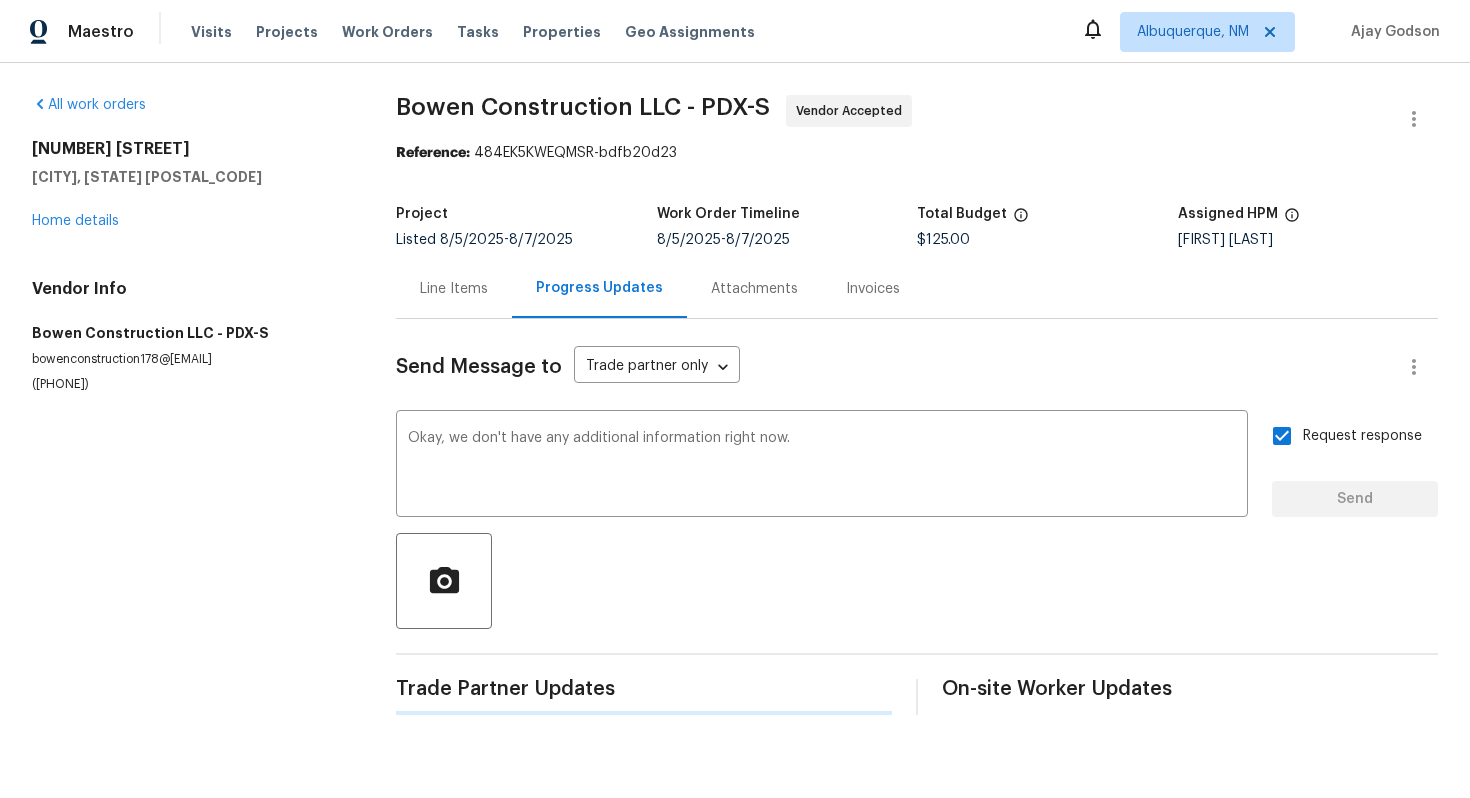 type 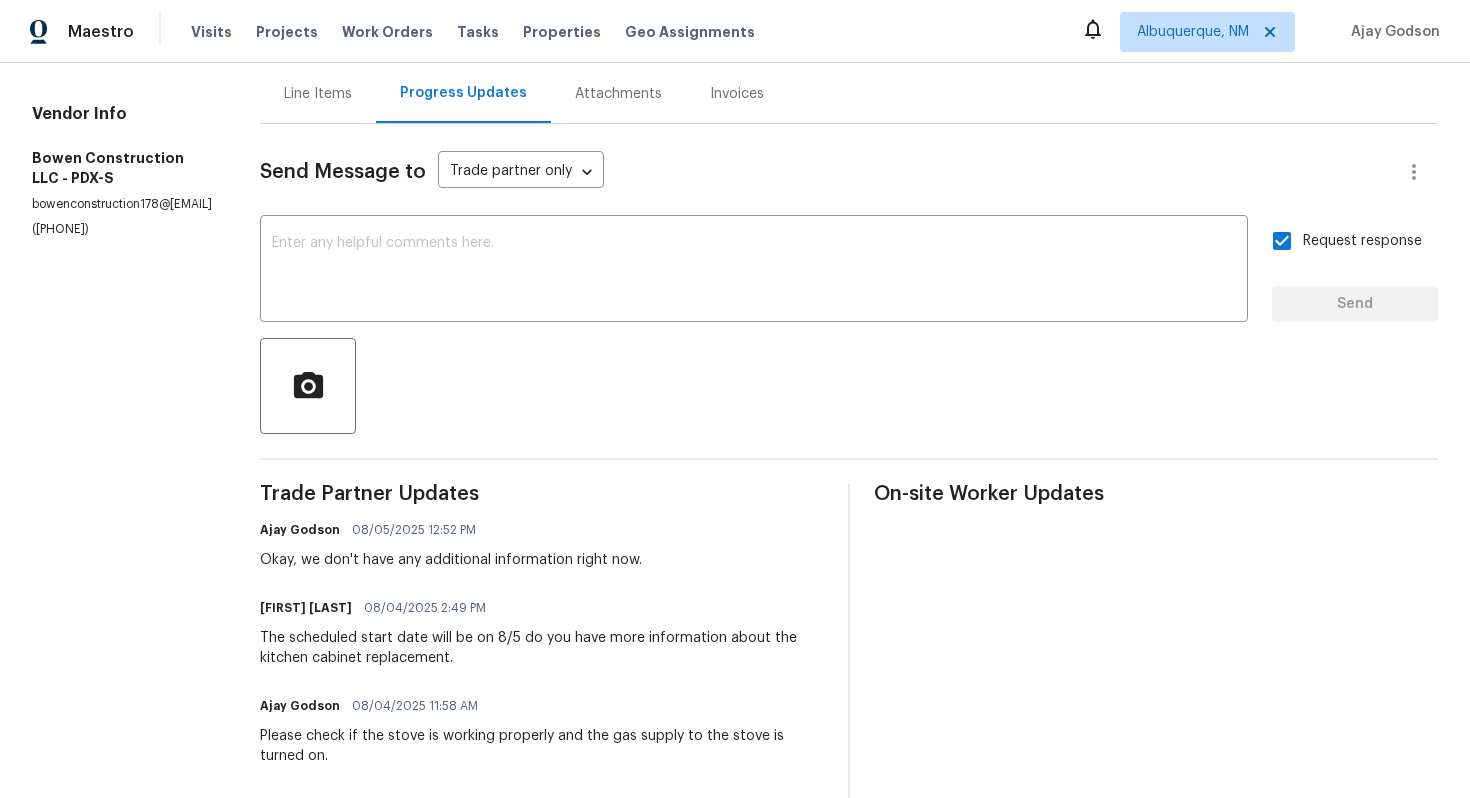 scroll, scrollTop: 0, scrollLeft: 0, axis: both 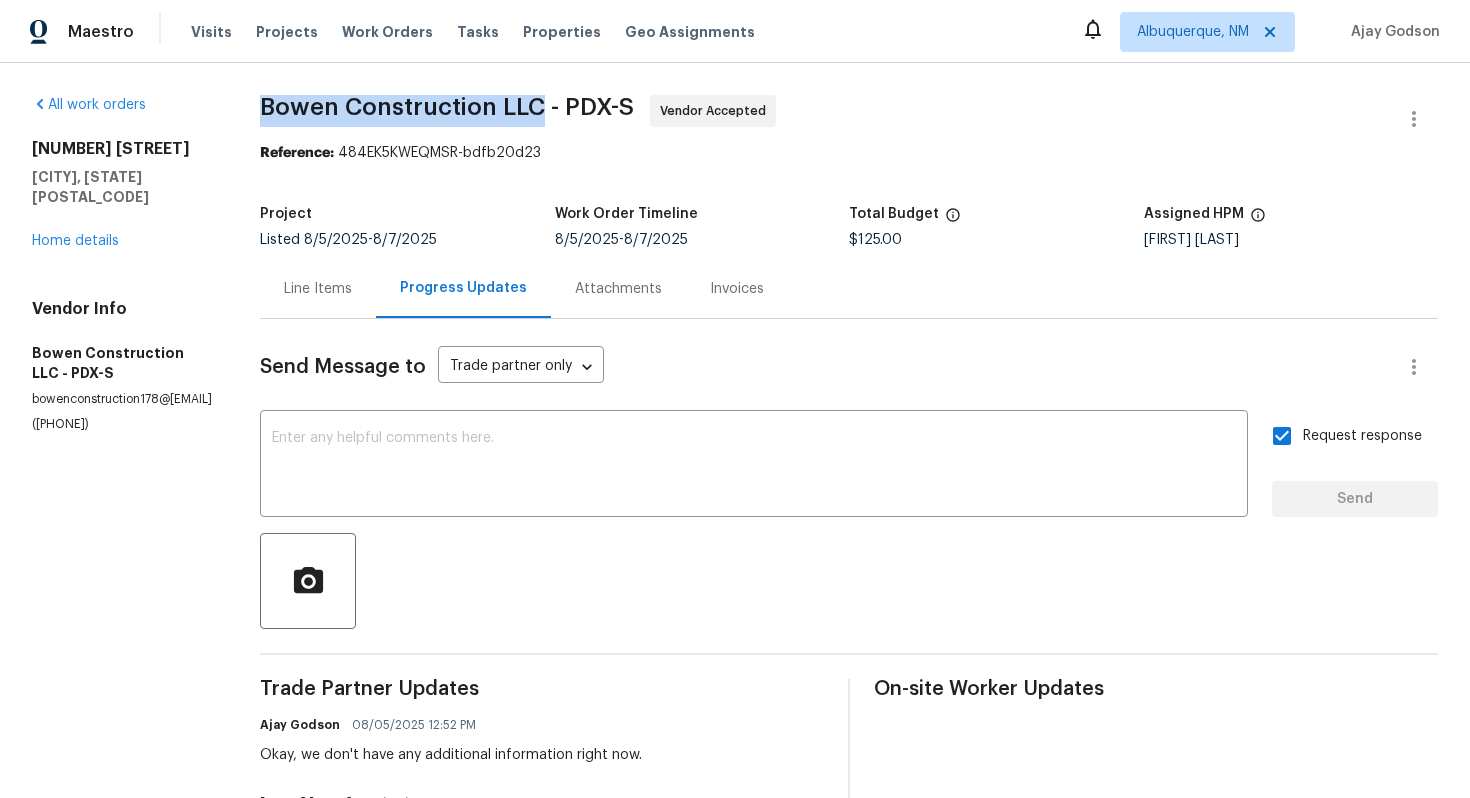drag, startPoint x: 275, startPoint y: 105, endPoint x: 558, endPoint y: 113, distance: 283.11304 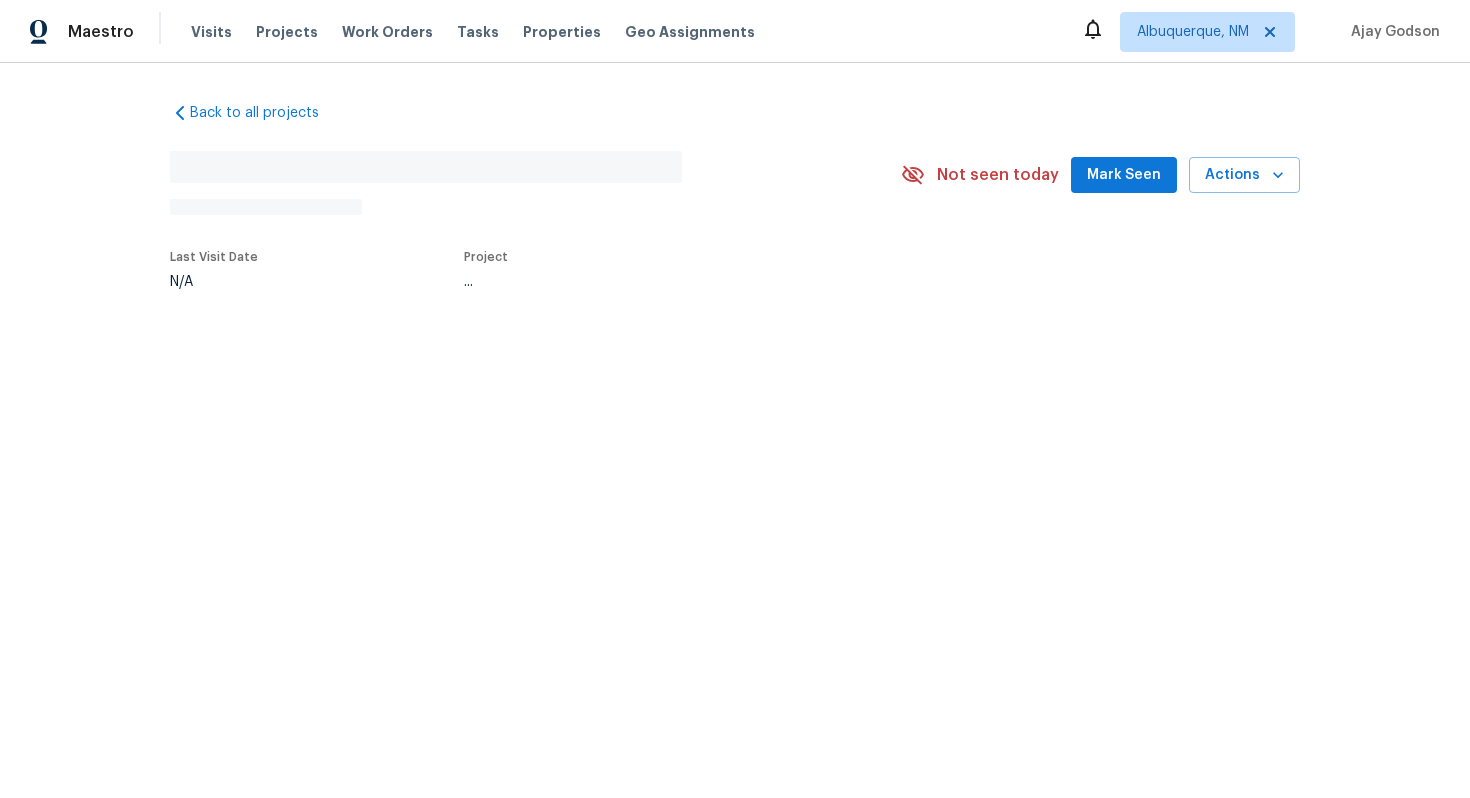 scroll, scrollTop: 0, scrollLeft: 0, axis: both 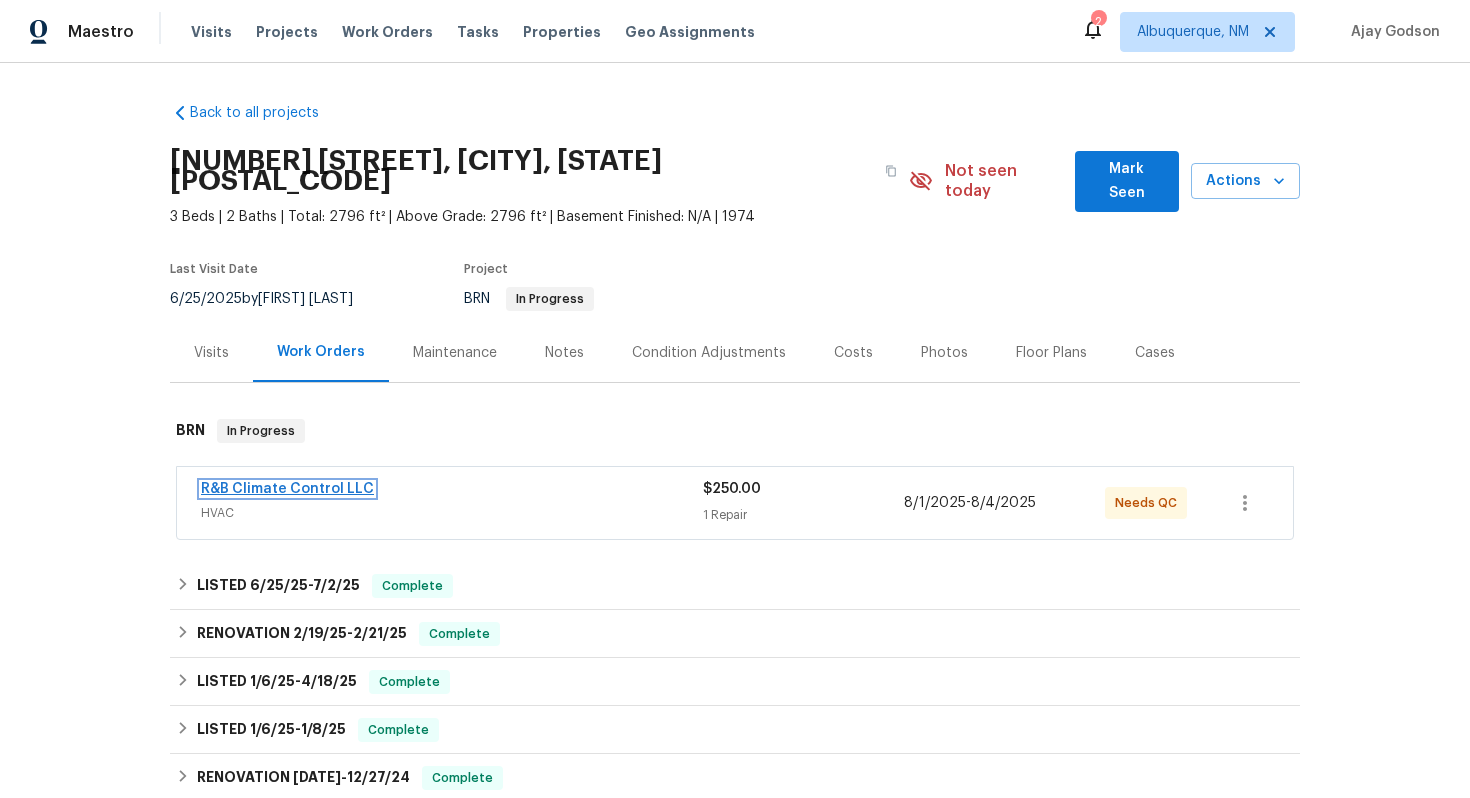click on "R&B Climate Control LLC" at bounding box center (287, 489) 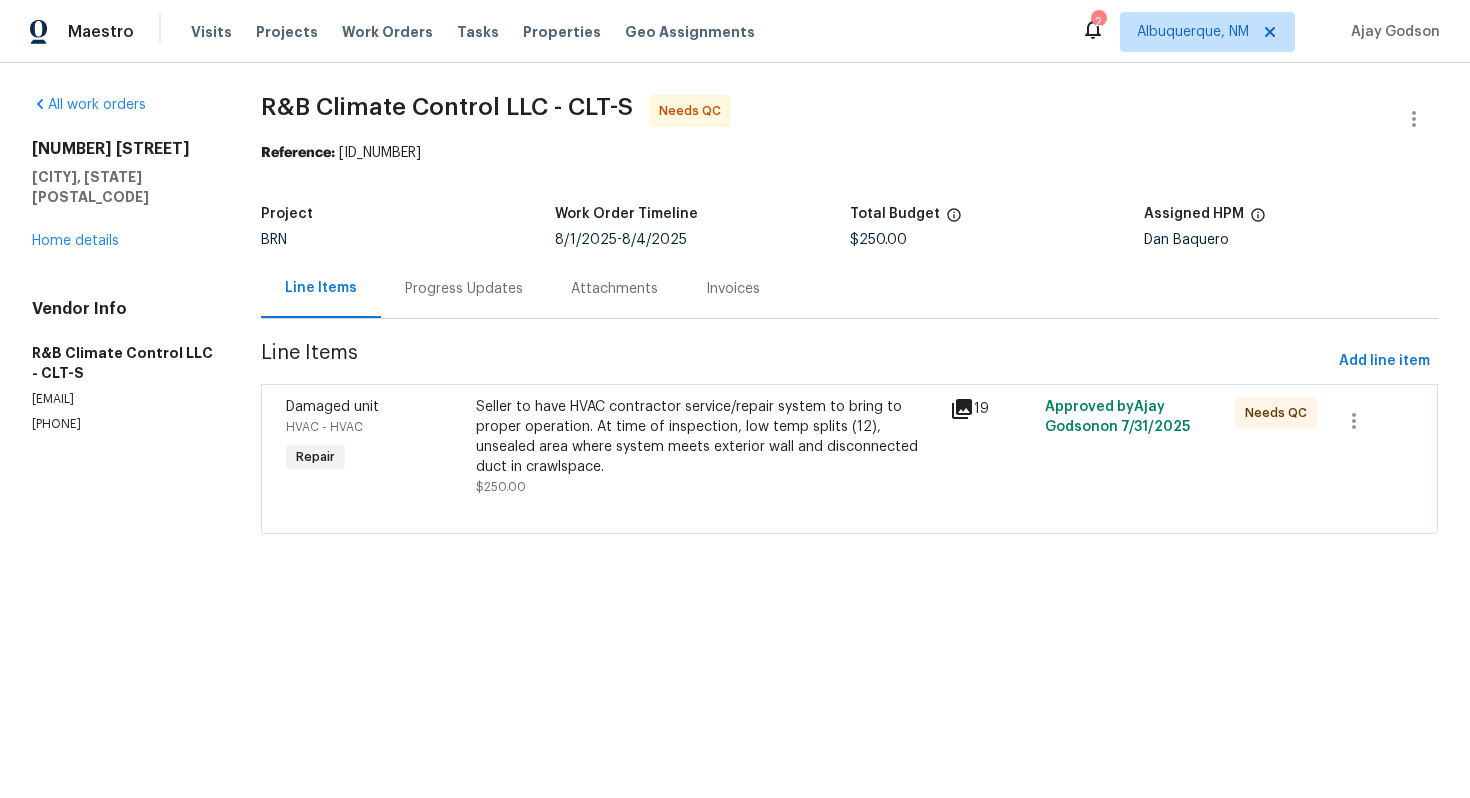 click on "Seller to have HVAC contractor service/repair system to bring to proper operation. At time of inspection, low temp splits (12), unsealed area where system meets exterior wall and disconnected duct in crawlspace." at bounding box center [707, 437] 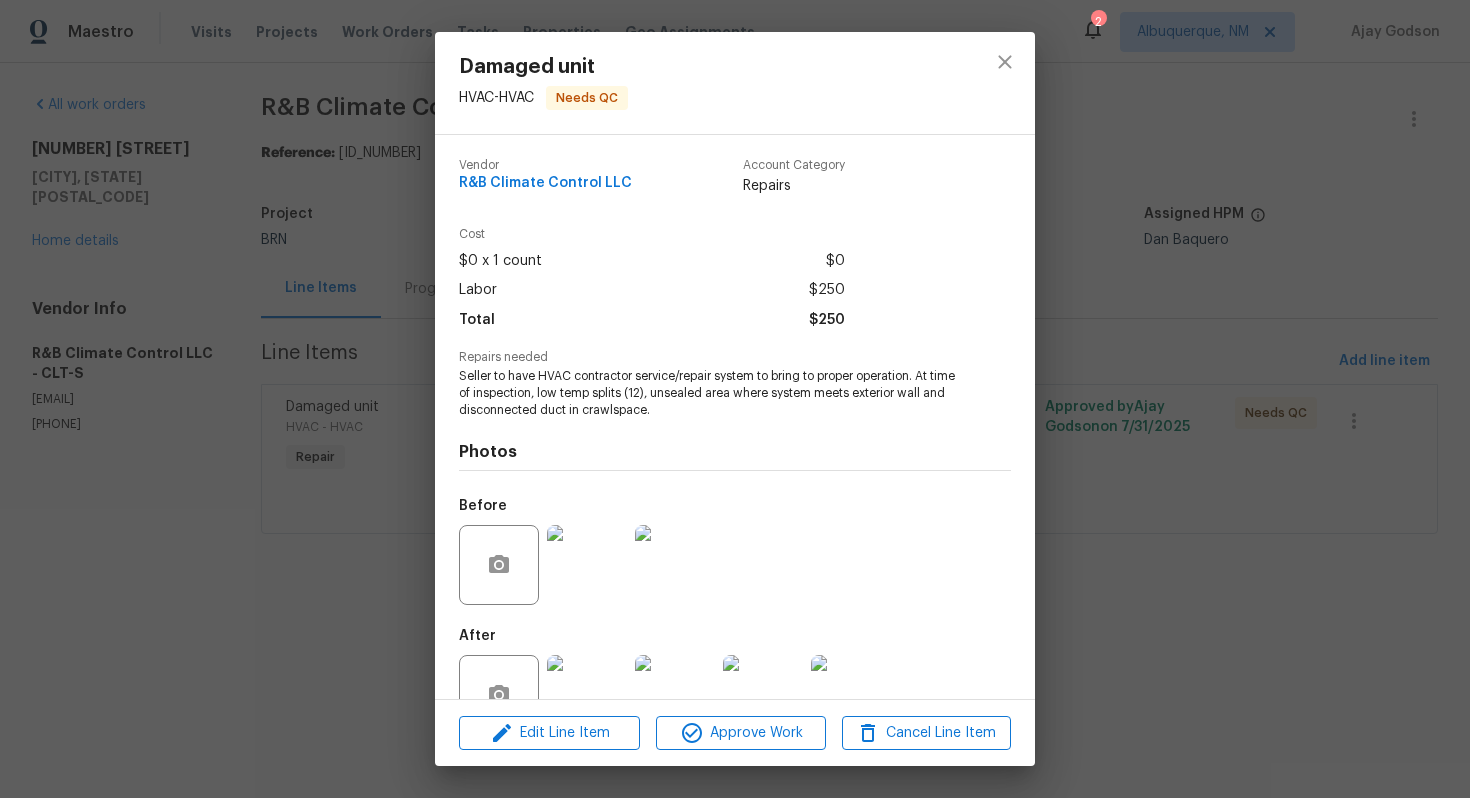 scroll, scrollTop: 57, scrollLeft: 0, axis: vertical 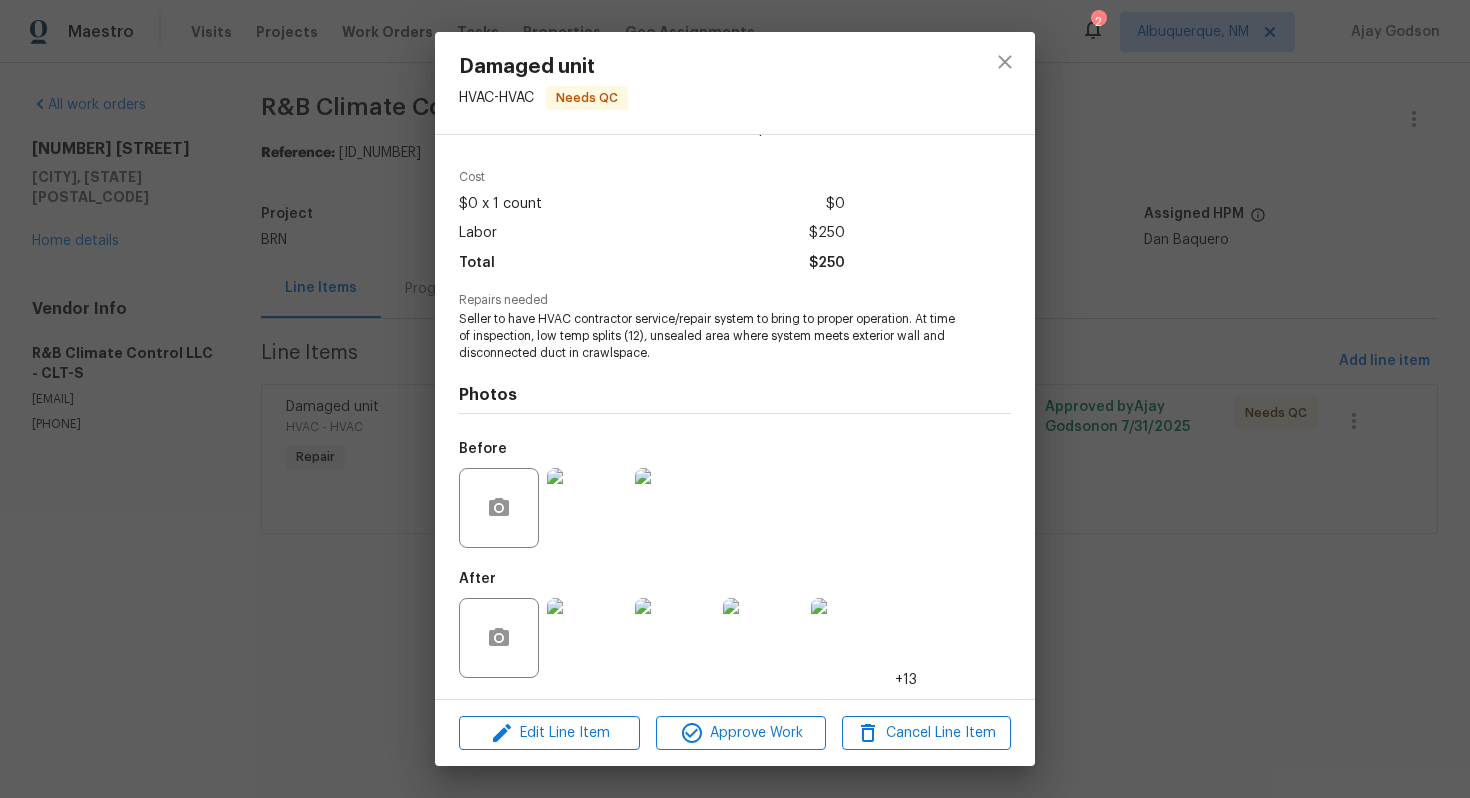 click at bounding box center [587, 638] 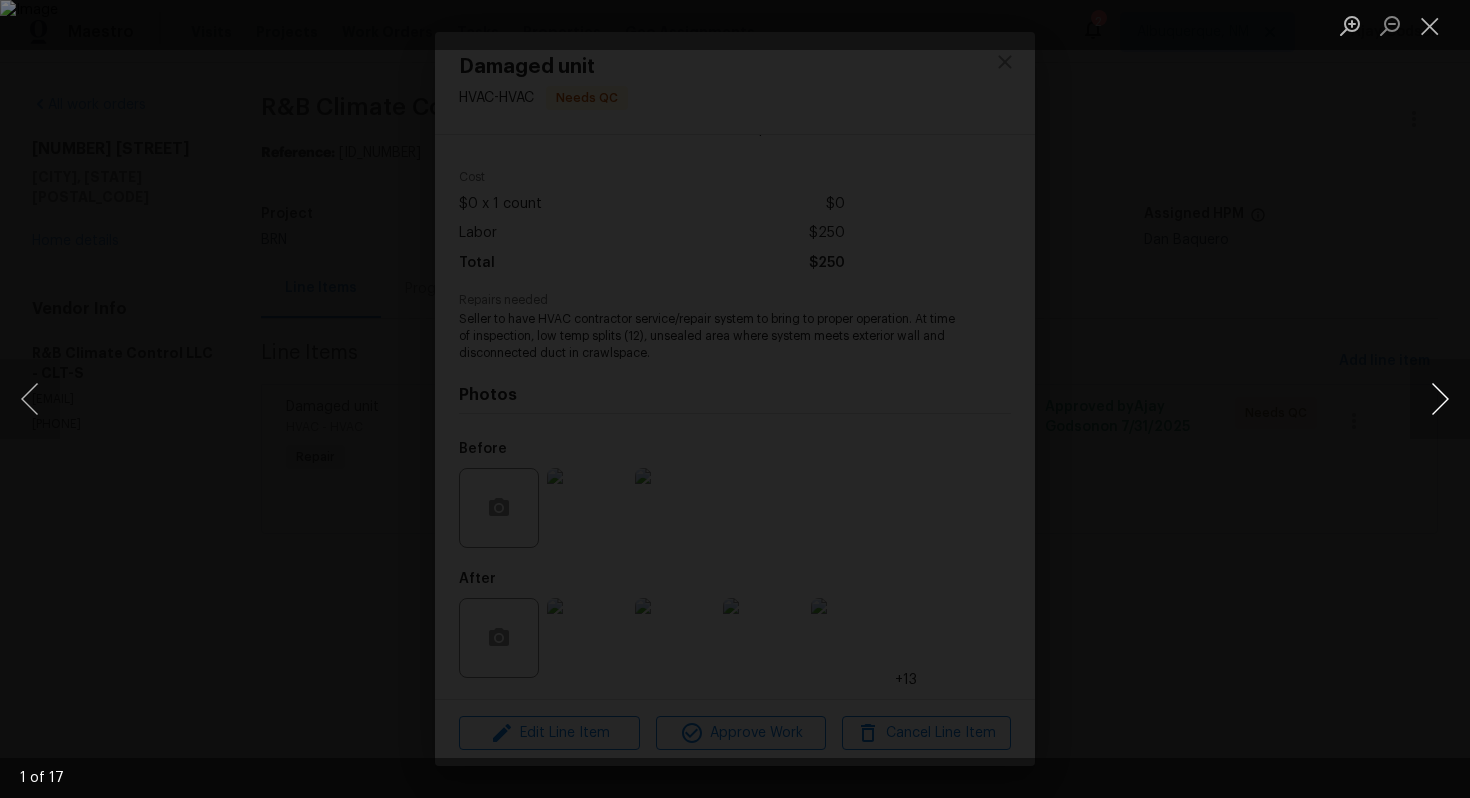 click at bounding box center (1440, 399) 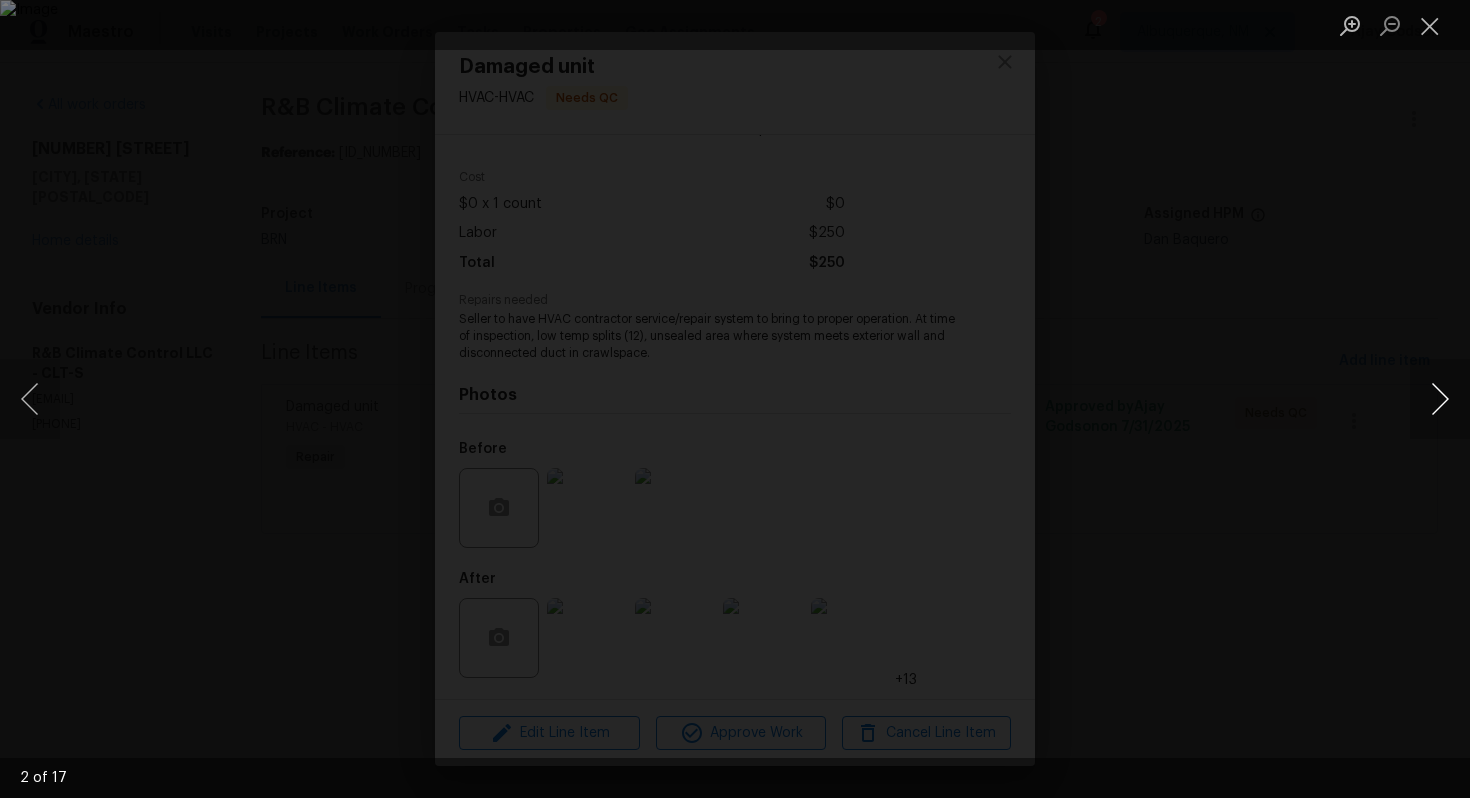 click at bounding box center [1440, 399] 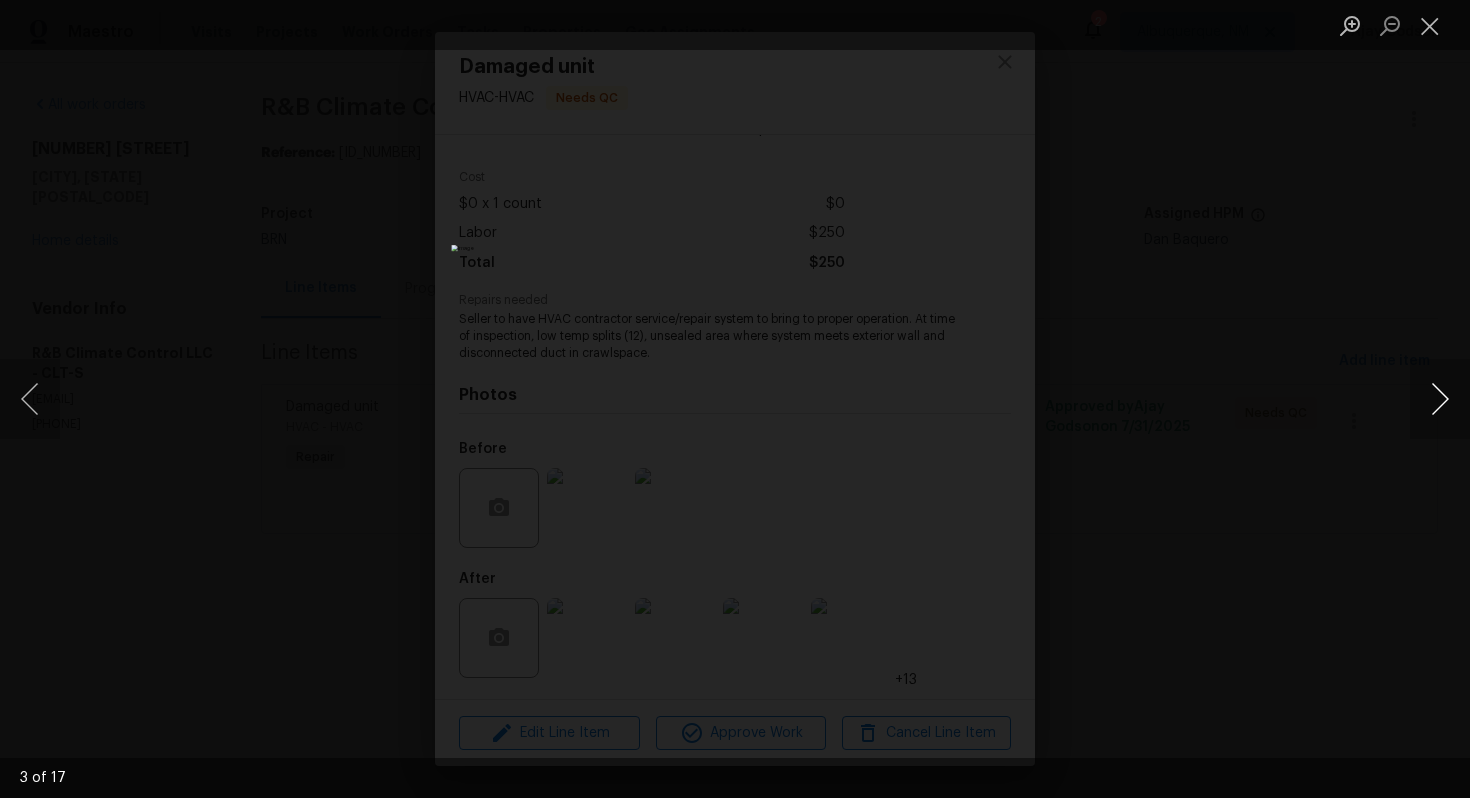 click at bounding box center [1440, 399] 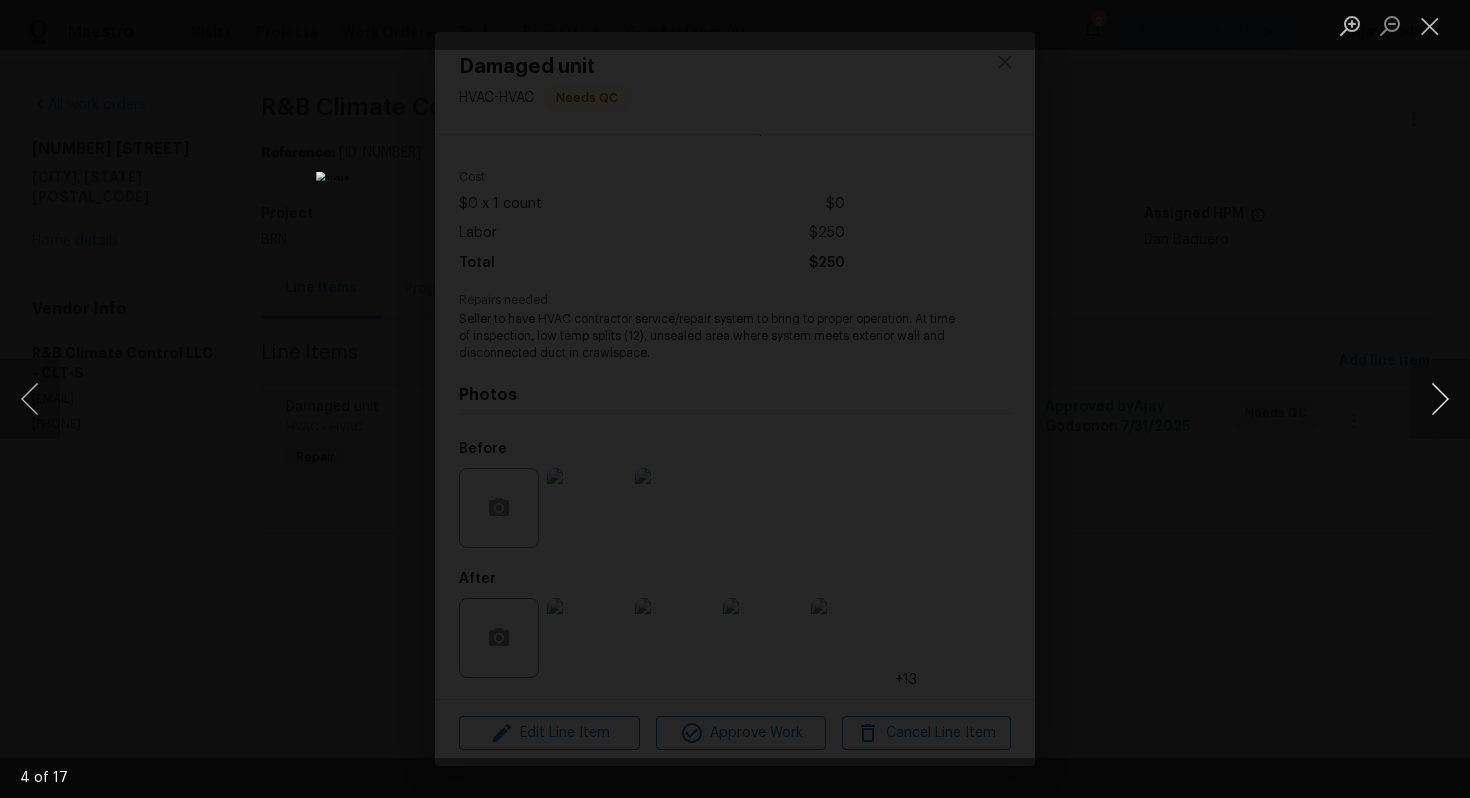 click at bounding box center (1440, 399) 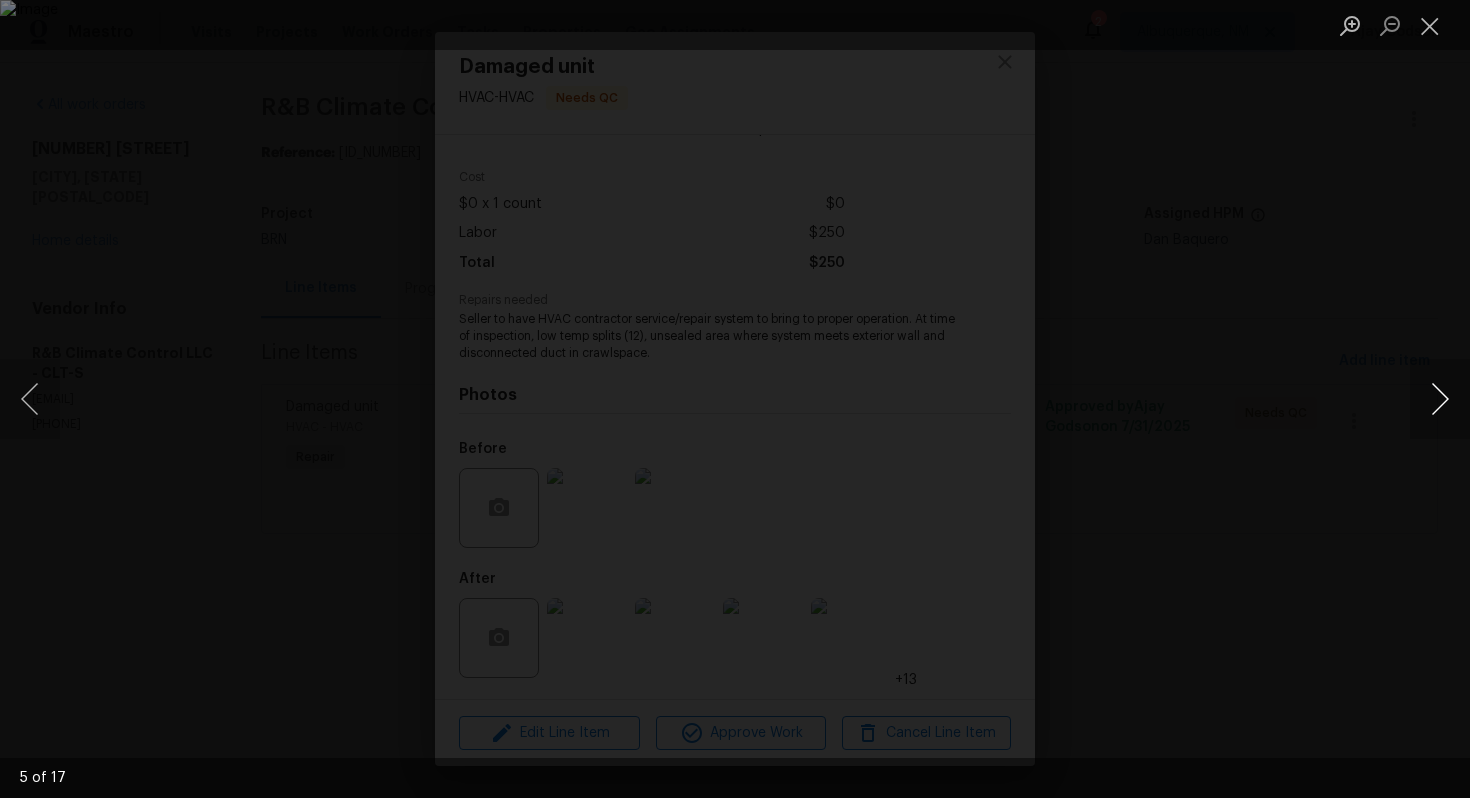 click at bounding box center [1440, 399] 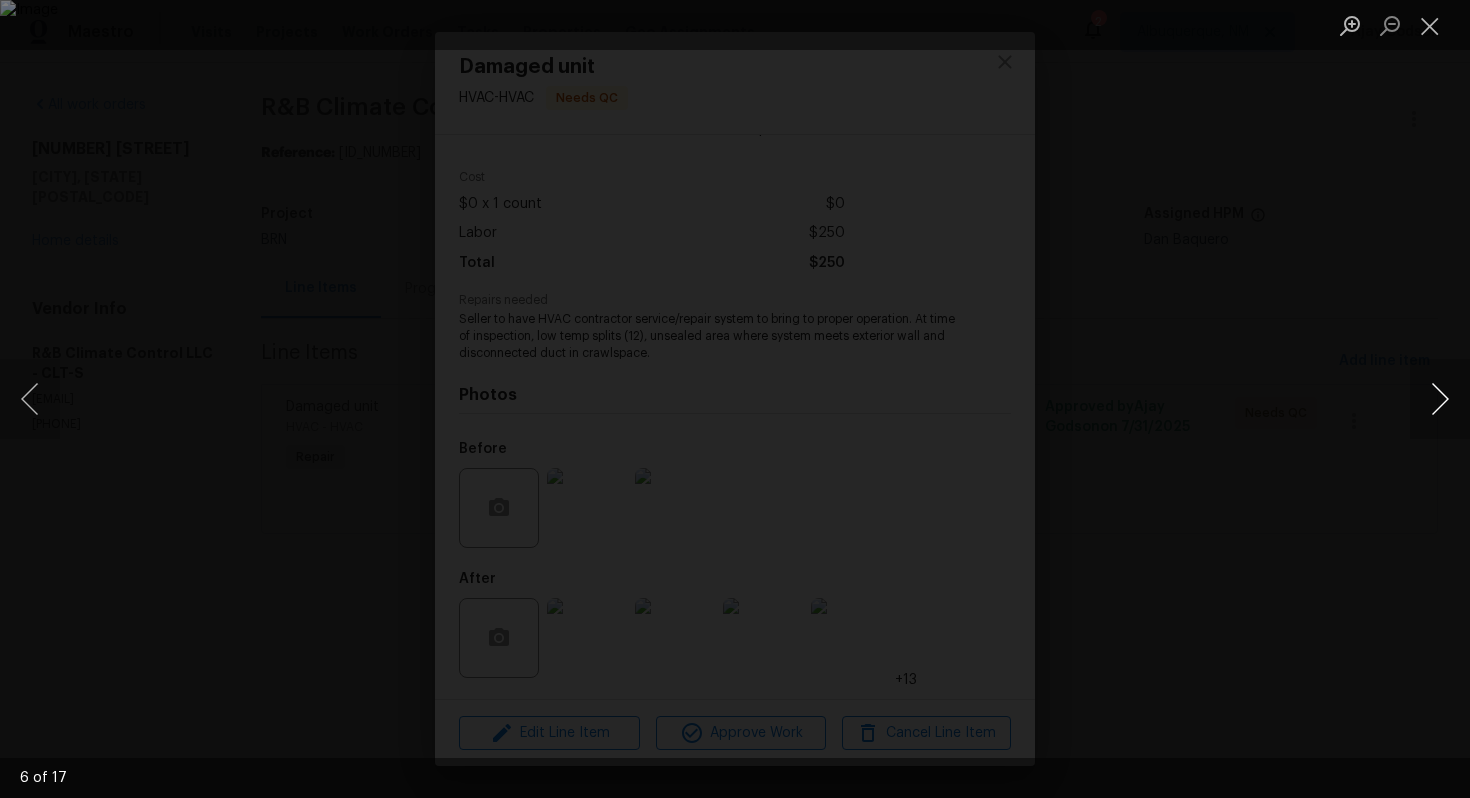 click at bounding box center [1440, 399] 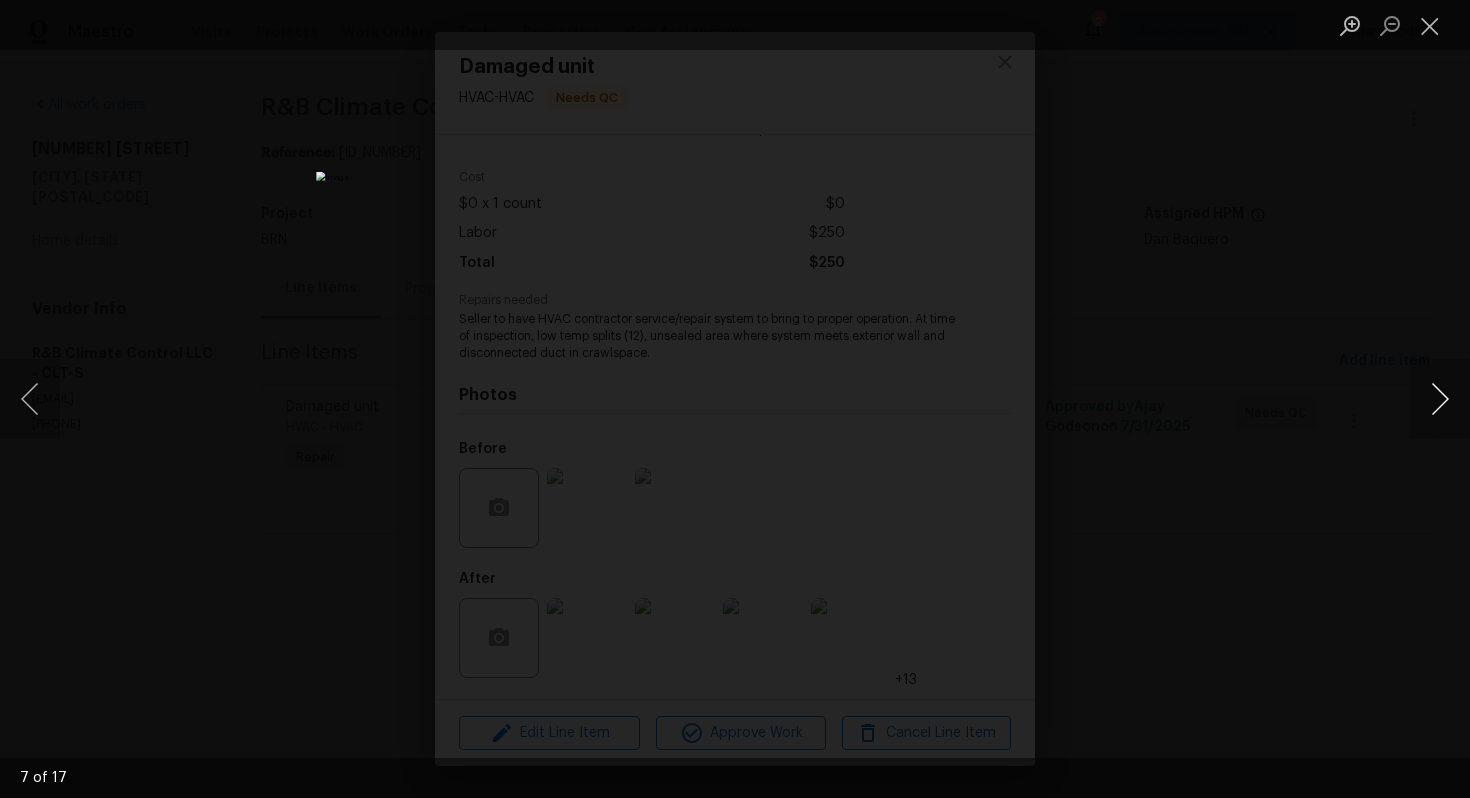 click at bounding box center [1440, 399] 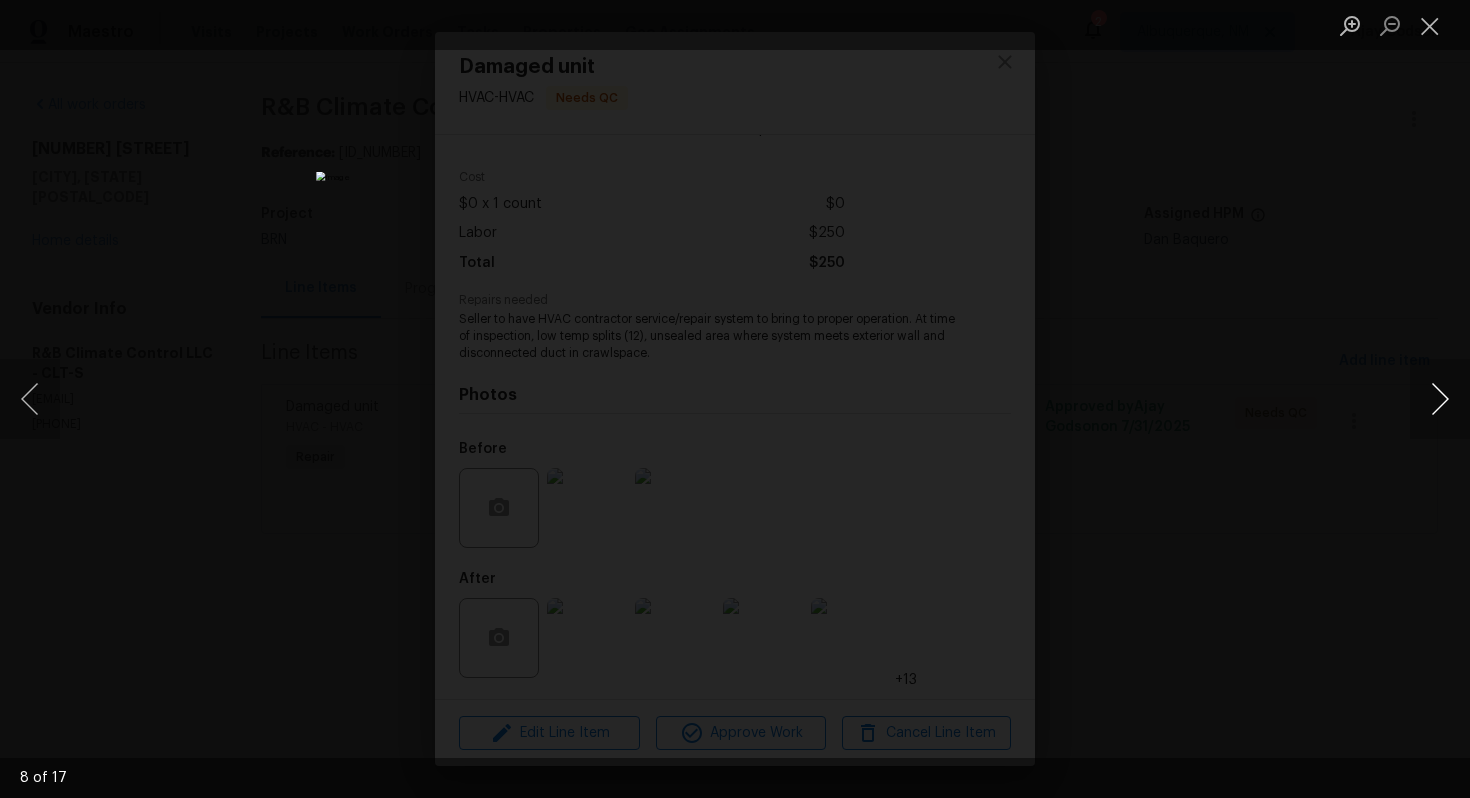 click at bounding box center [1440, 399] 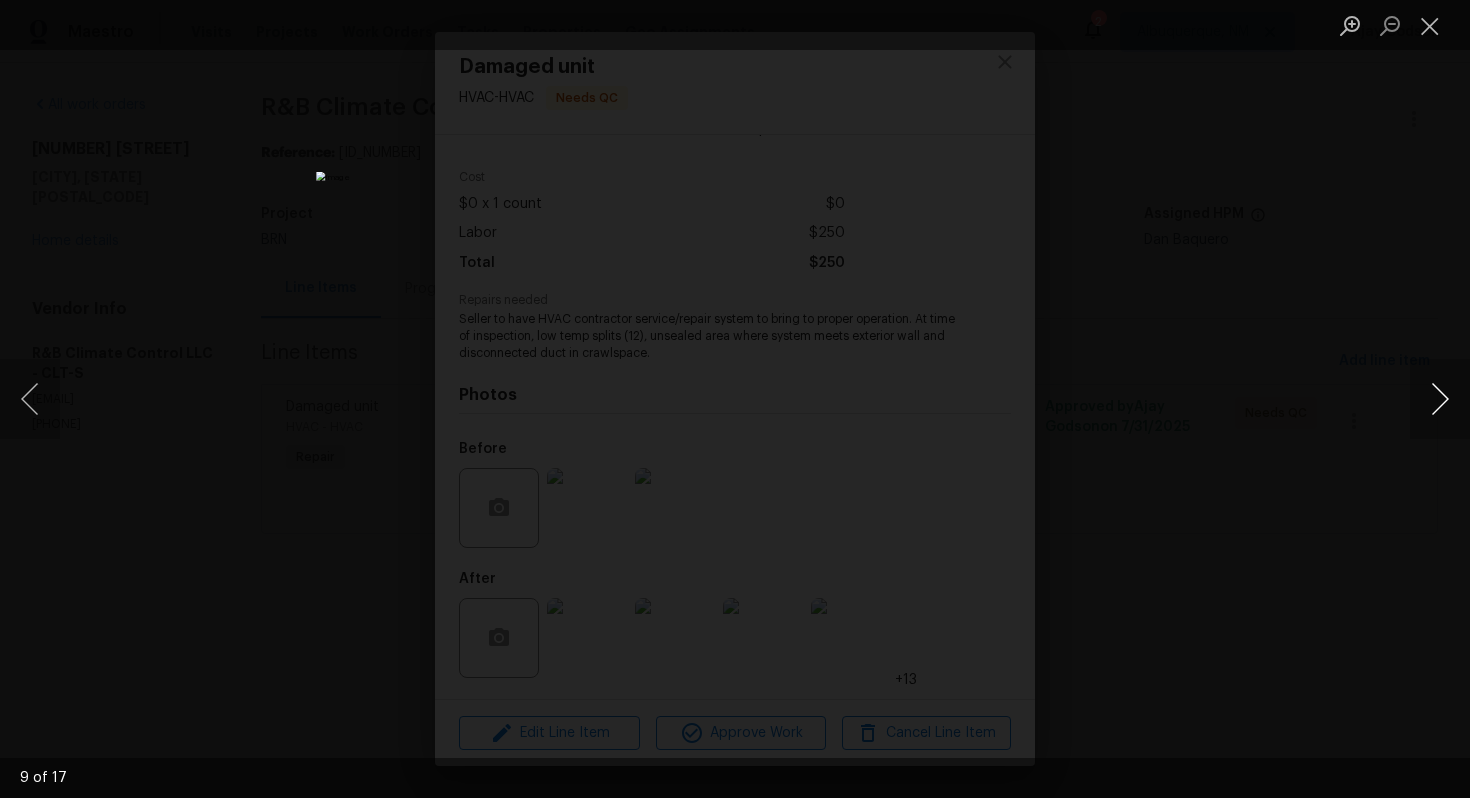 click at bounding box center [1440, 399] 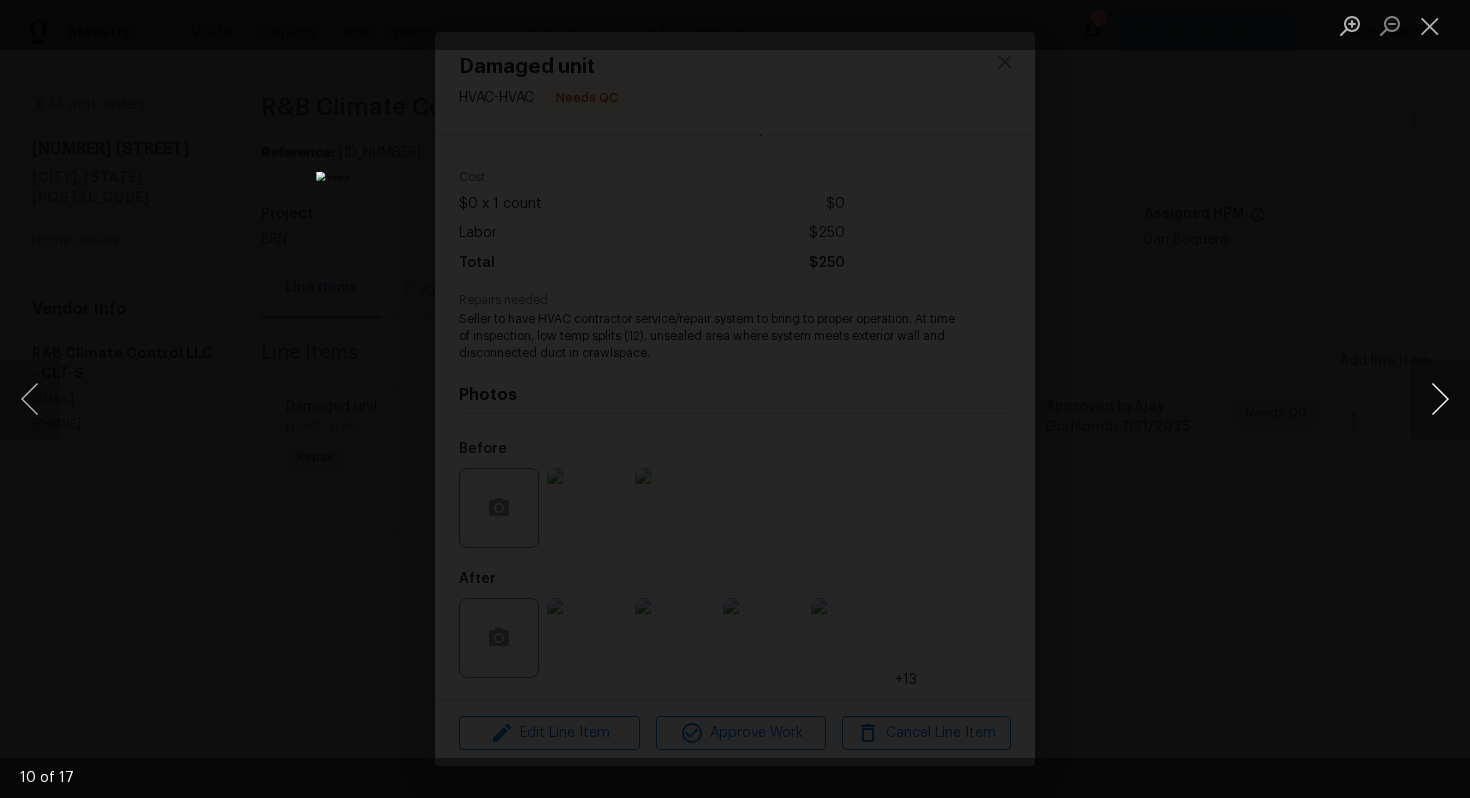 click at bounding box center [1440, 399] 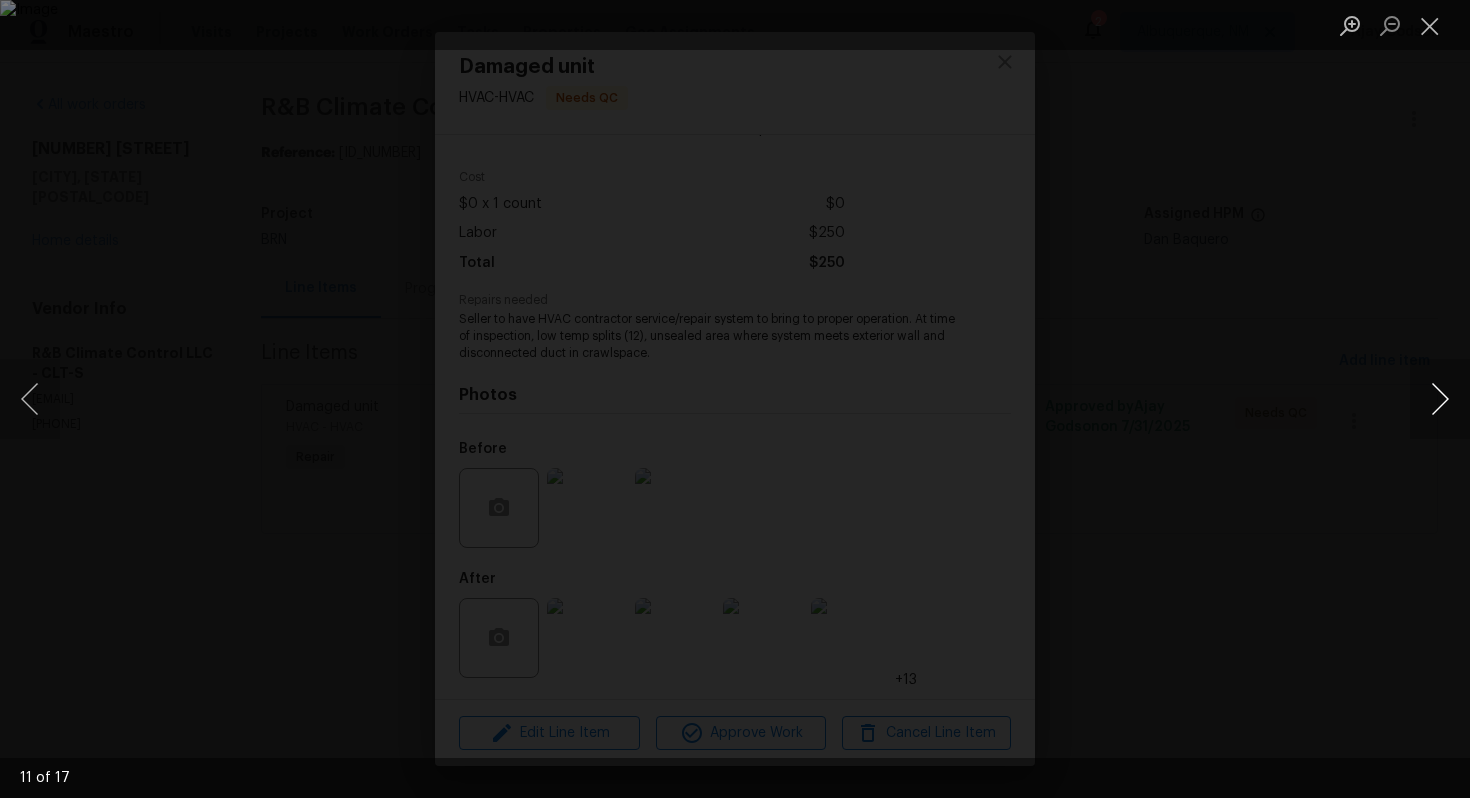 click at bounding box center (1440, 399) 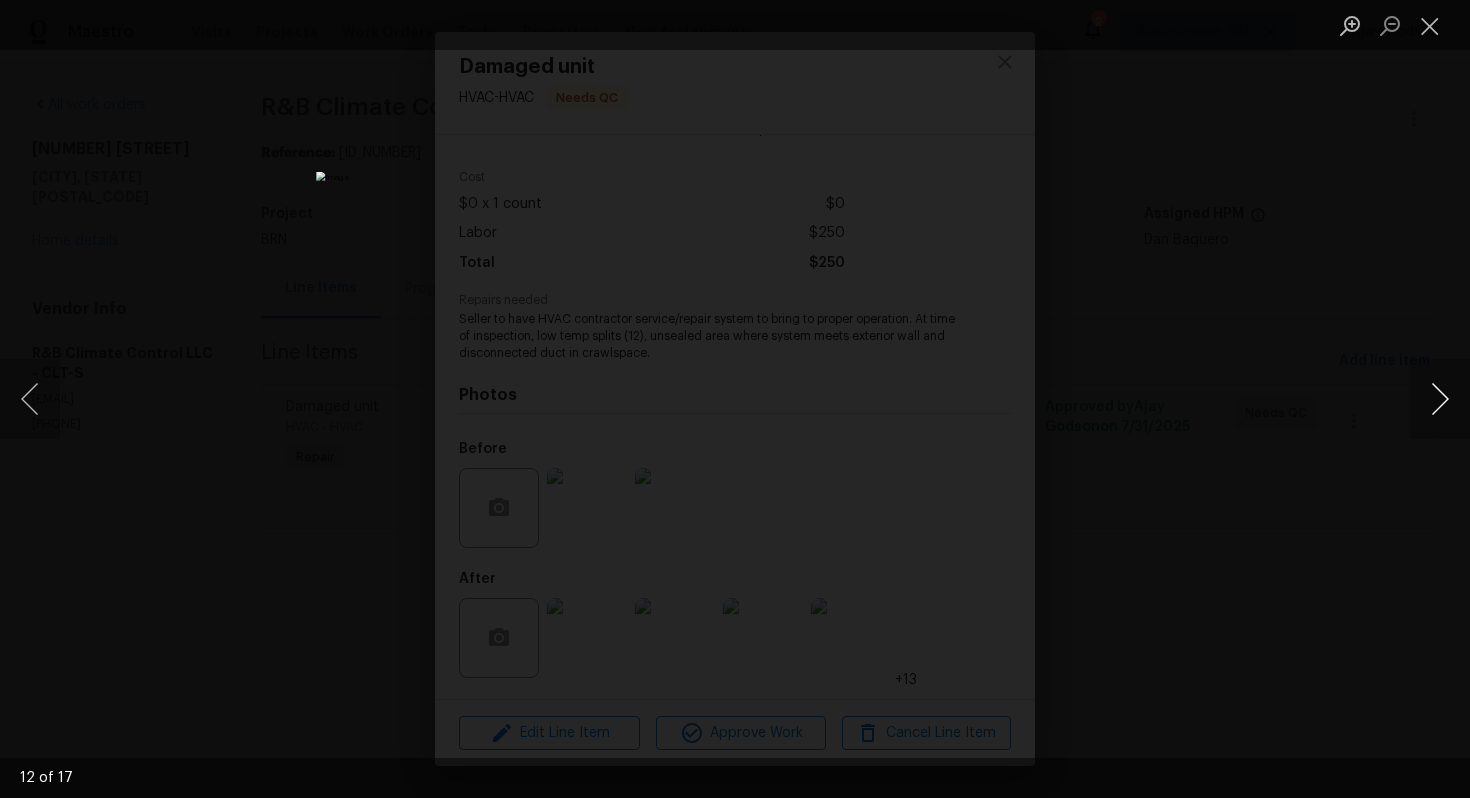 click at bounding box center [1440, 399] 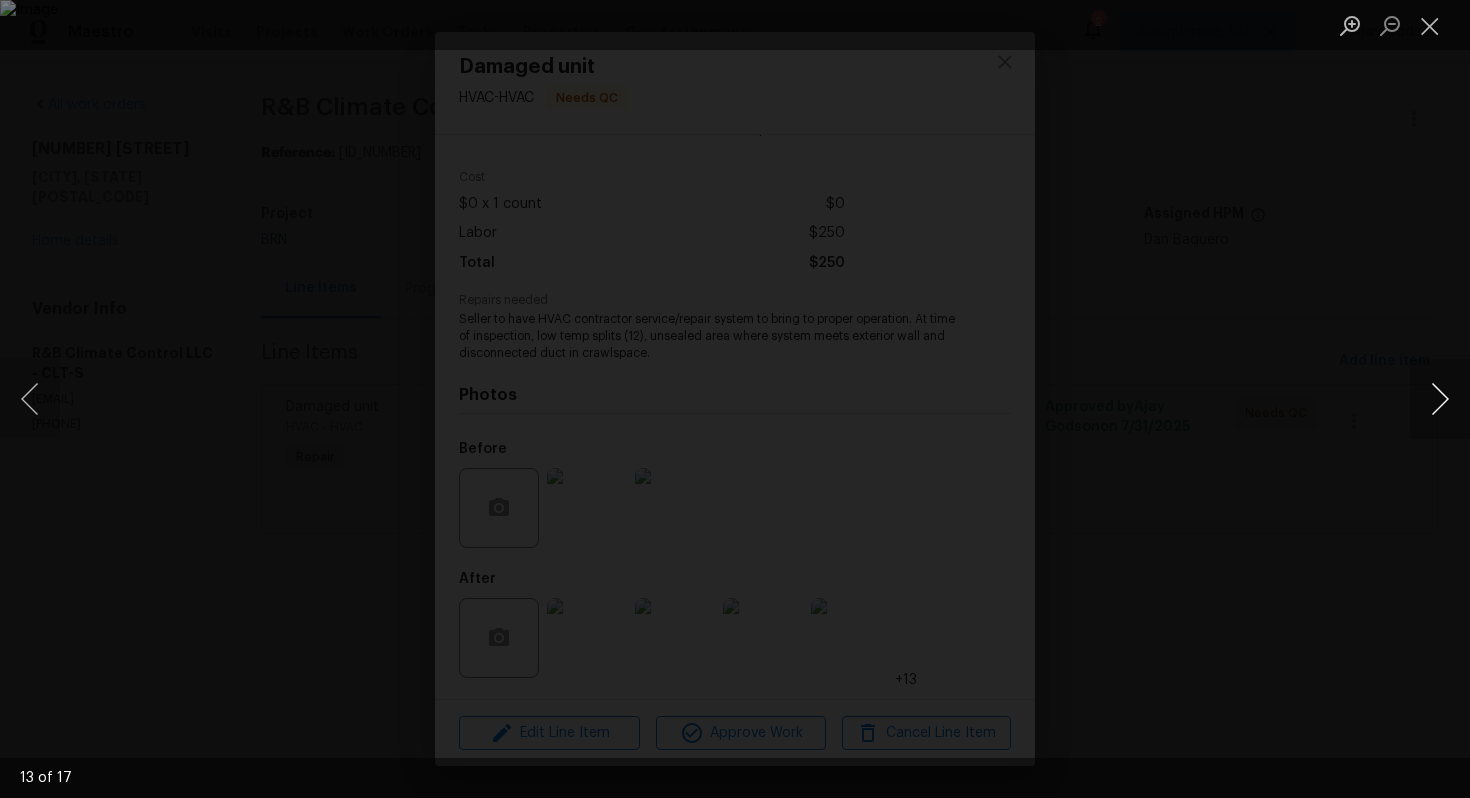click at bounding box center [1440, 399] 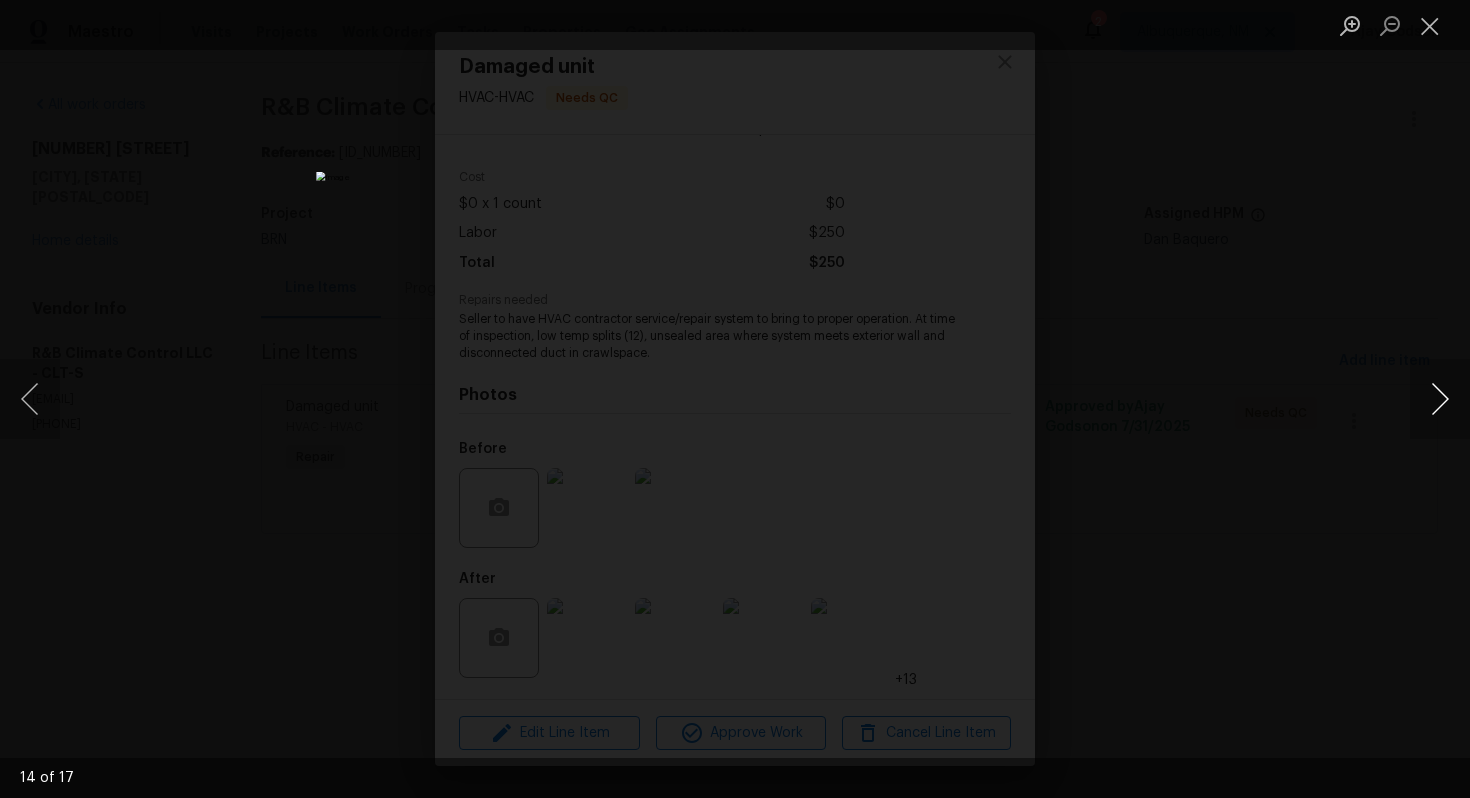 click at bounding box center [1440, 399] 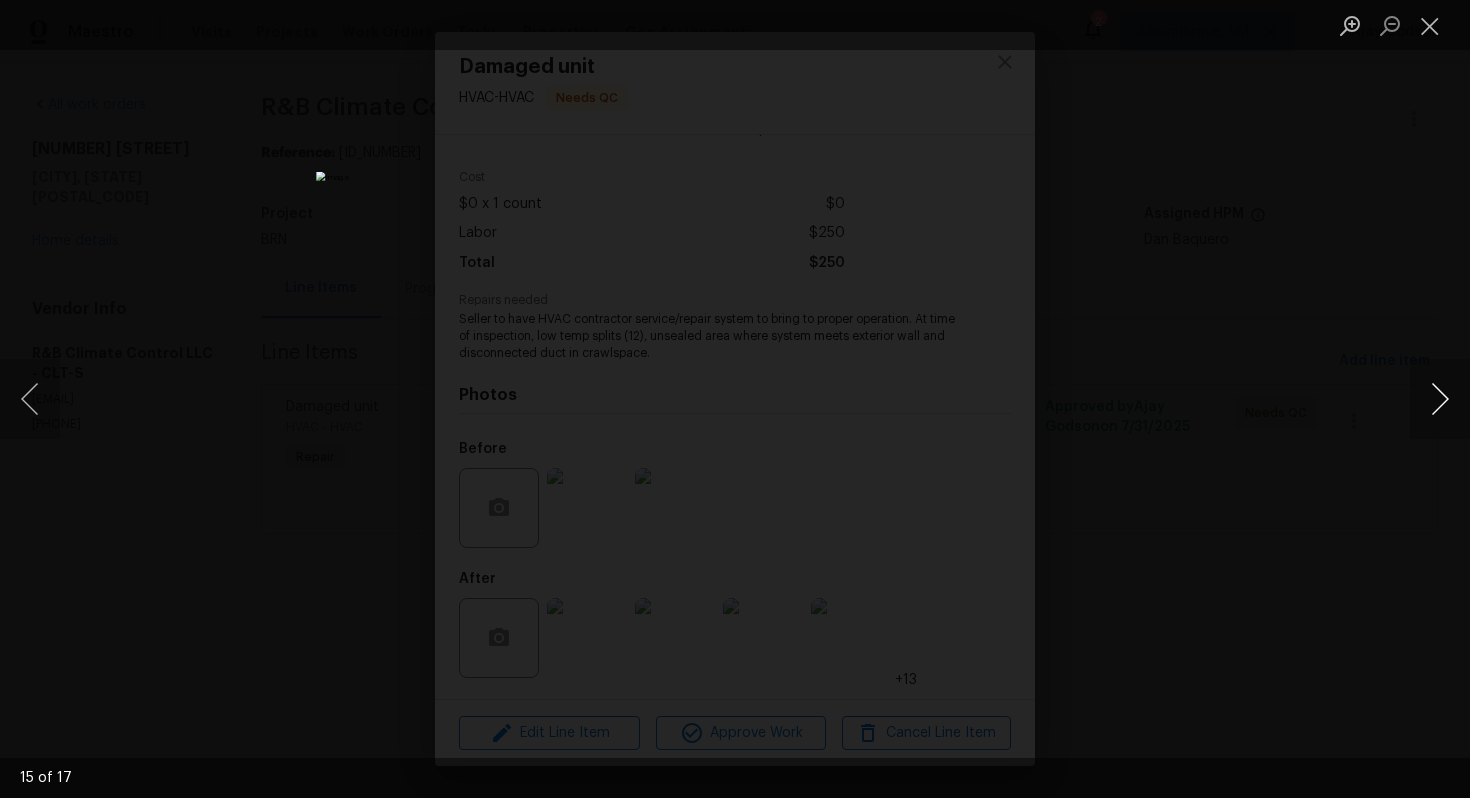 click at bounding box center (1440, 399) 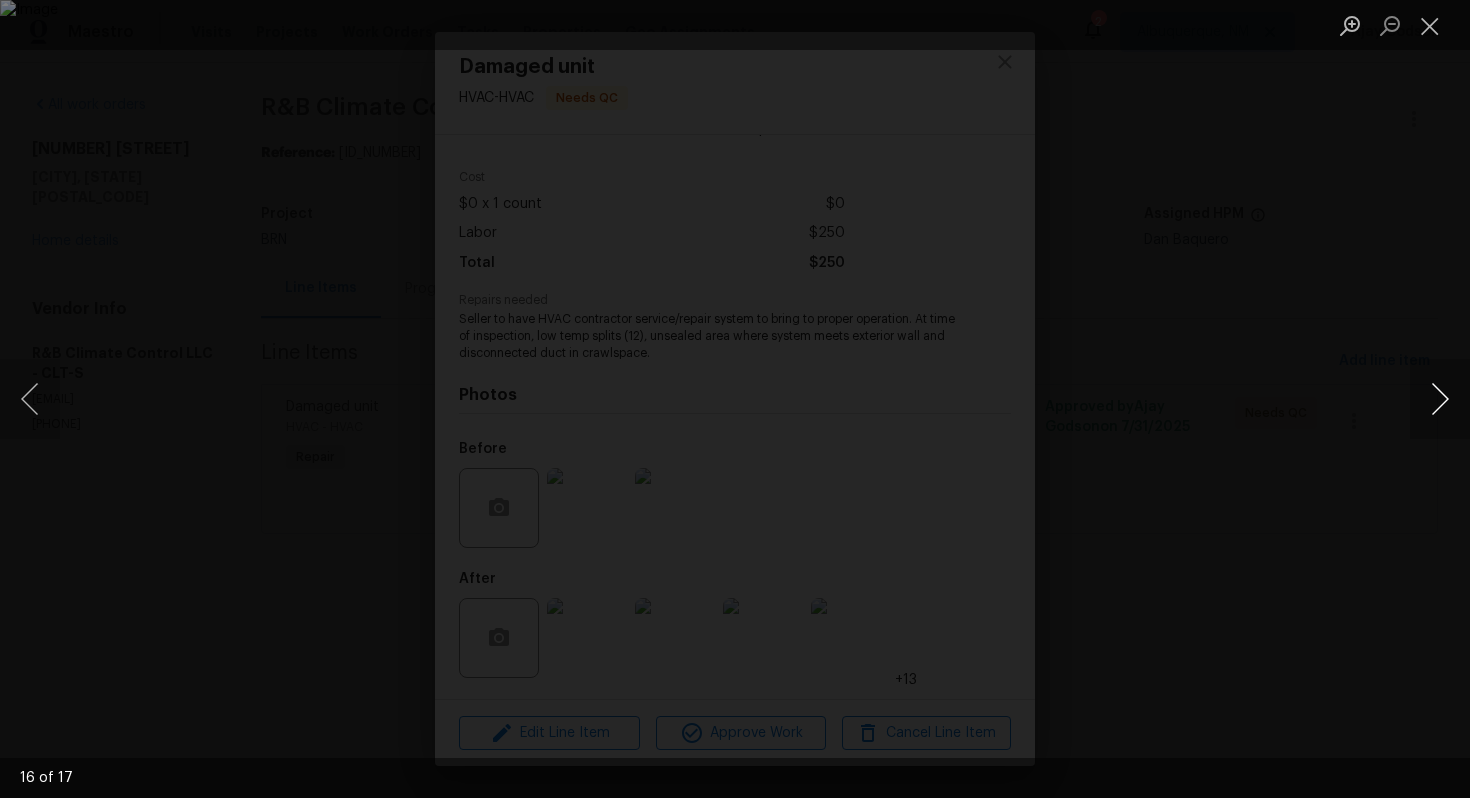 click at bounding box center (1440, 399) 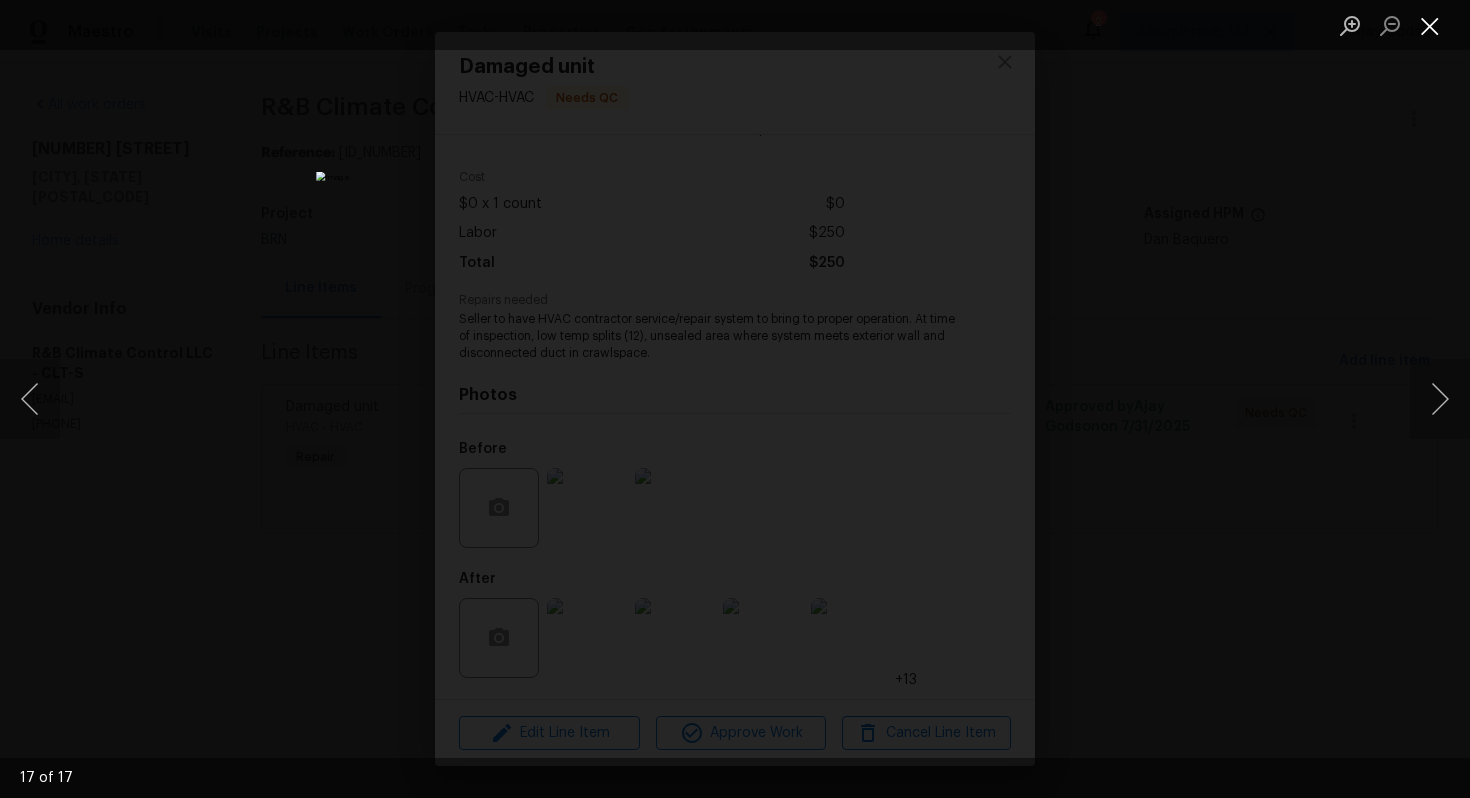 click at bounding box center (1430, 25) 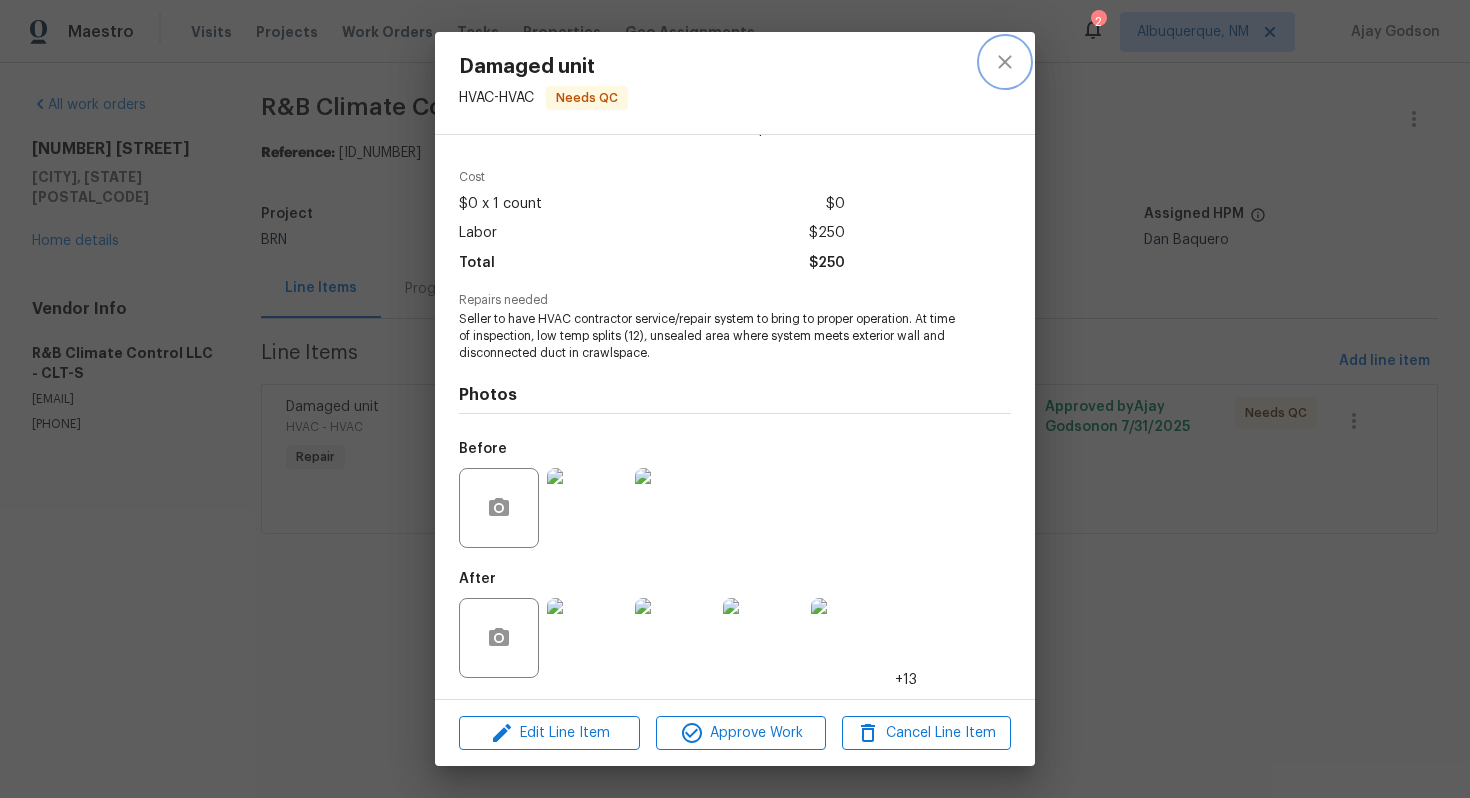 click 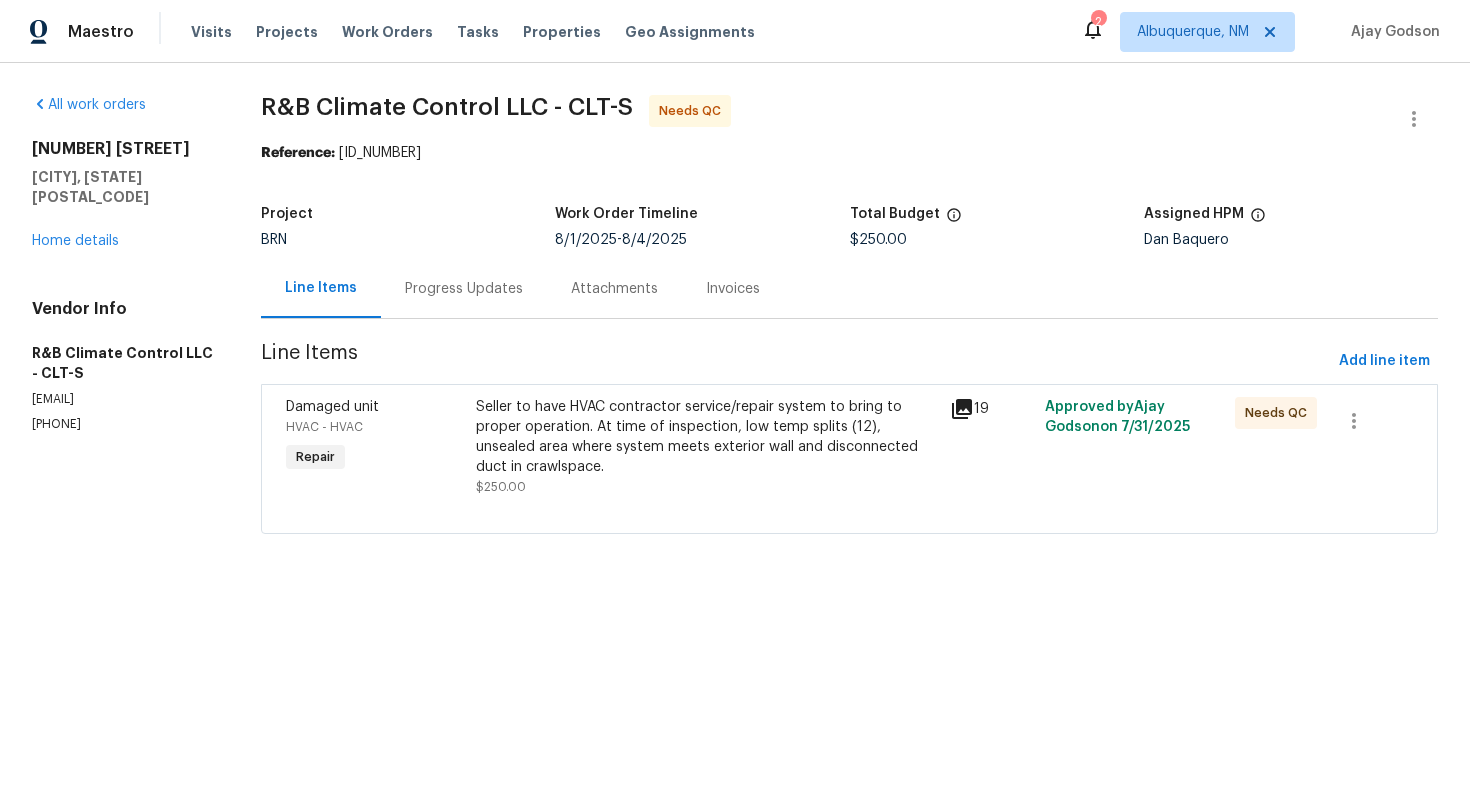 click on "Seller to have HVAC contractor service/repair system to bring to proper operation. At time of inspection, low temp splits (12), unsealed area where system meets exterior wall and disconnected duct in crawlspace." at bounding box center (707, 437) 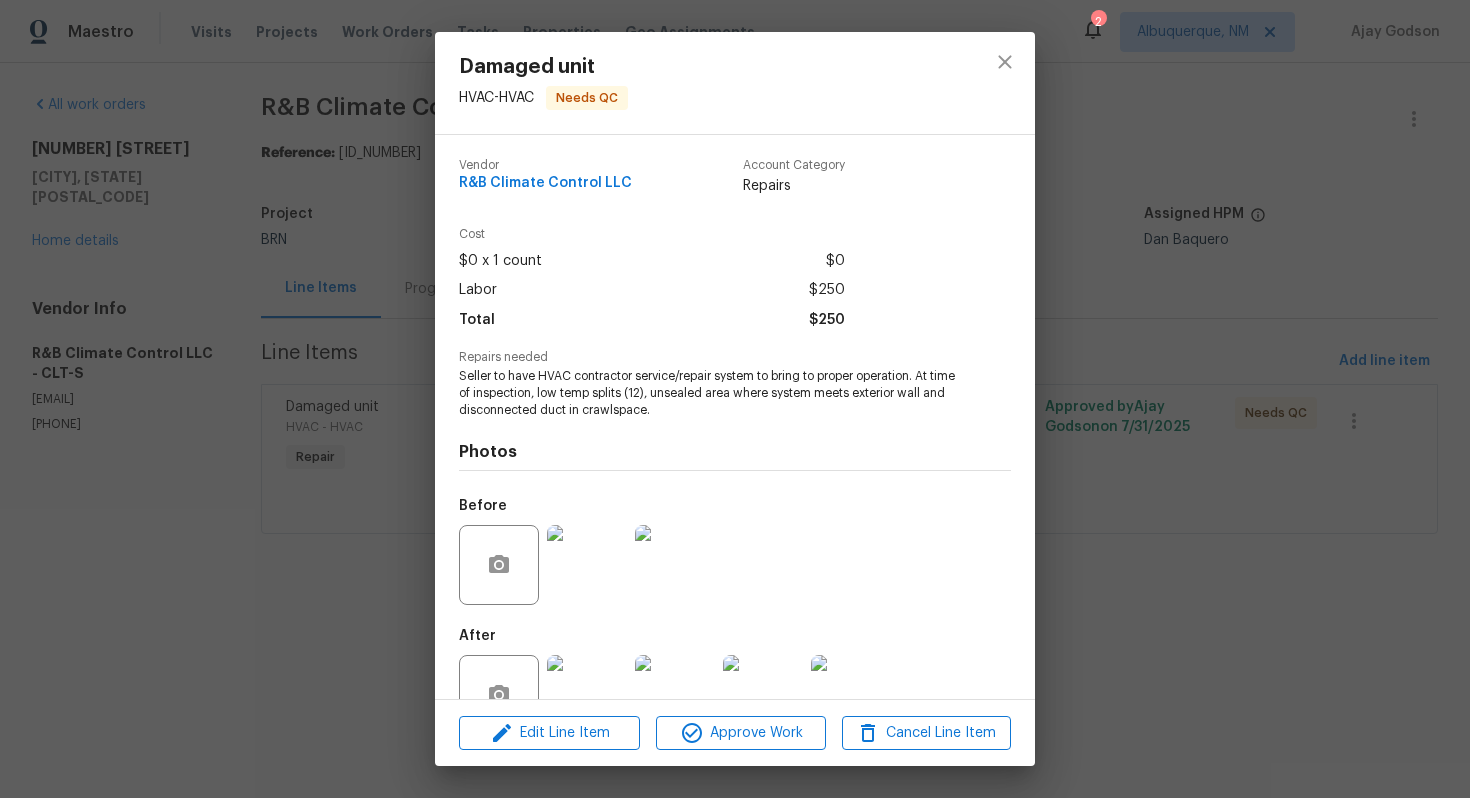 scroll, scrollTop: 57, scrollLeft: 0, axis: vertical 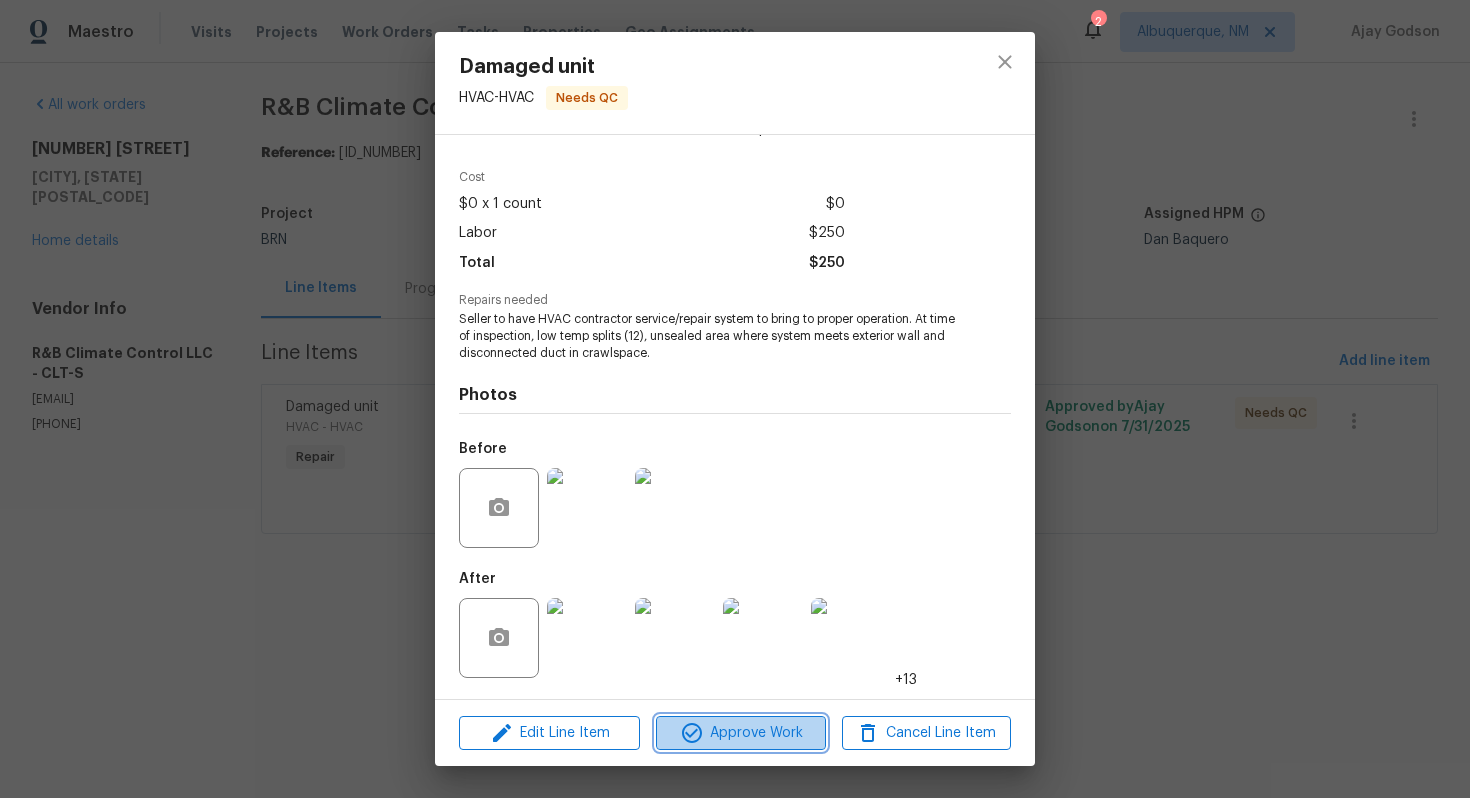click on "Approve Work" at bounding box center [740, 733] 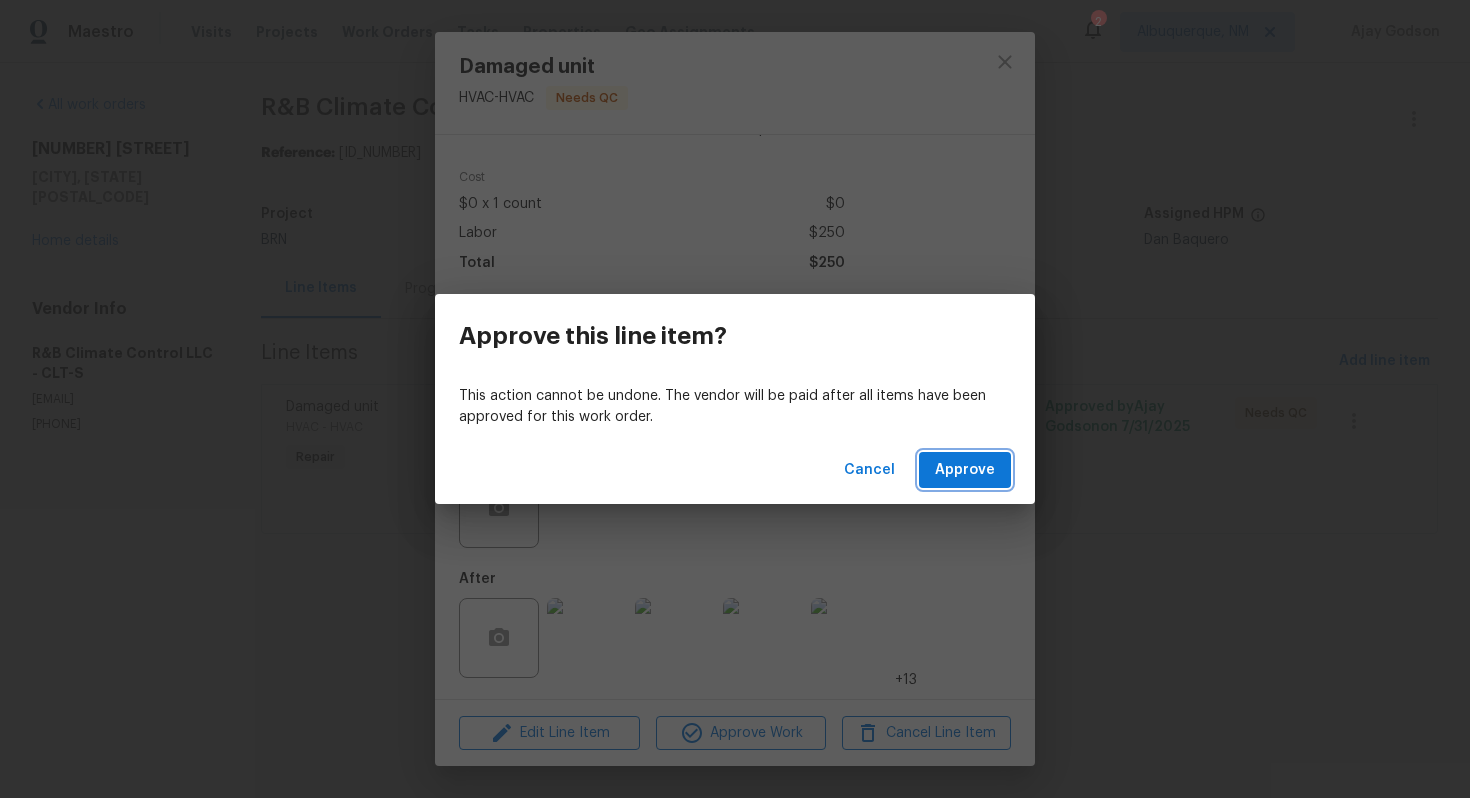 click on "Approve" at bounding box center (965, 470) 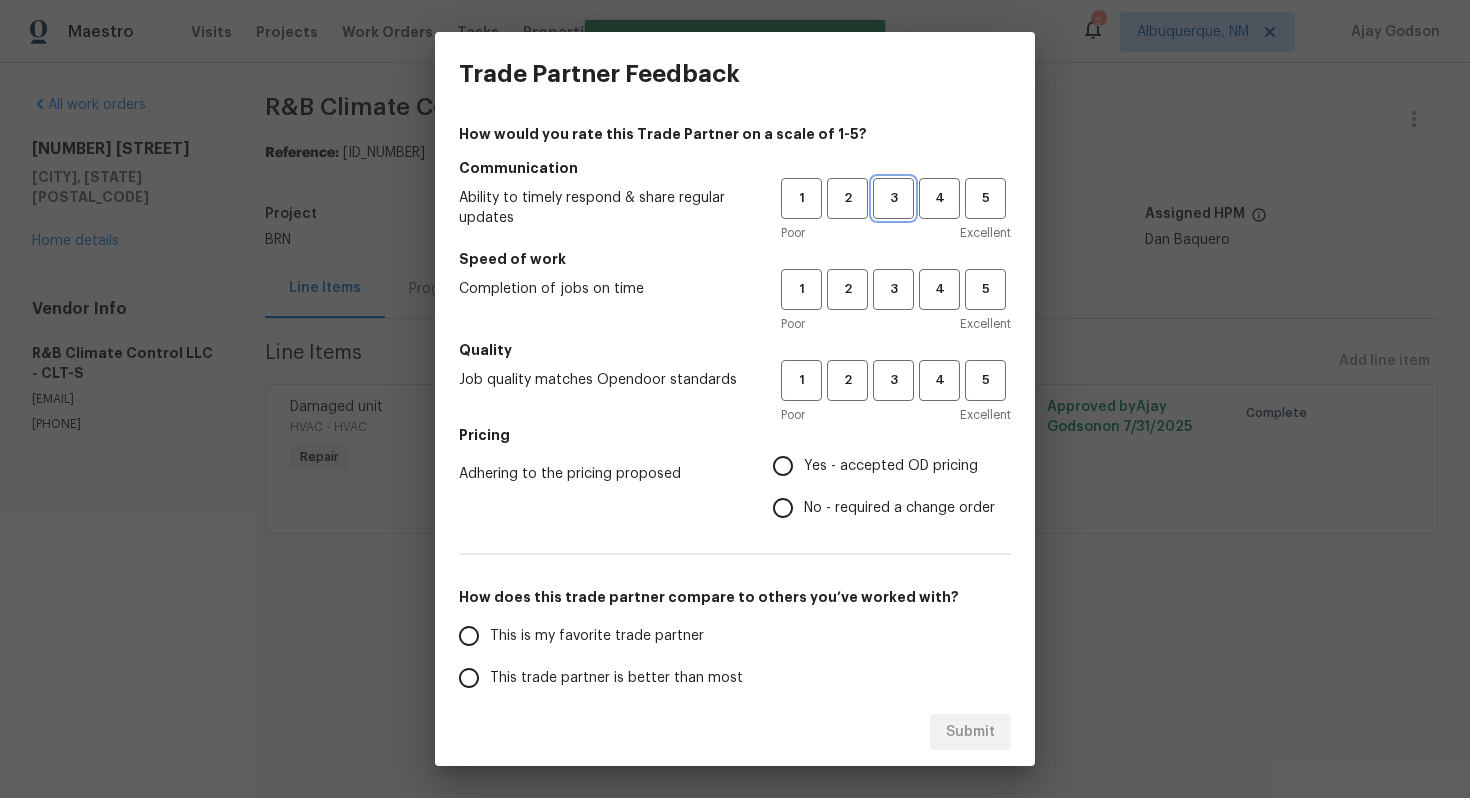 click on "3" at bounding box center [893, 198] 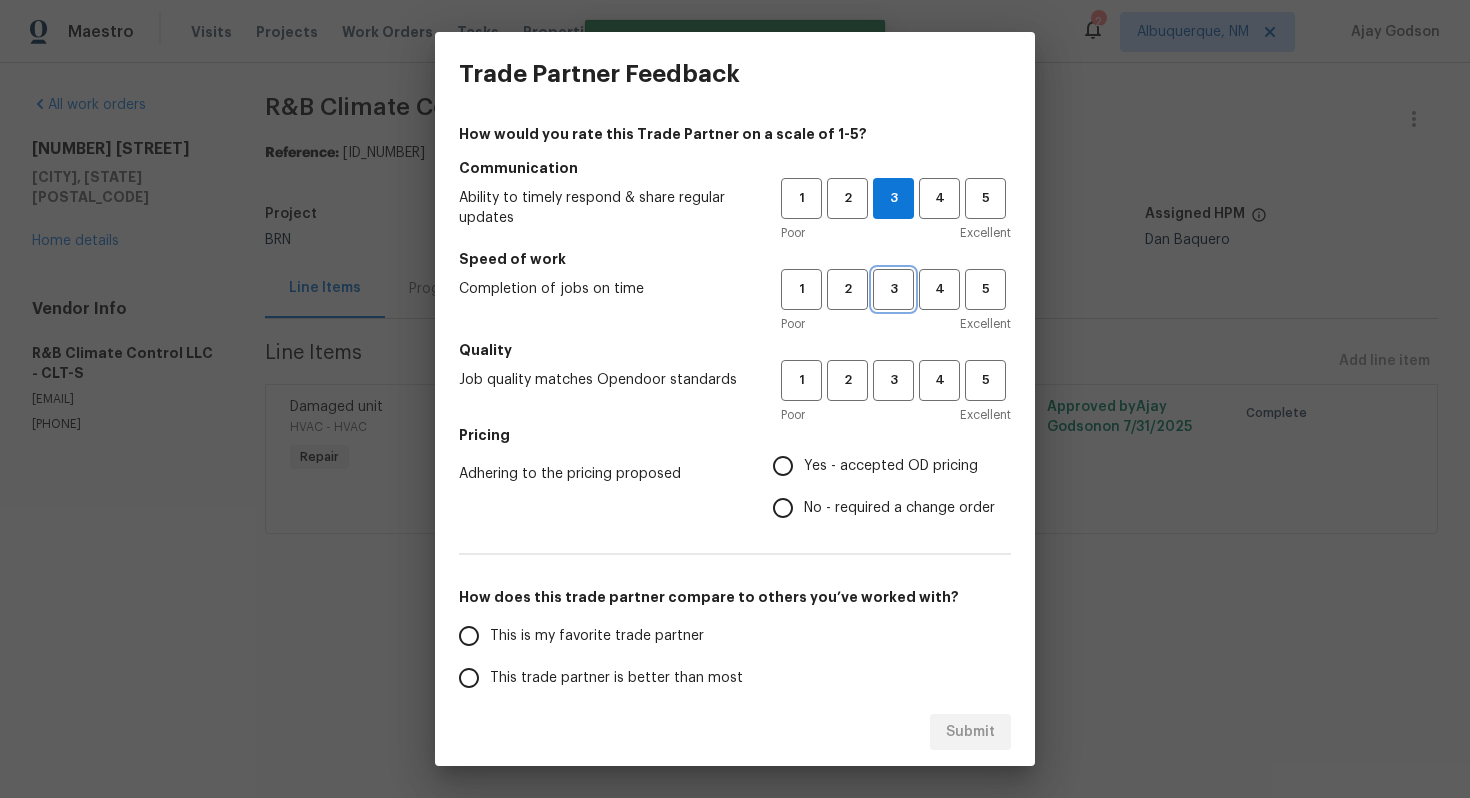 click on "3" at bounding box center [893, 289] 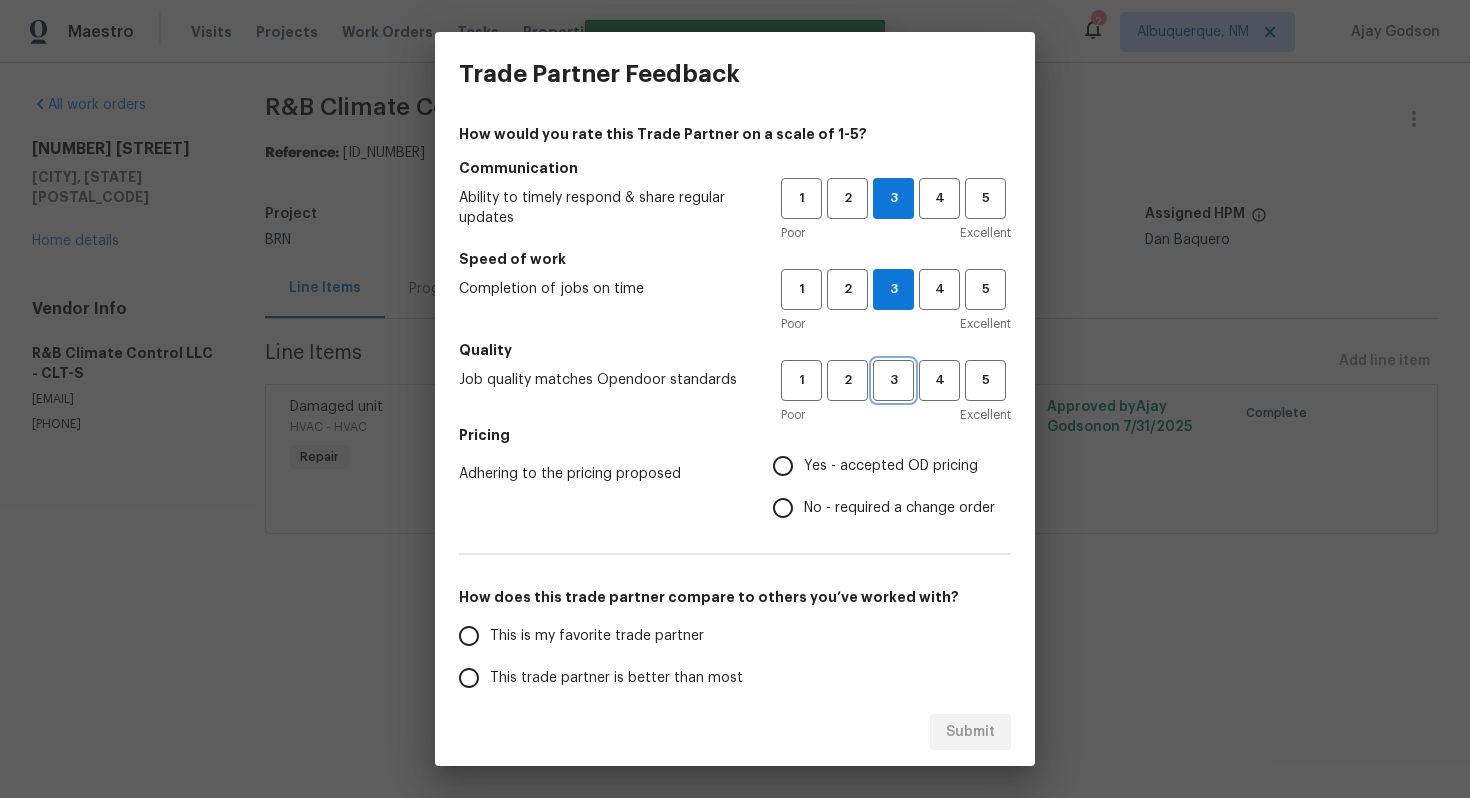click on "3" at bounding box center (893, 380) 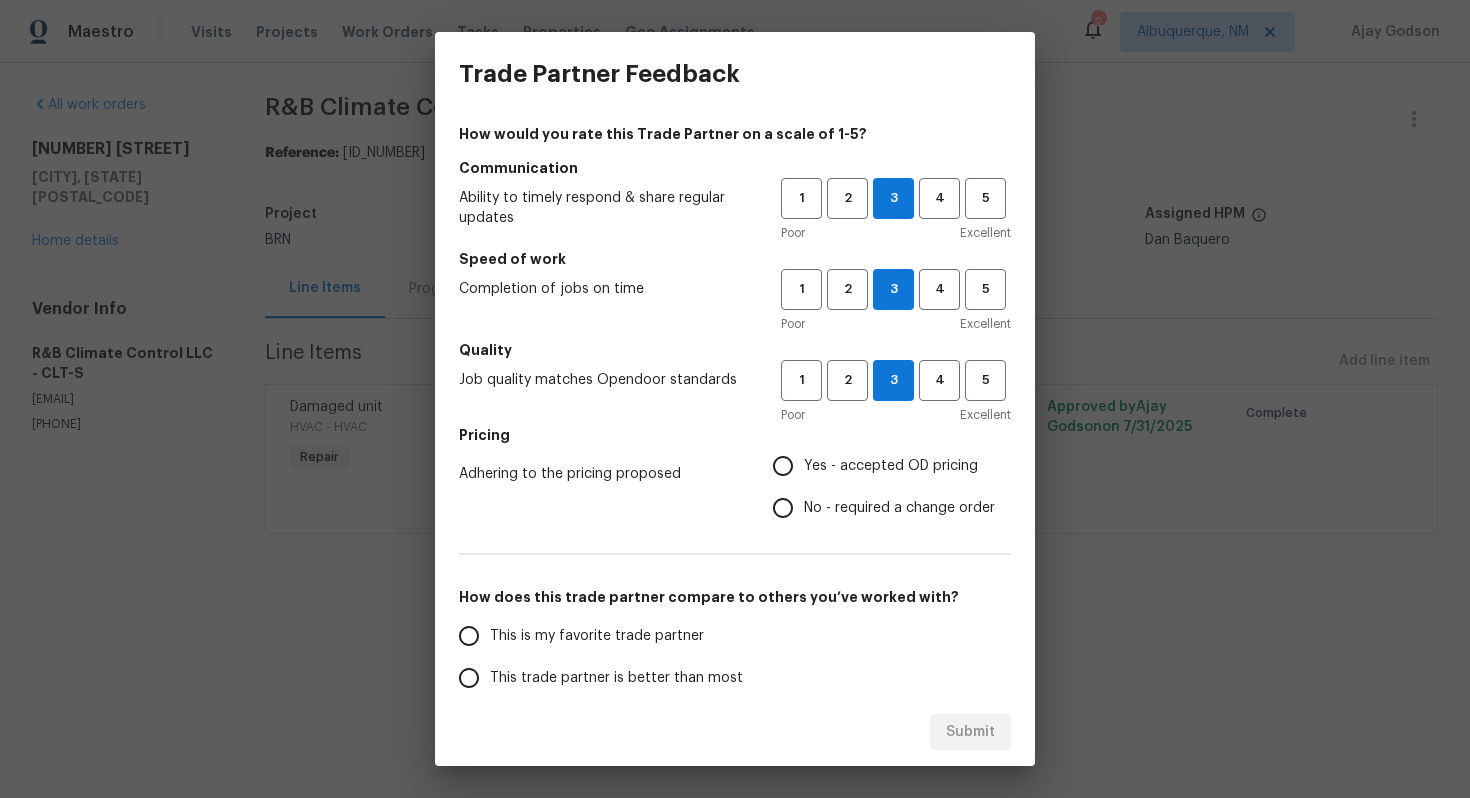 click on "Yes - accepted OD pricing" at bounding box center [891, 466] 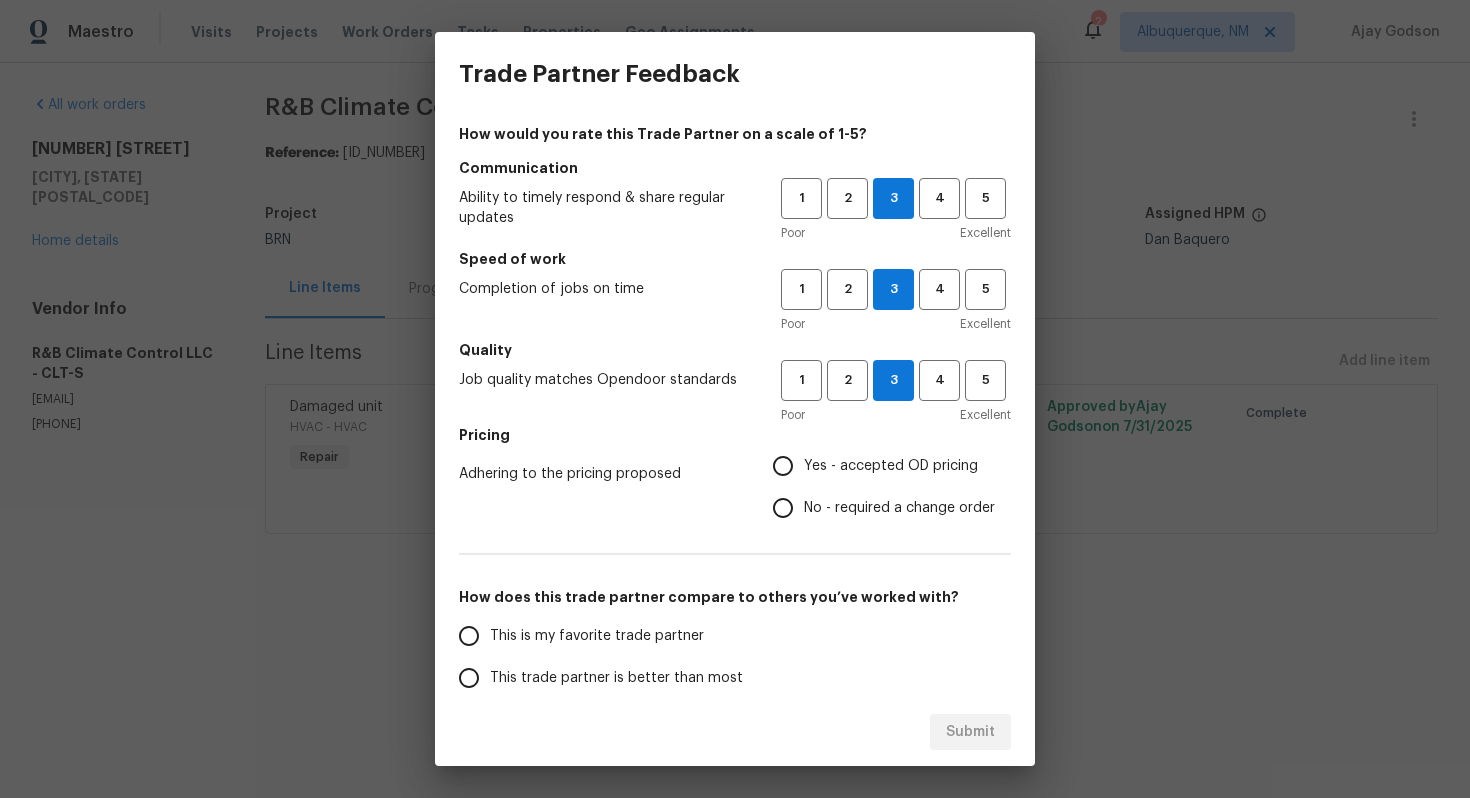 radio on "true" 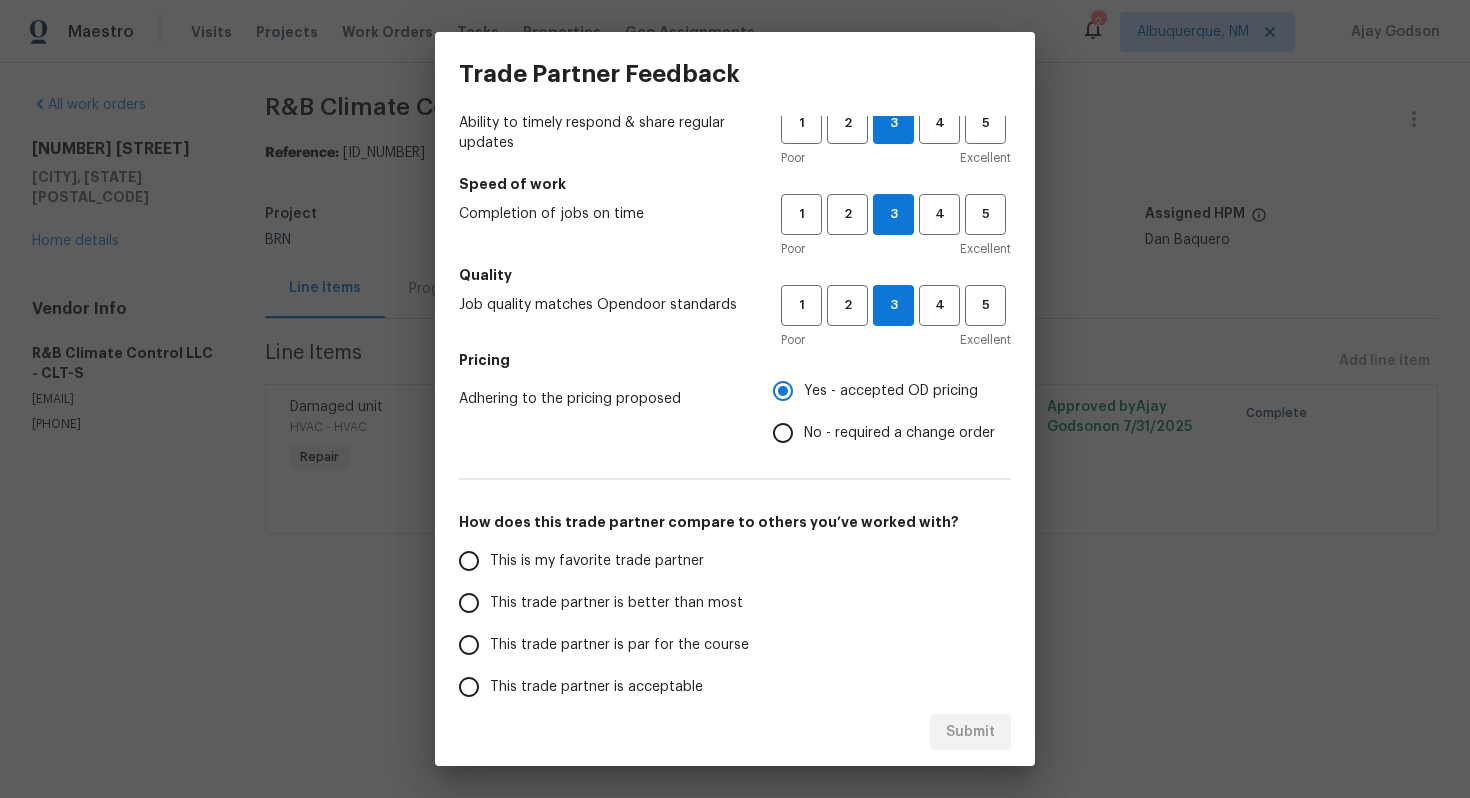 scroll, scrollTop: 94, scrollLeft: 0, axis: vertical 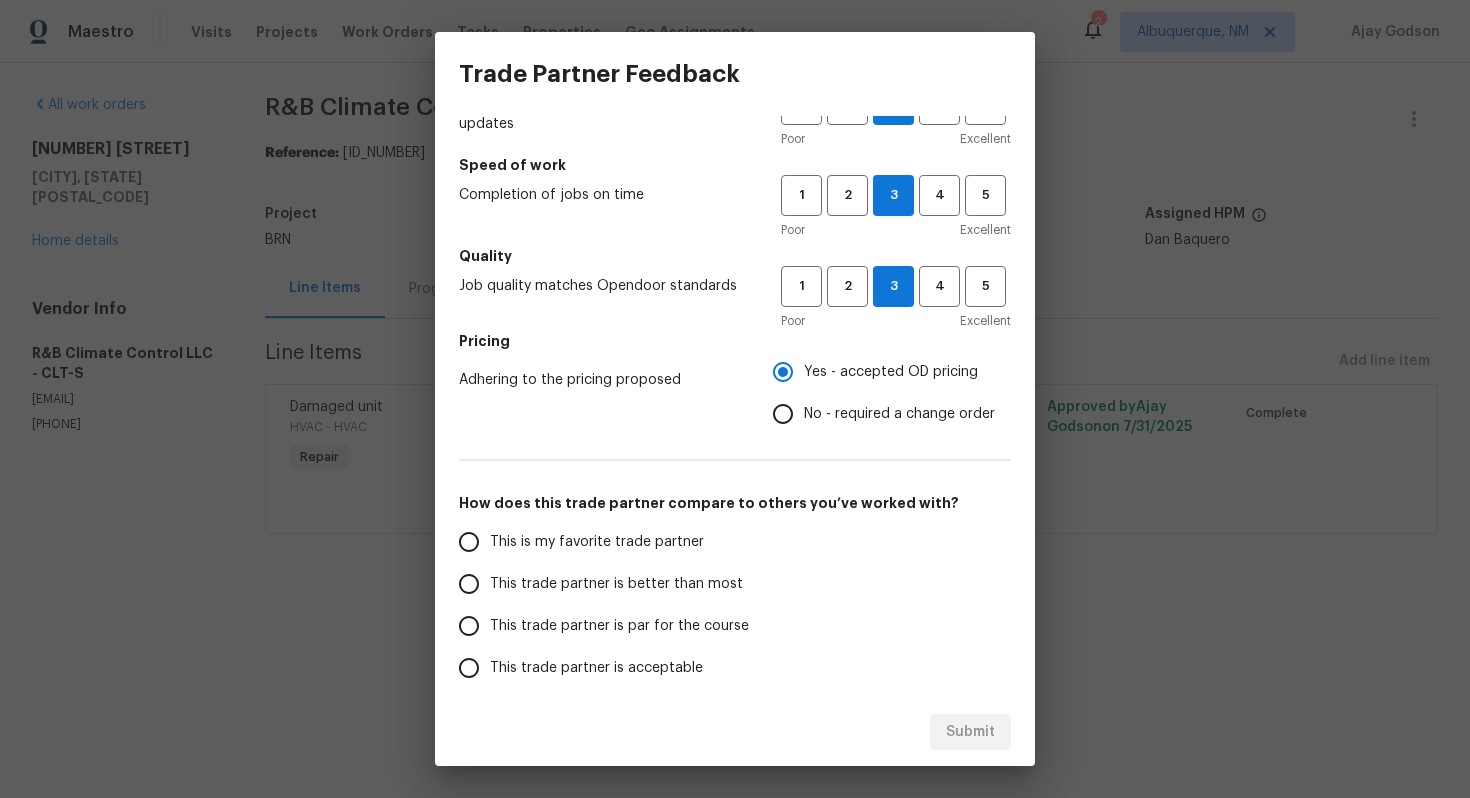 click on "This trade partner is better than most" at bounding box center [616, 584] 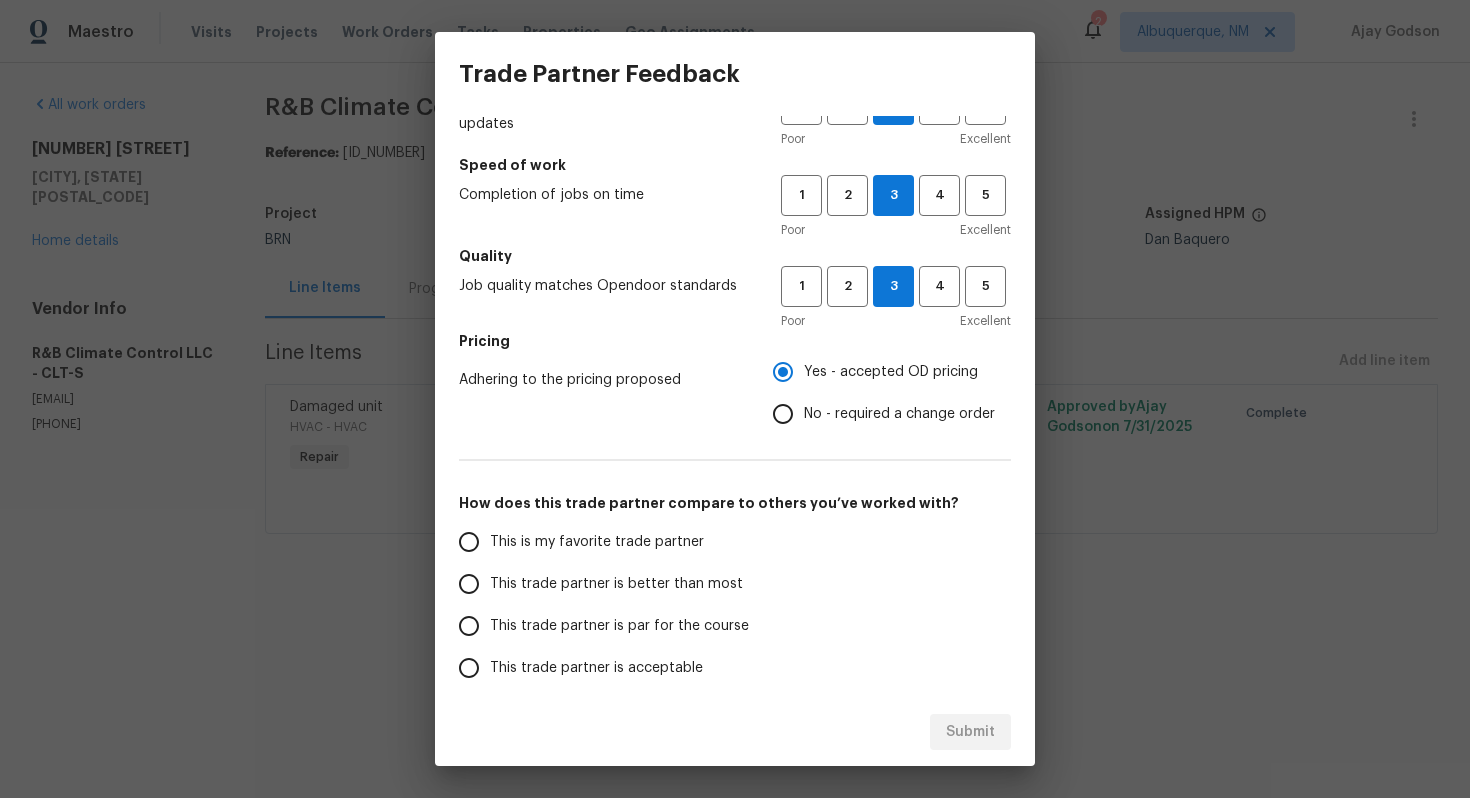 click on "This trade partner is better than most" at bounding box center [469, 584] 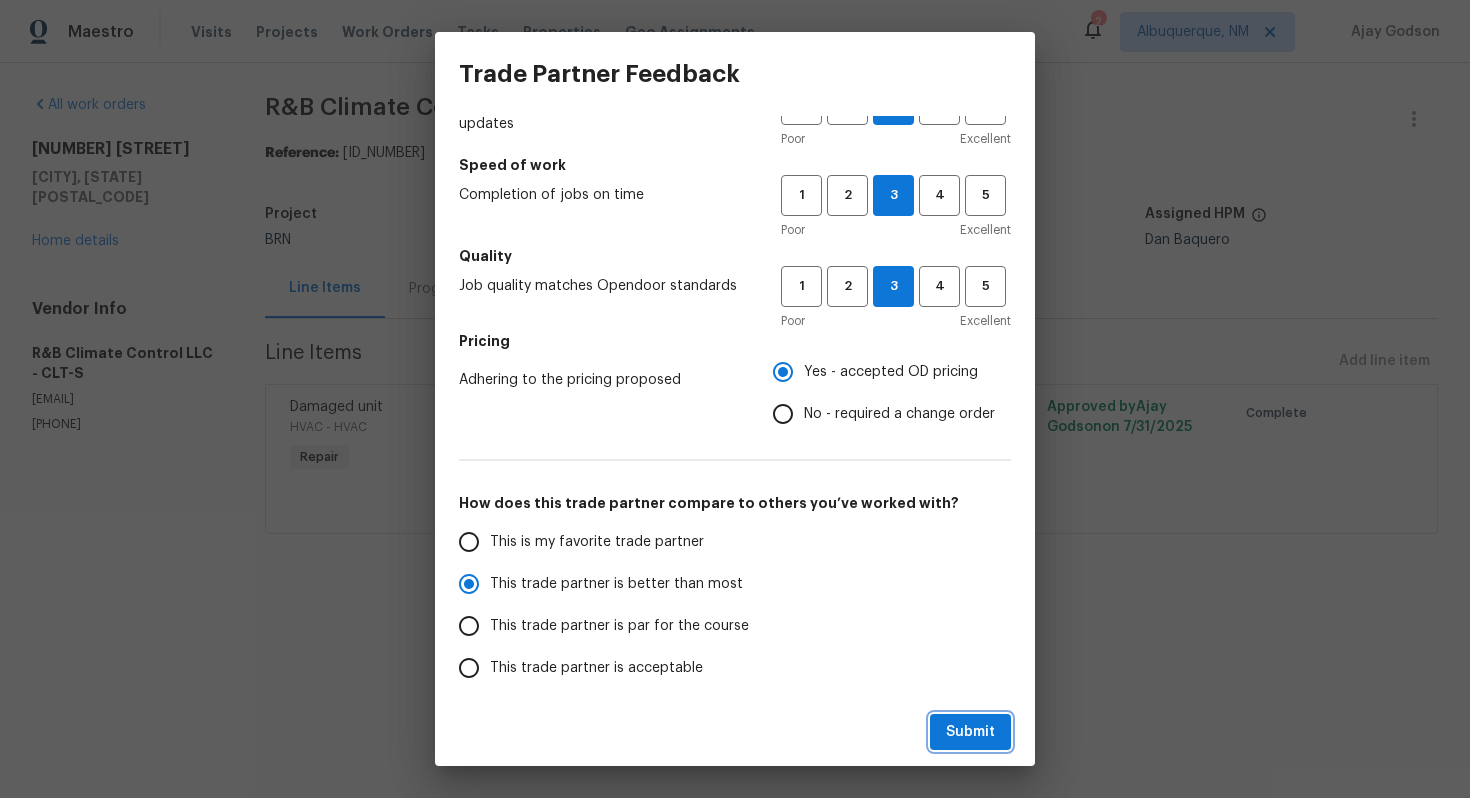 click on "Submit" at bounding box center (970, 732) 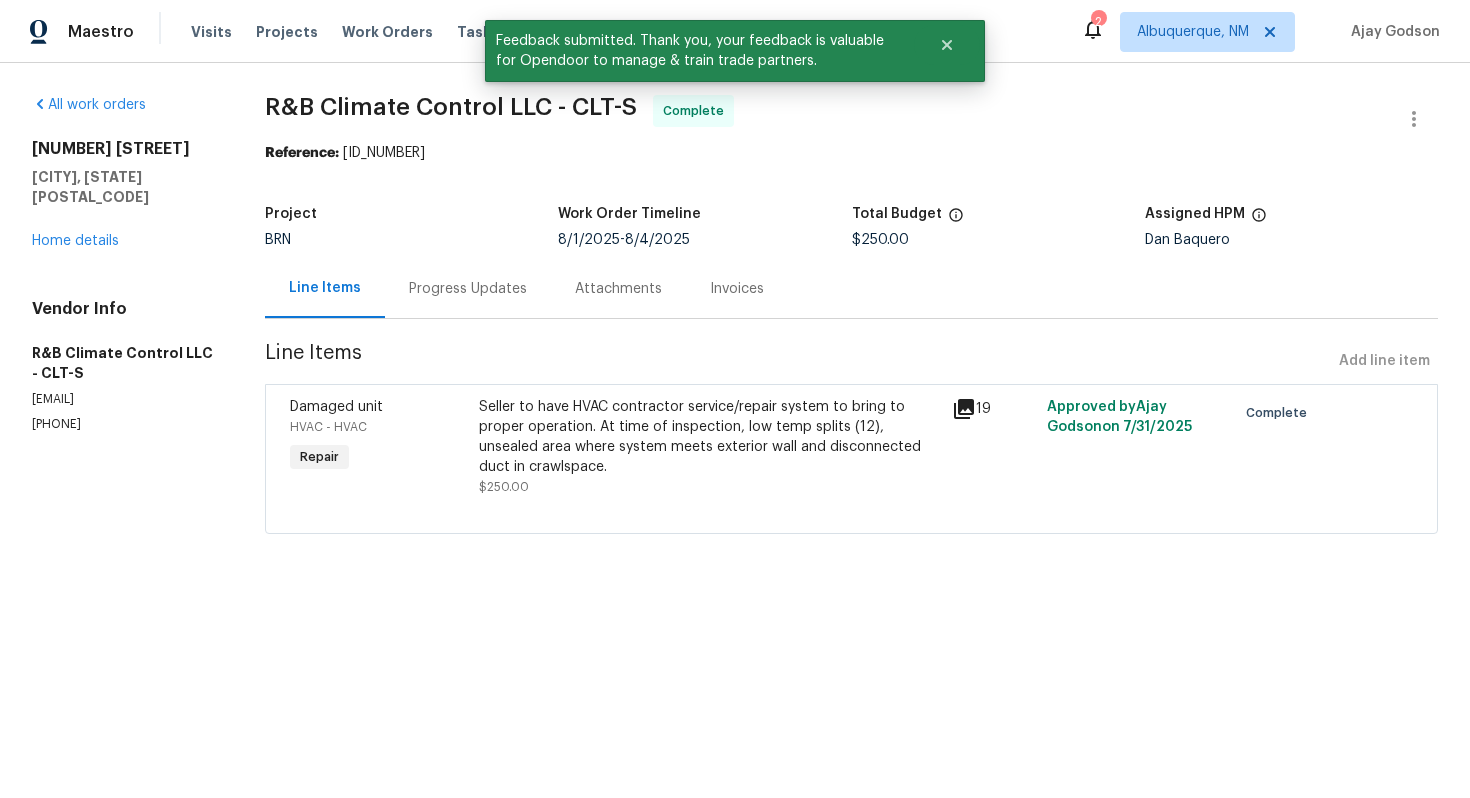 click on "Progress Updates" at bounding box center [468, 288] 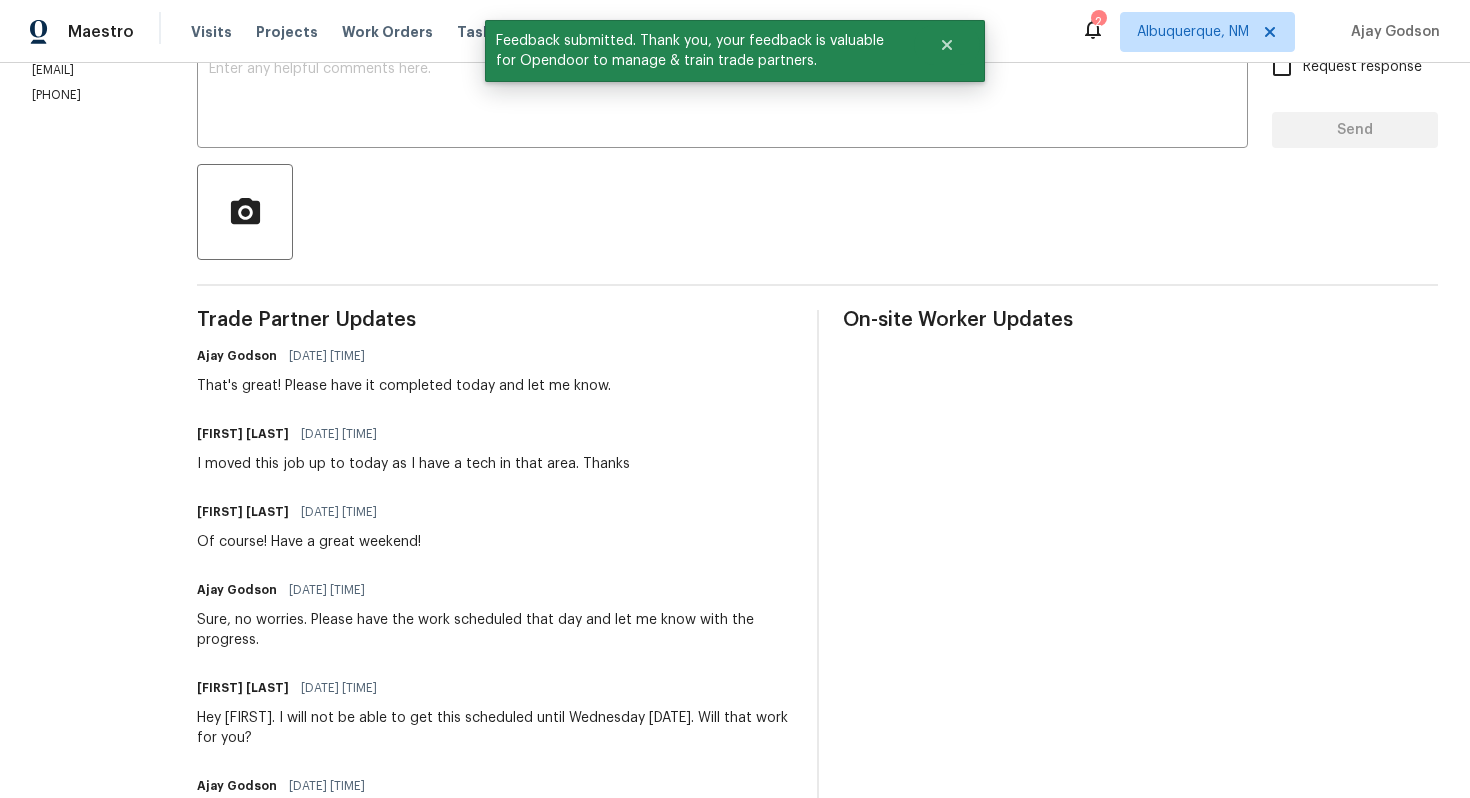 scroll, scrollTop: 383, scrollLeft: 0, axis: vertical 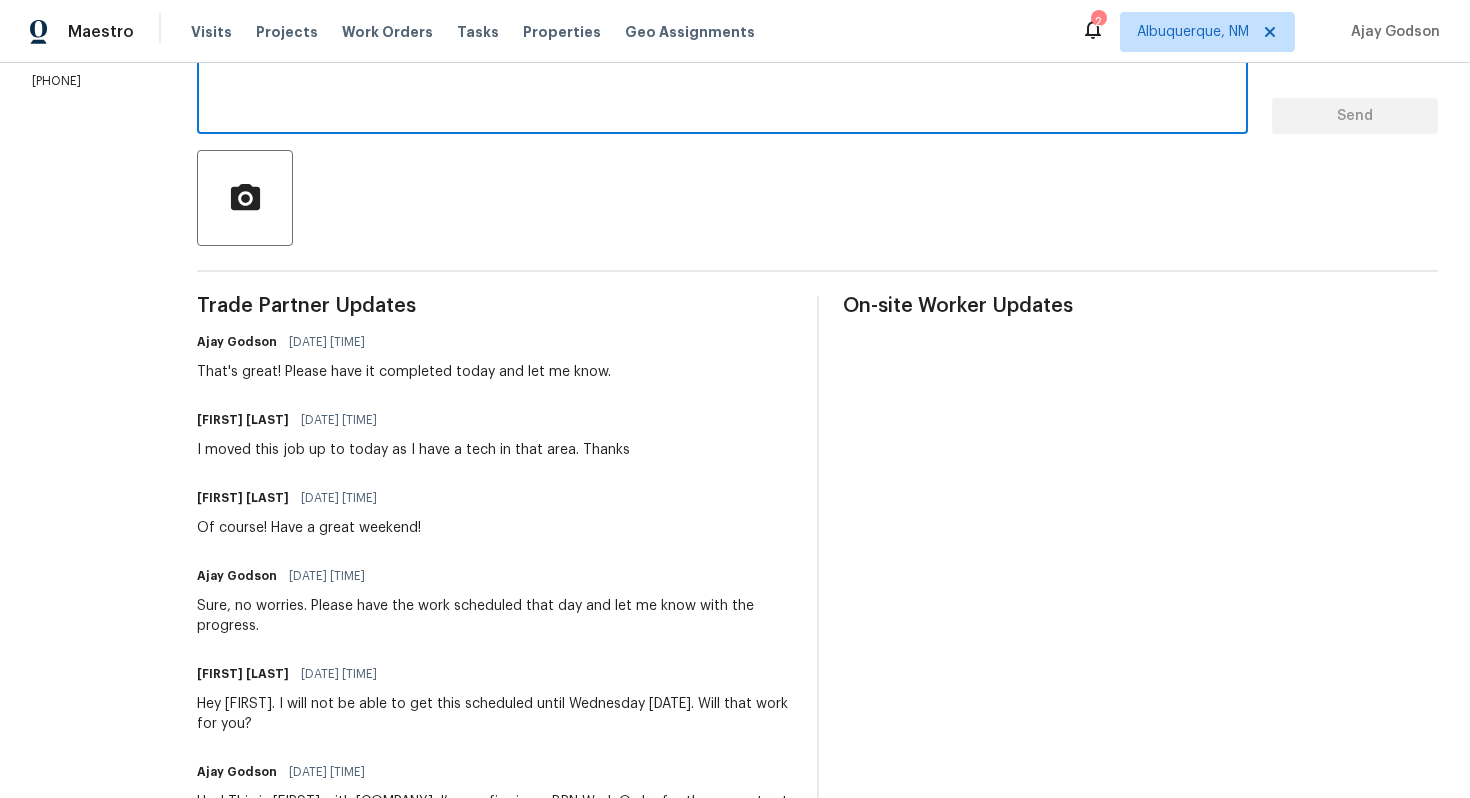 click at bounding box center [722, 83] 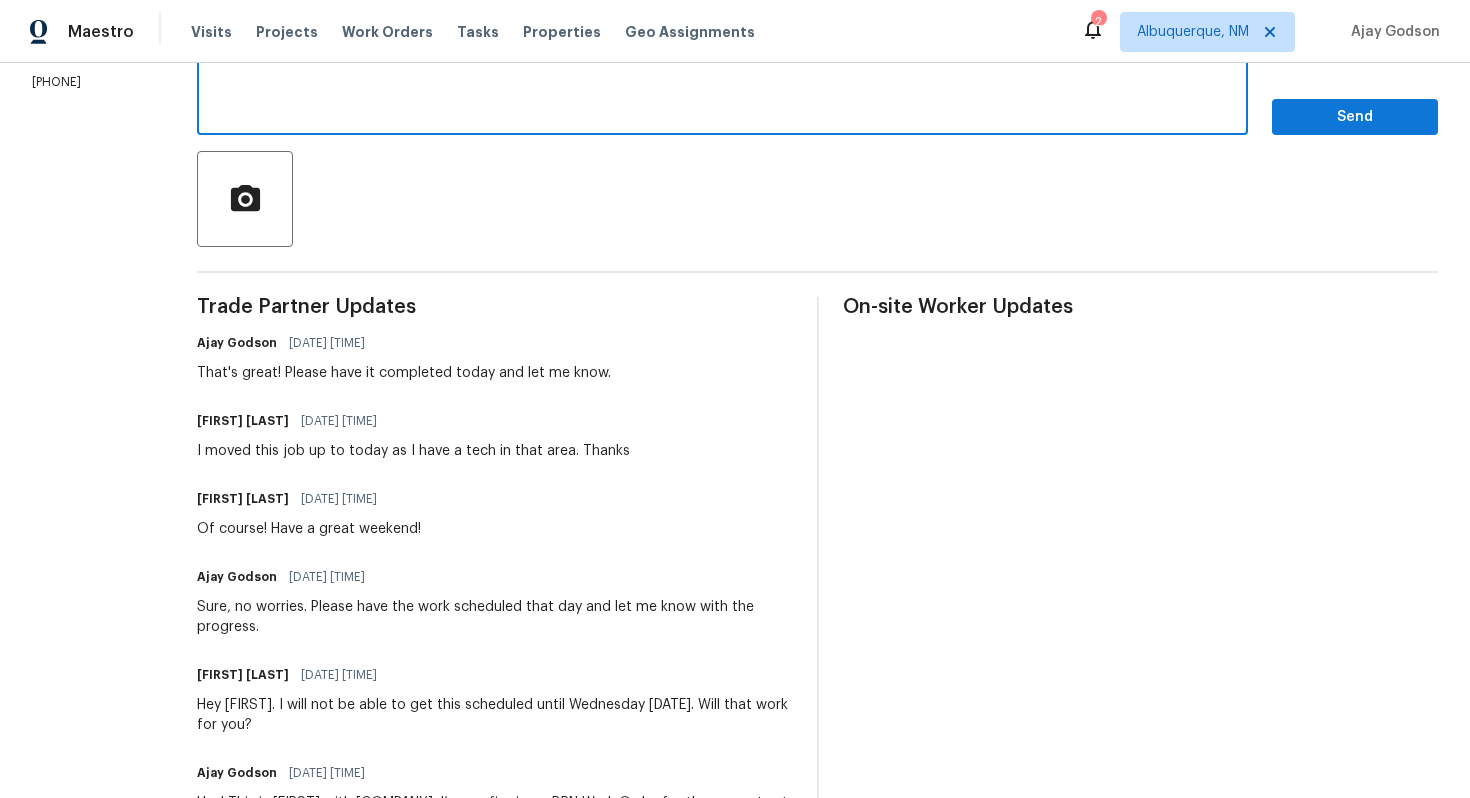 scroll, scrollTop: 0, scrollLeft: 0, axis: both 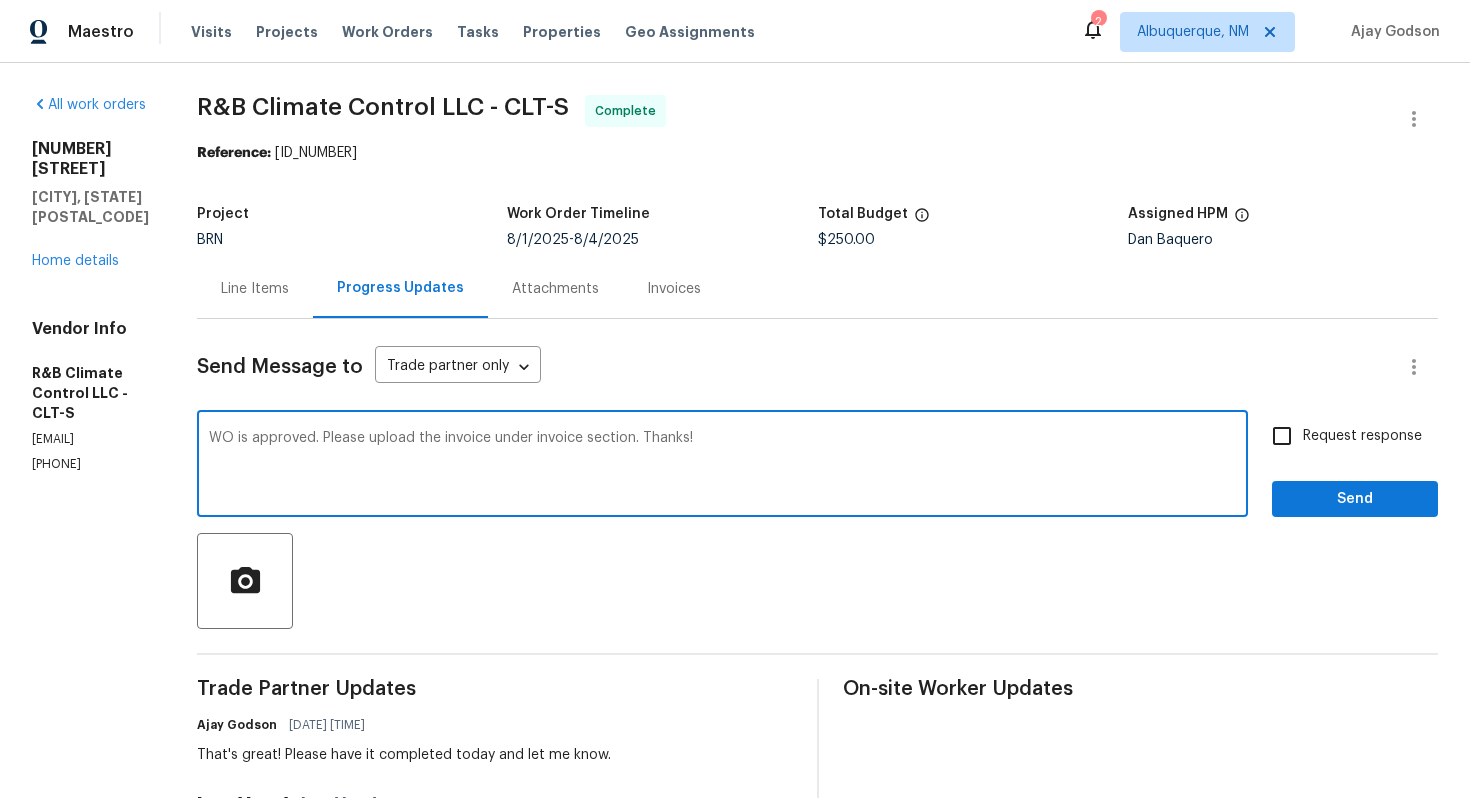 type on "WO is approved. Please upload the invoice under invoice section. Thanks!" 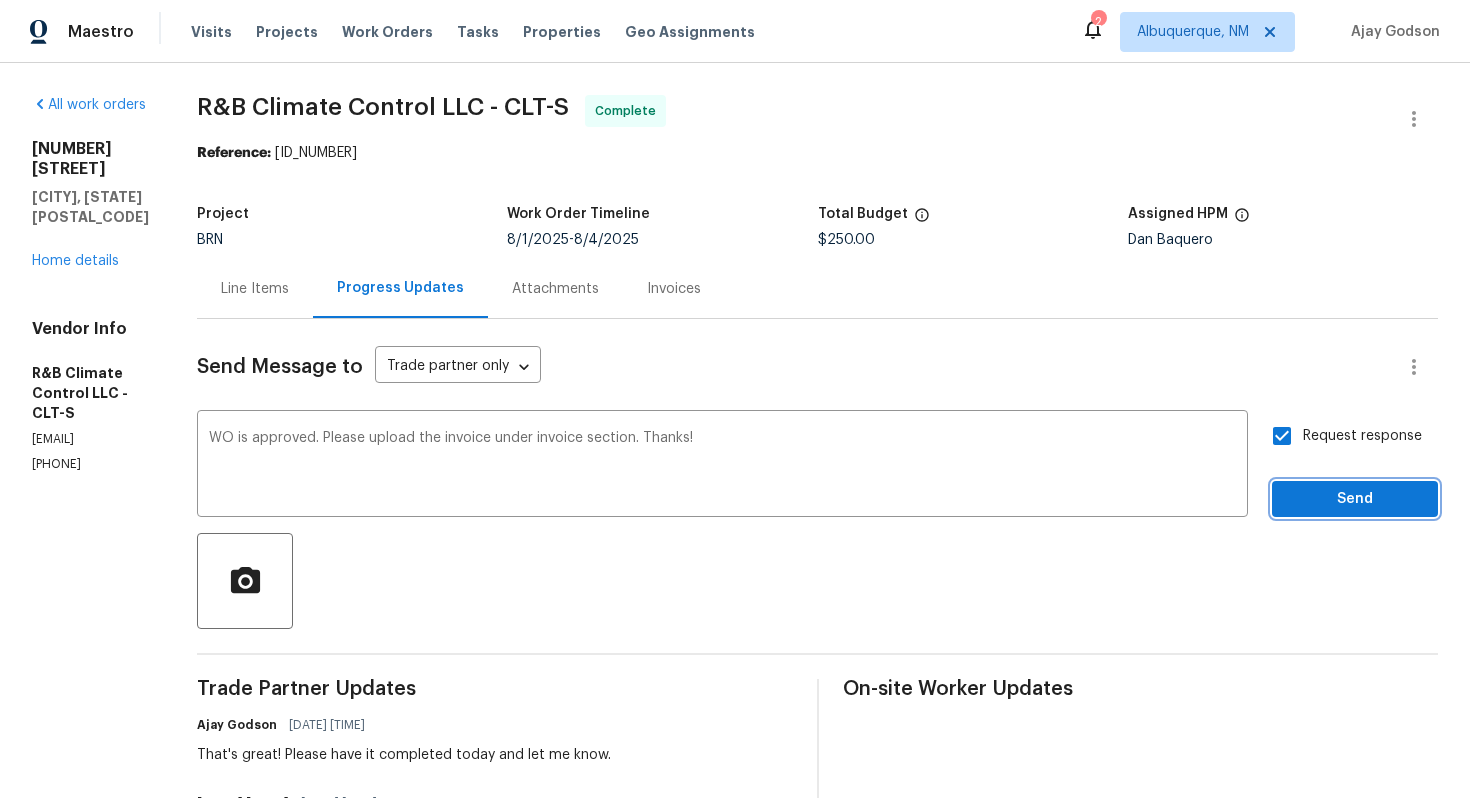 click on "Send" at bounding box center (1355, 499) 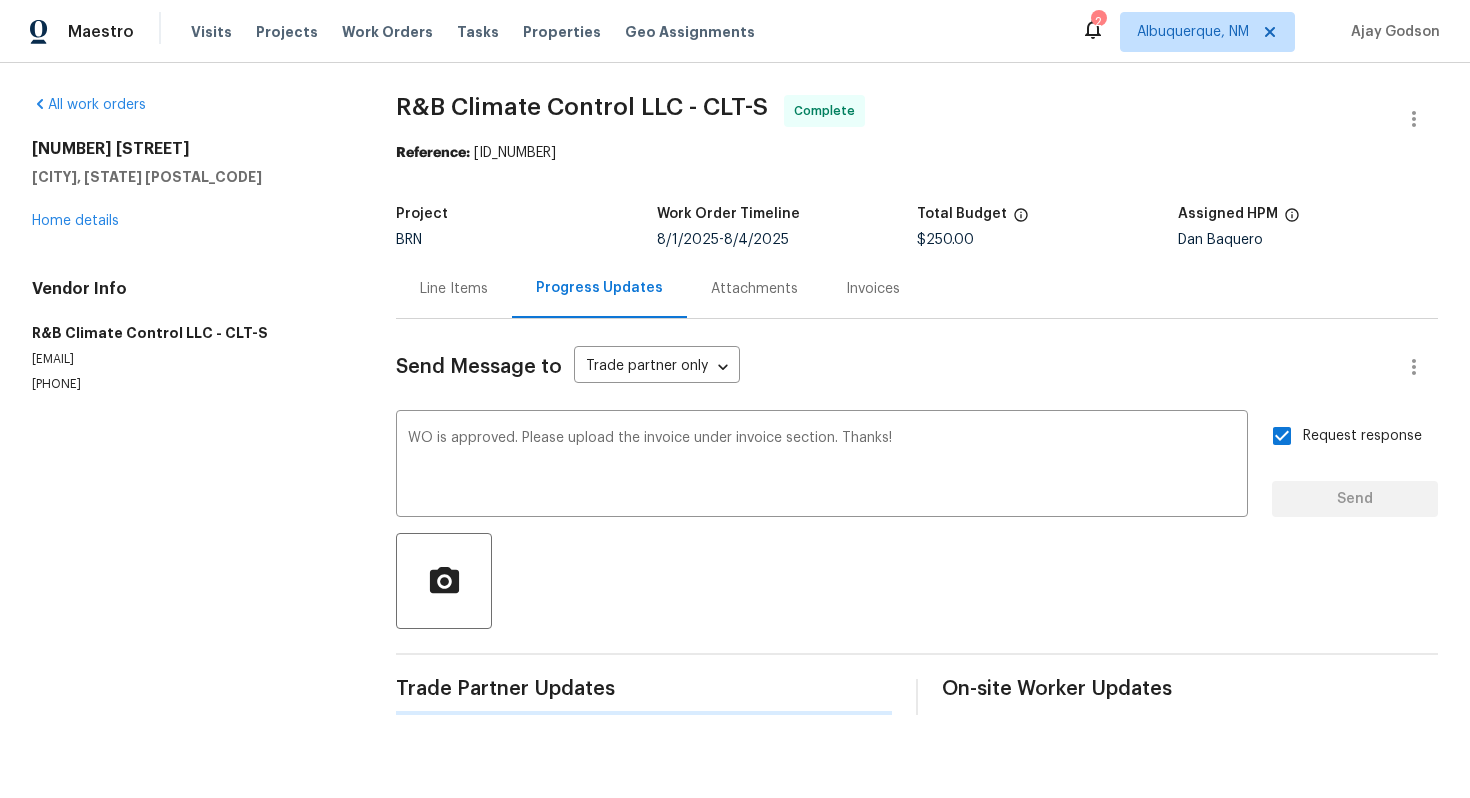 type 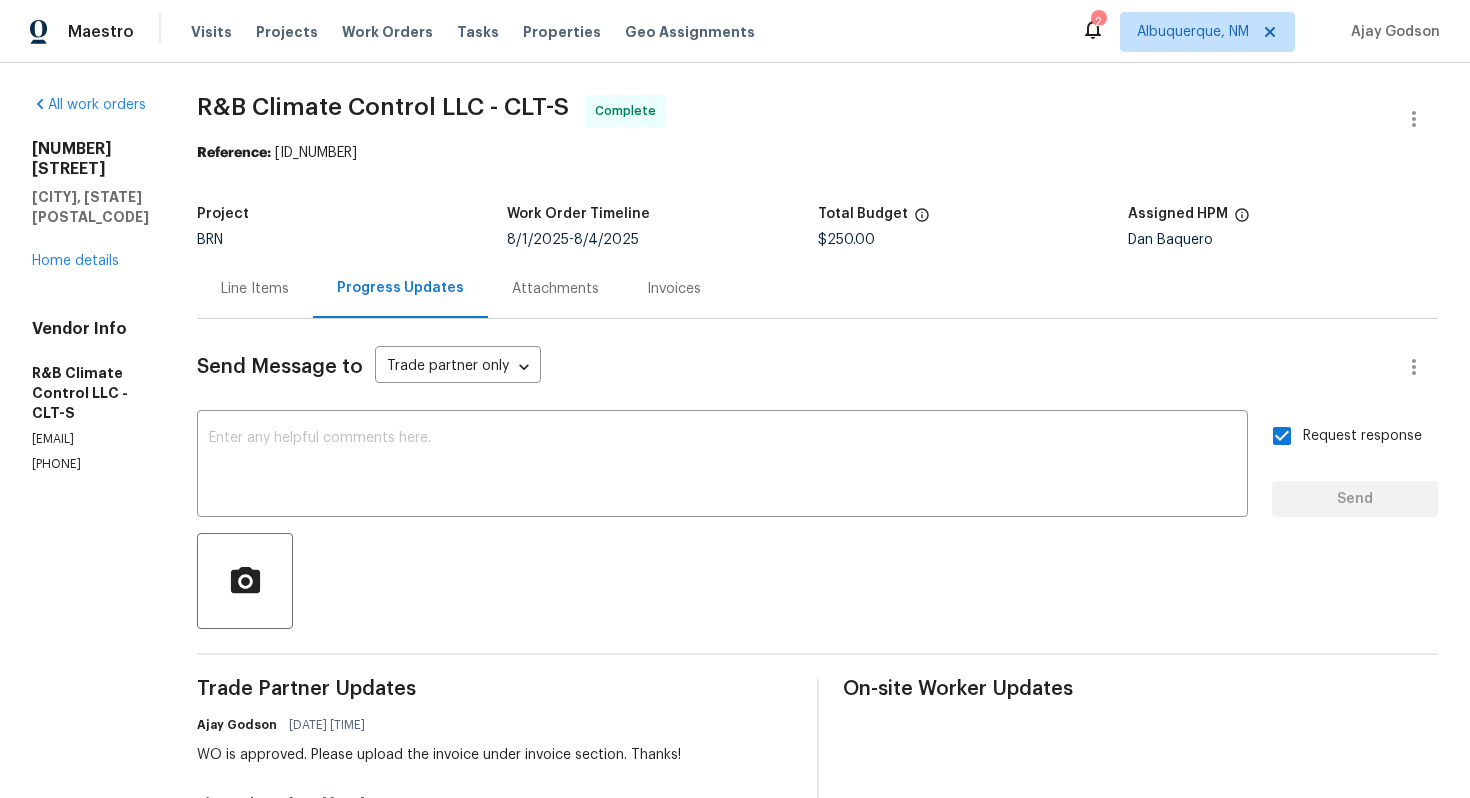 click on "Line Items" at bounding box center (255, 289) 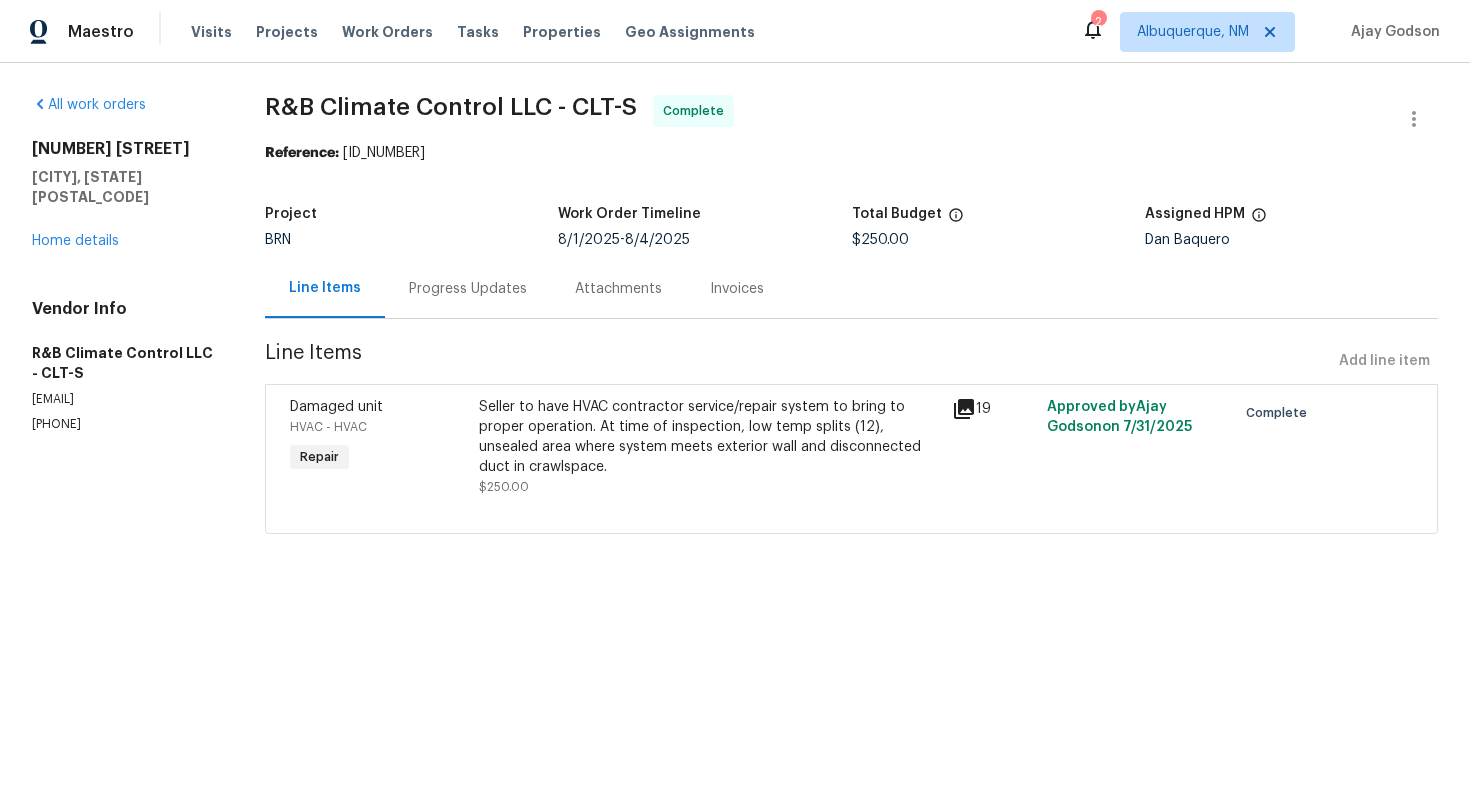click on "Seller to have HVAC contractor service/repair system to bring to proper operation. At time of inspection, low temp splits (12), unsealed area where system meets exterior wall and disconnected duct in crawlspace." at bounding box center (709, 437) 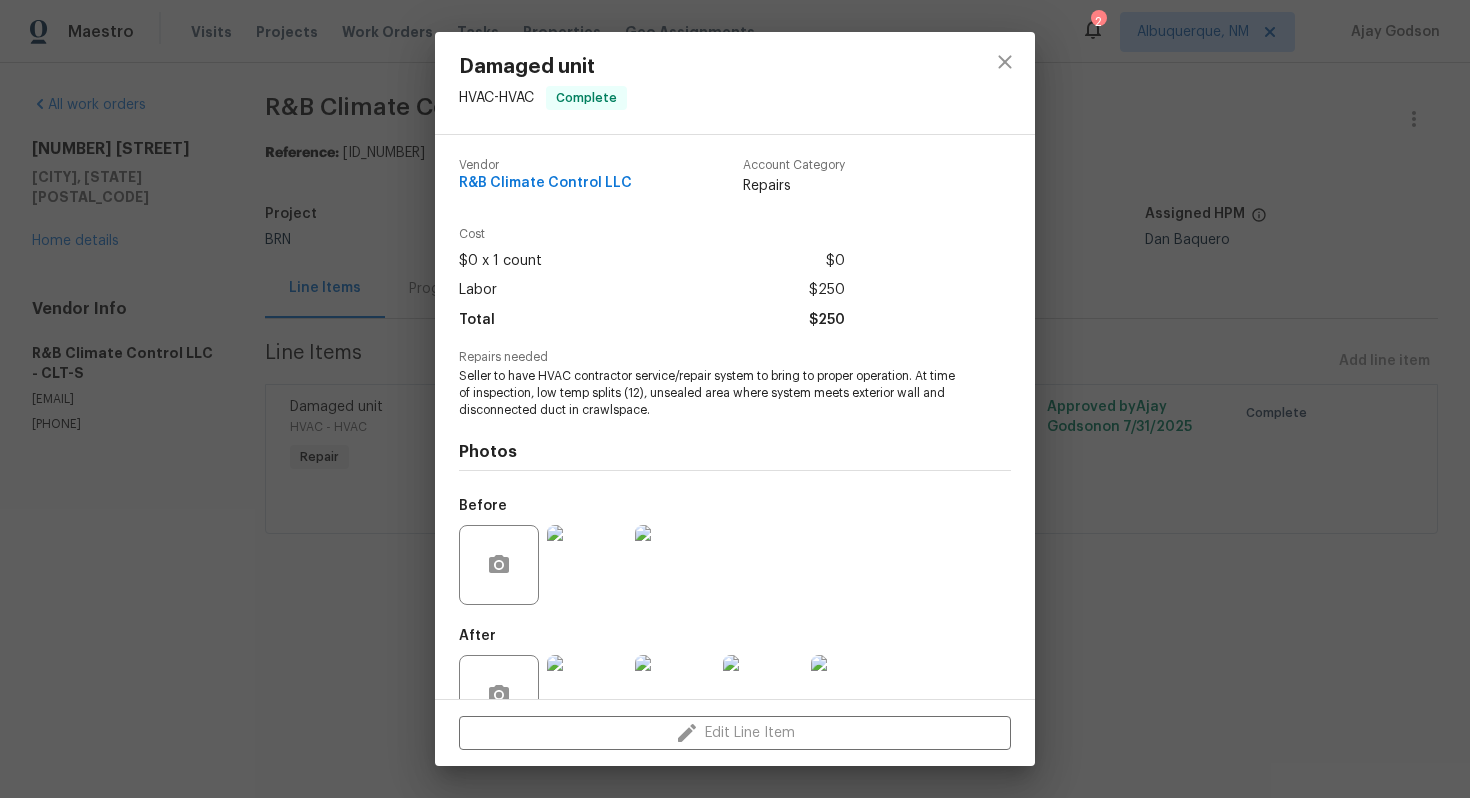click on "Seller to have HVAC contractor service/repair system to bring to proper operation. At time of inspection, low temp splits (12), unsealed area where system meets exterior wall and disconnected duct in crawlspace." at bounding box center (707, 393) 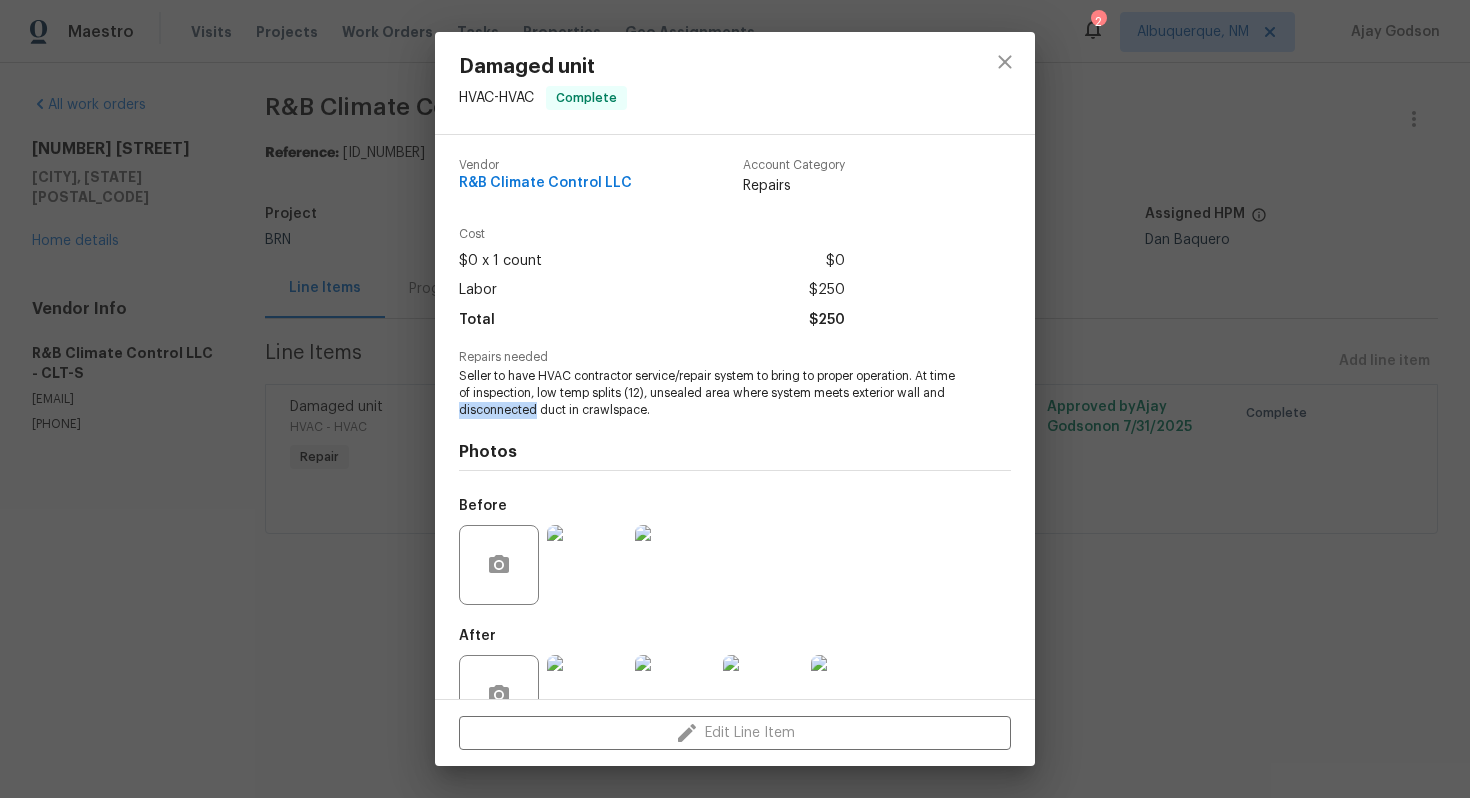 click on "Seller to have HVAC contractor service/repair system to bring to proper operation. At time of inspection, low temp splits (12), unsealed area where system meets exterior wall and disconnected duct in crawlspace." at bounding box center (707, 393) 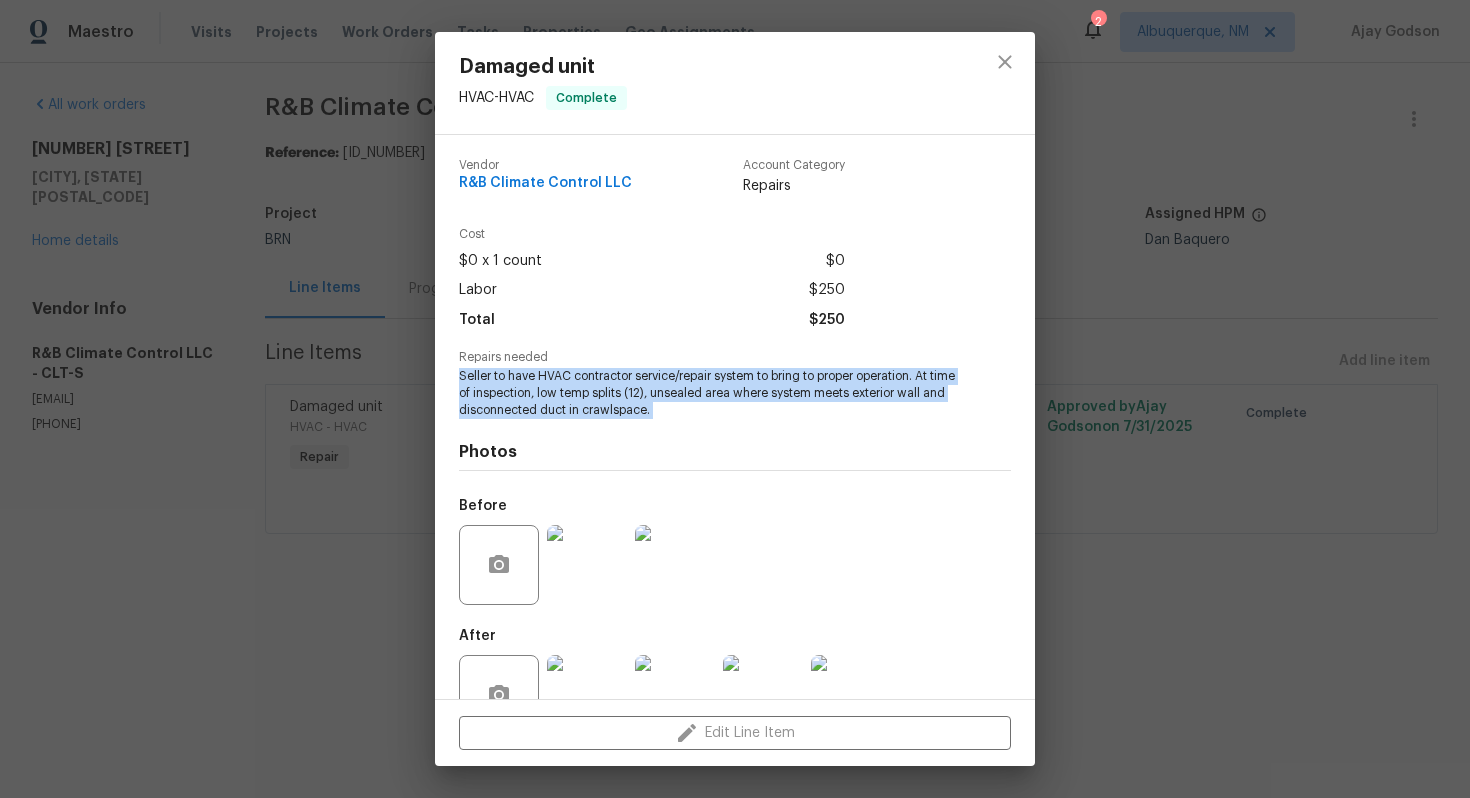 copy on "Seller to have HVAC contractor service/repair system to bring to proper operation. At time of inspection, low temp splits (12), unsealed area where system meets exterior wall and disconnected duct in crawlspace." 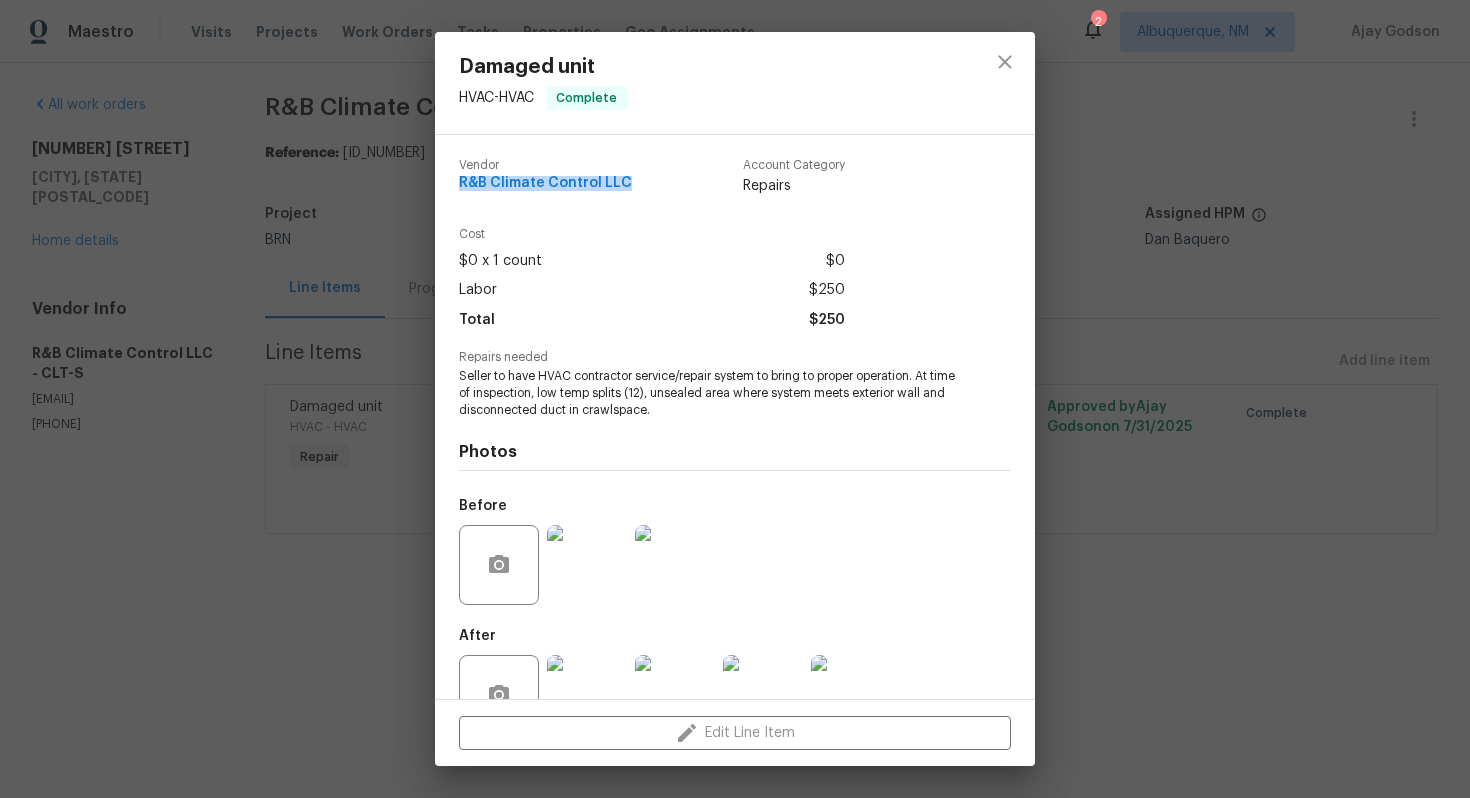 drag, startPoint x: 457, startPoint y: 186, endPoint x: 626, endPoint y: 178, distance: 169.18924 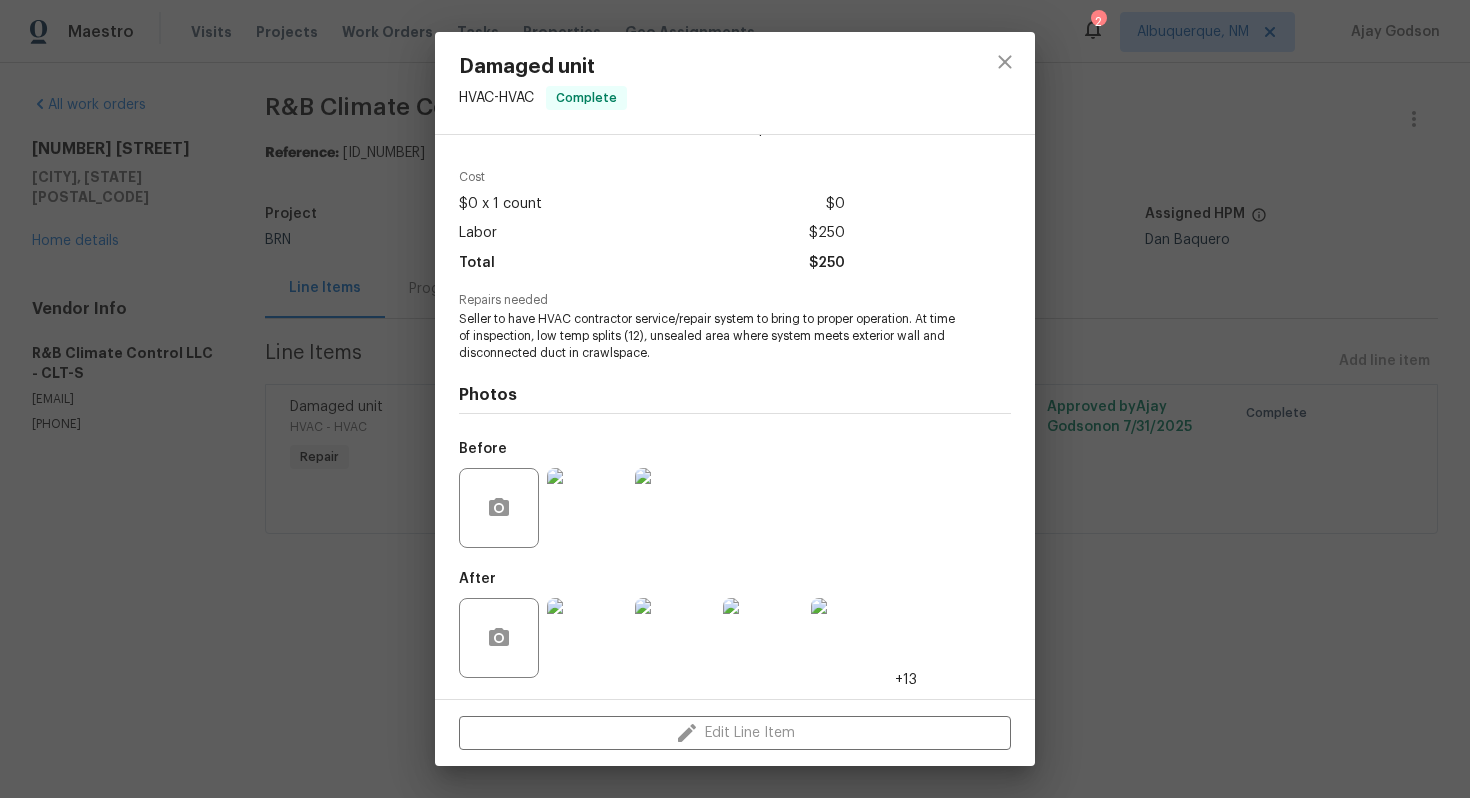 click at bounding box center (675, 508) 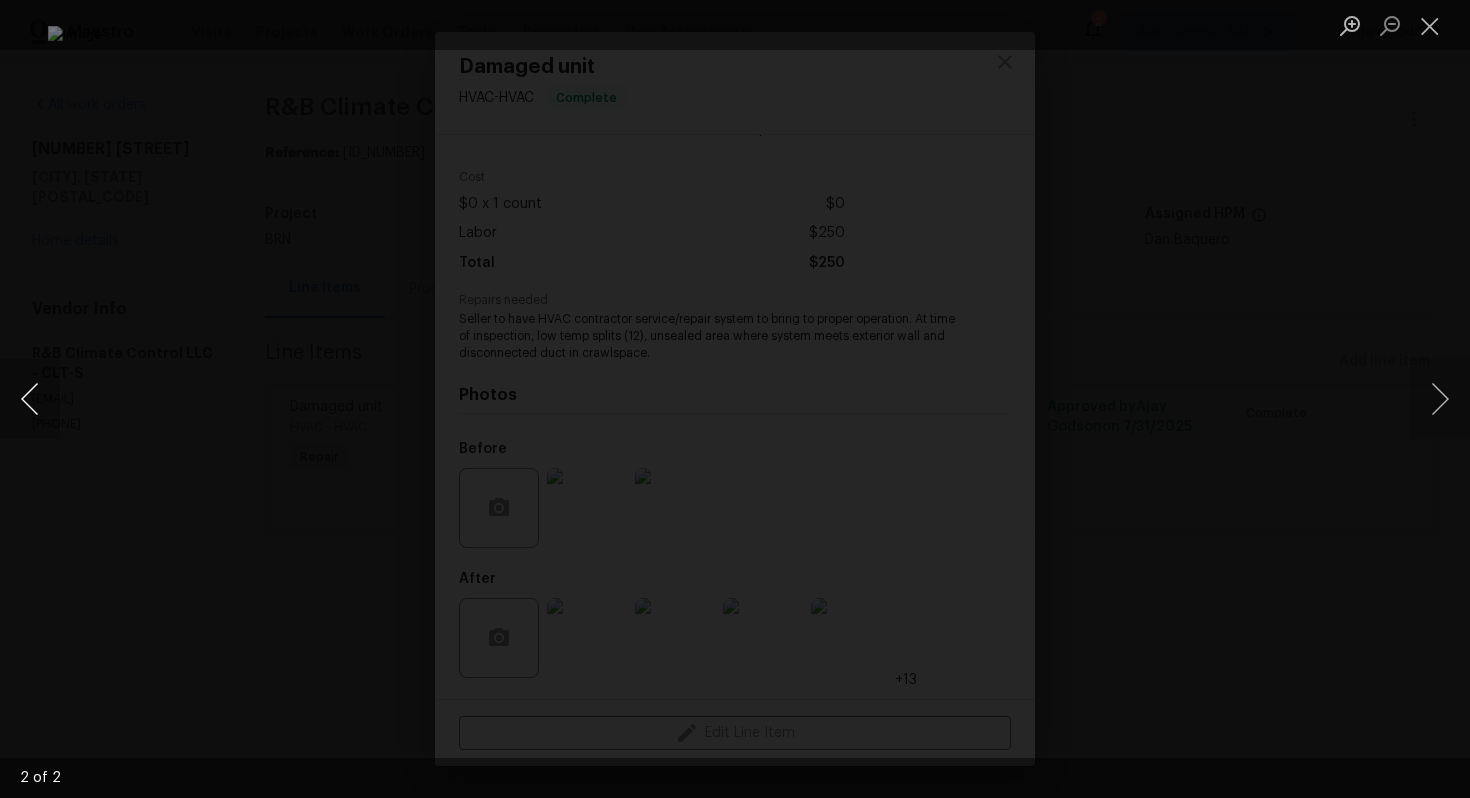 click at bounding box center (30, 399) 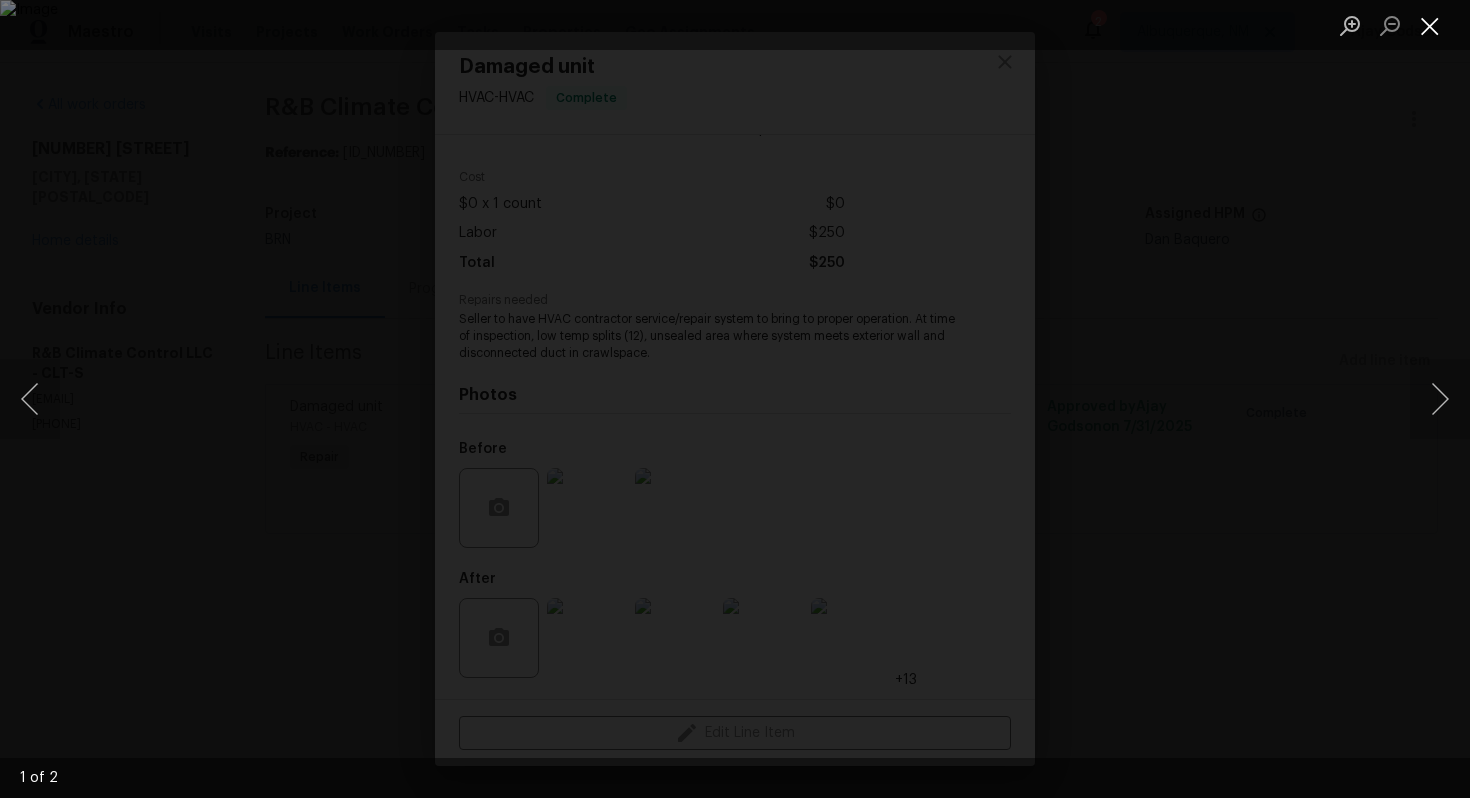 click at bounding box center [1430, 25] 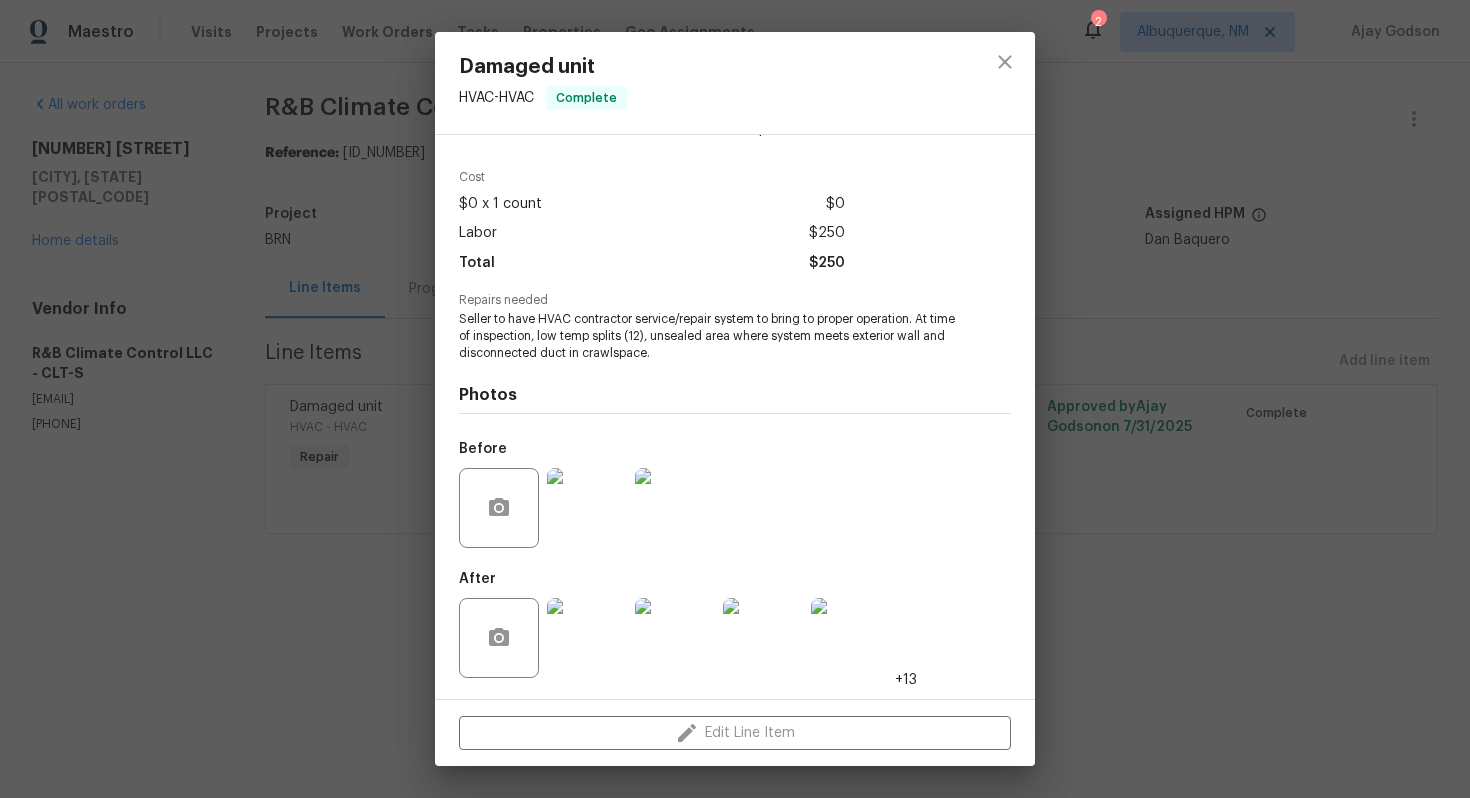 click at bounding box center (587, 638) 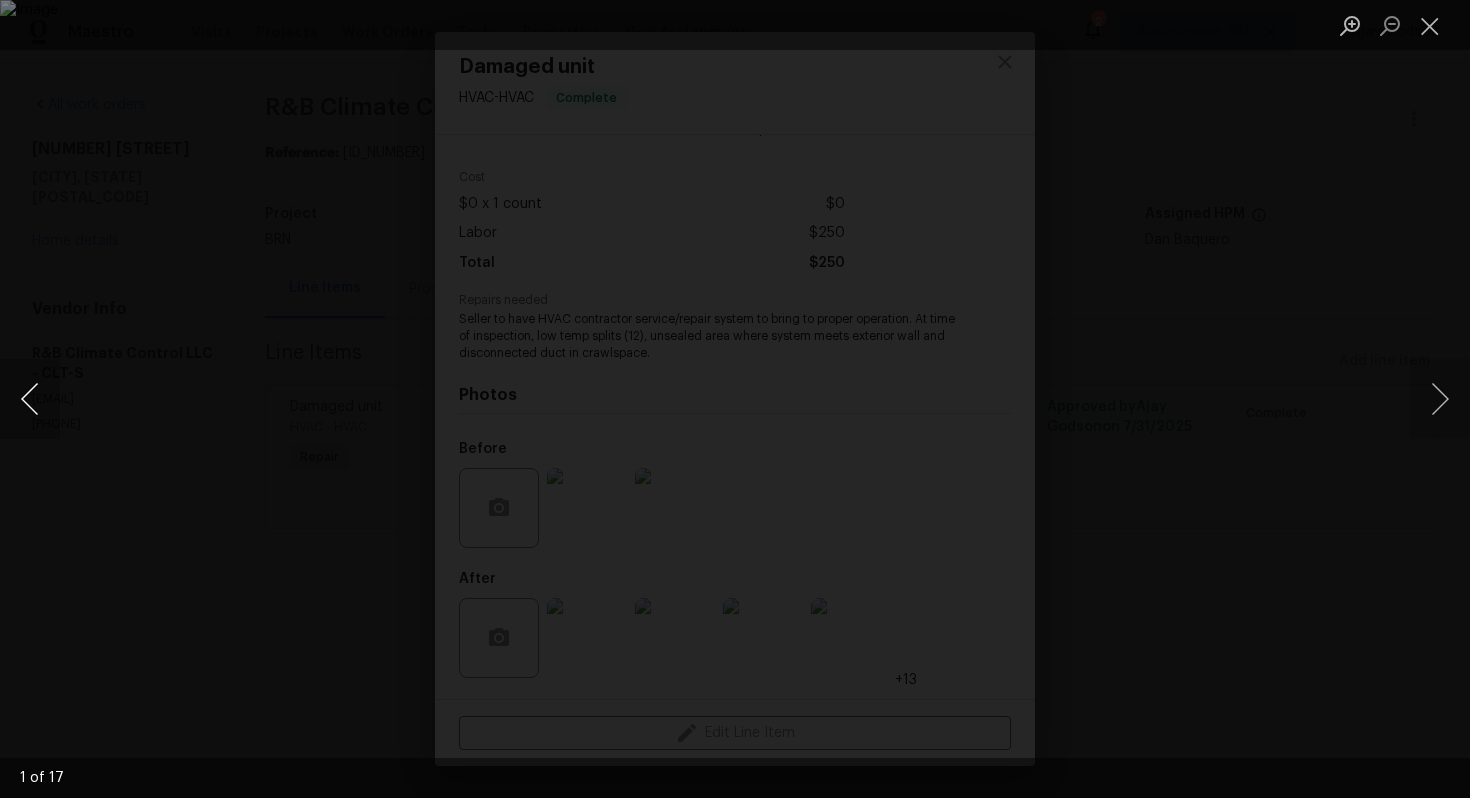 click at bounding box center (30, 399) 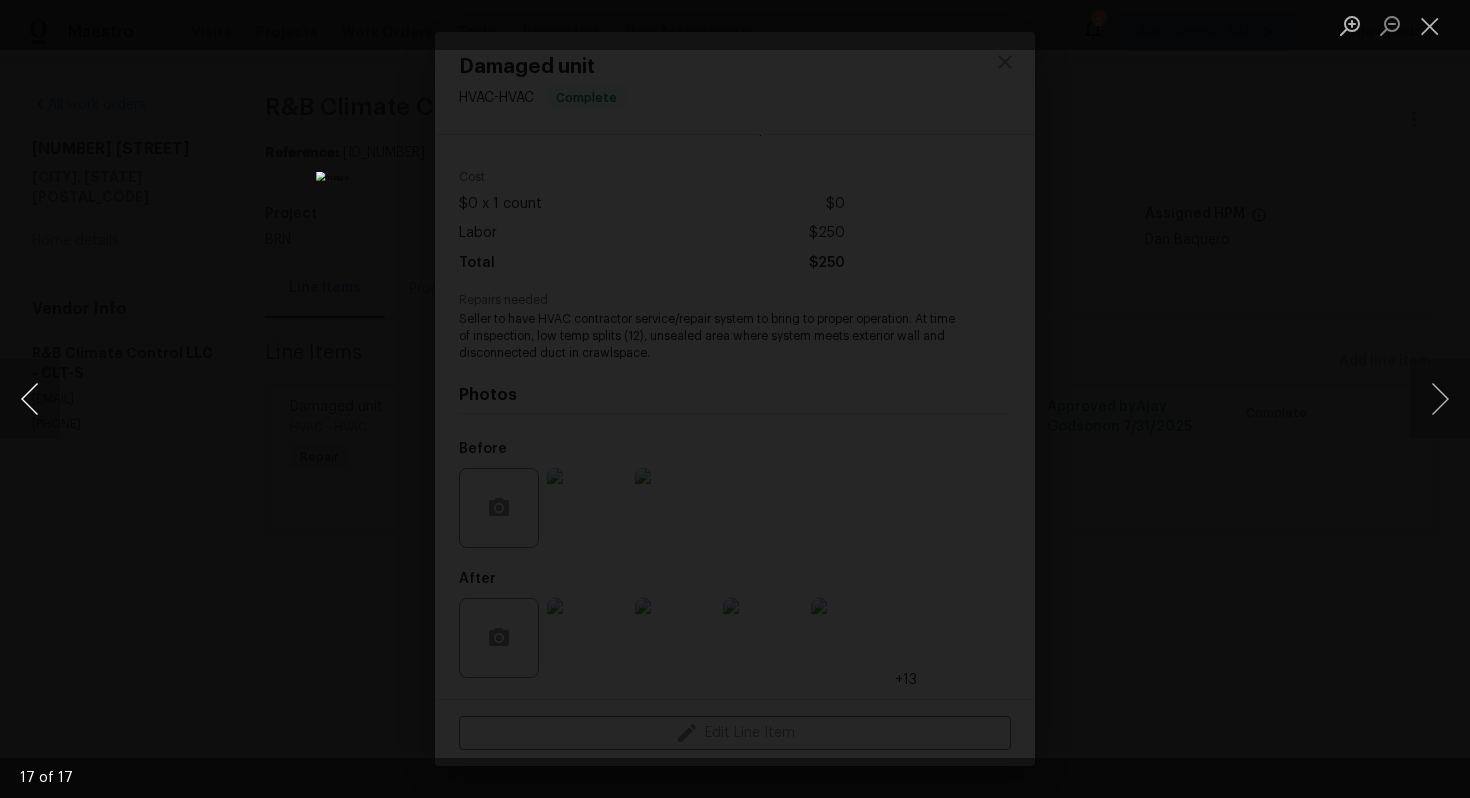 click at bounding box center [30, 399] 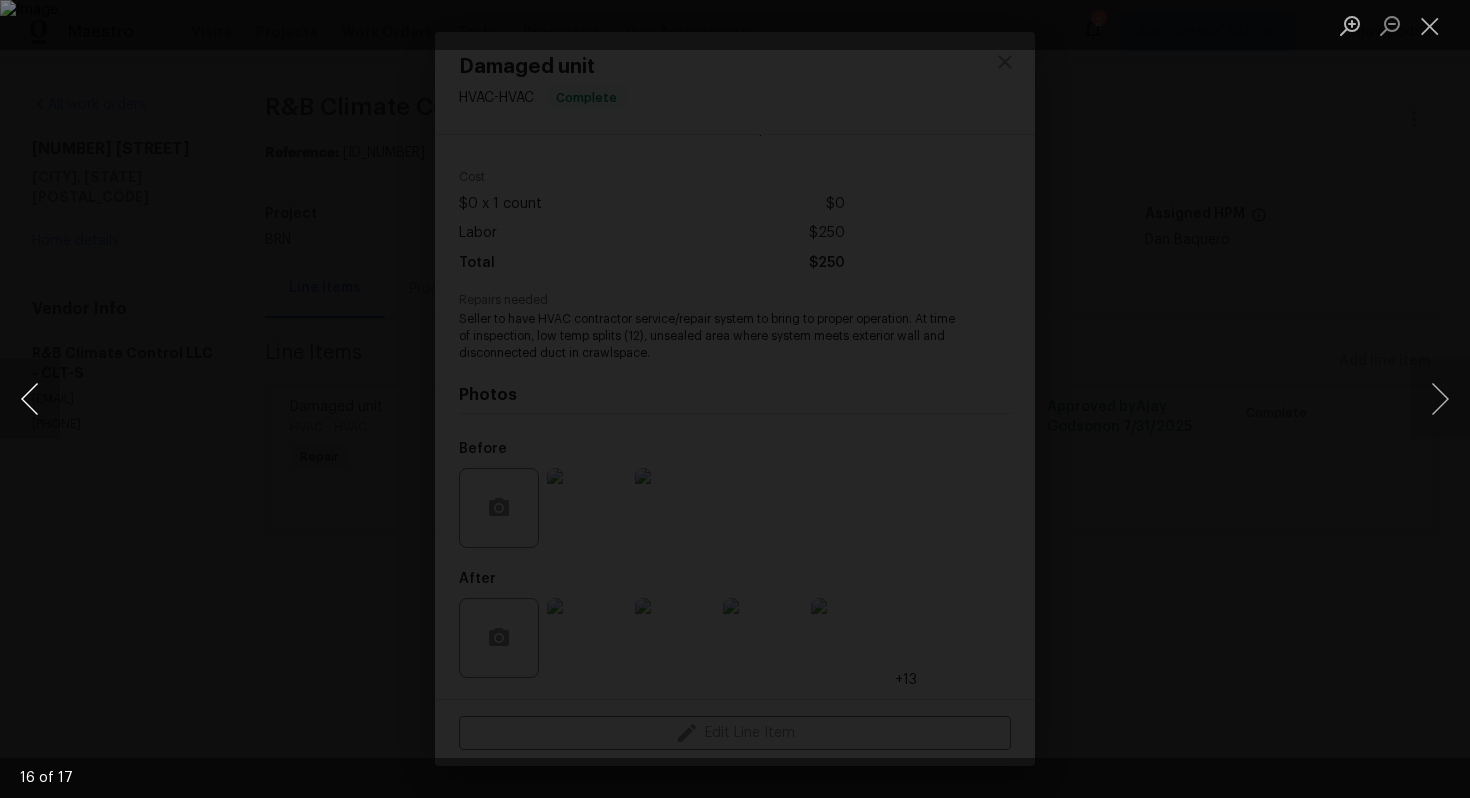 click at bounding box center [30, 399] 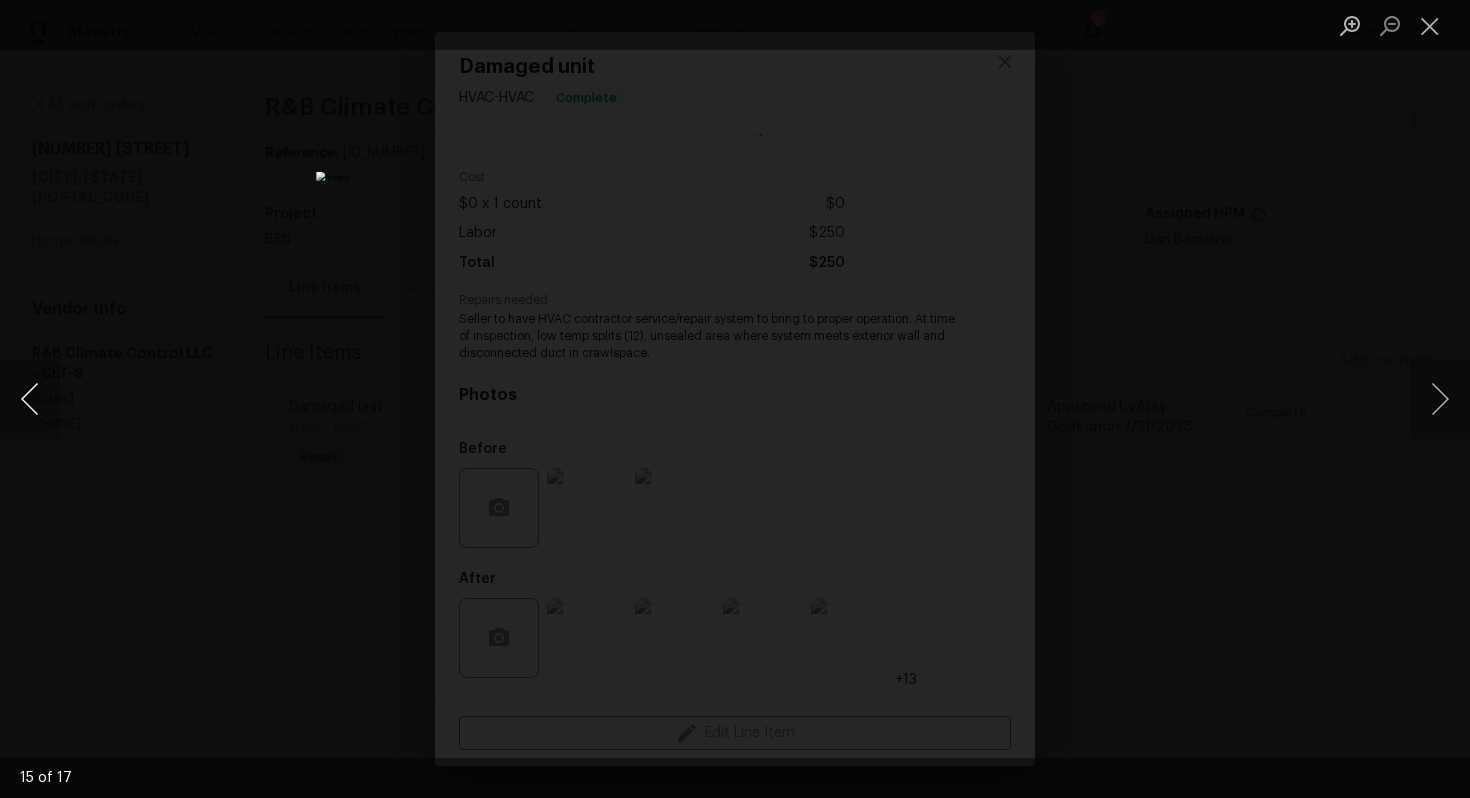 click at bounding box center (30, 399) 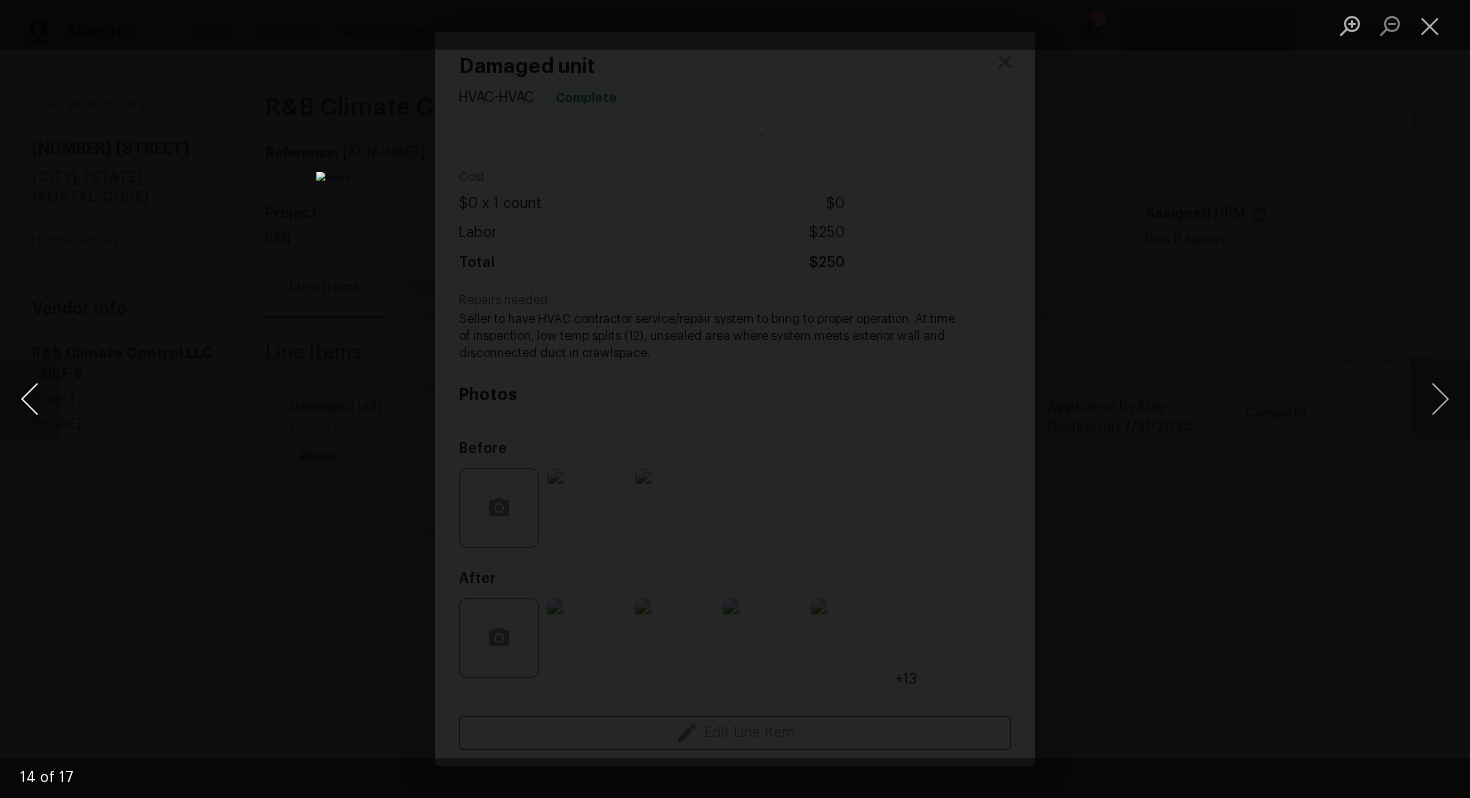 click at bounding box center [30, 399] 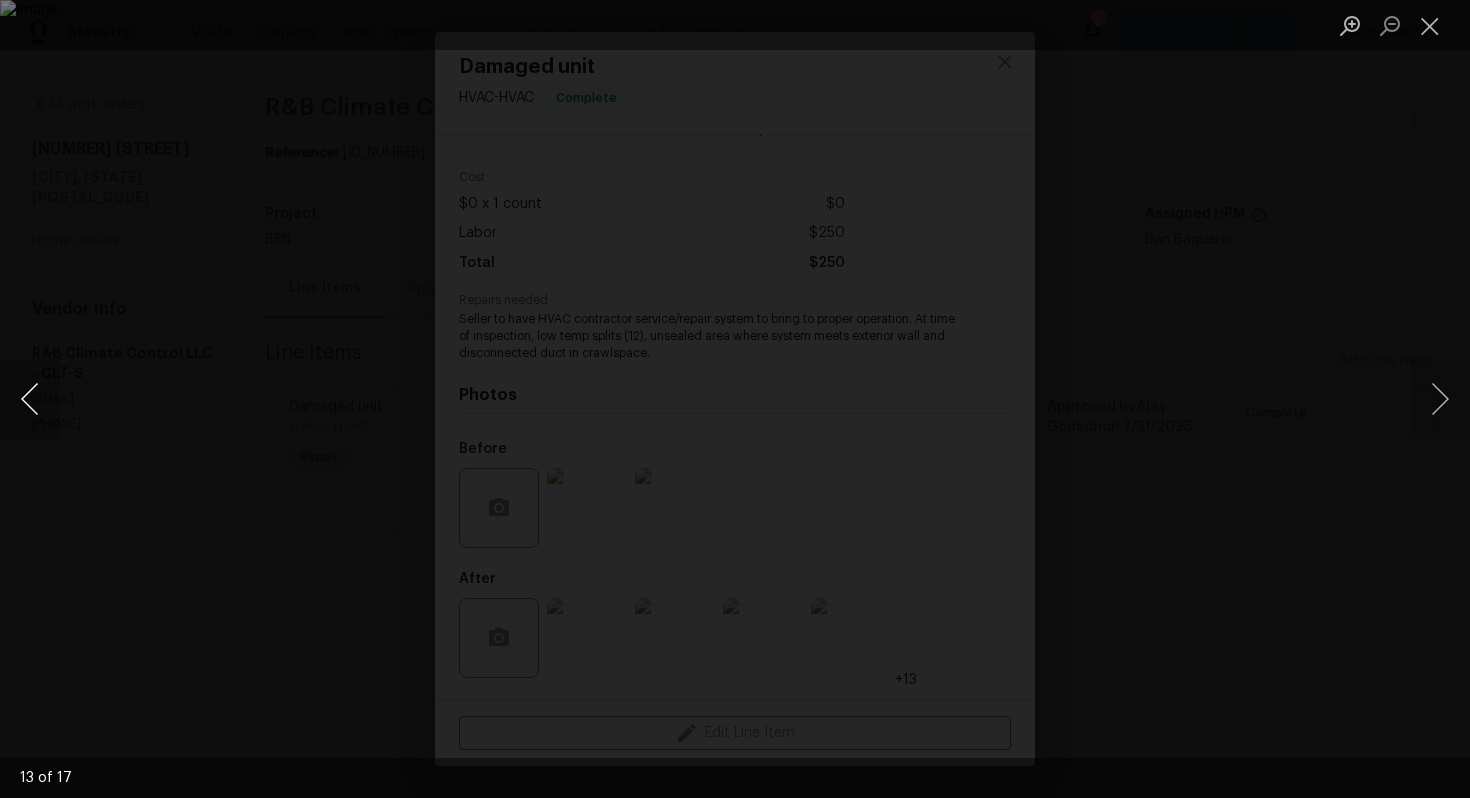 click at bounding box center [30, 399] 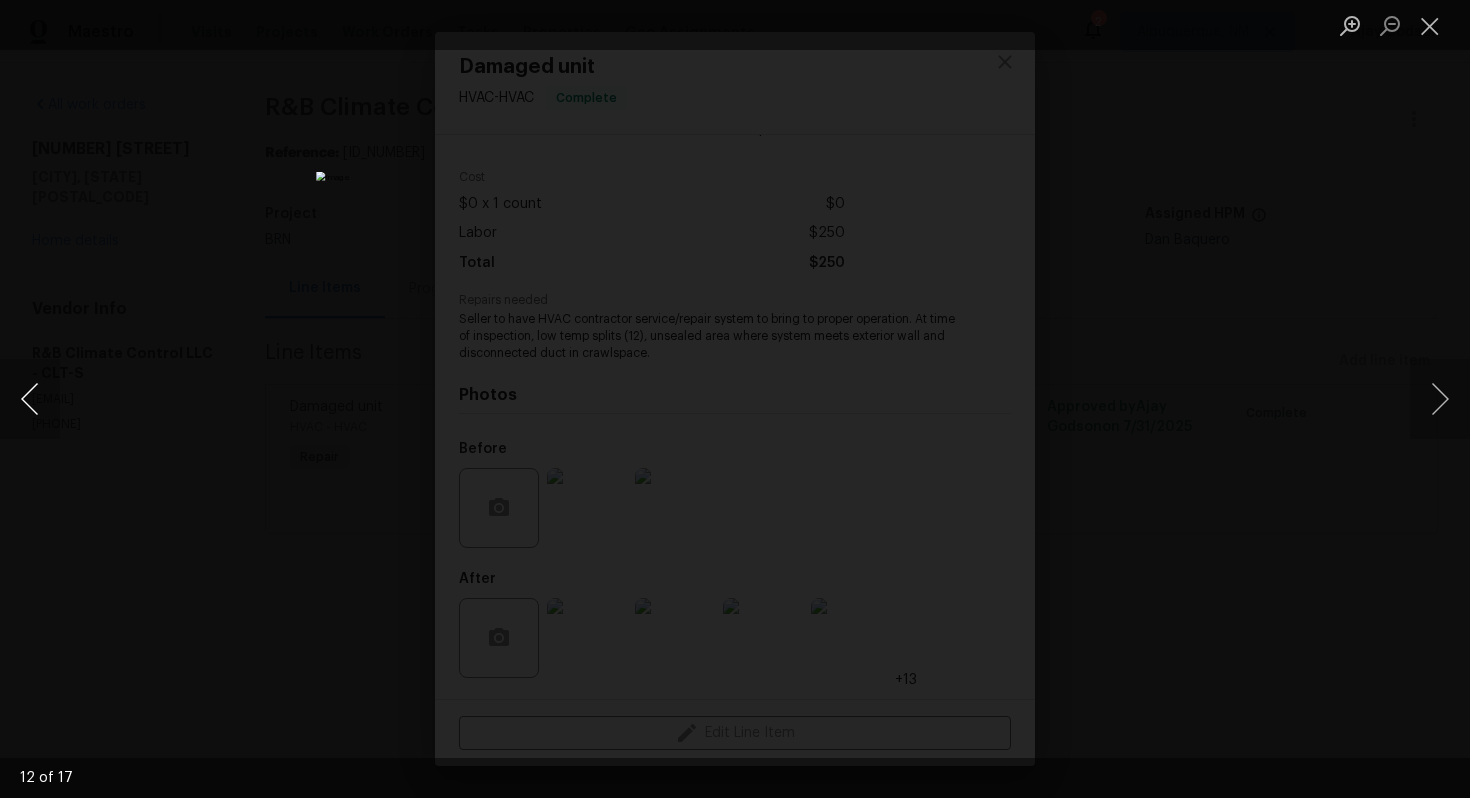 click at bounding box center [30, 399] 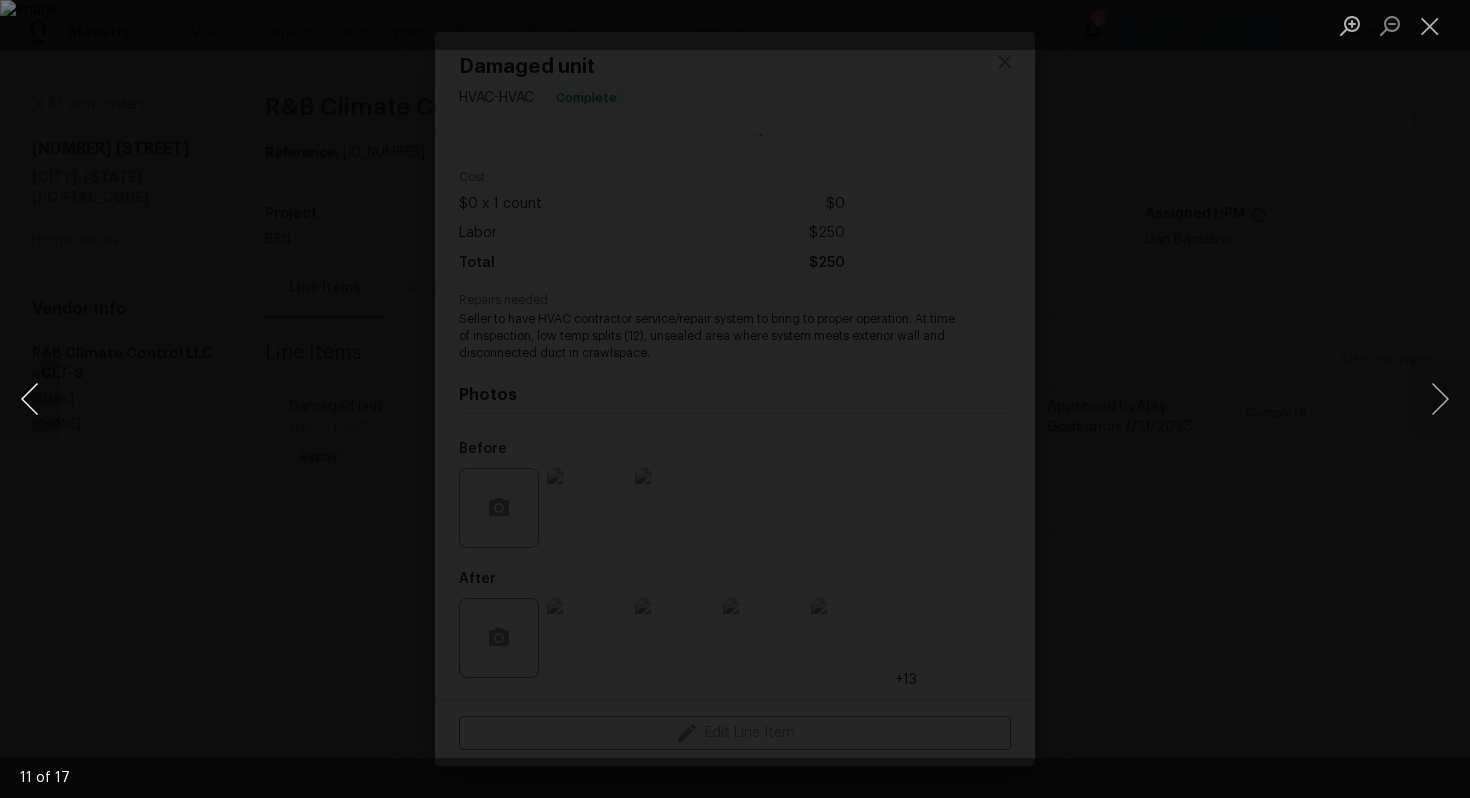 click at bounding box center (30, 399) 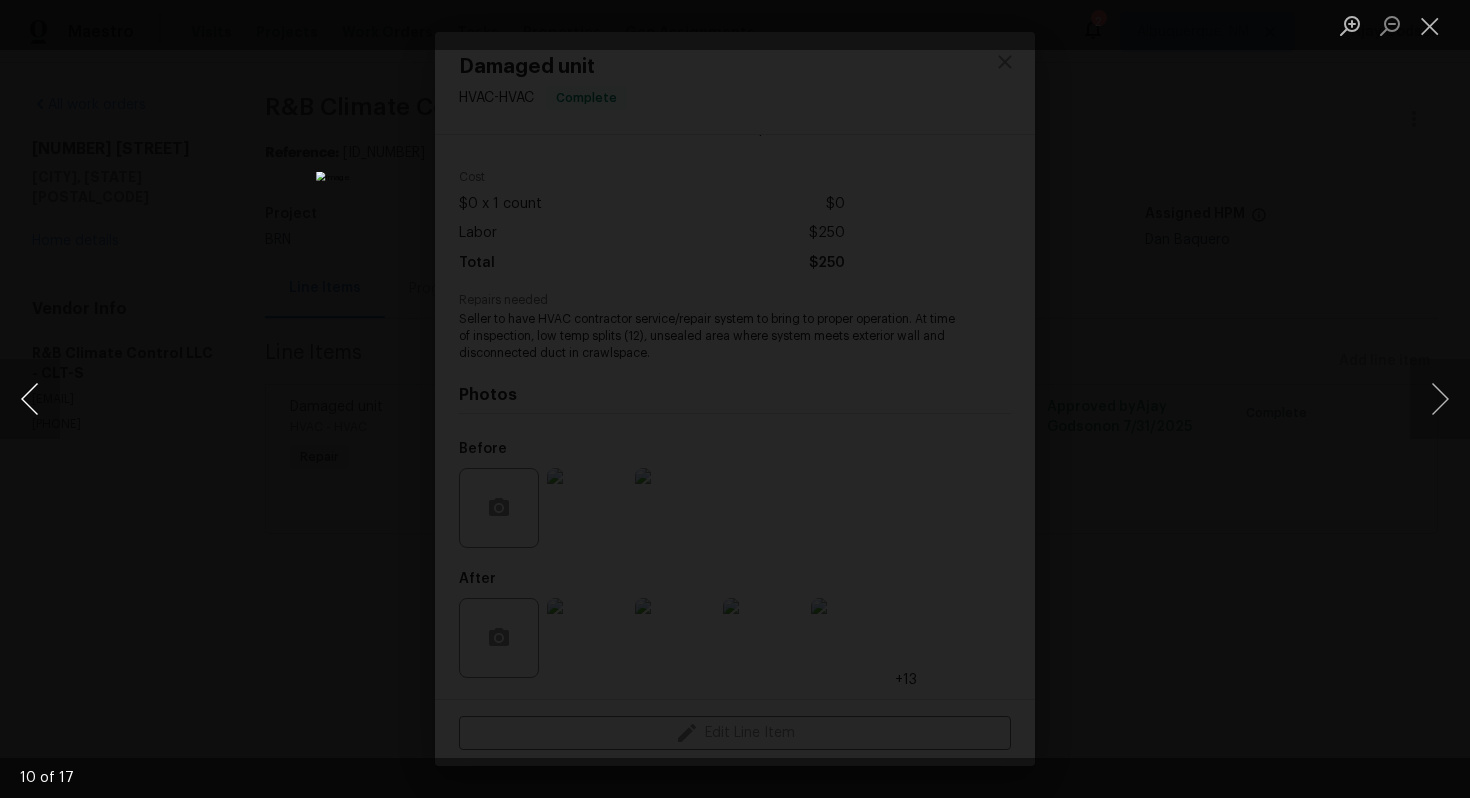 click at bounding box center [30, 399] 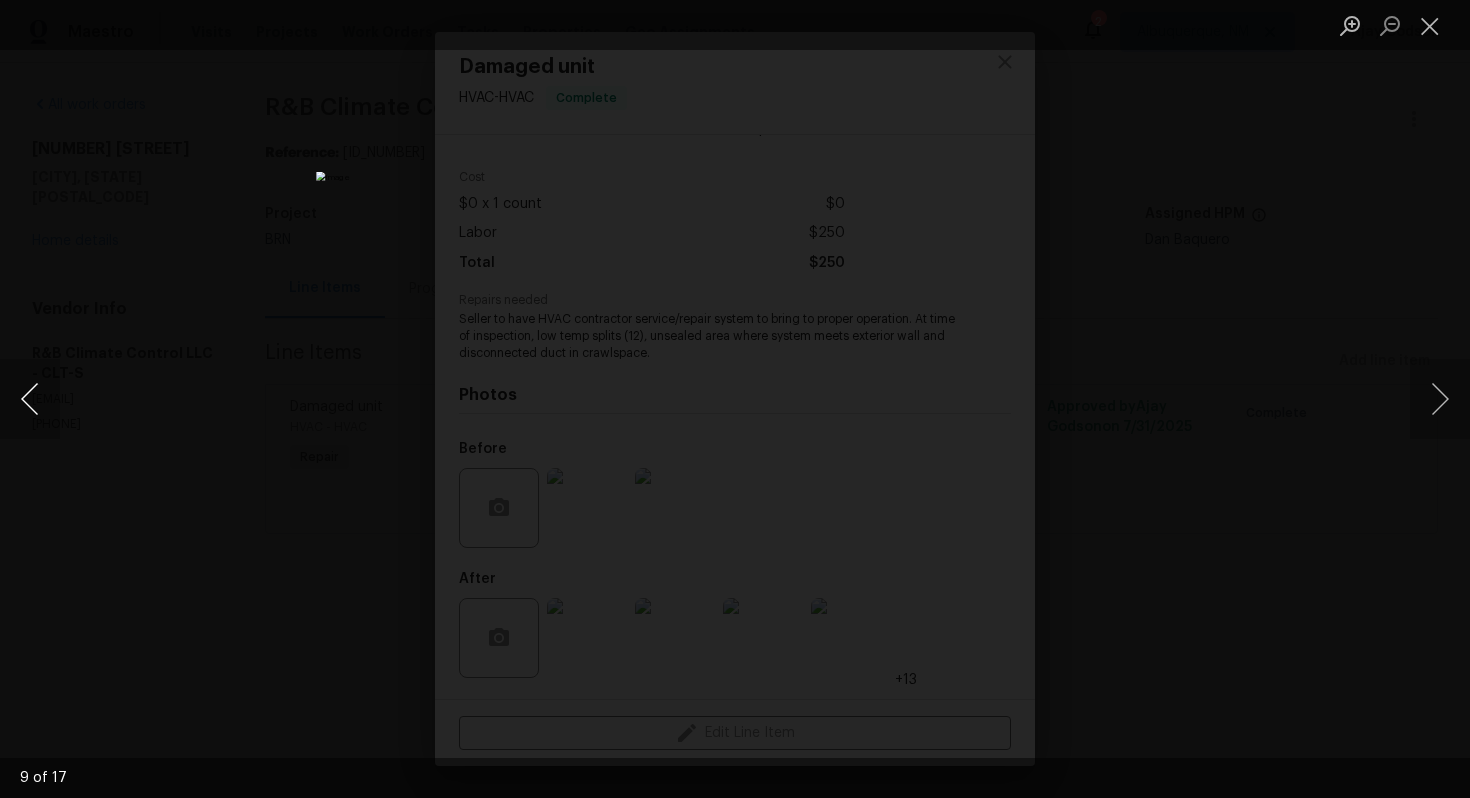 click at bounding box center [30, 399] 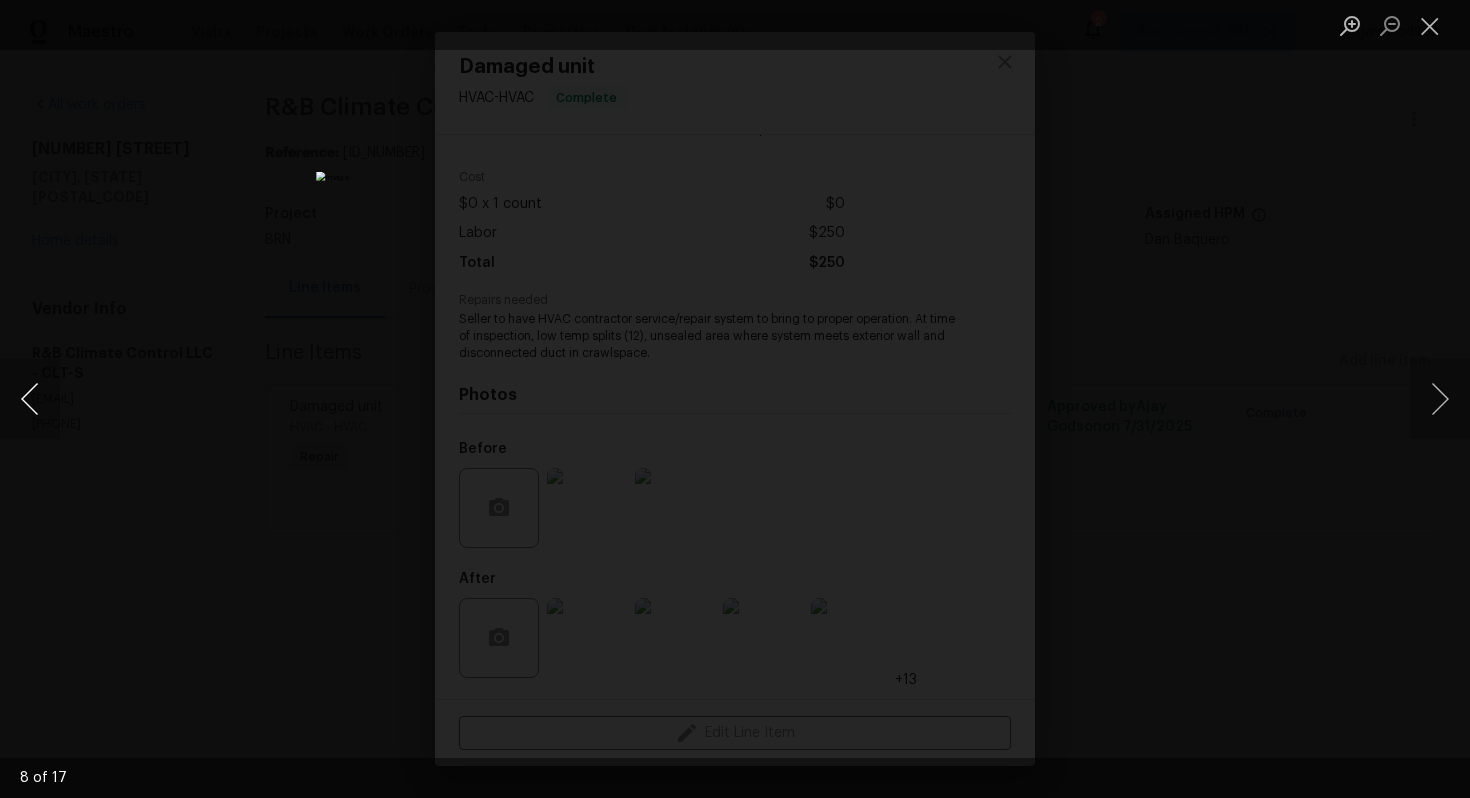 click at bounding box center [30, 399] 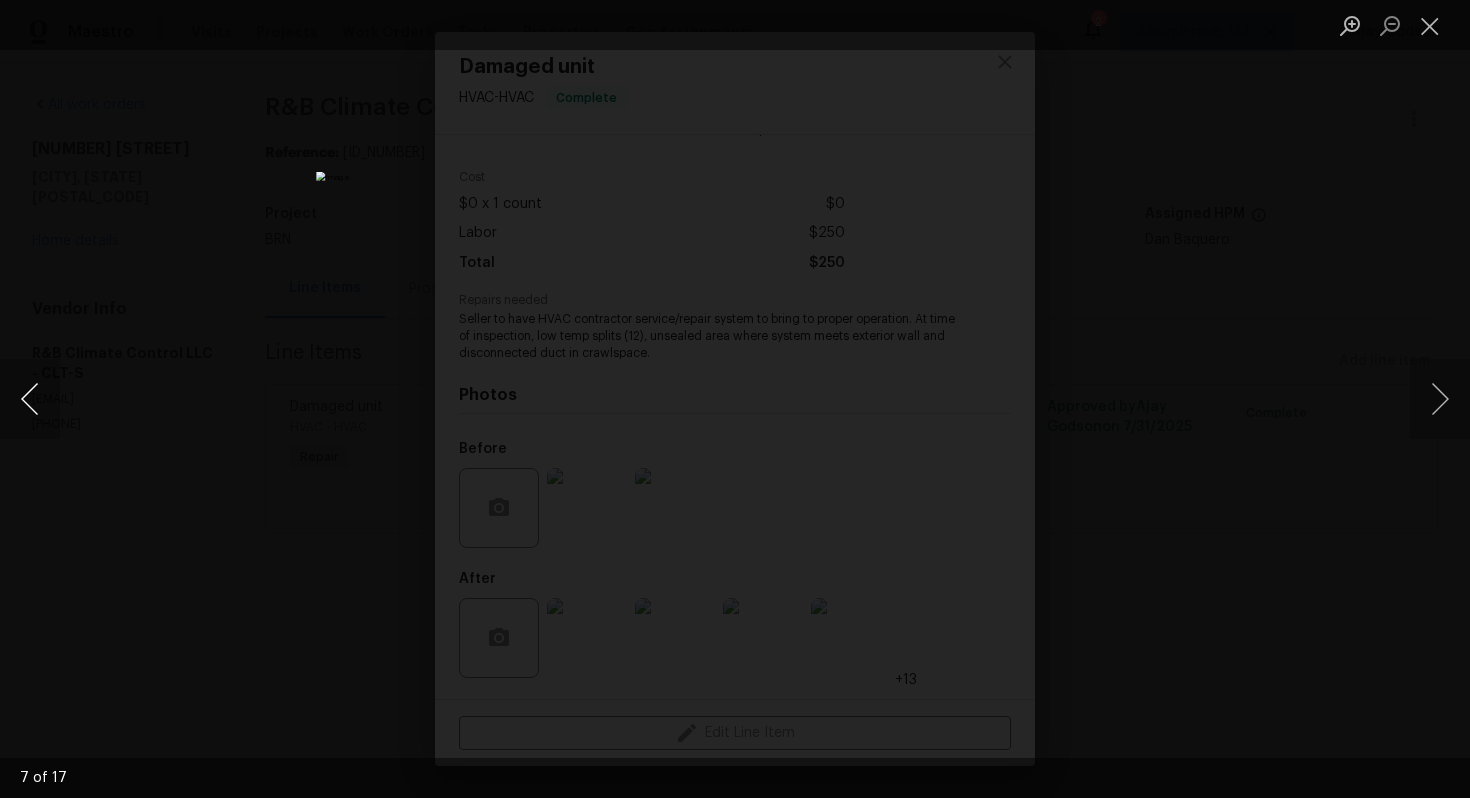 click at bounding box center (30, 399) 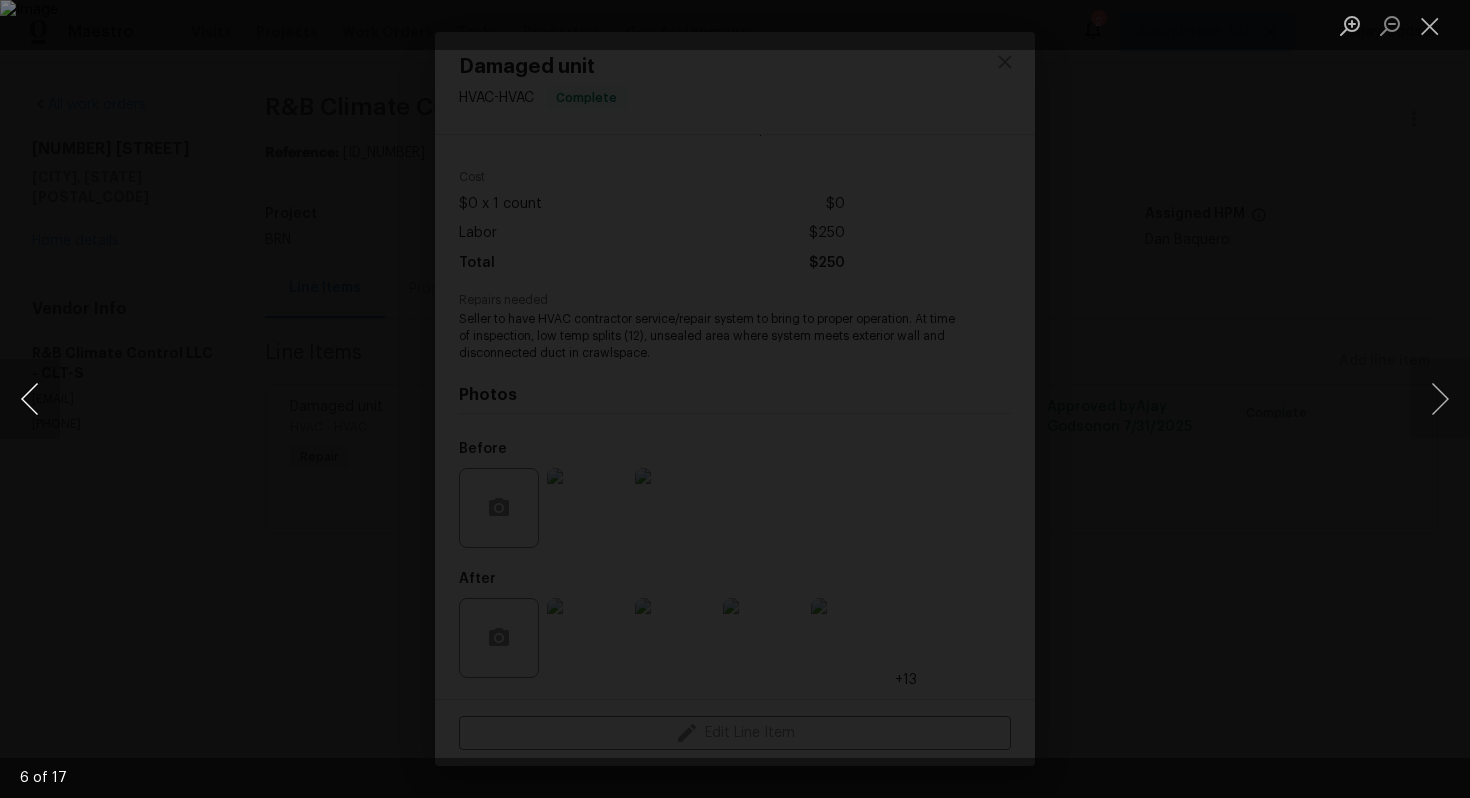 click at bounding box center (30, 399) 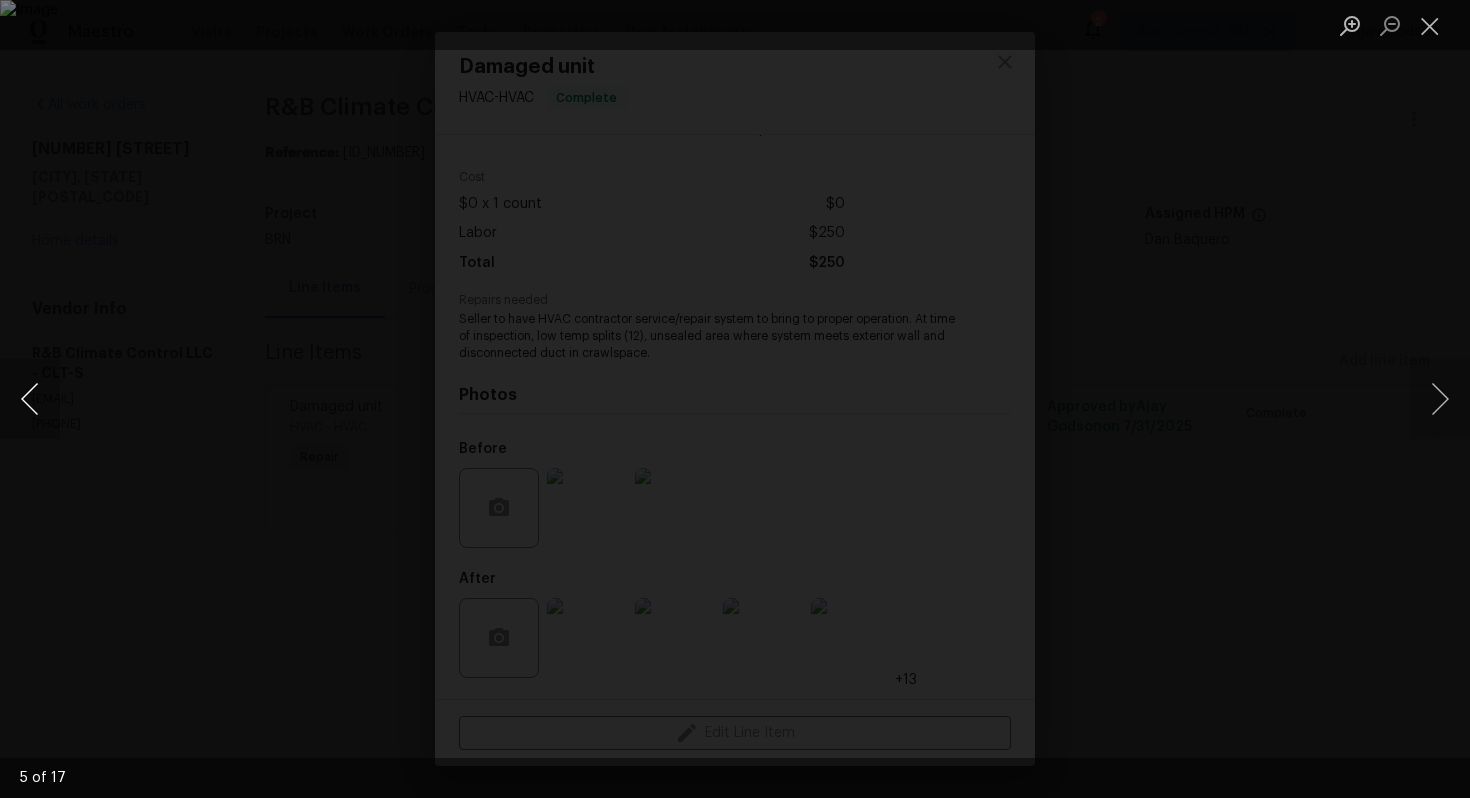 click at bounding box center (30, 399) 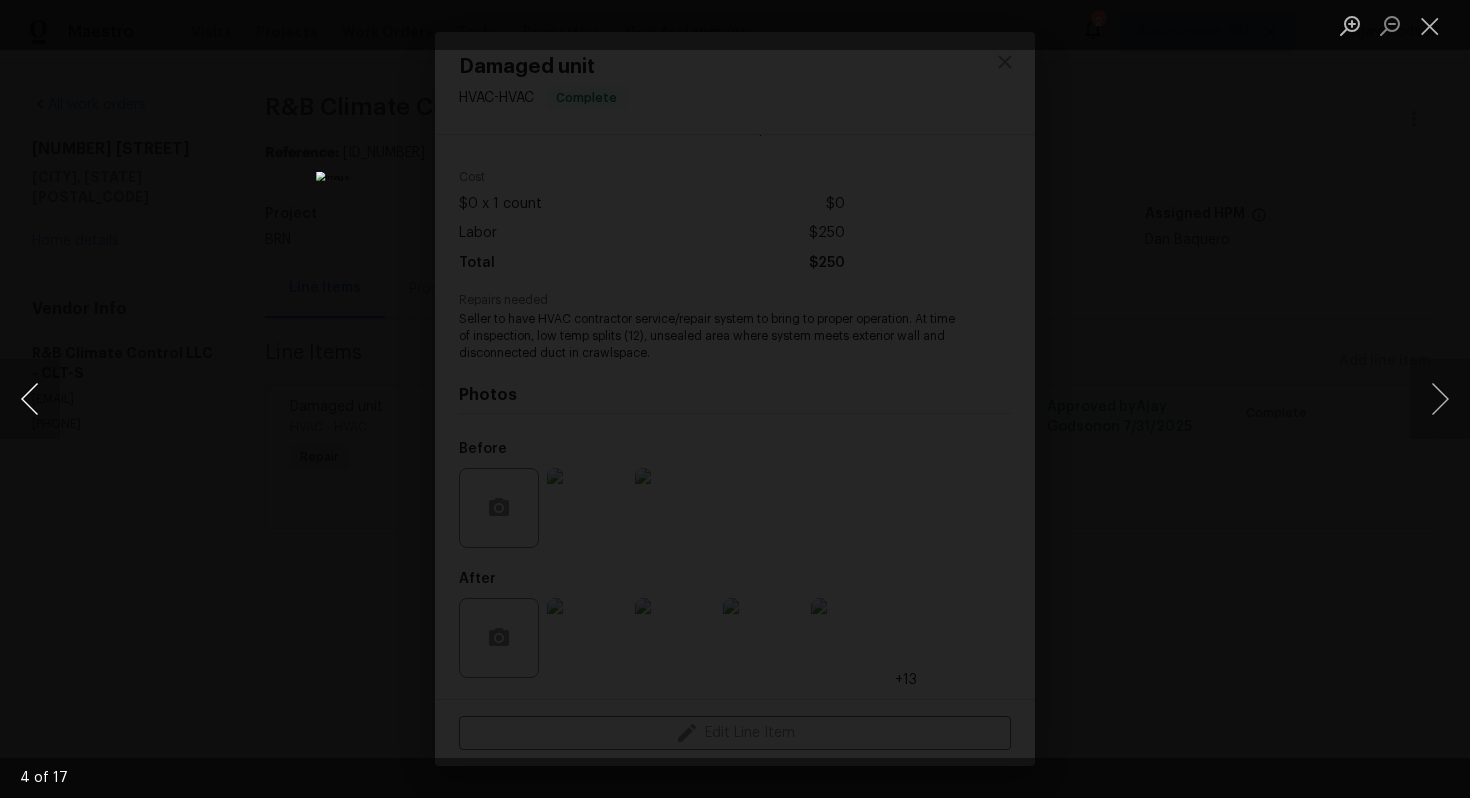 click at bounding box center (30, 399) 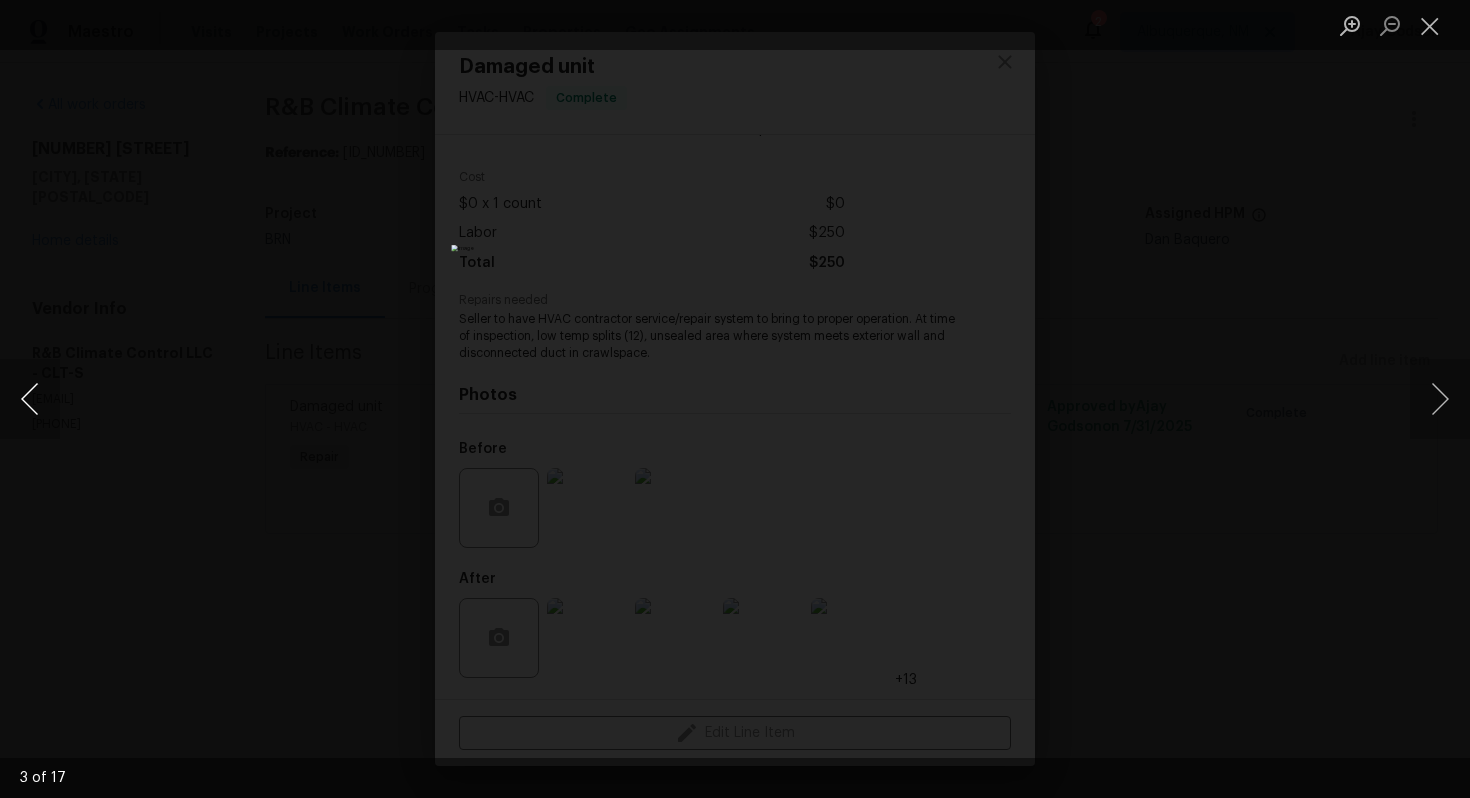 click at bounding box center [30, 399] 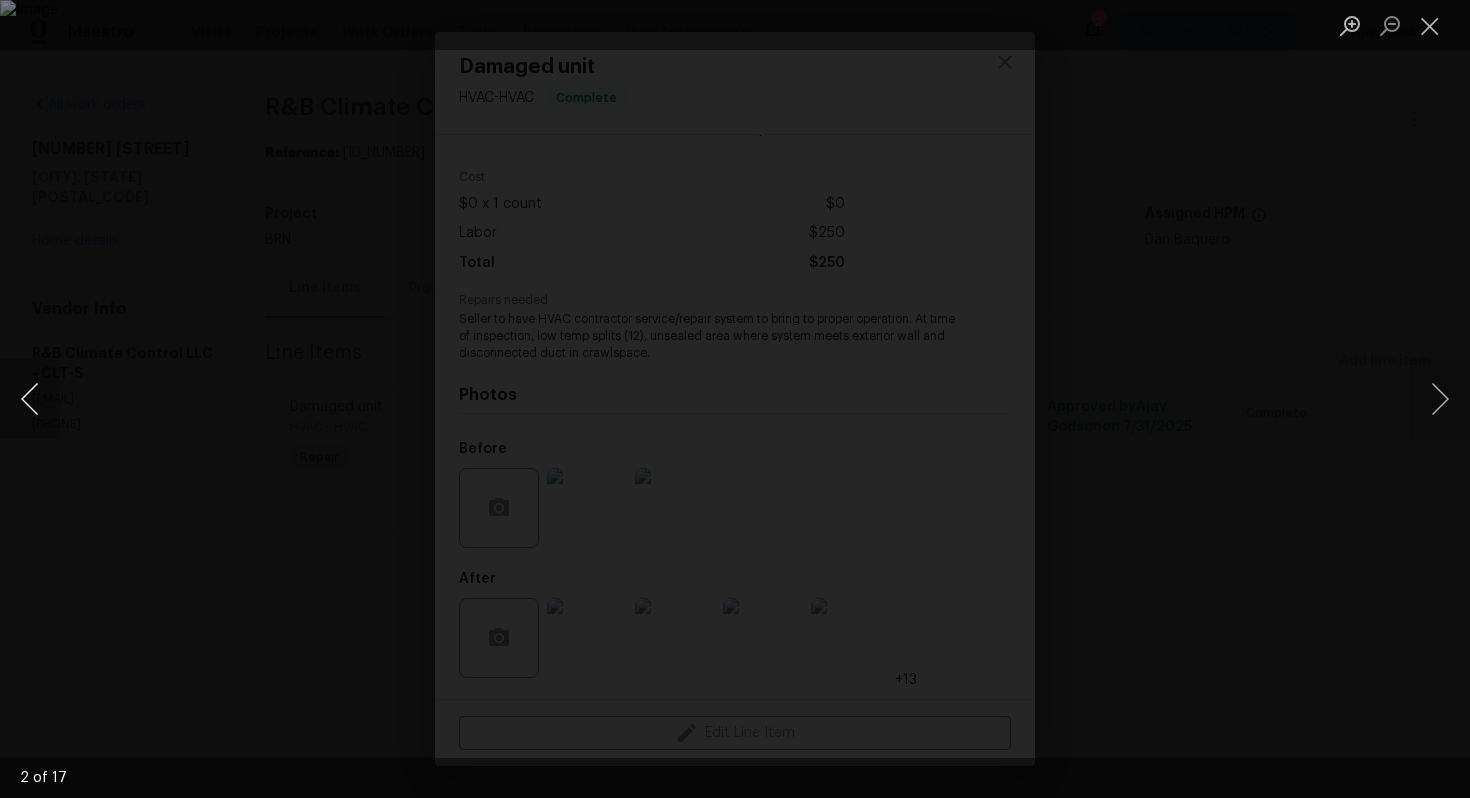 click at bounding box center [30, 399] 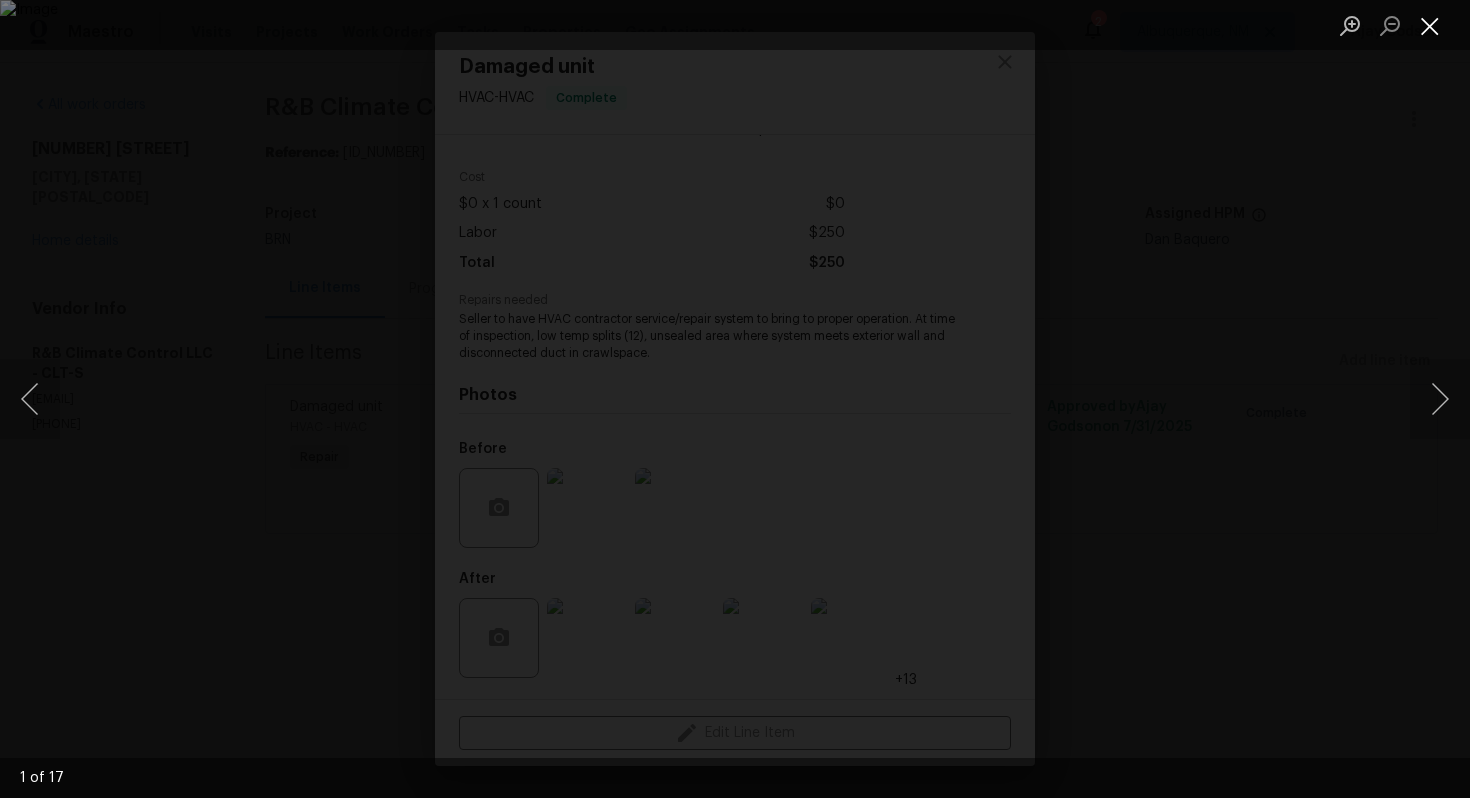 click at bounding box center [1430, 25] 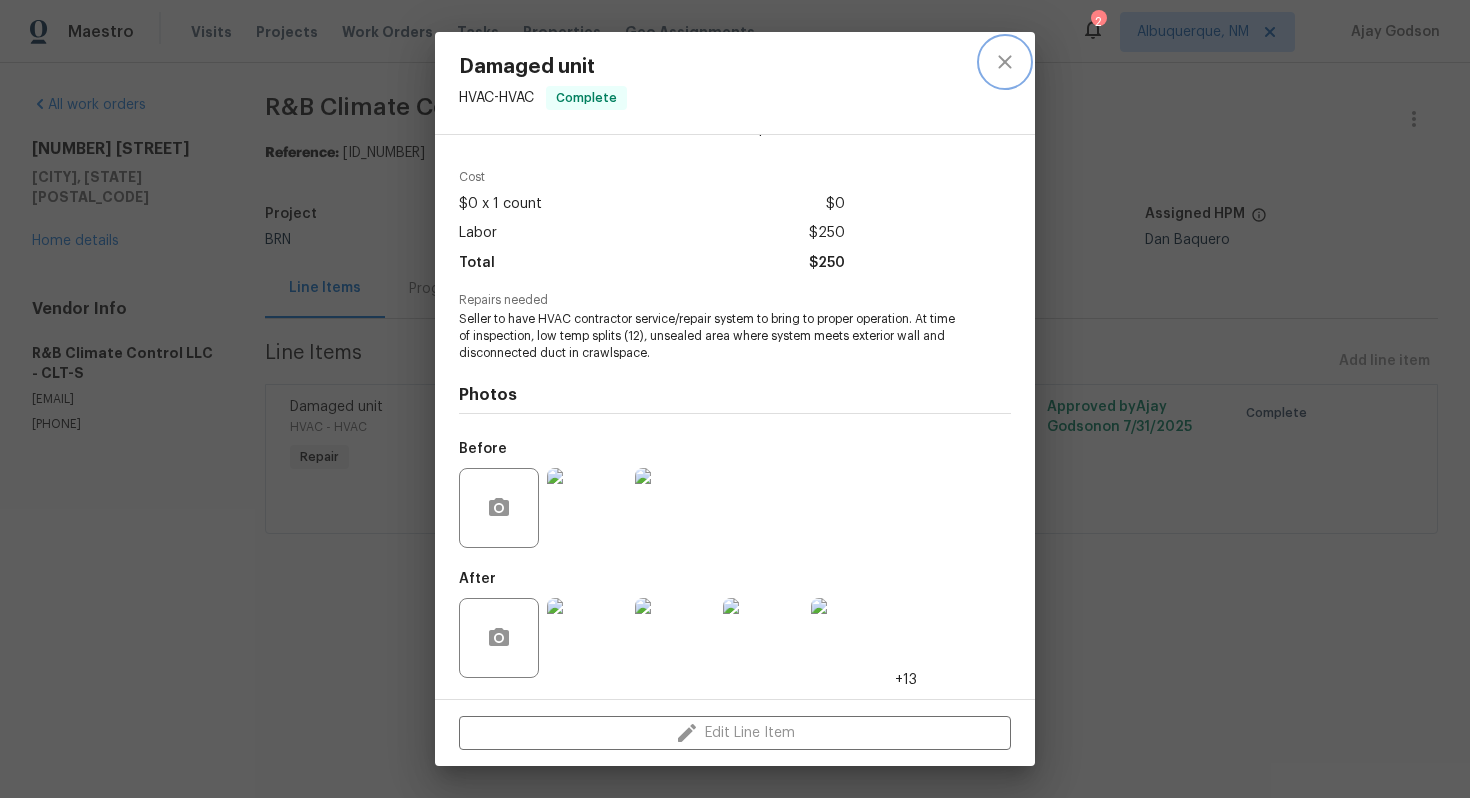 click 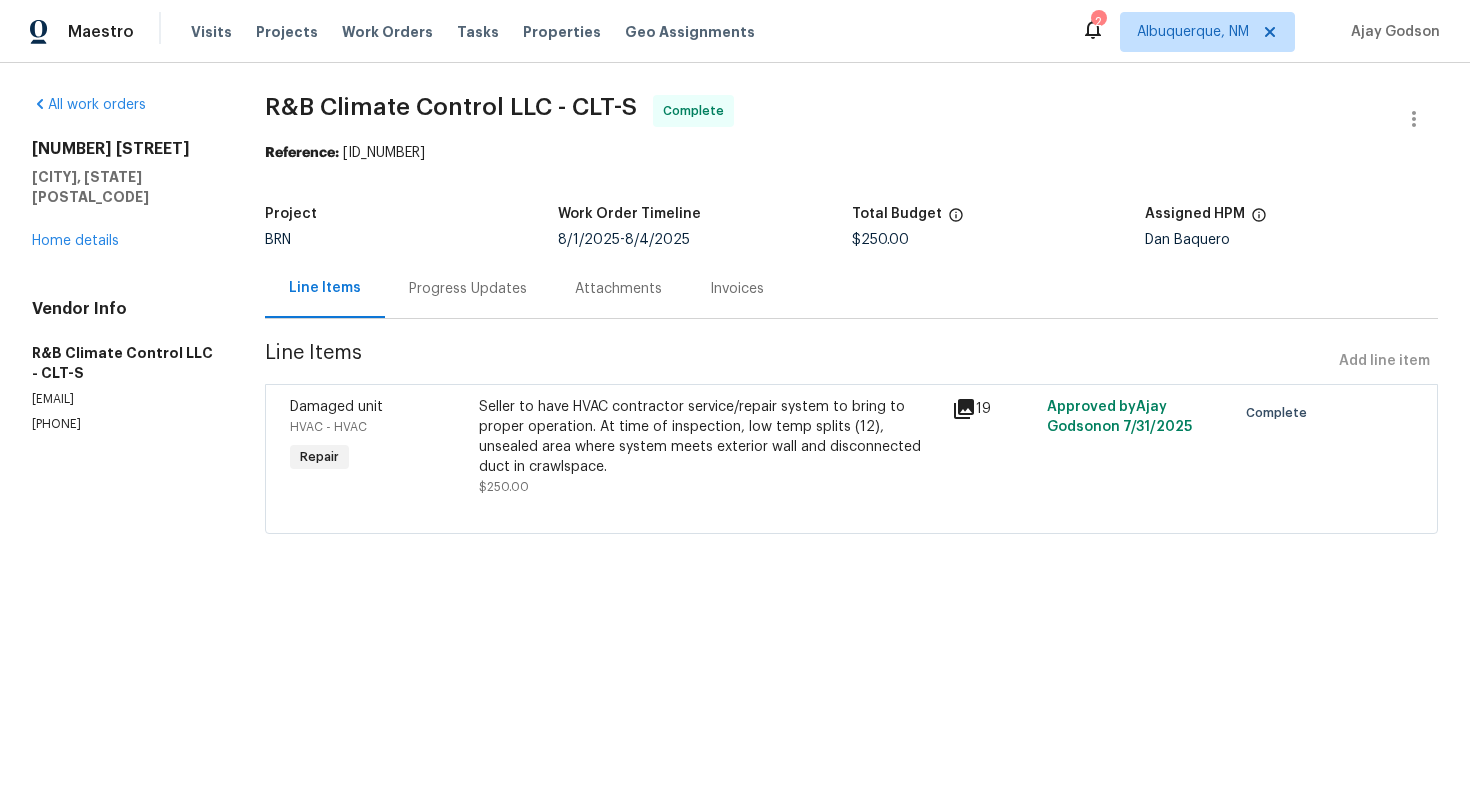 click on "Invoices" at bounding box center (737, 288) 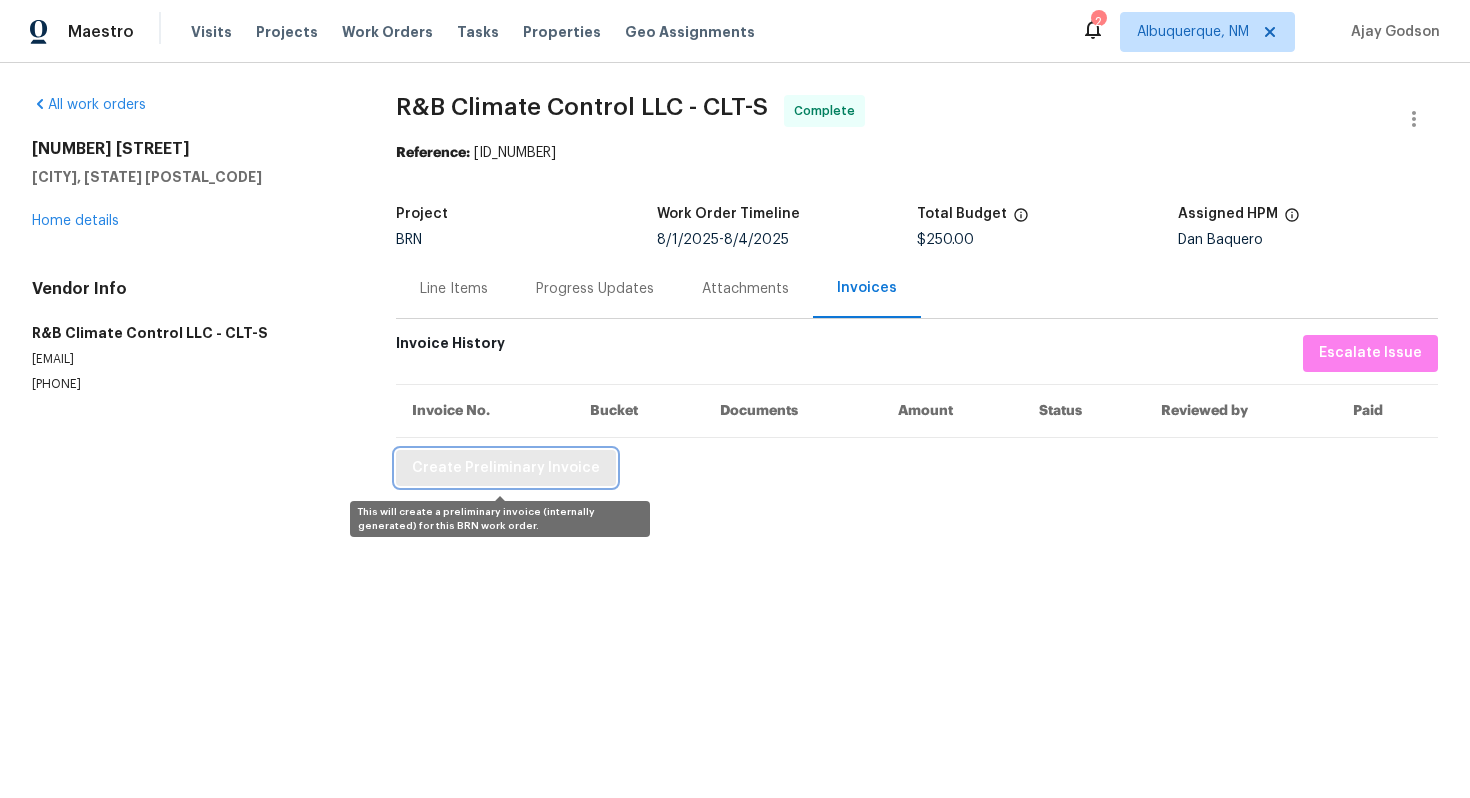 click on "Create Preliminary Invoice" at bounding box center [506, 468] 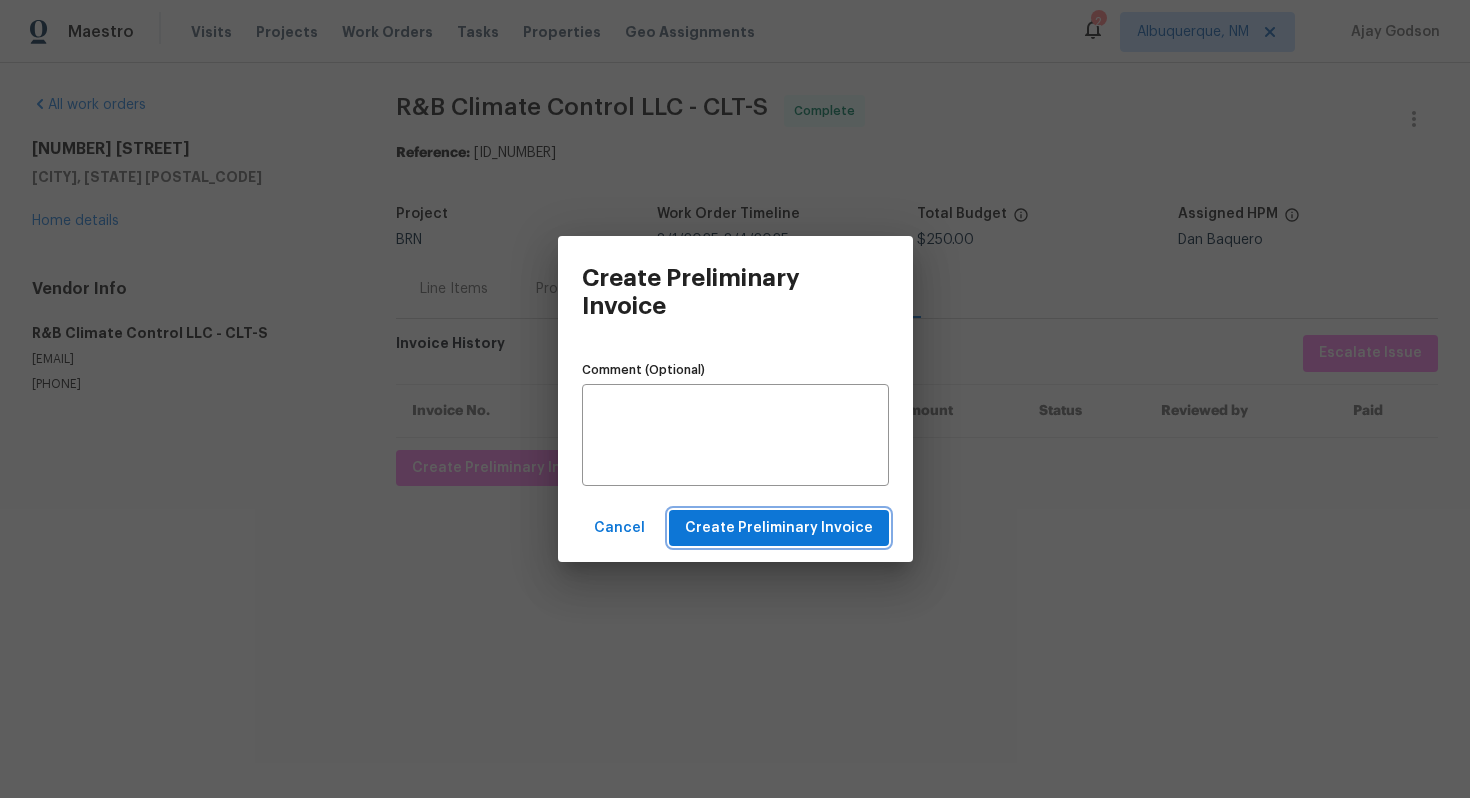 click on "Create Preliminary Invoice" at bounding box center (779, 528) 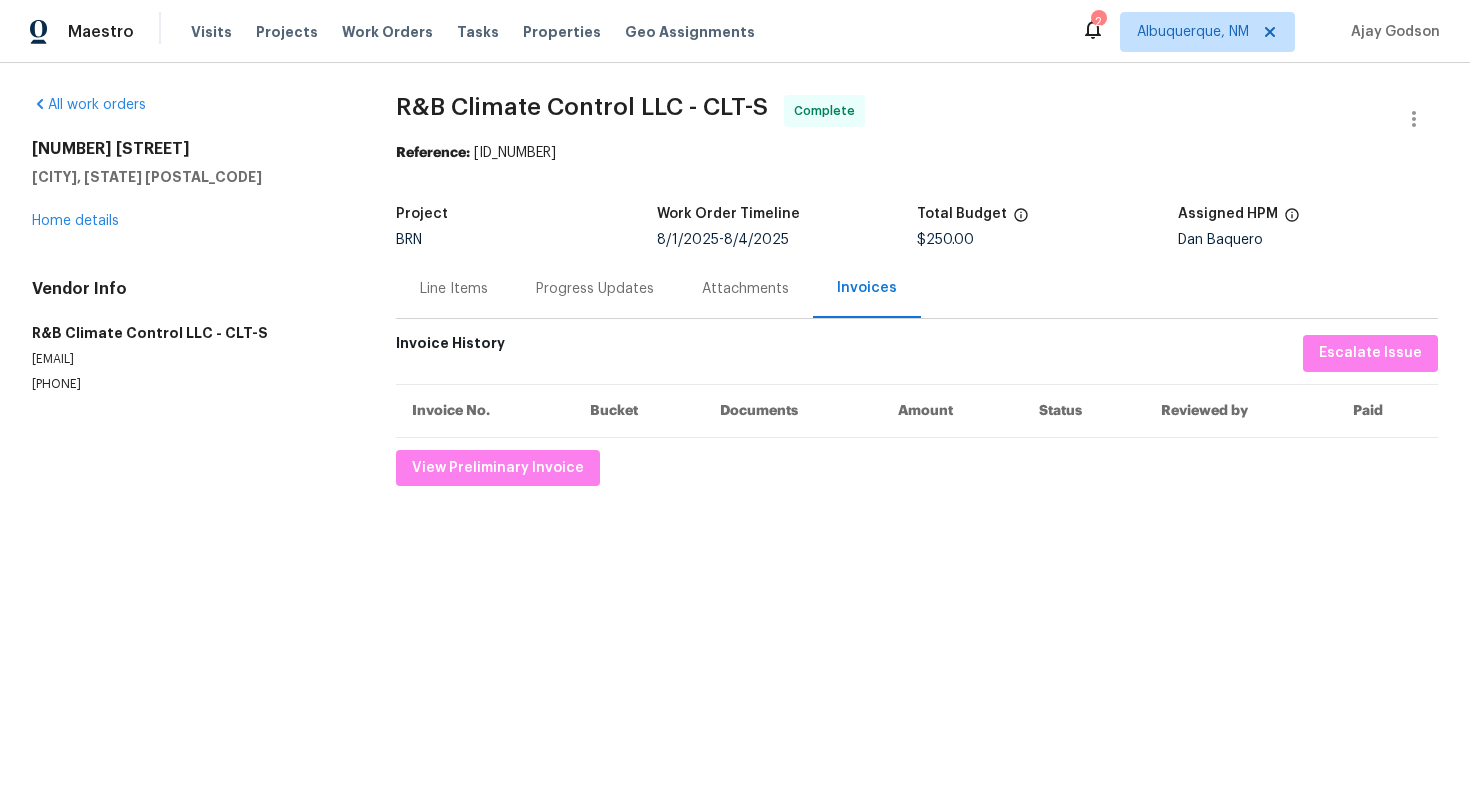 click on "Progress Updates" at bounding box center [595, 289] 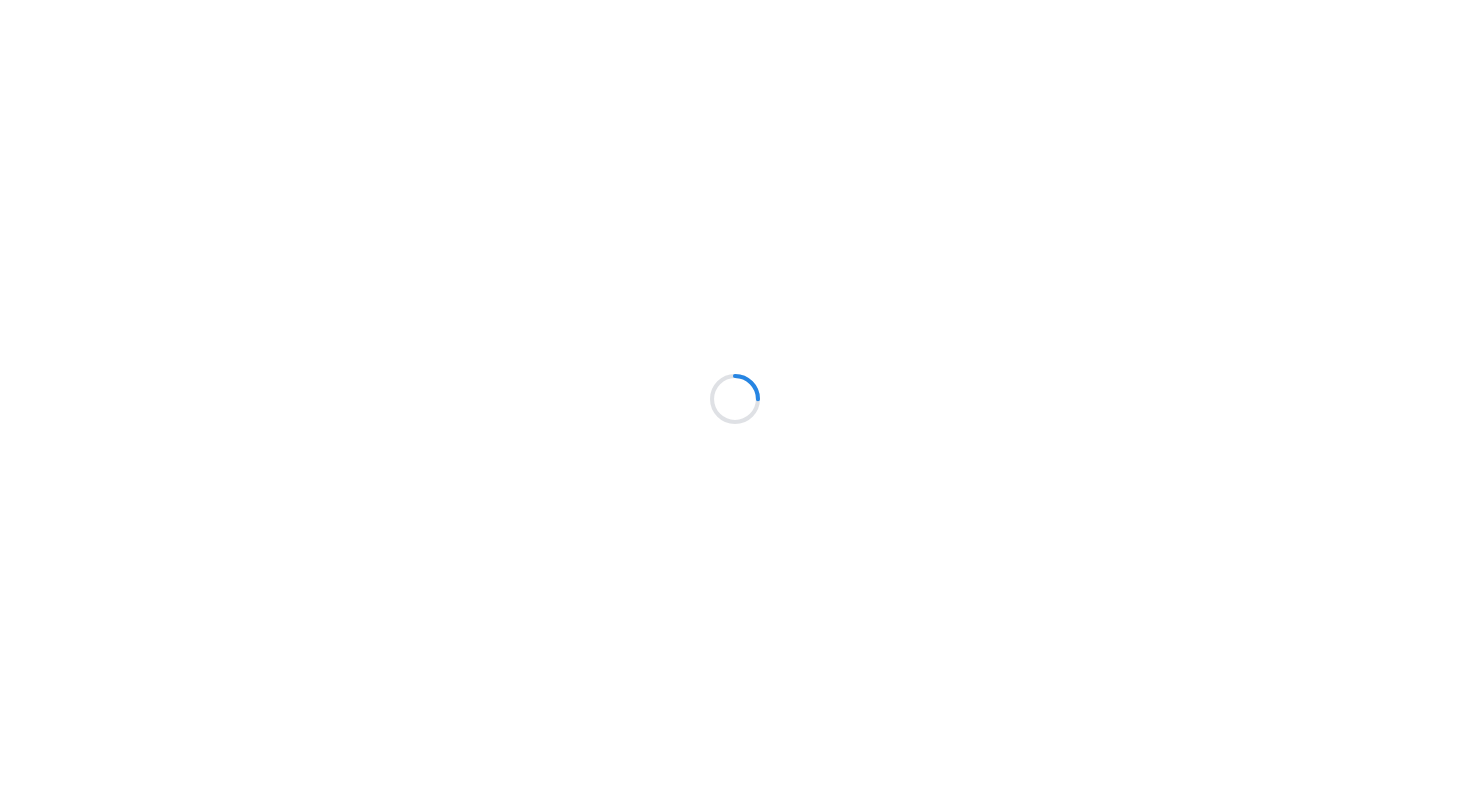 scroll, scrollTop: 0, scrollLeft: 0, axis: both 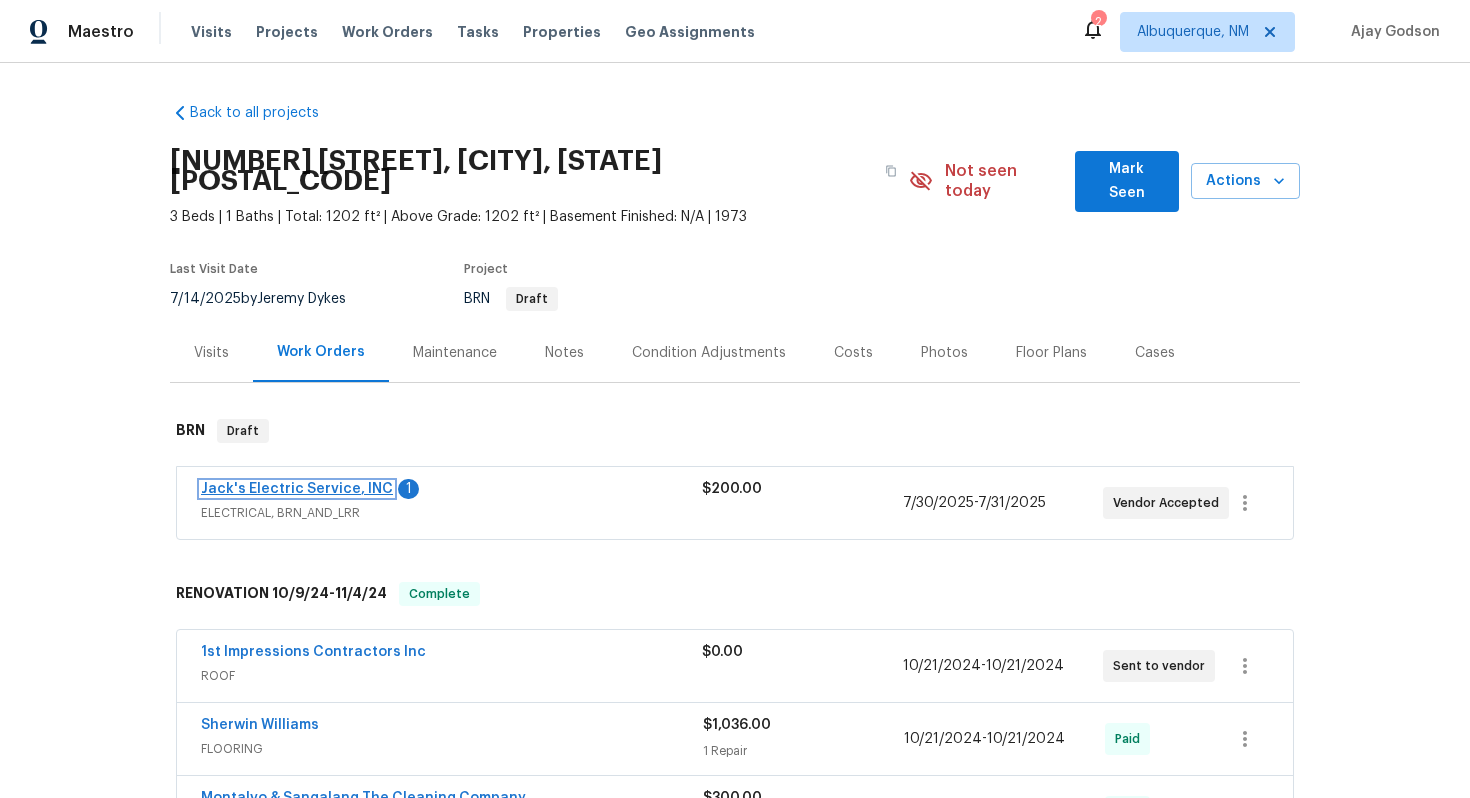 click on "Jack's Electric Service, INC" at bounding box center (297, 489) 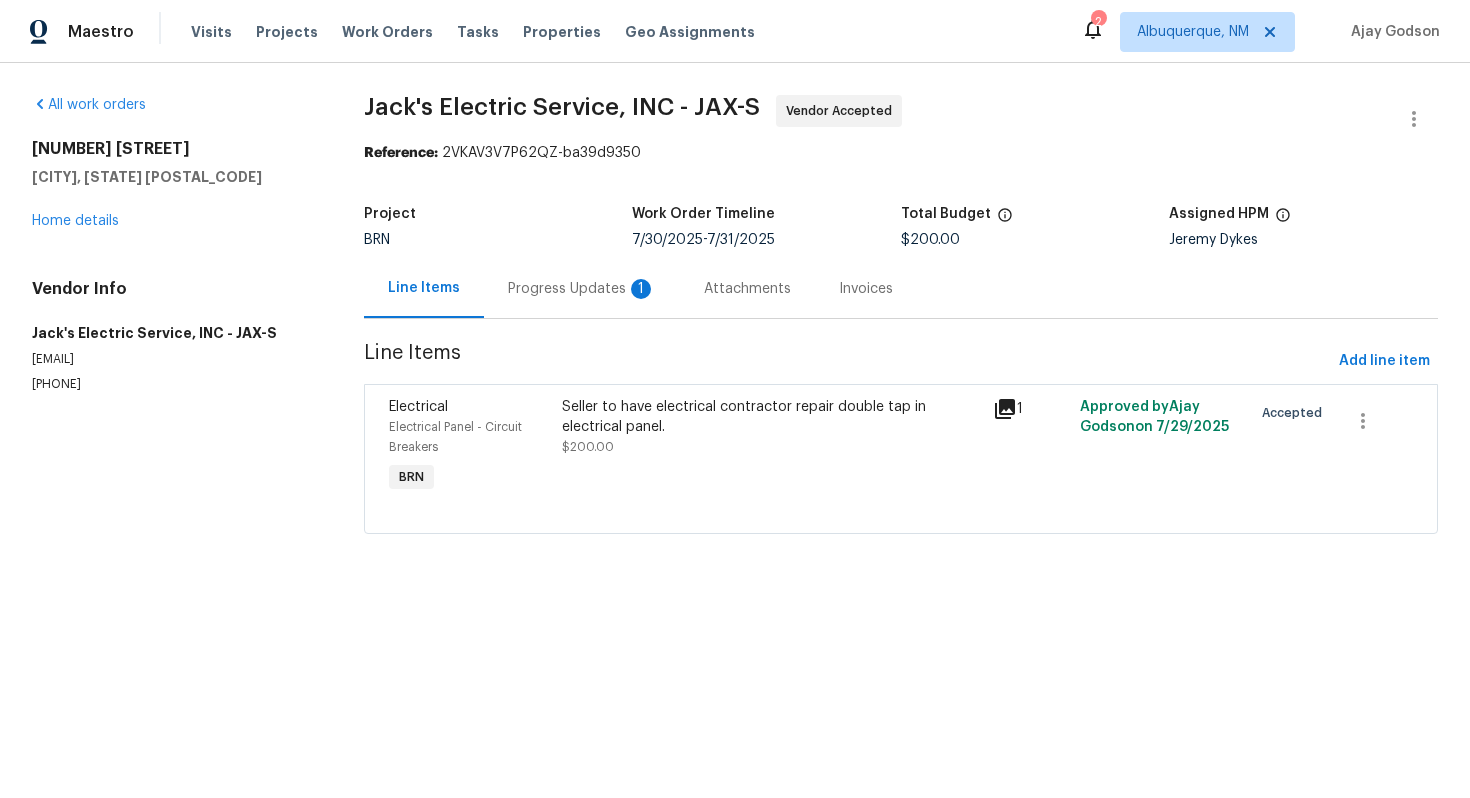 click on "Progress Updates 1" at bounding box center [582, 288] 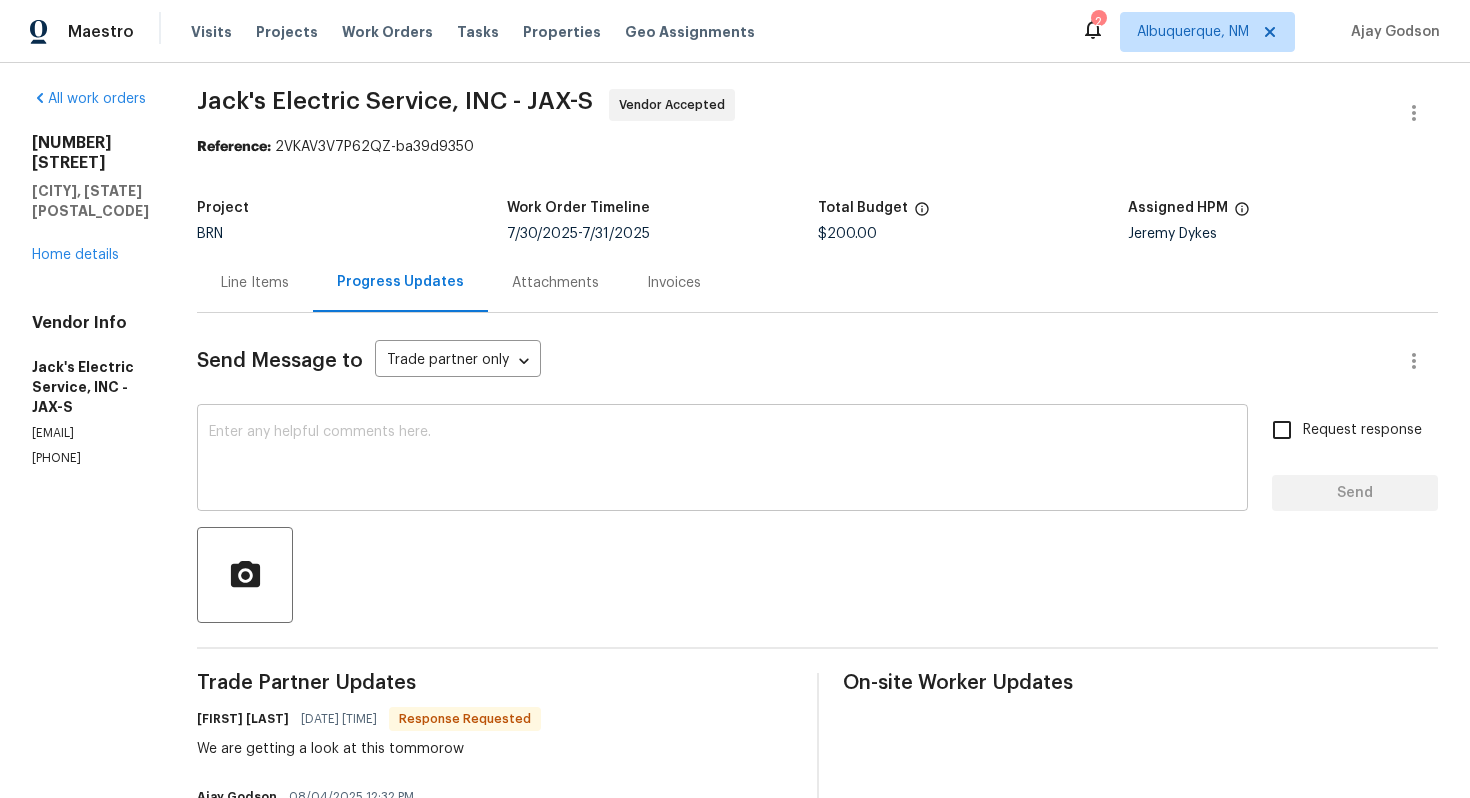 scroll, scrollTop: 0, scrollLeft: 0, axis: both 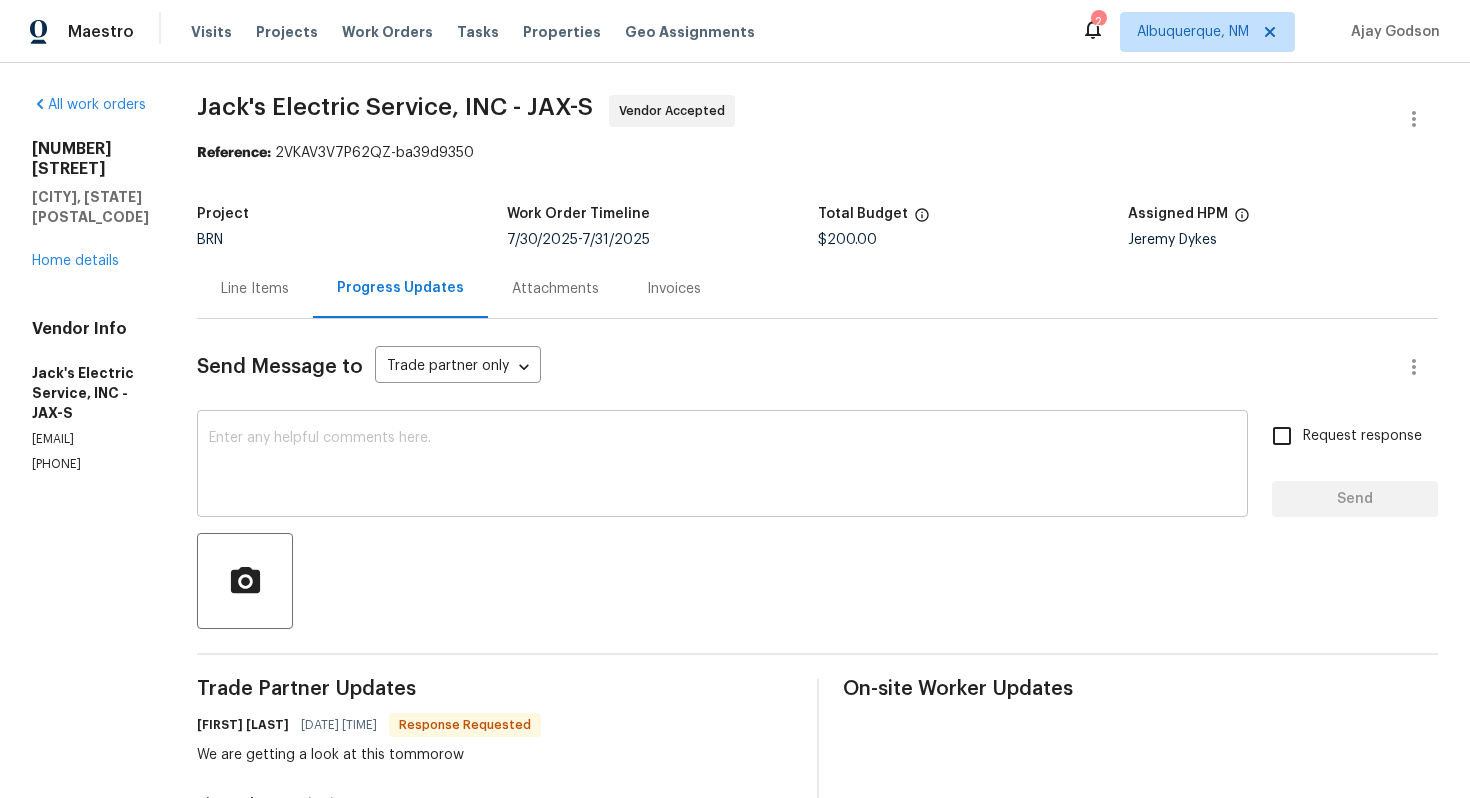 click at bounding box center (722, 466) 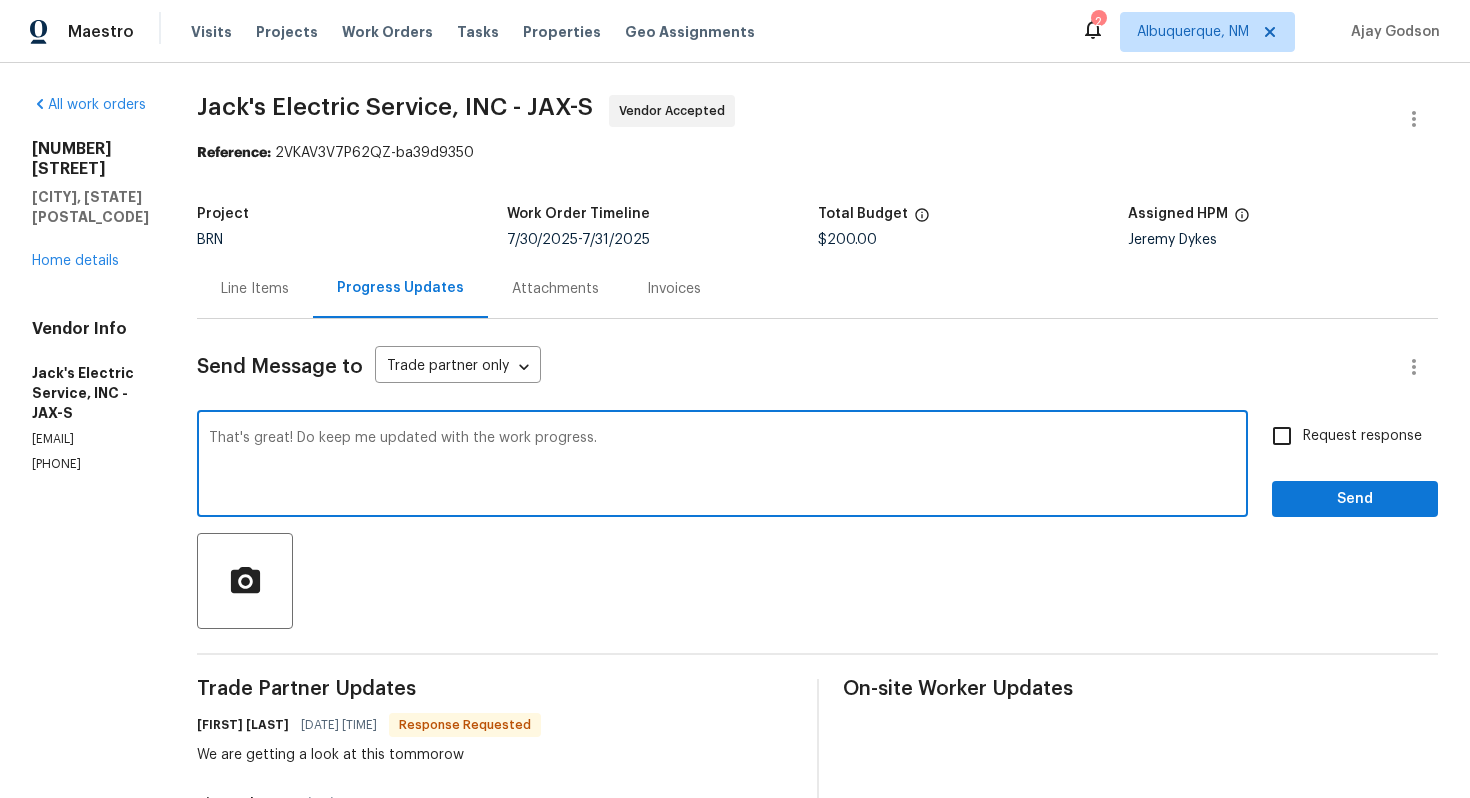type on "That's great! Do keep me updated with the work progress." 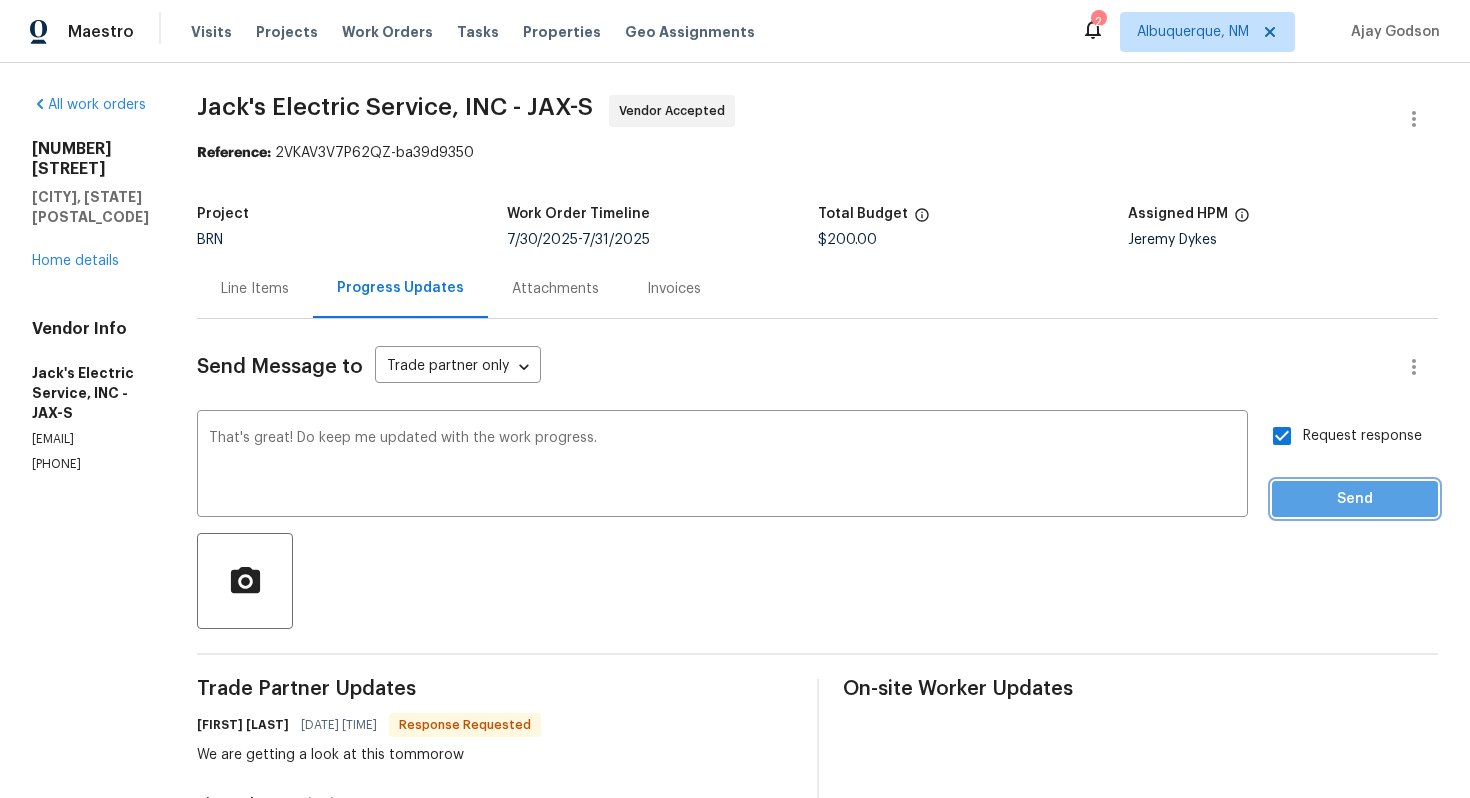 click on "Send" at bounding box center (1355, 499) 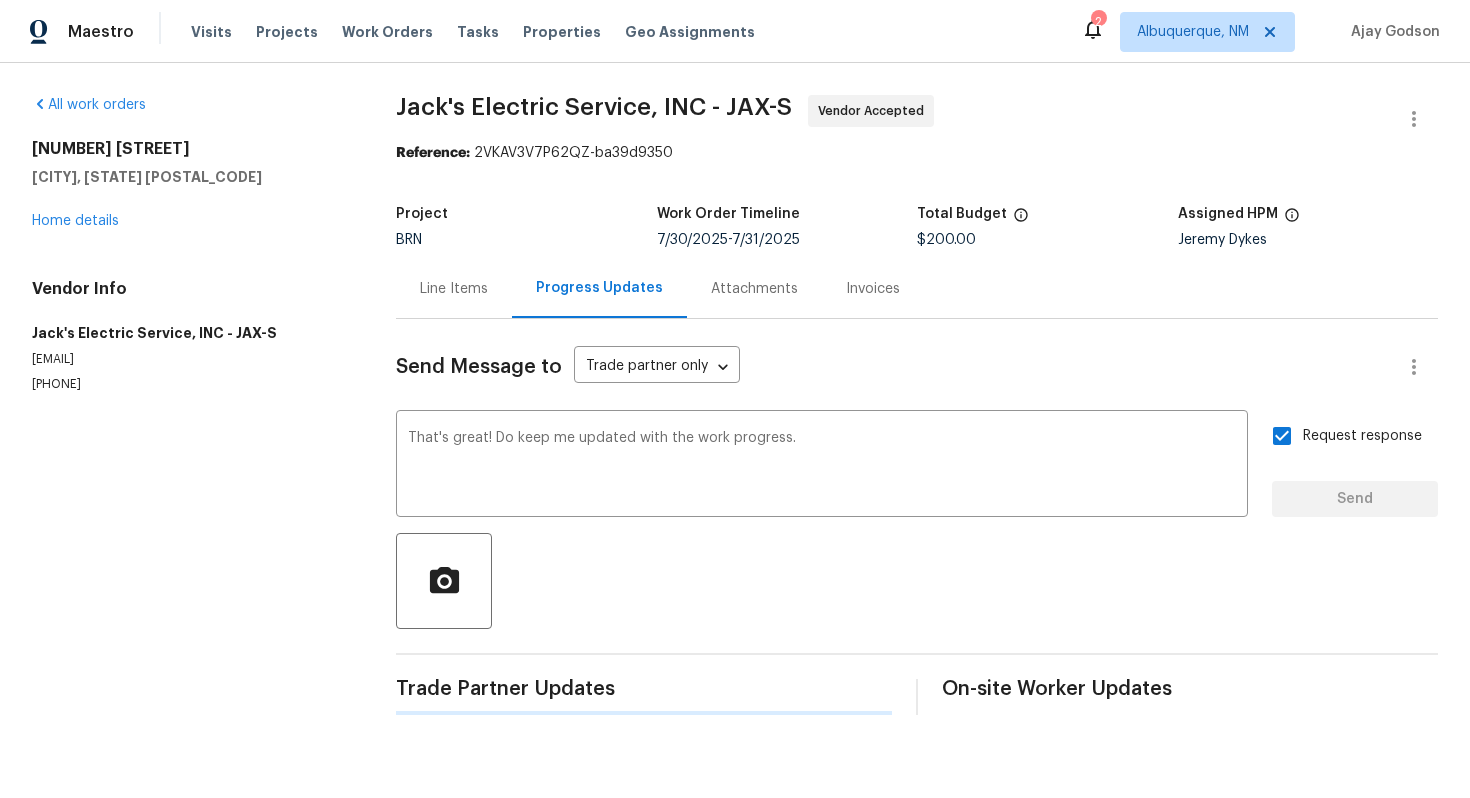 type 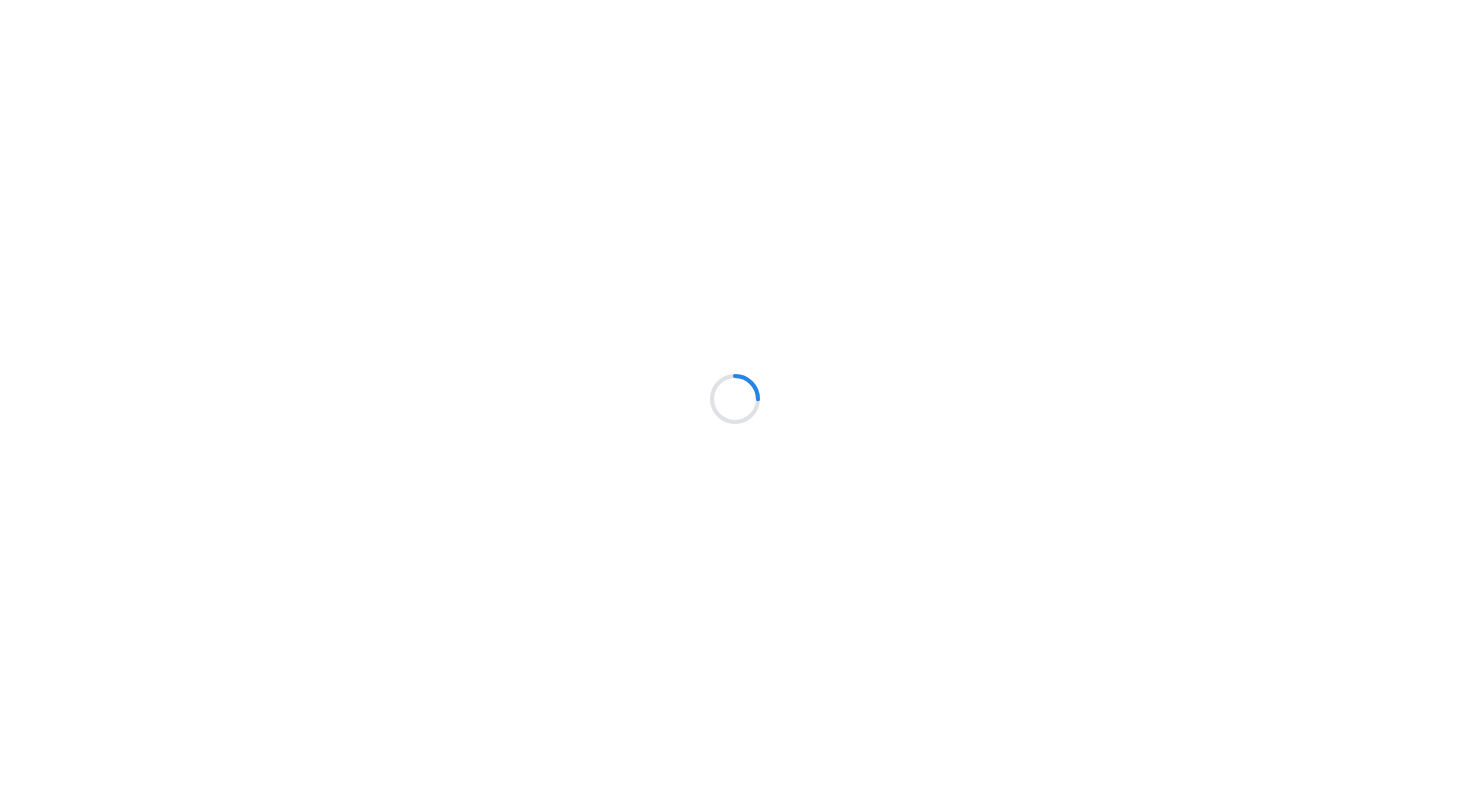 scroll, scrollTop: 0, scrollLeft: 0, axis: both 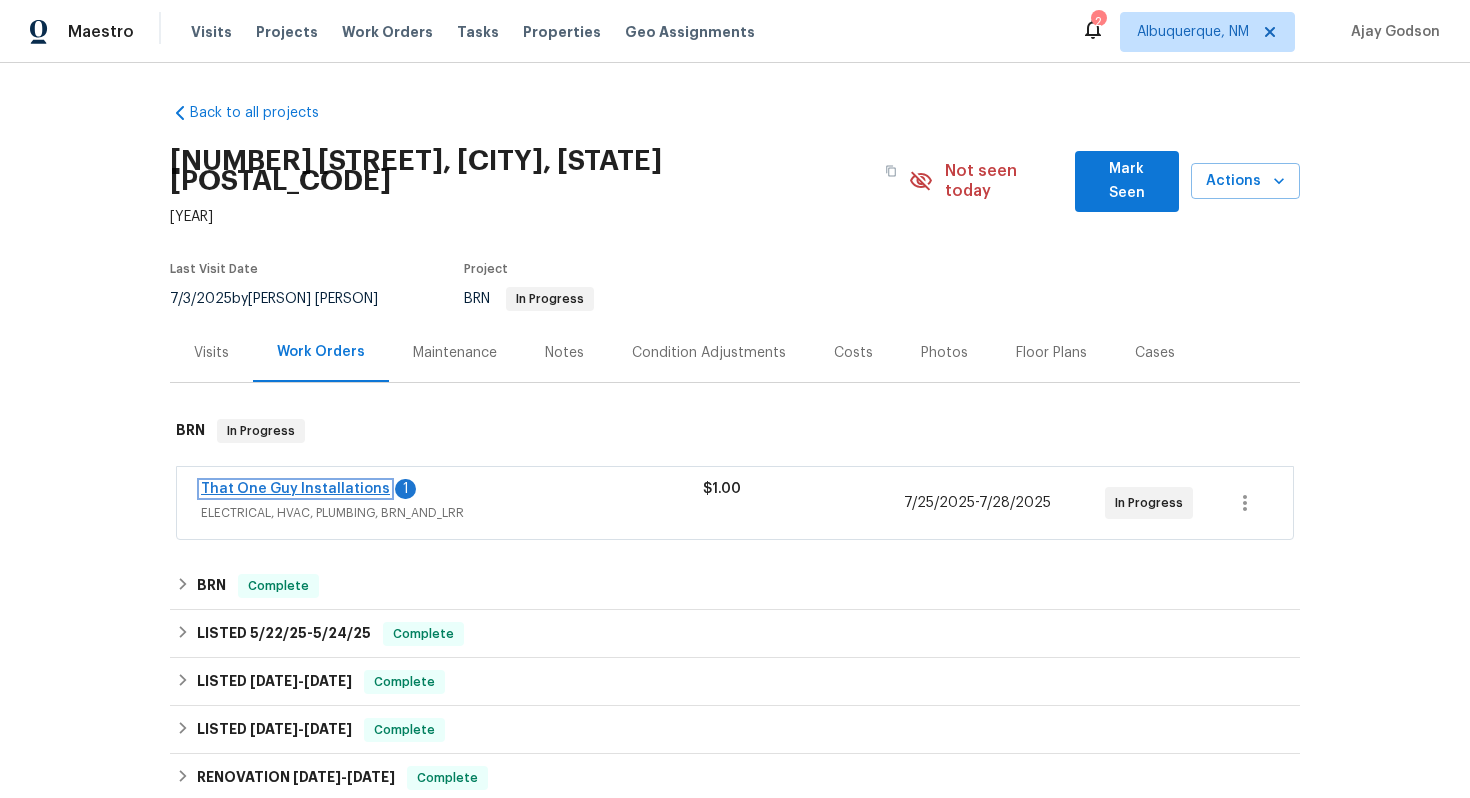 click on "That One Guy Installations" at bounding box center [295, 489] 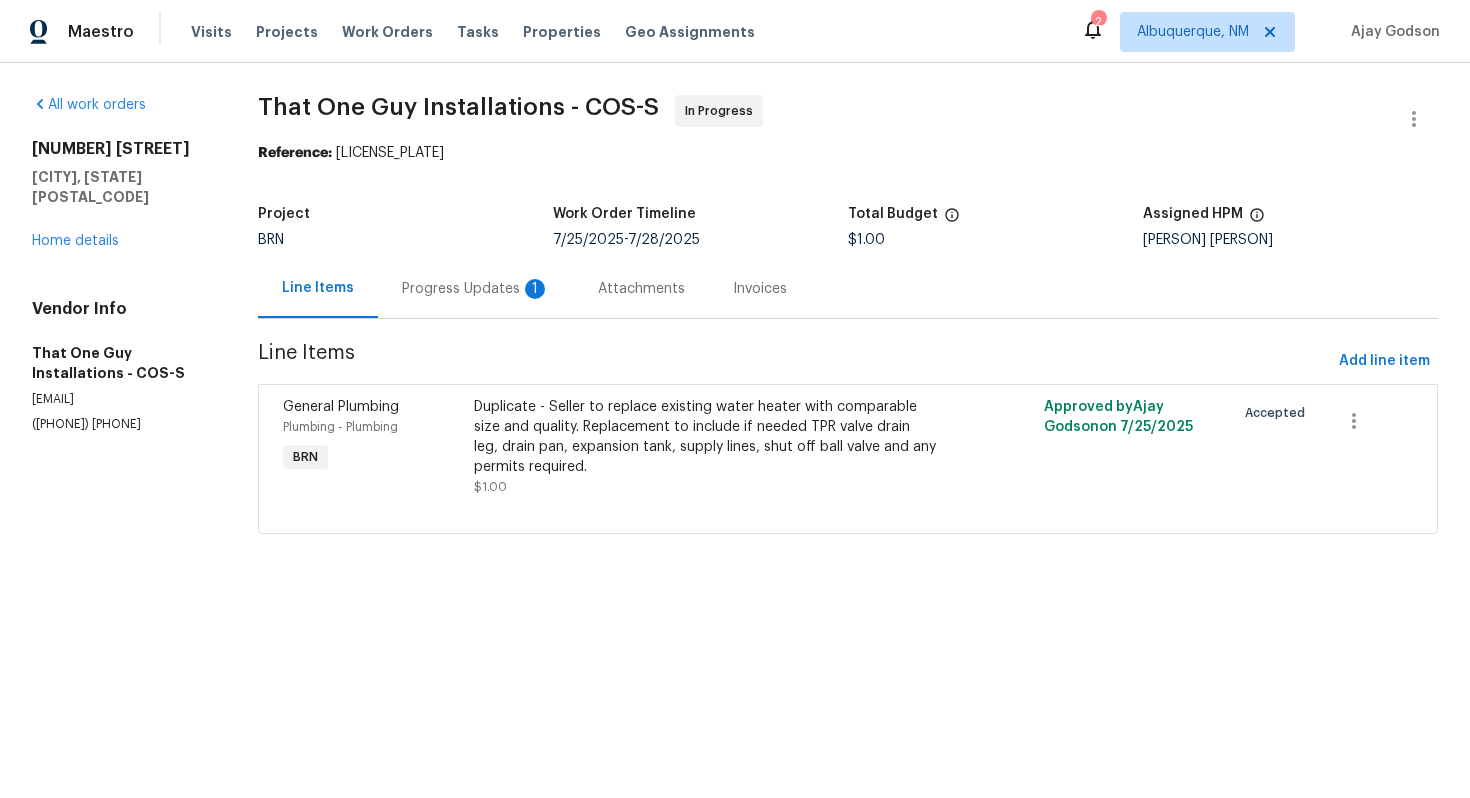 click on "Progress Updates 1" at bounding box center [476, 288] 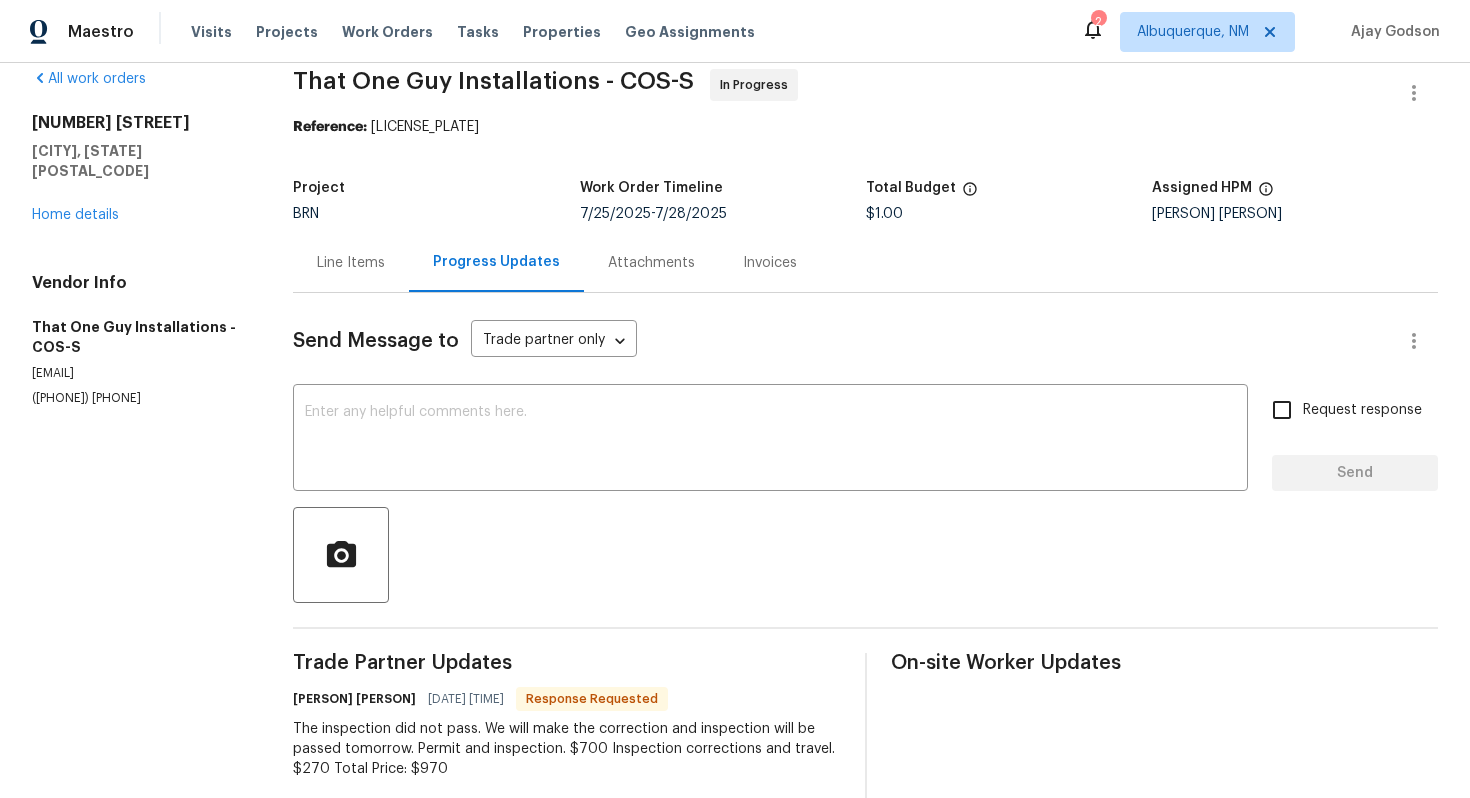 scroll, scrollTop: 0, scrollLeft: 0, axis: both 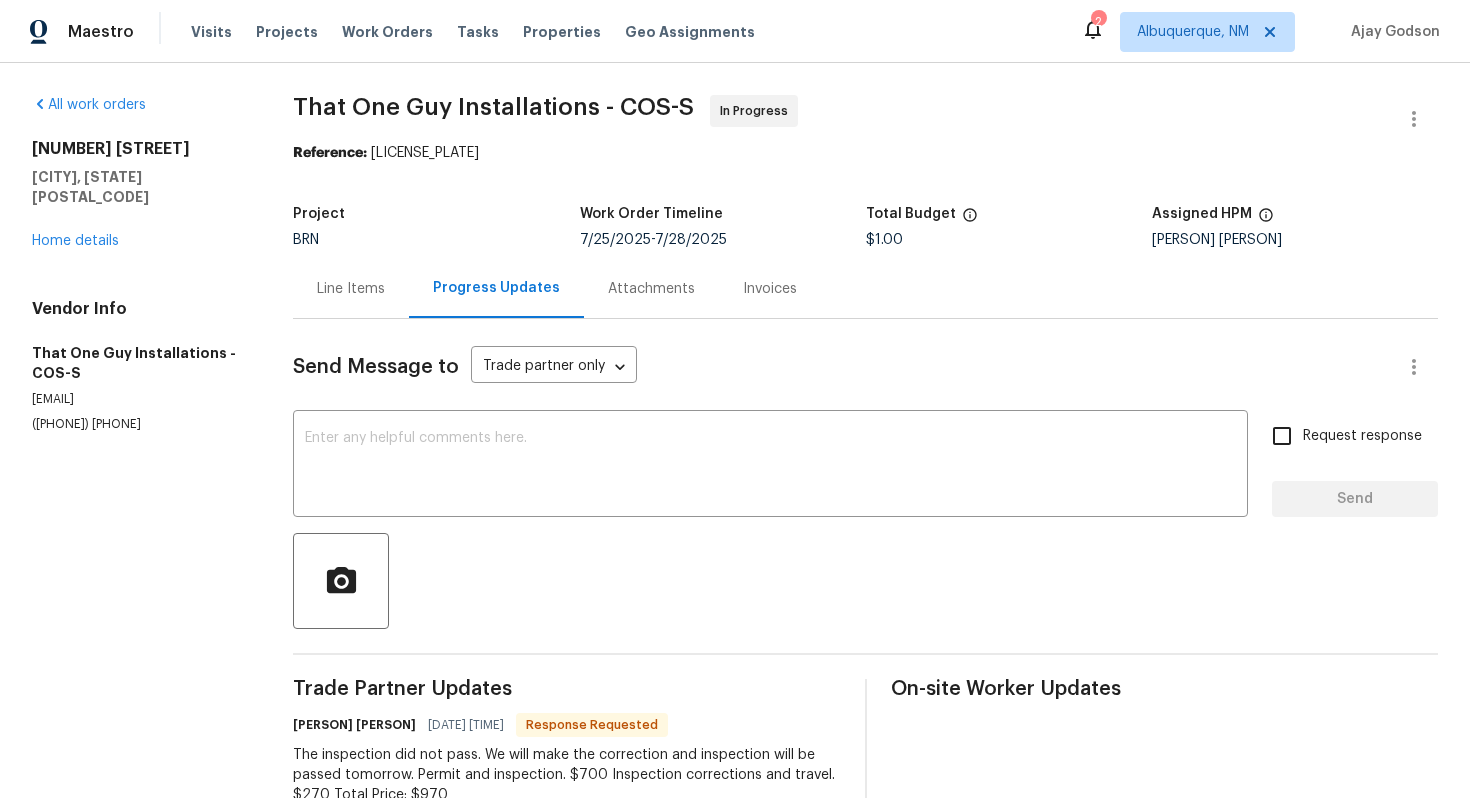 click on "Line Items" at bounding box center (351, 289) 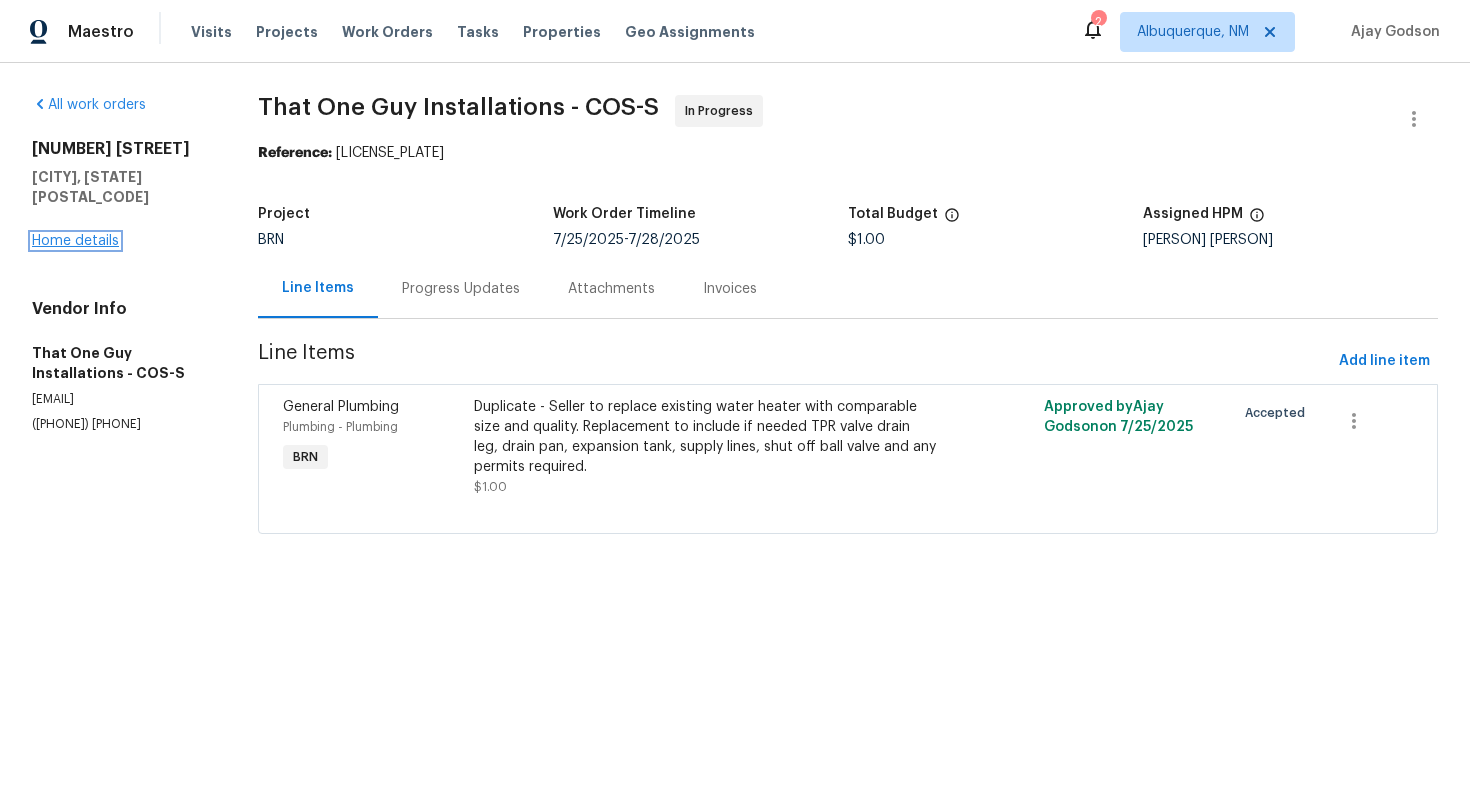 click on "Home details" at bounding box center (75, 241) 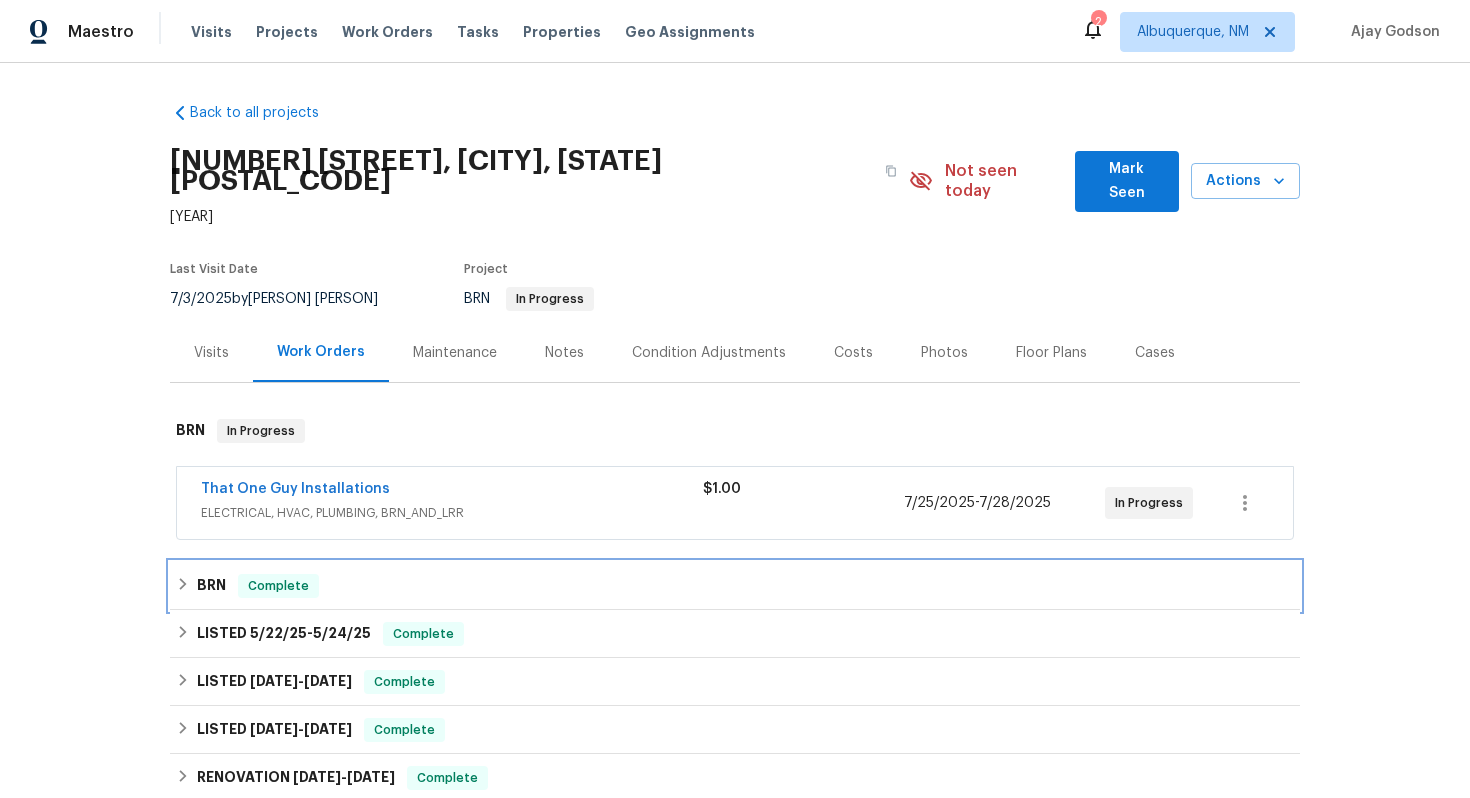 click on "BRN   Complete" at bounding box center [735, 586] 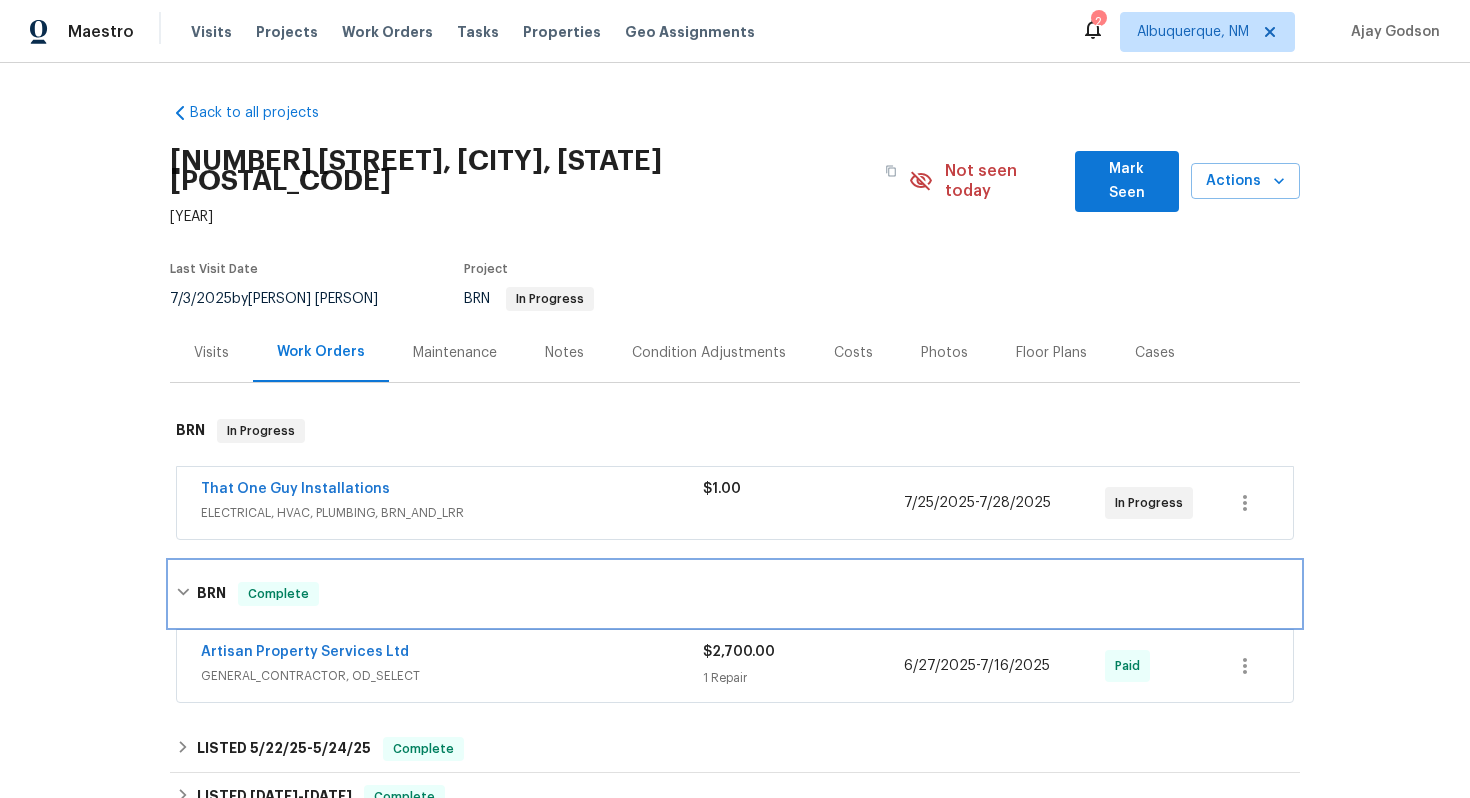 click on "BRN   Complete" at bounding box center (735, 594) 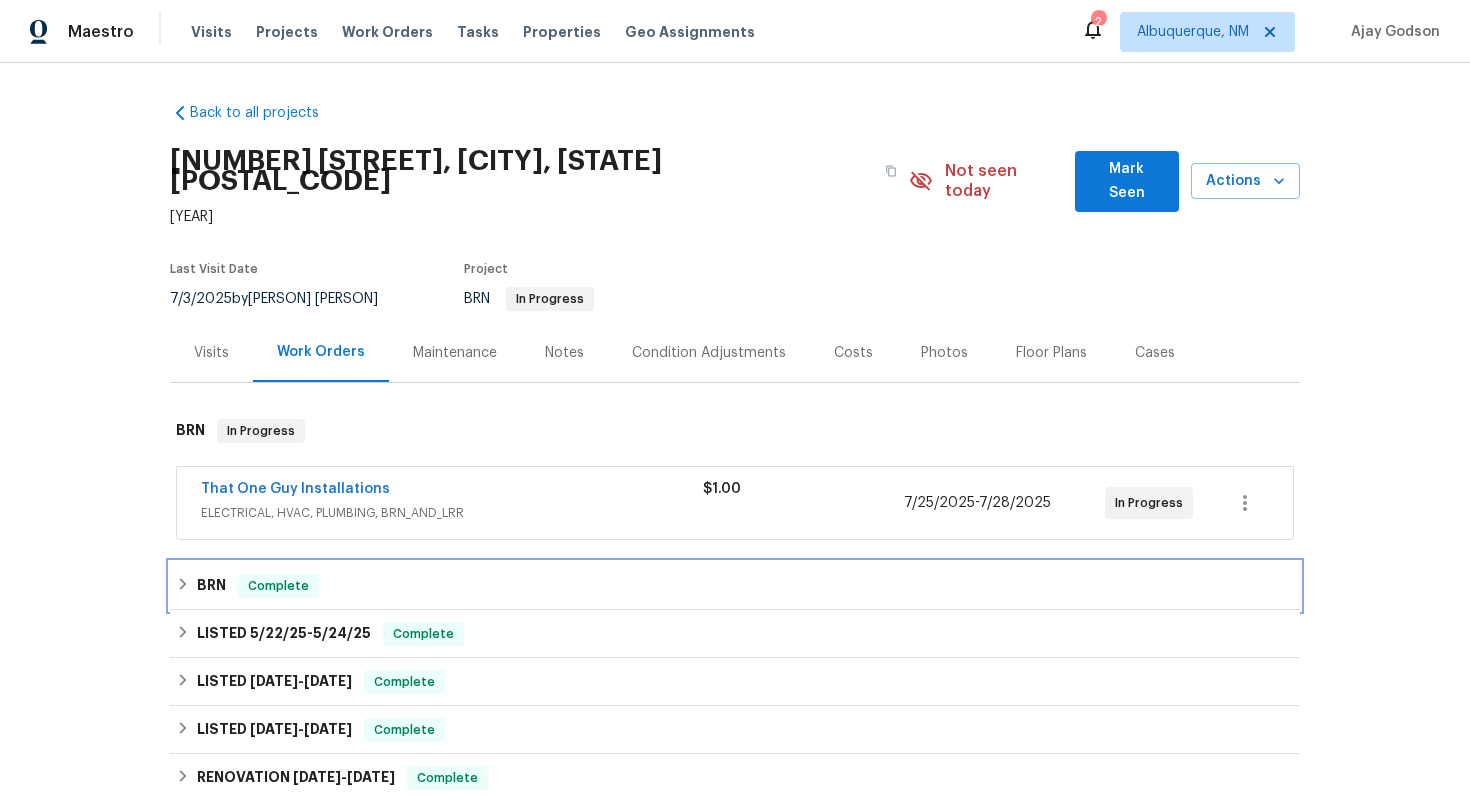 click on "Complete" at bounding box center (278, 586) 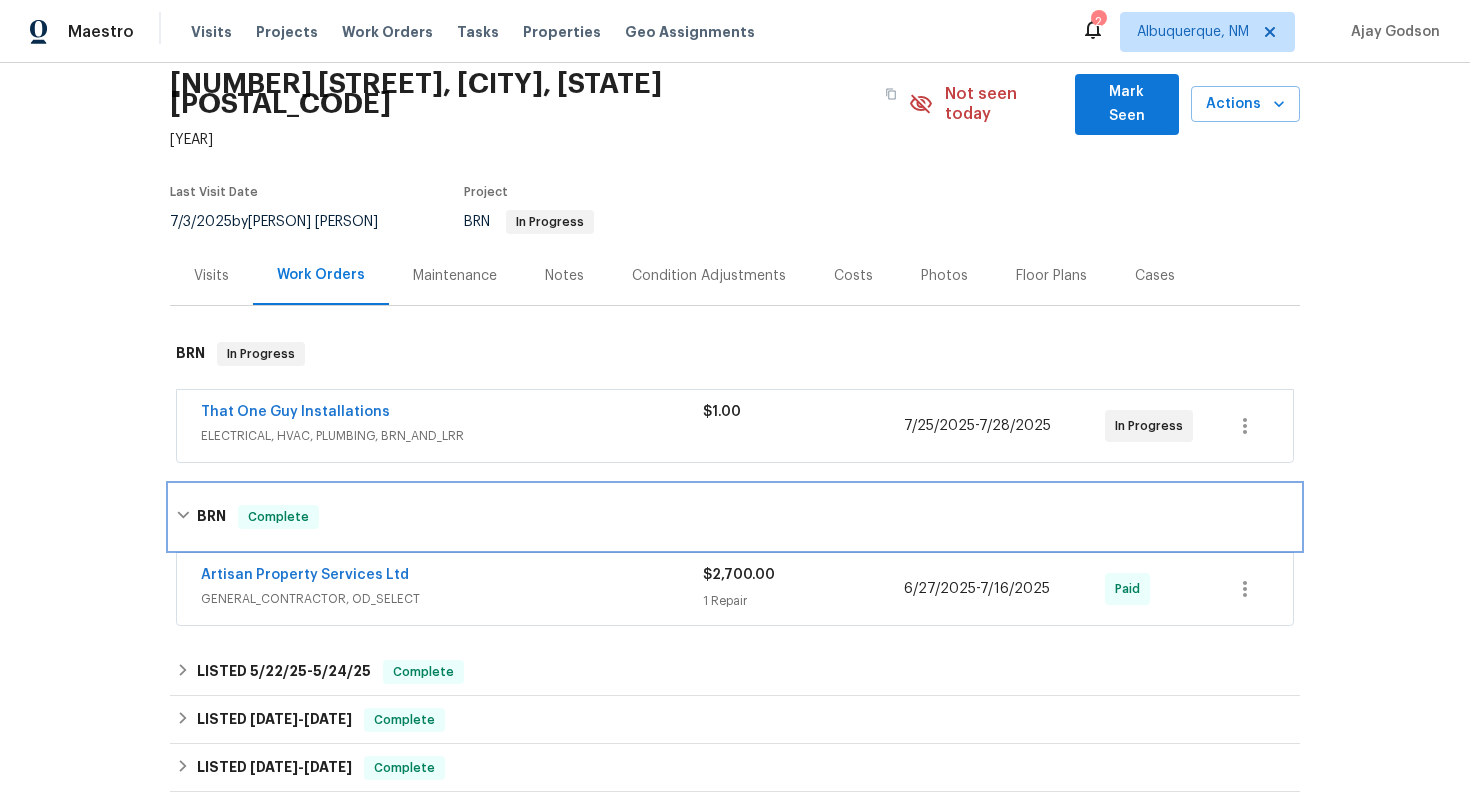 scroll, scrollTop: 98, scrollLeft: 0, axis: vertical 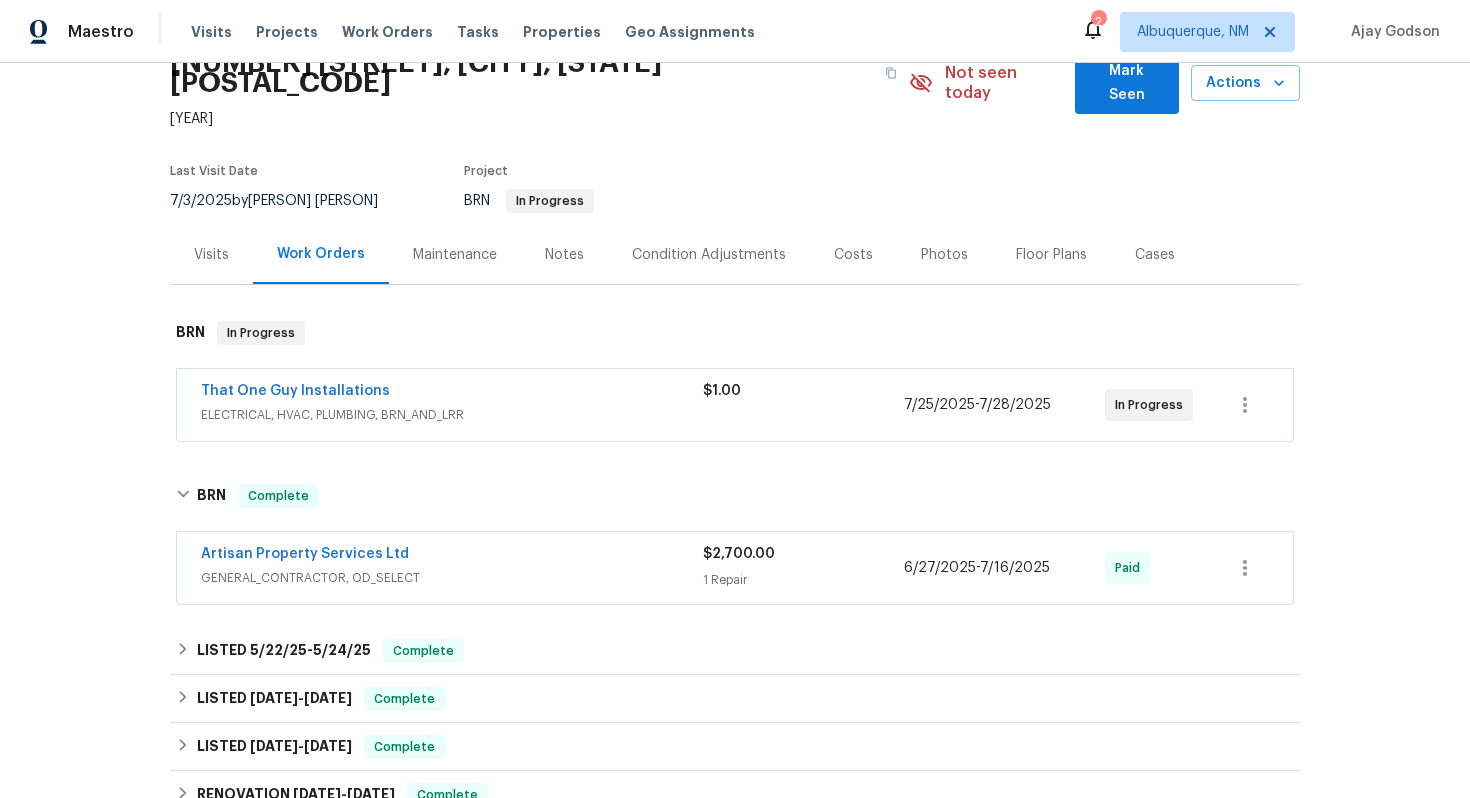 click on "Artisan Property Services Ltd" at bounding box center (452, 556) 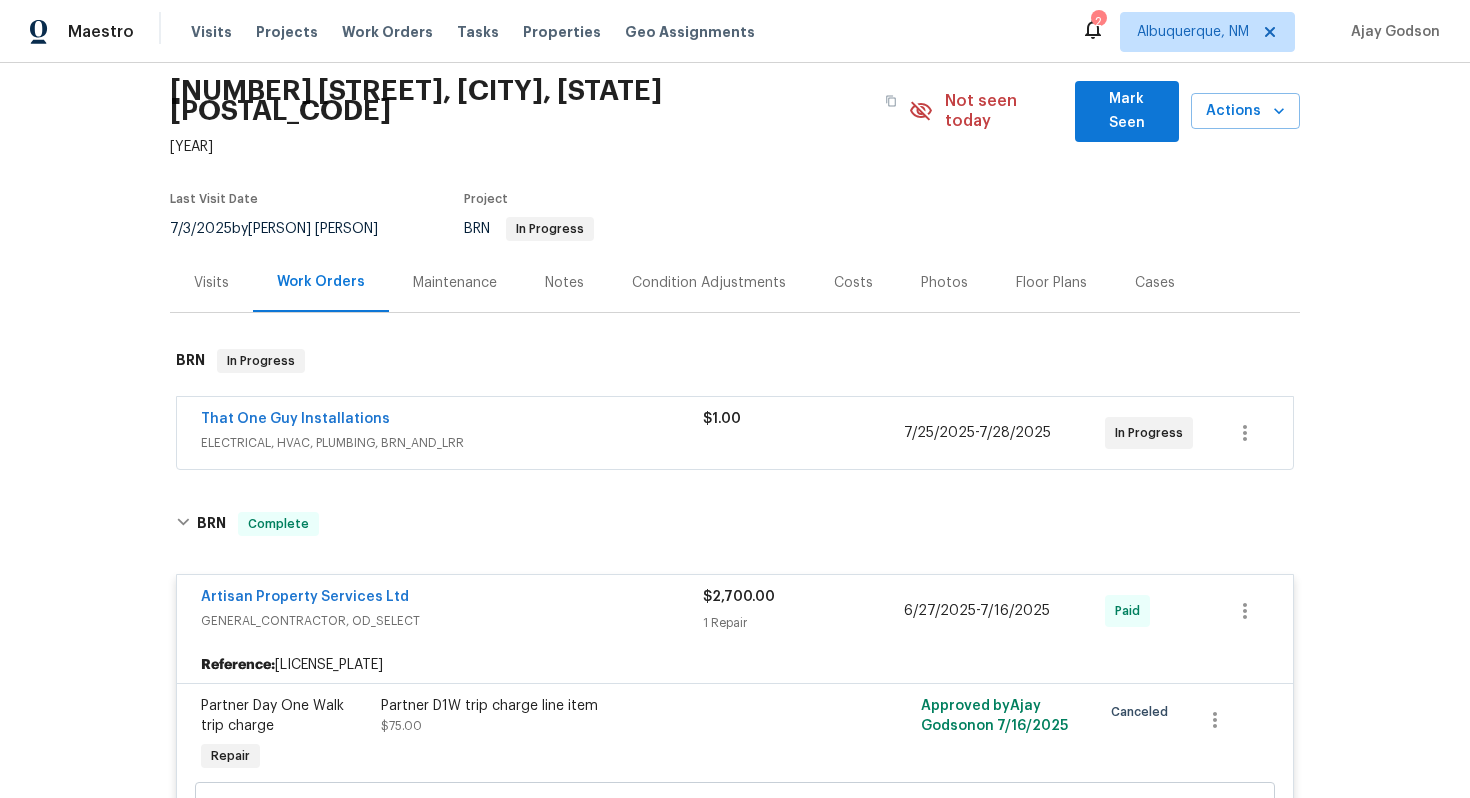 scroll, scrollTop: 65, scrollLeft: 0, axis: vertical 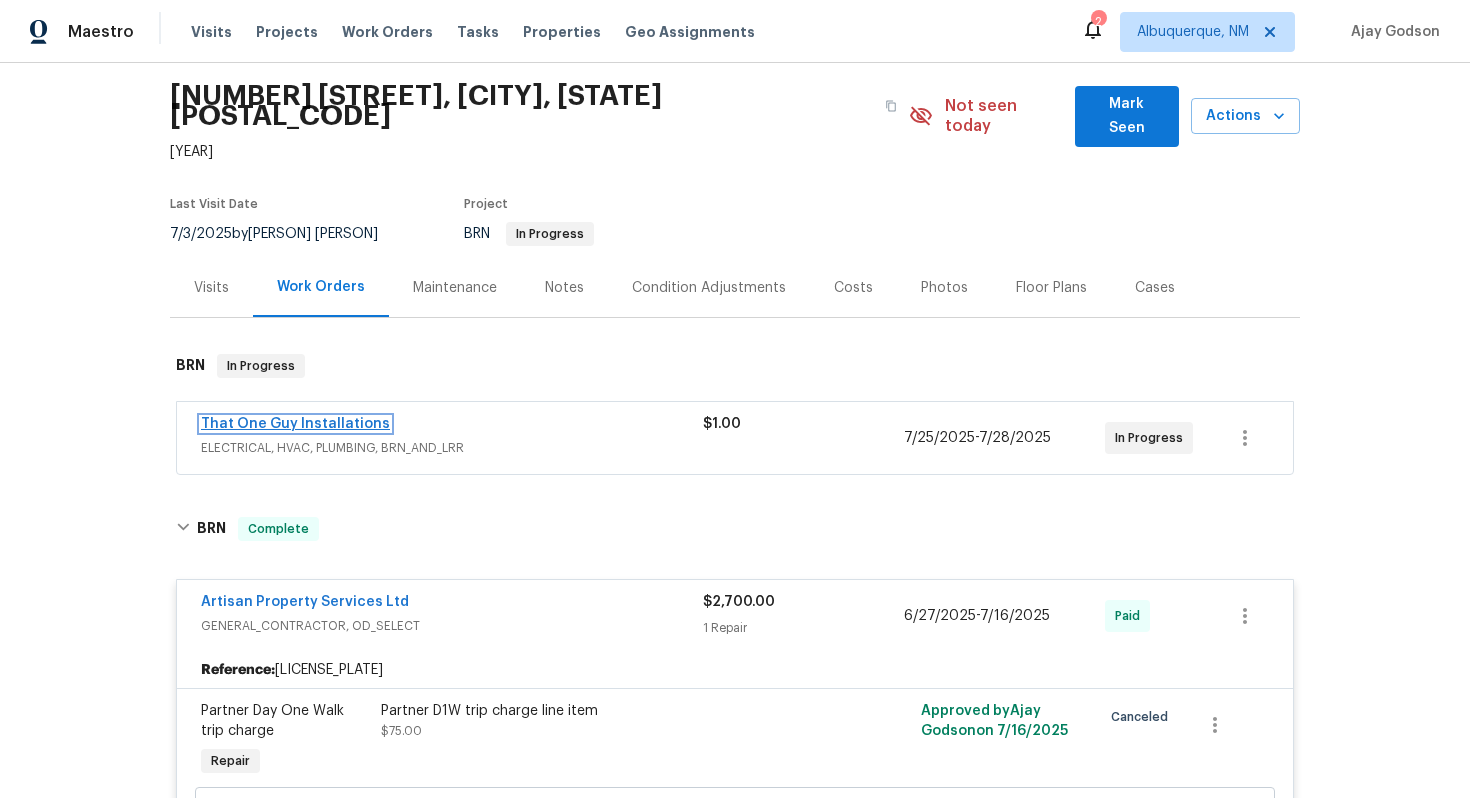 click on "That One Guy Installations" at bounding box center (295, 424) 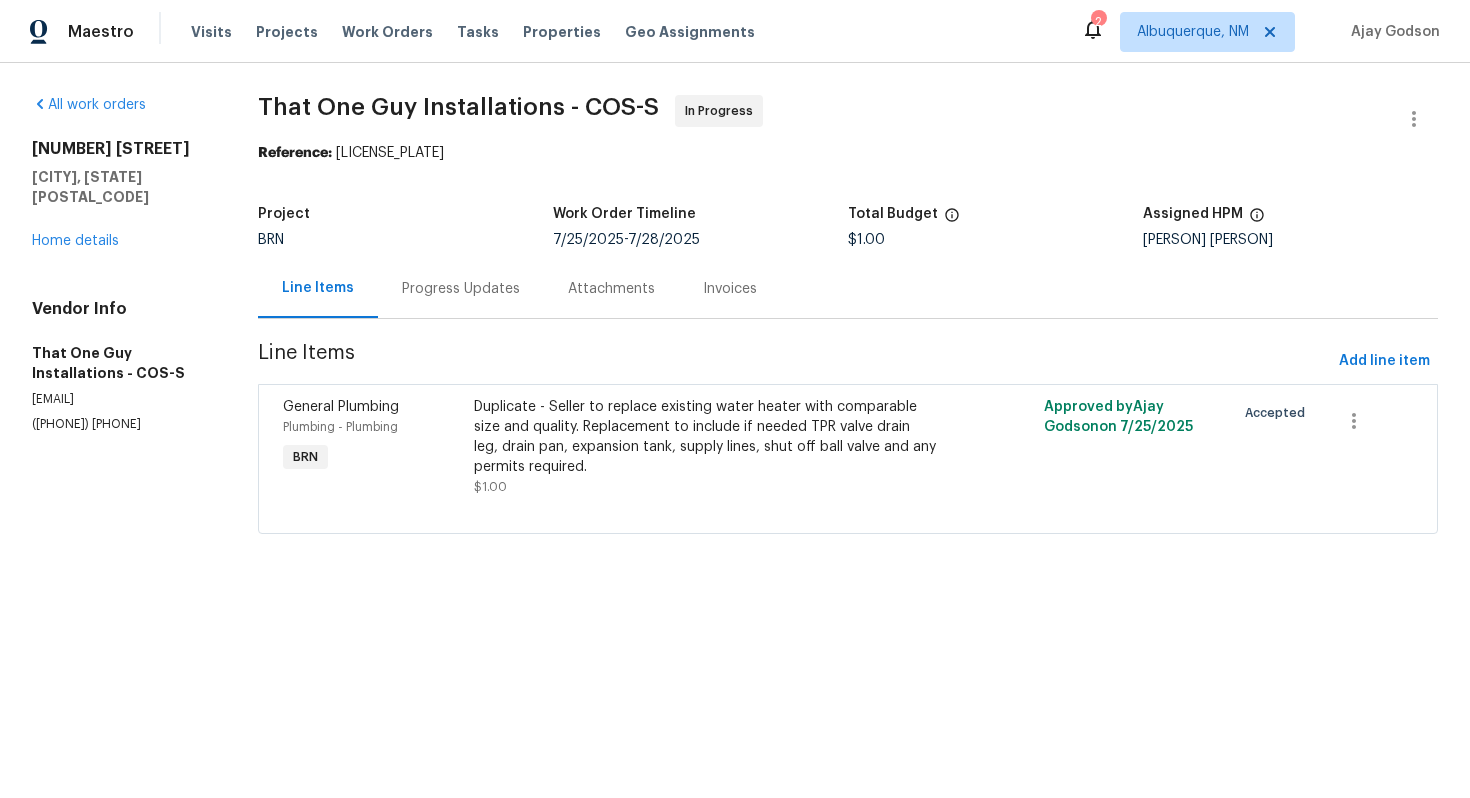 click on "Progress Updates" at bounding box center (461, 289) 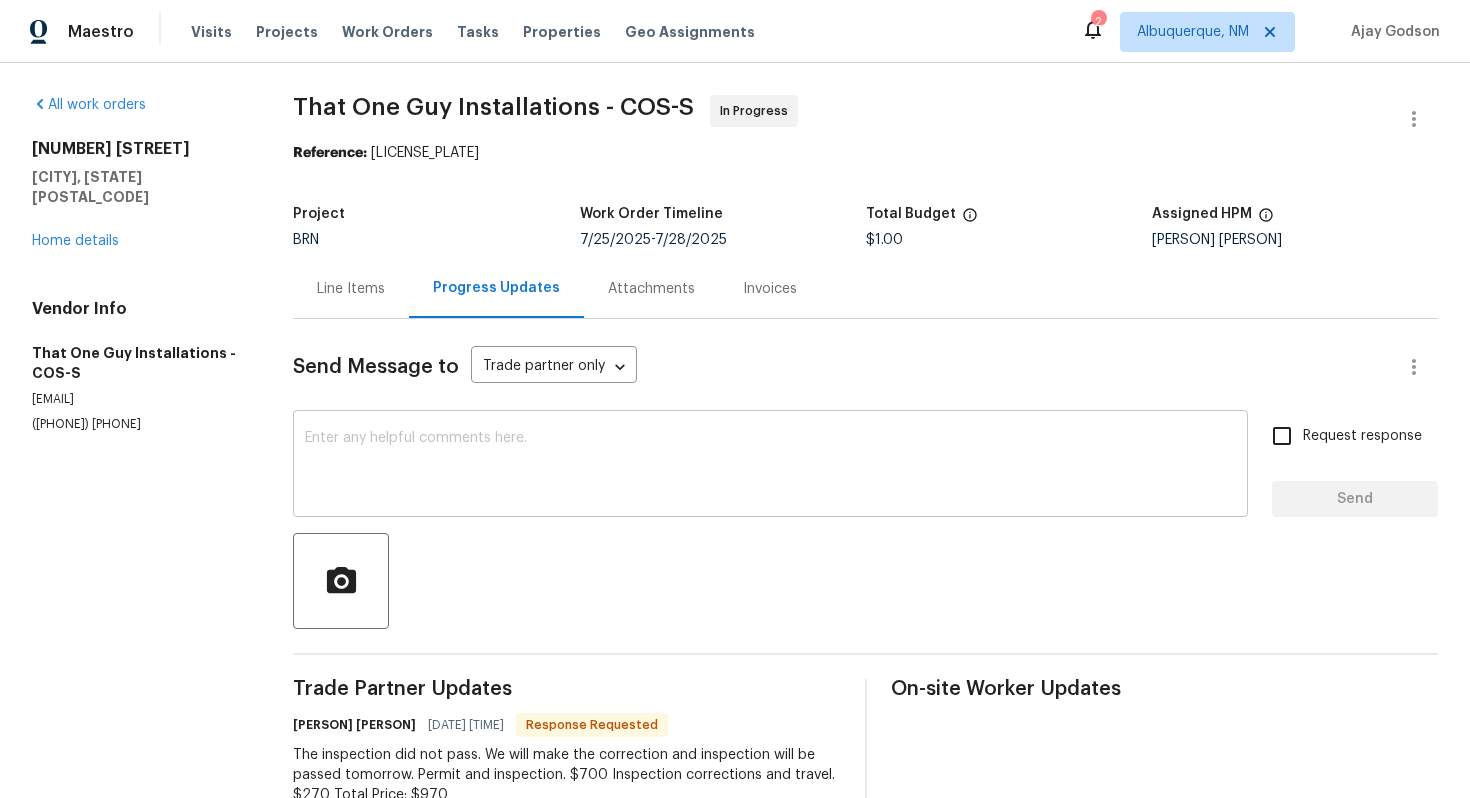 click at bounding box center (770, 466) 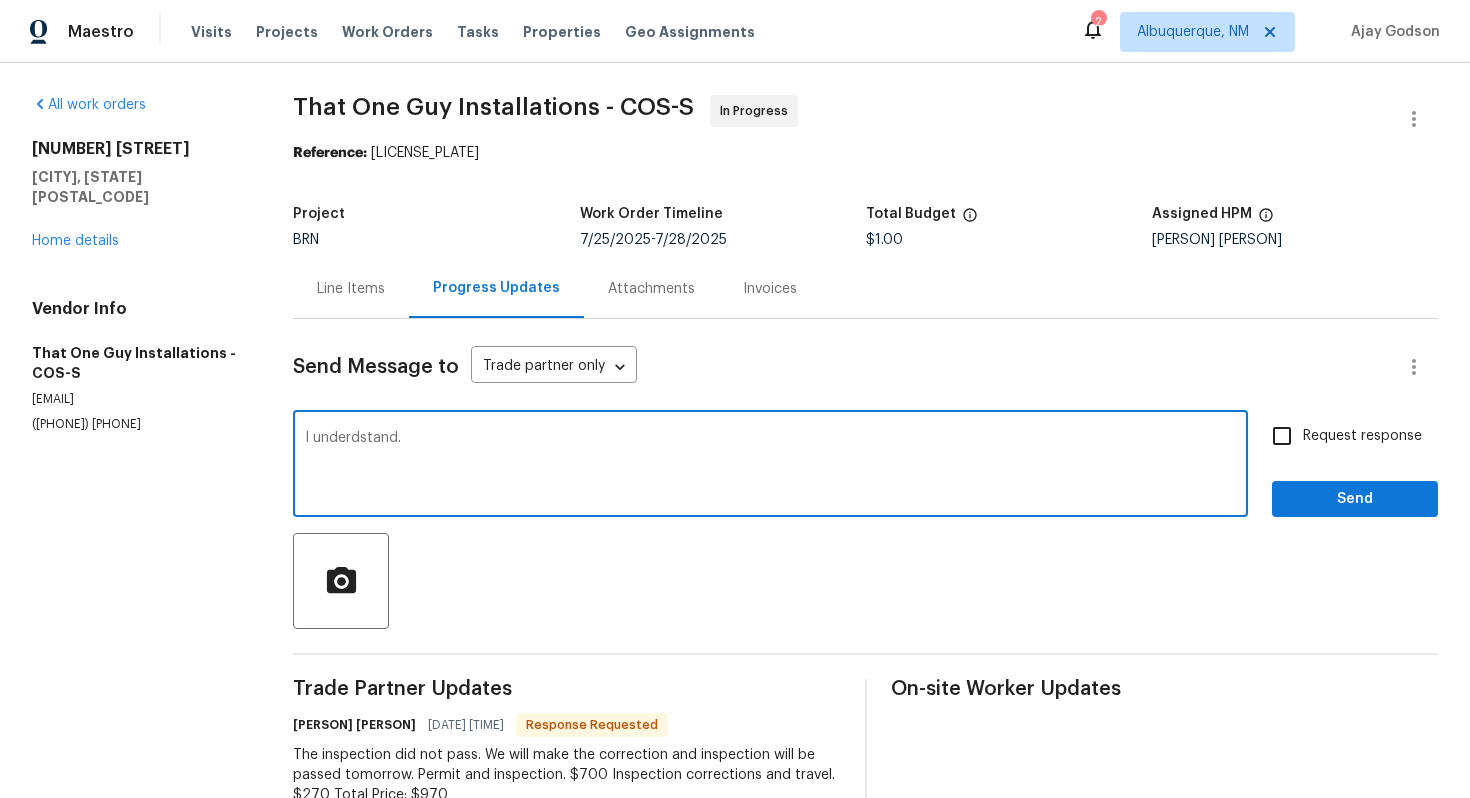 click on "I underdstand." at bounding box center [770, 466] 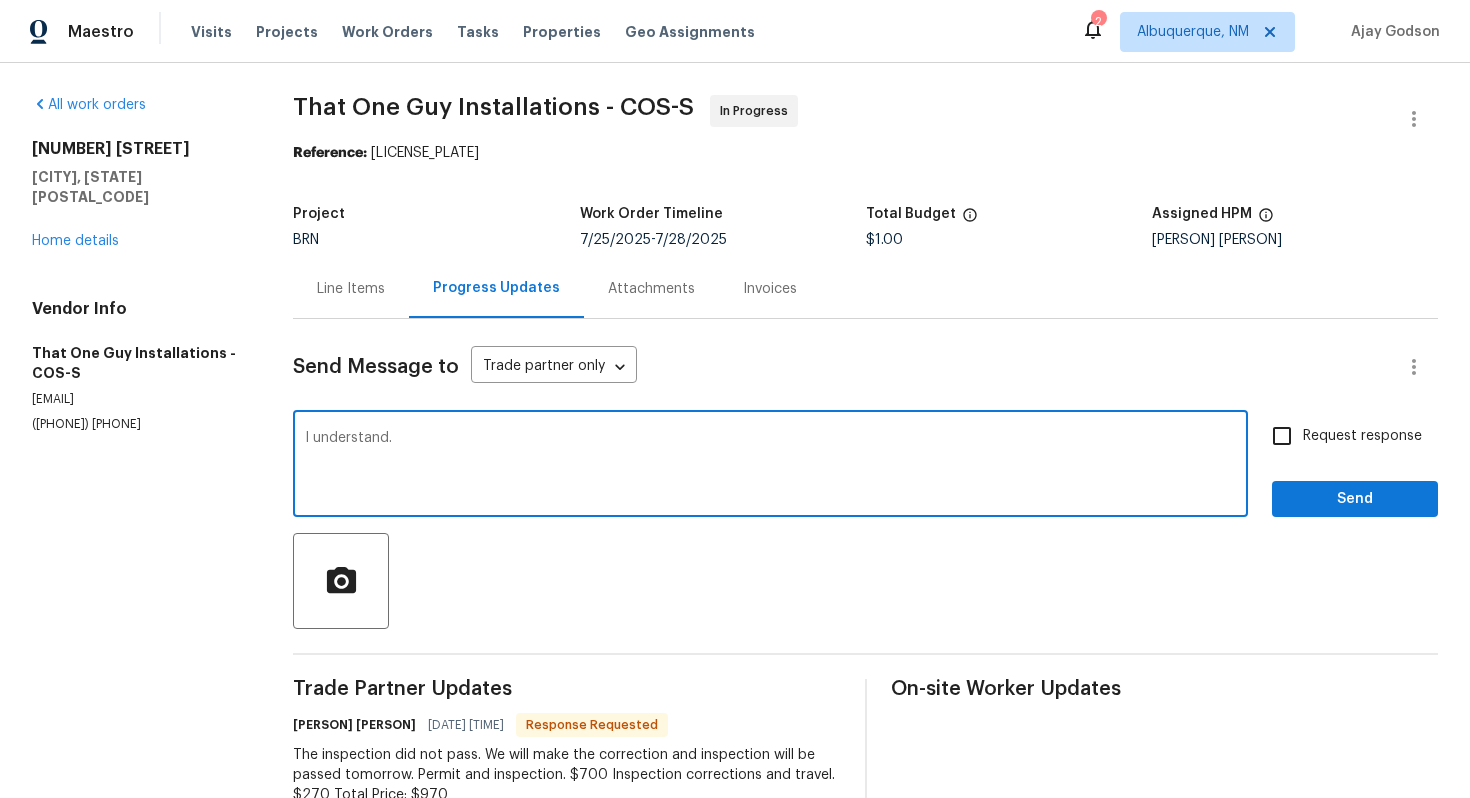click on "I understand." at bounding box center (770, 466) 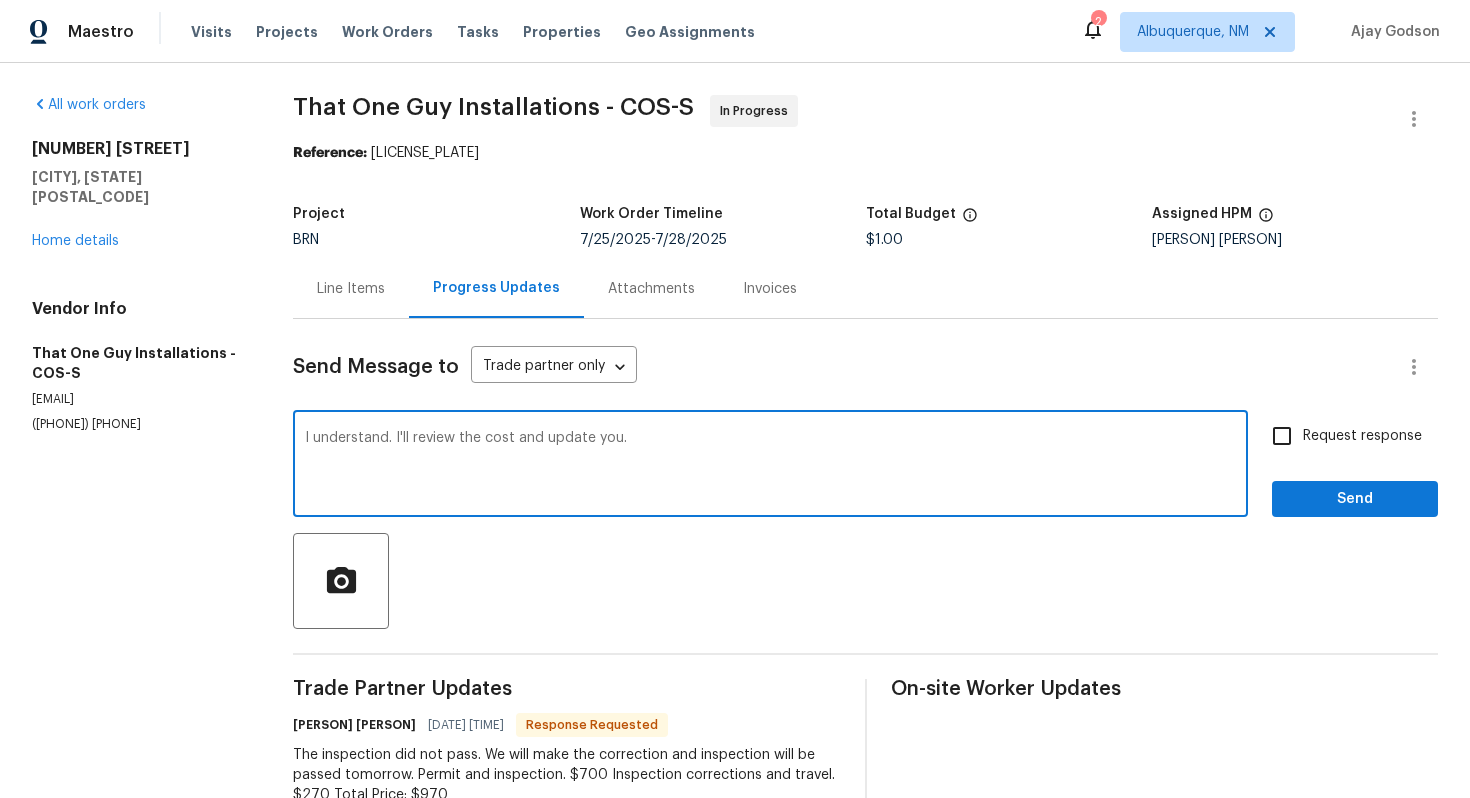 type on "I understand. I'll review the cost and update you." 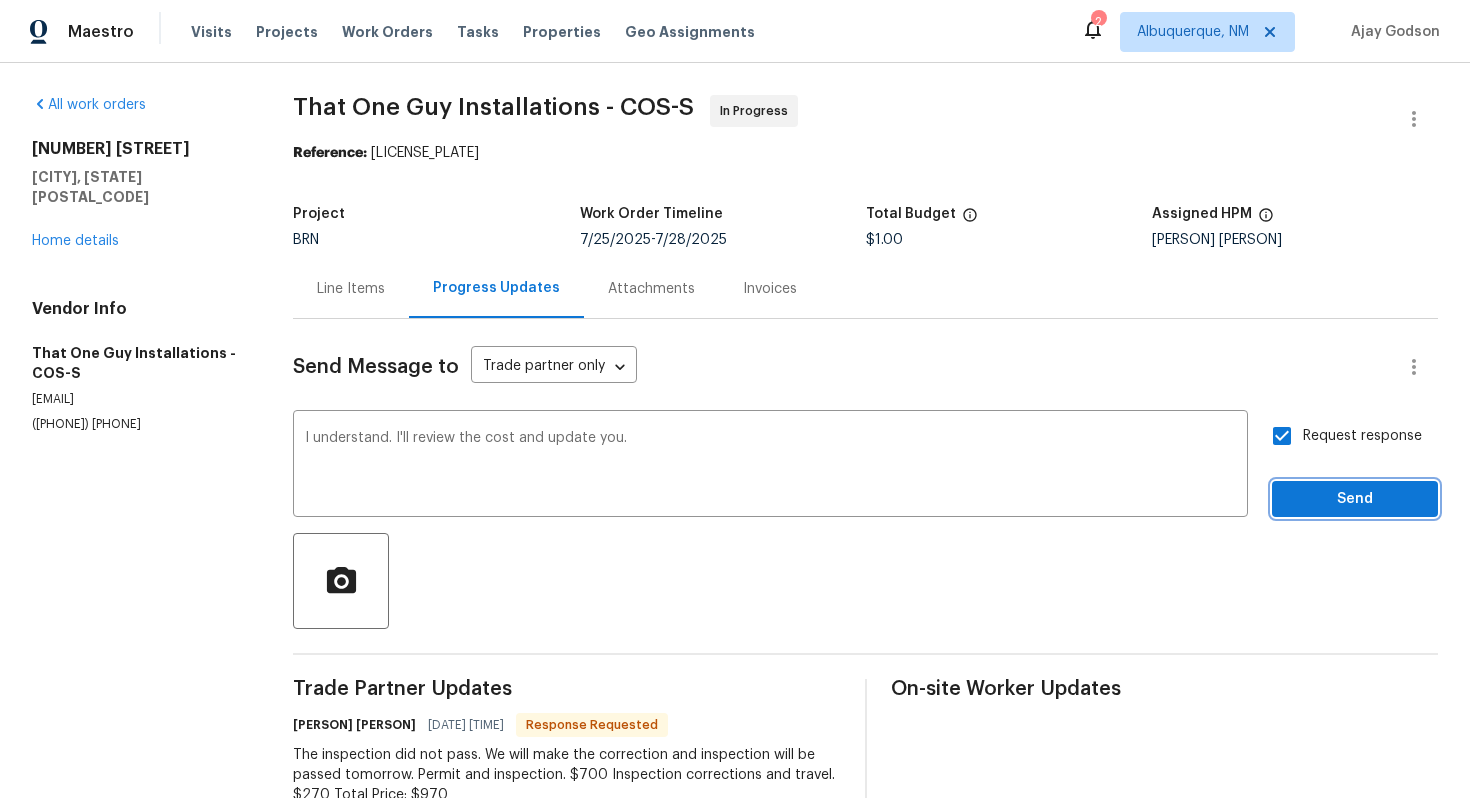 click on "Send" at bounding box center [1355, 499] 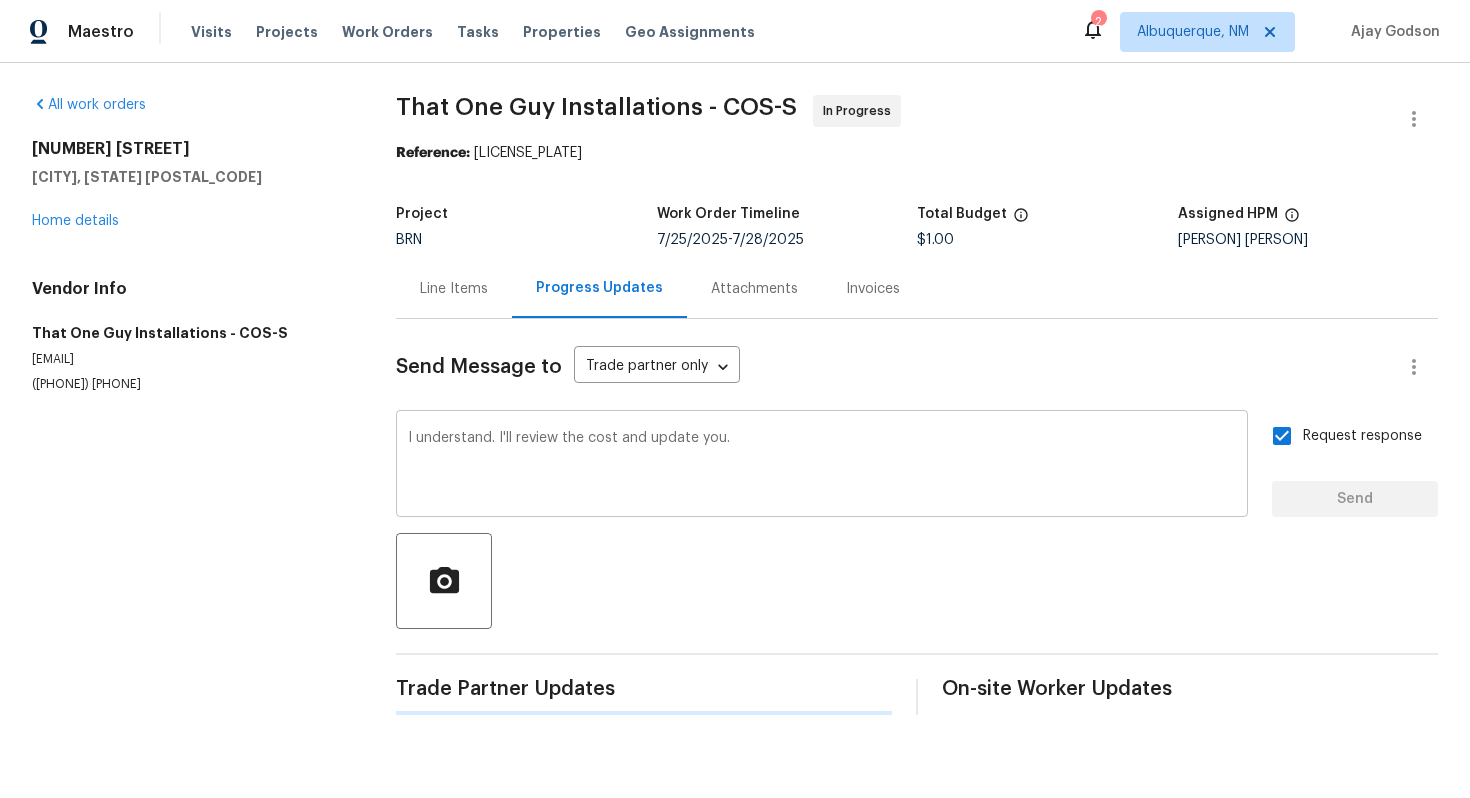type 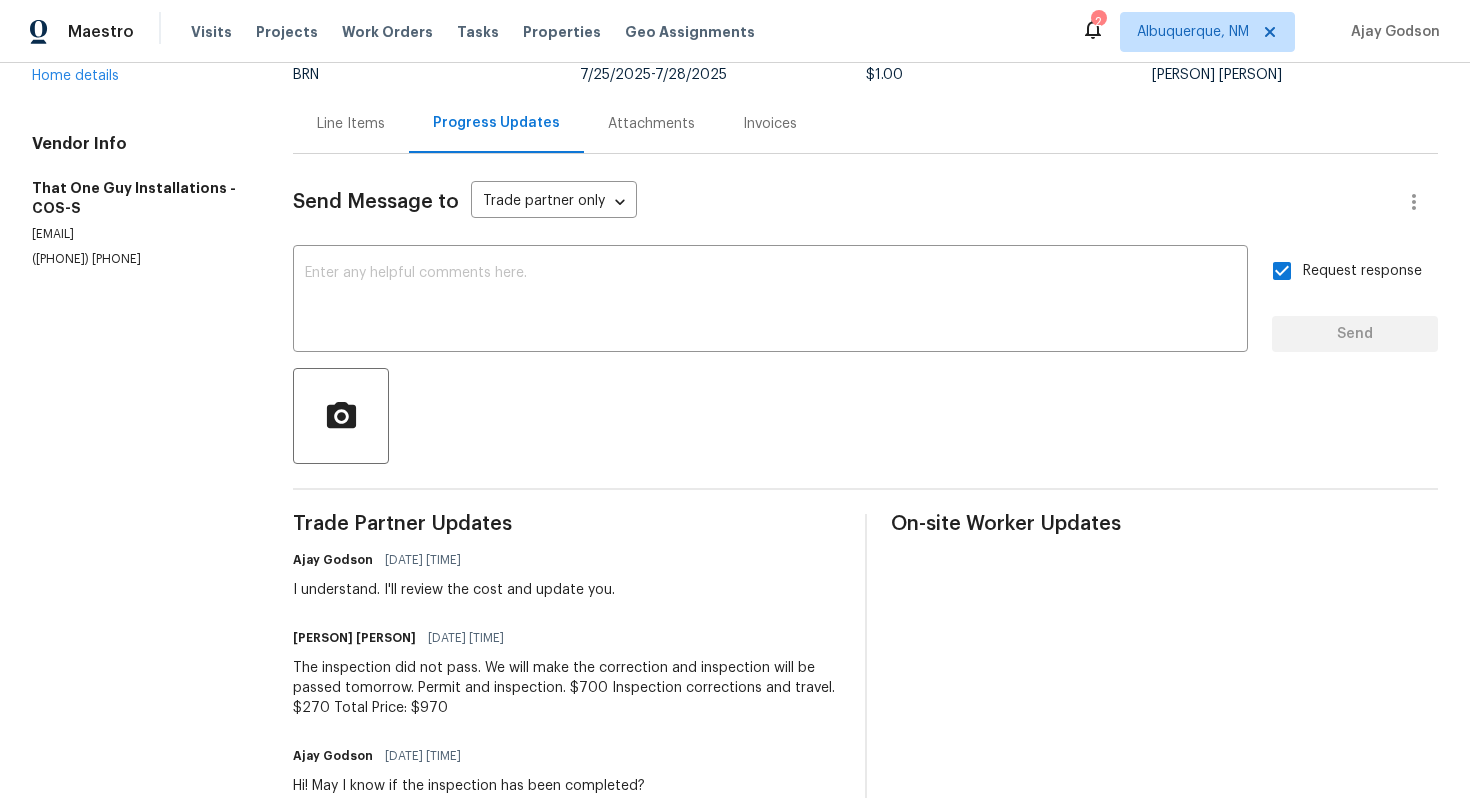 scroll, scrollTop: 0, scrollLeft: 0, axis: both 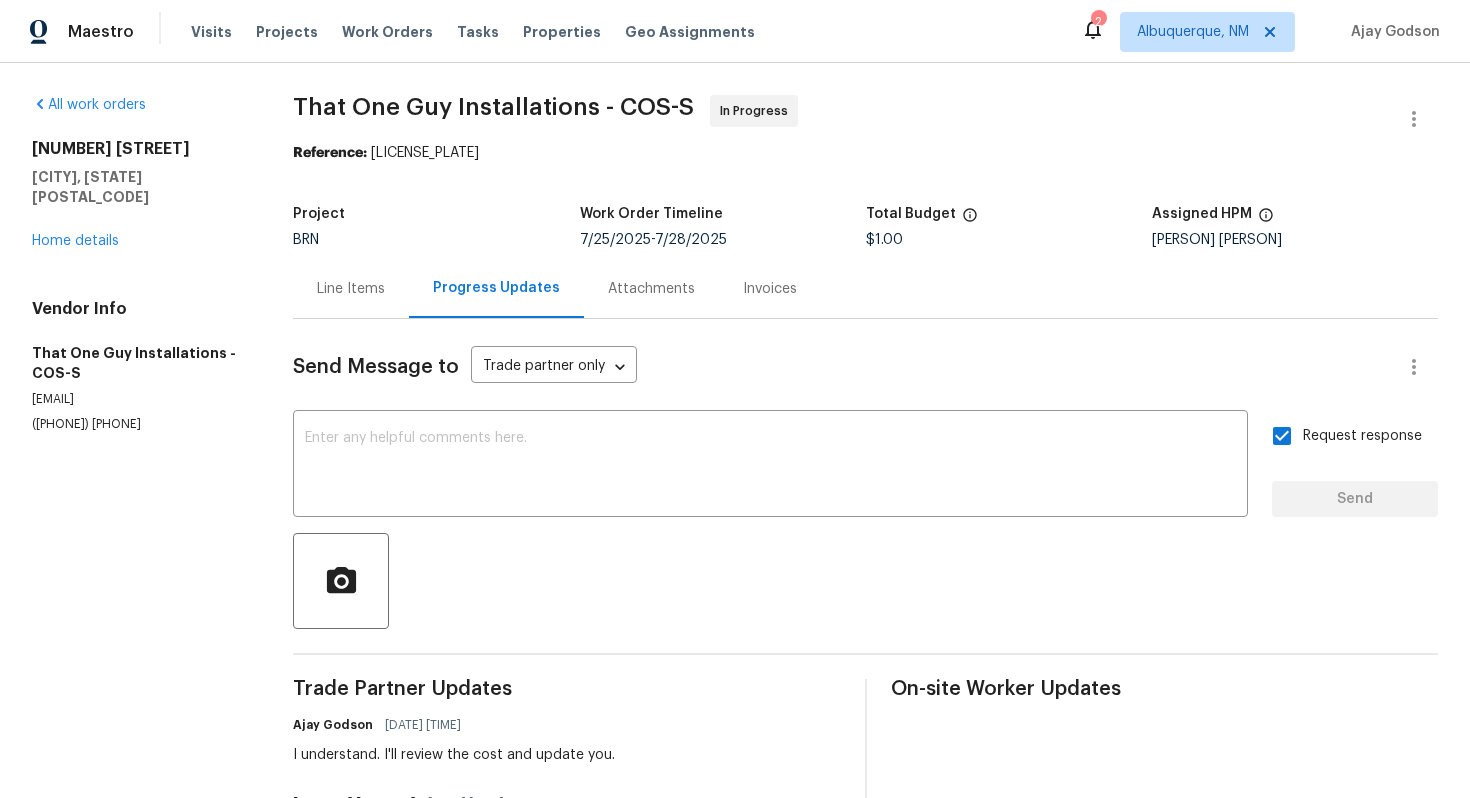 click on "Line Items" at bounding box center [351, 289] 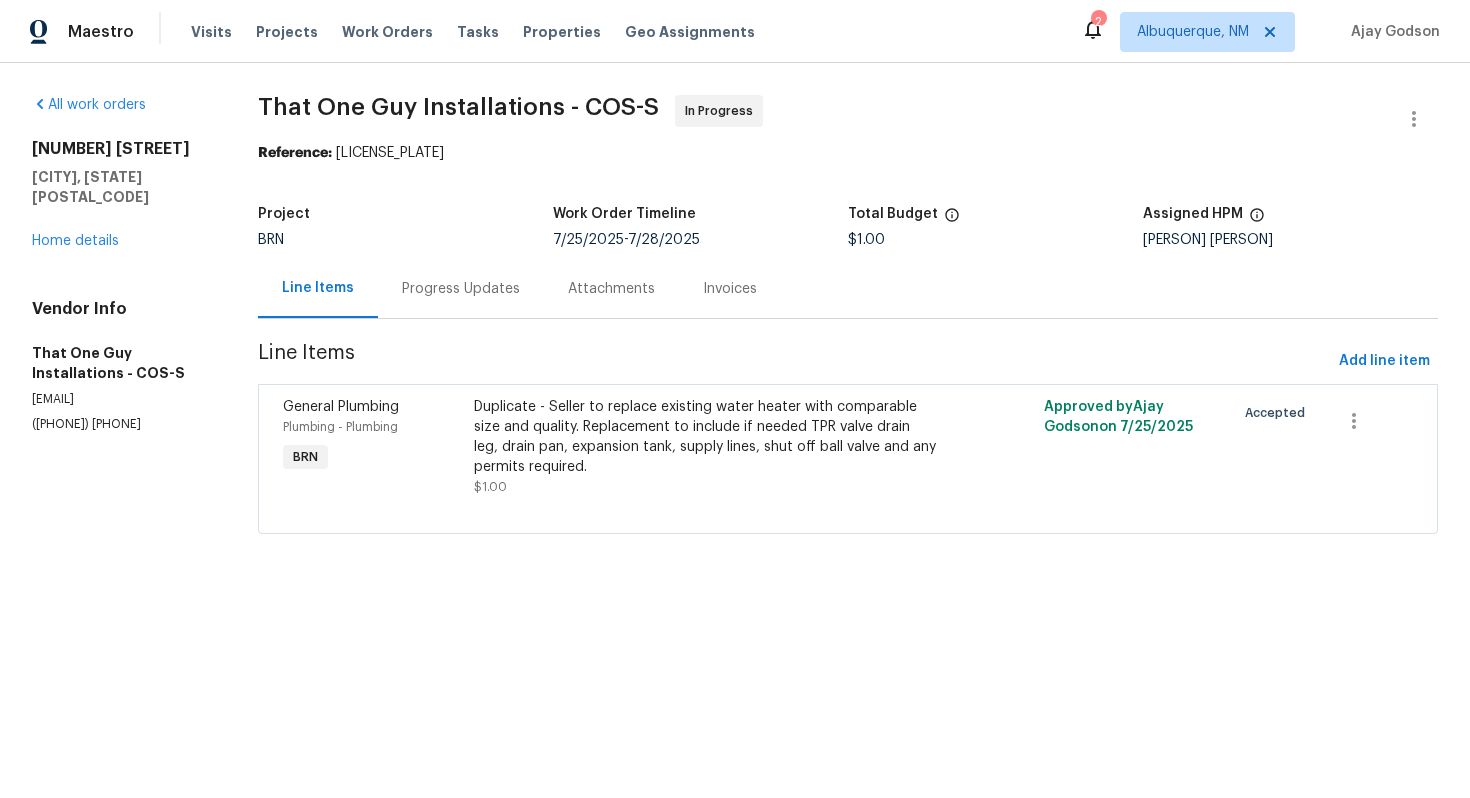 click on "Duplicate - Seller to replace existing water heater with comparable size and quality. Replacement to include if needed TPR valve drain leg, drain pan, expansion tank, supply lines, shut off ball valve and any permits required." at bounding box center (706, 437) 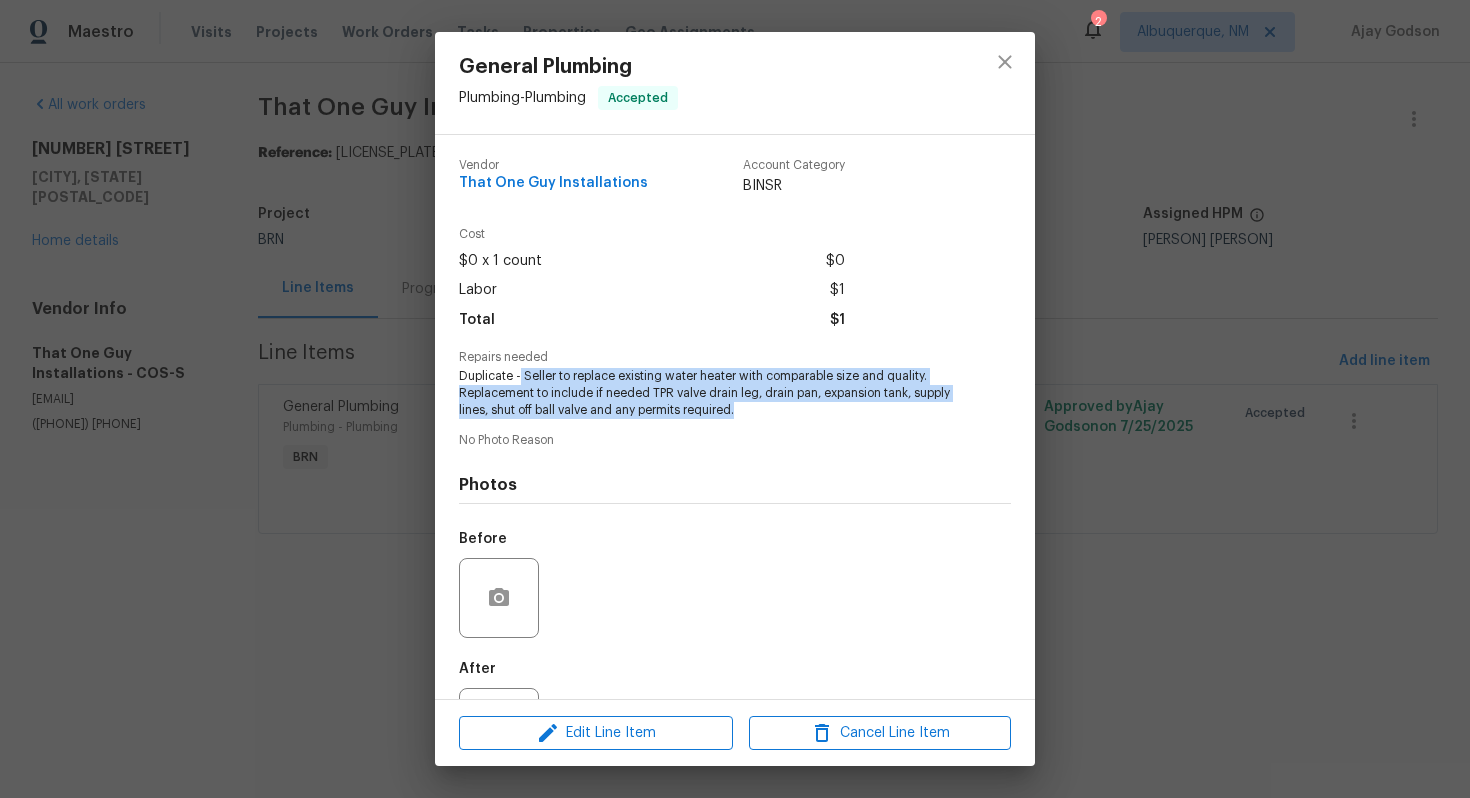 drag, startPoint x: 520, startPoint y: 376, endPoint x: 752, endPoint y: 410, distance: 234.47815 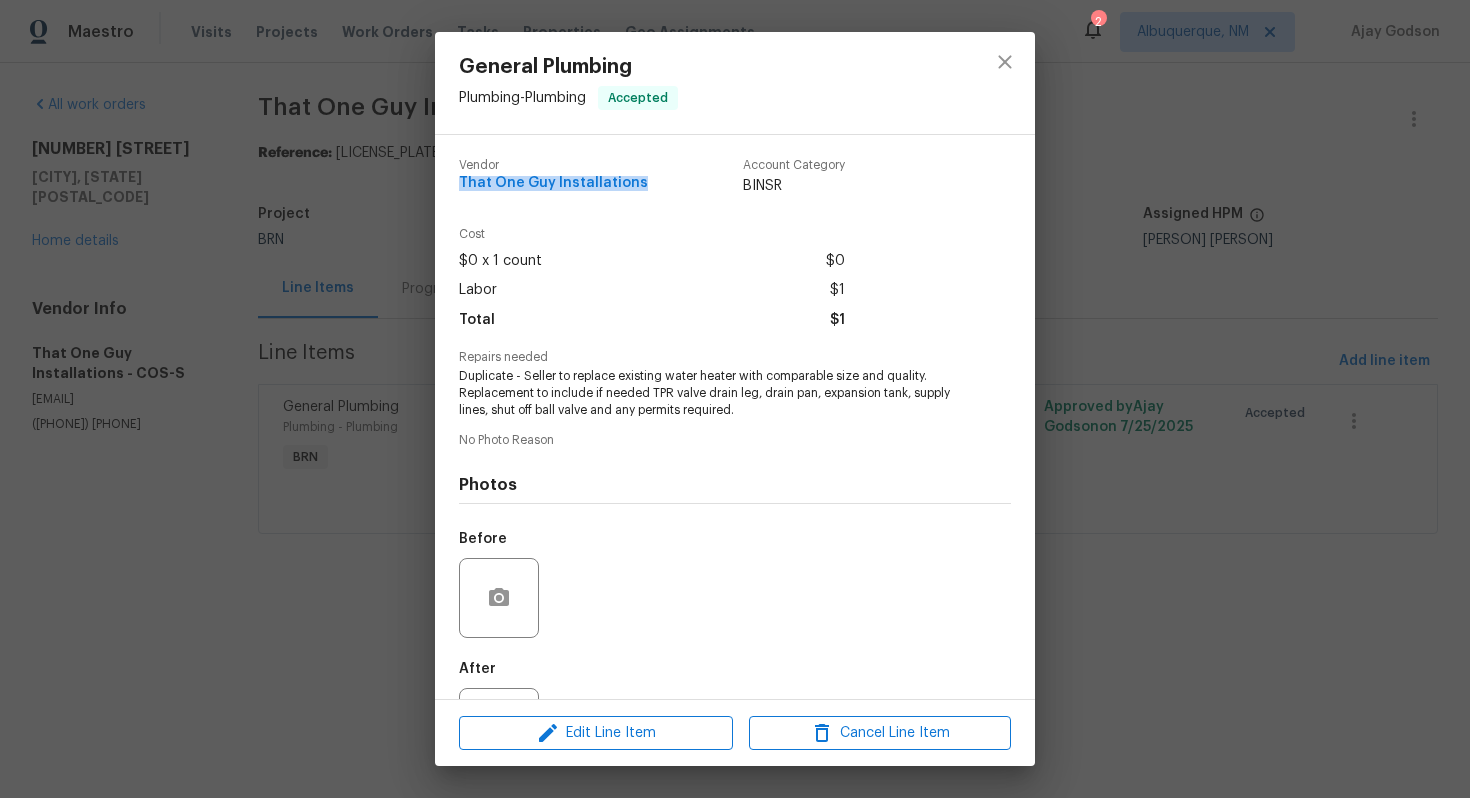 drag, startPoint x: 455, startPoint y: 183, endPoint x: 646, endPoint y: 185, distance: 191.01047 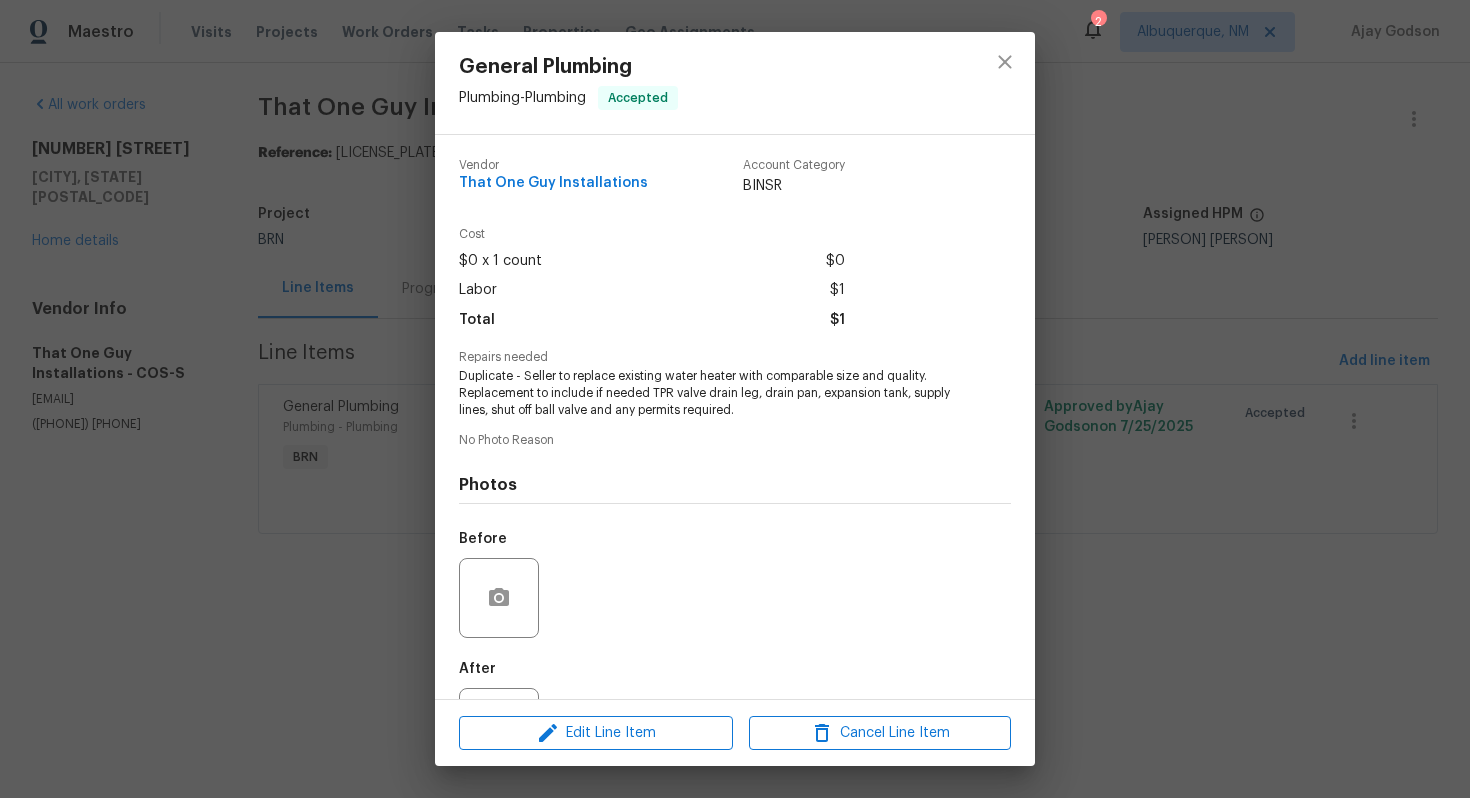 click on "Labor $1" at bounding box center (652, 290) 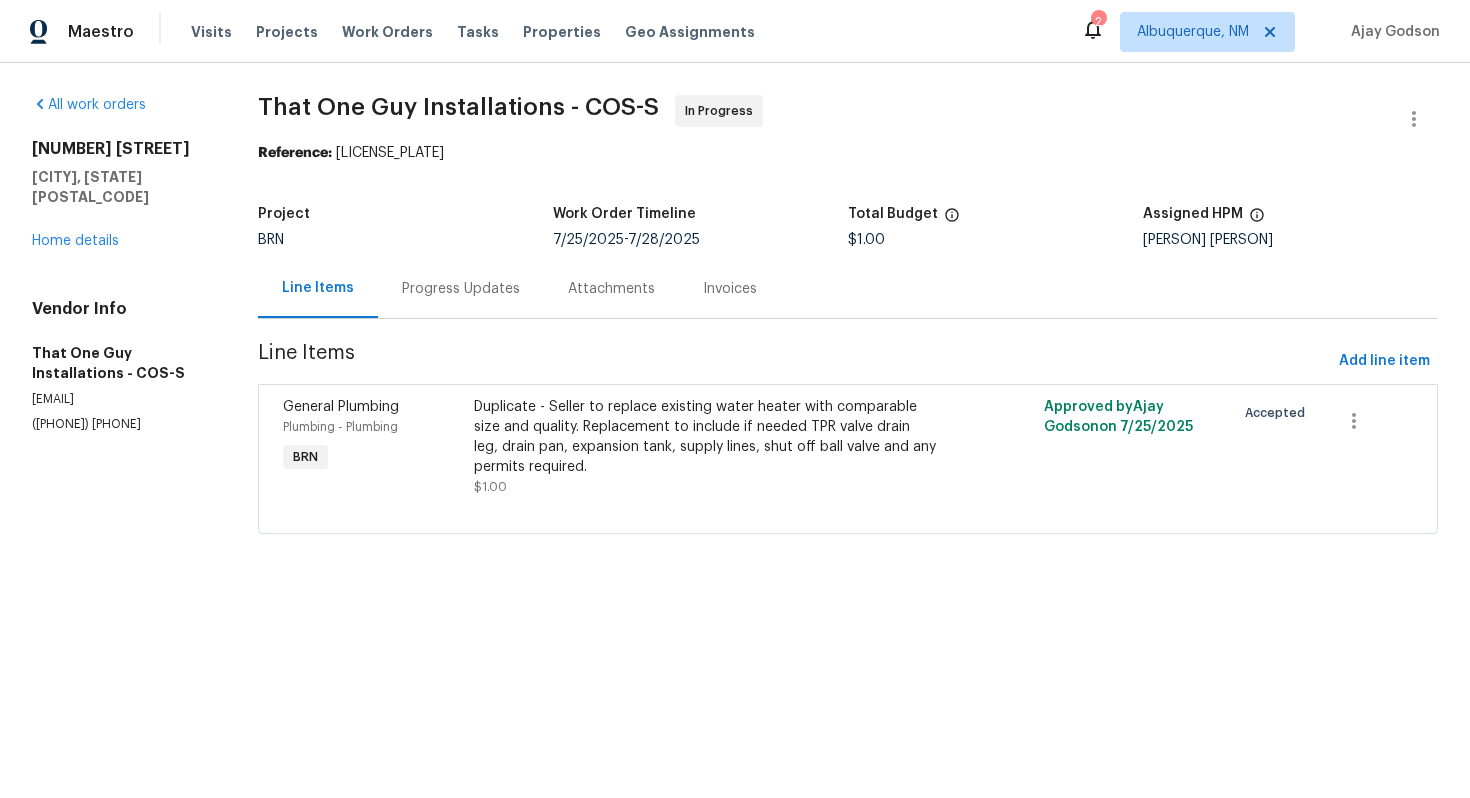click on "Progress Updates" at bounding box center [461, 289] 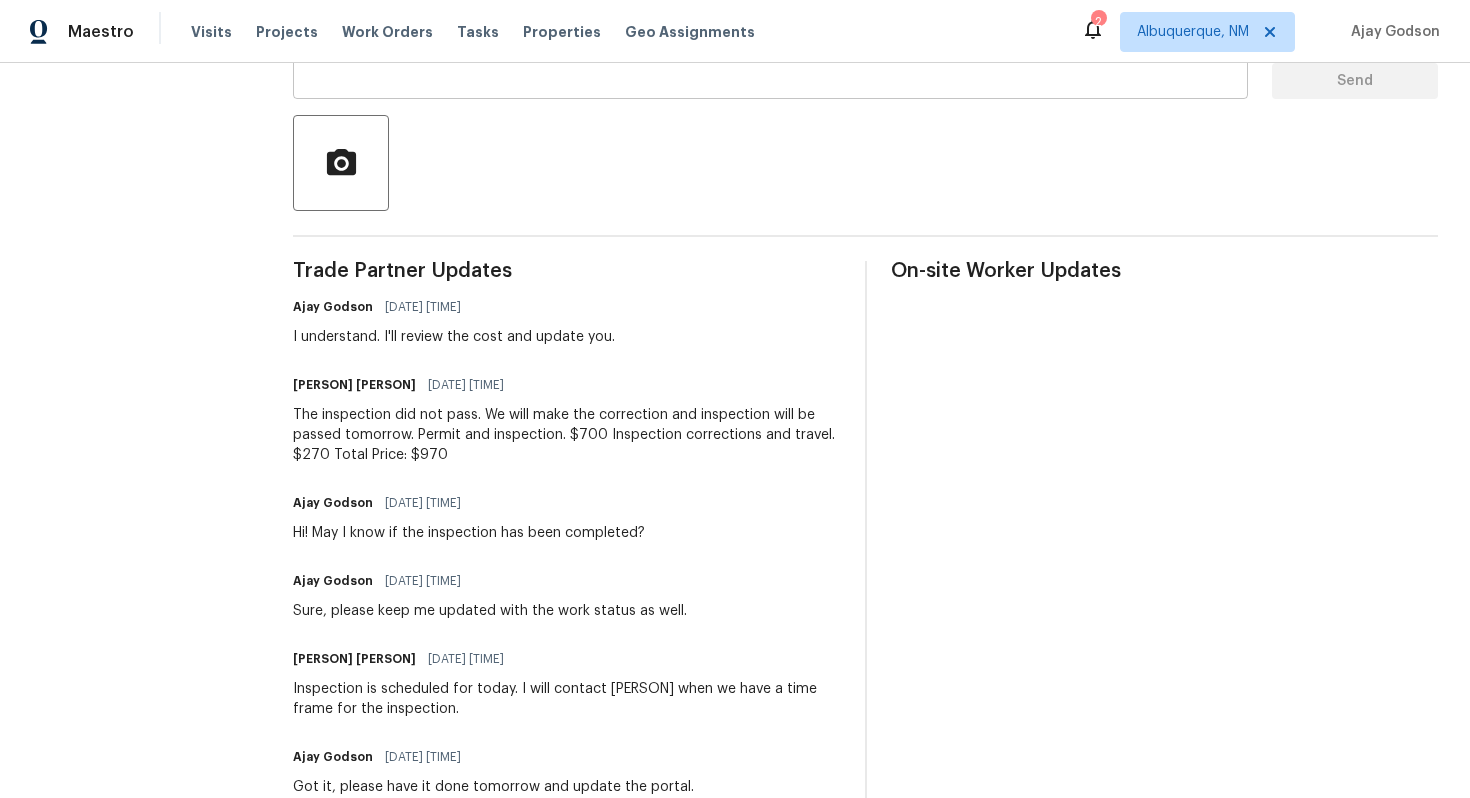 scroll, scrollTop: 419, scrollLeft: 0, axis: vertical 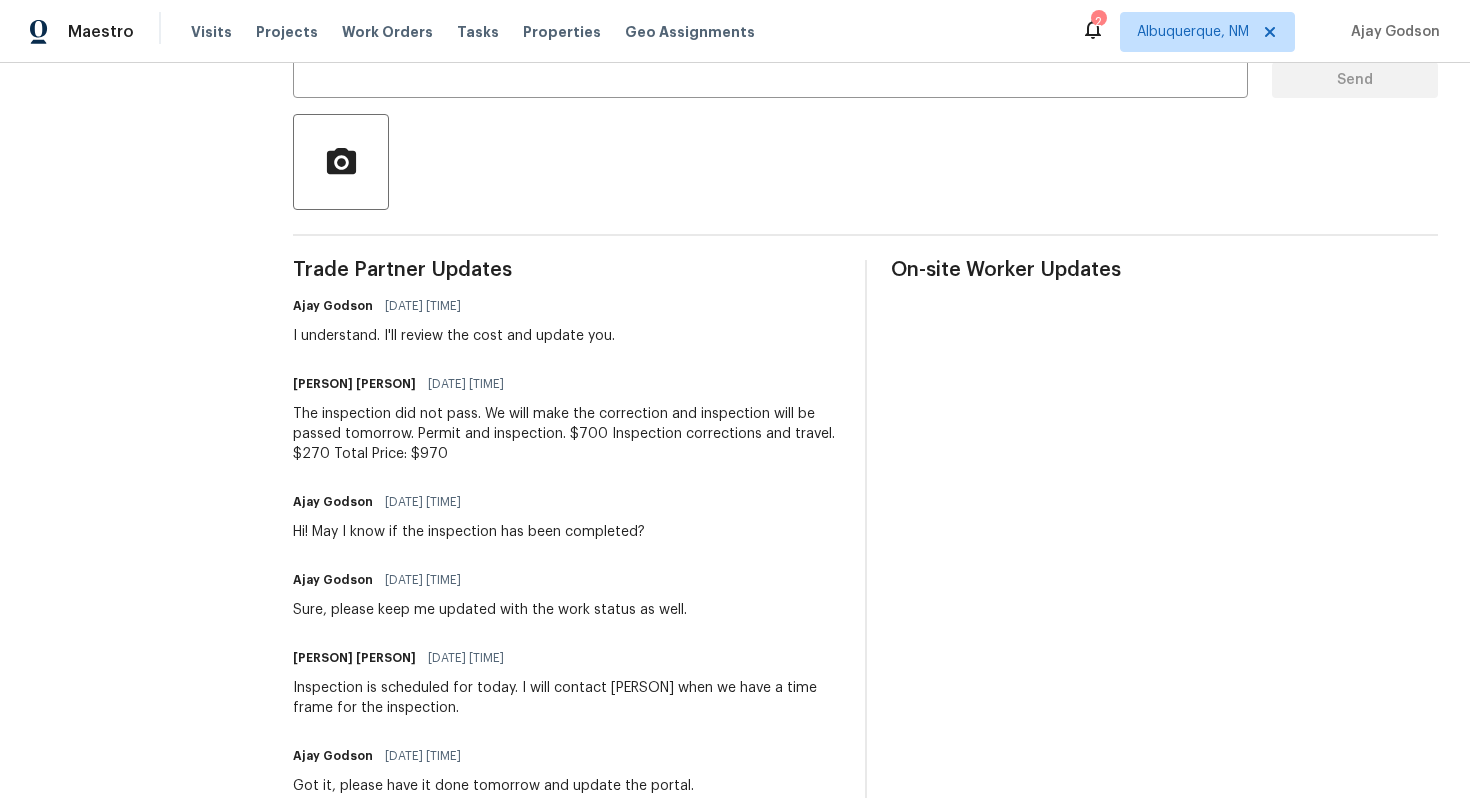 click on "The inspection did not pass. We will make the correction and inspection will be passed tomorrow.
Permit and inspection. $700
Inspection corrections and travel. $270
Total Price: $970" at bounding box center [566, 434] 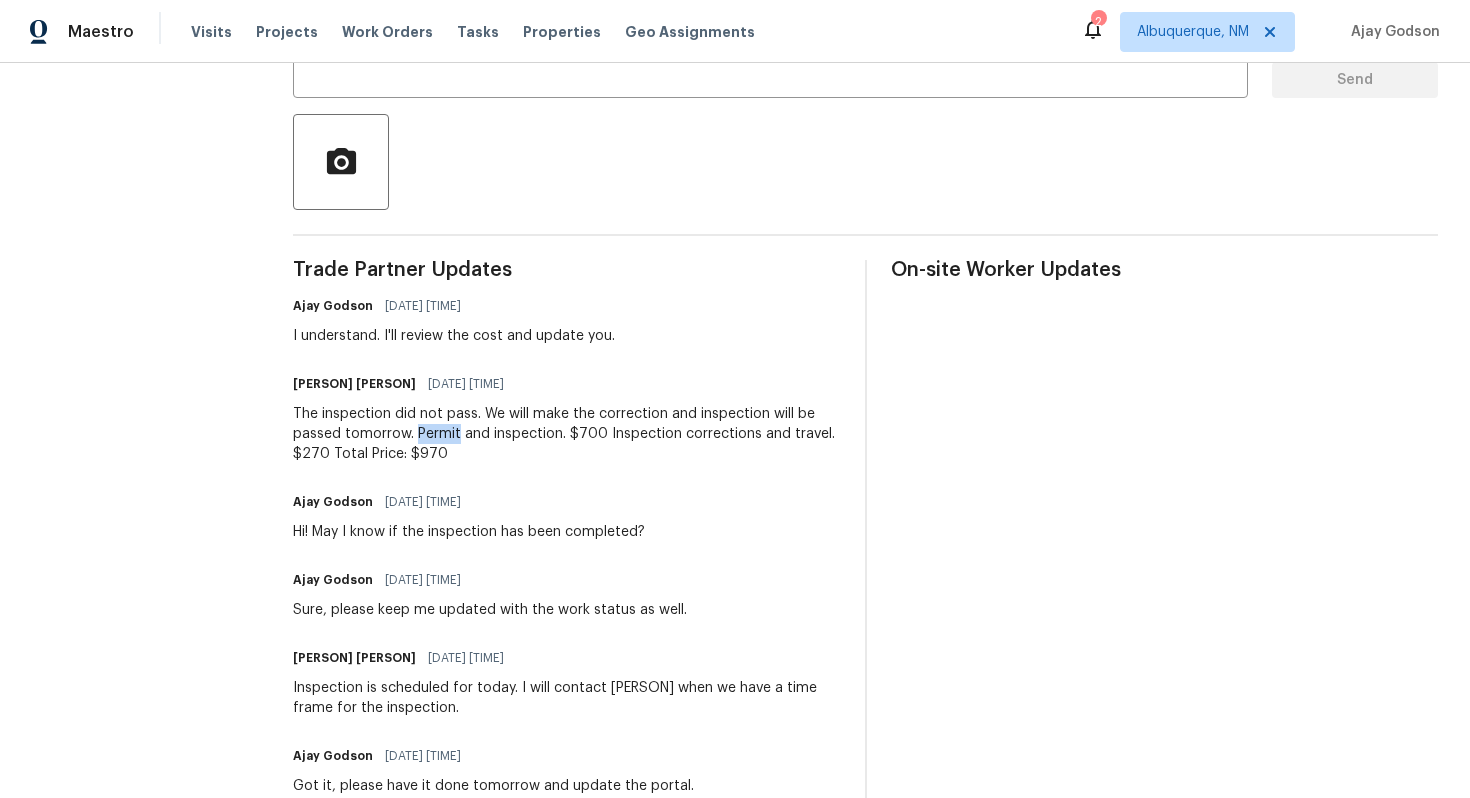click on "The inspection did not pass. We will make the correction and inspection will be passed tomorrow.
Permit and inspection. $700
Inspection corrections and travel. $270
Total Price: $970" at bounding box center (566, 434) 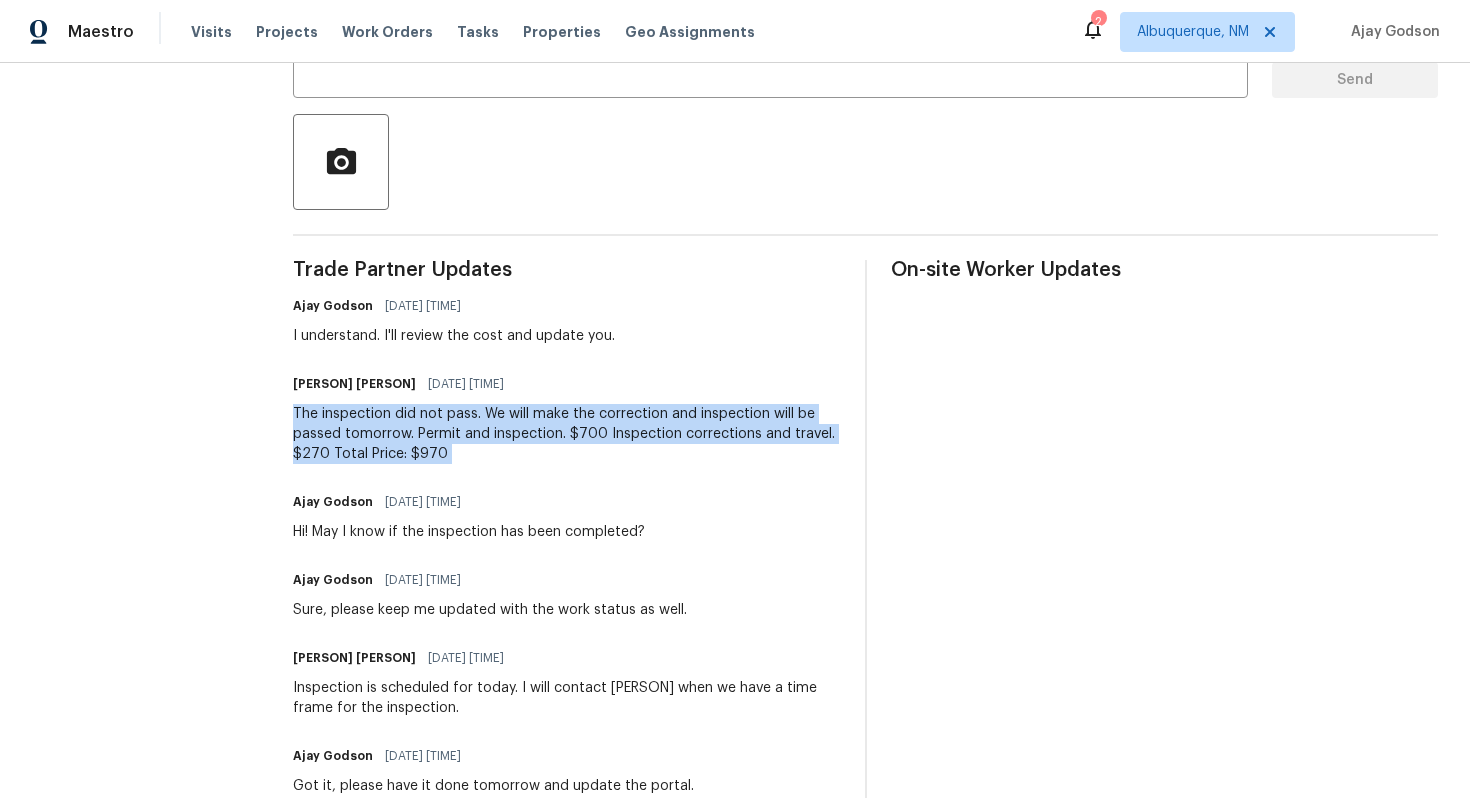 copy on "The inspection did not pass. We will make the correction and inspection will be passed tomorrow.
Permit and inspection. $700
Inspection corrections and travel. $270
Total Price: $970" 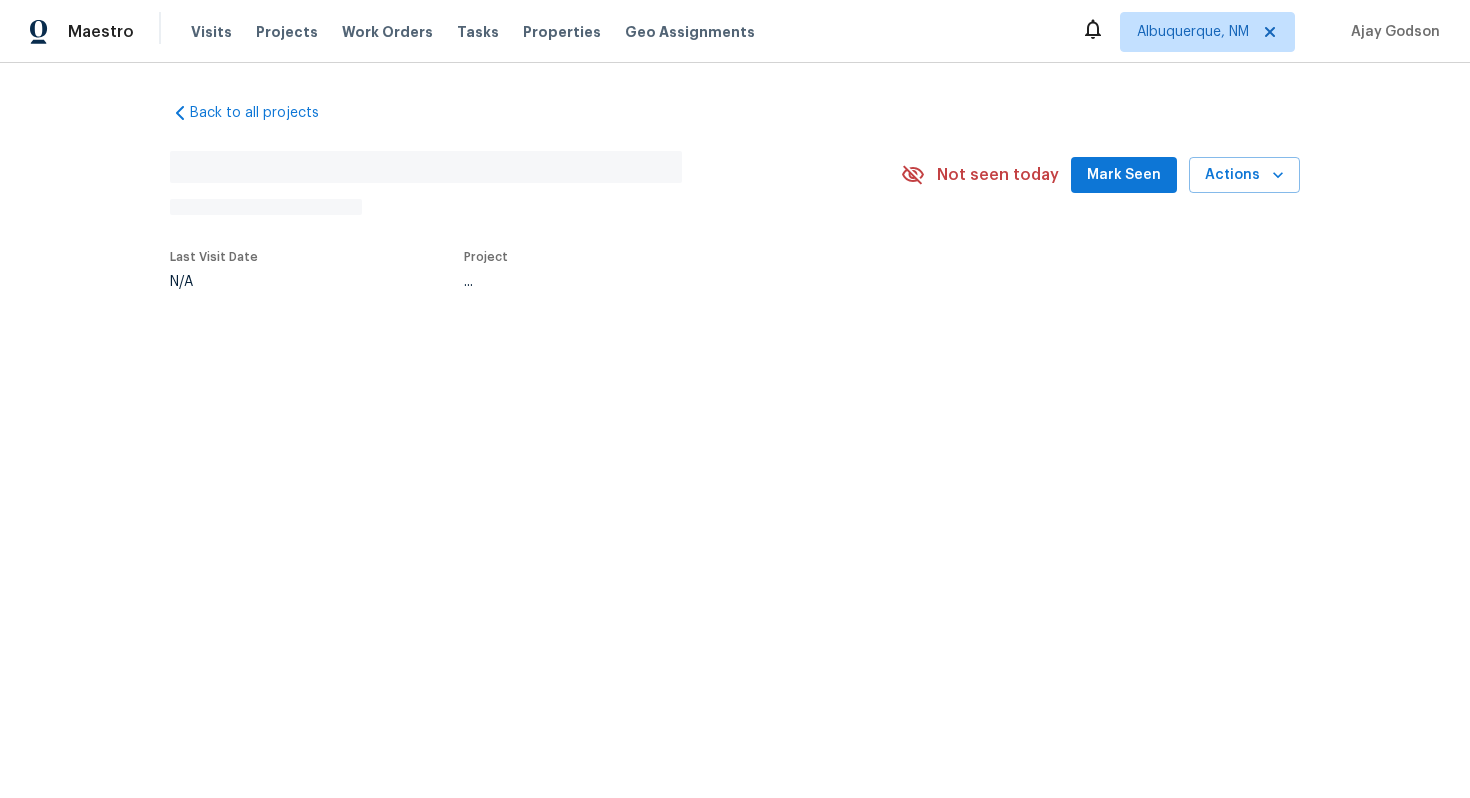 scroll, scrollTop: 0, scrollLeft: 0, axis: both 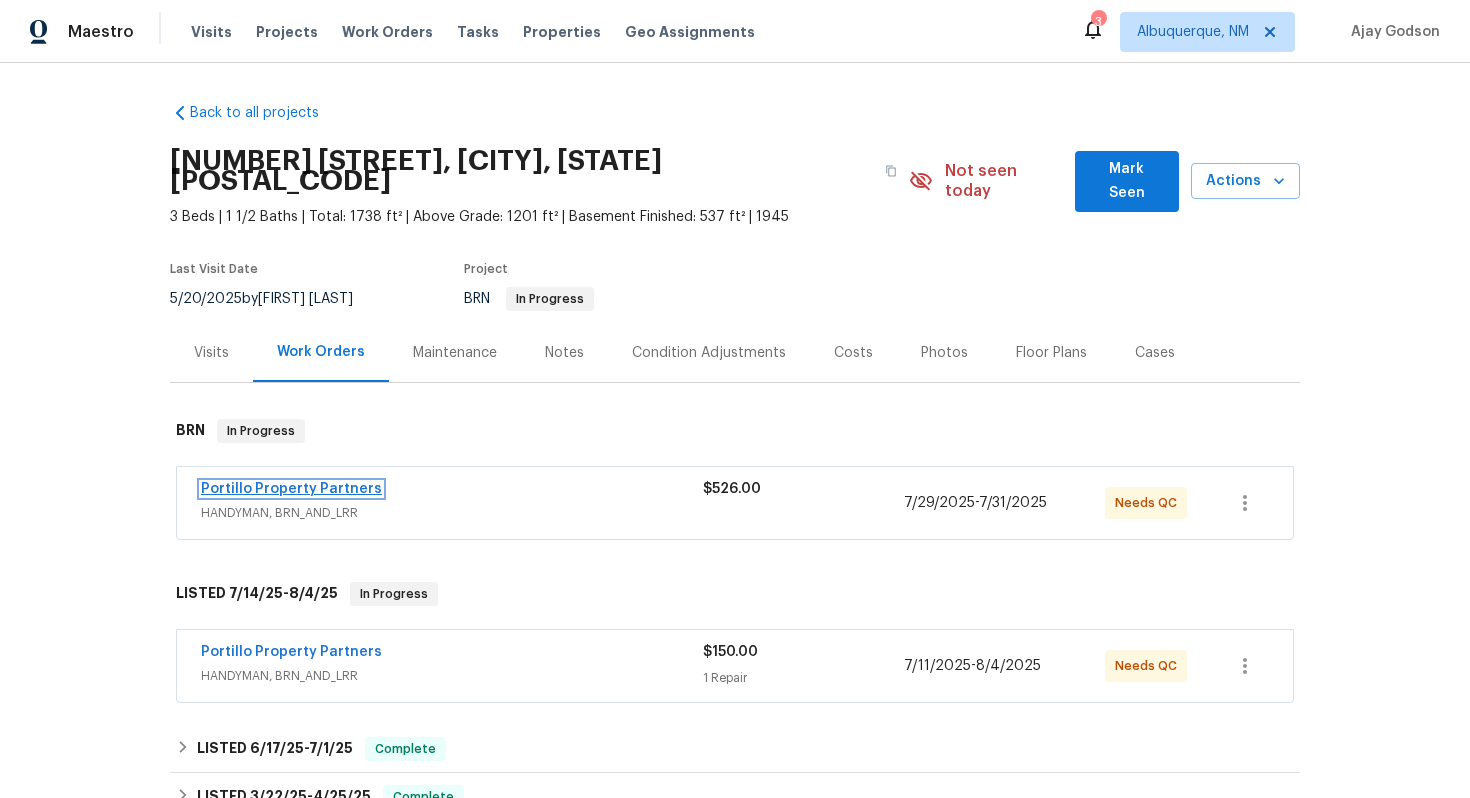 click on "Portillo Property Partners" at bounding box center (291, 489) 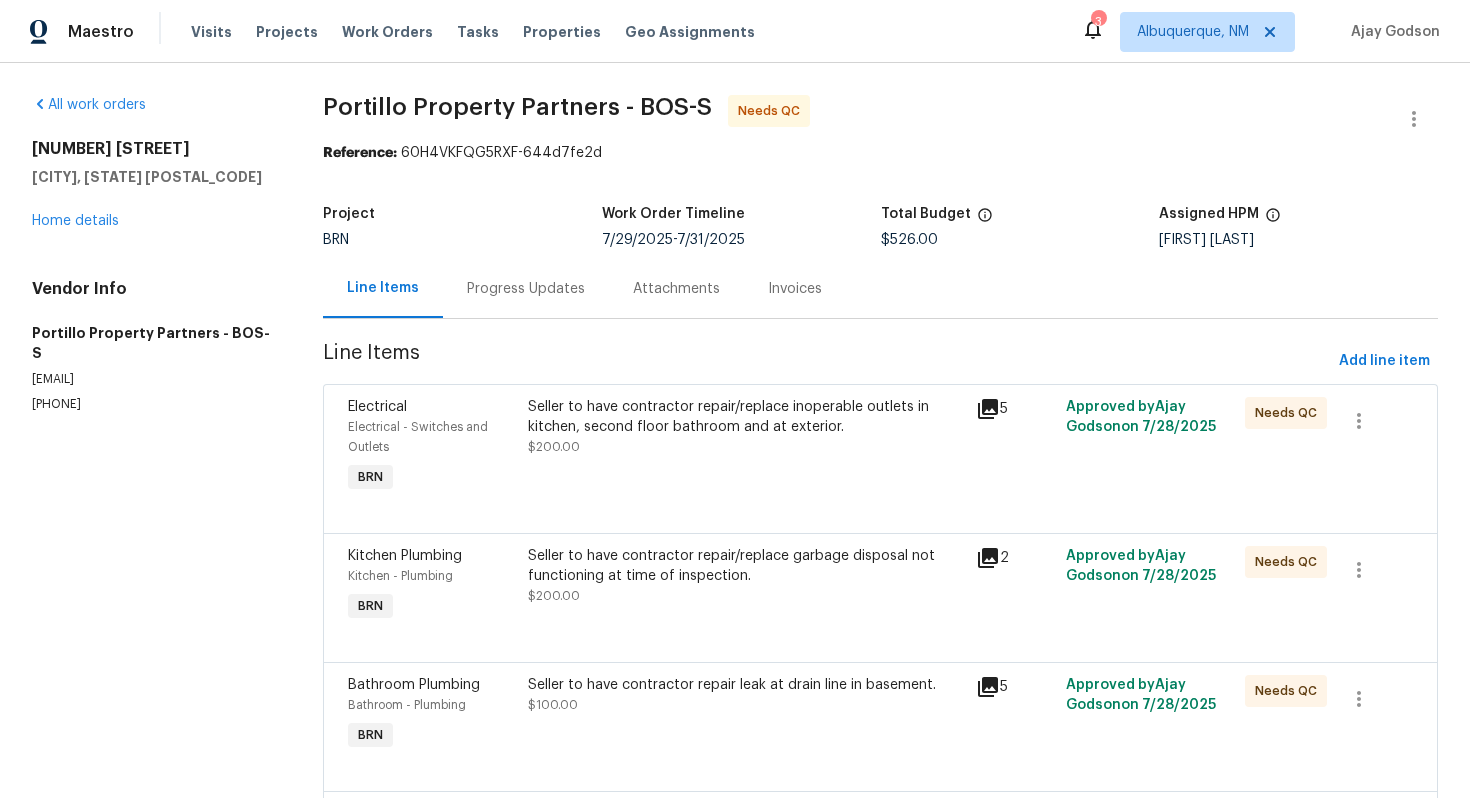 click on "Progress Updates" at bounding box center [526, 289] 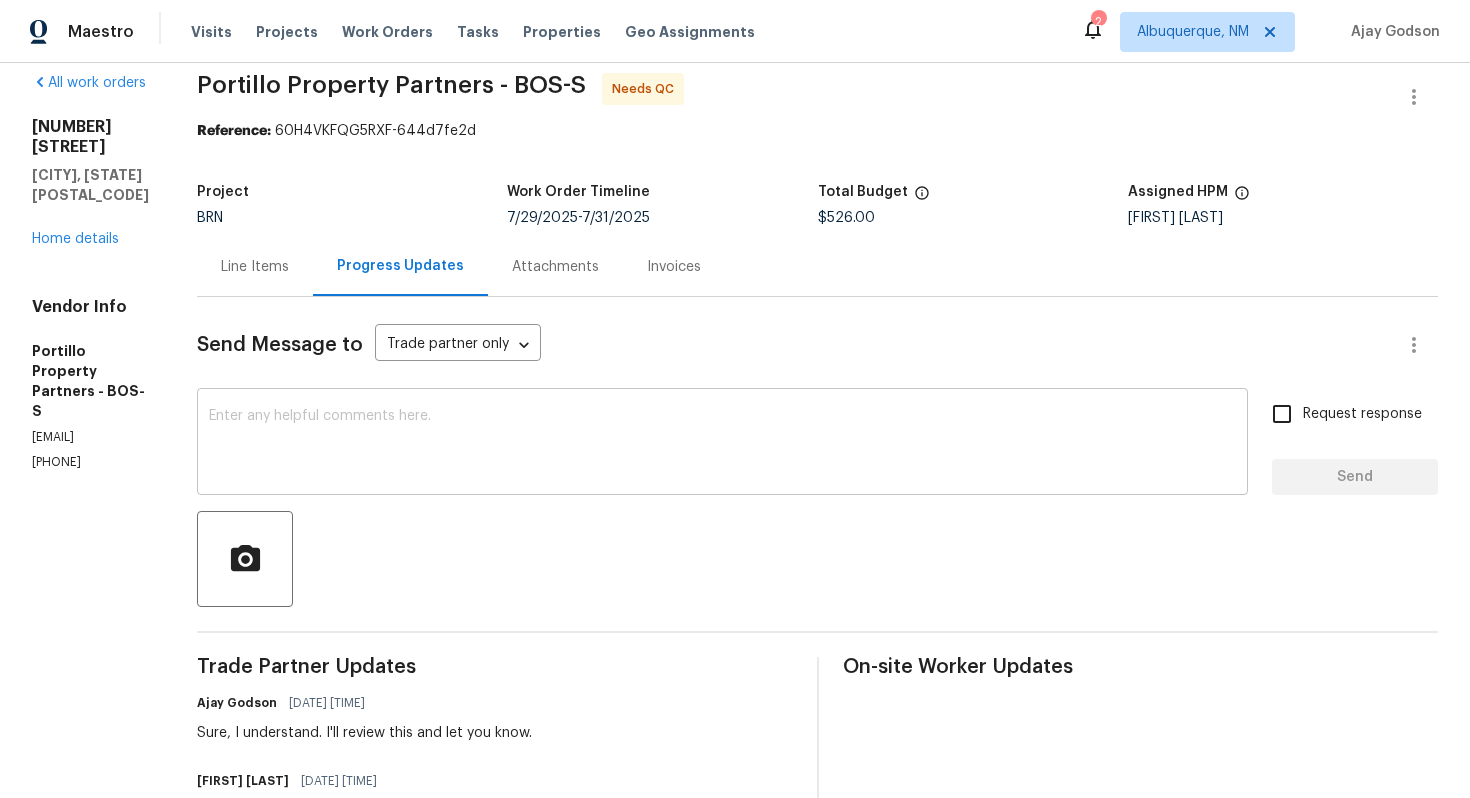 scroll, scrollTop: 0, scrollLeft: 0, axis: both 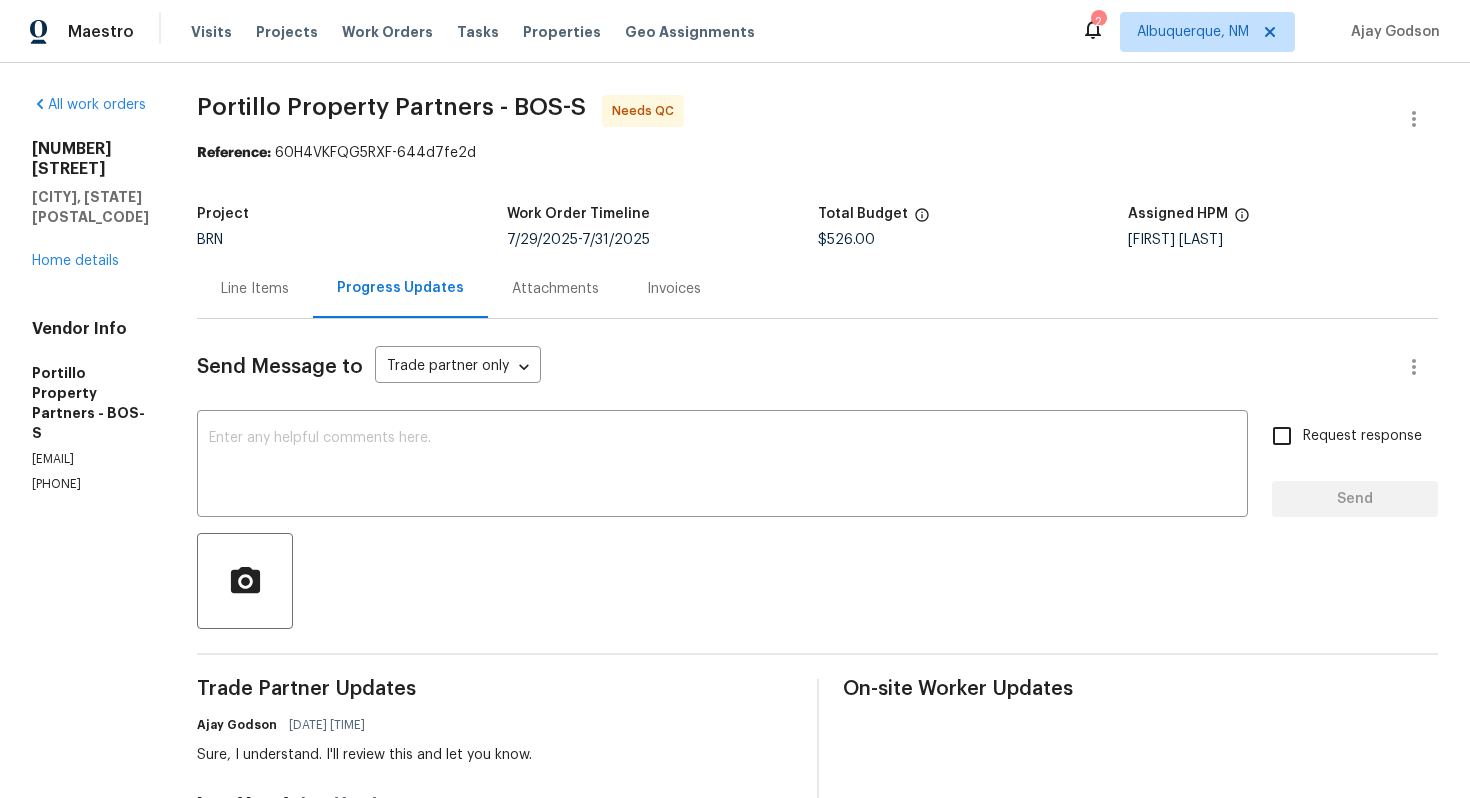 click on "Line Items" at bounding box center (255, 289) 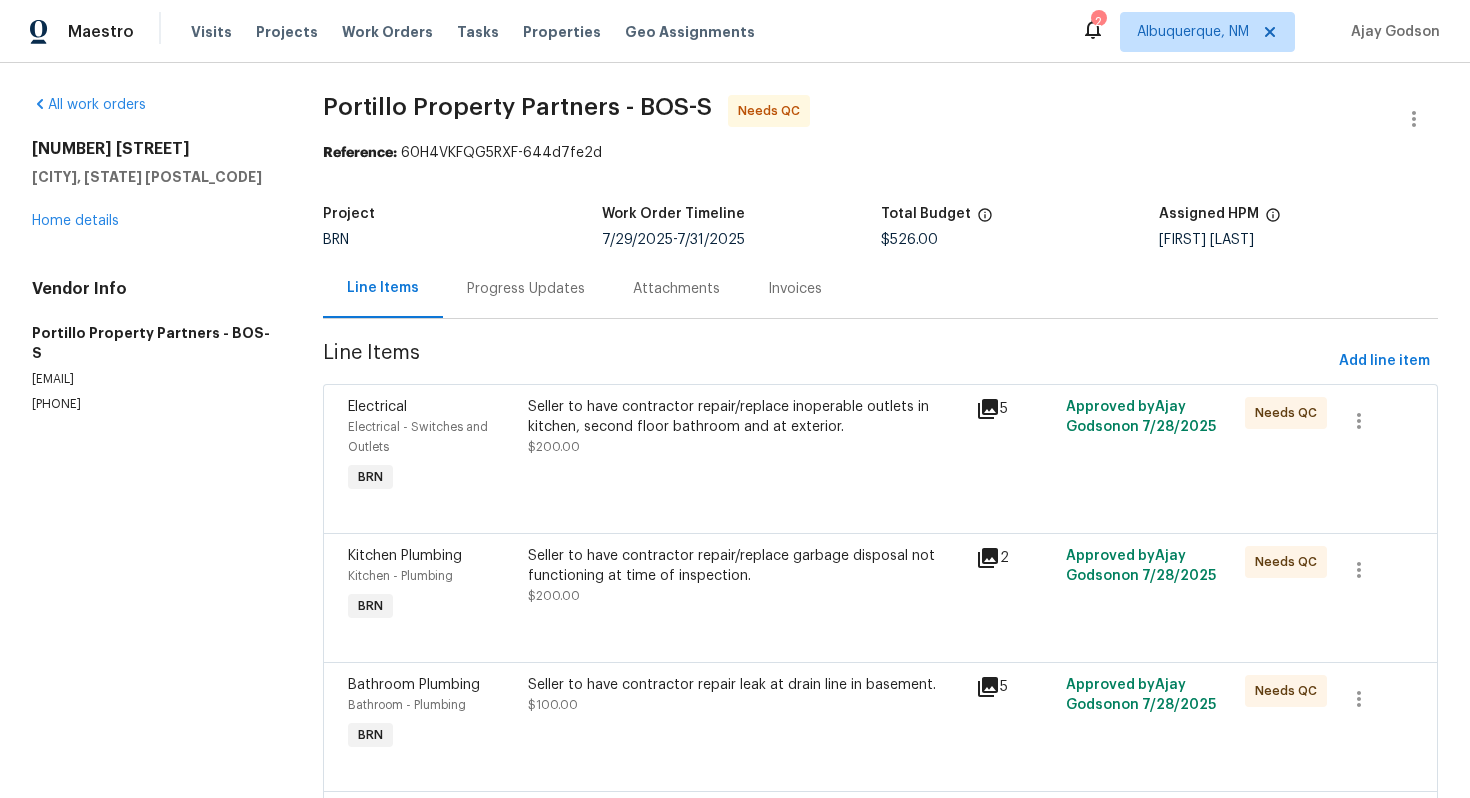 click on "Progress Updates" at bounding box center [526, 289] 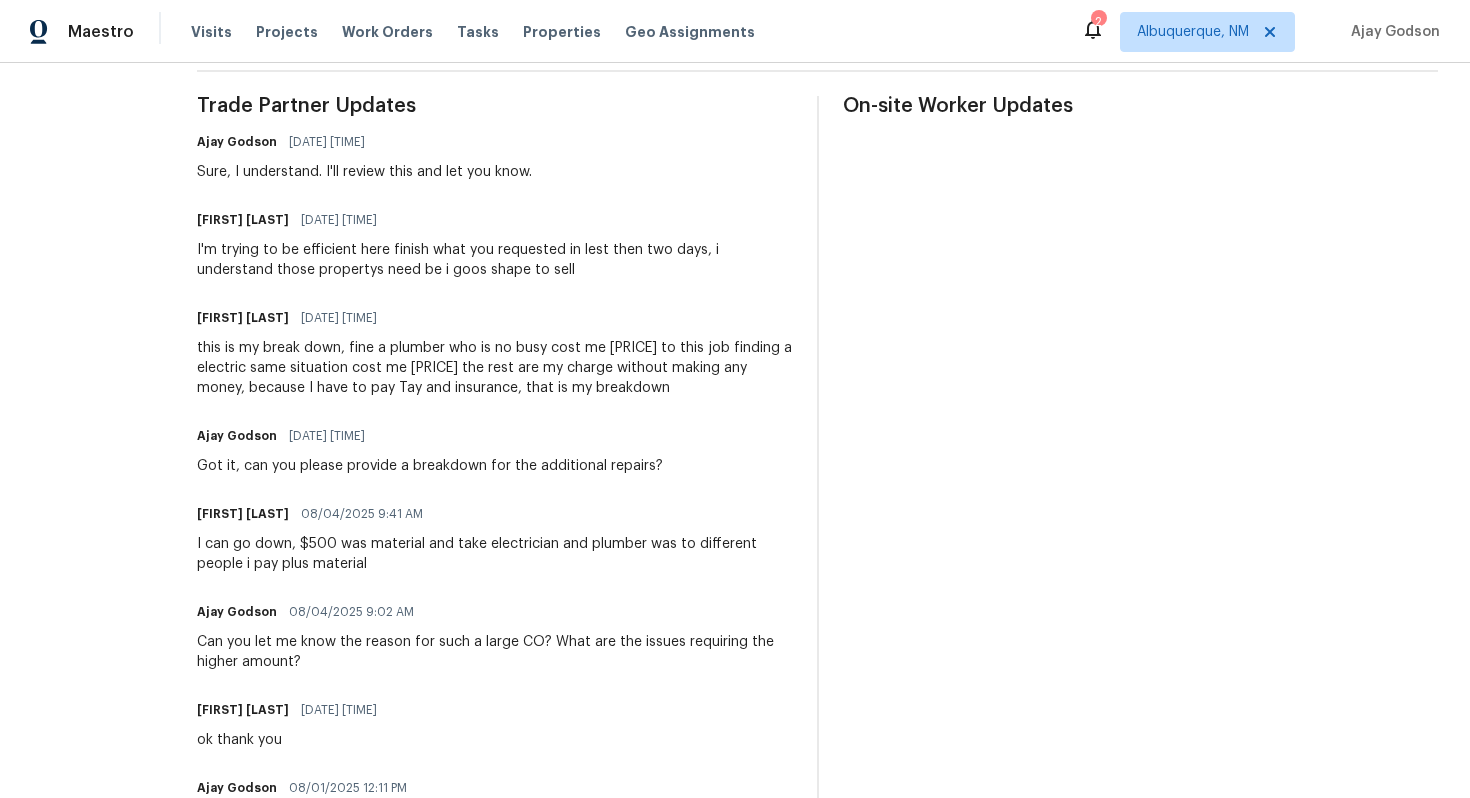 scroll, scrollTop: 0, scrollLeft: 0, axis: both 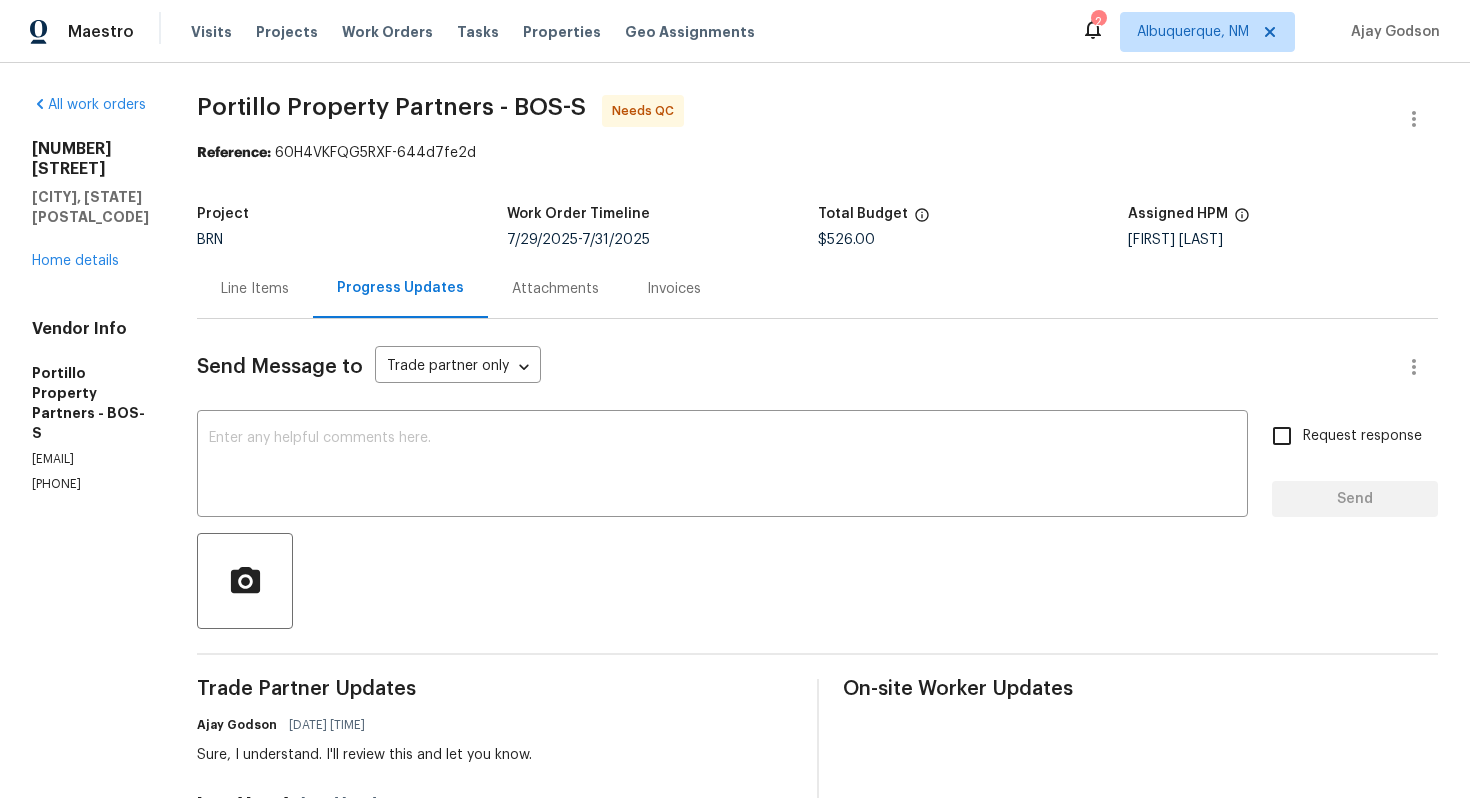 drag, startPoint x: 26, startPoint y: 382, endPoint x: 127, endPoint y: 383, distance: 101.00495 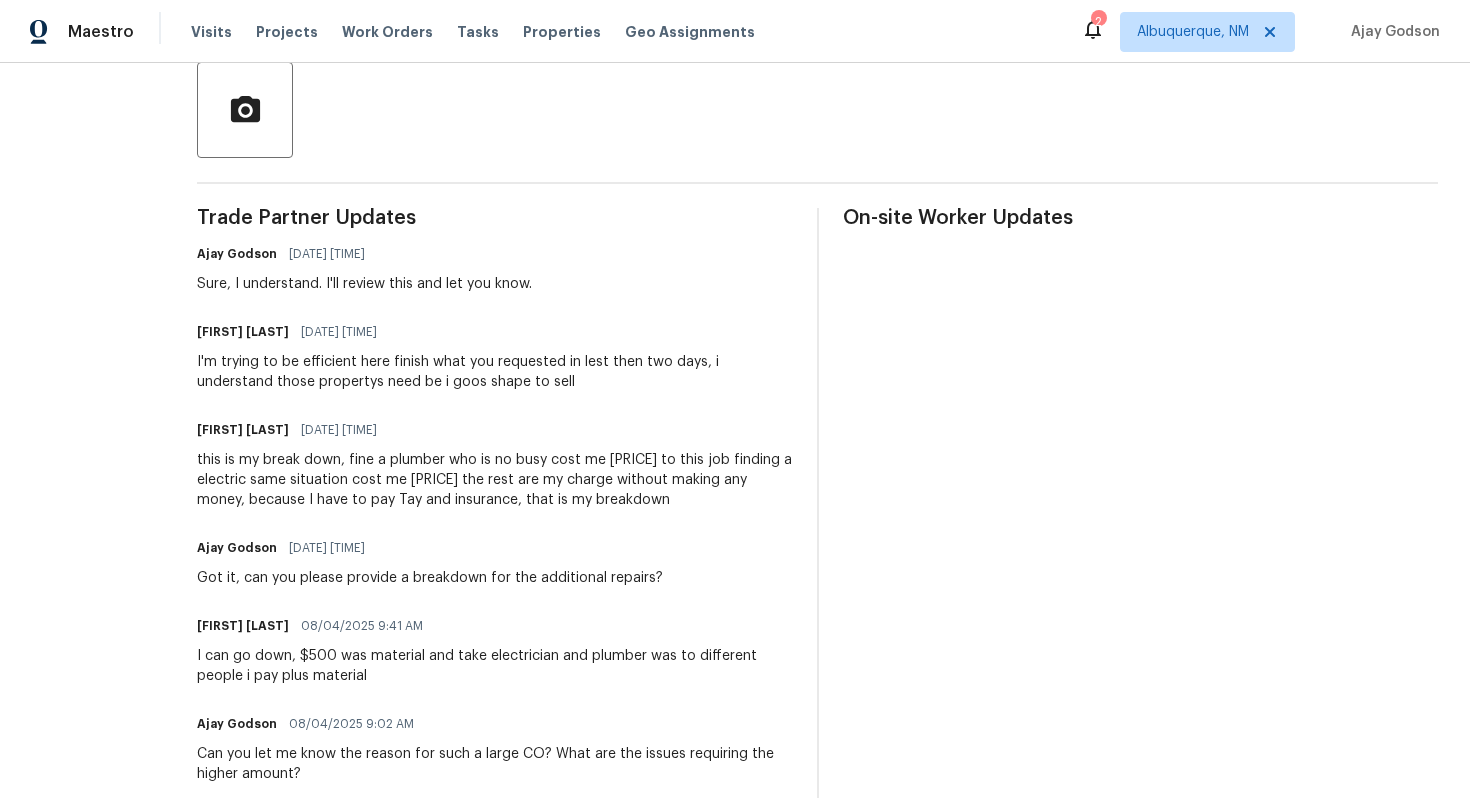 scroll, scrollTop: 0, scrollLeft: 0, axis: both 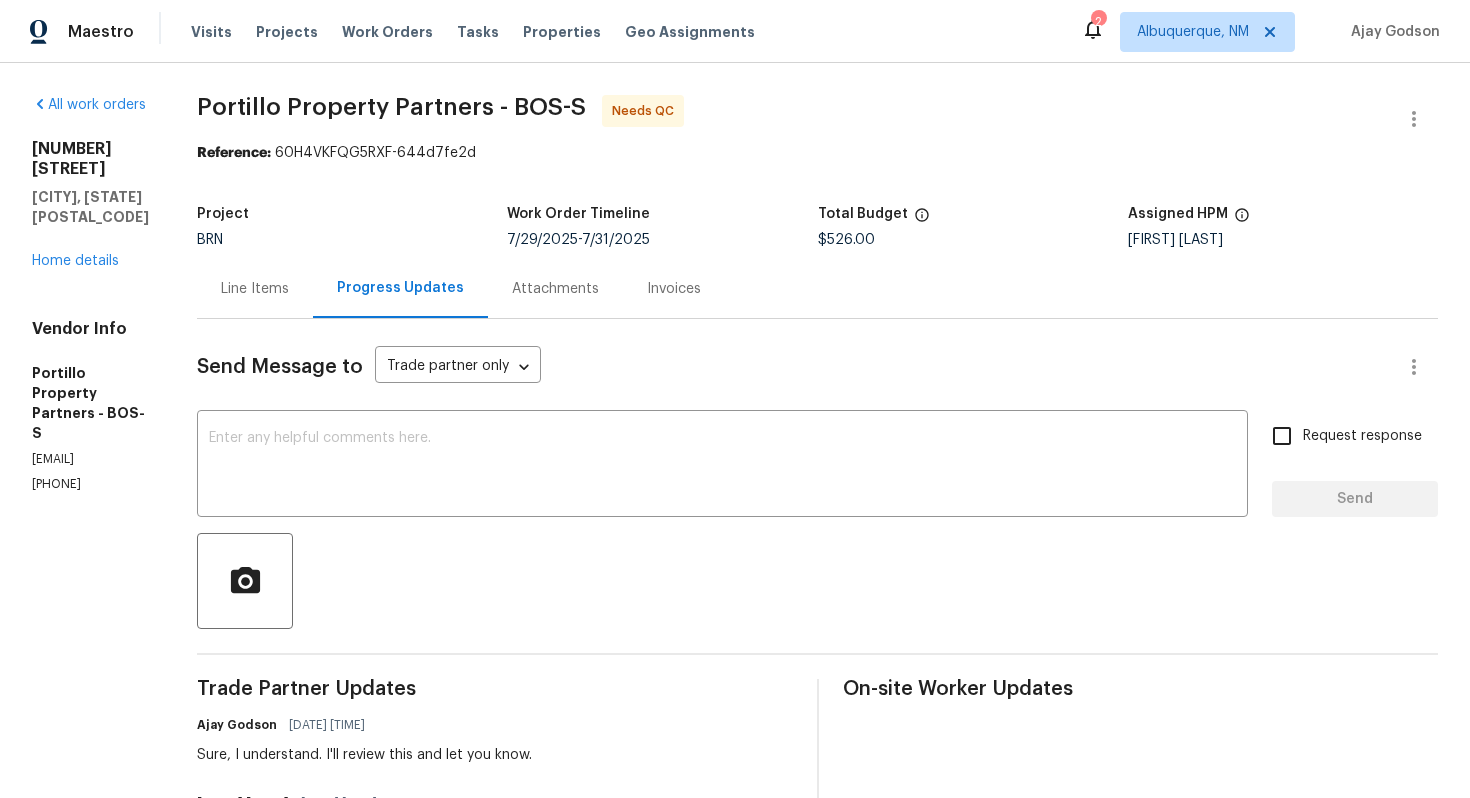 click on "Line Items" at bounding box center [255, 289] 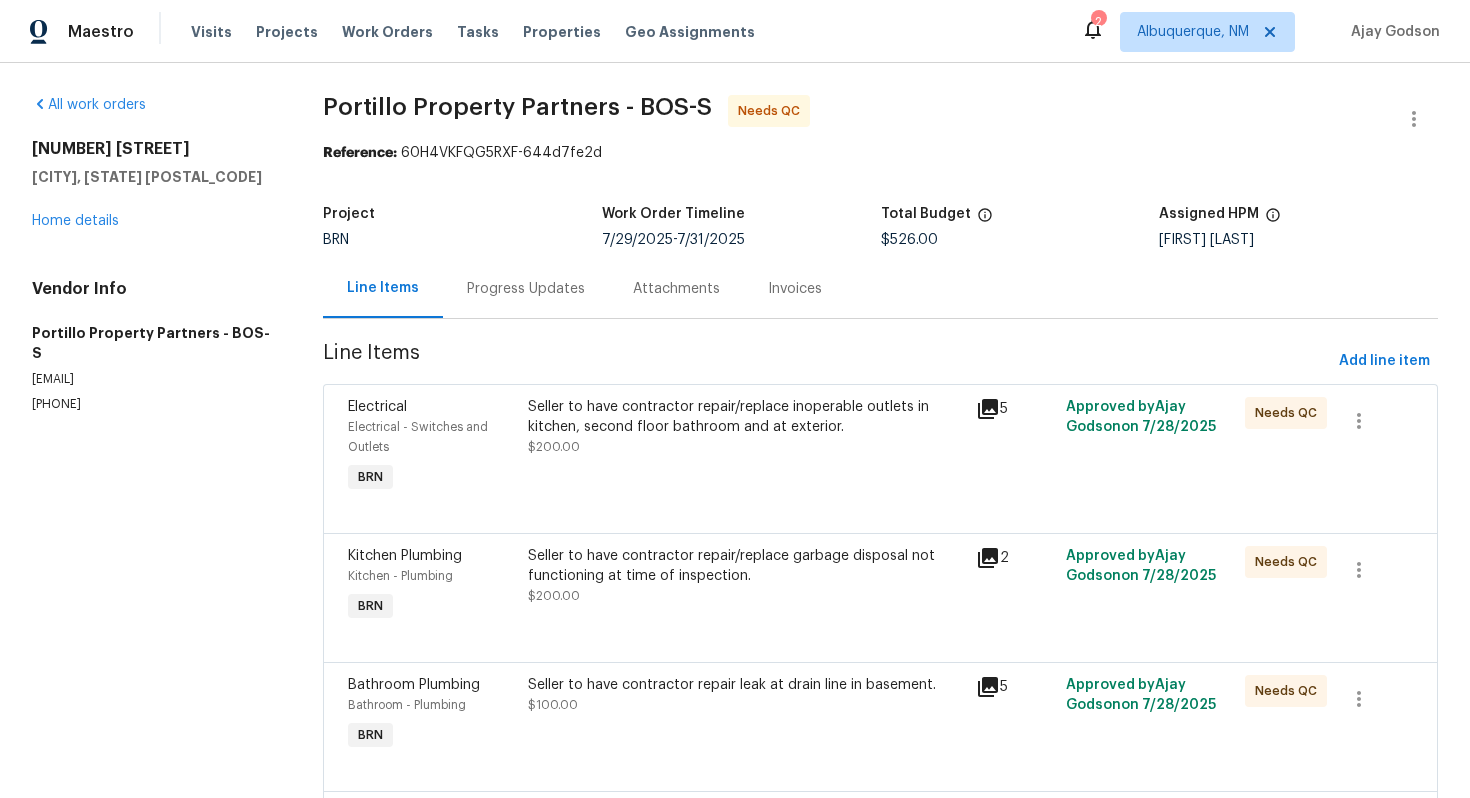 click on "Progress Updates" at bounding box center (526, 289) 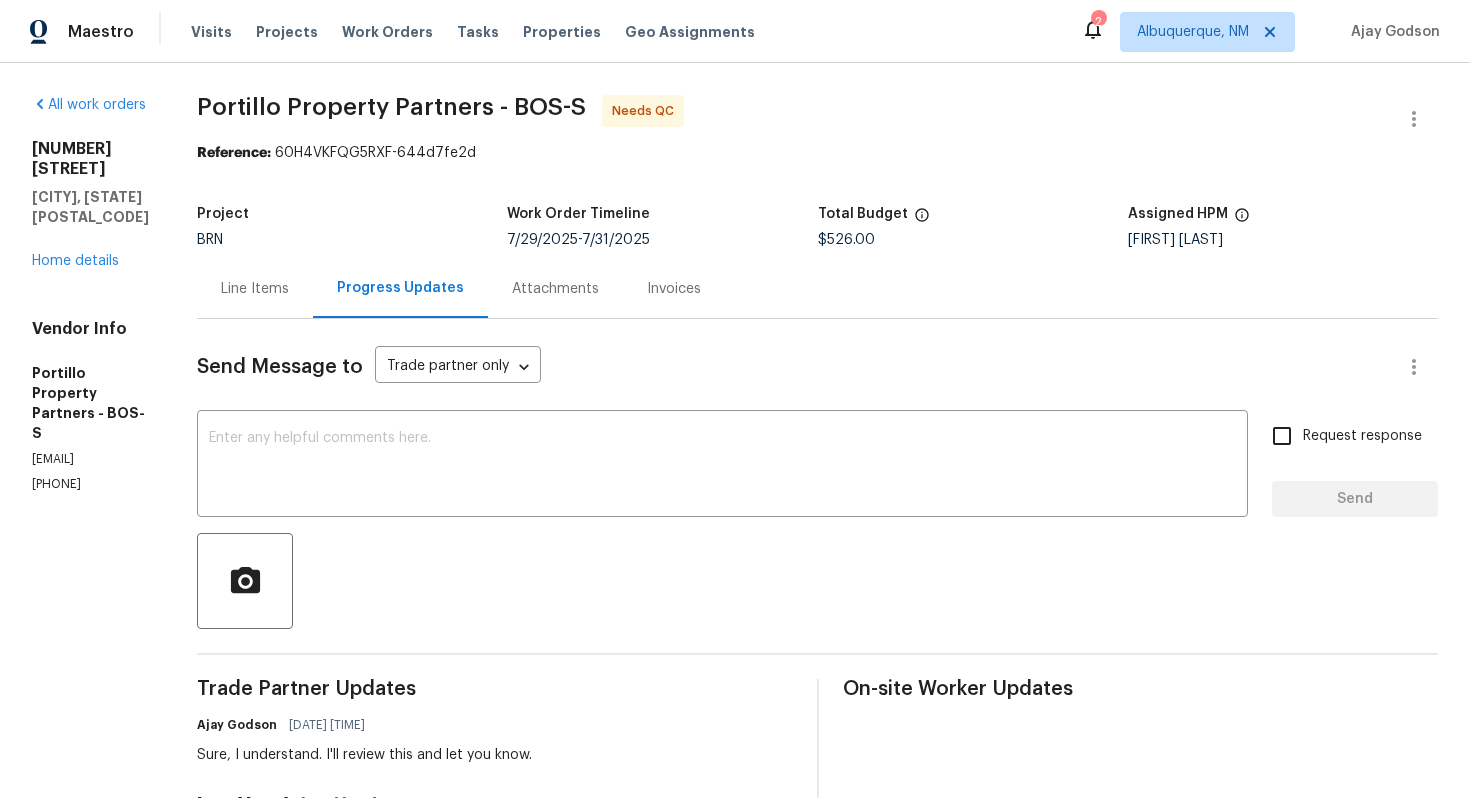 click on "Line Items" at bounding box center (255, 288) 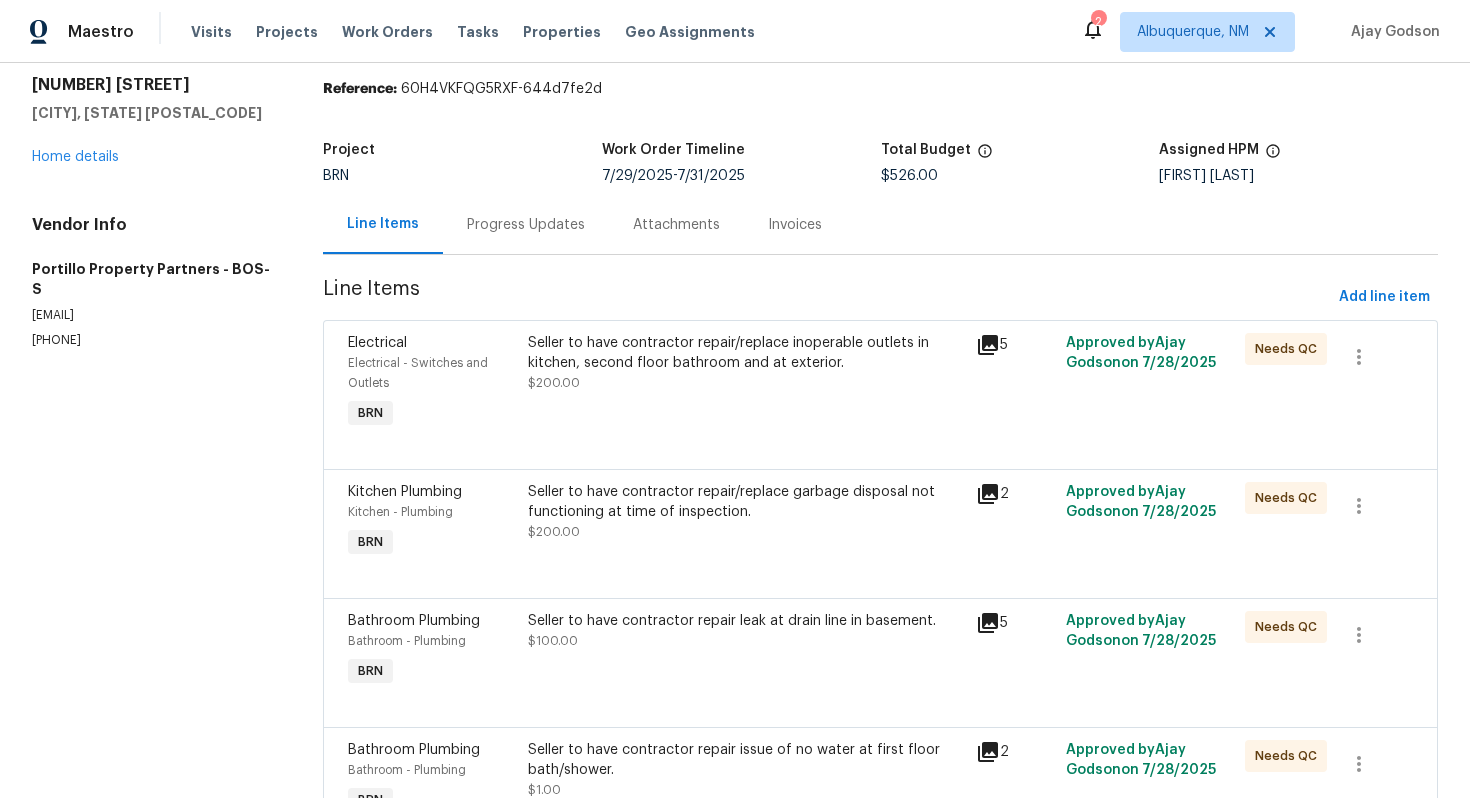 scroll, scrollTop: 0, scrollLeft: 0, axis: both 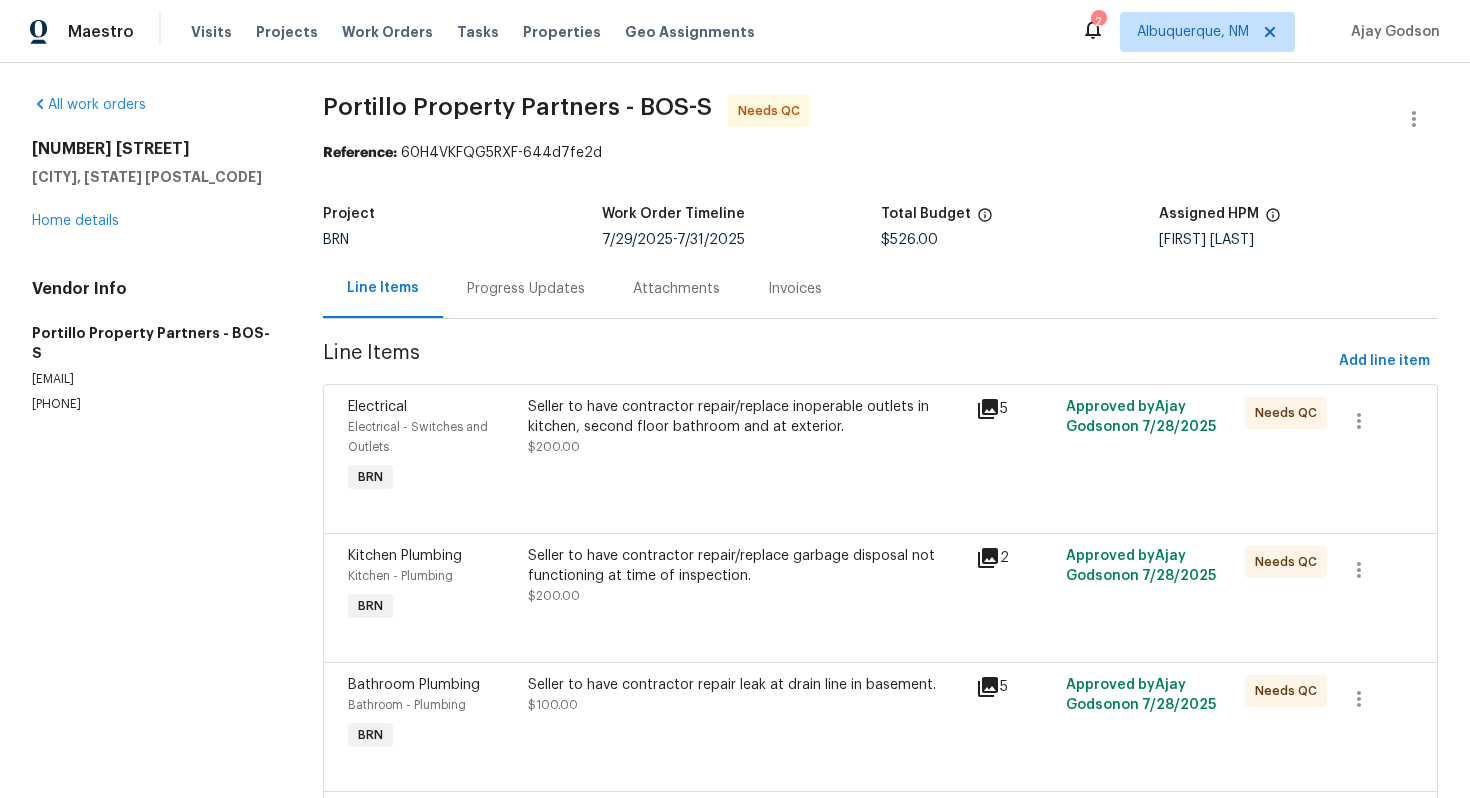 click on "Line Items Progress Updates Attachments Invoices" at bounding box center (880, 289) 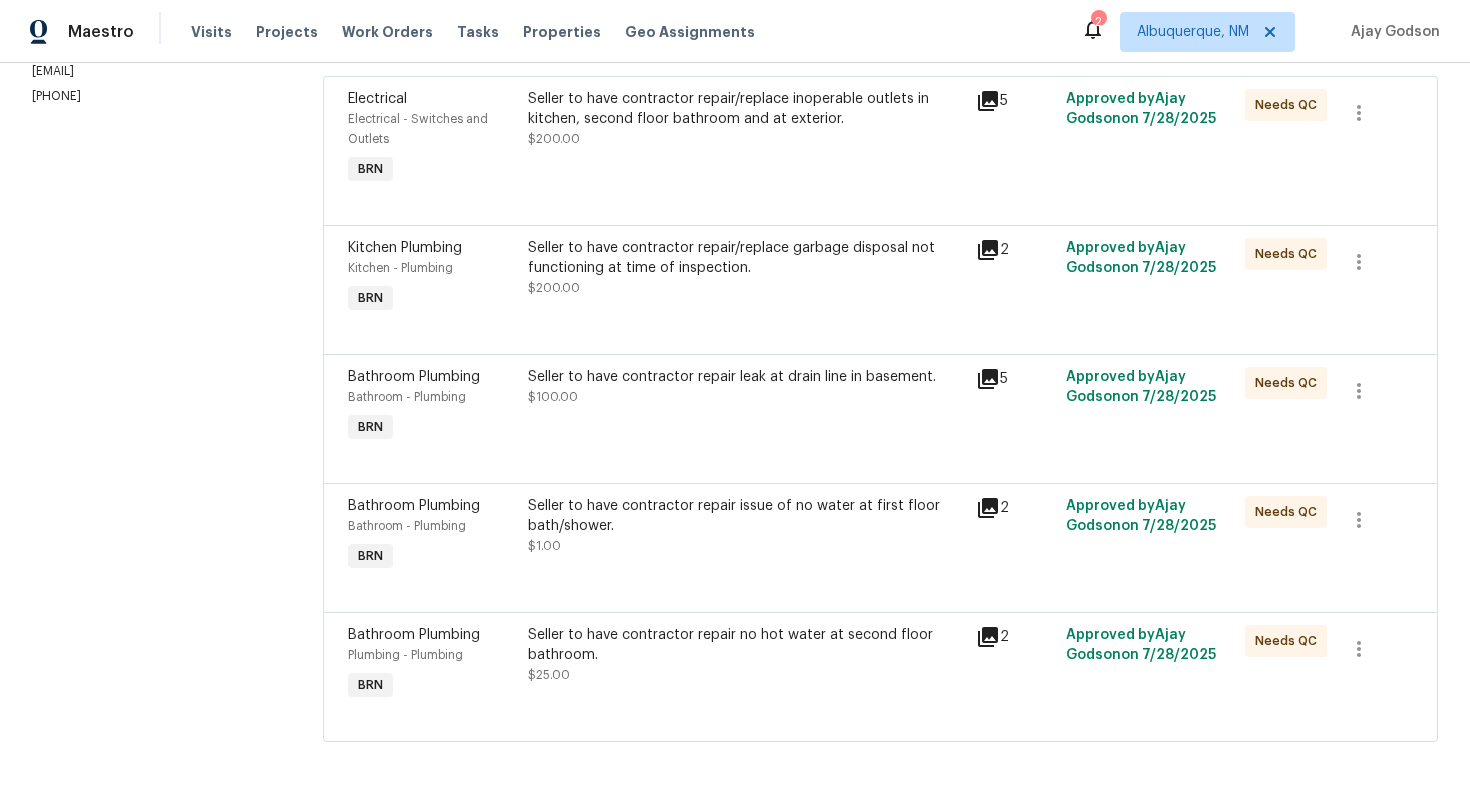 scroll, scrollTop: 311, scrollLeft: 0, axis: vertical 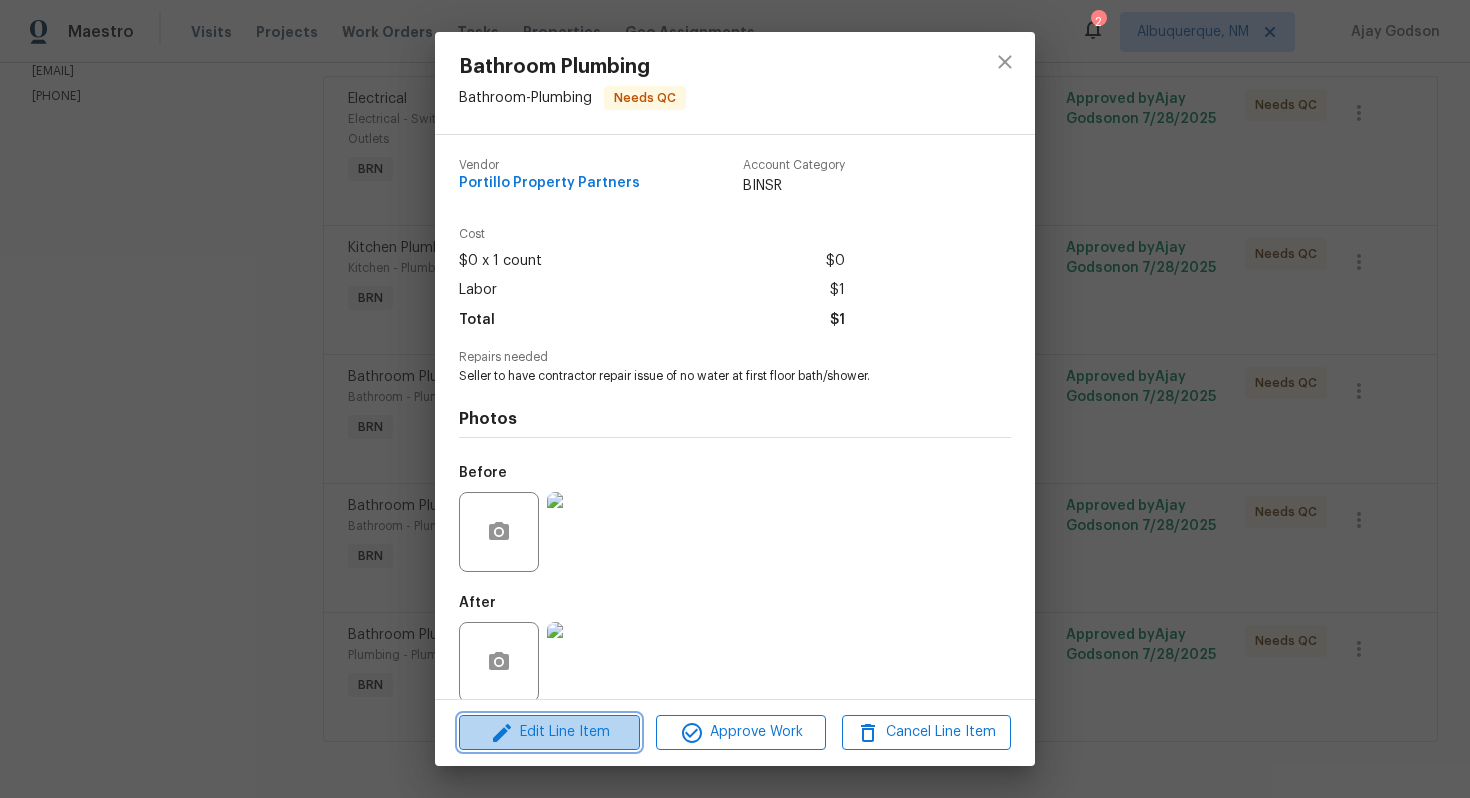 click on "Edit Line Item" at bounding box center [549, 732] 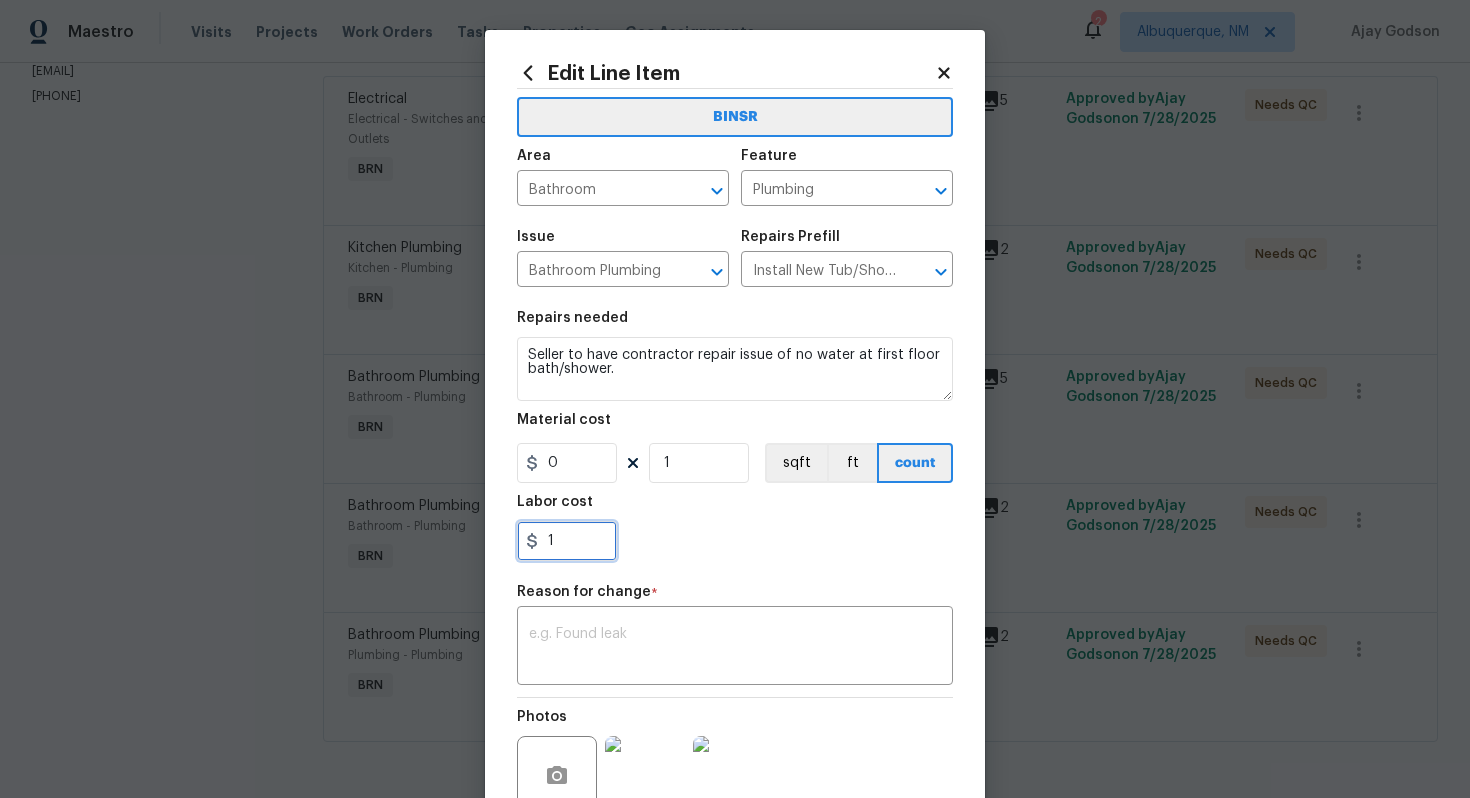 click on "1" at bounding box center [567, 541] 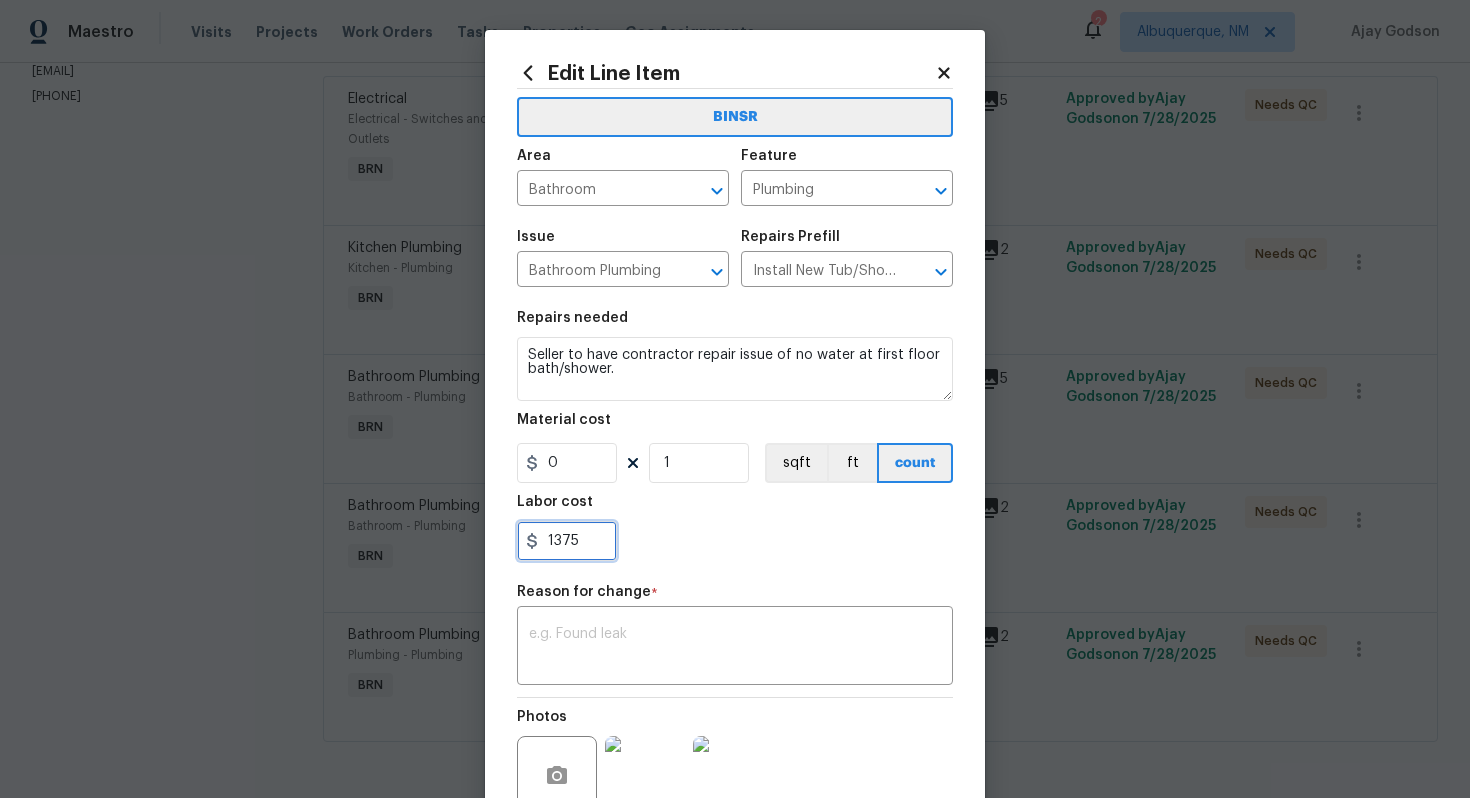 type on "1375" 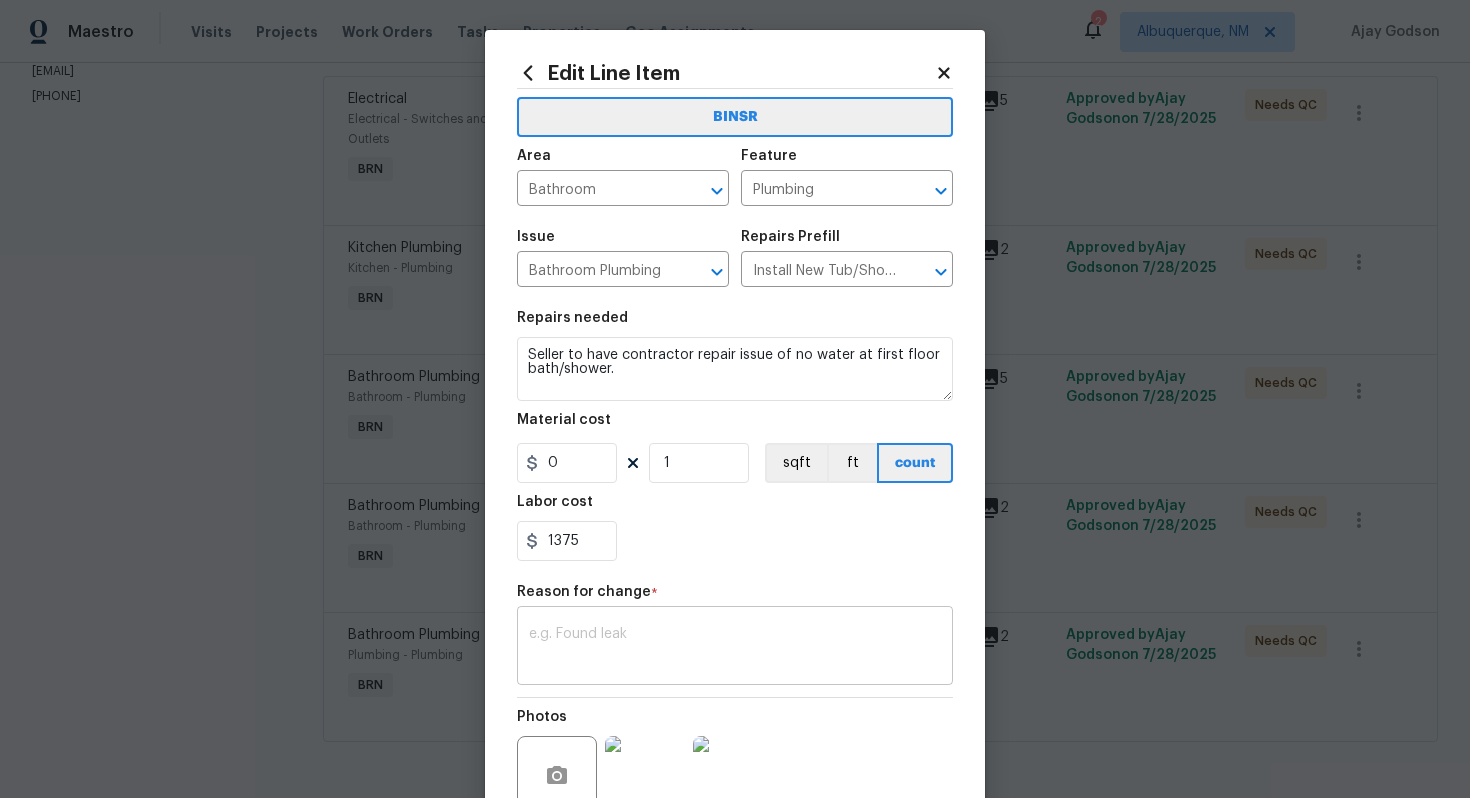 click at bounding box center (735, 648) 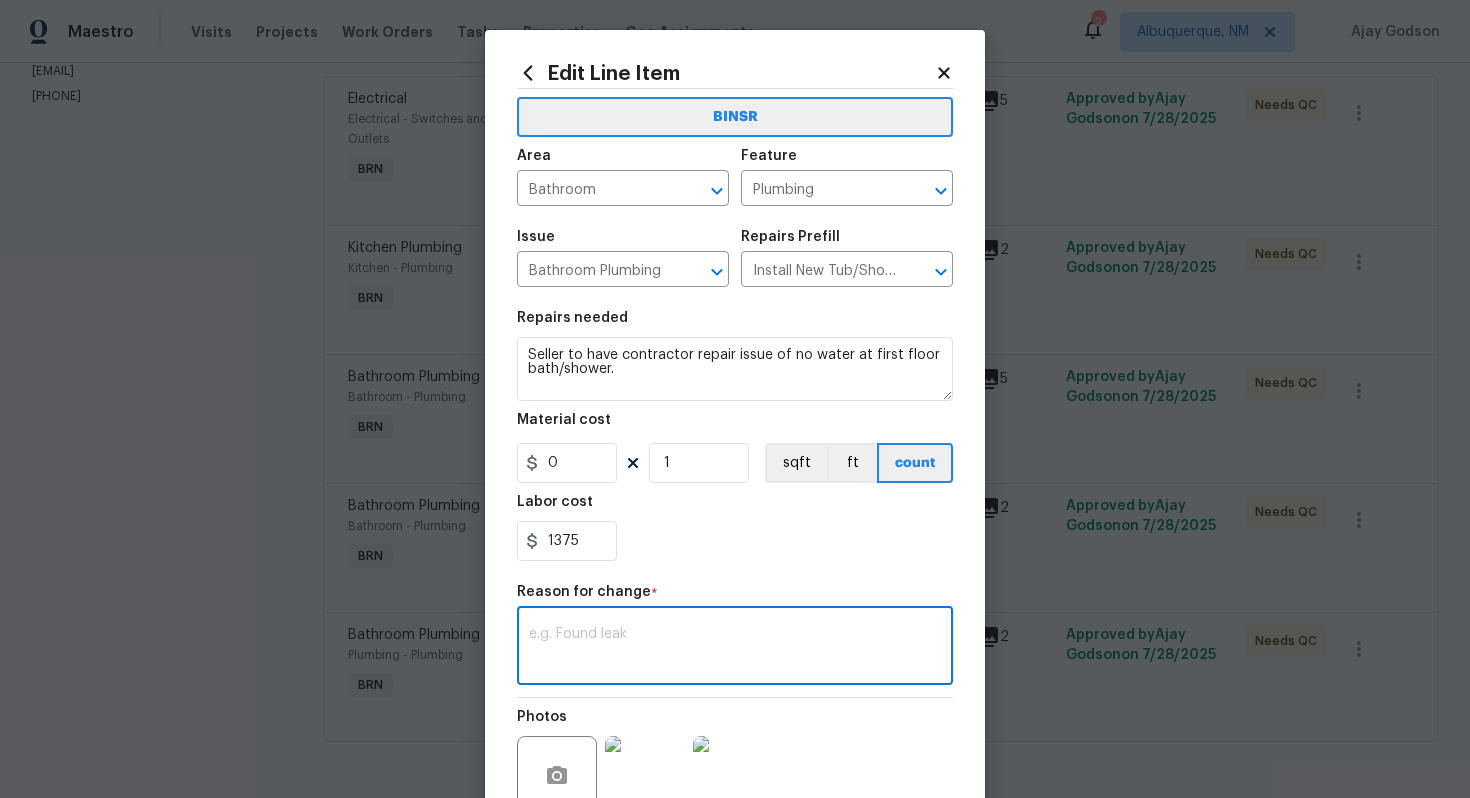 paste on "(AG) Updated cost per BR team’s approval." 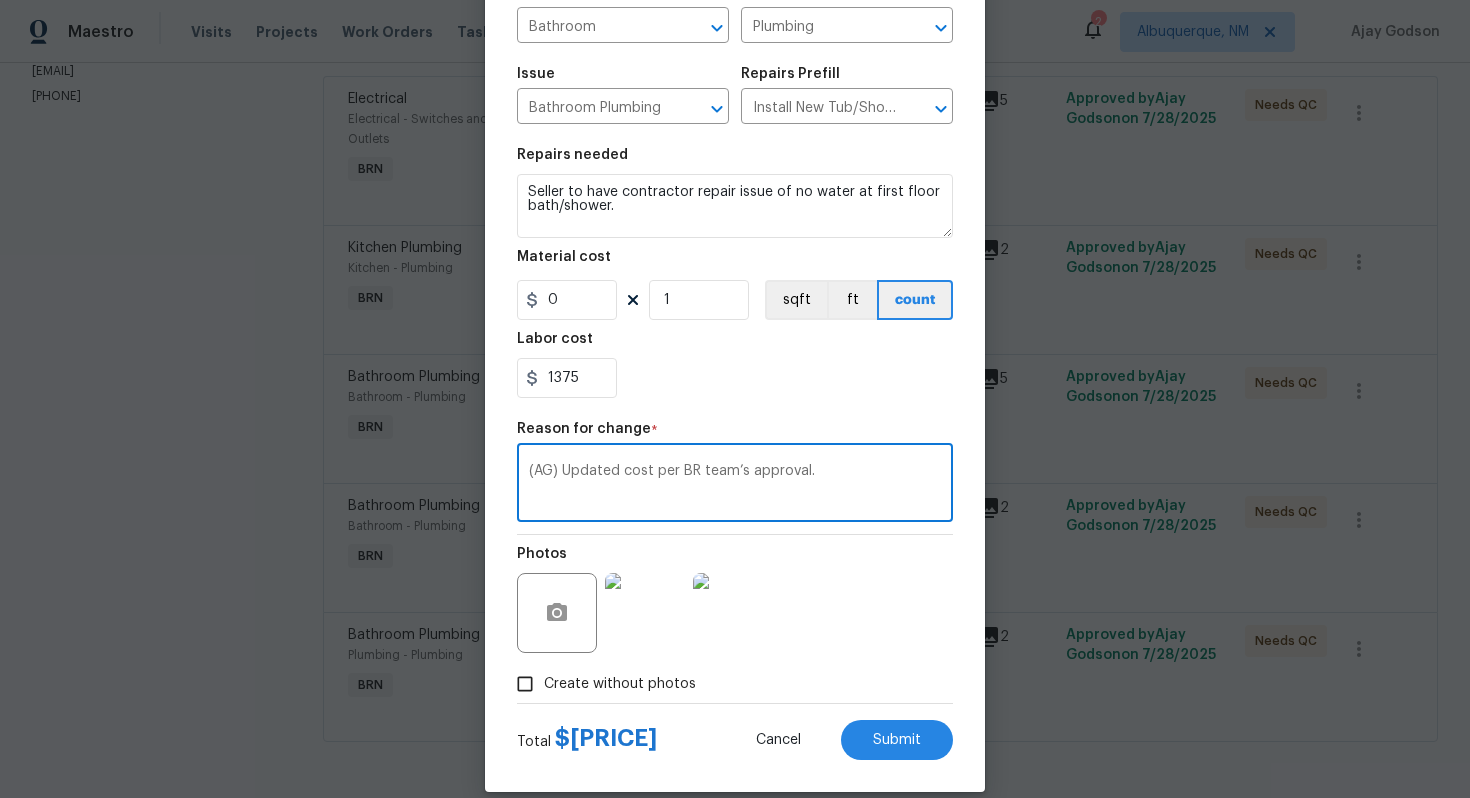 scroll, scrollTop: 188, scrollLeft: 0, axis: vertical 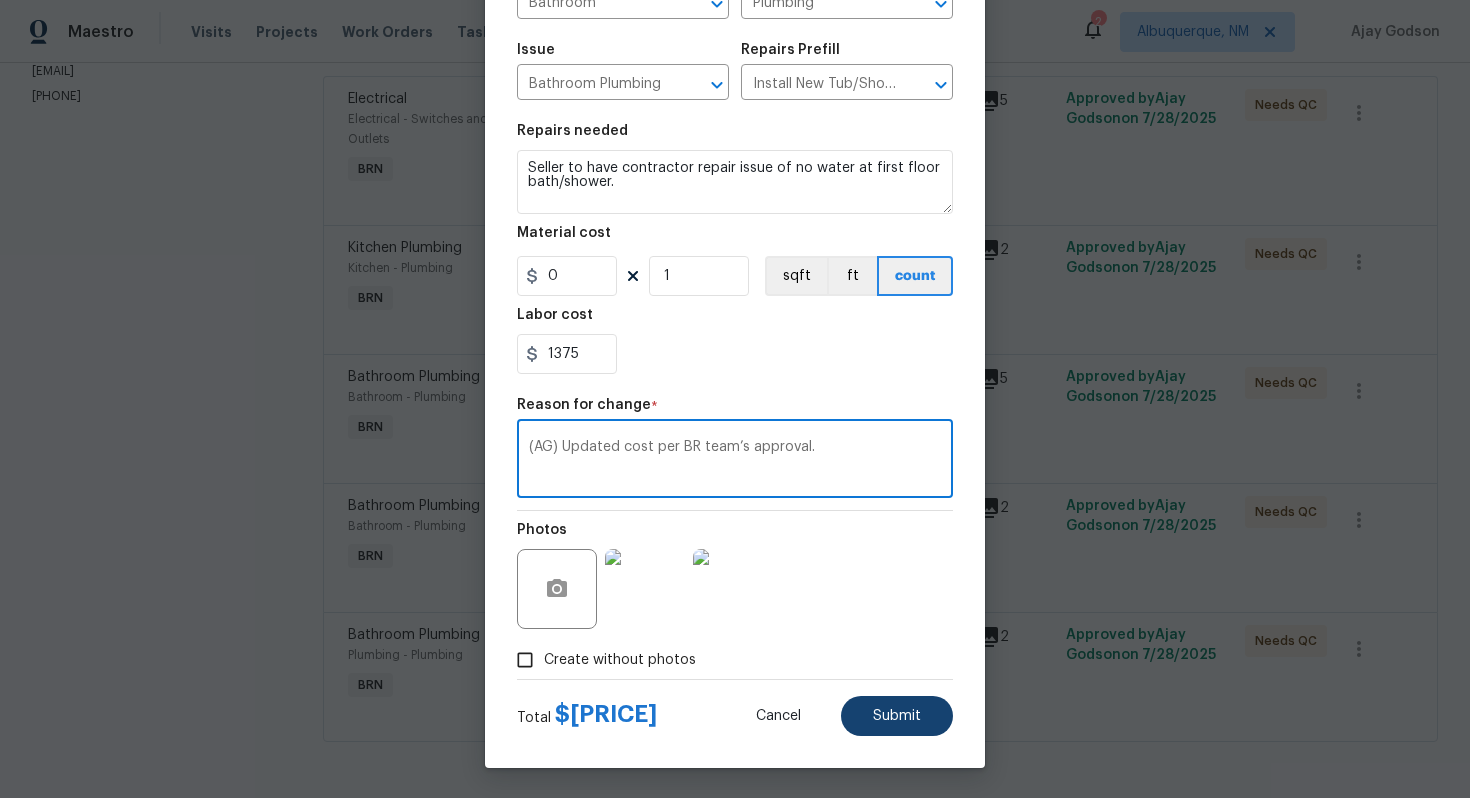 type on "(AG) Updated cost per BR team’s approval." 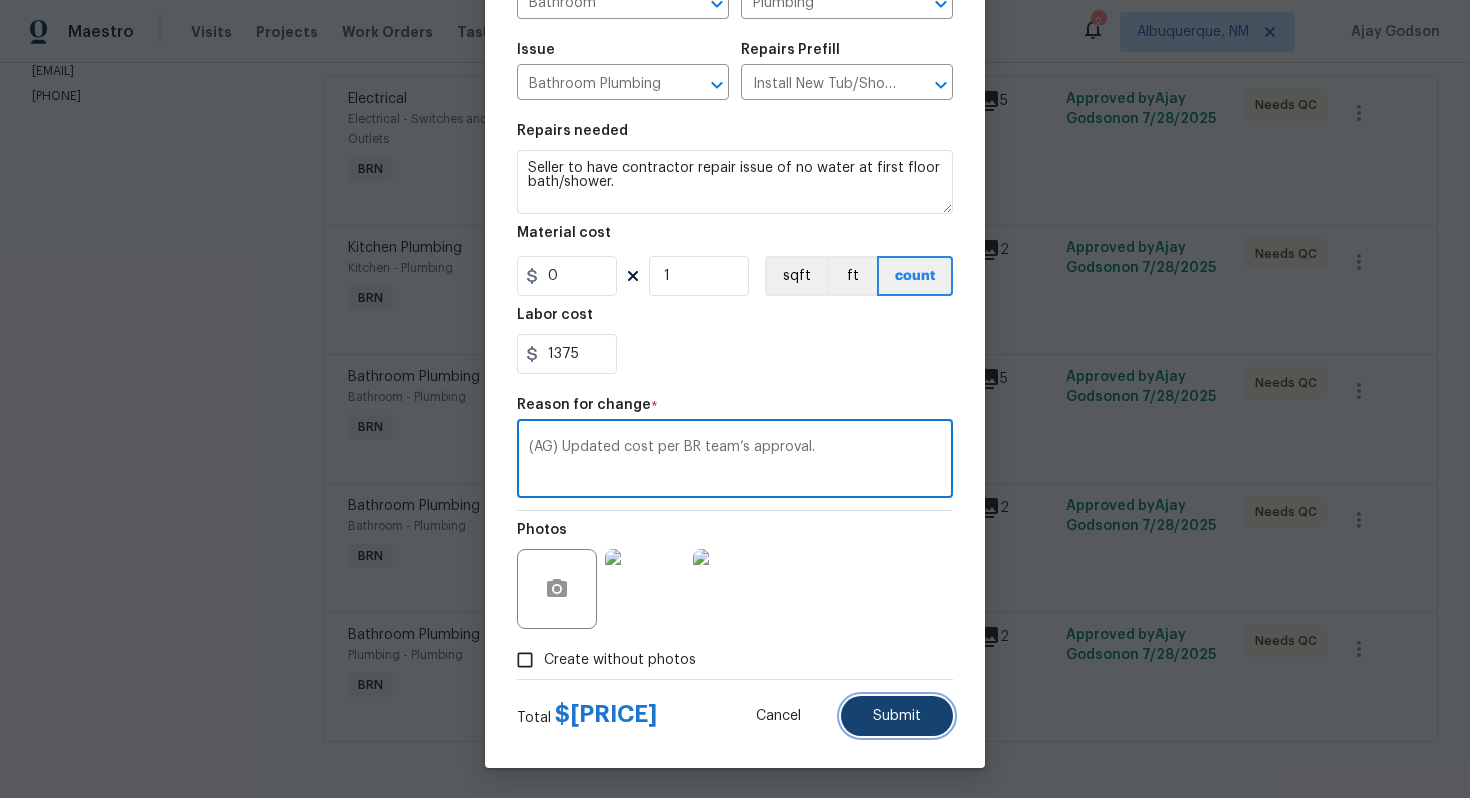 click on "Submit" at bounding box center (897, 716) 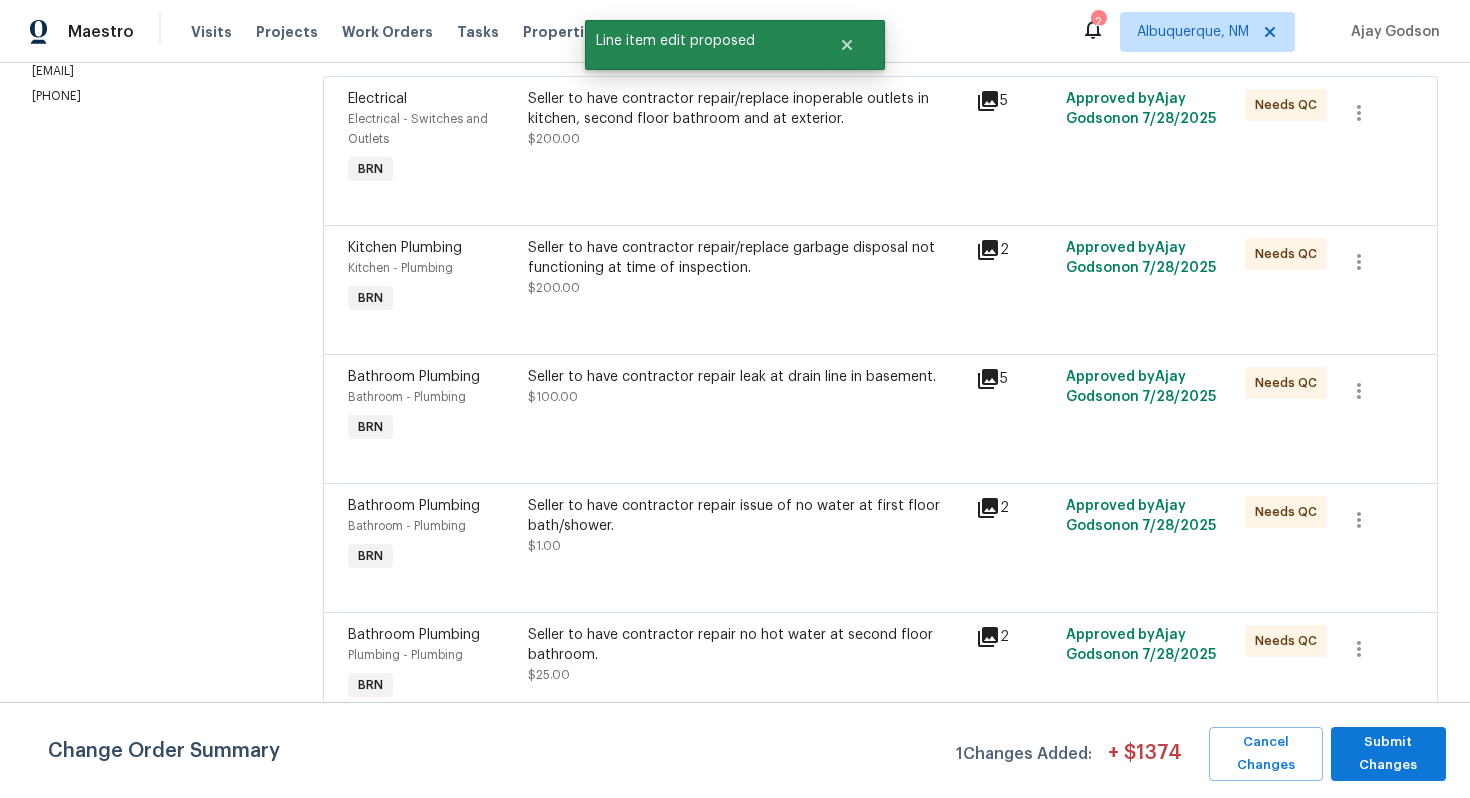 scroll, scrollTop: 0, scrollLeft: 0, axis: both 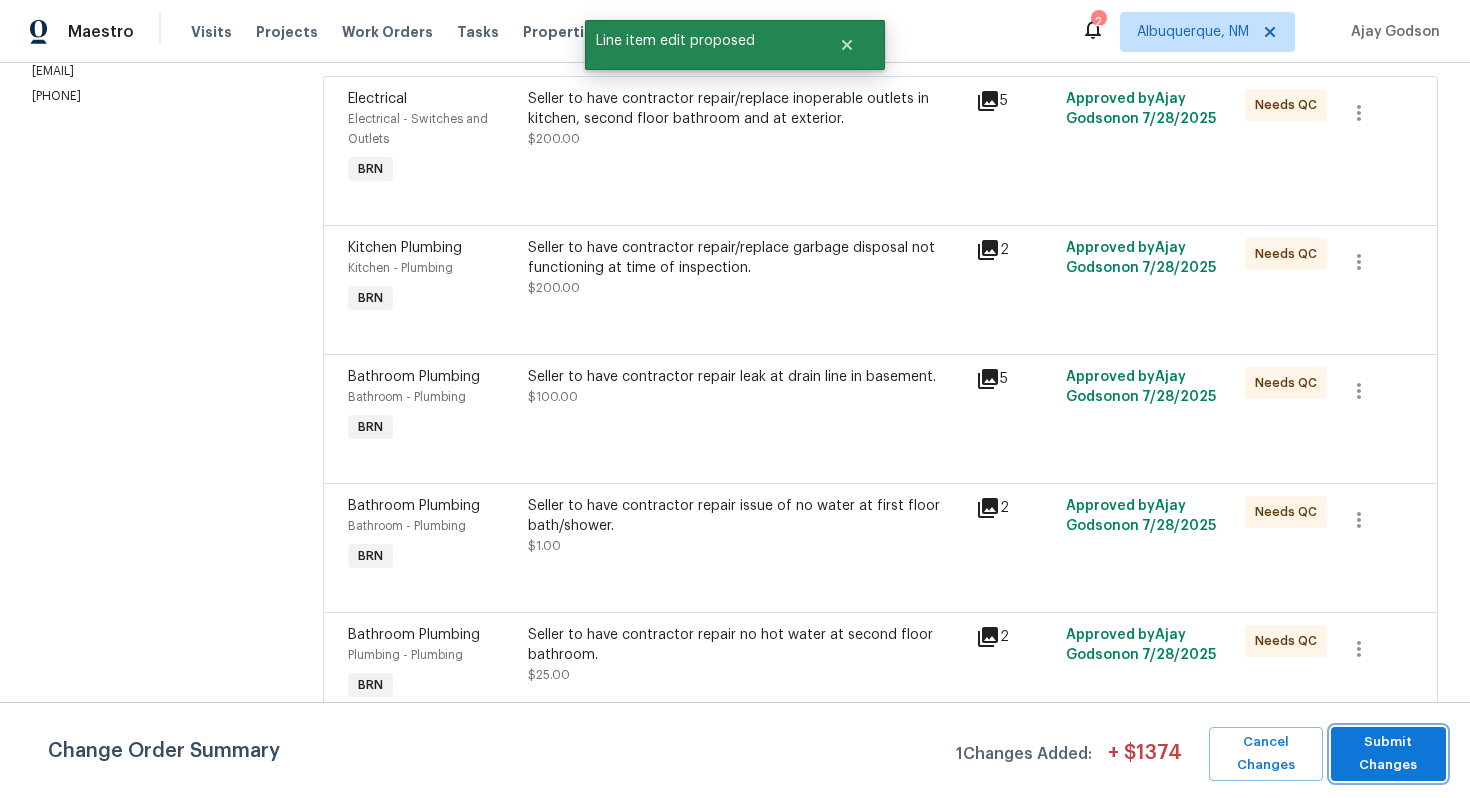 click on "Submit Changes" at bounding box center (1388, 754) 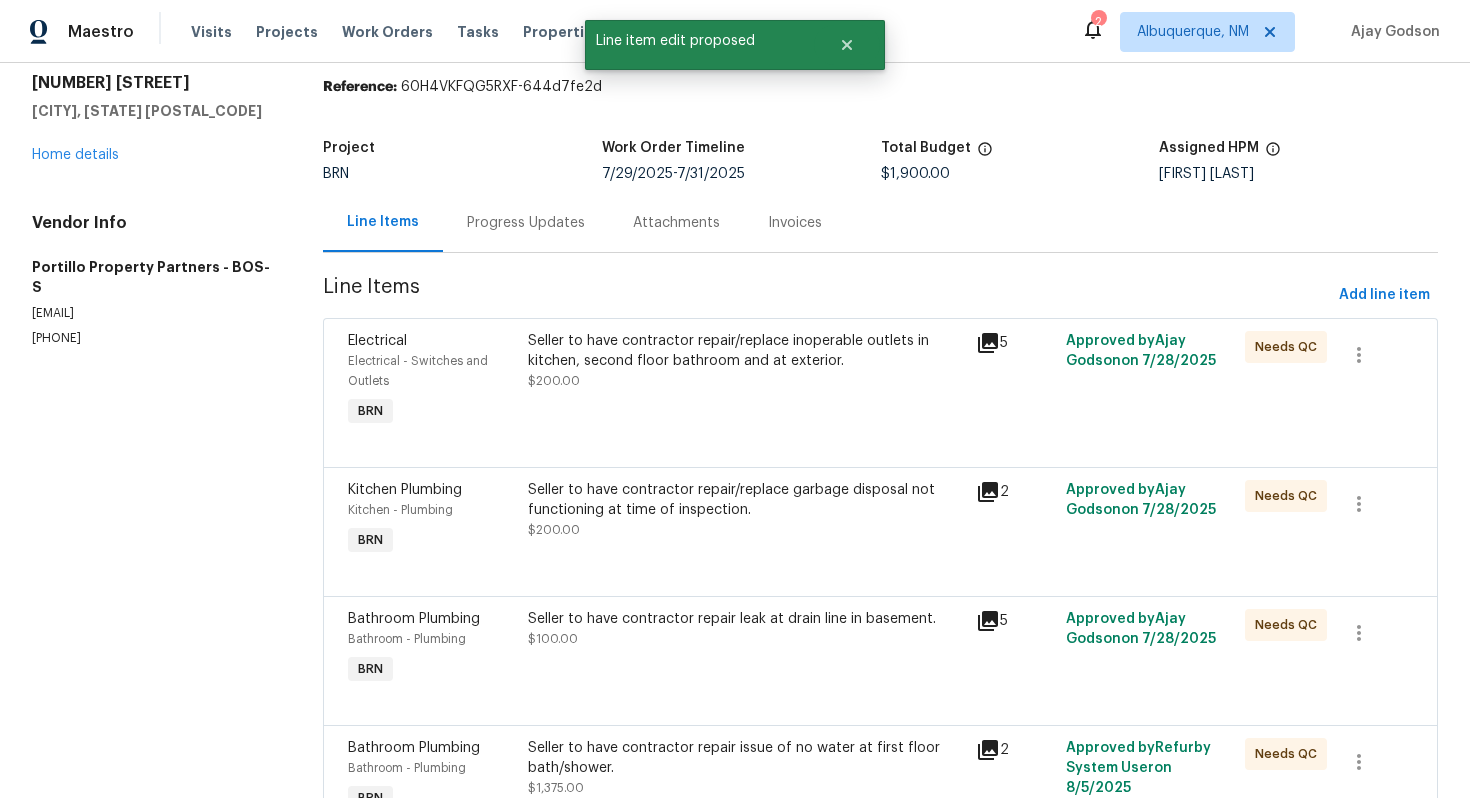 scroll, scrollTop: 0, scrollLeft: 0, axis: both 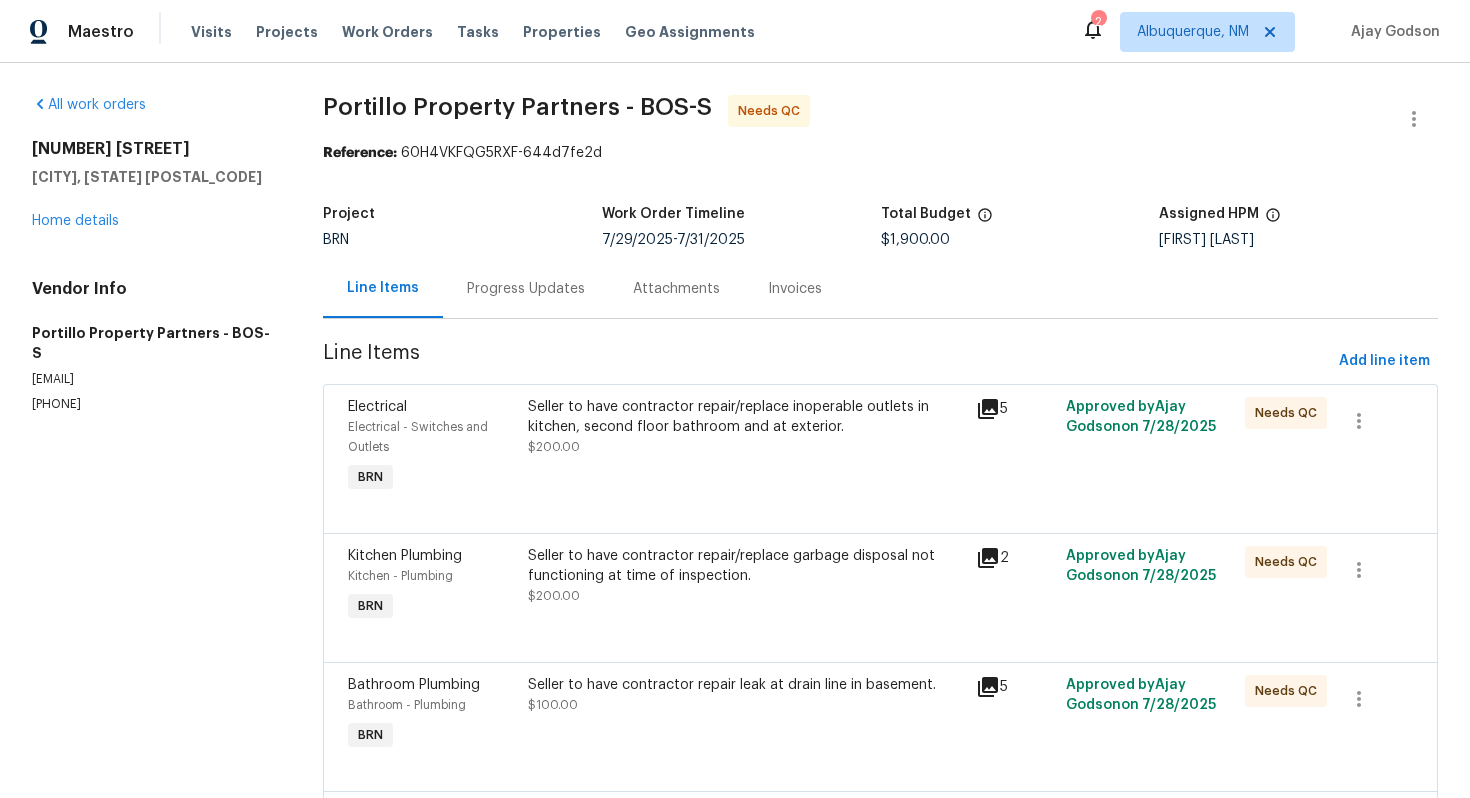 click at bounding box center (880, 509) 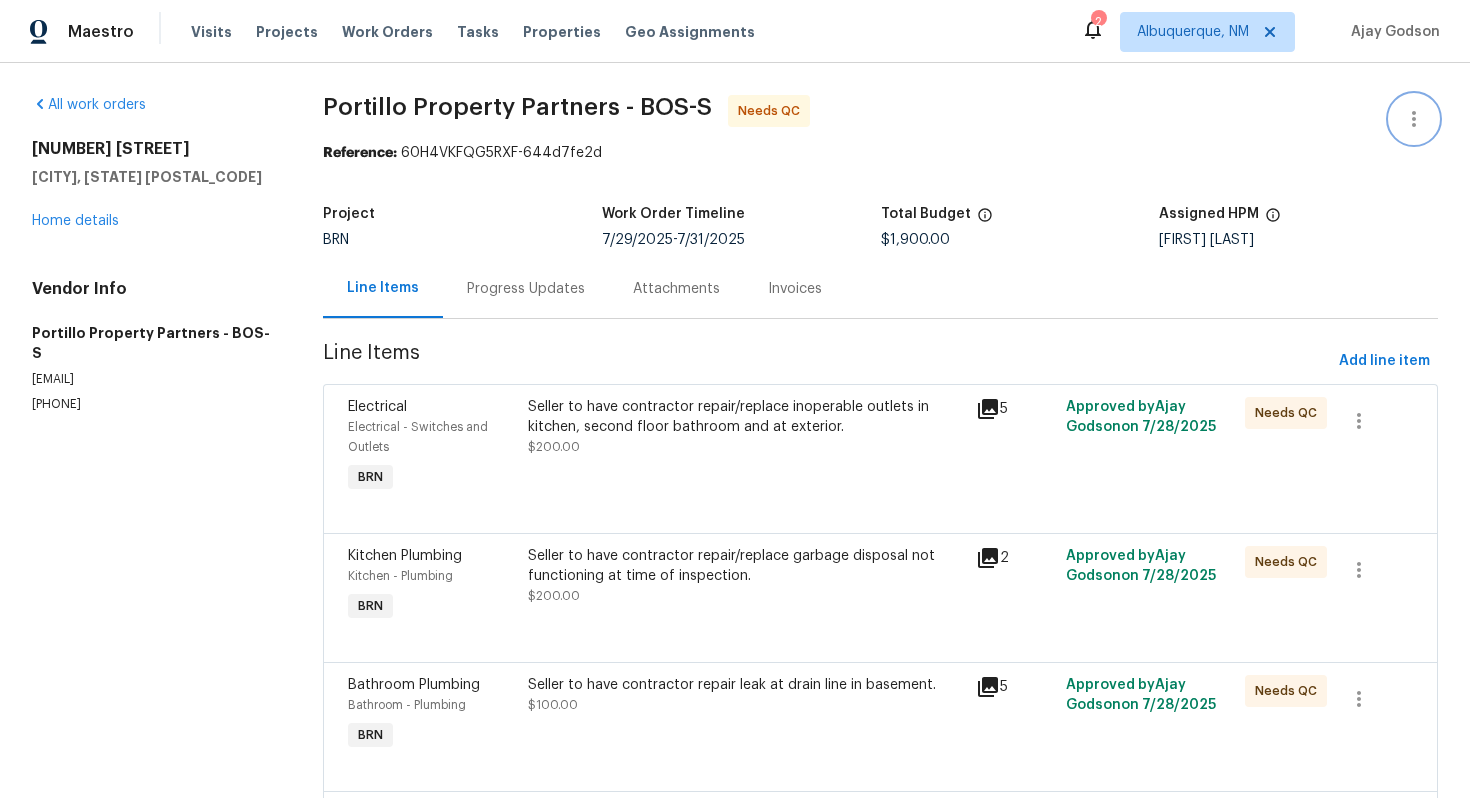 click 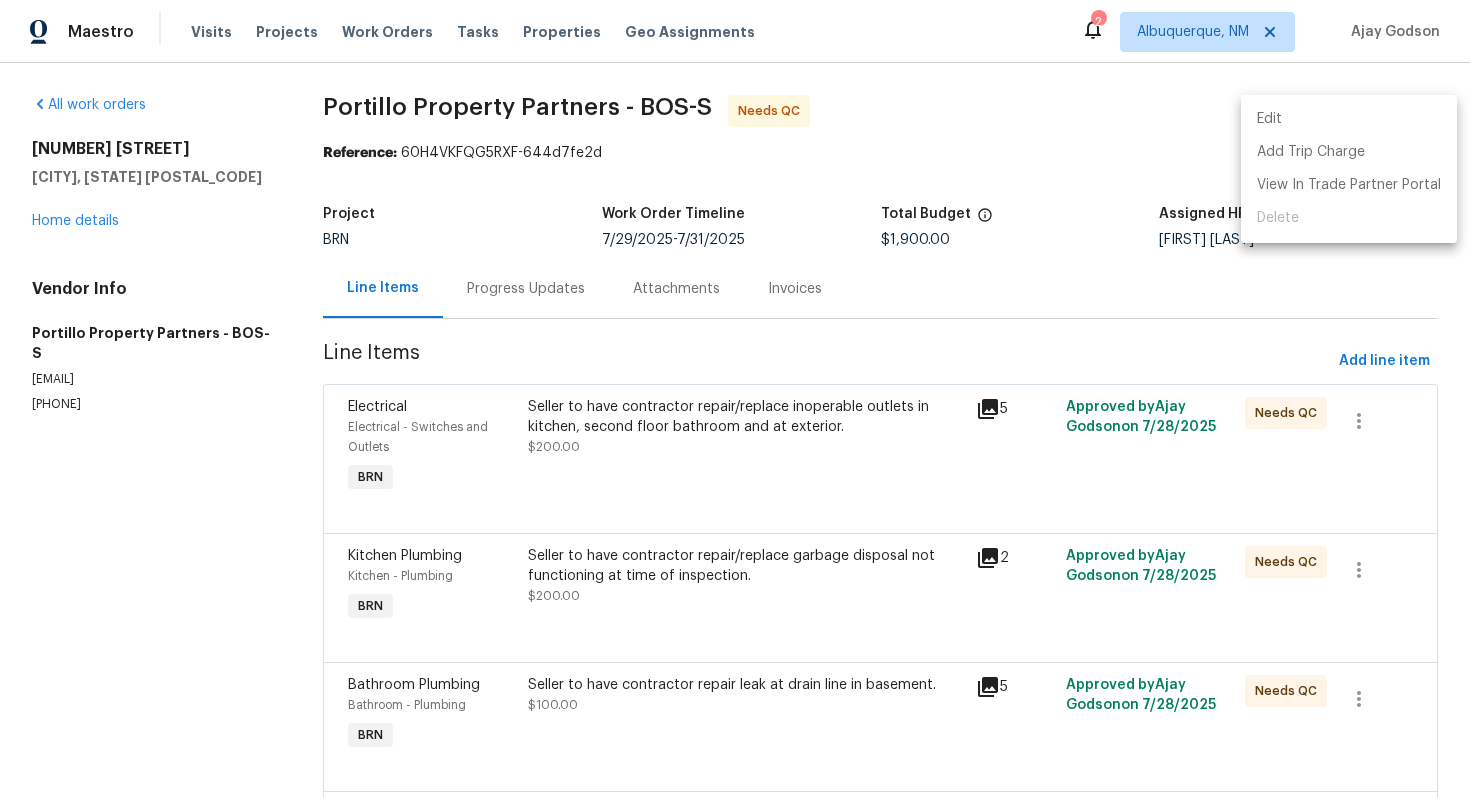 click on "Edit" at bounding box center (1349, 119) 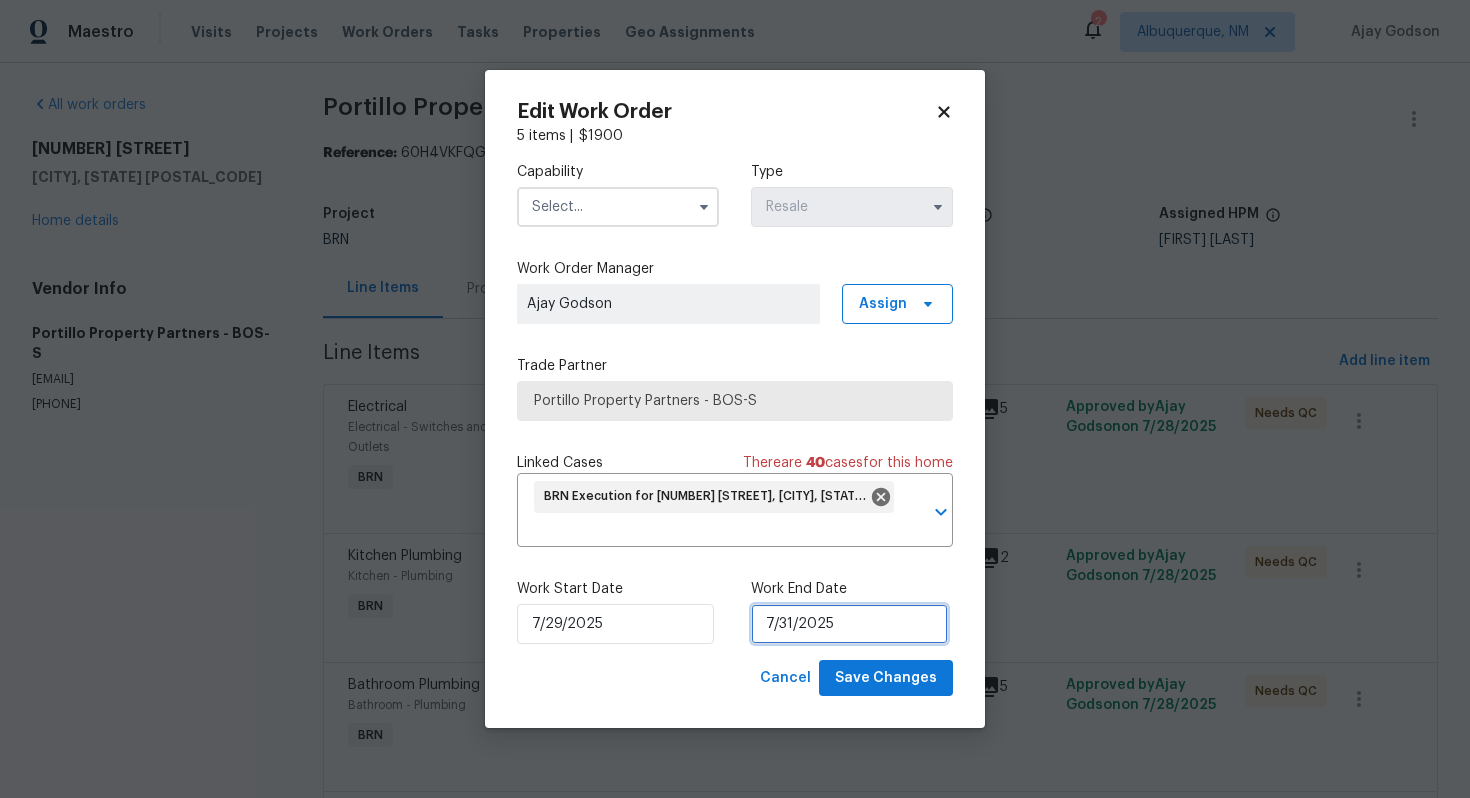 click on "7/31/2025" at bounding box center (849, 624) 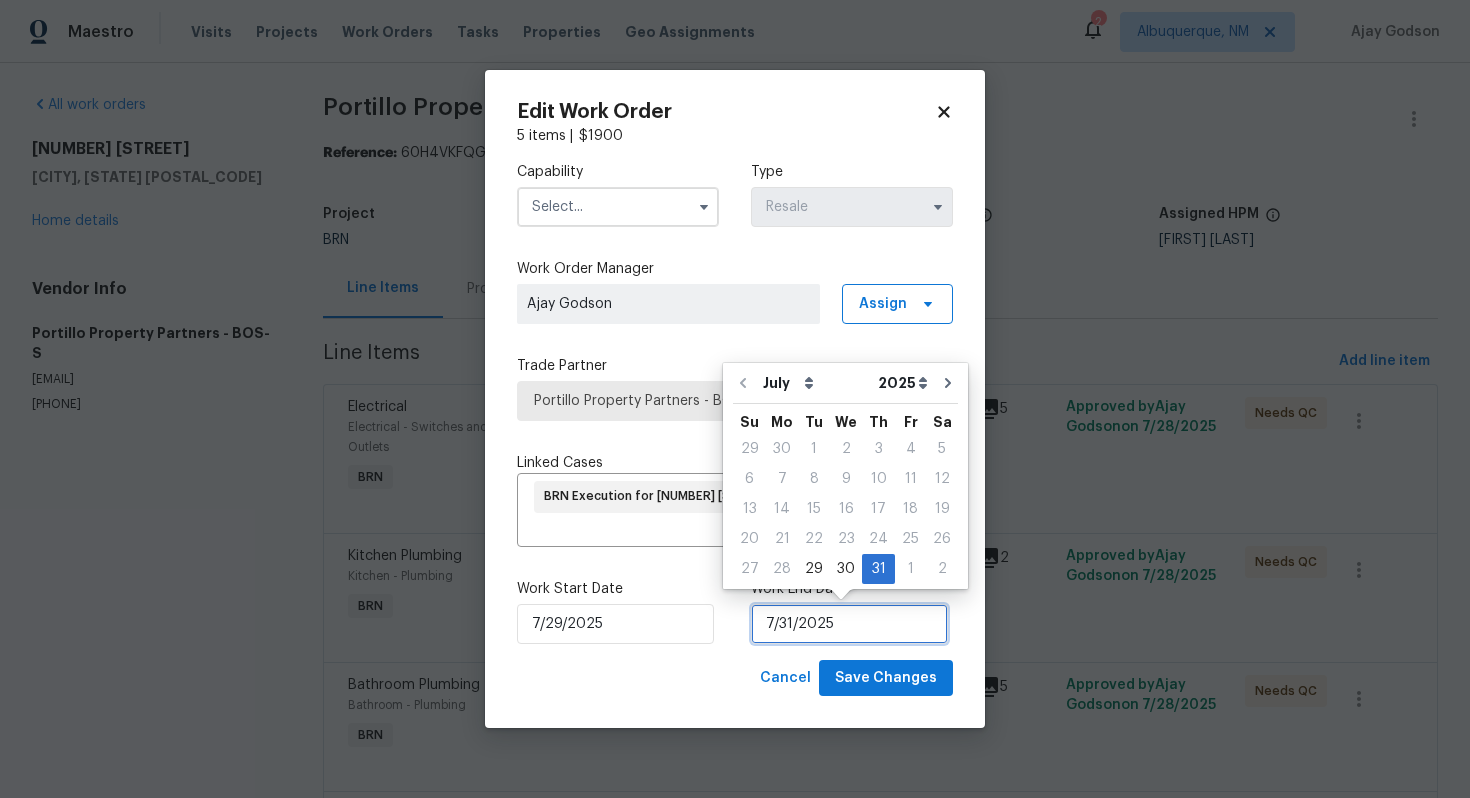click on "7/31/2025" at bounding box center [849, 624] 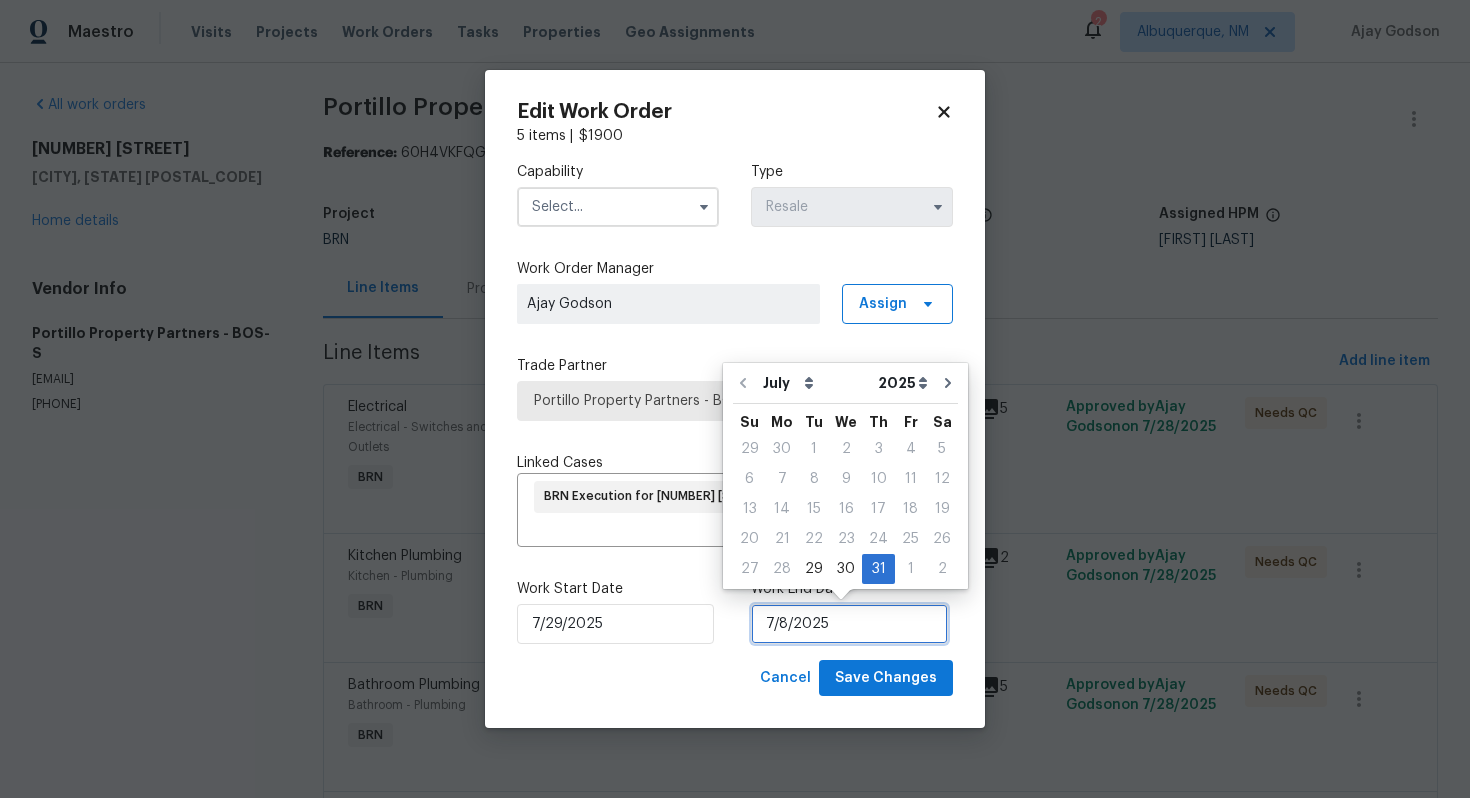 click on "7/8/2025" at bounding box center [849, 624] 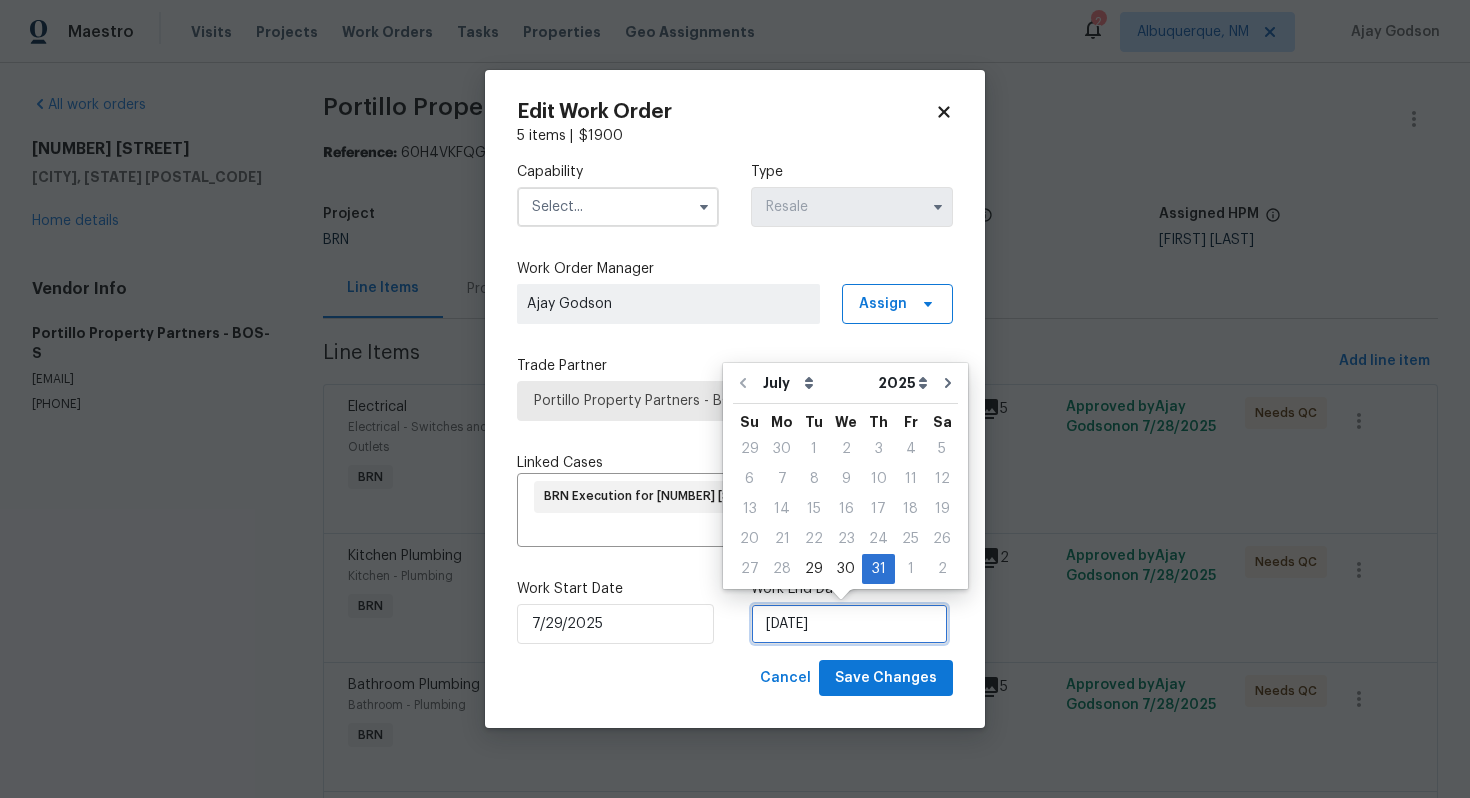 click on "/8/2025" at bounding box center (849, 624) 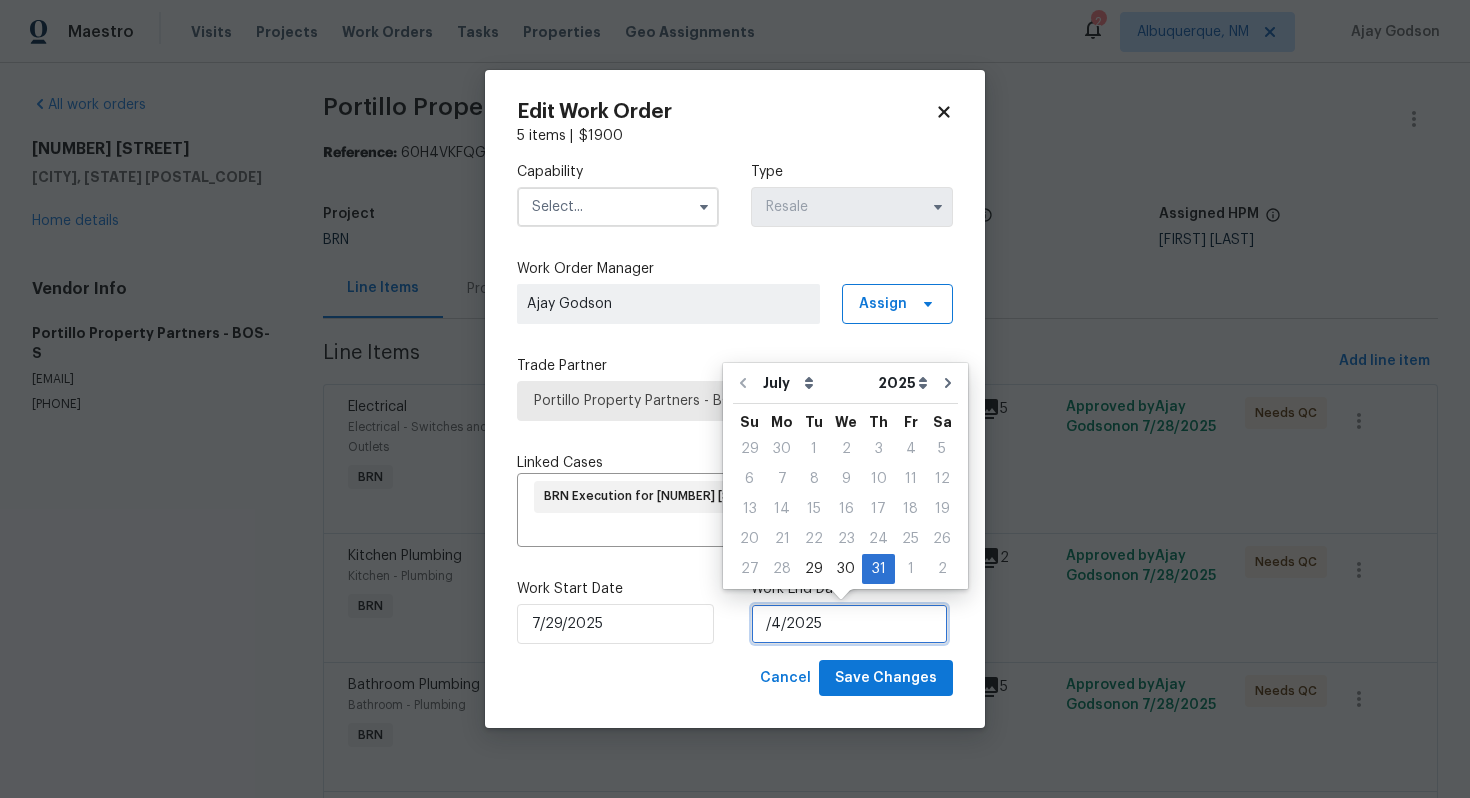 click on "/4/2025" at bounding box center (849, 624) 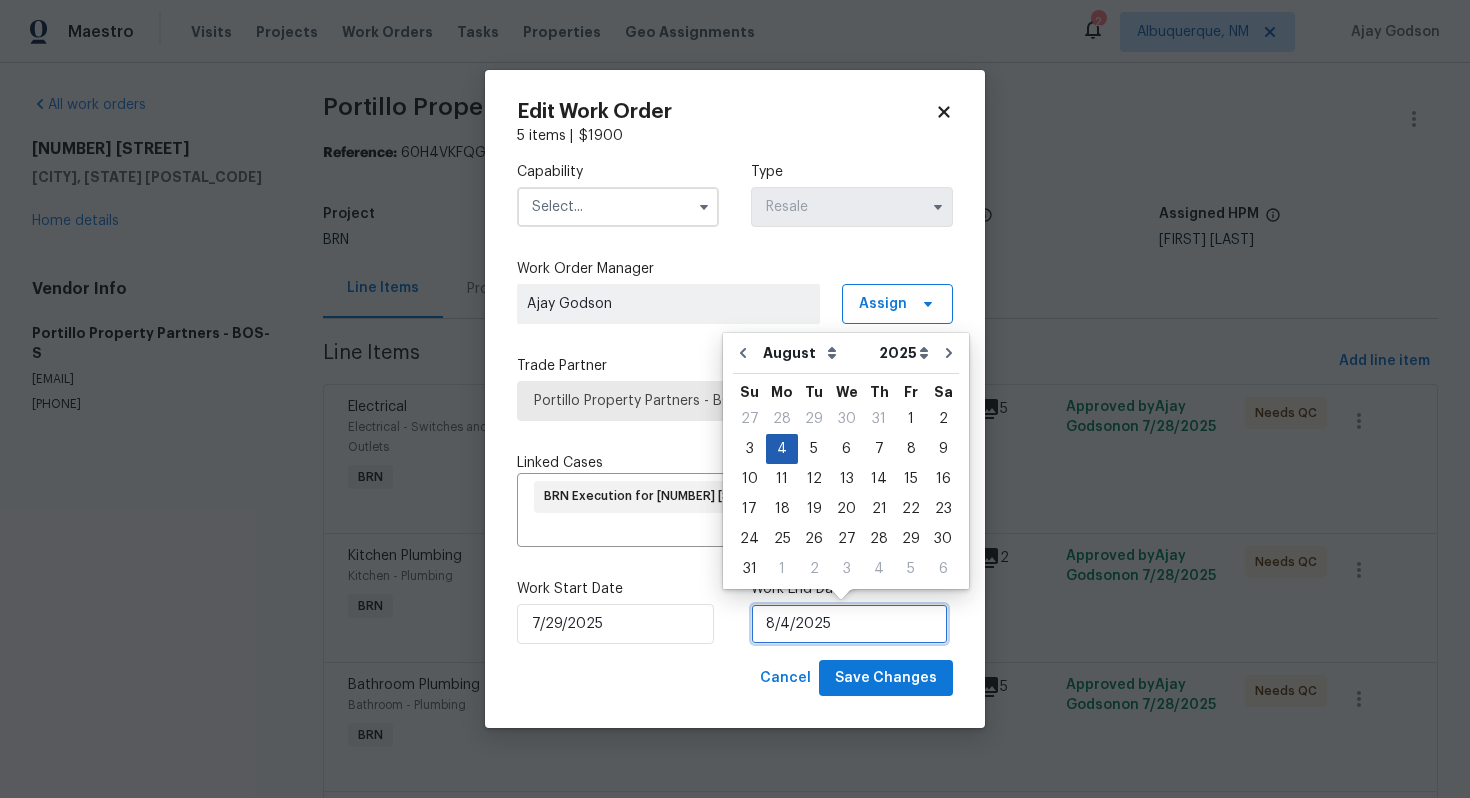 type on "8/4/2025" 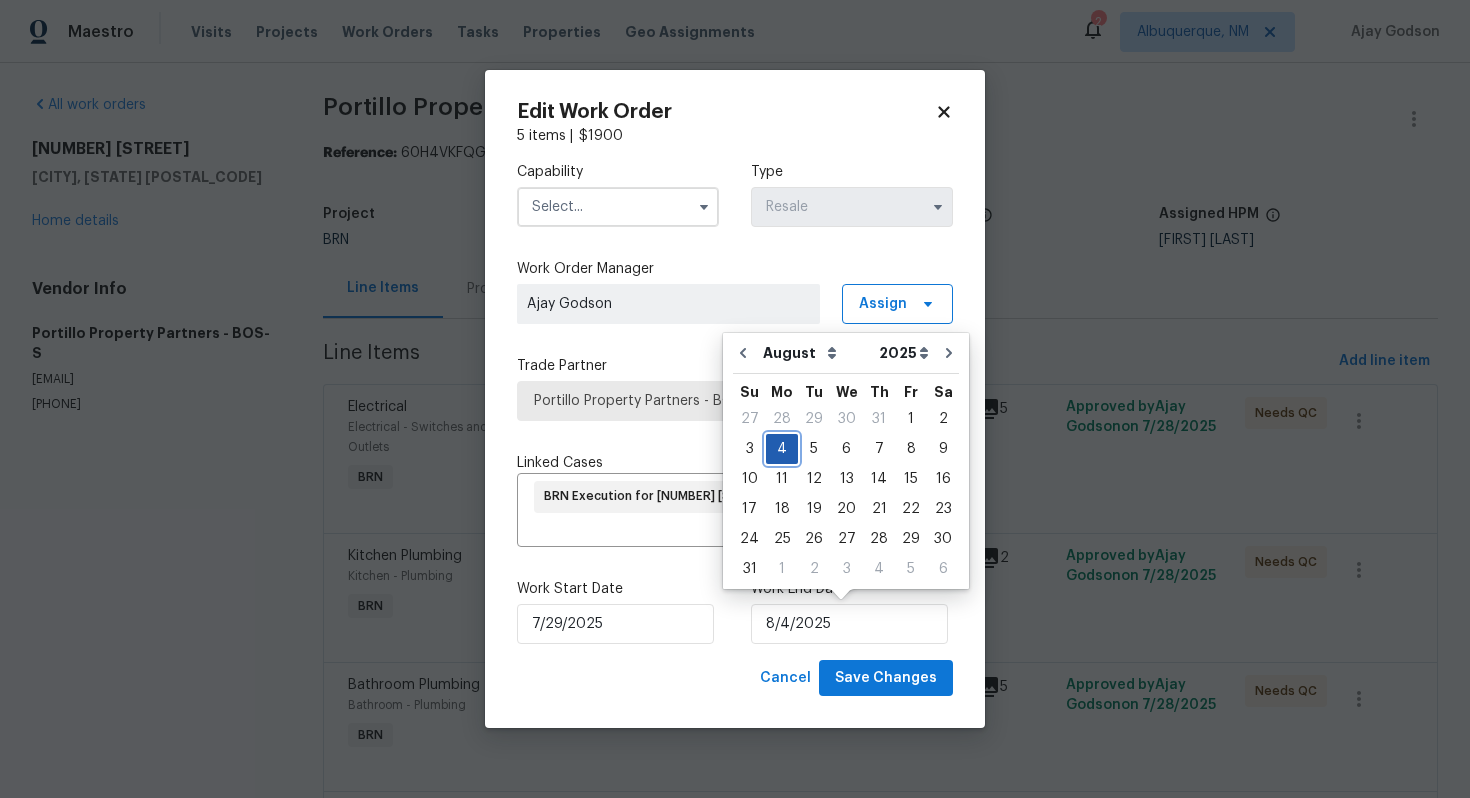 click on "4" at bounding box center (782, 449) 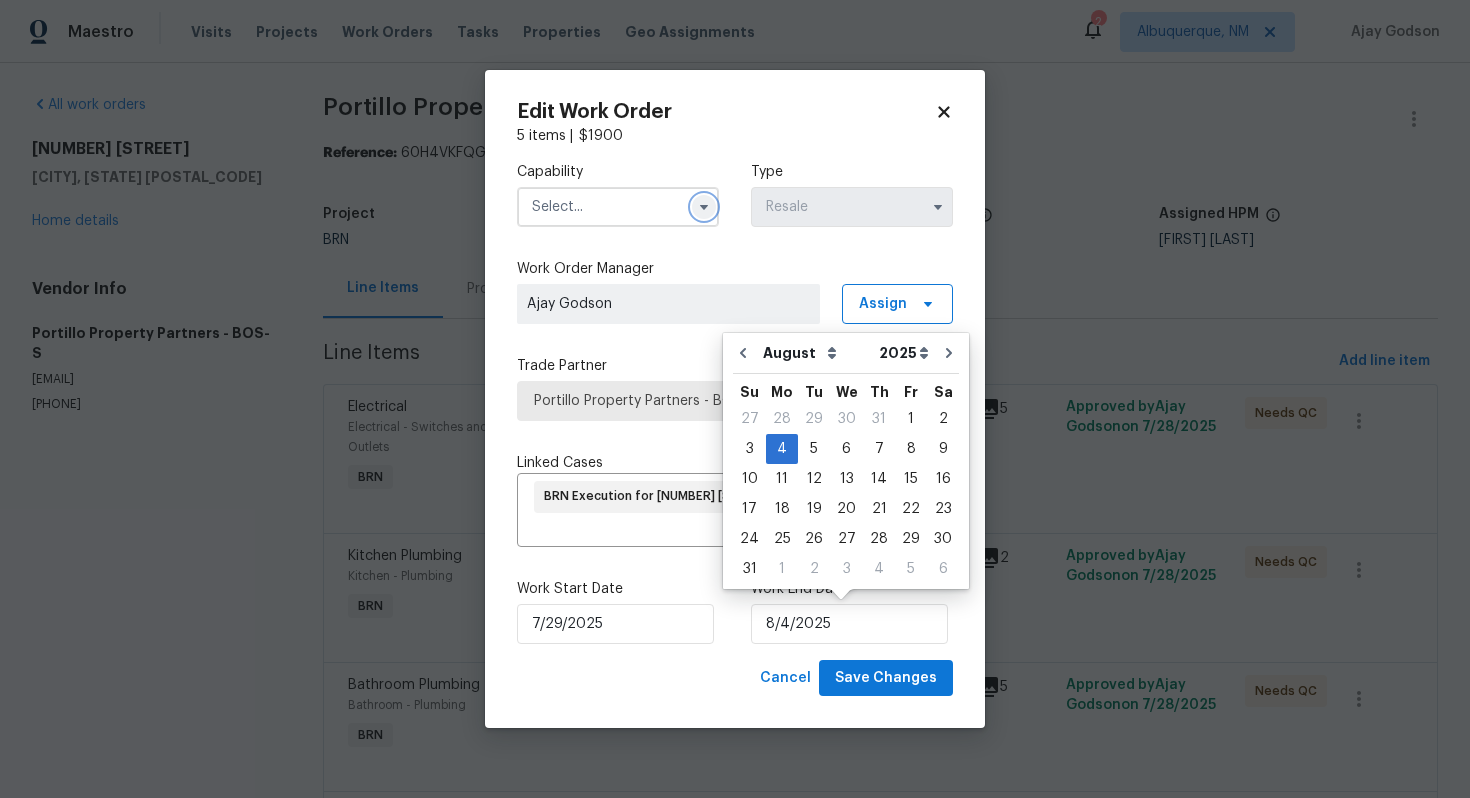 click 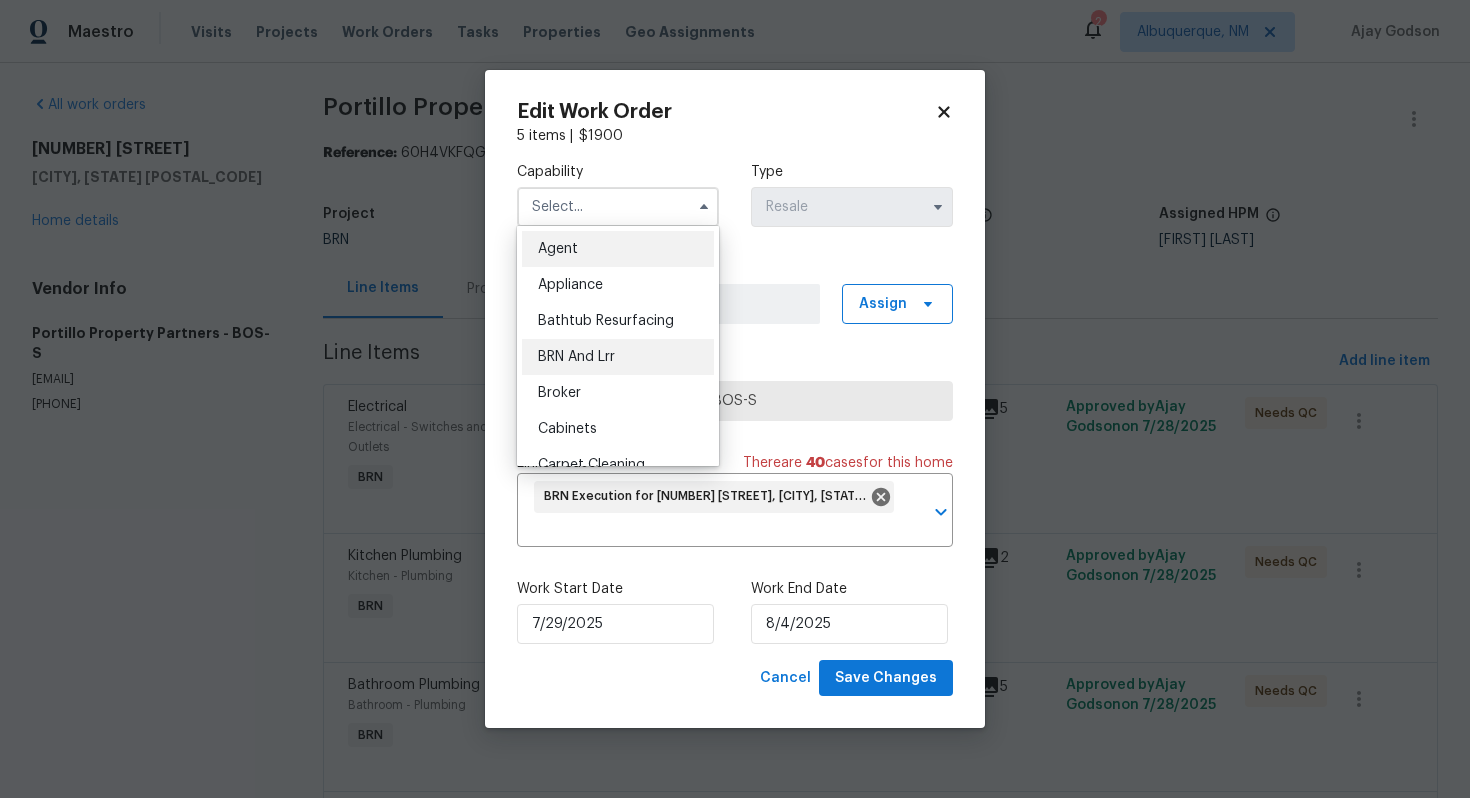 click on "BRN And Lrr" at bounding box center (618, 357) 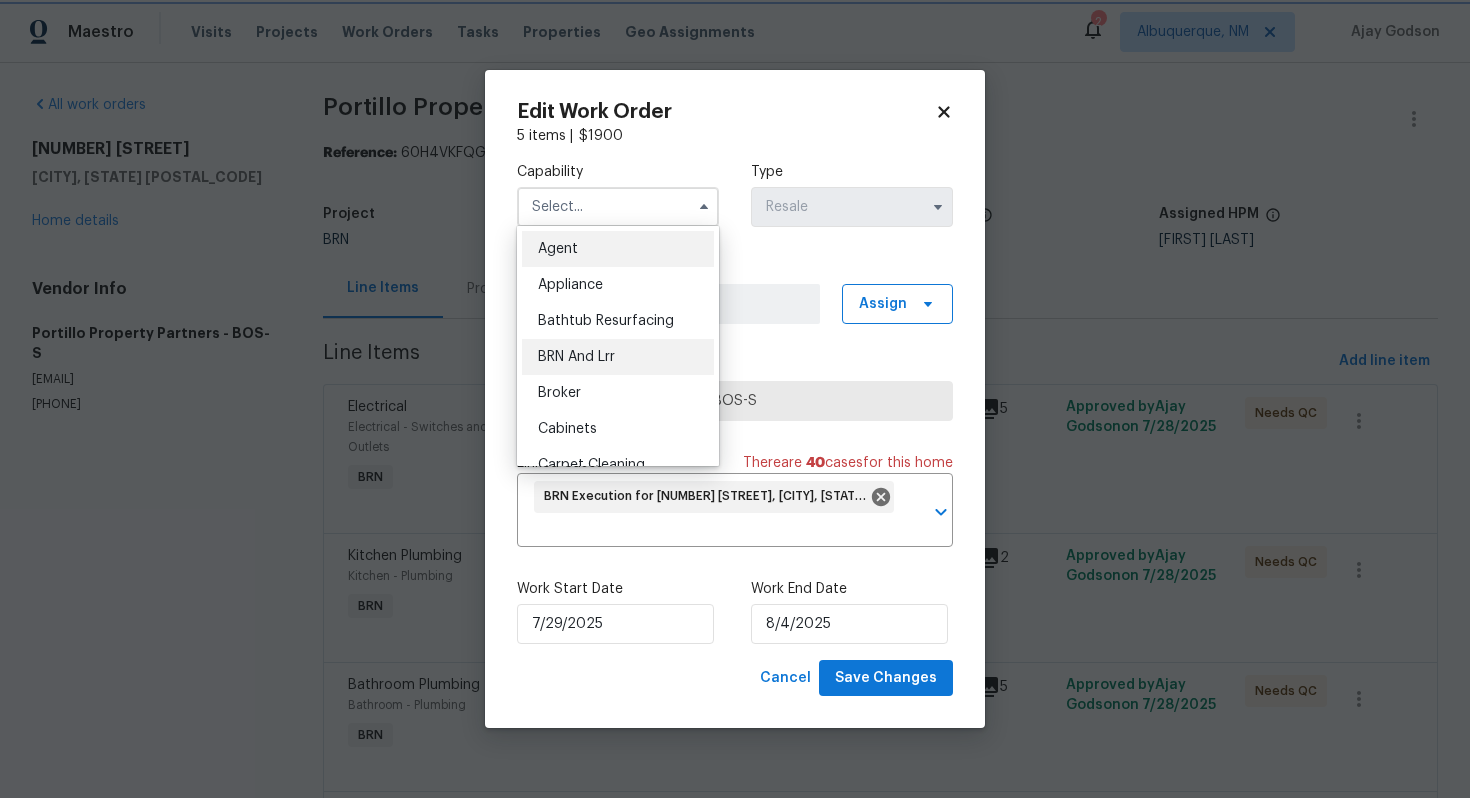 type on "BRN And Lrr" 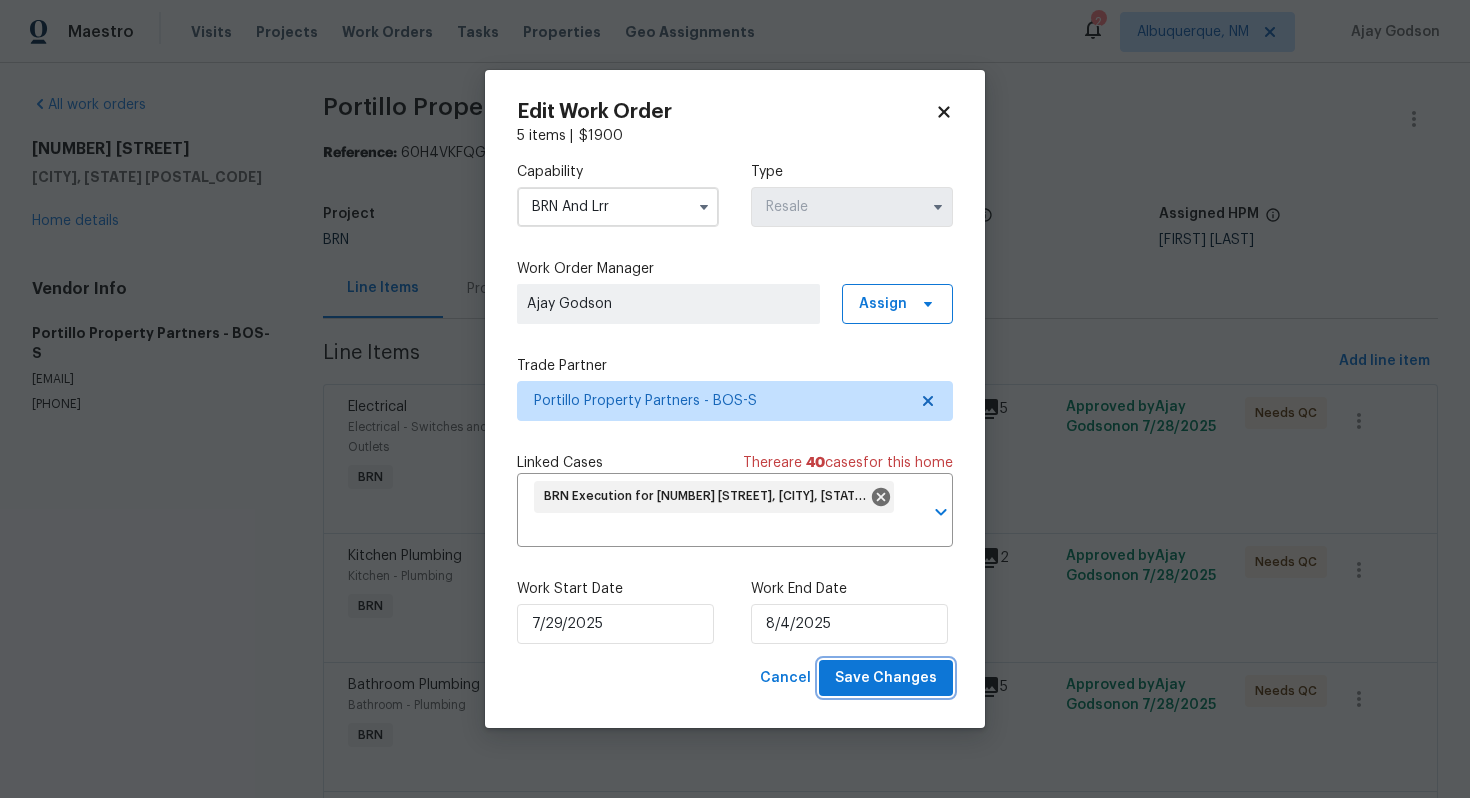 click on "Save Changes" at bounding box center (886, 678) 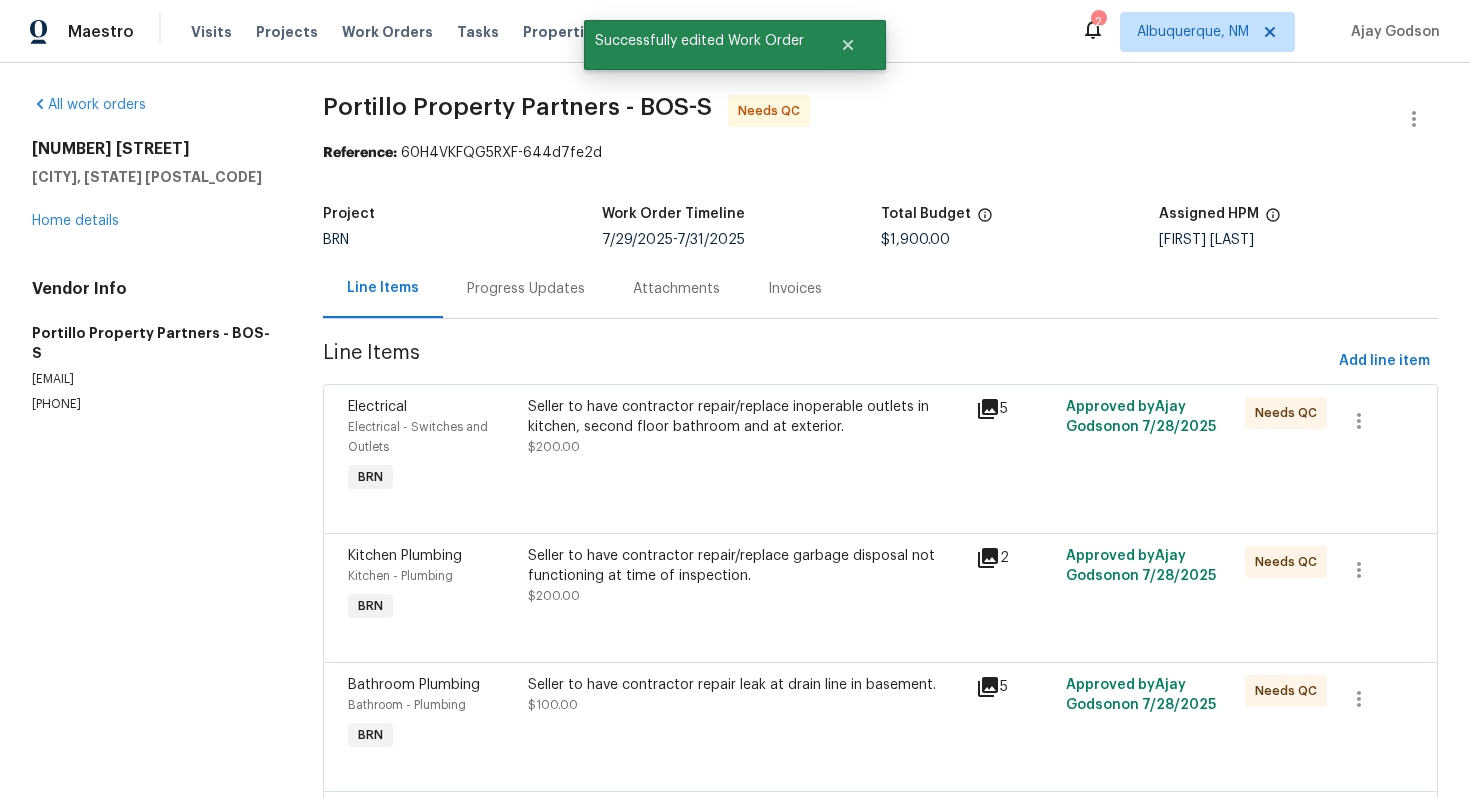 click on "Seller to have contractor repair/replace inoperable outlets in kitchen, second floor bathroom and at exterior. $200.00" at bounding box center (746, 427) 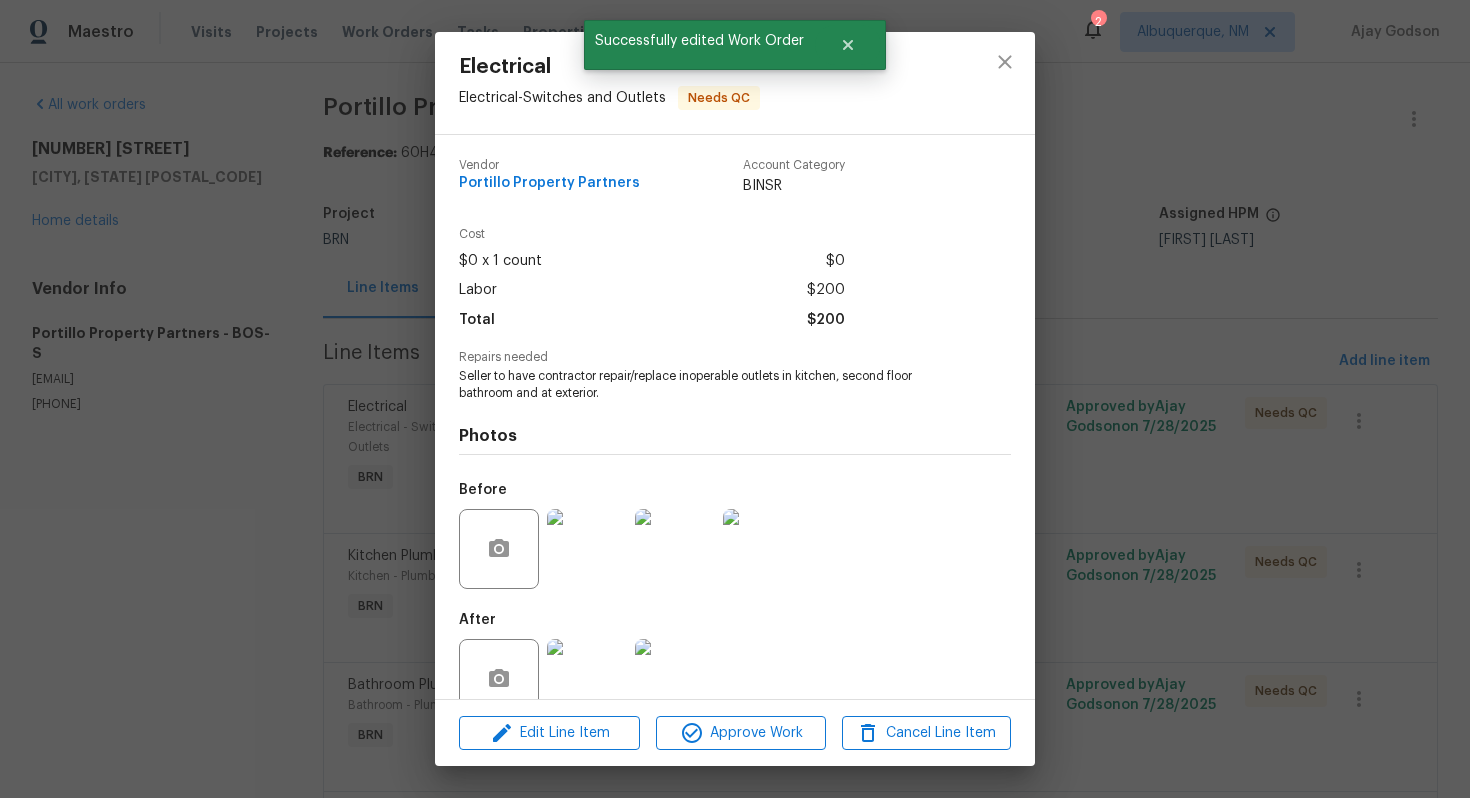 scroll, scrollTop: 40, scrollLeft: 0, axis: vertical 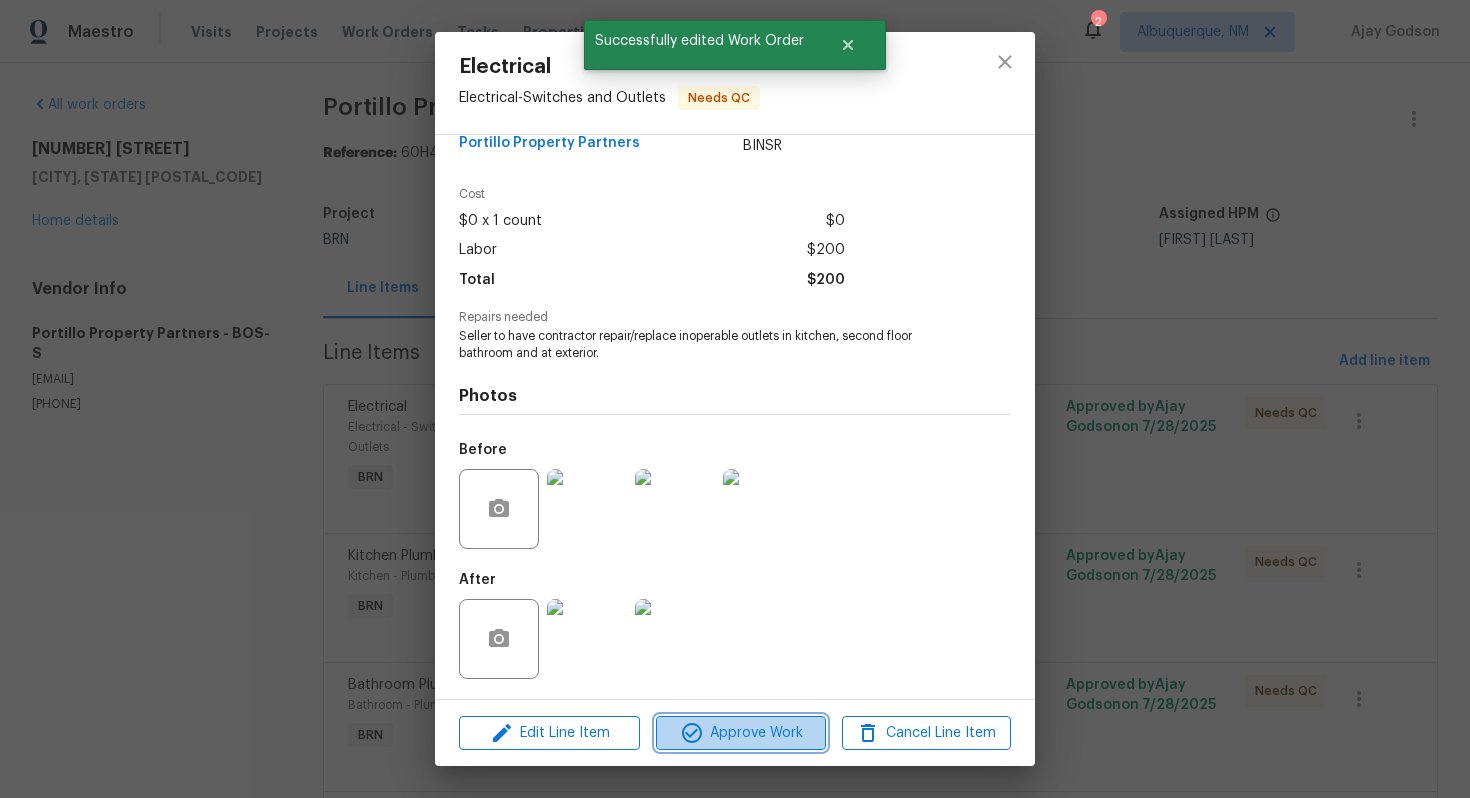click on "Approve Work" at bounding box center [740, 733] 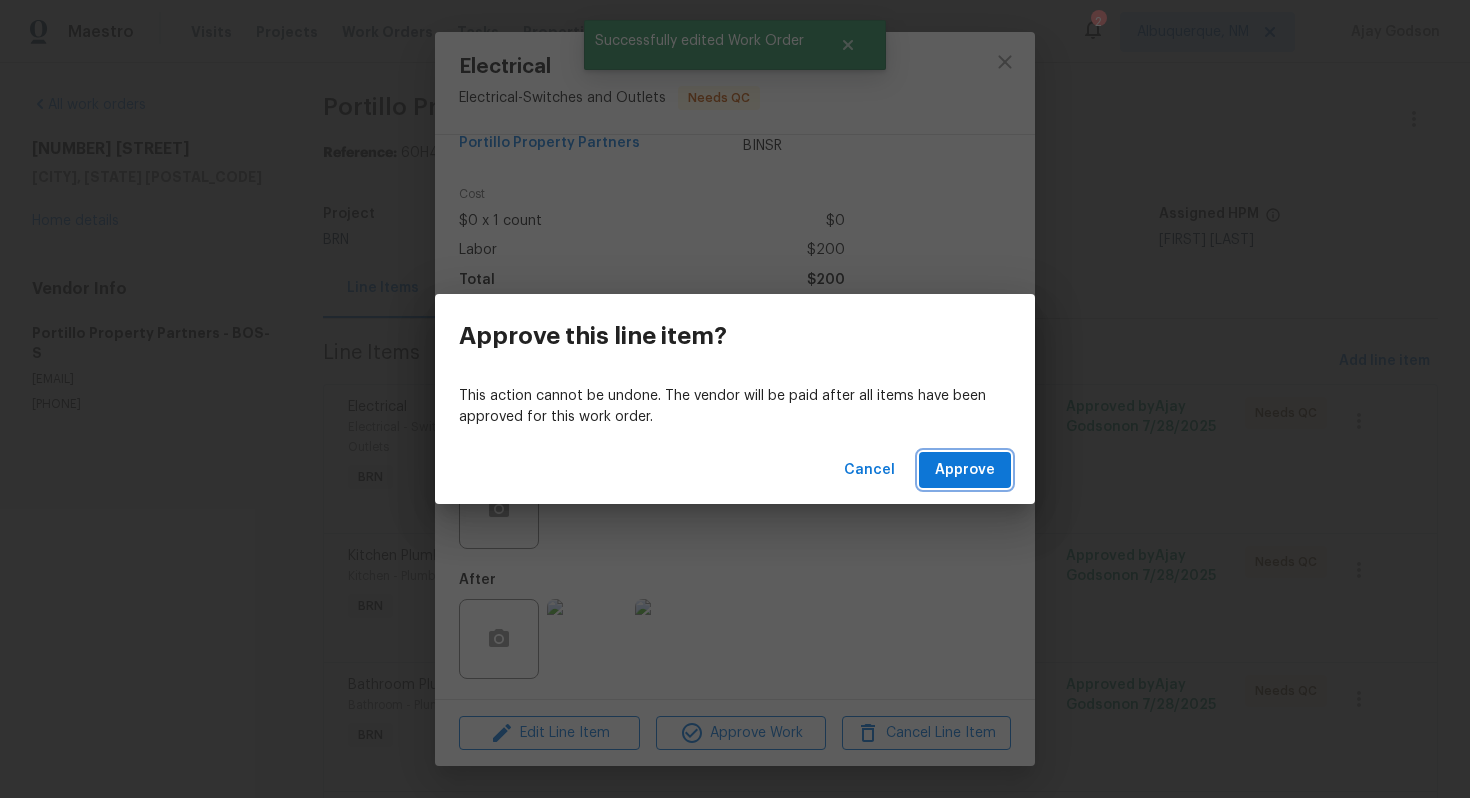 click on "Approve" at bounding box center (965, 470) 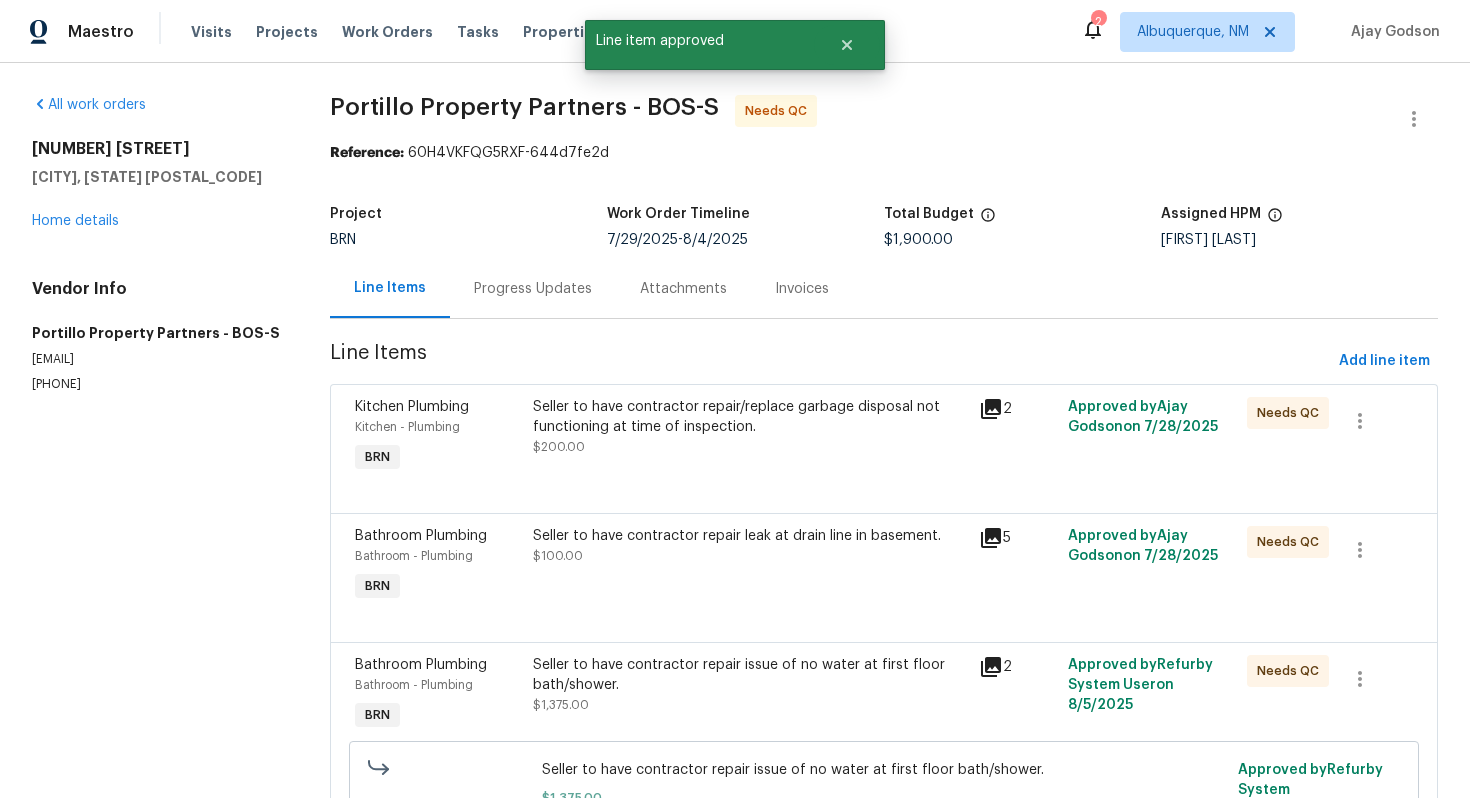 click on "Seller to have contractor repair/replace garbage disposal not functioning at time of inspection. $200.00" at bounding box center (750, 427) 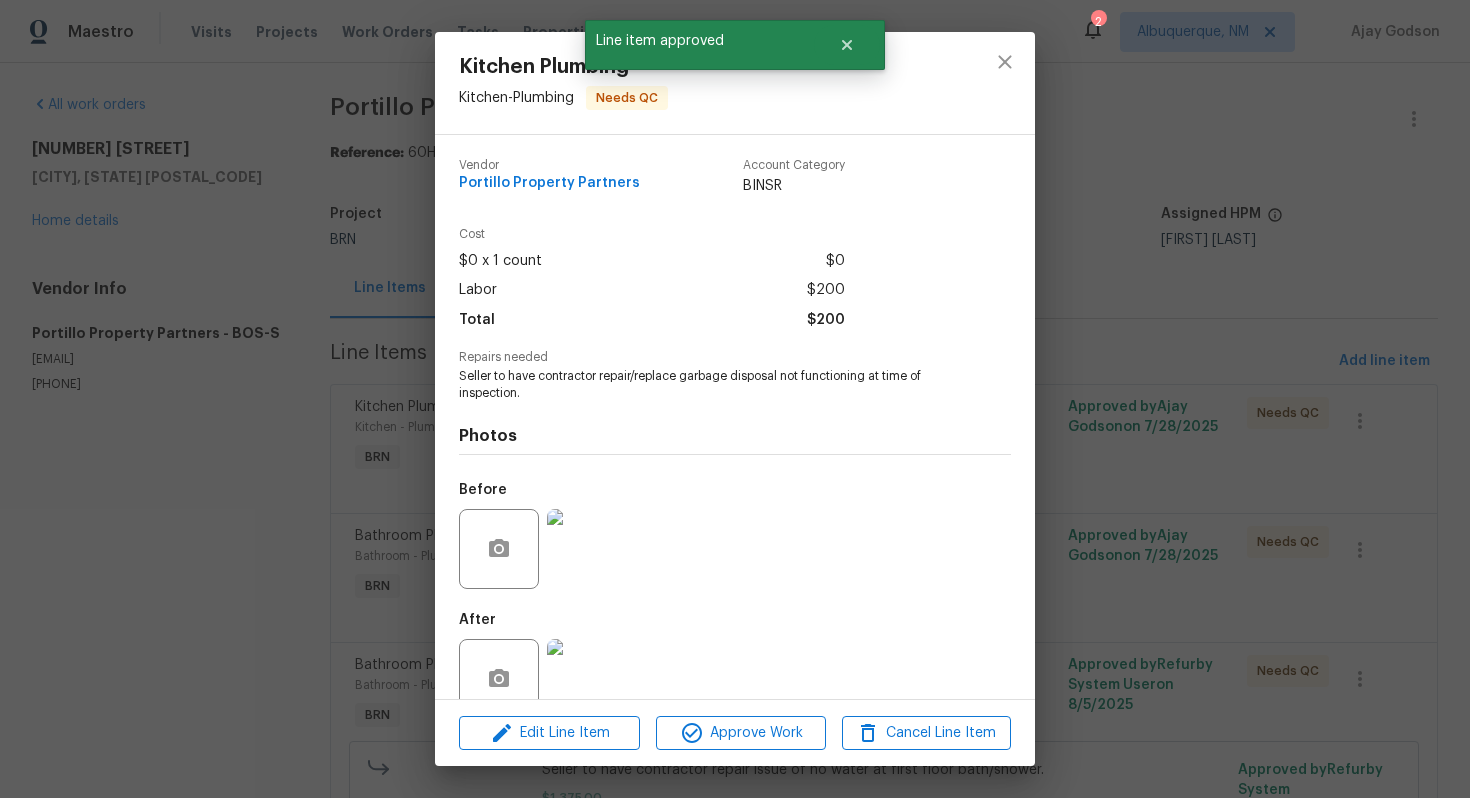 scroll, scrollTop: 40, scrollLeft: 0, axis: vertical 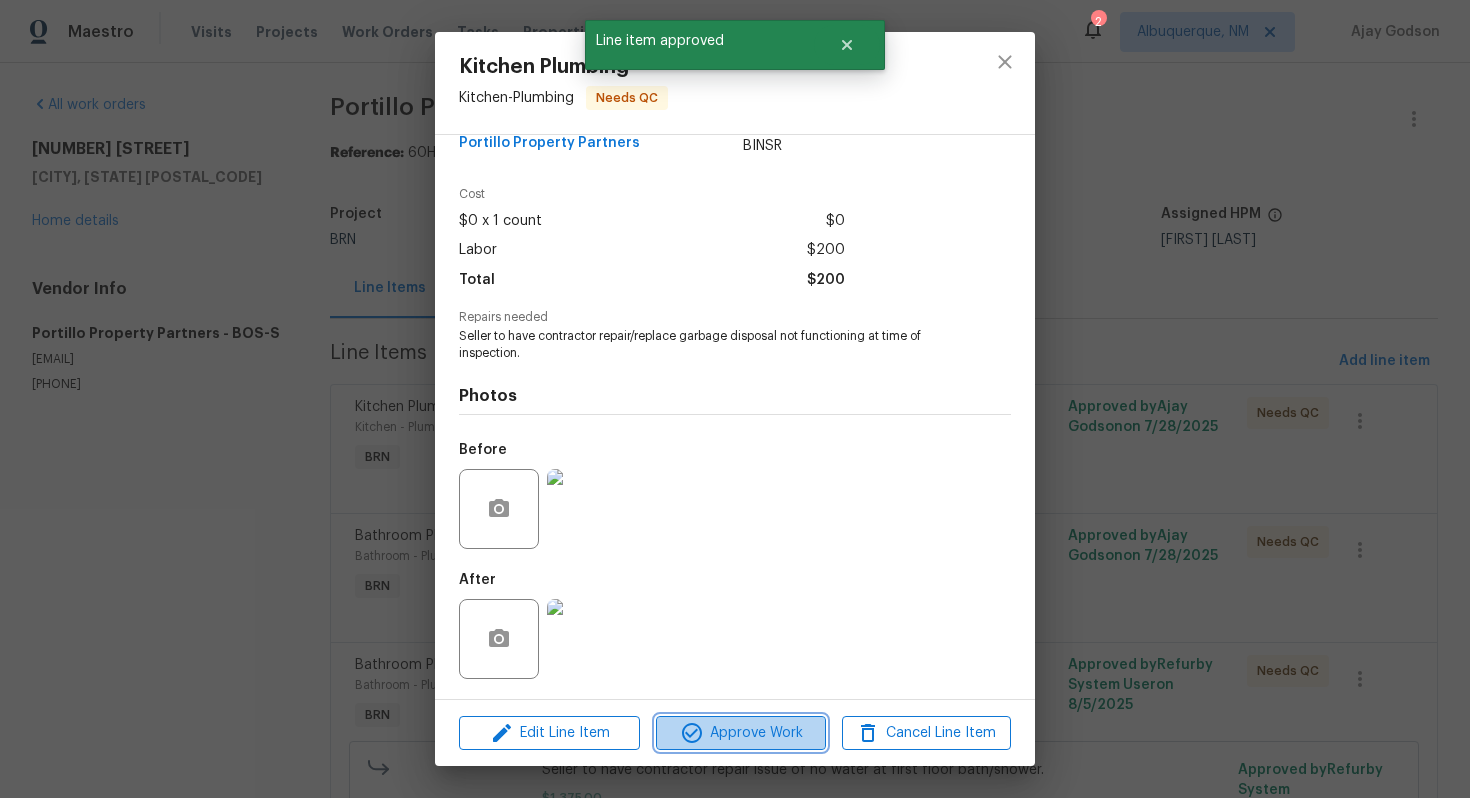 click on "Approve Work" at bounding box center [740, 733] 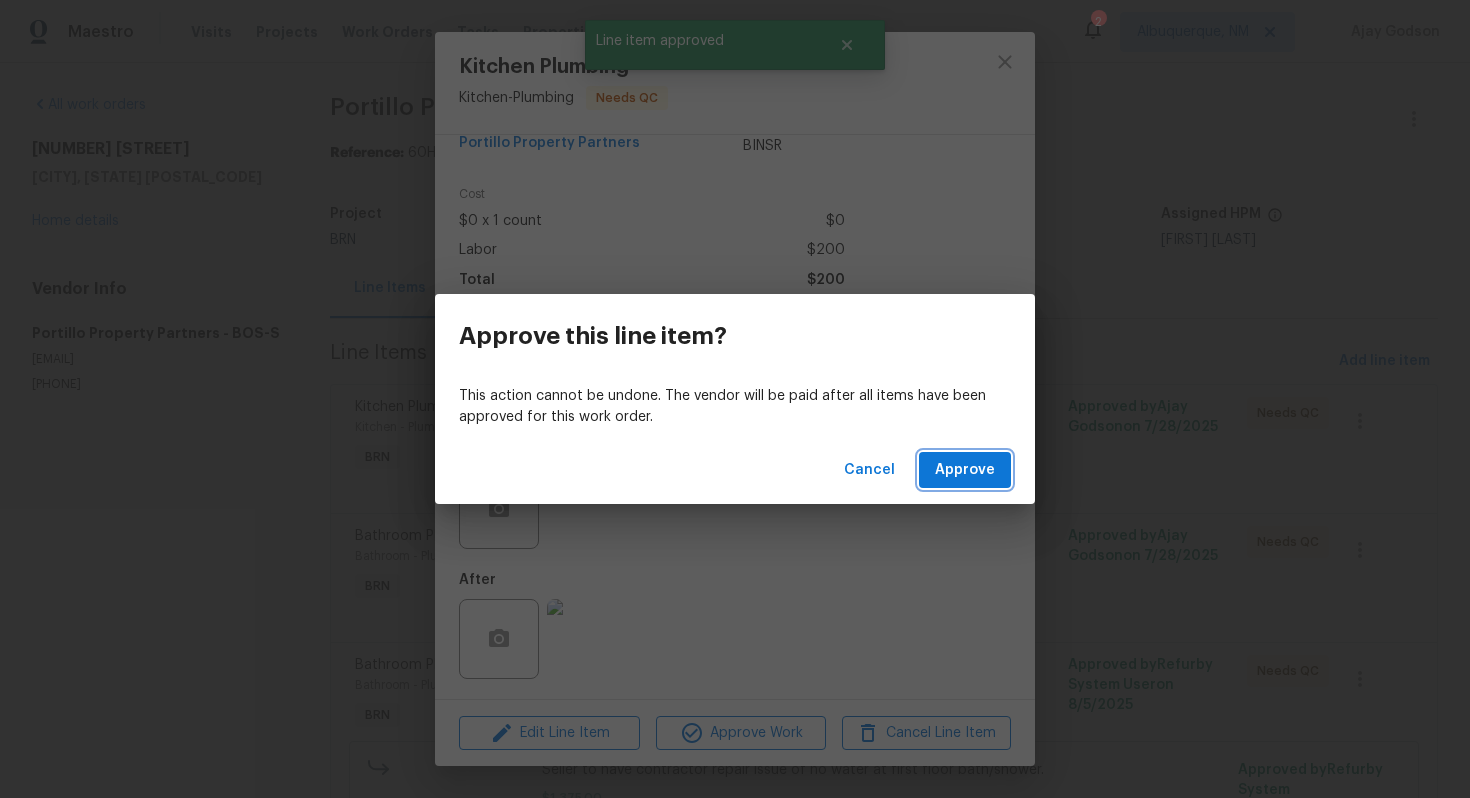 click on "Approve" at bounding box center (965, 470) 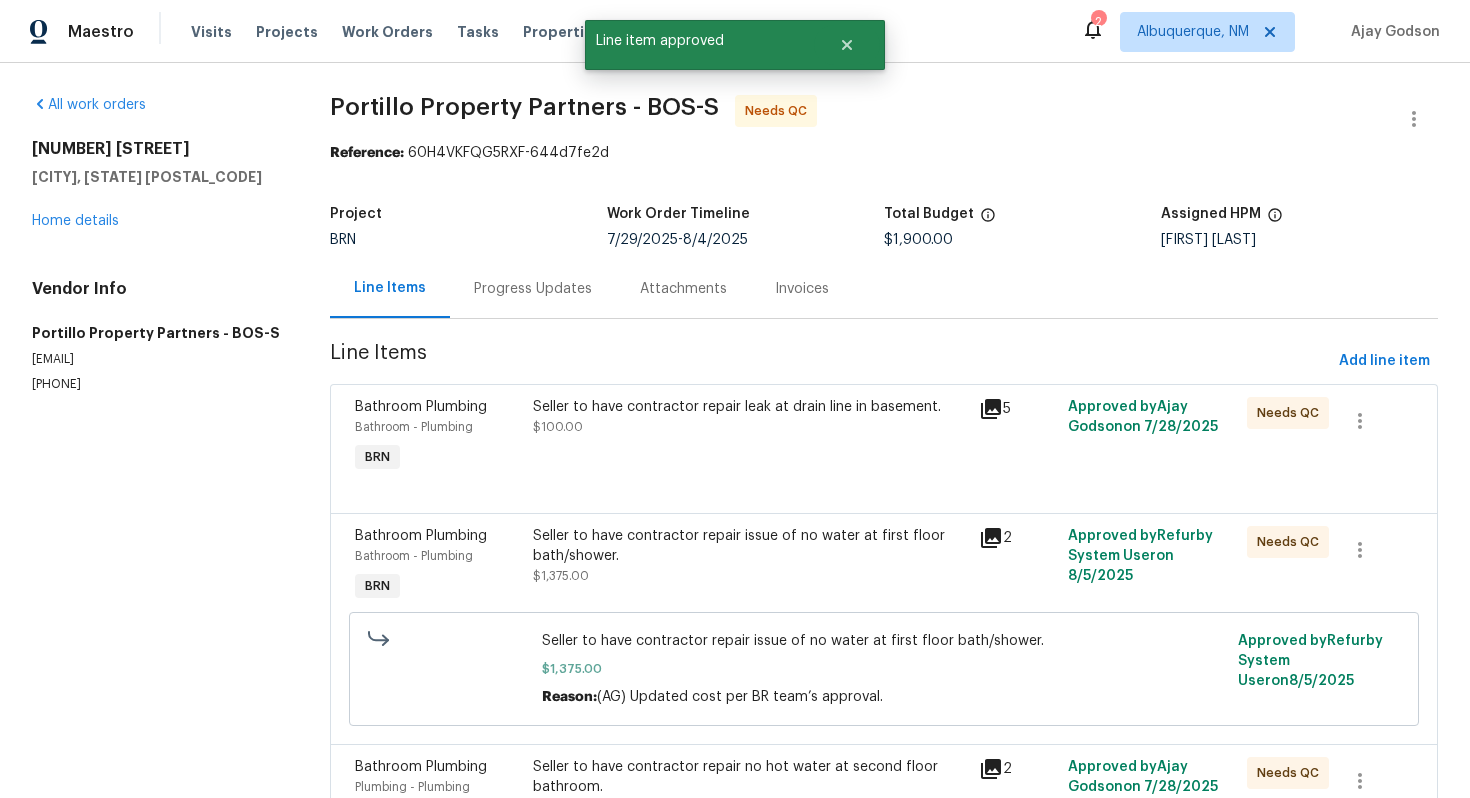 click on "Seller to have contractor repair leak at drain line in basement. $100.00" at bounding box center [750, 417] 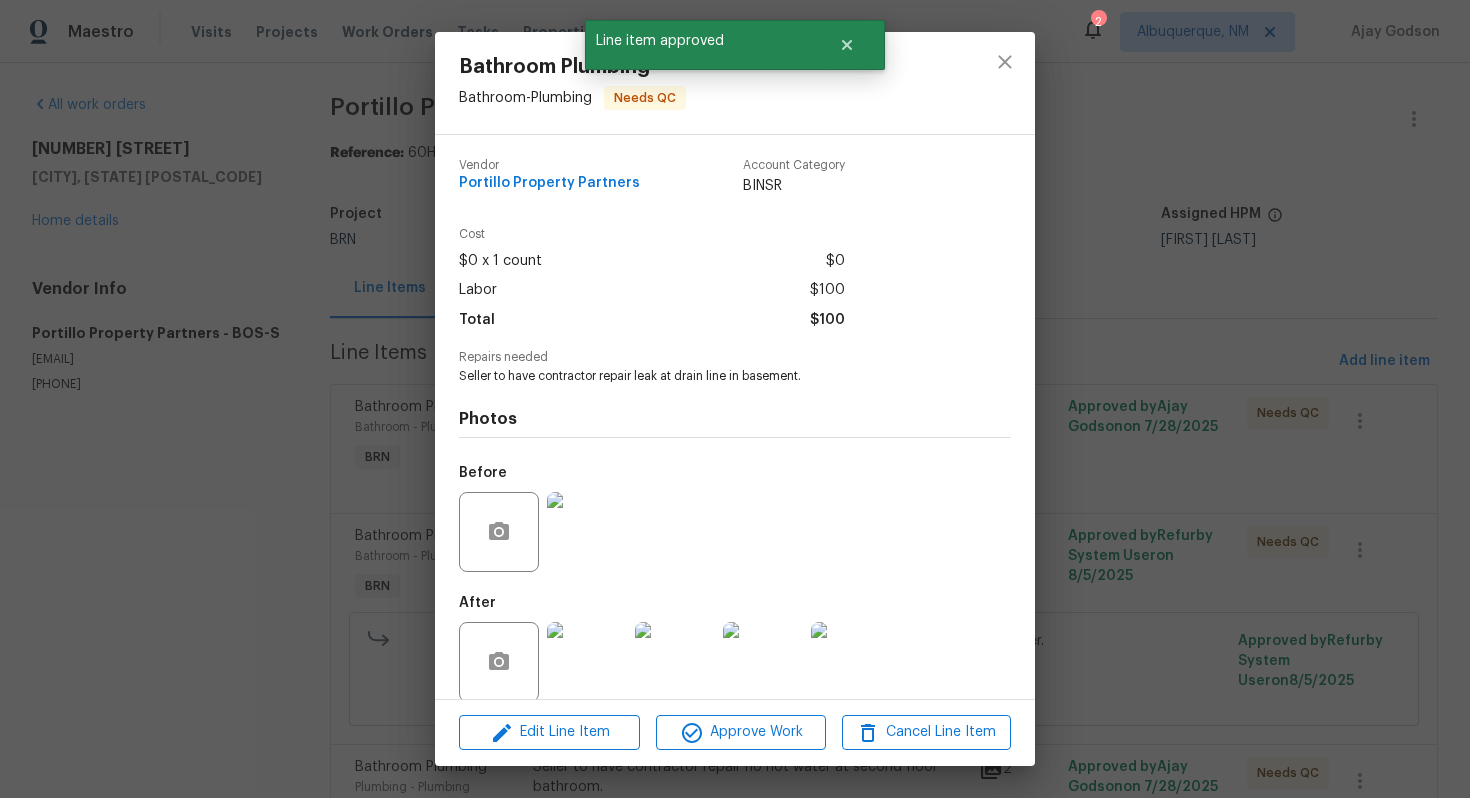 scroll, scrollTop: 23, scrollLeft: 0, axis: vertical 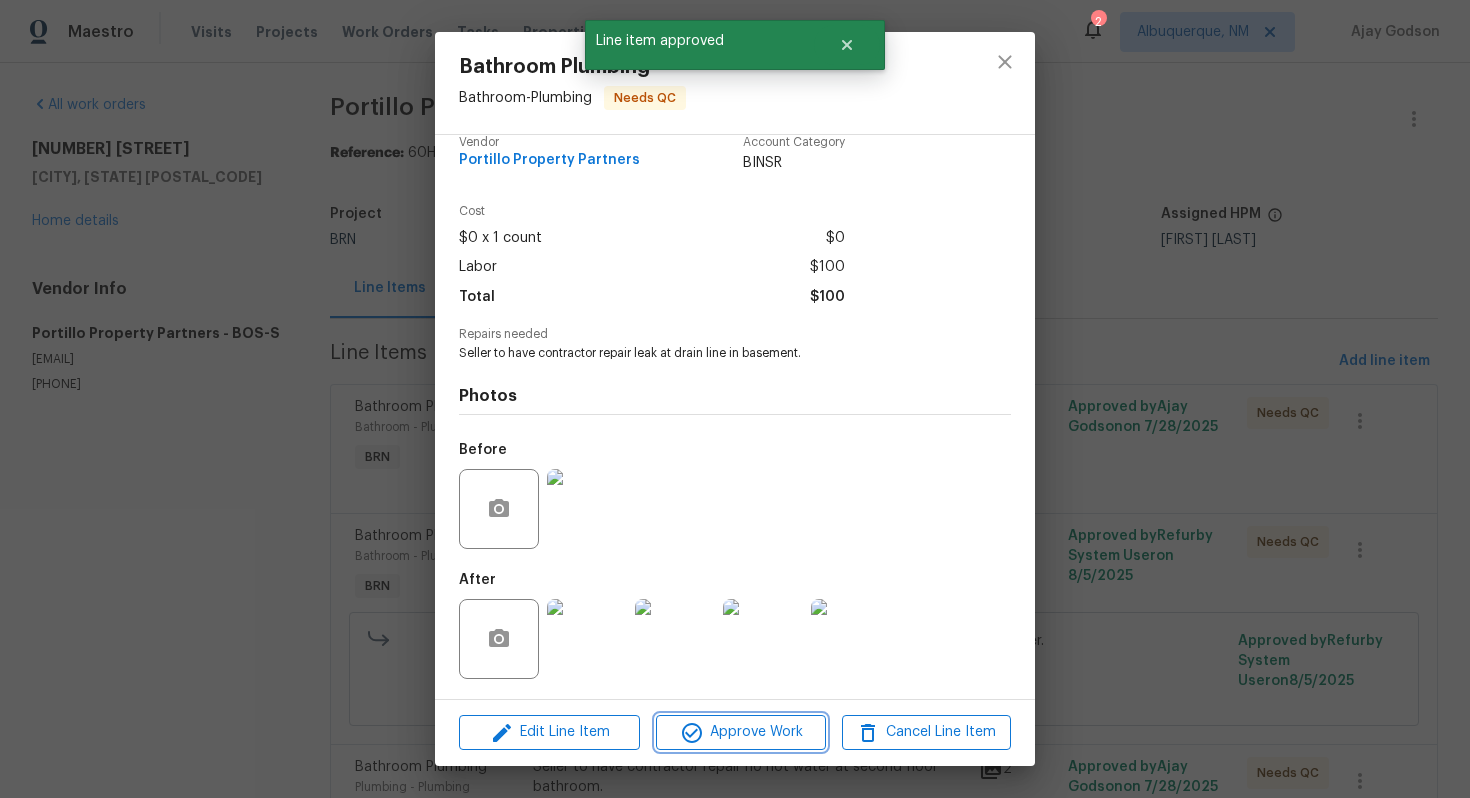 click on "Approve Work" at bounding box center [740, 732] 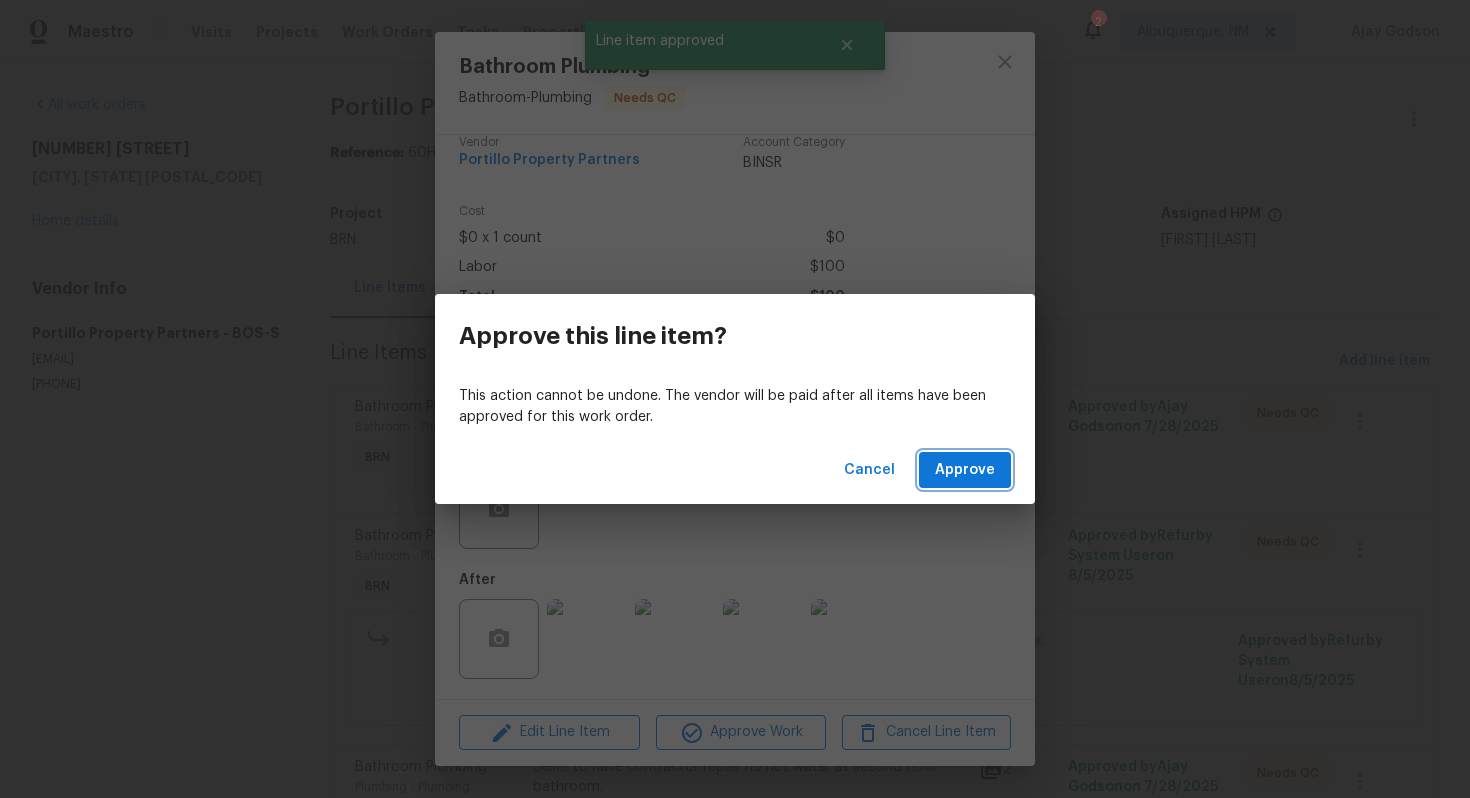 click on "Approve" at bounding box center (965, 470) 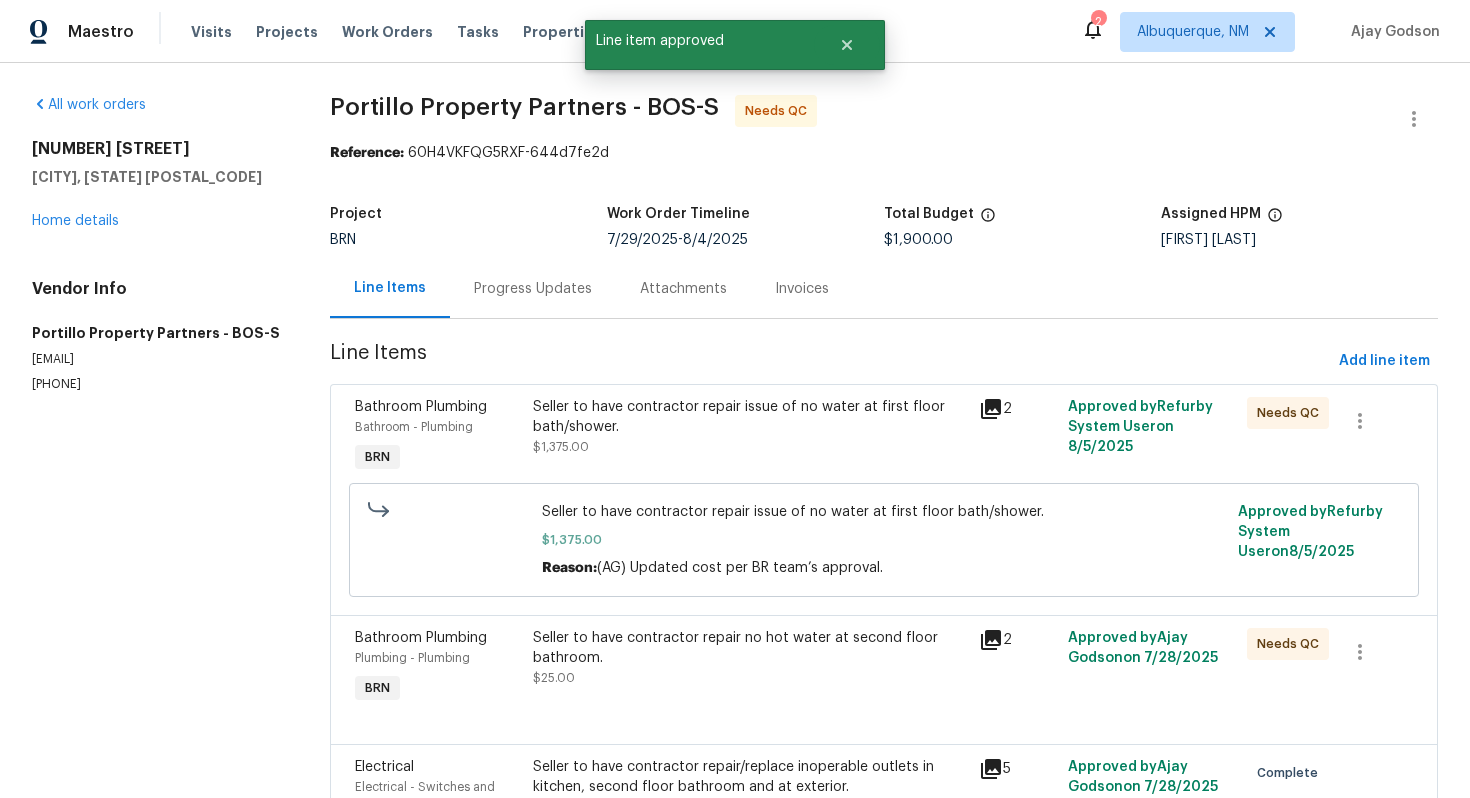 click on "Seller to have contractor repair issue of no water at first floor bath/shower. $1,375.00" at bounding box center [750, 427] 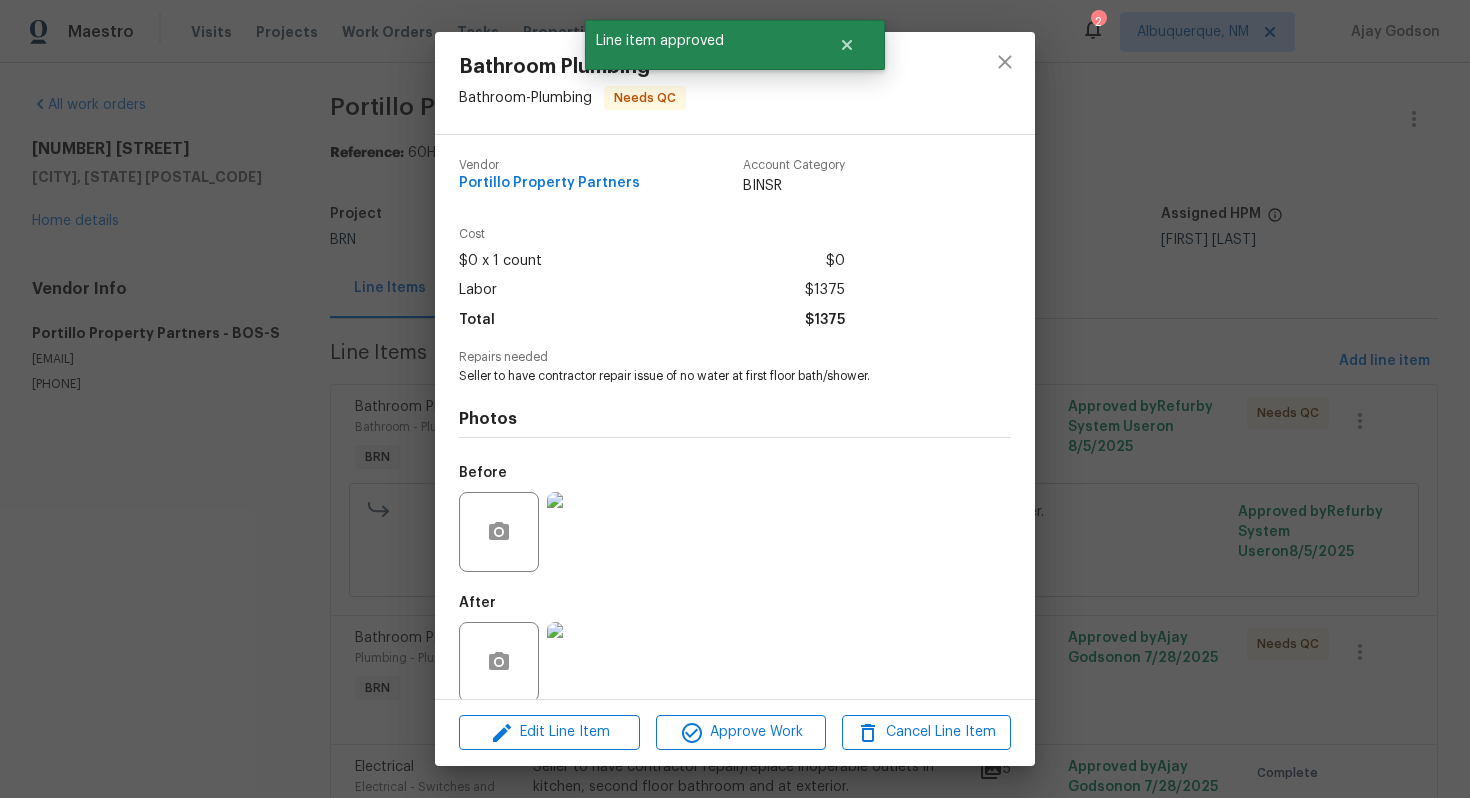 scroll, scrollTop: 23, scrollLeft: 0, axis: vertical 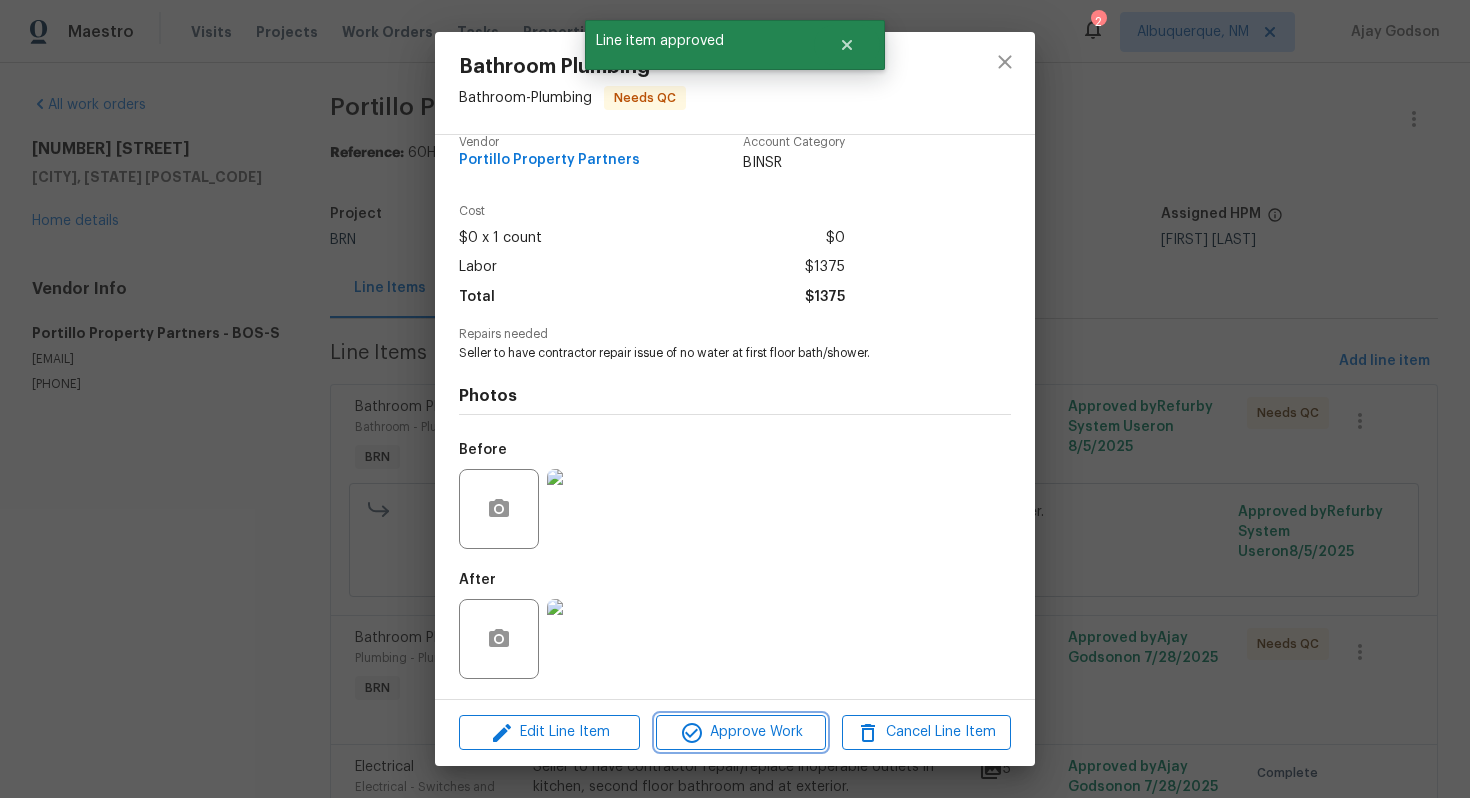 click on "Approve Work" at bounding box center (740, 732) 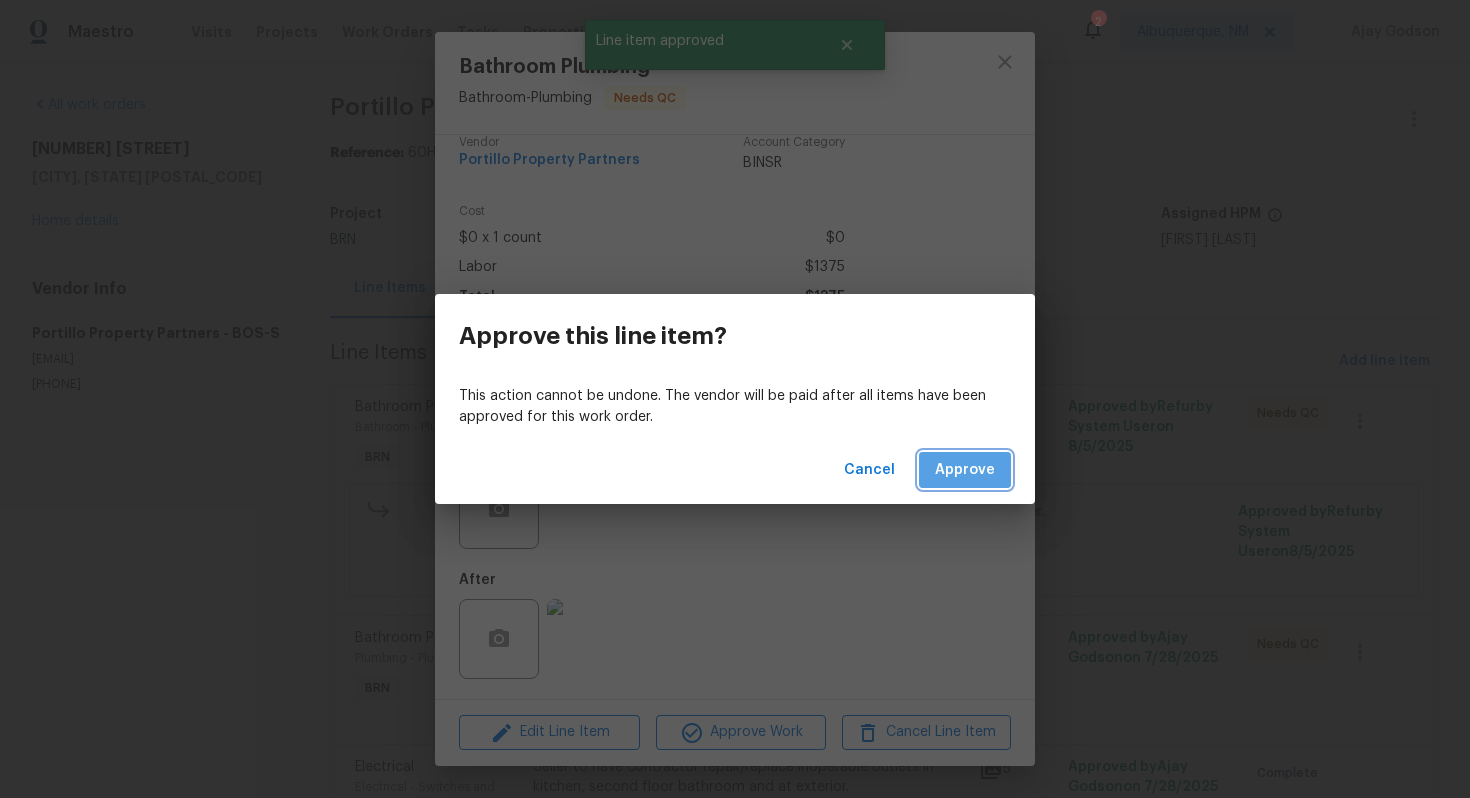 click on "Approve" at bounding box center [965, 470] 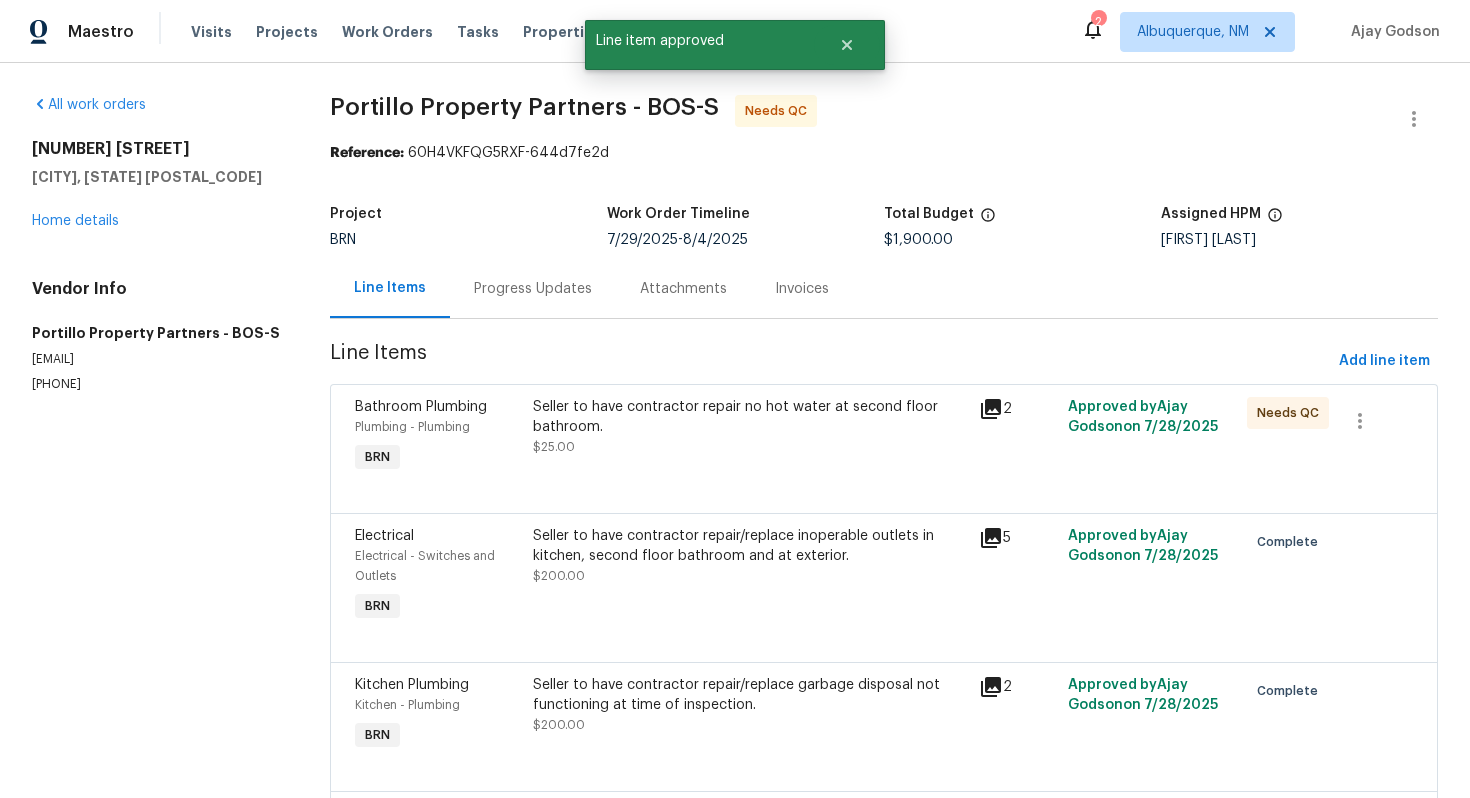 click on "Seller to have contractor repair no hot water at second floor bathroom." at bounding box center [750, 417] 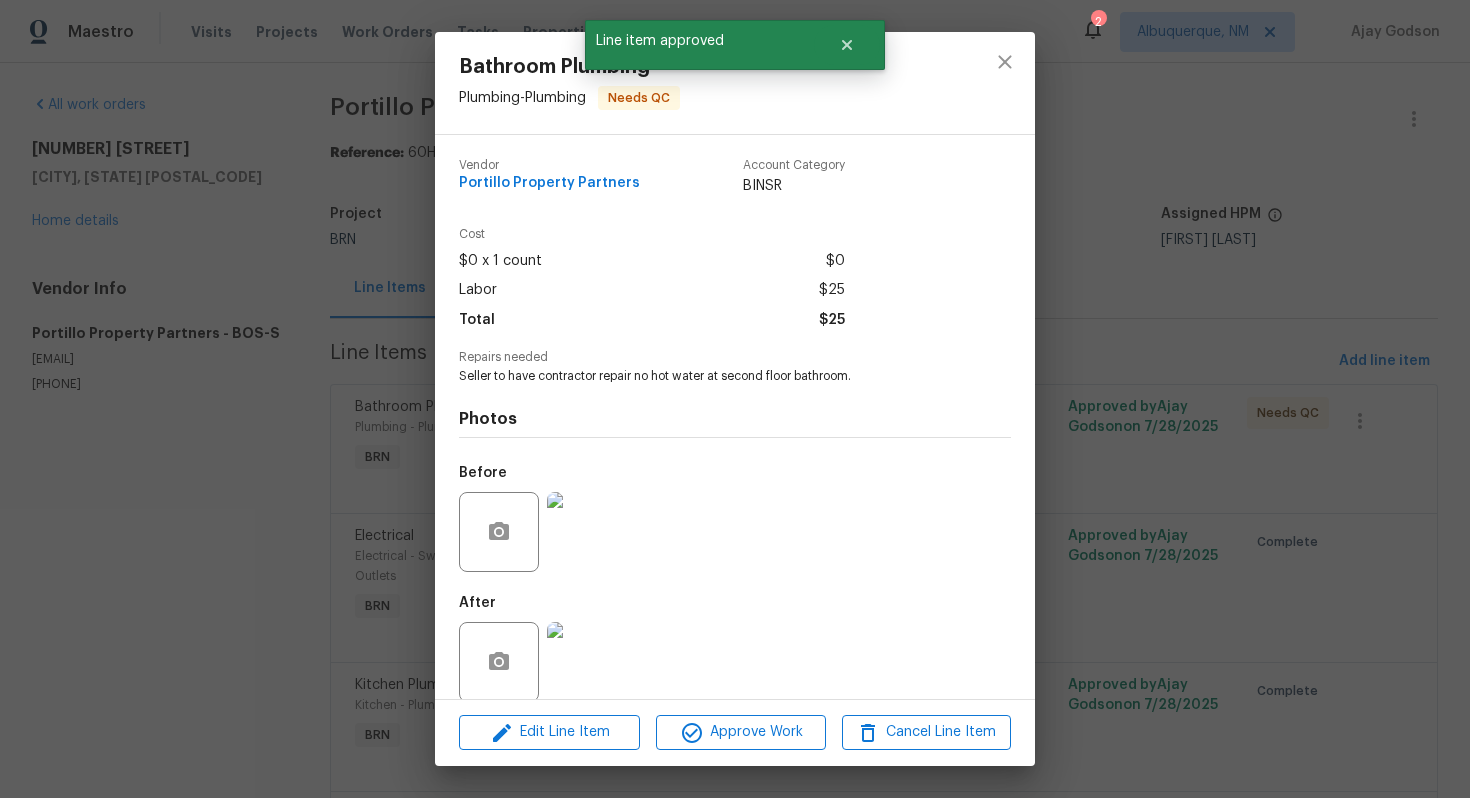 scroll, scrollTop: 23, scrollLeft: 0, axis: vertical 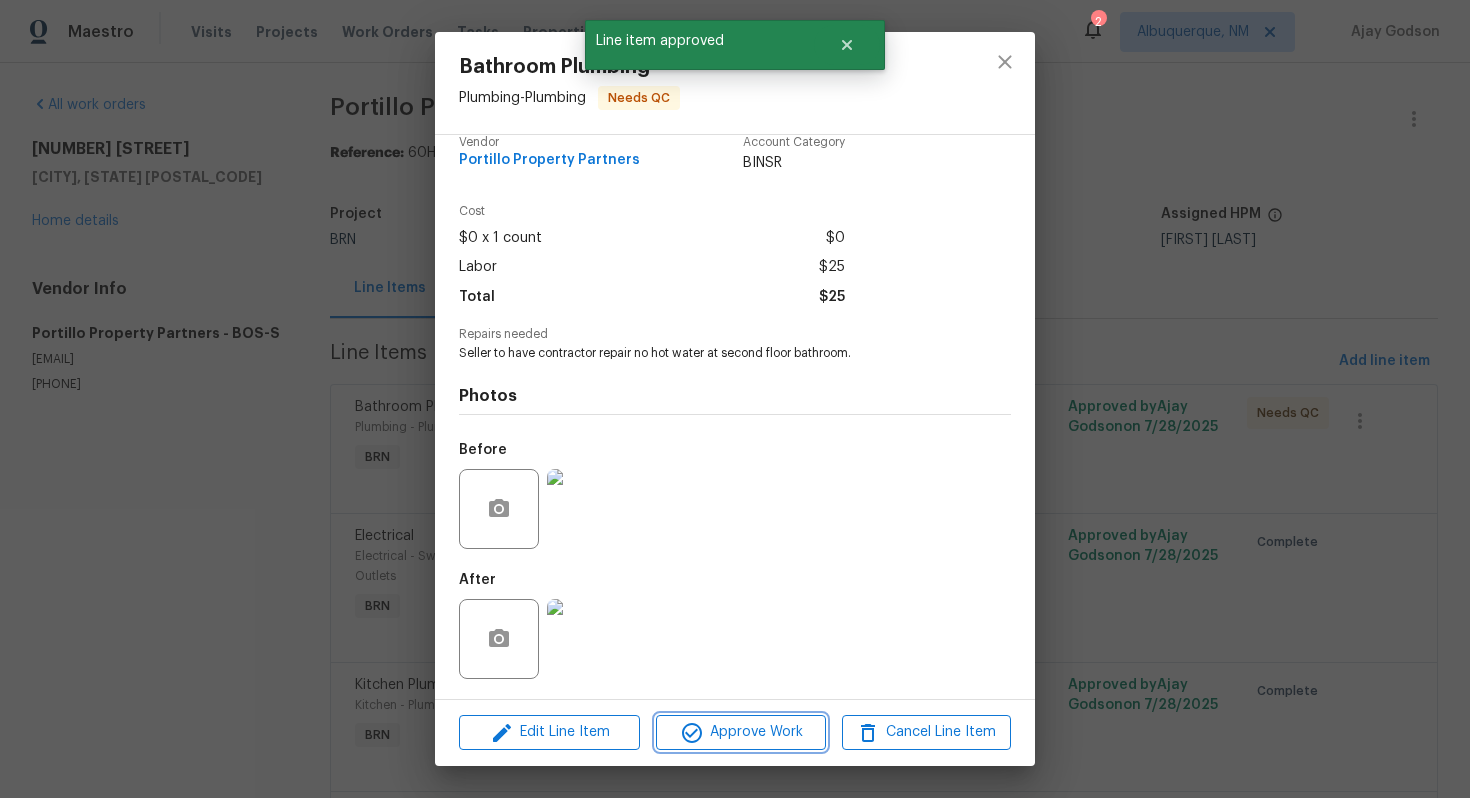 click on "Approve Work" at bounding box center [740, 732] 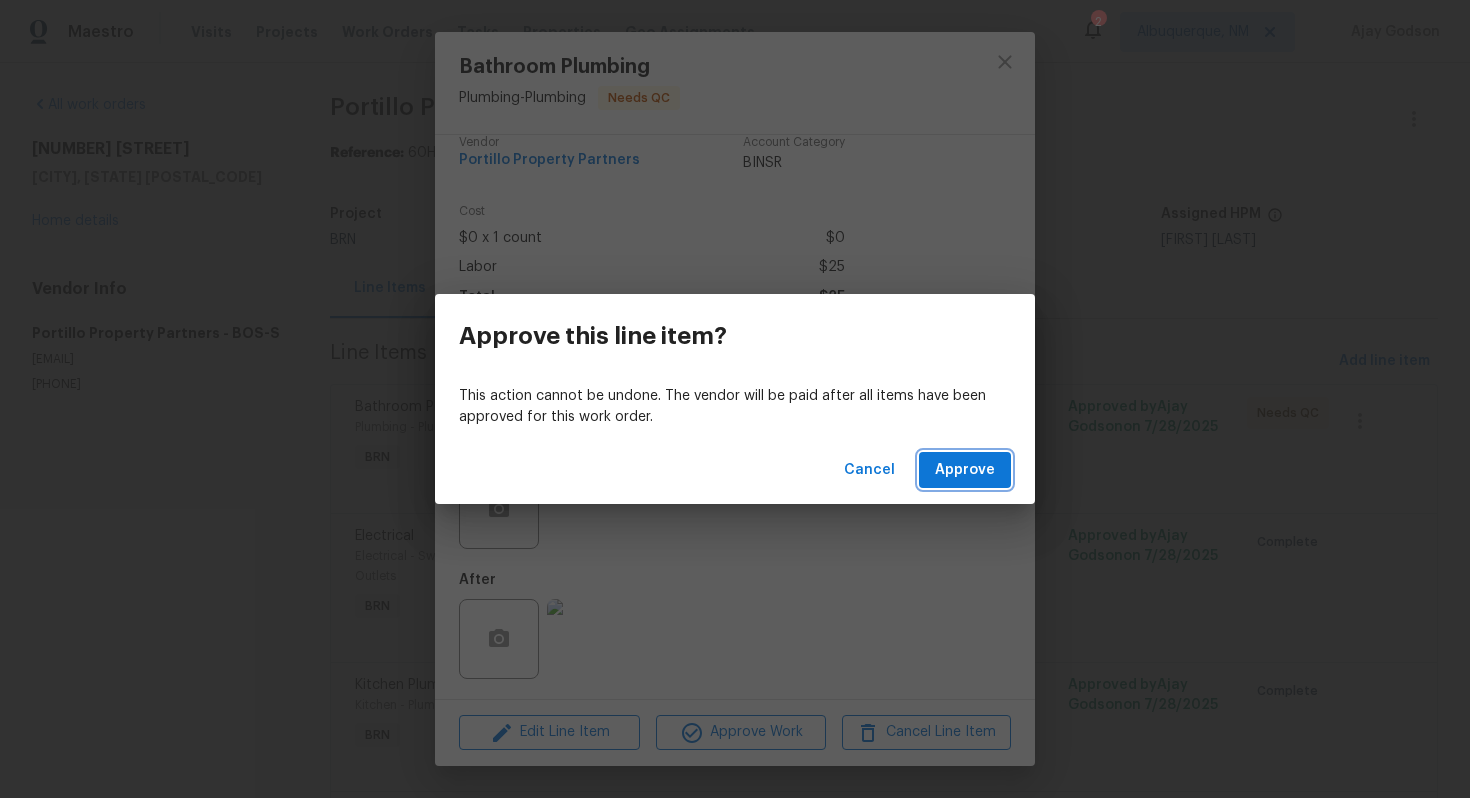 click on "Approve" at bounding box center (965, 470) 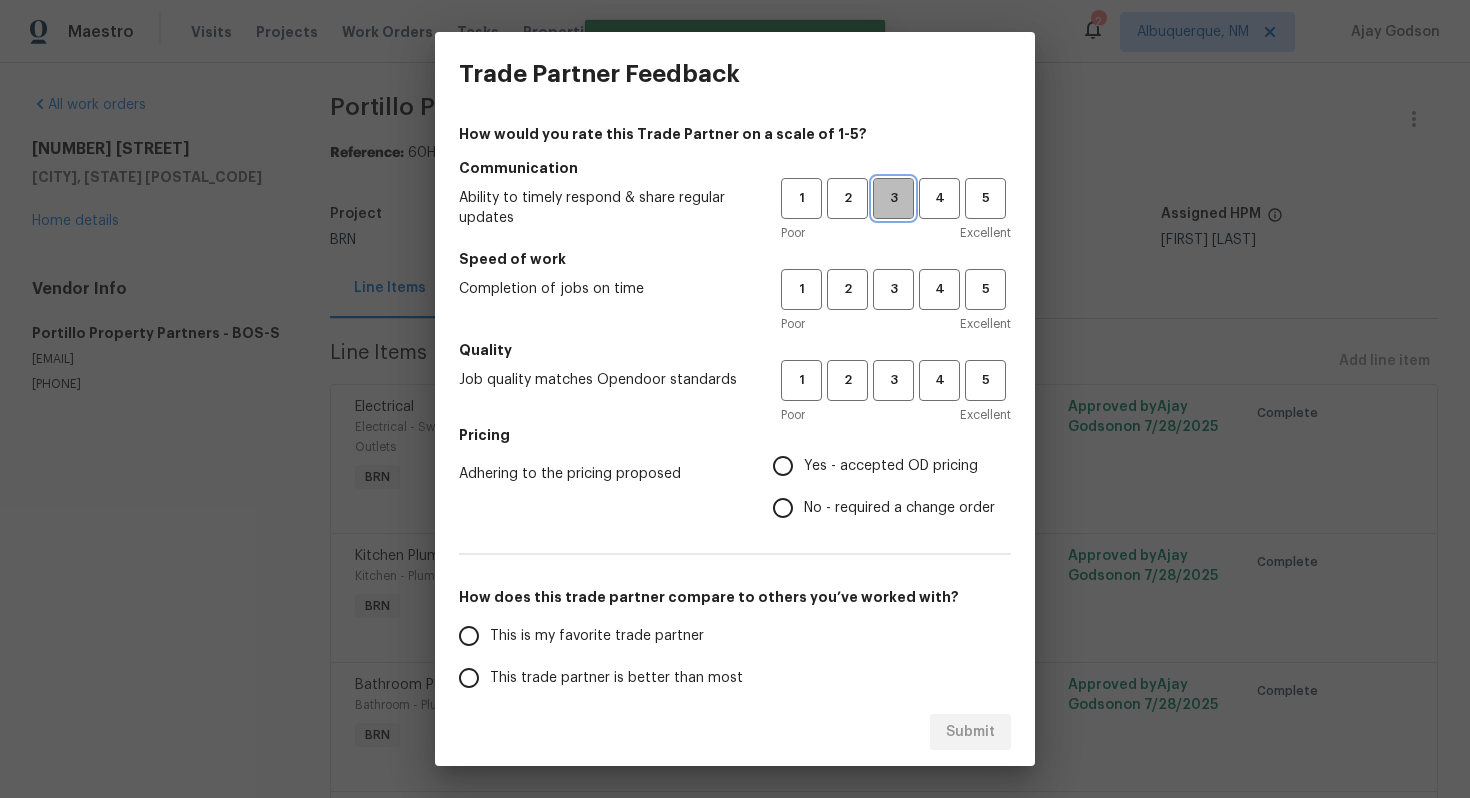 click on "3" at bounding box center [893, 198] 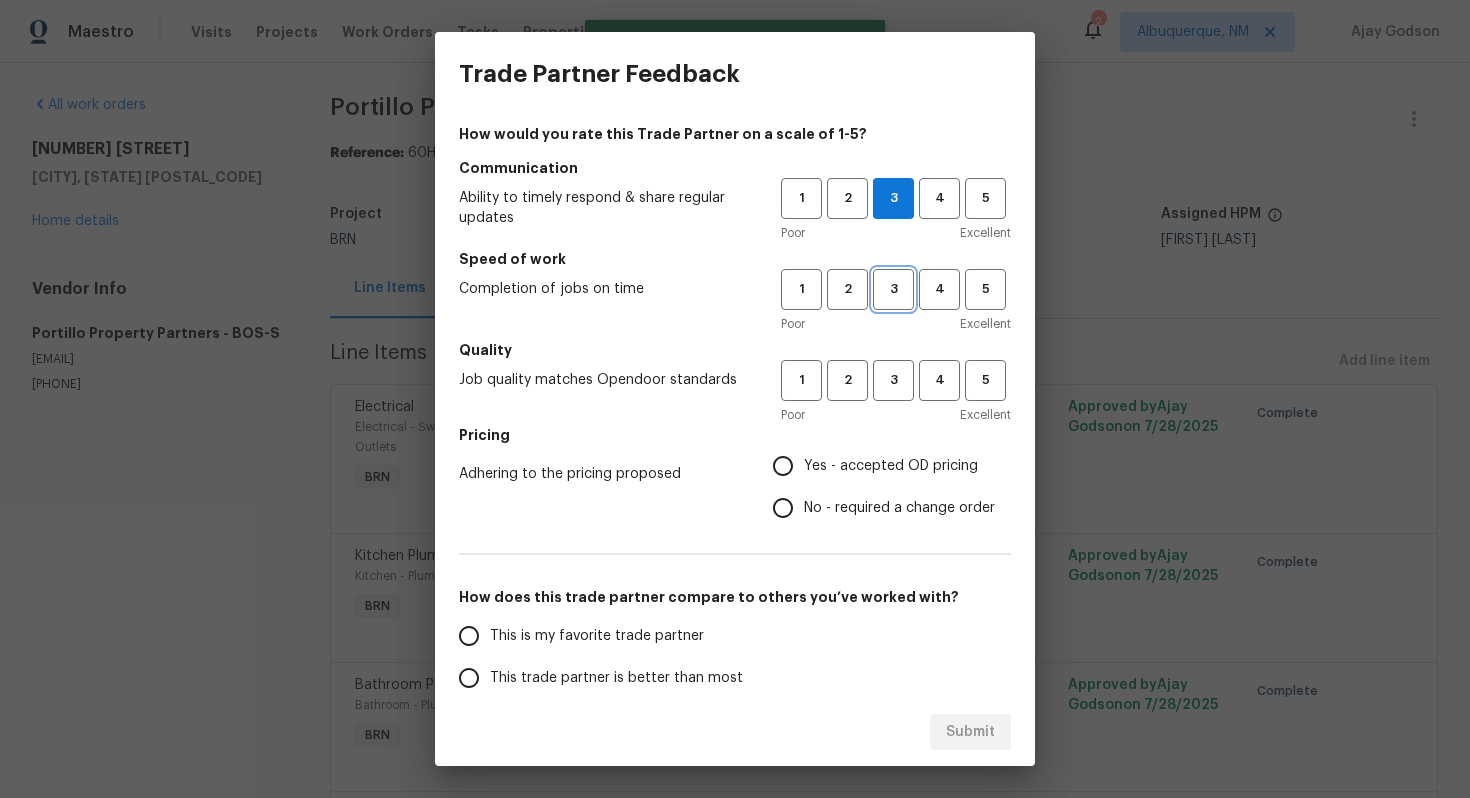 click on "3" at bounding box center (893, 289) 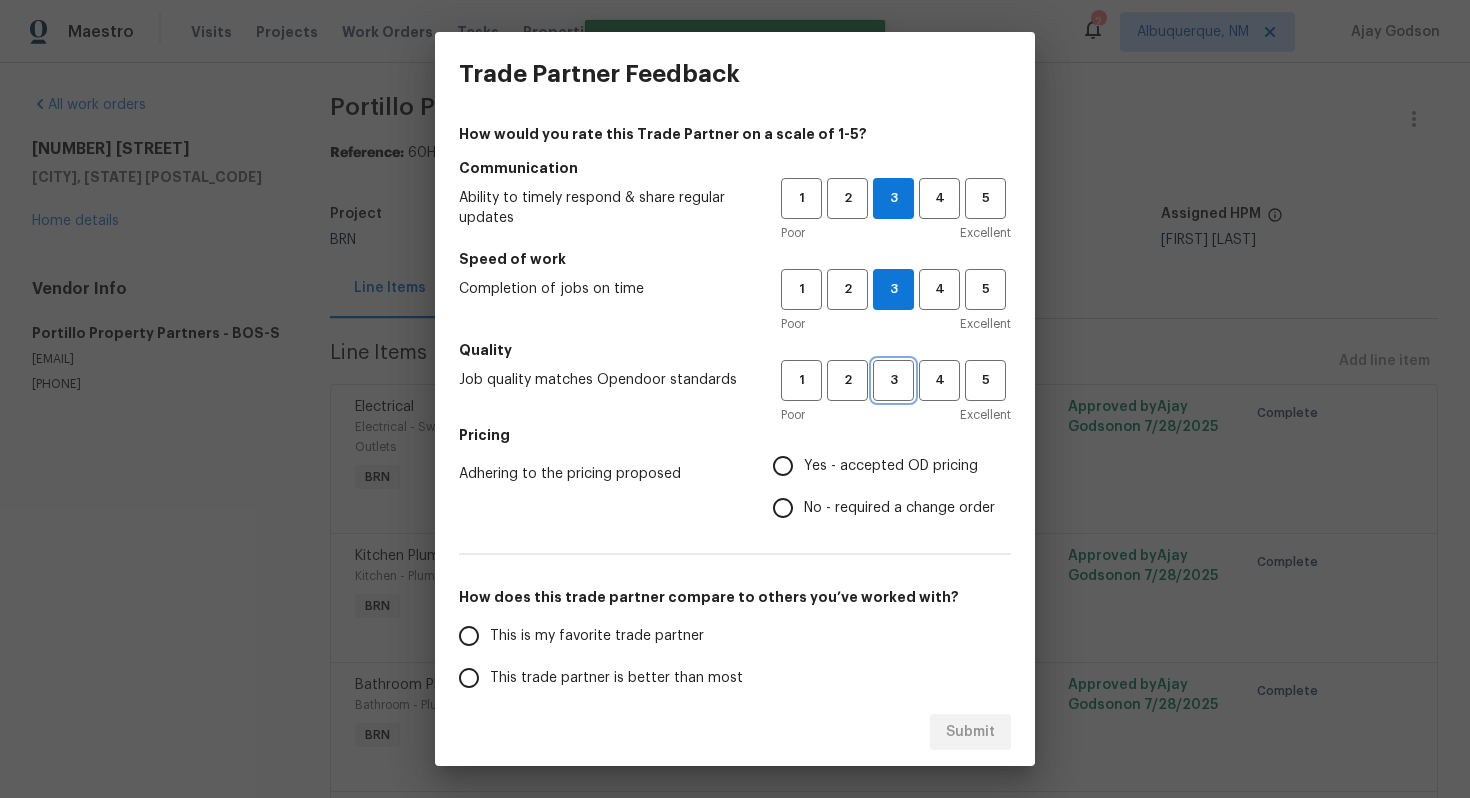 click on "3" at bounding box center [893, 380] 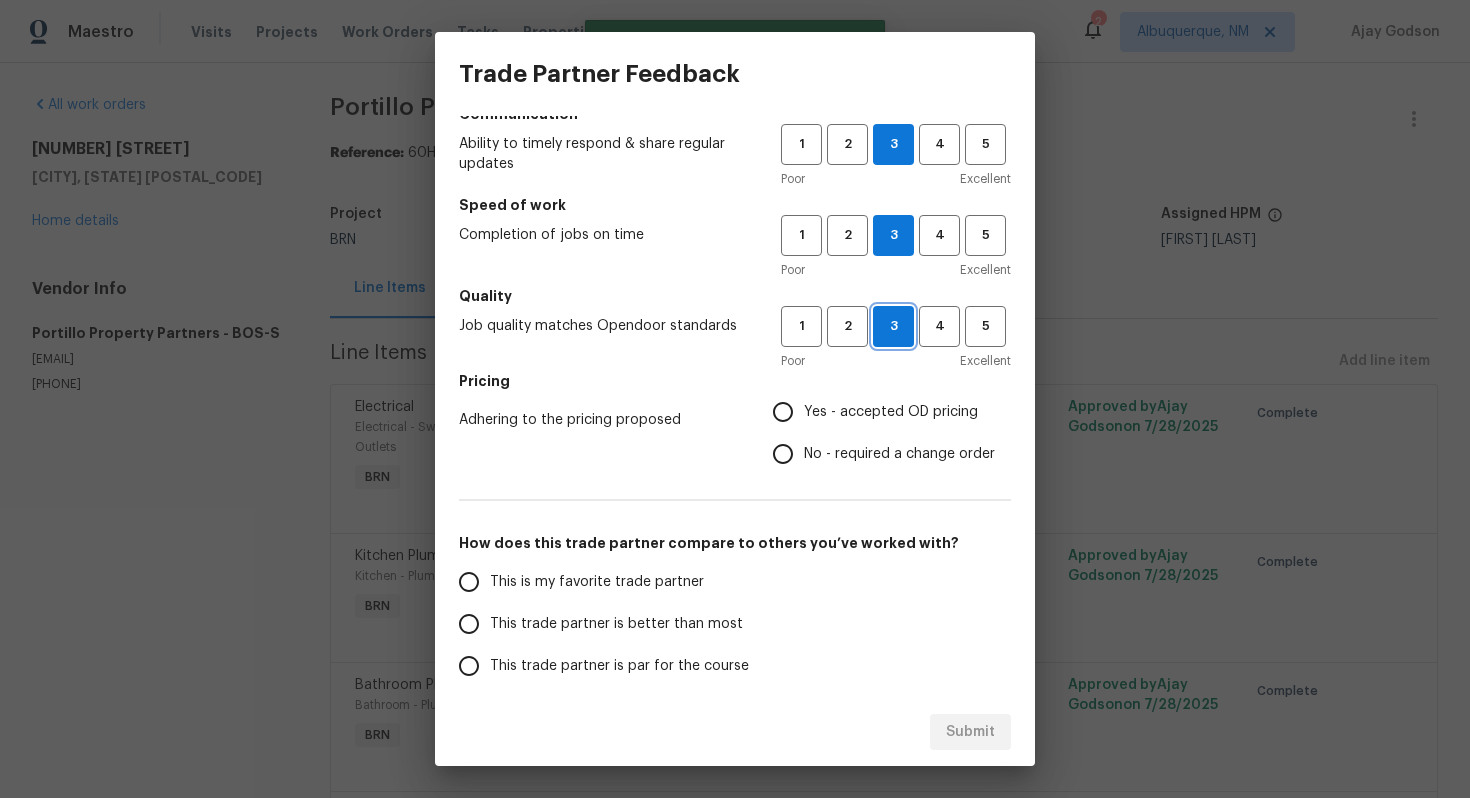 scroll, scrollTop: 60, scrollLeft: 0, axis: vertical 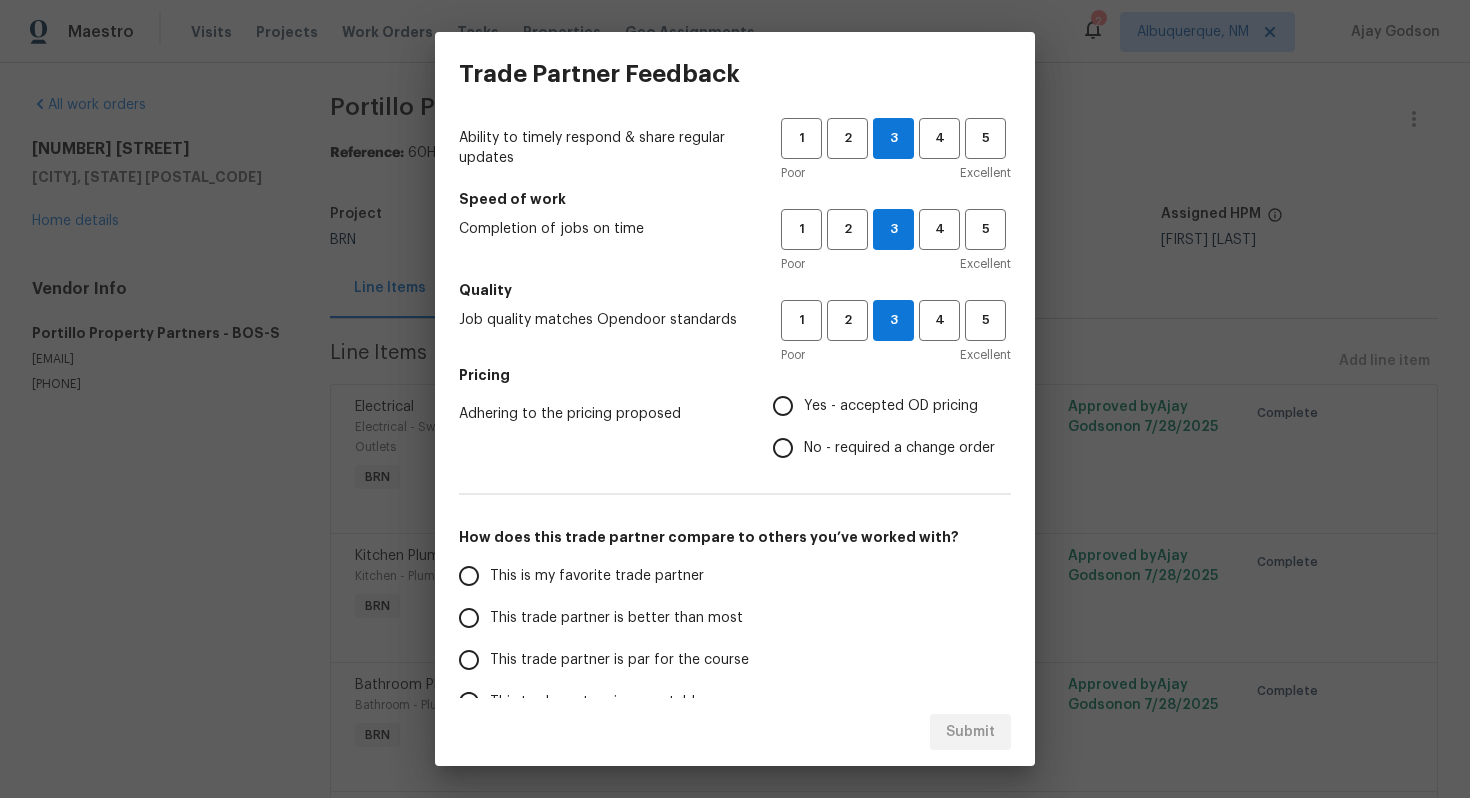 click on "No - required a change order" at bounding box center [899, 448] 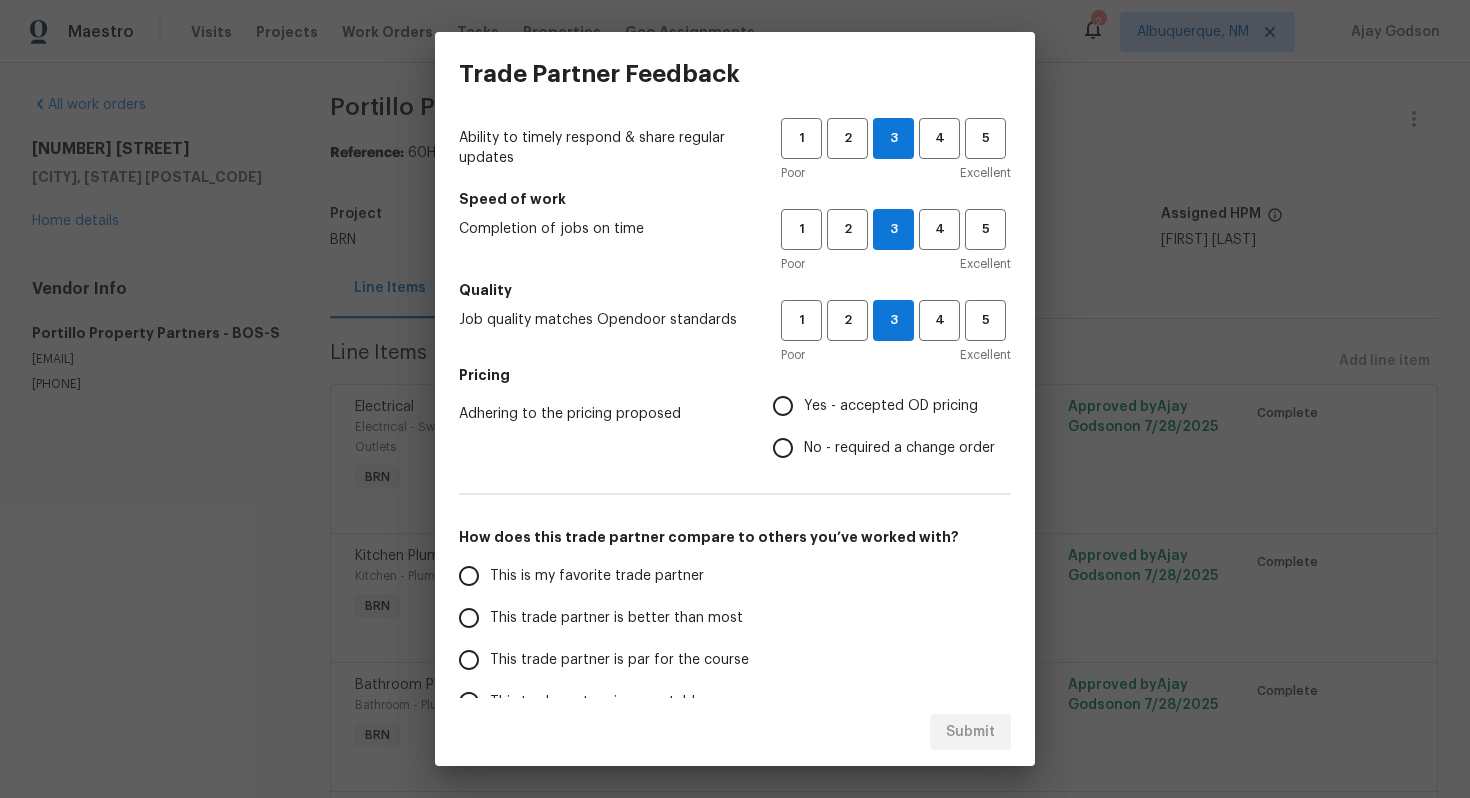 click on "No - required a change order" at bounding box center (783, 448) 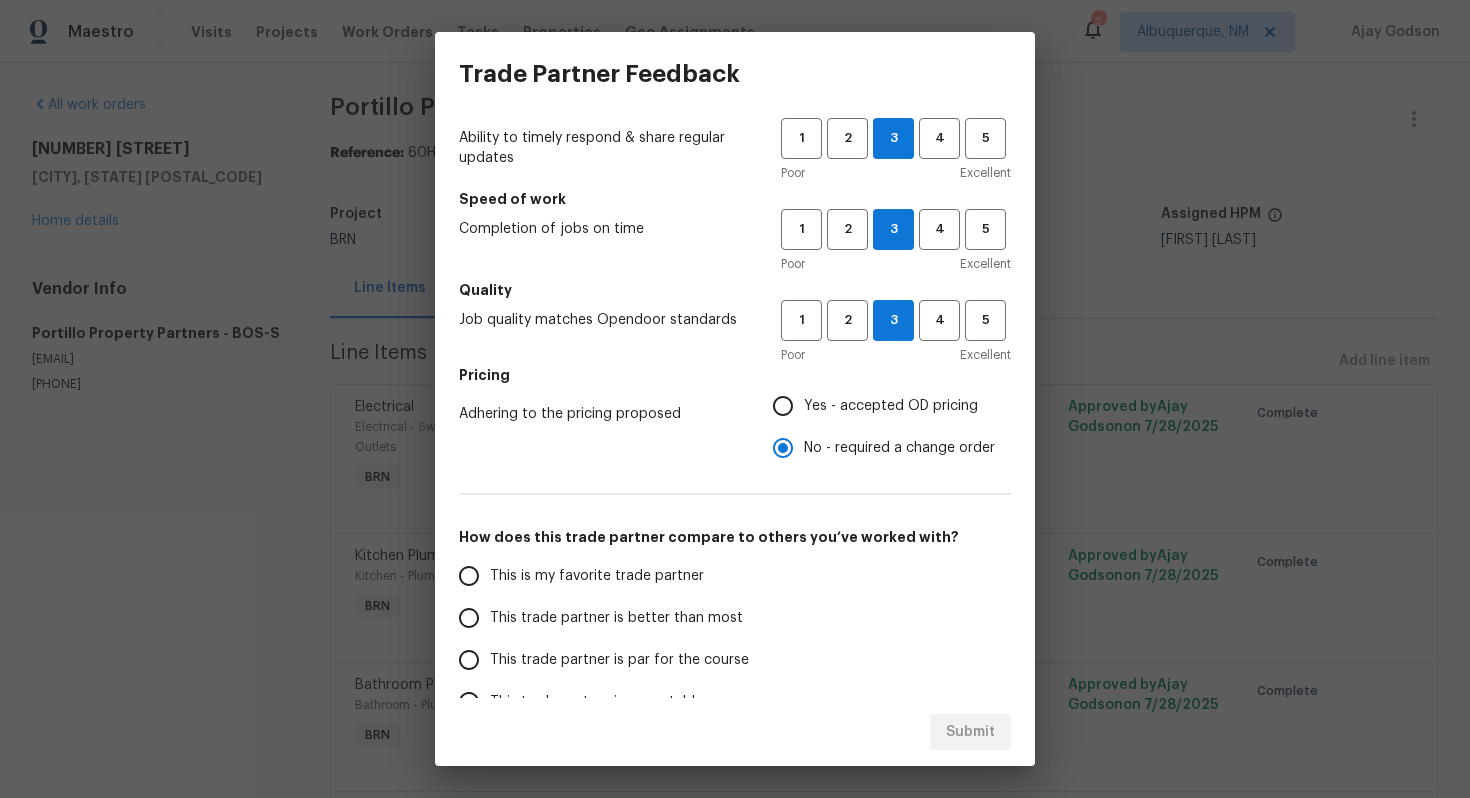 scroll, scrollTop: 124, scrollLeft: 0, axis: vertical 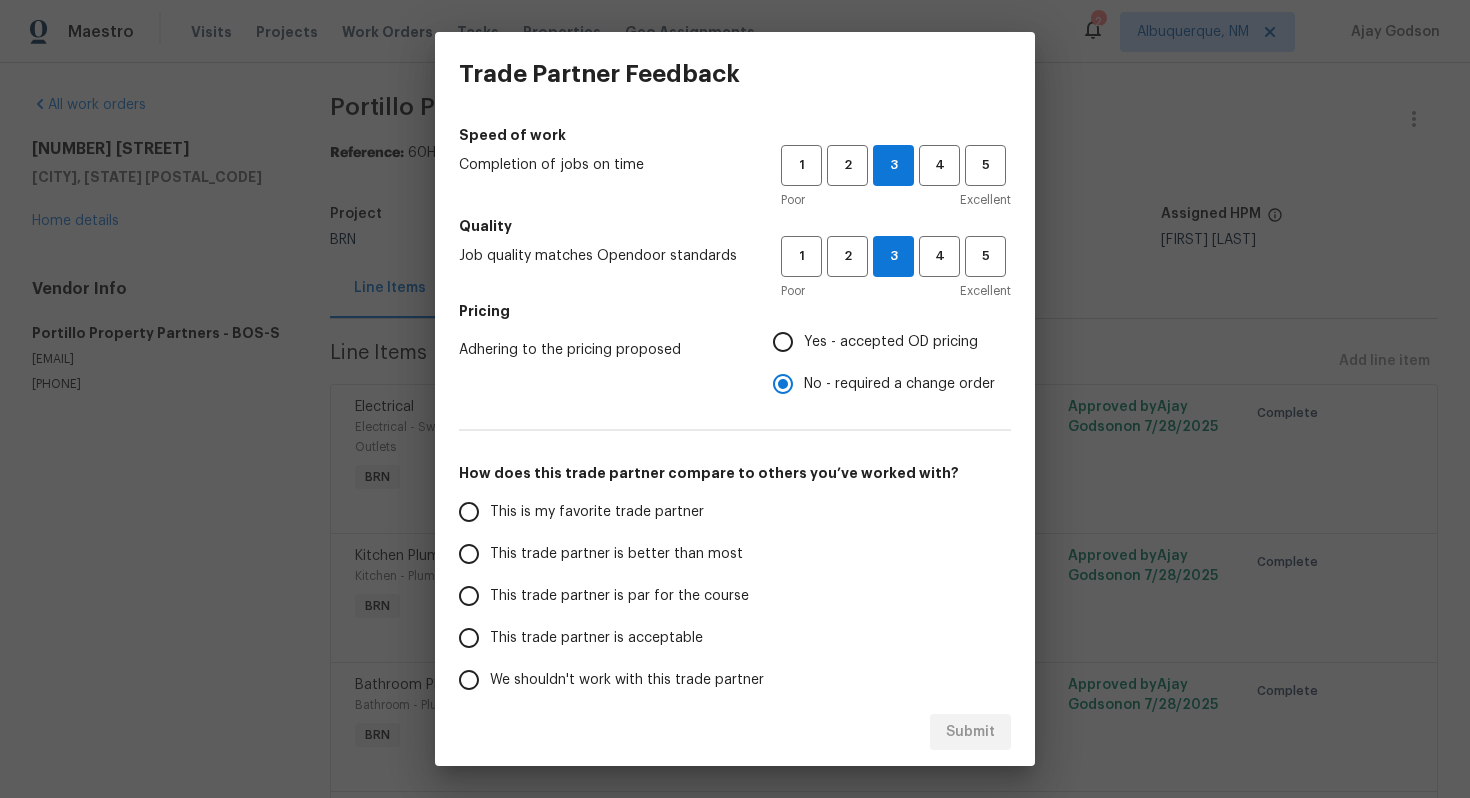 click on "This trade partner is par for the course" at bounding box center [619, 596] 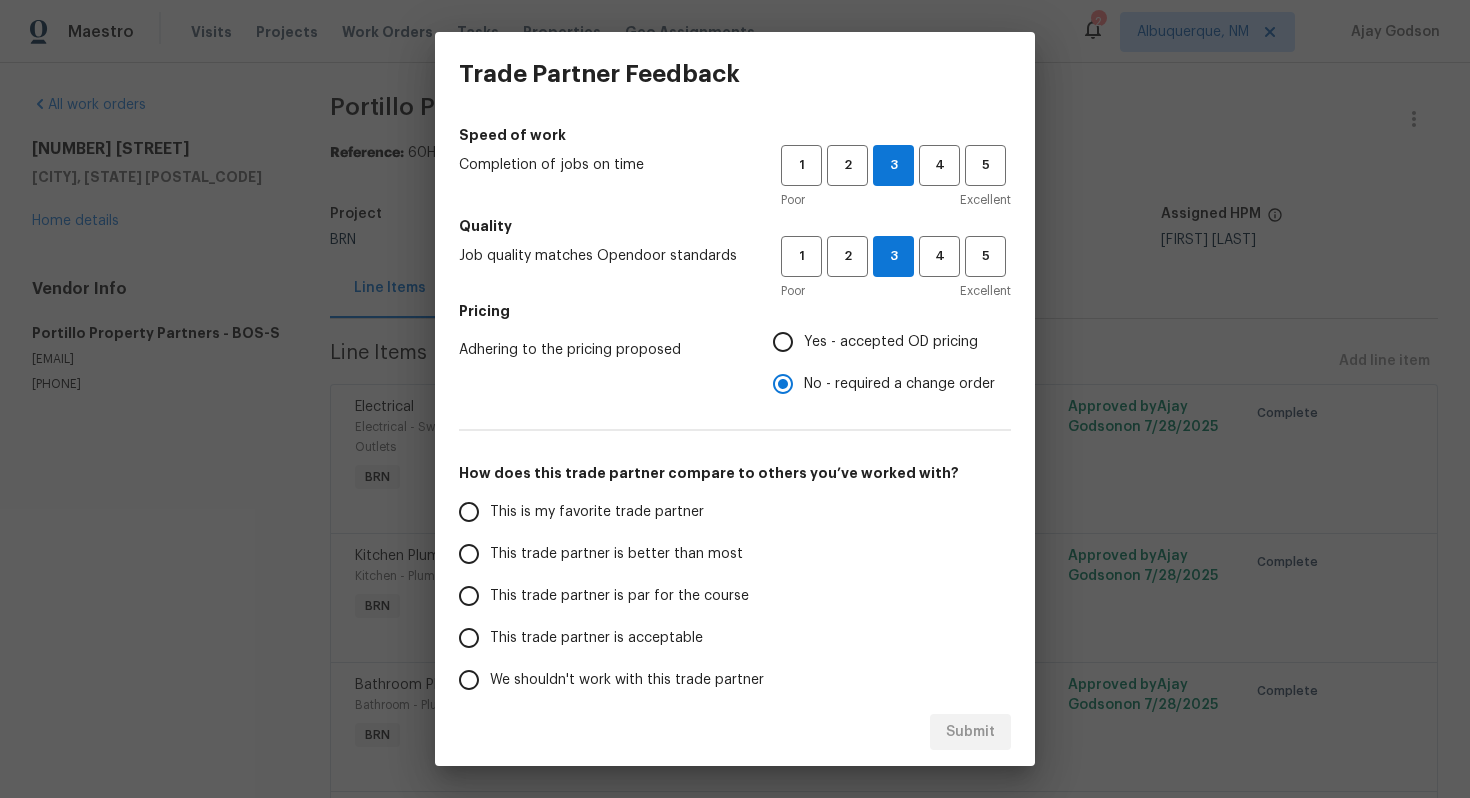 click on "This trade partner is par for the course" at bounding box center [469, 596] 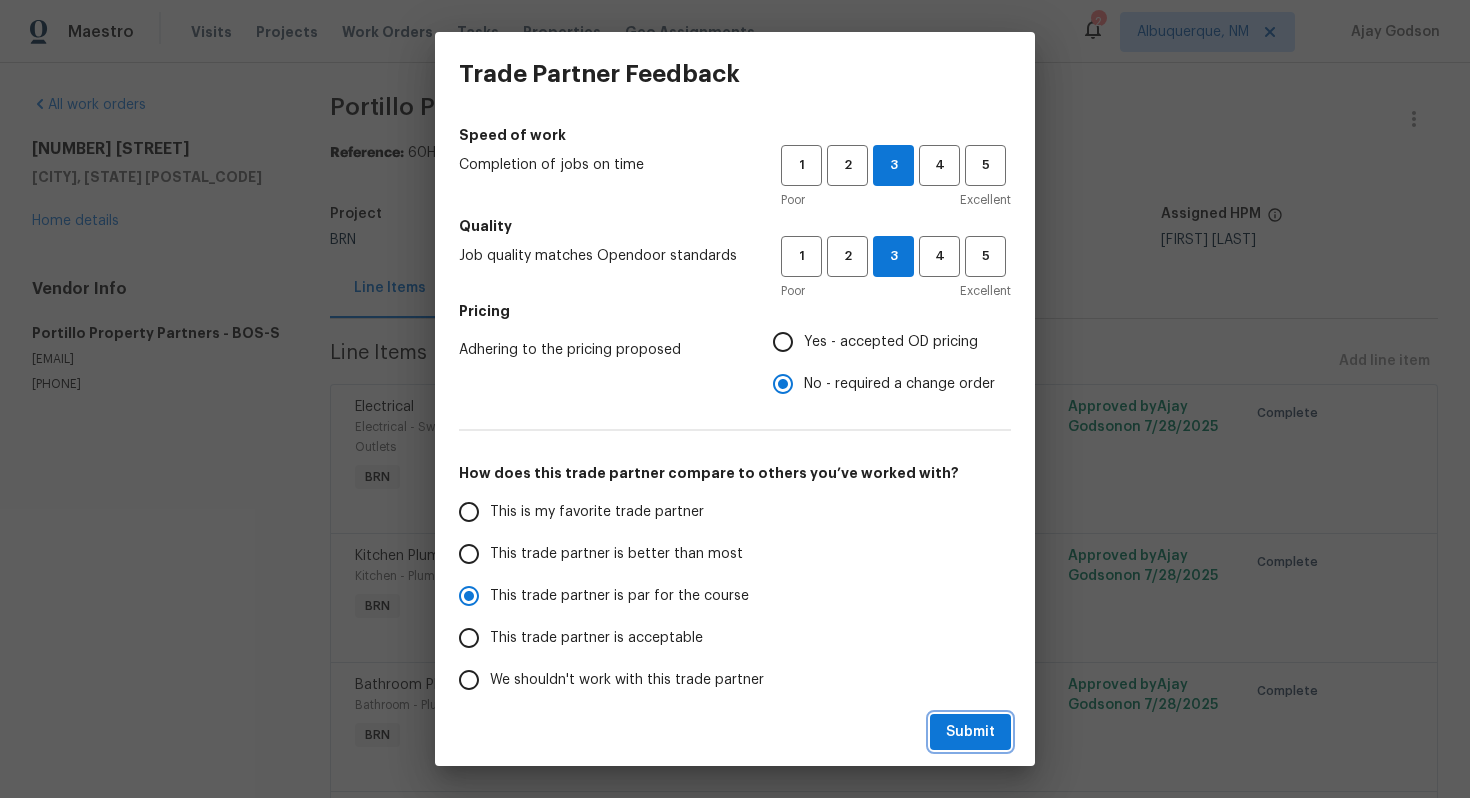 click on "Submit" at bounding box center (970, 732) 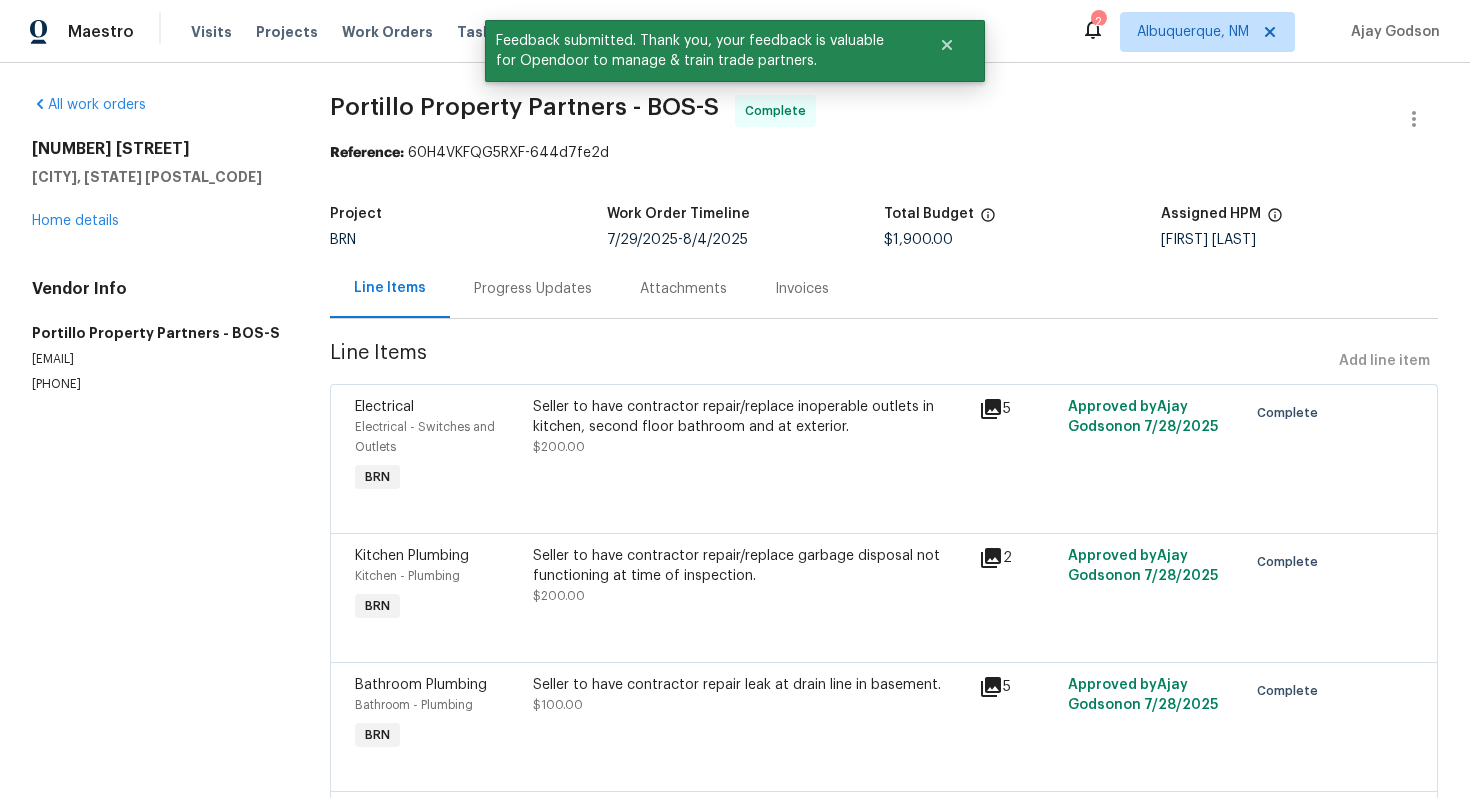 click on "Progress Updates" at bounding box center [533, 288] 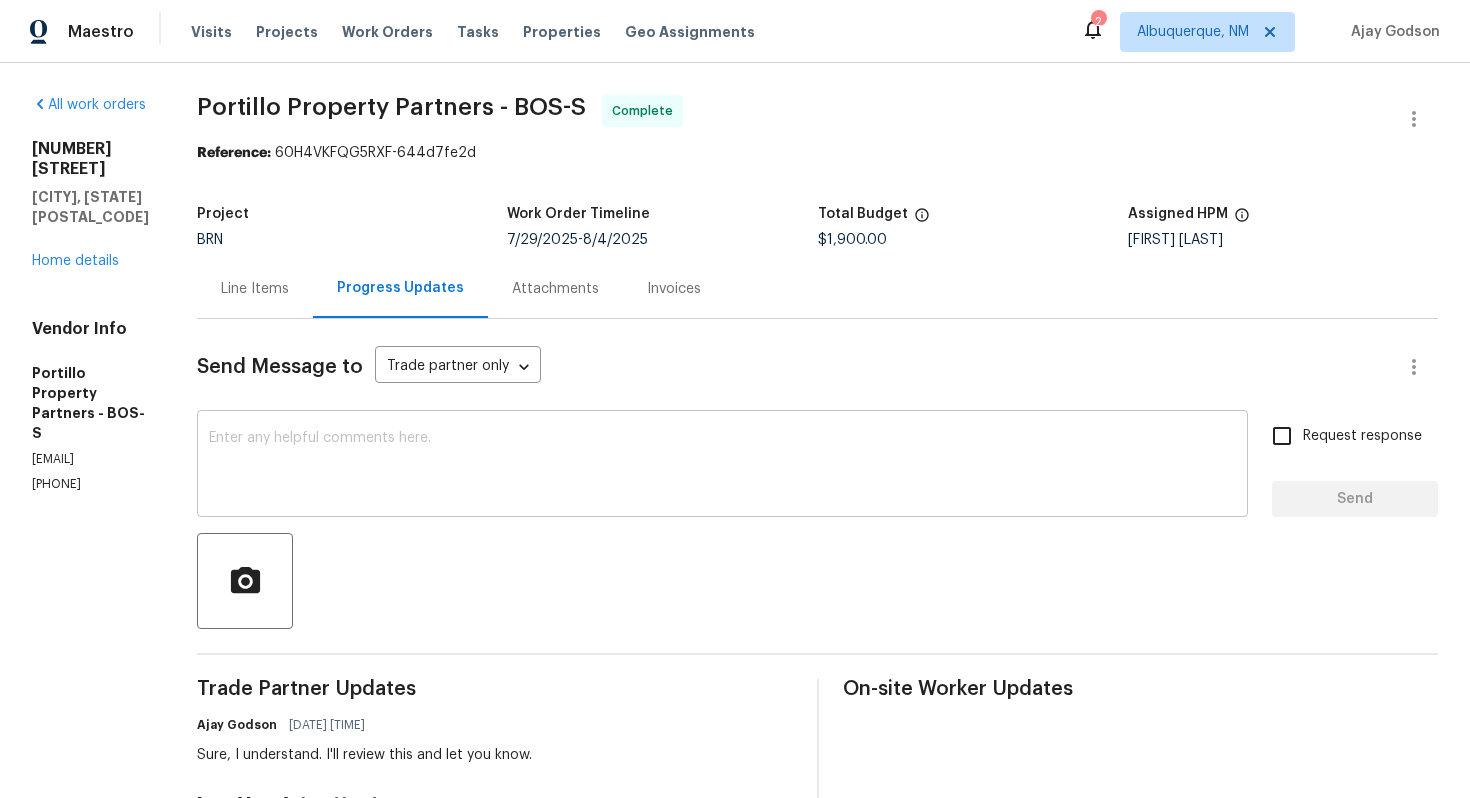 click at bounding box center (722, 466) 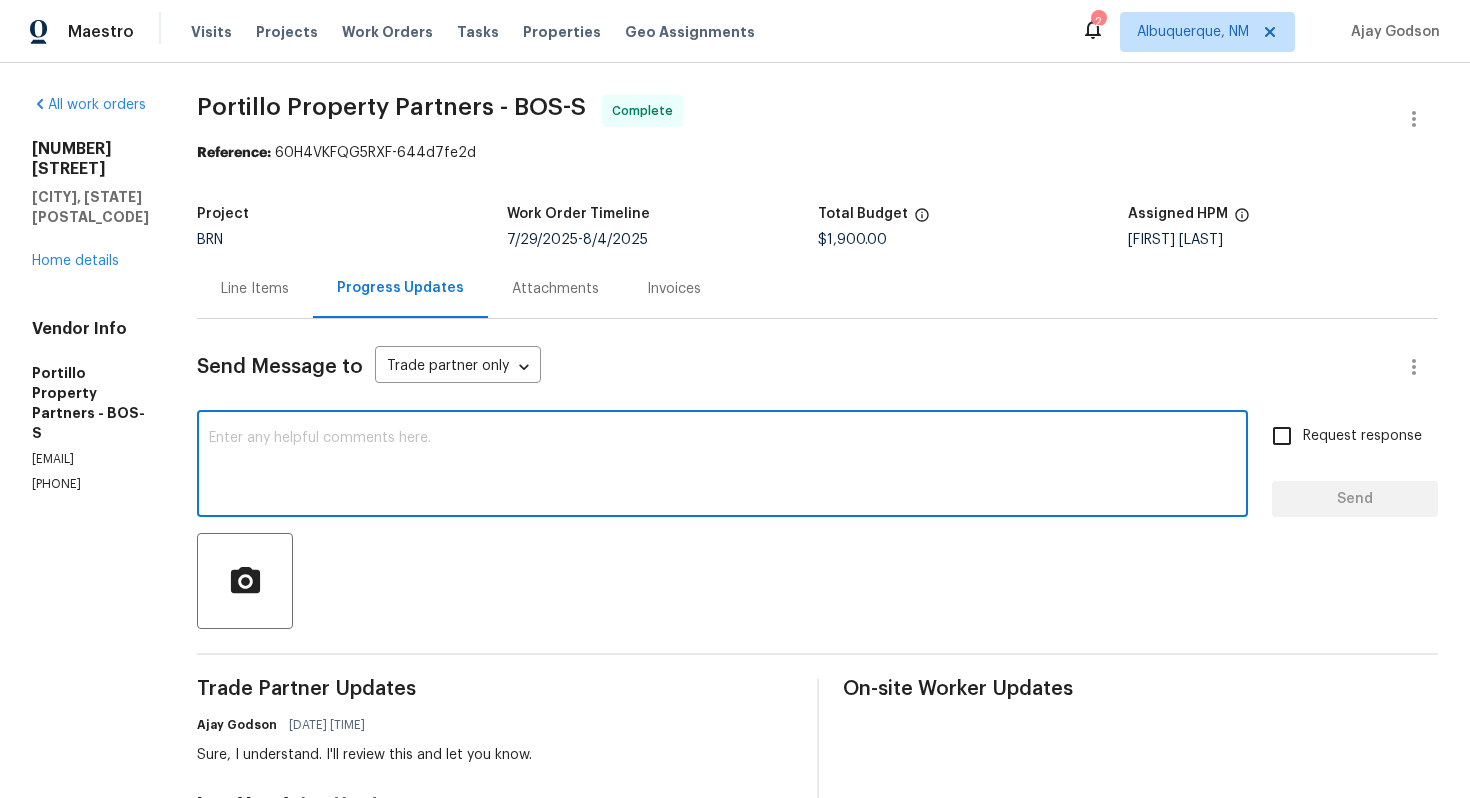 paste on "WO is approved. Please upload the invoice under invoice section. Thanks!" 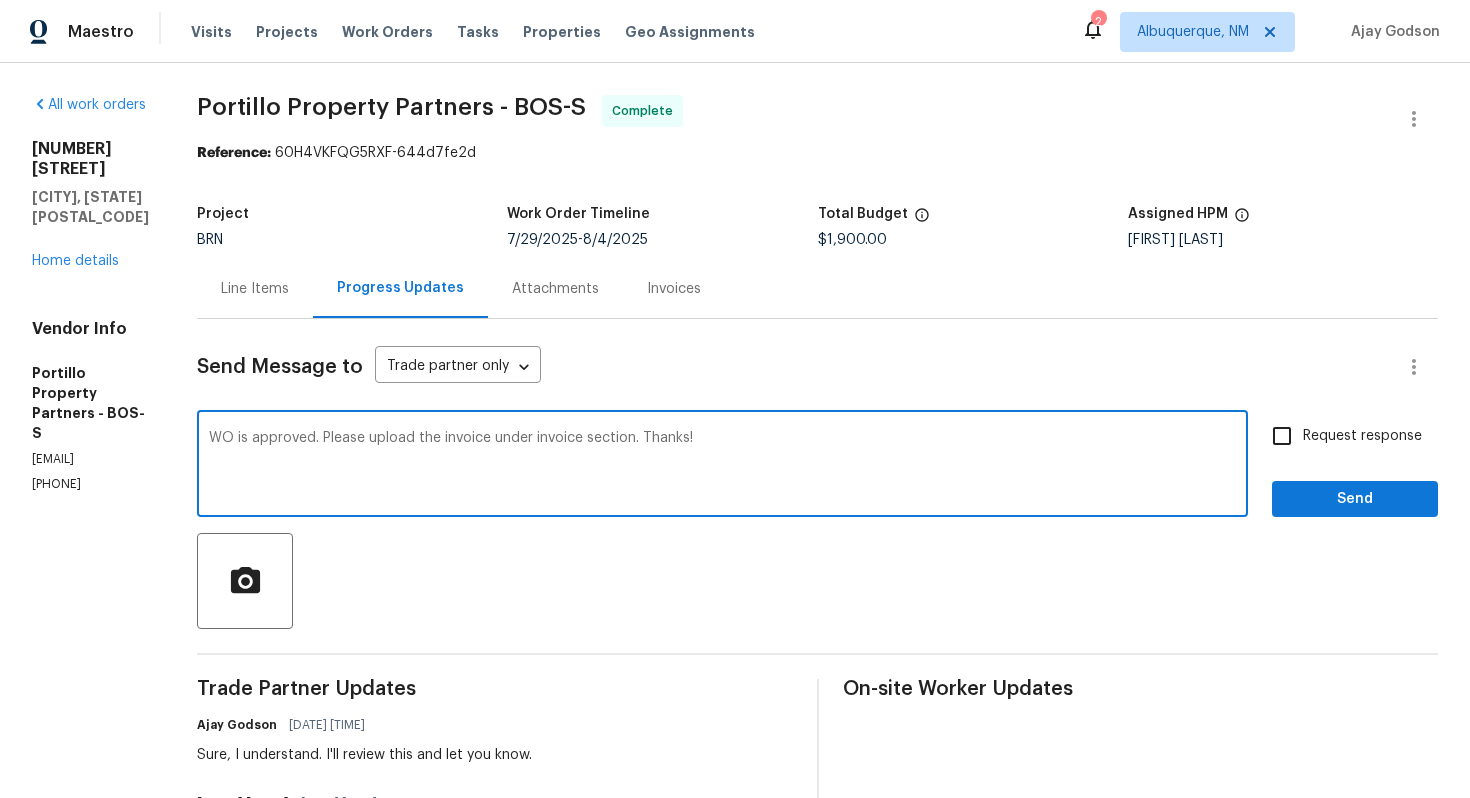 type on "WO is approved. Please upload the invoice under invoice section. Thanks!" 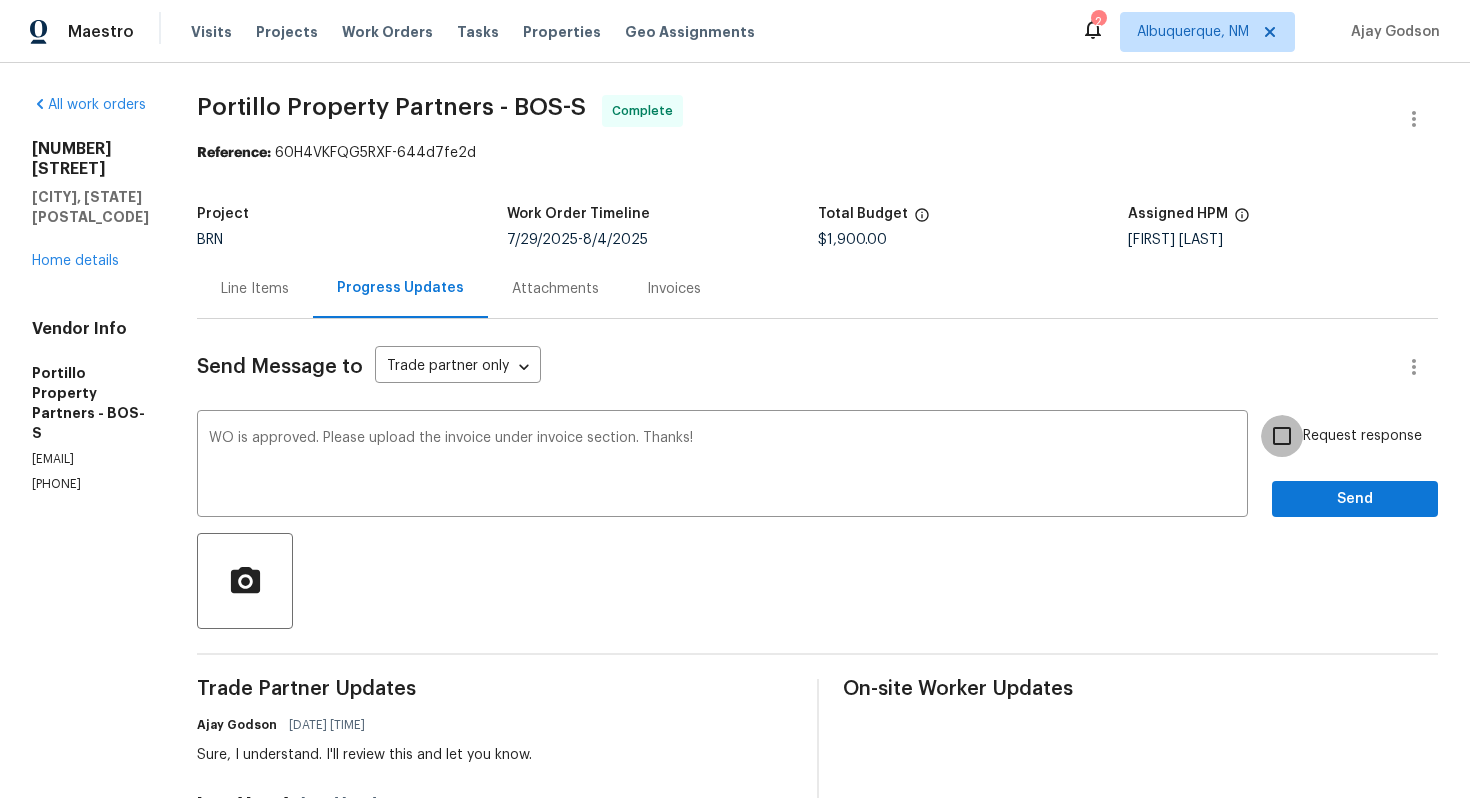 click on "Request response" at bounding box center [1282, 436] 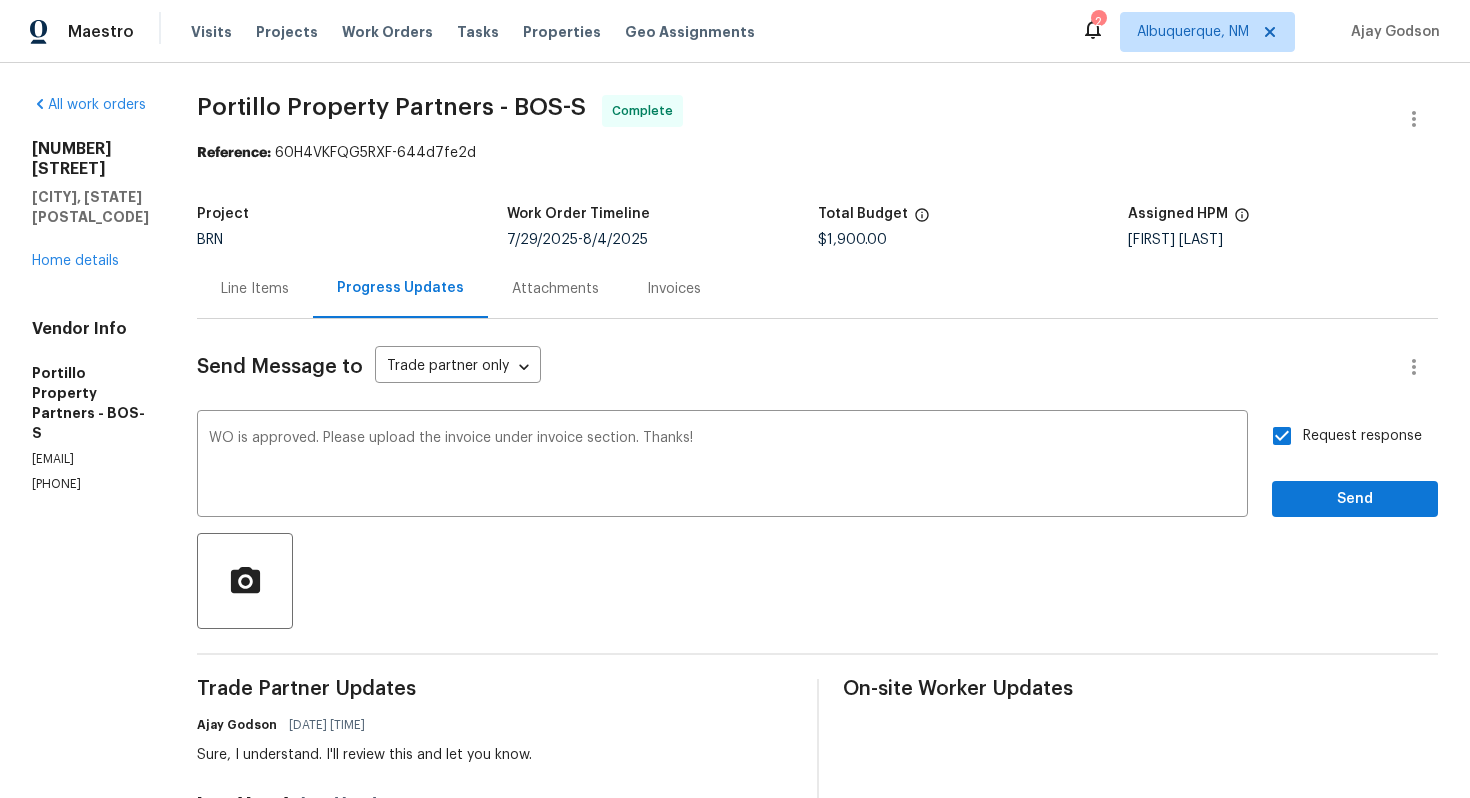 click on "Request response Send" at bounding box center (1355, 466) 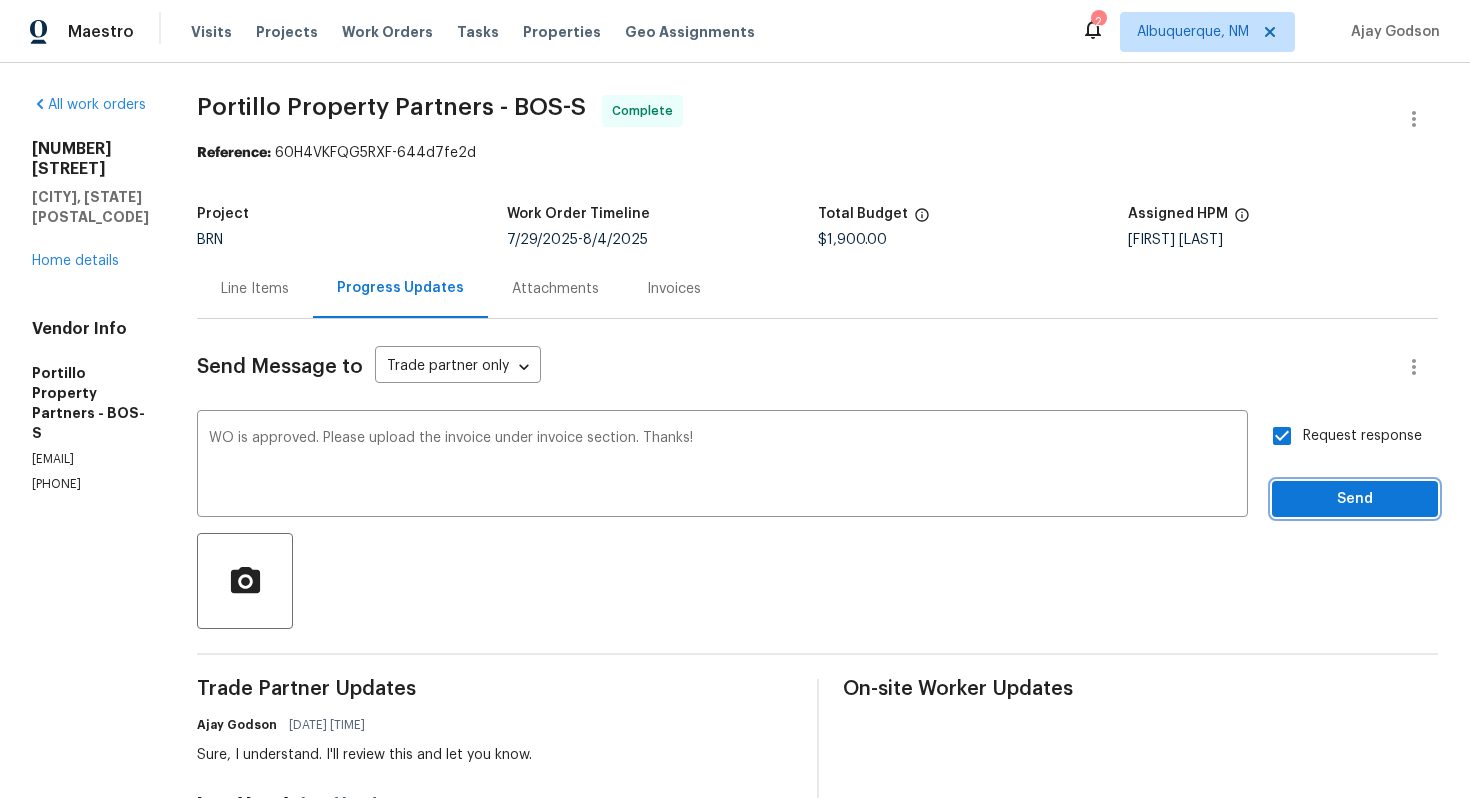 click on "Send" at bounding box center [1355, 499] 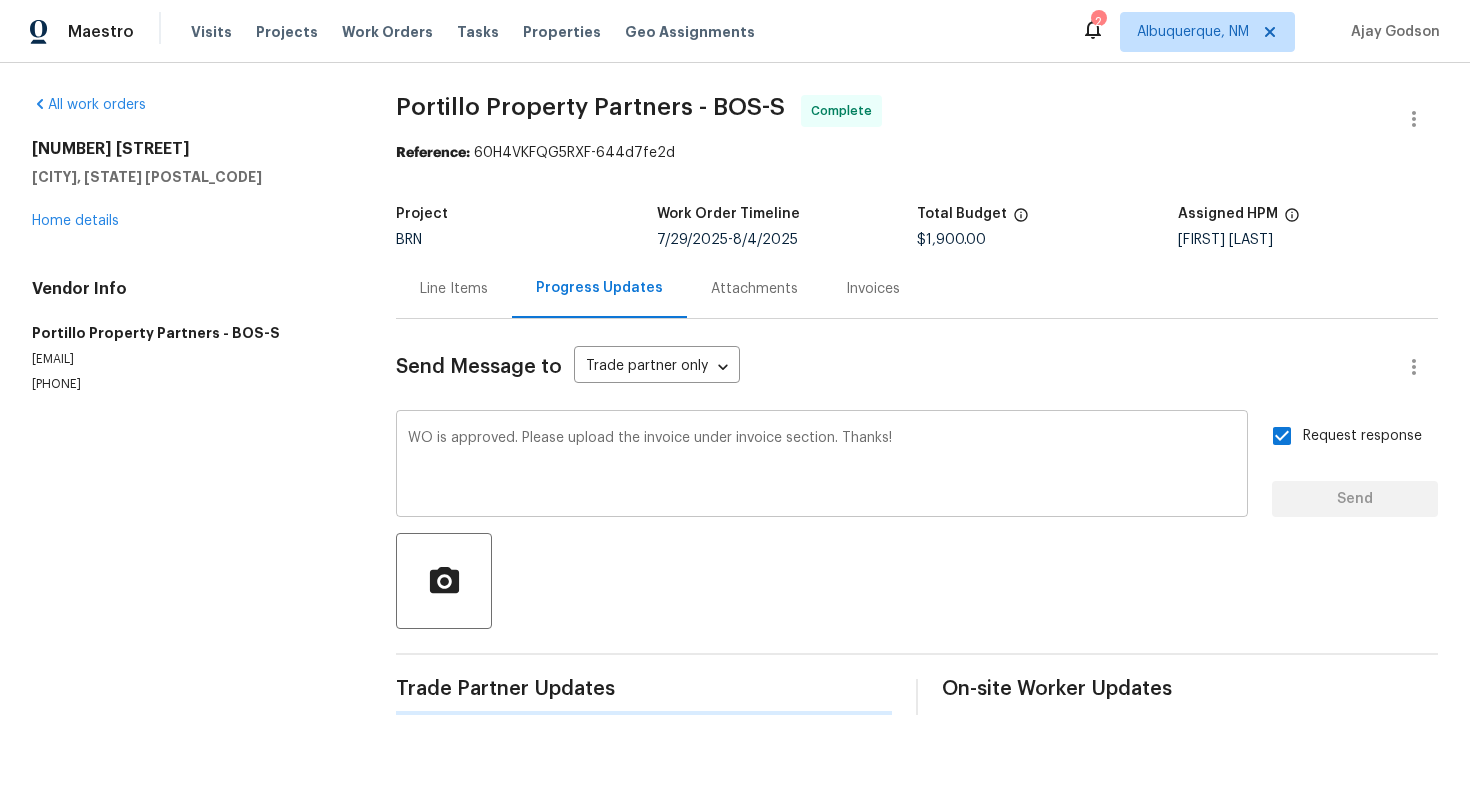 type 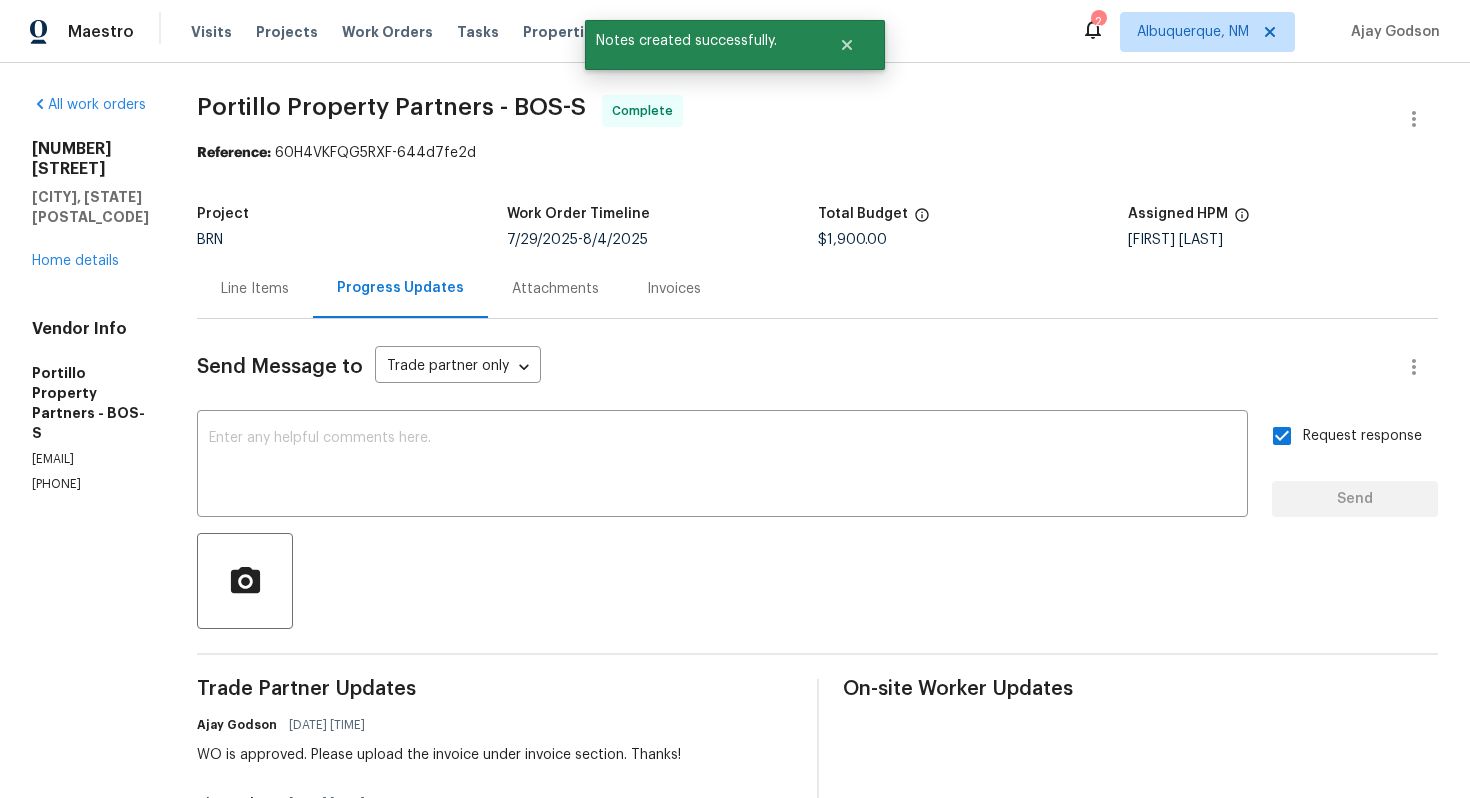 click on "Invoices" at bounding box center [674, 289] 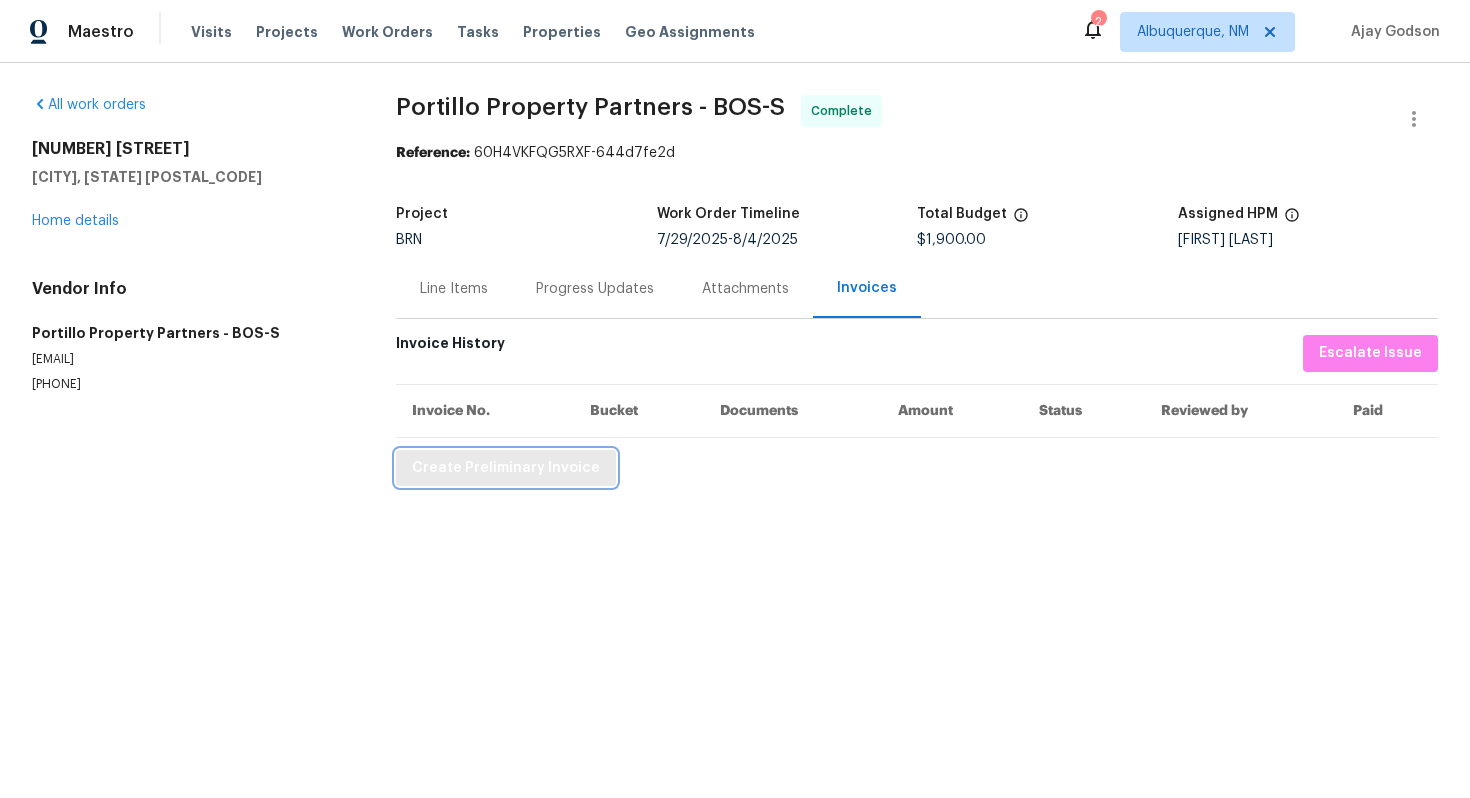 click on "Create Preliminary Invoice" at bounding box center (506, 468) 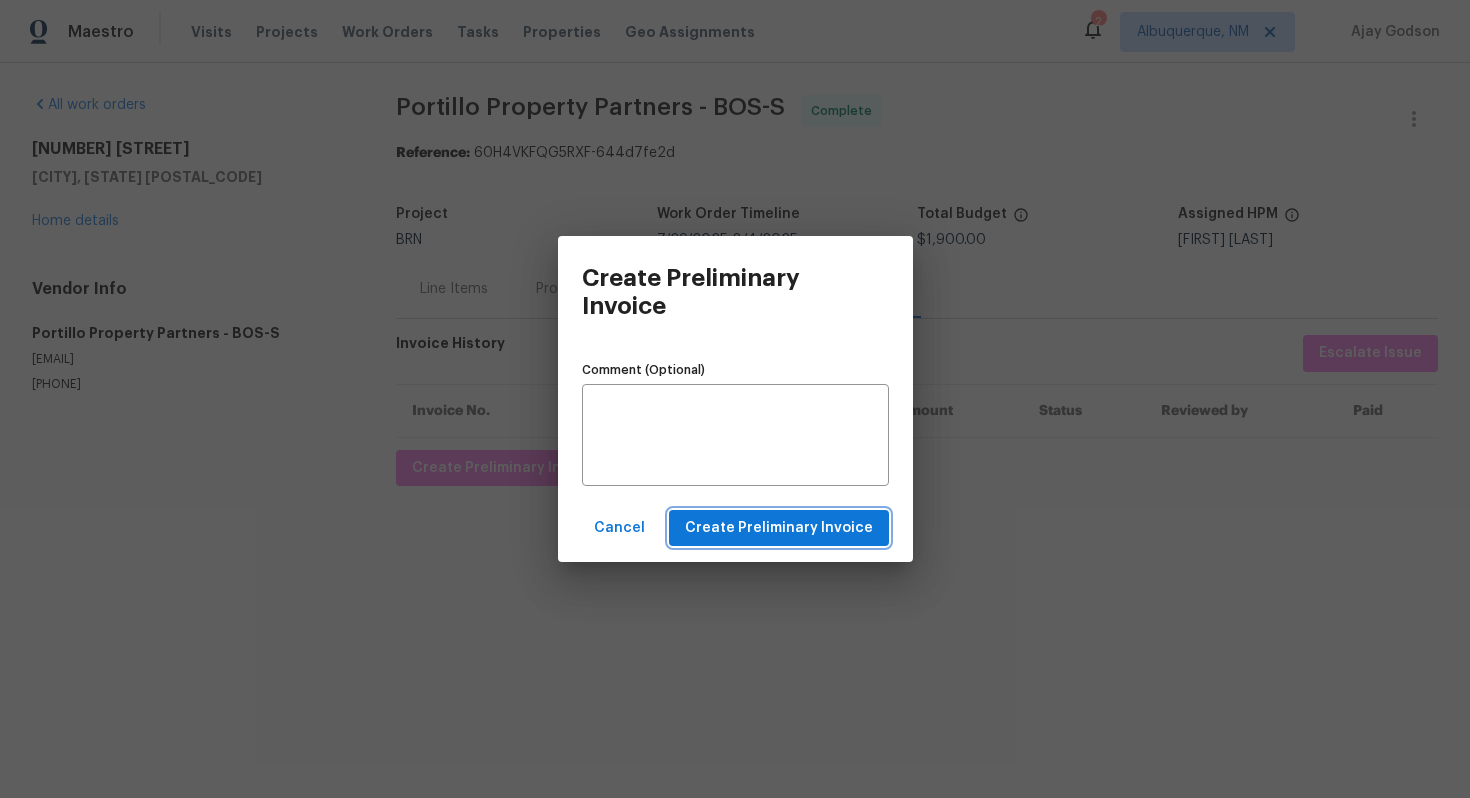 click on "Create Preliminary Invoice" at bounding box center (779, 528) 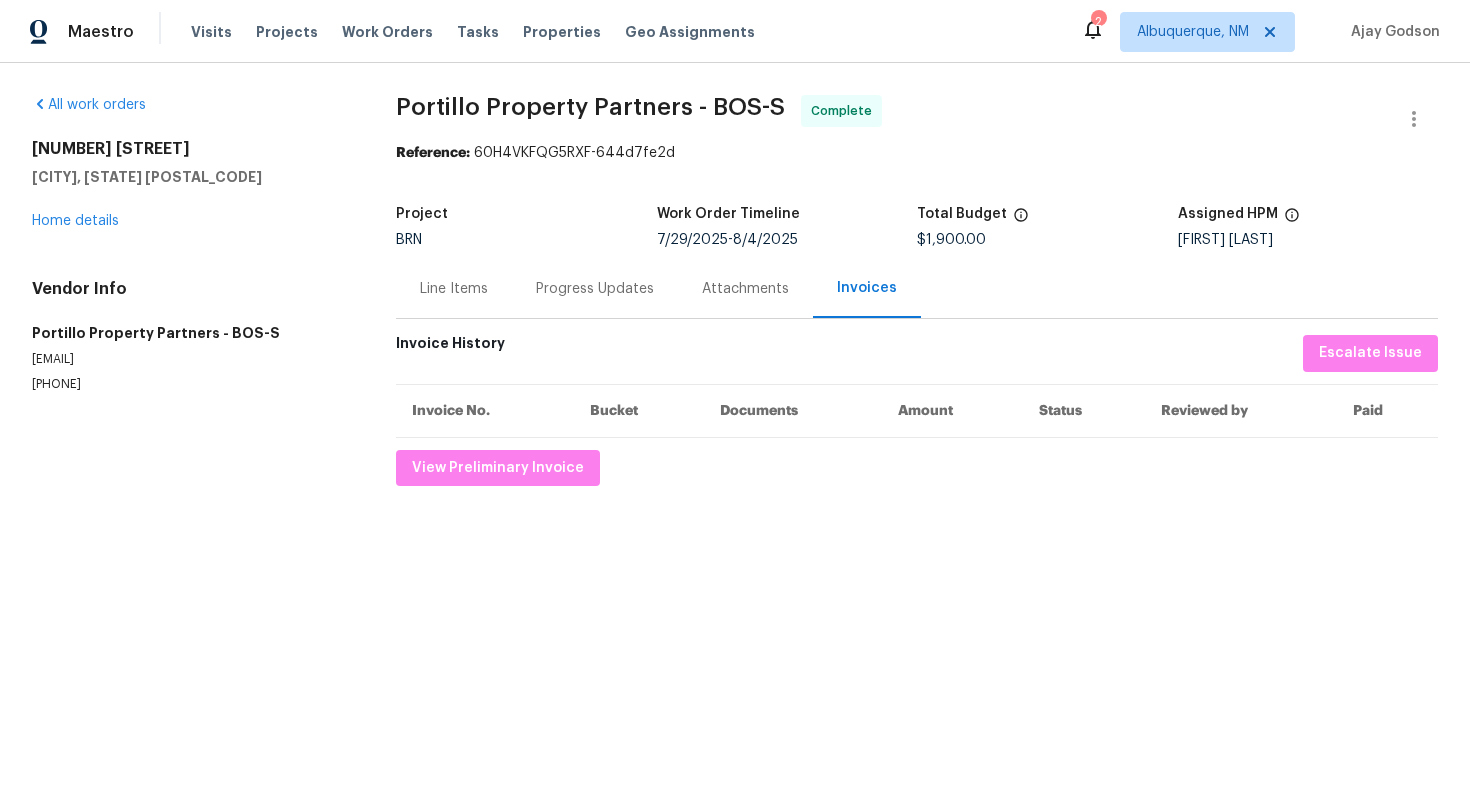 click on "Line Items" at bounding box center [454, 288] 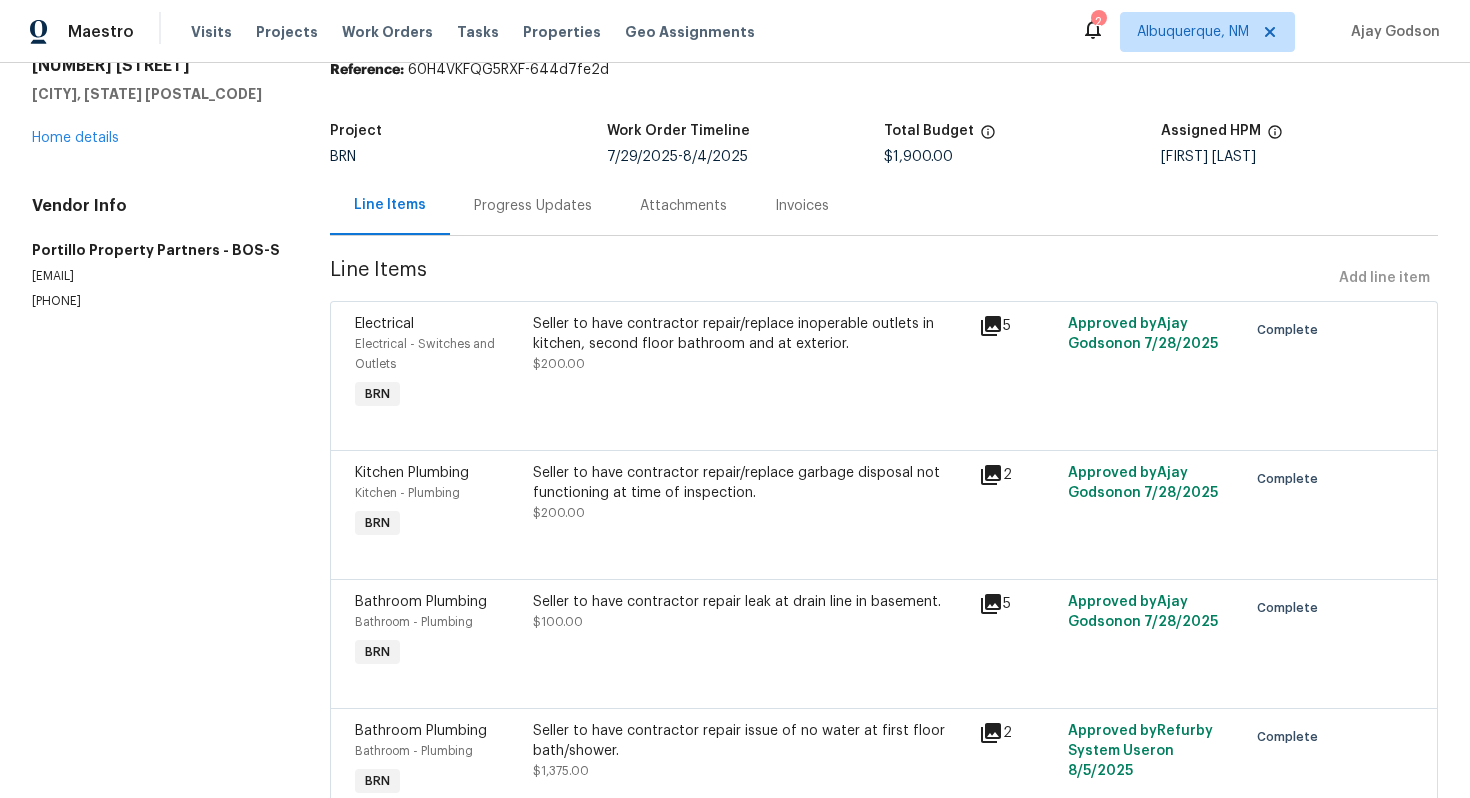 scroll, scrollTop: 66, scrollLeft: 0, axis: vertical 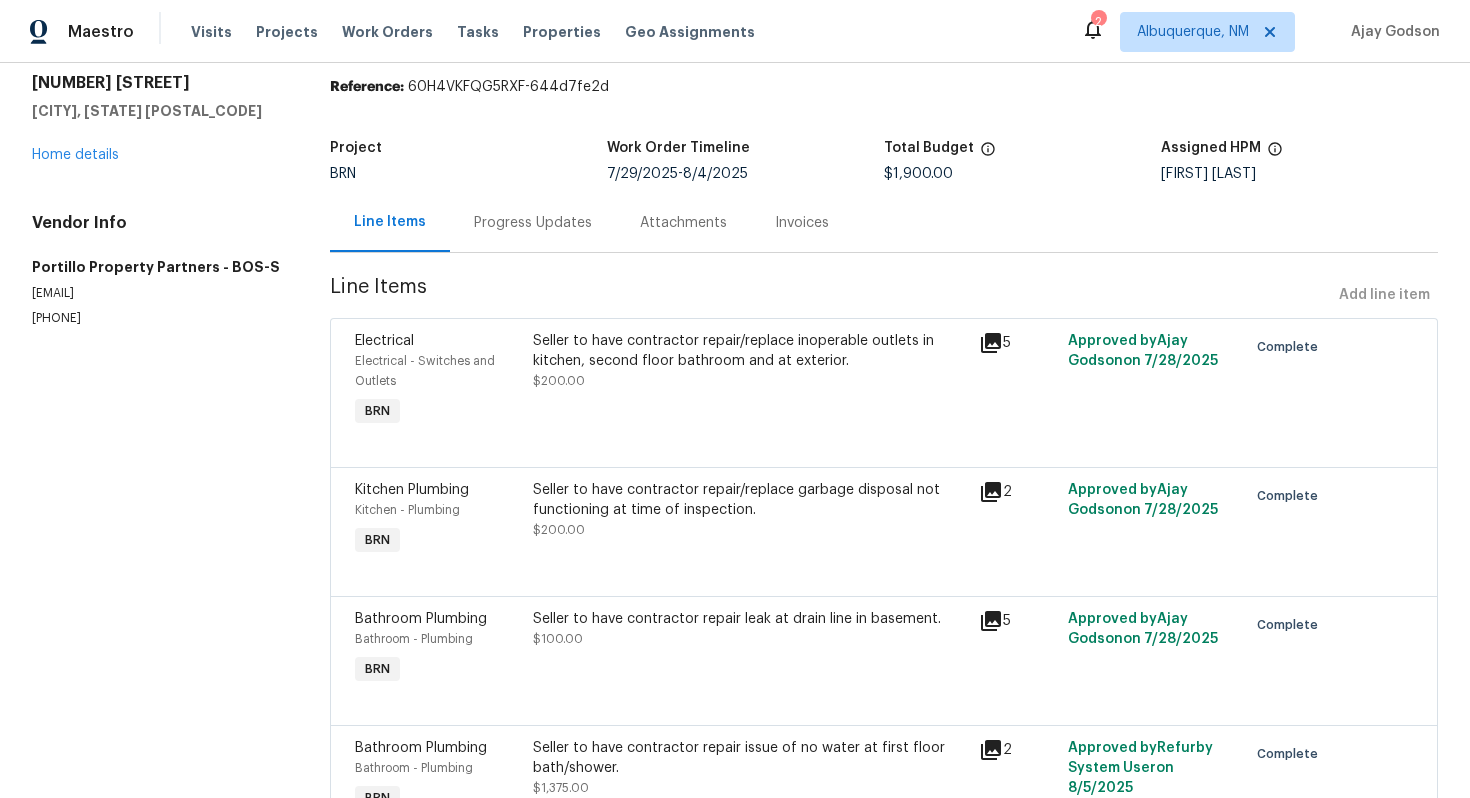 click on "Seller to have contractor repair/replace inoperable outlets in kitchen, second floor bathroom and at exterior." at bounding box center (750, 351) 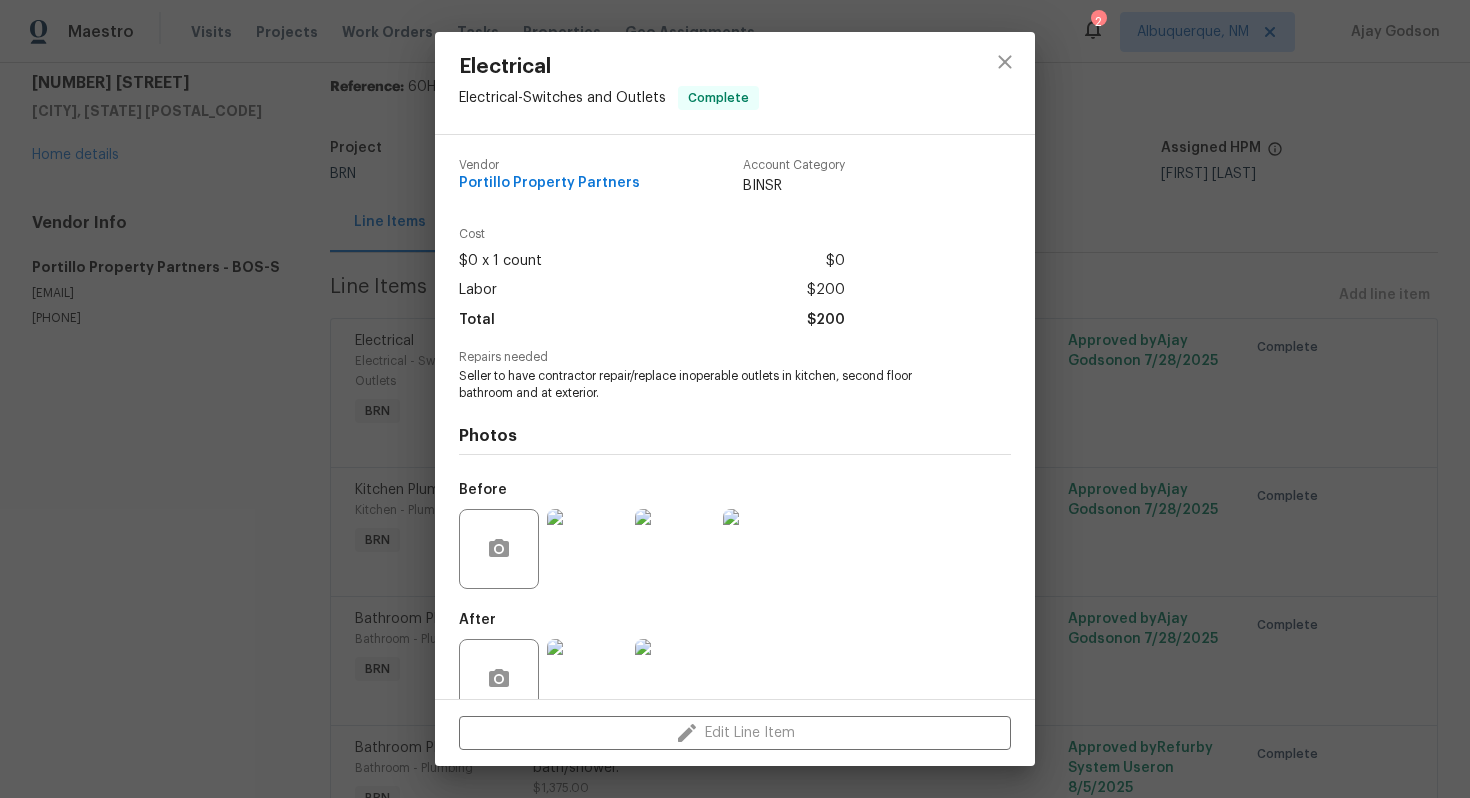 click on "Electrical Electrical  -  Switches and Outlets Complete Vendor Portillo Property Partners Account Category BINSR Cost $0 x 1 count $0 Labor $200 Total $200 Repairs needed Seller to have contractor repair/replace inoperable outlets in kitchen, second floor bathroom and at exterior. Photos Before After  Edit Line Item" at bounding box center (735, 399) 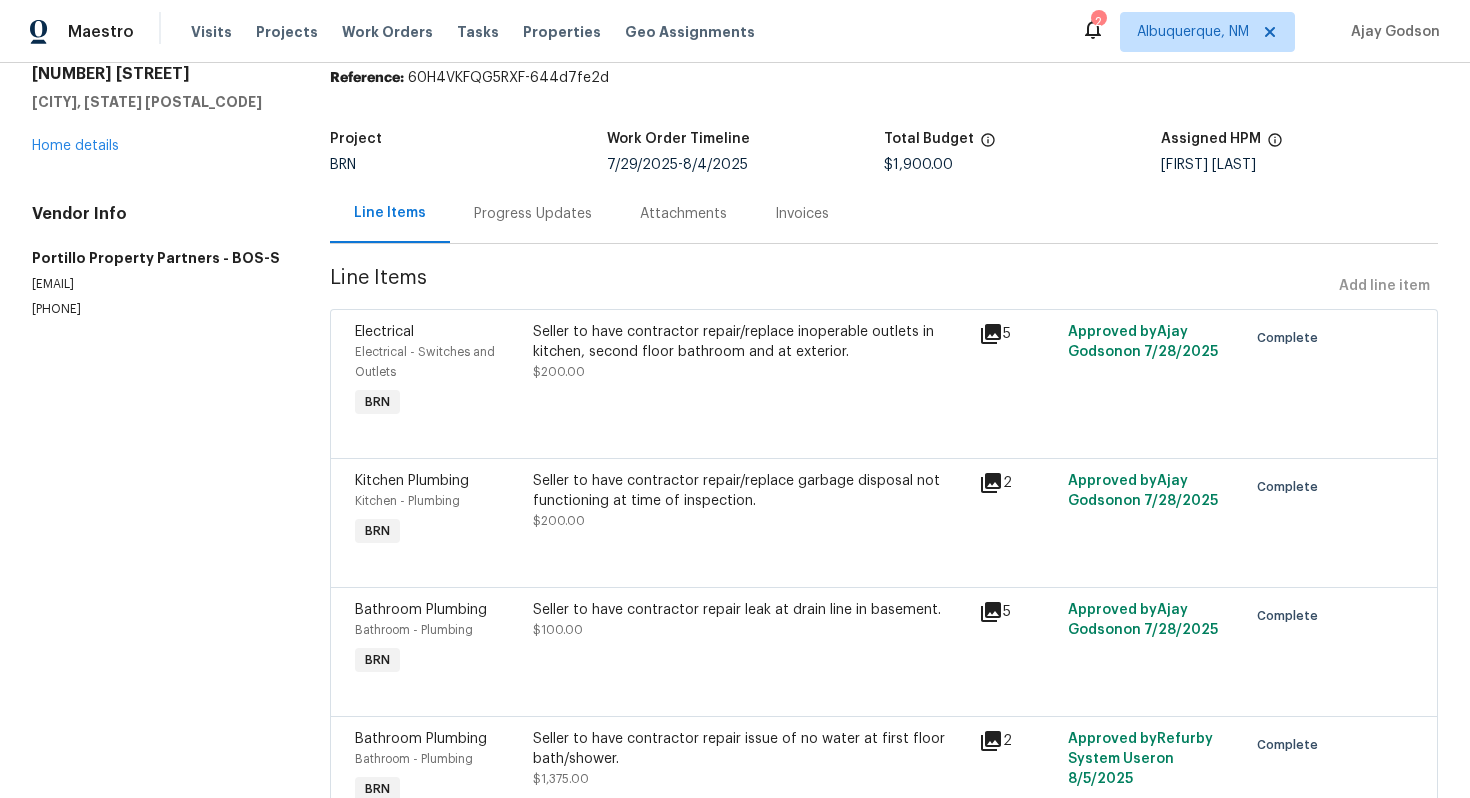 scroll, scrollTop: 0, scrollLeft: 0, axis: both 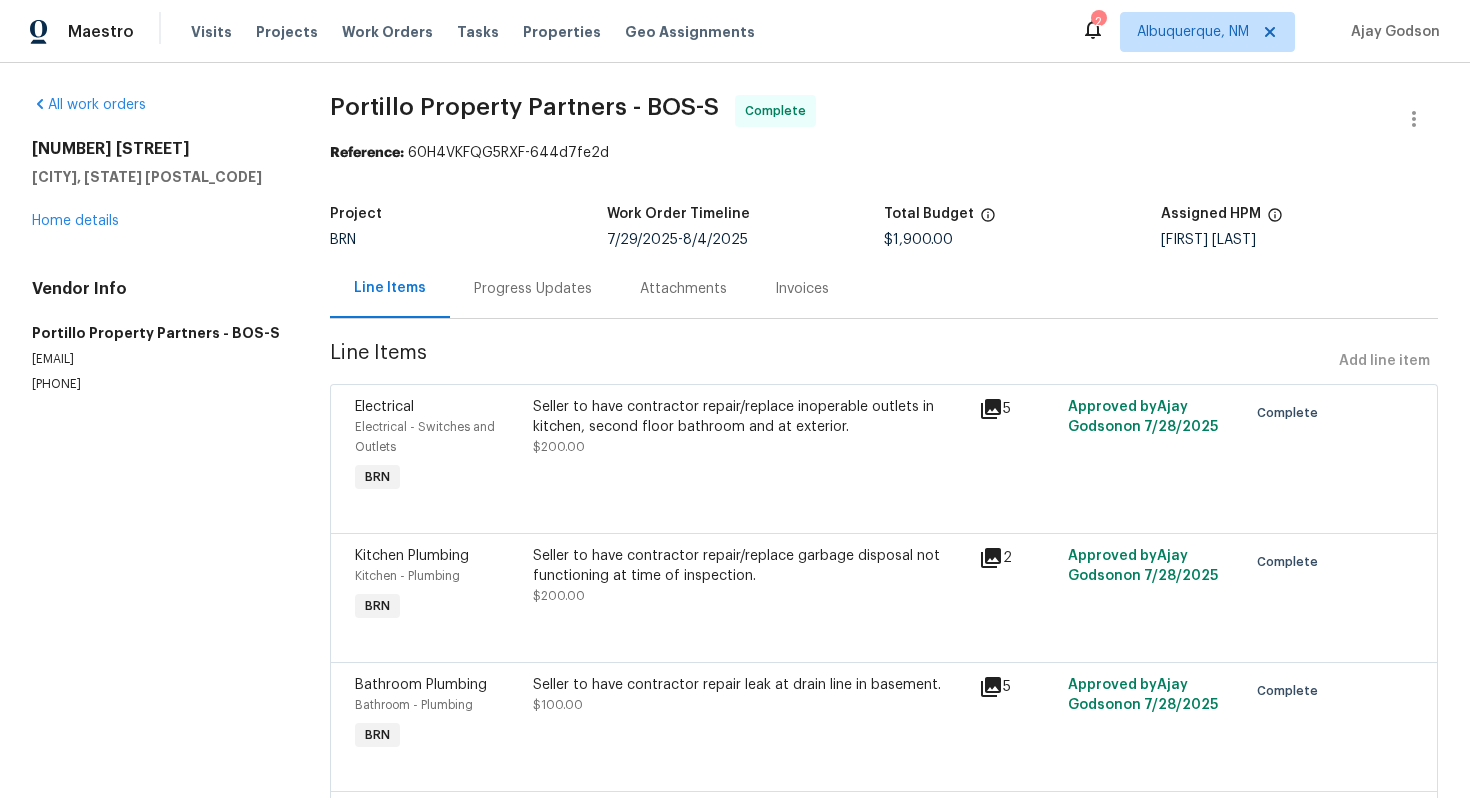 click on "Electrical - Switches and Outlets" at bounding box center [438, 437] 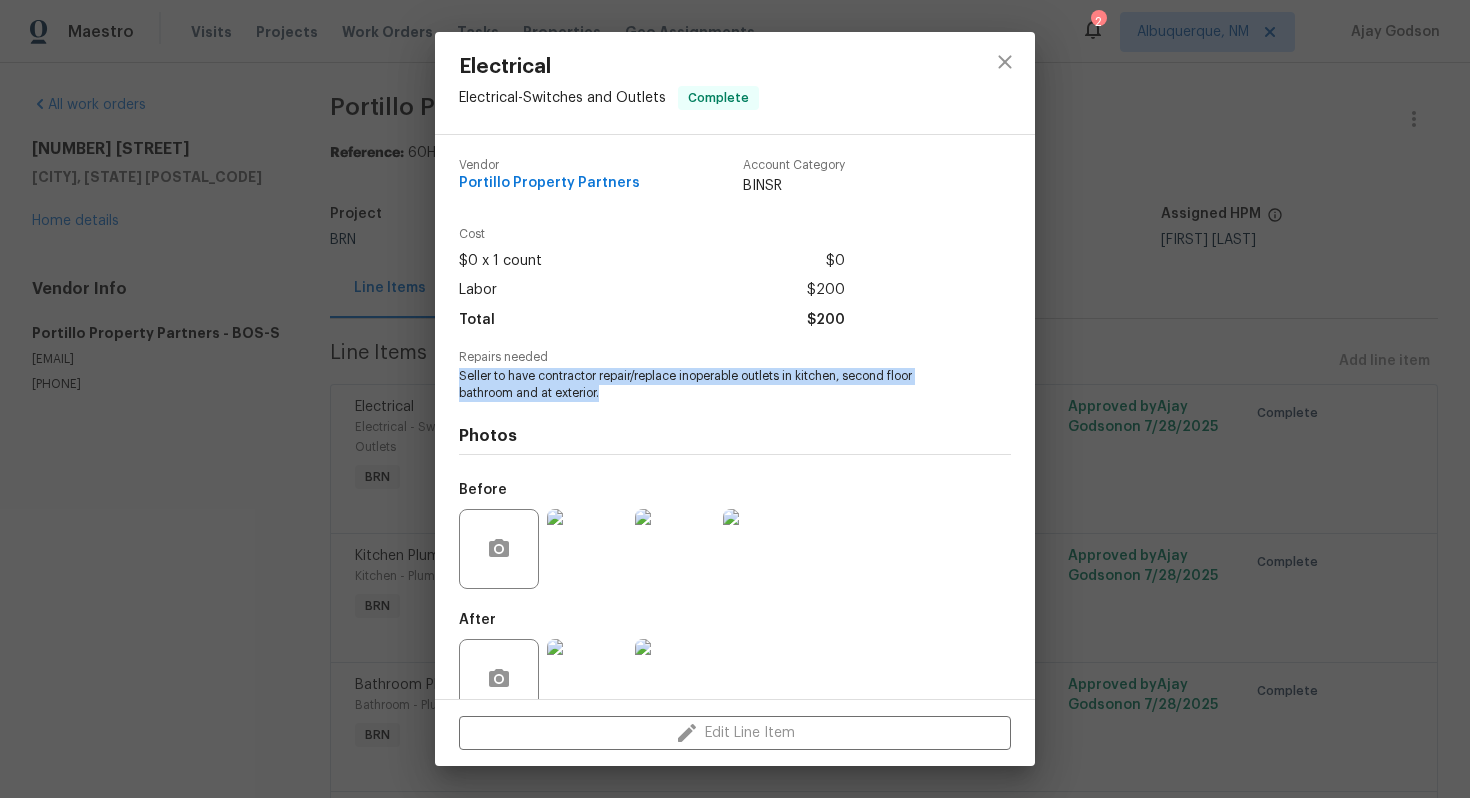 drag, startPoint x: 453, startPoint y: 375, endPoint x: 637, endPoint y: 385, distance: 184.27155 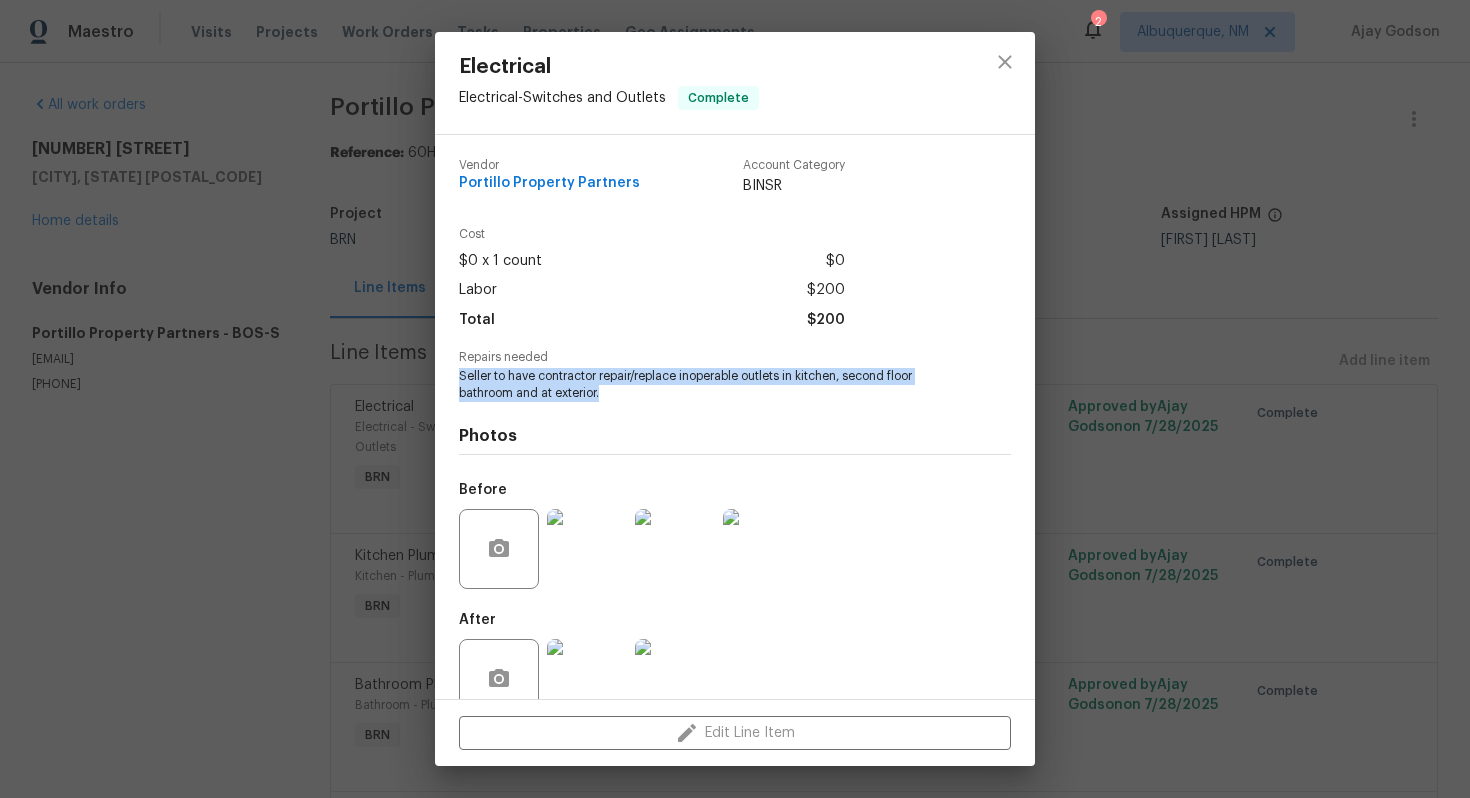 click on "Vendor Portillo Property Partners Account Category BINSR Cost $0 x 1 count $0 Labor $200 Total $200 Repairs needed Seller to have contractor repair/replace inoperable outlets in kitchen, second floor bathroom and at exterior. Photos Before After" at bounding box center [735, 417] 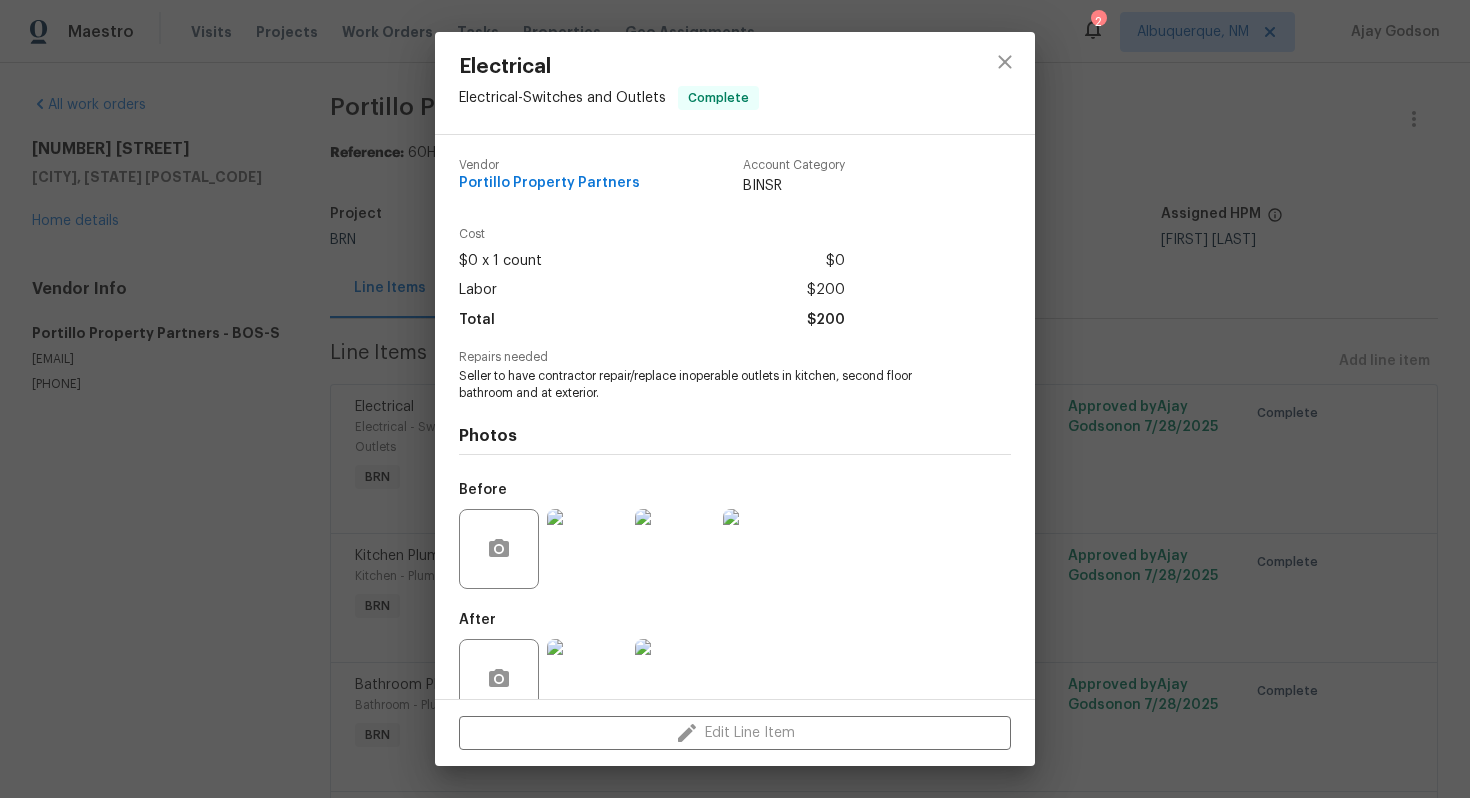 click on "Vendor Portillo Property Partners Account Category BINSR Cost $0 x 1 count $0 Labor $200 Total $200 Repairs needed Seller to have contractor repair/replace inoperable outlets in kitchen, second floor bathroom and at exterior. Photos Before After" at bounding box center (735, 417) 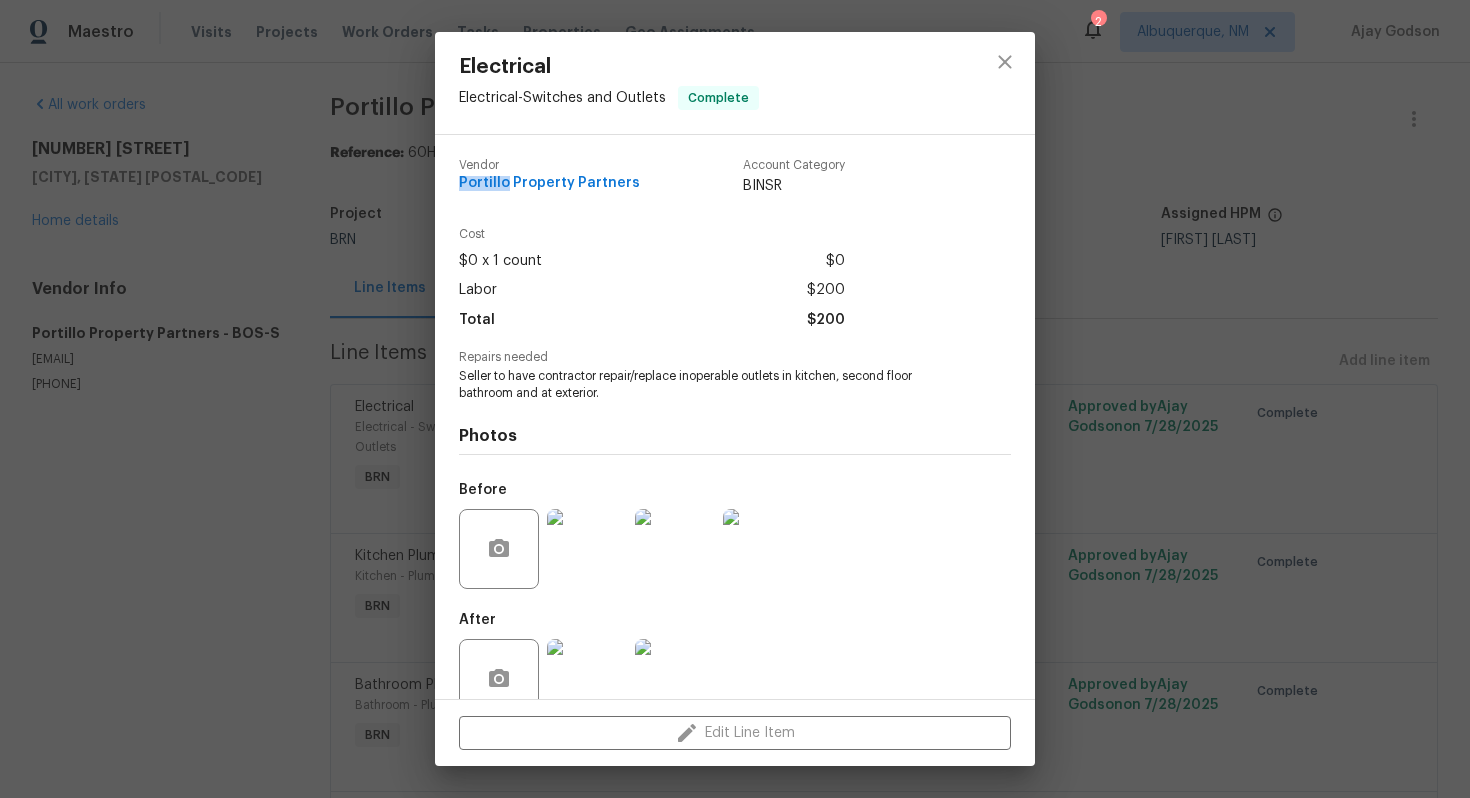 click on "Vendor Portillo Property Partners Account Category BINSR Cost $0 x 1 count $0 Labor $200 Total $200 Repairs needed Seller to have contractor repair/replace inoperable outlets in kitchen, second floor bathroom and at exterior. Photos Before After" at bounding box center (735, 417) 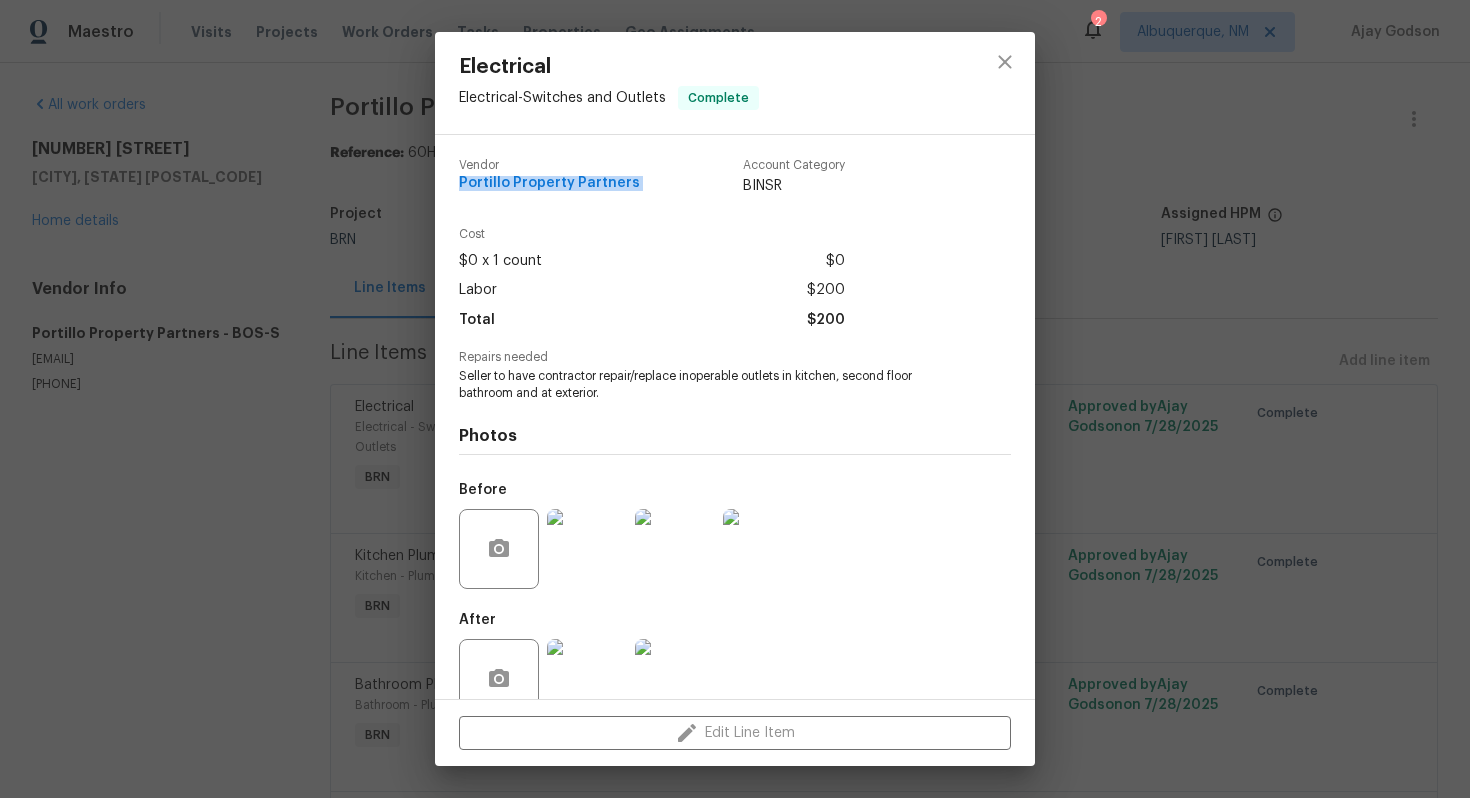 copy on "Portillo Property Partners" 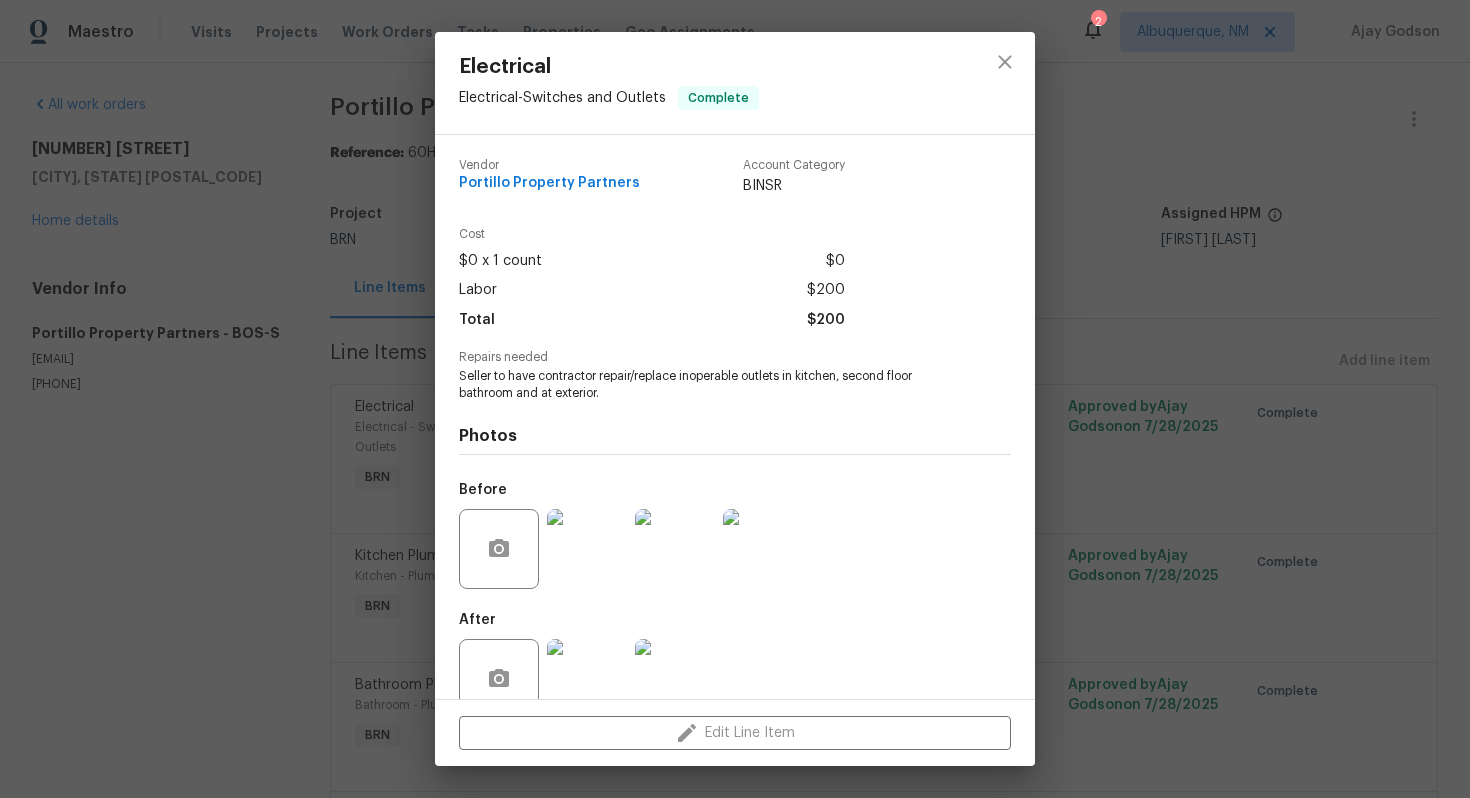 click on "Total $200" at bounding box center [652, 320] 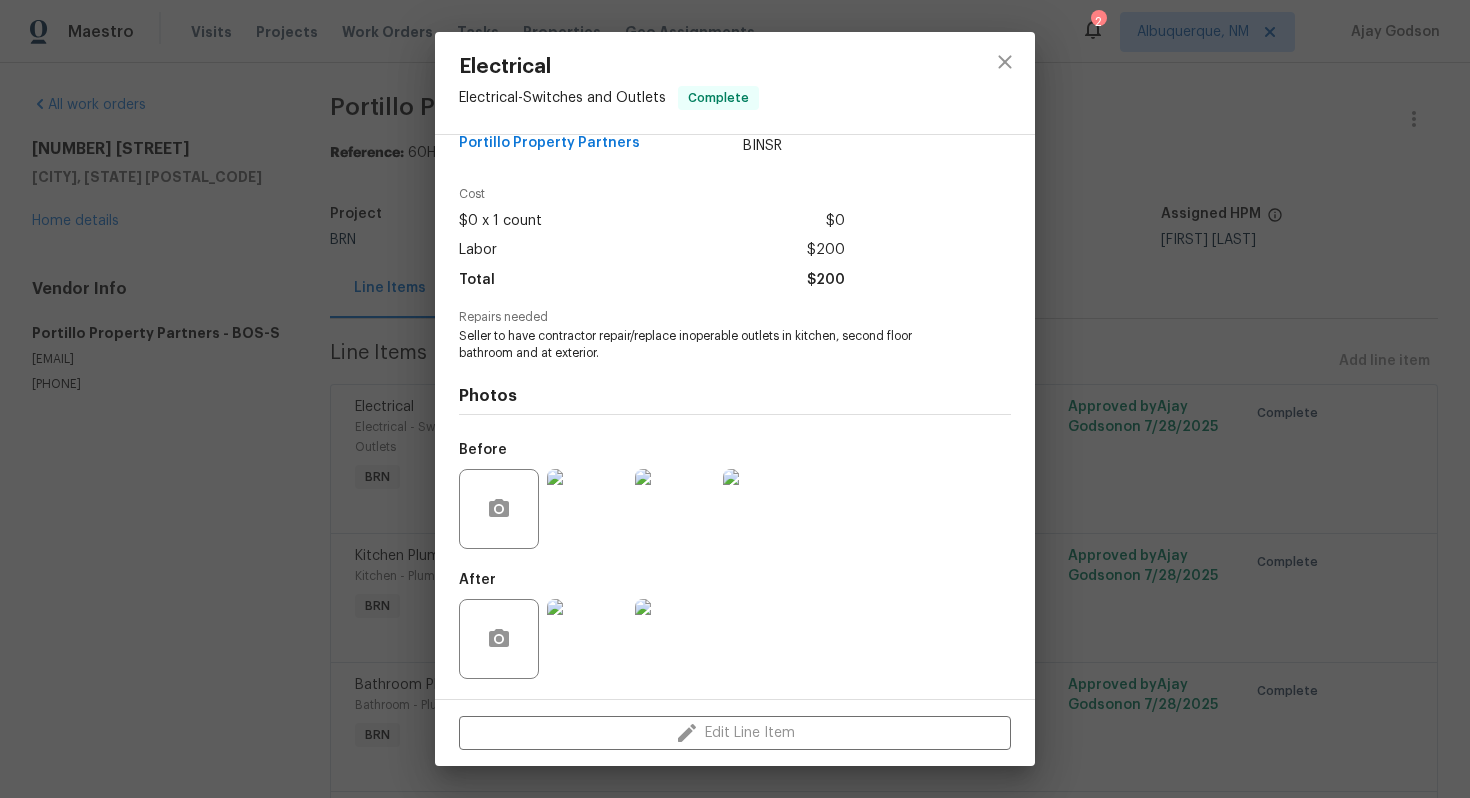 click at bounding box center (763, 509) 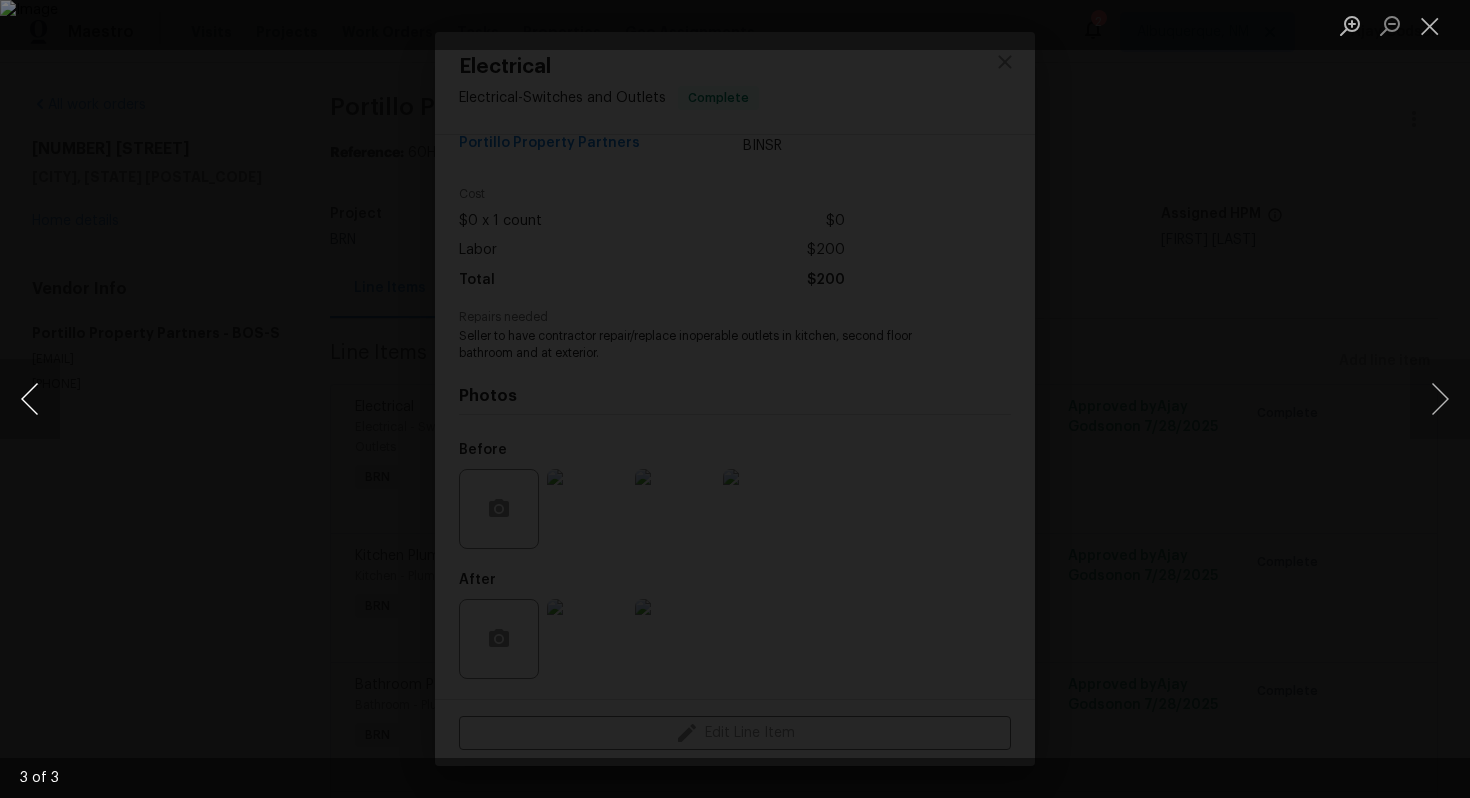 click at bounding box center (30, 399) 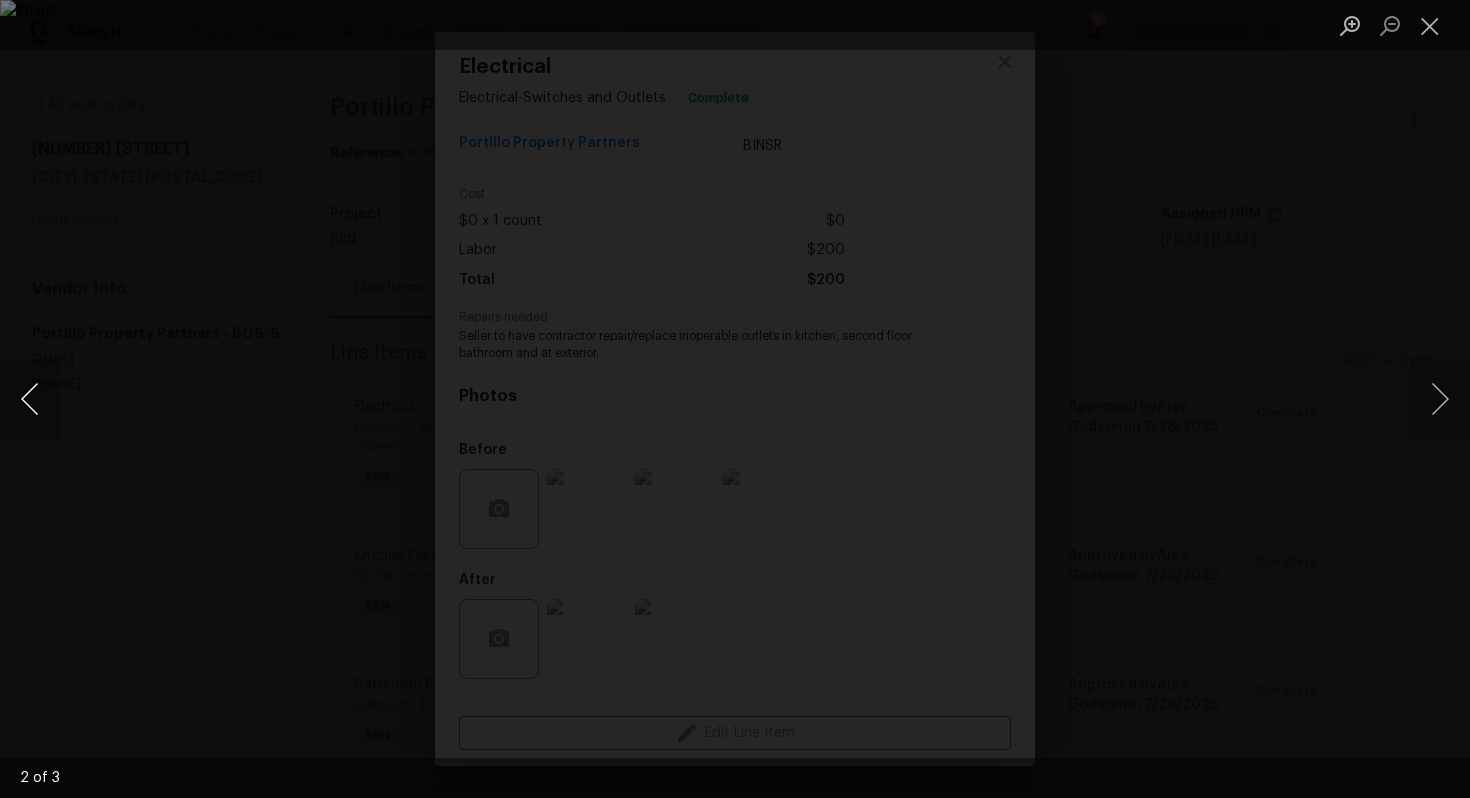 click at bounding box center (30, 399) 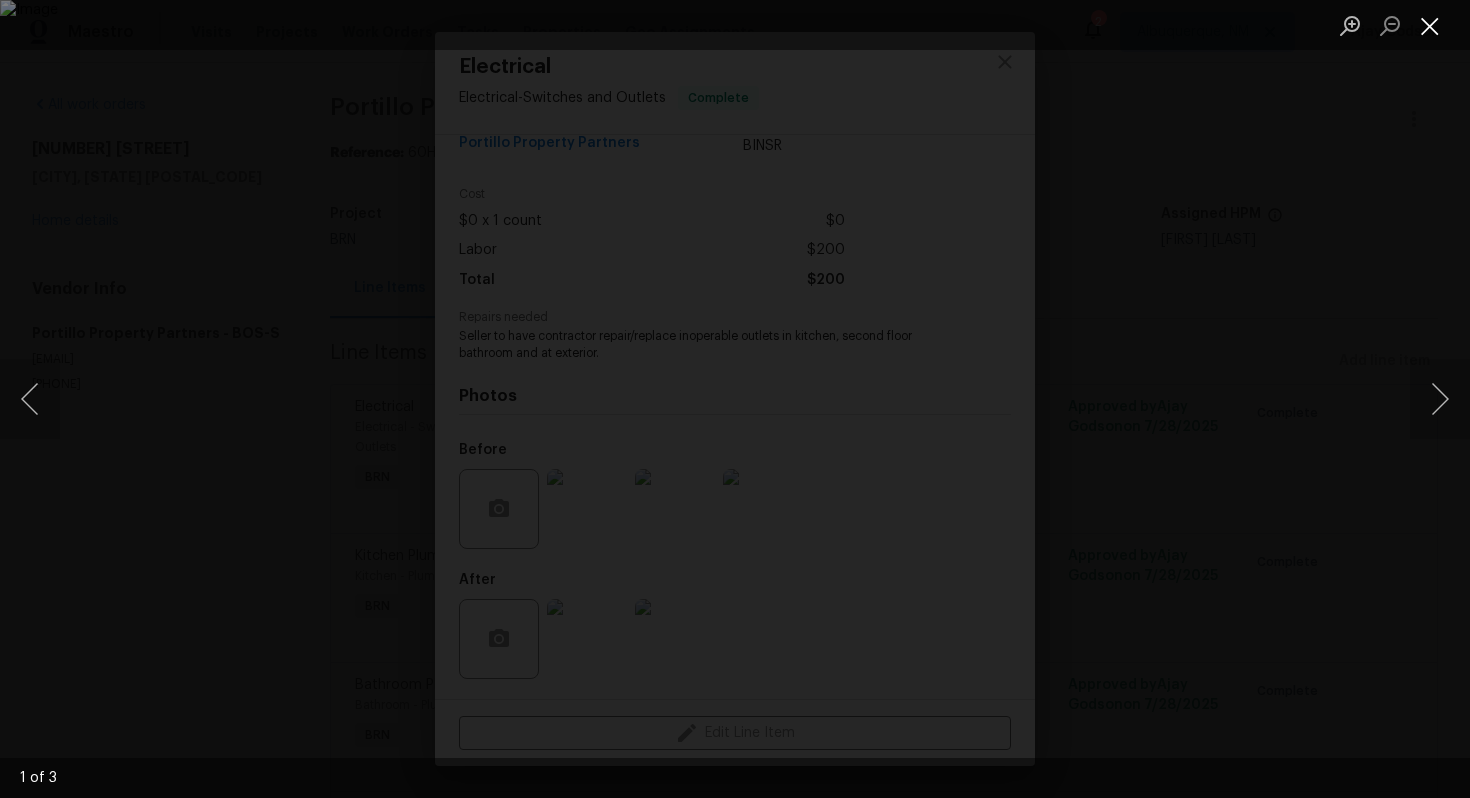 click at bounding box center (1430, 25) 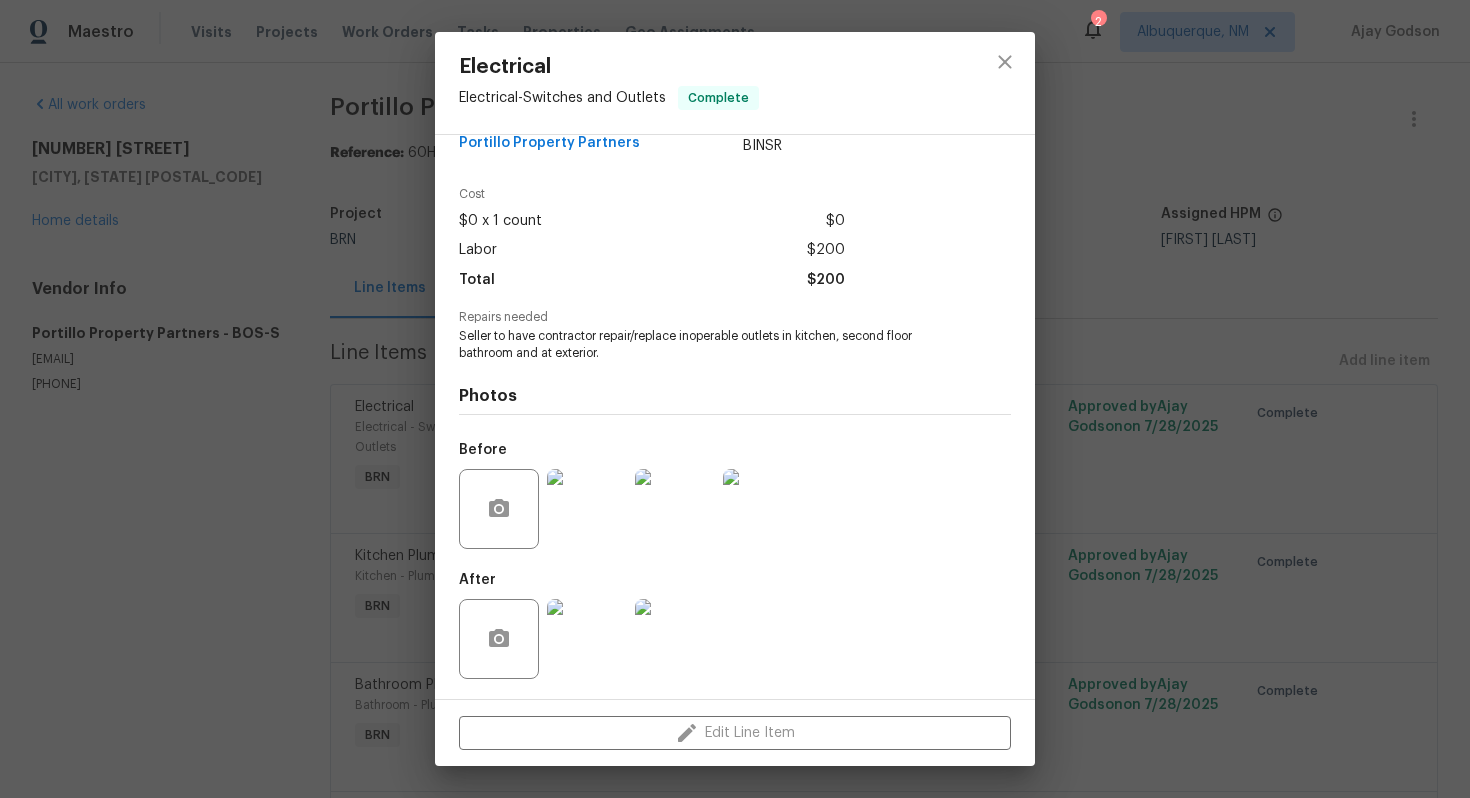 click at bounding box center [675, 639] 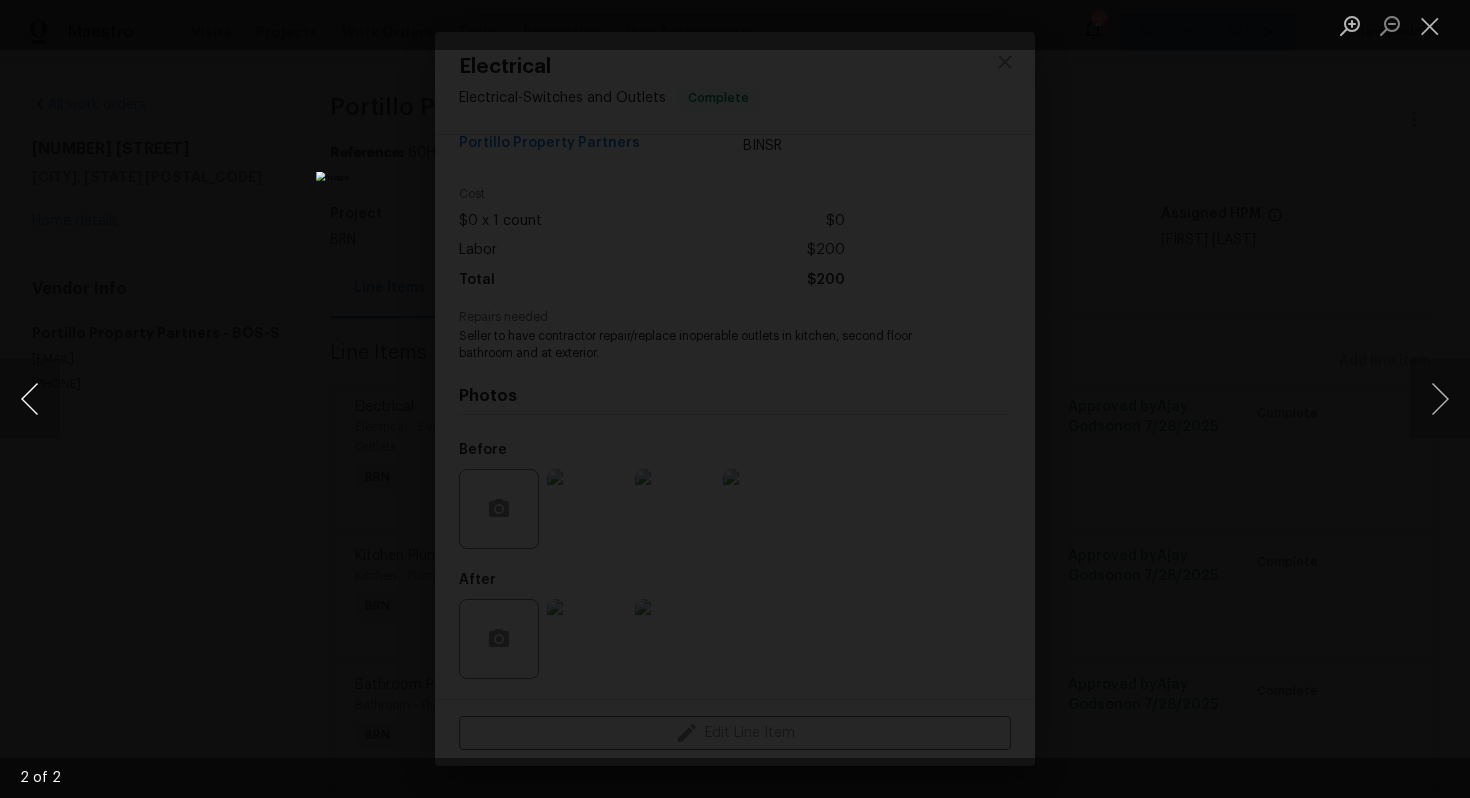 click at bounding box center (30, 399) 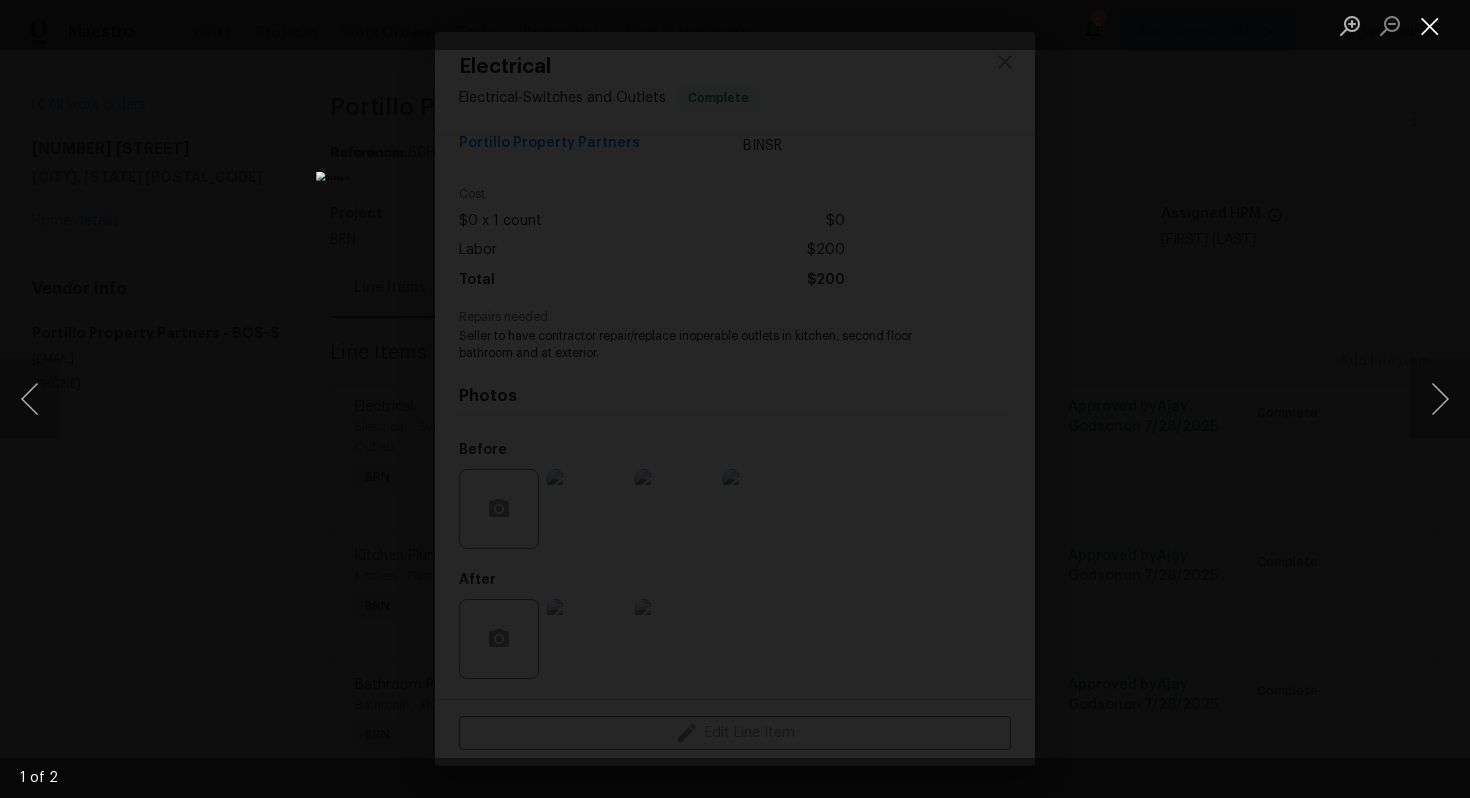 click at bounding box center [1430, 25] 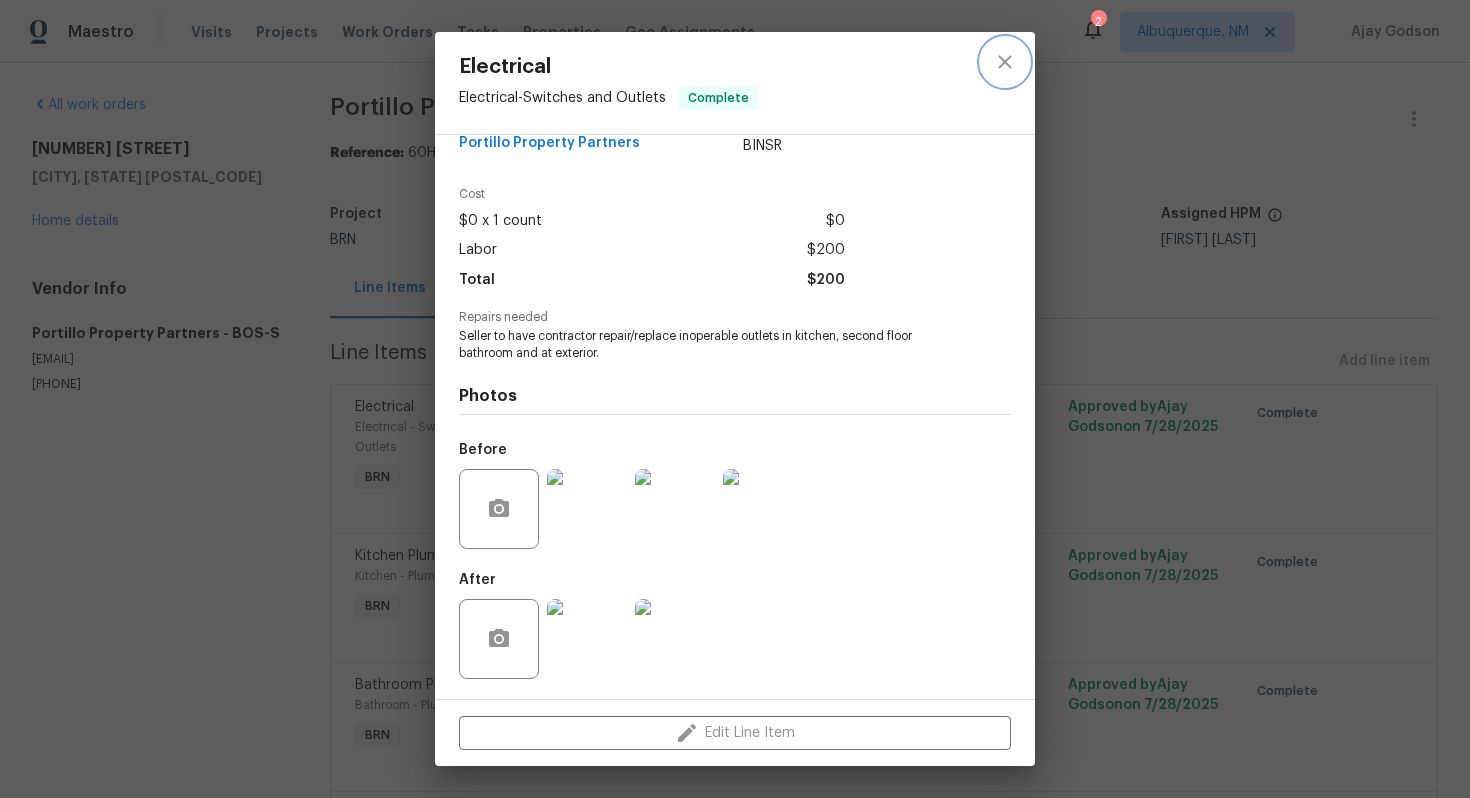 click at bounding box center [1005, 62] 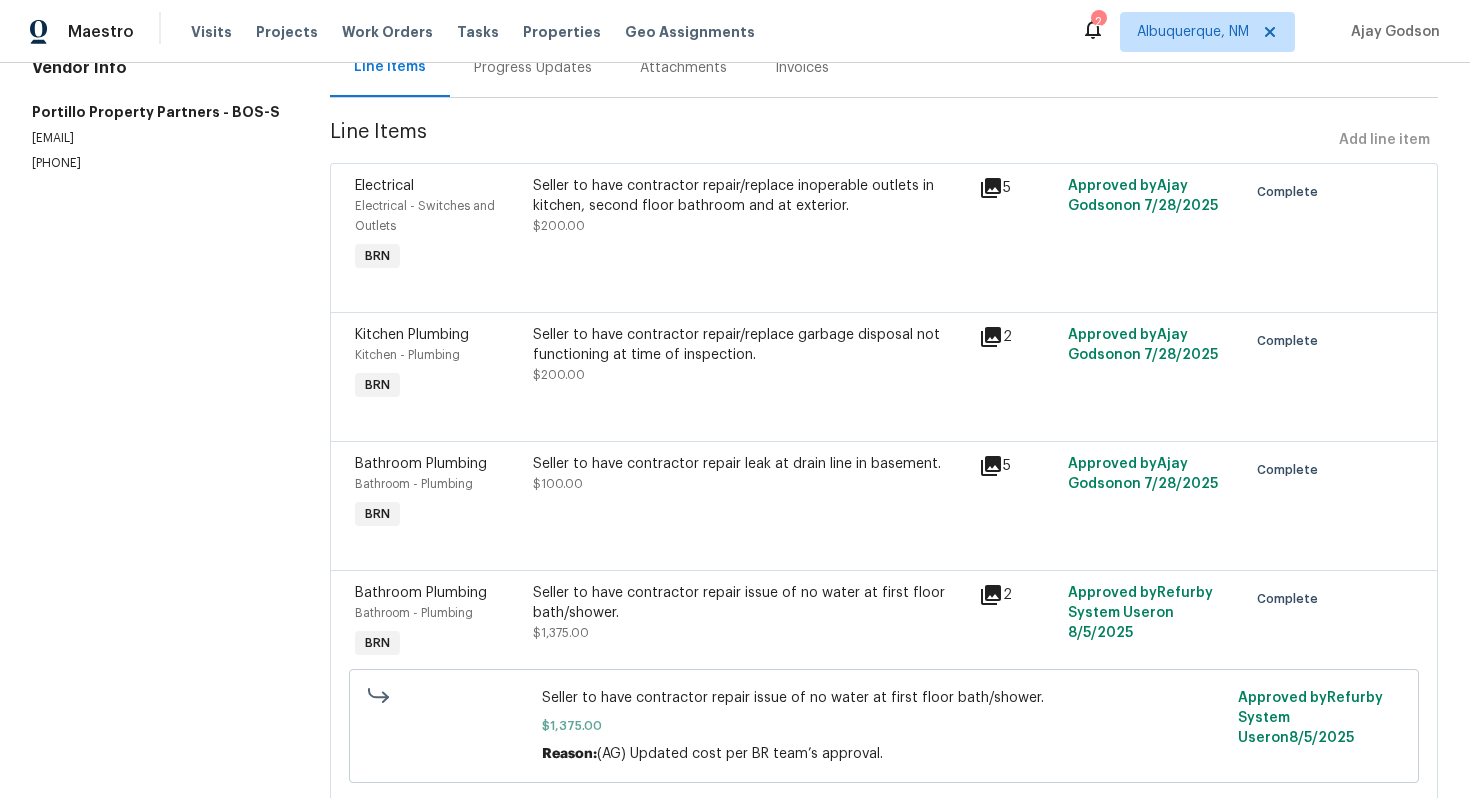 scroll, scrollTop: 267, scrollLeft: 0, axis: vertical 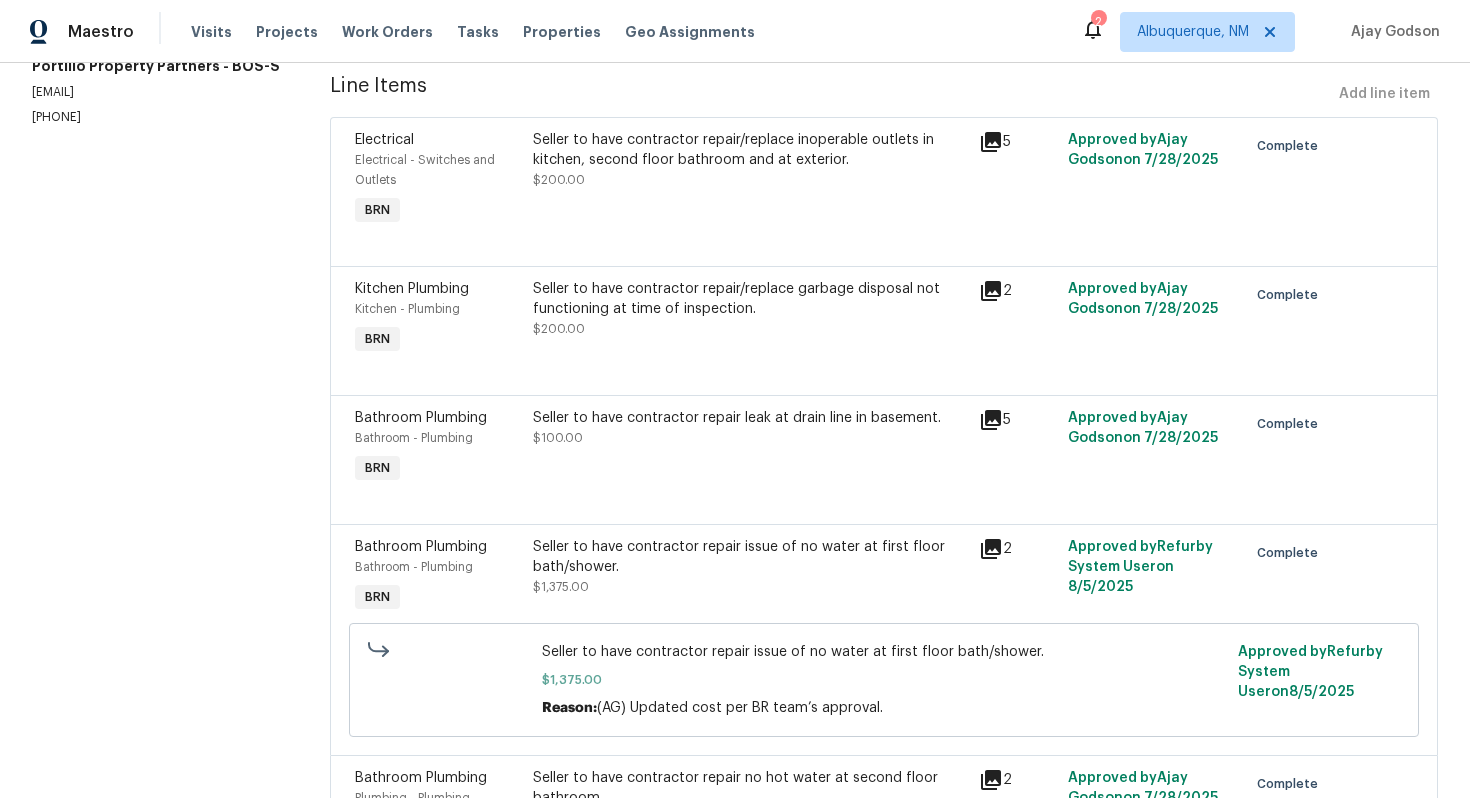 click on "Seller to have contractor repair/replace garbage disposal not functioning at time of inspection. $200.00" at bounding box center (750, 309) 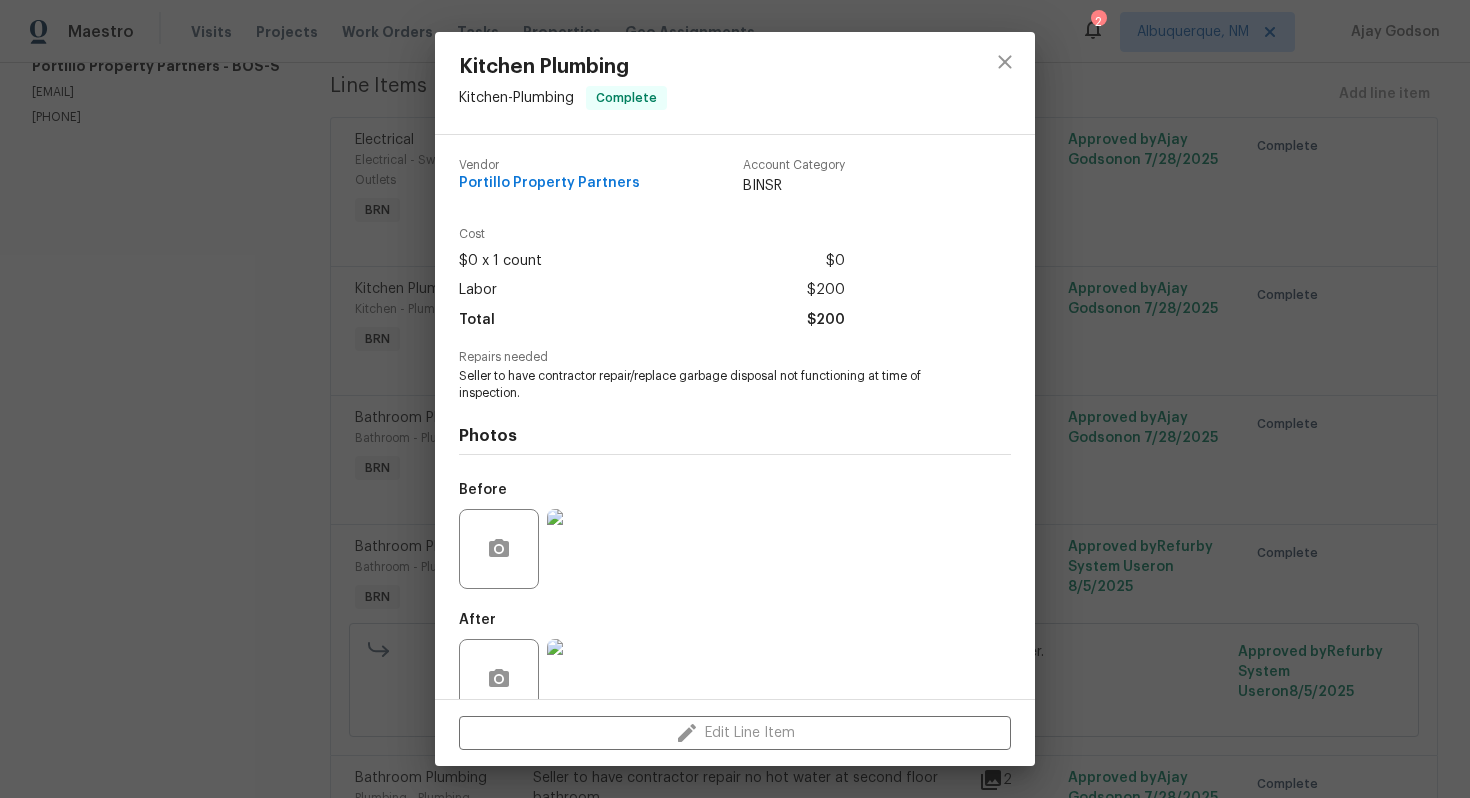 click on "Seller to have contractor repair/replace garbage disposal not functioning at time of inspection." at bounding box center [707, 385] 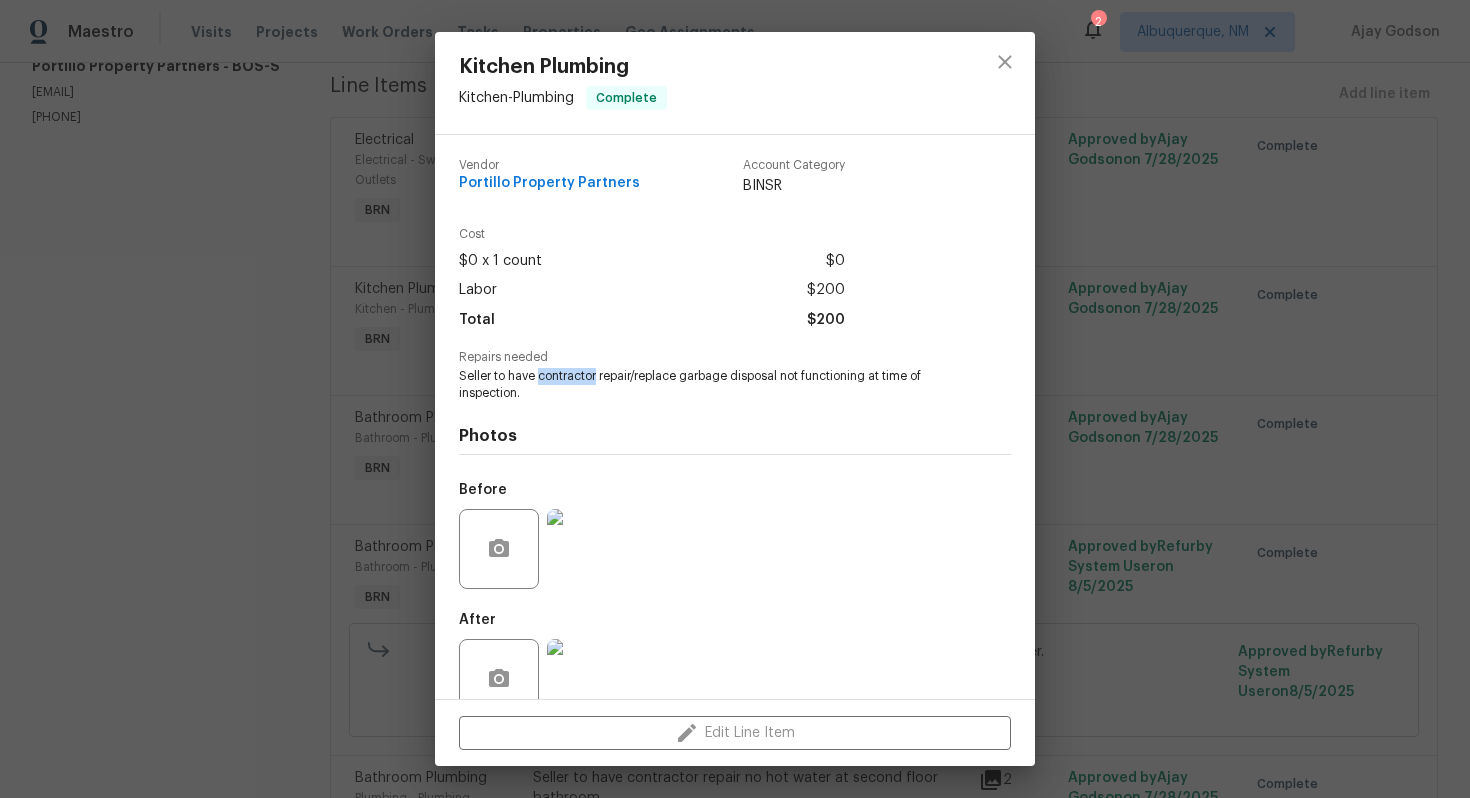 click on "Seller to have contractor repair/replace garbage disposal not functioning at time of inspection." at bounding box center (707, 385) 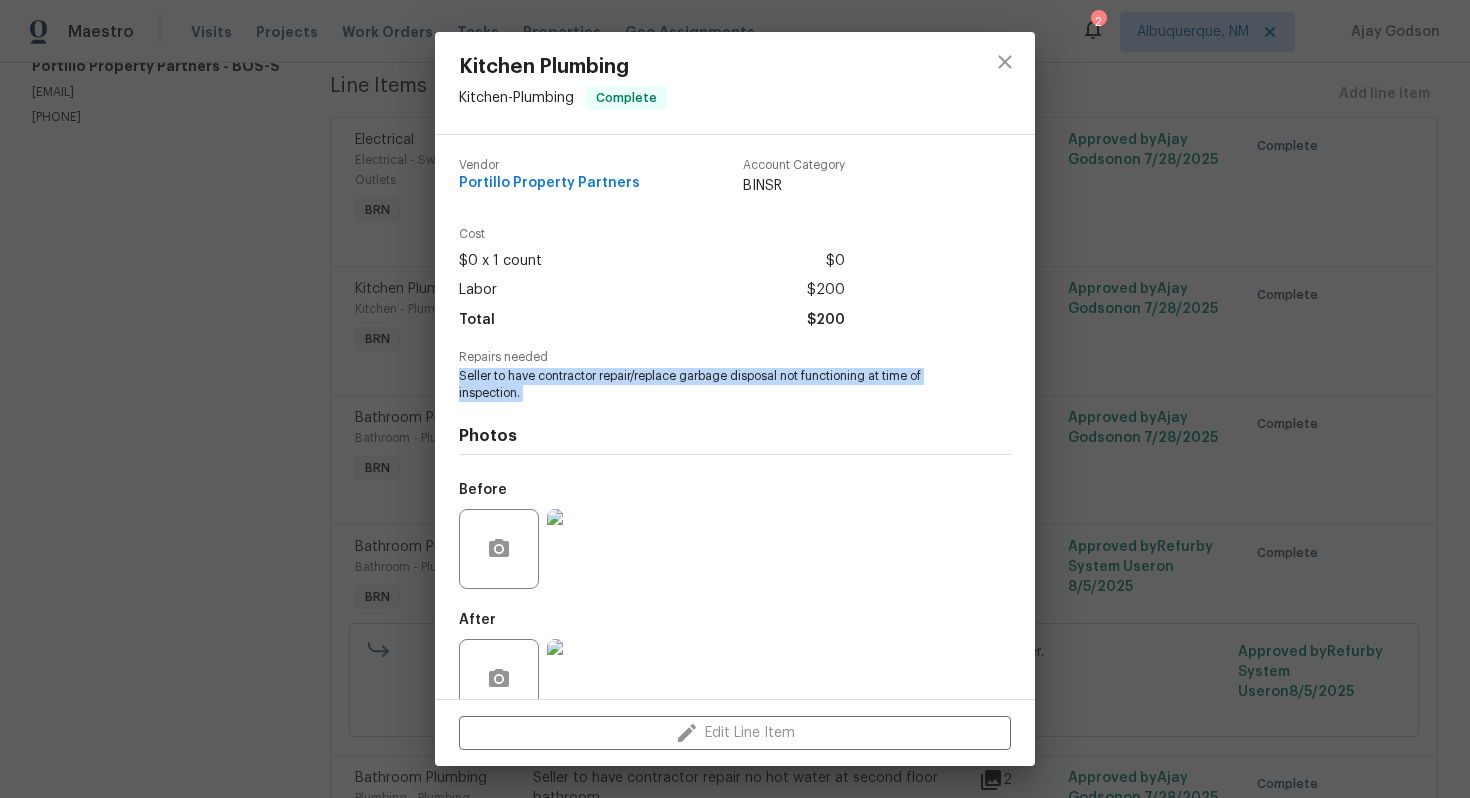 copy on "Seller to have contractor repair/replace garbage disposal not functioning at time of inspection." 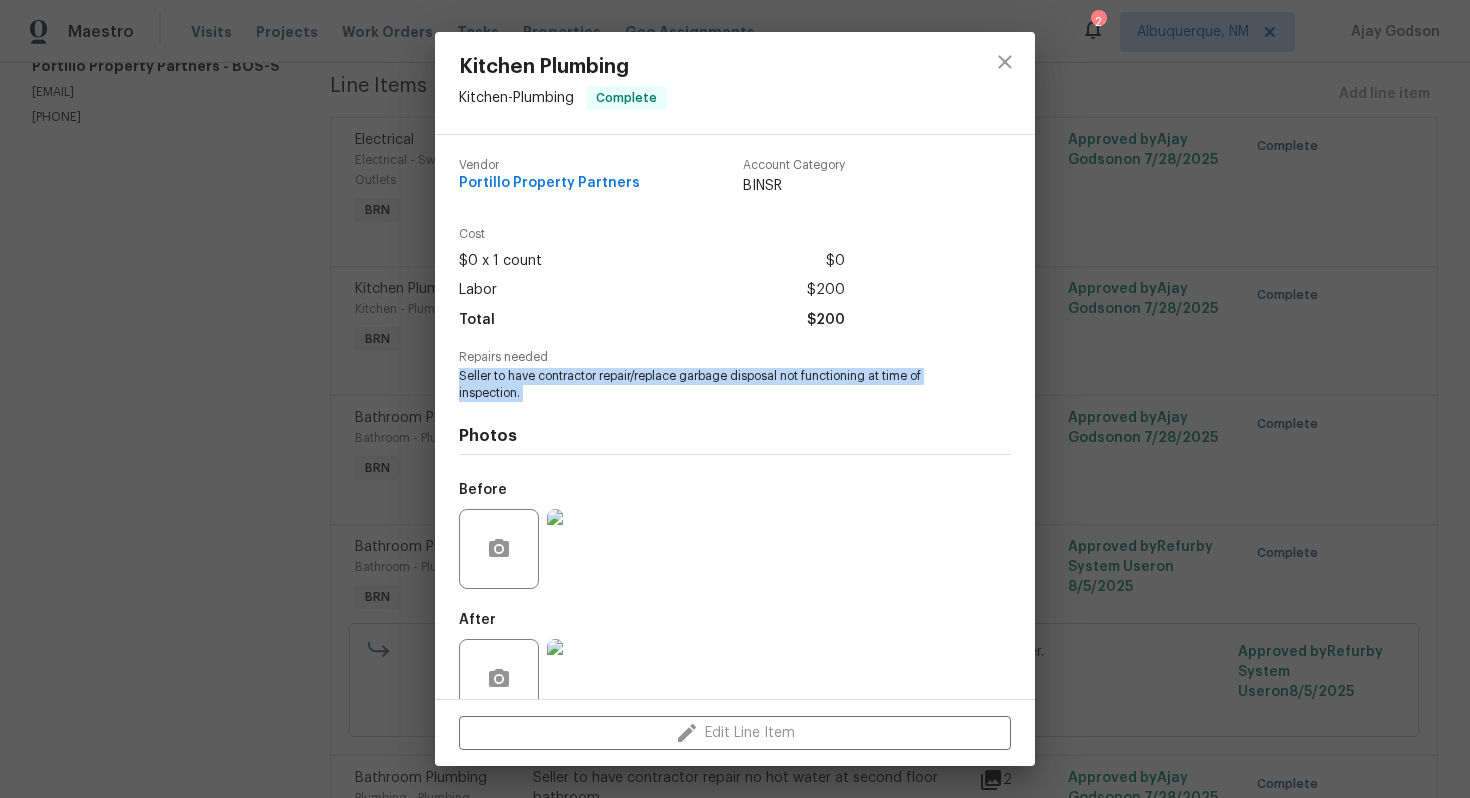 scroll, scrollTop: 40, scrollLeft: 0, axis: vertical 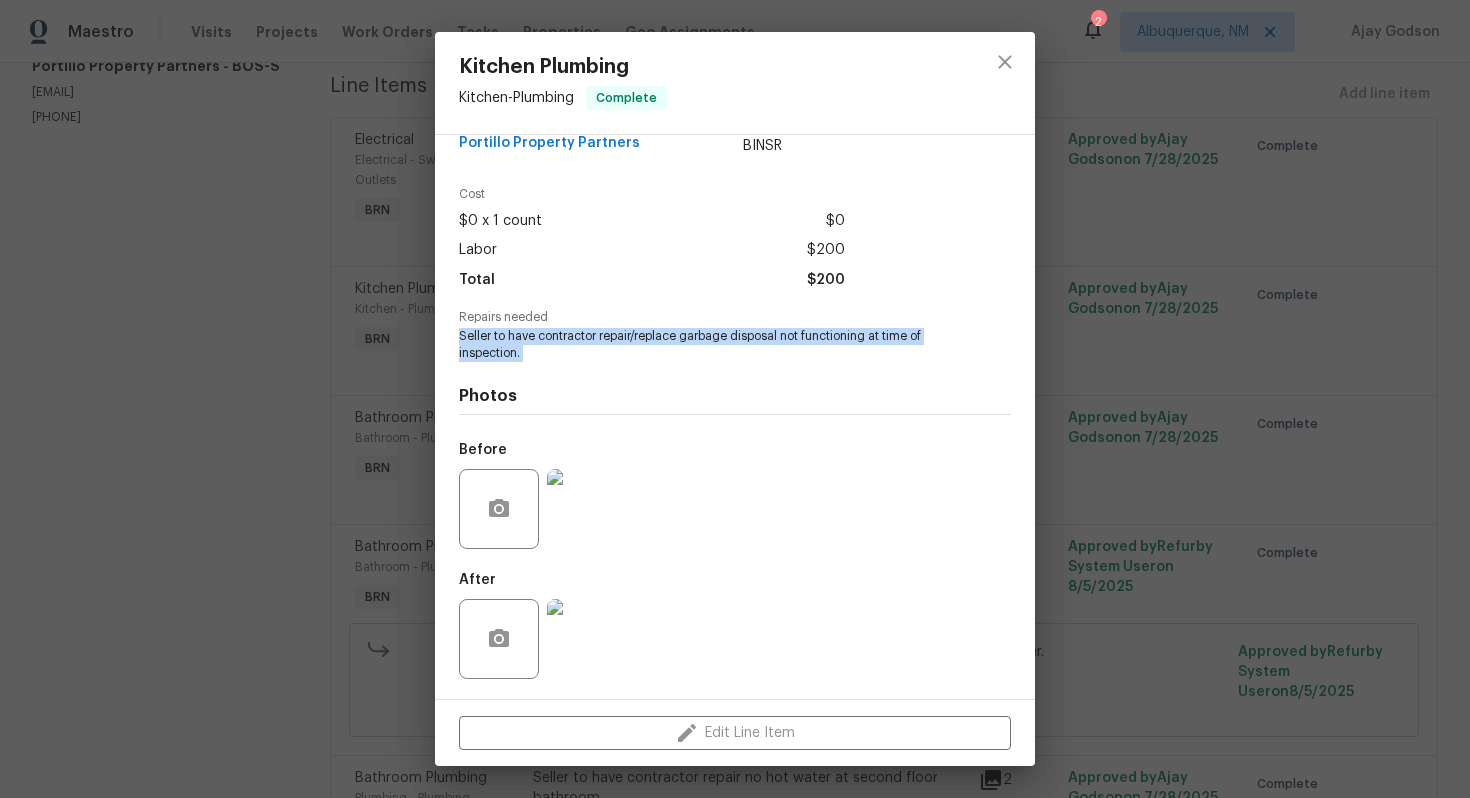 click at bounding box center (587, 509) 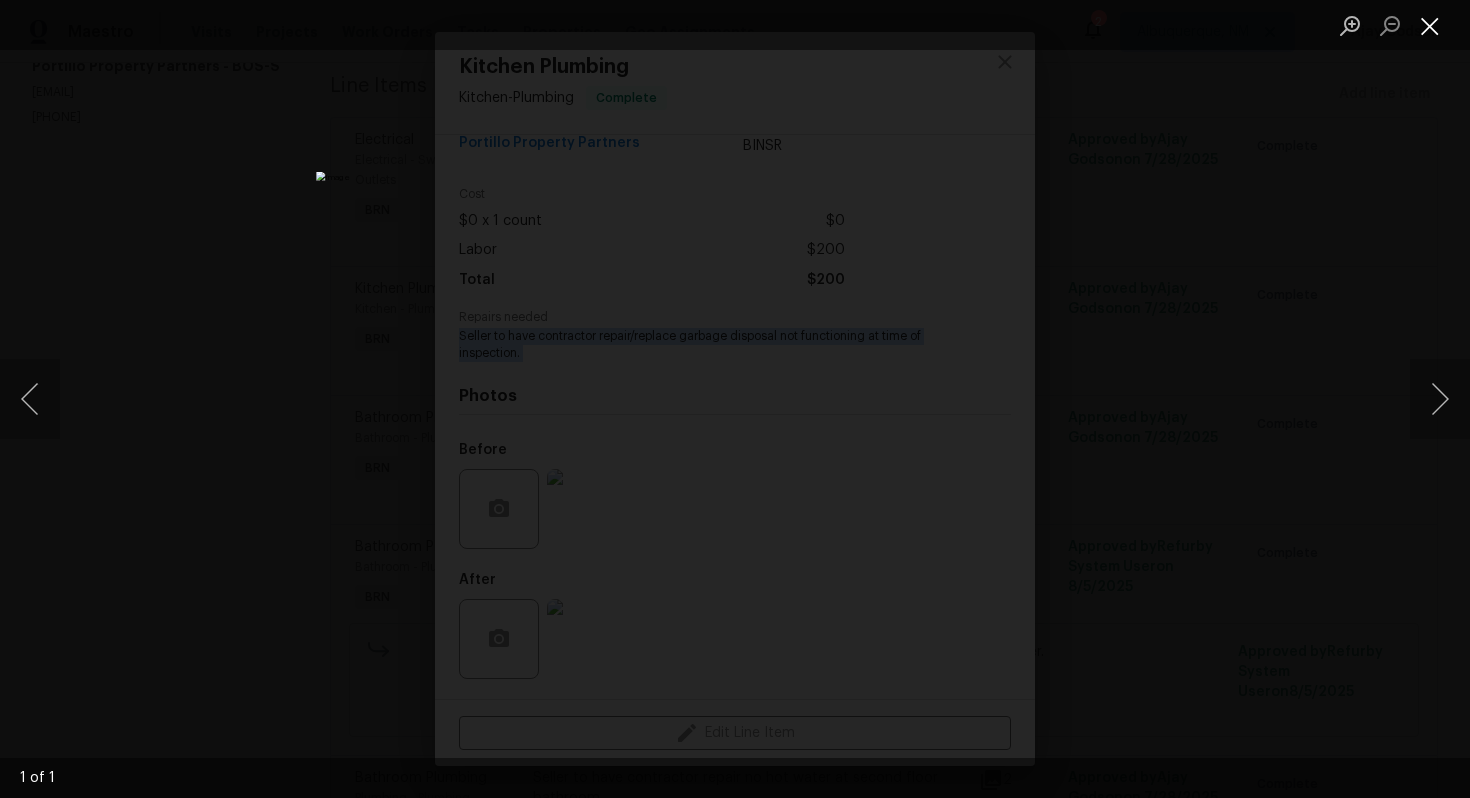 click at bounding box center (1430, 25) 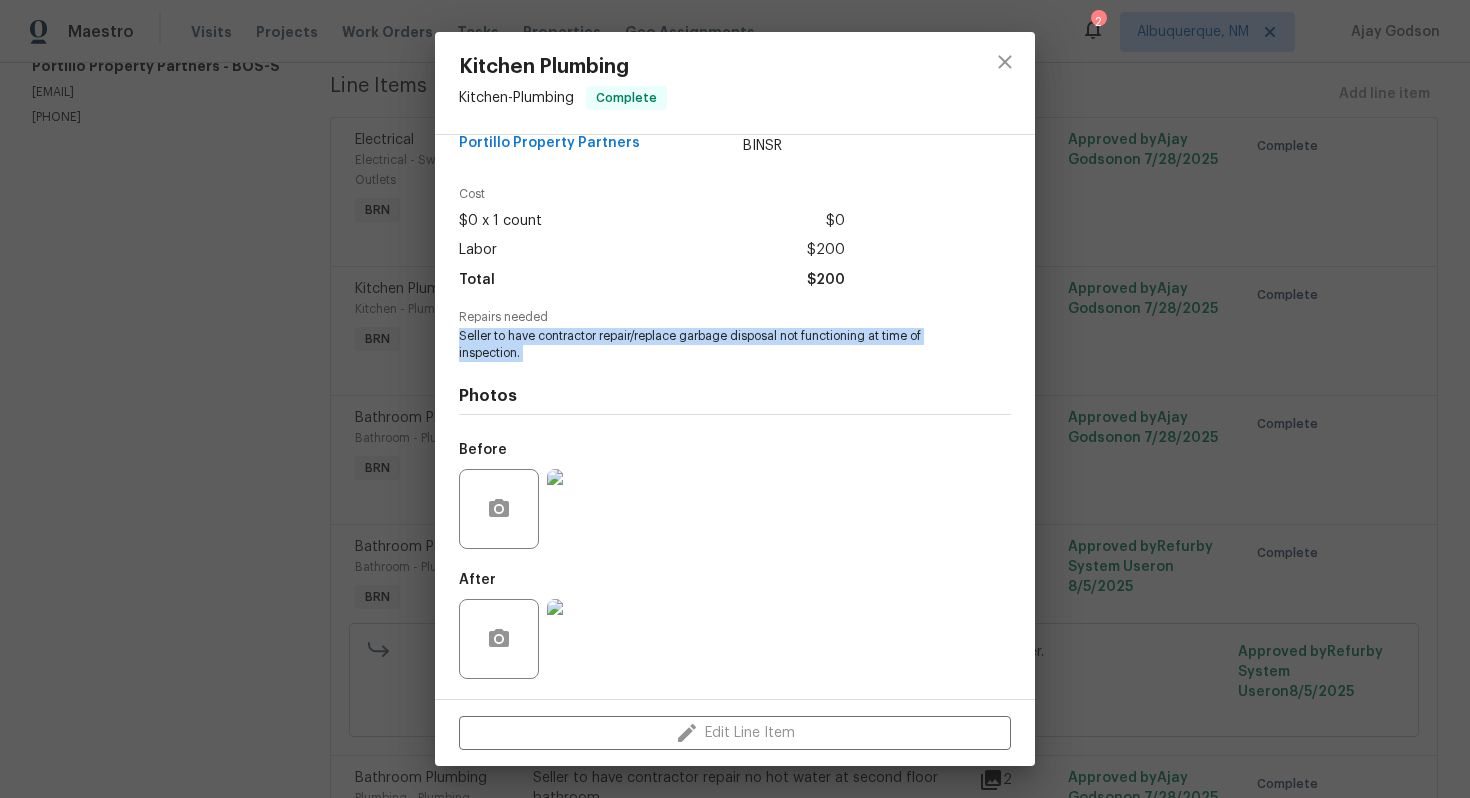 click at bounding box center (587, 639) 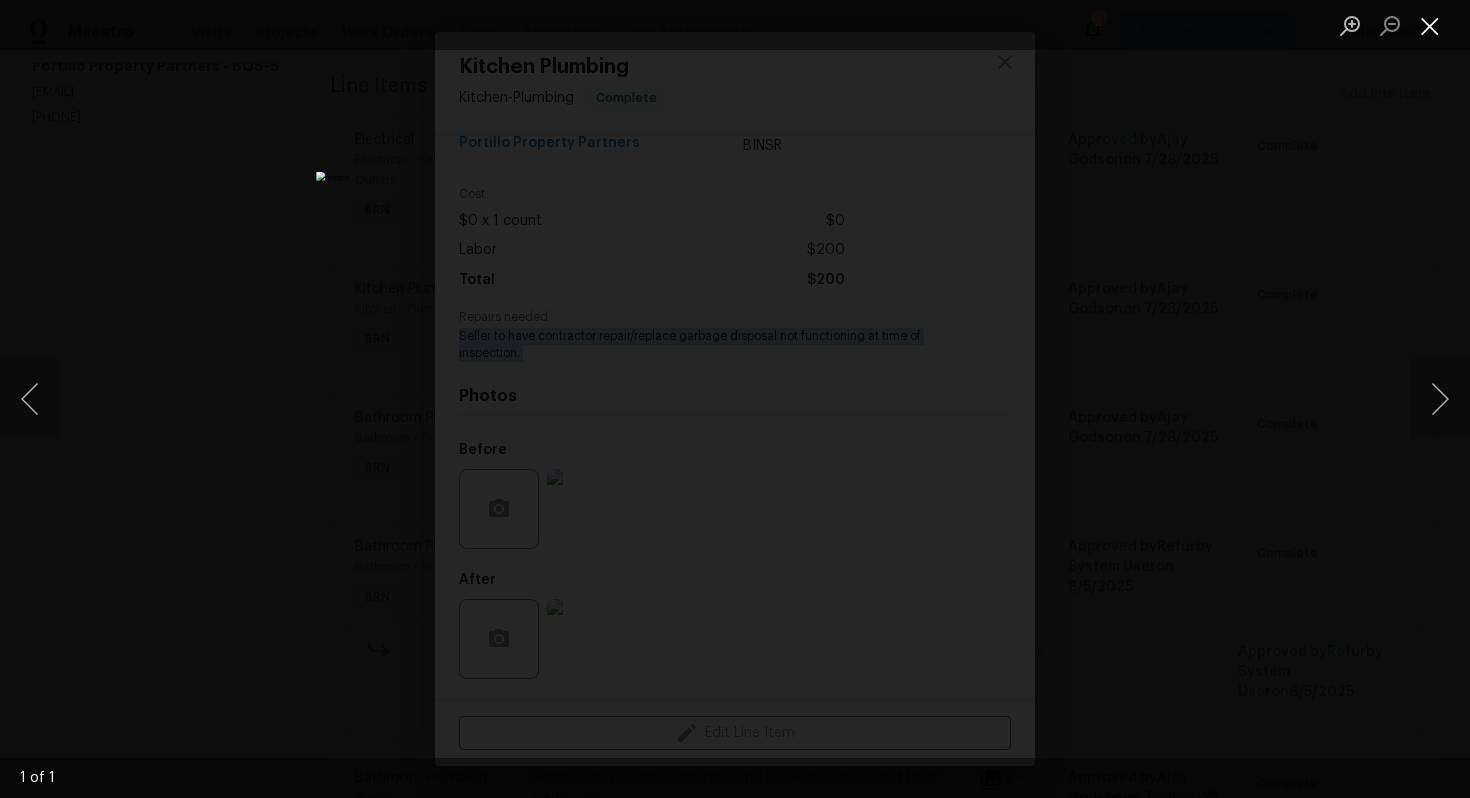 click at bounding box center (1430, 25) 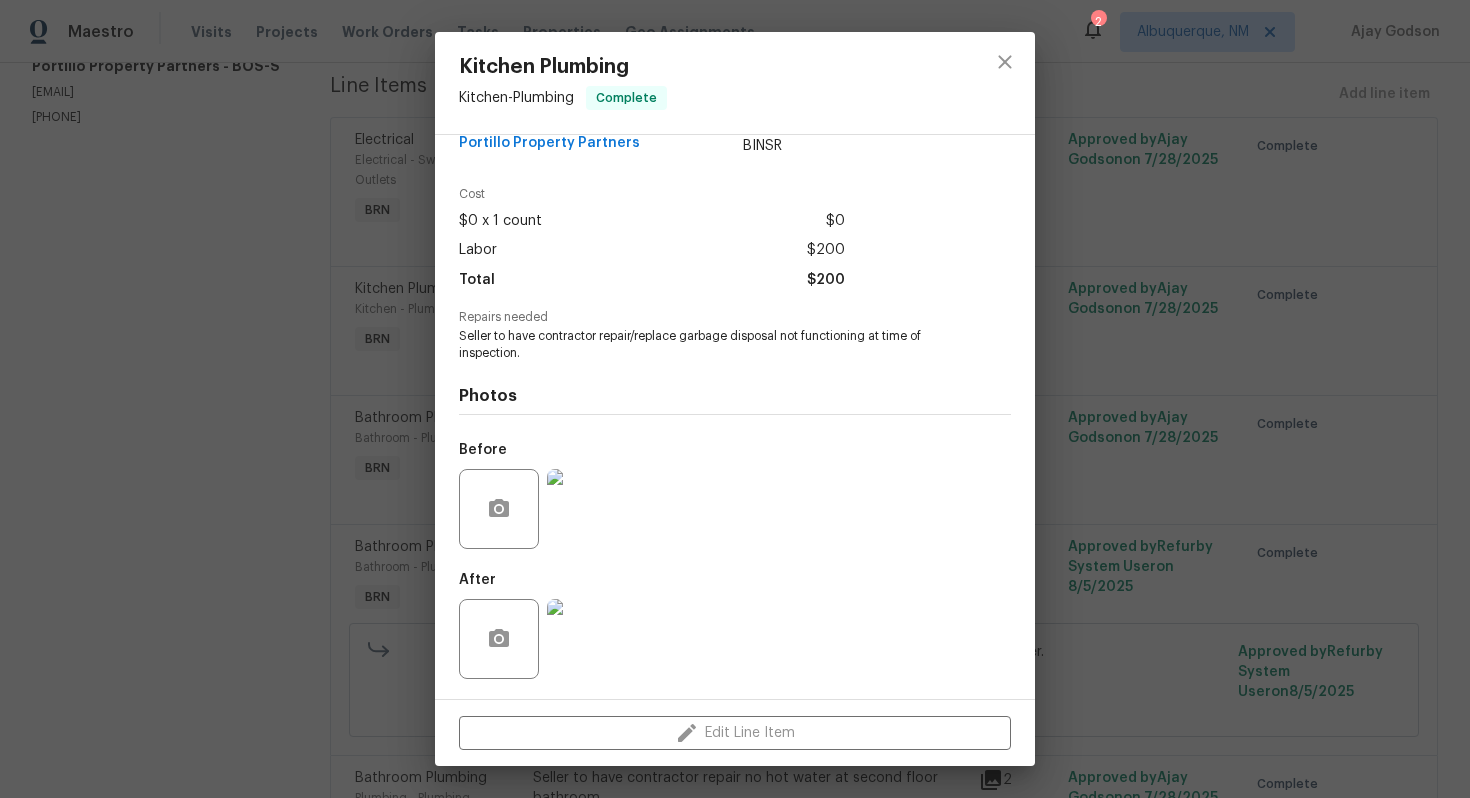 click on "Kitchen Plumbing Kitchen  -  Plumbing Complete Vendor Portillo Property Partners Account Category BINSR Cost $0 x 1 count $0 Labor $200 Total $200 Repairs needed Seller to have contractor repair/replace garbage disposal not functioning at time of inspection. Photos Before After  Edit Line Item" at bounding box center (735, 399) 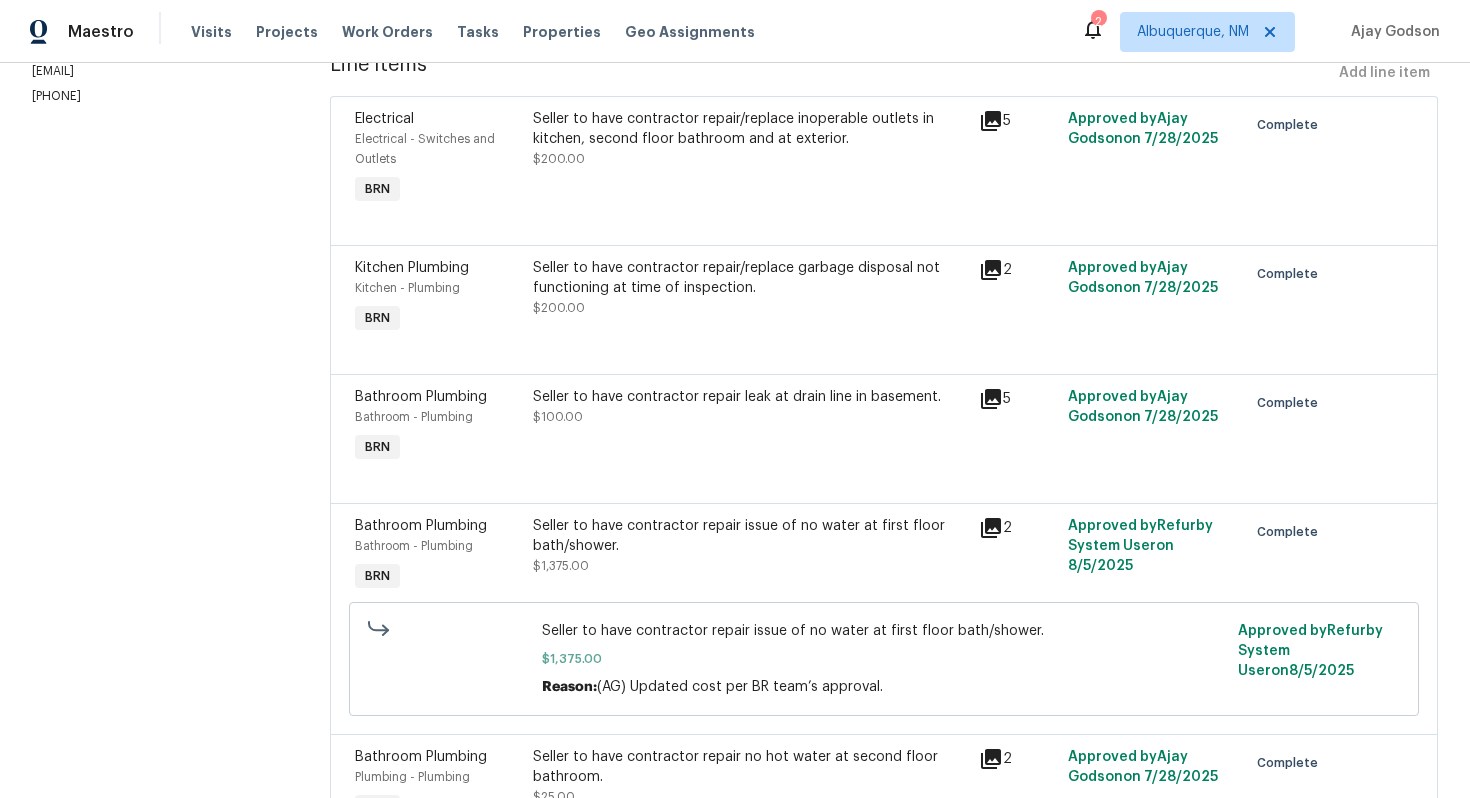 scroll, scrollTop: 289, scrollLeft: 0, axis: vertical 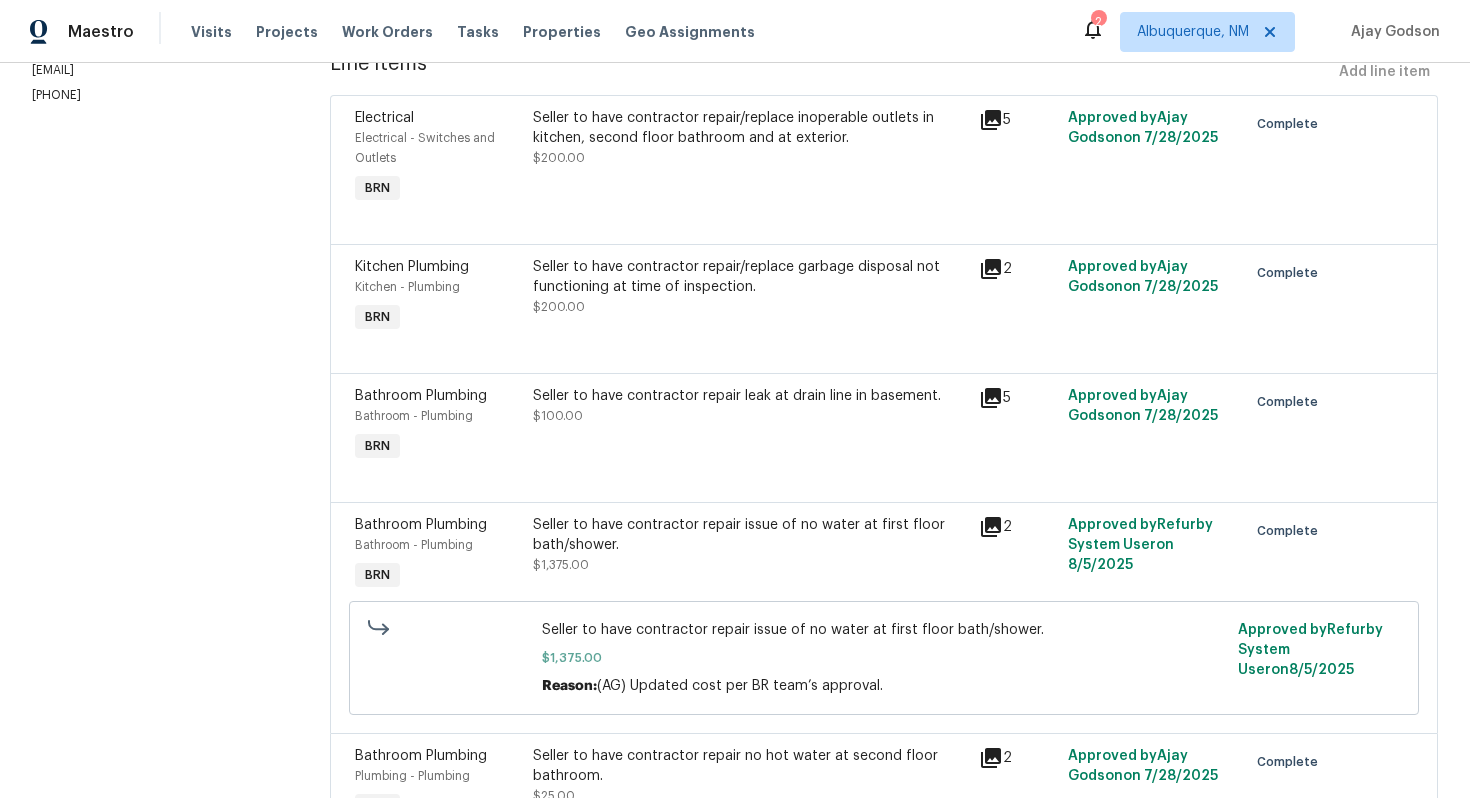 click on "Seller to have contractor repair leak at drain line in basement. $100.00" at bounding box center [750, 426] 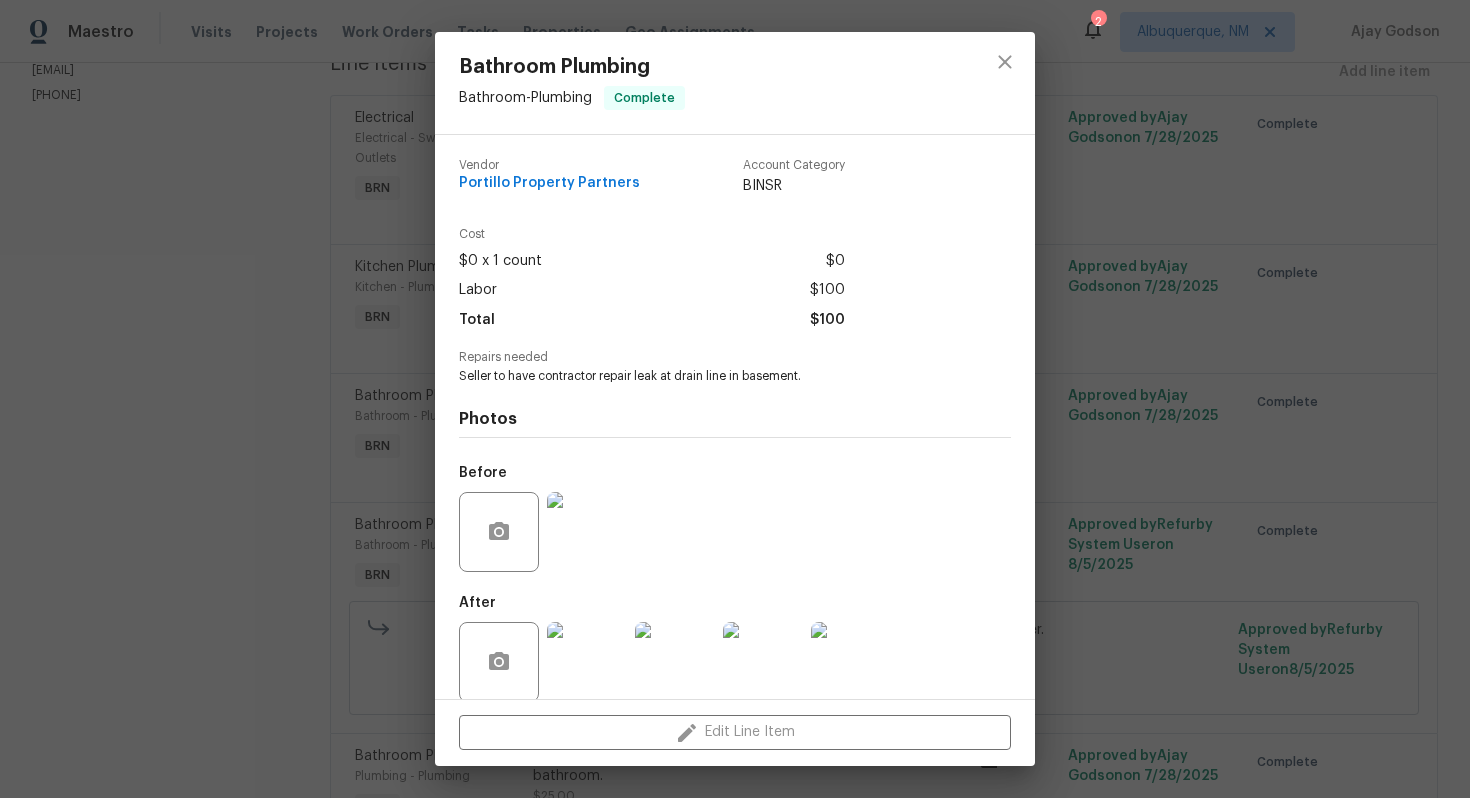 click on "Seller to have contractor repair leak at drain line in basement." at bounding box center [707, 376] 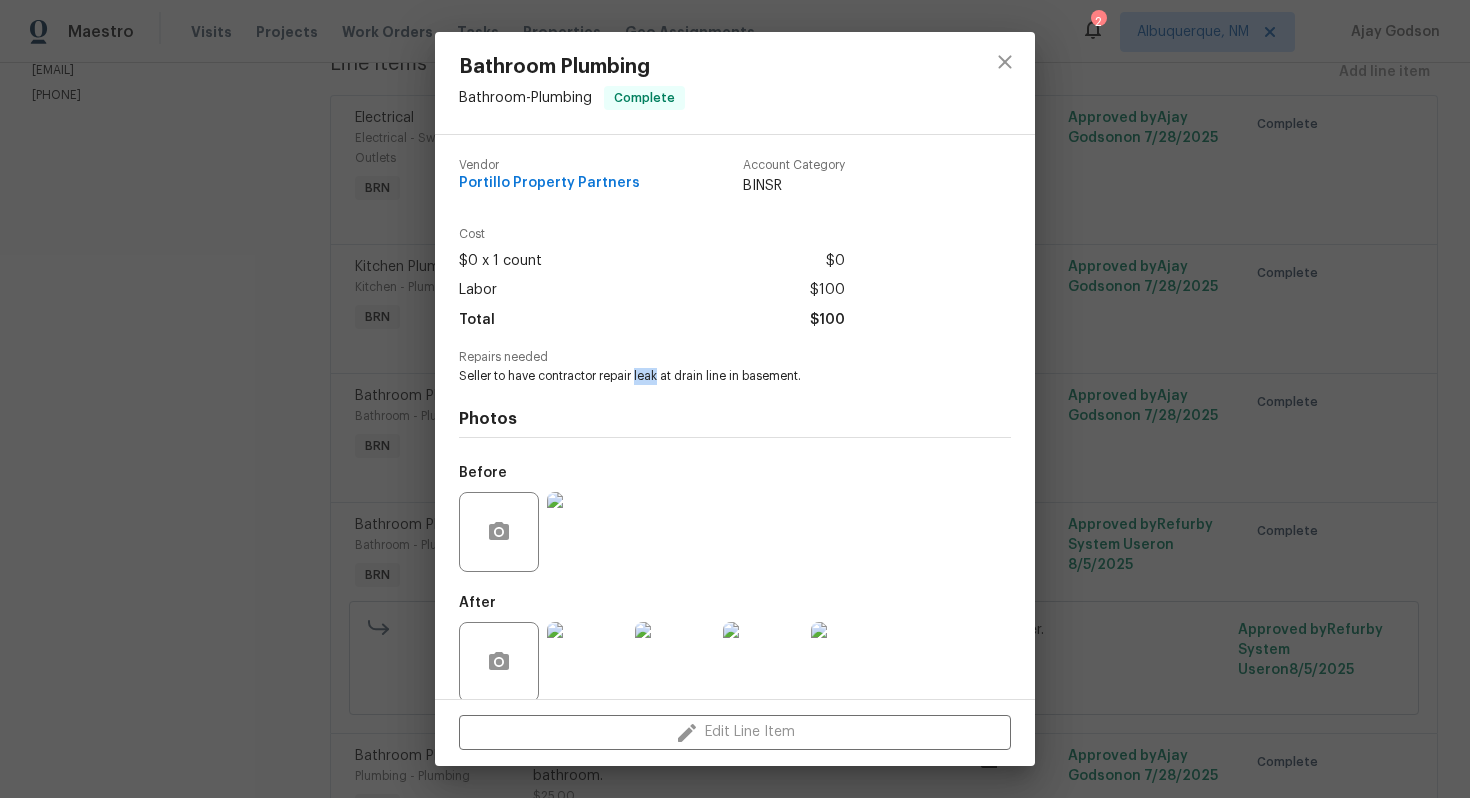click on "Seller to have contractor repair leak at drain line in basement." at bounding box center (707, 376) 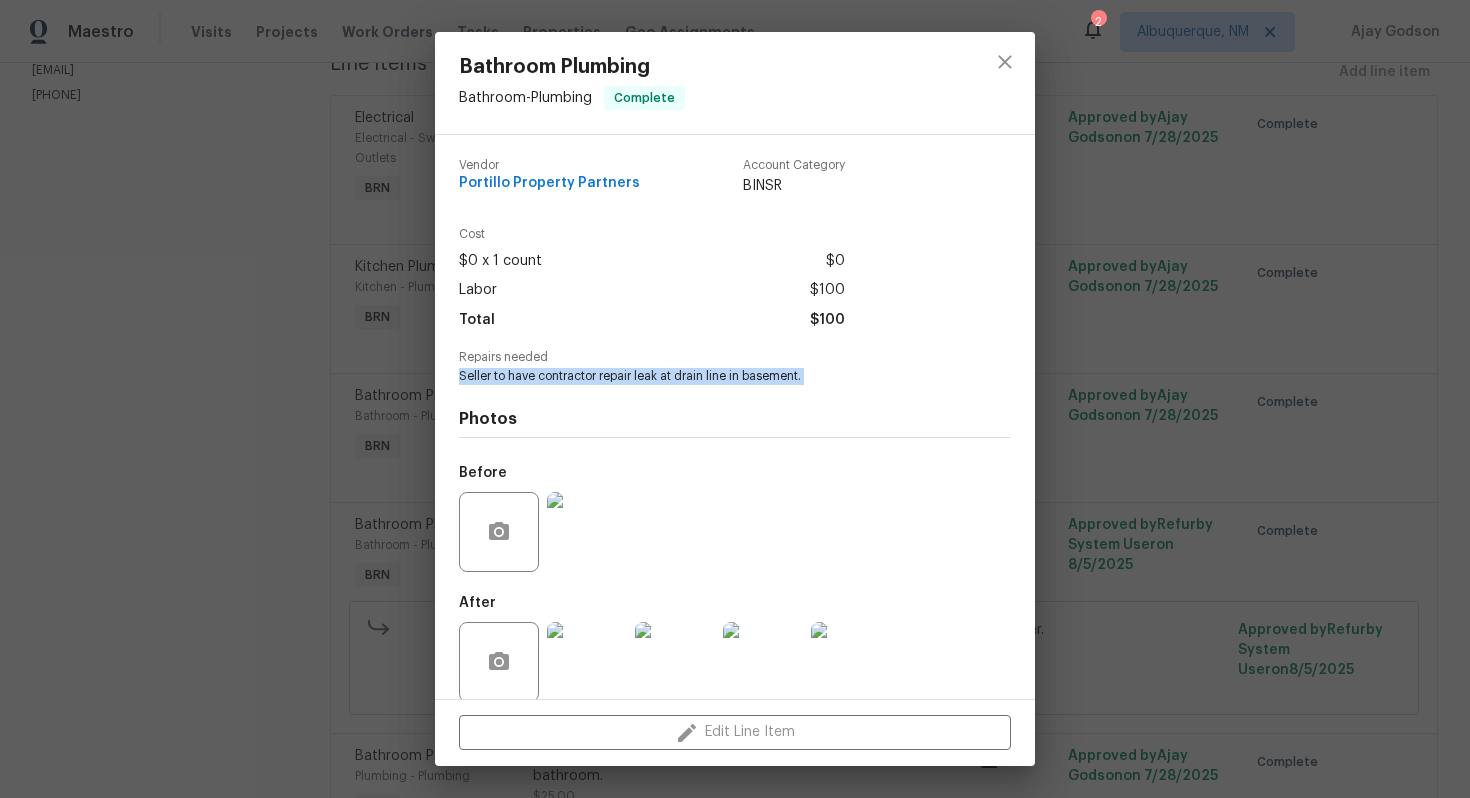 copy on "Seller to have contractor repair leak at drain line in basement." 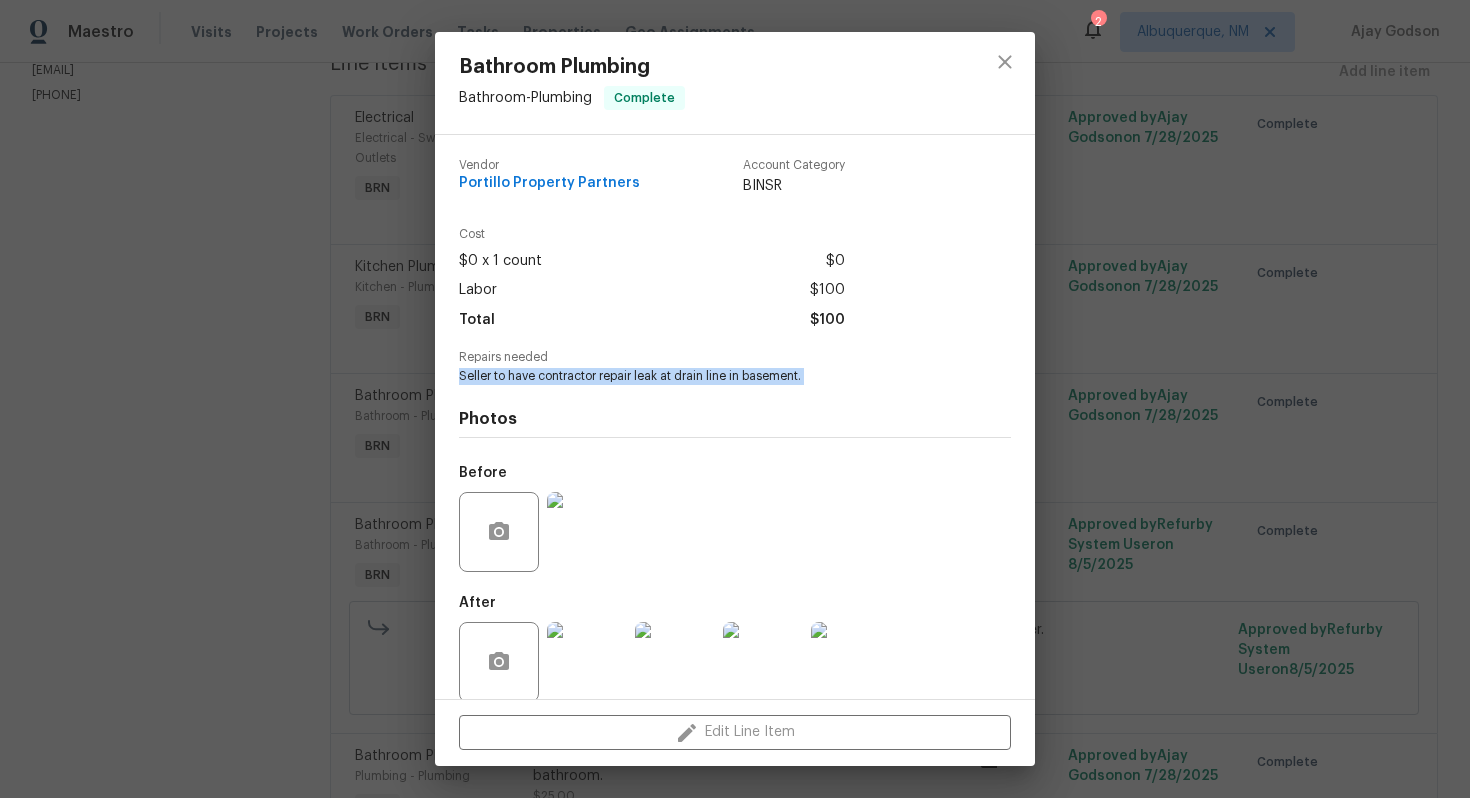 scroll, scrollTop: 23, scrollLeft: 0, axis: vertical 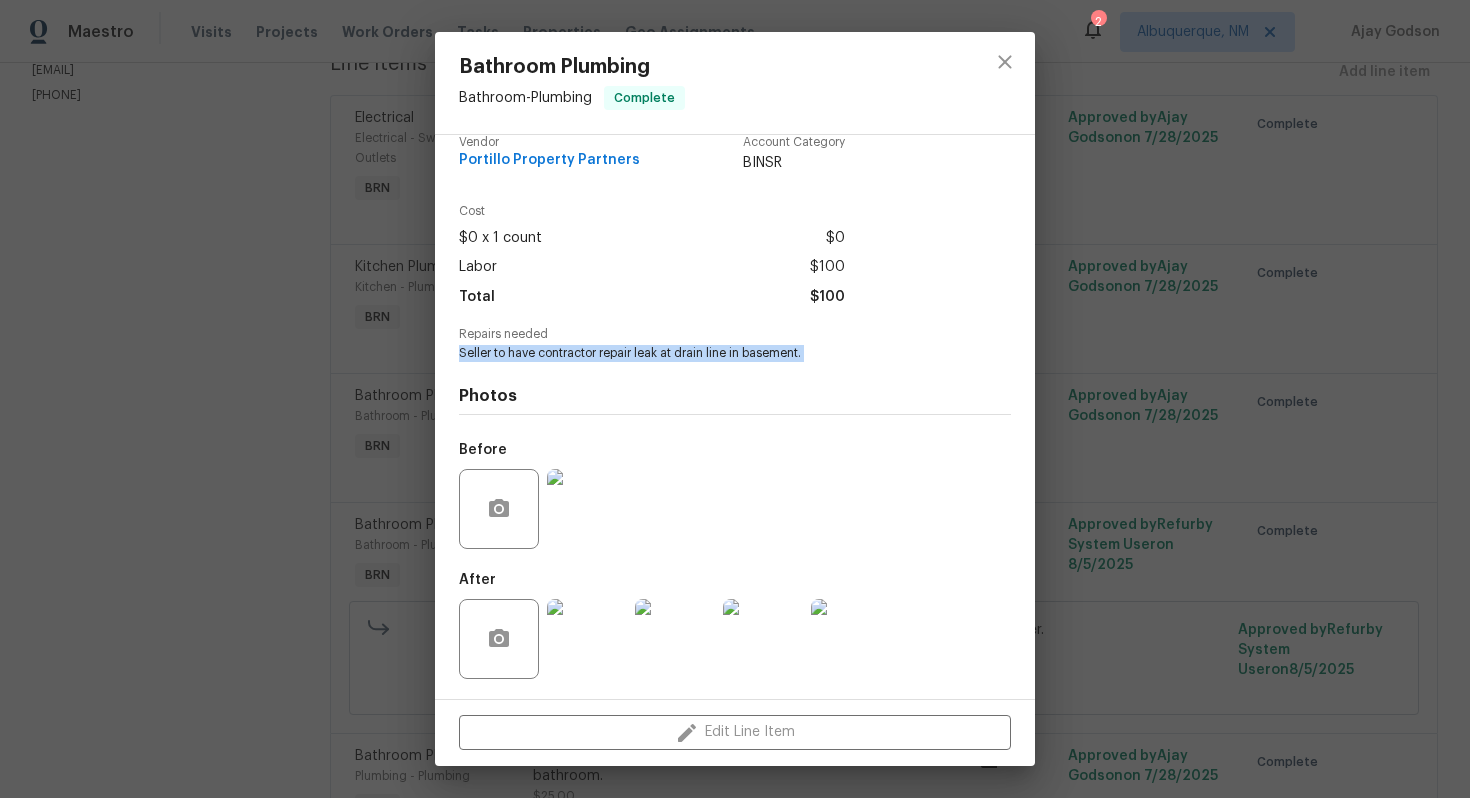 click at bounding box center (587, 509) 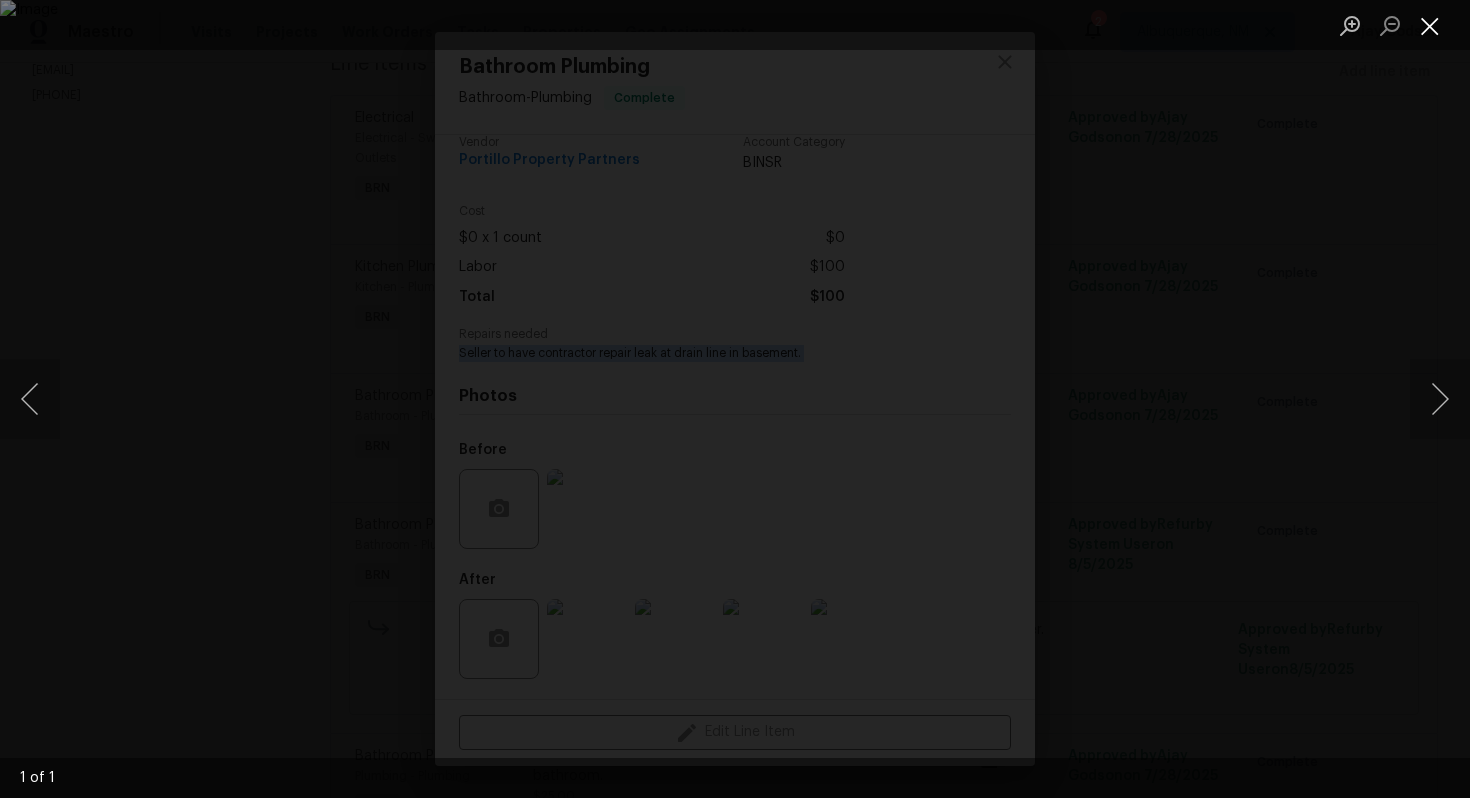 click at bounding box center [1430, 25] 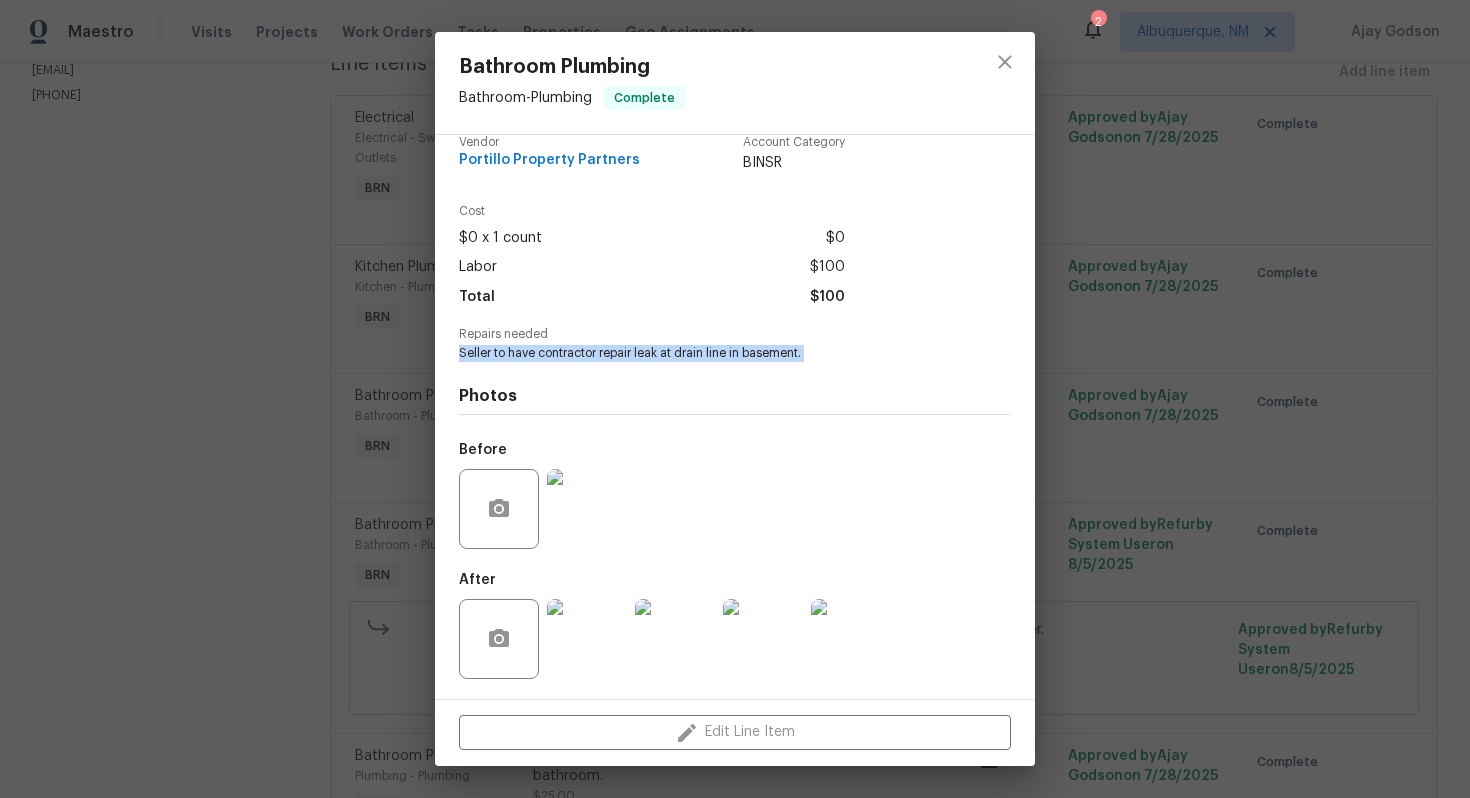 click at bounding box center [851, 639] 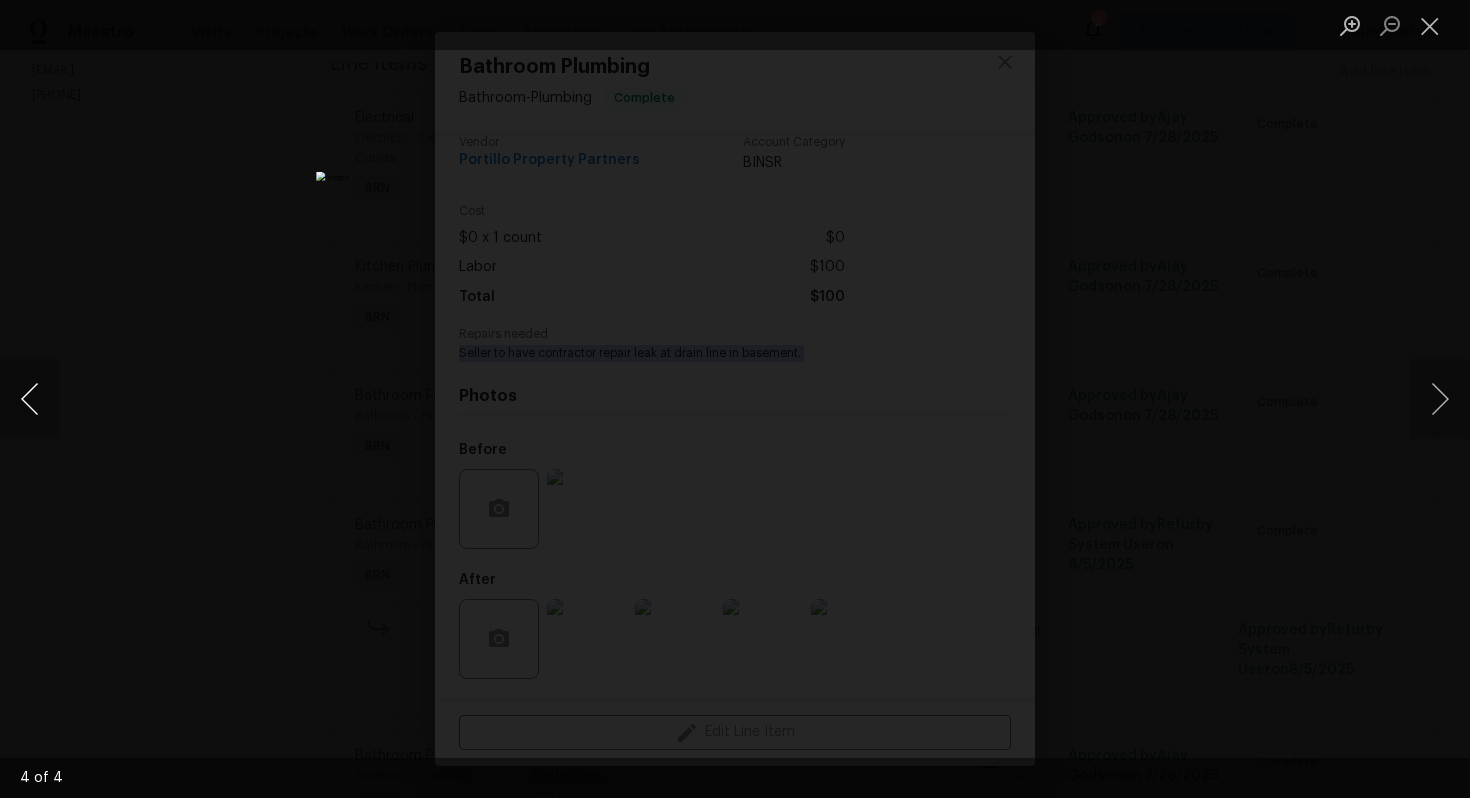 click at bounding box center (30, 399) 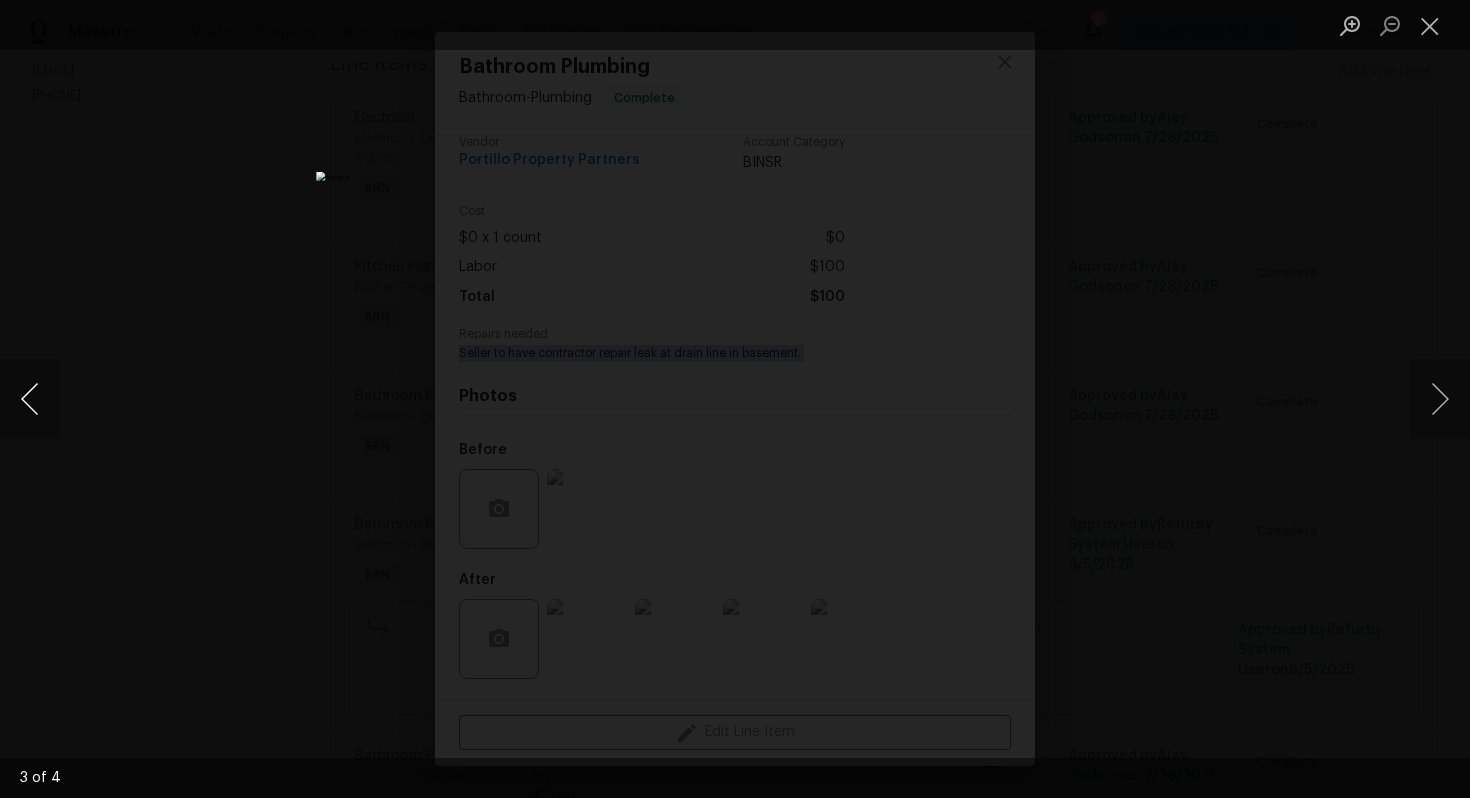 click at bounding box center (30, 399) 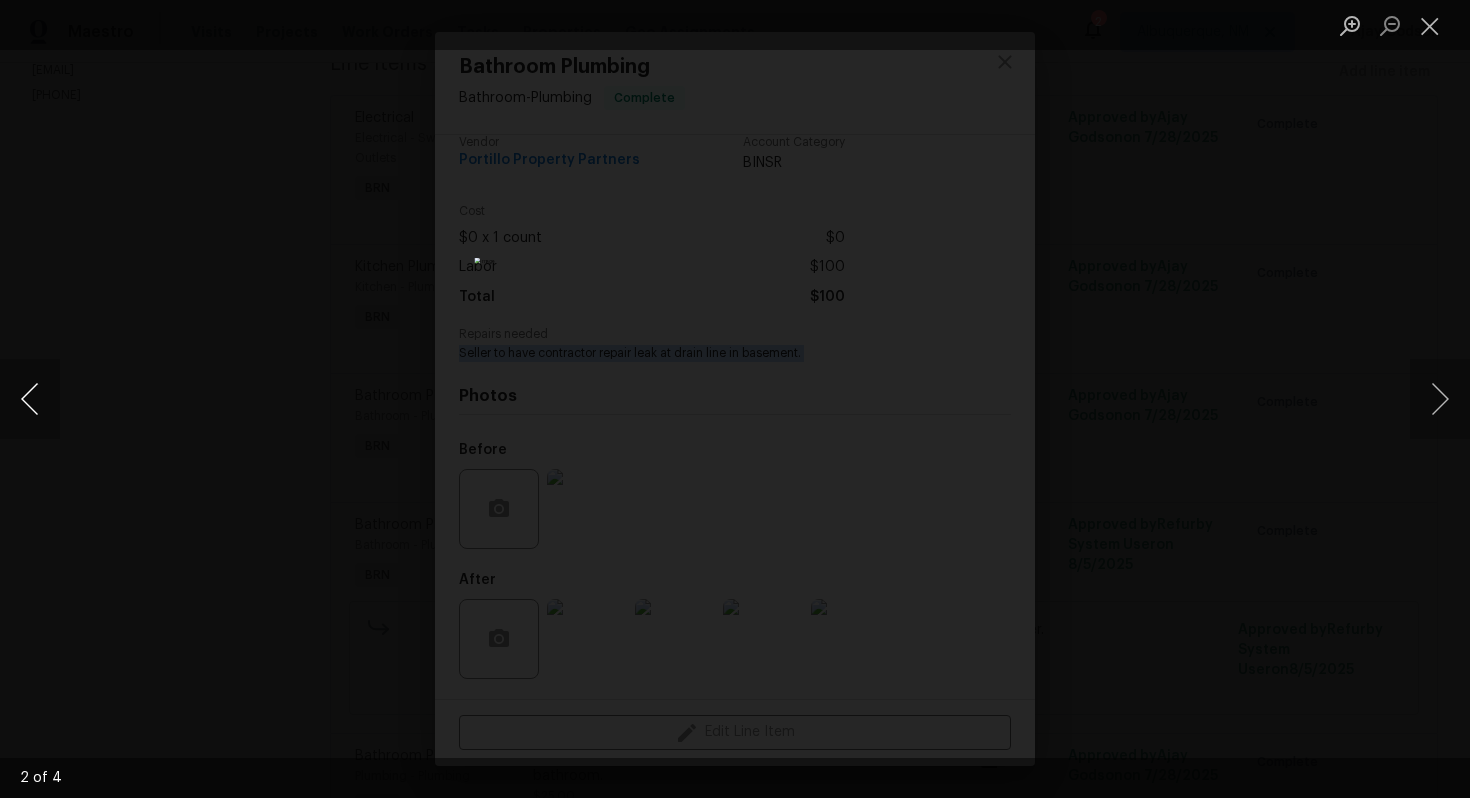 click at bounding box center [30, 399] 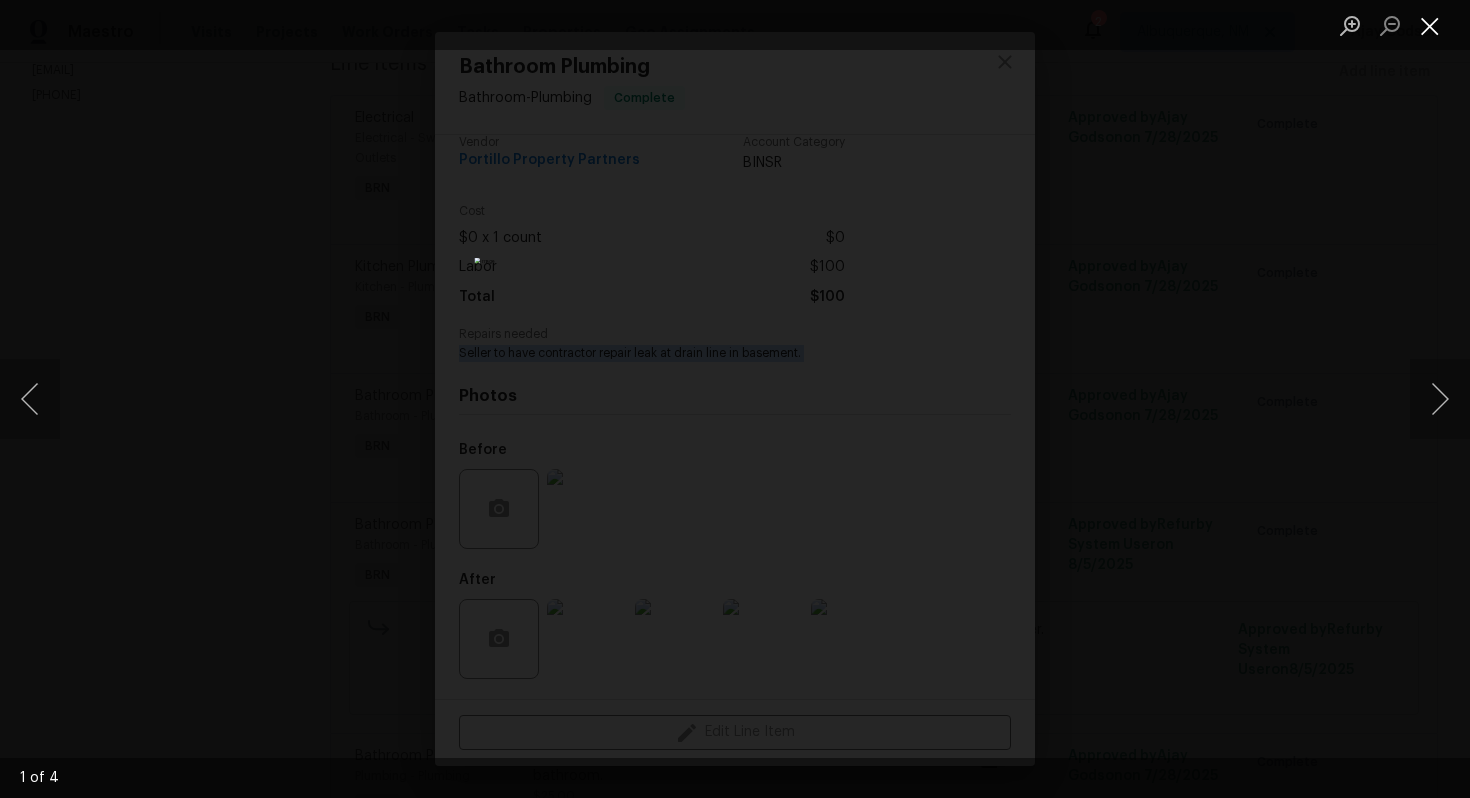 click at bounding box center [1430, 25] 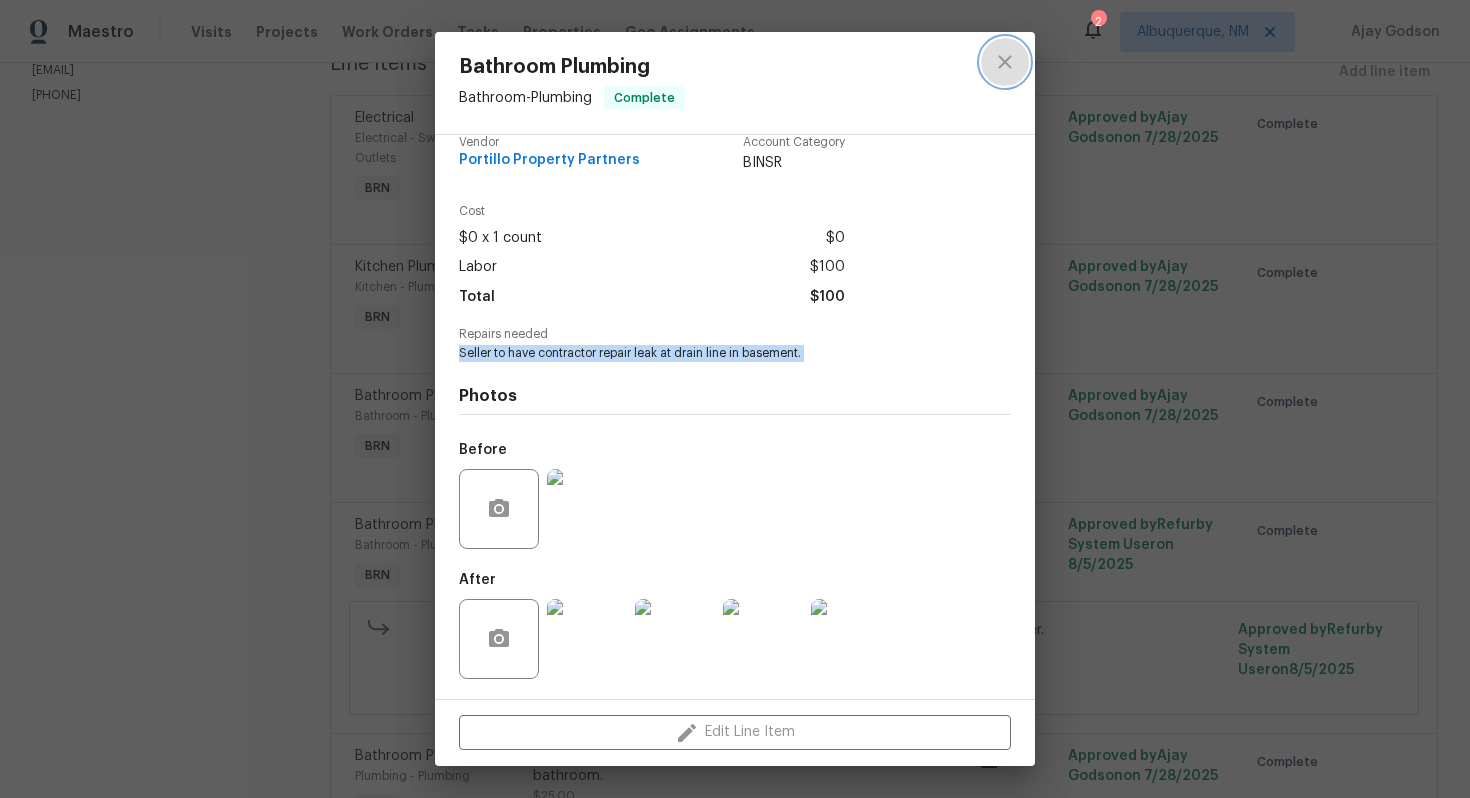 click 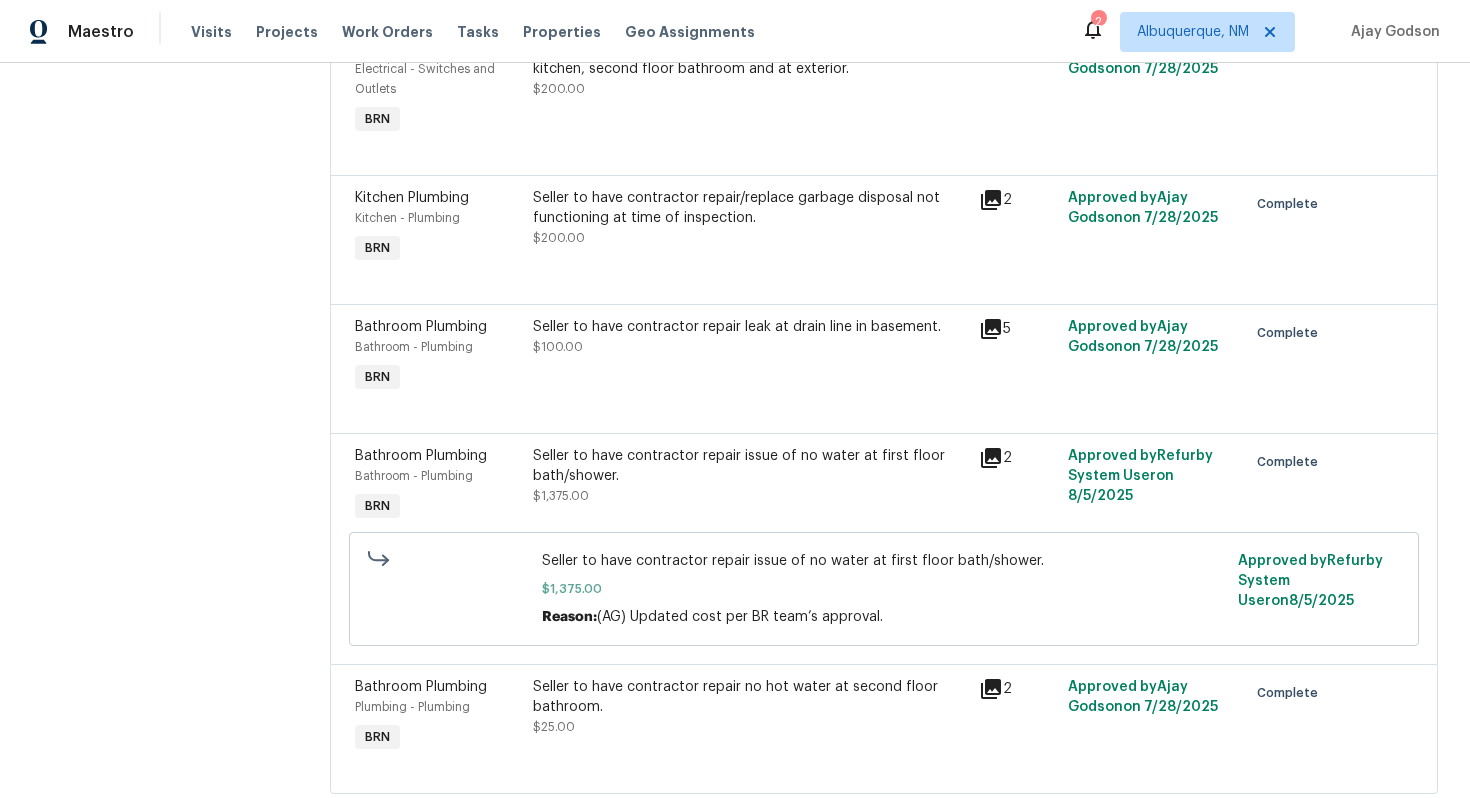 scroll, scrollTop: 413, scrollLeft: 0, axis: vertical 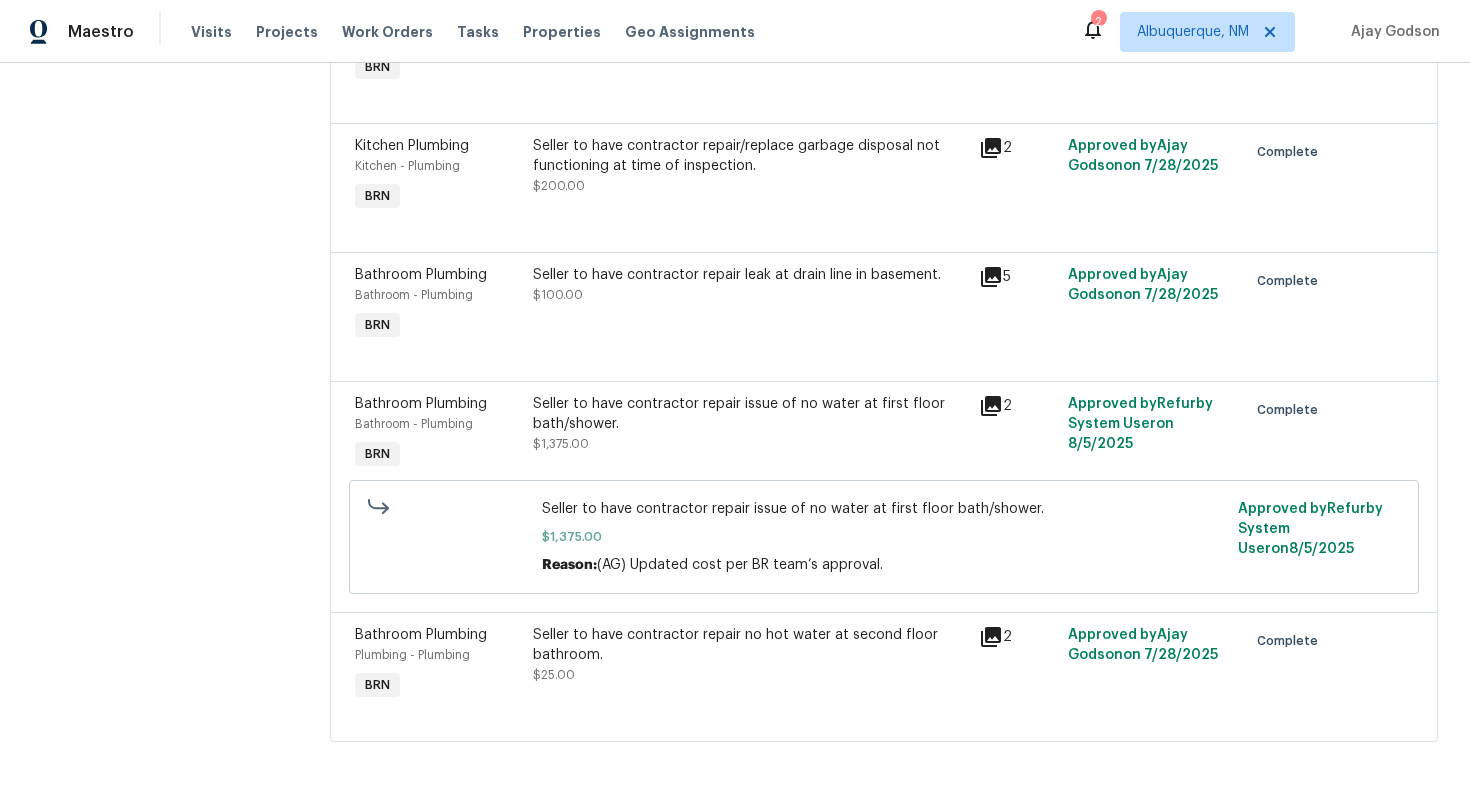 click on "Seller to have contractor repair issue of no water at first floor bath/shower. $1,375.00" at bounding box center [750, 424] 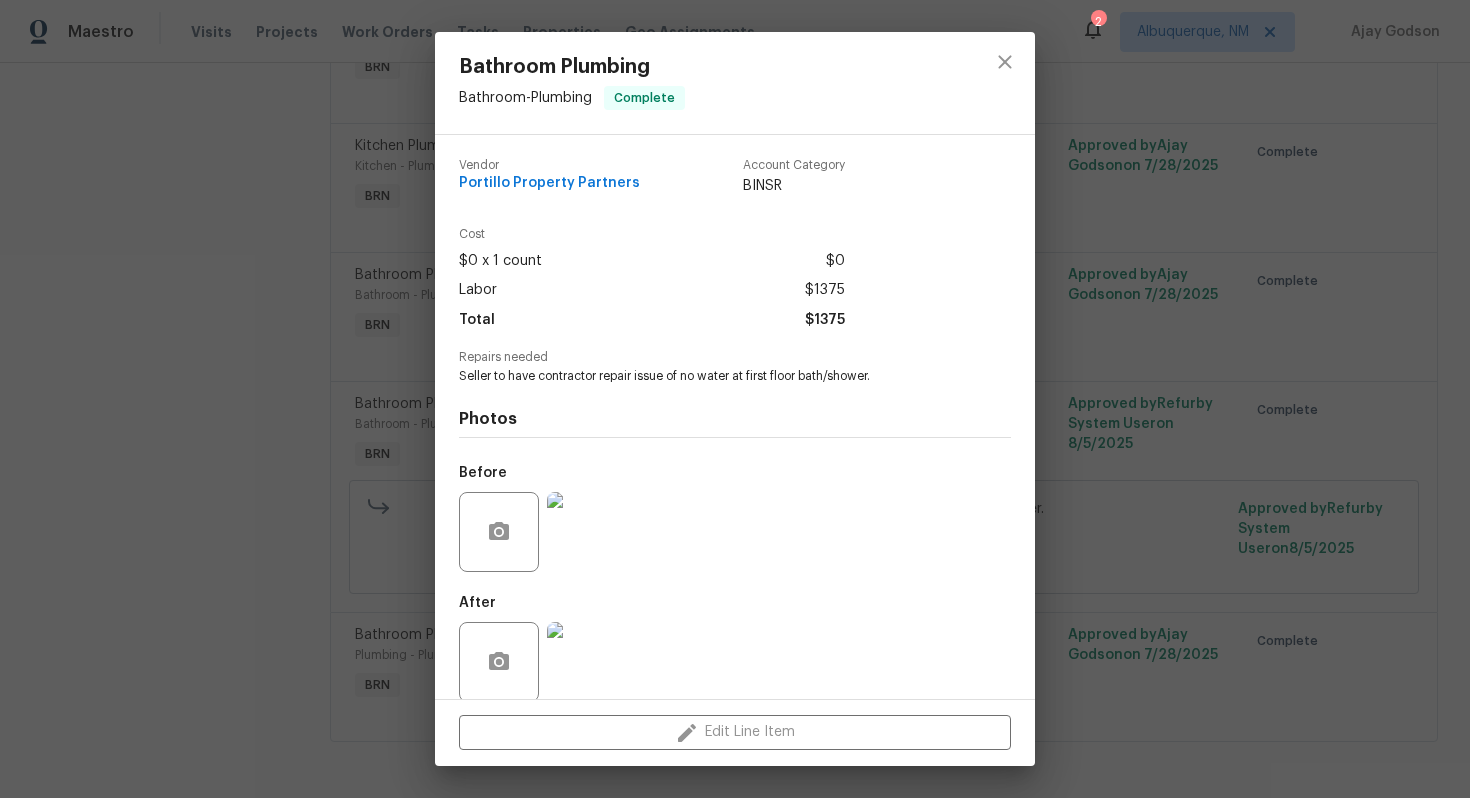 click on "Seller to have contractor repair issue of no water at first floor bath/shower." at bounding box center (707, 376) 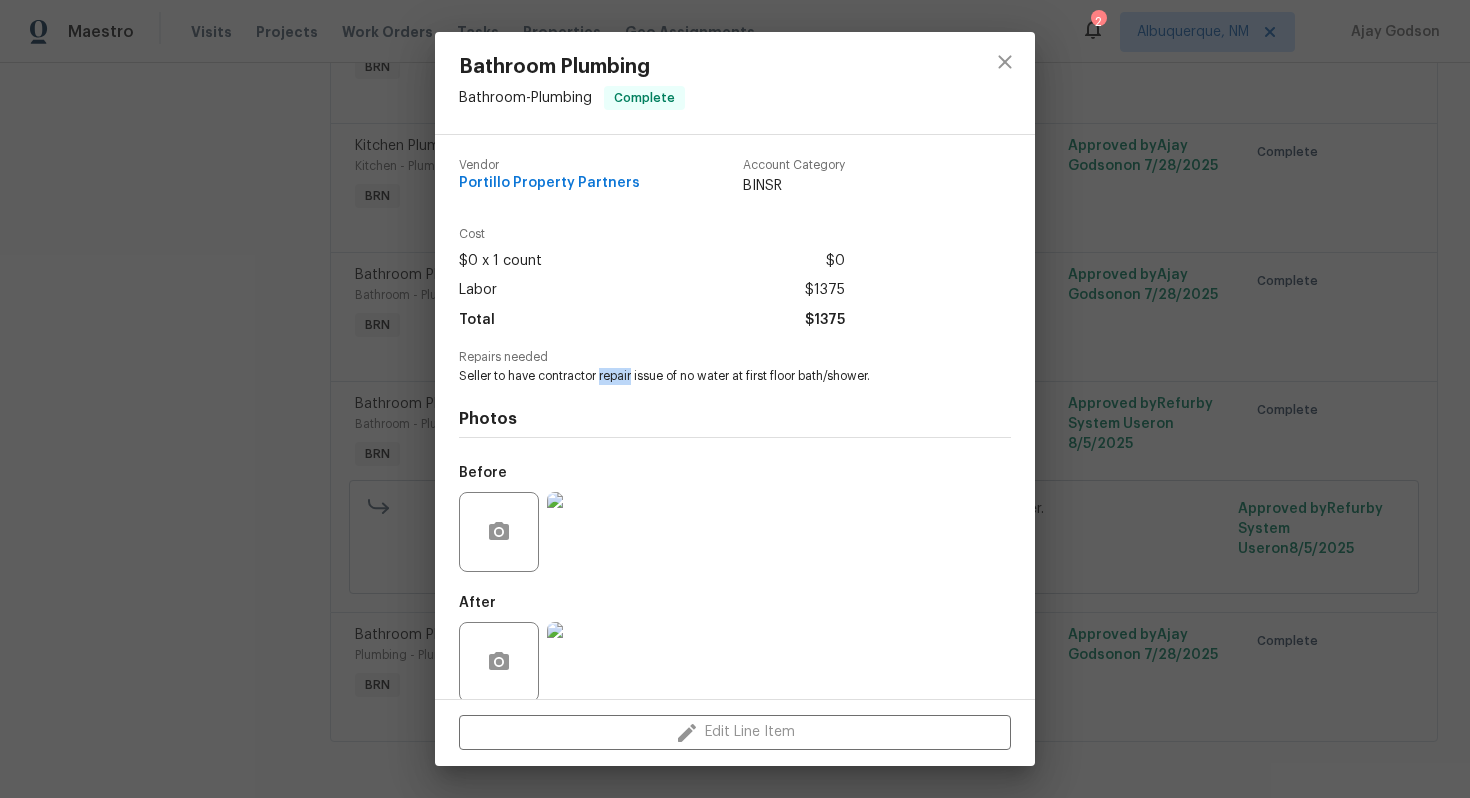 click on "Seller to have contractor repair issue of no water at first floor bath/shower." at bounding box center (707, 376) 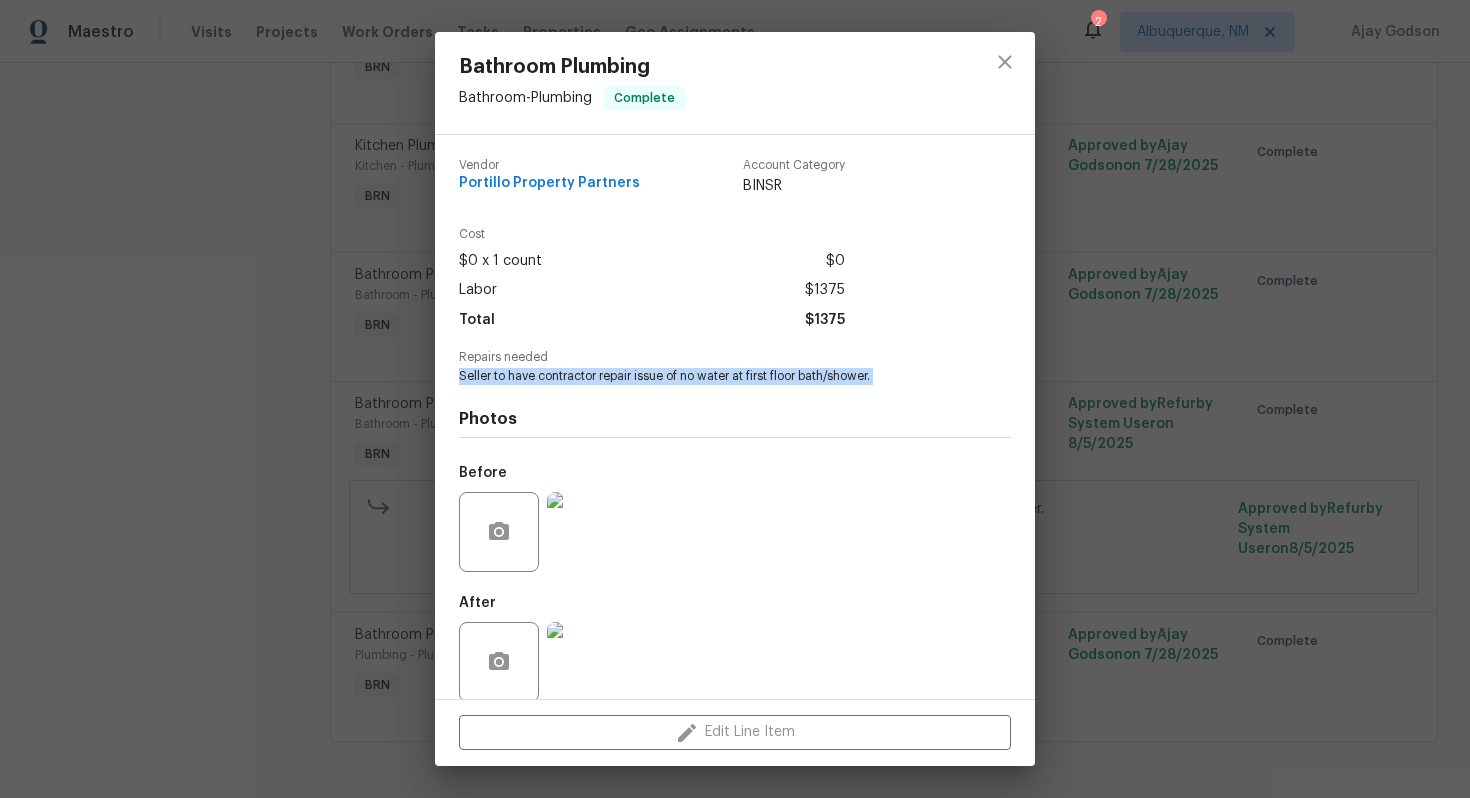 copy on "Seller to have contractor repair issue of no water at first floor bath/shower." 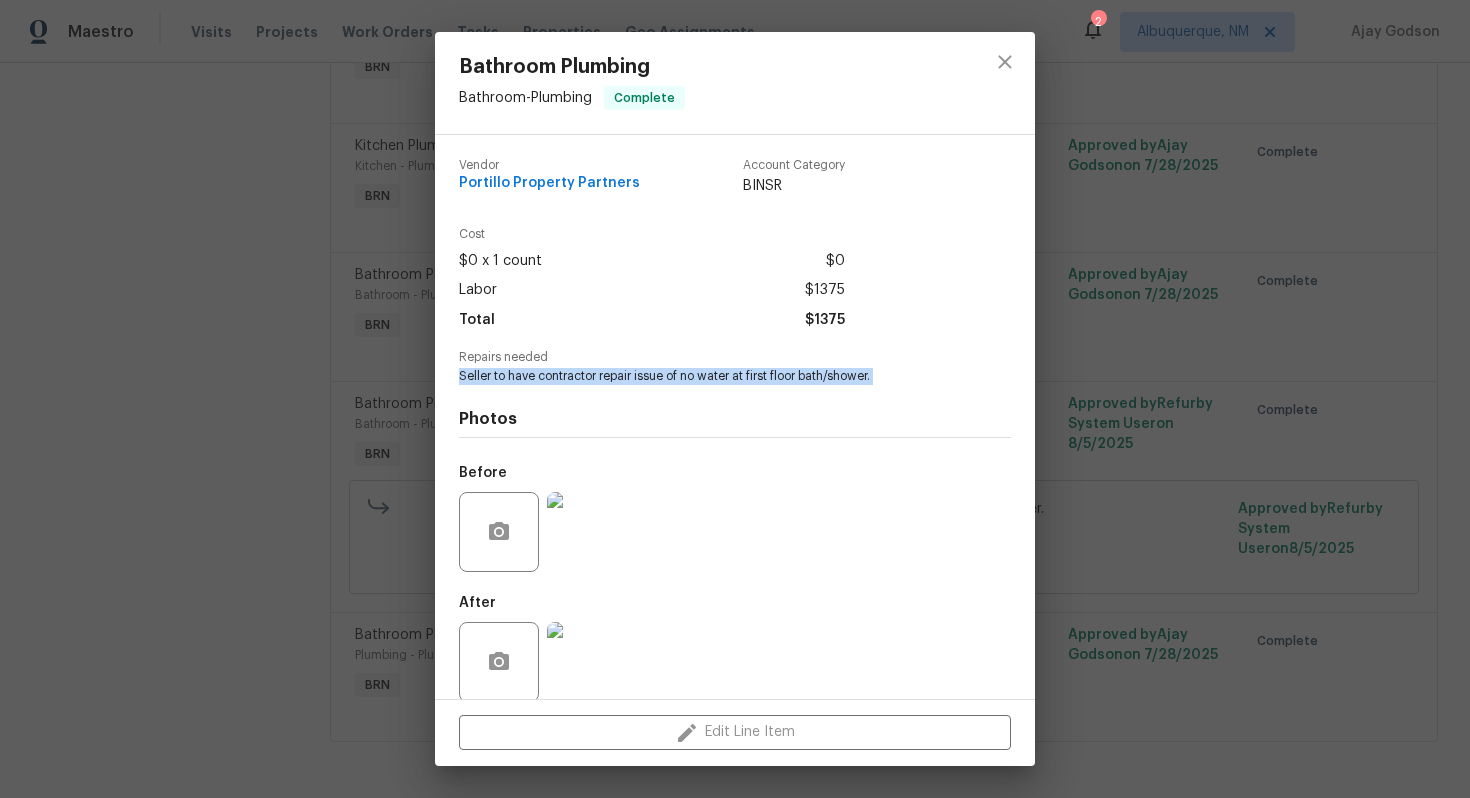 scroll, scrollTop: 23, scrollLeft: 0, axis: vertical 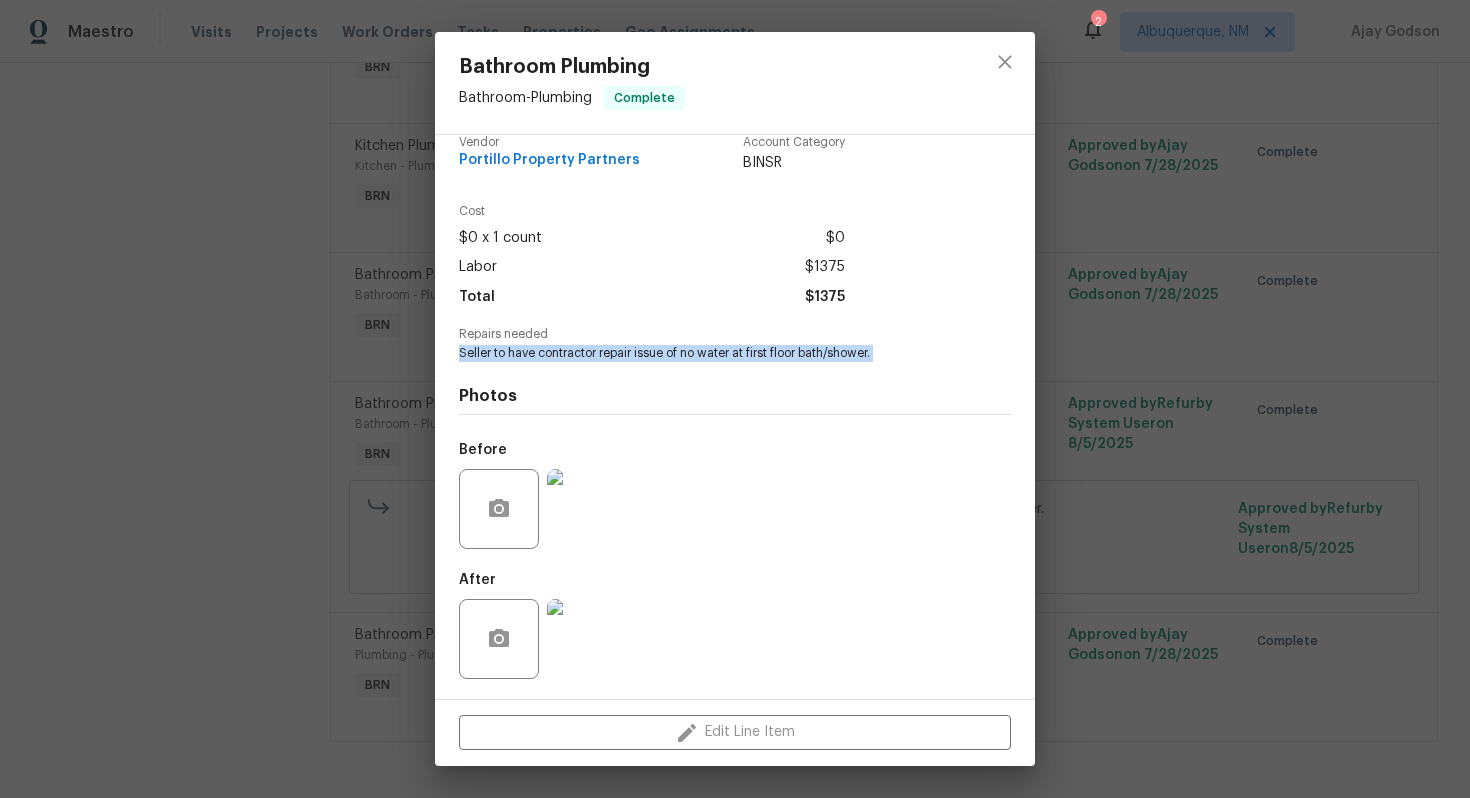 click at bounding box center [587, 509] 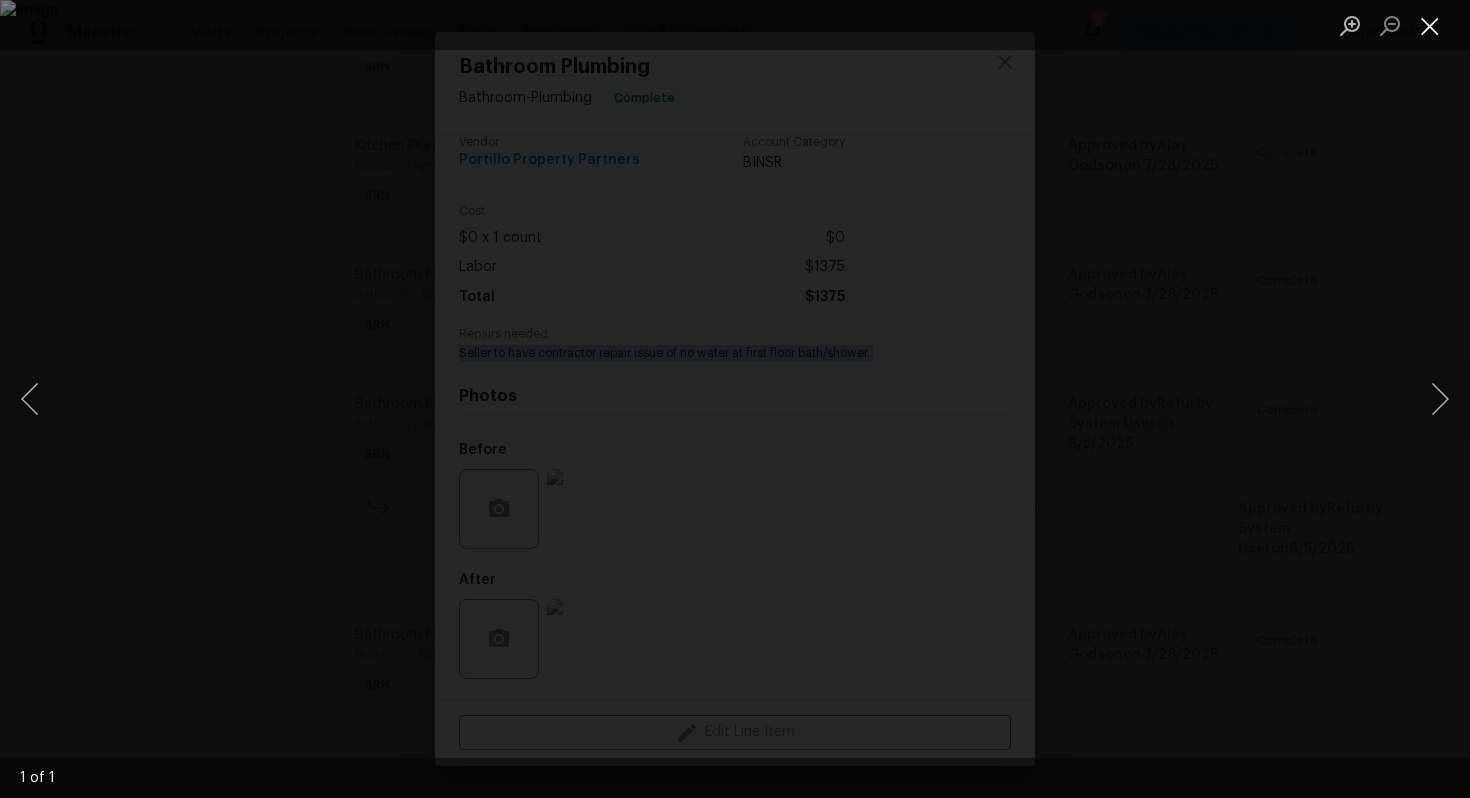 click at bounding box center [1430, 25] 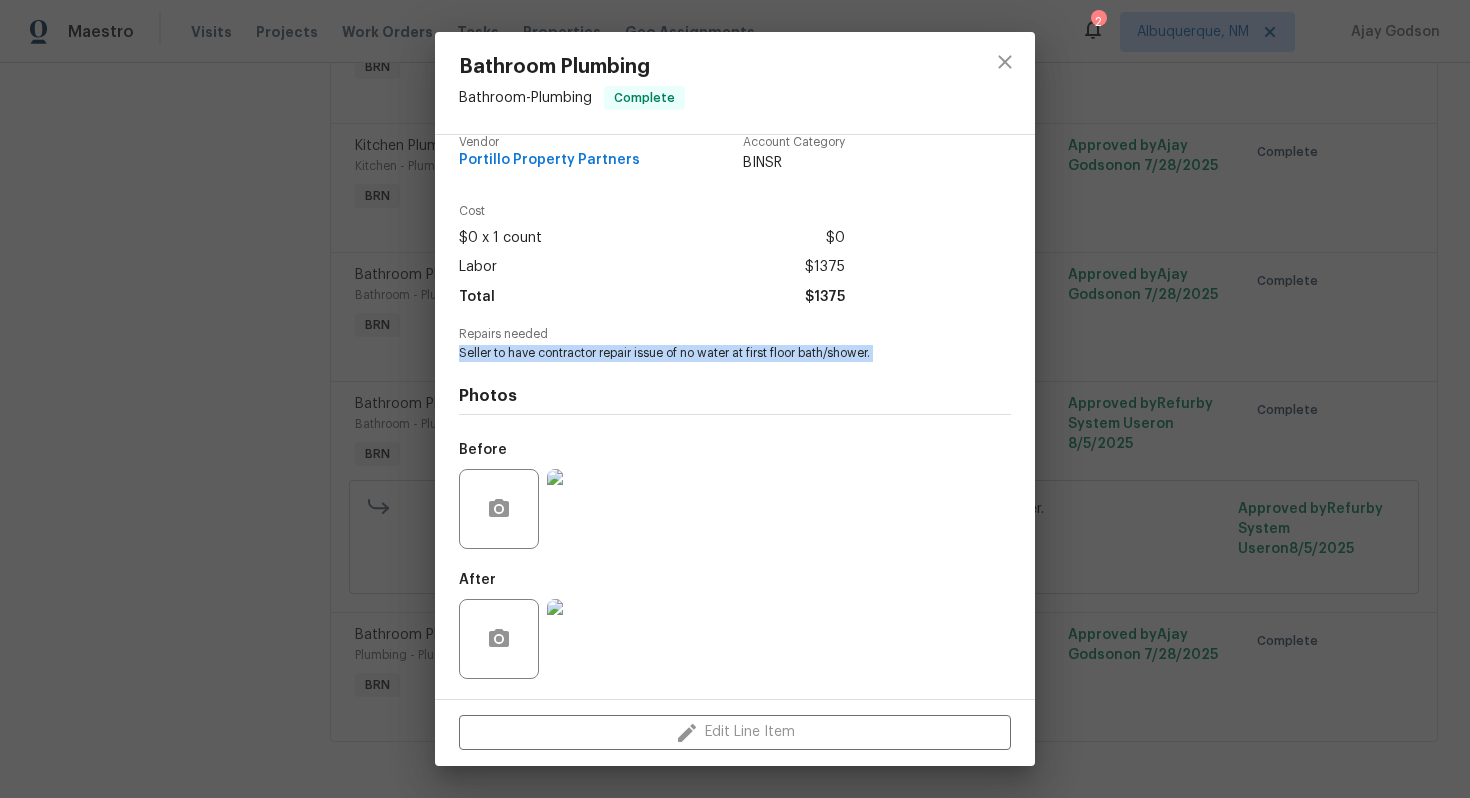 click at bounding box center [587, 639] 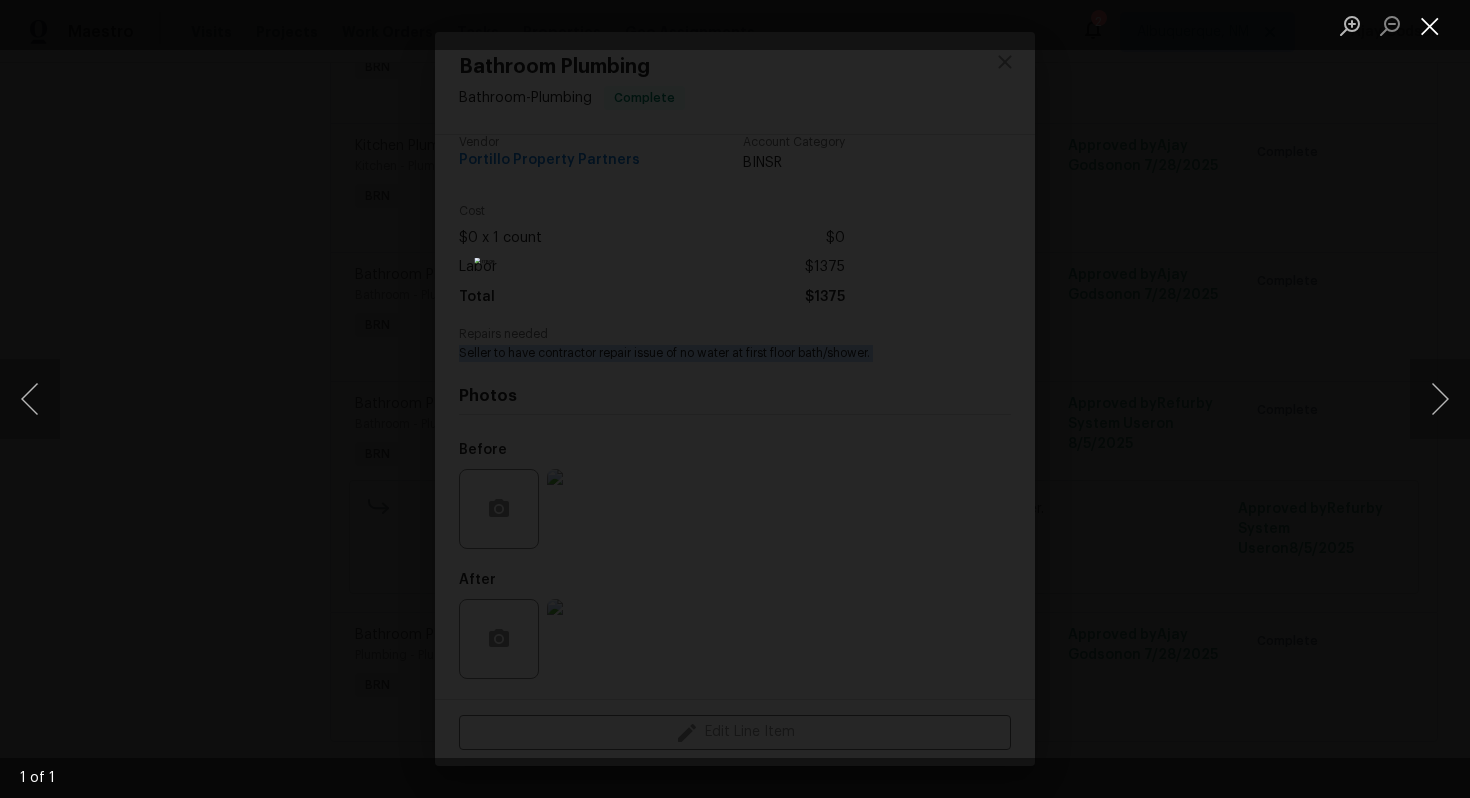 click at bounding box center [1430, 25] 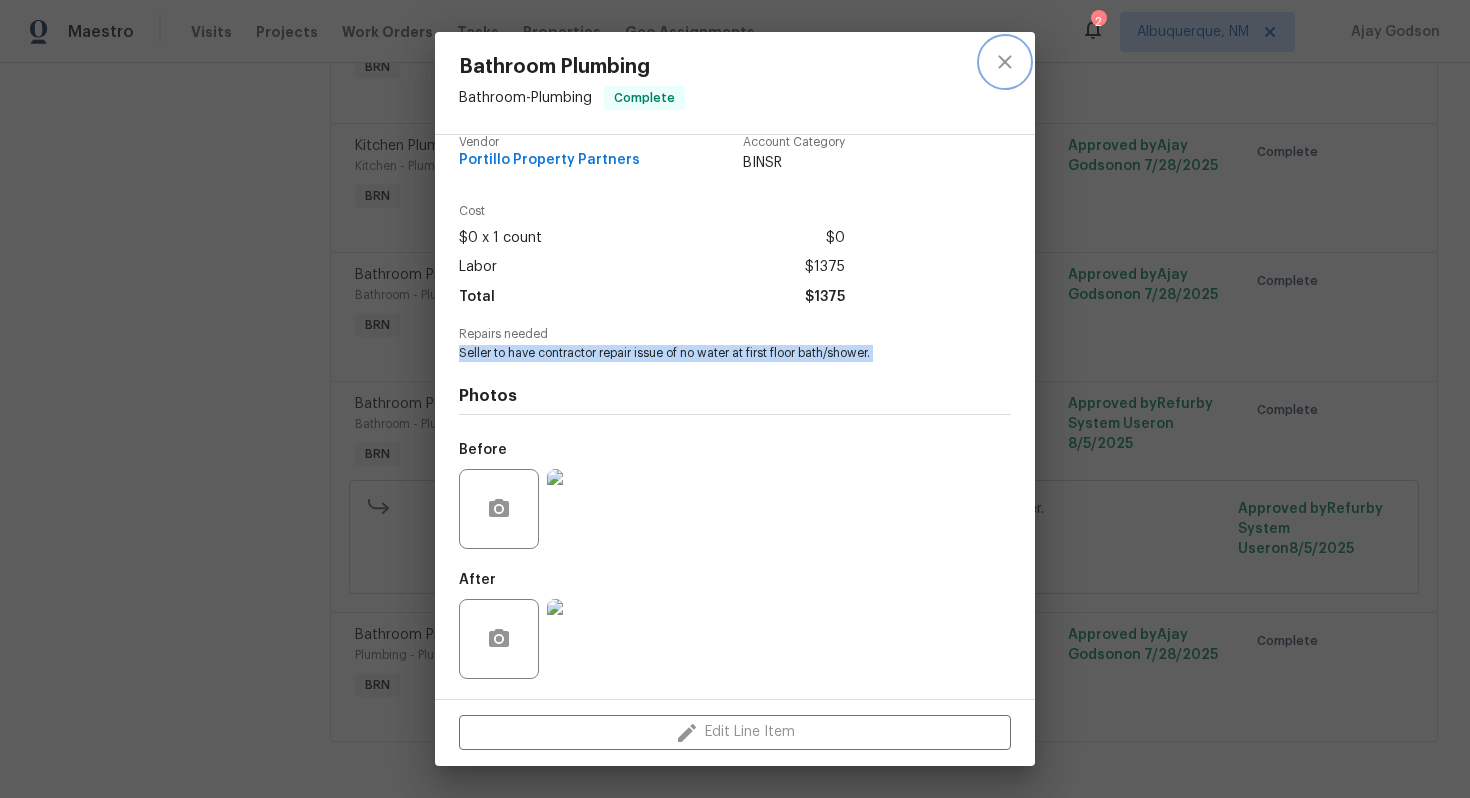click 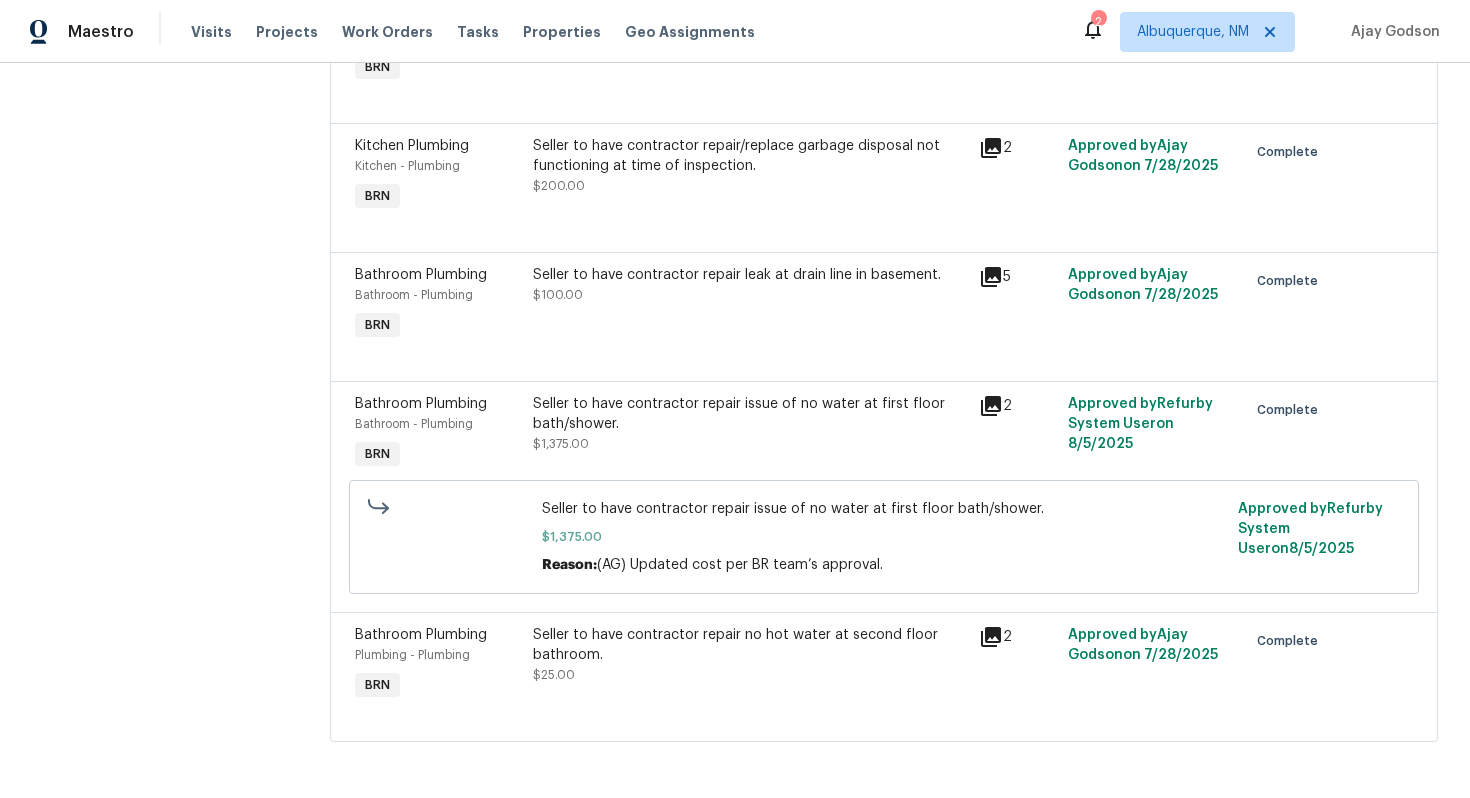 click on "Seller to have contractor repair no hot water at second floor bathroom." at bounding box center (750, 645) 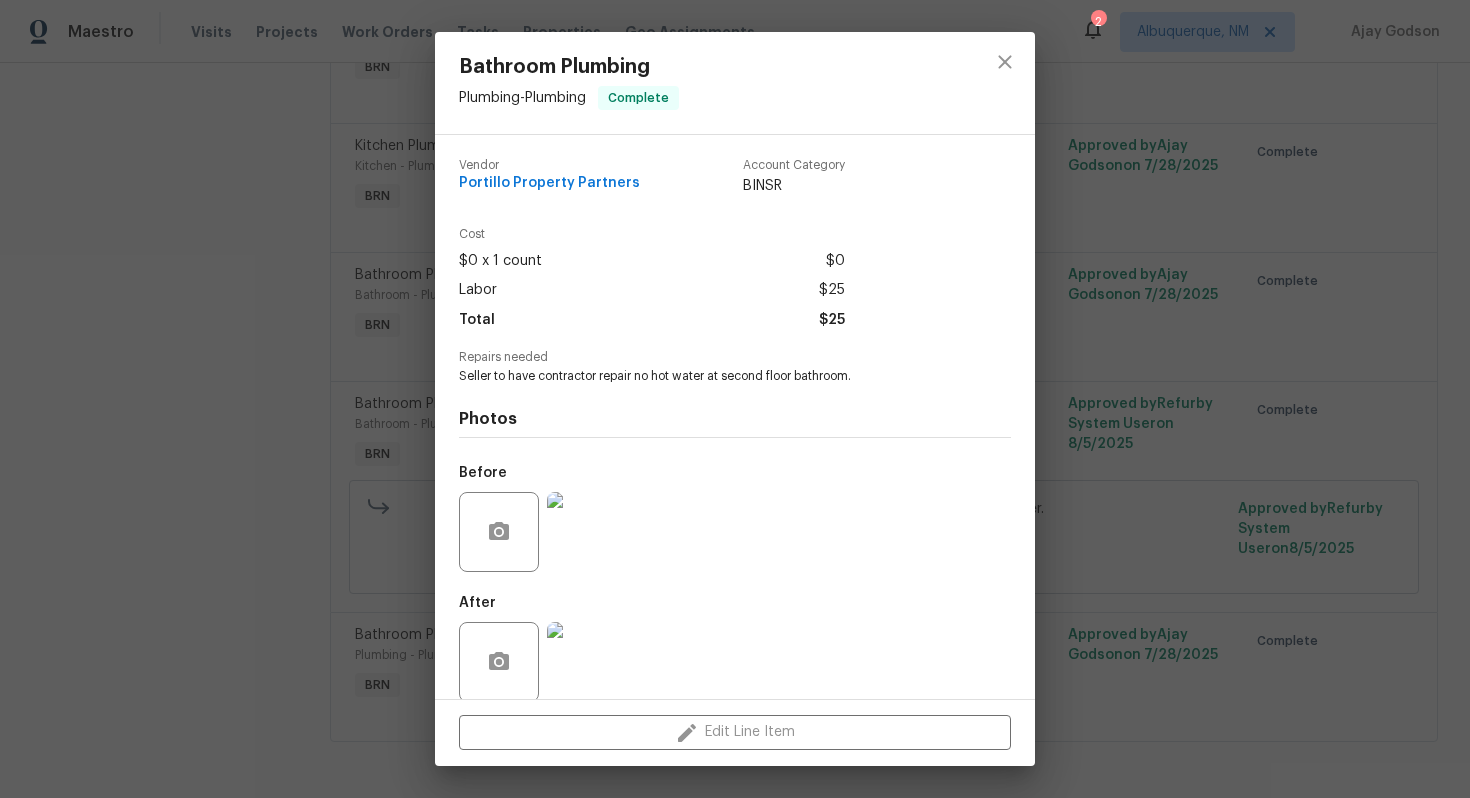 click on "Seller to have contractor repair no hot water at second floor bathroom." at bounding box center (707, 376) 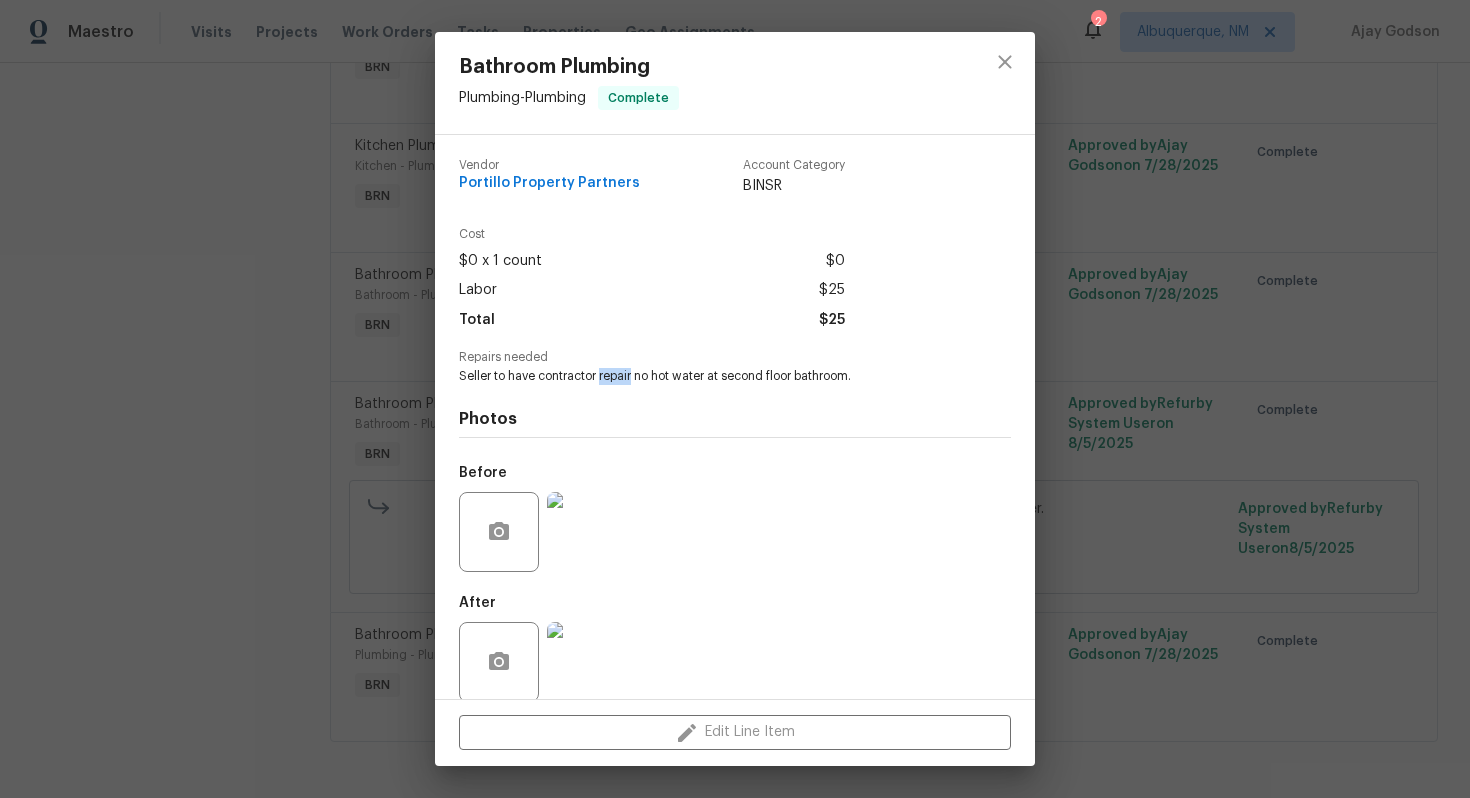 click on "Seller to have contractor repair no hot water at second floor bathroom." at bounding box center (707, 376) 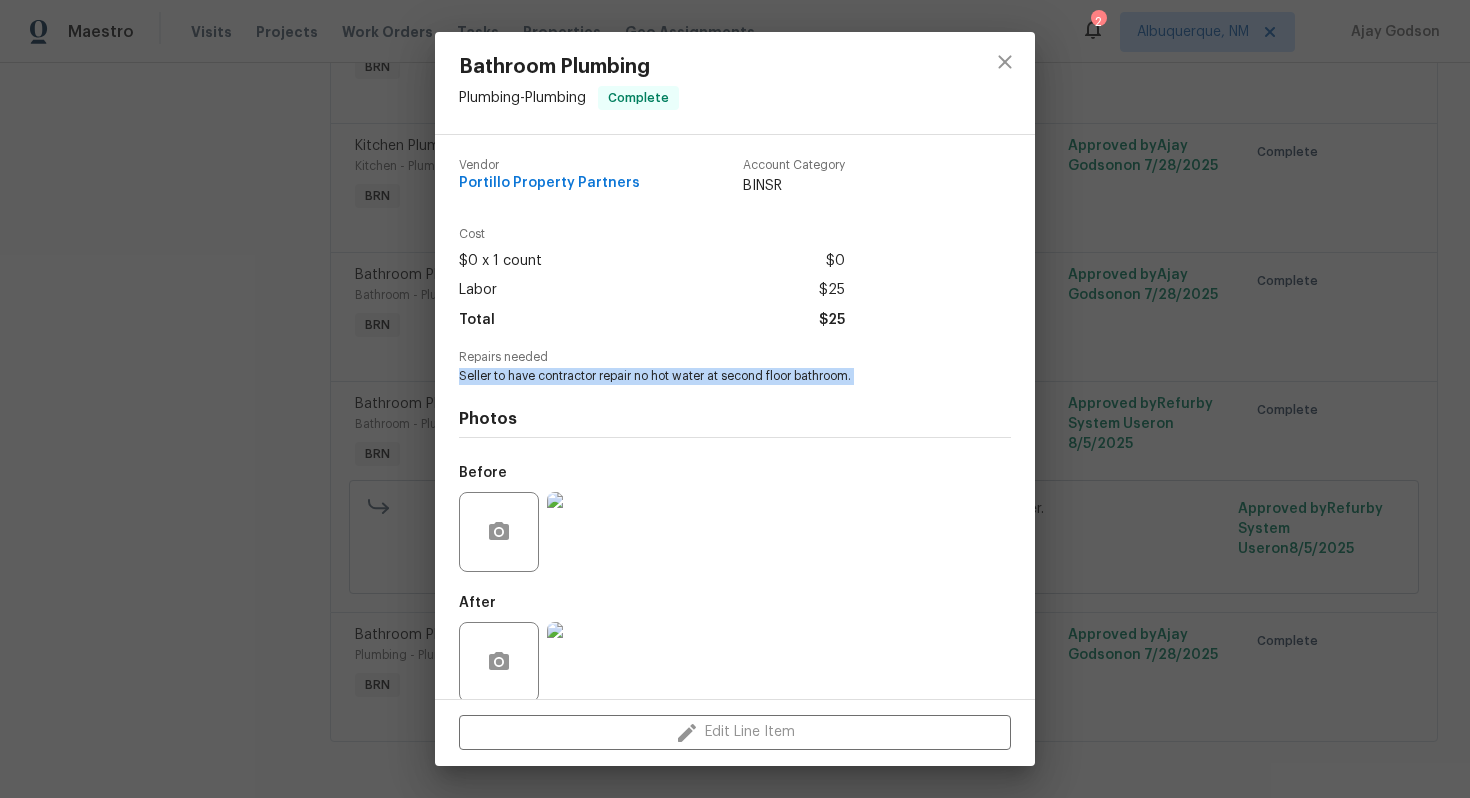 copy on "Seller to have contractor repair no hot water at second floor bathroom." 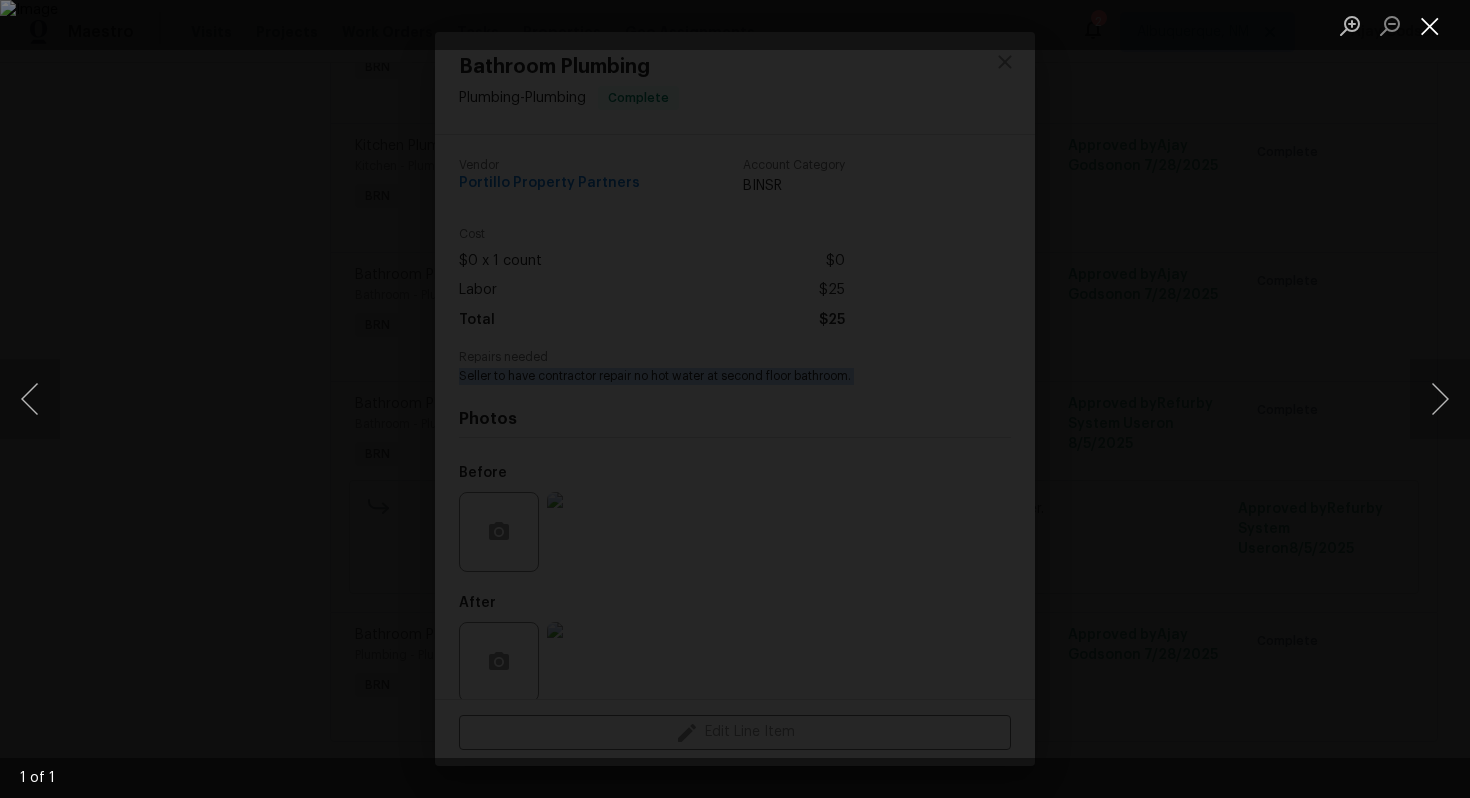 click at bounding box center (1430, 25) 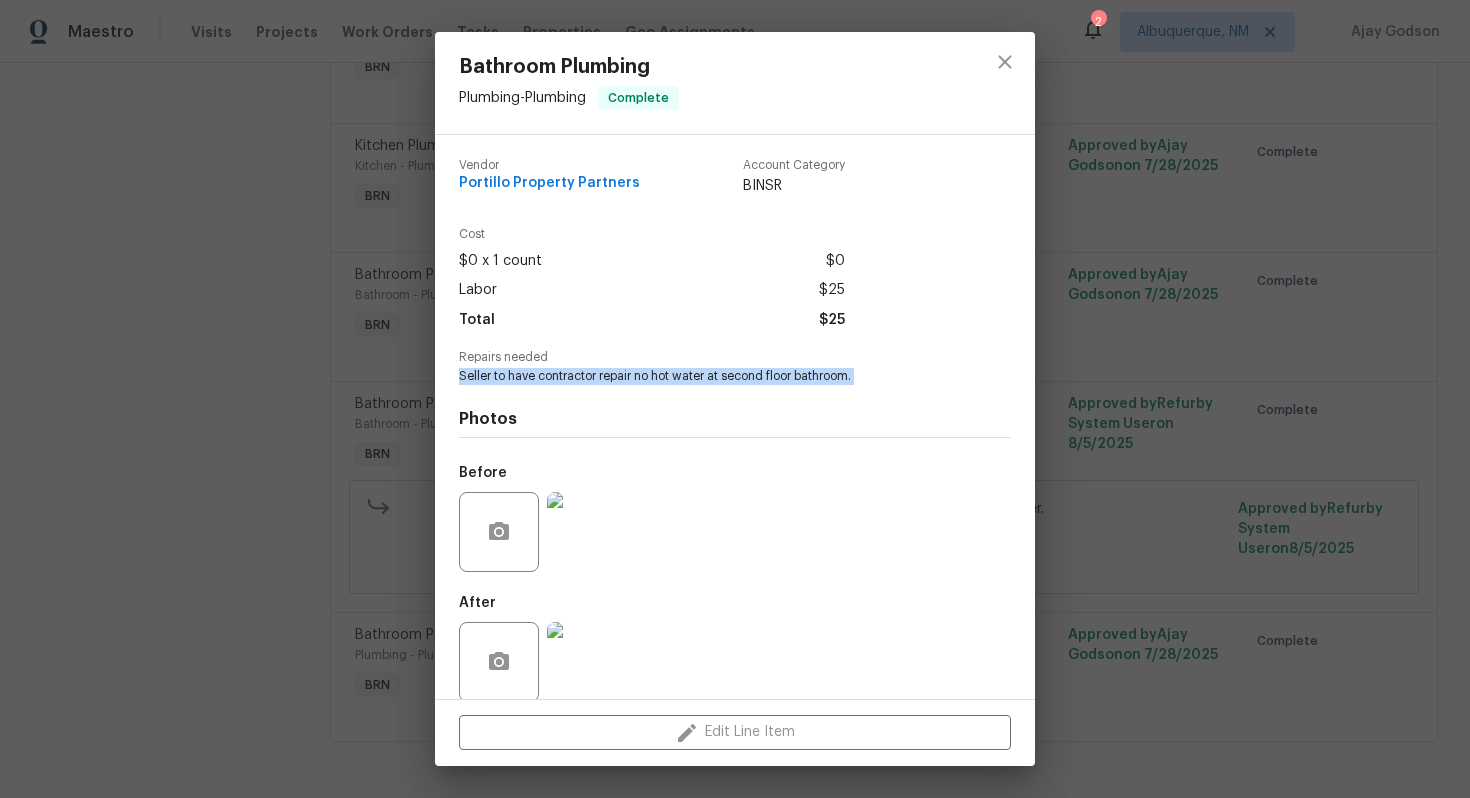 click at bounding box center (587, 662) 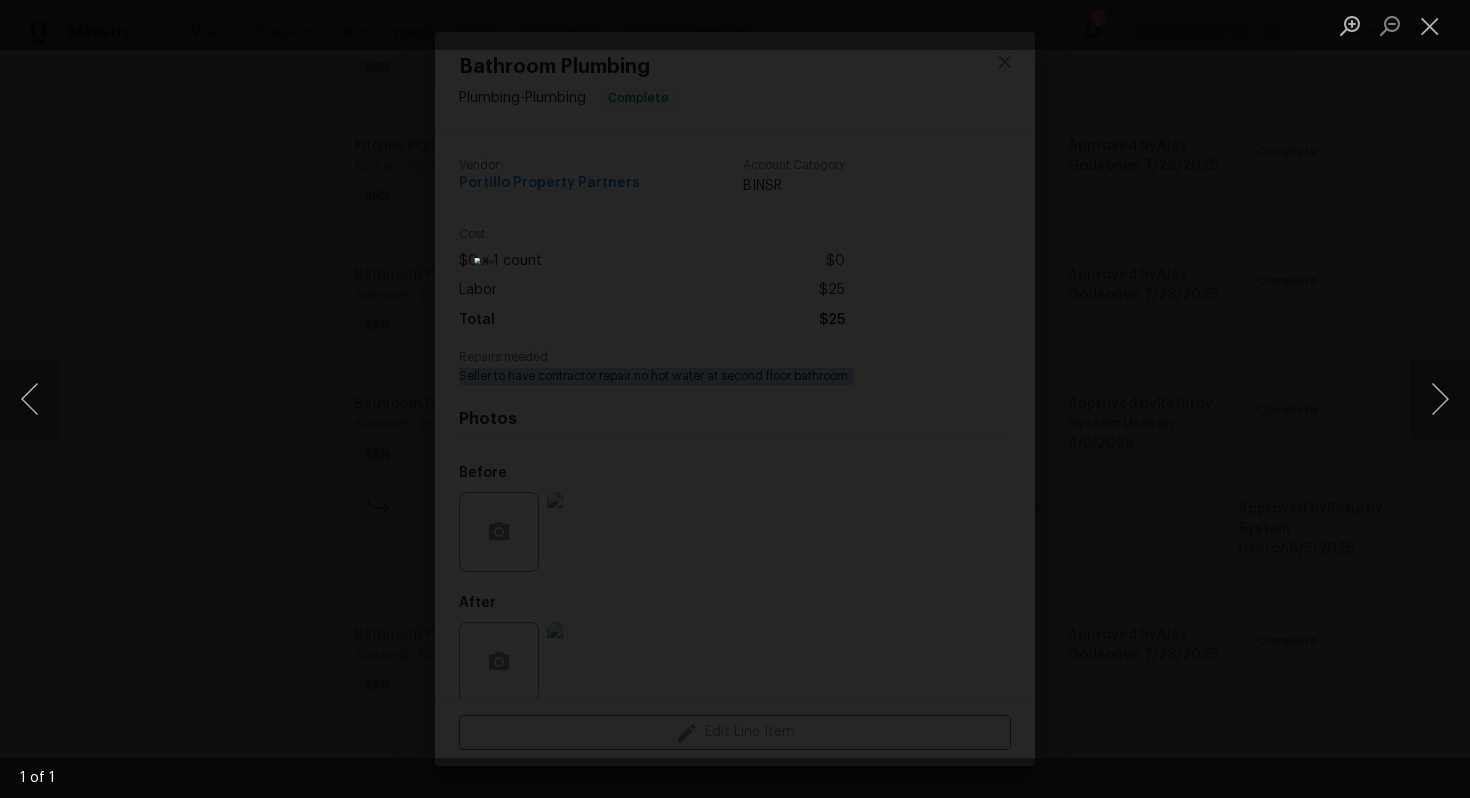 click at bounding box center (734, 399) 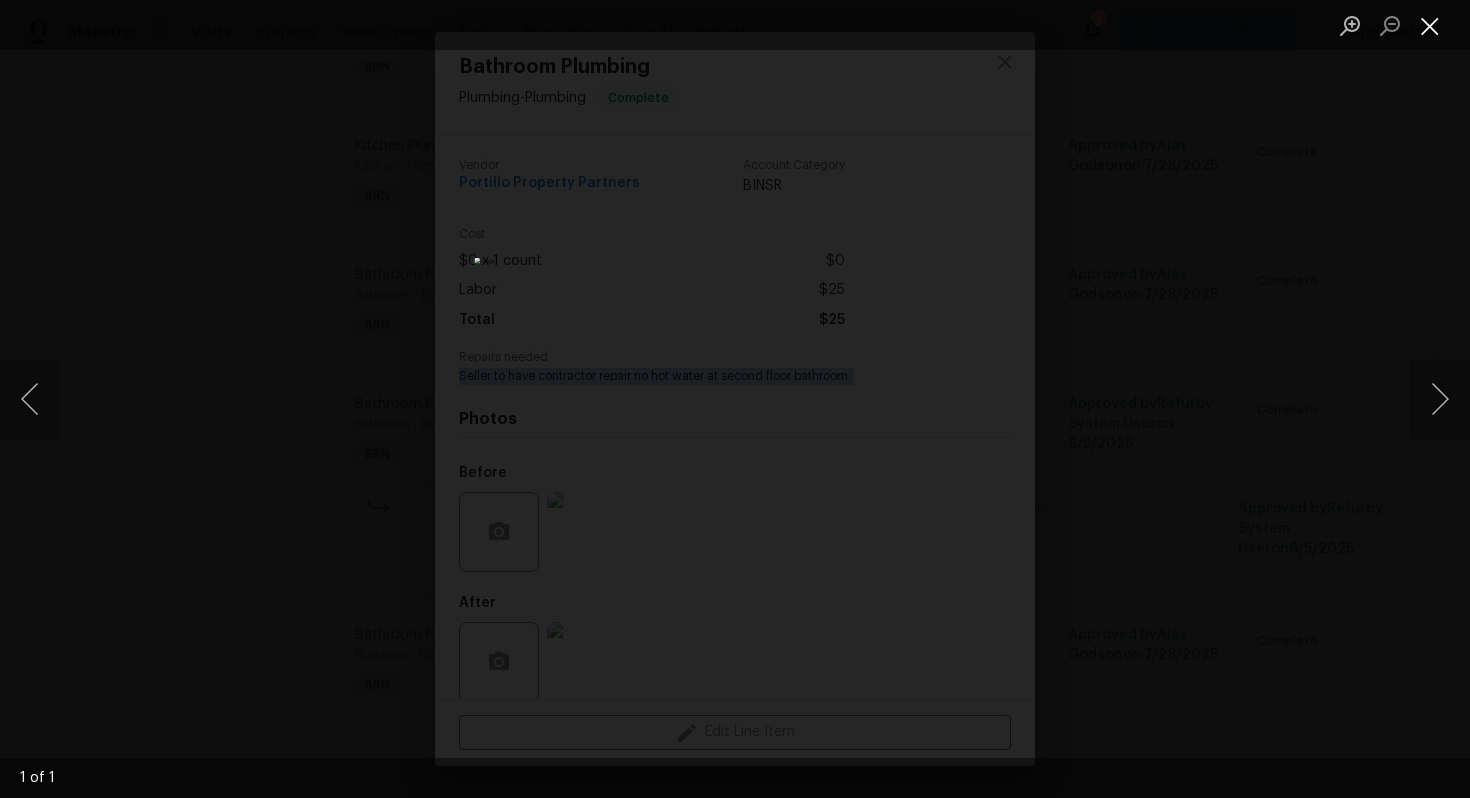 click at bounding box center [1430, 25] 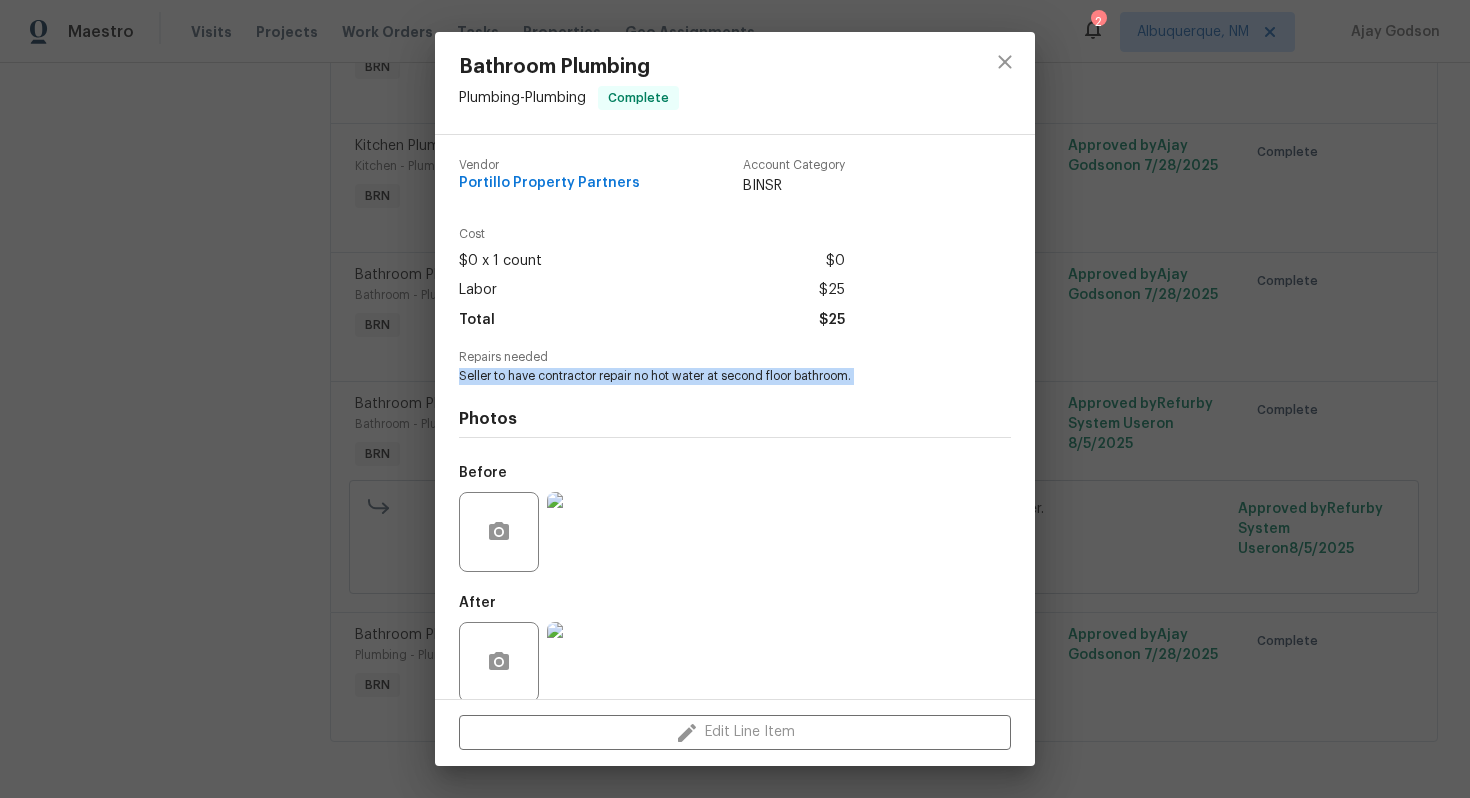 click at bounding box center [587, 532] 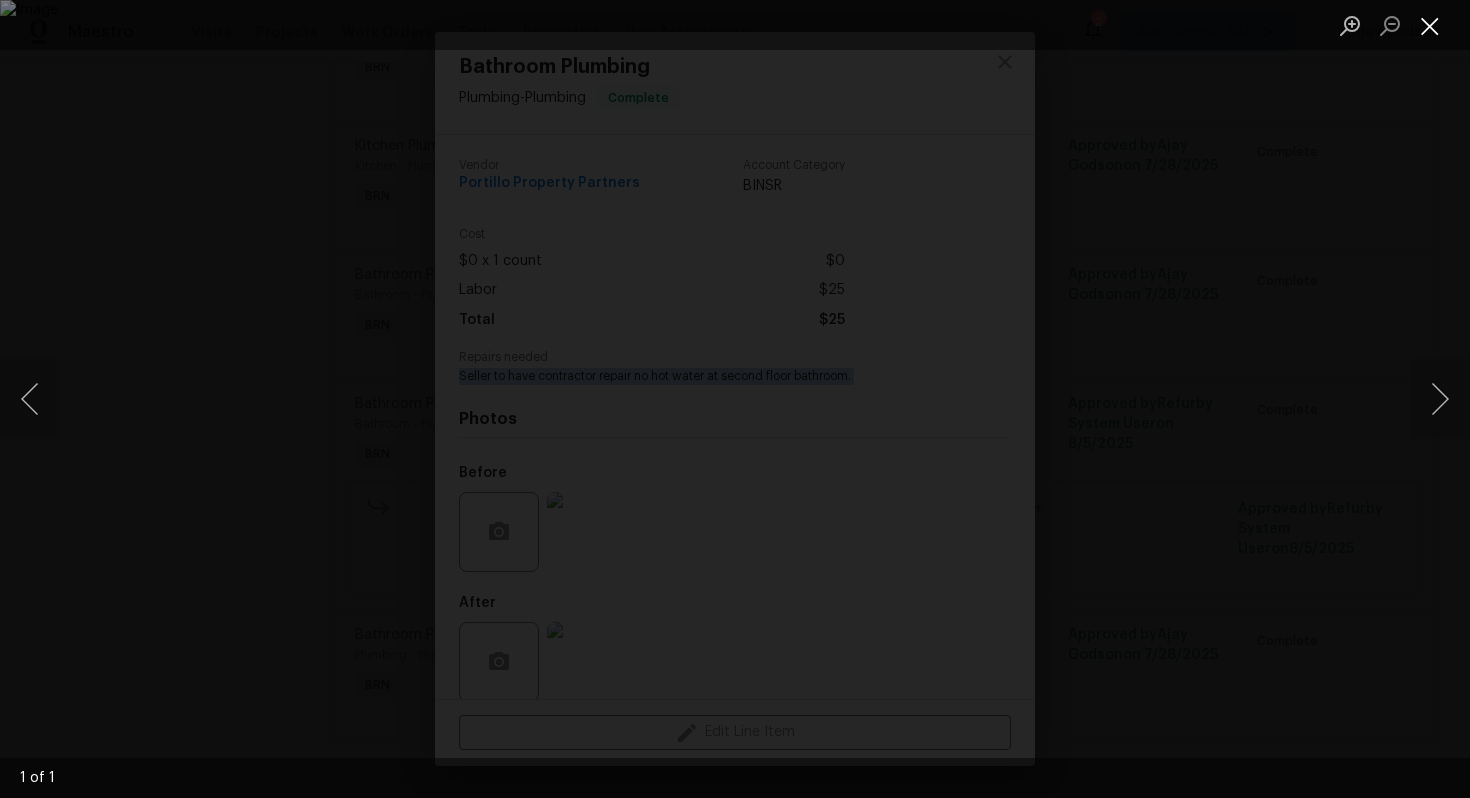 click at bounding box center [1430, 25] 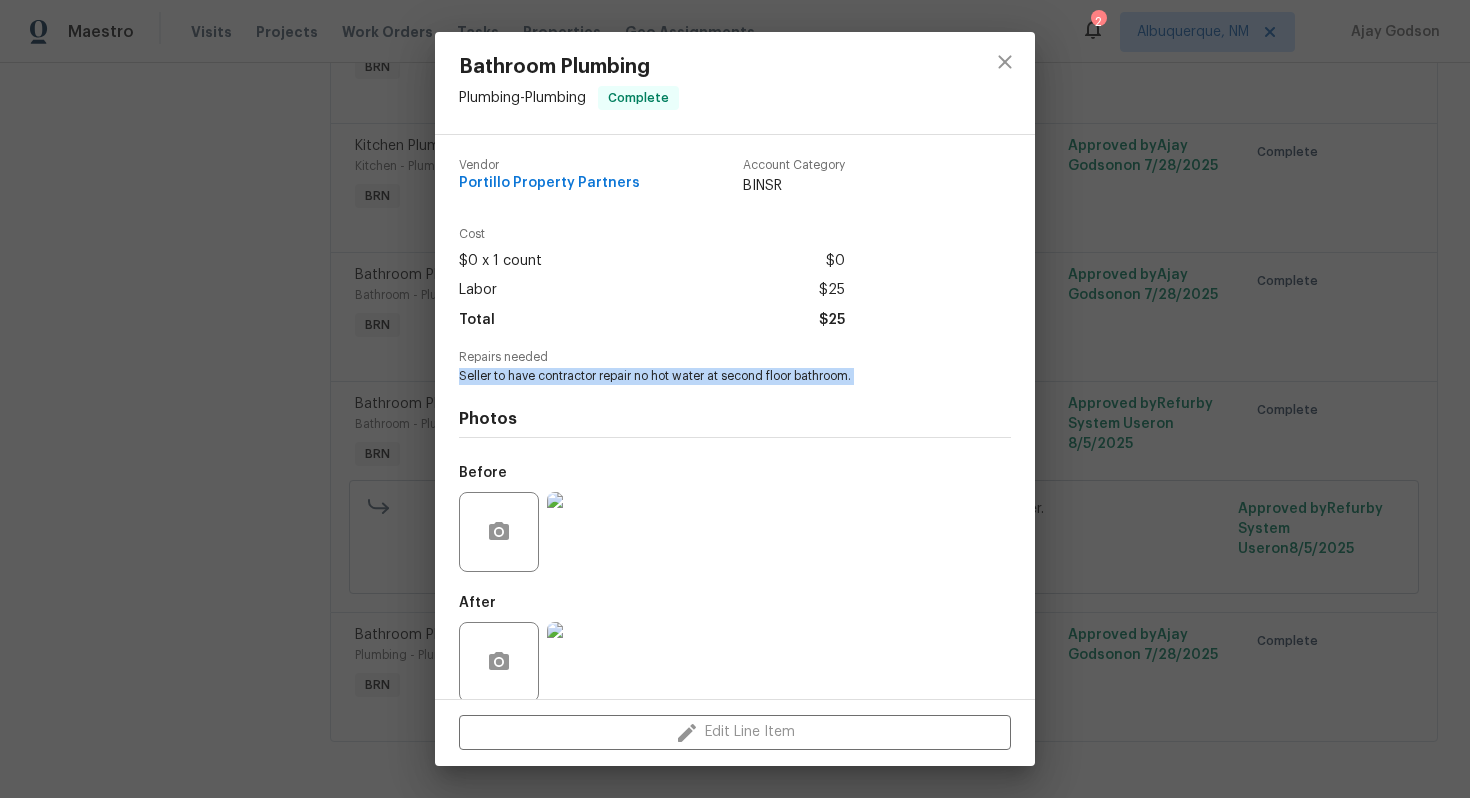 click at bounding box center (587, 532) 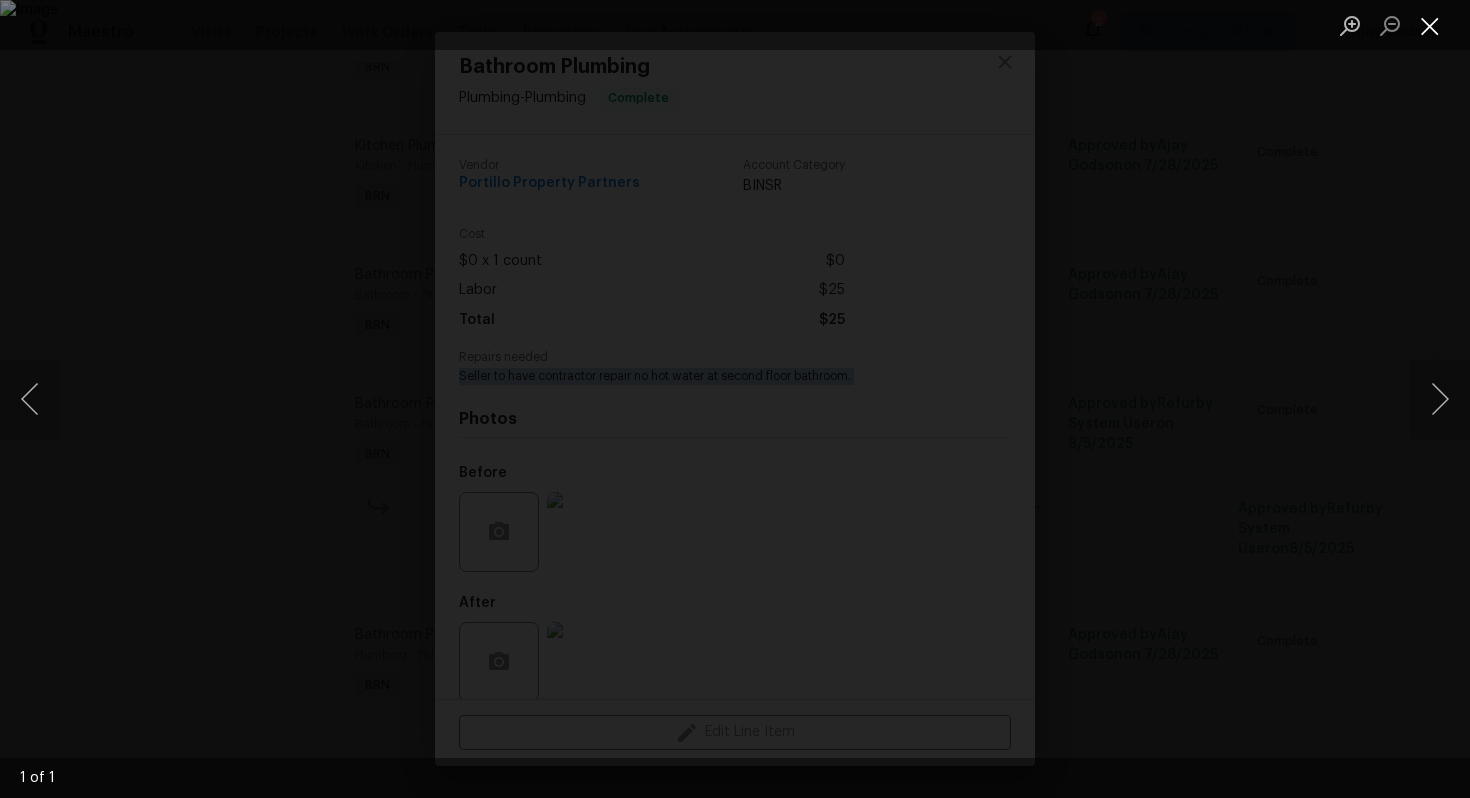 click at bounding box center [1430, 25] 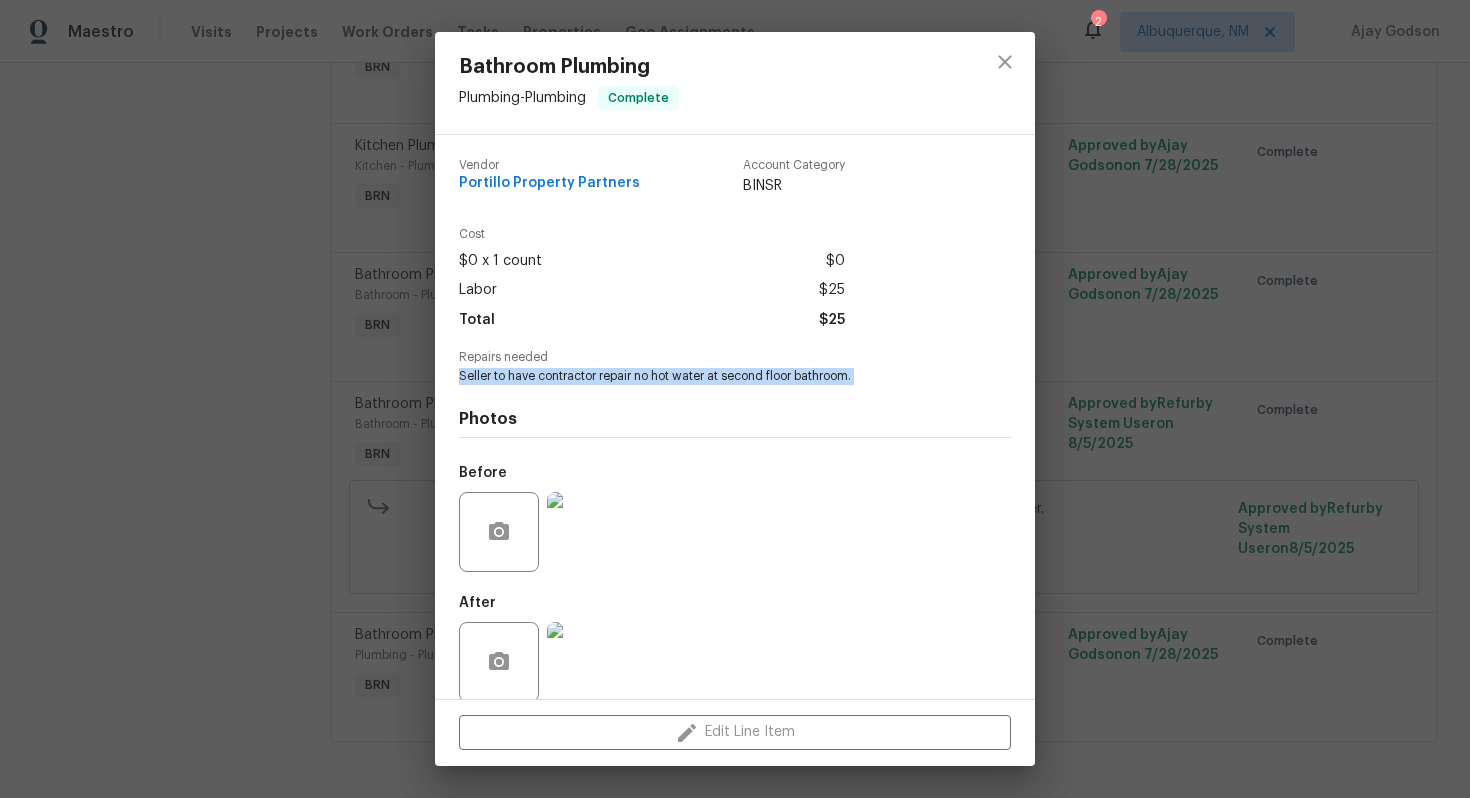 copy on "Seller to have contractor repair no hot water at second floor bathroom." 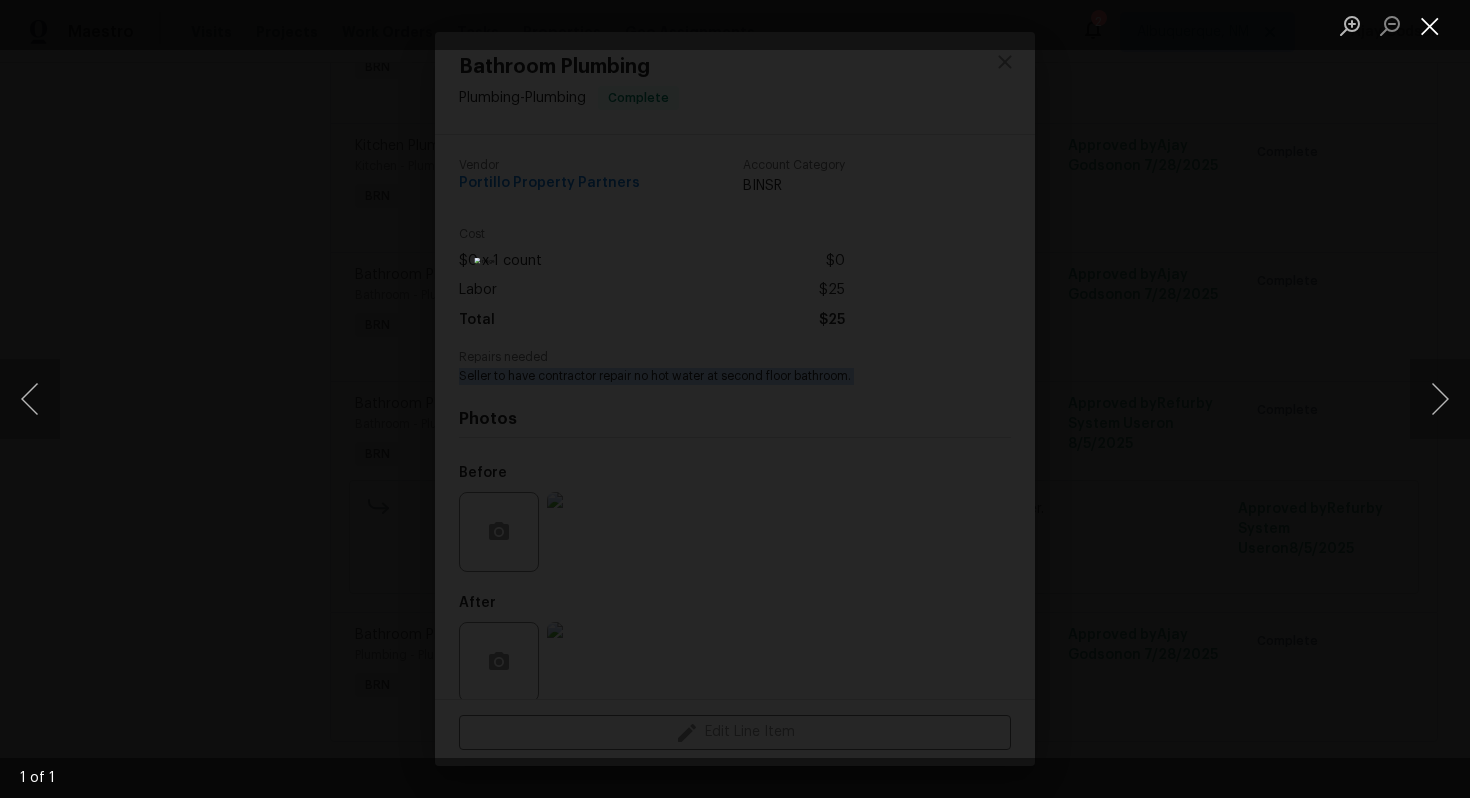 click at bounding box center (1430, 25) 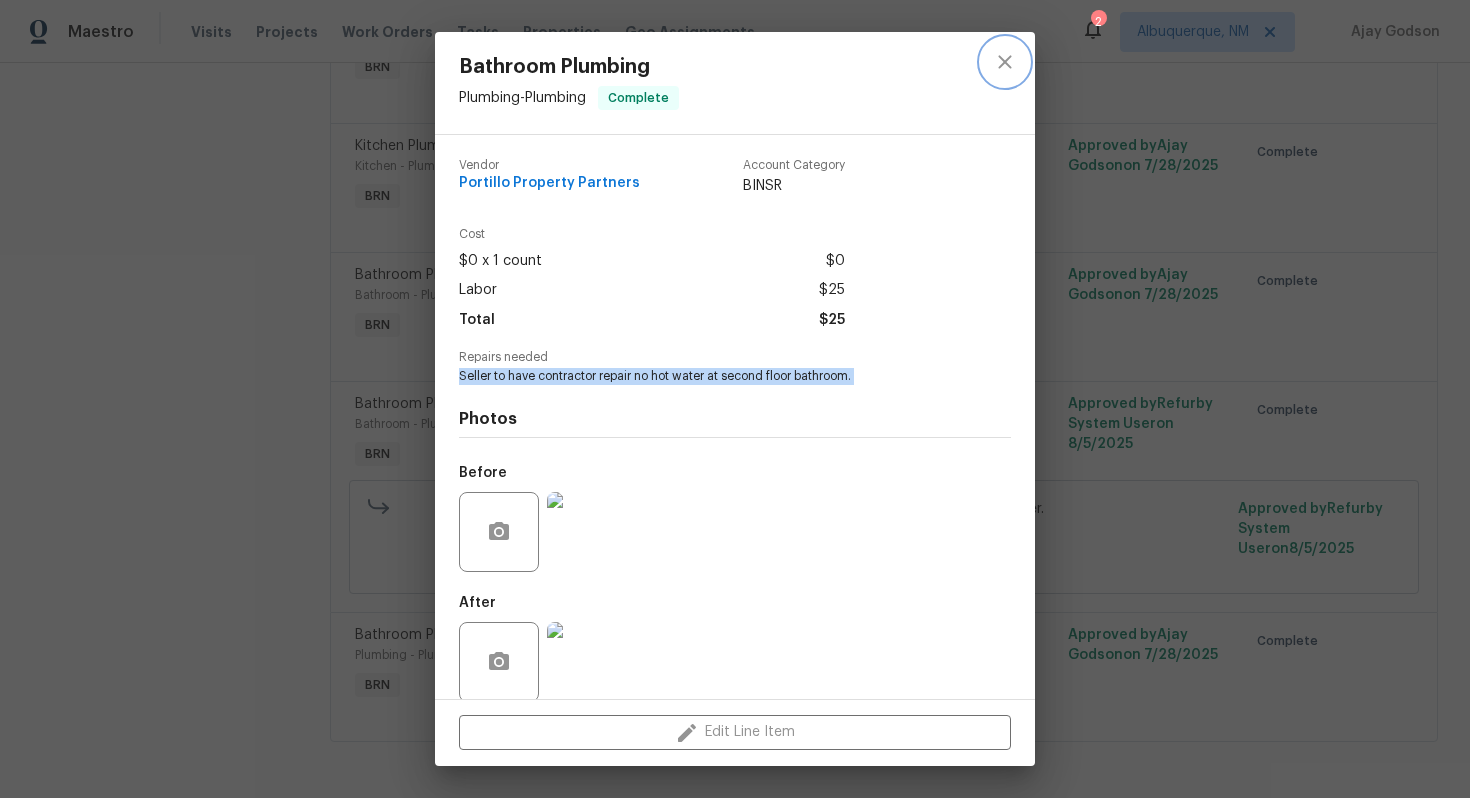 click 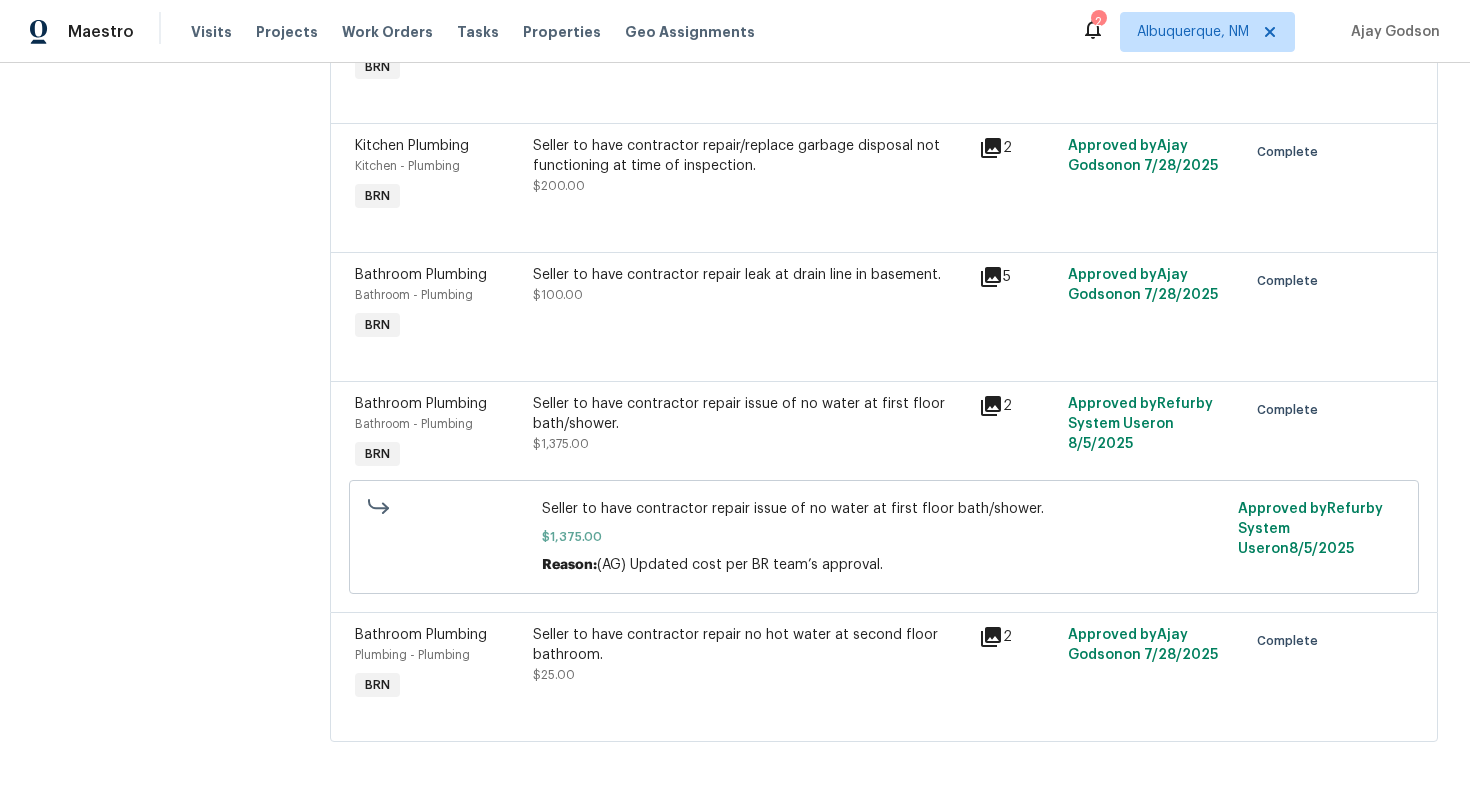 scroll, scrollTop: 0, scrollLeft: 0, axis: both 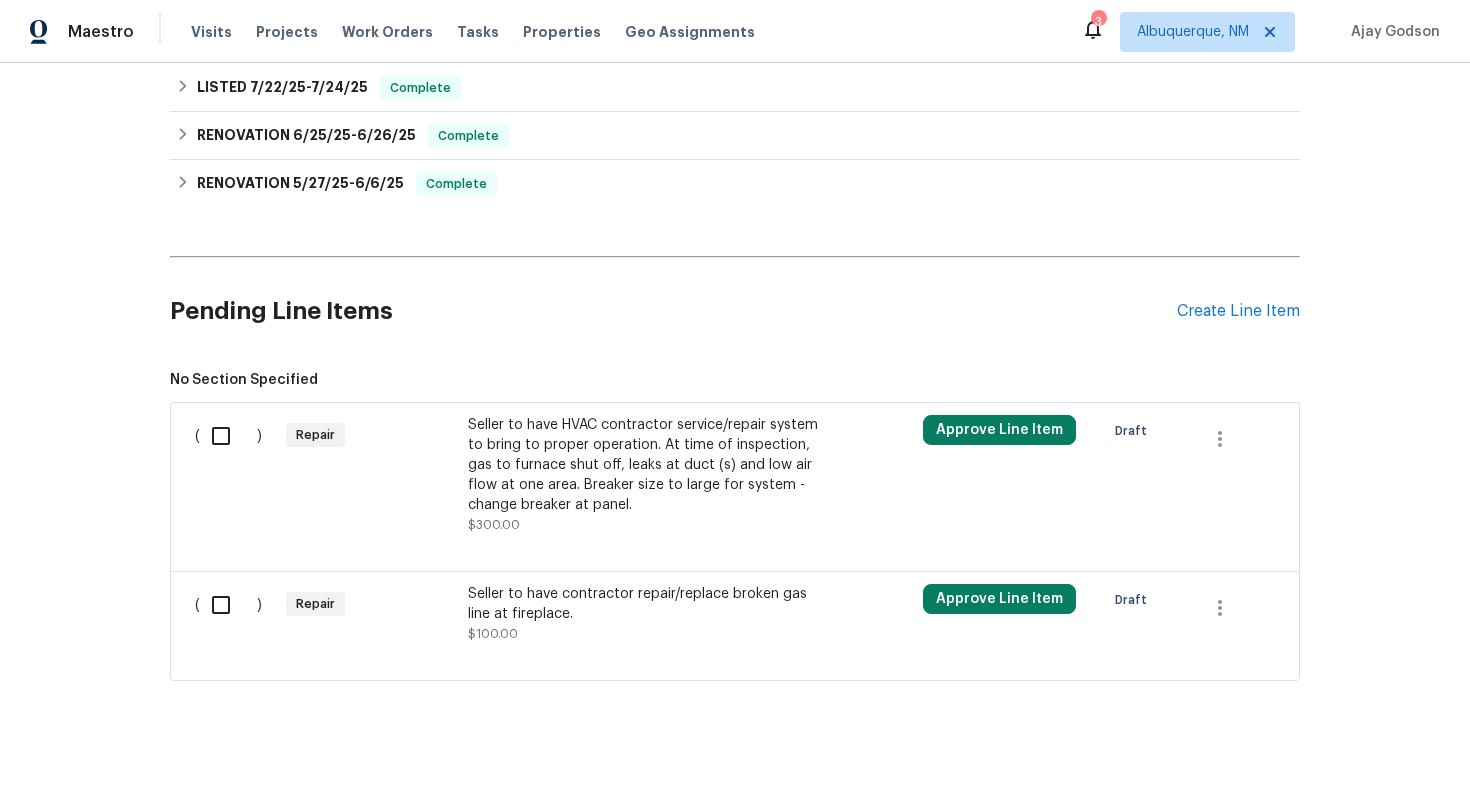 click on "Seller to have HVAC contractor service/repair system to bring to proper operation. At time of inspection, gas to furnace shut off, leaks at duct (s) and low air flow at one area. Breaker size to large for system - change breaker at panel." at bounding box center (644, 465) 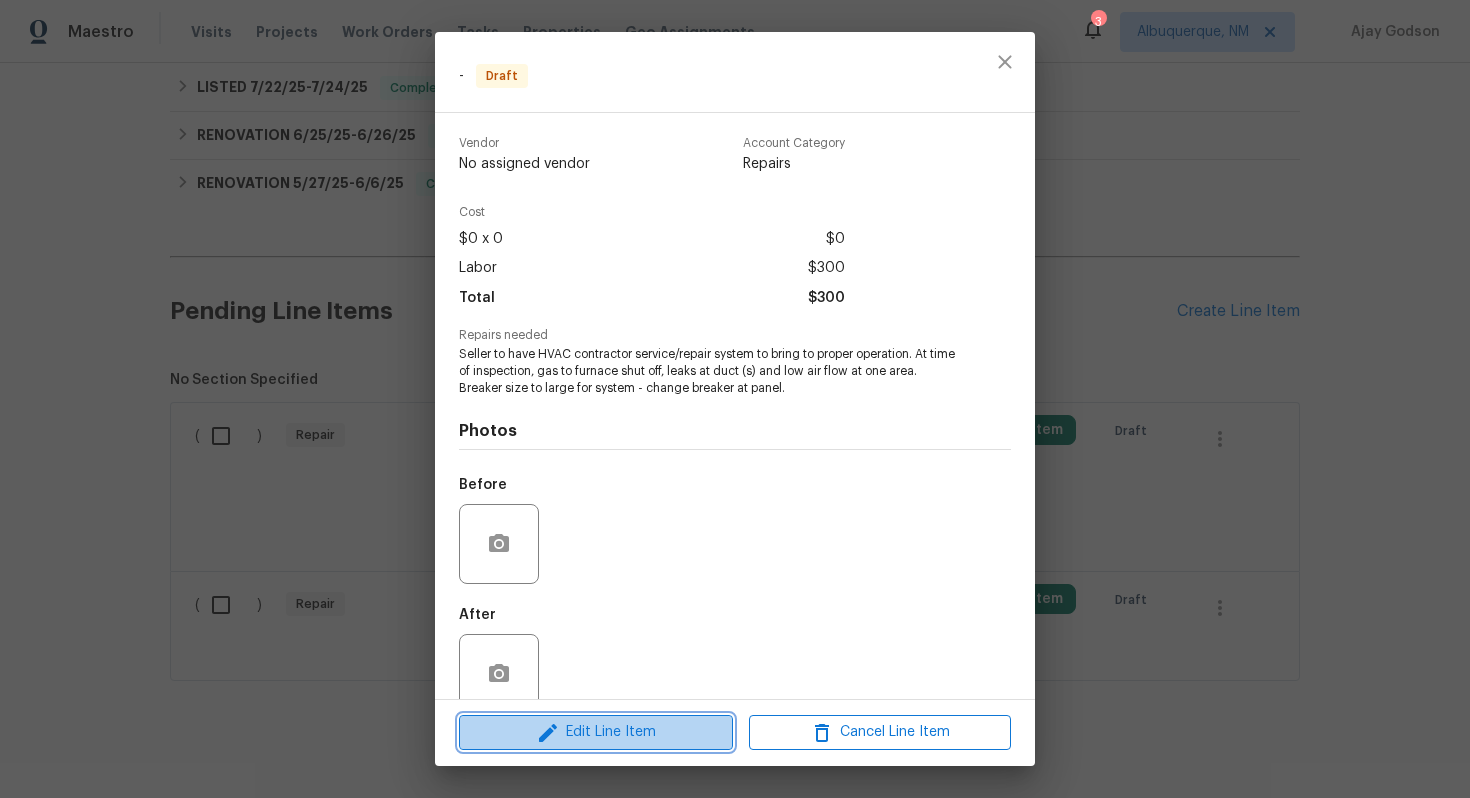click on "Edit Line Item" at bounding box center [596, 732] 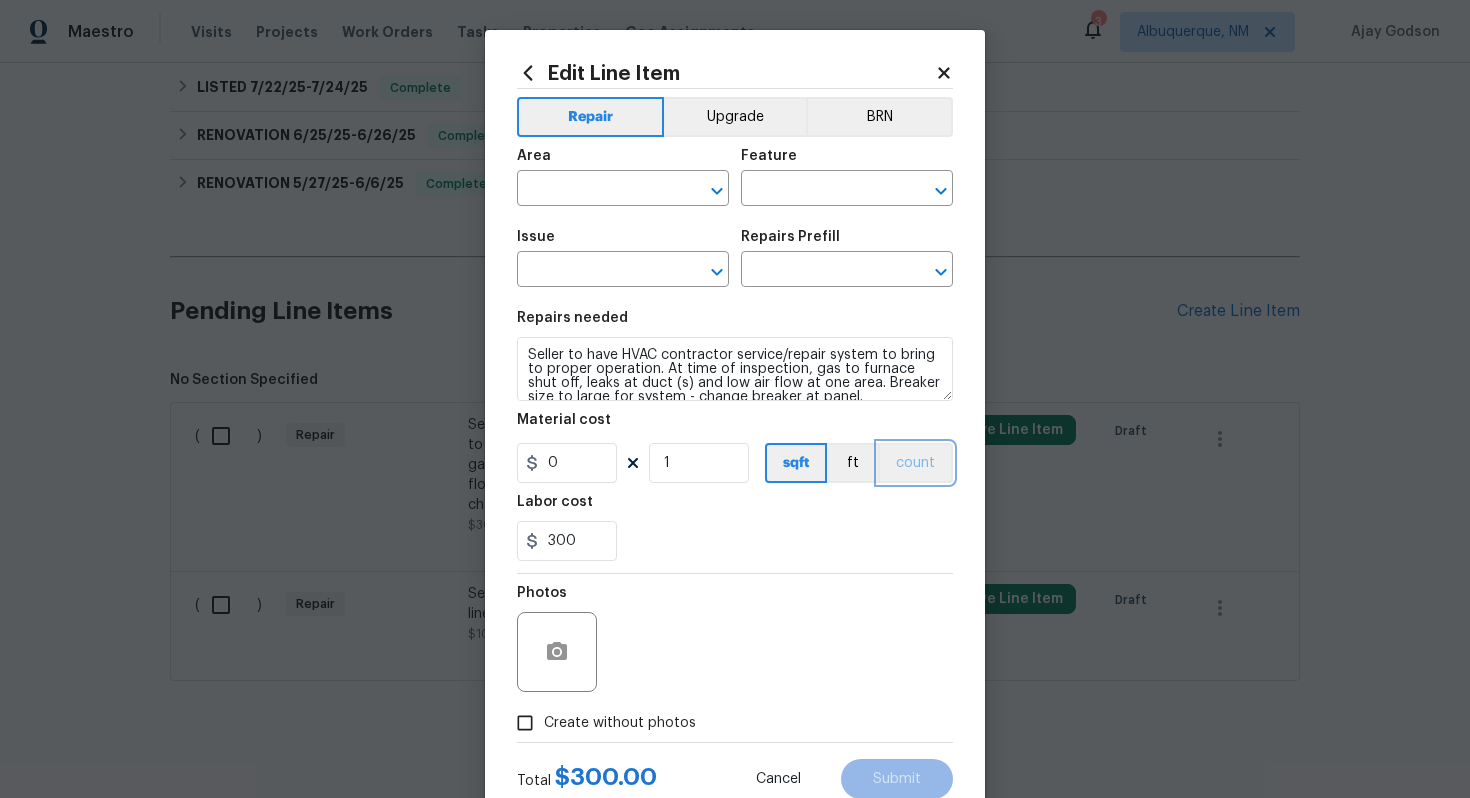 click on "count" at bounding box center [915, 463] 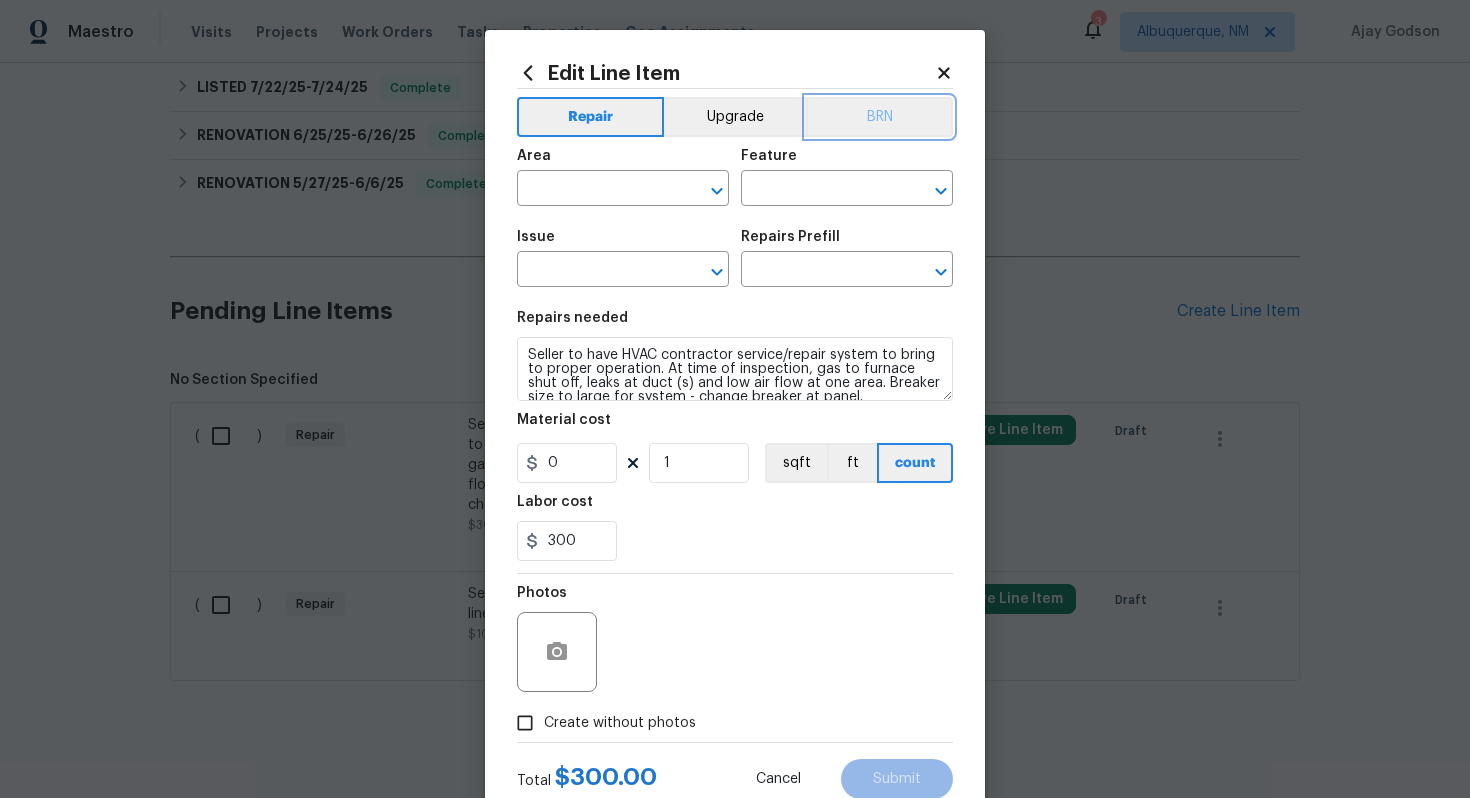 click on "BRN" at bounding box center (879, 117) 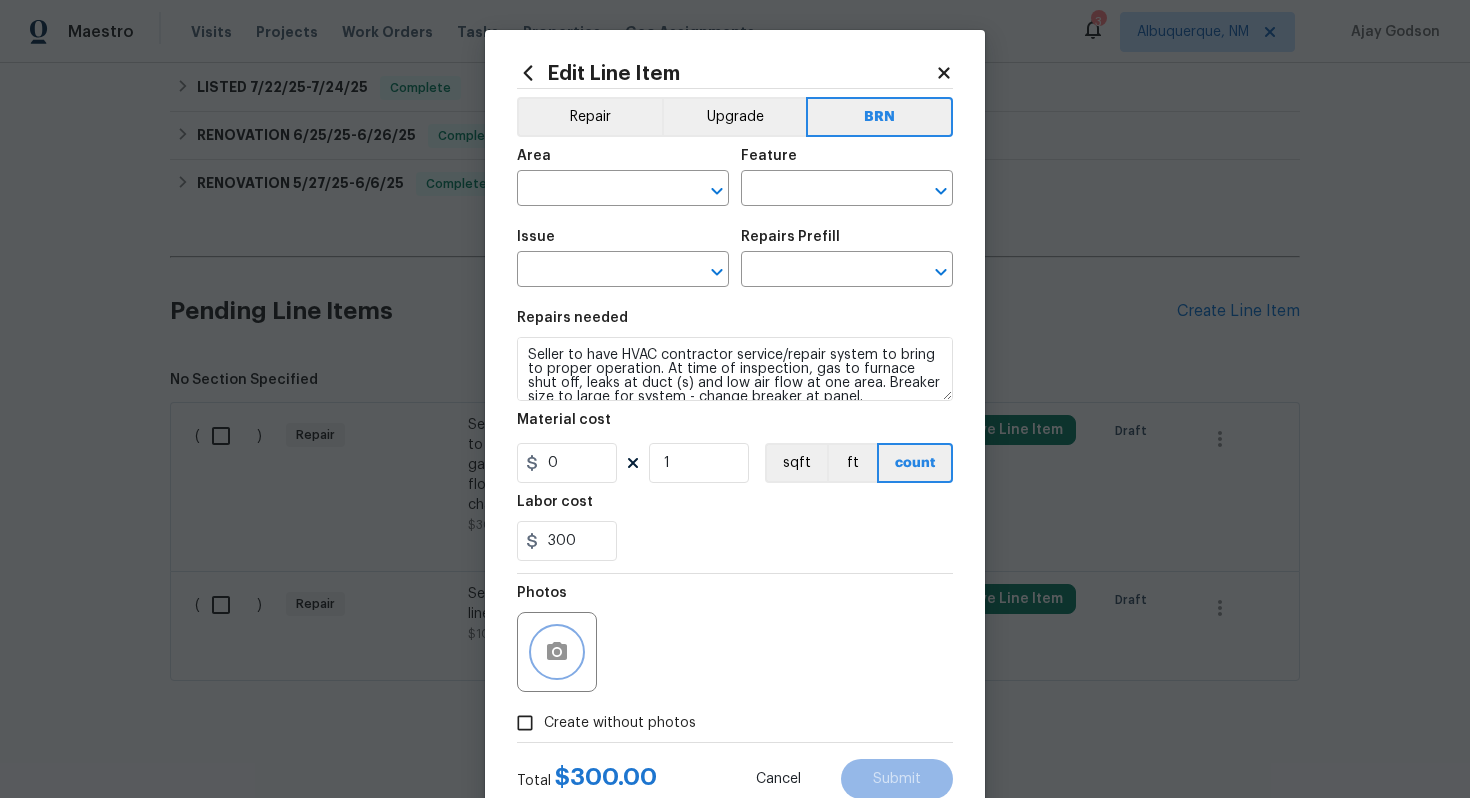 click 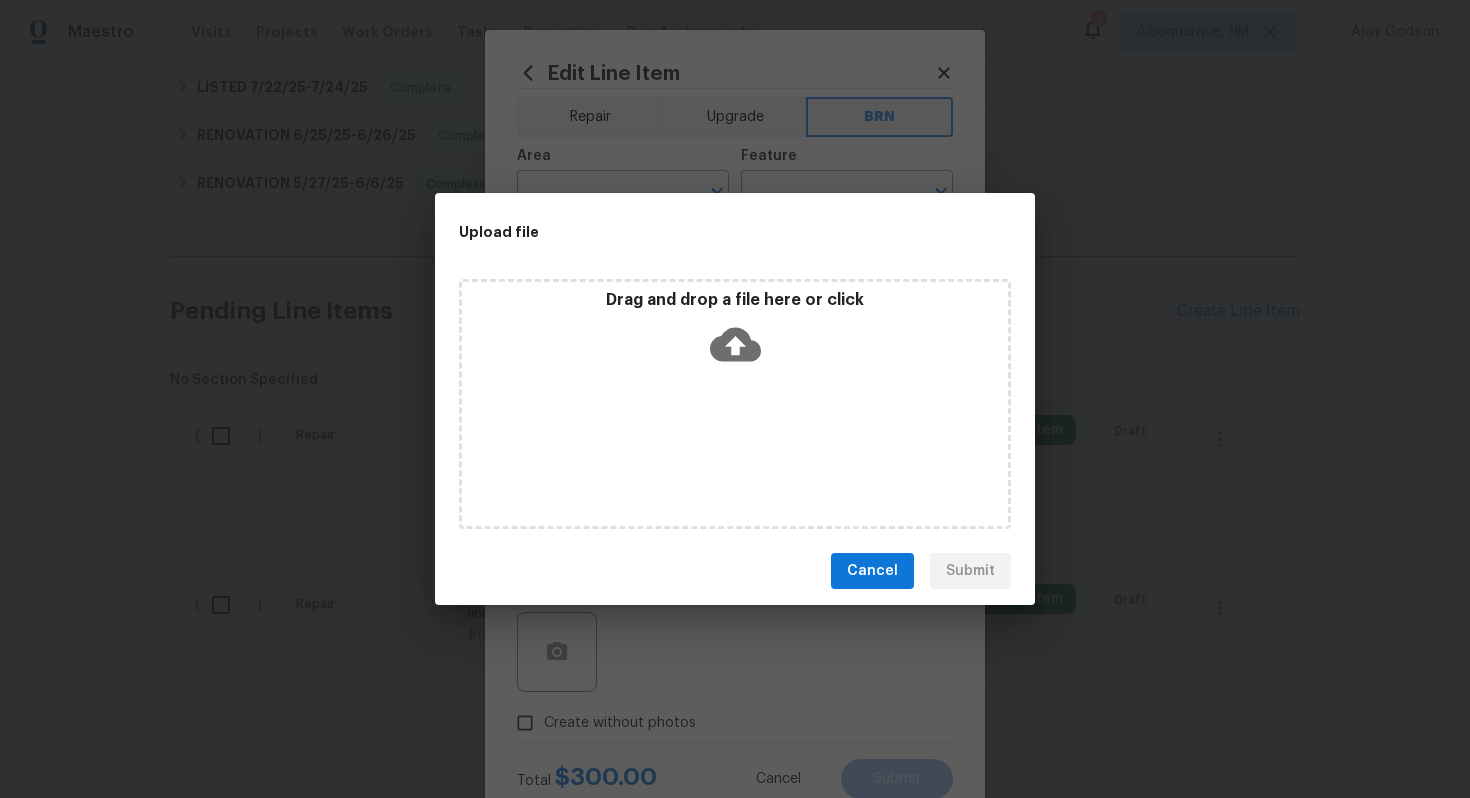 click 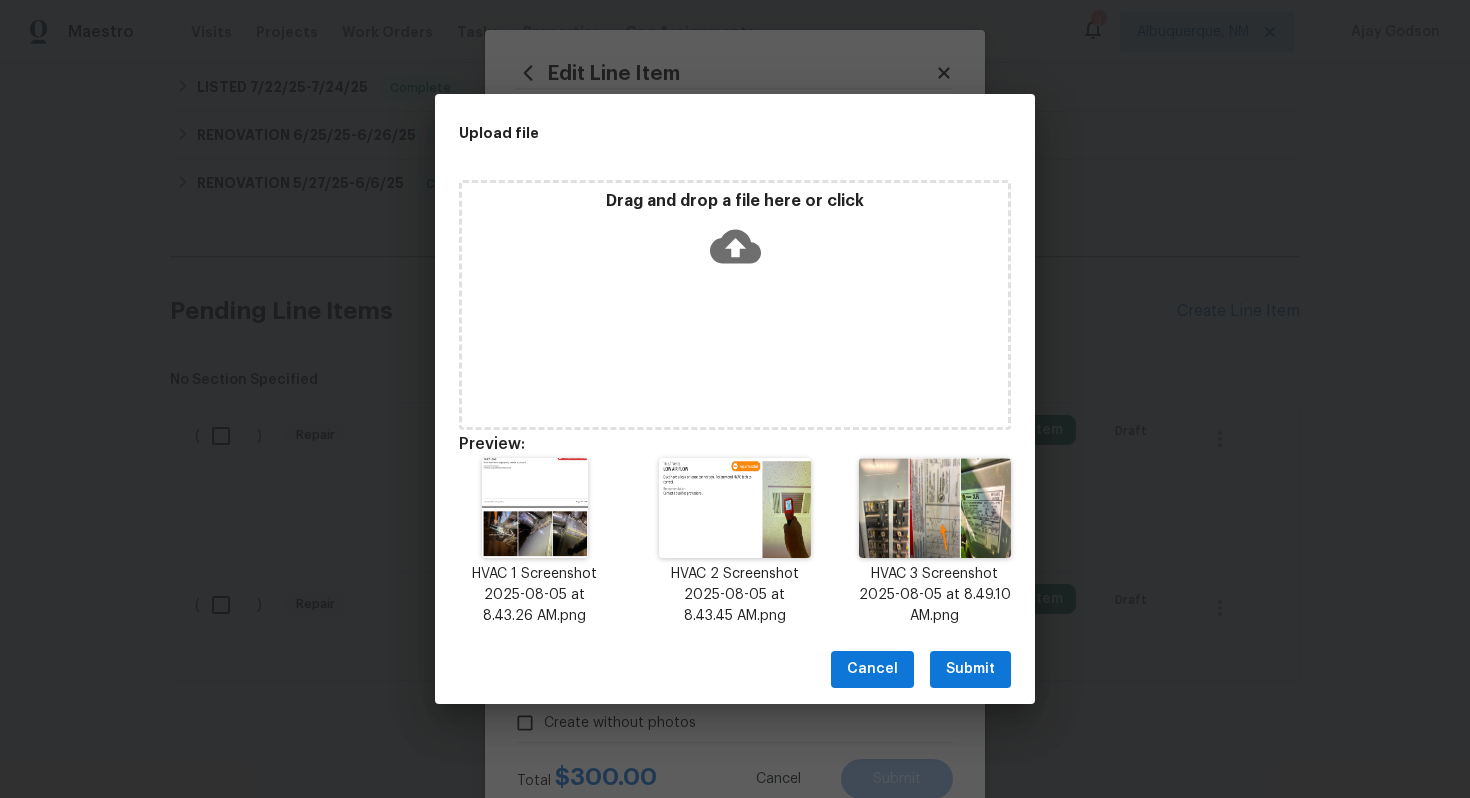click on "Submit" at bounding box center [970, 669] 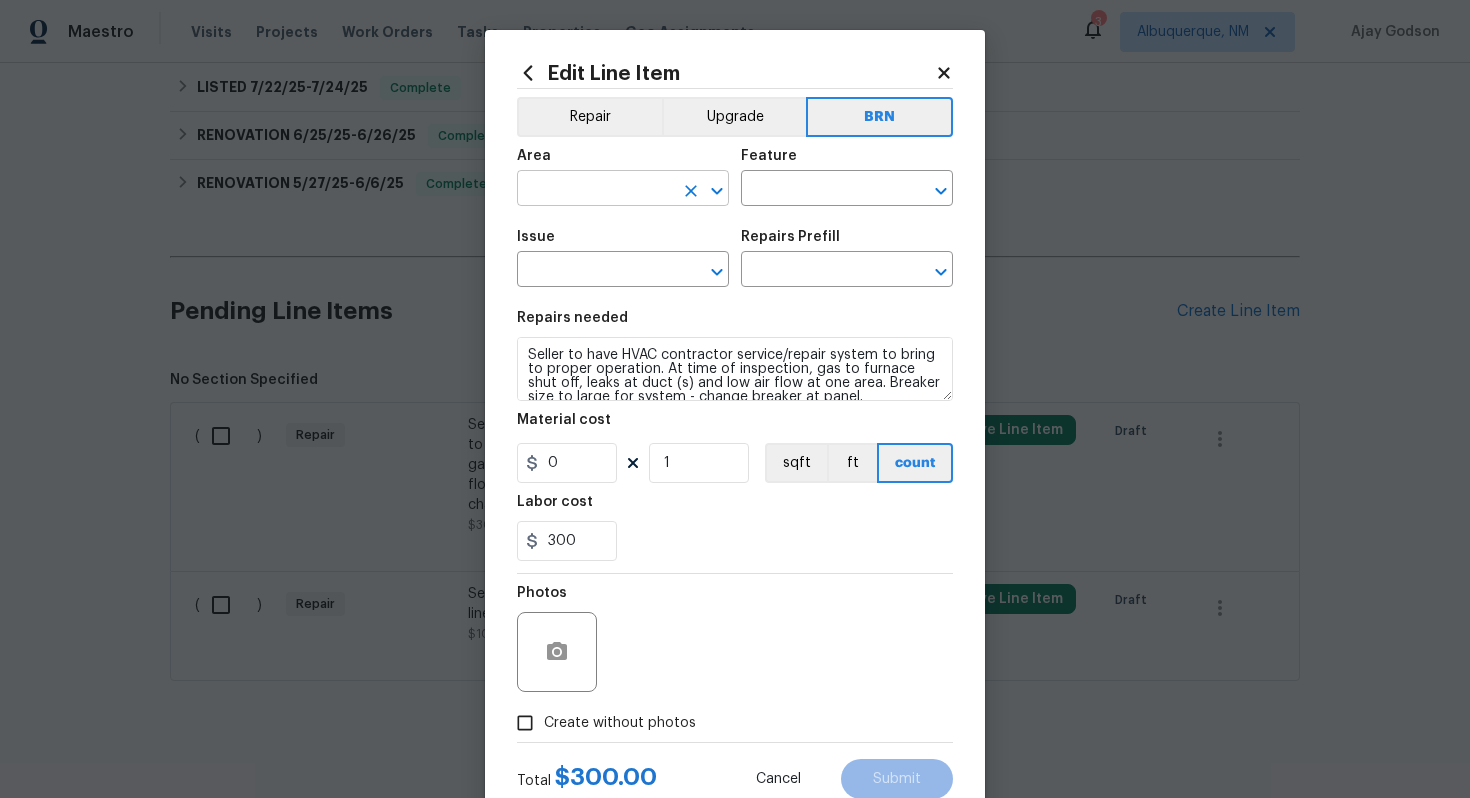 click at bounding box center [595, 190] 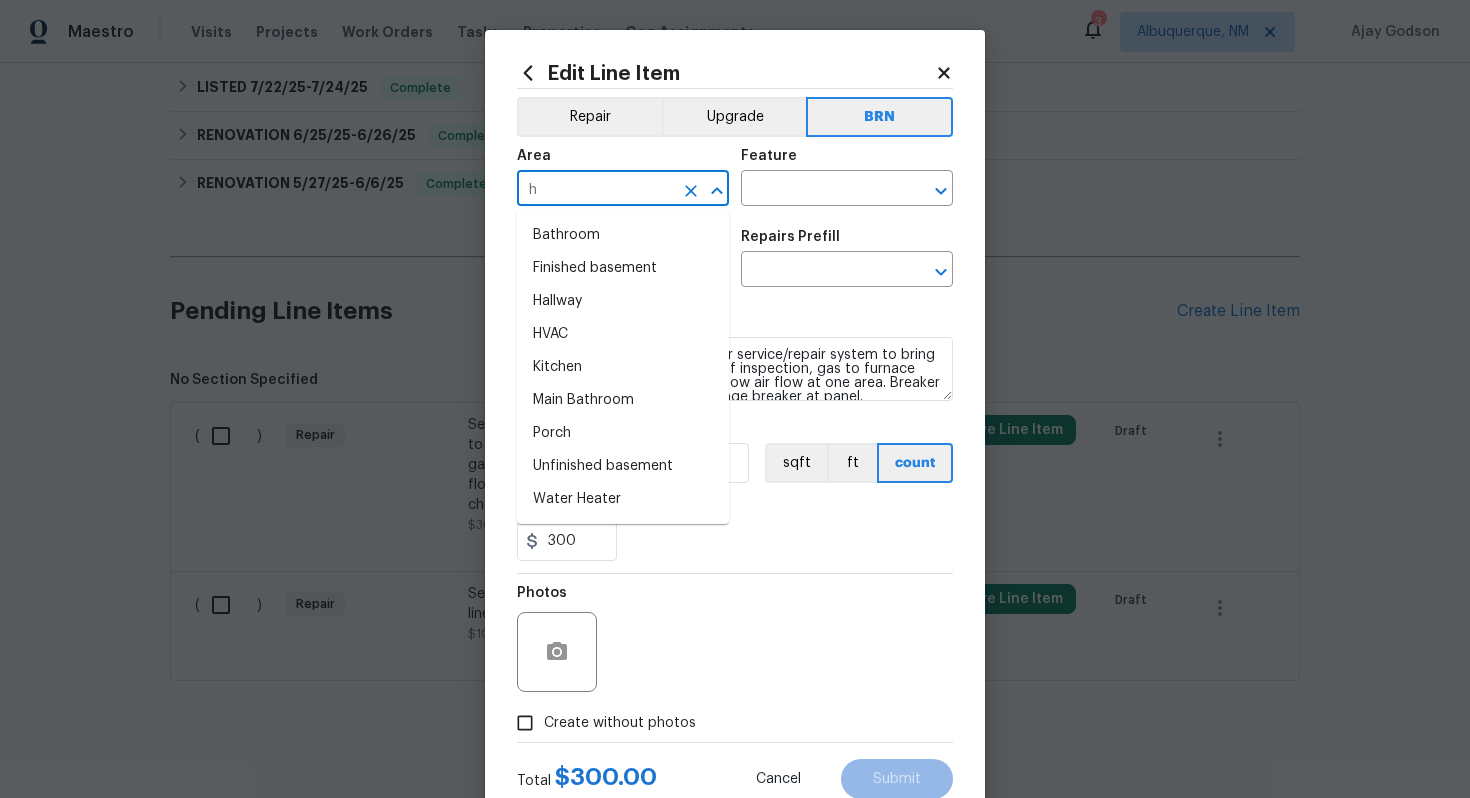 type on "hv" 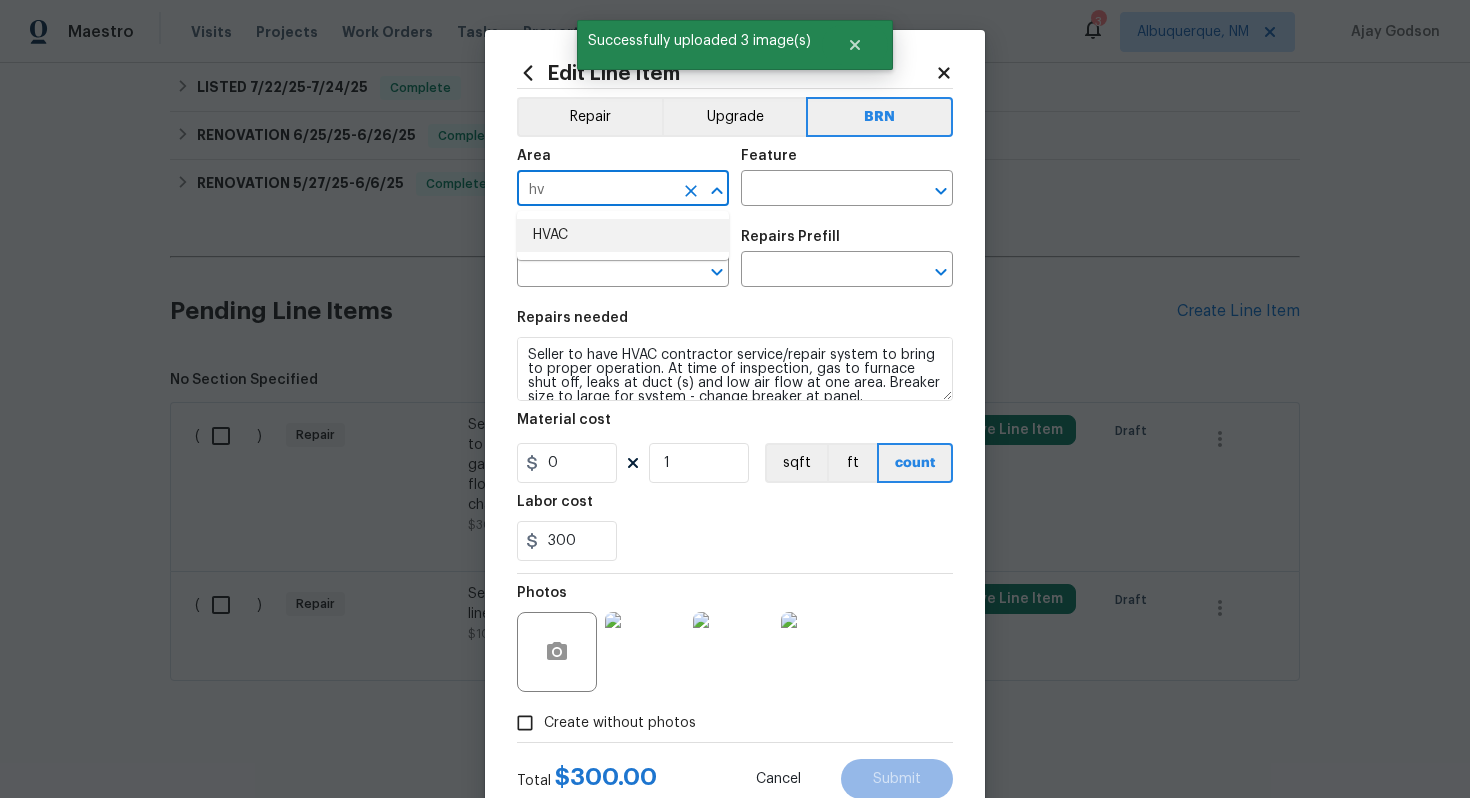click on "HVAC" at bounding box center (623, 235) 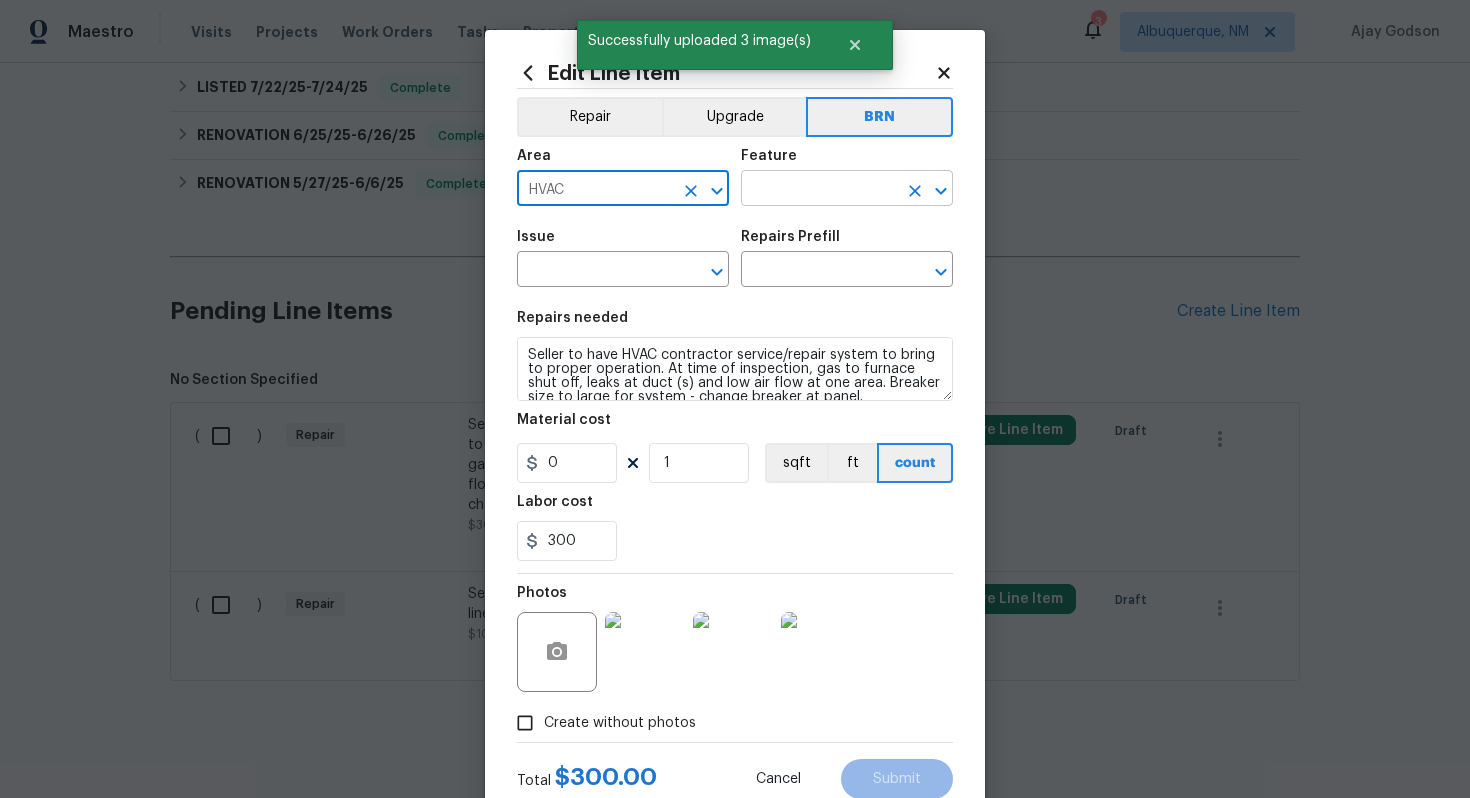 type on "HVAC" 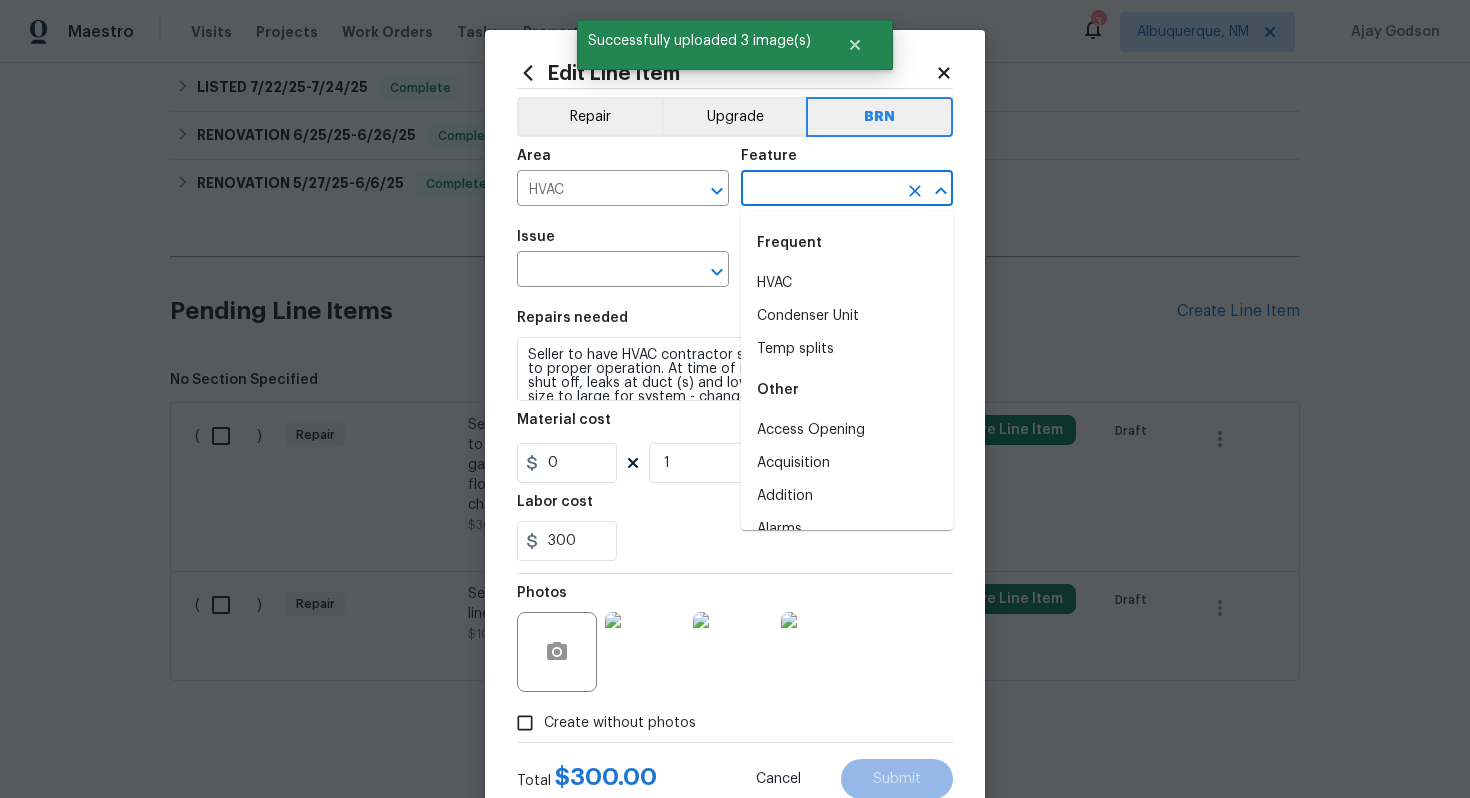 click at bounding box center (819, 190) 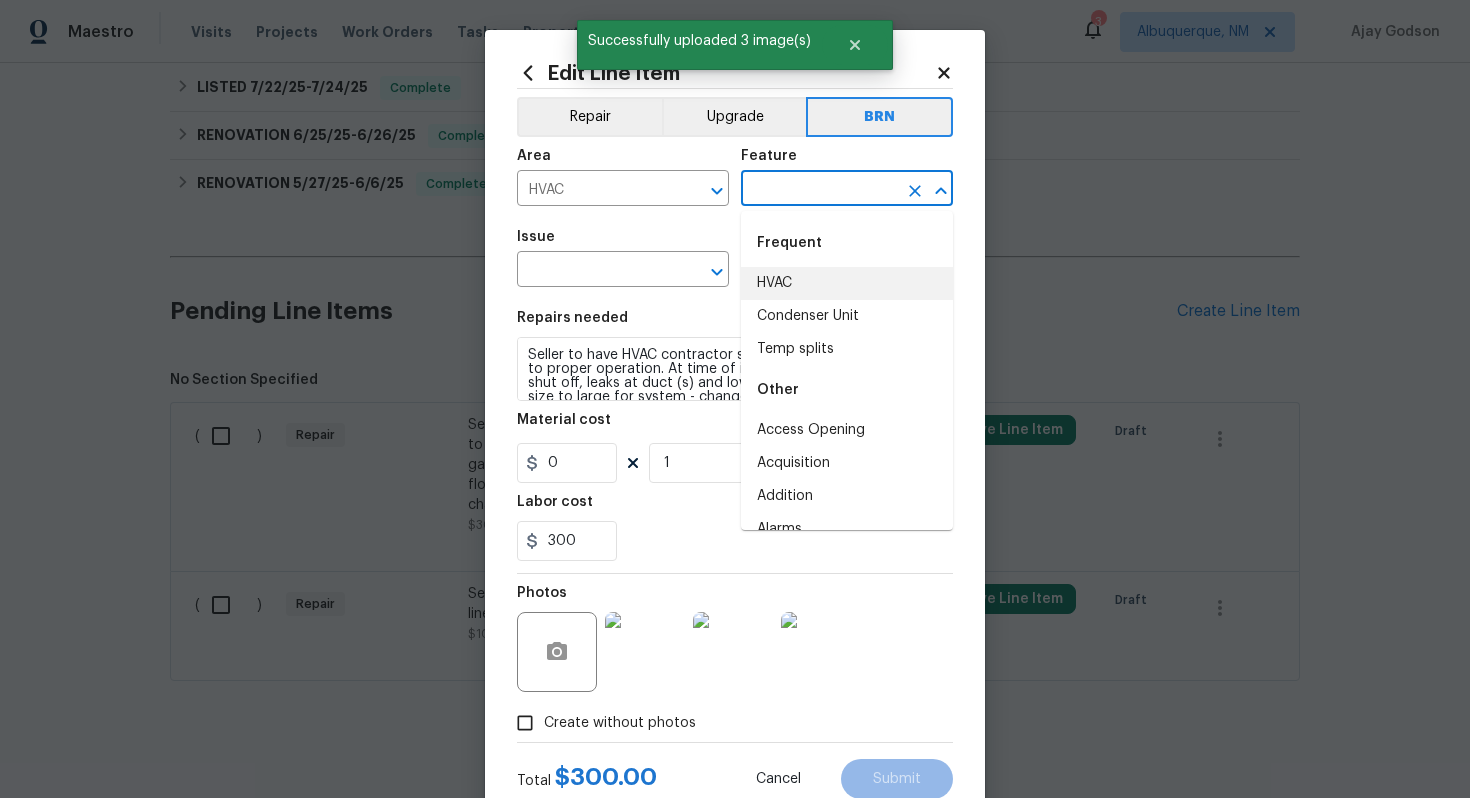 click on "HVAC" at bounding box center (847, 283) 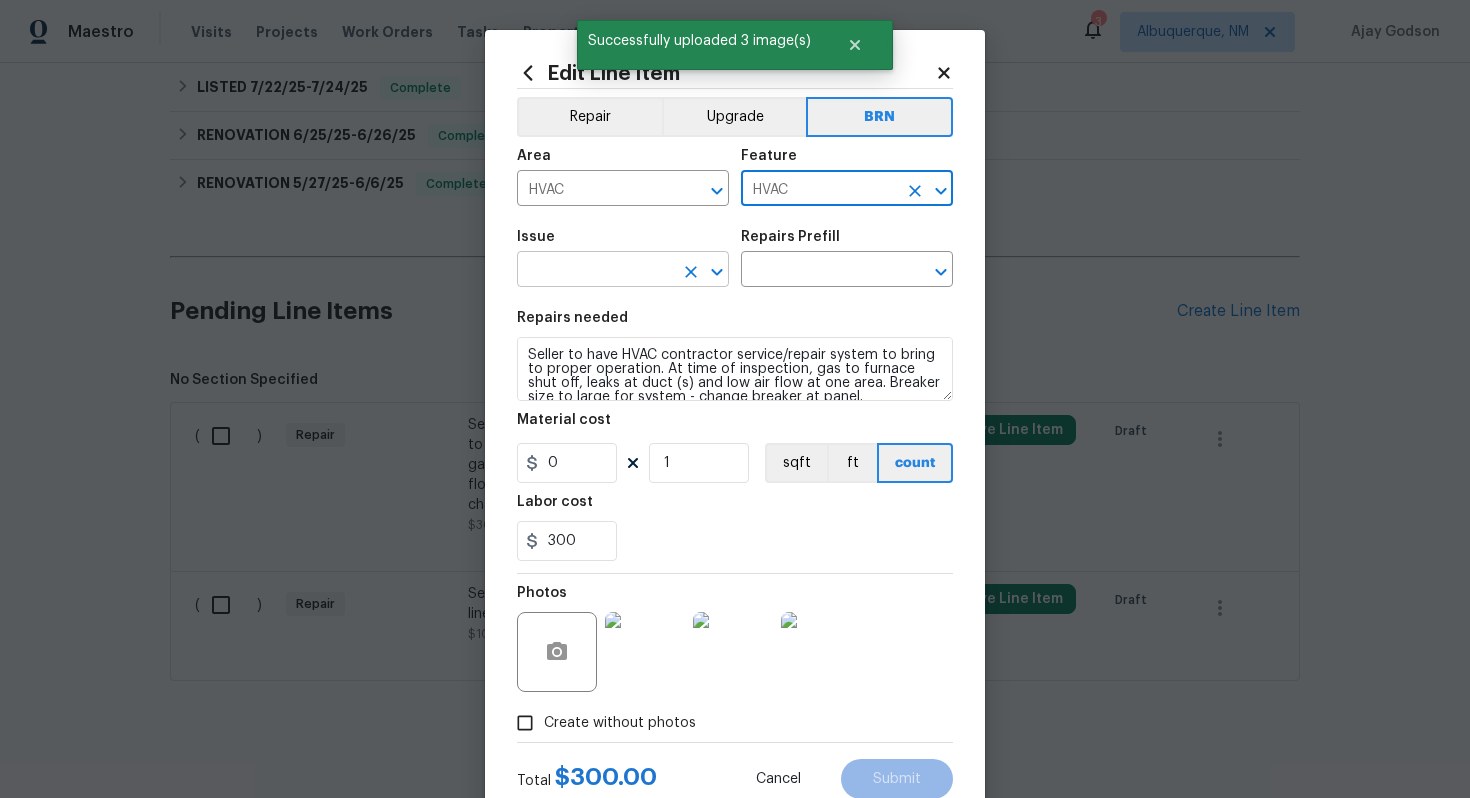 click at bounding box center [595, 271] 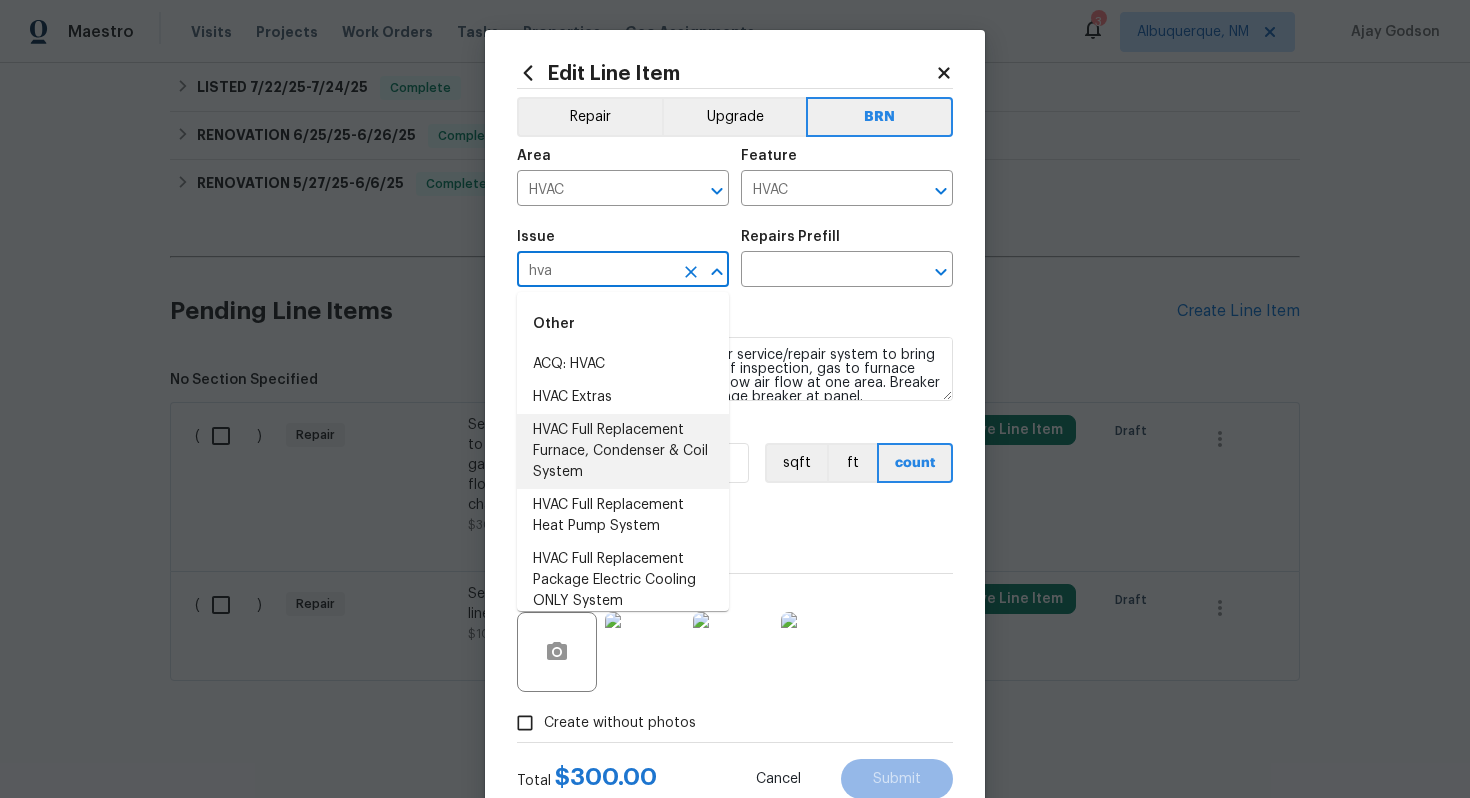 scroll, scrollTop: 56, scrollLeft: 0, axis: vertical 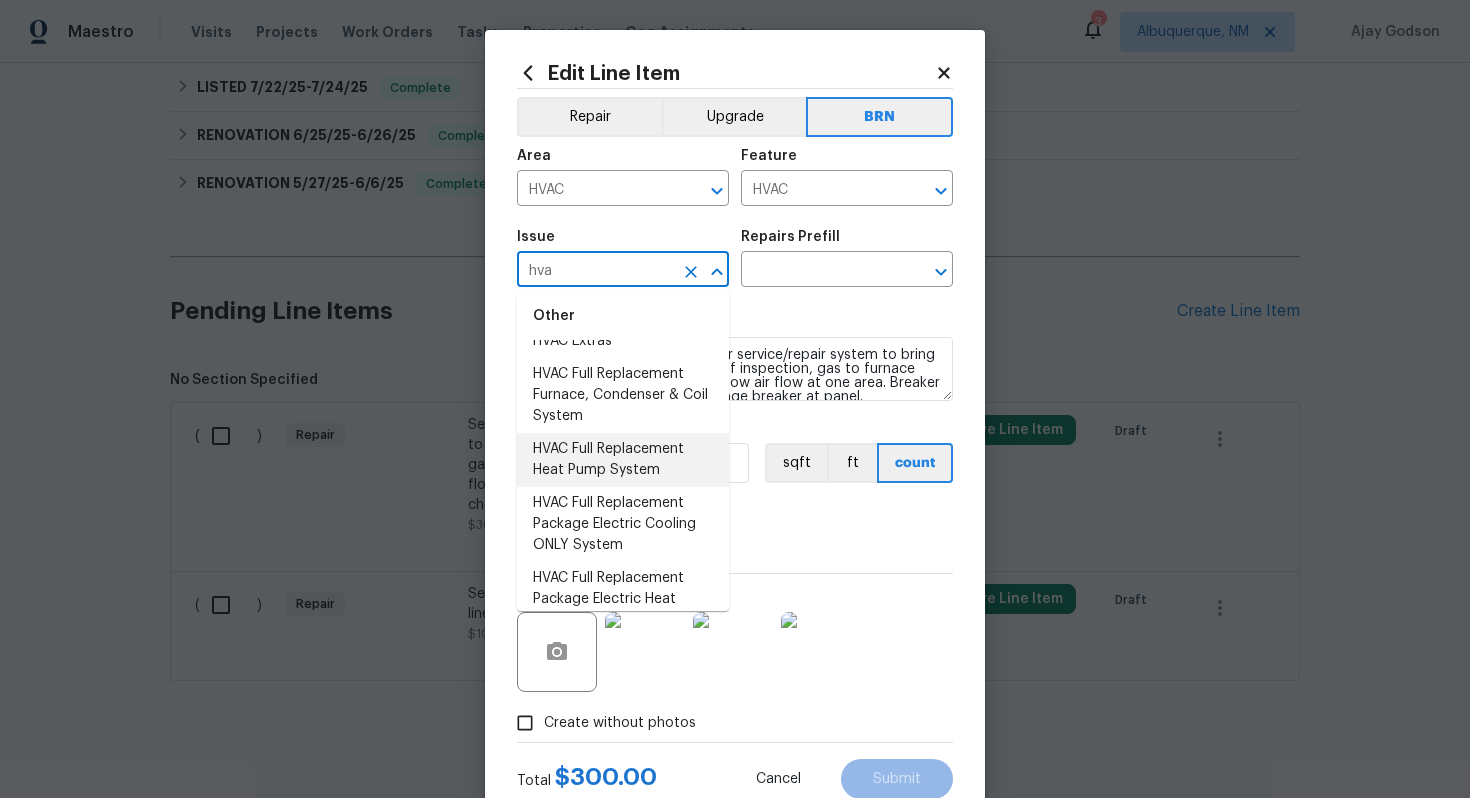 click on "HVAC Full Replacement Heat Pump System" at bounding box center (623, 460) 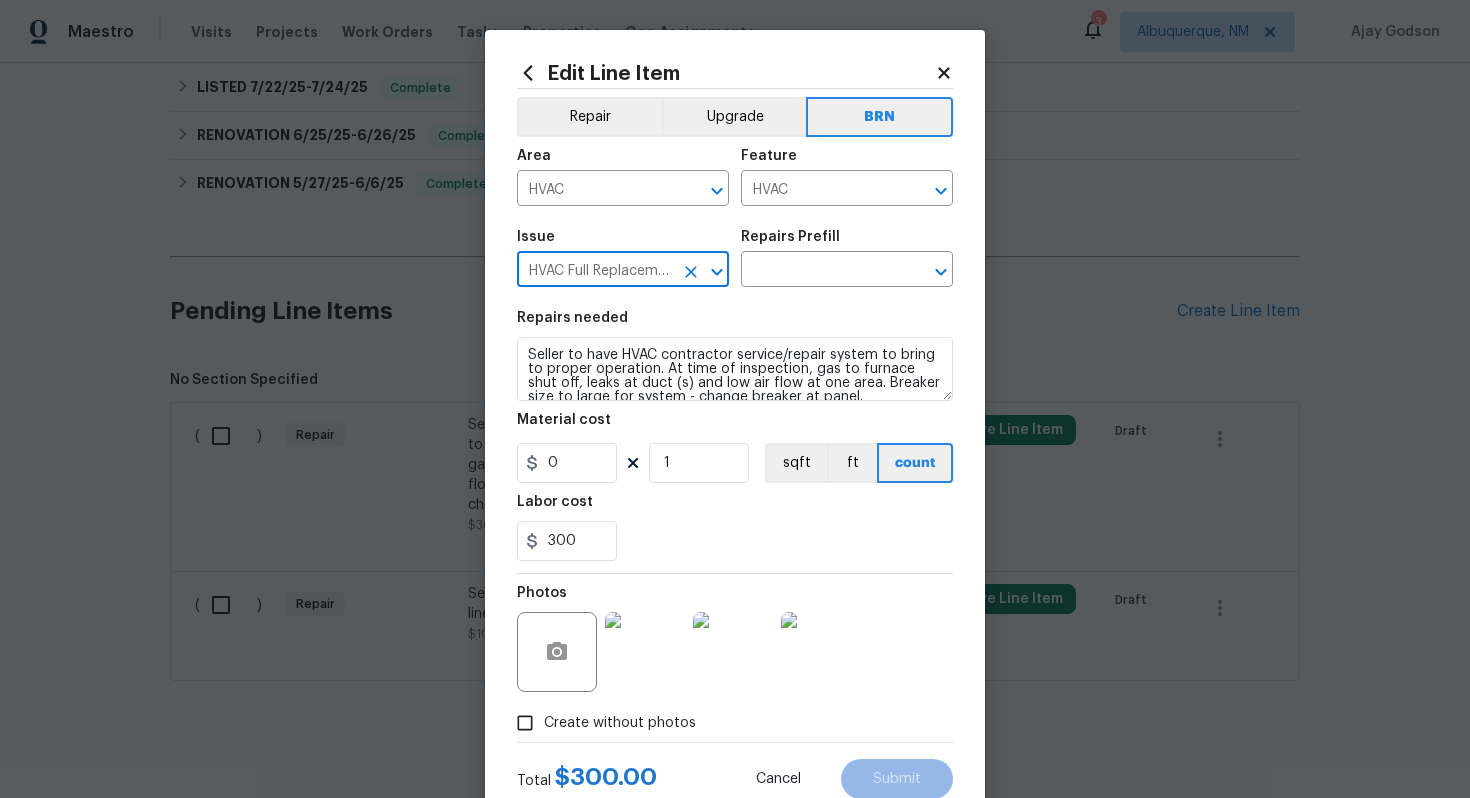 type on "HVAC Full Replacement Heat Pump System" 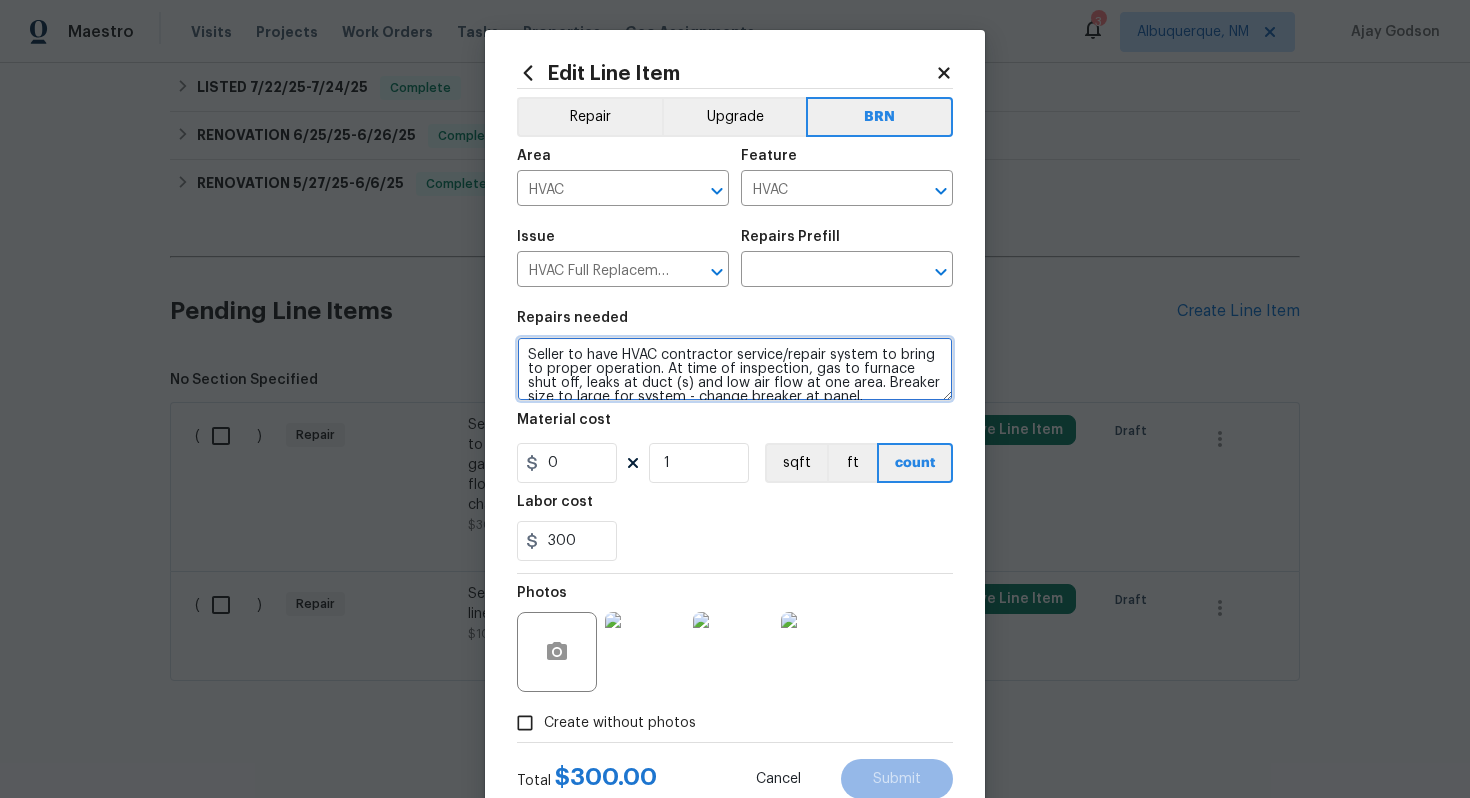 scroll, scrollTop: 14, scrollLeft: 0, axis: vertical 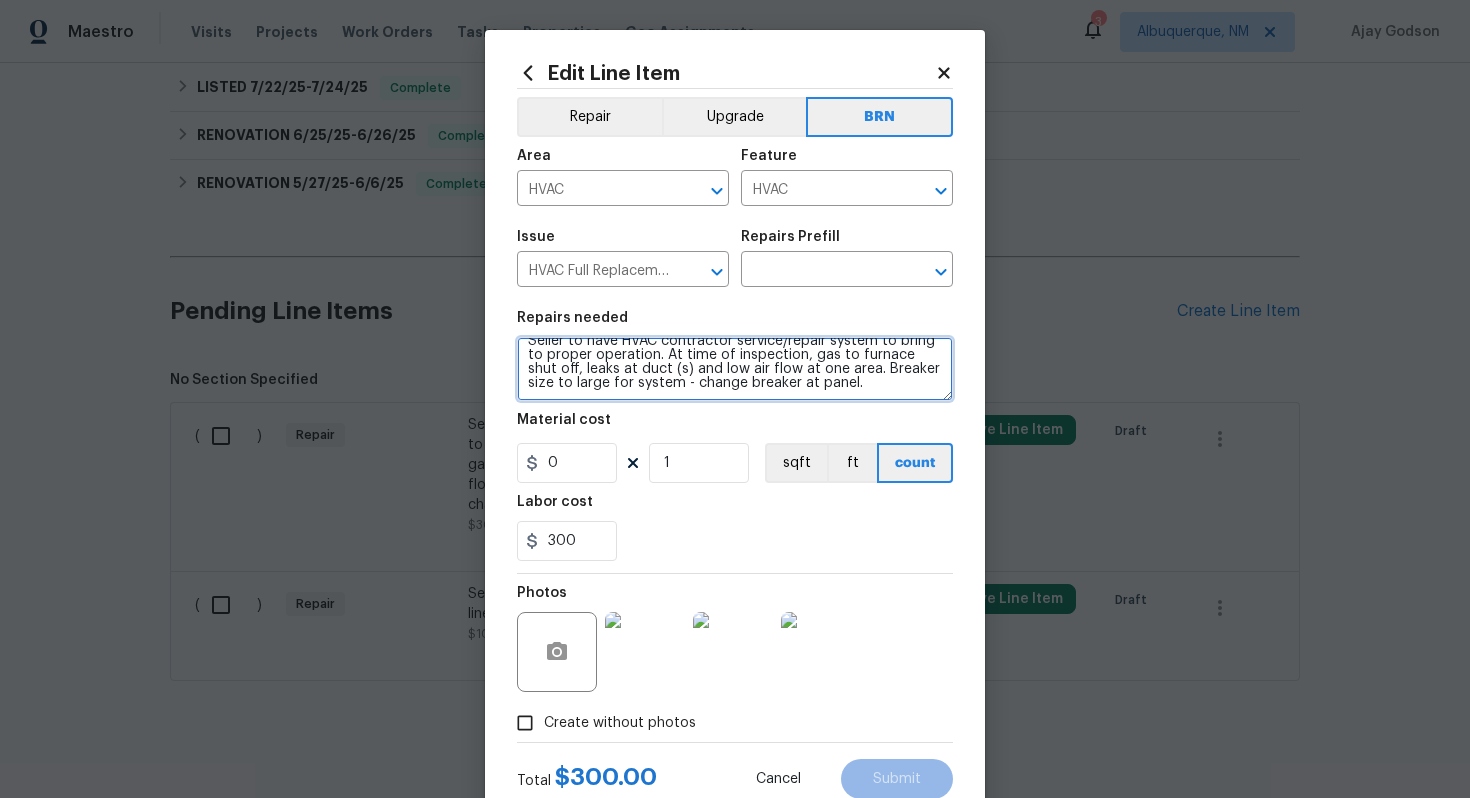 drag, startPoint x: 526, startPoint y: 357, endPoint x: 677, endPoint y: 419, distance: 163.23296 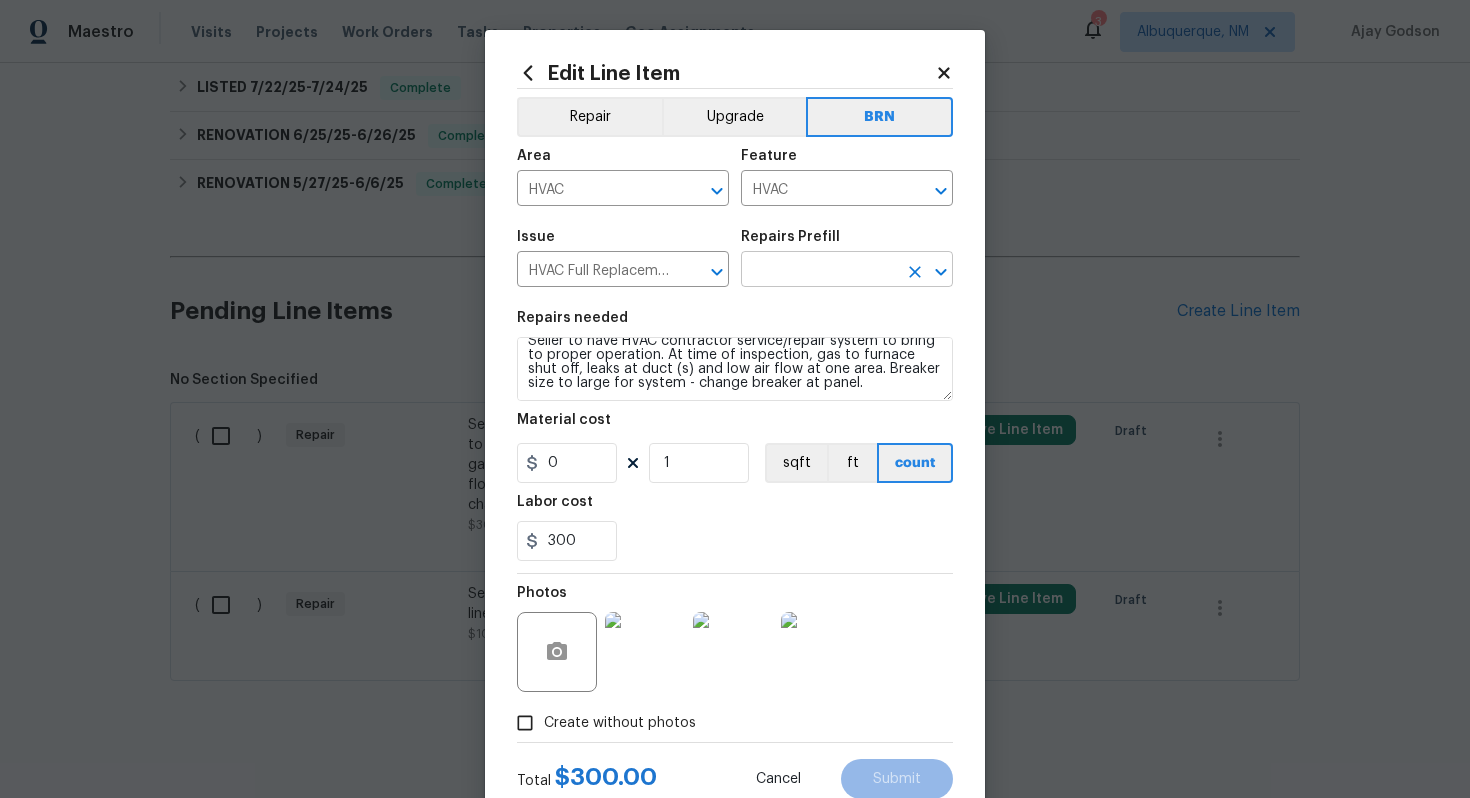 click at bounding box center (819, 271) 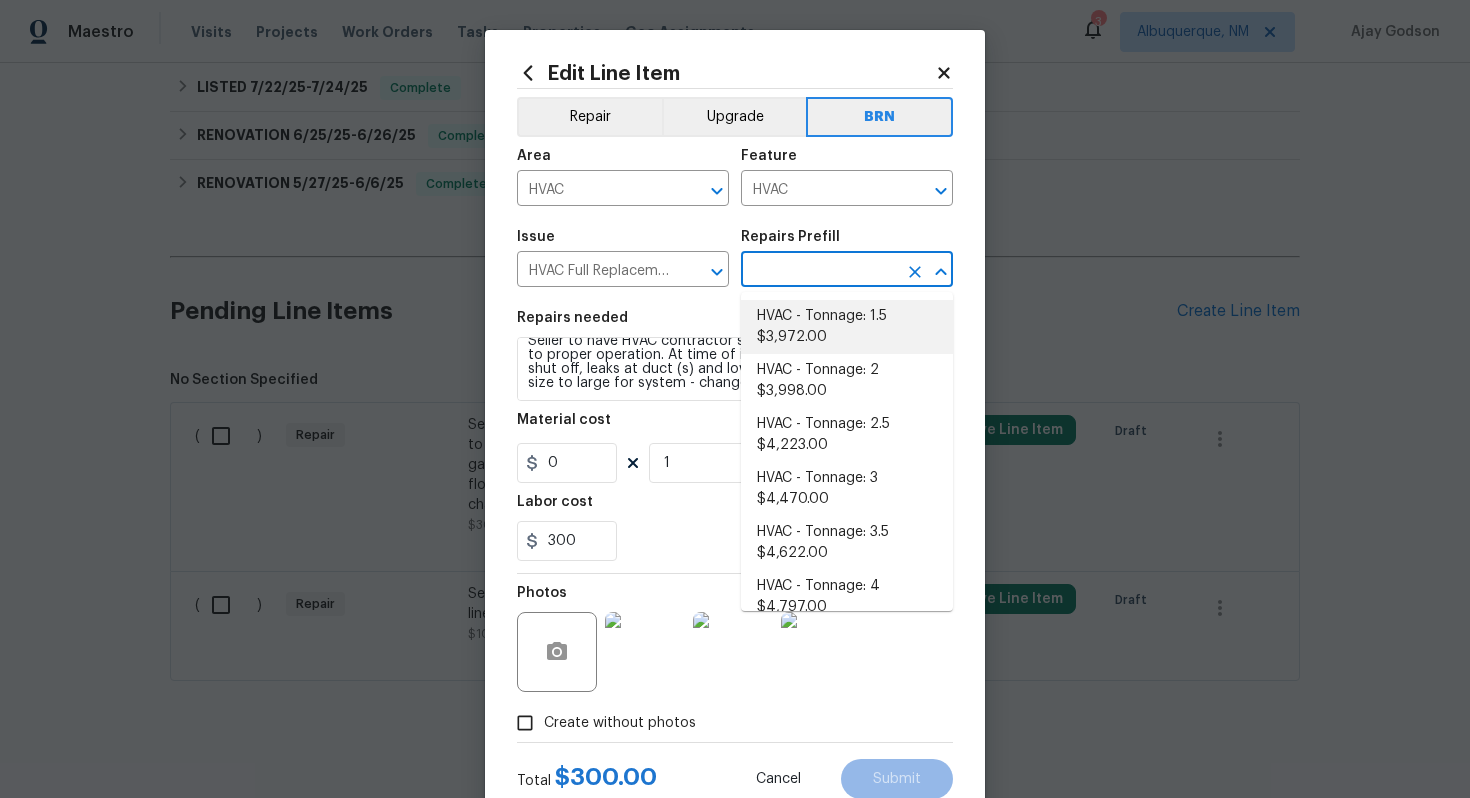 click on "HVAC - Tonnage: 1.5 $3,972.00" at bounding box center (847, 327) 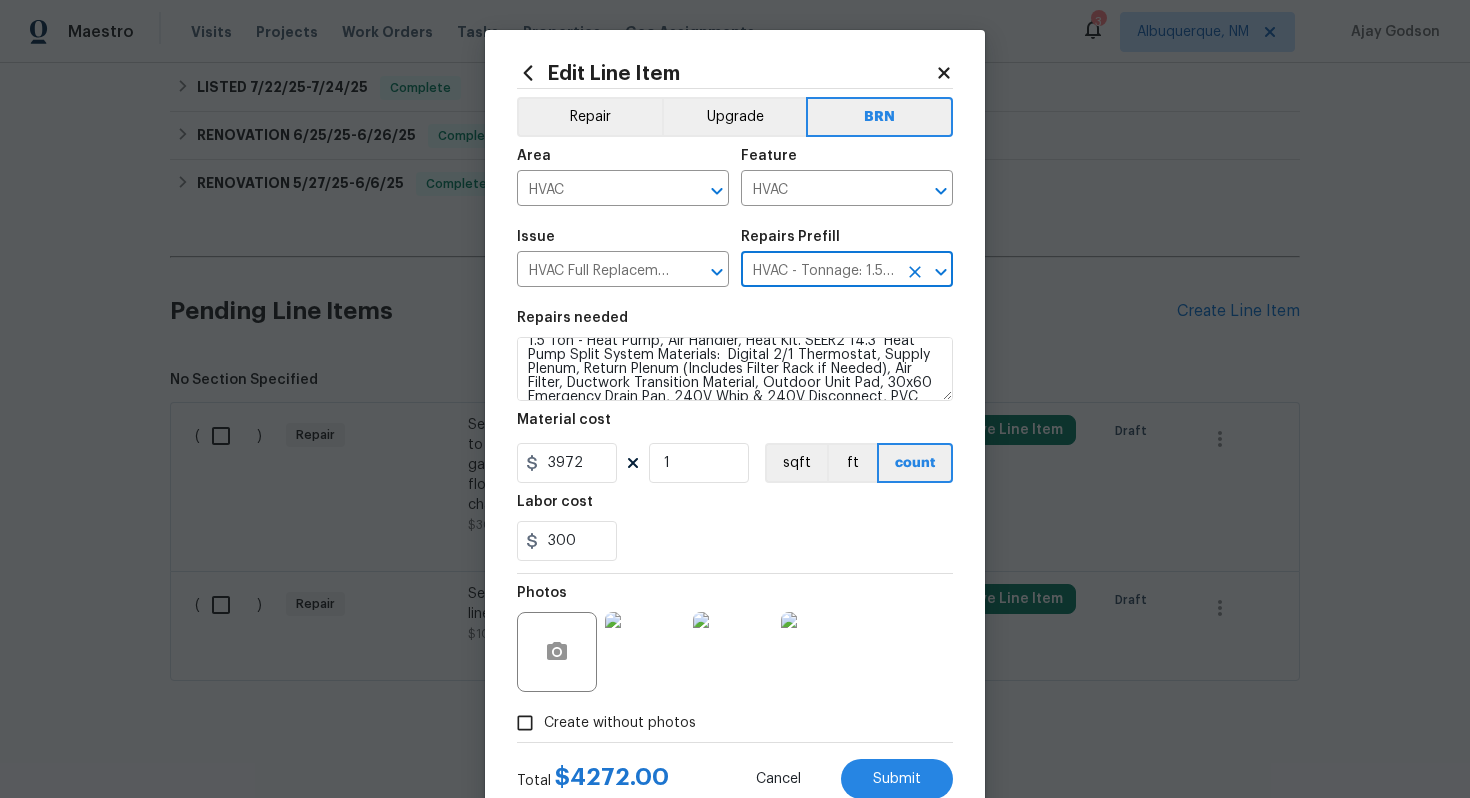 scroll, scrollTop: 0, scrollLeft: 0, axis: both 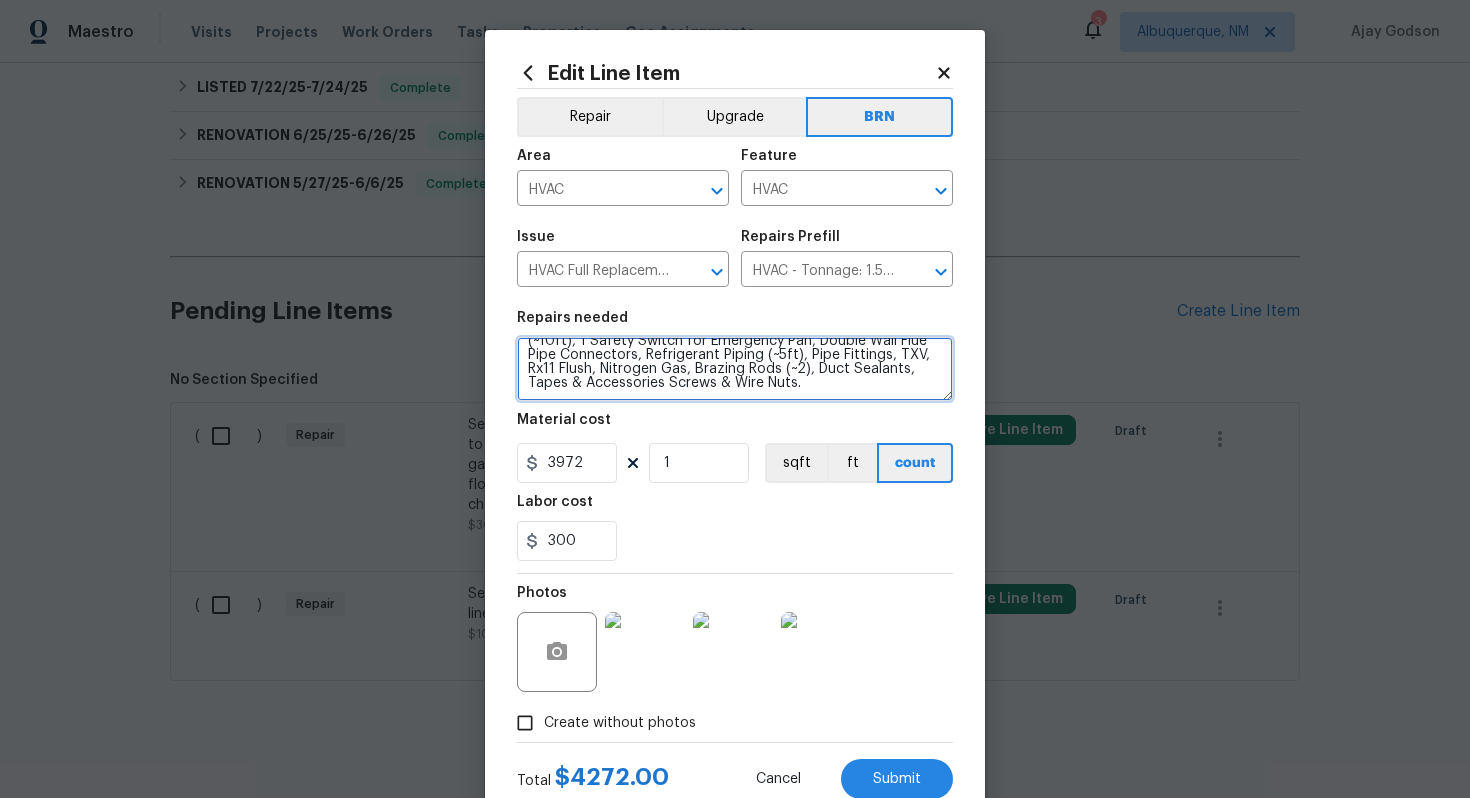 drag, startPoint x: 524, startPoint y: 358, endPoint x: 635, endPoint y: 422, distance: 128.12885 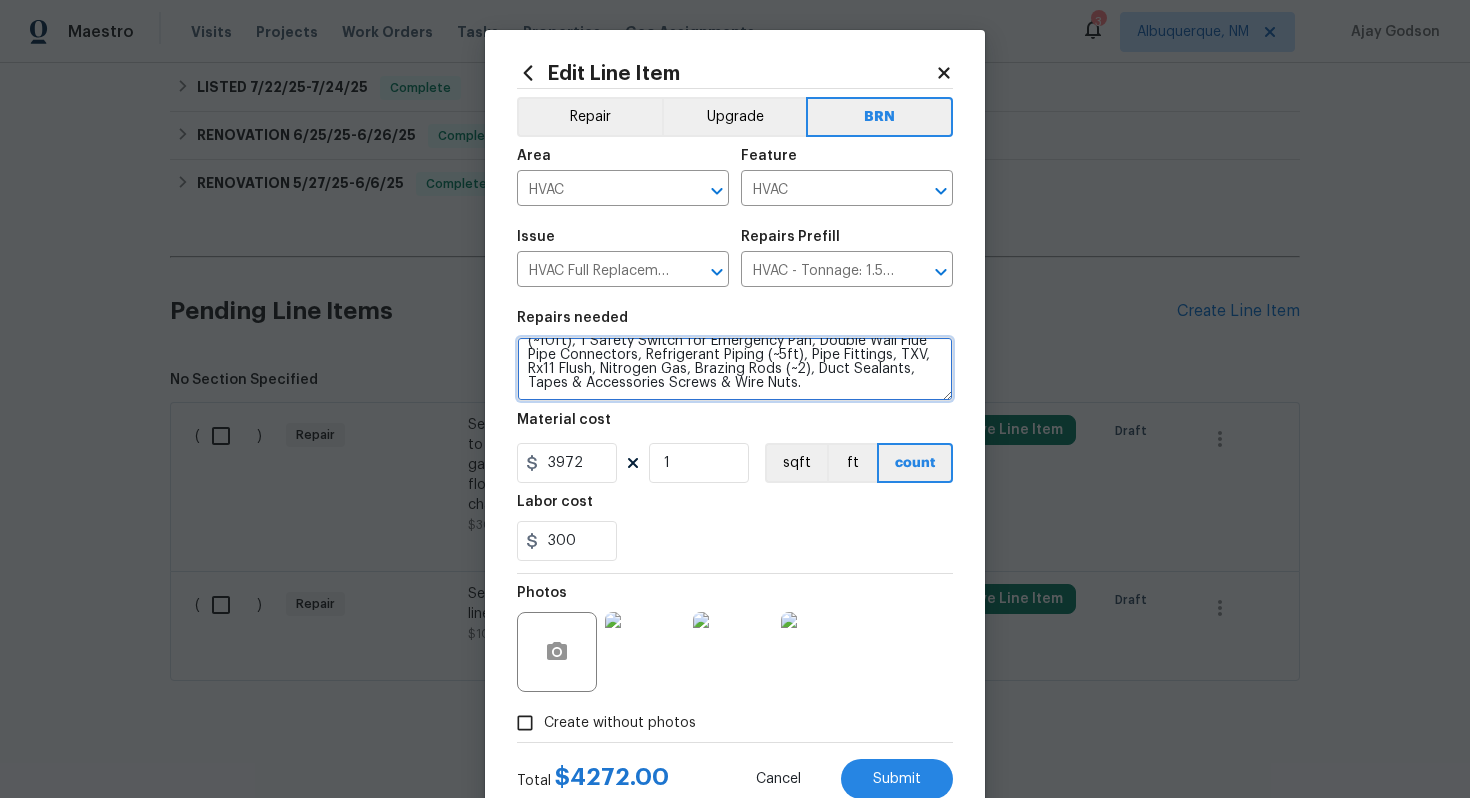 click on "Repairs needed 1.5 Ton - Heat Pump, Air Handler, Heat Kit. SEER2 14.3  Heat Pump Split System Materials:  Digital 2/1 Thermostat, Supply Plenum, Return Plenum (Includes Filter Rack if Needed), Air Filter, Ductwork Transition Material, Outdoor Unit Pad, 30x60 Emergency Drain Pan, 240V Whip & 240V Disconnect, PVC Drain Material, Condensation Pump, Clear Tubing, Armaflex (~10ft), 1 Safety Switch for Emergency Pan, Double Wall Flue Pipe Connectors, Refrigerant Piping (~5ft), Pipe Fittings, TXV, Rx11 Flush, Nitrogen Gas, Brazing Rods (~2), Duct Sealants, Tapes & Accessories Screws & Wire Nuts. Material cost 3972 1 sqft ft count Labor cost 300" at bounding box center [735, 436] 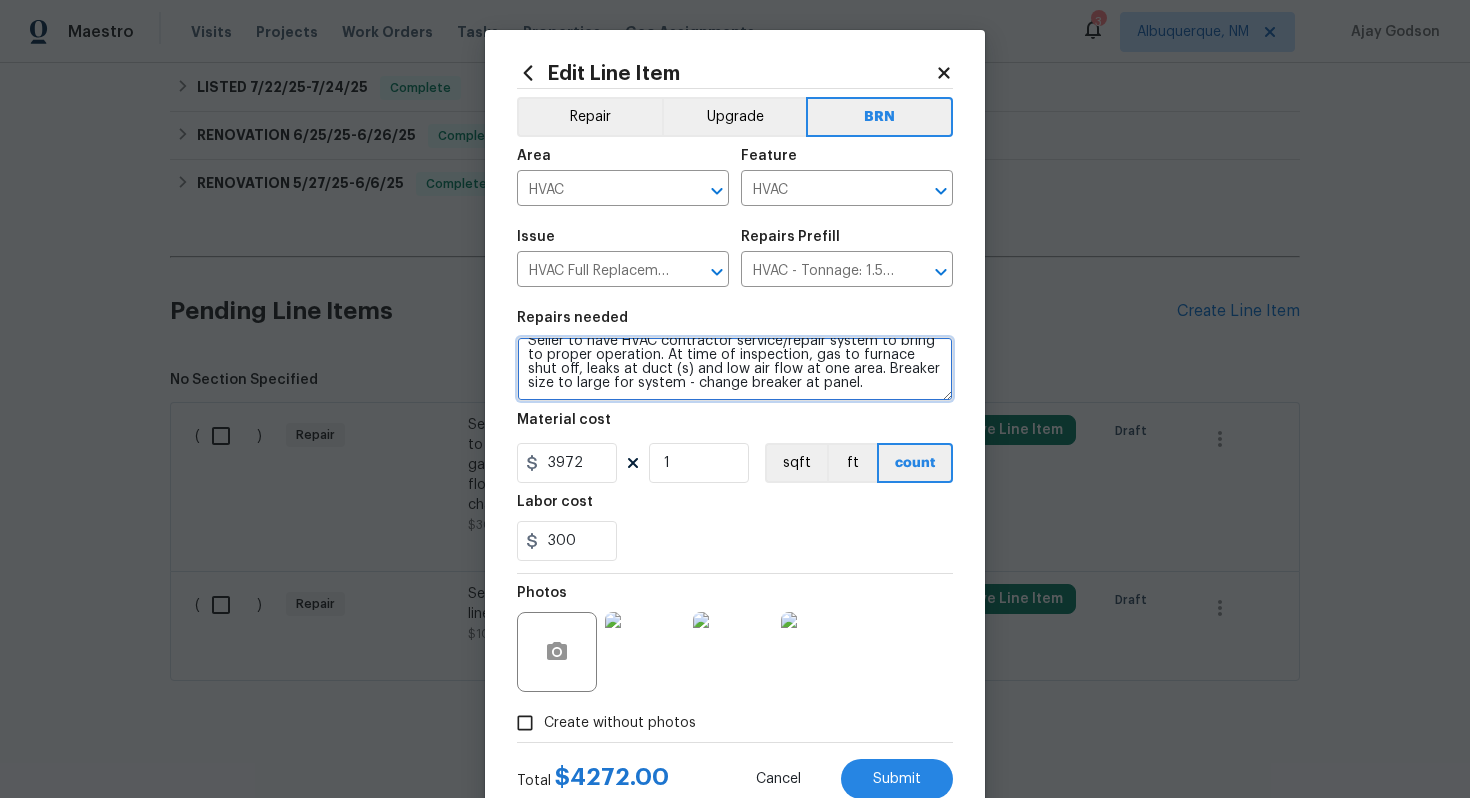 scroll, scrollTop: 14, scrollLeft: 0, axis: vertical 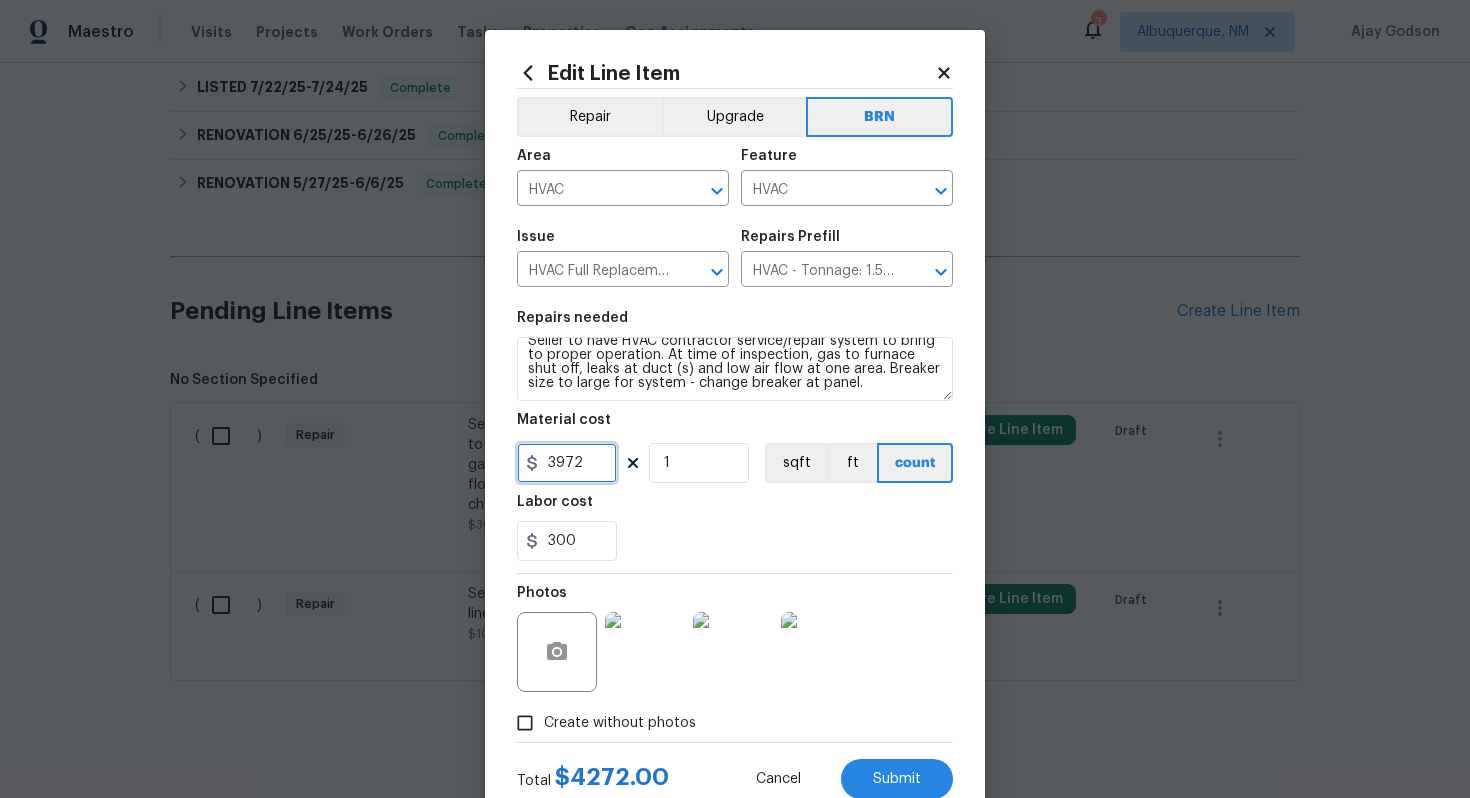 drag, startPoint x: 588, startPoint y: 469, endPoint x: 533, endPoint y: 471, distance: 55.03635 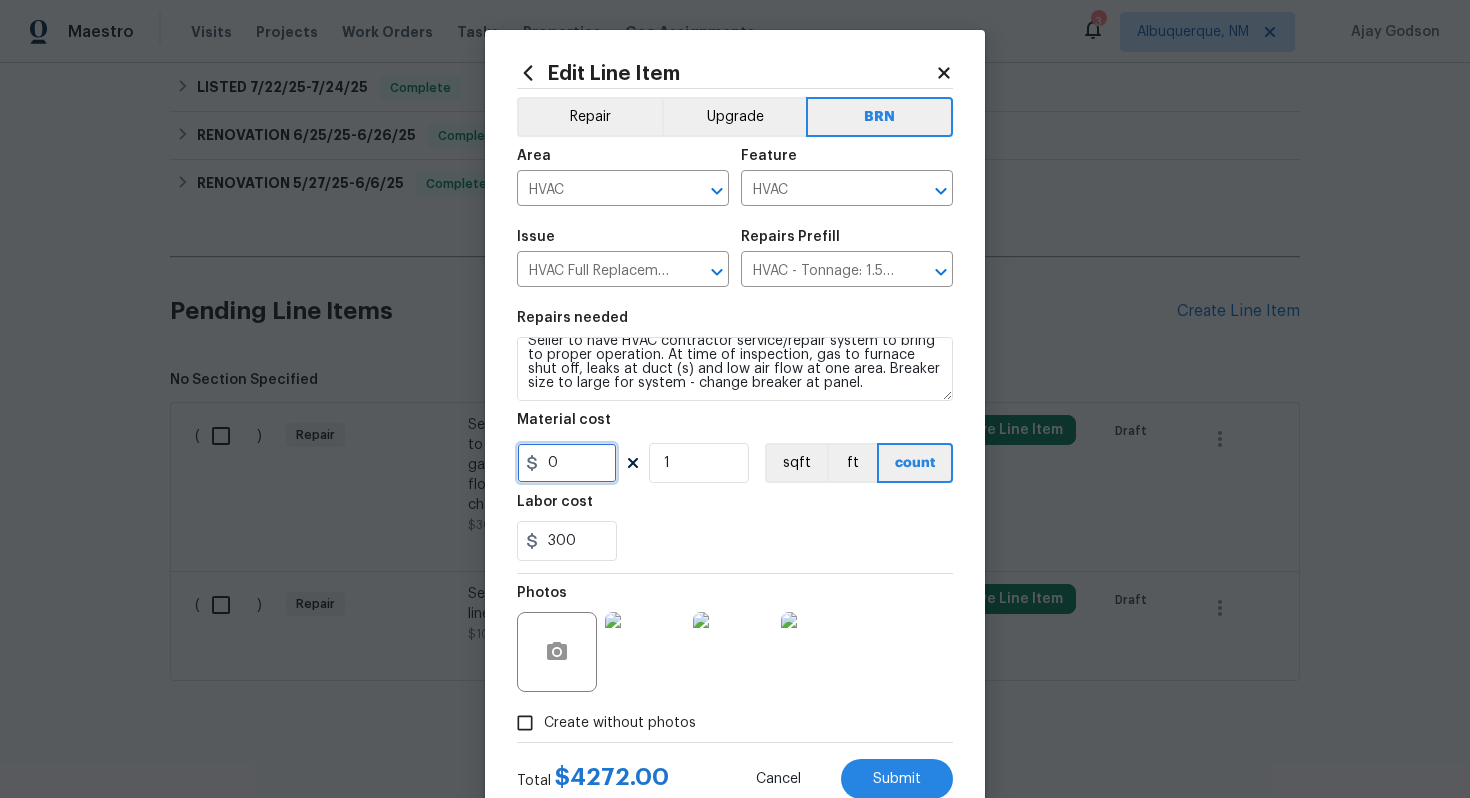type on "0" 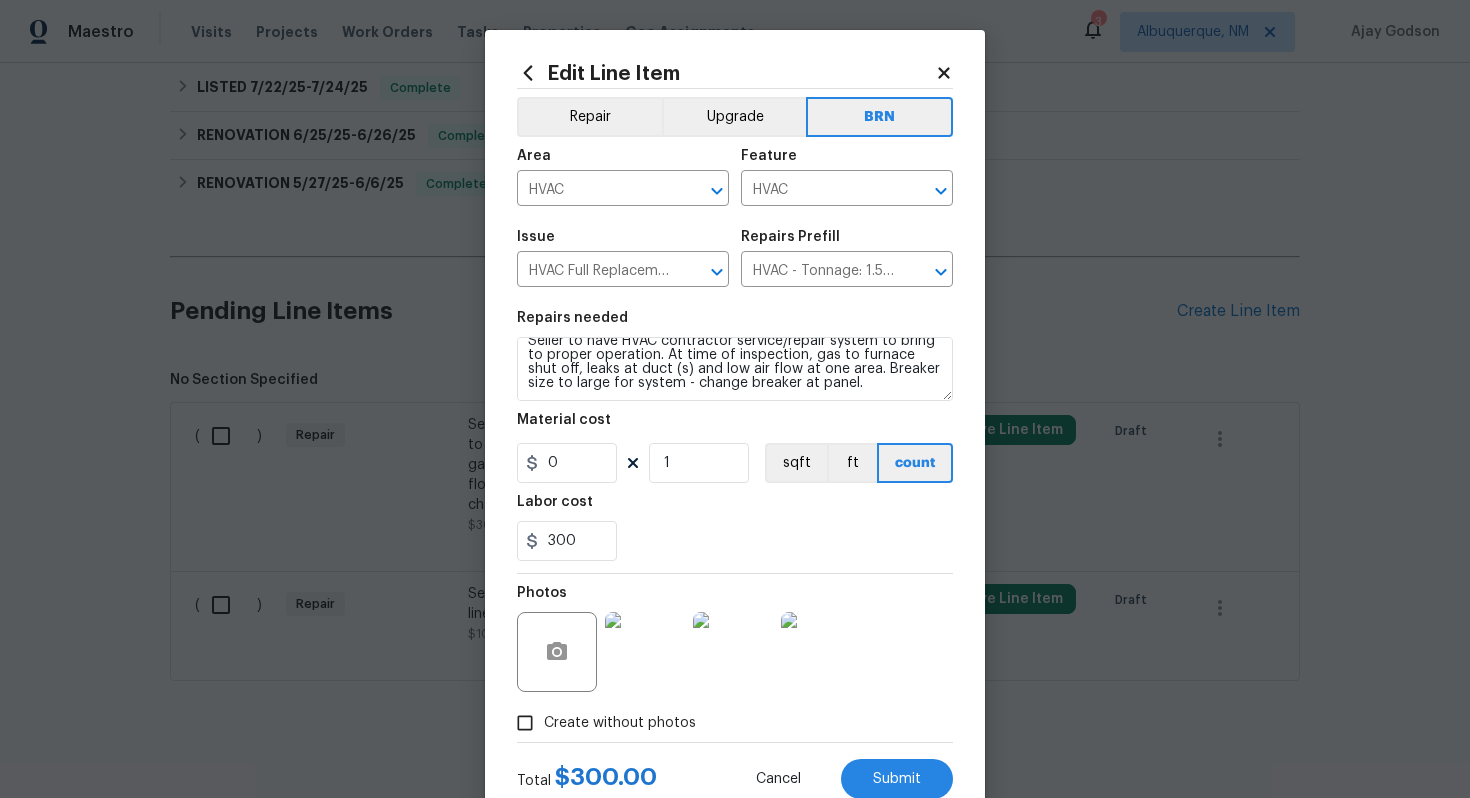 click on "Repairs needed Seller to have HVAC contractor service/repair system to bring to proper operation. At time of inspection, gas to furnace shut off, leaks at duct (s) and low air flow at one area. Breaker size to large for system - change breaker at panel. Material cost 0 1 sqft ft count Labor cost 300" at bounding box center [735, 436] 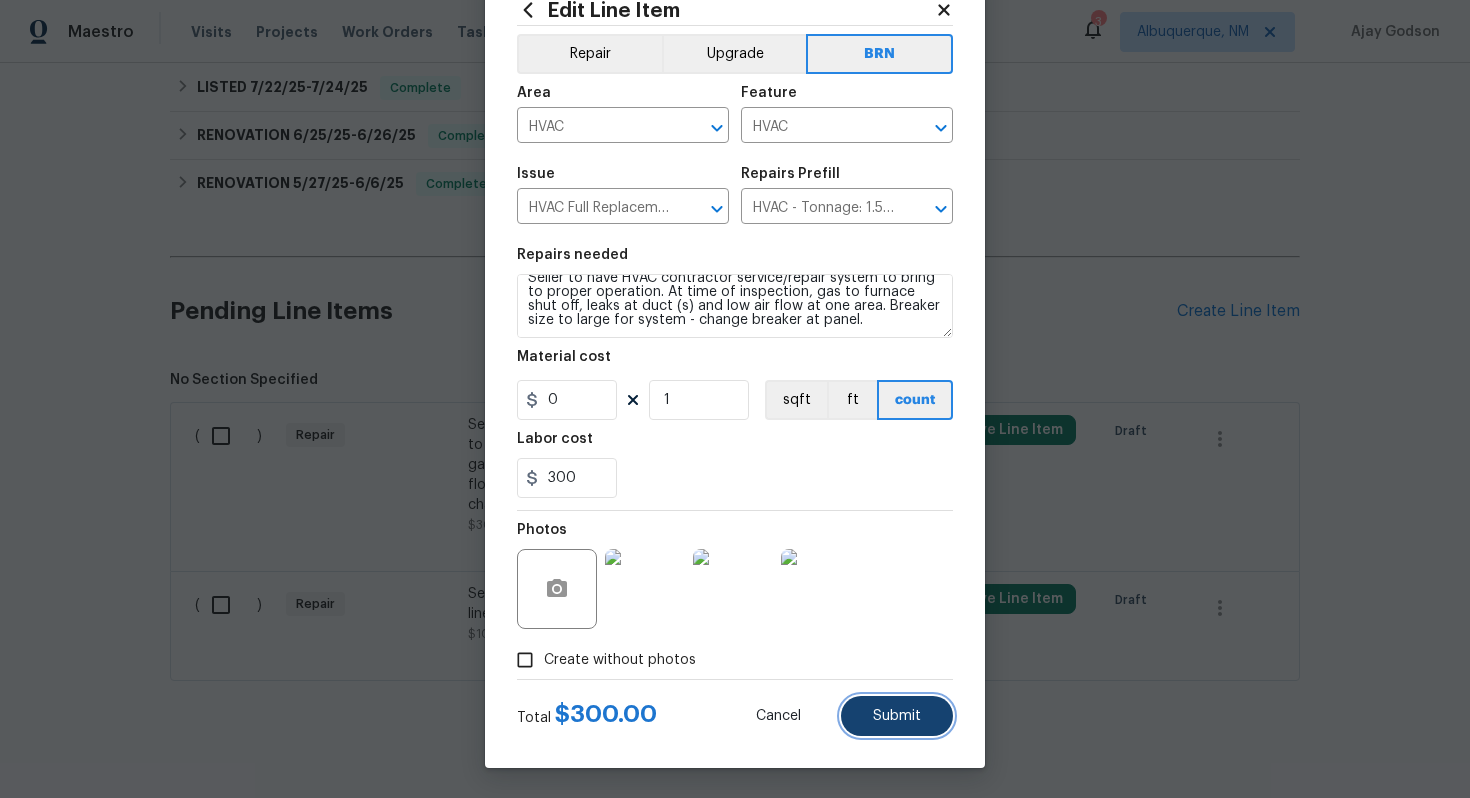 click on "Submit" at bounding box center [897, 716] 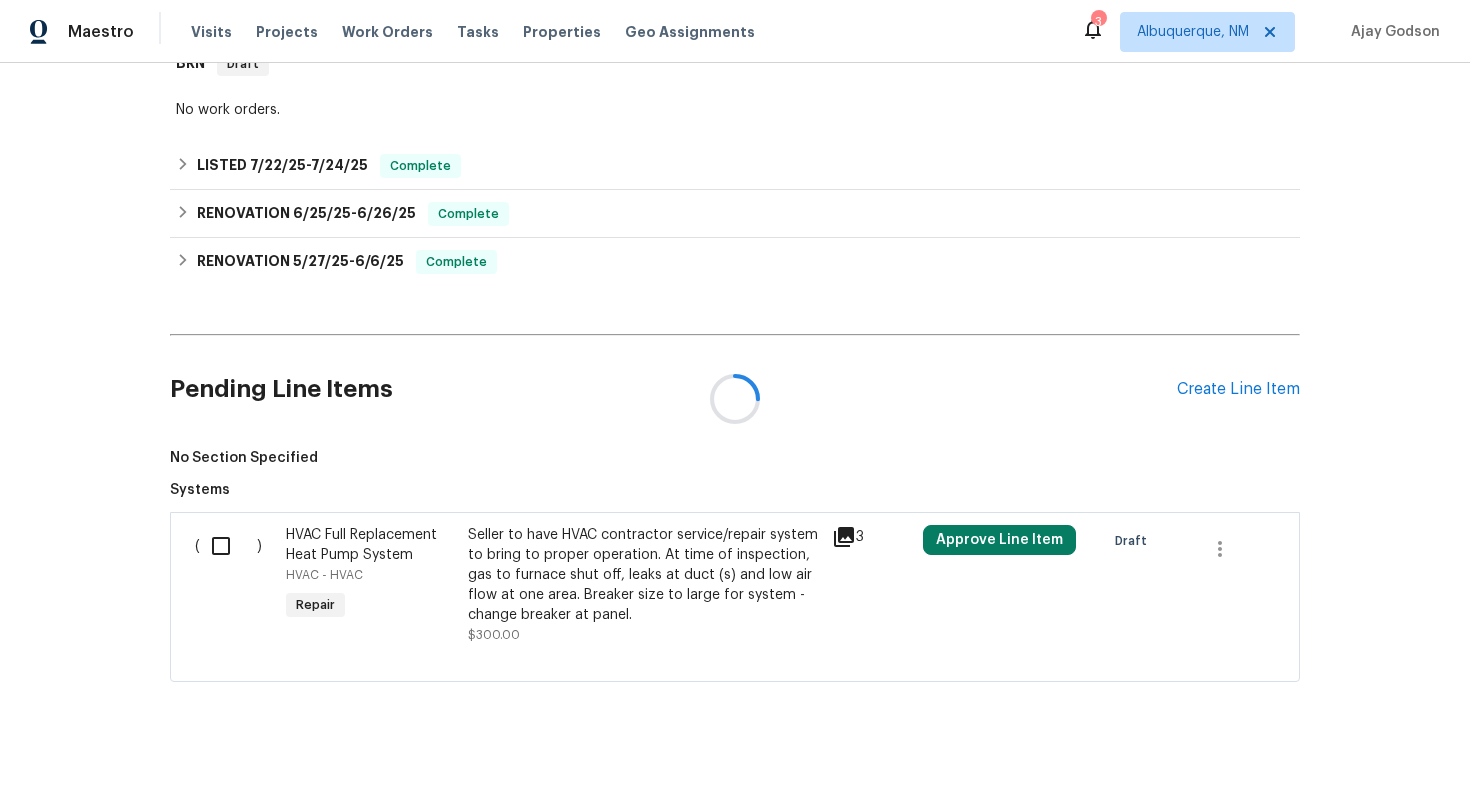 scroll, scrollTop: 445, scrollLeft: 0, axis: vertical 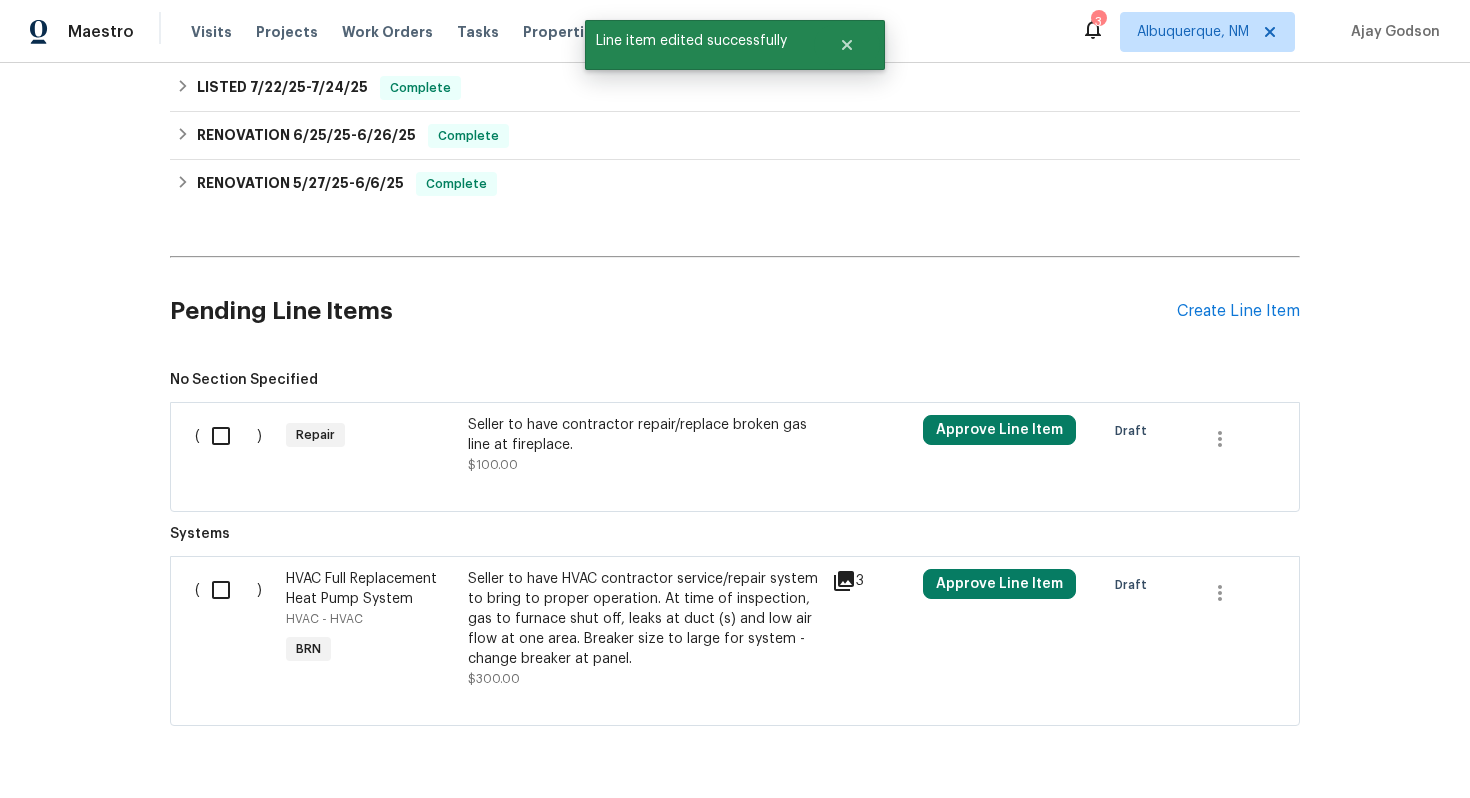 click on "Seller to have contractor repair/replace broken gas line at fireplace." at bounding box center [644, 435] 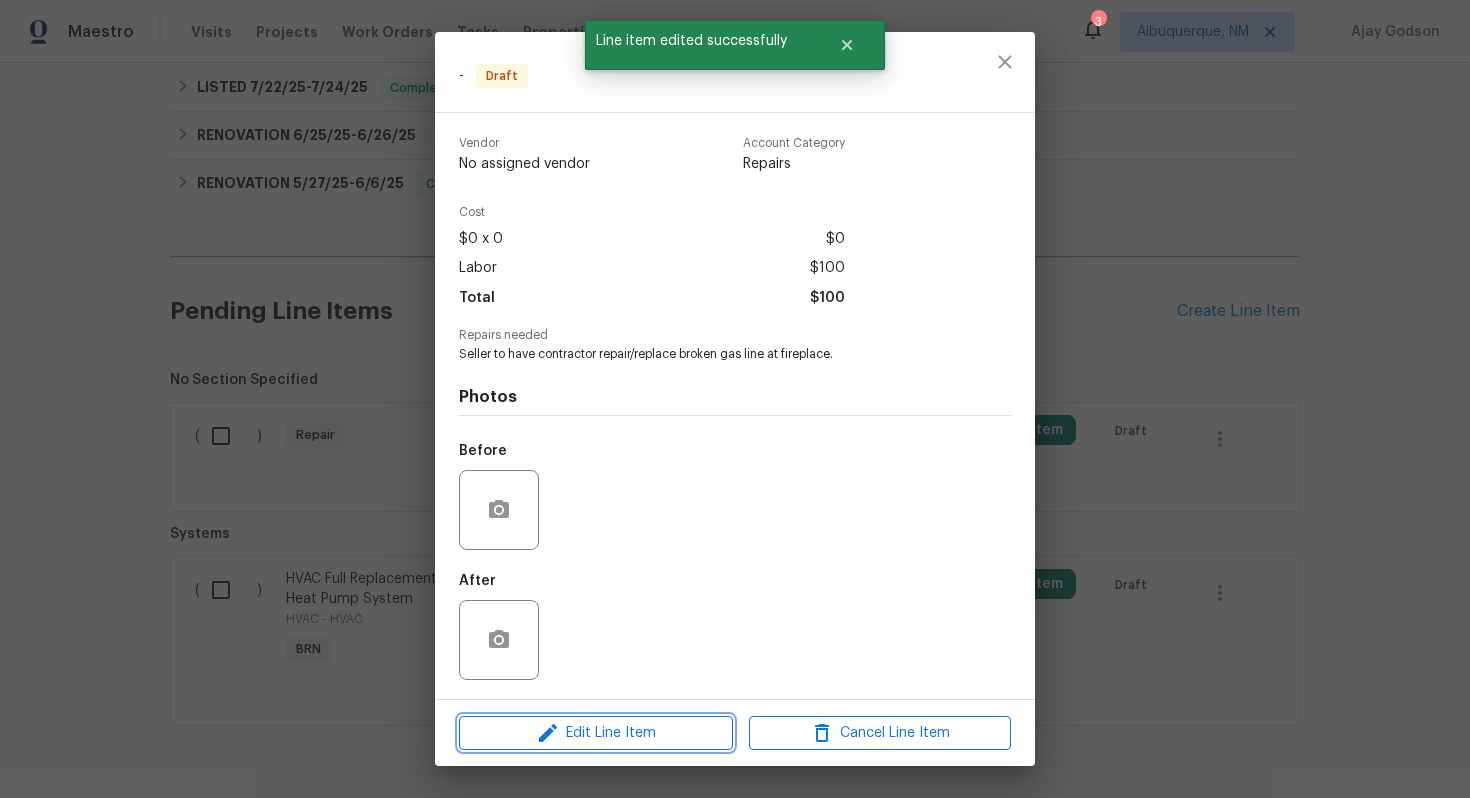 click on "Edit Line Item" at bounding box center (596, 733) 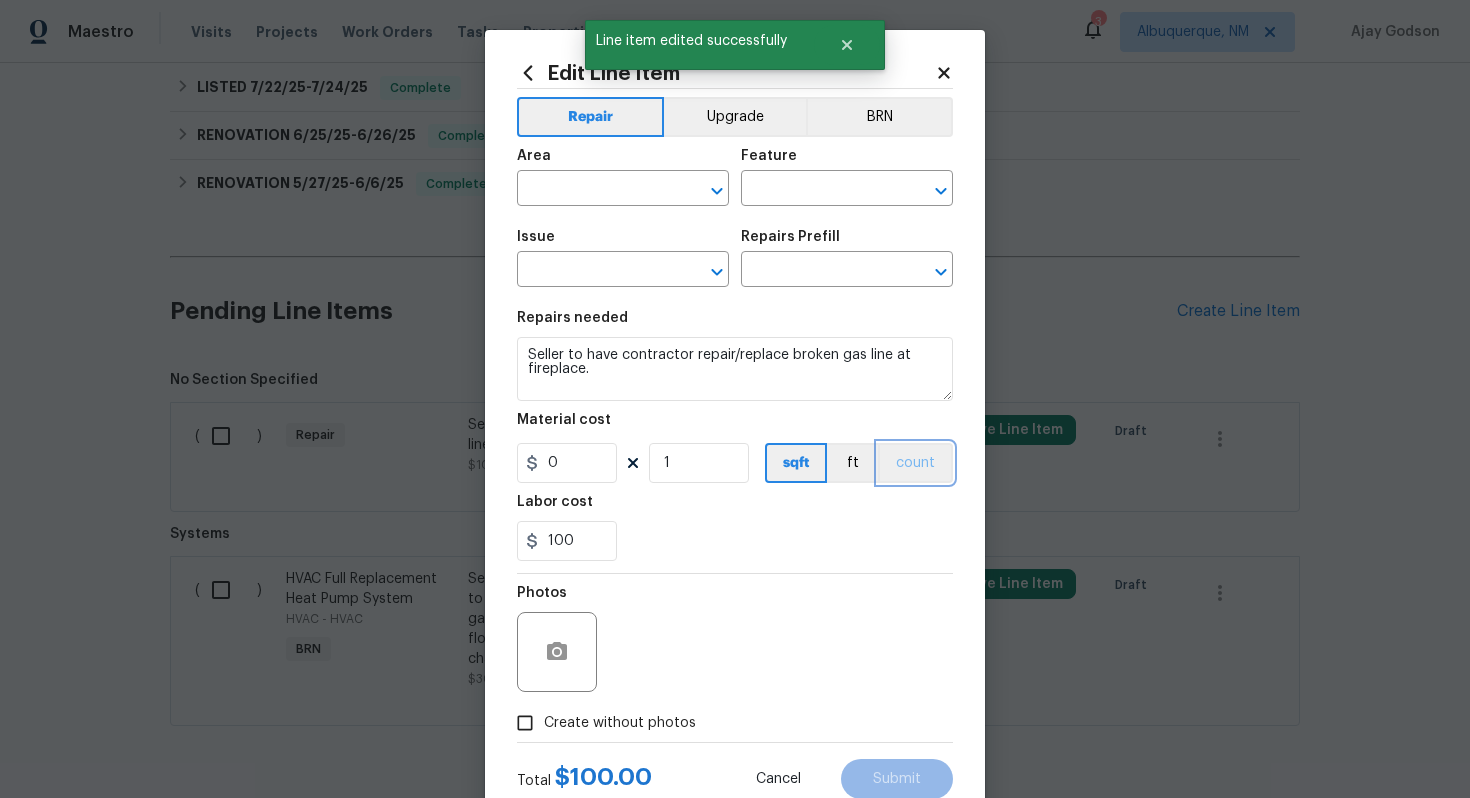 click on "count" at bounding box center (915, 463) 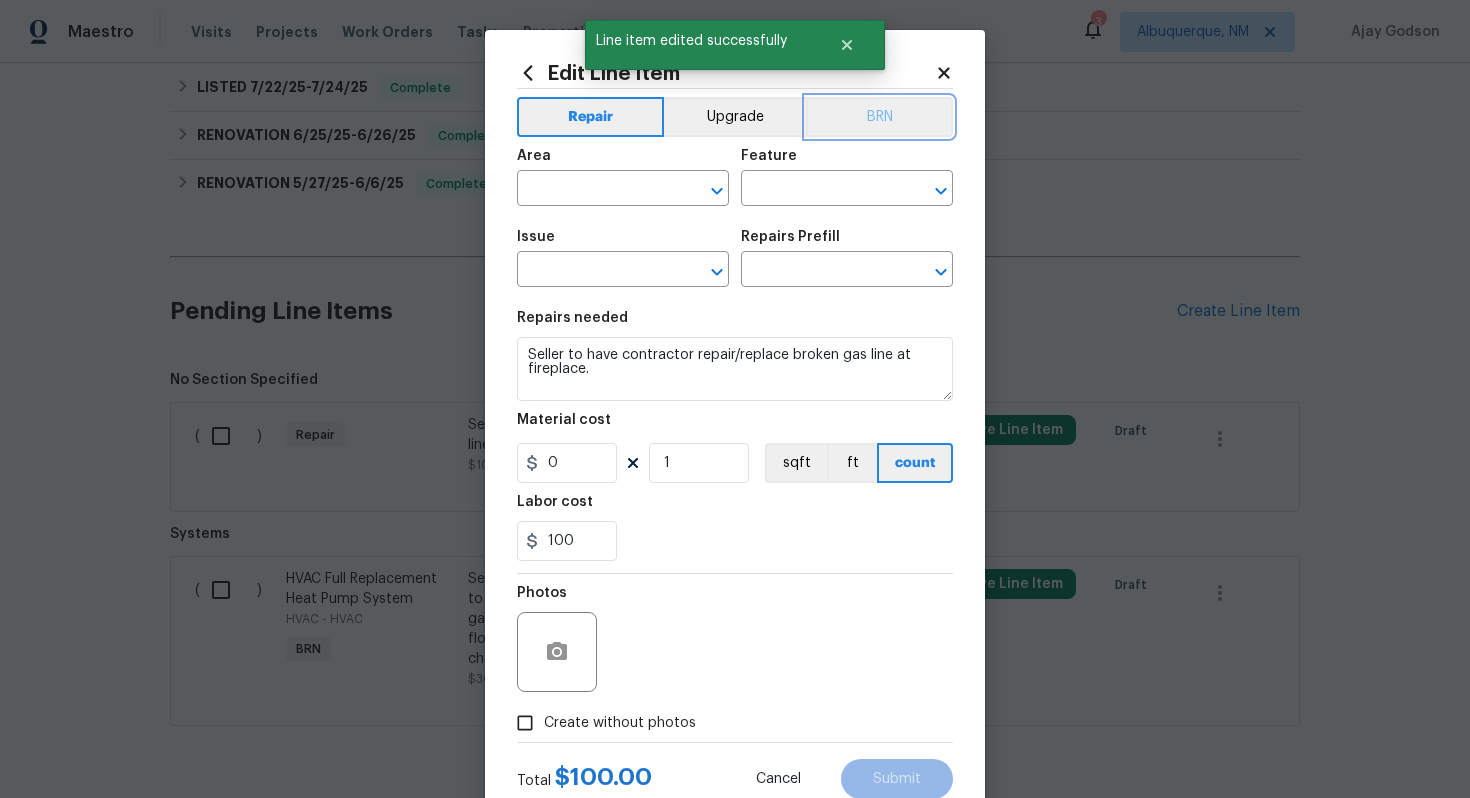 click on "BRN" at bounding box center (879, 117) 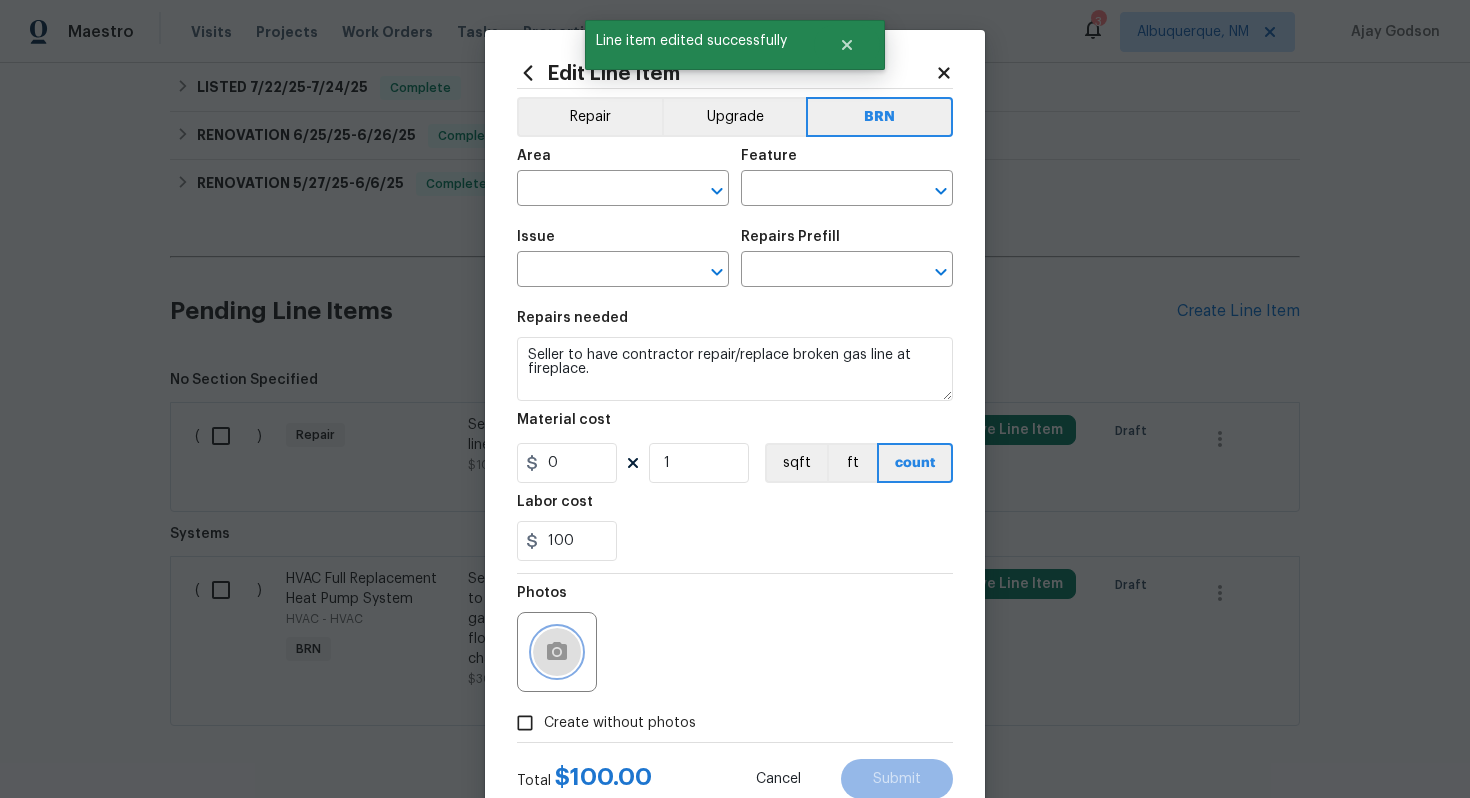 click 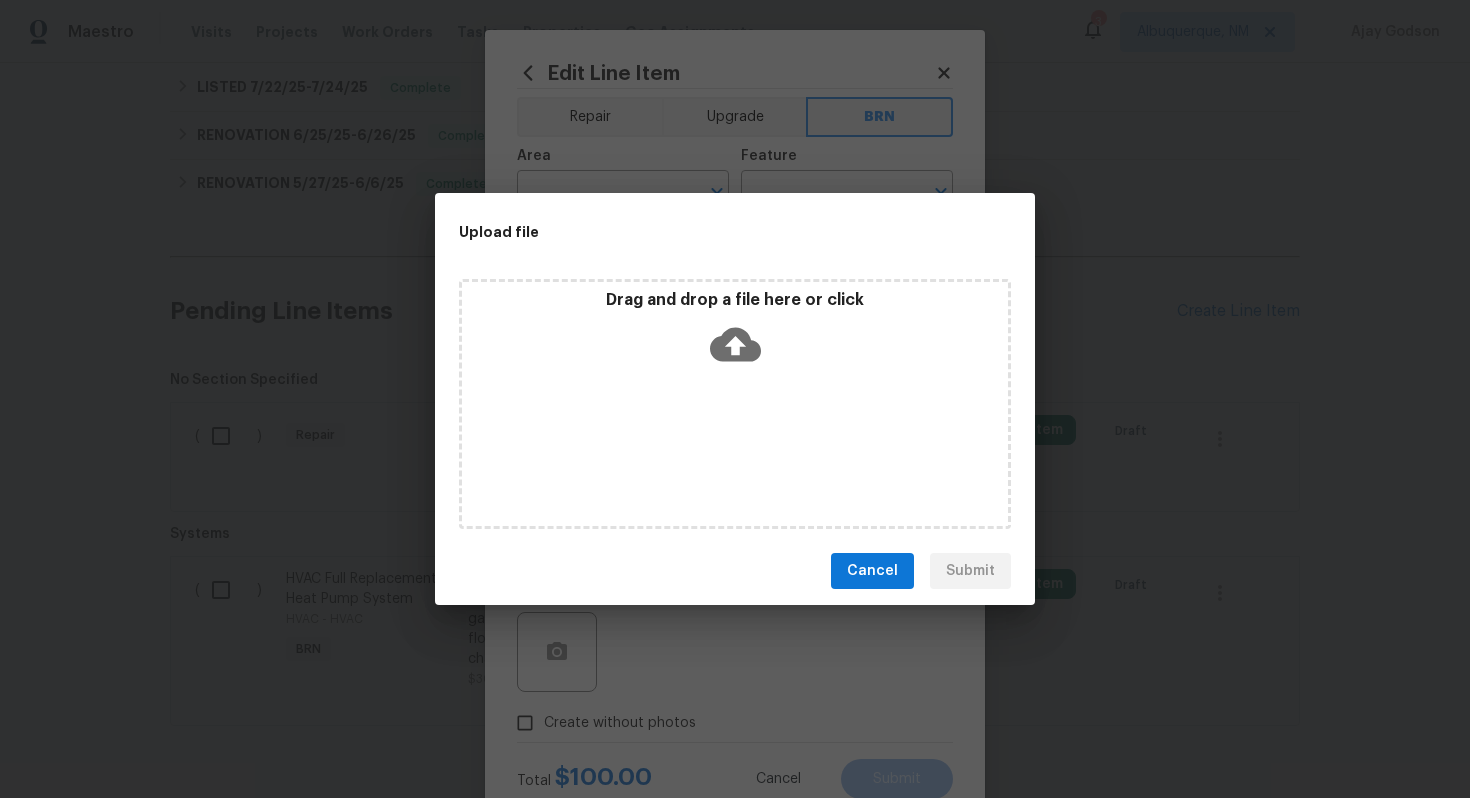 click 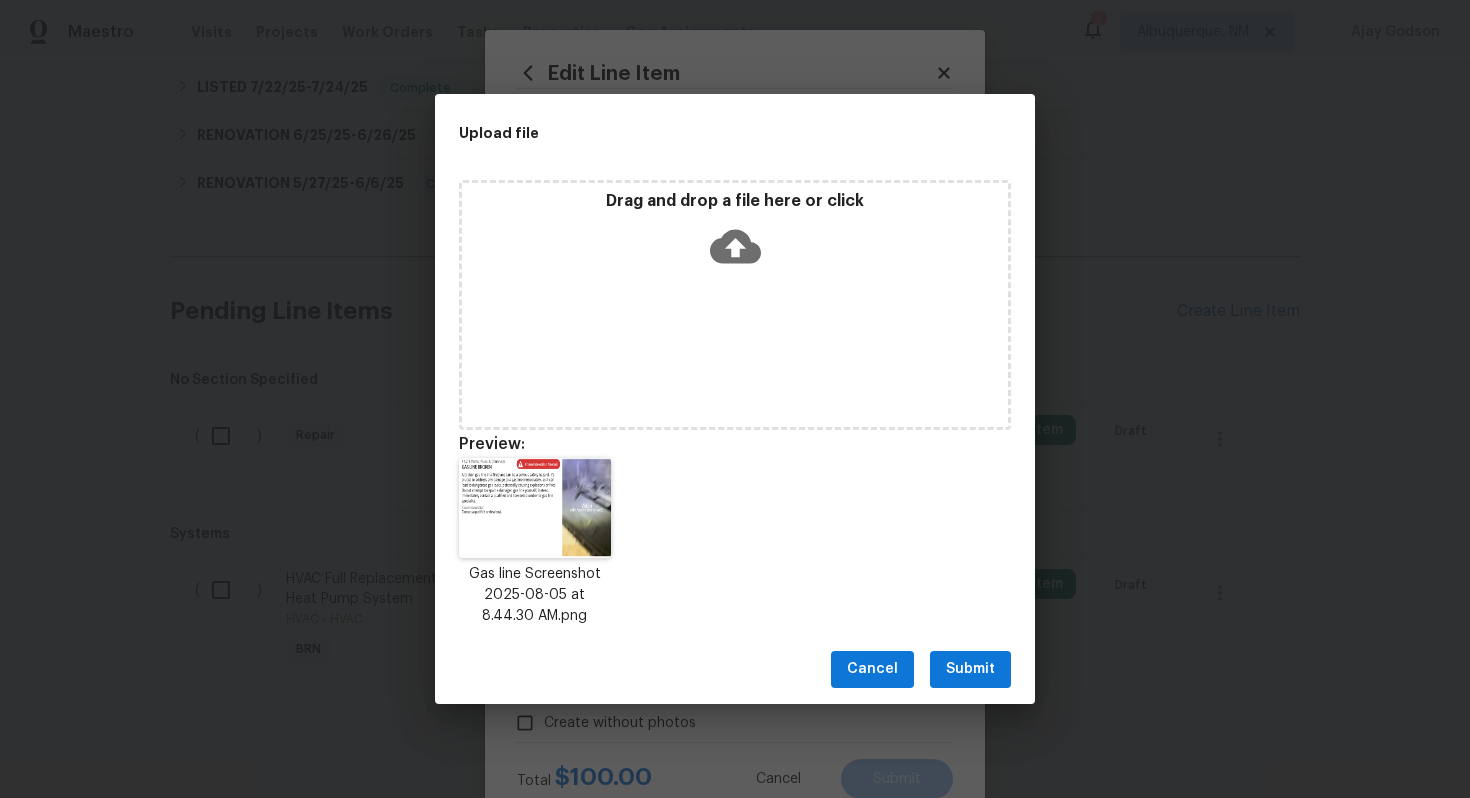 click on "Submit" at bounding box center (970, 669) 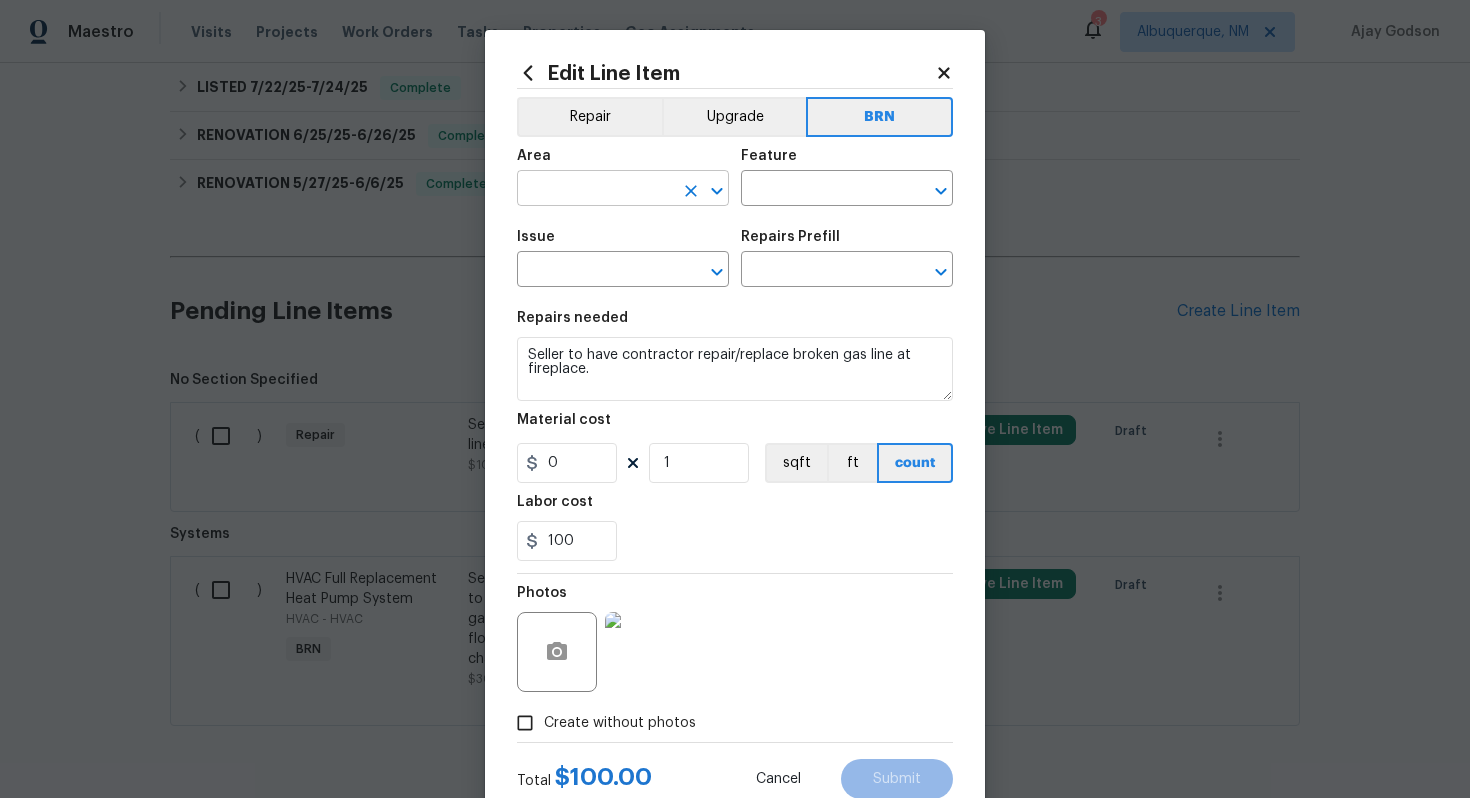 click at bounding box center [595, 190] 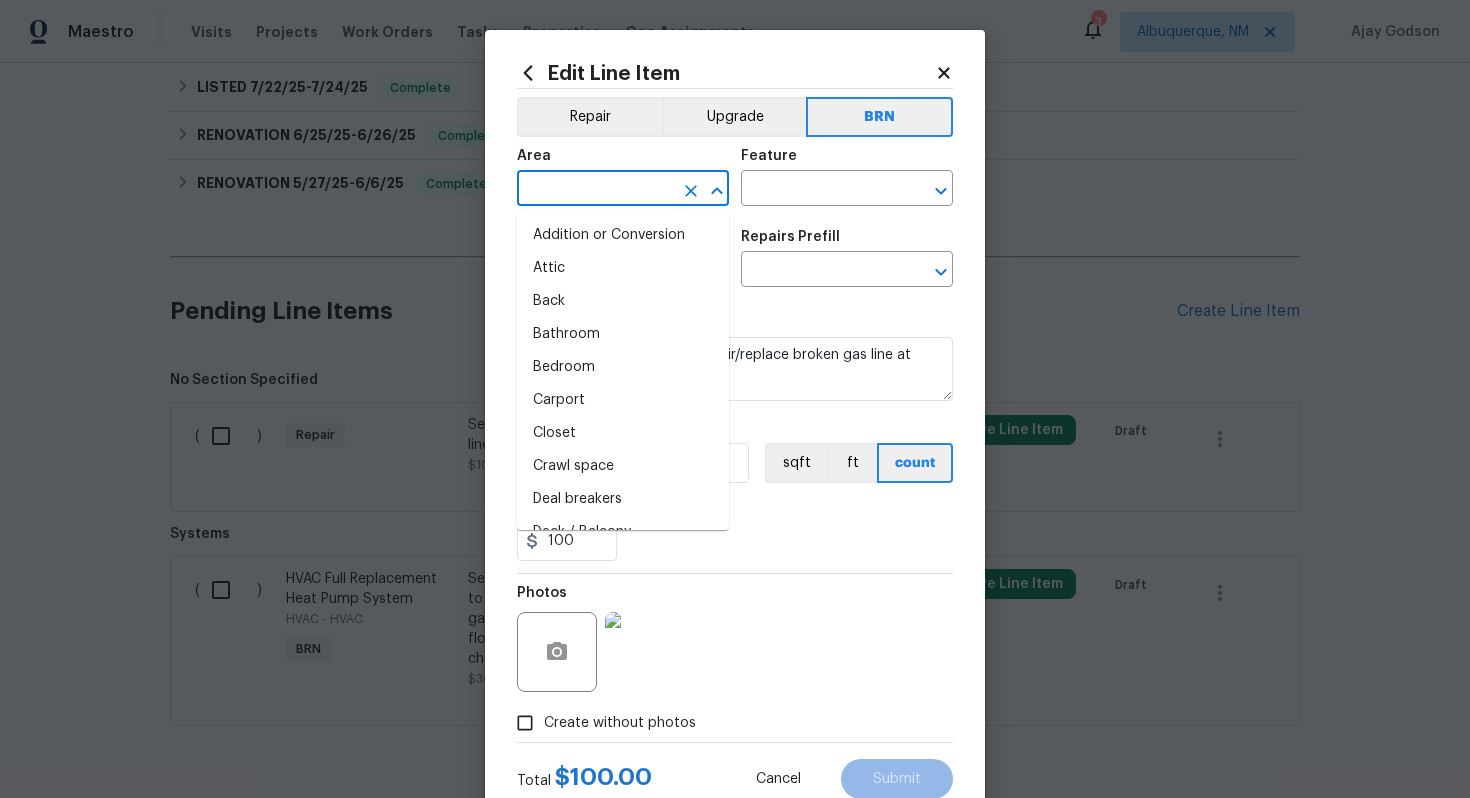 type on "i" 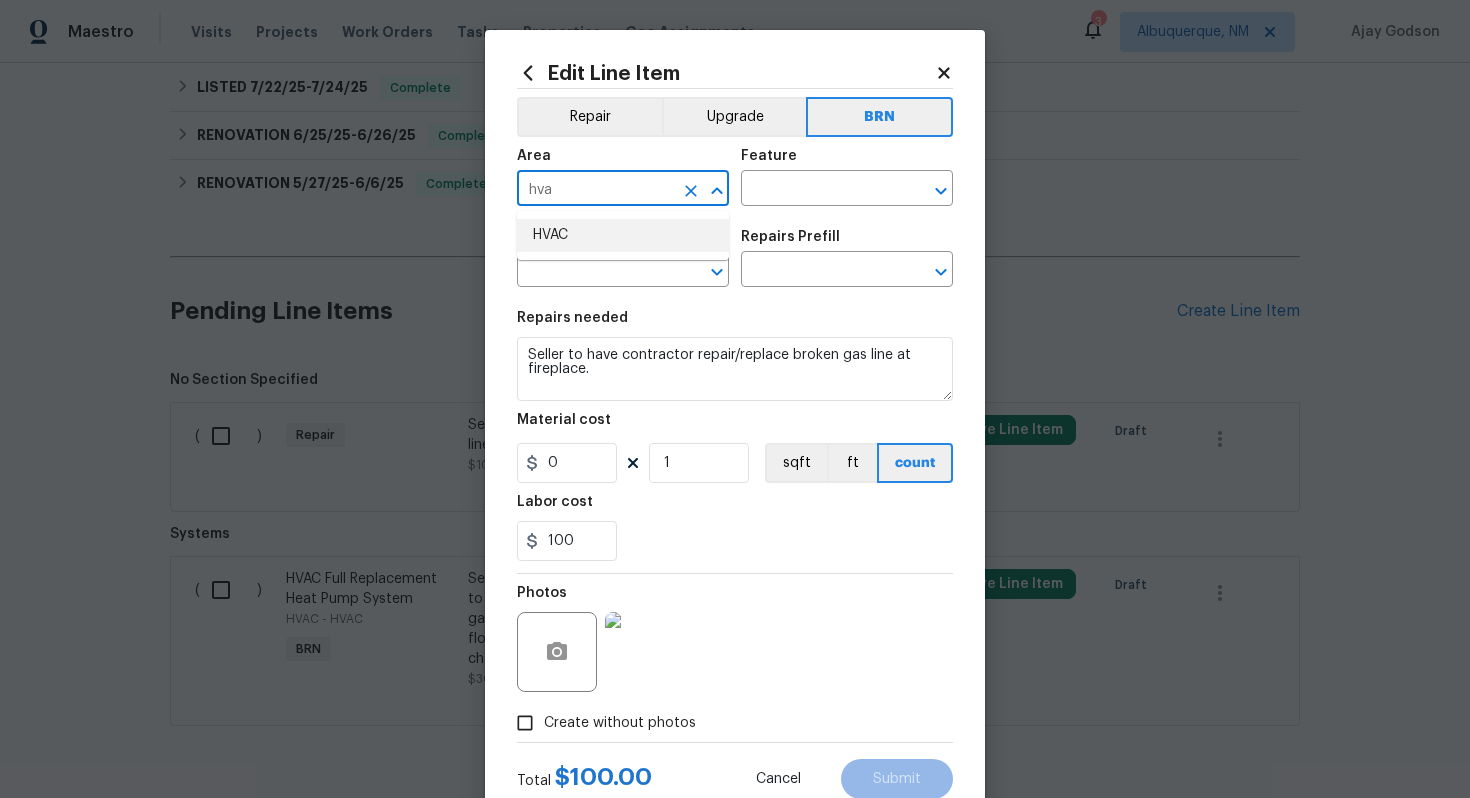 click on "HVAC" at bounding box center (623, 235) 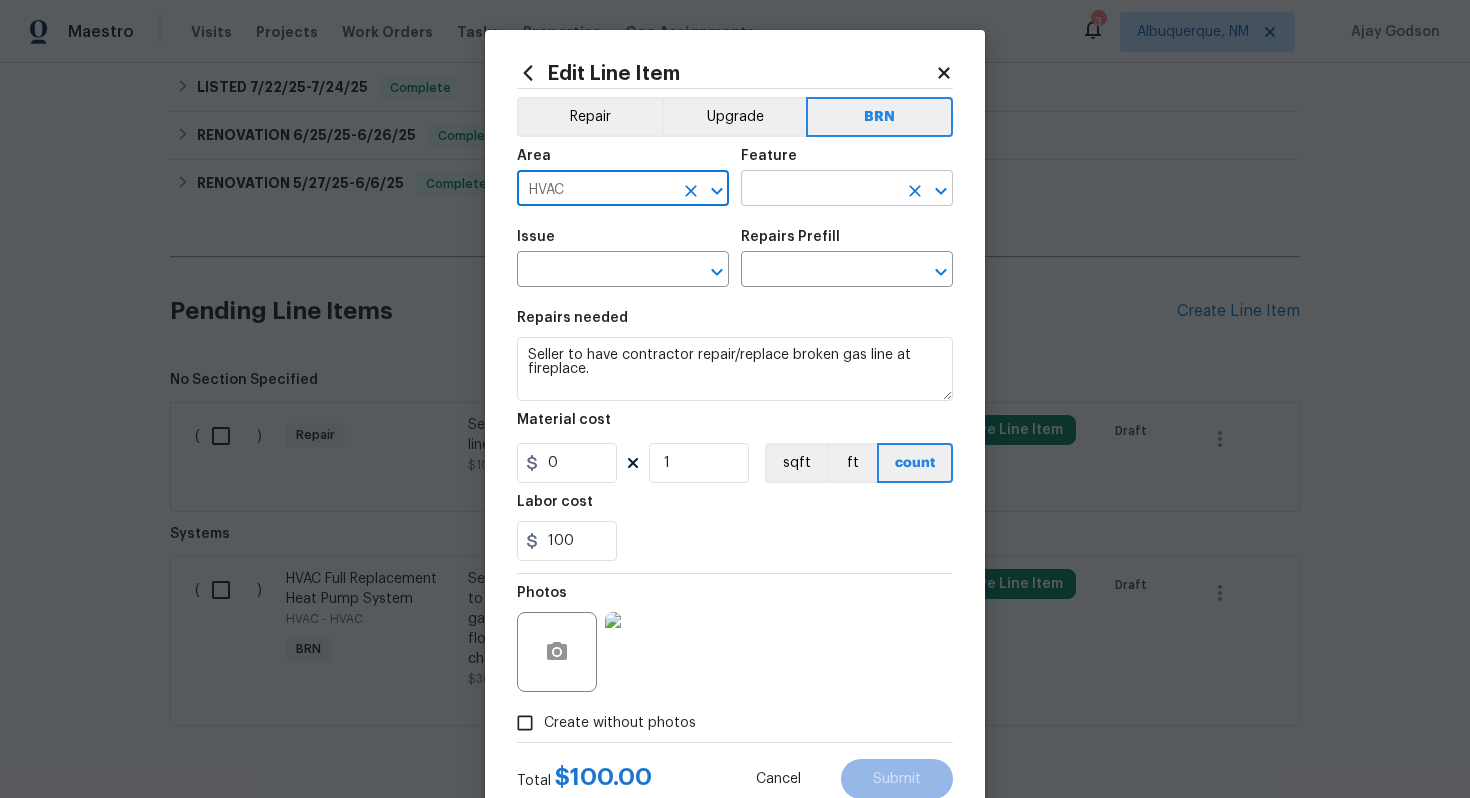 type on "HVAC" 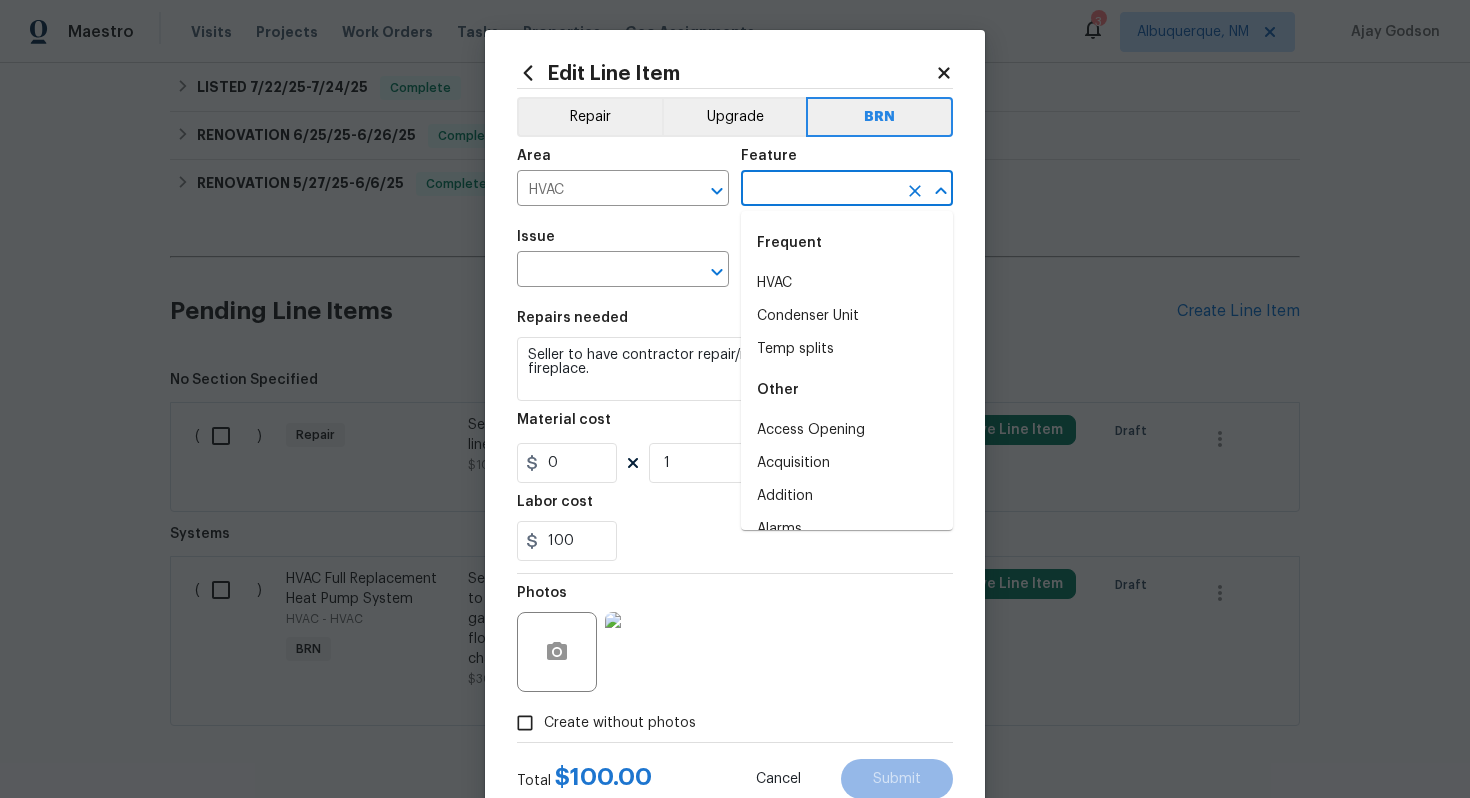 click at bounding box center (819, 190) 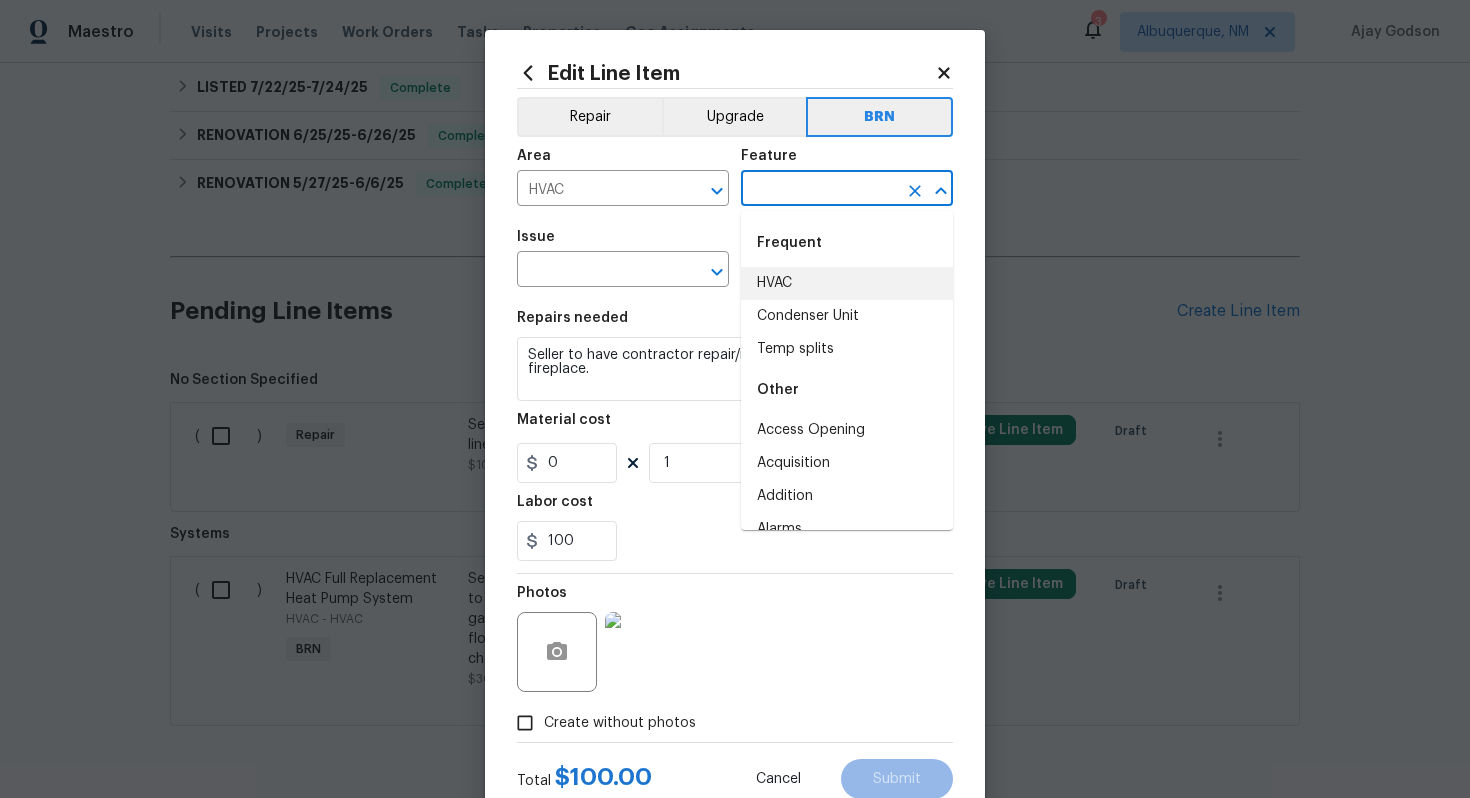 click on "HVAC" at bounding box center (847, 283) 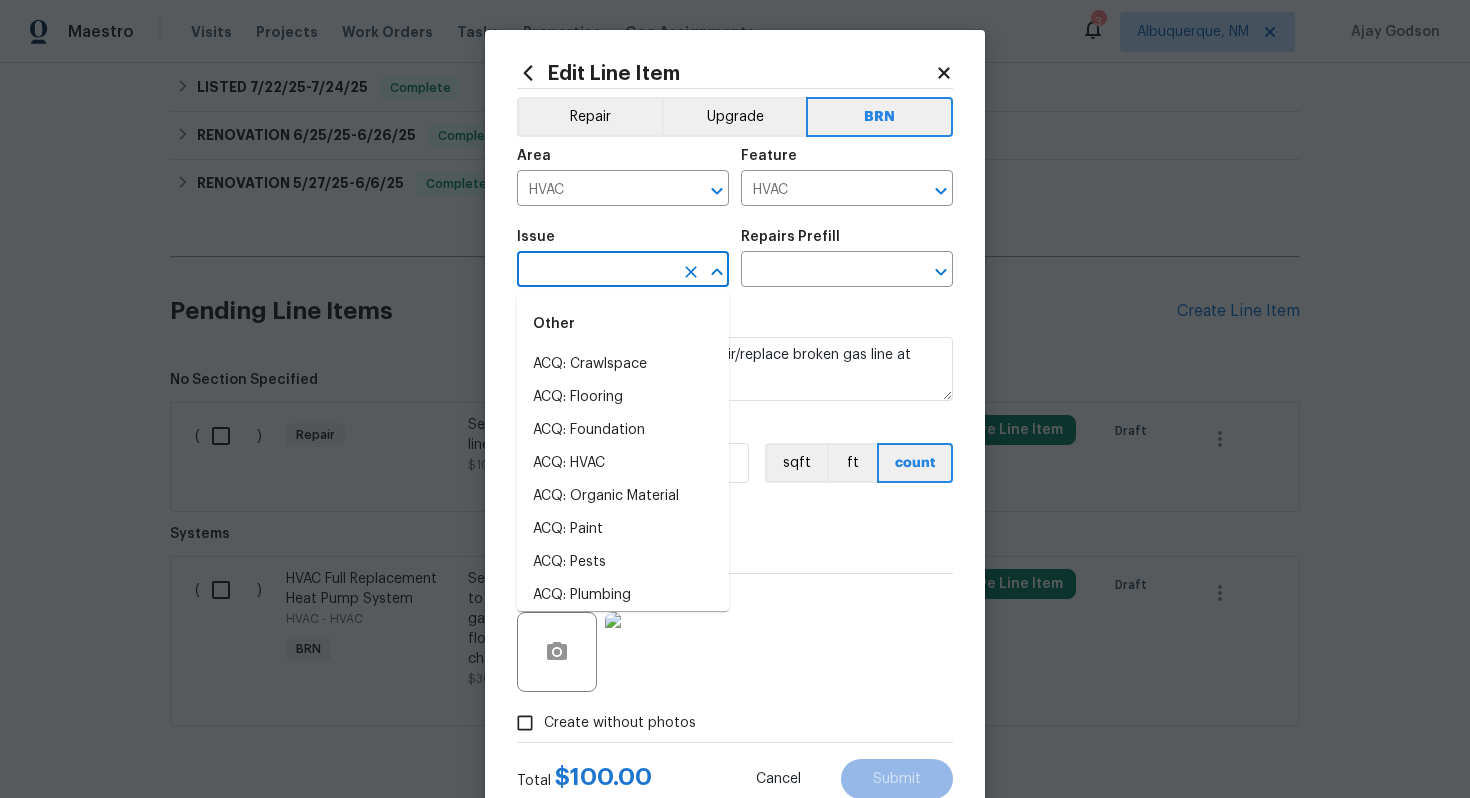 click at bounding box center (595, 271) 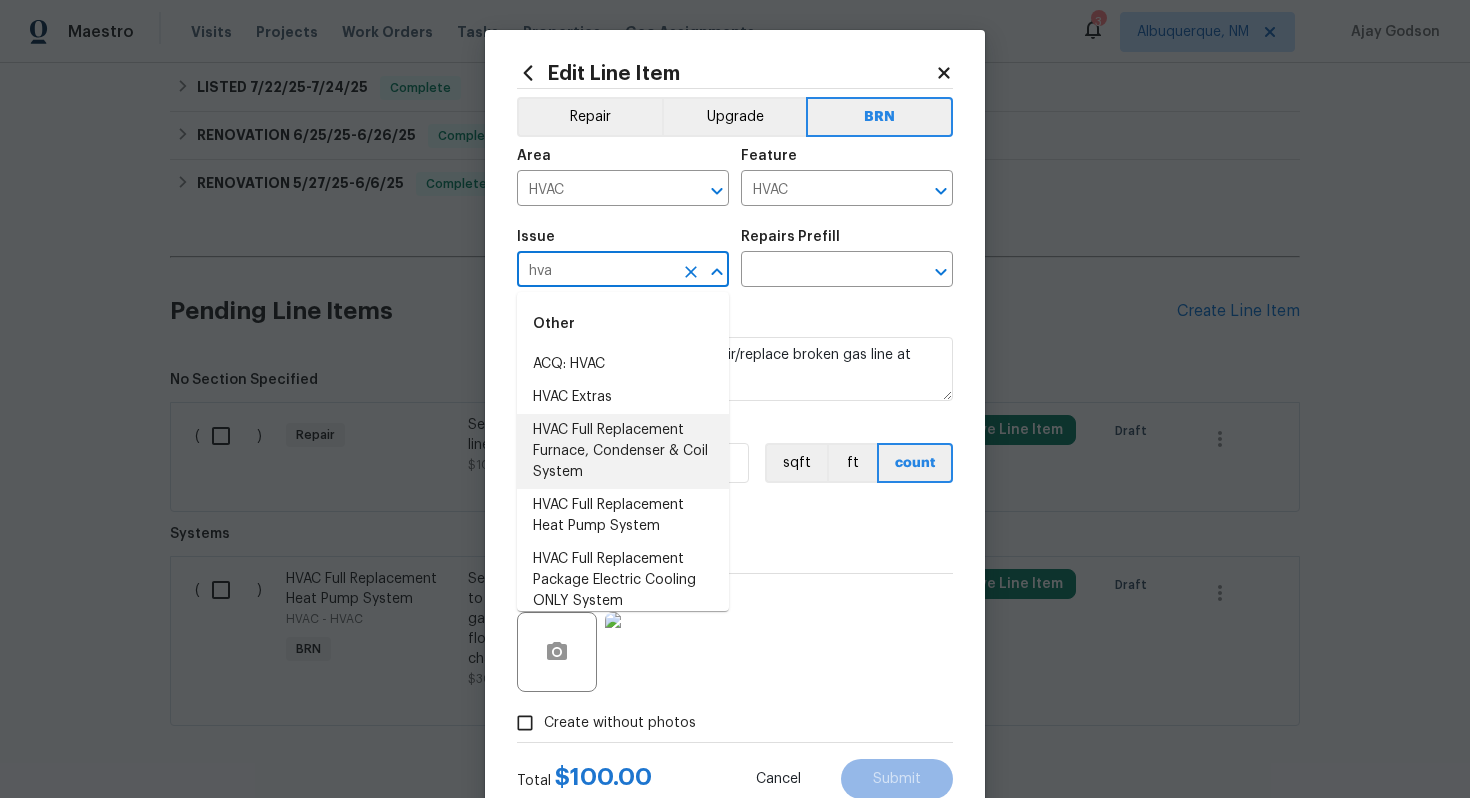 click on "HVAC Full Replacement Furnace, Condenser & Coil System" at bounding box center [623, 451] 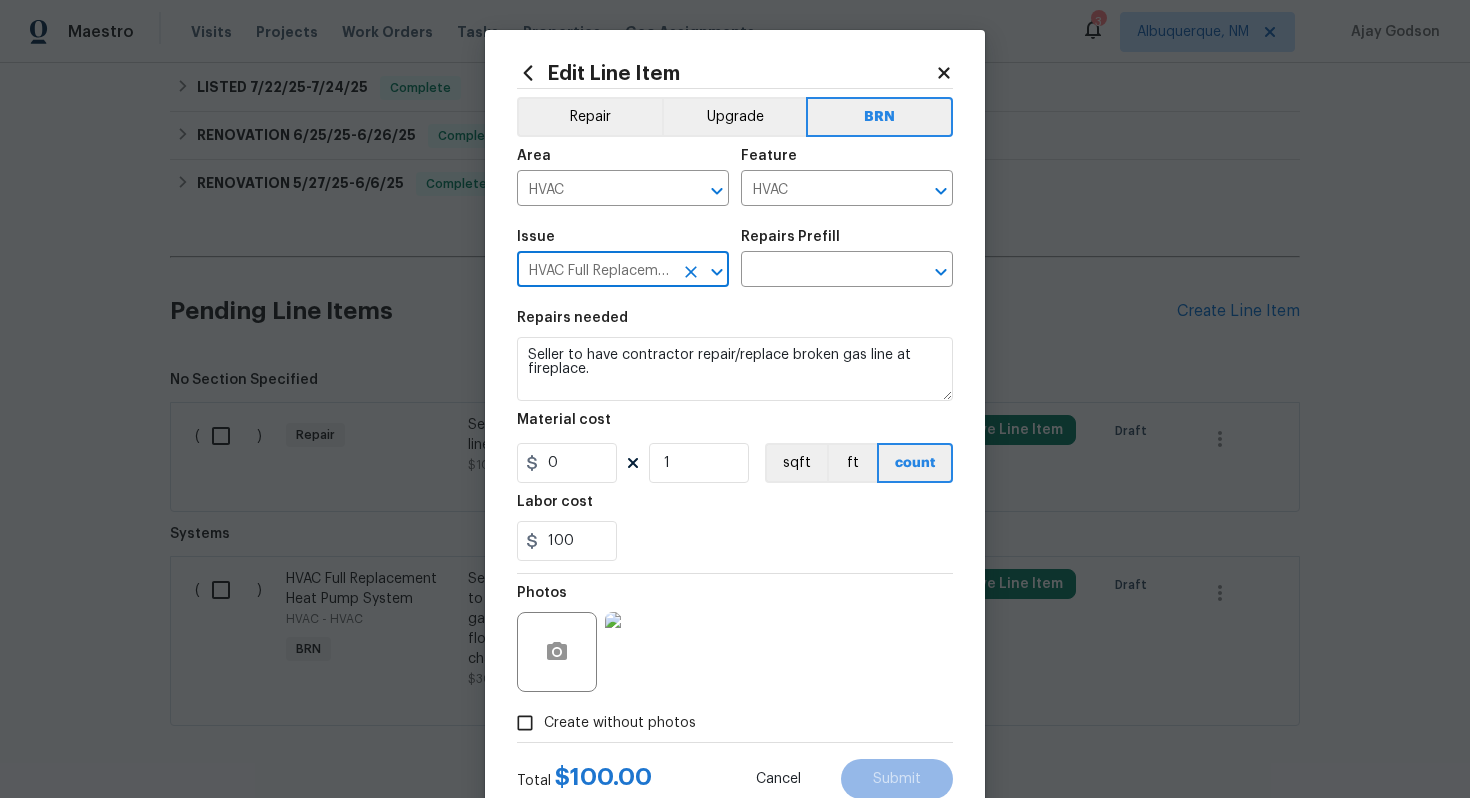 type on "HVAC Full Replacement Furnace, Condenser & Coil System" 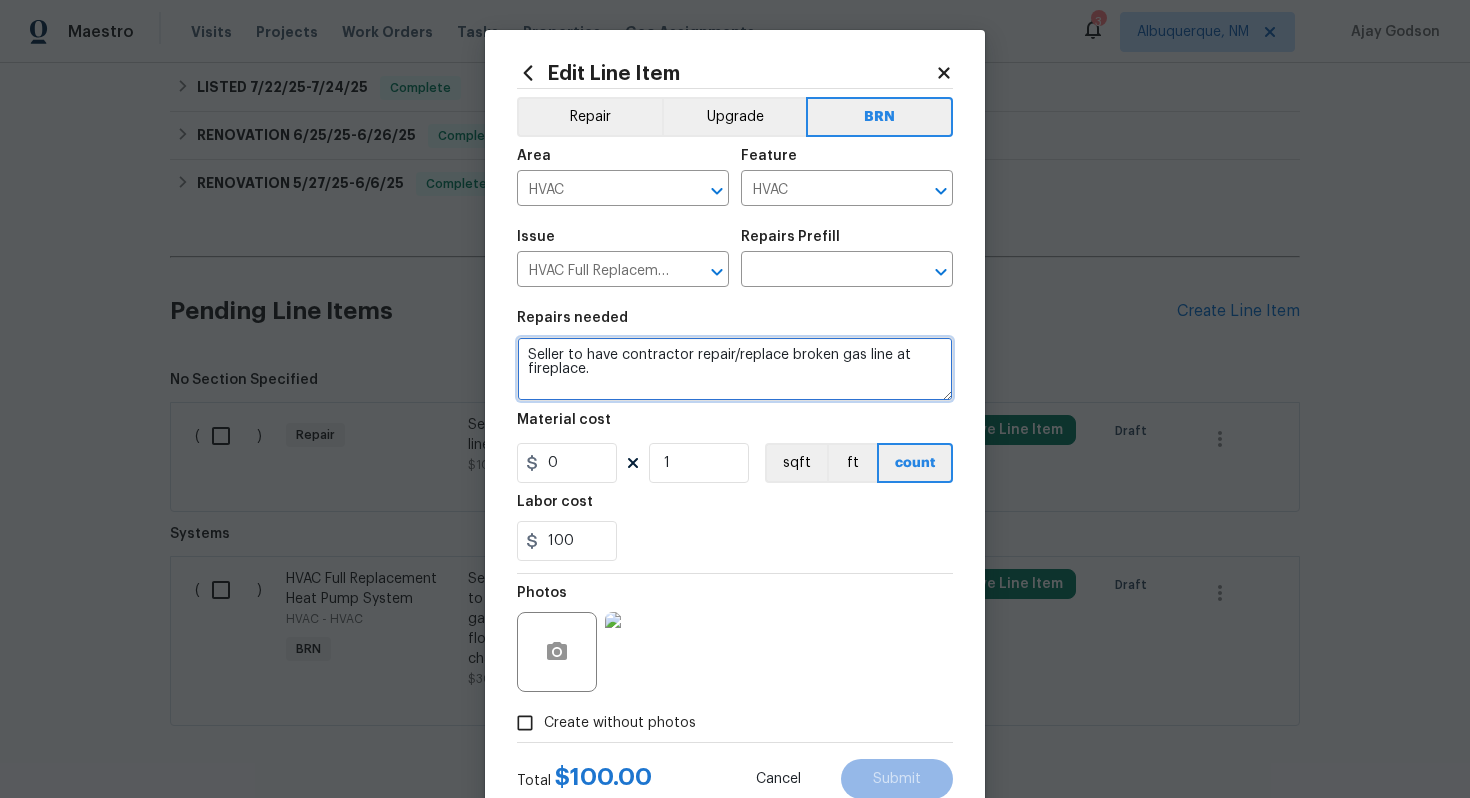 drag, startPoint x: 527, startPoint y: 355, endPoint x: 654, endPoint y: 404, distance: 136.12494 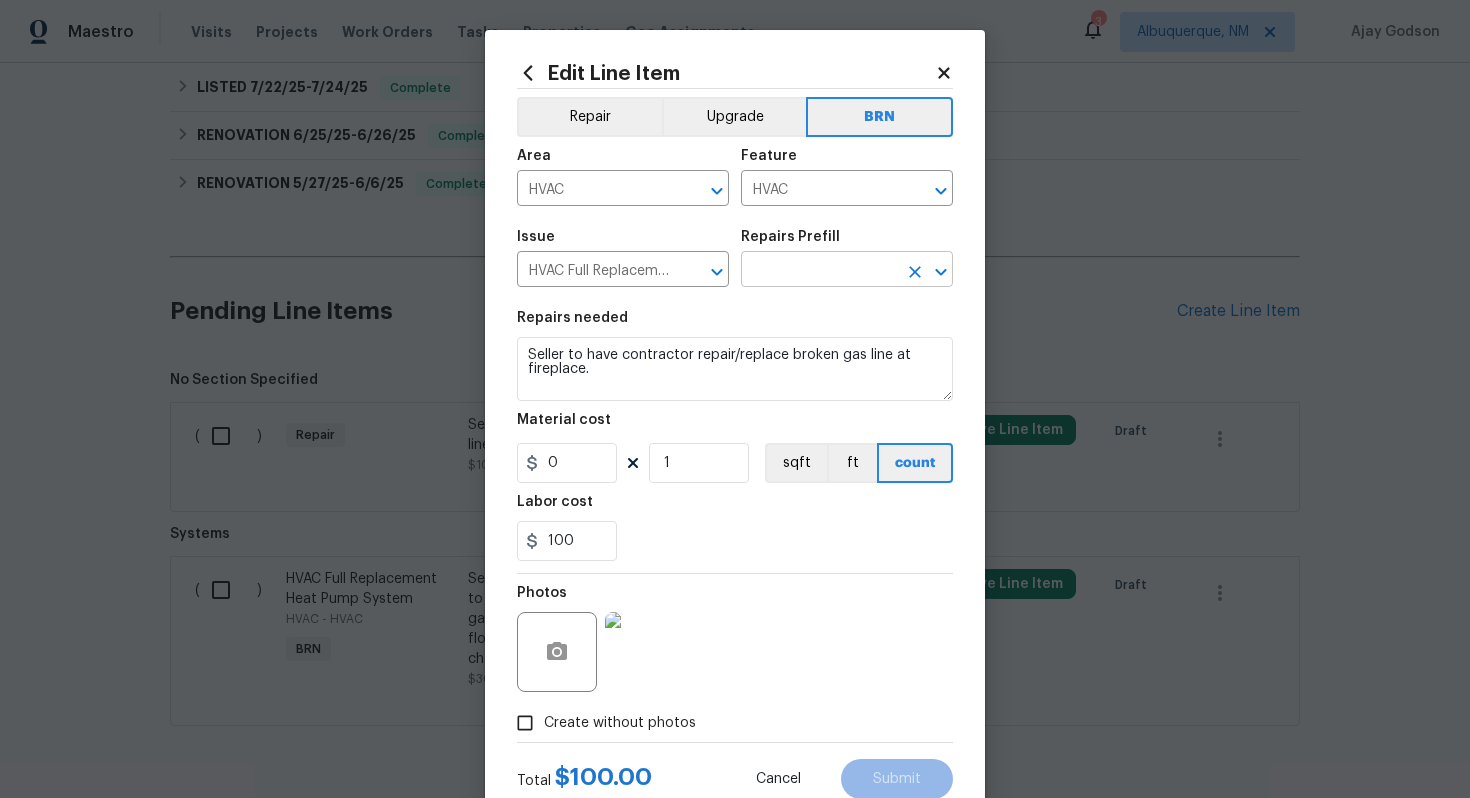 click on "Maestro Visits Projects Work Orders Tasks Properties Geo Assignments 3 Albuquerque, NM Ajay Godson Back to all projects 1102 Ola Dale Ct, McDonough, GA 30252 4 Beds | 2 Baths | Total: 1878 ft² | Above Grade: 1878 ft² | Basement Finished: N/A | 1999 Not seen today Mark Seen Actions Last Visit Date 7/23/2025  by  Wesley Brooks   Project BRN   Draft Visits Work Orders Maintenance Notes Condition Adjustments Costs Photos Floor Plans Cases BRN   Draft No work orders. LISTED   7/22/25  -  7/24/25 Complete SEC Remodeling GENERAL_CONTRACTOR $125.00 1 Repair 7/22/2025  -  7/24/2025 Paid RENOVATION   6/25/25  -  6/26/25 Complete MayFor Construction LLC GENERAL_CONTRACTOR, OD_SELECT $1,200.00 1 Repair 6/25/2025  -  6/26/2025 Paid RENOVATION   5/27/25  -  6/6/25 Complete Green Septic Clean BRN_AND_LRR, SEPTIC $1,350.00 2 Repairs 5/27/2025  -  6/6/2025 Paid Real Floors Inc FLOORING $762.81 3 Repairs 5/28/2025  -  6/6/2025 Paid MayFor Construction LLC 1 GENERAL_CONTRACTOR, OD_SELECT $17,285.74 36 Repairs | 3 Upgrade  -" at bounding box center [735, 399] 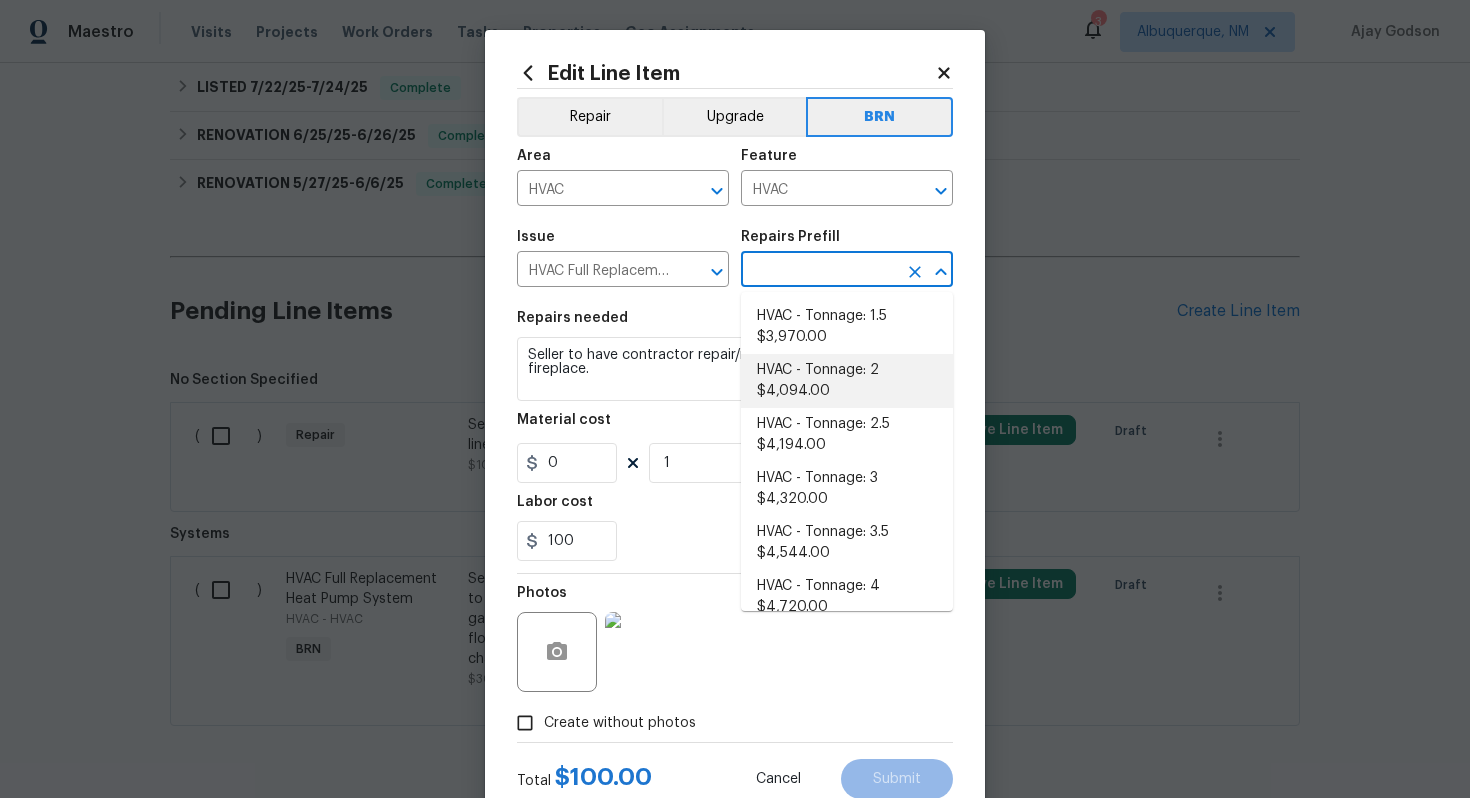 click on "HVAC - Tonnage: 2 $4,094.00" at bounding box center (847, 381) 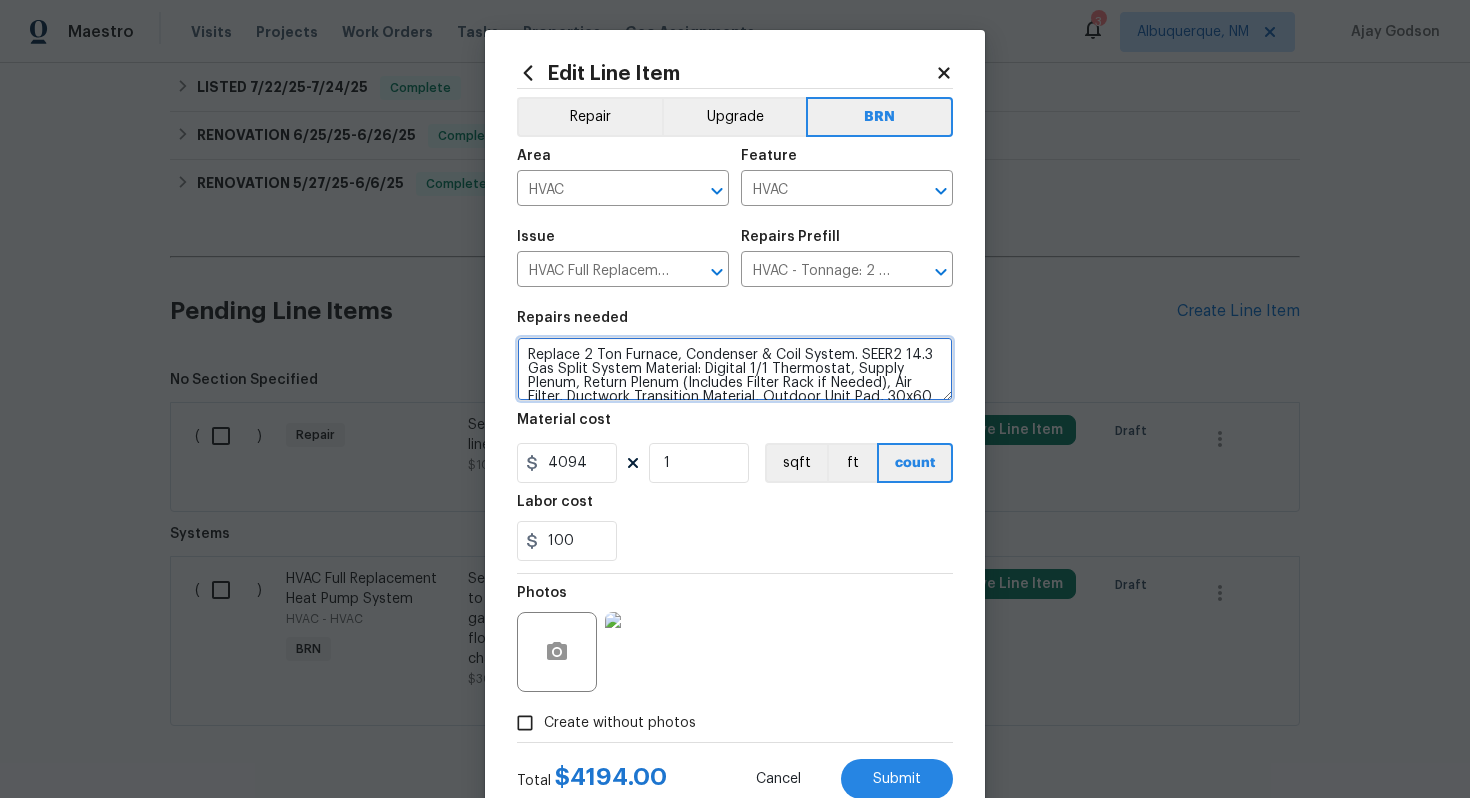scroll, scrollTop: 98, scrollLeft: 0, axis: vertical 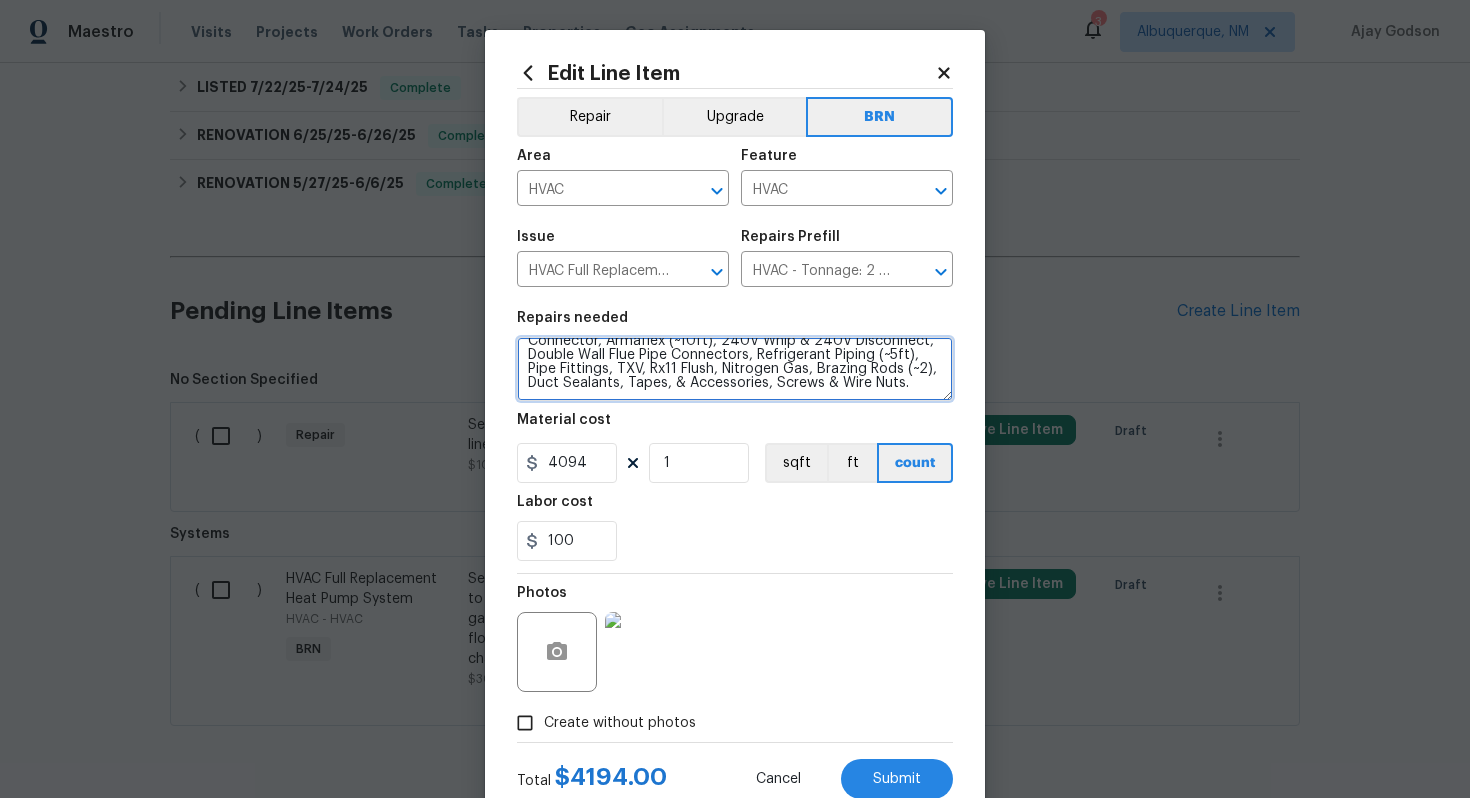 drag, startPoint x: 525, startPoint y: 355, endPoint x: 659, endPoint y: 434, distance: 155.55385 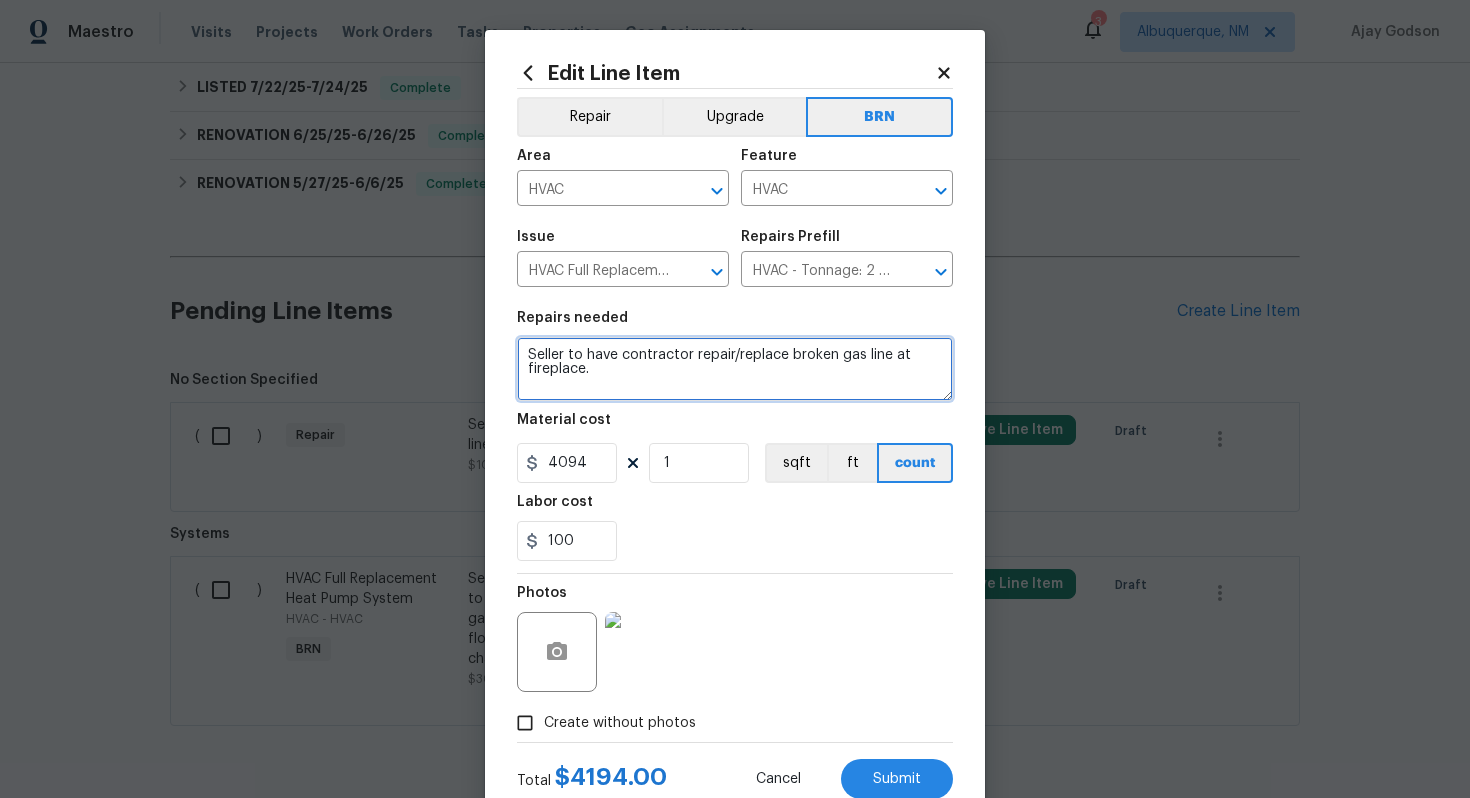 scroll, scrollTop: 0, scrollLeft: 0, axis: both 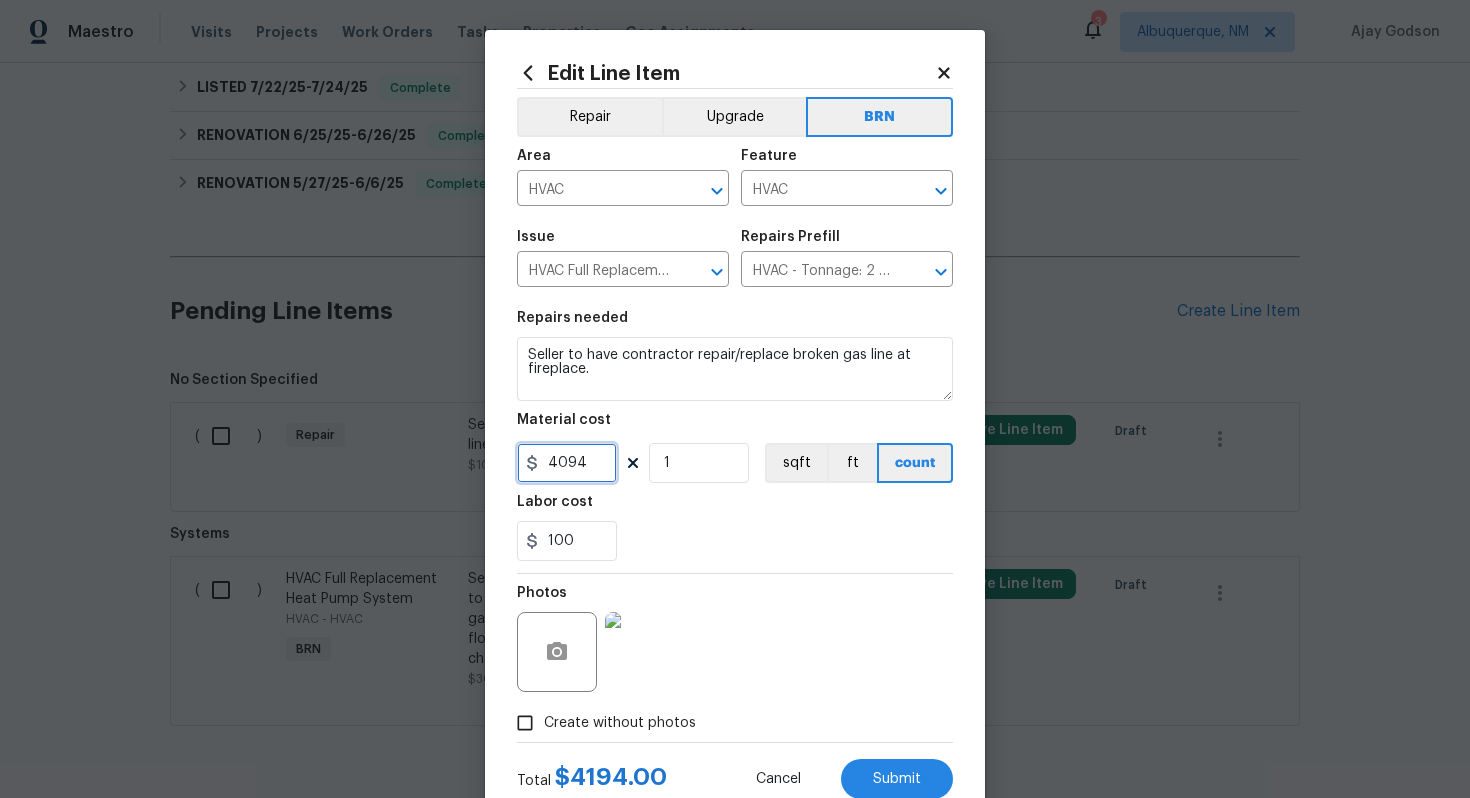 drag, startPoint x: 601, startPoint y: 462, endPoint x: 530, endPoint y: 457, distance: 71.17584 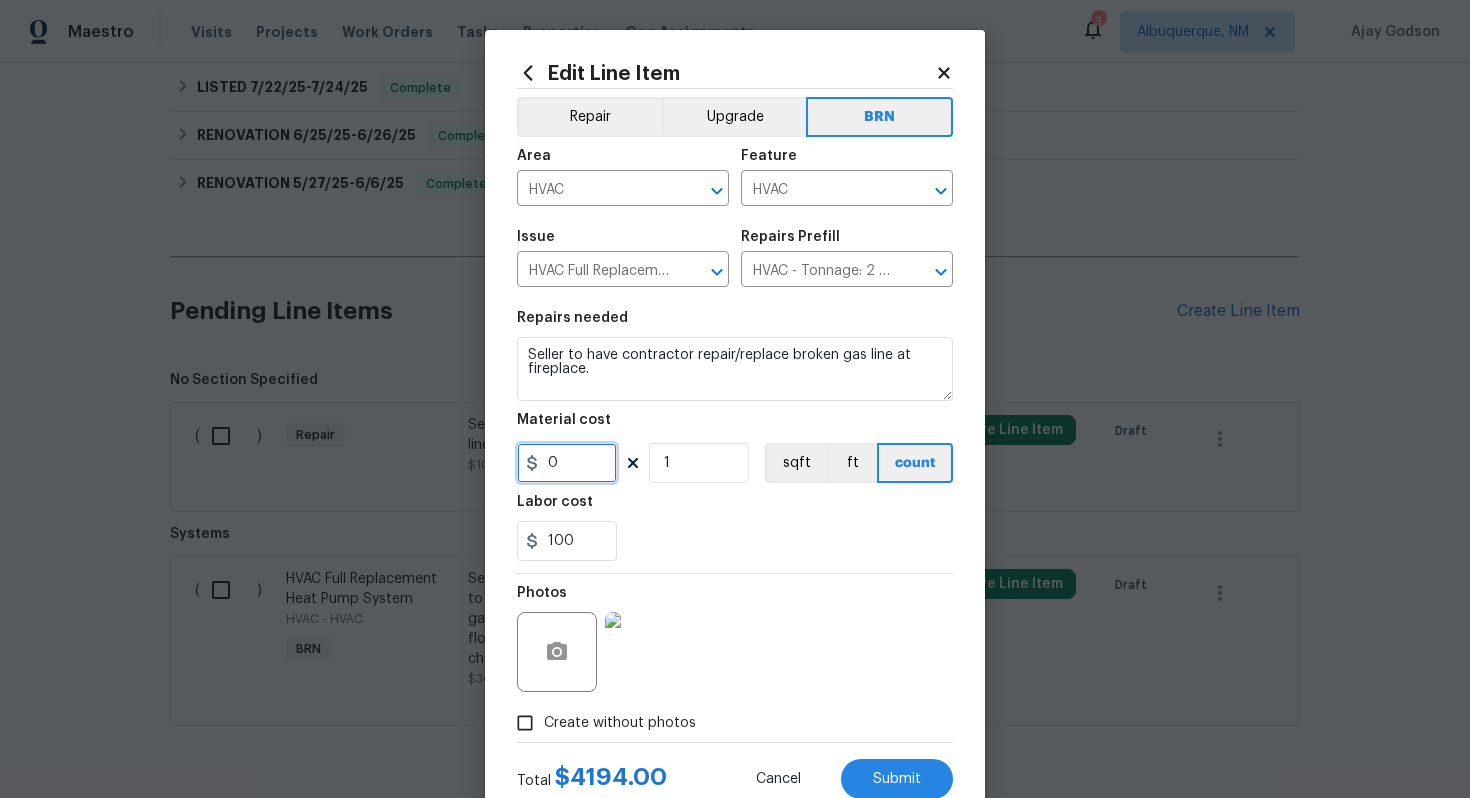 type on "0" 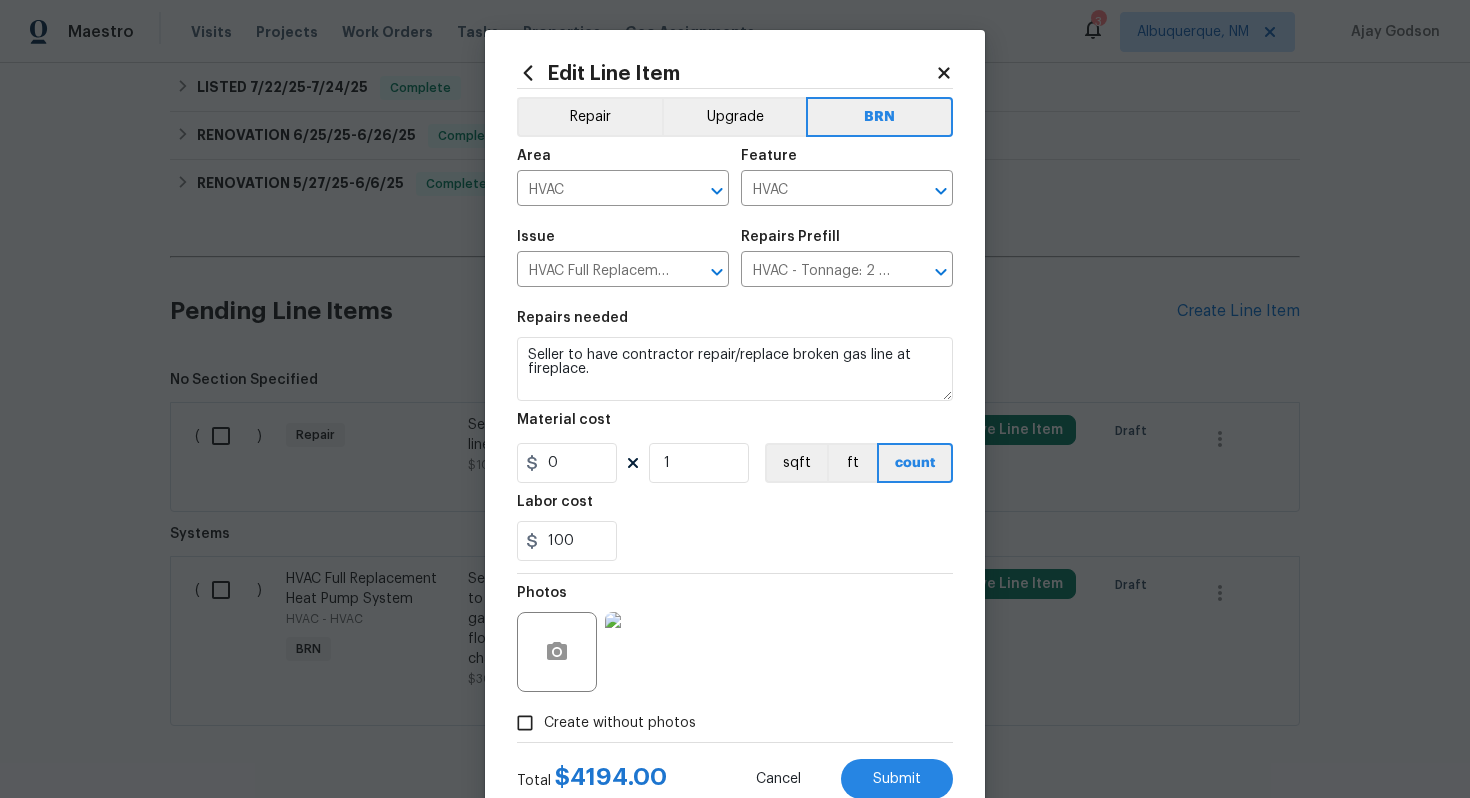 click on "Photos" at bounding box center (735, 639) 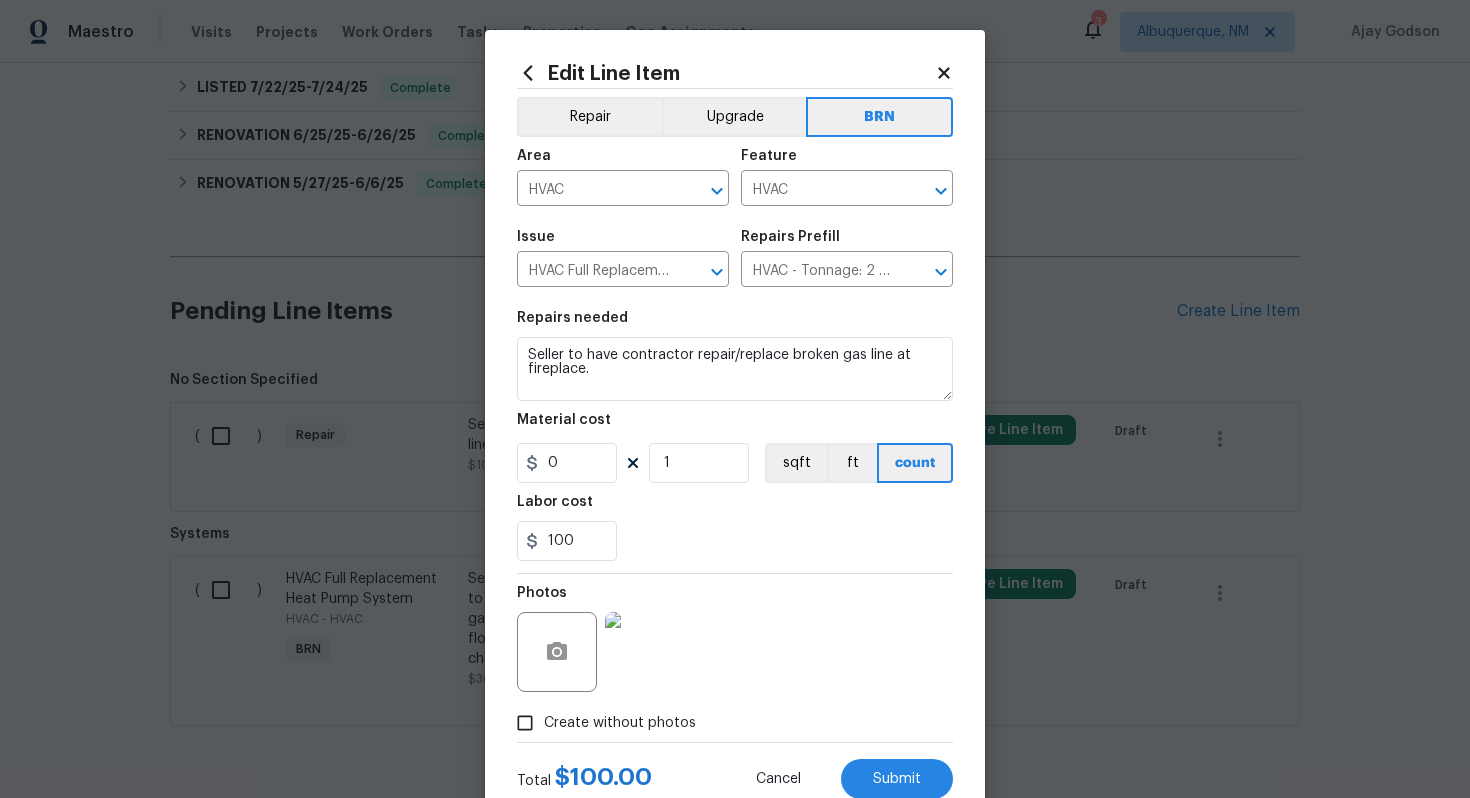 scroll, scrollTop: 64, scrollLeft: 0, axis: vertical 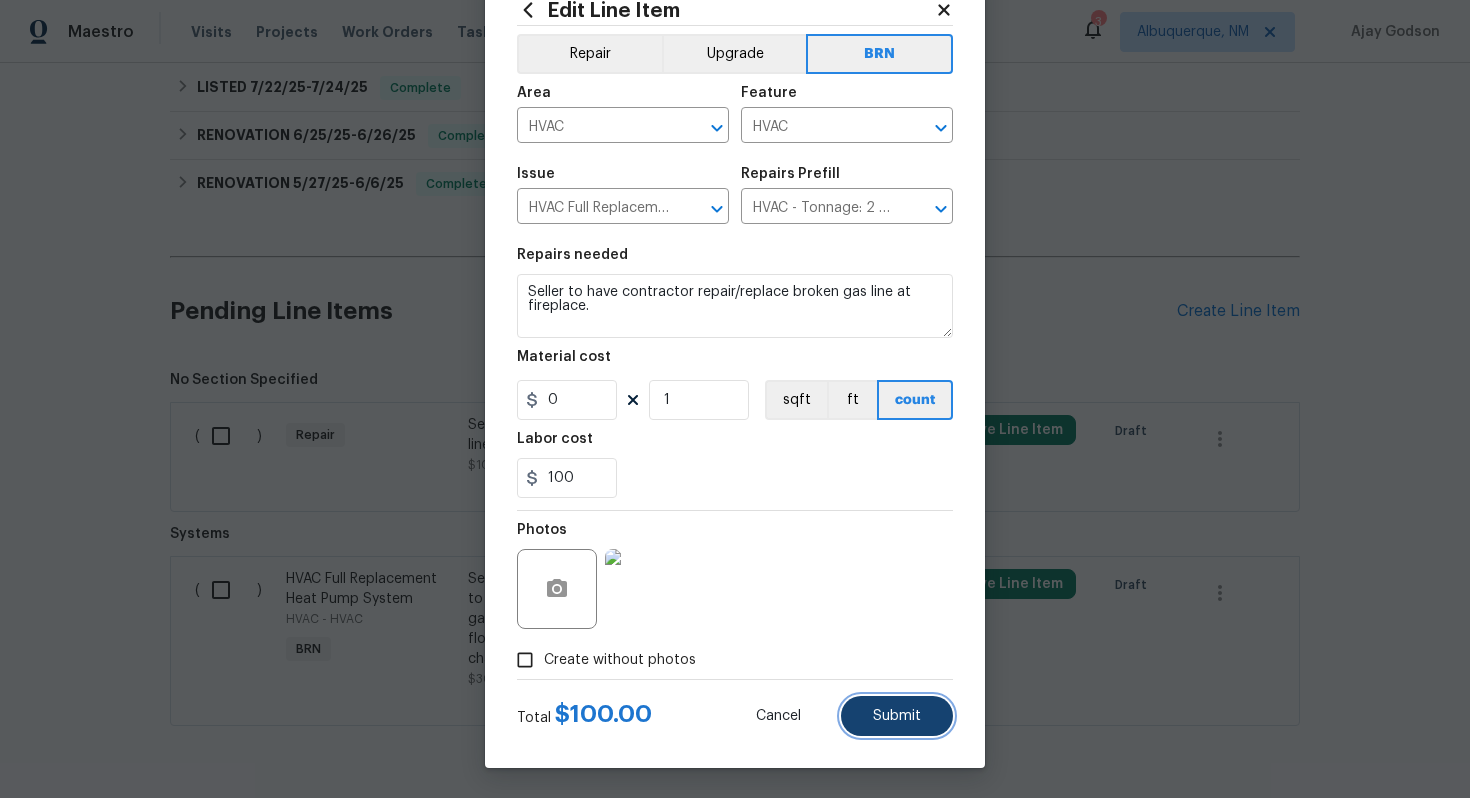 click on "Submit" at bounding box center [897, 716] 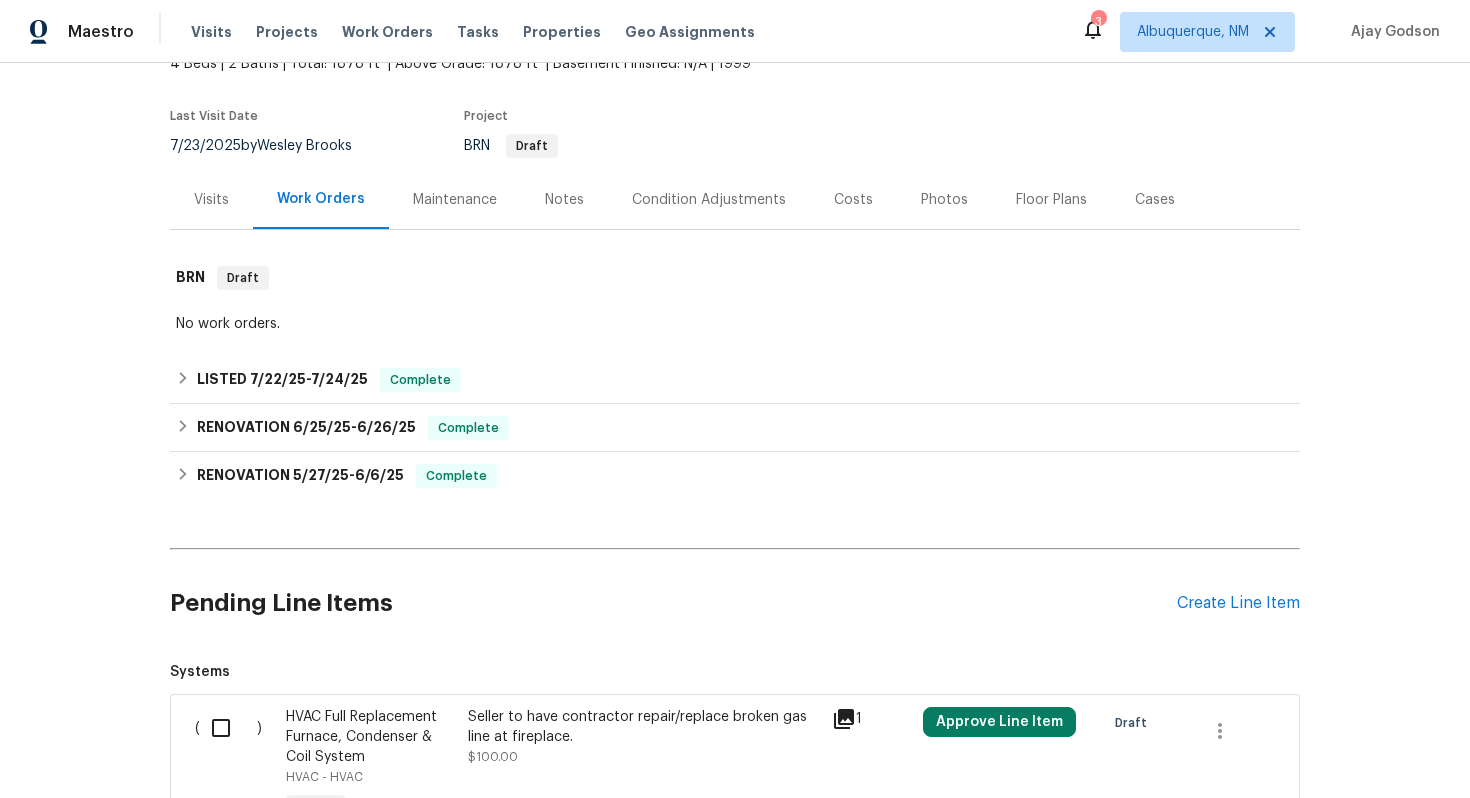 scroll, scrollTop: 445, scrollLeft: 0, axis: vertical 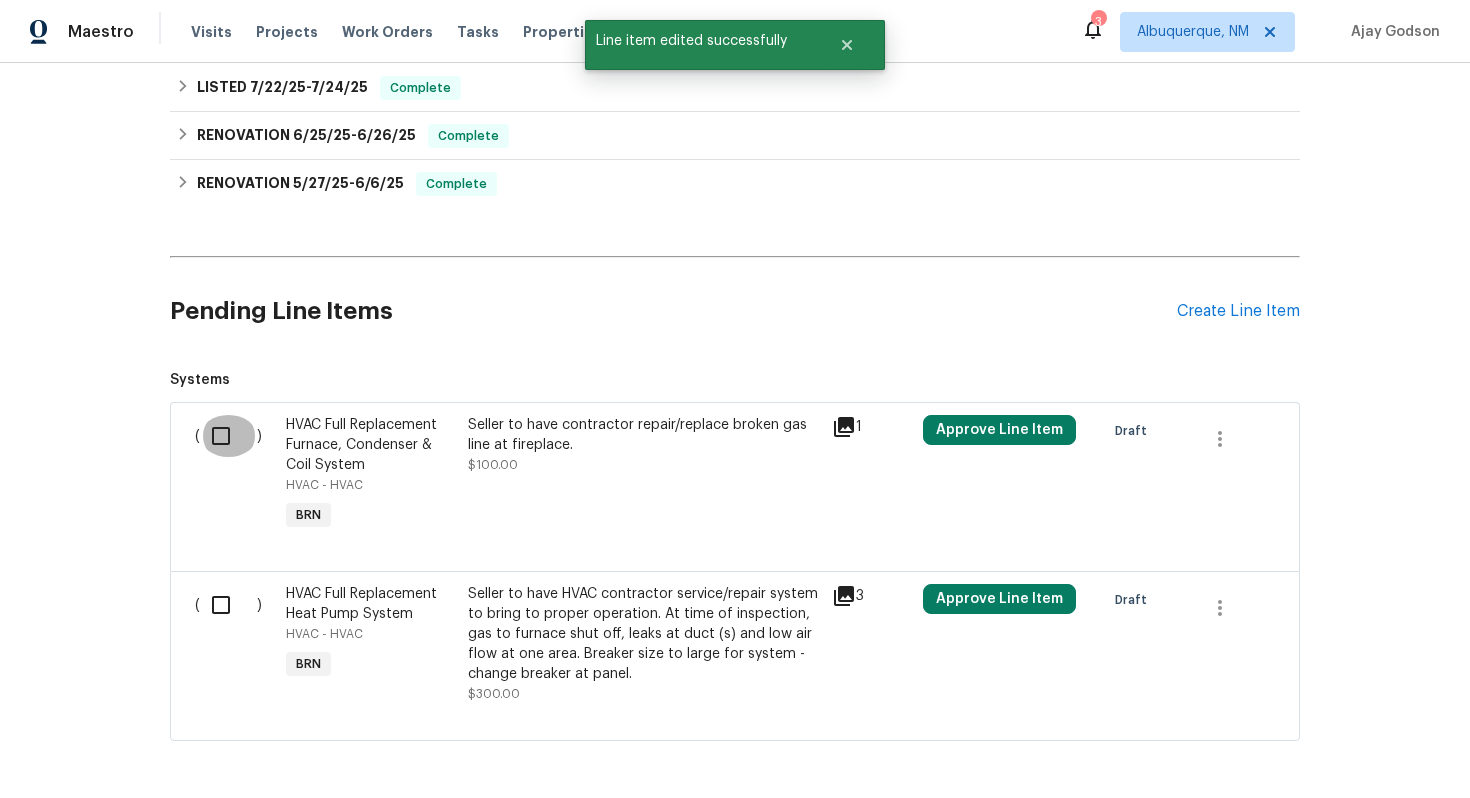 click at bounding box center (228, 436) 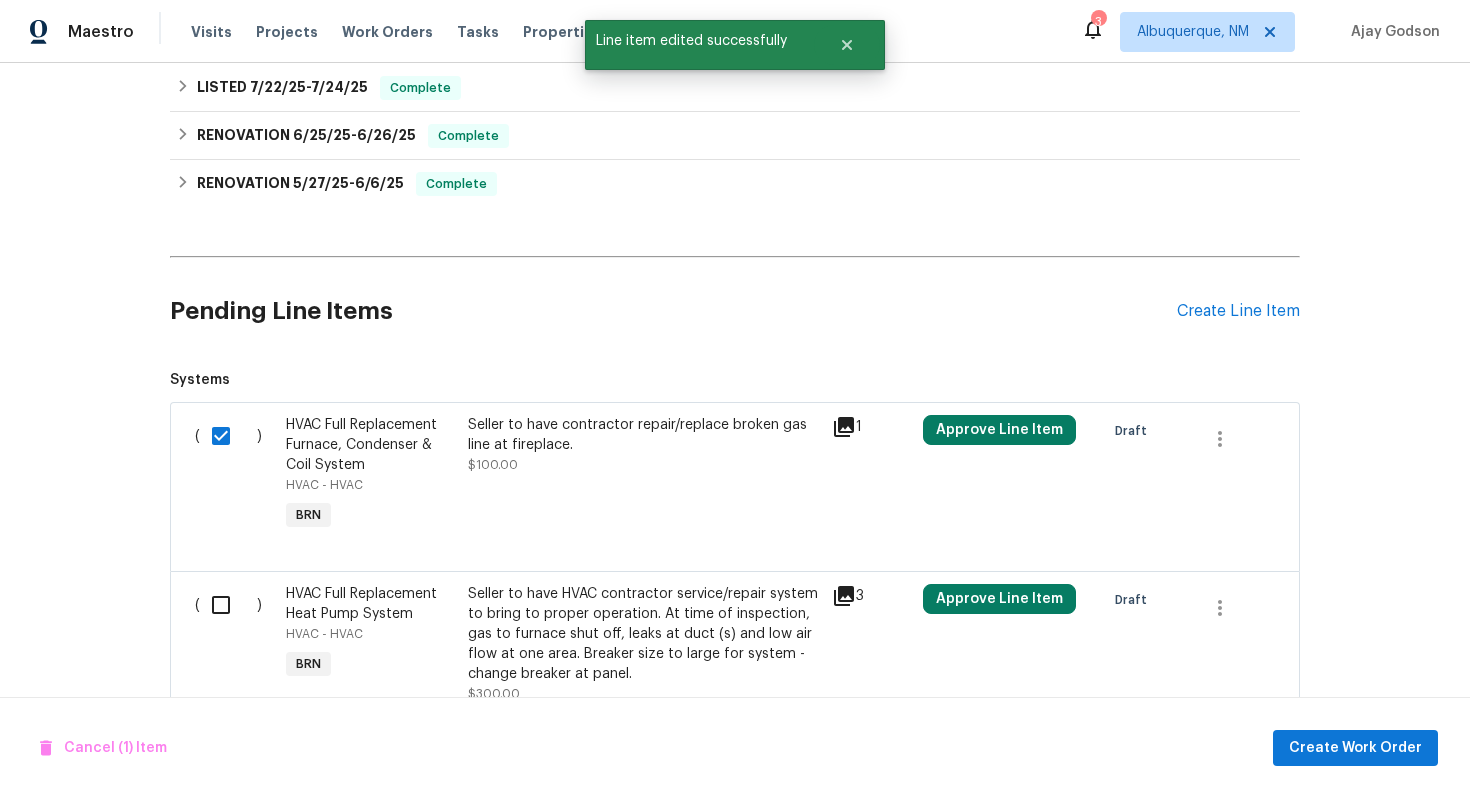 click at bounding box center (228, 605) 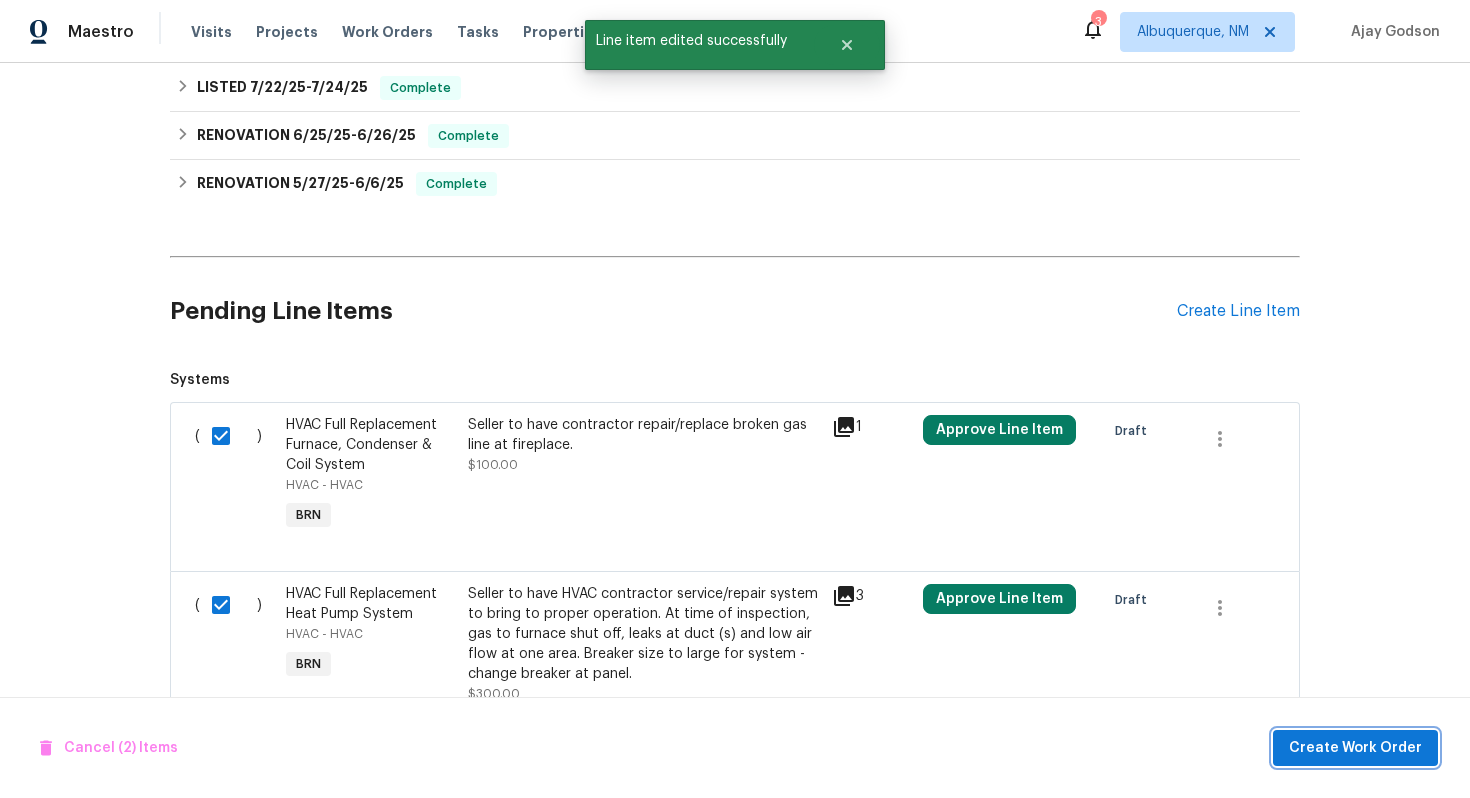 click on "Create Work Order" at bounding box center (1355, 748) 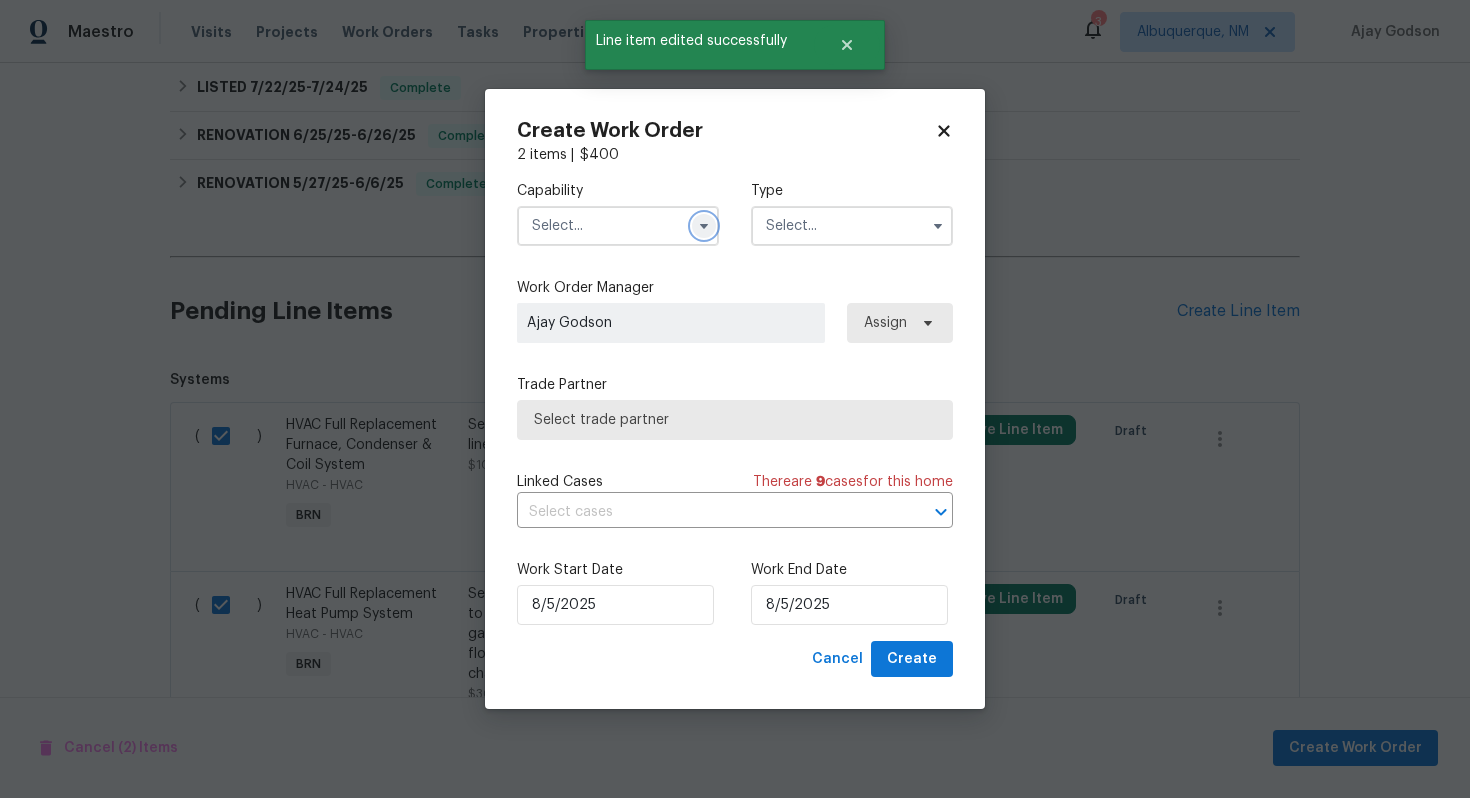 click 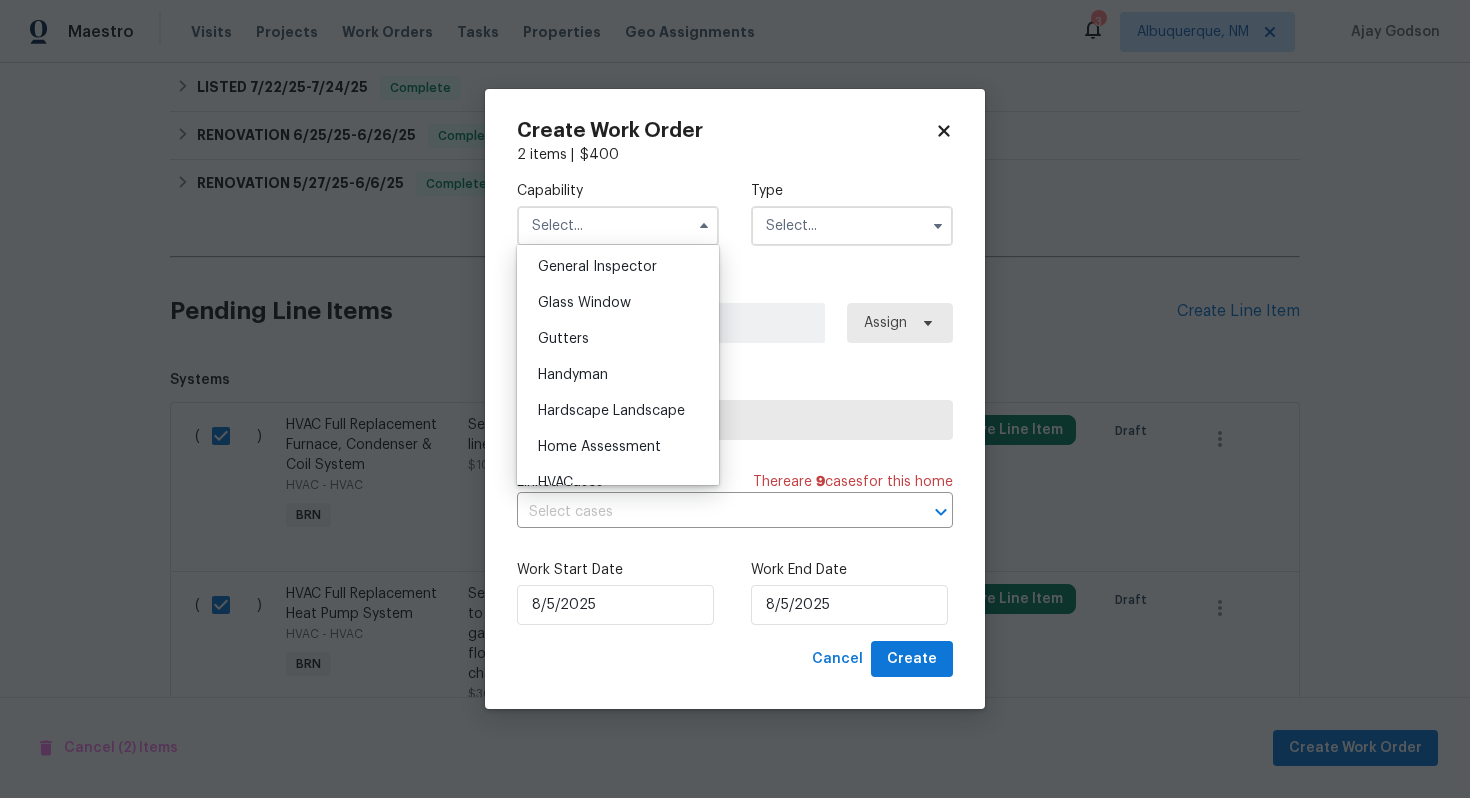scroll, scrollTop: 1011, scrollLeft: 0, axis: vertical 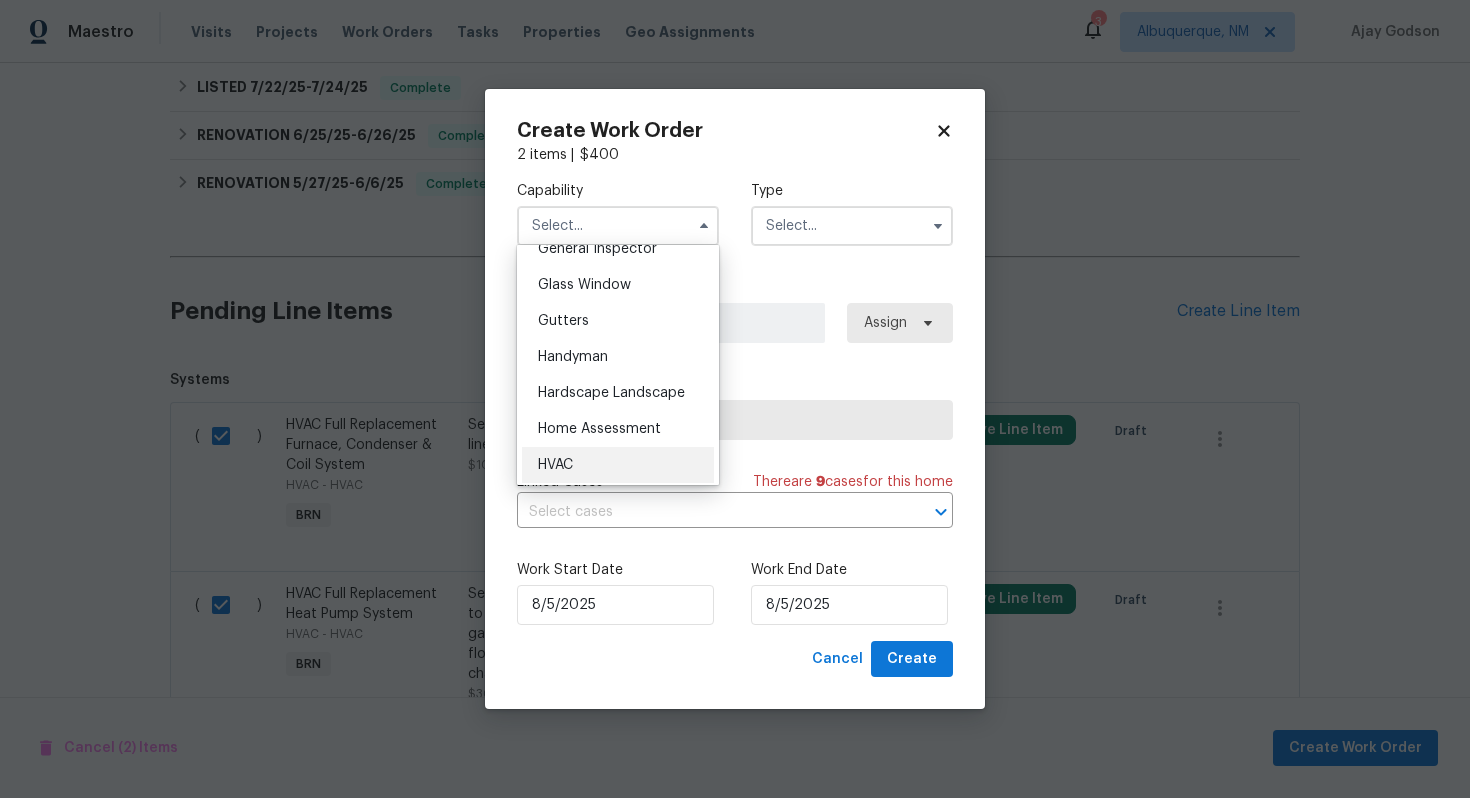 click on "HVAC" at bounding box center (618, 465) 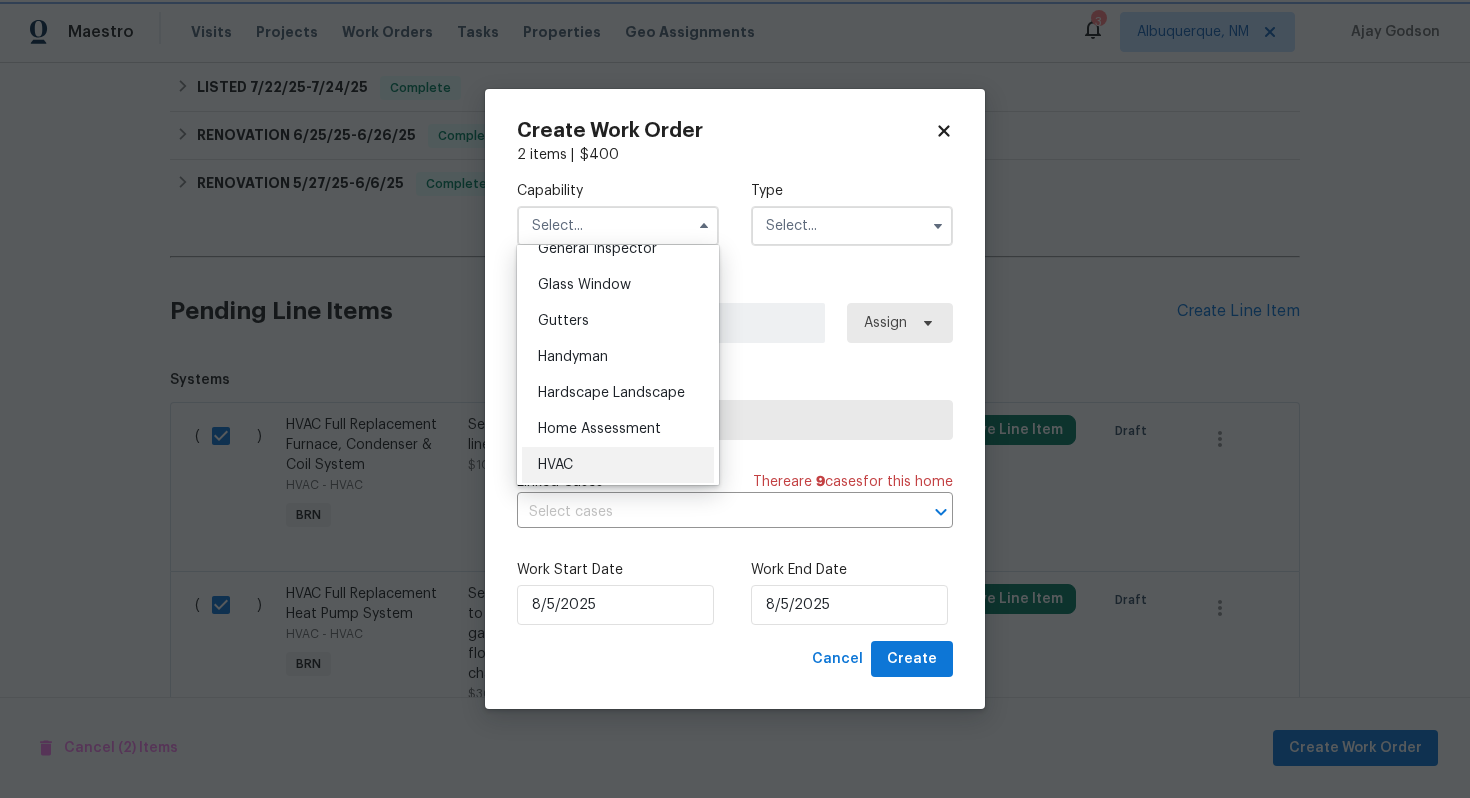 type on "HVAC" 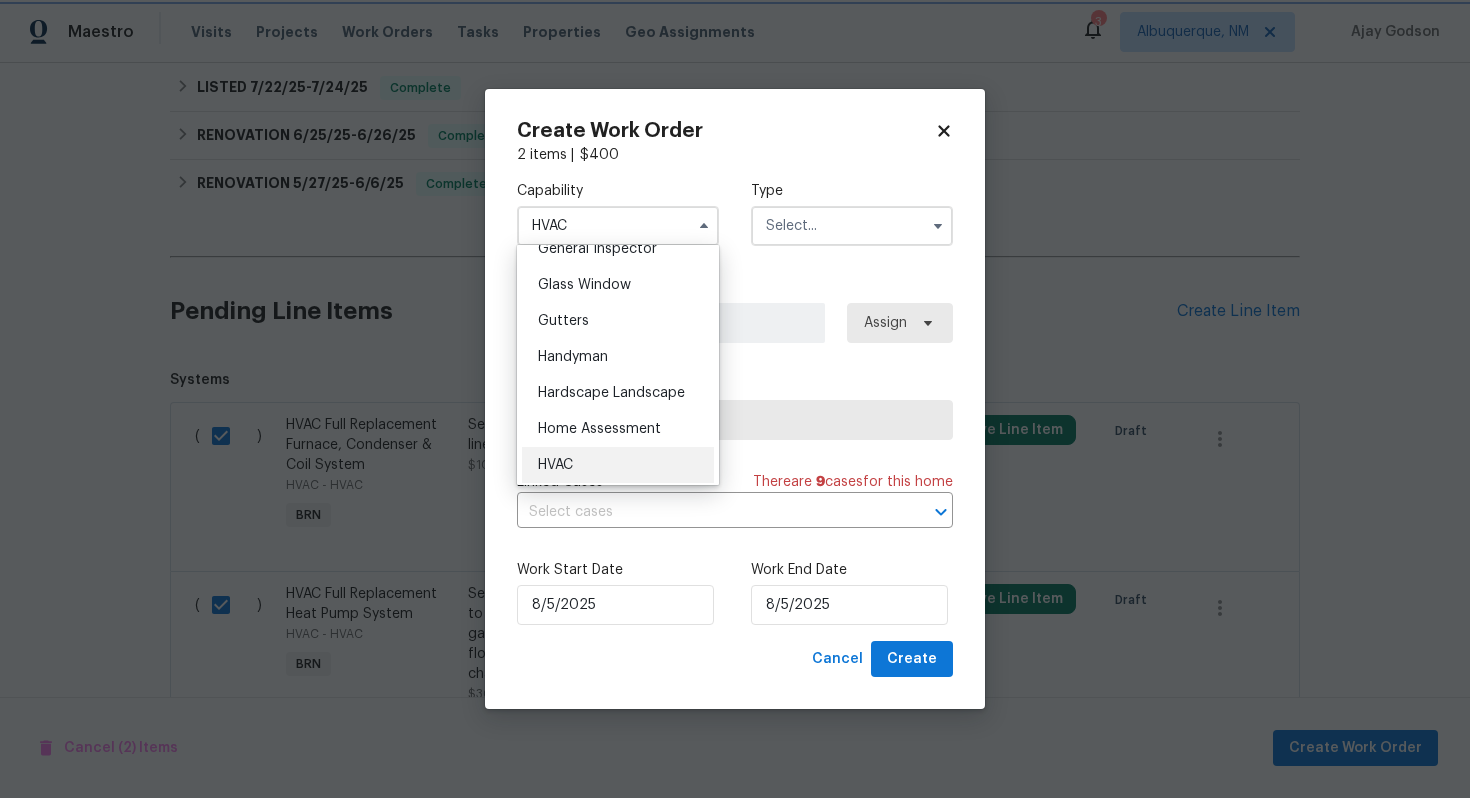 scroll, scrollTop: 1050, scrollLeft: 0, axis: vertical 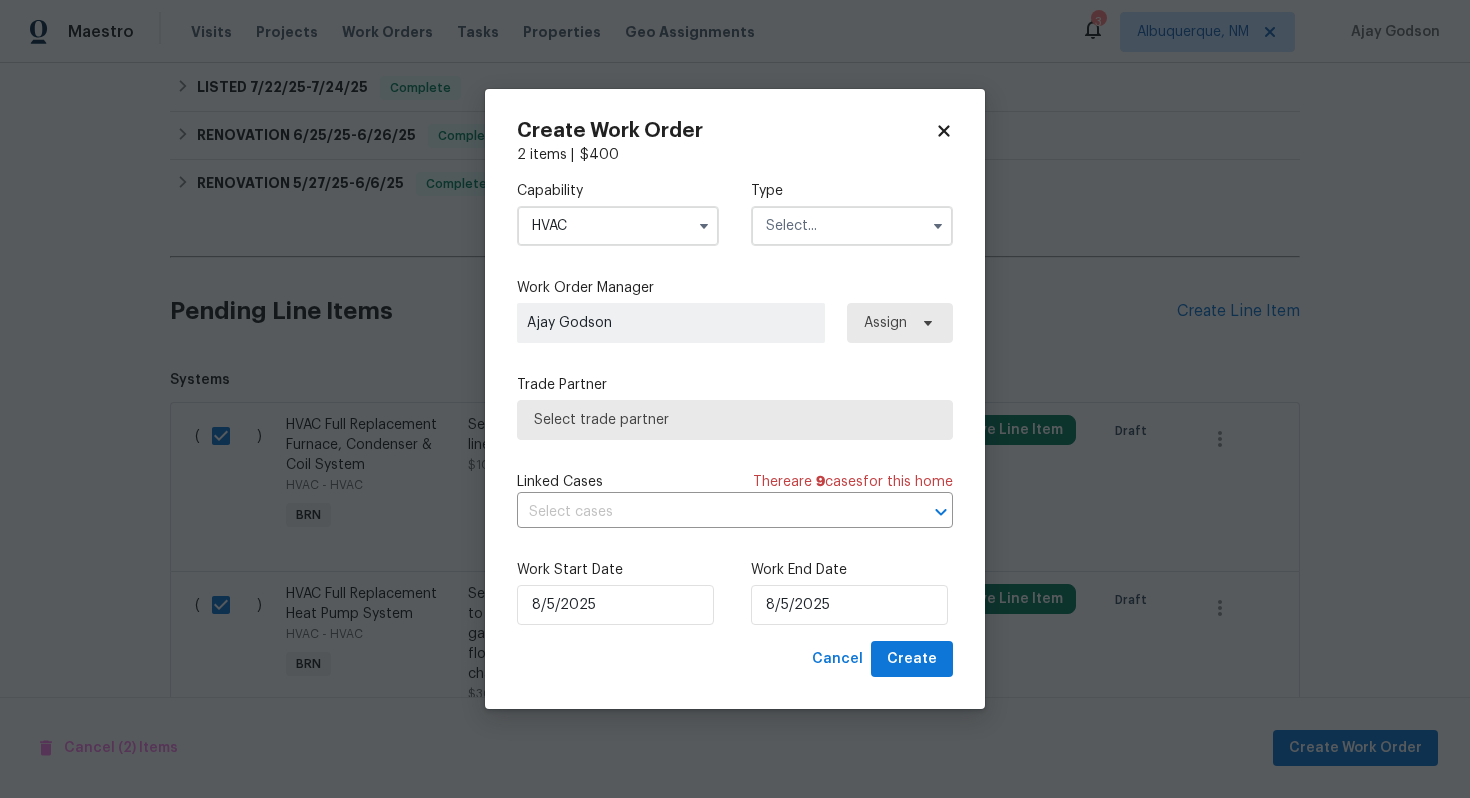 click at bounding box center [852, 226] 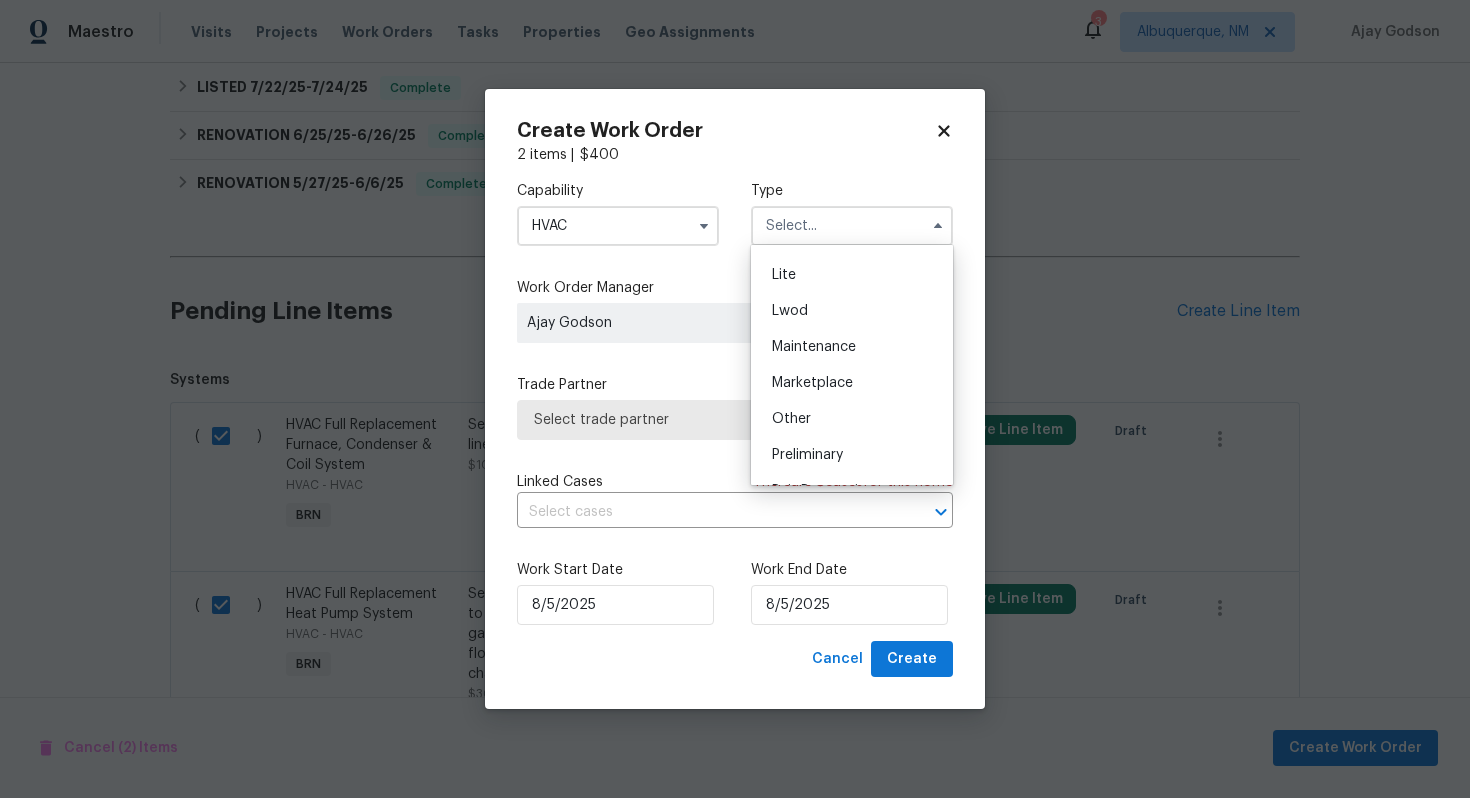 scroll, scrollTop: 454, scrollLeft: 0, axis: vertical 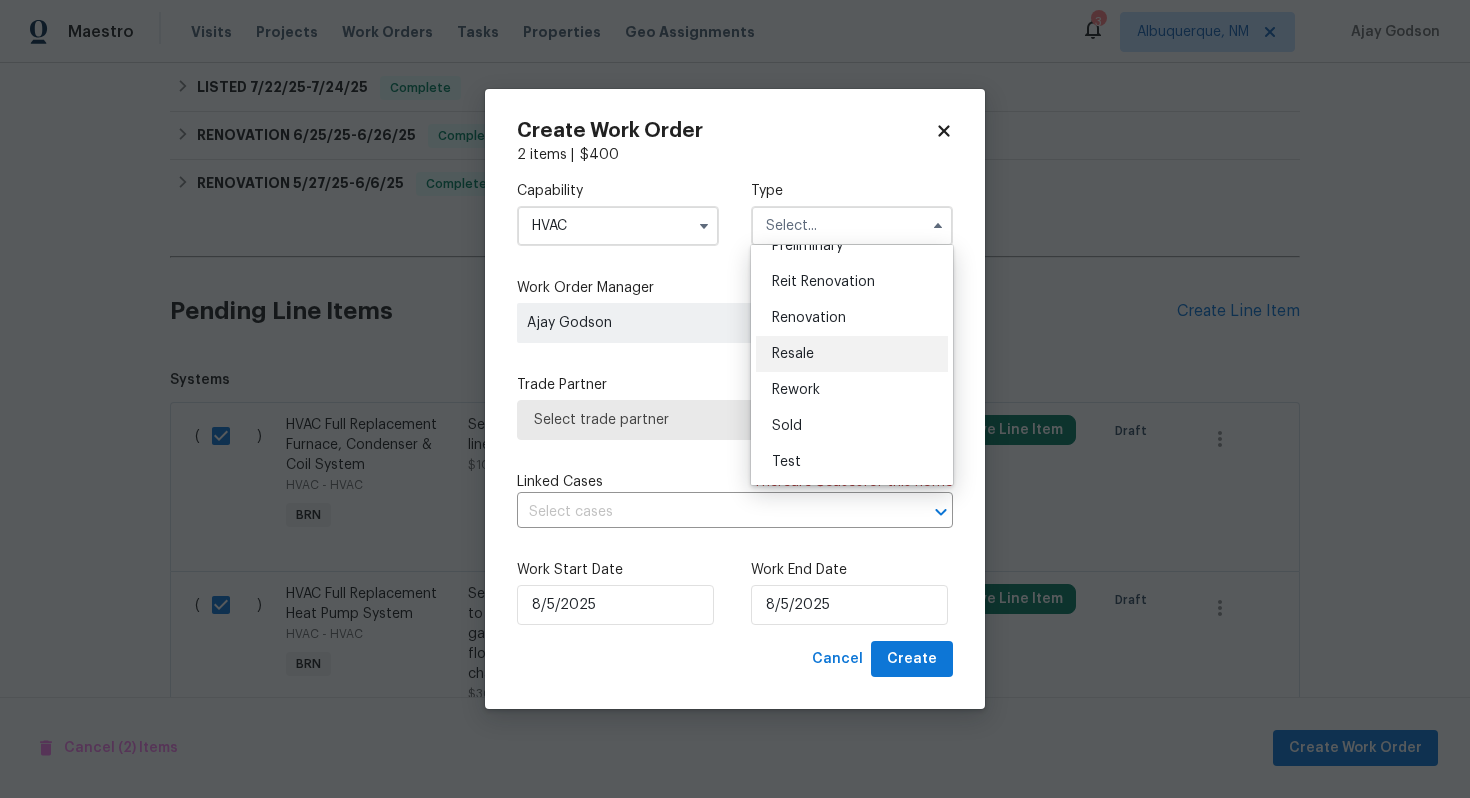 click on "Resale" at bounding box center [852, 354] 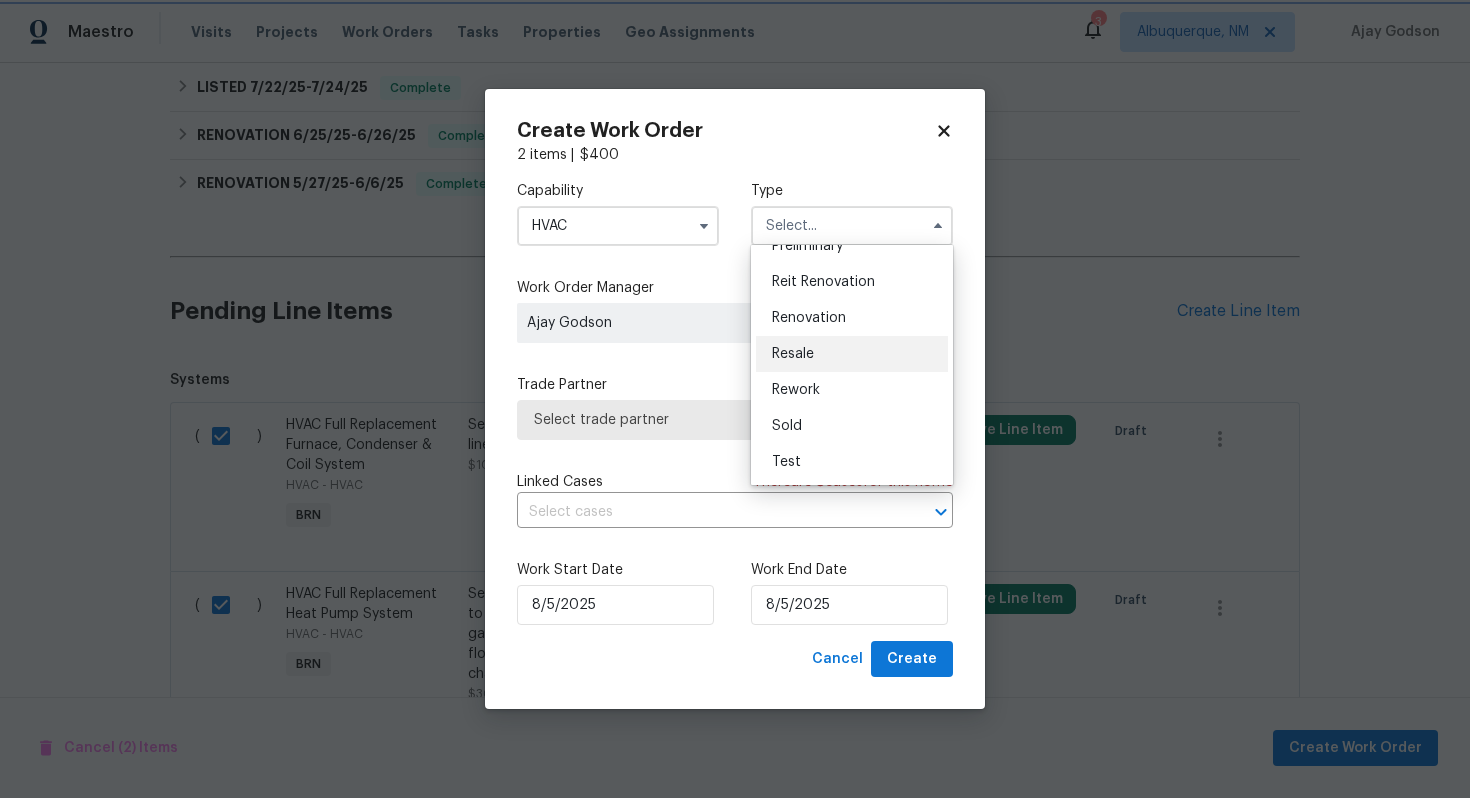 type on "Resale" 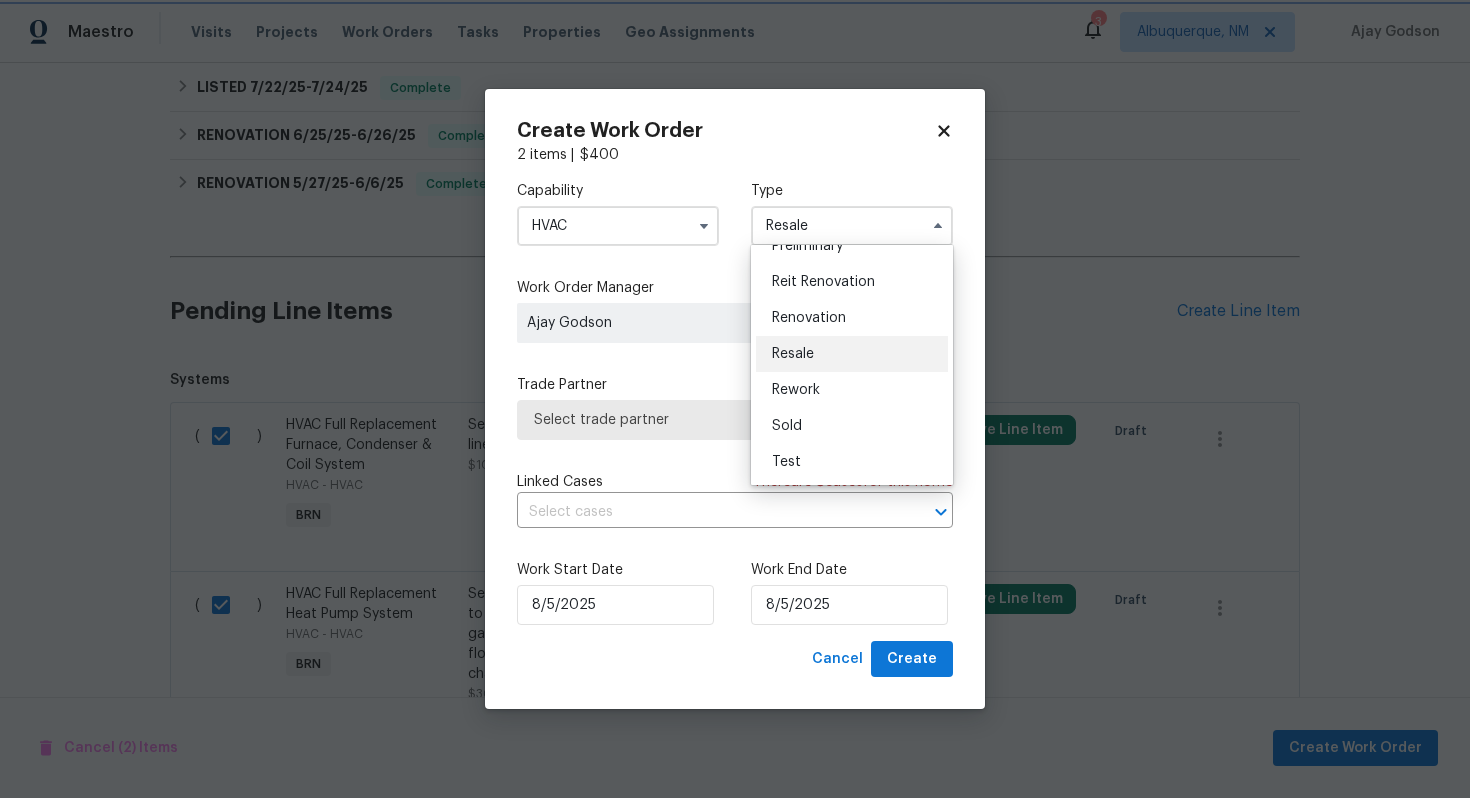 scroll, scrollTop: 0, scrollLeft: 0, axis: both 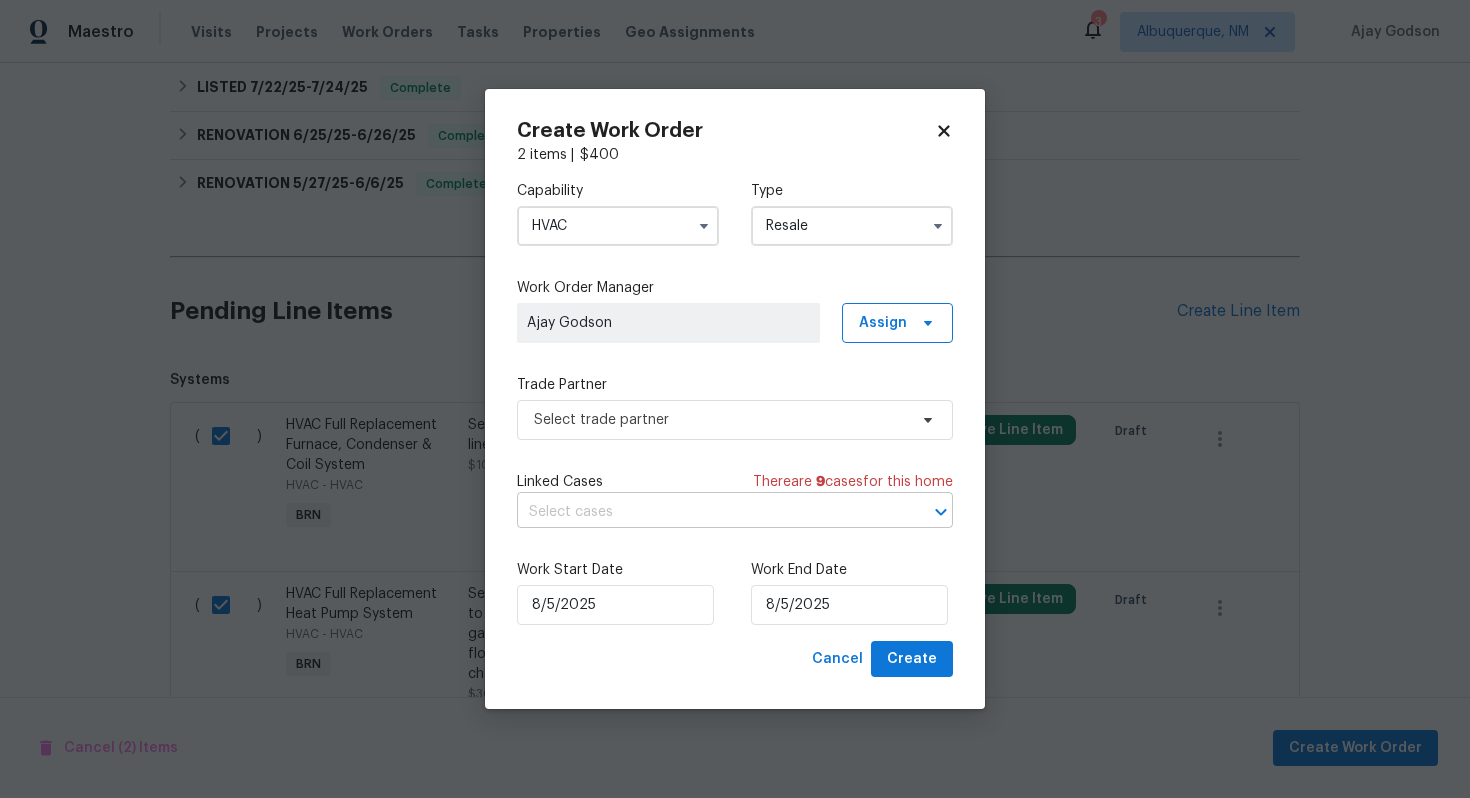 click at bounding box center (707, 512) 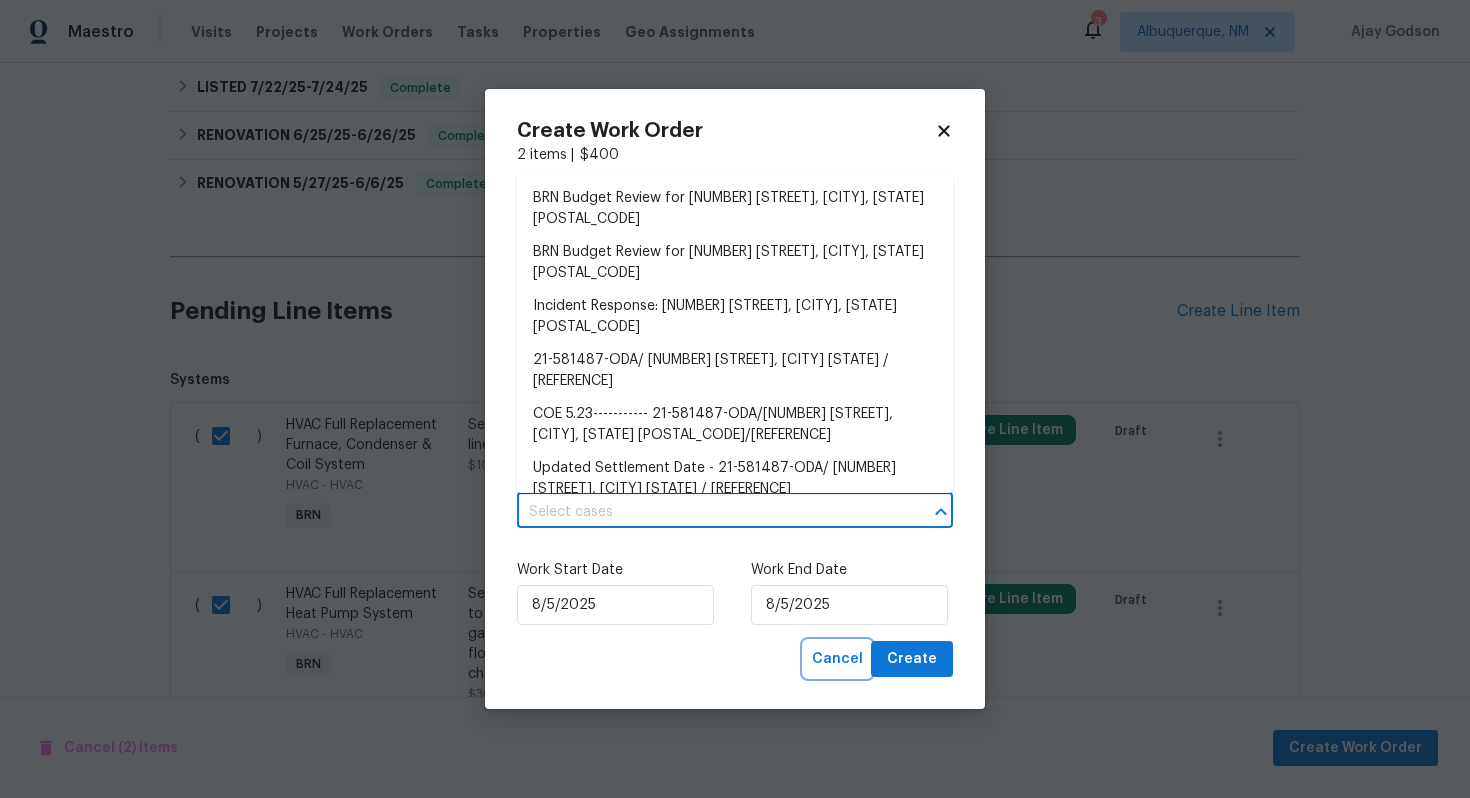 click on "Cancel" at bounding box center (837, 659) 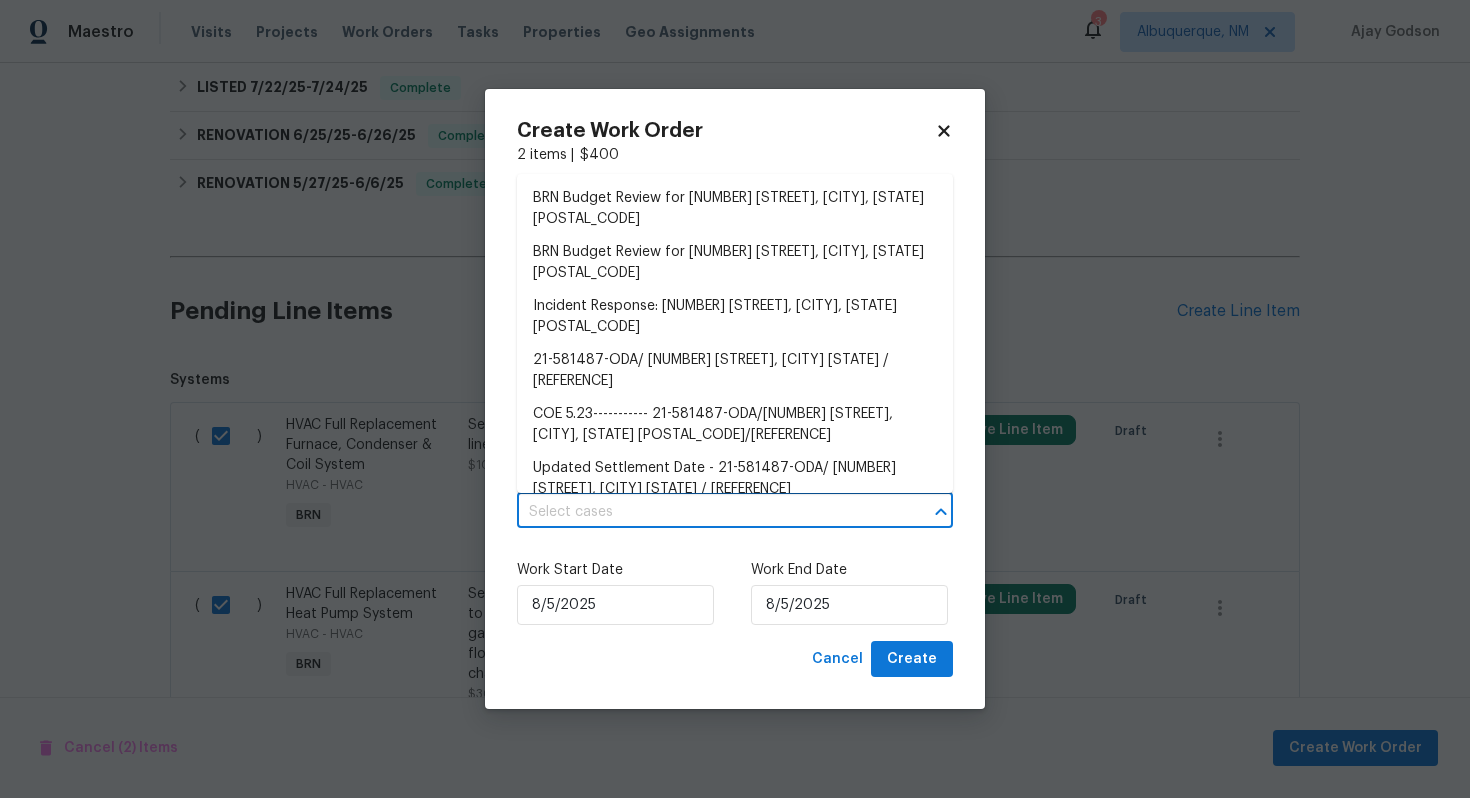 checkbox on "false" 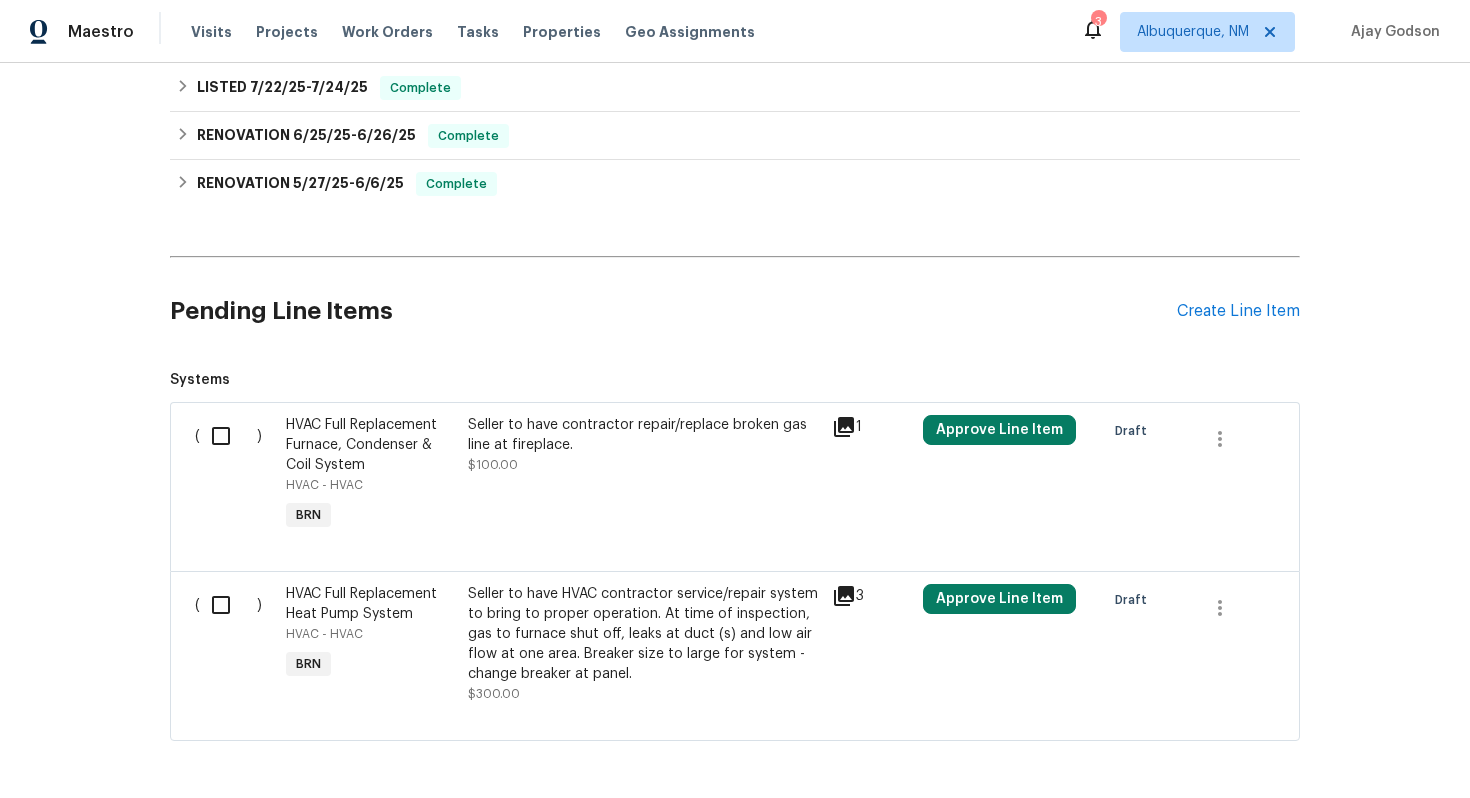 click at bounding box center (228, 436) 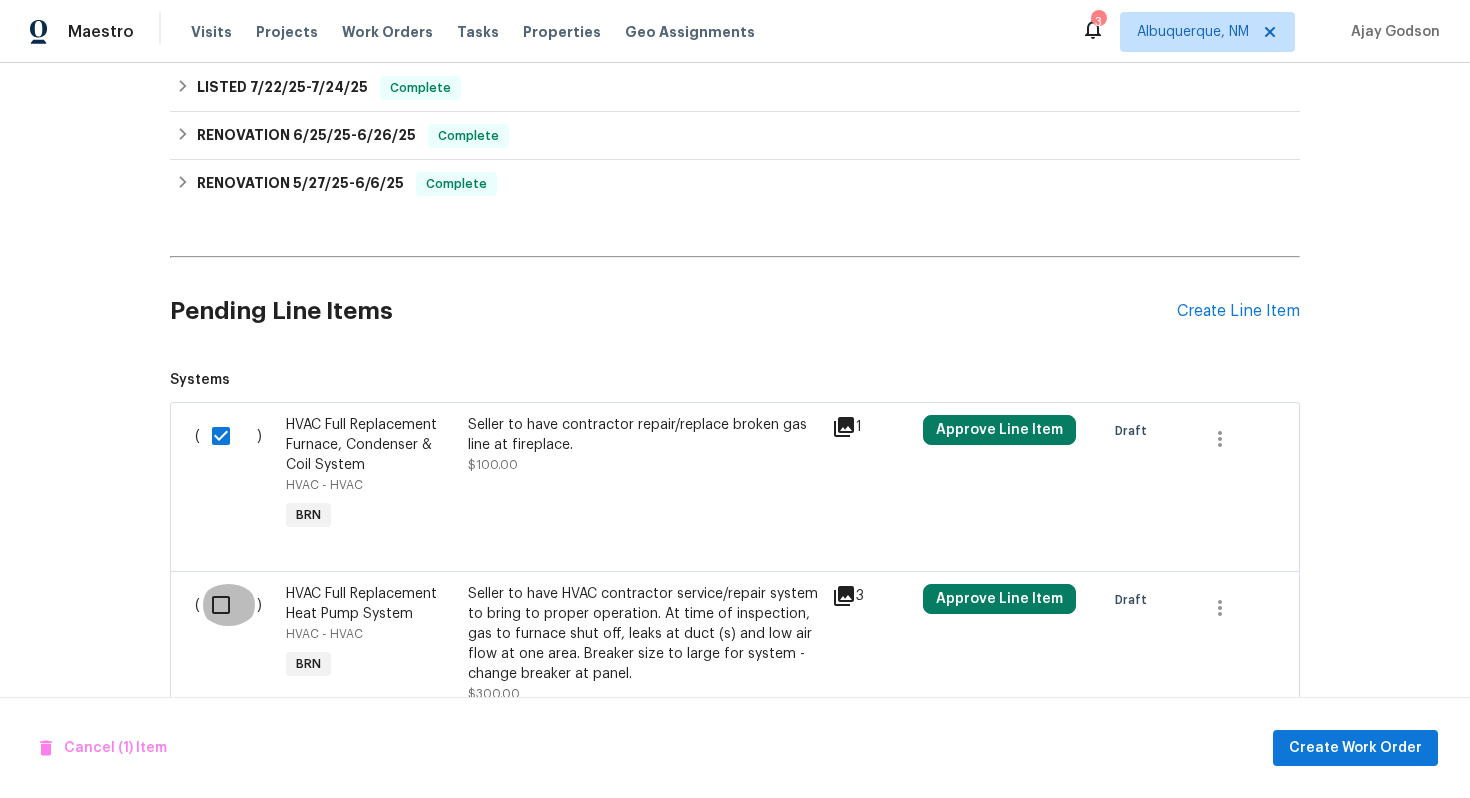 click at bounding box center (228, 605) 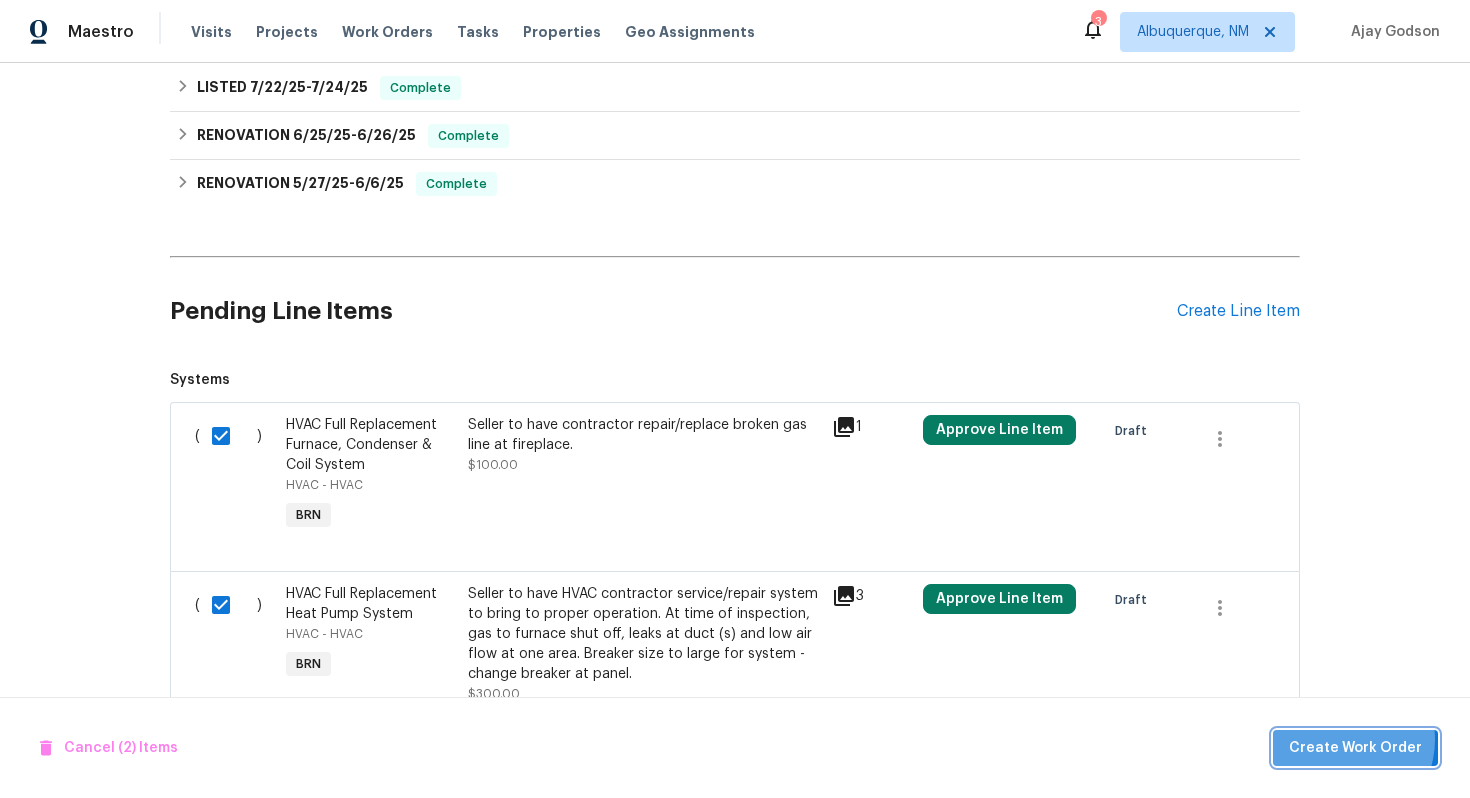 click on "Create Work Order" at bounding box center (1355, 748) 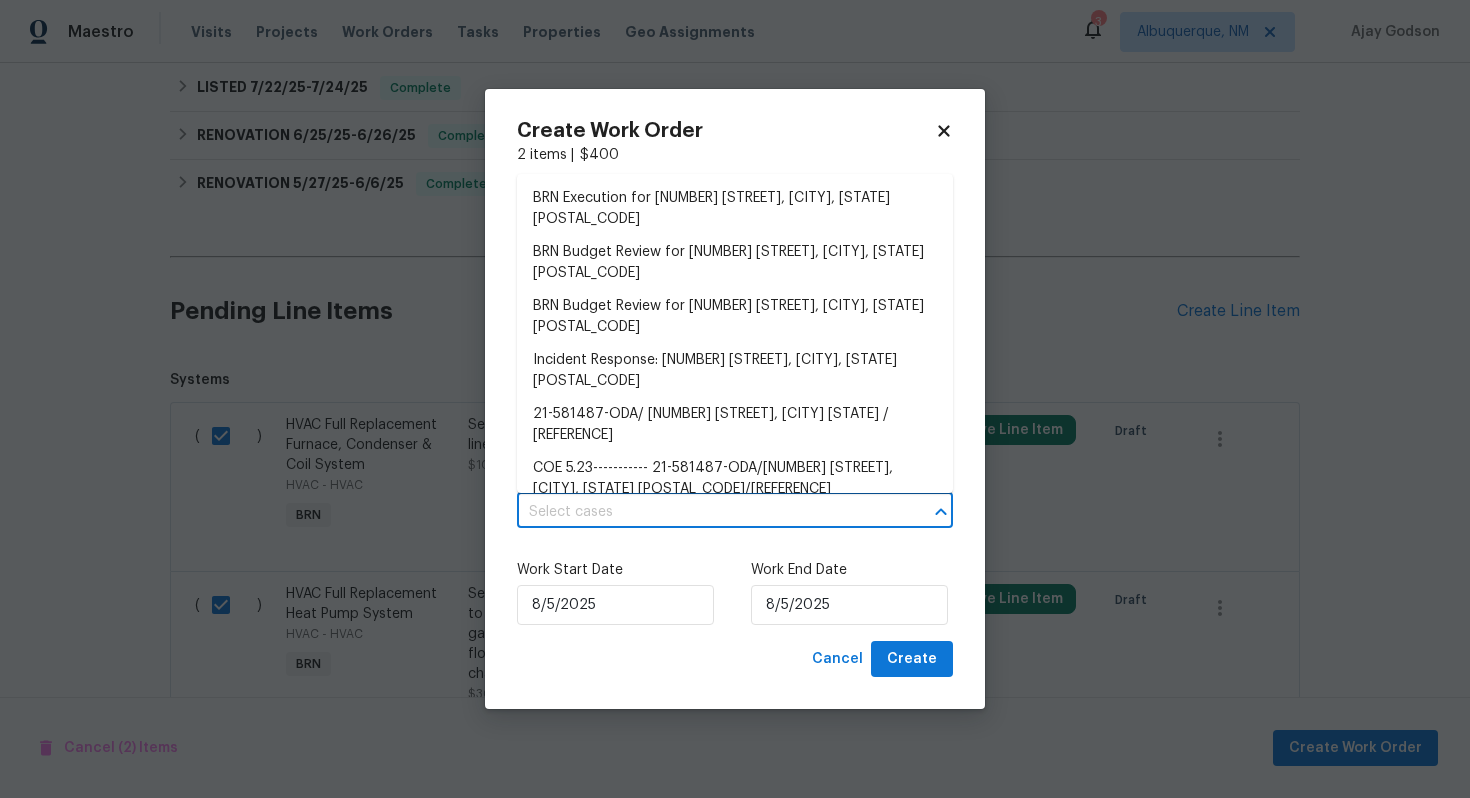 click at bounding box center [707, 512] 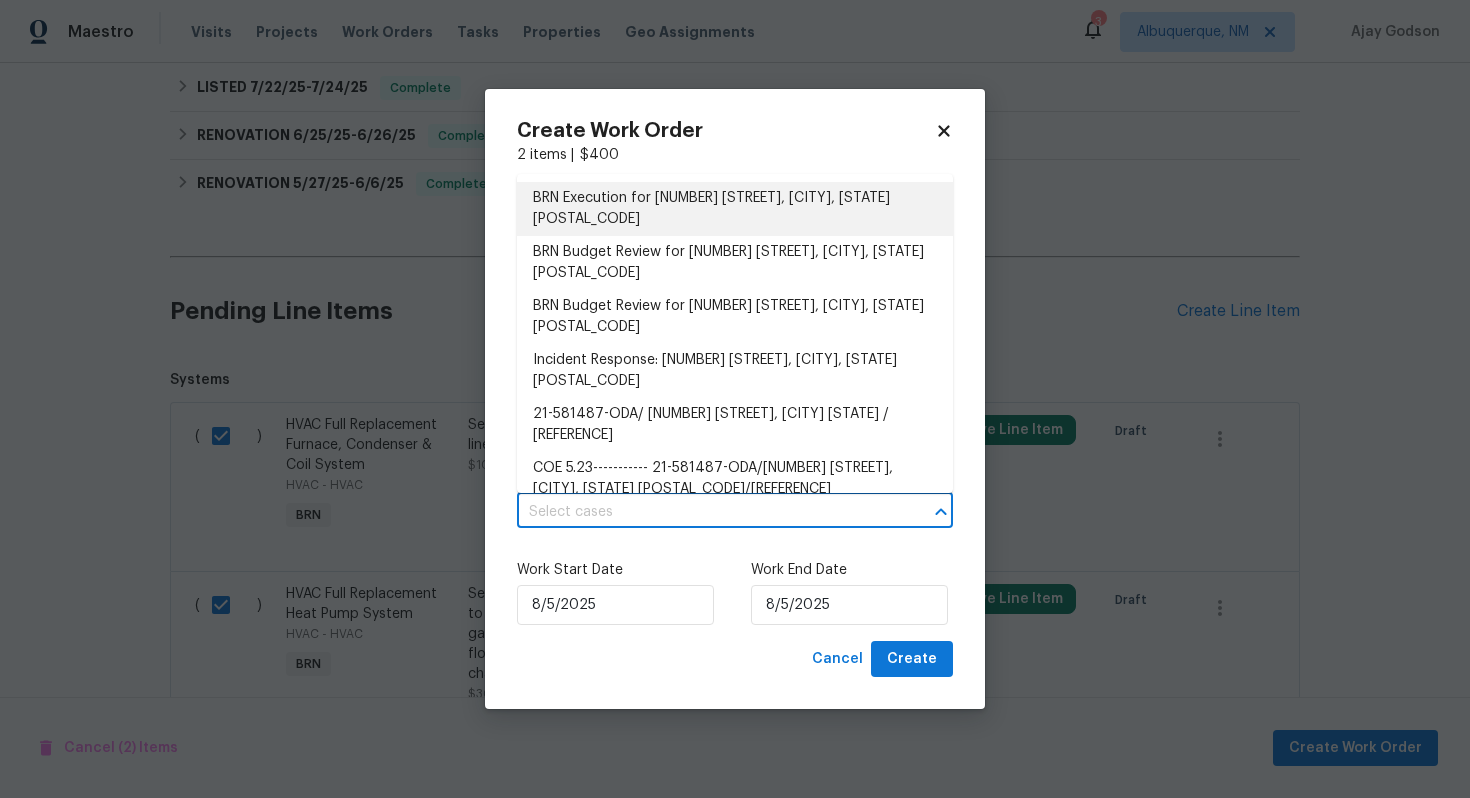 click on "BRN Execution for 1102 Ola Dale Ct, McDonough, GA 30252" at bounding box center (735, 209) 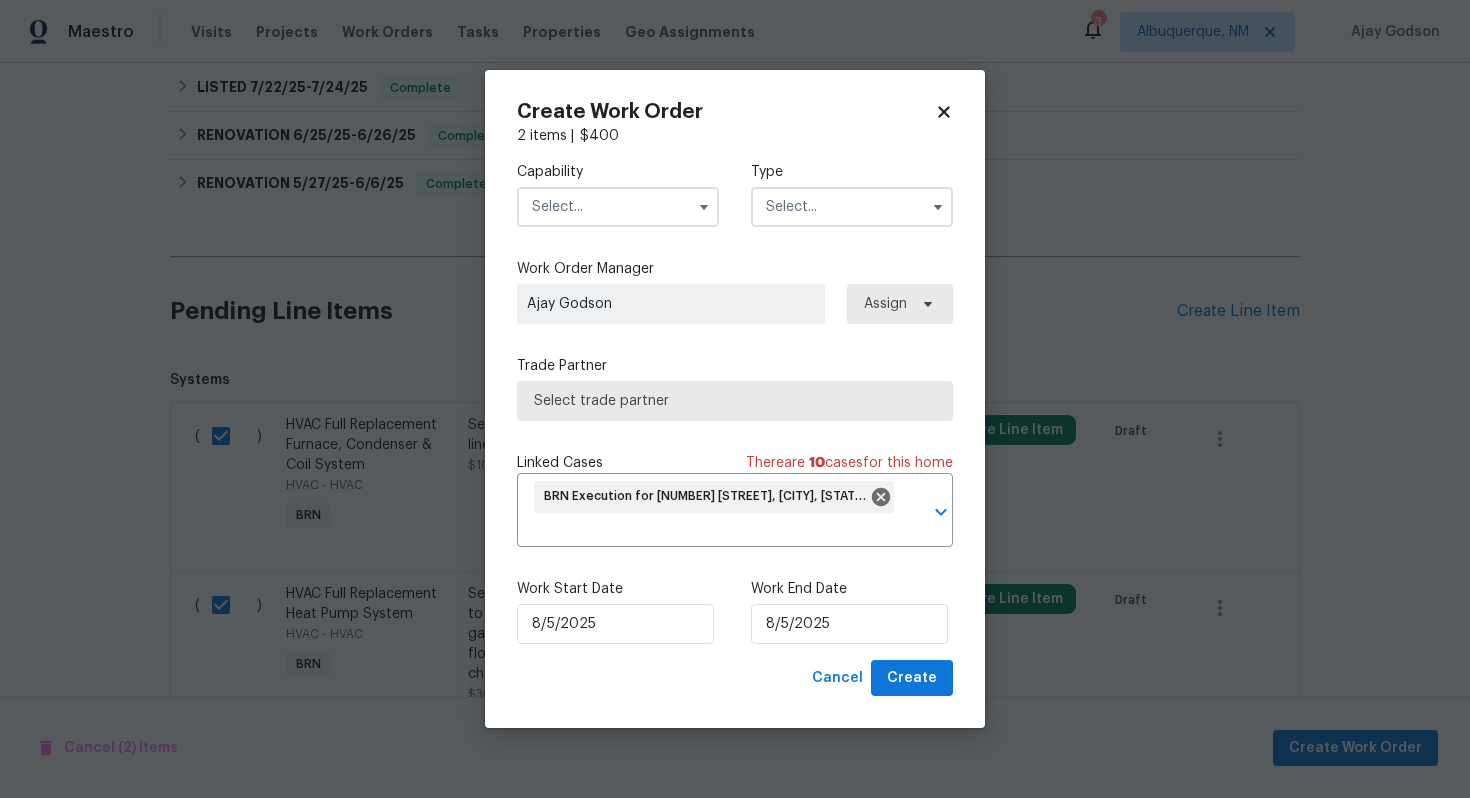 click at bounding box center (618, 207) 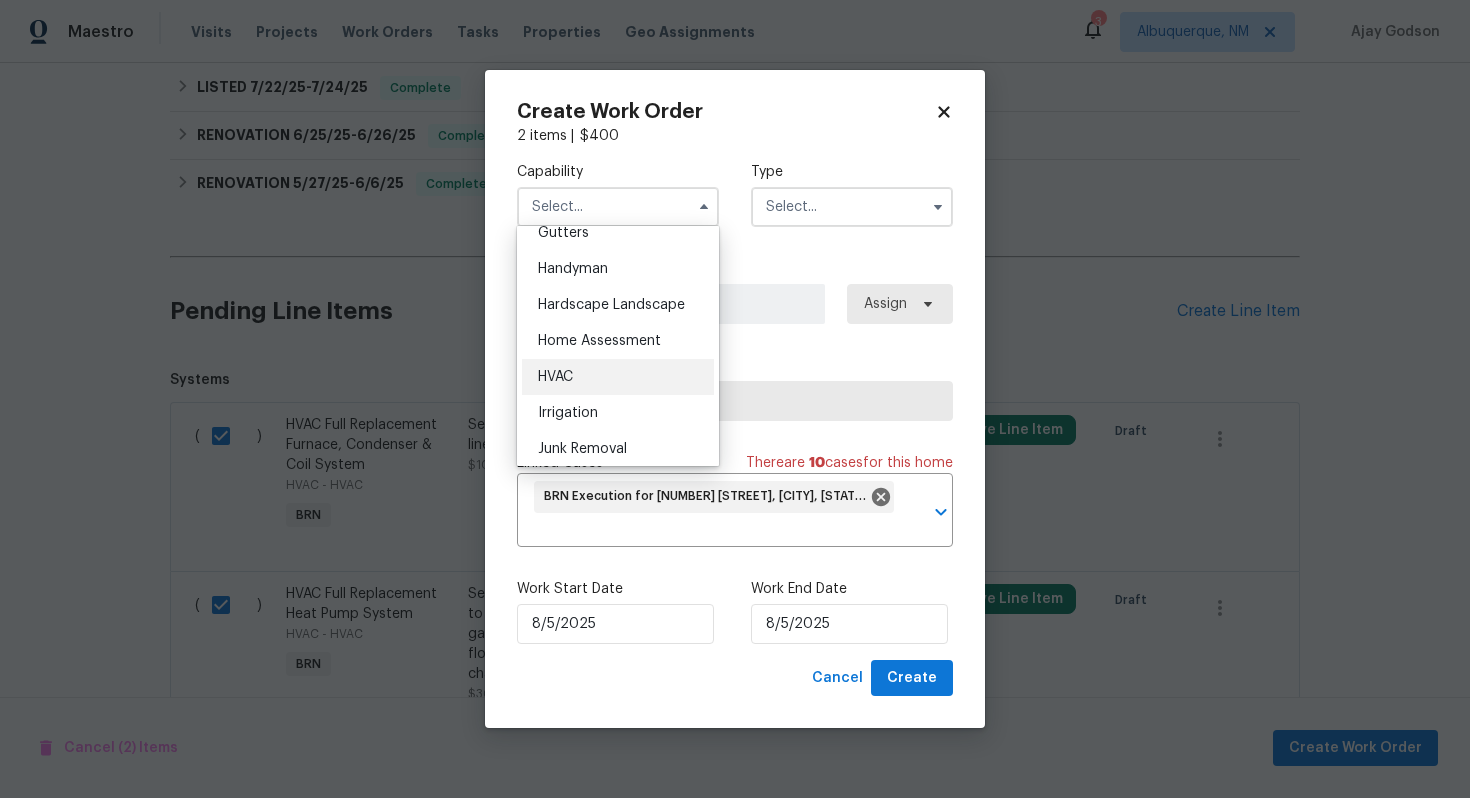 scroll, scrollTop: 1092, scrollLeft: 0, axis: vertical 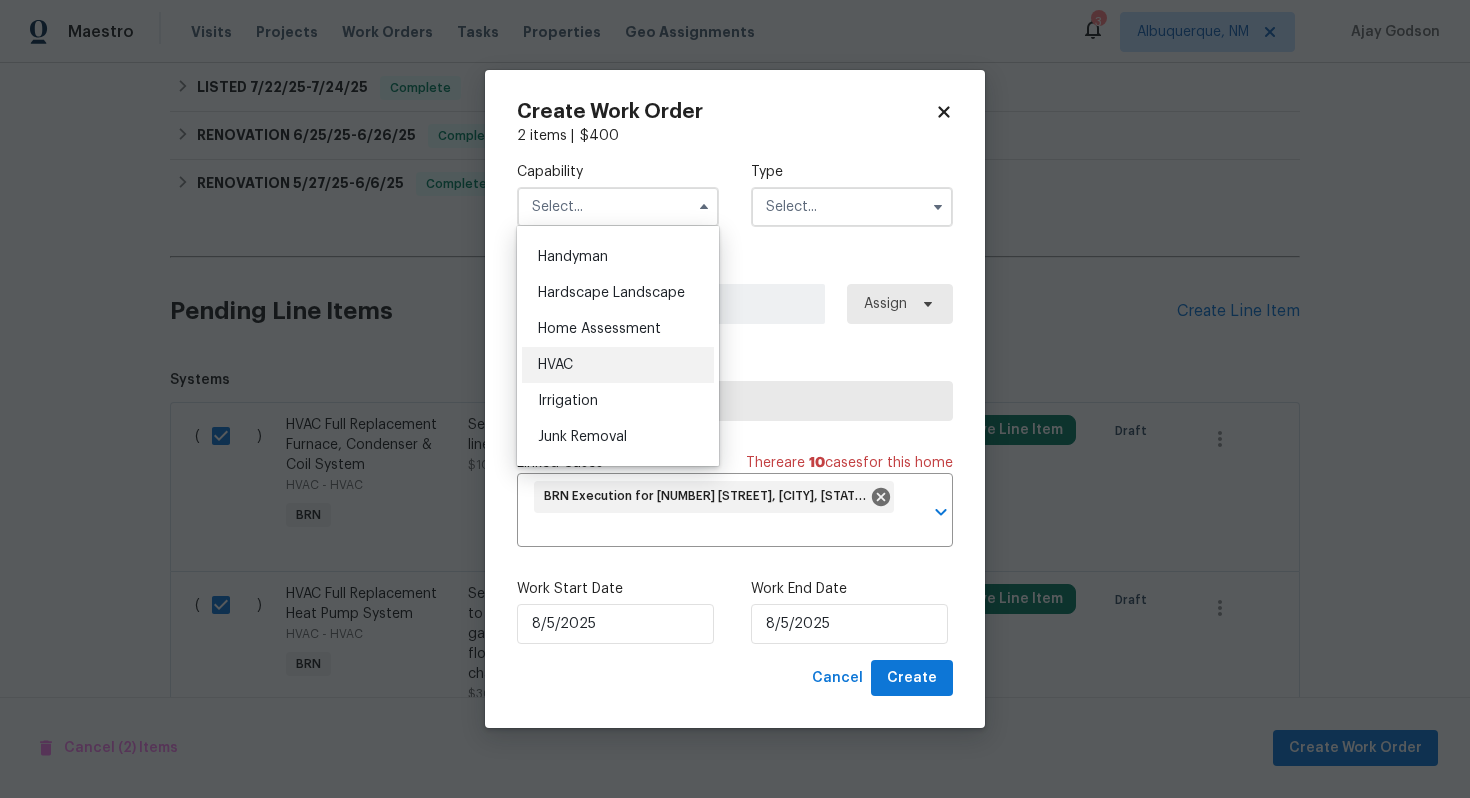click on "HVAC" at bounding box center (618, 365) 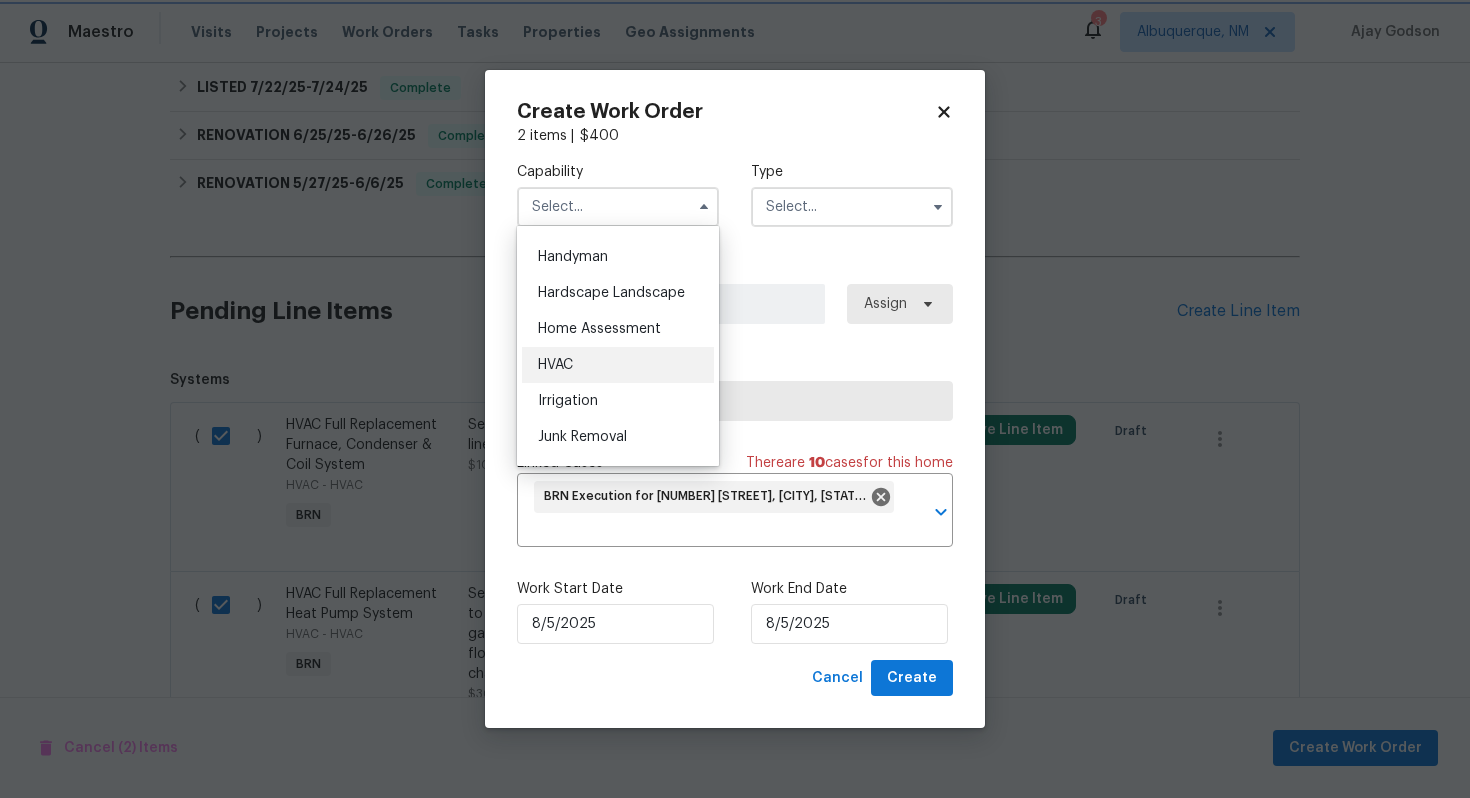 type on "HVAC" 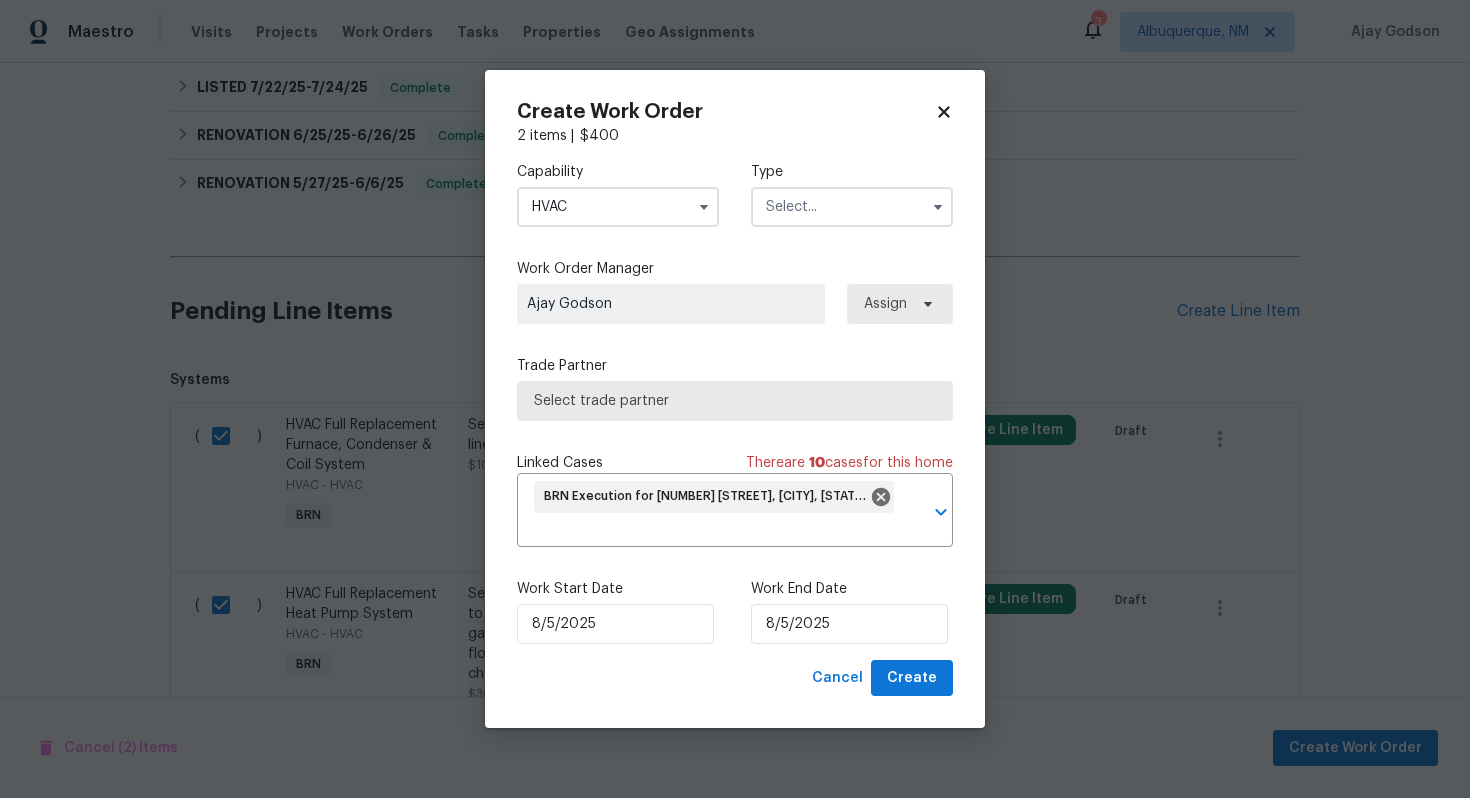click at bounding box center (852, 207) 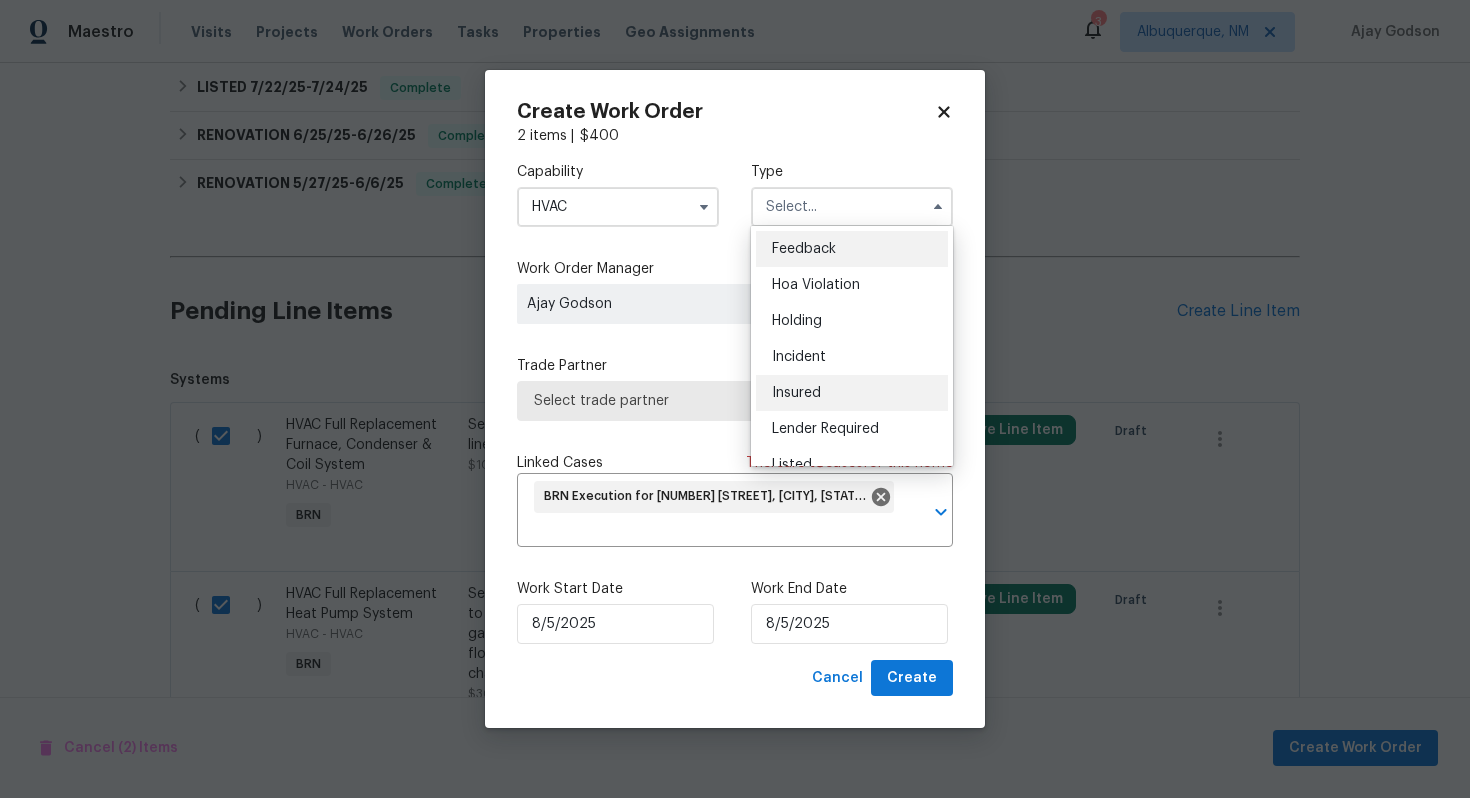 scroll, scrollTop: 454, scrollLeft: 0, axis: vertical 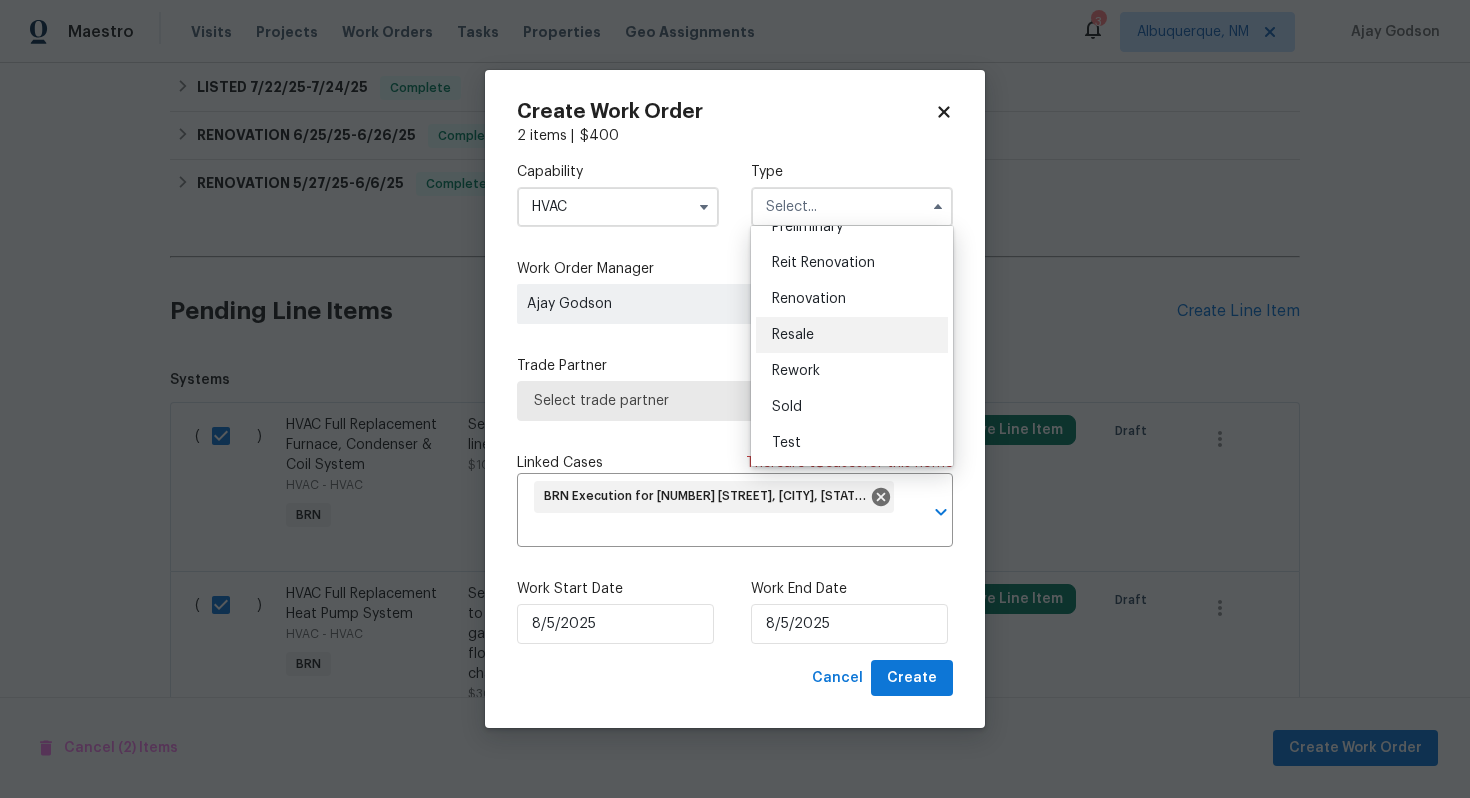 click on "Resale" at bounding box center (852, 335) 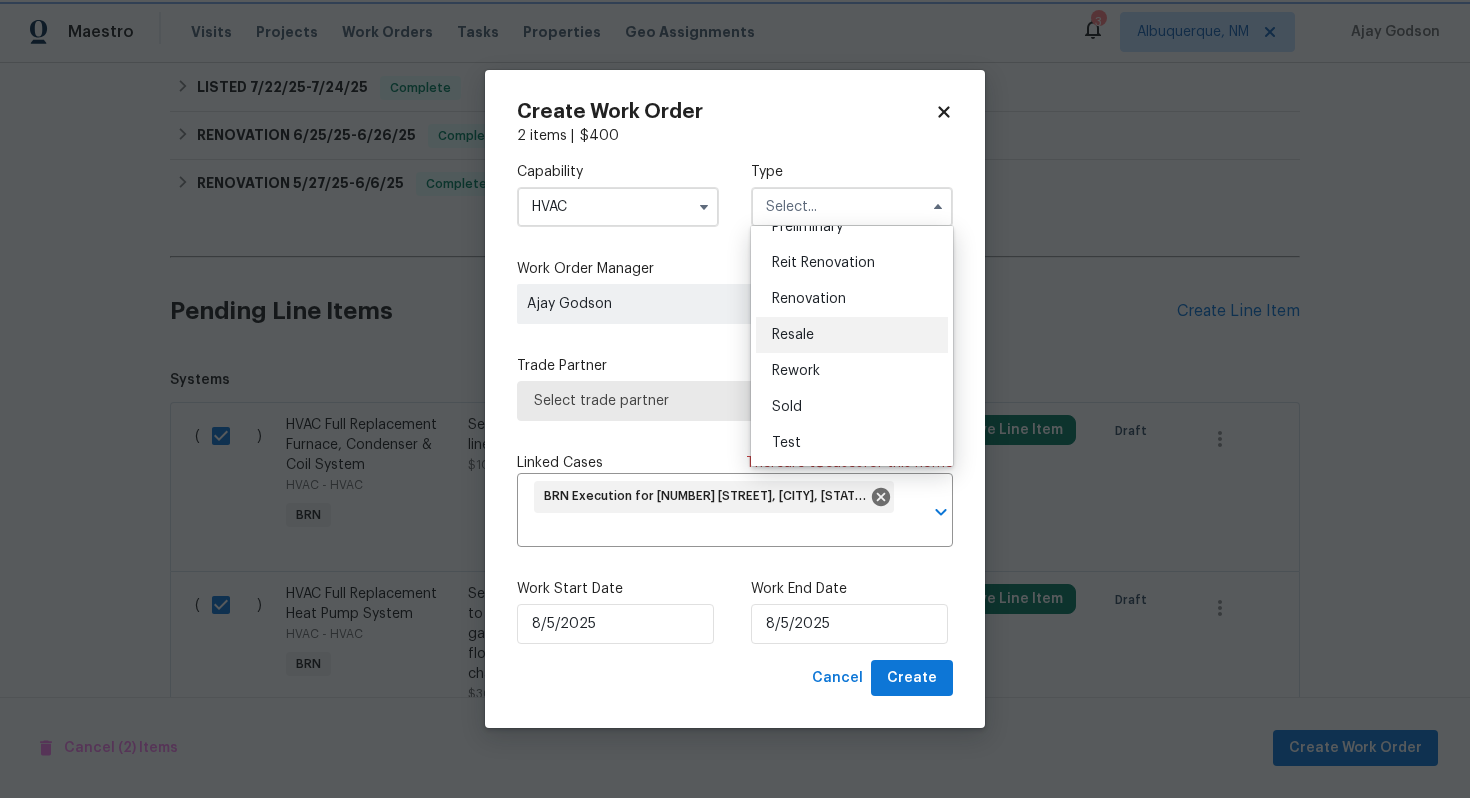 type on "Resale" 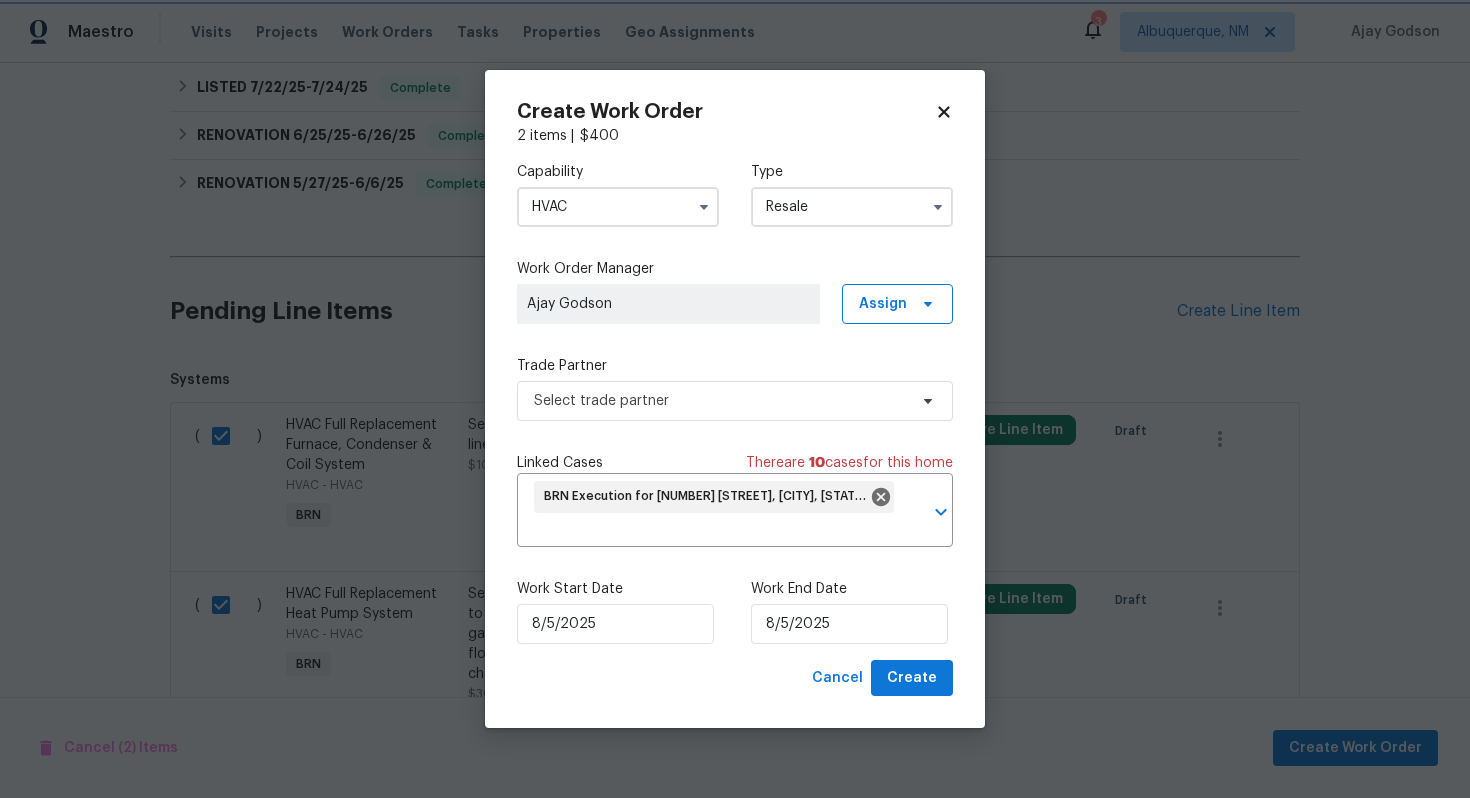scroll, scrollTop: 0, scrollLeft: 0, axis: both 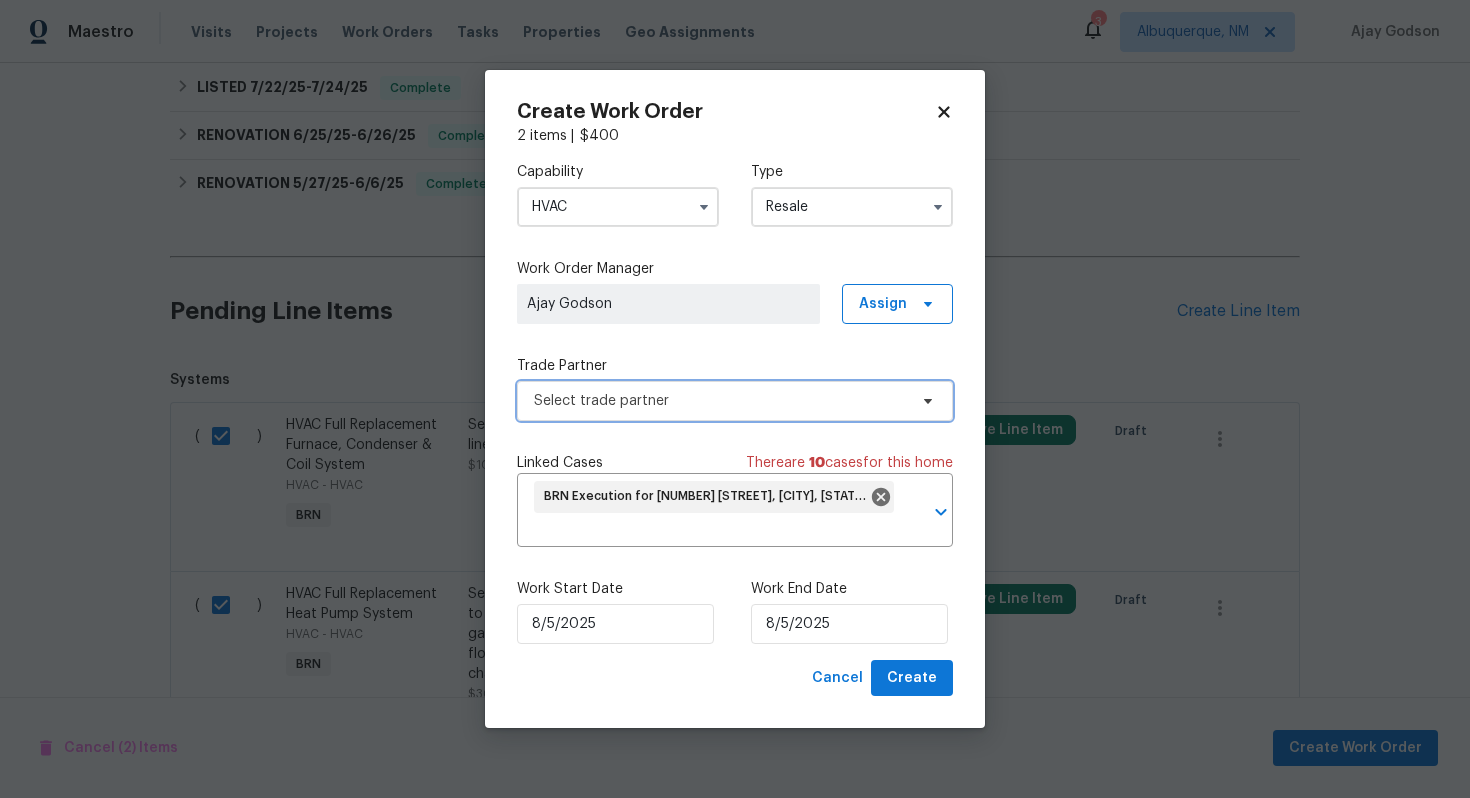 click on "Select trade partner" at bounding box center (720, 401) 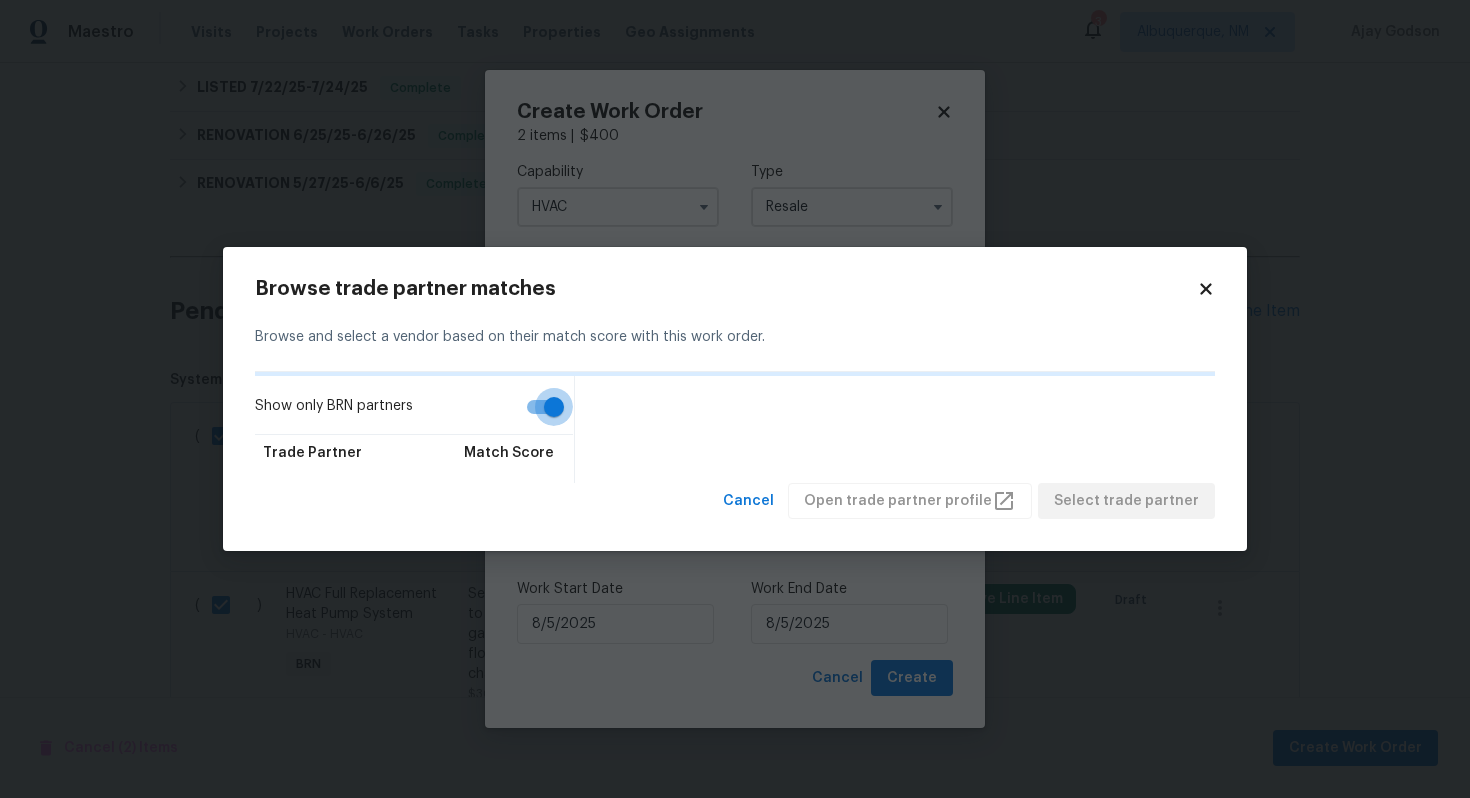 click on "Show only BRN partners" at bounding box center [554, 407] 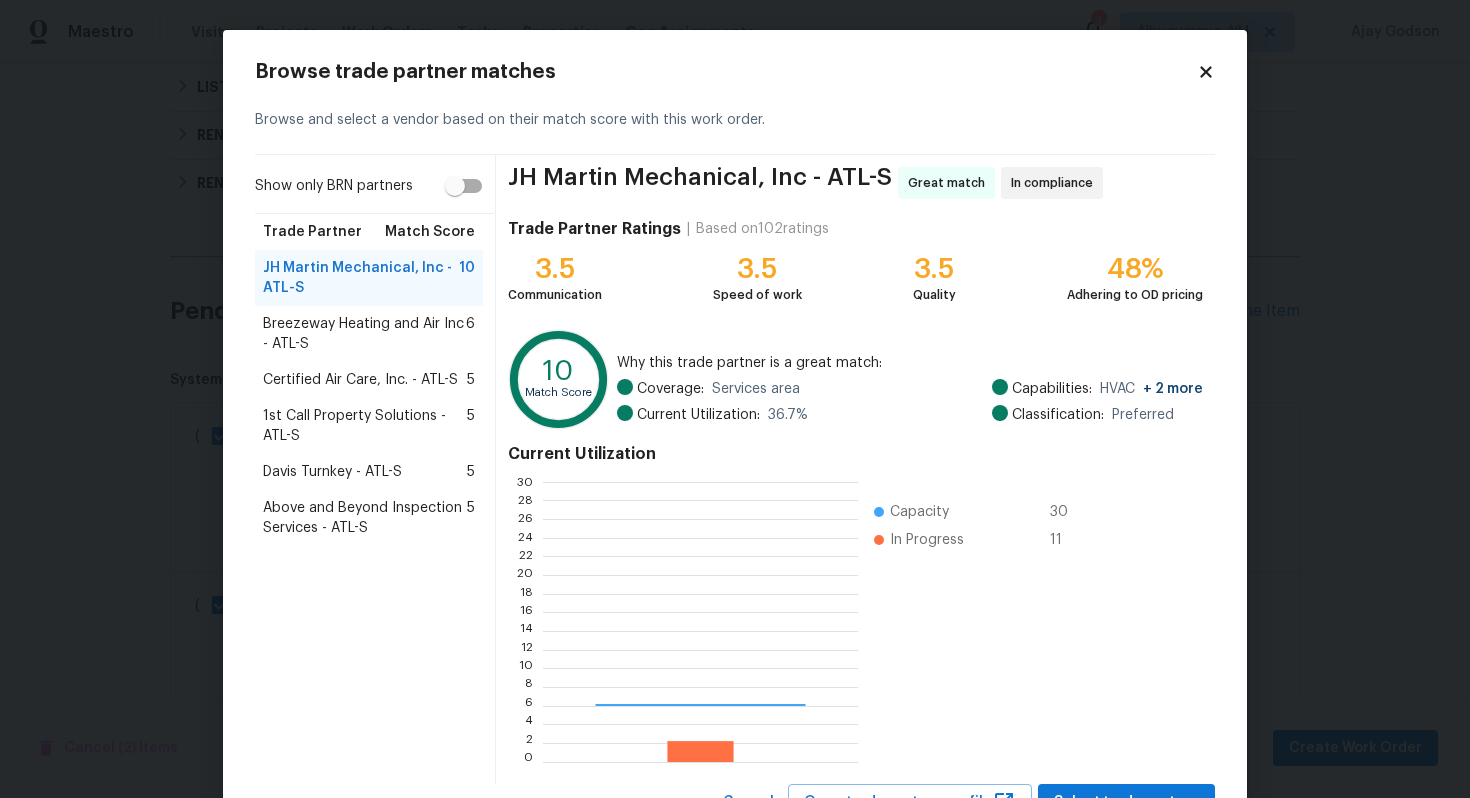 scroll, scrollTop: 2, scrollLeft: 2, axis: both 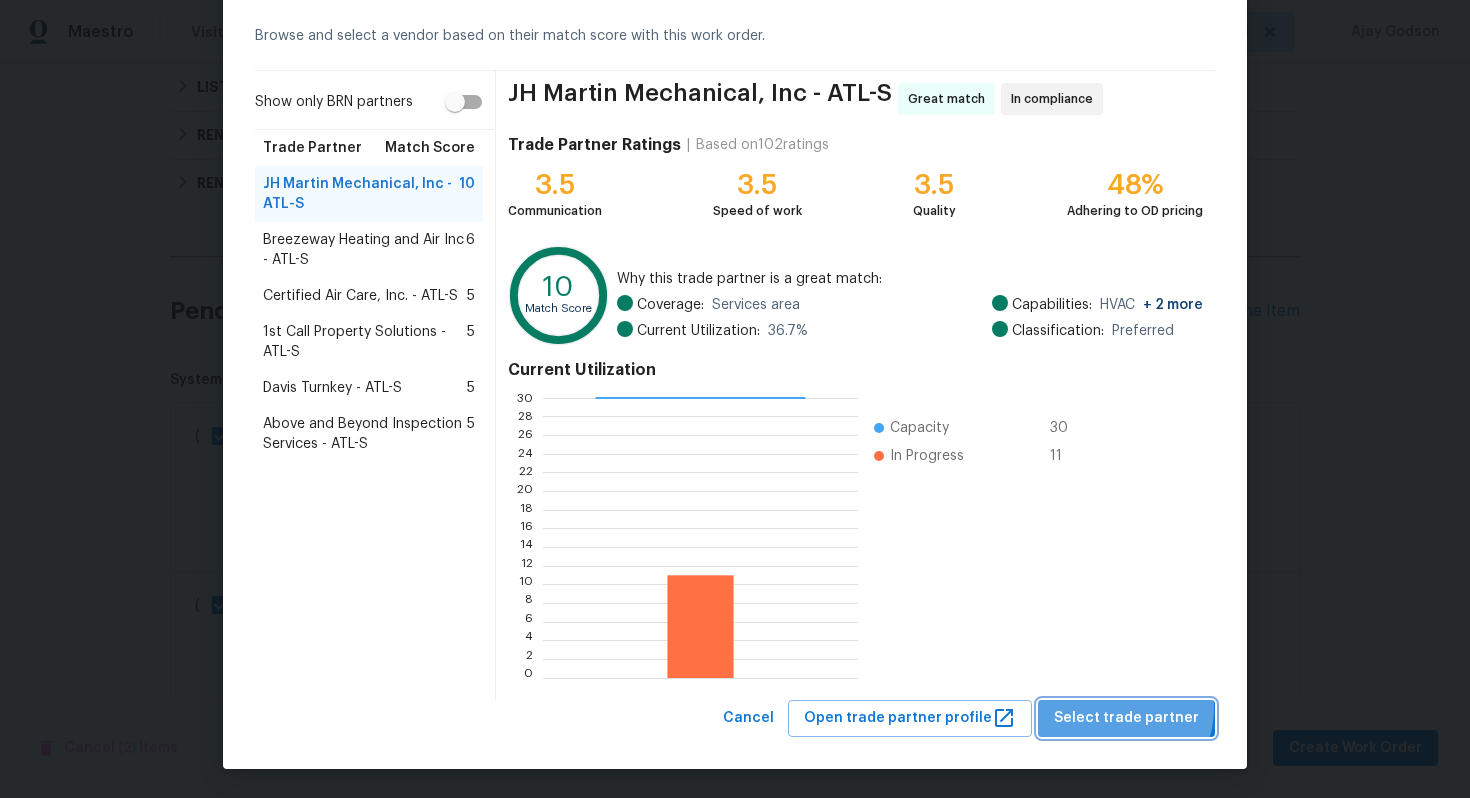 click on "Select trade partner" at bounding box center (1126, 718) 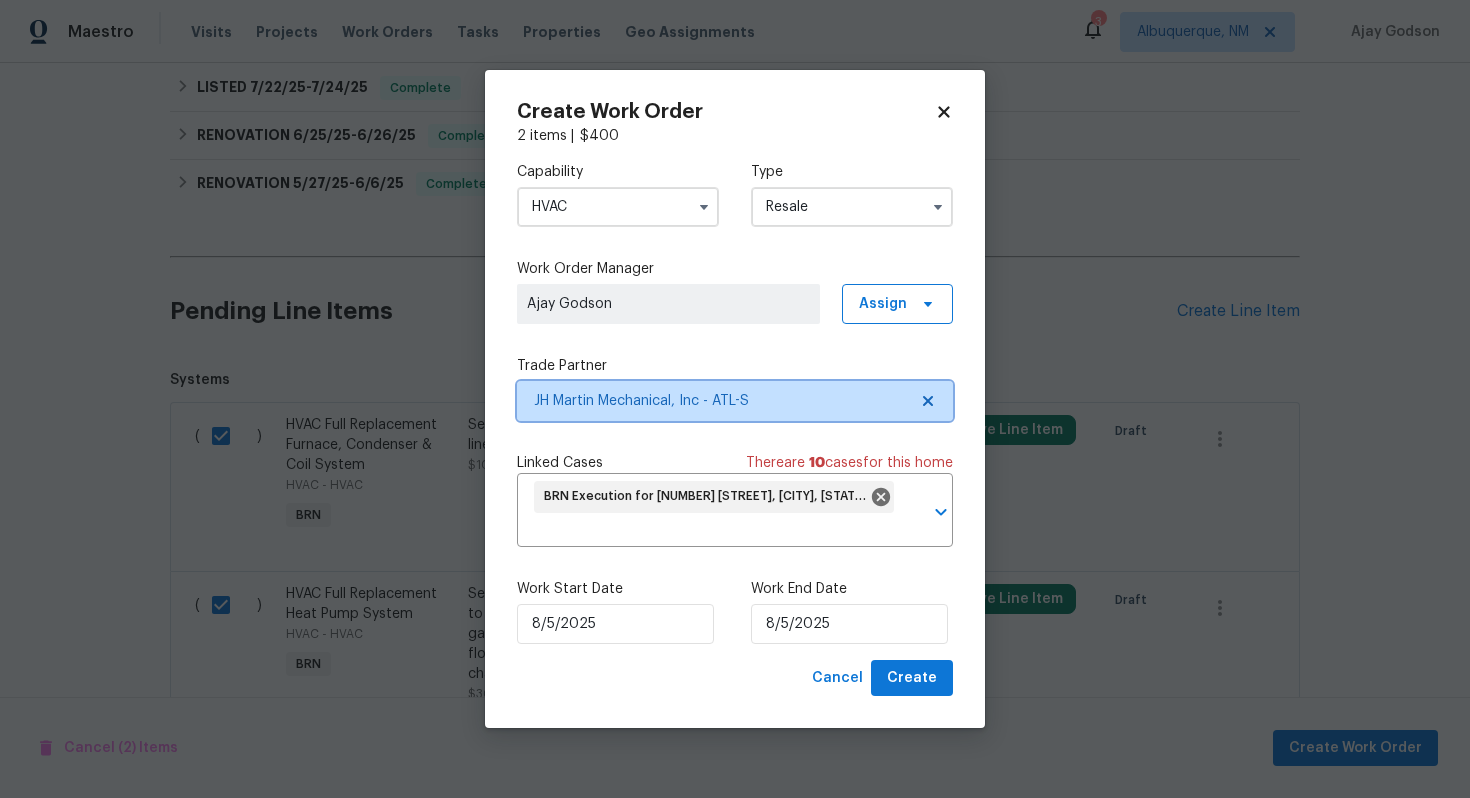 scroll, scrollTop: 0, scrollLeft: 0, axis: both 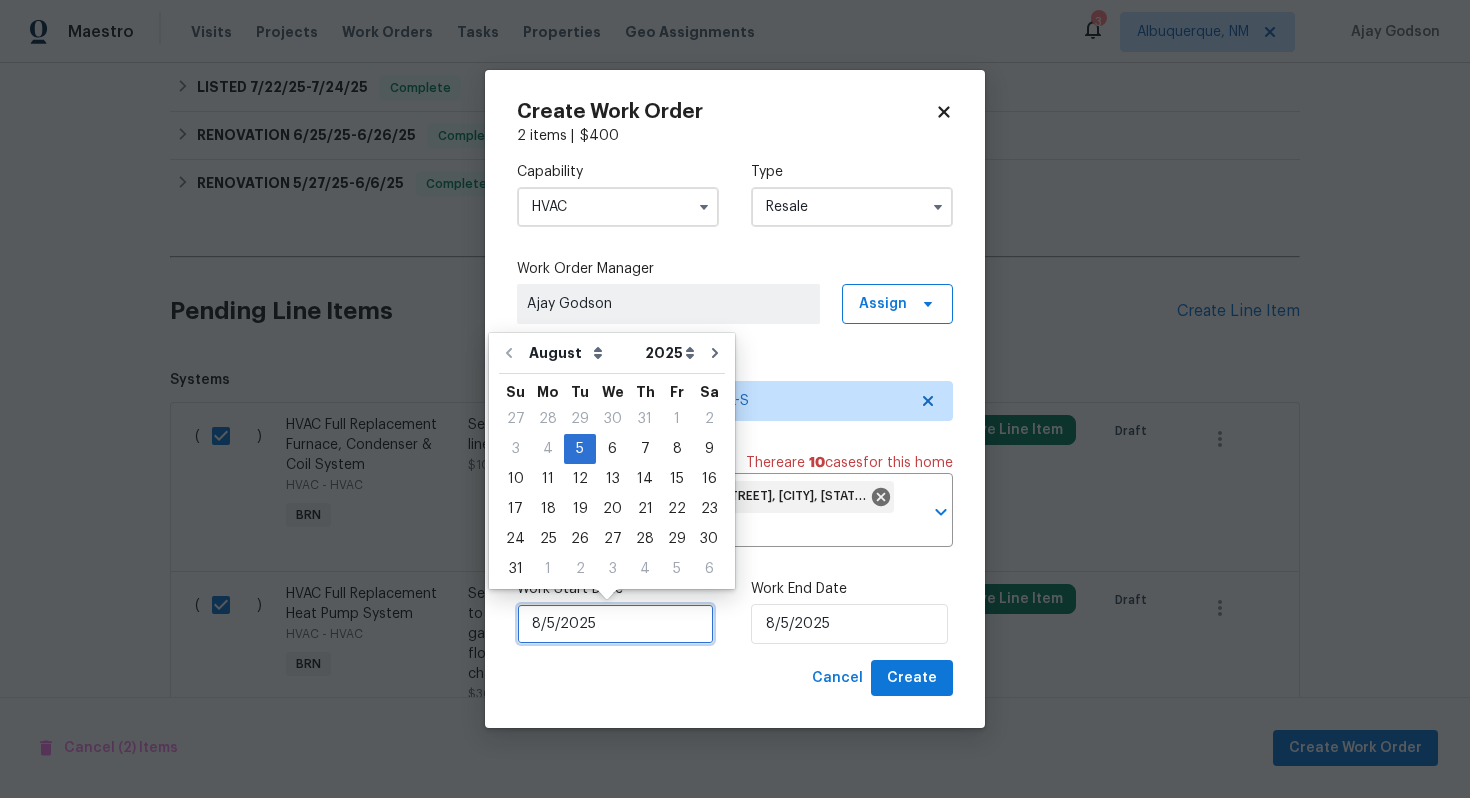 click on "8/5/2025" at bounding box center [615, 624] 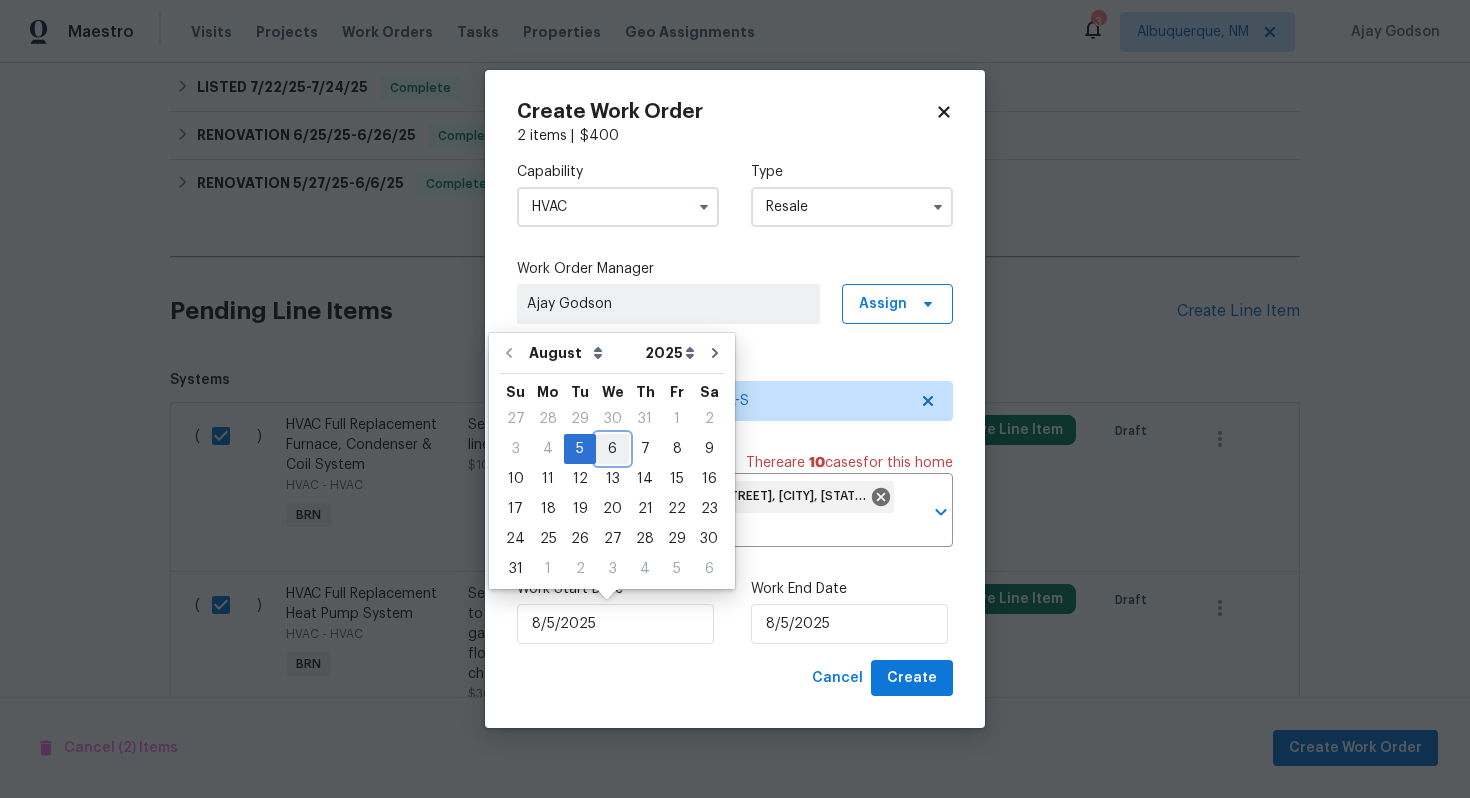click on "6" at bounding box center (612, 449) 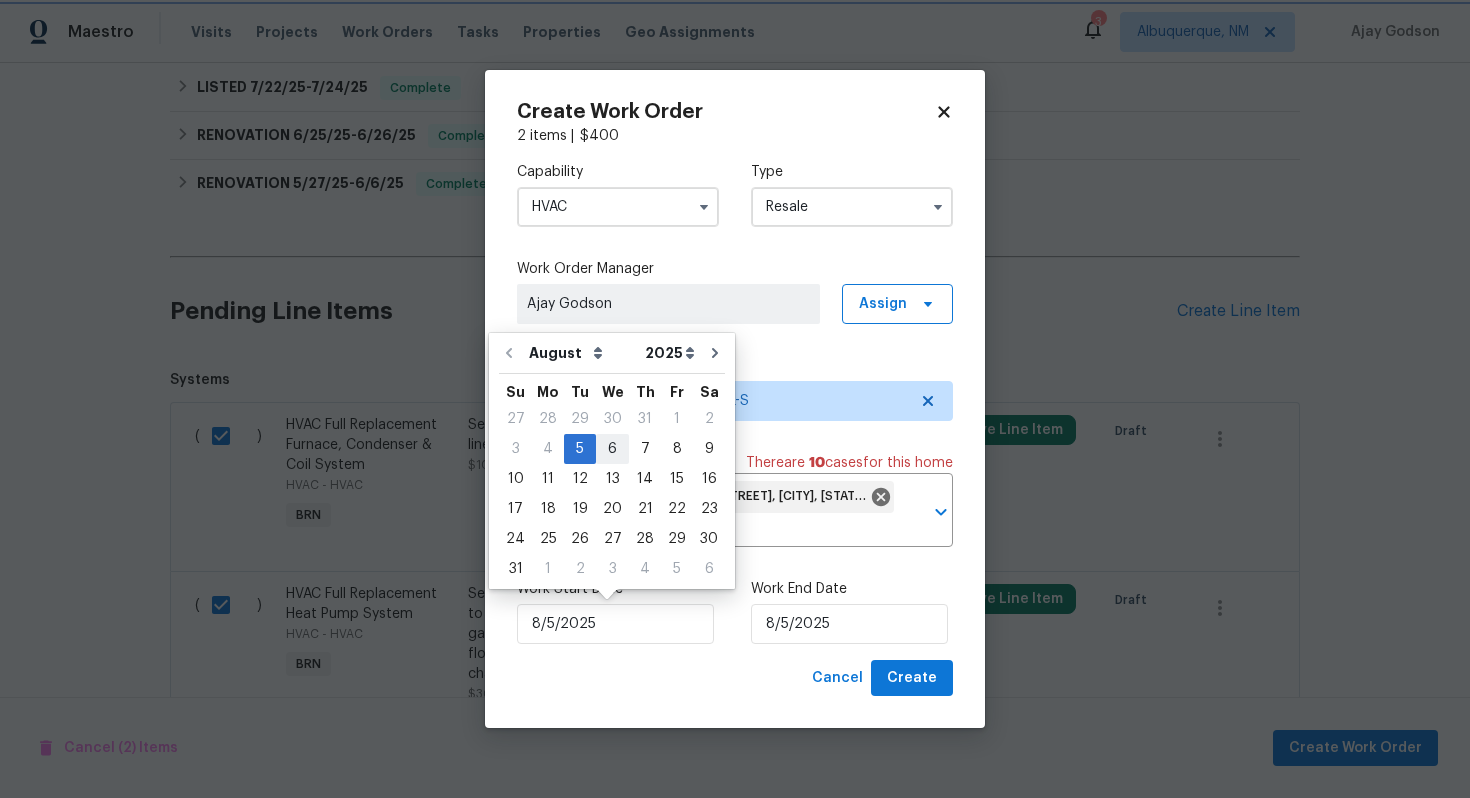 type on "8/6/2025" 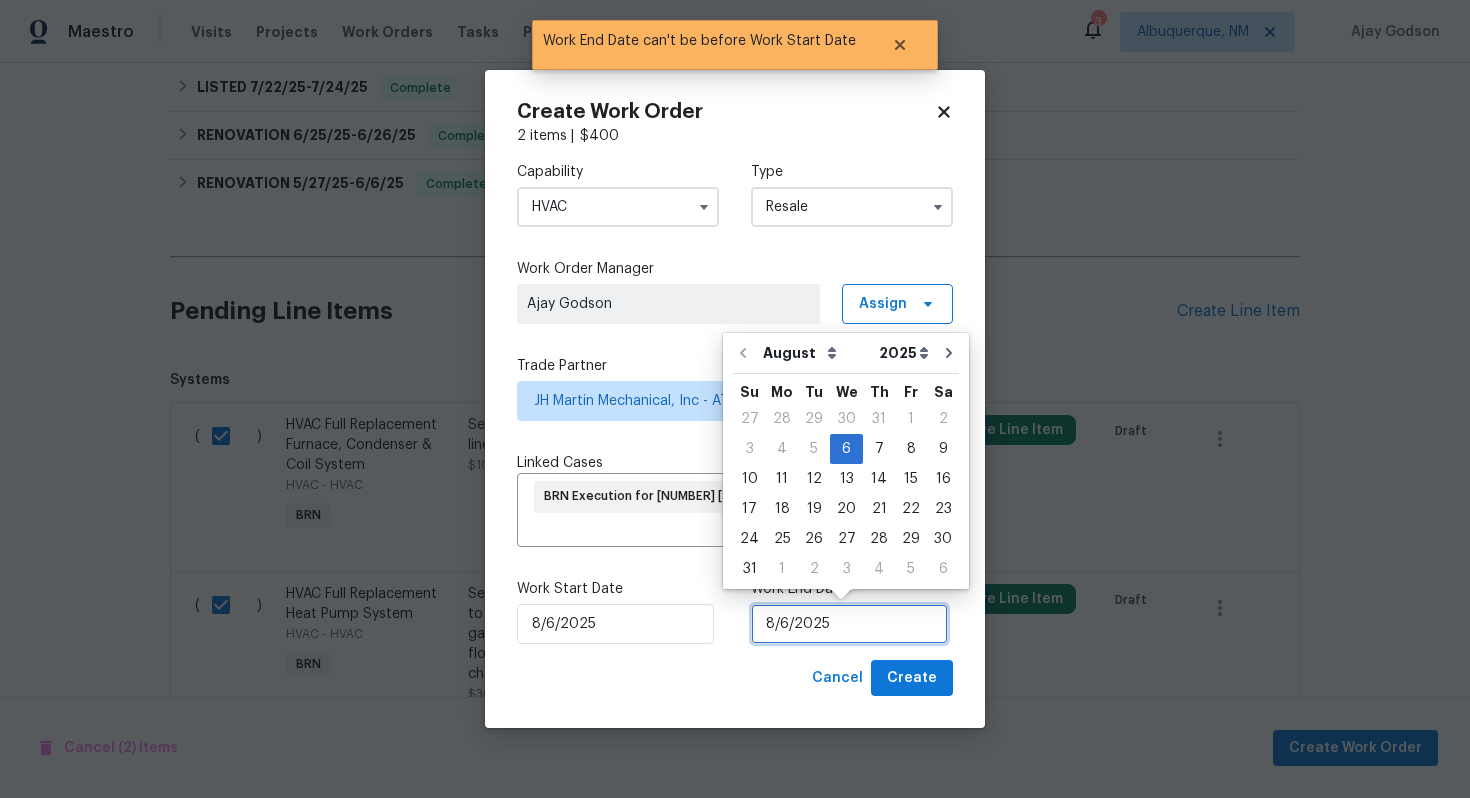 click on "8/6/2025" at bounding box center (849, 624) 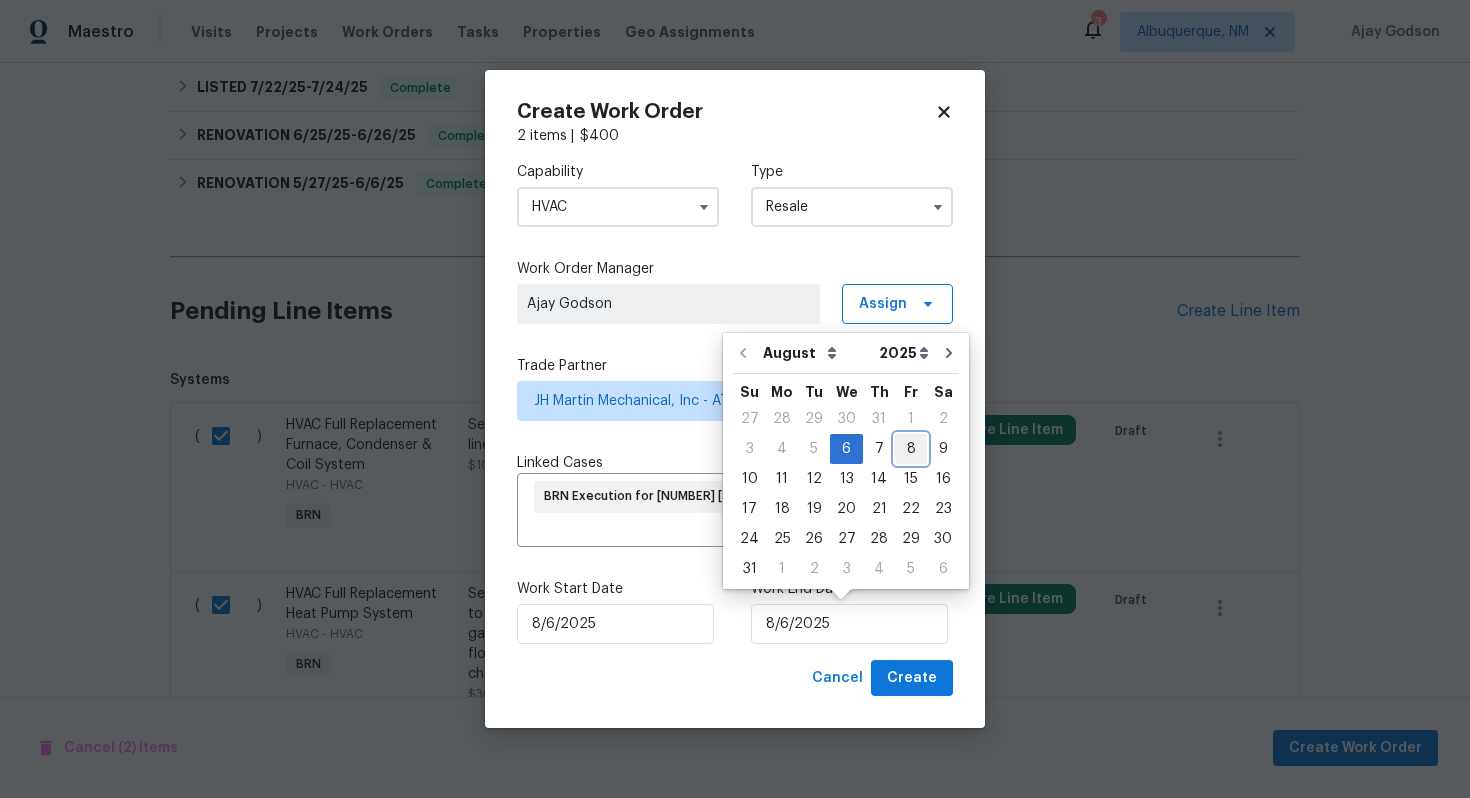 click on "8" at bounding box center [911, 449] 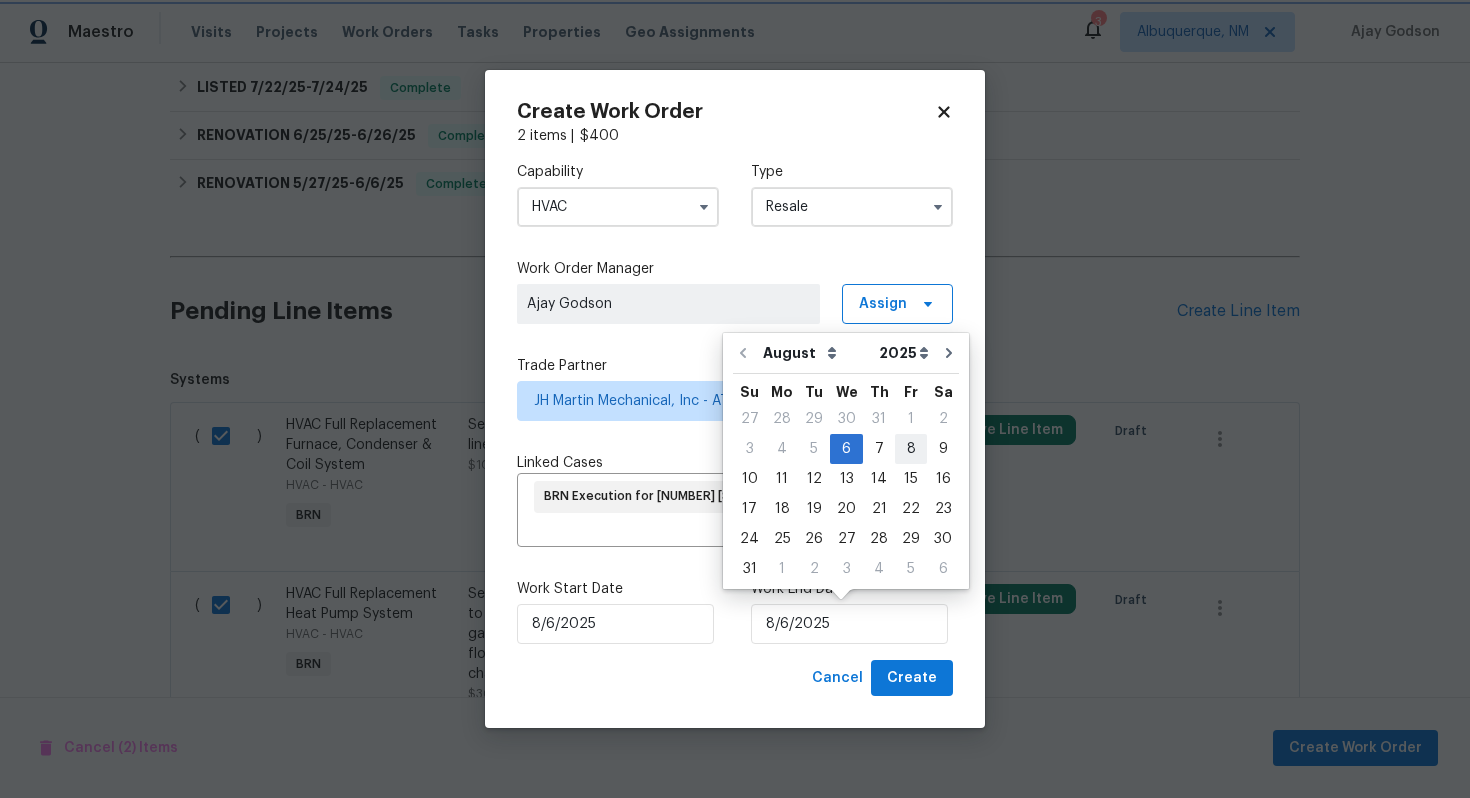 type on "8/8/2025" 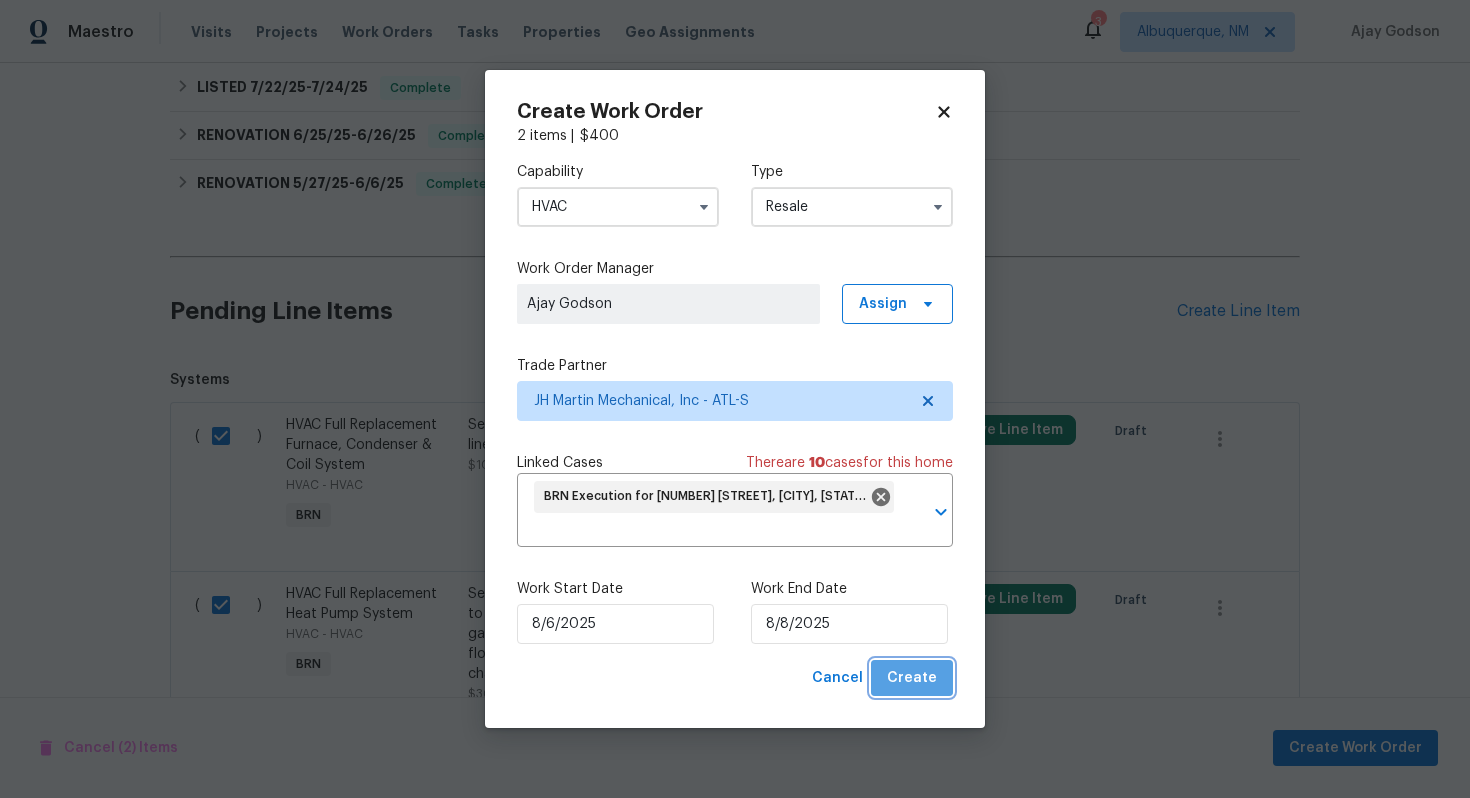 click on "Create" at bounding box center [912, 678] 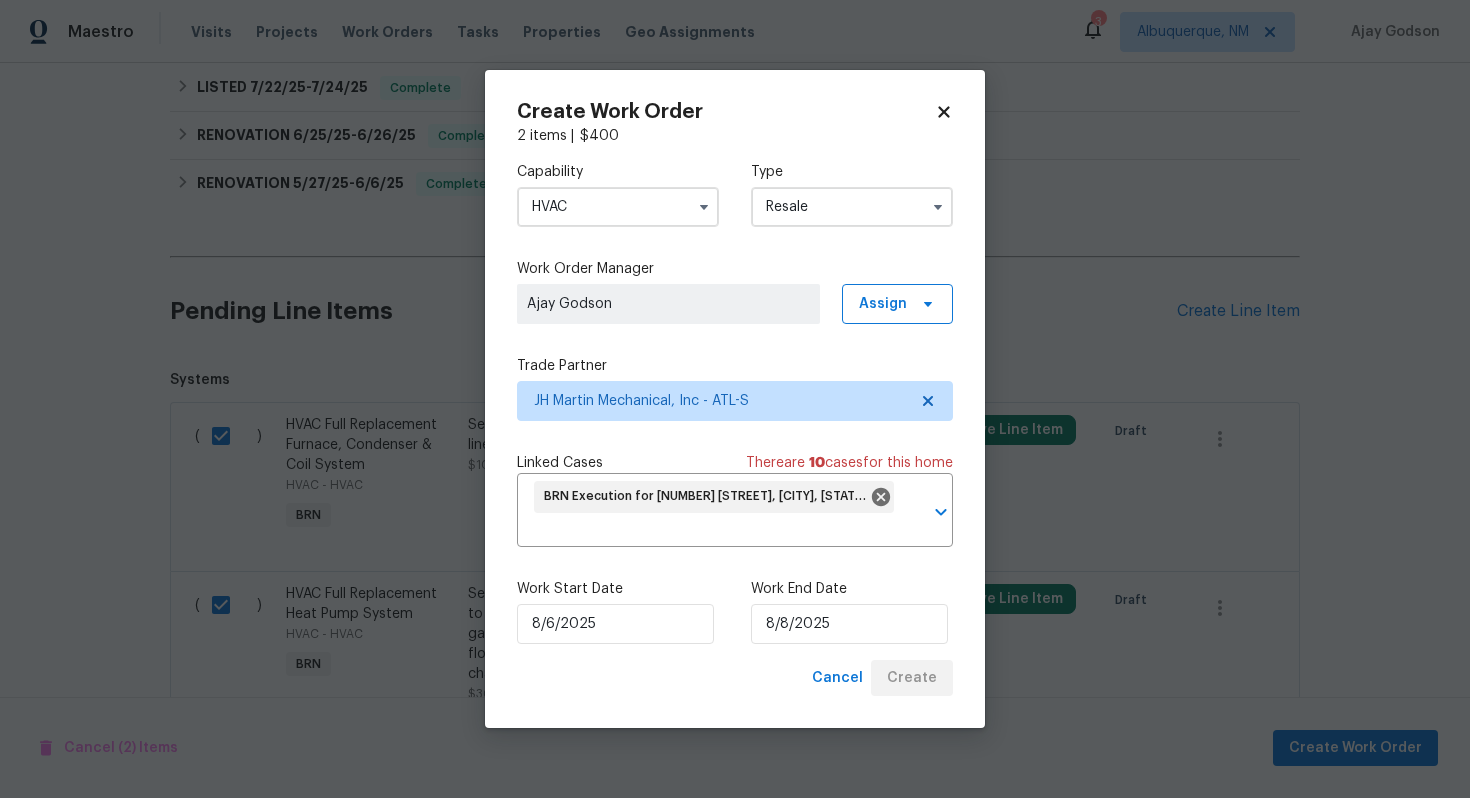 checkbox on "false" 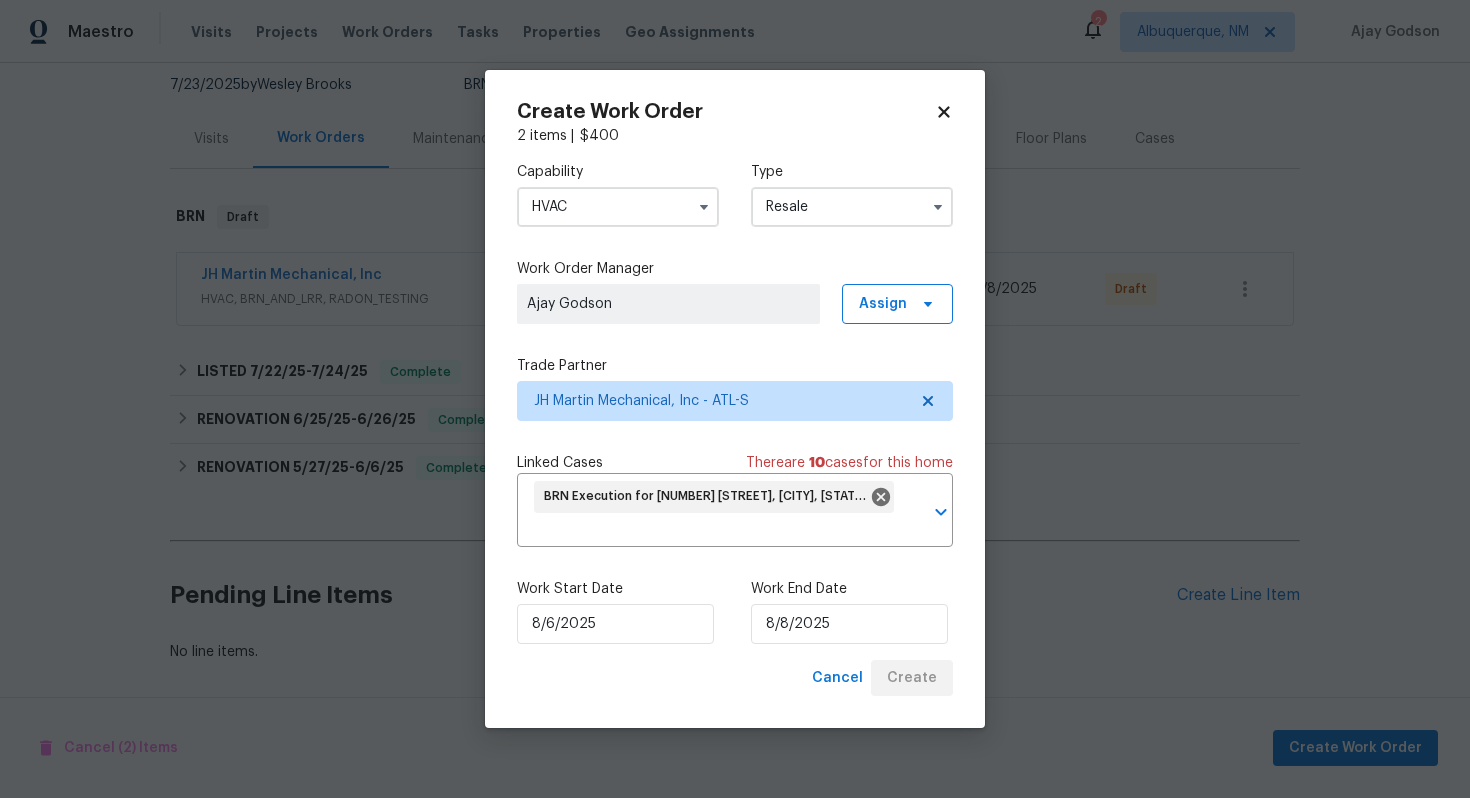 scroll, scrollTop: 194, scrollLeft: 0, axis: vertical 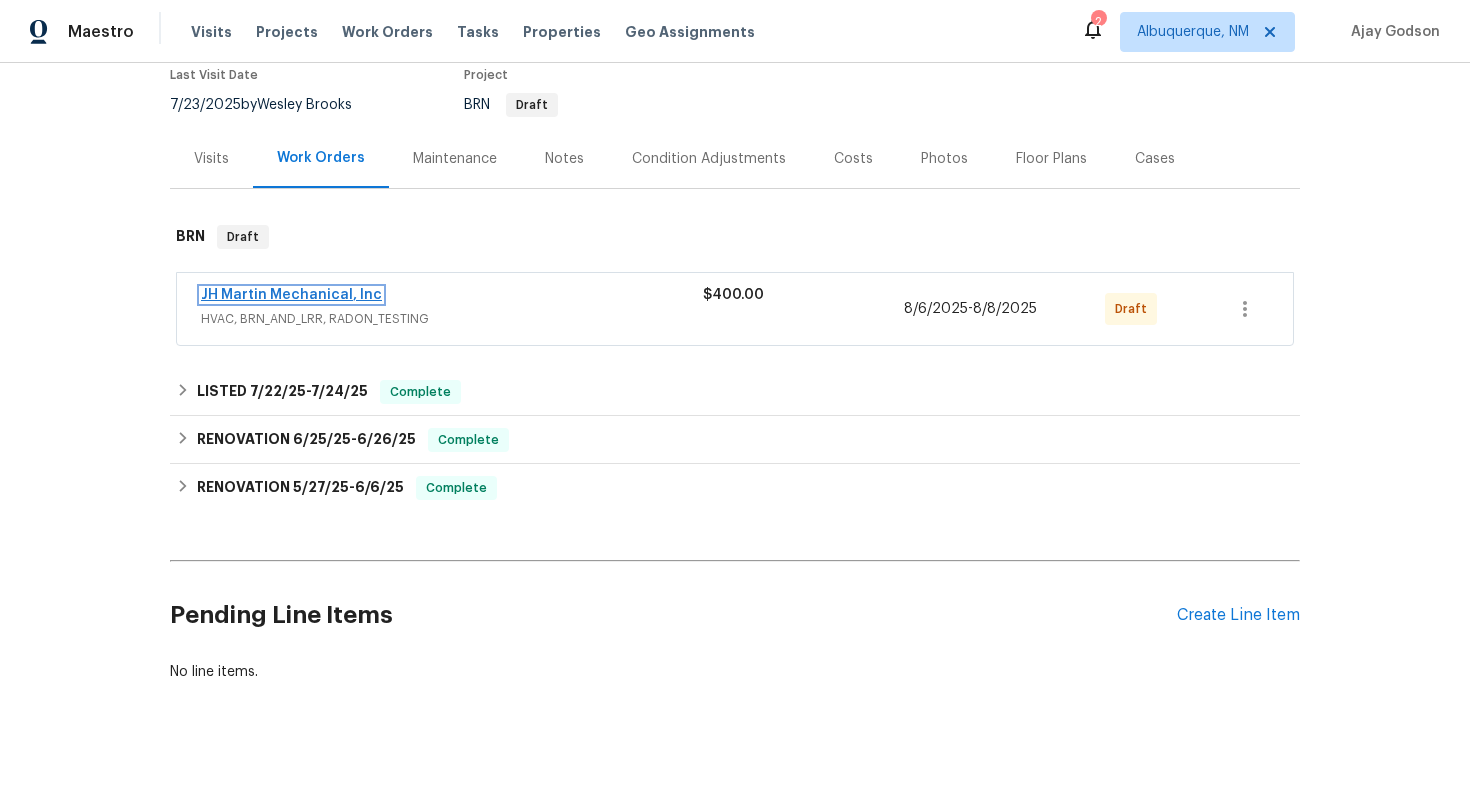 click on "JH Martin Mechanical, Inc" at bounding box center [291, 295] 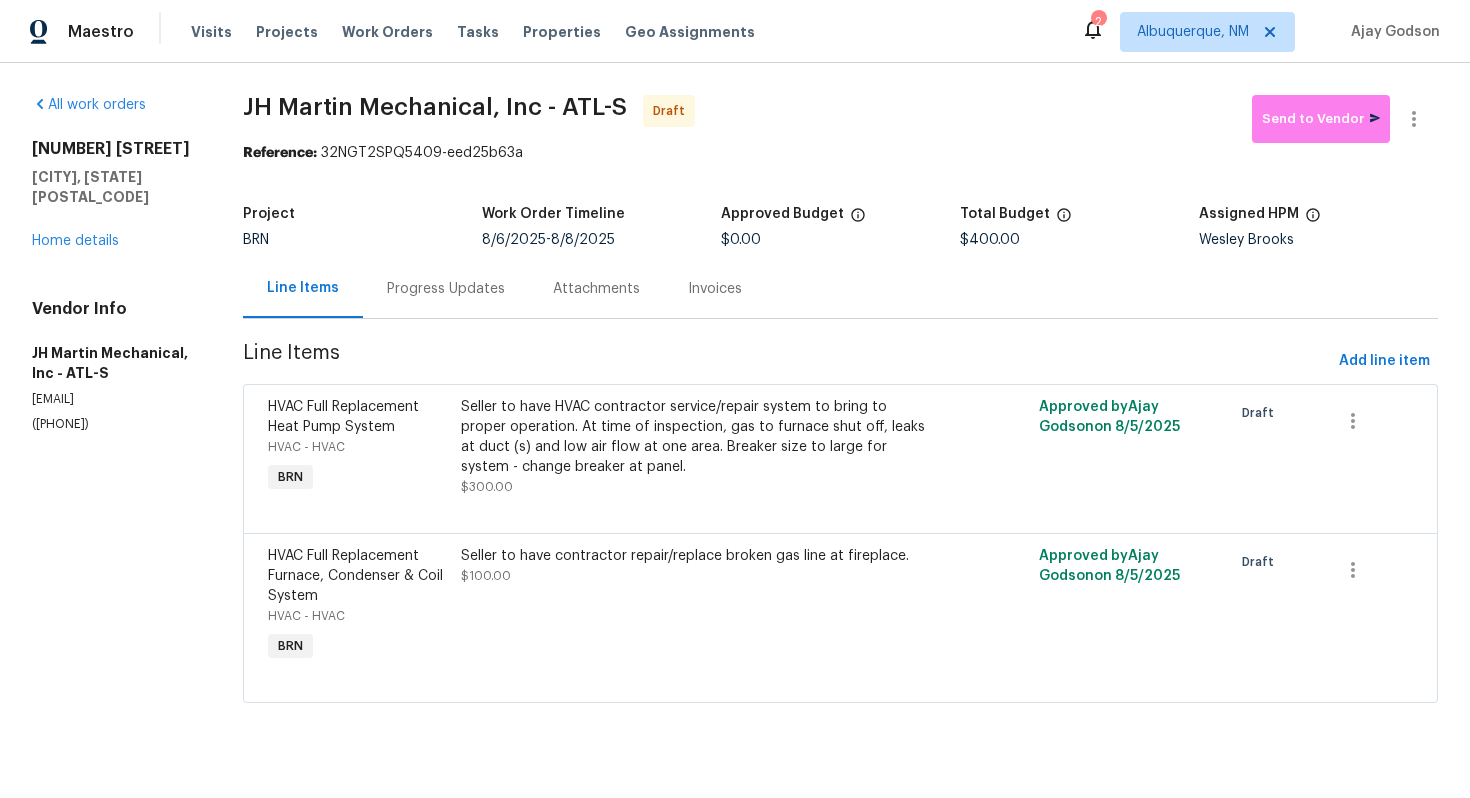 click on "Progress Updates" at bounding box center [446, 289] 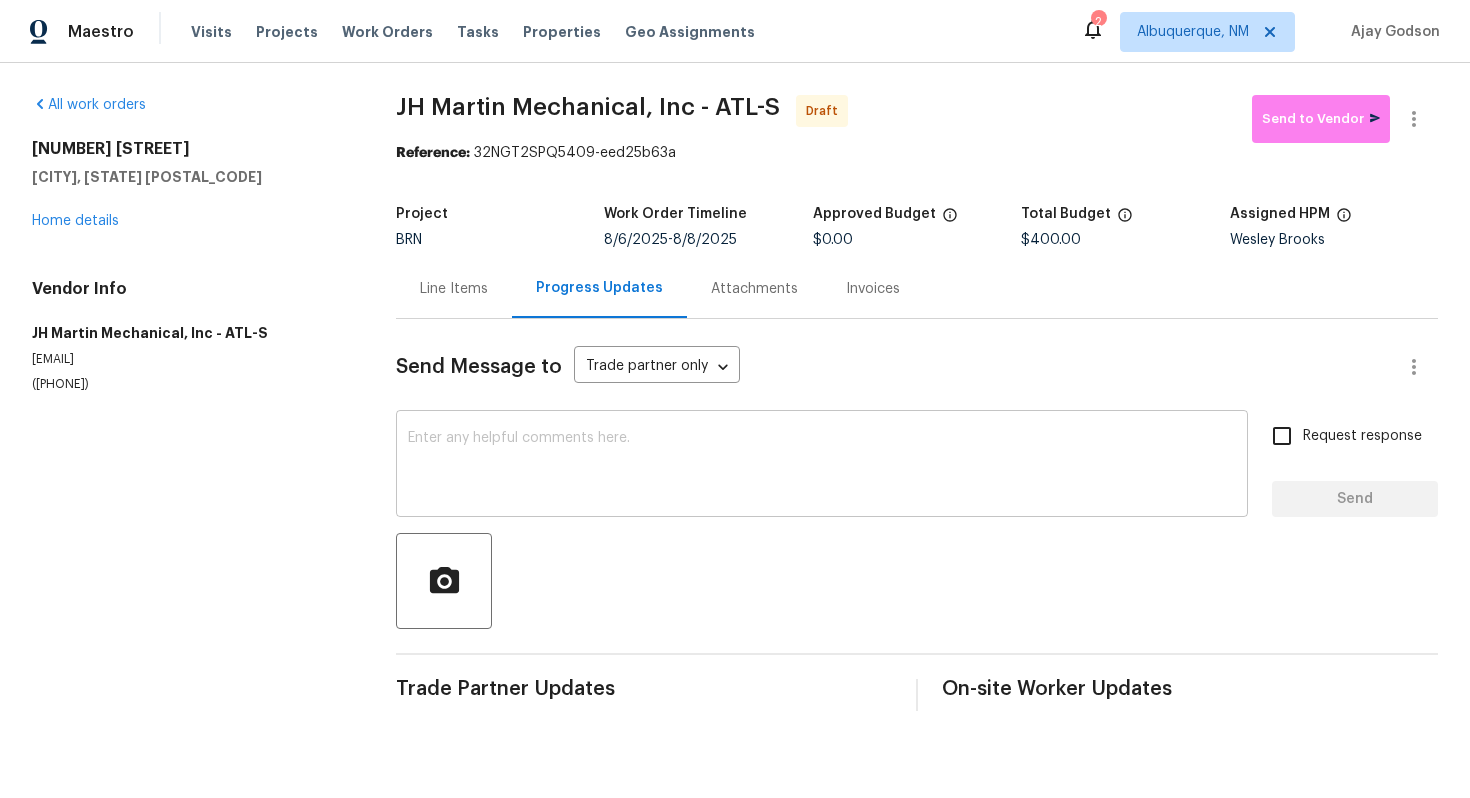 click at bounding box center [822, 466] 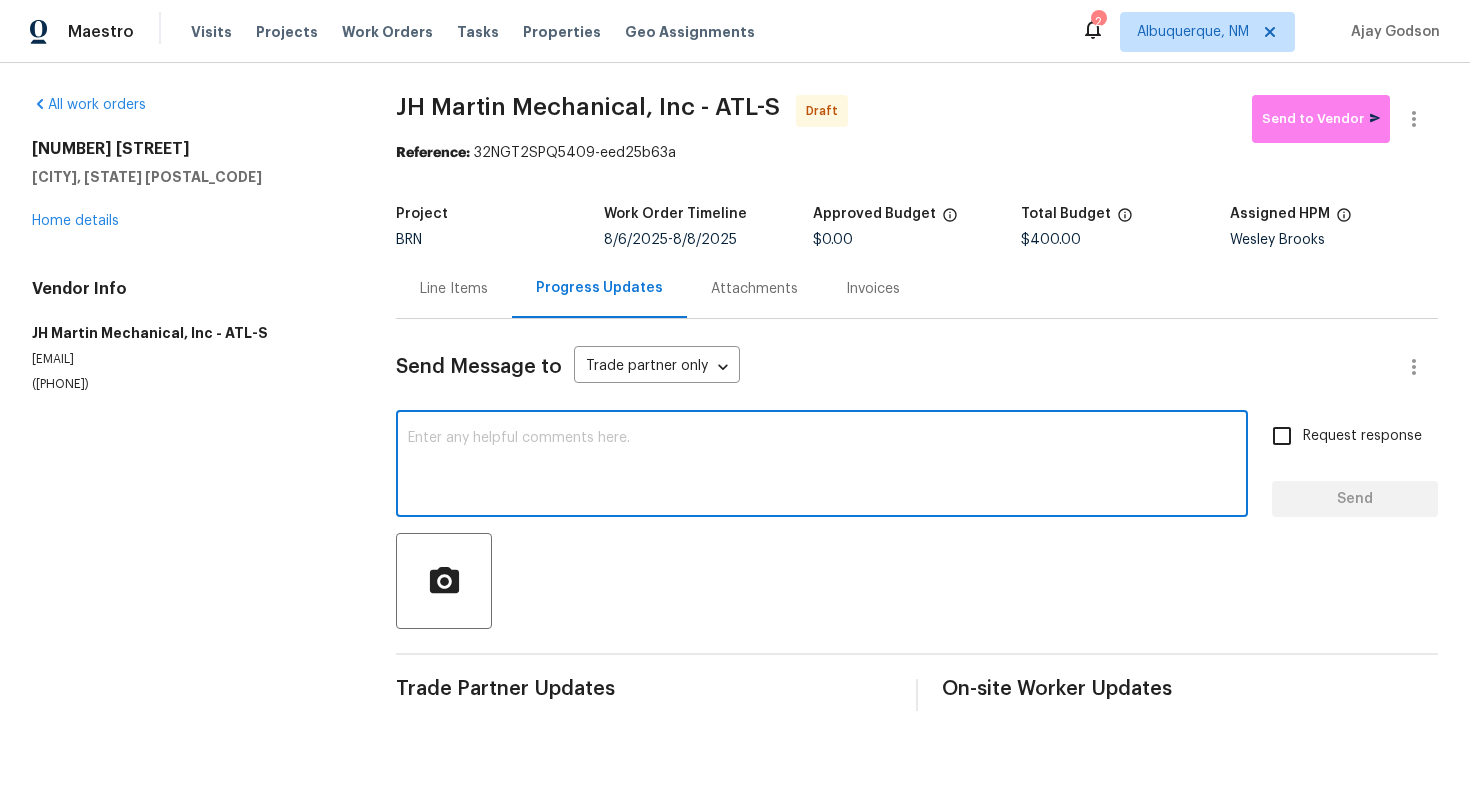paste on "Hey! This is [FIRST] with Opendoor. I’m confirming a BRN Work Order for the property at Address with a target date of 8/. Please review and accept the WO within 24 hours and provide a schedule within the target date. The given target date is based on the criticality of the closing. However, if you need more time to complete this work, please do let me know and I’ll see what can be done about it. And the cost can be updated based on the work required here at the time of inspection too. You can contact us through the portal or by phone/text at [PHONE]." 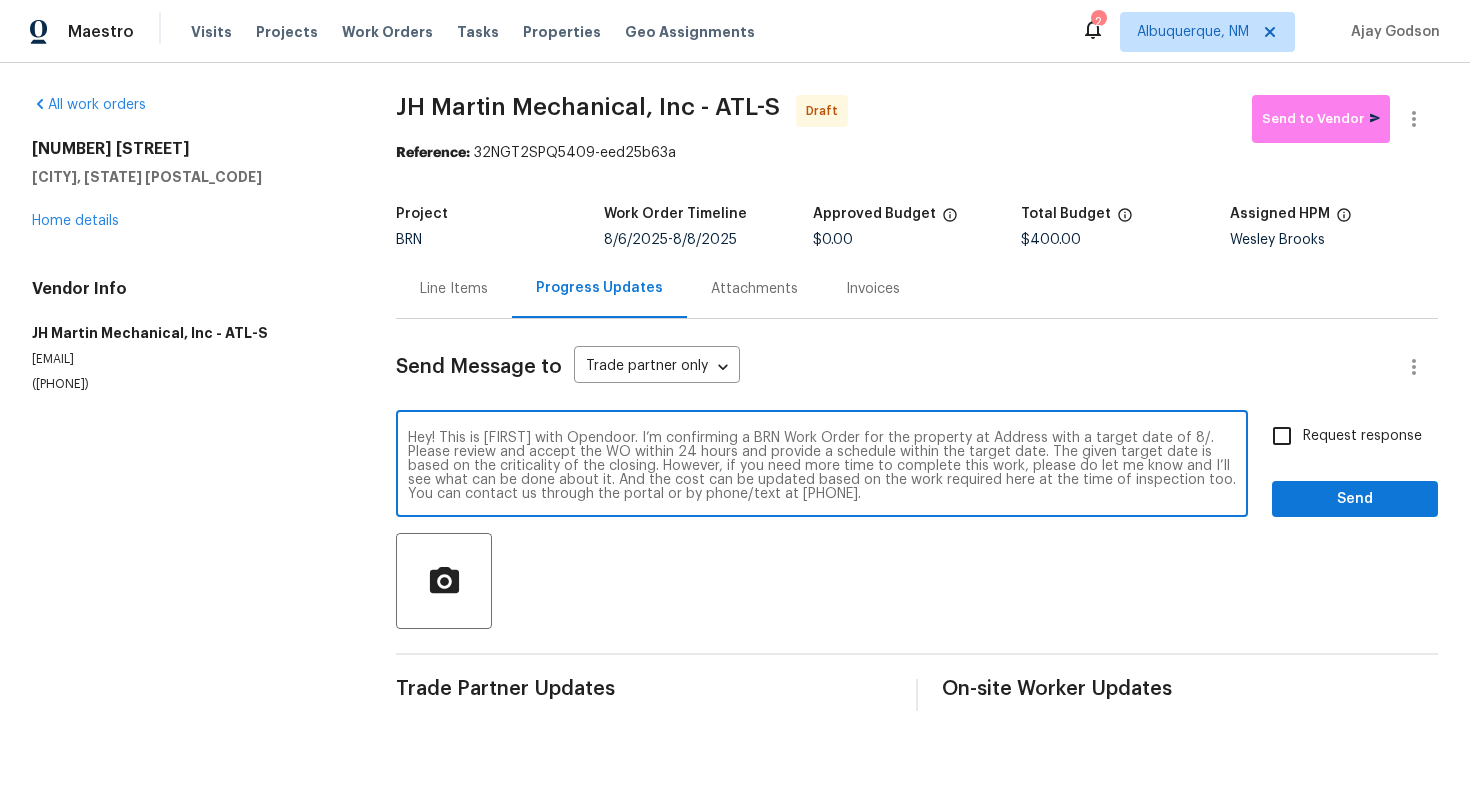 scroll, scrollTop: 0, scrollLeft: 0, axis: both 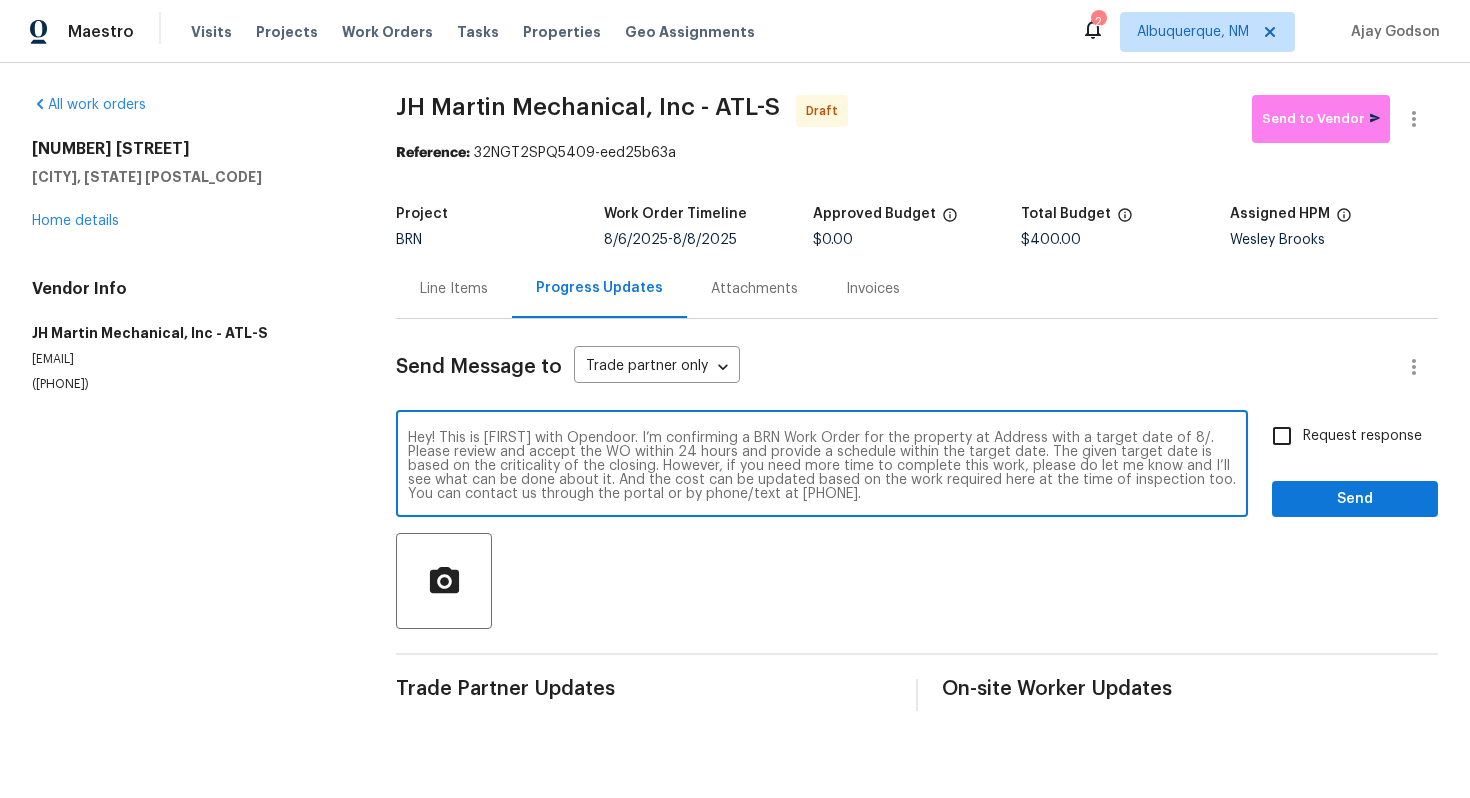 click on "Hey! This is [FIRST] with Opendoor. I’m confirming a BRN Work Order for the property at Address with a target date of 8/. Please review and accept the WO within 24 hours and provide a schedule within the target date. The given target date is based on the criticality of the closing. However, if you need more time to complete this work, please do let me know and I’ll see what can be done about it. And the cost can be updated based on the work required here at the time of inspection too. You can contact us through the portal or by phone/text at [PHONE]." at bounding box center [822, 466] 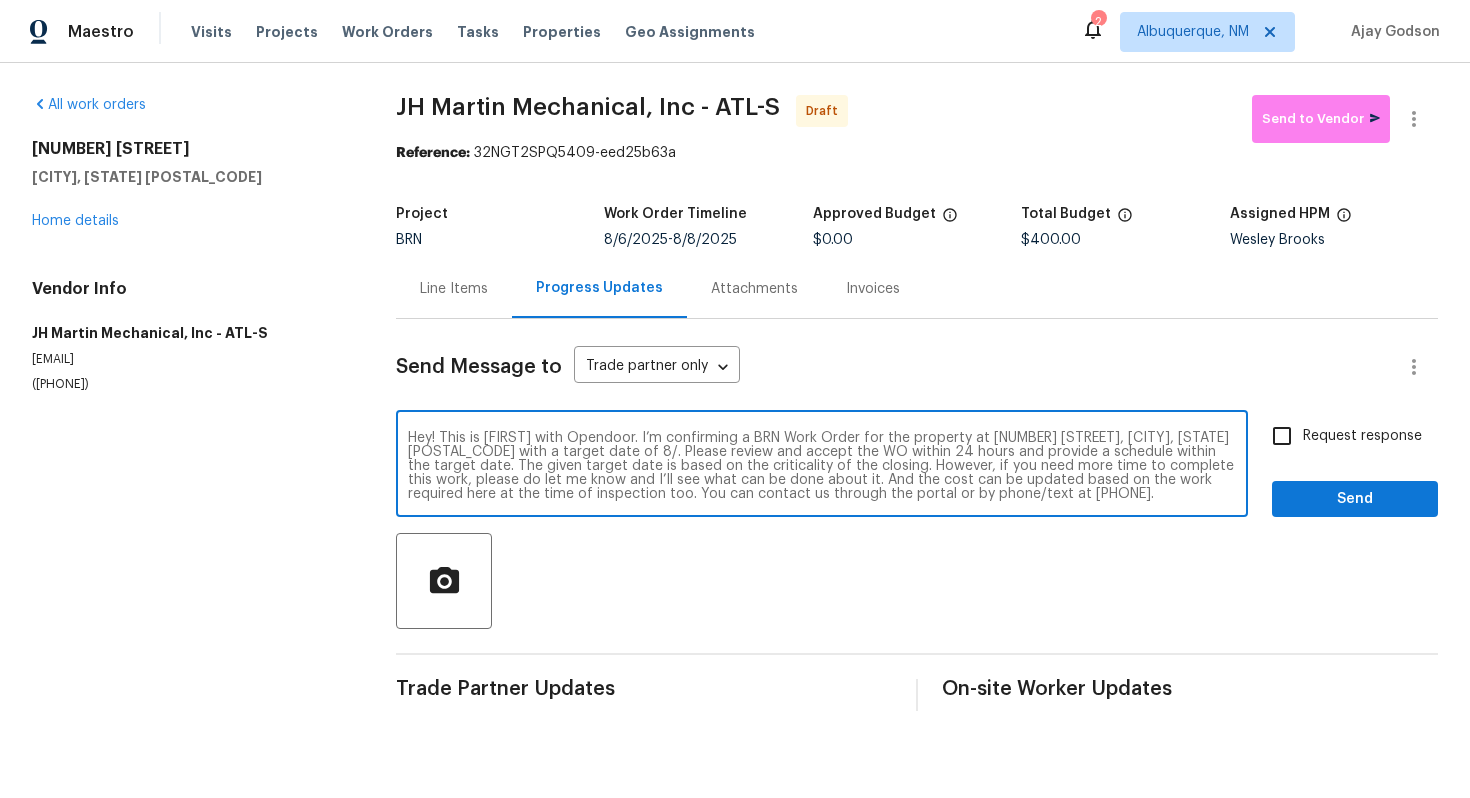 click on "Hey! This is Ajay with Opendoor. I’m confirming a BRN Work Order for the property at 1102 Ola Dale Ct, McDonough, GA 30252 with a target date of 8/. Please review and accept the WO within 24 hours and provide a schedule within the target date. The given target date is based on the criticality of the closing. However, if you need more time to complete this work, please do let me know and I’ll see what can be done about it. And the cost can be updated based on the work required here at the time of inspection too. You can contact us through the portal or by phone/text at 650-800-9524." at bounding box center (822, 466) 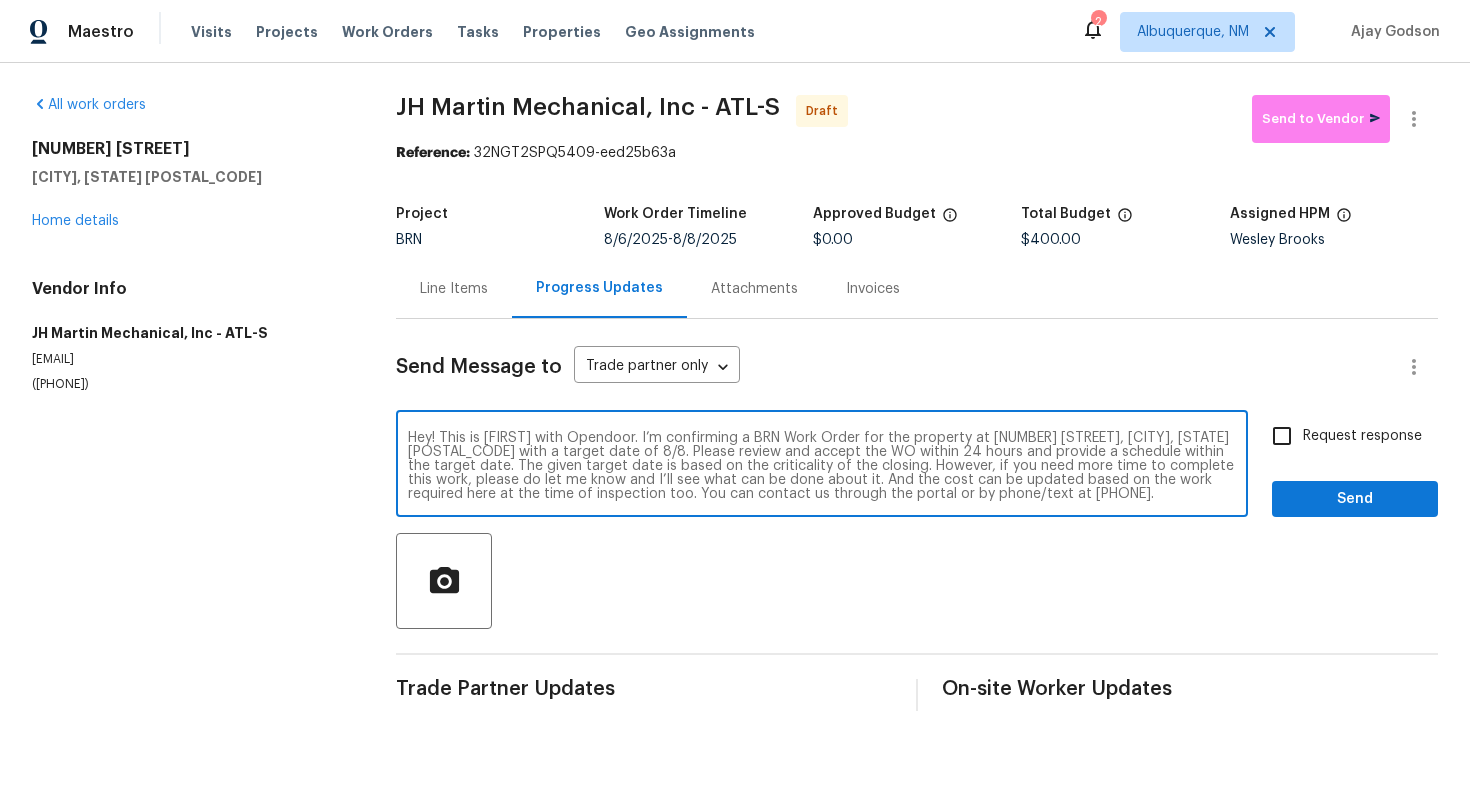 type on "Hey! This is Ajay with Opendoor. I’m confirming a BRN Work Order for the property at 1102 Ola Dale Ct, McDonough, GA 30252 with a target date of 8/8. Please review and accept the WO within 24 hours and provide a schedule within the target date. The given target date is based on the criticality of the closing. However, if you need more time to complete this work, please do let me know and I’ll see what can be done about it. And the cost can be updated based on the work required here at the time of inspection too. You can contact us through the portal or by phone/text at 650-800-9524." 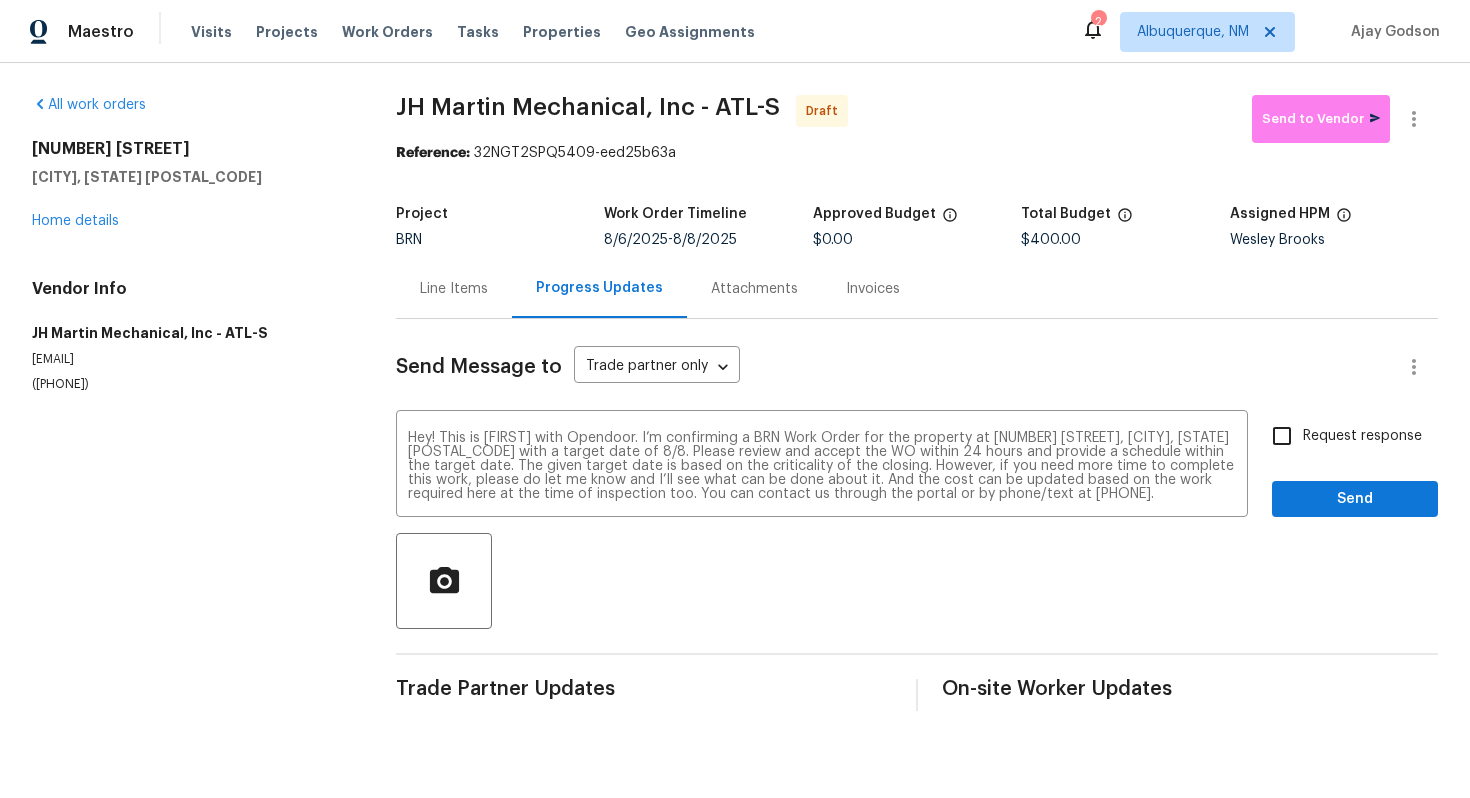 click on "Request response" at bounding box center [1362, 436] 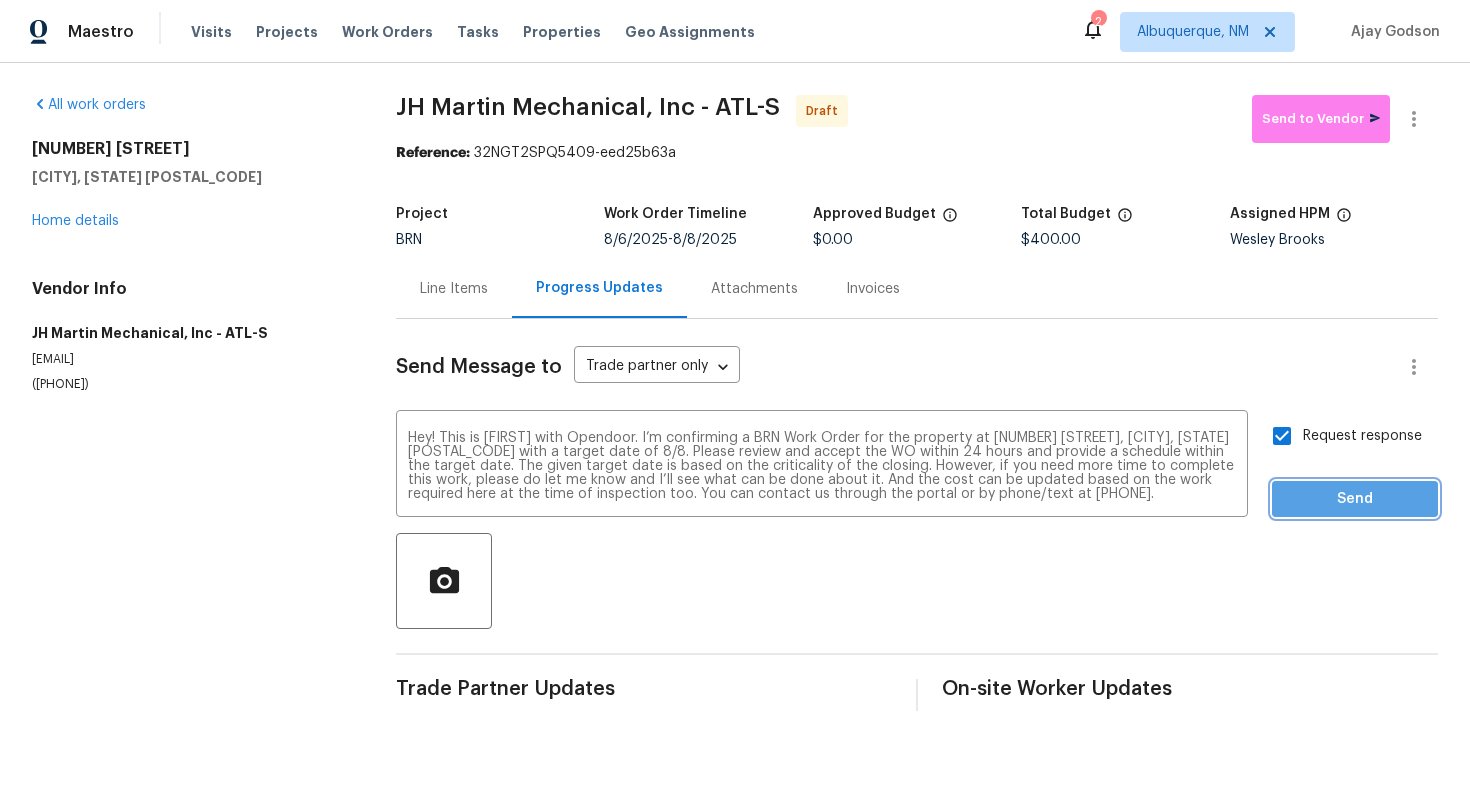 click on "Send" at bounding box center (1355, 499) 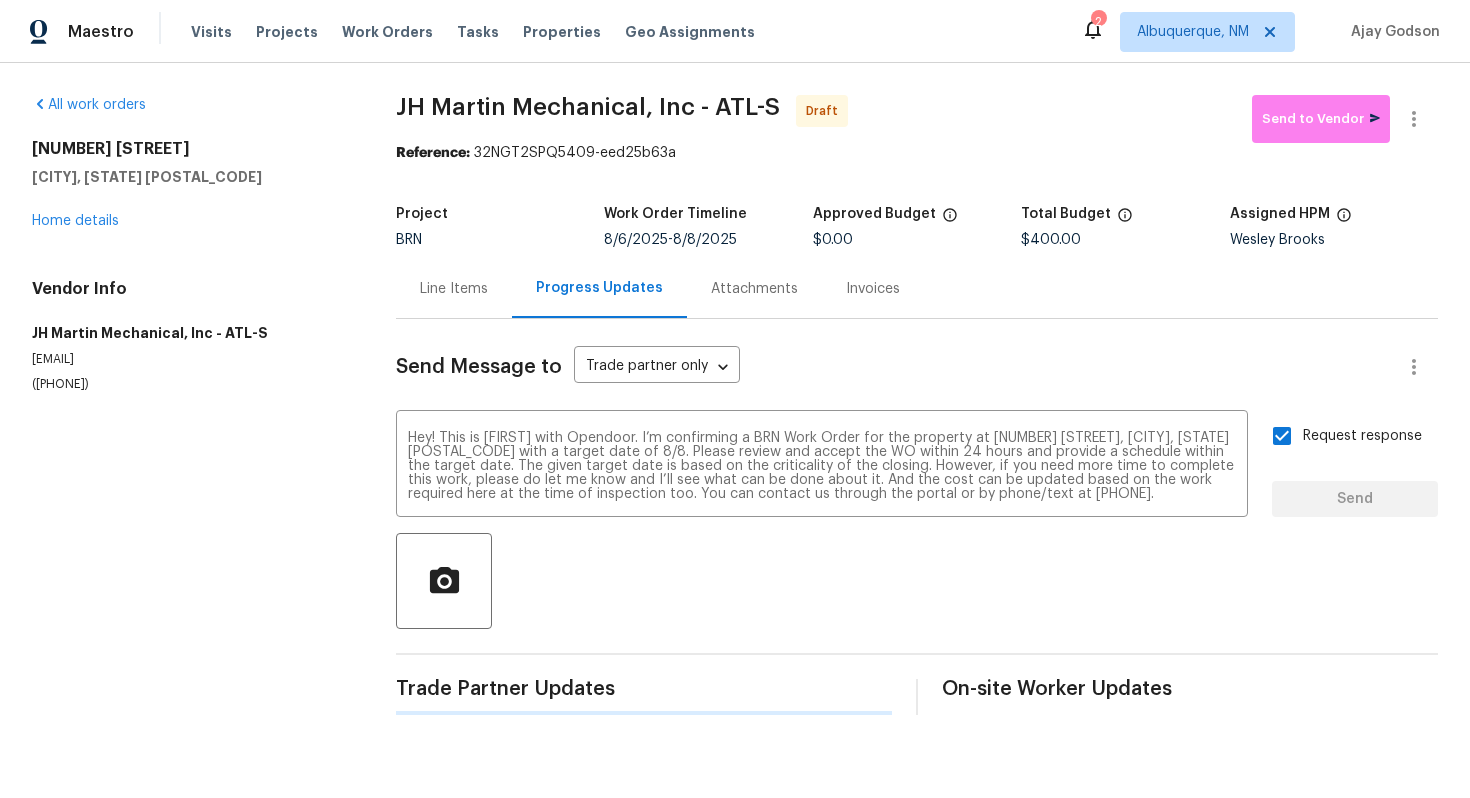 type 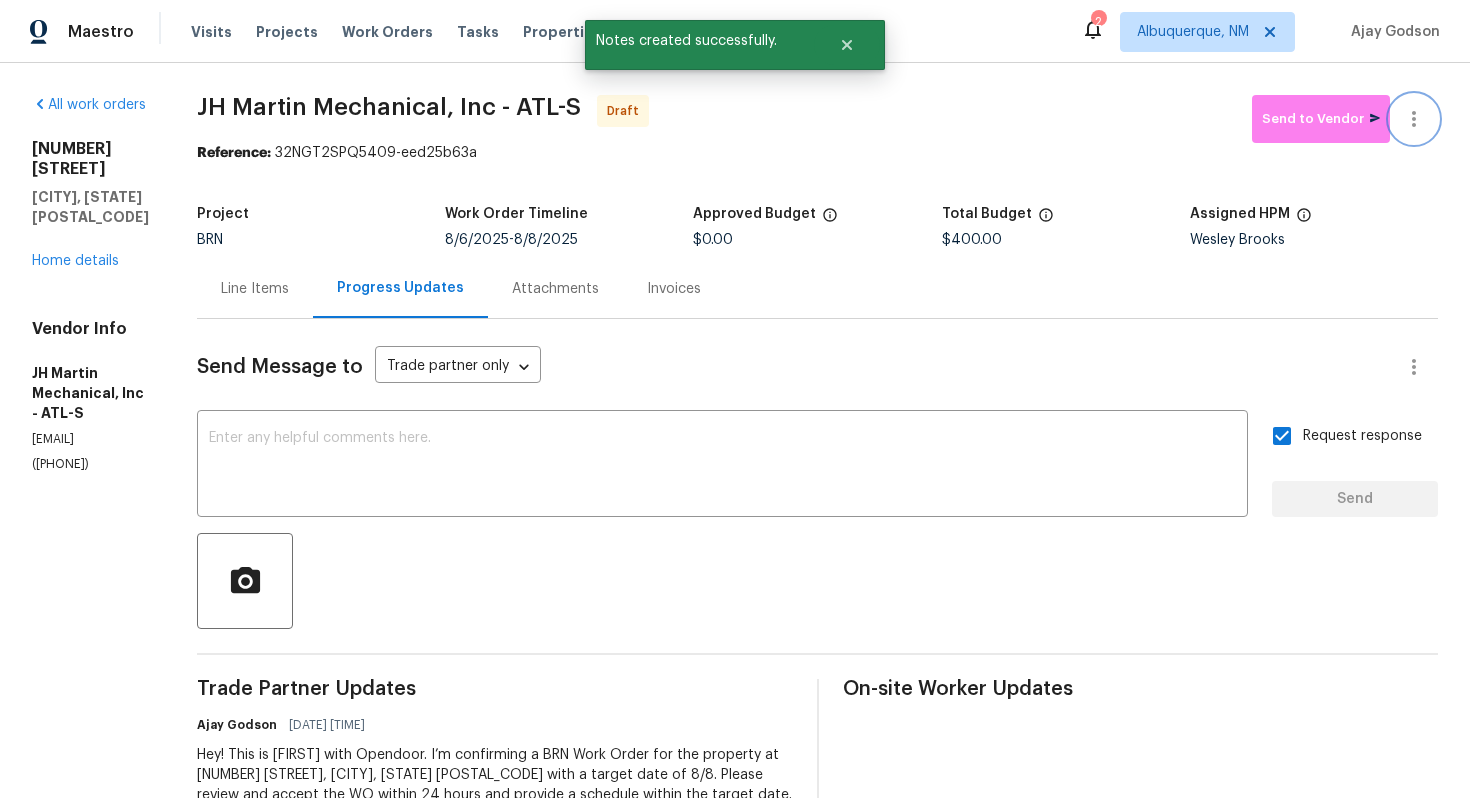 click 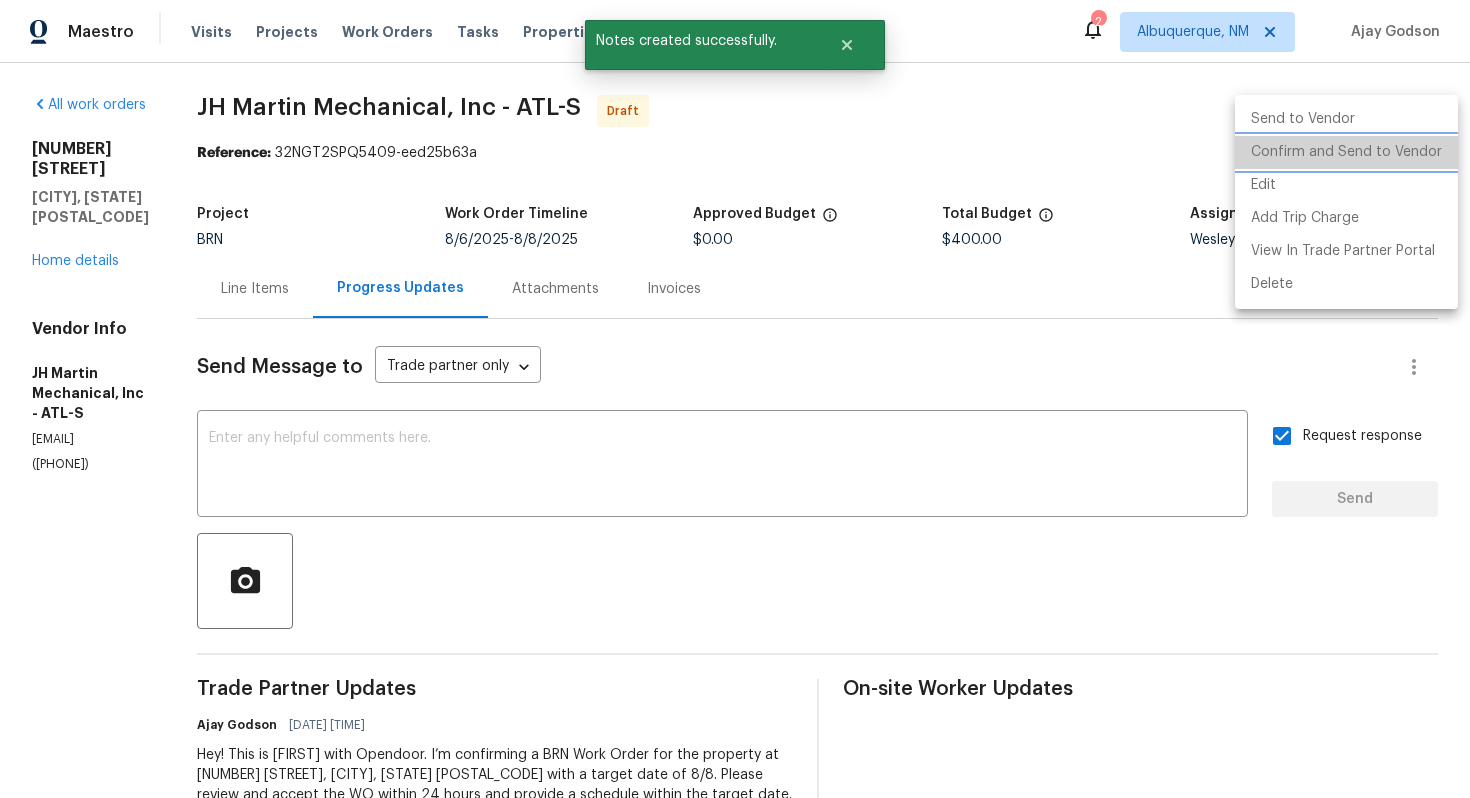 click on "Confirm and Send to Vendor" at bounding box center (1346, 152) 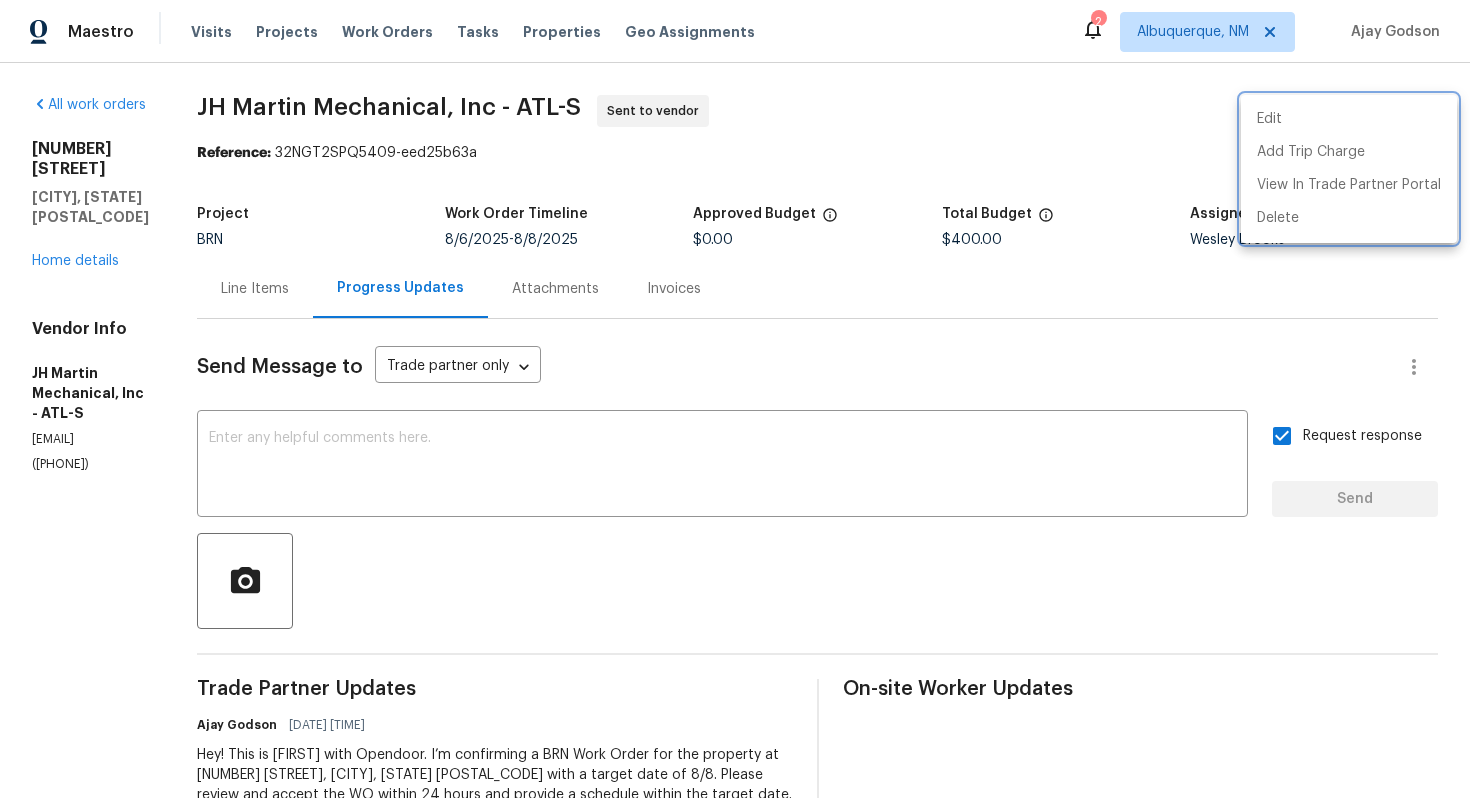 click at bounding box center (735, 399) 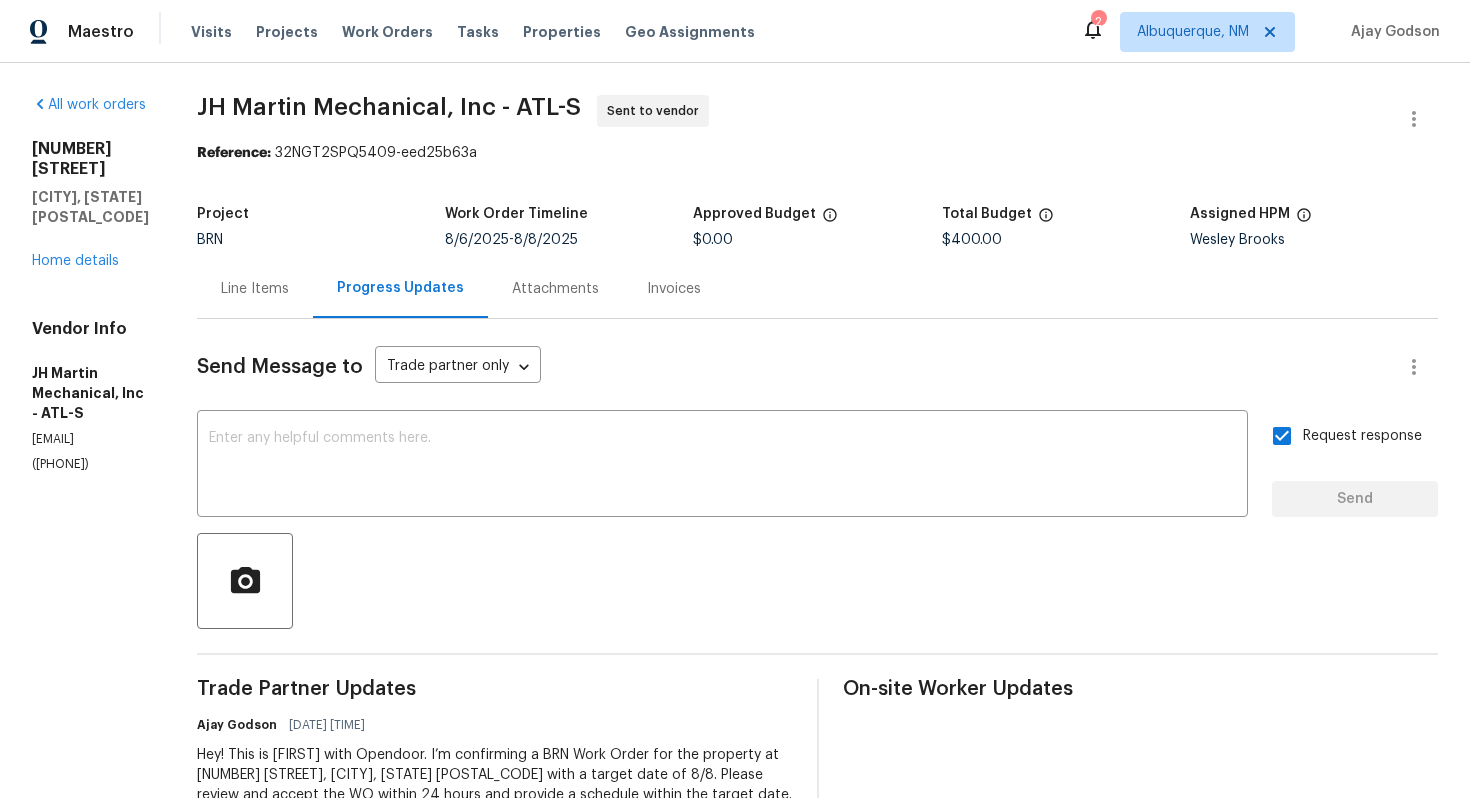 click on "Line Items" at bounding box center (255, 288) 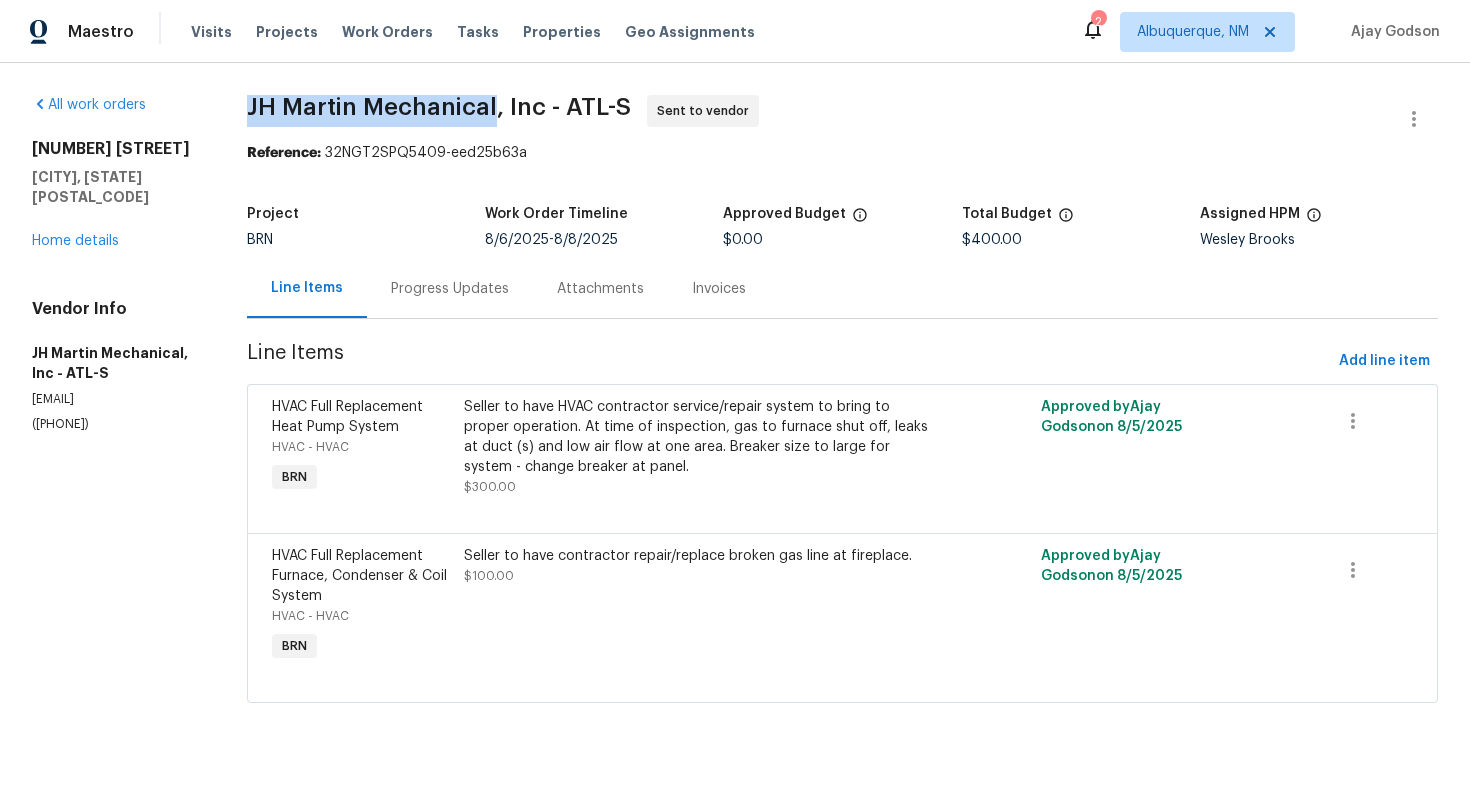 drag, startPoint x: 266, startPoint y: 106, endPoint x: 519, endPoint y: 105, distance: 253.00198 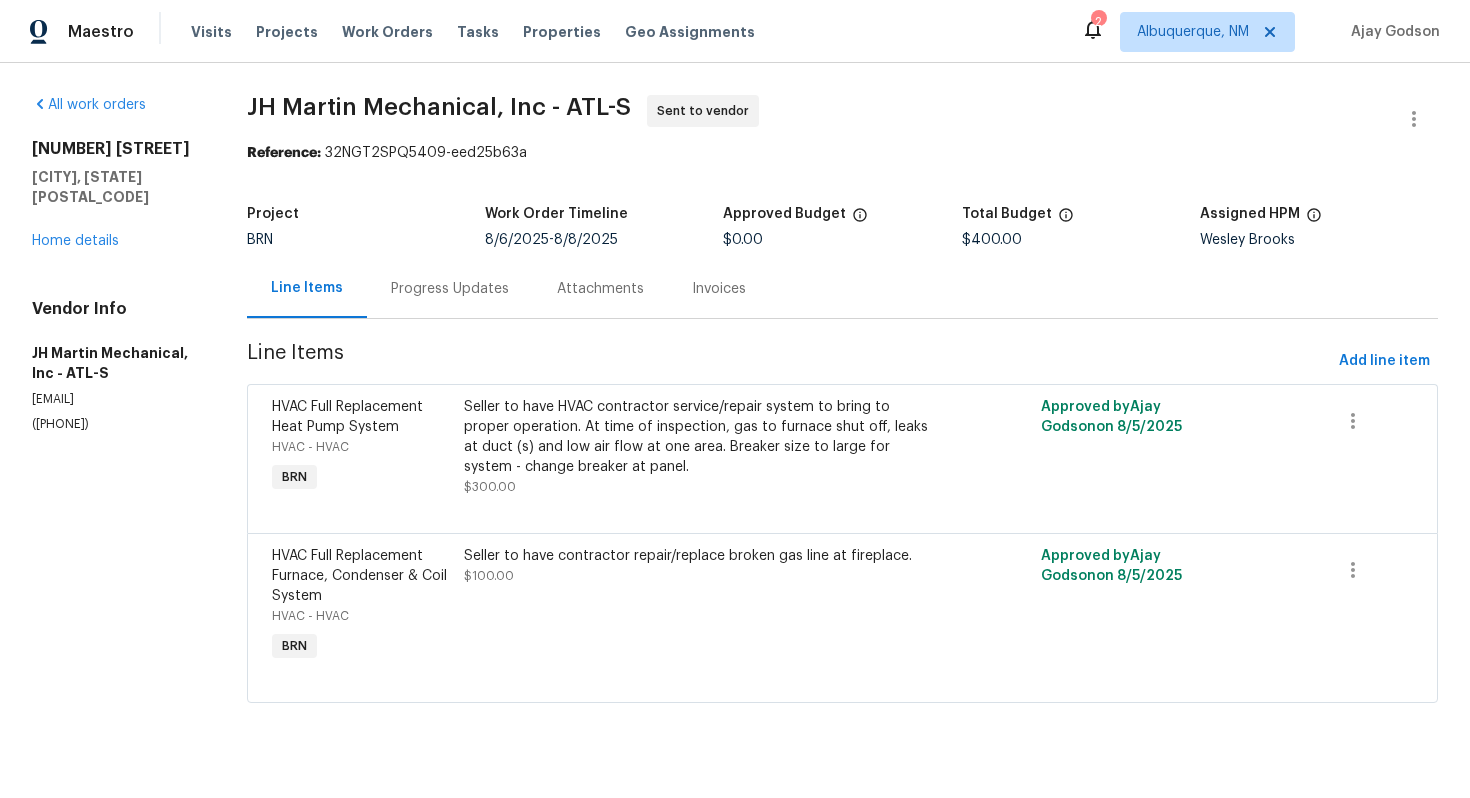 click on "All work orders 1102 Ola Dale Ct McDonough, GA 30252 Home details Vendor Info JH Martin Mechanical, Inc - ATL-S service@jhmartinmechanical.com (770) 696-5947 JH Martin Mechanical, Inc - ATL-S Sent to vendor Reference:   32NGT2SPQ5409-eed25b63a Project BRN   Work Order Timeline 8/6/2025  -  8/8/2025 Approved Budget $0.00 Total Budget $400.00 Assigned HPM Wesley Brooks Line Items Progress Updates Attachments Invoices Line Items Add line item HVAC Full Replacement Heat Pump System HVAC - HVAC BRN Seller to have HVAC contractor service/repair system to bring to proper operation. At time of inspection, gas to furnace shut off, leaks at duct (s) and low air flow at one area. Breaker size to large for system - change breaker at panel. $300.00 Approved by  Ajay Godson  on   8/5/2025 HVAC Full Replacement Furnace, Condenser & Coil System HVAC - HVAC BRN Seller to have contractor repair/replace broken gas line at fireplace. $100.00 Approved by  Ajay Godson  on   8/5/2025" at bounding box center (735, 411) 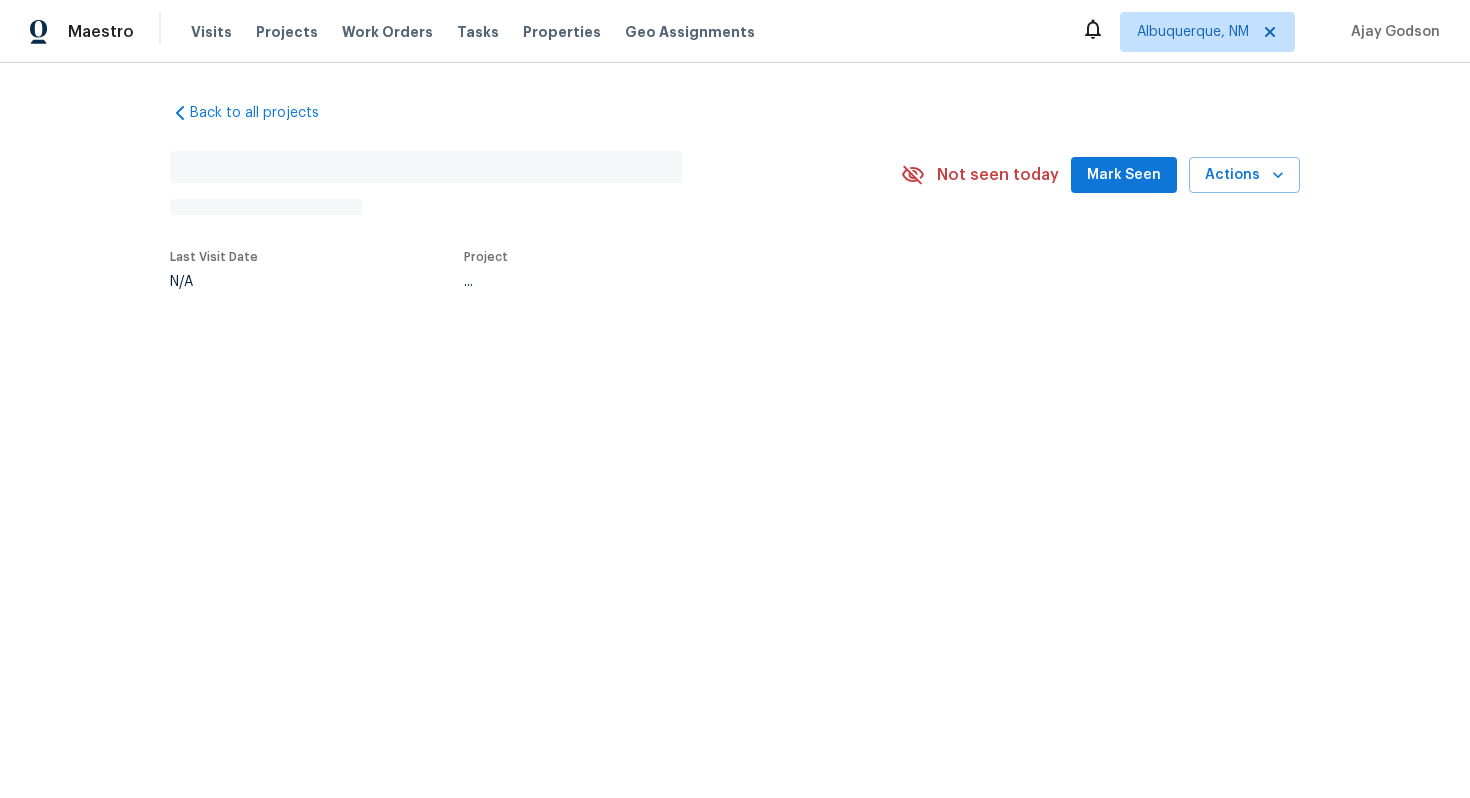 scroll, scrollTop: 0, scrollLeft: 0, axis: both 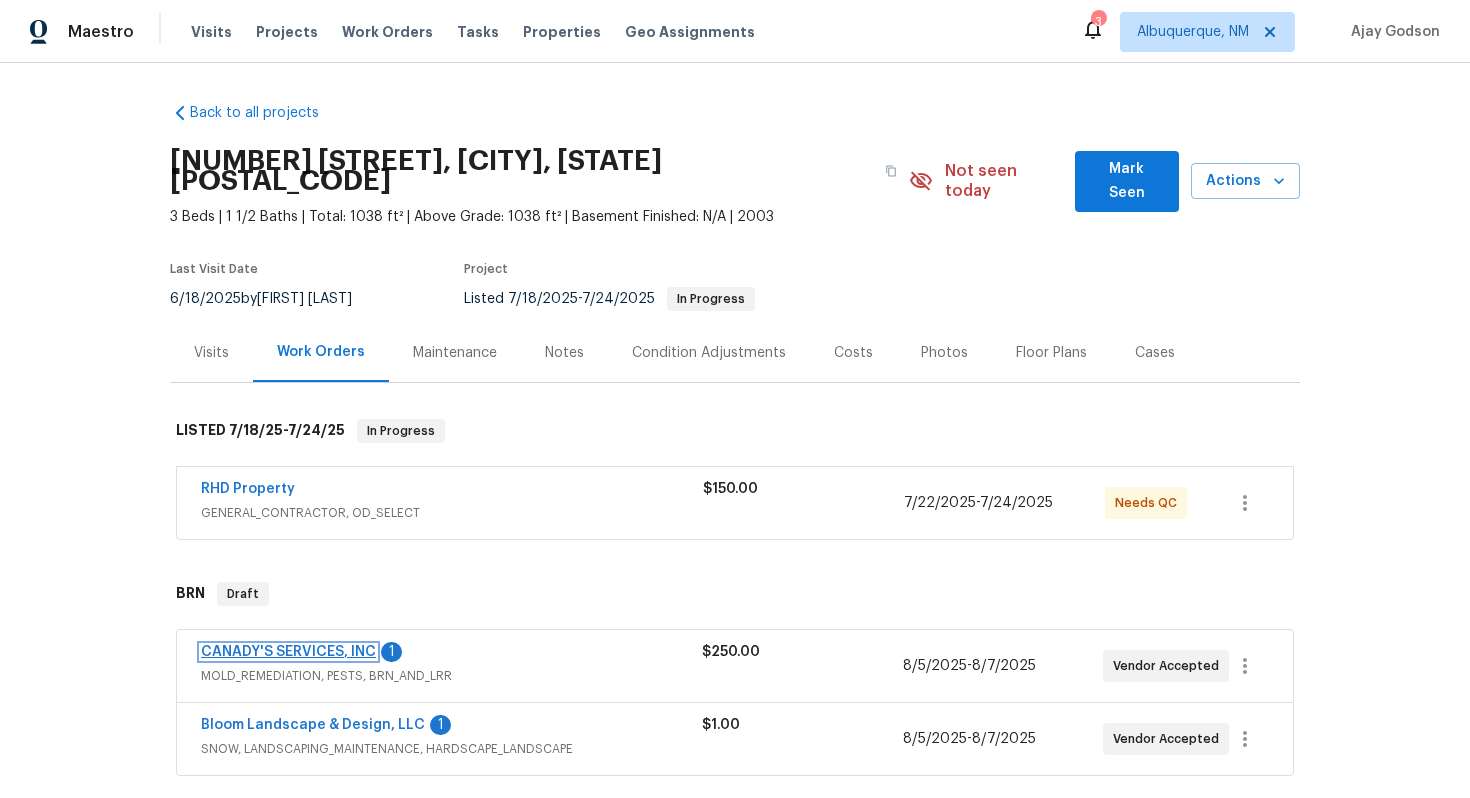 click on "CANADY'S SERVICES, INC" at bounding box center [288, 652] 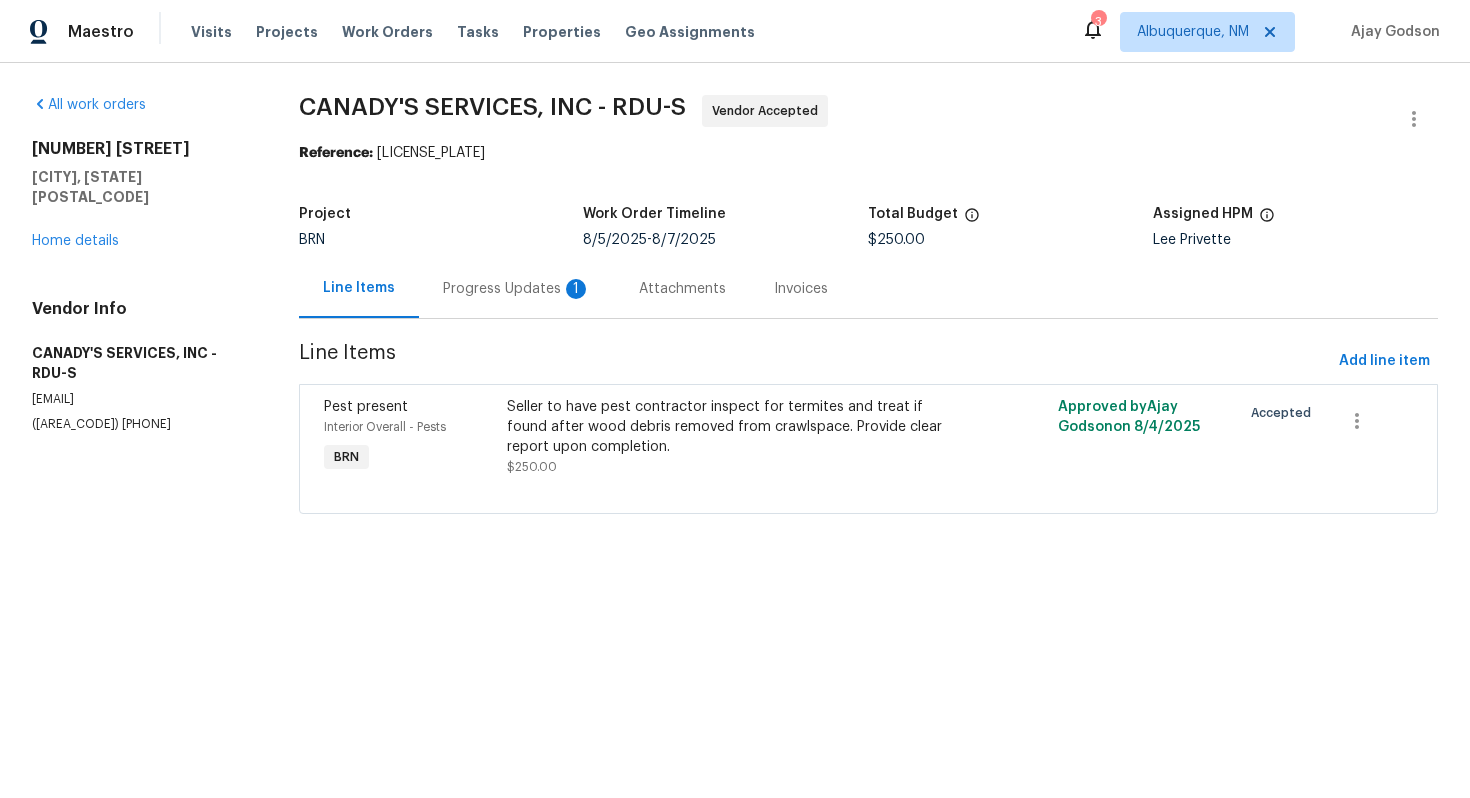 click on "Progress Updates 1" at bounding box center [517, 288] 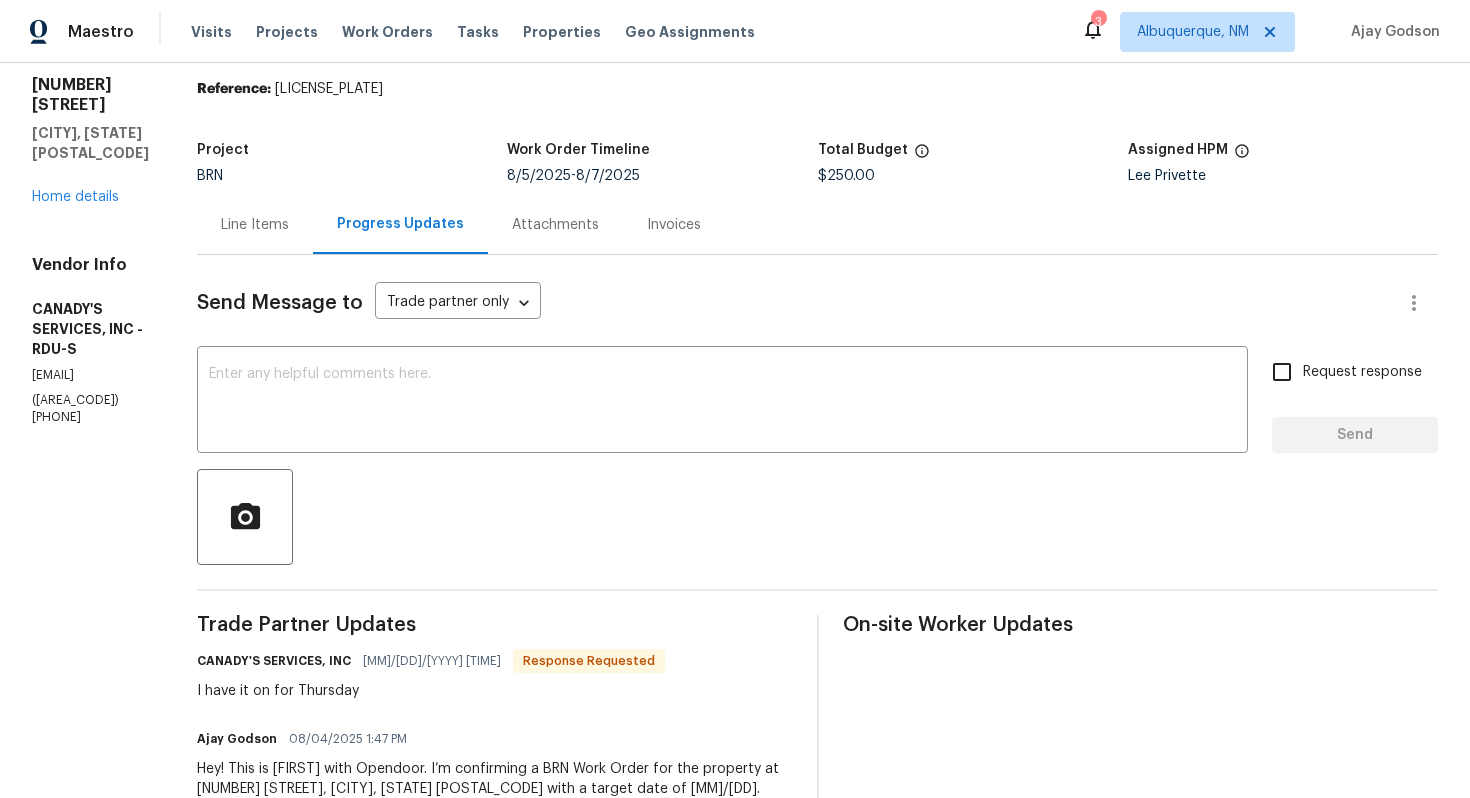 scroll, scrollTop: 0, scrollLeft: 0, axis: both 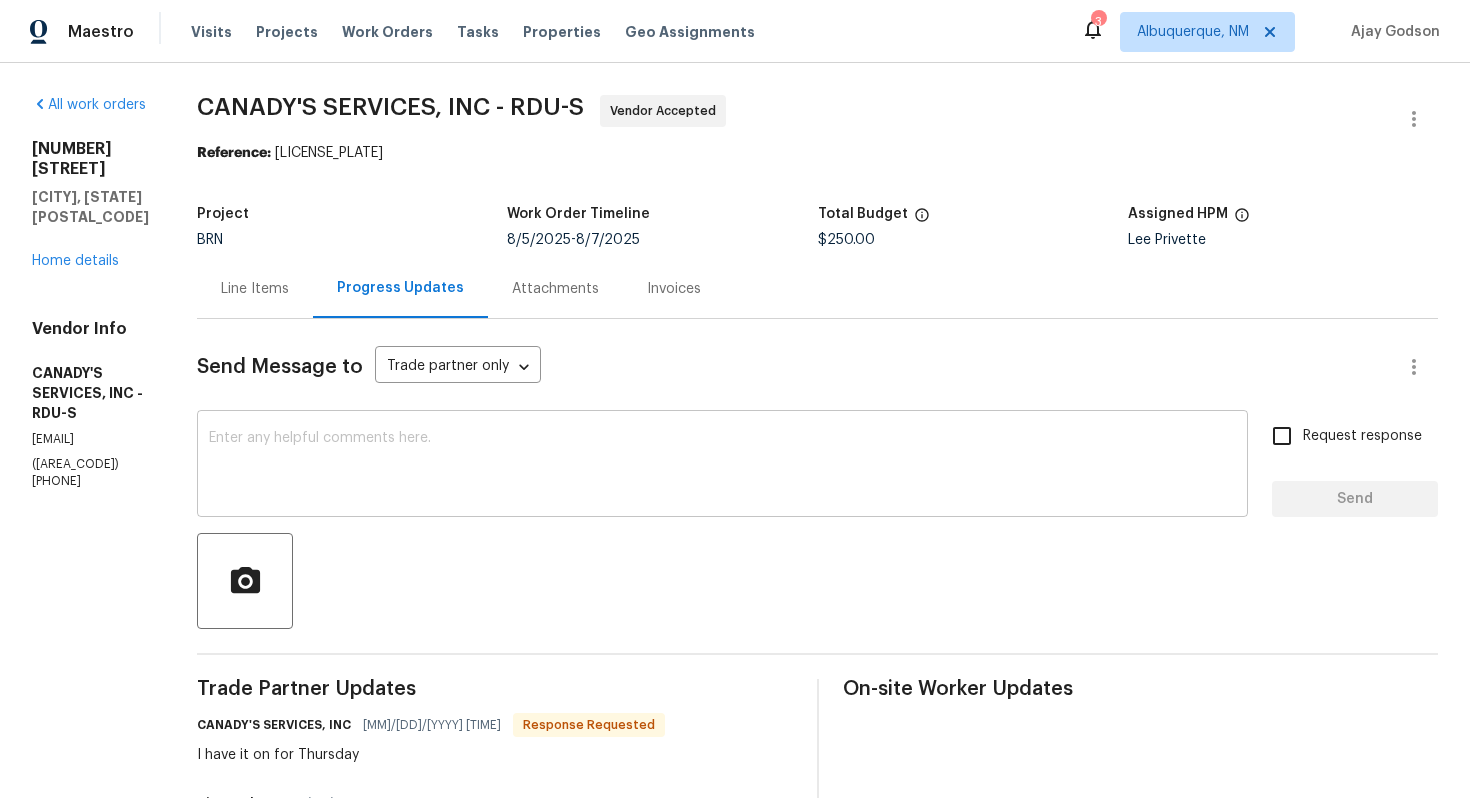 click at bounding box center [722, 466] 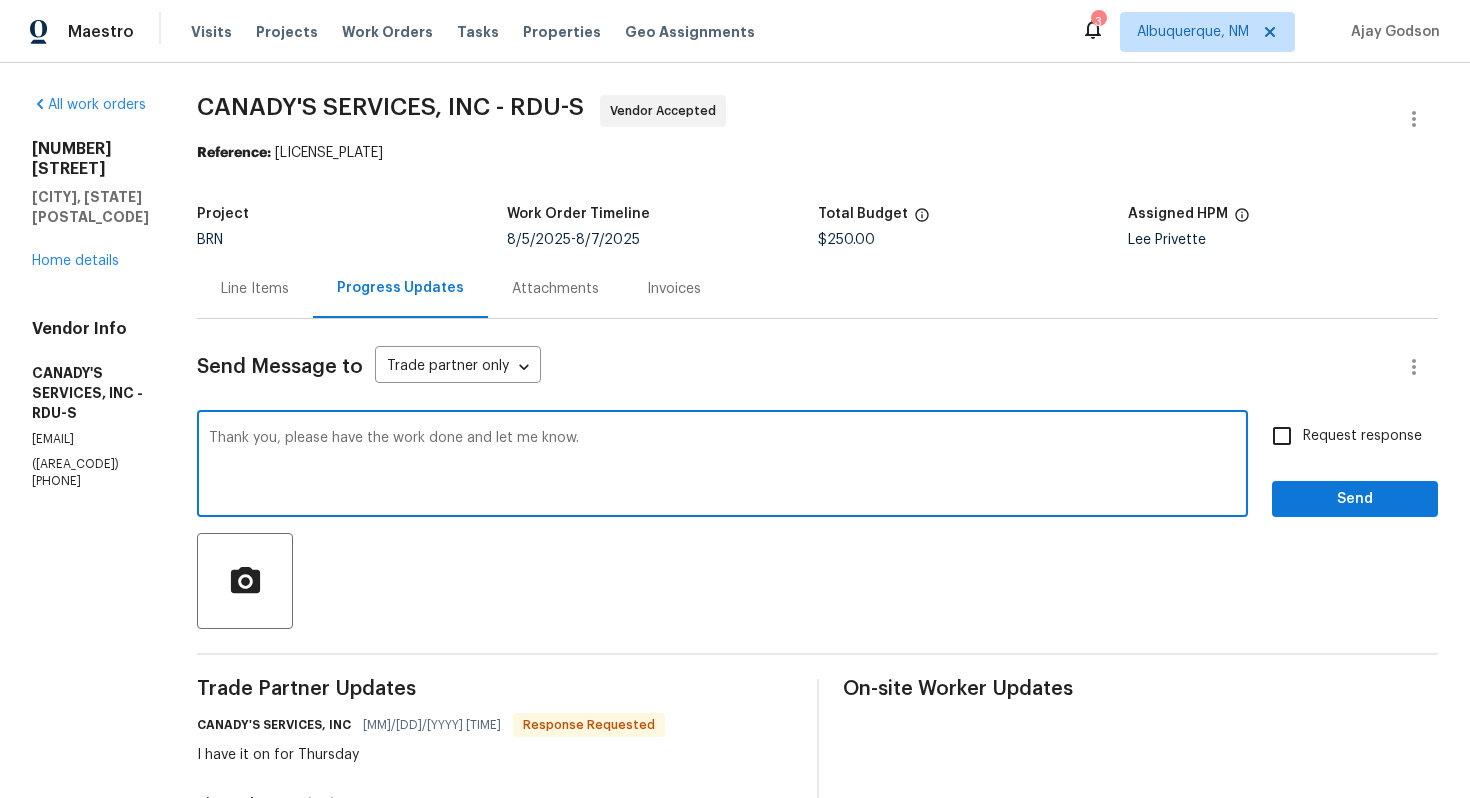 type on "Thank you, please have the work done and let me know." 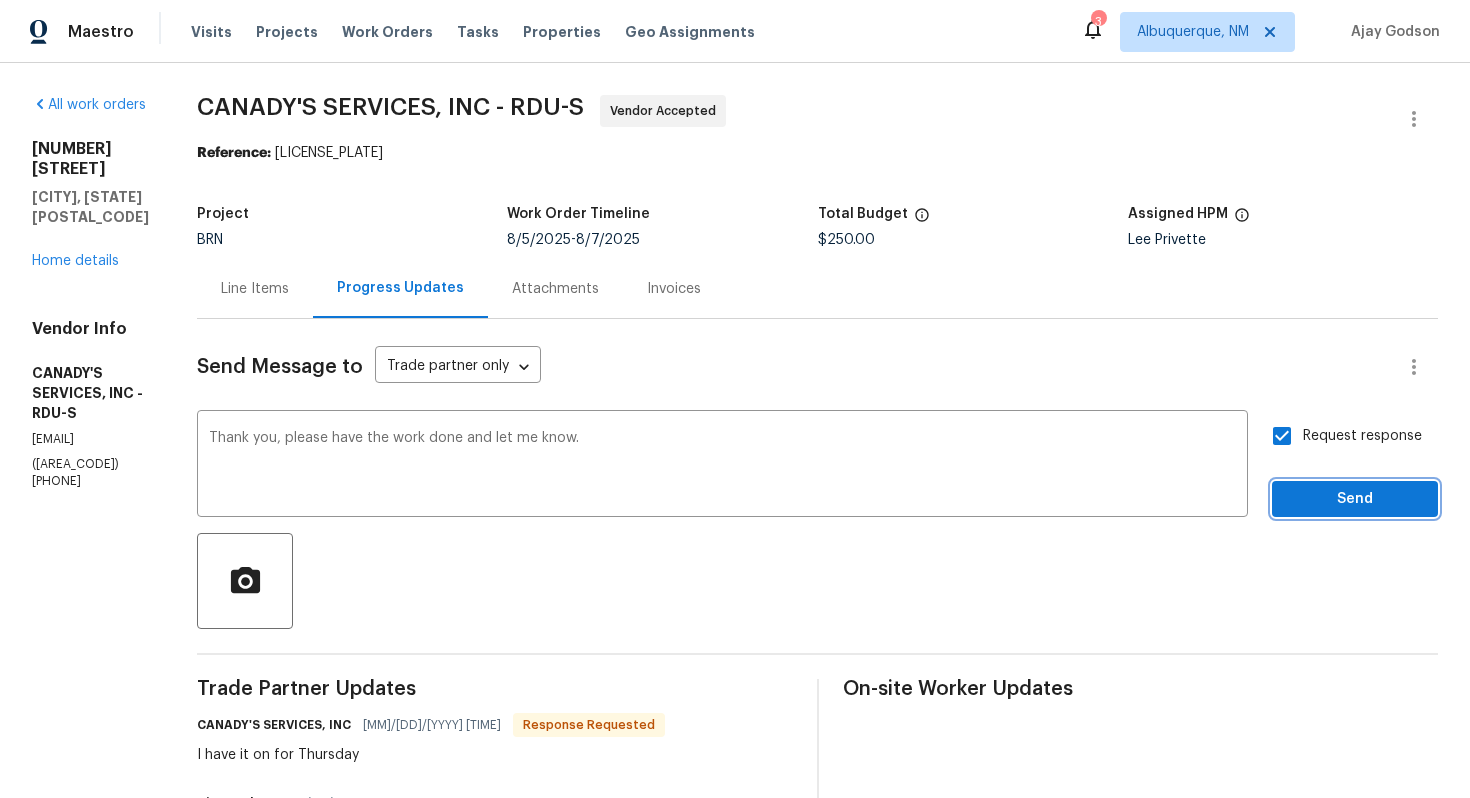 click on "Send" at bounding box center [1355, 499] 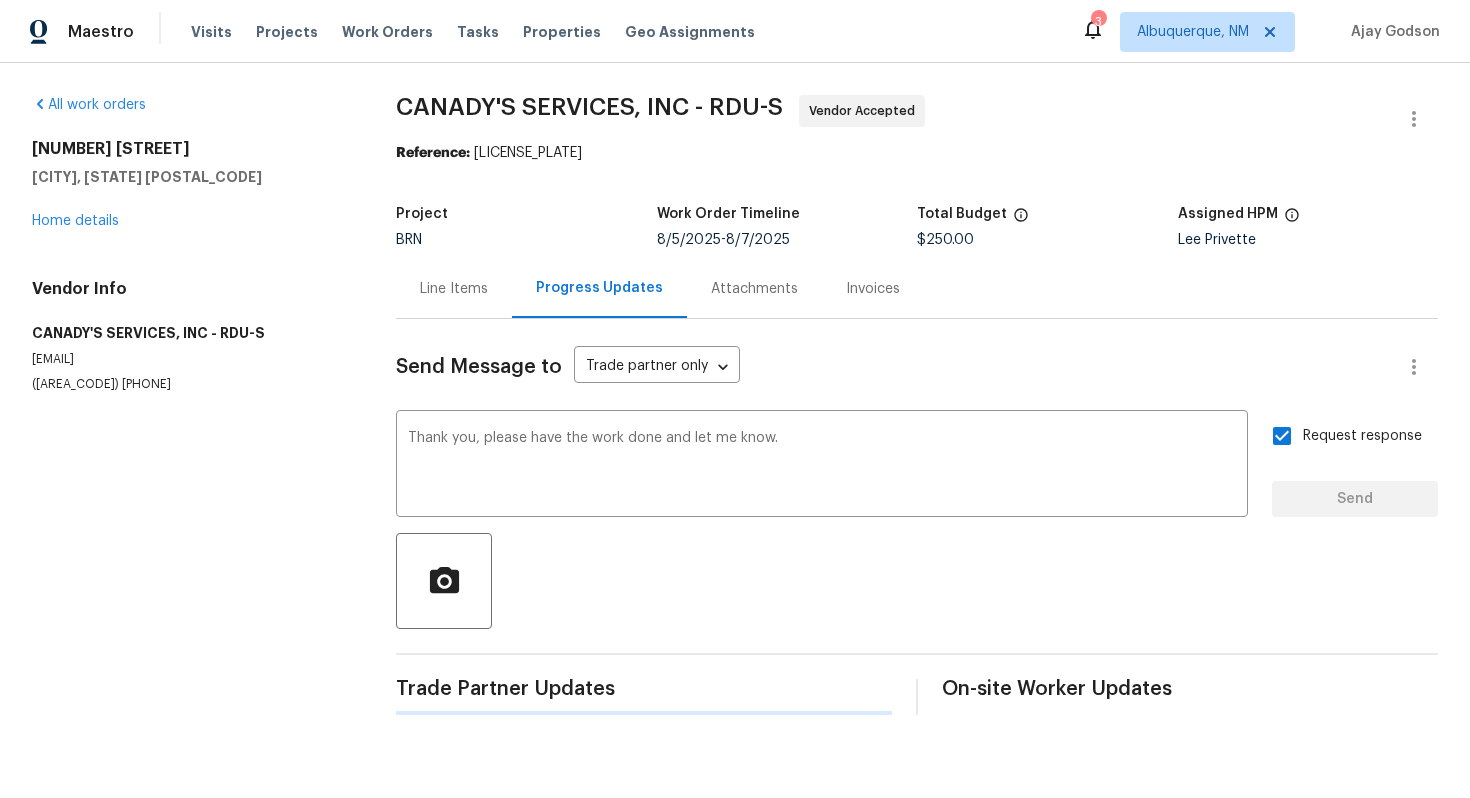 type 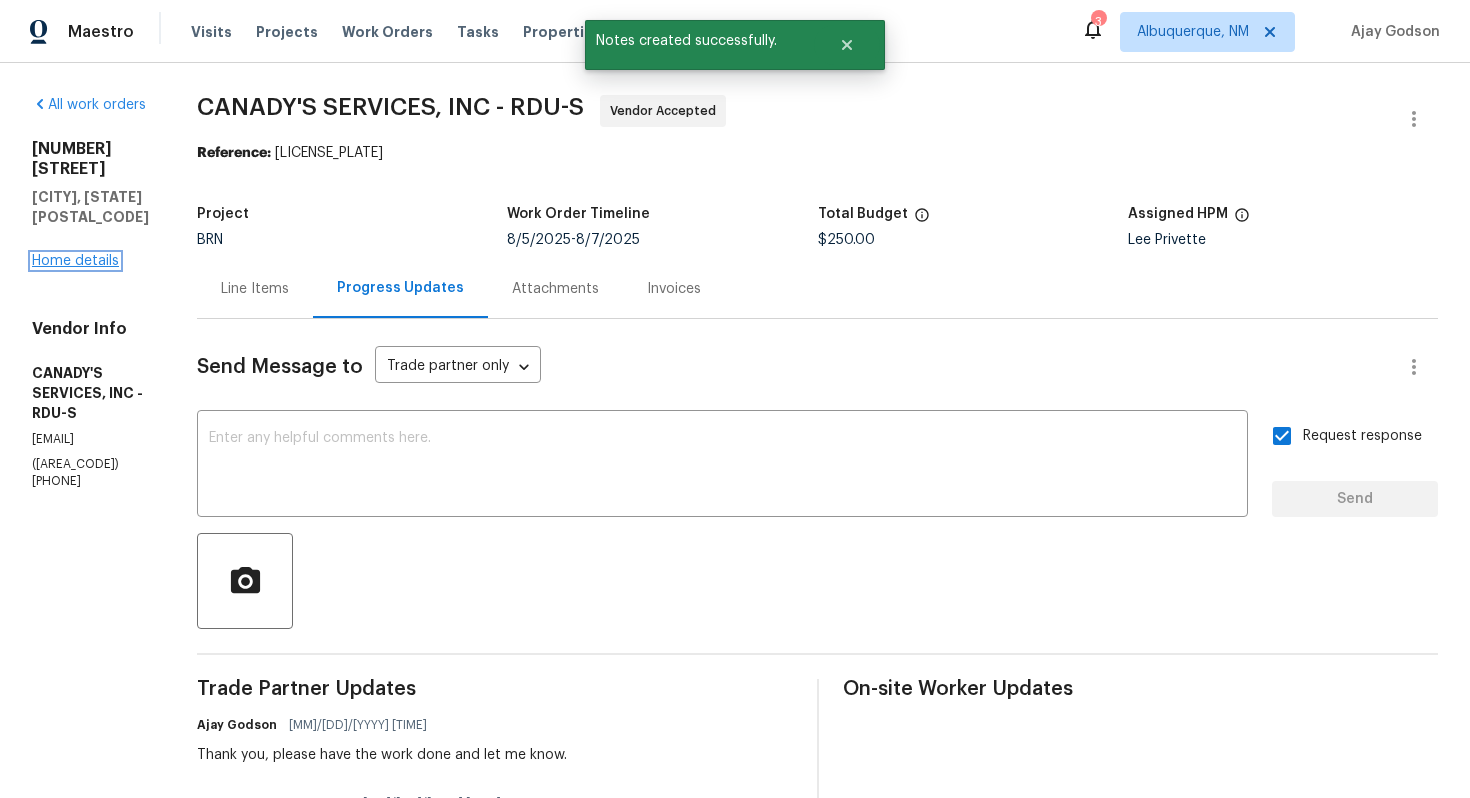 click on "Home details" at bounding box center [75, 261] 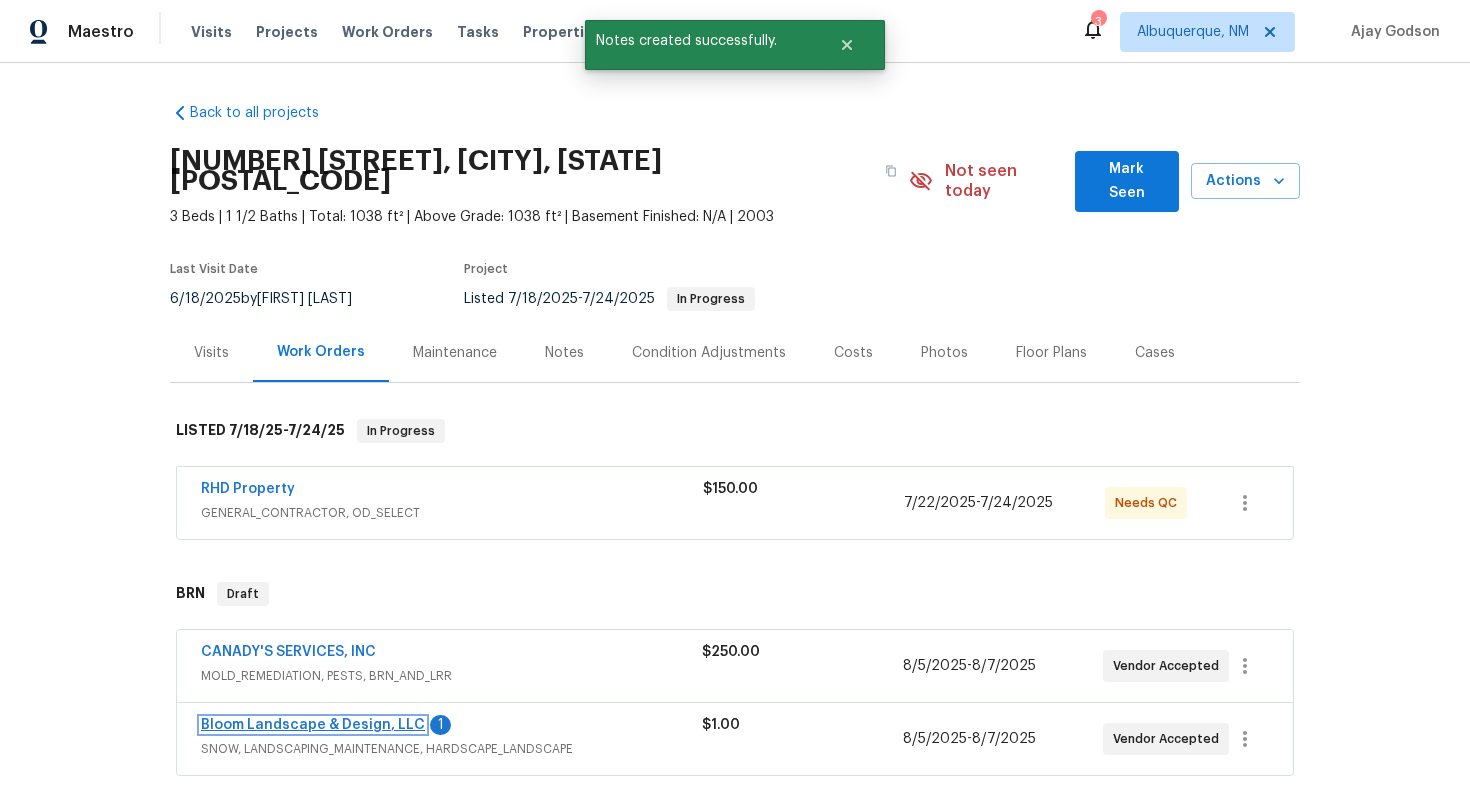 click on "Bloom Landscape & Design, LLC" at bounding box center (313, 725) 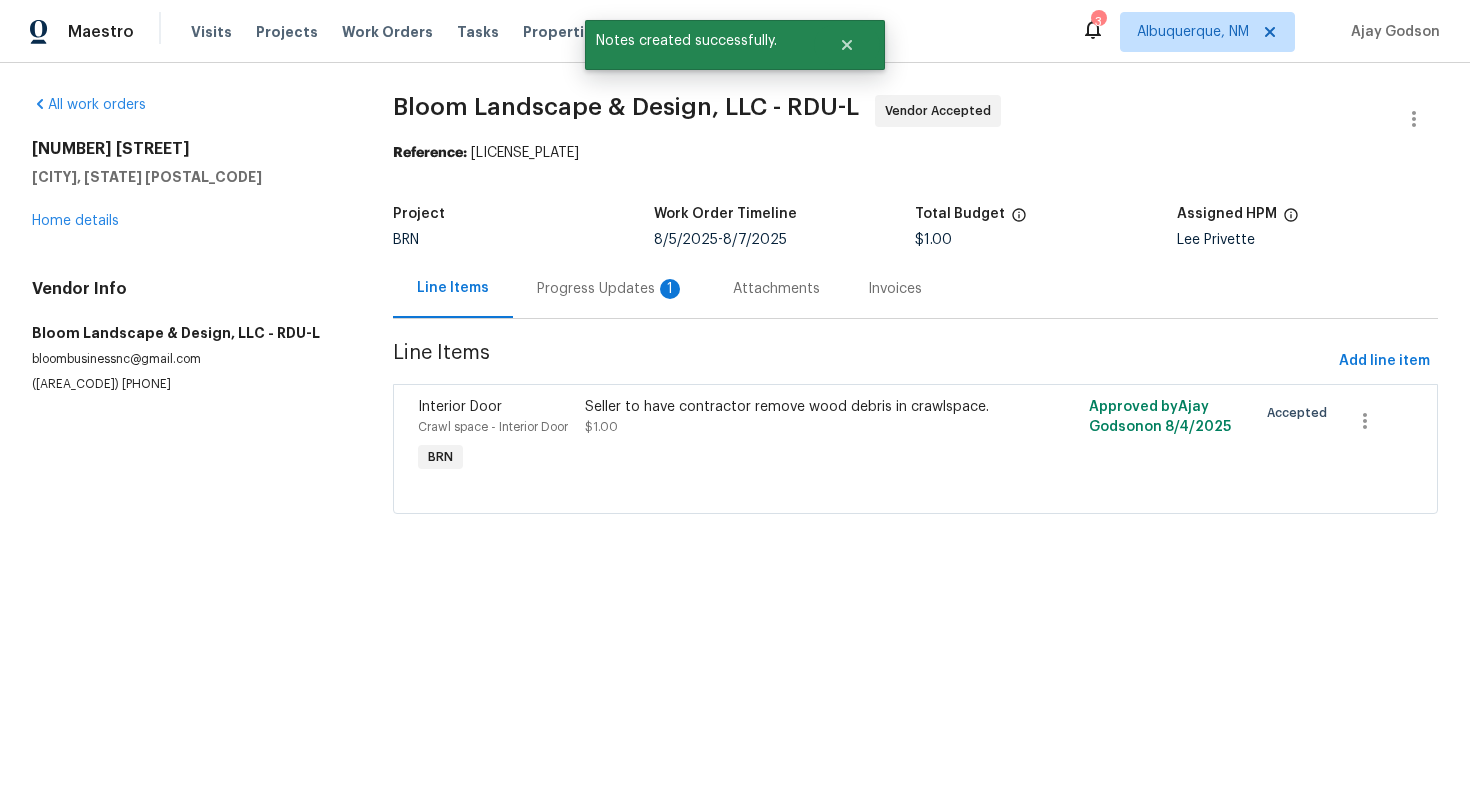 click on "Progress Updates 1" at bounding box center [611, 289] 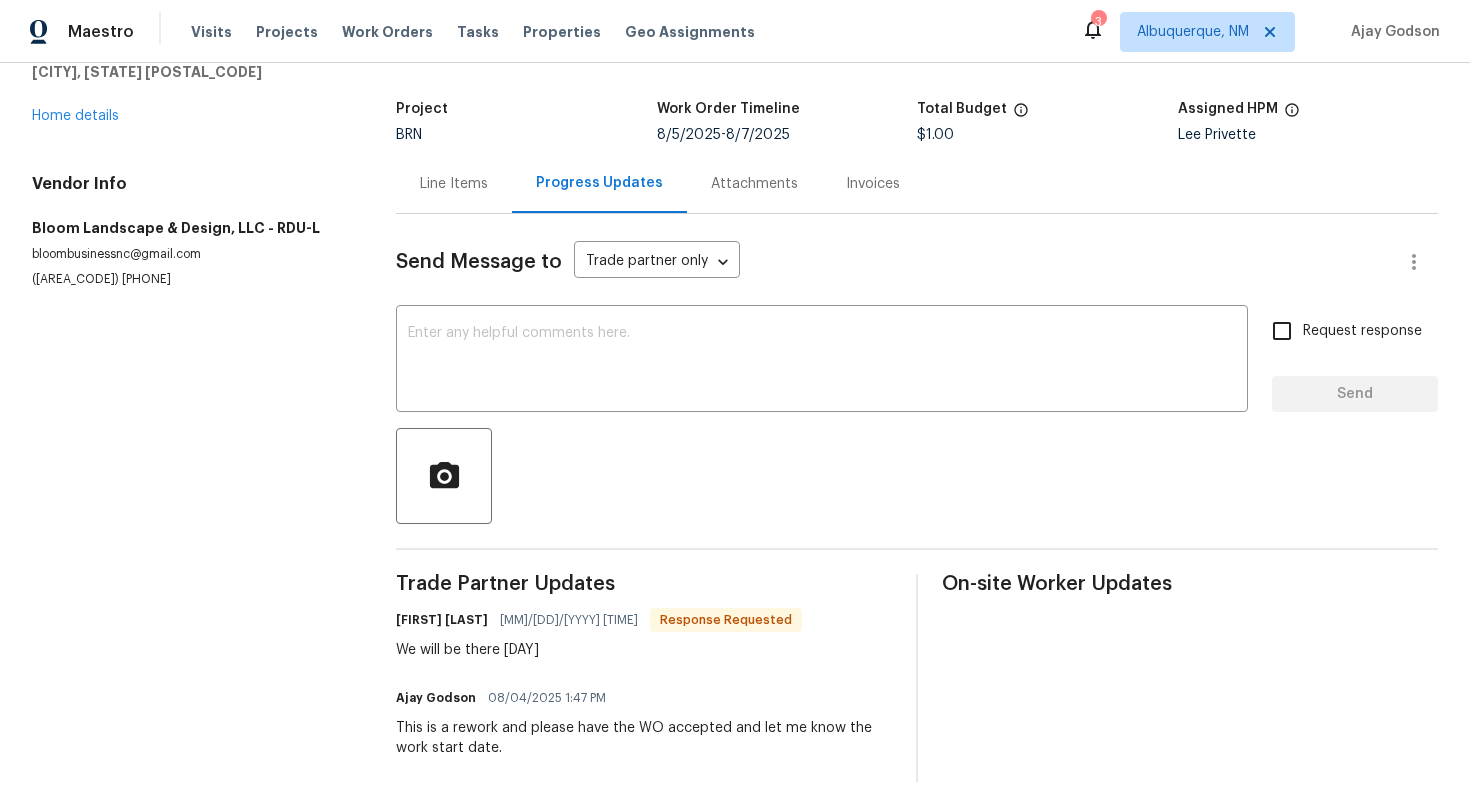 scroll, scrollTop: 121, scrollLeft: 0, axis: vertical 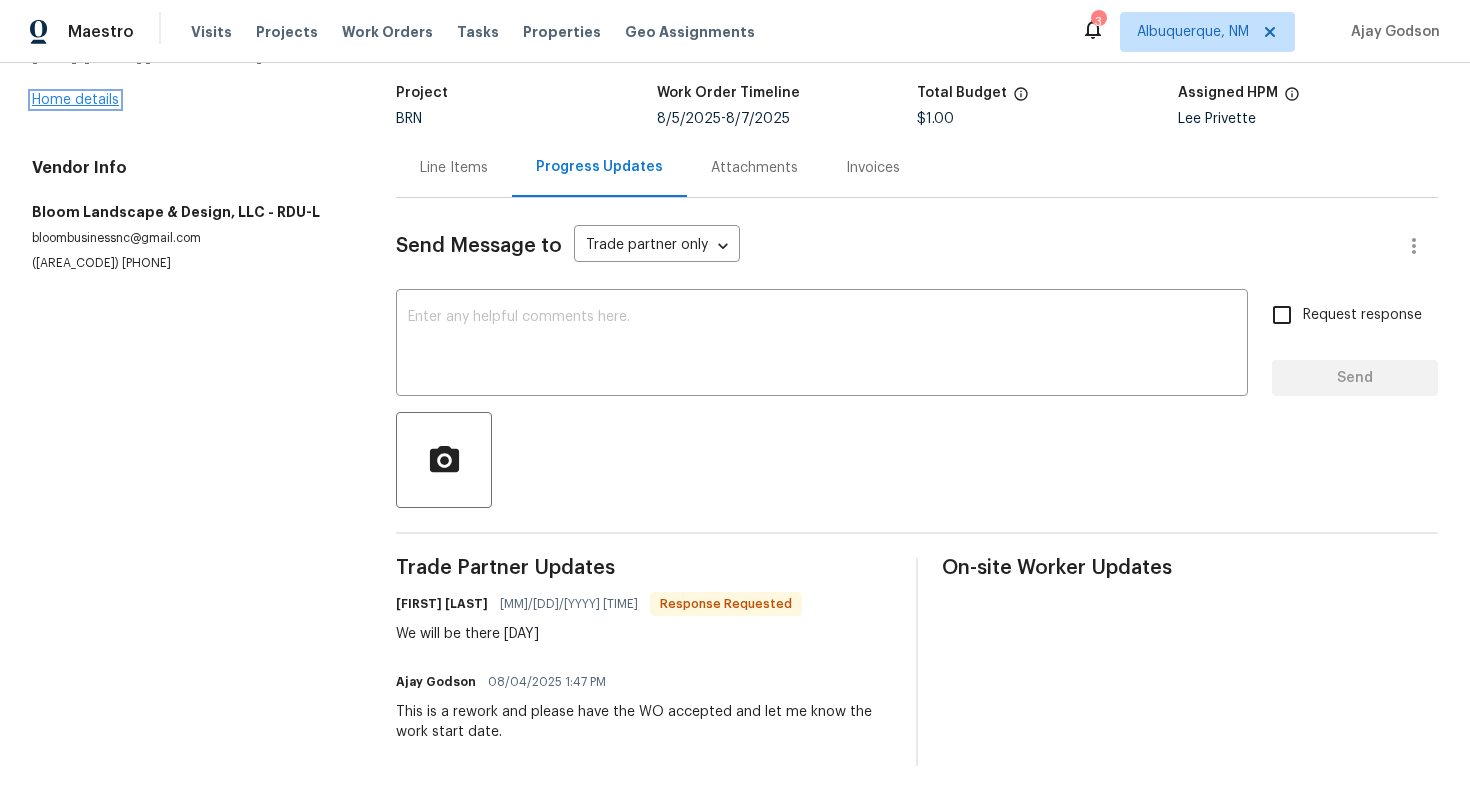 click on "Home details" at bounding box center (75, 100) 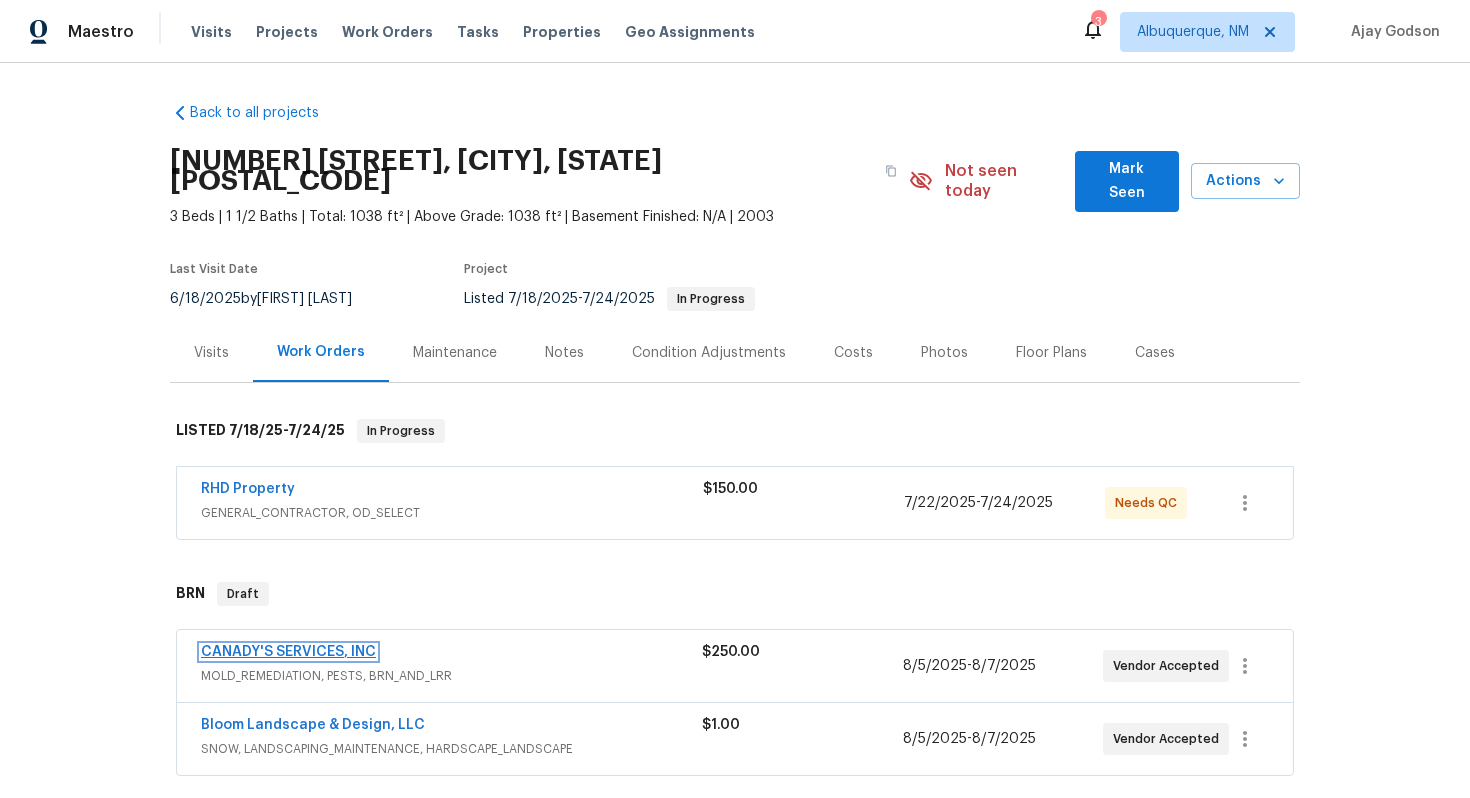 click on "CANADY'S SERVICES, INC" at bounding box center [288, 652] 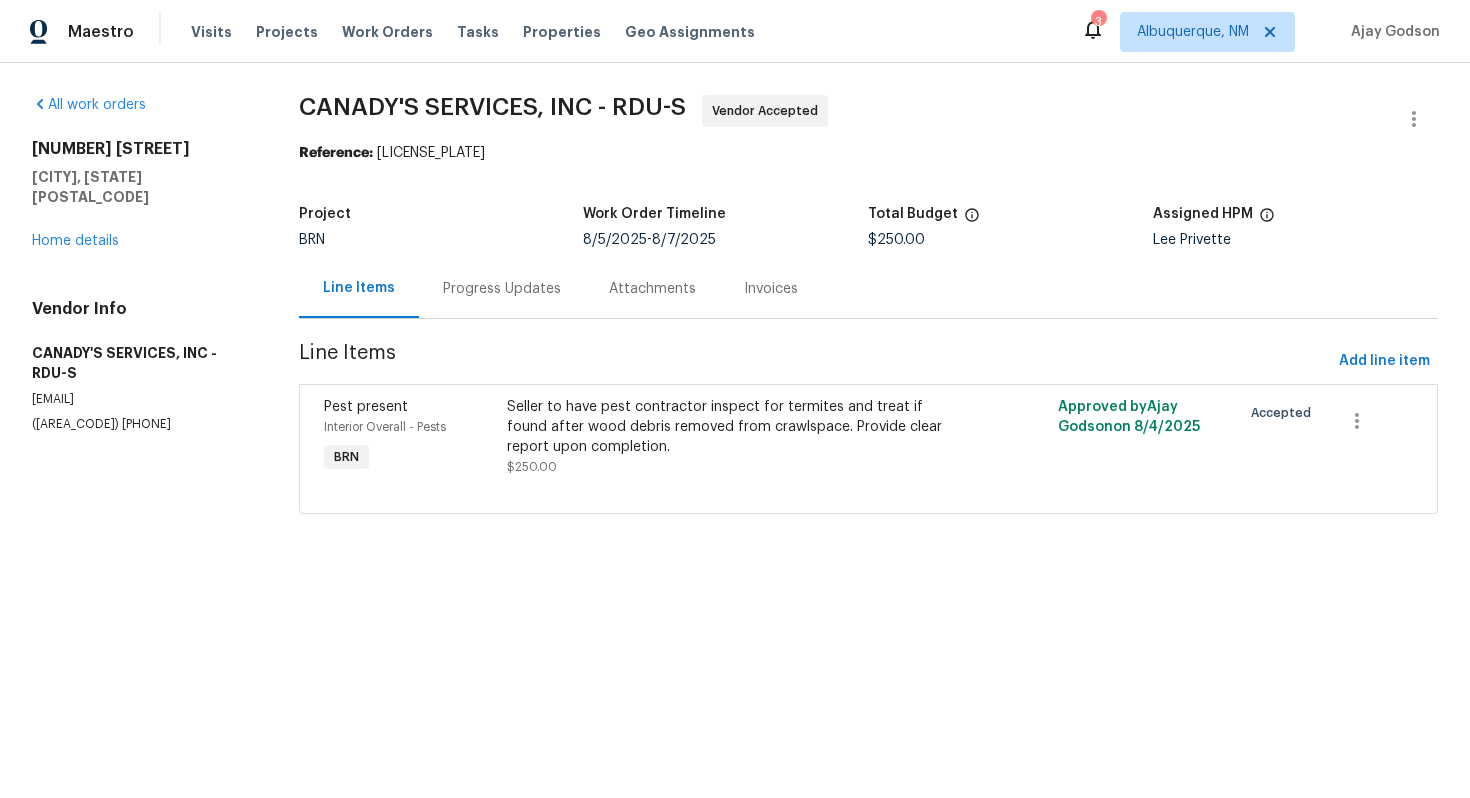 click on "Progress Updates" at bounding box center [502, 289] 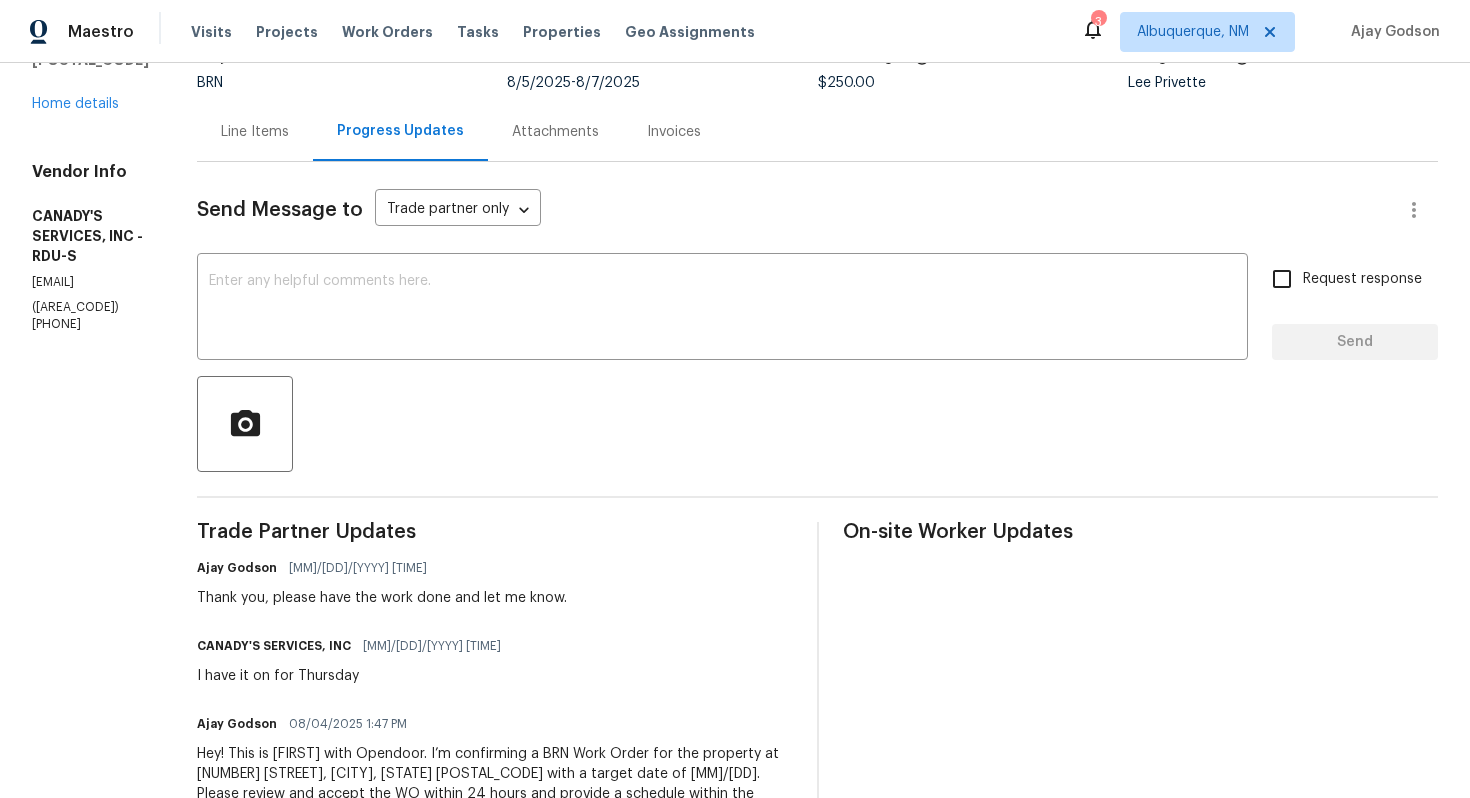 scroll, scrollTop: 171, scrollLeft: 0, axis: vertical 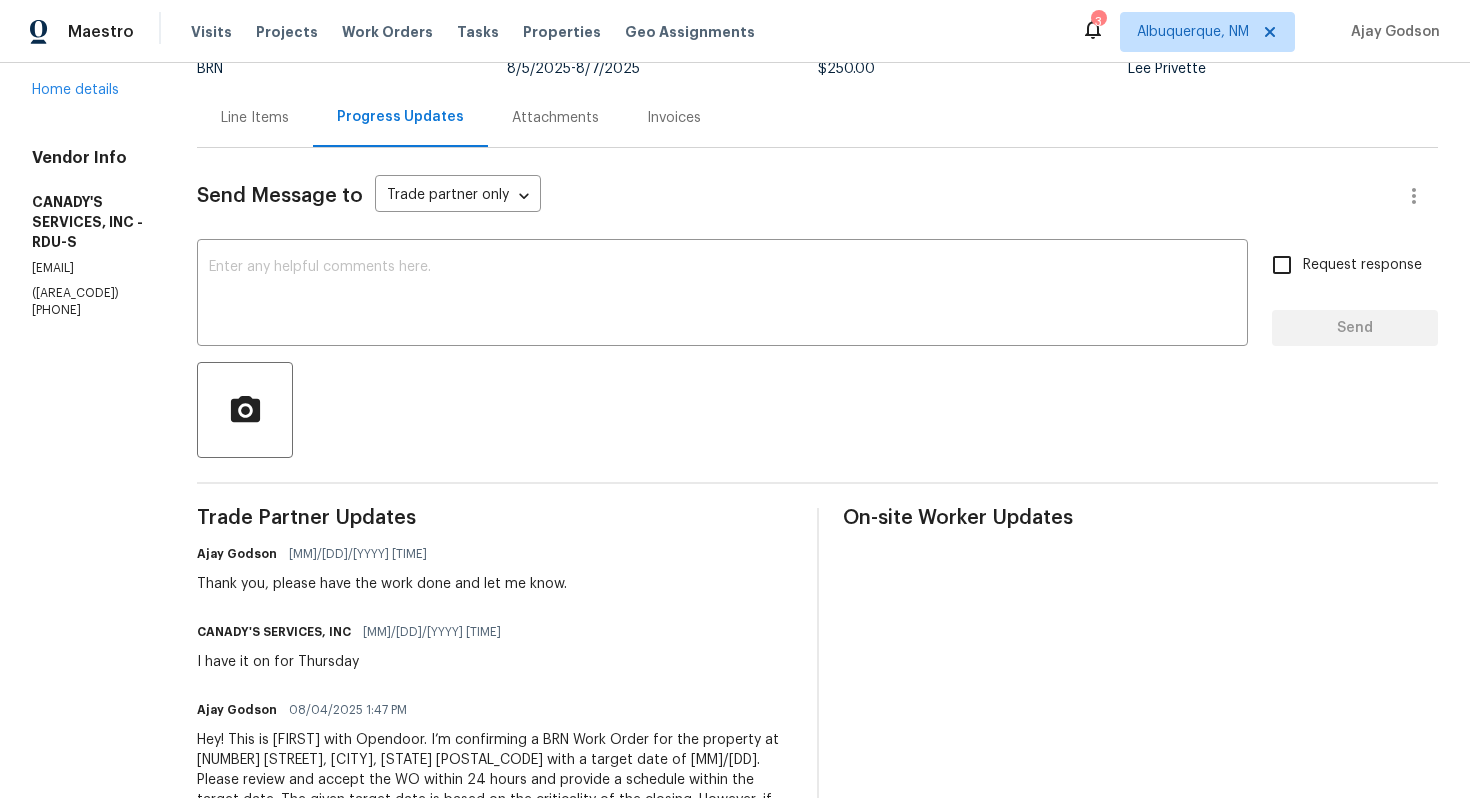 click on "Thank you, please have the work done and let me know." at bounding box center (382, 584) 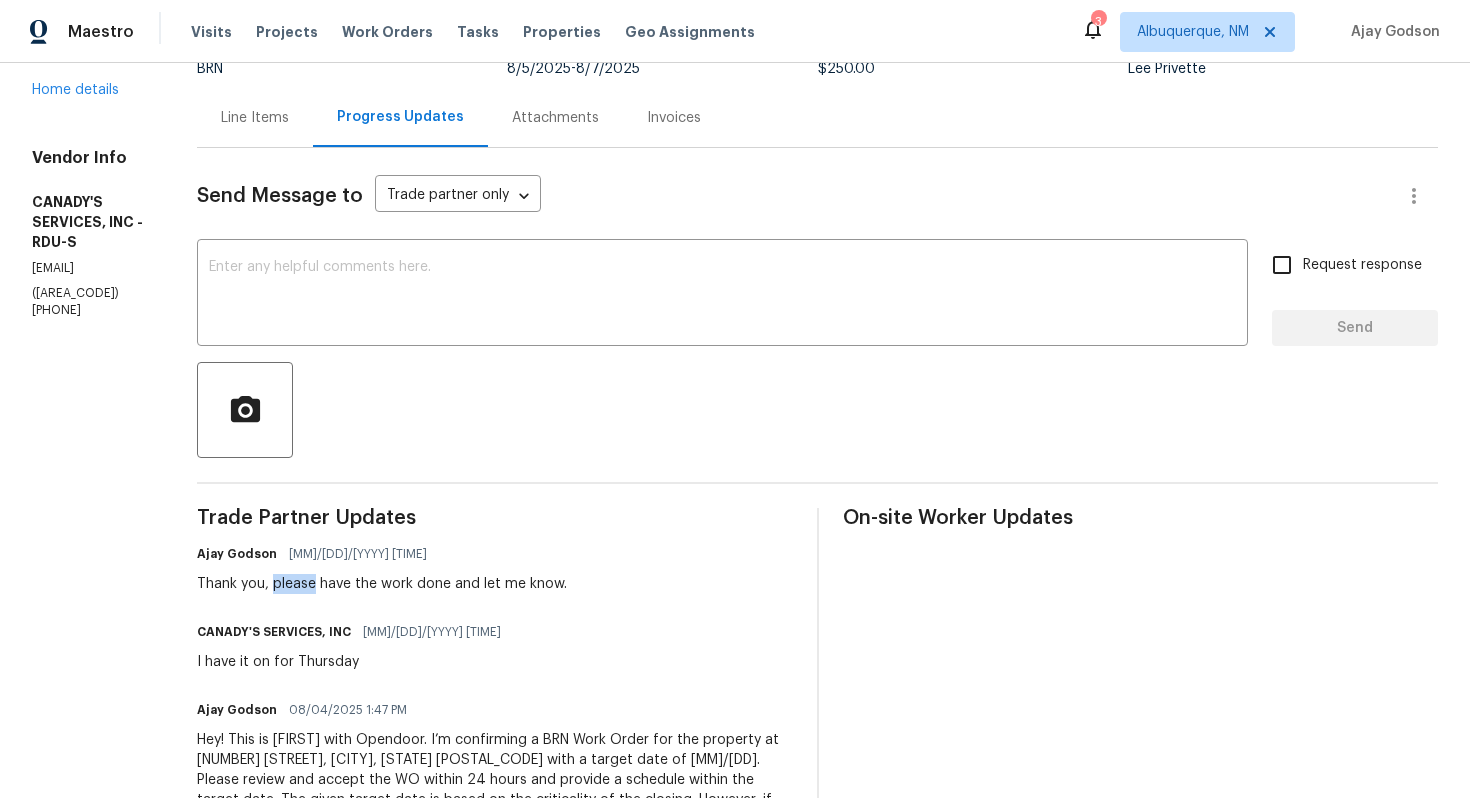 click on "Thank you, please have the work done and let me know." at bounding box center (382, 584) 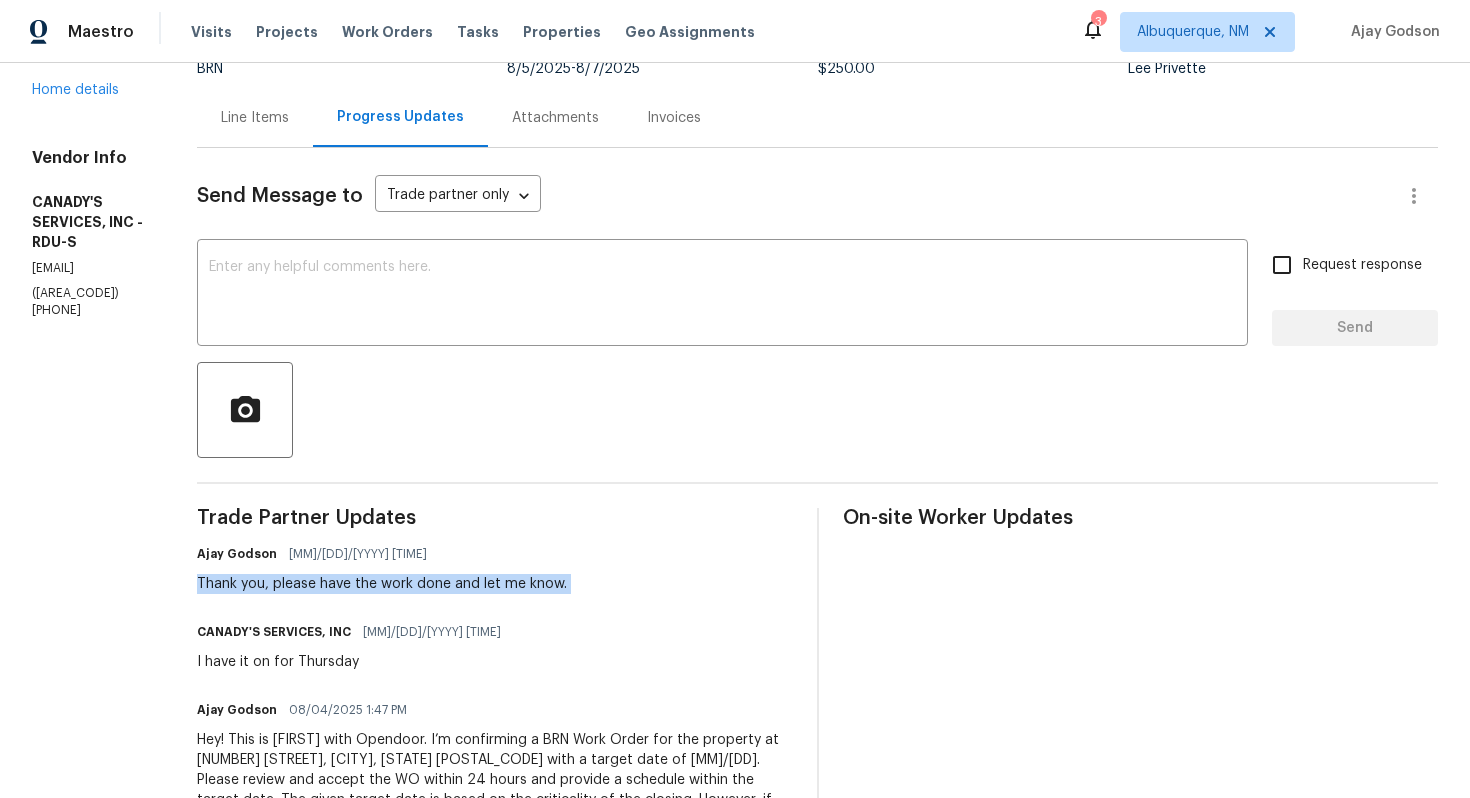 copy on "Thank you, please have the work done and let me know." 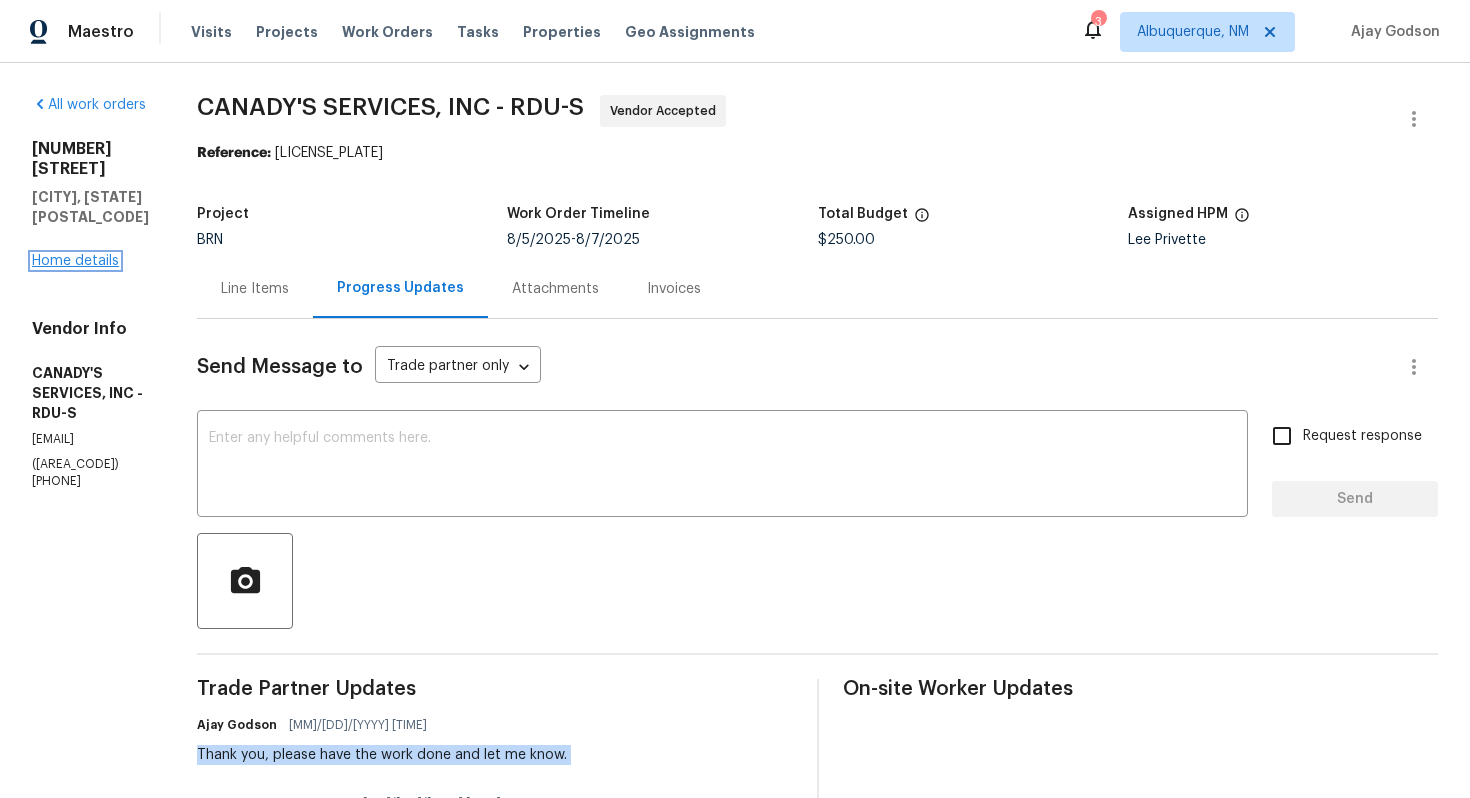 click on "Home details" at bounding box center (75, 261) 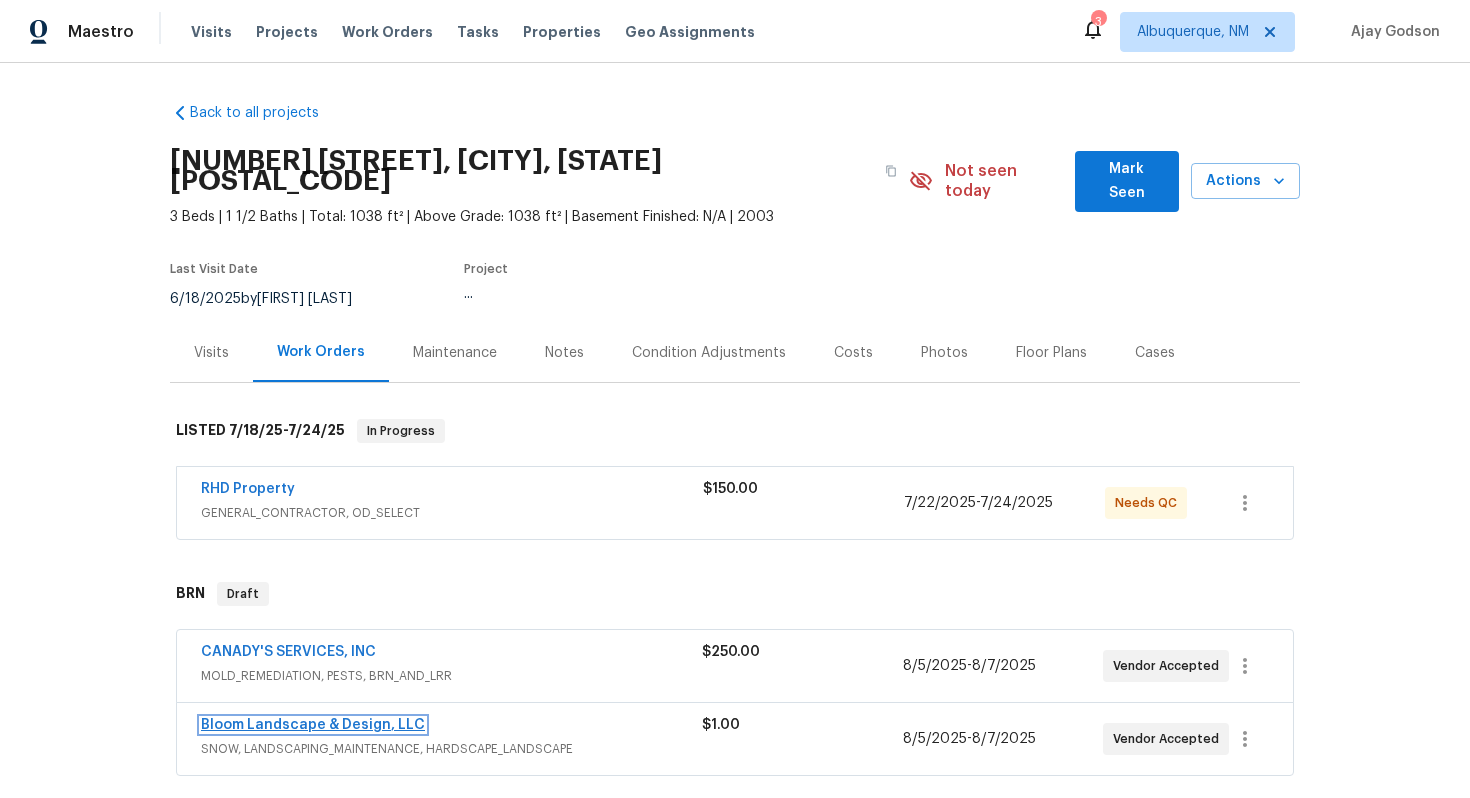 click on "Bloom Landscape & Design, LLC" at bounding box center [313, 725] 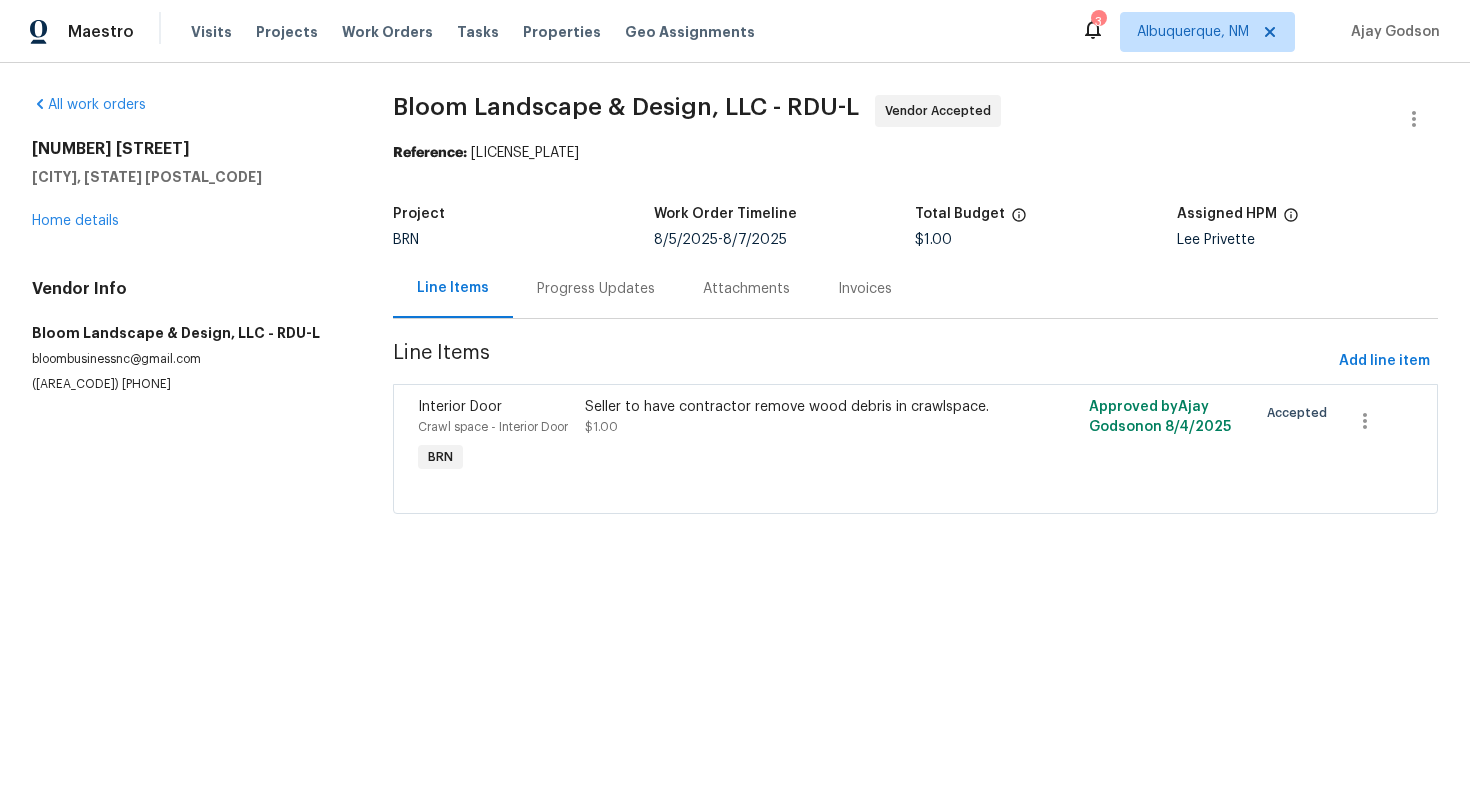 click on "Progress Updates" at bounding box center (596, 289) 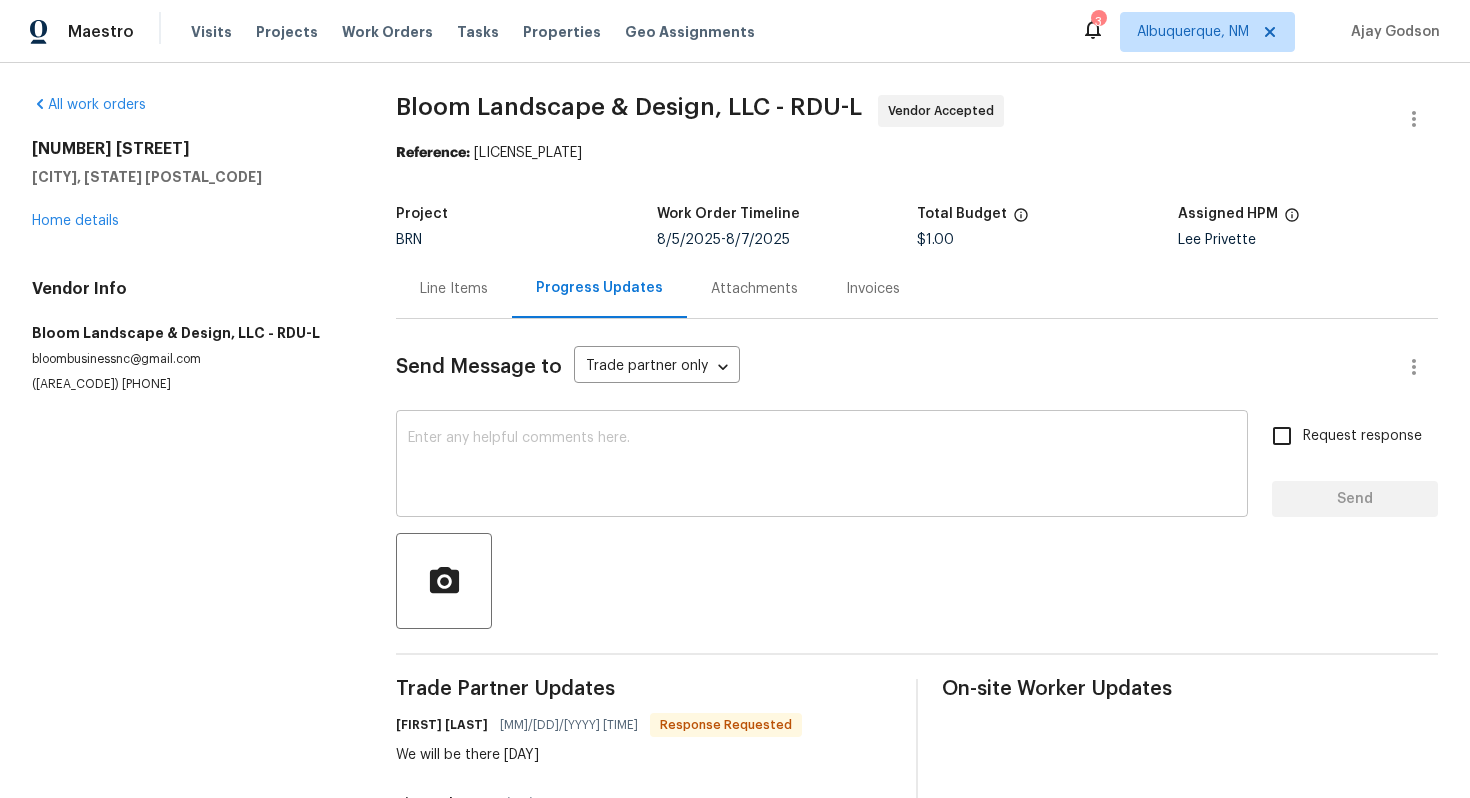 click at bounding box center [822, 466] 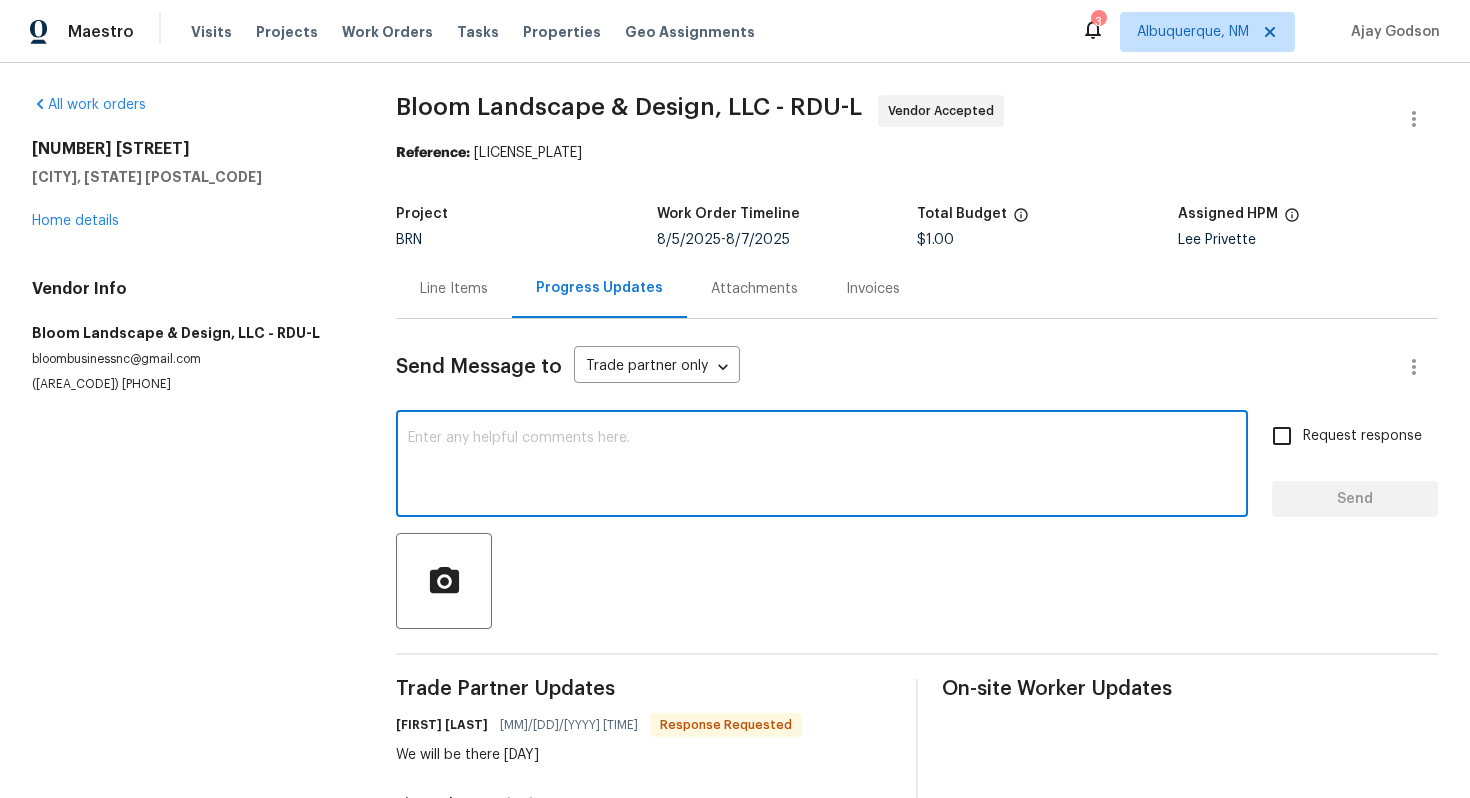 paste on "Thank you, please have the work done and let me know." 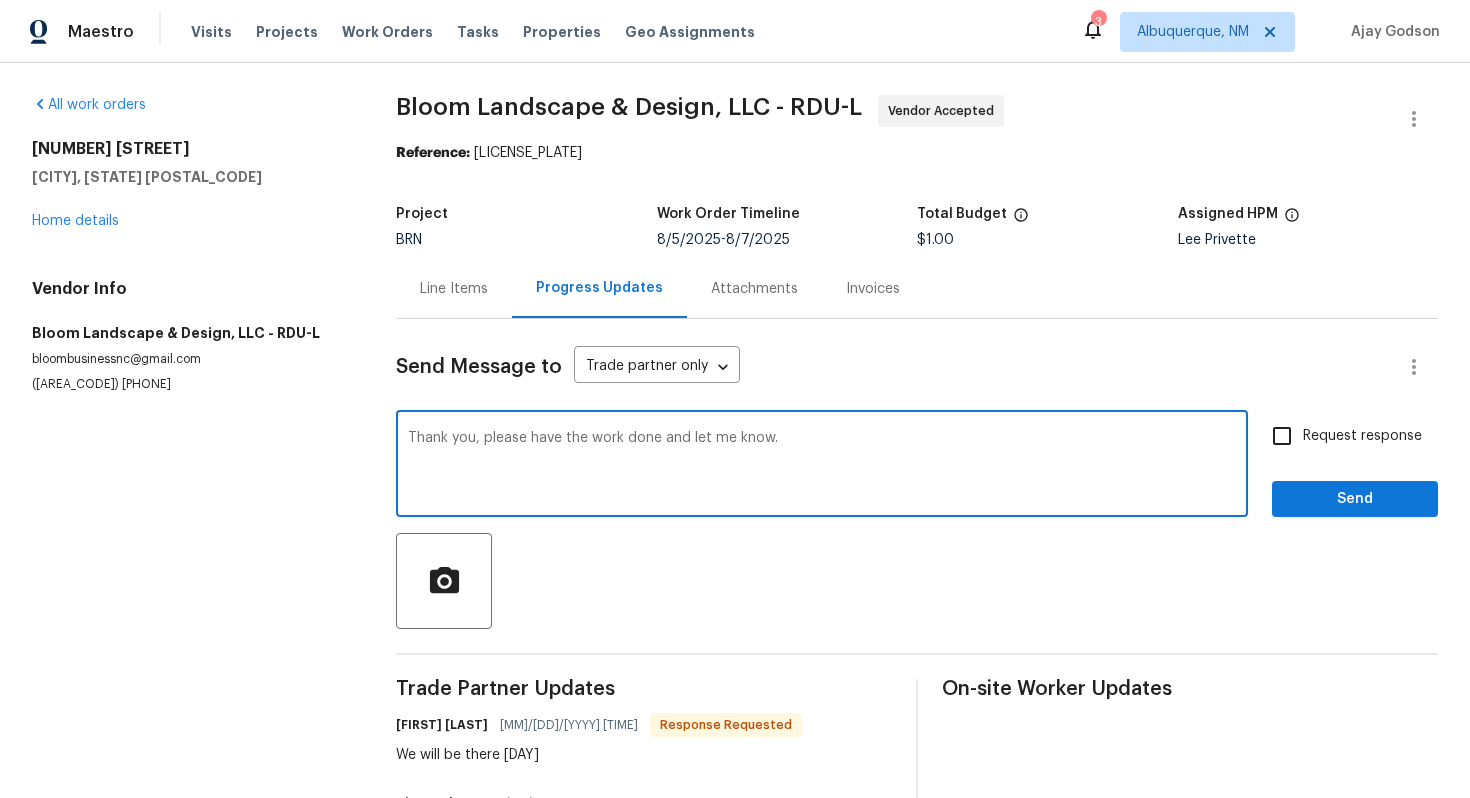 type on "Thank you, please have the work done and let me know." 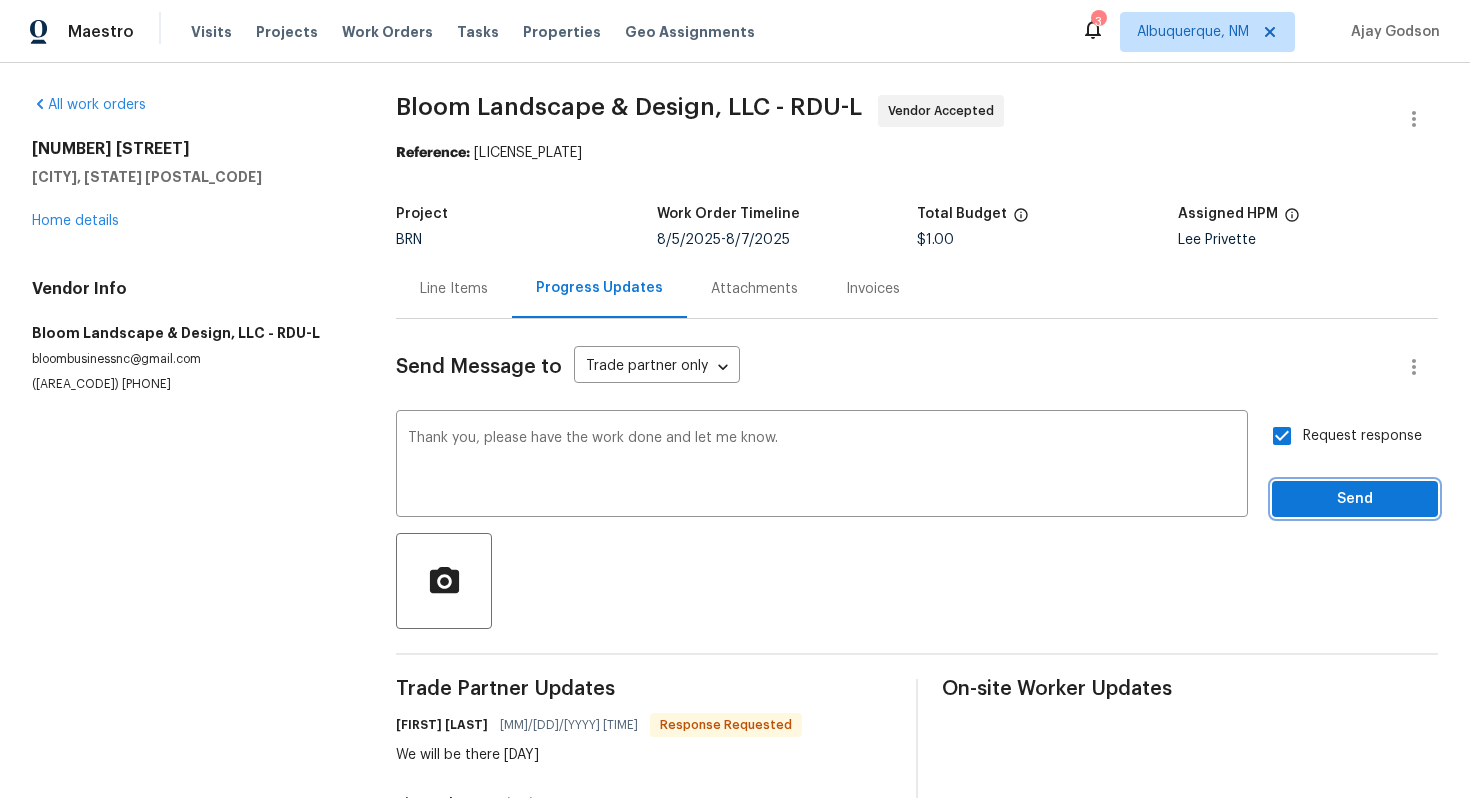 click on "Send" at bounding box center [1355, 499] 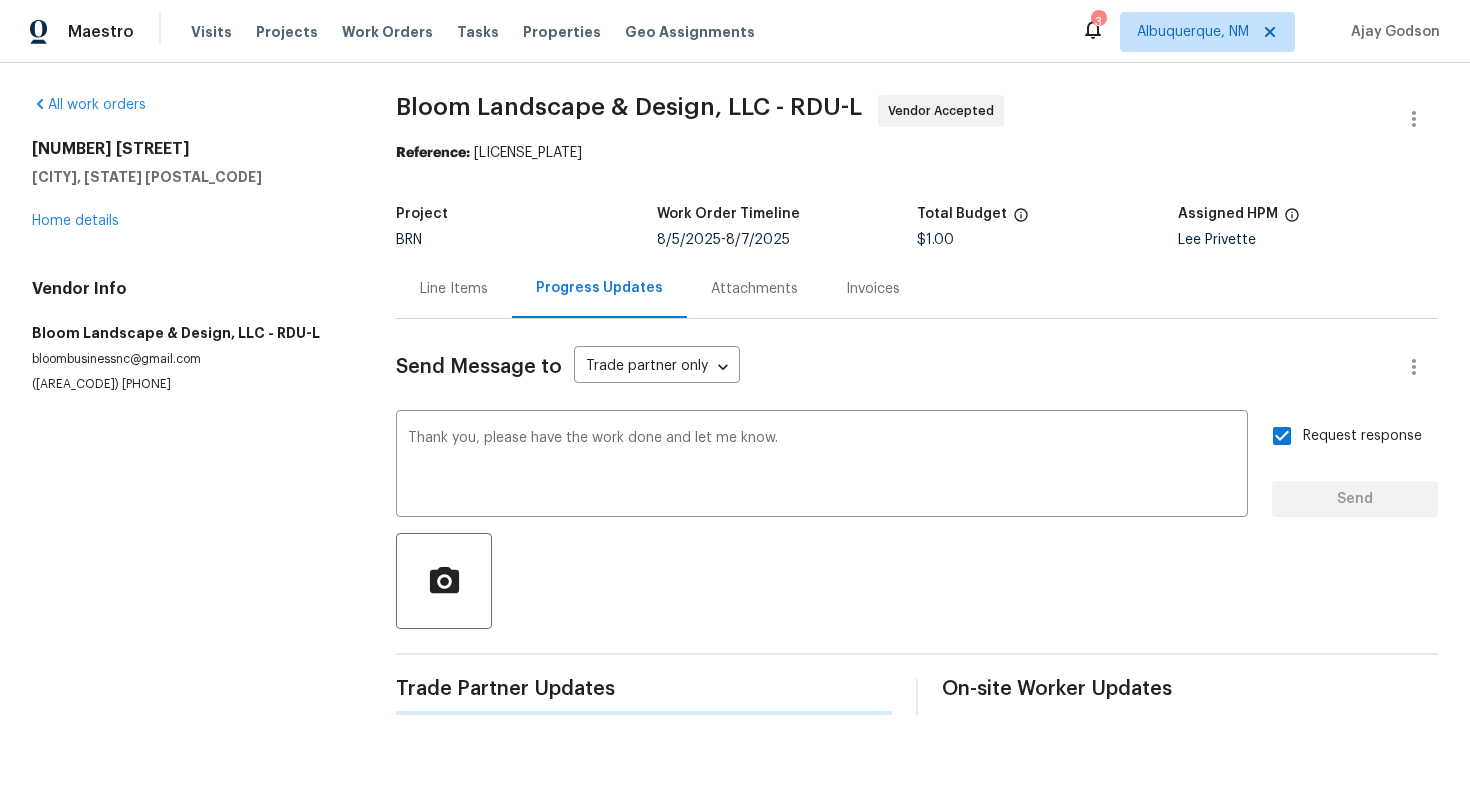 type 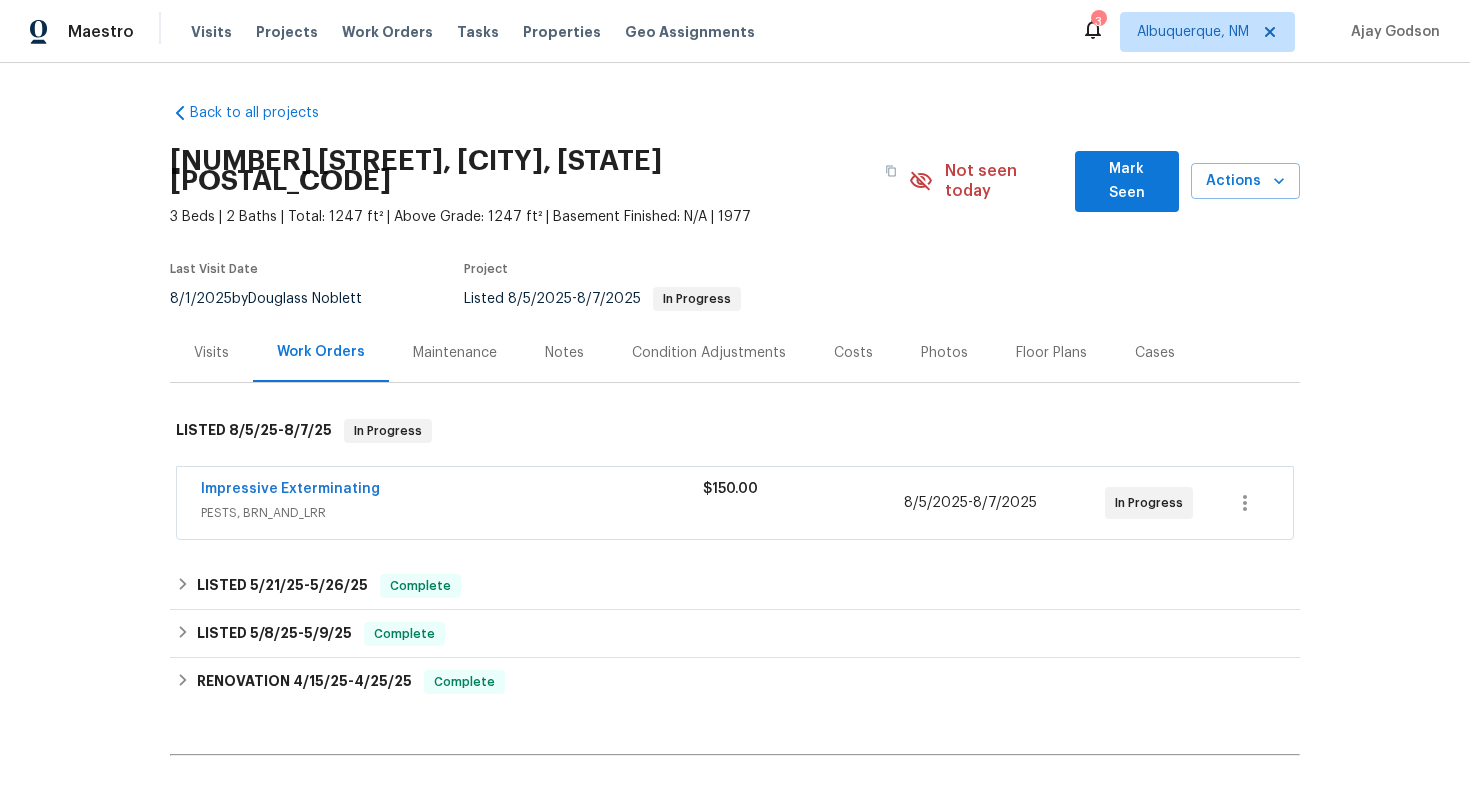 scroll, scrollTop: 0, scrollLeft: 0, axis: both 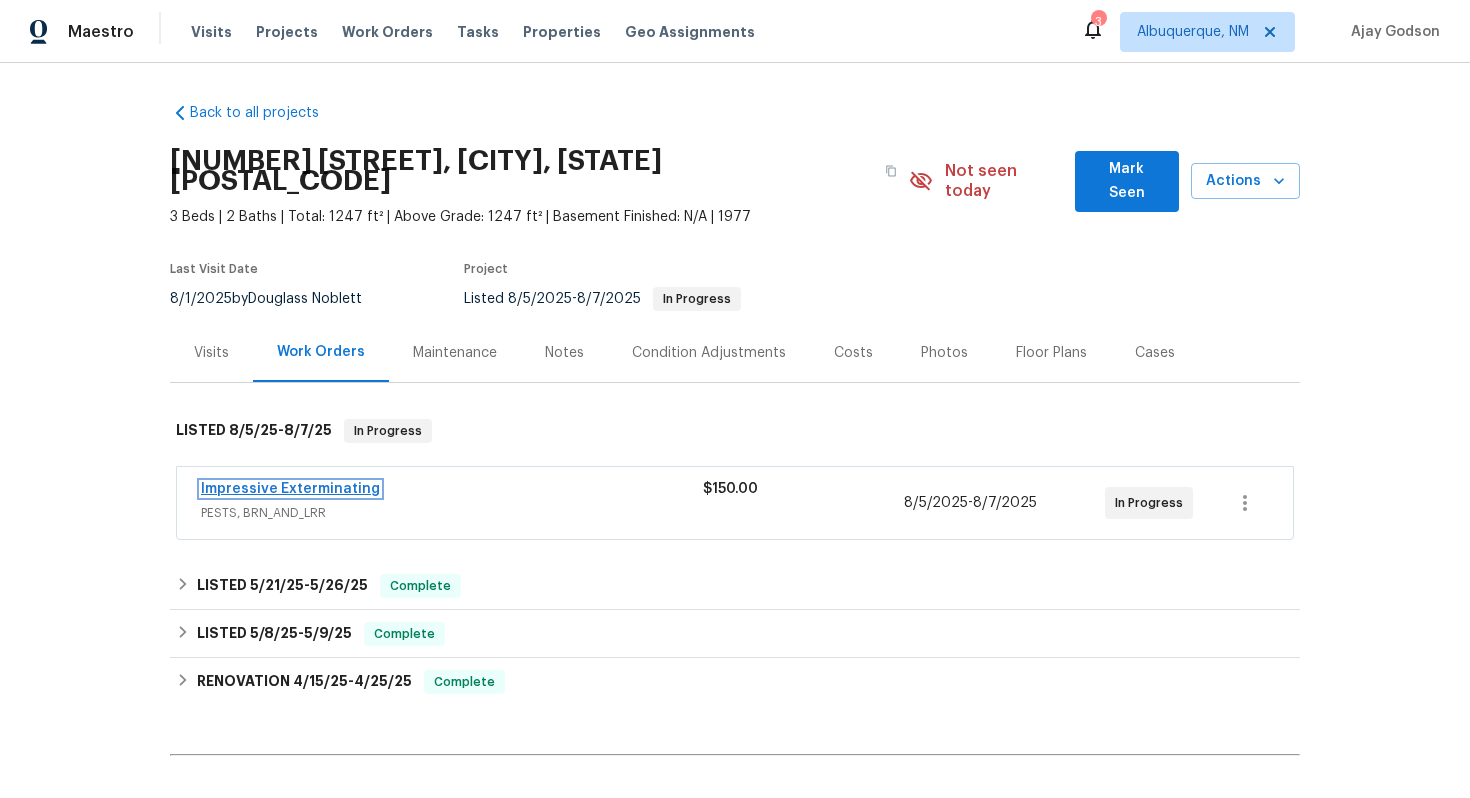 click on "Impressive Exterminating" at bounding box center [290, 489] 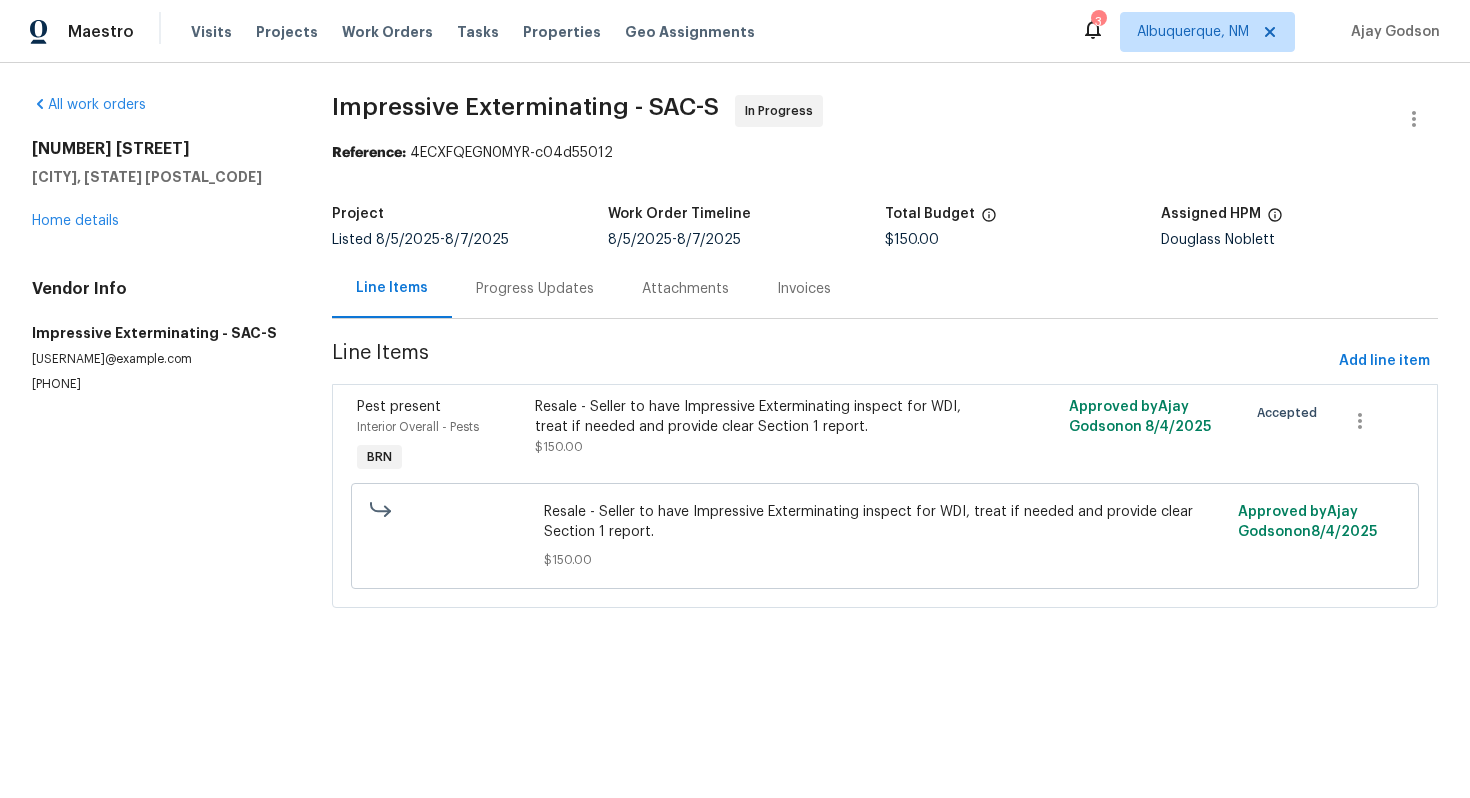 click on "Progress Updates" at bounding box center (535, 289) 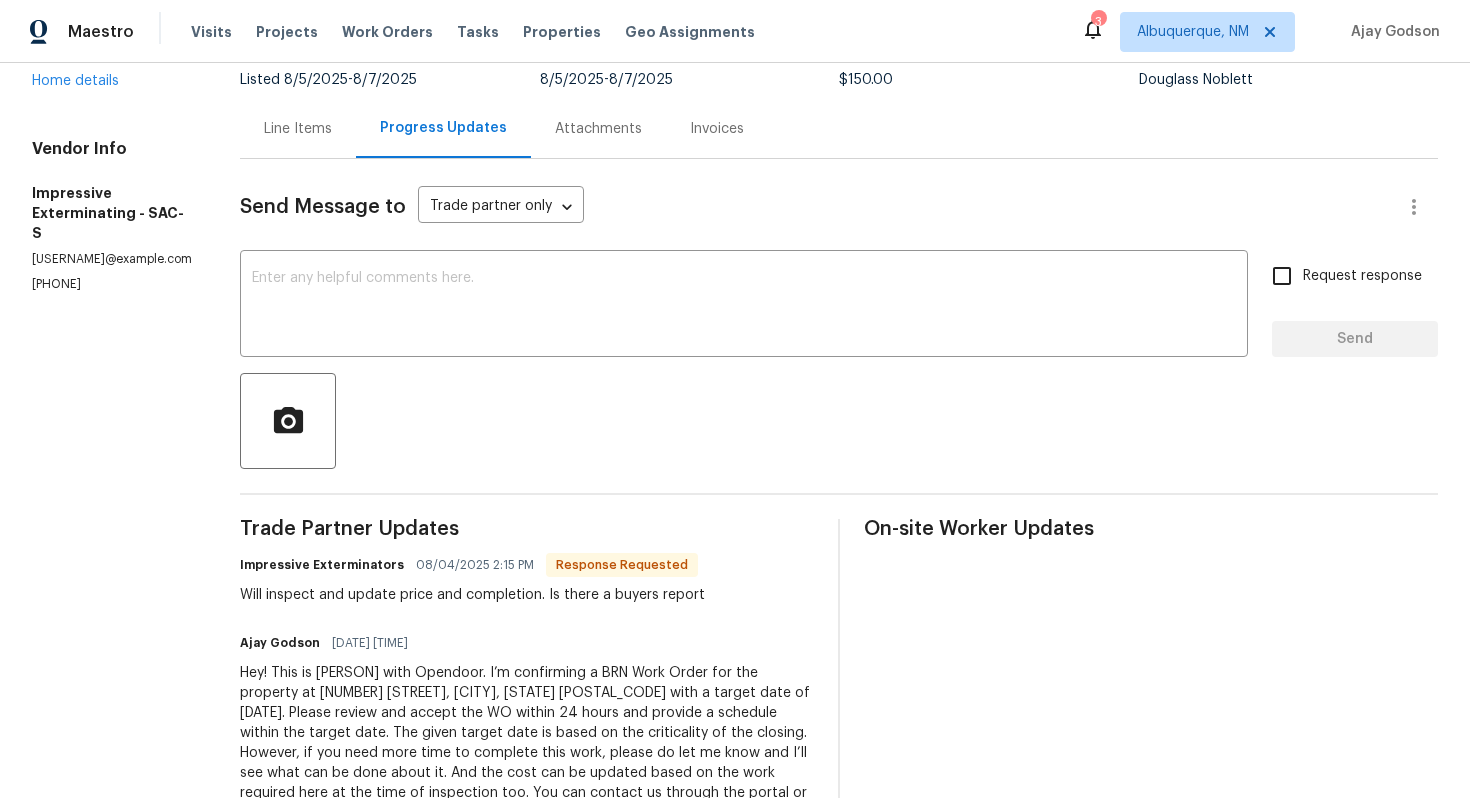 scroll, scrollTop: 162, scrollLeft: 0, axis: vertical 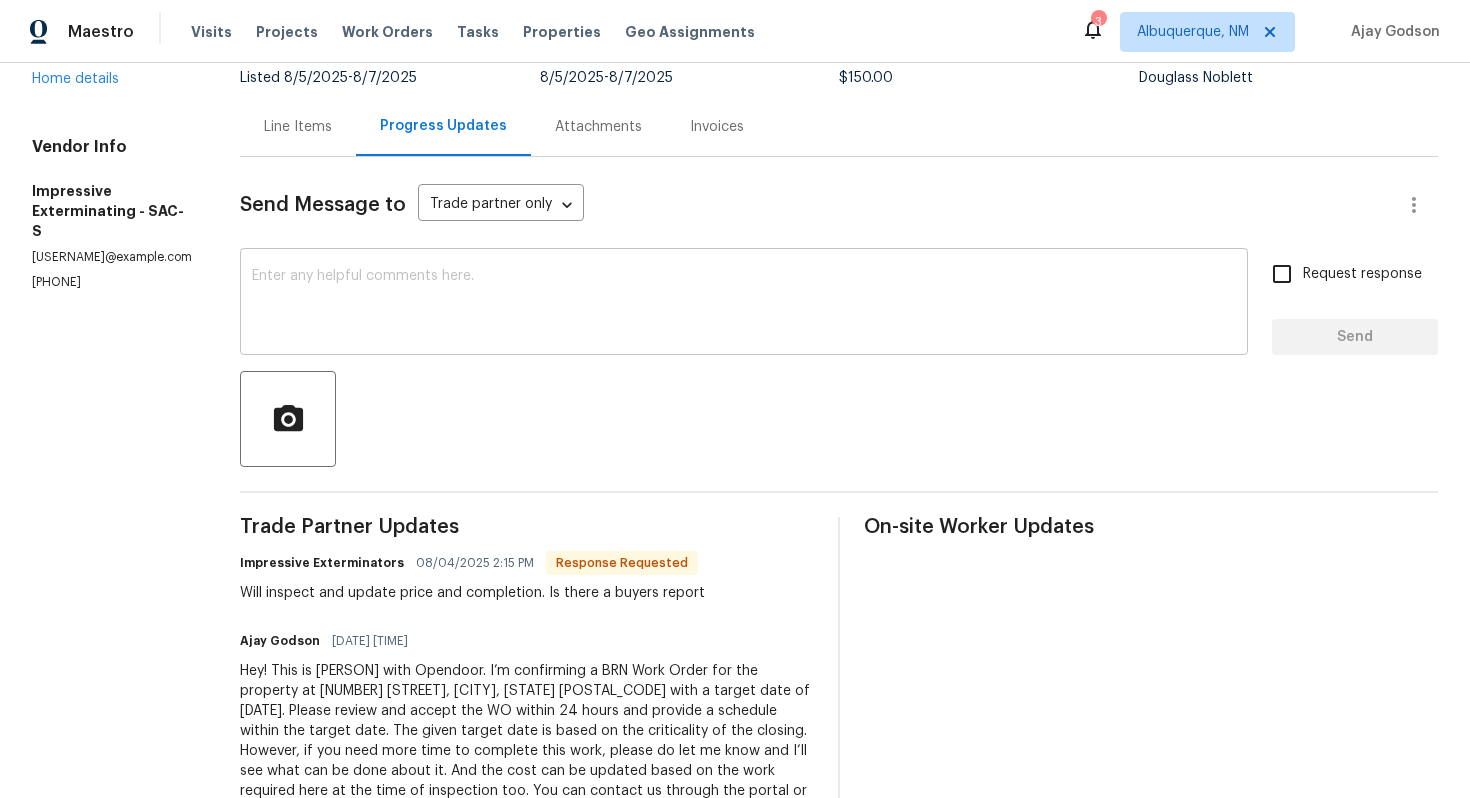 click at bounding box center (744, 304) 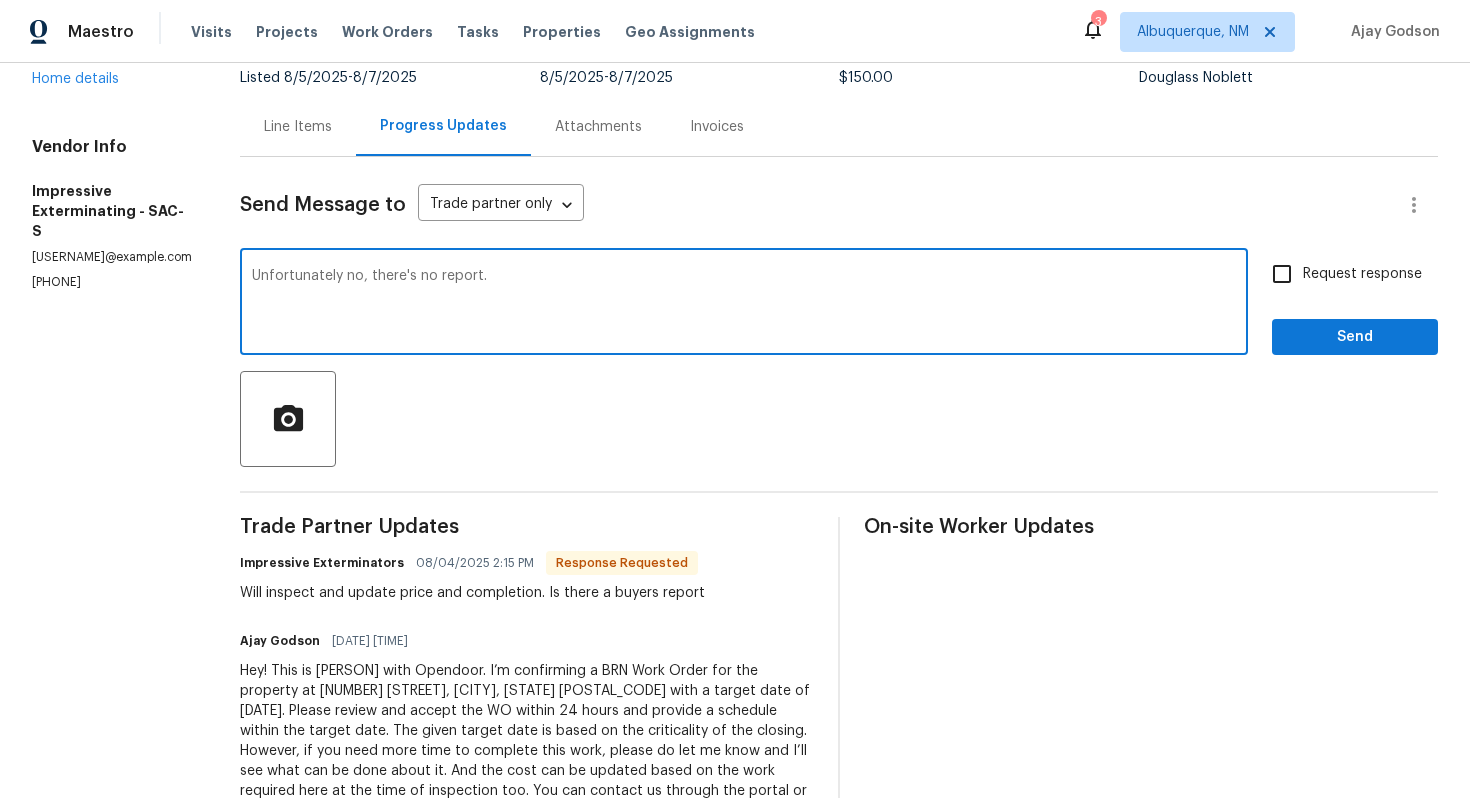 type on "Unfortunately no, there's no report." 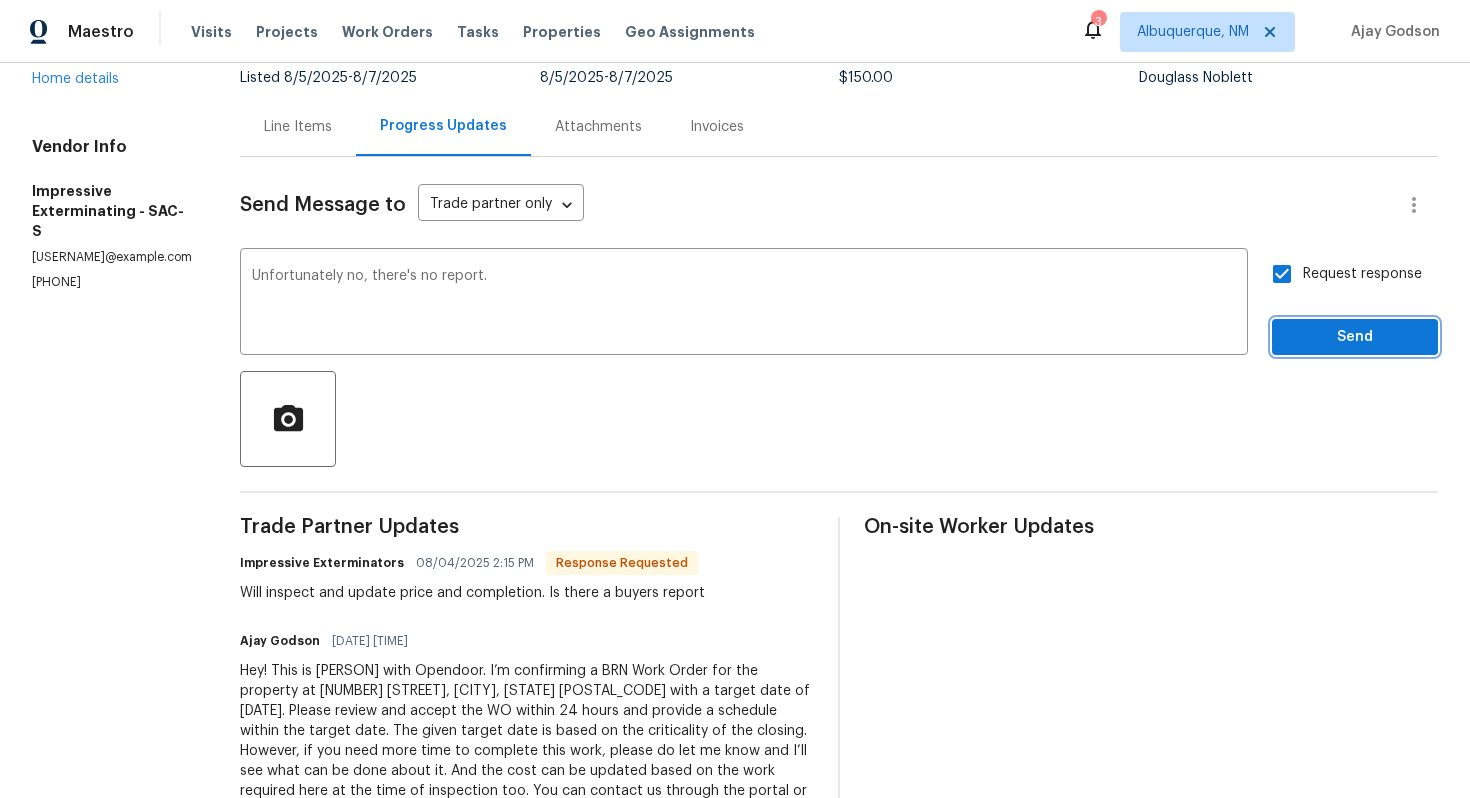 click on "Send" at bounding box center (1355, 337) 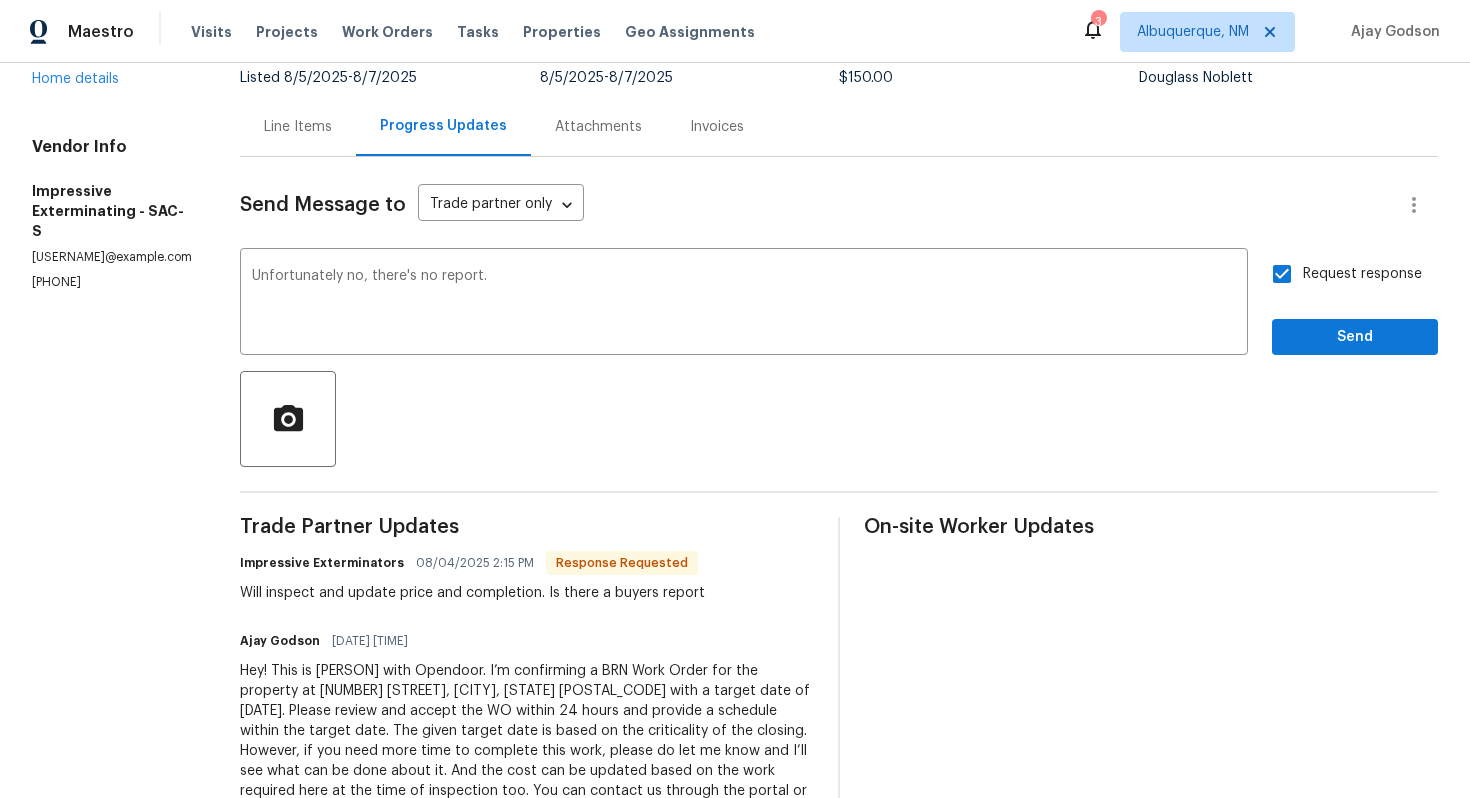 scroll, scrollTop: 0, scrollLeft: 0, axis: both 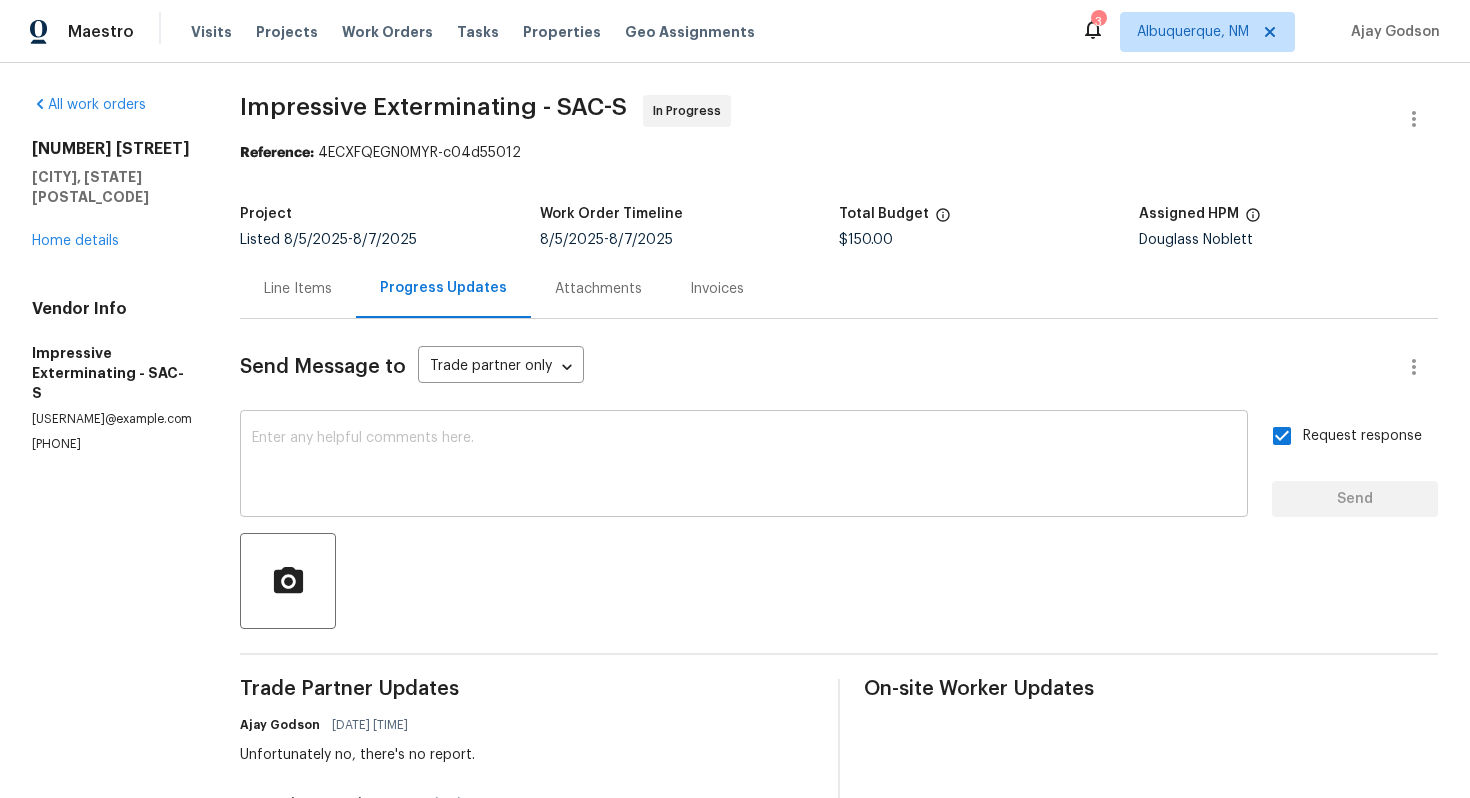 click at bounding box center [744, 466] 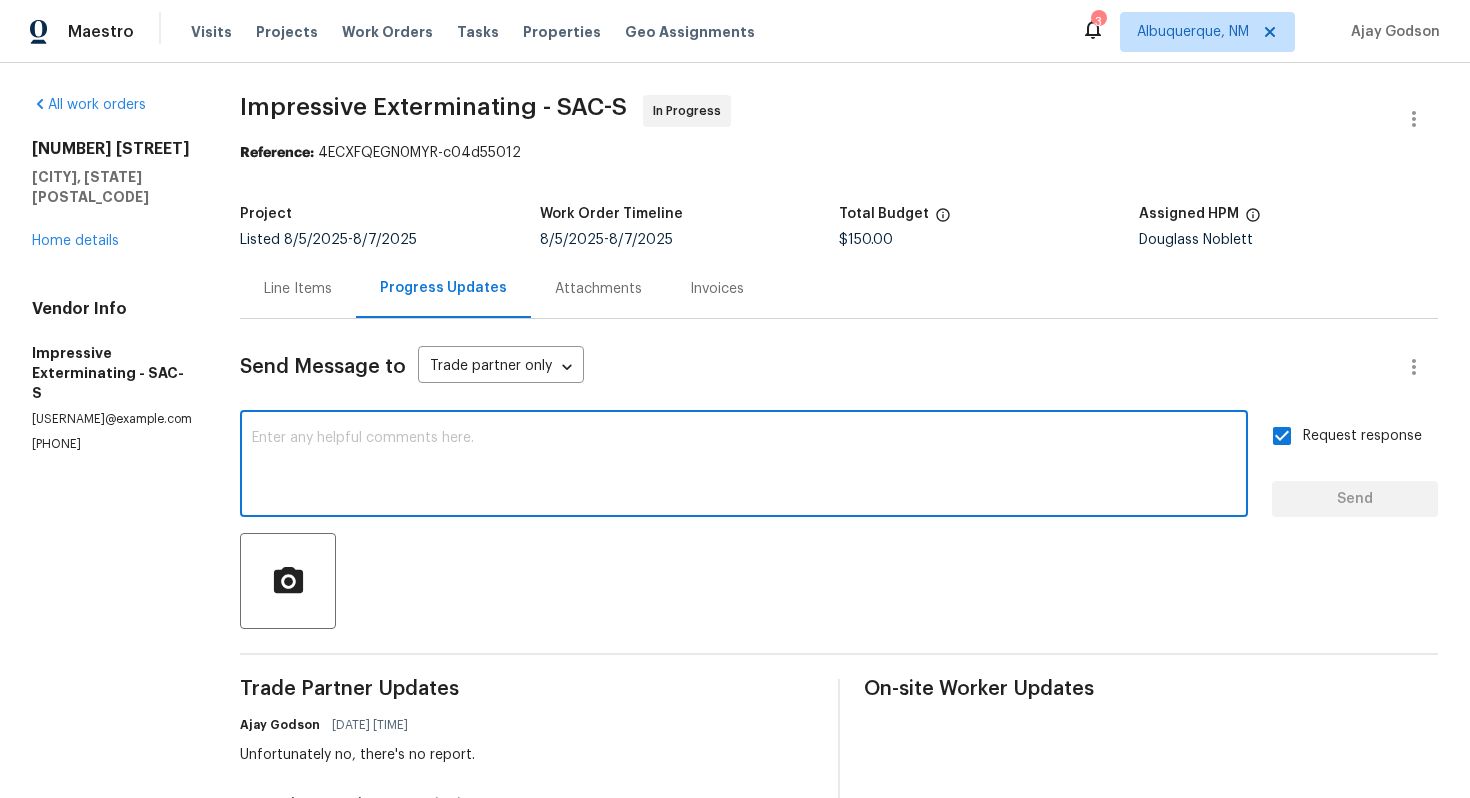 paste on "Thank you for accepting the WO! Could you please provide me with the scheduled start?" 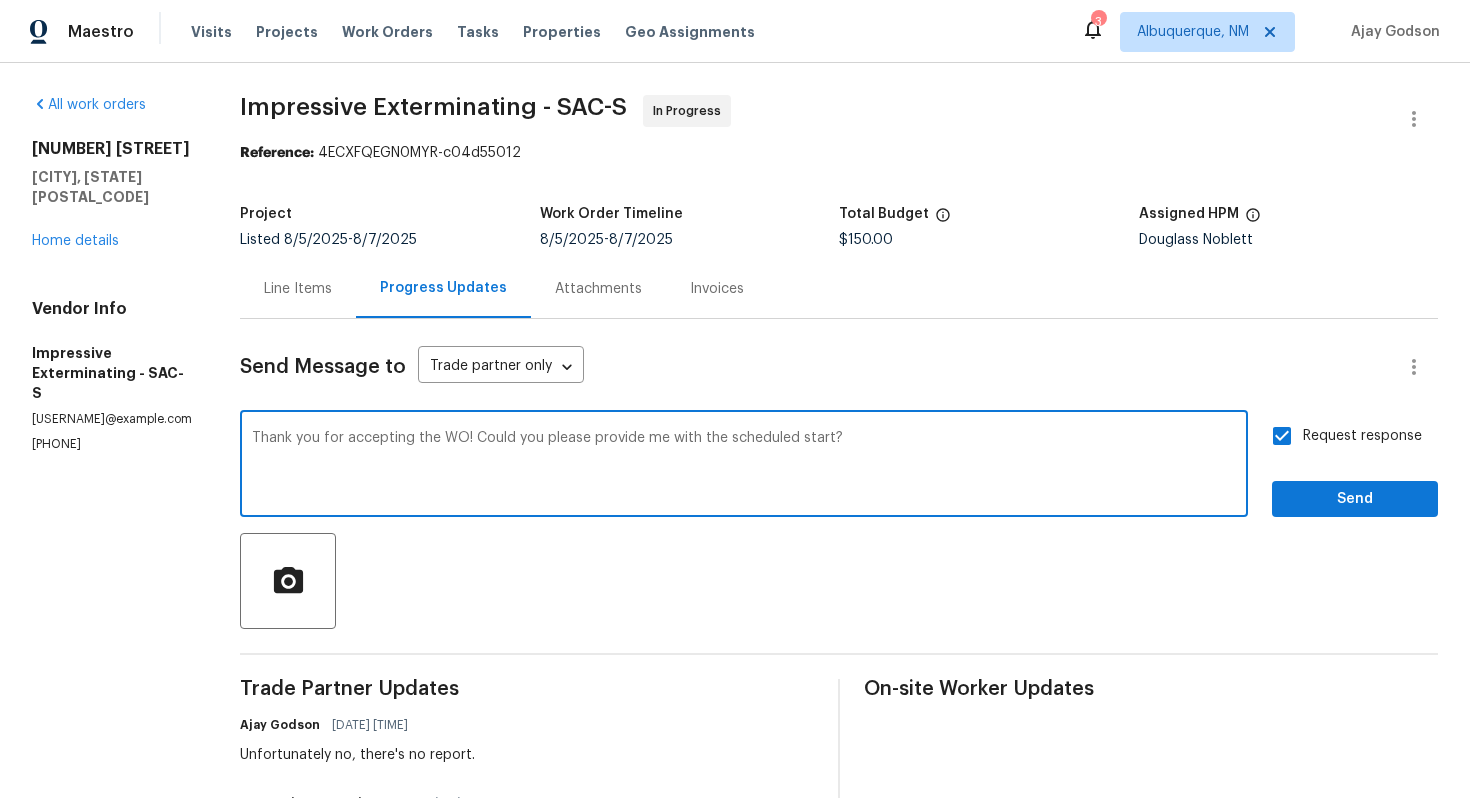 type on "Thank you for accepting the WO! Could you please provide me with the scheduled start?" 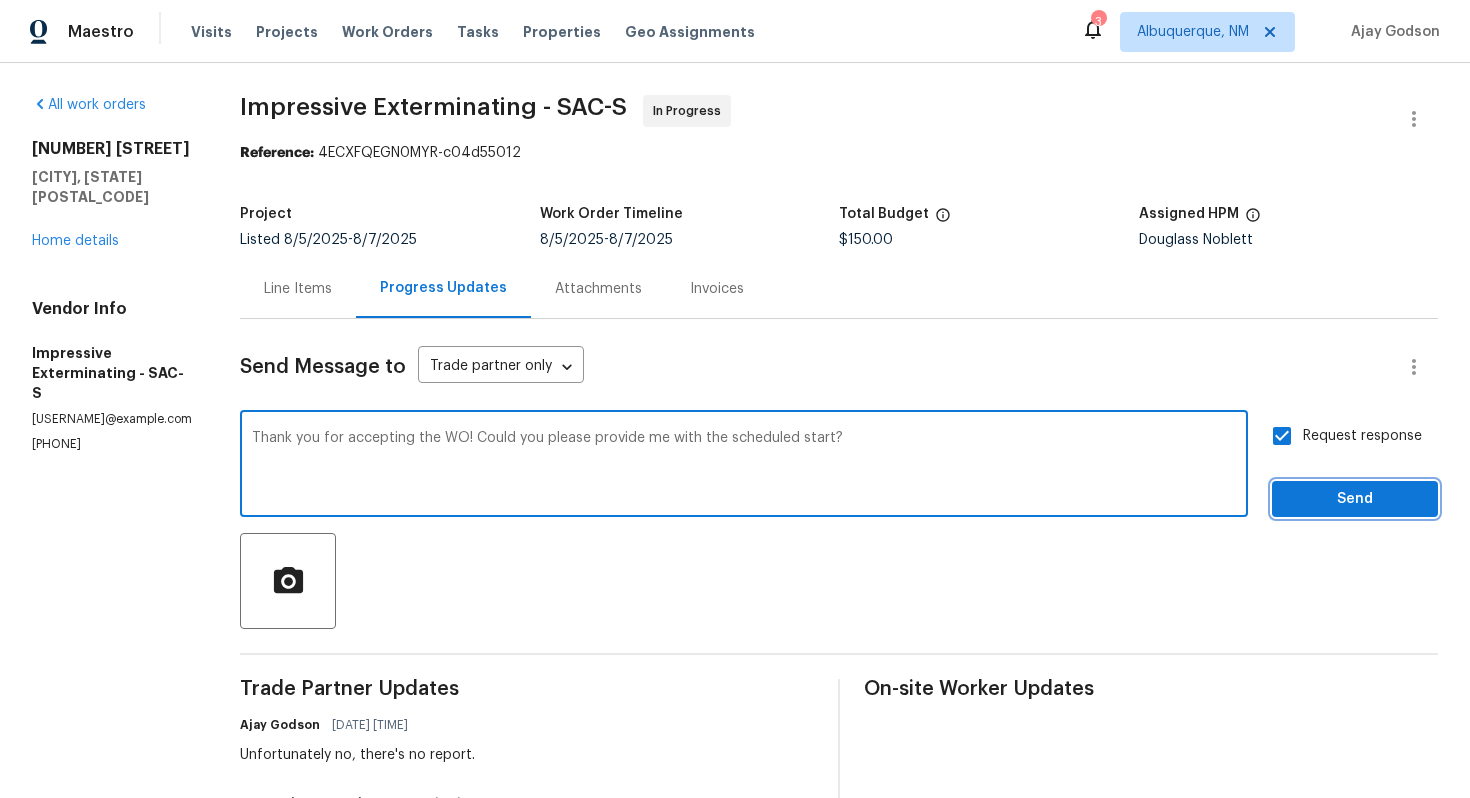 click on "Send" at bounding box center [1355, 499] 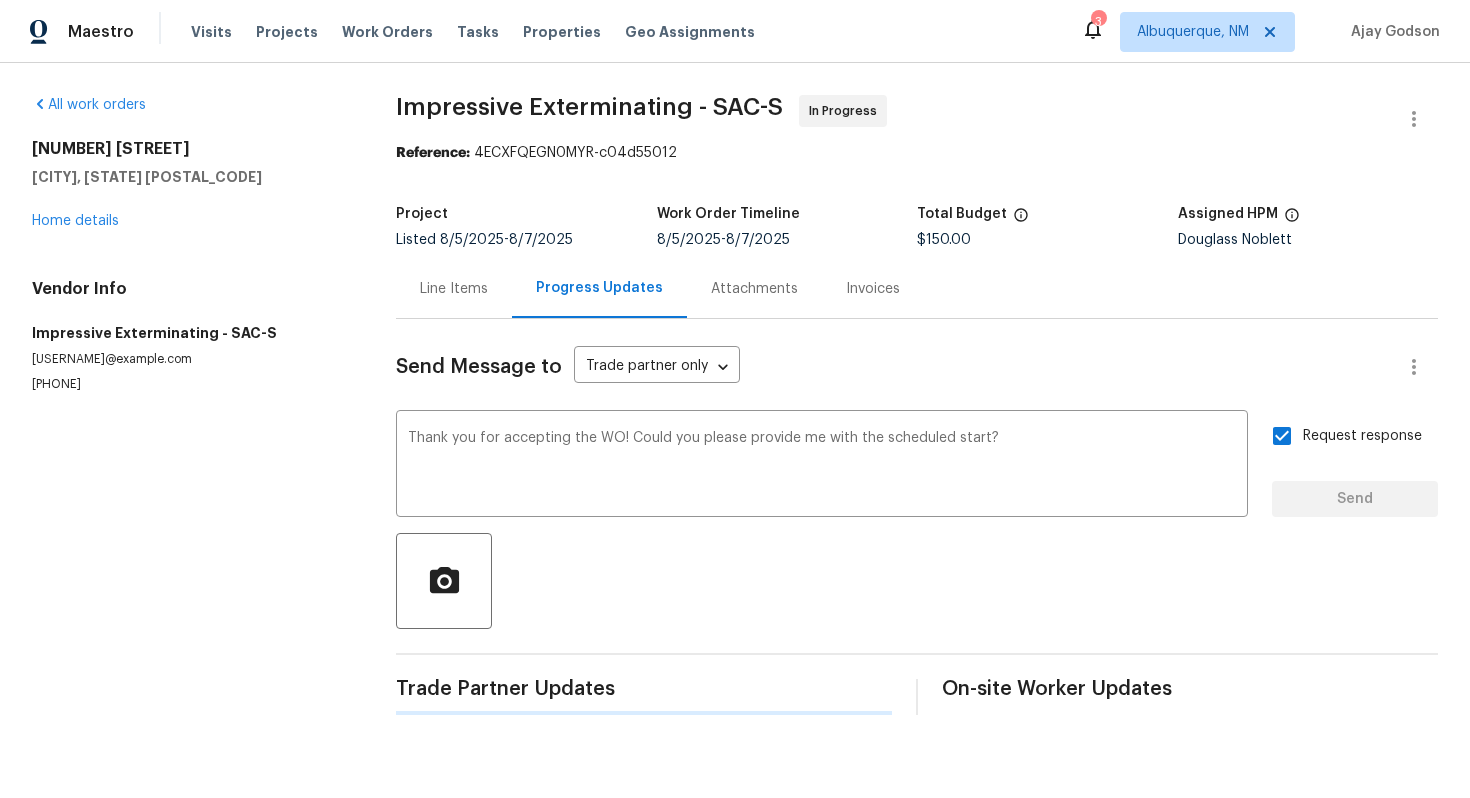 type 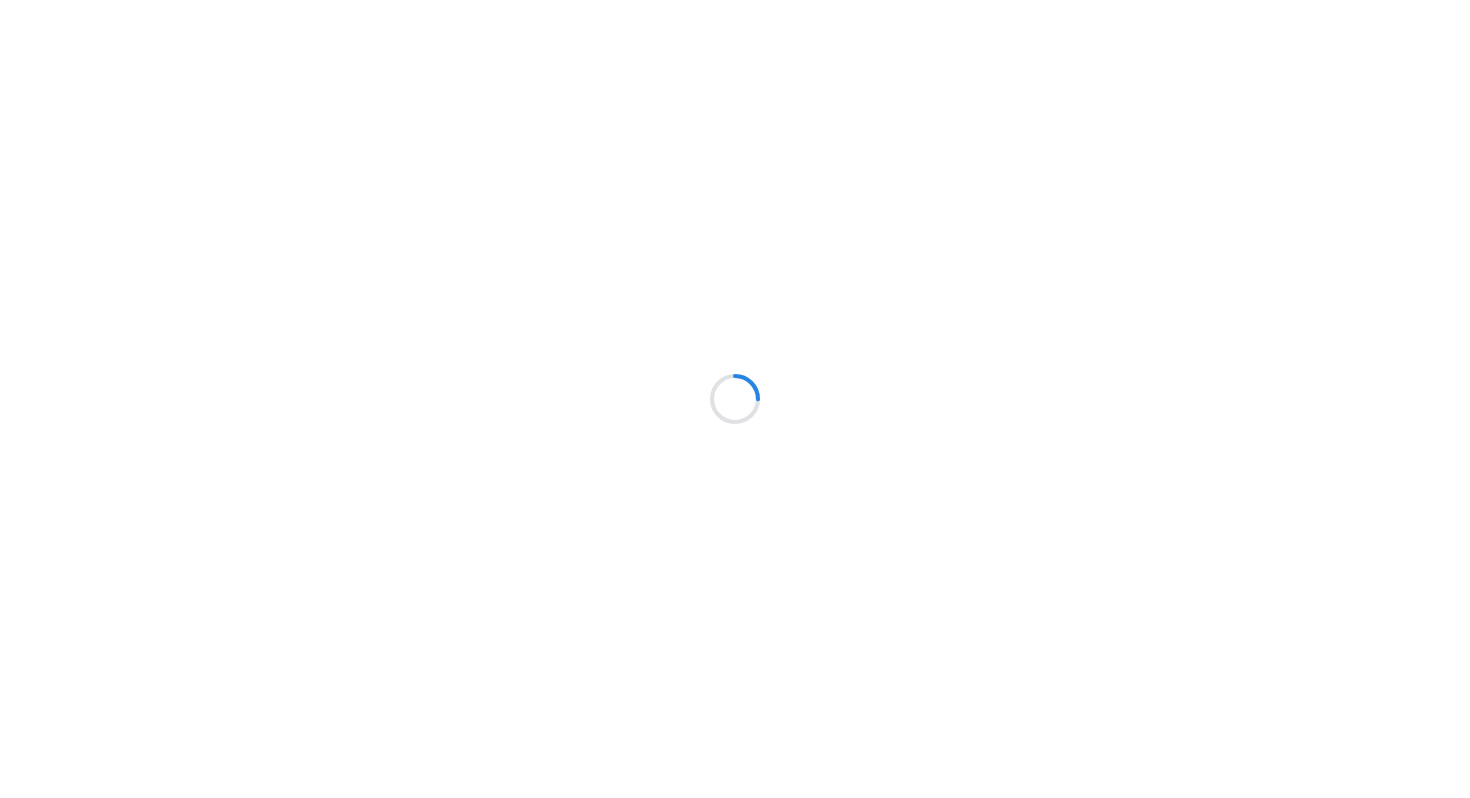 scroll, scrollTop: 0, scrollLeft: 0, axis: both 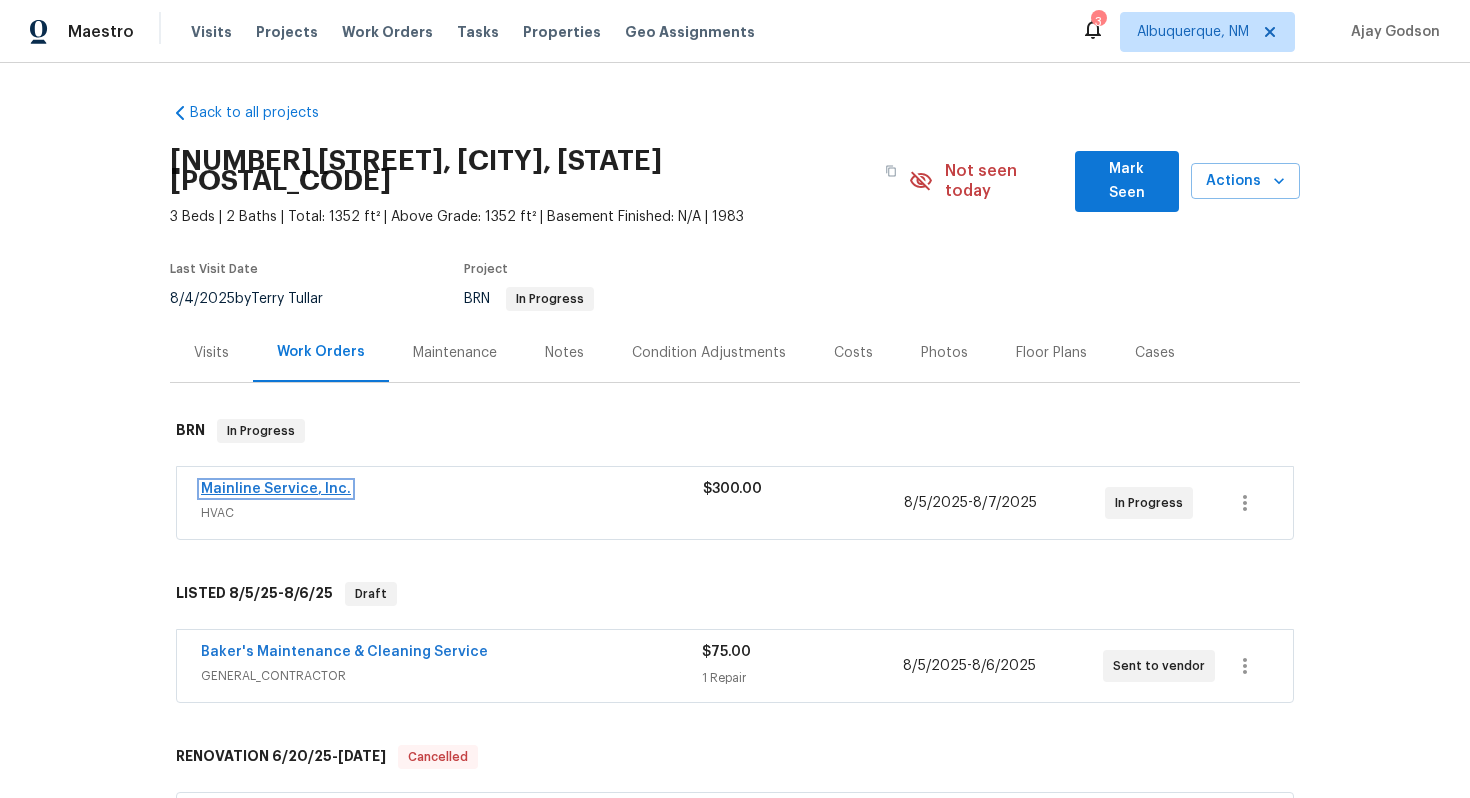 click on "Mainline Service, Inc." at bounding box center [276, 489] 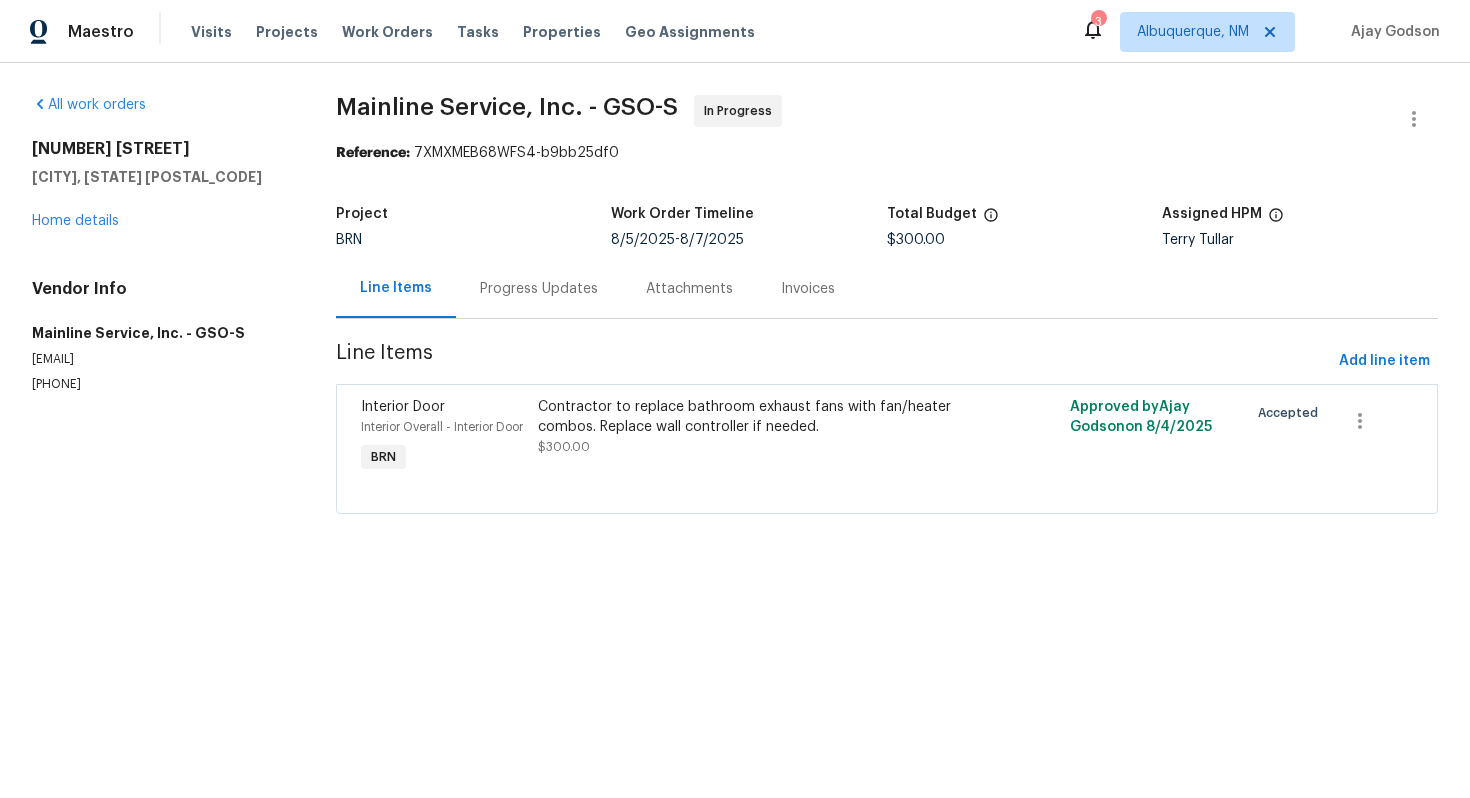 click on "Progress Updates" at bounding box center [539, 288] 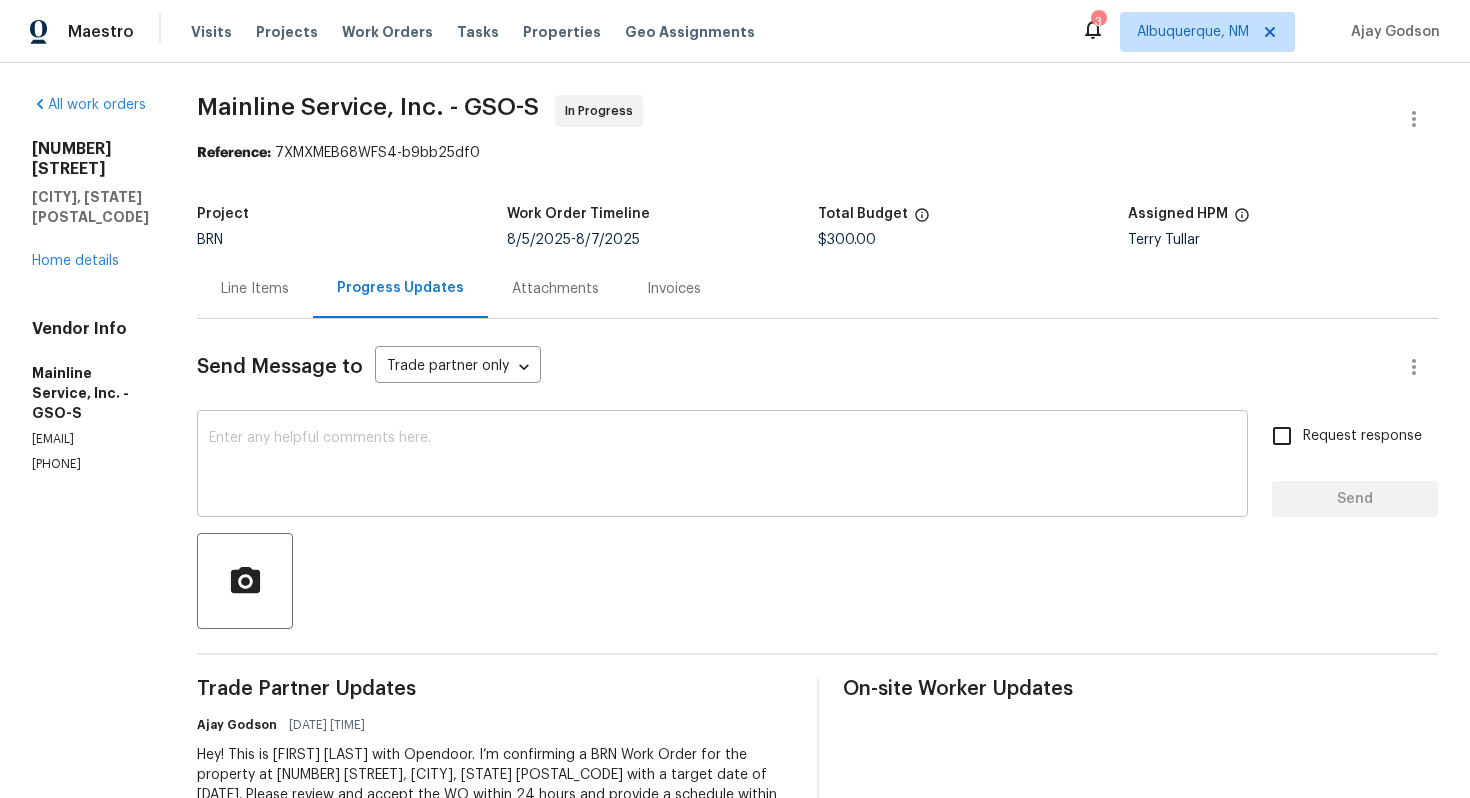 click at bounding box center (722, 466) 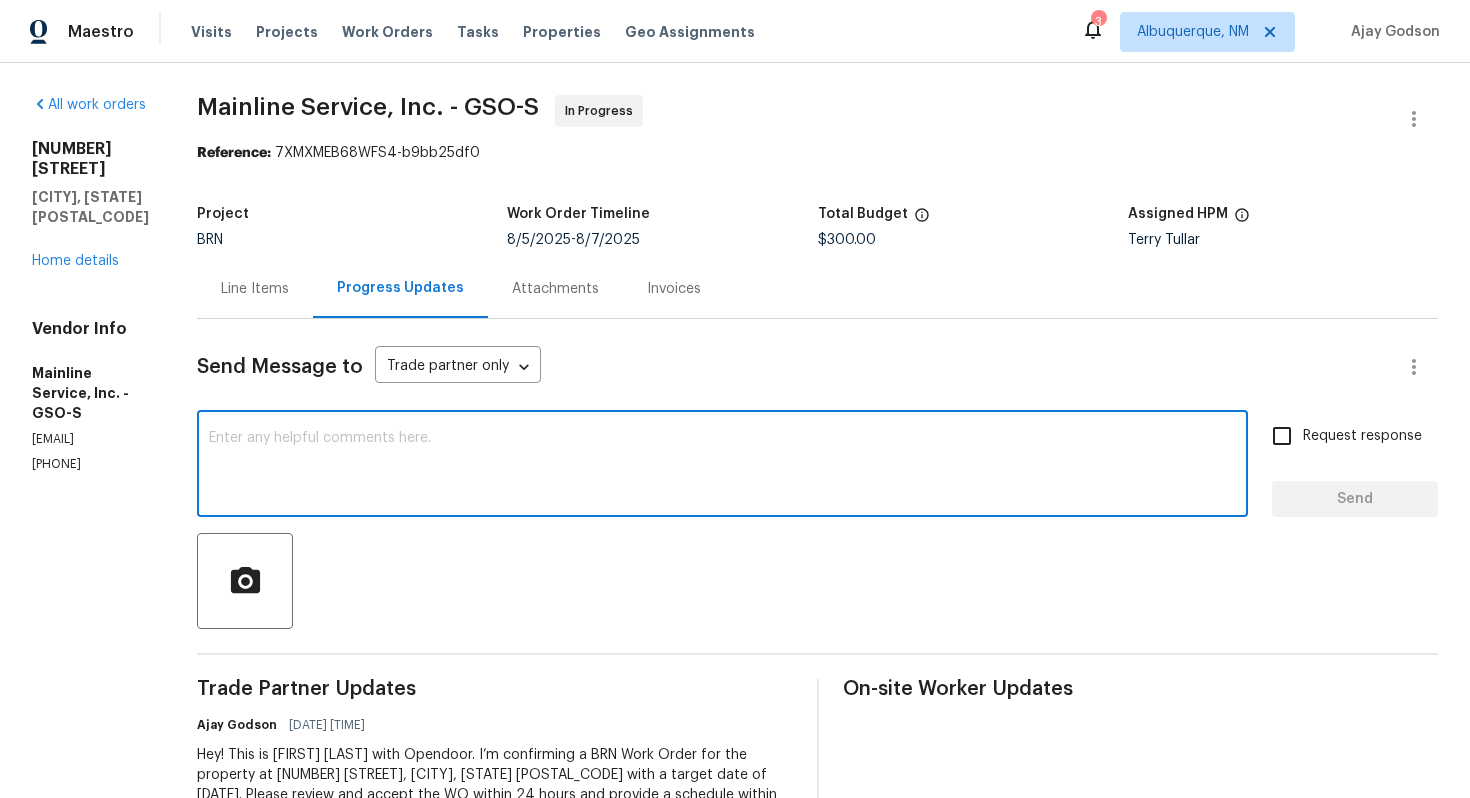 paste on "Thank you for accepting the WO! Could you please provide me with the scheduled start?" 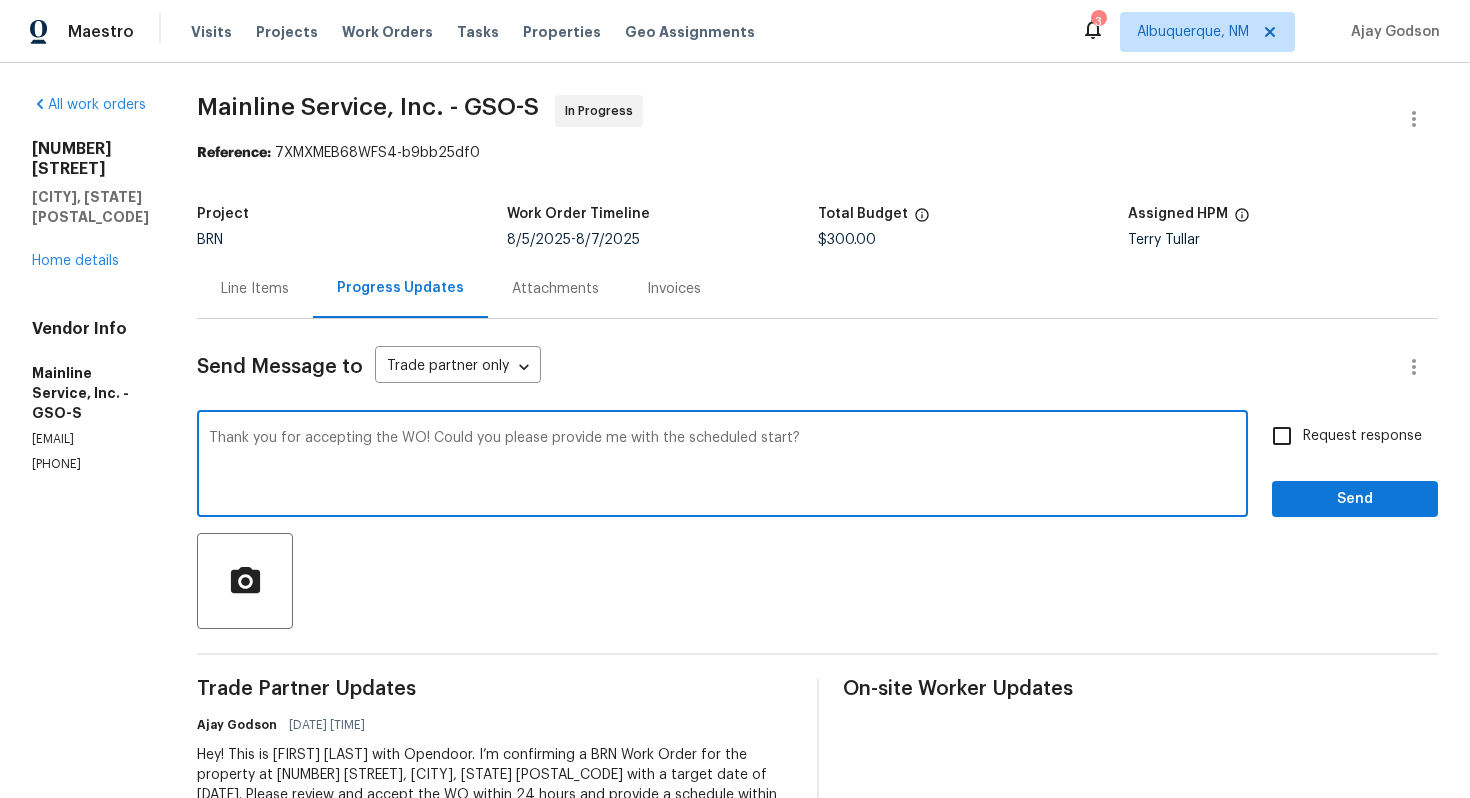 type on "Thank you for accepting the WO! Could you please provide me with the scheduled start?" 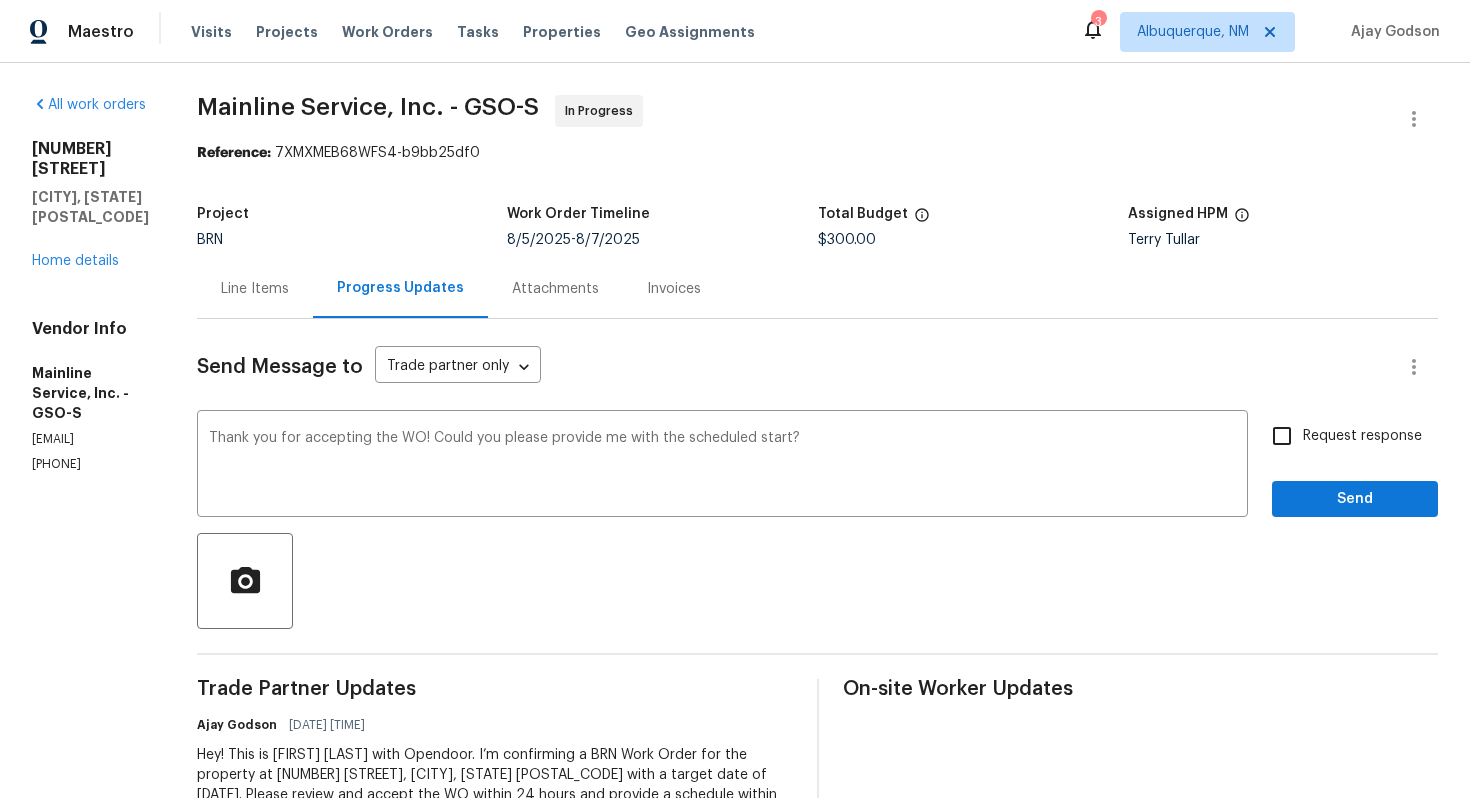 click on "Request response" at bounding box center (1362, 436) 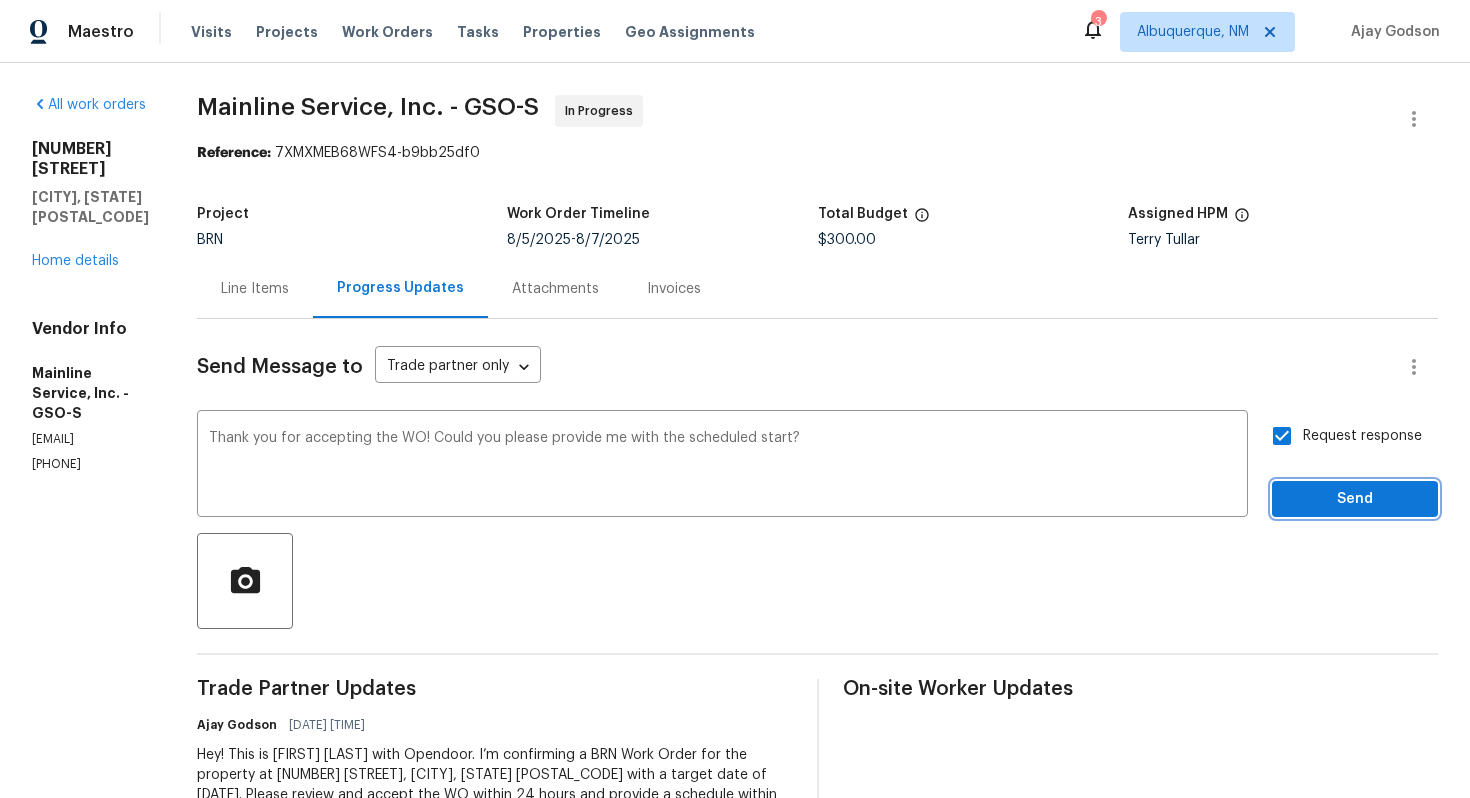 click on "Send" at bounding box center (1355, 499) 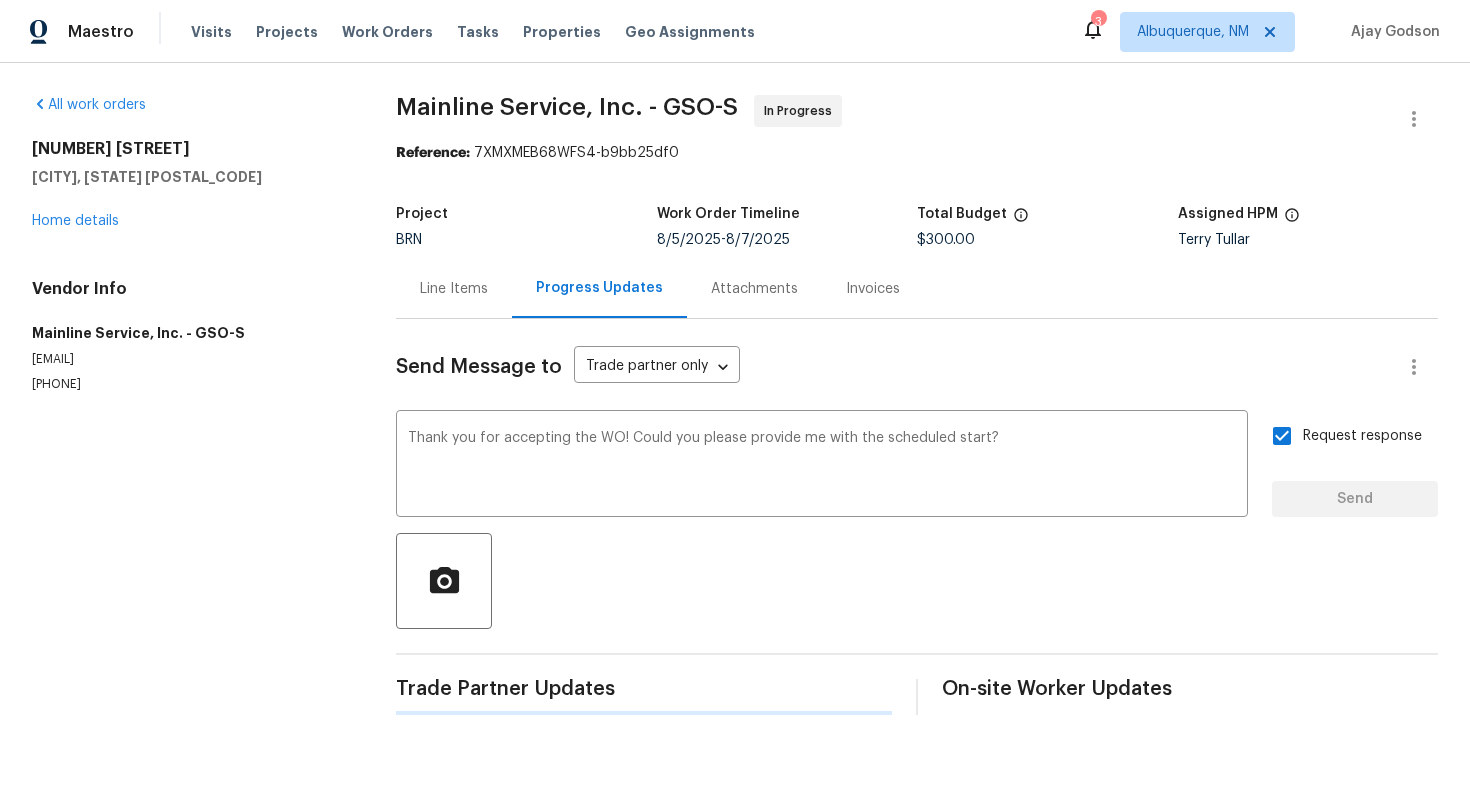 type 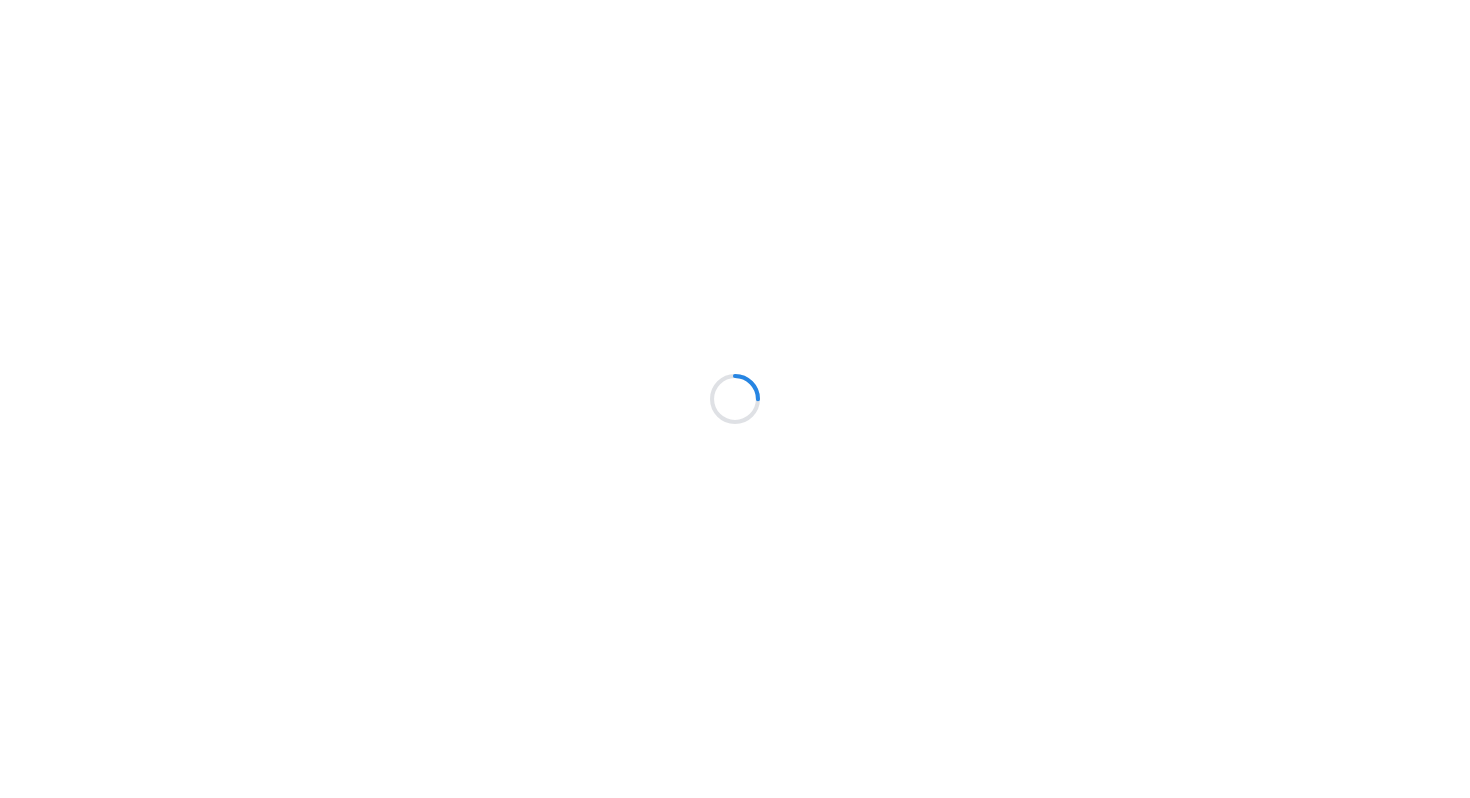 scroll, scrollTop: 0, scrollLeft: 0, axis: both 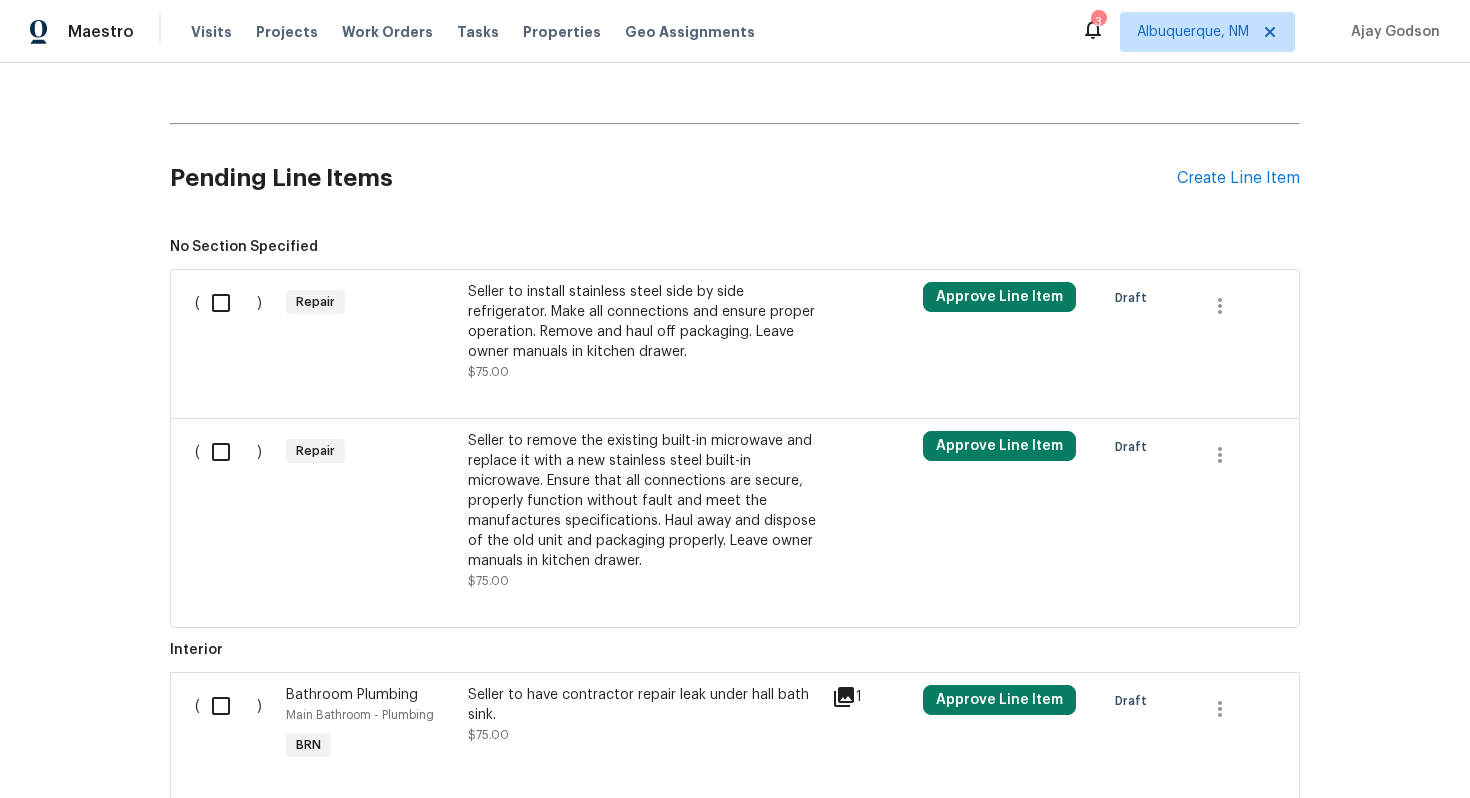 click on "Seller to install stainless steel side by side refrigerator. Make all connections and ensure proper operation. Remove and haul off packaging. Leave owner manuals in kitchen drawer." at bounding box center [644, 322] 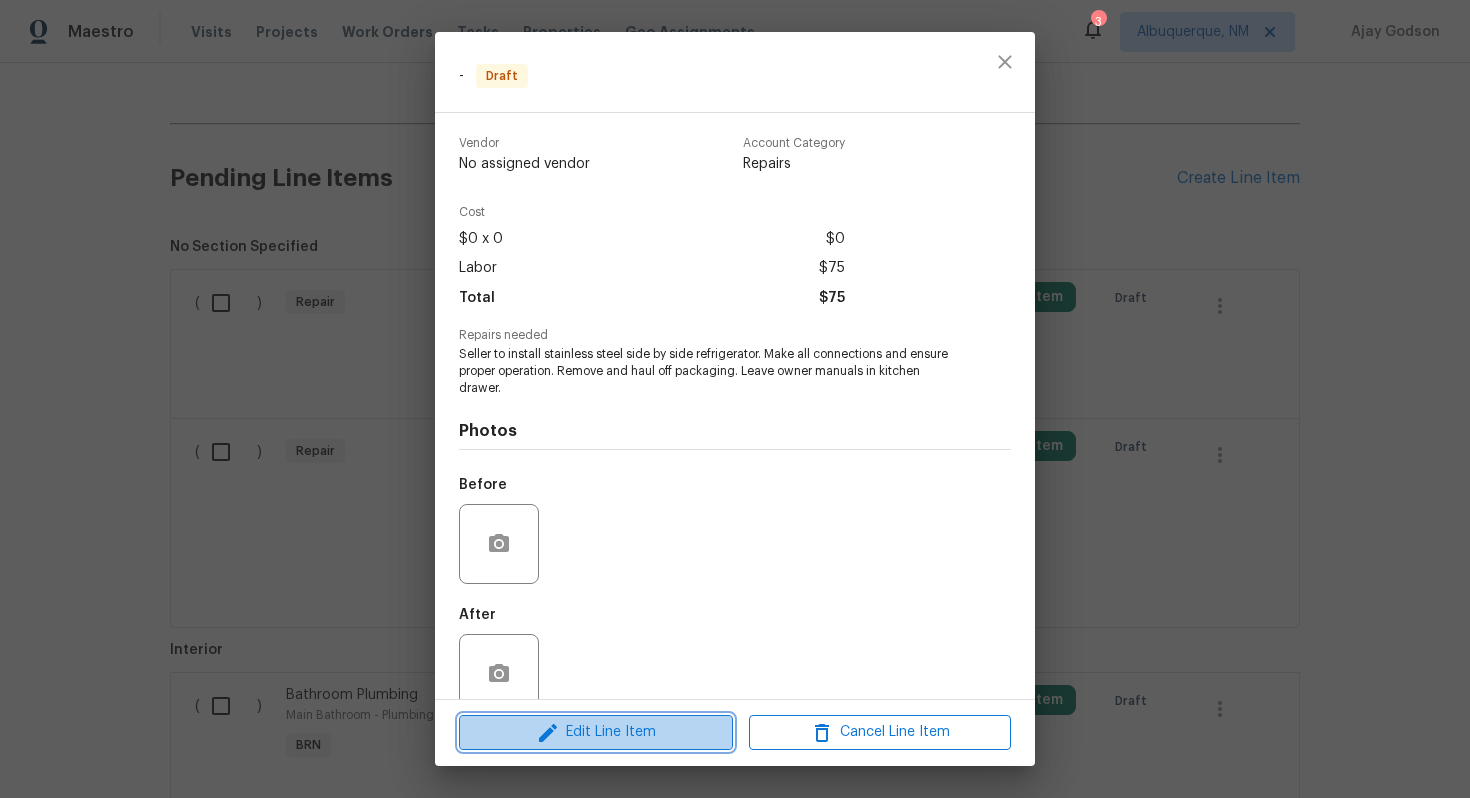 click on "Edit Line Item" at bounding box center [596, 732] 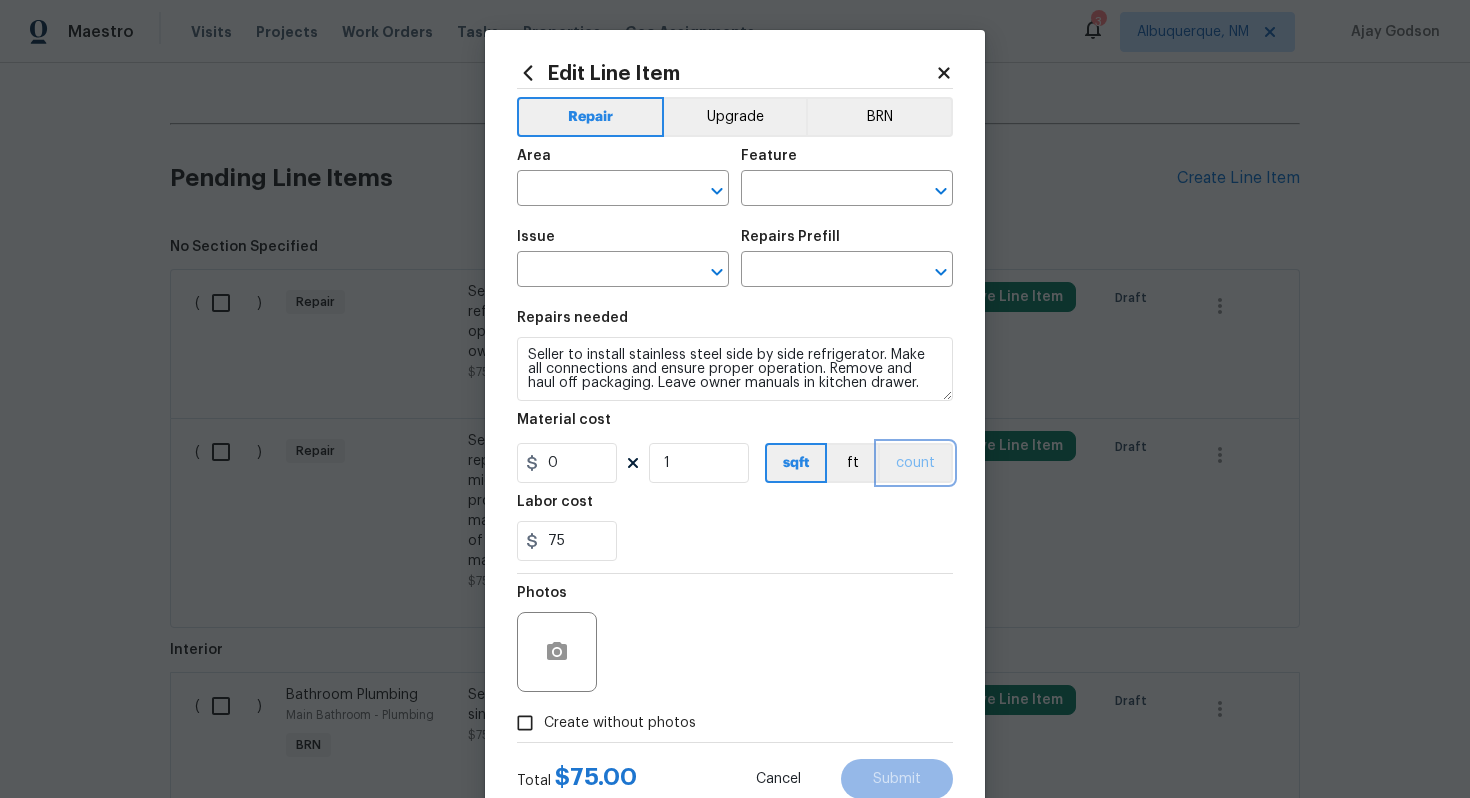 click on "count" at bounding box center (915, 463) 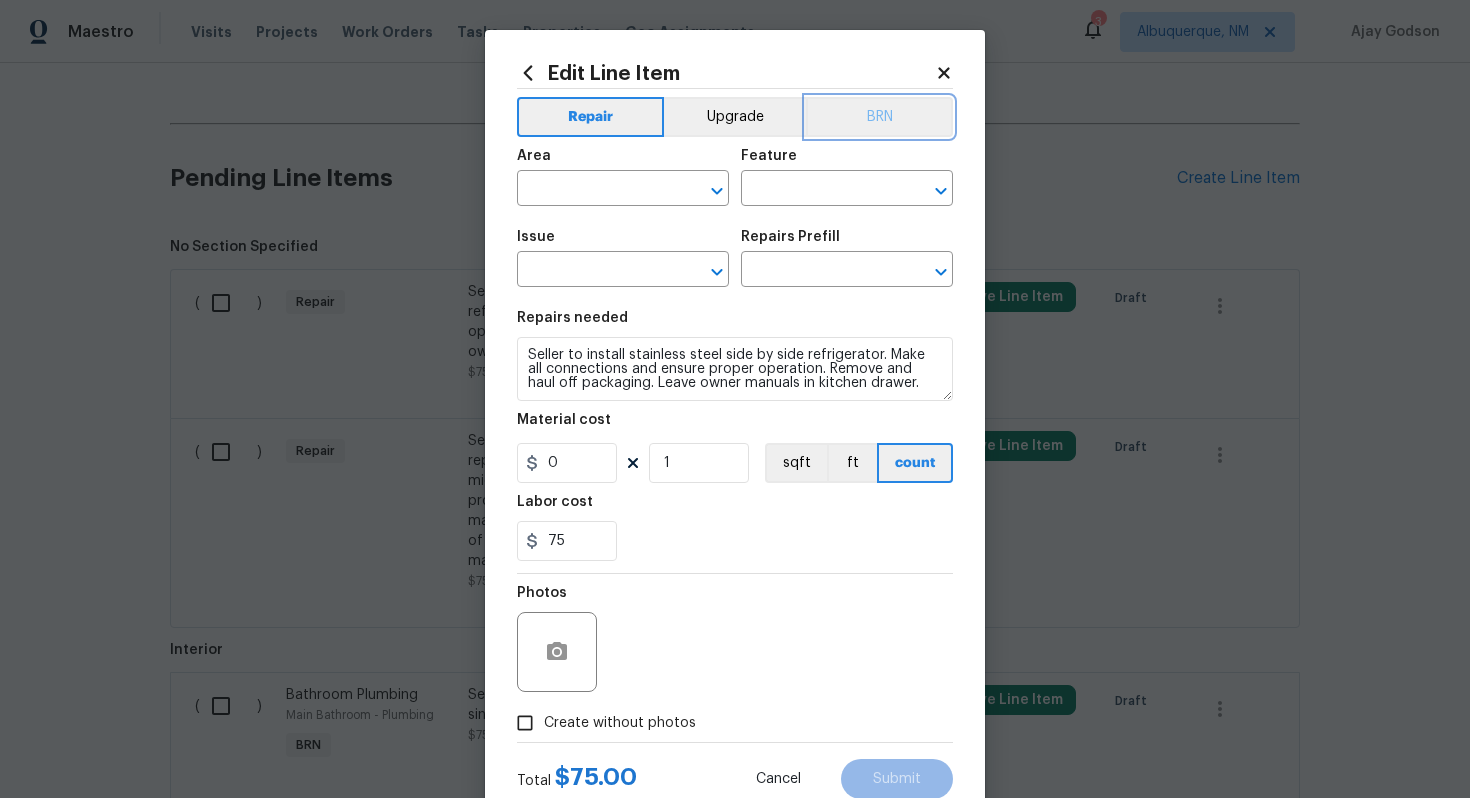 click on "BRN" at bounding box center [879, 117] 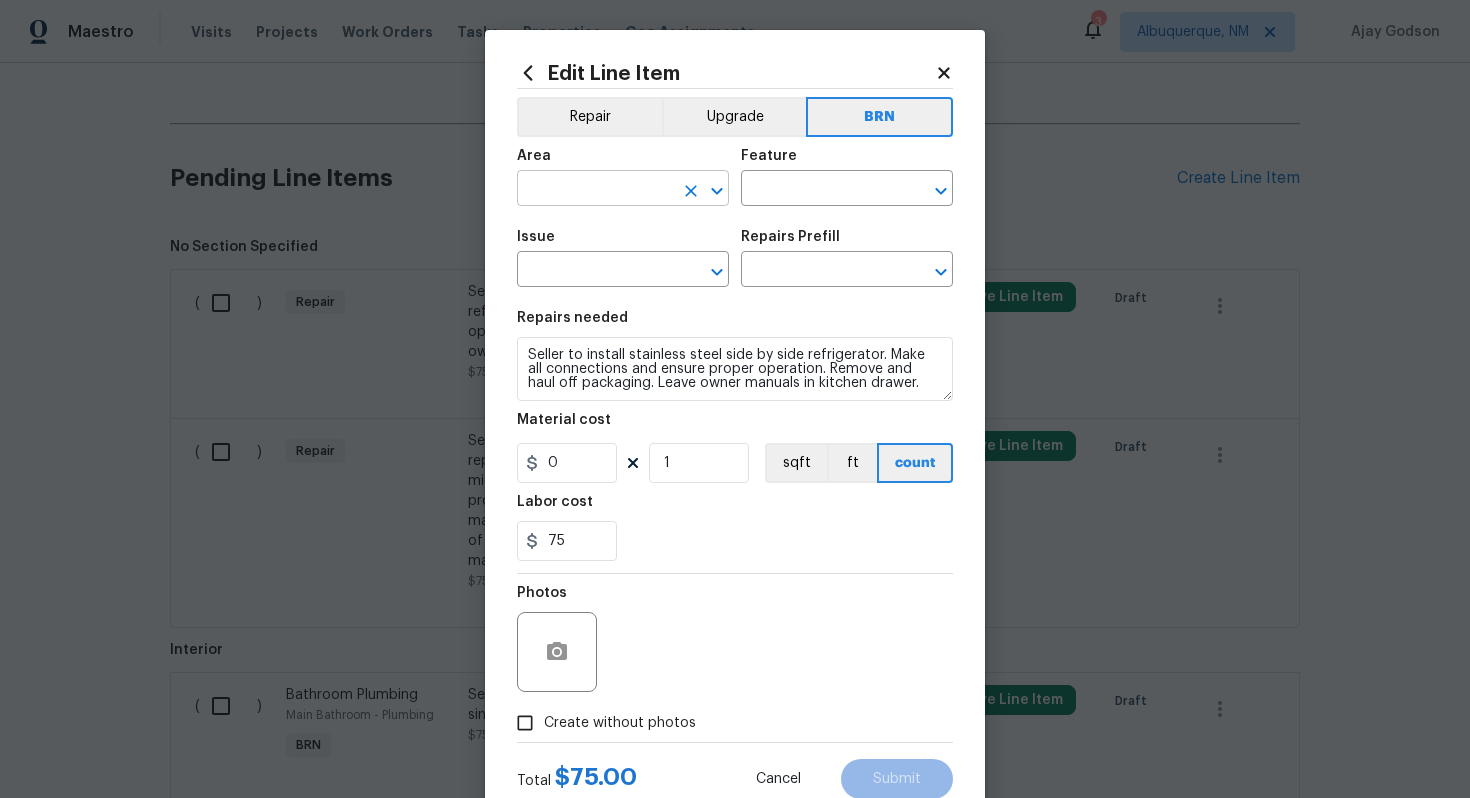 click at bounding box center [595, 190] 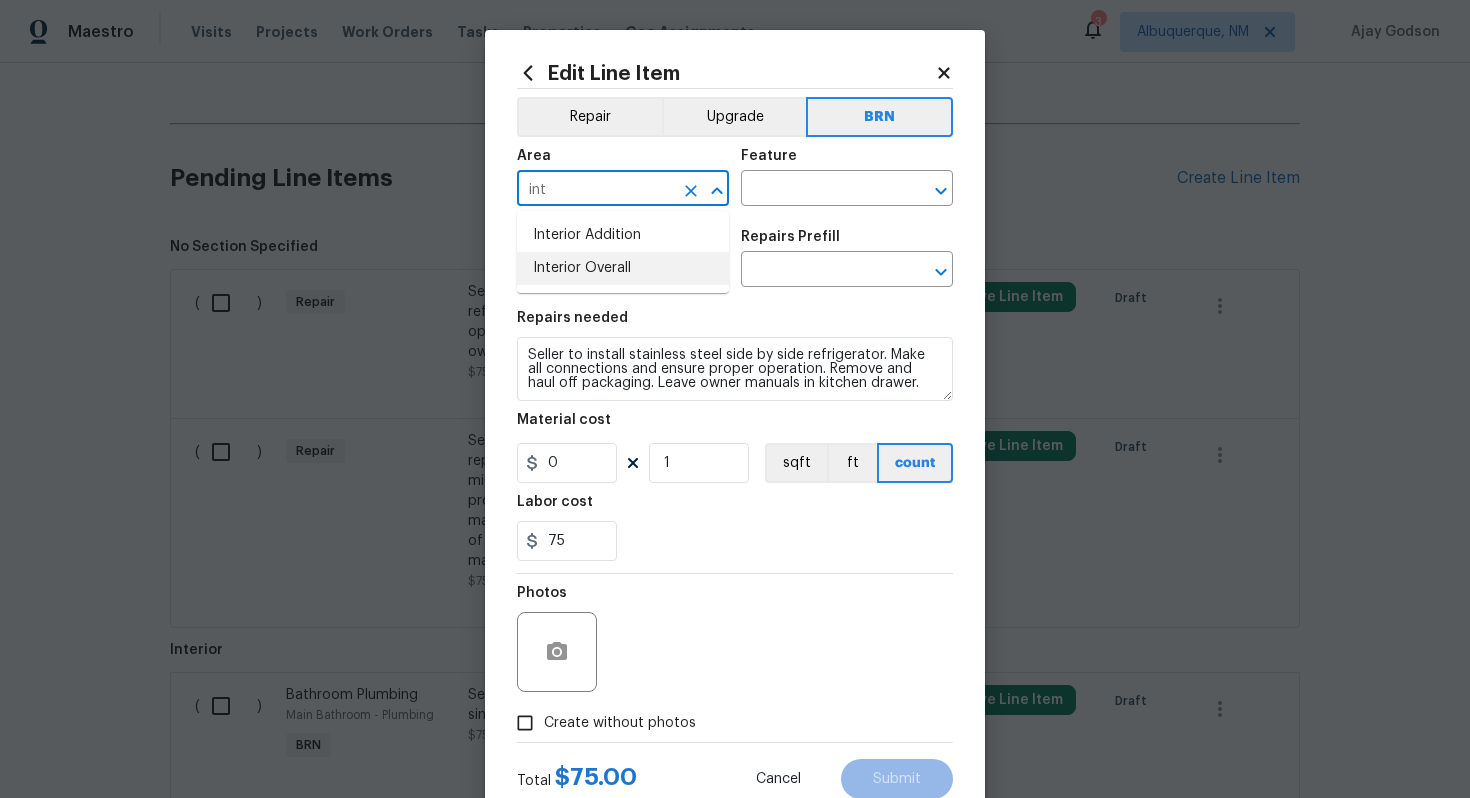 click on "Interior Overall" at bounding box center (623, 268) 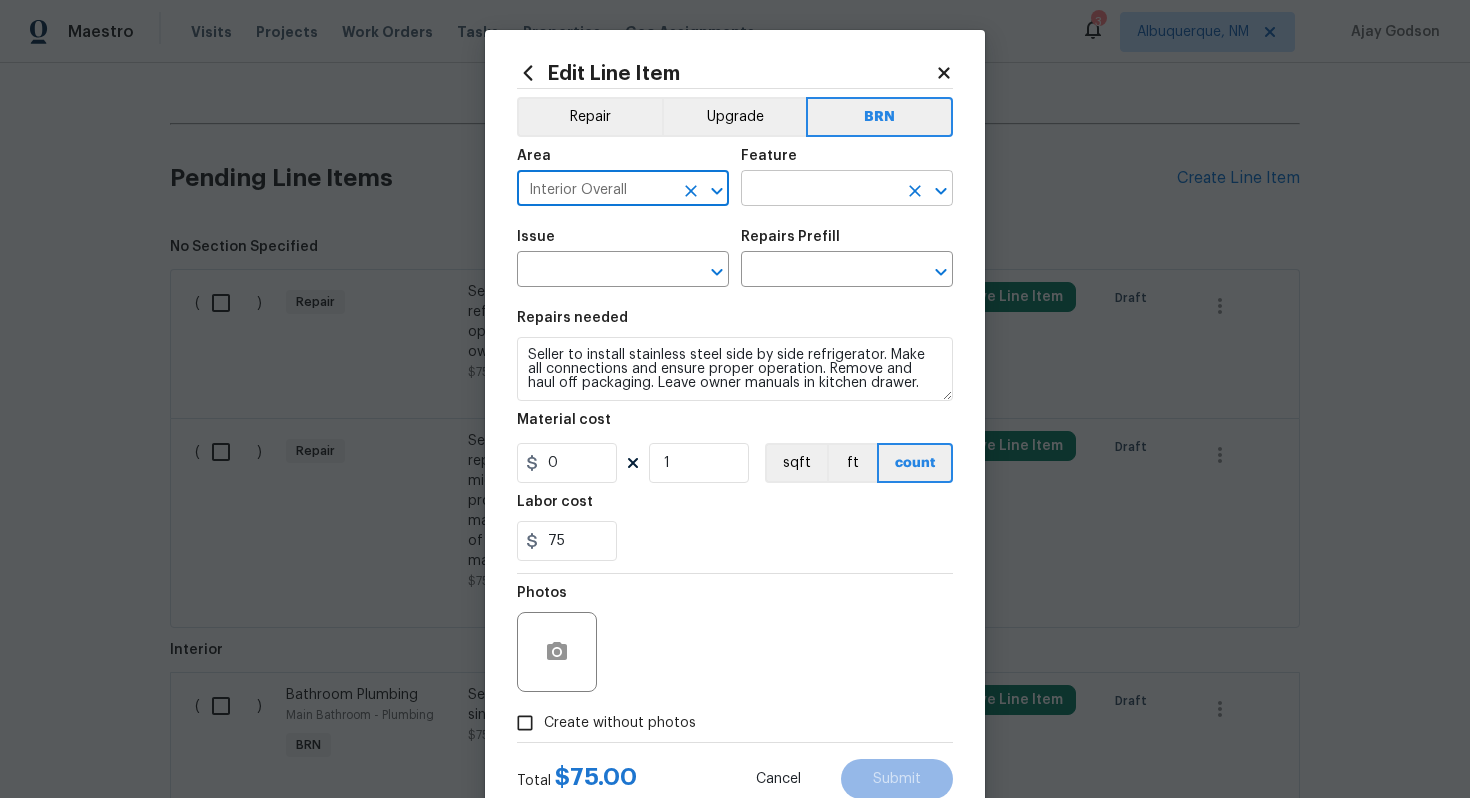 type on "Interior Overall" 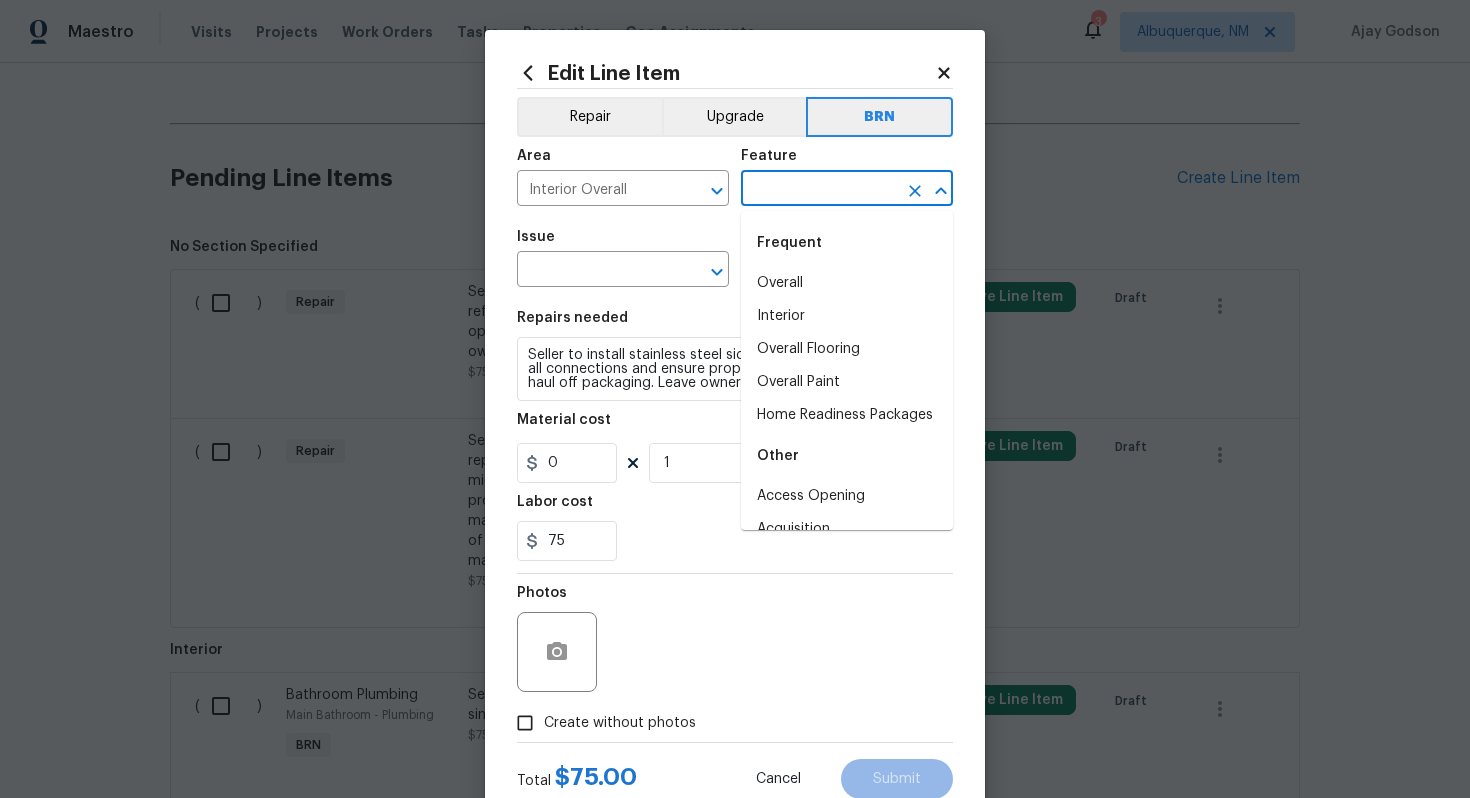 click at bounding box center (819, 190) 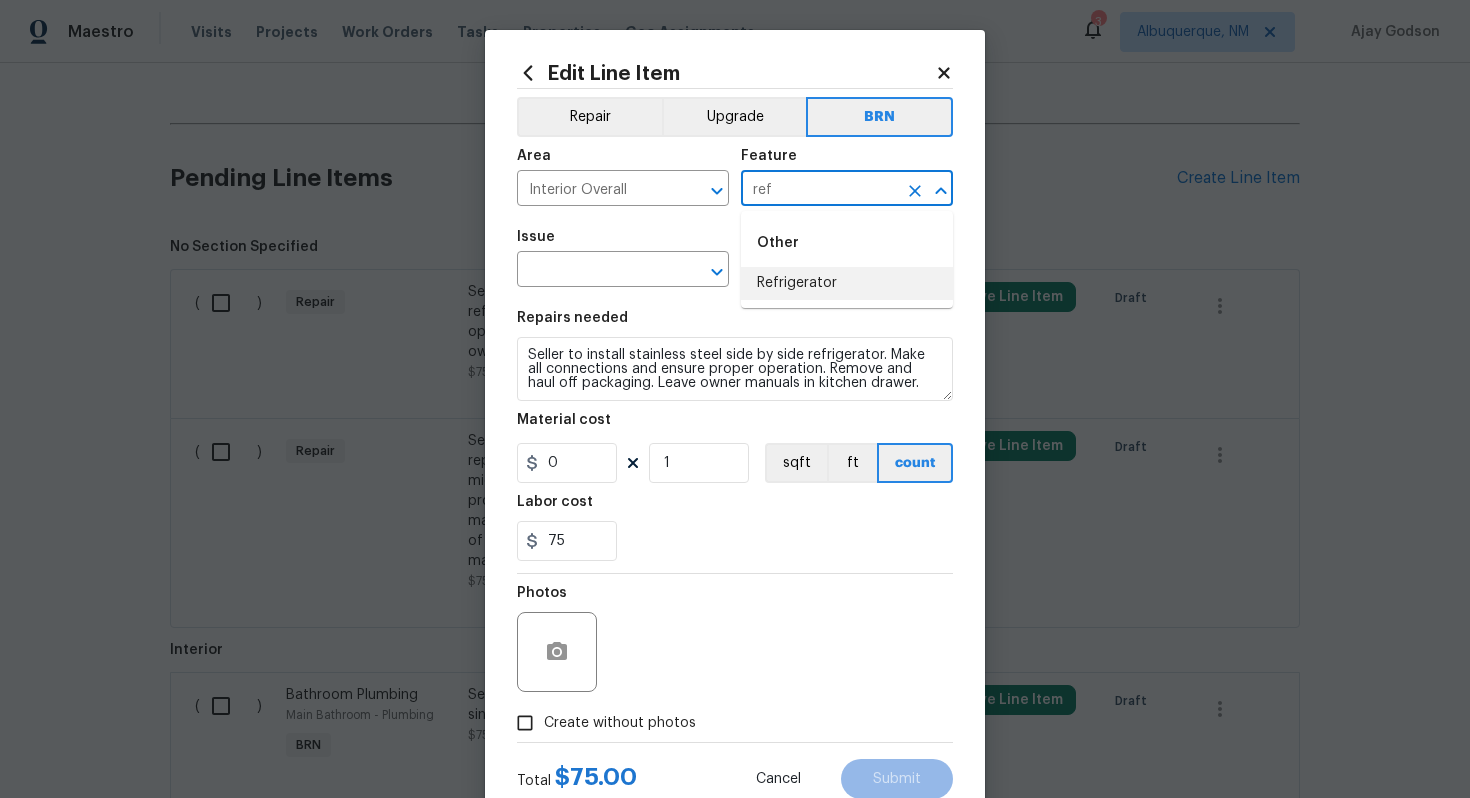 click on "Refrigerator" at bounding box center [847, 283] 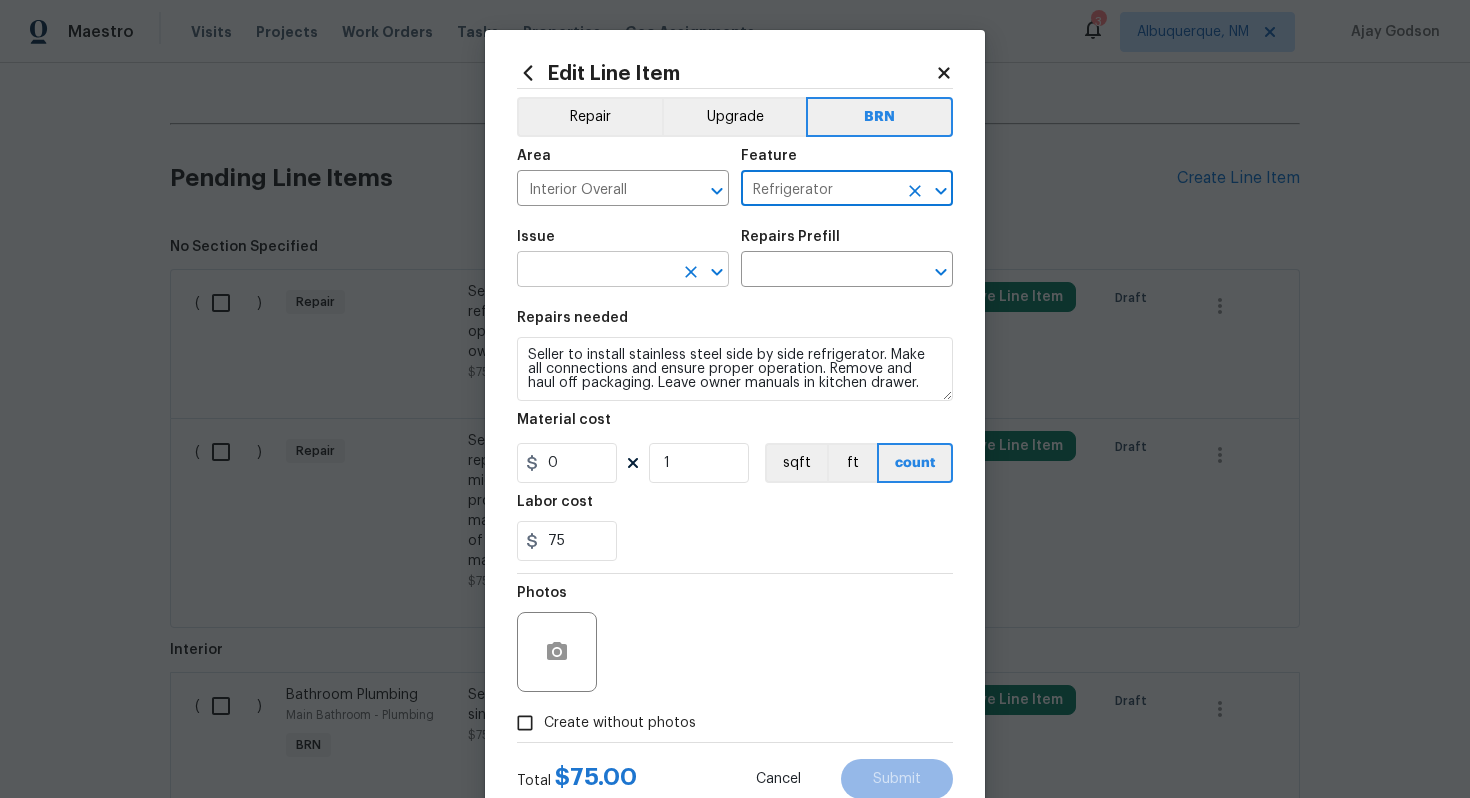 type on "Refrigerator" 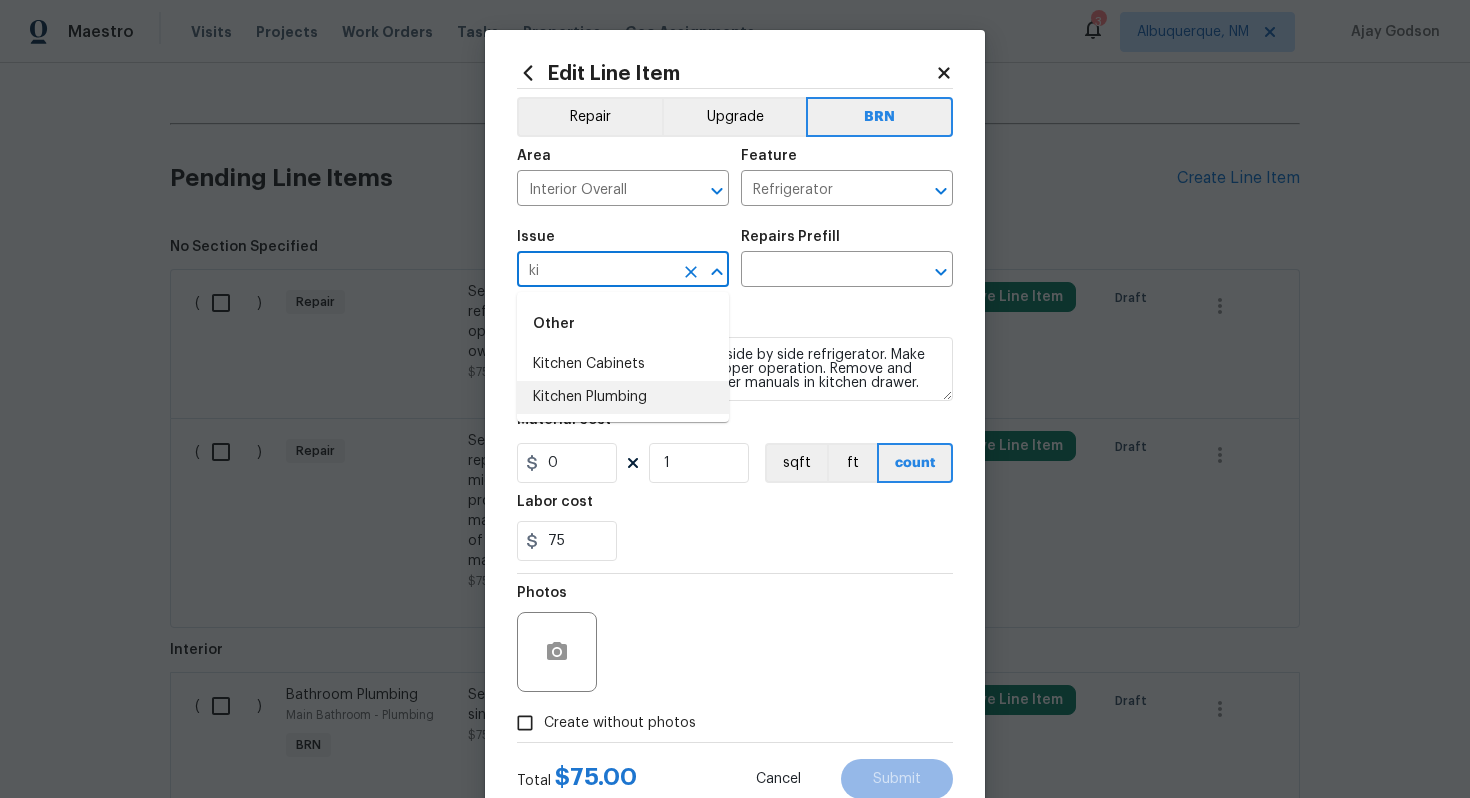 click on "Kitchen Plumbing" at bounding box center [623, 397] 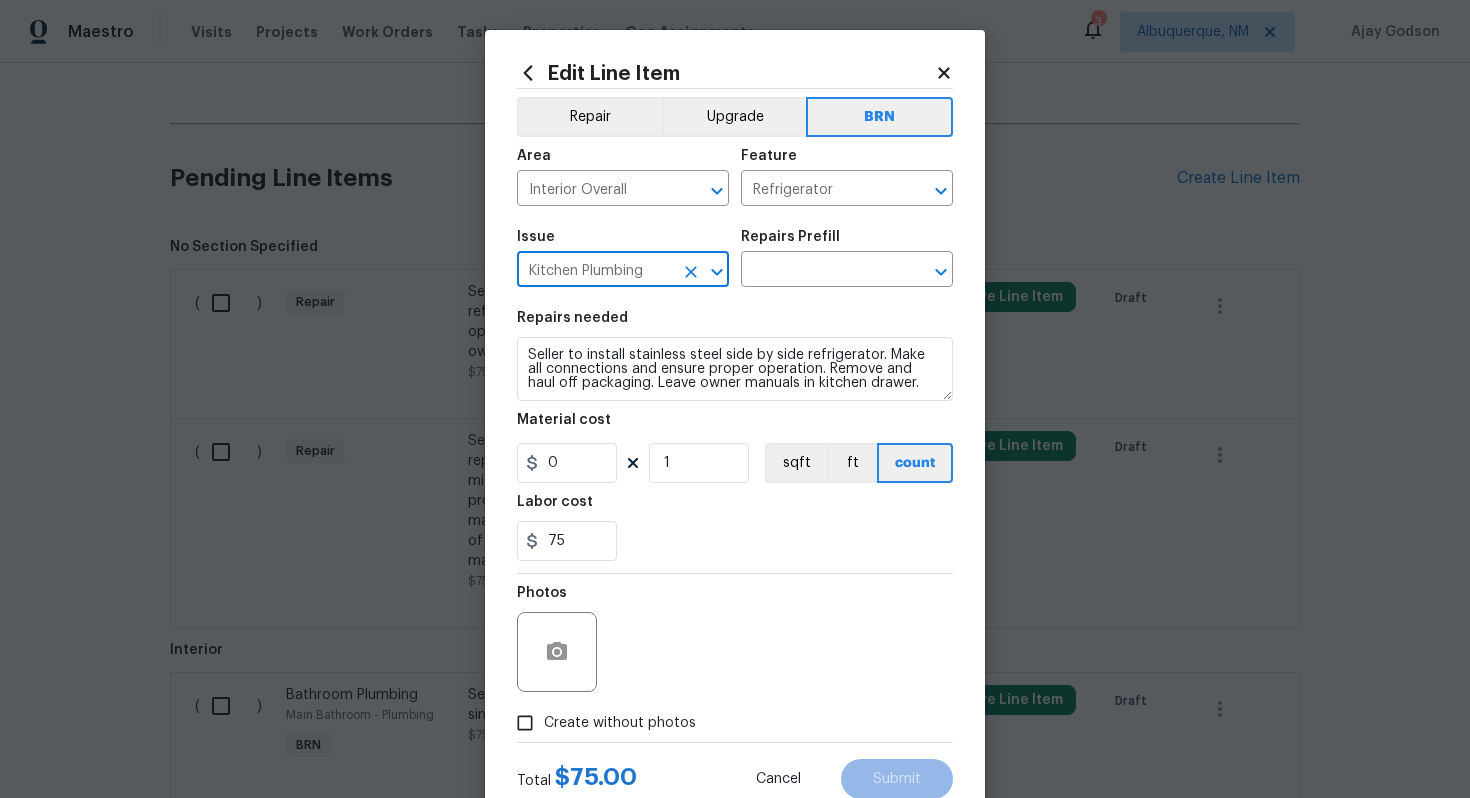 type on "Kitchen Plumbing" 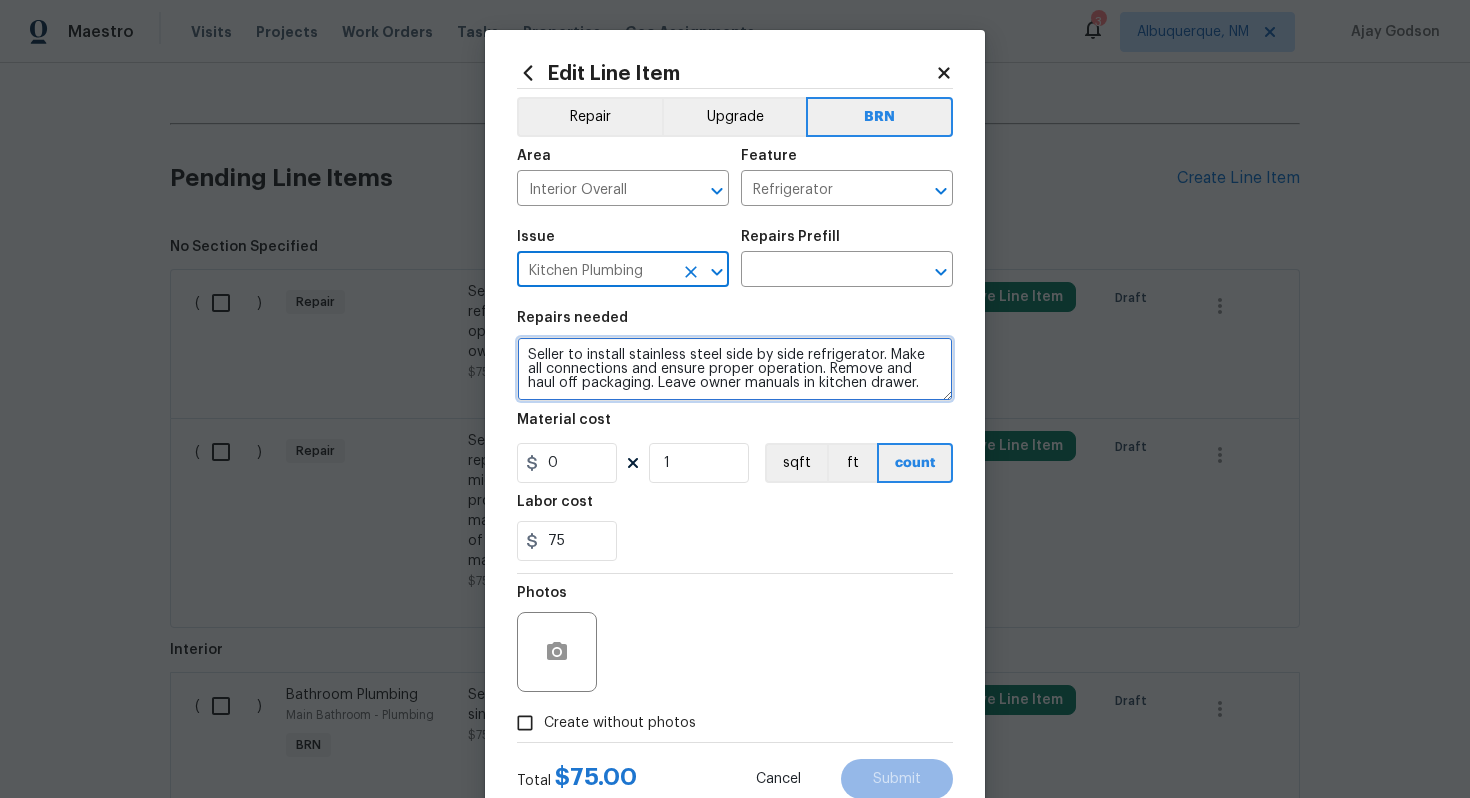 click on "Seller to install stainless steel side by side refrigerator. Make all connections and ensure proper operation. Remove and haul off packaging. Leave owner manuals in kitchen drawer." at bounding box center (735, 369) 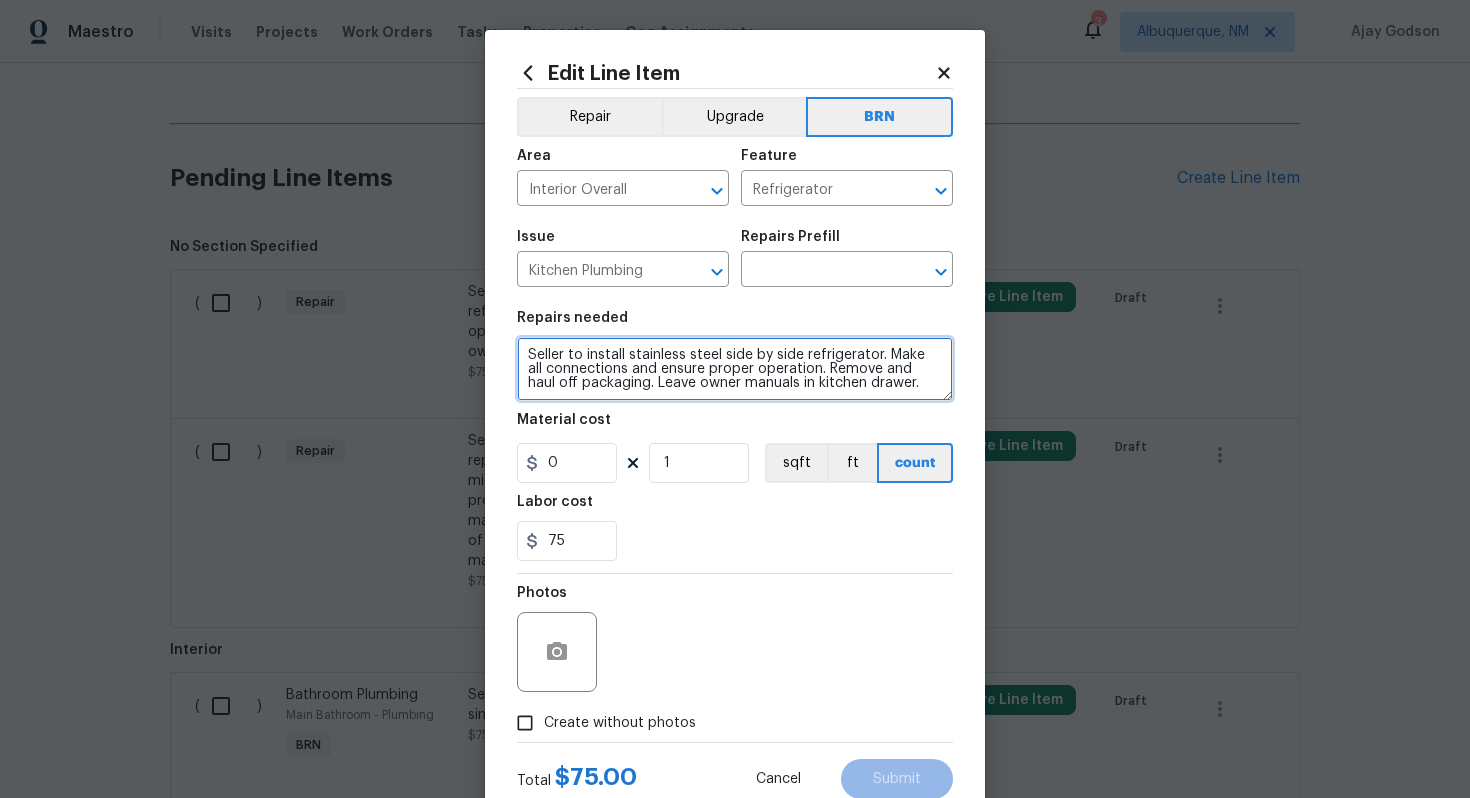 click on "Seller to install stainless steel side by side refrigerator. Make all connections and ensure proper operation. Remove and haul off packaging. Leave owner manuals in kitchen drawer." at bounding box center (735, 369) 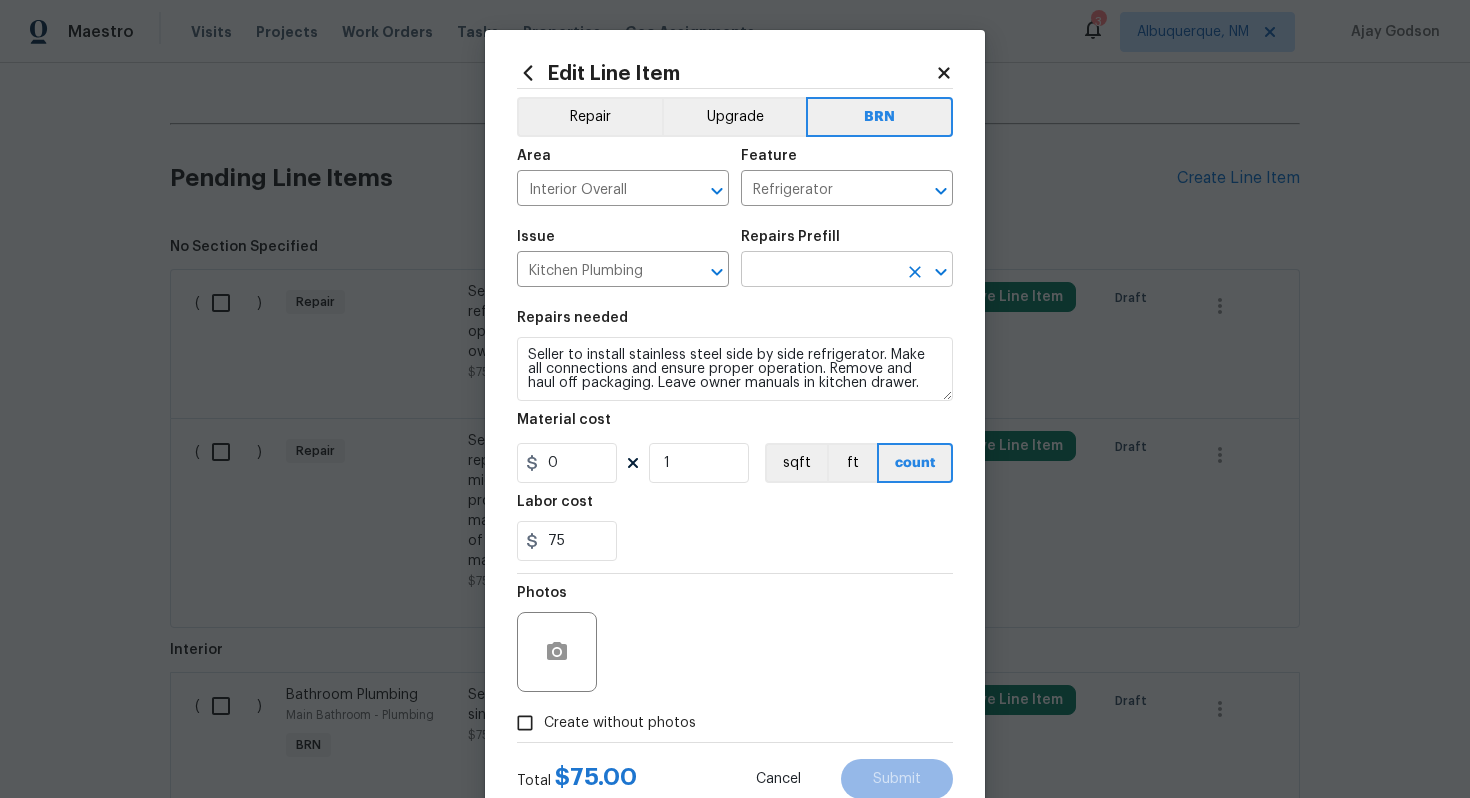 click at bounding box center (819, 271) 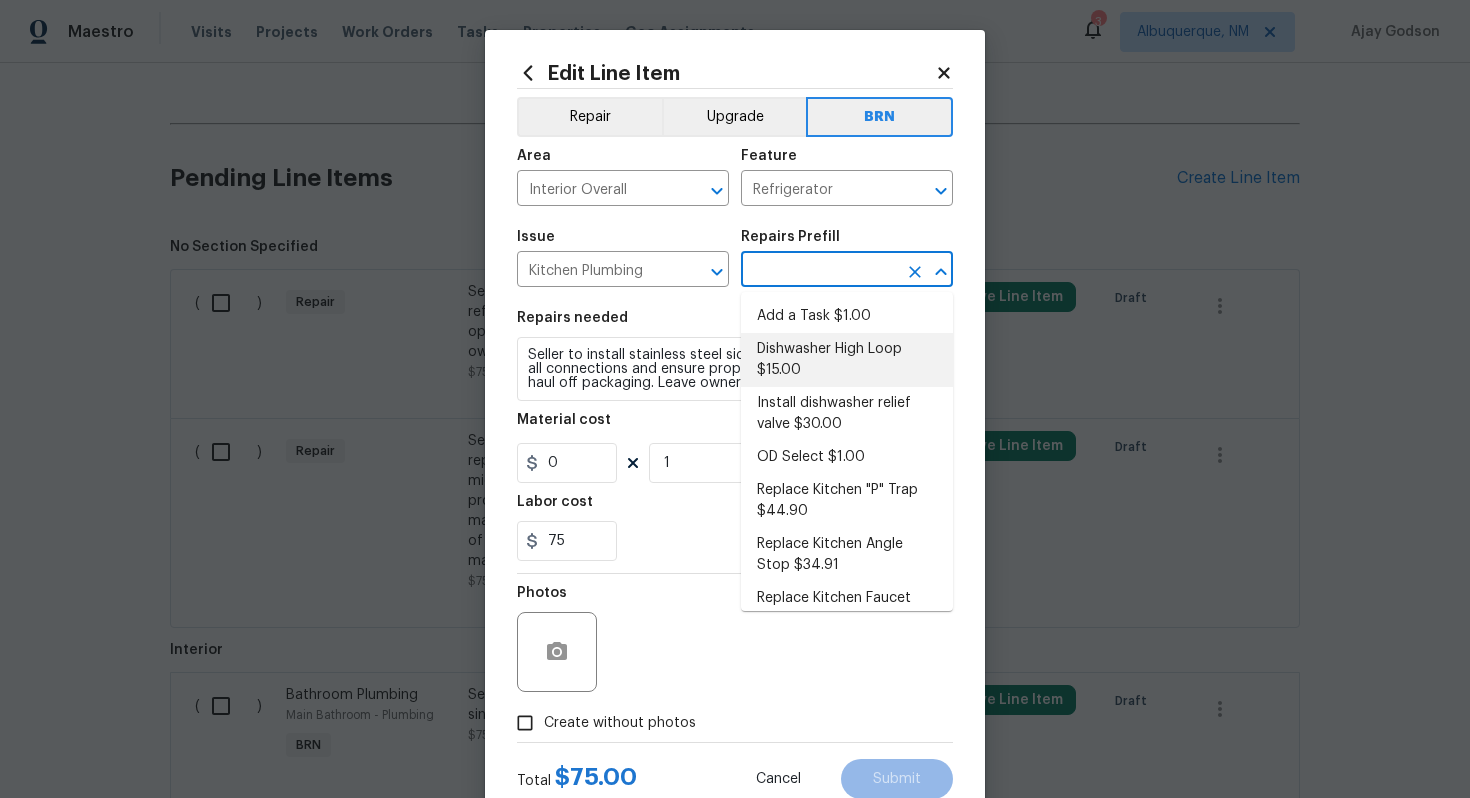 click on "Dishwasher High Loop $15.00" at bounding box center [847, 360] 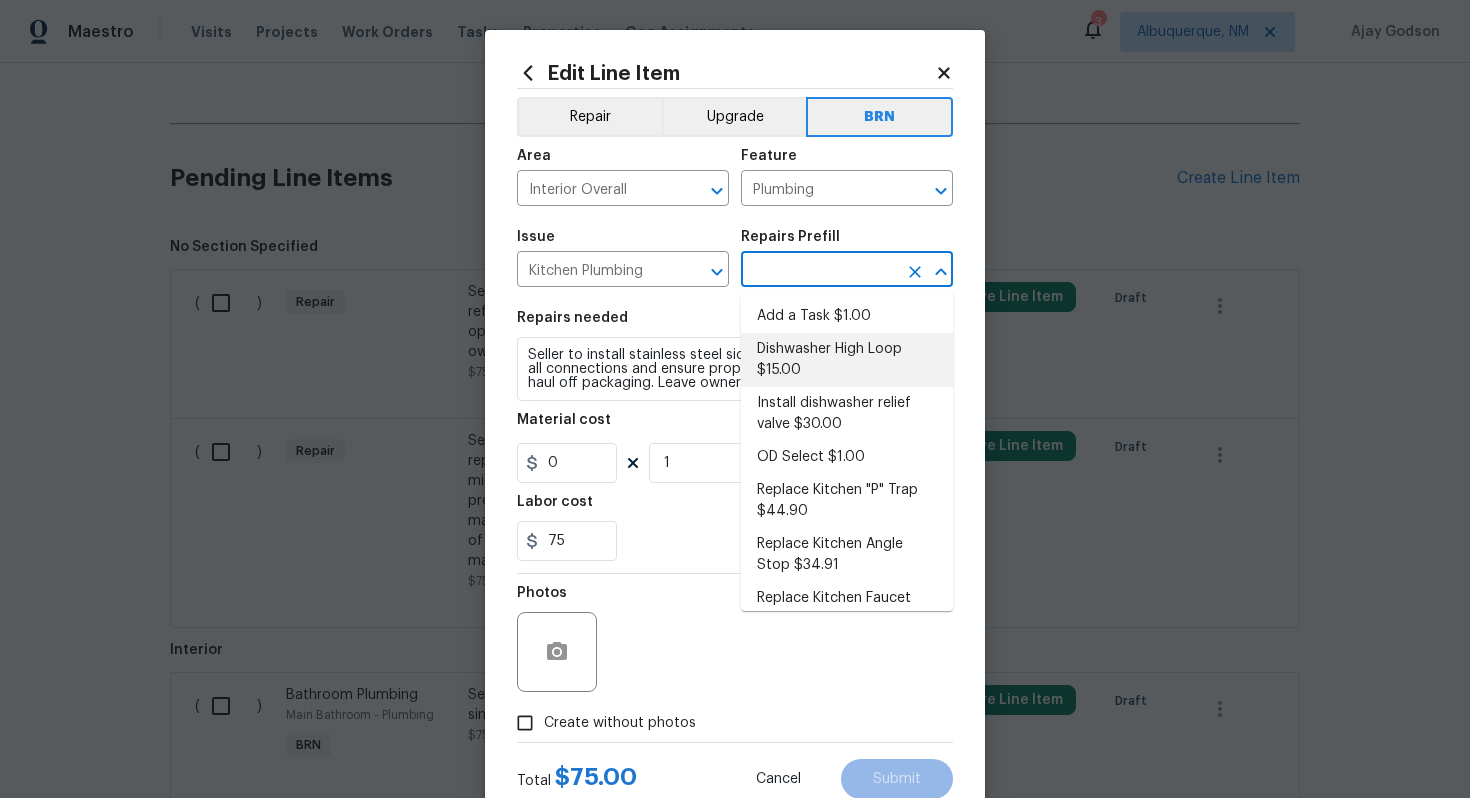 type on "Dishwasher High Loop $15.00" 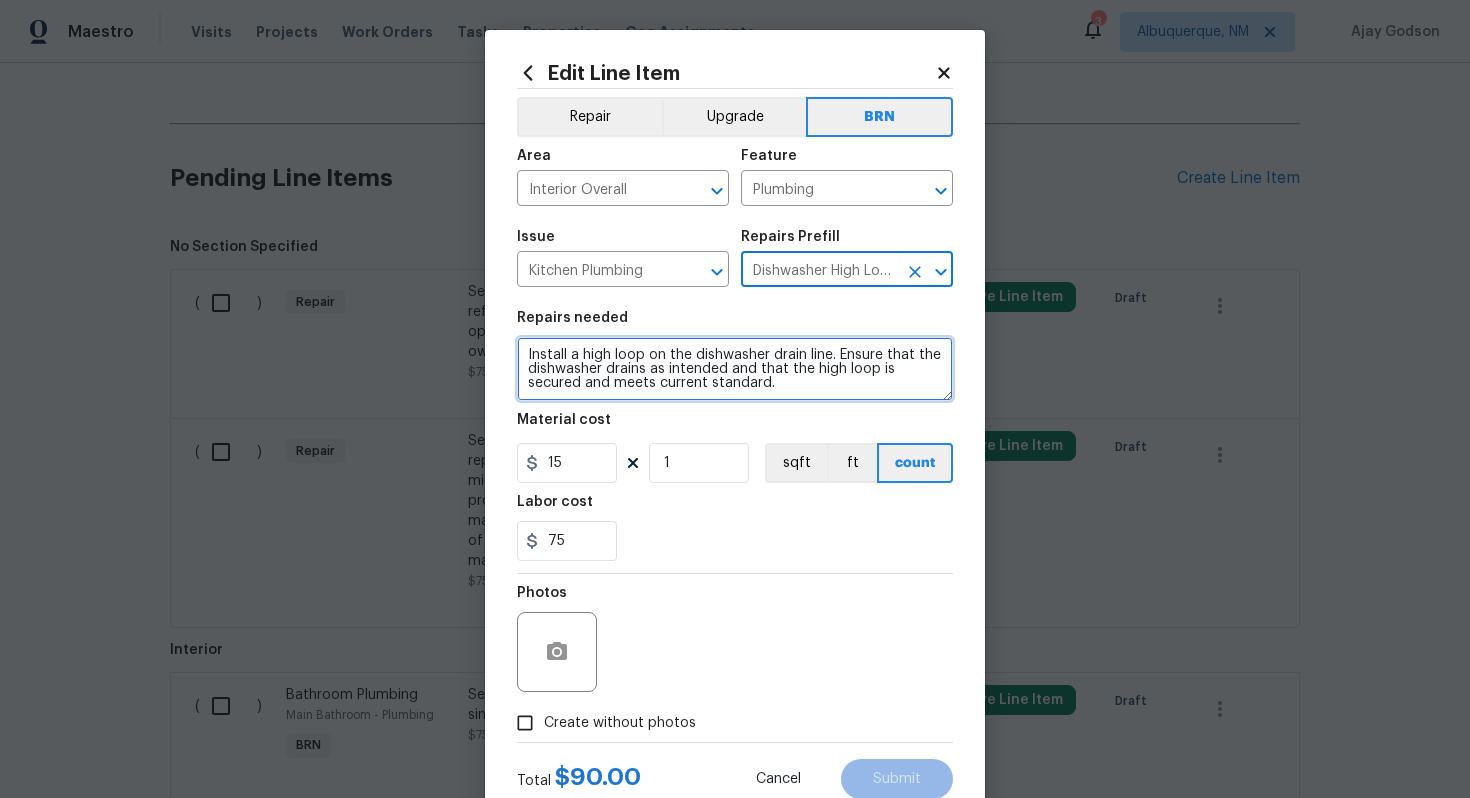 click on "Install a high loop on the dishwasher drain line. Ensure that the dishwasher drains as intended and that the high loop is secured and meets current standard." at bounding box center (735, 369) 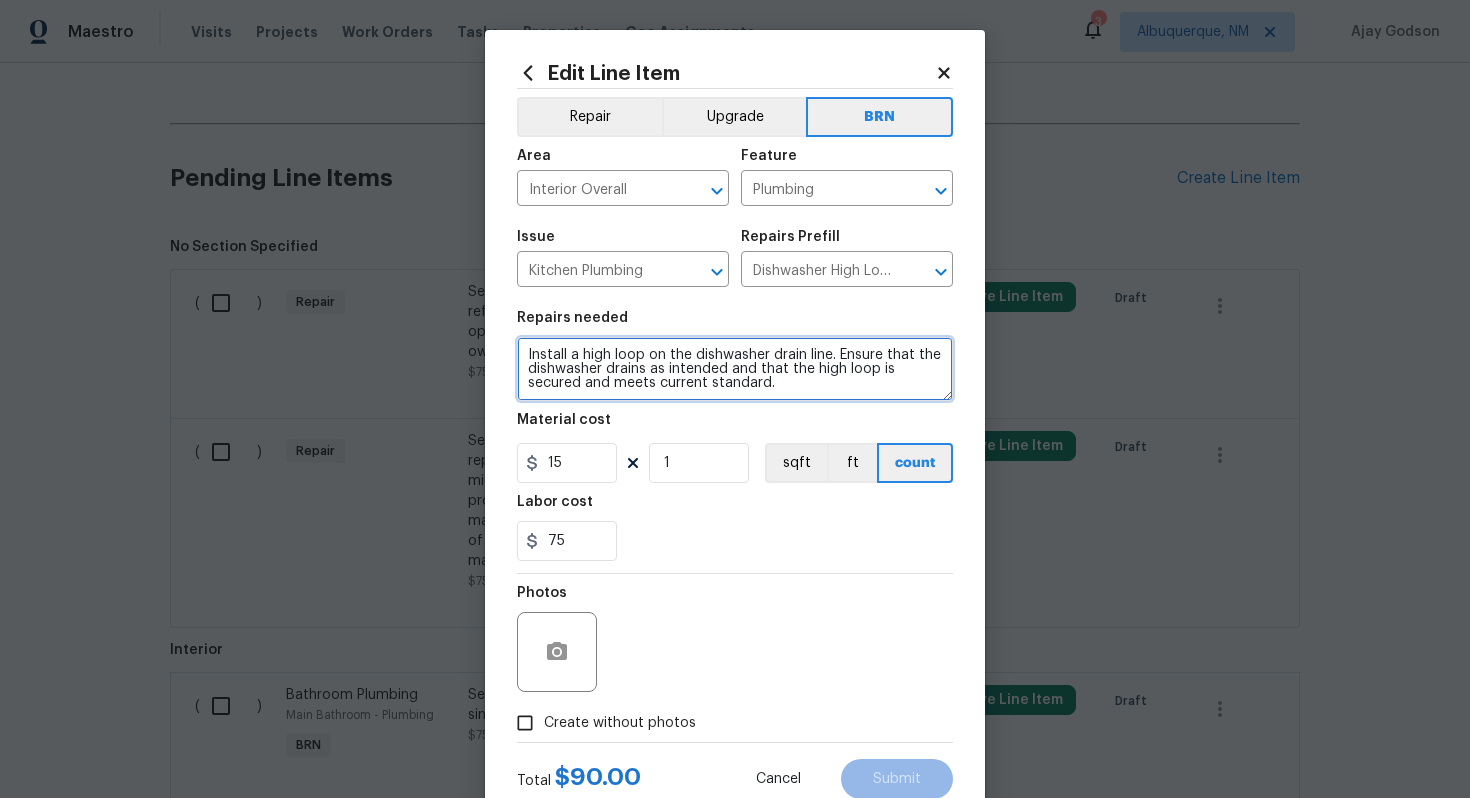 click on "Install a high loop on the dishwasher drain line. Ensure that the dishwasher drains as intended and that the high loop is secured and meets current standard." at bounding box center [735, 369] 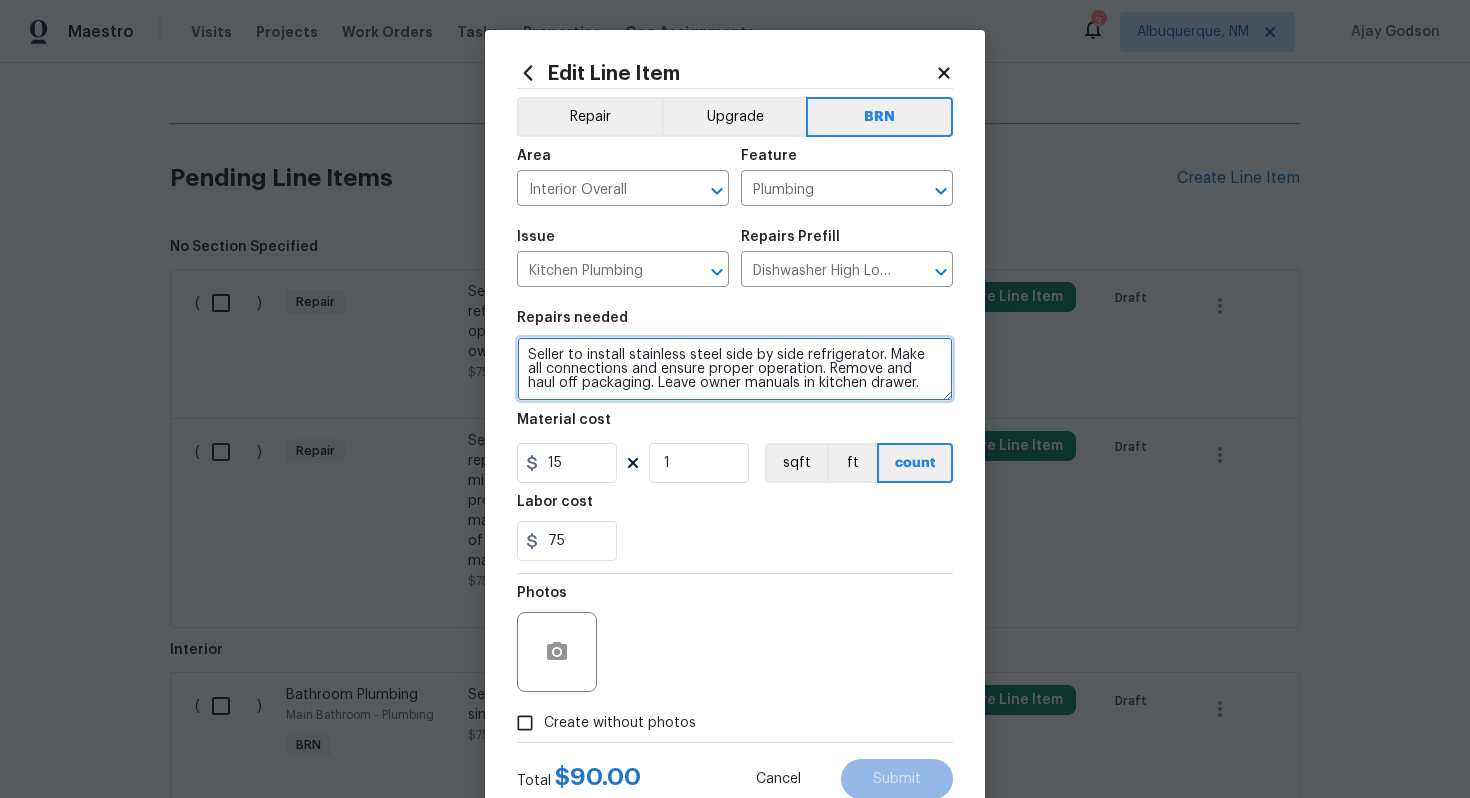 type on "Seller to install stainless steel side by side refrigerator. Make all connections and ensure proper operation. Remove and haul off packaging. Leave owner manuals in kitchen drawer." 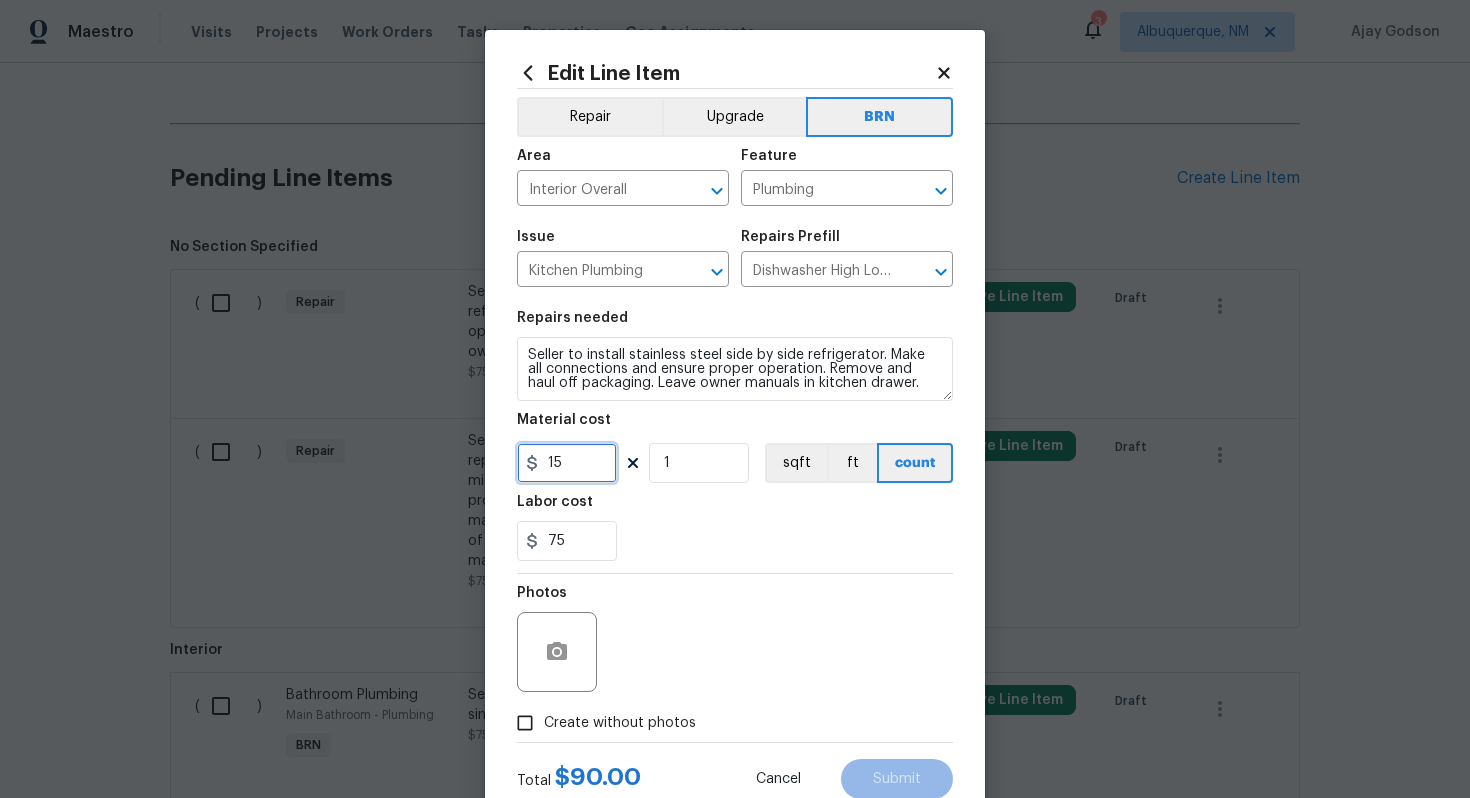 click on "15" at bounding box center (567, 463) 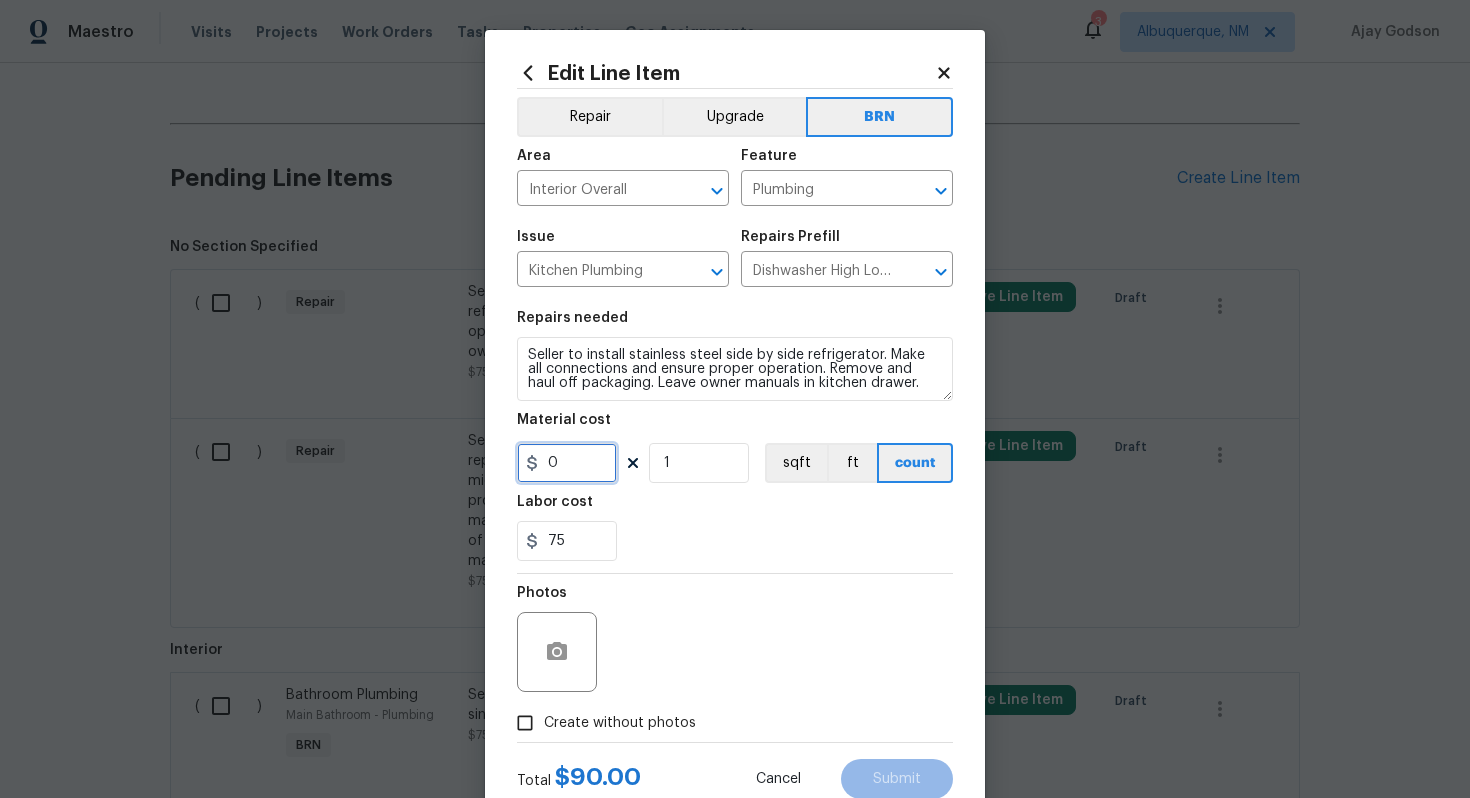 type on "0" 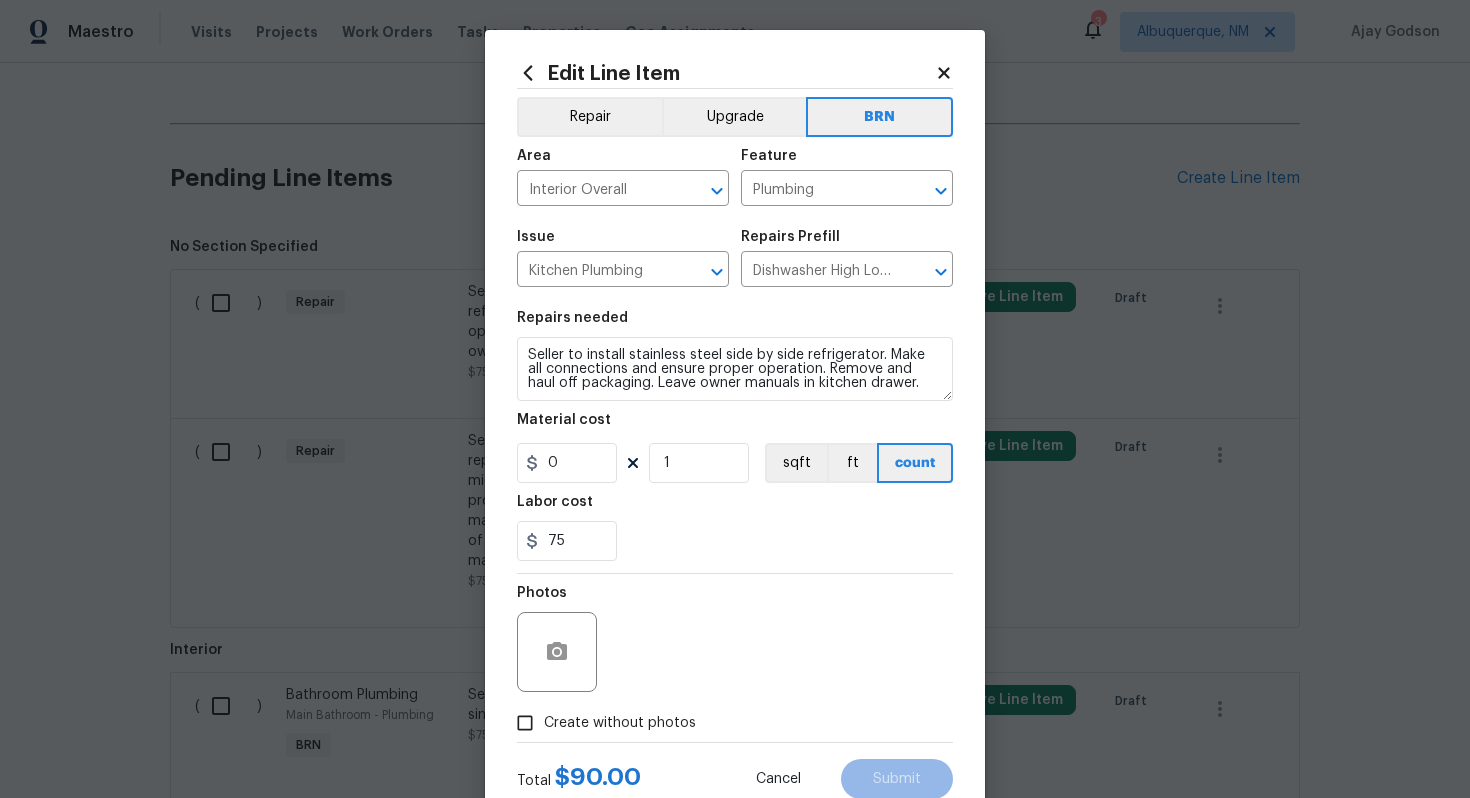 click on "75" at bounding box center (735, 541) 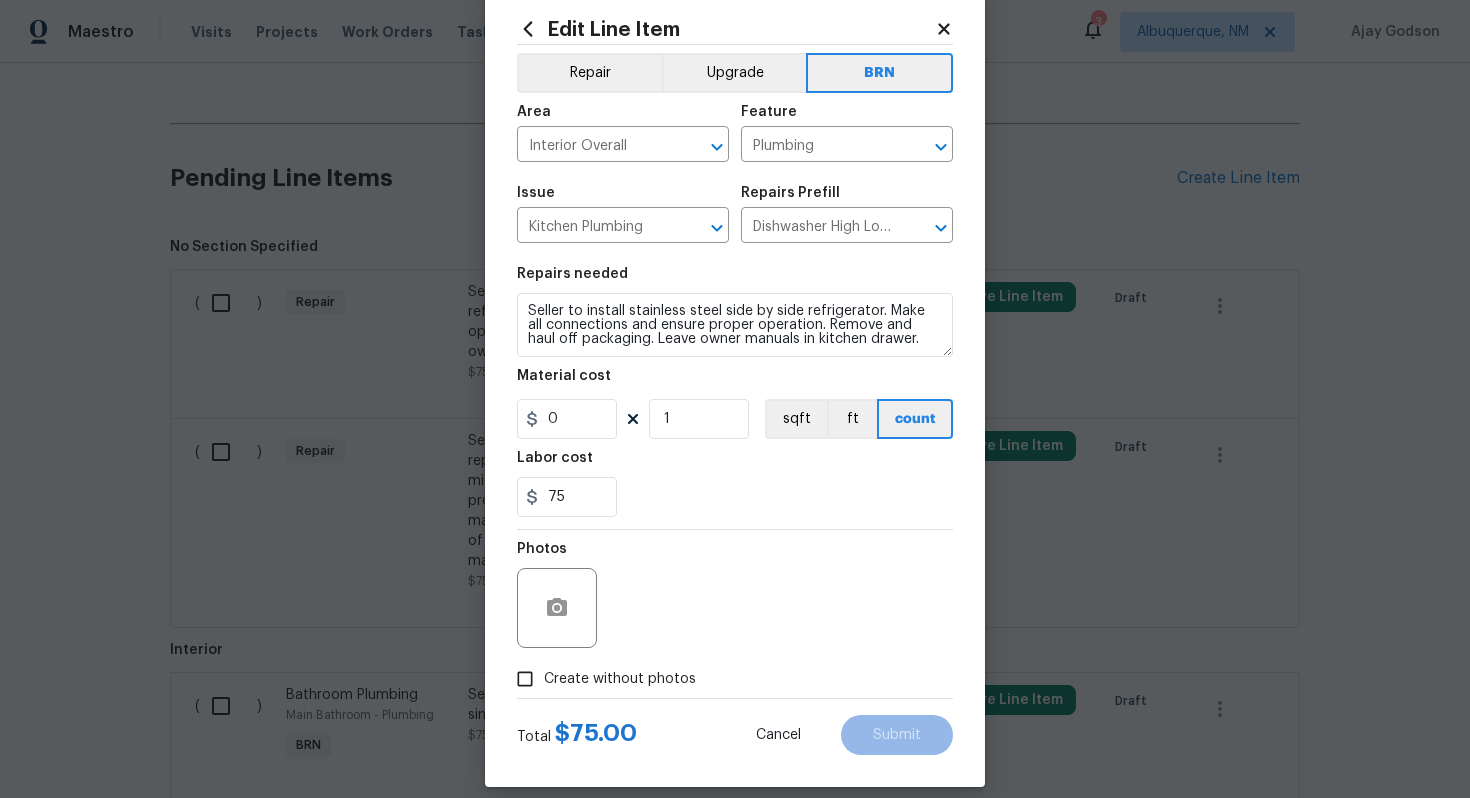 scroll, scrollTop: 64, scrollLeft: 0, axis: vertical 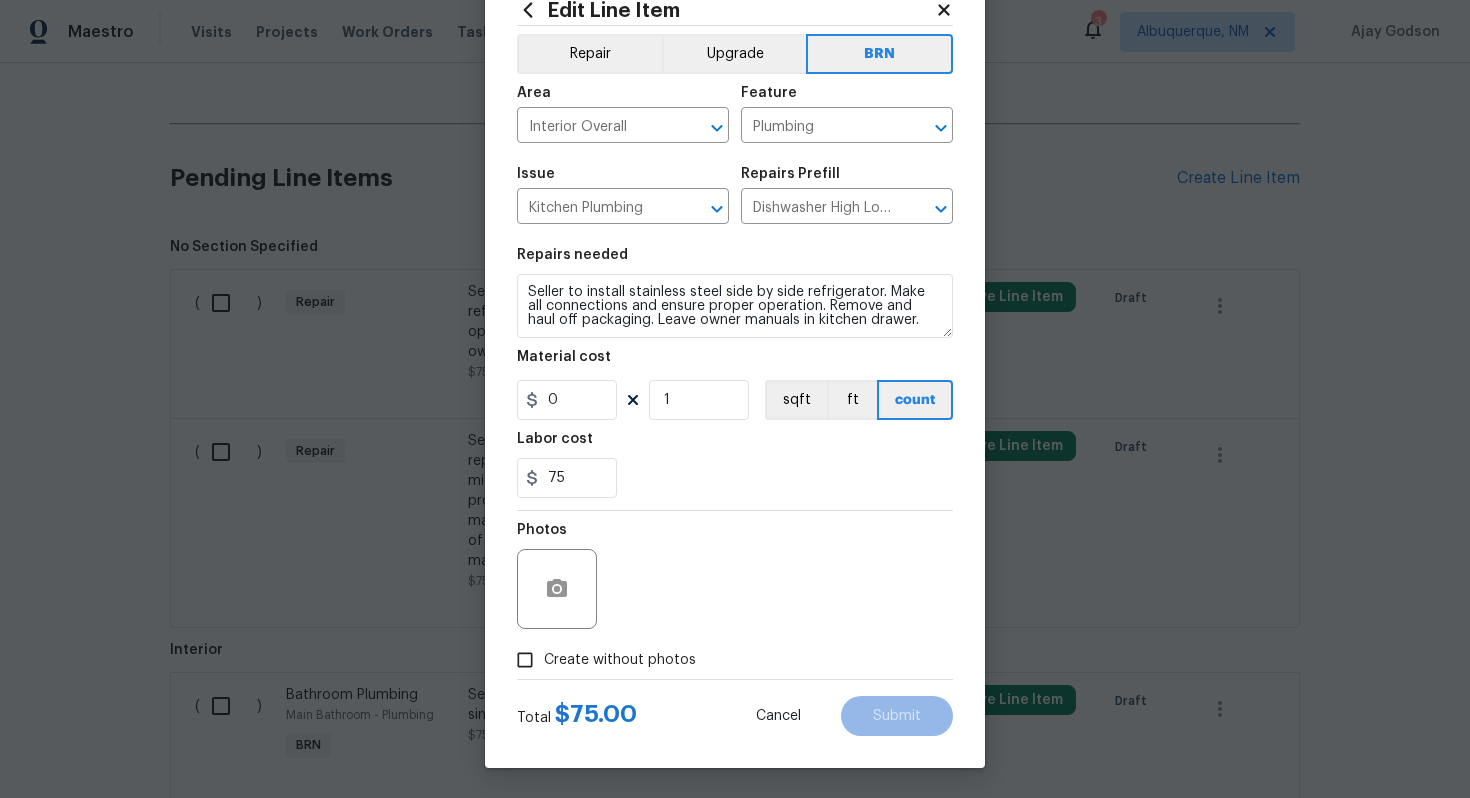 click on "Create without photos" at bounding box center (620, 660) 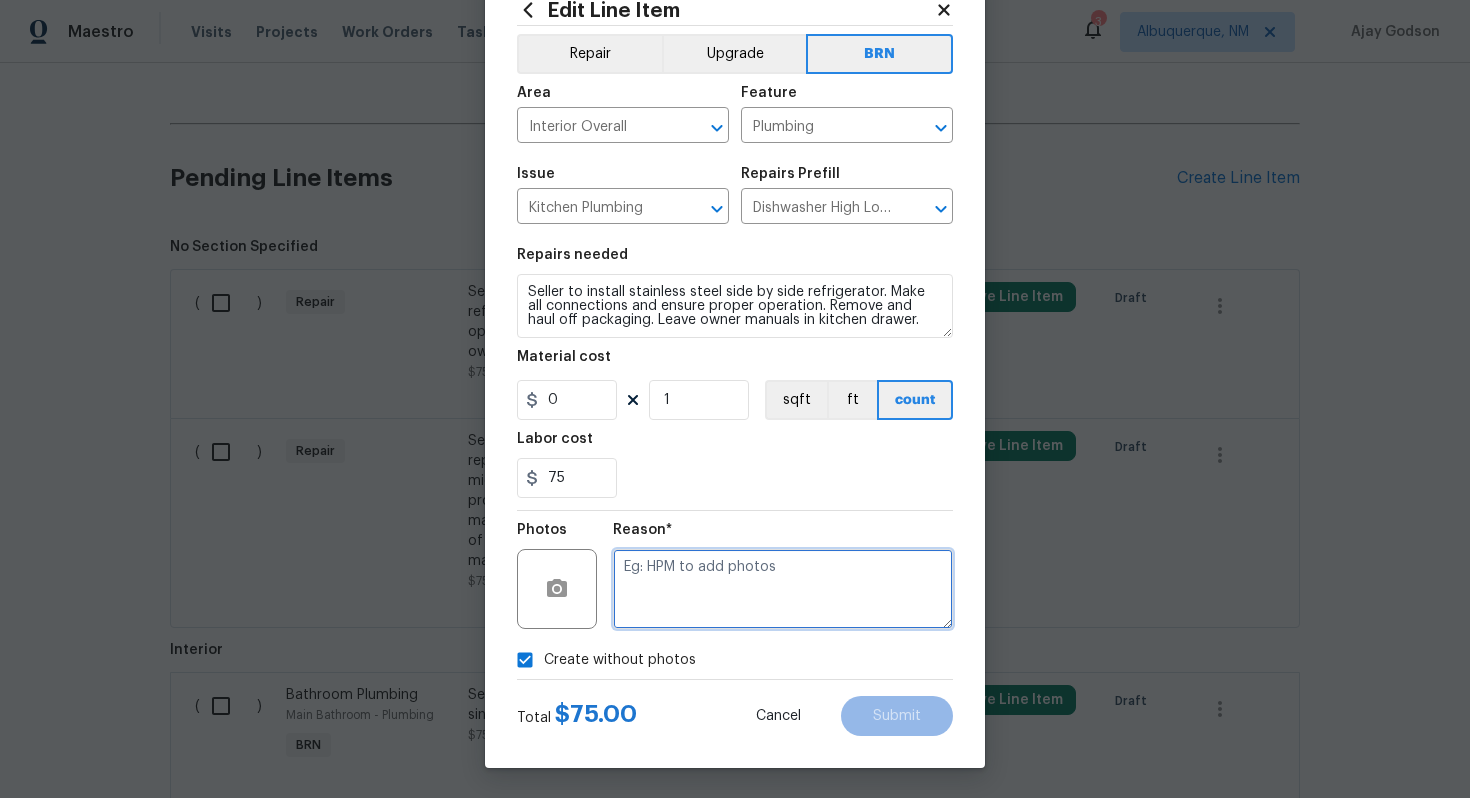 click at bounding box center [783, 589] 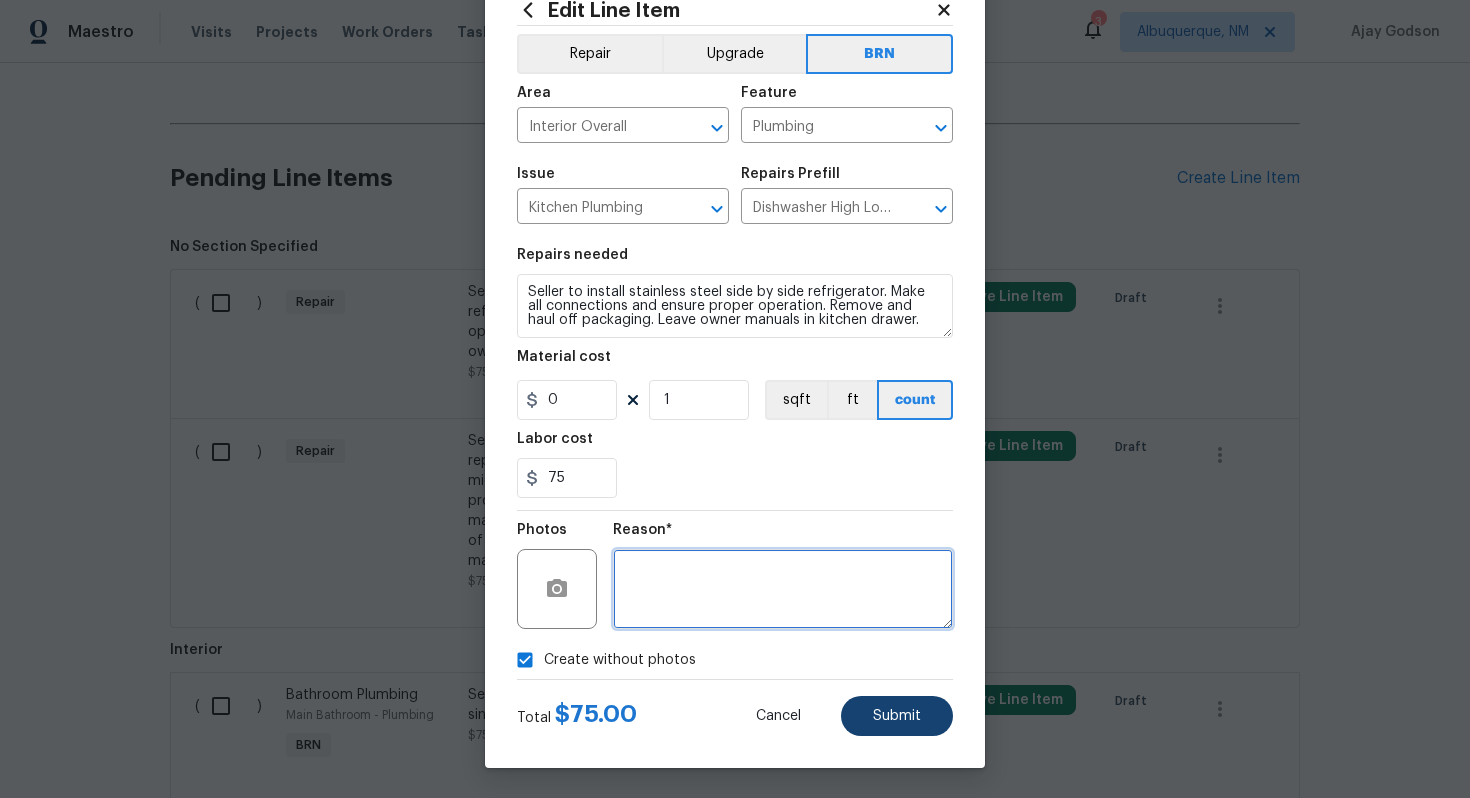 type 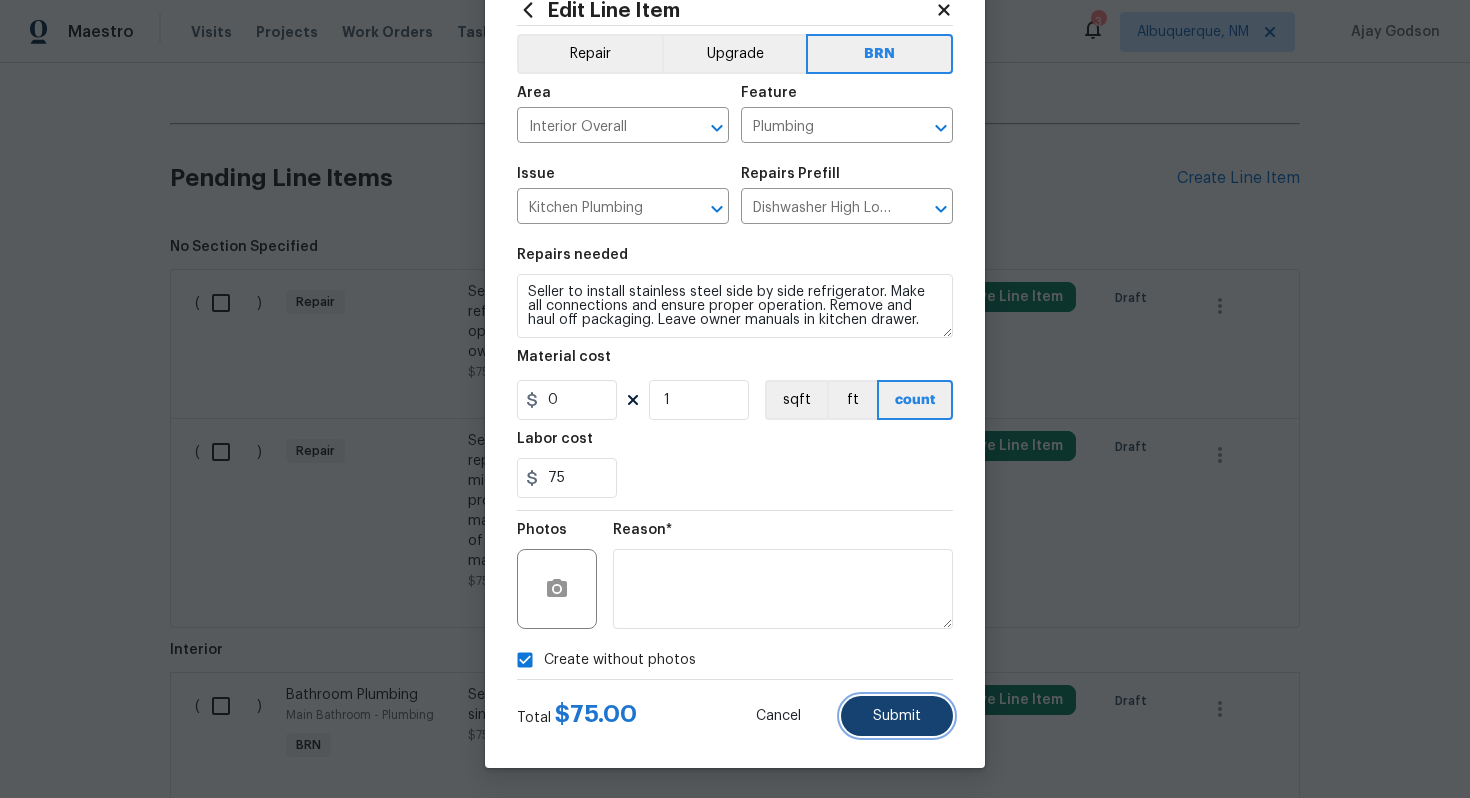 click on "Submit" at bounding box center (897, 716) 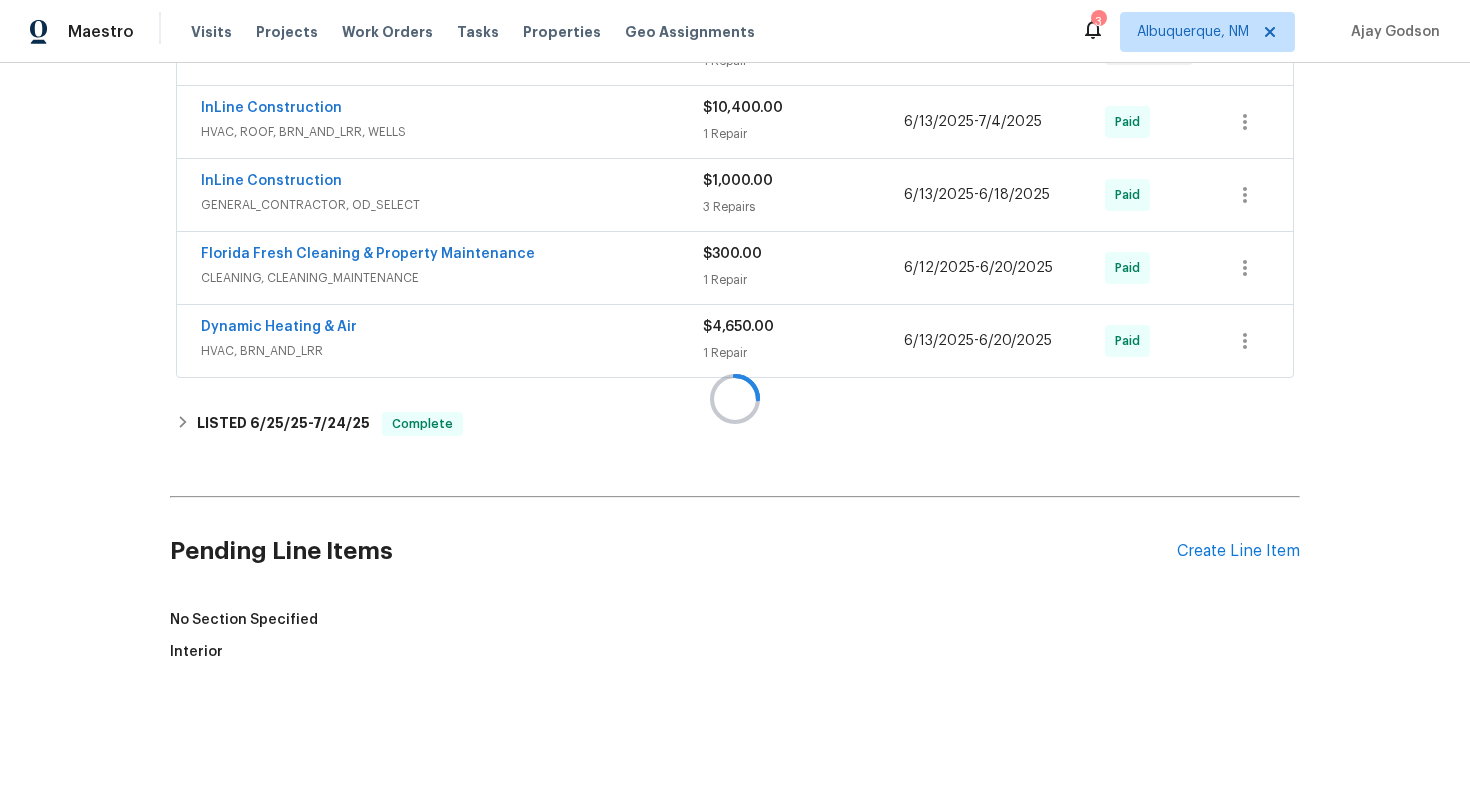 scroll, scrollTop: 1043, scrollLeft: 0, axis: vertical 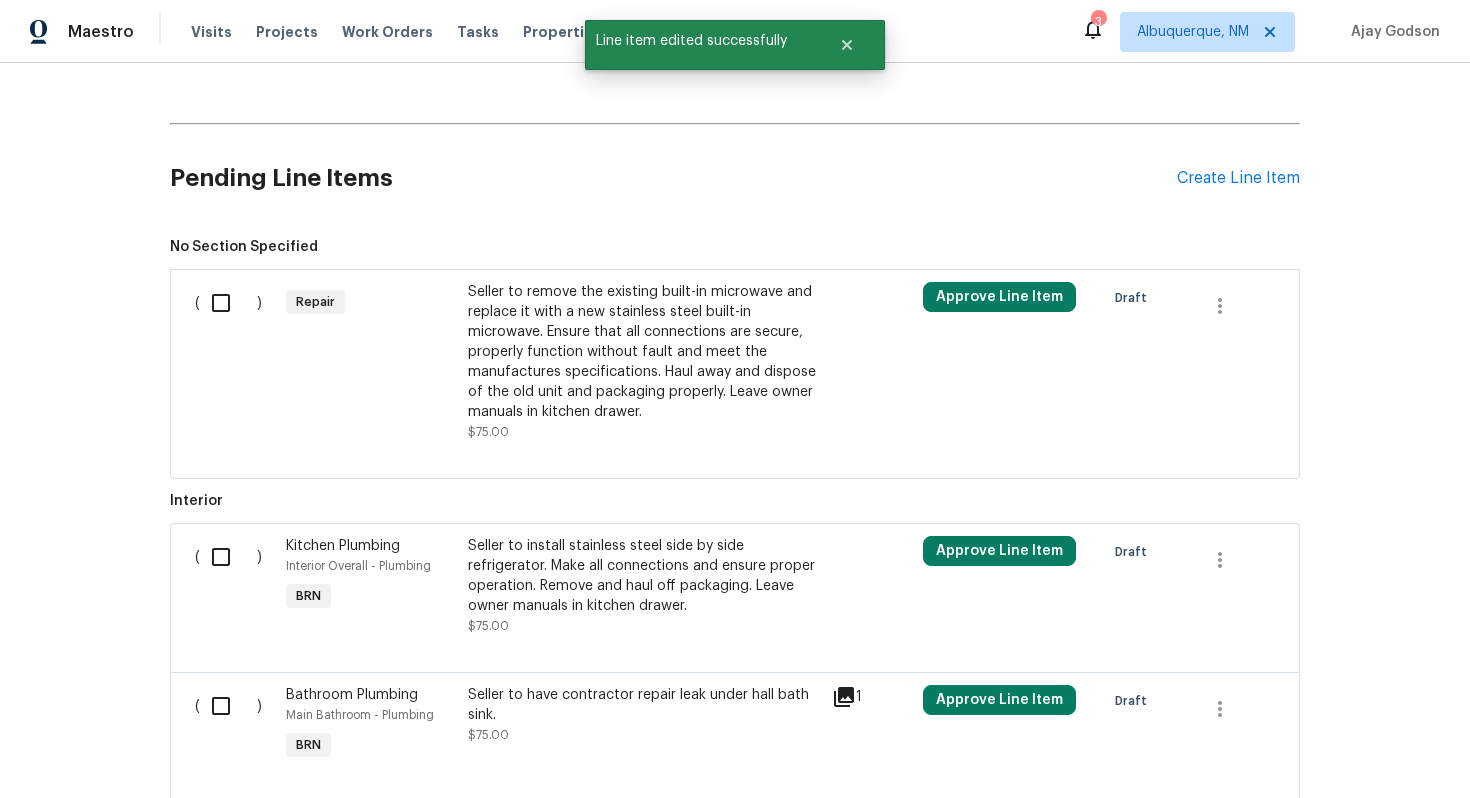 click on "Seller to remove the existing built-in microwave and replace it with a new stainless steel built-in microwave. Ensure that all connections are secure, properly function without fault and meet the manufactures specifications. Haul away and dispose of the old unit and packaging properly. Leave owner manuals in kitchen drawer." at bounding box center [644, 352] 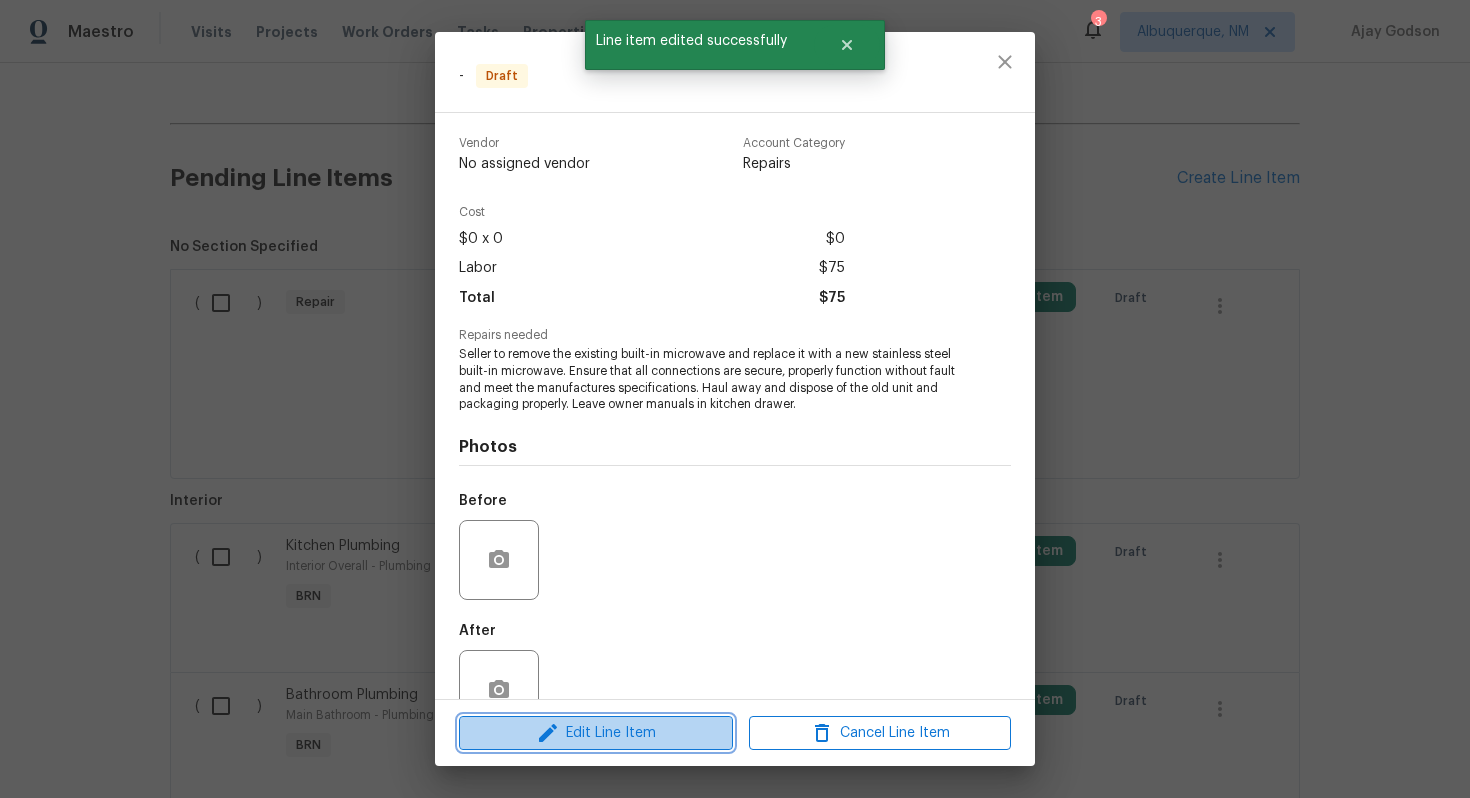 click on "Edit Line Item" at bounding box center (596, 733) 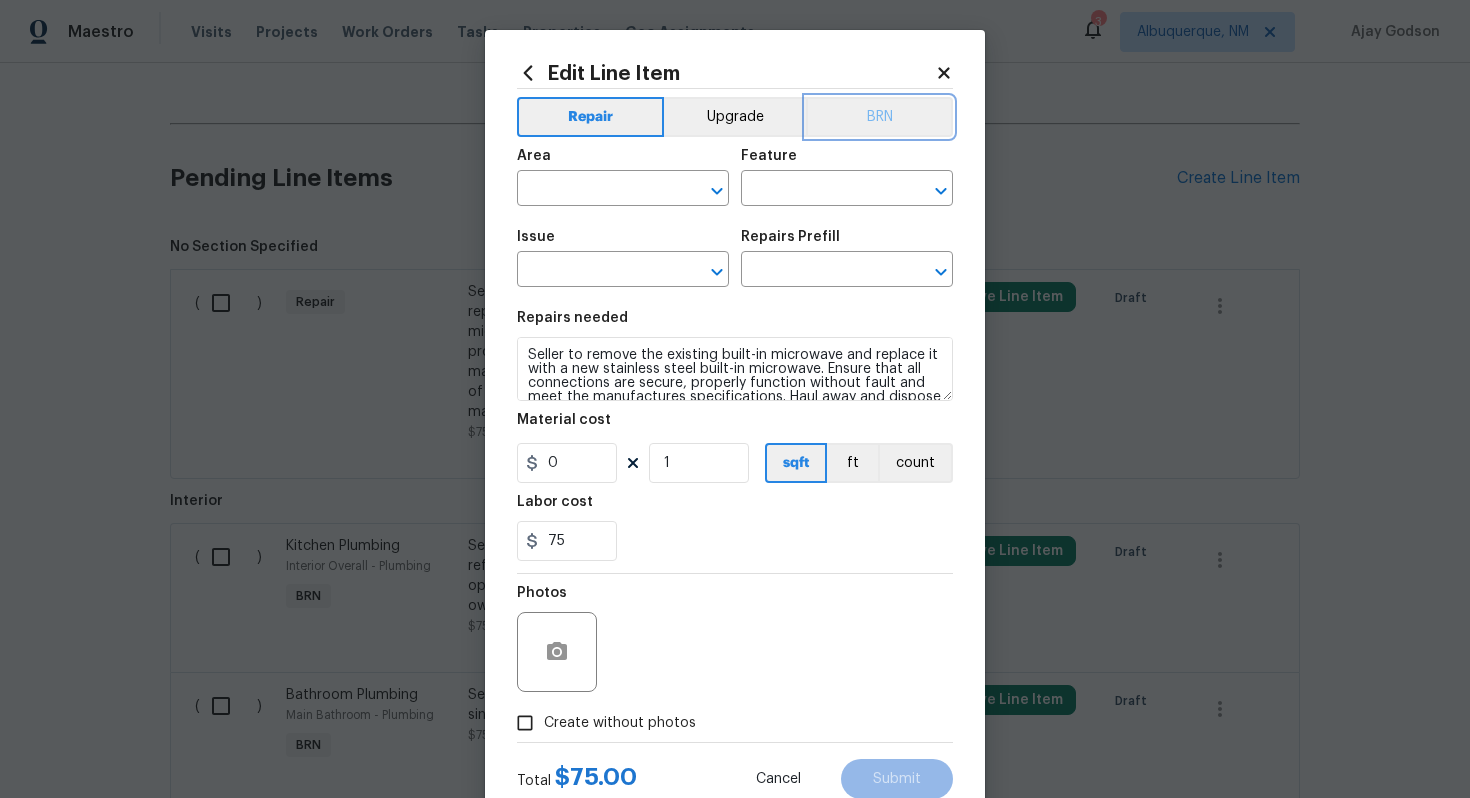 click on "BRN" at bounding box center [879, 117] 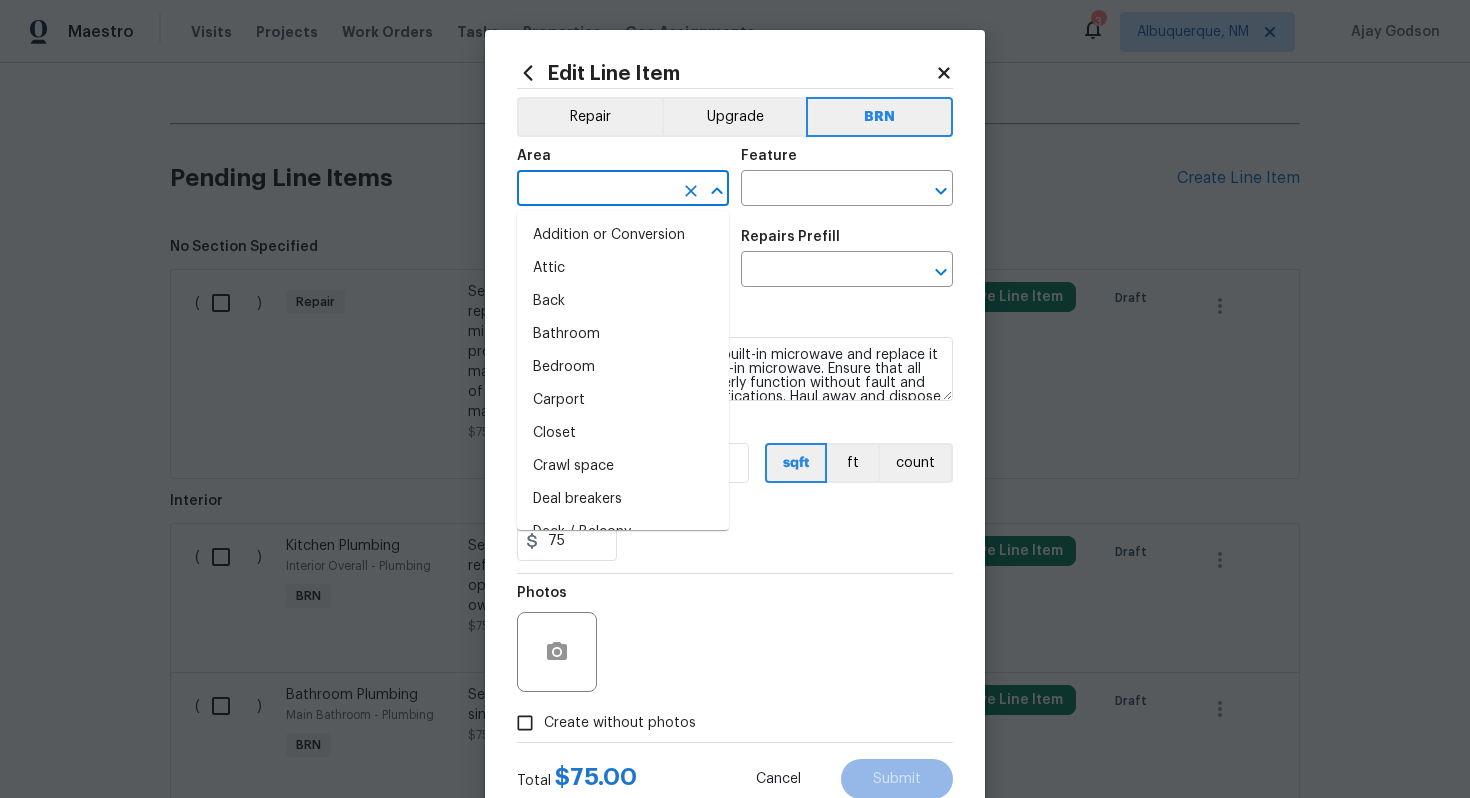 click at bounding box center (595, 190) 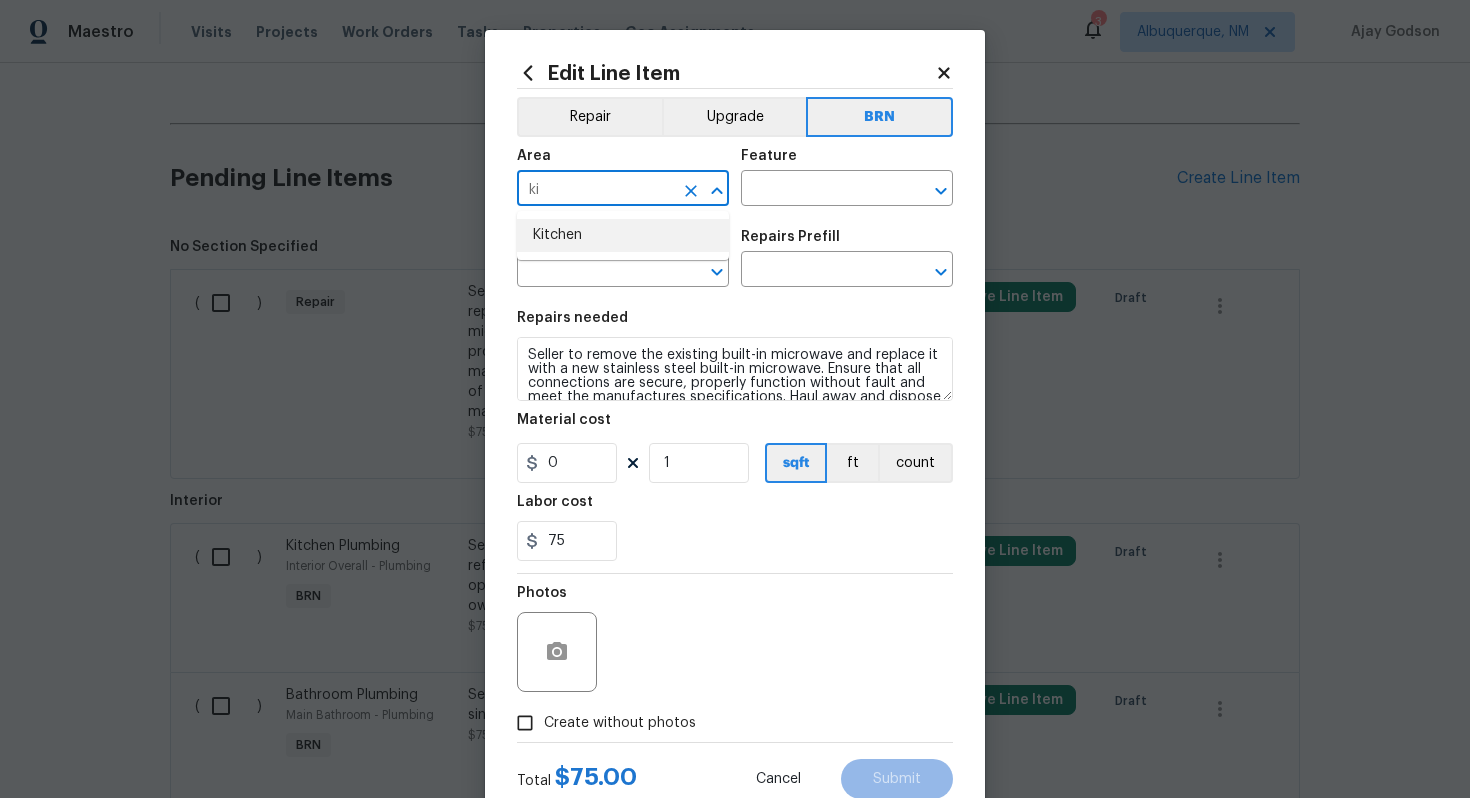 click on "Kitchen" at bounding box center (623, 235) 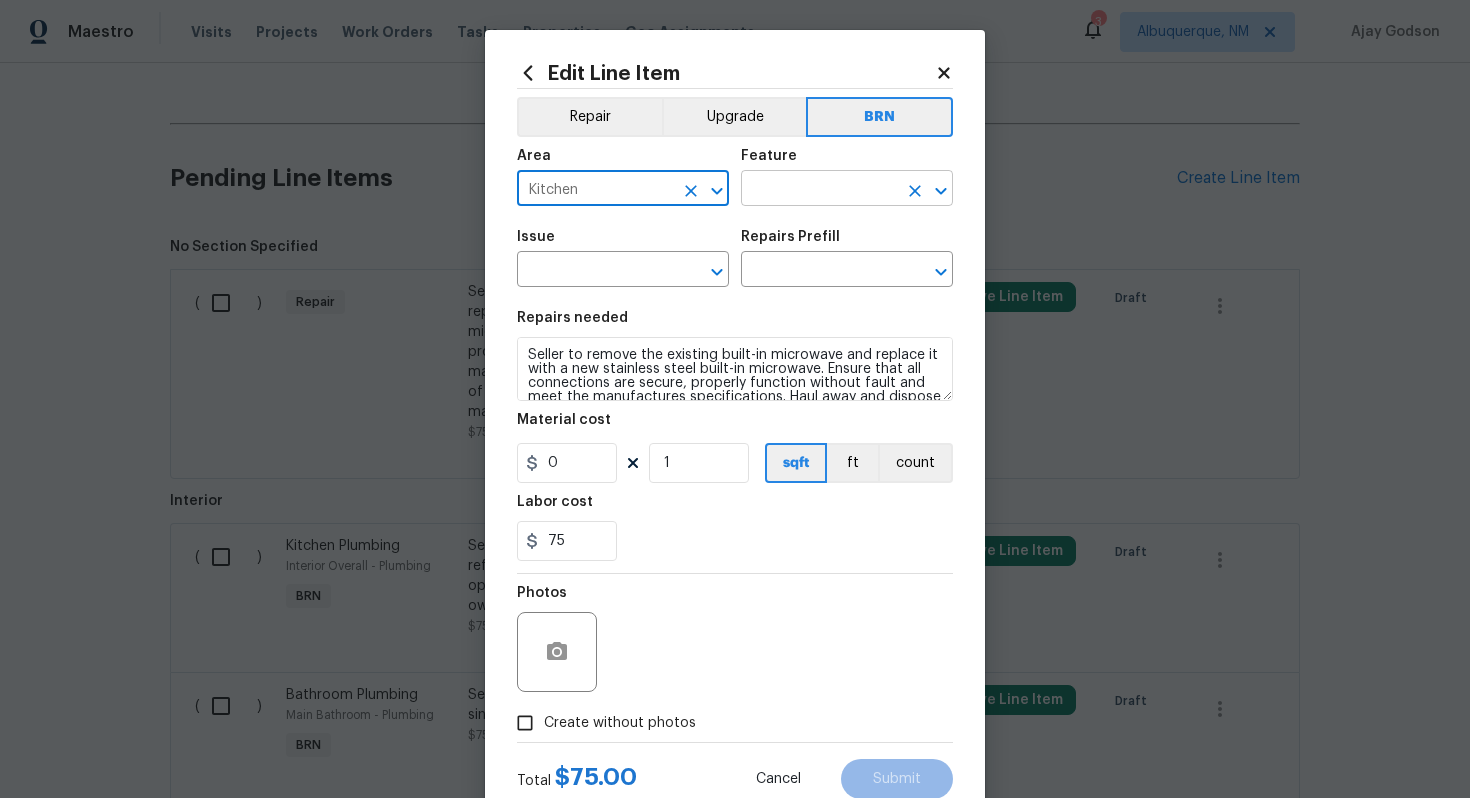 type on "Kitchen" 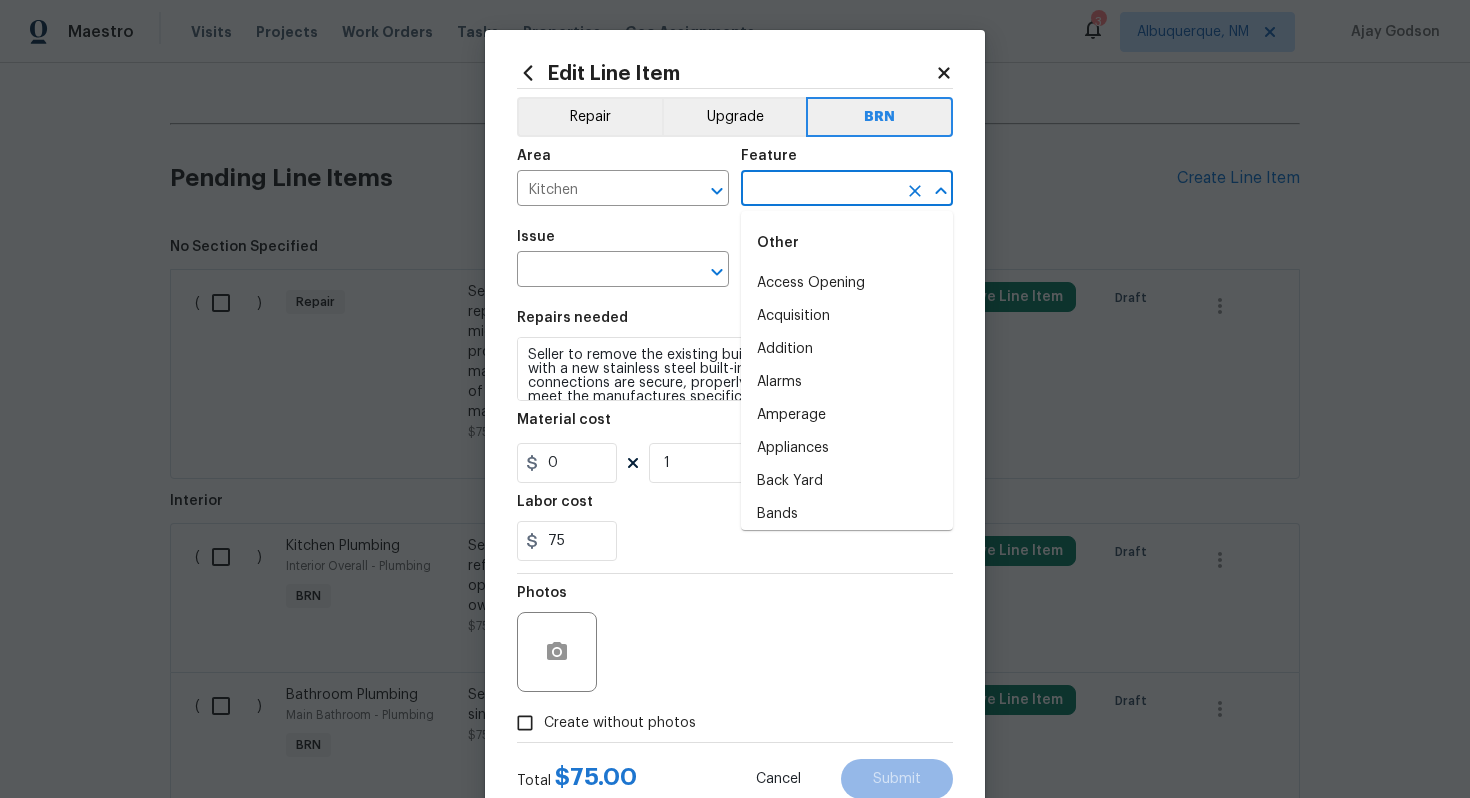 click at bounding box center (819, 190) 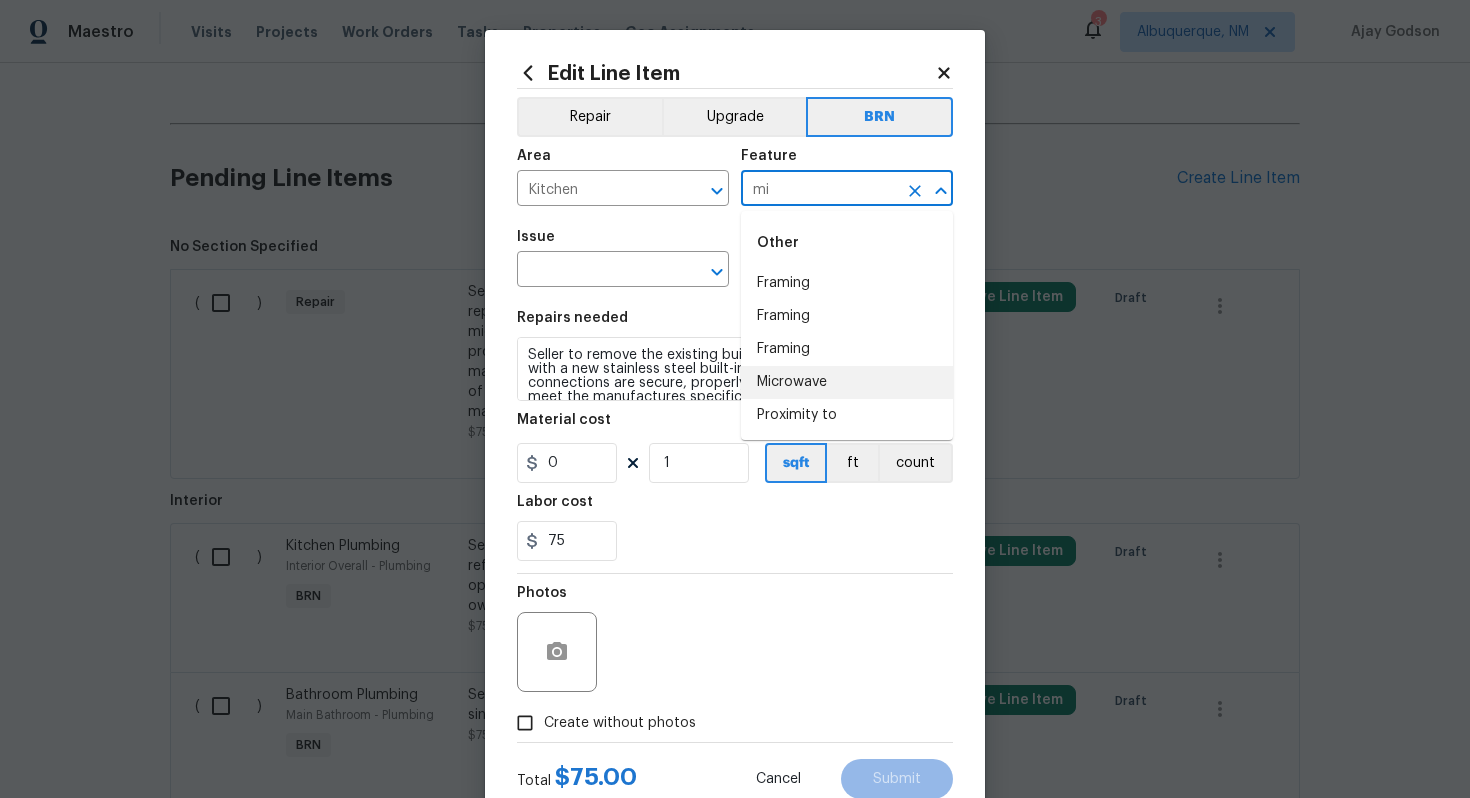 click on "Microwave" at bounding box center [847, 382] 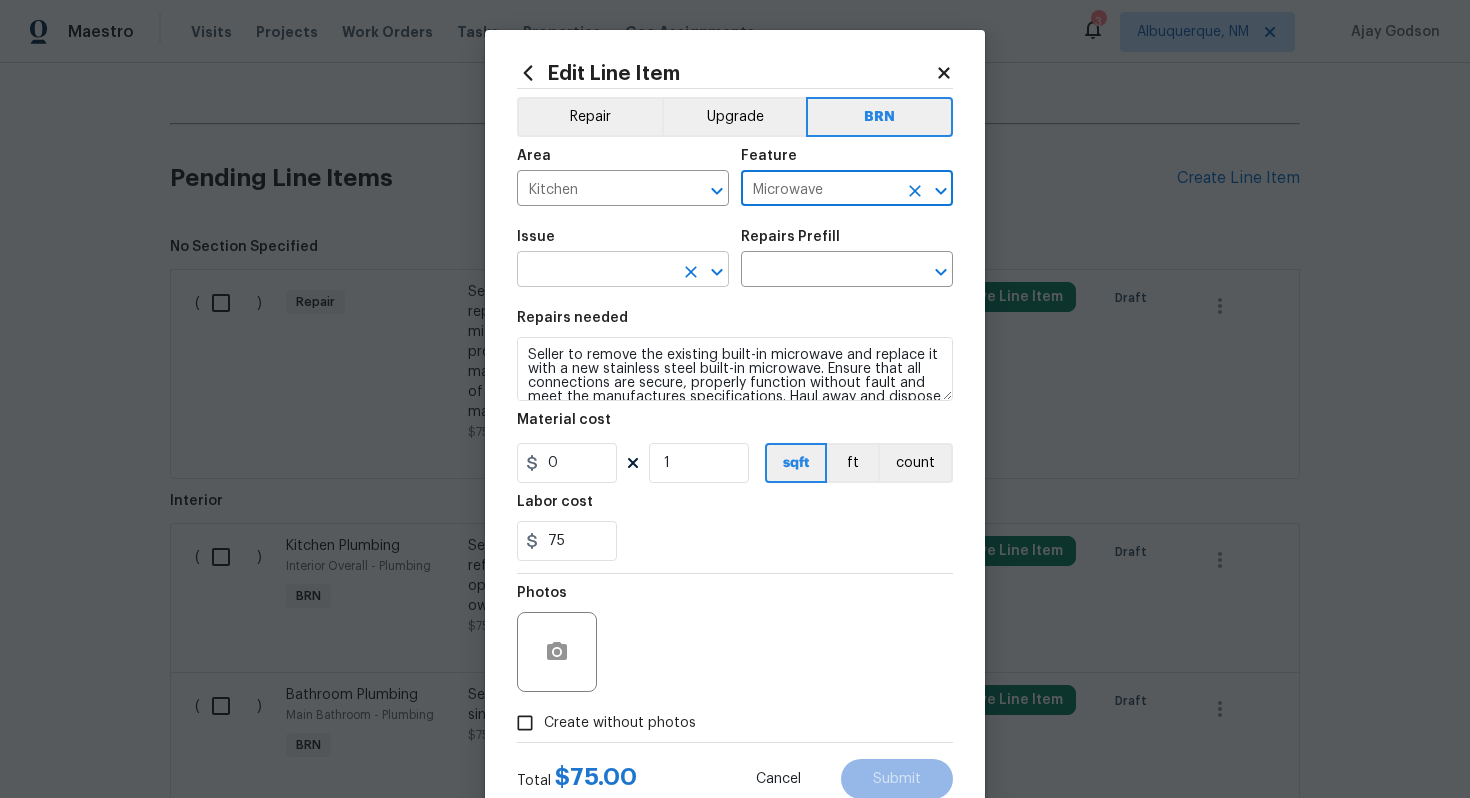 type on "Microwave" 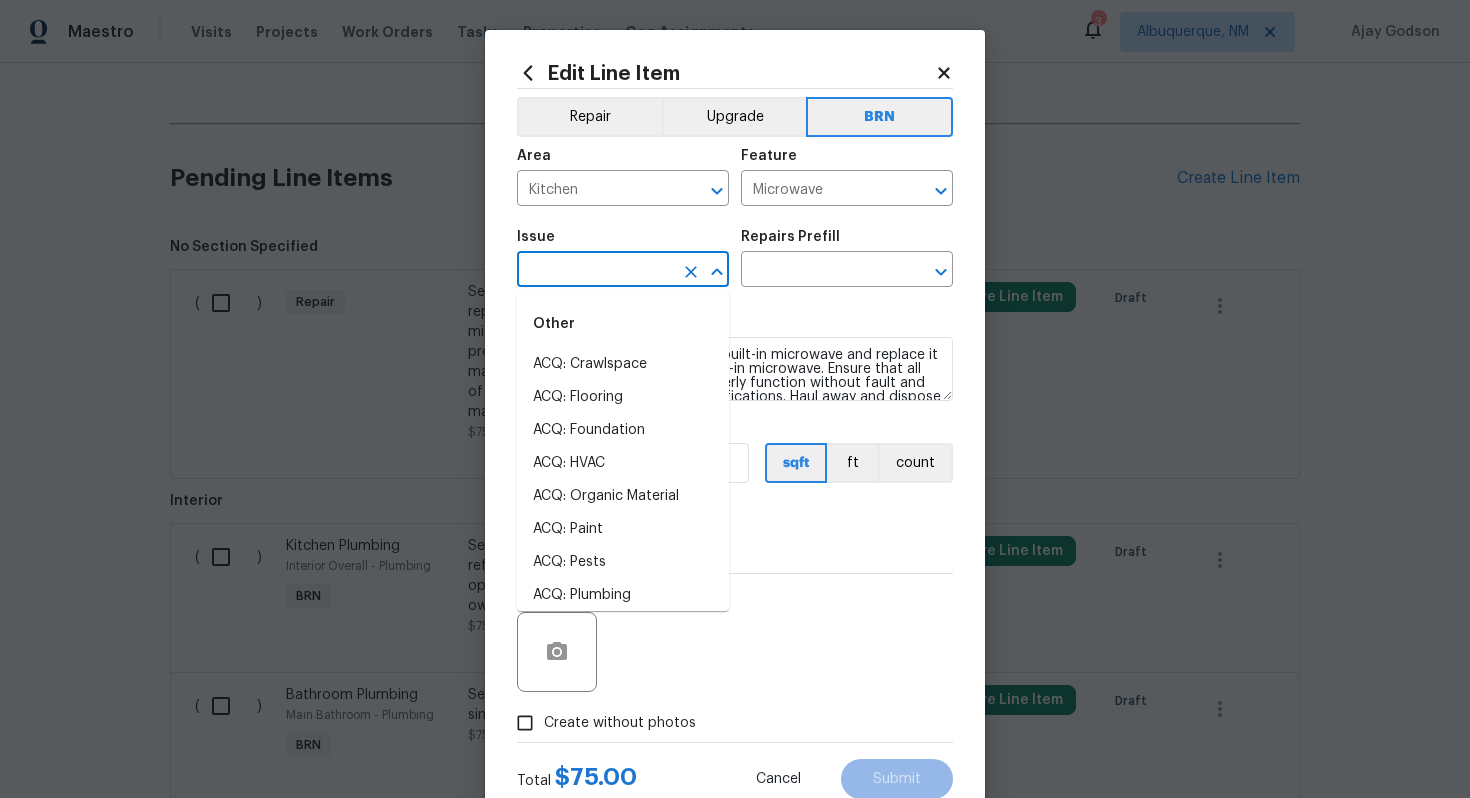 click at bounding box center [595, 271] 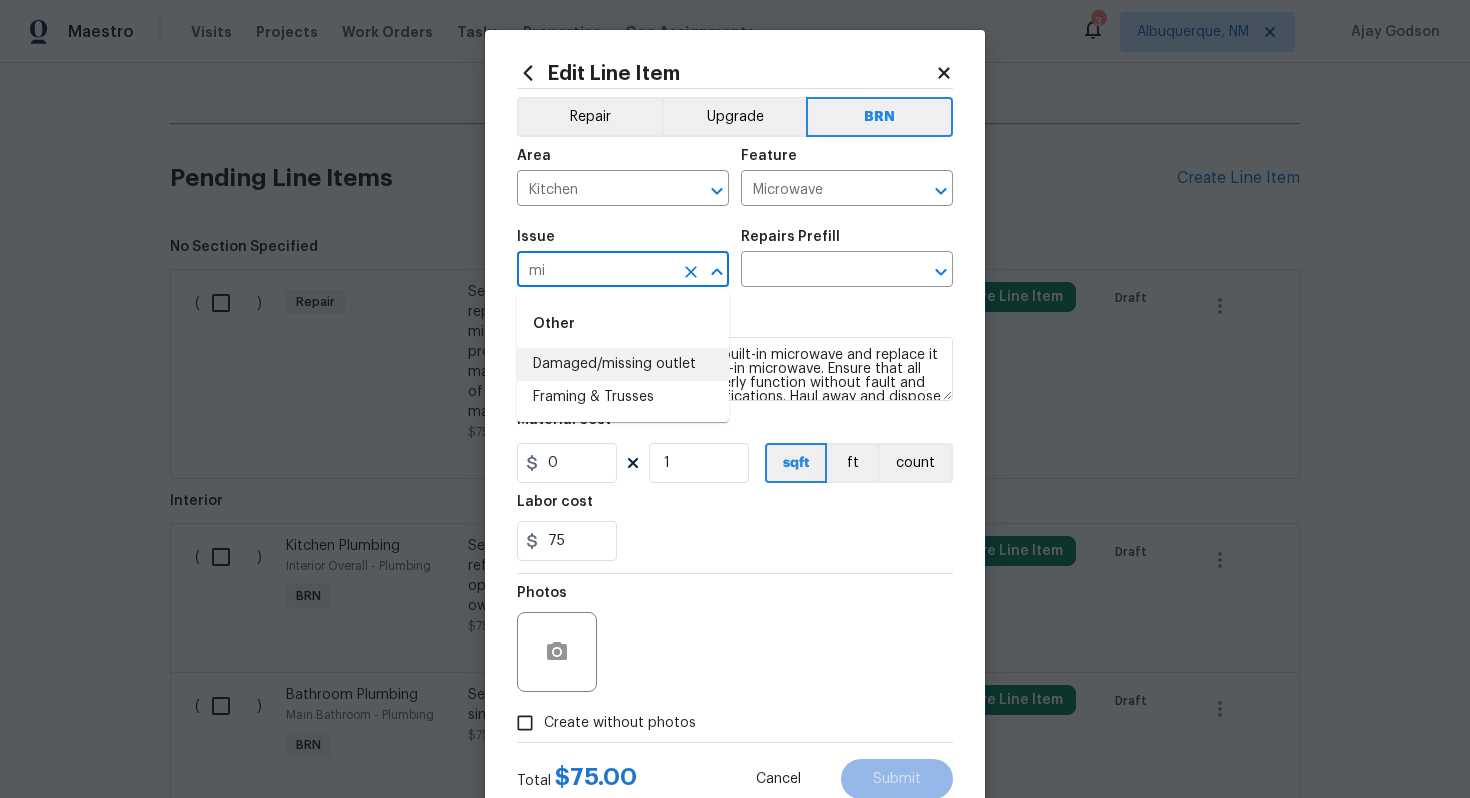 click on "Damaged/missing outlet" at bounding box center (623, 364) 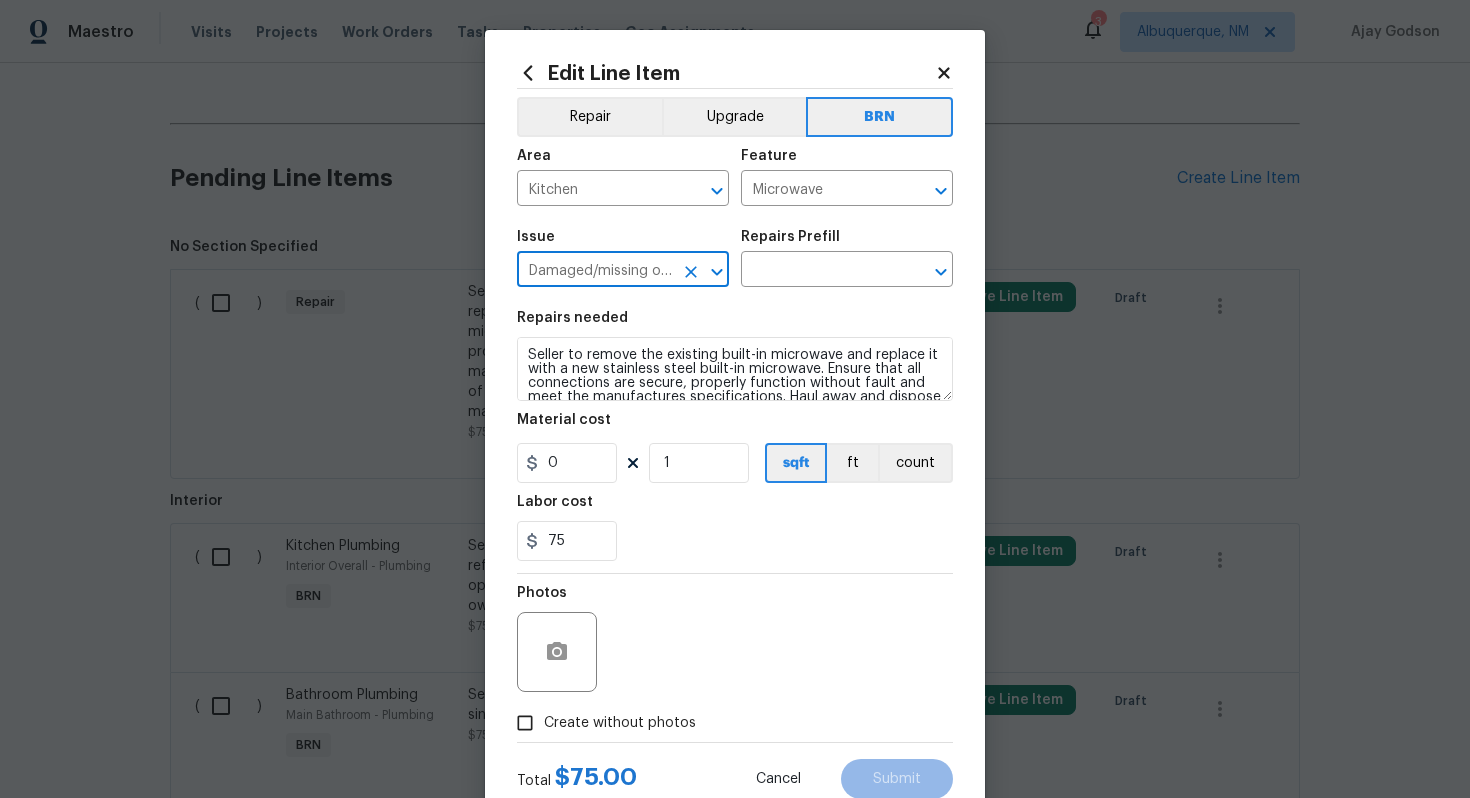 type on "Damaged/missing outlet" 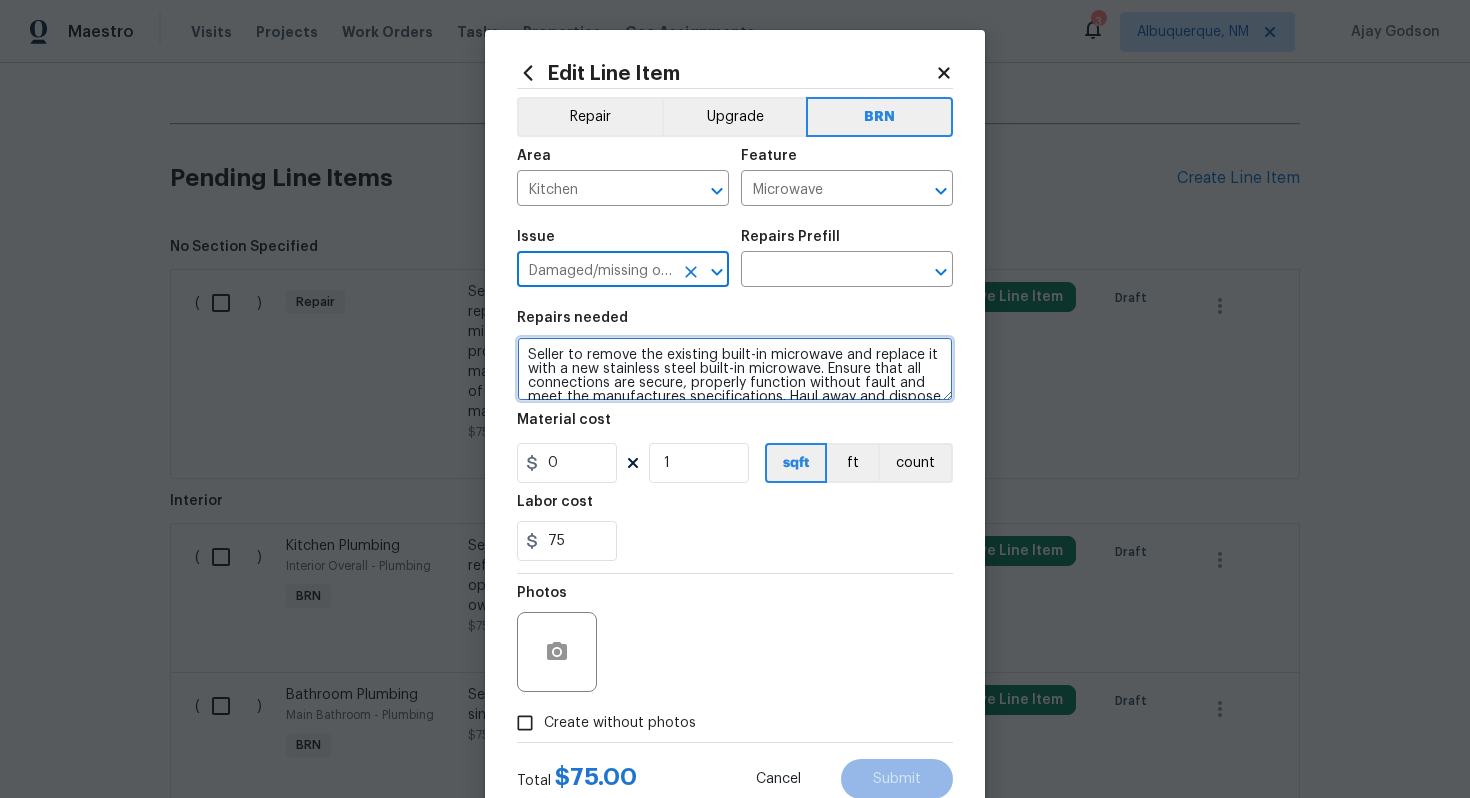 click on "Seller to remove the existing built-in microwave and replace it with a new stainless steel built-in microwave. Ensure that all connections are secure, properly function without fault and meet the manufactures specifications. Haul away and dispose of the old unit and packaging properly. Leave owner manuals in kitchen drawer." at bounding box center (735, 369) 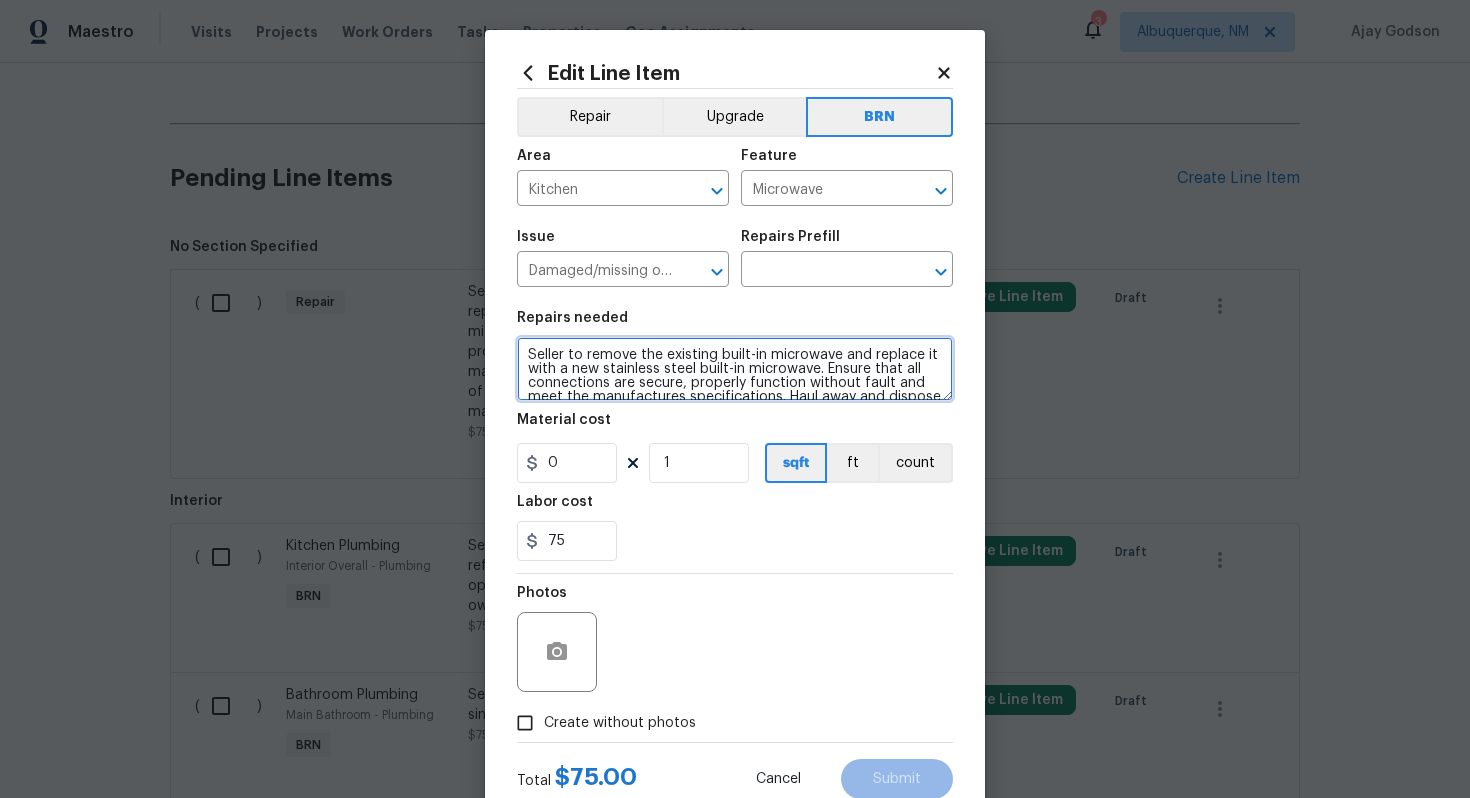 click on "Seller to remove the existing built-in microwave and replace it with a new stainless steel built-in microwave. Ensure that all connections are secure, properly function without fault and meet the manufactures specifications. Haul away and dispose of the old unit and packaging properly. Leave owner manuals in kitchen drawer." at bounding box center [735, 369] 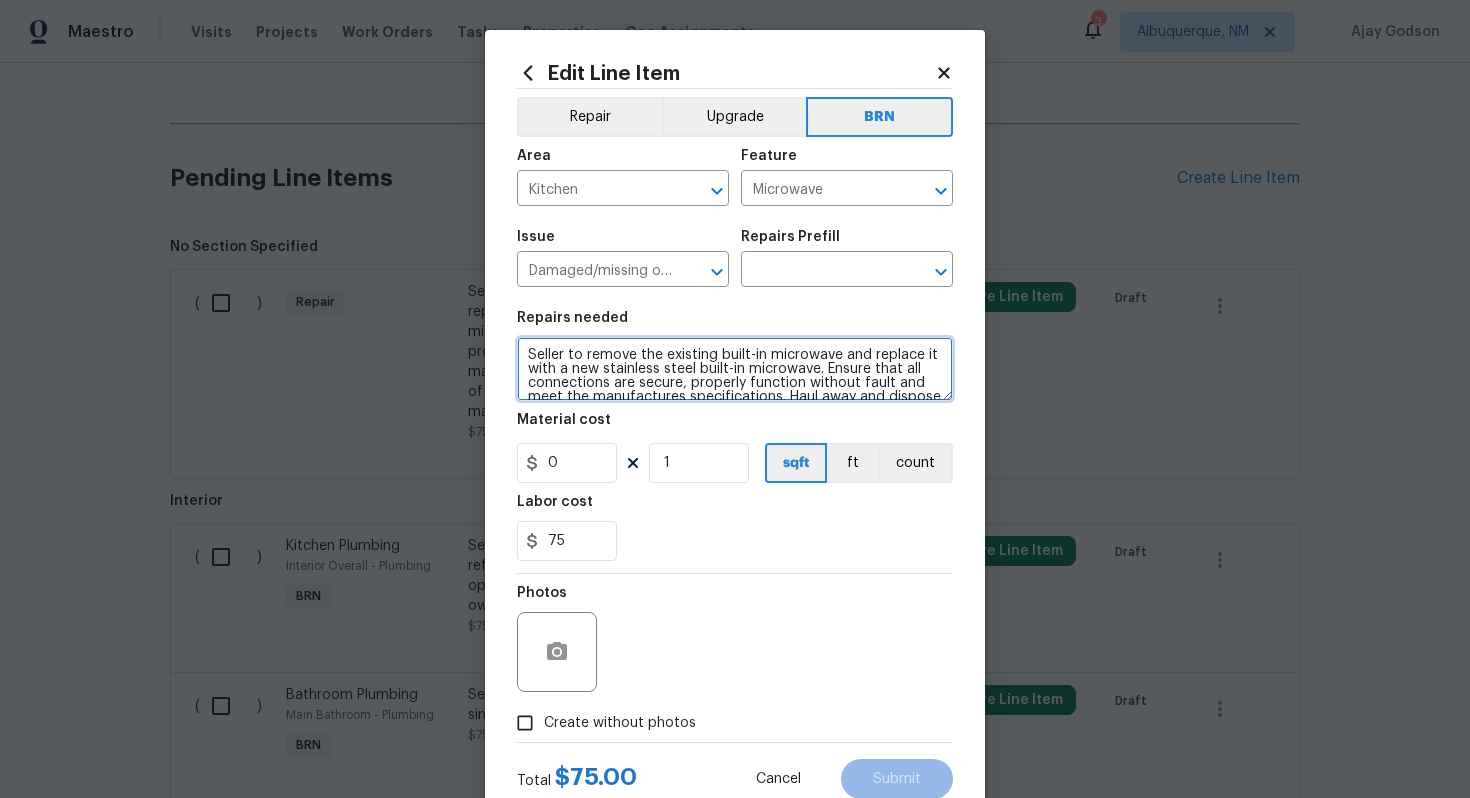 scroll, scrollTop: 42, scrollLeft: 0, axis: vertical 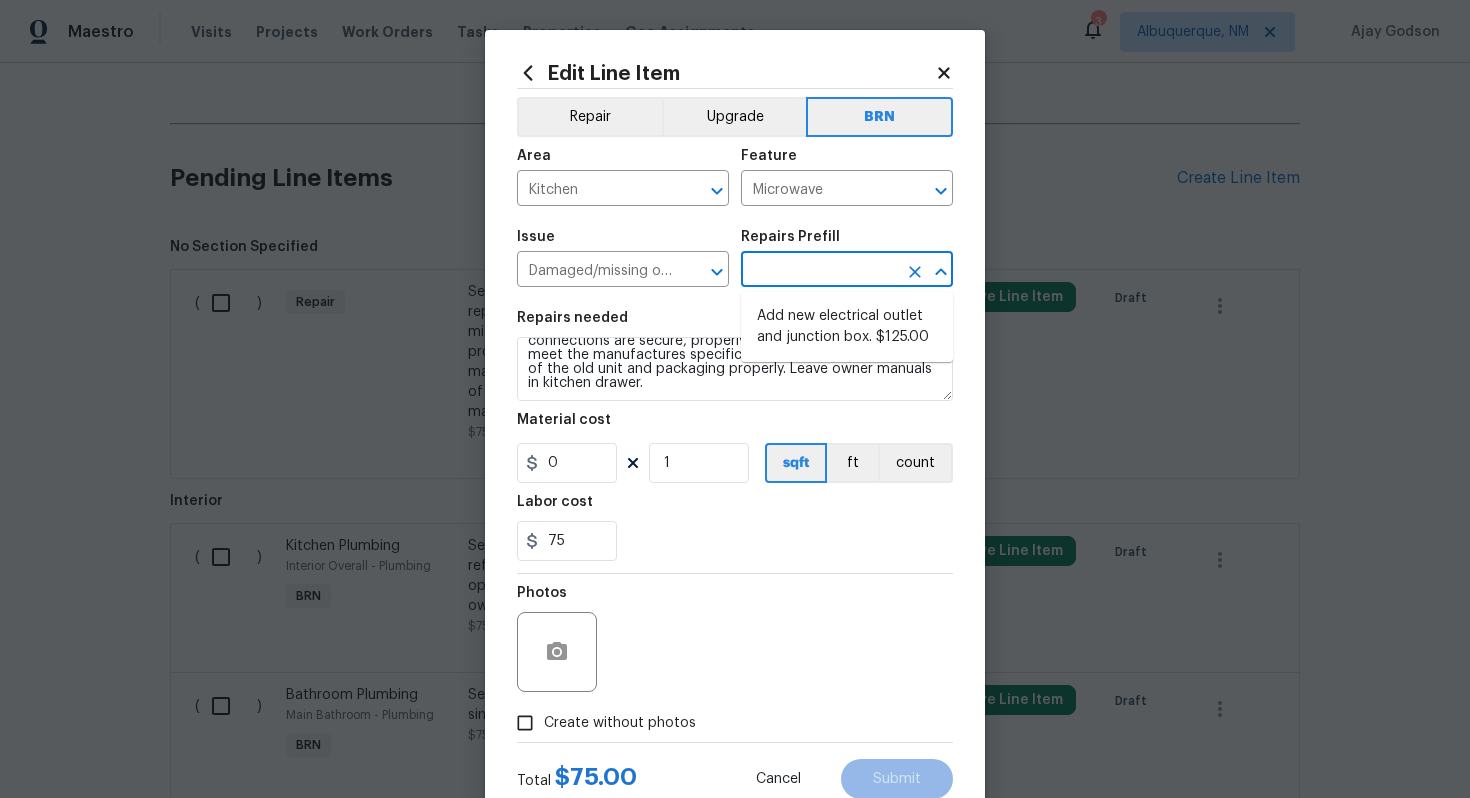 click at bounding box center [819, 271] 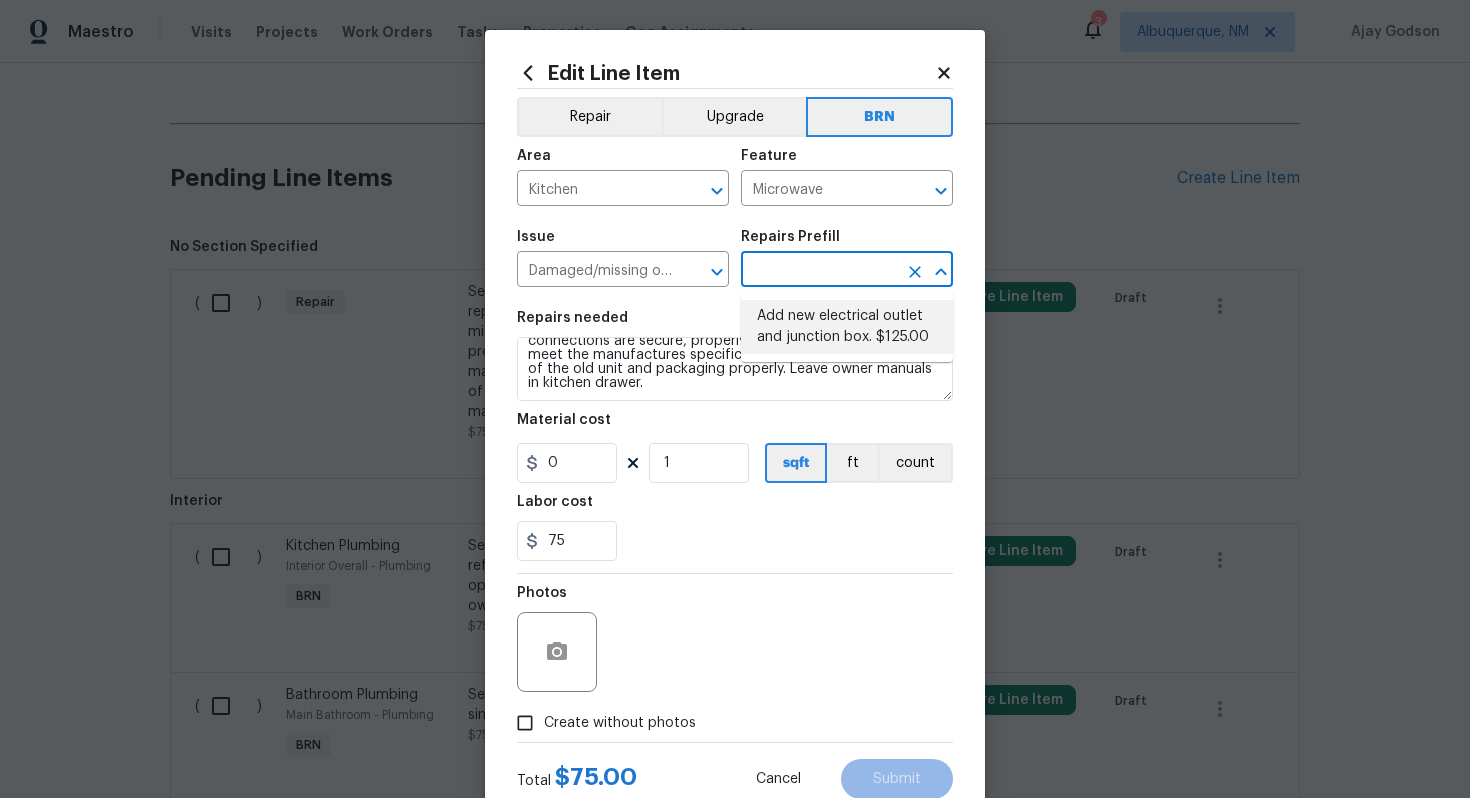 click on "Add new electrical outlet and junction box.  $125.00" at bounding box center [847, 327] 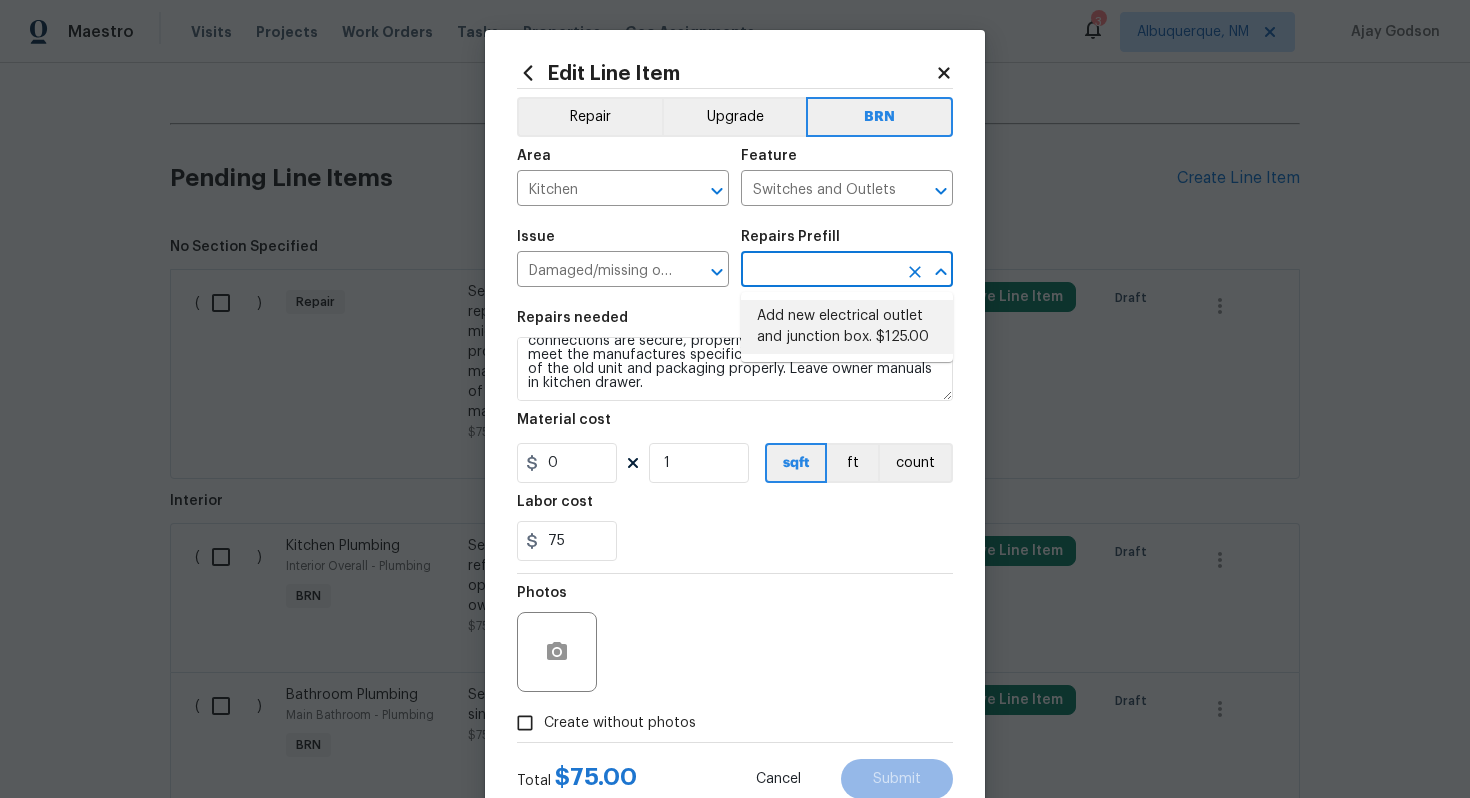 type on "Add new electrical outlet and junction box.  $125.00" 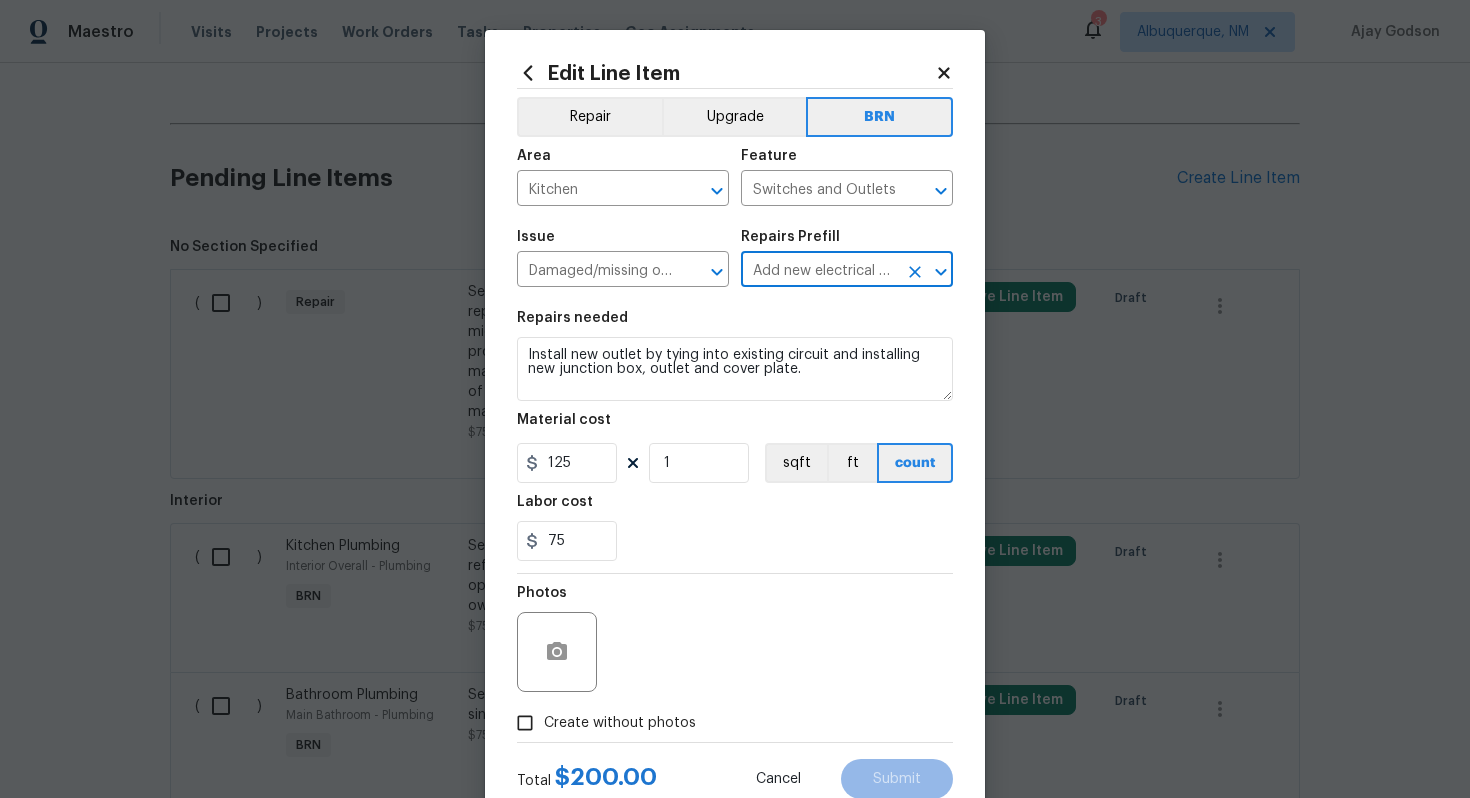 scroll, scrollTop: 0, scrollLeft: 0, axis: both 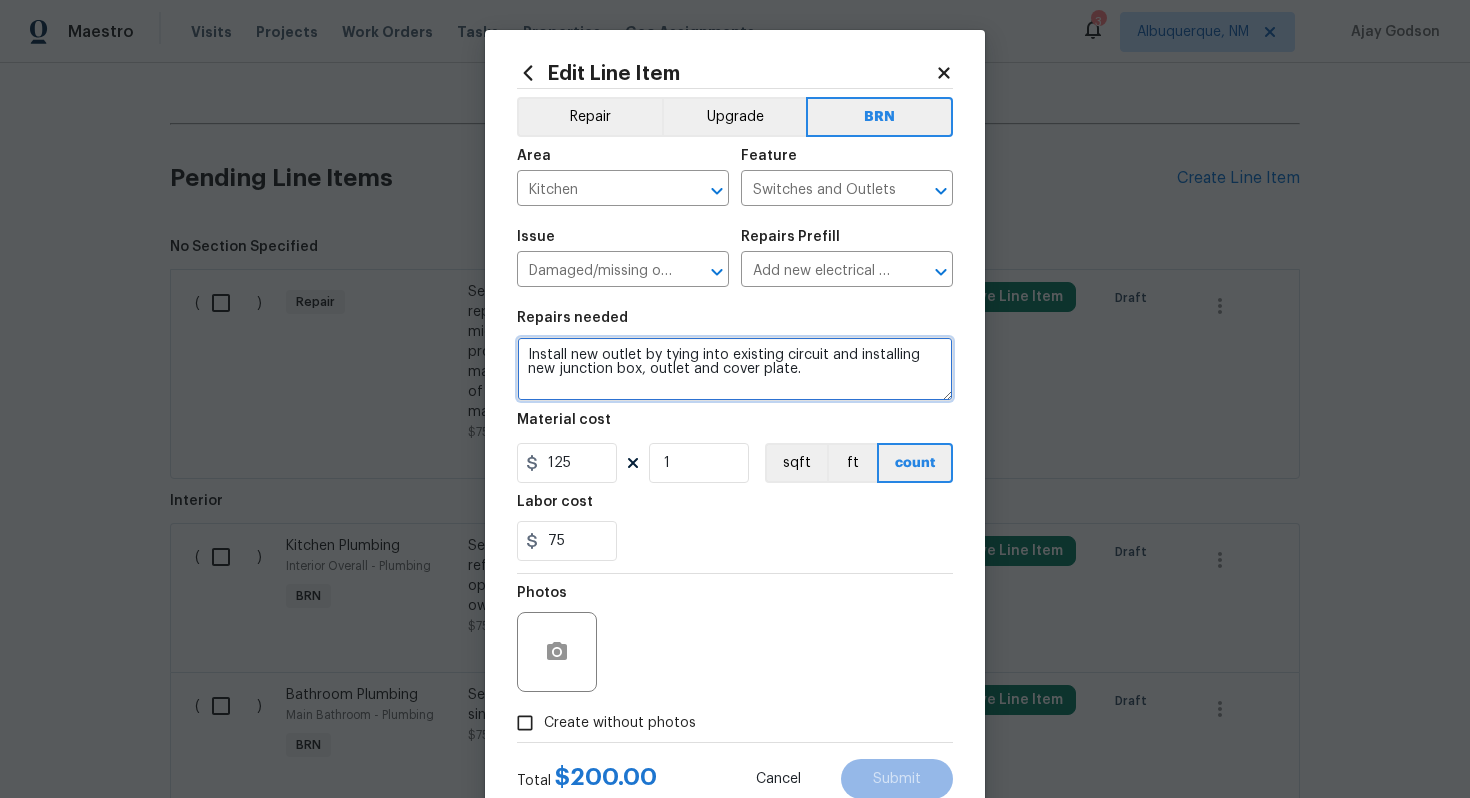 click on "Install new outlet by tying into existing circuit and installing new junction box, outlet and cover plate." at bounding box center [735, 369] 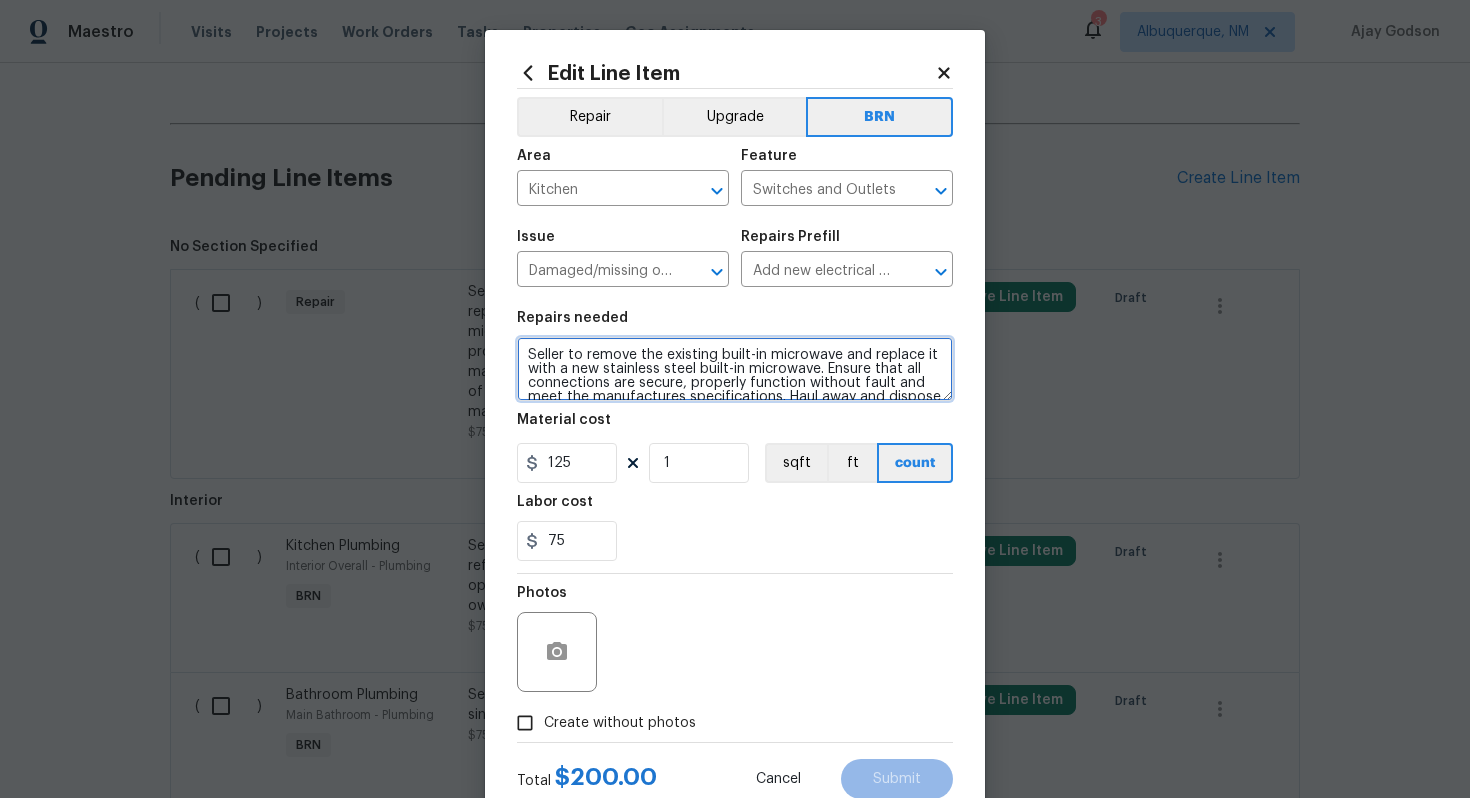 scroll, scrollTop: 32, scrollLeft: 0, axis: vertical 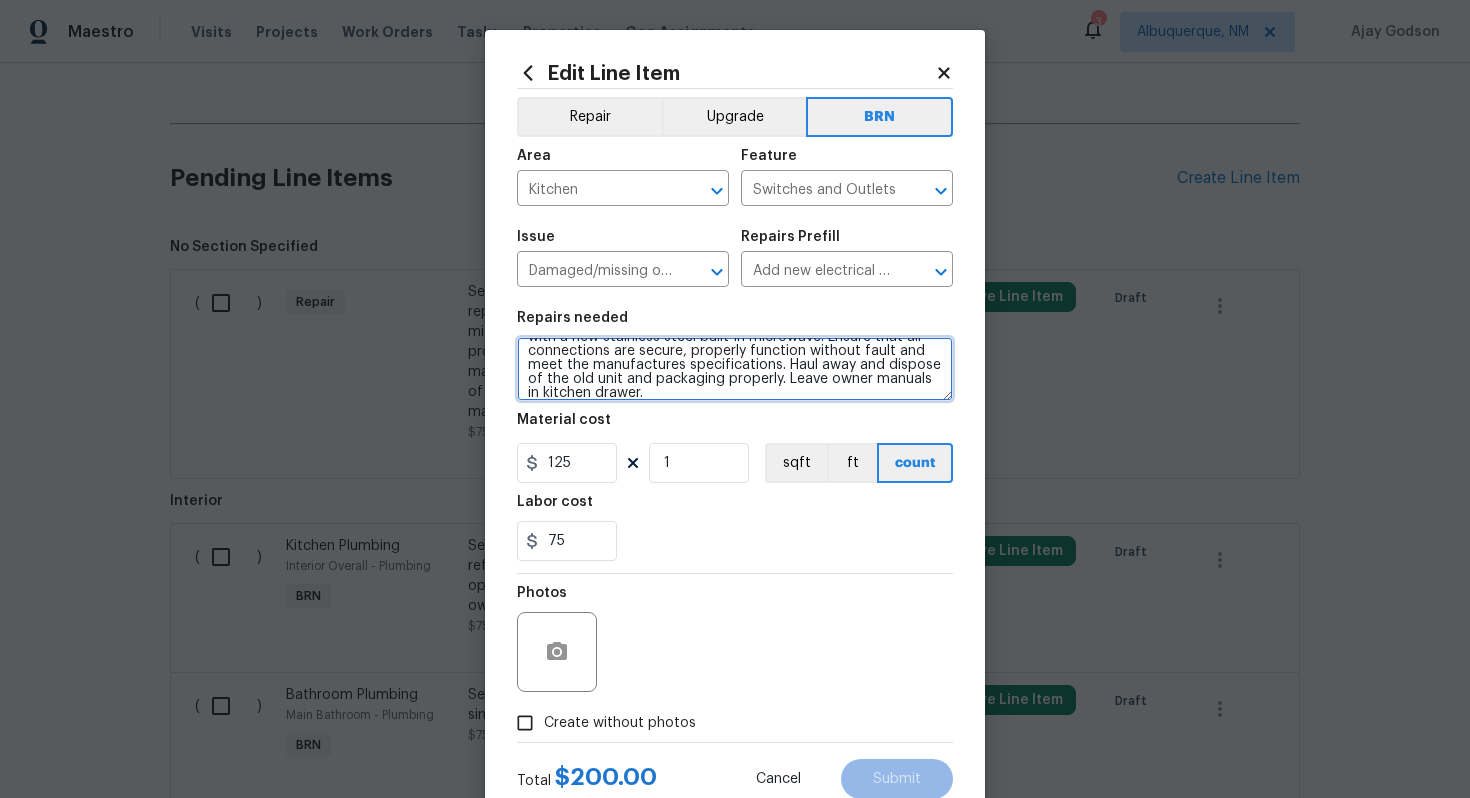 type on "Seller to remove the existing built-in microwave and replace it with a new stainless steel built-in microwave. Ensure that all connections are secure, properly function without fault and meet the manufactures specifications. Haul away and dispose of the old unit and packaging properly. Leave owner manuals in kitchen drawer." 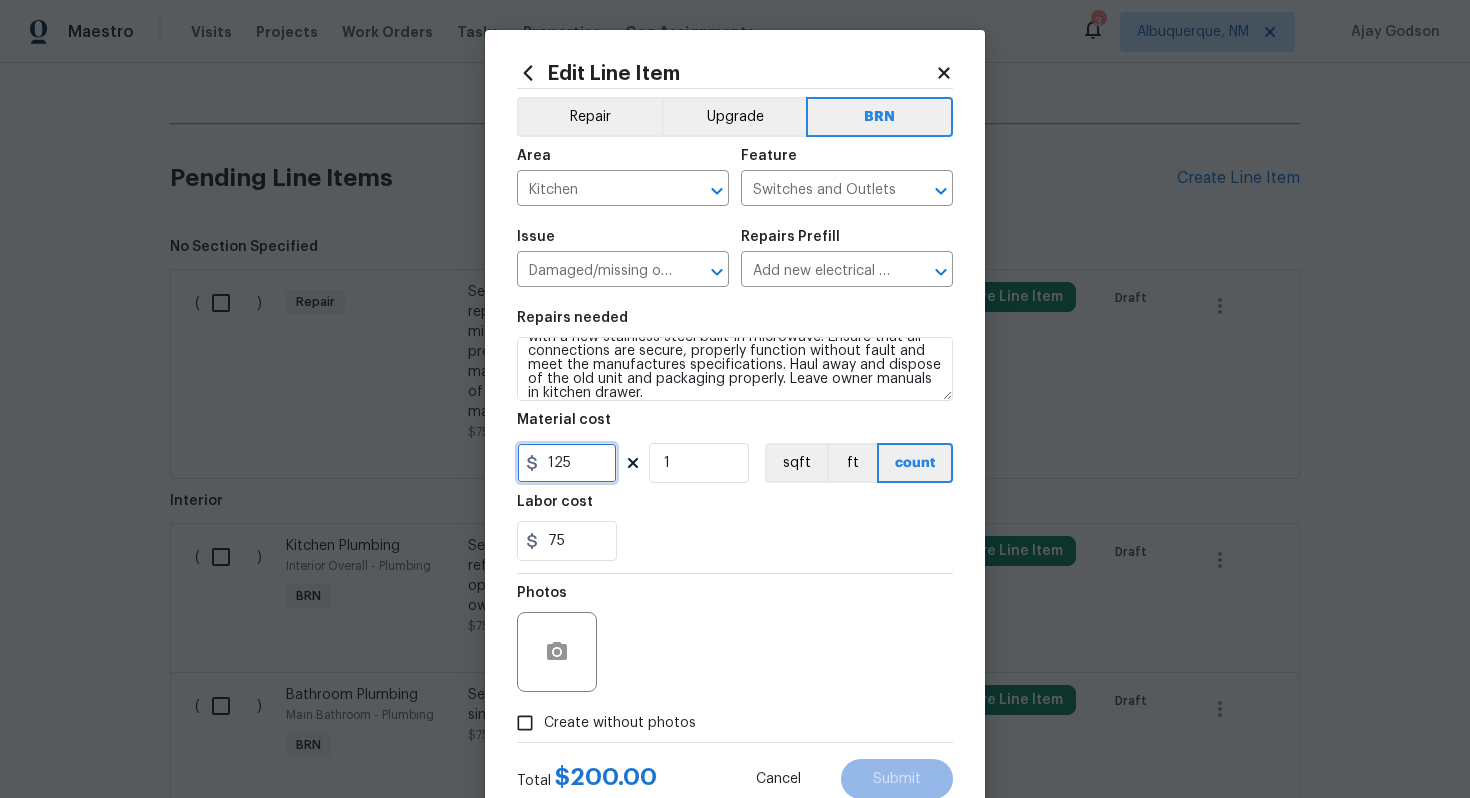 drag, startPoint x: 575, startPoint y: 465, endPoint x: 468, endPoint y: 464, distance: 107.00467 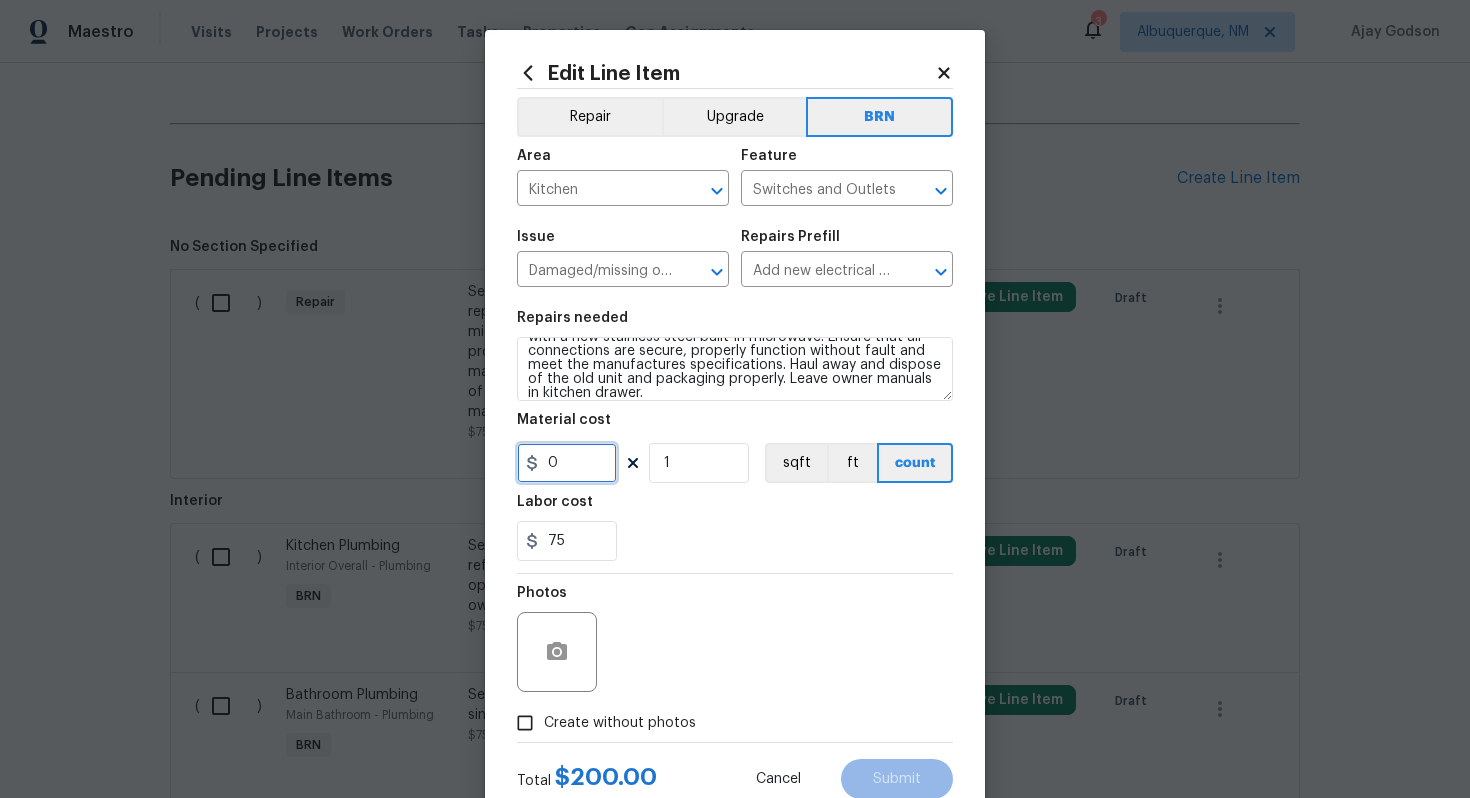type on "0" 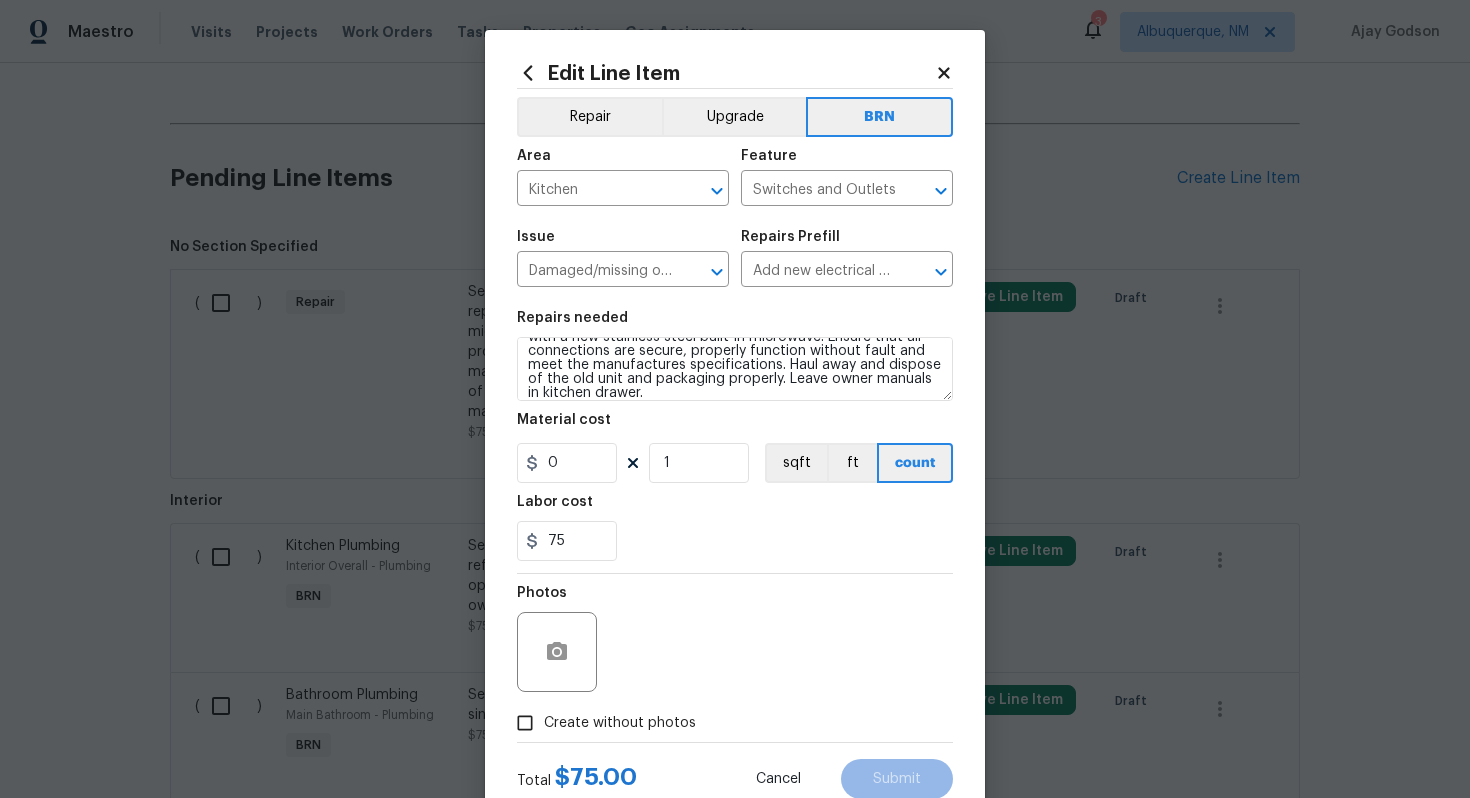 click on "Create without photos" at bounding box center [620, 723] 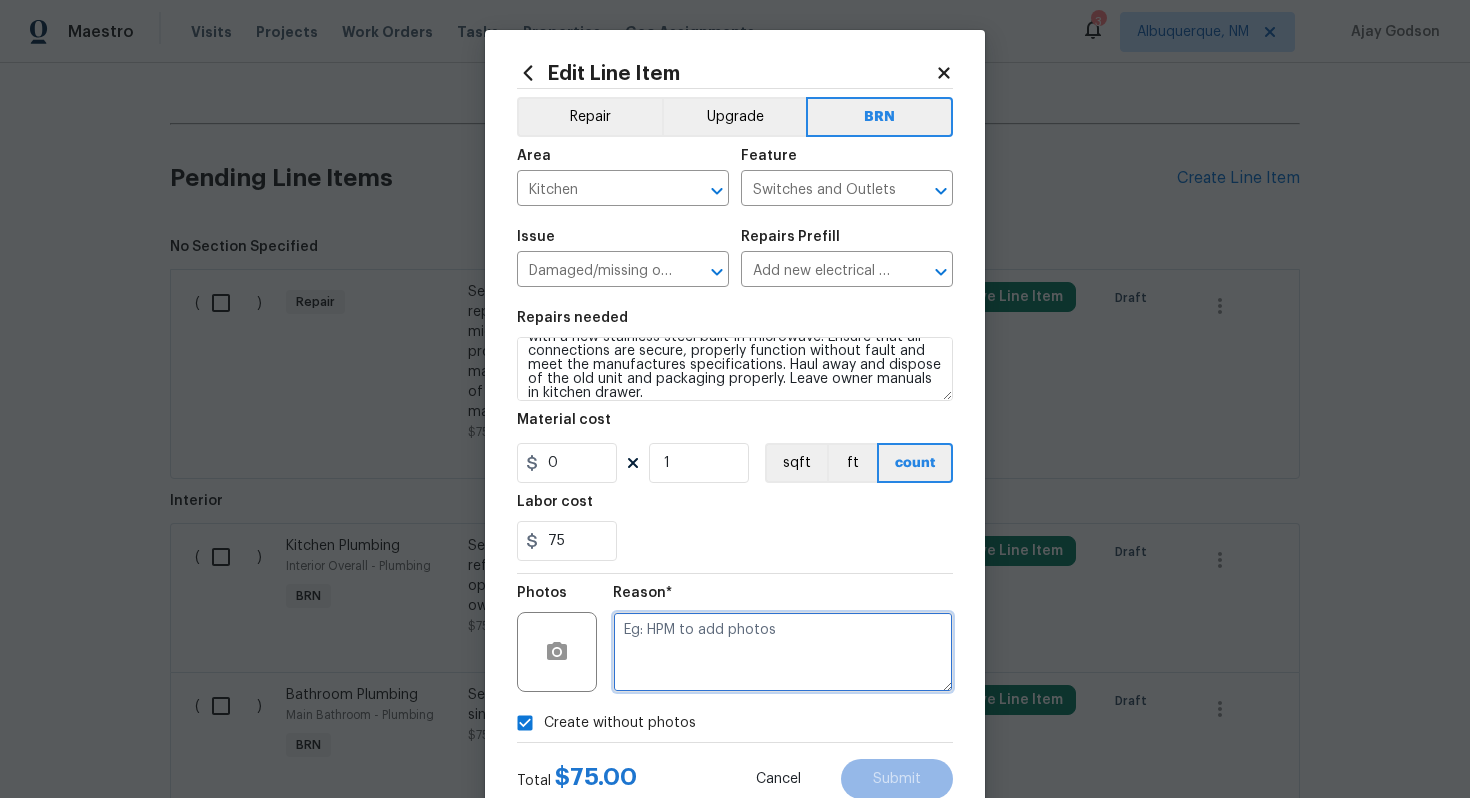 click at bounding box center [783, 652] 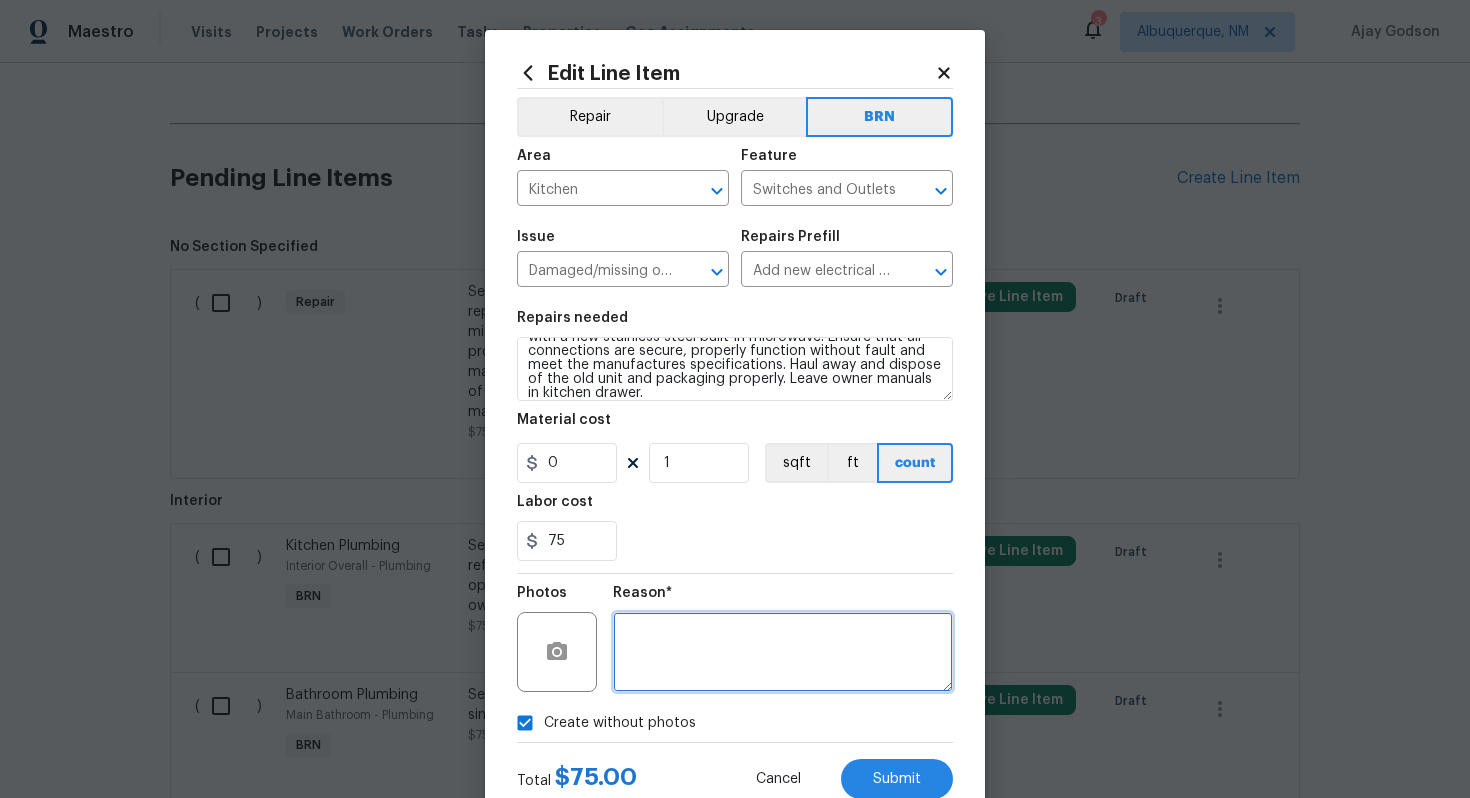 scroll, scrollTop: 64, scrollLeft: 0, axis: vertical 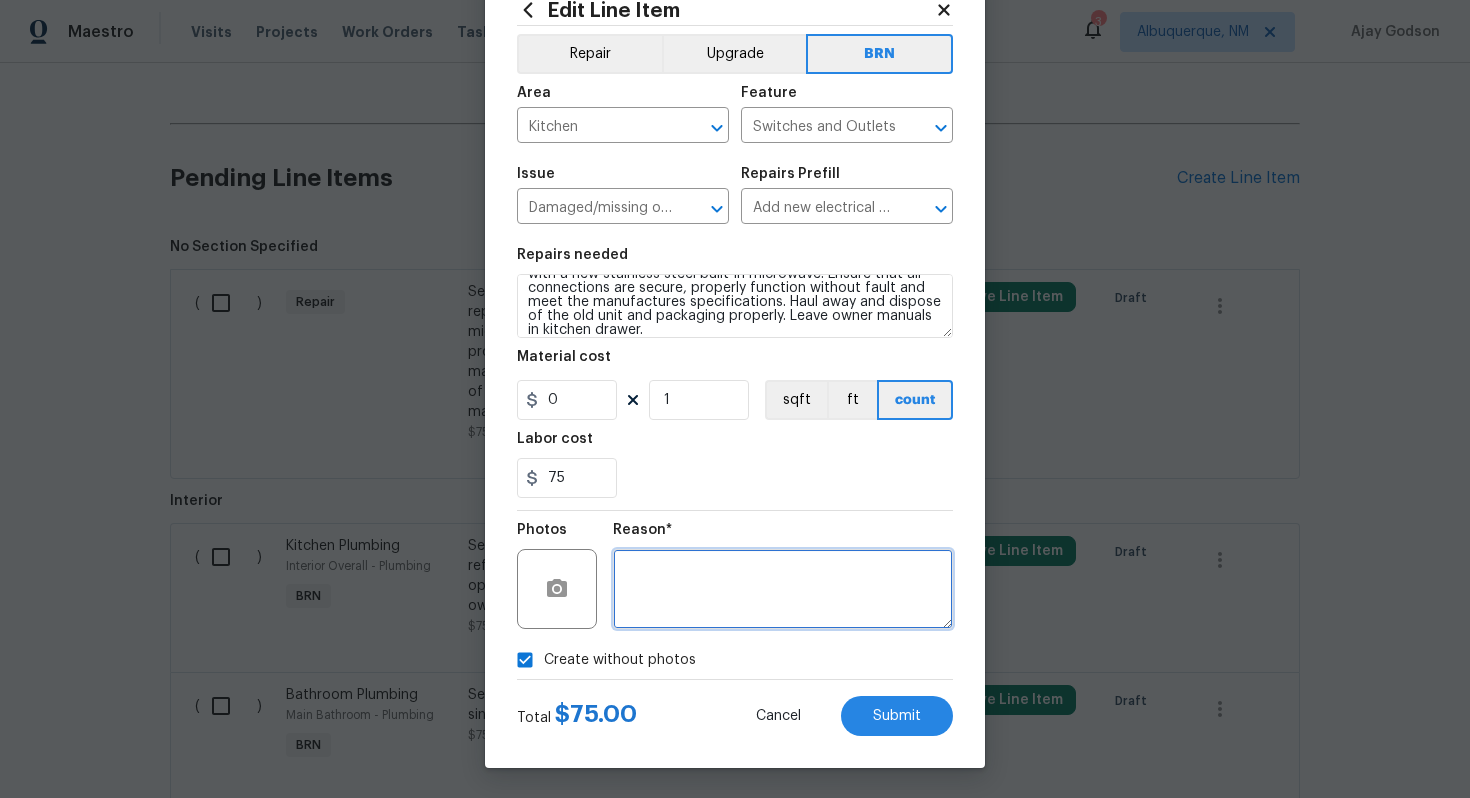 type 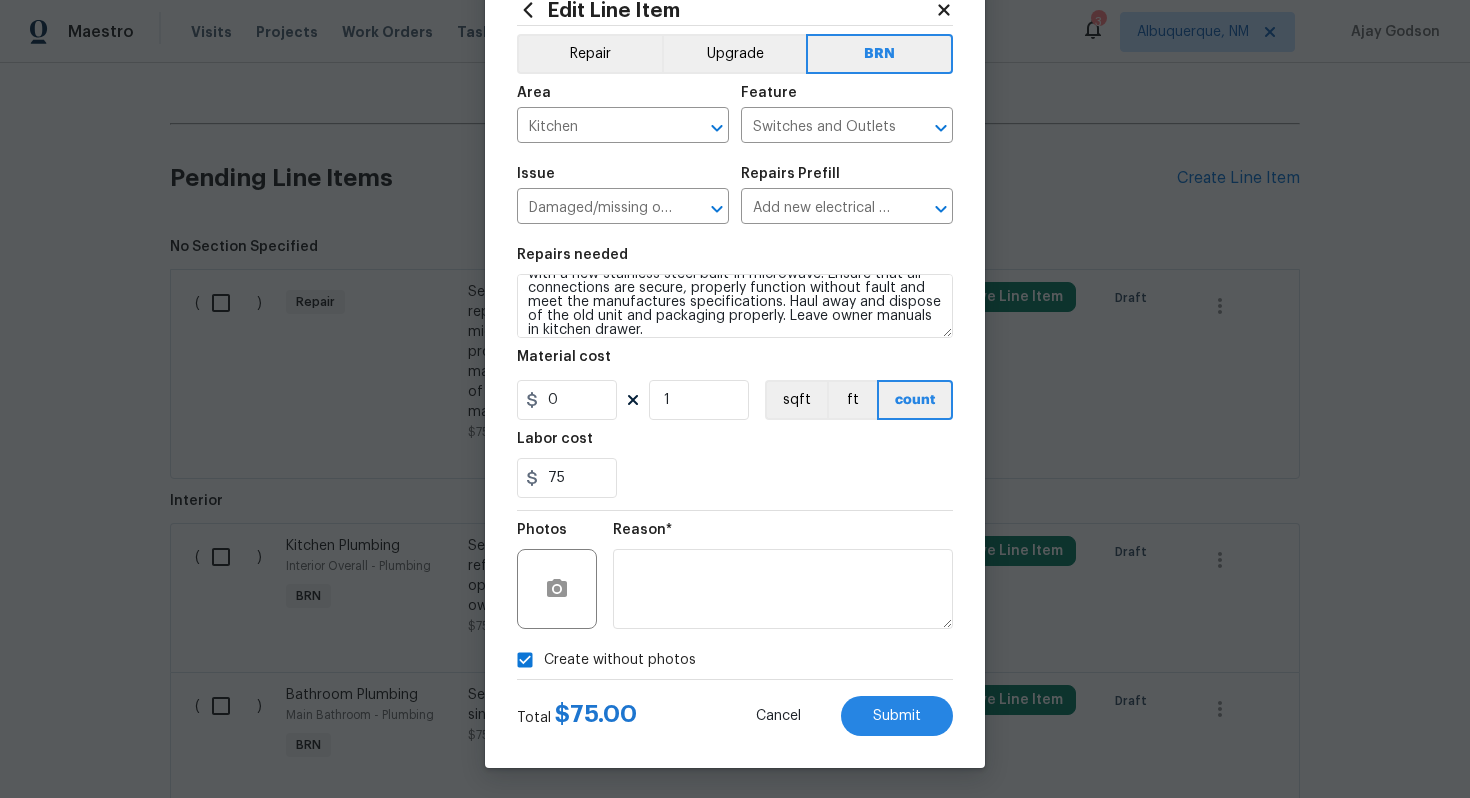 click on "Total   $ 75.00 Cancel Submit" at bounding box center [735, 708] 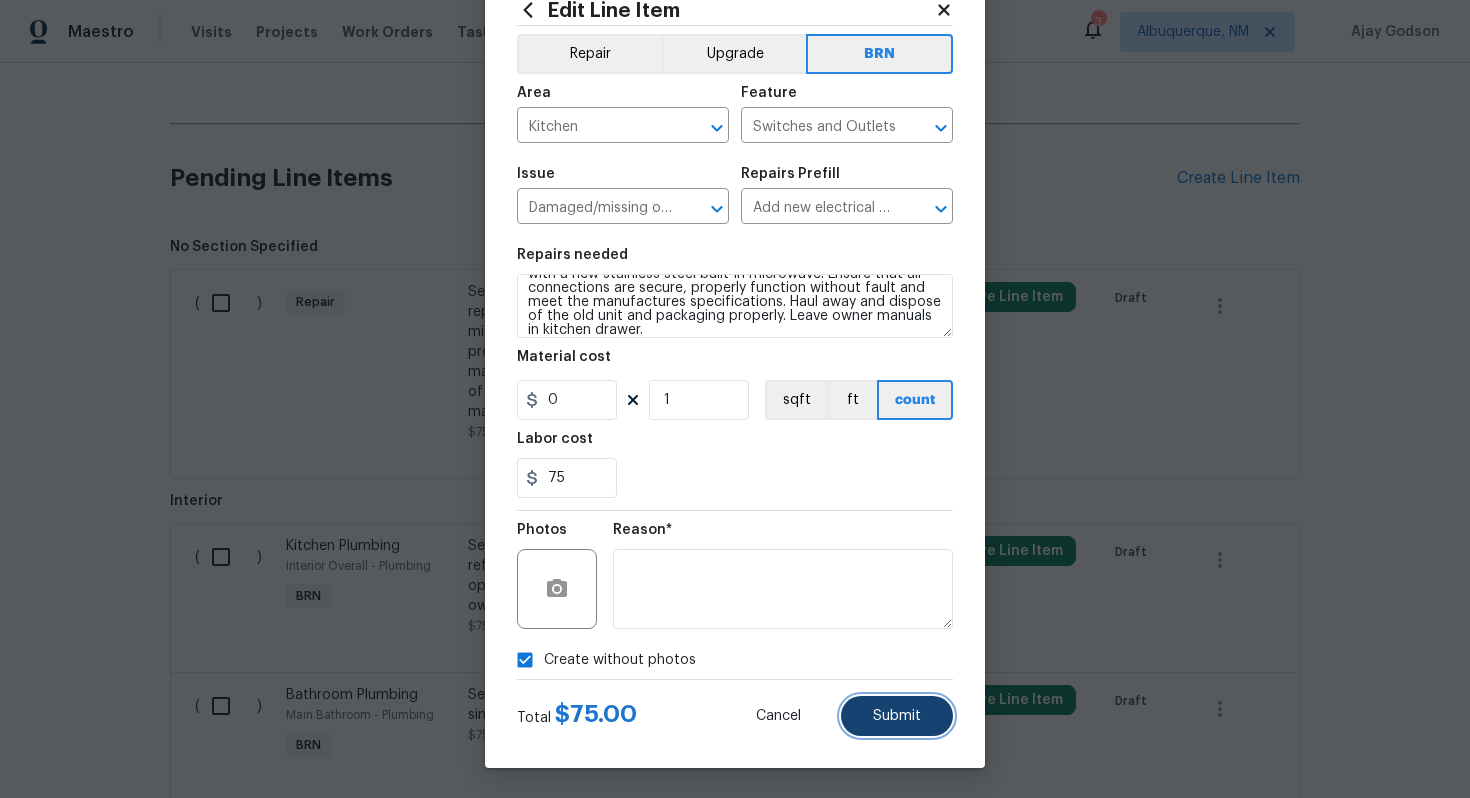 click on "Submit" at bounding box center [897, 716] 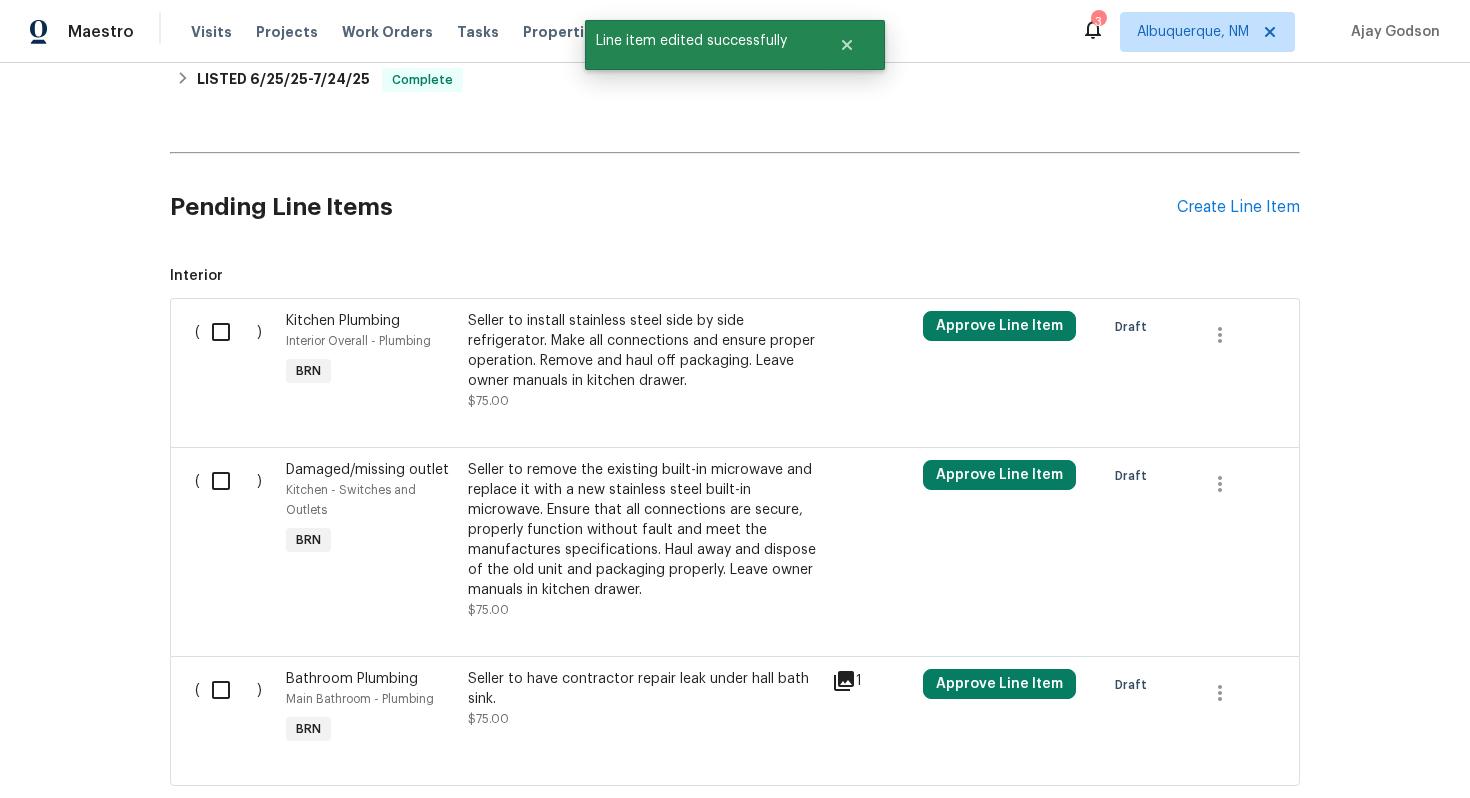 scroll, scrollTop: 1013, scrollLeft: 0, axis: vertical 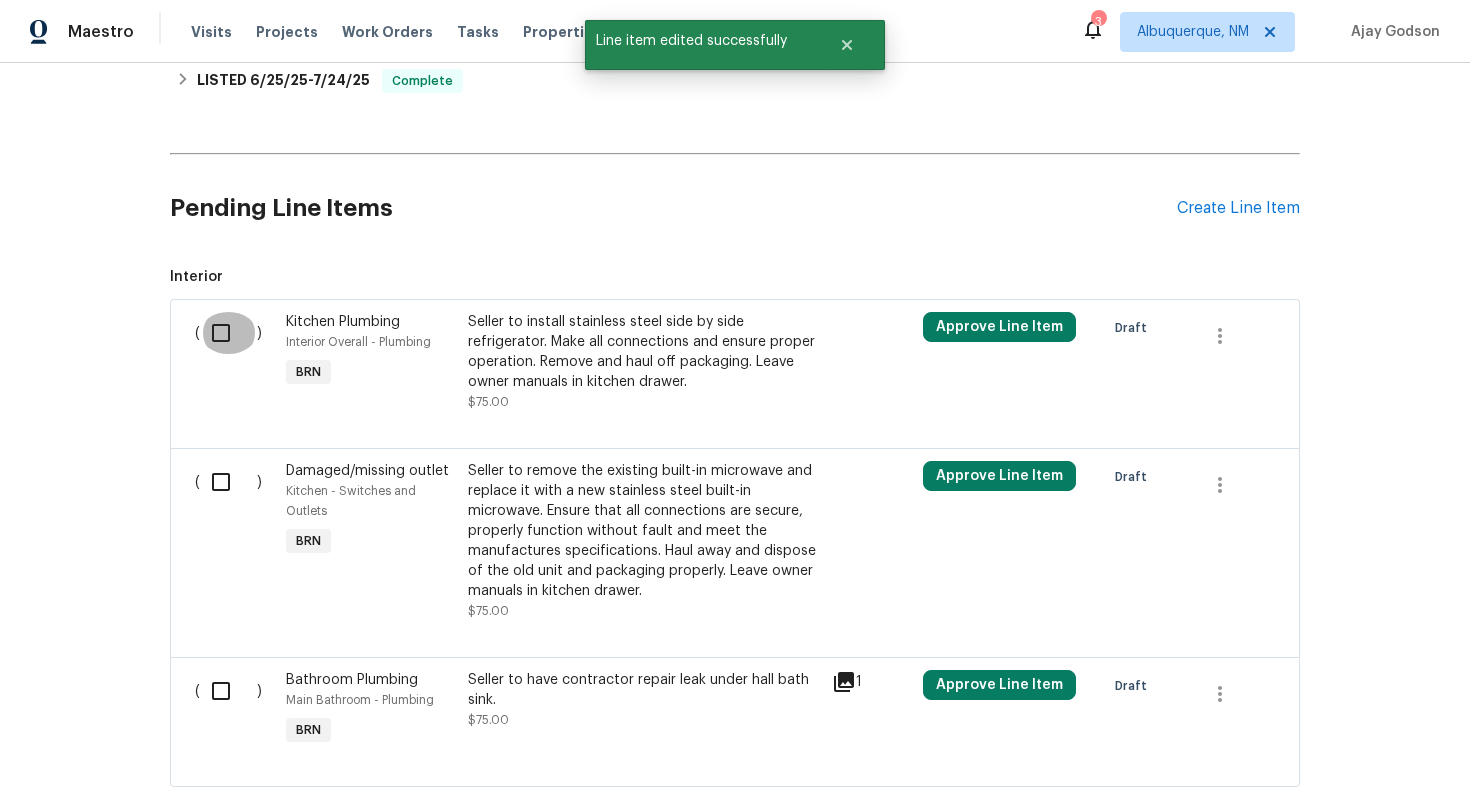 click at bounding box center [228, 333] 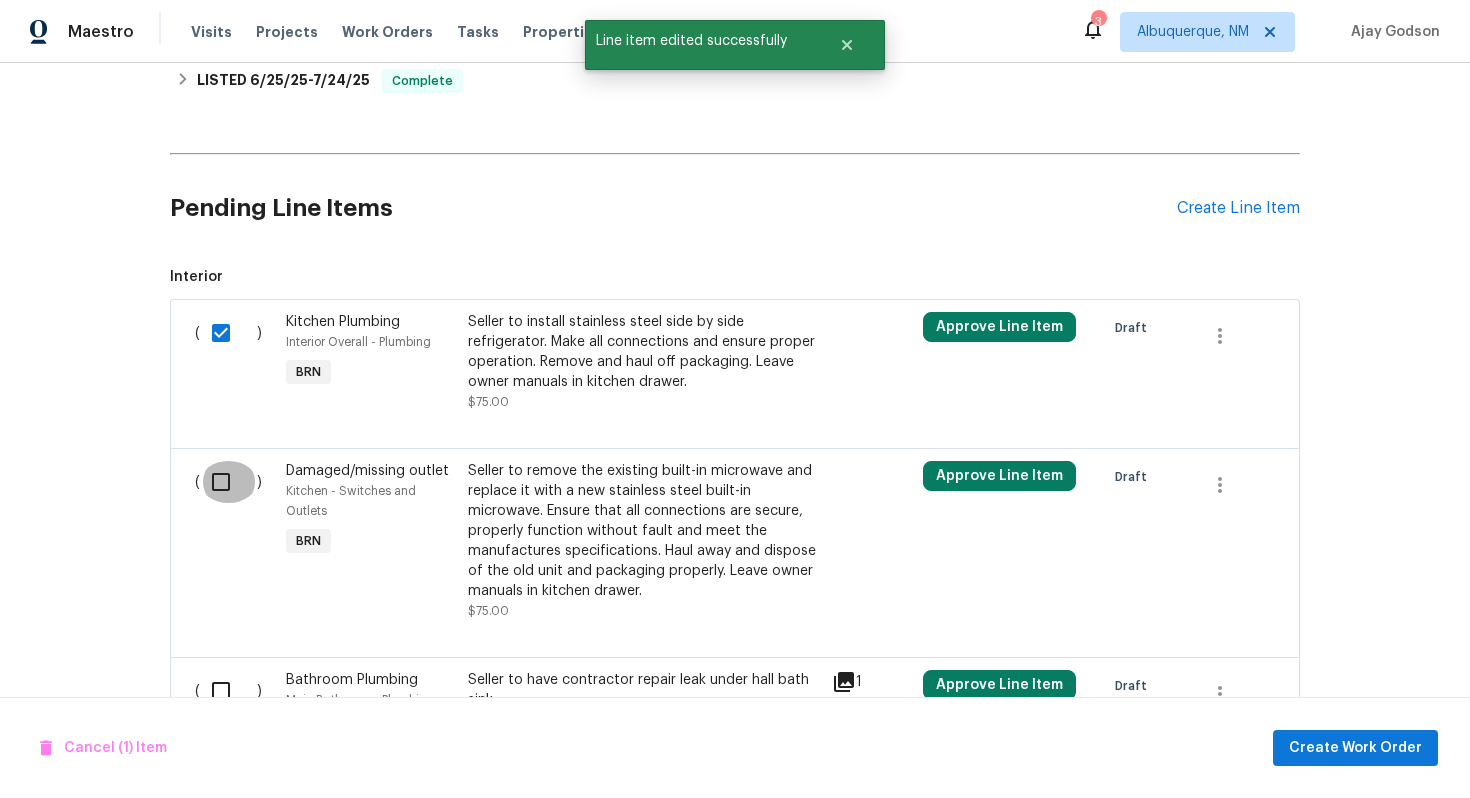click at bounding box center (228, 482) 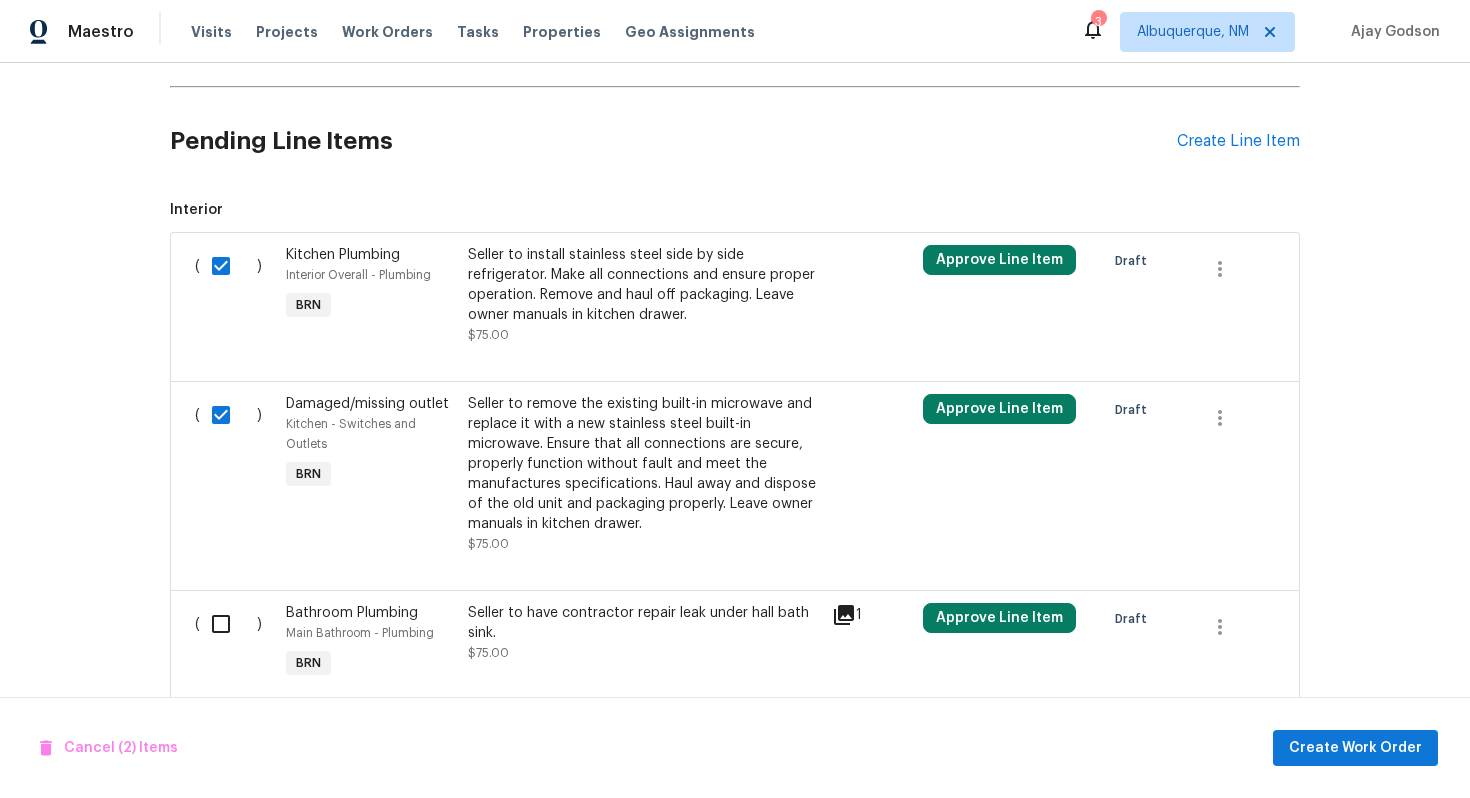 scroll, scrollTop: 1139, scrollLeft: 0, axis: vertical 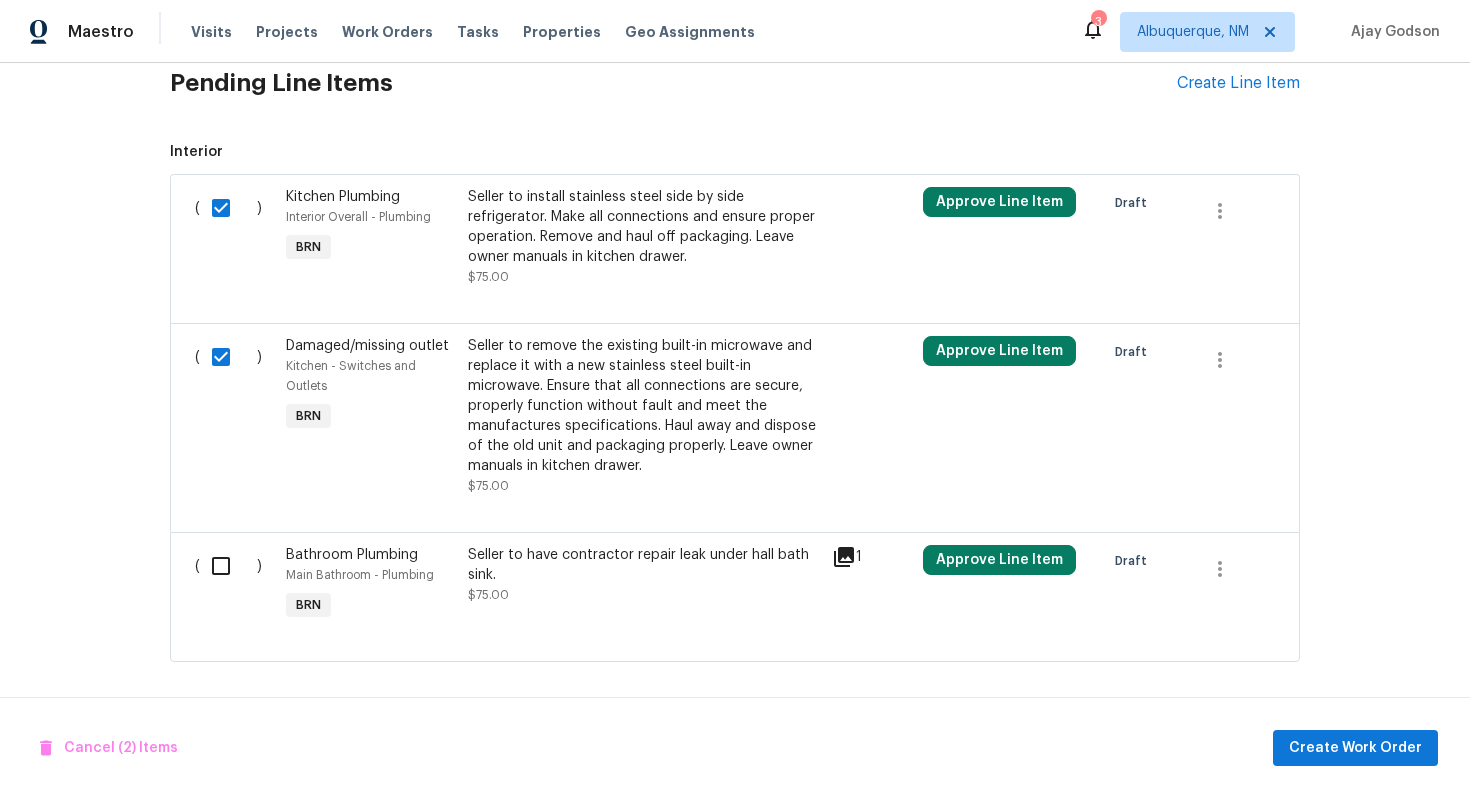 click at bounding box center [228, 566] 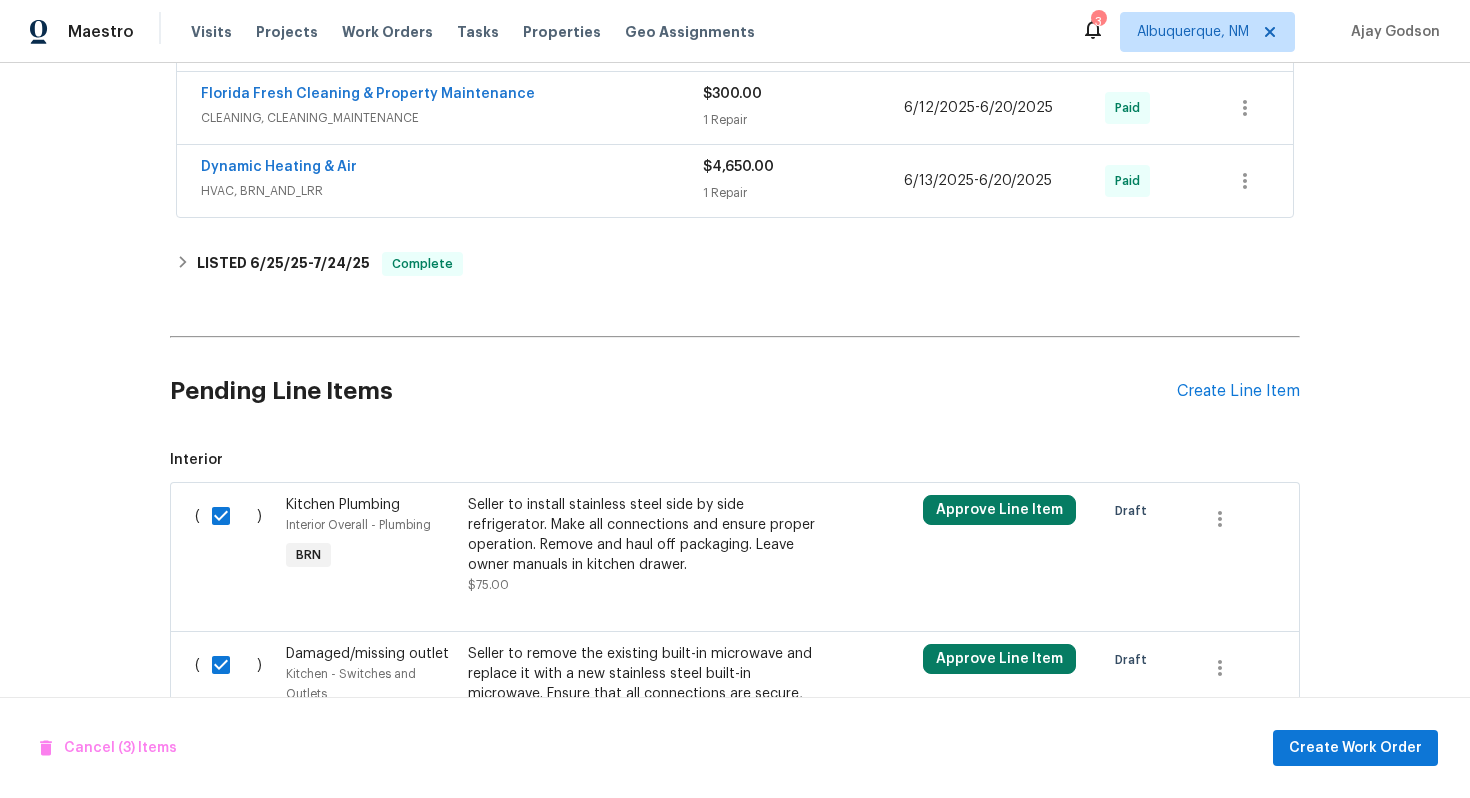 scroll, scrollTop: 1139, scrollLeft: 0, axis: vertical 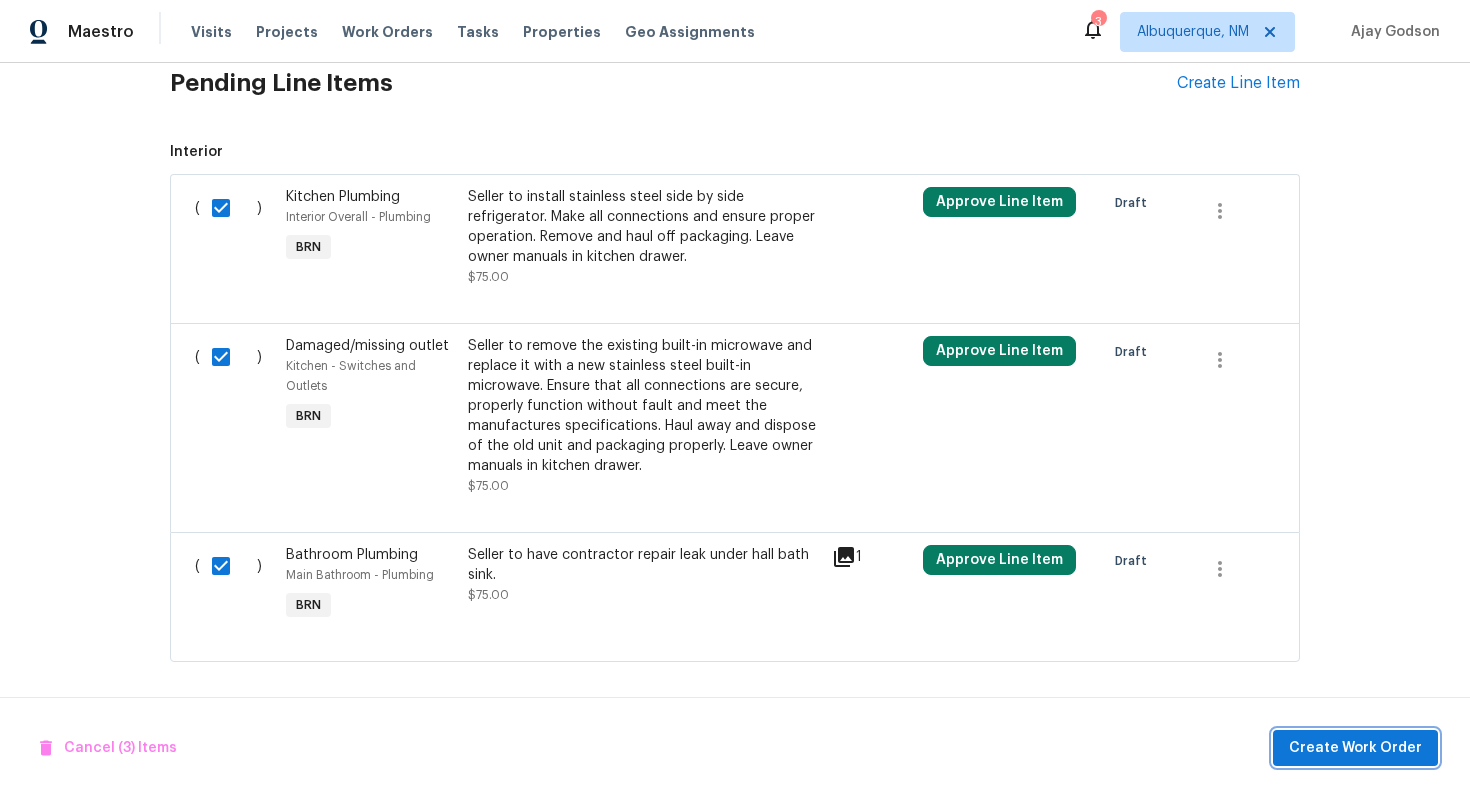 click on "Create Work Order" at bounding box center [1355, 748] 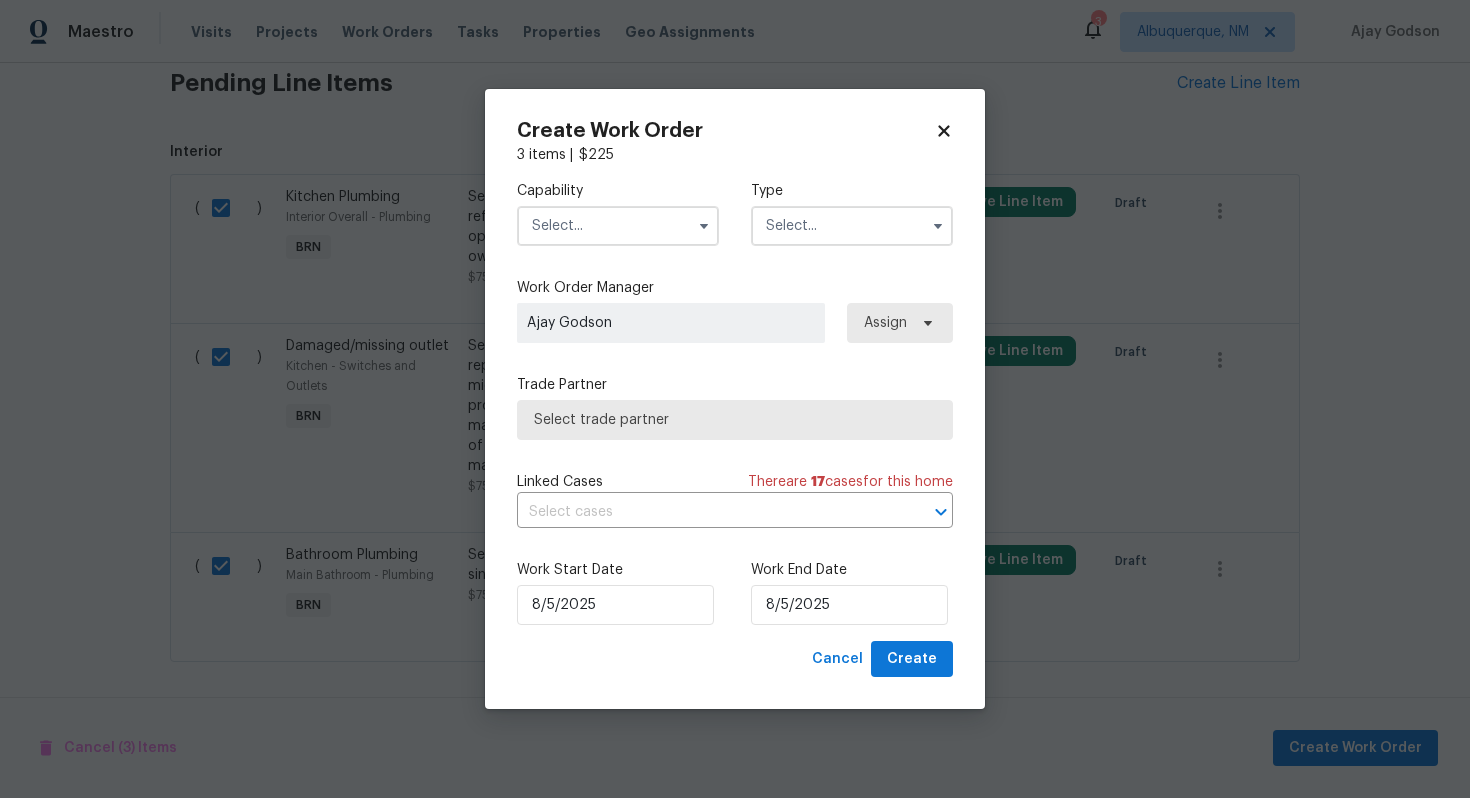 click at bounding box center (704, 226) 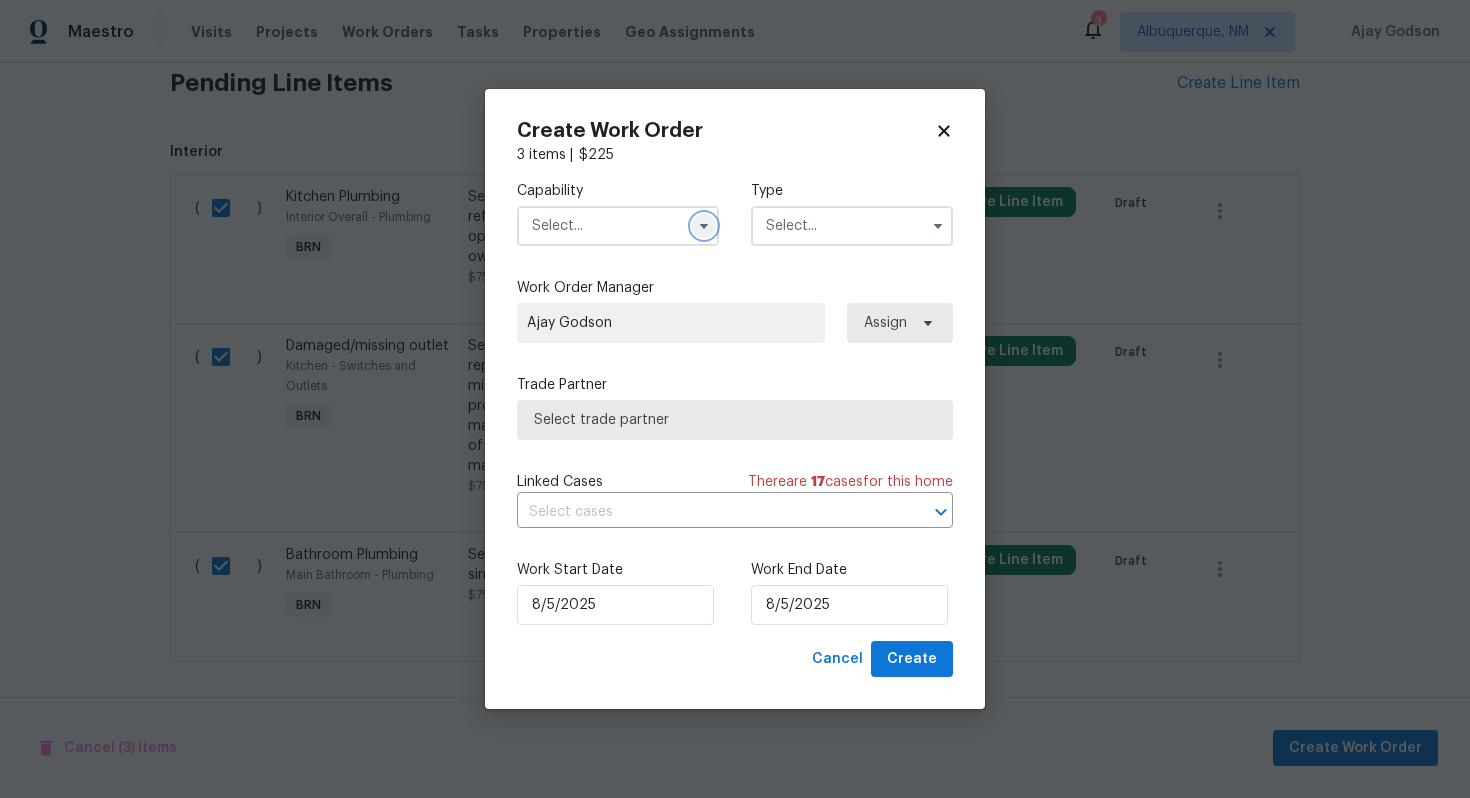 click 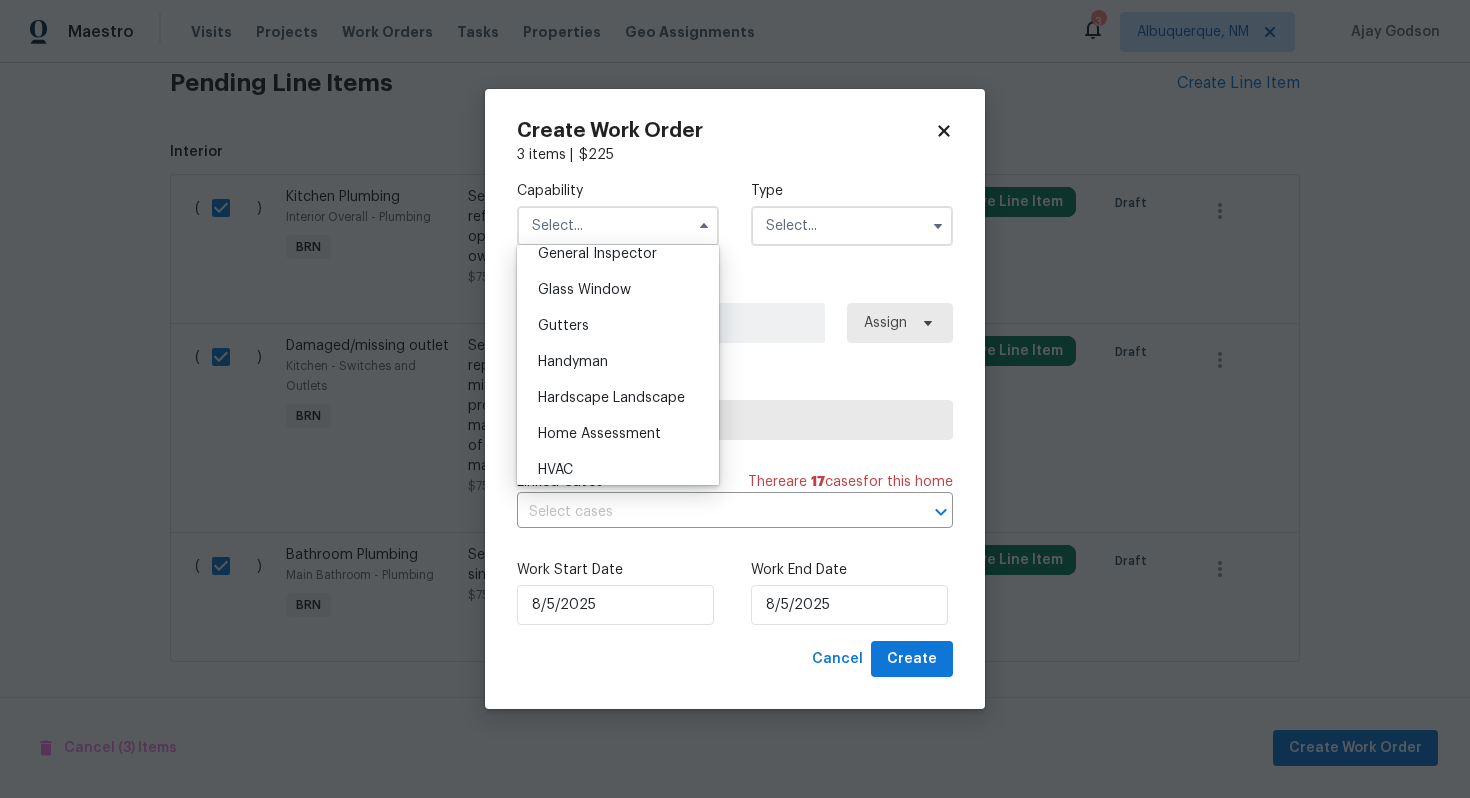 scroll, scrollTop: 1013, scrollLeft: 0, axis: vertical 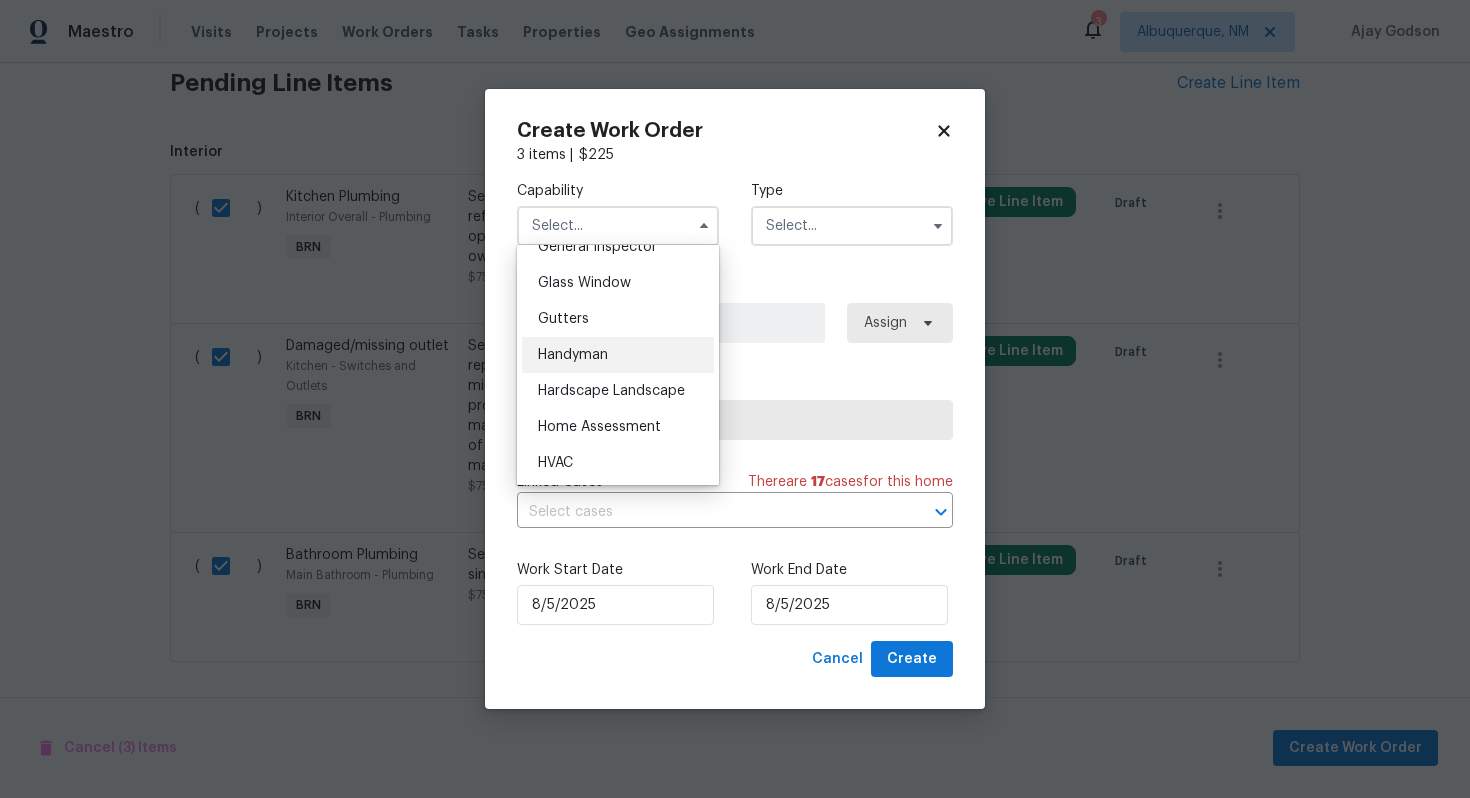 click on "Handyman" at bounding box center (618, 355) 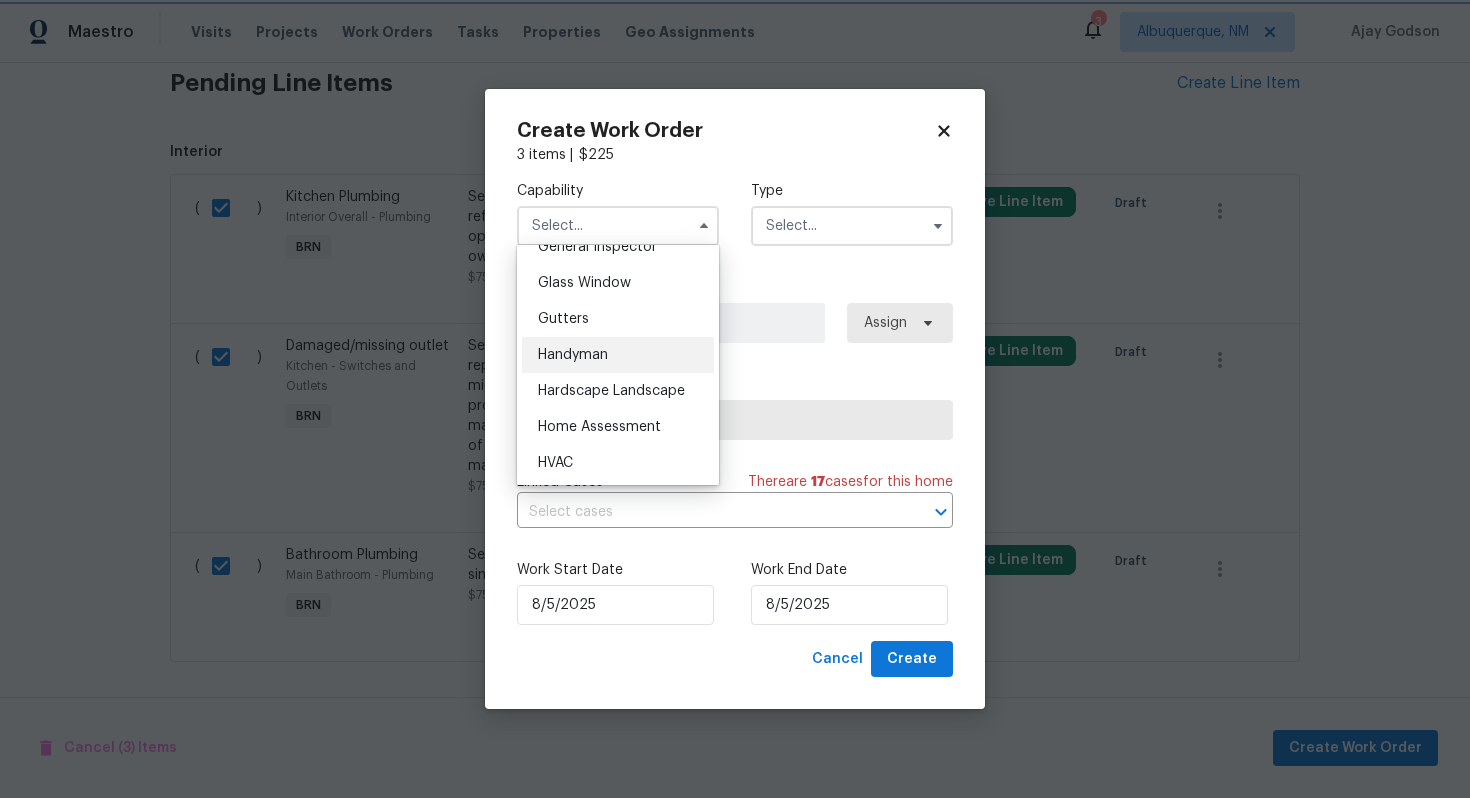type on "Handyman" 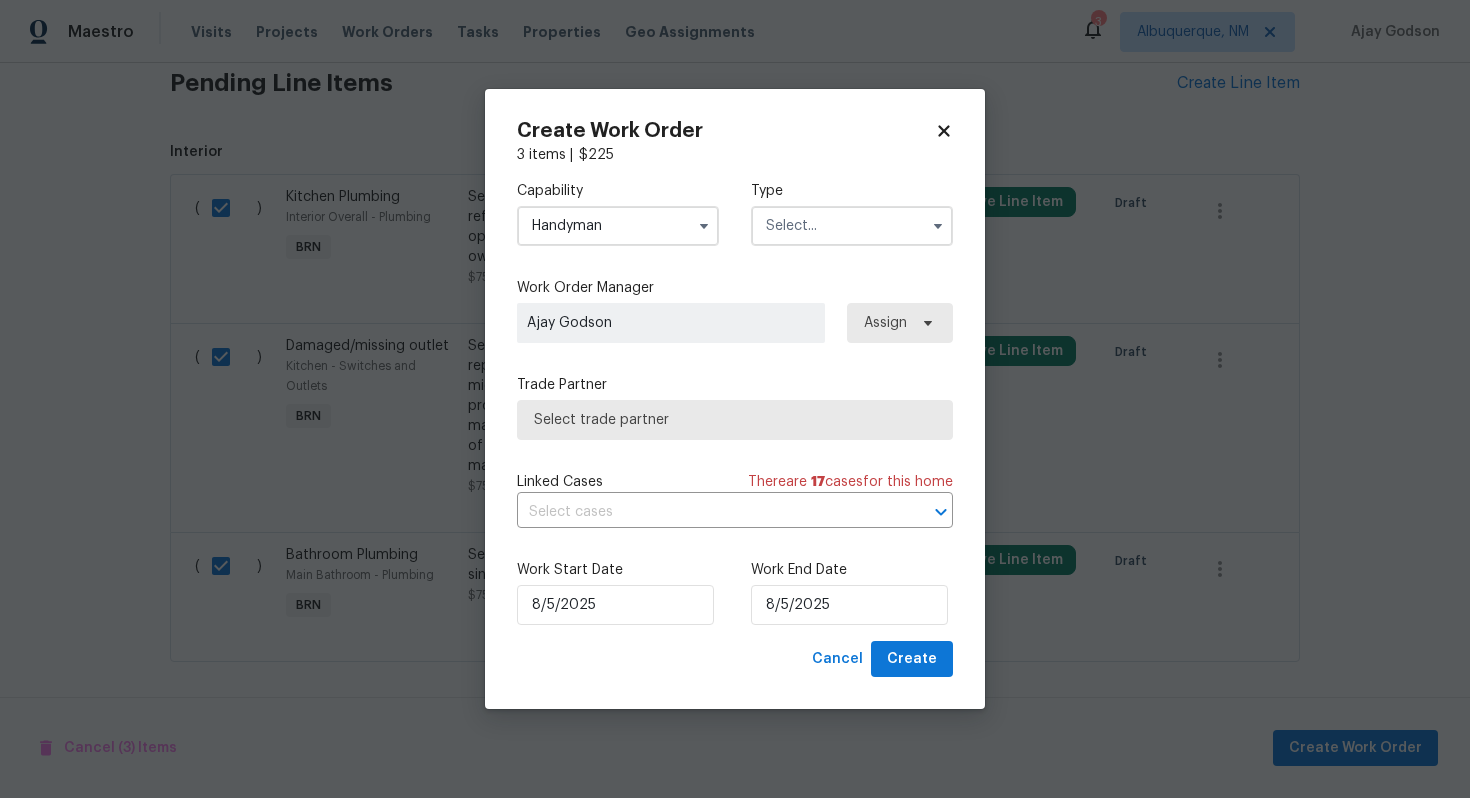 click at bounding box center [852, 226] 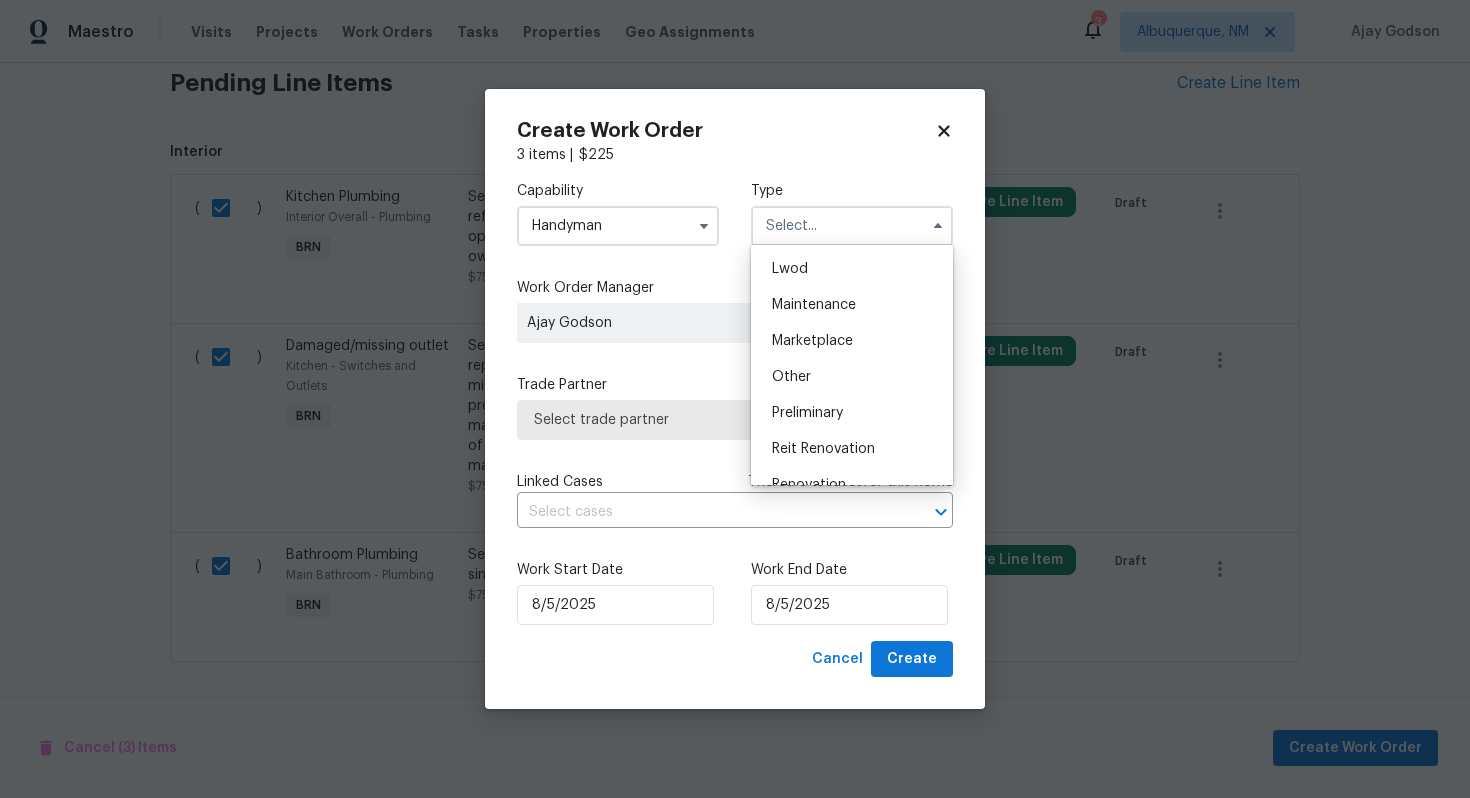 scroll, scrollTop: 454, scrollLeft: 0, axis: vertical 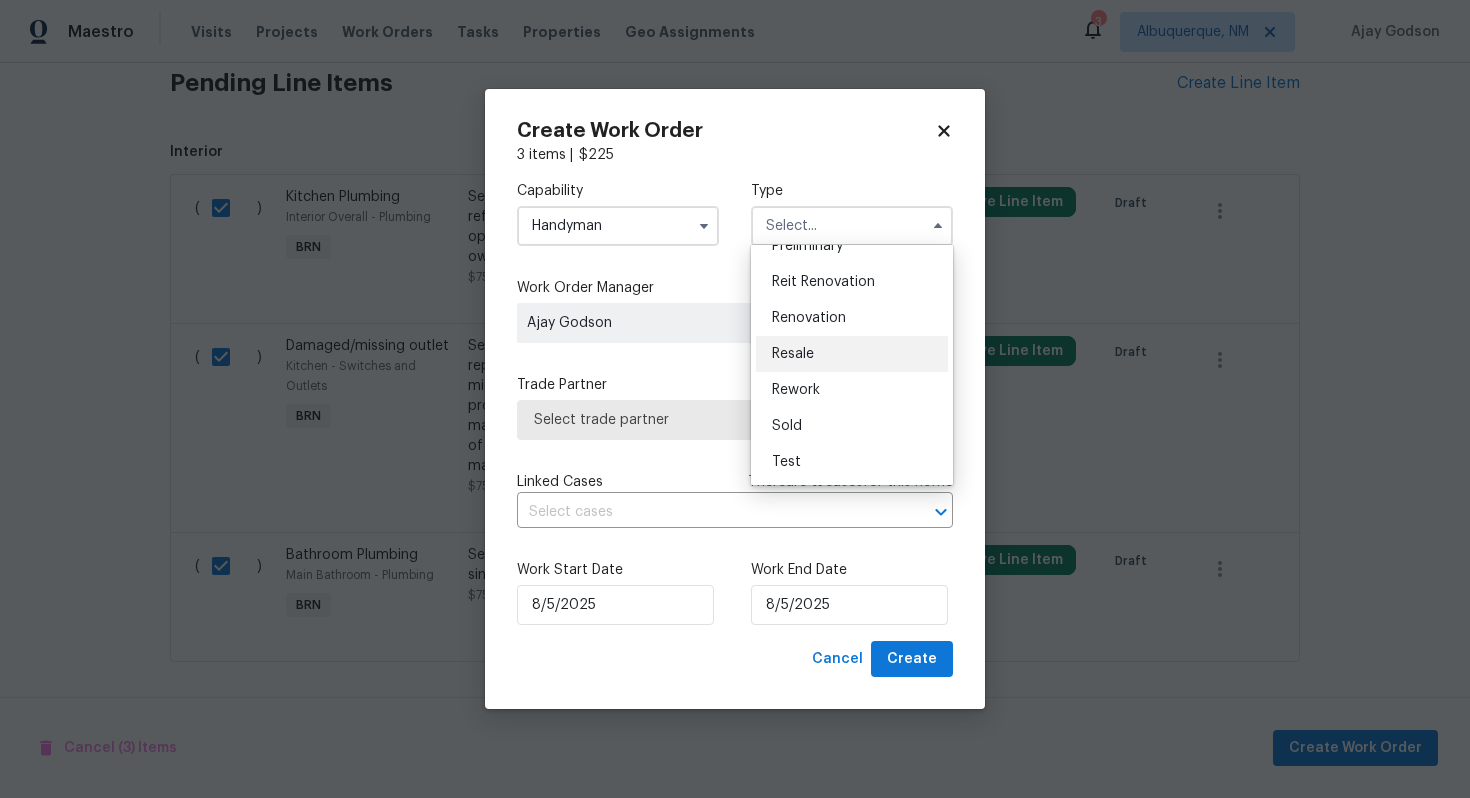 click on "Resale" at bounding box center [852, 354] 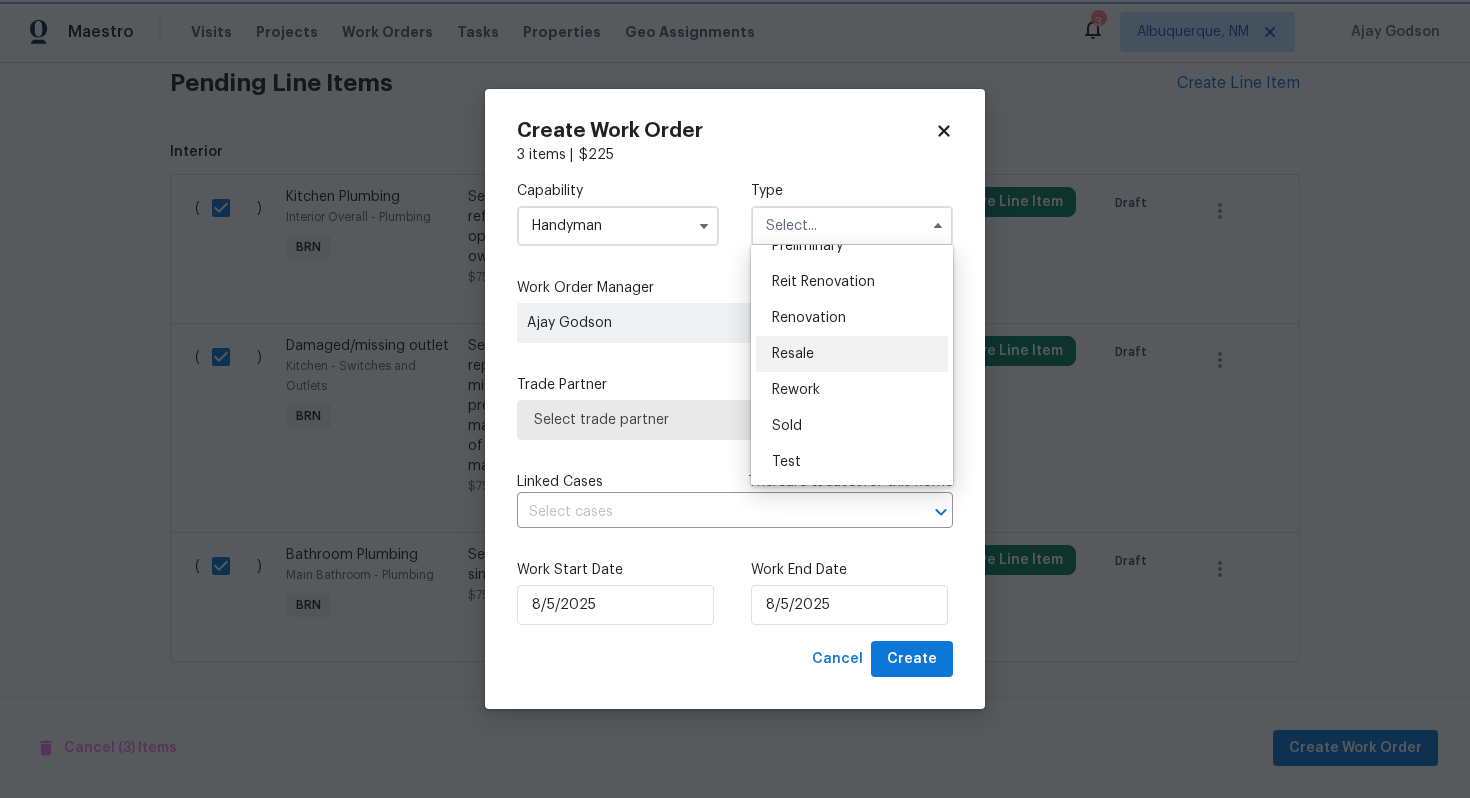 type on "Resale" 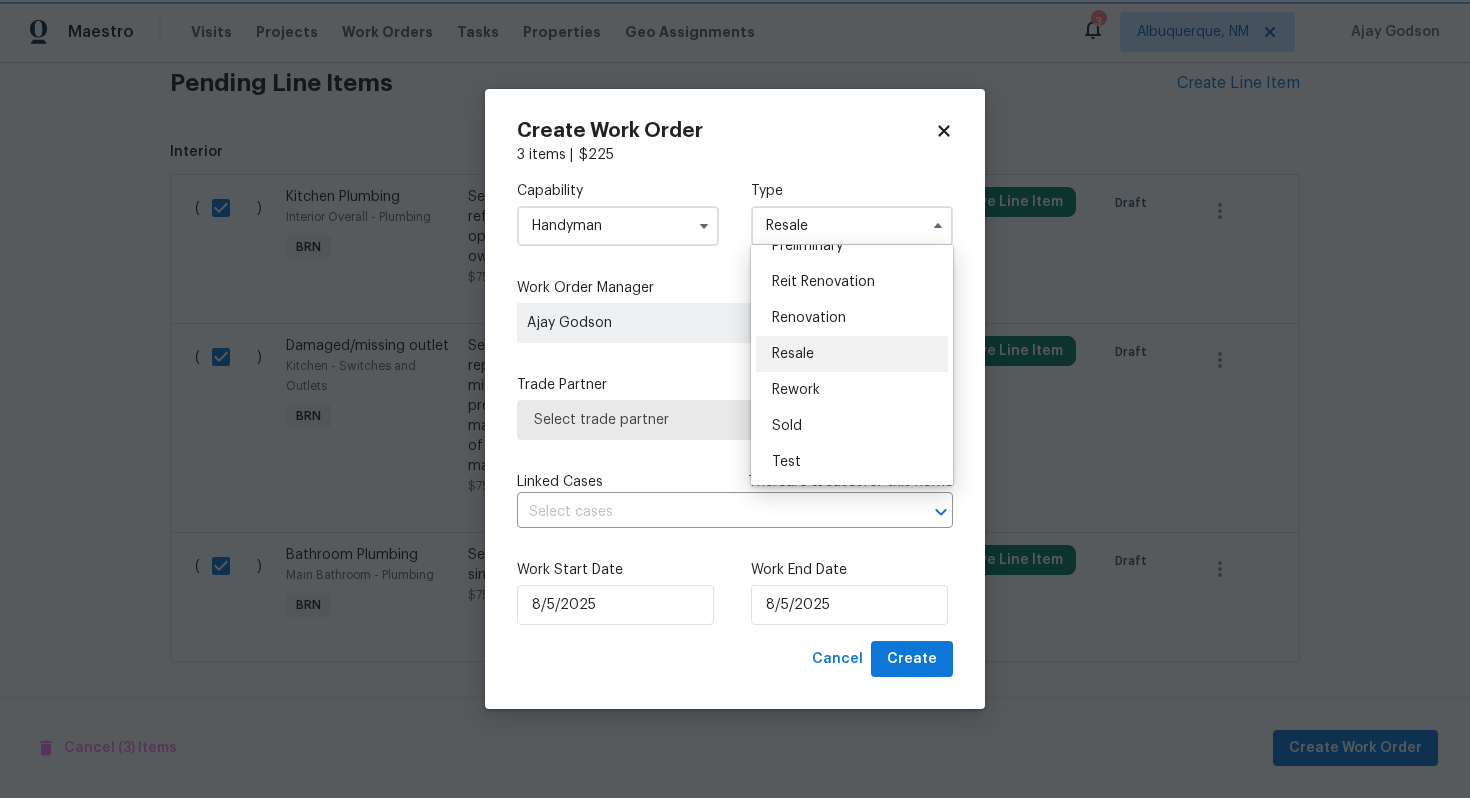 scroll, scrollTop: 0, scrollLeft: 0, axis: both 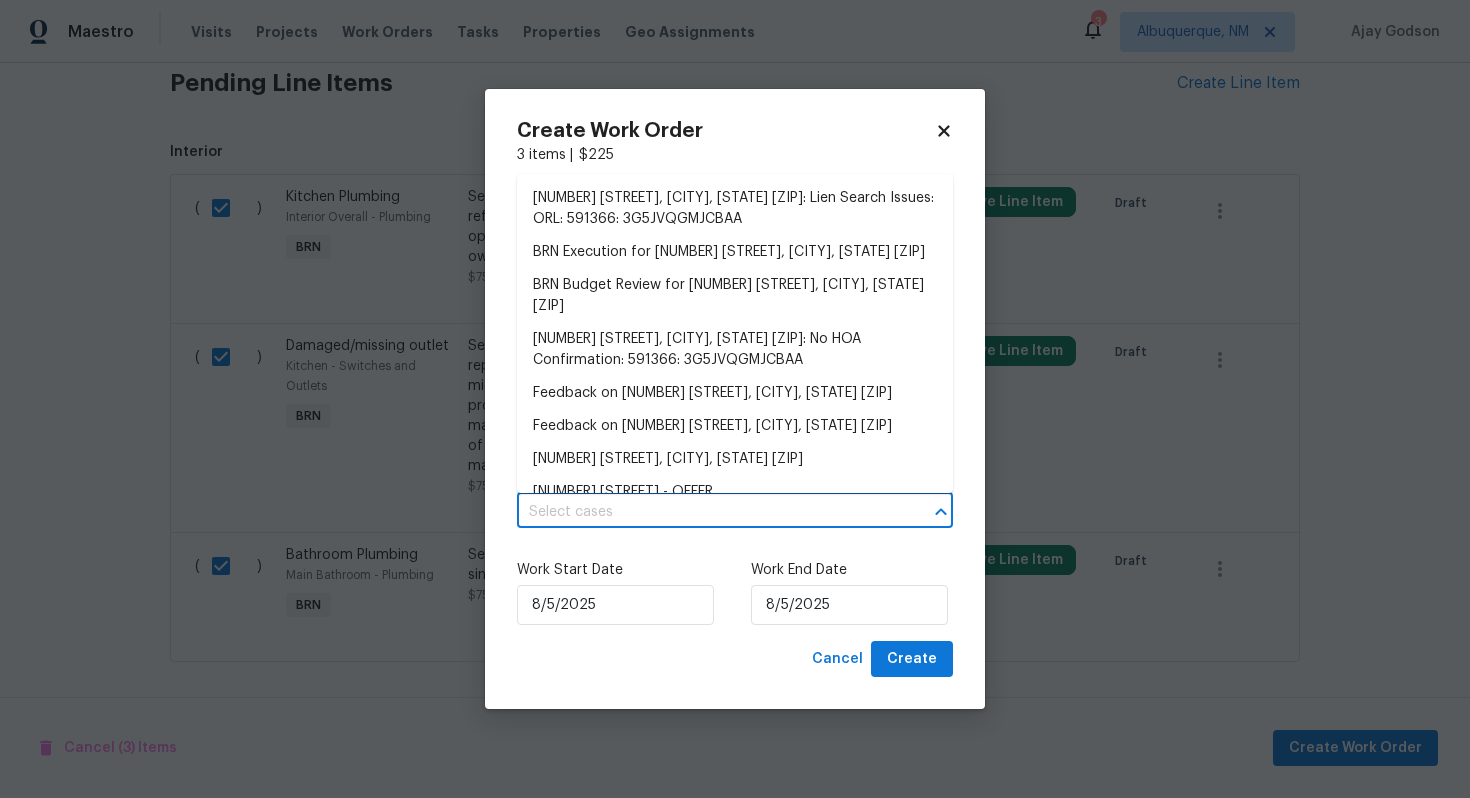 click at bounding box center (707, 512) 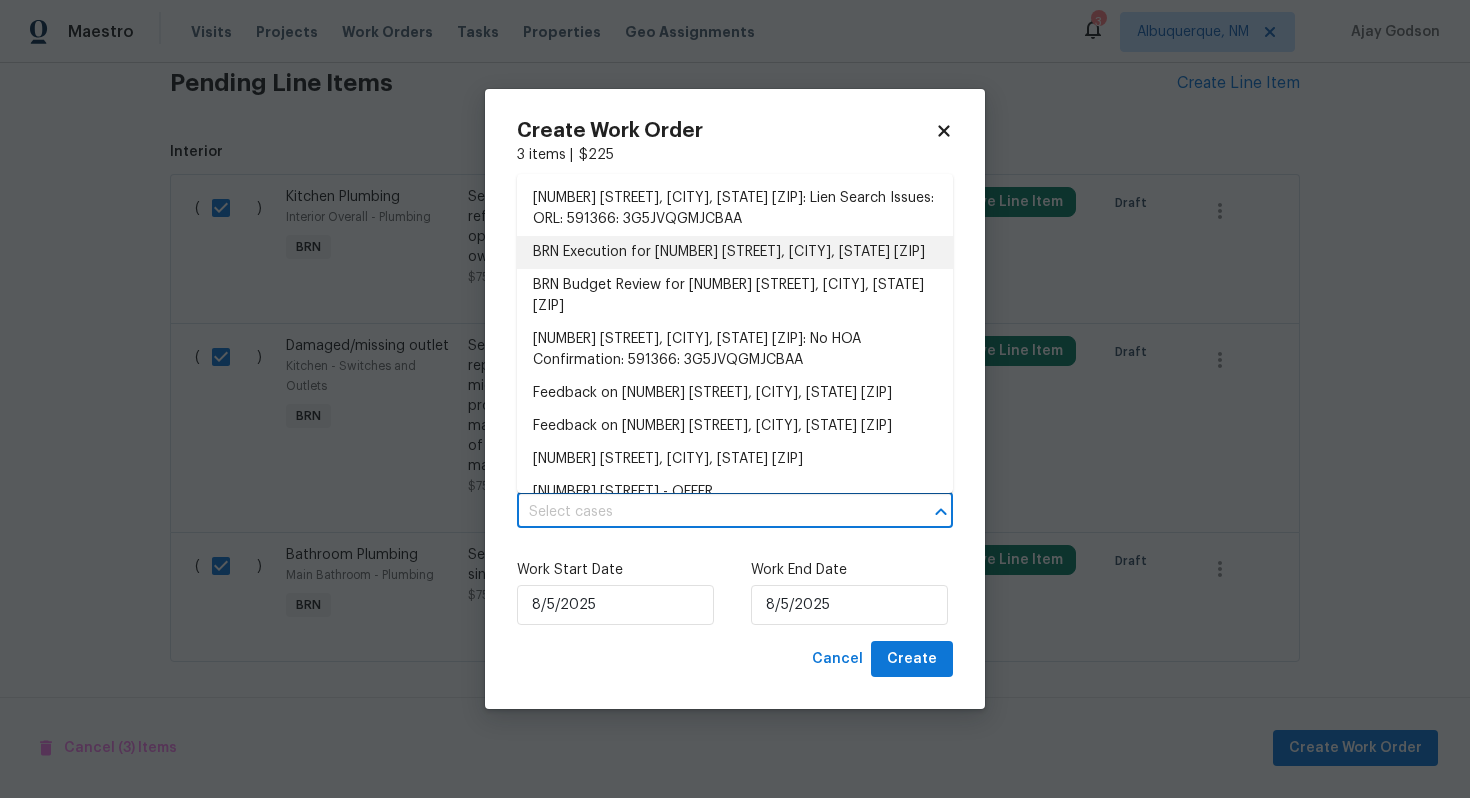 click on "BRN Execution for [NUMBER] [STREET], [CITY], [STATE] [ZIP]" at bounding box center [735, 252] 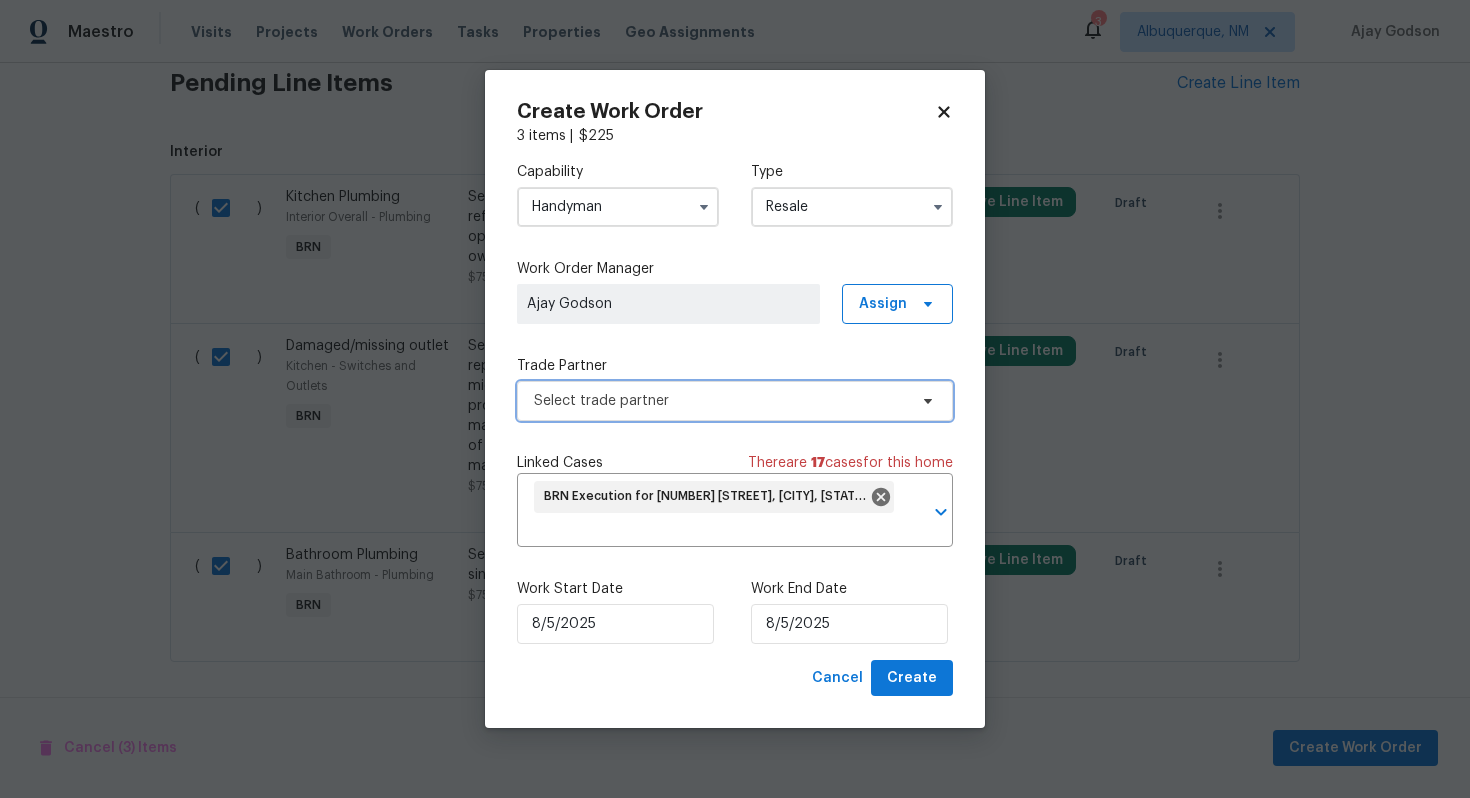 click on "Select trade partner" at bounding box center (720, 401) 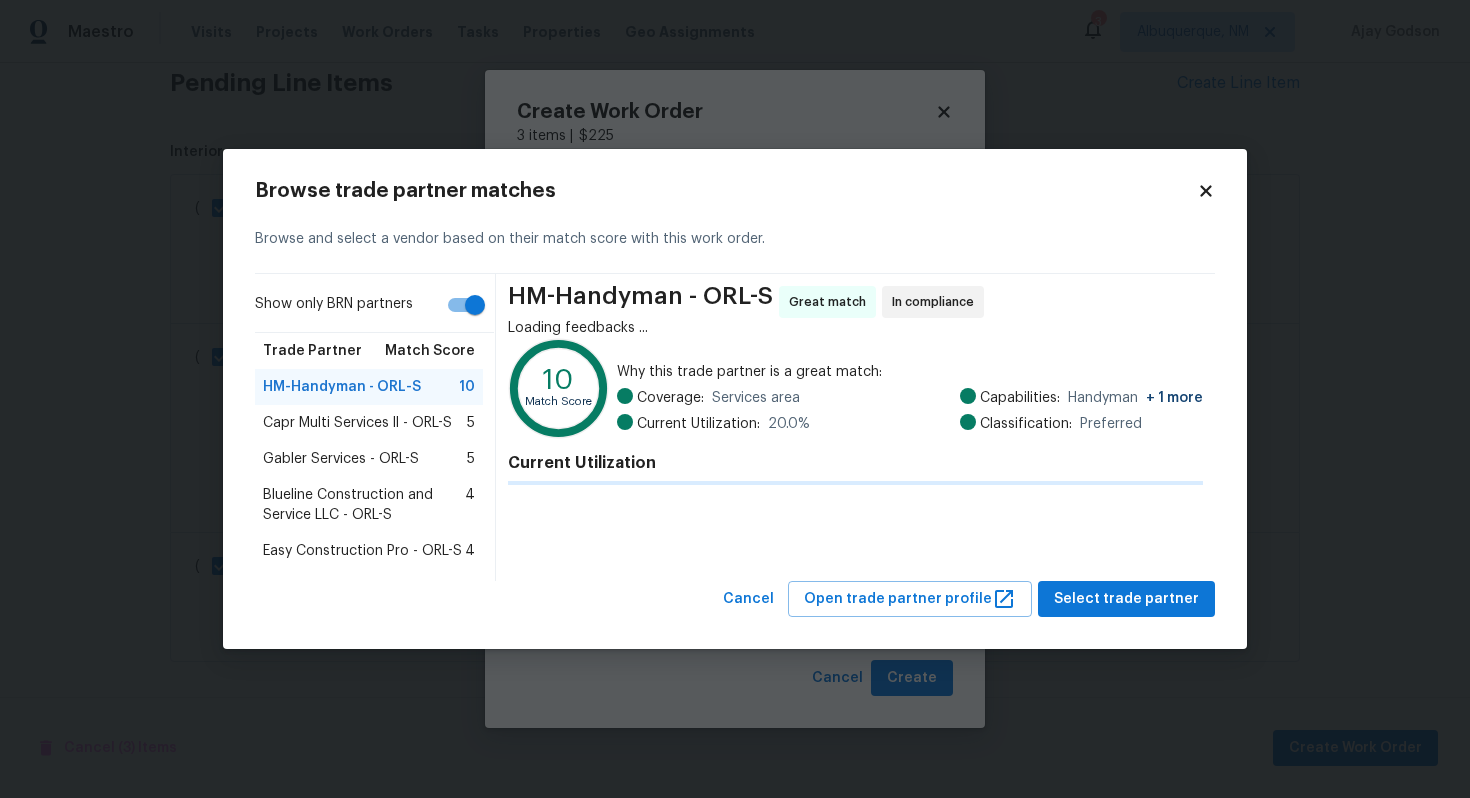 click on "Match Score" 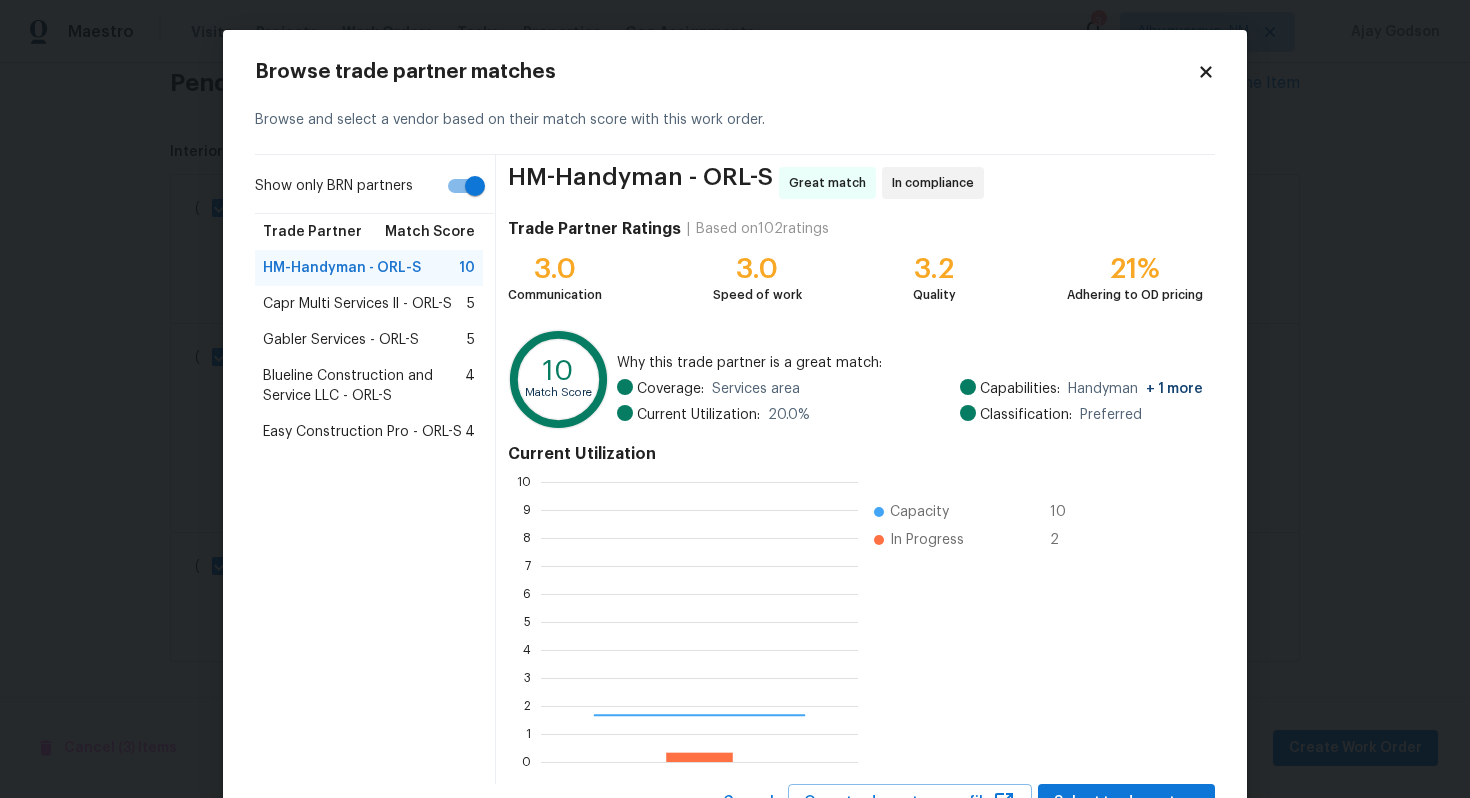 scroll, scrollTop: 2, scrollLeft: 2, axis: both 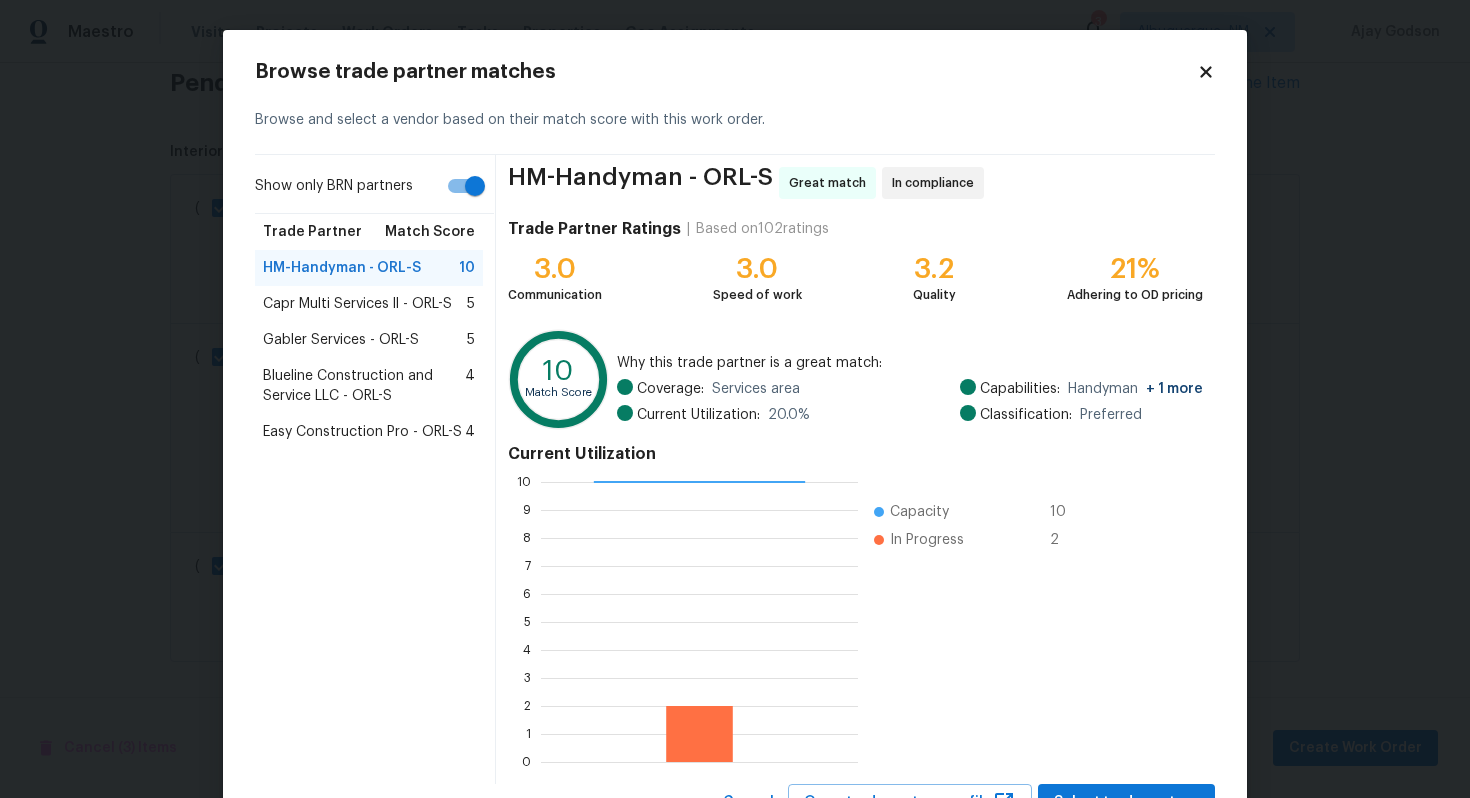 click on "Show only BRN partners" at bounding box center (475, 186) 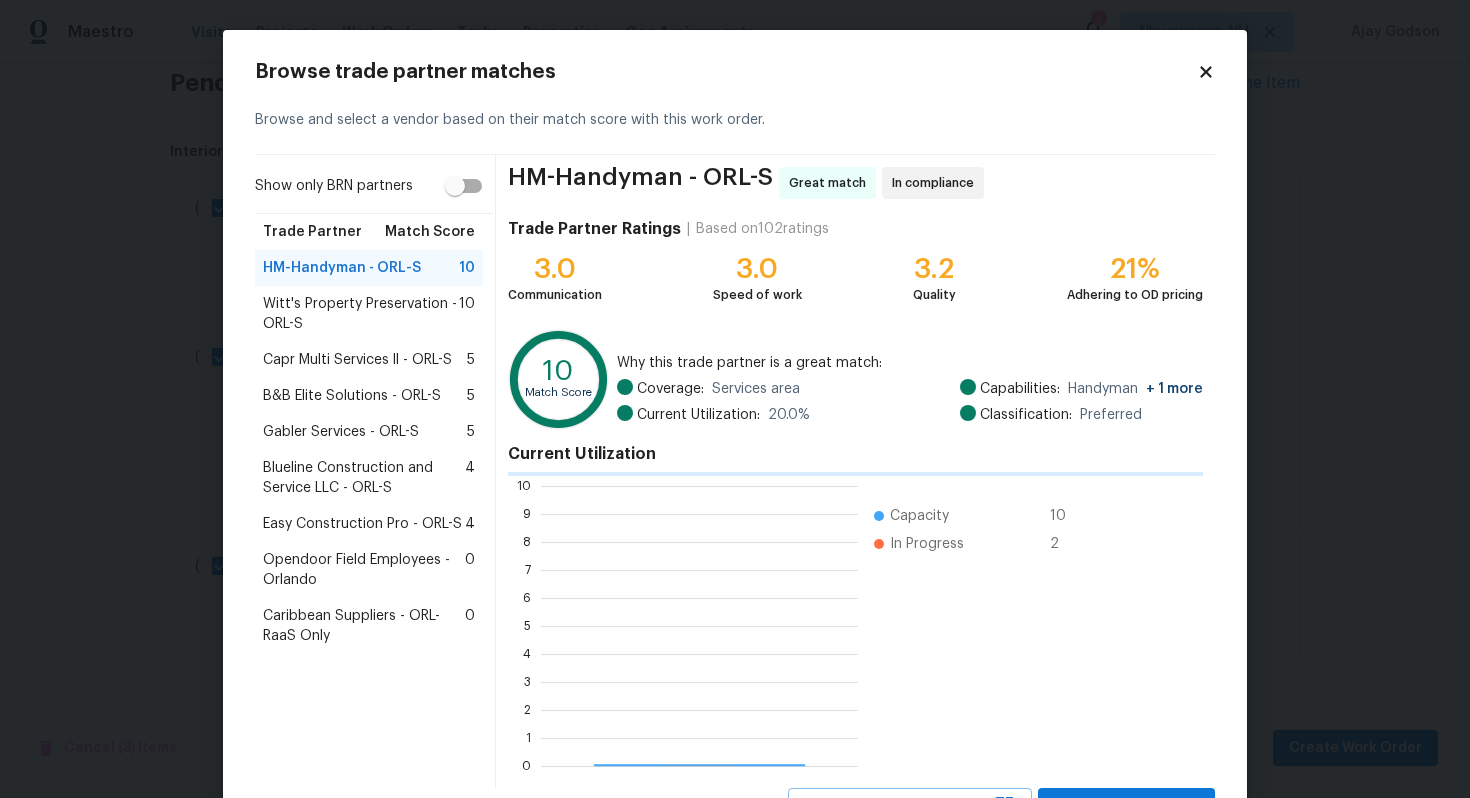 scroll, scrollTop: 2, scrollLeft: 2, axis: both 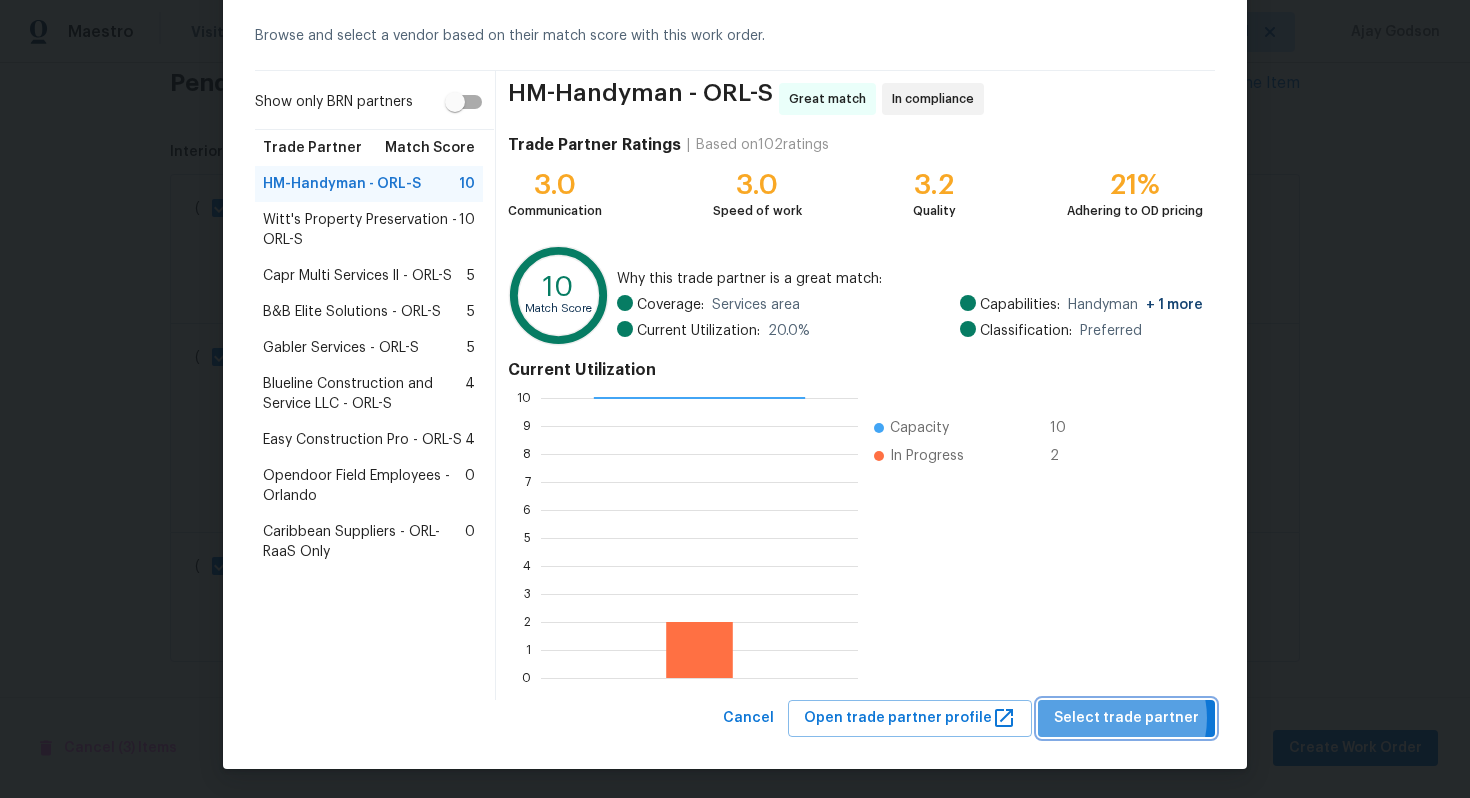 click on "Select trade partner" at bounding box center [1126, 718] 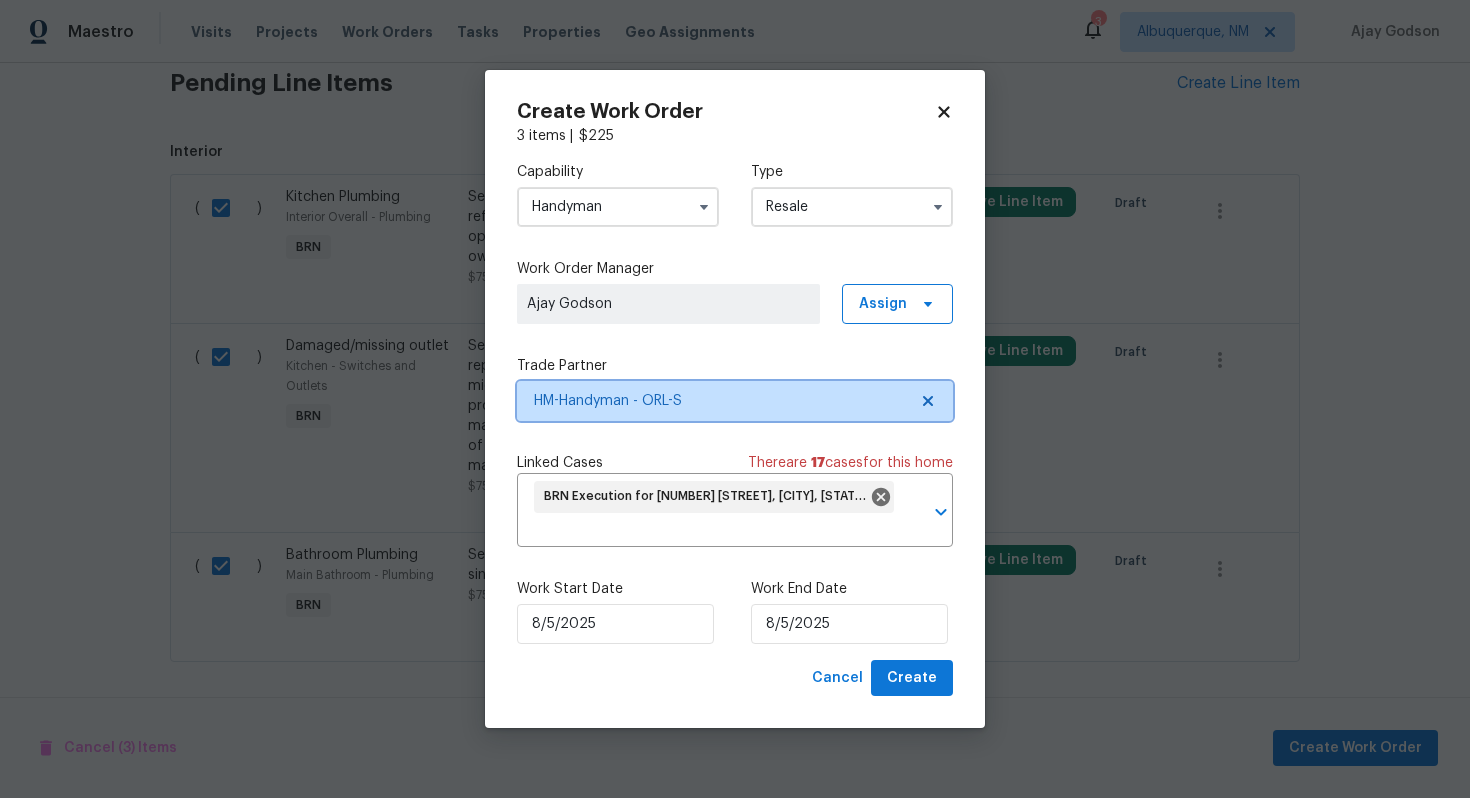 scroll, scrollTop: 0, scrollLeft: 0, axis: both 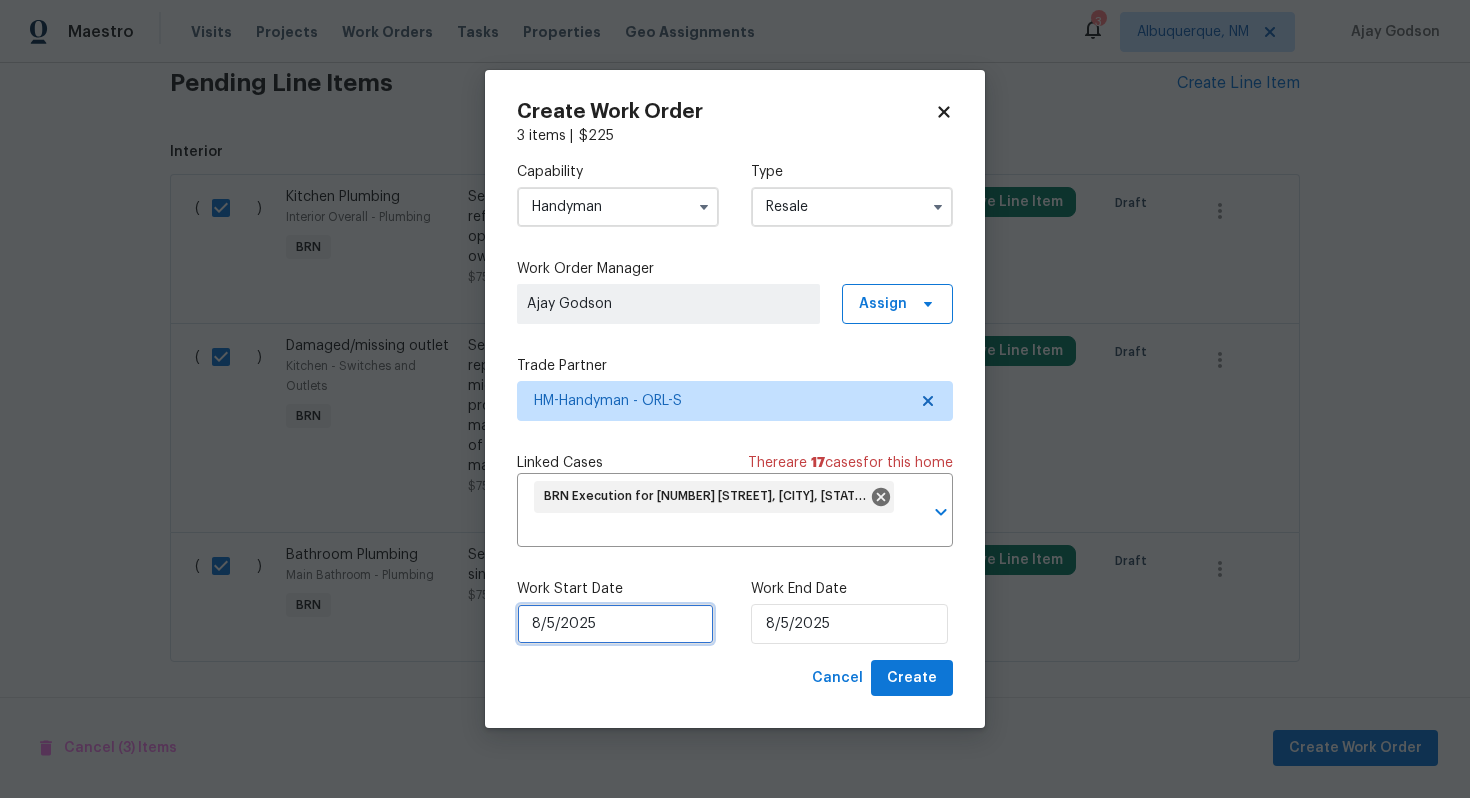 click on "8/5/2025" at bounding box center [615, 624] 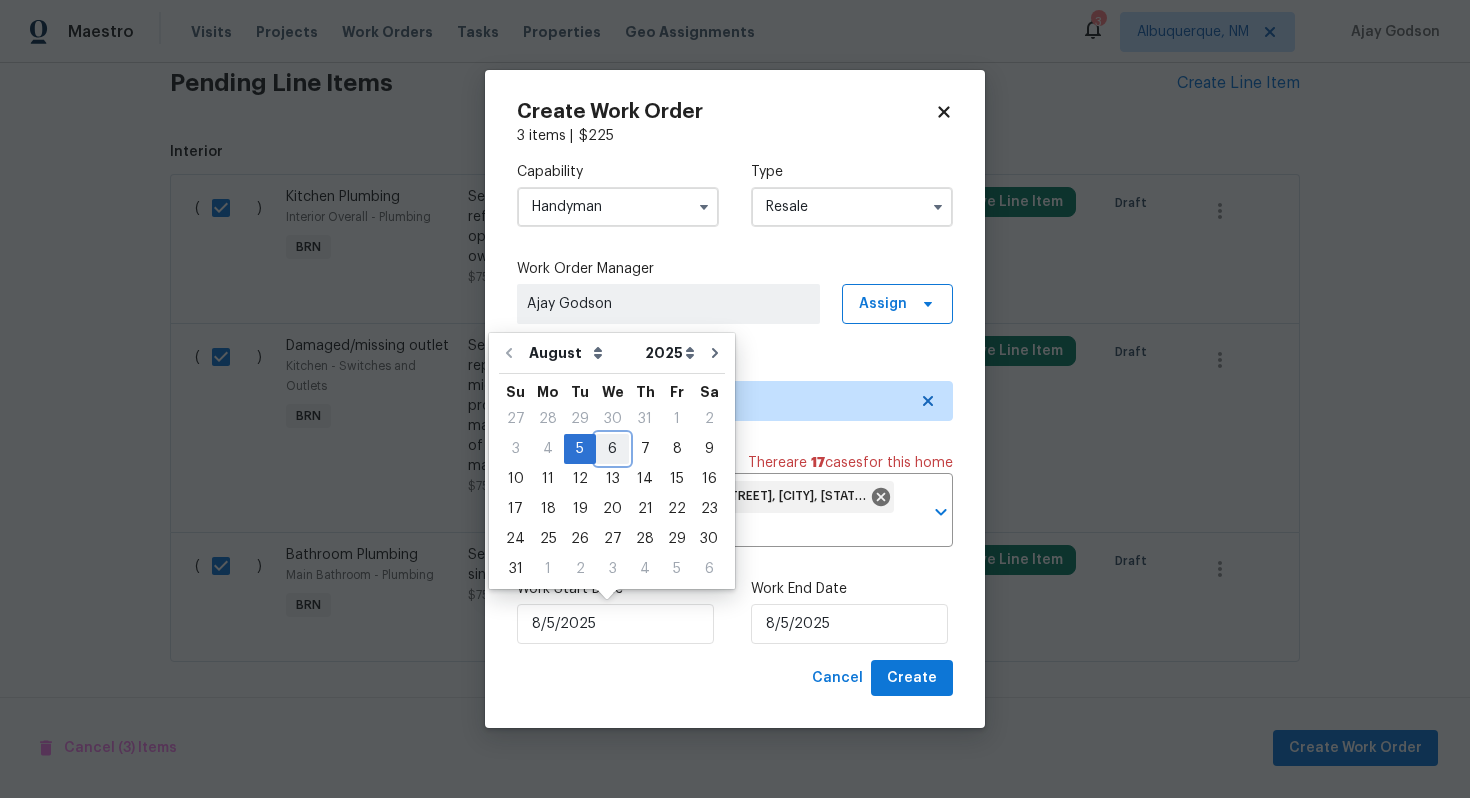 click on "6" at bounding box center (612, 449) 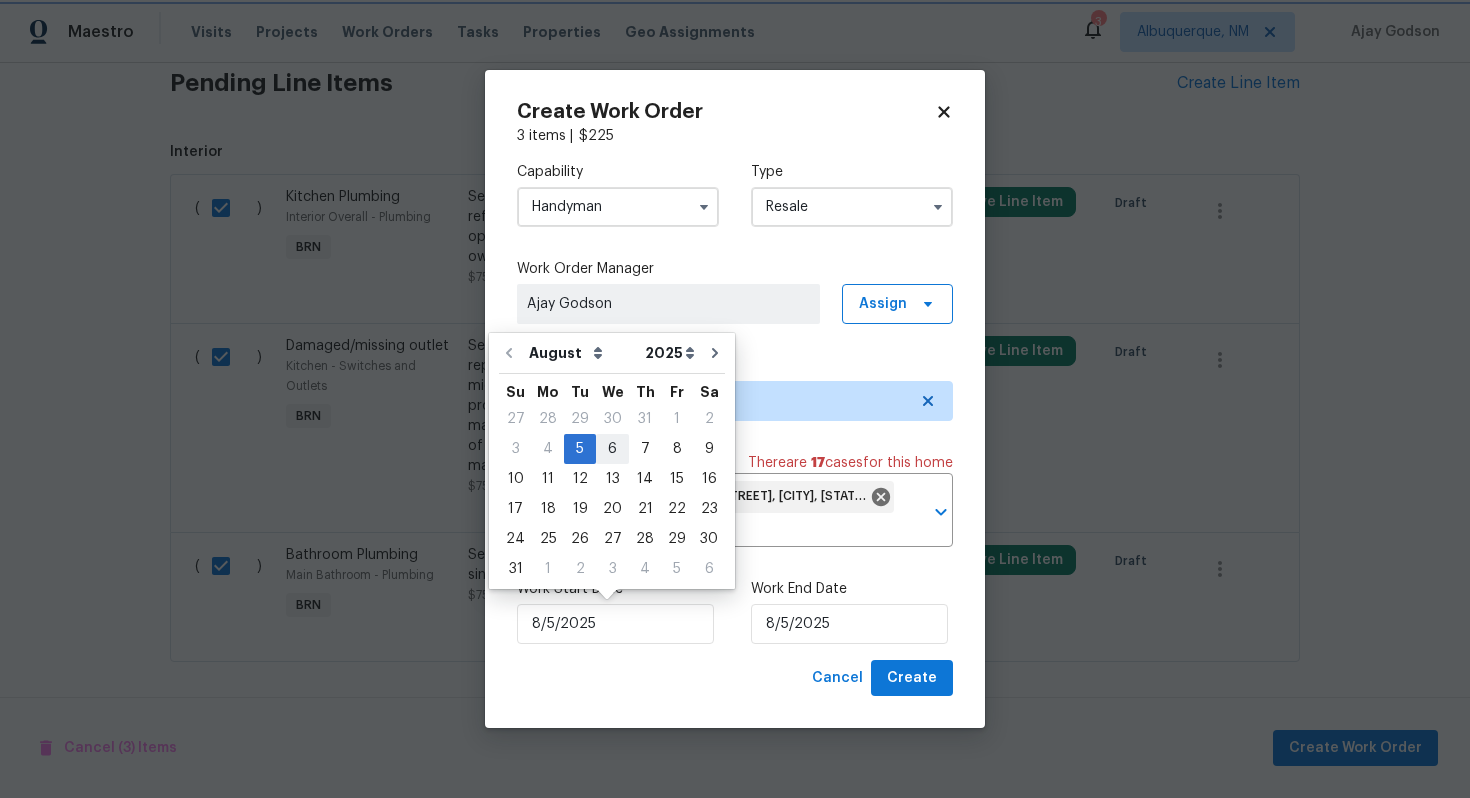 type on "8/6/2025" 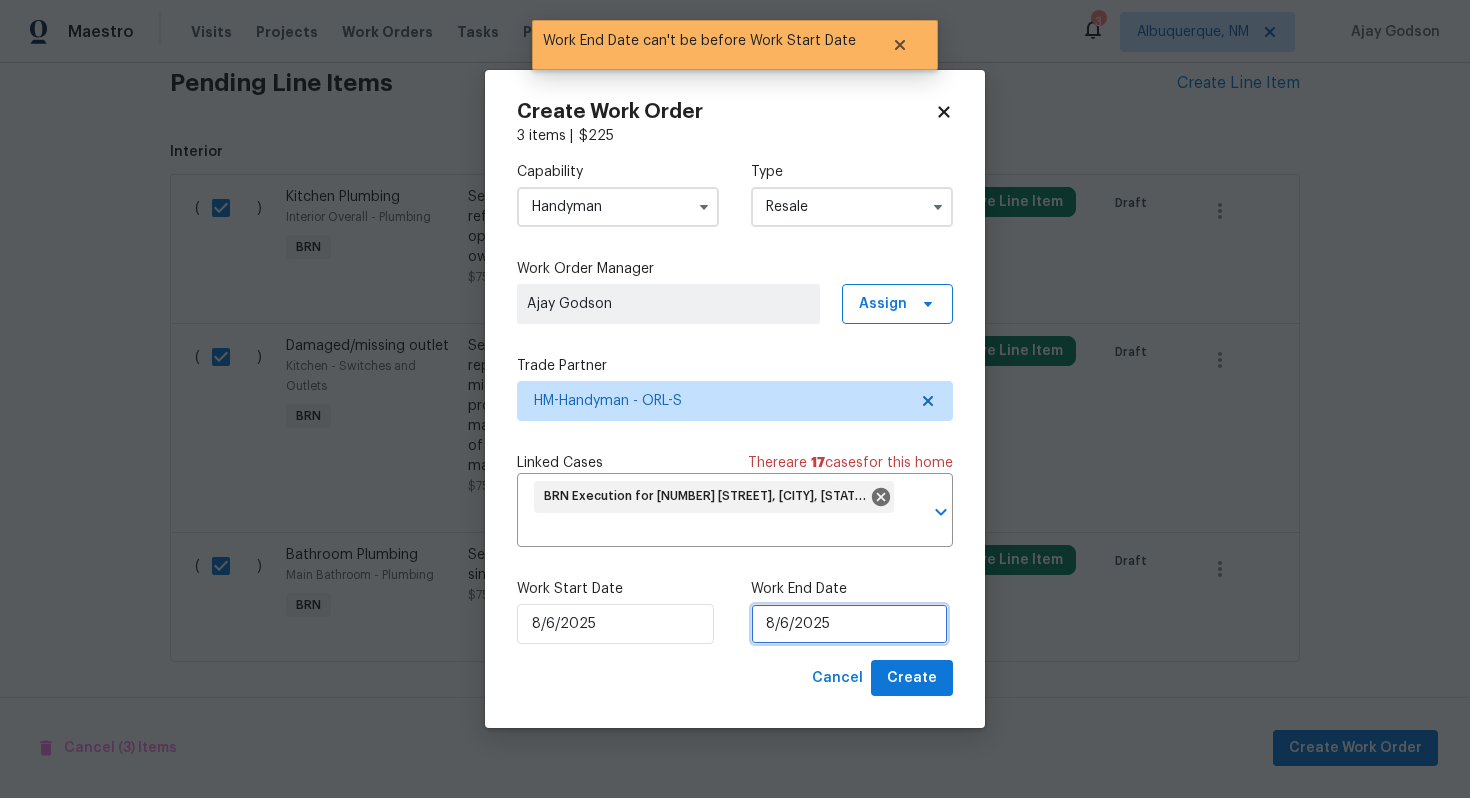 click on "8/6/2025" at bounding box center [849, 624] 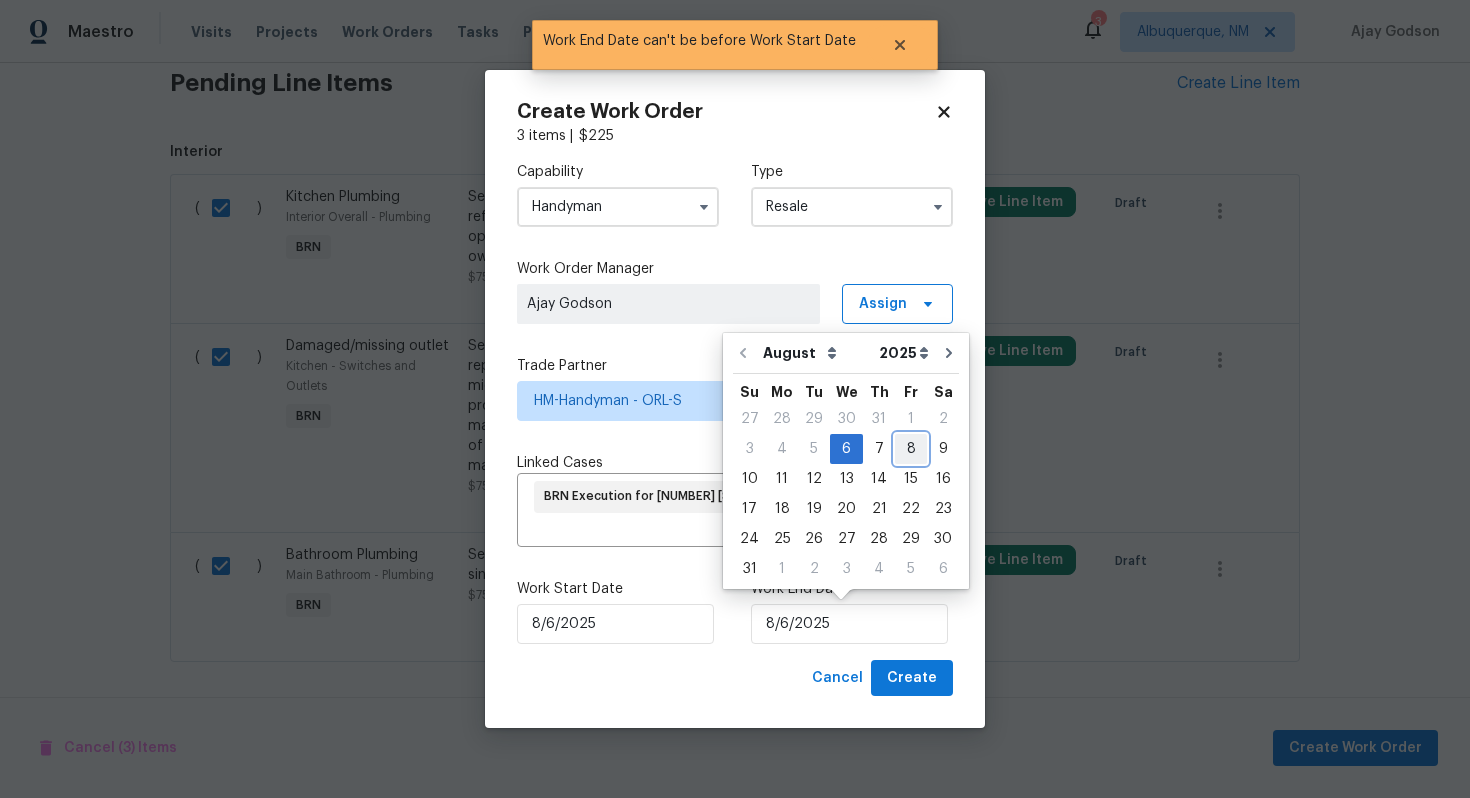 click on "8" at bounding box center [911, 449] 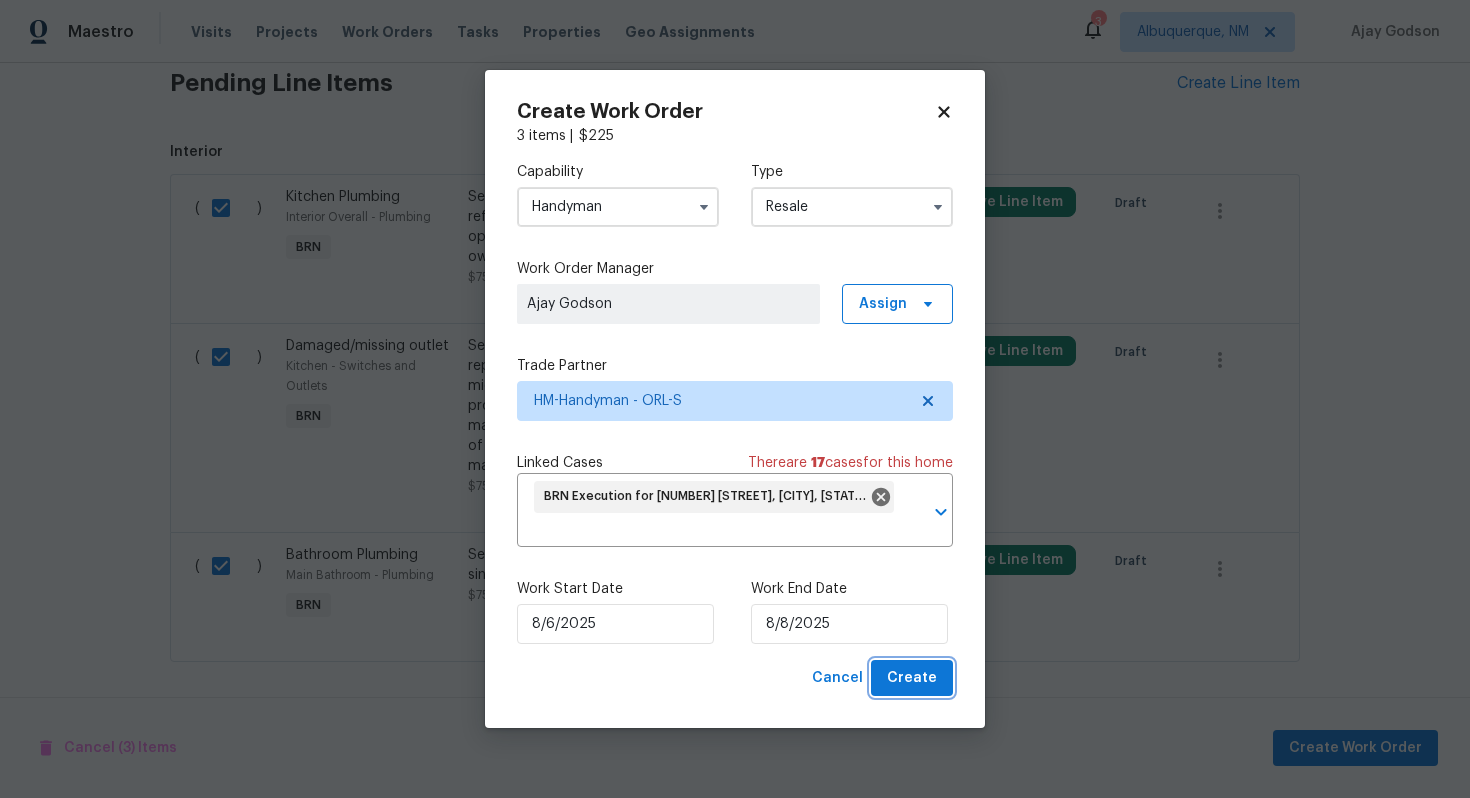 click on "Create" at bounding box center (912, 678) 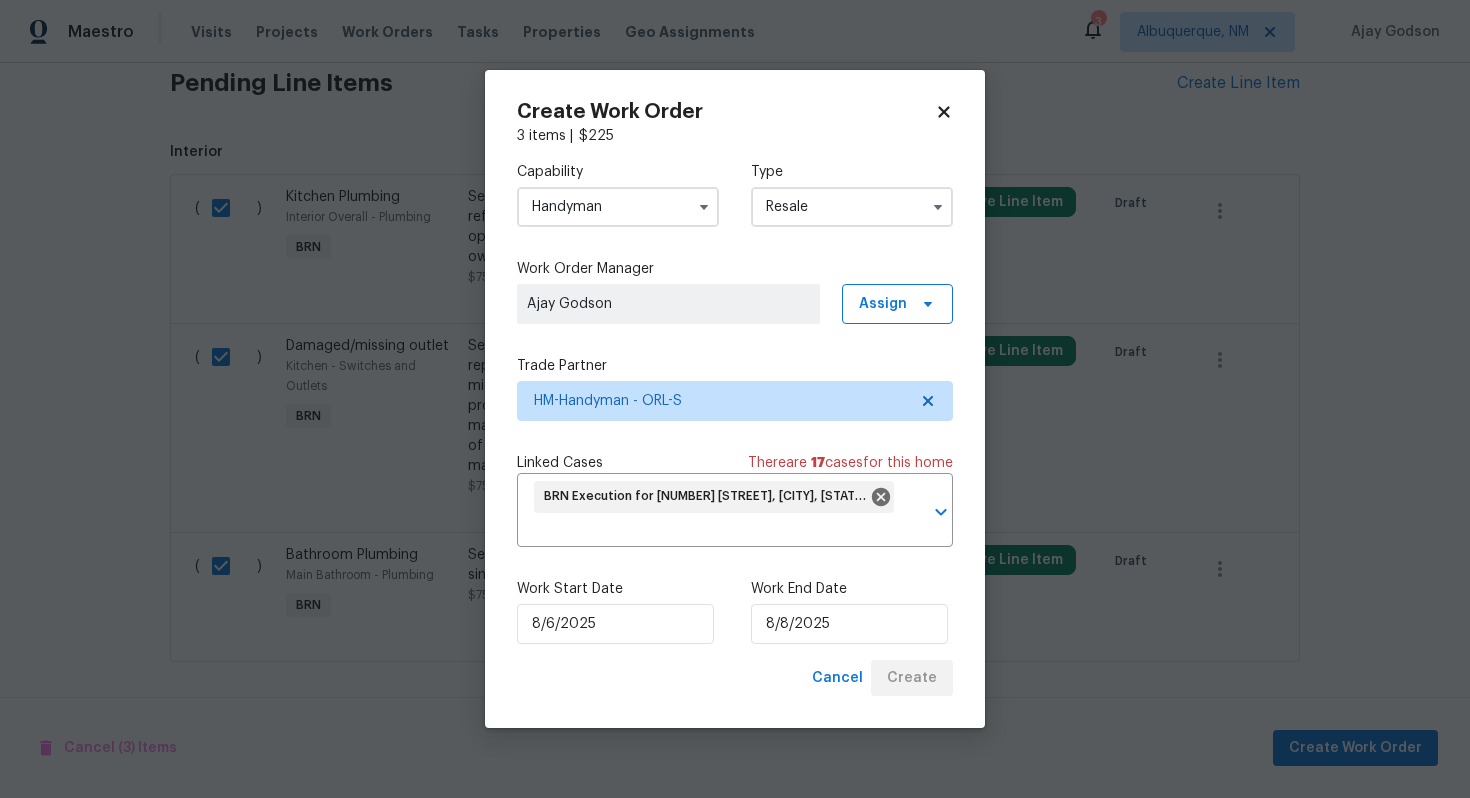 checkbox on "false" 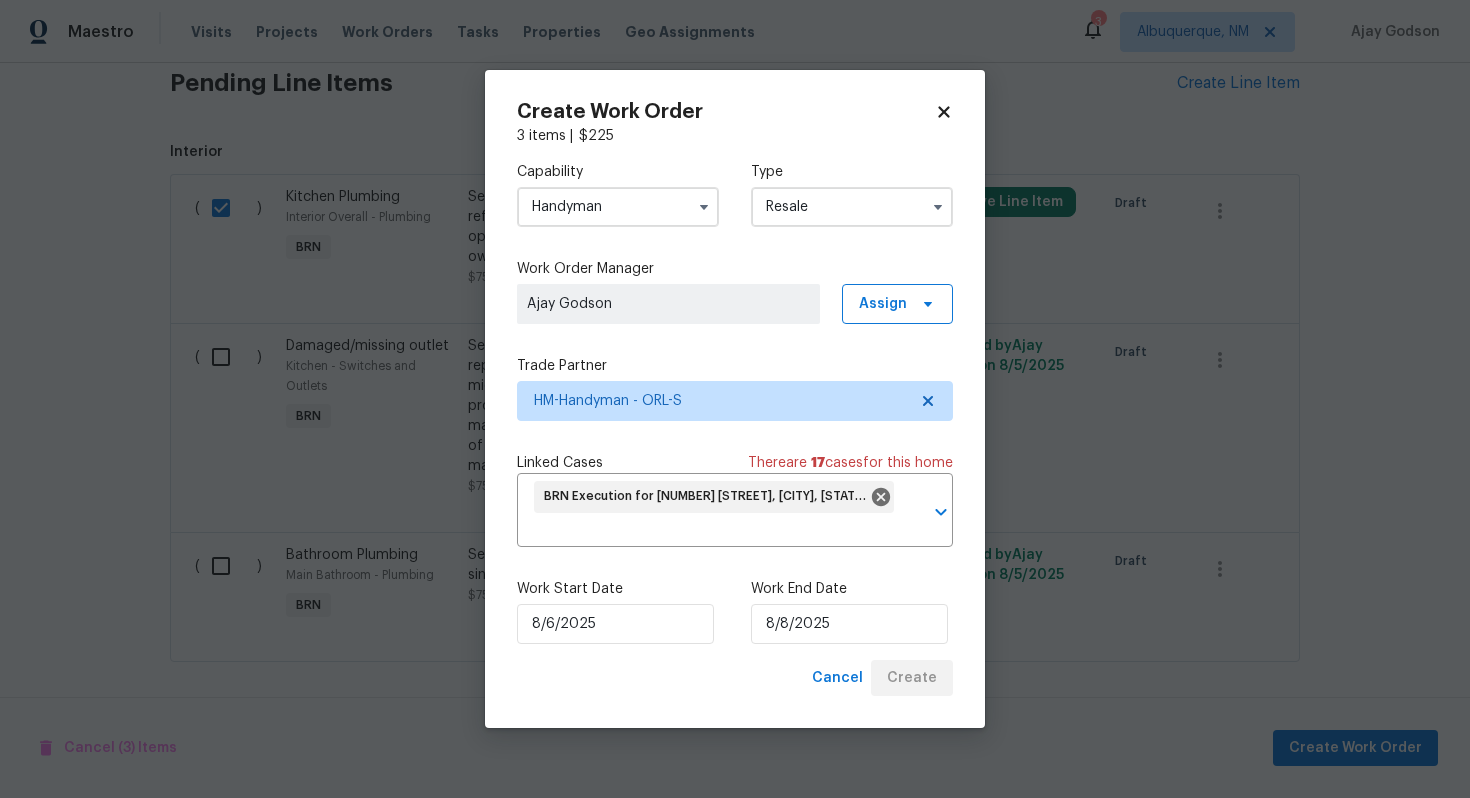 checkbox on "false" 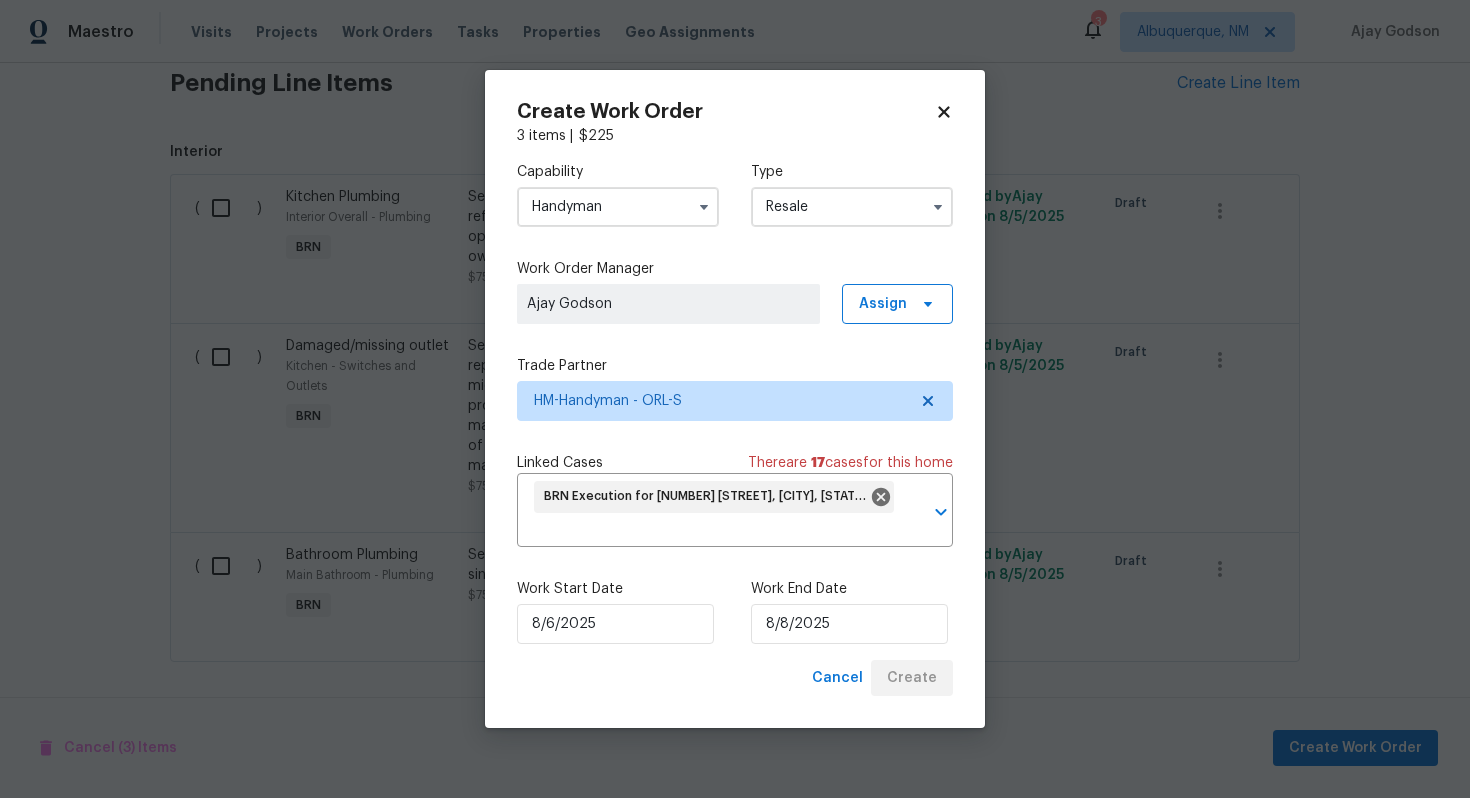 scroll, scrollTop: 699, scrollLeft: 0, axis: vertical 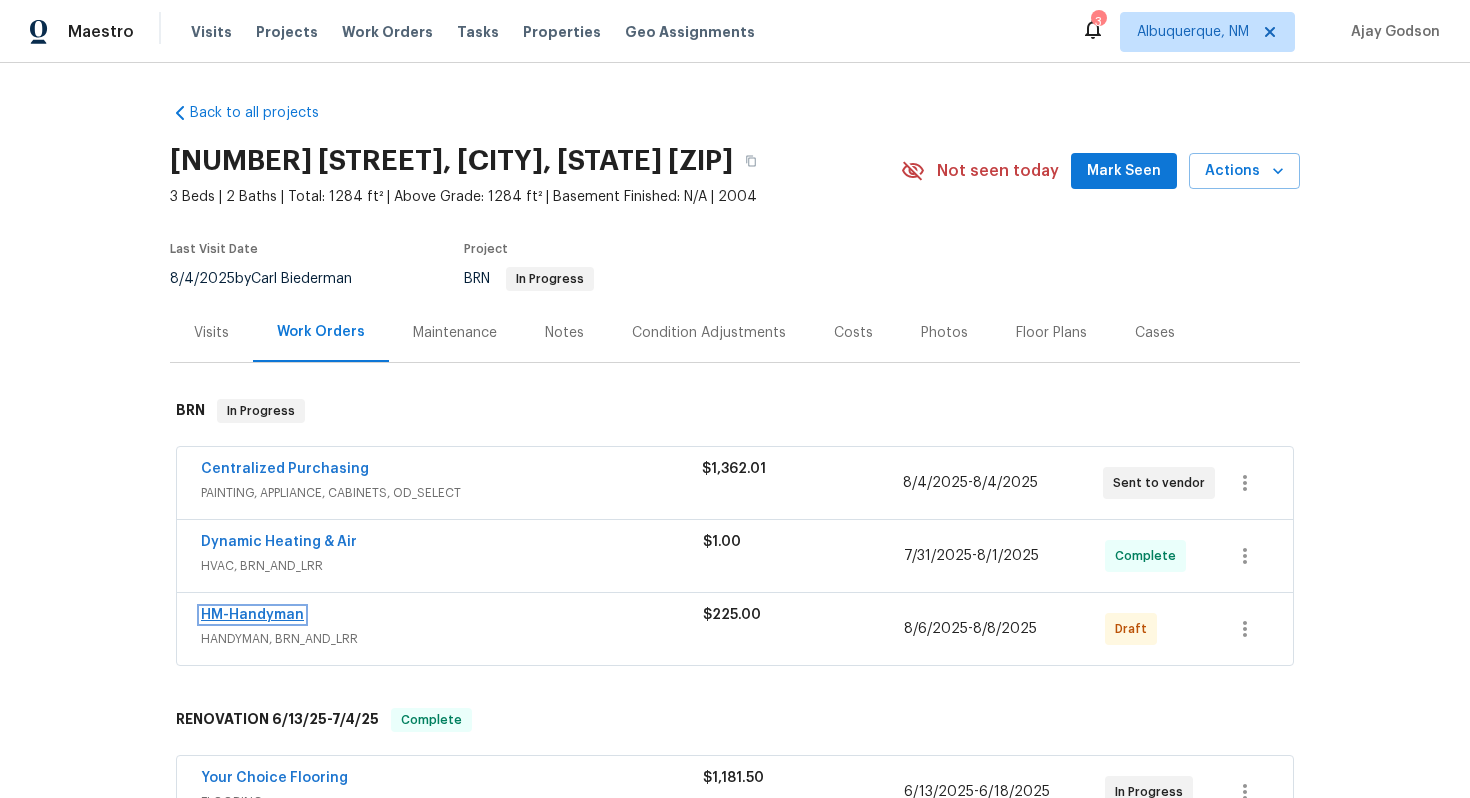 click on "HM-Handyman" at bounding box center [252, 615] 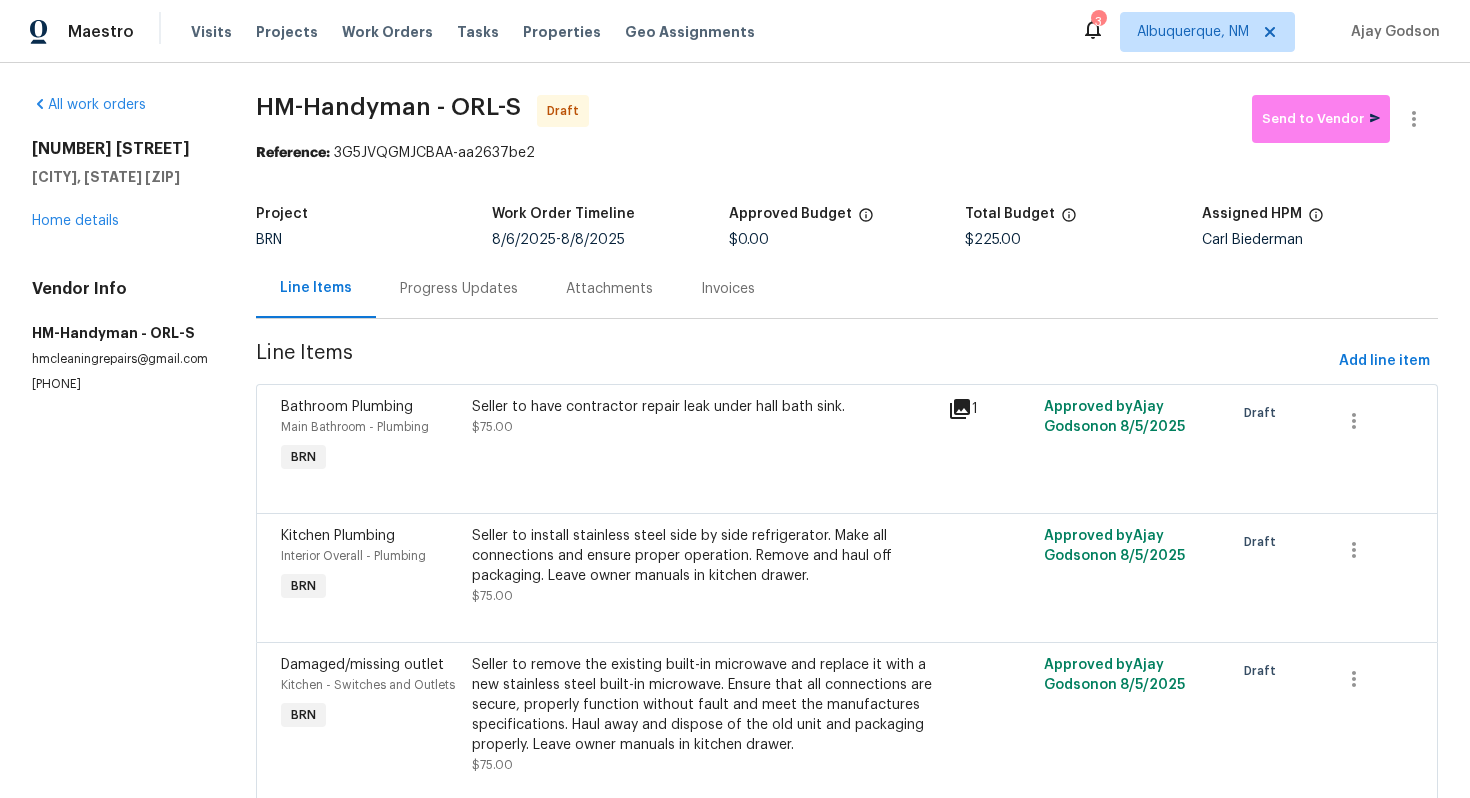 click on "Progress Updates" at bounding box center [459, 289] 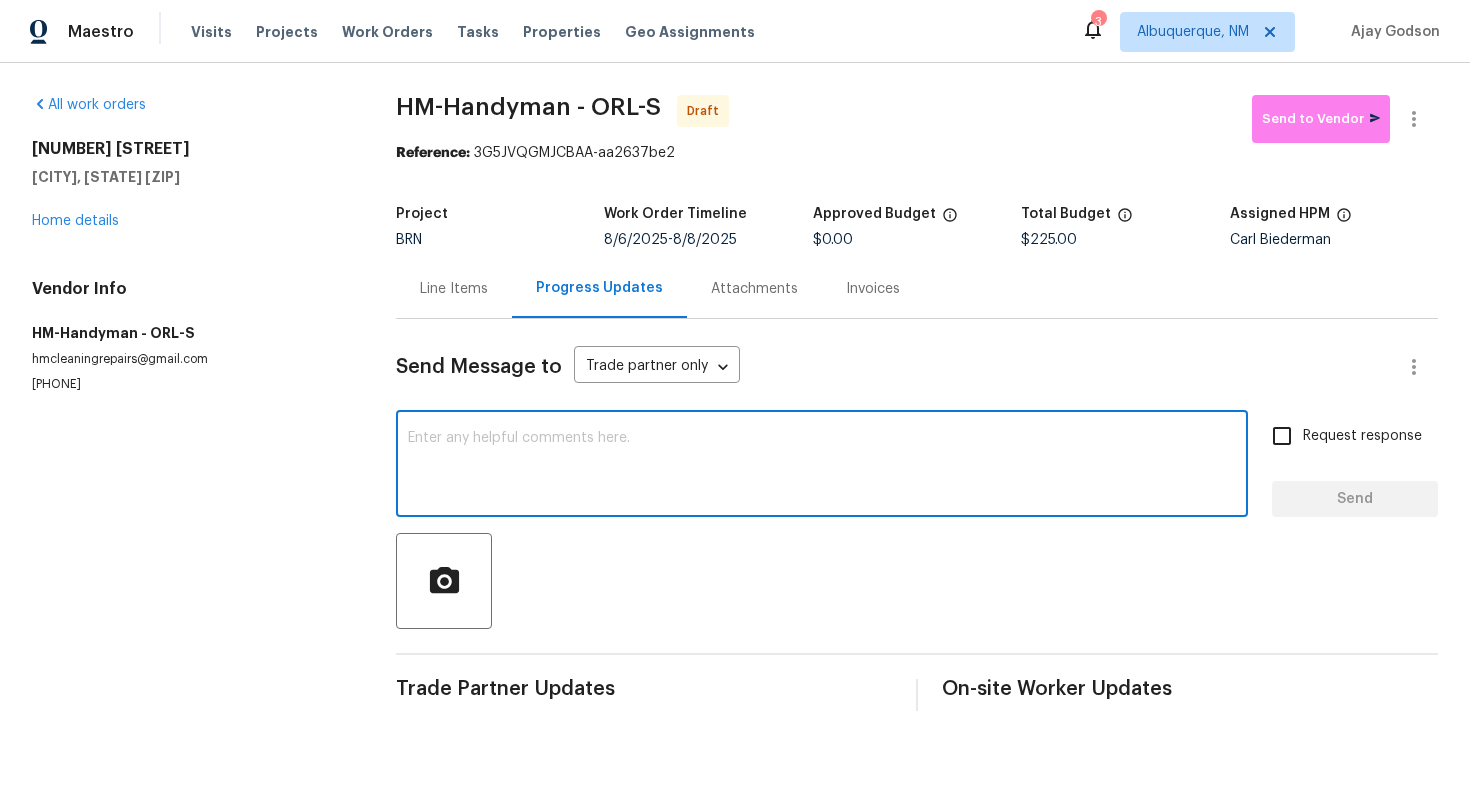 click at bounding box center [822, 466] 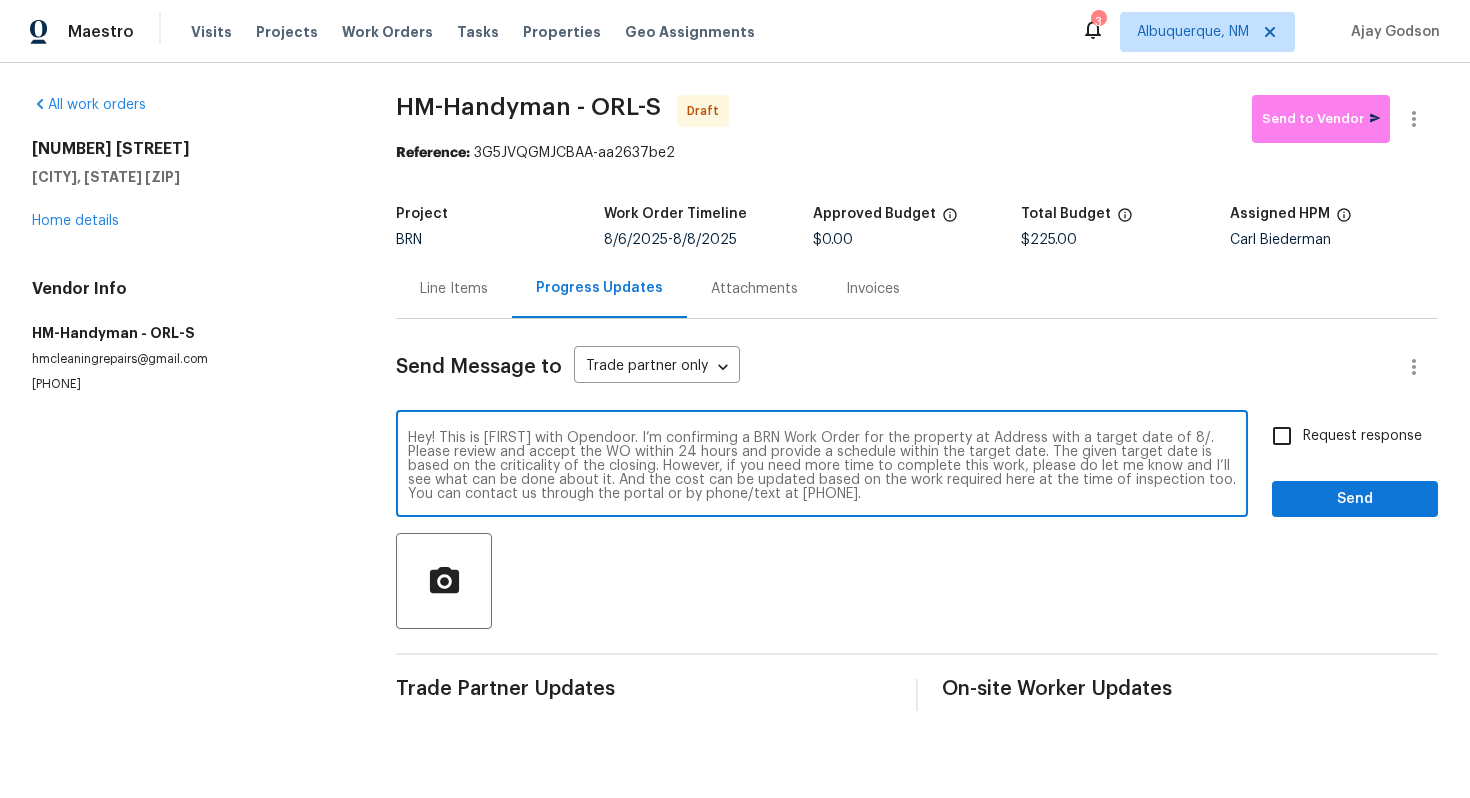 scroll, scrollTop: 0, scrollLeft: 0, axis: both 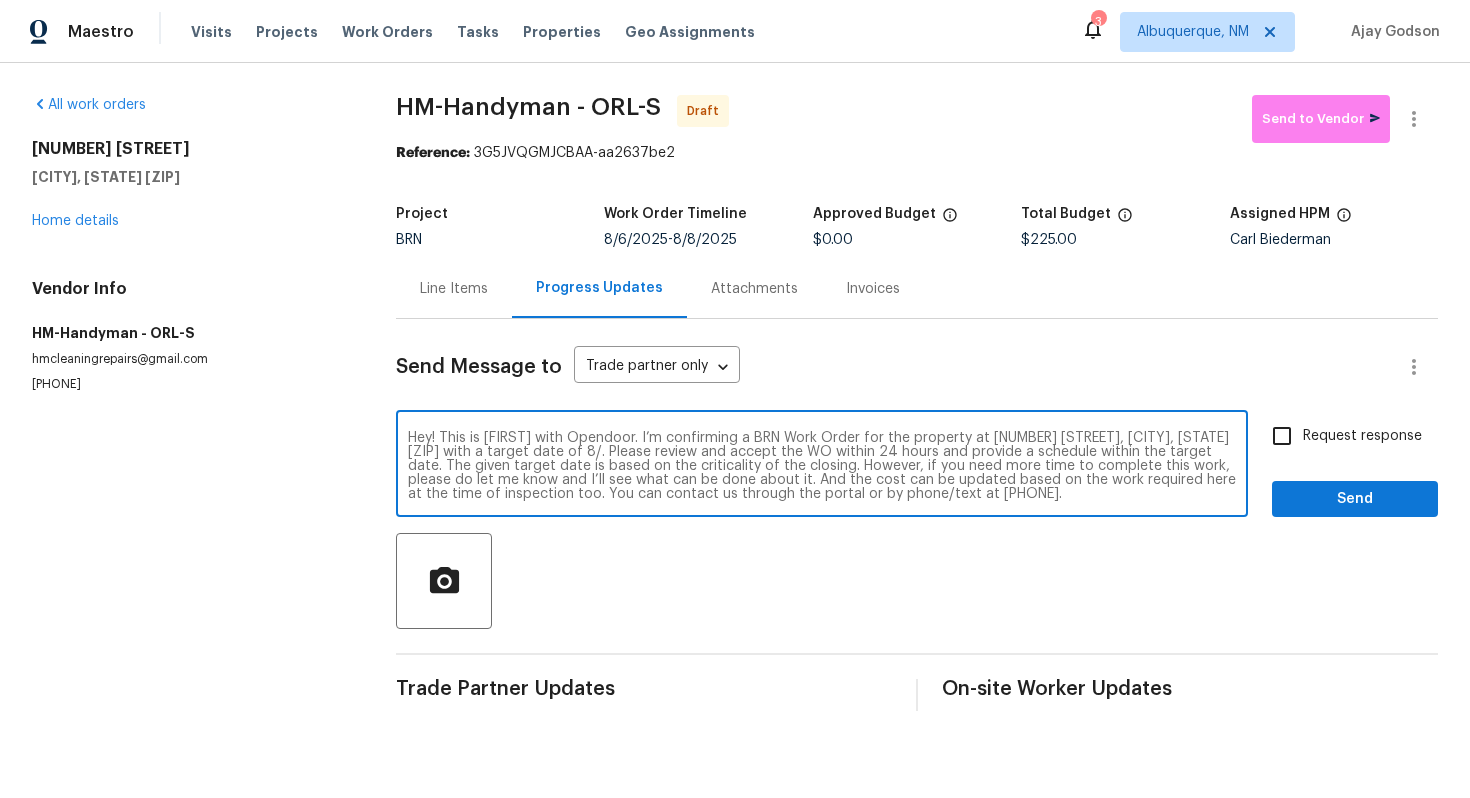 click on "Hey! This is [FIRST] with Opendoor. I’m confirming a BRN Work Order for the property at [NUMBER] [STREET], [CITY], [STATE] [ZIP] with a target date of 8/. Please review and accept the WO within 24 hours and provide a schedule within the target date. The given target date is based on the criticality of the closing. However, if you need more time to complete this work, please do let me know and I’ll see what can be done about it. And the cost can be updated based on the work required here at the time of inspection too. You can contact us through the portal or by phone/text at [PHONE]." at bounding box center (822, 466) 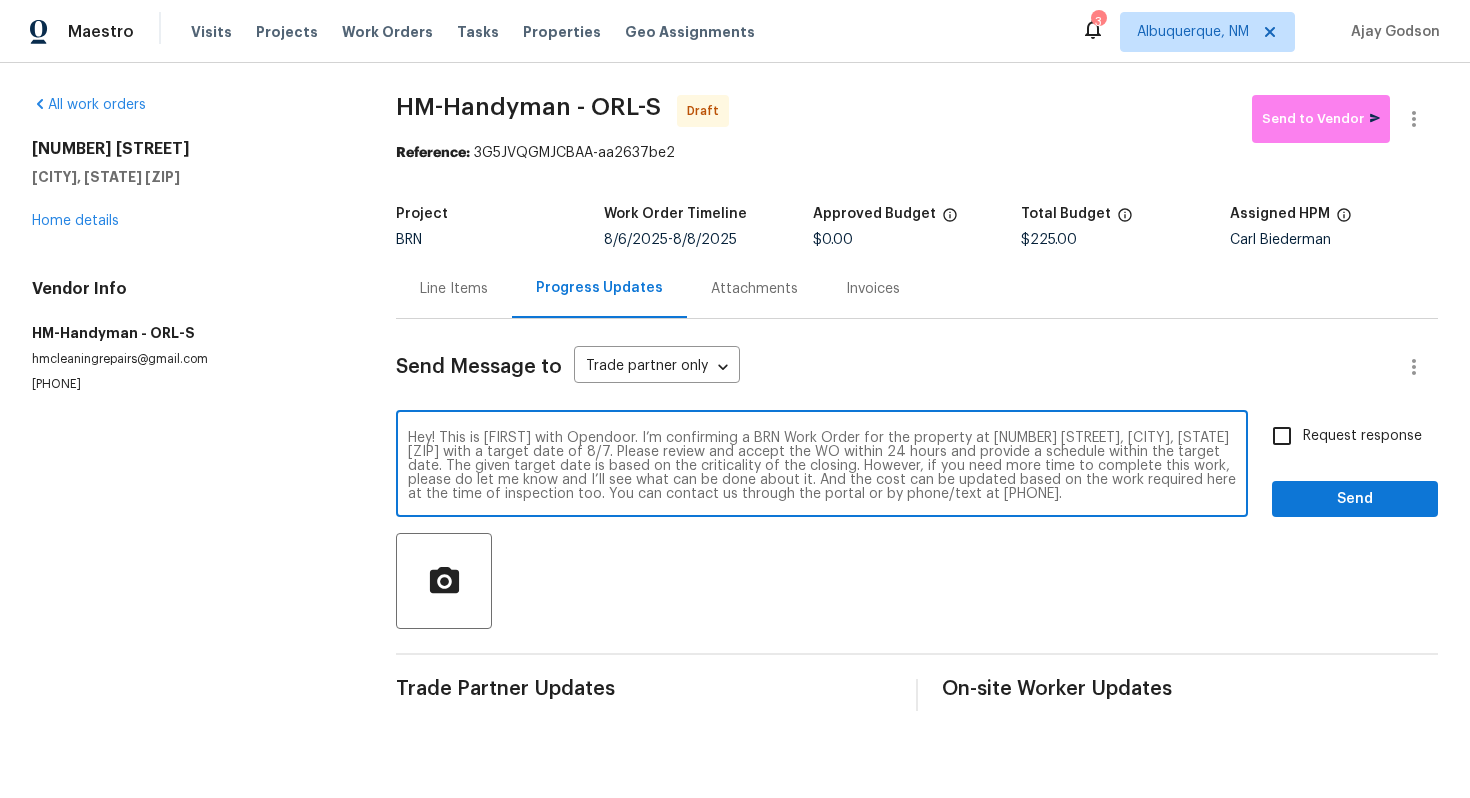 type on "Hey! This is [FIRST] with Opendoor. I’m confirming a BRN Work Order for the property at [NUMBER] [STREET], [CITY], [STATE] [ZIP] with a target date of 8/7. Please review and accept the WO within 24 hours and provide a schedule within the target date. The given target date is based on the criticality of the closing. However, if you need more time to complete this work, please do let me know and I’ll see what can be done about it. And the cost can be updated based on the work required here at the time of inspection too. You can contact us through the portal or by phone/text at [PHONE]." 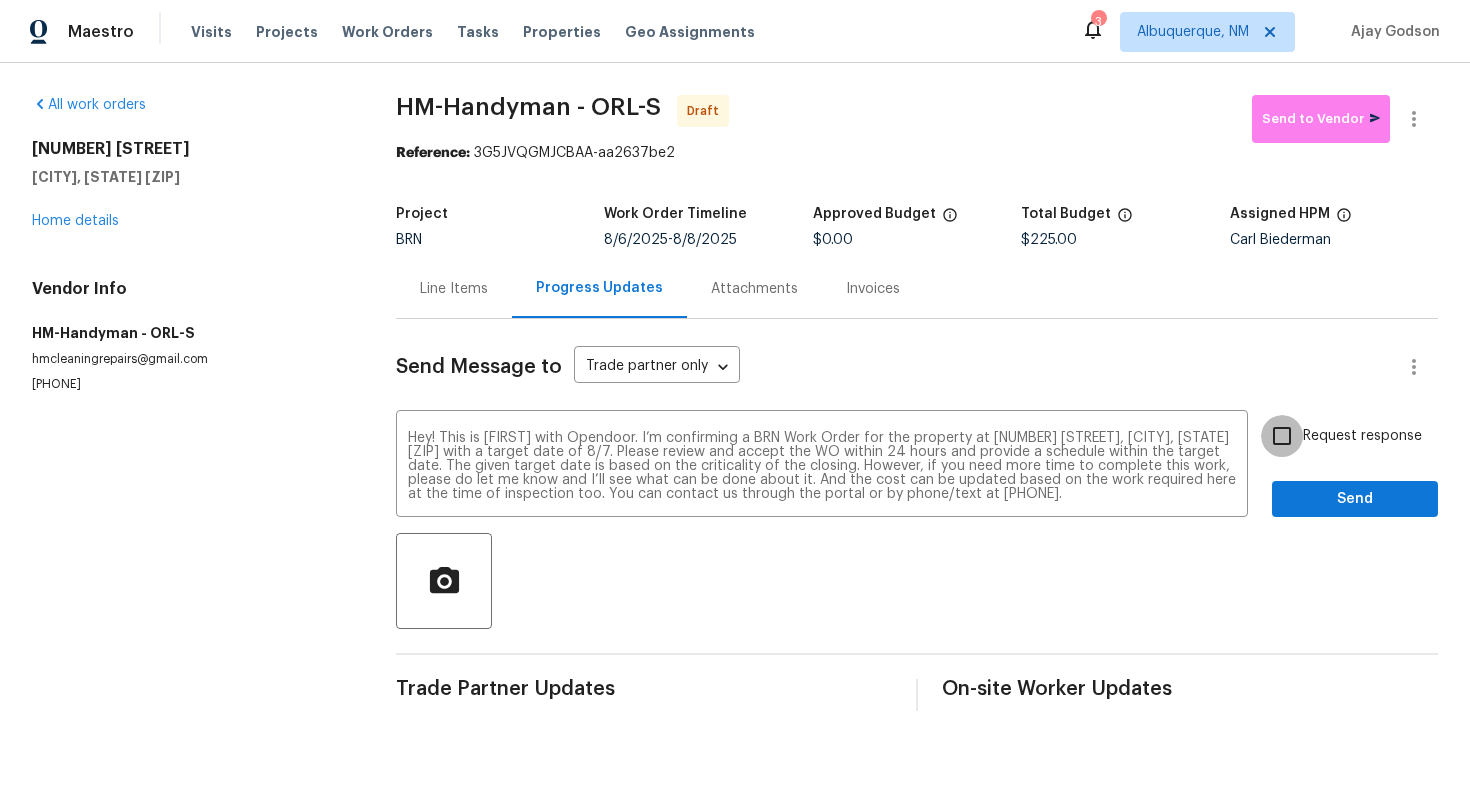 click on "Request response" at bounding box center [1282, 436] 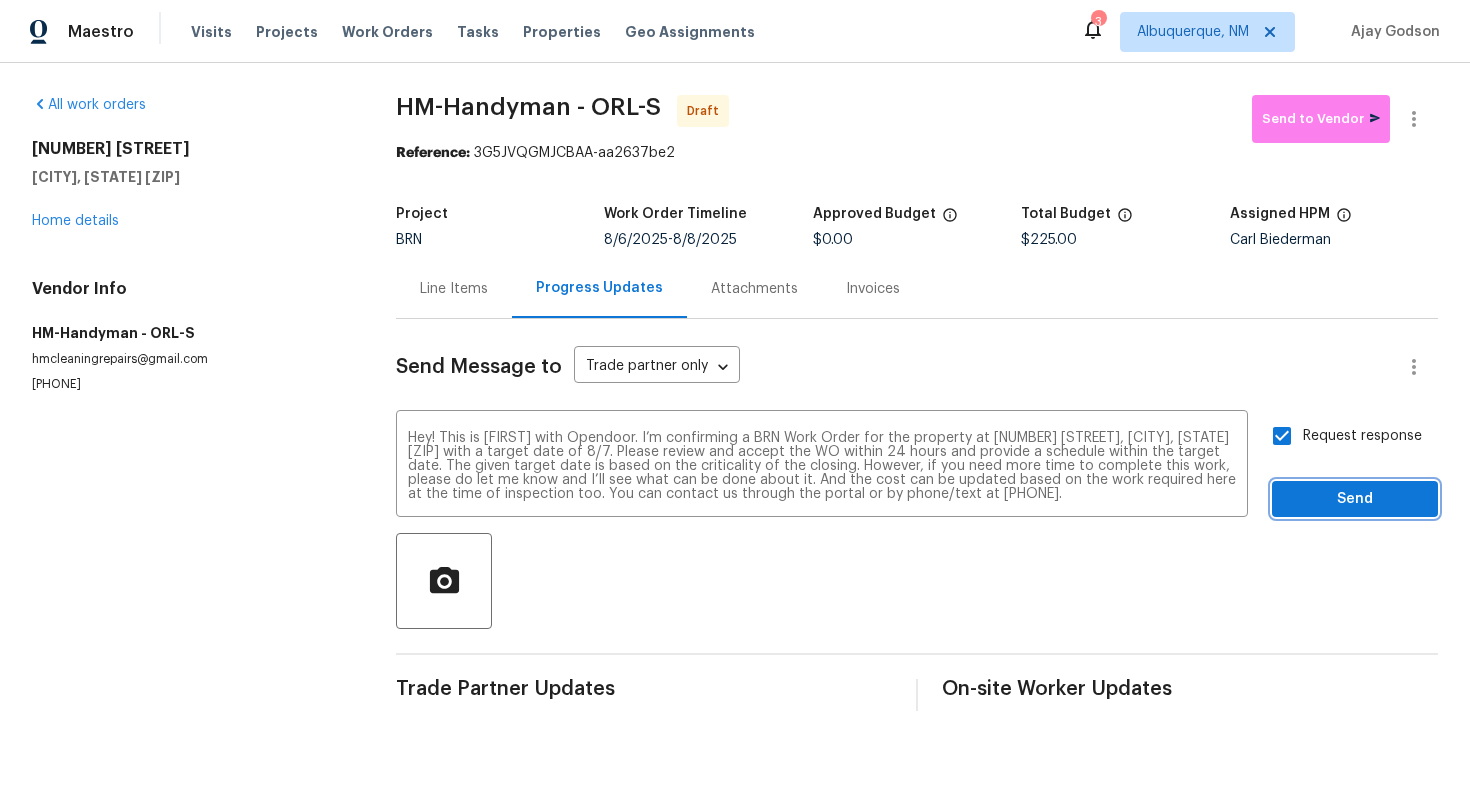 click on "Send" at bounding box center (1355, 499) 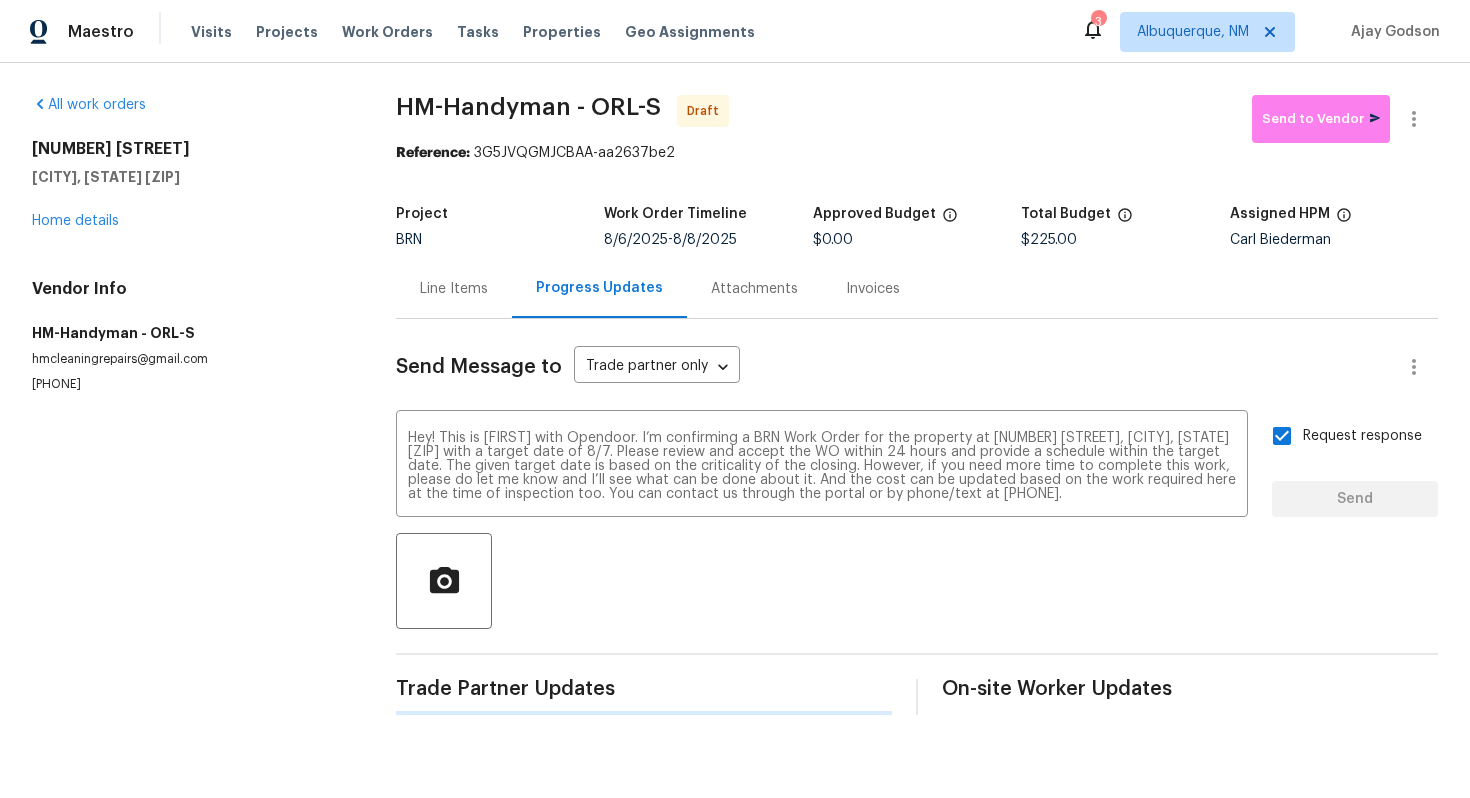 type 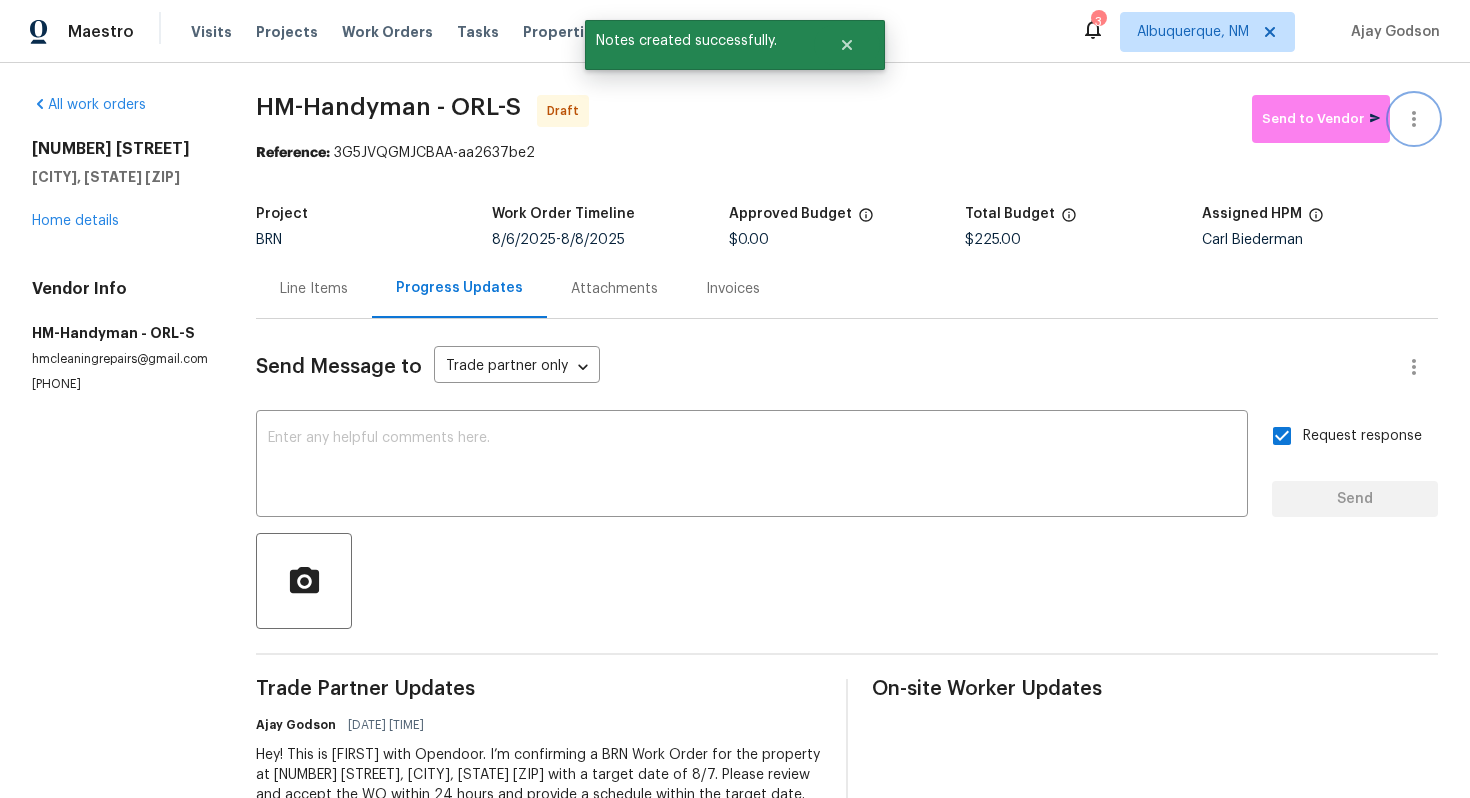 click 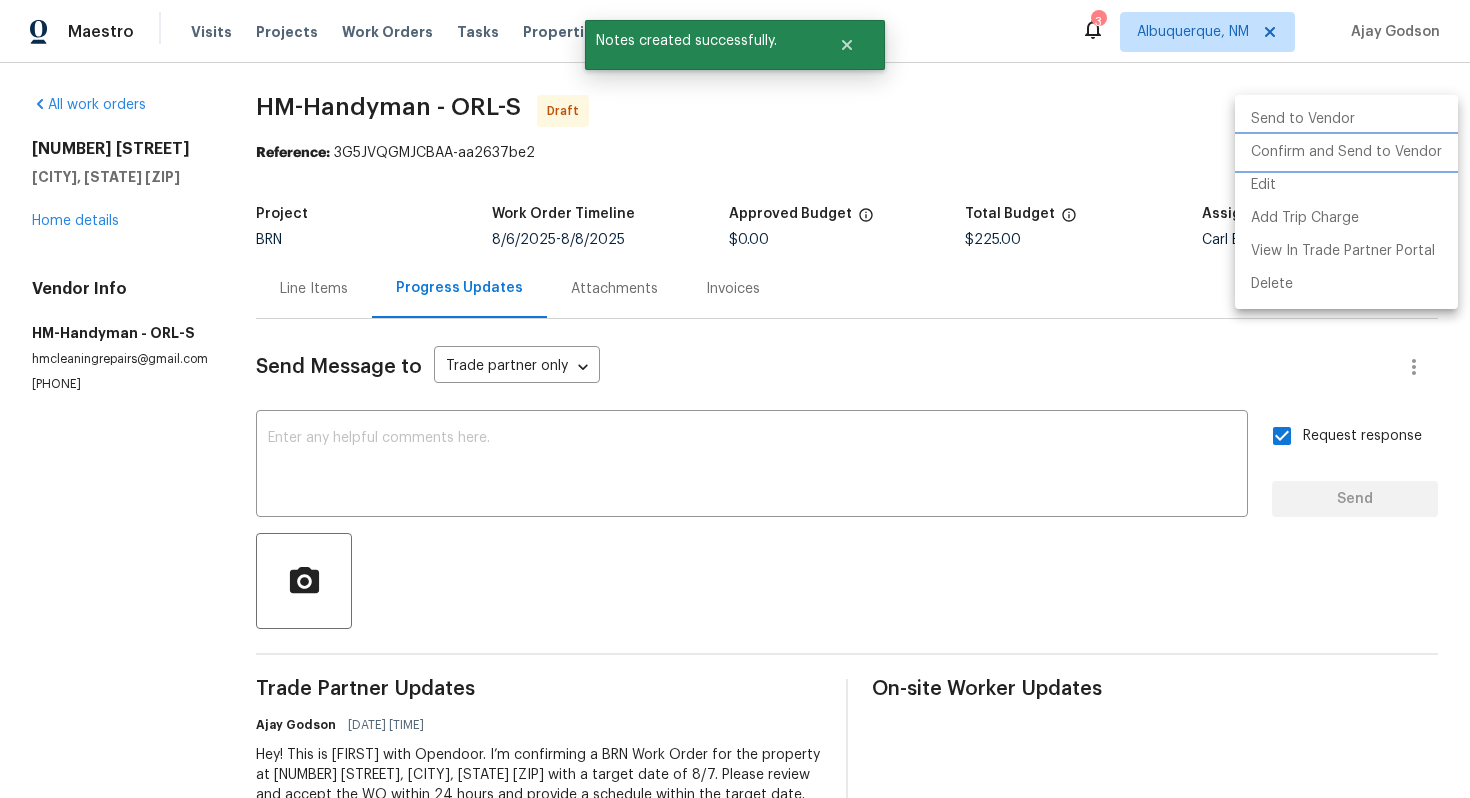 click on "Confirm and Send to Vendor" at bounding box center (1346, 152) 